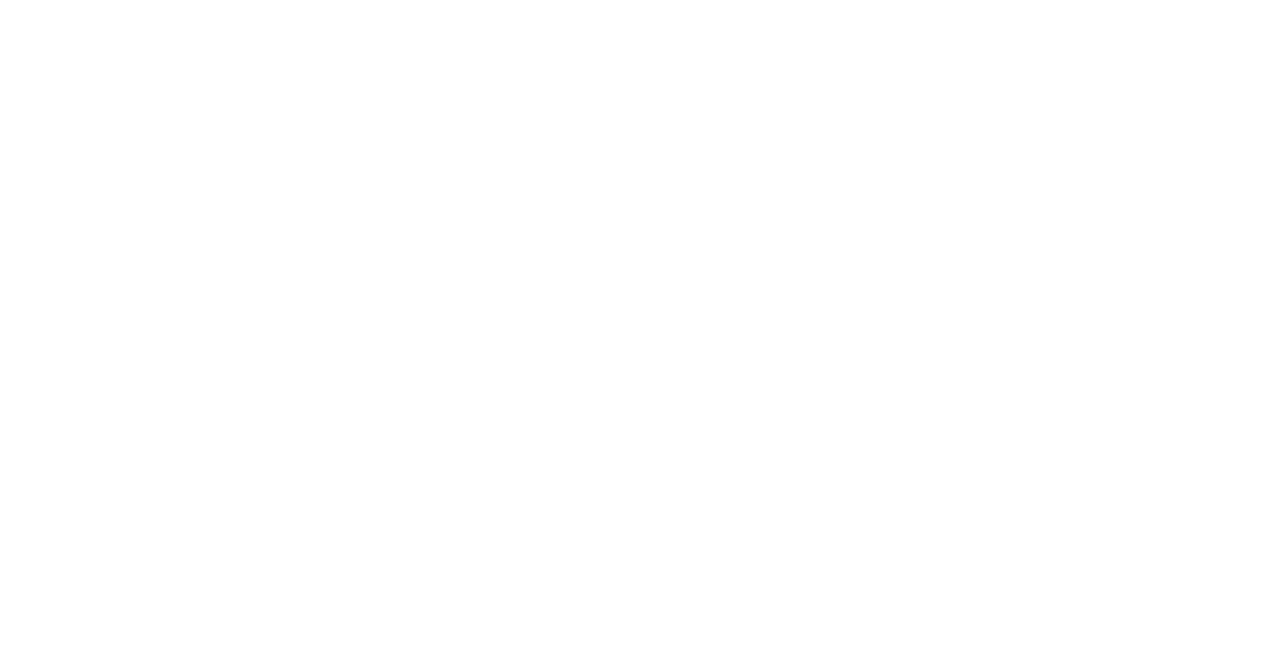 scroll, scrollTop: 0, scrollLeft: 0, axis: both 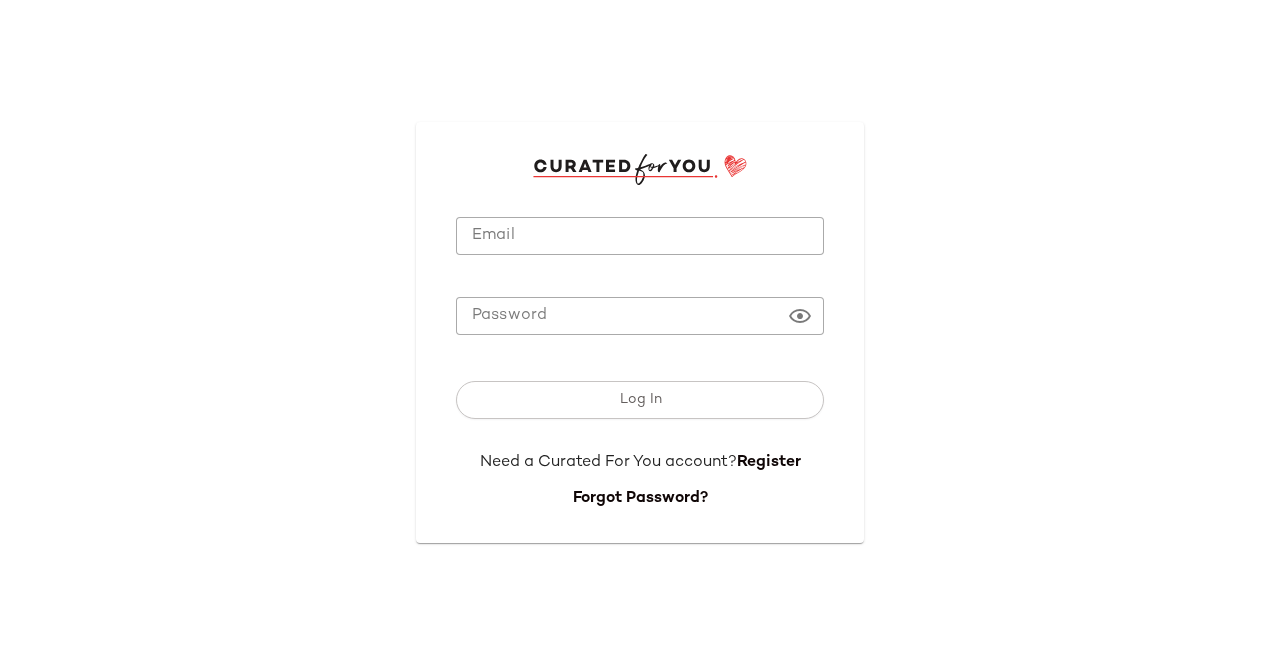type on "**********" 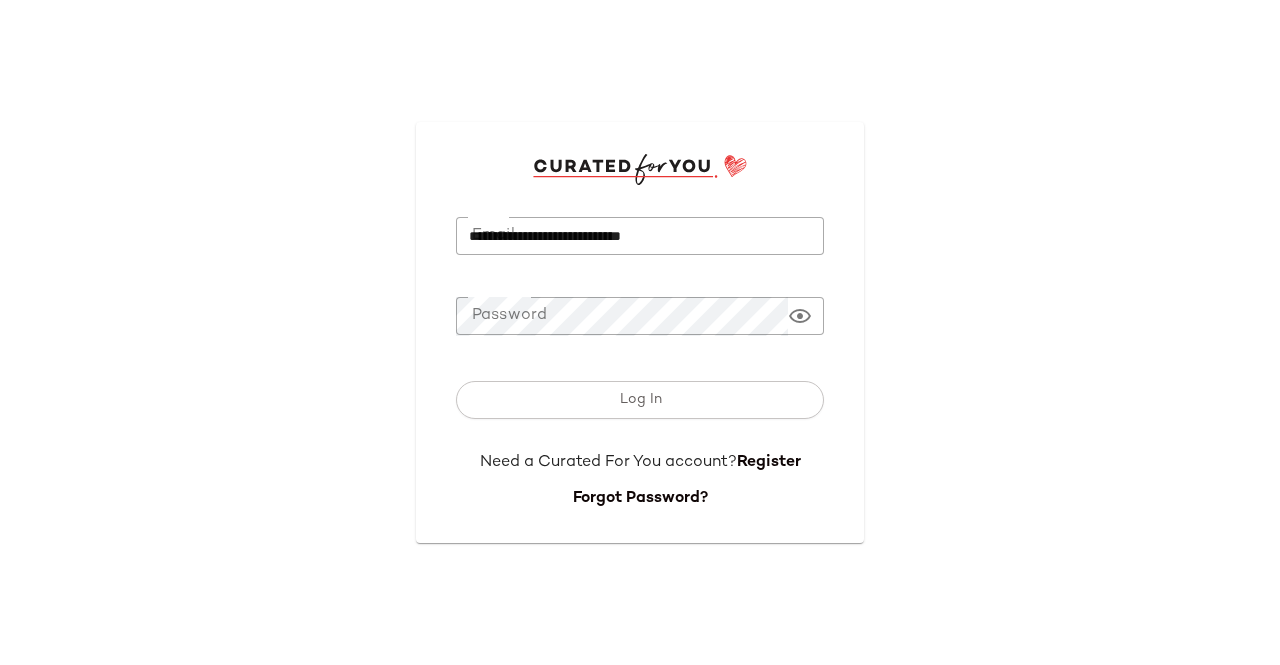 drag, startPoint x: 710, startPoint y: 257, endPoint x: 569, endPoint y: 122, distance: 195.20758 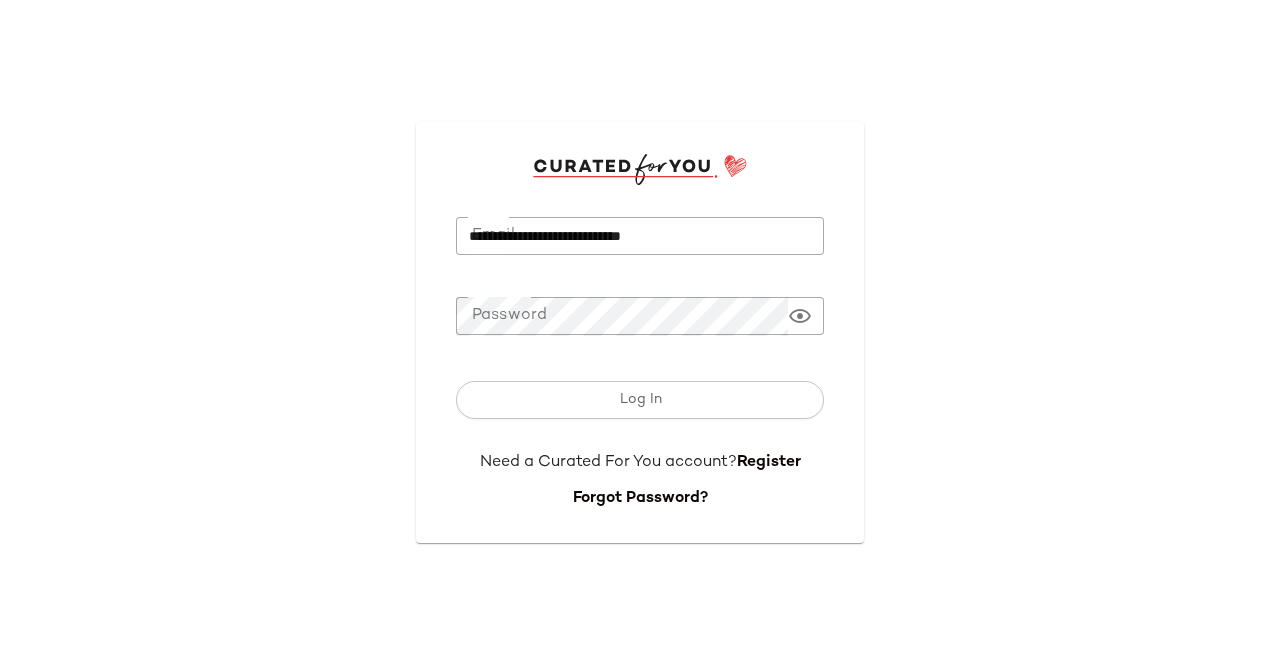 click on "**********" 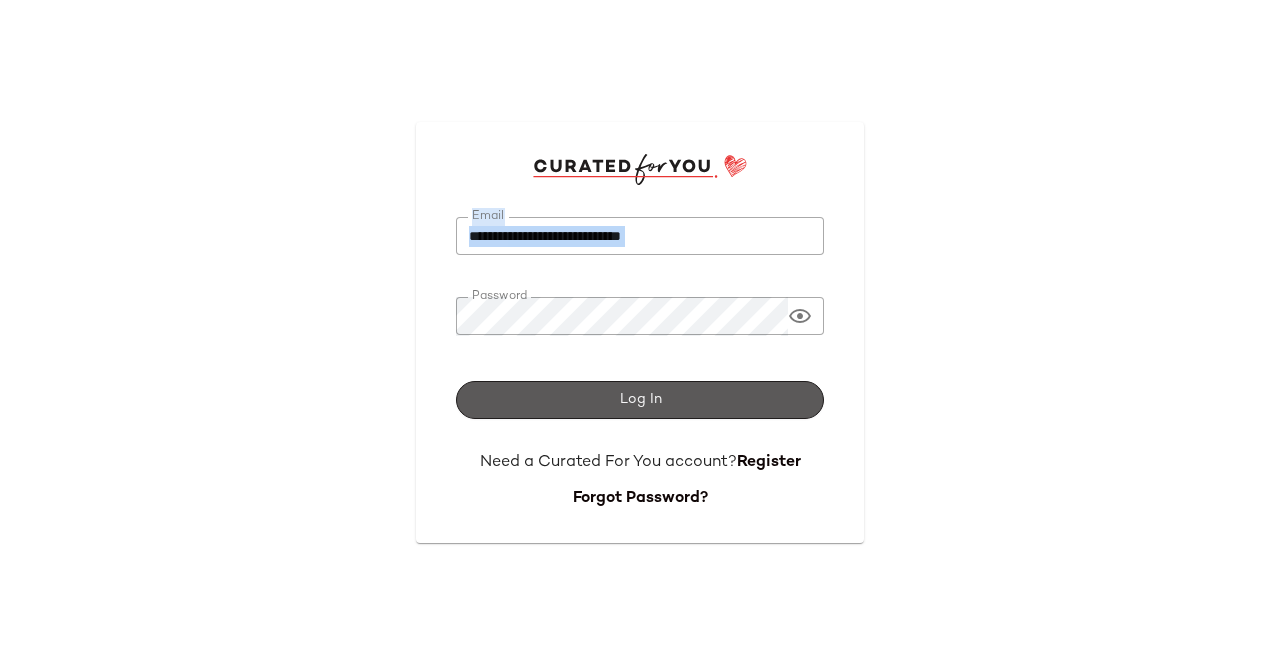 click on "Log In" at bounding box center [640, 400] 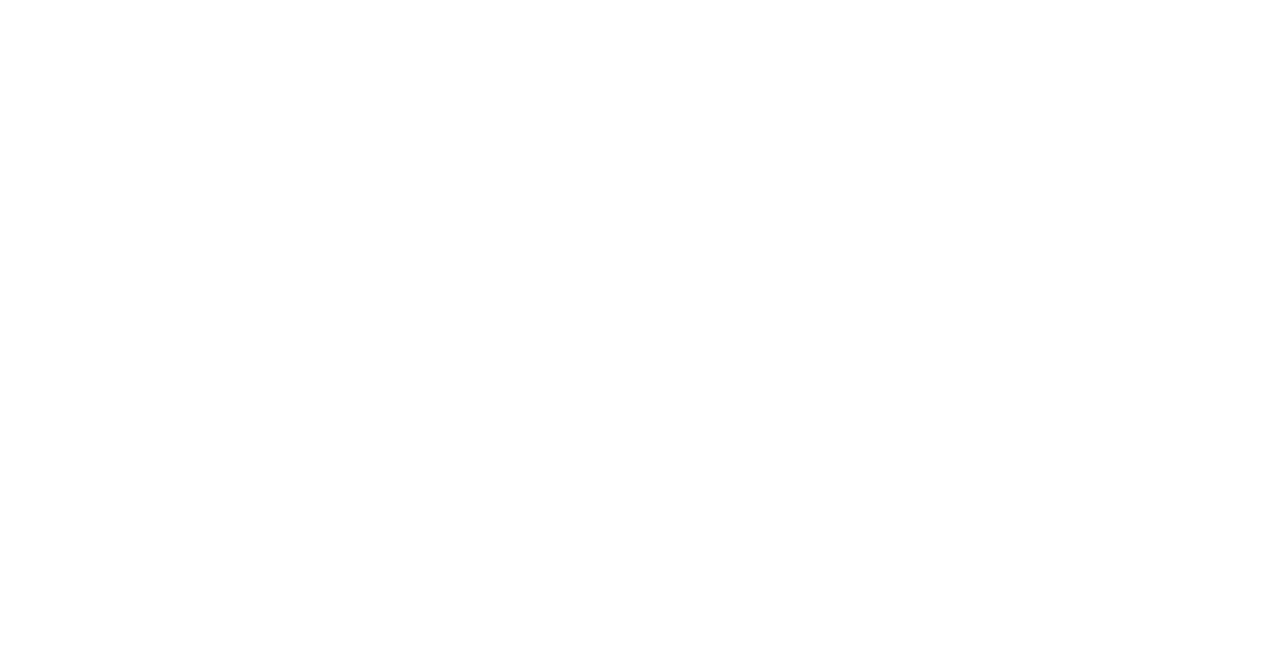 scroll, scrollTop: 0, scrollLeft: 0, axis: both 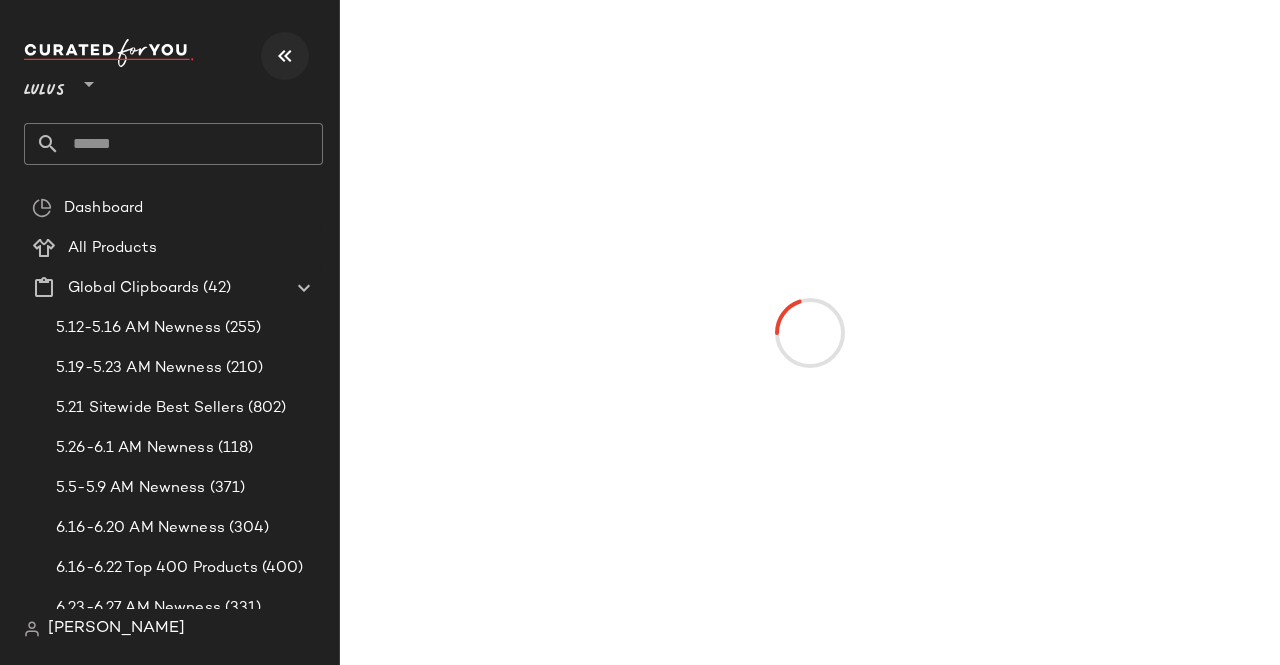 click at bounding box center (285, 56) 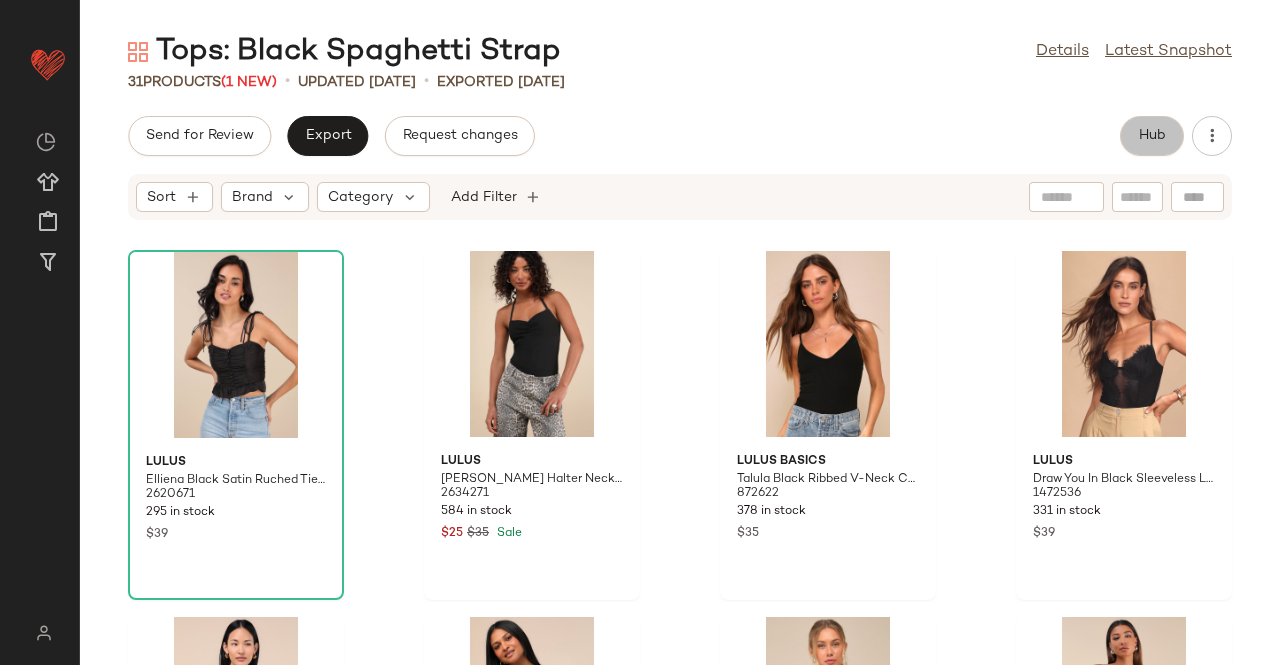 click on "Hub" at bounding box center (1152, 136) 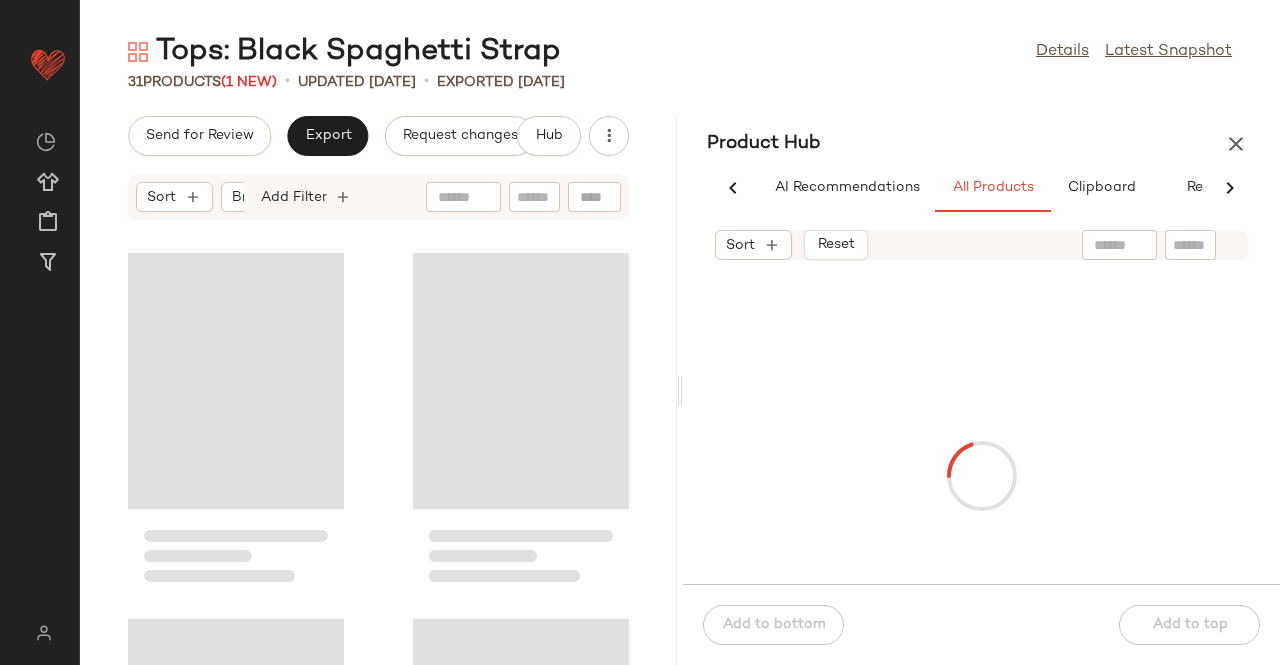 scroll, scrollTop: 0, scrollLeft: 54, axis: horizontal 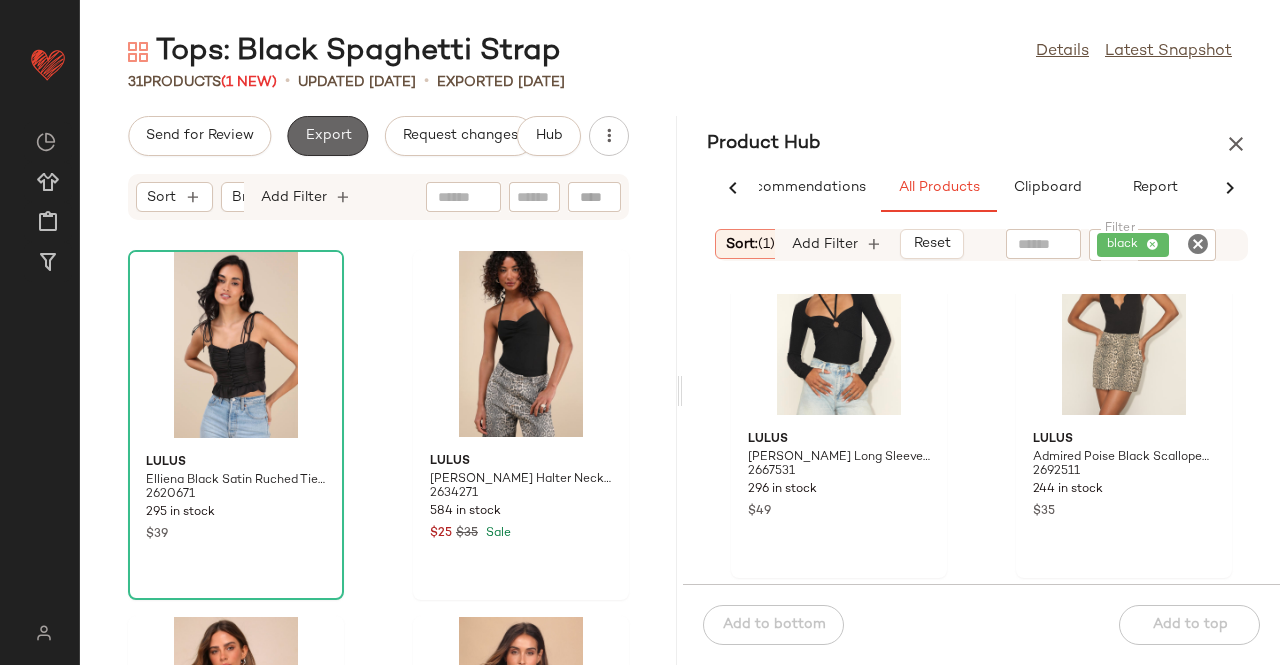 click on "Export" 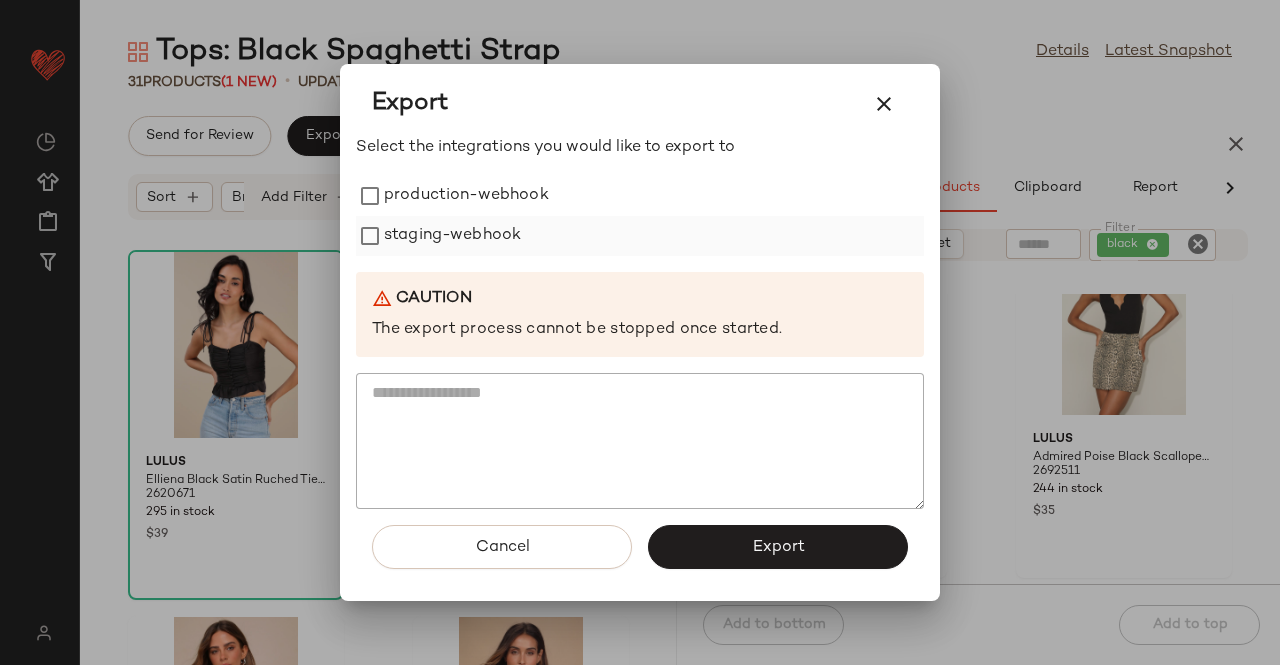 click on "Select the integrations you would like to export to production-webhook staging-webhook Caution The export process cannot be stopped once started." at bounding box center [640, 323] 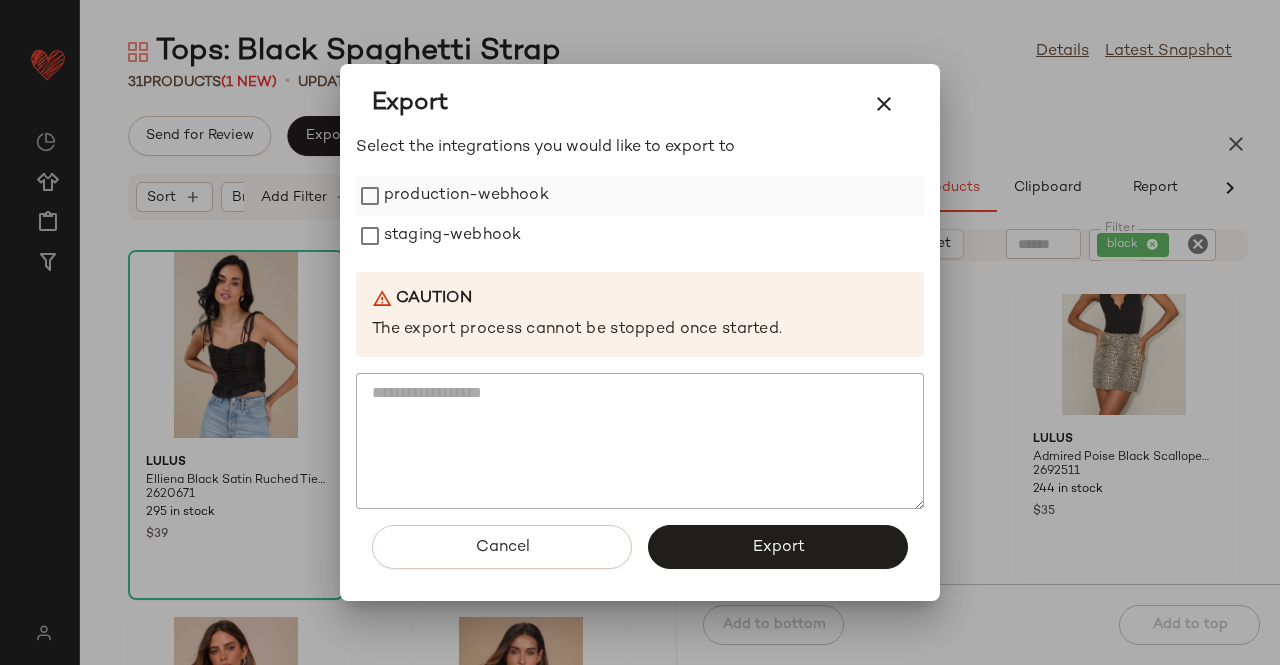 click on "production-webhook" at bounding box center [466, 196] 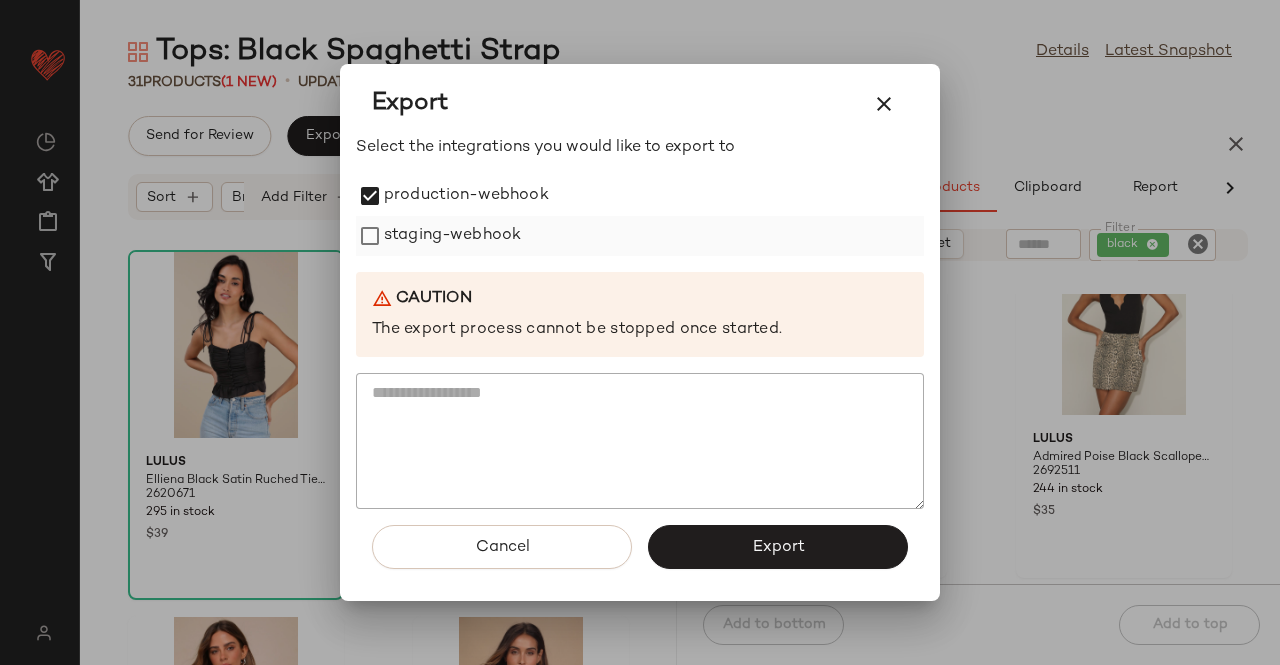 click on "staging-webhook" at bounding box center (452, 236) 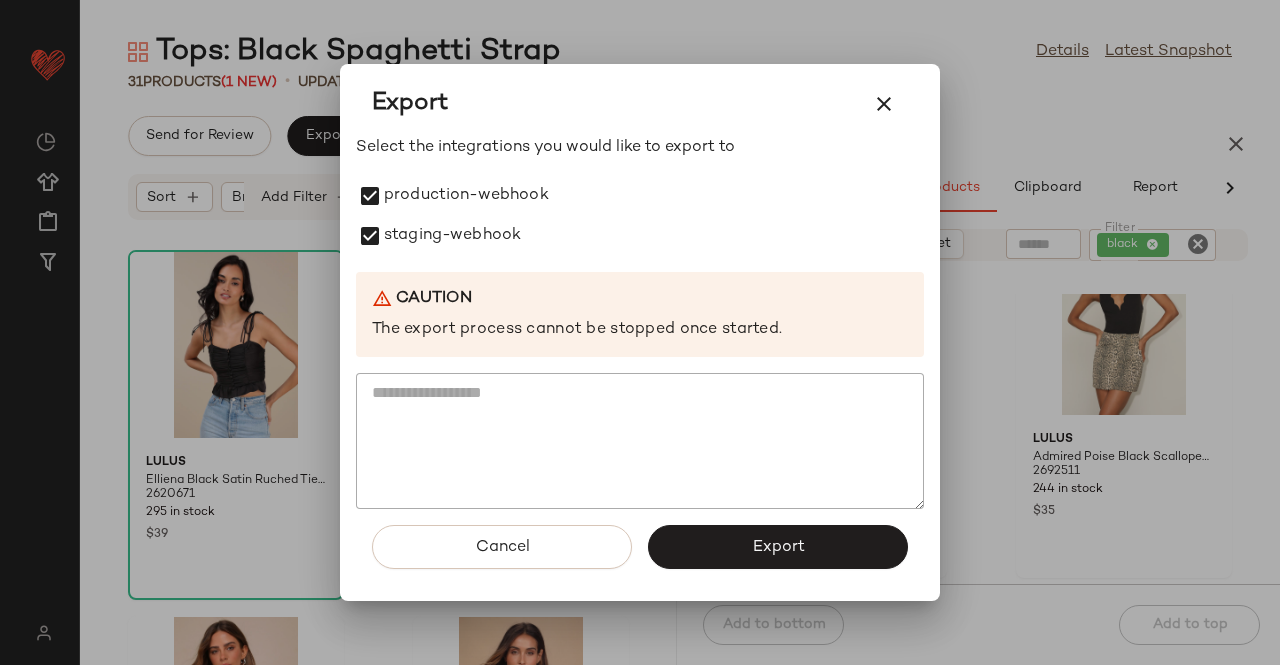 click on "Export" at bounding box center (778, 547) 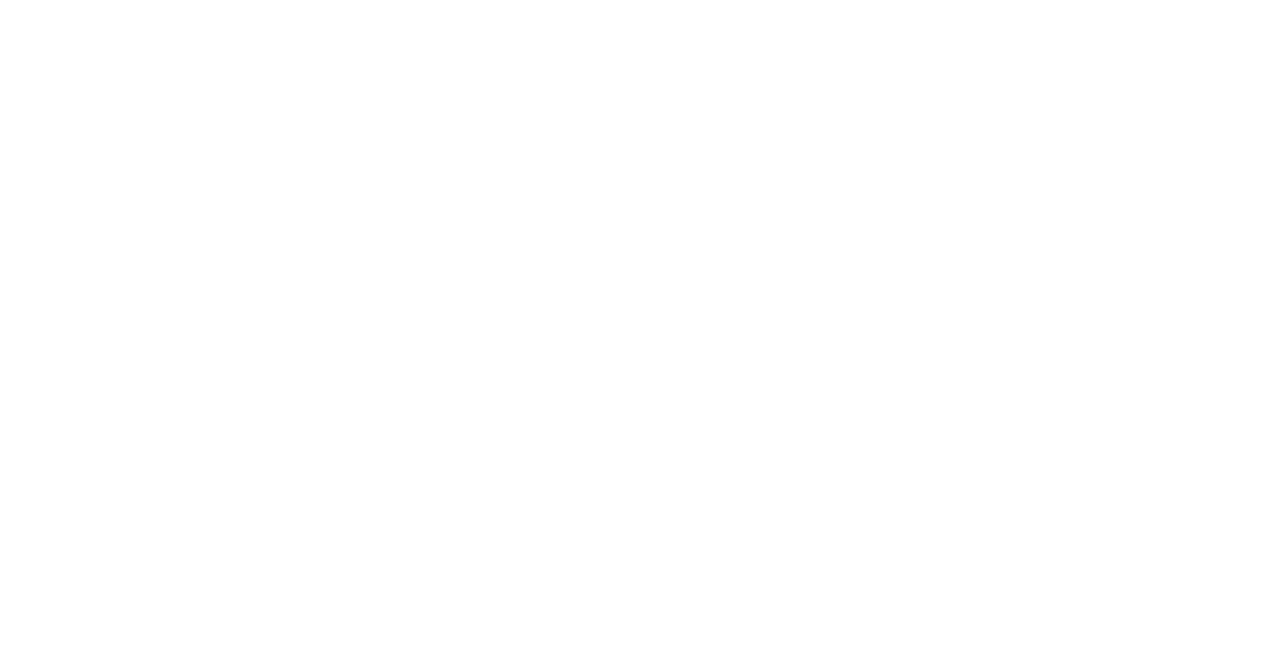scroll, scrollTop: 0, scrollLeft: 0, axis: both 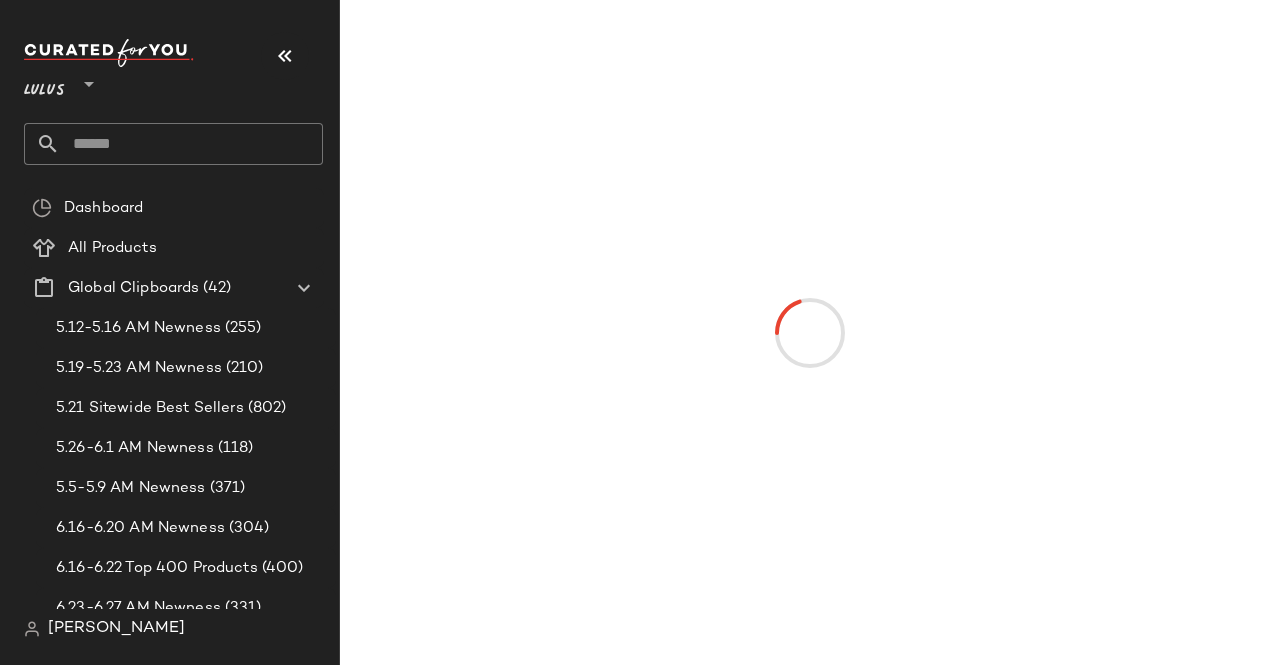 click at bounding box center (285, 56) 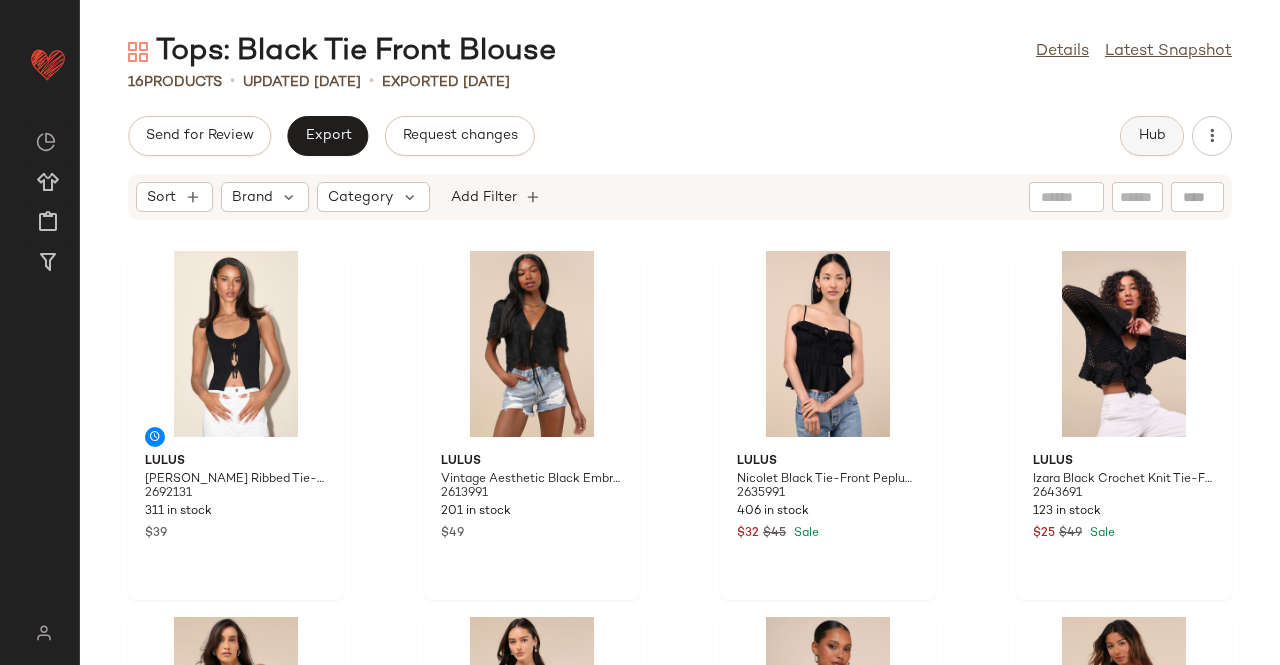 click on "Hub" at bounding box center [1152, 136] 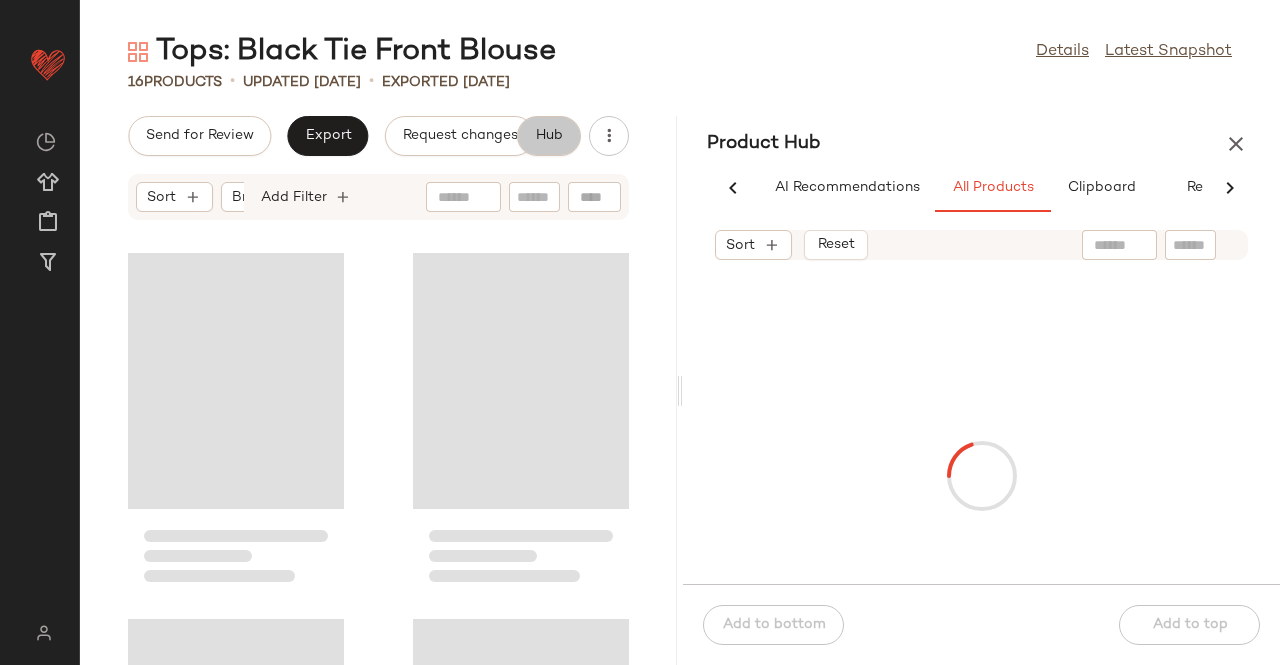 scroll, scrollTop: 0, scrollLeft: 62, axis: horizontal 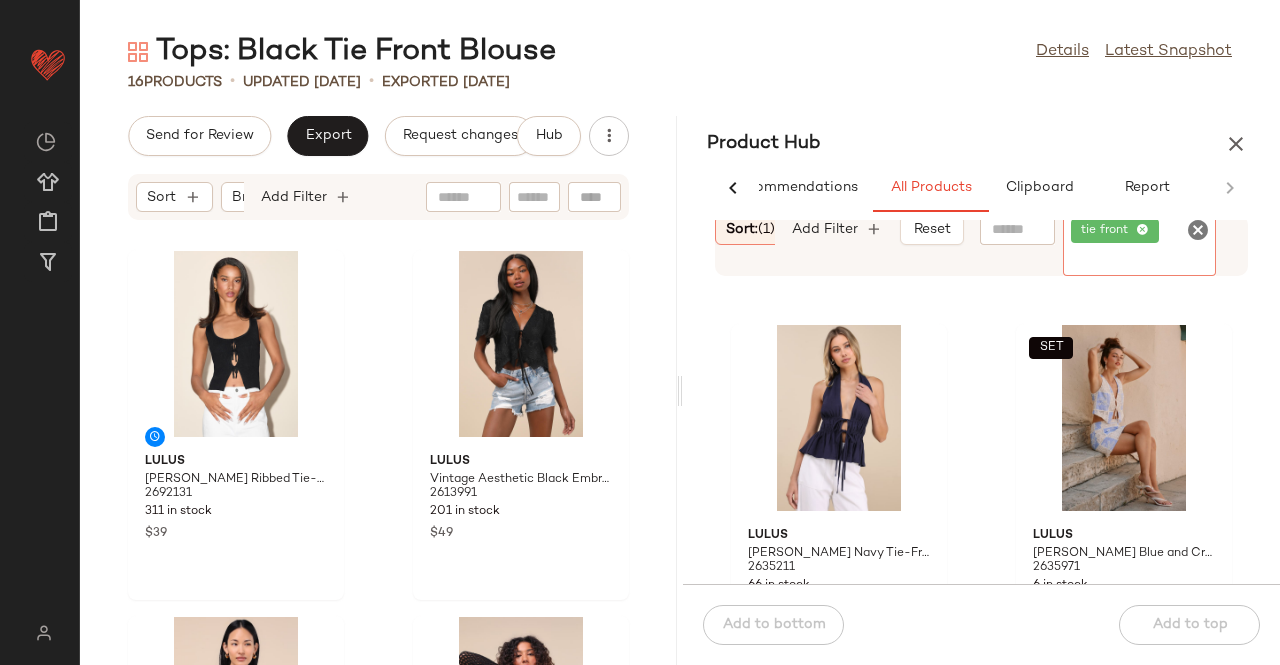 click on "tie front" 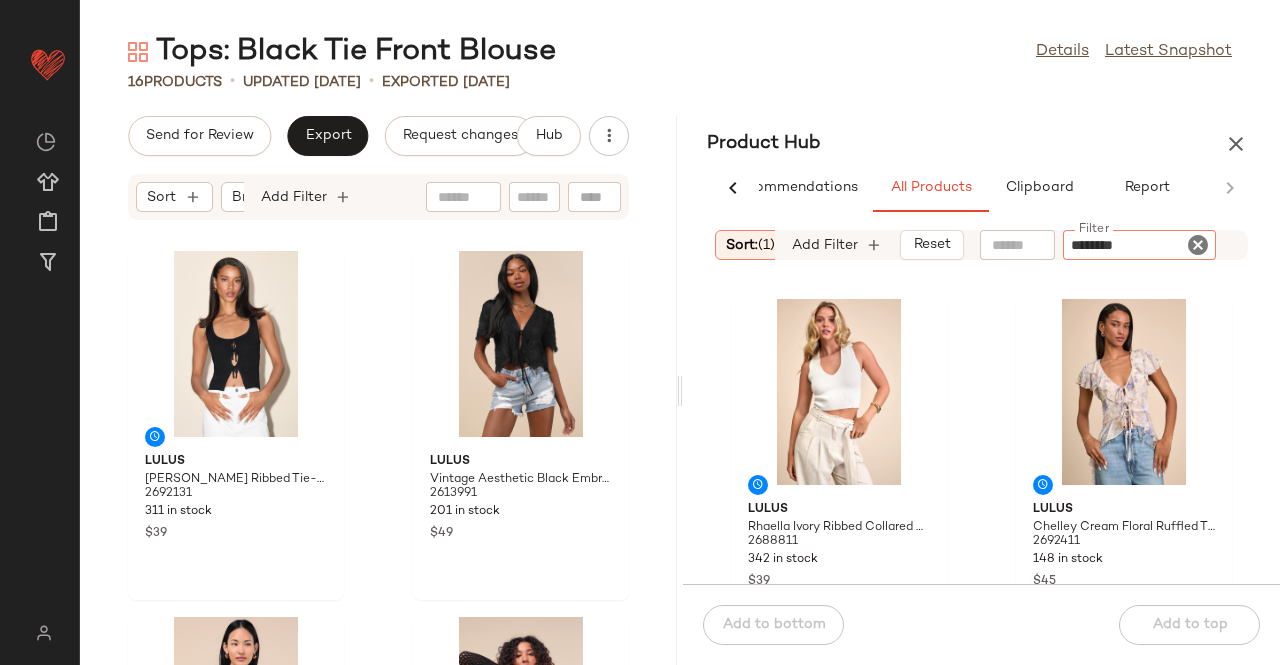 type on "*********" 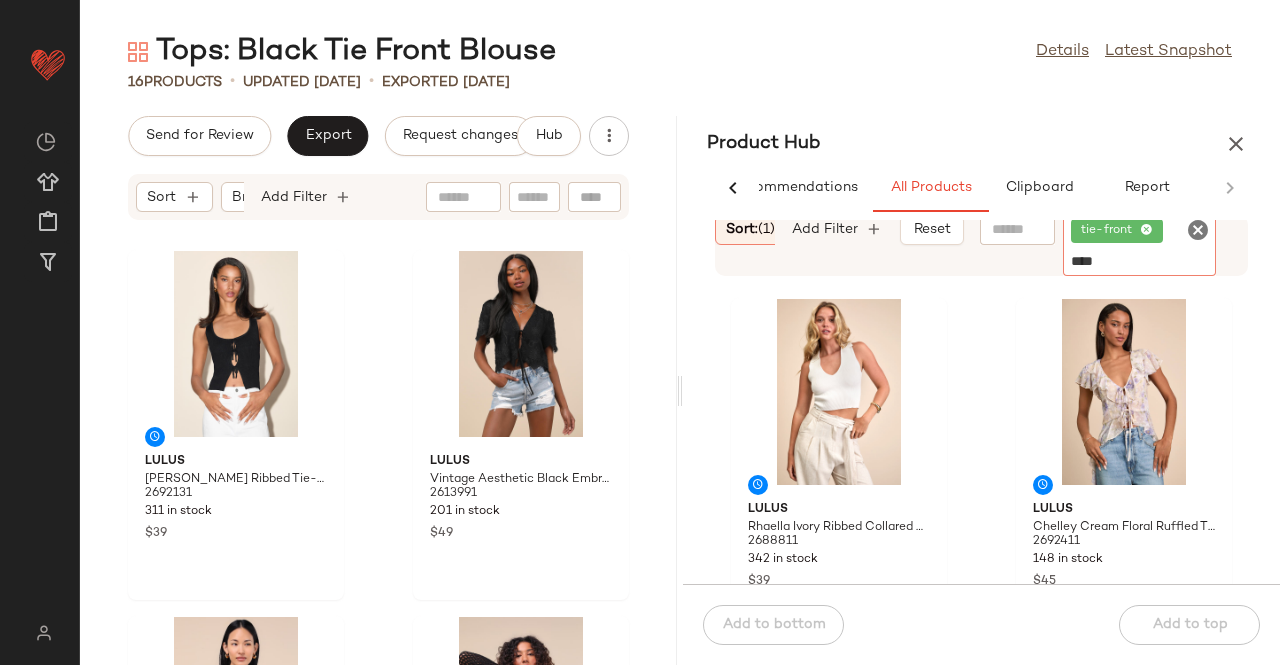 type on "*****" 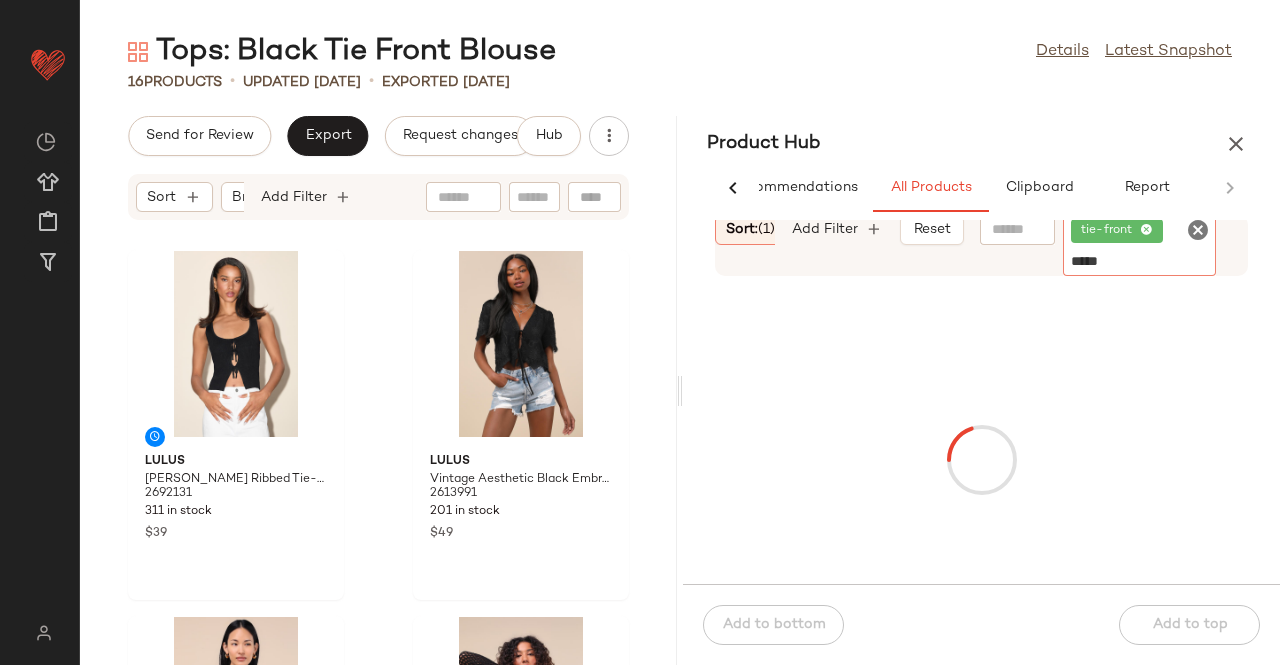 type 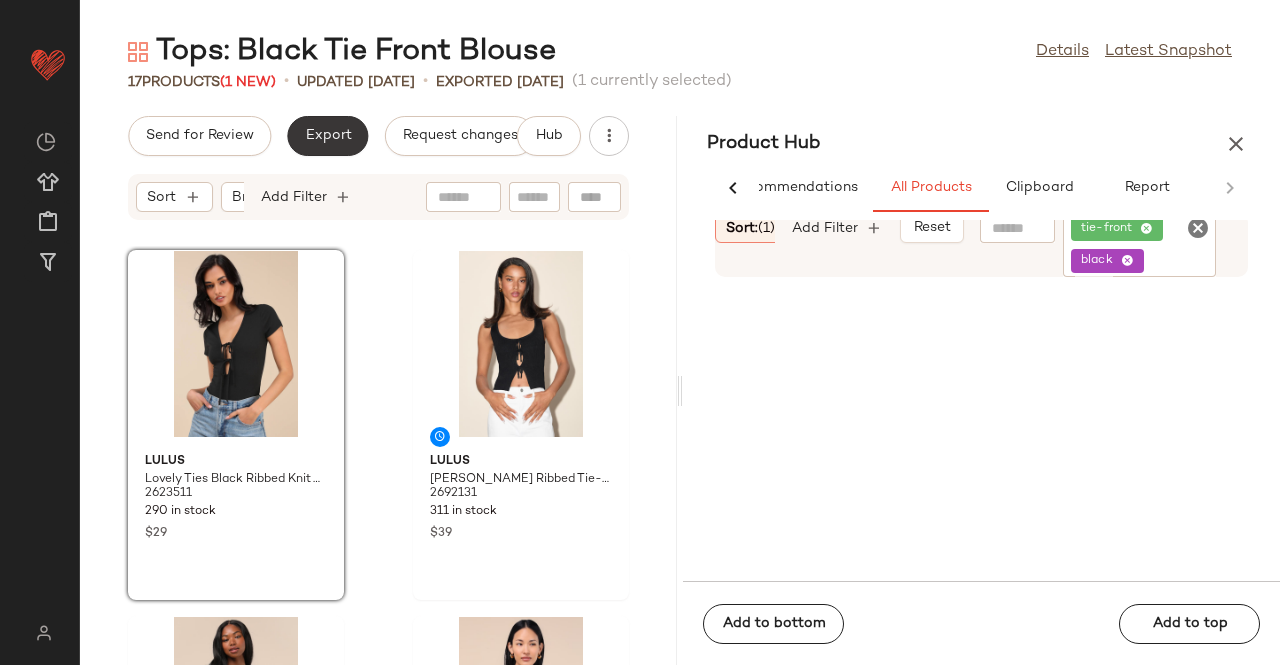 click on "Export" 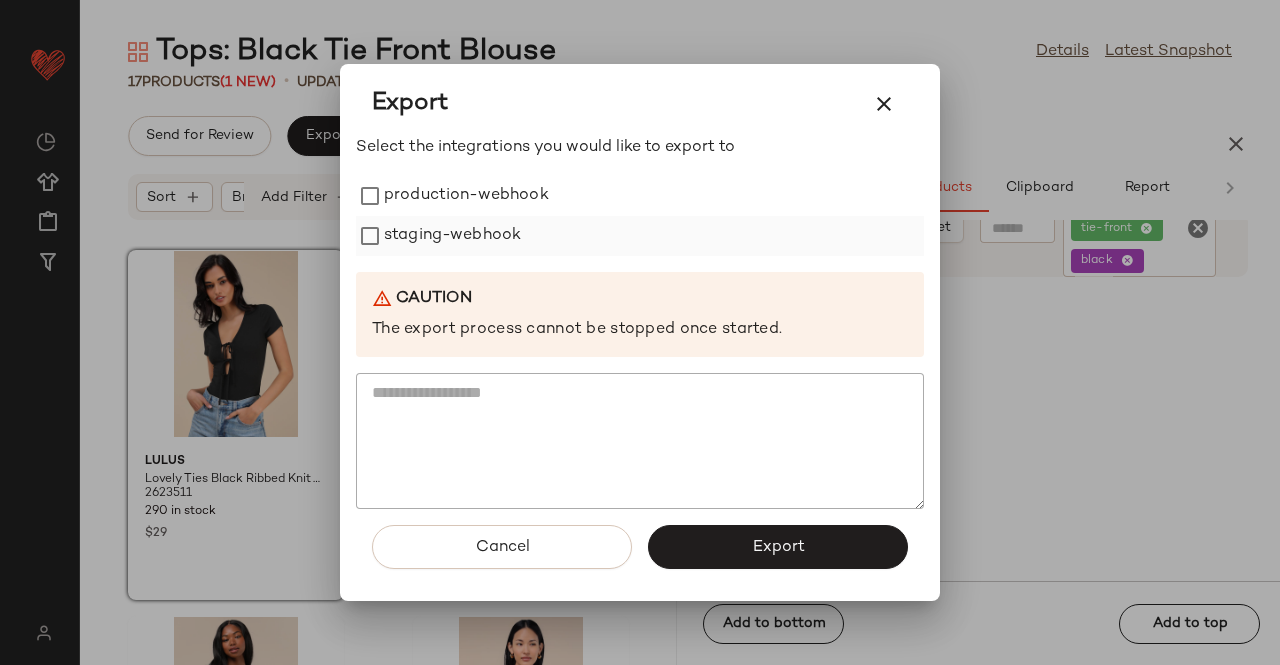 click on "staging-webhook" at bounding box center [452, 236] 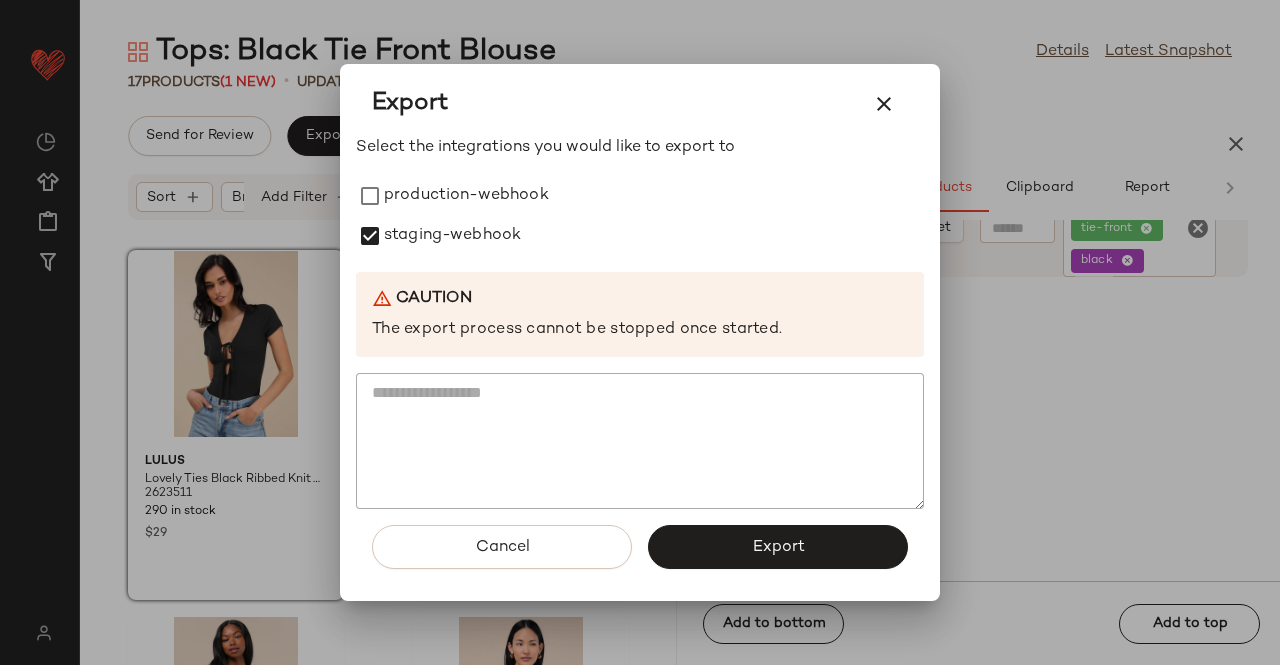 drag, startPoint x: 441, startPoint y: 192, endPoint x: 721, endPoint y: 412, distance: 356.08987 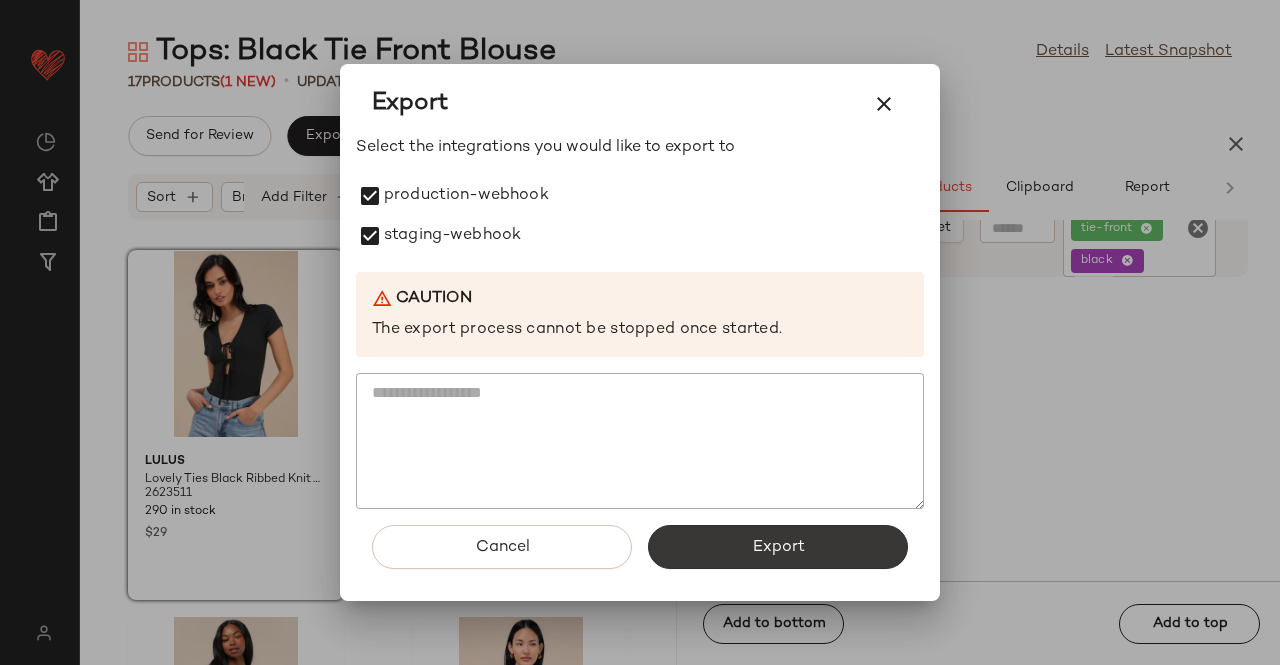 click on "Export" 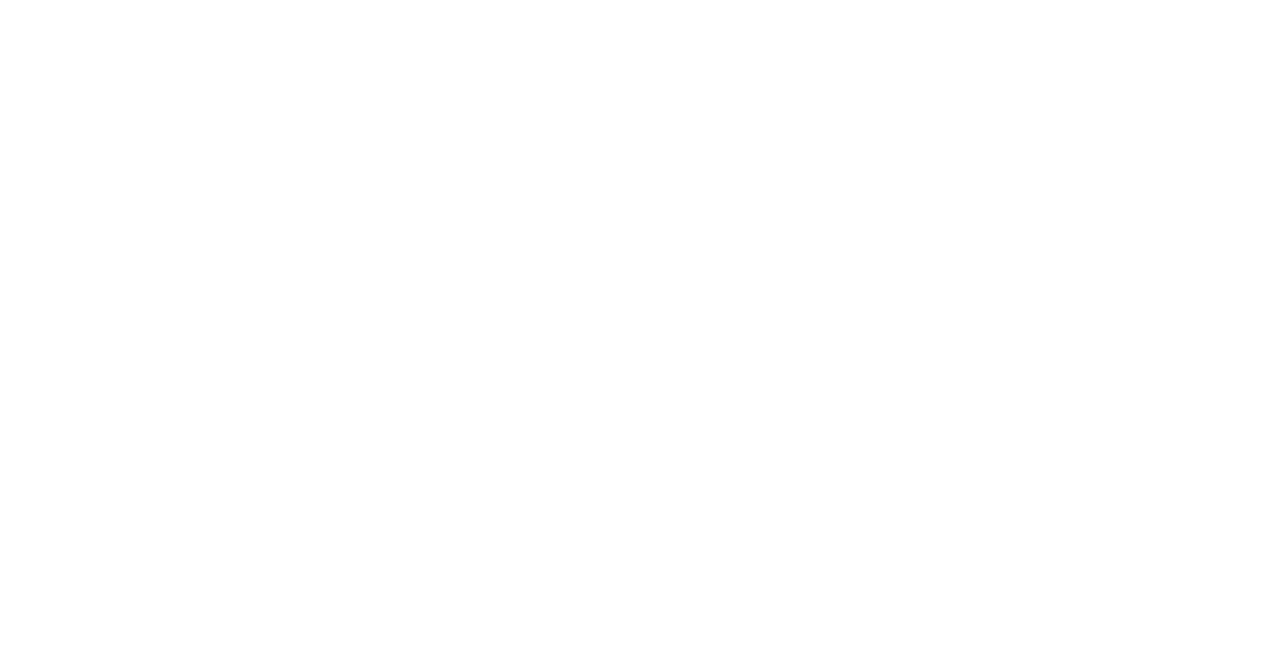 scroll, scrollTop: 0, scrollLeft: 0, axis: both 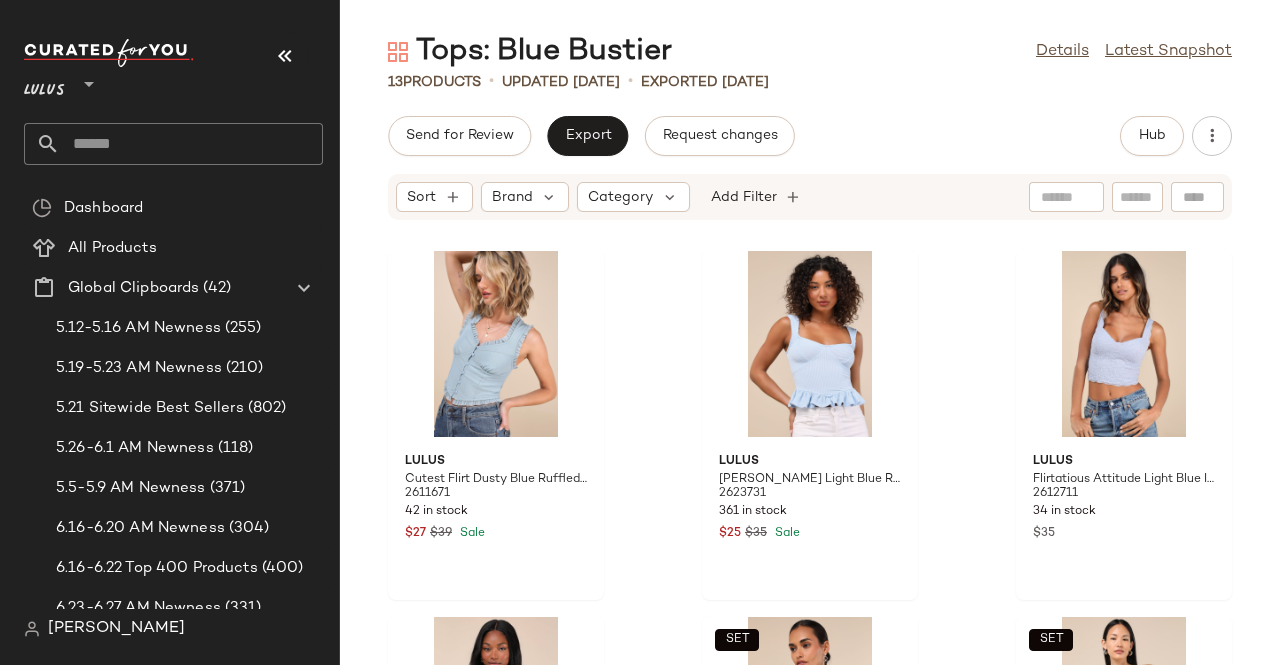 drag, startPoint x: 276, startPoint y: 56, endPoint x: 273, endPoint y: 83, distance: 27.166155 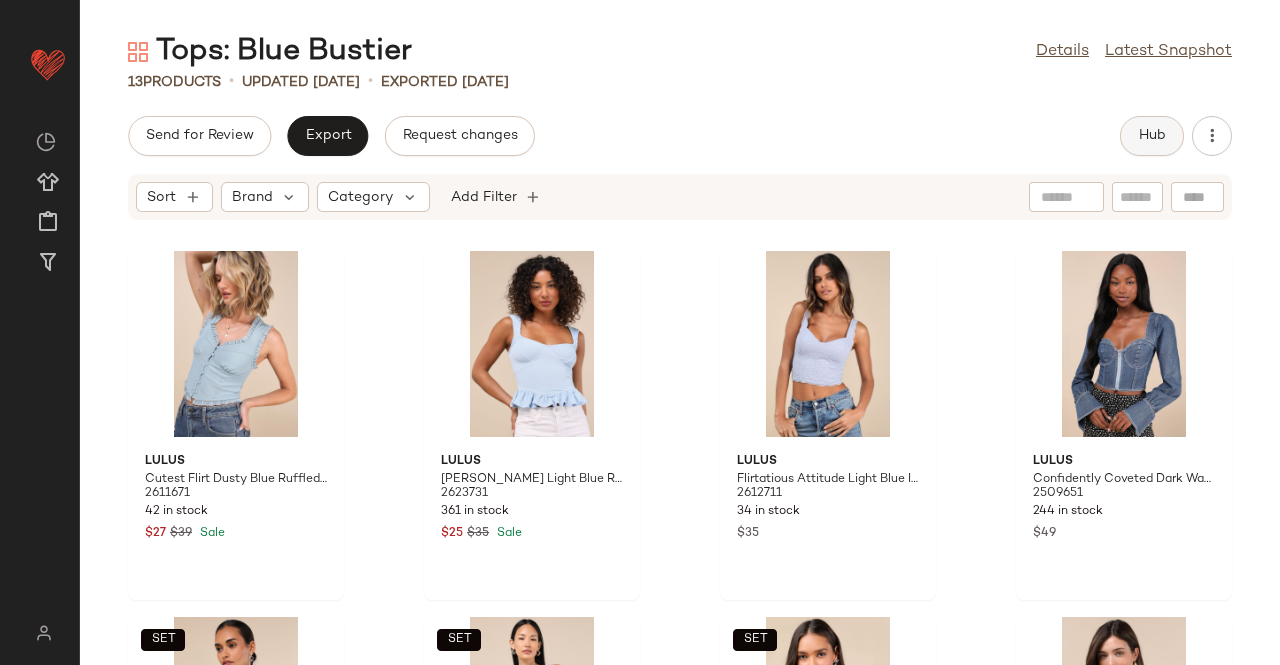 click on "Hub" 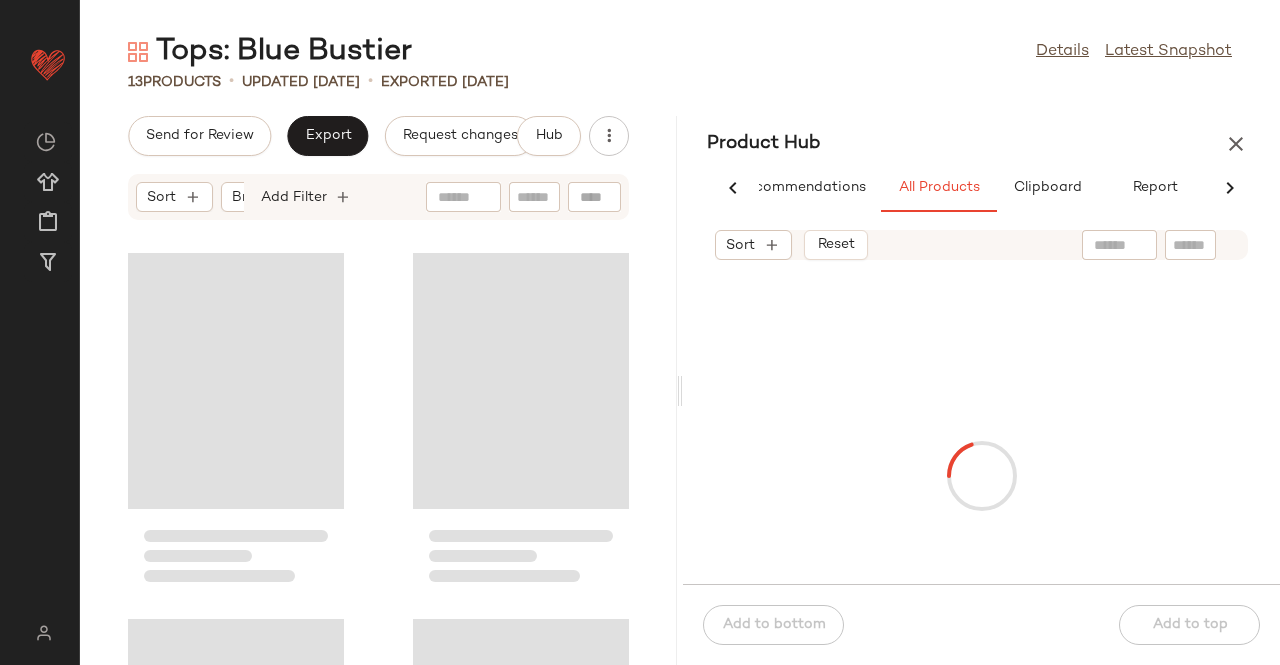 scroll, scrollTop: 0, scrollLeft: 62, axis: horizontal 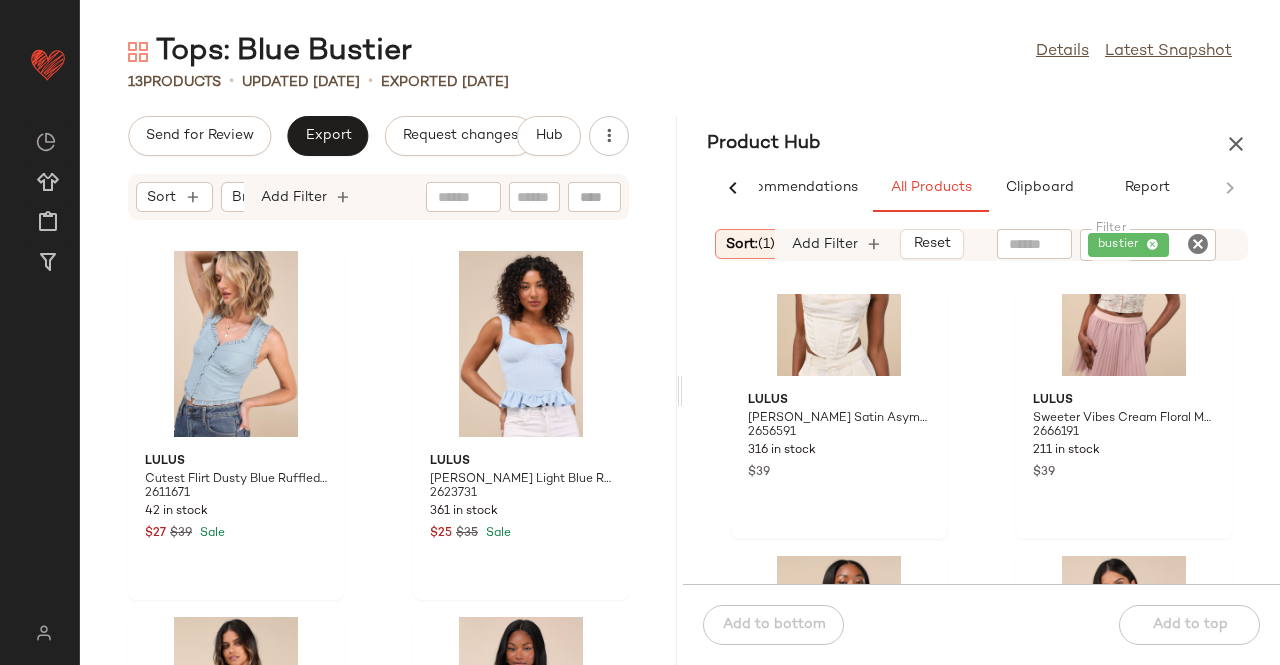click on "bustier" 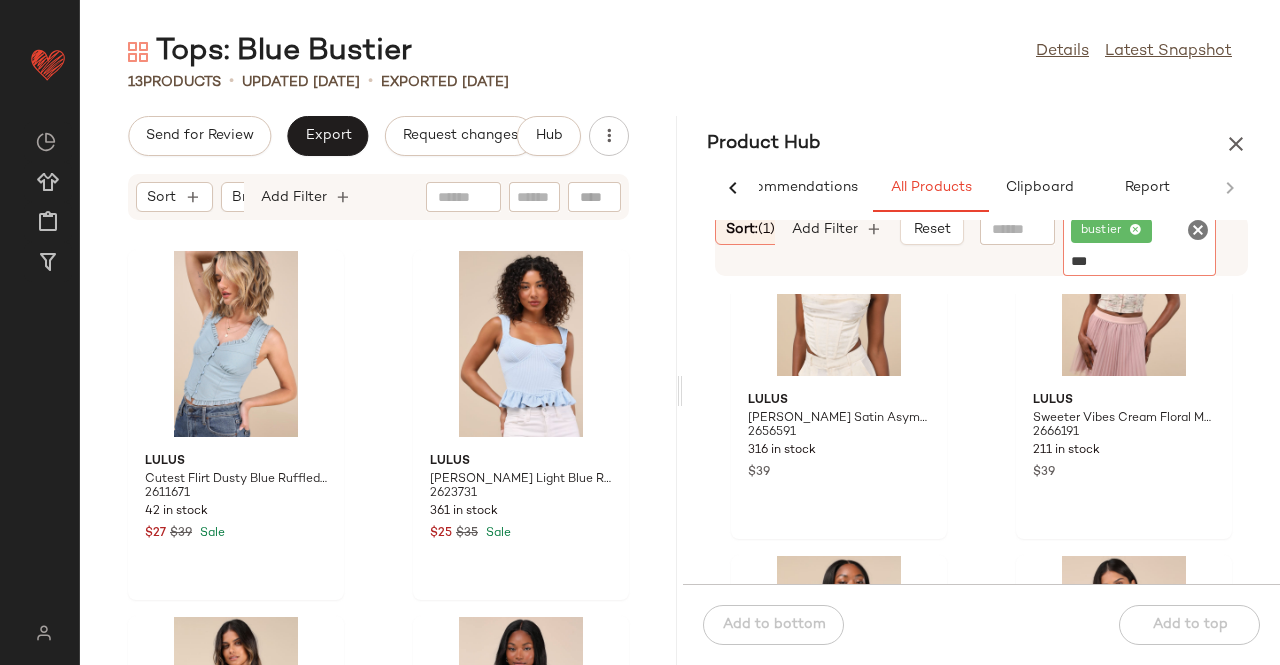 type on "****" 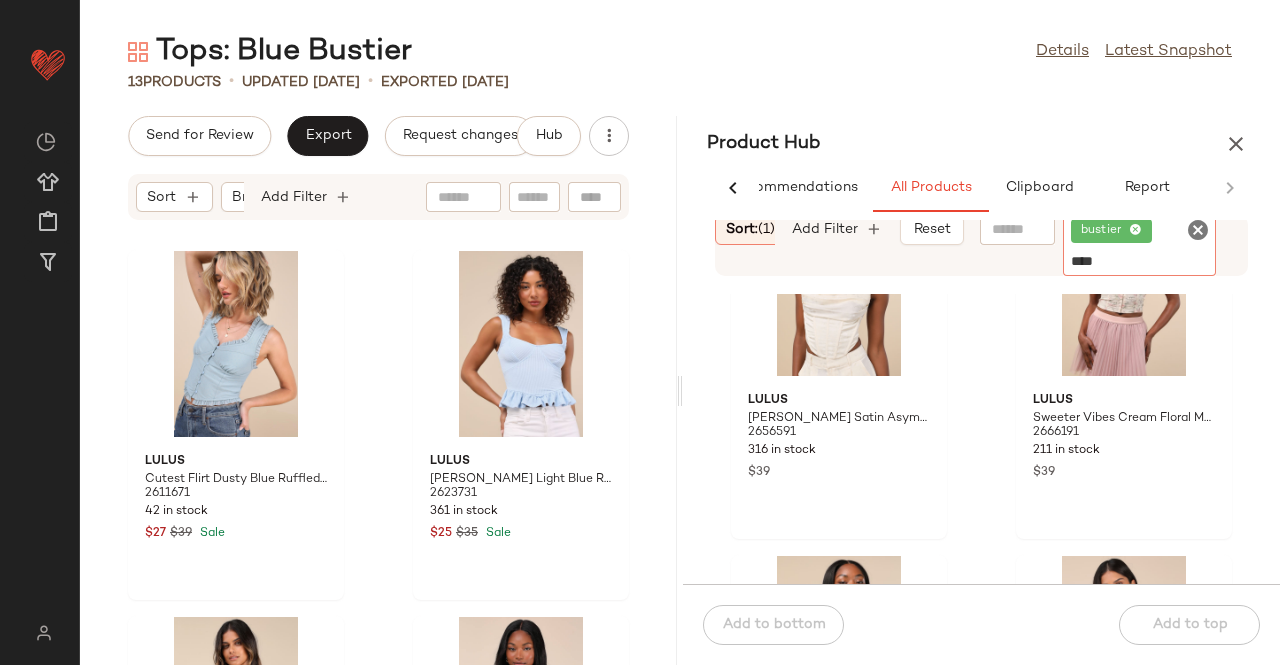 type 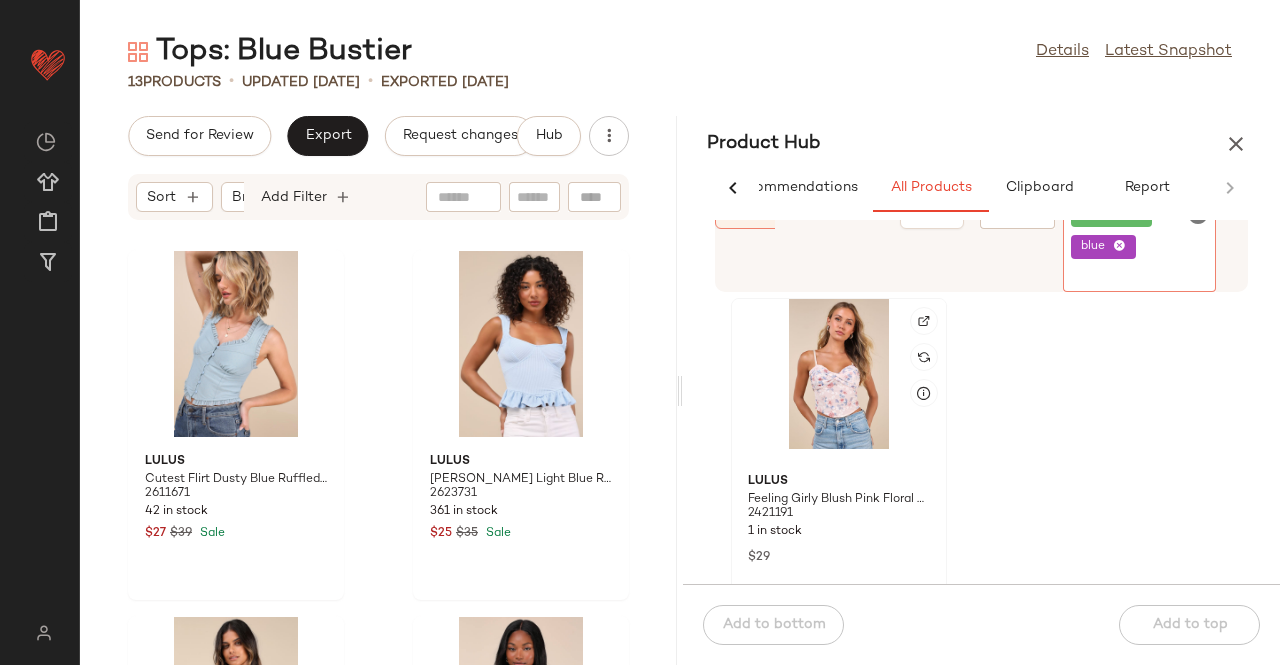 scroll, scrollTop: 63, scrollLeft: 0, axis: vertical 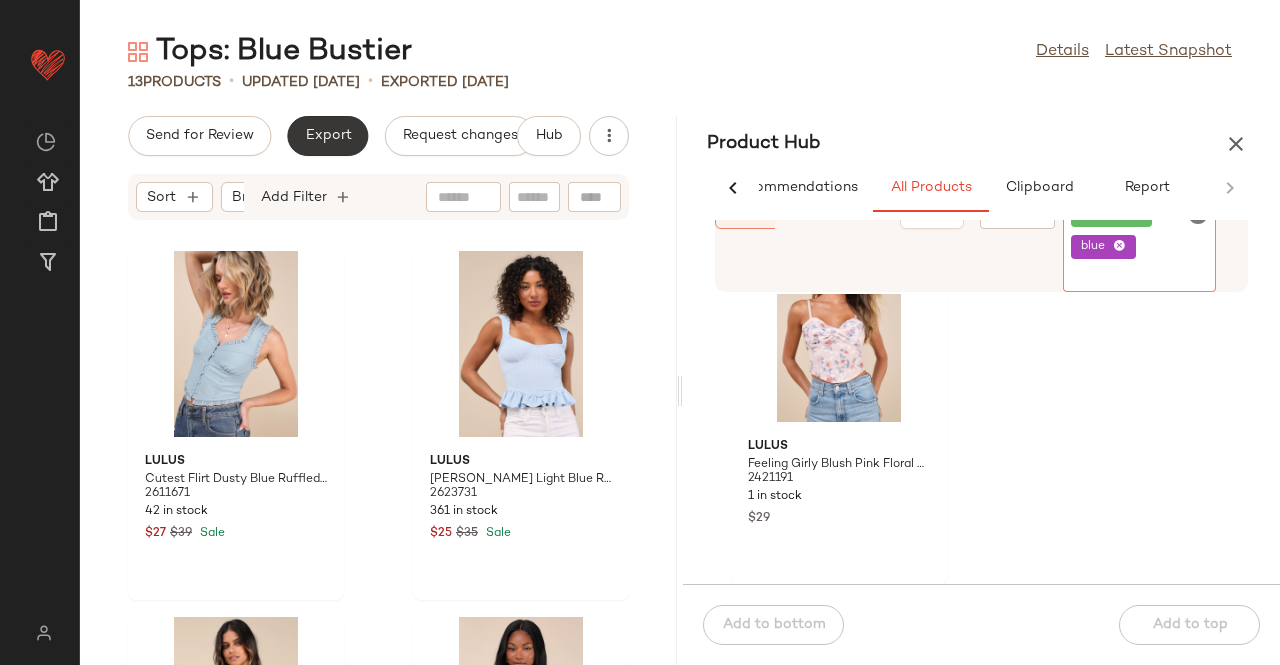 click on "Export" 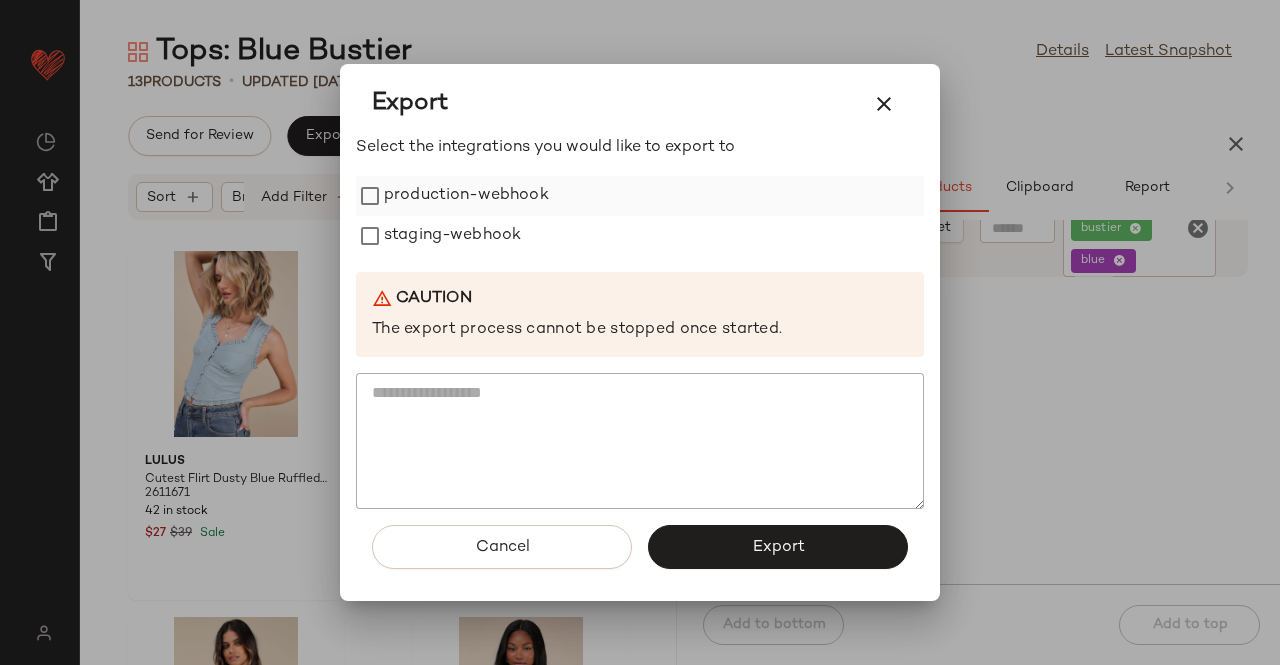 click on "production-webhook" at bounding box center [466, 196] 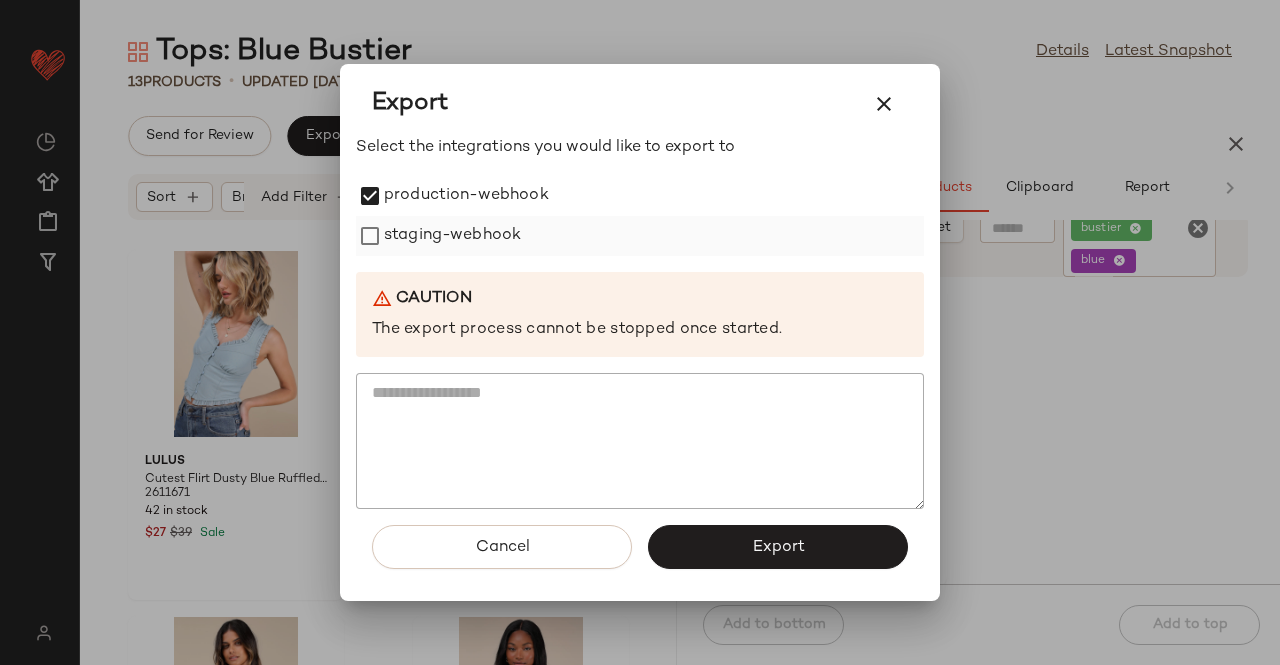 click on "staging-webhook" at bounding box center [452, 236] 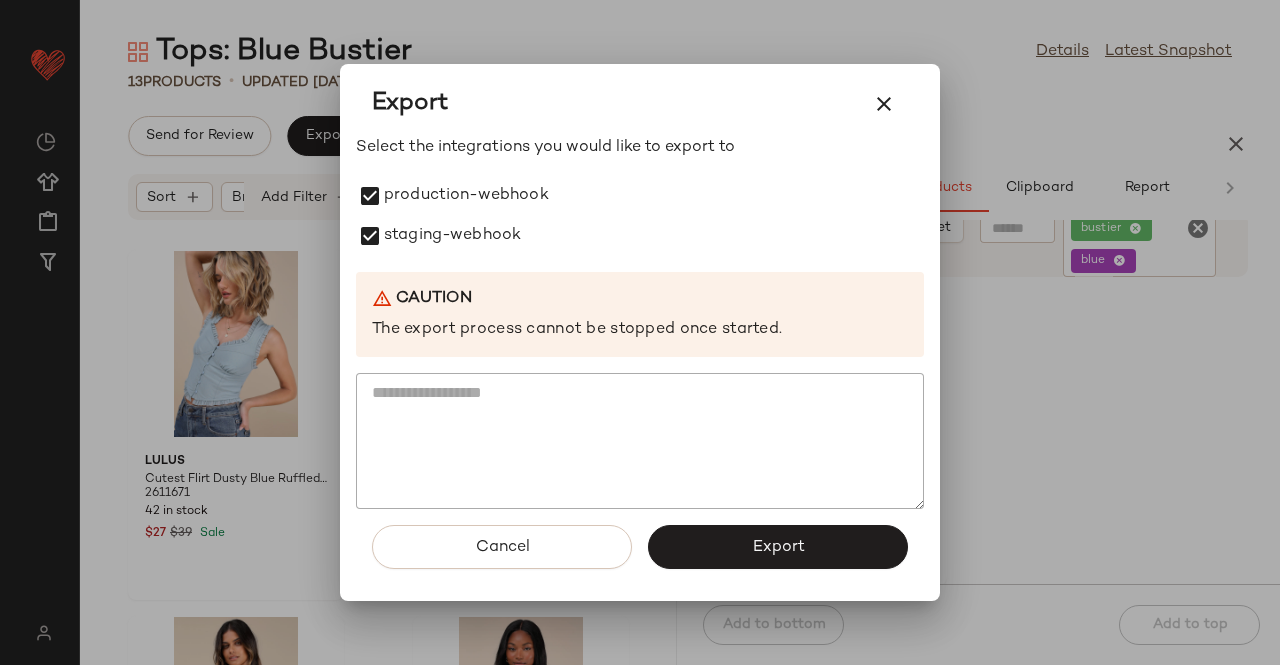 click on "Export" at bounding box center (778, 547) 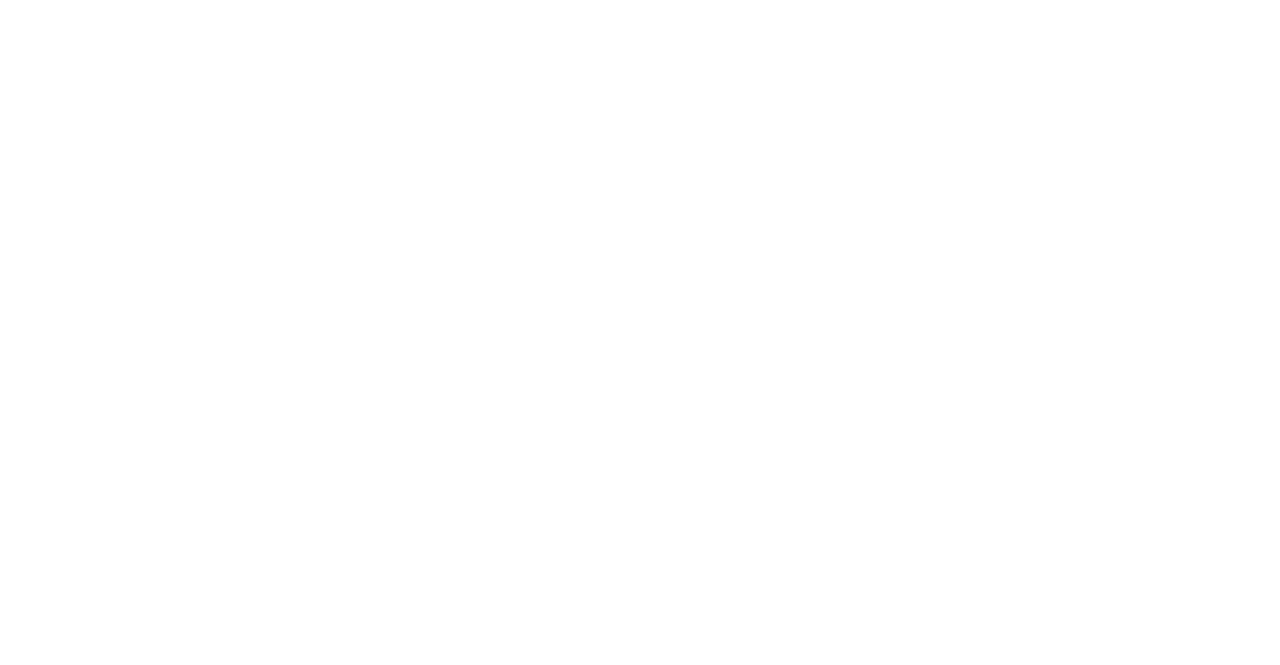 scroll, scrollTop: 0, scrollLeft: 0, axis: both 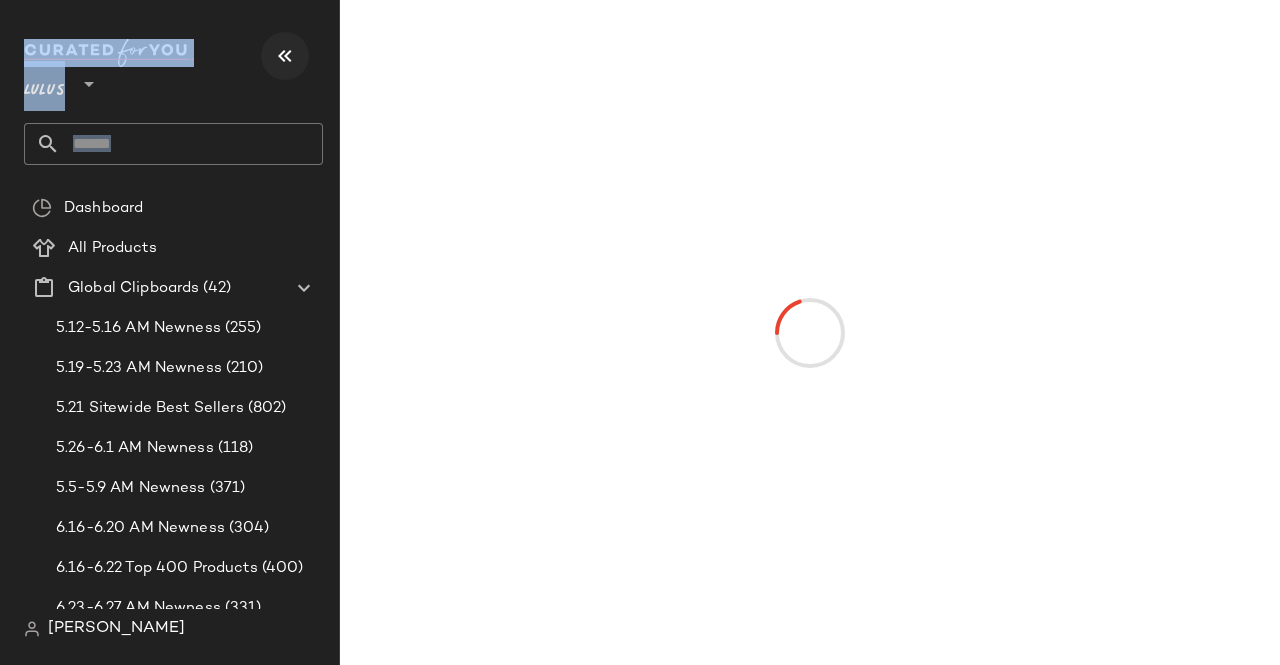 drag, startPoint x: 304, startPoint y: 41, endPoint x: 291, endPoint y: 55, distance: 19.104973 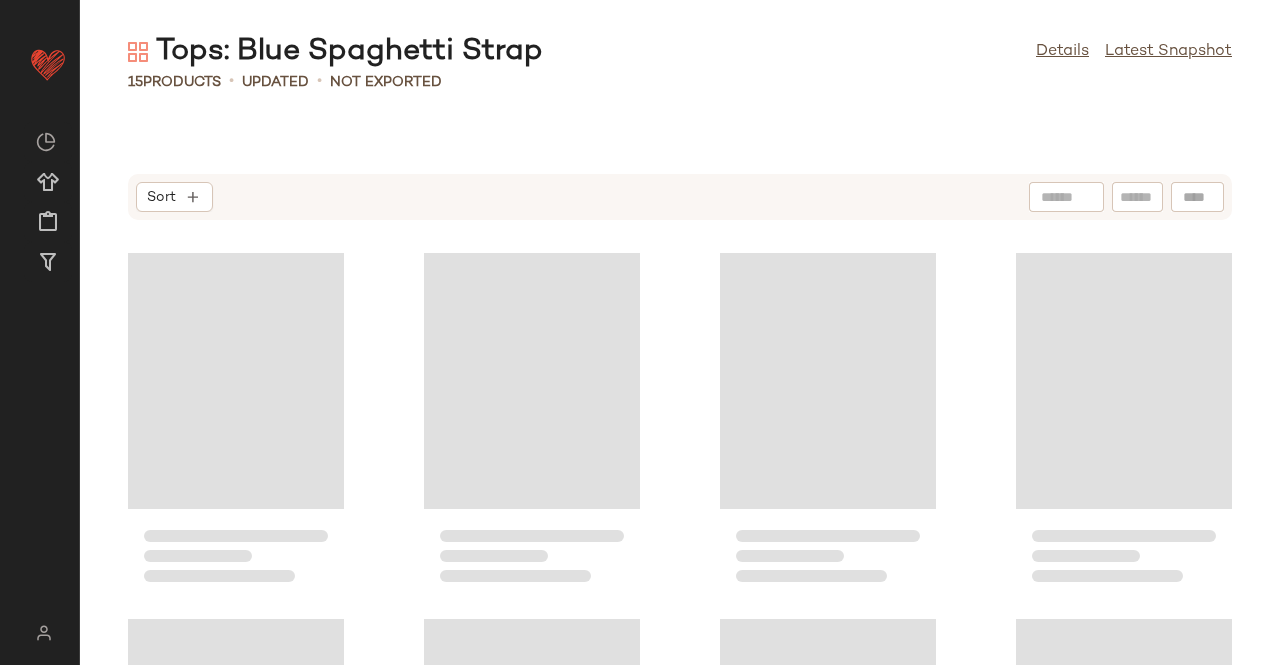 click on "Tops: Blue Spaghetti Strap" at bounding box center [335, 52] 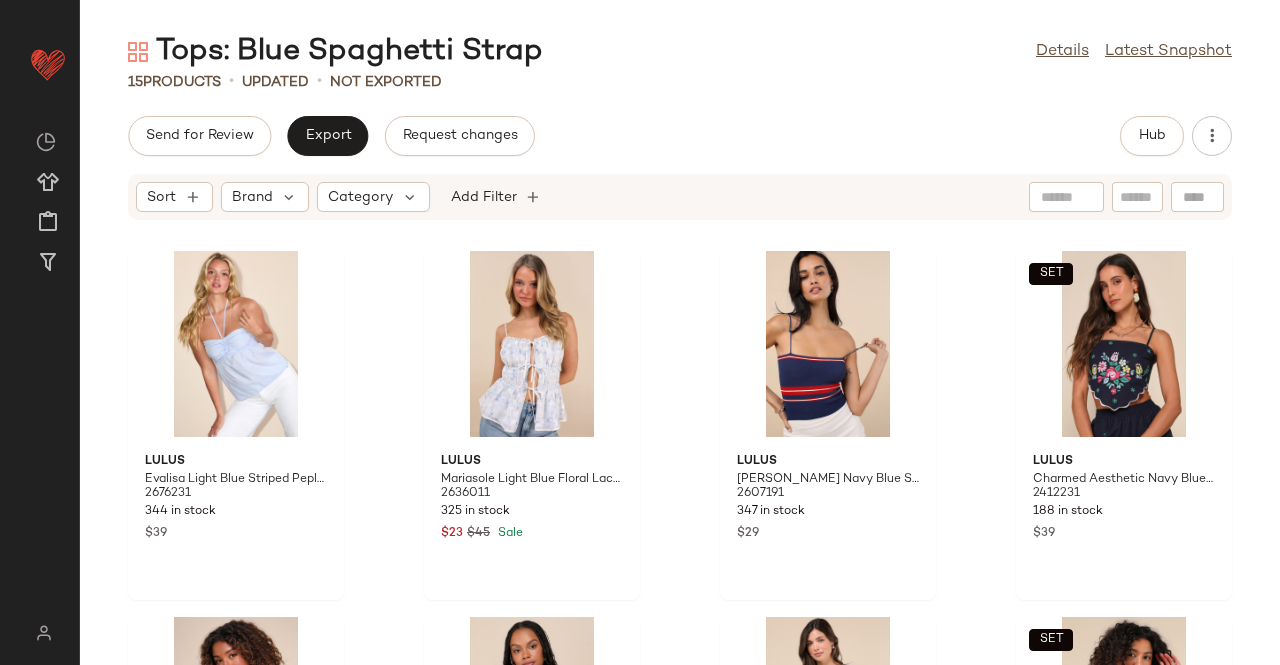 click on "Send for Review   Export   Request changes   Hub" 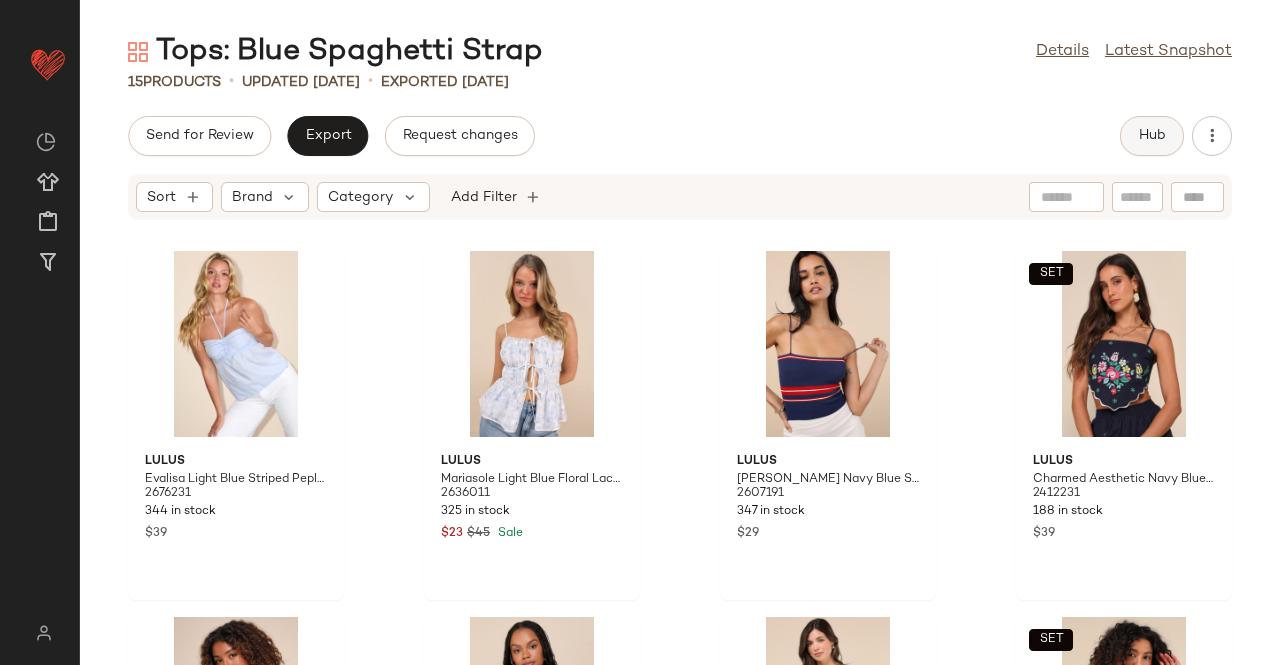 click on "Hub" at bounding box center [1152, 136] 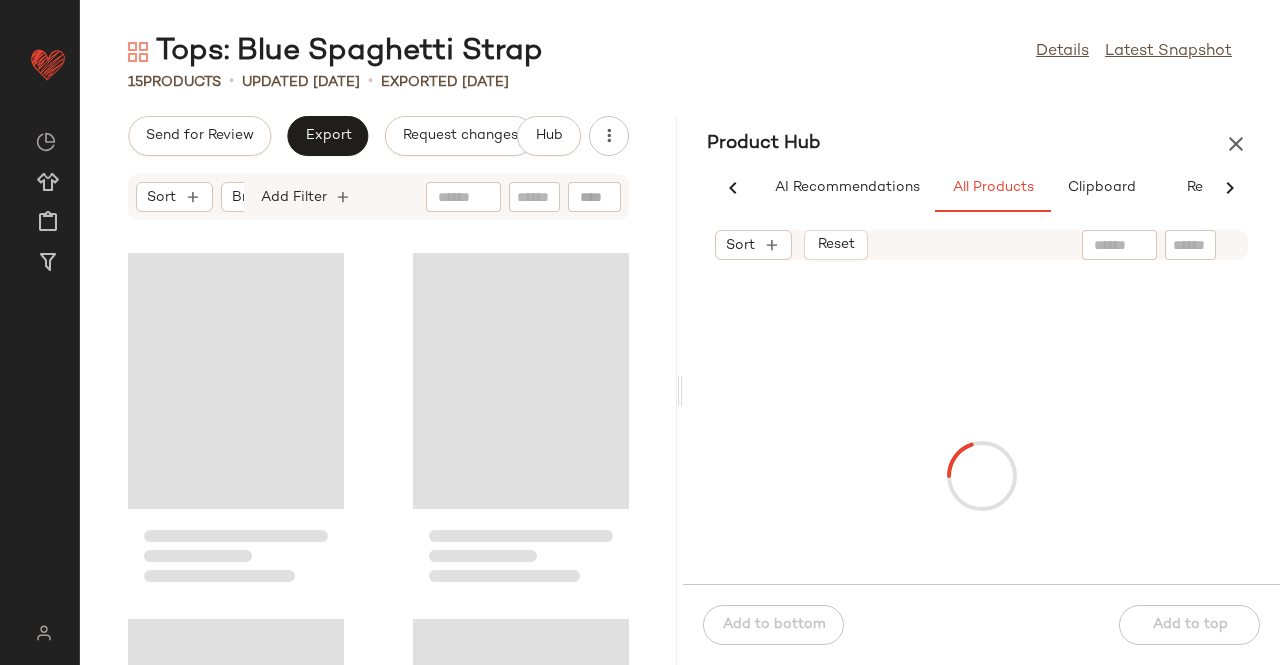 scroll, scrollTop: 0, scrollLeft: 54, axis: horizontal 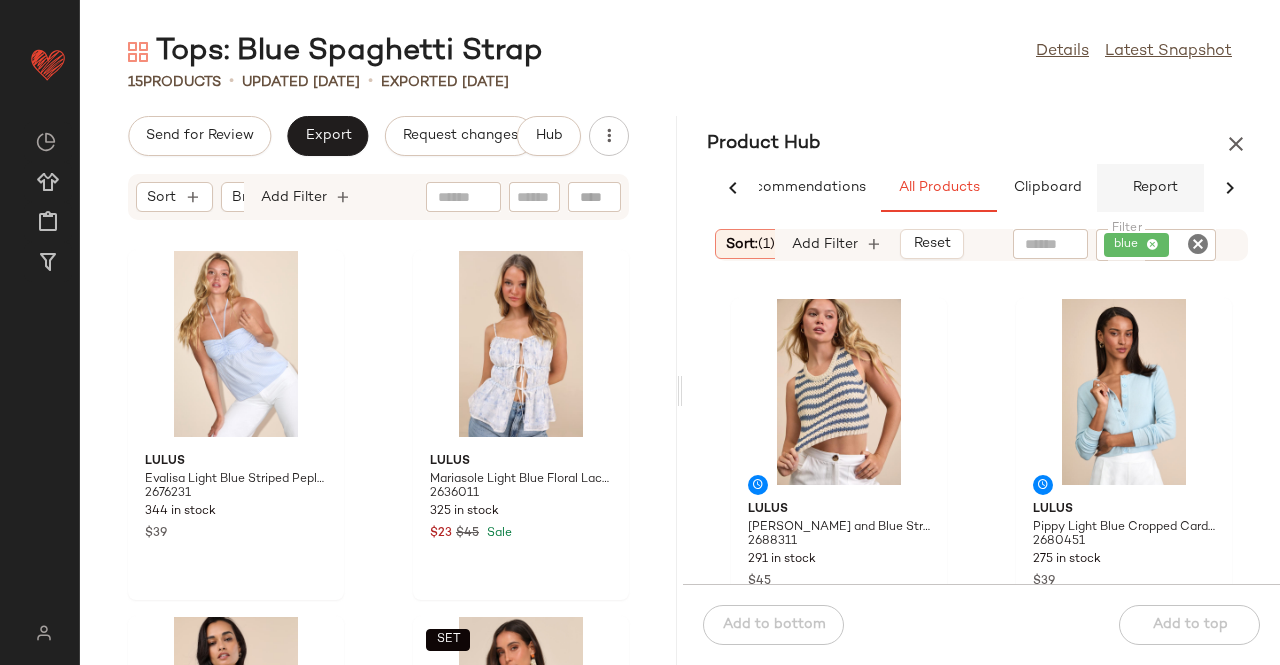 drag, startPoint x: 1161, startPoint y: 177, endPoint x: 1159, endPoint y: 187, distance: 10.198039 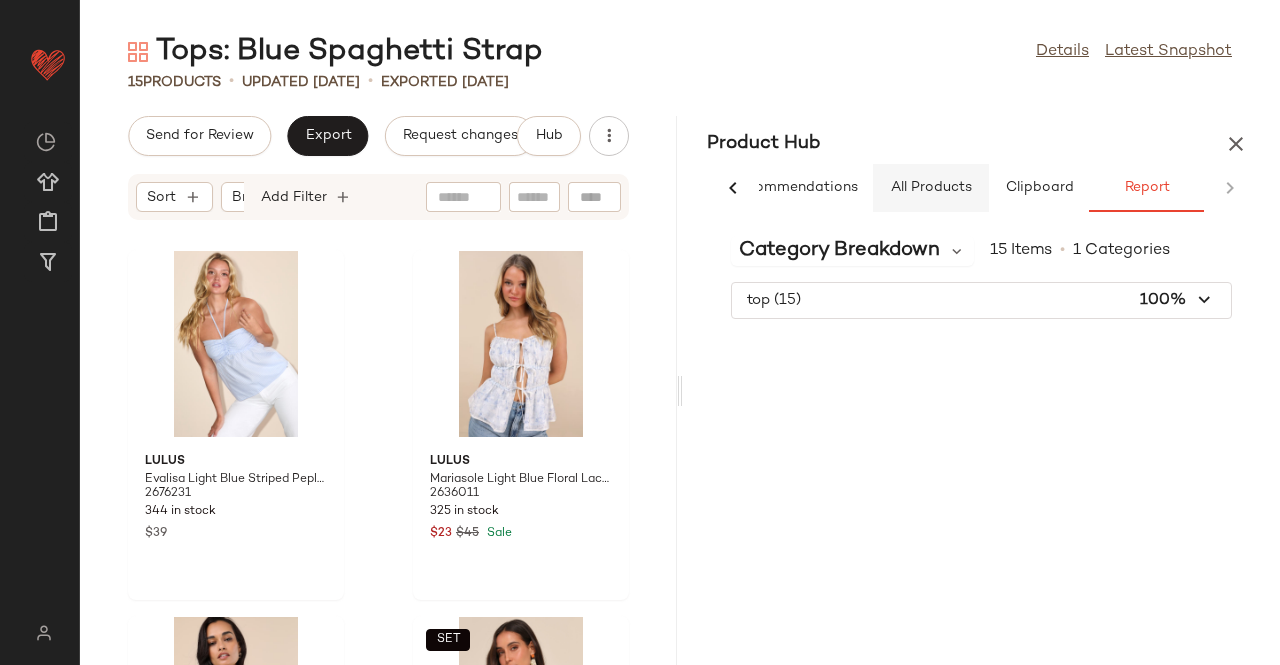scroll, scrollTop: 0, scrollLeft: 62, axis: horizontal 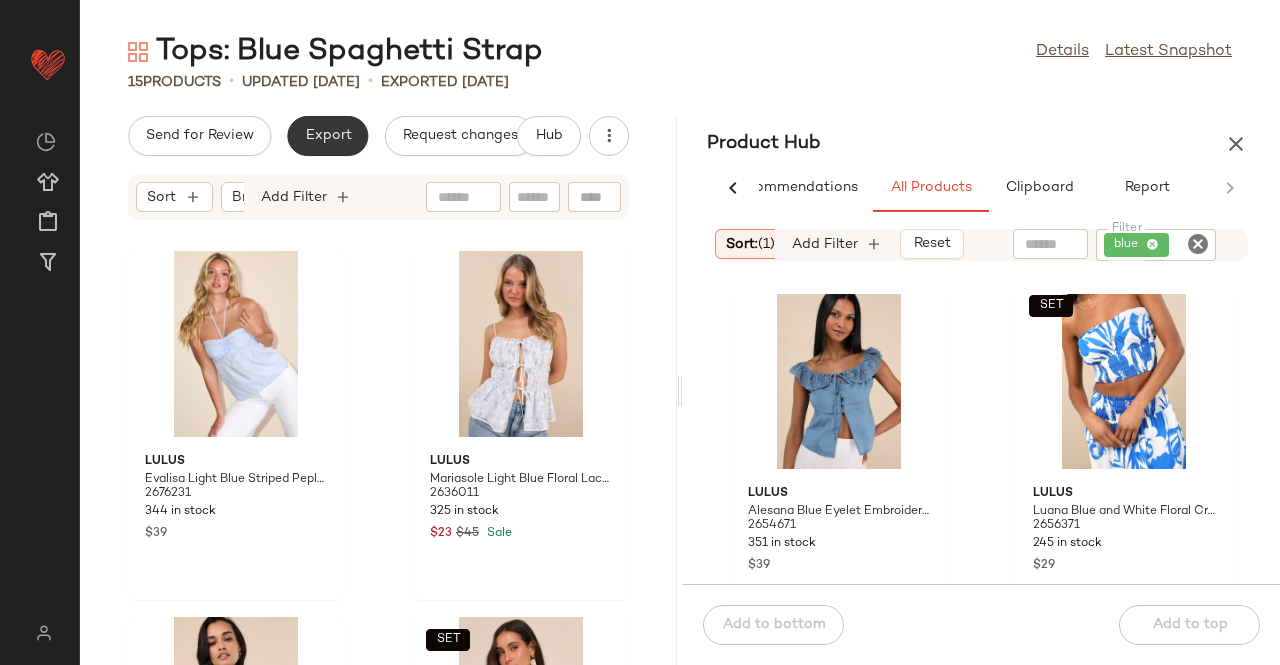 click on "Export" at bounding box center [327, 136] 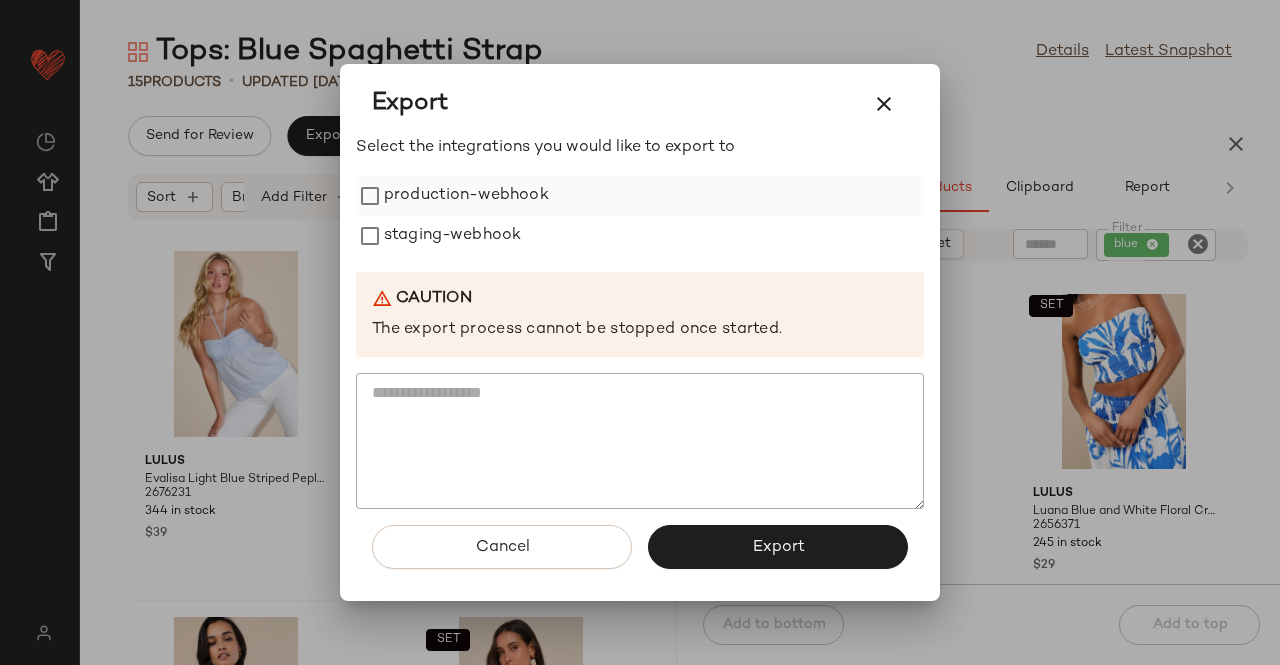drag, startPoint x: 448, startPoint y: 190, endPoint x: 444, endPoint y: 209, distance: 19.416489 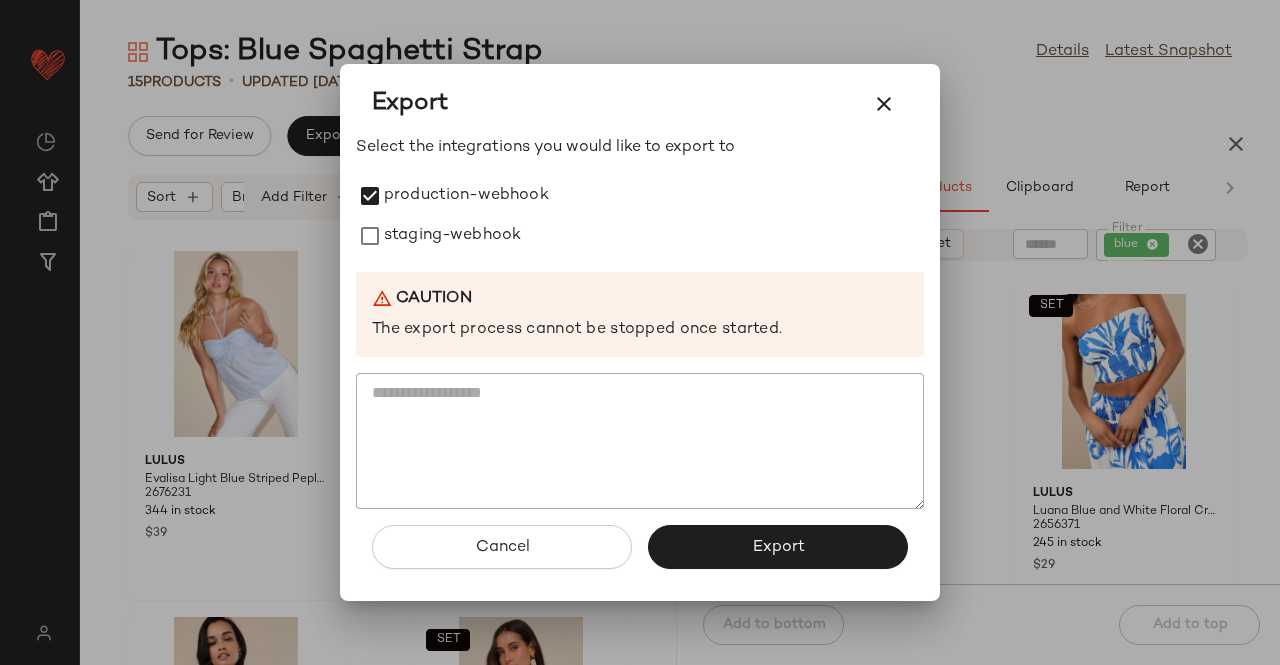 drag, startPoint x: 424, startPoint y: 243, endPoint x: 538, endPoint y: 294, distance: 124.88795 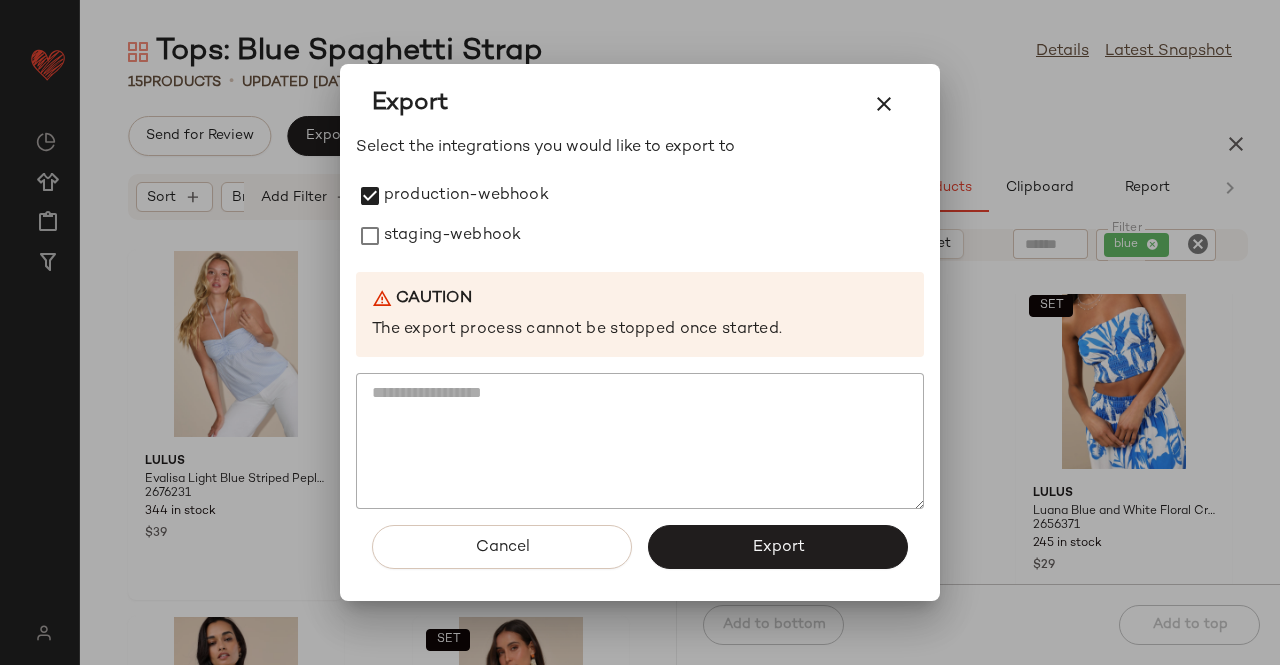 click on "staging-webhook" at bounding box center (452, 236) 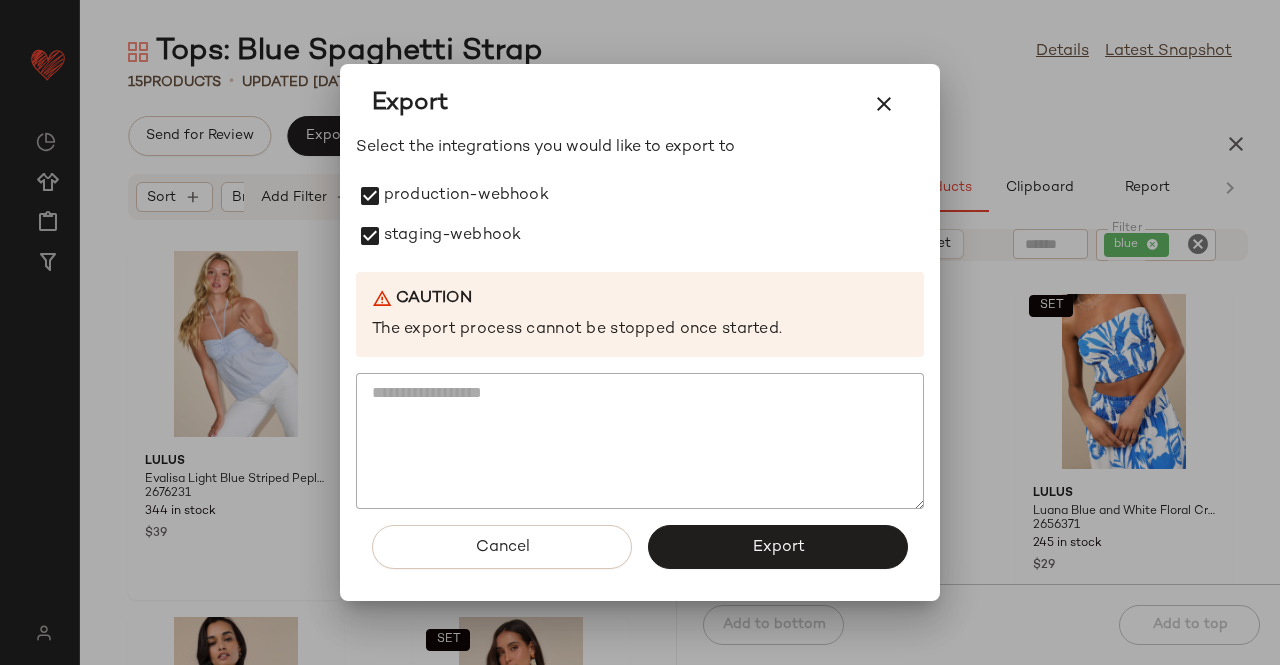 drag, startPoint x: 732, startPoint y: 551, endPoint x: 736, endPoint y: 525, distance: 26.305893 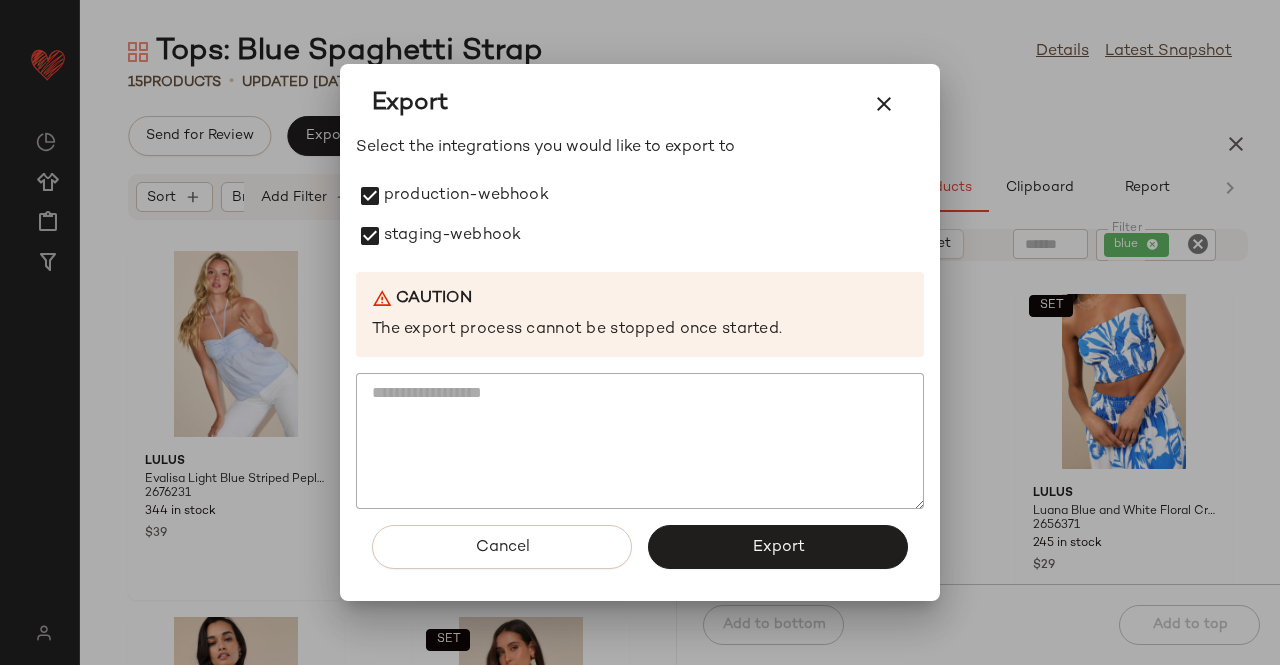 click on "Export" at bounding box center (778, 547) 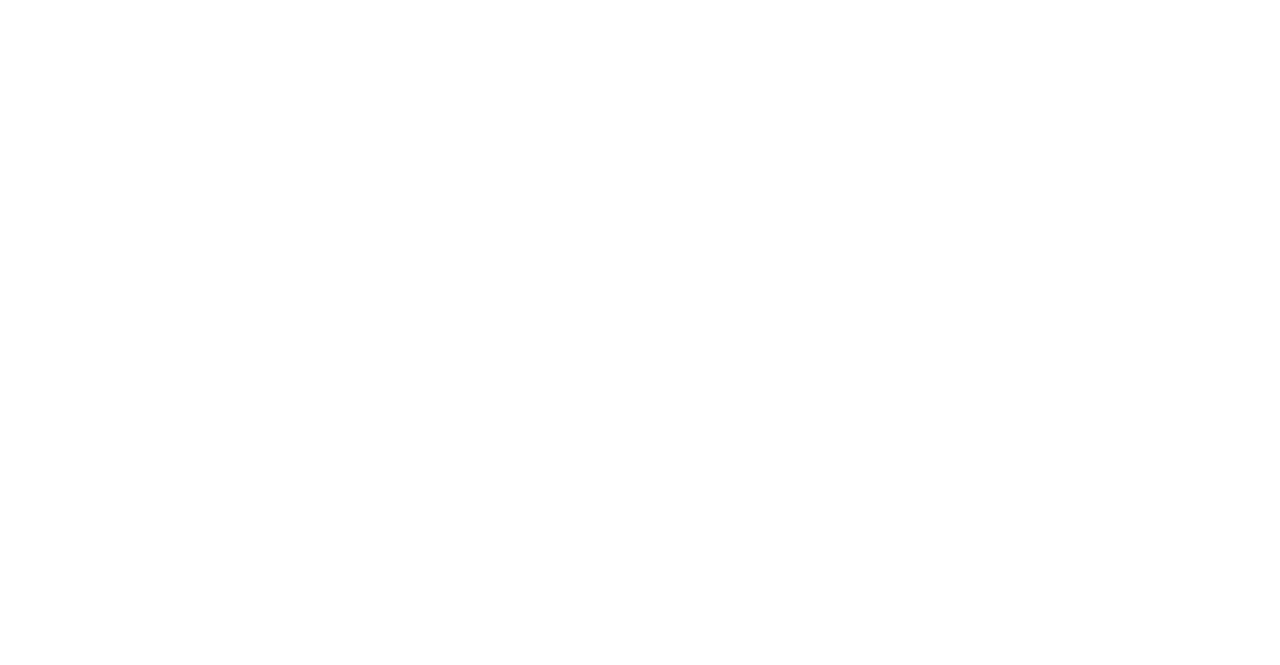 scroll, scrollTop: 0, scrollLeft: 0, axis: both 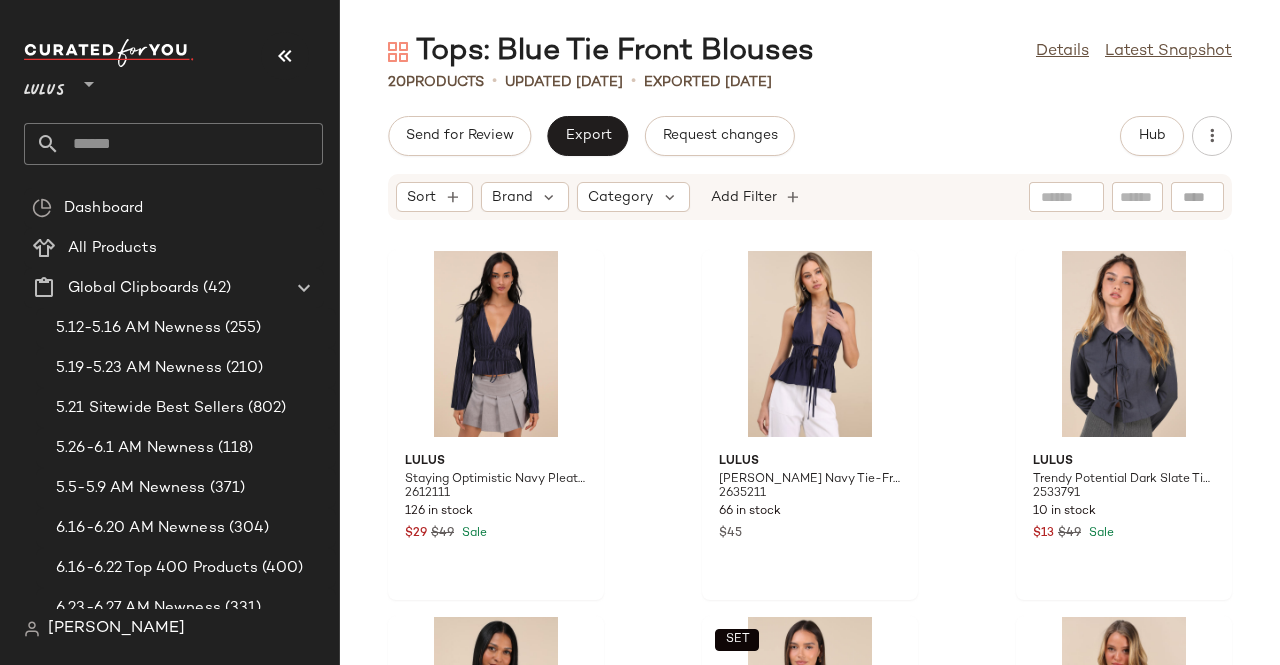 drag, startPoint x: 262, startPoint y: 53, endPoint x: 300, endPoint y: 86, distance: 50.32892 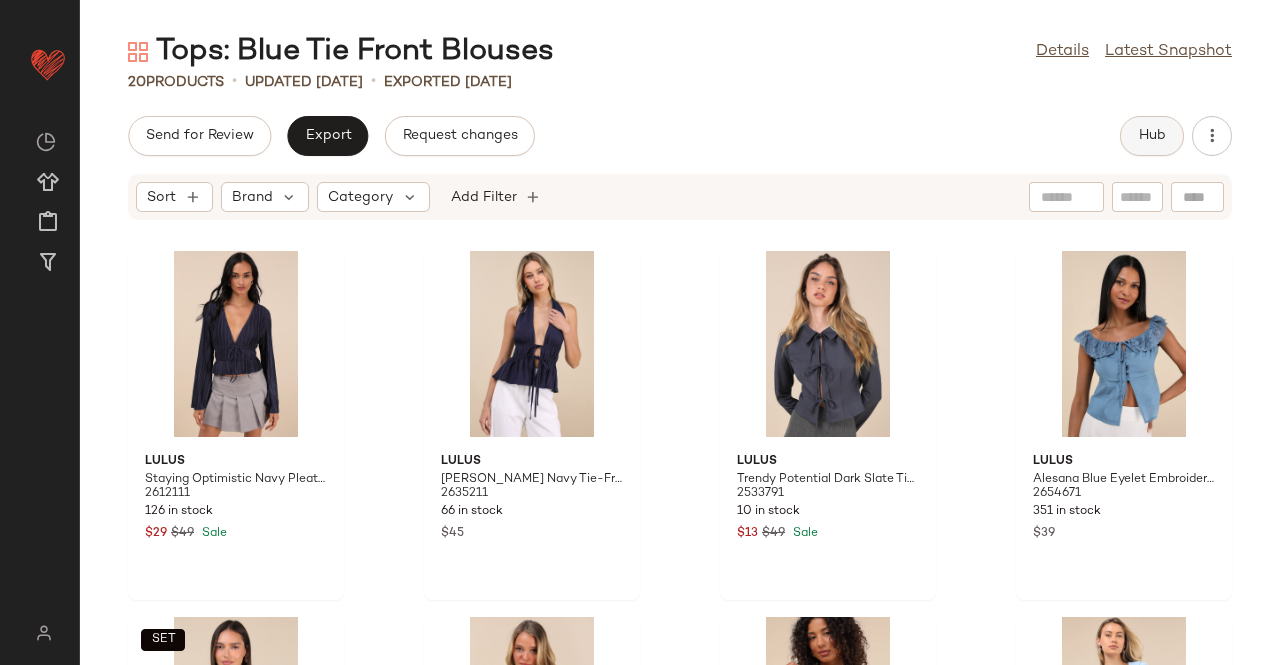 click on "Hub" 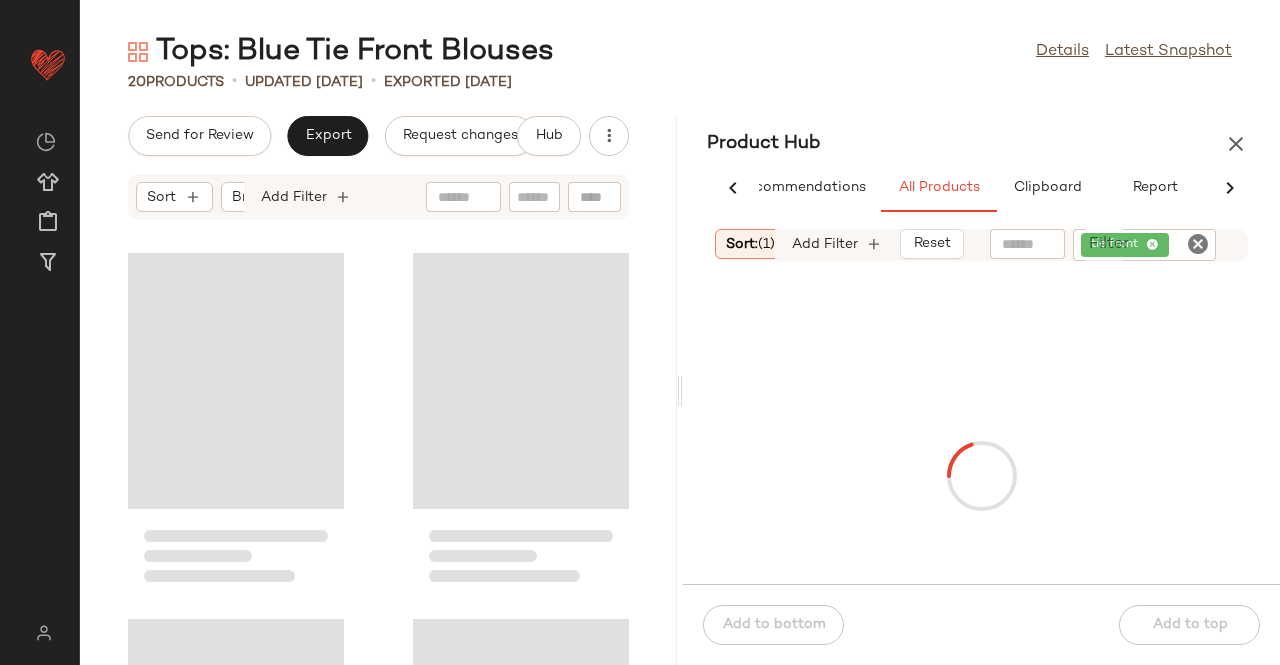 scroll, scrollTop: 0, scrollLeft: 62, axis: horizontal 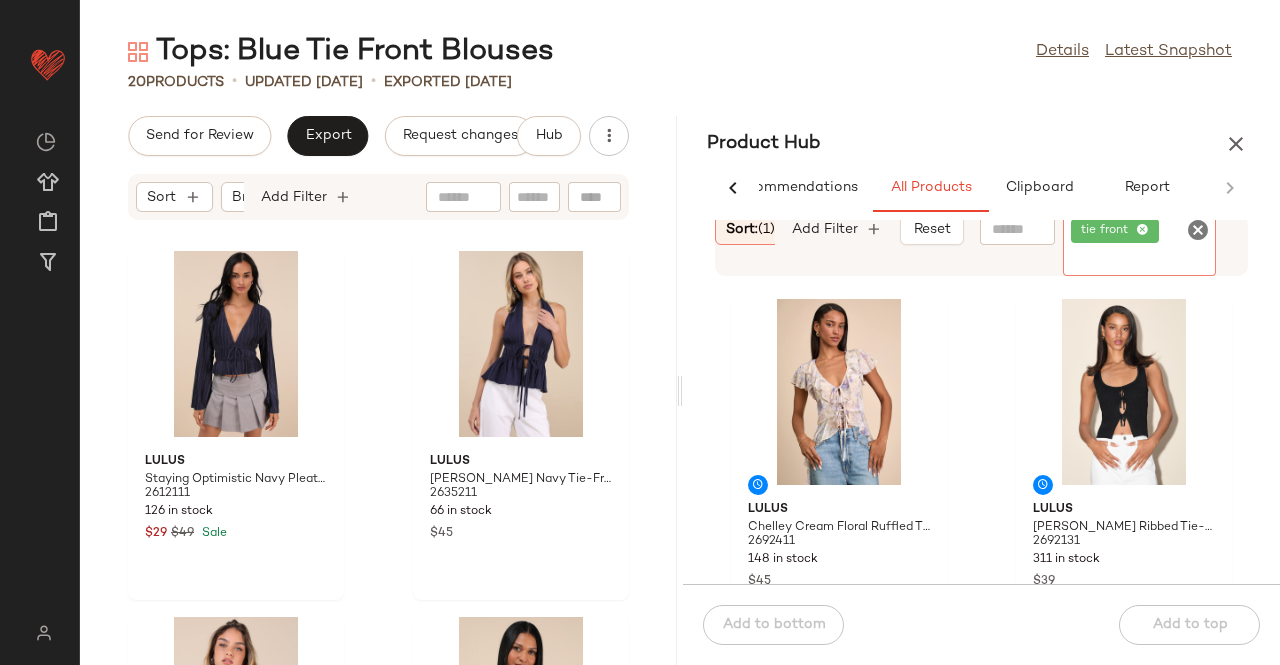 click on "tie front" 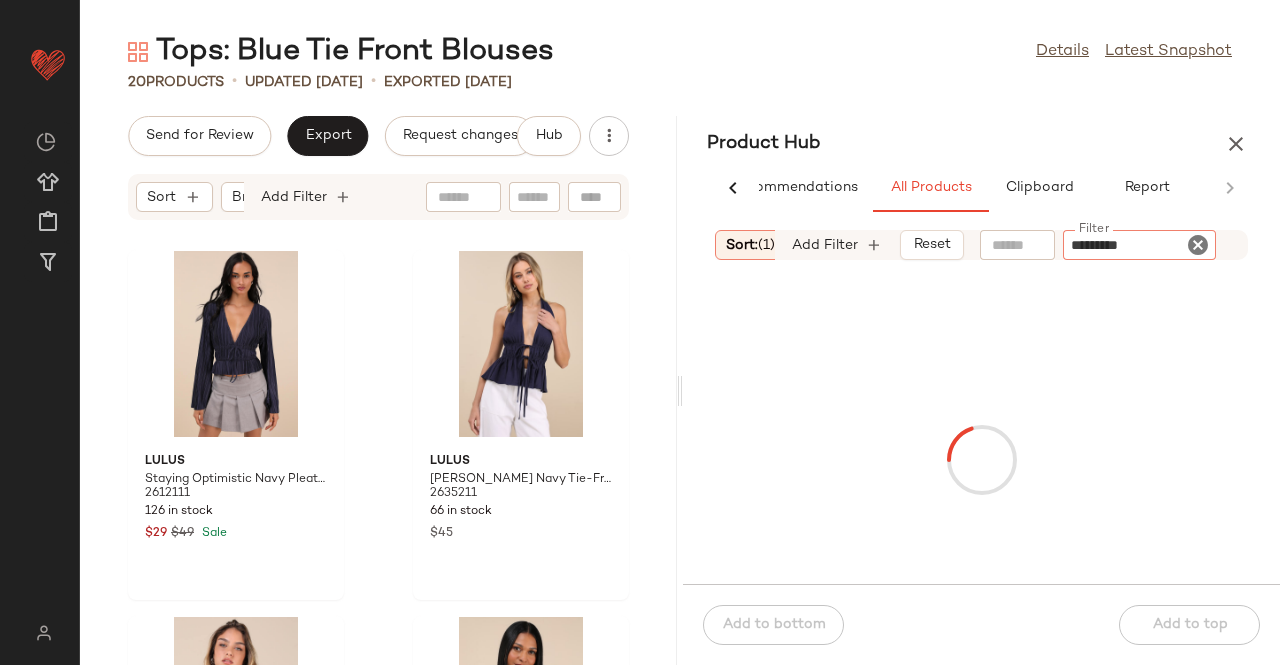 type on "*********" 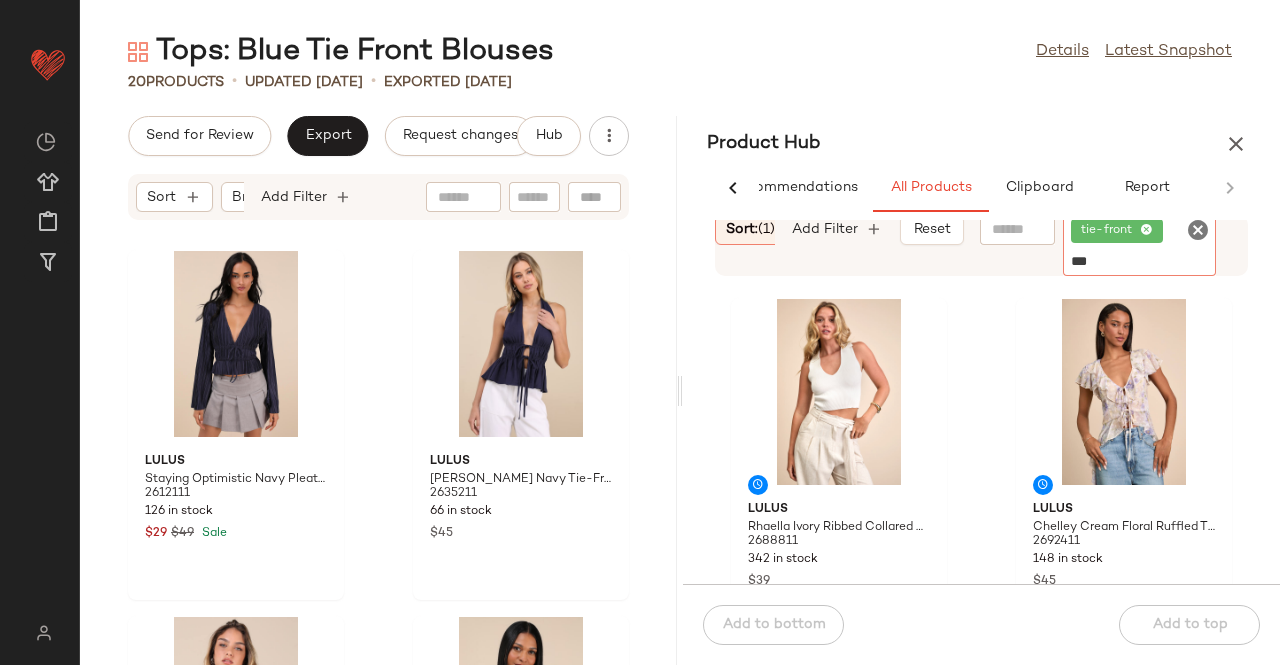type on "****" 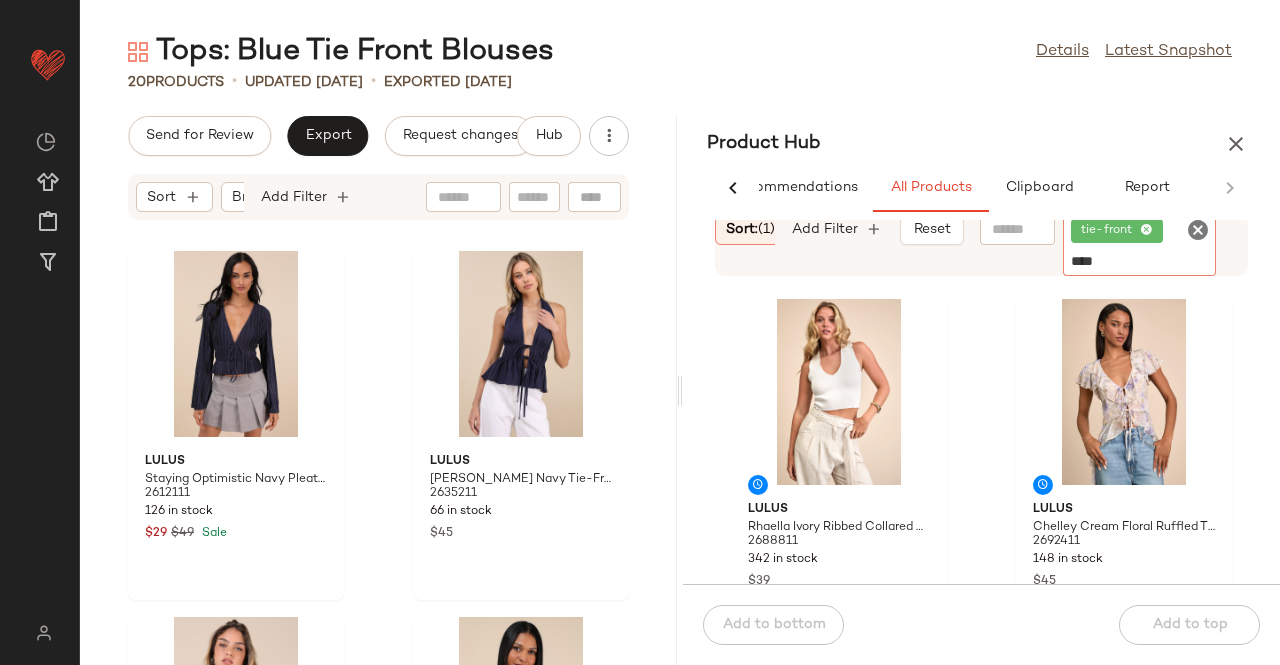 type 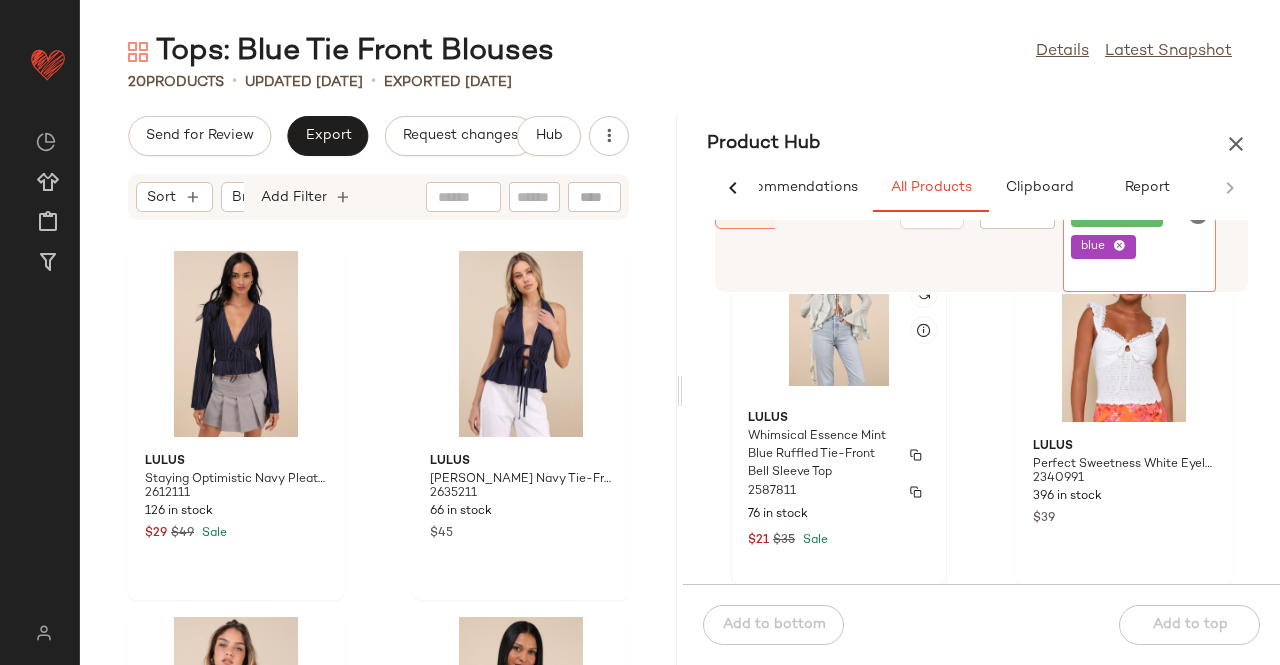 scroll, scrollTop: 0, scrollLeft: 0, axis: both 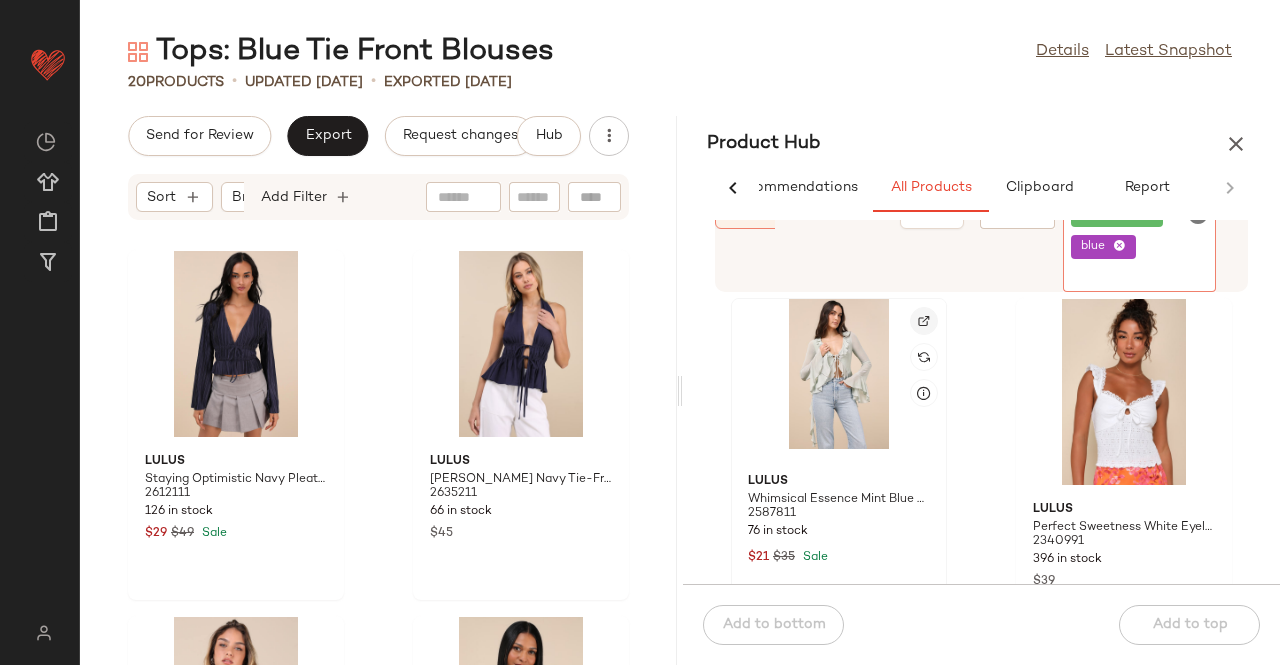 click 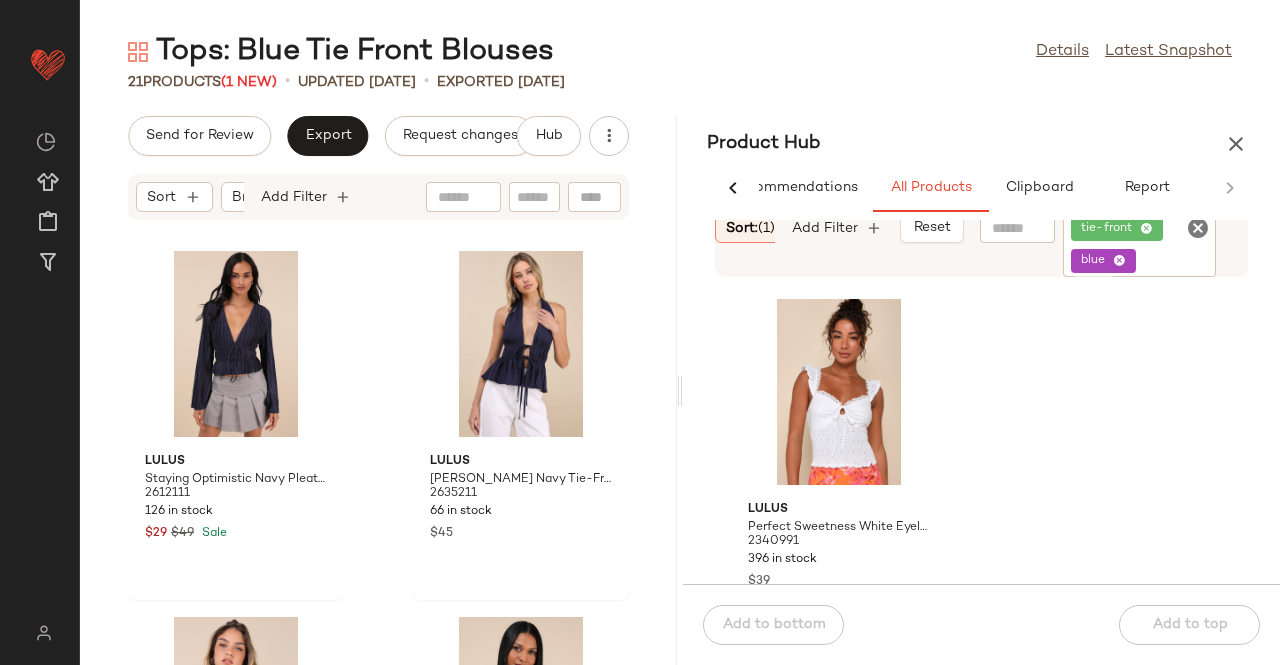 click on "tie-front blue" 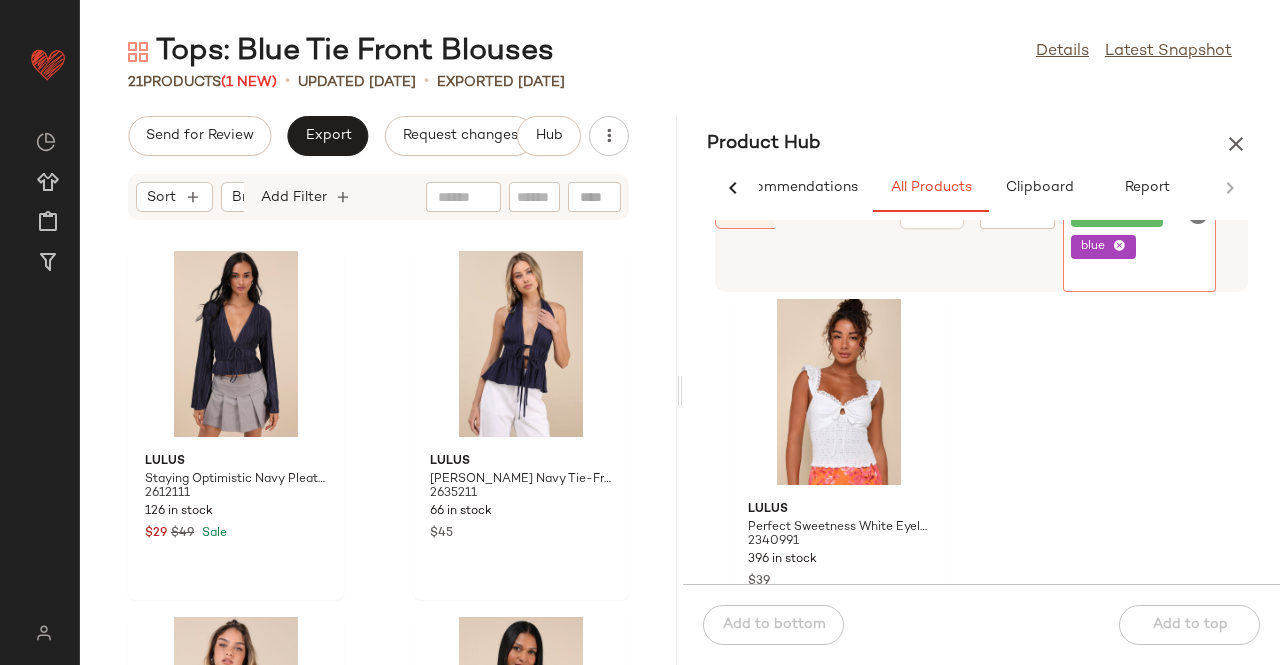 click 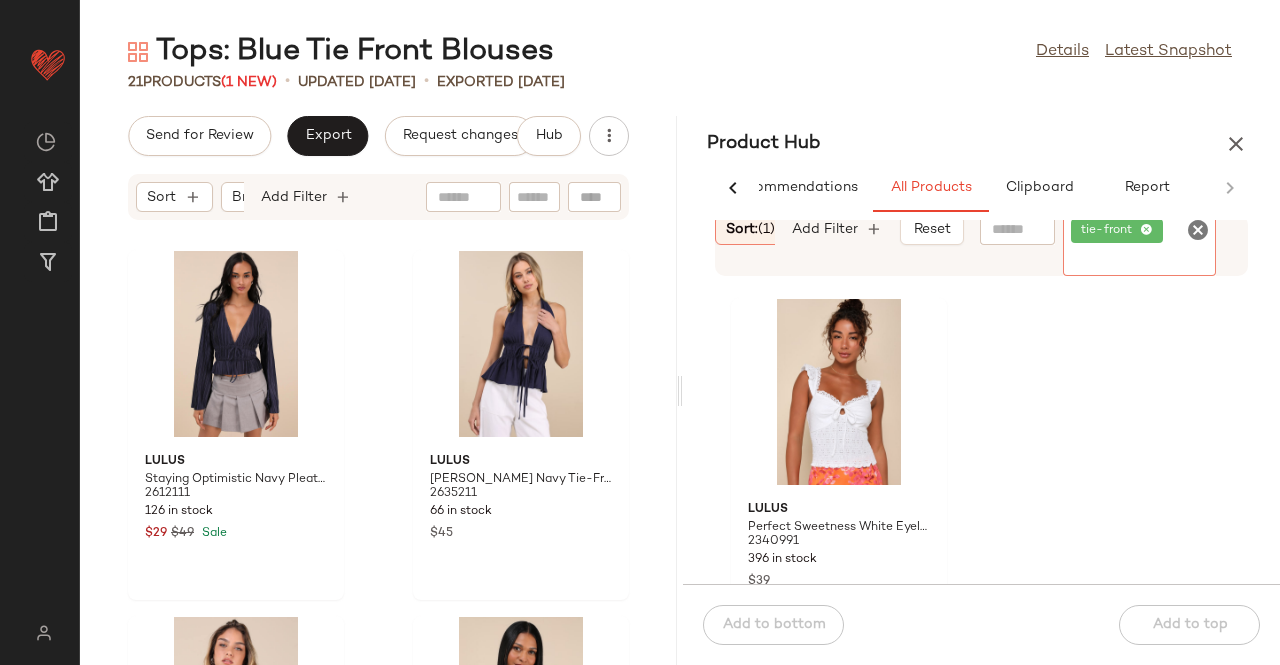 click on "Tops: Blue Tie Front Blouses  Details   Latest Snapshot  21   Products  (1 New)  •   updated Jul 10th  •  Exported Jul 8th  Send for Review   Export   Request changes   Hub  Sort  Brand  Category  Add Filter  Lulus Staying Optimistic Navy Pleated Bell Sleeve Top 2612111 126 in stock $29 $49 Sale Lulus Adelita Navy Tie-Front Halter Peplum Top 2635211 66 in stock $45 Lulus Trendy Potential Dark Slate Tie-Front Long Sleeve Top 2533791 10 in stock $13 $49 Sale Lulus Alesana Blue Eyelet Embroidered Button-Front Top 2654671 351 in stock $39  SET  Lulus Maldwyn Blue Chambray Sleeveless Tie-Front Top 2636131 115 in stock $45 Lulus Mariasole Light Blue Floral Lace Tie-Front Cami Top 2636011 325 in stock $23 $45 Sale Lulus Calypso Blue Bandana Print Tie-Front Cami Top 2638231 16 in stock $39 Lulus Thriving Flirt Blue Chiffon Ruffled Long Sleeve Tie-Front Top 2619271 145 in stock $29 $49 Sale Product Hub  AI Recommendations   All Products   Clipboard   Report  Sort:   (1) Brand  Category:   top In Curation?:" at bounding box center (680, 348) 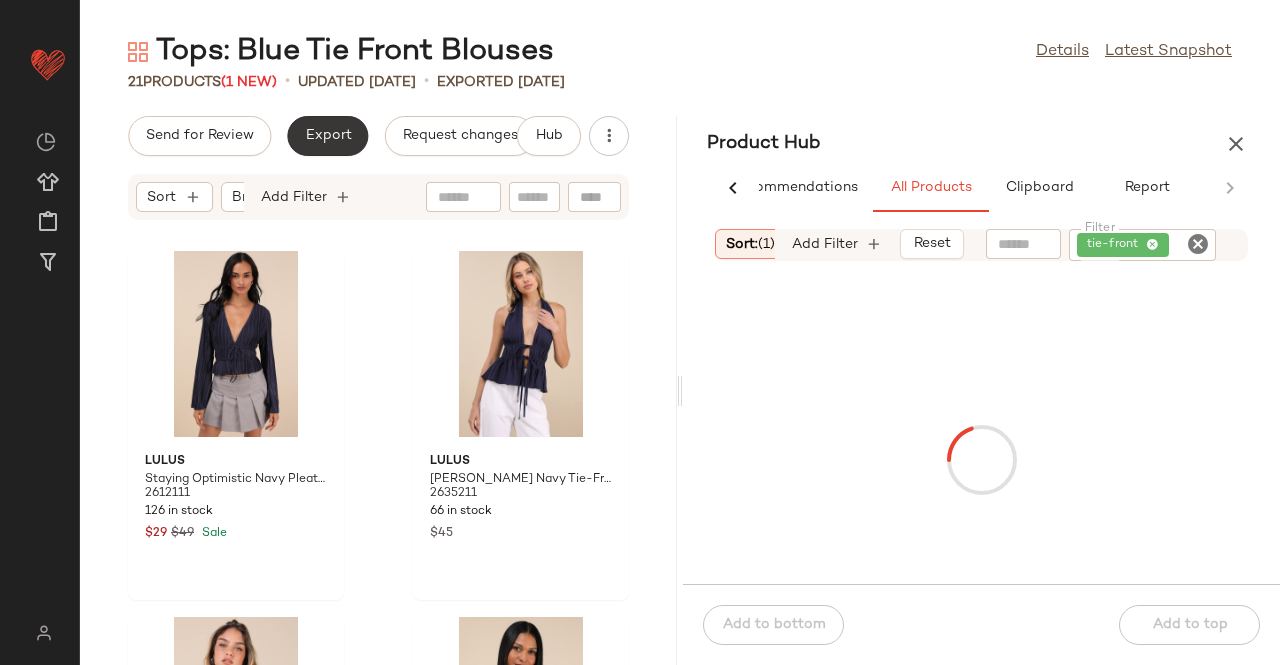click on "Export" at bounding box center [327, 136] 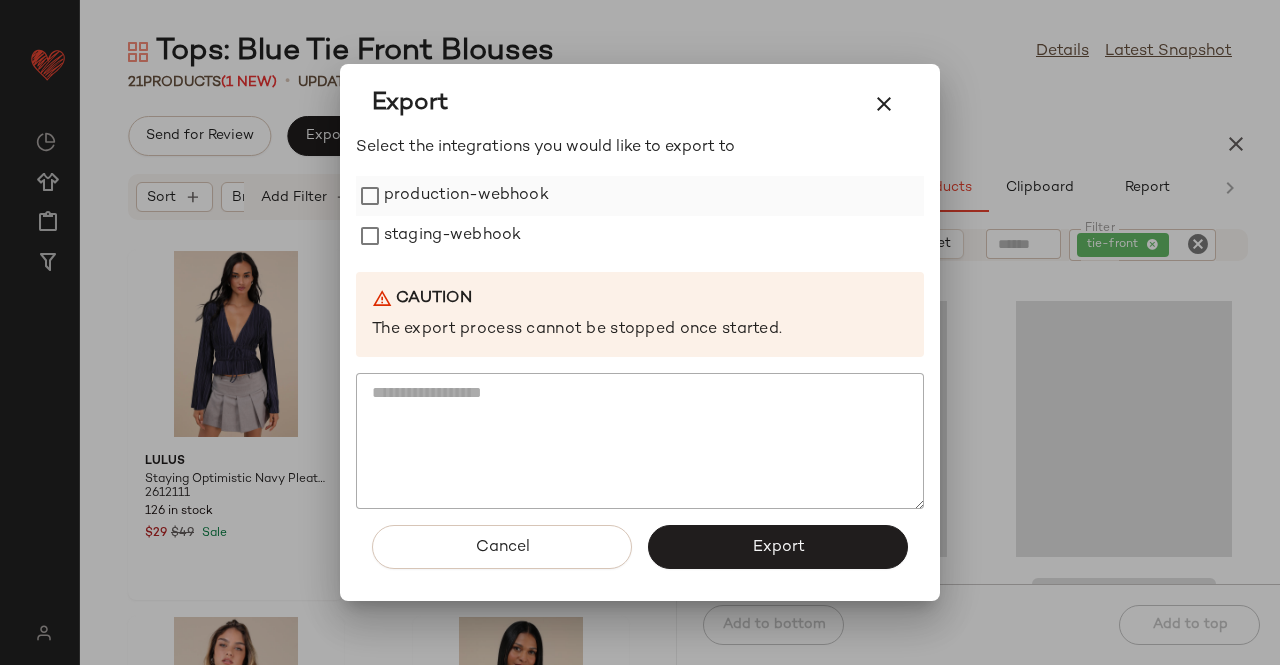 drag, startPoint x: 521, startPoint y: 243, endPoint x: 498, endPoint y: 204, distance: 45.276924 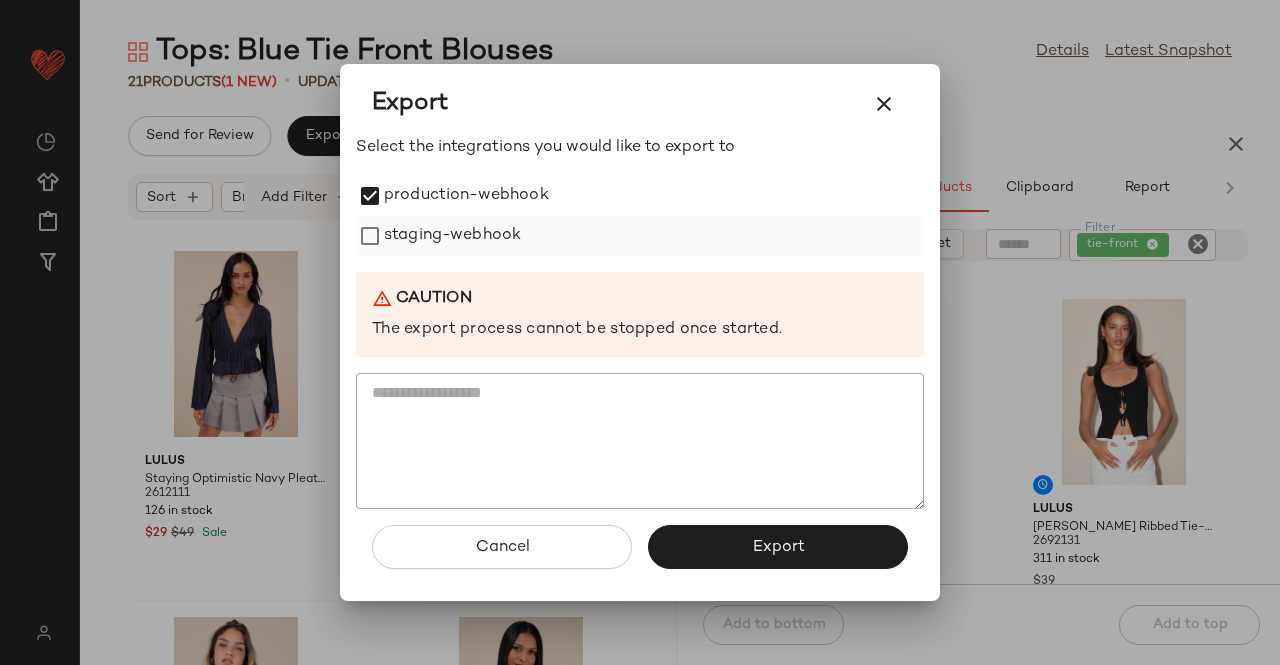click on "staging-webhook" at bounding box center [452, 236] 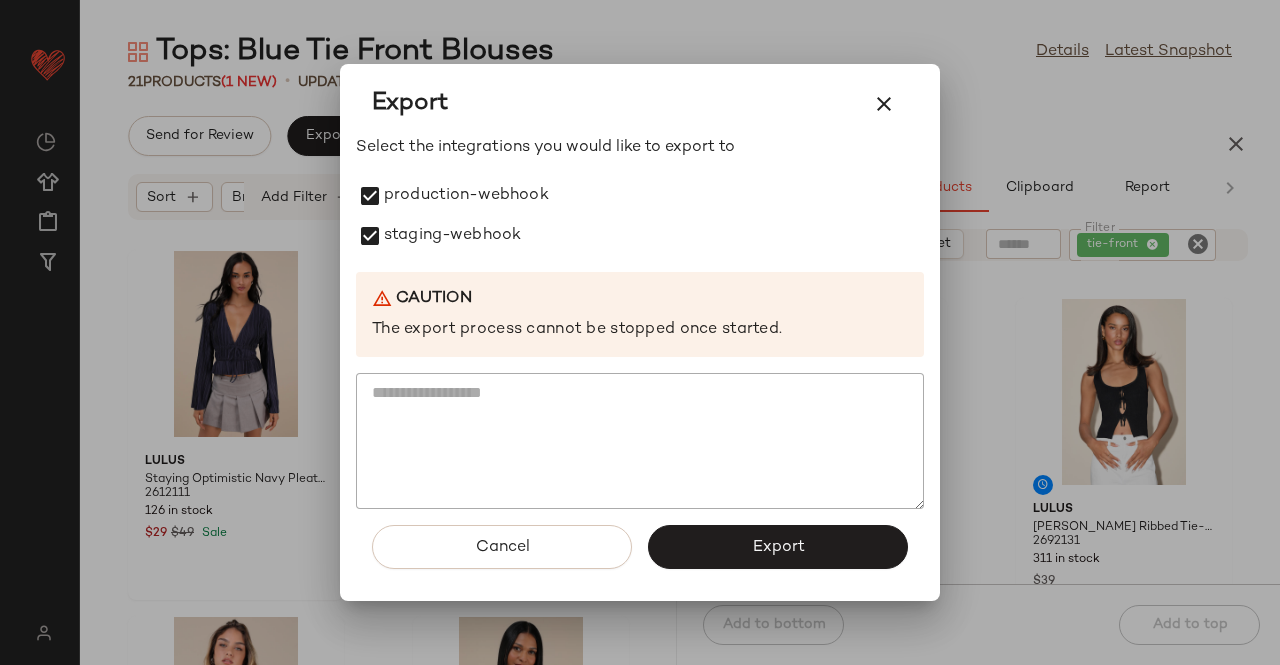click on "Export" at bounding box center (778, 547) 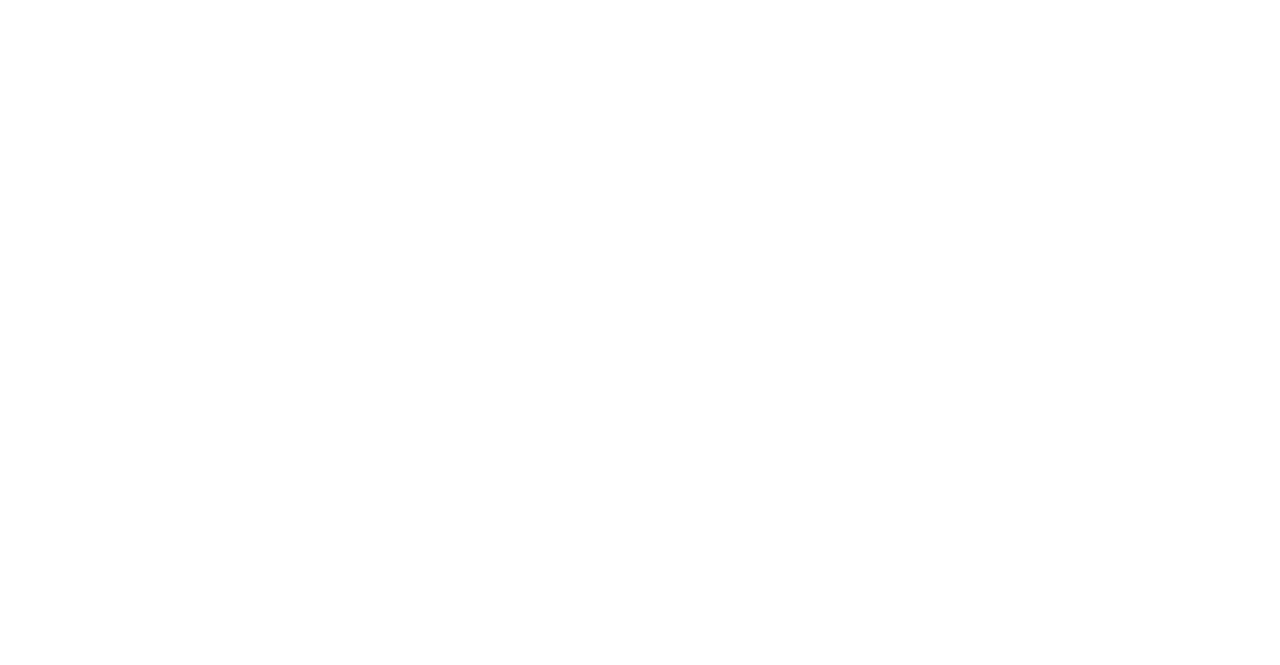 scroll, scrollTop: 0, scrollLeft: 0, axis: both 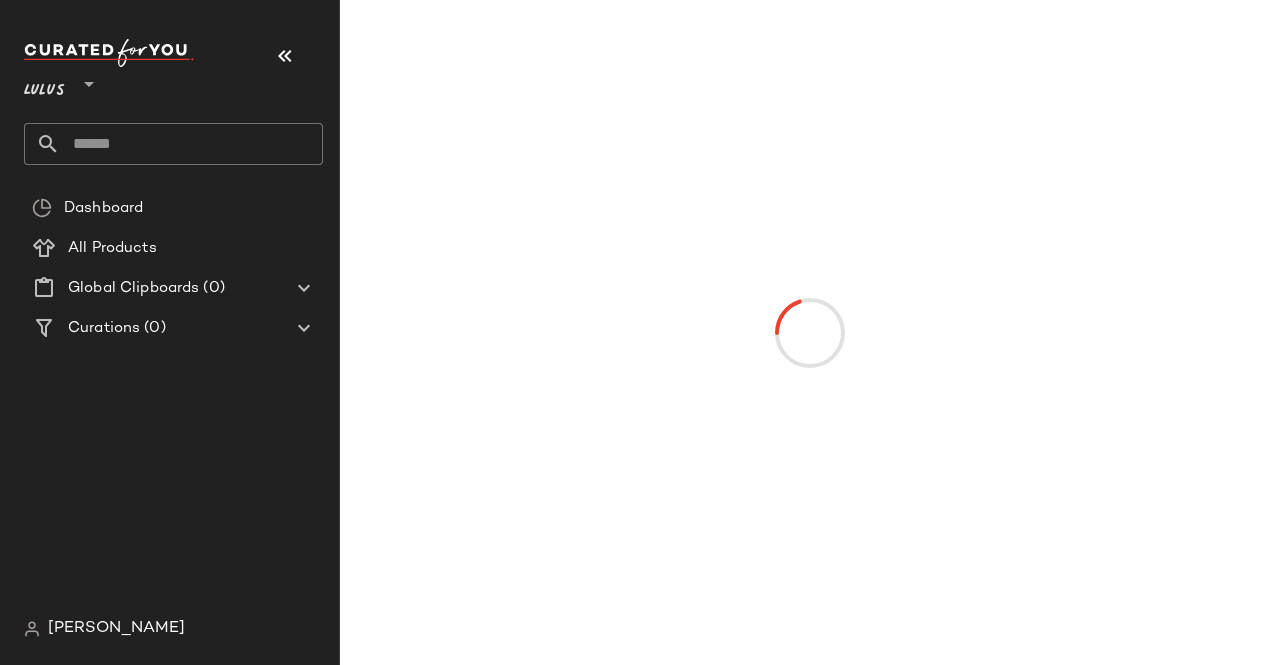 click at bounding box center [285, 56] 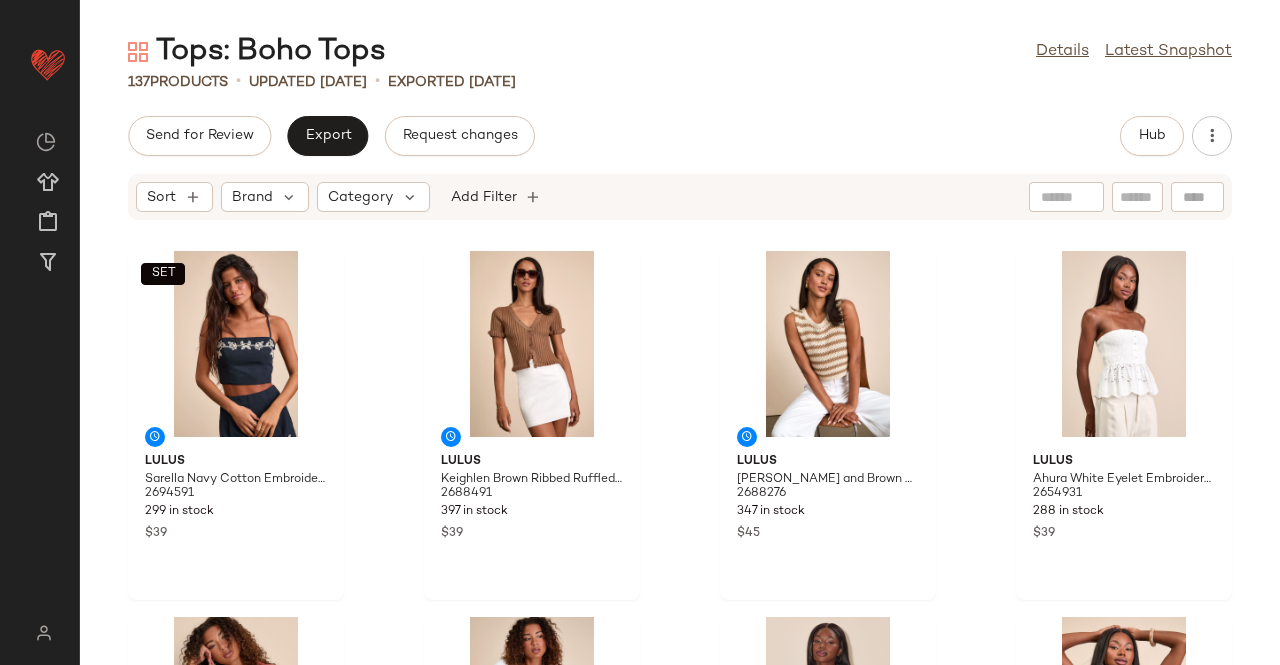 click on "Send for Review   Export   Request changes   Hub  Sort  Brand  Category  Add Filter   SET  Lulus Sarella Navy Cotton Embroidered Cami Top 2694591 299 in stock $39 Lulus Keighlen Brown Ribbed Ruffled Short Sleeve Sweater Top 2688491 397 in stock $39 Lulus [PERSON_NAME] and Brown Striped Crop Sweater Tank Top 2688276 347 in stock $45 Lulus Ahura White Eyelet Embroidered Peplum Strapless Top 2654931 288 in stock $39 Lulus Summer Escapades Rust Red Linen Collared Button-Up Top 2692631 133 in stock $45 Lulus Lunaria Ivory Ribbed Cutout Short Sleeve Crop Top 2679711 246 in stock $35 Lulus Damia Chartreuse Jacquard Knit Strapless Crop Top 2679631 362 in stock $25 Lulus [PERSON_NAME] Brown Sweater Knit Halter Top 2674411 295 in stock $39 Lulus Yakina Beige Sweater Knit Cutout Crop Top 2700531 288 in stock $29 Lulus Majorly Delightful Black and Yellow Floral Textured Tank Top 2691311 185 in stock $35 Lulus [PERSON_NAME] Puff Sleeve Button-Front Top 2676651 263 in stock $39  SET  Lulus 2672911 275 in stock $35 Lulus $29" at bounding box center (680, 390) 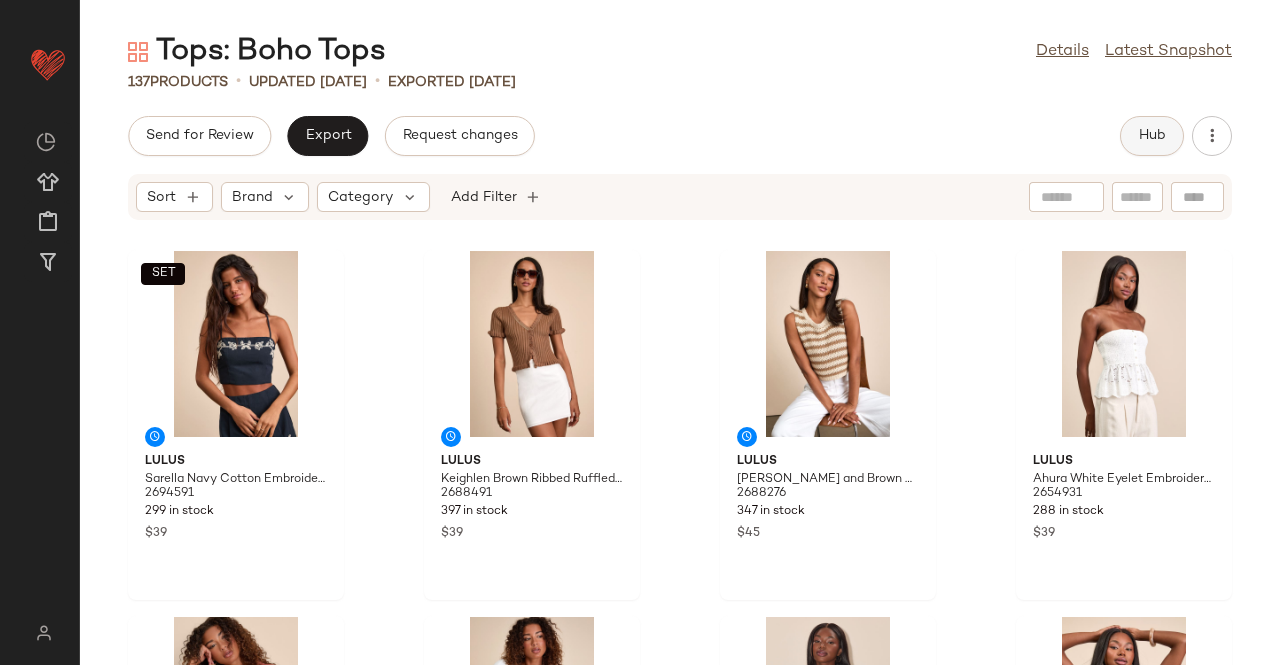 click on "Hub" 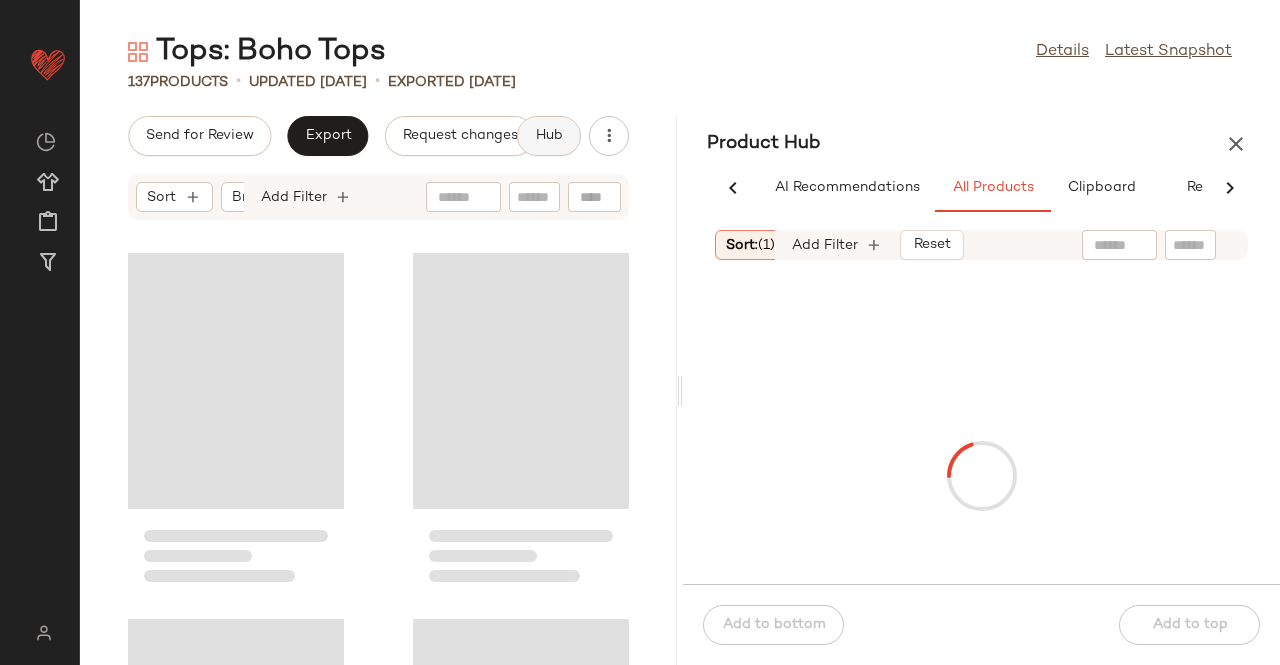 scroll, scrollTop: 0, scrollLeft: 54, axis: horizontal 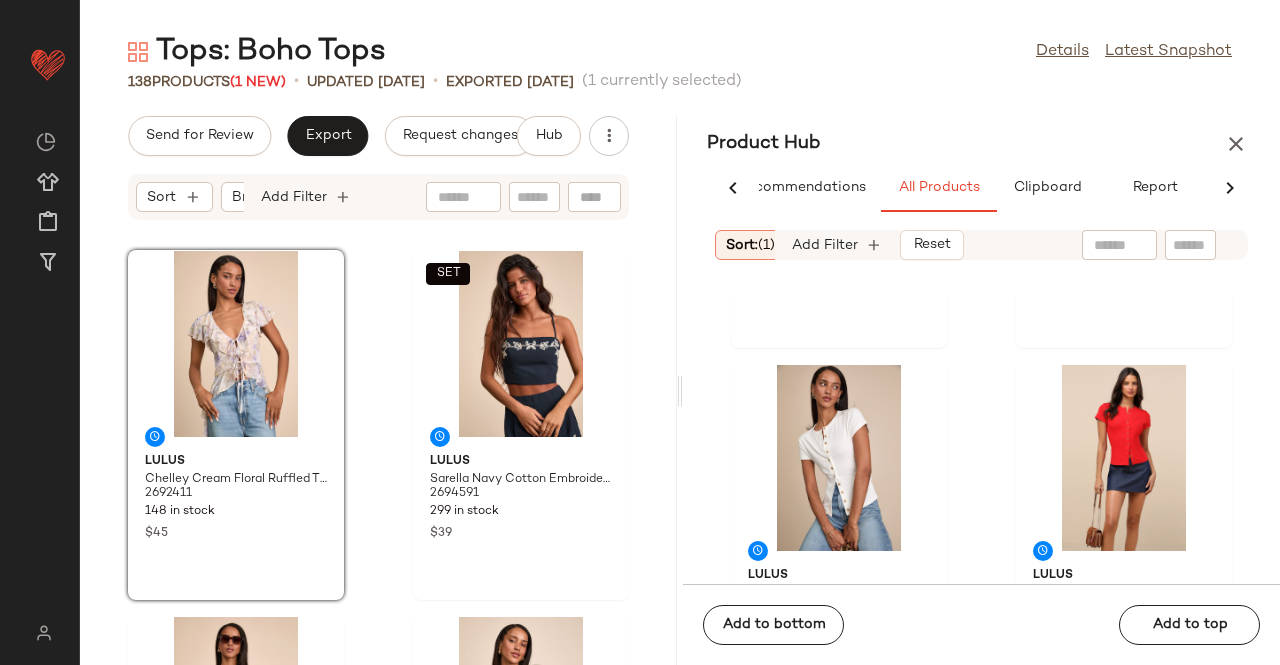 click on "Sort:   (1)" at bounding box center [750, 245] 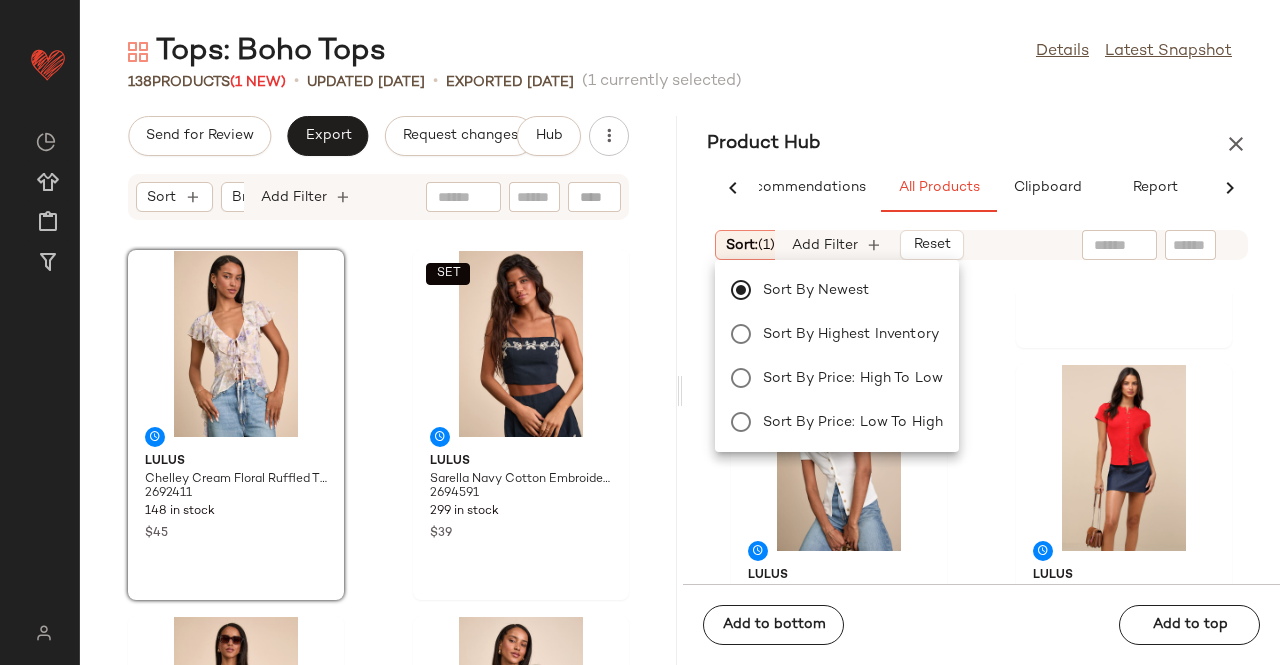 click on "138   Products  (1 New)  •   updated Jul 10th  •  Exported Jul 8th   (1 currently selected)" 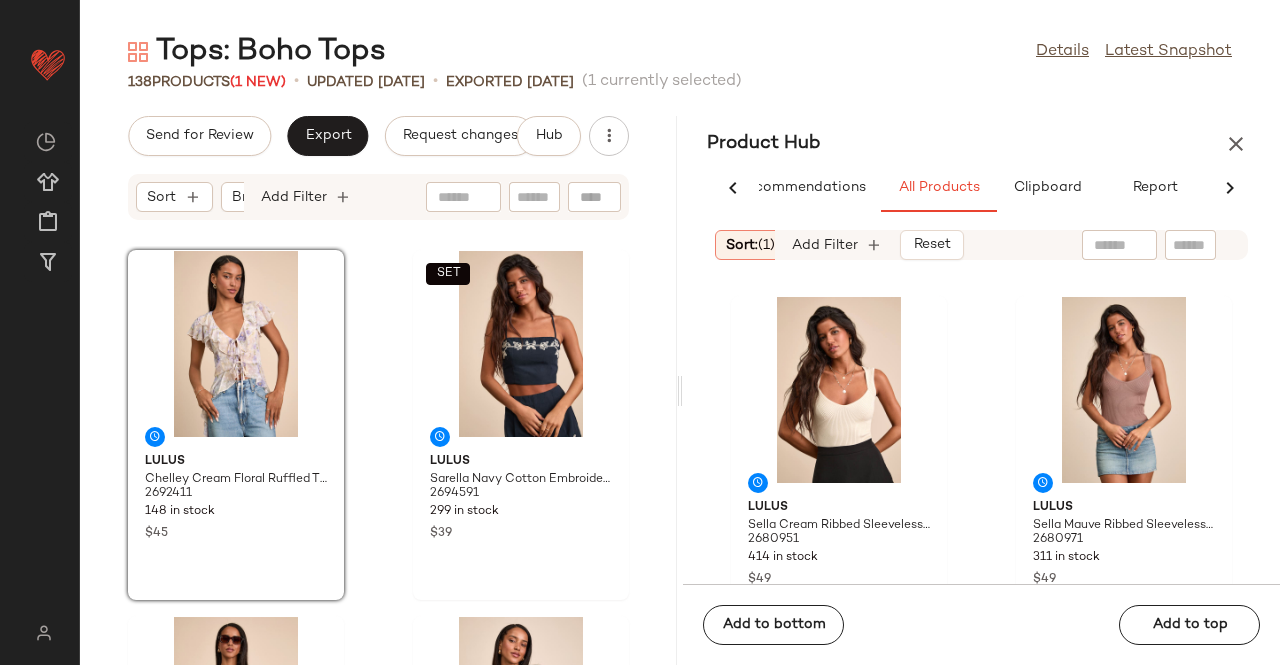 scroll, scrollTop: 1216, scrollLeft: 0, axis: vertical 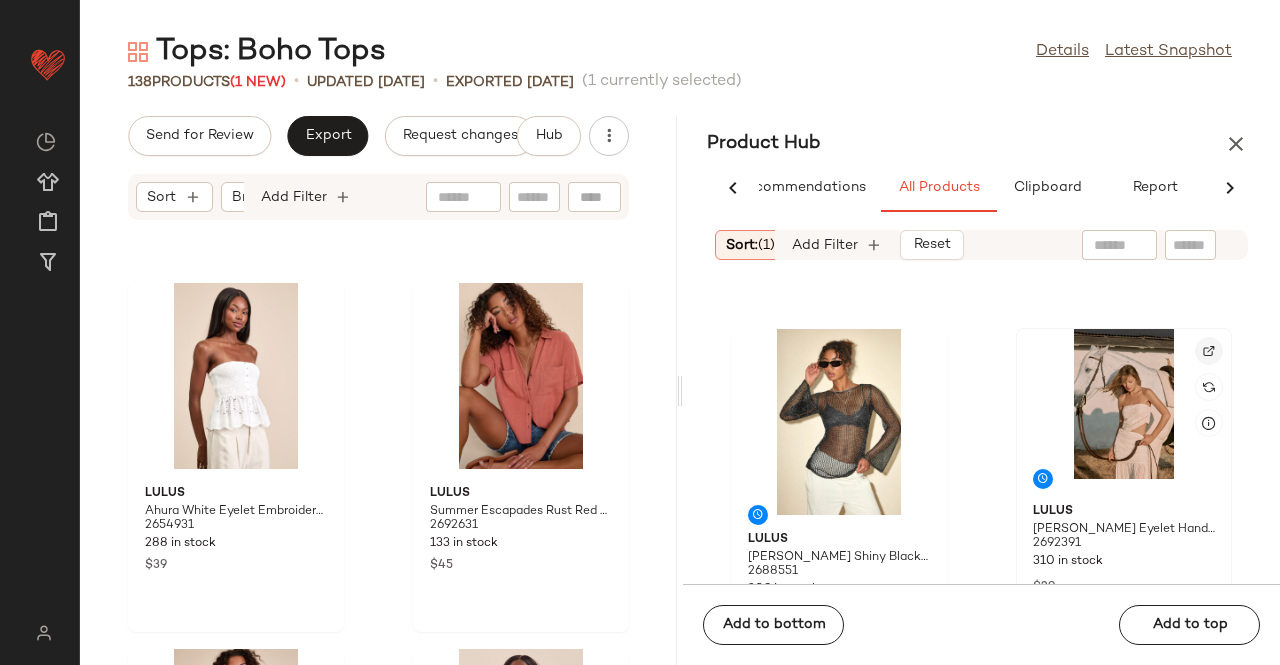 click 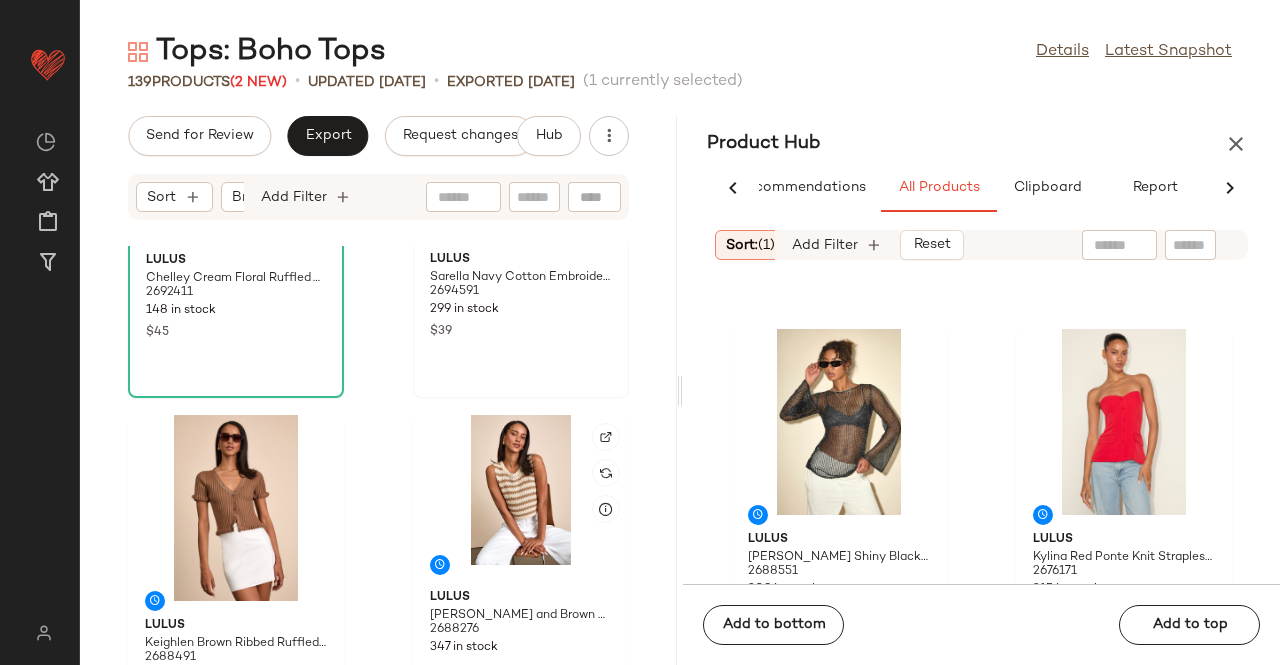 scroll, scrollTop: 0, scrollLeft: 0, axis: both 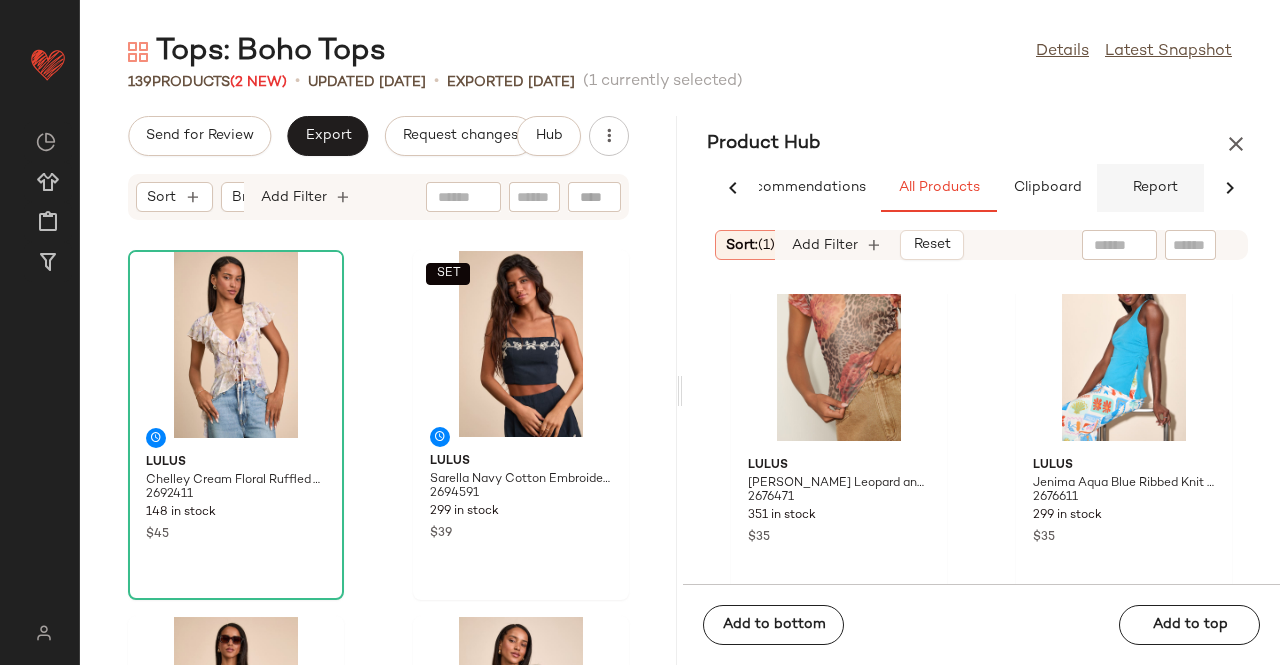 click on "Report" 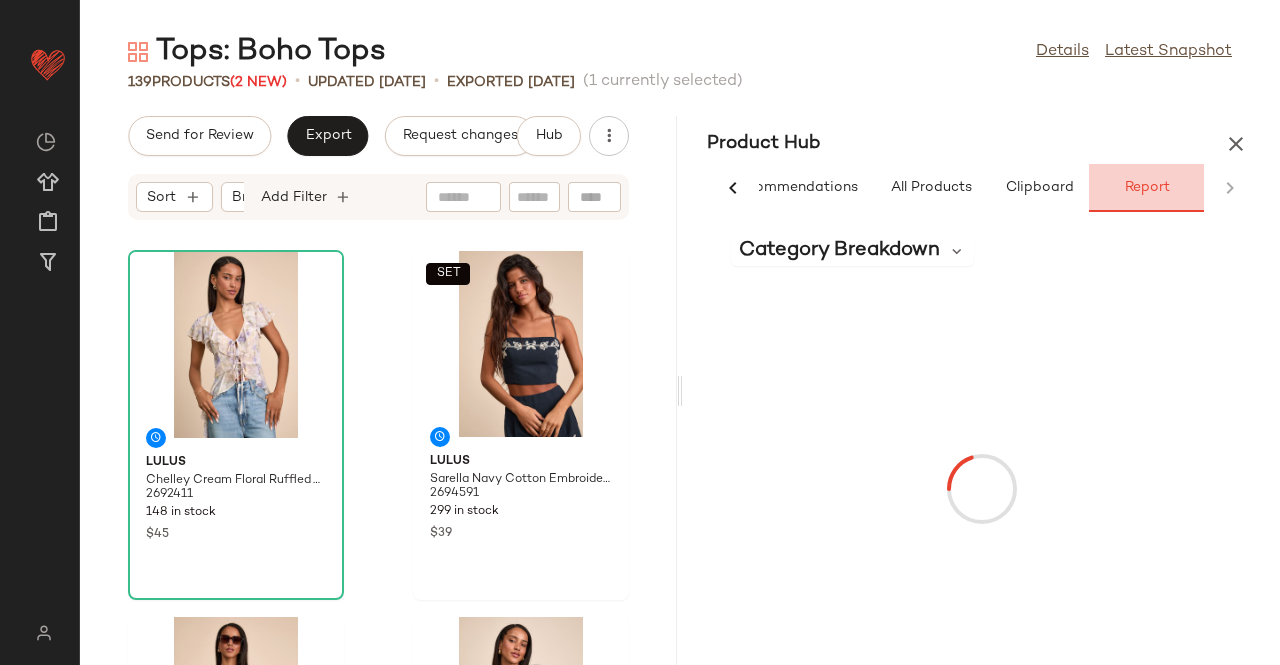 scroll, scrollTop: 0, scrollLeft: 62, axis: horizontal 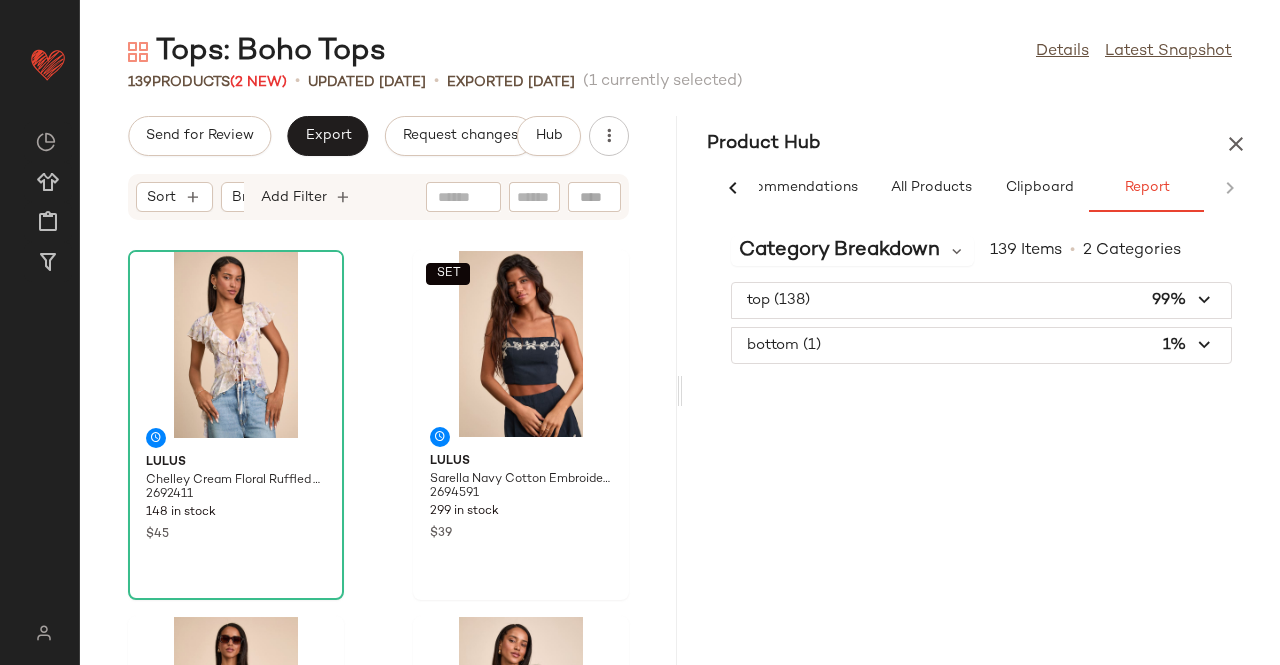 click at bounding box center [981, 345] 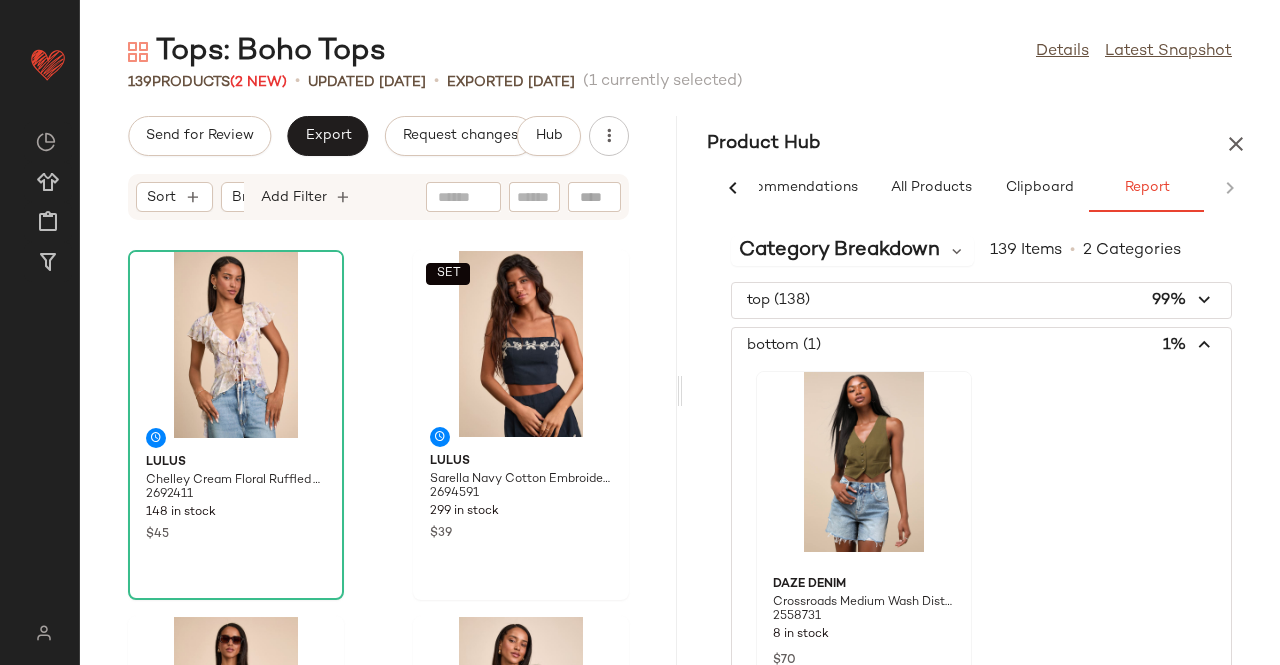click 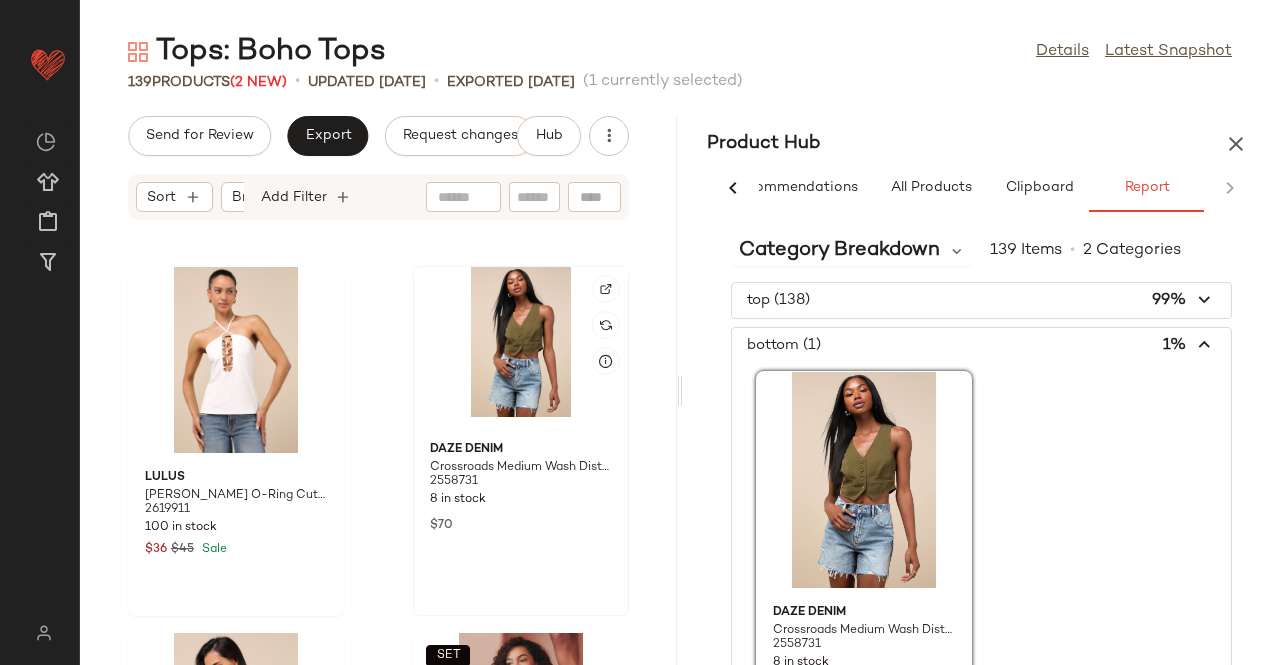 click 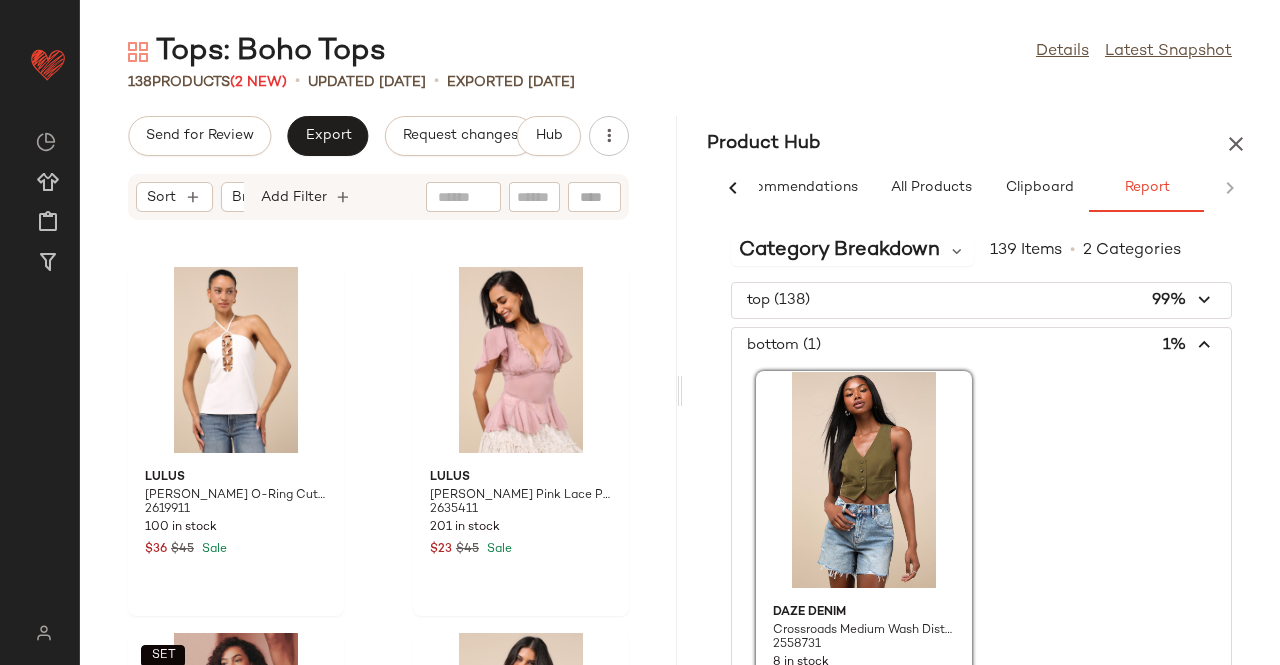 click on "top (138)  99% bottom (1)  1% Daze Denim Crossroads Medium Wash Distressed Mid-Rise Cutoff Shorts 2558731 8 in stock $70" at bounding box center (981, 510) 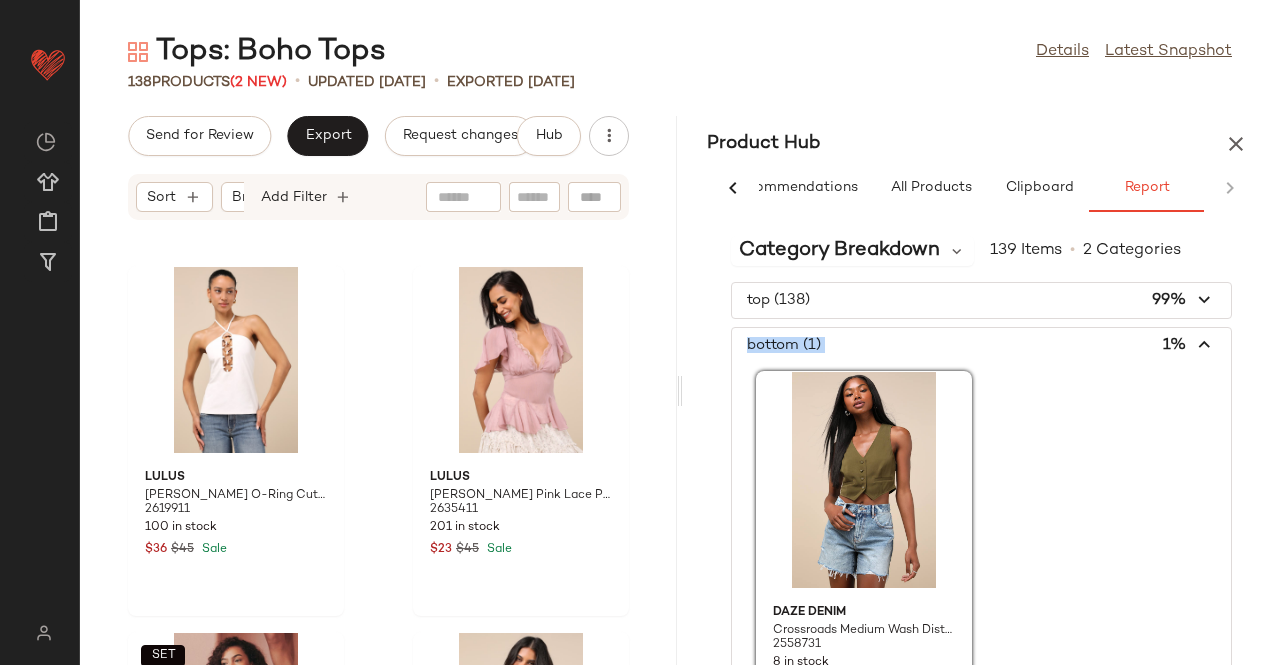 drag, startPoint x: 1231, startPoint y: 135, endPoint x: 0, endPoint y: 177, distance: 1231.7163 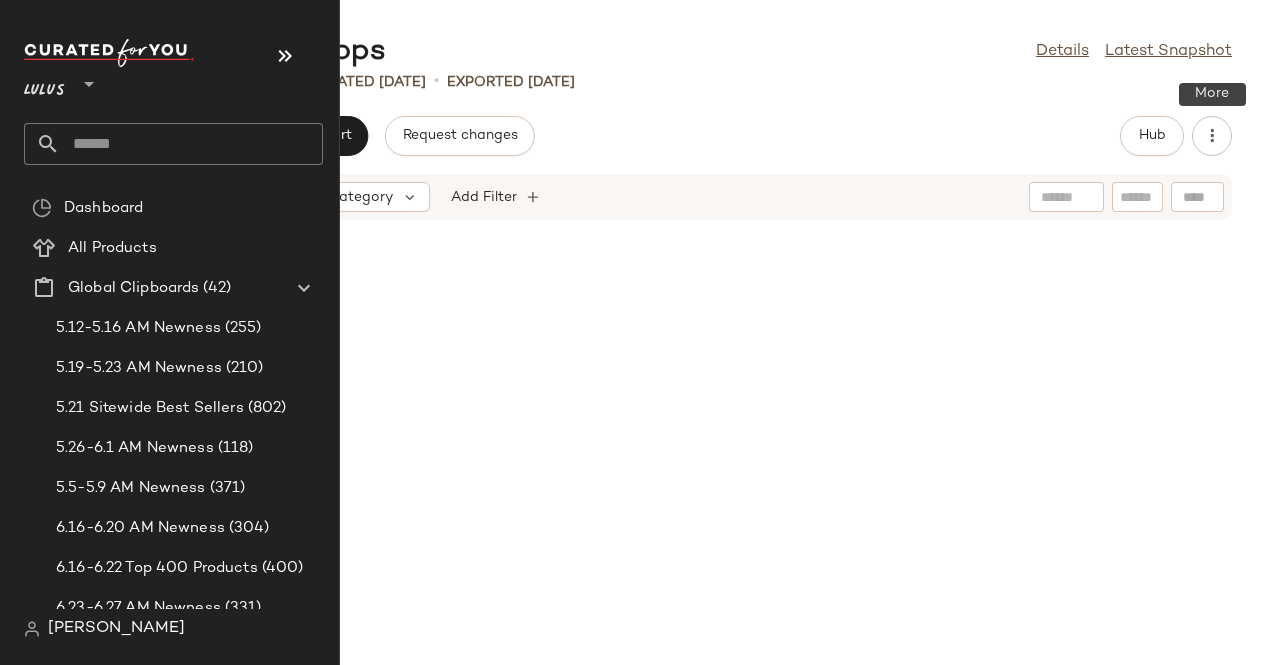 scroll, scrollTop: 8784, scrollLeft: 0, axis: vertical 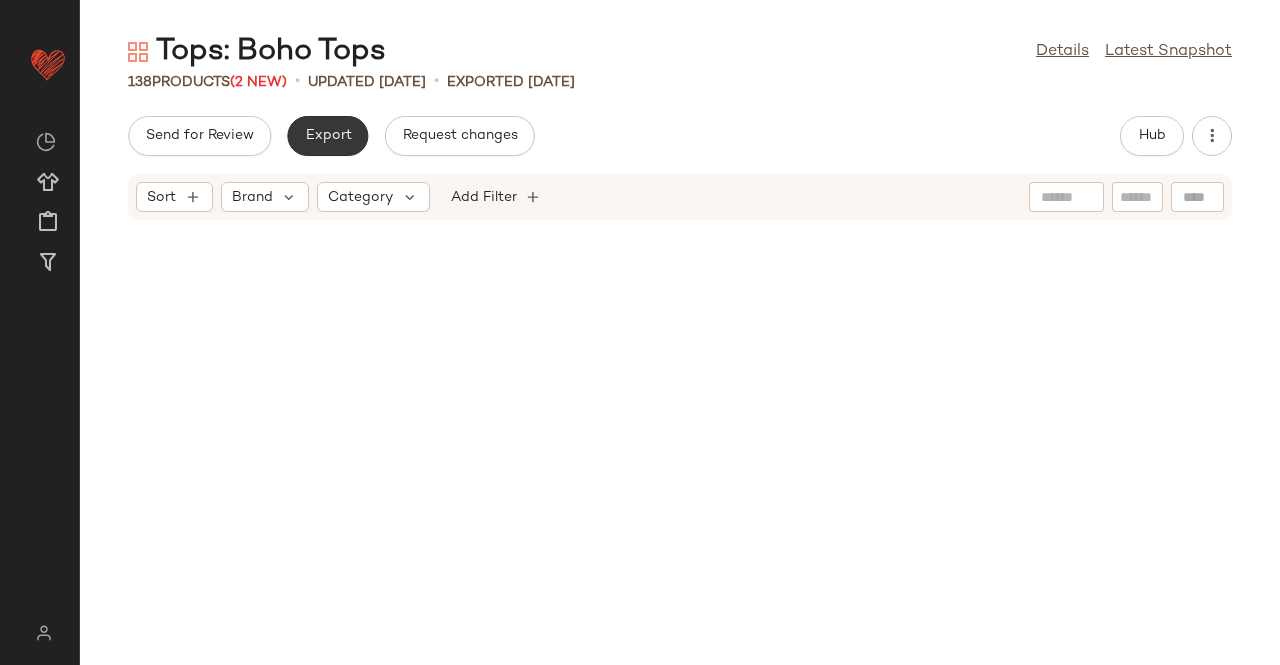 click on "Export" at bounding box center [327, 136] 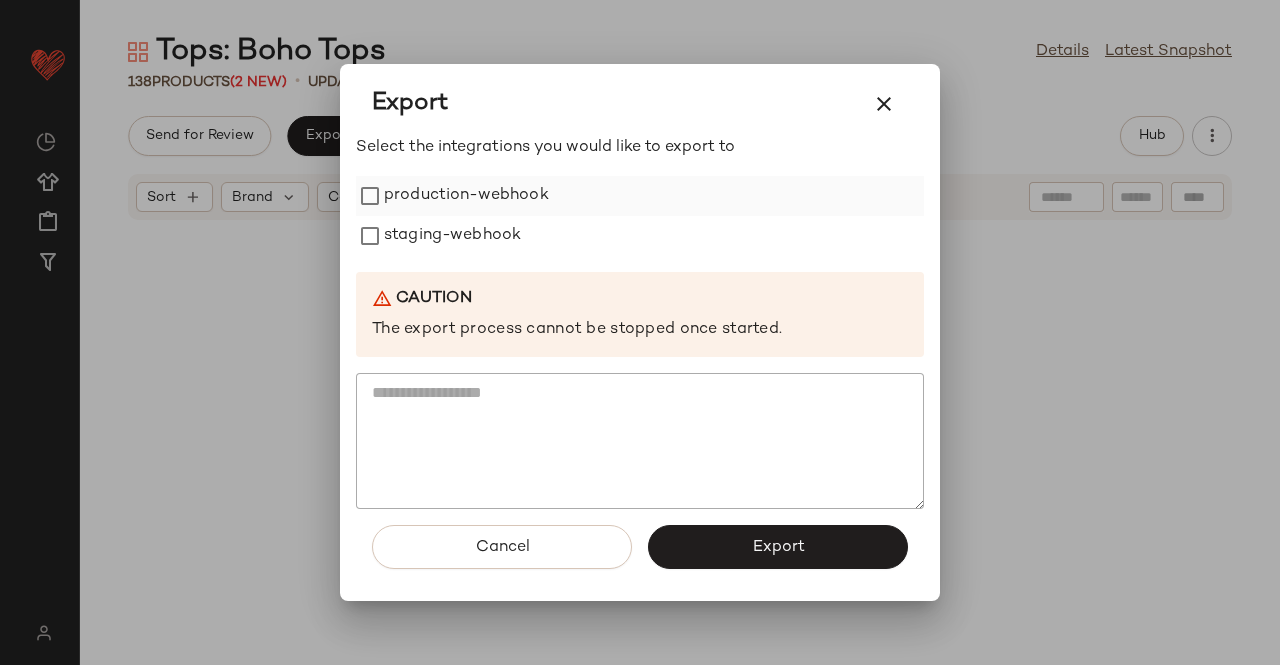 drag, startPoint x: 470, startPoint y: 187, endPoint x: 470, endPoint y: 198, distance: 11 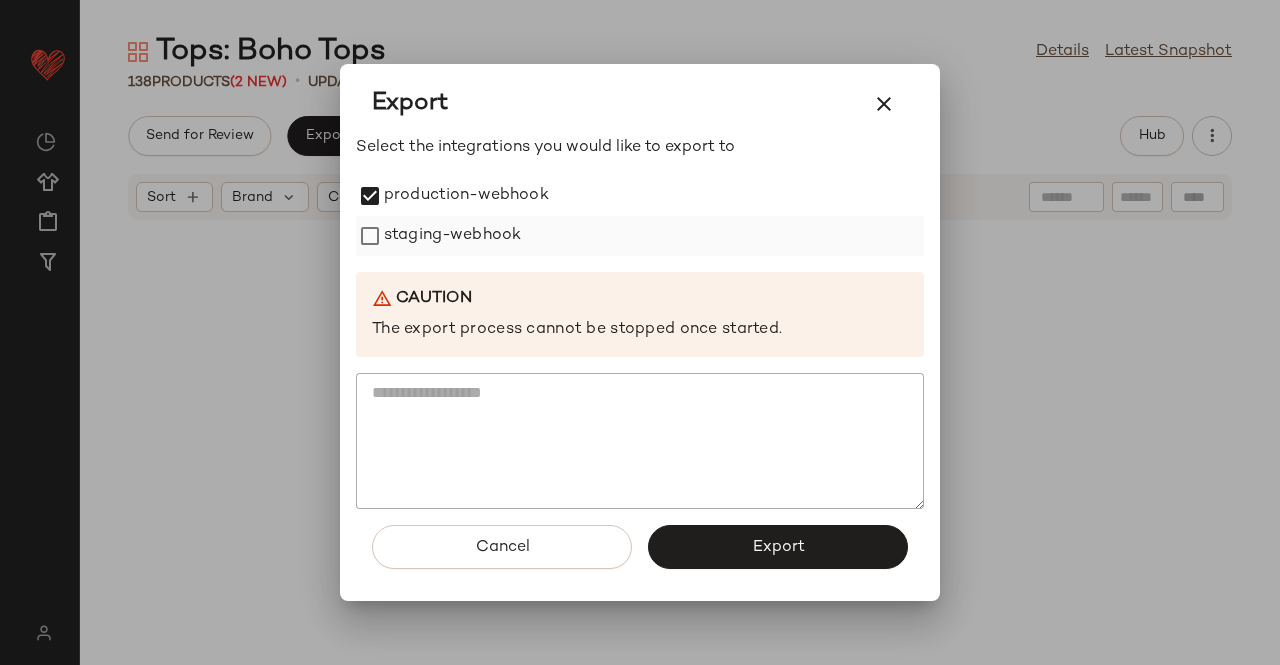 click on "staging-webhook" at bounding box center [452, 236] 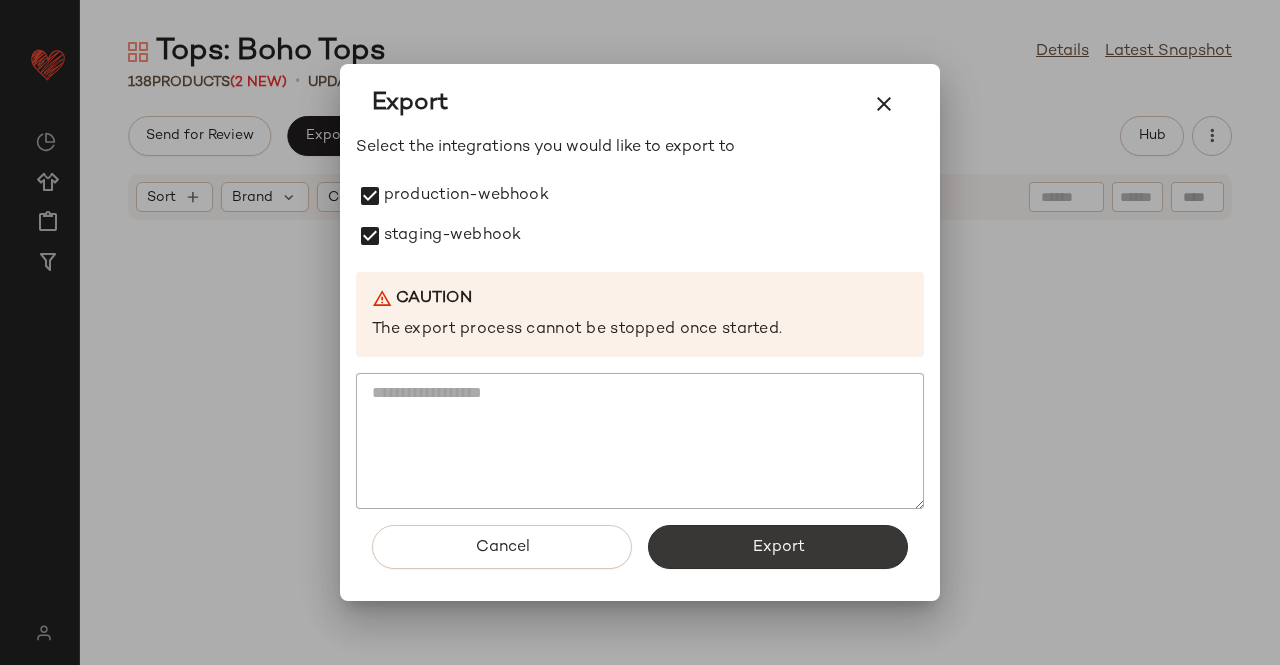 click on "Export" at bounding box center (778, 547) 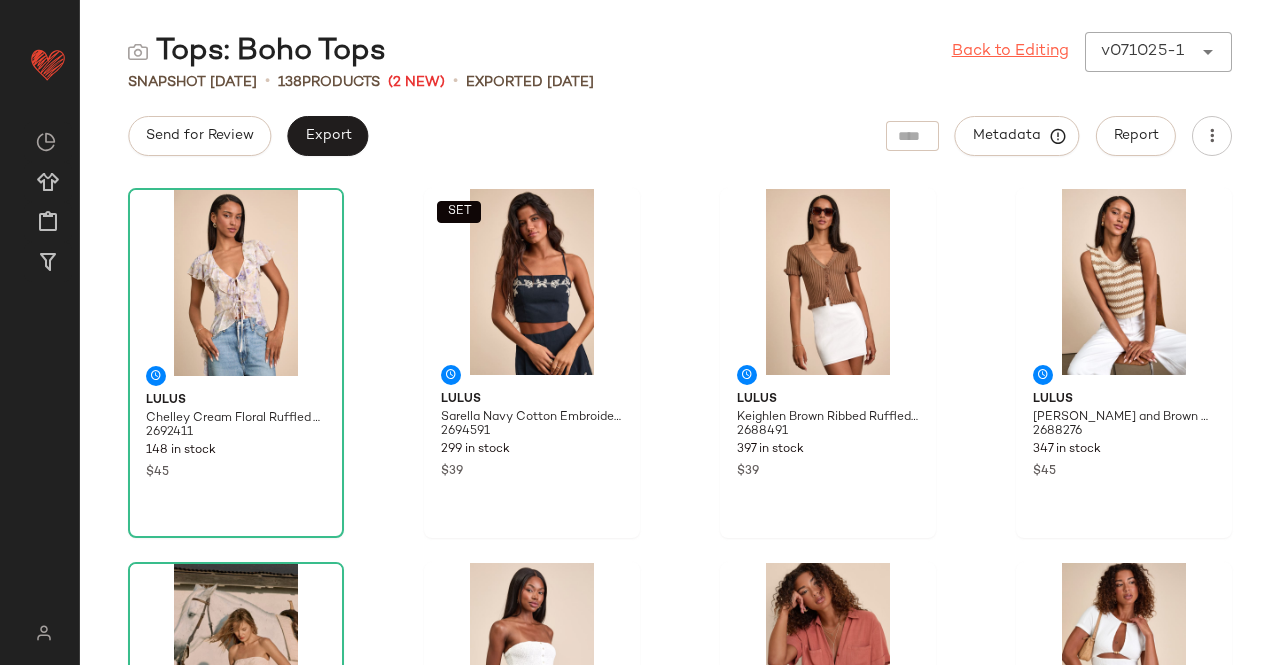 click on "Back to Editing" at bounding box center [1010, 52] 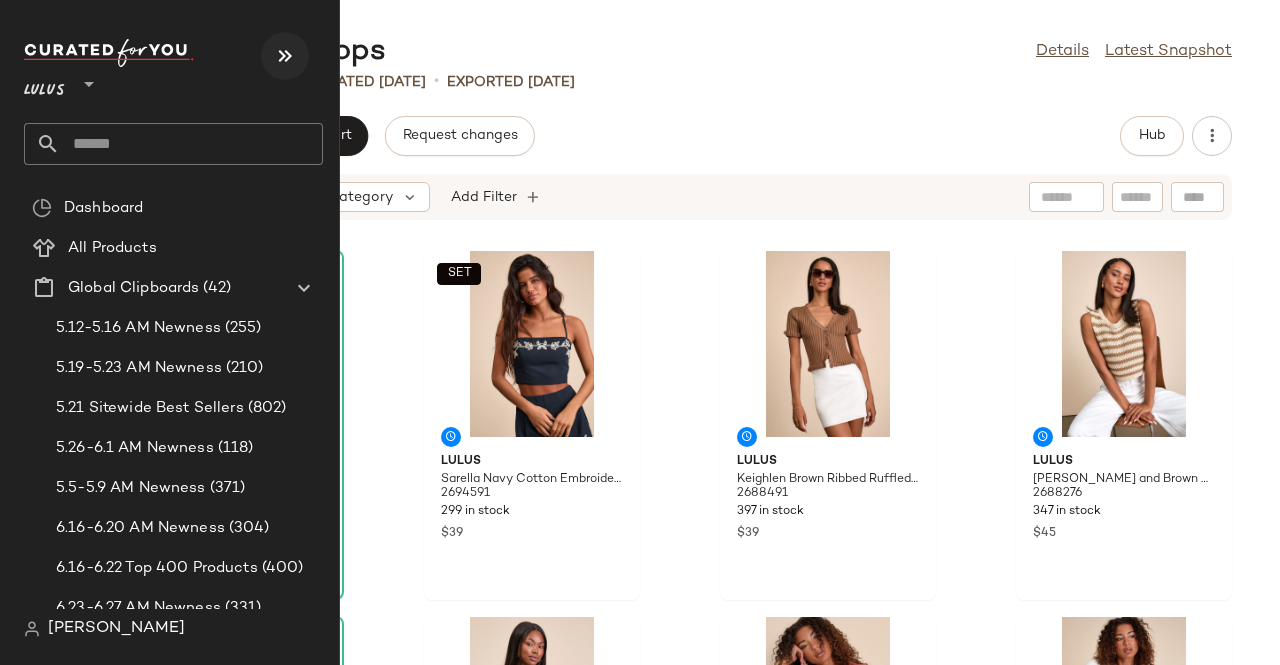 click at bounding box center (285, 56) 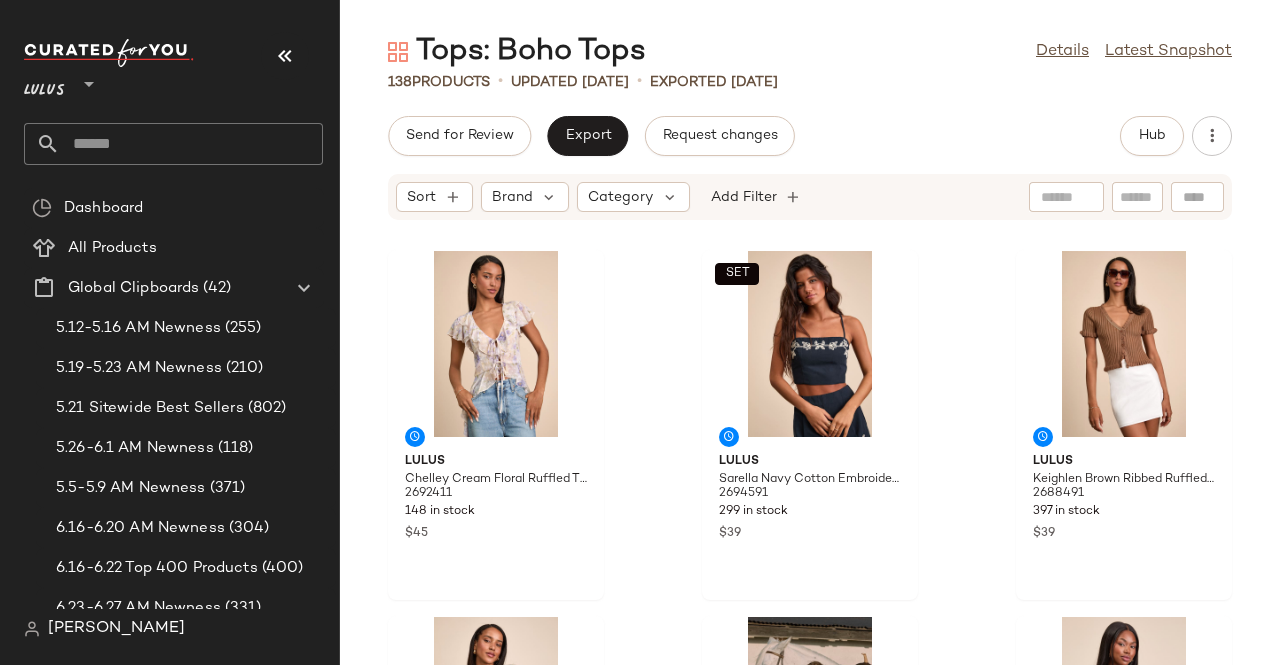 click at bounding box center [285, 56] 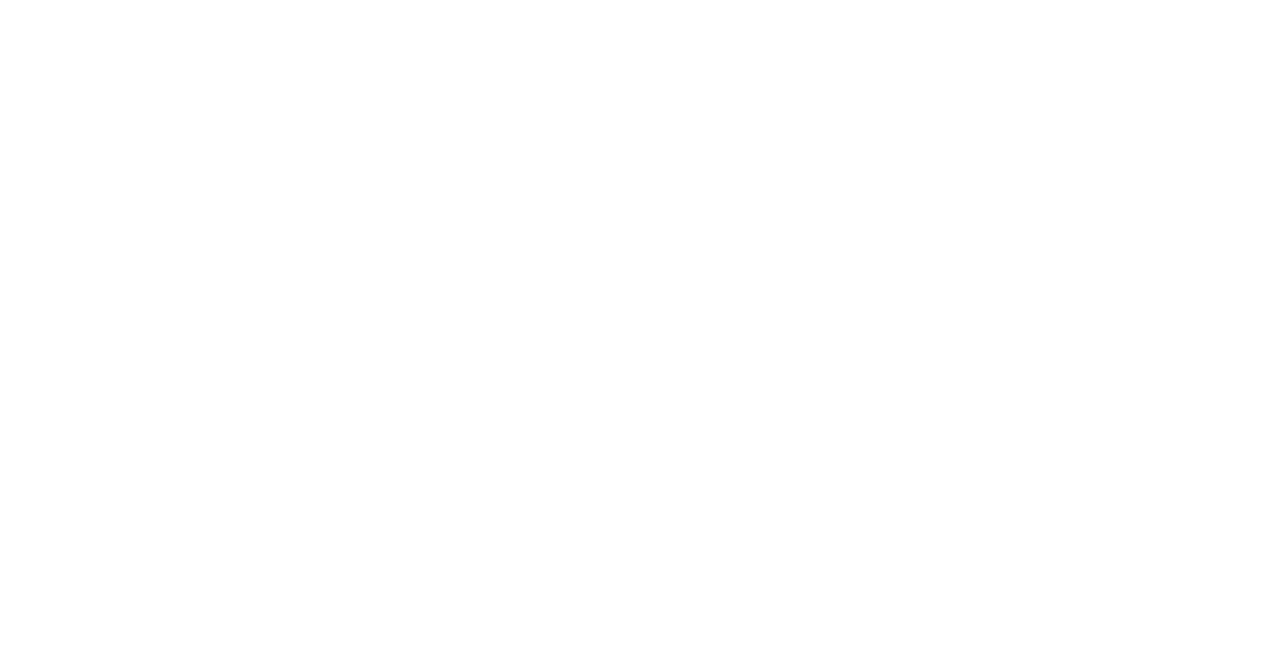scroll, scrollTop: 0, scrollLeft: 0, axis: both 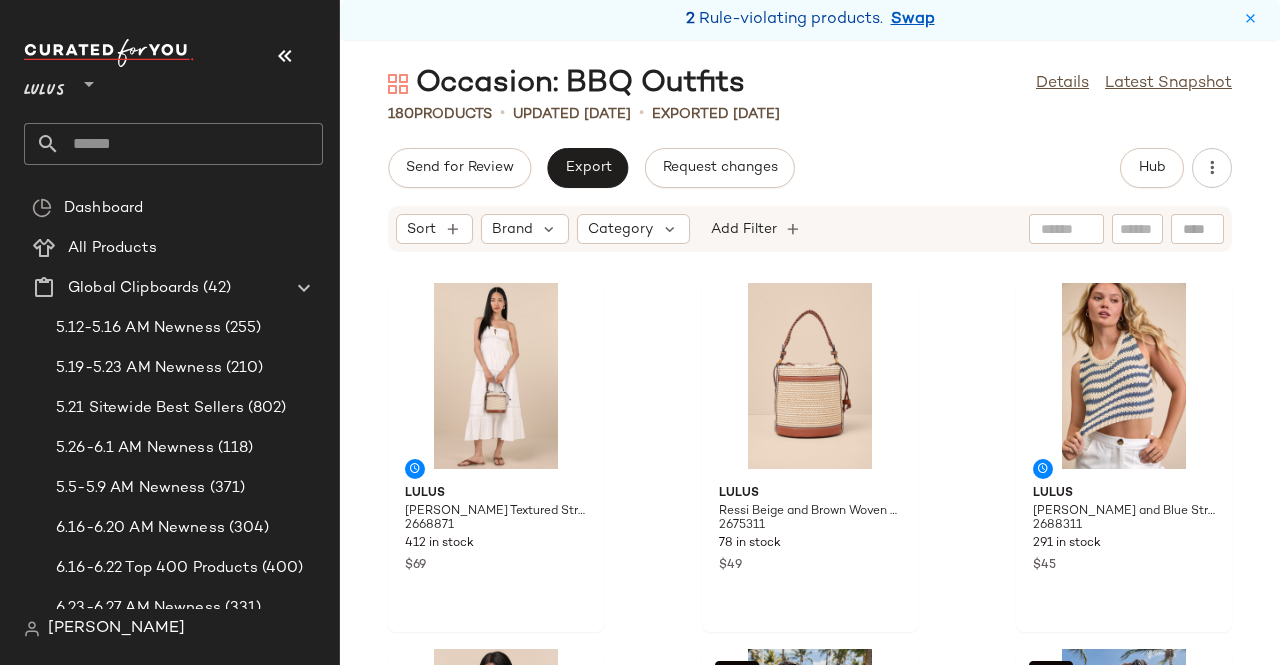 click at bounding box center [285, 56] 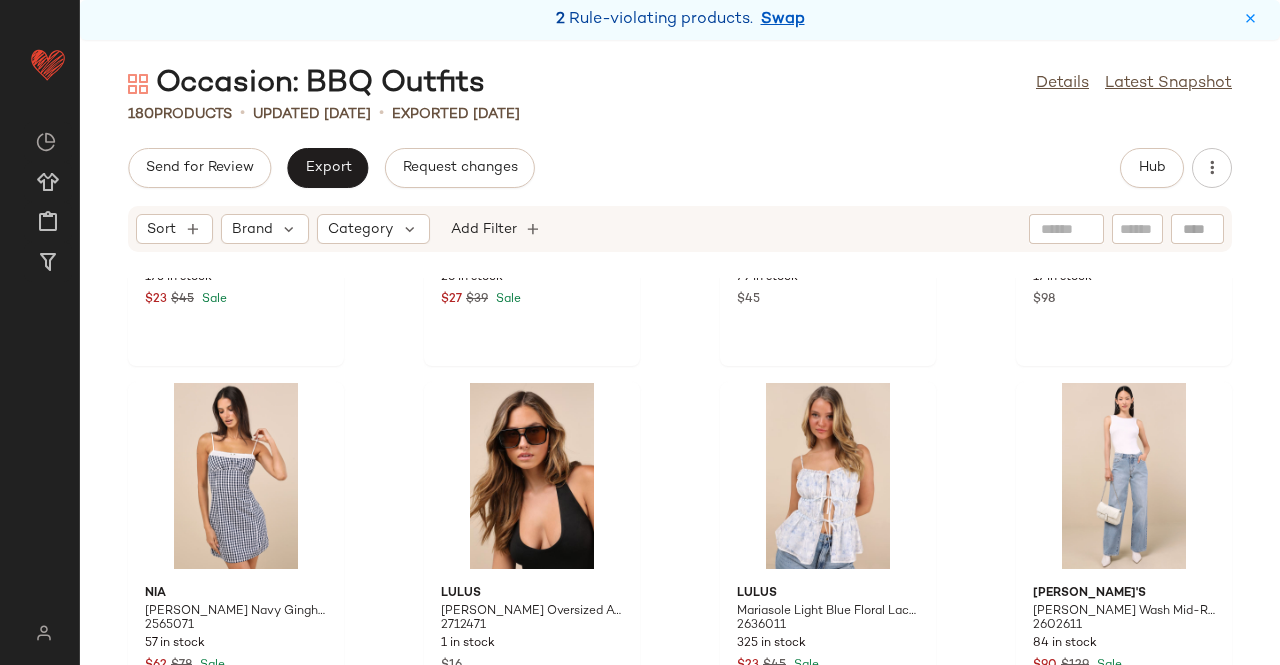 scroll, scrollTop: 2216, scrollLeft: 0, axis: vertical 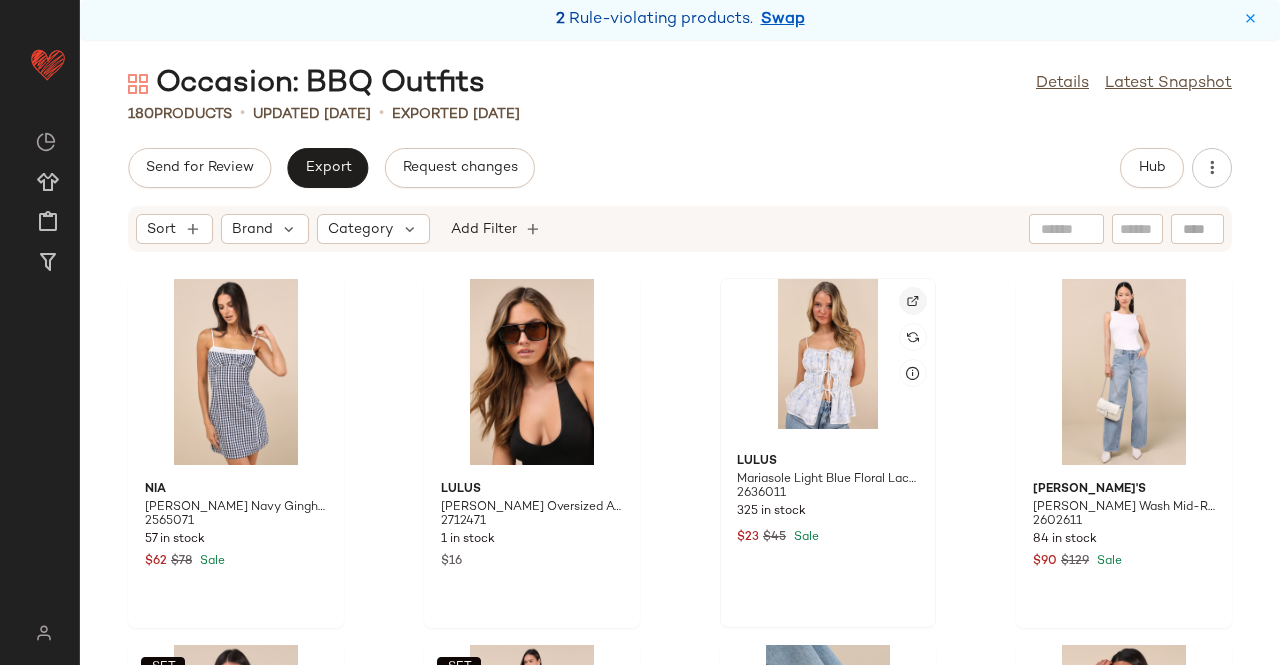 click at bounding box center [913, 301] 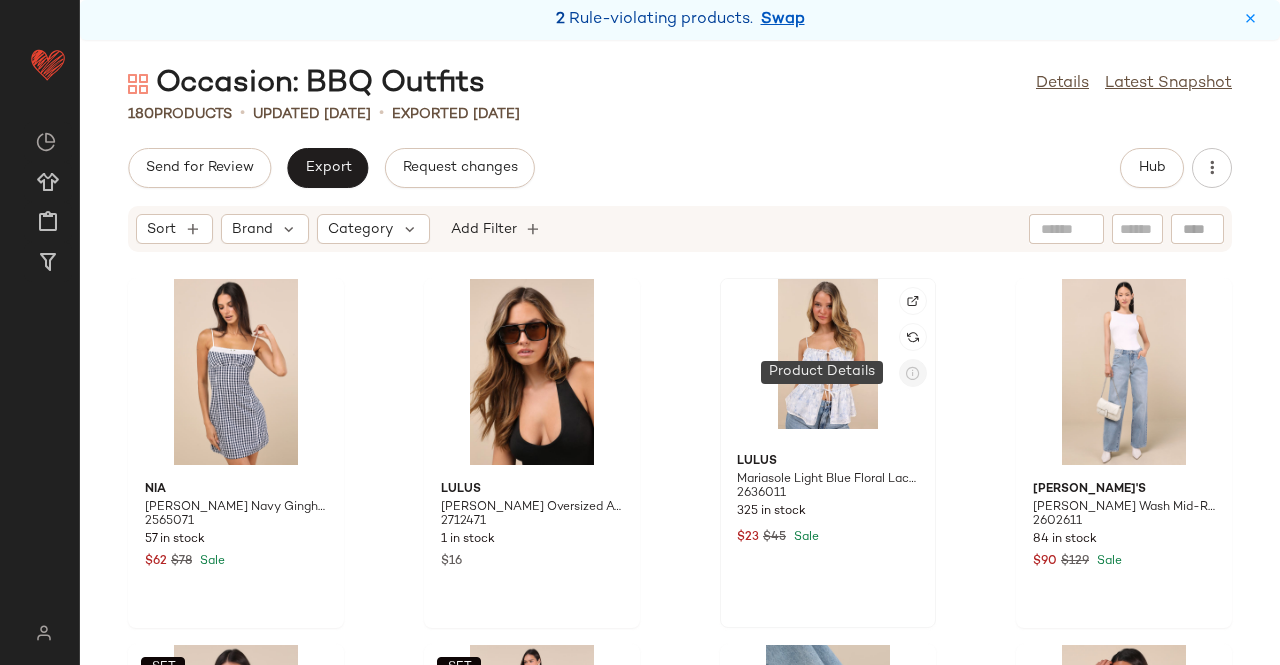 click 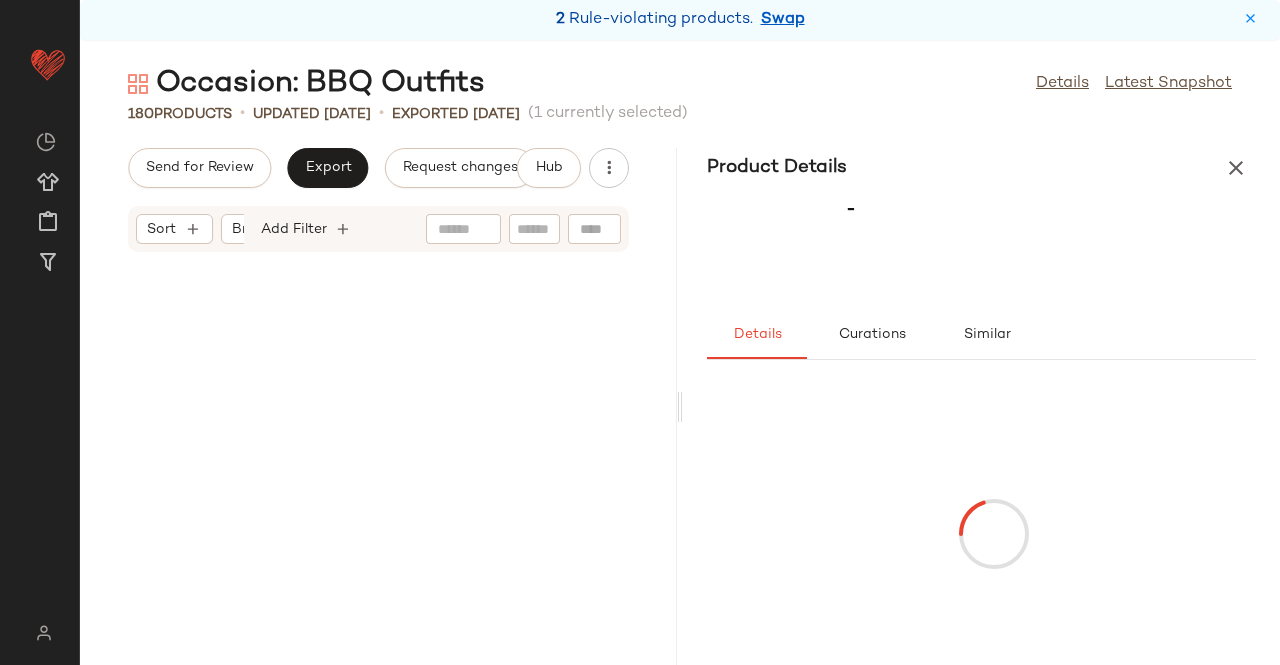scroll, scrollTop: 4758, scrollLeft: 0, axis: vertical 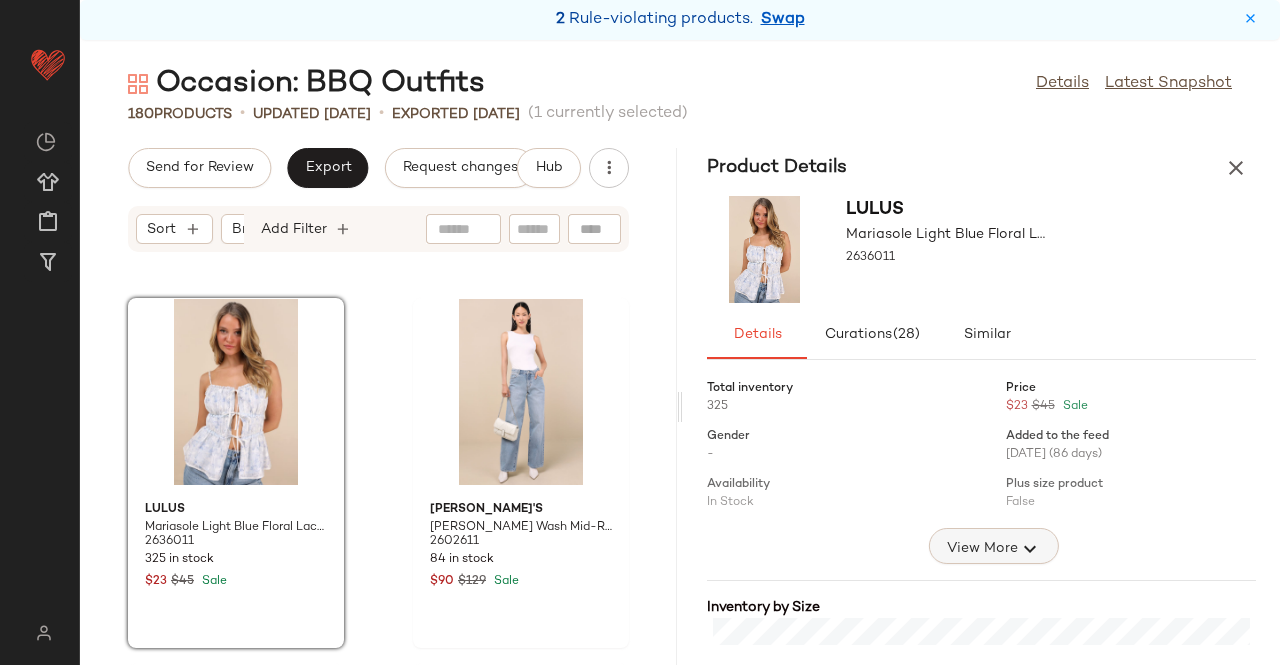 click on "View More" 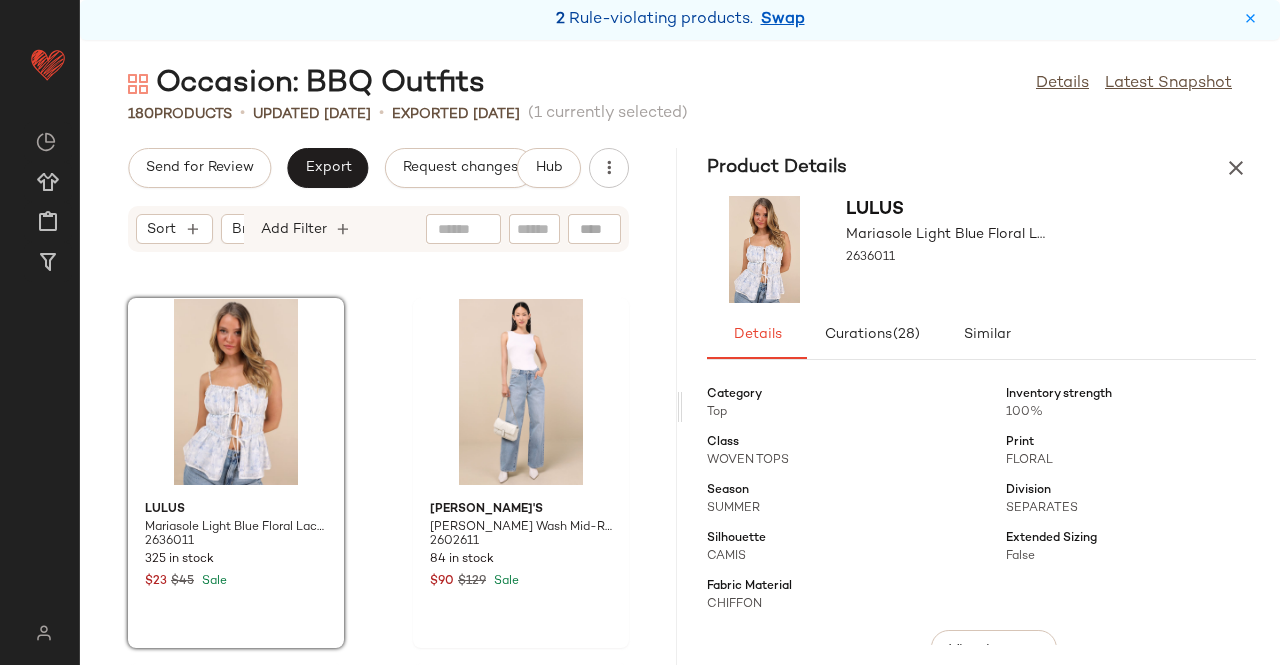 scroll, scrollTop: 200, scrollLeft: 0, axis: vertical 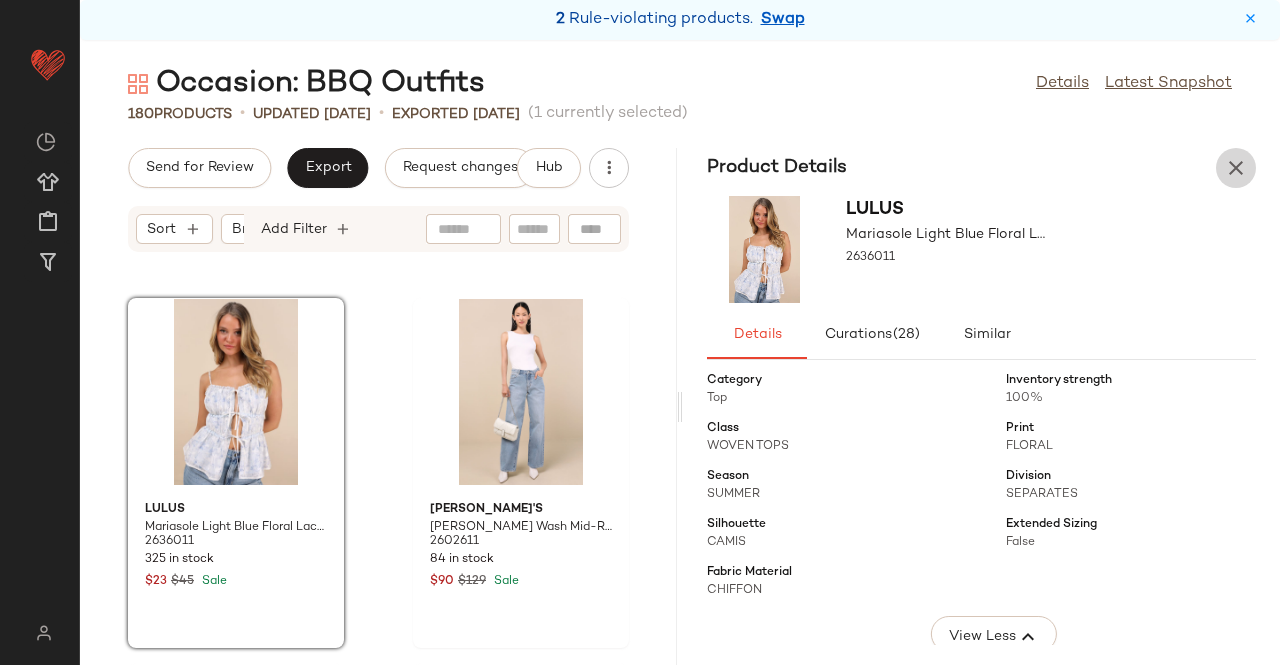 click at bounding box center (1236, 168) 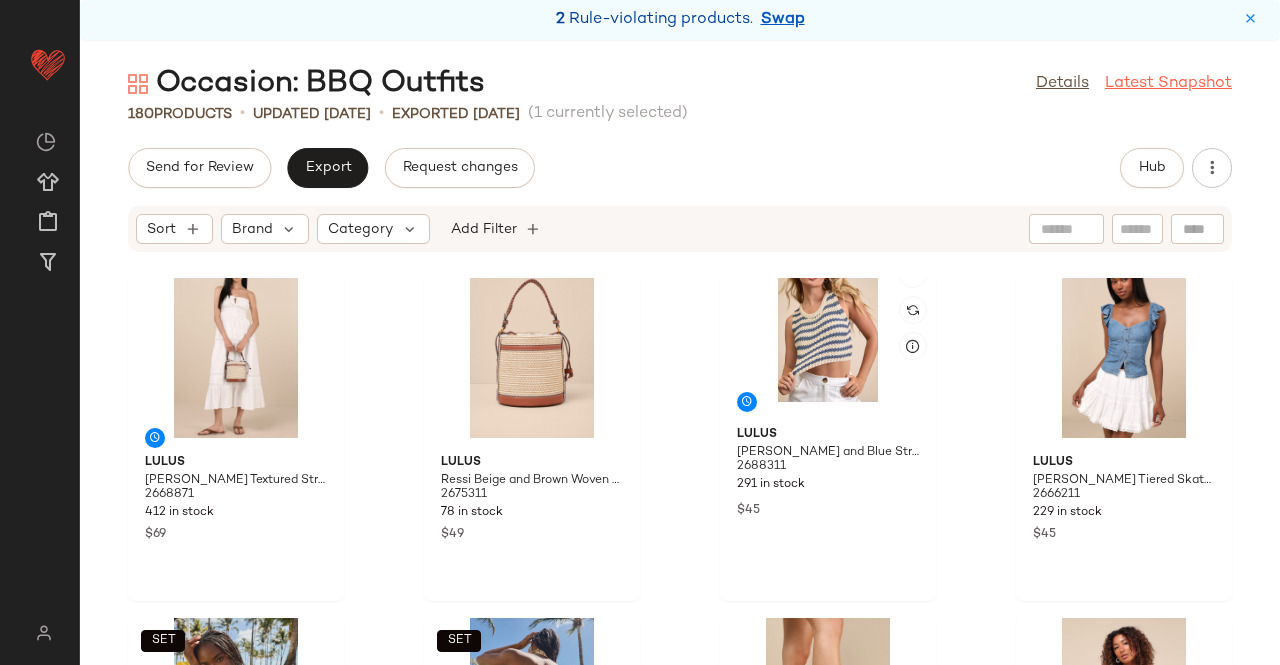 scroll, scrollTop: 0, scrollLeft: 0, axis: both 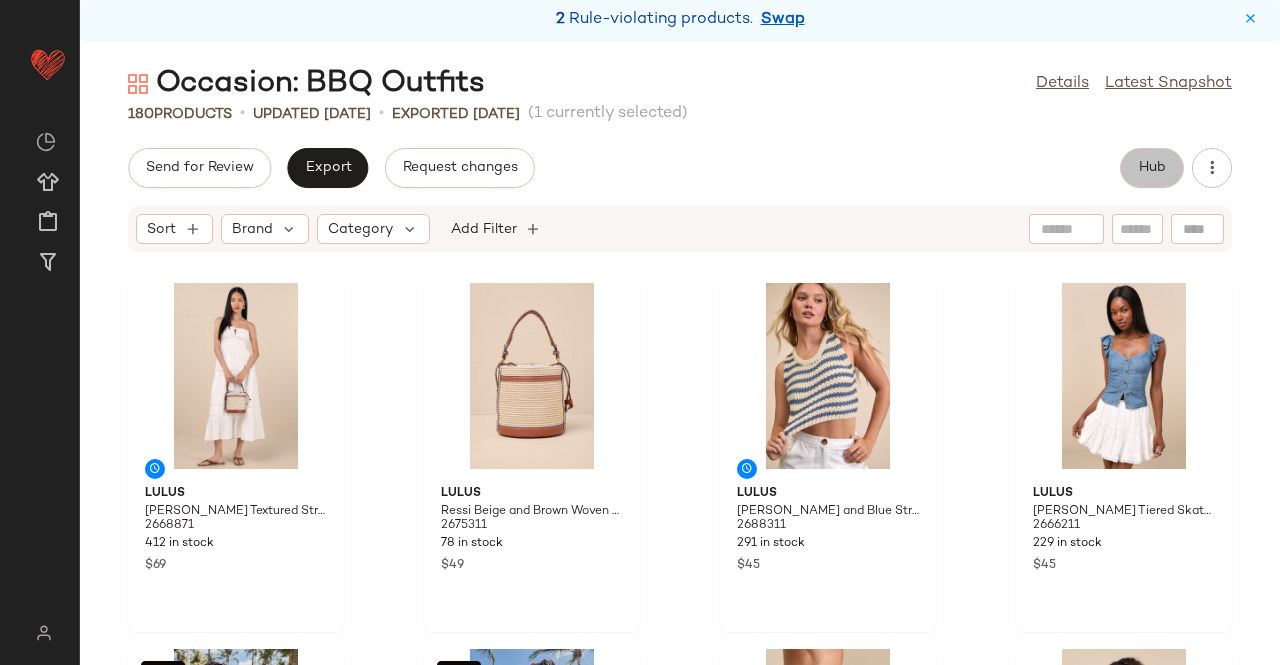 click on "Hub" 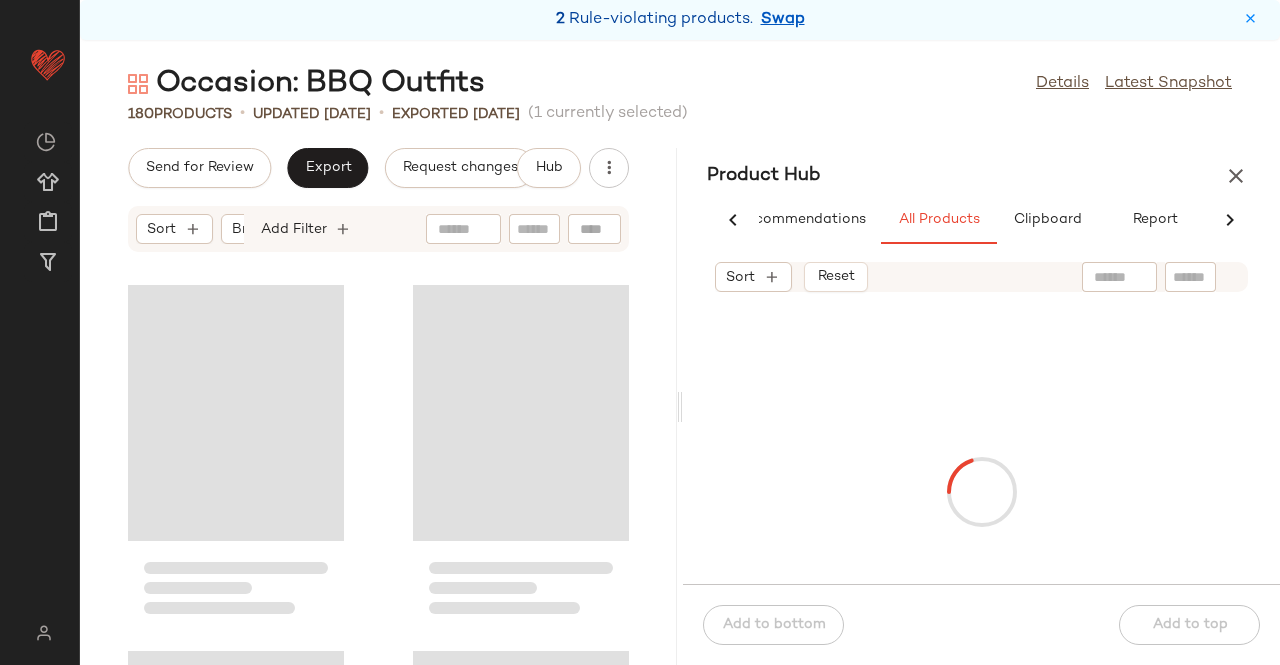 scroll, scrollTop: 0, scrollLeft: 62, axis: horizontal 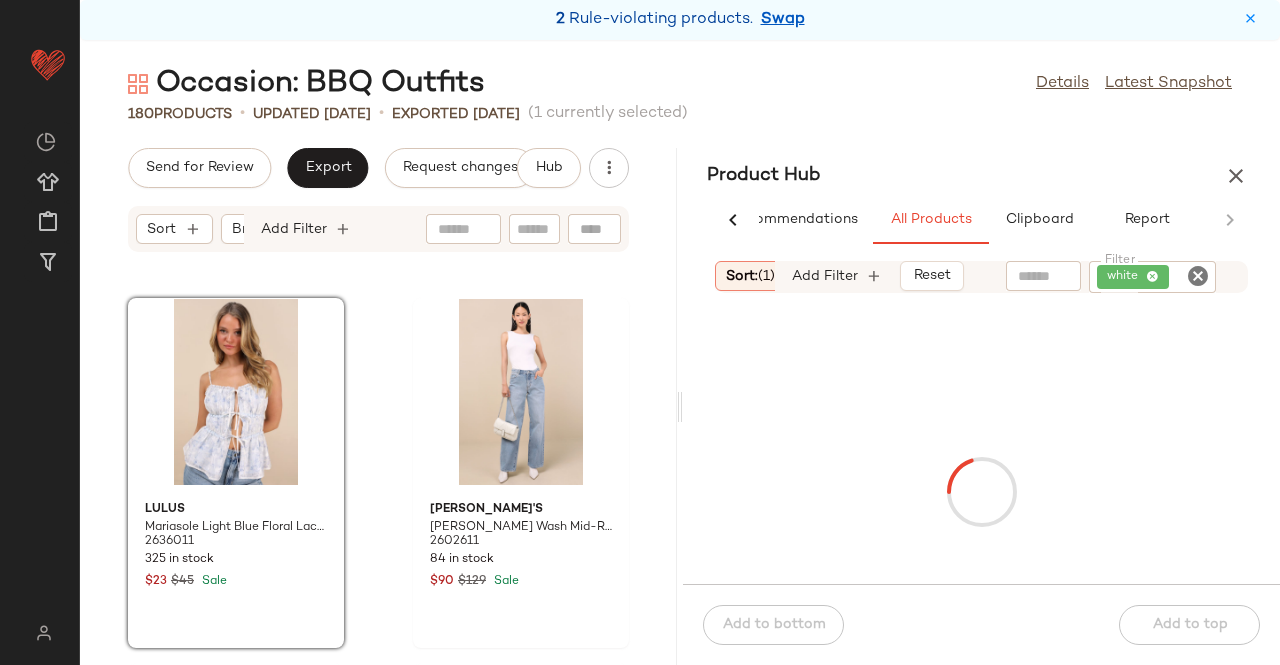 drag, startPoint x: 1158, startPoint y: 271, endPoint x: 1148, endPoint y: 266, distance: 11.18034 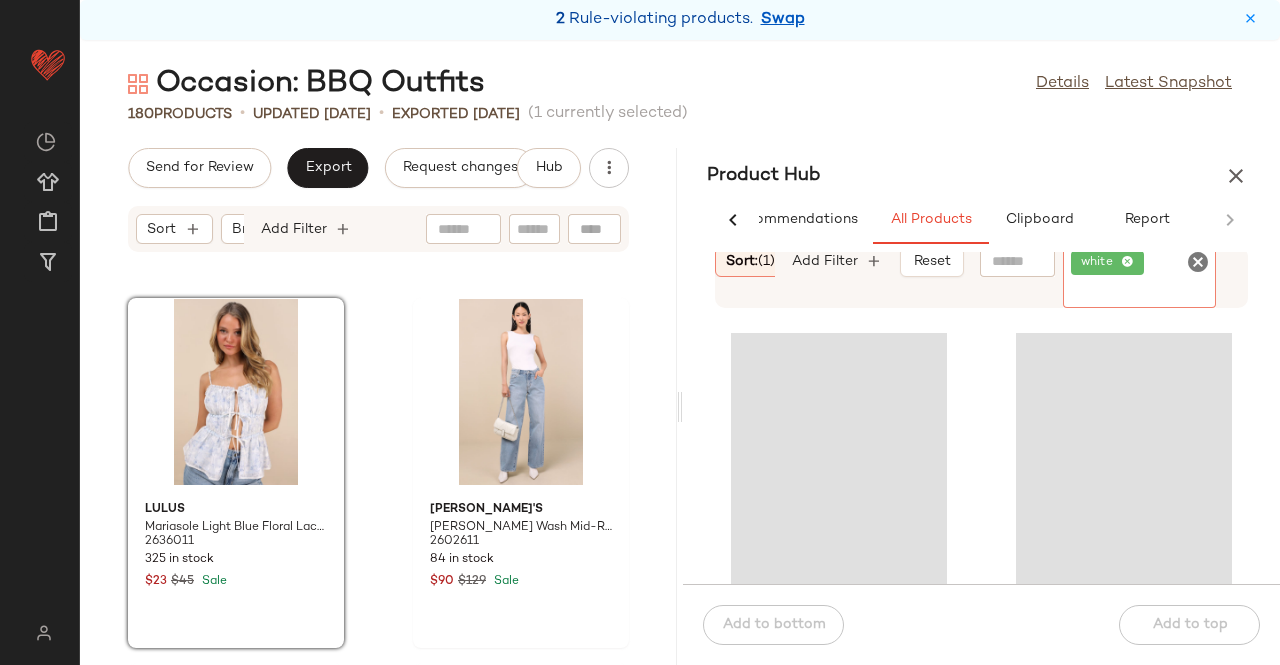 click 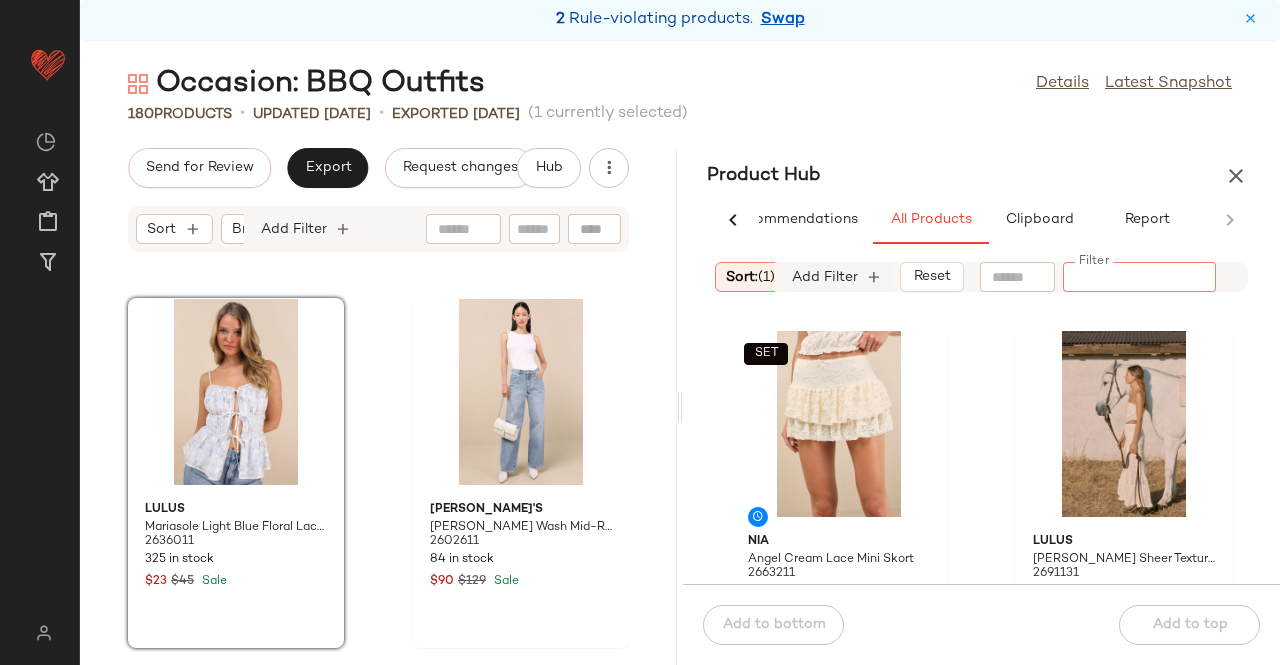 click on "Add Filter" at bounding box center [825, 277] 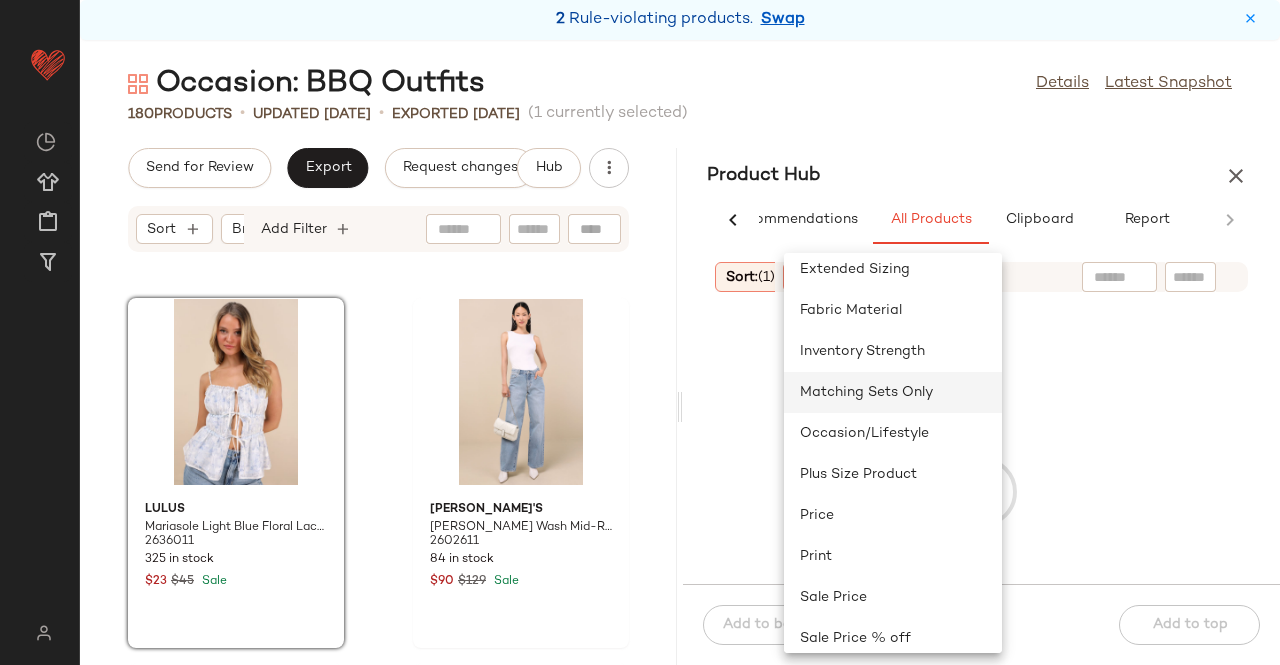 scroll, scrollTop: 154, scrollLeft: 0, axis: vertical 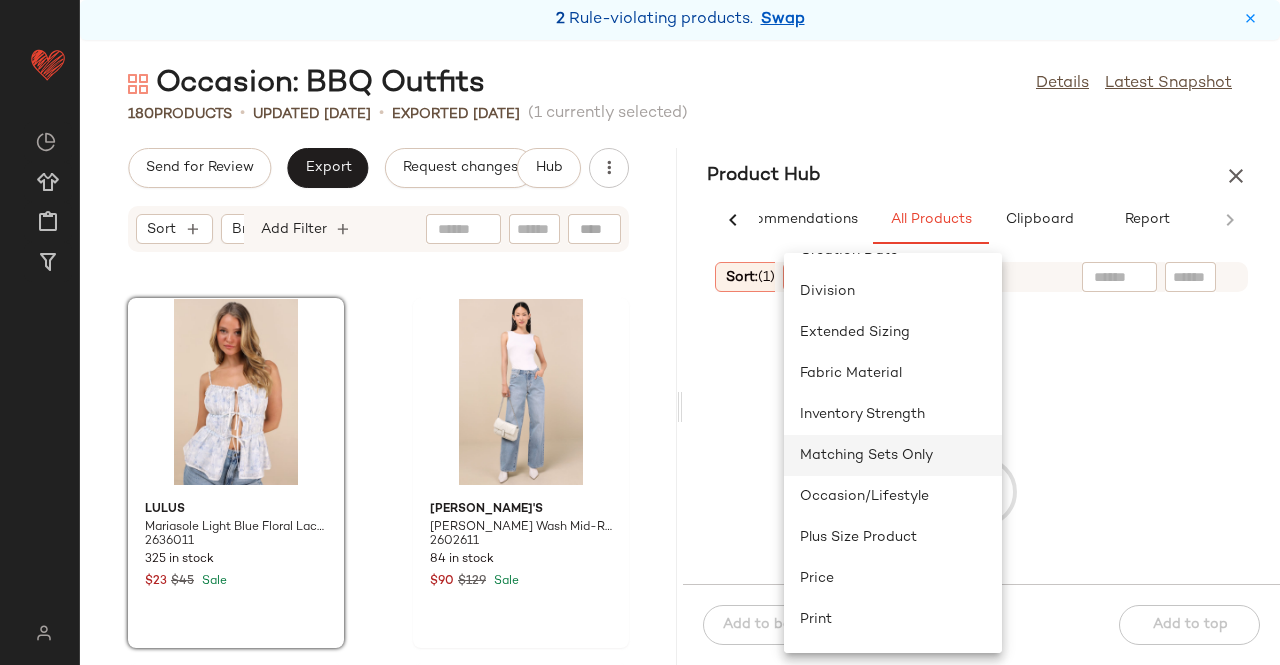 click on "Matching Sets Only" 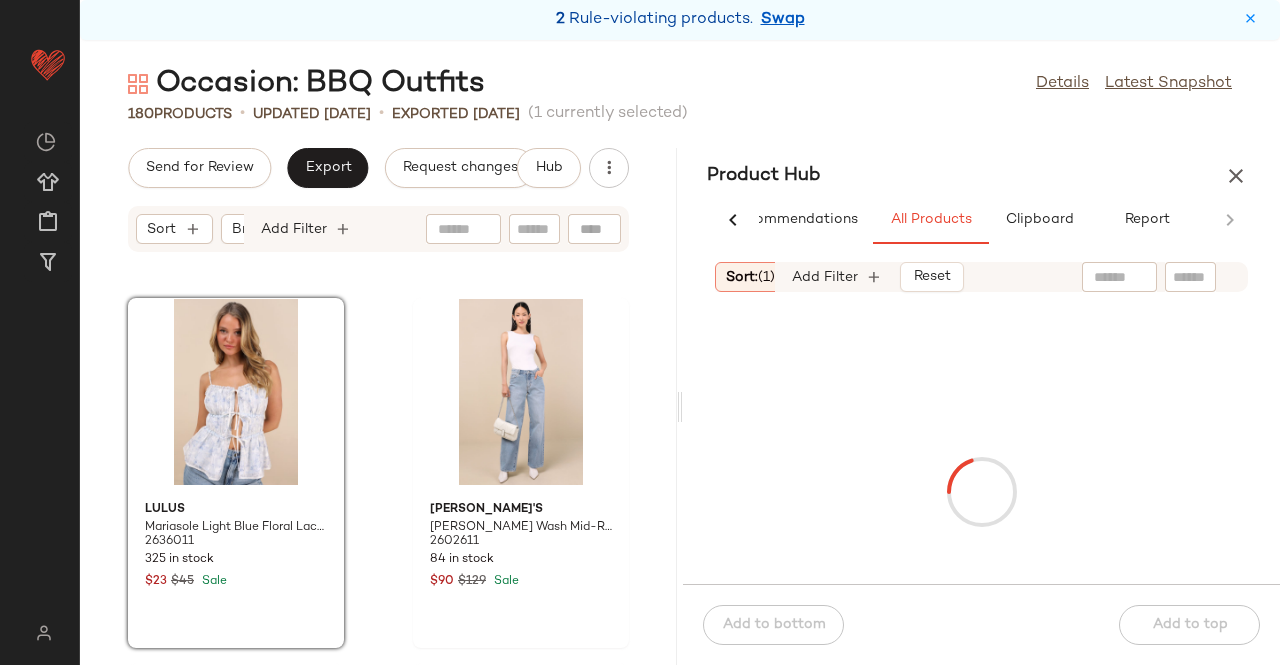 scroll, scrollTop: 0, scrollLeft: 701, axis: horizontal 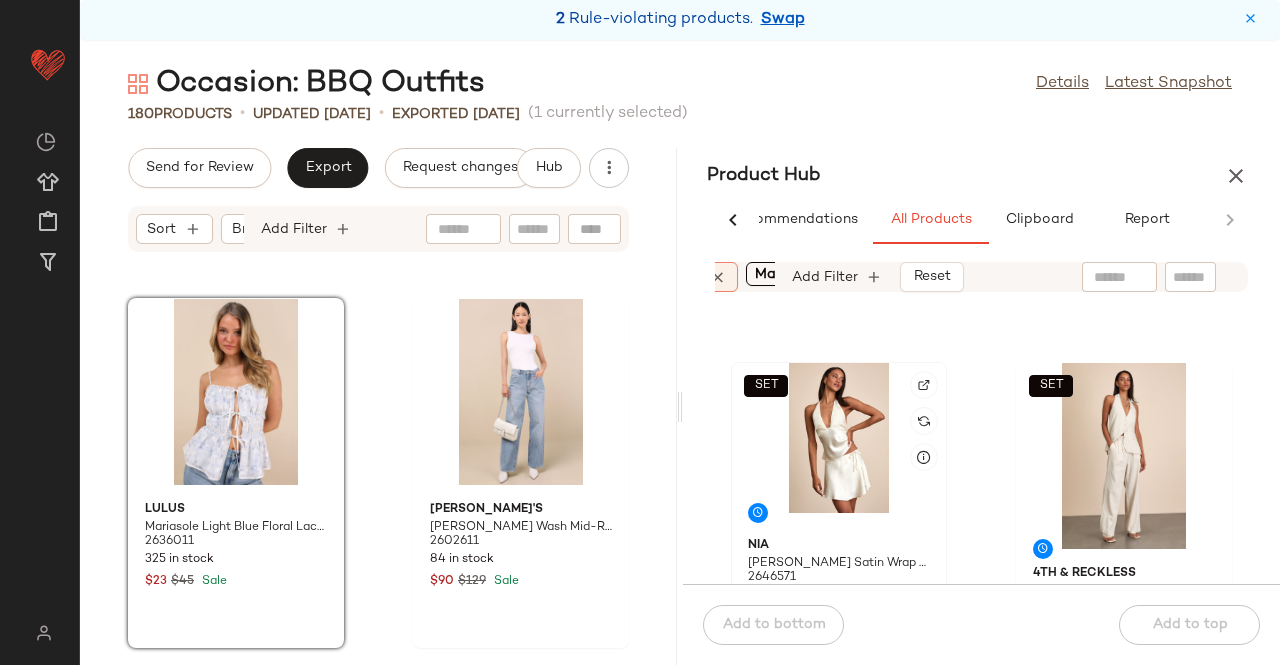 drag, startPoint x: 875, startPoint y: 432, endPoint x: 860, endPoint y: 430, distance: 15.132746 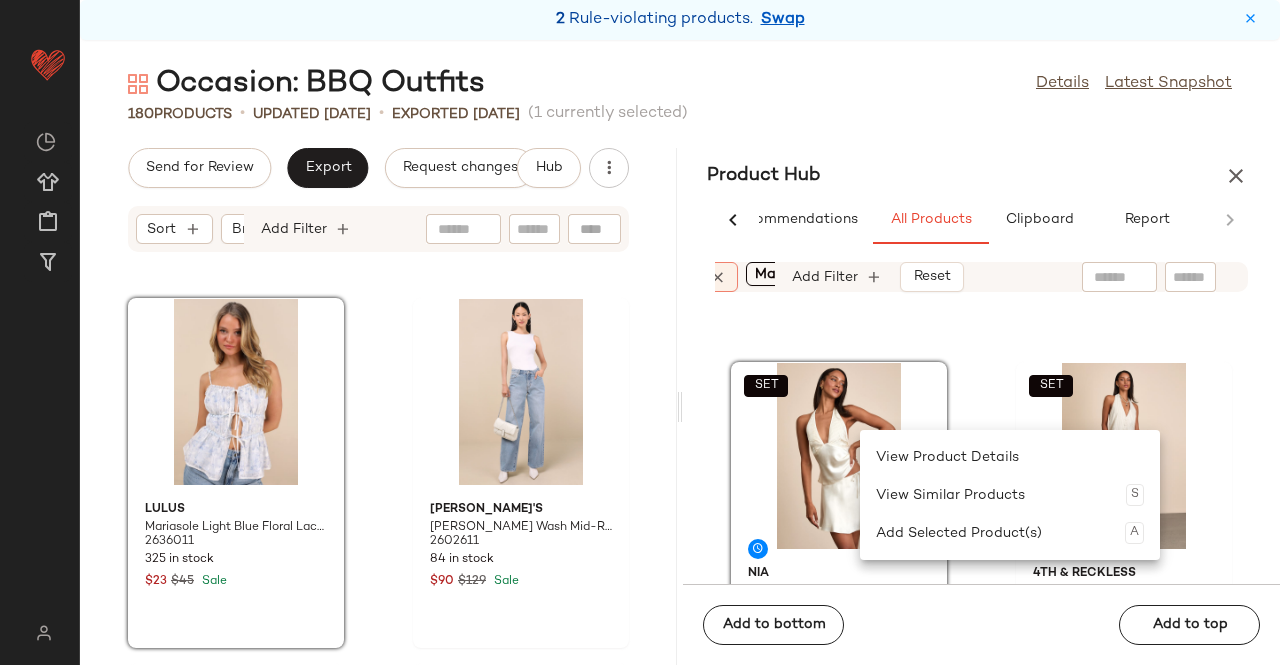 drag, startPoint x: 946, startPoint y: 361, endPoint x: 886, endPoint y: 397, distance: 69.97142 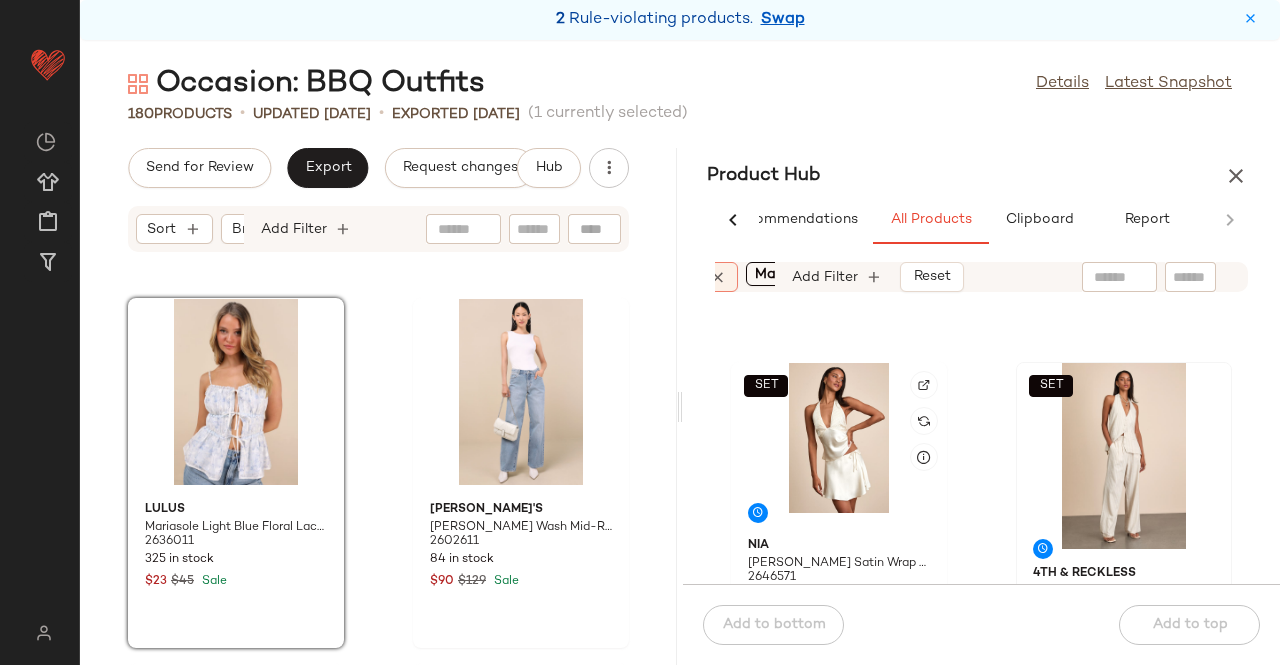 drag, startPoint x: 871, startPoint y: 408, endPoint x: 1120, endPoint y: 417, distance: 249.1626 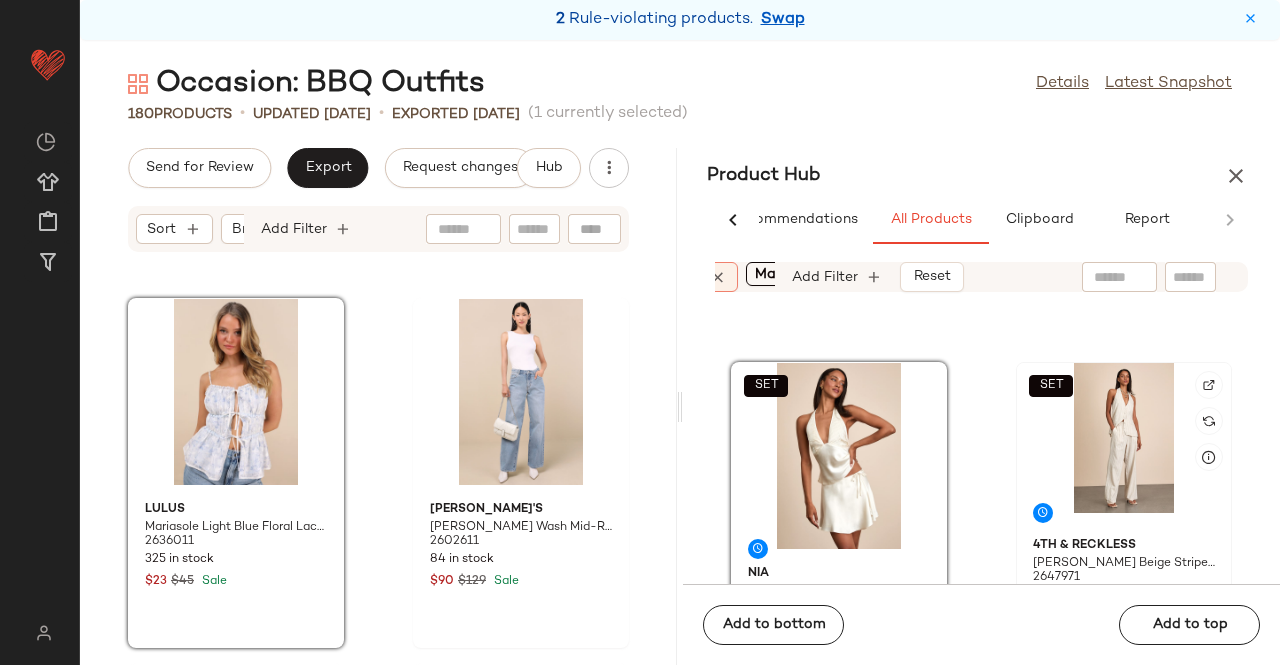 click on "SET" 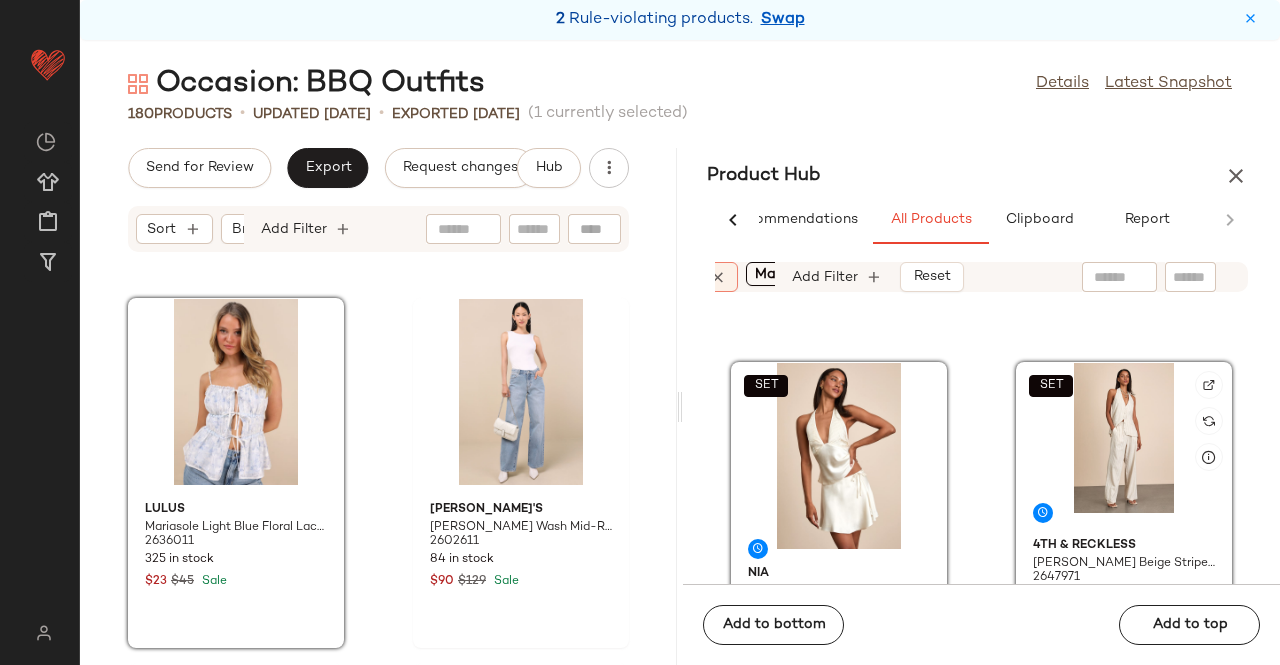 drag, startPoint x: 1078, startPoint y: 419, endPoint x: 1084, endPoint y: 430, distance: 12.529964 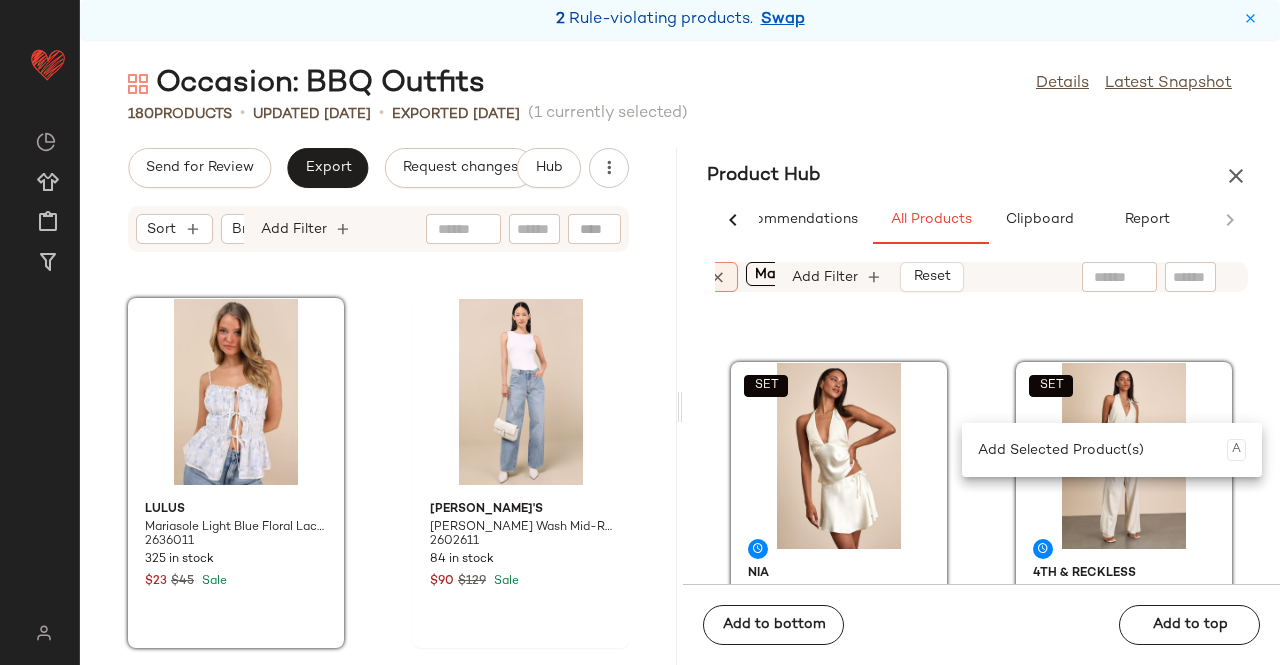click on "Product Hub  AI Recommendations   All Products   Clipboard   Report  Sort:   (1) Brand  Category:   bottom In Curation?:   No Availability:   in_stock Matching Sets Only Add Filter   Reset   SET  Nia Nicolas Ivory Satin Wrap Mini Skirt 2646571 64 in stock $78  SET  4Th & Reckless Layne Beige Stripe Straight Leg Trousers 2647971 139 in stock $82  SET  Lulus Amarae Ivory and Blue Floral Print Wide-Leg Trouser Pants 2675511 257 in stock $55  SET  Lulus Eliana Light Pink High-Rise Mini Skirt 2675991 206 in stock $49  SET  Lulus Eliana Black High-Rise Mini Skirt 2676011 225 in stock $49  SET  4Th & Reckless Vivian Rust Red Mid-Rise Straight Leg Trouser Pants 2648051 193 in stock $82  Add to bottom   Add to top" 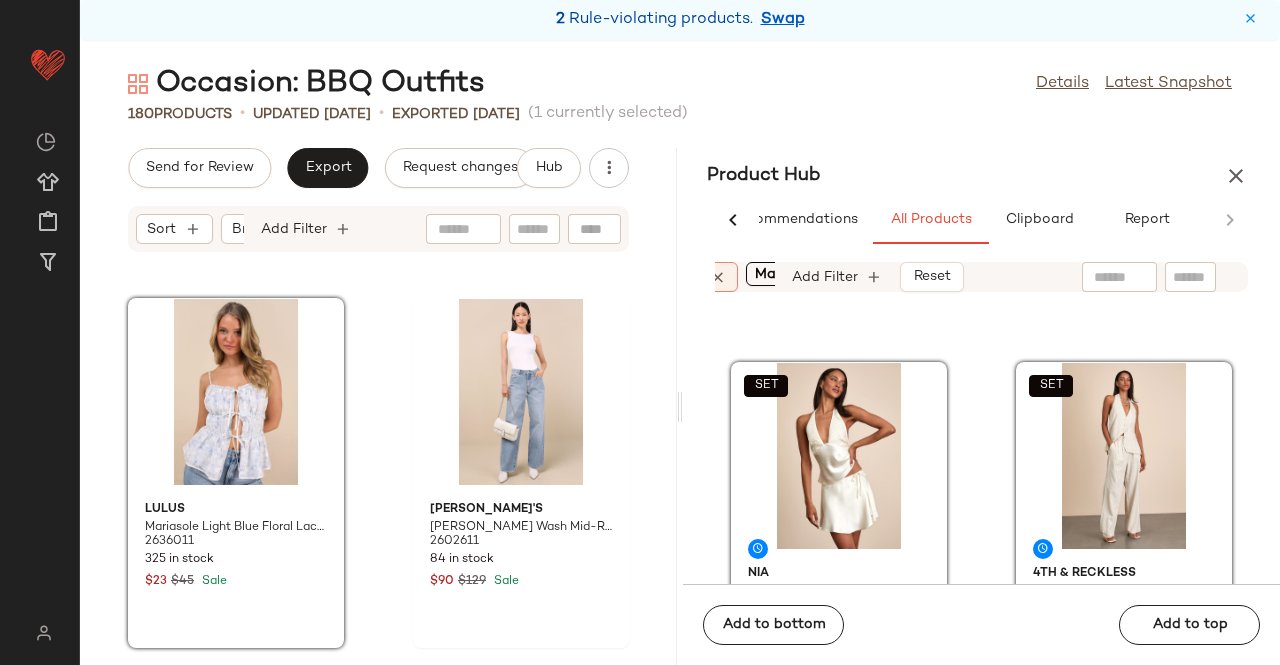 drag, startPoint x: 961, startPoint y: 170, endPoint x: 956, endPoint y: 159, distance: 12.083046 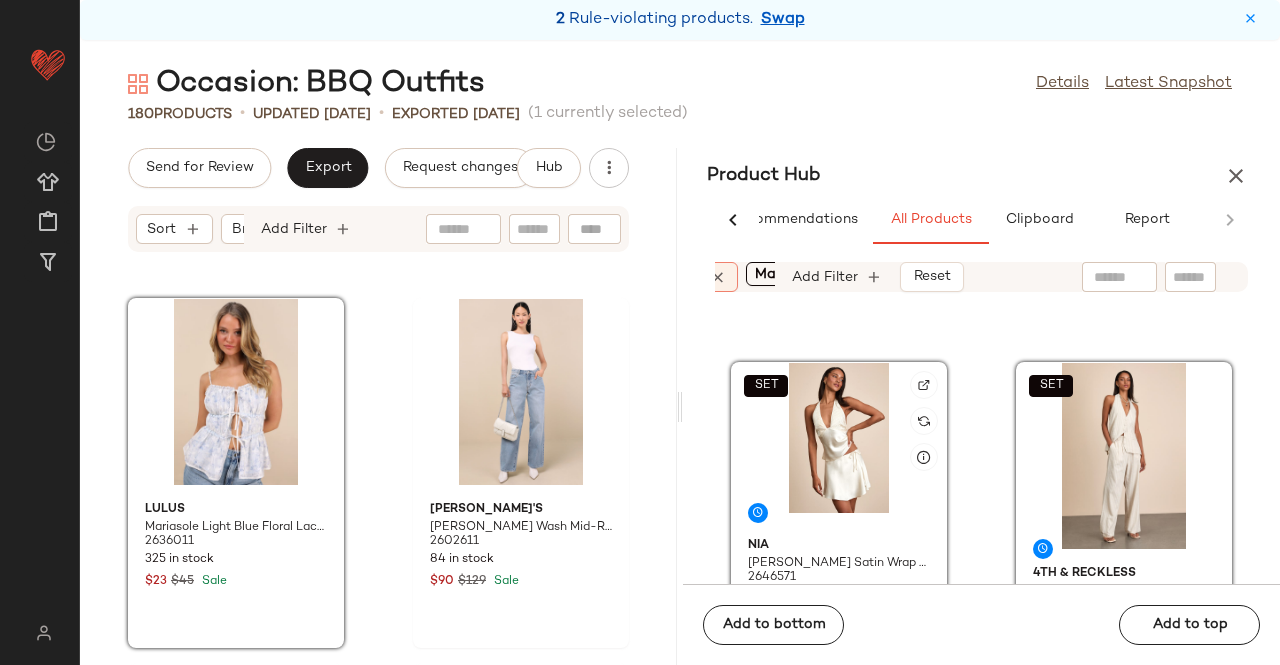 click on "SET" 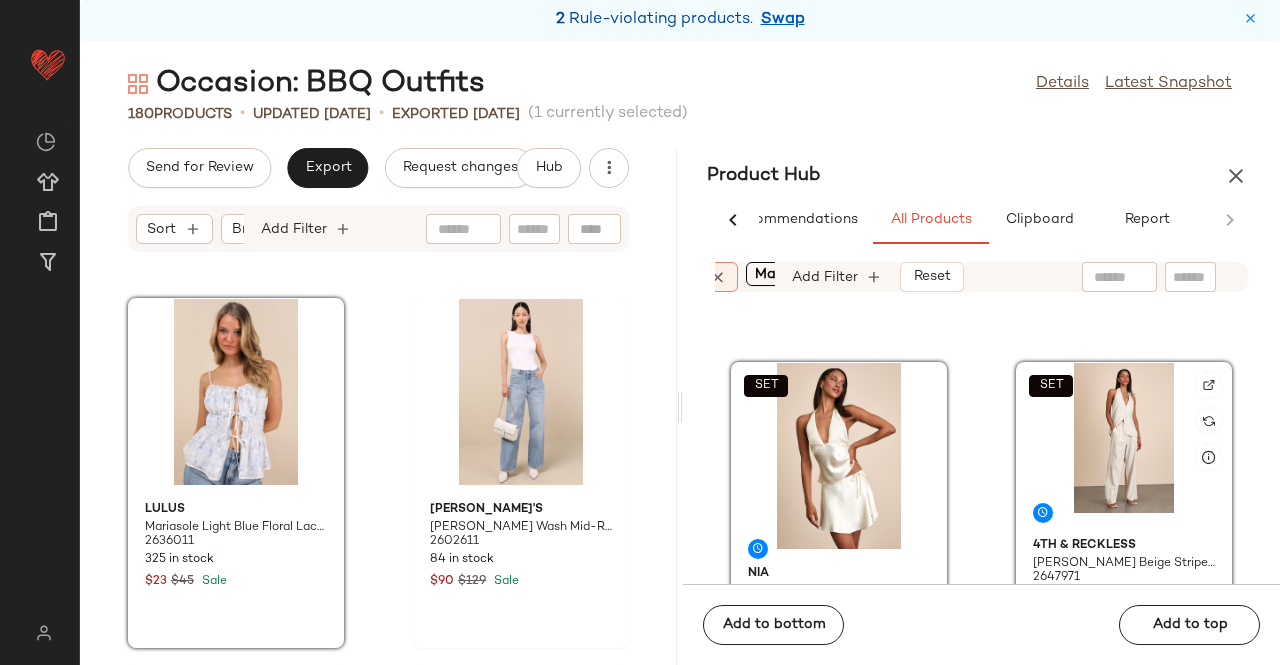 drag, startPoint x: 1091, startPoint y: 449, endPoint x: 1082, endPoint y: 435, distance: 16.643316 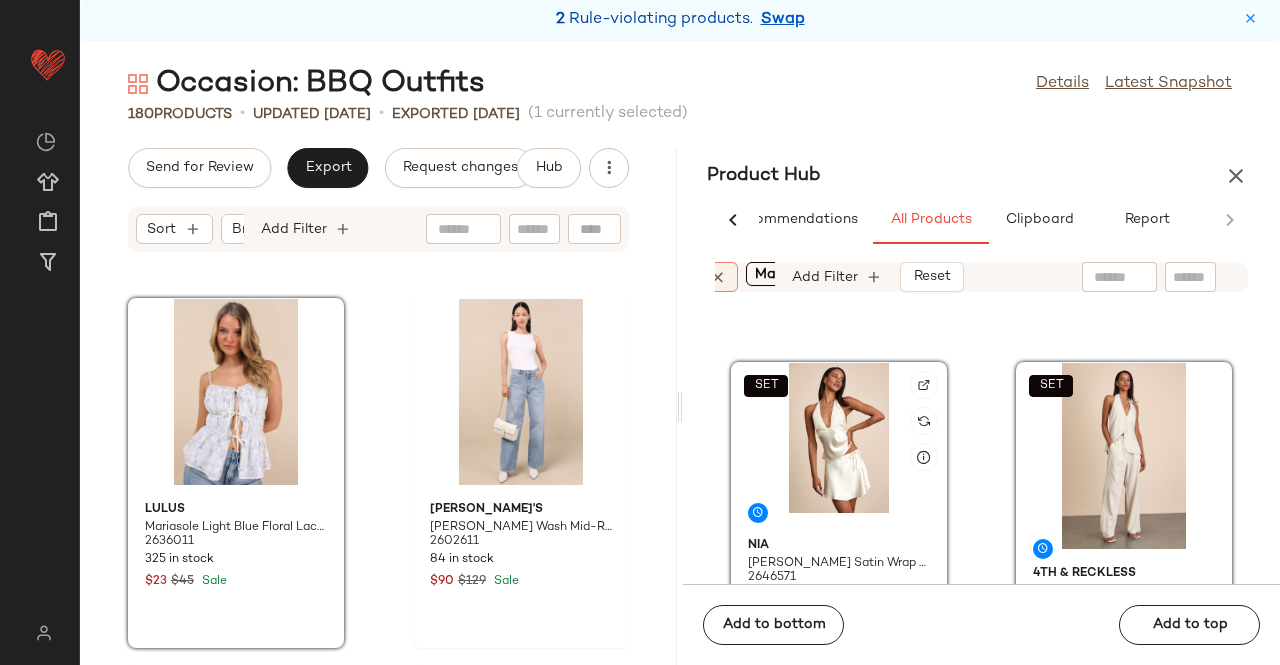 click on "SET" 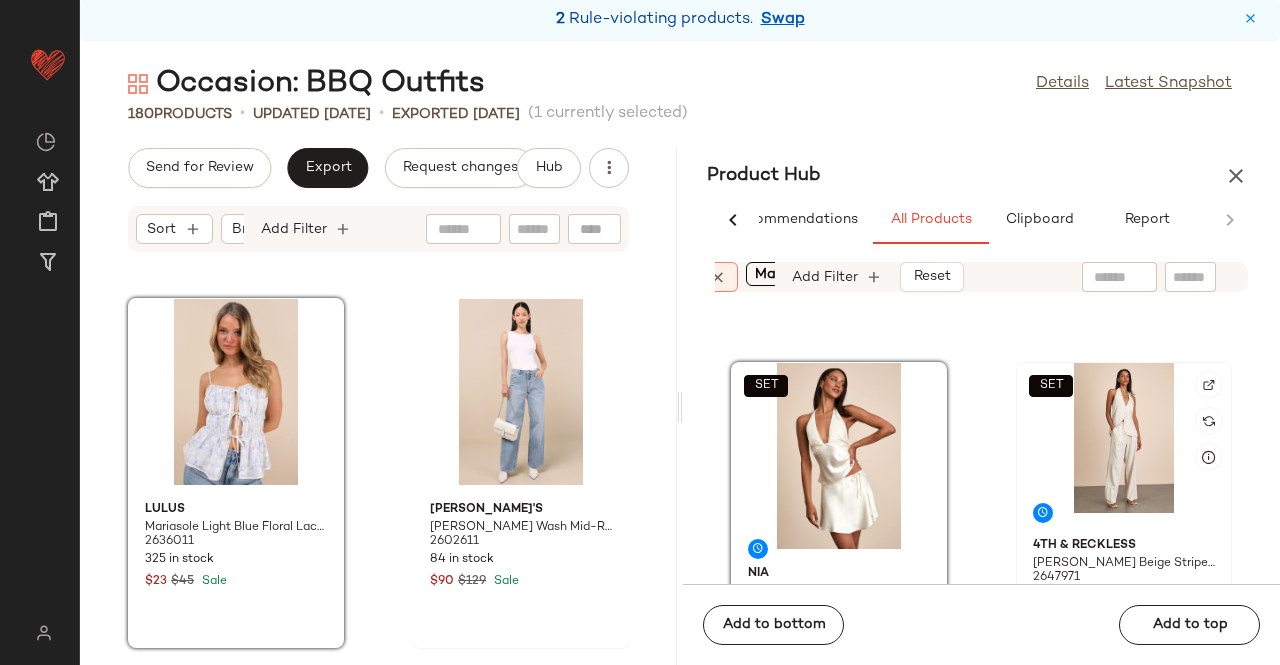 drag, startPoint x: 1140, startPoint y: 461, endPoint x: 1104, endPoint y: 477, distance: 39.39543 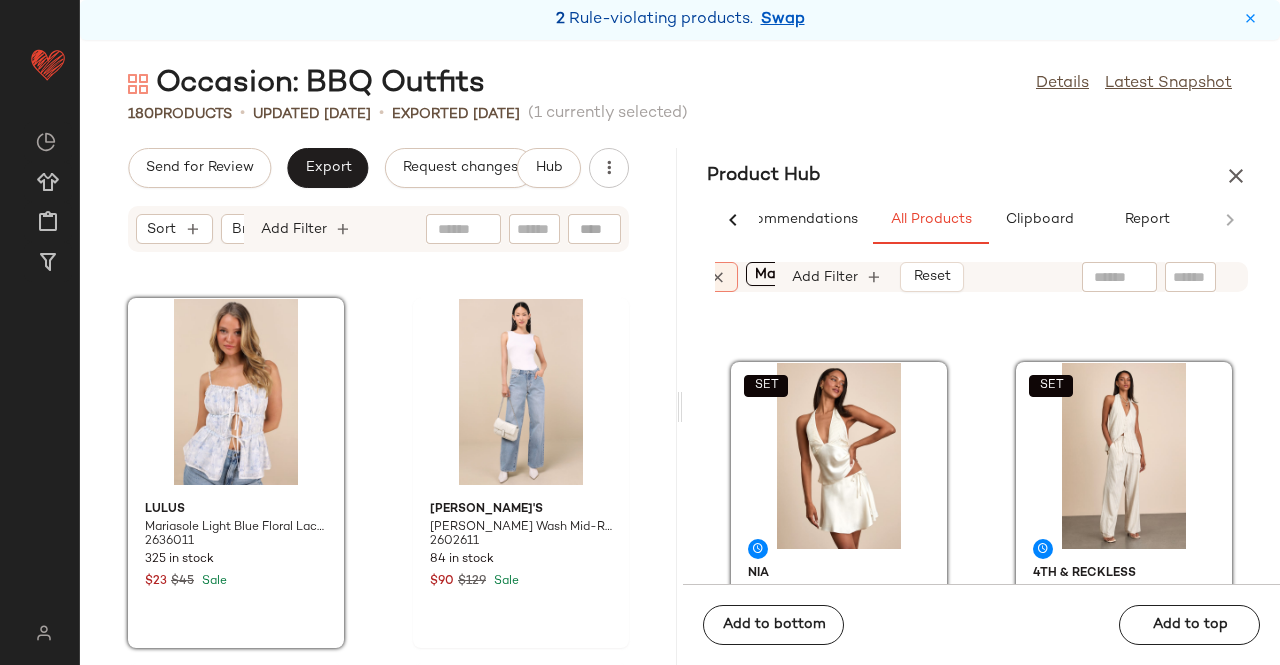 drag, startPoint x: 1229, startPoint y: 160, endPoint x: 1236, endPoint y: 171, distance: 13.038404 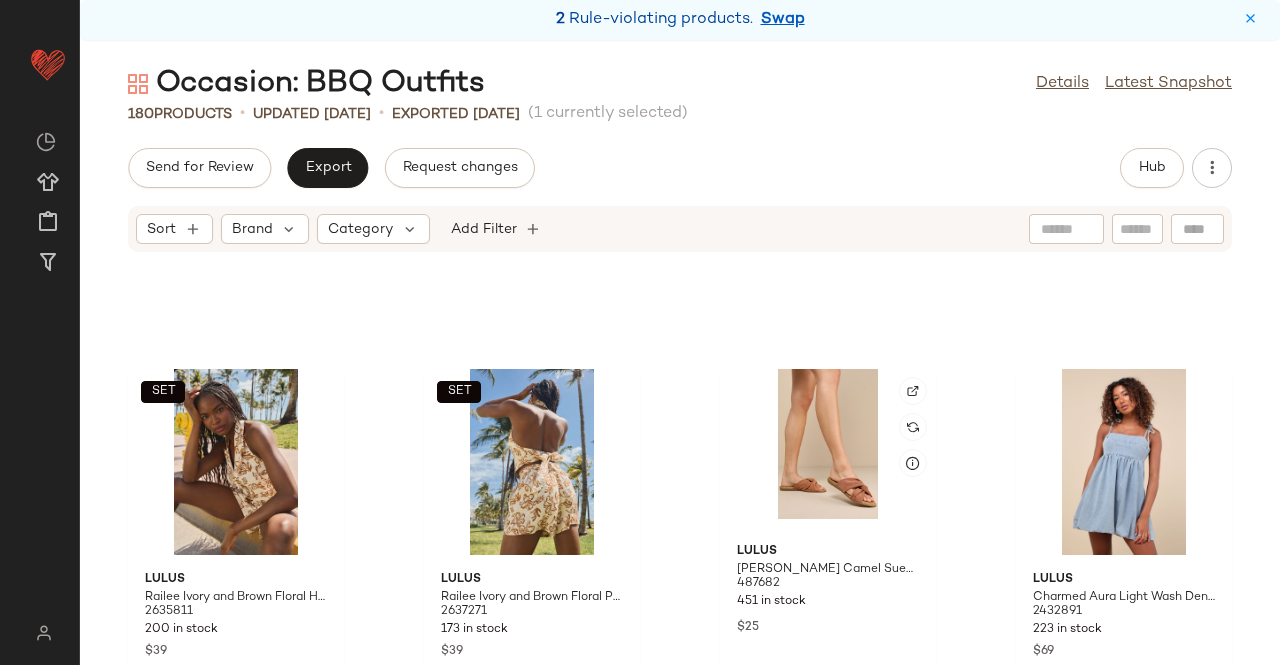 scroll, scrollTop: 0, scrollLeft: 0, axis: both 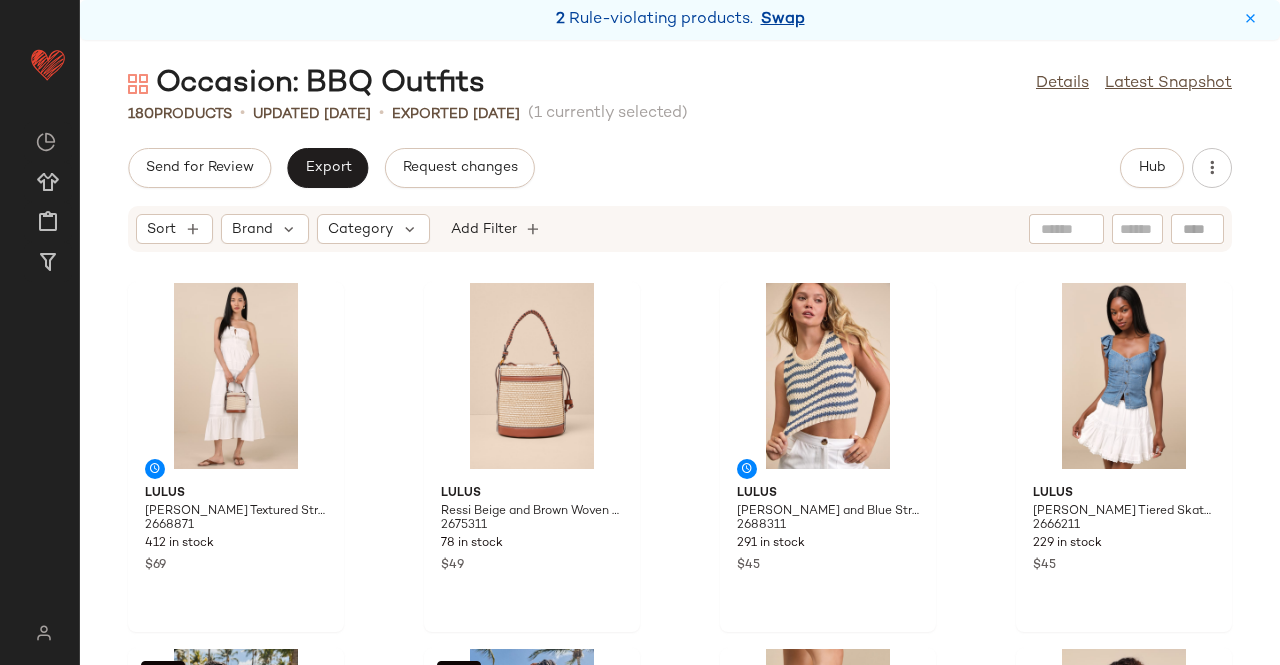 click on "Swap" at bounding box center (783, 20) 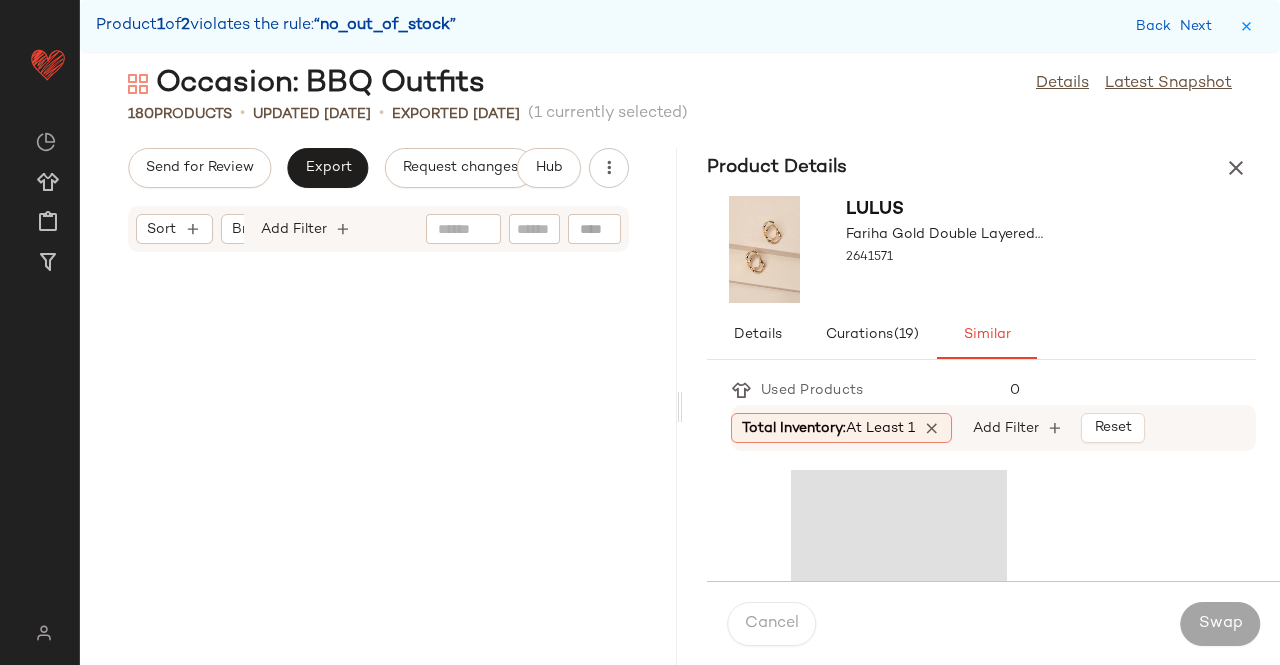 scroll, scrollTop: 8052, scrollLeft: 0, axis: vertical 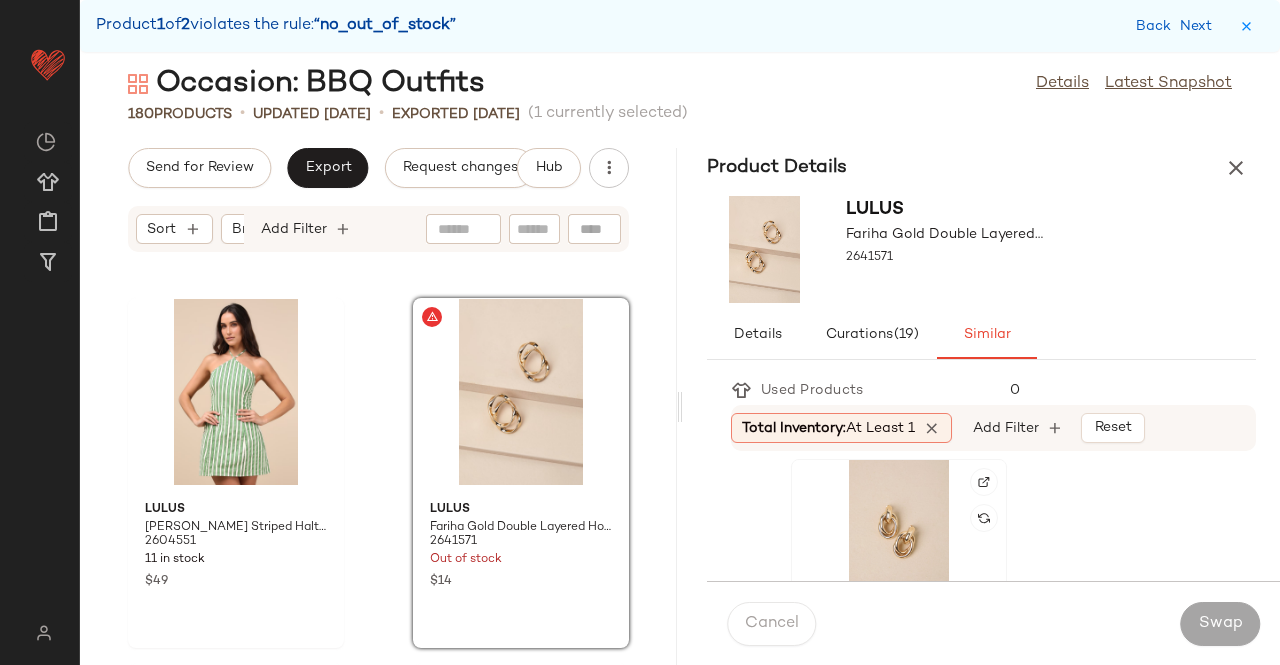 click 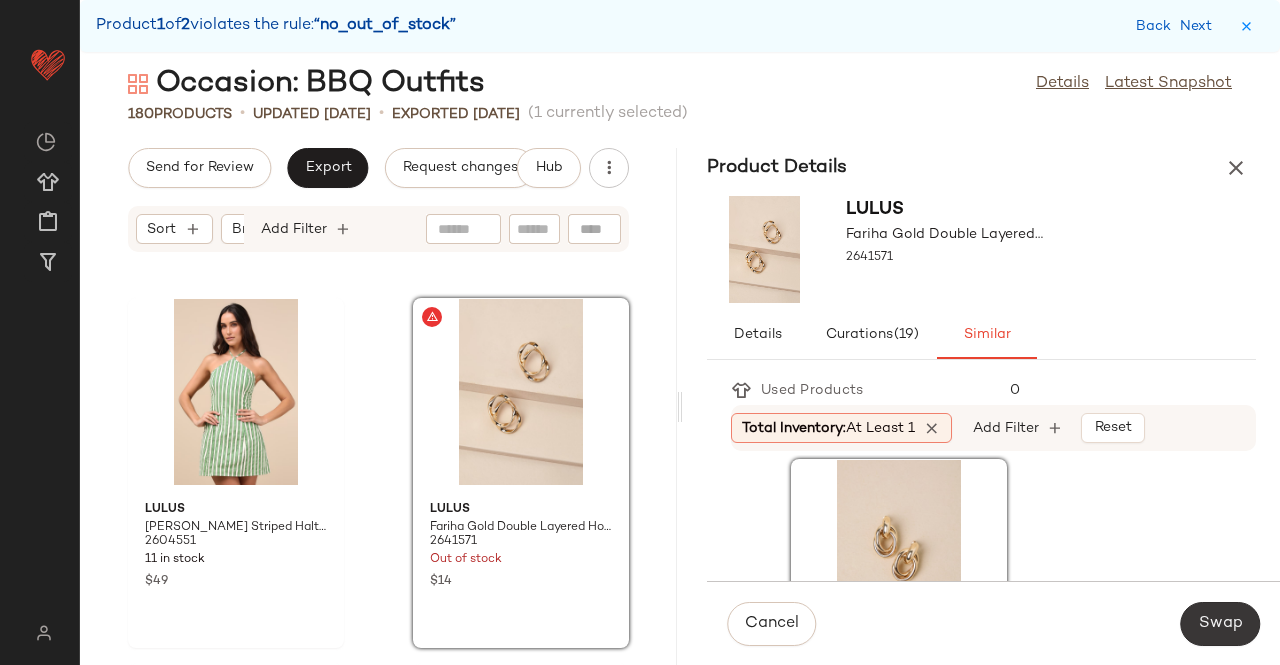 click on "Swap" 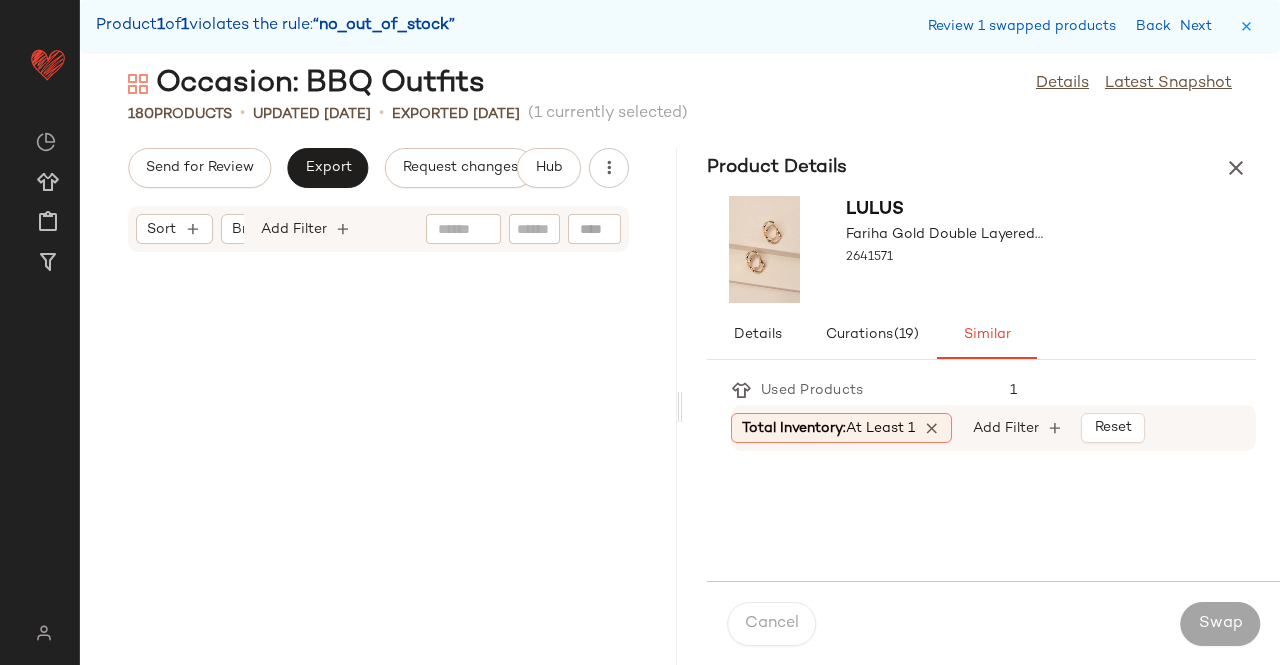 scroll, scrollTop: 12078, scrollLeft: 0, axis: vertical 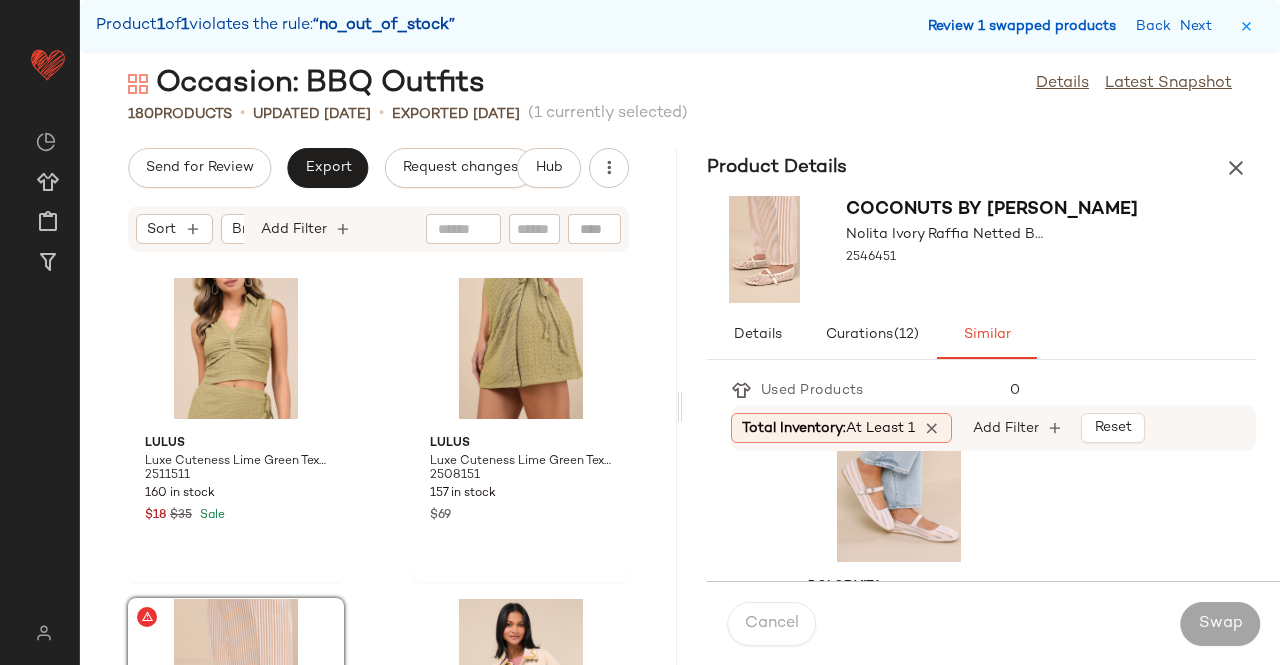 click on "Review 1 swapped products" at bounding box center (1022, 26) 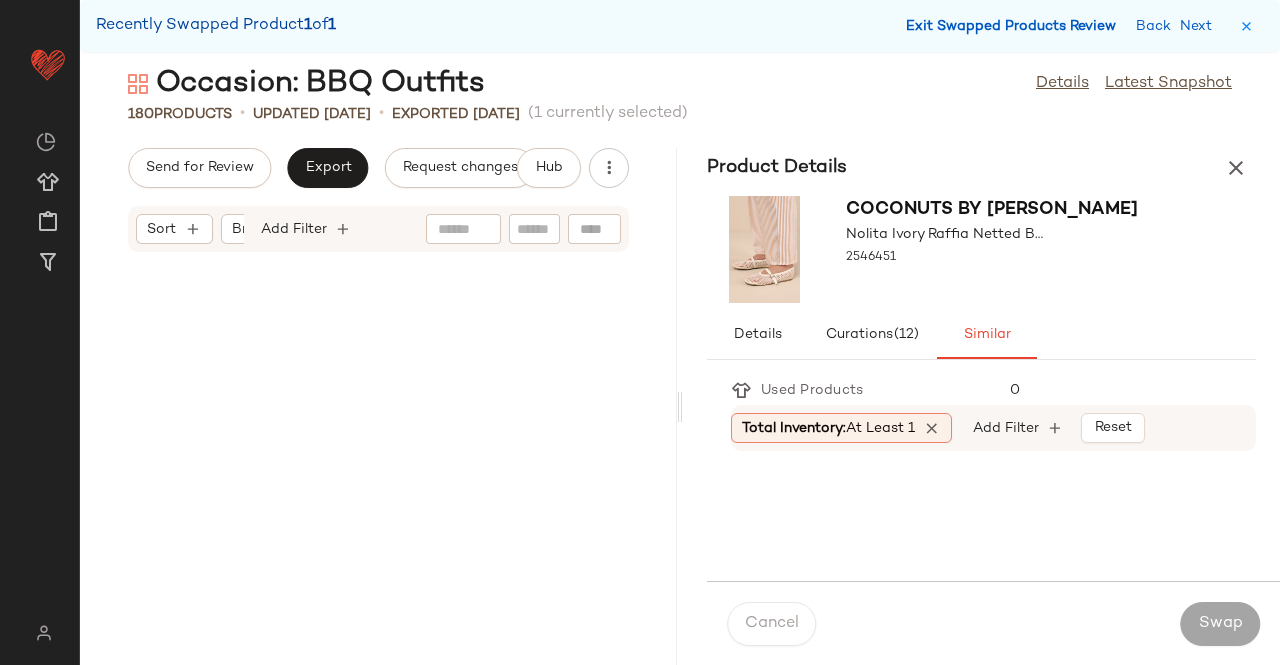 scroll, scrollTop: 8052, scrollLeft: 0, axis: vertical 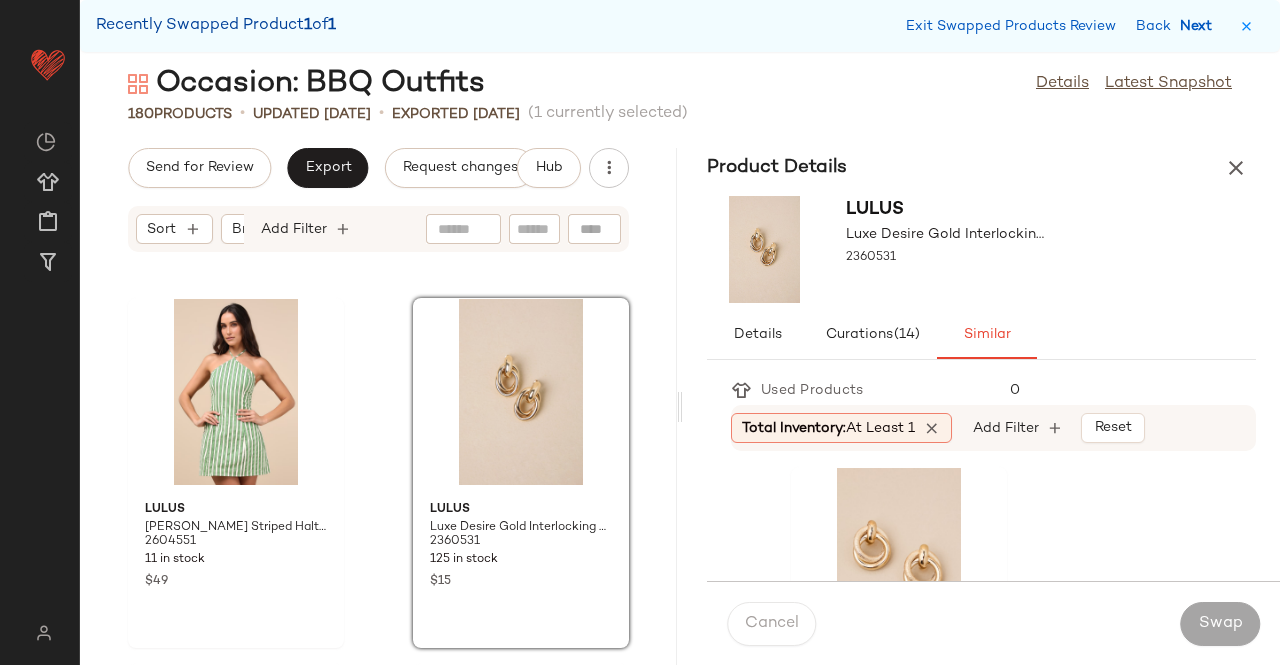 click on "Next" at bounding box center (1200, 26) 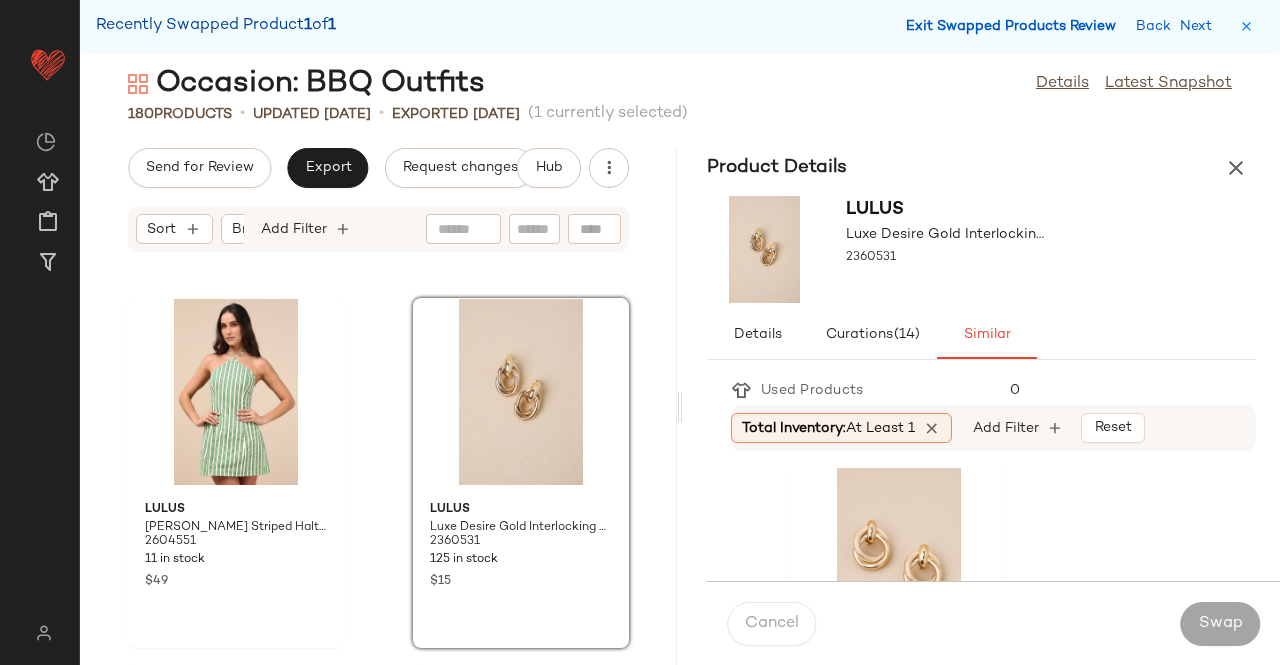 click on "Exit Swapped Products Review" at bounding box center (1011, 26) 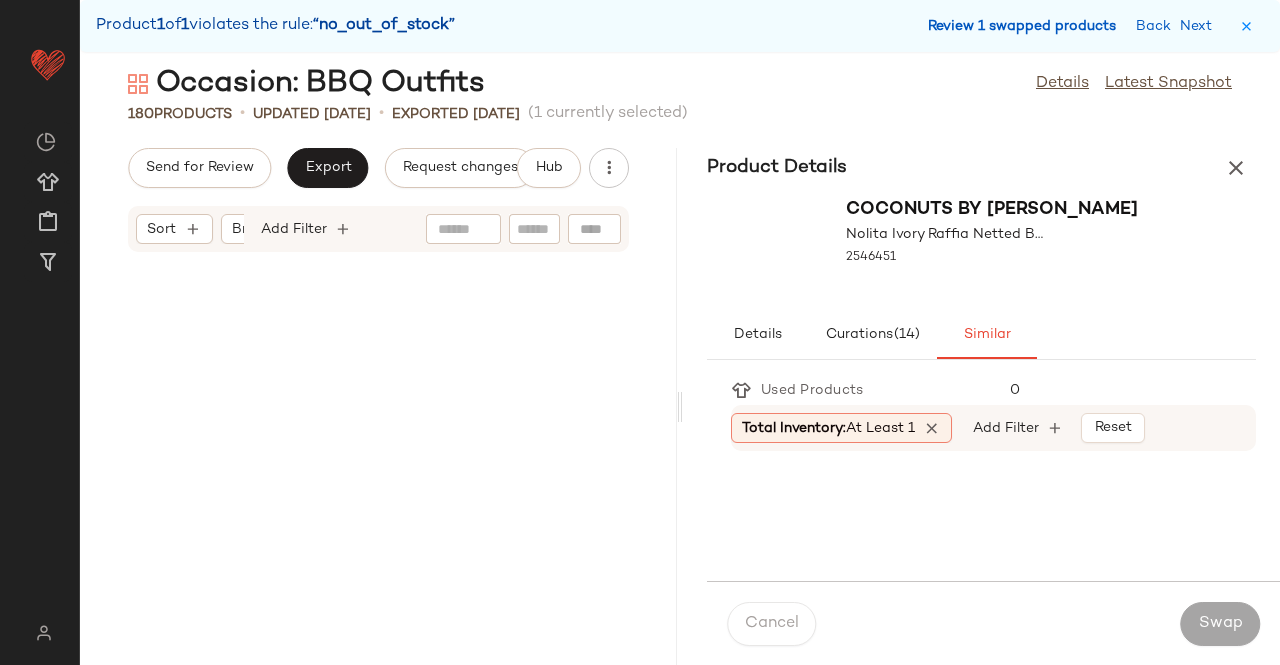 scroll, scrollTop: 12078, scrollLeft: 0, axis: vertical 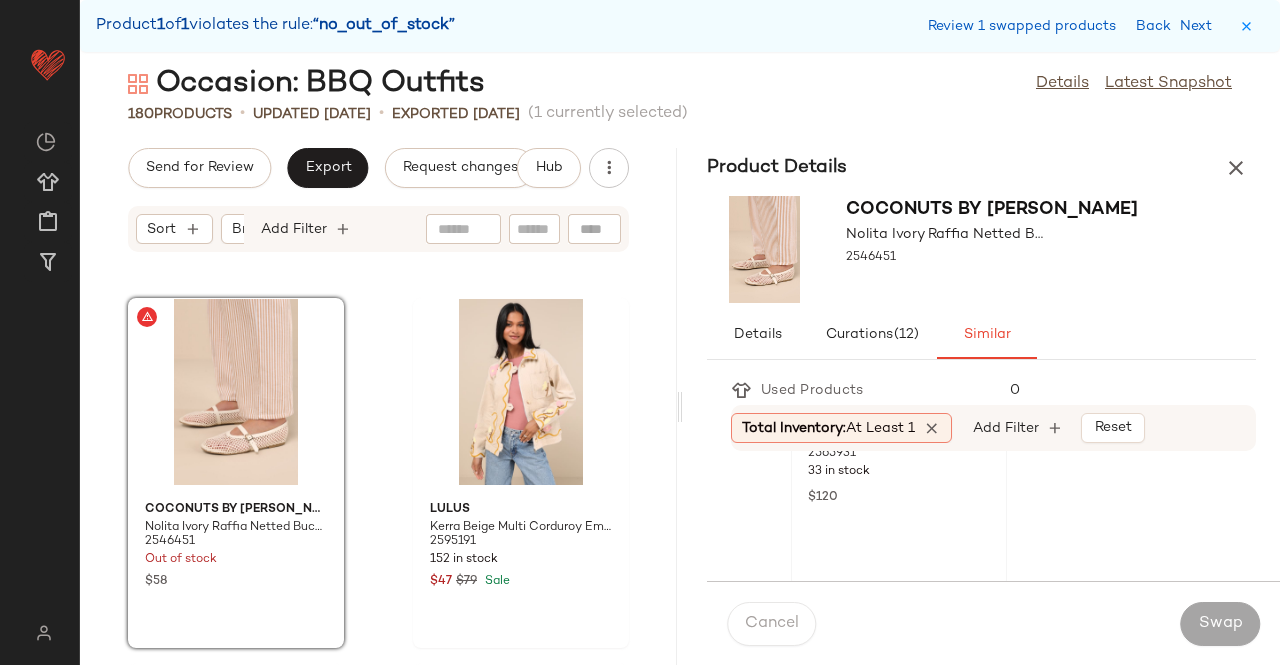 click on "Dolce Vita Tameka Bone Mesh Striped Buckle Ballet Flats 2565931 33 in stock $120" 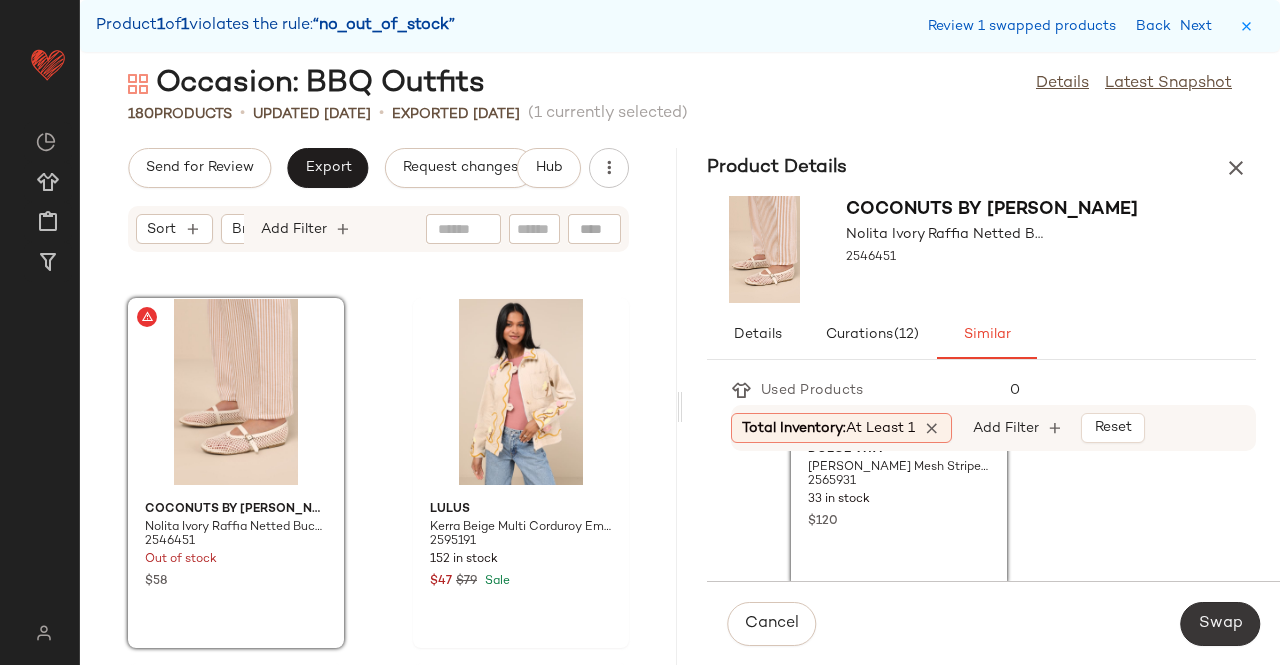 click on "Swap" 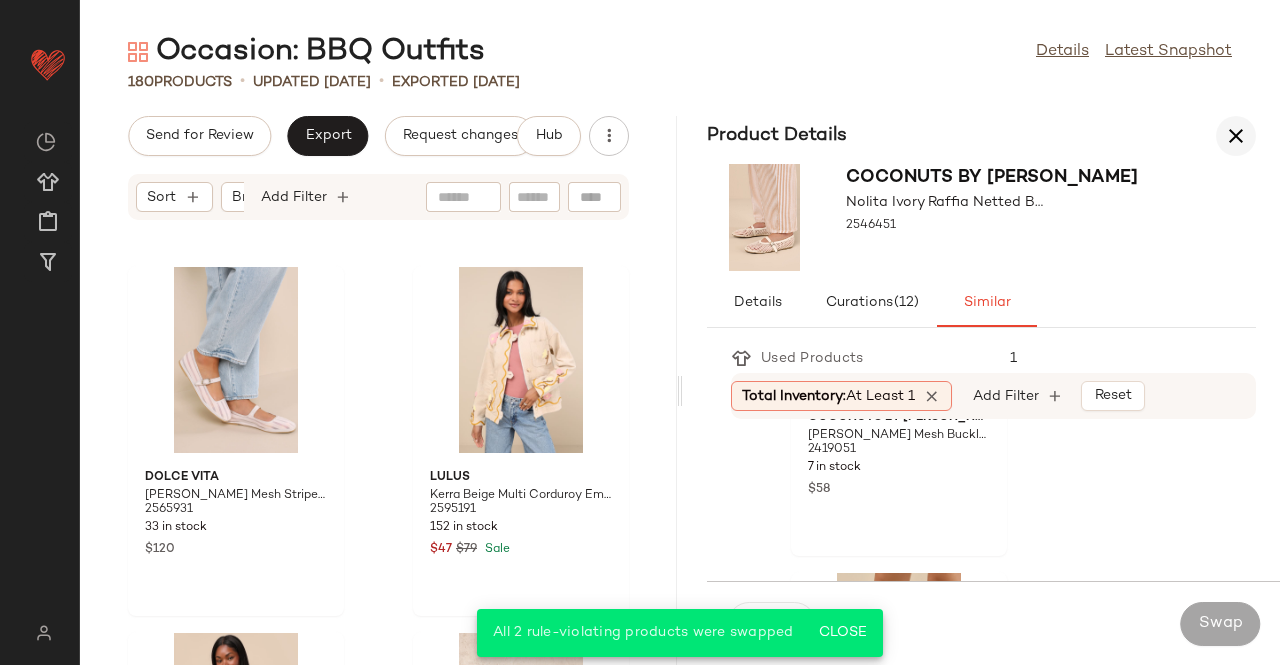click at bounding box center [1236, 136] 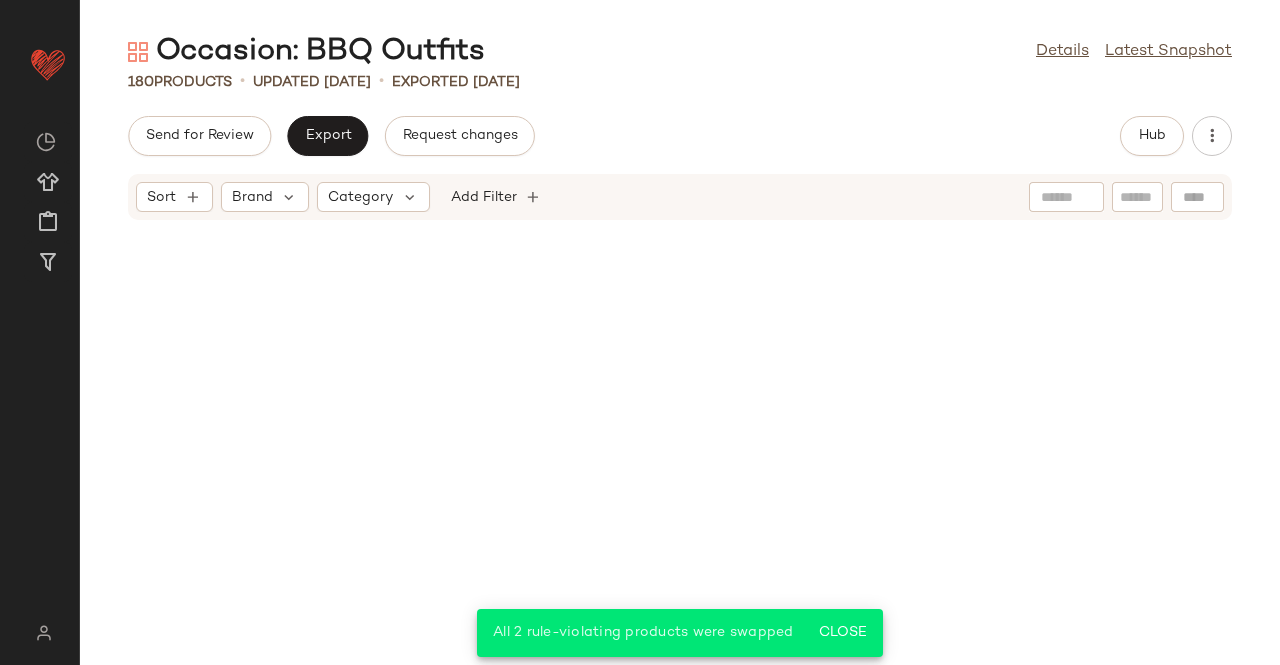 scroll, scrollTop: 11712, scrollLeft: 0, axis: vertical 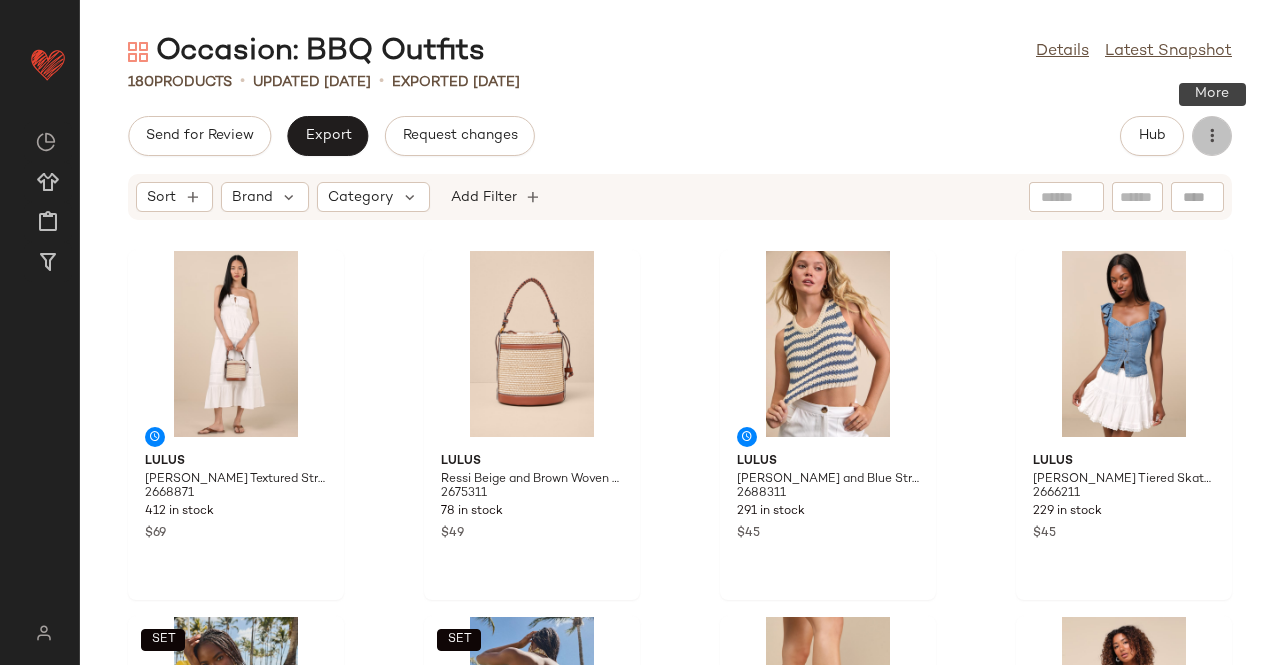 click 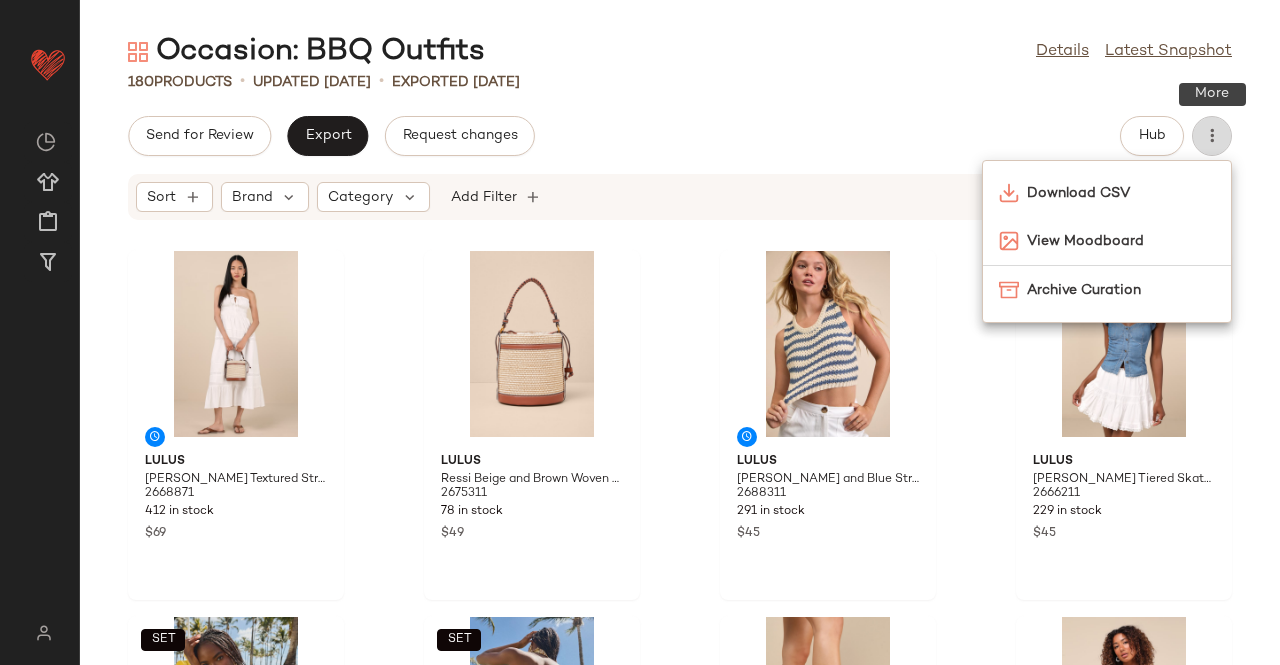 click 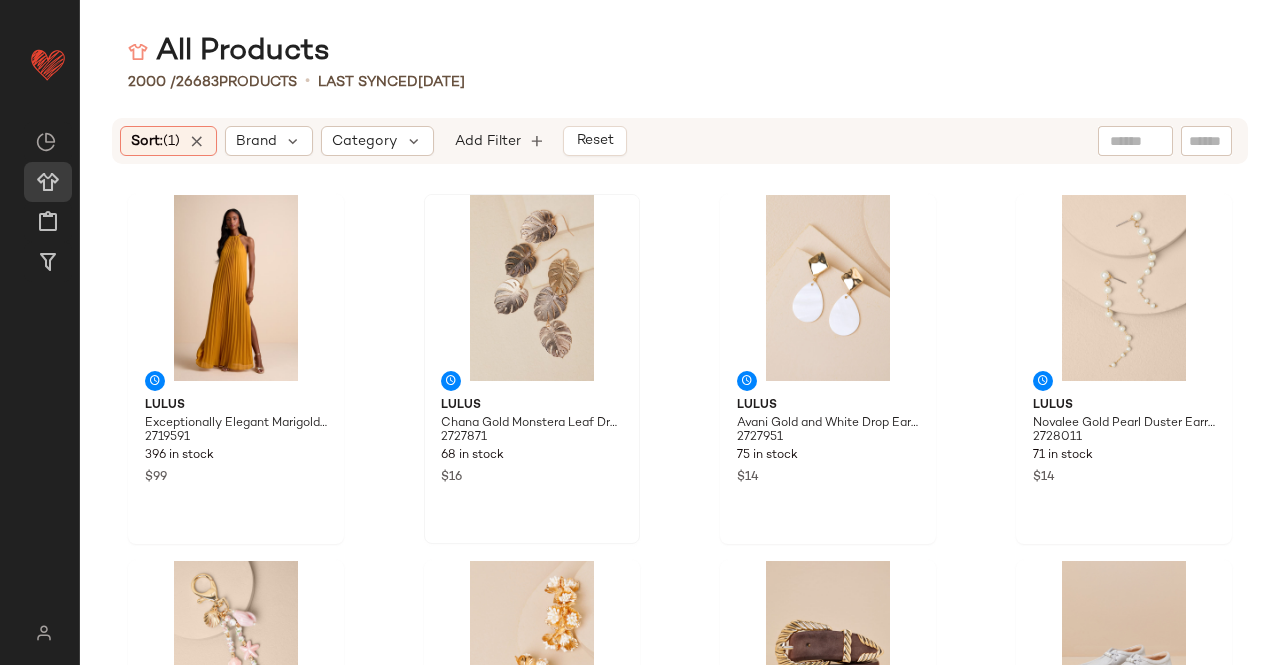 scroll, scrollTop: 0, scrollLeft: 0, axis: both 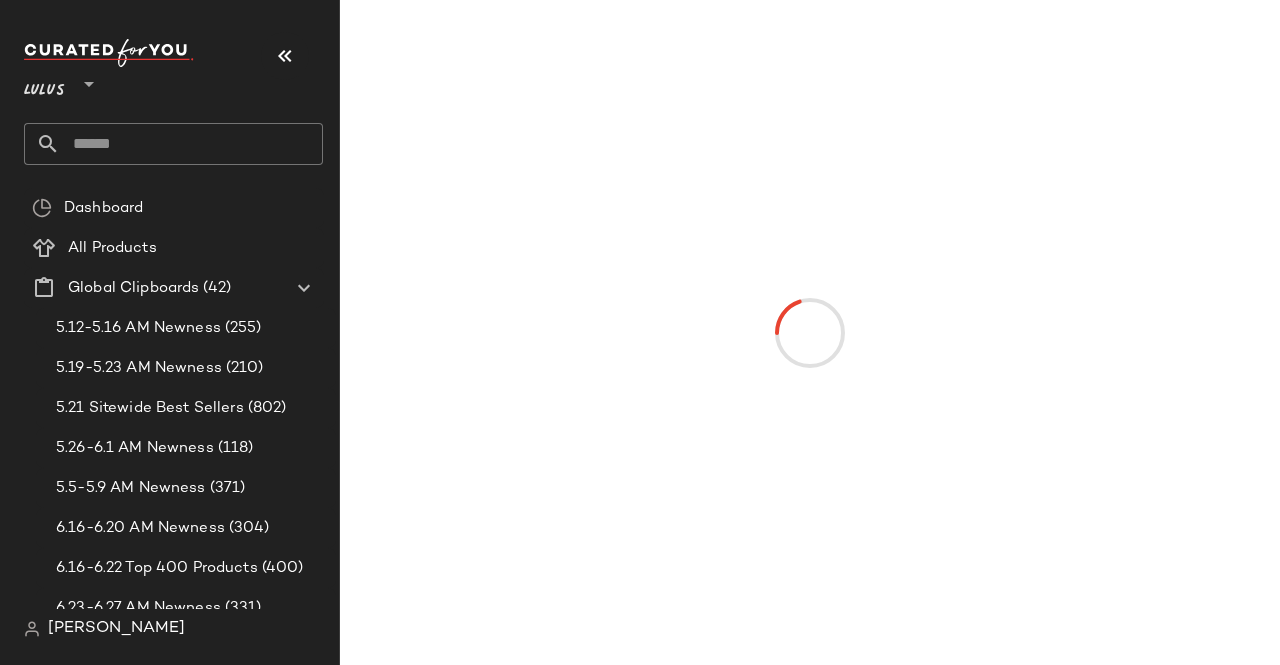 drag, startPoint x: 286, startPoint y: 49, endPoint x: 296, endPoint y: 33, distance: 18.867962 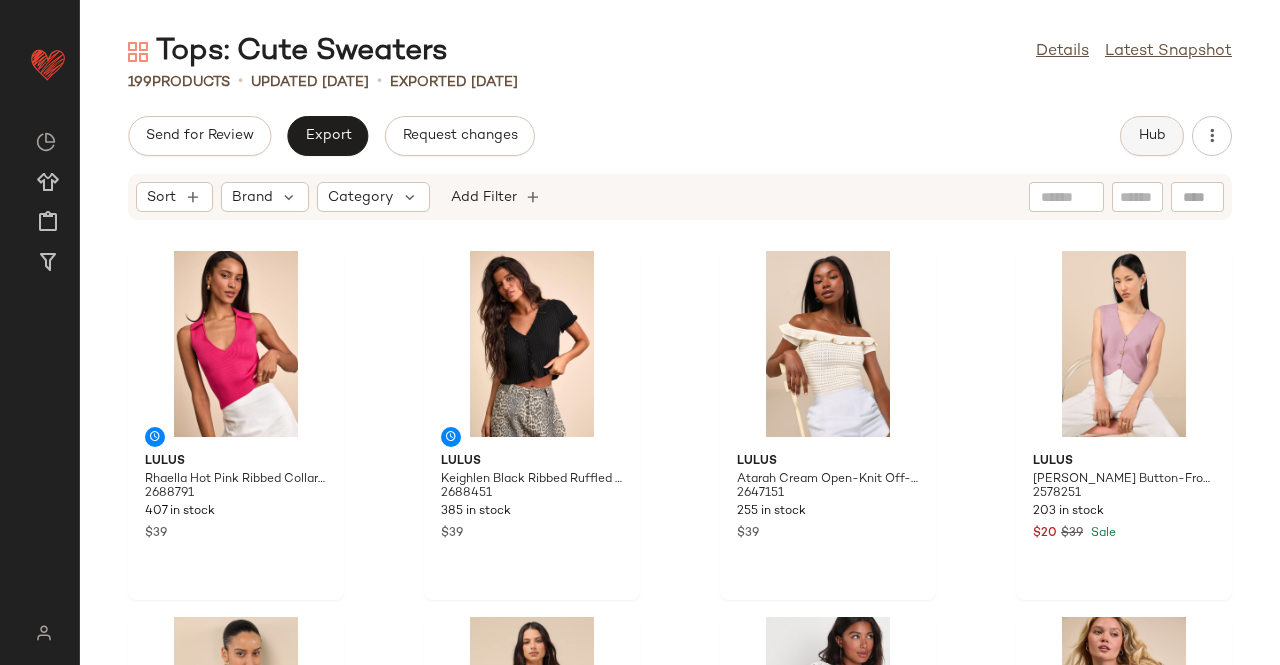 click on "Hub" at bounding box center [1152, 136] 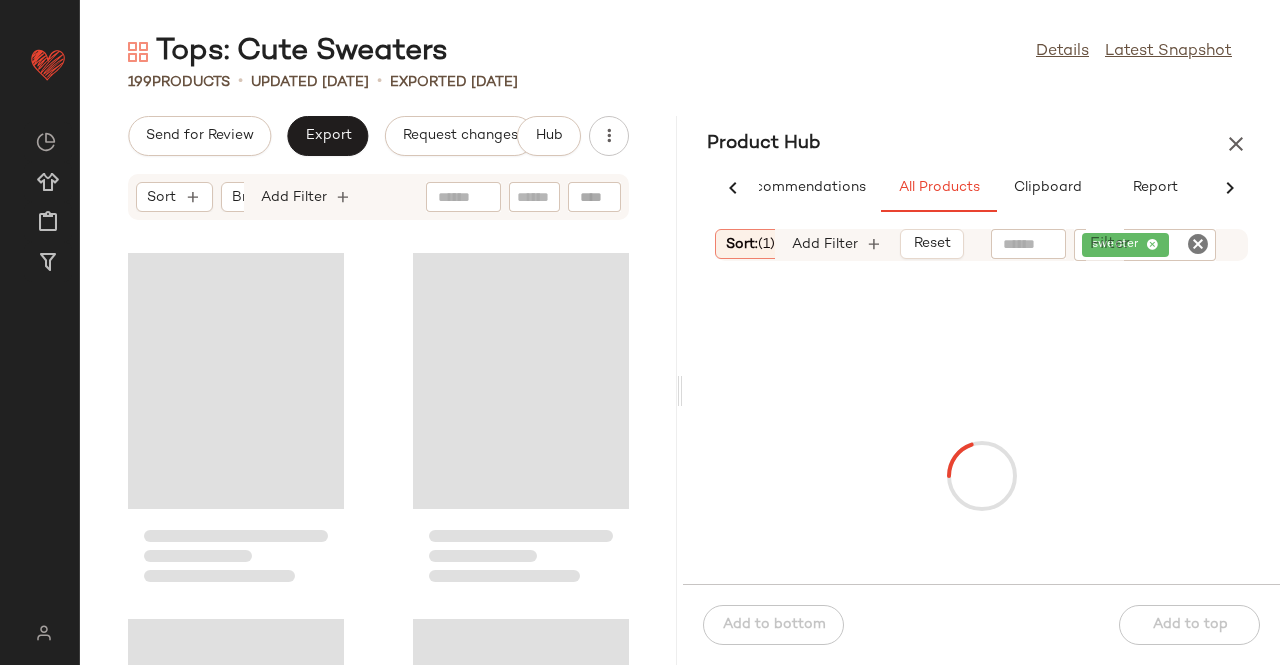 scroll, scrollTop: 0, scrollLeft: 54, axis: horizontal 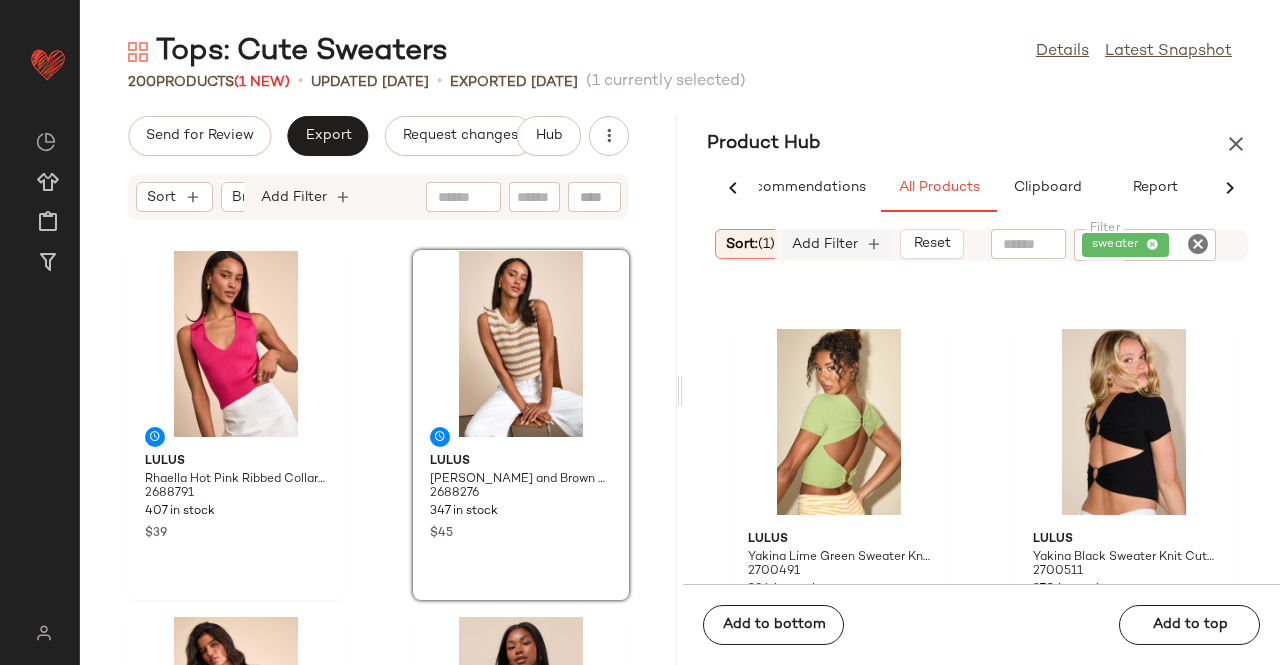 click on "Add Filter" at bounding box center (825, 244) 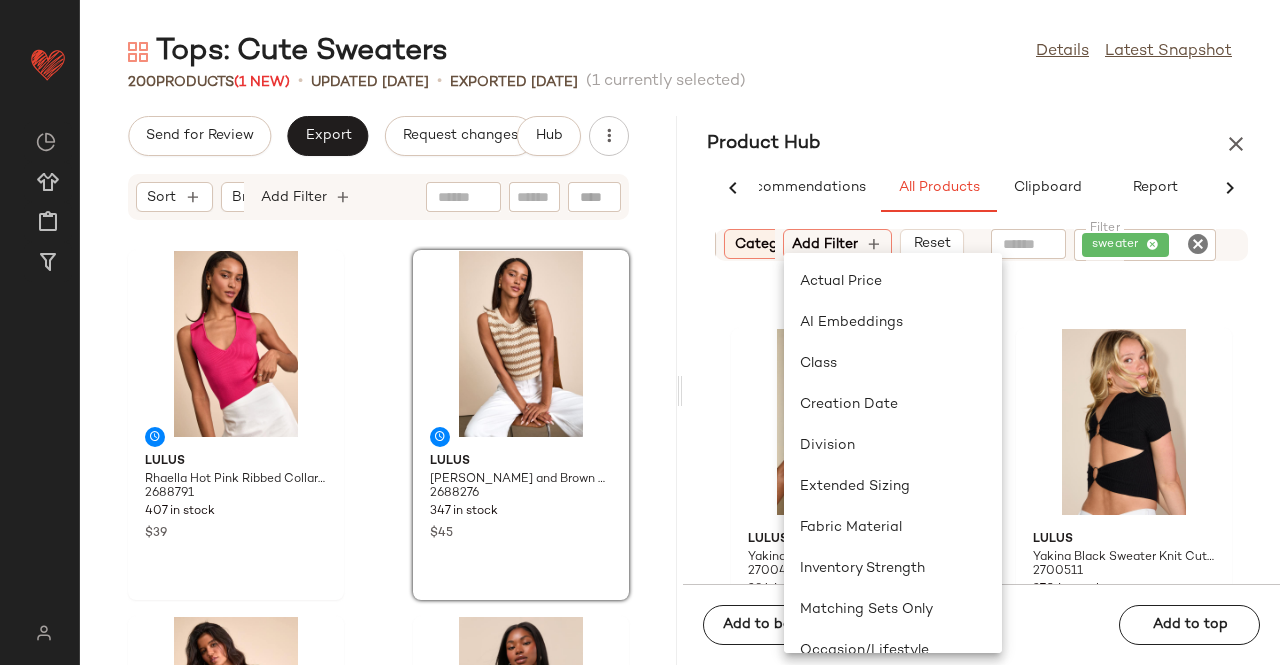 scroll, scrollTop: 0, scrollLeft: 656, axis: horizontal 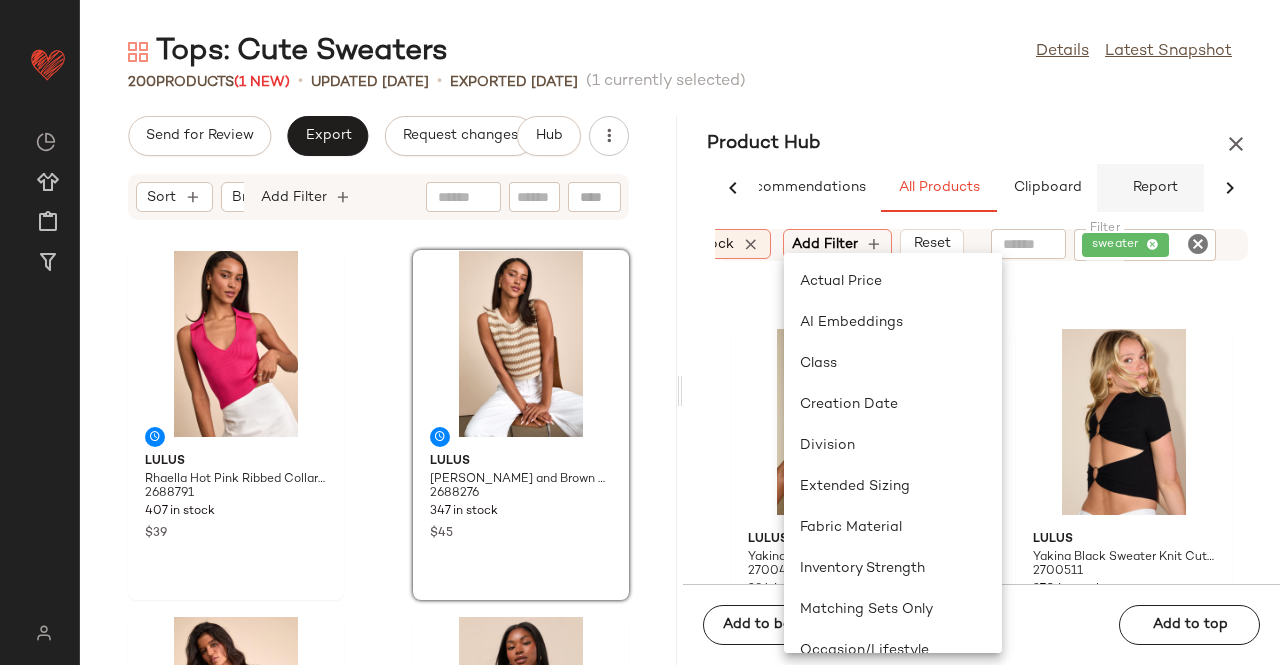 drag, startPoint x: 1194, startPoint y: 198, endPoint x: 1177, endPoint y: 194, distance: 17.464249 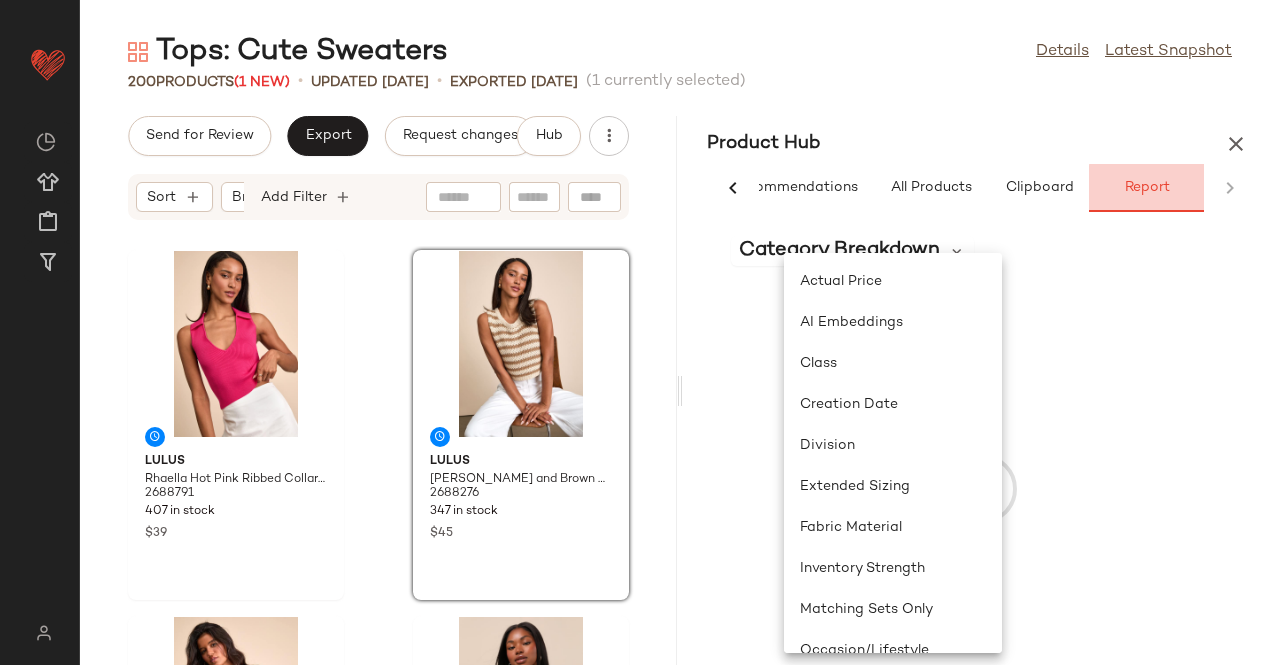 scroll, scrollTop: 0, scrollLeft: 62, axis: horizontal 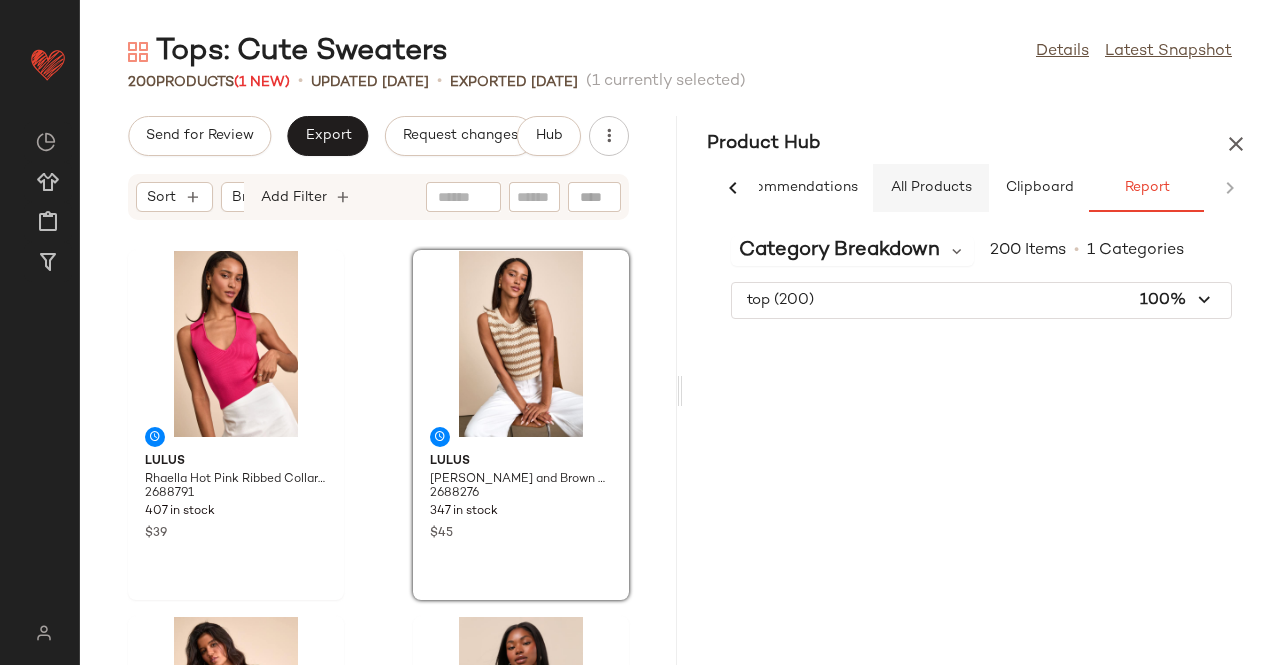 click on "All Products" 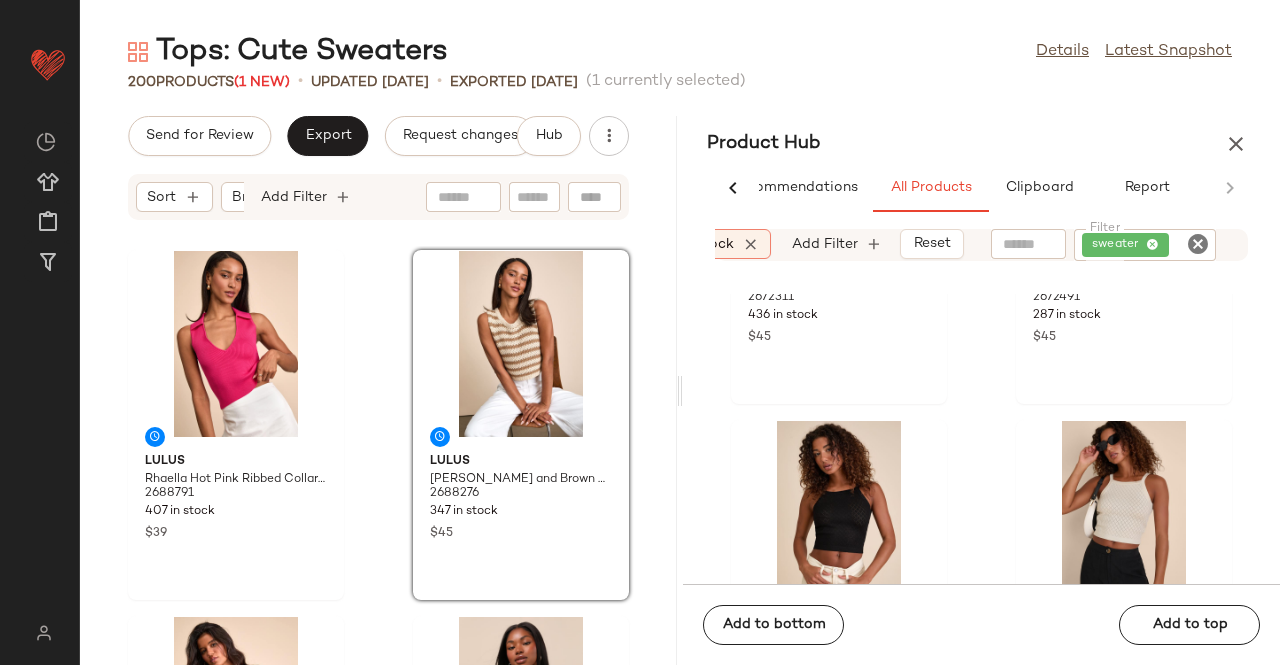 scroll, scrollTop: 3016, scrollLeft: 0, axis: vertical 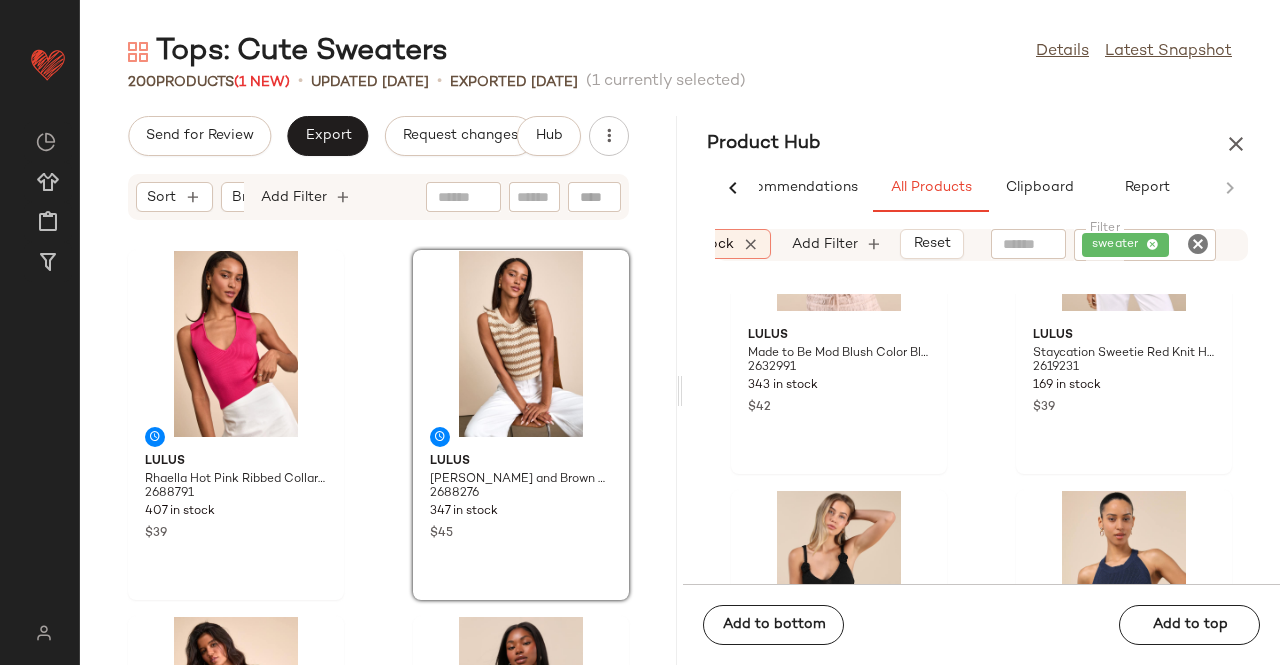 click on "Product Hub" at bounding box center (981, 144) 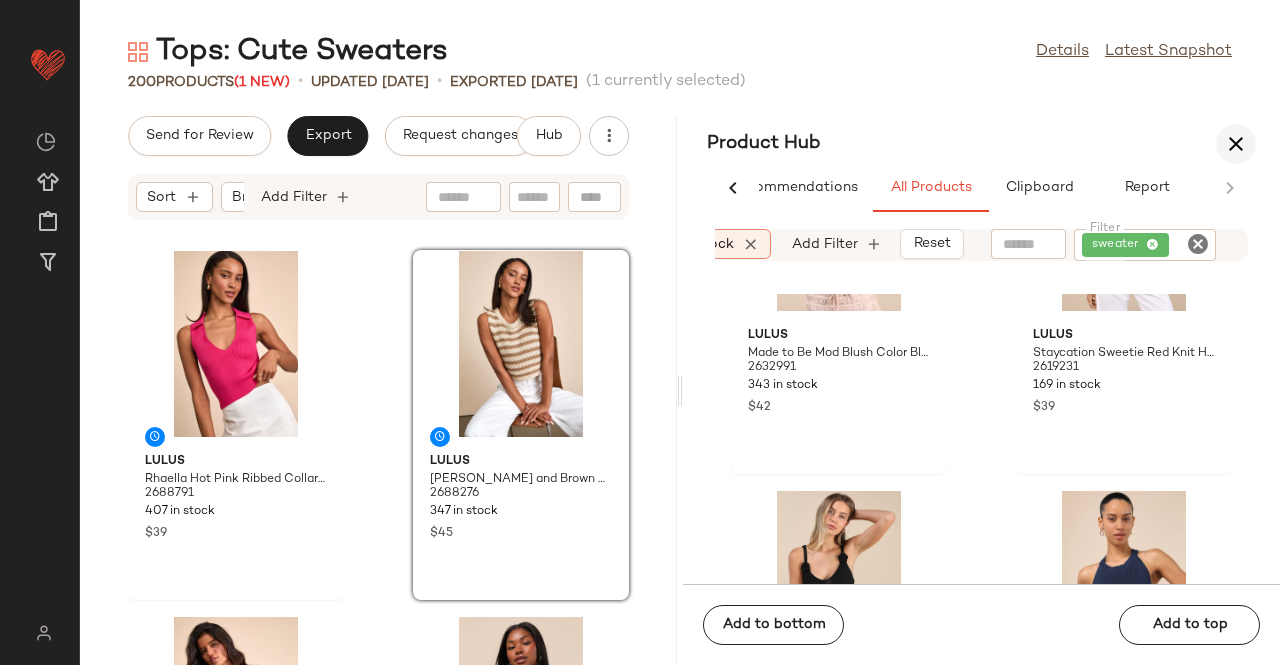 click at bounding box center [1236, 144] 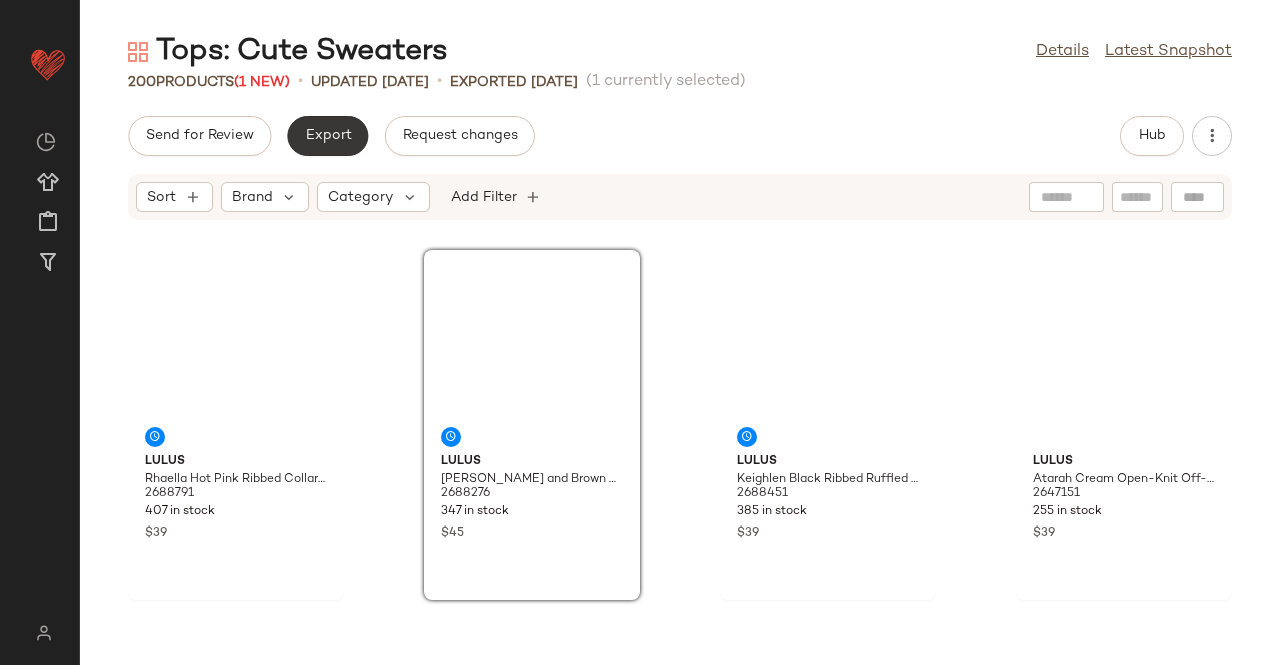 click on "Export" 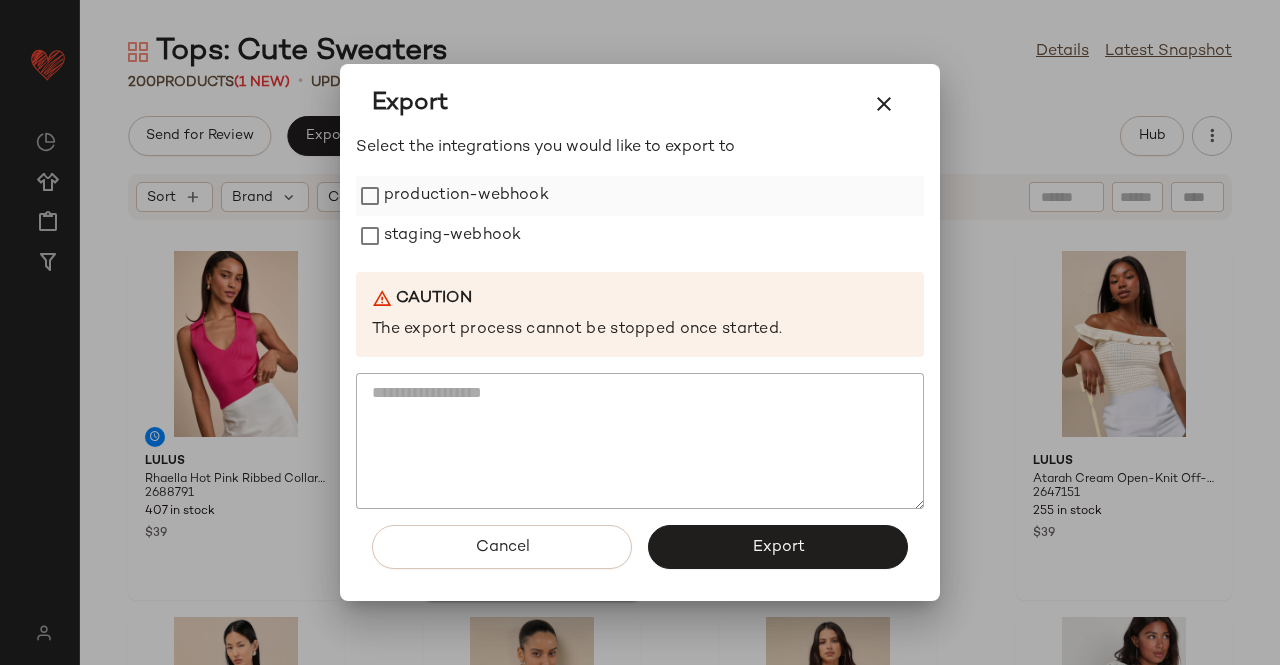 drag, startPoint x: 429, startPoint y: 170, endPoint x: 418, endPoint y: 203, distance: 34.785053 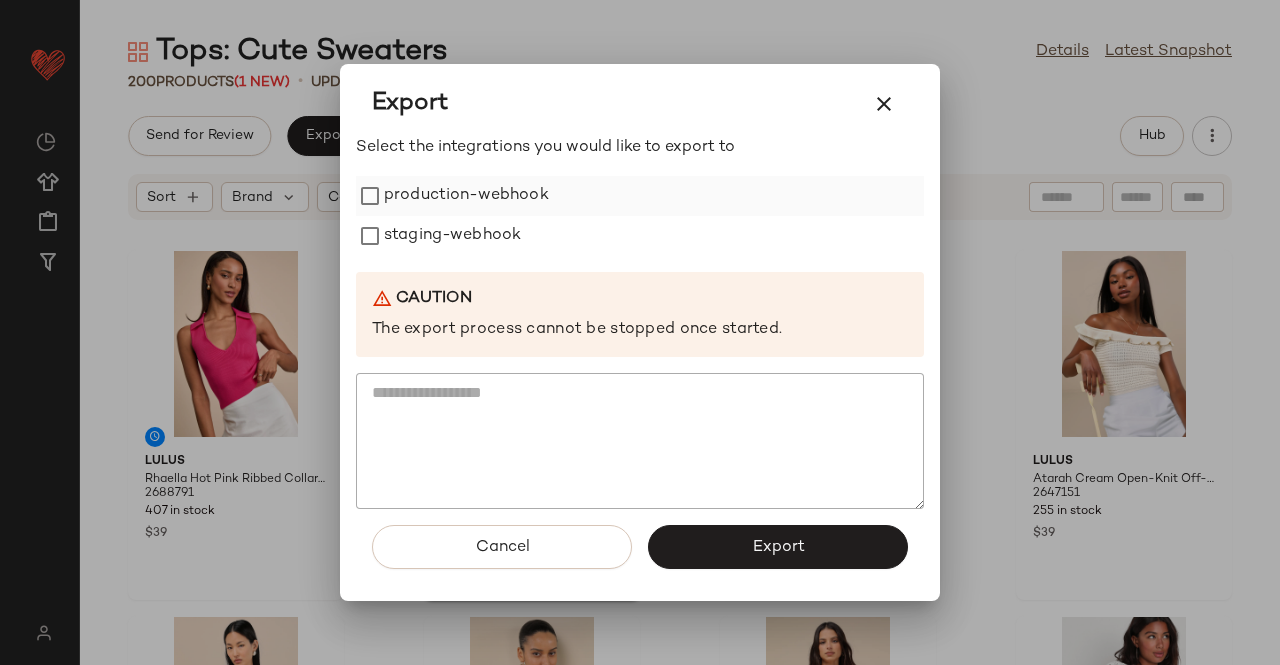 click on "Select the integrations you would like to export to production-webhook staging-webhook Caution The export process cannot be stopped once started." at bounding box center [640, 323] 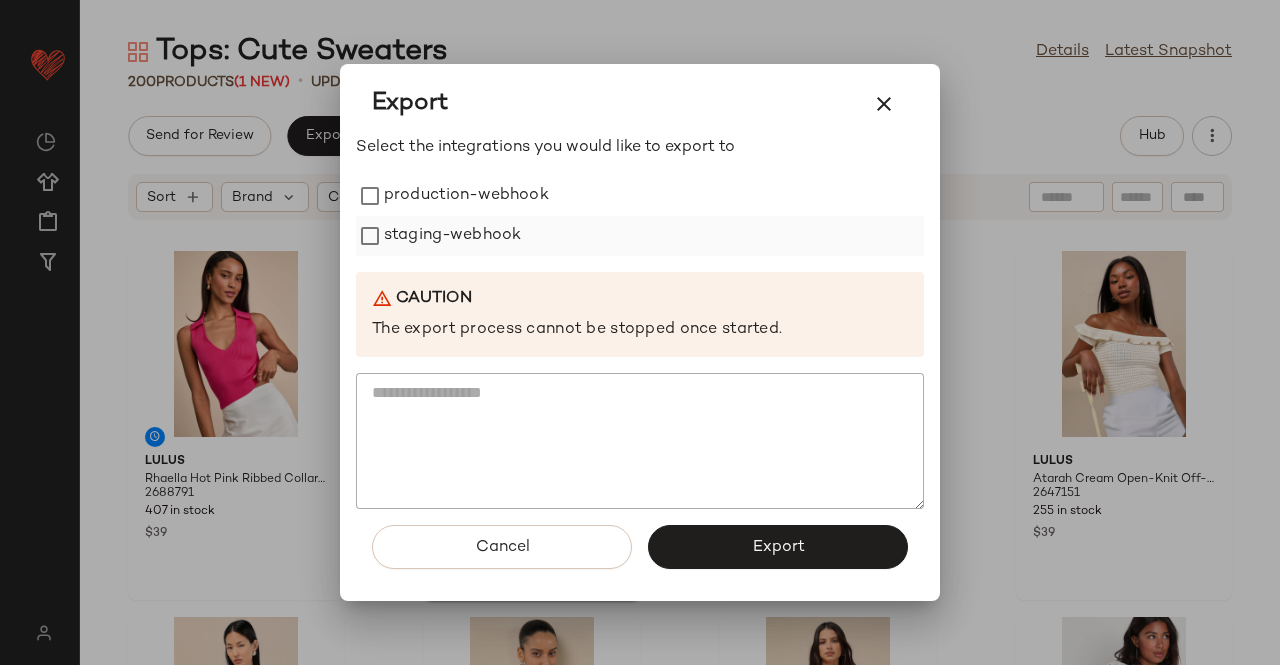 click on "staging-webhook" at bounding box center [452, 236] 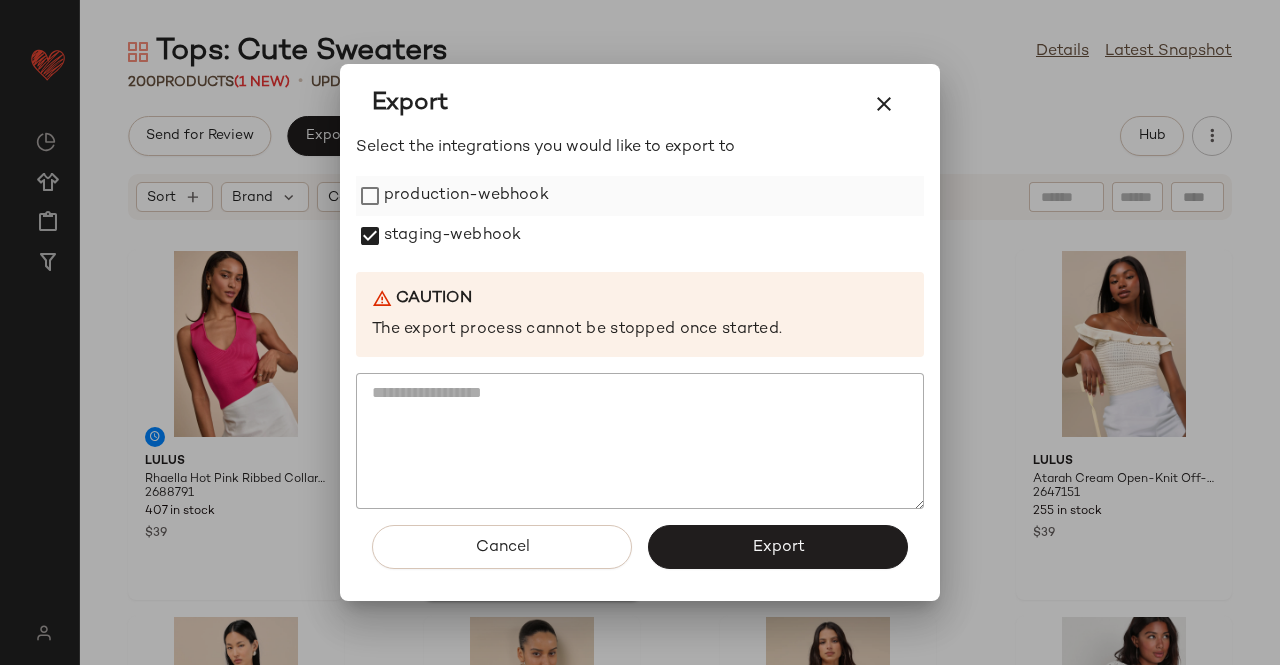 click on "production-webhook" at bounding box center (466, 196) 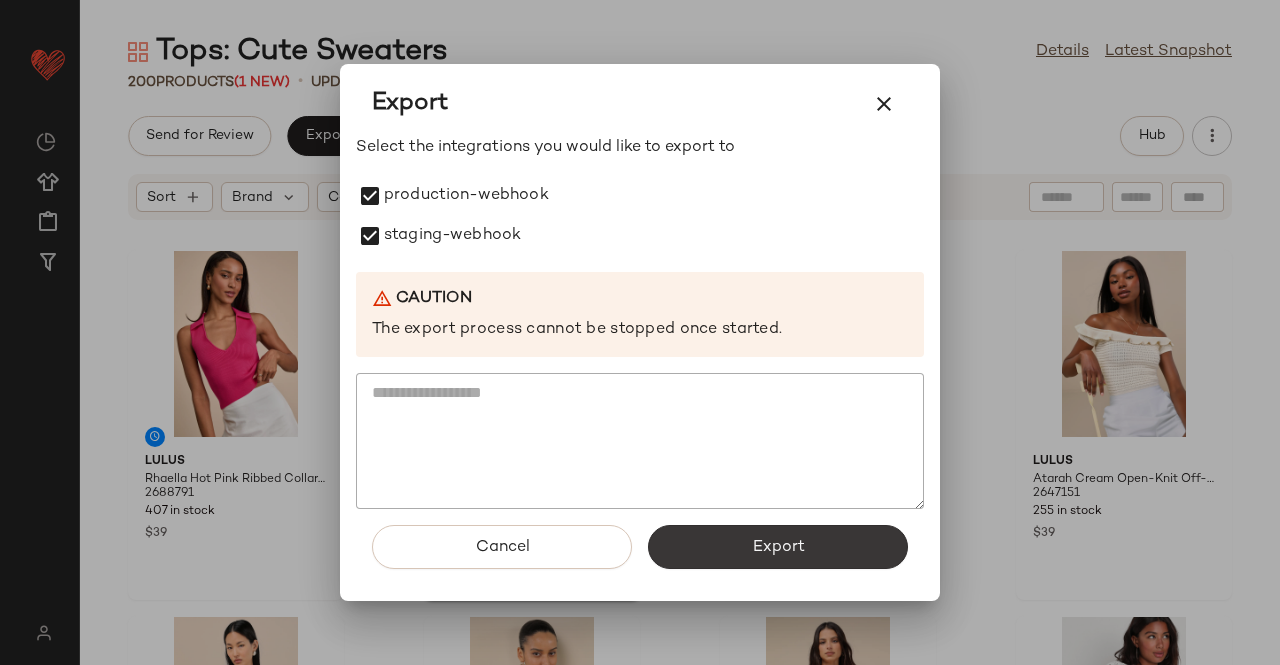 click on "Export" 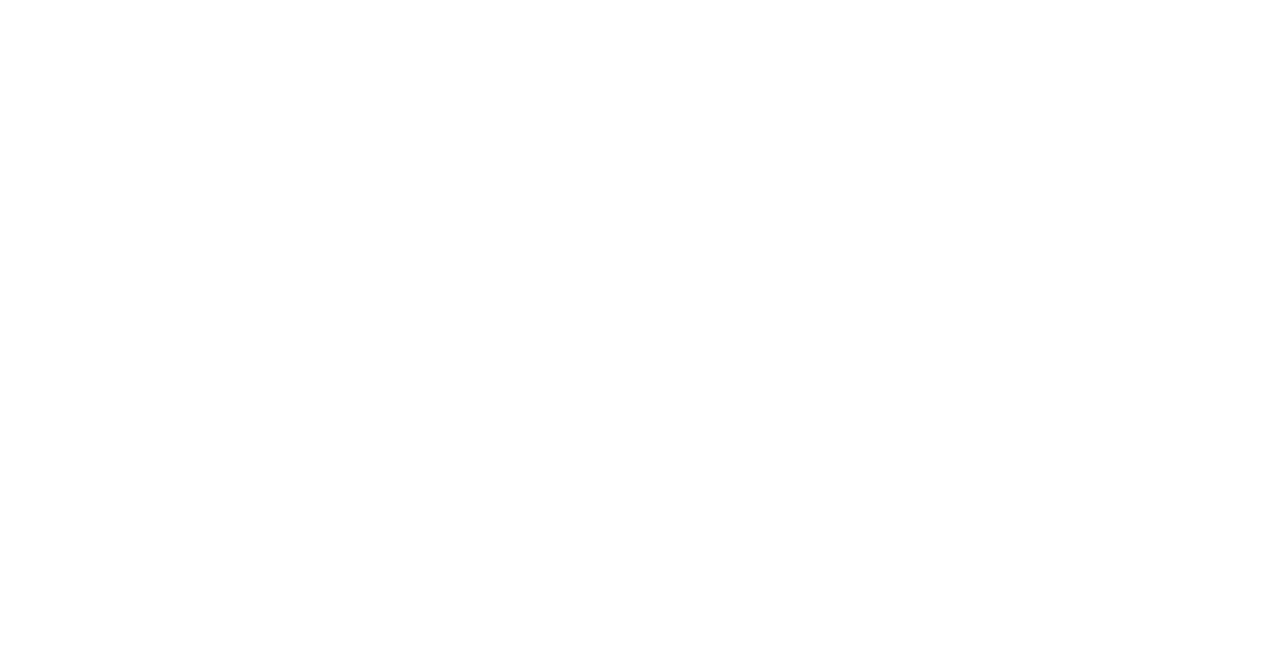 scroll, scrollTop: 0, scrollLeft: 0, axis: both 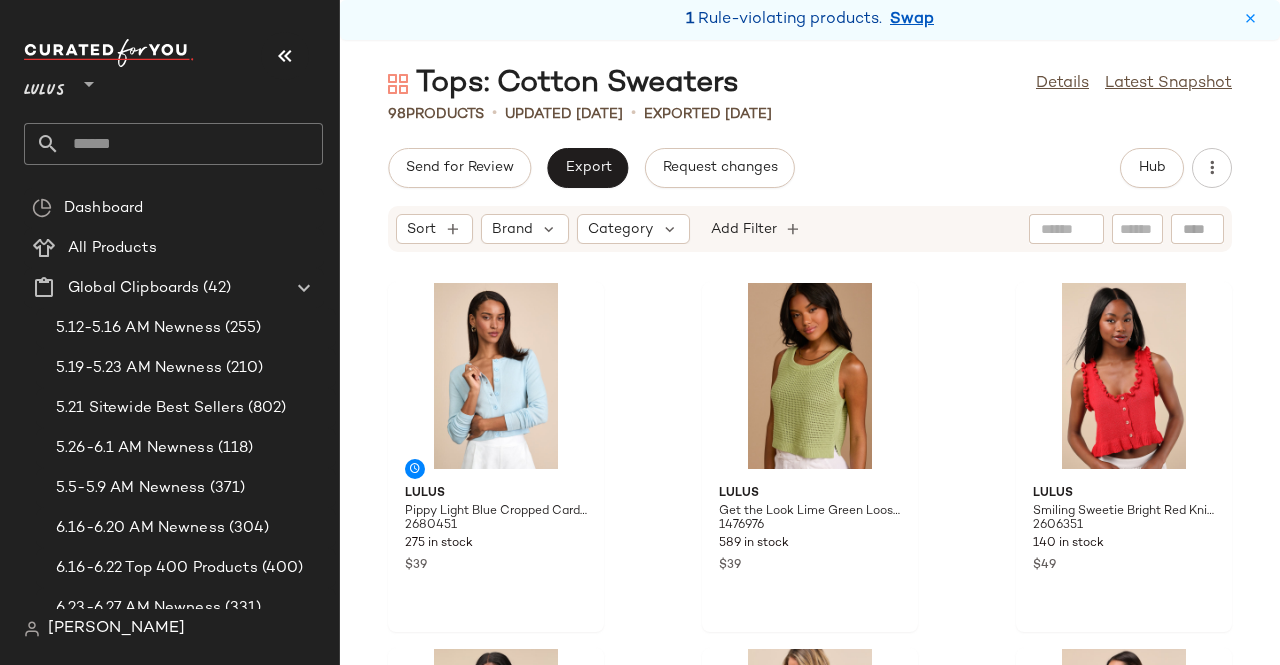 click at bounding box center (285, 56) 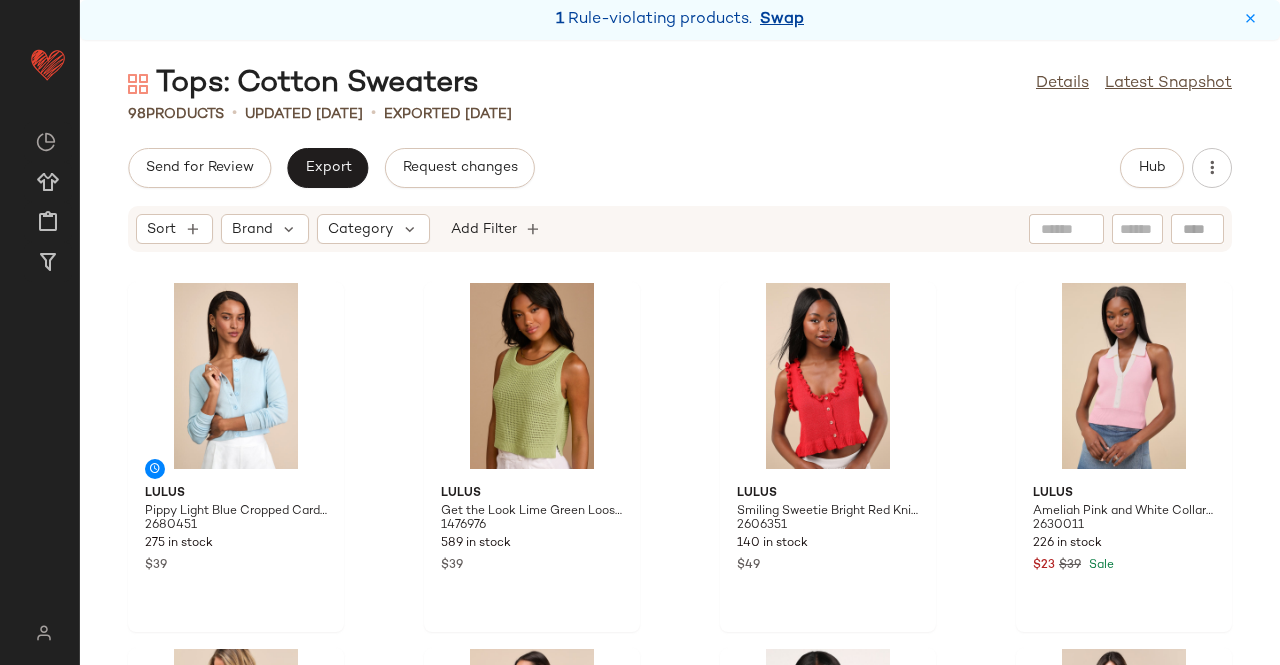 click on "Swap" at bounding box center (782, 20) 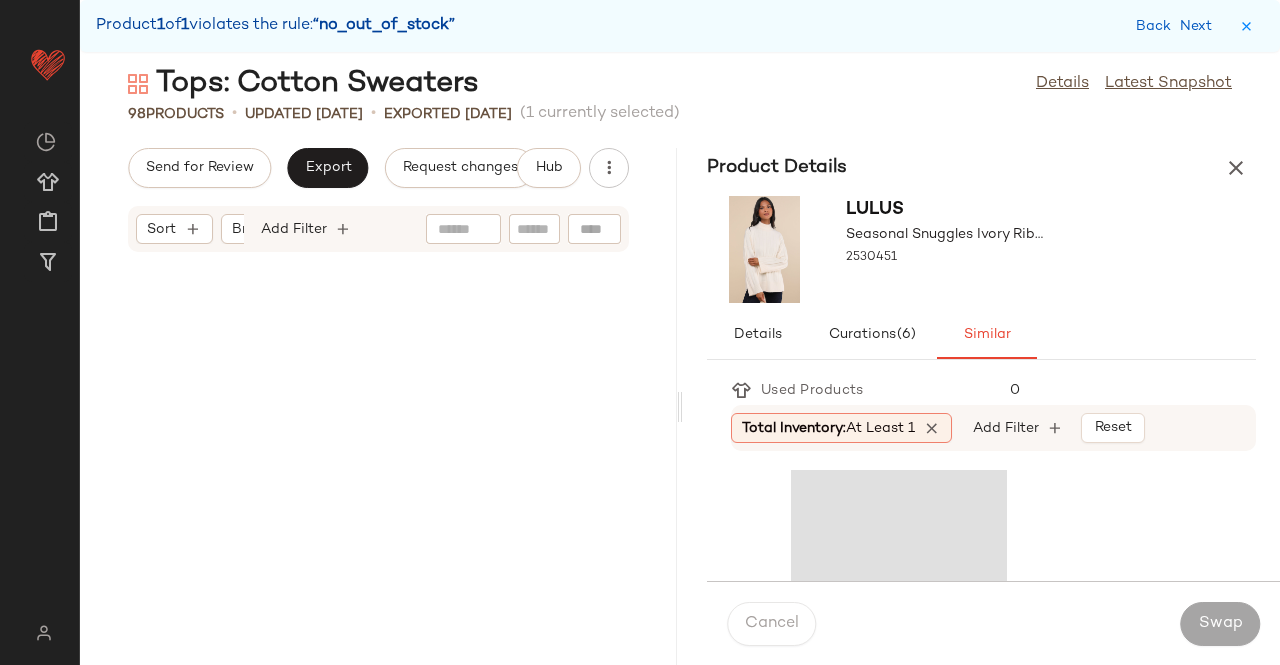 scroll, scrollTop: 16470, scrollLeft: 0, axis: vertical 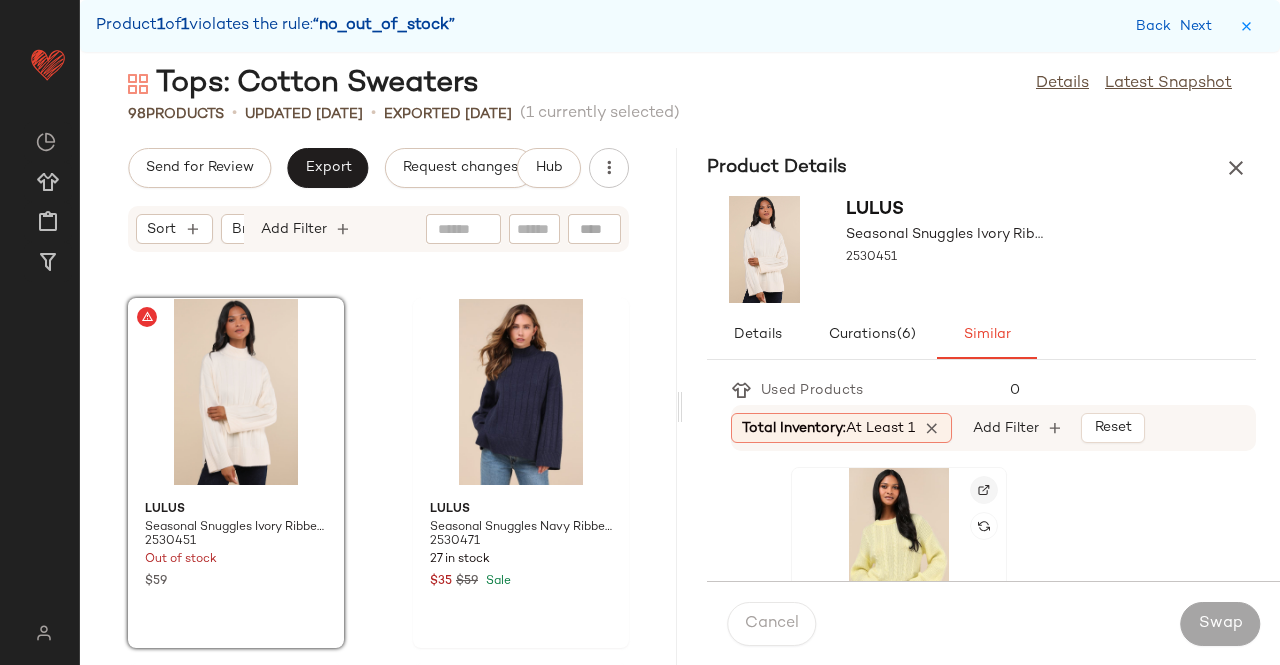 click at bounding box center [984, 490] 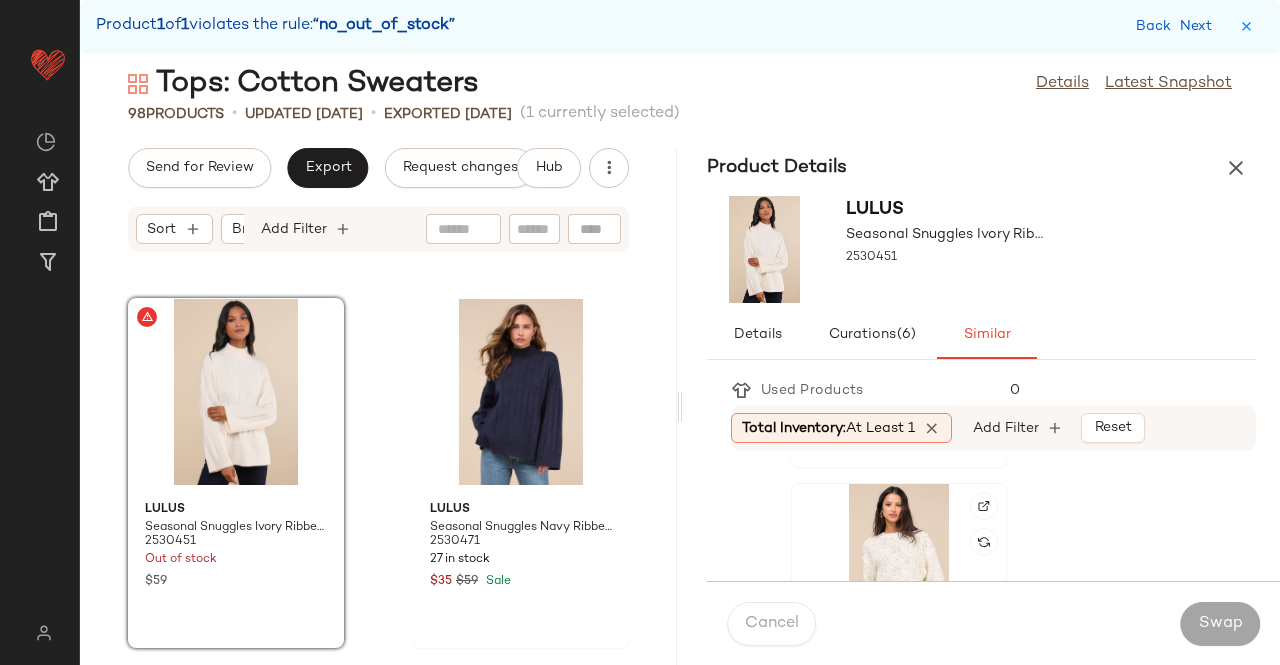 scroll, scrollTop: 1100, scrollLeft: 0, axis: vertical 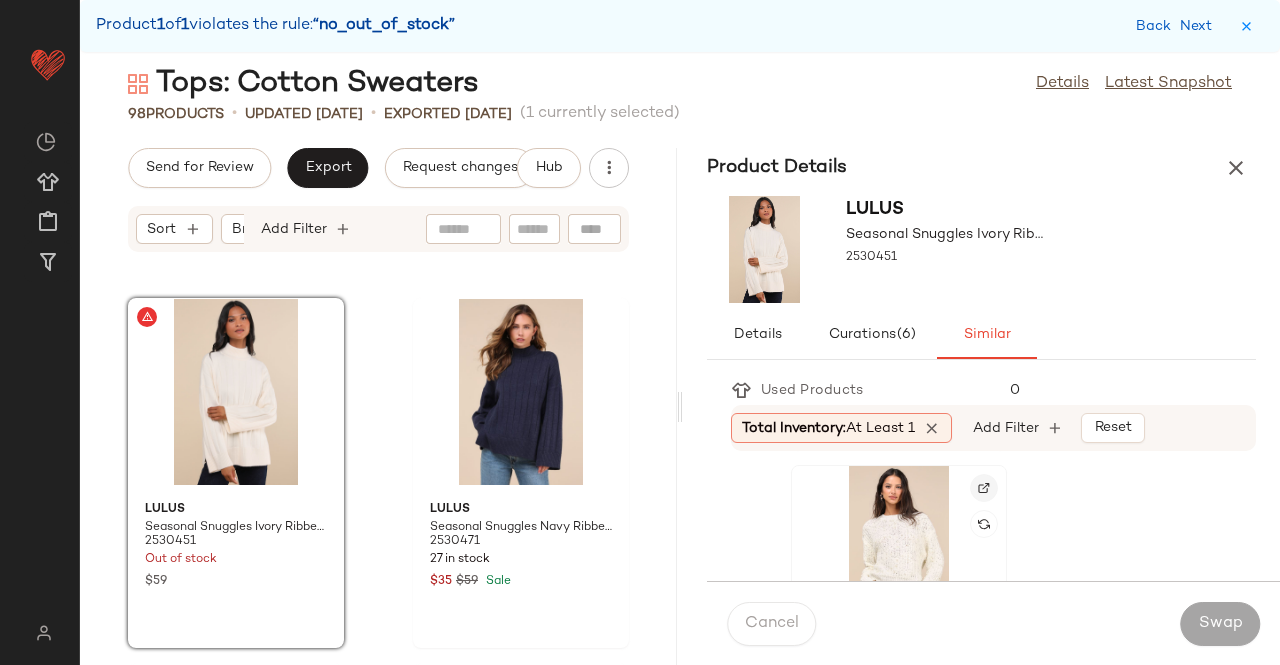 click 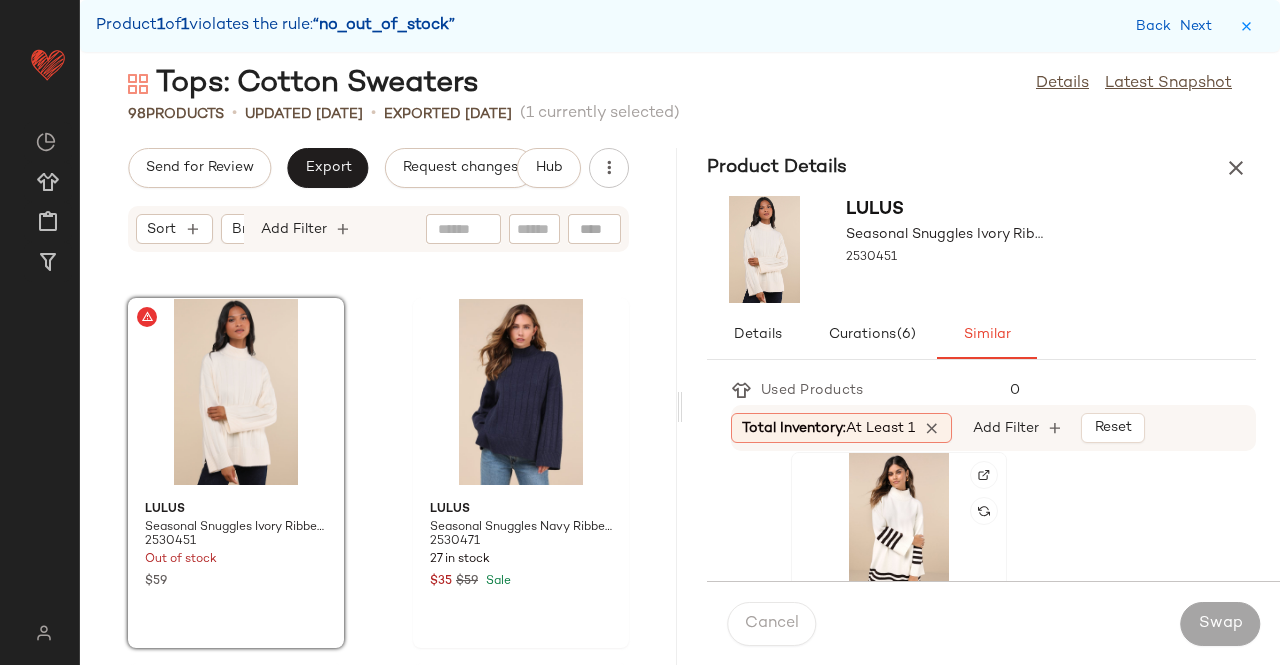 scroll, scrollTop: 1472, scrollLeft: 0, axis: vertical 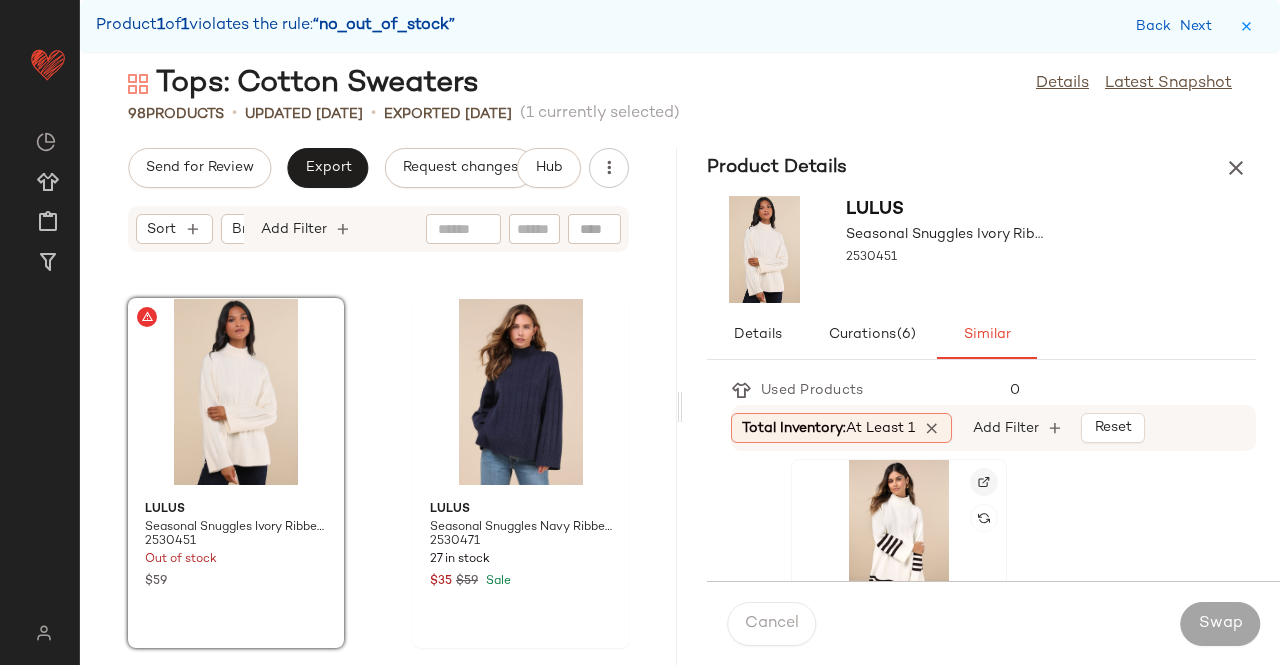 click 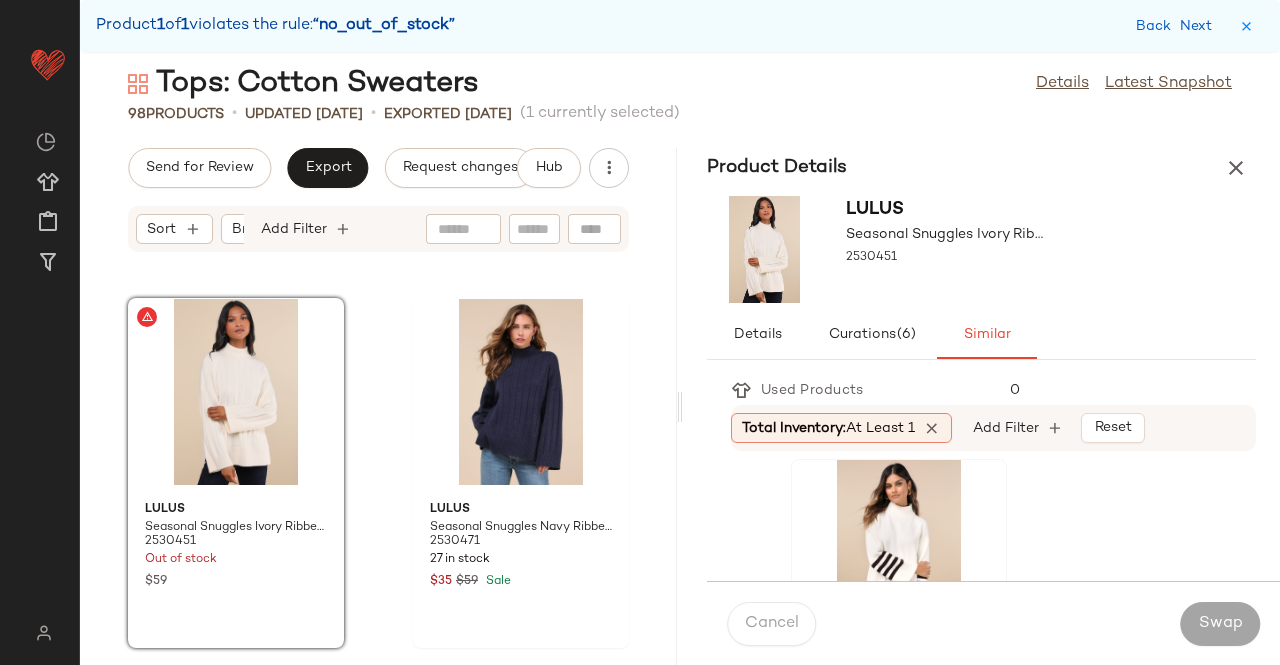 click 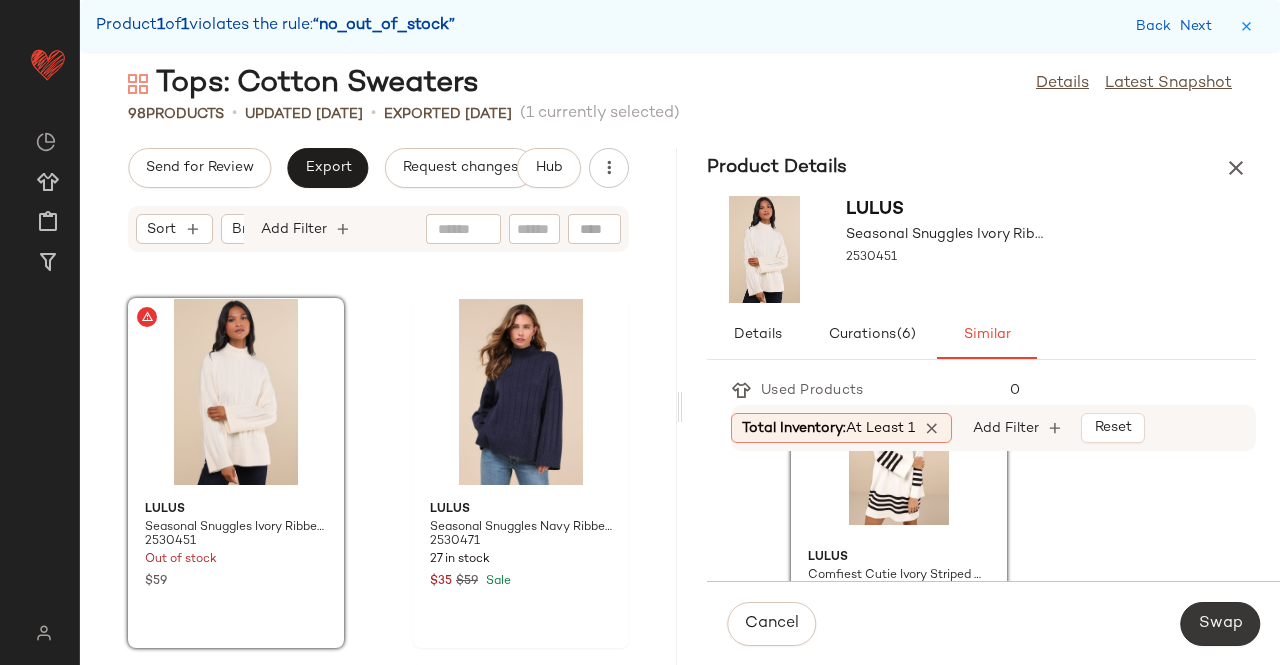 scroll, scrollTop: 1672, scrollLeft: 0, axis: vertical 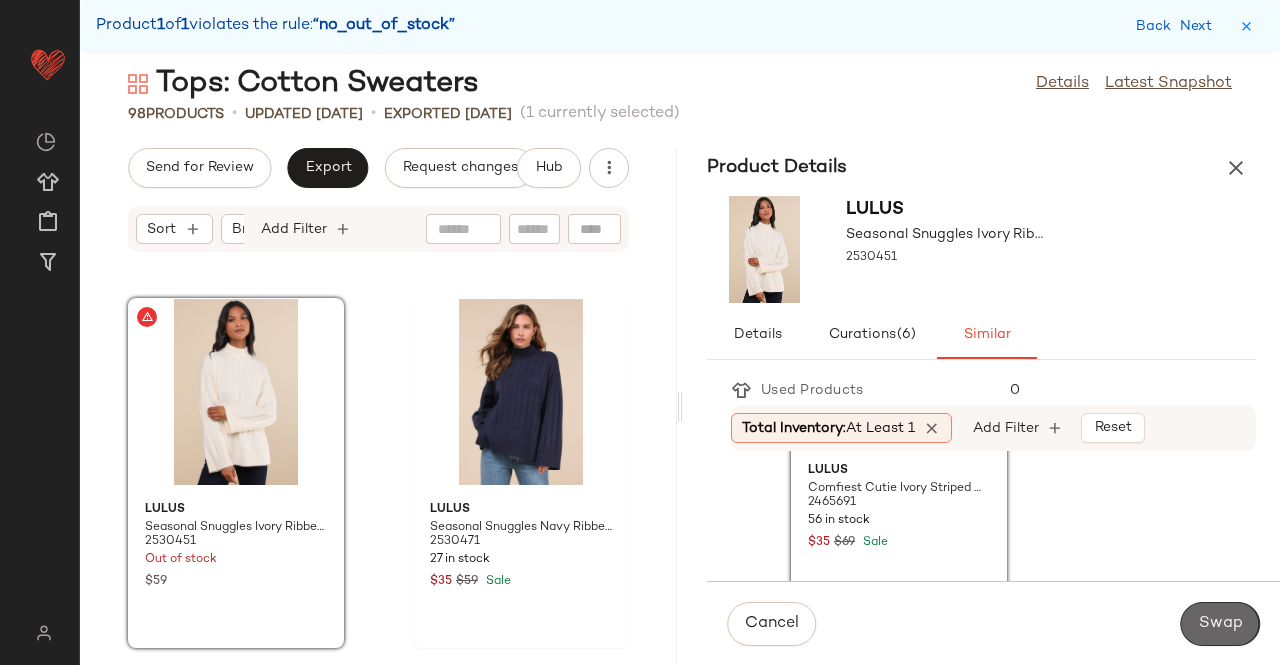 click on "Swap" 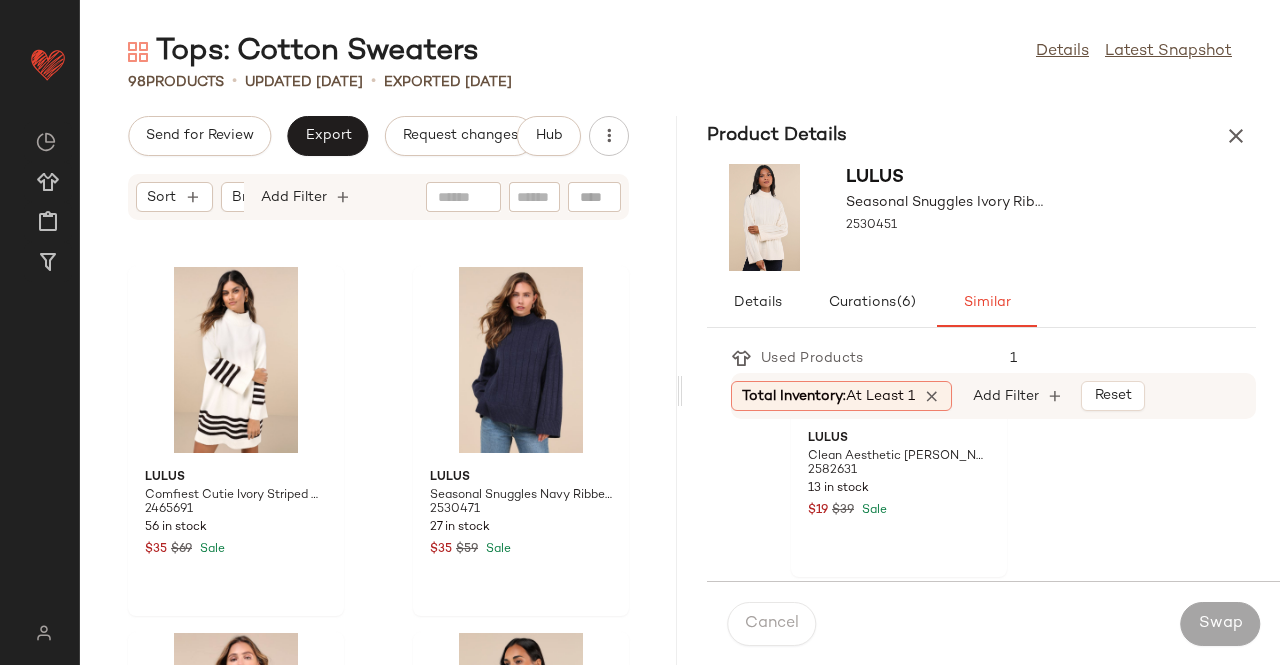 click at bounding box center [1236, 136] 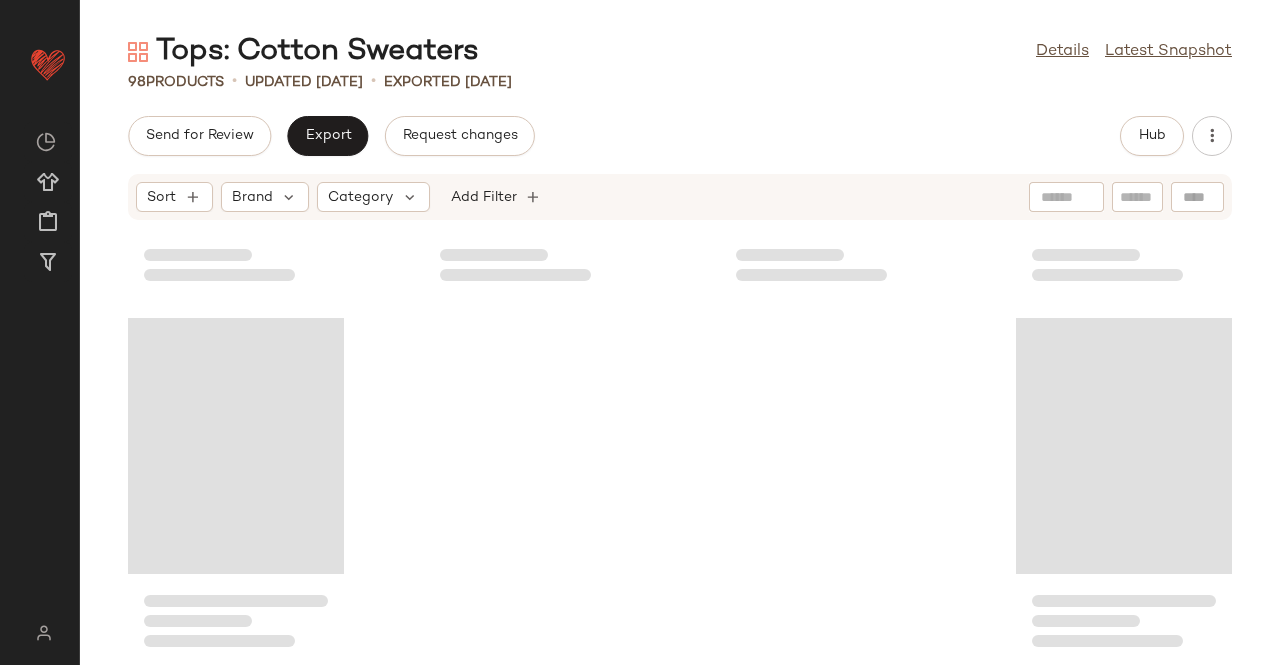 scroll, scrollTop: 8734, scrollLeft: 0, axis: vertical 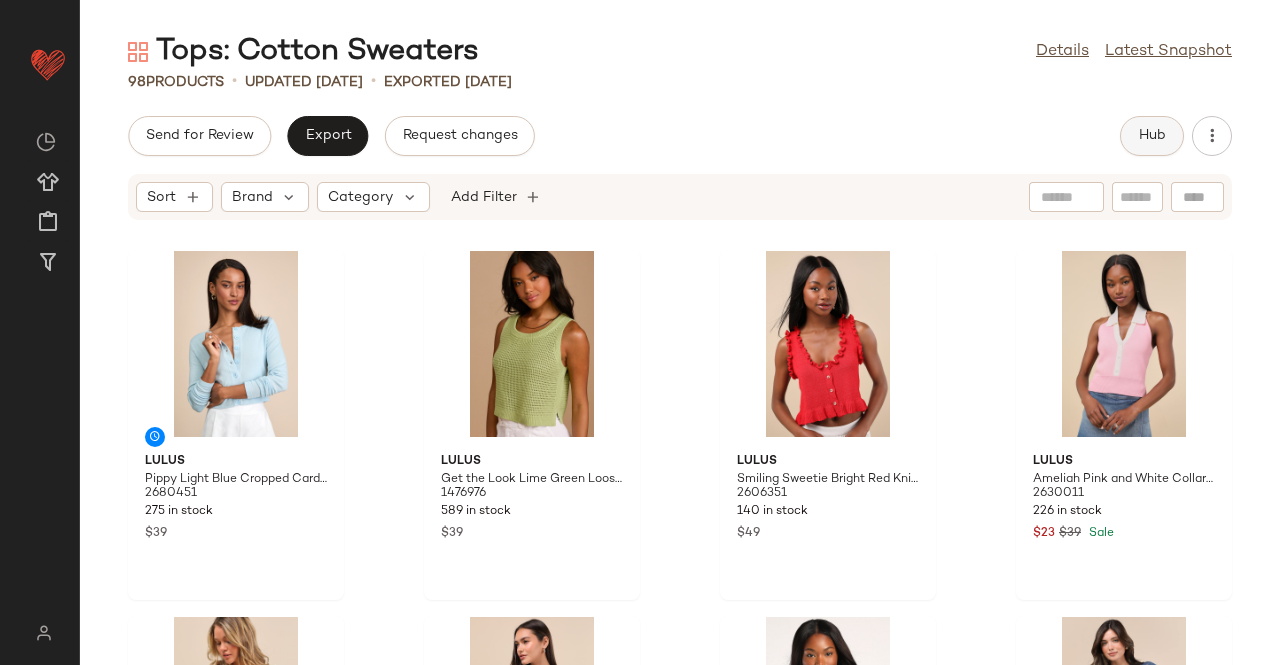 click on "Hub" at bounding box center (1152, 136) 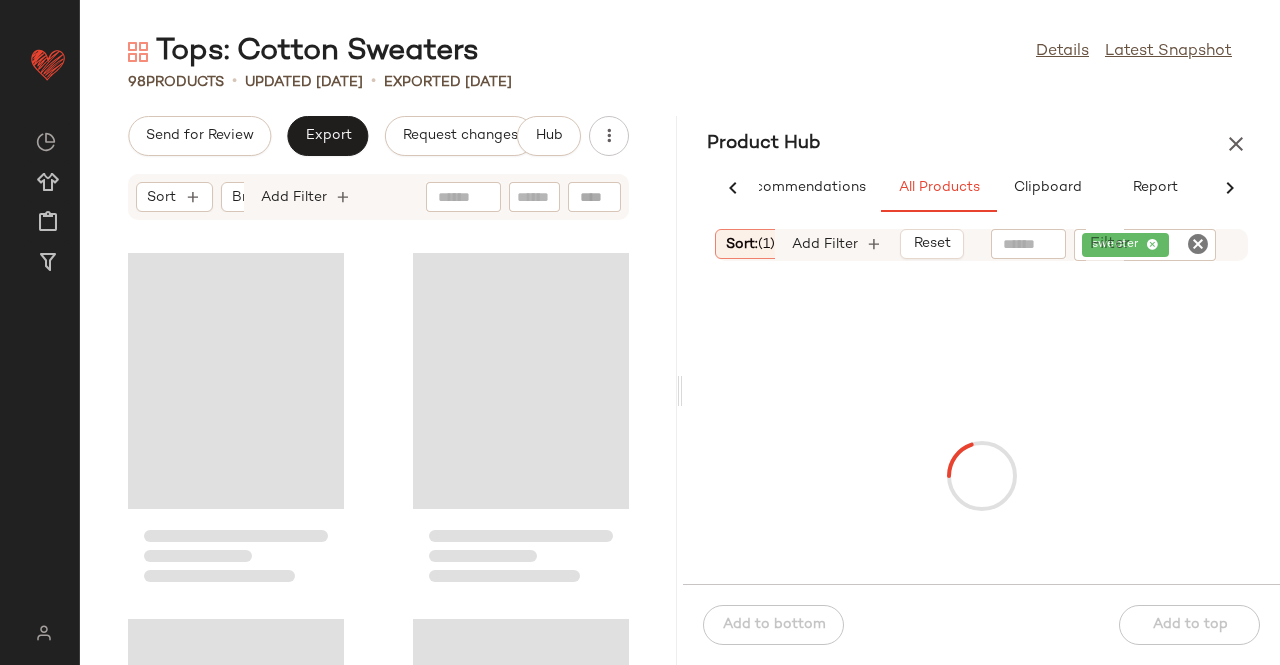 scroll, scrollTop: 0, scrollLeft: 62, axis: horizontal 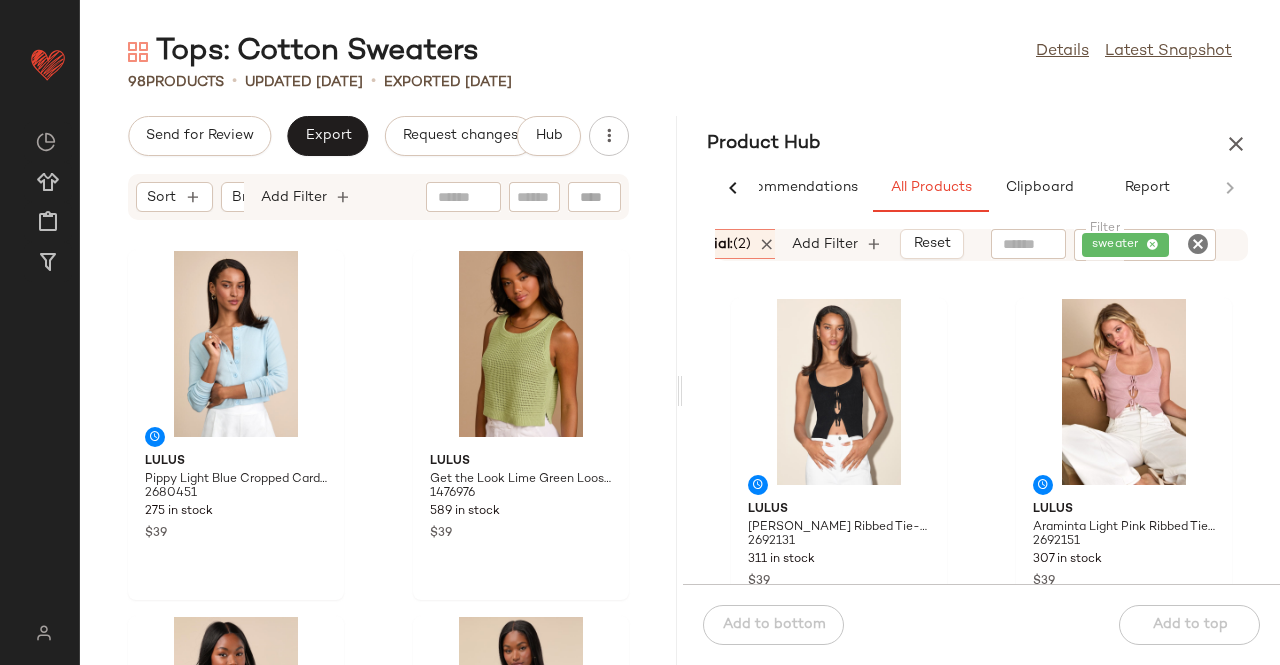 click on "Fabric Material:   (2)" 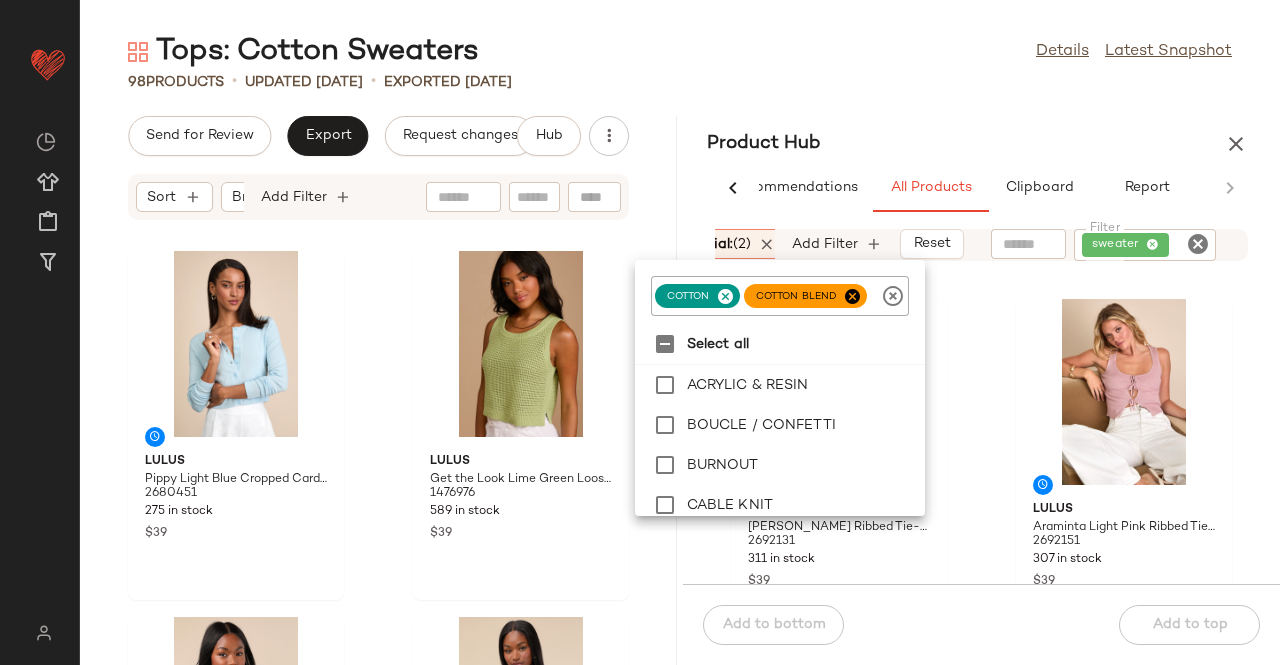 click on "Tops: Cotton Sweaters  Details   Latest Snapshot  98   Products   •   updated Jul 8th  •  Exported Jul 8th  Send for Review   Export   Request changes   Hub  Sort  Brand  Category  Add Filter  Lulus Pippy Light Blue Cropped Cardigan 2680451 275 in stock $39 Lulus Get the Look Lime Green Loose Knit Sweater Tank Top 1476976 589 in stock $39 Lulus Smiling Sweetie Bright Red Knit Ruffled Sleeveless Sweater Top 2606351 140 in stock $49 Lulus Ameliah Pink and White Collared Sweater Tank Top 2630011 226 in stock $23 $39 Sale Lulus Lyrica Ivory Floral Pointelle Open-Front Shrug Sweater 2612611 93 in stock $49 Lulus Dori Light Blue Loose Knit Button-Up Cardigan Sweater 2593251 278 in stock $29 $49 Sale Lulus Get The Look Periwinkle Loose Knit Sweater Tank Top 1736976 499 in stock $39 Lulus Effortlessly Delightful Dark Blue Pointelle Knit Sweater Top 2593391 254 in stock $27 $39 Sale Product Hub  AI Recommendations   All Products   Clipboard   Report  Sort:   (1) Brand  Category:   top In Curation?:   No (2)" at bounding box center [680, 348] 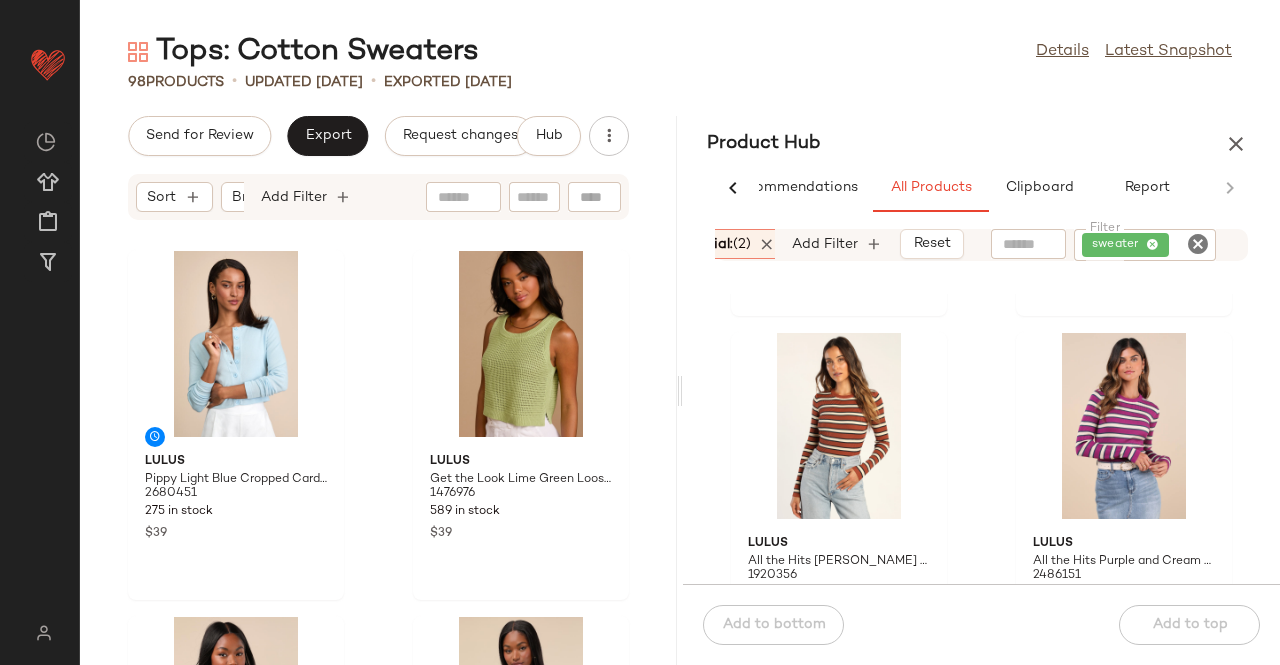 scroll, scrollTop: 811, scrollLeft: 0, axis: vertical 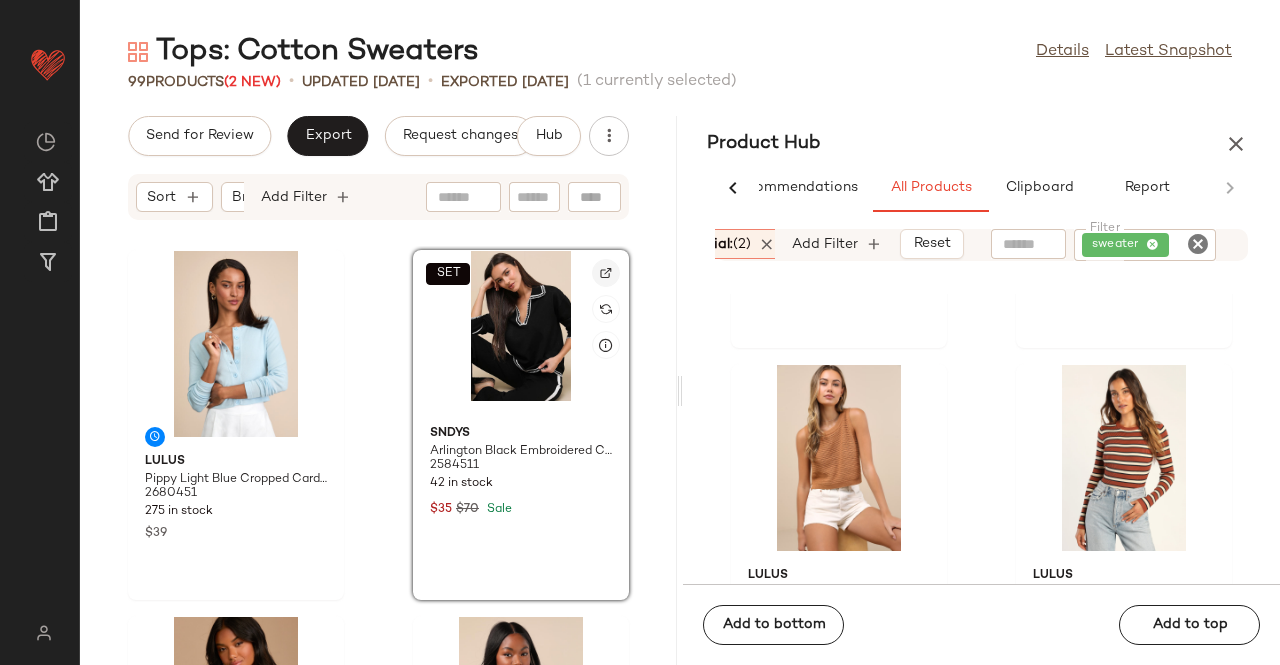 click at bounding box center [606, 273] 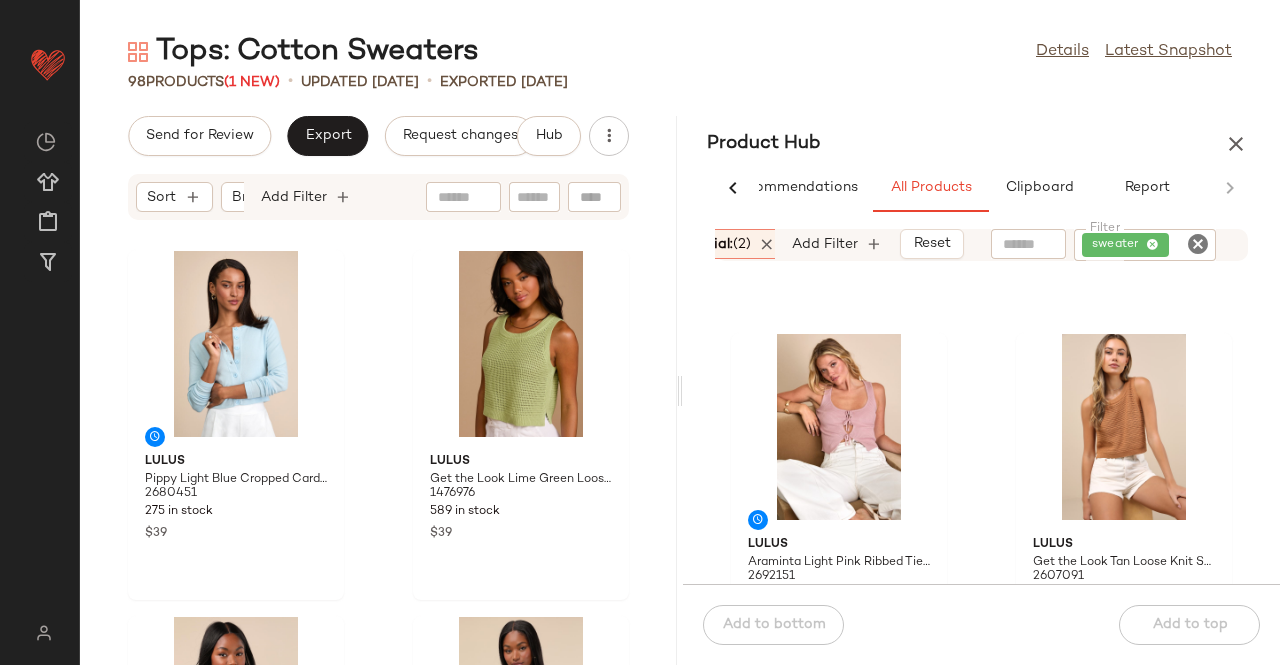 scroll, scrollTop: 316, scrollLeft: 0, axis: vertical 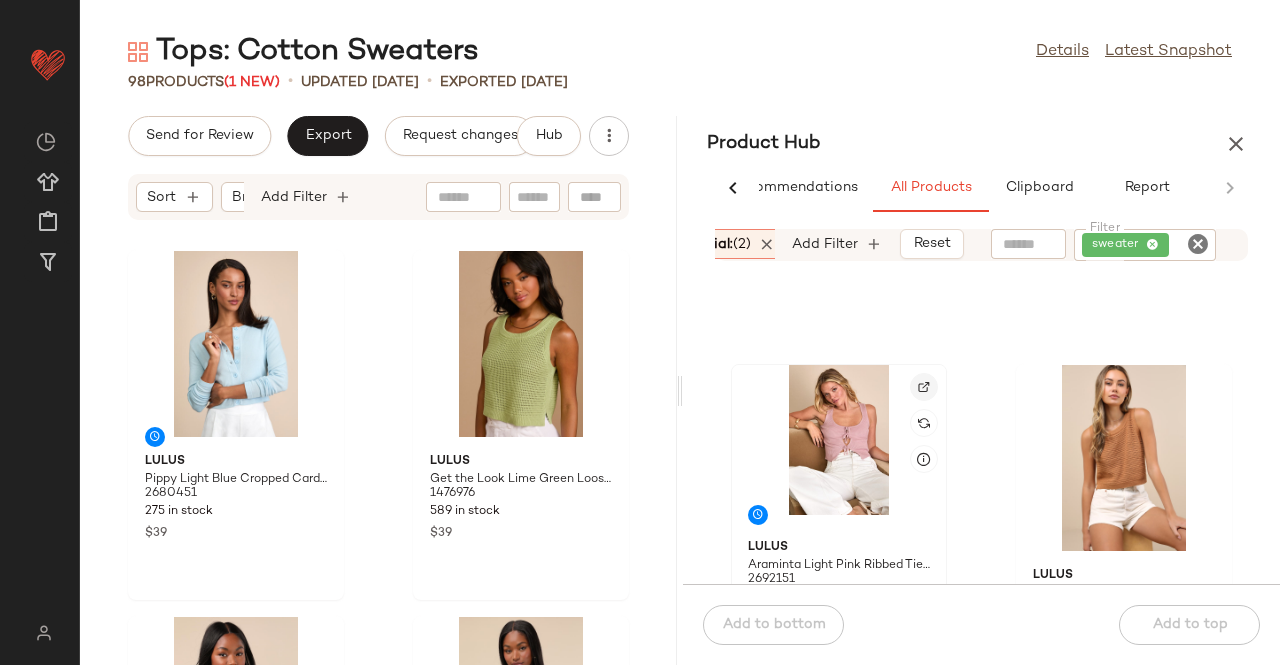 click 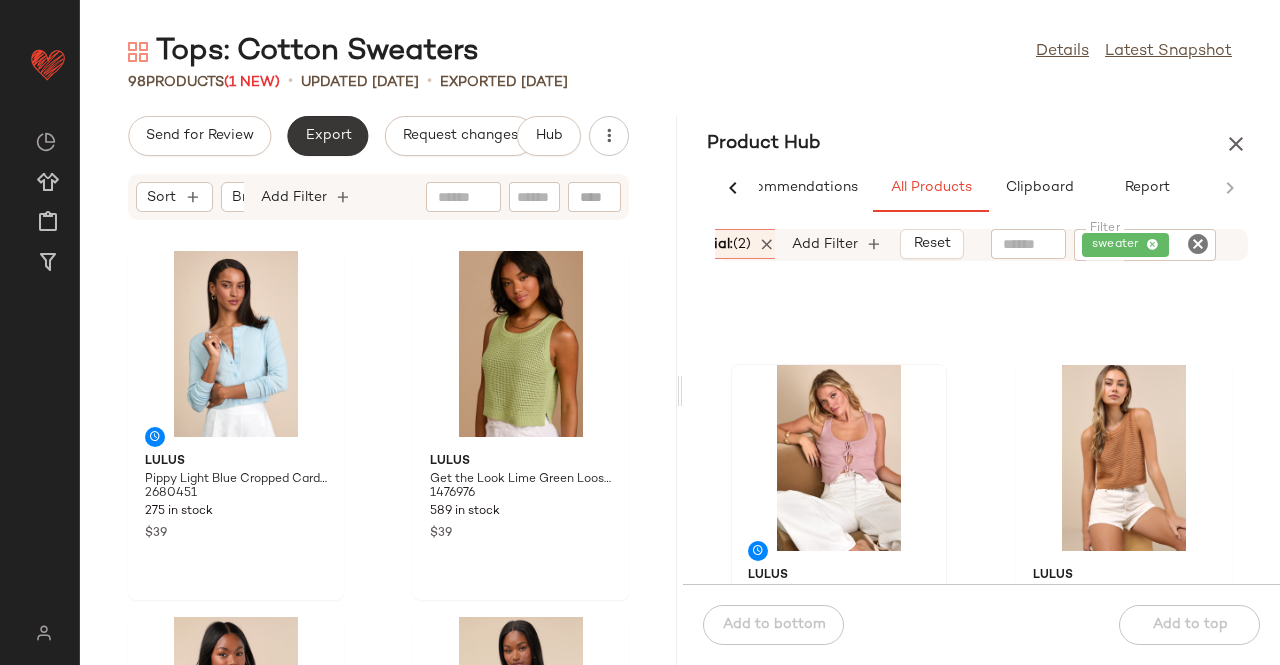 click on "Export" 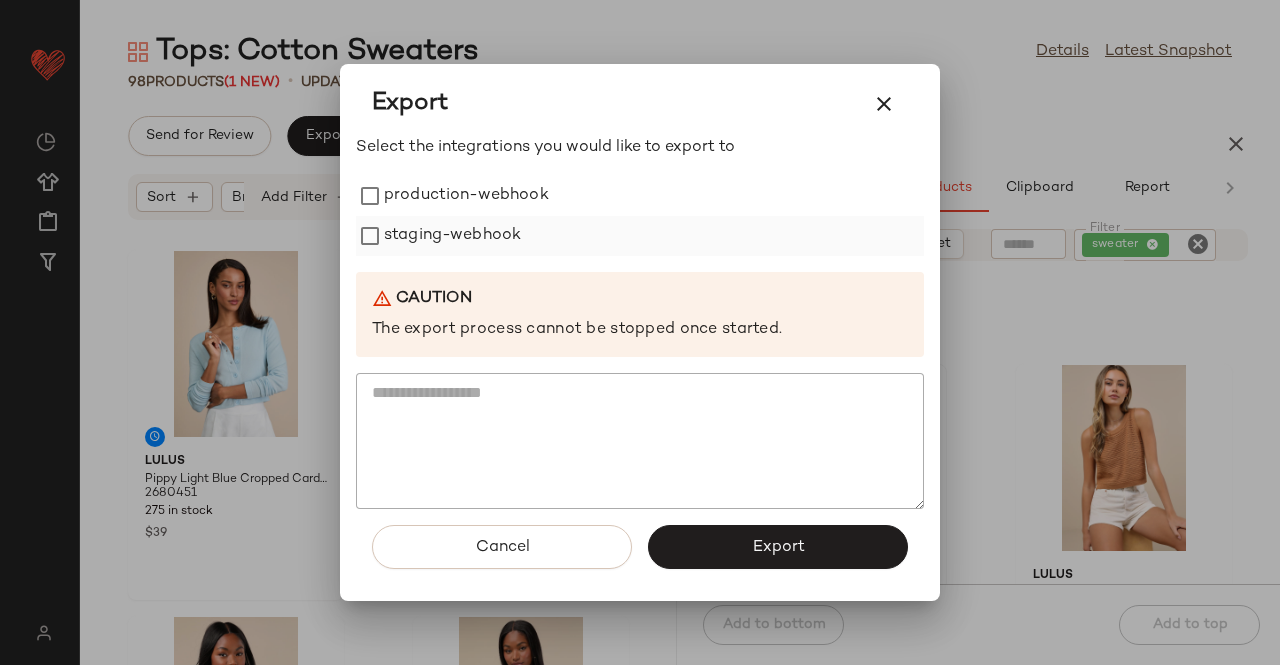 click on "staging-webhook" at bounding box center [452, 236] 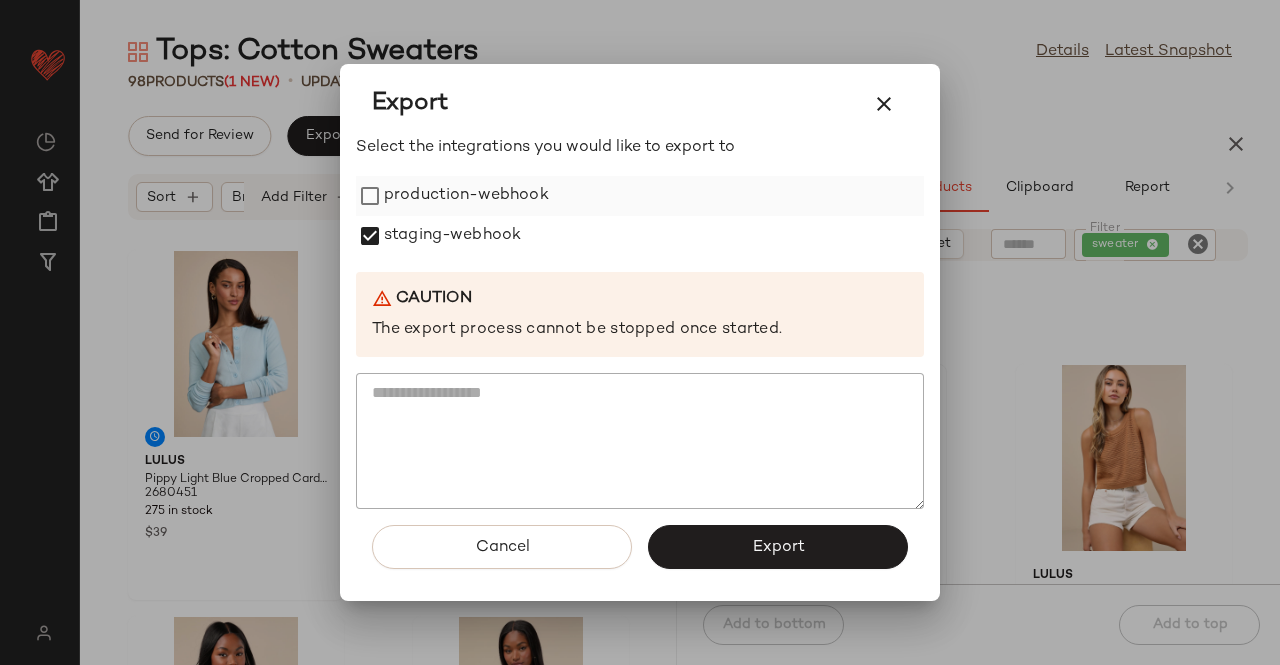 click on "production-webhook" at bounding box center [466, 196] 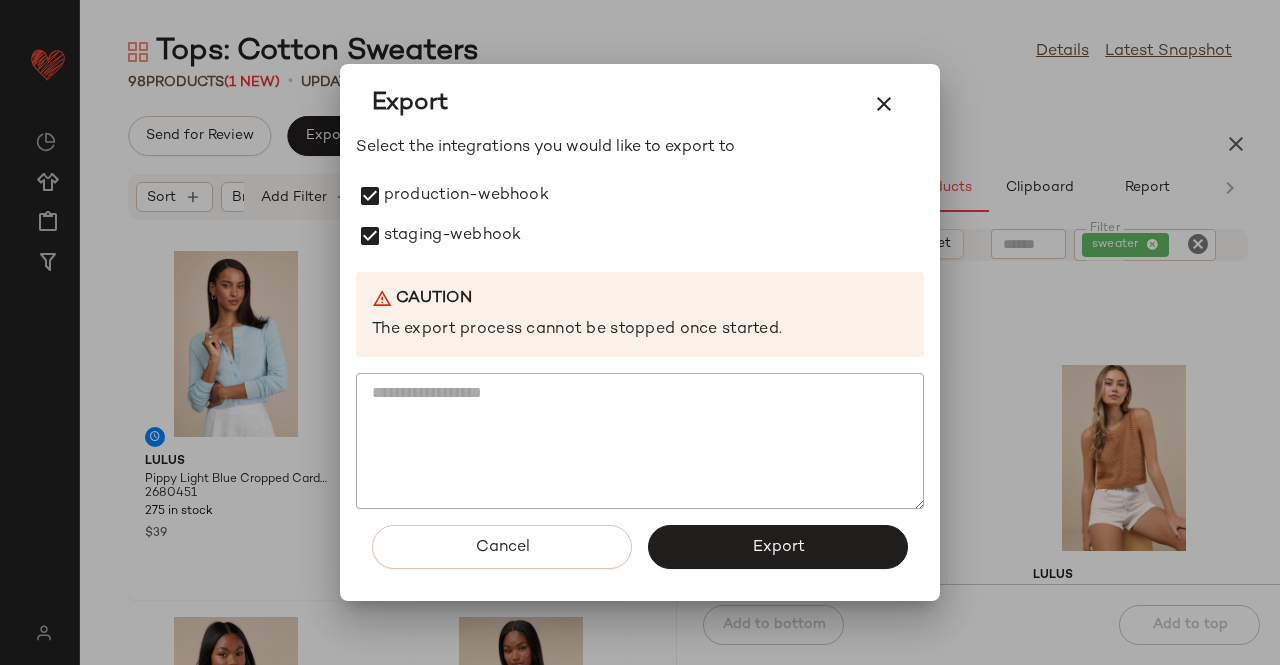 click on "Export" at bounding box center (778, 547) 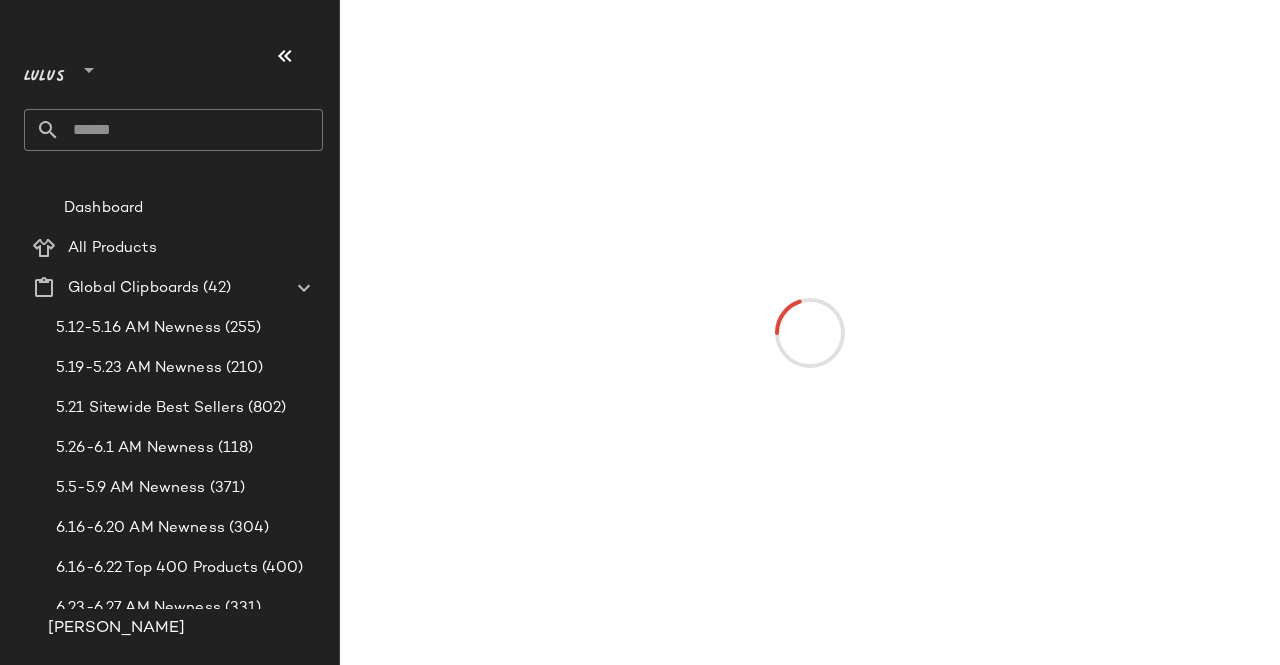 scroll, scrollTop: 0, scrollLeft: 0, axis: both 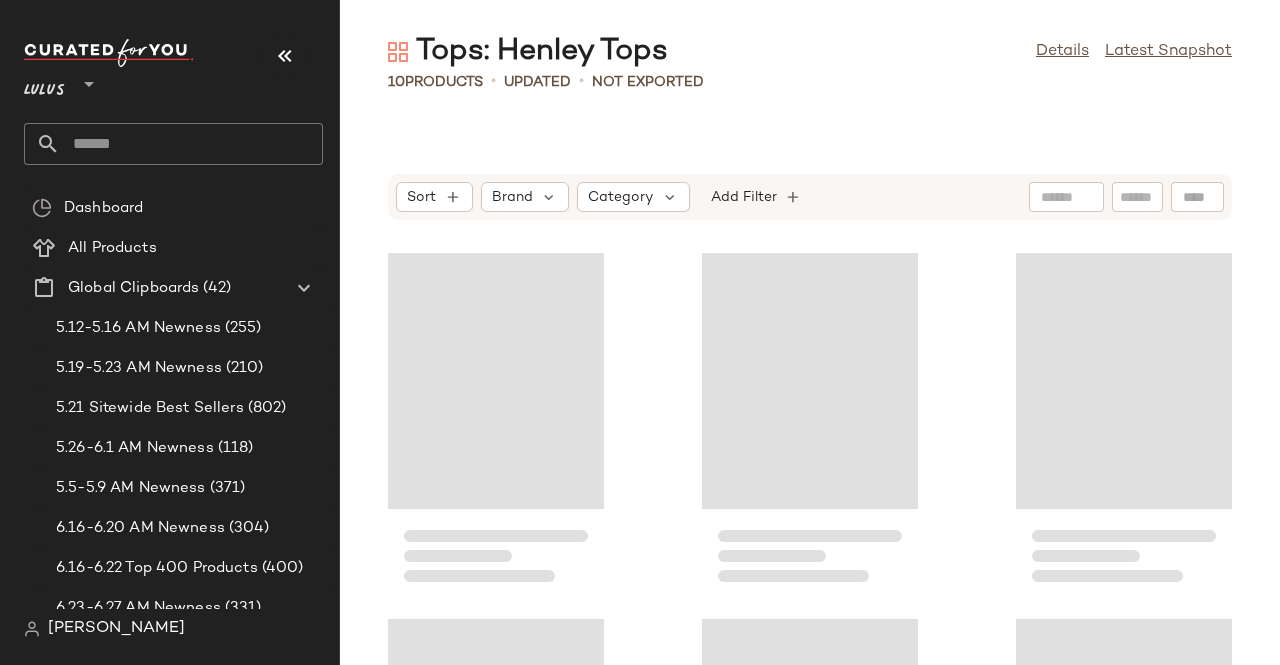 drag, startPoint x: 226, startPoint y: 59, endPoint x: 260, endPoint y: 54, distance: 34.36568 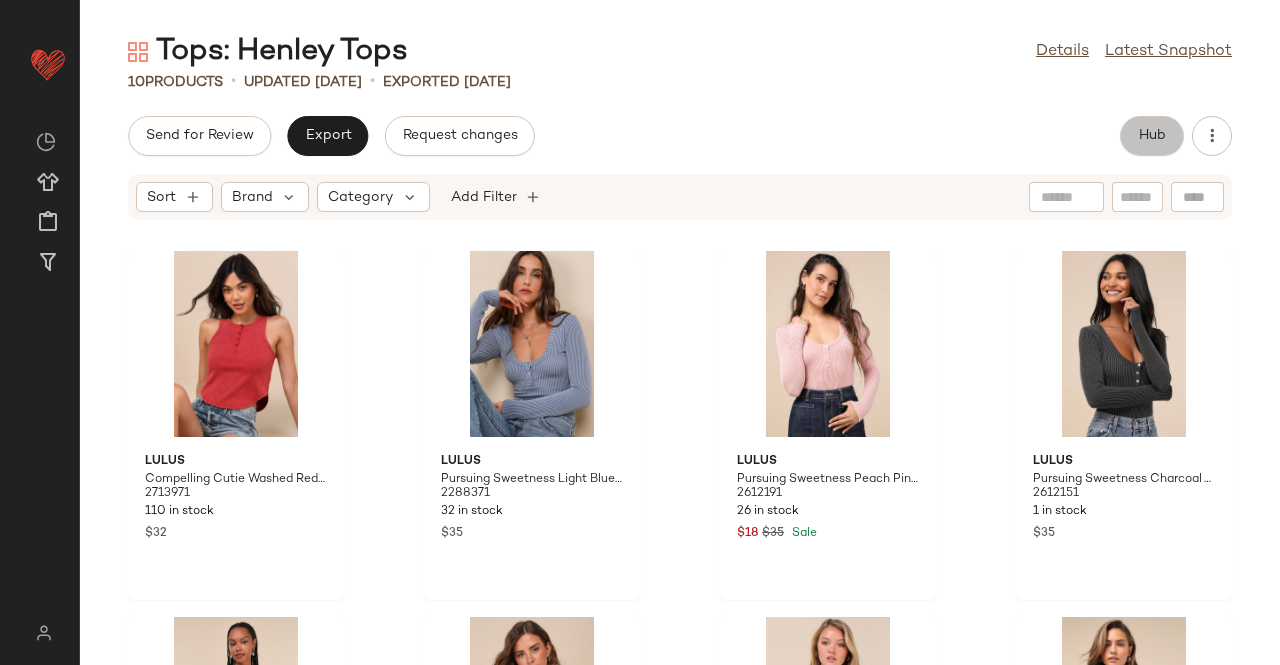 click on "Hub" 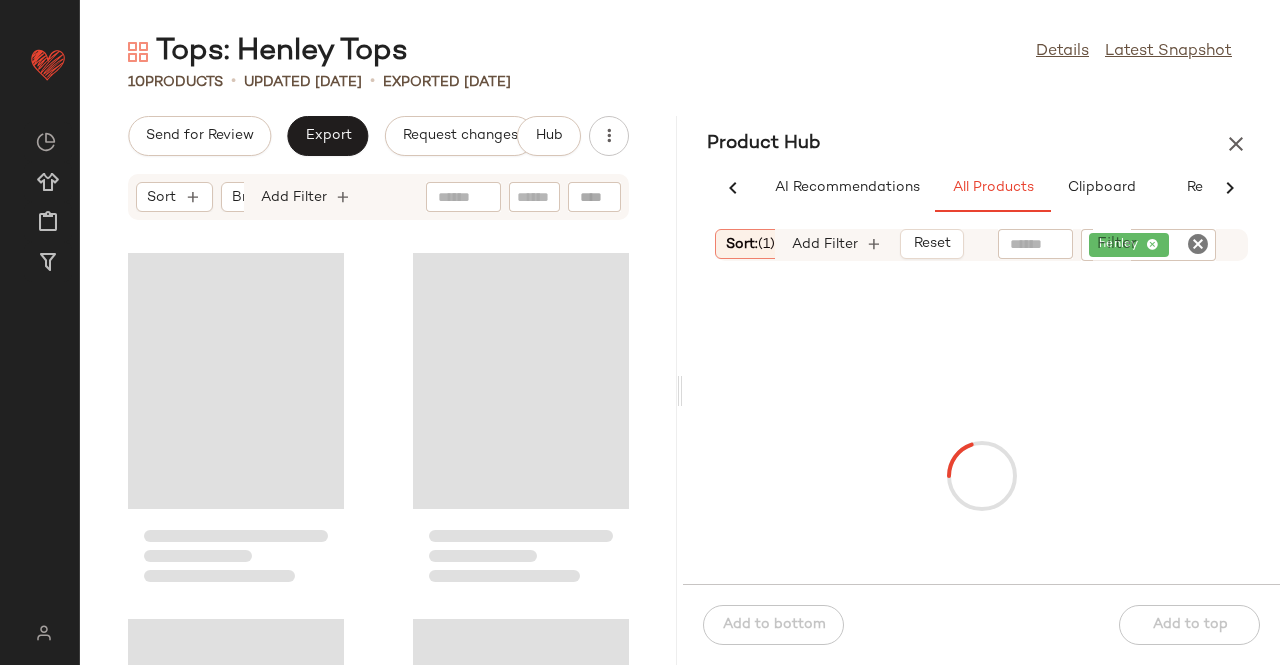 scroll, scrollTop: 0, scrollLeft: 62, axis: horizontal 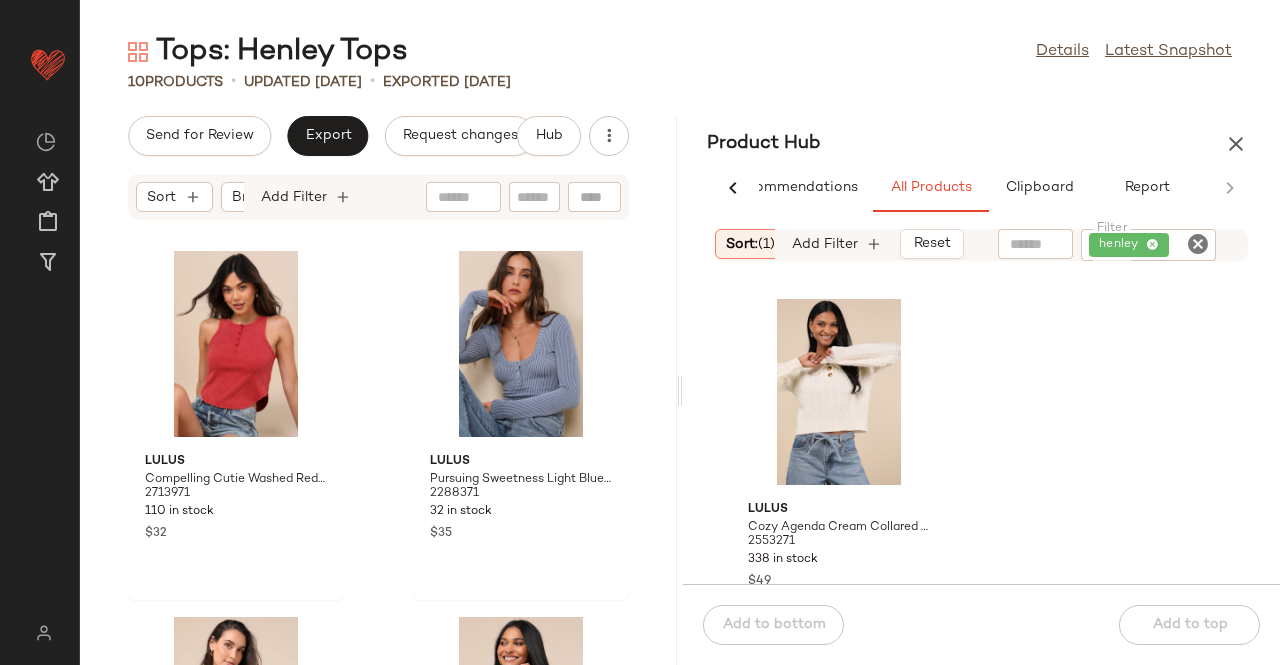 click on "henley" 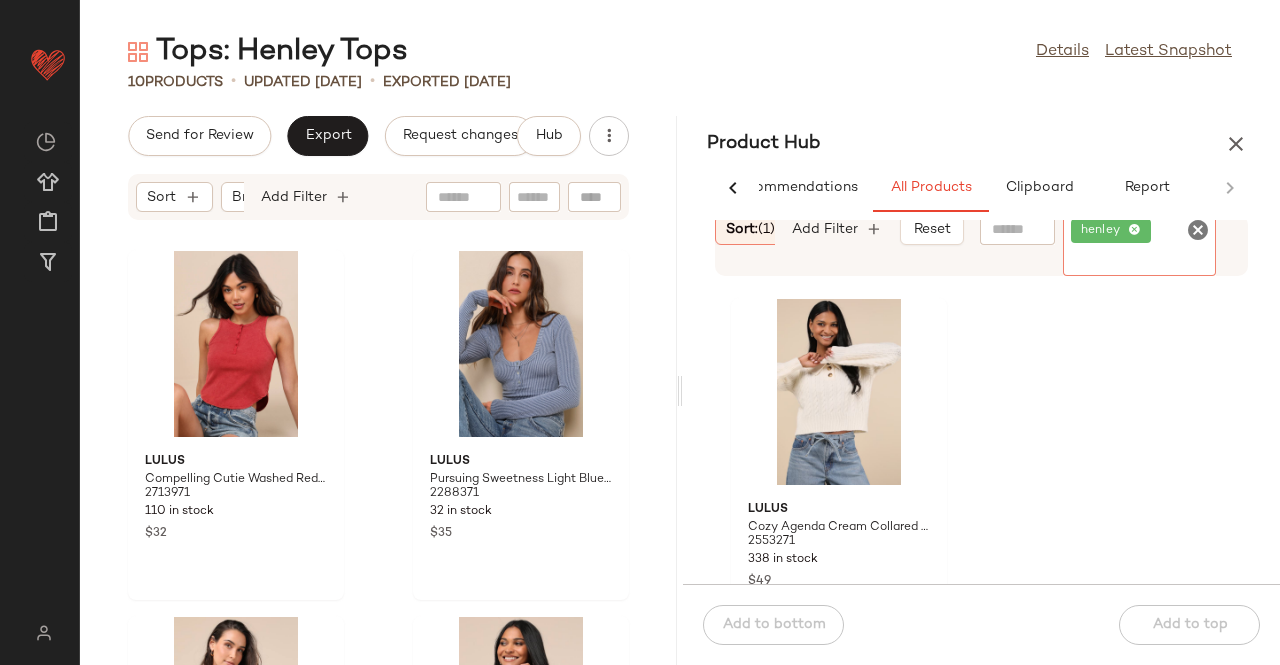 click 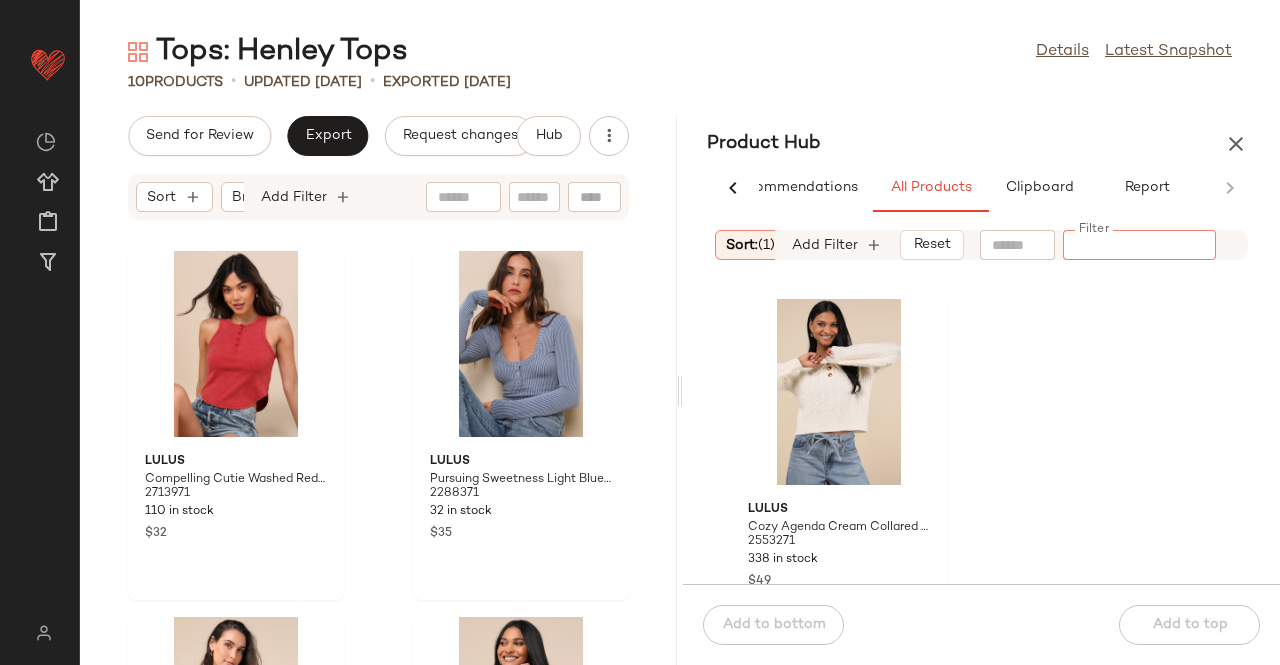 click on "Sort:   (1)" 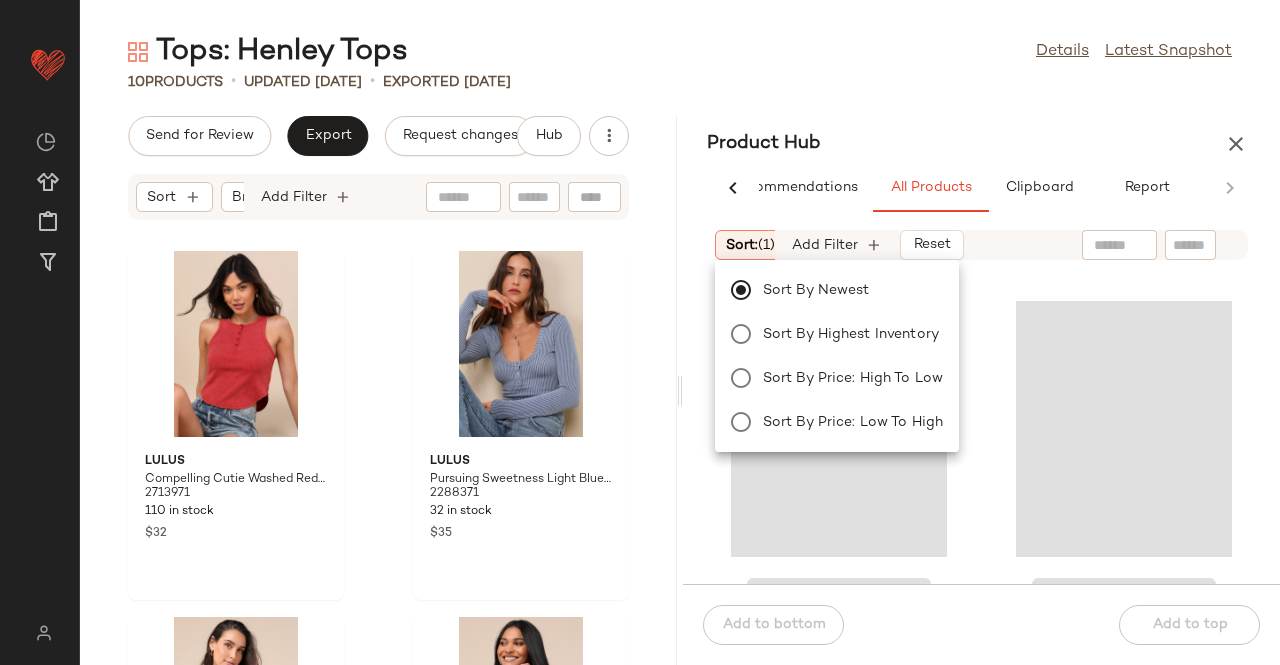 click on "Tops: Henley Tops  Details   Latest Snapshot  10   Products   •   updated [DATE]  •  Exported [DATE]  Send for Review   Export   Request changes   Hub  Sort  Brand  Category  Add Filter  Lulus Compelling Cutie Washed Red Ribbed Knit Tank Top 2713971 110 in stock $32 Lulus Pursuing Sweetness Light Blue Textured Ribbed Henley Bodysuit 2288371 32 in stock $35 Lulus Pursuing Sweetness Peach Pink Textured Ribbed Henley Bodysuit 2612191 26 in stock $18 $35 Sale Lulus Pursuing Sweetness Charcoal Textured Ribbed Henley Bodysuit 2612151 1 in stock $35 Lulus Cutest Example Light Pink Pointelle Knit Short Sleeve Henley Top 2441711 63 in stock $15 $49 Sale Lulus Compelling Cutie Washed Sage Green Ribbed Knit Tank Top 2380351 263 in stock $29 Lulus Astute Cutie White Striped Collared Cropped Polo Top 2625131 207 in stock $15 $29 Sale Lulus Cozy Expert Ivory and Navy Striped Short Sleeve Sweater Top 2578871 56 in stock $23 $39 Sale Product Hub  AI Recommendations   All Products   Clipboard   Report  Sort:   (1) No" at bounding box center (680, 348) 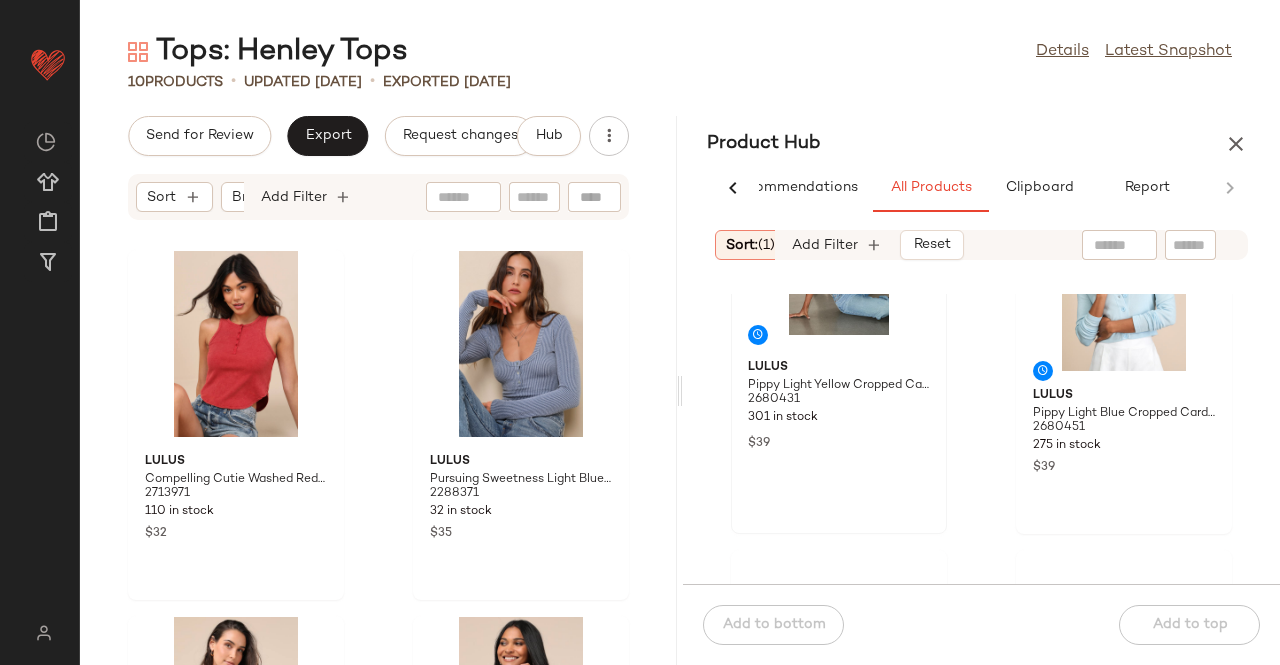 scroll, scrollTop: 5316, scrollLeft: 0, axis: vertical 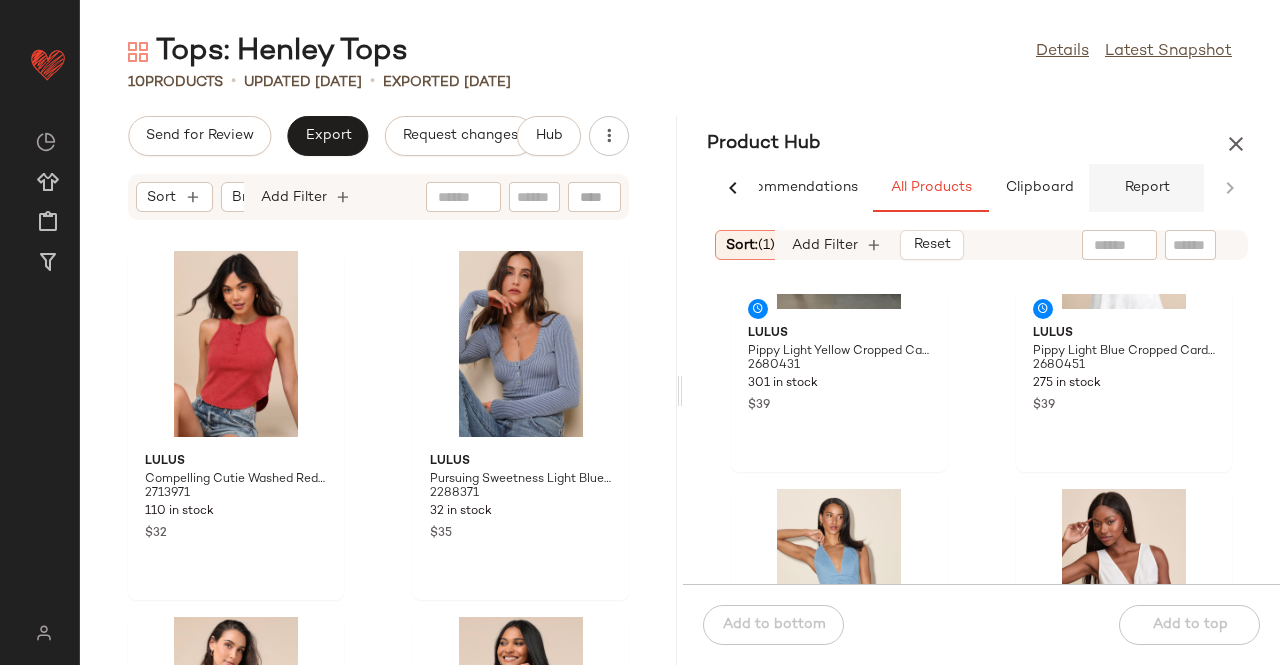 click on "Report" 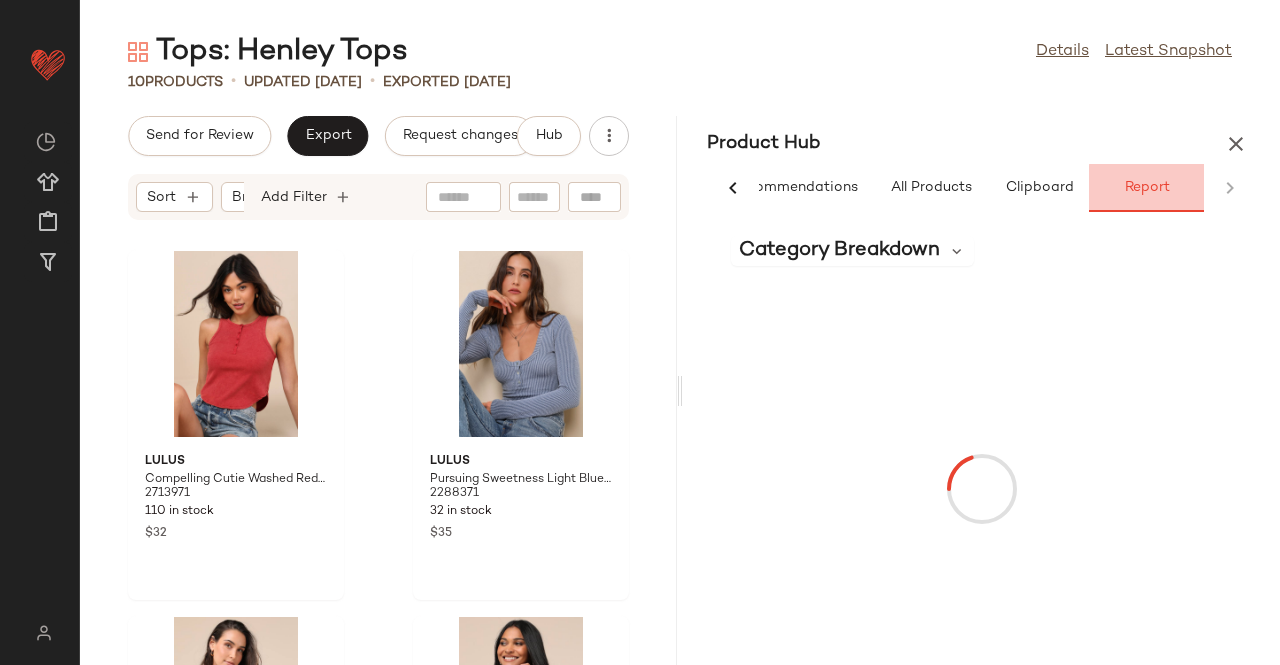 scroll, scrollTop: 0, scrollLeft: 62, axis: horizontal 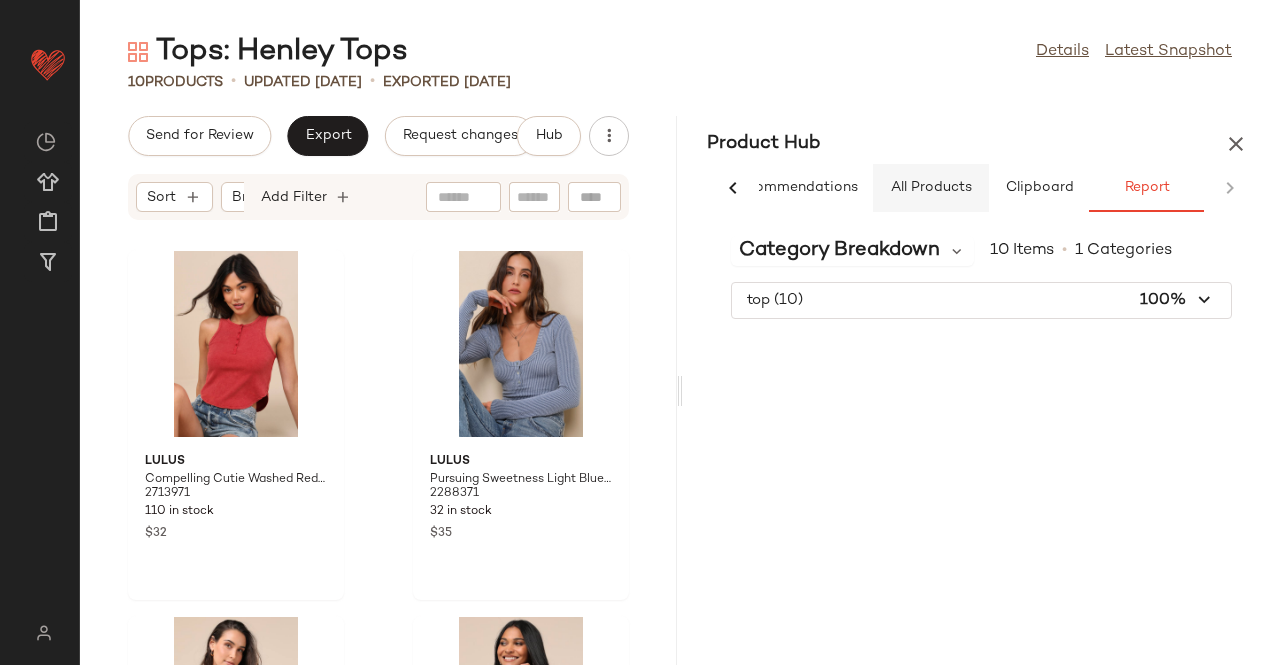 click on "All Products" 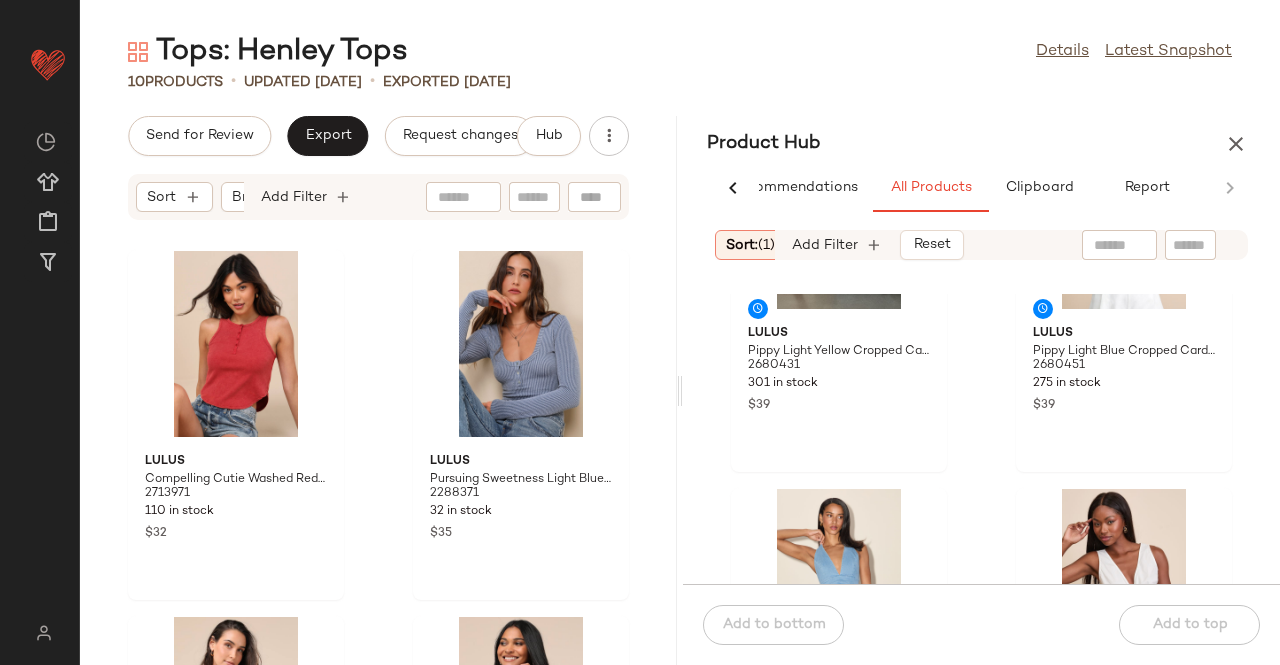 drag, startPoint x: 1238, startPoint y: 133, endPoint x: 1225, endPoint y: 141, distance: 15.264338 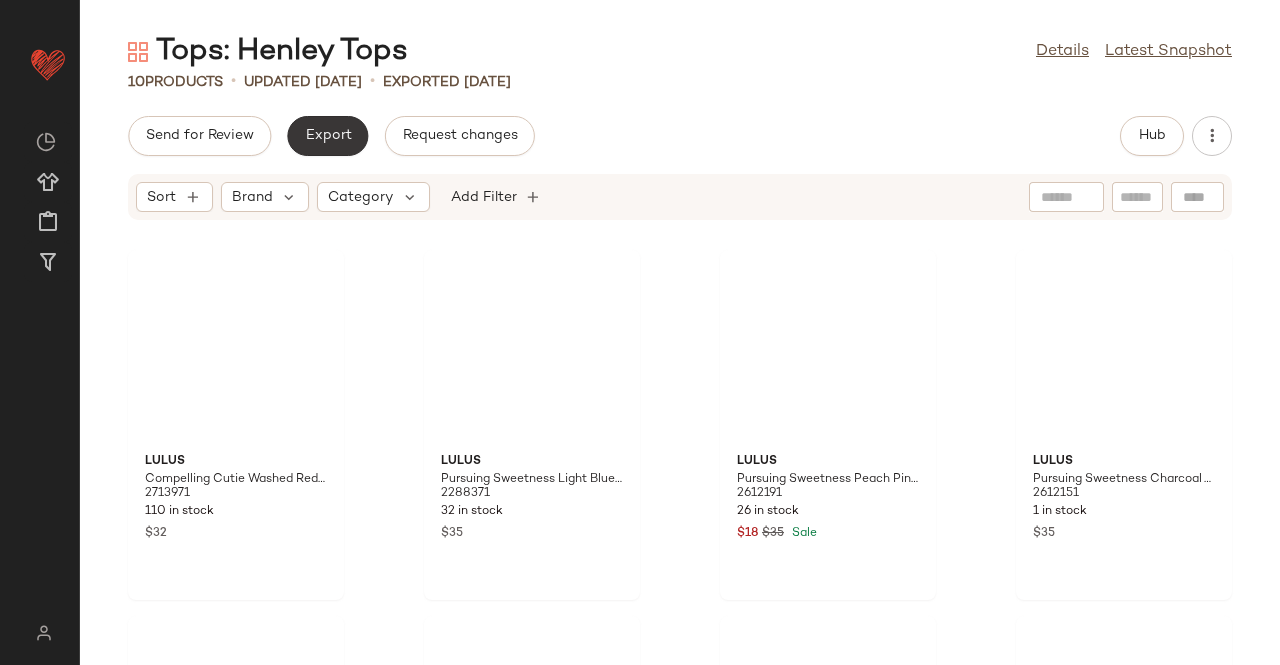 click on "Export" 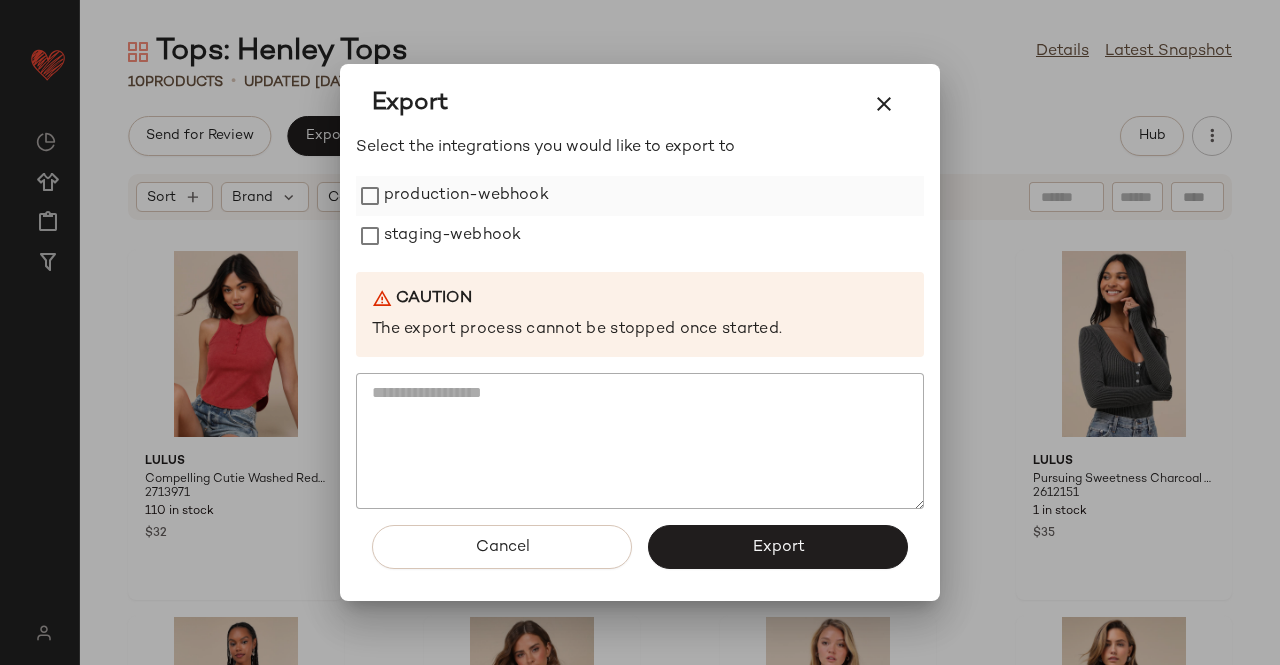 click on "production-webhook" at bounding box center (466, 196) 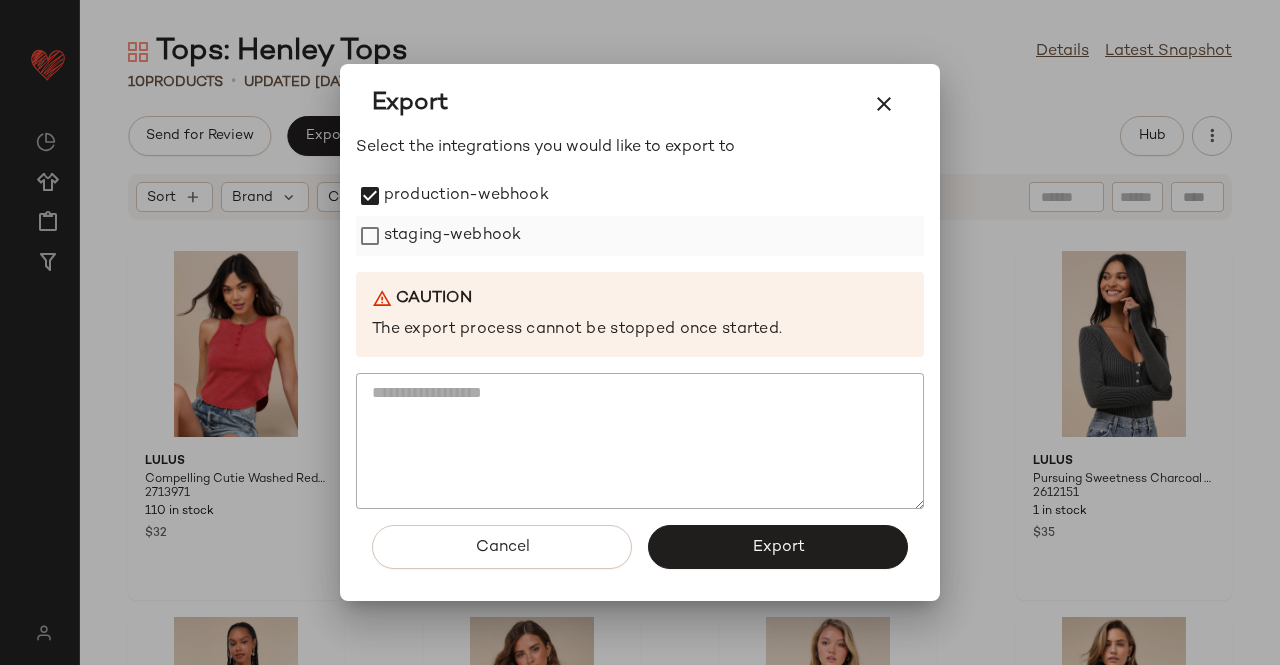 click on "staging-webhook" at bounding box center [452, 236] 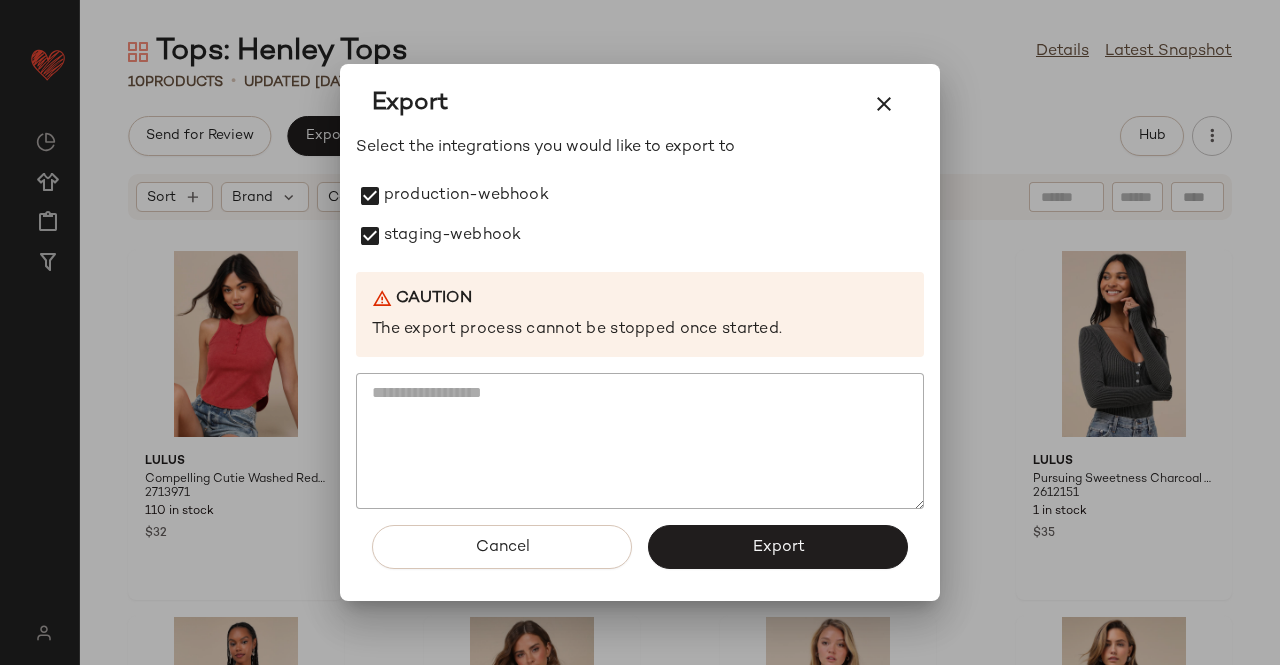 click on "Export" at bounding box center (778, 547) 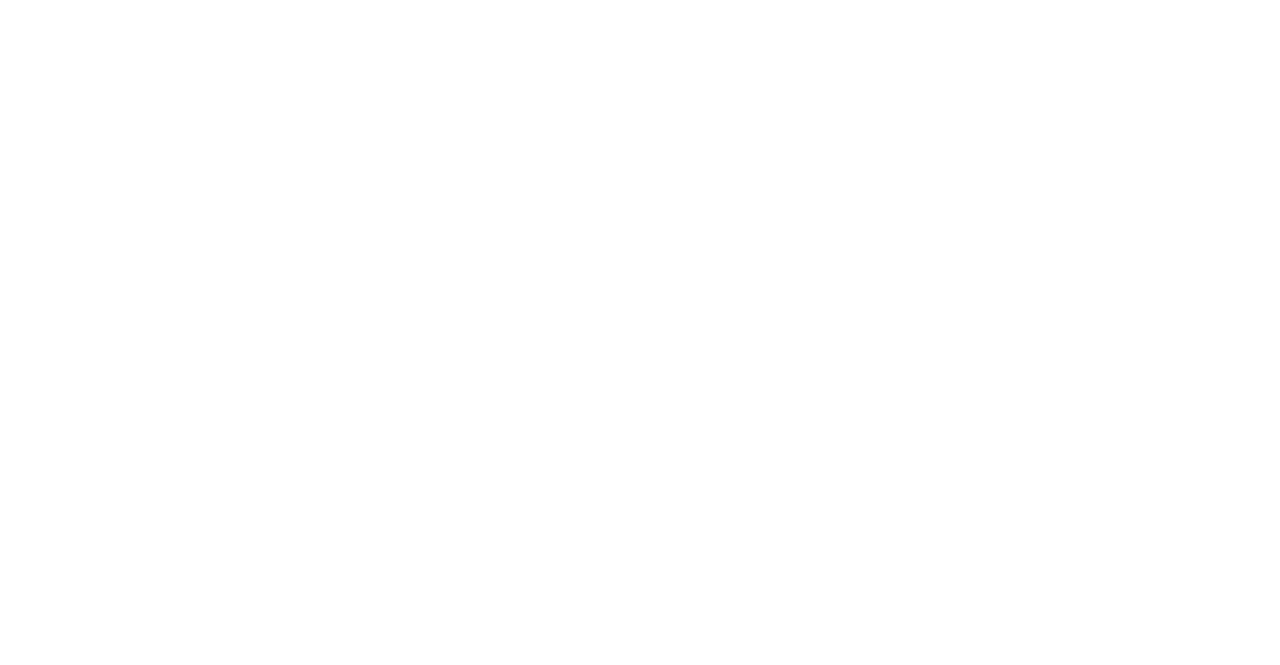 scroll, scrollTop: 0, scrollLeft: 0, axis: both 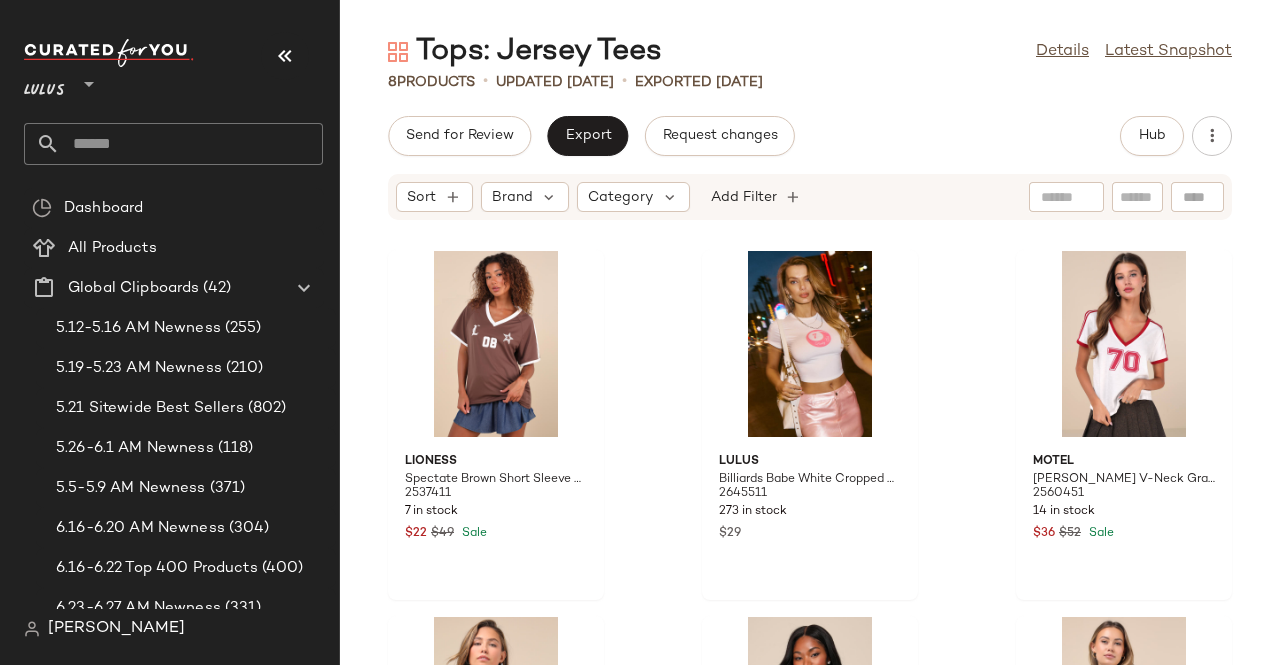 click at bounding box center [285, 56] 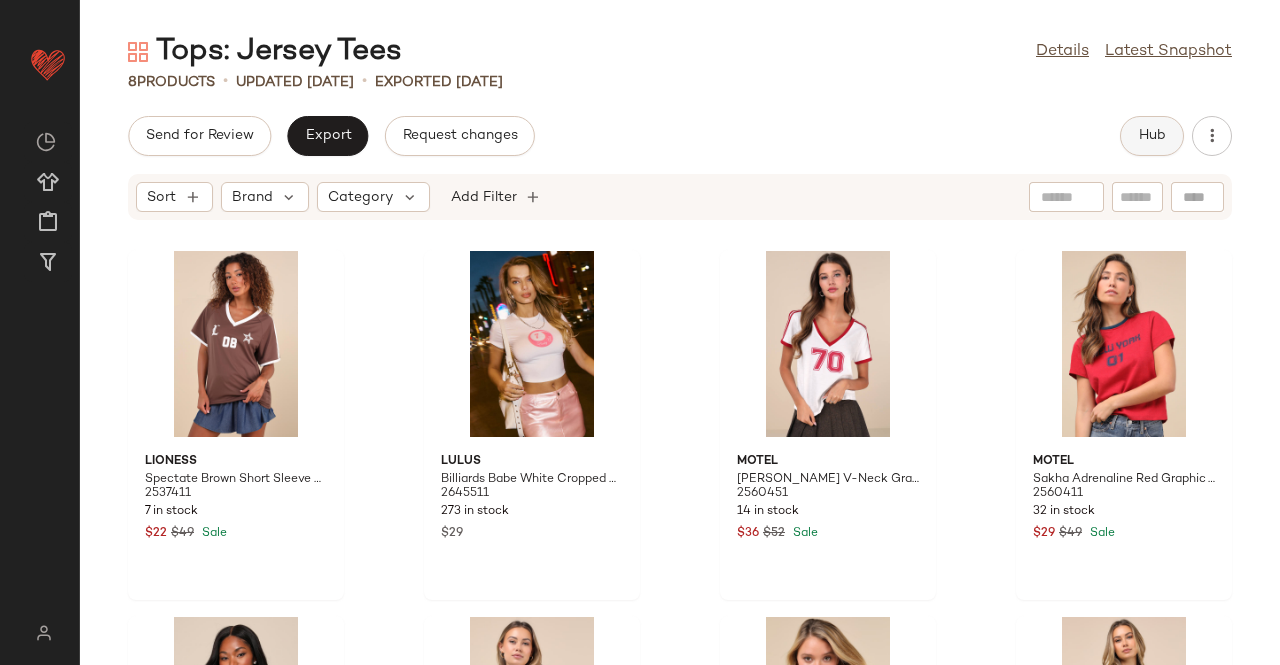 click on "Hub" at bounding box center (1152, 136) 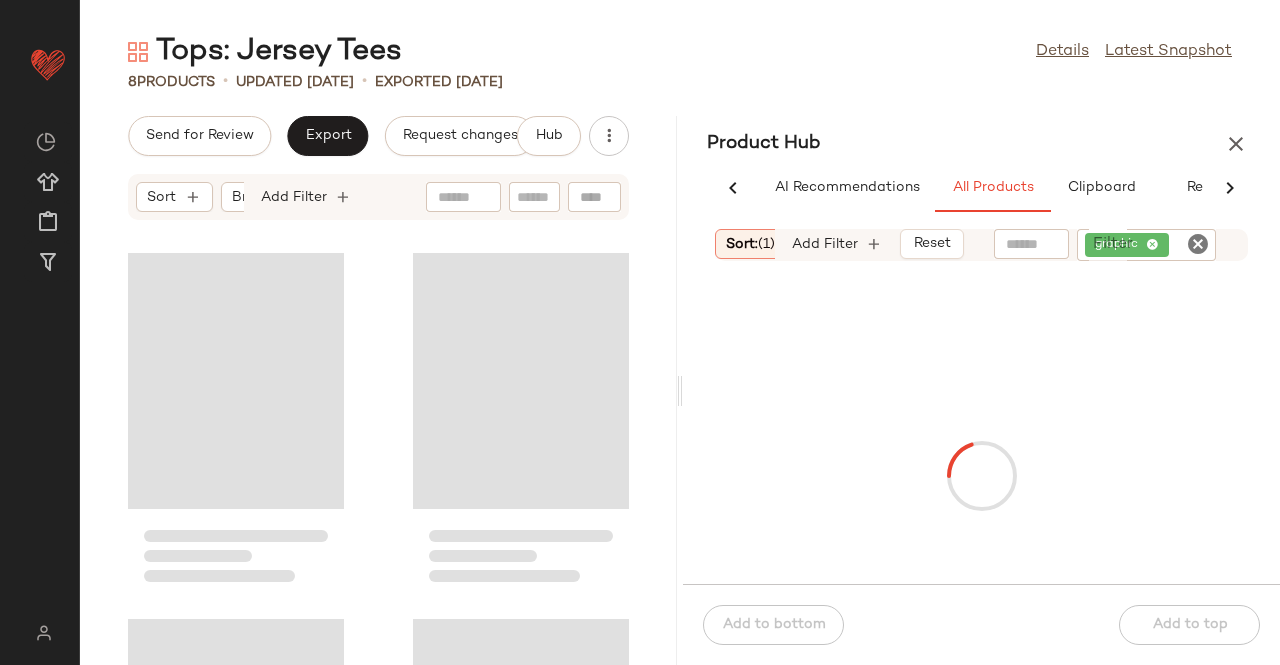 scroll, scrollTop: 0, scrollLeft: 54, axis: horizontal 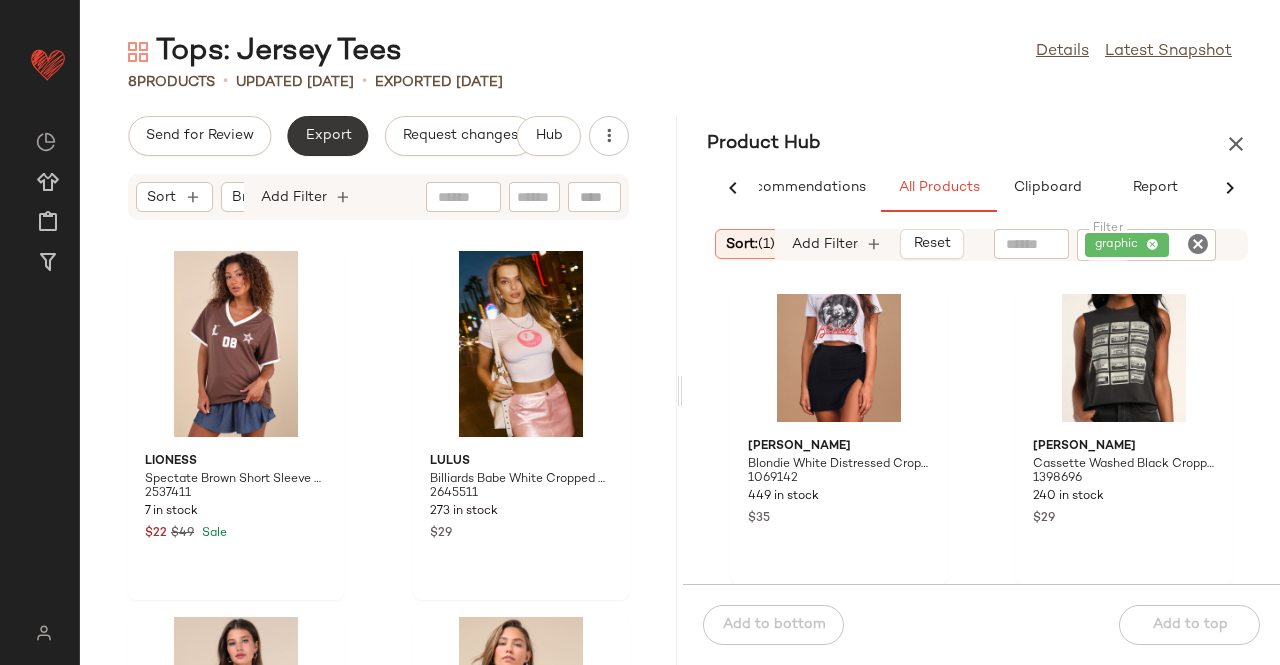 click on "Export" at bounding box center [327, 136] 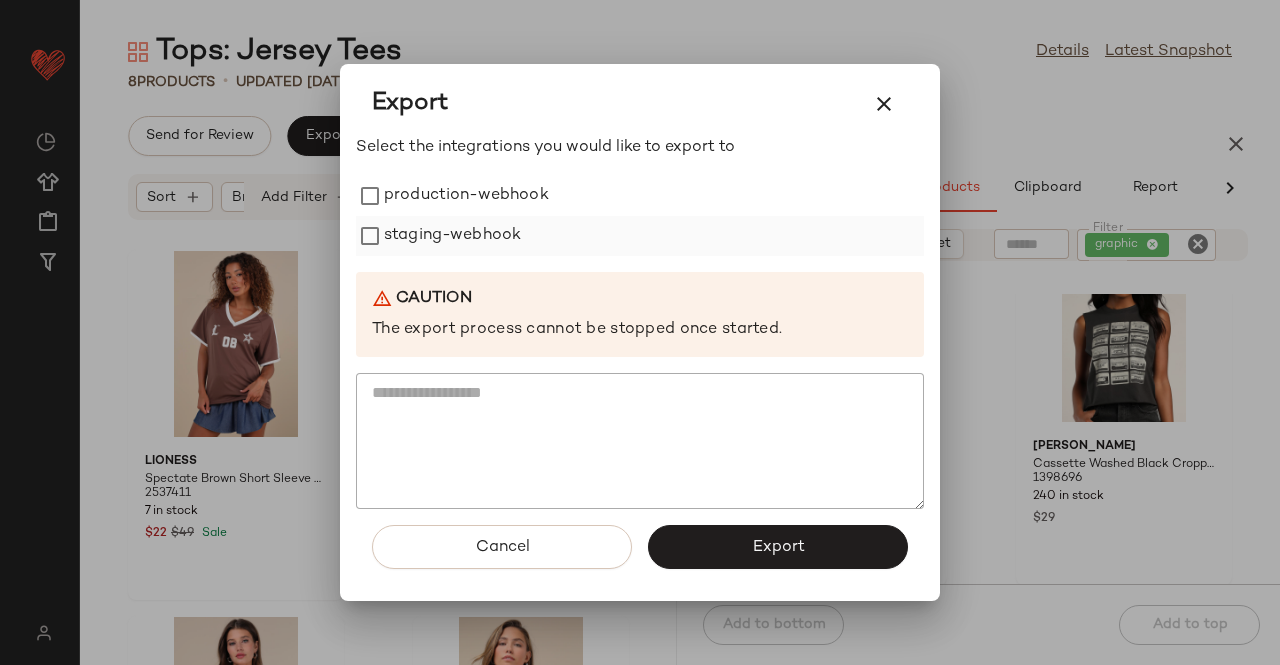 click on "staging-webhook" at bounding box center [452, 236] 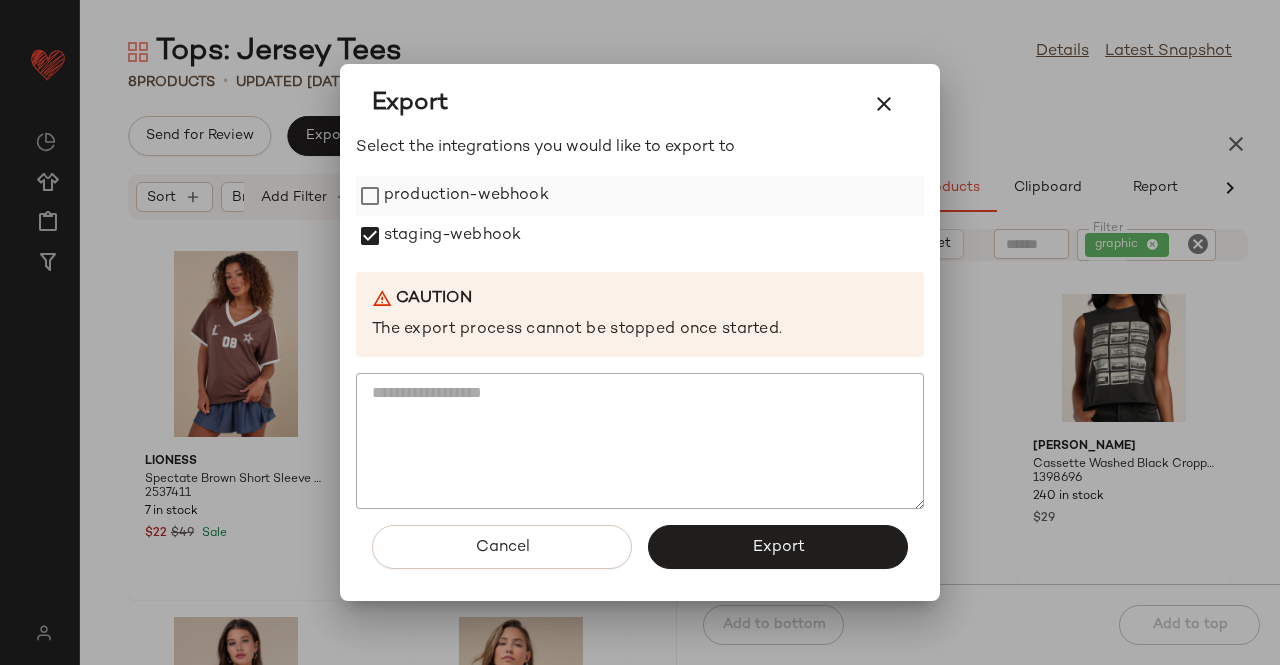 click on "production-webhook" at bounding box center [466, 196] 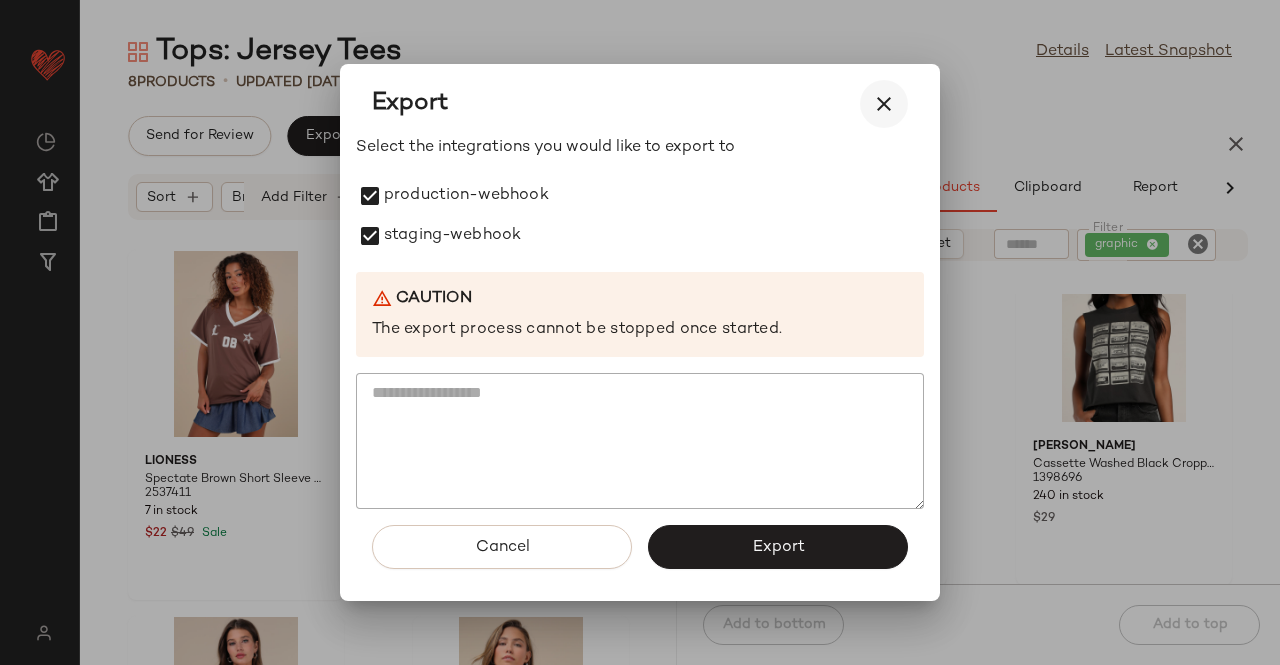 click at bounding box center (884, 104) 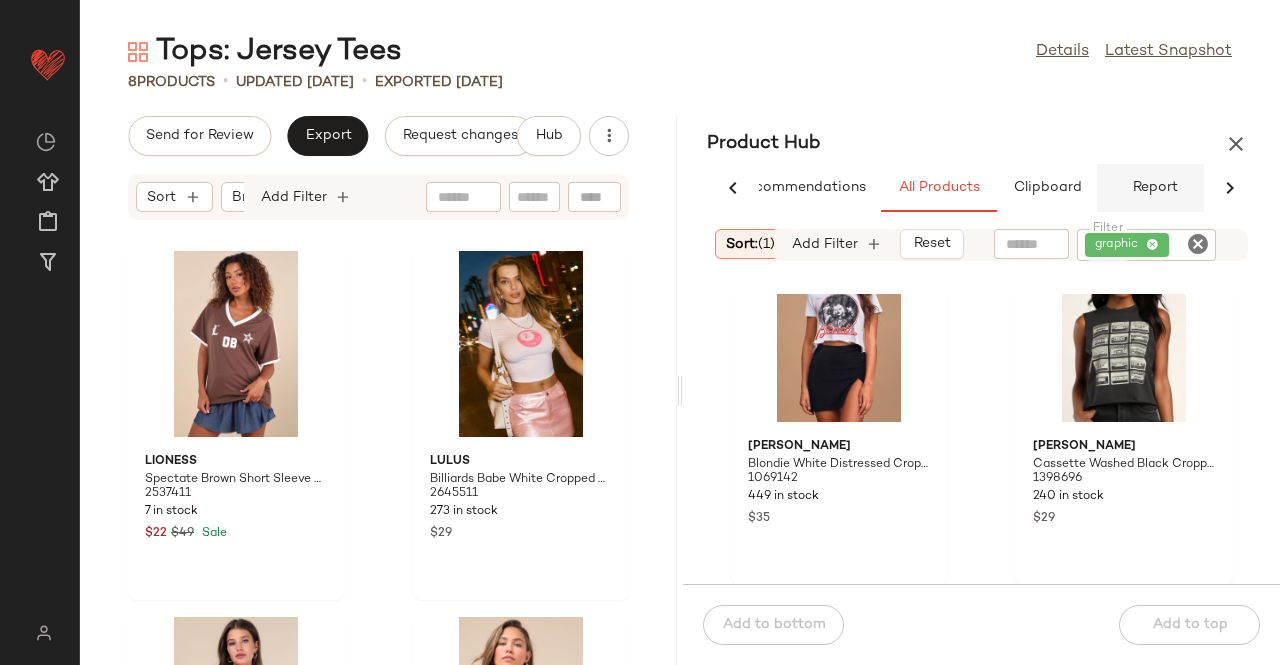 click at bounding box center (1230, 188) 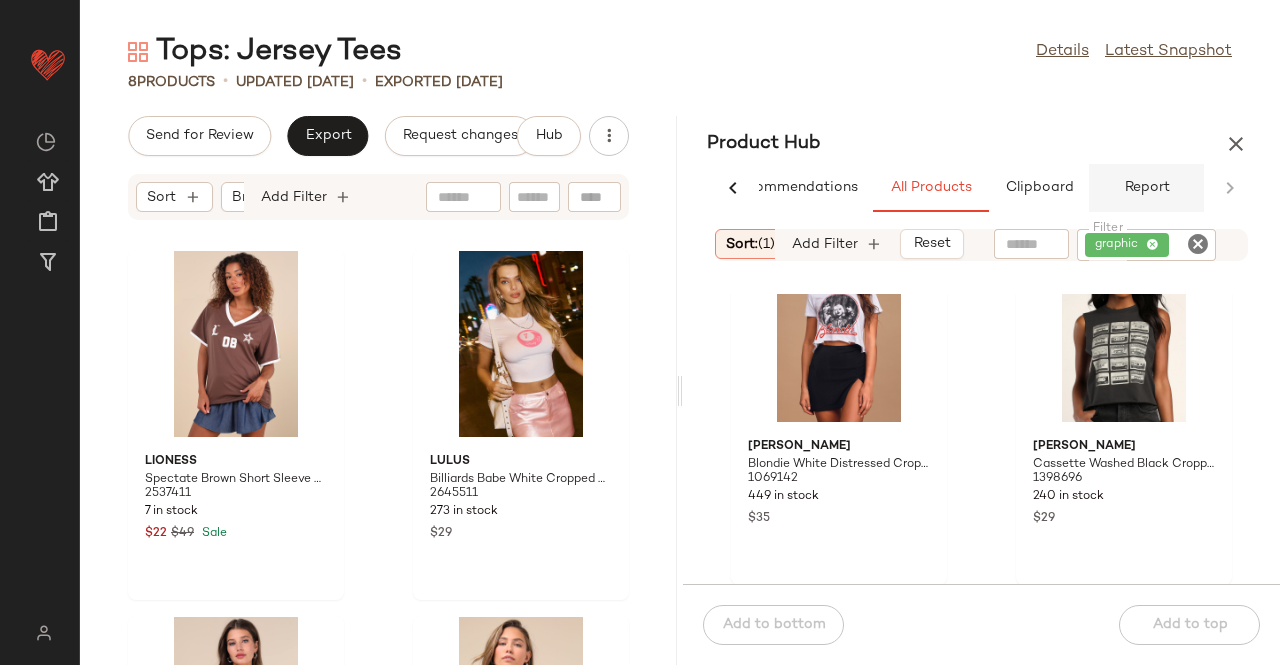 click on "Report" 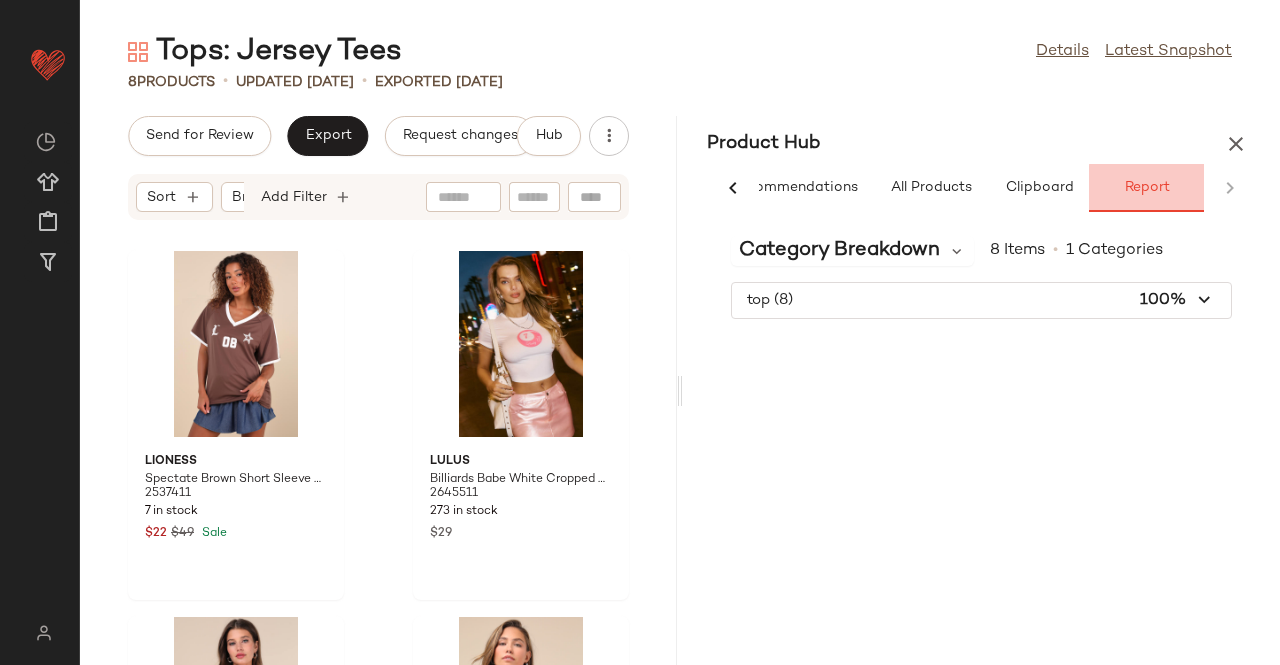 scroll, scrollTop: 0, scrollLeft: 62, axis: horizontal 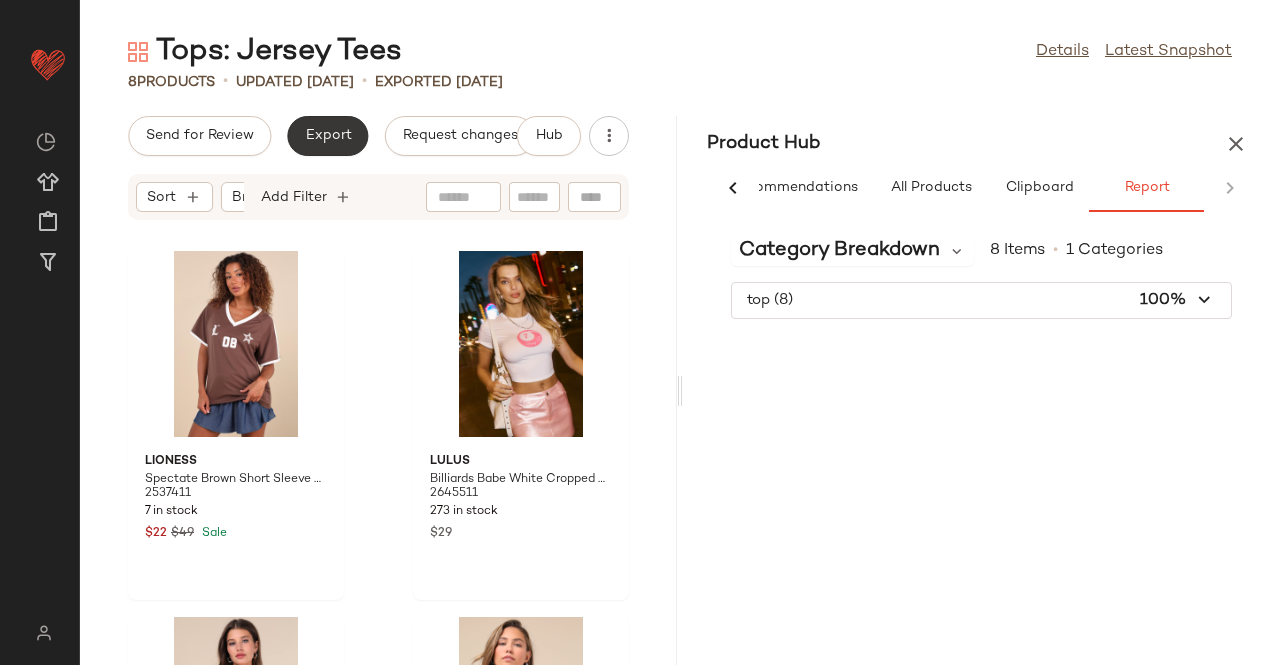 click on "Export" 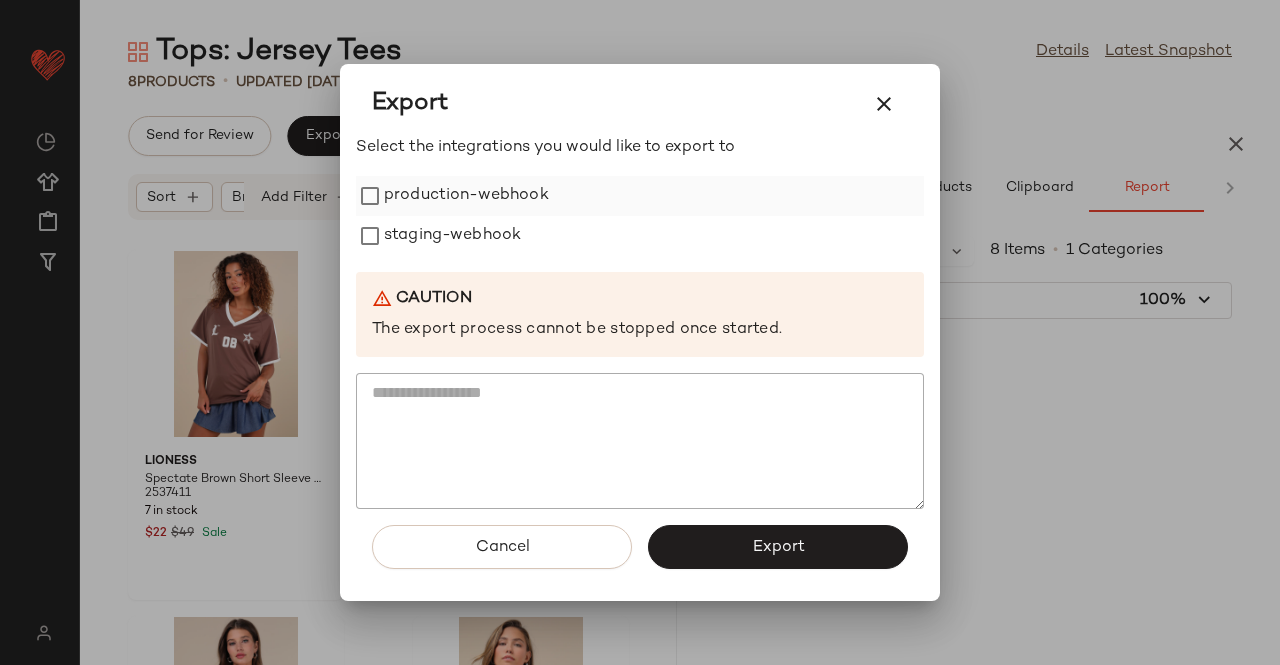drag, startPoint x: 556, startPoint y: 245, endPoint x: 486, endPoint y: 191, distance: 88.40814 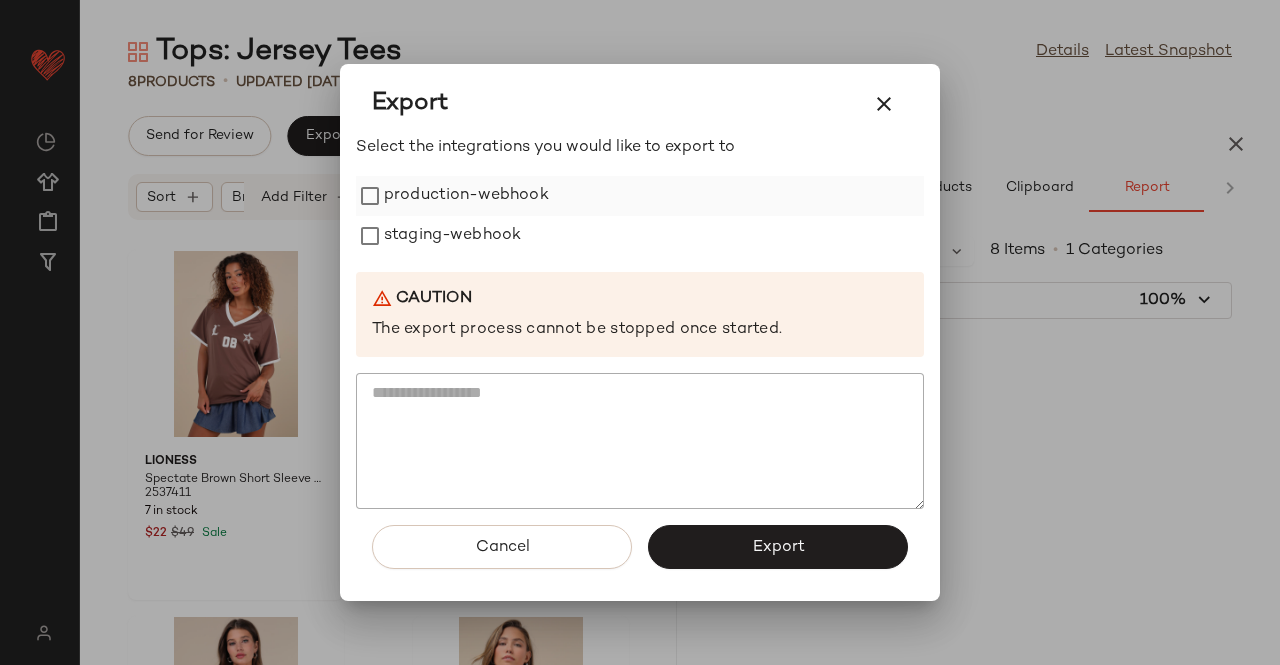 click on "staging-webhook" 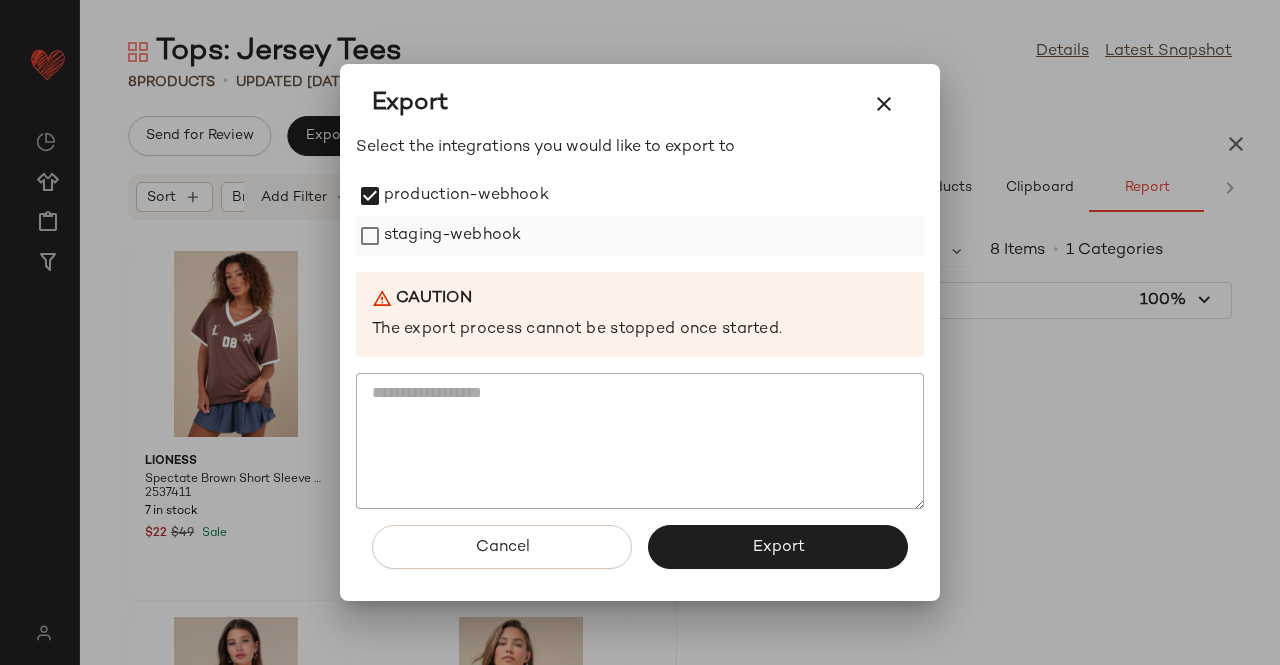 click on "staging-webhook" at bounding box center (452, 236) 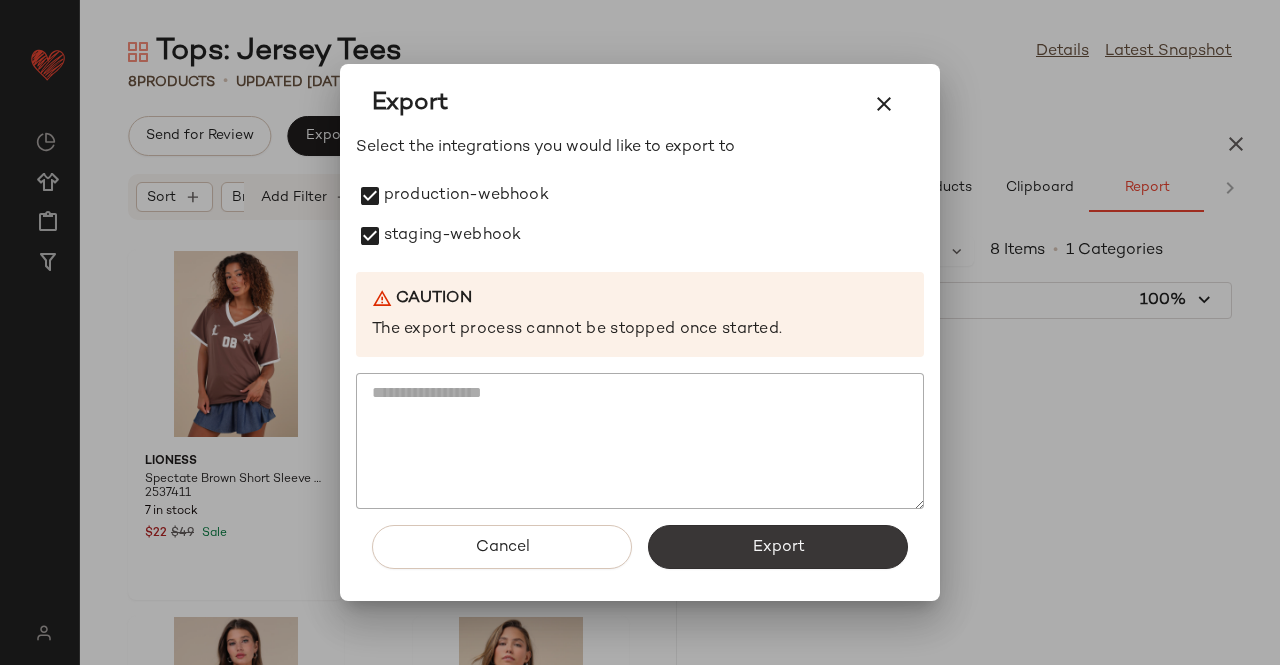 click on "Export" at bounding box center [778, 547] 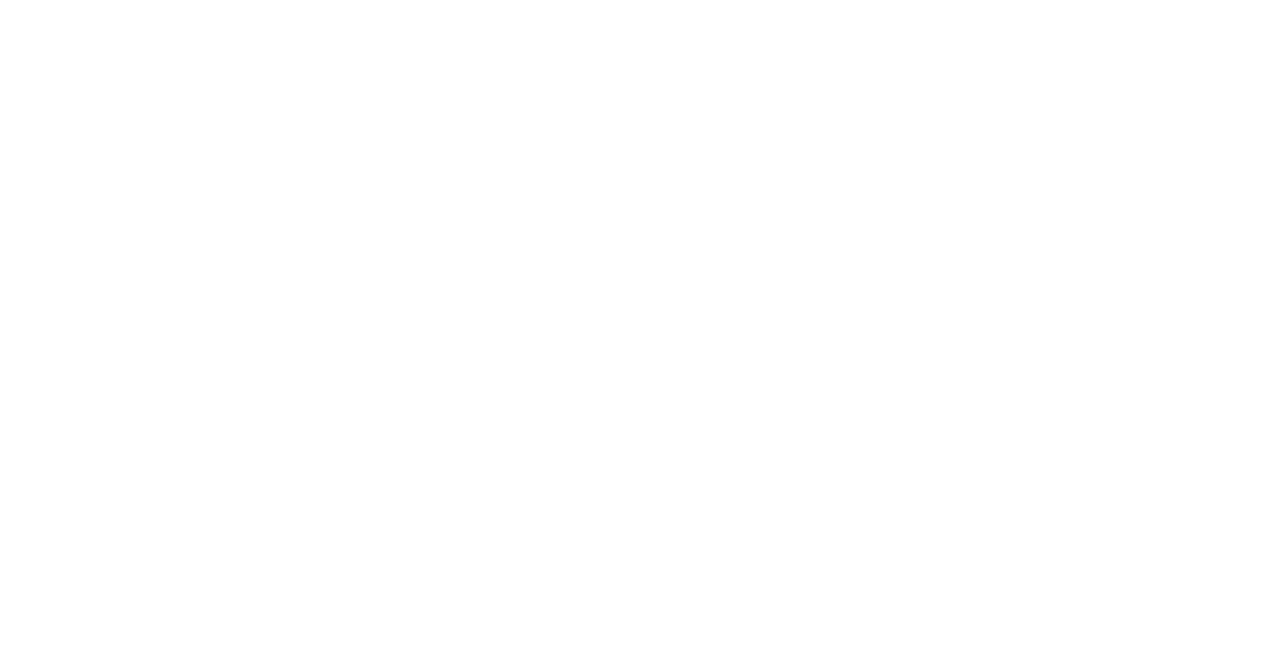 scroll, scrollTop: 0, scrollLeft: 0, axis: both 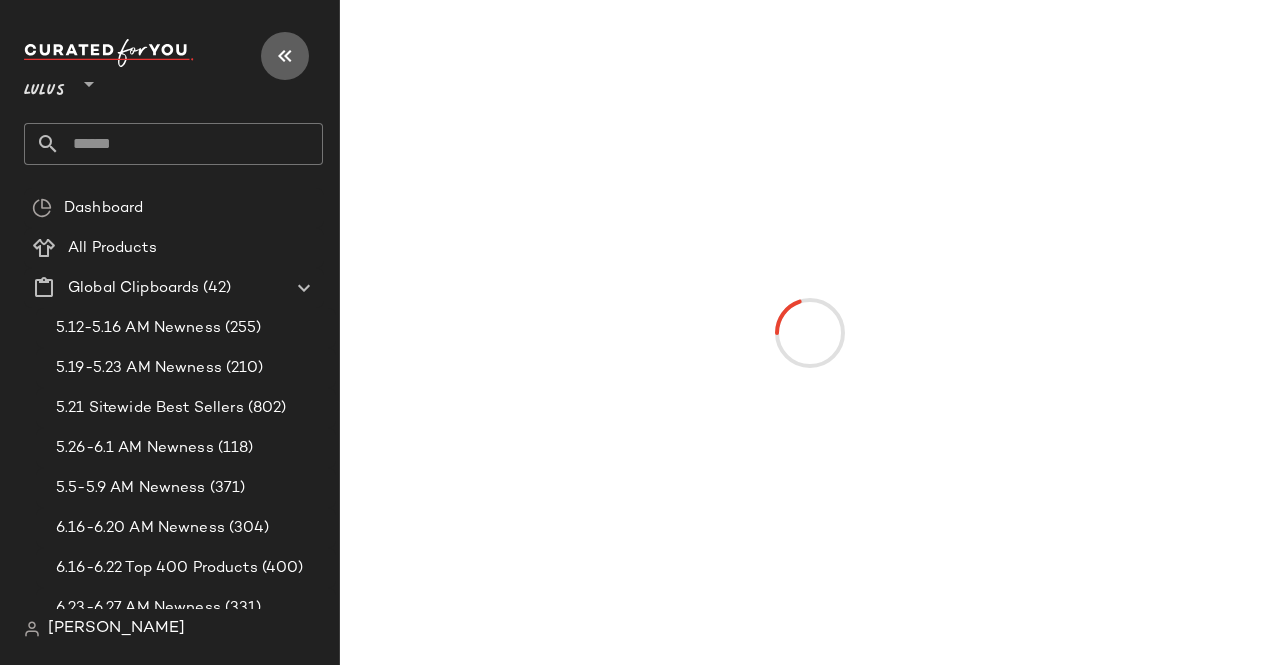 click at bounding box center [285, 56] 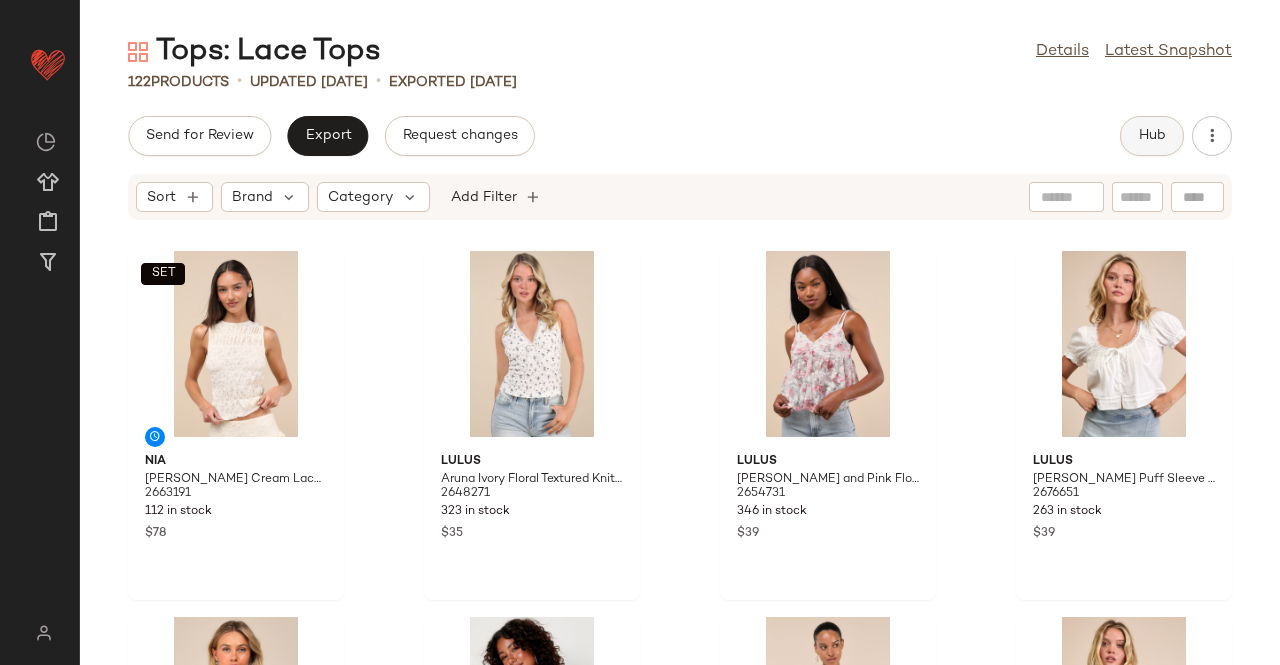 click on "Hub" at bounding box center [1152, 136] 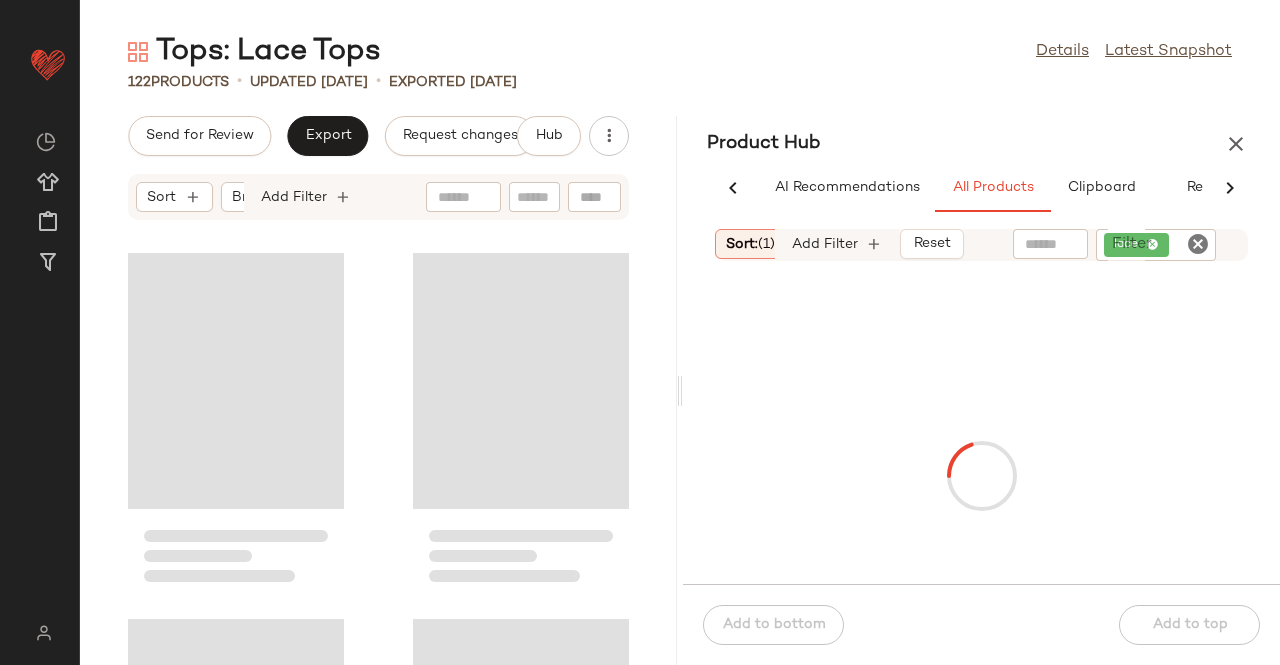 scroll, scrollTop: 0, scrollLeft: 54, axis: horizontal 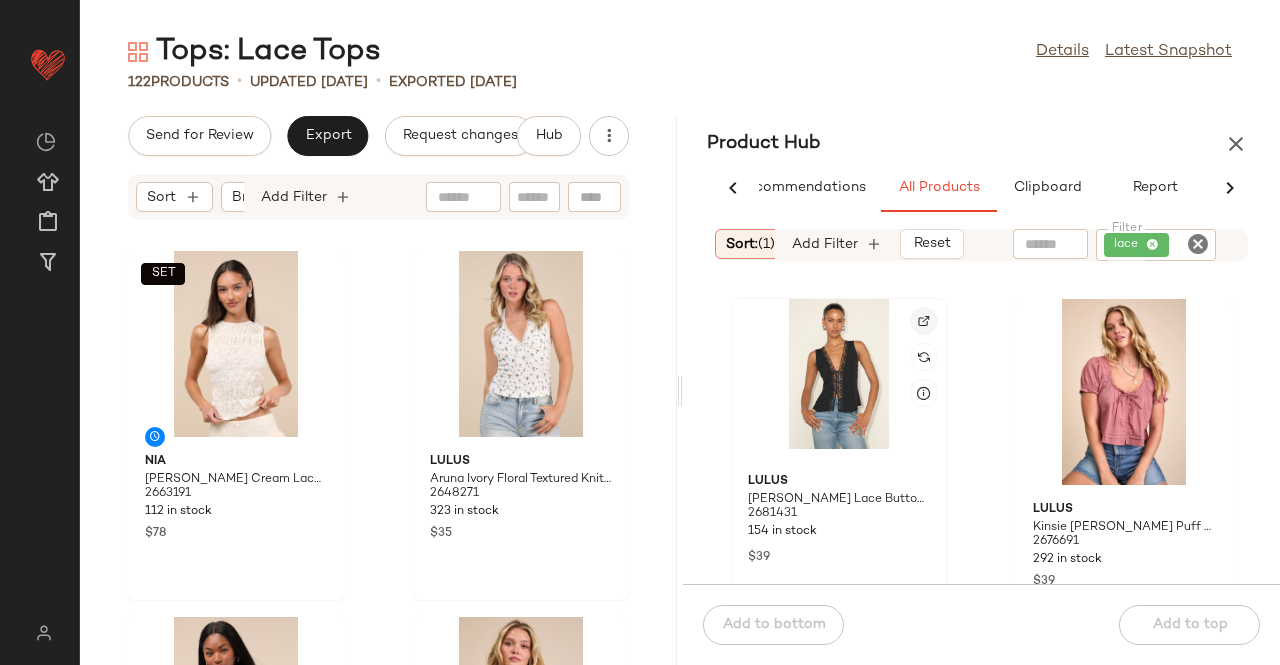 click 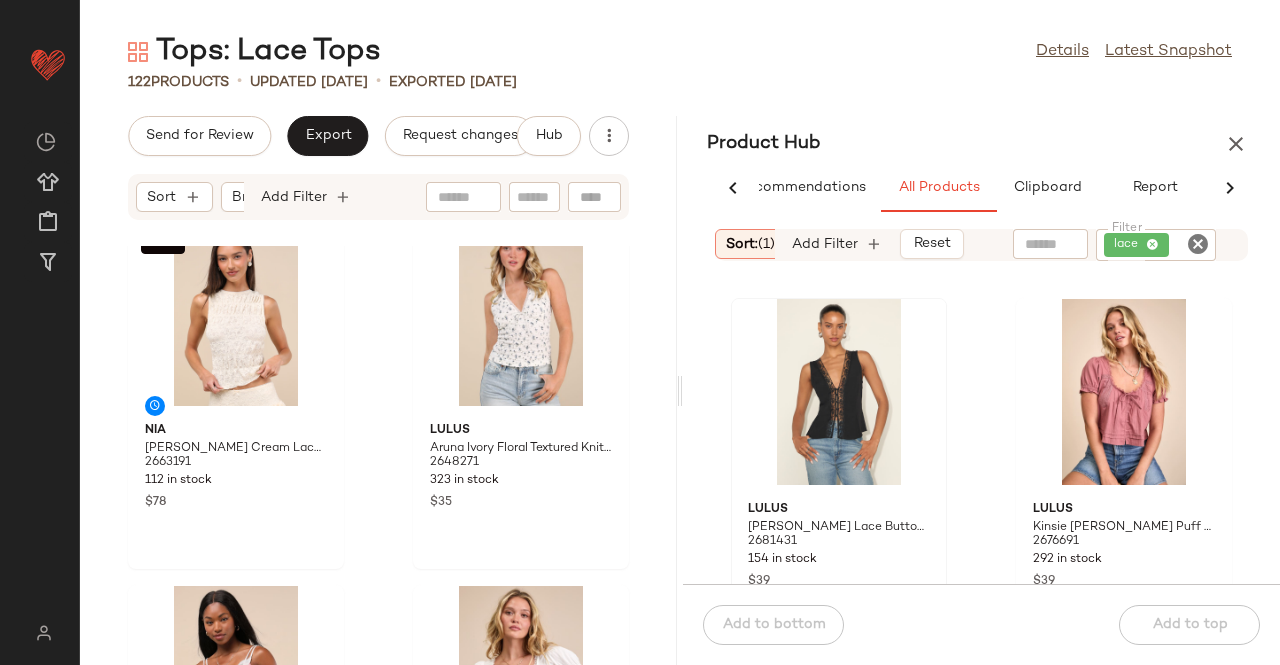 scroll, scrollTop: 0, scrollLeft: 0, axis: both 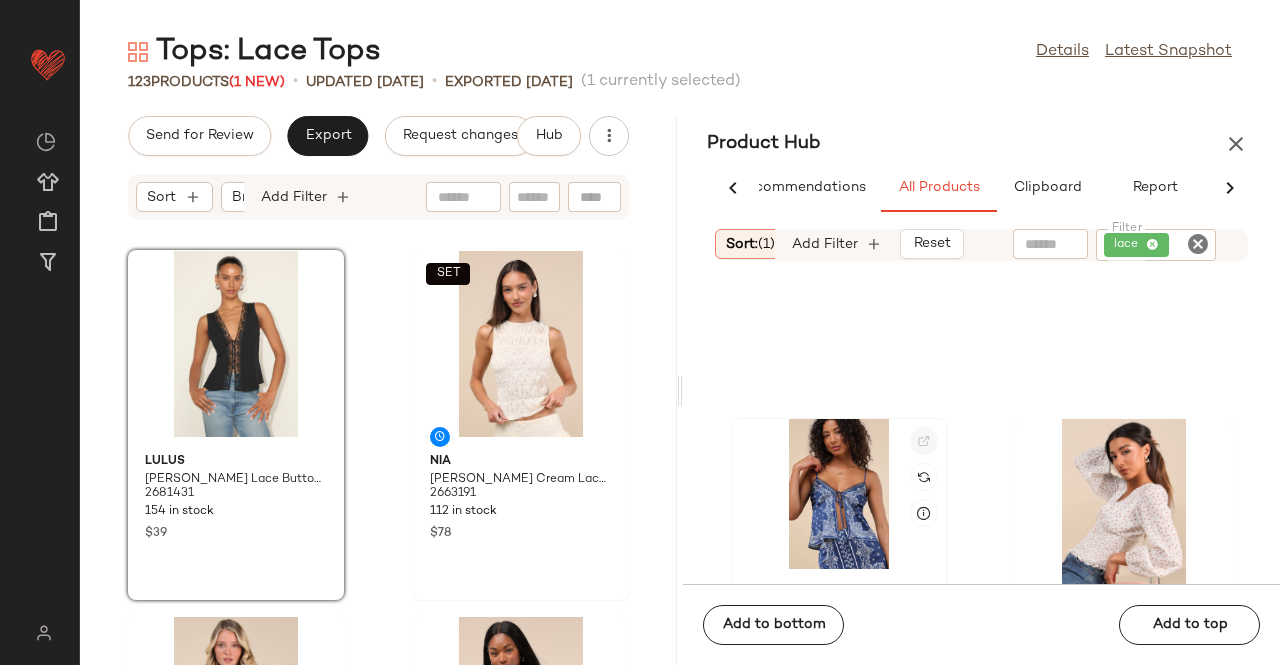click at bounding box center [924, 441] 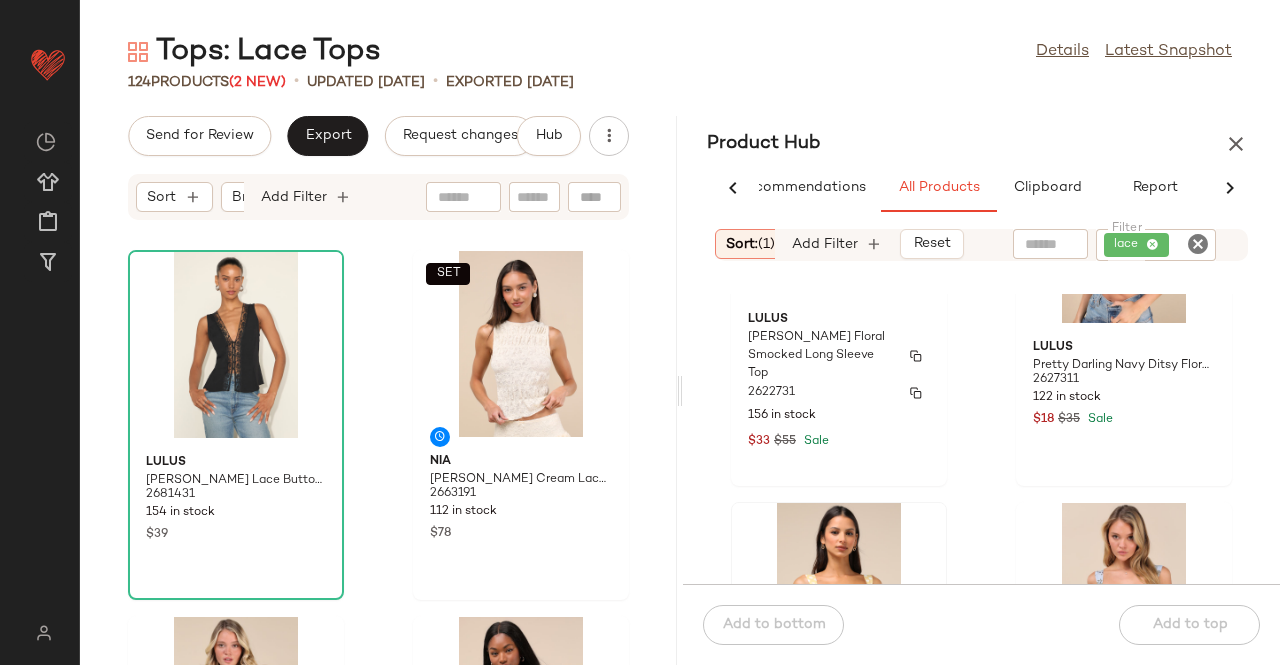 scroll, scrollTop: 2592, scrollLeft: 0, axis: vertical 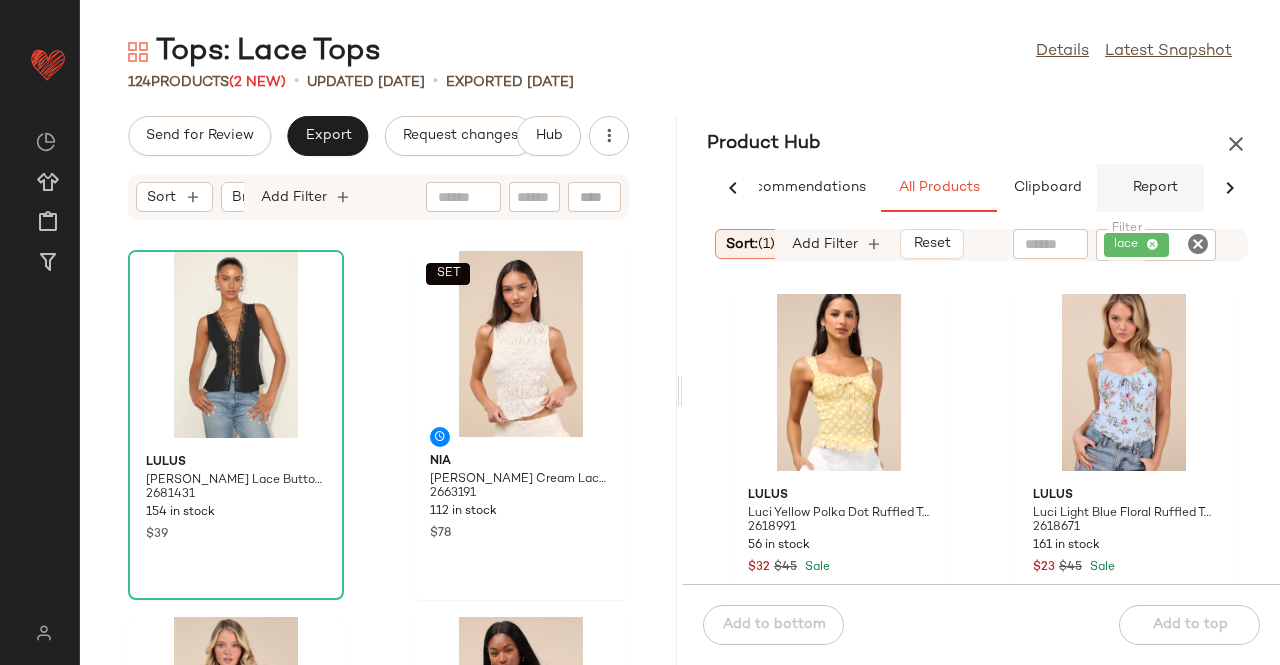 click on "Report" 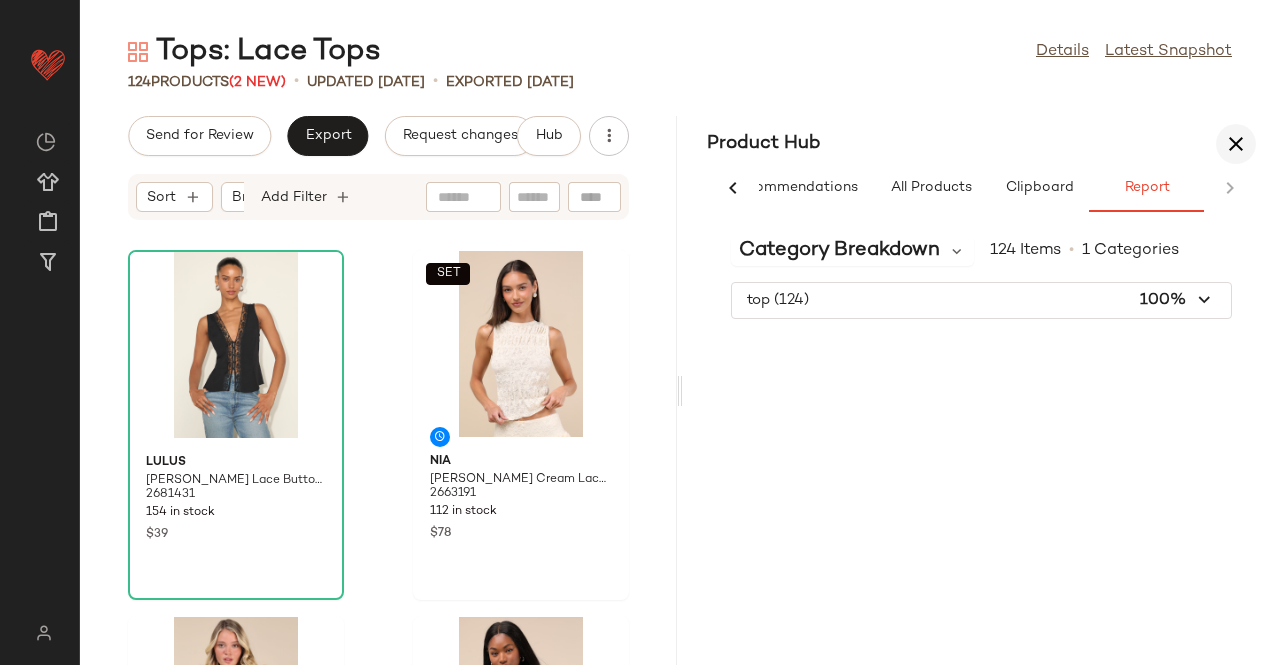 scroll, scrollTop: 0, scrollLeft: 62, axis: horizontal 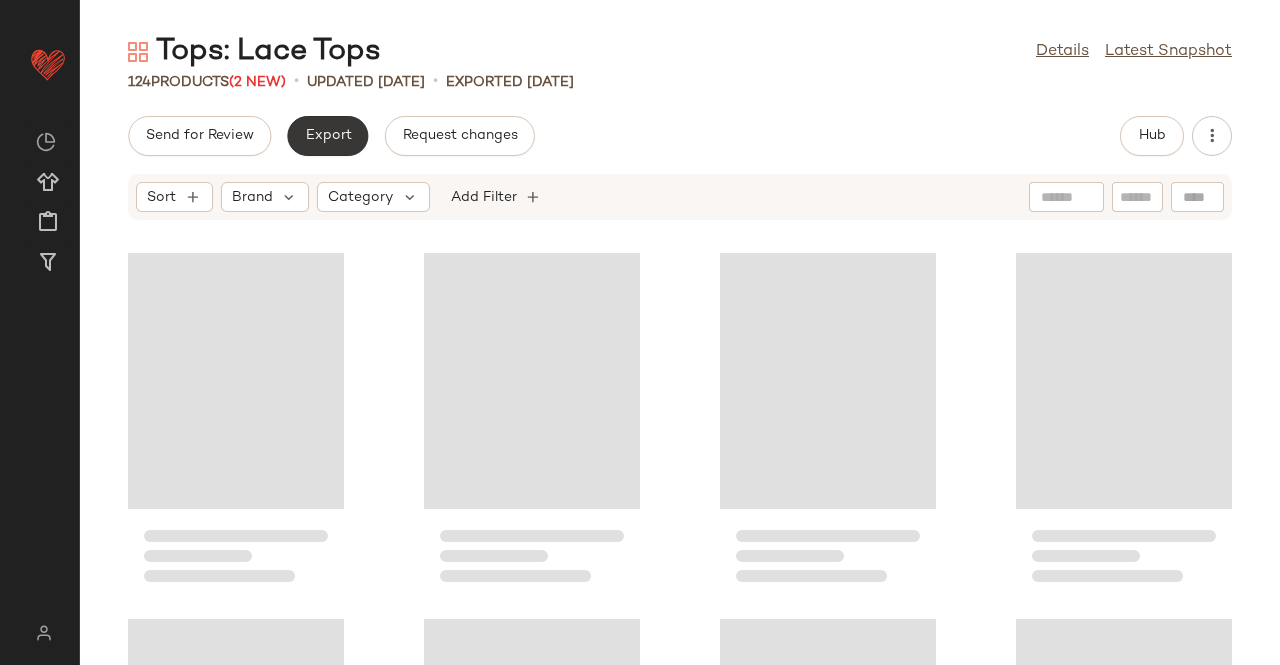click on "Export" at bounding box center [327, 136] 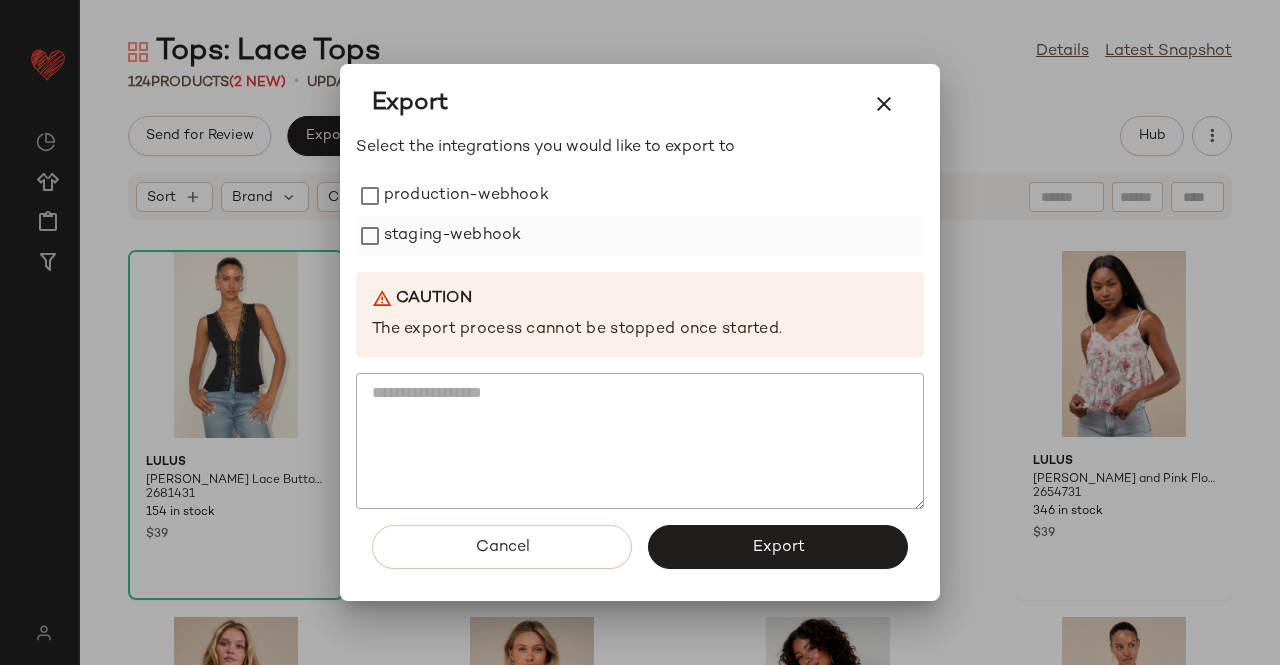 click on "production-webhook" at bounding box center (466, 196) 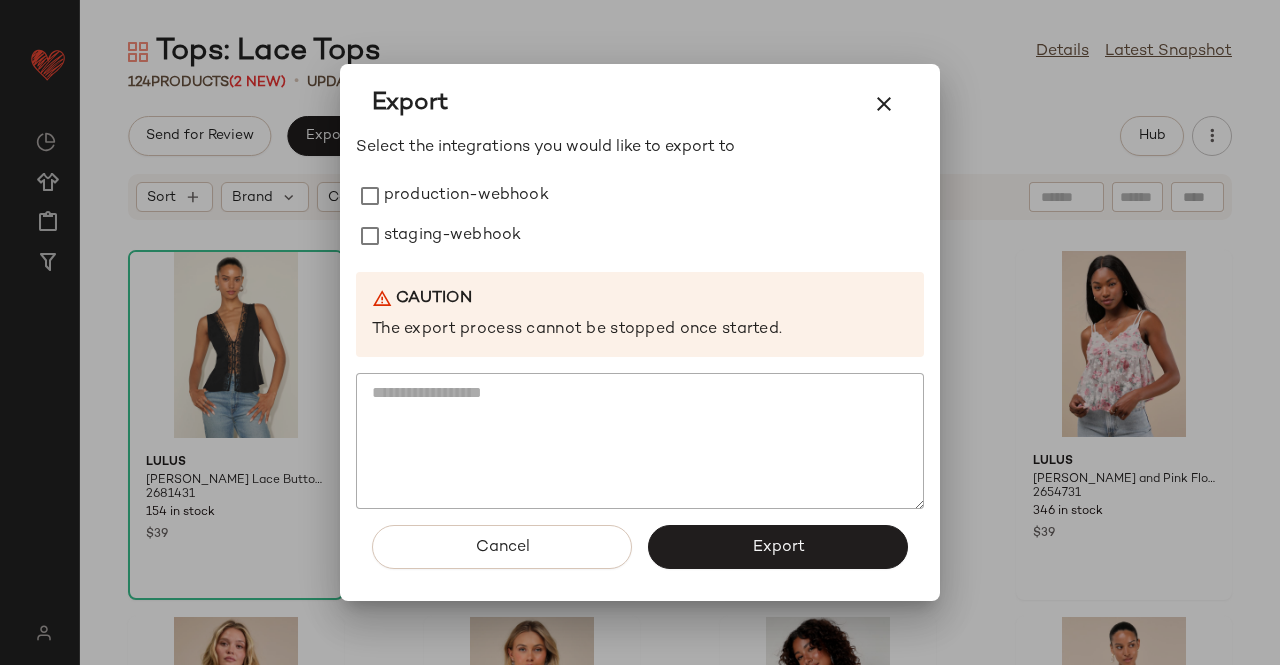 click on "Select the integrations you would like to export to production-webhook staging-webhook Caution The export process cannot be stopped once started." at bounding box center (640, 323) 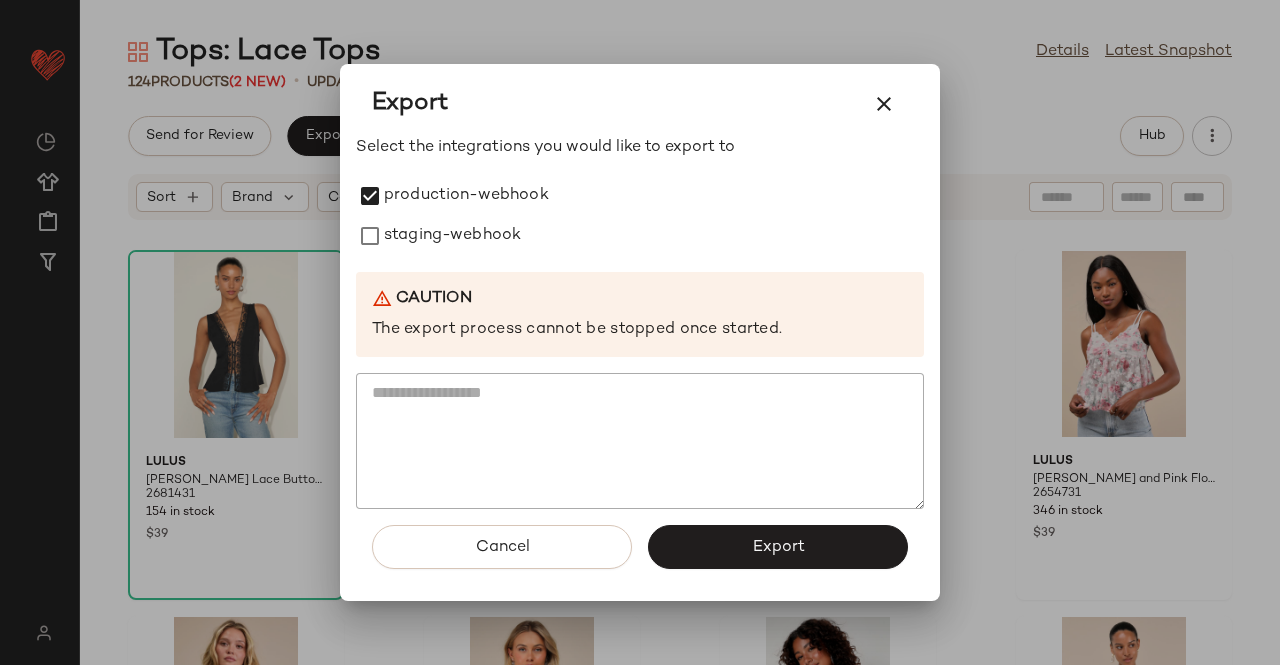 drag, startPoint x: 455, startPoint y: 241, endPoint x: 493, endPoint y: 263, distance: 43.908997 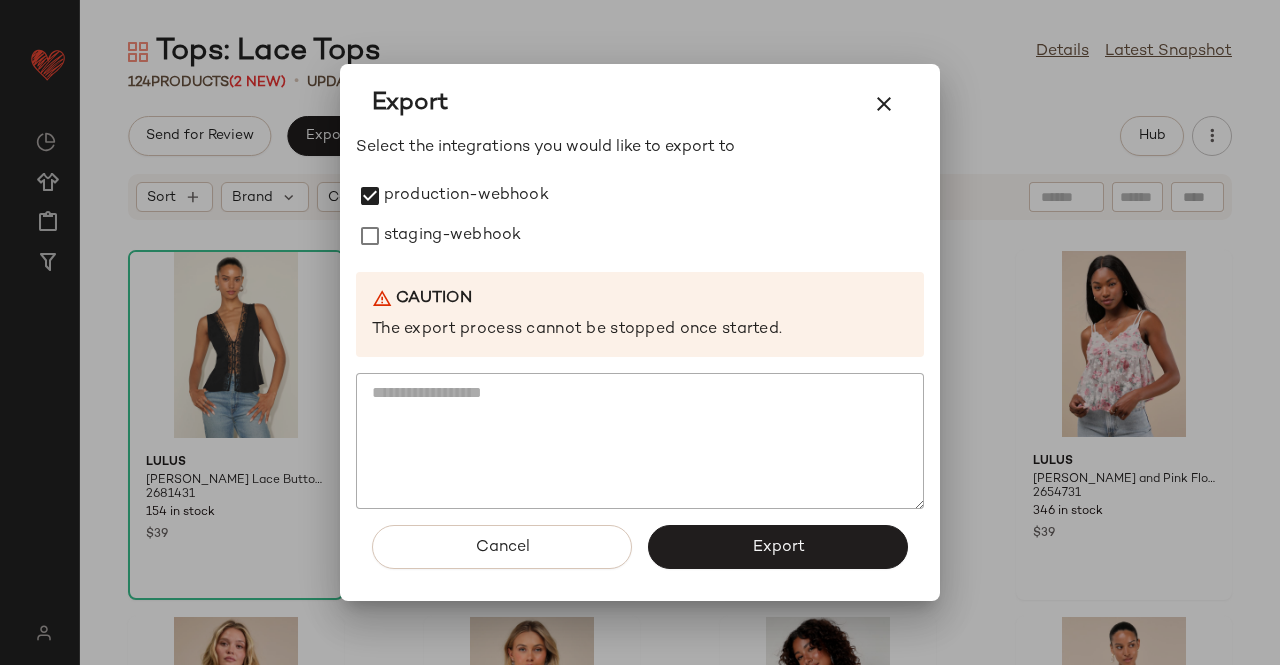 click on "staging-webhook" at bounding box center (452, 236) 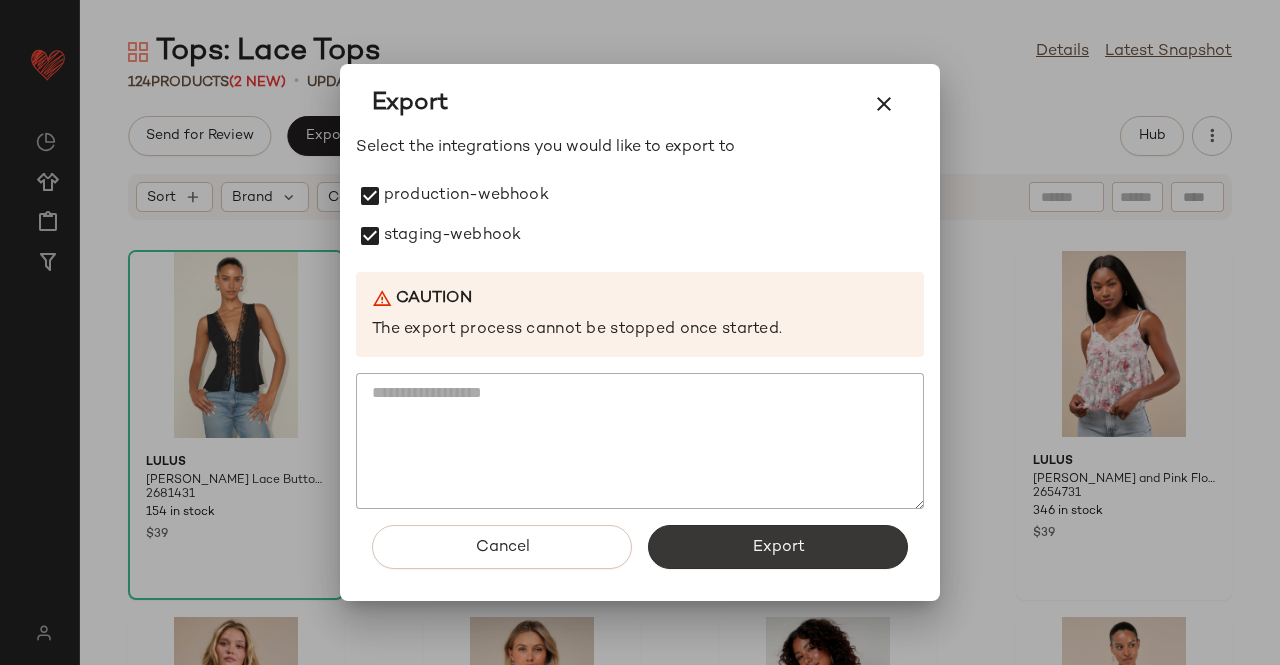 click on "Export" at bounding box center (778, 547) 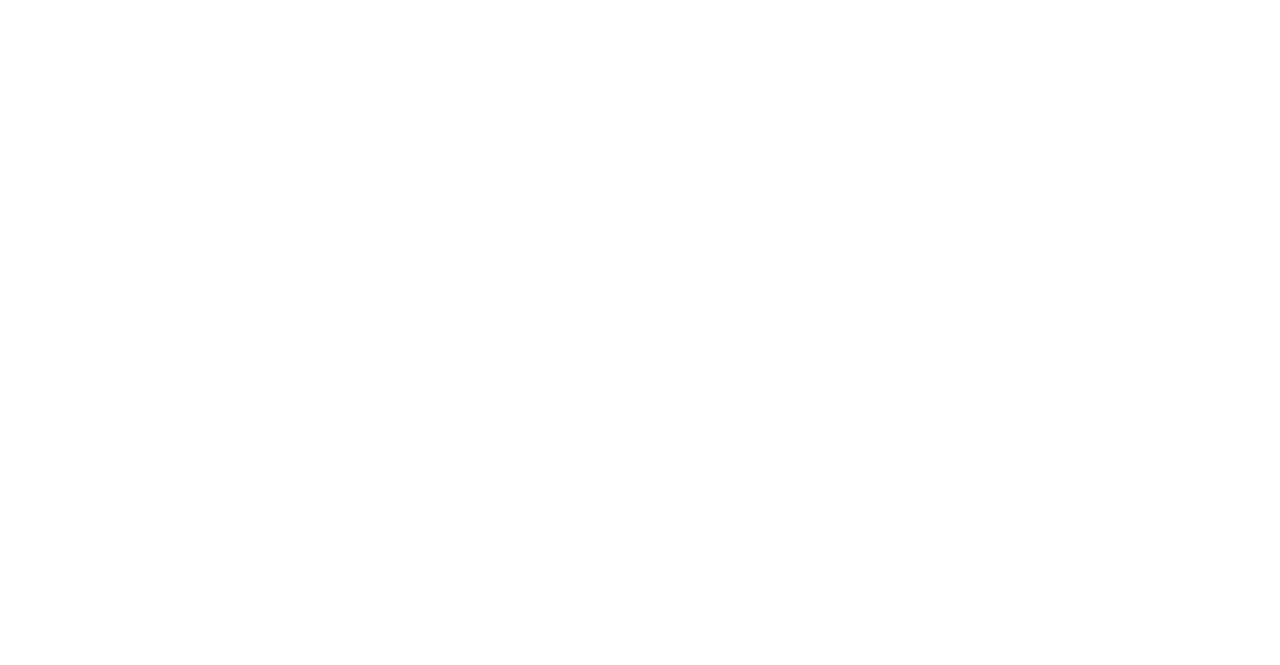 scroll, scrollTop: 0, scrollLeft: 0, axis: both 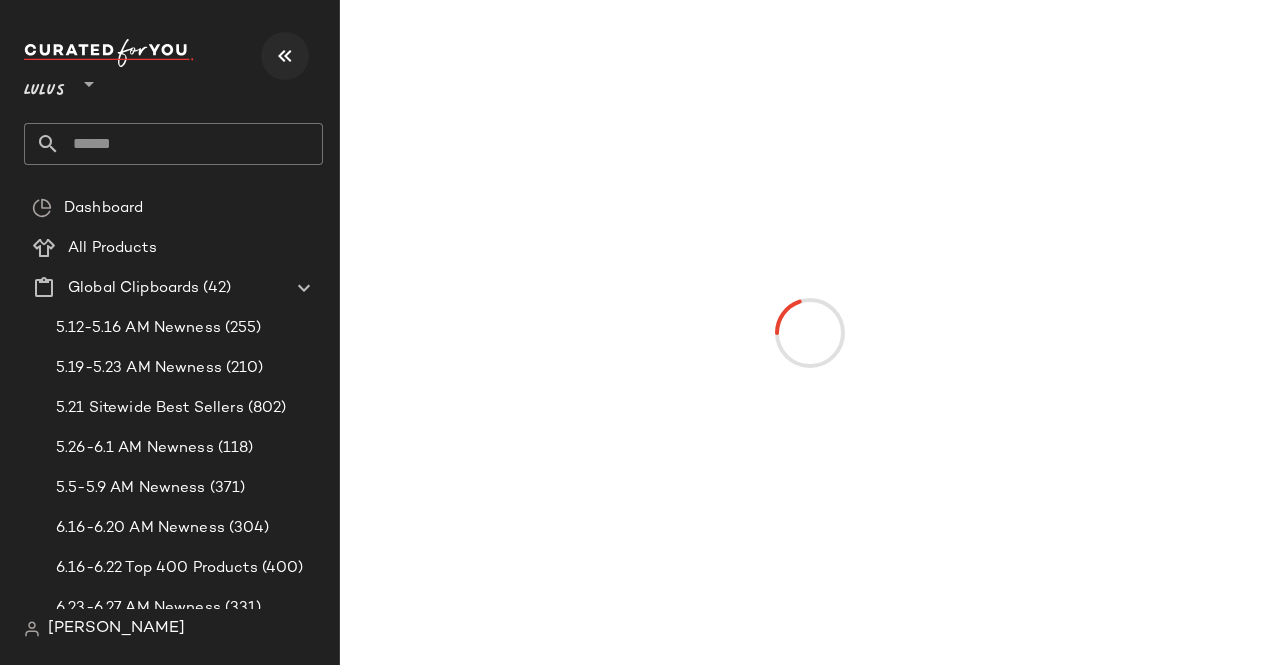 click at bounding box center (285, 56) 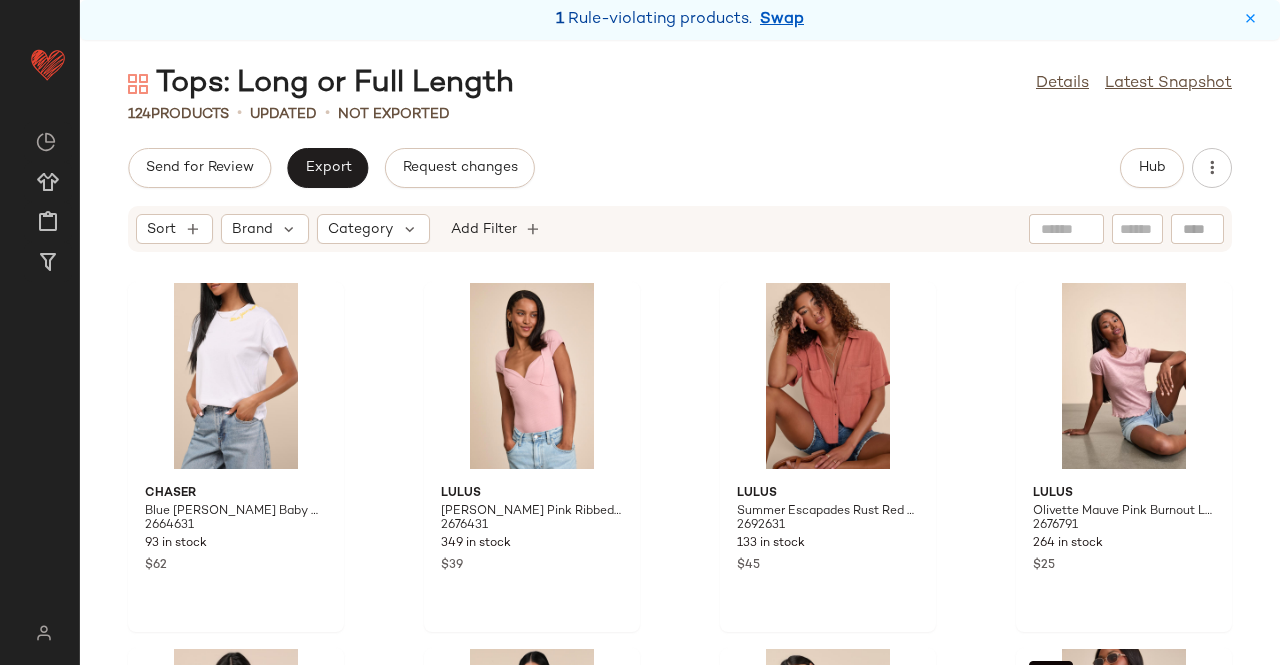 drag, startPoint x: 788, startPoint y: 23, endPoint x: 770, endPoint y: 1, distance: 28.42534 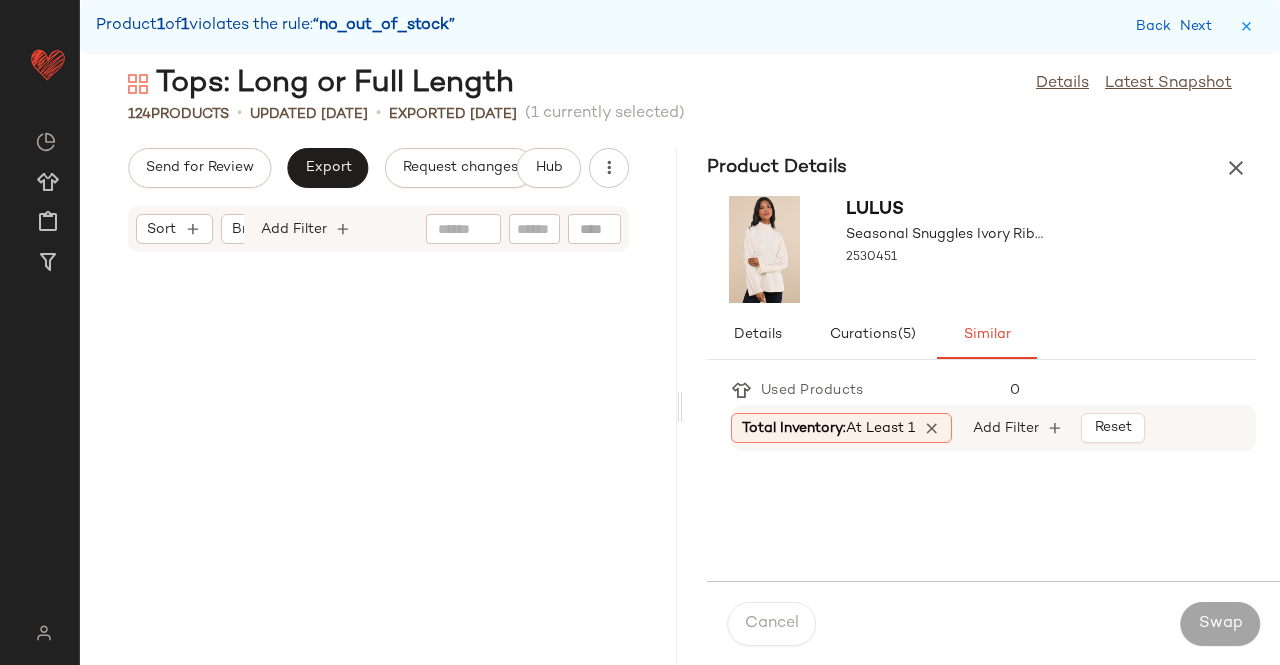 scroll, scrollTop: 8418, scrollLeft: 0, axis: vertical 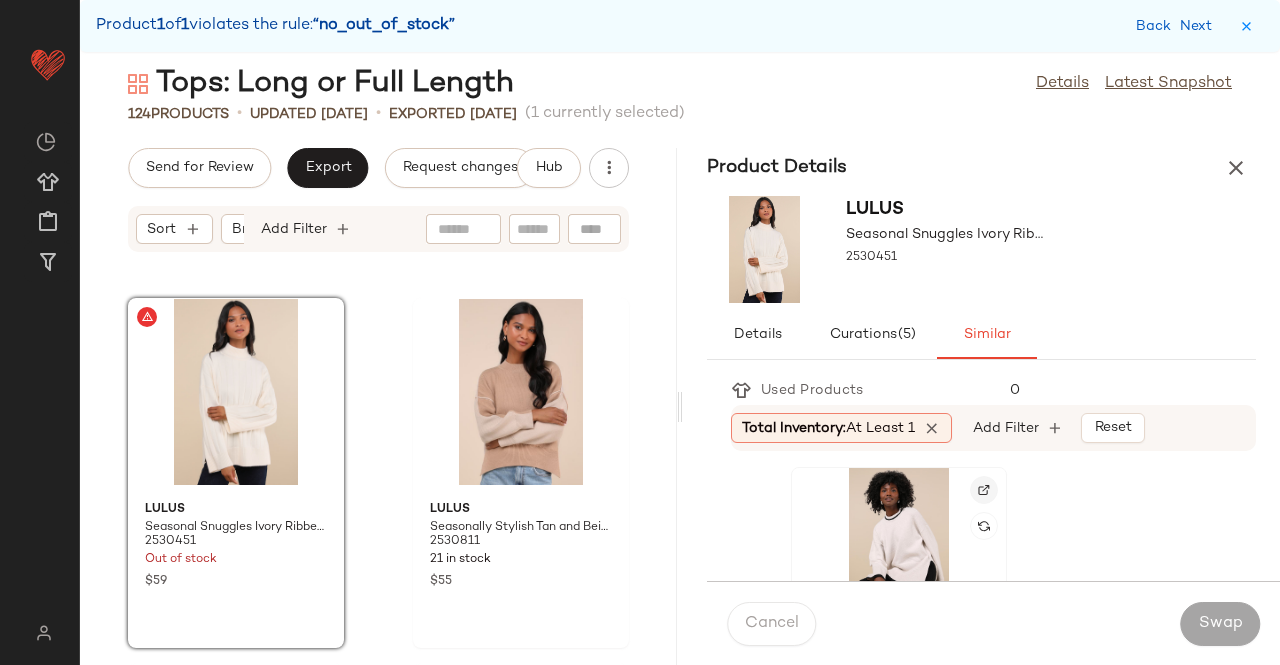 click at bounding box center [984, 490] 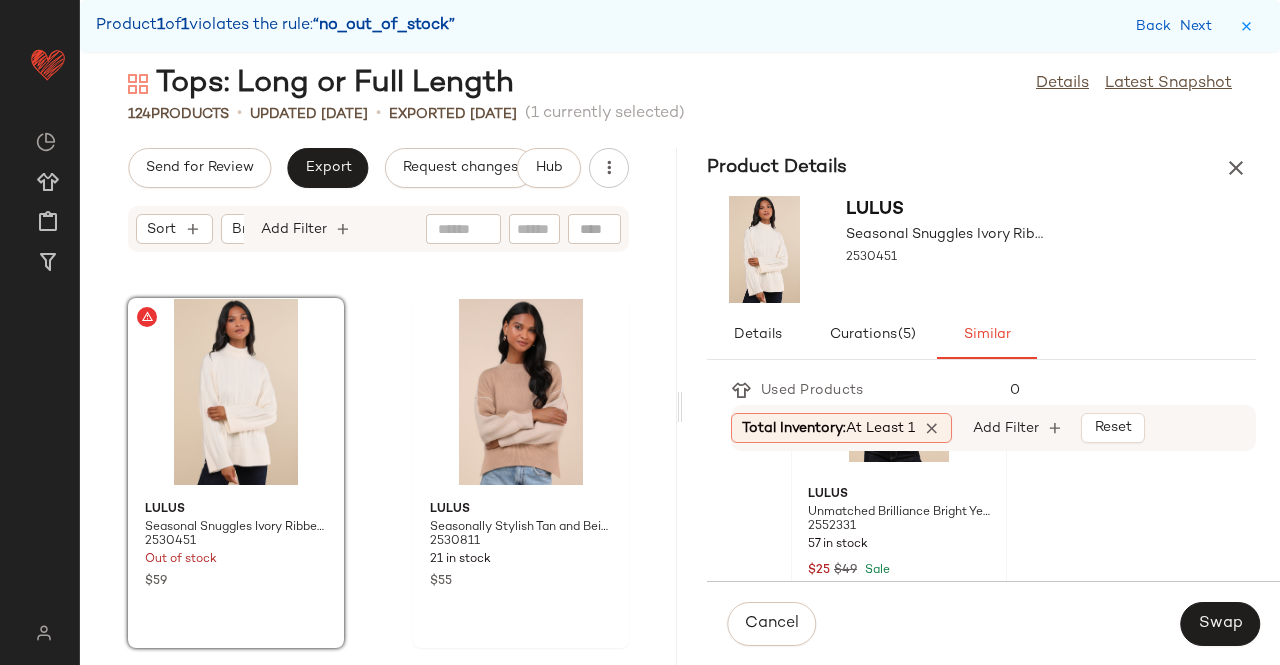 scroll, scrollTop: 554, scrollLeft: 0, axis: vertical 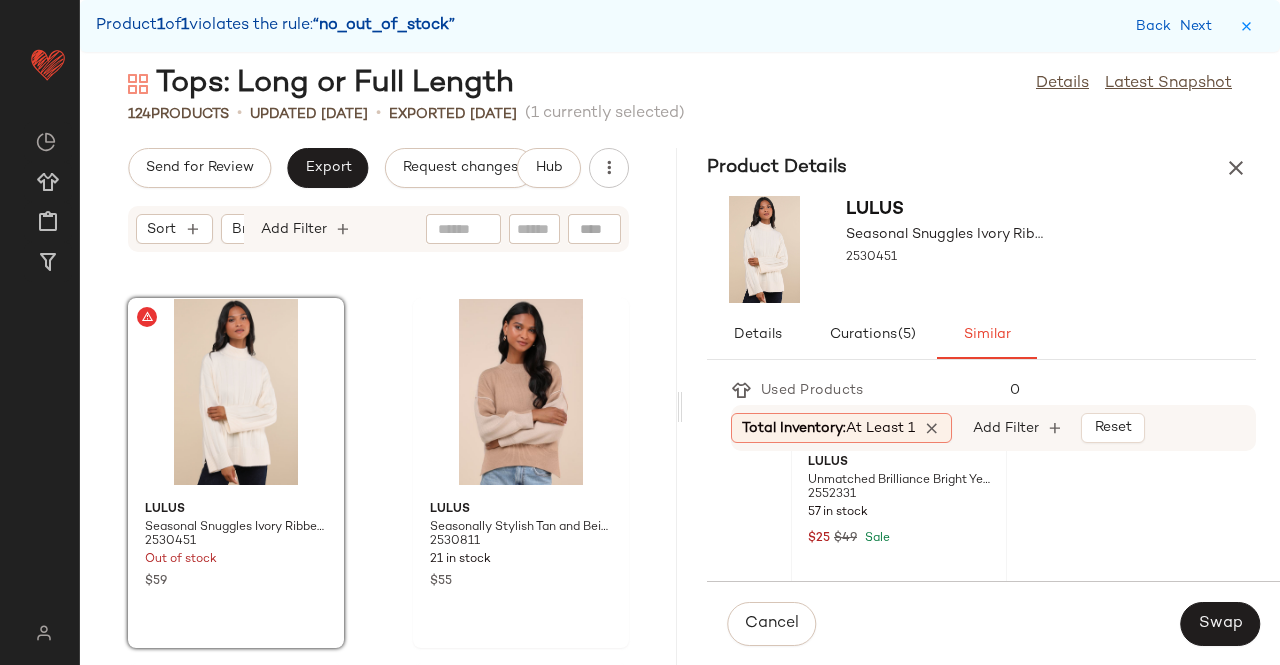 click on "Lulus Unmatched Brilliance Bright Yellow Cable Knit Sweater 2552331 57 in stock $25 $49 Sale" 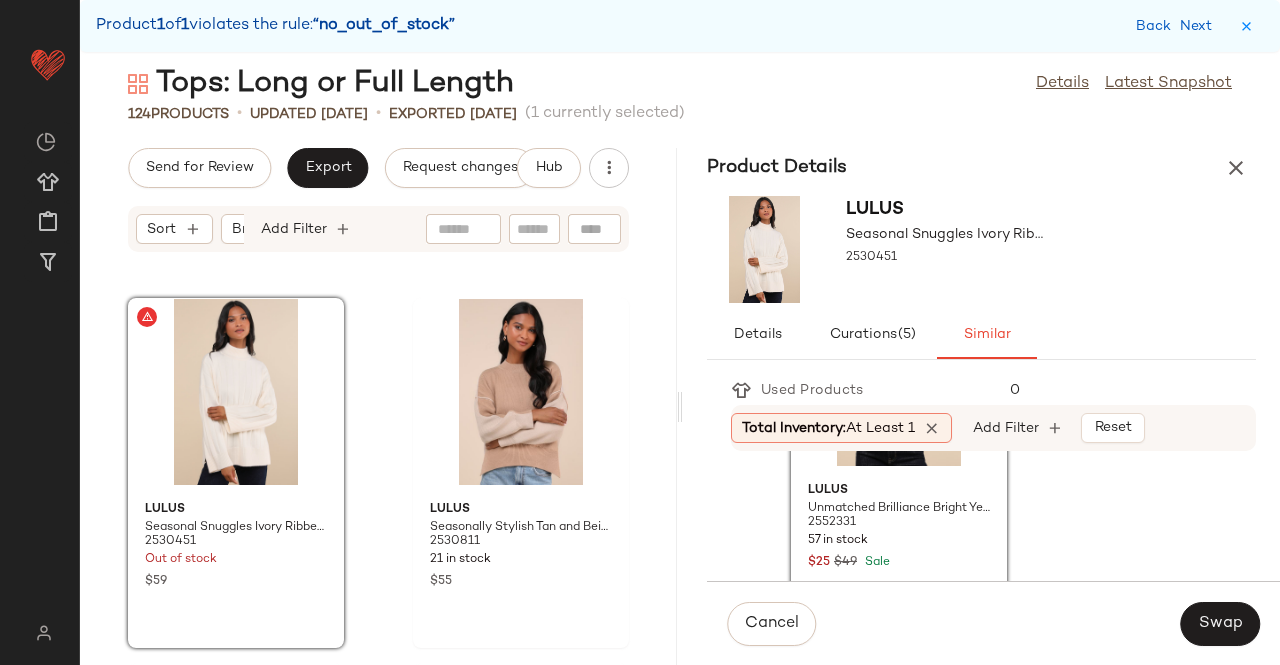 drag, startPoint x: 1247, startPoint y: 611, endPoint x: 1216, endPoint y: 611, distance: 31 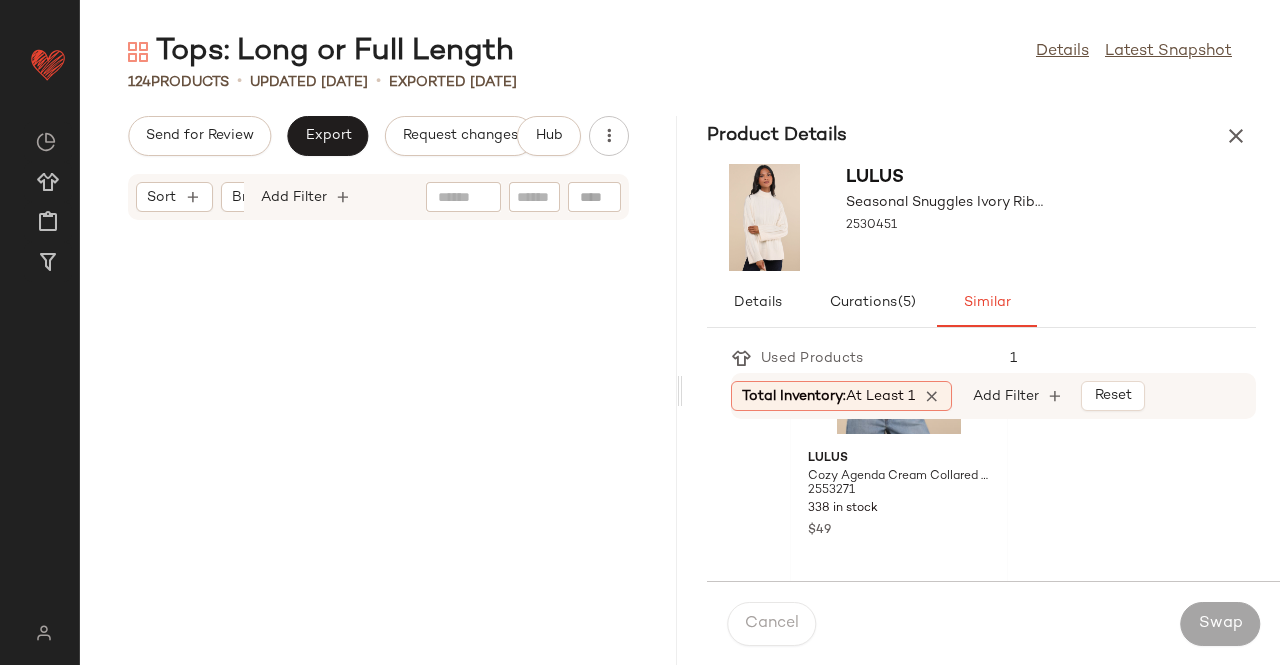 scroll, scrollTop: 0, scrollLeft: 0, axis: both 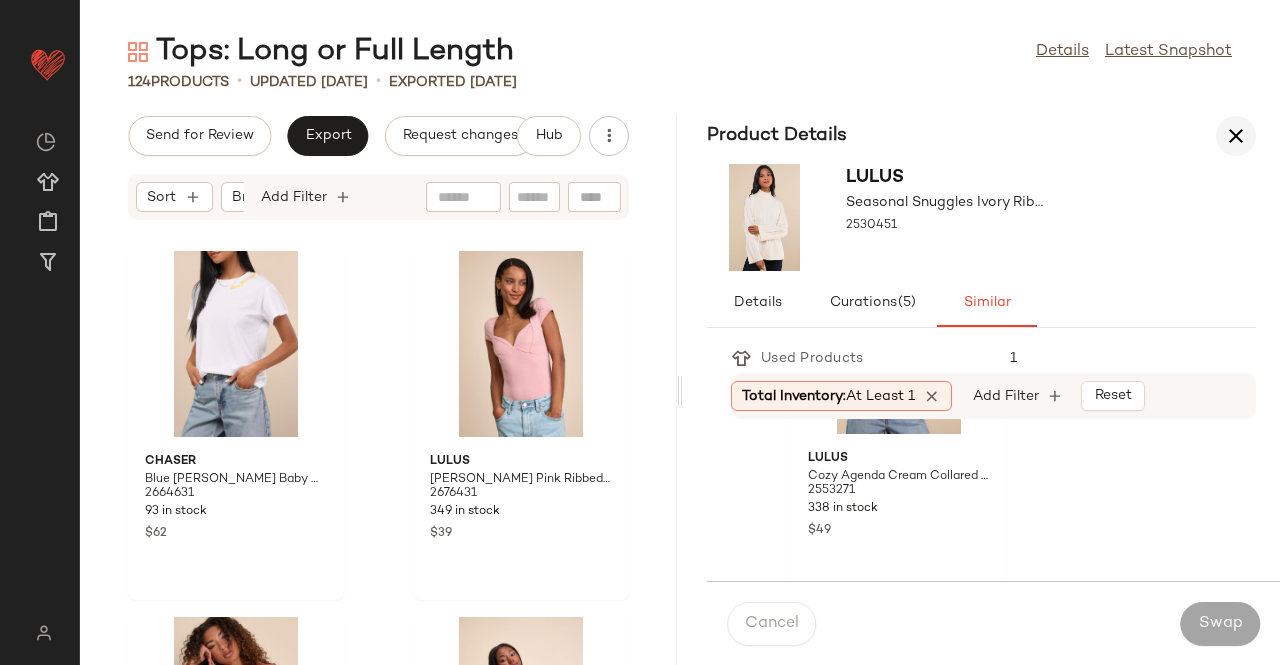 click at bounding box center (1236, 136) 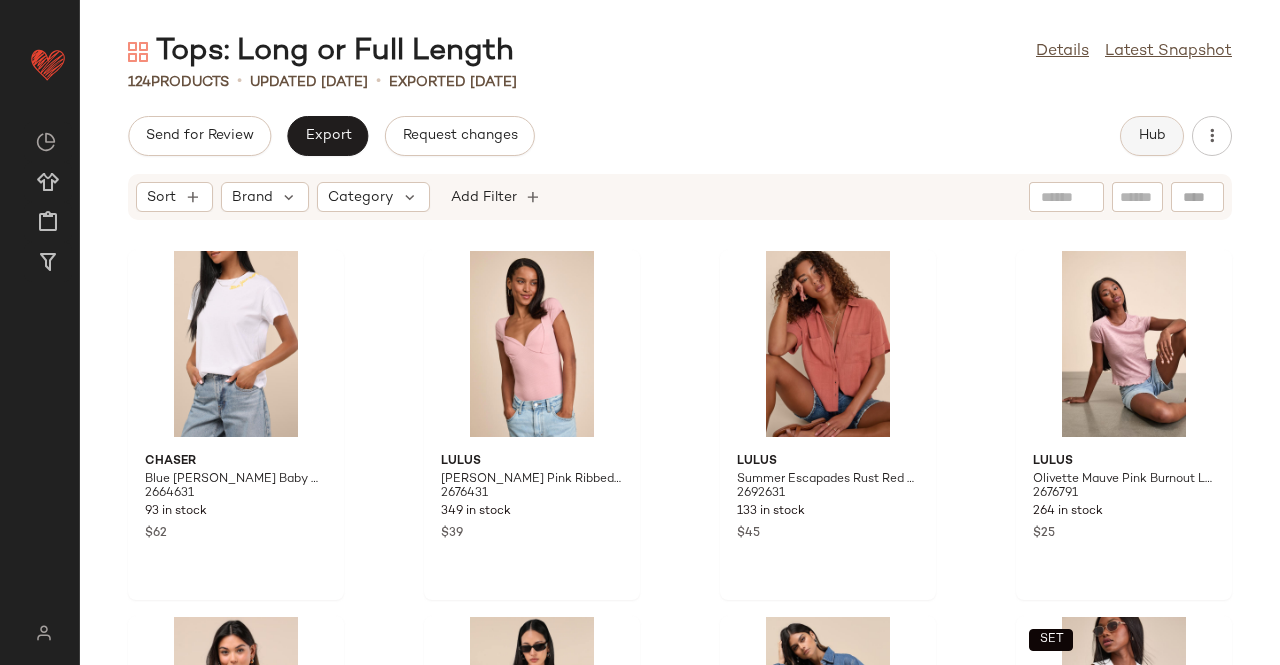 click on "Hub" 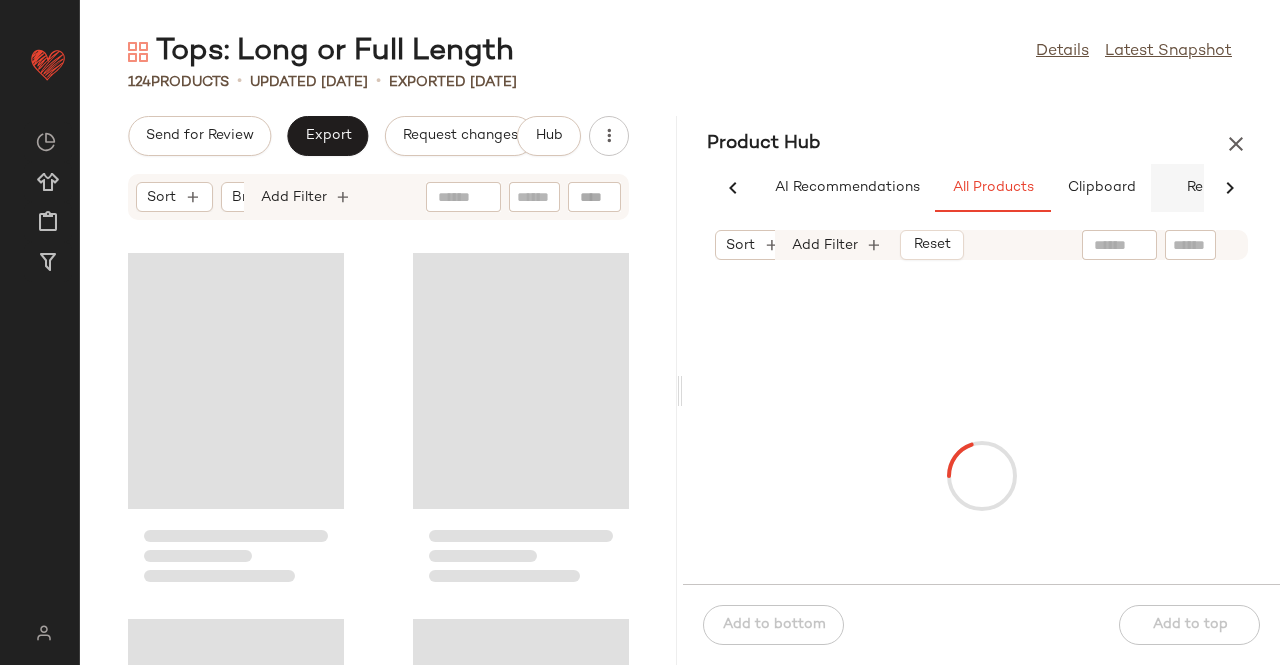 scroll, scrollTop: 0, scrollLeft: 62, axis: horizontal 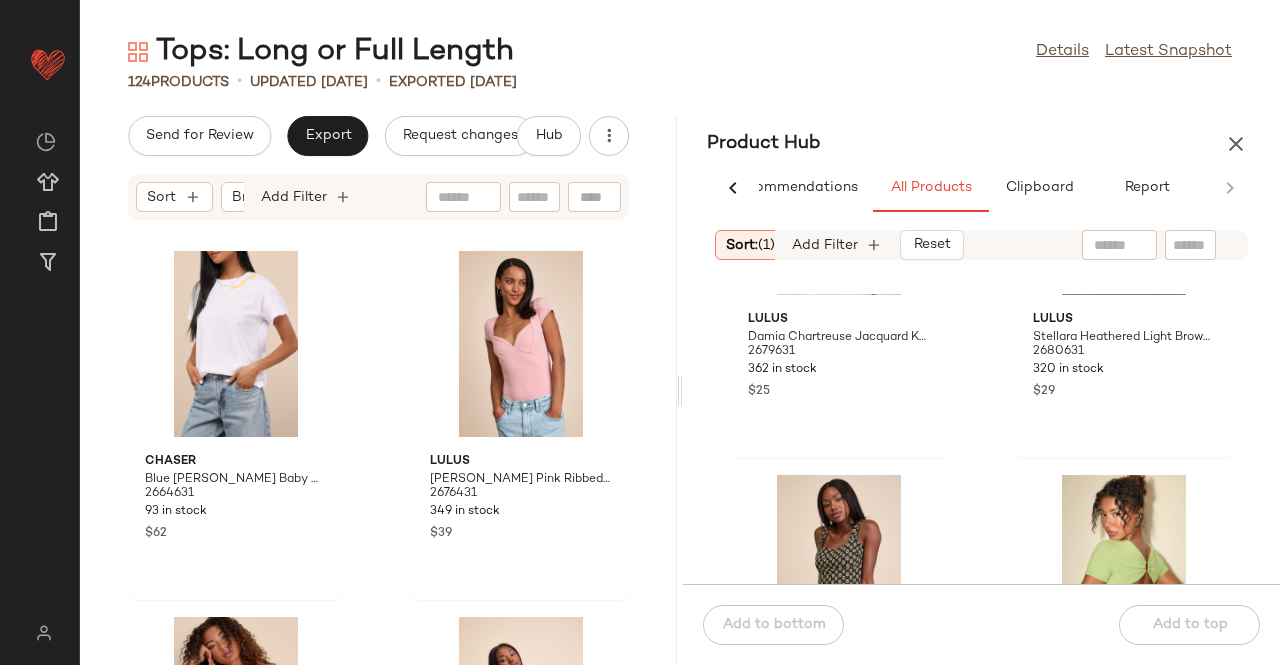 click on "Export" 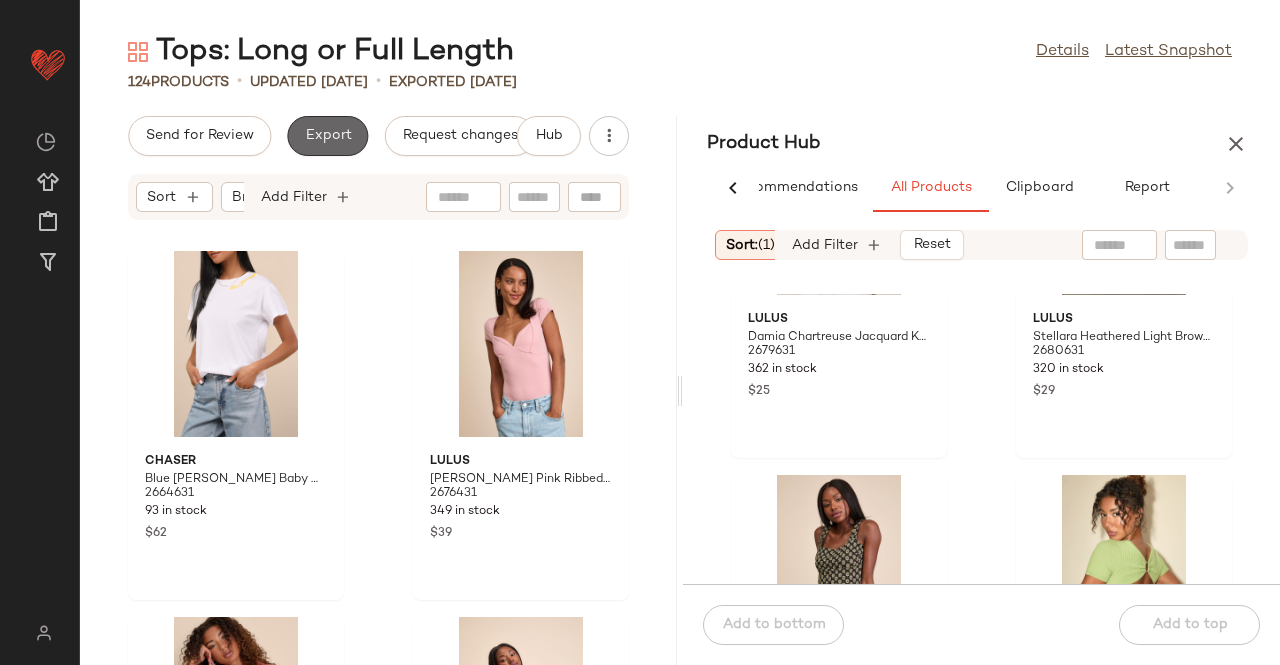 click on "Export" 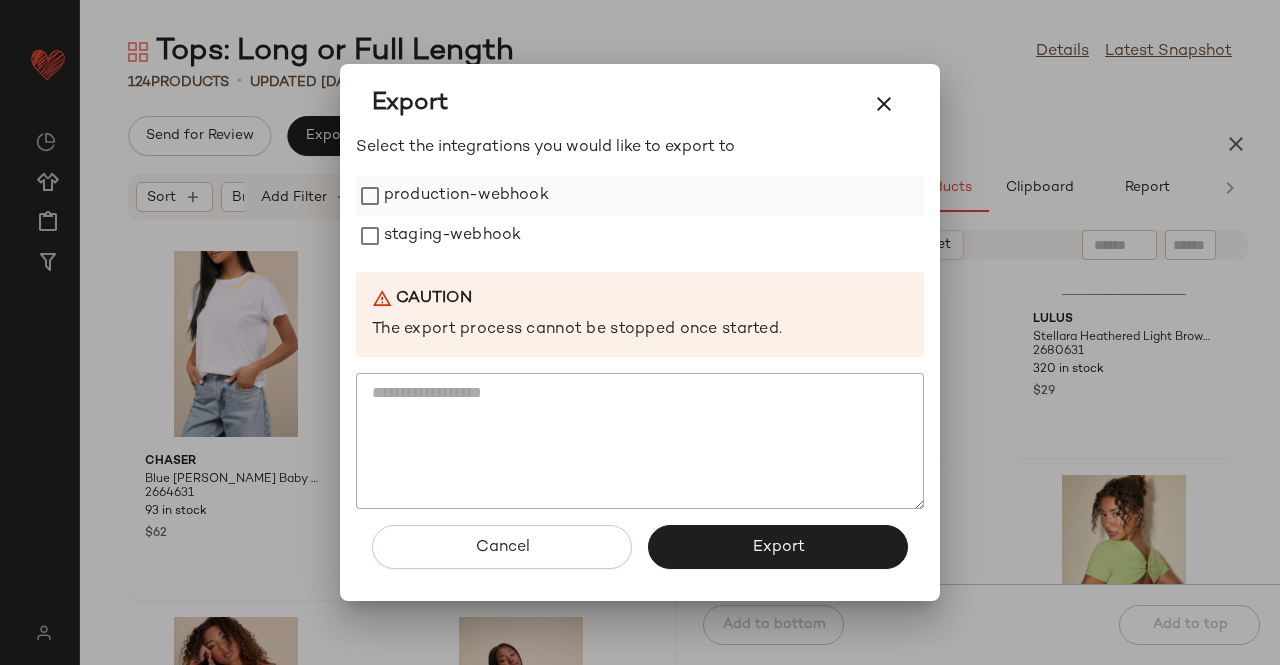 drag, startPoint x: 311, startPoint y: 136, endPoint x: 439, endPoint y: 187, distance: 137.78607 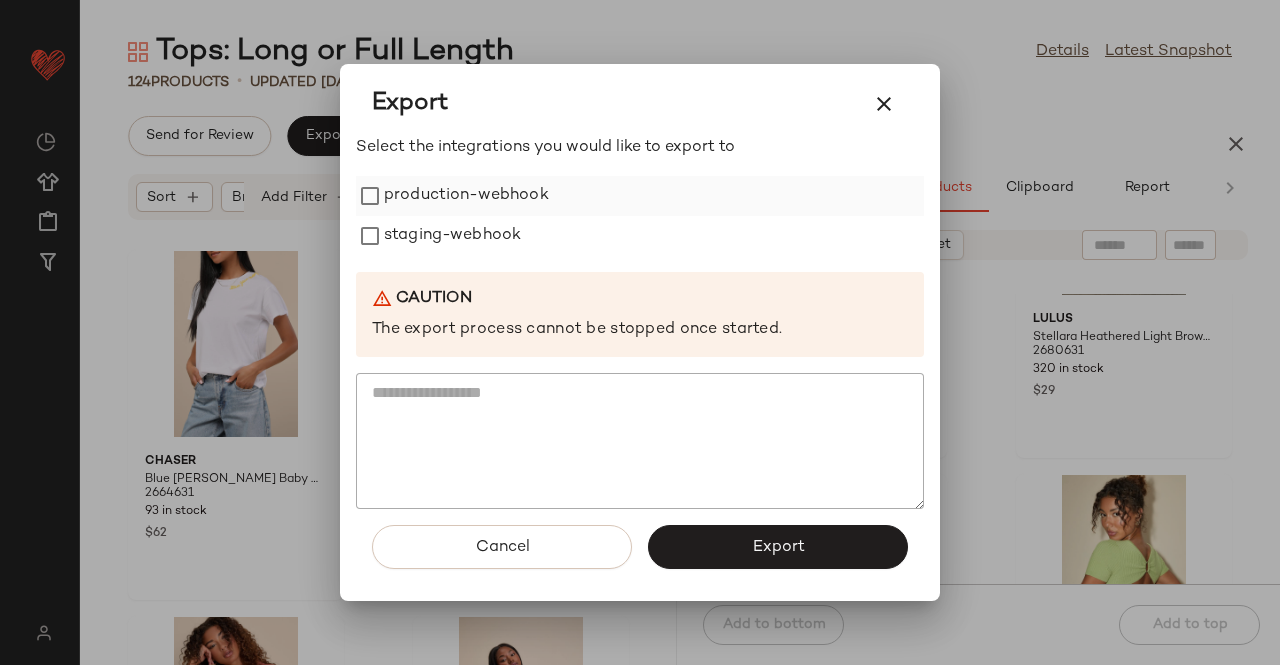 click on "Select the integrations you would like to export to production-webhook staging-webhook Caution The export process cannot be stopped once started." at bounding box center (640, 323) 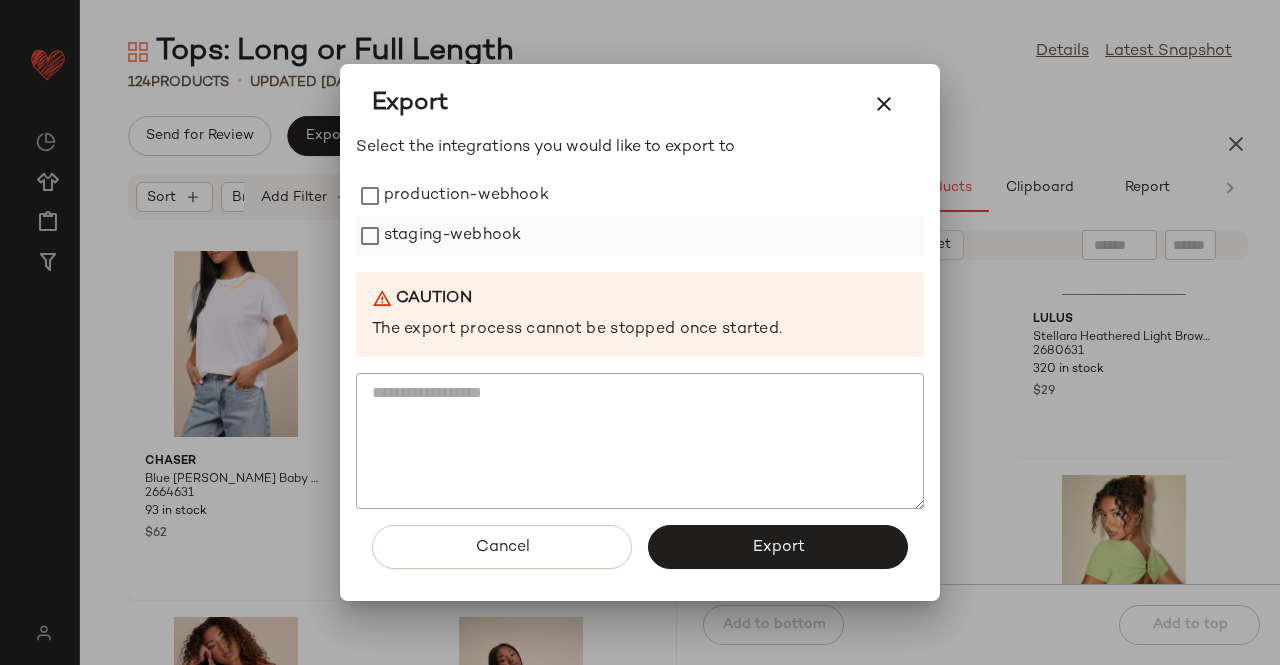 drag, startPoint x: 439, startPoint y: 188, endPoint x: 446, endPoint y: 240, distance: 52.46904 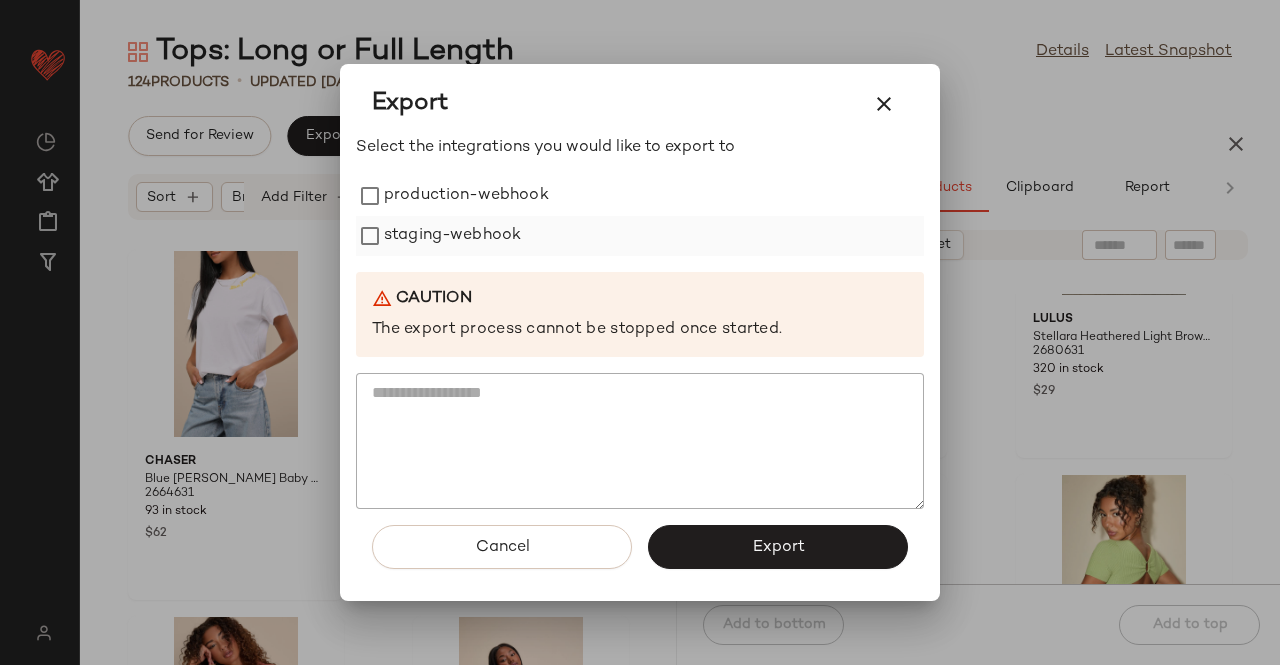 click on "production-webhook" at bounding box center [466, 196] 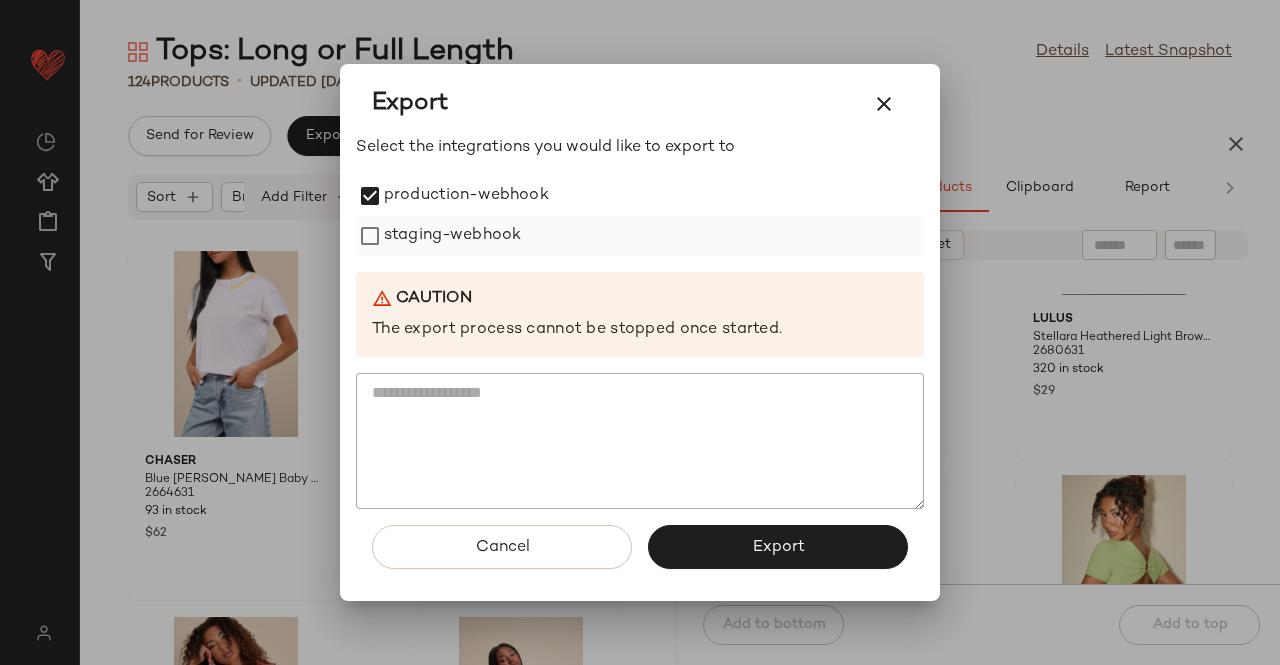click on "staging-webhook" at bounding box center [452, 236] 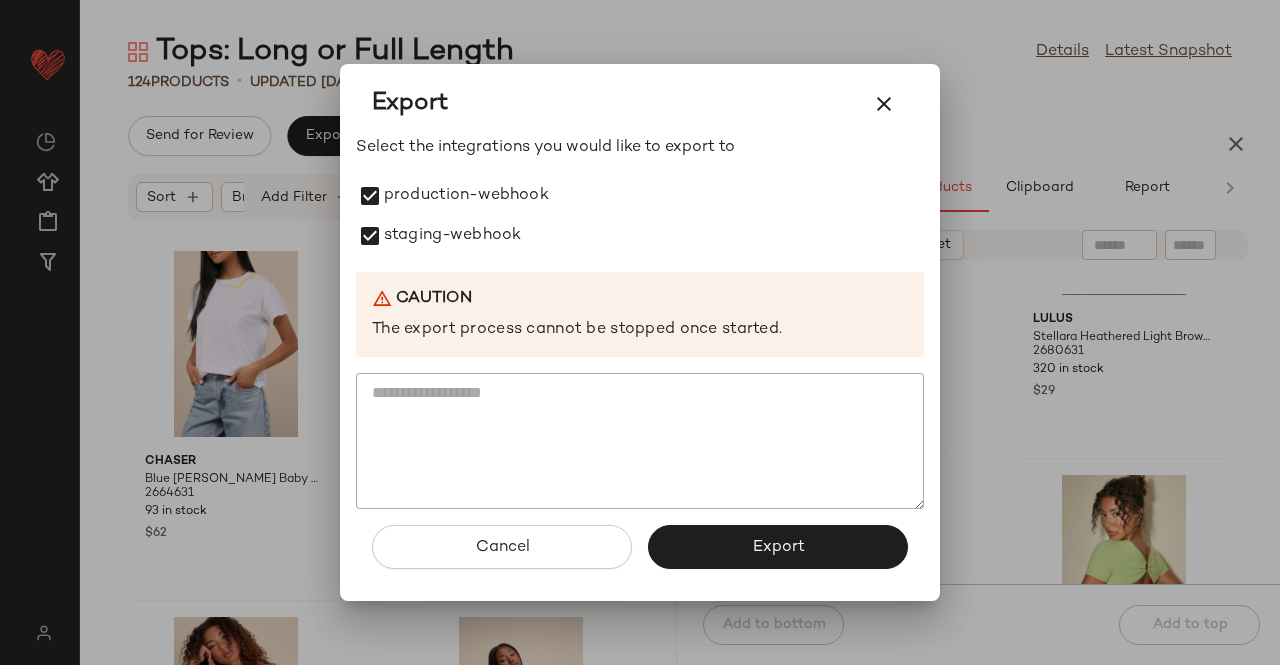 click on "Export" 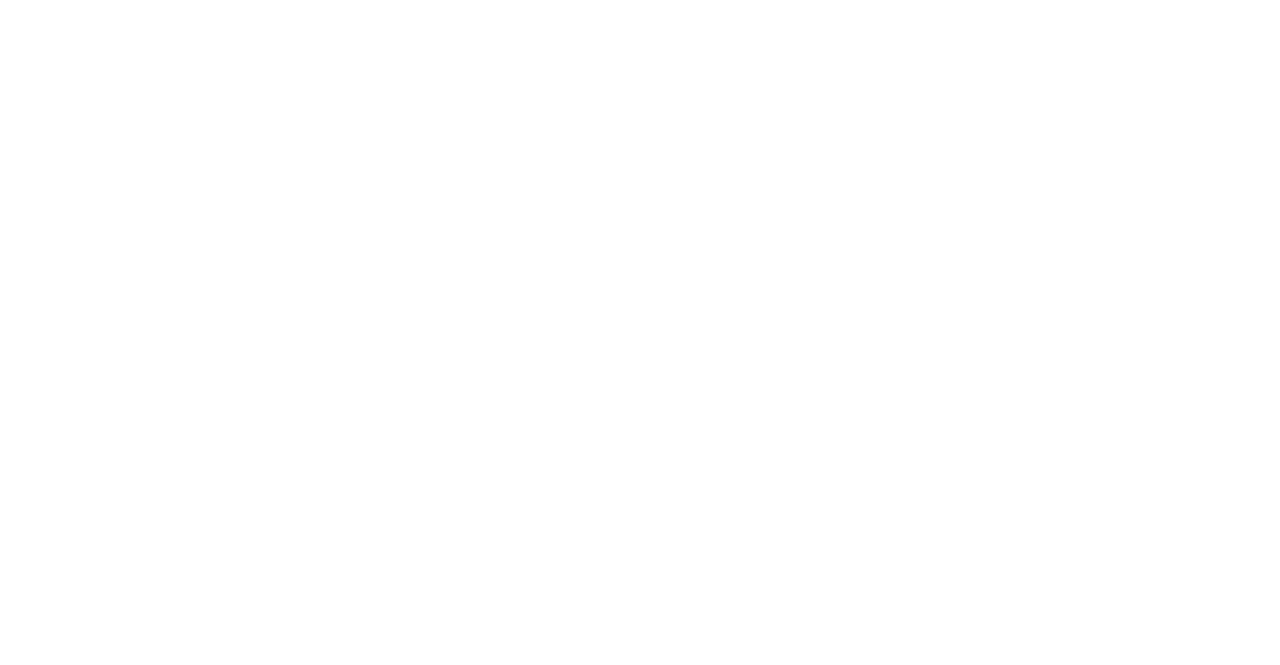 scroll, scrollTop: 0, scrollLeft: 0, axis: both 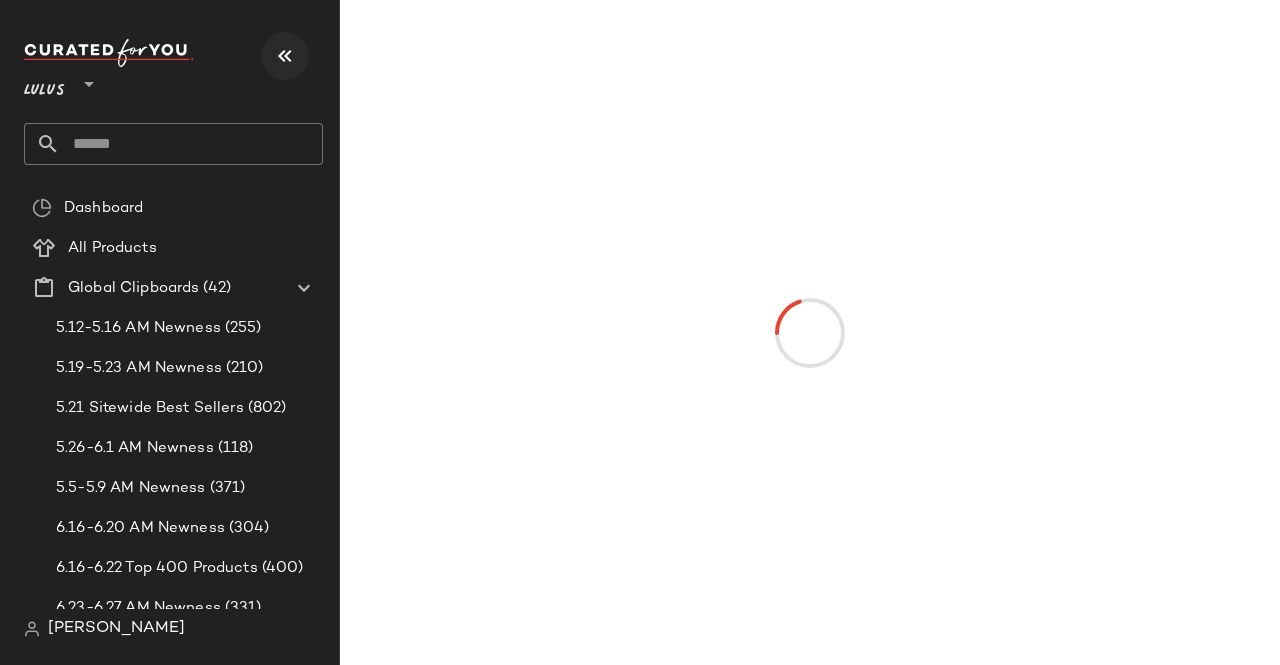 click on "Lulus **" 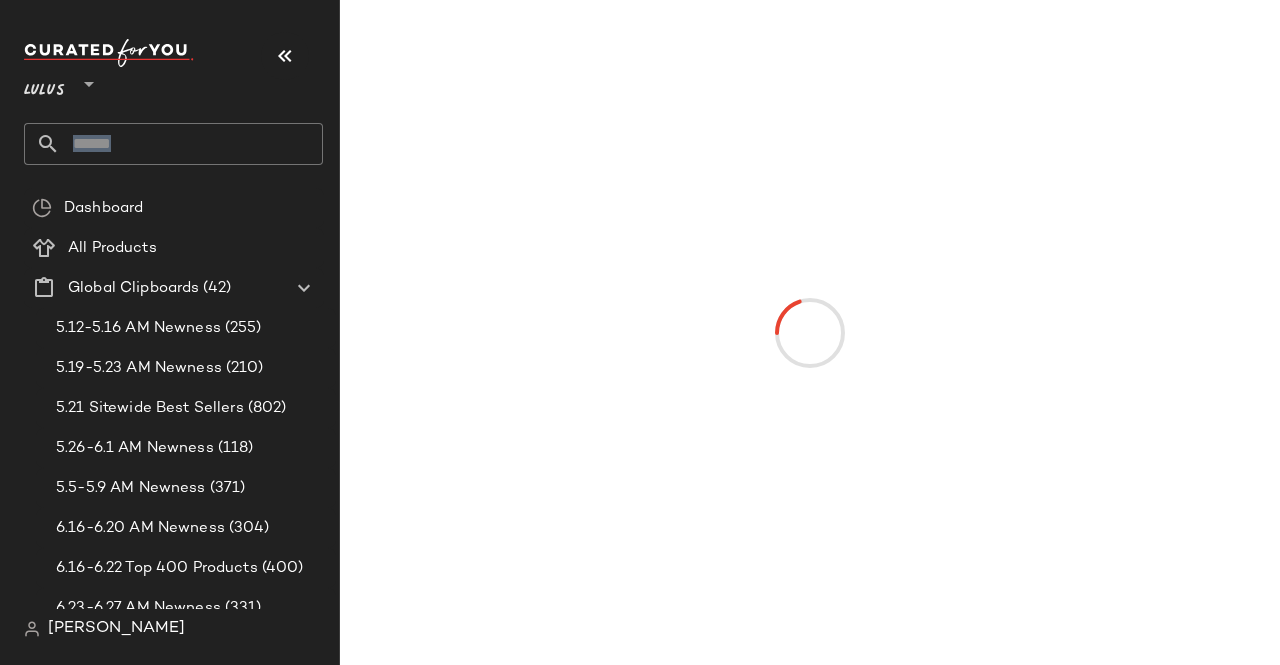 click at bounding box center (285, 56) 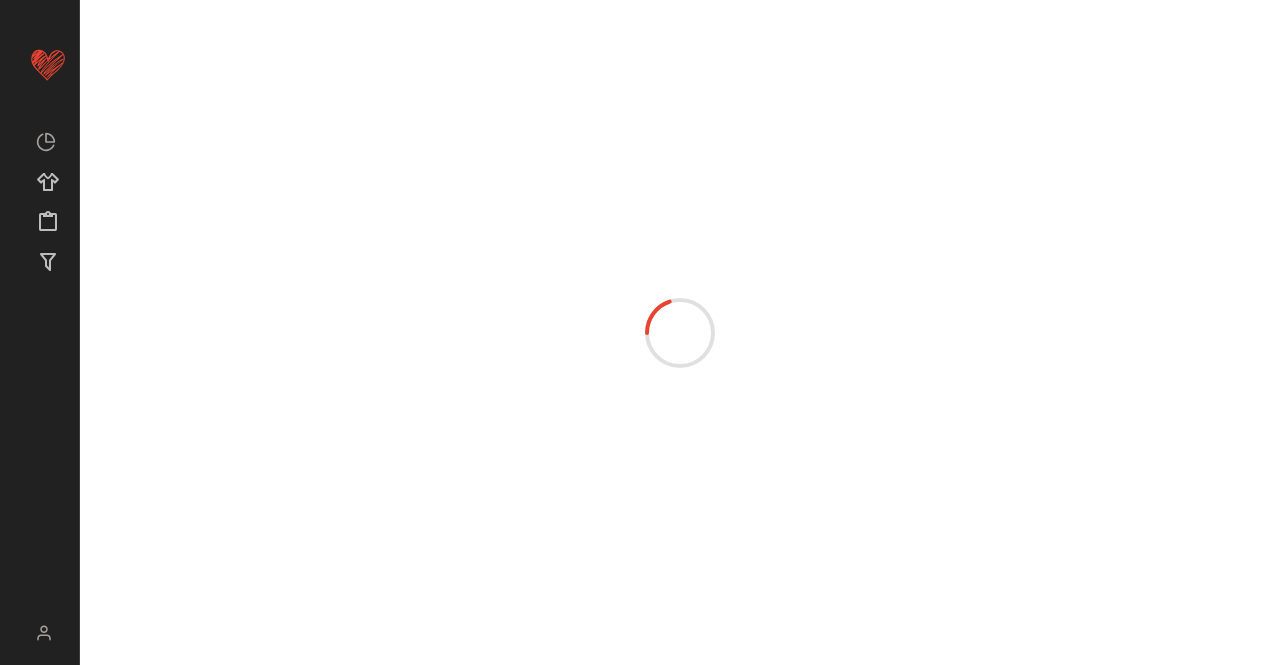click at bounding box center (680, 332) 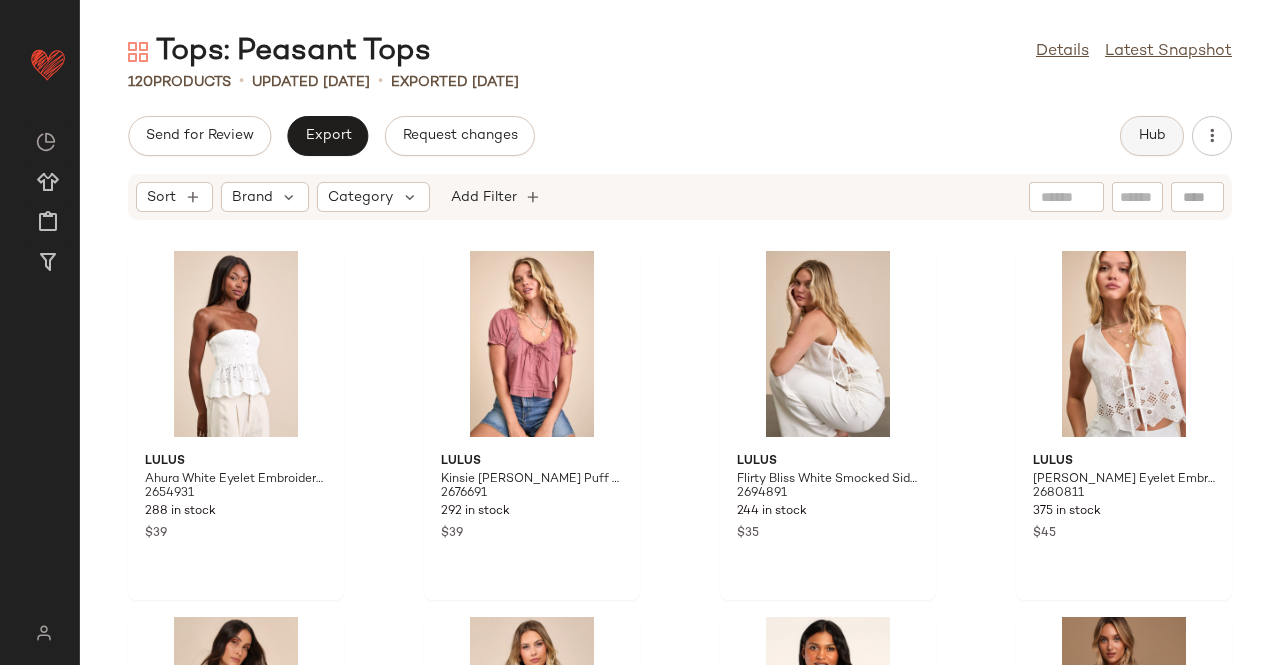 drag, startPoint x: 1162, startPoint y: 143, endPoint x: 1171, endPoint y: 150, distance: 11.401754 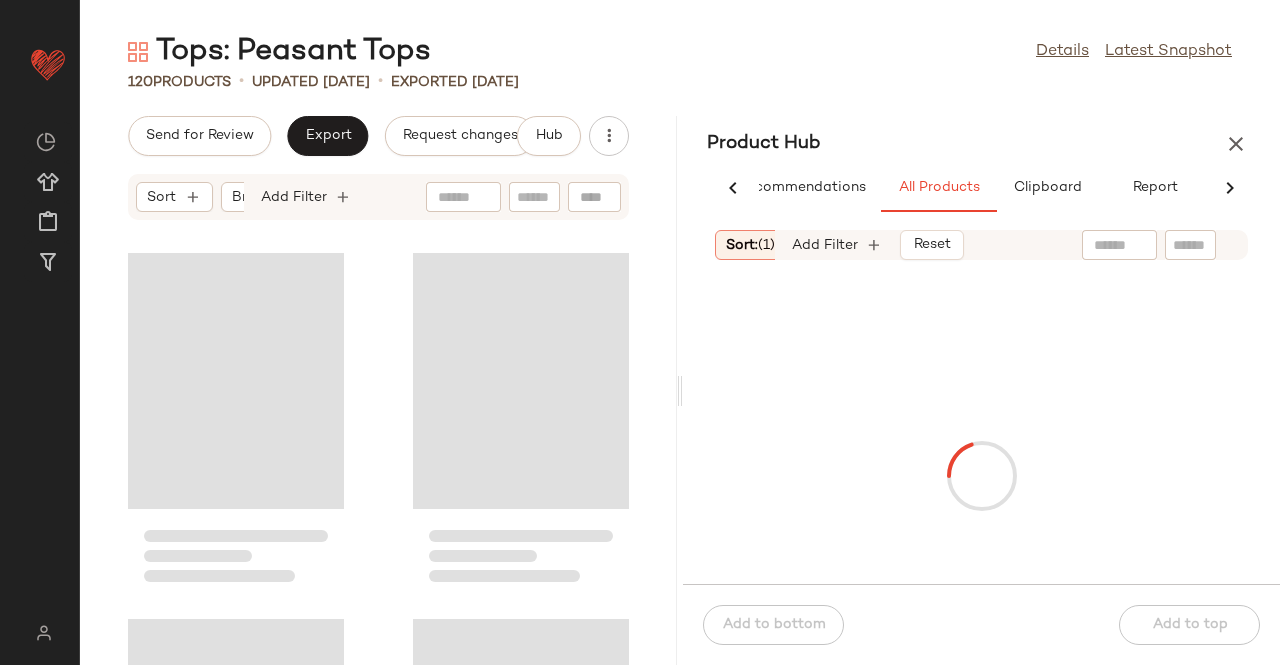 scroll, scrollTop: 0, scrollLeft: 62, axis: horizontal 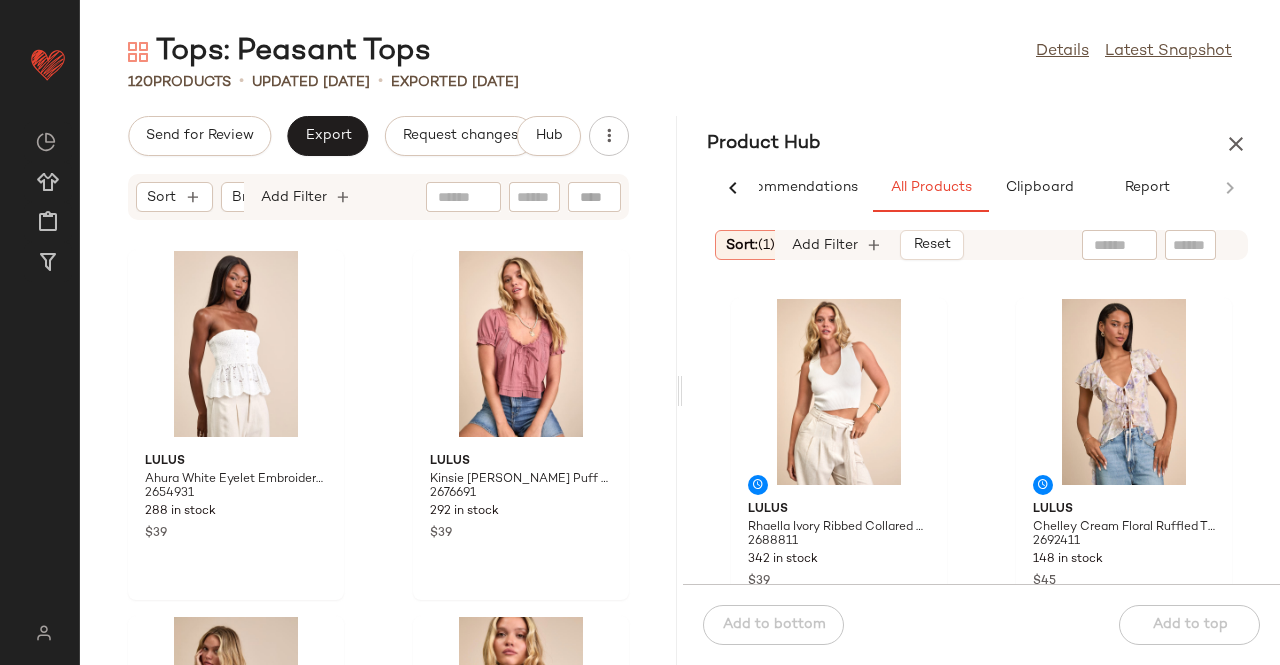 click 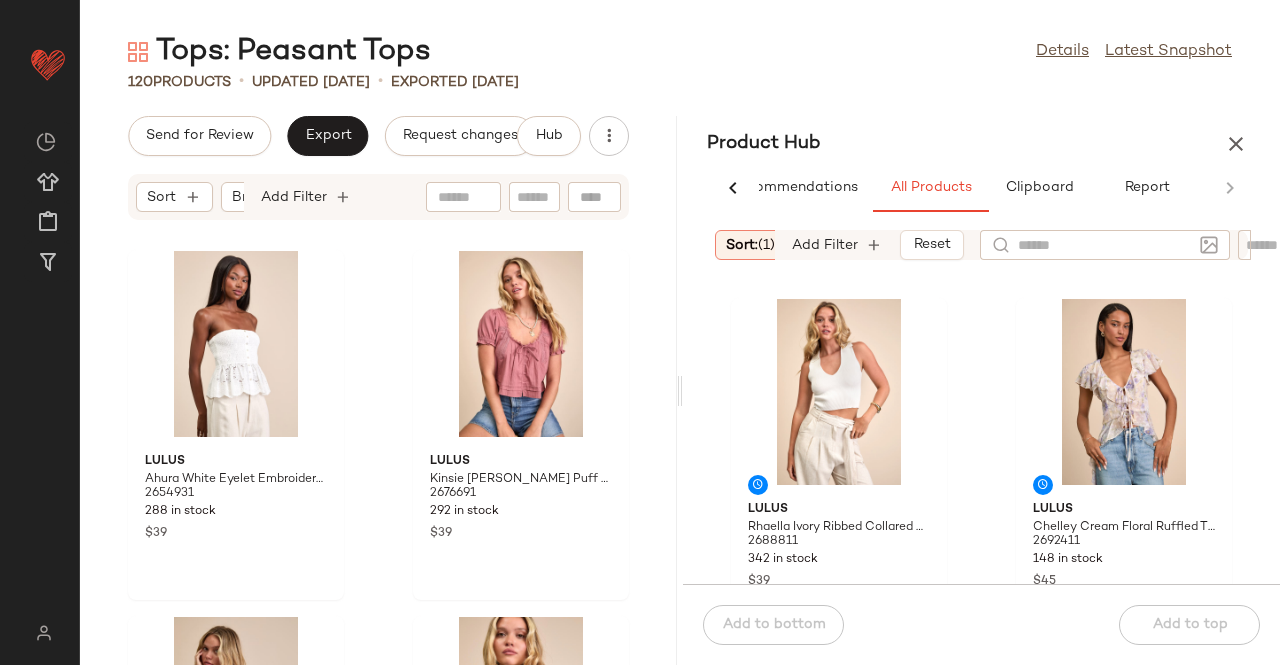 click on "Lulus Rhaella Ivory Ribbed Collared Crop Sweater Tank Top 2688811 342 in stock $39 Lulus Chelley Cream Floral Ruffled Tie-Front Short Sleeve Top 2692411 148 in stock $45  SET  Lulus Dayton Medium Wash Denim Vest Top 2656331 366 in stock $49 Lulus Annalena White Ribbed Button-Front Short Sleeve Top 2676831 402 in stock $29 Lulus Annalena Red Ribbed Button-Front Short Sleeve Top 2676851 360 in stock $29 Lulus Annalena Black Ribbed Button-Front Short Sleeve Top 2676891 306 in stock $29" 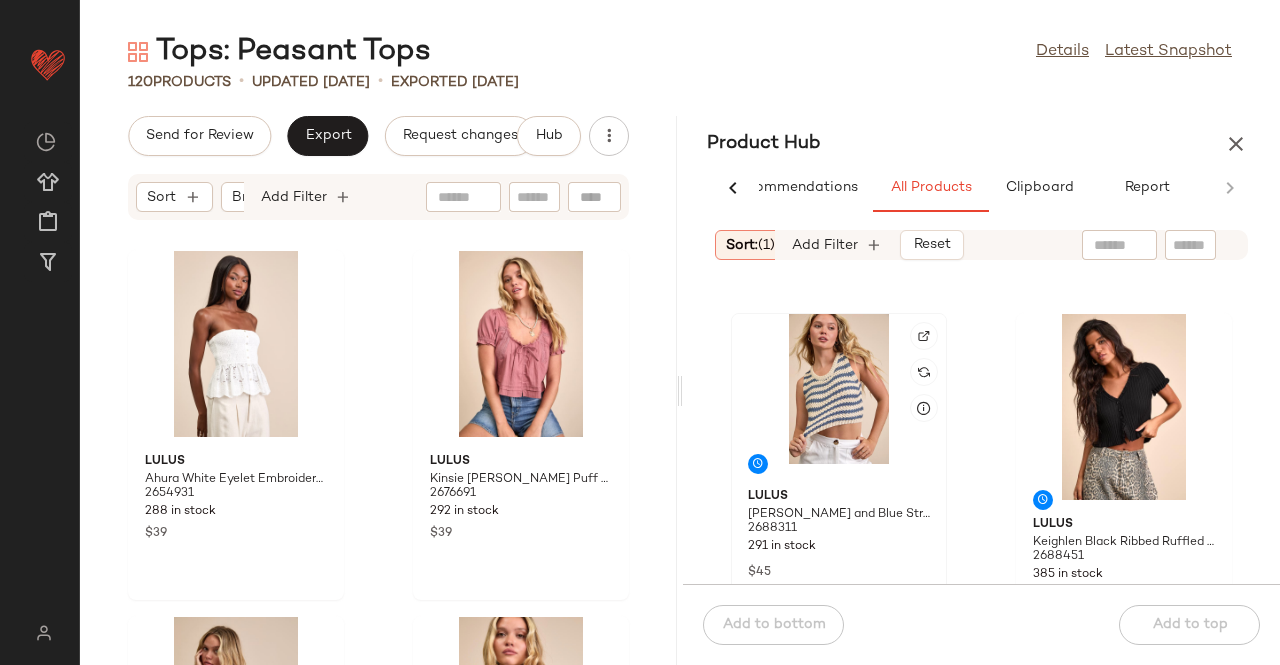 scroll, scrollTop: 2898, scrollLeft: 0, axis: vertical 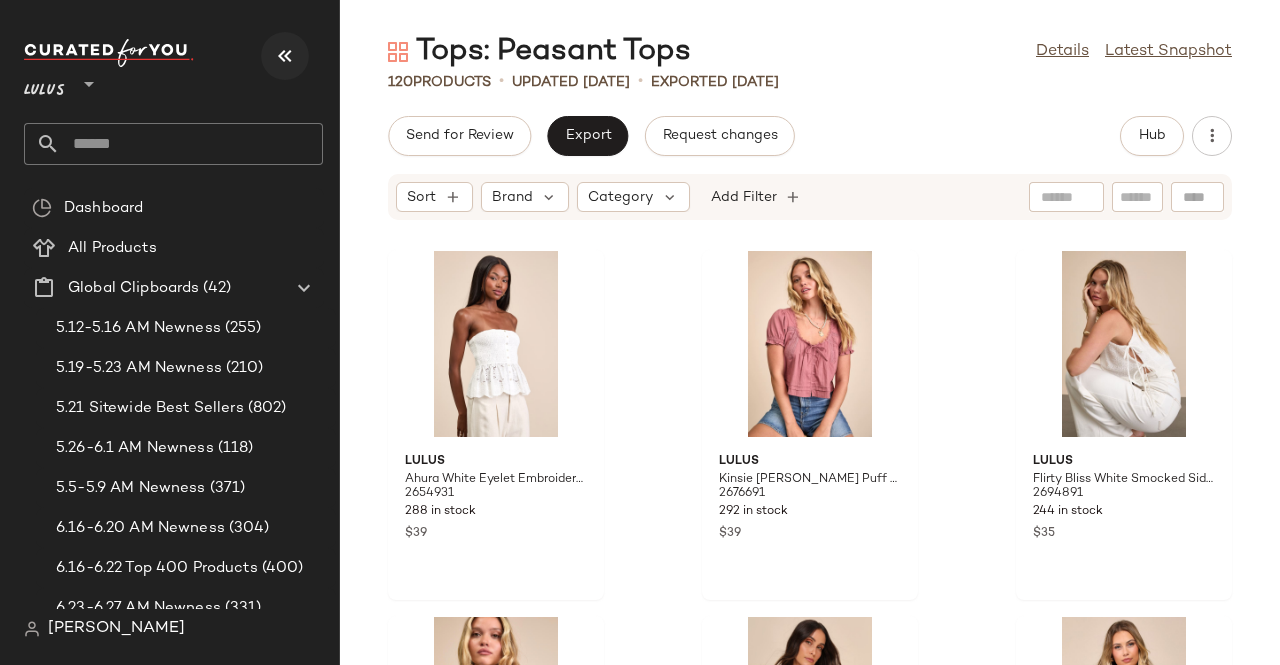 click at bounding box center (285, 56) 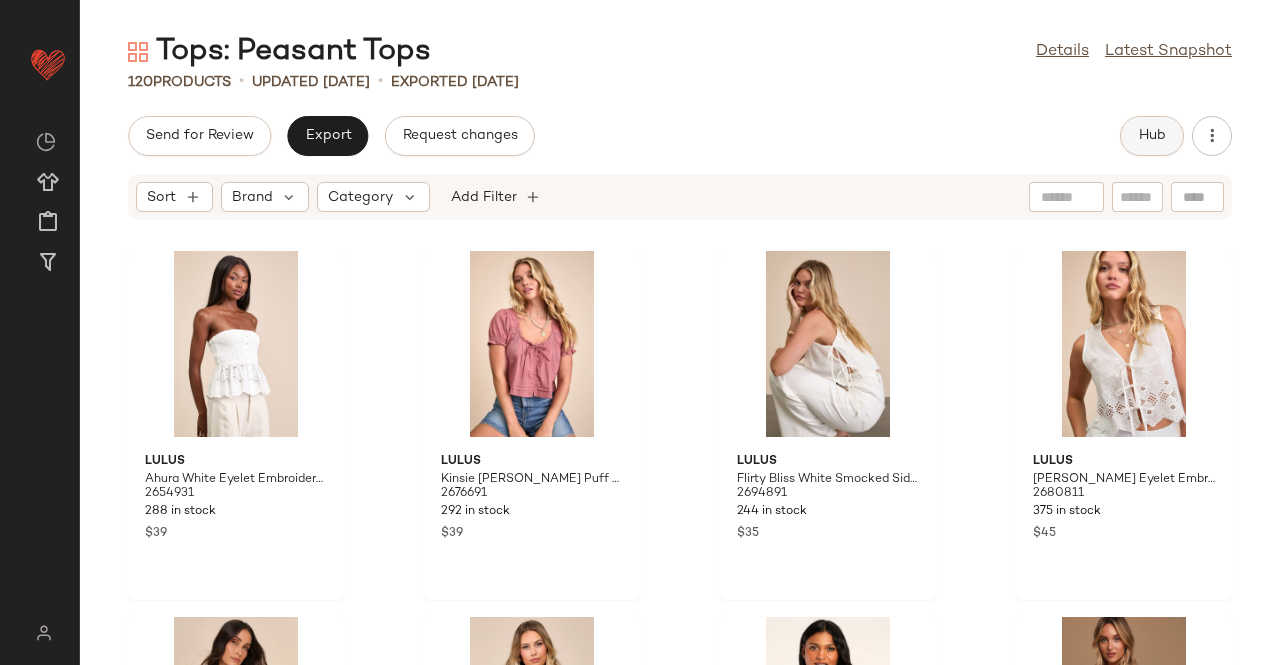 click on "Hub" 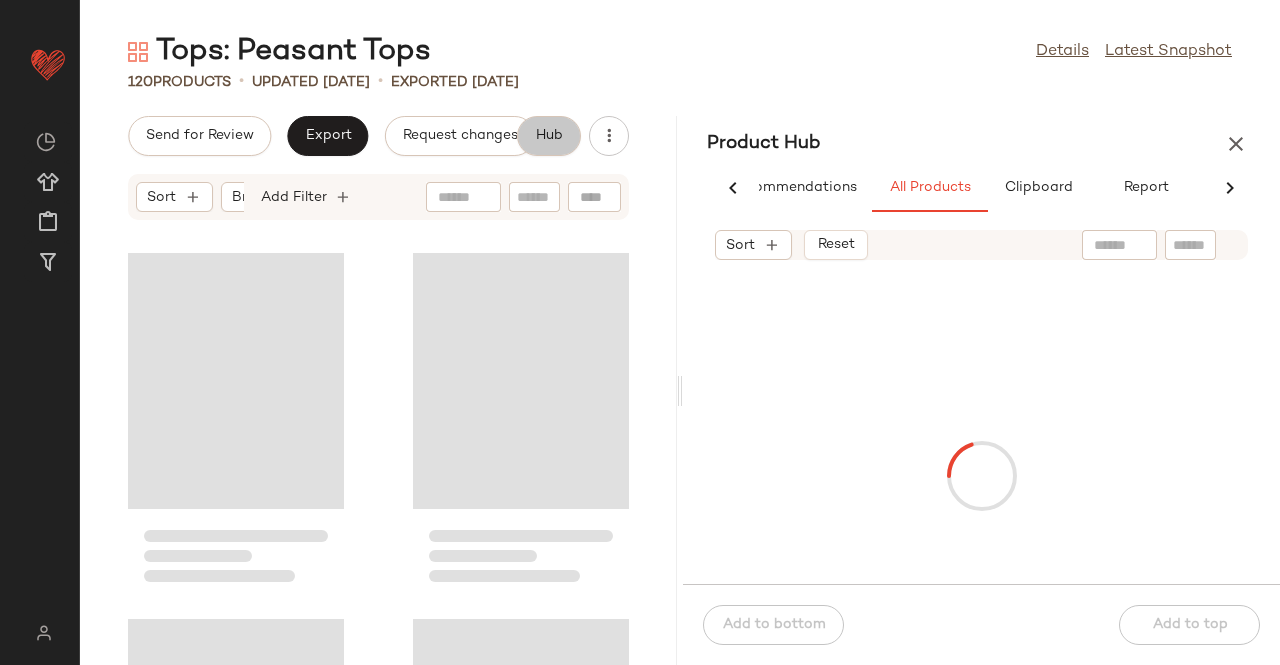 scroll, scrollTop: 0, scrollLeft: 62, axis: horizontal 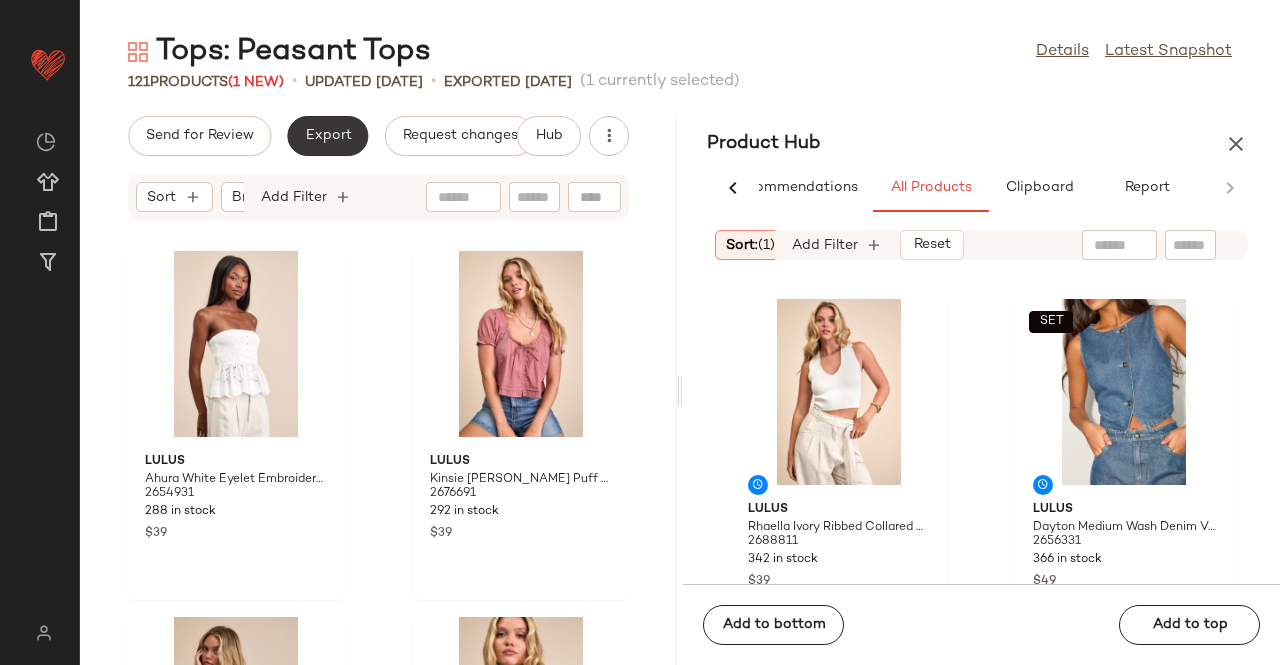 click on "Export" at bounding box center (327, 136) 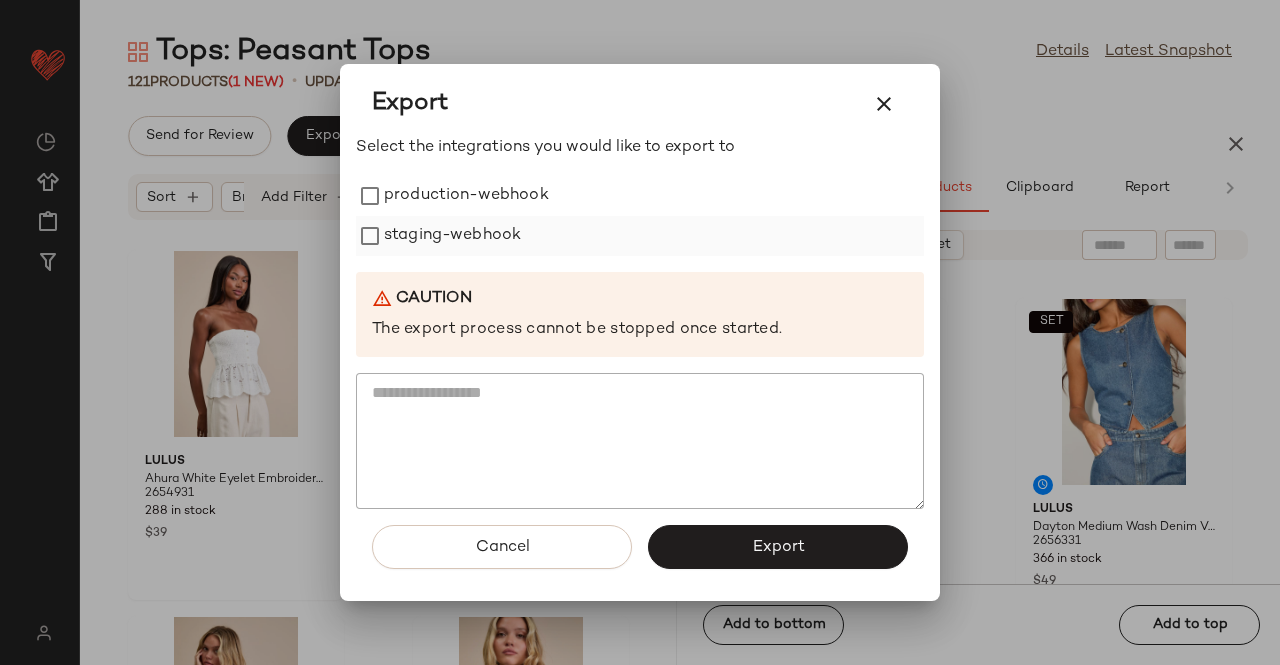 click on "staging-webhook" 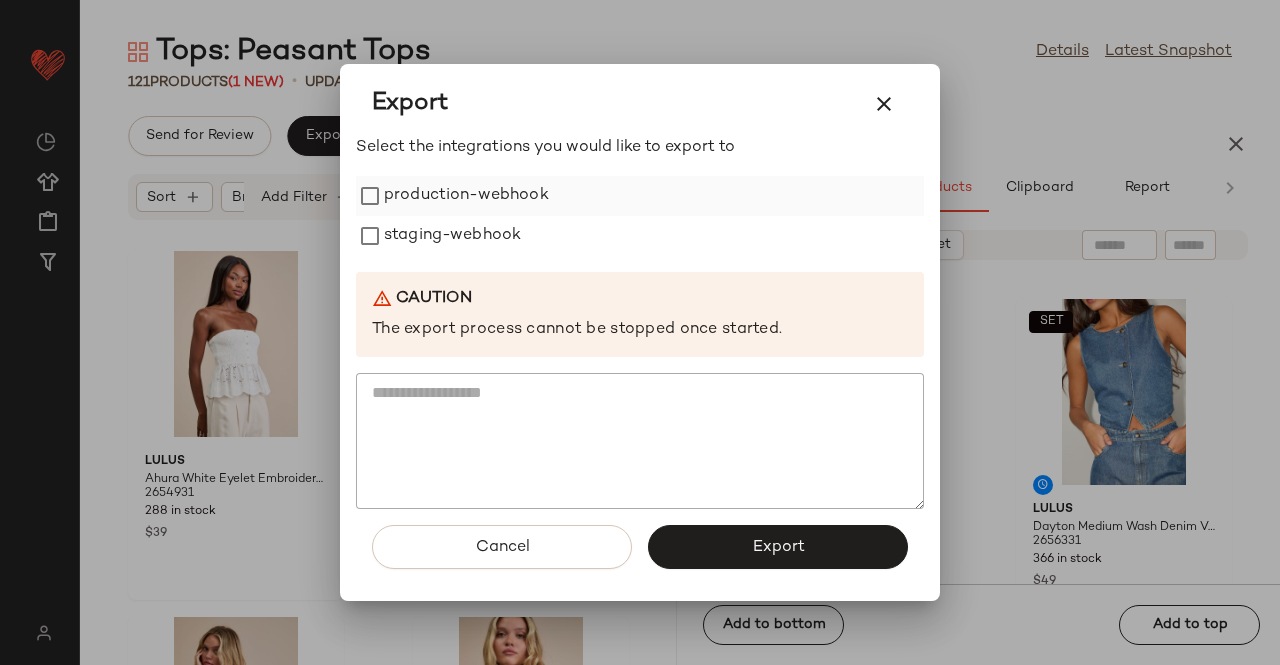 click on "production-webhook" at bounding box center (466, 196) 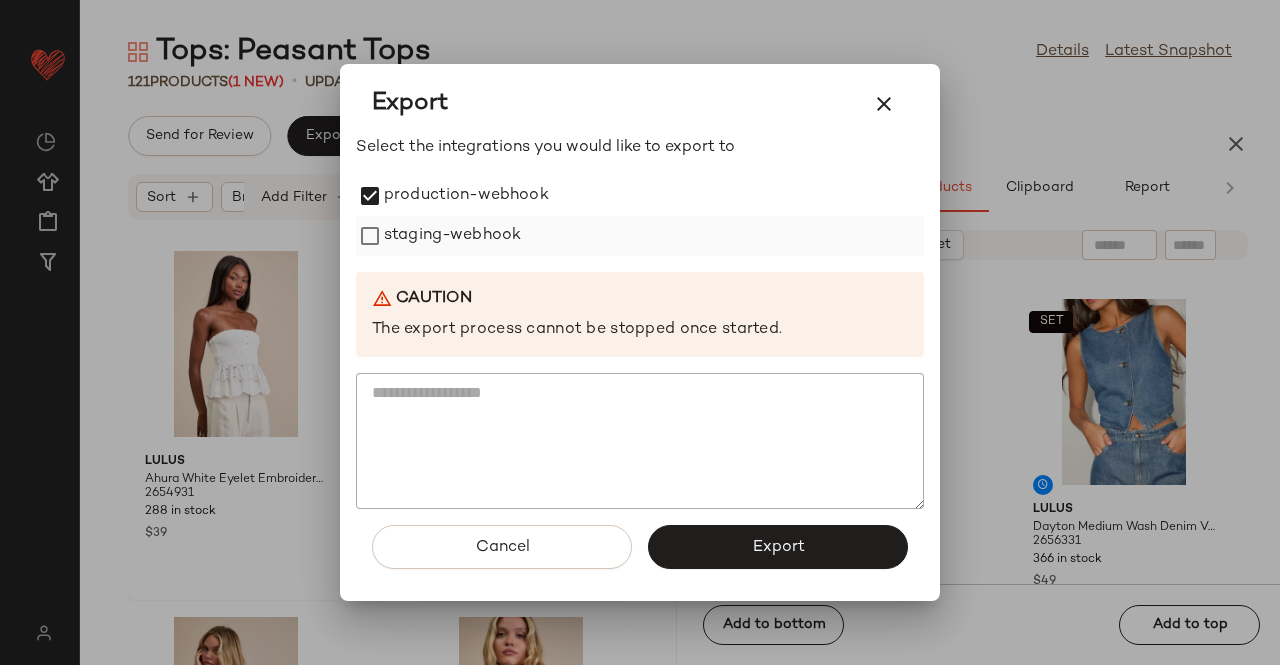 drag, startPoint x: 433, startPoint y: 239, endPoint x: 442, endPoint y: 255, distance: 18.35756 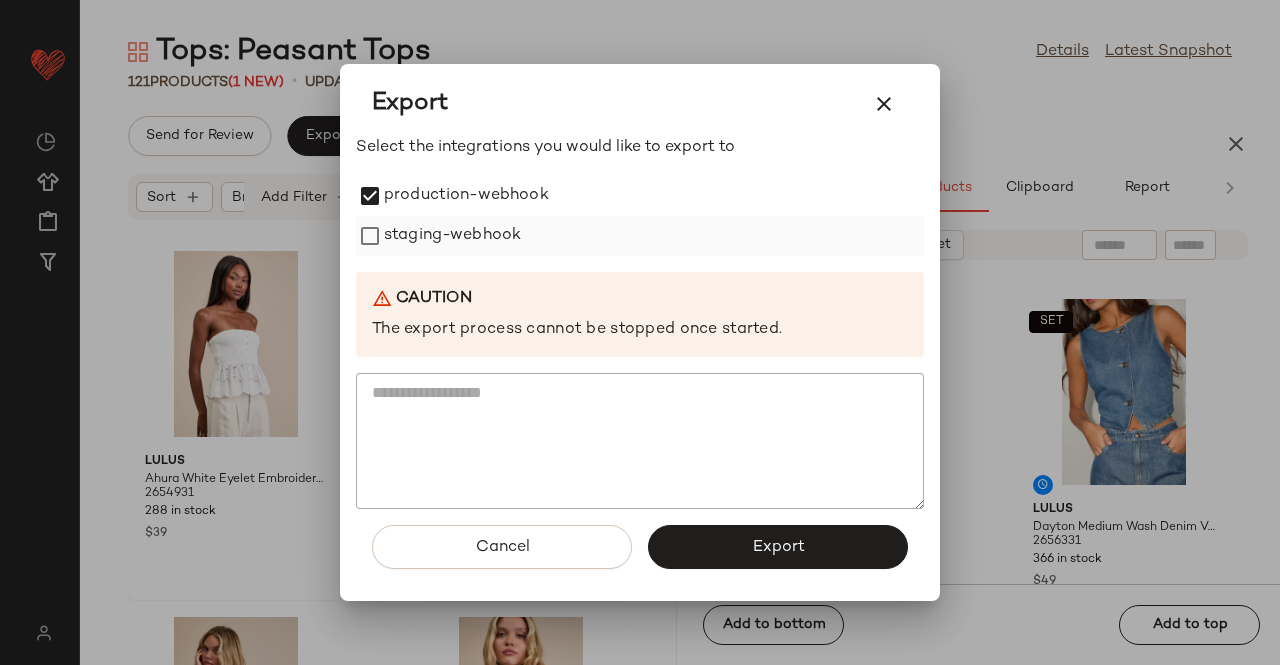 click on "staging-webhook" at bounding box center (452, 236) 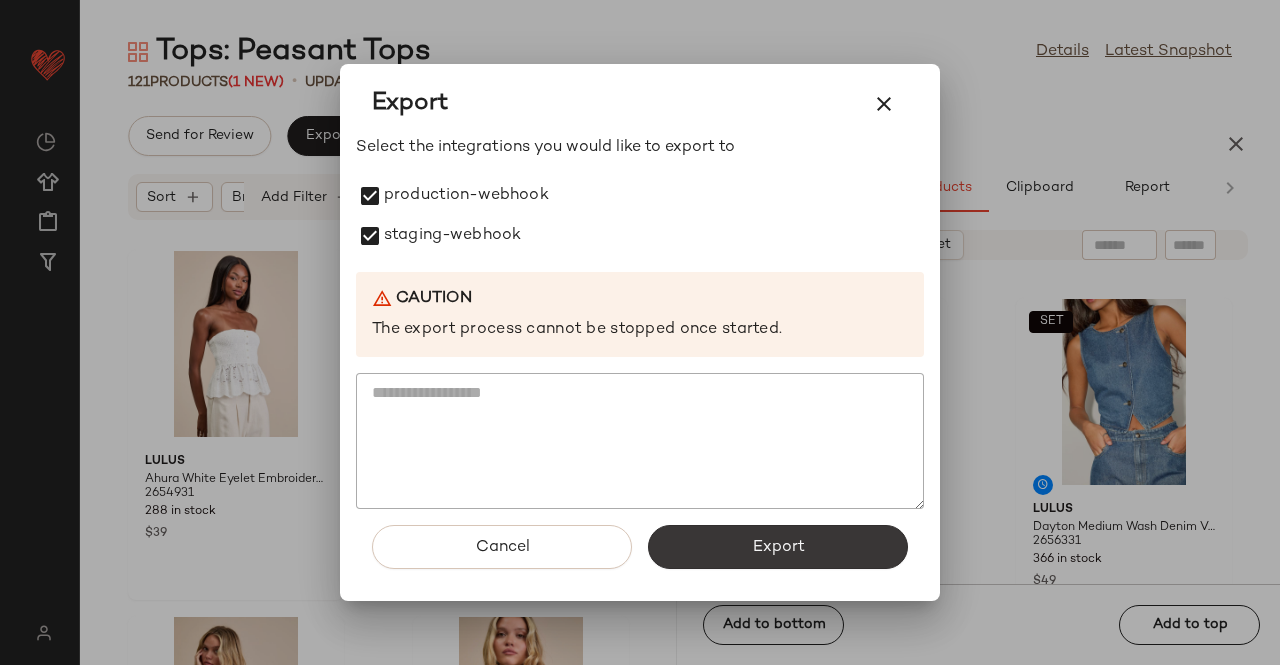 click on "Export" at bounding box center [778, 547] 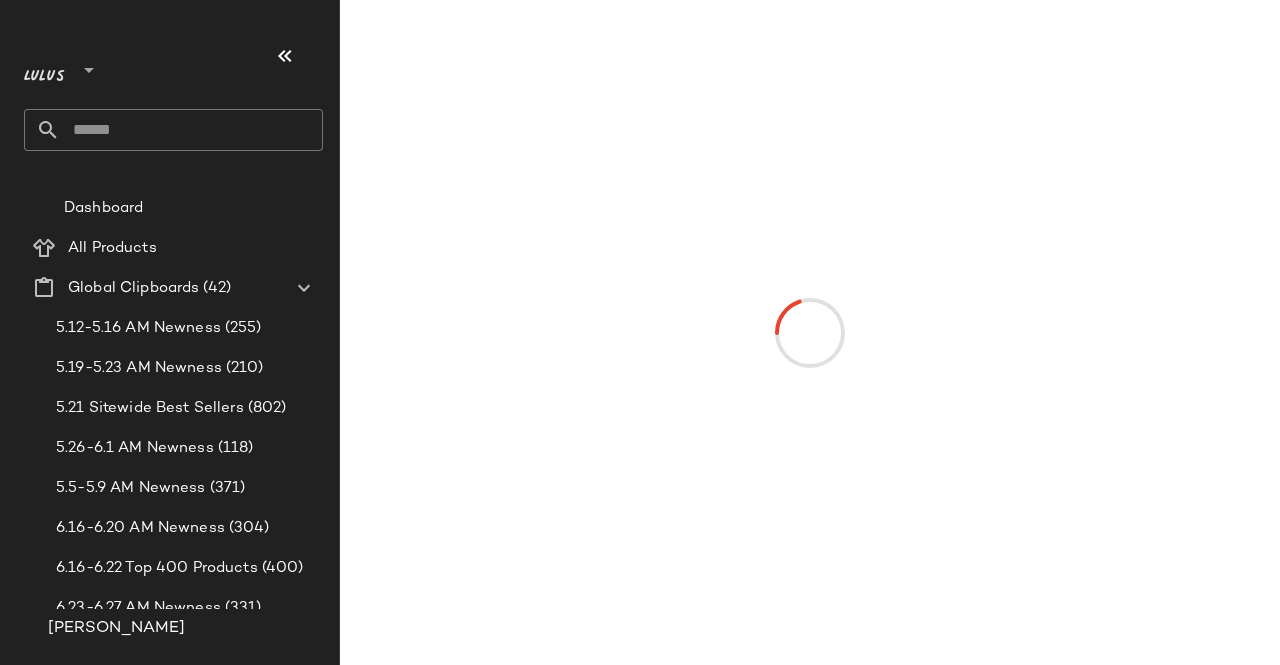 scroll, scrollTop: 0, scrollLeft: 0, axis: both 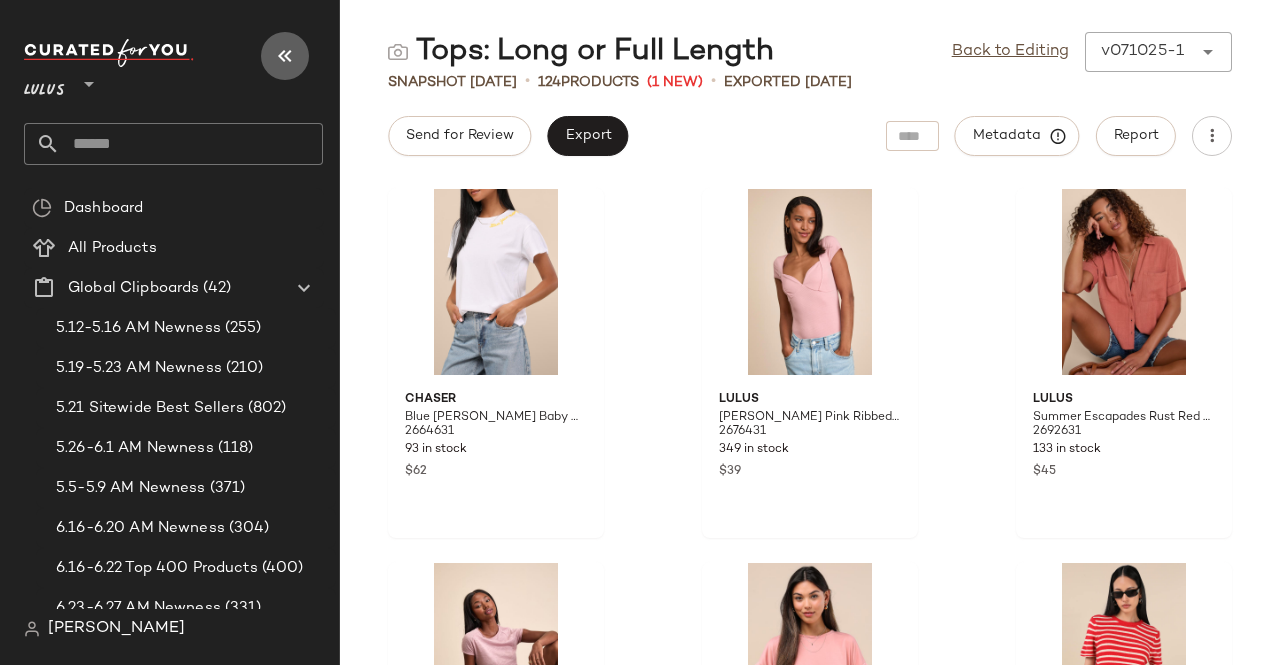 click at bounding box center (285, 56) 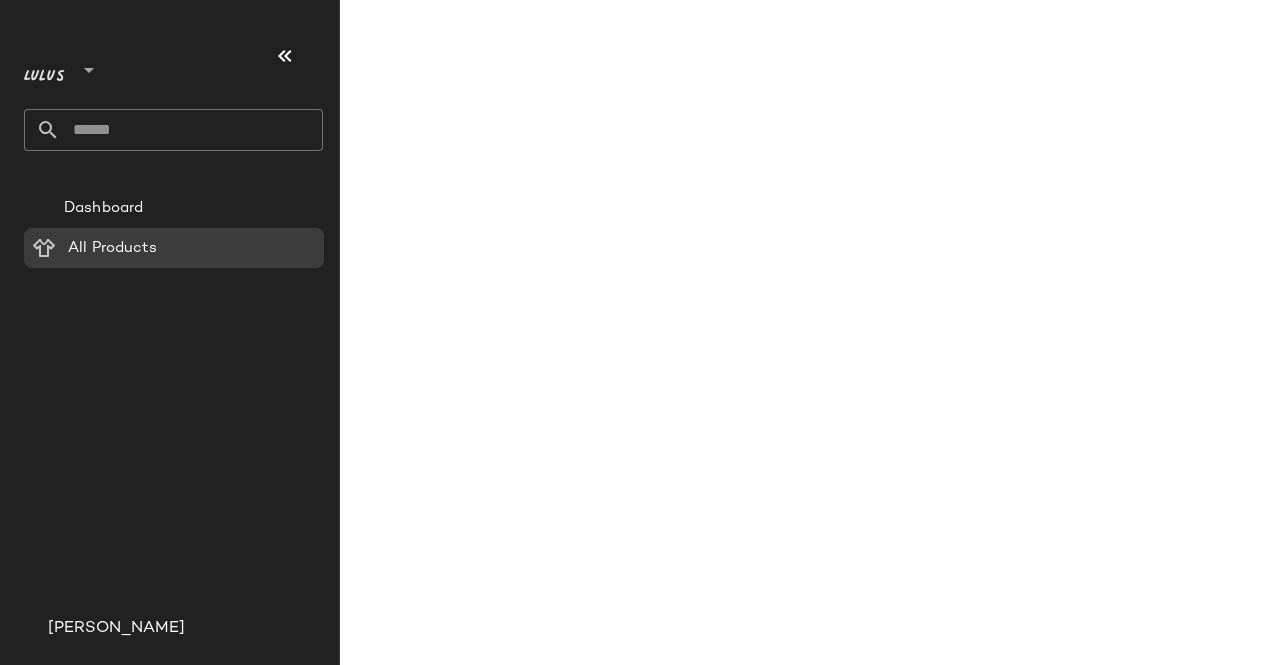 scroll, scrollTop: 0, scrollLeft: 0, axis: both 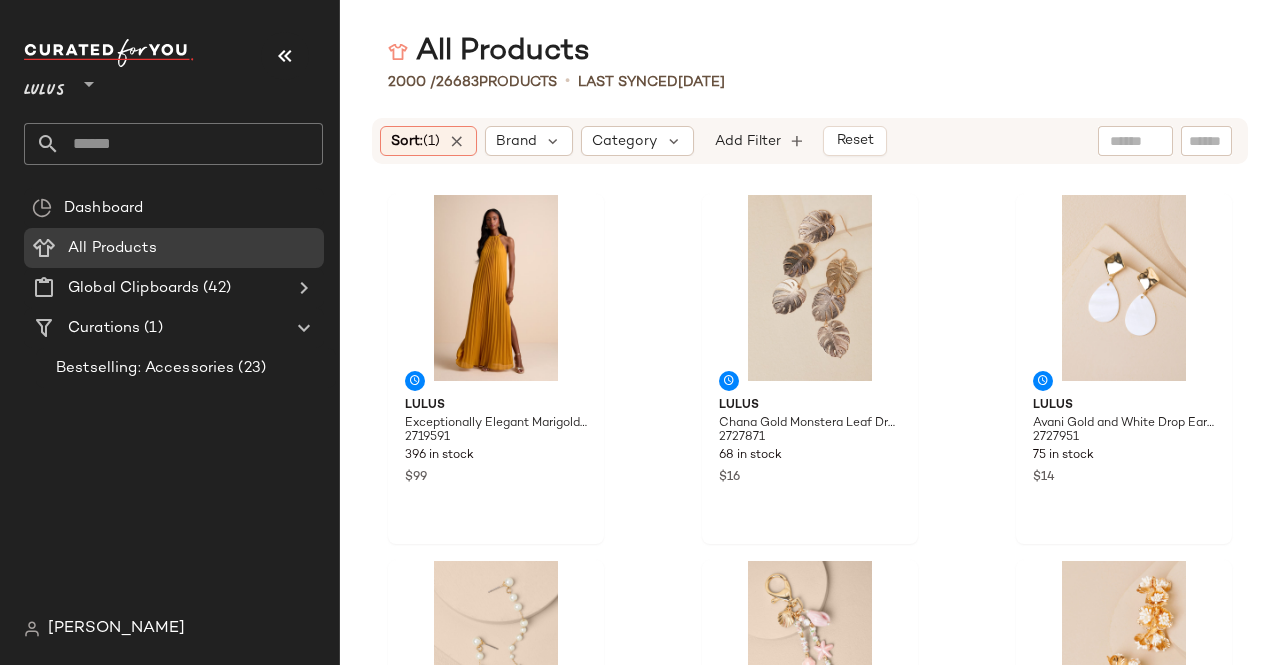 click at bounding box center [285, 56] 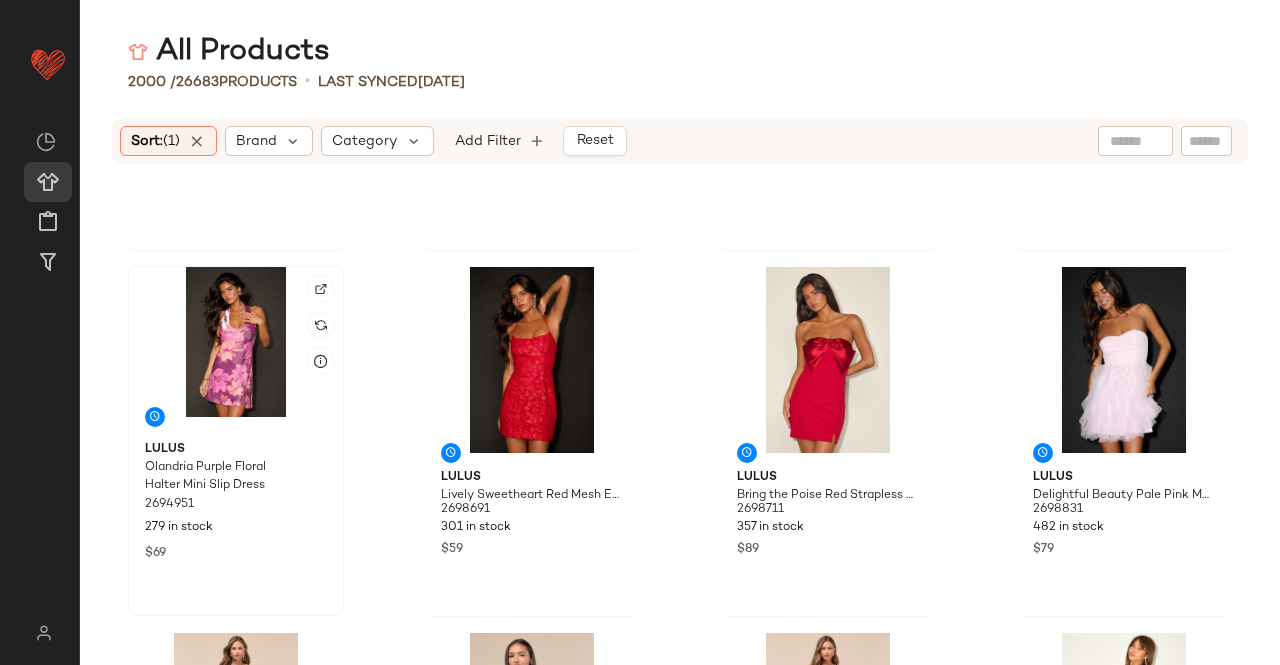 scroll, scrollTop: 1416, scrollLeft: 0, axis: vertical 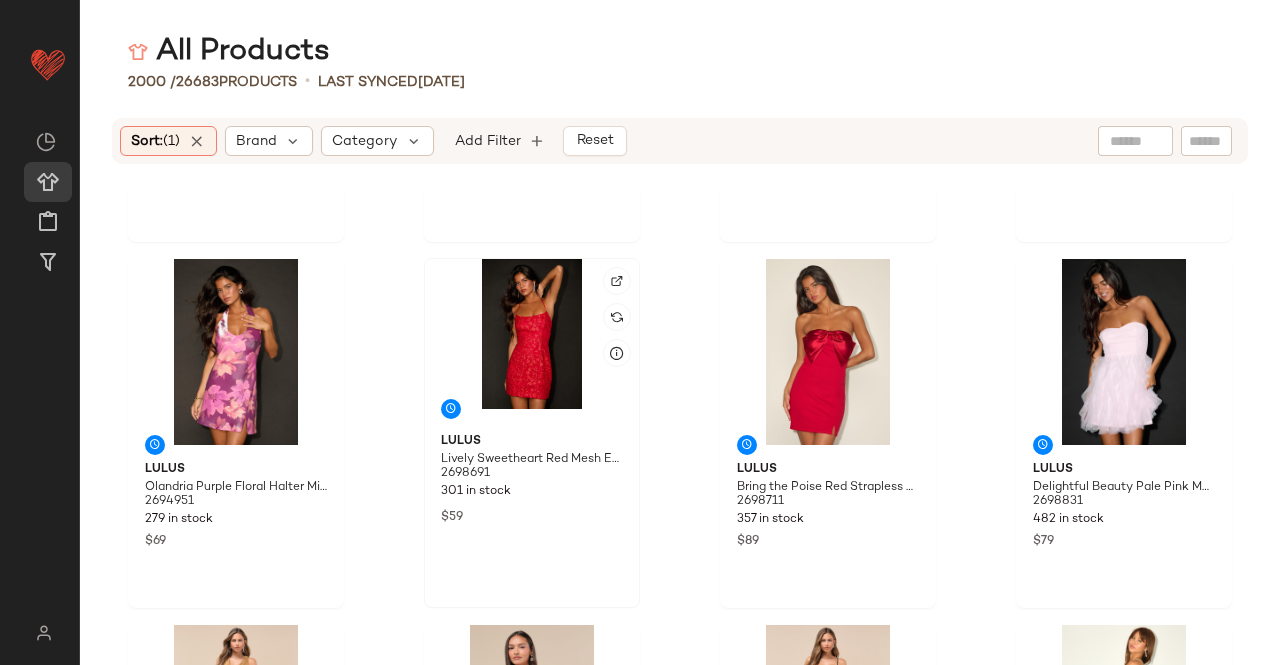 click 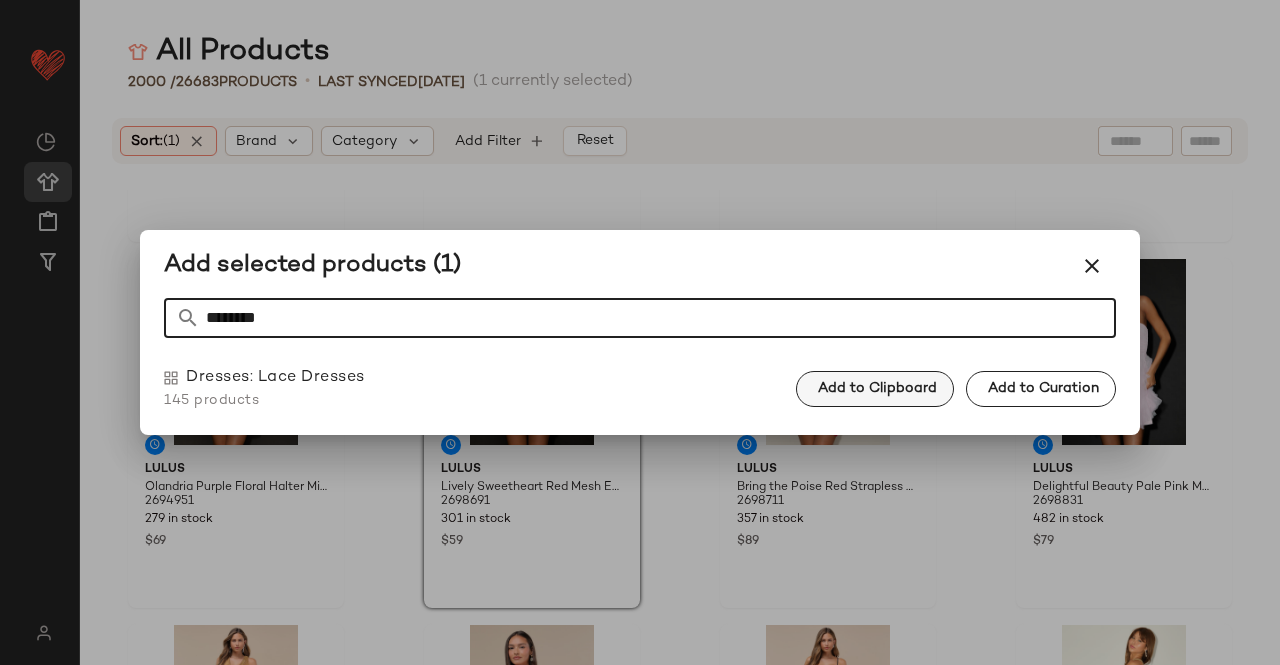 type on "********" 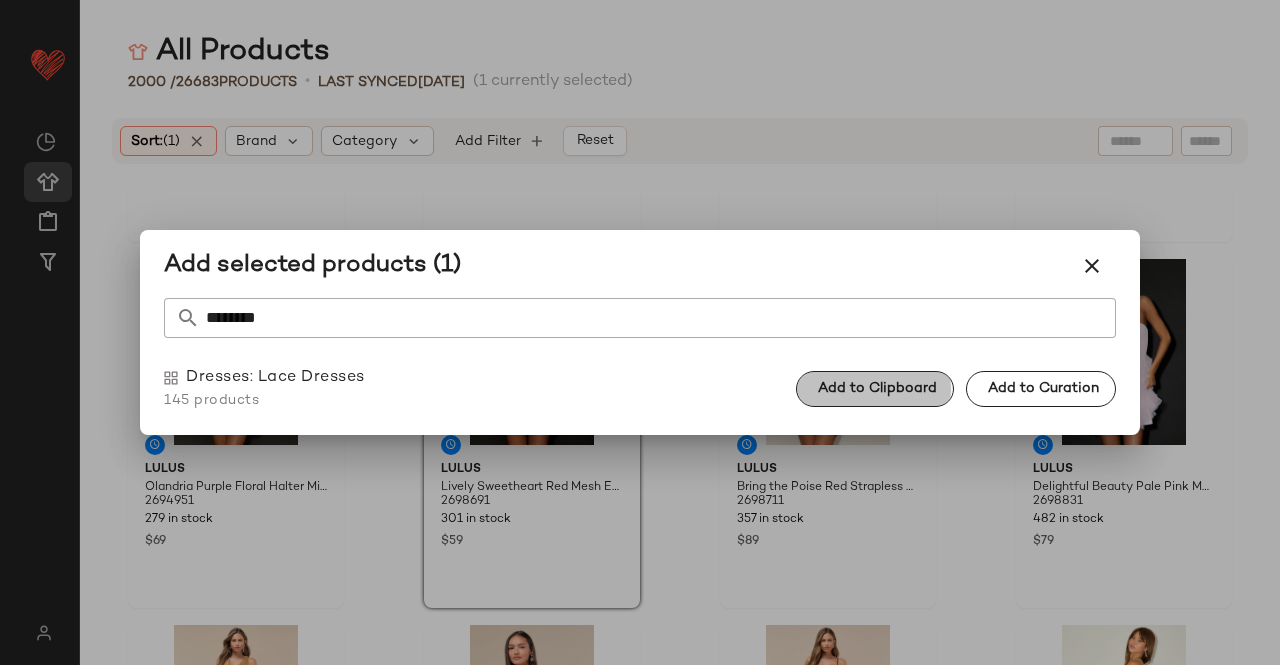 click on "Add to Clipboard" at bounding box center [875, 389] 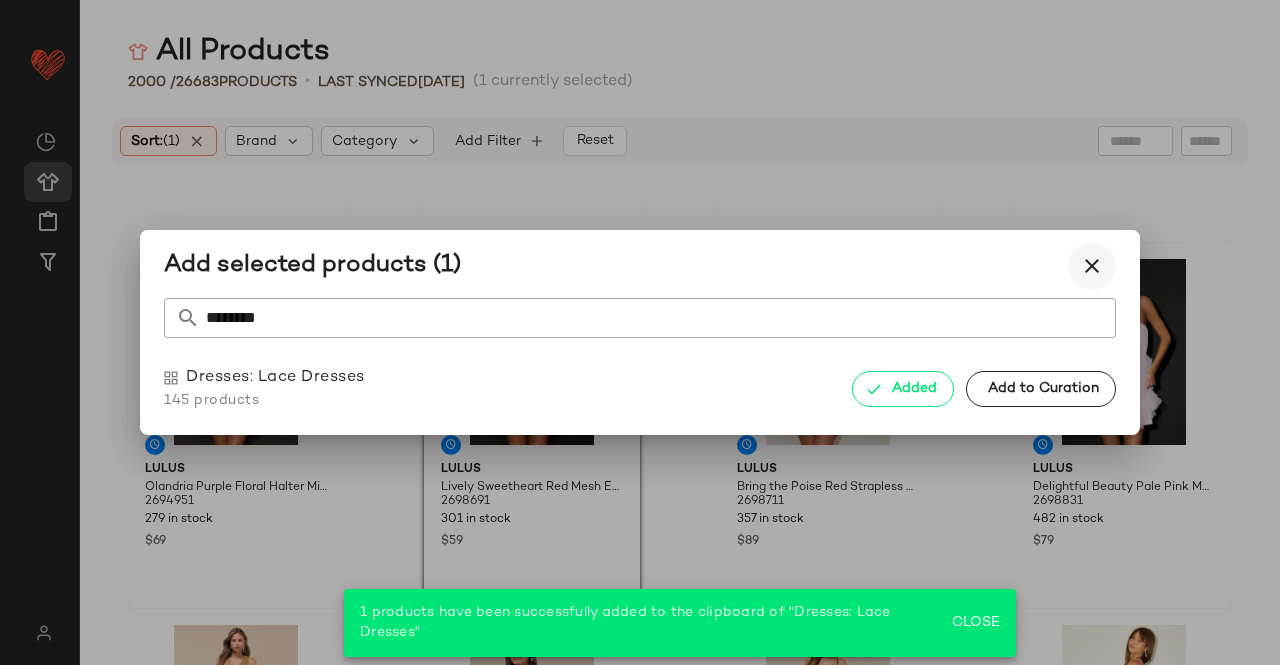 click at bounding box center [1092, 266] 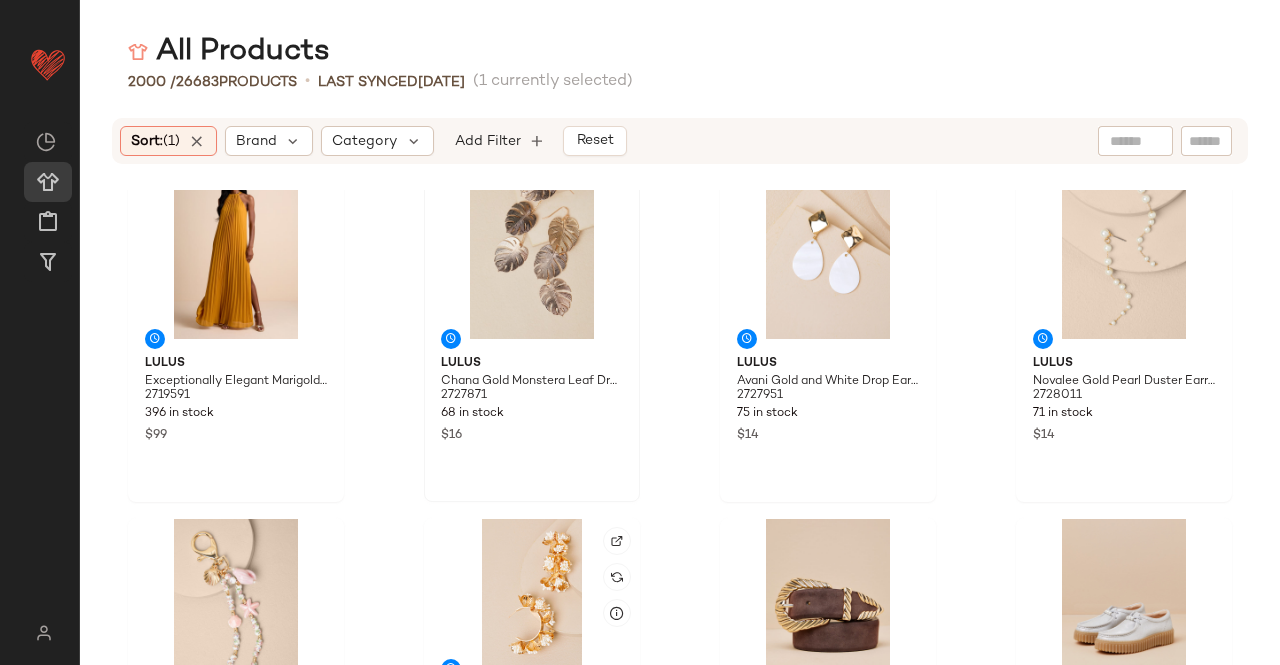 scroll, scrollTop: 0, scrollLeft: 0, axis: both 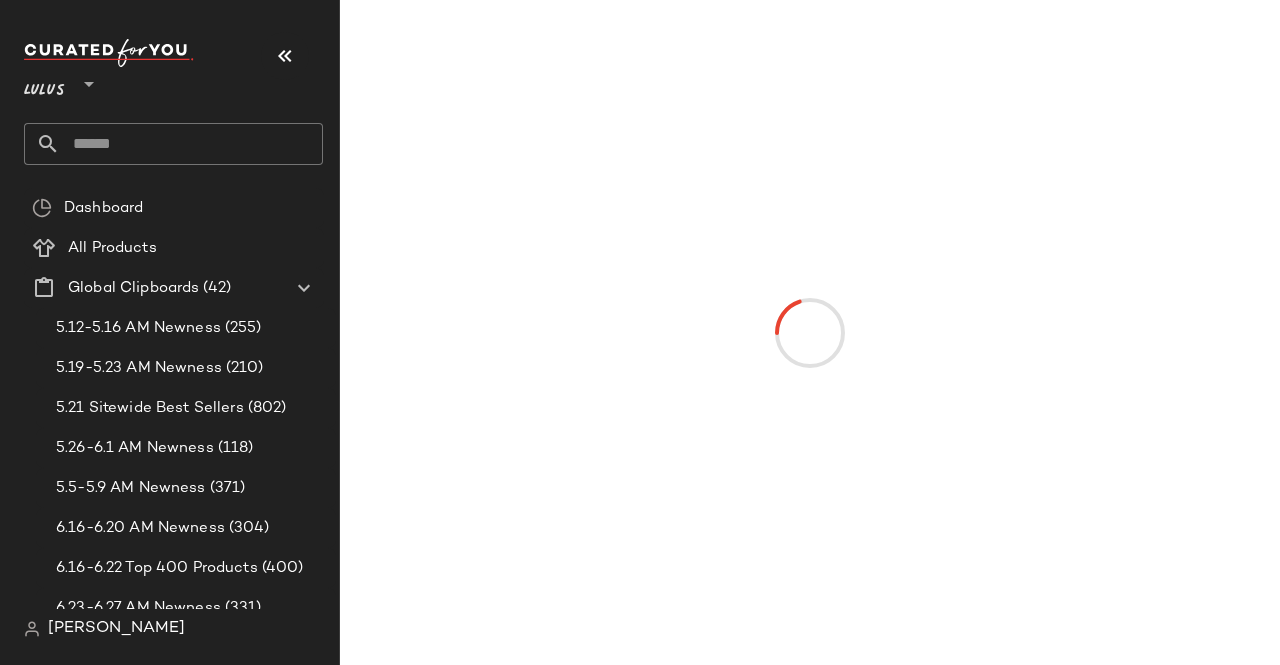 click at bounding box center [285, 56] 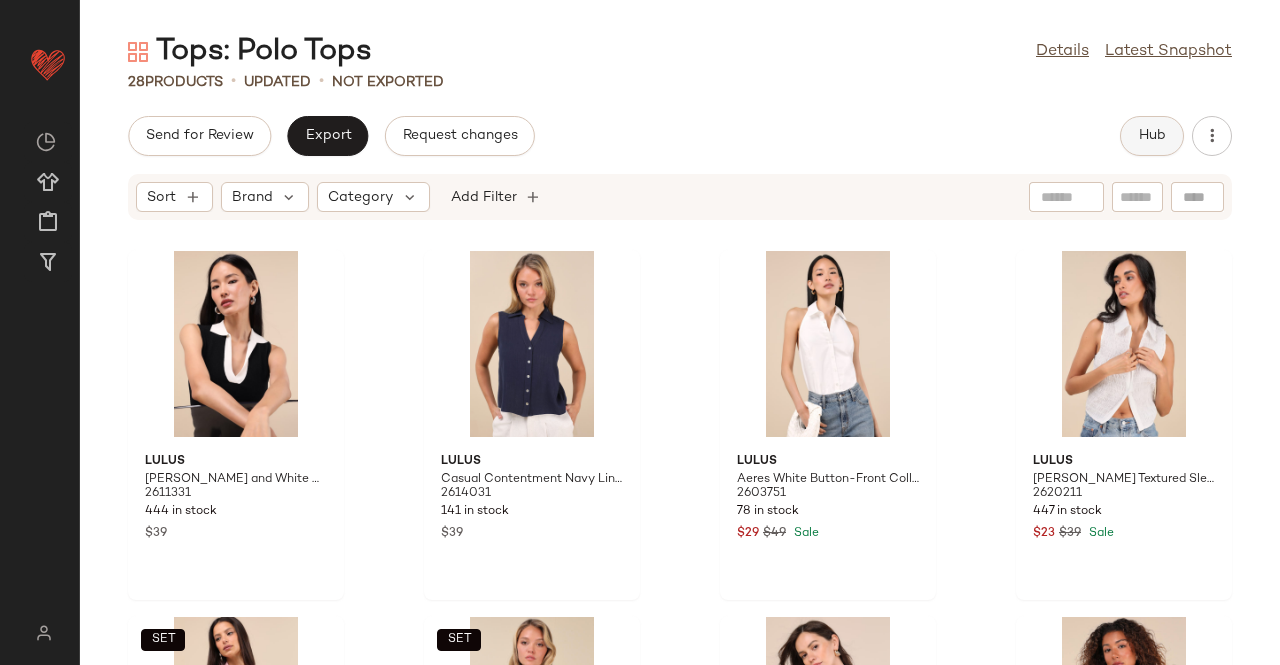 click on "Hub" at bounding box center [1152, 136] 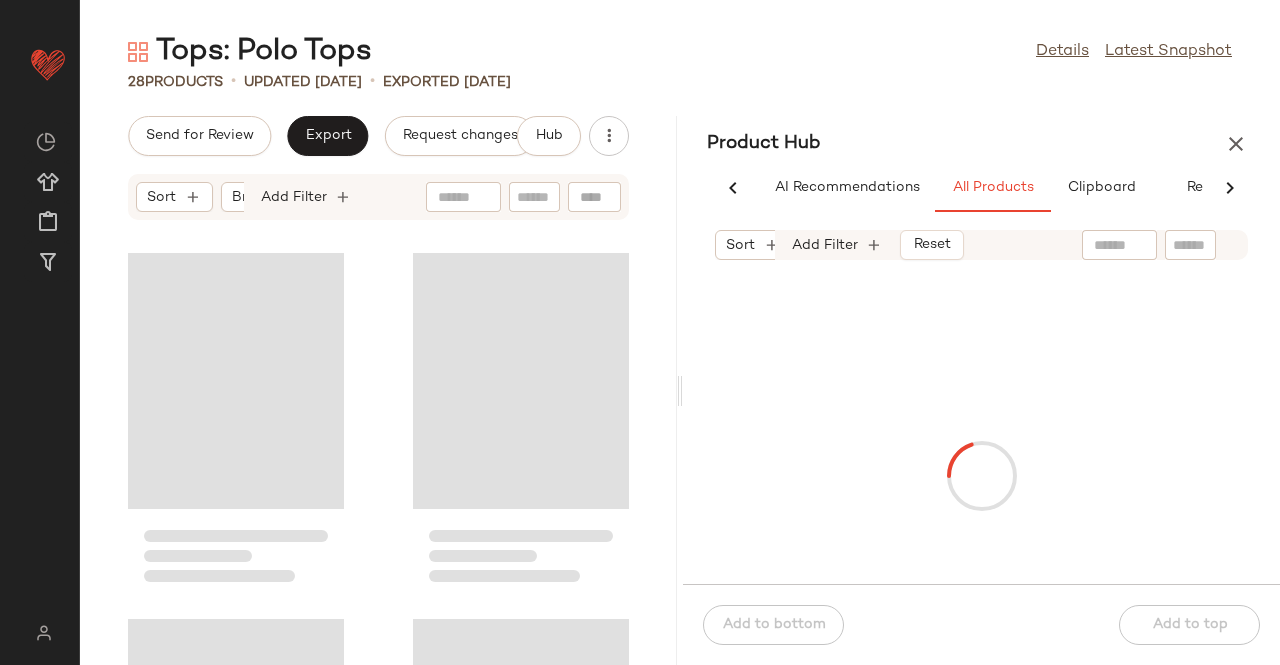 scroll, scrollTop: 0, scrollLeft: 54, axis: horizontal 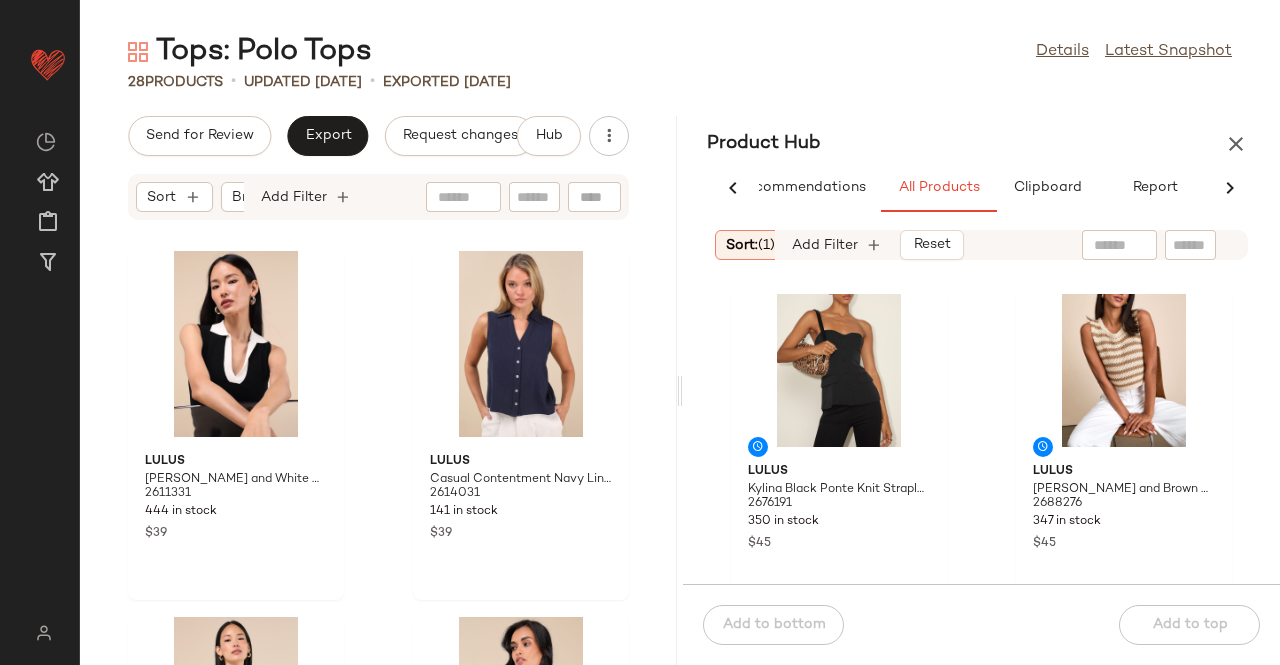 click 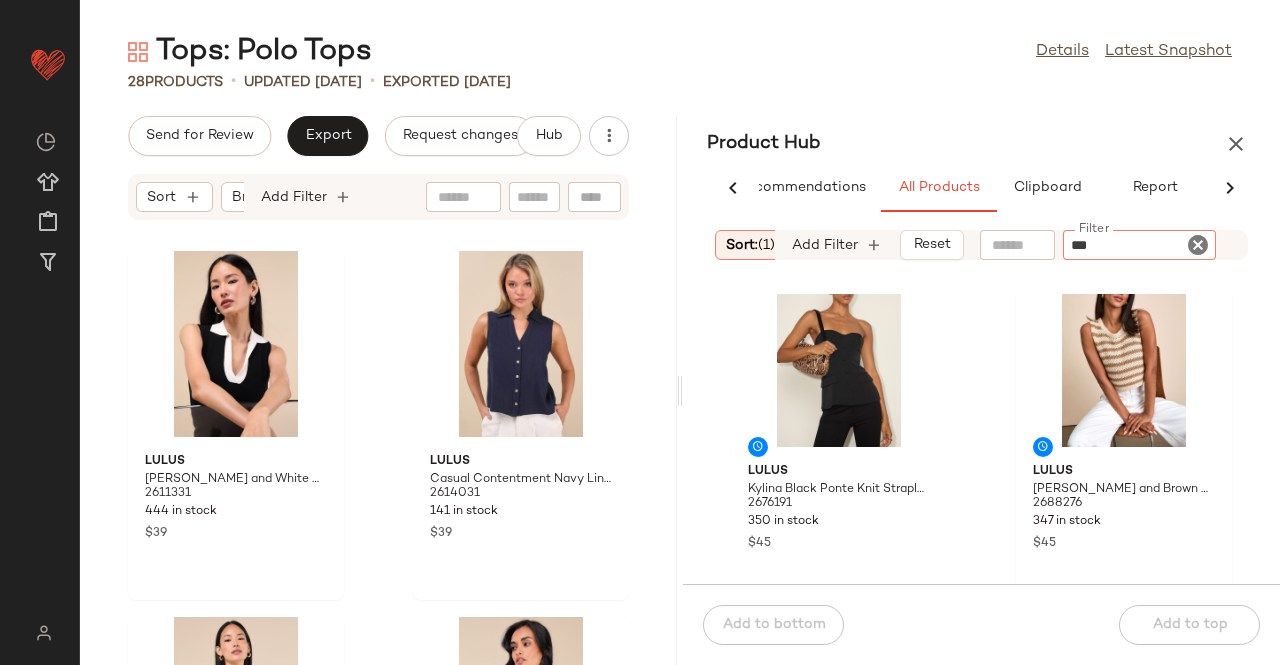 type on "****" 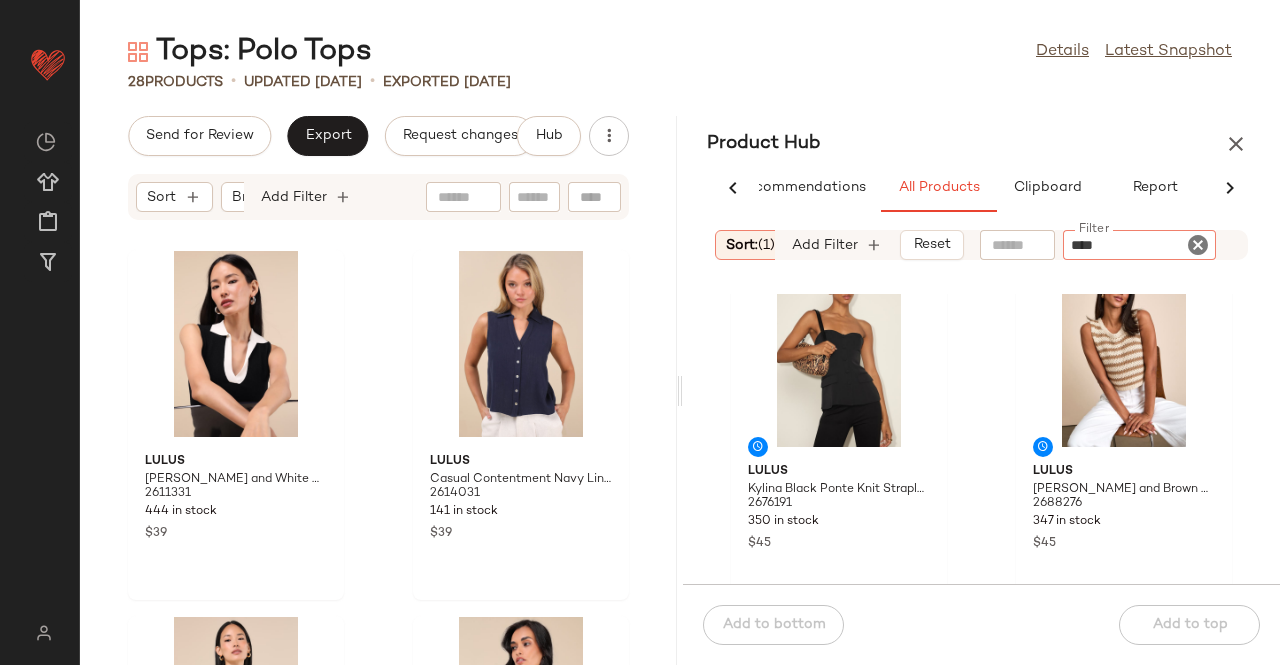 type 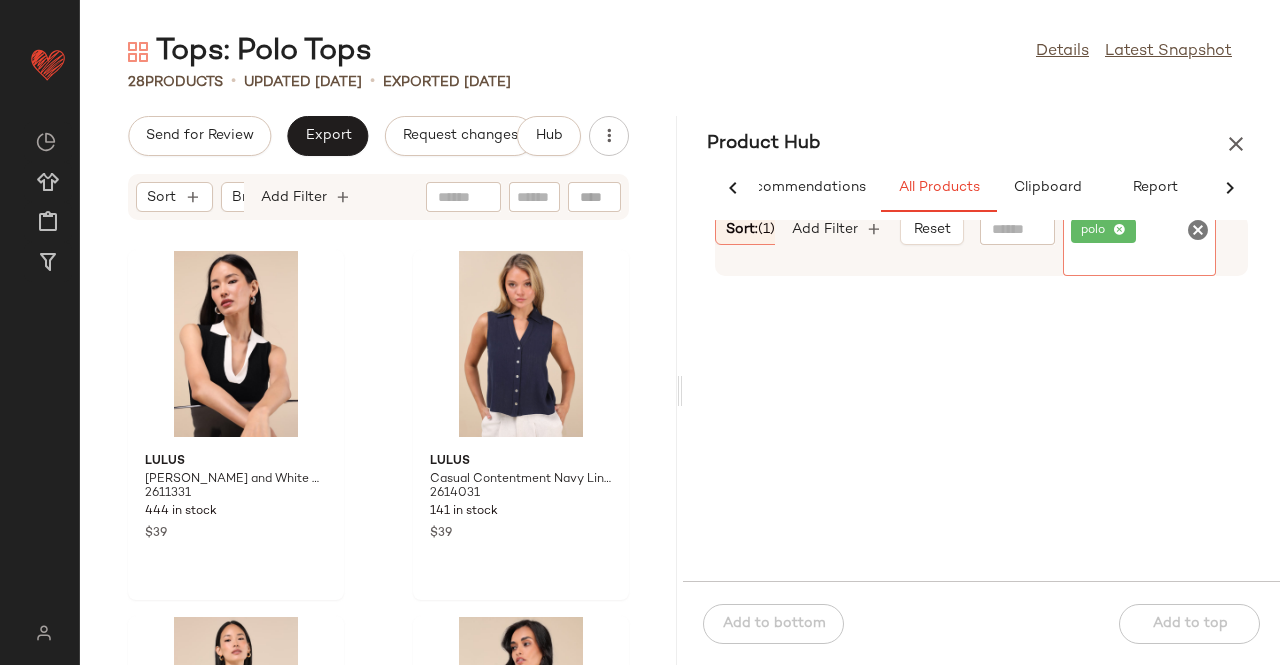 click 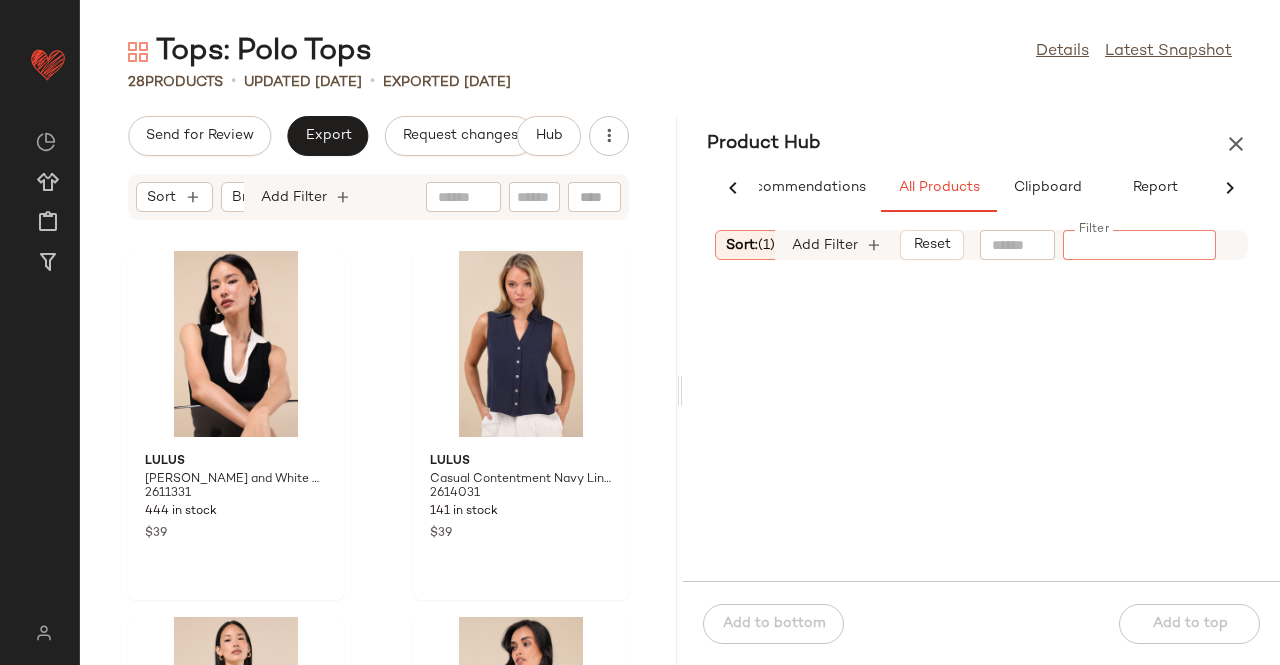 click on "Filter" 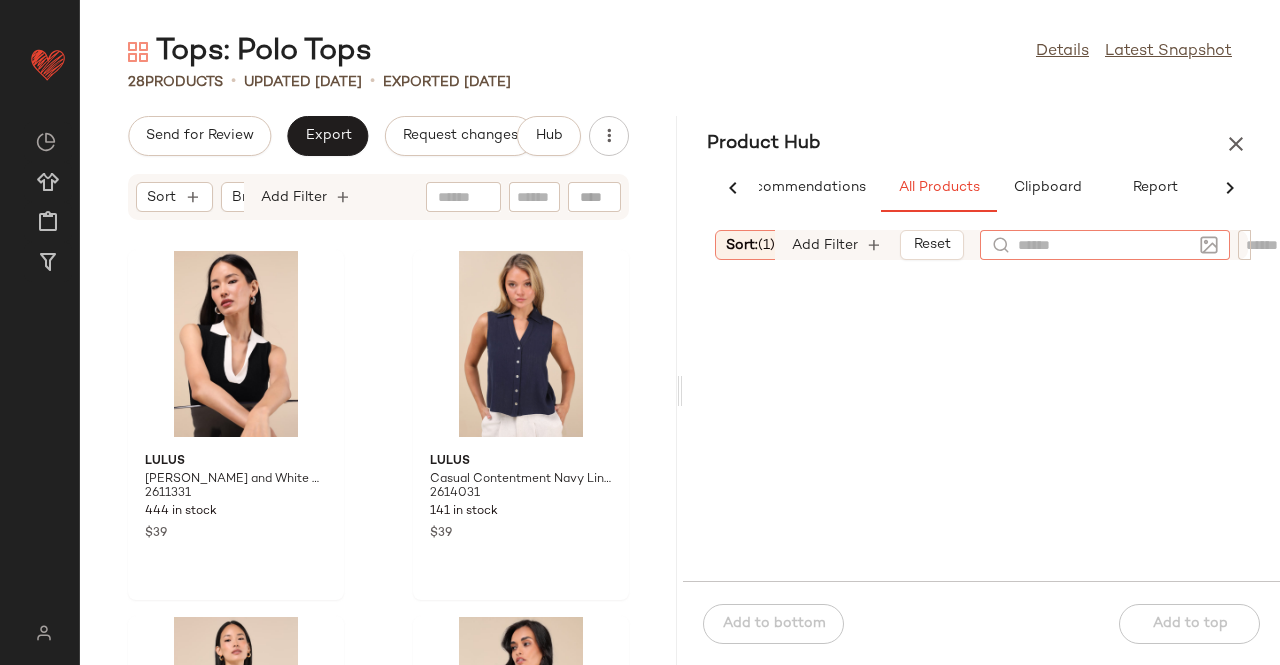 click 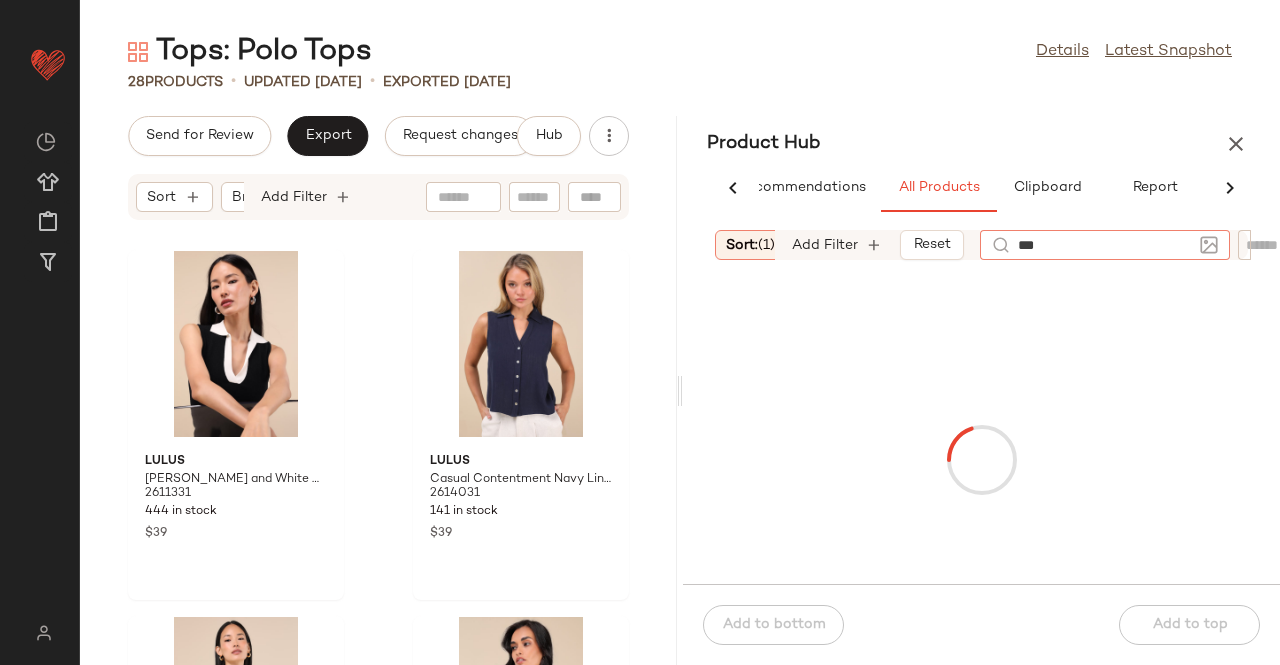type on "****" 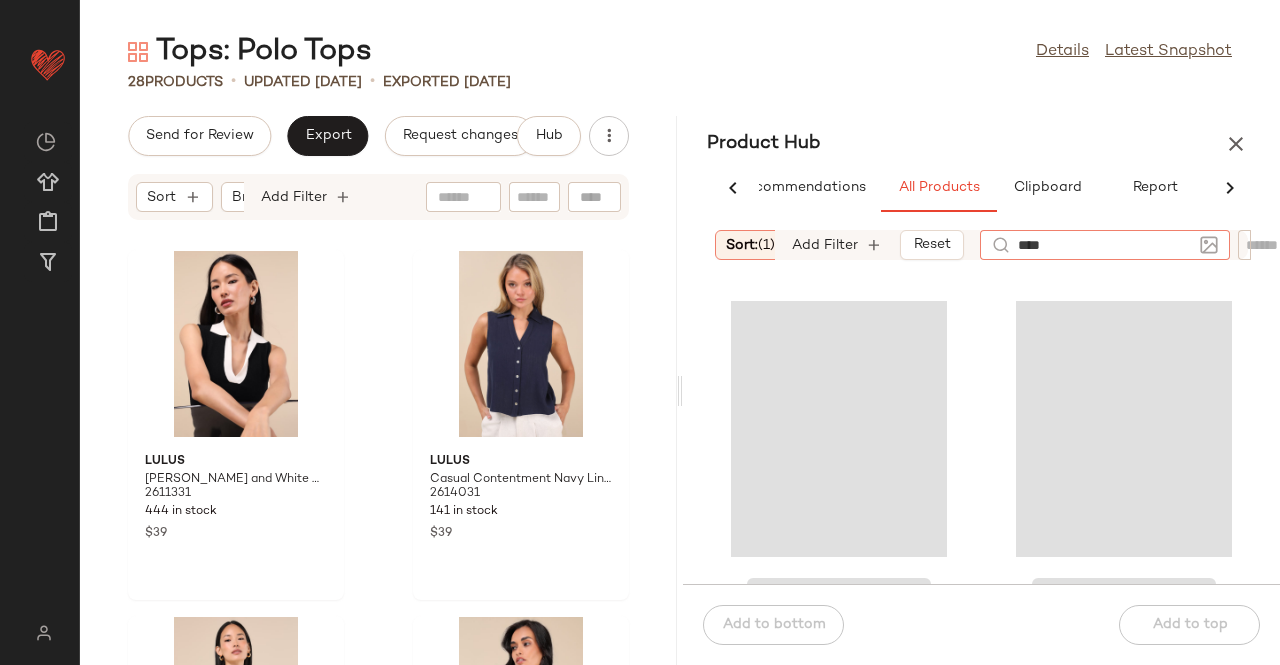 type 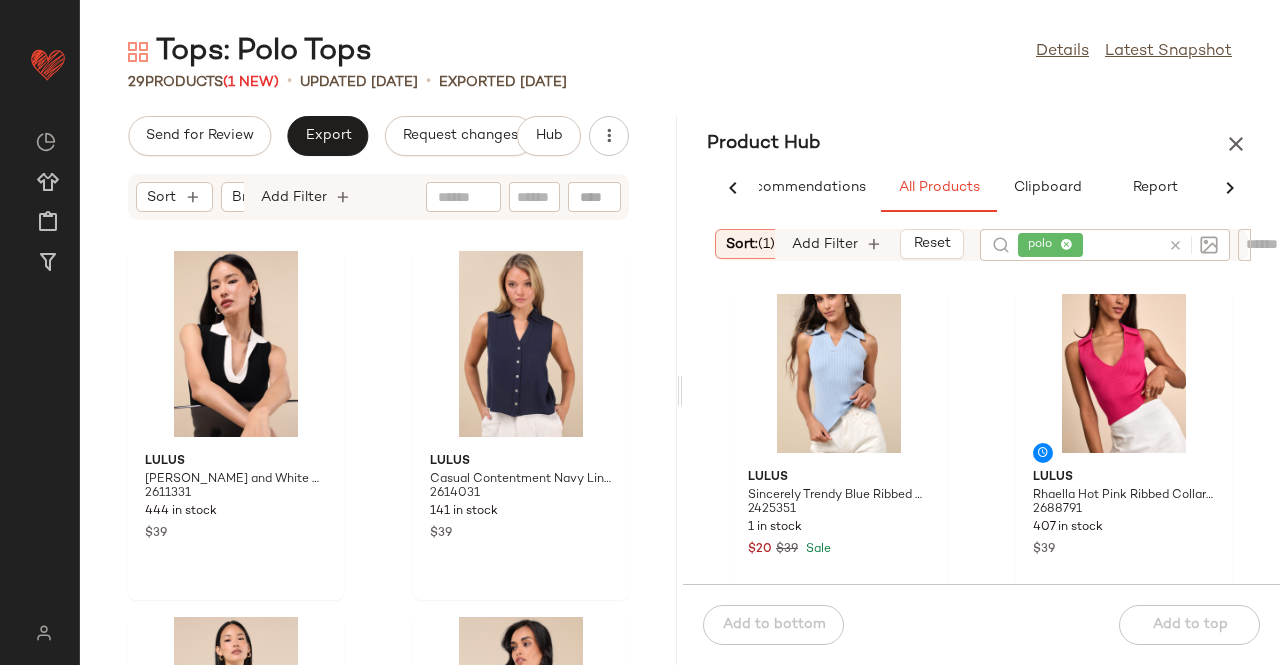 scroll, scrollTop: 416, scrollLeft: 0, axis: vertical 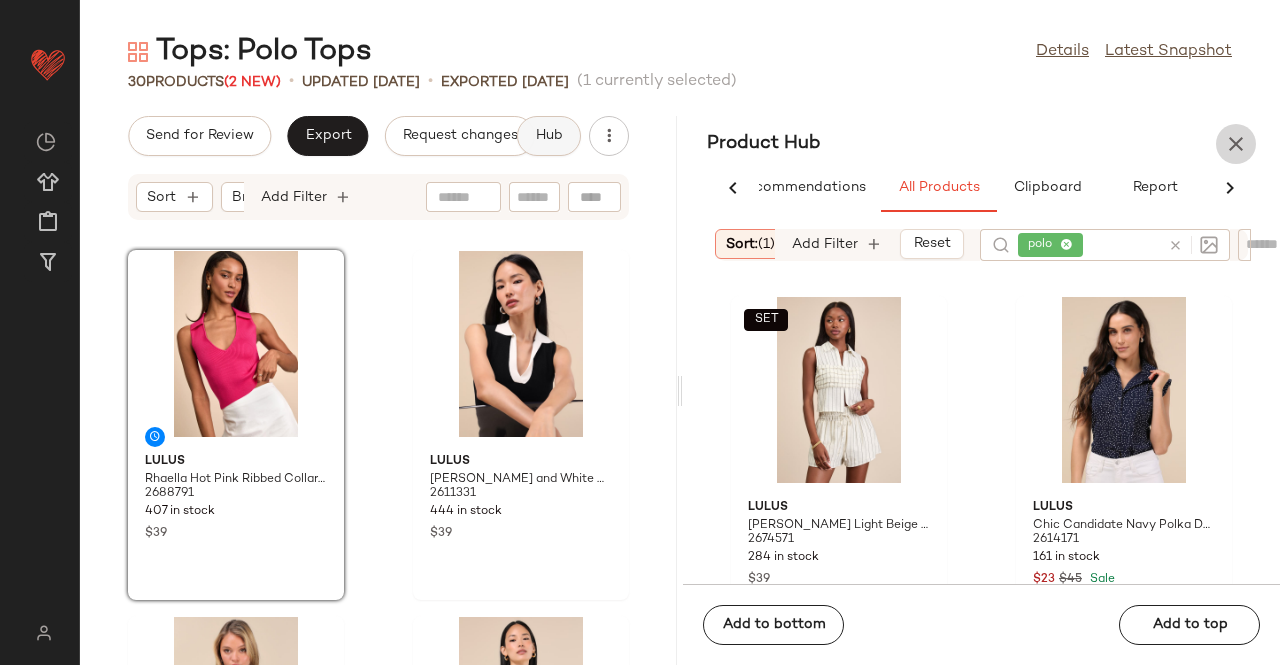 drag, startPoint x: 1231, startPoint y: 142, endPoint x: 1012, endPoint y: 127, distance: 219.51309 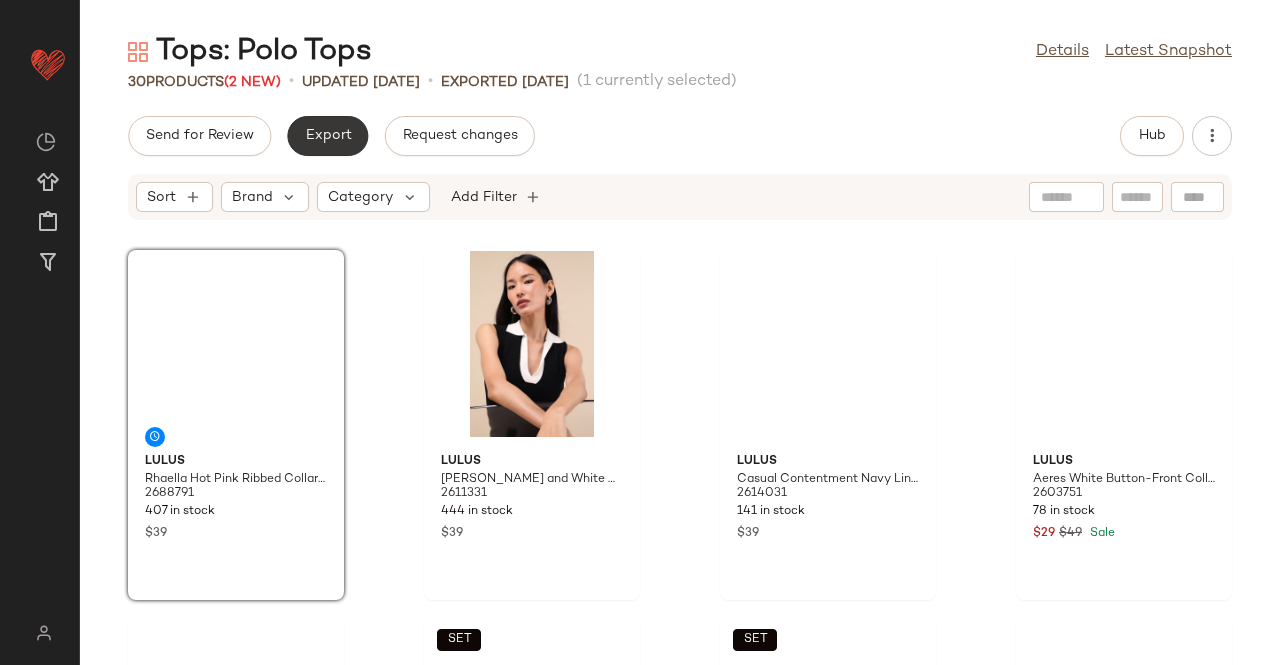 click on "Export" at bounding box center (327, 136) 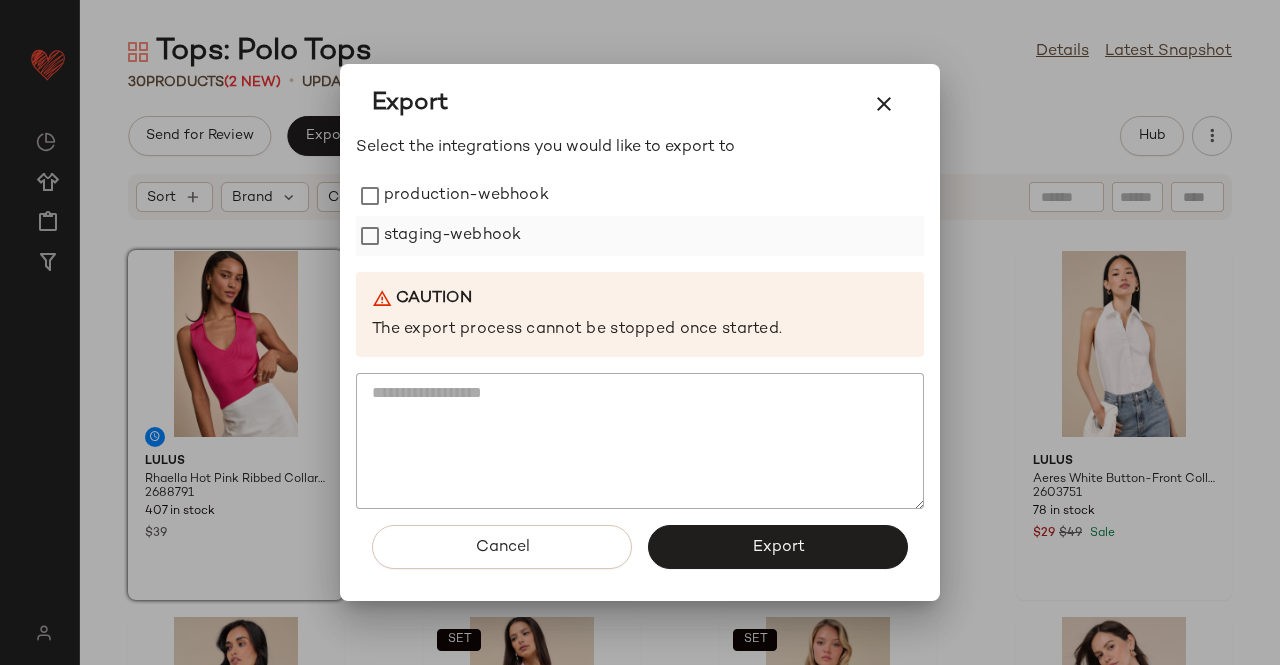 click on "staging-webhook" 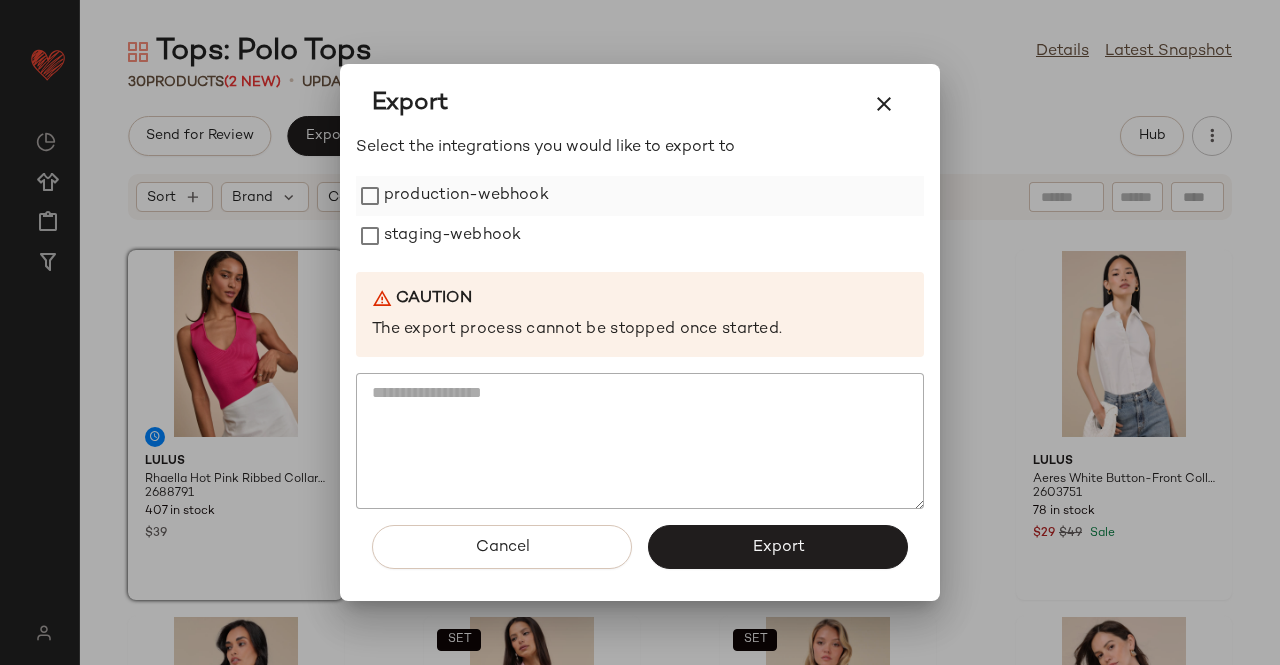 click on "production-webhook" at bounding box center [466, 196] 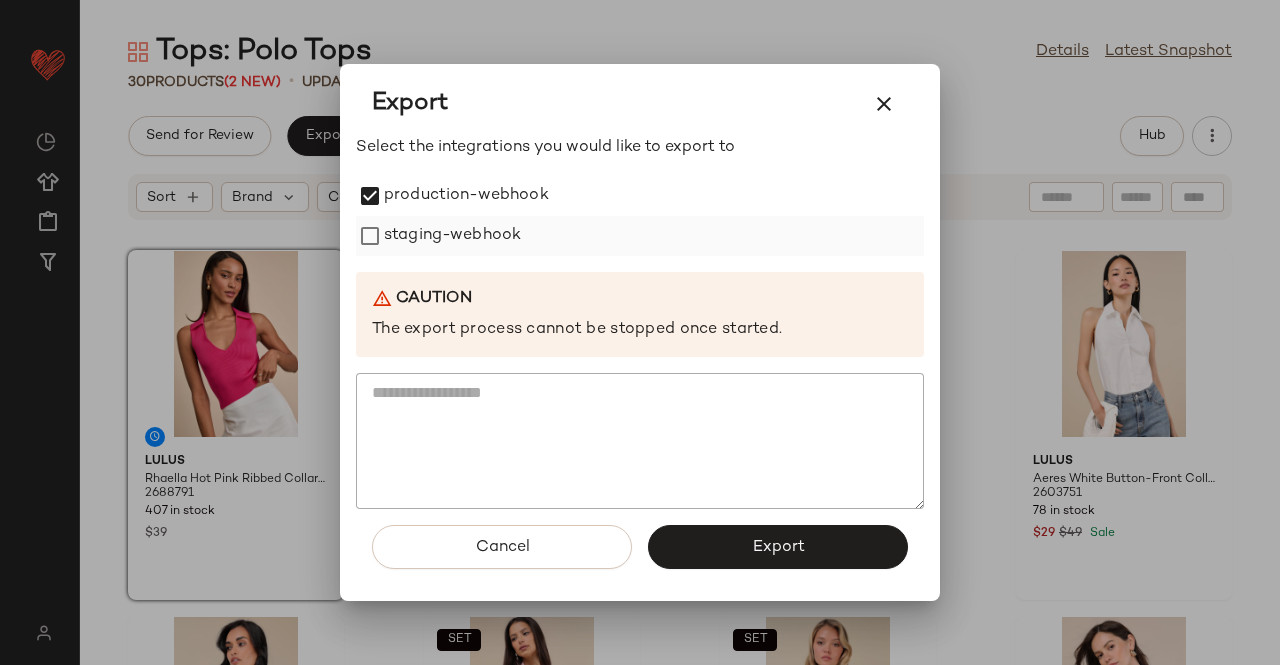 click on "staging-webhook" at bounding box center [452, 236] 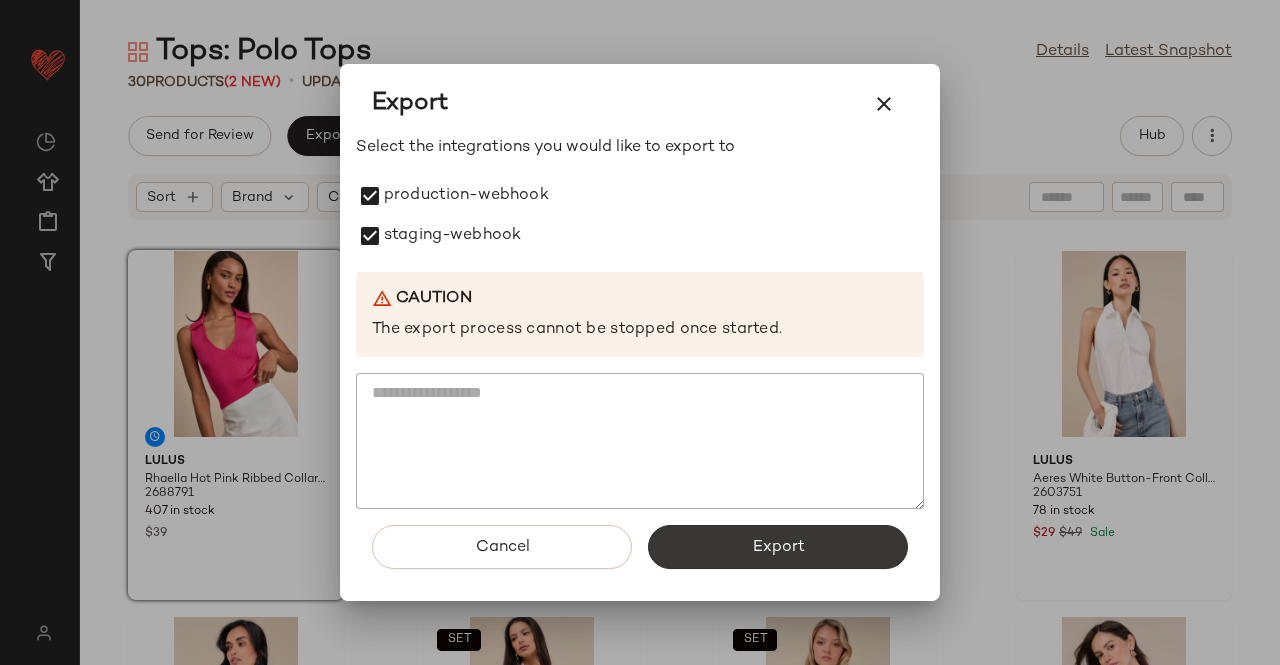 click on "Export" 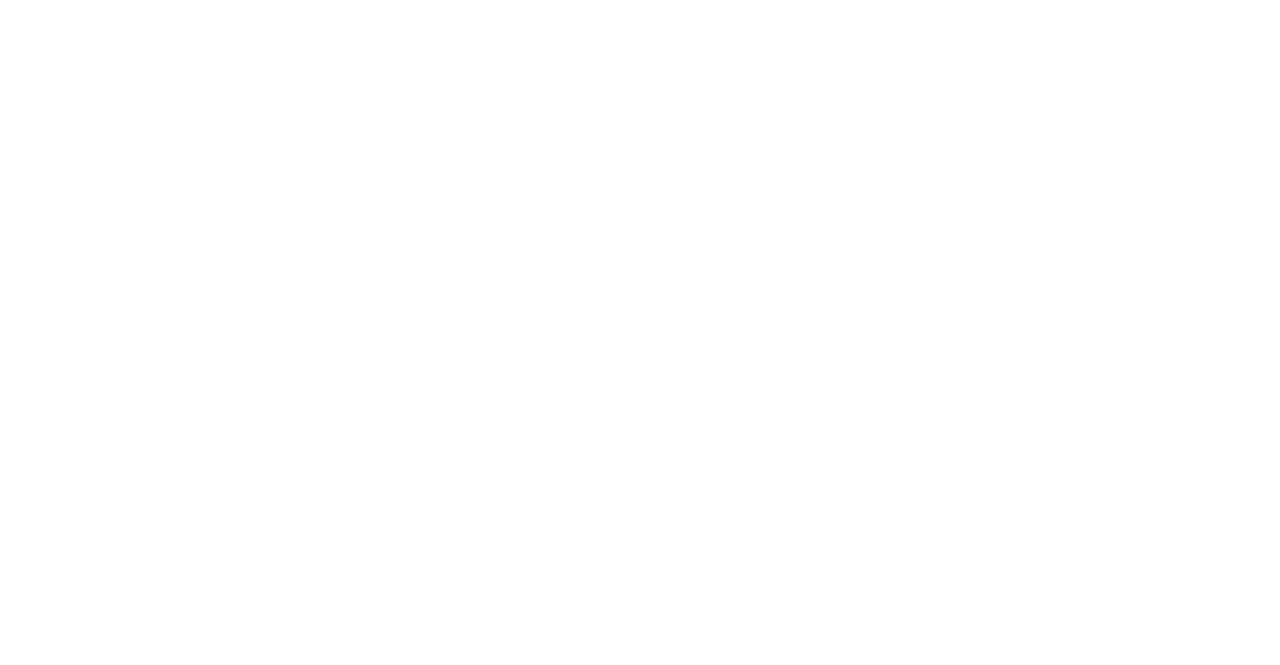 scroll, scrollTop: 0, scrollLeft: 0, axis: both 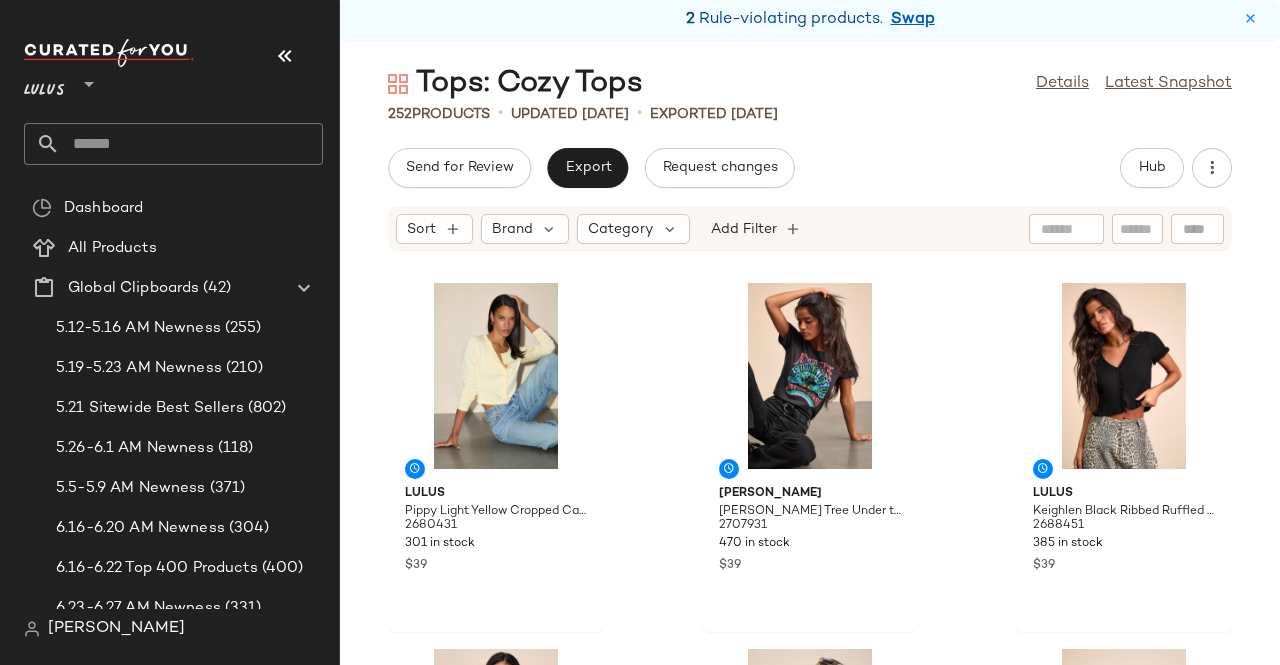 drag, startPoint x: 276, startPoint y: 47, endPoint x: 648, endPoint y: 47, distance: 372 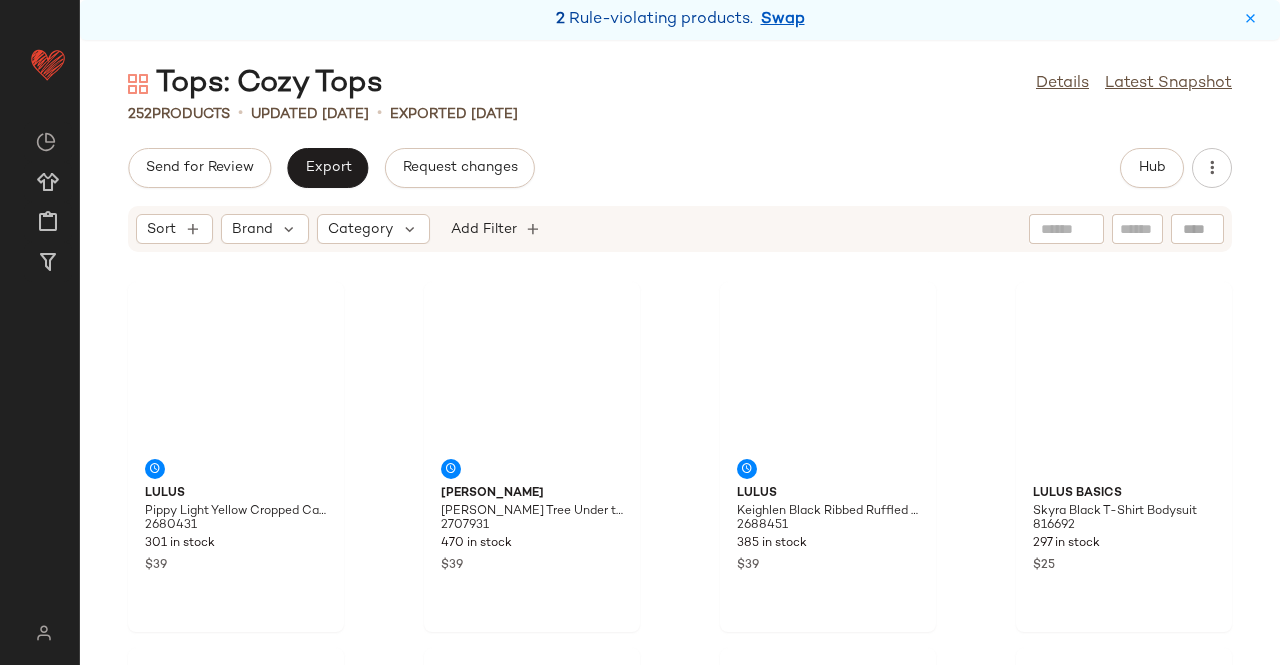 drag, startPoint x: 781, startPoint y: 16, endPoint x: 894, endPoint y: 124, distance: 156.3106 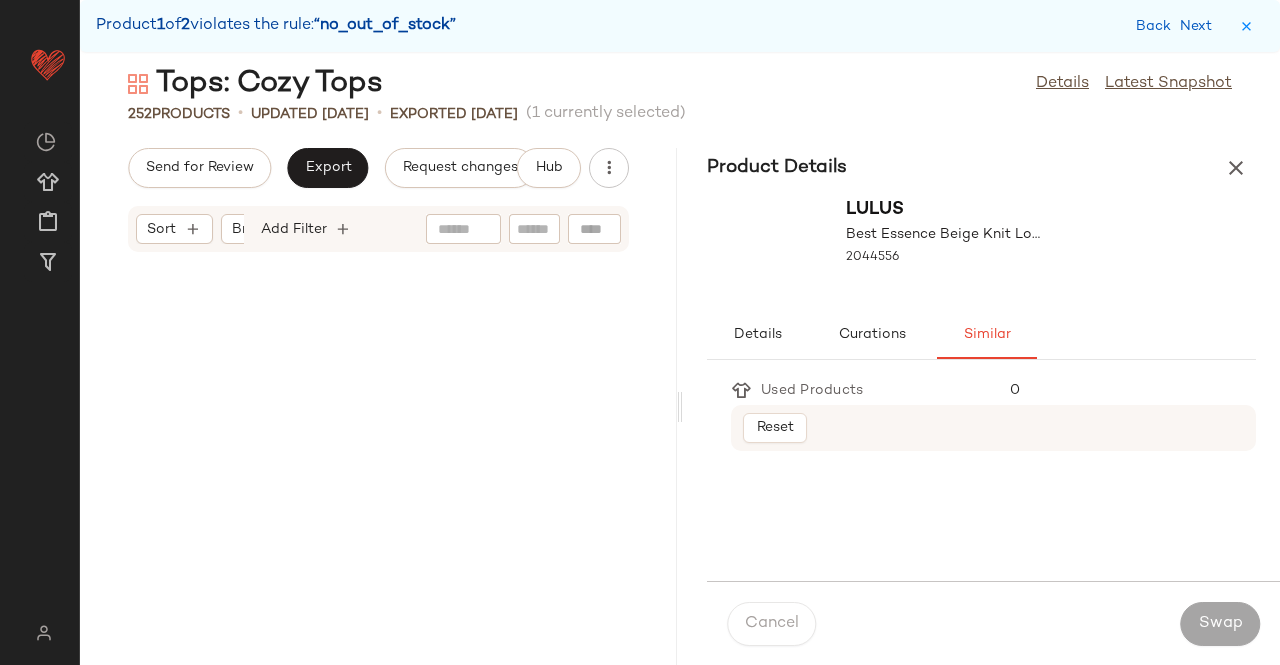 scroll, scrollTop: 21594, scrollLeft: 0, axis: vertical 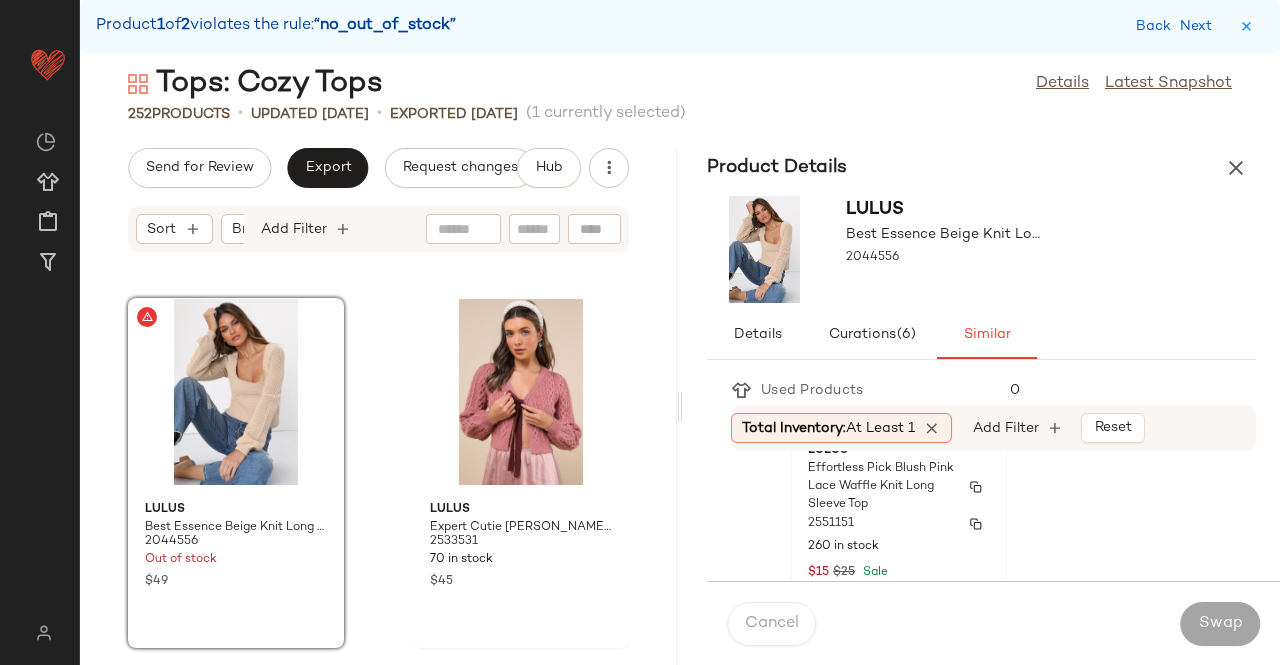 click on "Effortless Pick Blush Pink Lace Waffle Knit Long Sleeve Top" at bounding box center (881, 487) 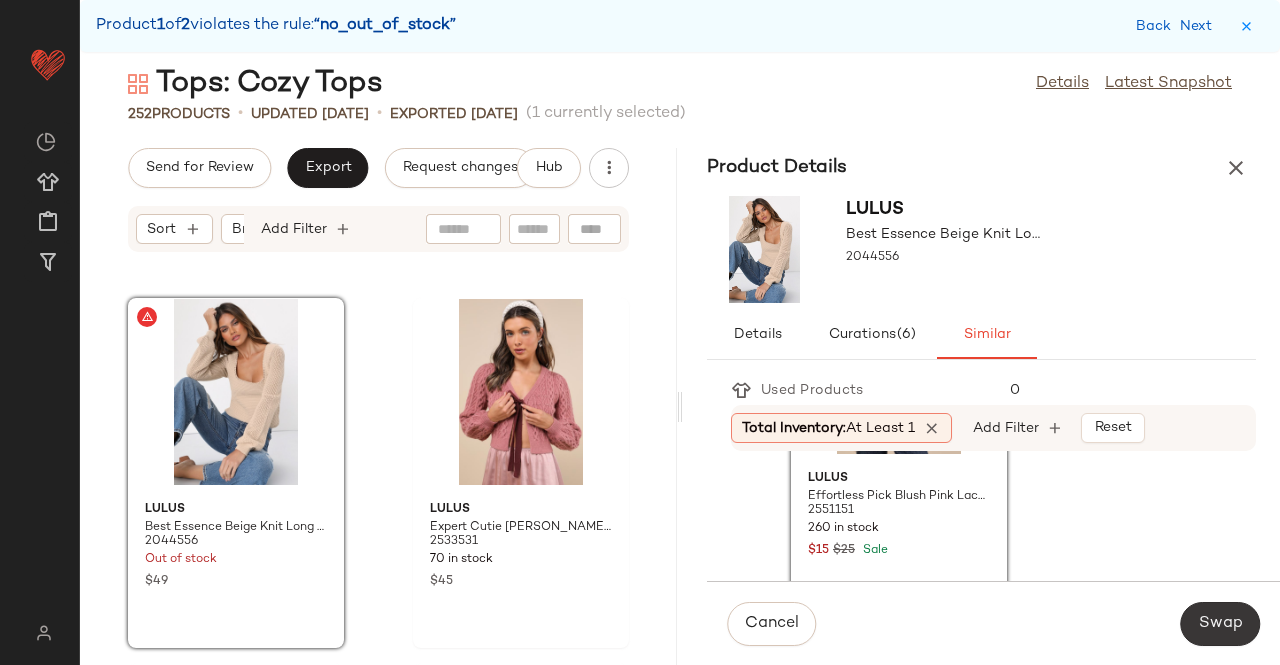 click on "Swap" 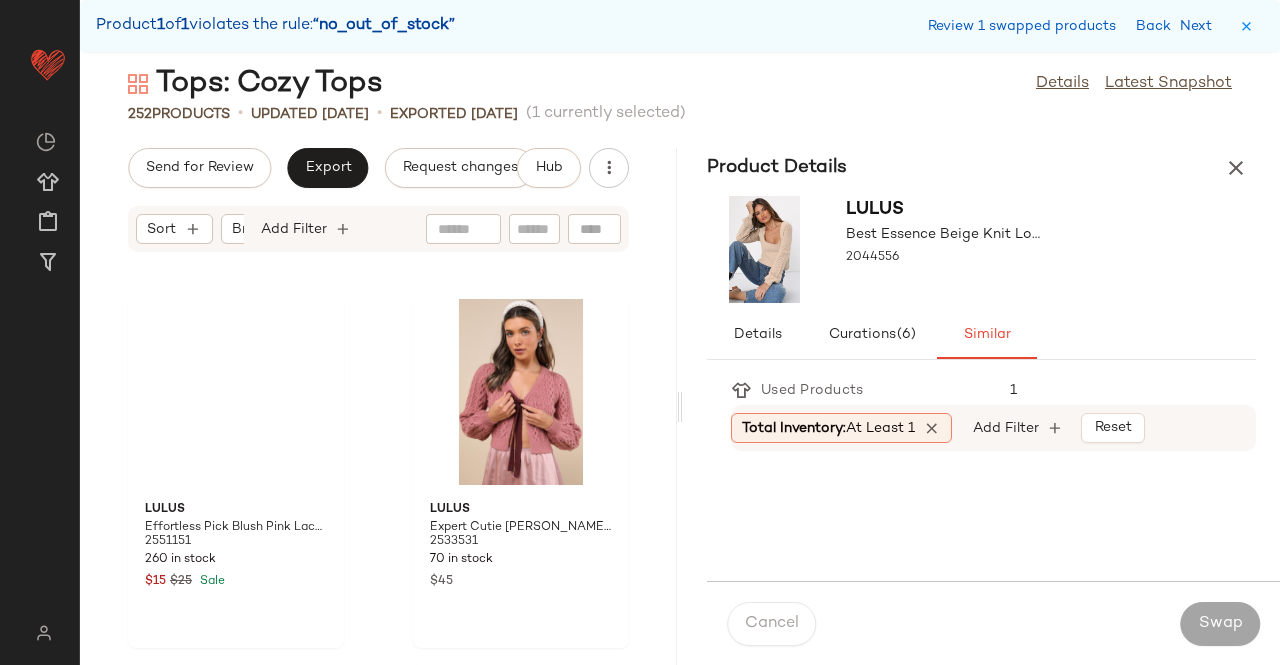 scroll, scrollTop: 43554, scrollLeft: 0, axis: vertical 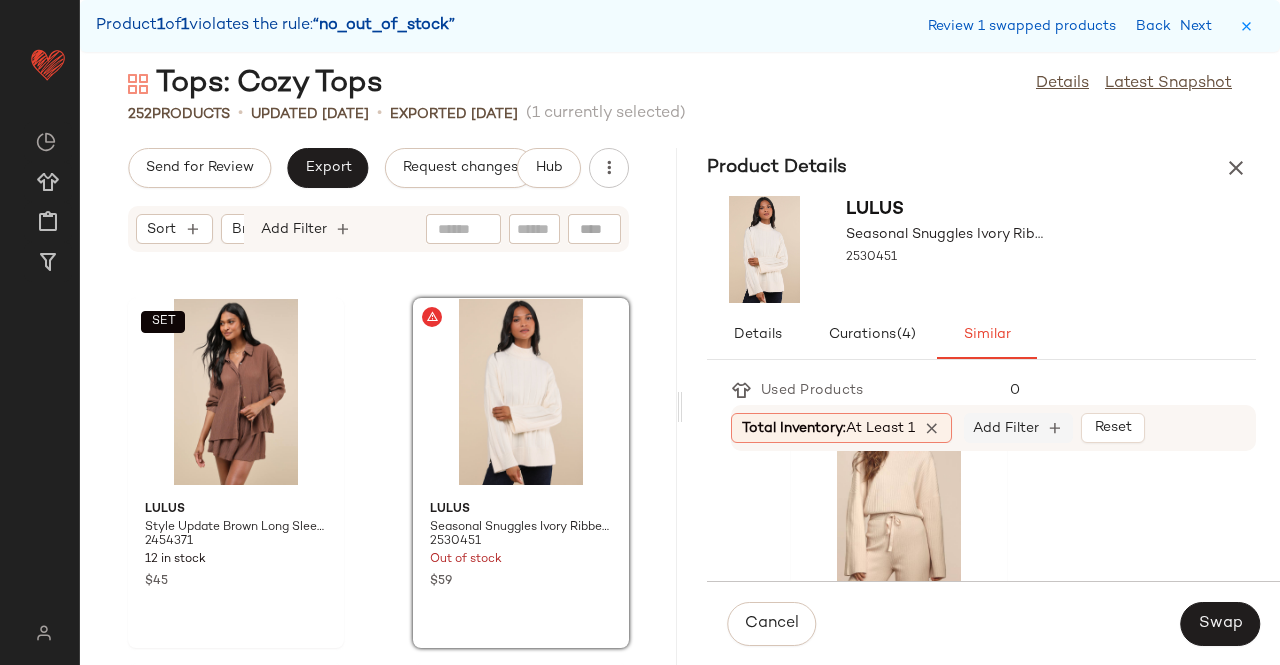 click on "Add Filter" at bounding box center (1006, 428) 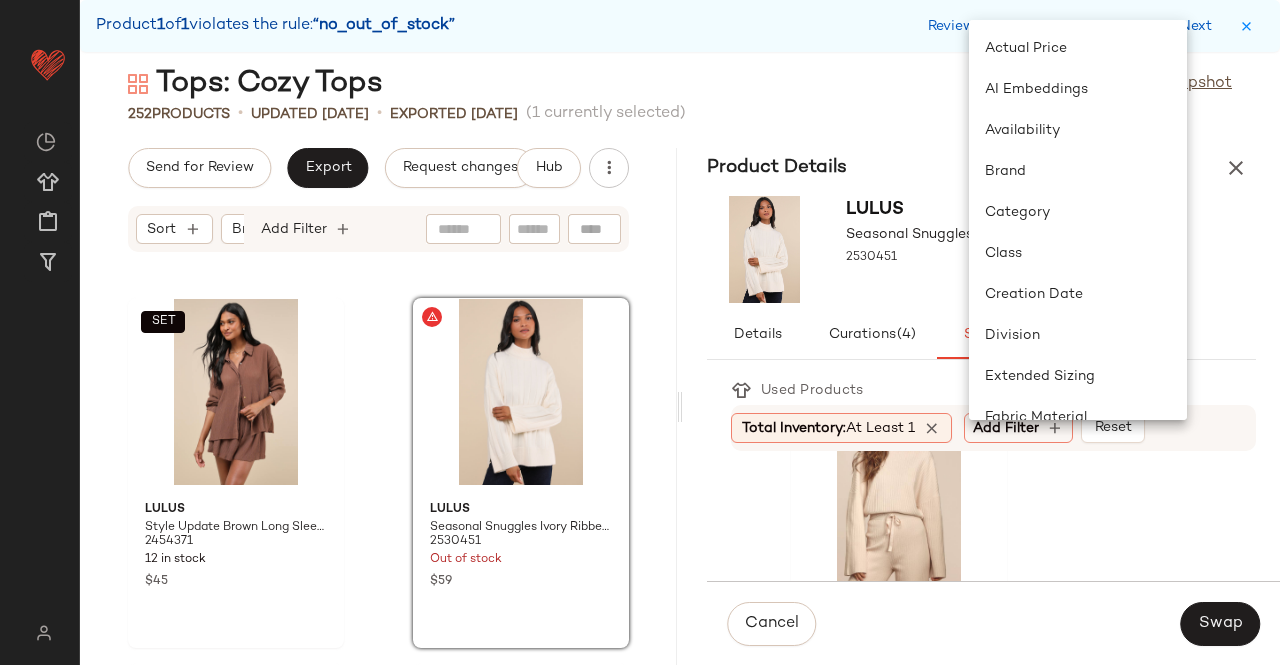 click on "Category" 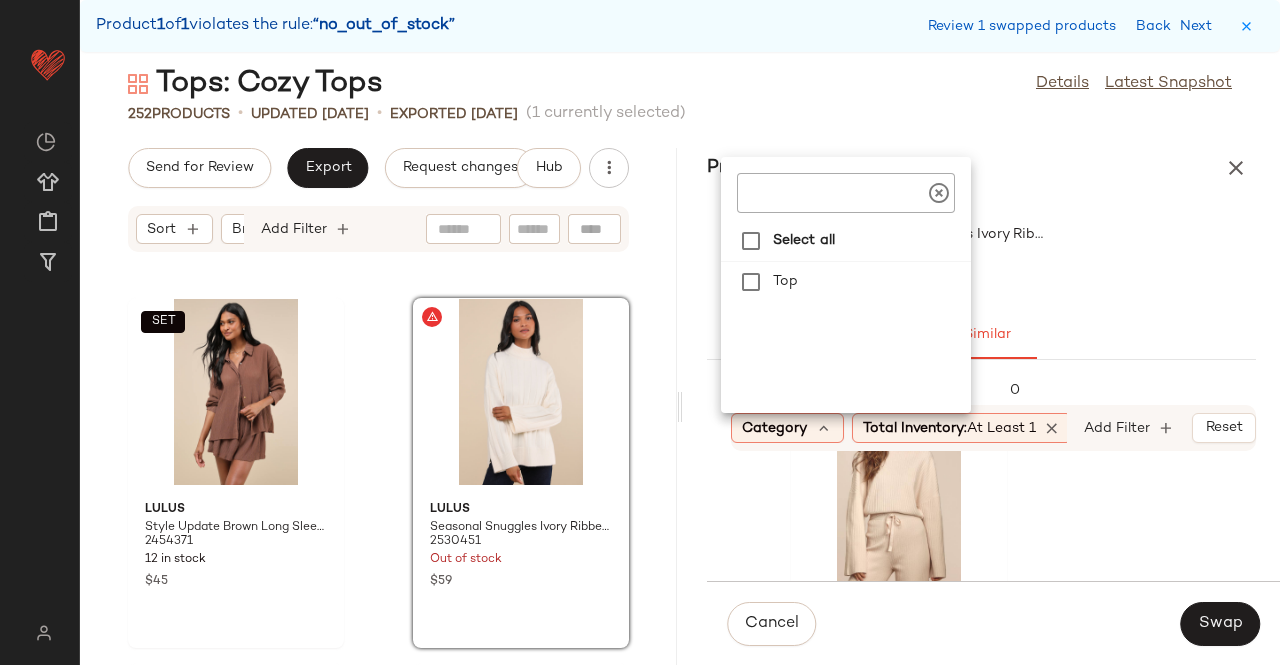 scroll, scrollTop: 0, scrollLeft: 10, axis: horizontal 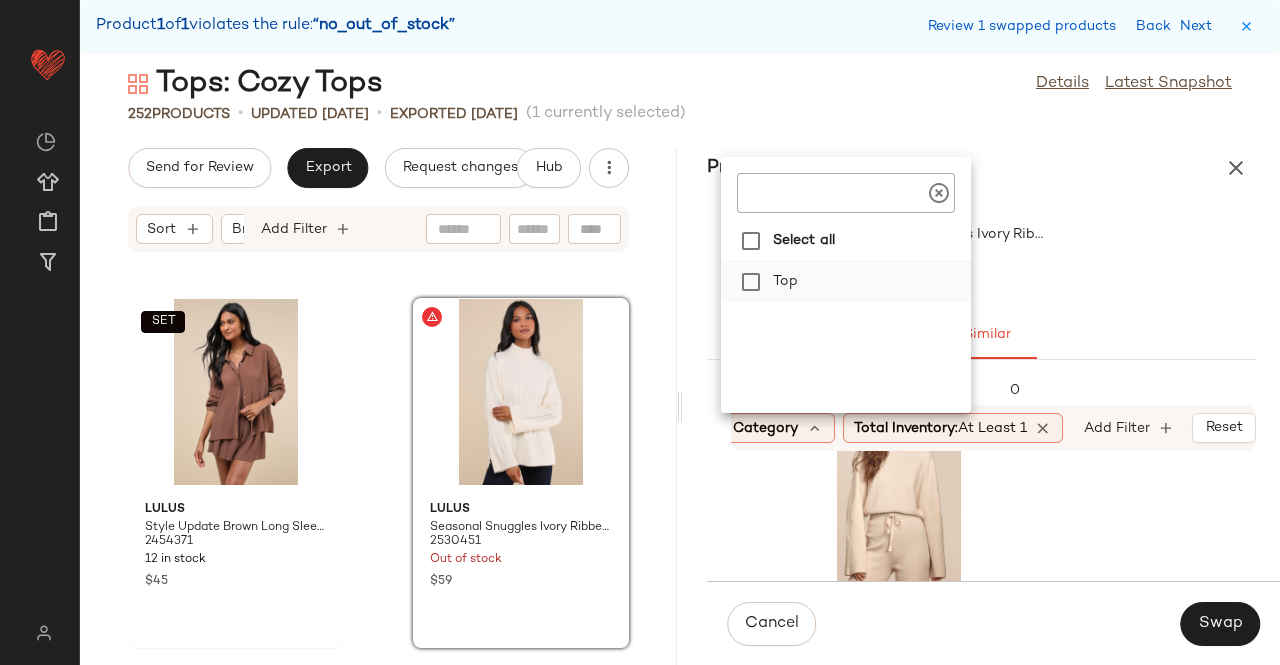 click on "Top" at bounding box center [868, 282] 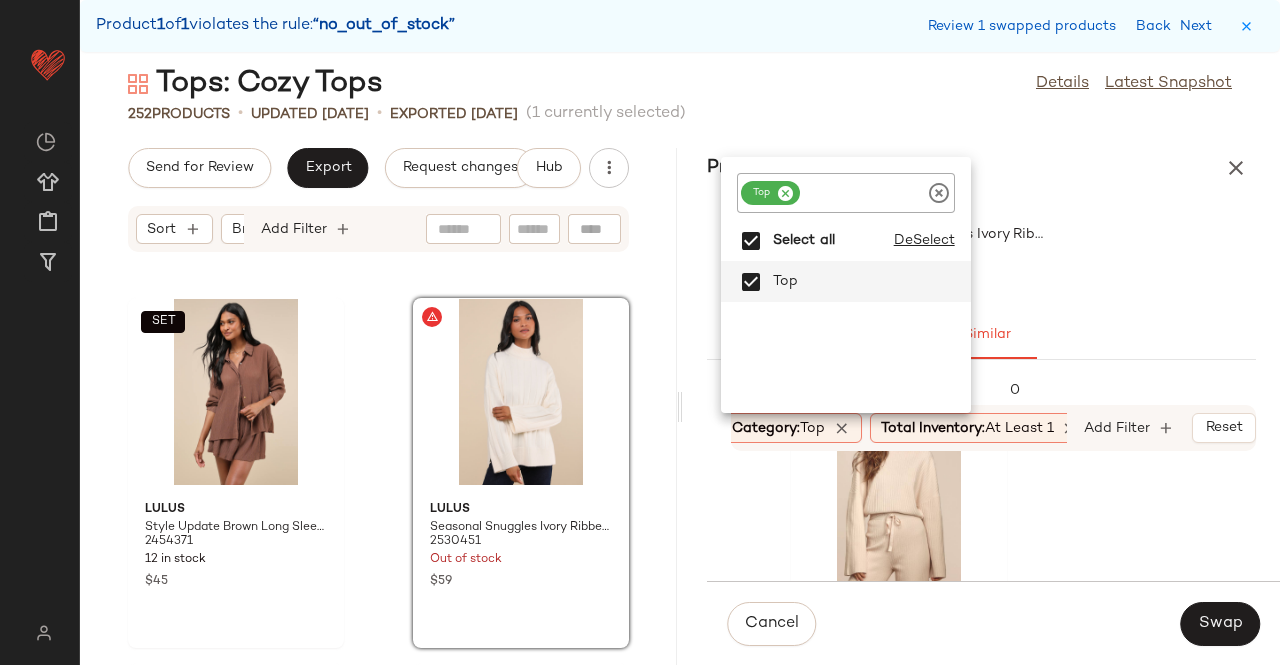 click on "Lulus Seasonal Snuggles Ivory Ribbed Mock Neck Pullover Sweater 2530451" at bounding box center (981, 249) 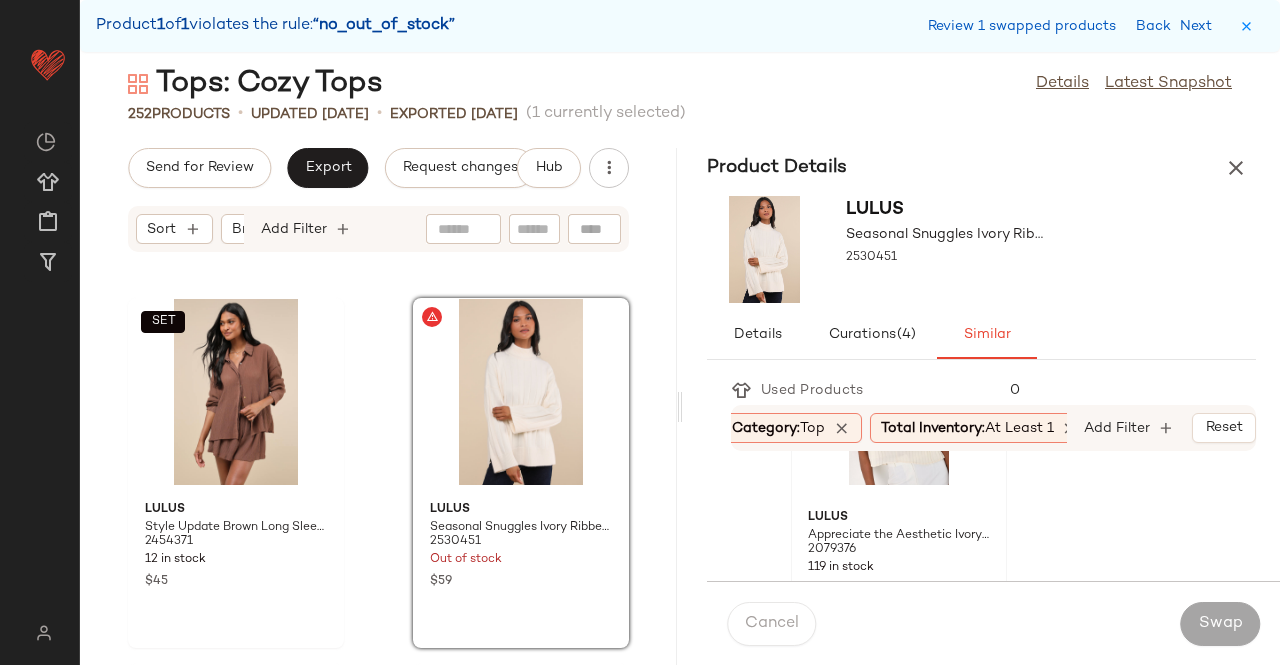scroll, scrollTop: 2726, scrollLeft: 0, axis: vertical 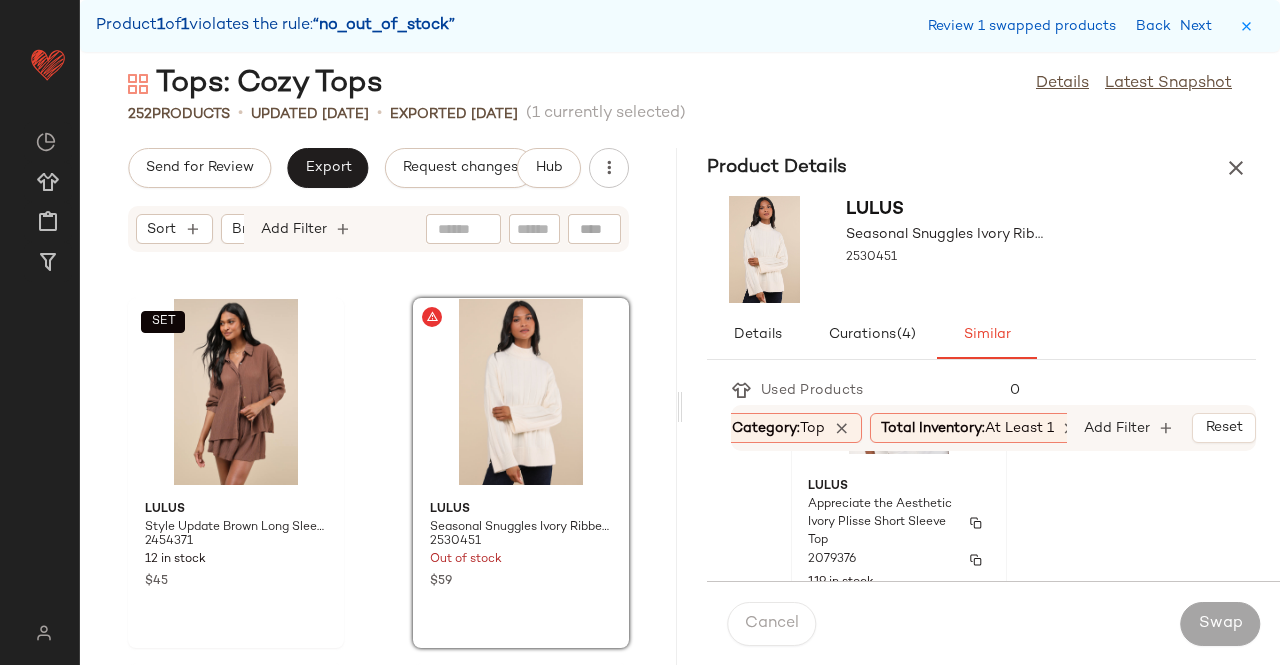 click on "Lulus" at bounding box center [899, 487] 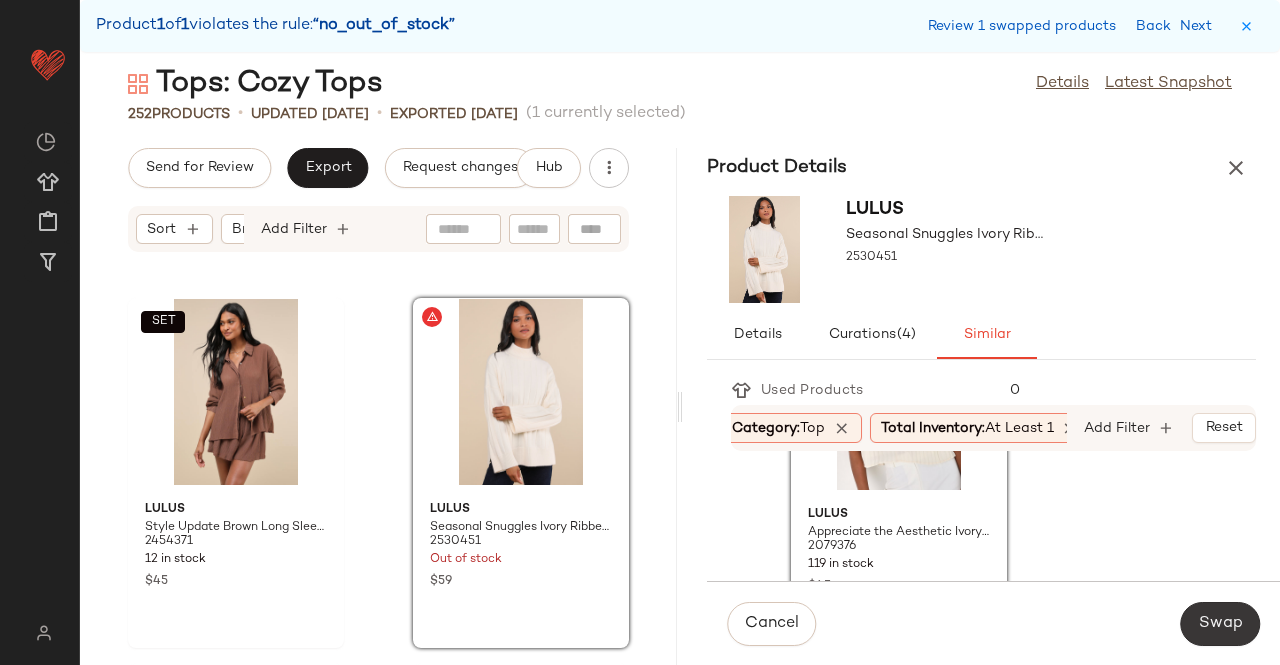 click on "Swap" at bounding box center (1220, 624) 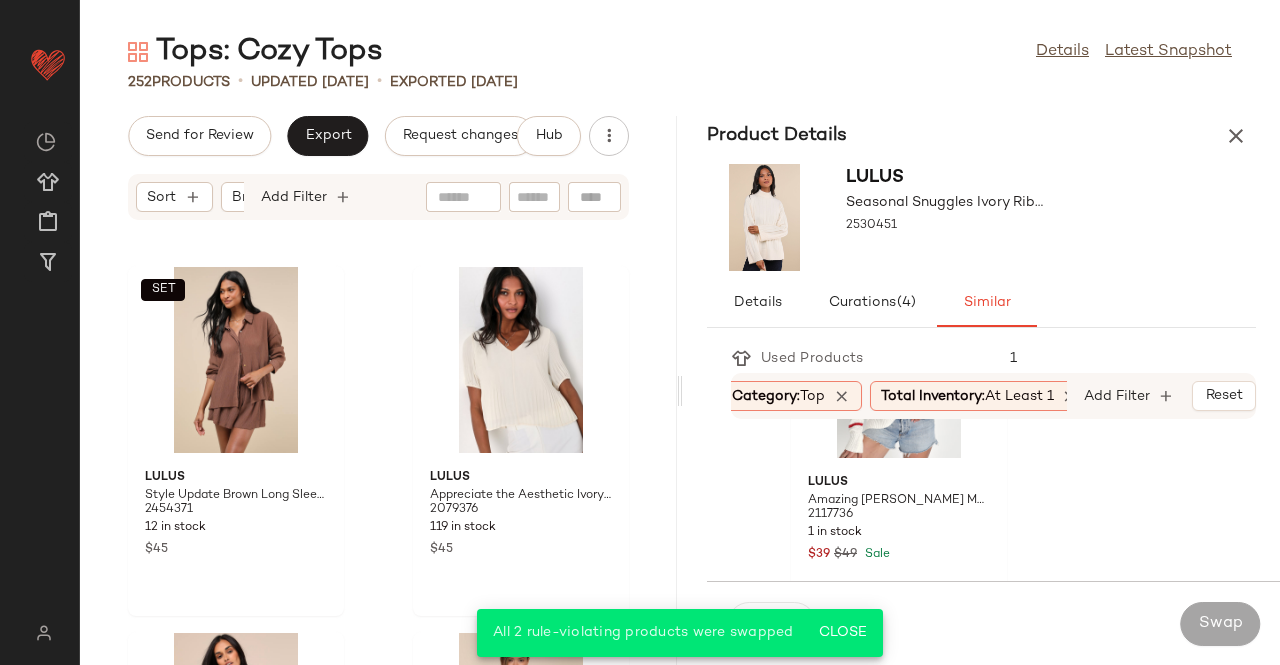 click at bounding box center (1236, 136) 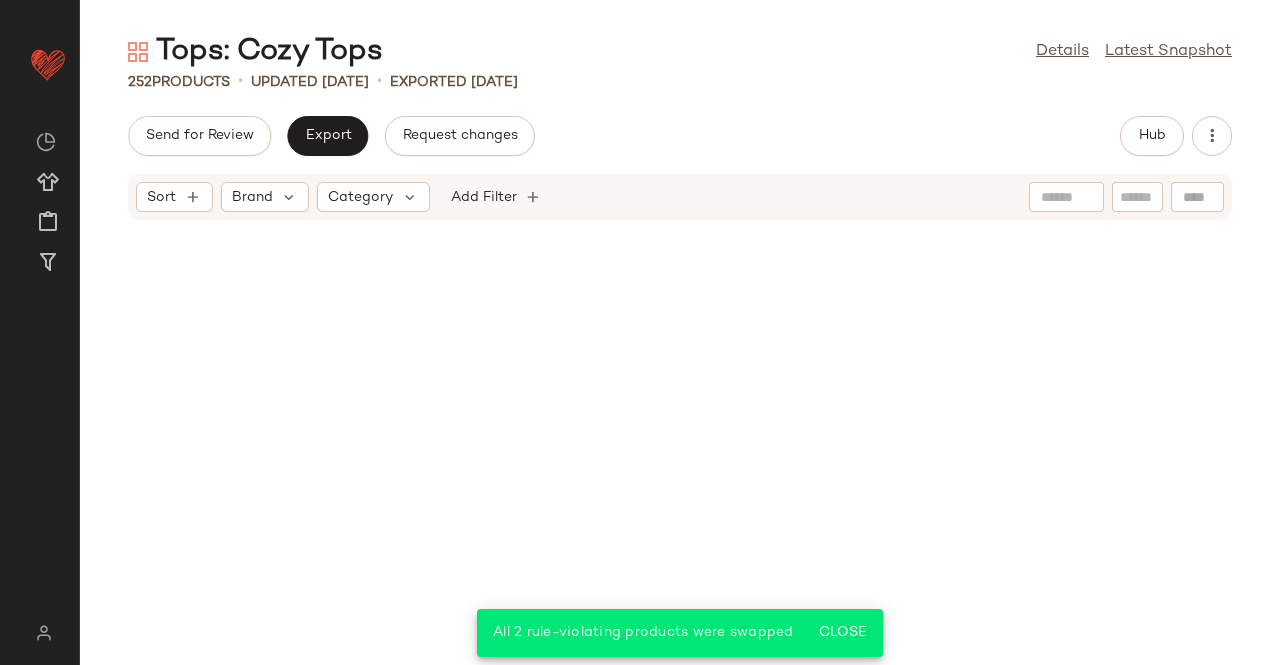 scroll, scrollTop: 22642, scrollLeft: 0, axis: vertical 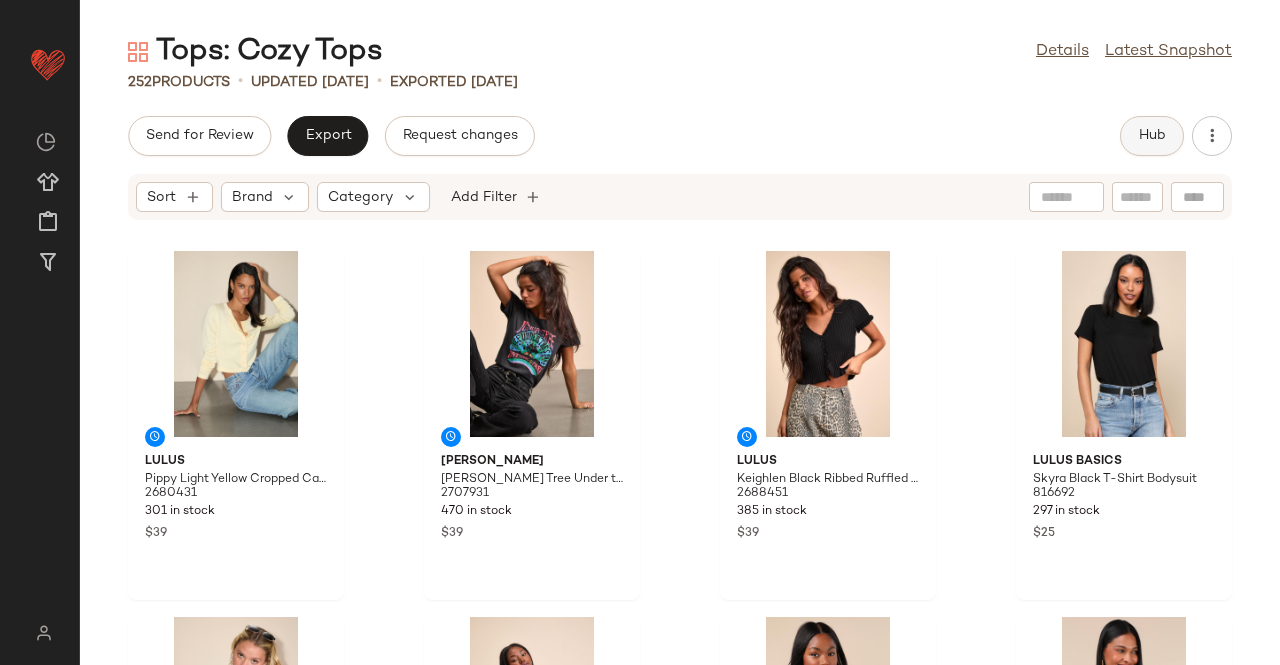 click on "Hub" at bounding box center [1152, 136] 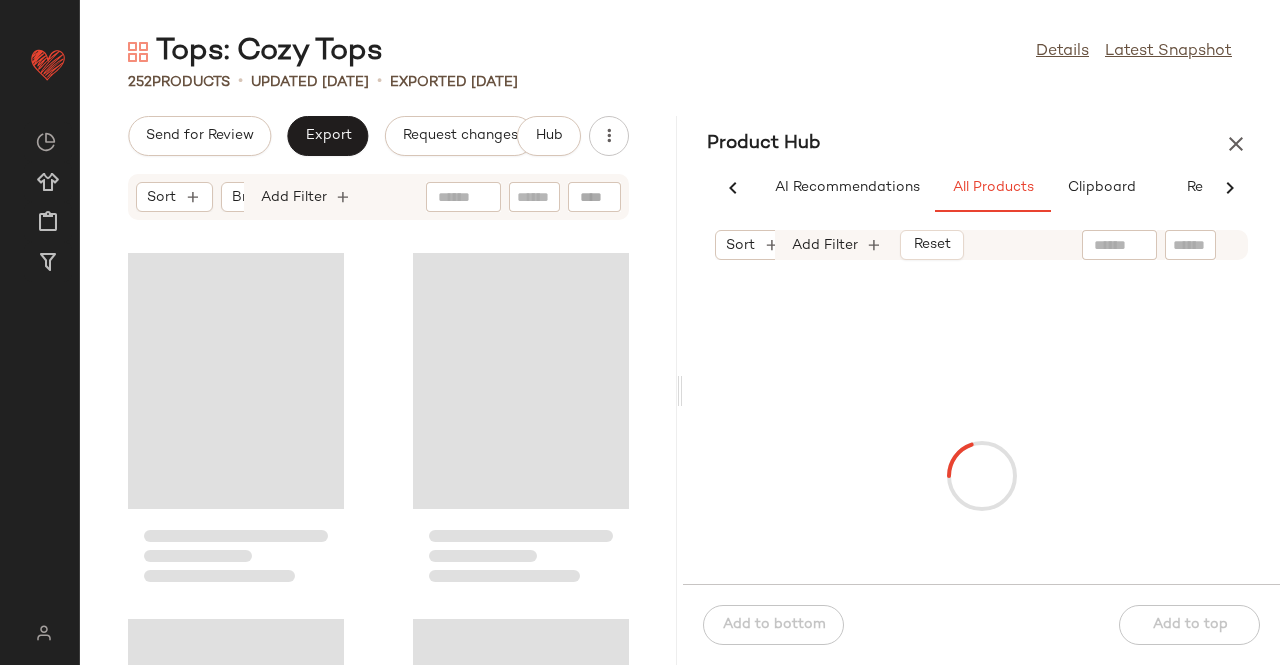 scroll, scrollTop: 0, scrollLeft: 54, axis: horizontal 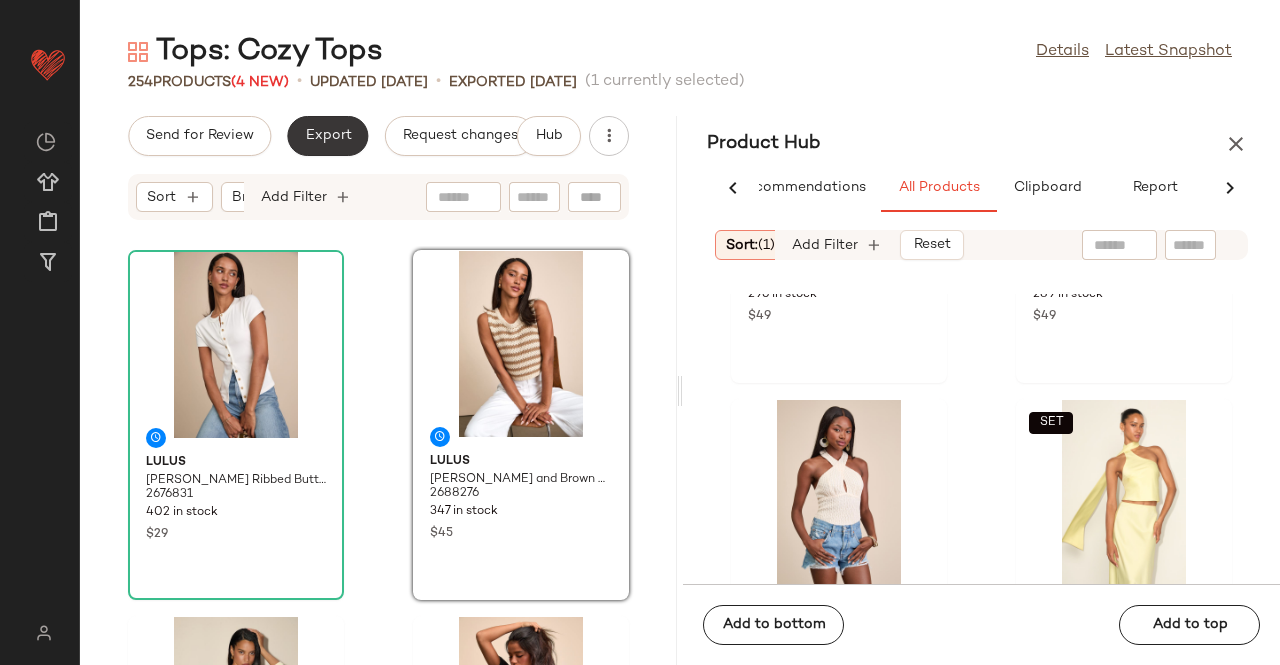 click on "Export" 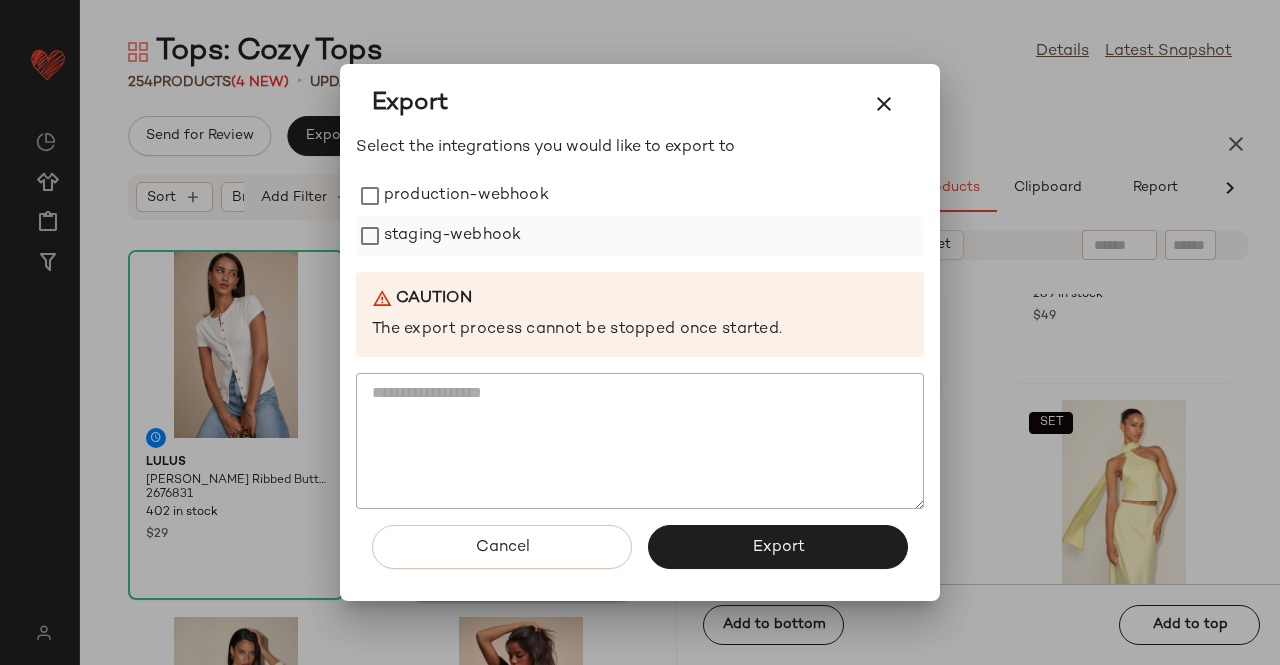 click on "production-webhook" at bounding box center [466, 196] 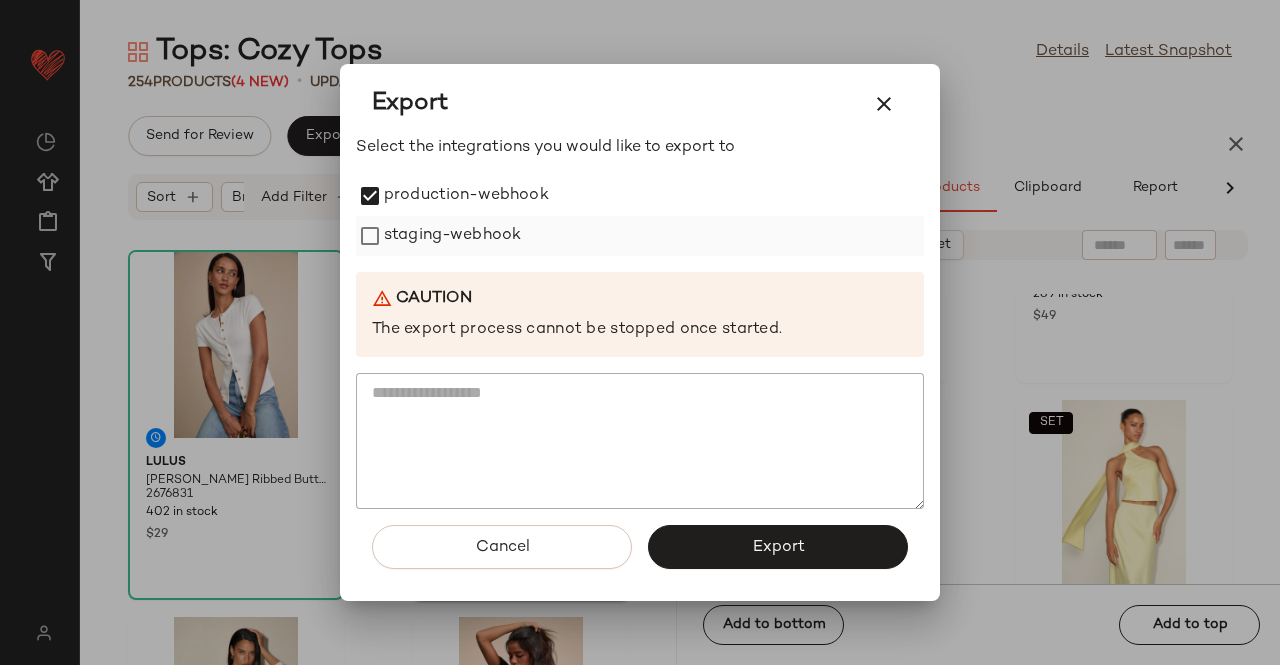 click on "staging-webhook" at bounding box center [452, 236] 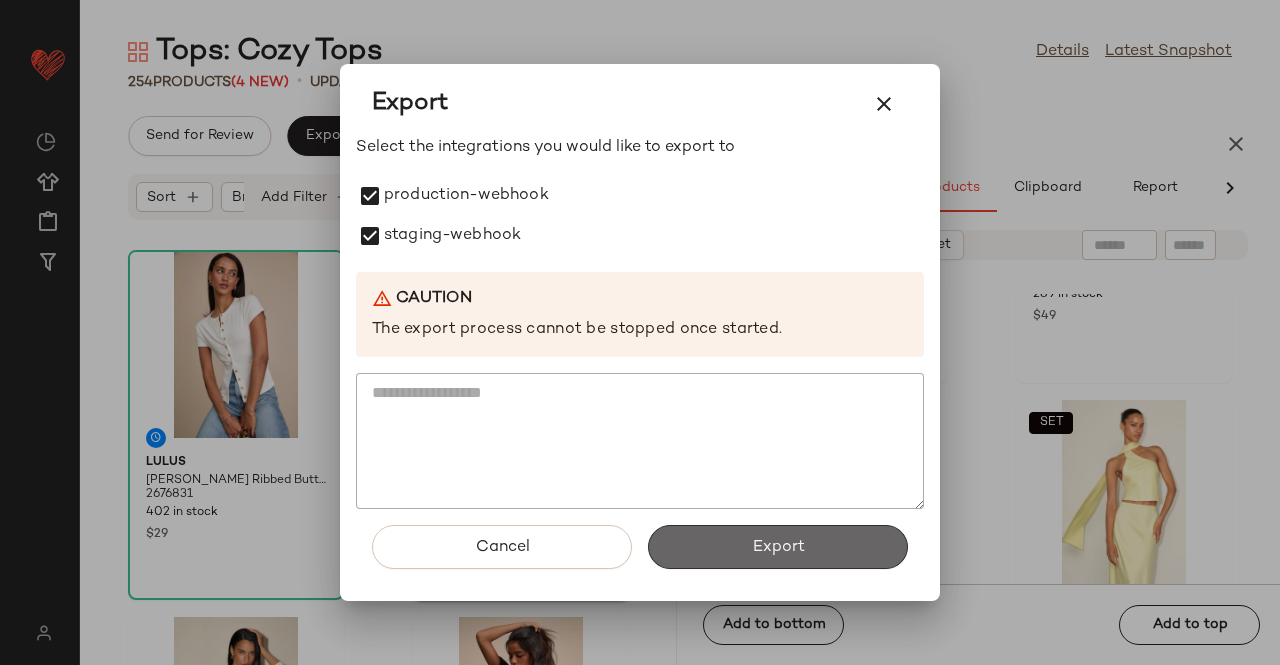 click on "Export" 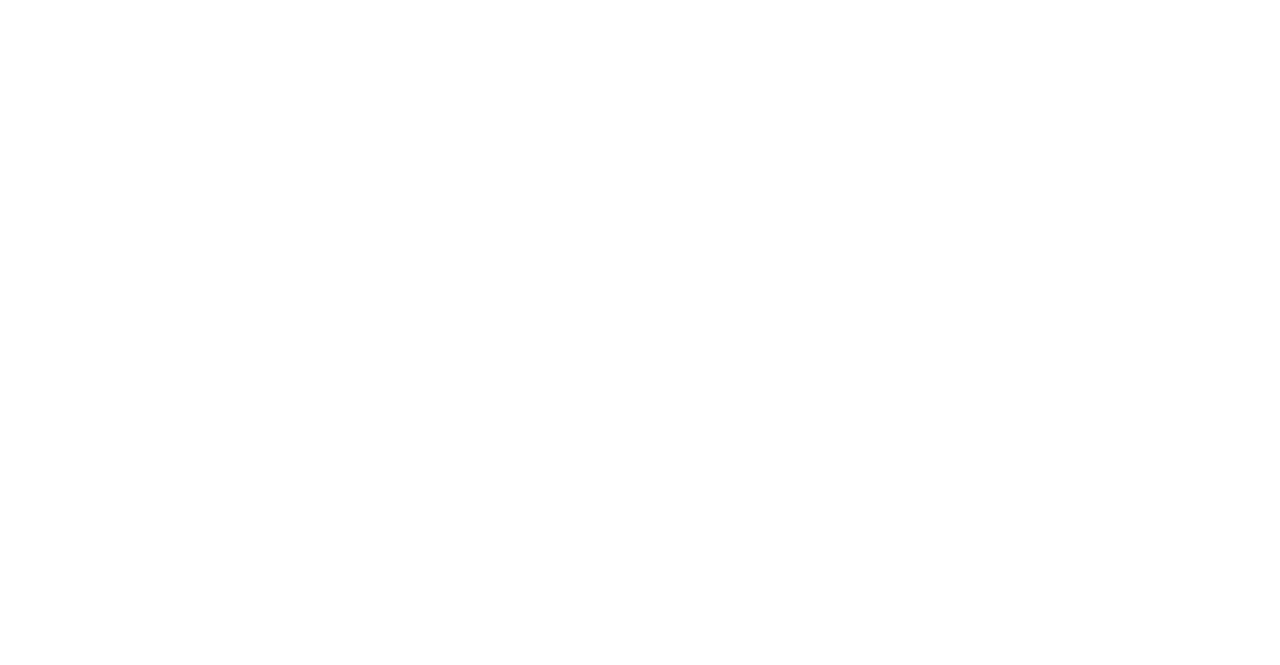 scroll, scrollTop: 0, scrollLeft: 0, axis: both 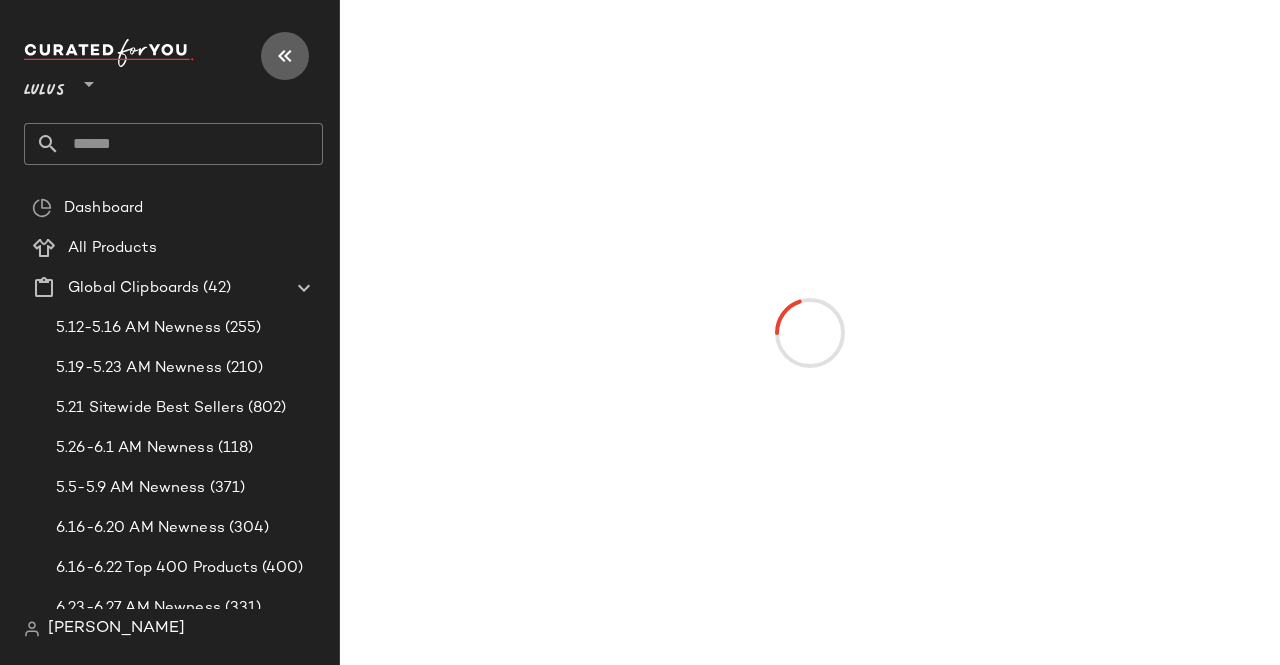 click at bounding box center [285, 56] 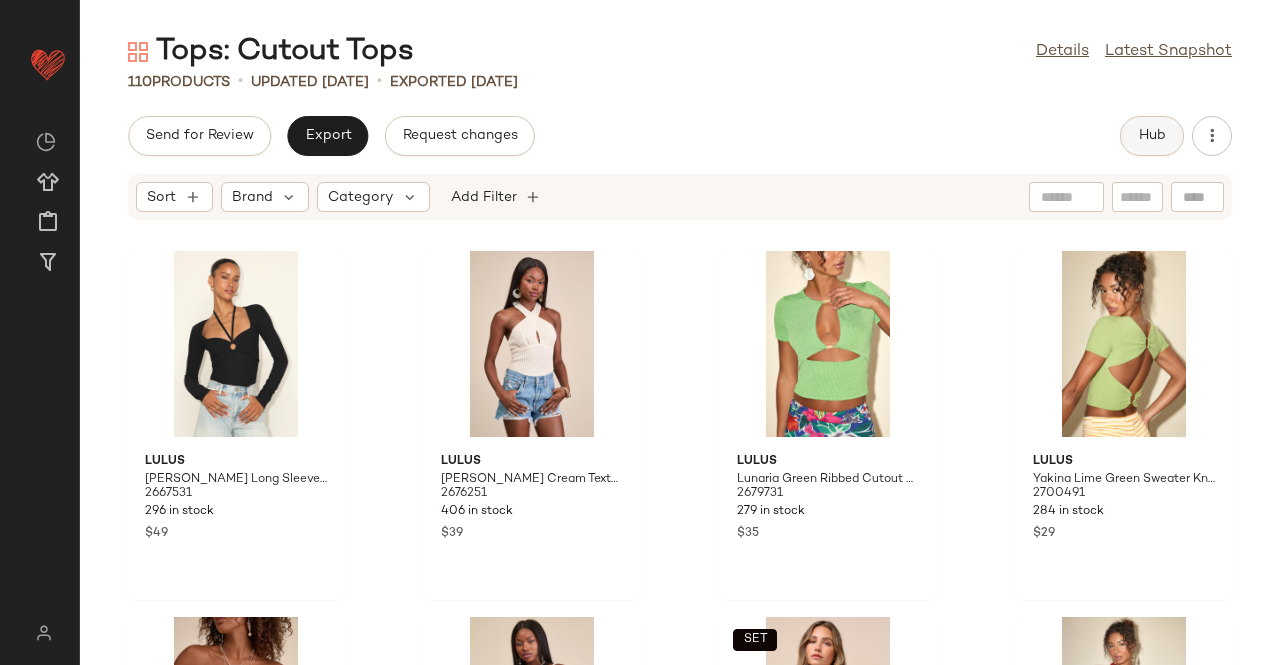 click on "Hub" 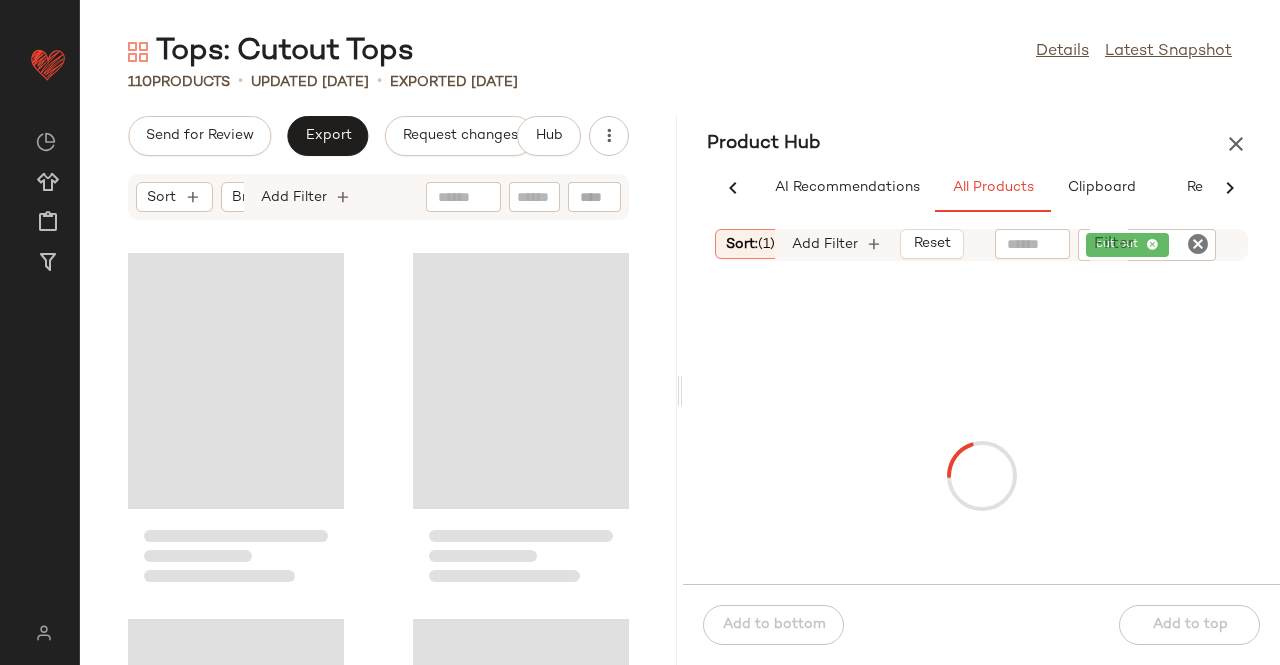 scroll, scrollTop: 0, scrollLeft: 54, axis: horizontal 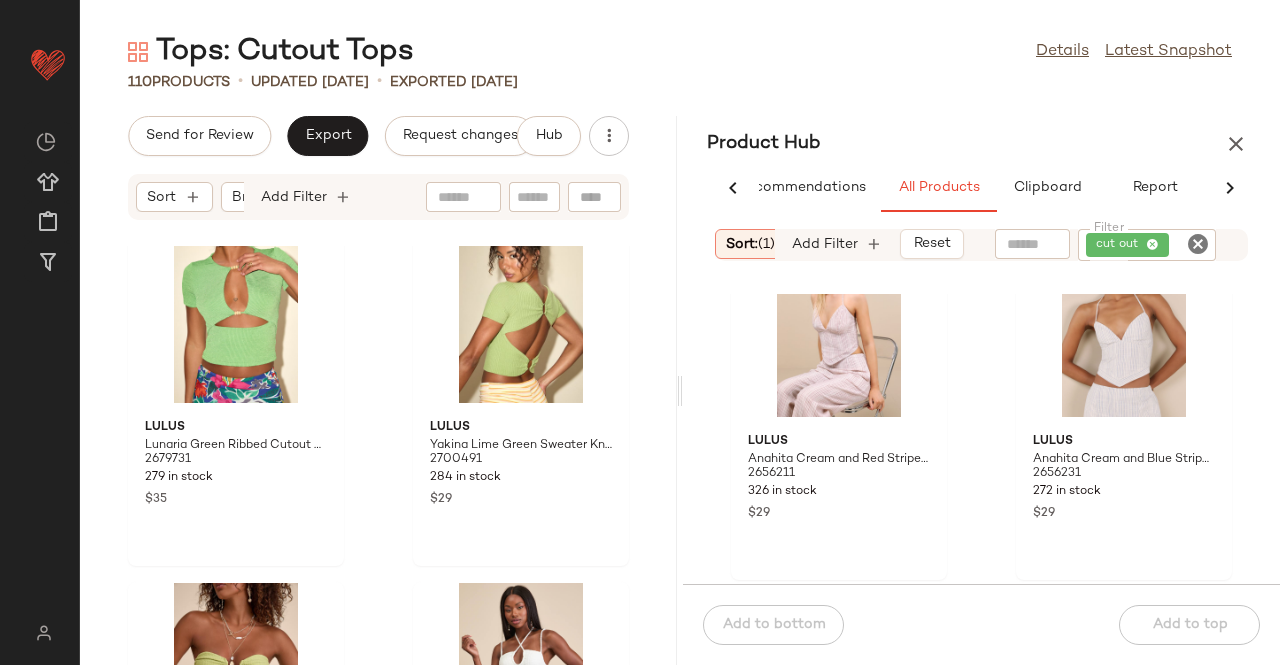 drag, startPoint x: 1154, startPoint y: 238, endPoint x: 1164, endPoint y: 239, distance: 10.049875 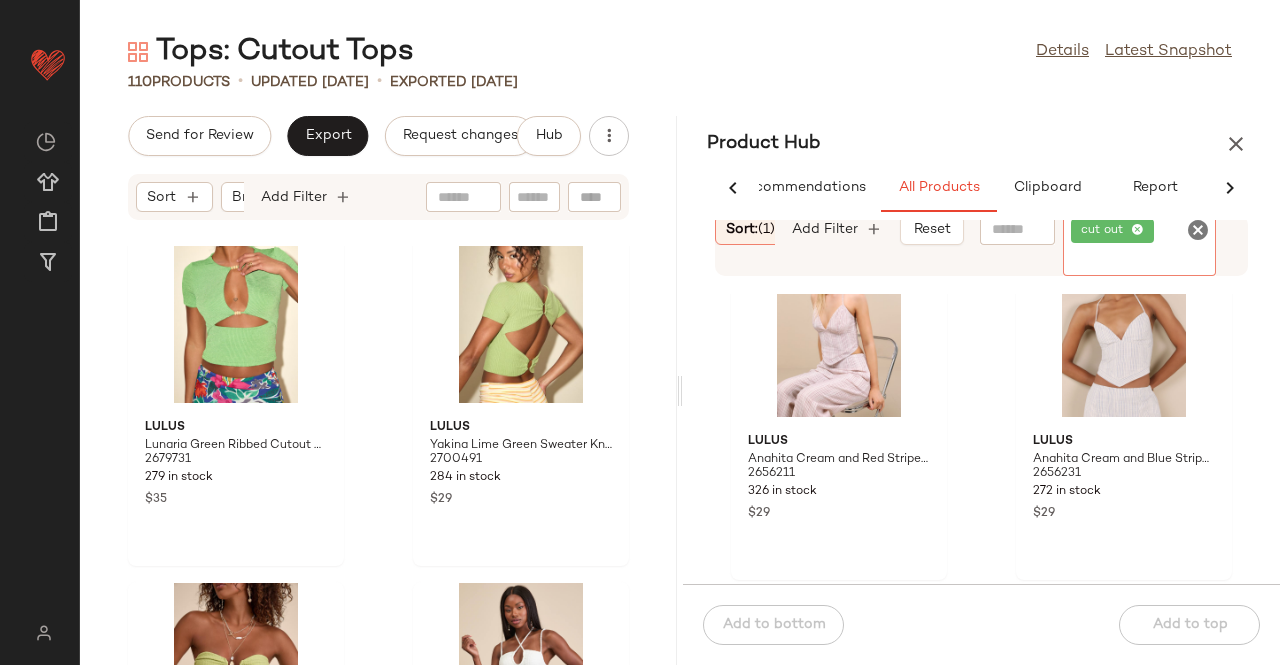 click 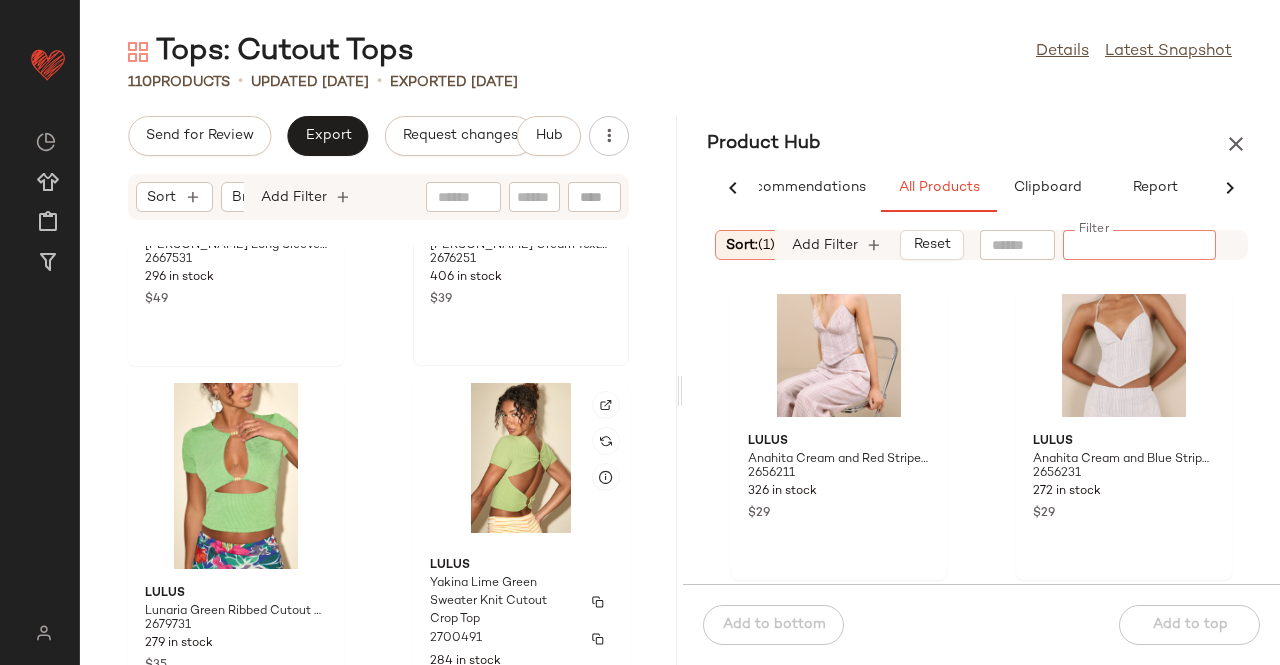 scroll, scrollTop: 0, scrollLeft: 0, axis: both 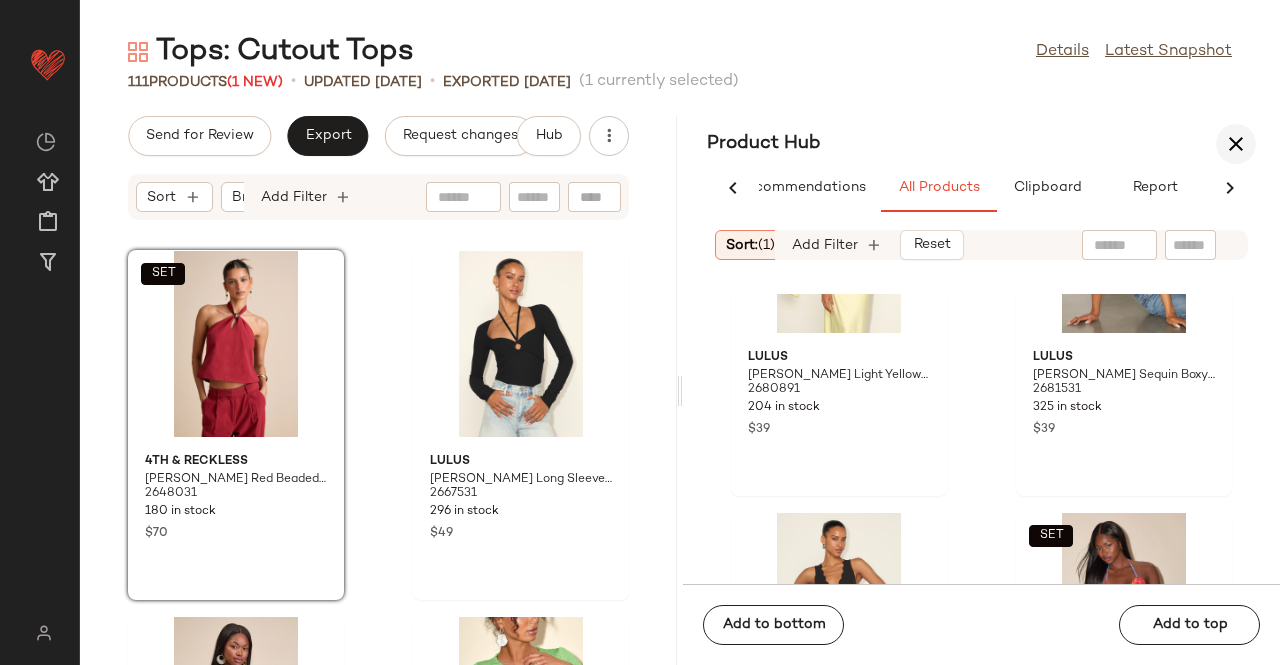 click at bounding box center [1236, 144] 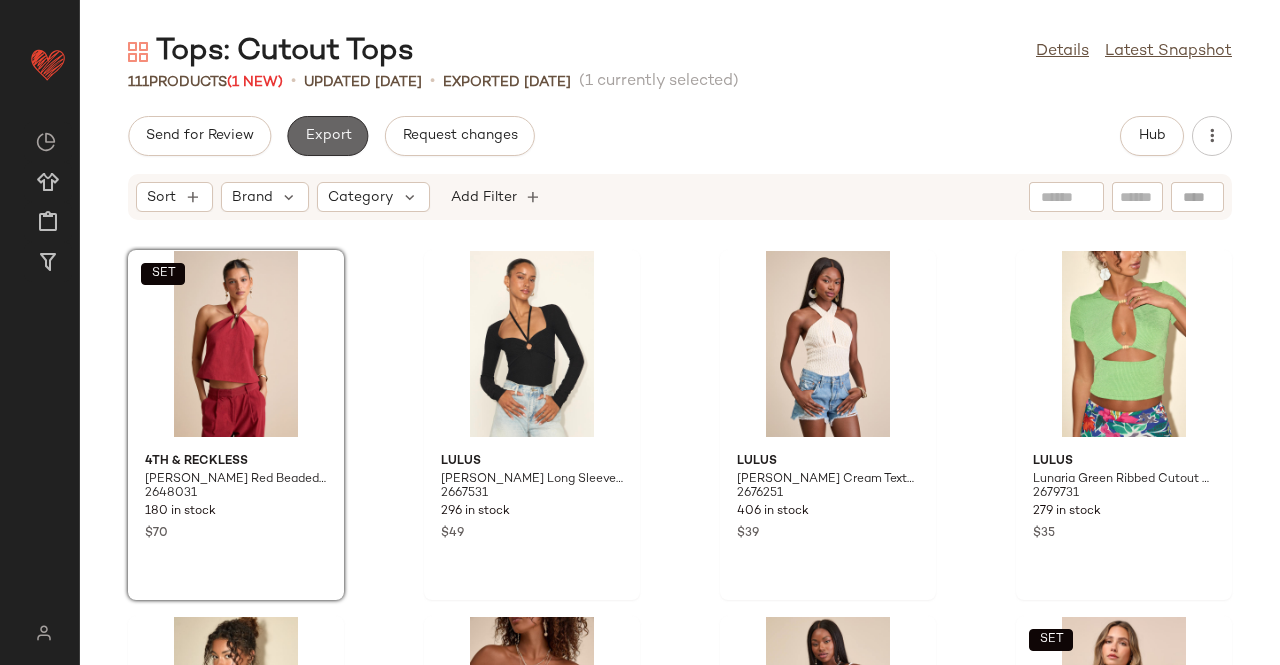 click on "Export" at bounding box center [327, 136] 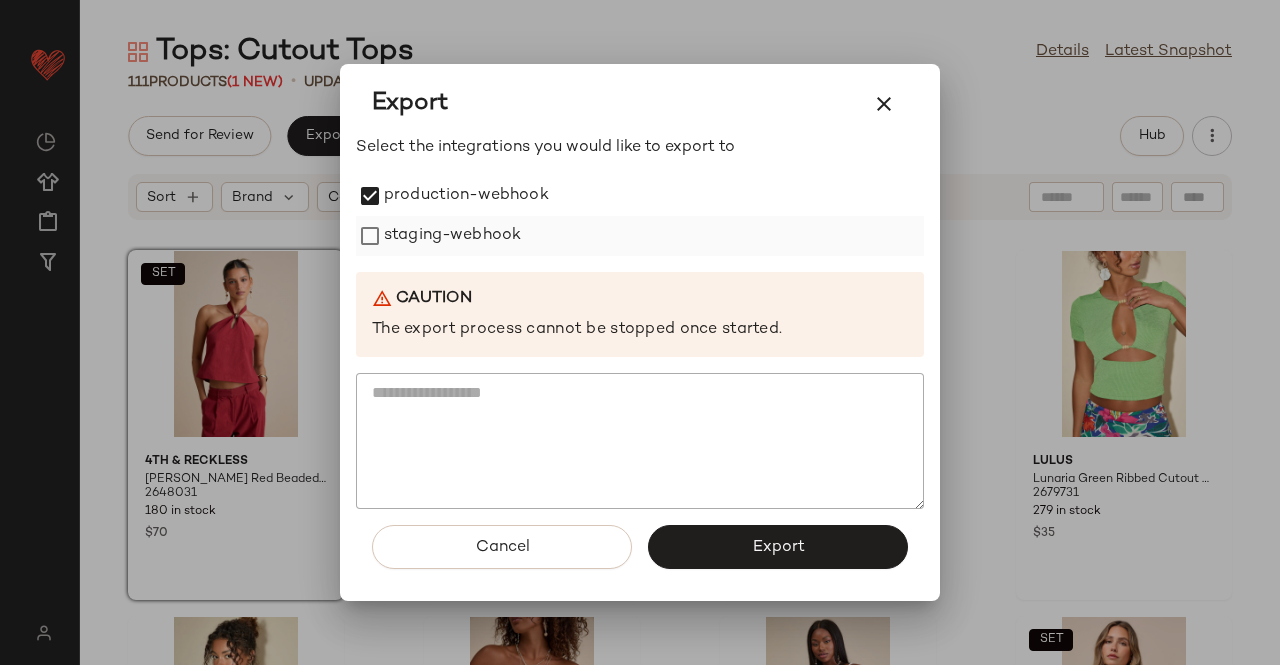 click on "staging-webhook" at bounding box center (452, 236) 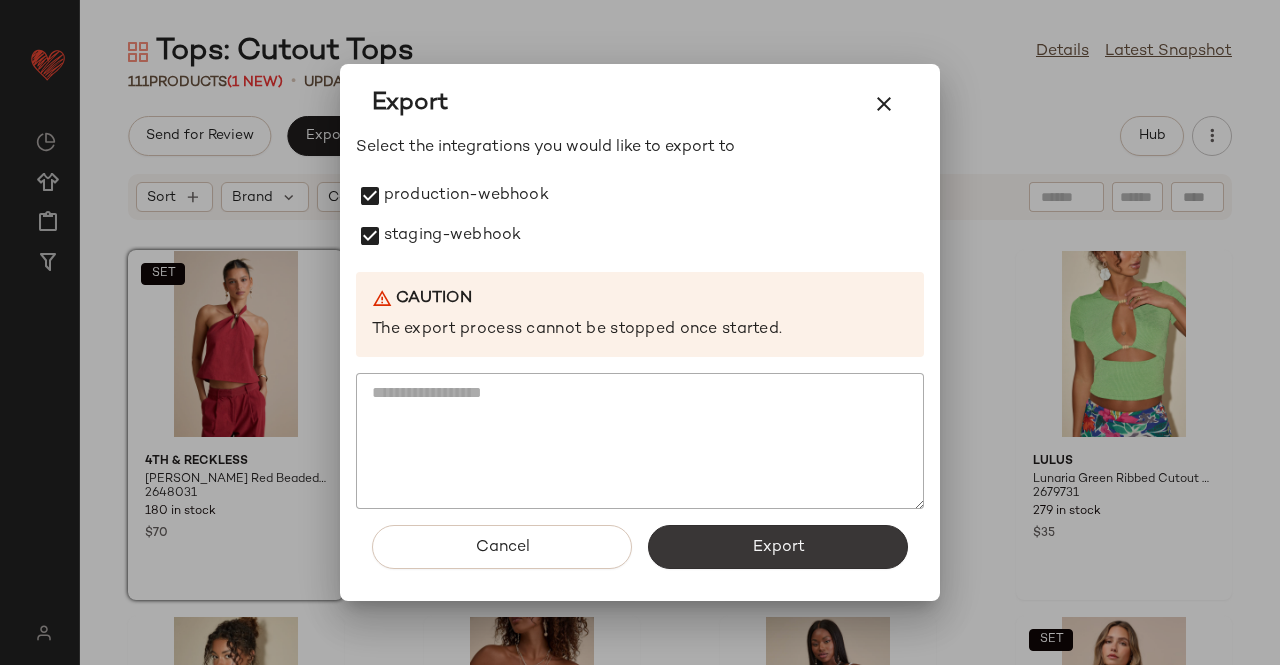 click on "Export" 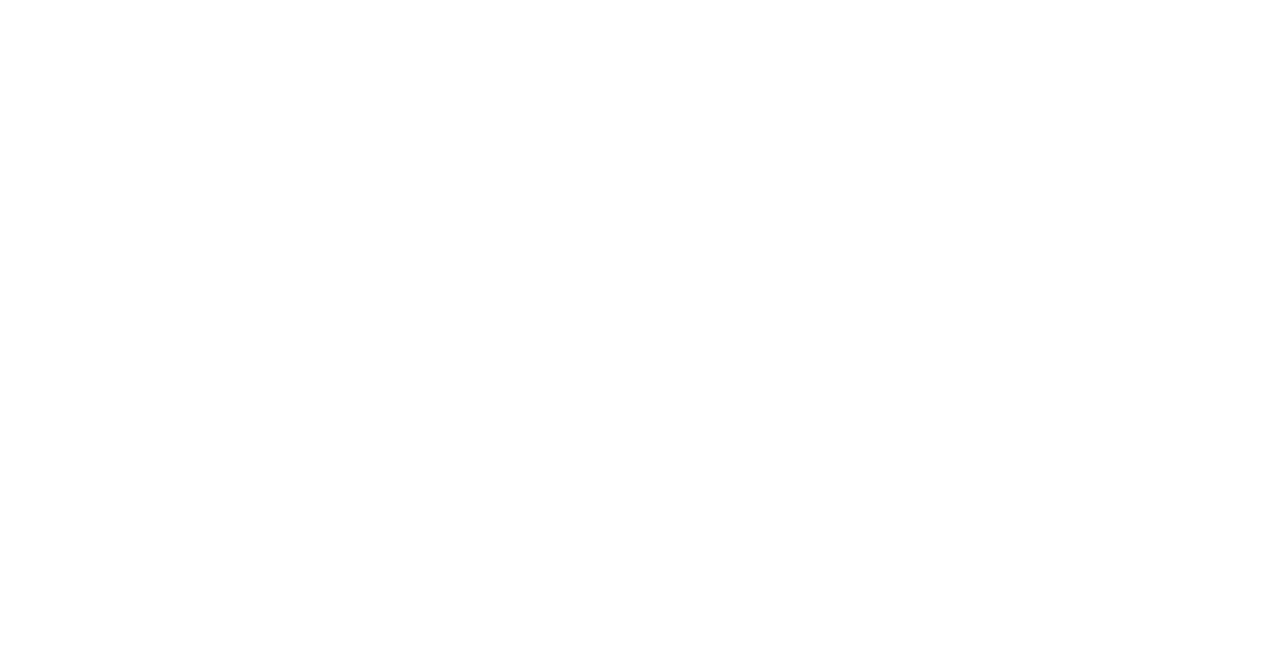scroll, scrollTop: 0, scrollLeft: 0, axis: both 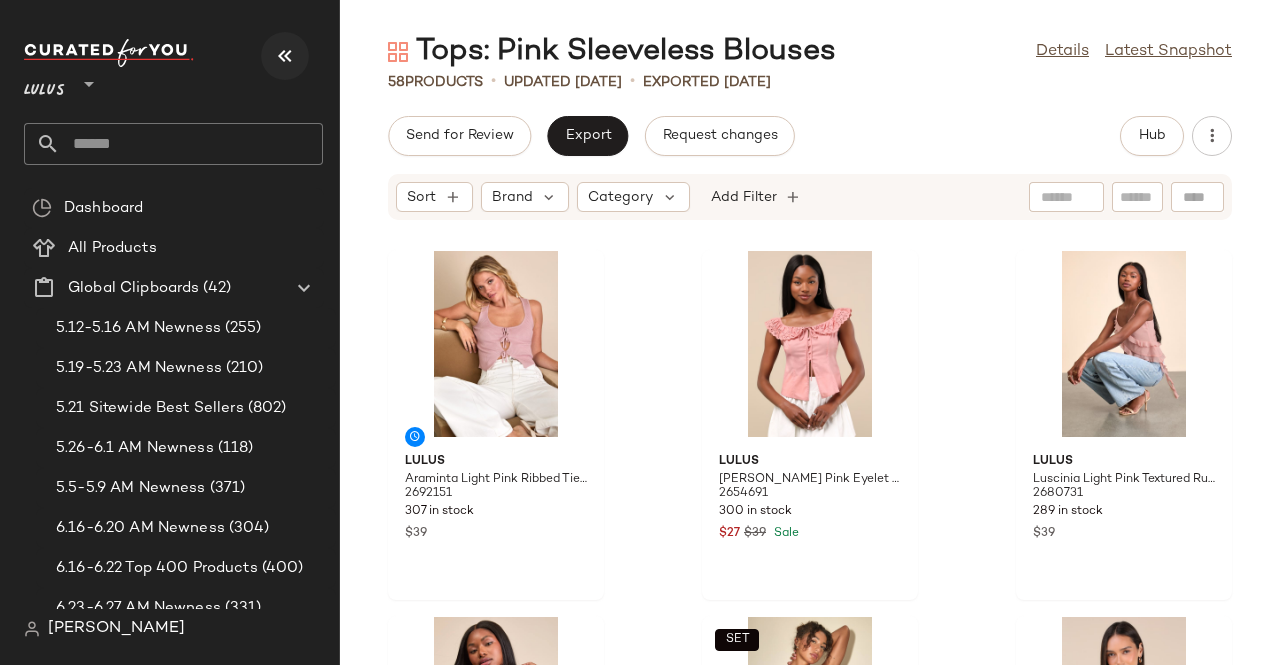 click at bounding box center [285, 56] 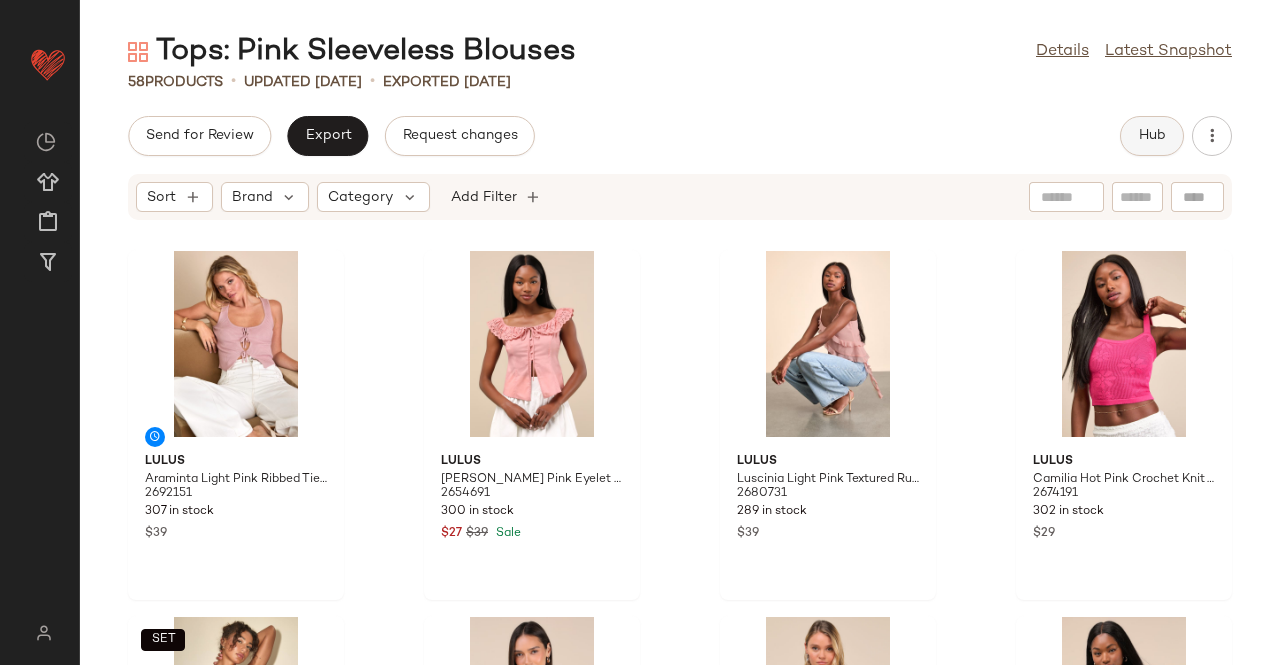 click on "Hub" 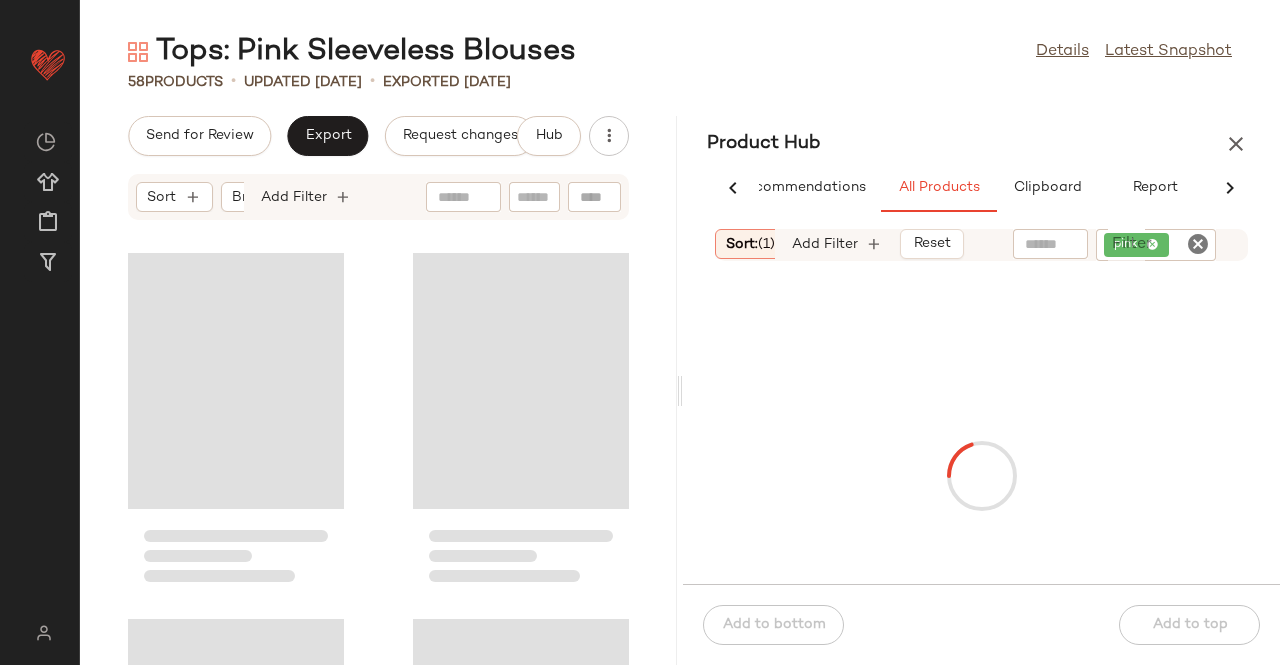 scroll, scrollTop: 0, scrollLeft: 62, axis: horizontal 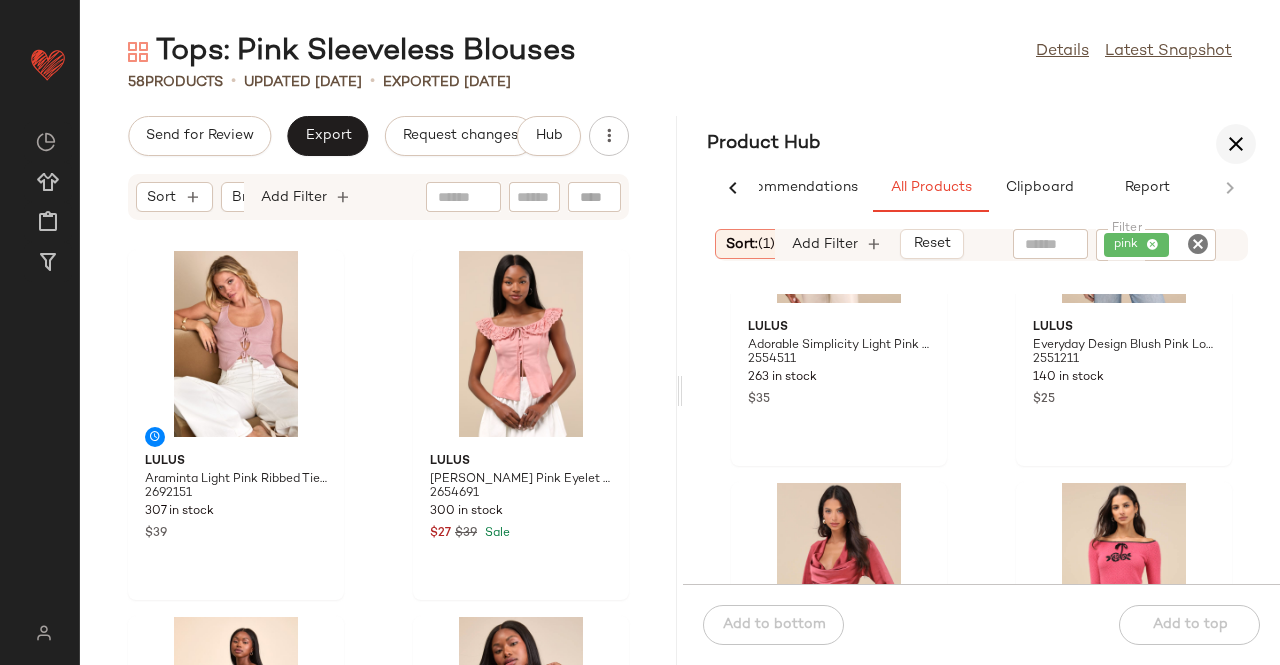 click at bounding box center (1236, 144) 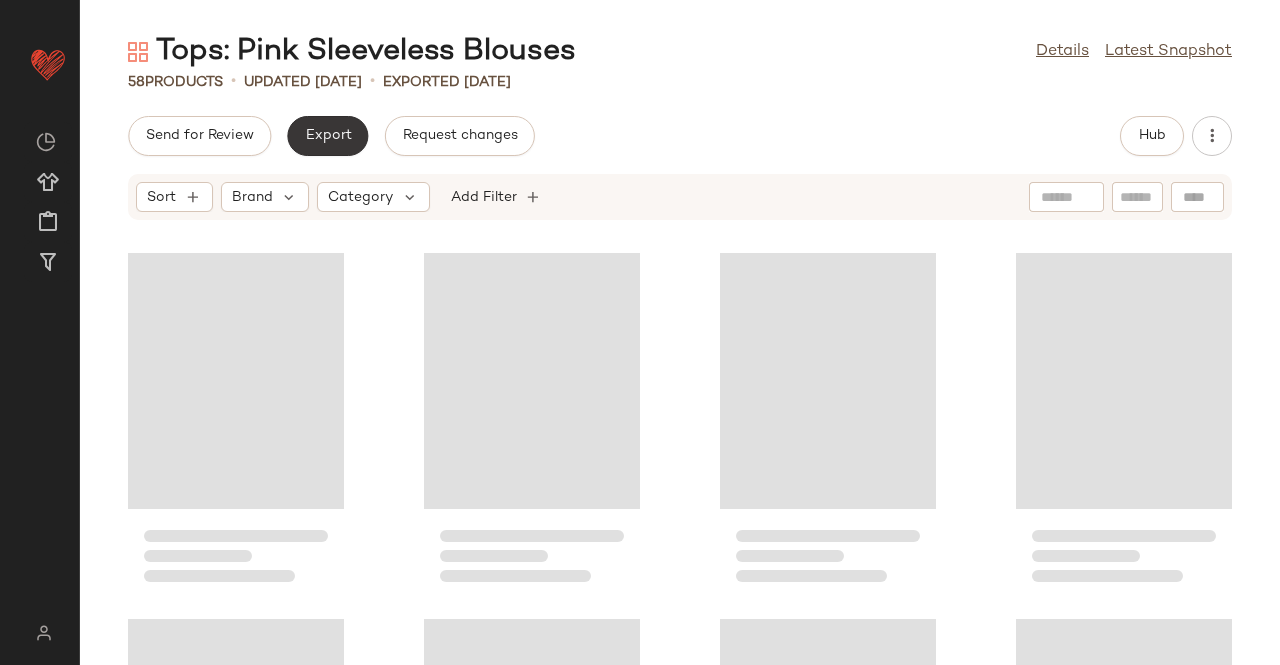 click on "Export" 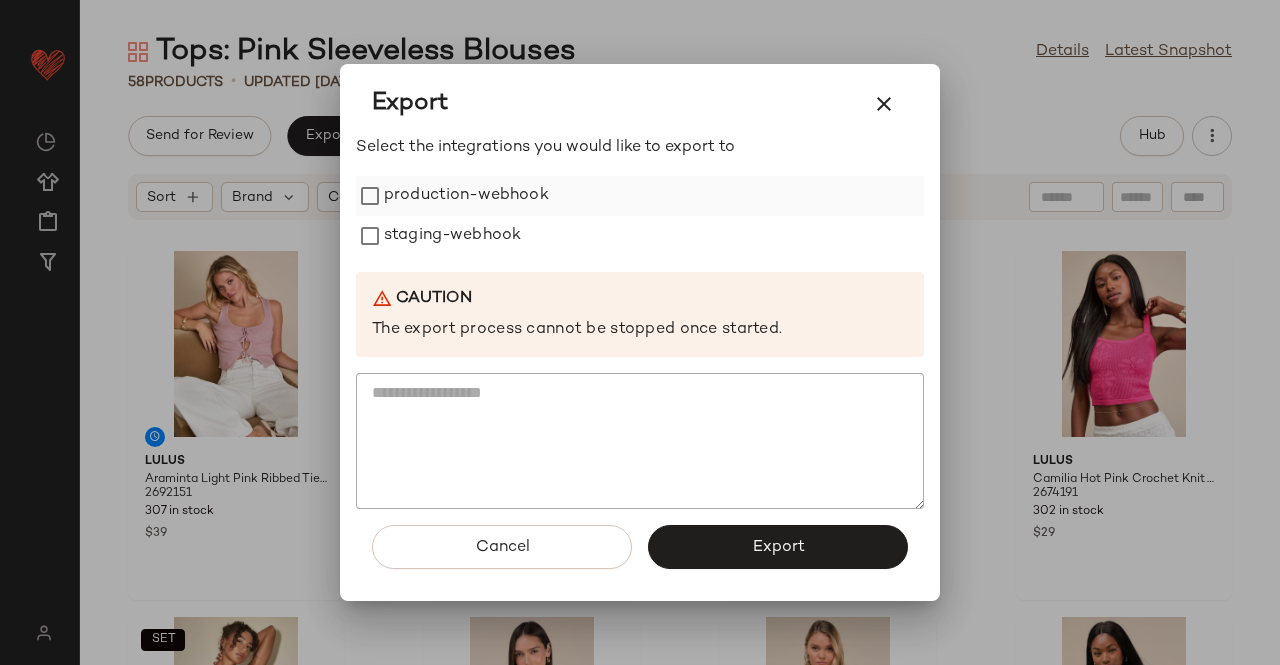 click on "production-webhook" at bounding box center [466, 196] 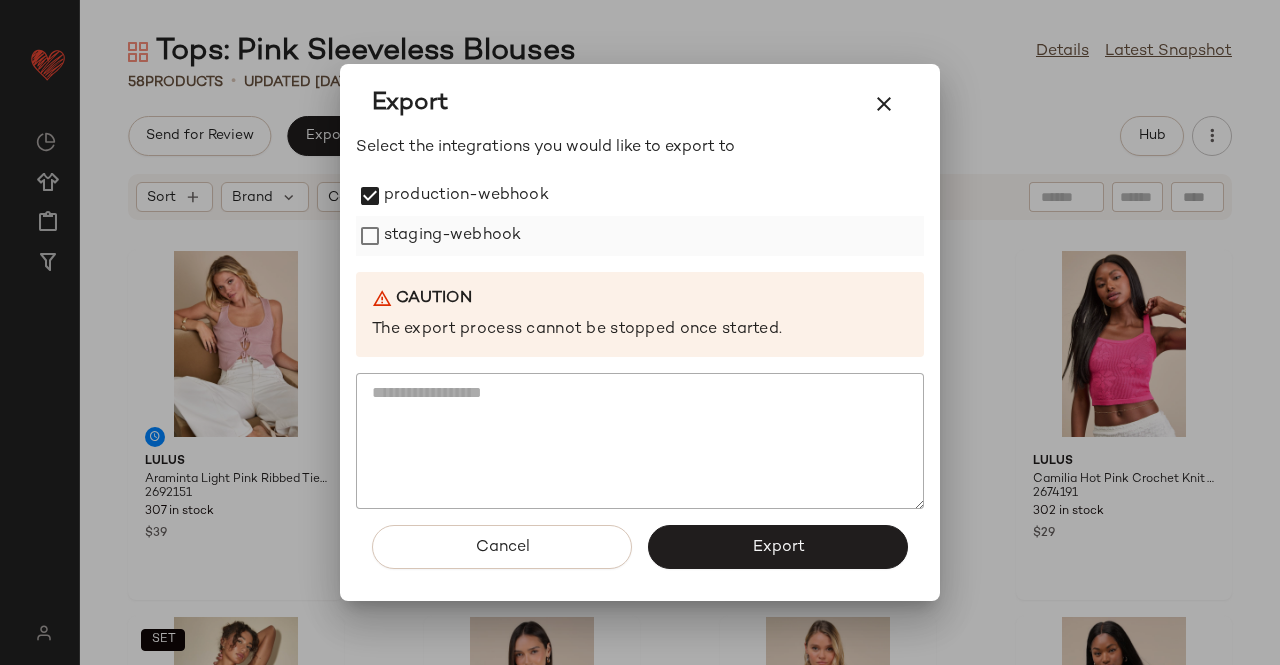 click on "staging-webhook" at bounding box center [452, 236] 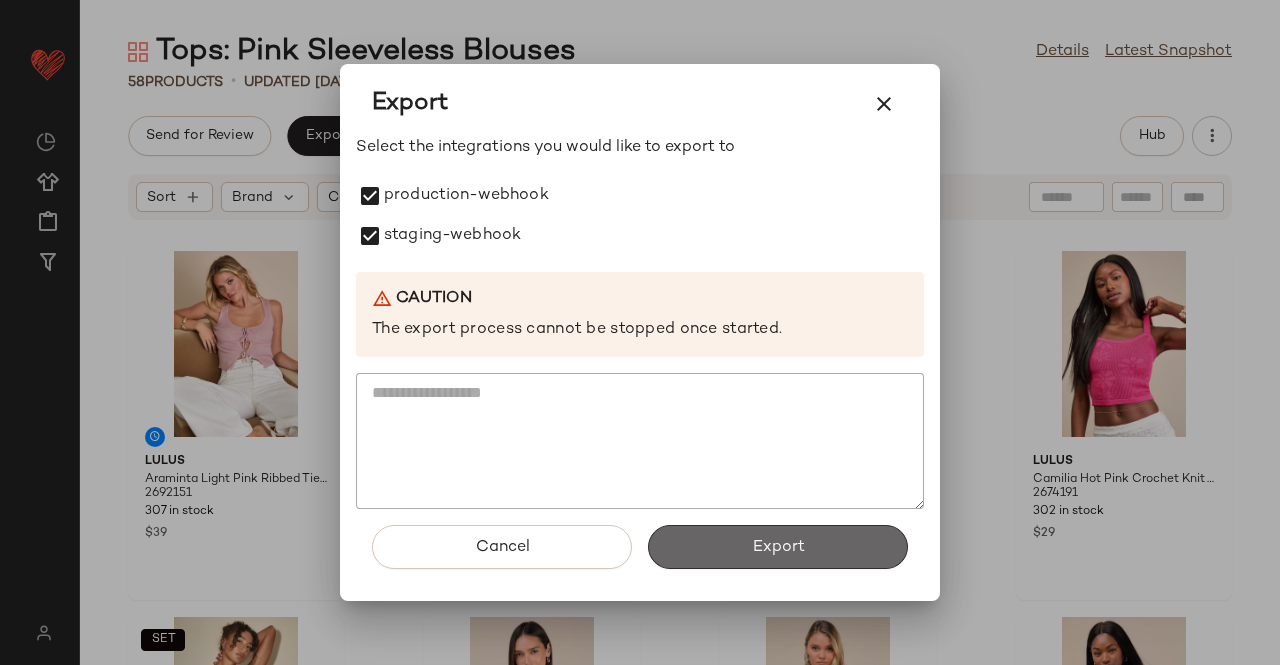 click on "Export" 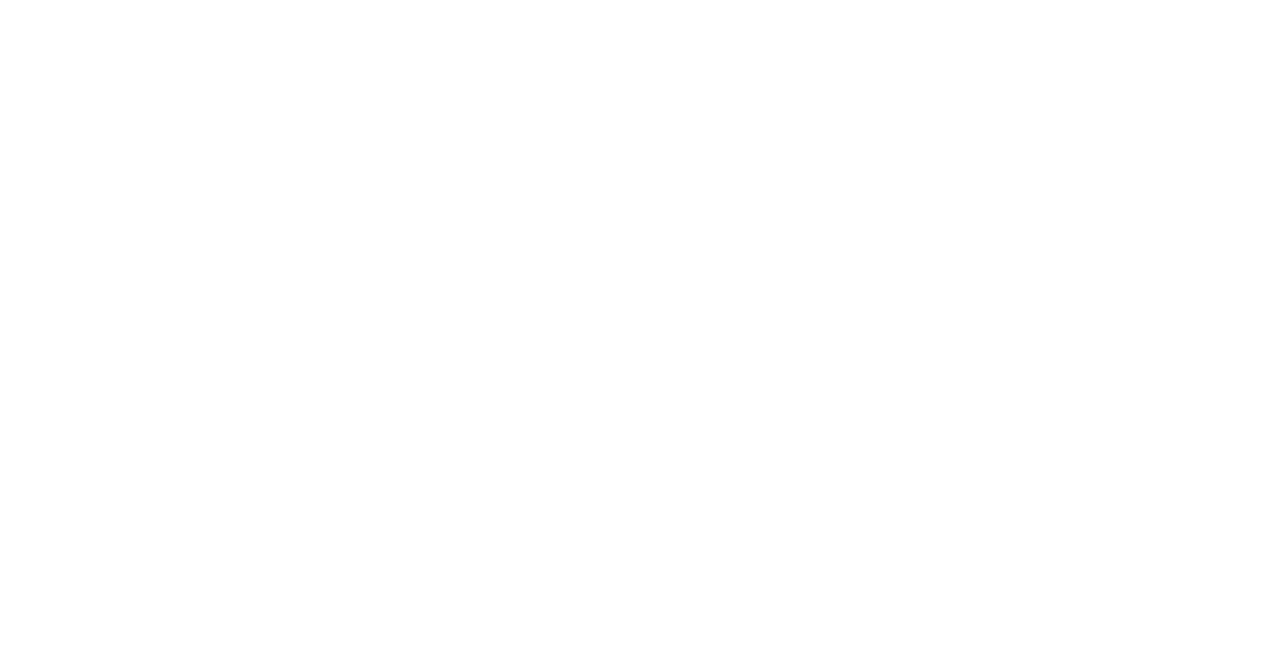 scroll, scrollTop: 0, scrollLeft: 0, axis: both 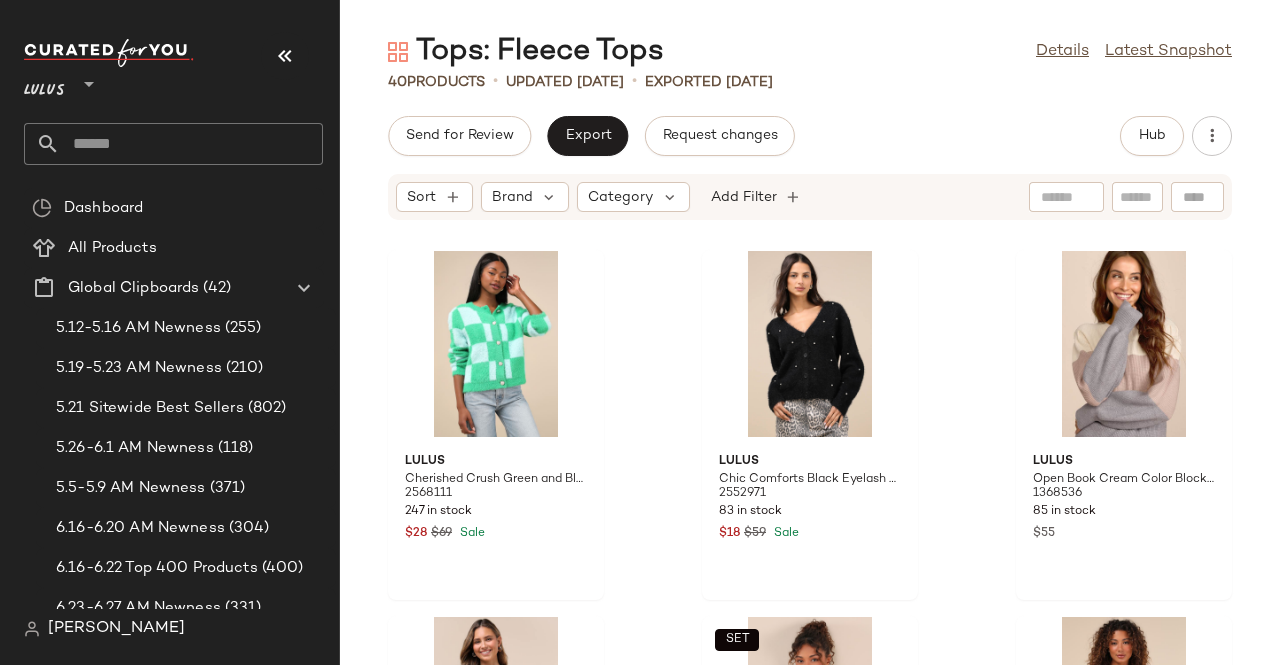 click on "Tops: Fleece Tops  Details   Latest Snapshot  40   Products   •   updated Jul 8th  •  Exported Jul 8th  Send for Review   Export   Request changes   Hub  Sort  Brand  Category  Add Filter  Lulus Cherished Crush Green and Blue Checkered Eyelash Knit Cardigan 2568111 247 in stock $28 $69 Sale Lulus Chic Comforts Black Eyelash Knit Pearl Cardigan 2552971 83 in stock $18 $59 Sale Lulus Open Book Cream Color Block Balloon Sleeve Sweater 1368536 85 in stock $55 Lulus Effortless Pick Blush Pink Lace Waffle Knit Long Sleeve Top 2551151 260 in stock $15 $25 Sale  SET  Lulus Signature Sunday Black Raglan Sleeve Pullover Sweater 2516931 64 in stock $49 Lulus Cutest Coziness Grey Textured Balloon Sleeve Cardigan Sweater 2493371 107 in stock $59 Lulus Getaway Weekend Taupe Loose Knit Sweater Top 1804596 215 in stock $39 Lulus Wintry Cuddles Ivory Oversized Fair Isle Cardigan 2530031 129 in stock $65 Lulus Cuddly Aesthetic Ivory Ribbed Quarter-Zip Pullover Sweater 2315391 114 in stock $49 Lulus 2608651 193 in stock" at bounding box center [810, 348] 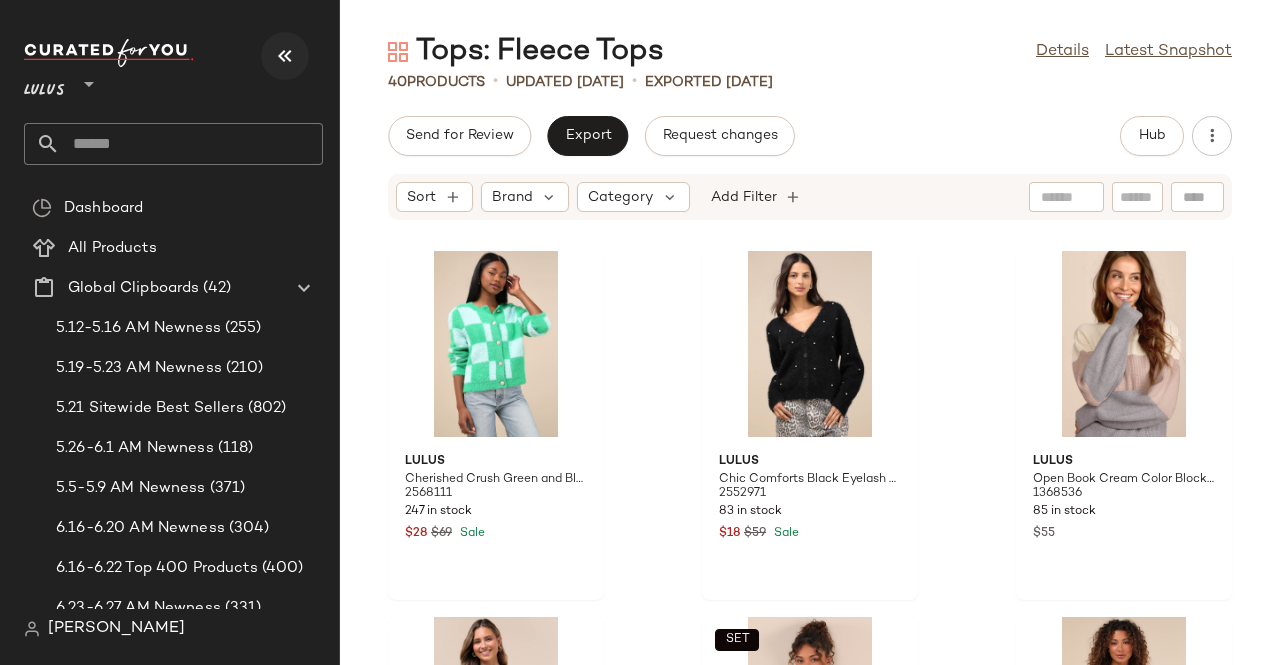 click at bounding box center [285, 56] 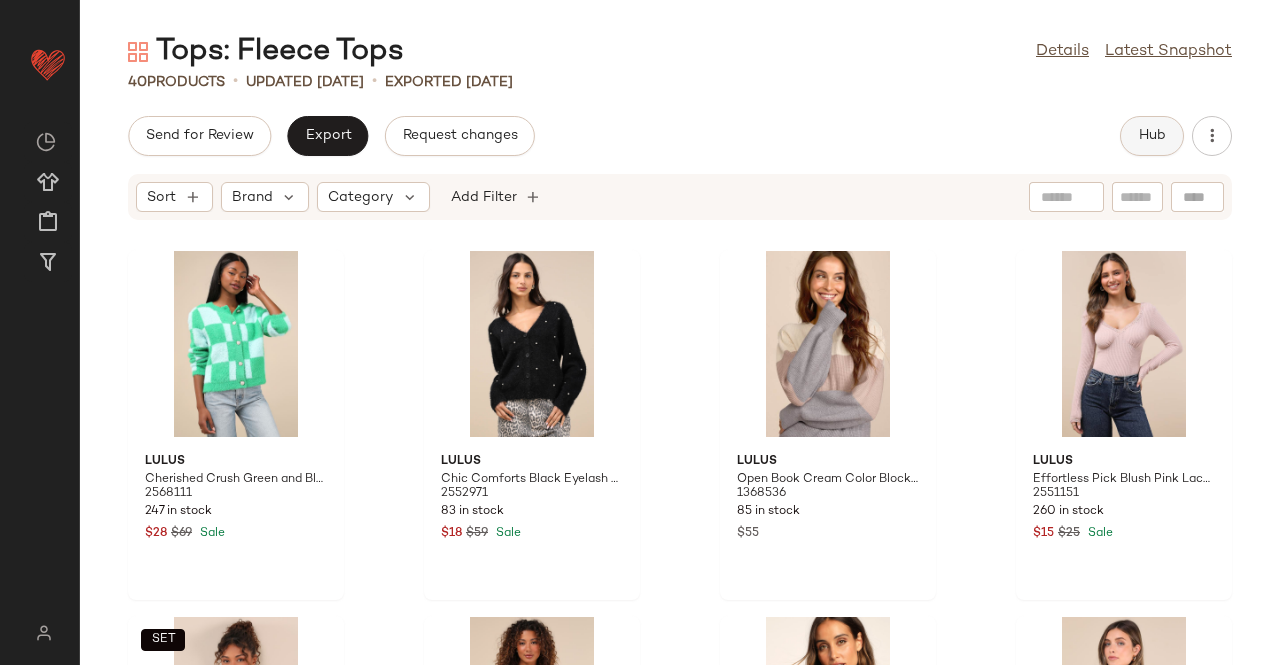 drag, startPoint x: 1155, startPoint y: 130, endPoint x: 1165, endPoint y: 117, distance: 16.40122 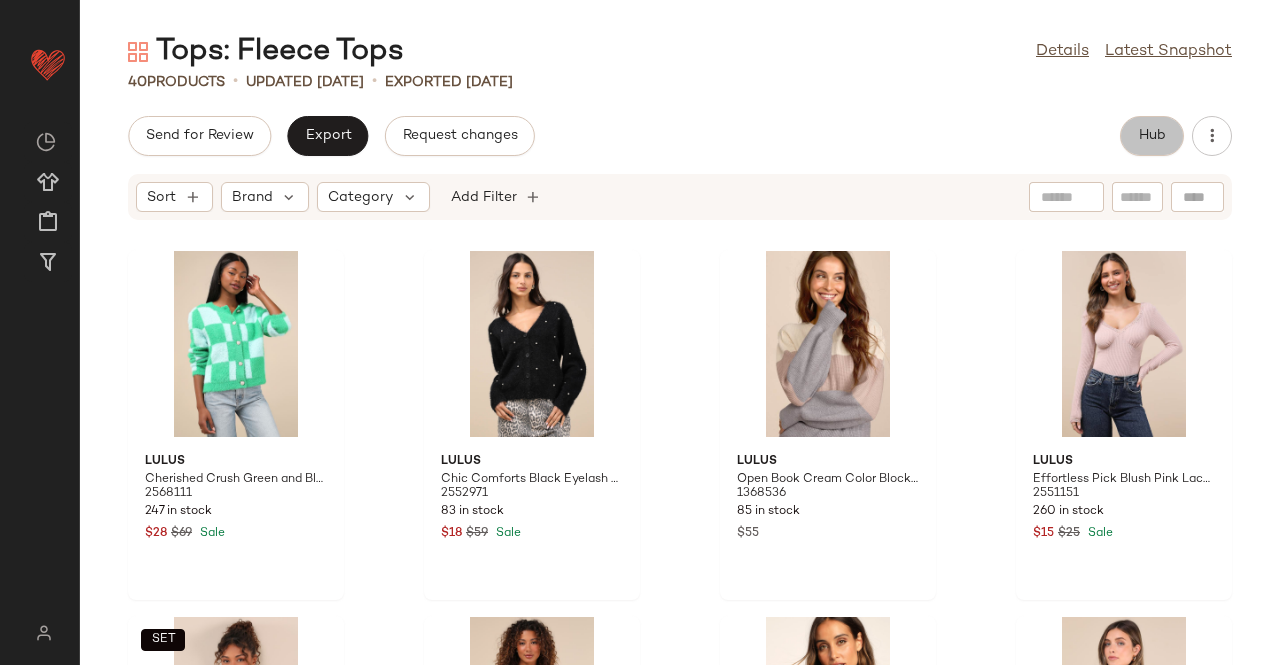 click on "Hub" at bounding box center [1152, 136] 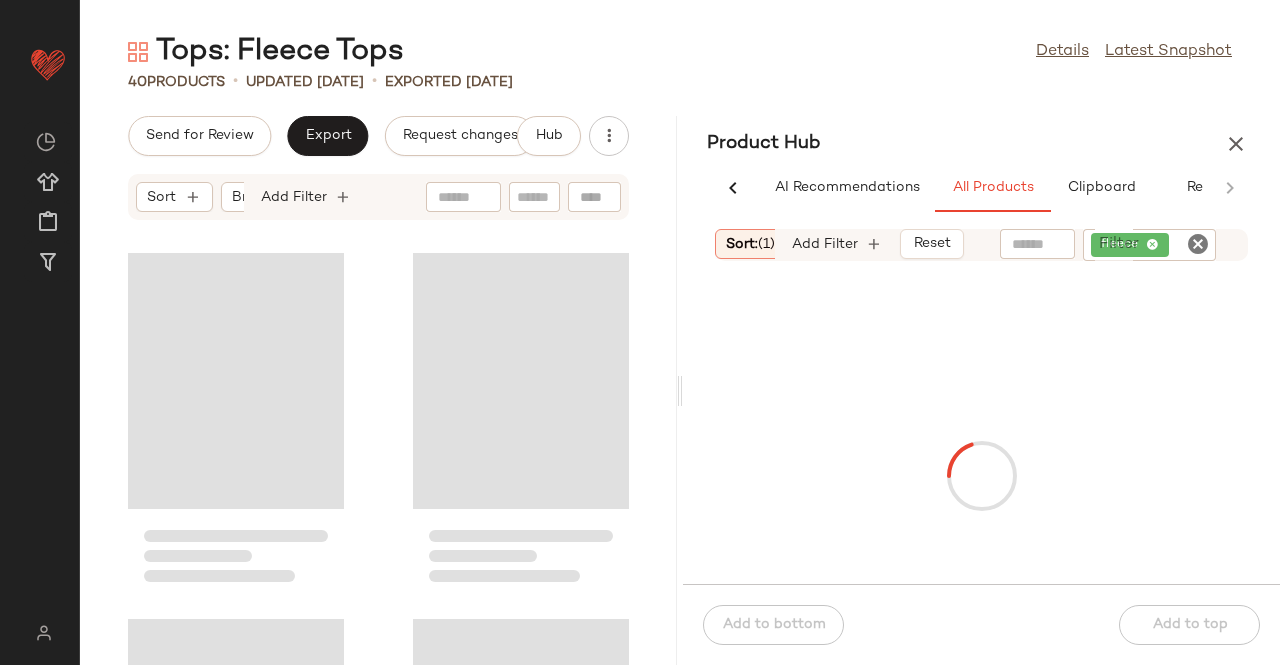 scroll, scrollTop: 0, scrollLeft: 62, axis: horizontal 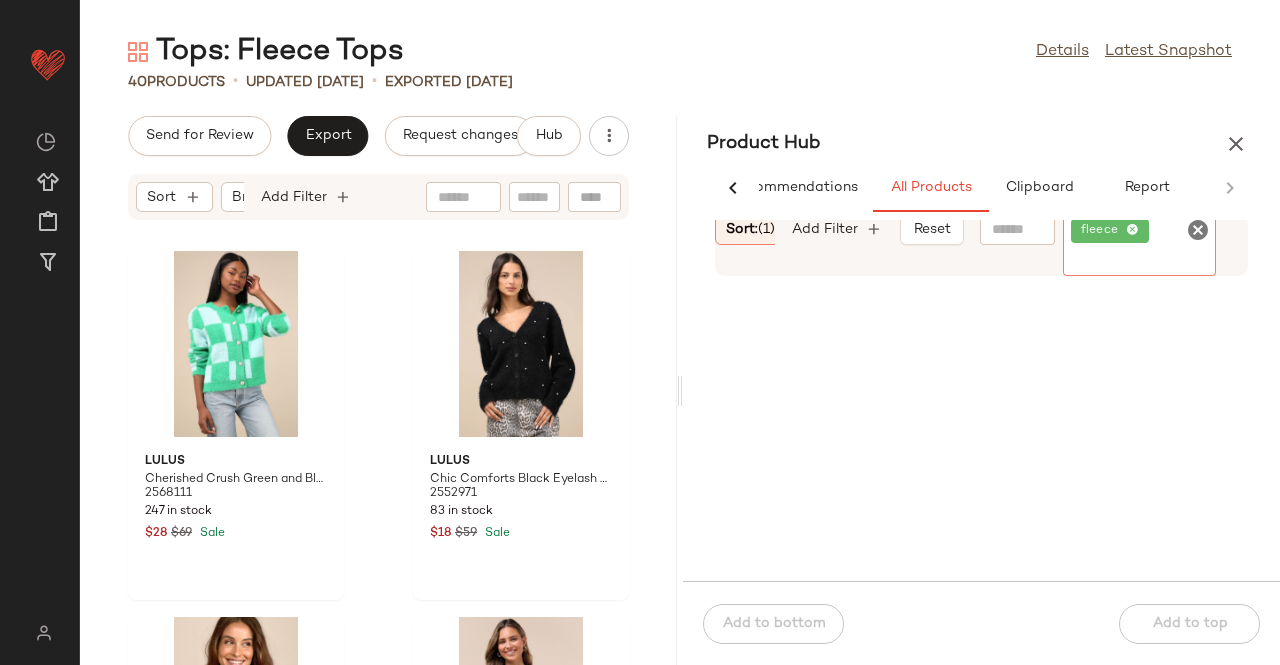 click on "fleece" 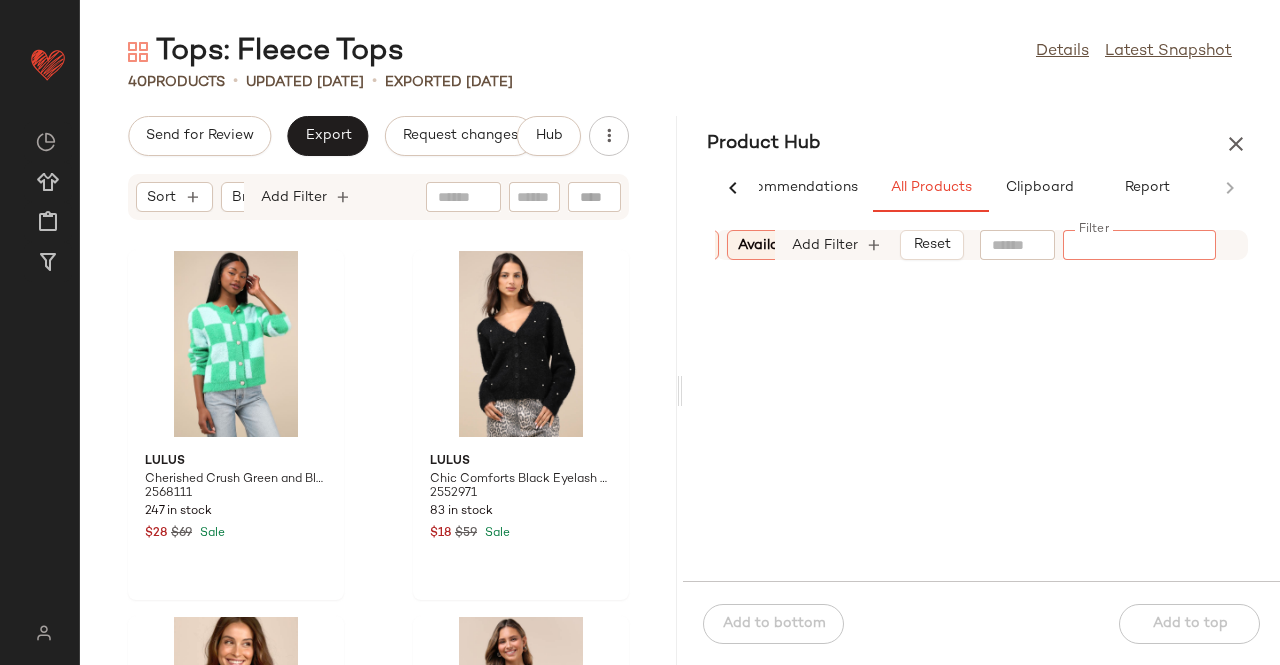 scroll, scrollTop: 0, scrollLeft: 1094, axis: horizontal 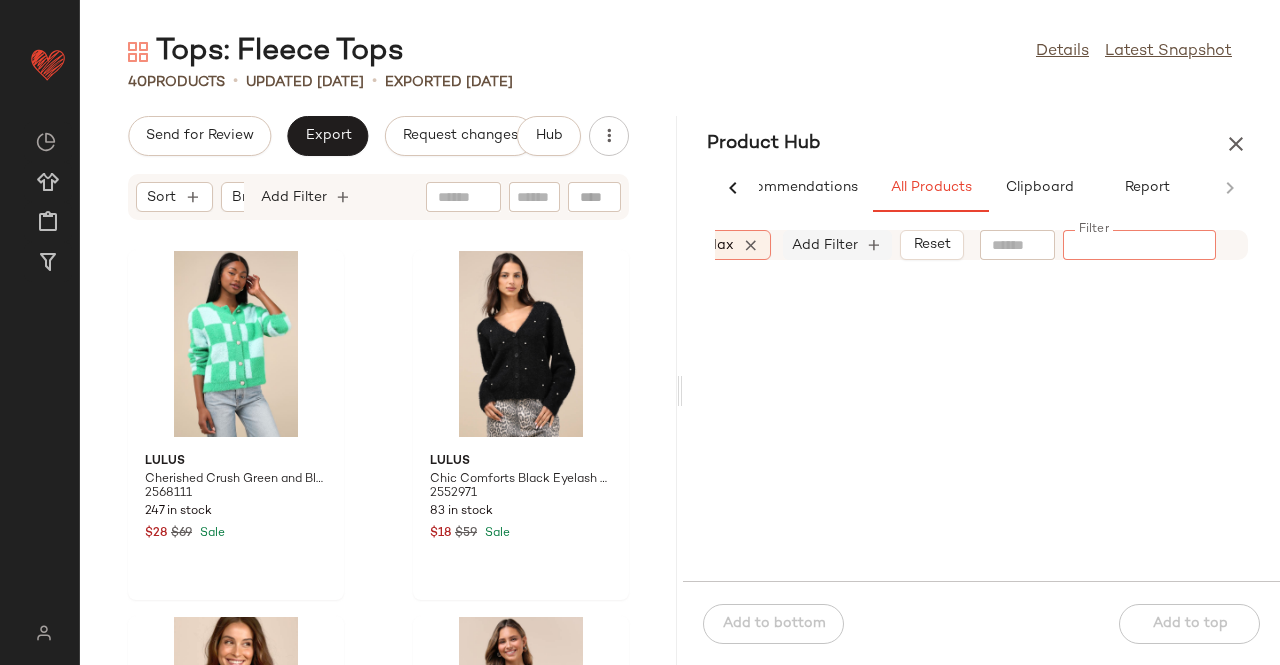 click on "Add Filter" 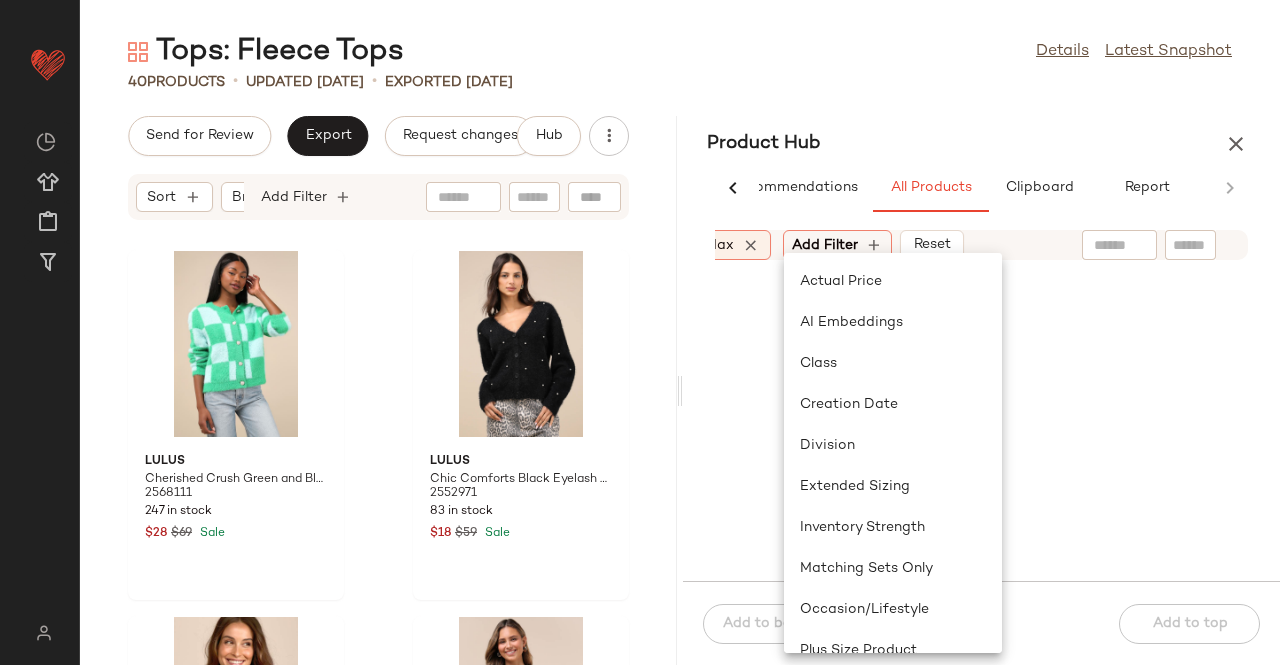 drag, startPoint x: 854, startPoint y: 114, endPoint x: 846, endPoint y: 131, distance: 18.788294 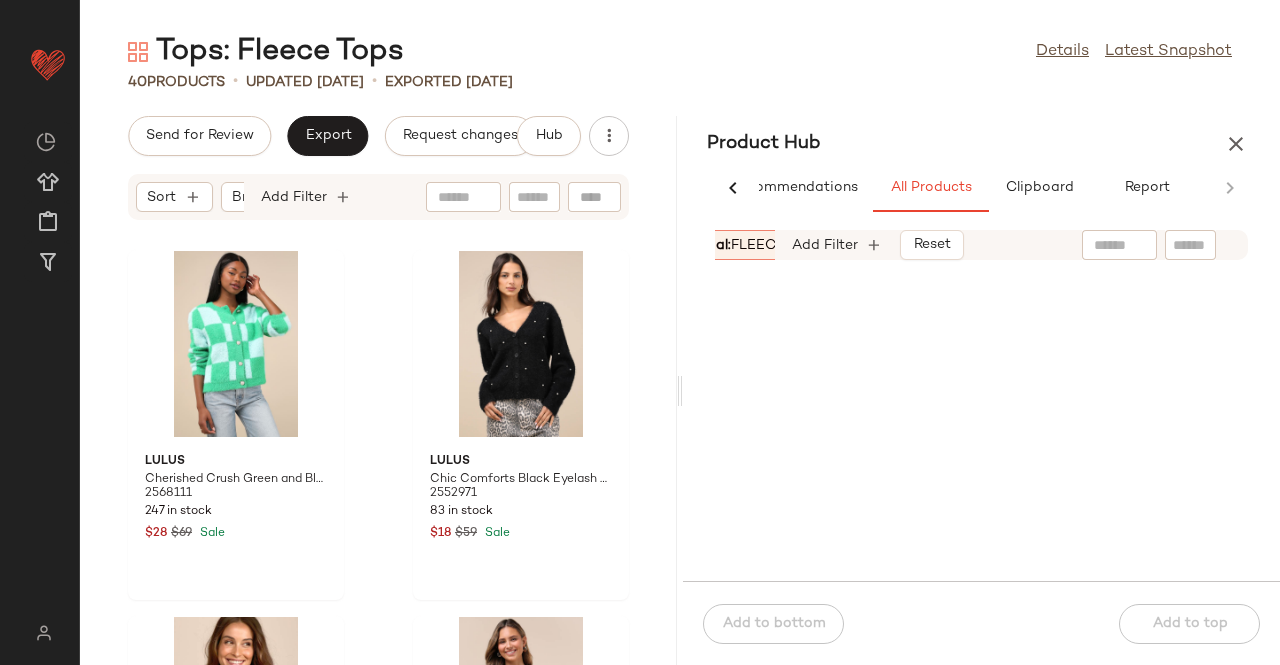 scroll, scrollTop: 0, scrollLeft: 772, axis: horizontal 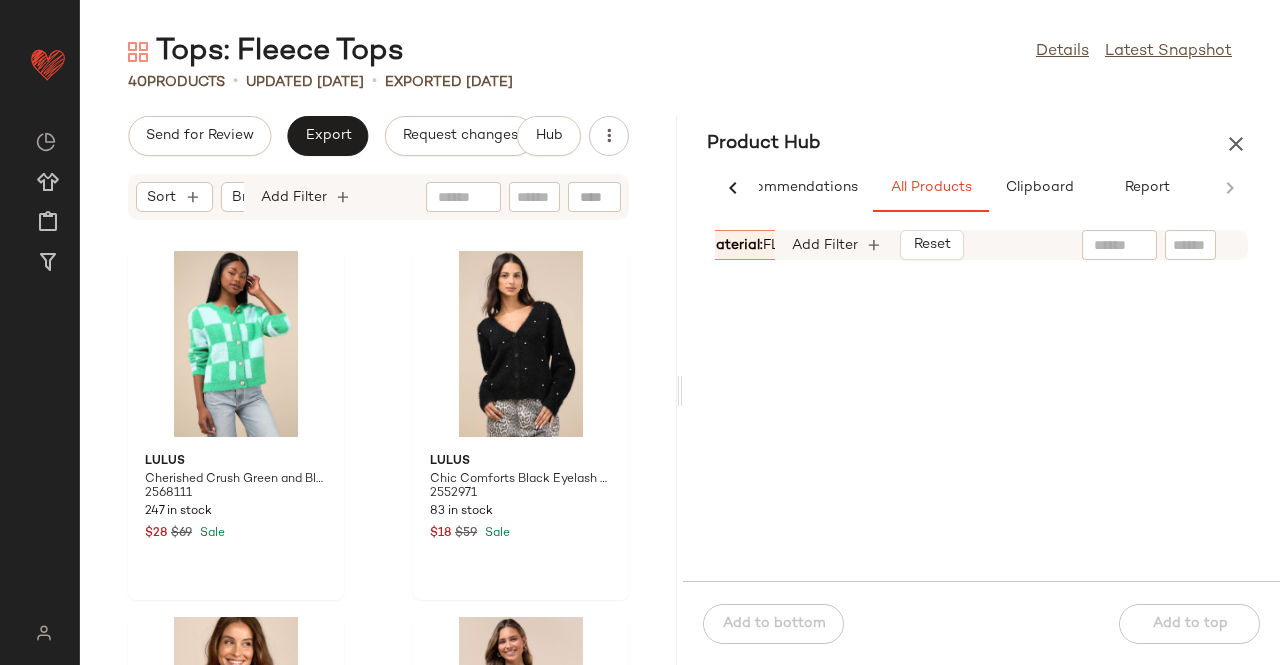 click on "Fabric Material:   FLEECE" 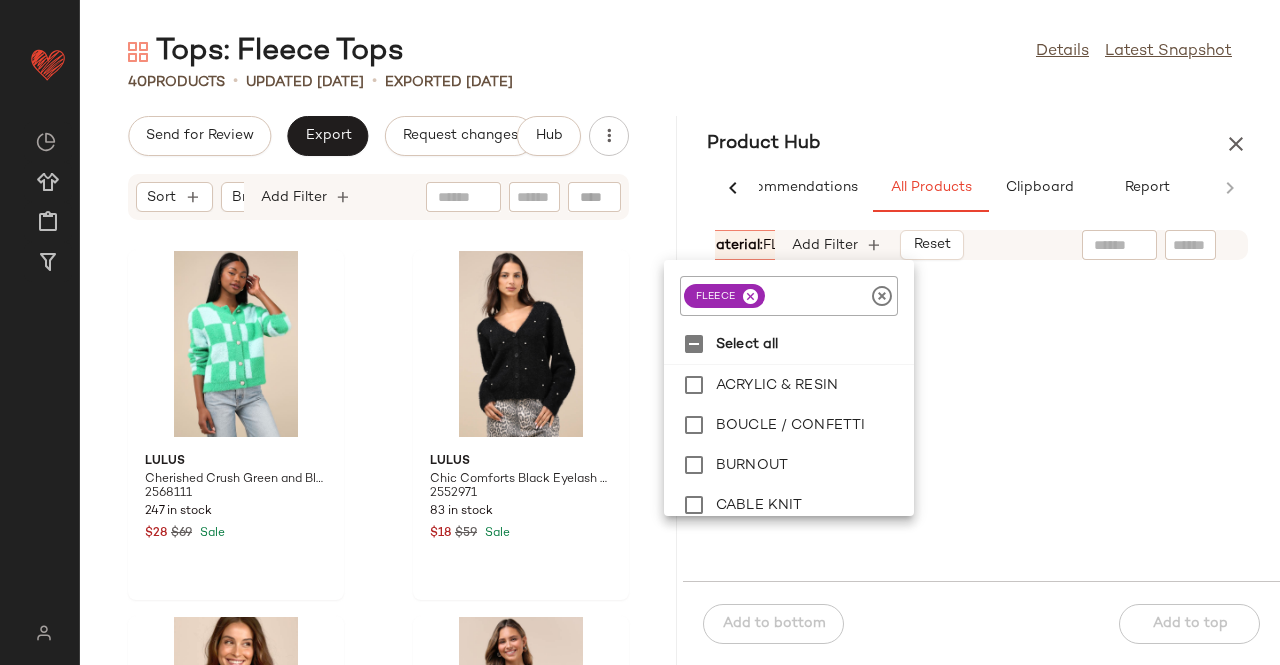 click at bounding box center [750, 296] 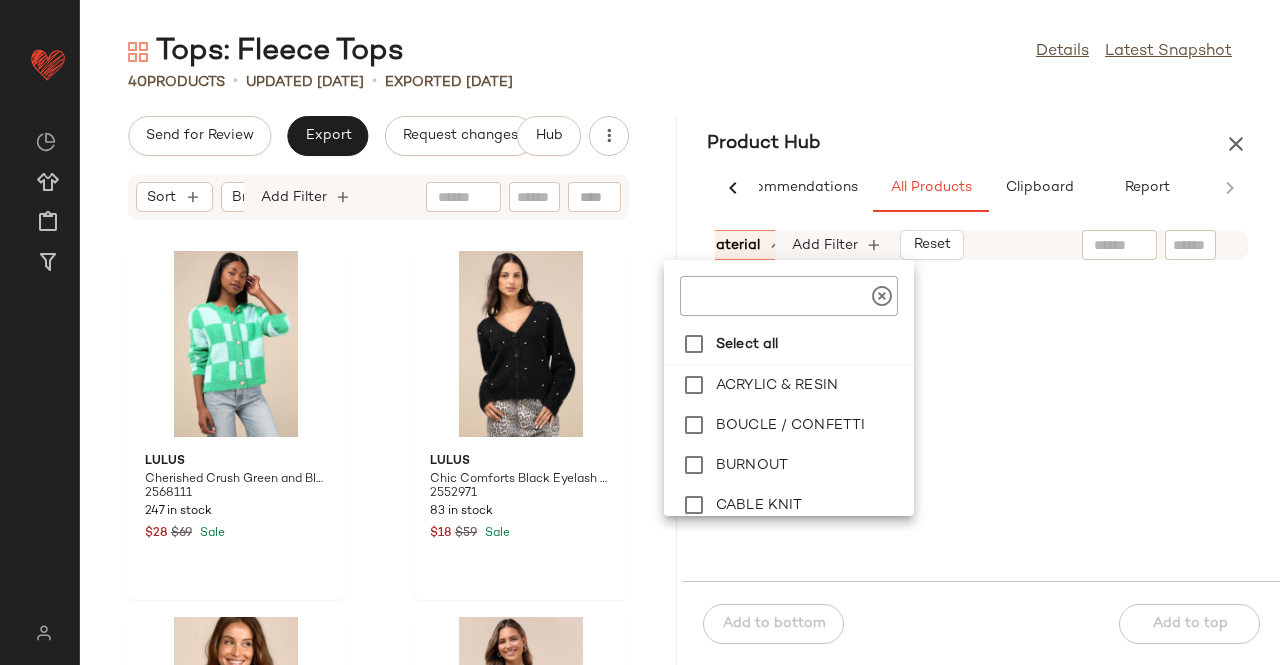drag, startPoint x: 1174, startPoint y: 220, endPoint x: 1181, endPoint y: 228, distance: 10.630146 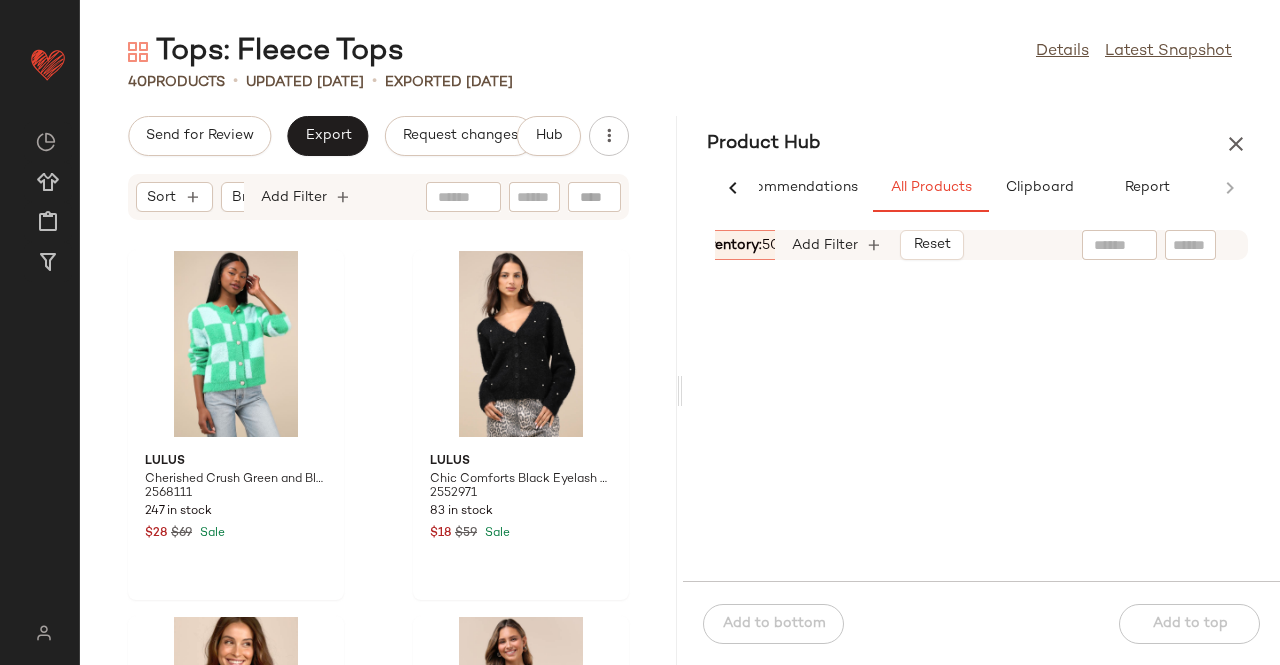 click 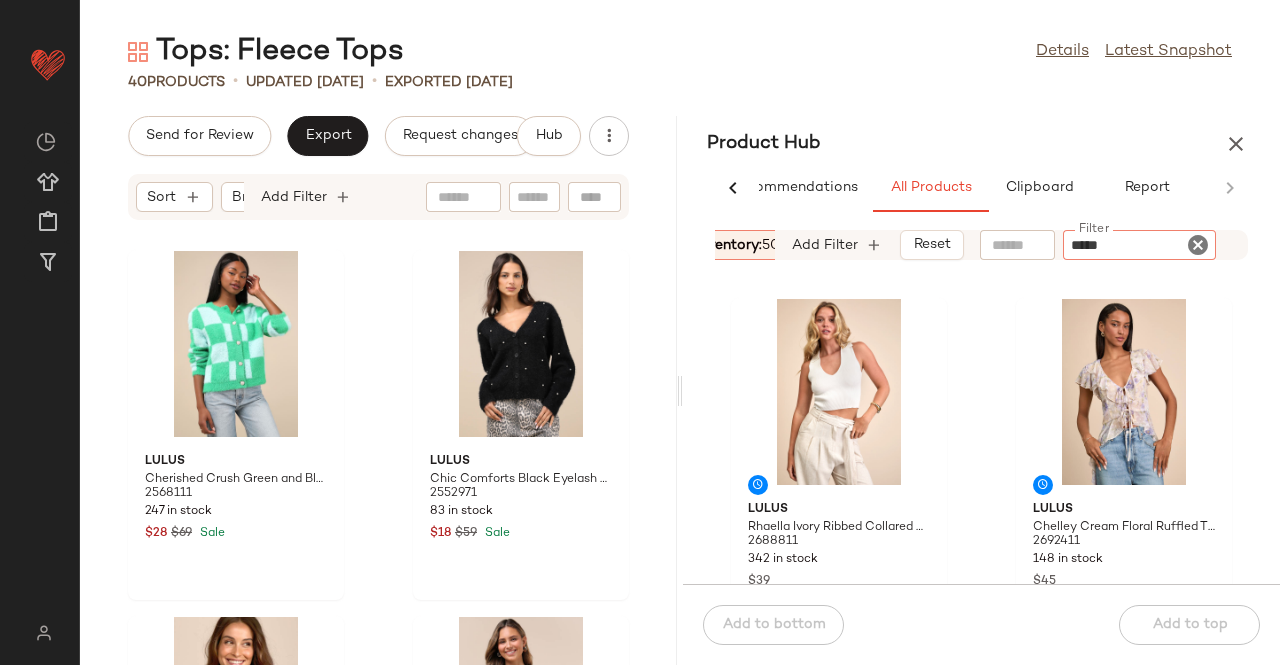 type on "******" 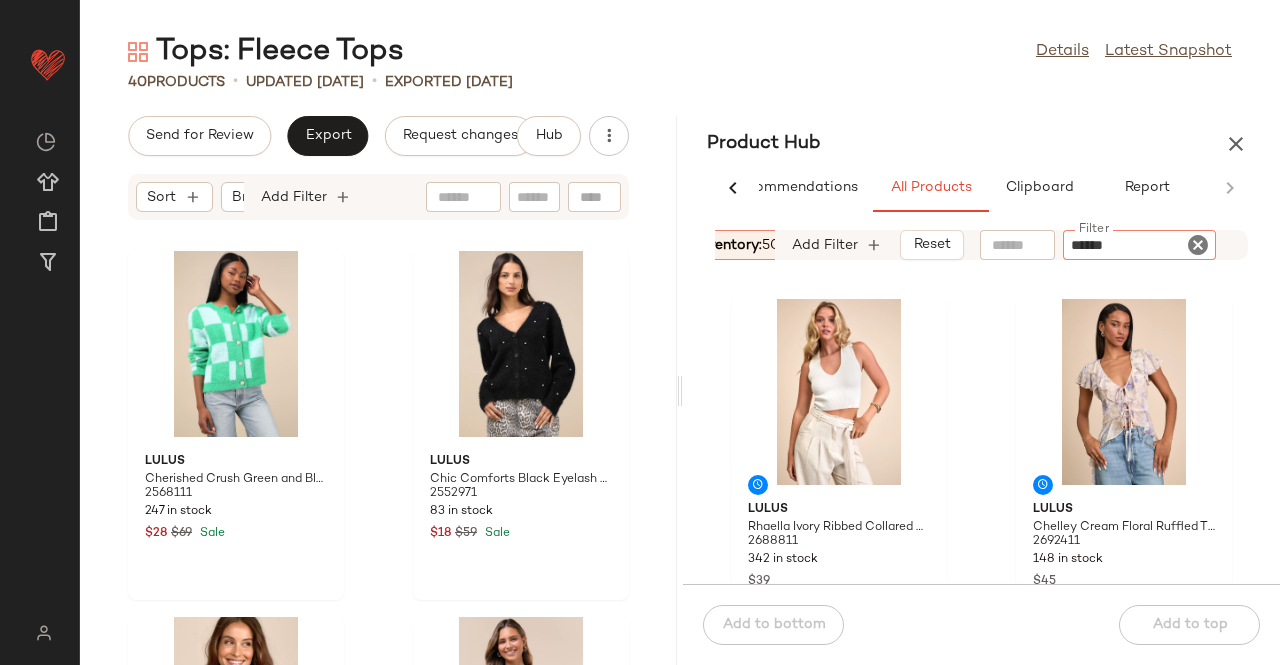 type 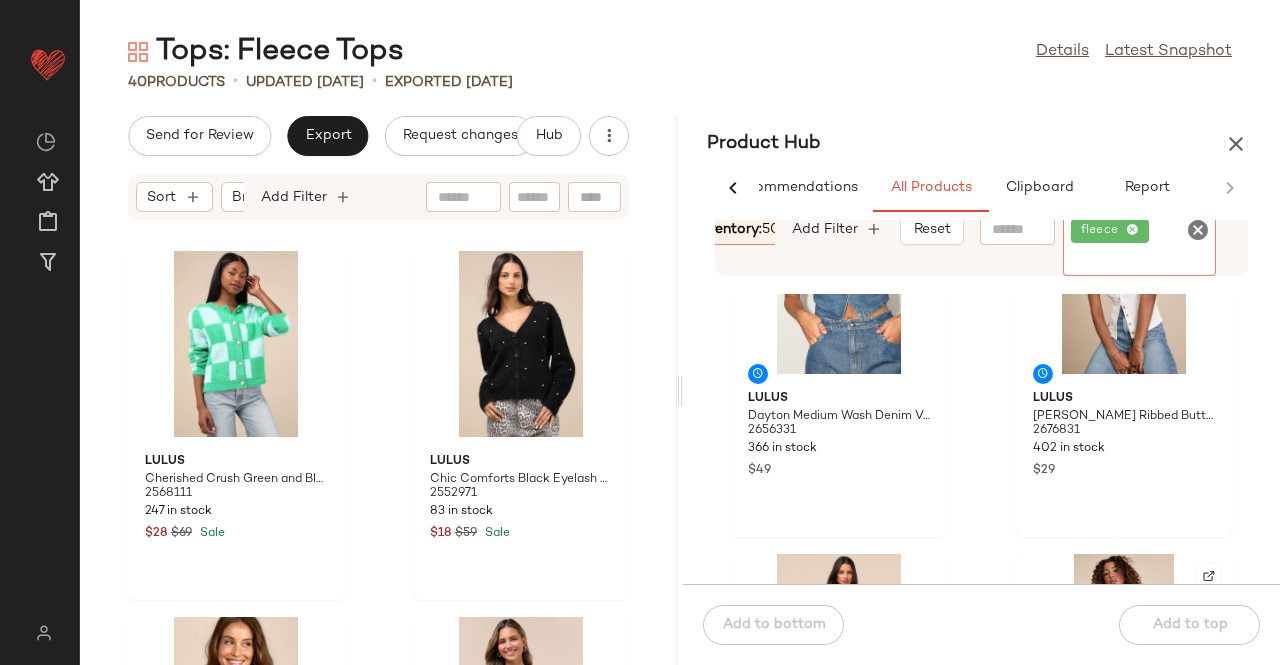 scroll, scrollTop: 716, scrollLeft: 0, axis: vertical 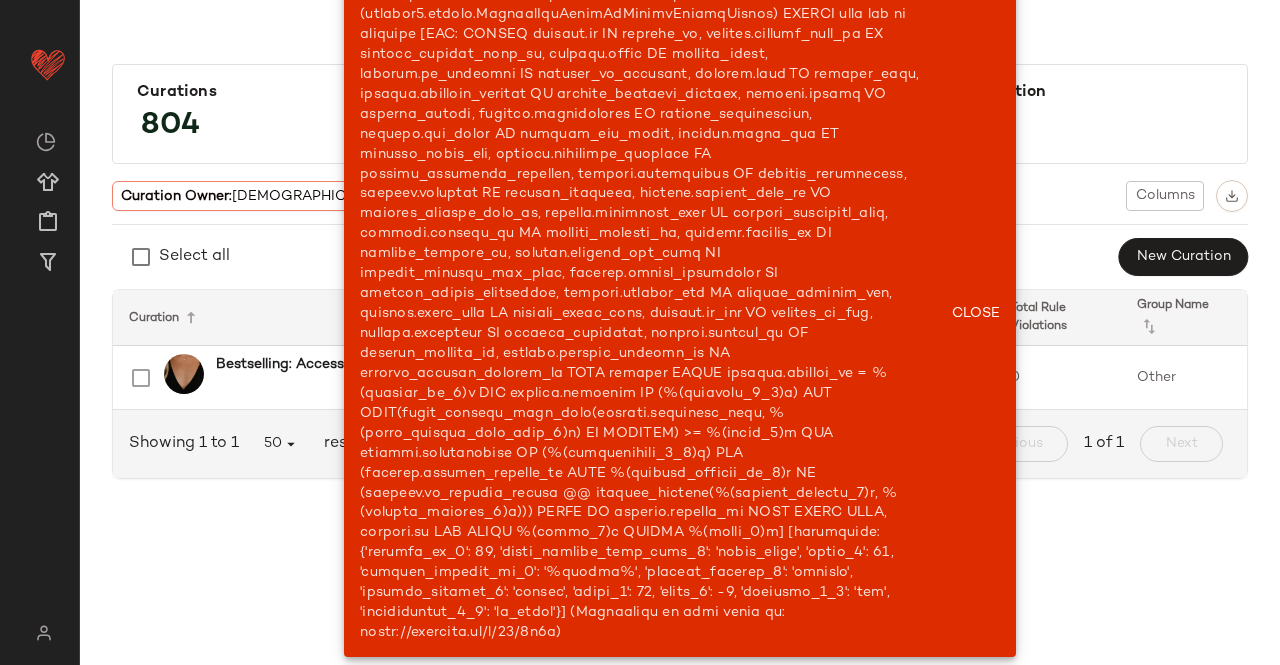 click on "Close" 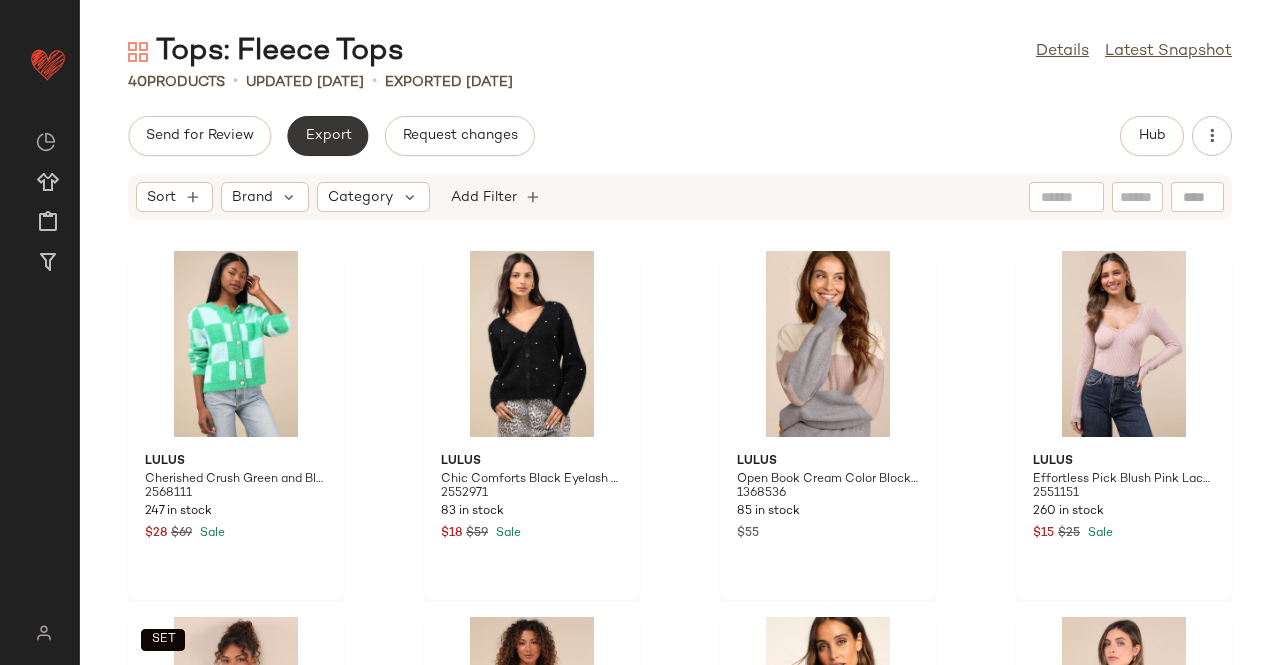 click on "Export" 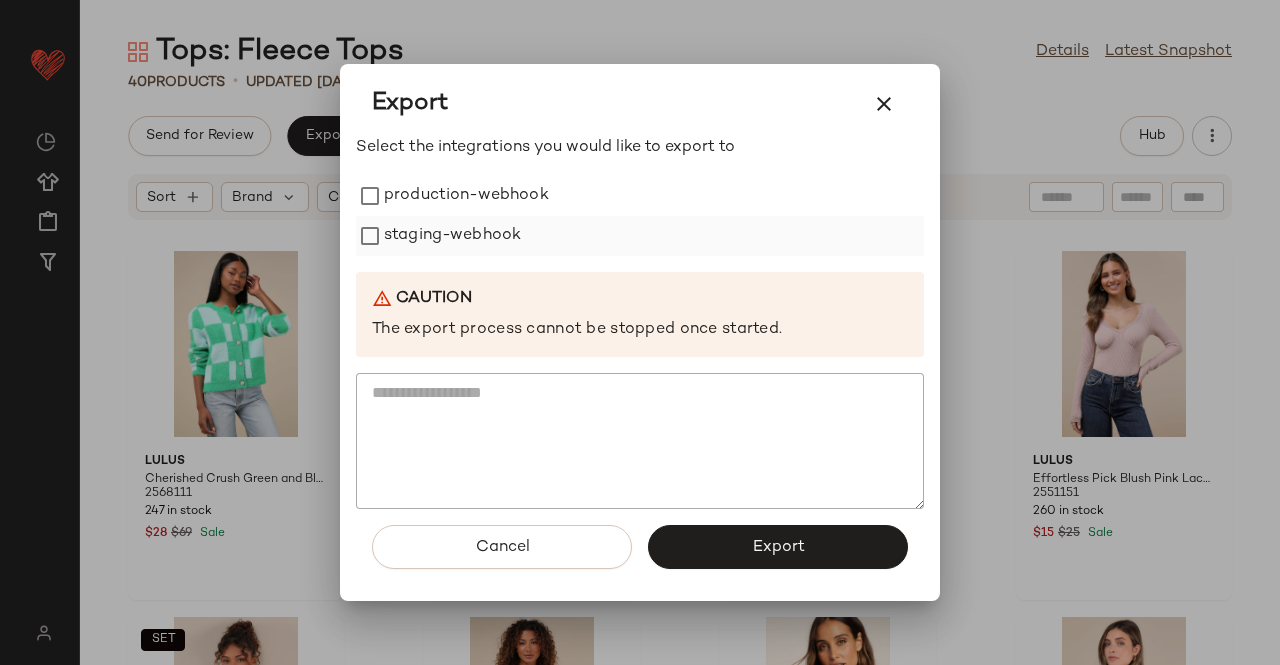 drag, startPoint x: 460, startPoint y: 212, endPoint x: 460, endPoint y: 227, distance: 15 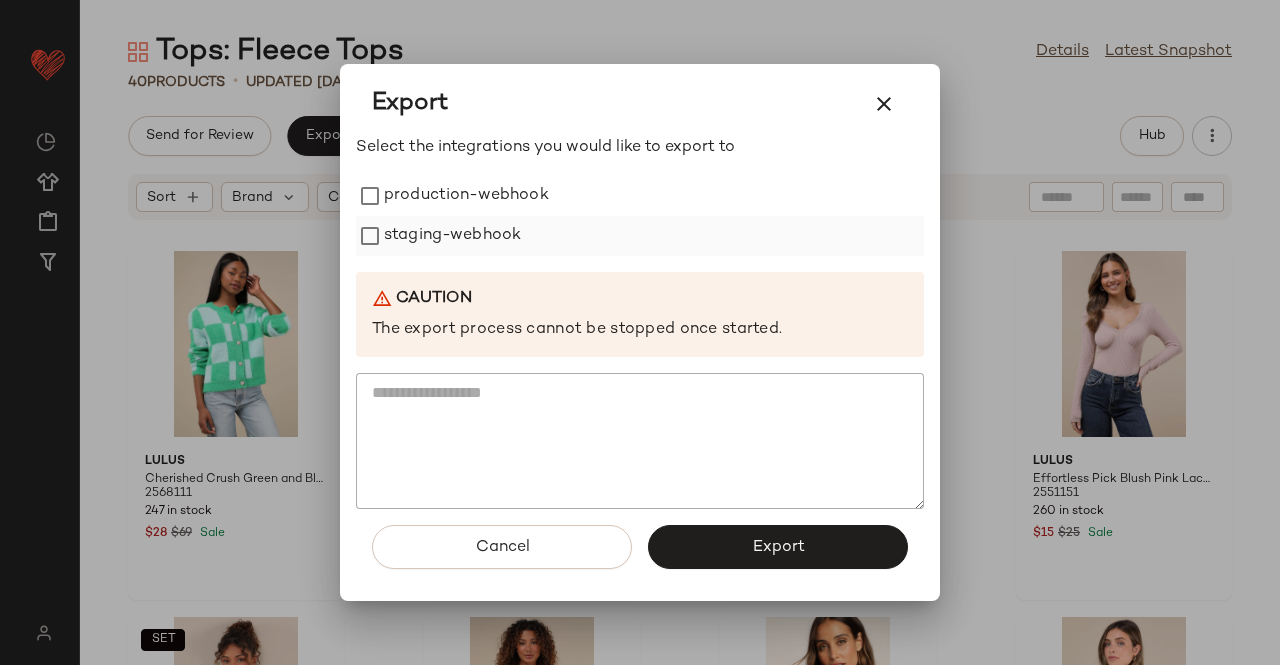 click on "production-webhook" at bounding box center [466, 196] 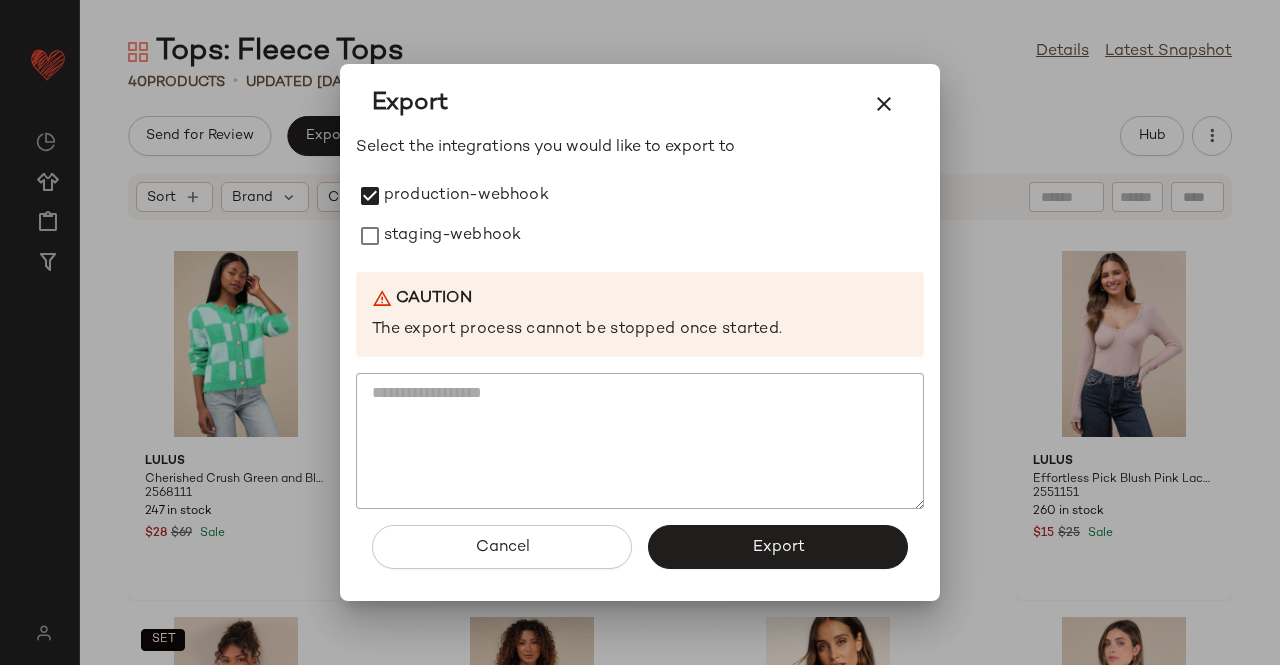 drag, startPoint x: 460, startPoint y: 213, endPoint x: 468, endPoint y: 259, distance: 46.69047 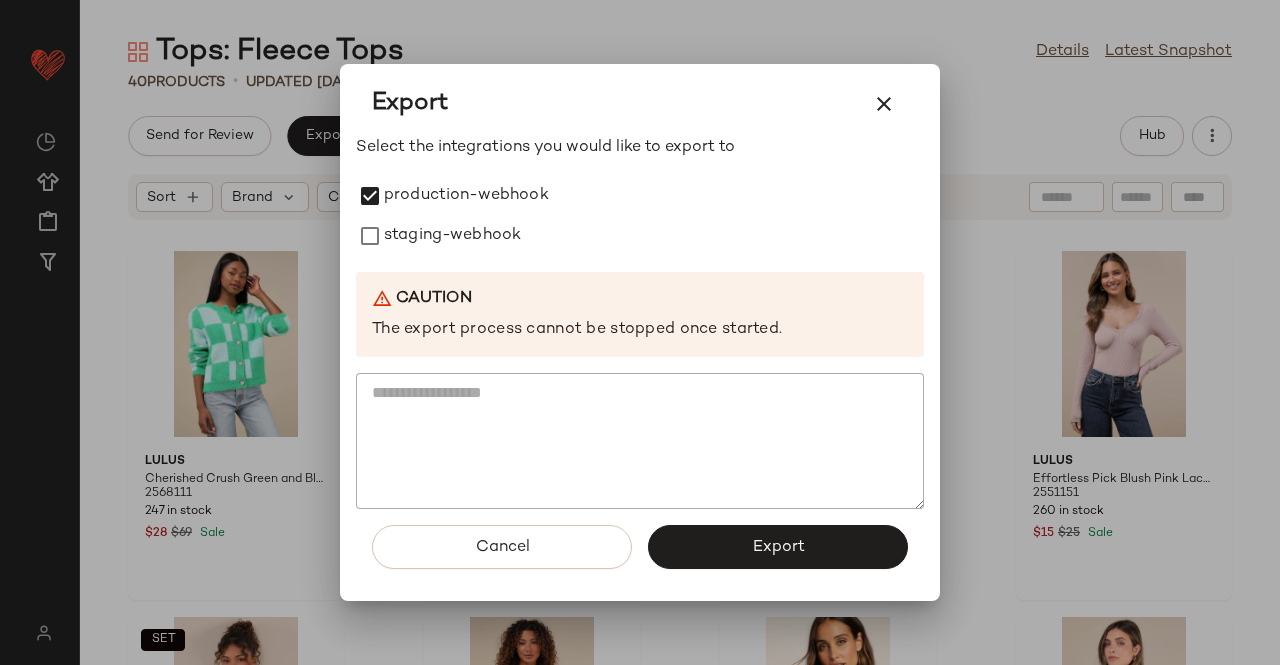 click on "production-webhook" at bounding box center (466, 196) 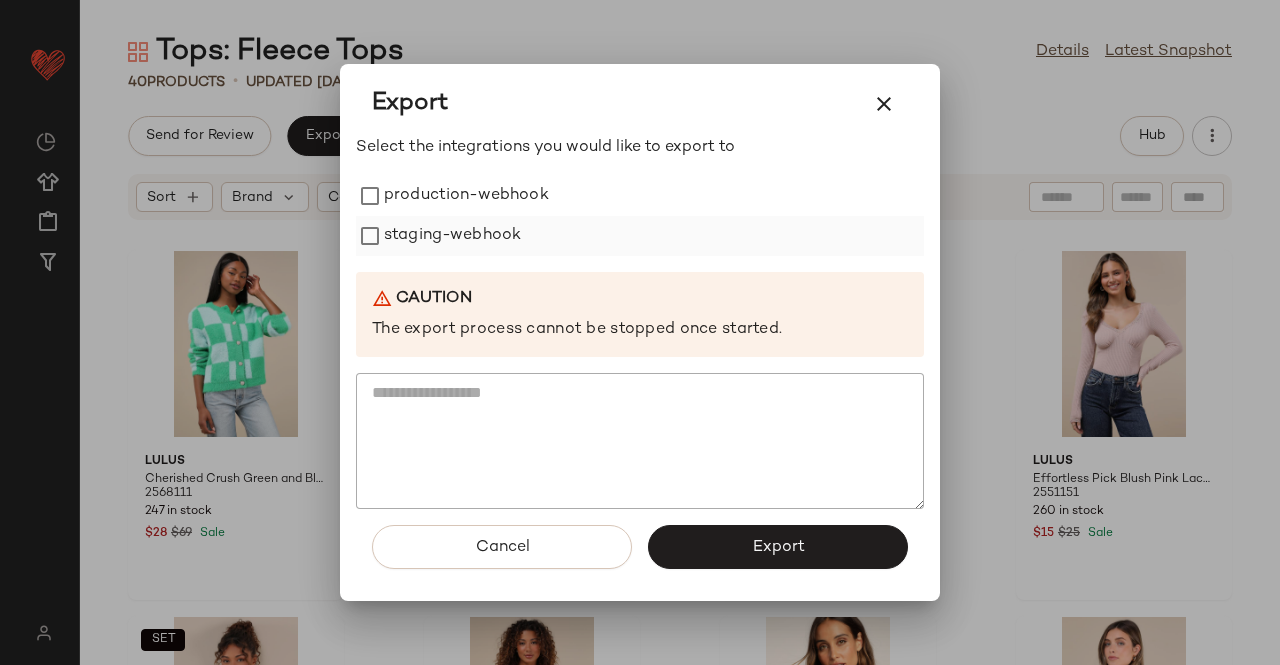 click on "staging-webhook" at bounding box center (452, 236) 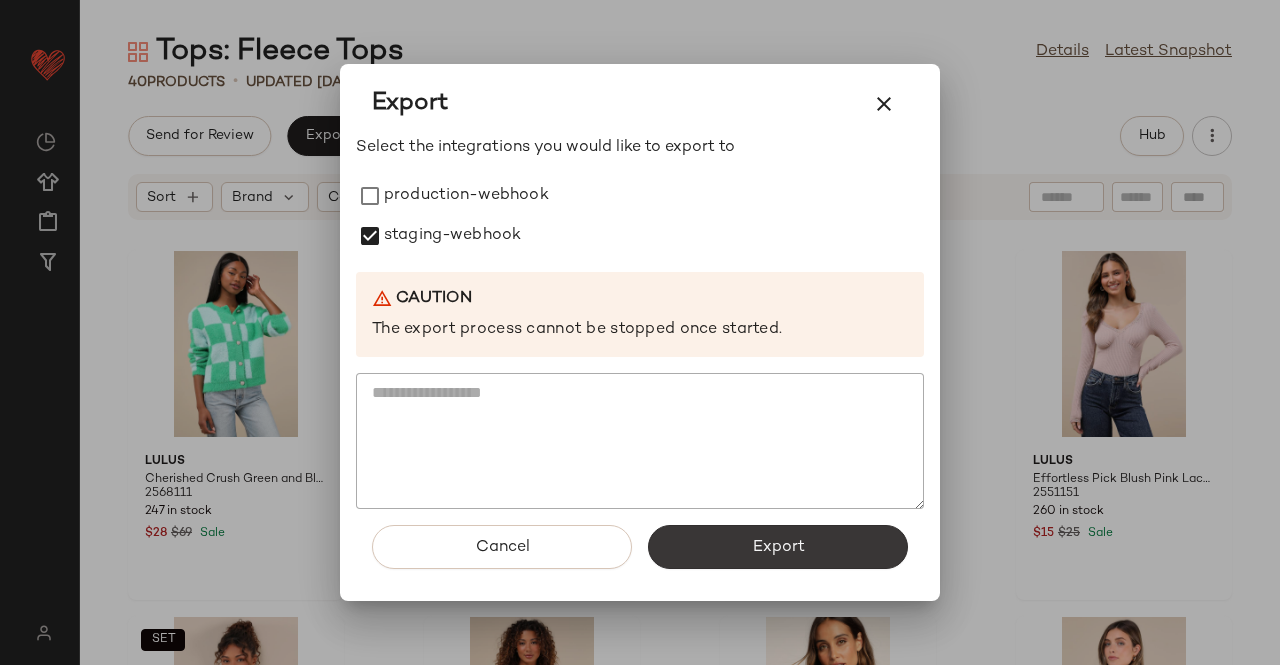 drag, startPoint x: 464, startPoint y: 187, endPoint x: 802, endPoint y: 553, distance: 498.19675 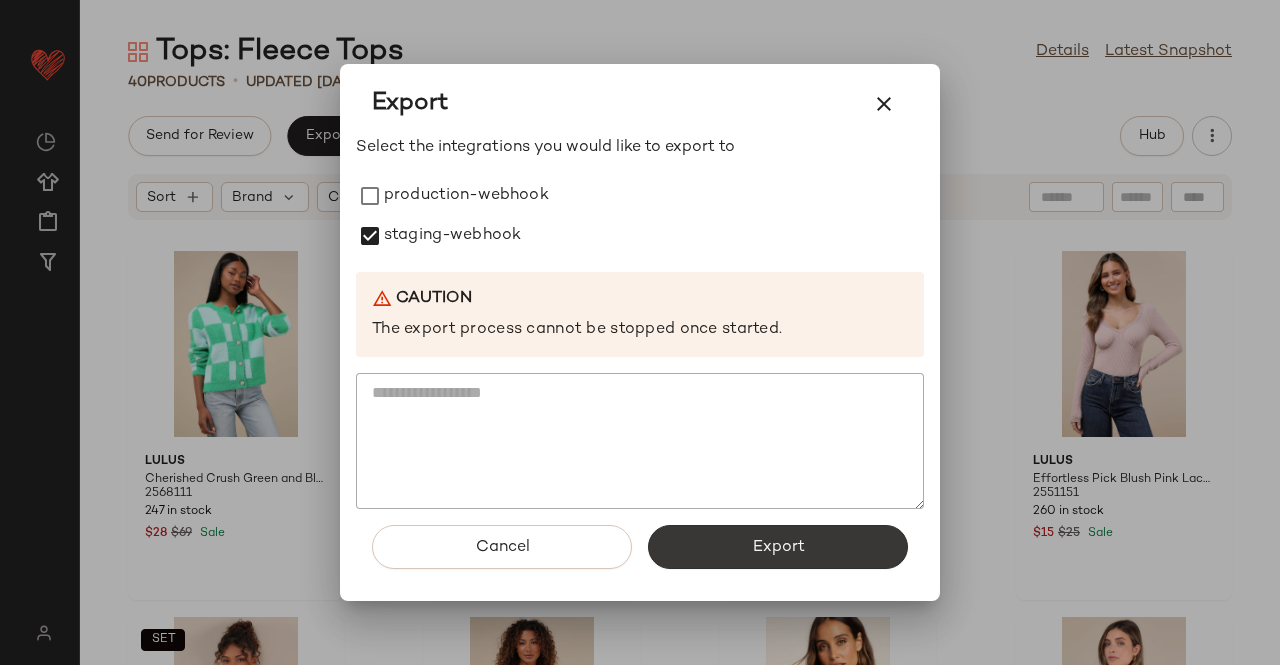click on "production-webhook" at bounding box center (466, 196) 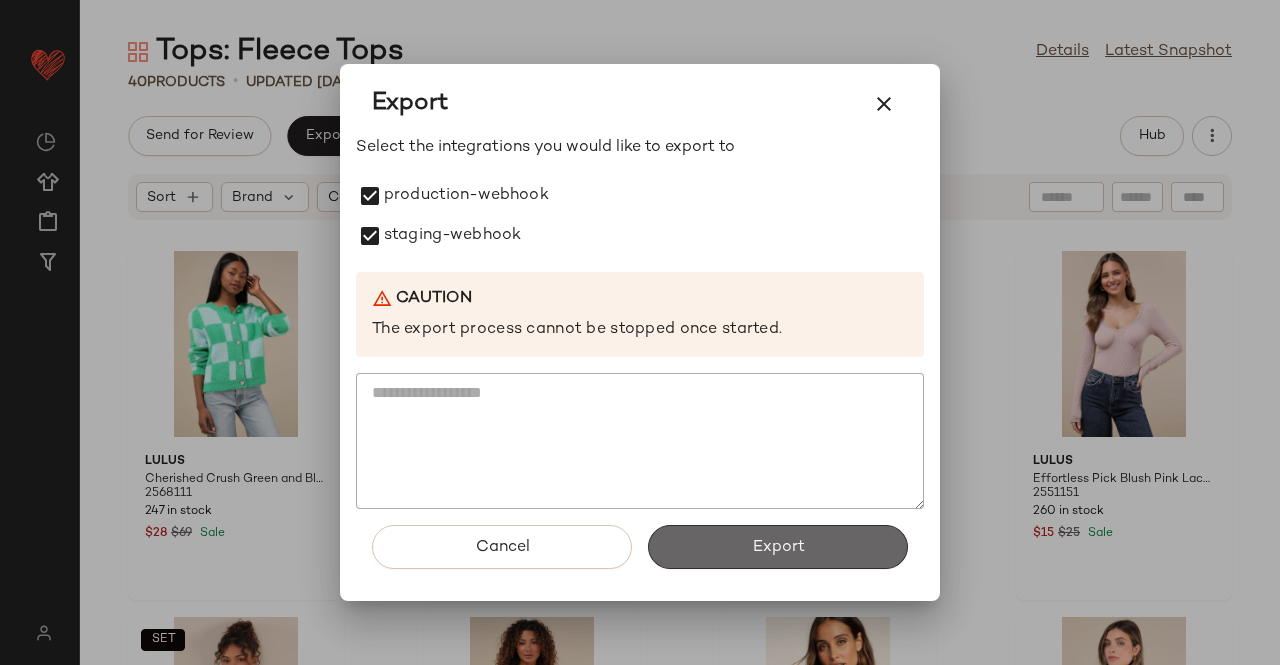 click on "Export" at bounding box center (778, 547) 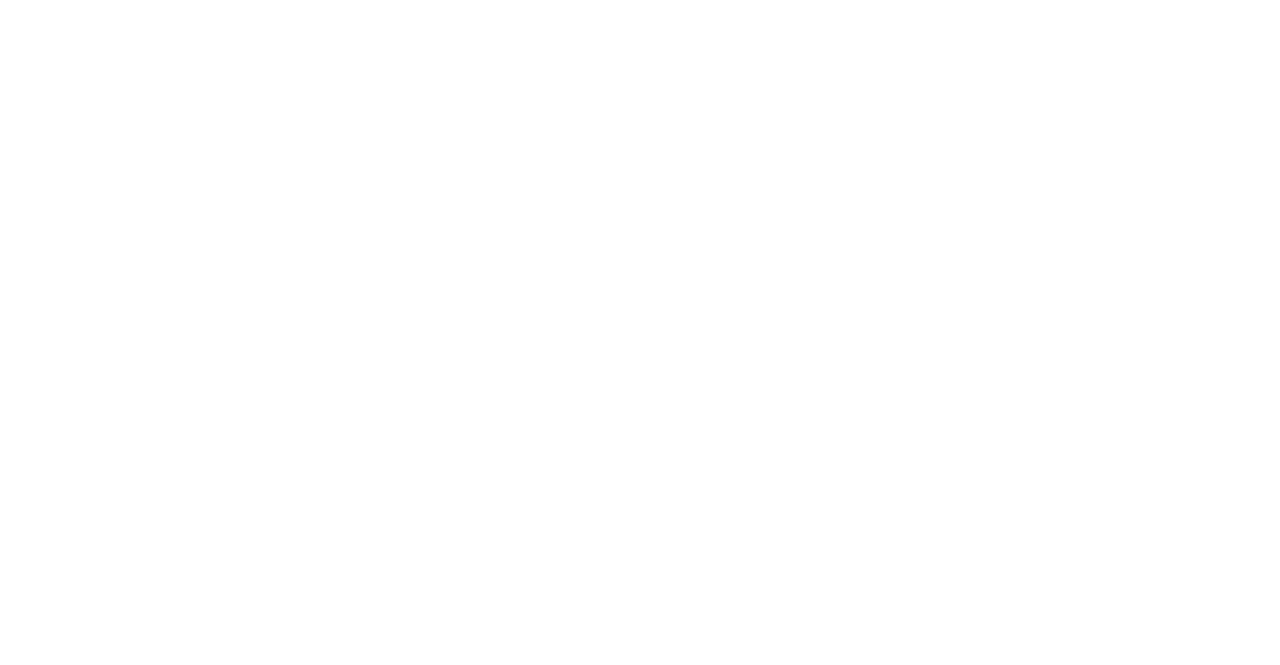 scroll, scrollTop: 0, scrollLeft: 0, axis: both 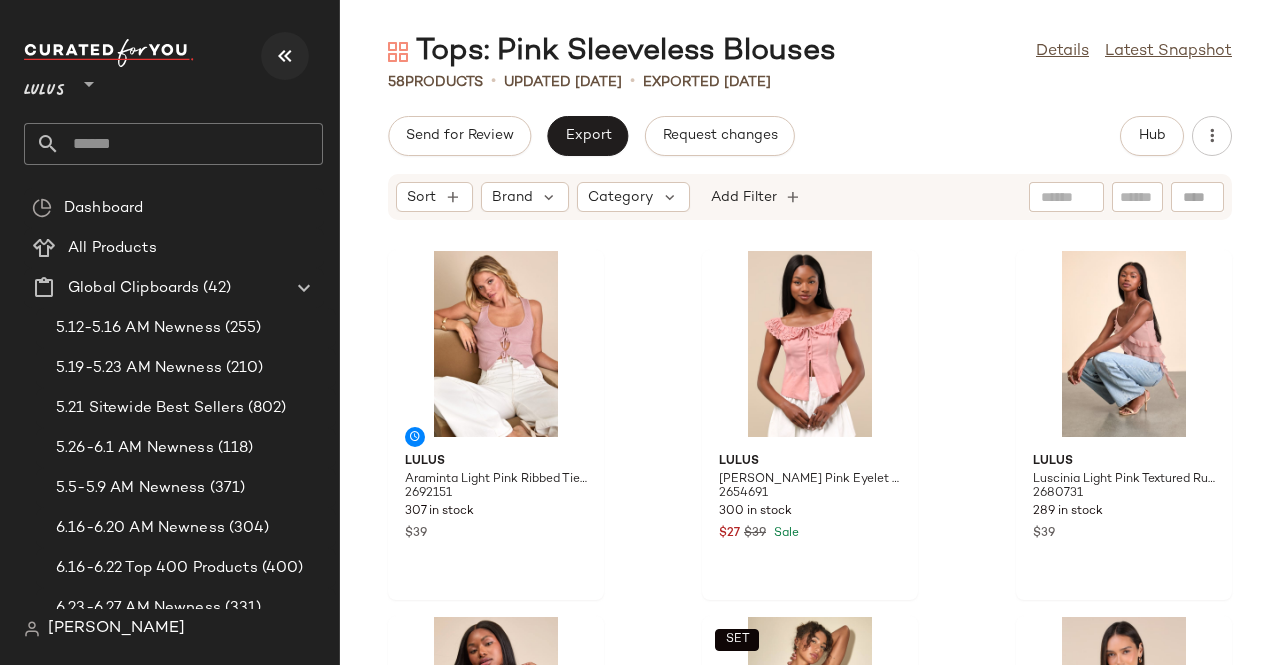 click at bounding box center [285, 56] 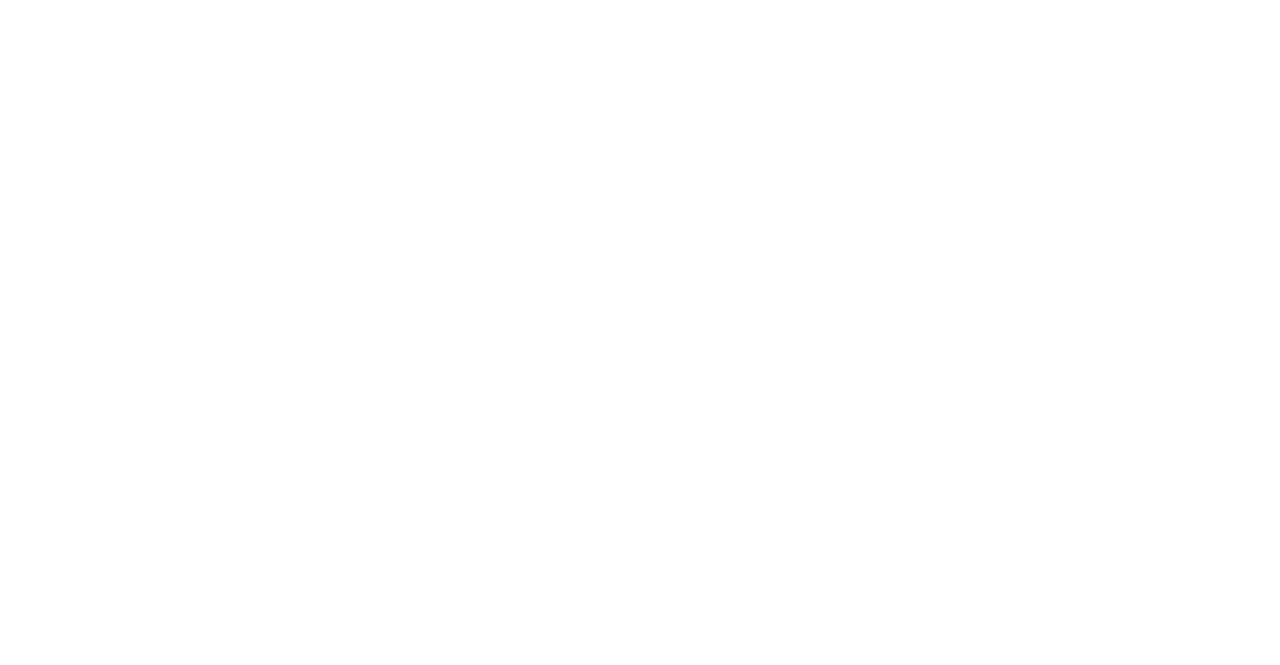 scroll, scrollTop: 0, scrollLeft: 0, axis: both 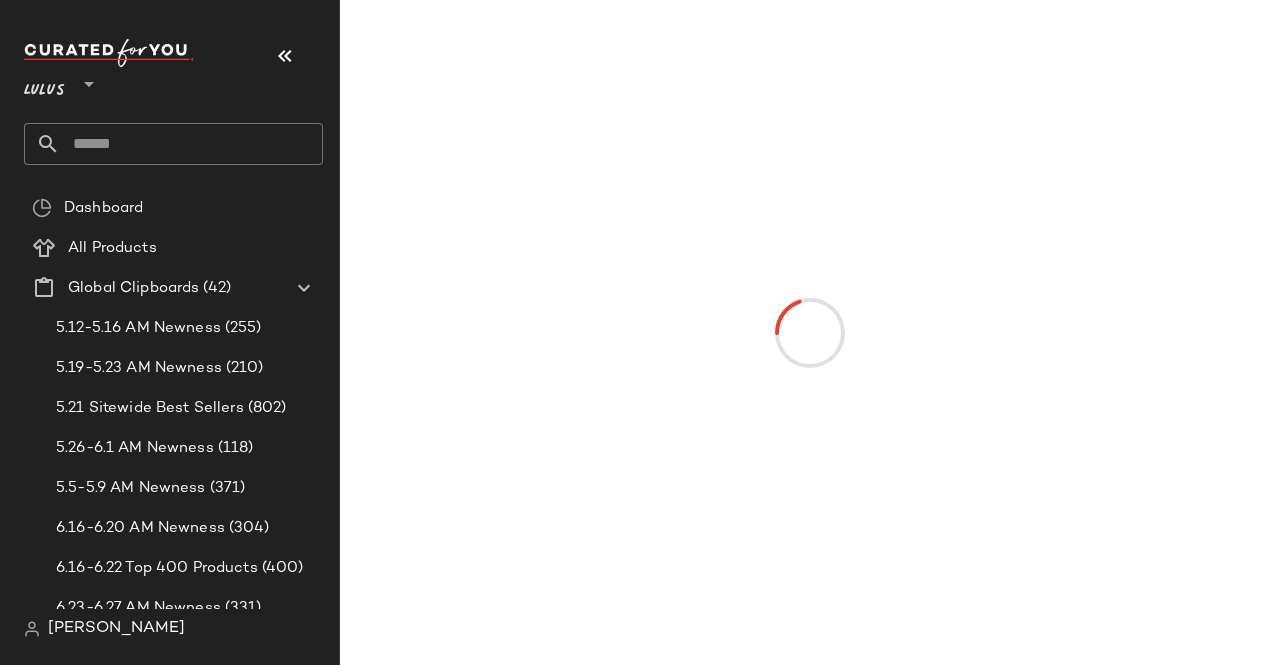 click at bounding box center (285, 56) 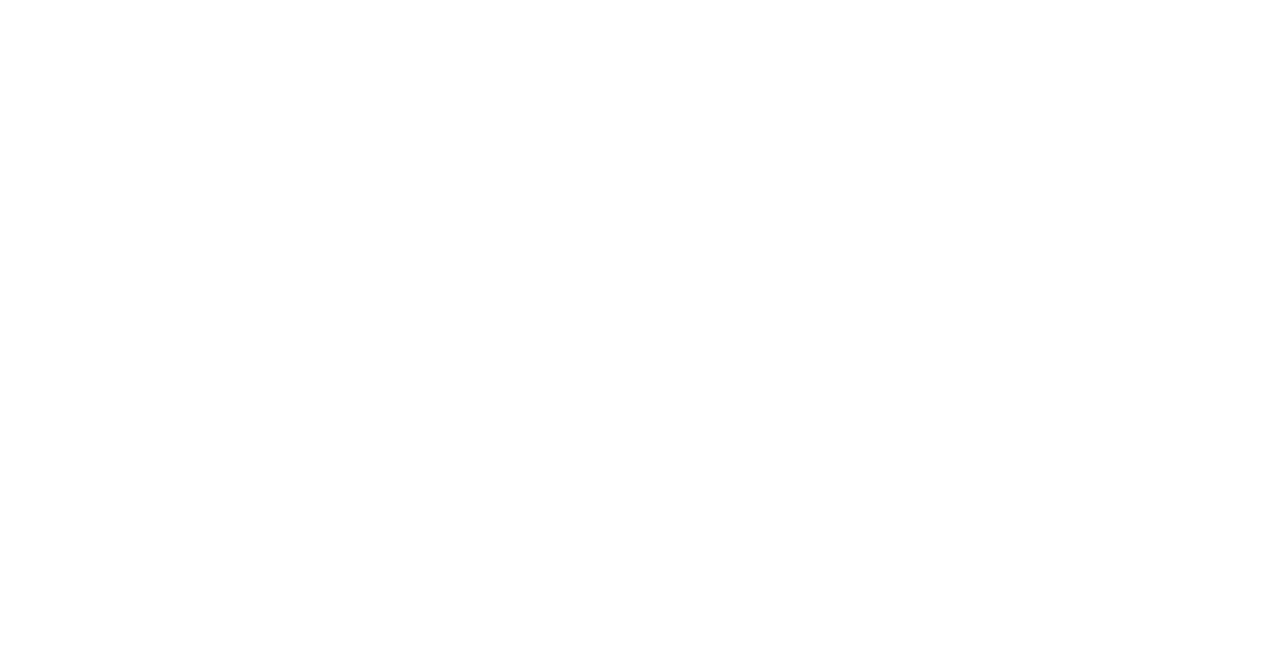 scroll, scrollTop: 0, scrollLeft: 0, axis: both 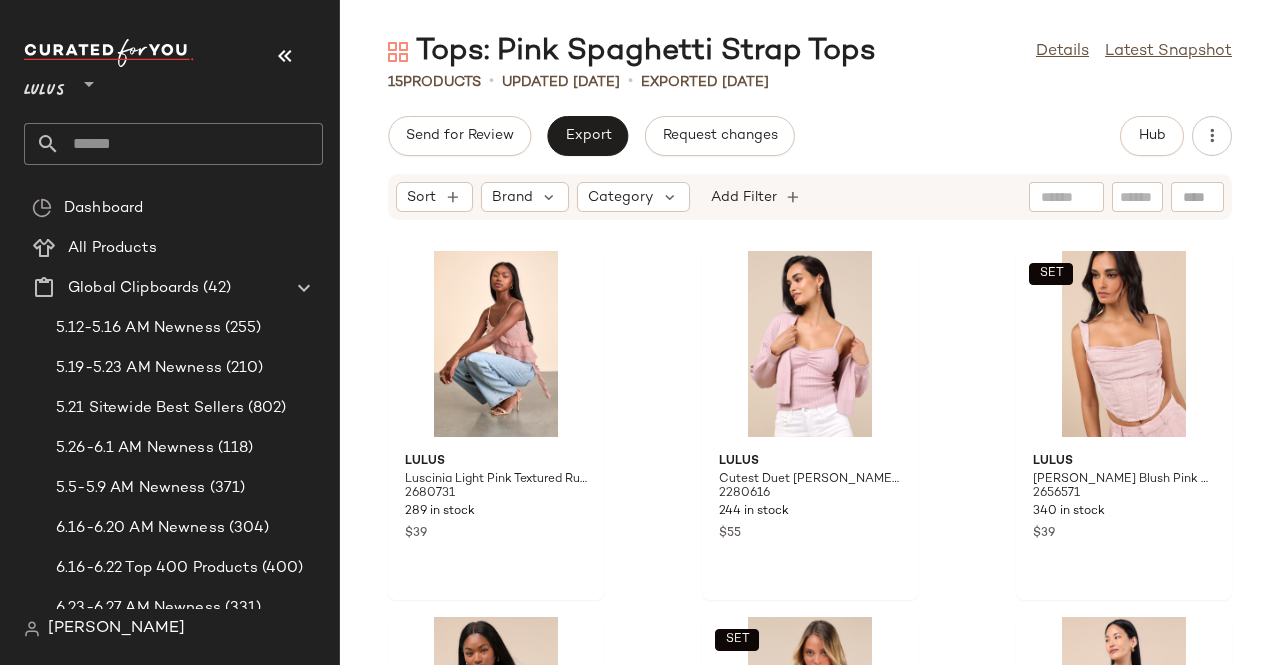 click at bounding box center (285, 56) 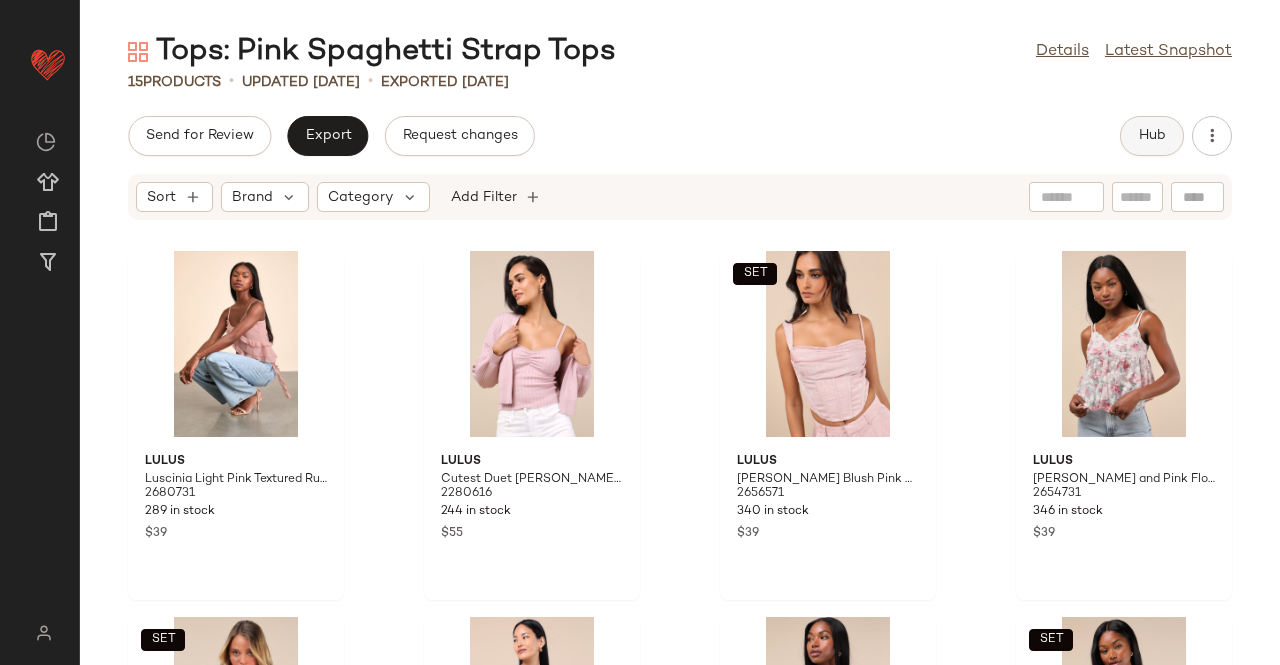 click on "Hub" 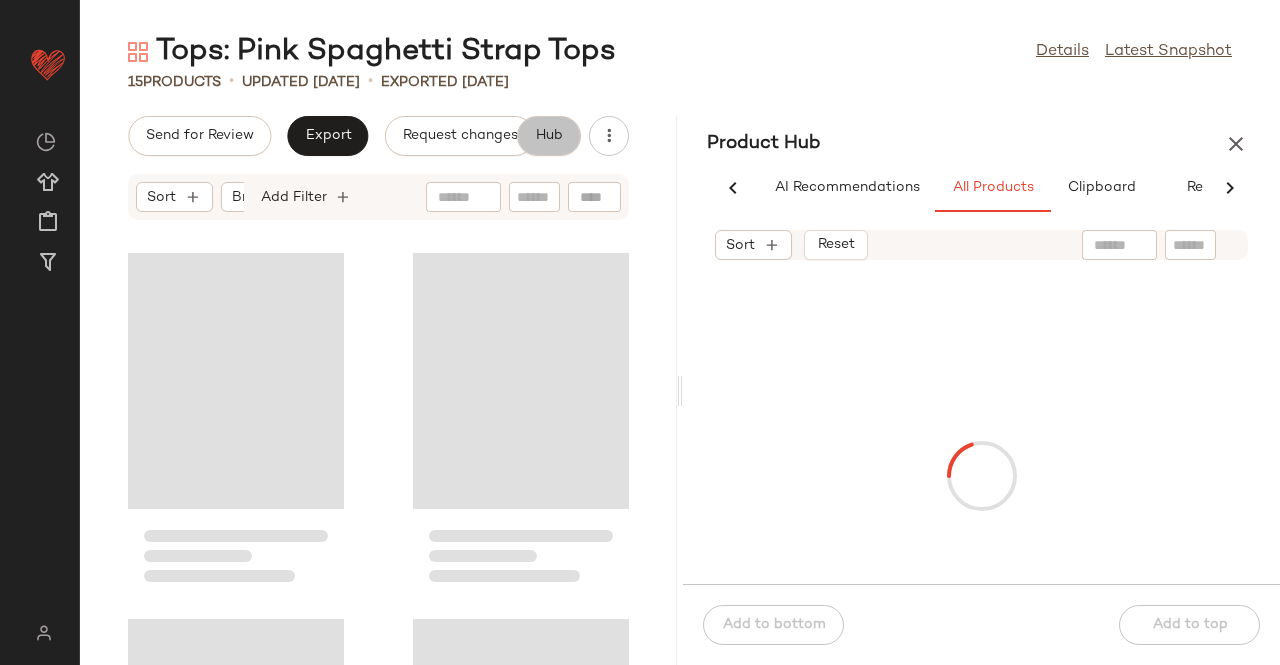 scroll, scrollTop: 0, scrollLeft: 62, axis: horizontal 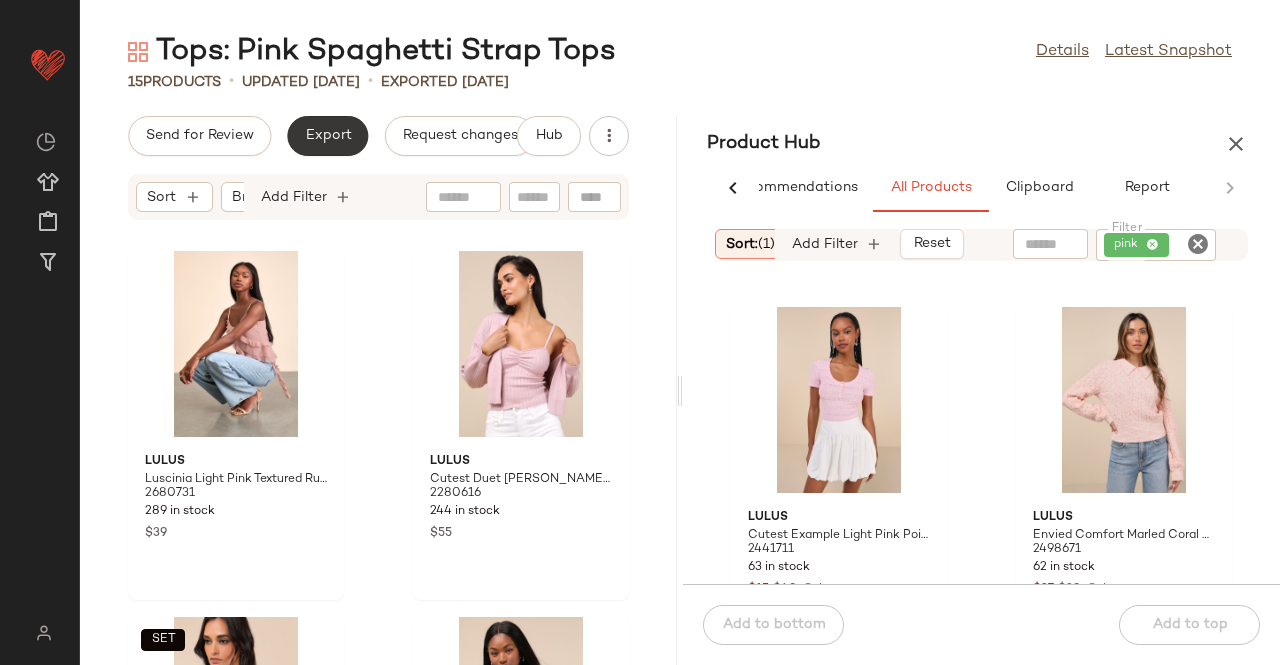 click on "Export" 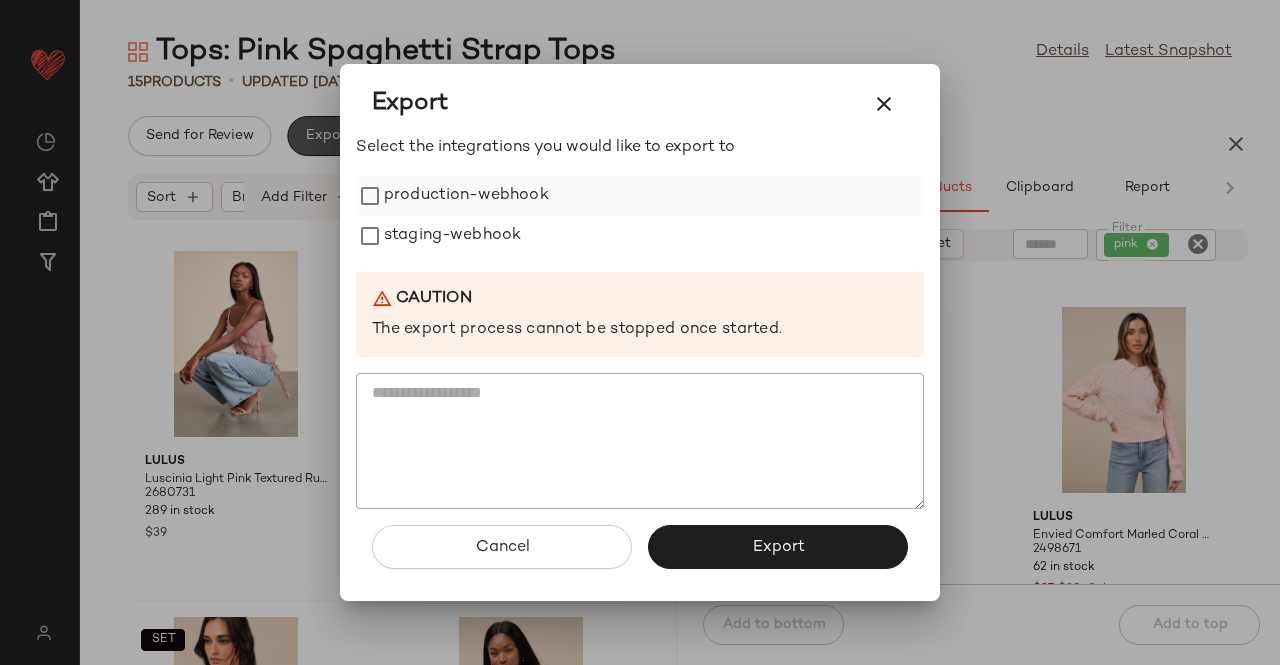 click on "production-webhook" at bounding box center [466, 196] 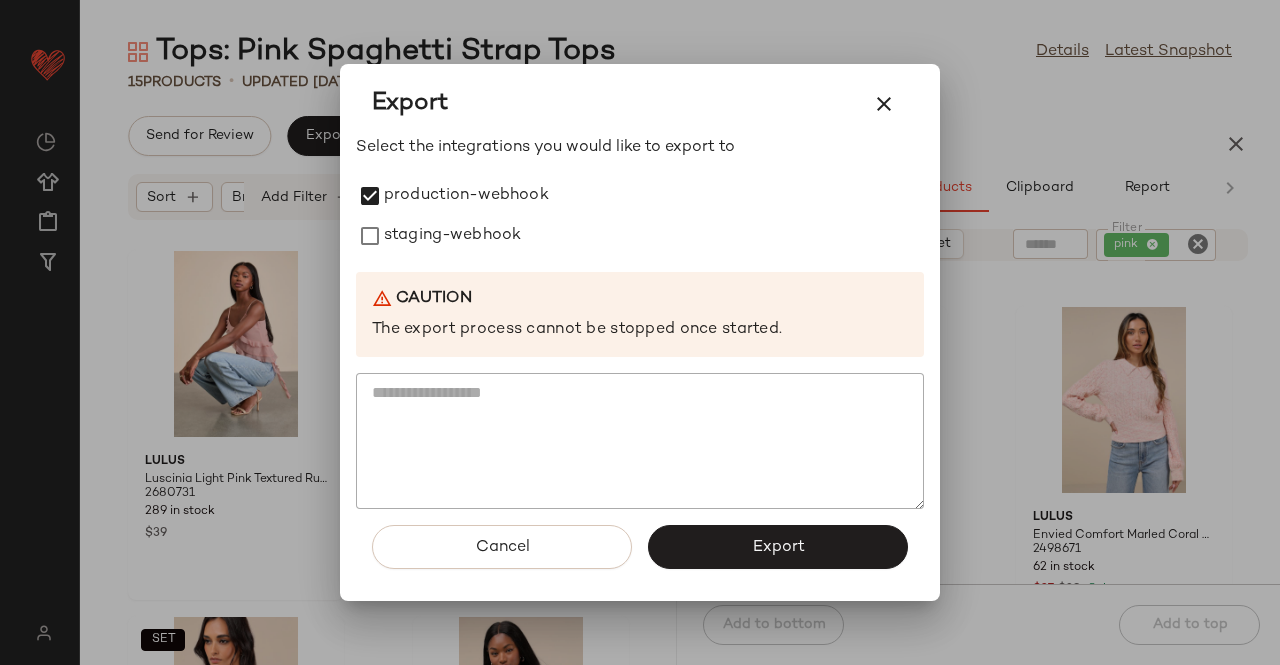 click on "Select the integrations you would like to export to production-webhook staging-webhook Caution The export process cannot be stopped once started." at bounding box center (640, 323) 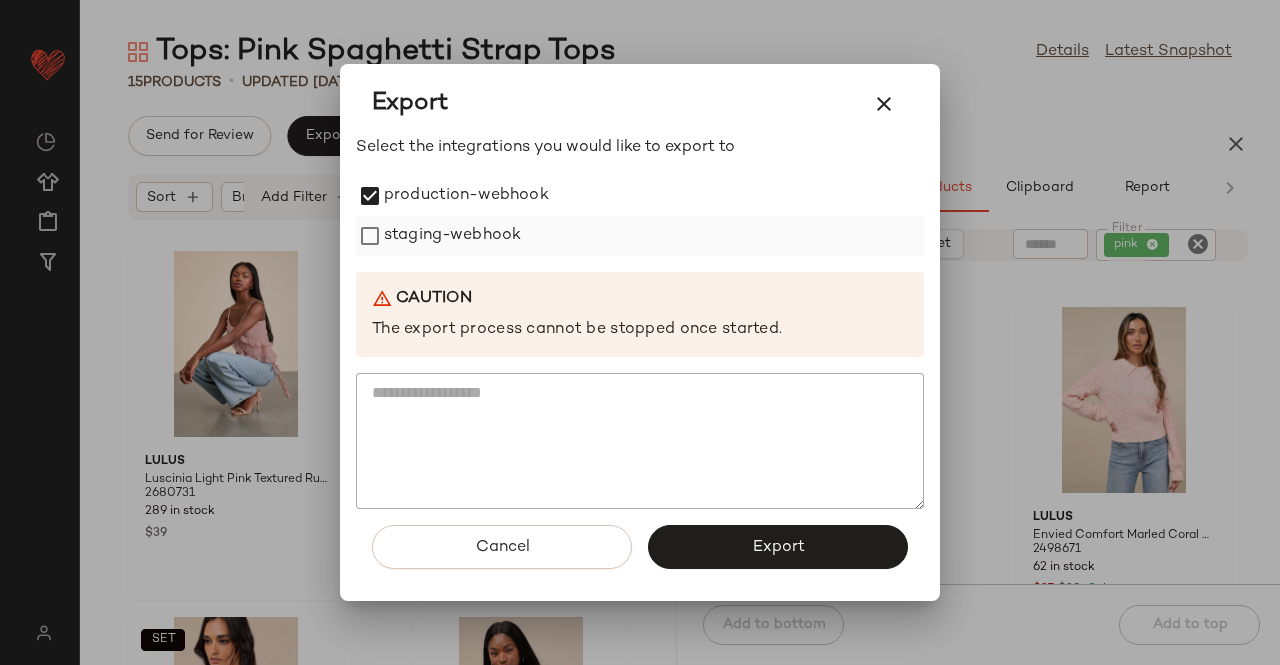 click on "staging-webhook" at bounding box center [452, 236] 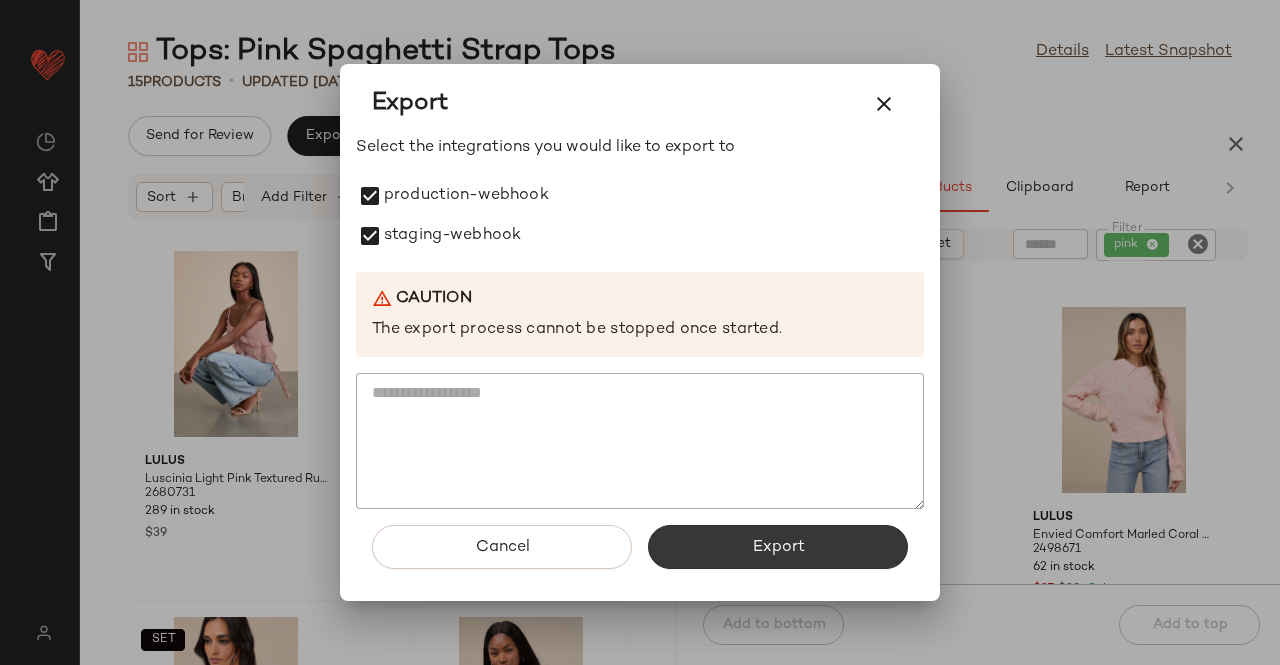 click on "Export" at bounding box center [778, 547] 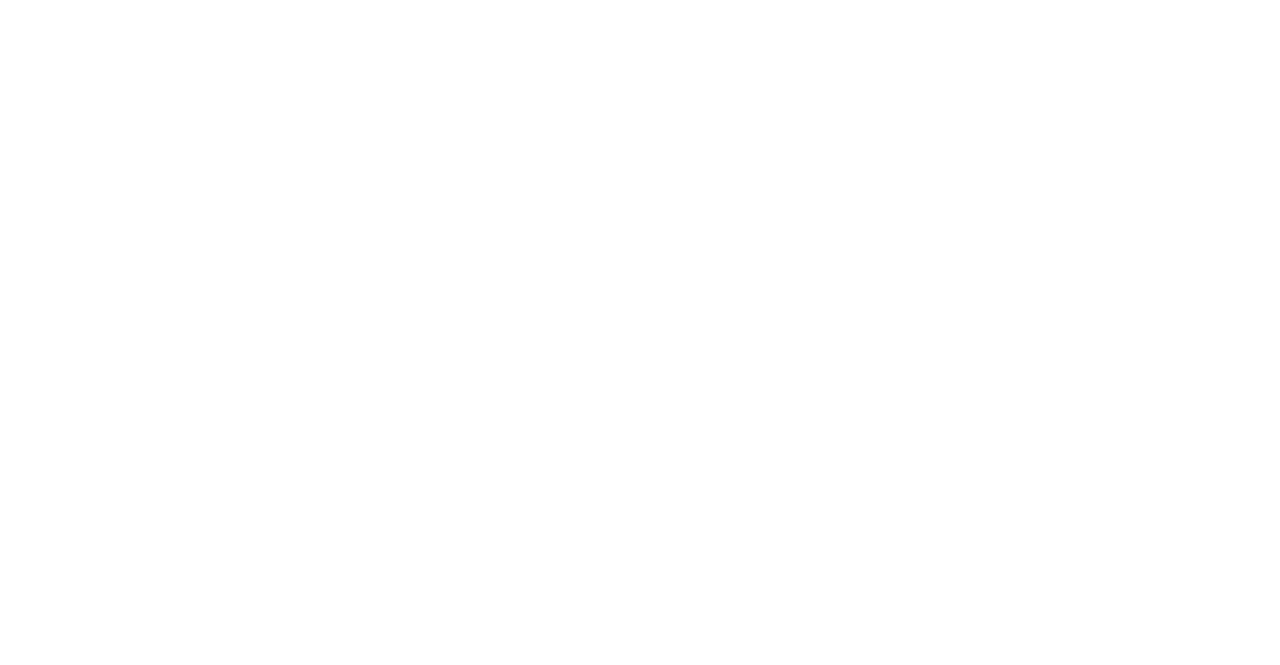 scroll, scrollTop: 0, scrollLeft: 0, axis: both 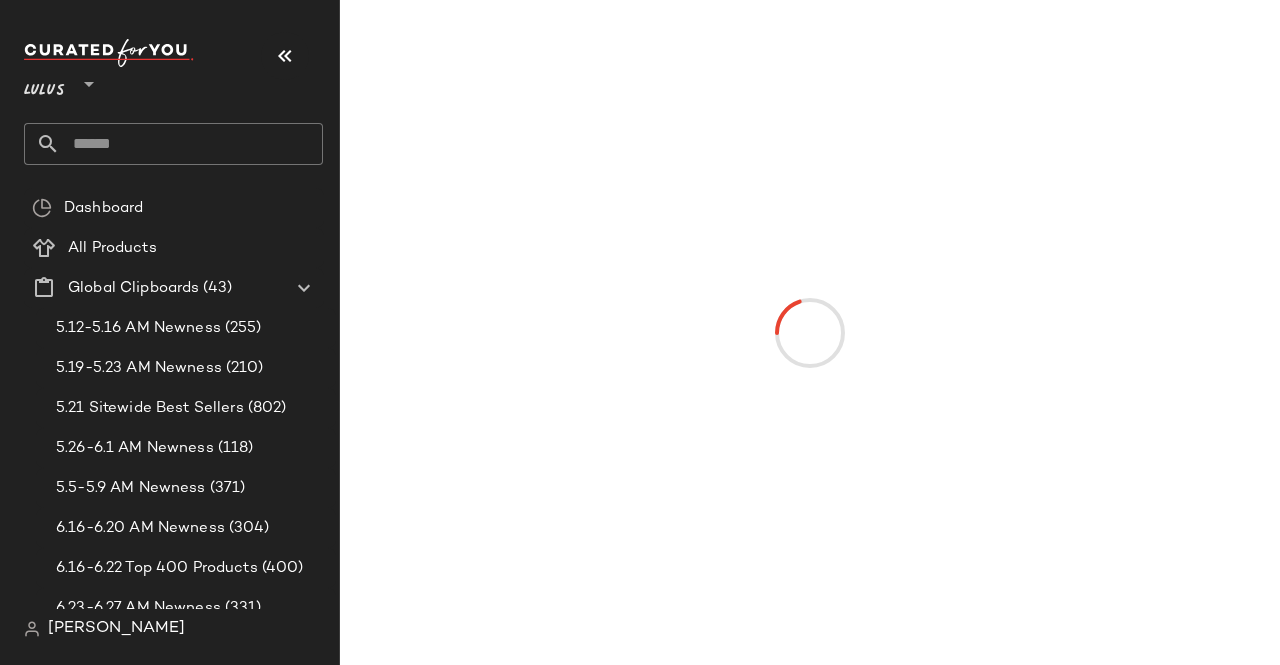drag, startPoint x: 264, startPoint y: 57, endPoint x: 280, endPoint y: 53, distance: 16.492422 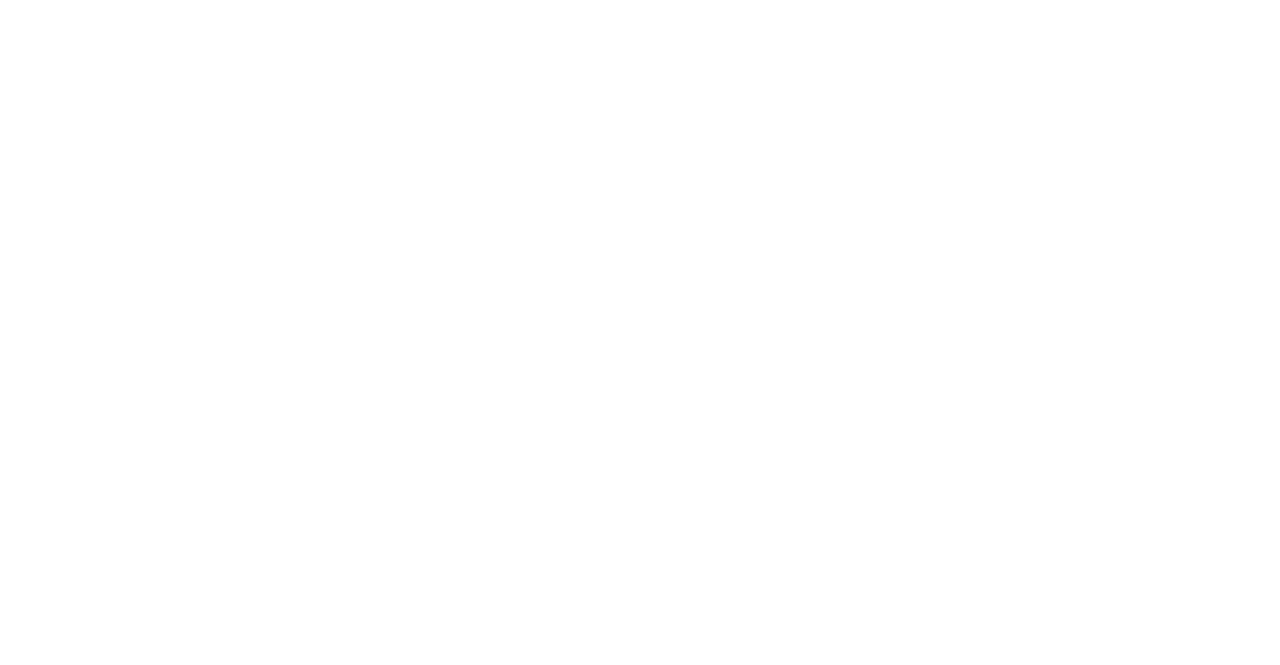 scroll, scrollTop: 0, scrollLeft: 0, axis: both 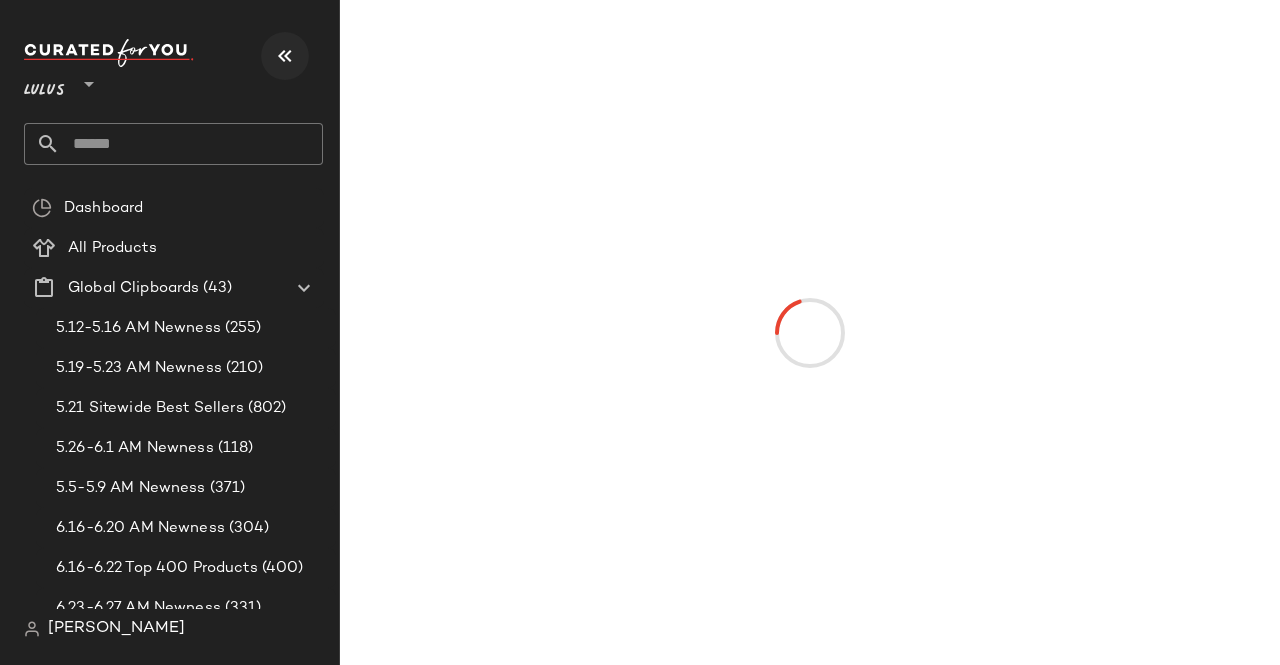click at bounding box center (285, 56) 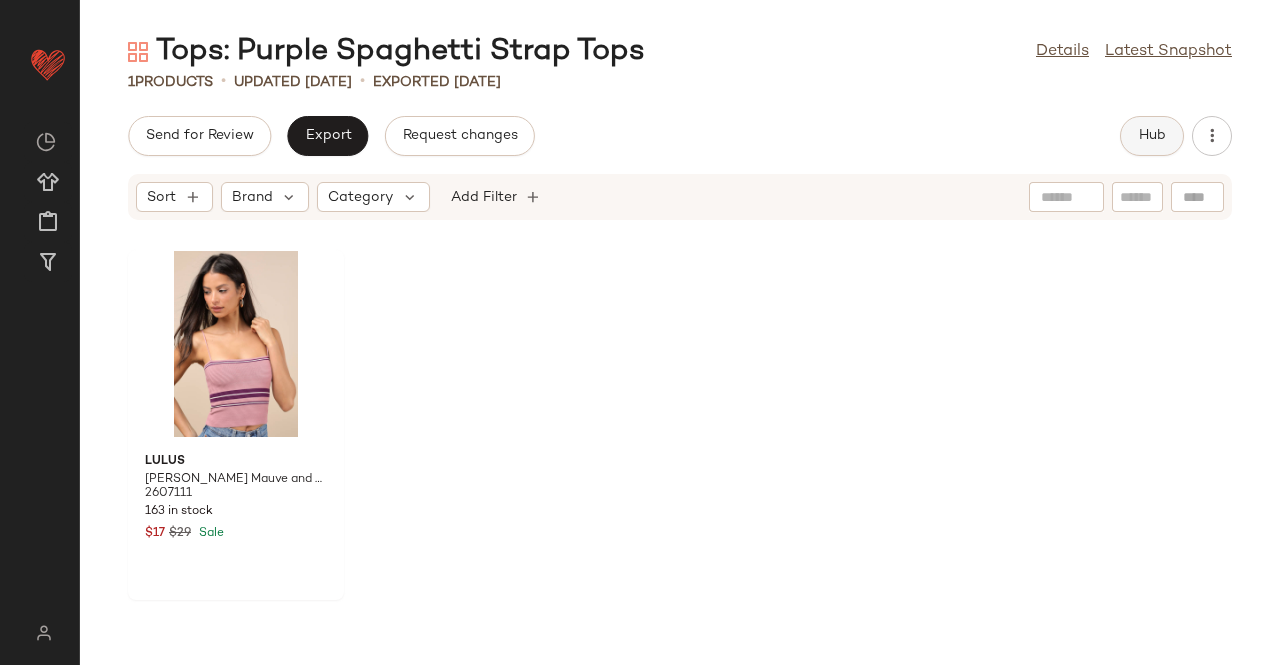click on "Hub" 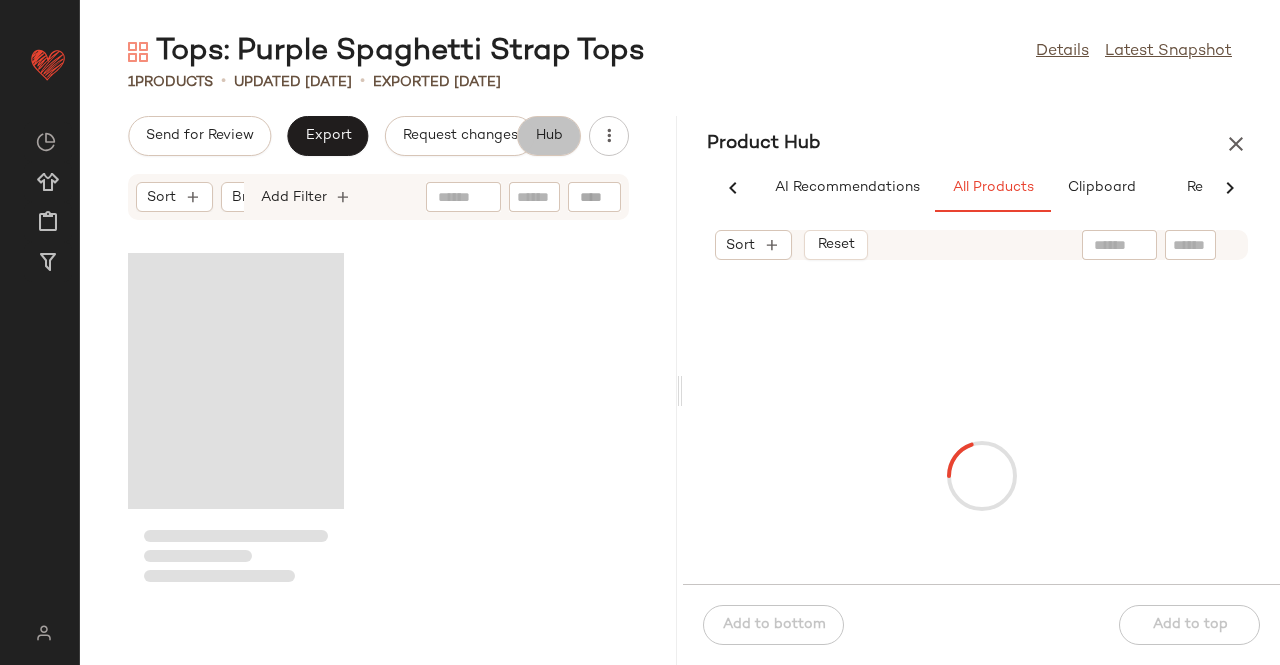 scroll, scrollTop: 0, scrollLeft: 62, axis: horizontal 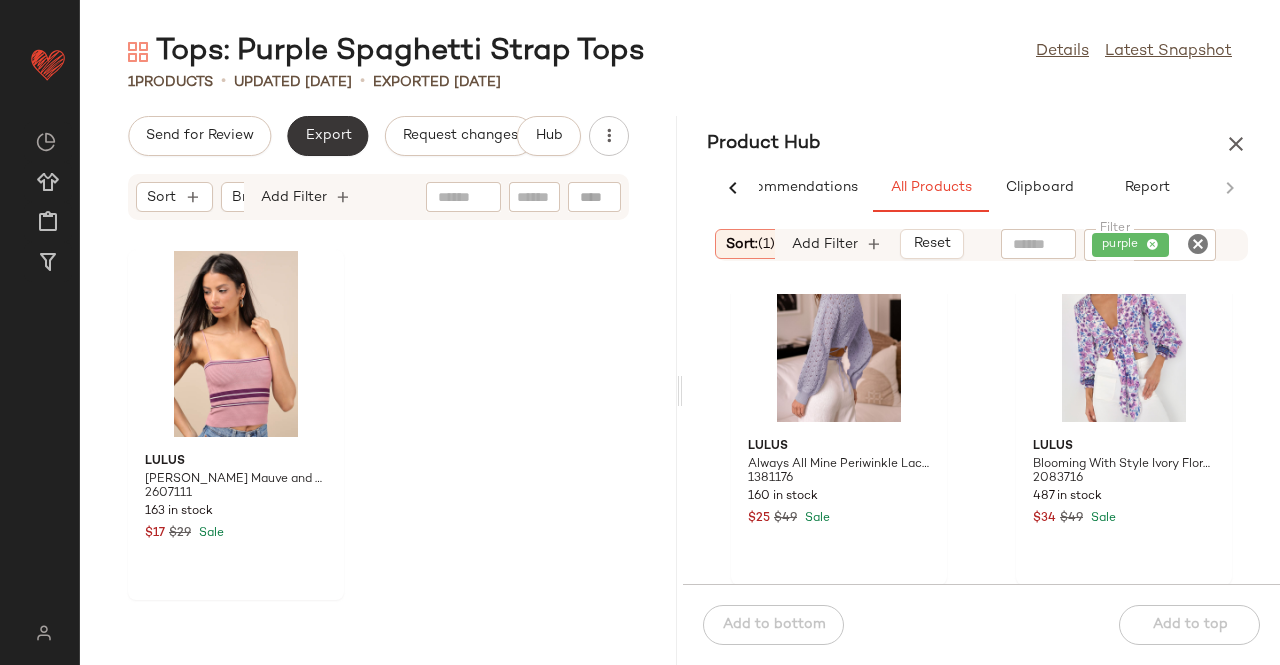 click on "Export" 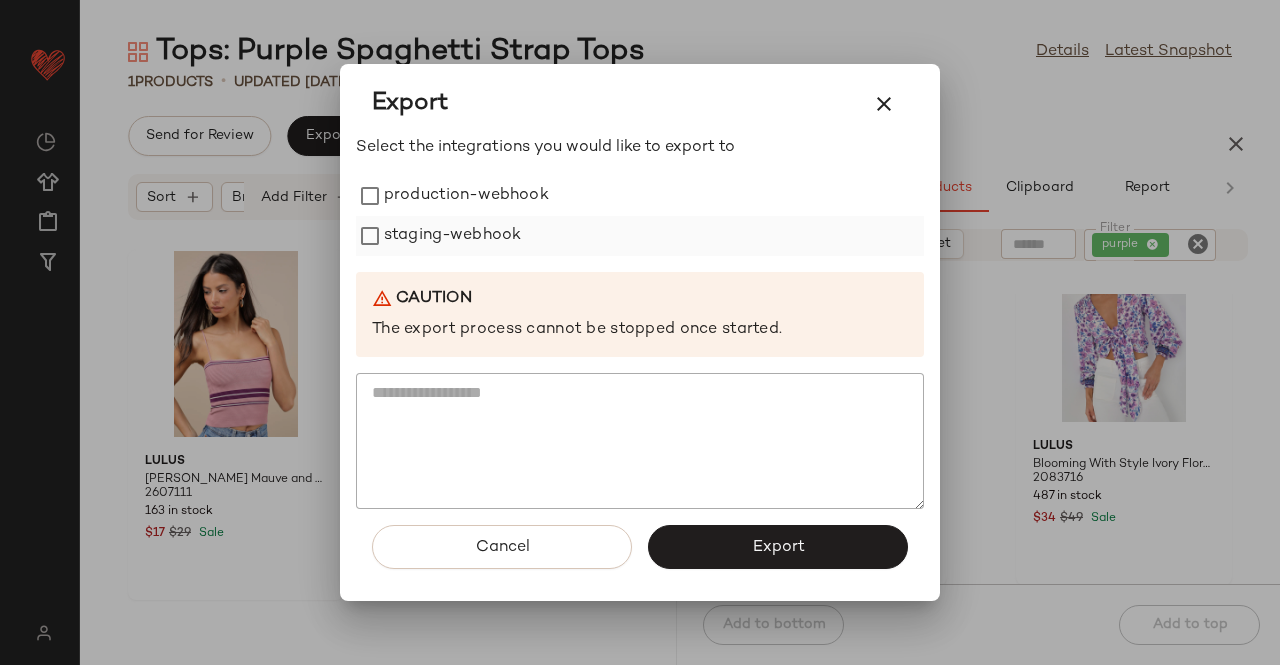 drag, startPoint x: 456, startPoint y: 193, endPoint x: 446, endPoint y: 227, distance: 35.44009 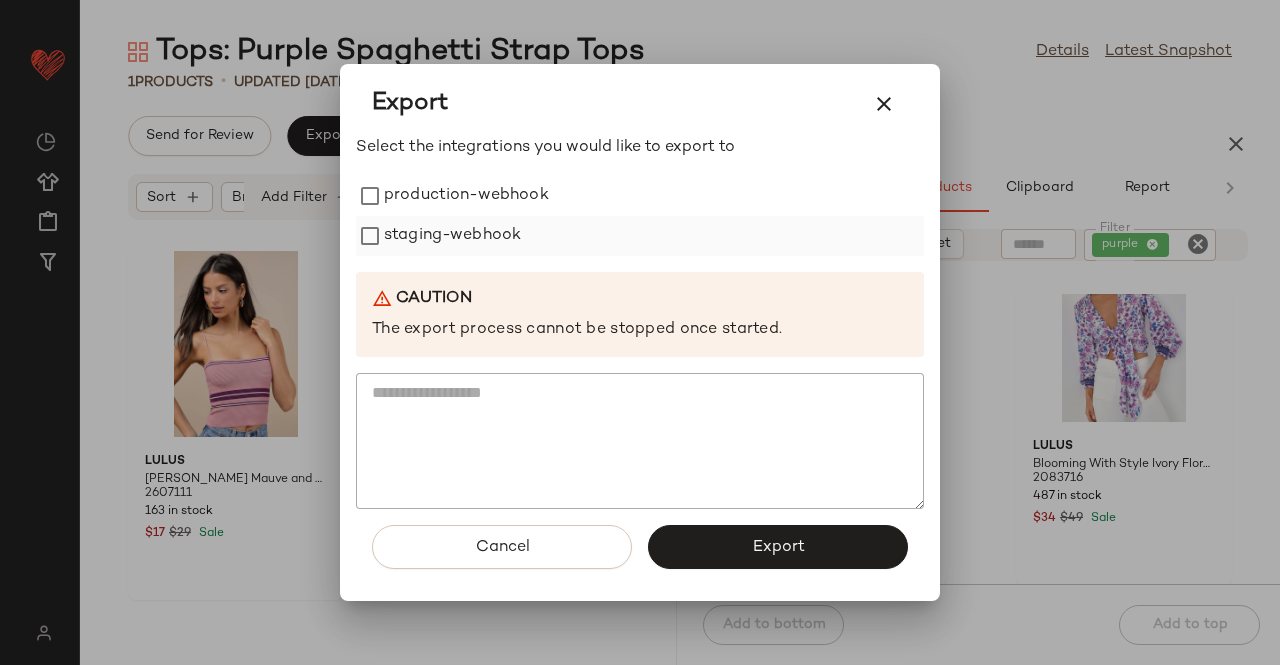 click on "production-webhook" at bounding box center [466, 196] 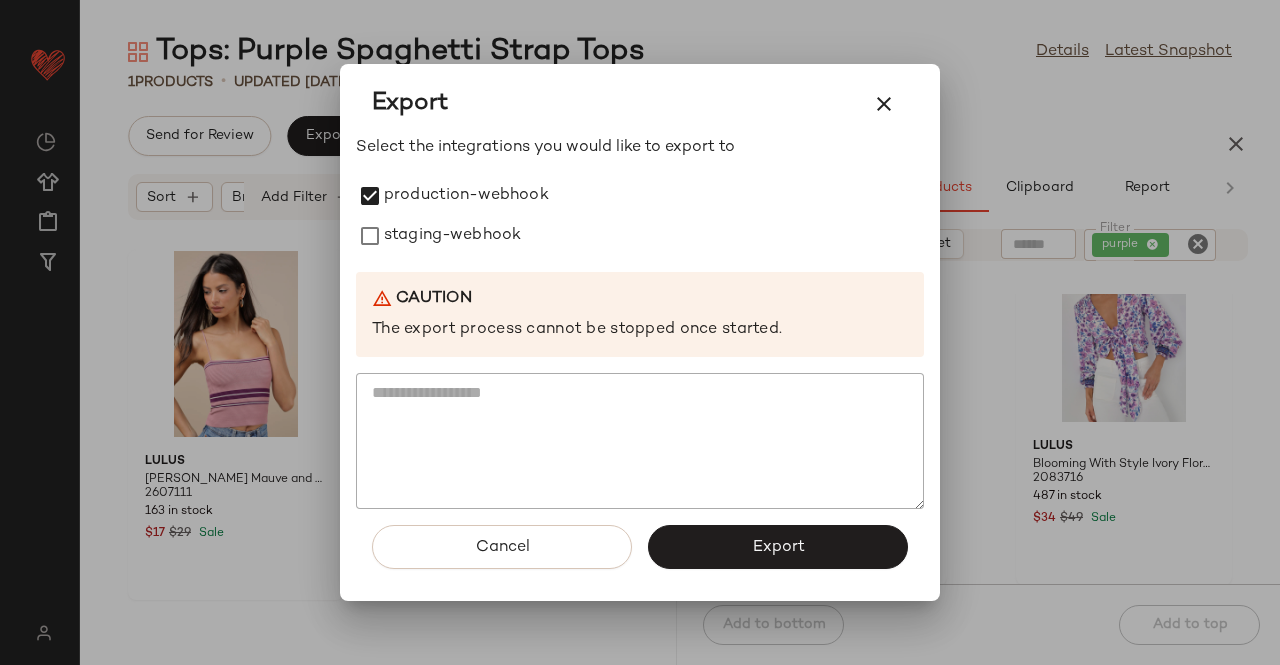 drag, startPoint x: 445, startPoint y: 233, endPoint x: 480, endPoint y: 270, distance: 50.931328 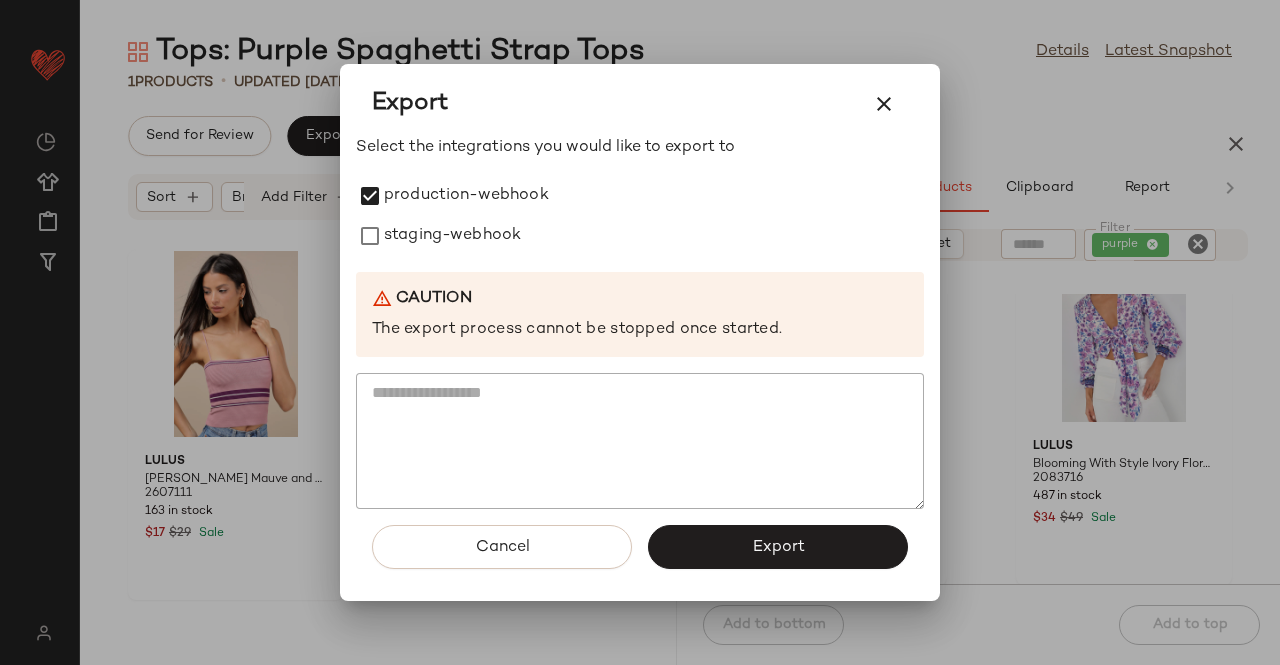click on "staging-webhook" at bounding box center (452, 236) 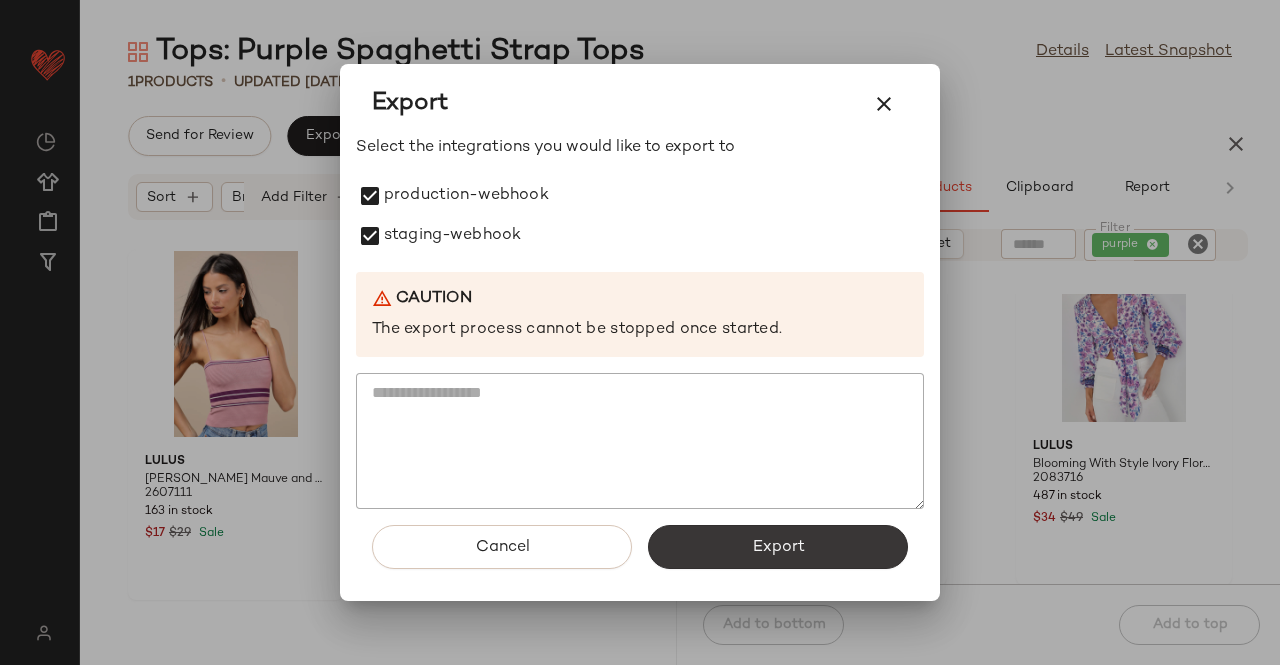 click on "Export" at bounding box center (778, 547) 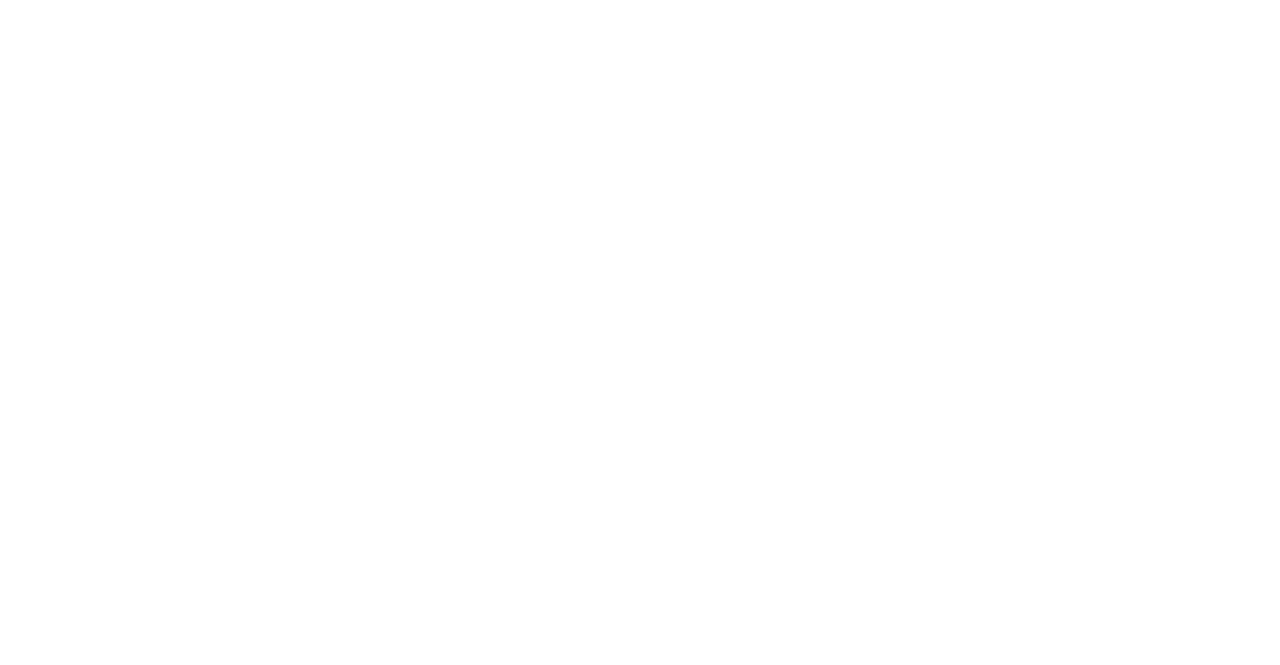 scroll, scrollTop: 0, scrollLeft: 0, axis: both 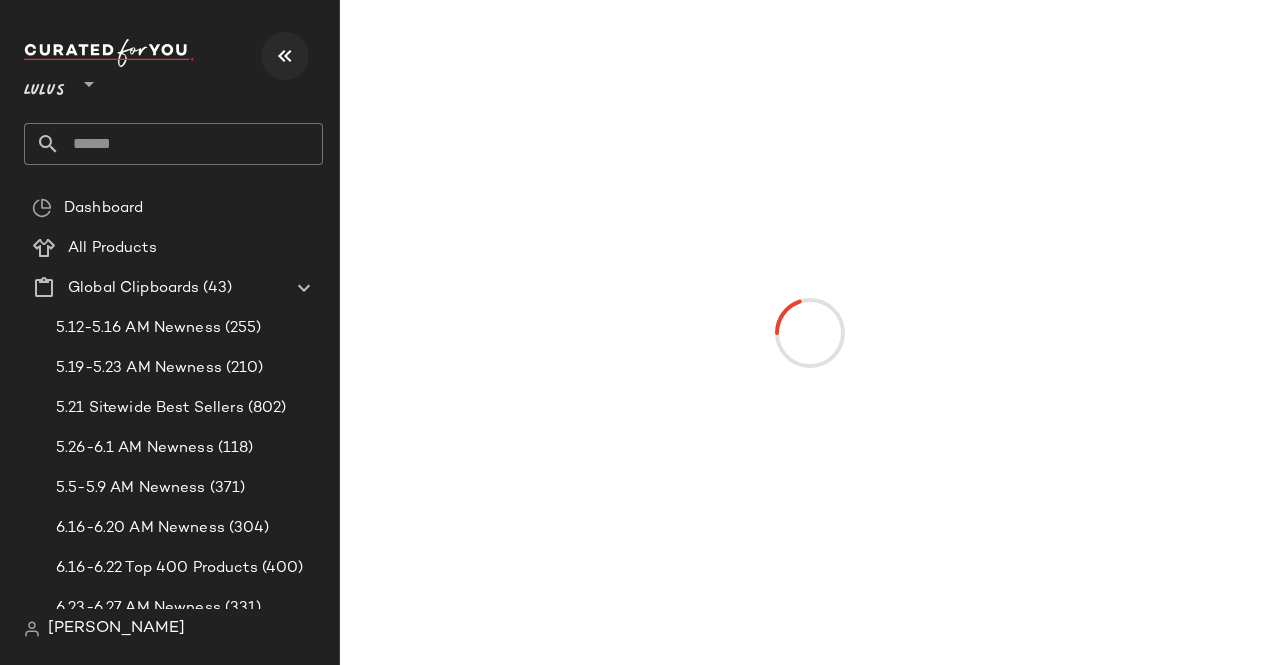 click at bounding box center (285, 56) 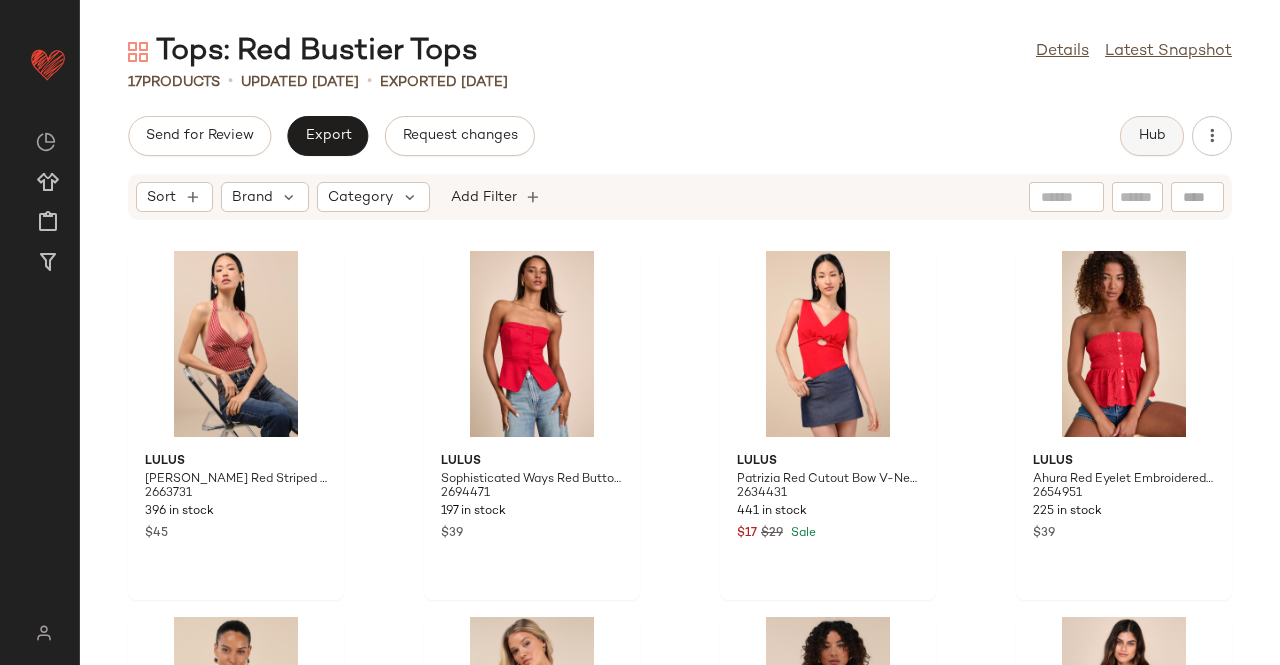 click on "Hub" 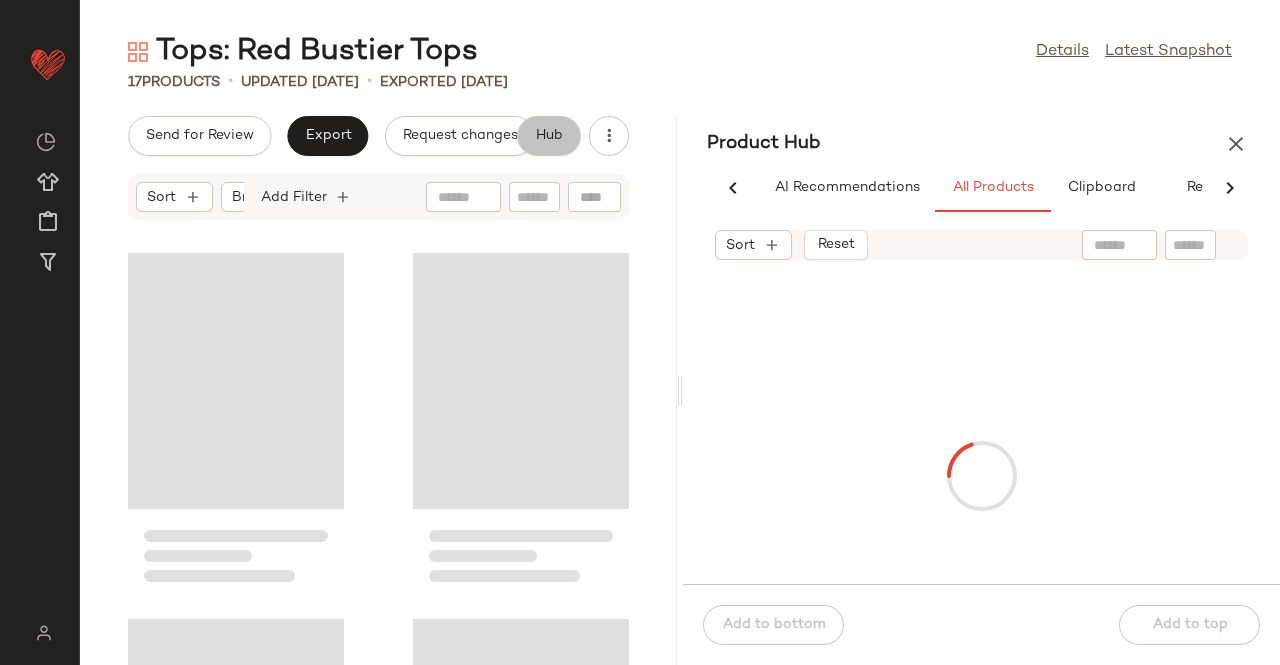 scroll, scrollTop: 0, scrollLeft: 62, axis: horizontal 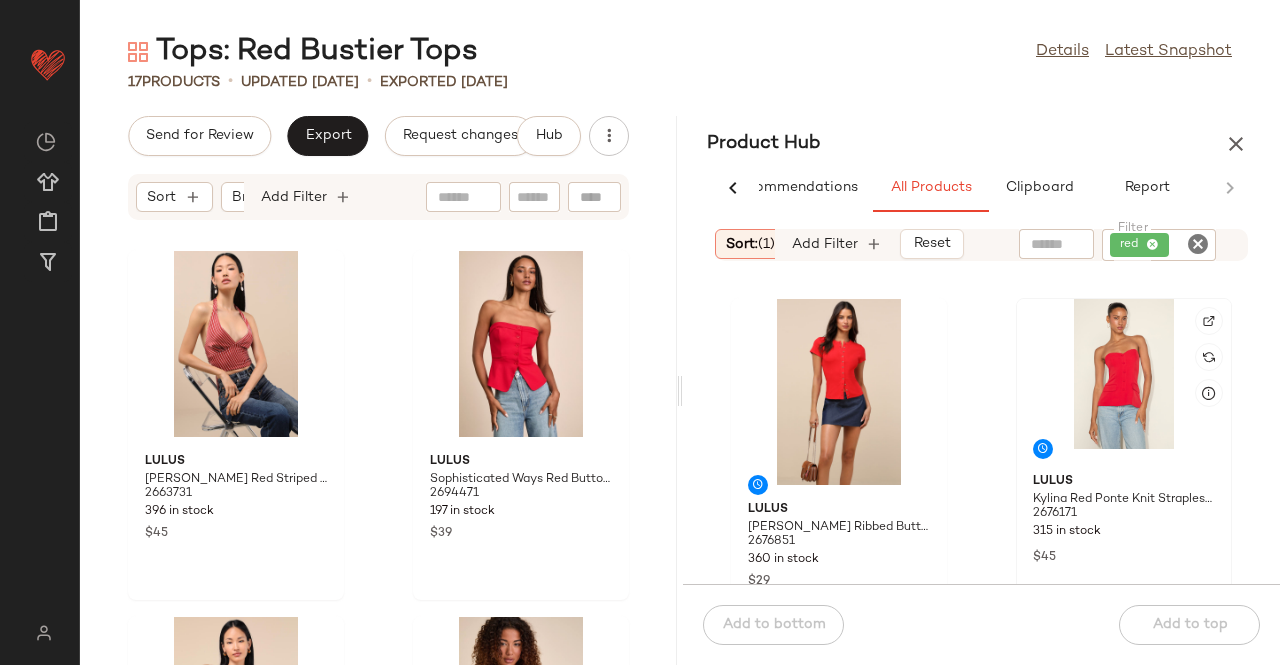 click 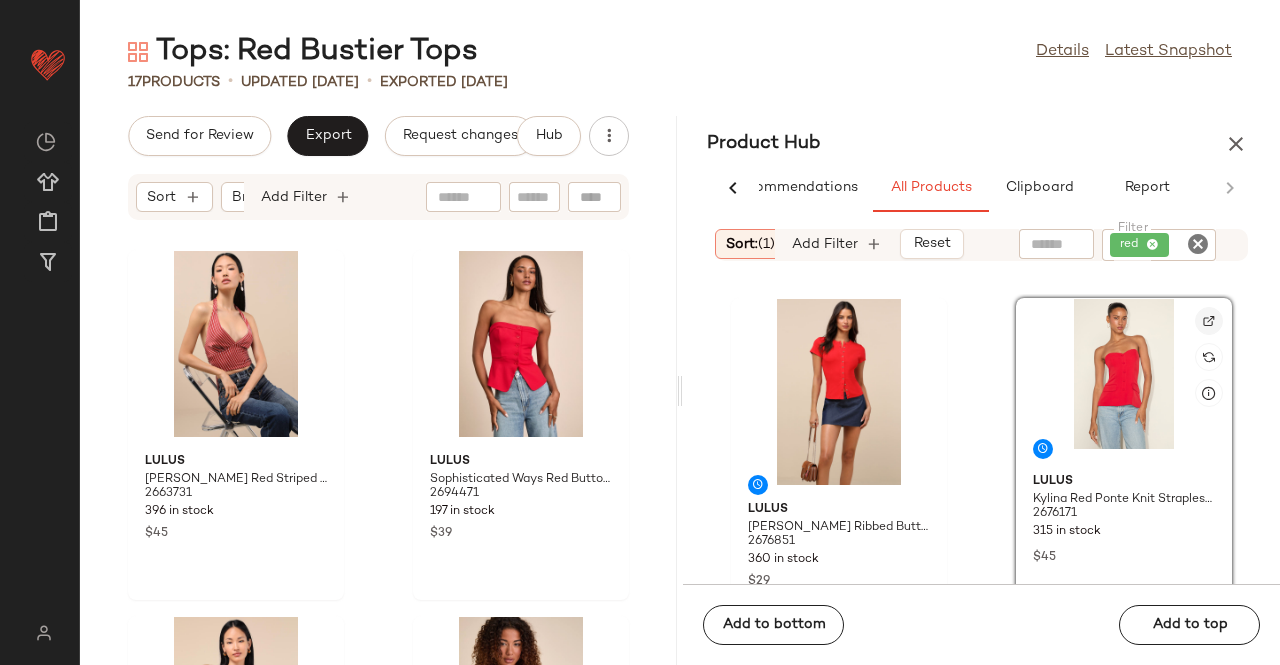 click at bounding box center [1209, 321] 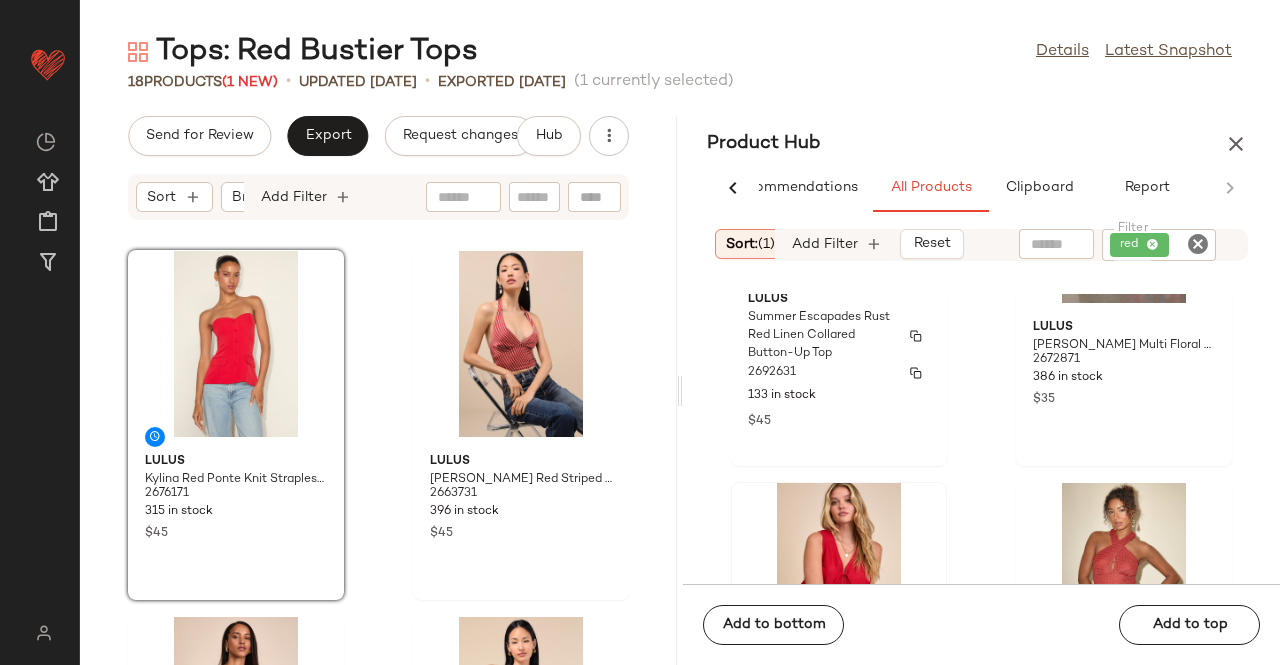 scroll, scrollTop: 716, scrollLeft: 0, axis: vertical 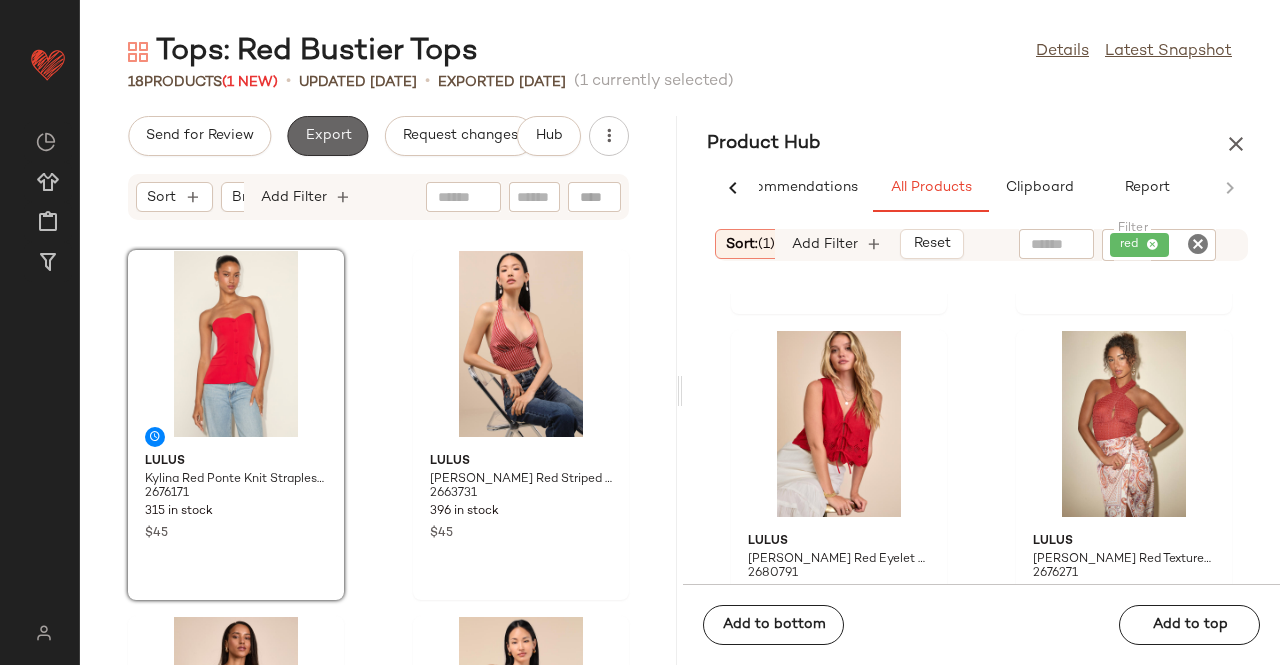 click on "Export" at bounding box center (327, 136) 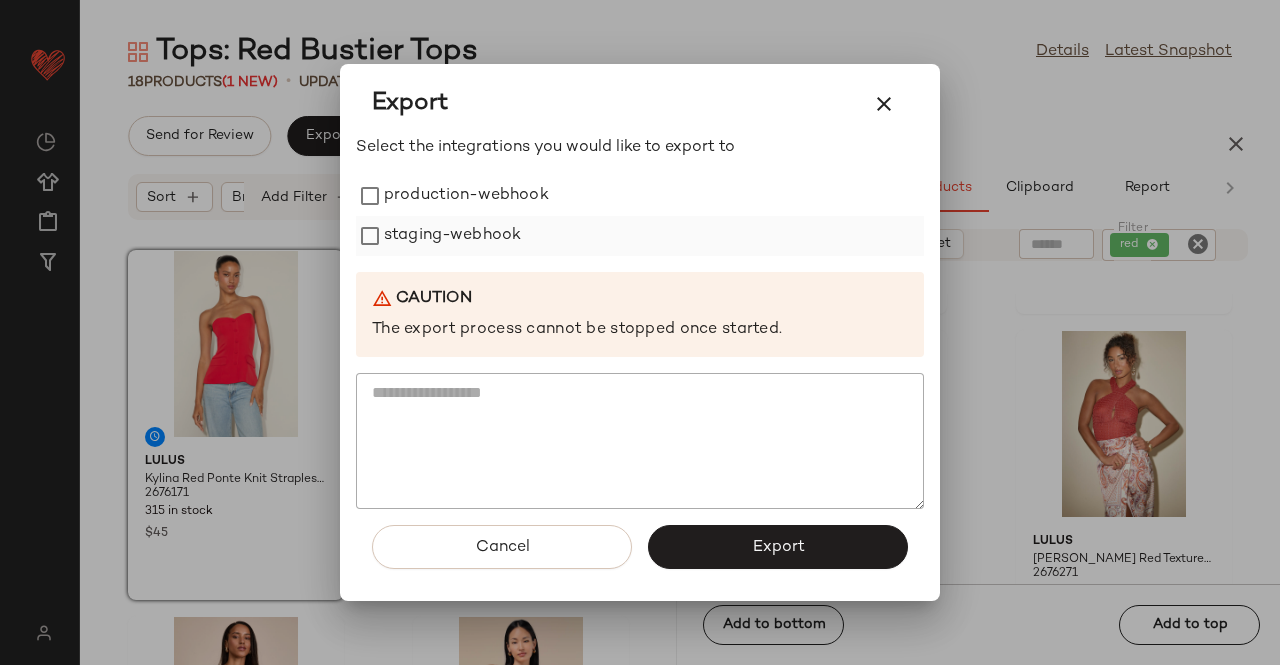 drag, startPoint x: 494, startPoint y: 205, endPoint x: 472, endPoint y: 237, distance: 38.832977 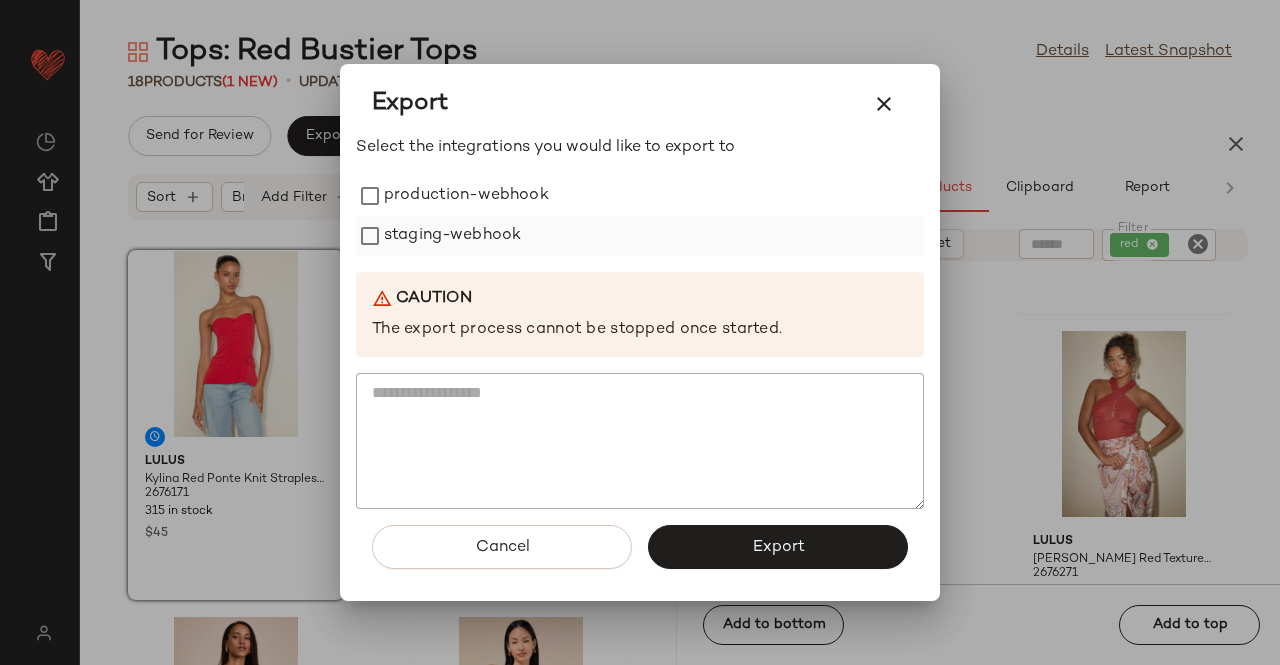 click on "production-webhook" at bounding box center (466, 196) 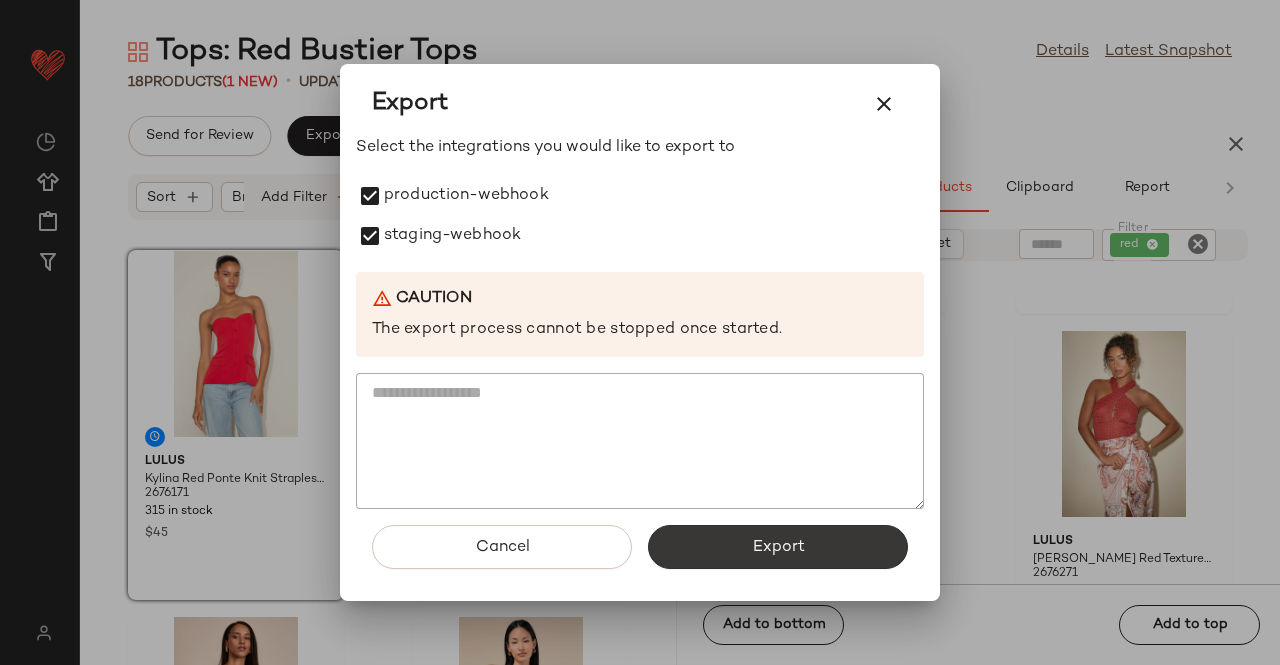 click on "Export" 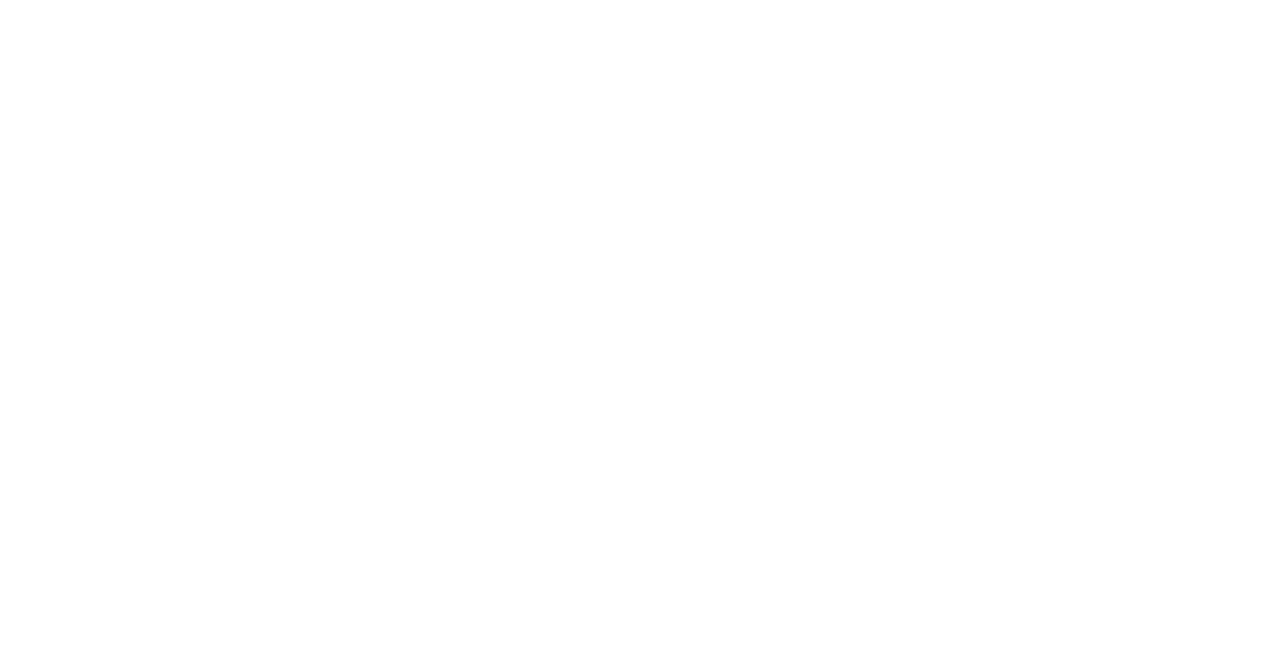 scroll, scrollTop: 0, scrollLeft: 0, axis: both 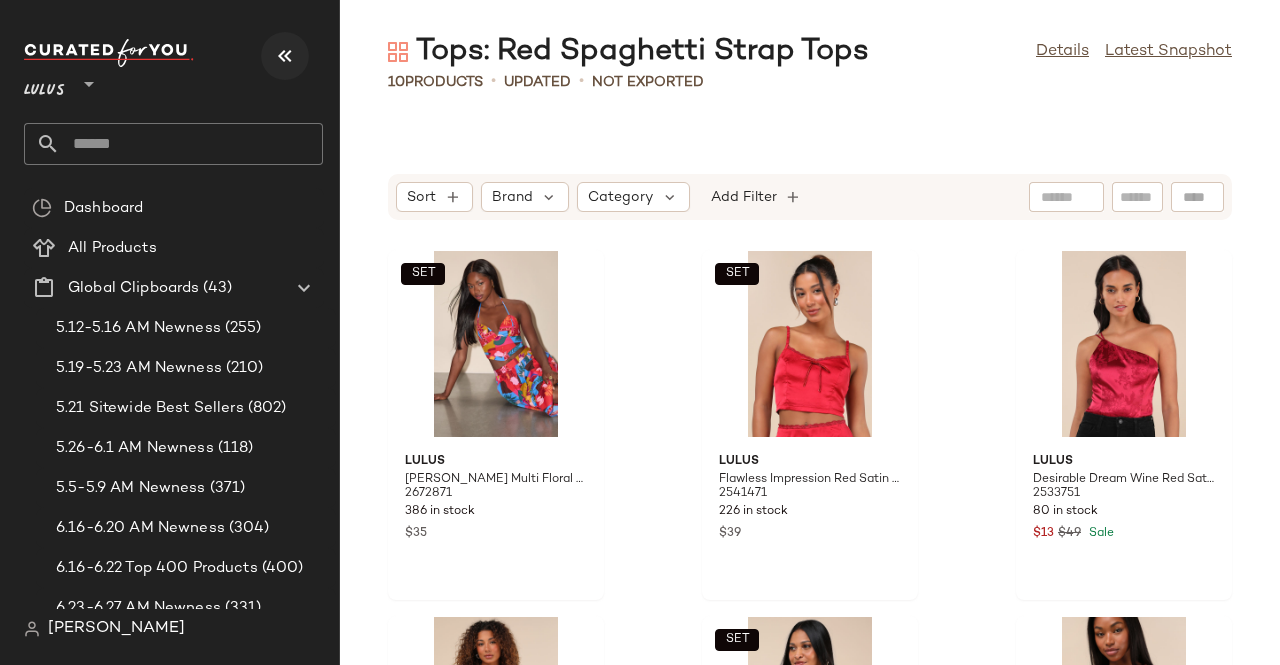 click at bounding box center [285, 56] 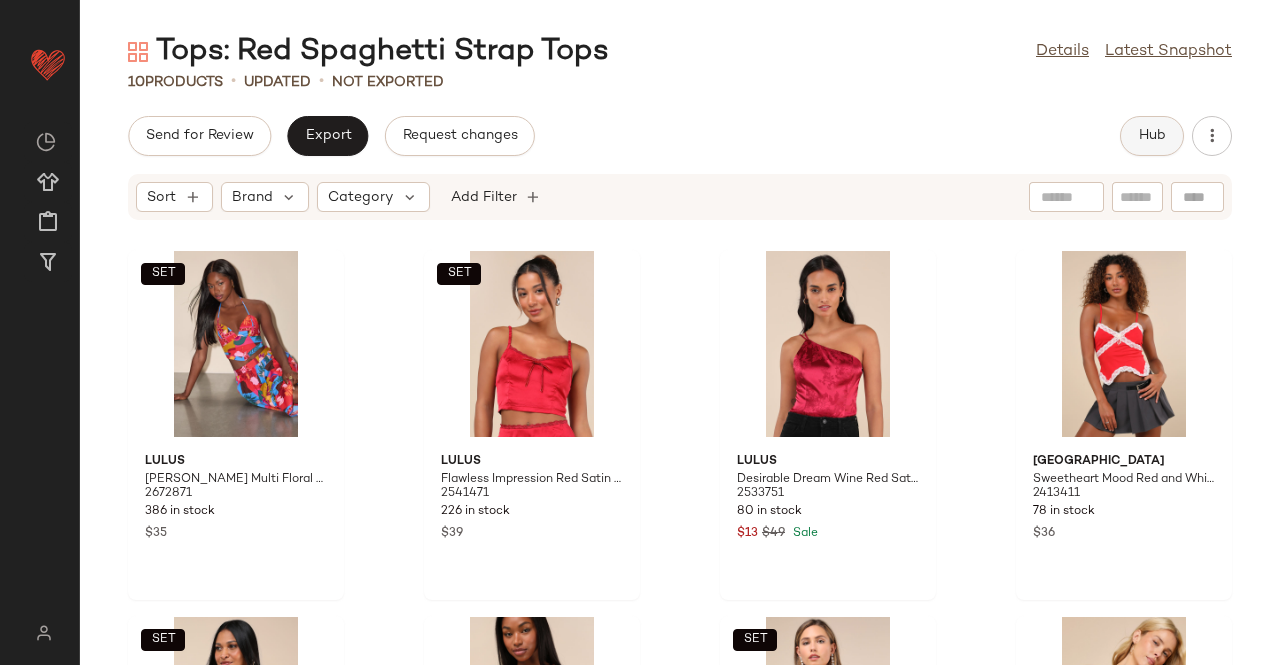 click on "Hub" 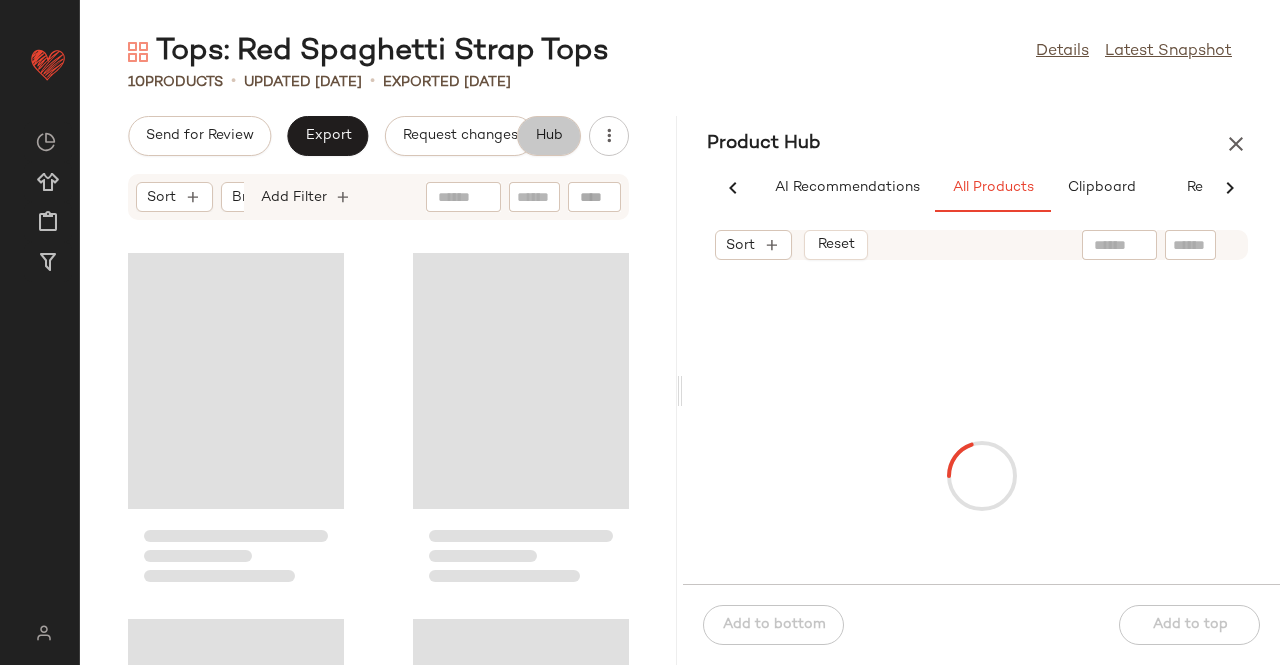 scroll, scrollTop: 0, scrollLeft: 62, axis: horizontal 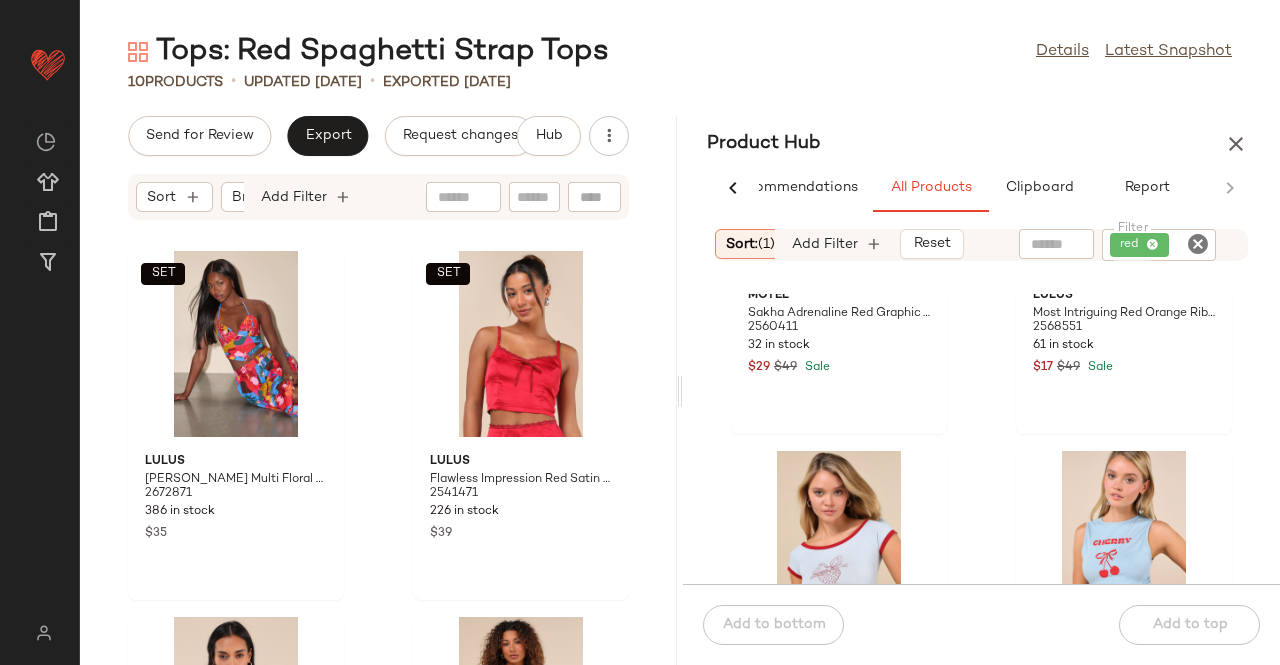 click on "Export" 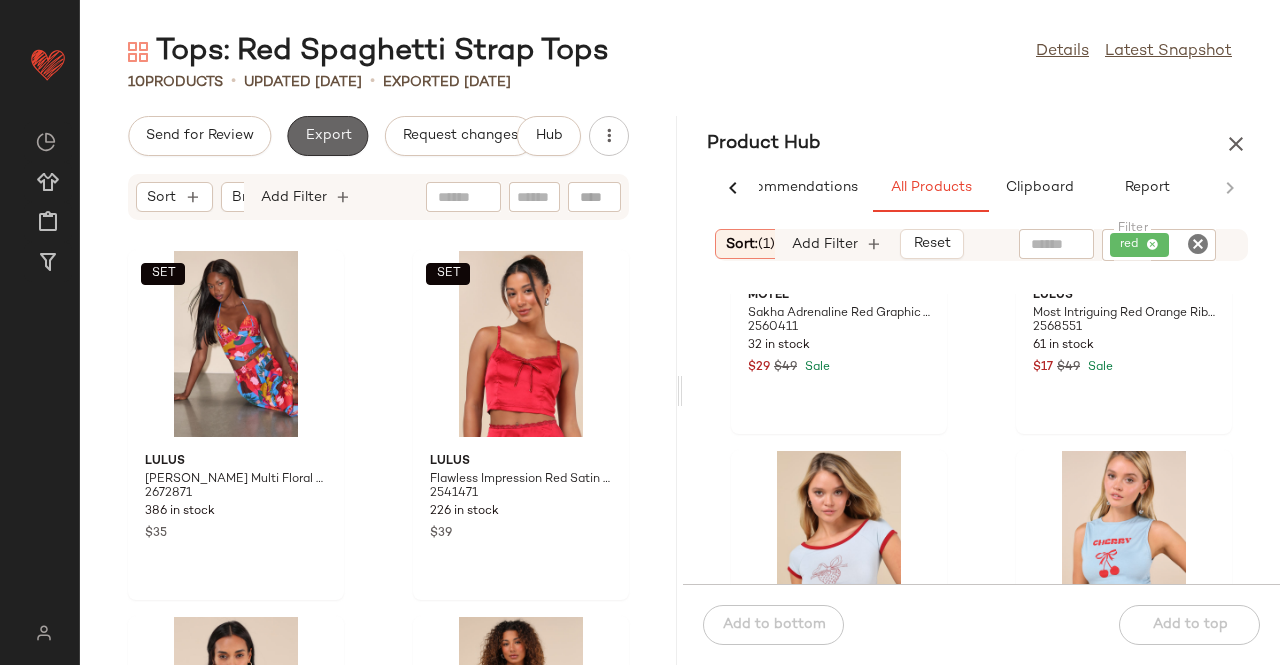 click on "Export" 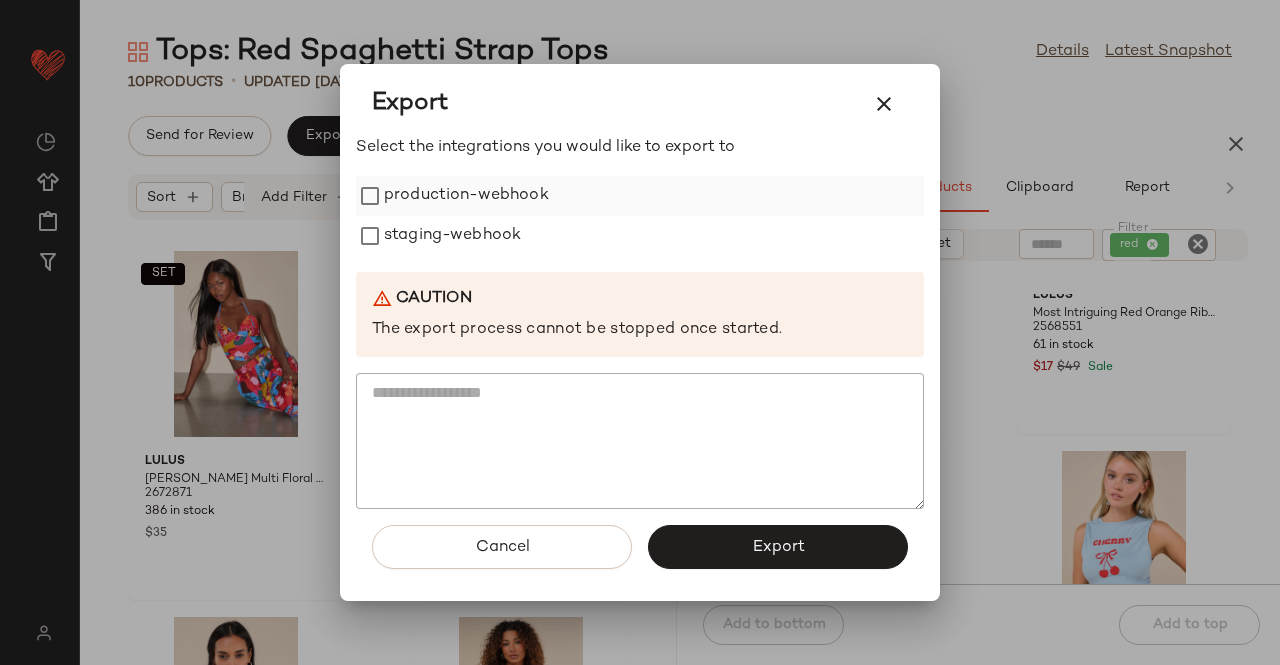 click on "production-webhook" at bounding box center (466, 196) 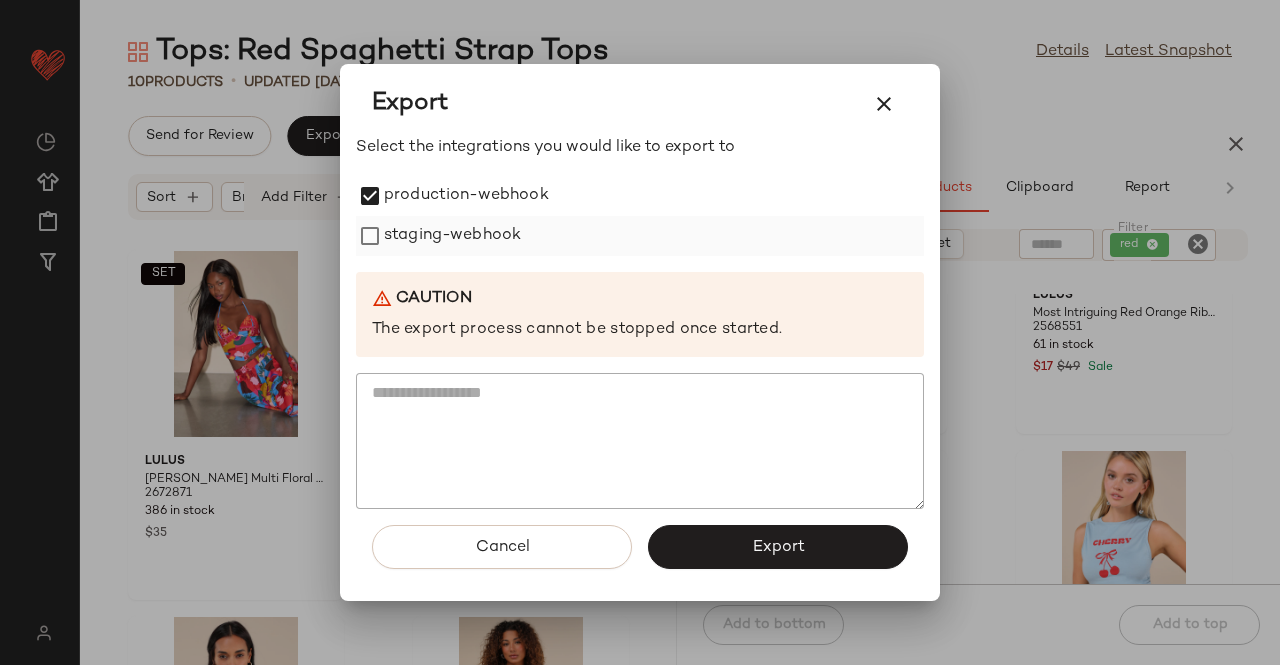 click on "staging-webhook" at bounding box center [452, 236] 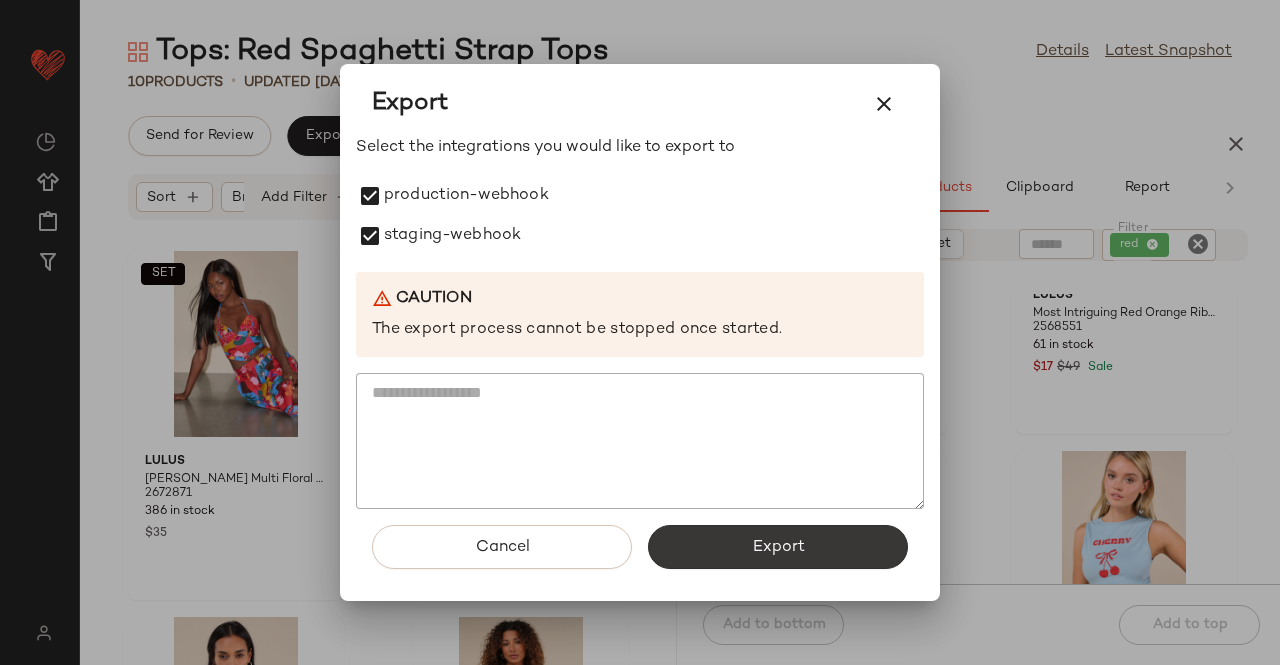 click on "Export" at bounding box center (778, 547) 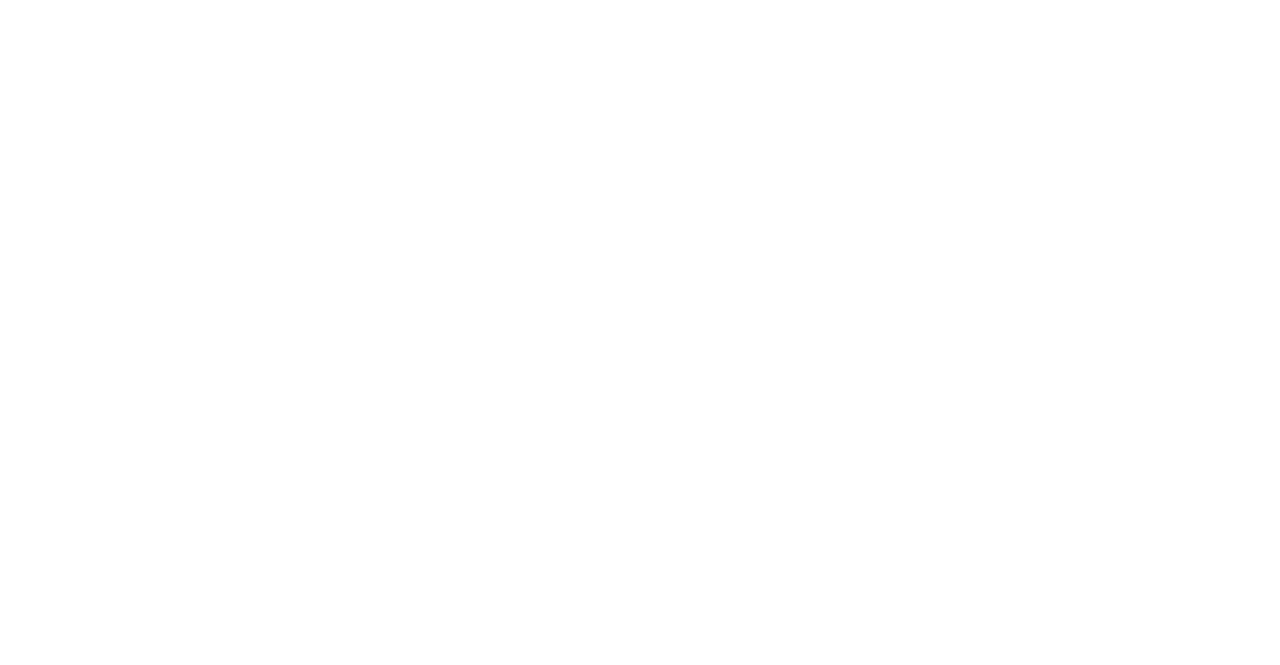 scroll, scrollTop: 0, scrollLeft: 0, axis: both 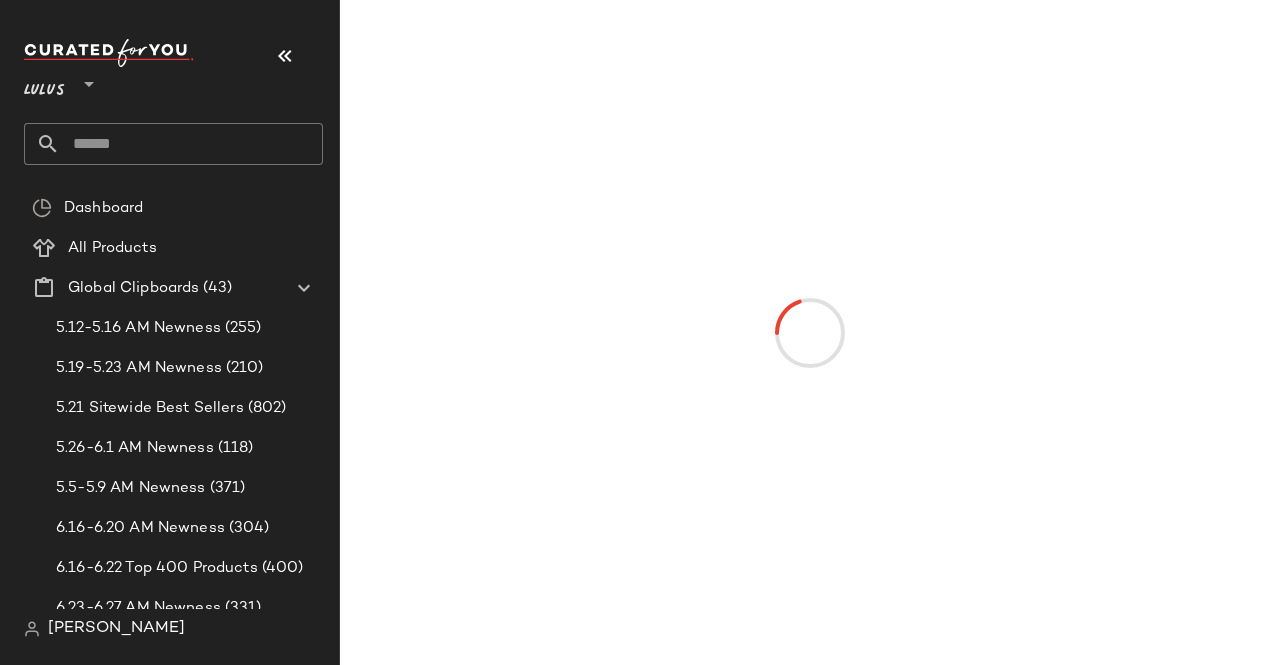 drag, startPoint x: 264, startPoint y: 52, endPoint x: 280, endPoint y: 54, distance: 16.124516 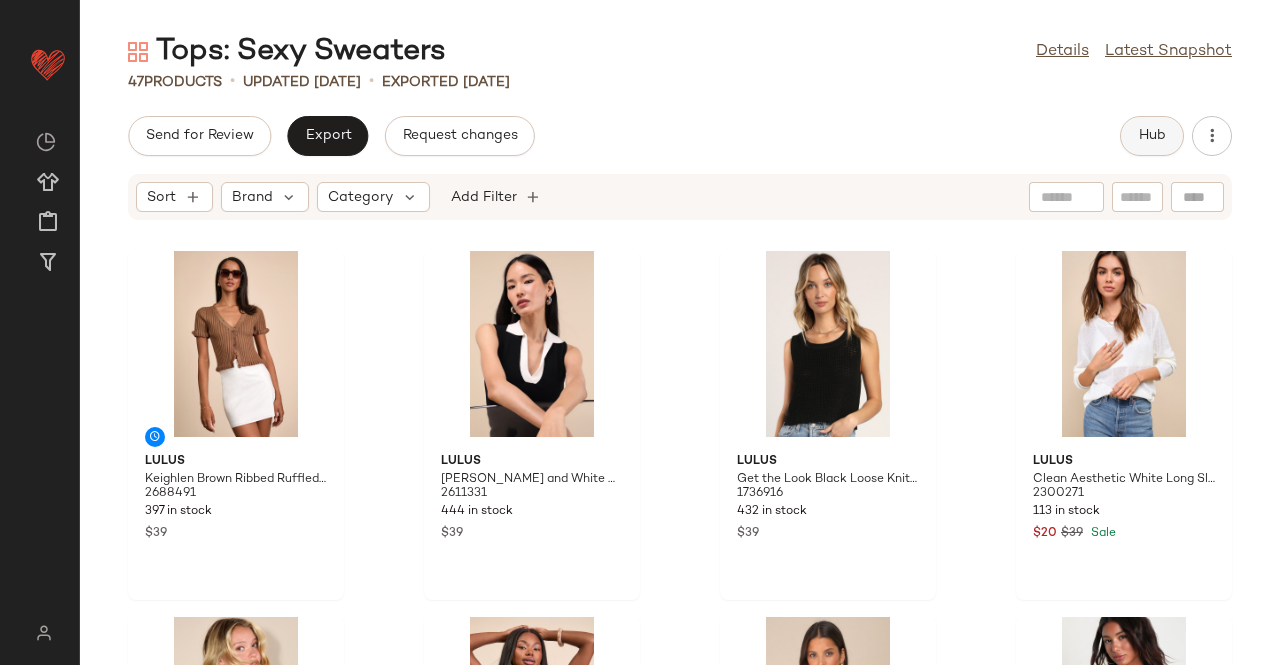 click on "Hub" 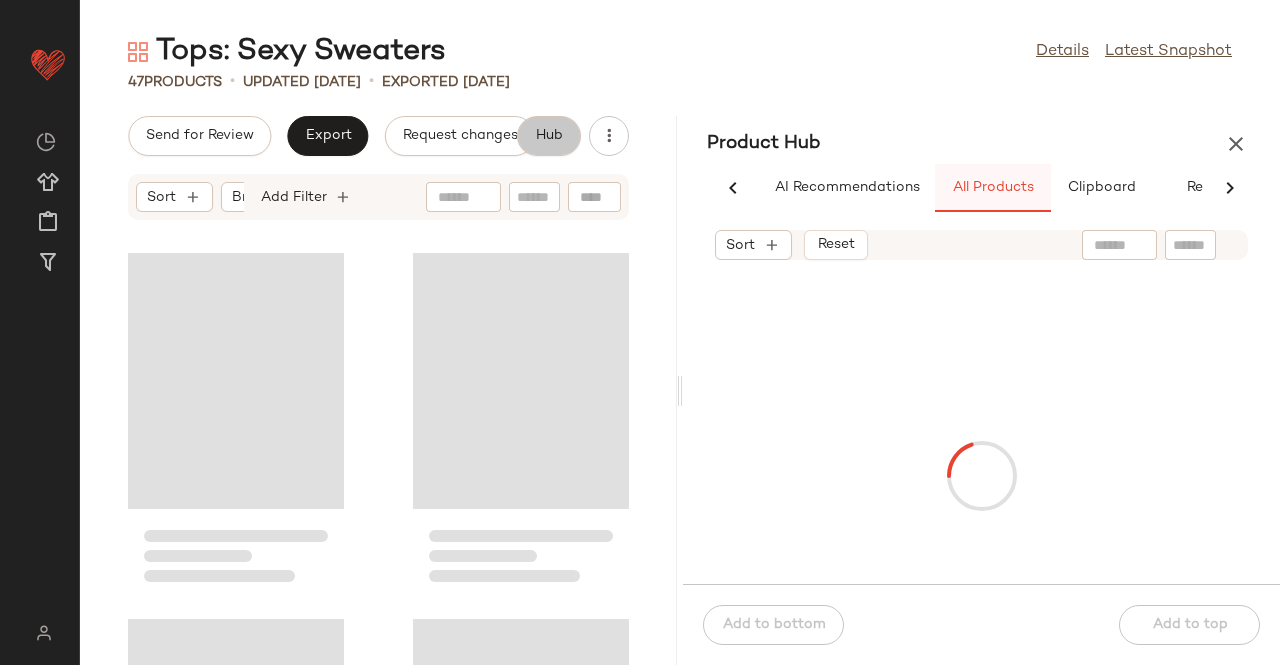 scroll, scrollTop: 0, scrollLeft: 62, axis: horizontal 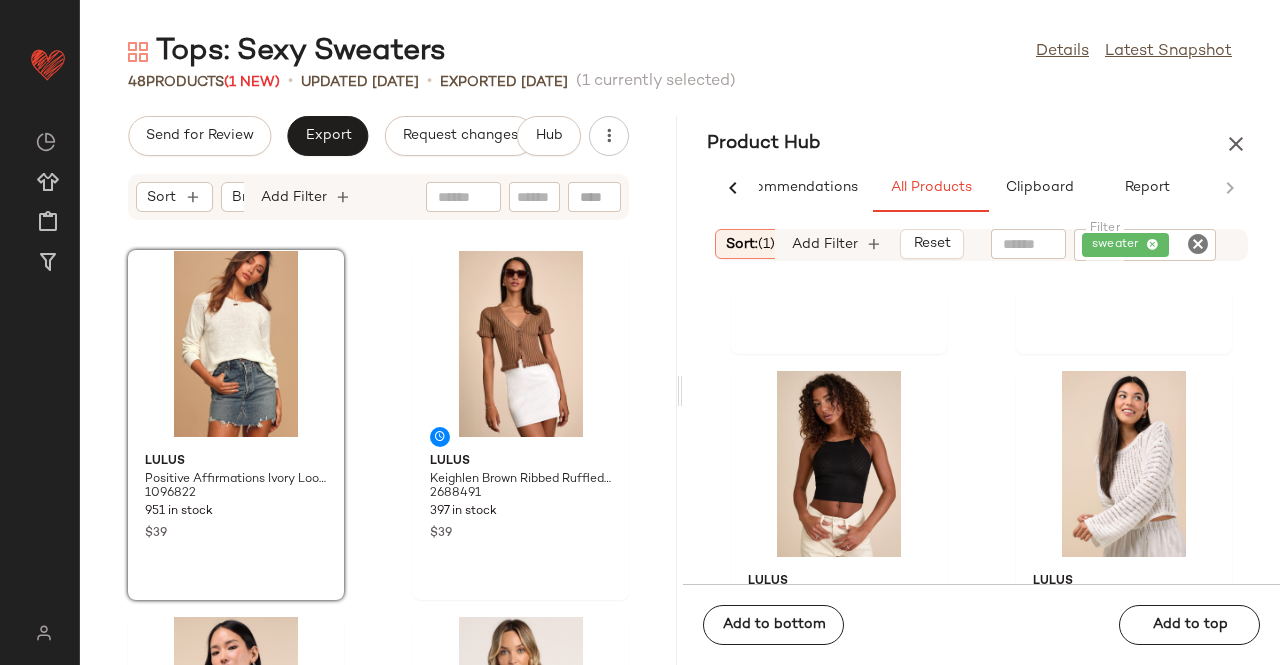 click on "Send for Review   Export   Request changes   Hub  Sort  Brand  Category  Add Filter  Lulus Positive Affirmations Ivory Loose Knit Sweater 1096822 951 in stock $39 Lulus Keighlen Brown Ribbed Ruffled Short Sleeve Sweater Top 2688491 397 in stock $39 Lulus Henriette Black and White Collared Sweater Top 2611331 444 in stock $39 Lulus Get the Look Black Loose Knit Sweater Tank Top 1736916 432 in stock $39 Lulus Clean Aesthetic White Long Sleeve Sweater Top 2300271 113 in stock $20 $39 Sale Lulus Yakina Black Sweater Knit Cutout Crop Top 2700511 270 in stock $29 Lulus Serena Rust Brown Sweater Knit Halter Top 2674411 295 in stock $39 Lulus Elite Cuteness Navy Blue Button-Front Sweater Vest Top 2366431 306 in stock $45" at bounding box center [378, 390] 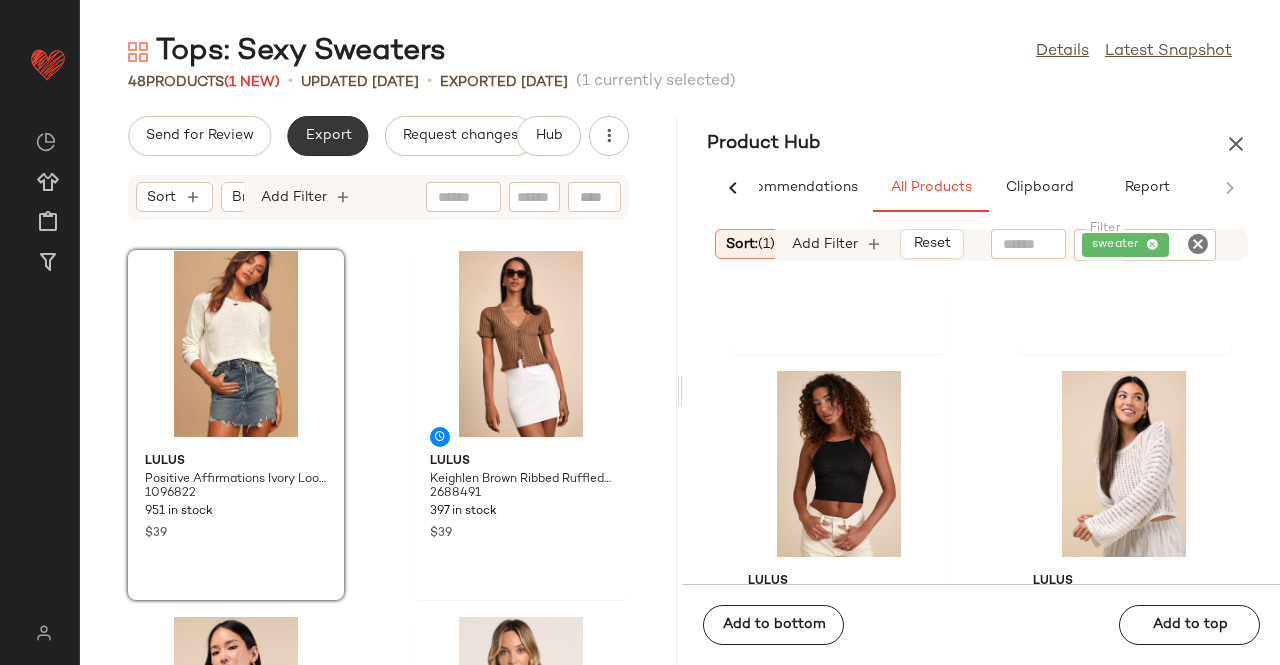 click on "Export" at bounding box center [327, 136] 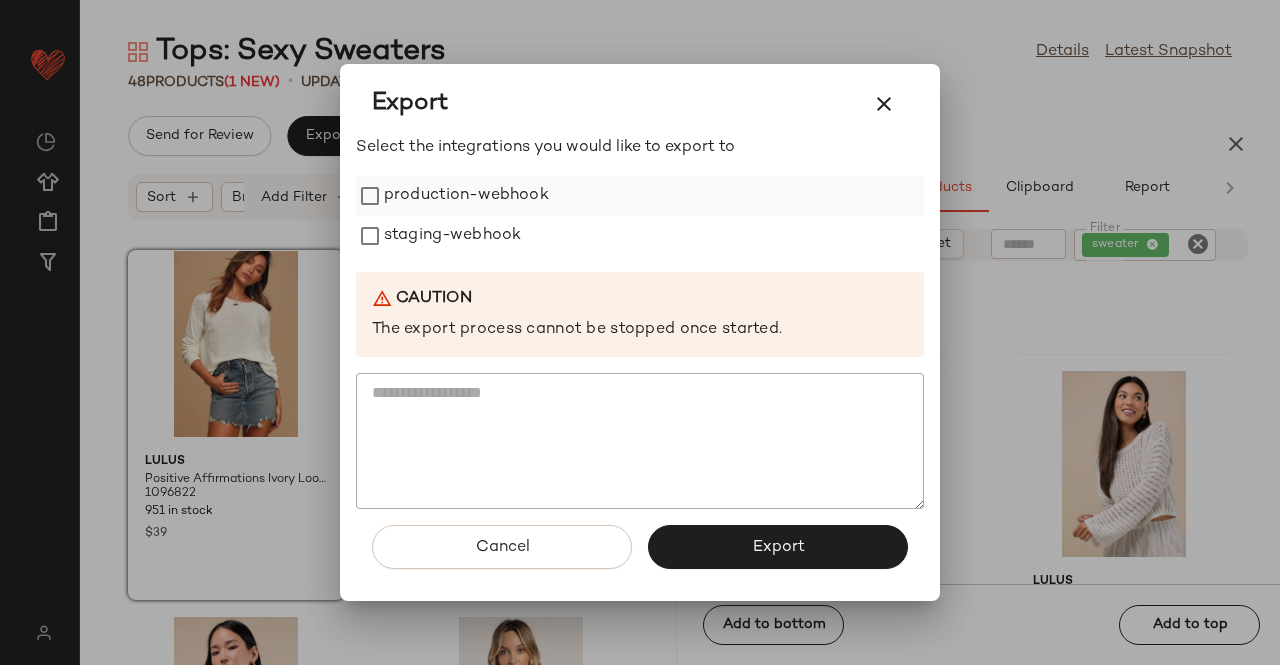 click on "production-webhook" at bounding box center [466, 196] 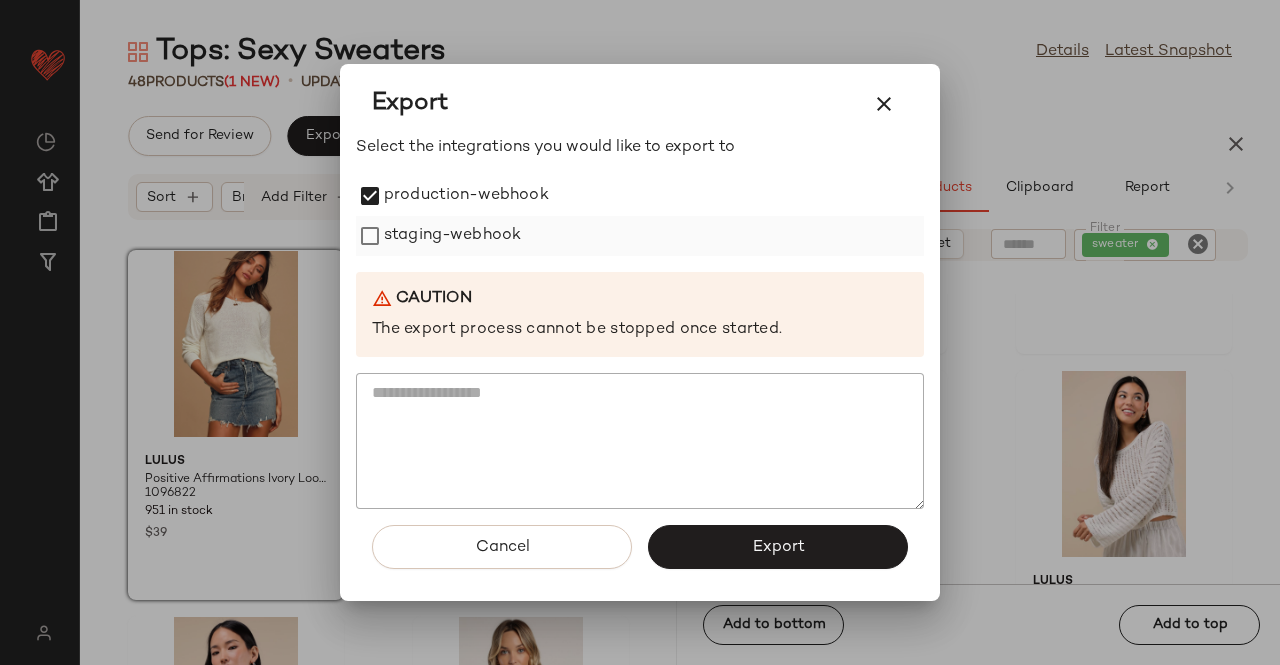 click on "staging-webhook" at bounding box center (452, 236) 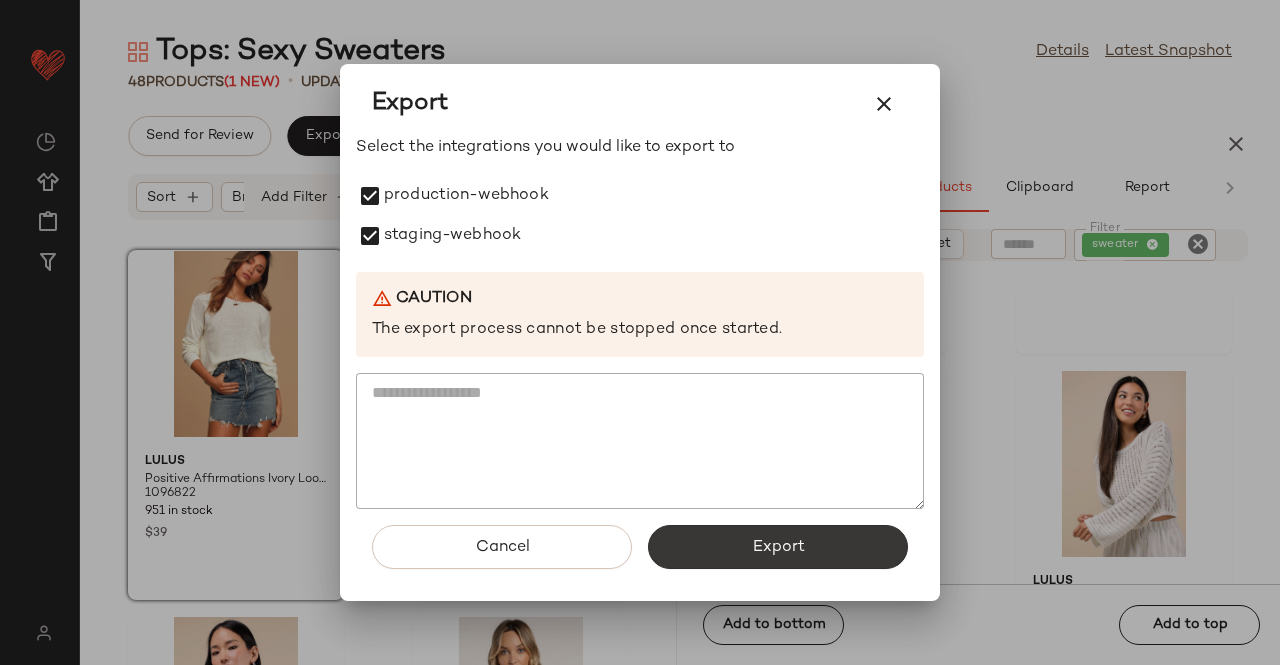 click on "Export" 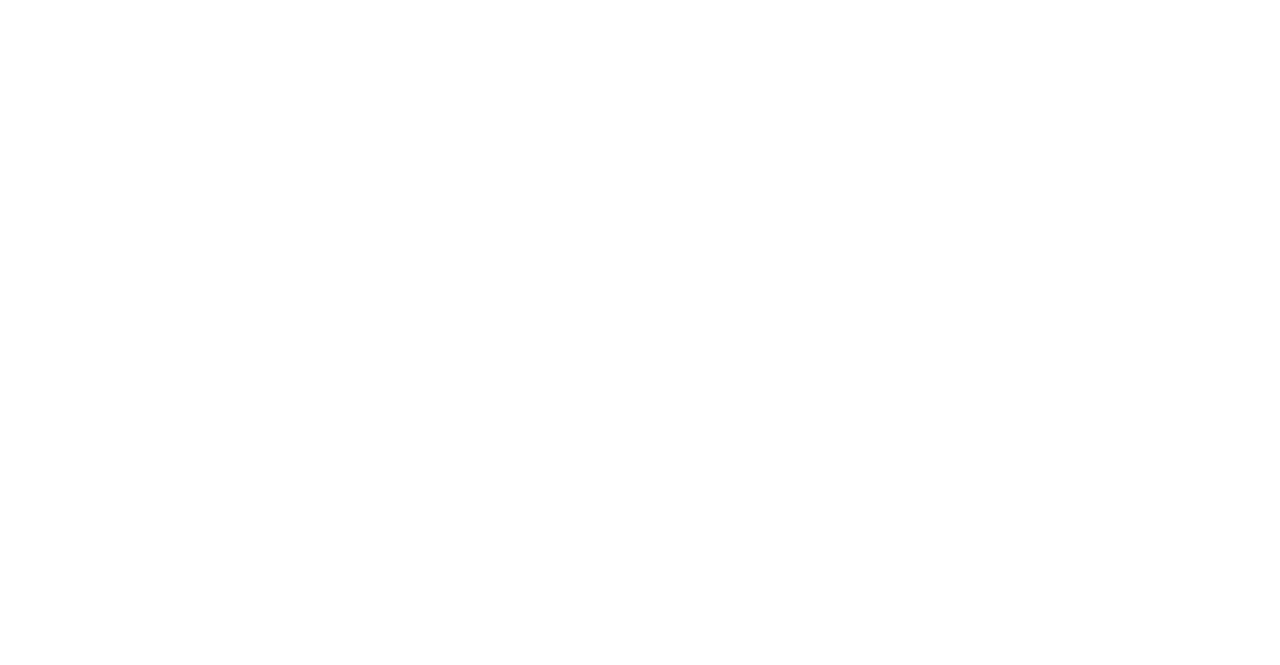 scroll, scrollTop: 0, scrollLeft: 0, axis: both 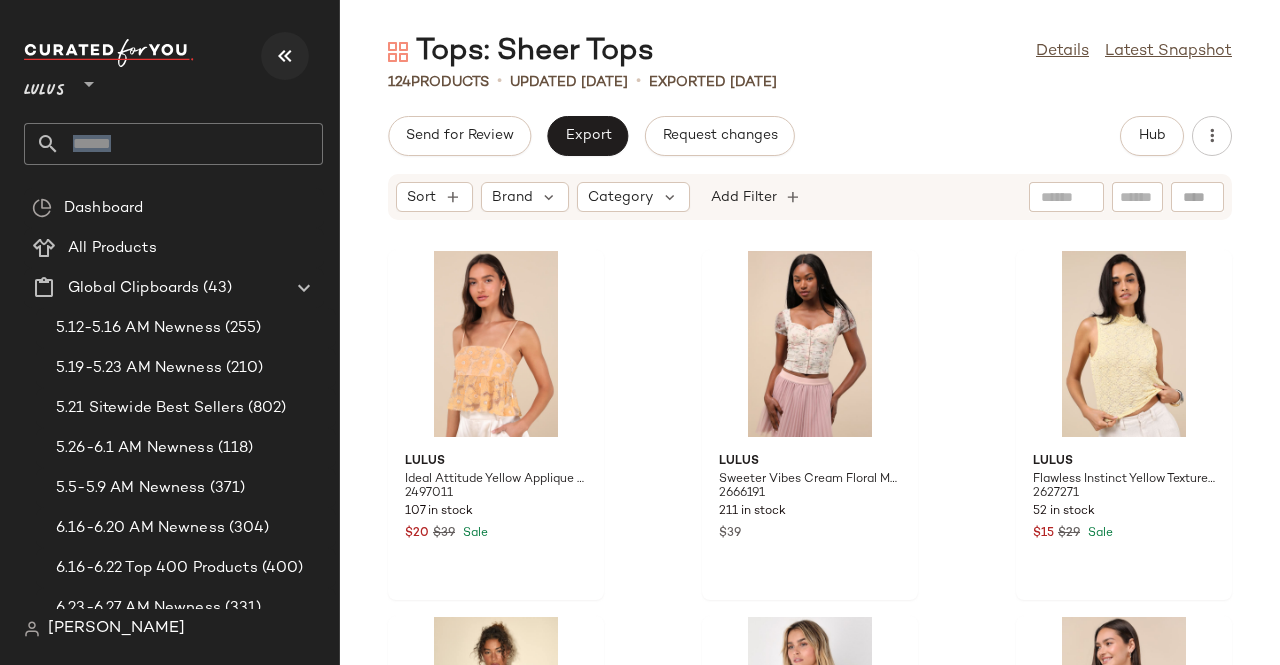 click on "Lulus **" 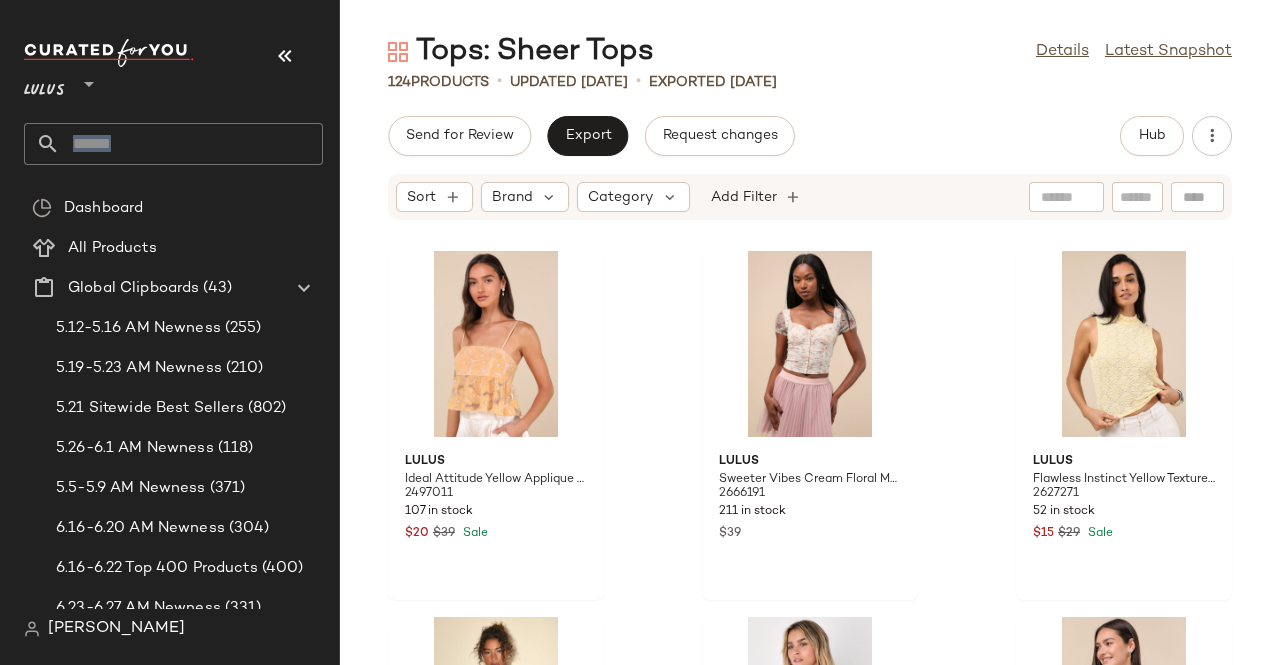 click at bounding box center [285, 56] 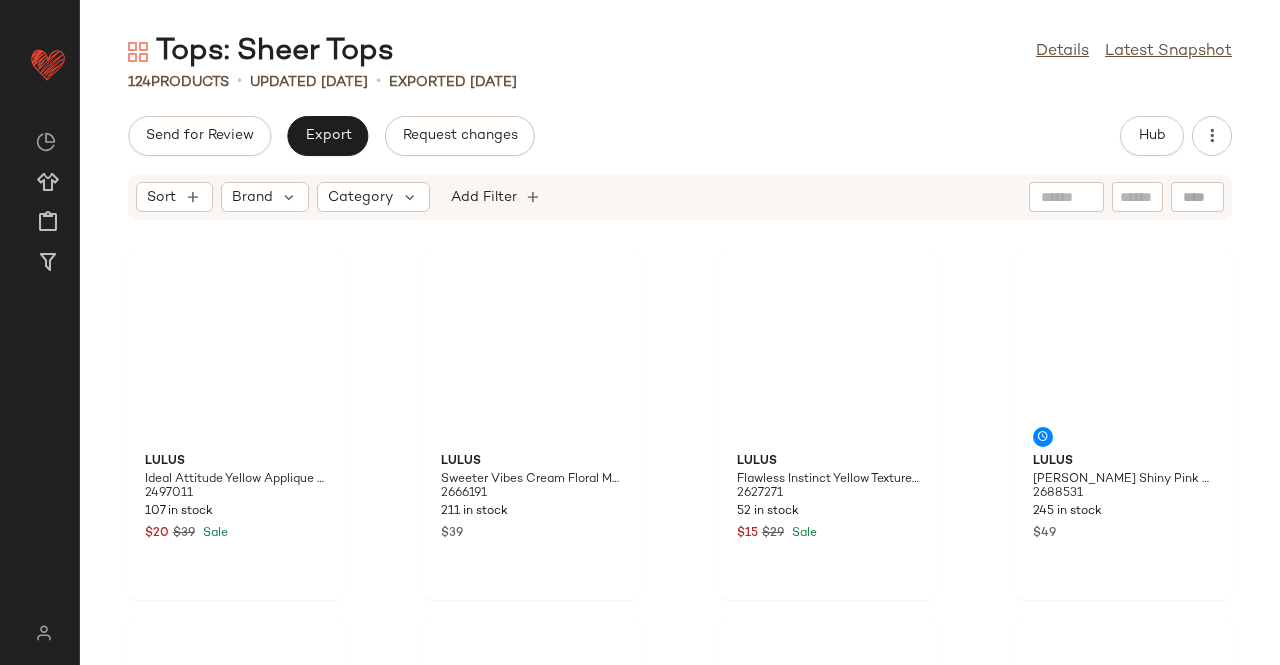 click on "Tops: Sheer Tops  Details   Latest Snapshot  124   Products   •   updated [DATE]  •  Exported [DATE]  Send for Review   Export   Request changes   Hub  Sort  Brand  Category  Add Filter  Lulus Ideal Attitude Yellow Applique Beaded Floral Cropped Tank Top 2497011 107 in stock $20 $39 Sale Lulus Sweeter Vibes Cream Floral Mesh Short Sleeve Bustier Crop Top 2666191 211 in stock $39 Lulus Flawless Instinct Yellow Textured Lace Mock Neck Top 2627271 52 in stock $15 $29 Sale Lulus [PERSON_NAME] Shiny Pink Sheer Open-Knit Long Sleeve Tunic Top 2688531 245 in stock $49 Lulus Delightful Charm White Swiss Dot Button-Up Long Sleeve Top 2068836 50 in stock $49 Lulus Clean Aesthetic Cream Short Sleeve Sweater Top 2582651 73 in stock $21 $35 Sale Lulus Compelling Babe Ivory Cotton Raw Hem Ruffled Flutter Sleeve Top 2416391 18 in stock $27 $39 Sale Lulus Sensationally Flirty White and Beige Lace Bustier Cami Top 2379891 200 in stock $29 Lulus [PERSON_NAME] Blush Pink Tulle Bow Crop Top 2623651 269 in stock $14 $35 Sale Lulus" at bounding box center [680, 348] 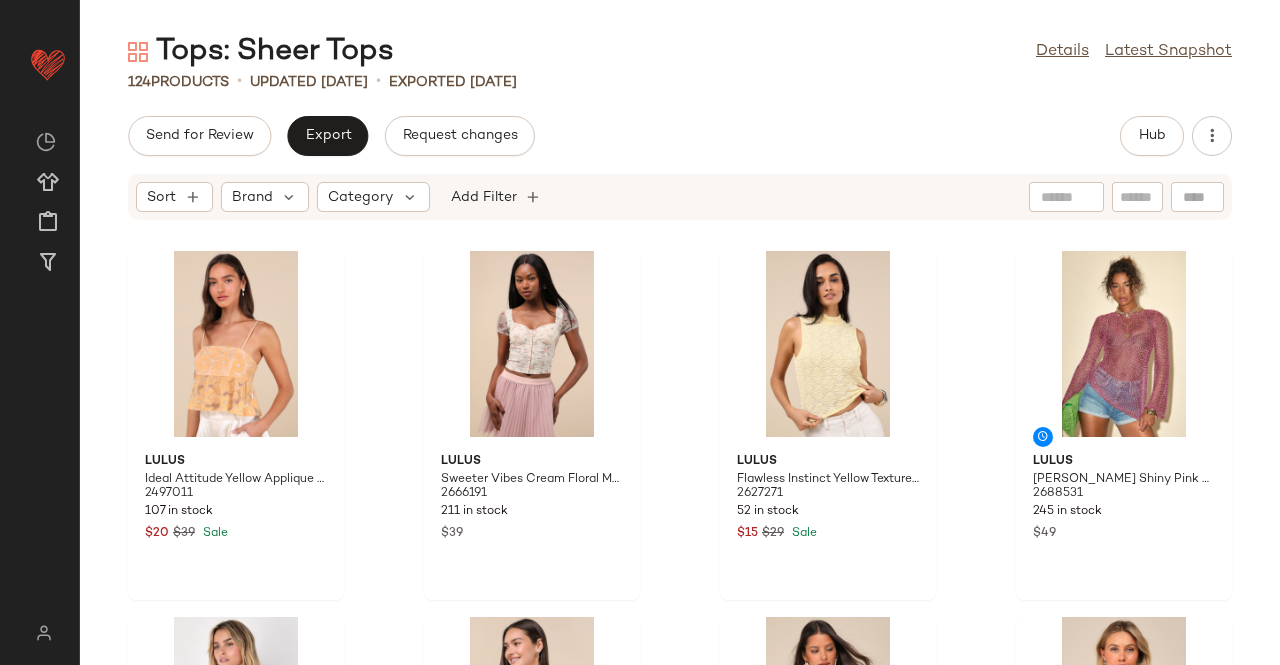 click on "Tops: Sheer Tops  Details   Latest Snapshot  124   Products   •   updated [DATE]  •  Exported [DATE]  Send for Review   Export   Request changes   Hub  Sort  Brand  Category  Add Filter  Lulus Ideal Attitude Yellow Applique Beaded Floral Cropped Tank Top 2497011 107 in stock $20 $39 Sale Lulus Sweeter Vibes Cream Floral Mesh Short Sleeve Bustier Crop Top 2666191 211 in stock $39 Lulus Flawless Instinct Yellow Textured Lace Mock Neck Top 2627271 52 in stock $15 $29 Sale Lulus [PERSON_NAME] Shiny Pink Sheer Open-Knit Long Sleeve Tunic Top 2688531 245 in stock $49 Lulus Delightful Charm White Swiss Dot Button-Up Long Sleeve Top 2068836 50 in stock $49 Lulus Clean Aesthetic Cream Short Sleeve Sweater Top 2582651 73 in stock $21 $35 Sale Lulus Compelling Babe Ivory Cotton Raw Hem Ruffled Flutter Sleeve Top 2416391 18 in stock $27 $39 Sale Lulus Sensationally Flirty White and Beige Lace Bustier Cami Top 2379891 200 in stock $29 Lulus [PERSON_NAME] Blush Pink Tulle Bow Crop Top 2623651 269 in stock $14 $35 Sale Lulus" at bounding box center (680, 348) 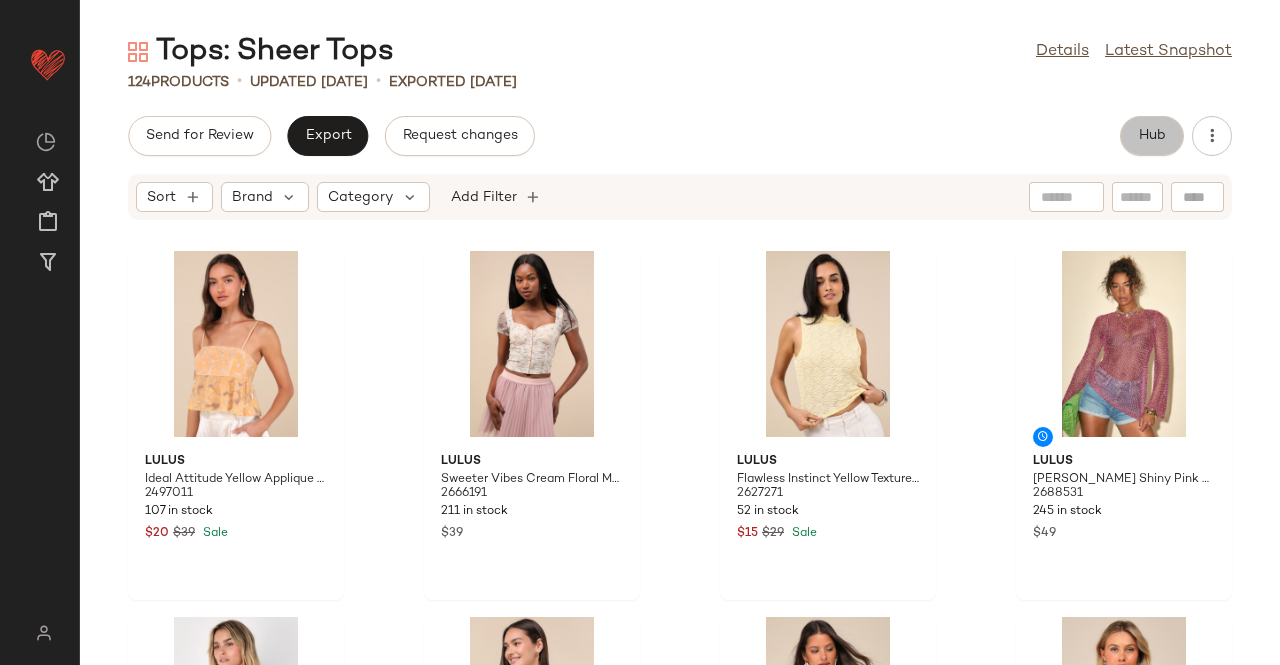 click on "Hub" at bounding box center [1152, 136] 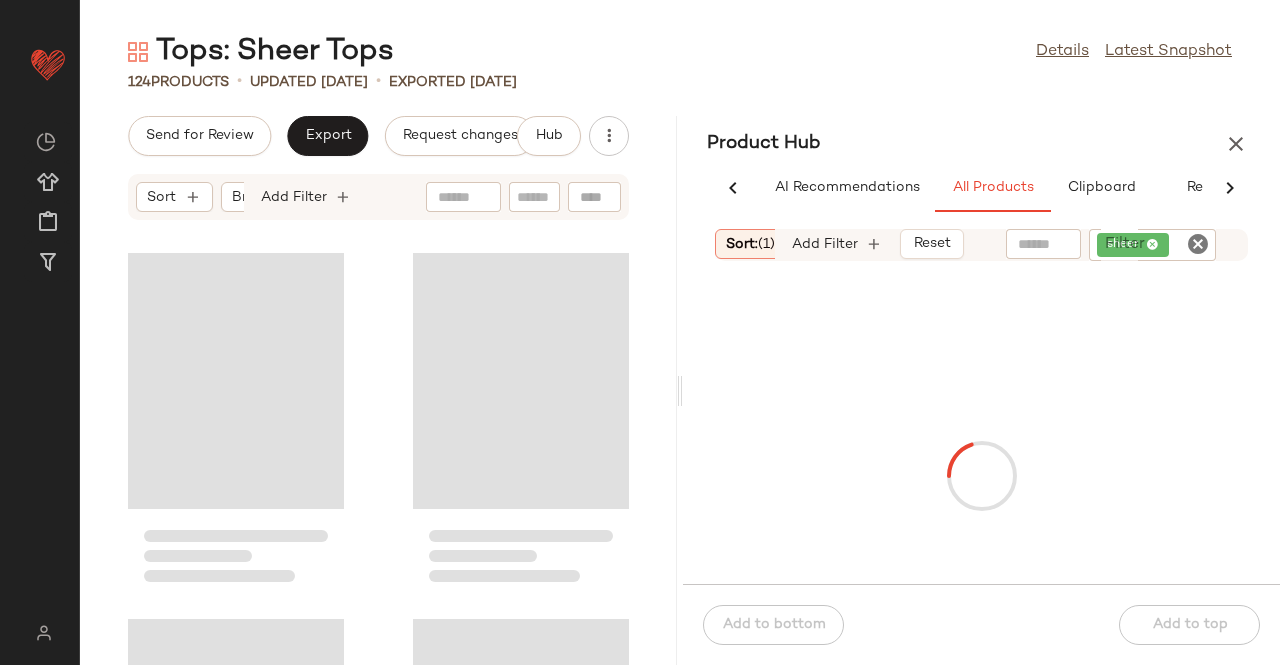 scroll, scrollTop: 0, scrollLeft: 62, axis: horizontal 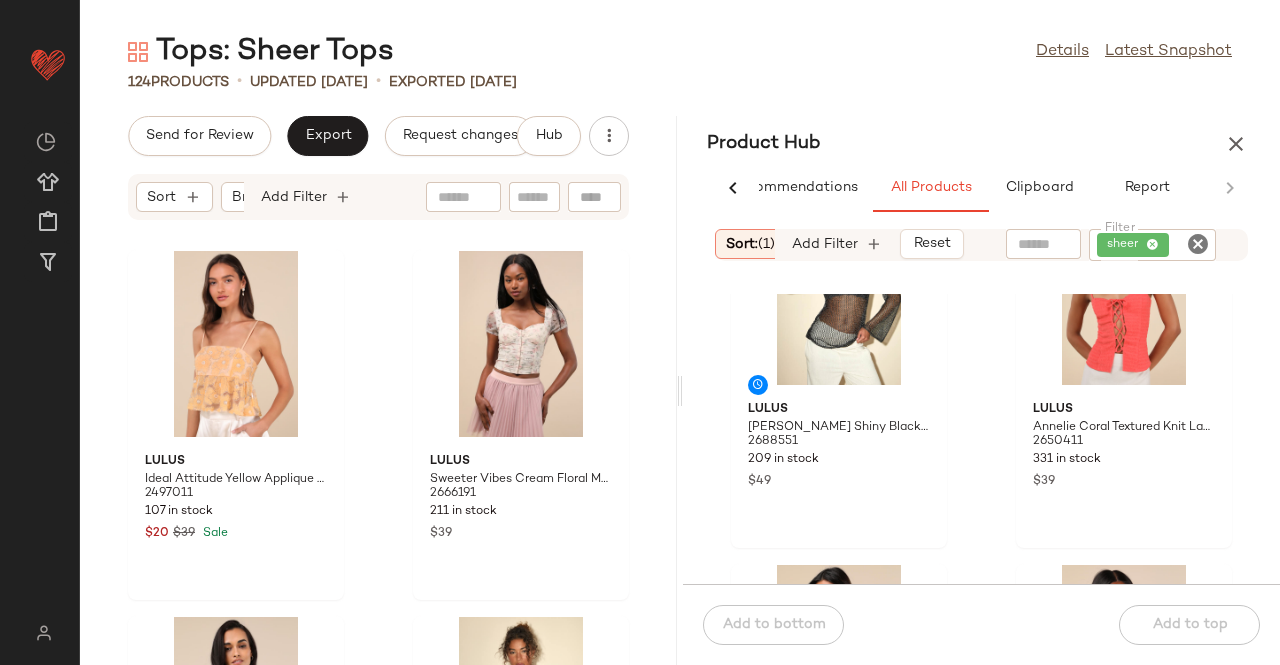 click on "124   Products   •   updated Jul 8th  •  Exported Jul 8th" 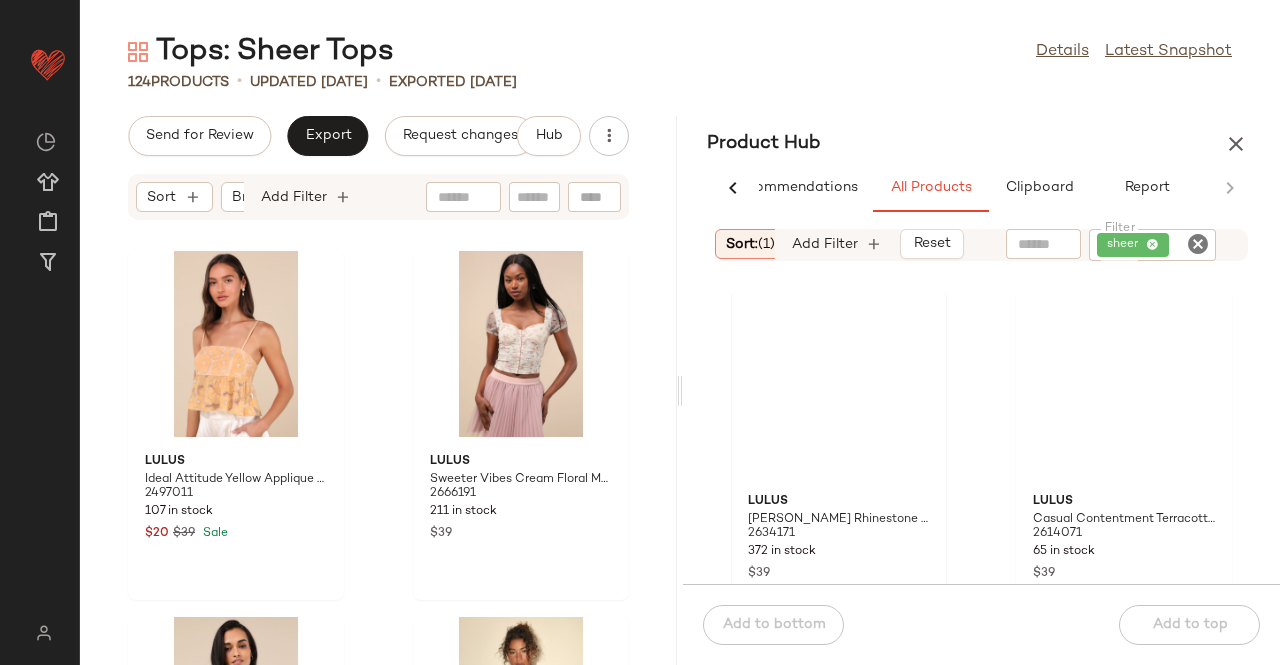 scroll, scrollTop: 916, scrollLeft: 0, axis: vertical 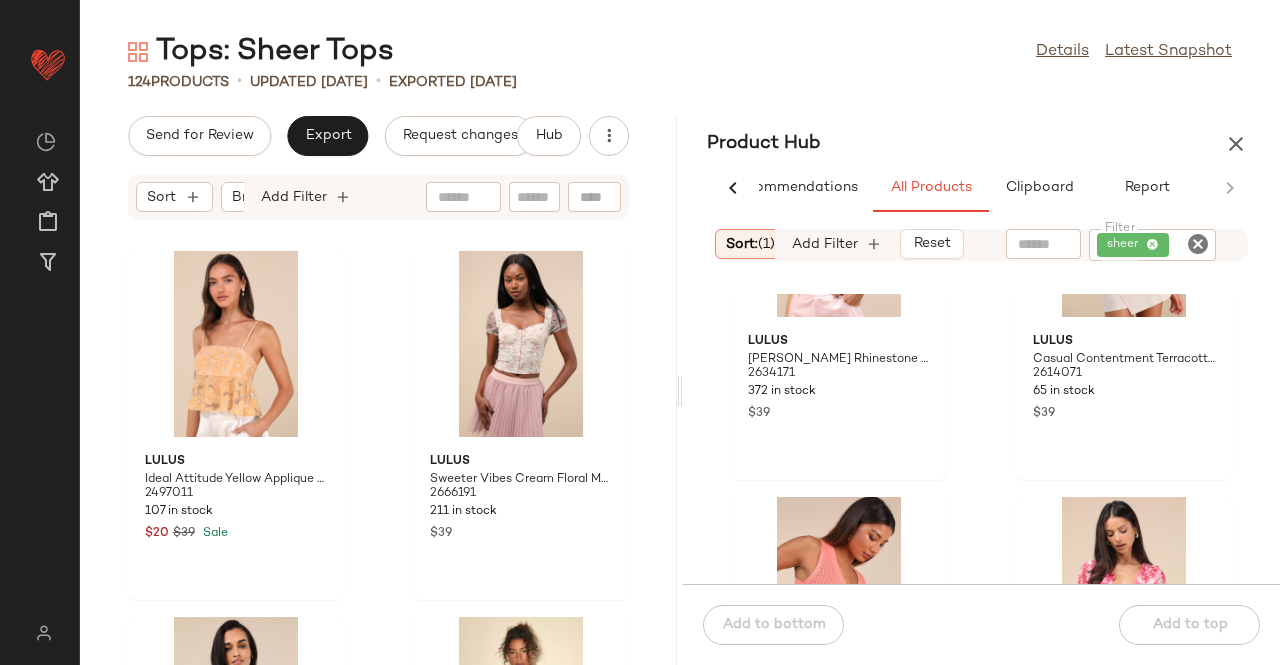 drag, startPoint x: 1145, startPoint y: 239, endPoint x: 1158, endPoint y: 245, distance: 14.3178215 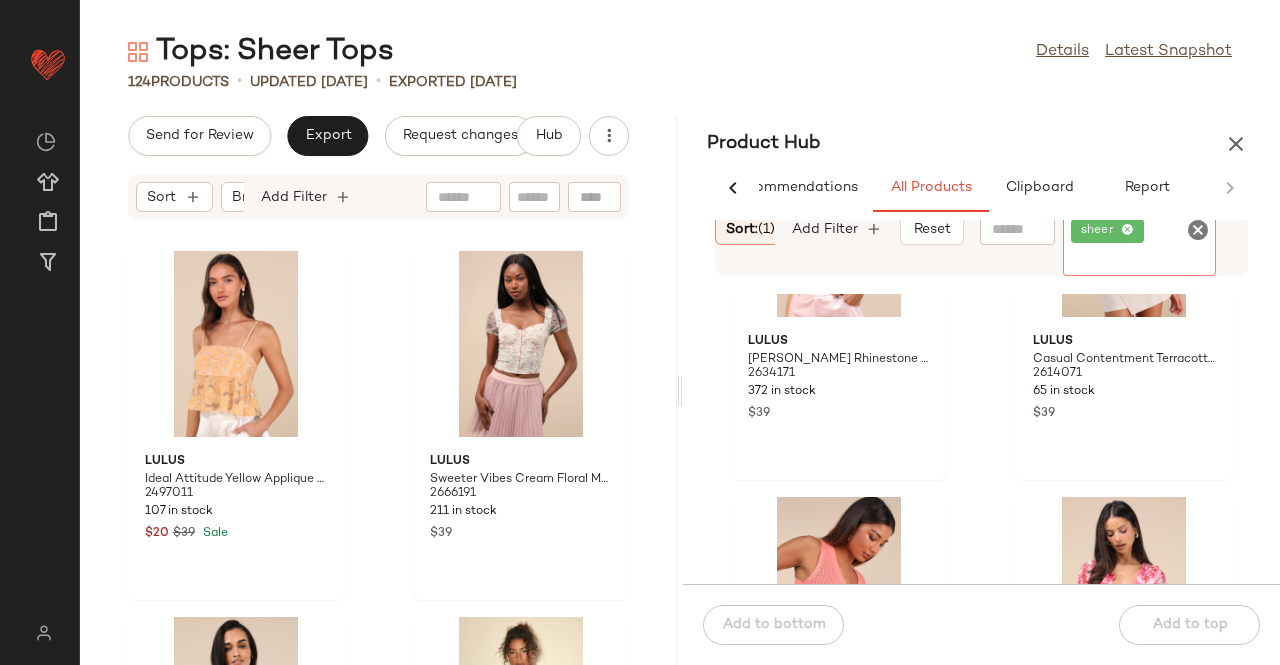 click on "sheer" 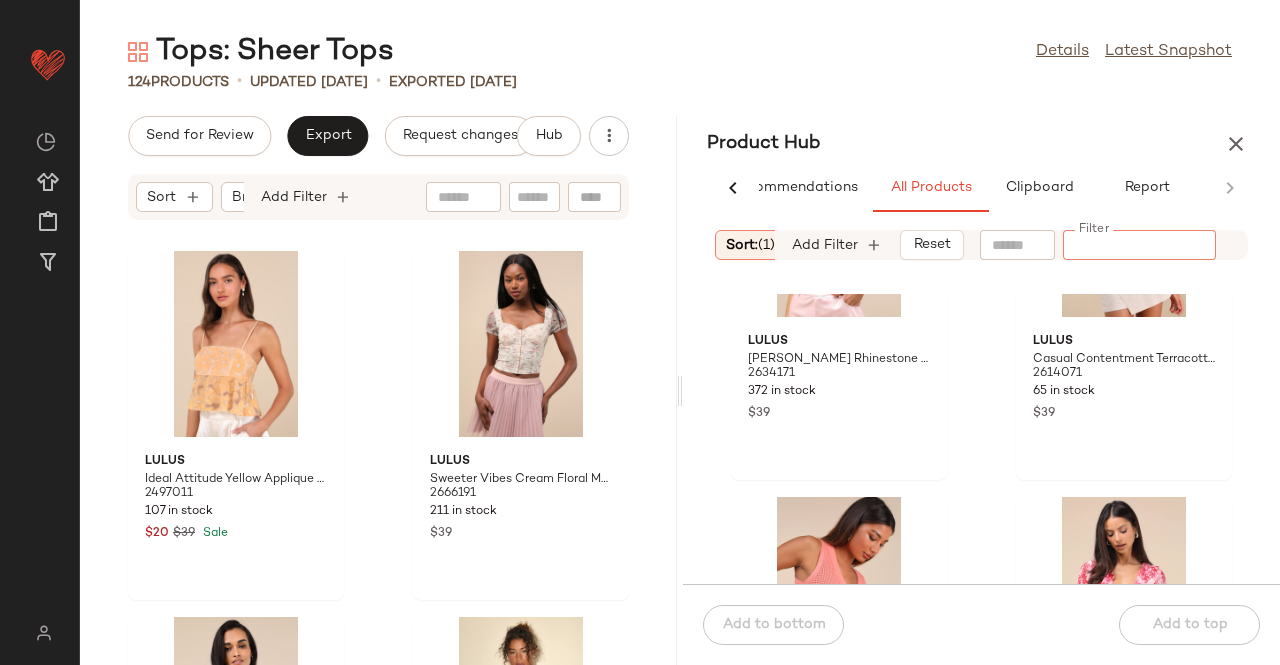 click on "Filter" 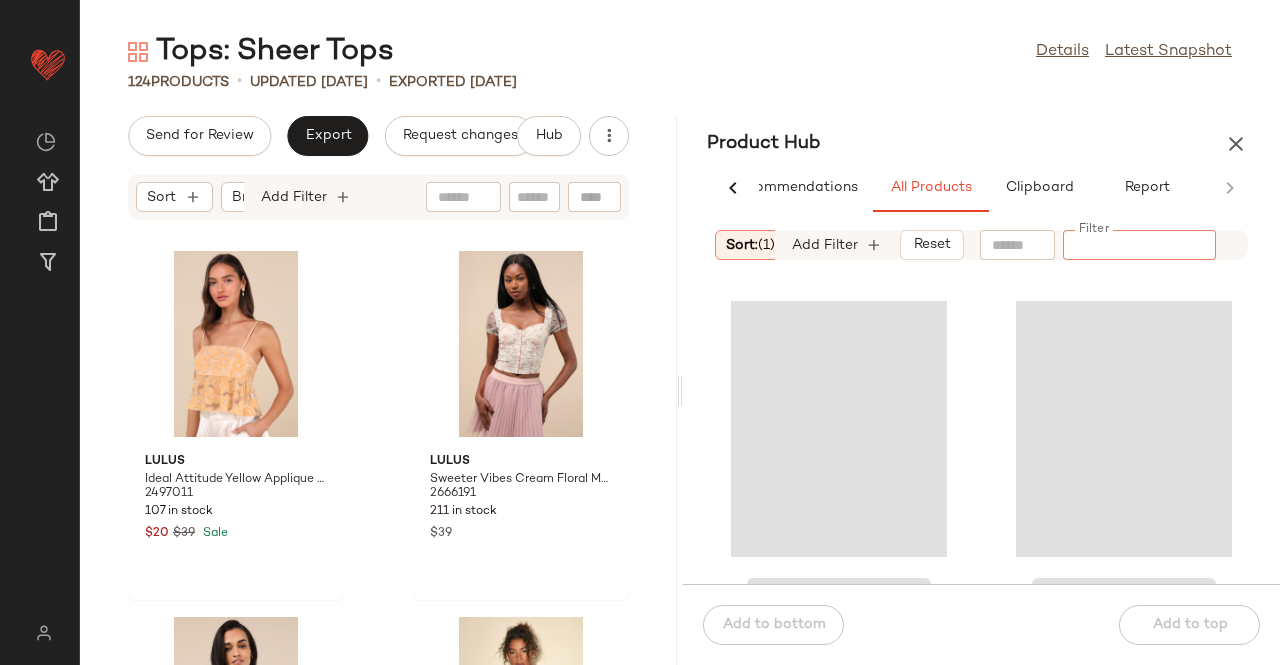 click on "Tops: Sheer Tops  Details   Latest Snapshot  124   Products   •   updated Jul 8th  •  Exported Jul 8th  Send for Review   Export   Request changes   Hub  Sort  Brand  Category  Add Filter  Lulus Ideal Attitude Yellow Applique Beaded Floral Cropped Tank Top 2497011 107 in stock $20 $39 Sale Lulus Sweeter Vibes Cream Floral Mesh Short Sleeve Bustier Crop Top 2666191 211 in stock $39 Lulus Flawless Instinct Yellow Textured Lace Mock Neck Top 2627271 52 in stock $15 $29 Sale Lulus Kahele Shiny Pink Sheer Open-Knit Long Sleeve Tunic Top 2688531 245 in stock $49 Lulus Delightful Charm White Swiss Dot Button-Up Long Sleeve Top 2068836 50 in stock $49 Lulus Clean Aesthetic Cream Short Sleeve Sweater Top 2582651 73 in stock $21 $35 Sale Lulus Compelling Babe Ivory Cotton Raw Hem Ruffled Flutter Sleeve Top 2416391 18 in stock $27 $39 Sale Lulus Sensationally Flirty White and Beige Lace Bustier Cami Top 2379891 200 in stock $29 Product Hub  AI Recommendations   All Products   Clipboard   Report  Sort:   (1) top" 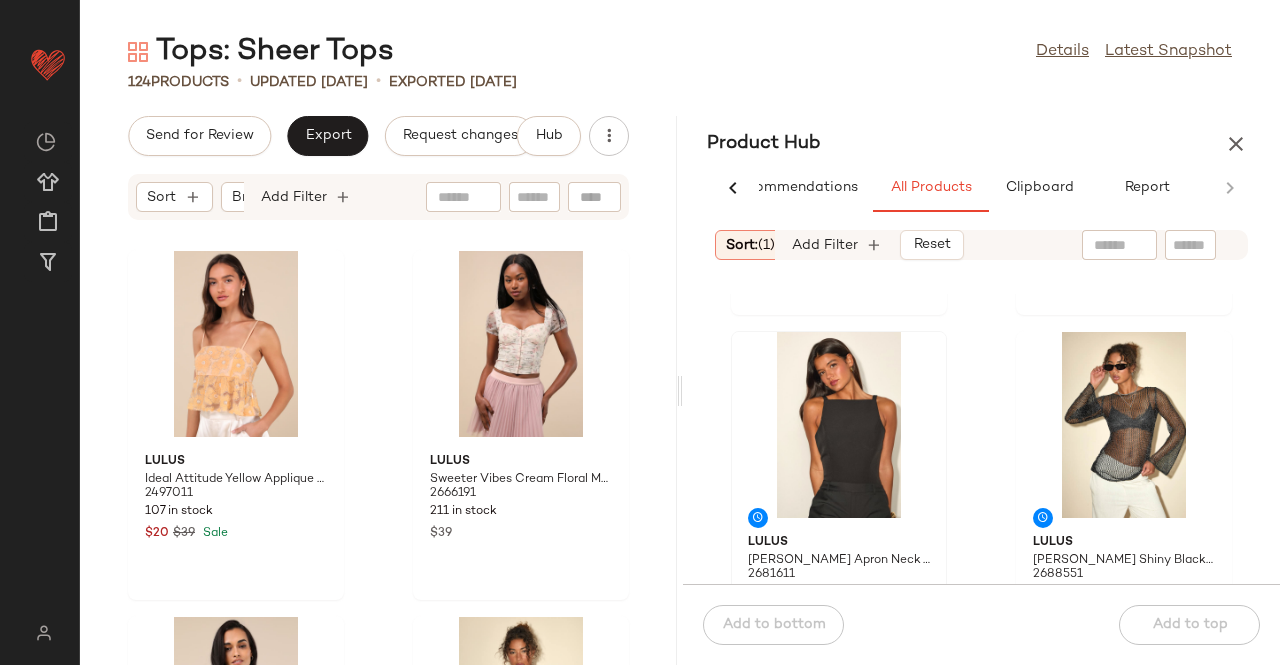 scroll, scrollTop: 1816, scrollLeft: 0, axis: vertical 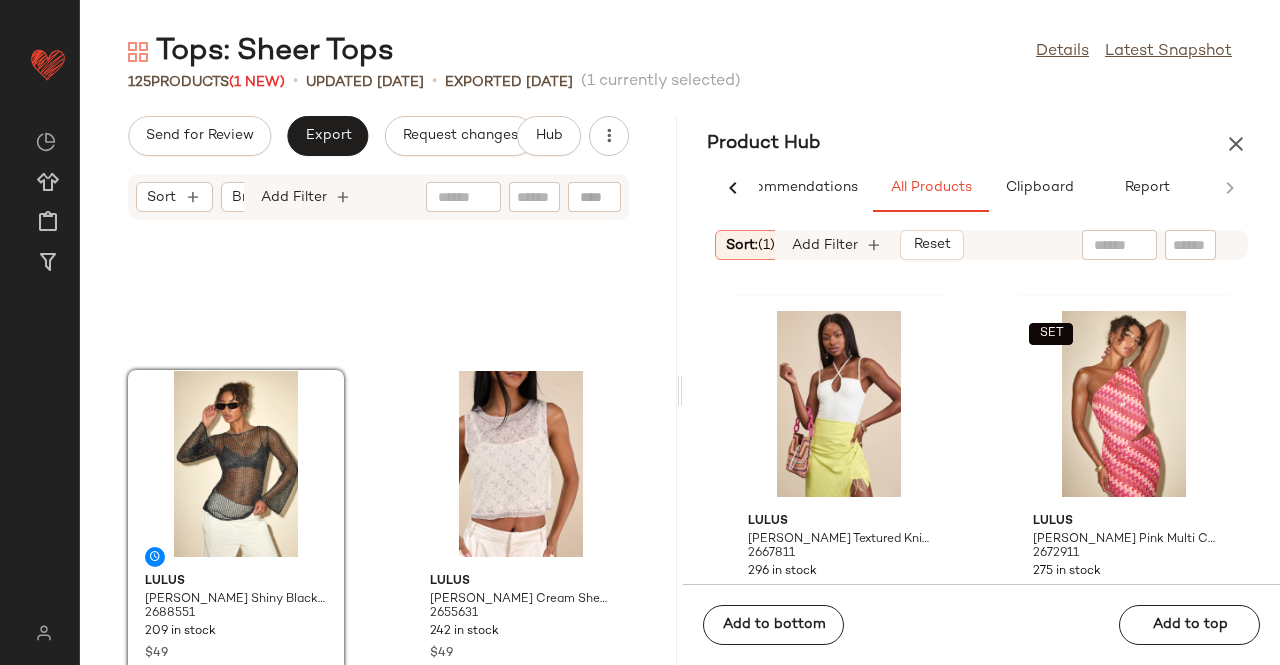 drag, startPoint x: 1242, startPoint y: 137, endPoint x: 1229, endPoint y: 144, distance: 14.764823 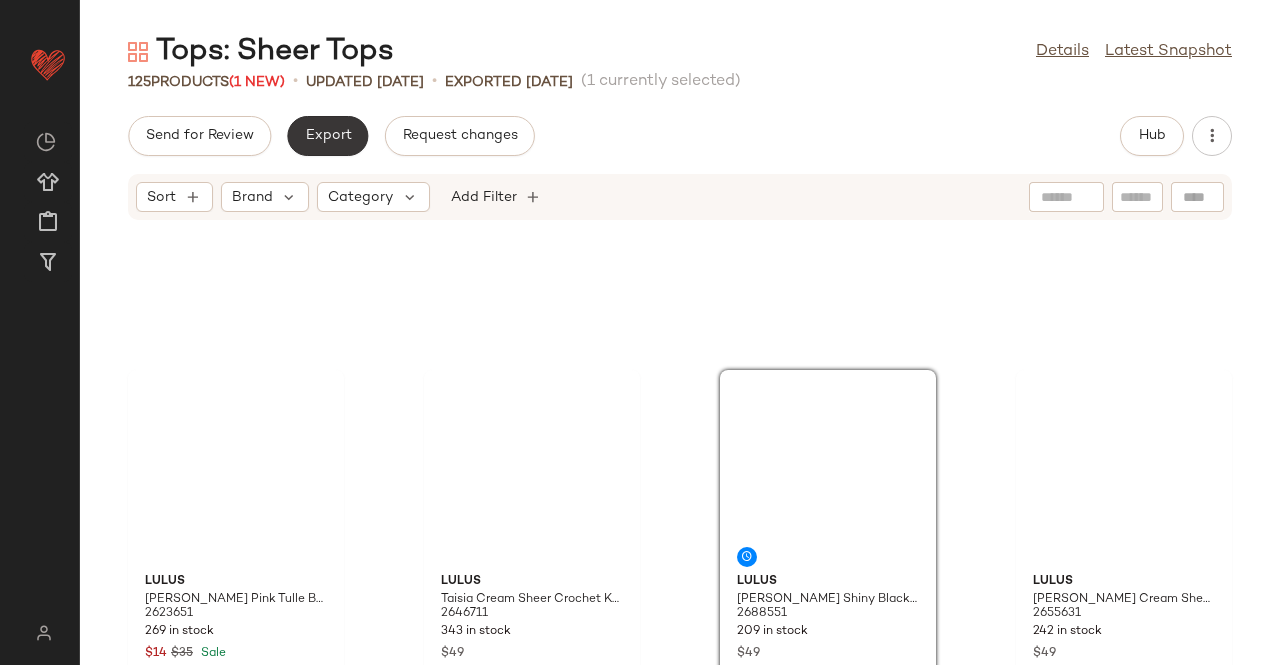 scroll, scrollTop: 732, scrollLeft: 0, axis: vertical 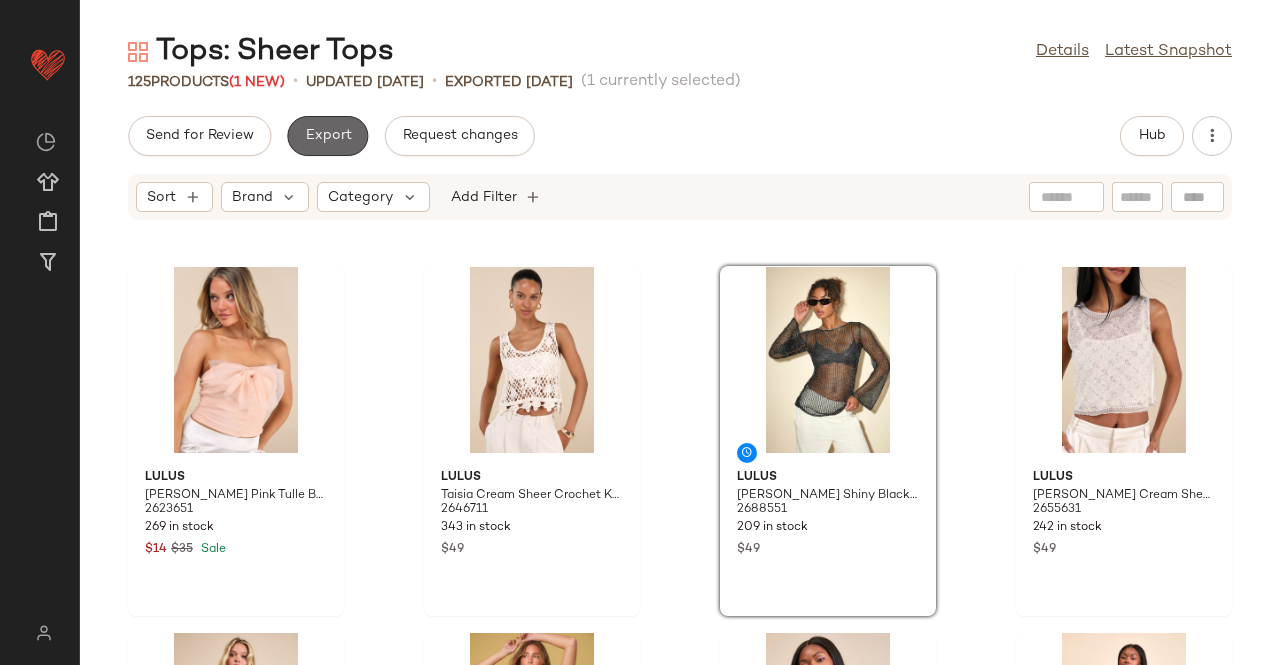 click on "Export" 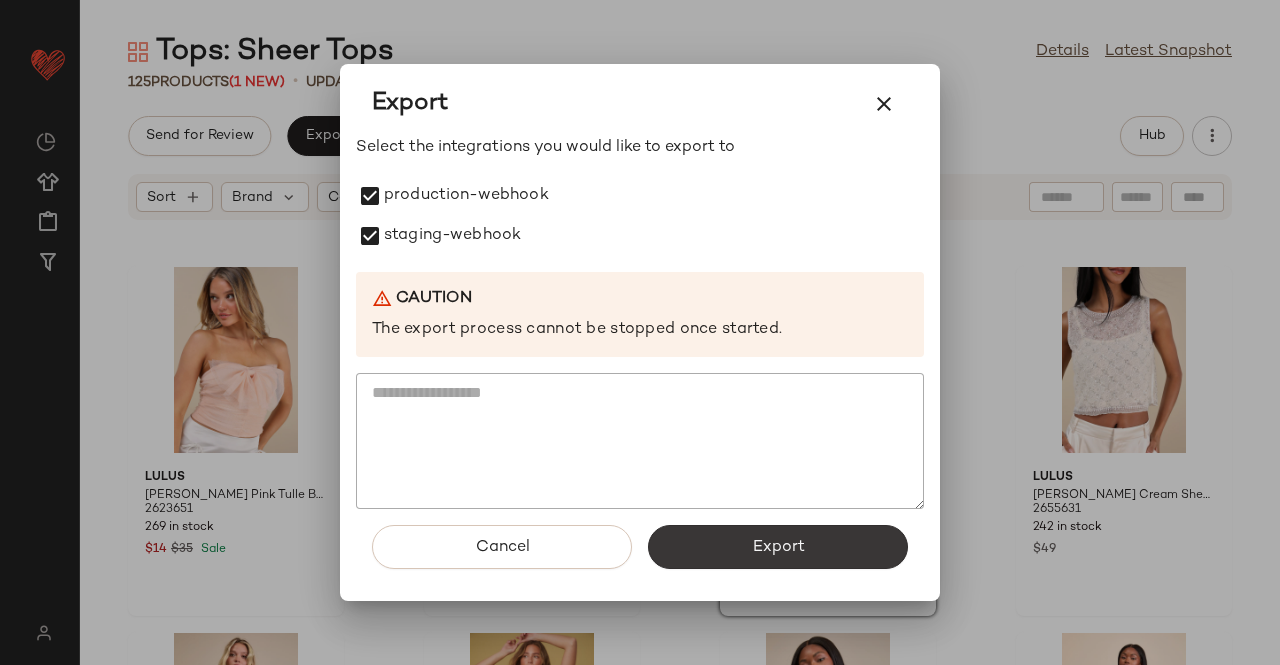 click on "Export" 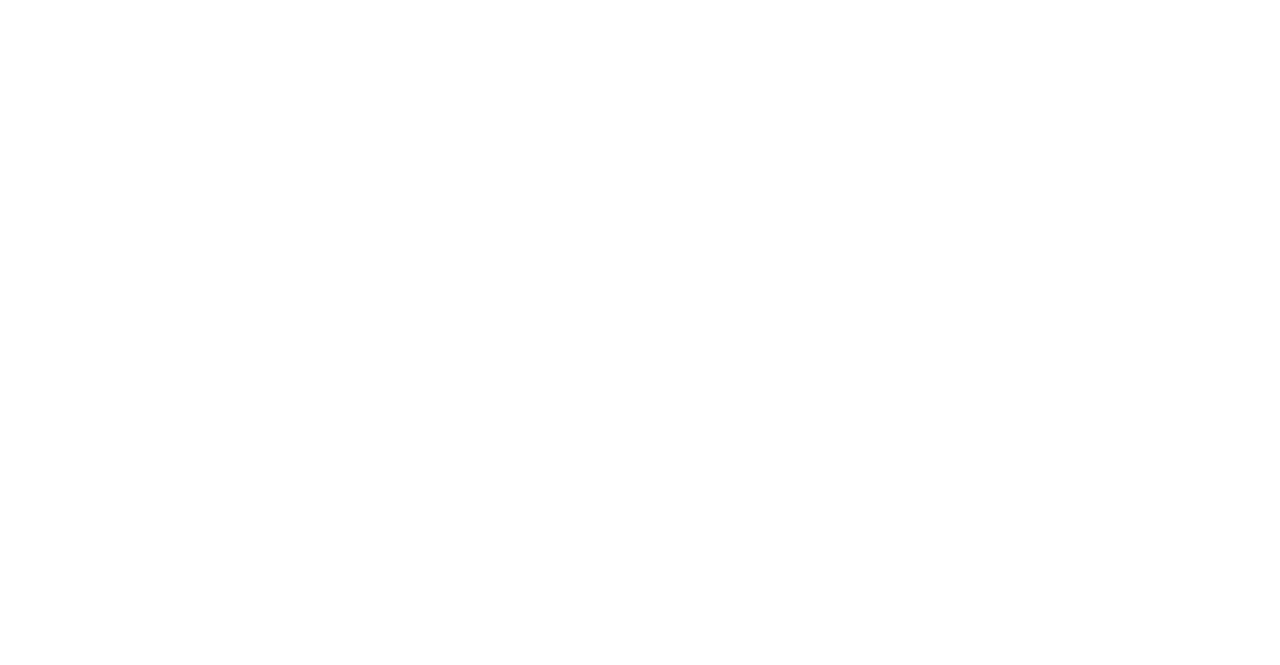 scroll, scrollTop: 0, scrollLeft: 0, axis: both 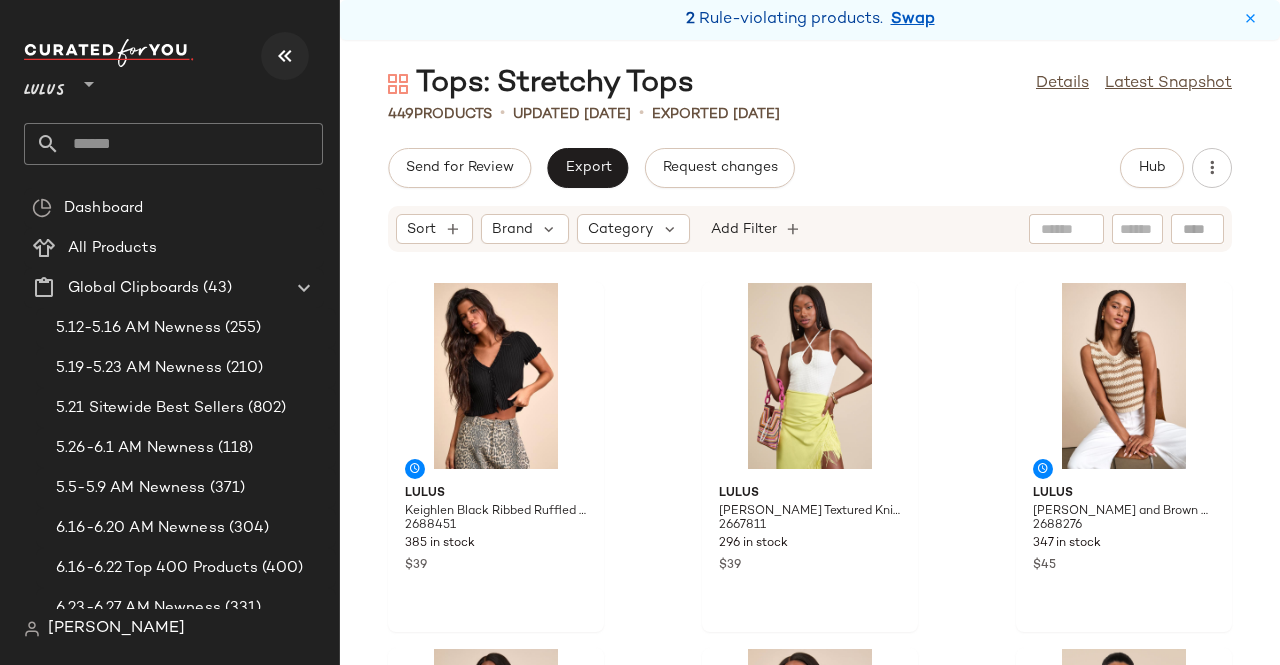 click at bounding box center [285, 56] 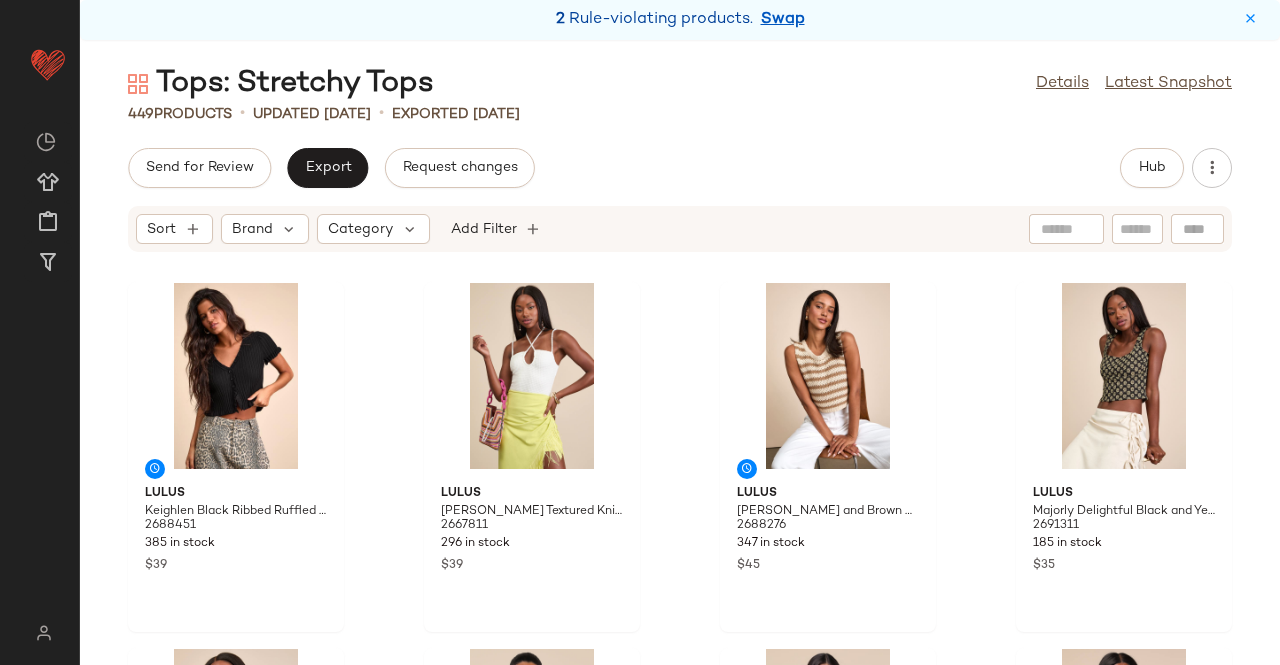 click on "Swap" at bounding box center (783, 20) 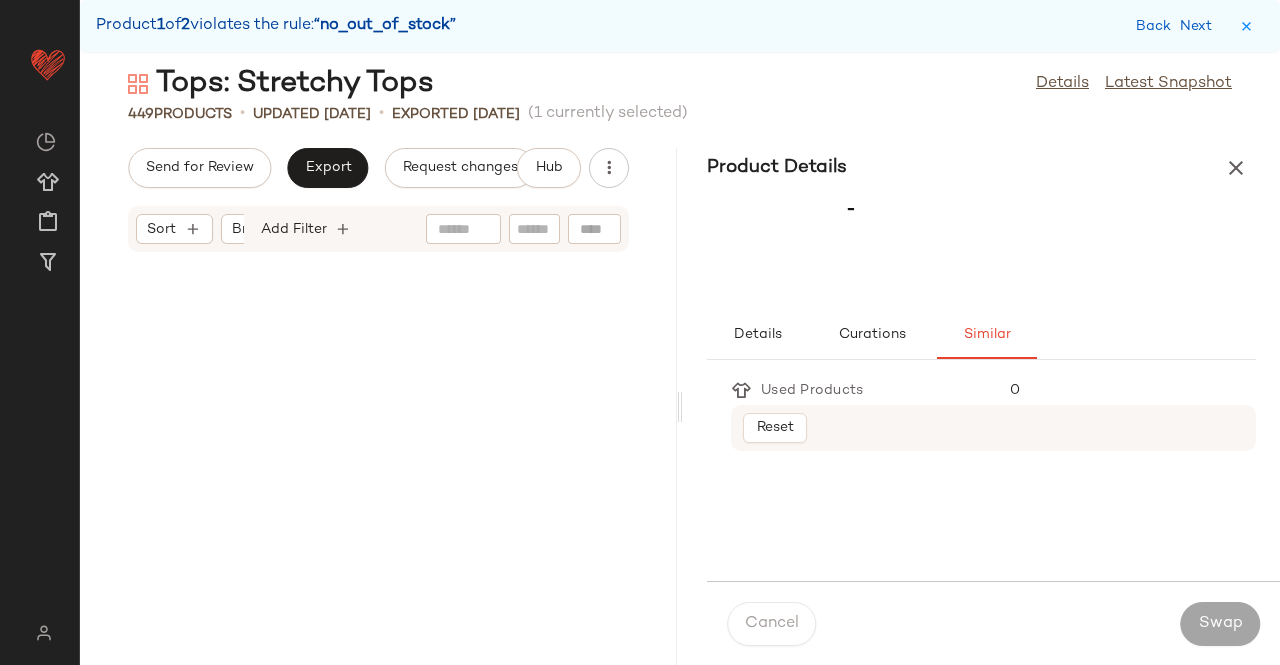 scroll, scrollTop: 66612, scrollLeft: 0, axis: vertical 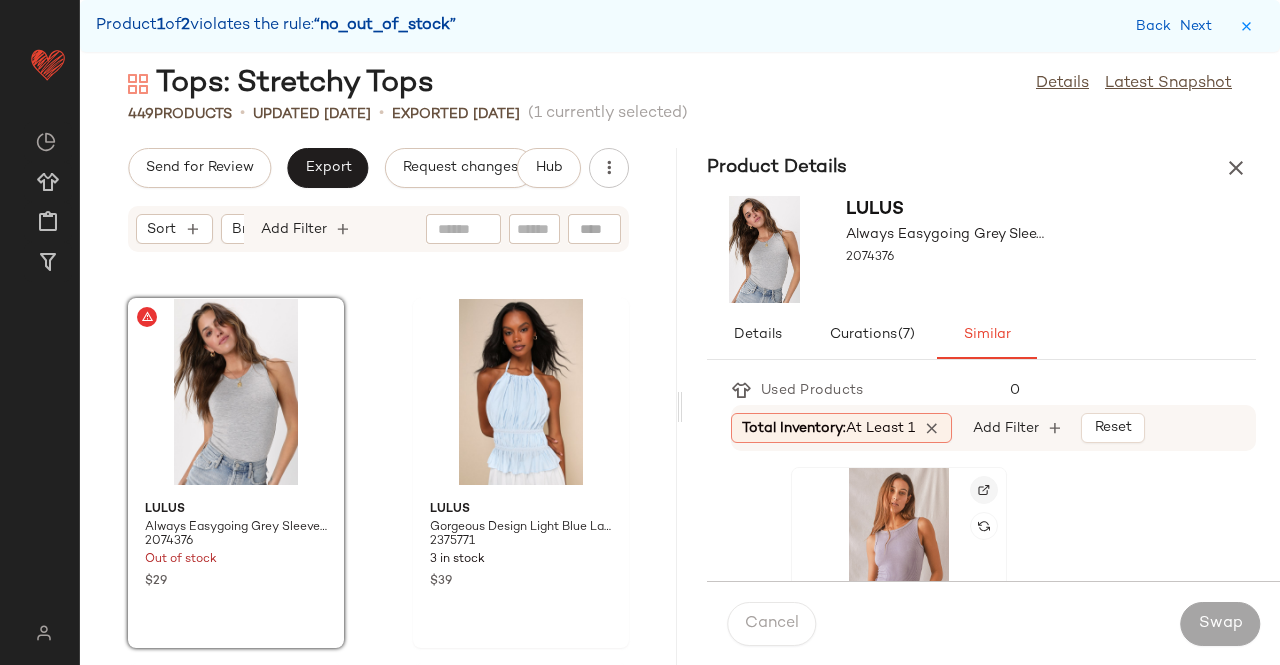 click 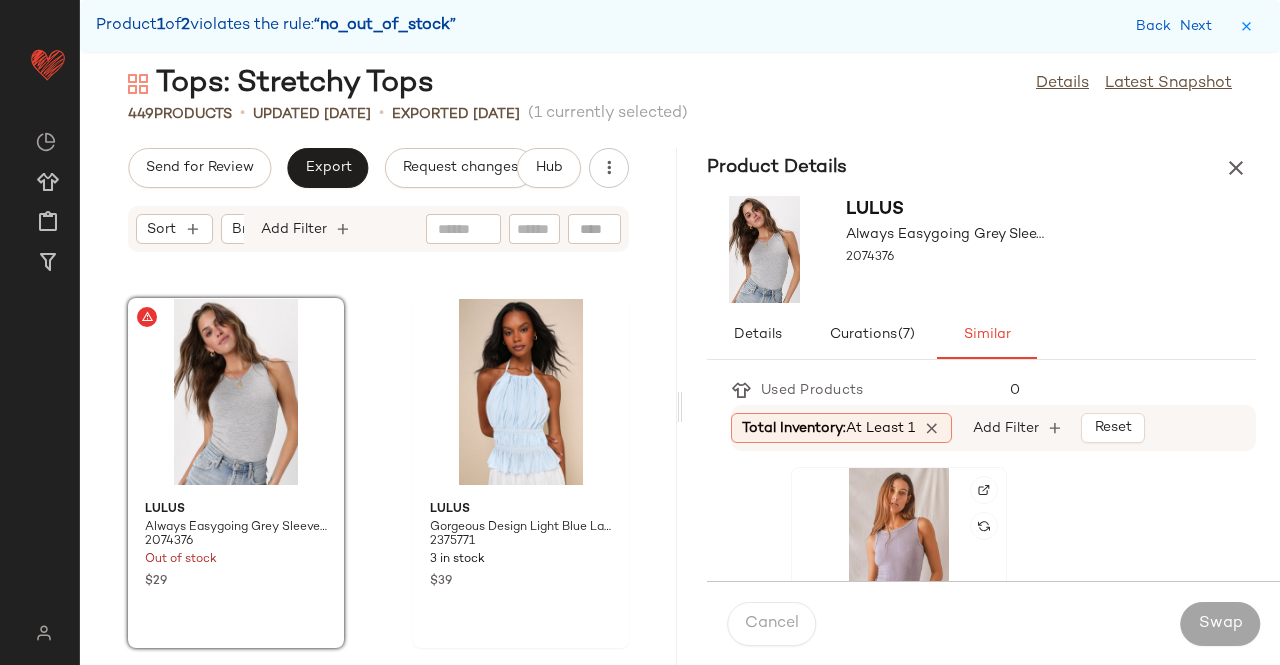 drag, startPoint x: 922, startPoint y: 533, endPoint x: 1014, endPoint y: 569, distance: 98.79271 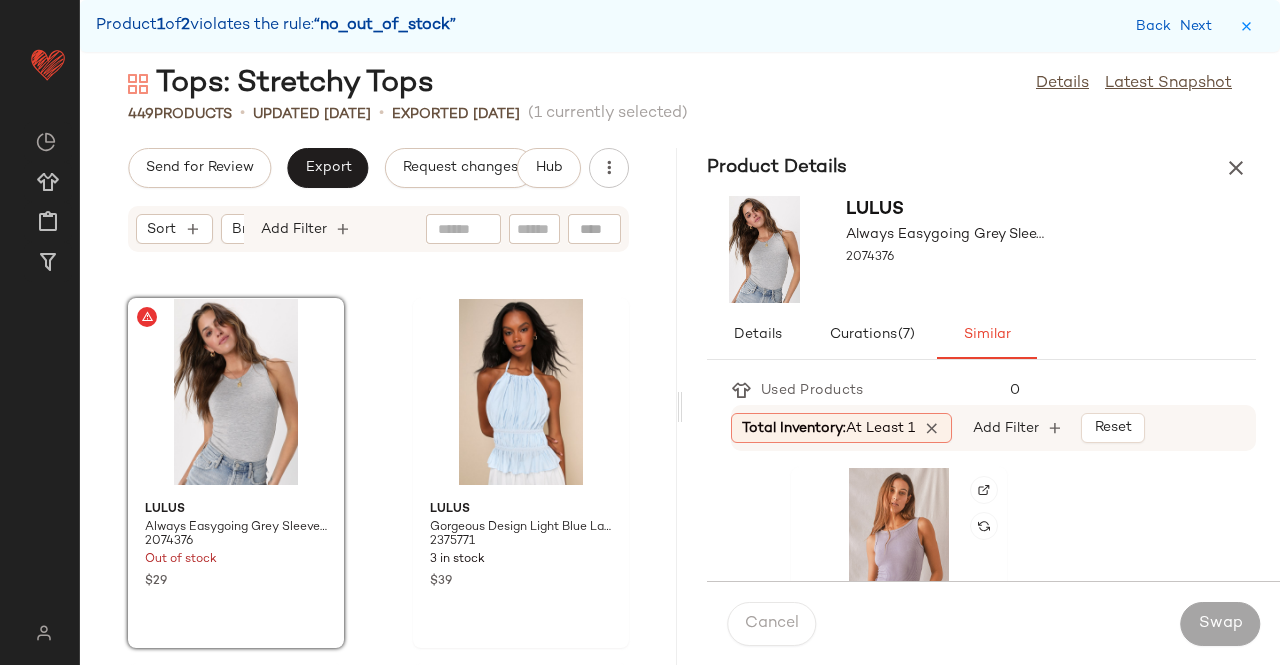 click 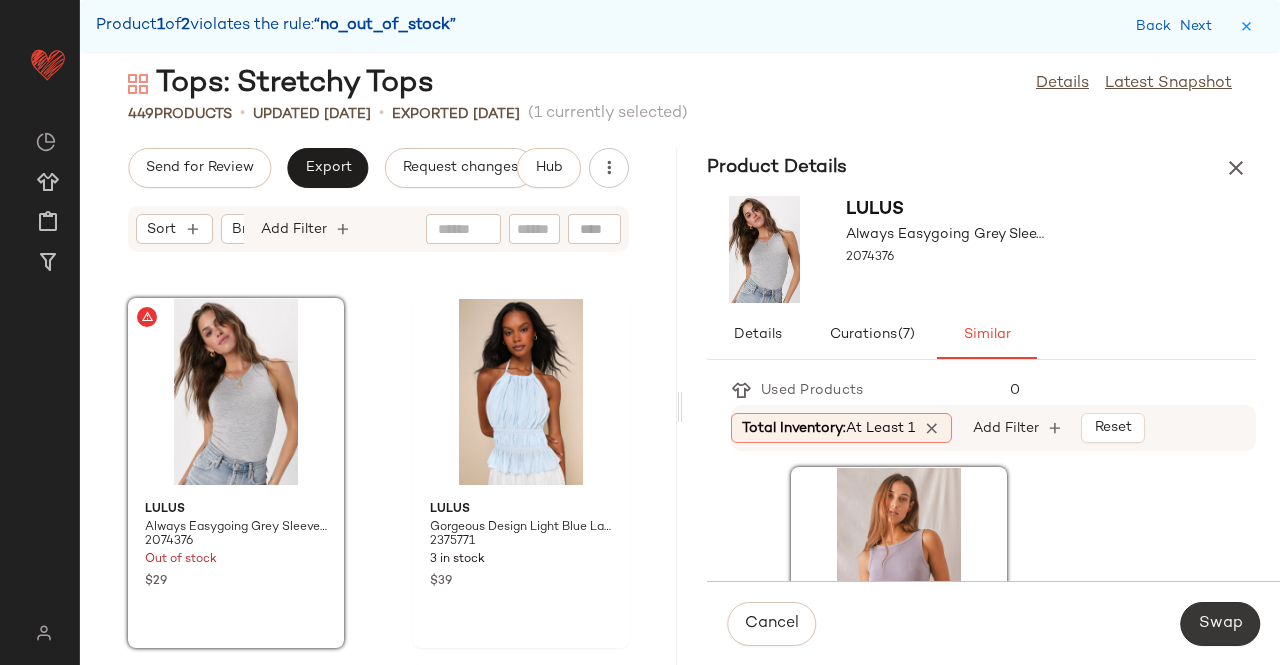 click on "Swap" 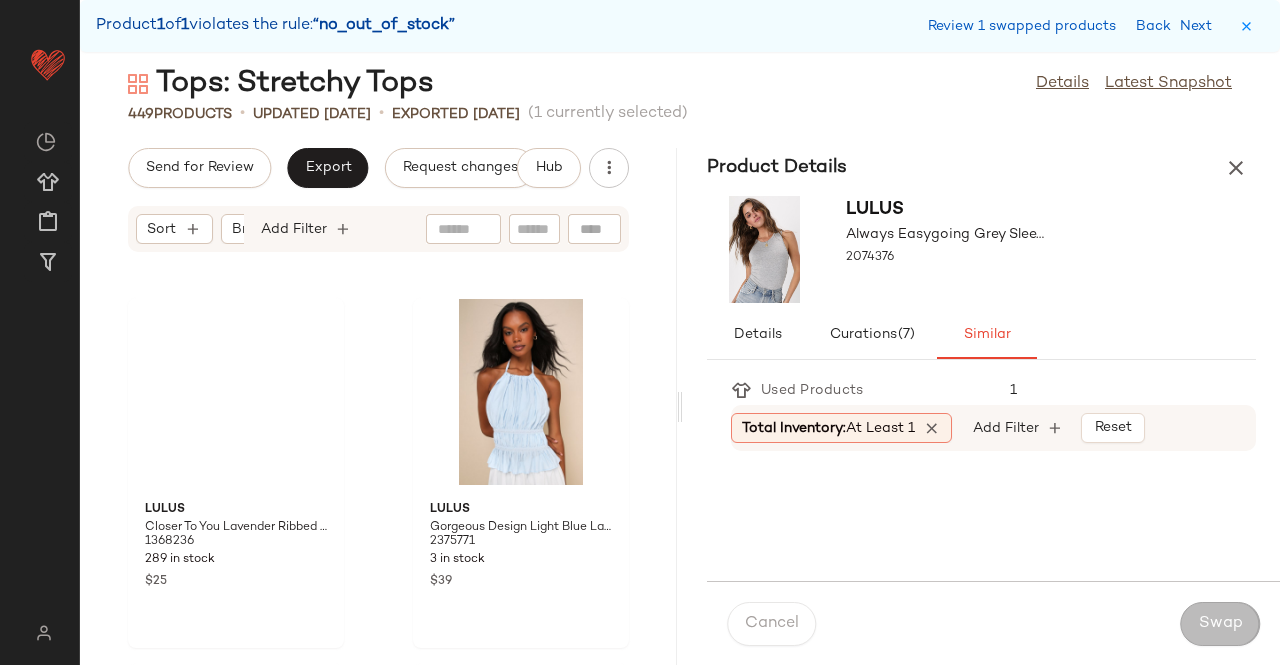 scroll, scrollTop: 81252, scrollLeft: 0, axis: vertical 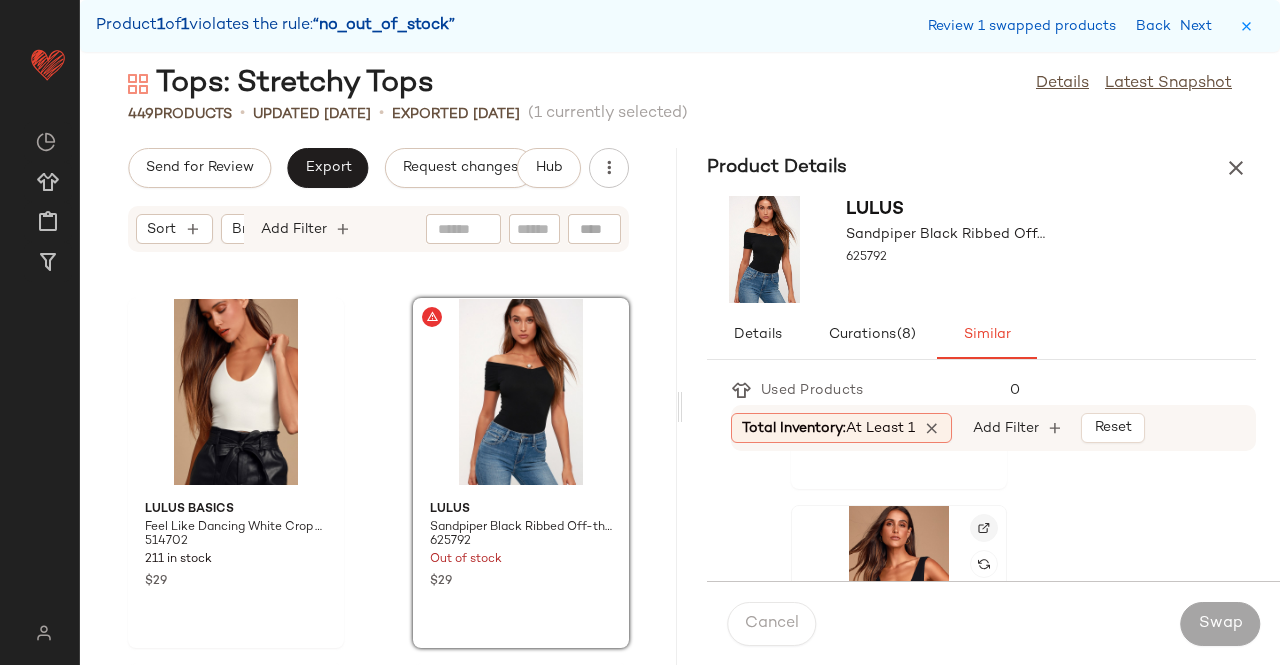 click at bounding box center [984, 528] 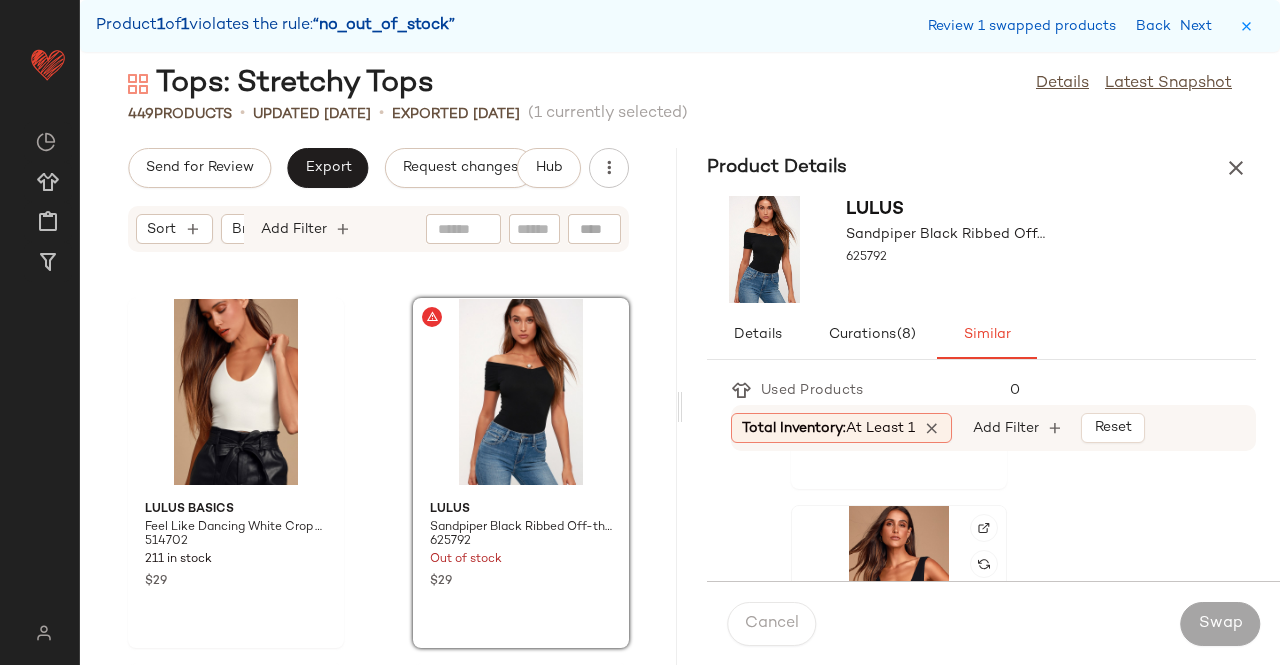 click 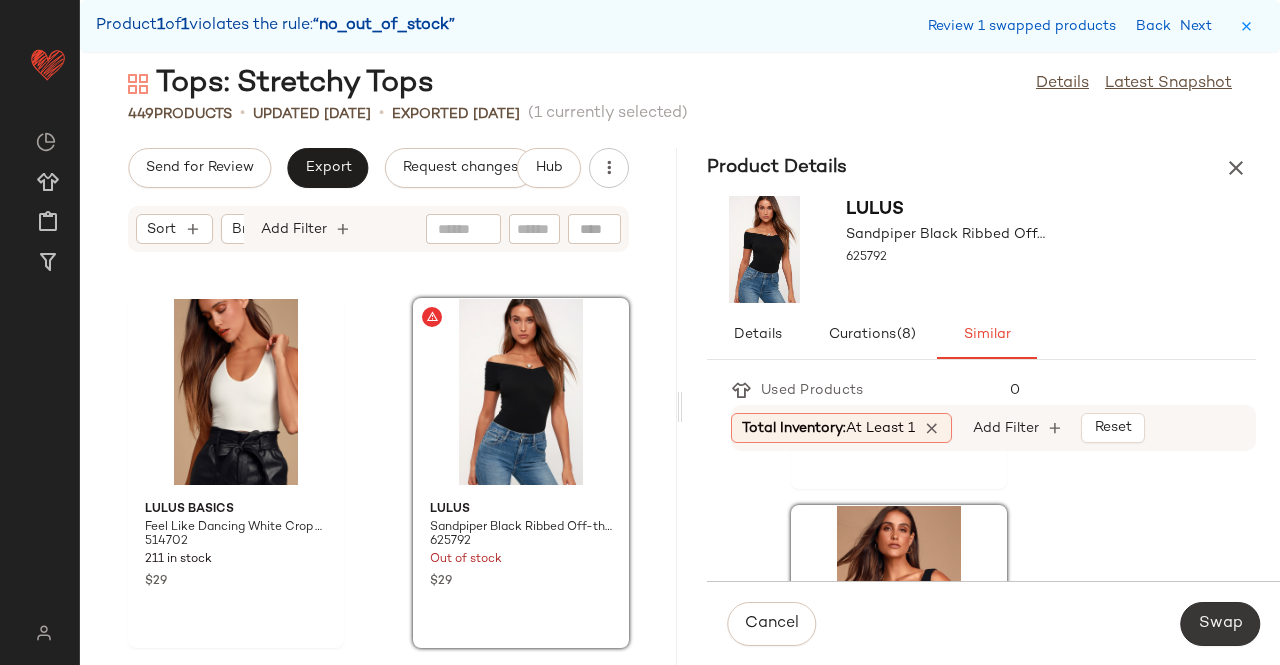 click on "Swap" at bounding box center (1220, 624) 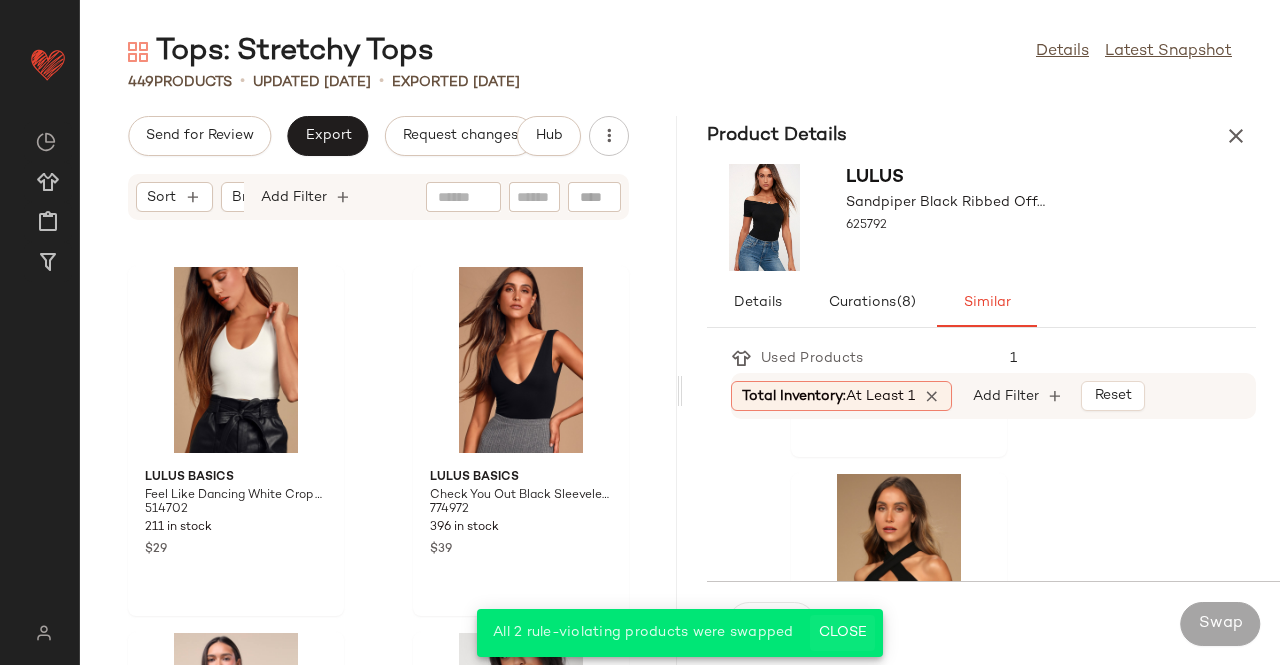 click on "Close" 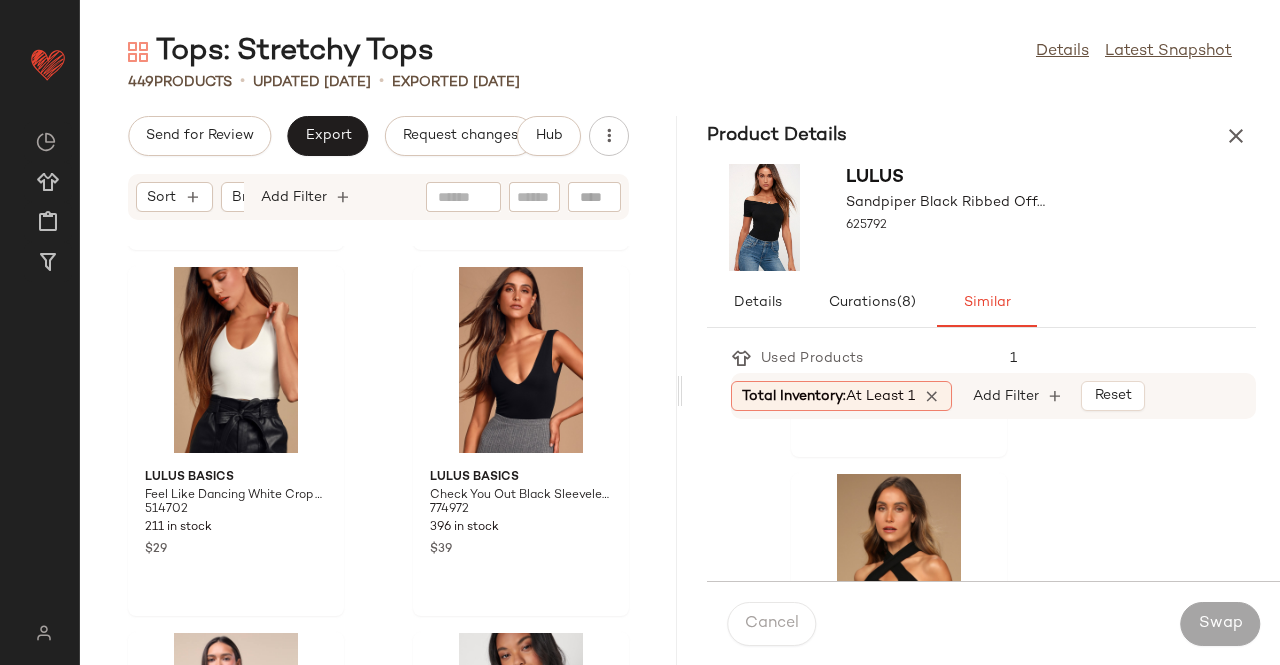 scroll, scrollTop: 0, scrollLeft: 0, axis: both 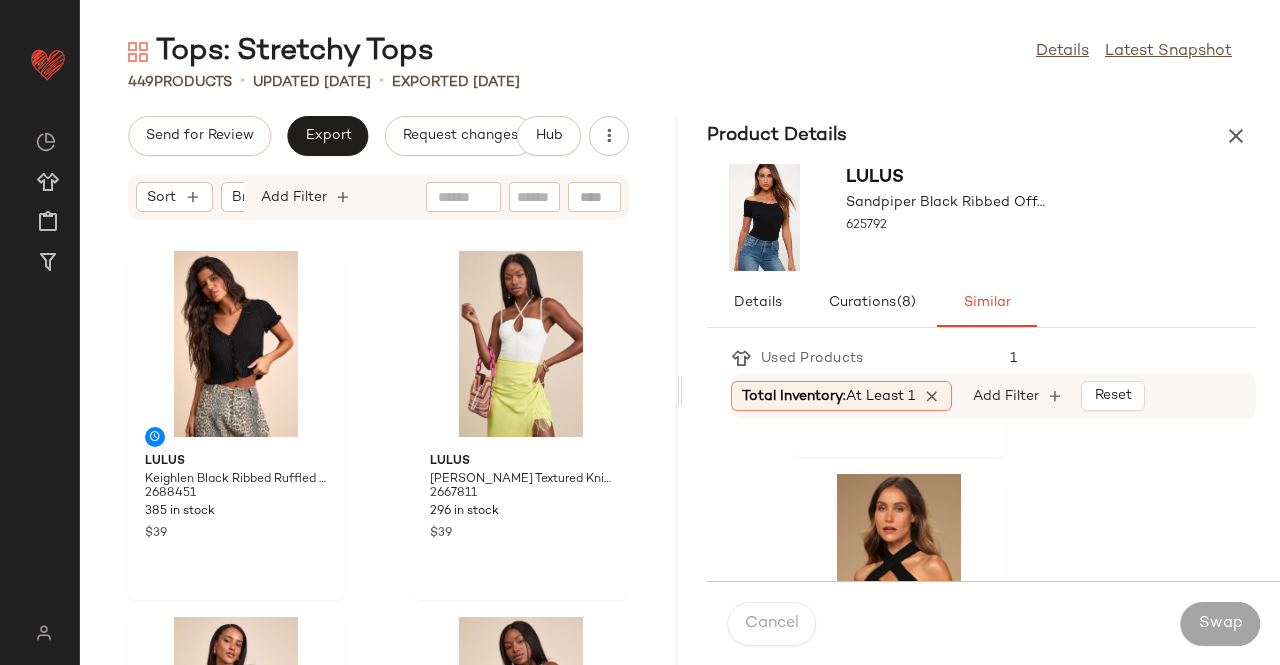 click on "Product Details" at bounding box center [981, 136] 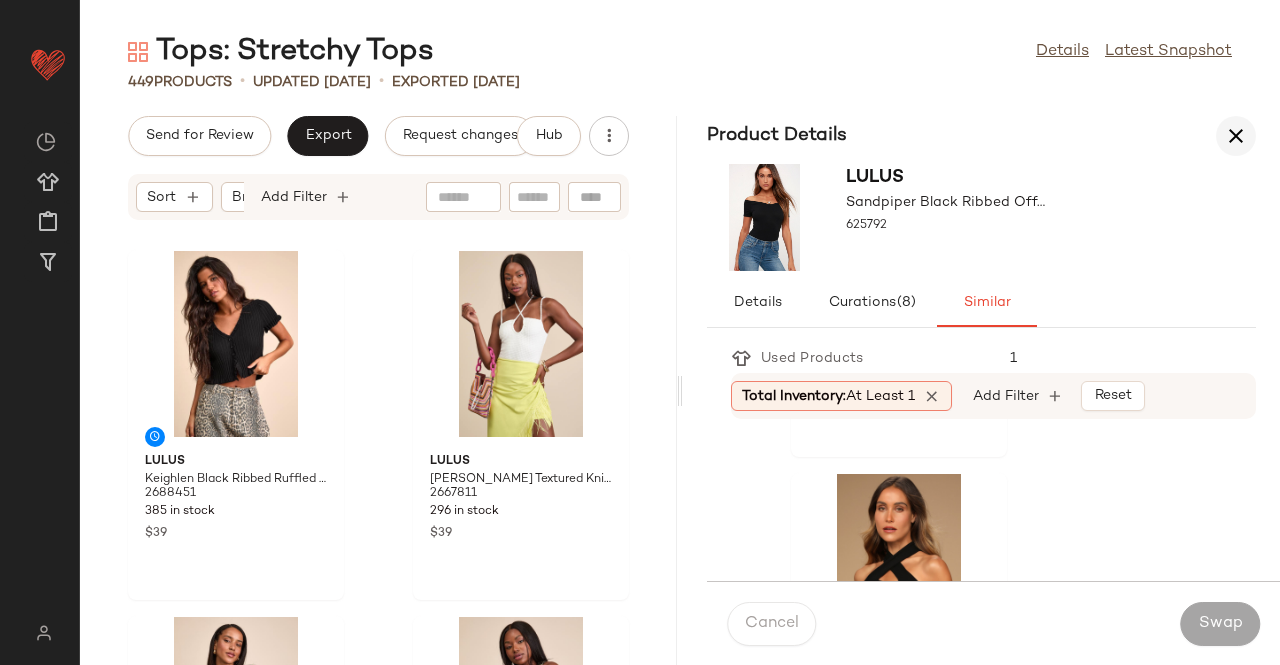click at bounding box center (1236, 136) 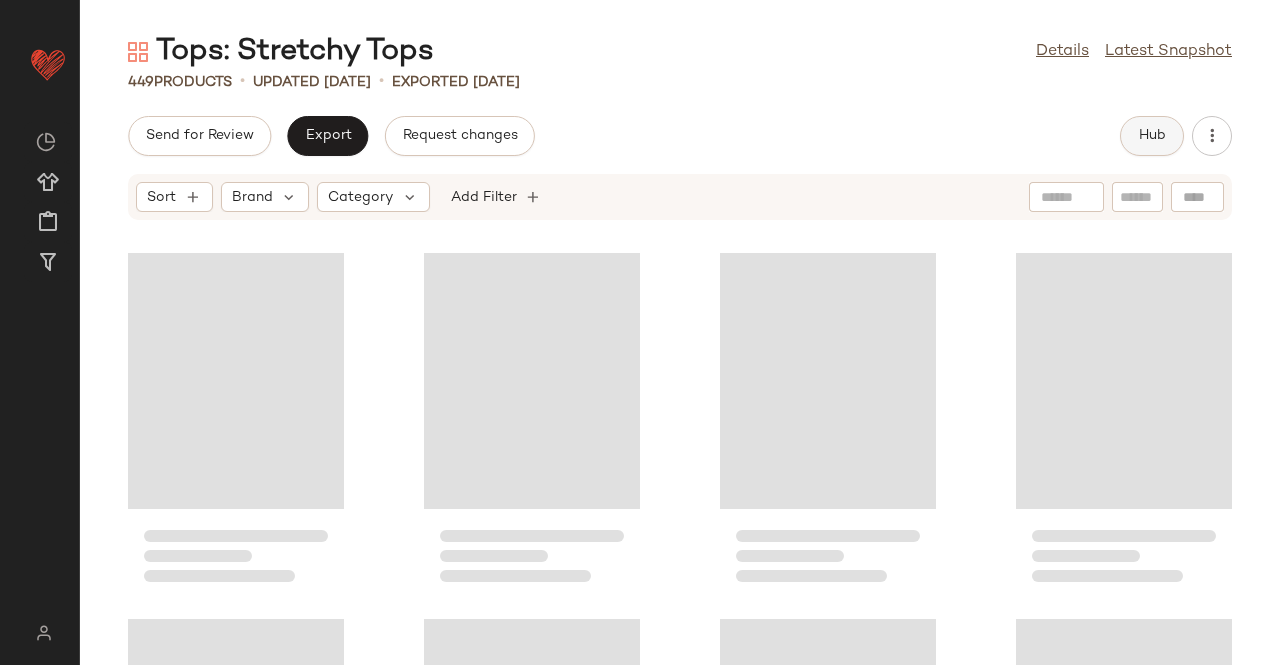 click on "Hub" at bounding box center (1152, 136) 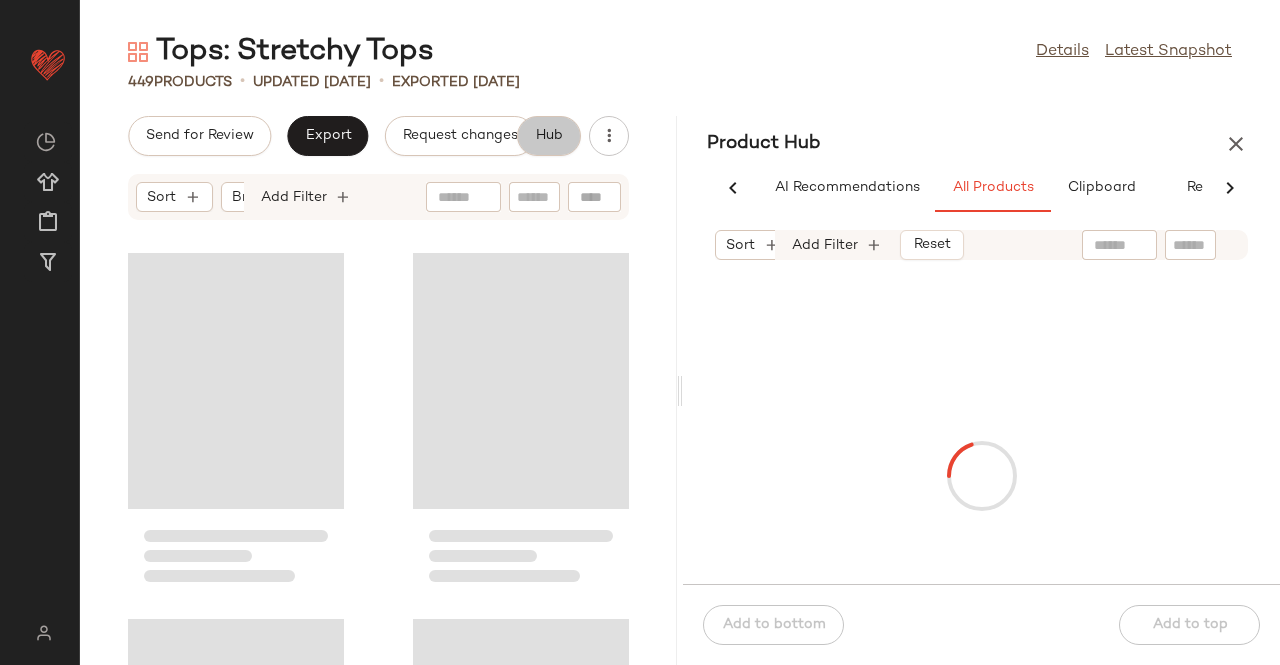 scroll, scrollTop: 0, scrollLeft: 62, axis: horizontal 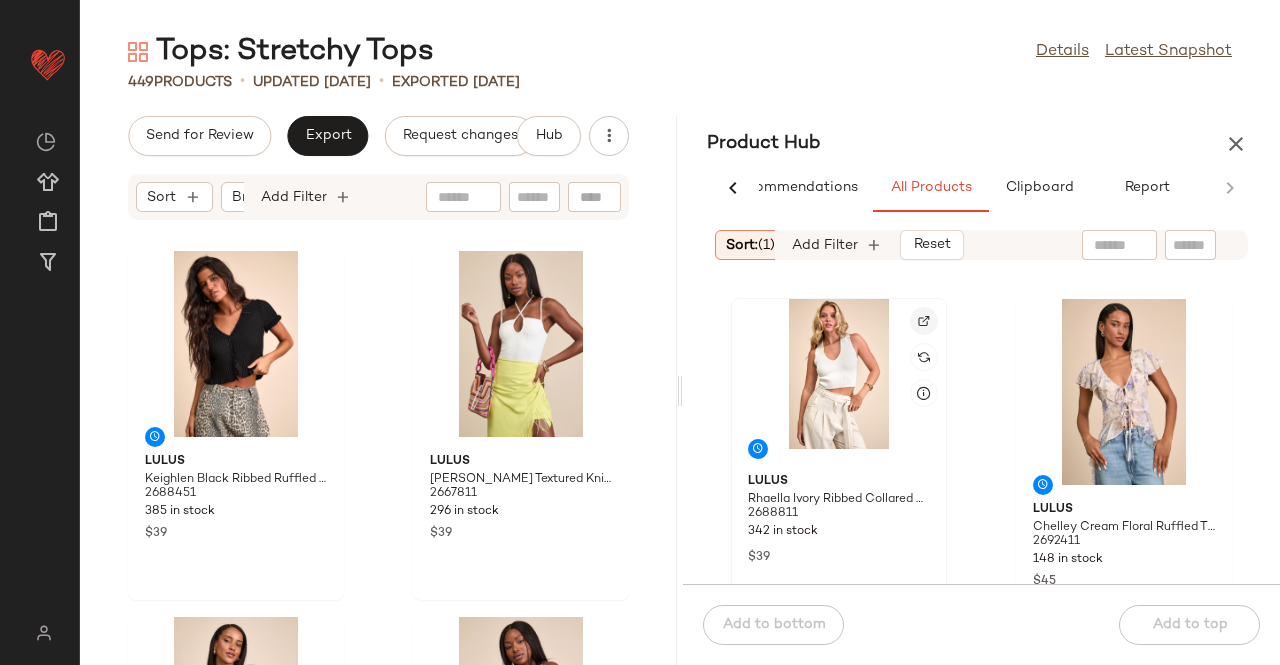 click 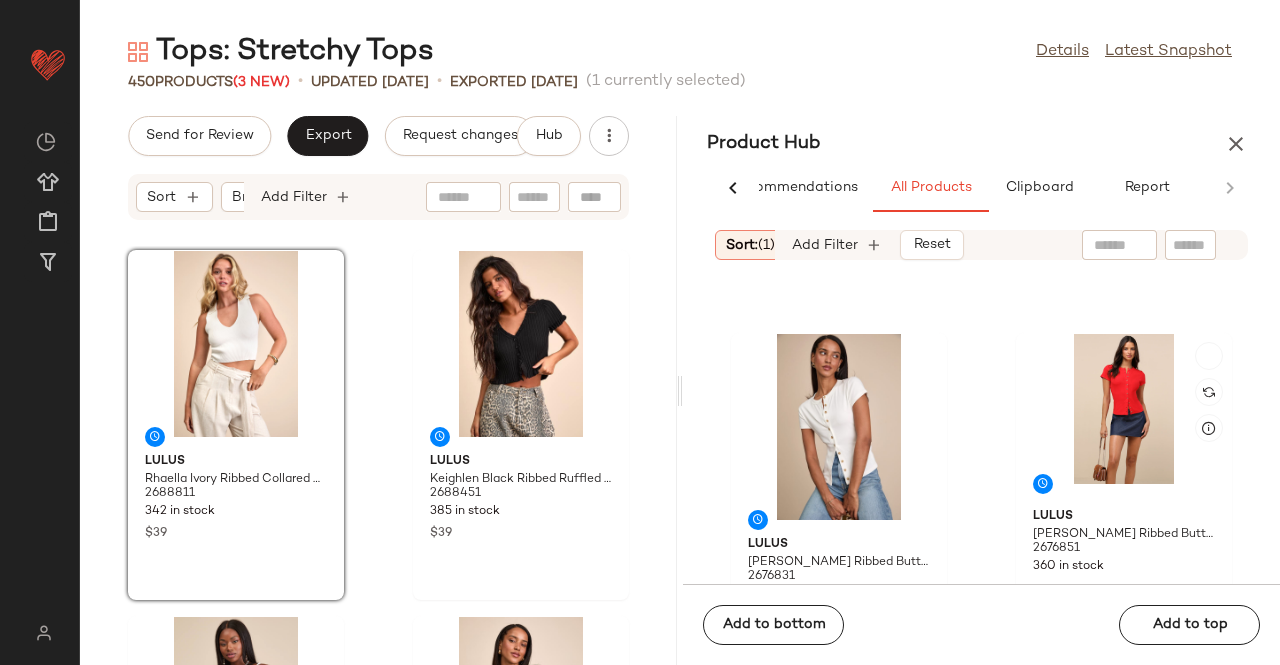 scroll, scrollTop: 316, scrollLeft: 0, axis: vertical 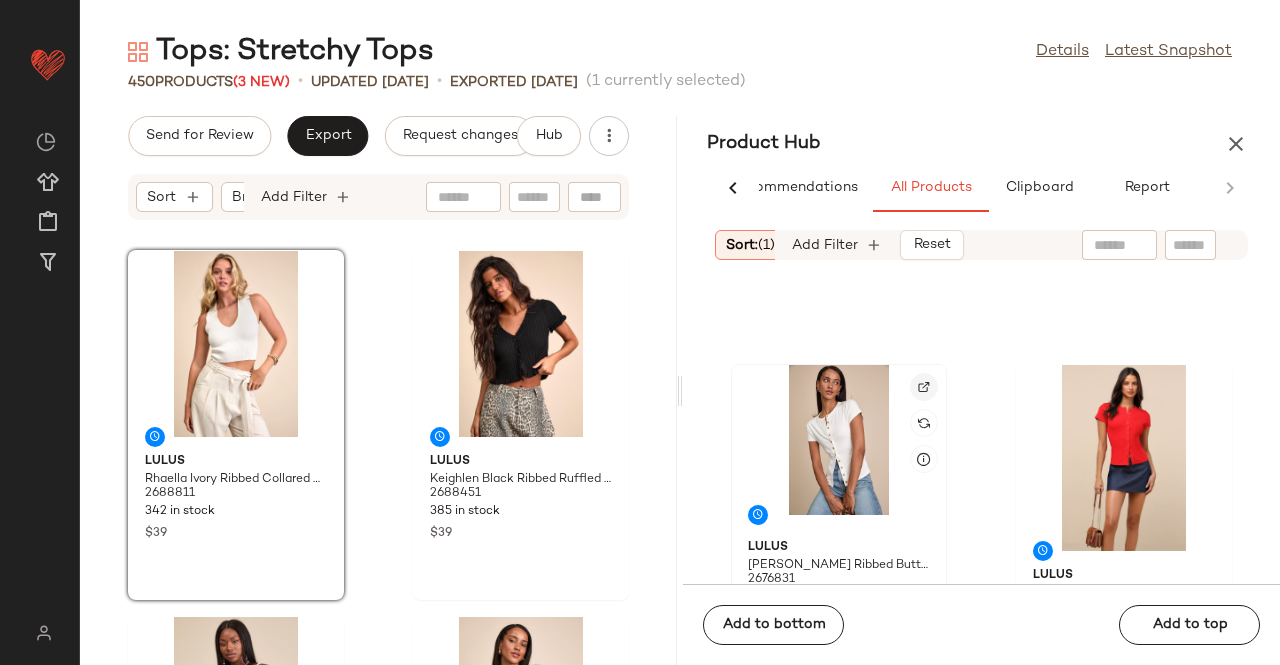 click at bounding box center (924, 387) 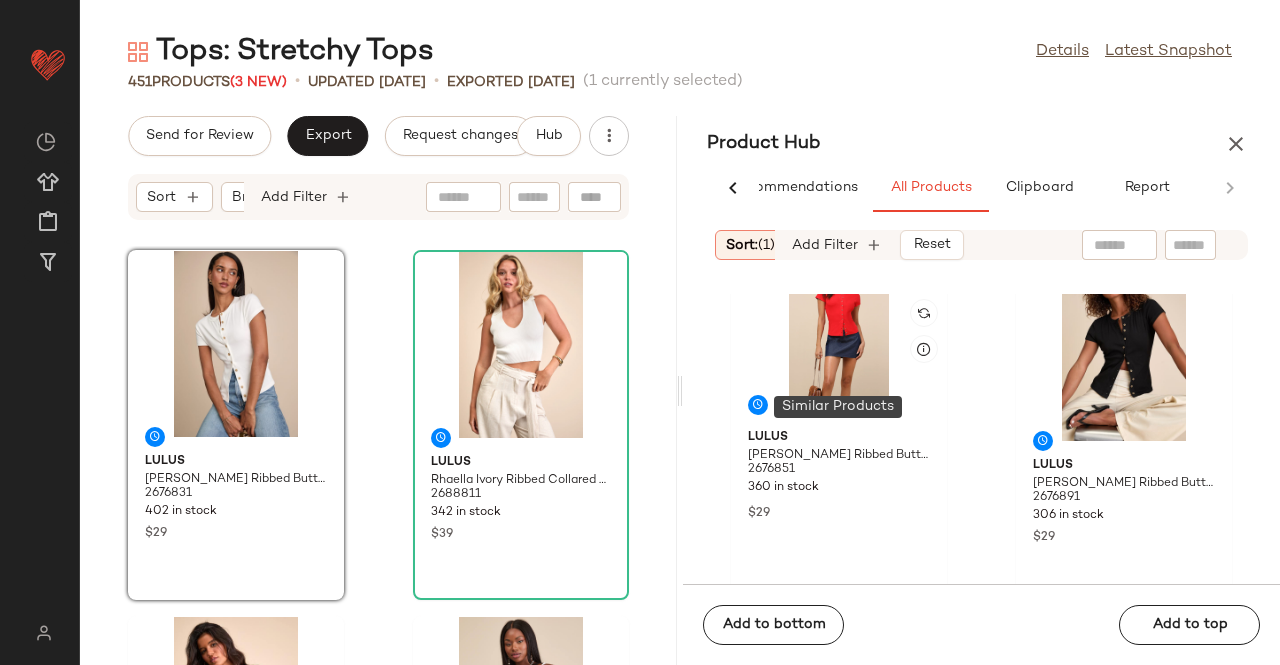 scroll, scrollTop: 716, scrollLeft: 0, axis: vertical 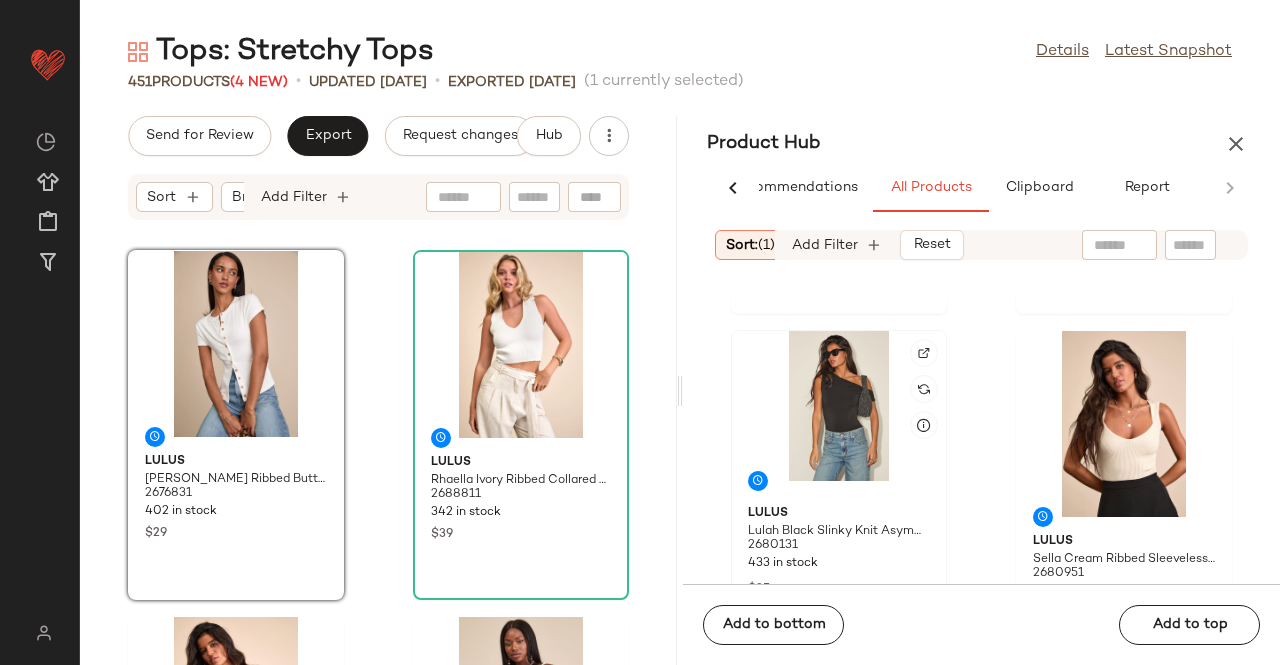 click 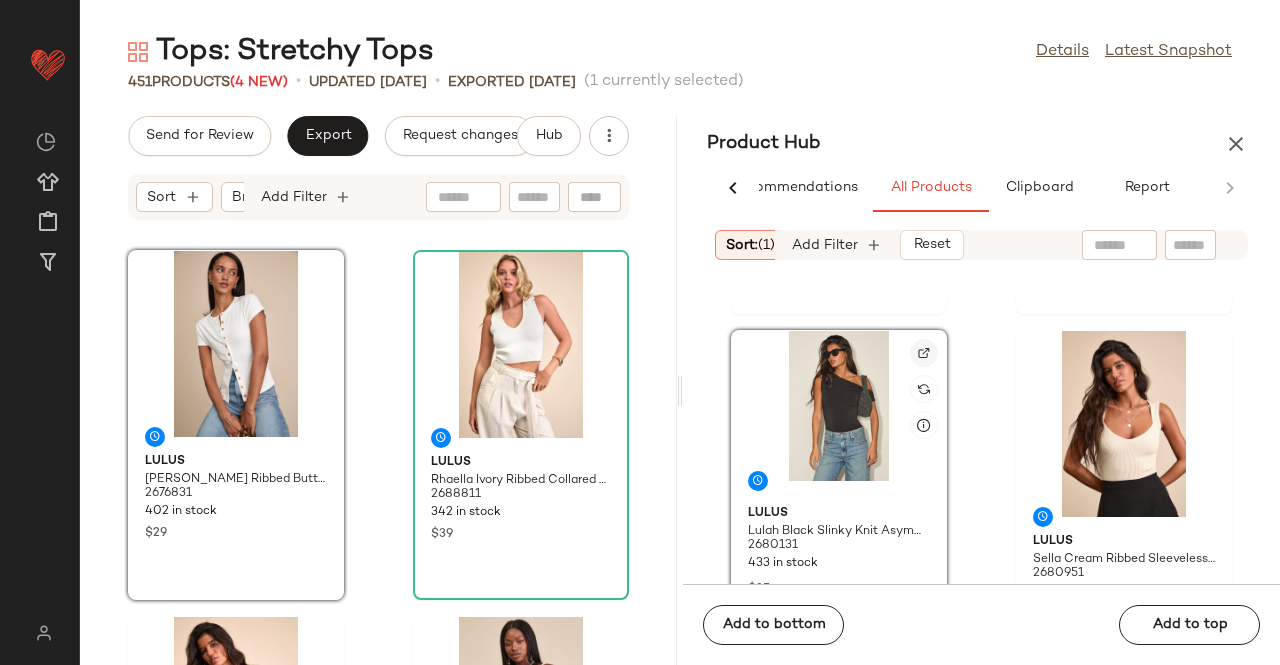 click at bounding box center [924, 353] 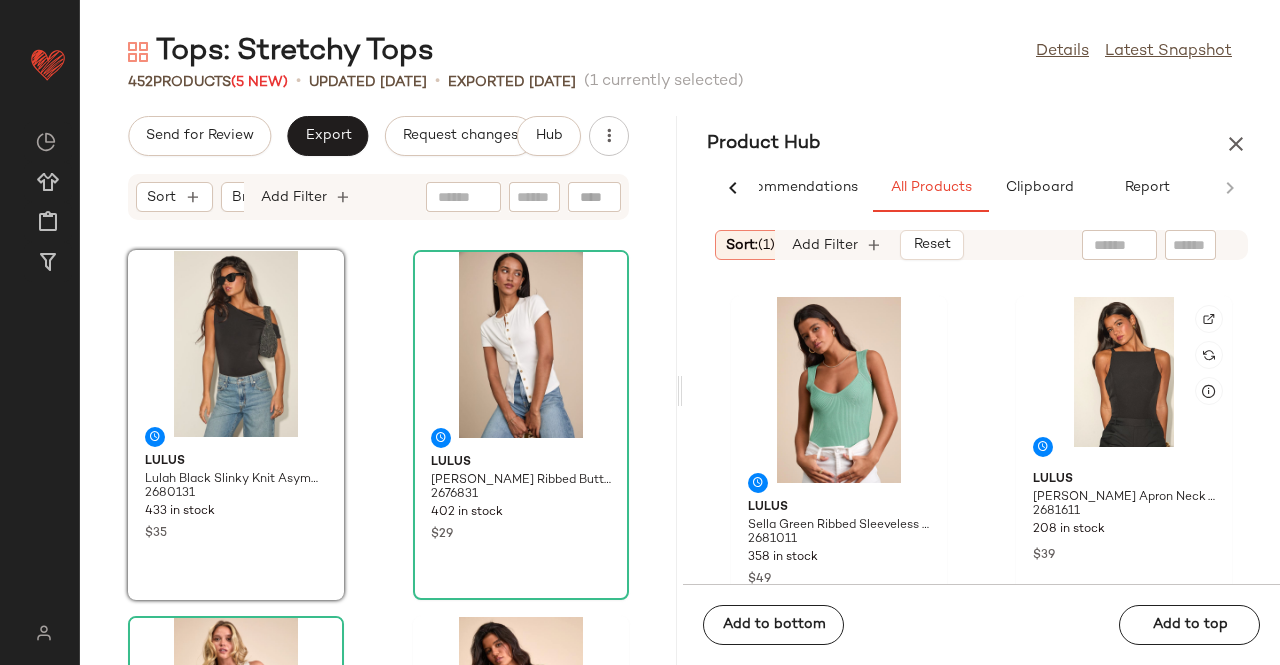 scroll, scrollTop: 1016, scrollLeft: 0, axis: vertical 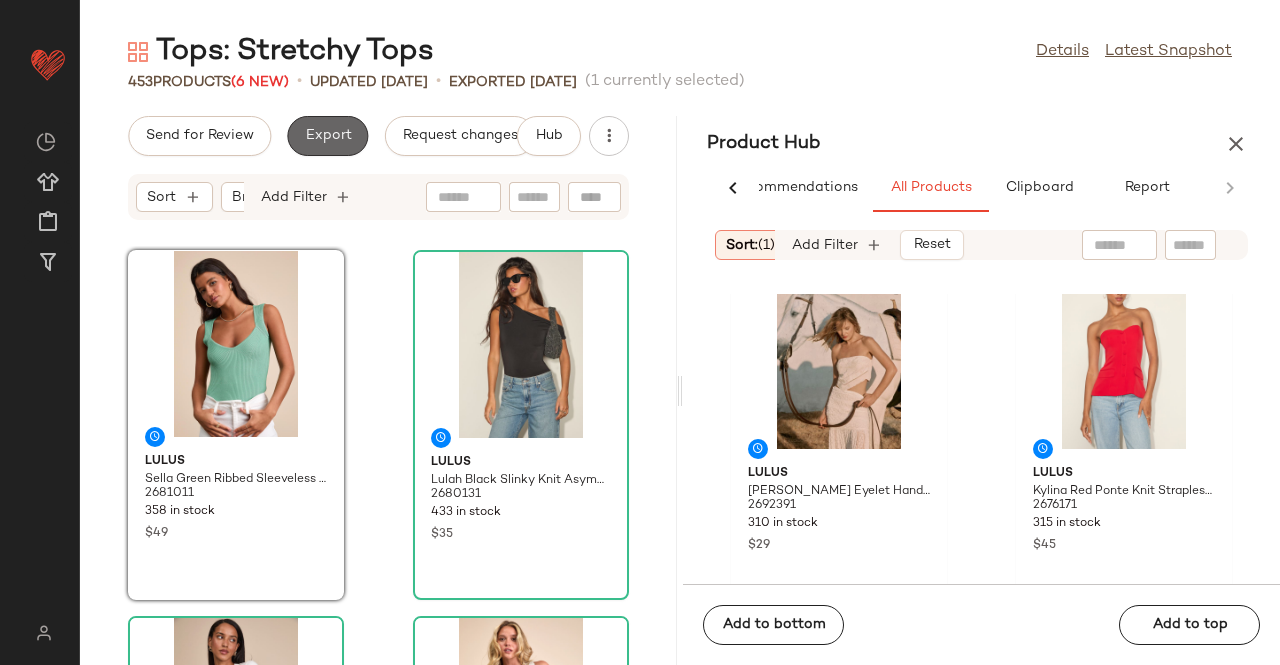 click on "Export" at bounding box center [327, 136] 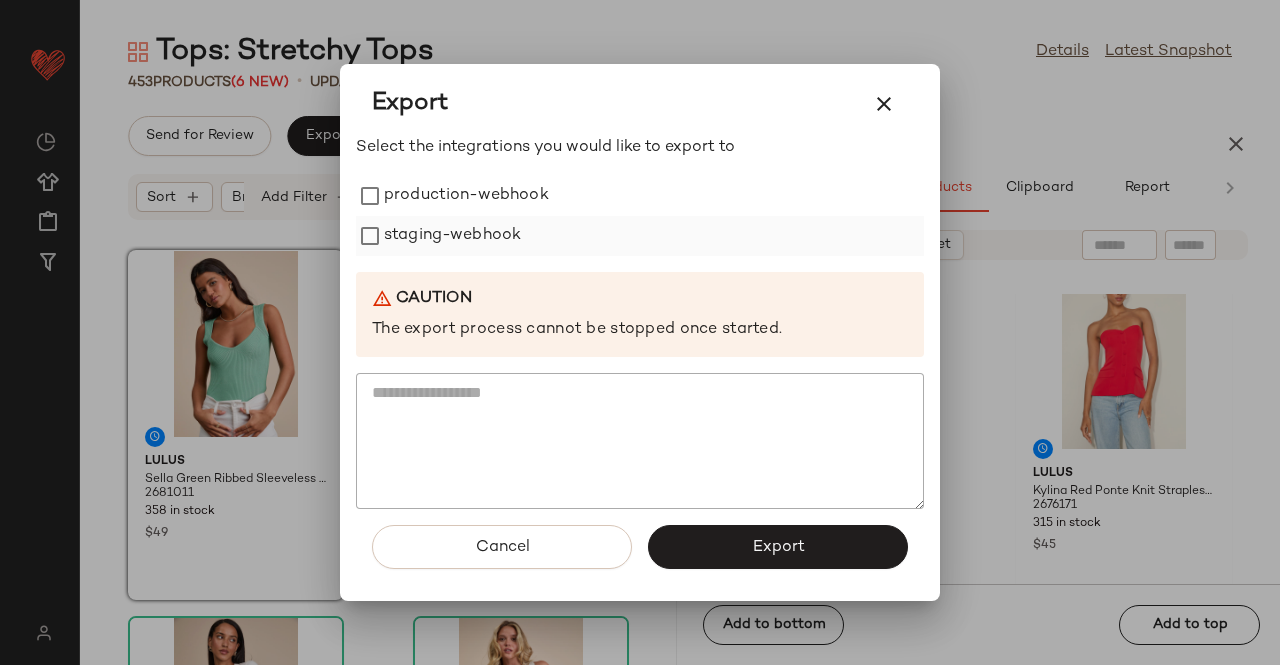 drag, startPoint x: 475, startPoint y: 183, endPoint x: 472, endPoint y: 229, distance: 46.09772 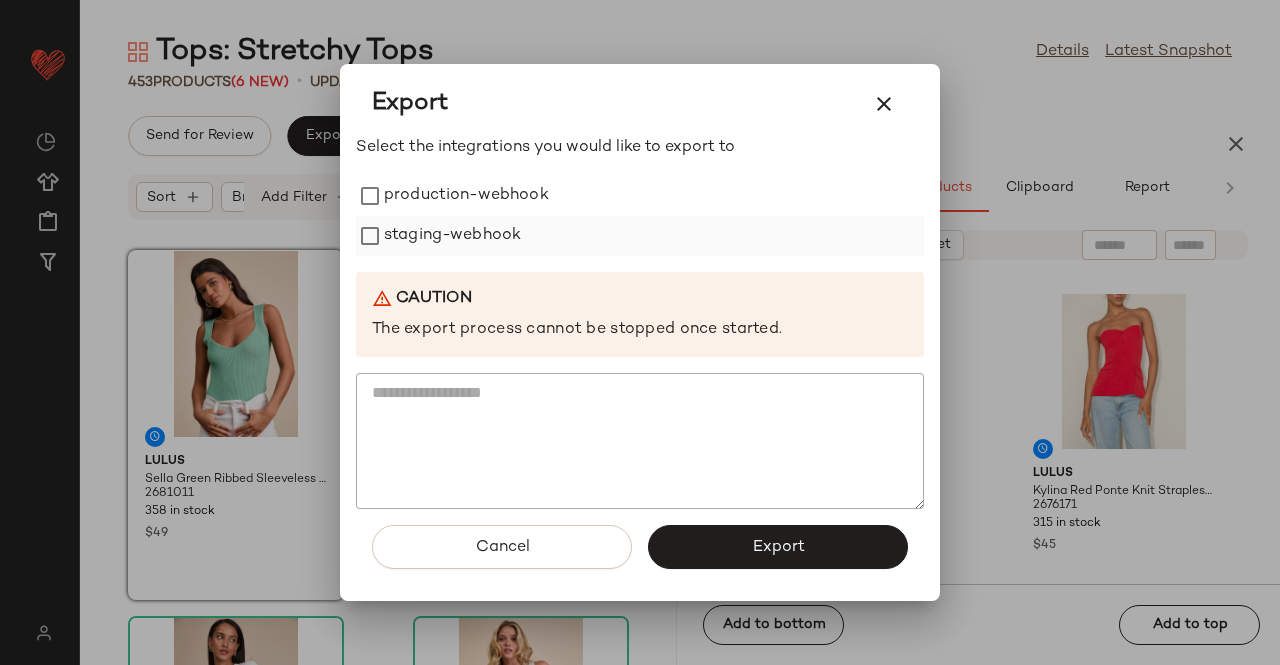 click on "production-webhook" at bounding box center (466, 196) 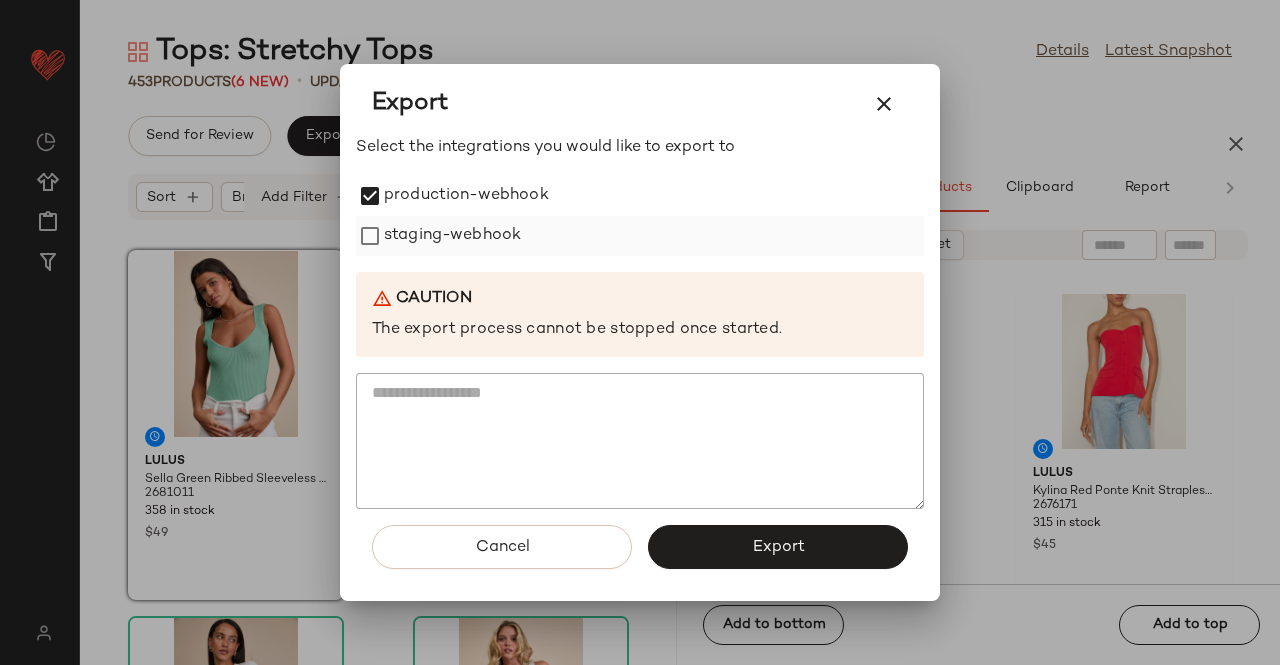 click on "staging-webhook" at bounding box center [452, 236] 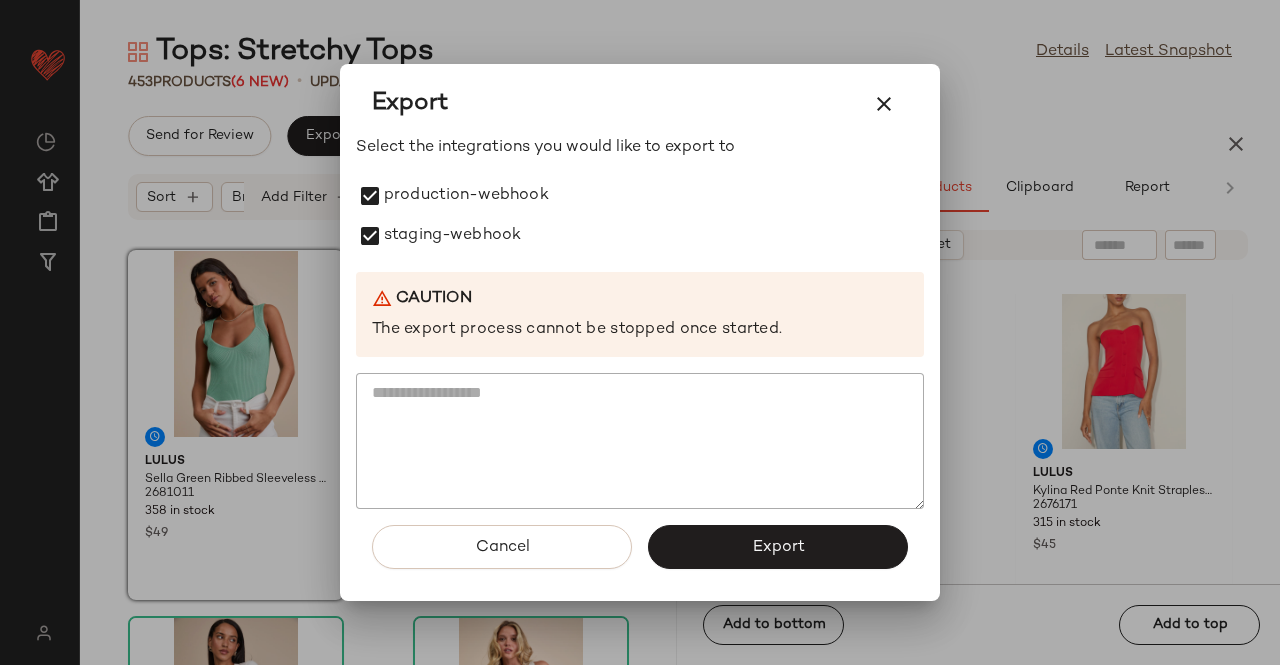 click on "Export" at bounding box center (778, 547) 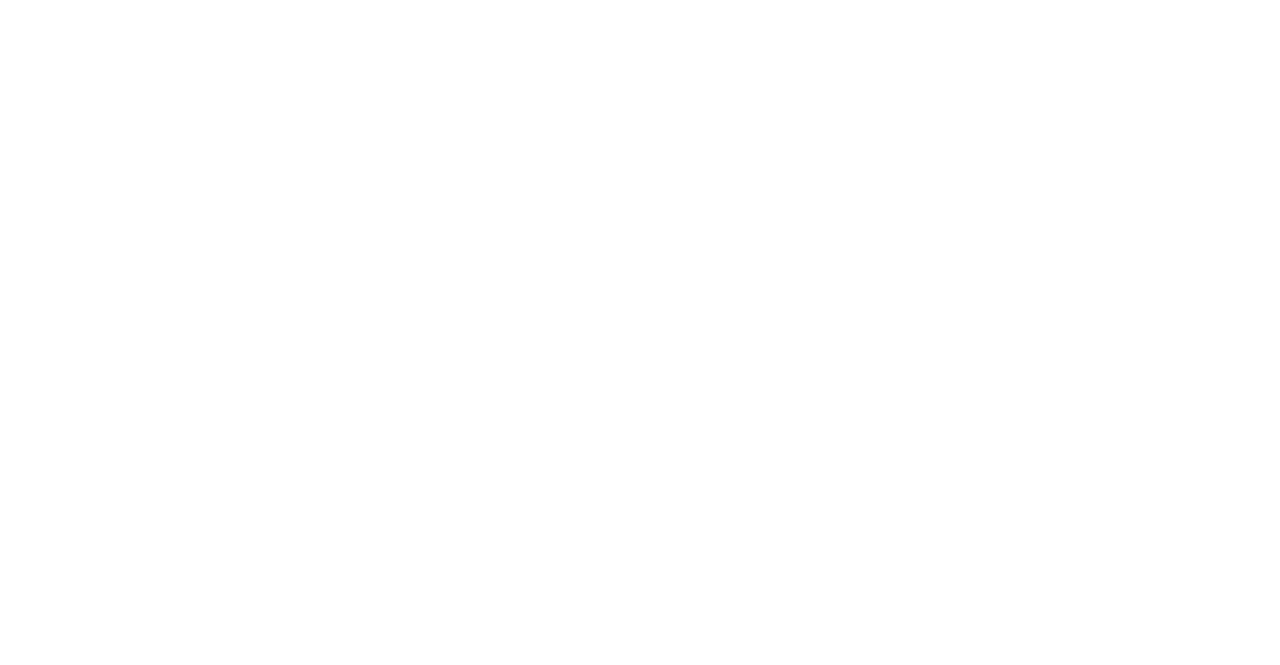 scroll, scrollTop: 0, scrollLeft: 0, axis: both 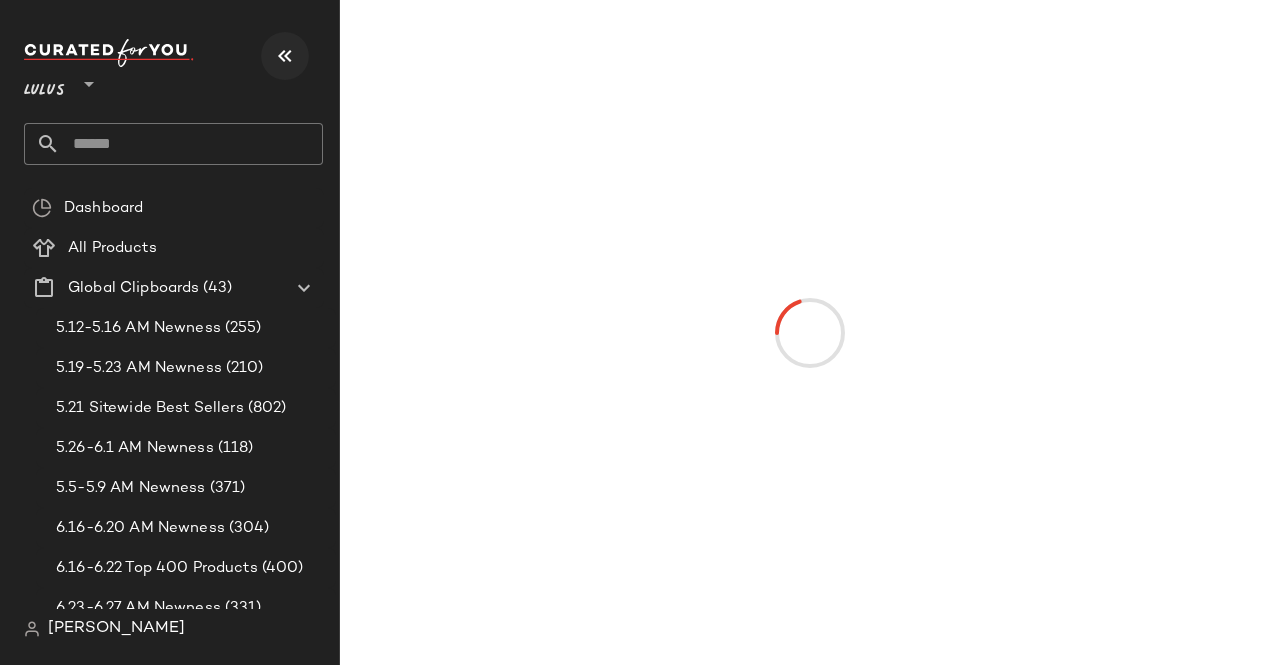 click at bounding box center [285, 56] 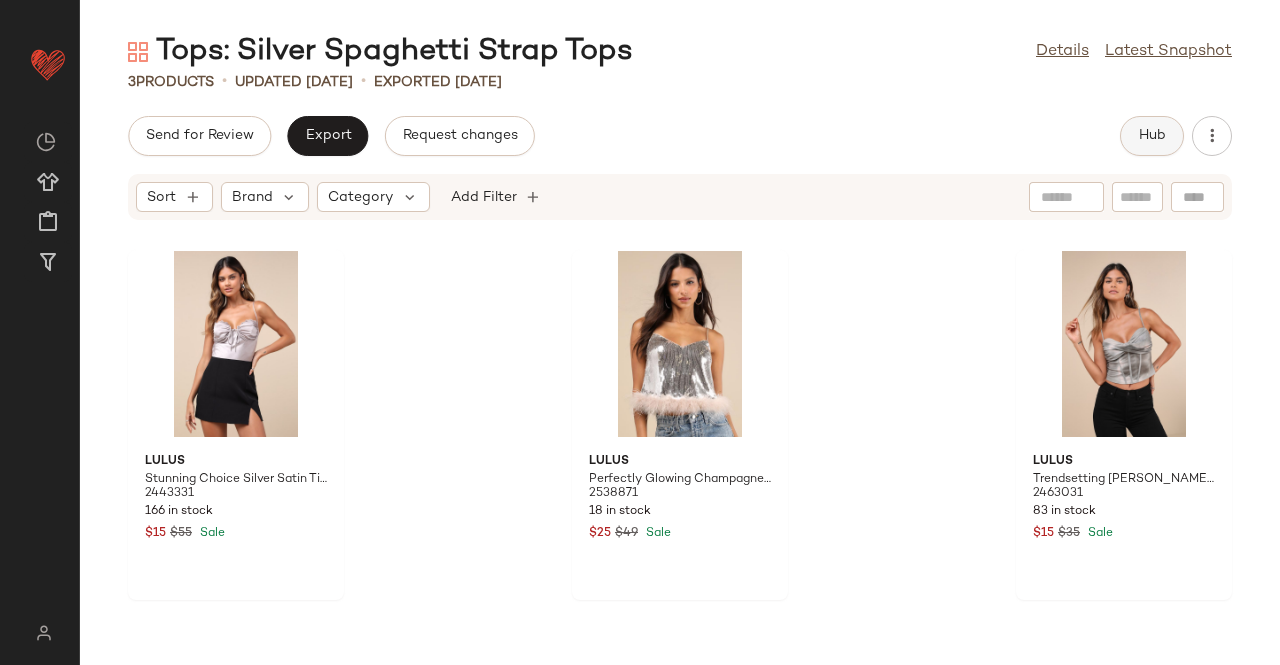 click on "Hub" 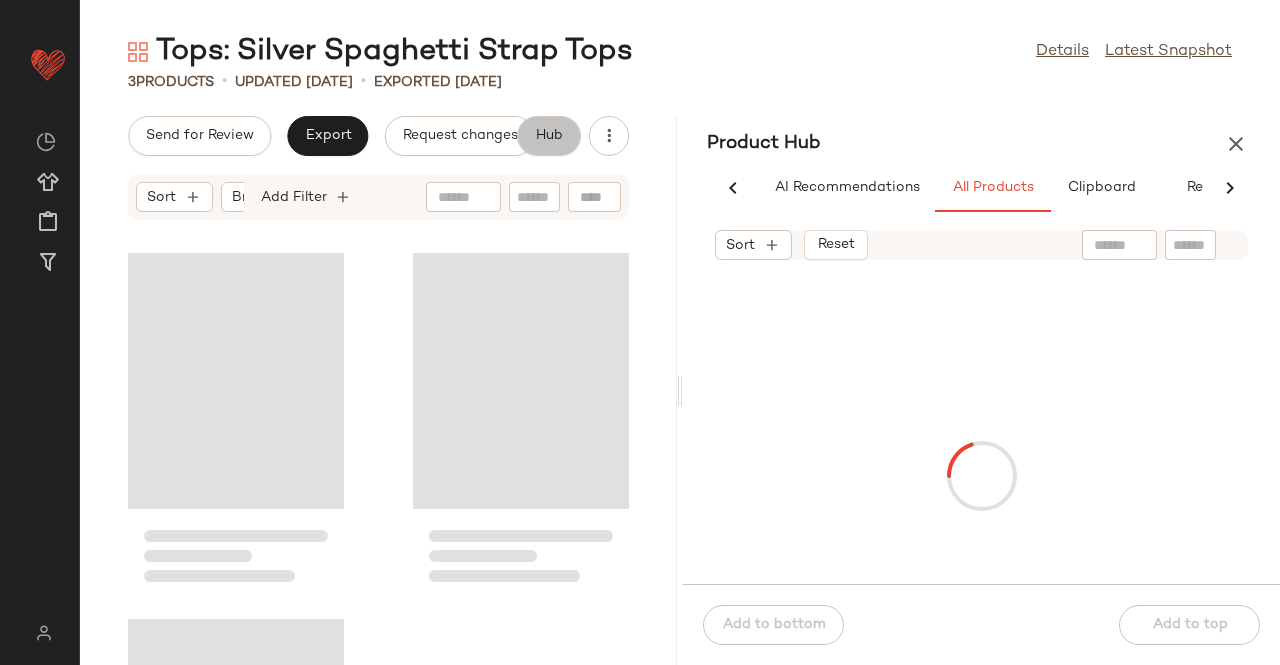 scroll, scrollTop: 0, scrollLeft: 62, axis: horizontal 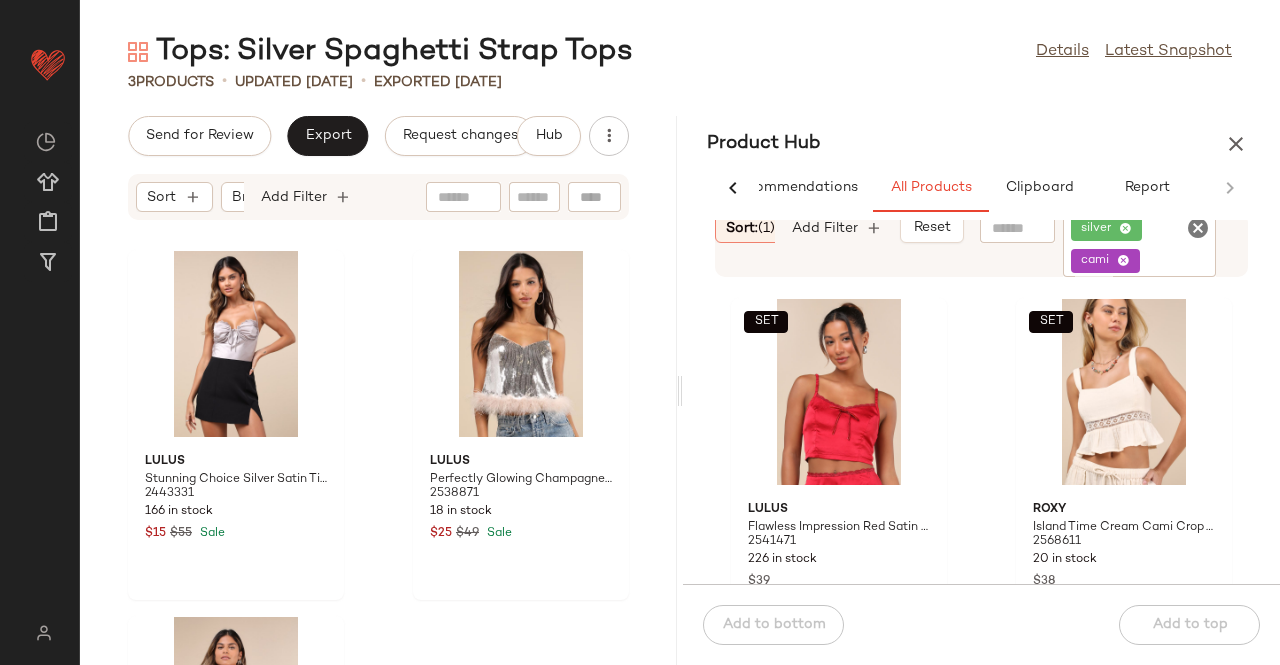 click on "silver cami" 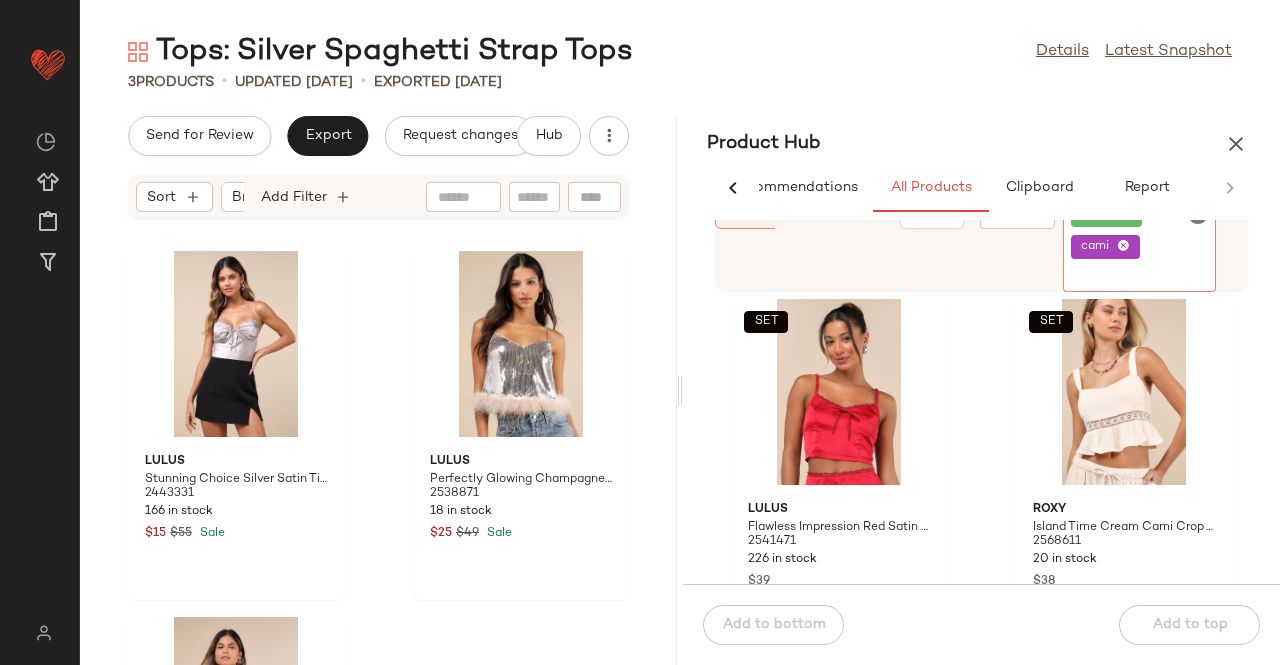 click 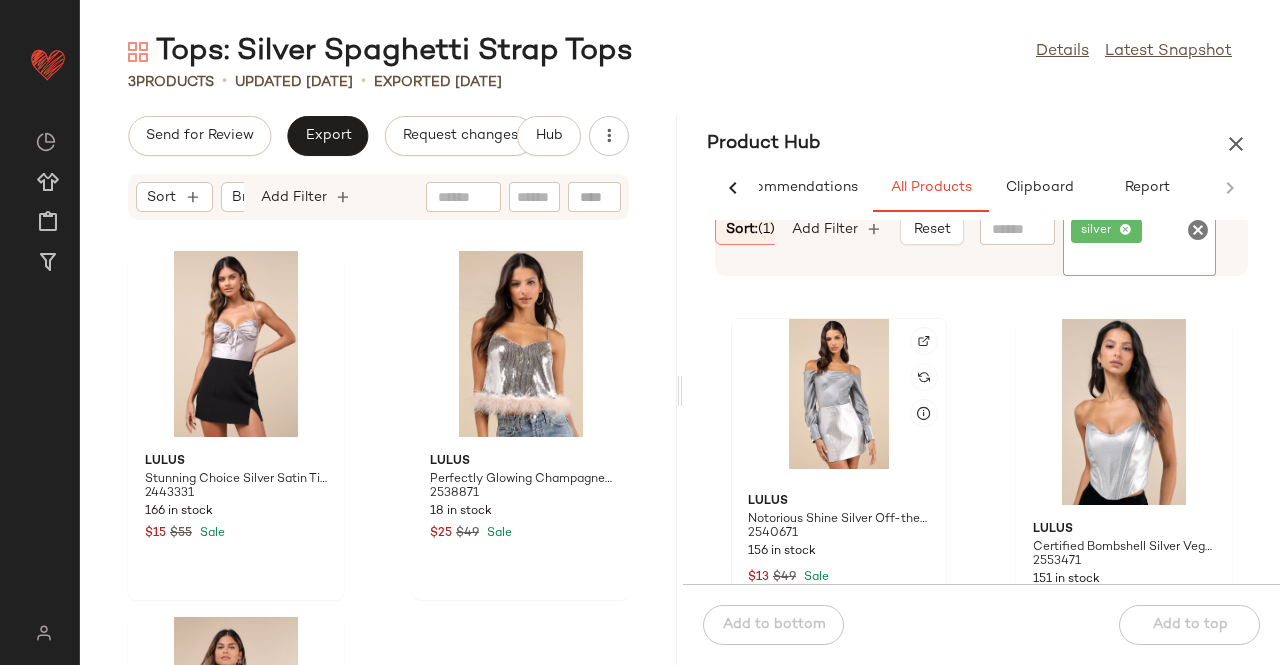 scroll, scrollTop: 2892, scrollLeft: 0, axis: vertical 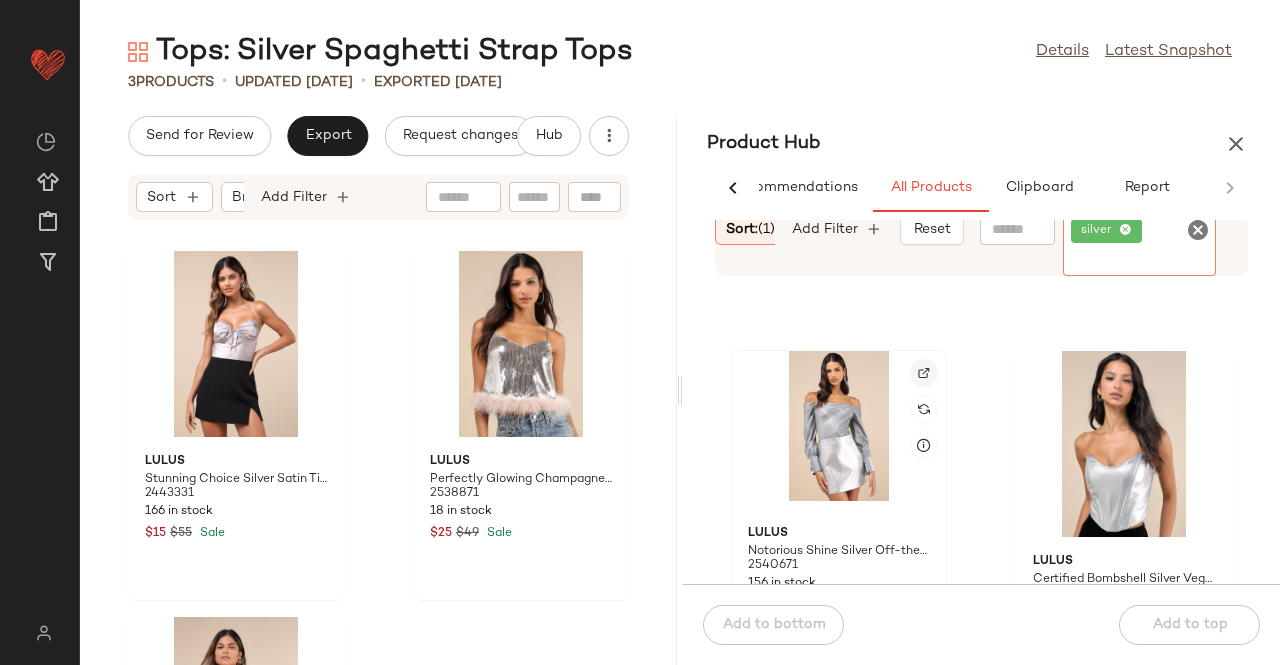 click 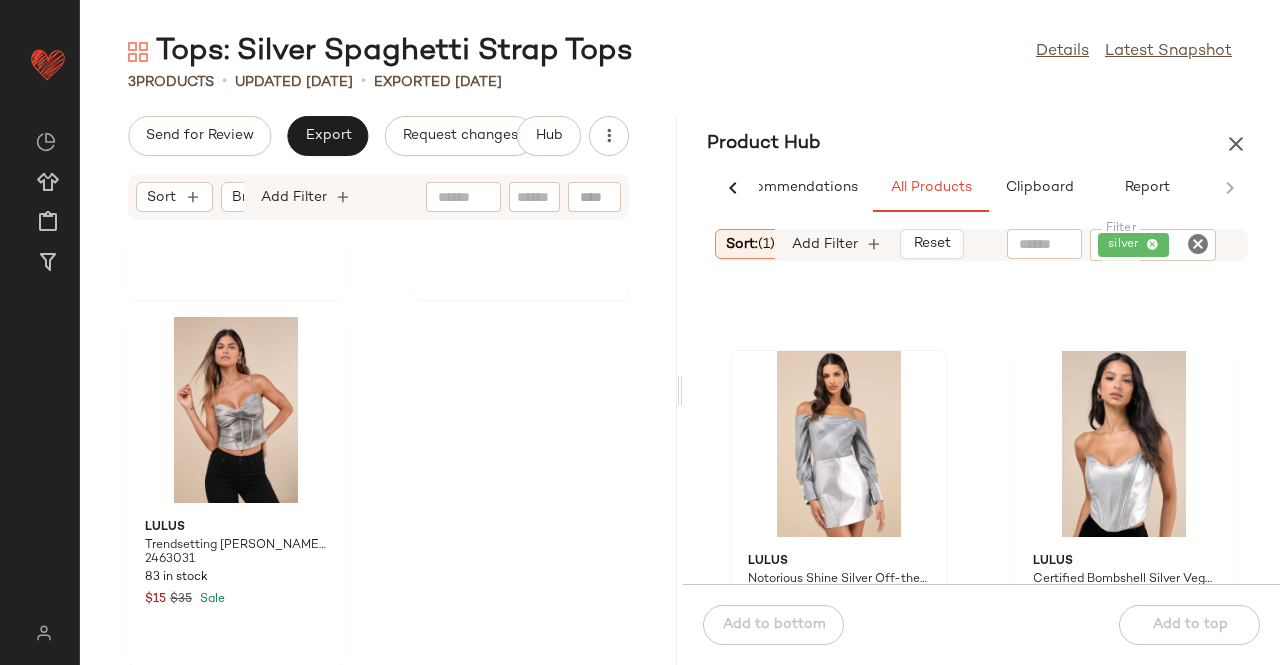 scroll, scrollTop: 300, scrollLeft: 0, axis: vertical 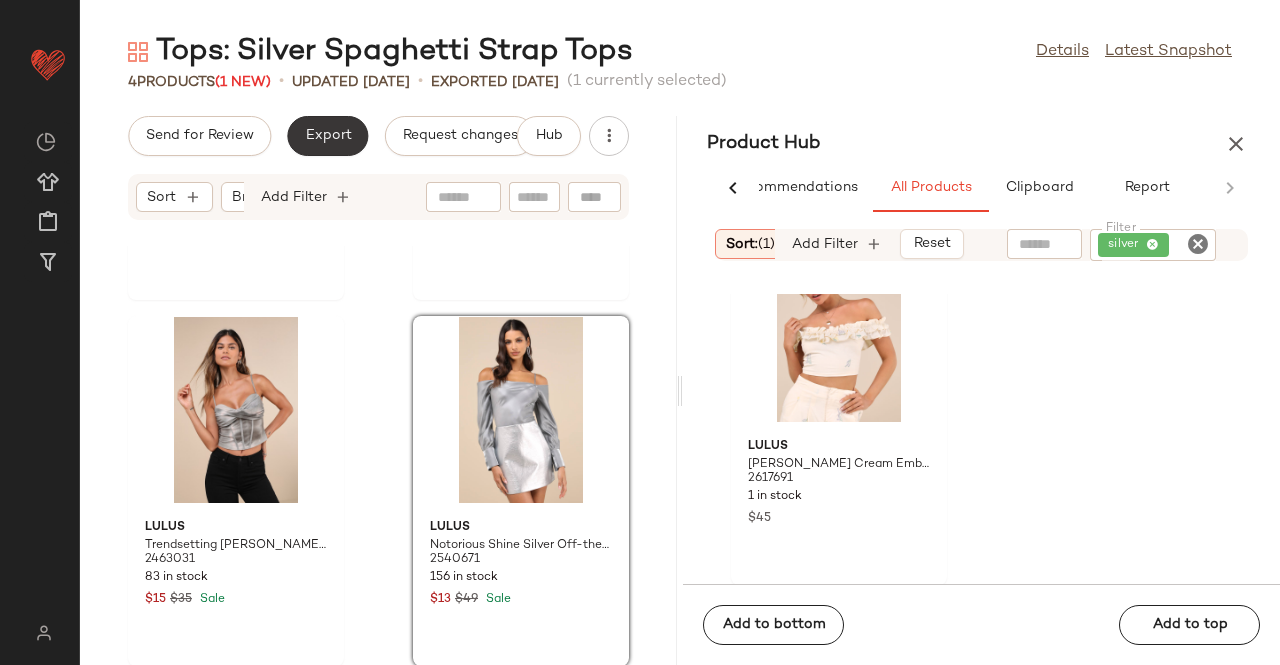 click on "Export" 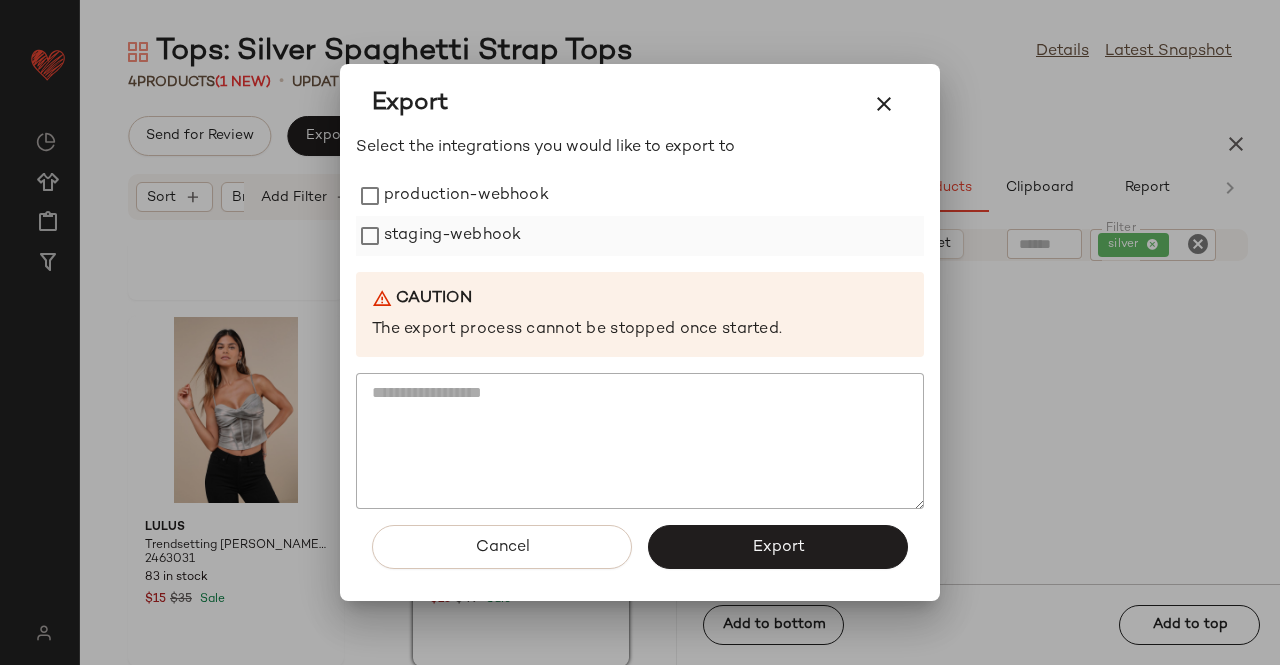 drag, startPoint x: 490, startPoint y: 197, endPoint x: 456, endPoint y: 227, distance: 45.343136 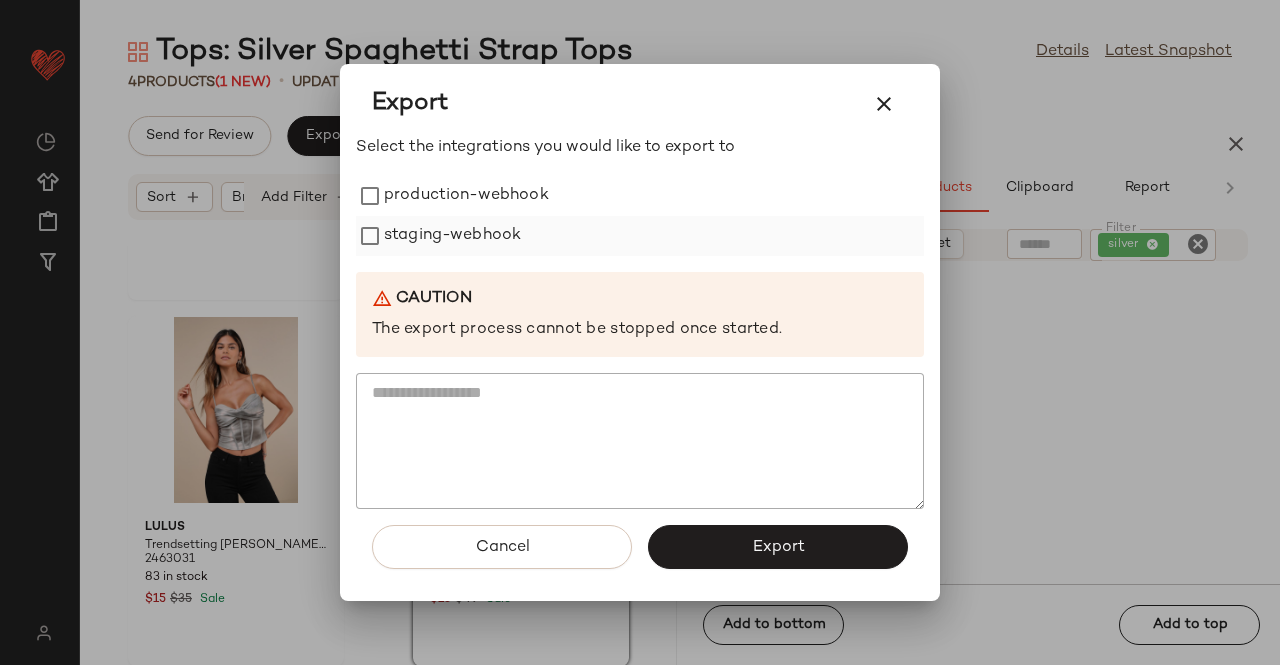 click on "production-webhook" at bounding box center [466, 196] 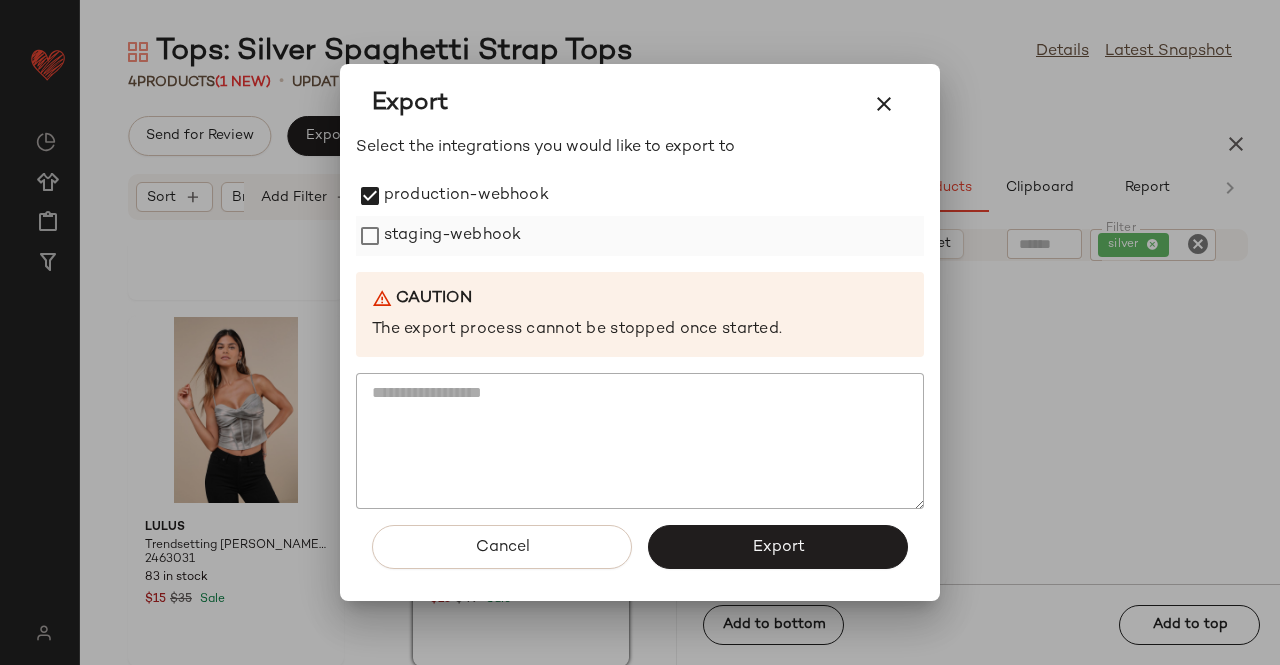 click on "staging-webhook" at bounding box center [452, 236] 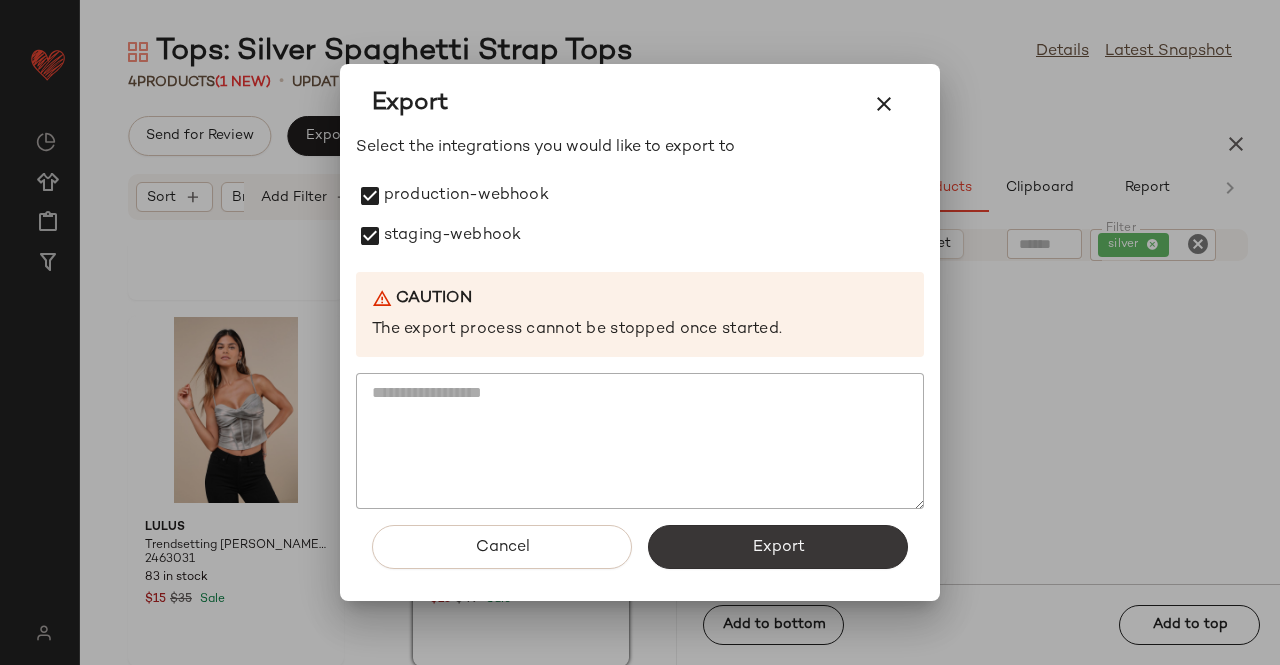 click on "Export" at bounding box center [778, 547] 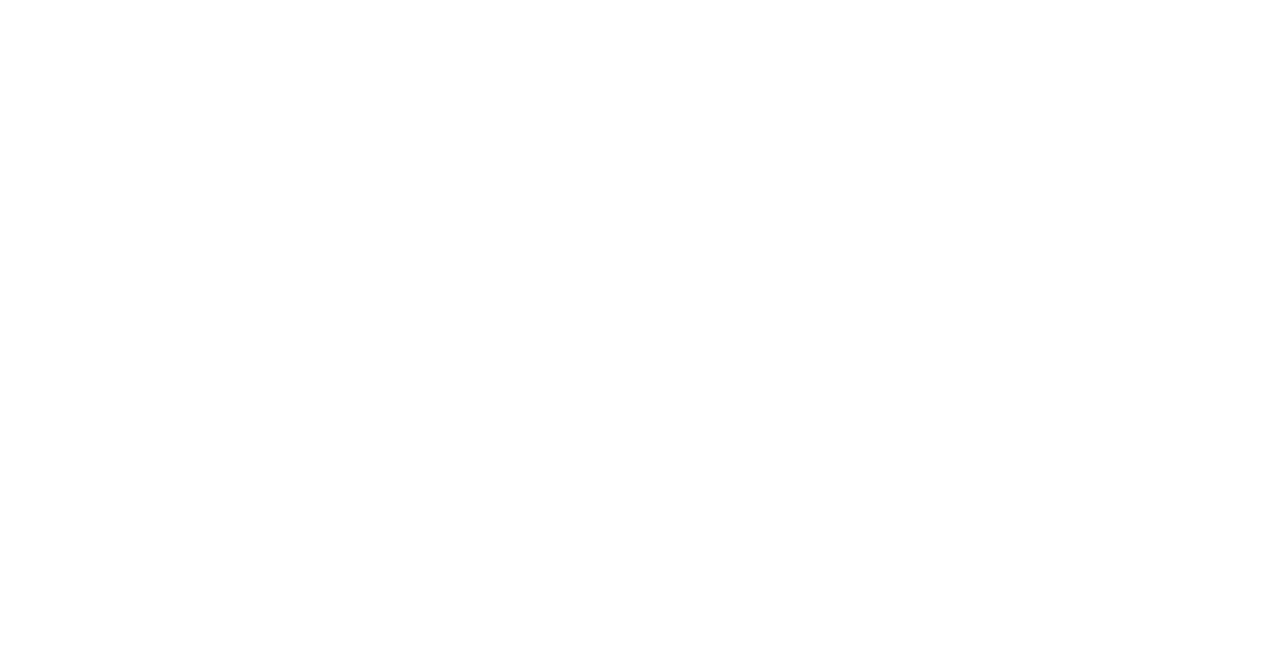 scroll, scrollTop: 0, scrollLeft: 0, axis: both 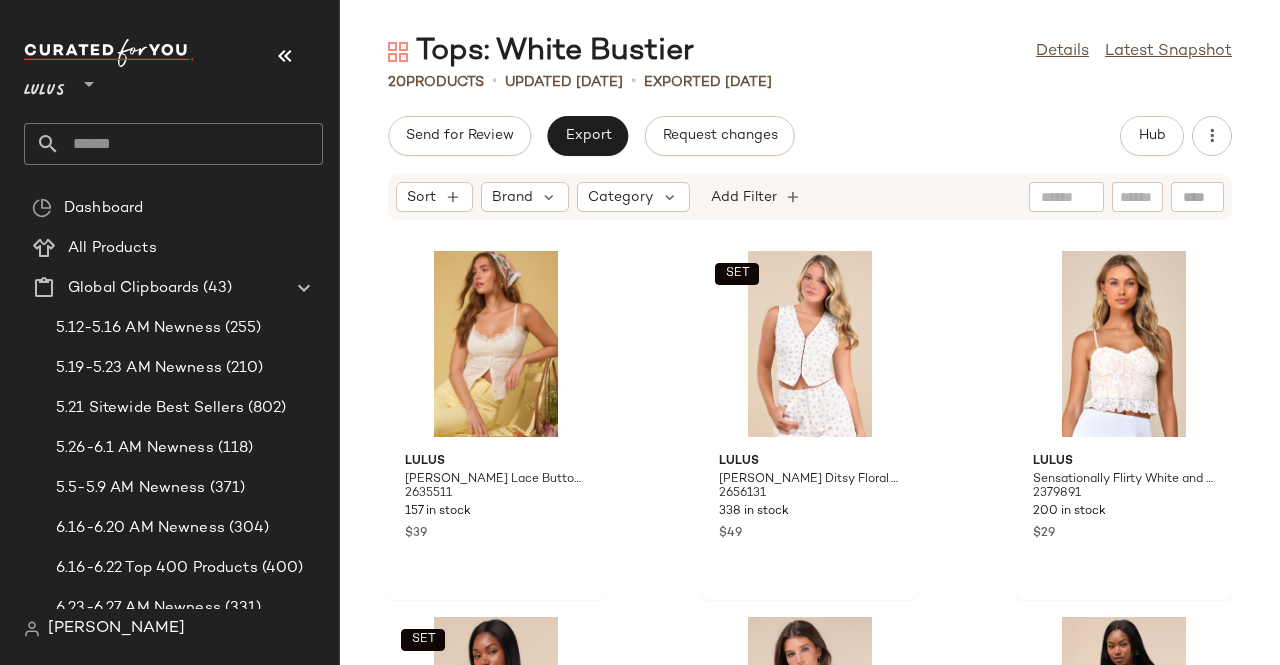 drag, startPoint x: 280, startPoint y: 48, endPoint x: 297, endPoint y: 65, distance: 24.04163 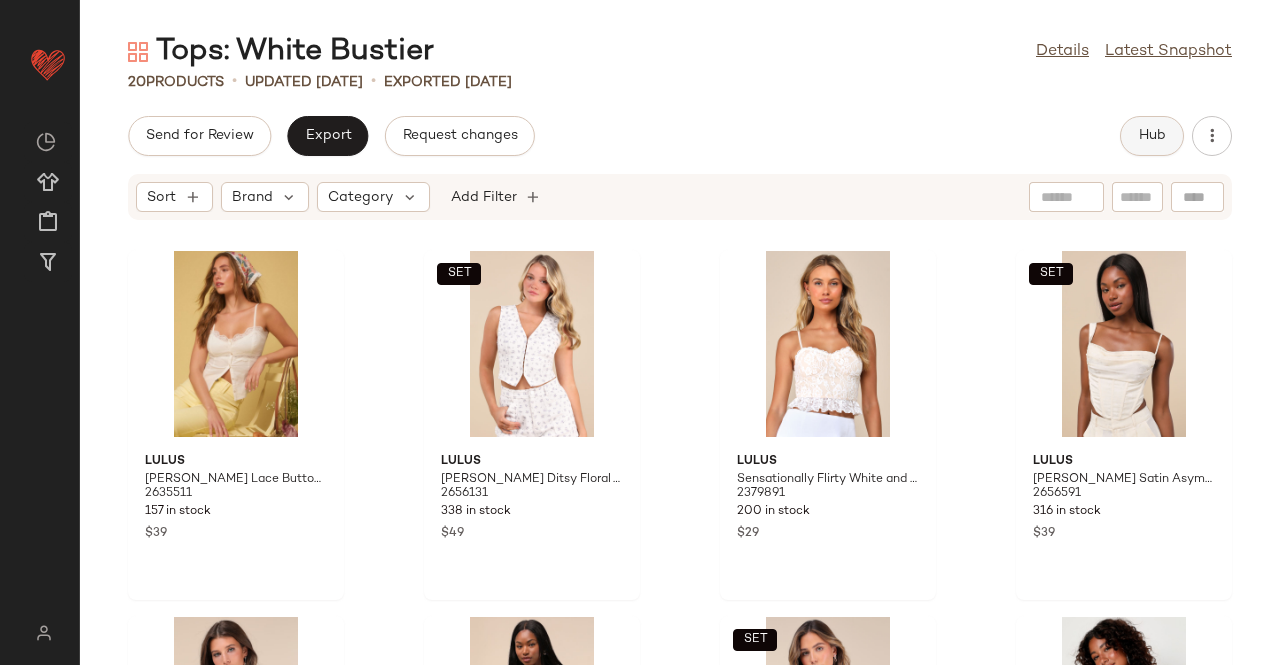click on "Hub" 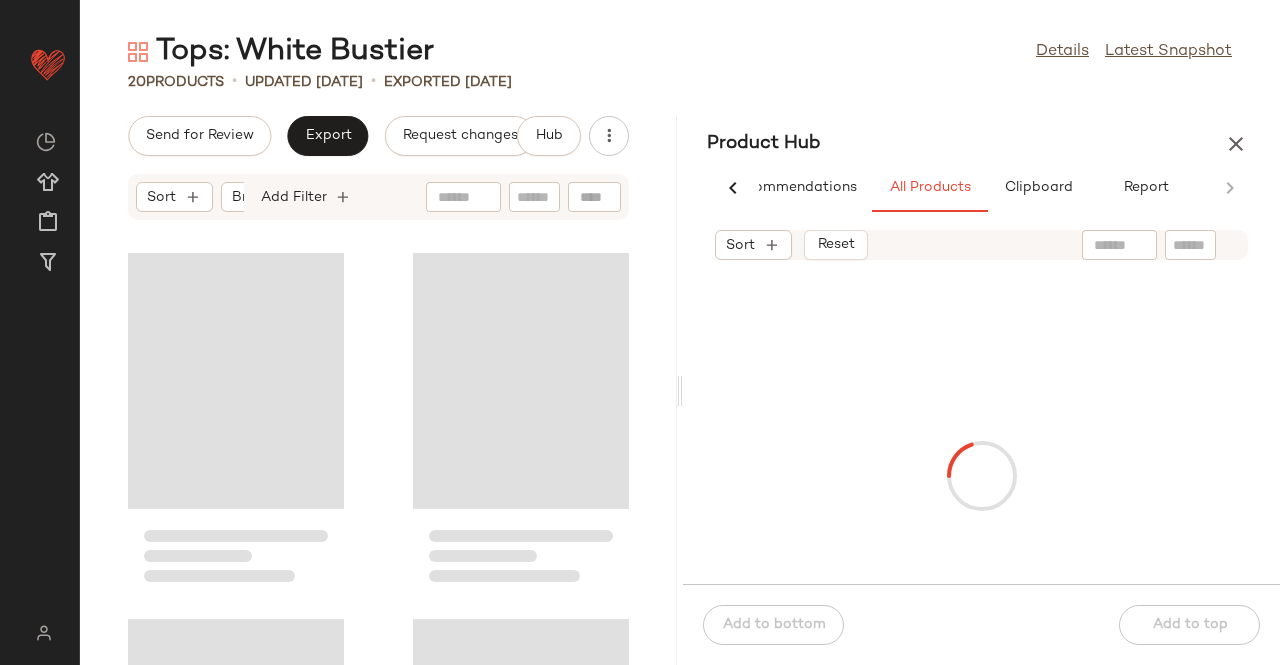 scroll, scrollTop: 0, scrollLeft: 62, axis: horizontal 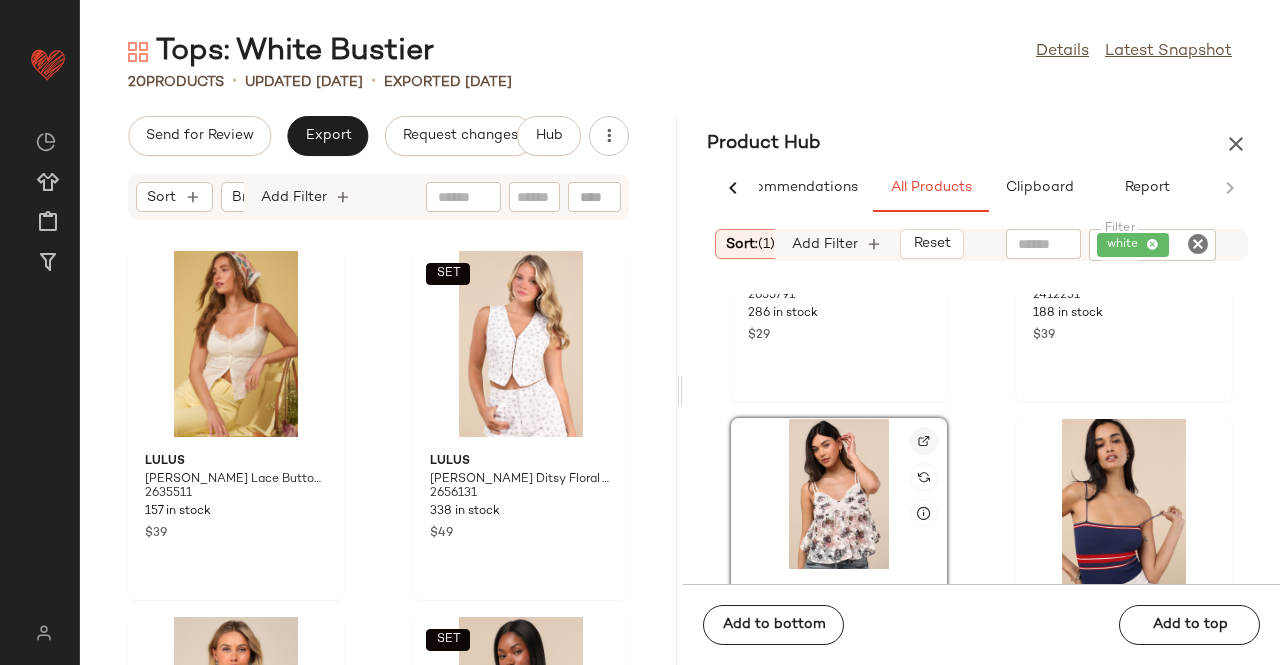click 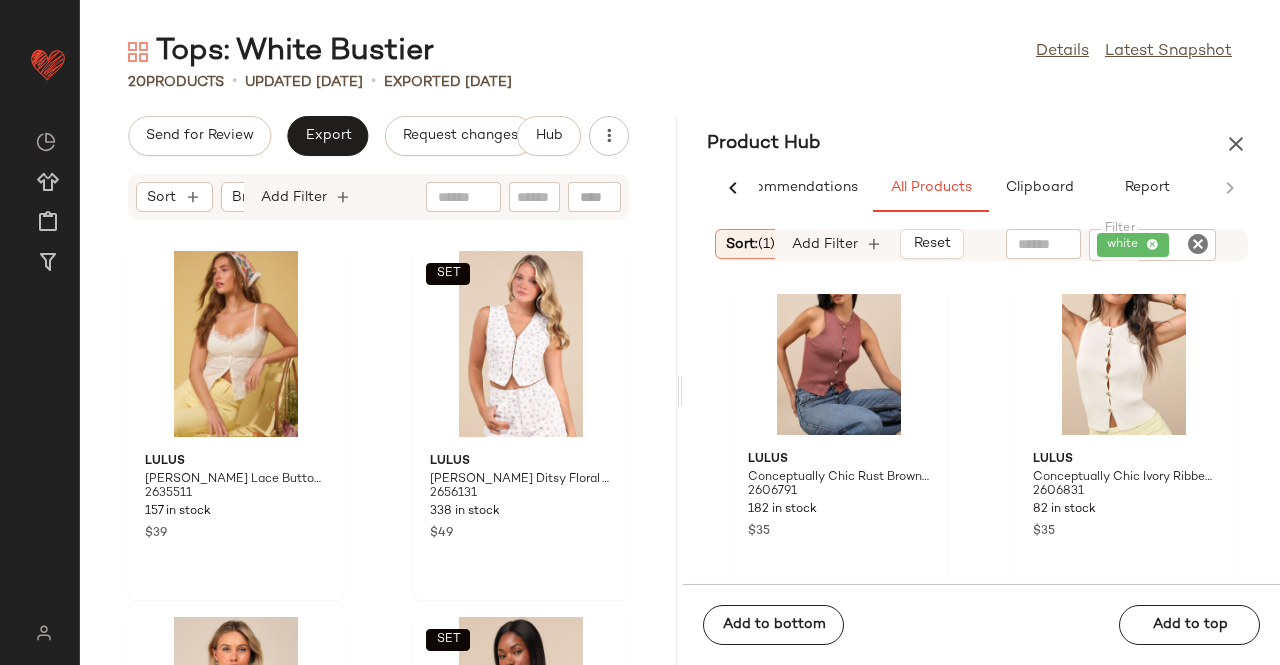 scroll, scrollTop: 9316, scrollLeft: 0, axis: vertical 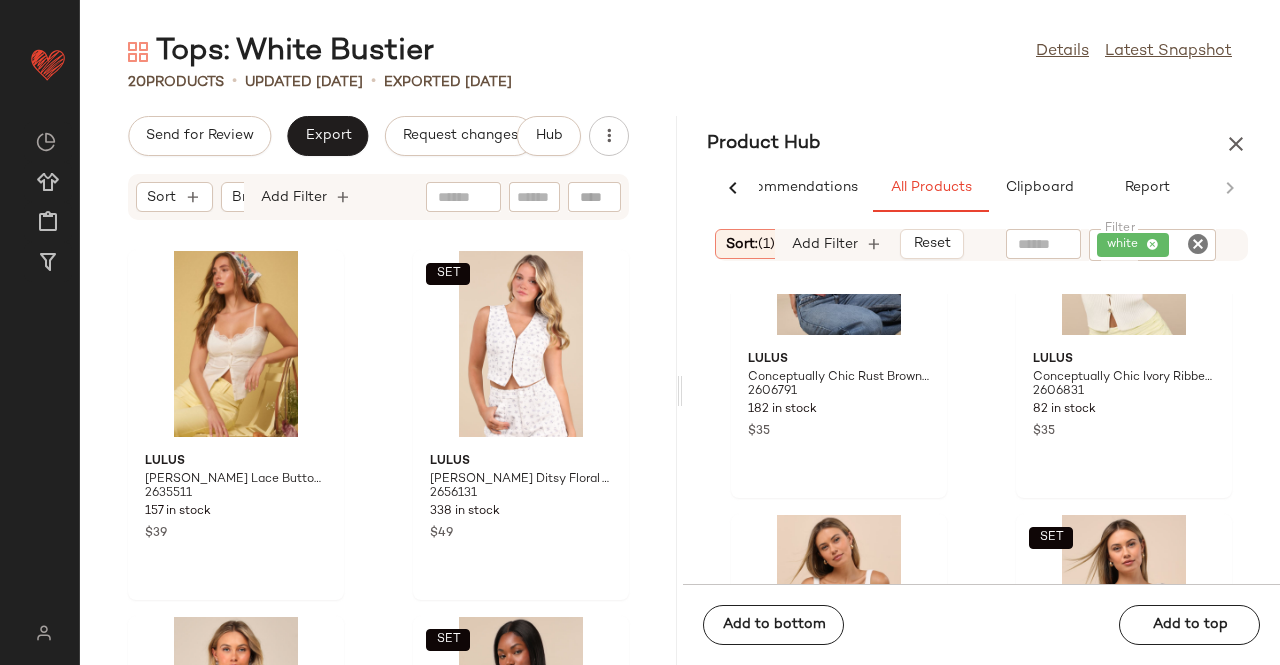 drag, startPoint x: 1175, startPoint y: 244, endPoint x: 1171, endPoint y: 261, distance: 17.464249 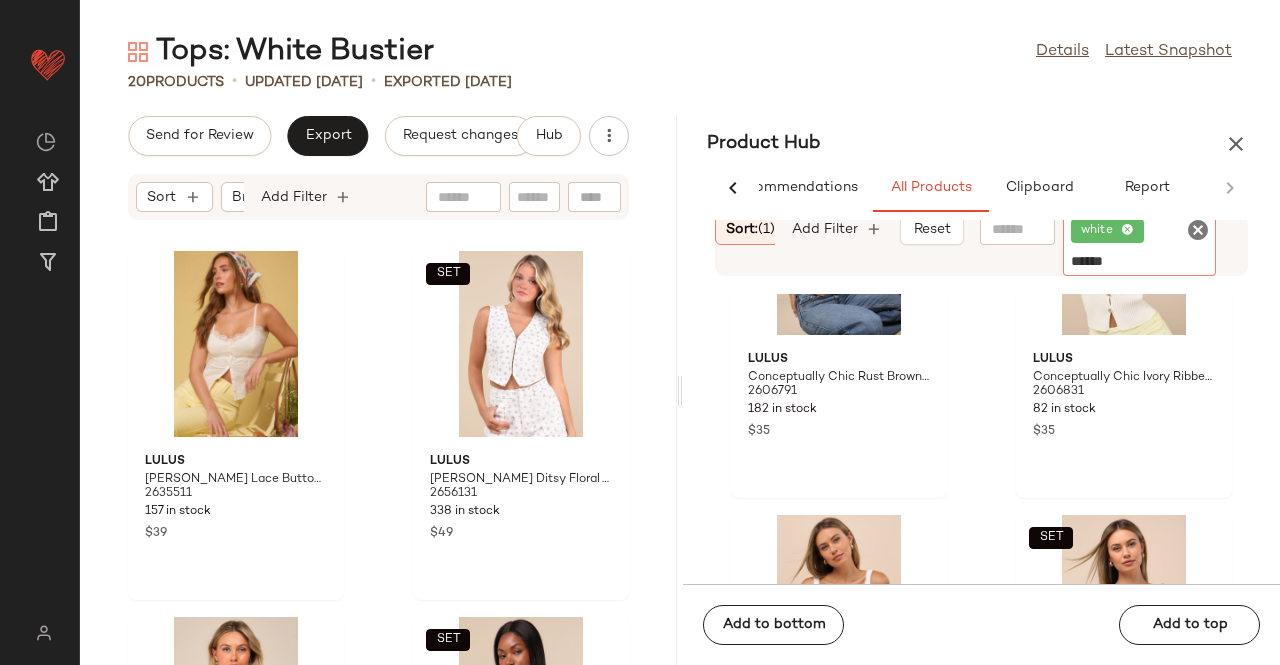 type on "*******" 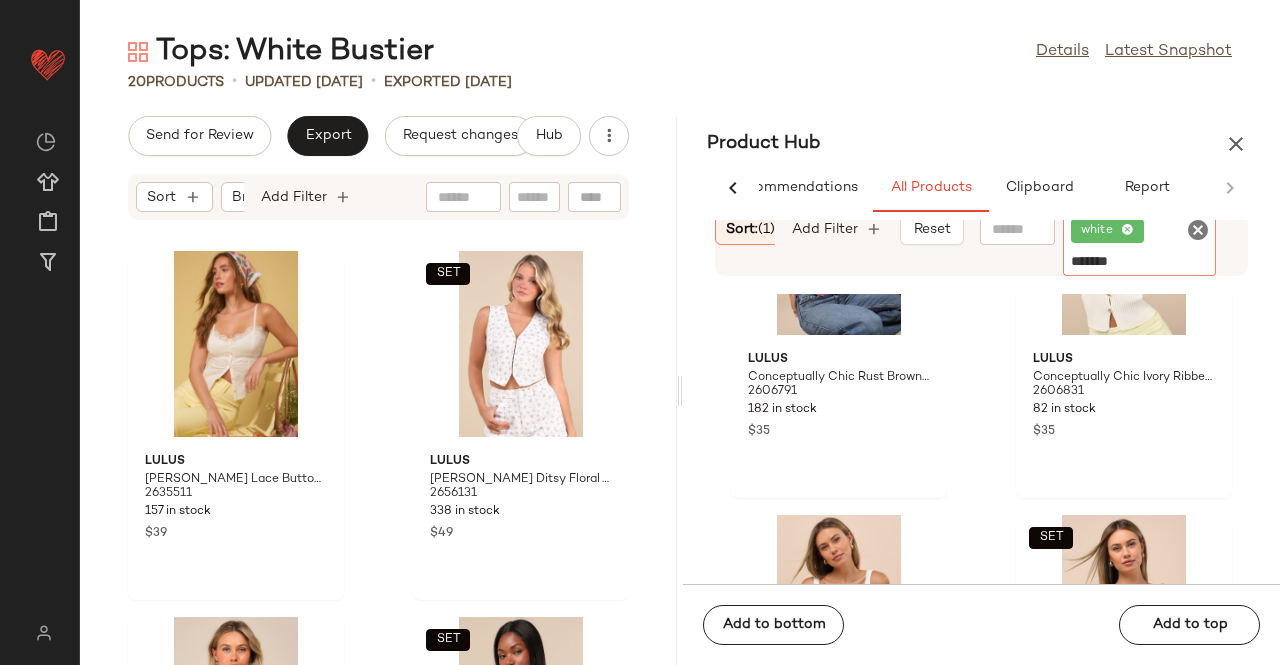 type 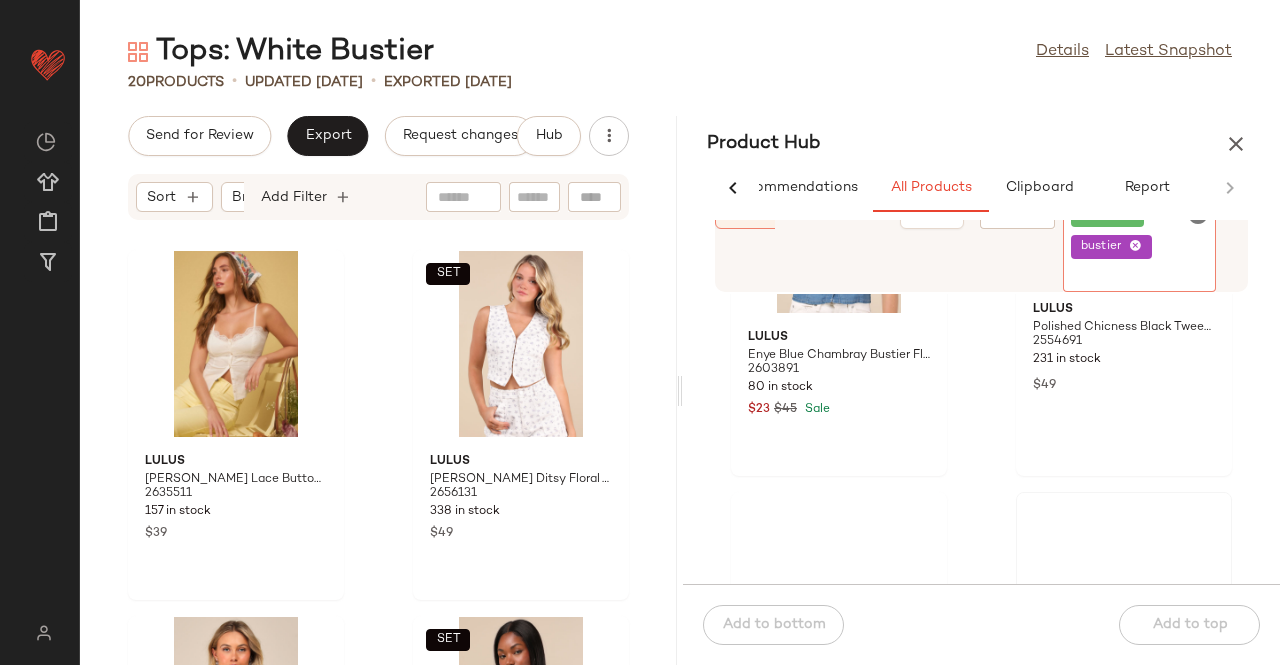 scroll, scrollTop: 429, scrollLeft: 0, axis: vertical 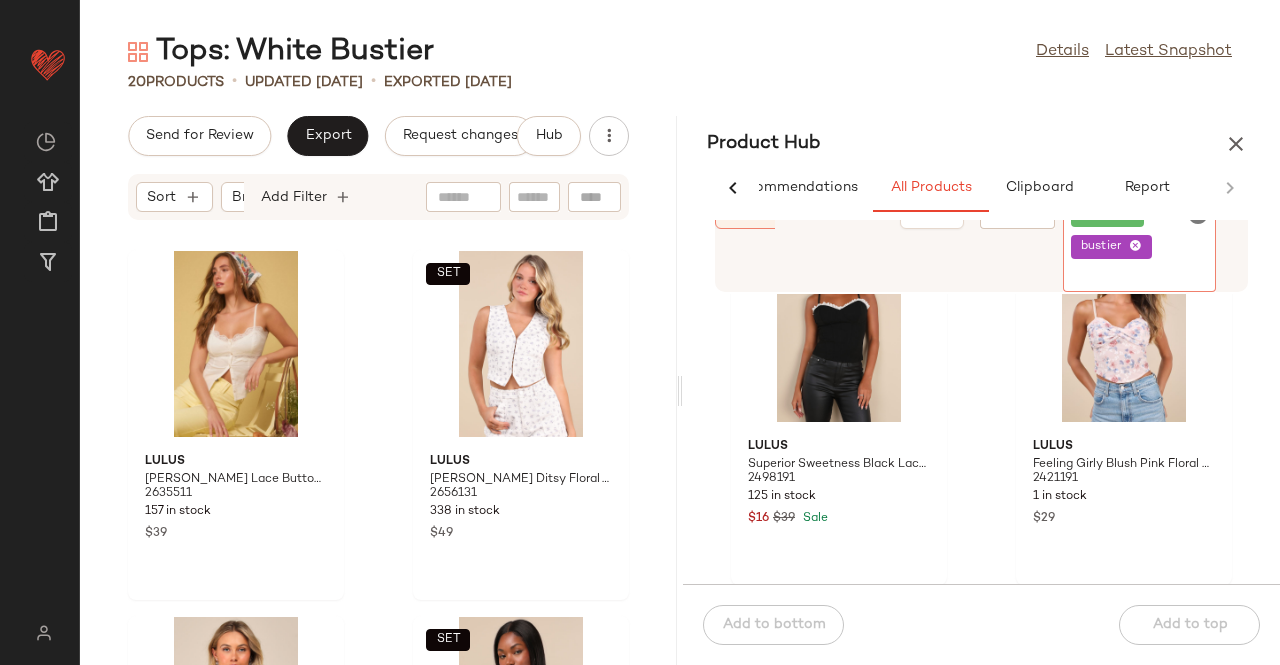 click 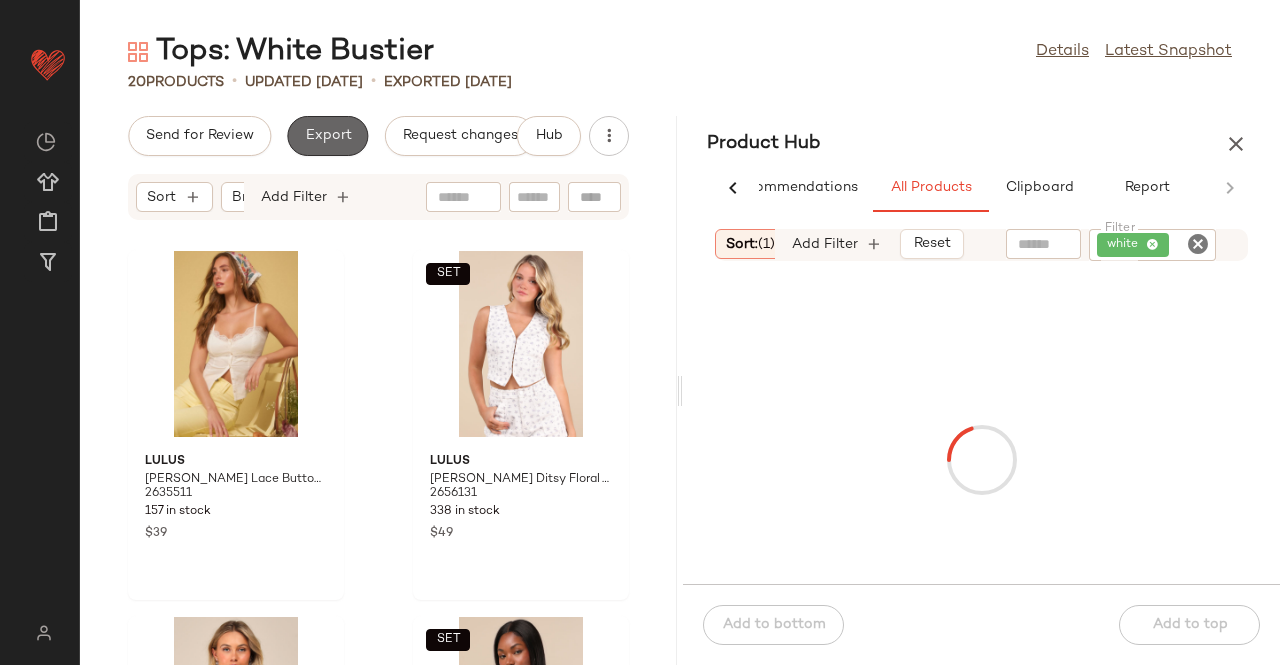 click on "Export" at bounding box center [327, 136] 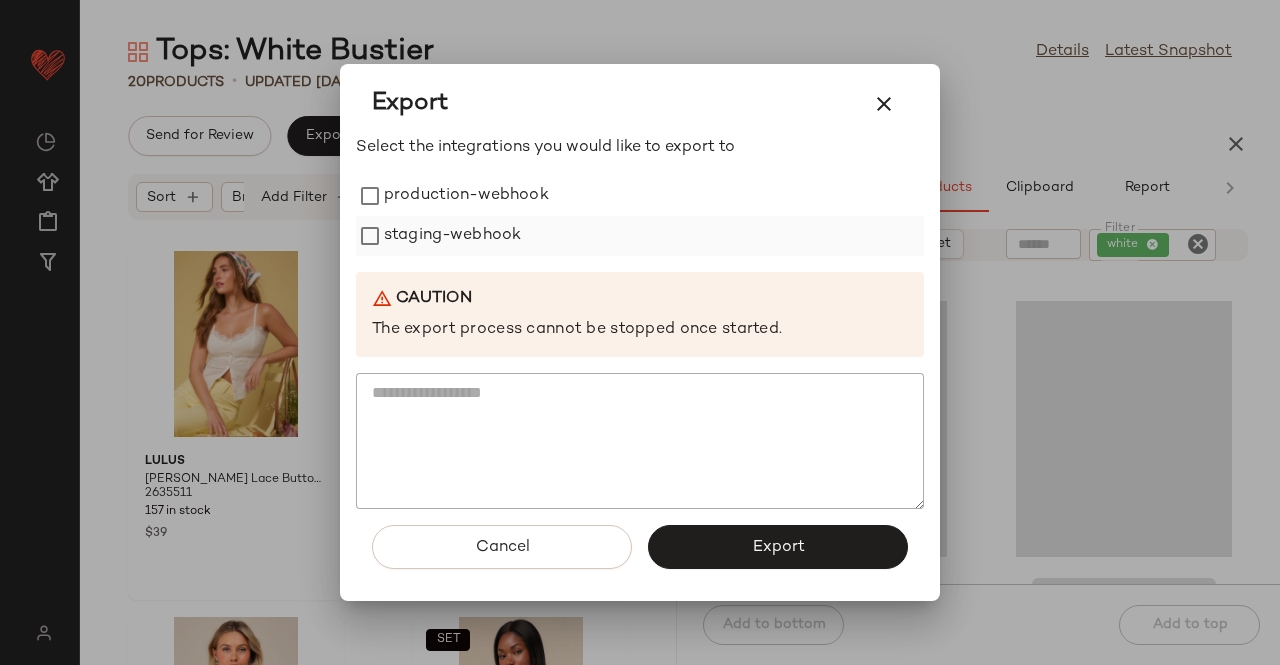 drag, startPoint x: 450, startPoint y: 181, endPoint x: 421, endPoint y: 239, distance: 64.84597 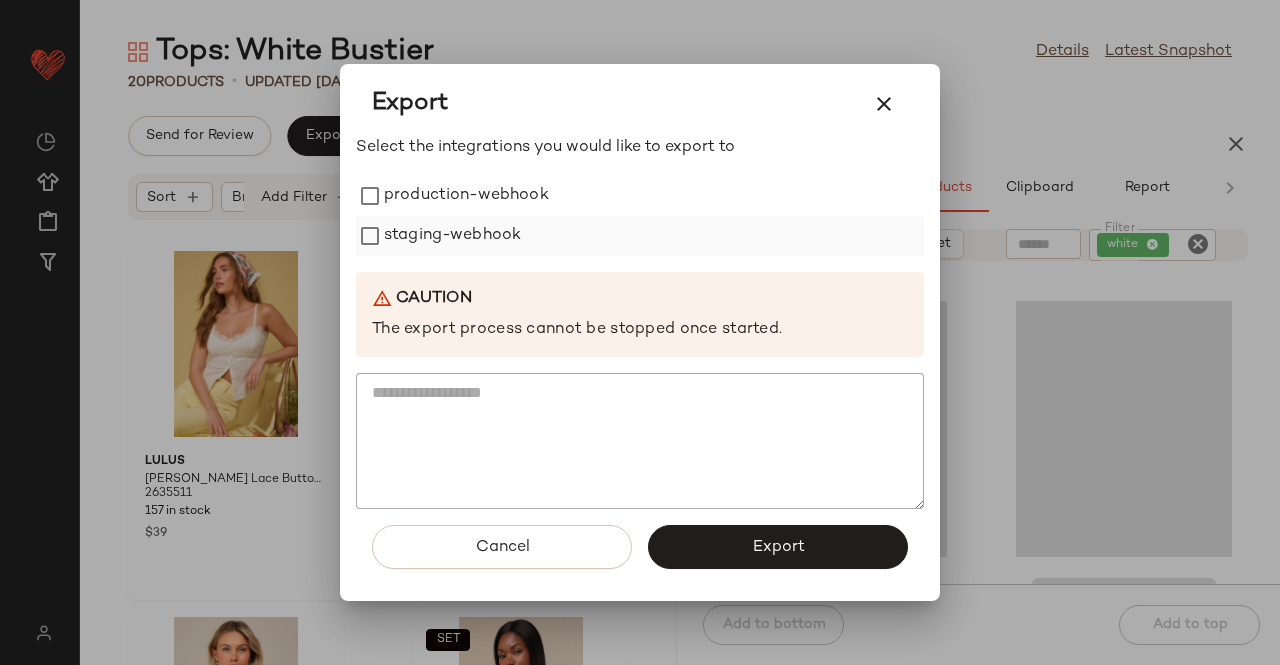click on "production-webhook" at bounding box center [466, 196] 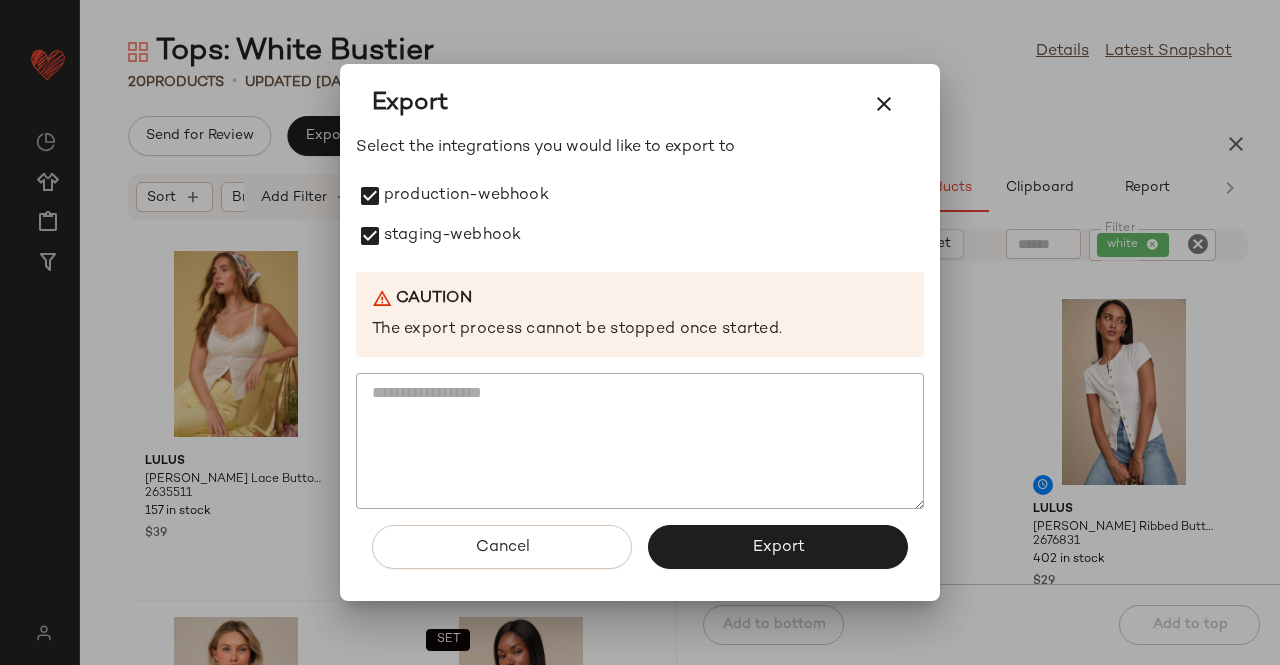 click on "Export" at bounding box center [778, 547] 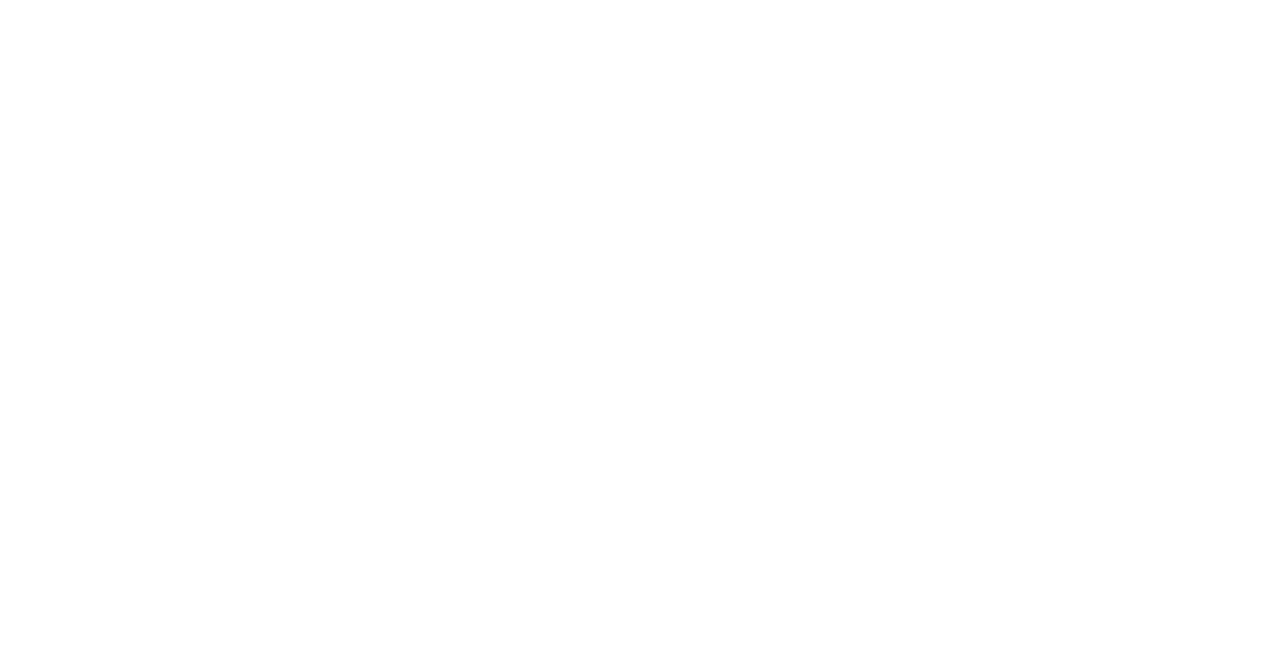 scroll, scrollTop: 0, scrollLeft: 0, axis: both 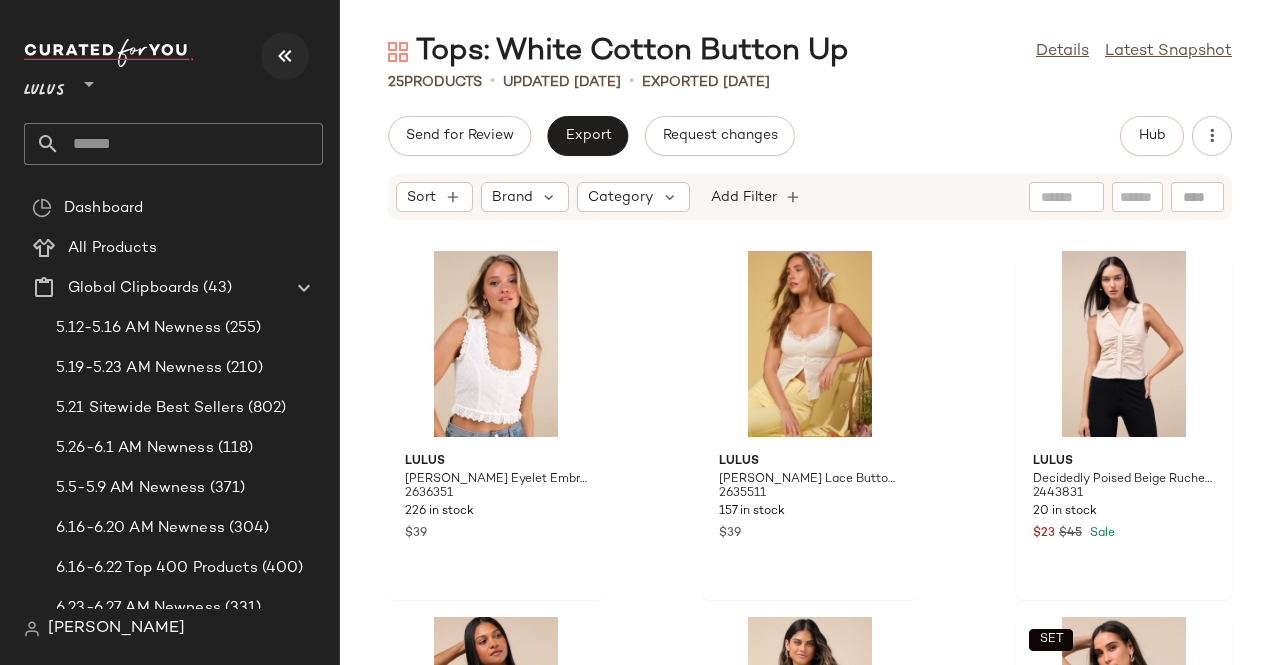 click at bounding box center [285, 56] 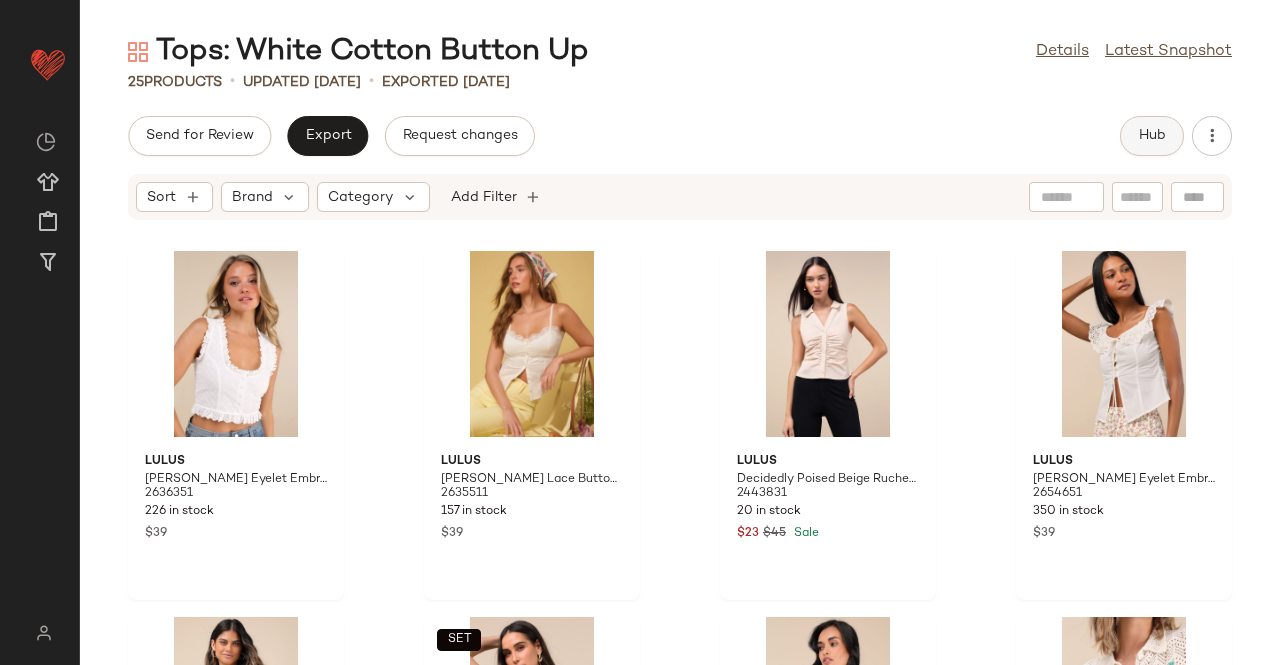 click on "Hub" 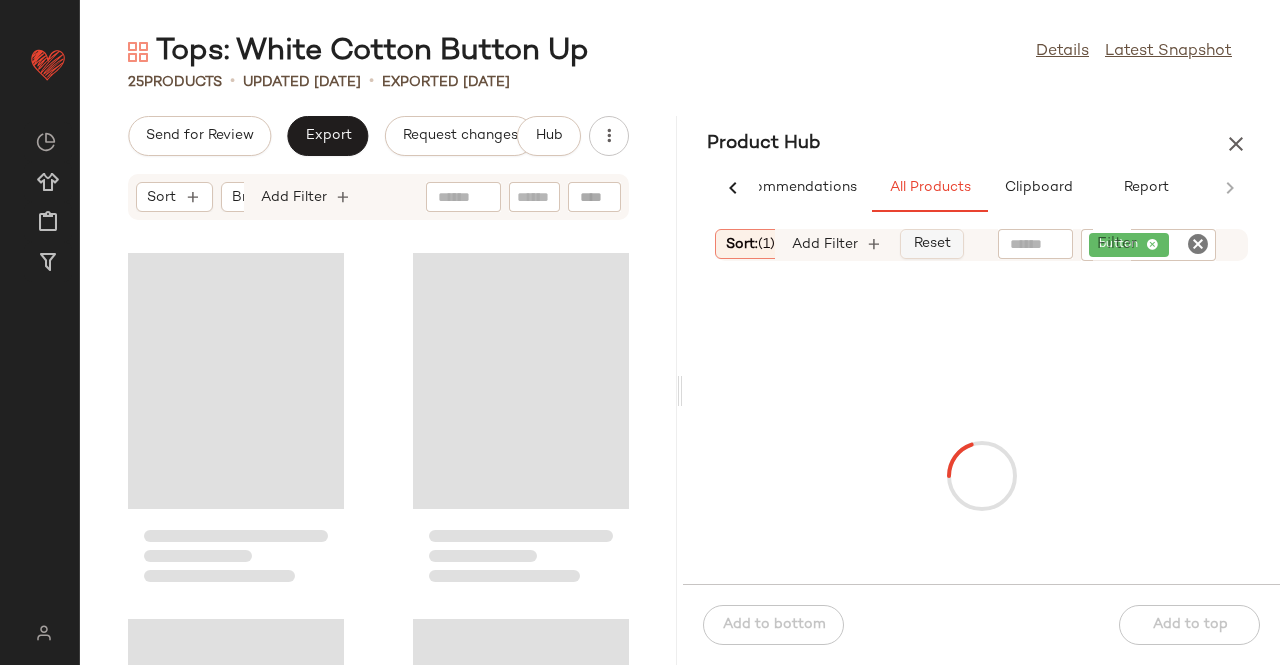 scroll, scrollTop: 0, scrollLeft: 62, axis: horizontal 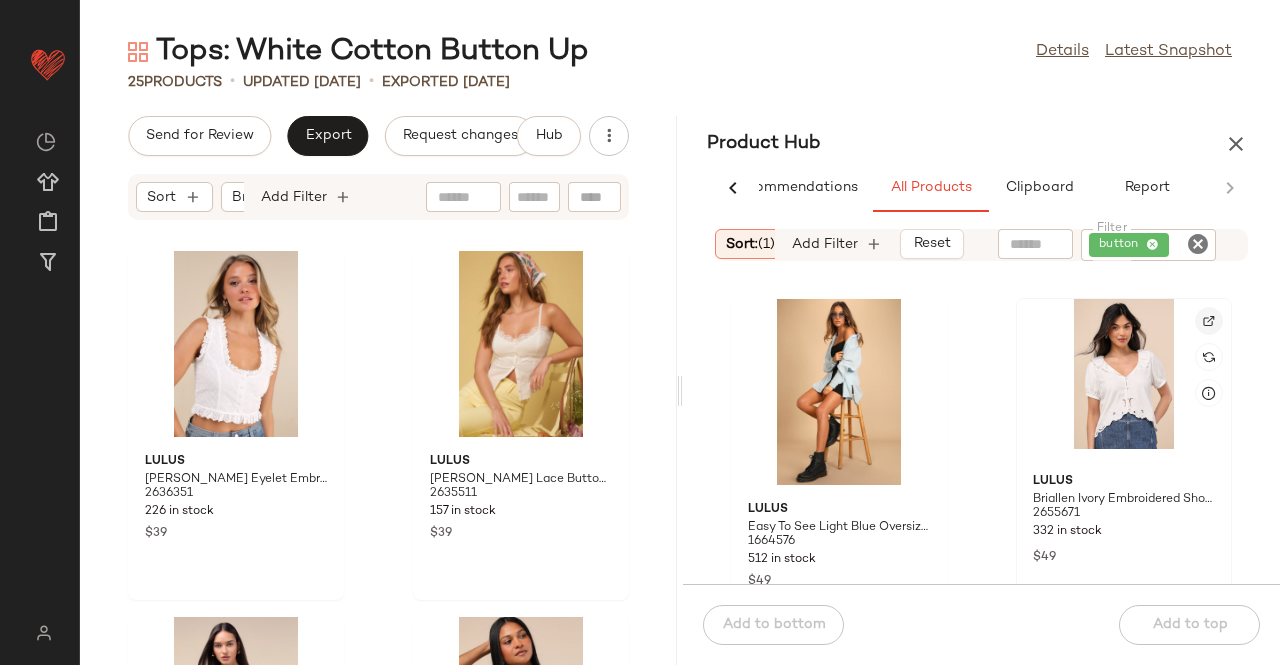 click at bounding box center [1209, 321] 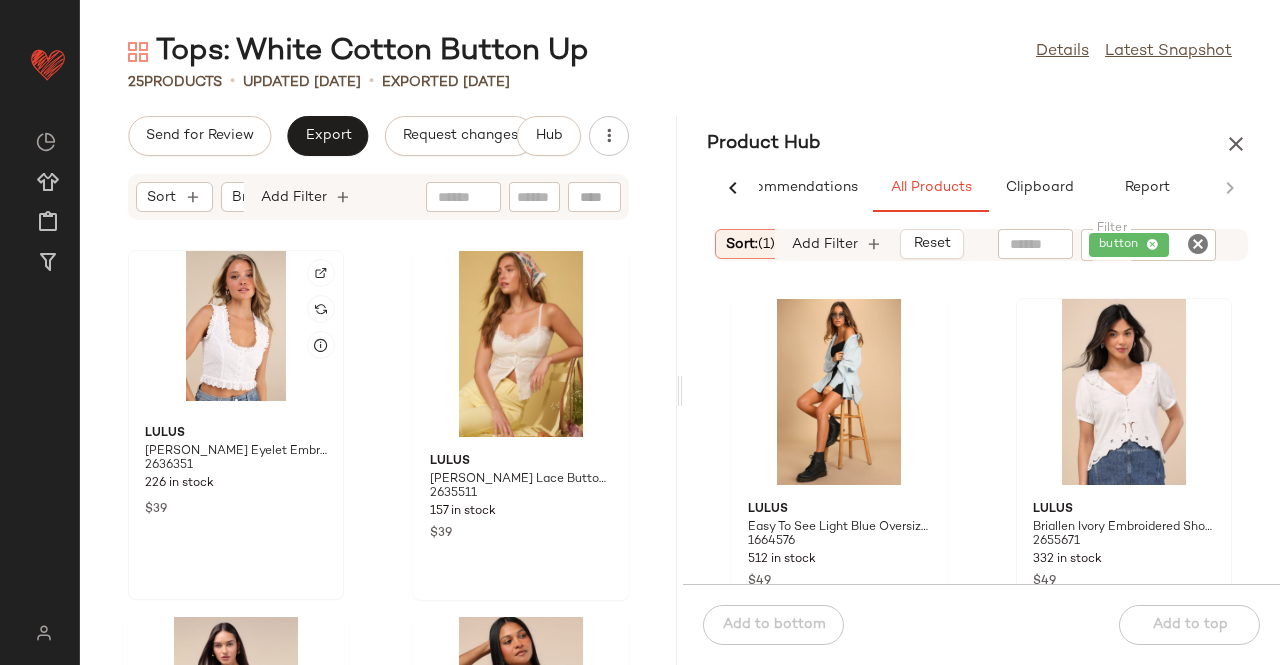 click 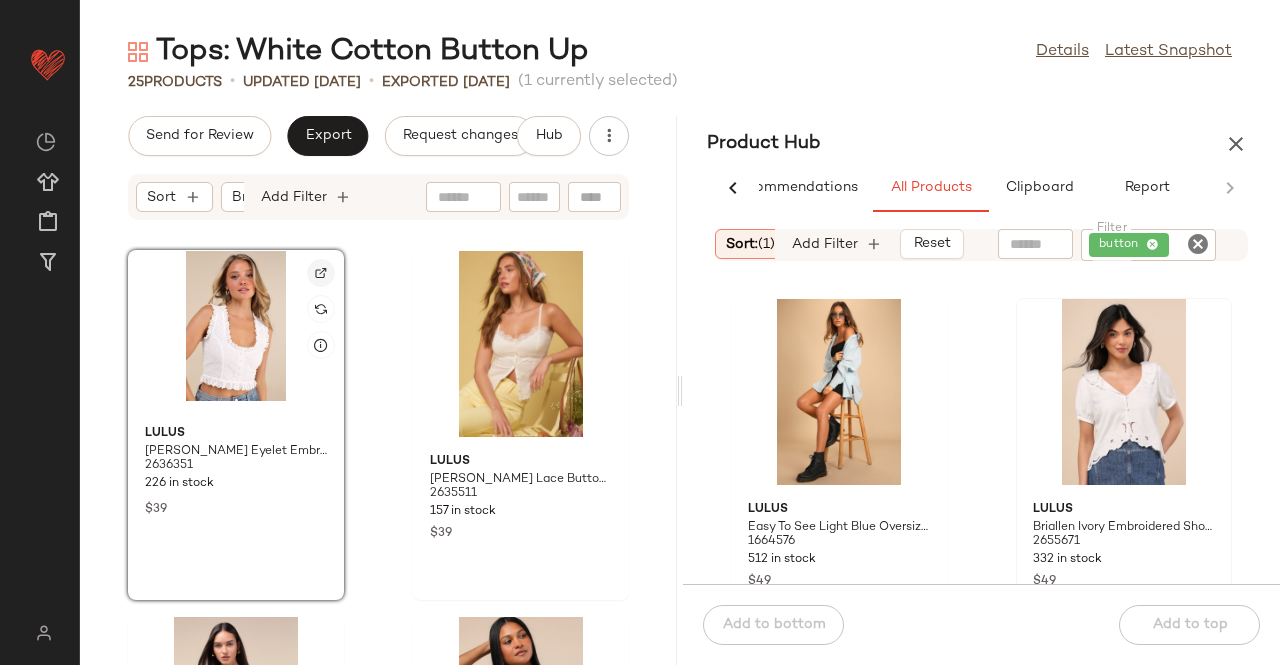 click at bounding box center (321, 273) 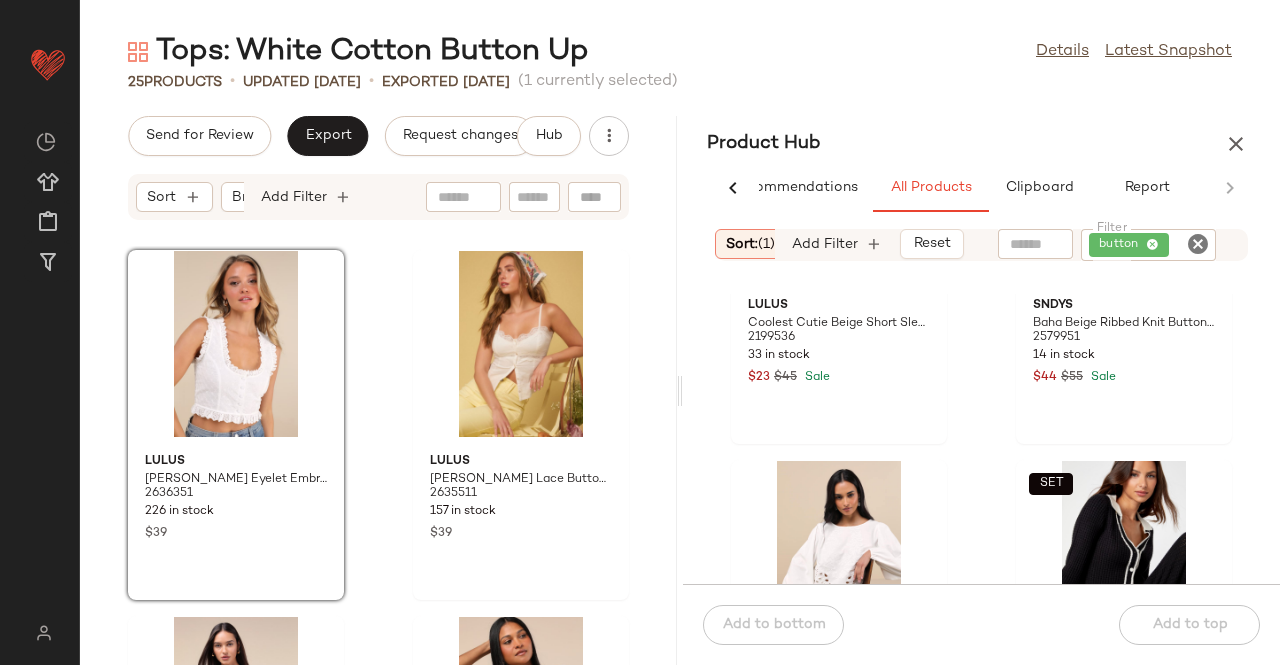 scroll, scrollTop: 1909, scrollLeft: 0, axis: vertical 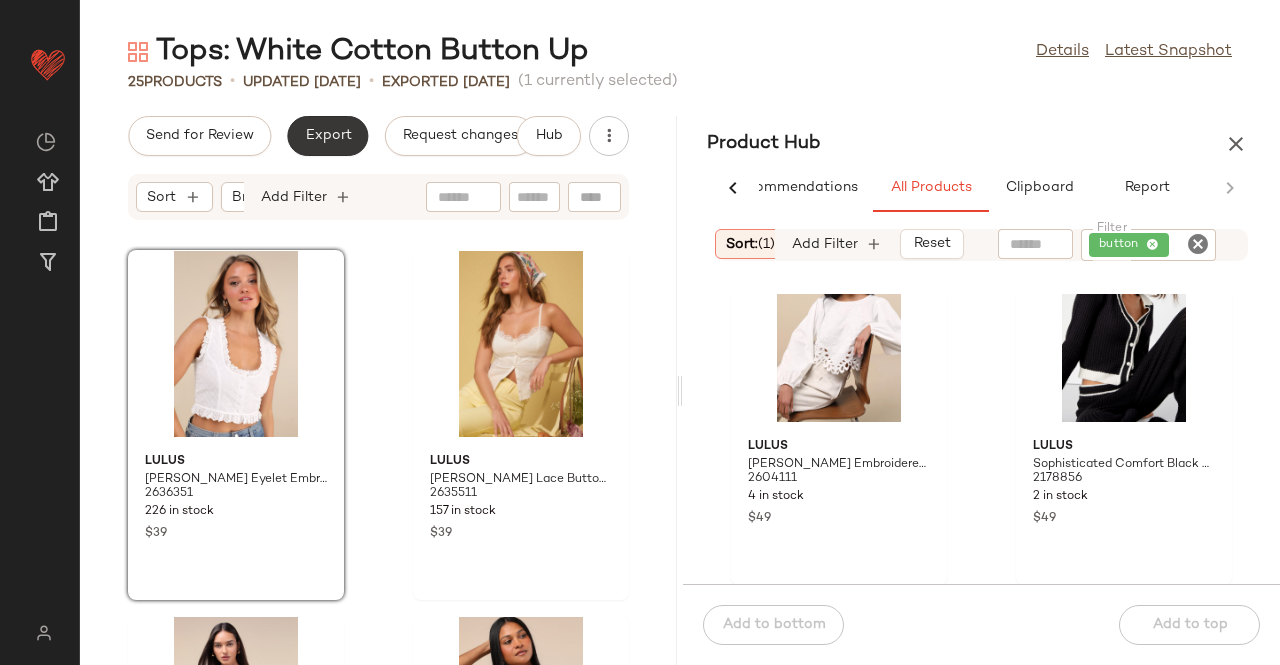 click on "Export" at bounding box center (327, 136) 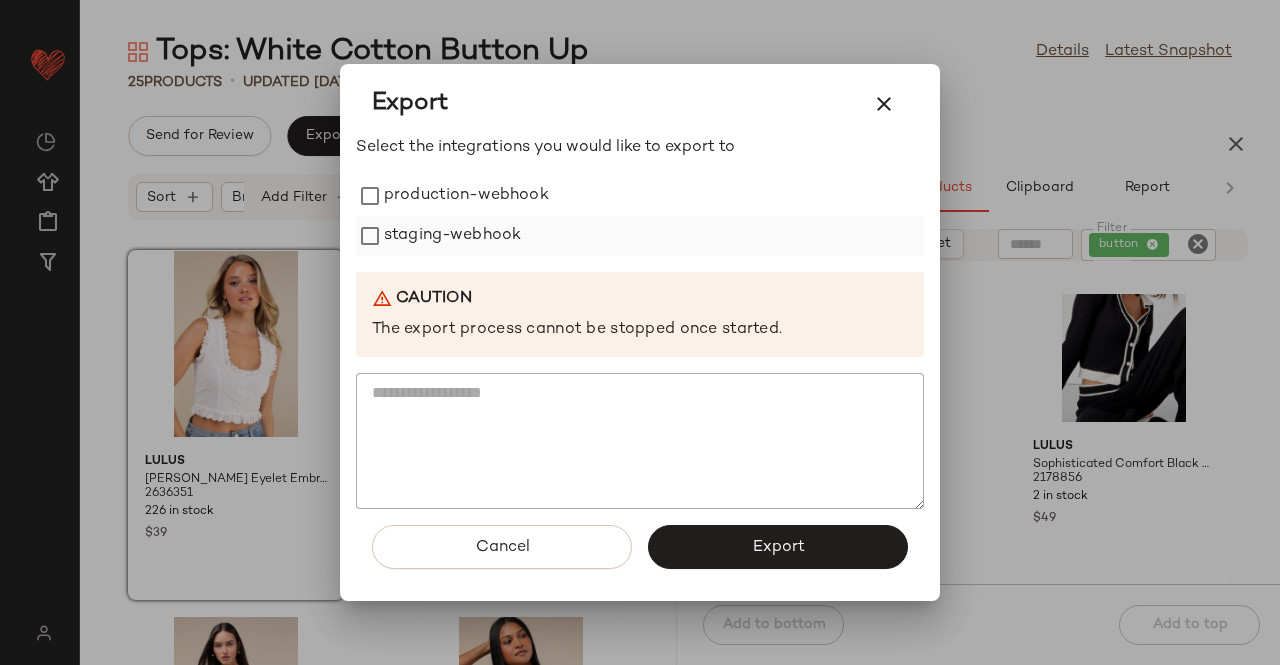 click on "staging-webhook" at bounding box center (452, 236) 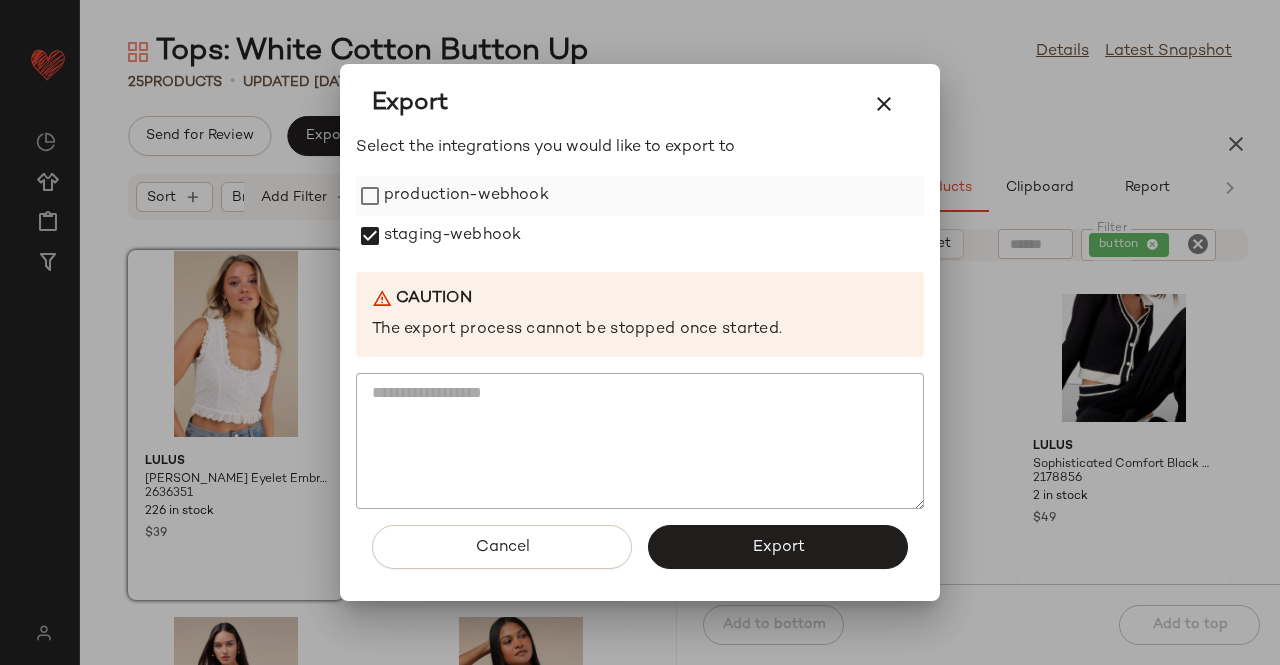 click on "production-webhook" at bounding box center [466, 196] 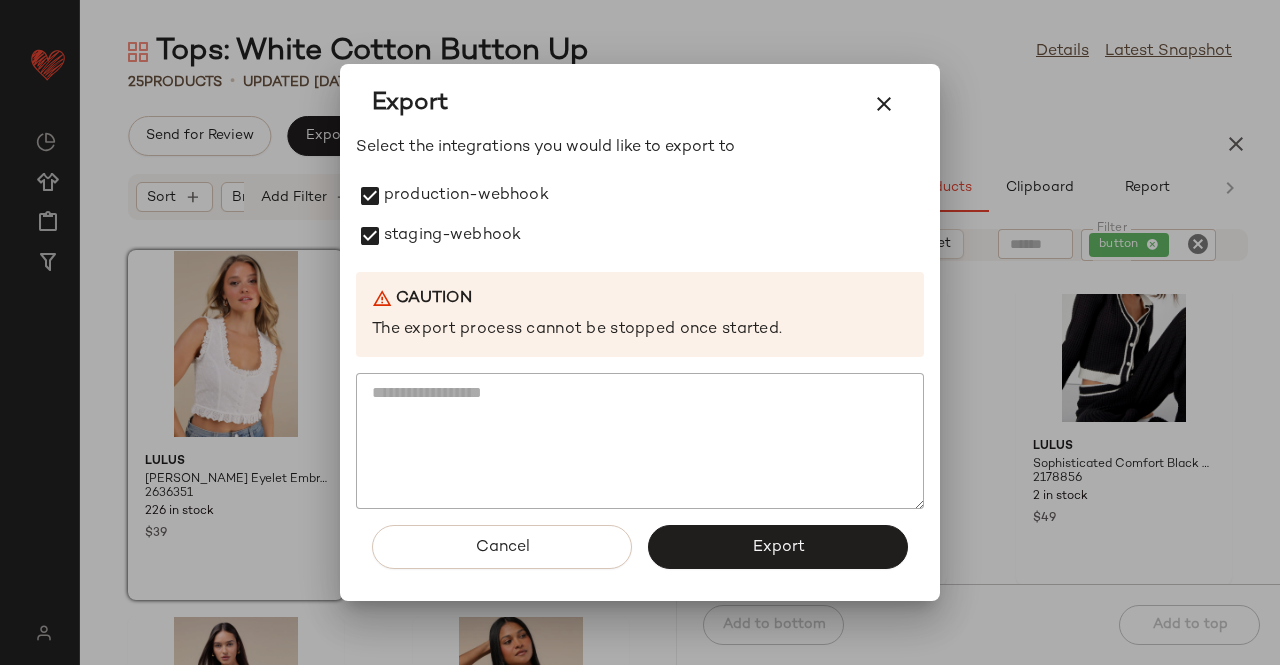 click on "Export" 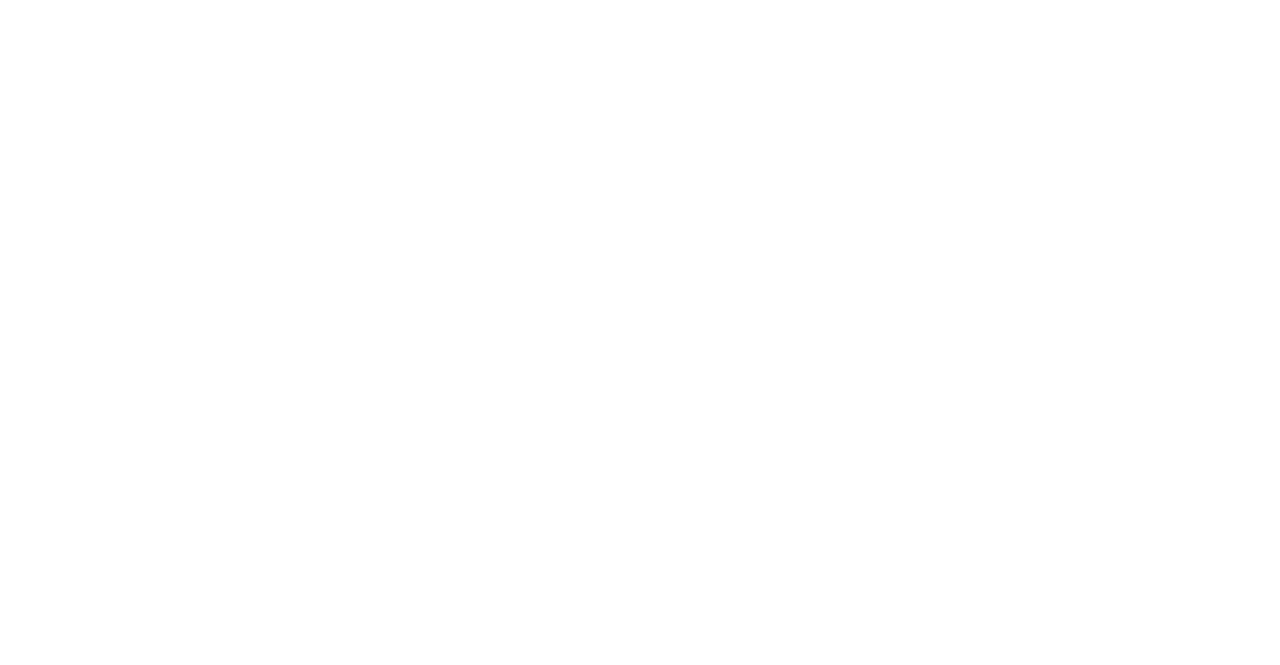 scroll, scrollTop: 0, scrollLeft: 0, axis: both 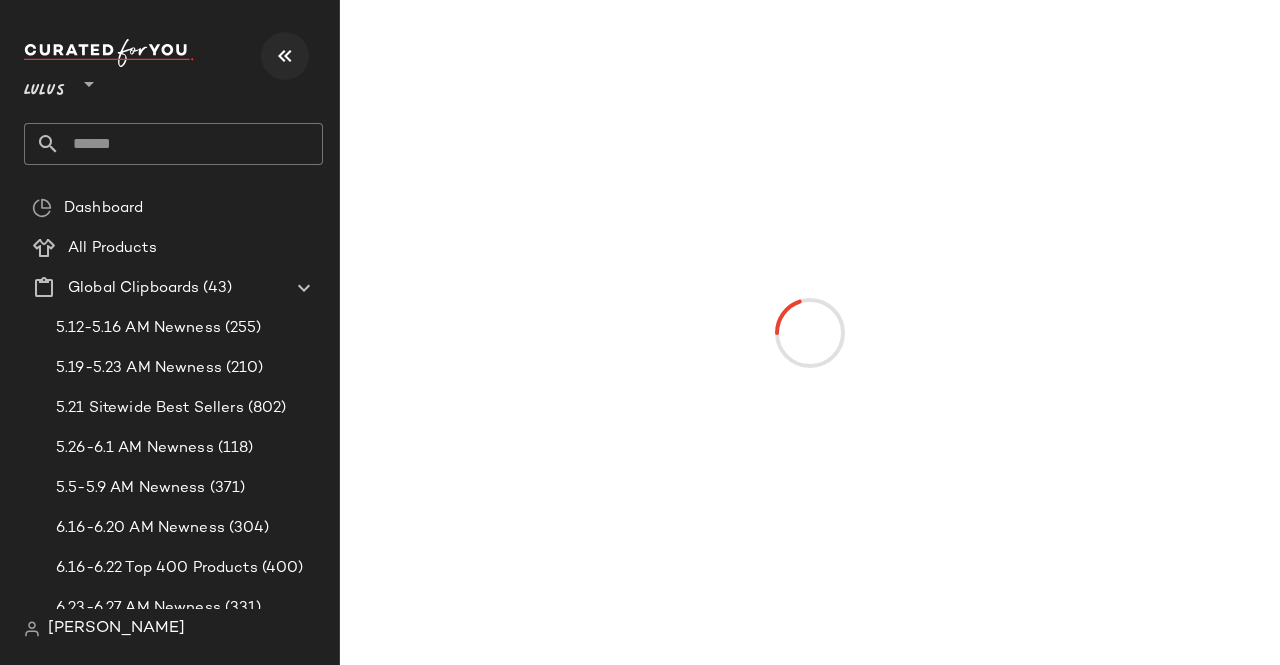 click at bounding box center [285, 56] 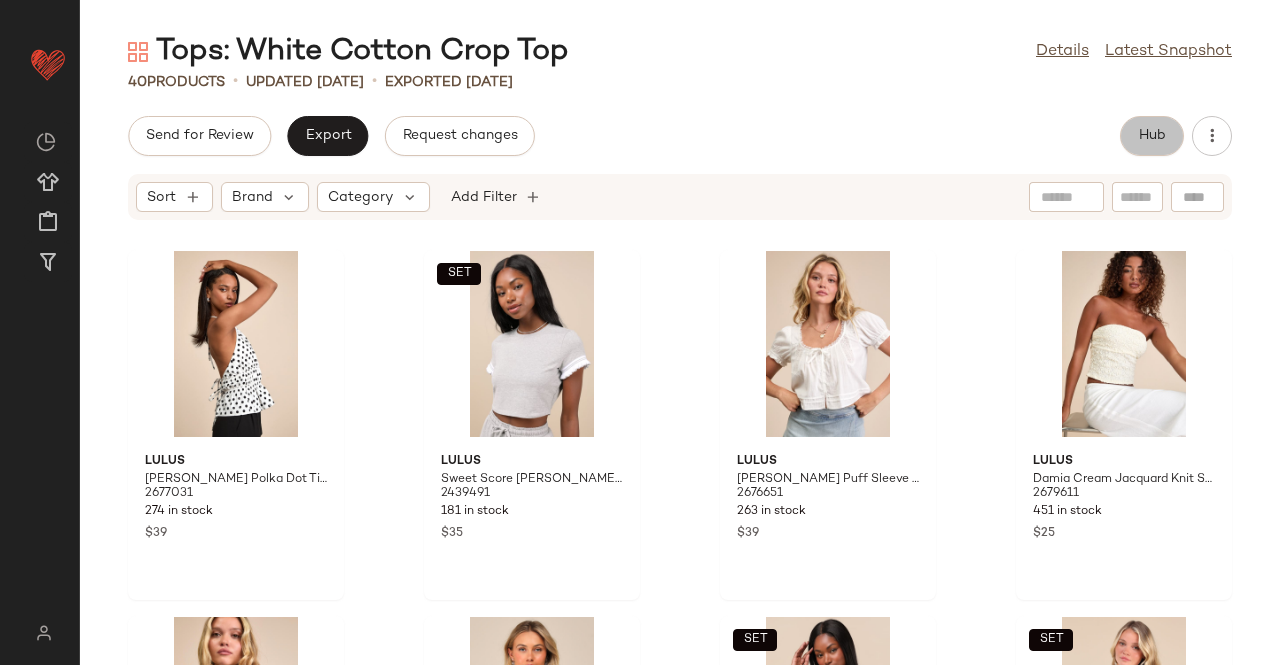 click on "Hub" 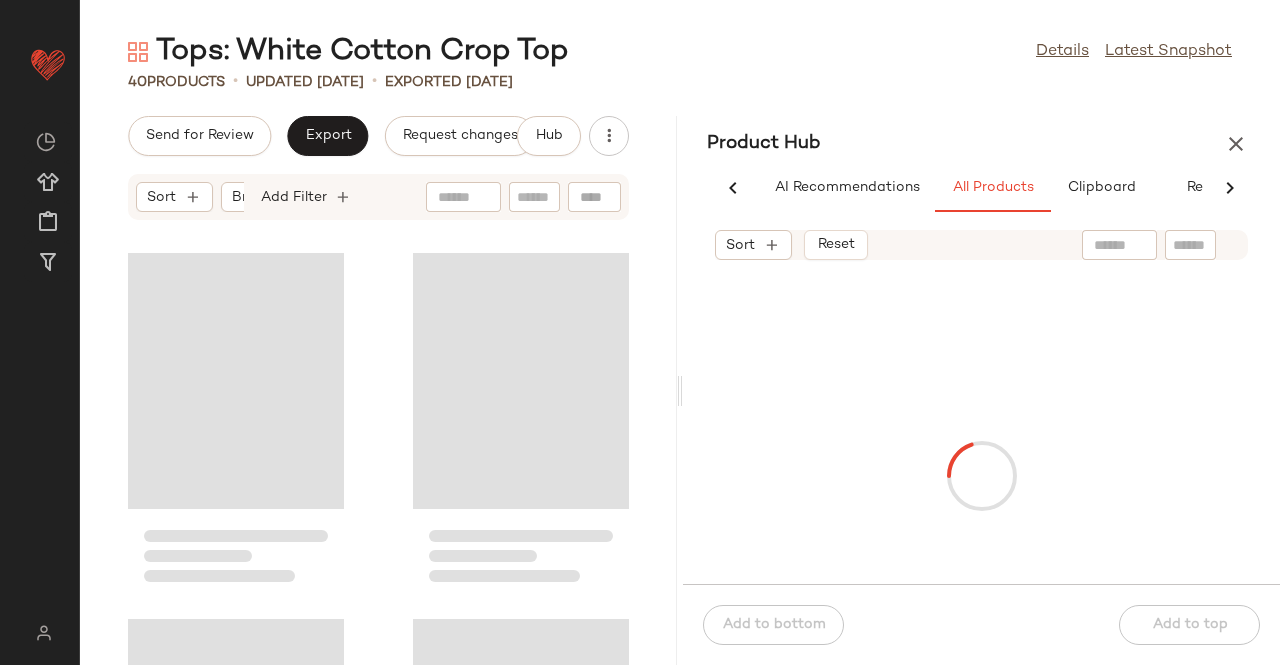 scroll, scrollTop: 0, scrollLeft: 62, axis: horizontal 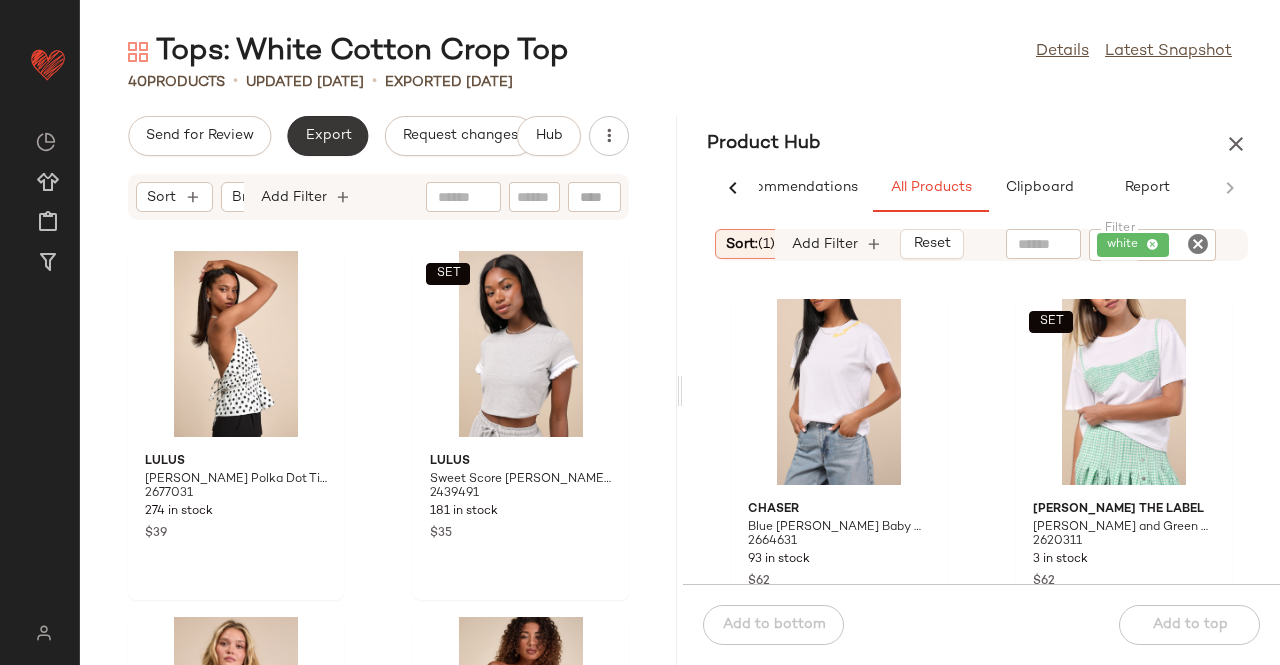 click on "Export" at bounding box center (327, 136) 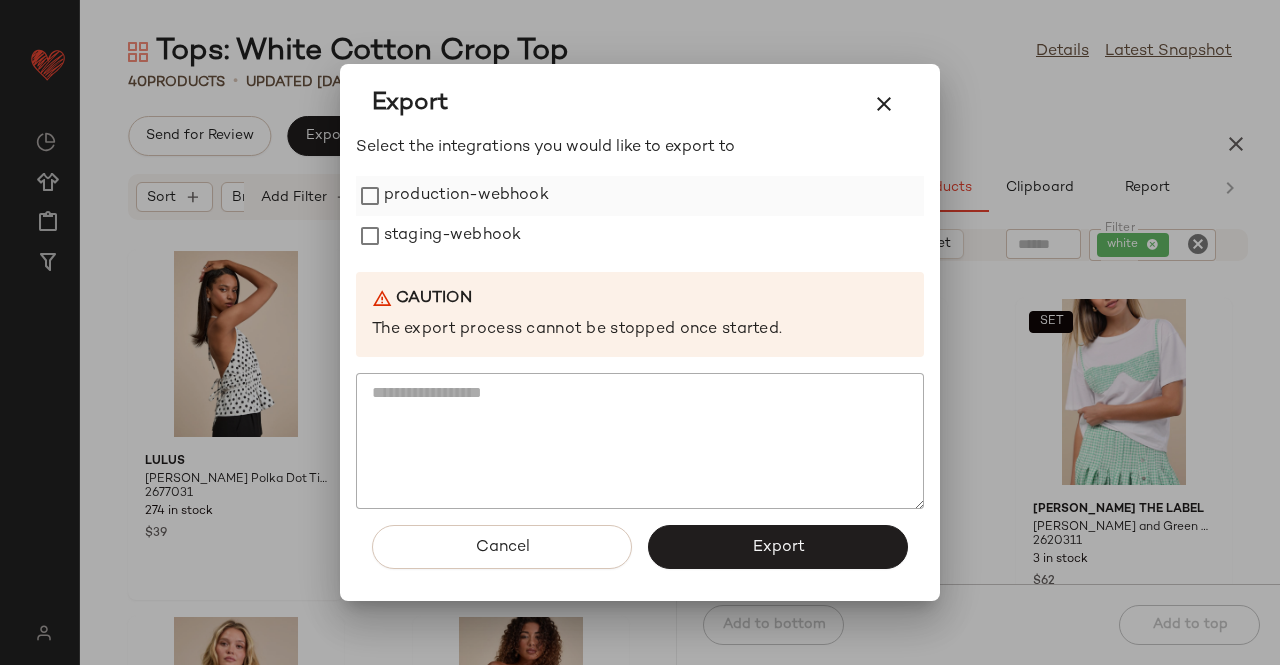 click on "production-webhook" at bounding box center [466, 196] 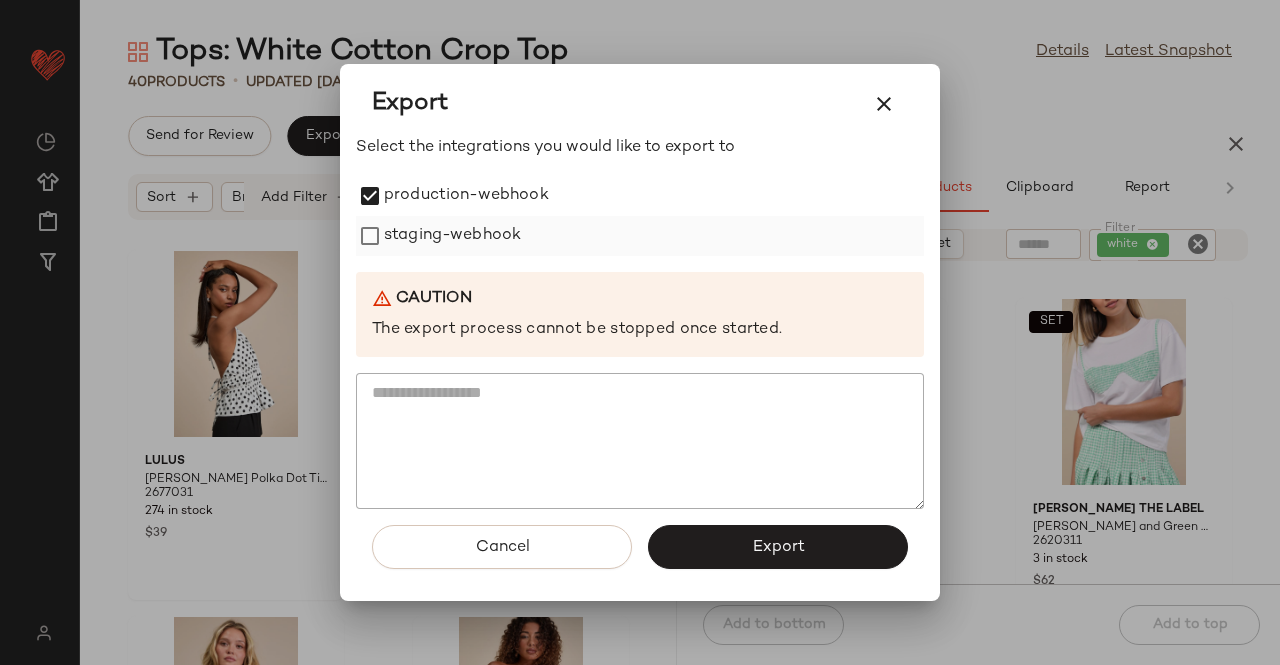click on "staging-webhook" at bounding box center [452, 236] 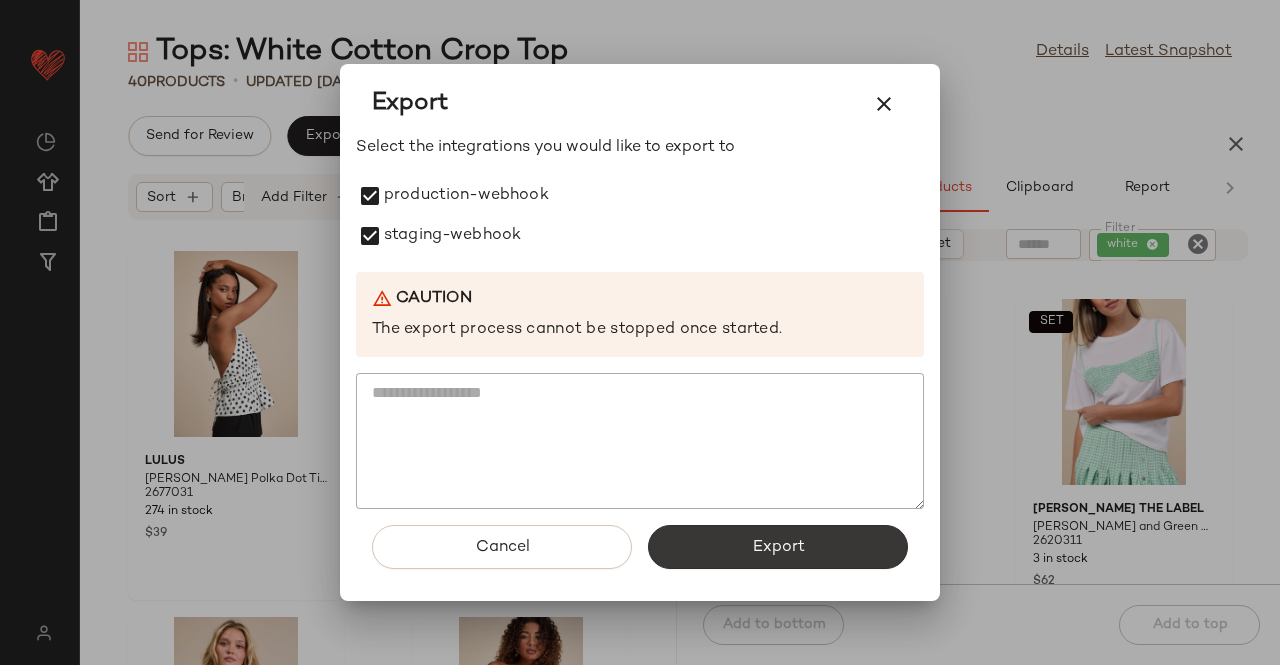click on "Export" at bounding box center (778, 547) 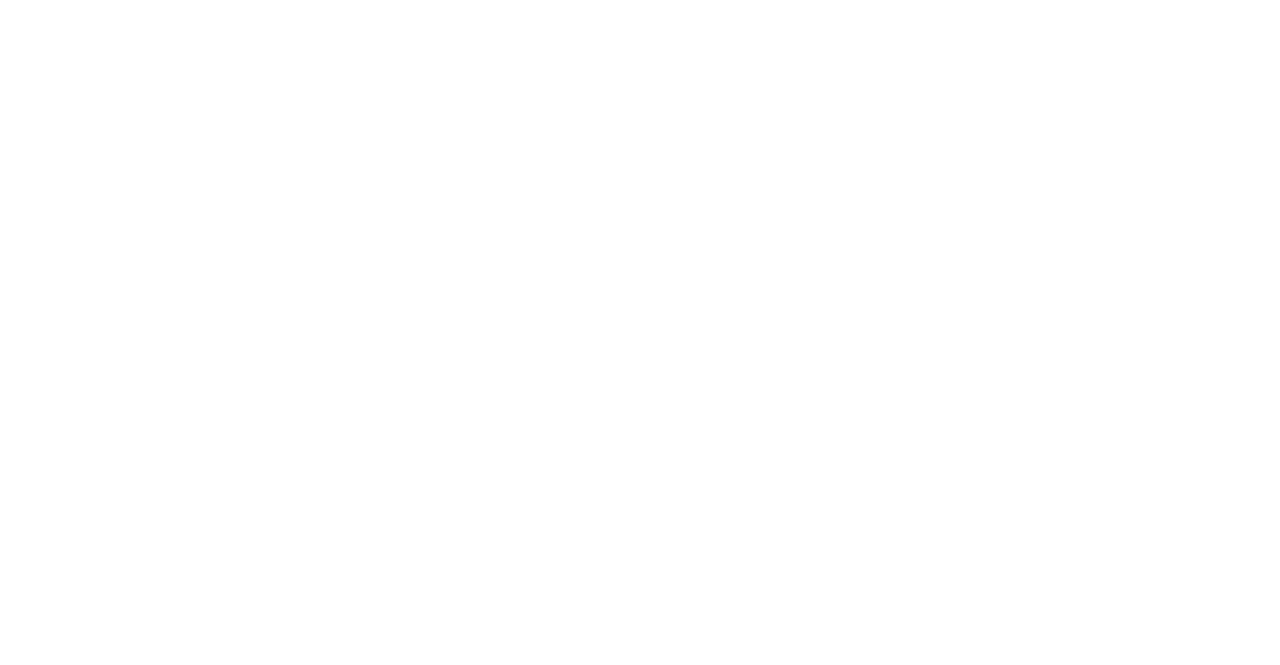scroll, scrollTop: 0, scrollLeft: 0, axis: both 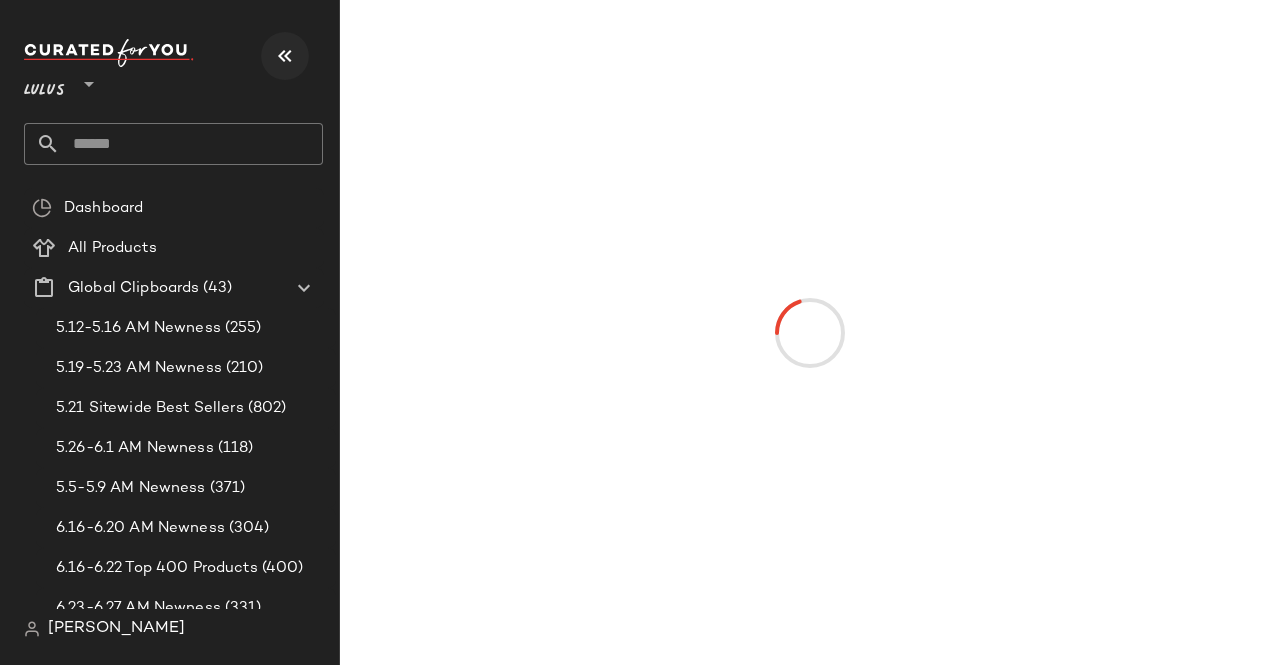 click at bounding box center [285, 56] 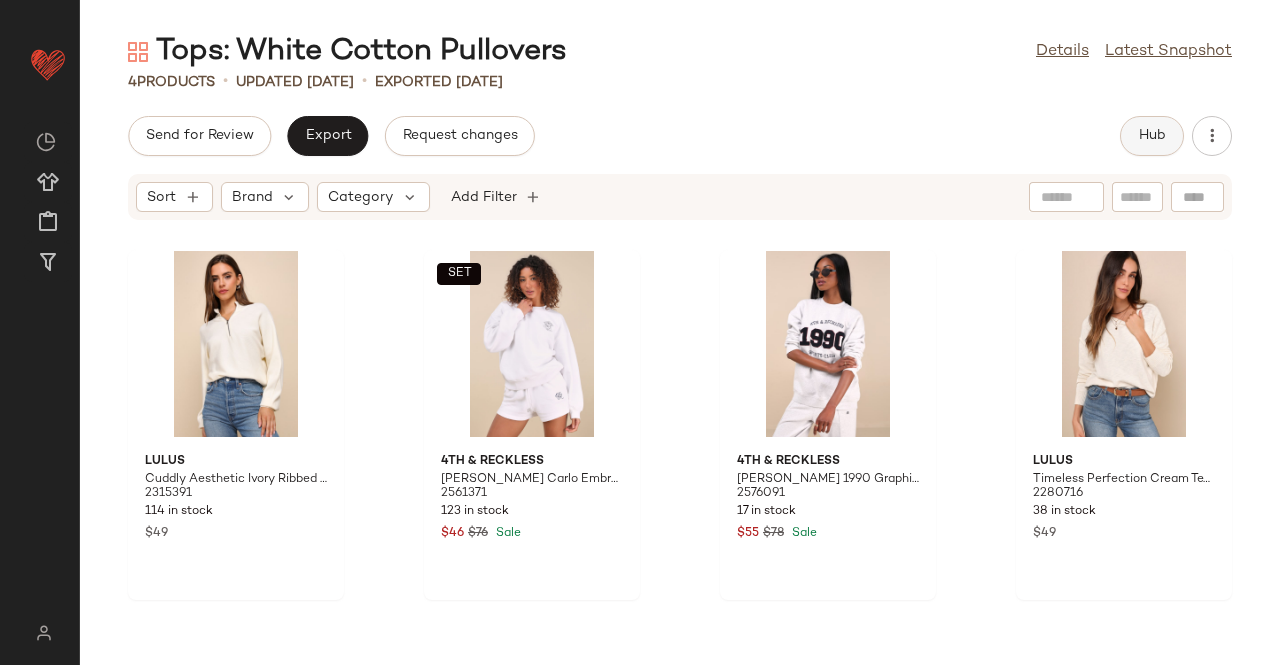 click on "Hub" at bounding box center (1152, 136) 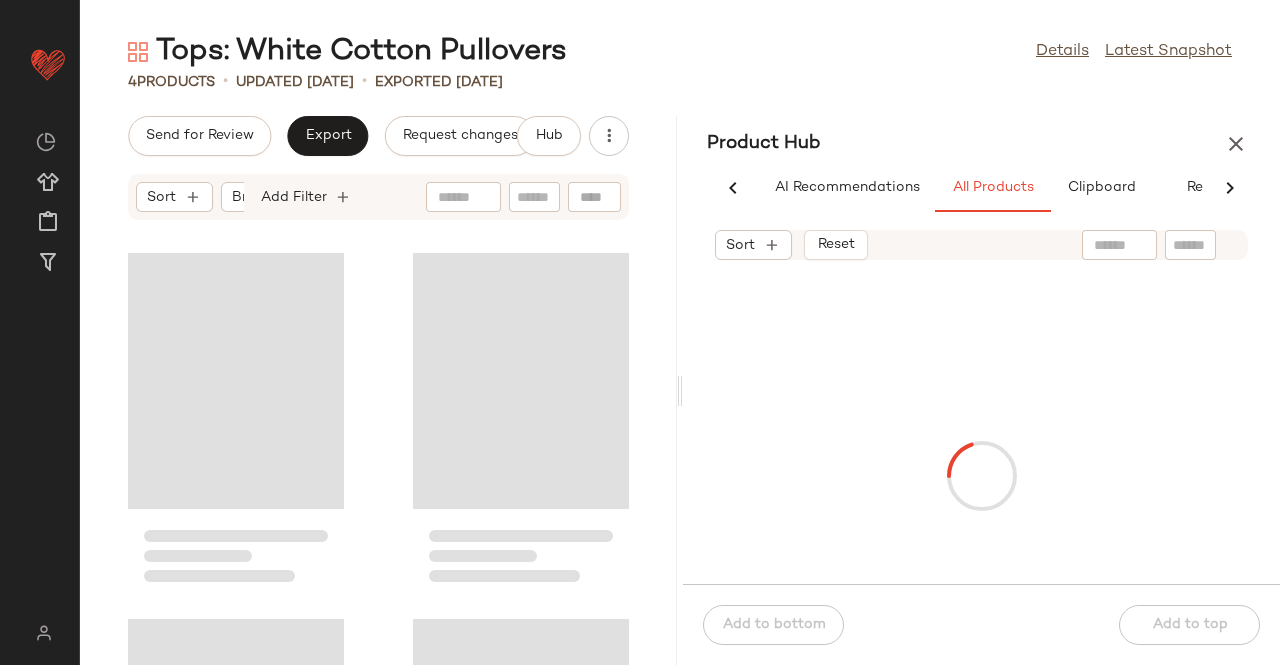 scroll, scrollTop: 0, scrollLeft: 62, axis: horizontal 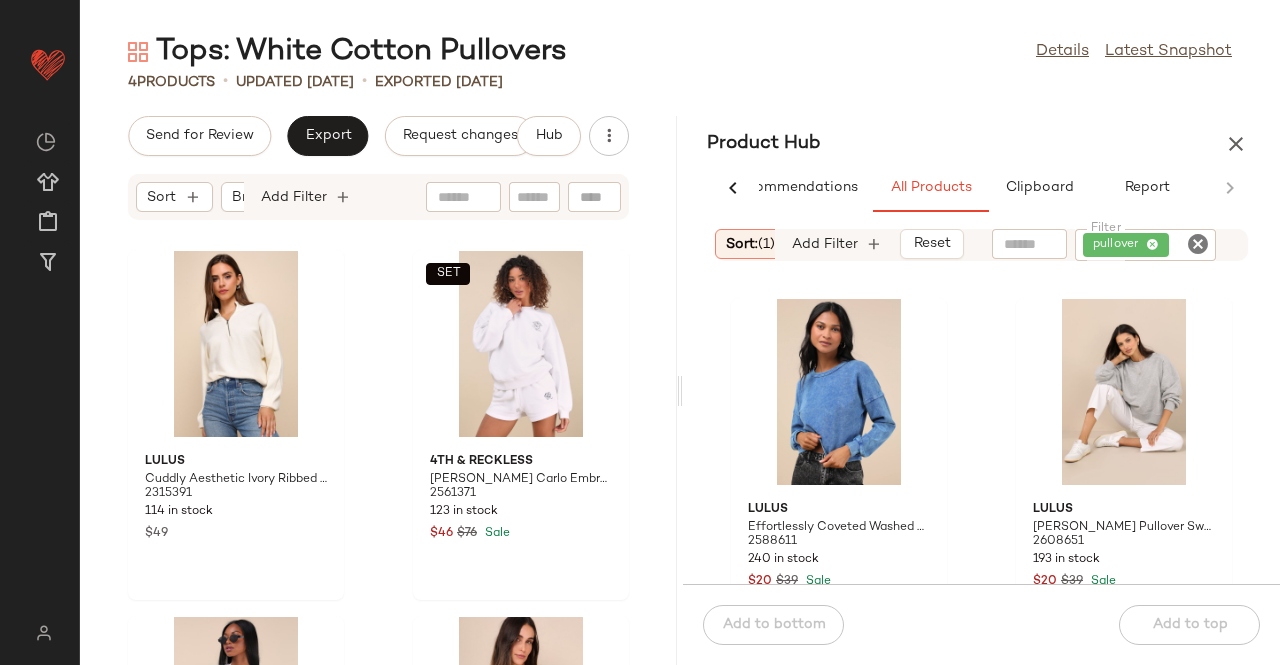 click 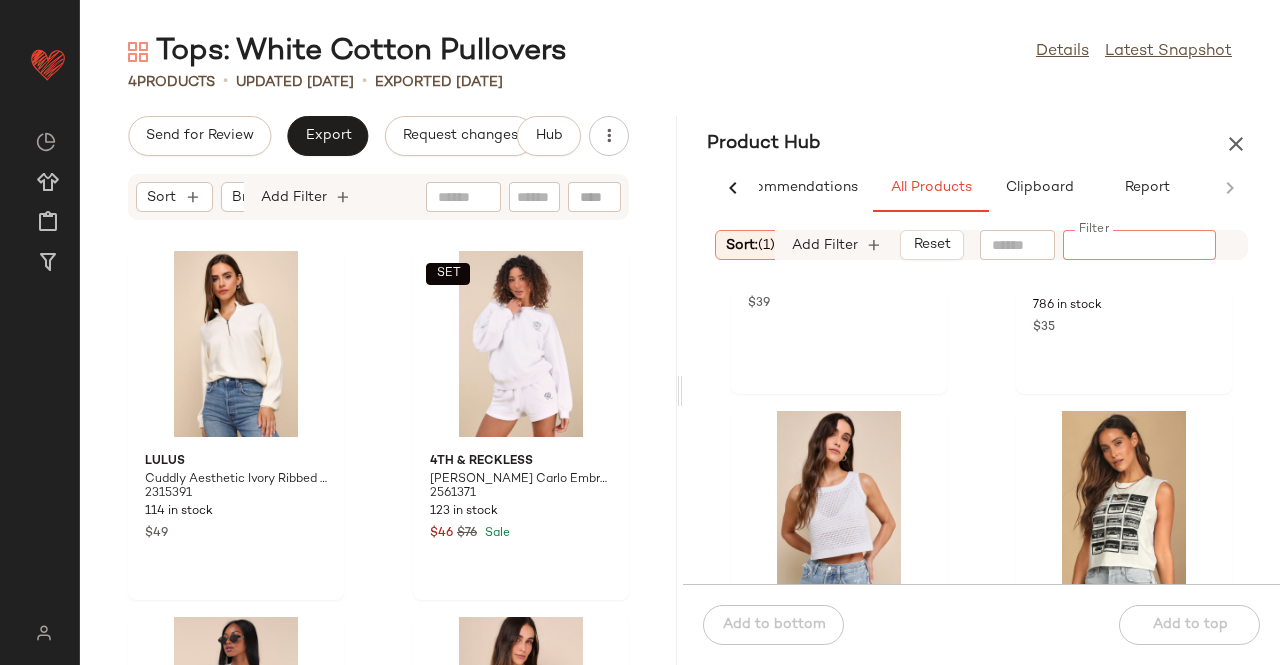 scroll, scrollTop: 300, scrollLeft: 0, axis: vertical 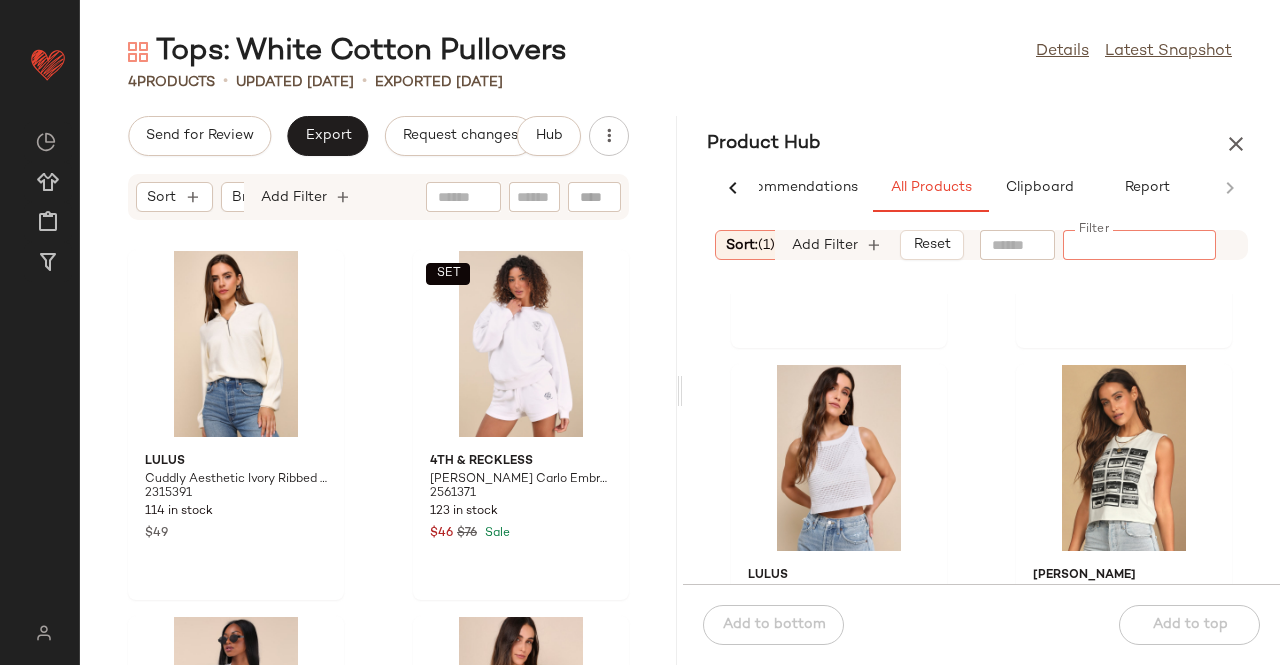 click on "Sort:   (1)" at bounding box center [750, 245] 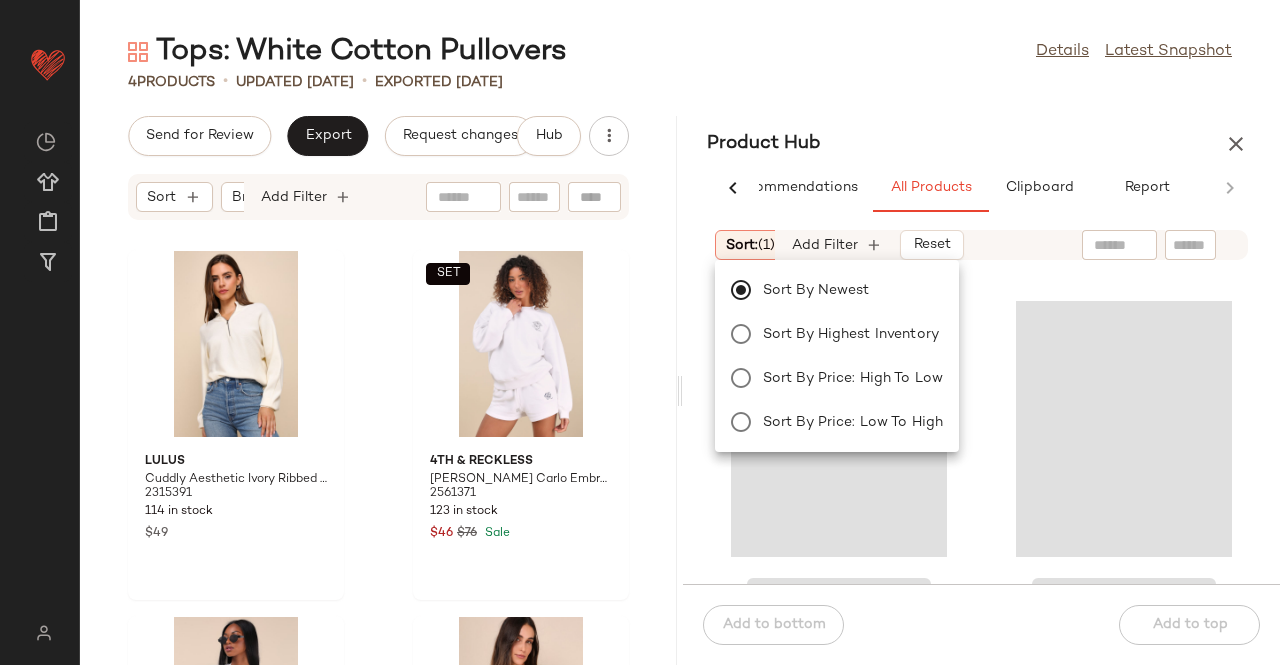click on "Tops: White Cotton Pullovers  Details   Latest Snapshot  4   Products   •   updated Jul 8th  •  Exported Jul 8th  Send for Review   Export   Request changes   Hub  Sort  Brand  Category  Add Filter  Lulus Cuddly Aesthetic Ivory Ribbed Quarter-Zip Pullover Sweater 2315391 114 in stock $49  SET  4Th & Reckless Leone White Monte Carlo Embroidered Pullover Sweatshirt 2561371 123 in stock $46 $76 Sale 4Th & Reckless Lila Heather Grey 1990 Graphic Oversized Pullover Sweater 2576091 17 in stock $55 $78 Sale Lulus Timeless Perfection Cream Textured Crew Neck Pullover Sweater 2280716 38 in stock $49 Product Hub  AI Recommendations   All Products   Clipboard   Report  Sort:   (1) Brand  Category:   top In Curation?:   No Availability:   in_stock Fabric Material:   (2) Total Inventory:   At least 1 Add Filter   Reset   Add to bottom   Add to top" at bounding box center [680, 348] 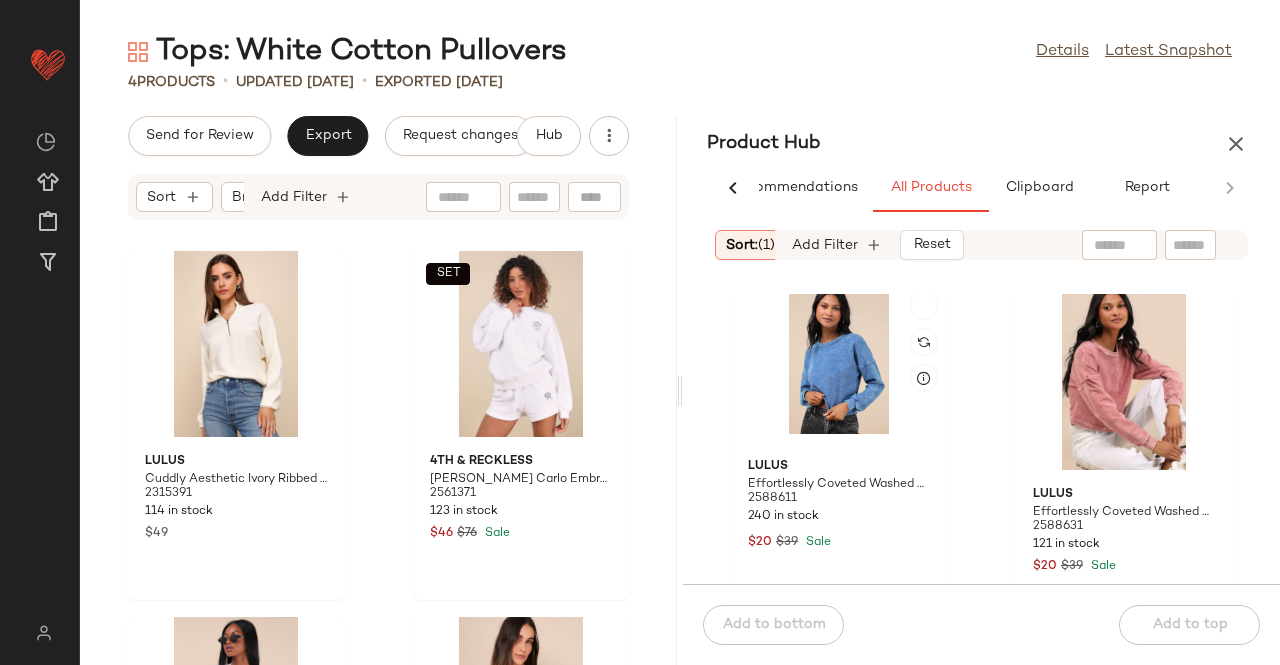 scroll, scrollTop: 8716, scrollLeft: 0, axis: vertical 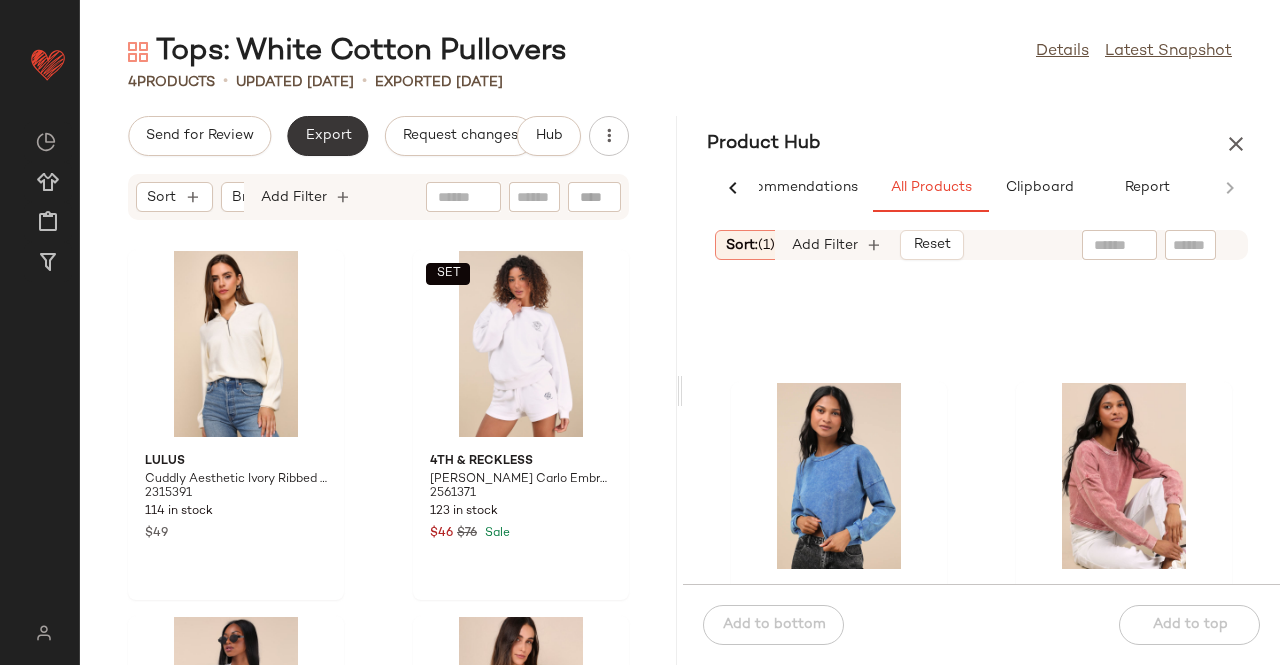 click on "Export" 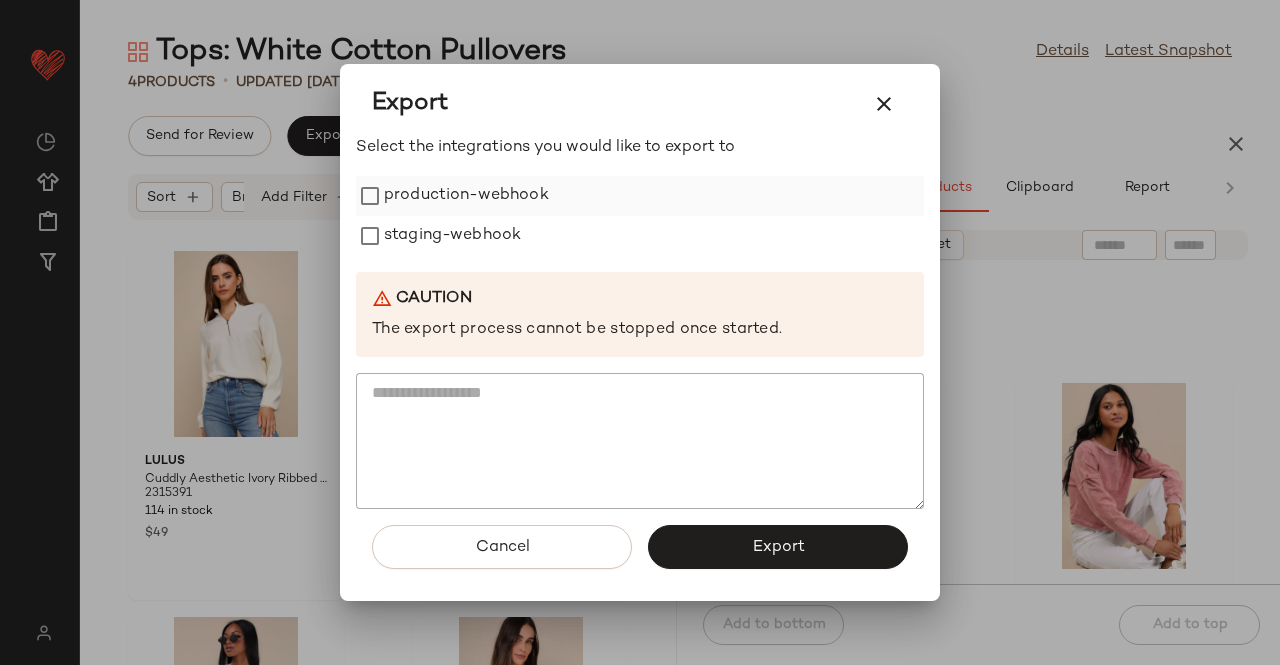 click on "production-webhook" at bounding box center [466, 196] 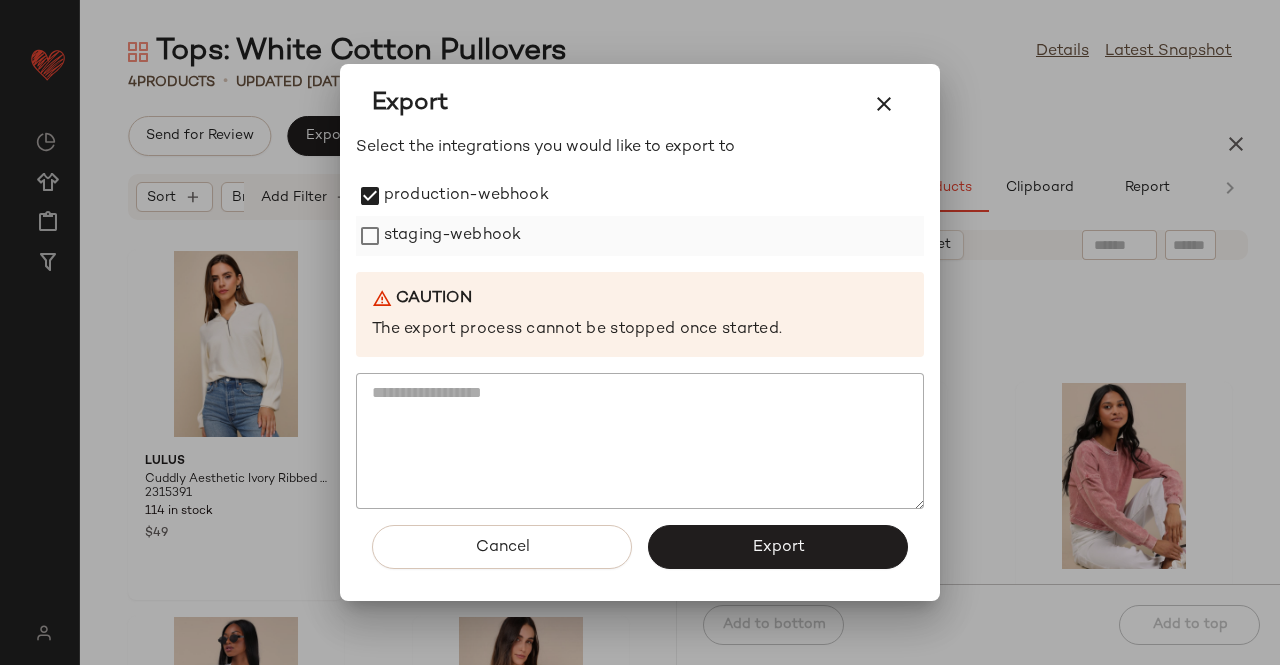 click on "staging-webhook" at bounding box center (452, 236) 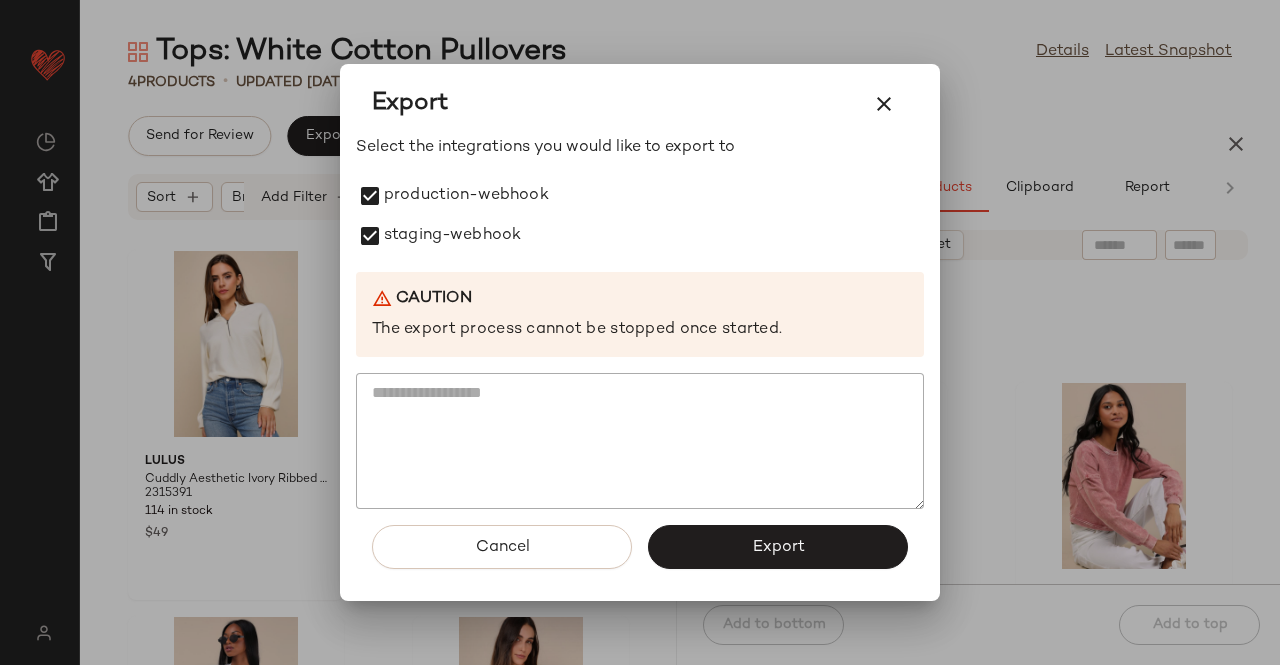 click on "Export" at bounding box center (778, 547) 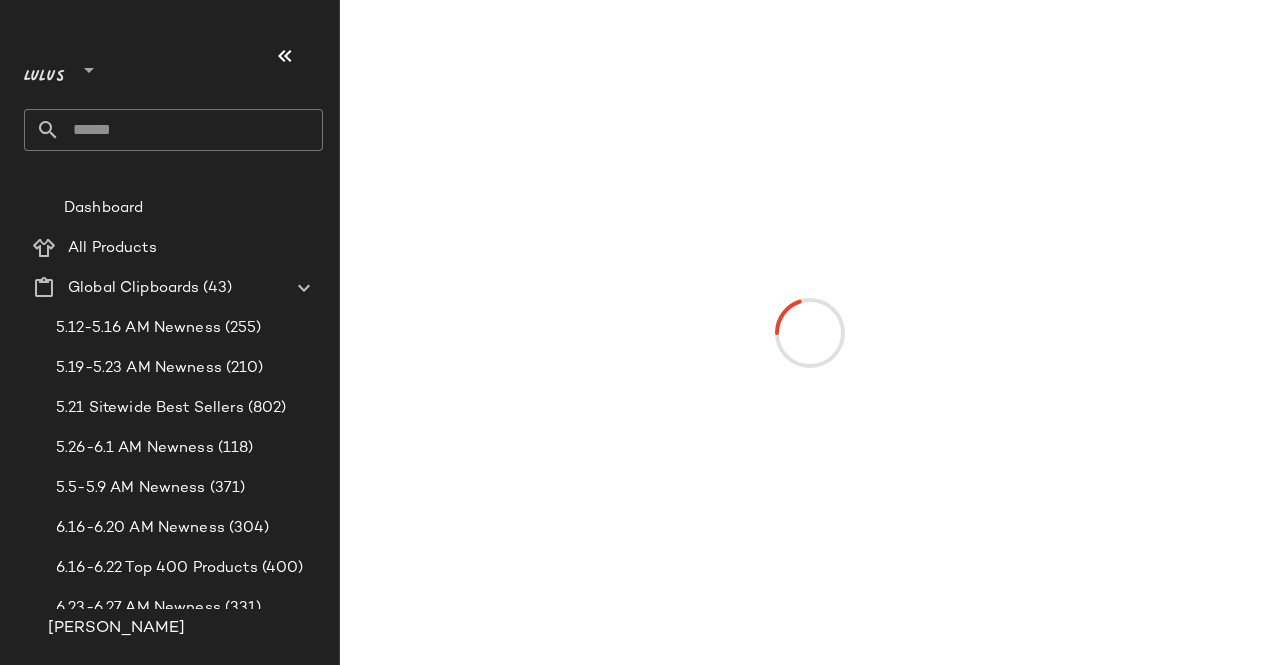 scroll, scrollTop: 0, scrollLeft: 0, axis: both 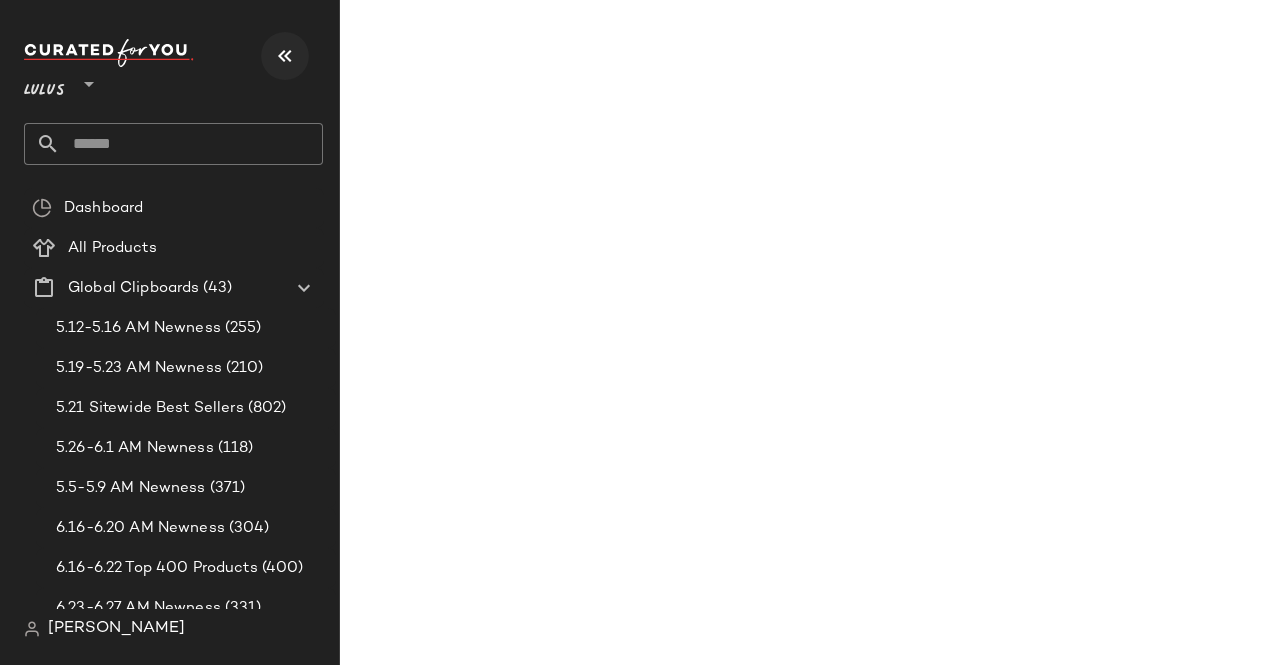 click at bounding box center (285, 56) 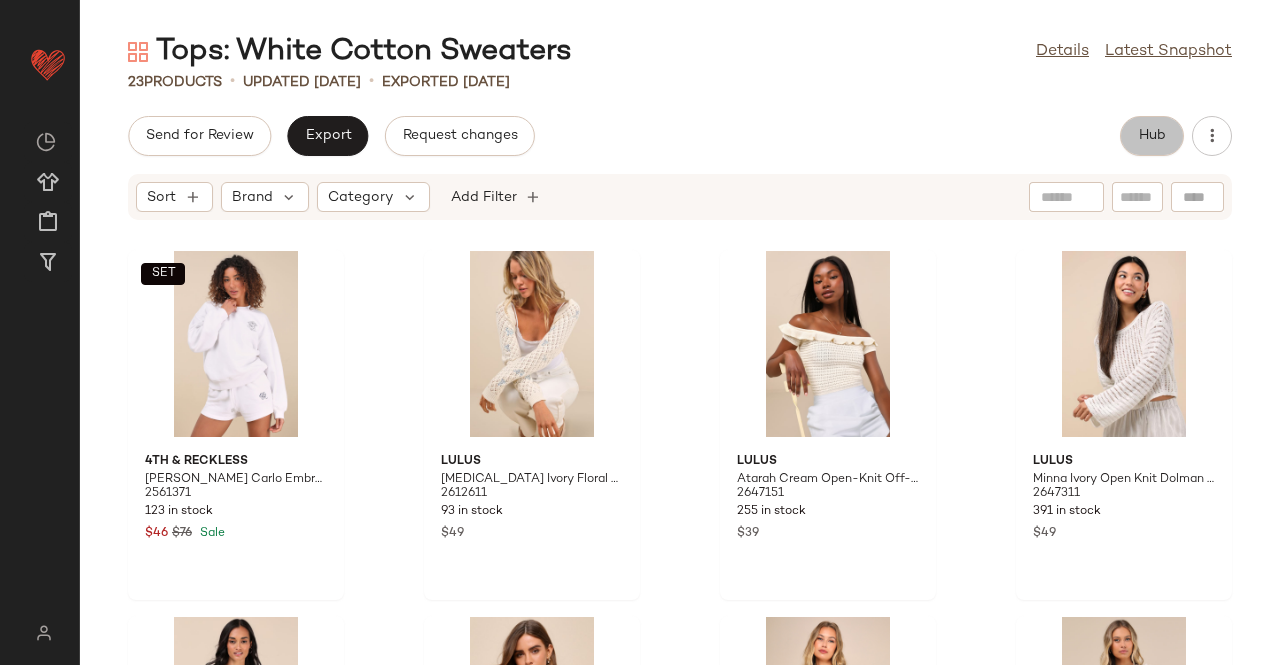 click on "Hub" at bounding box center (1152, 136) 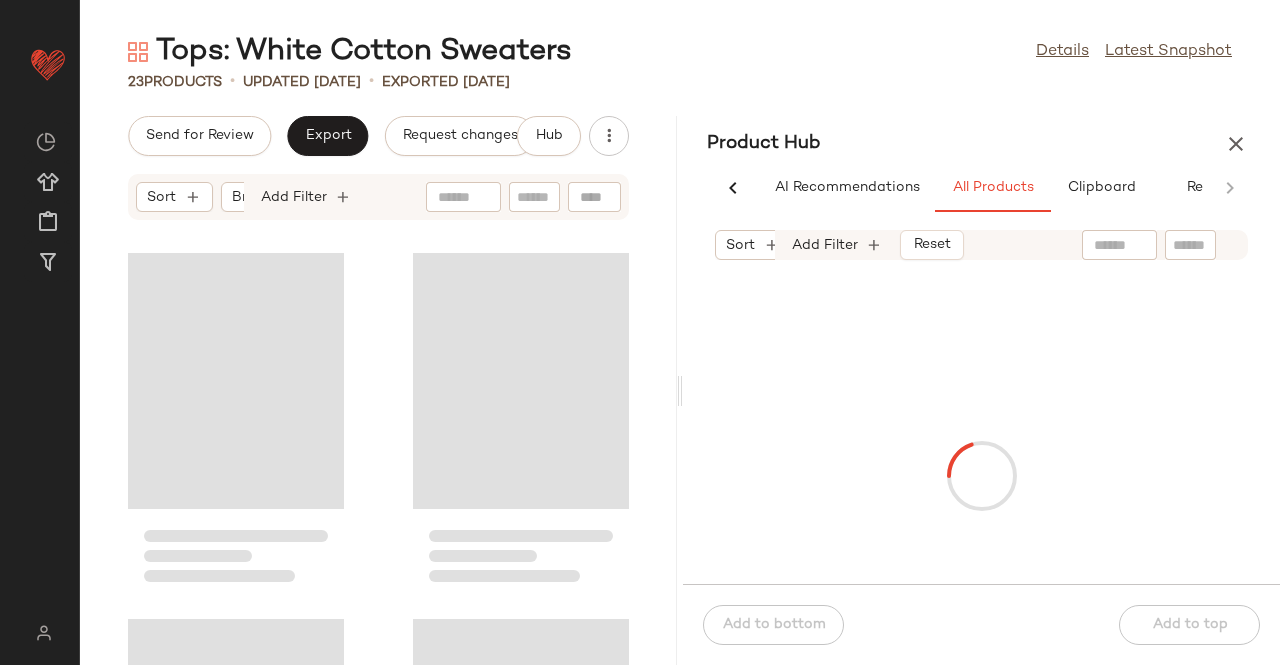 scroll, scrollTop: 0, scrollLeft: 62, axis: horizontal 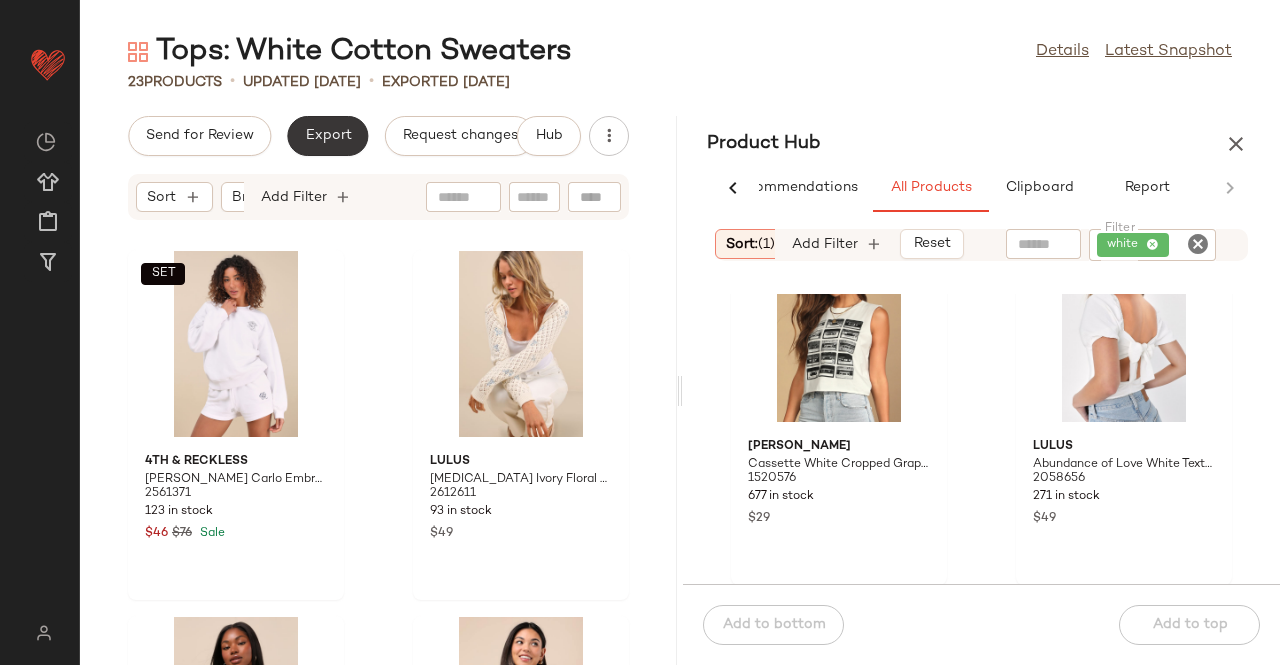 click on "Export" at bounding box center [327, 136] 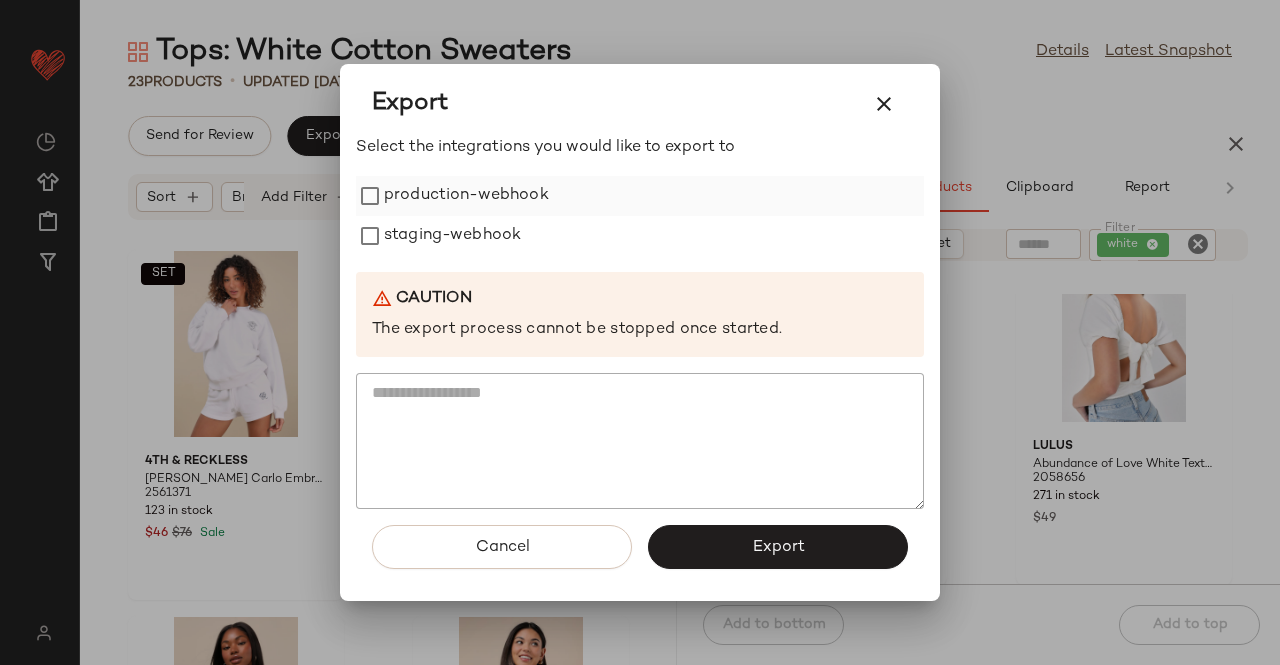 click on "production-webhook" at bounding box center (466, 196) 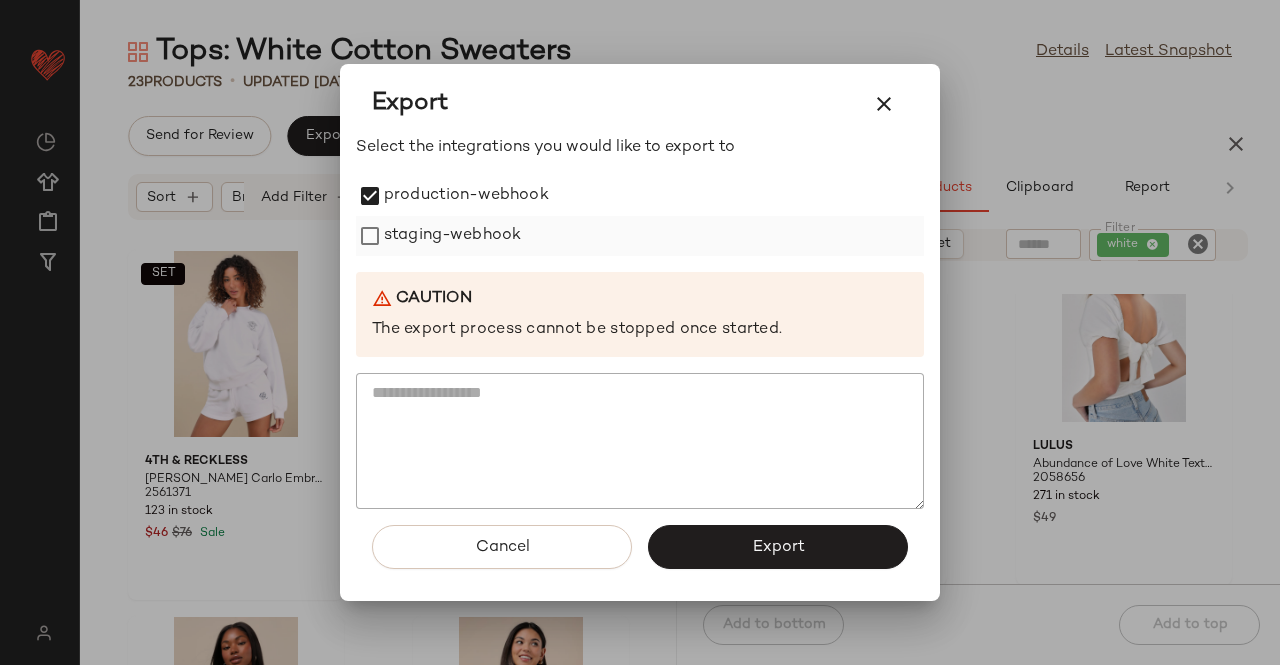 click on "production-webhook" at bounding box center (466, 196) 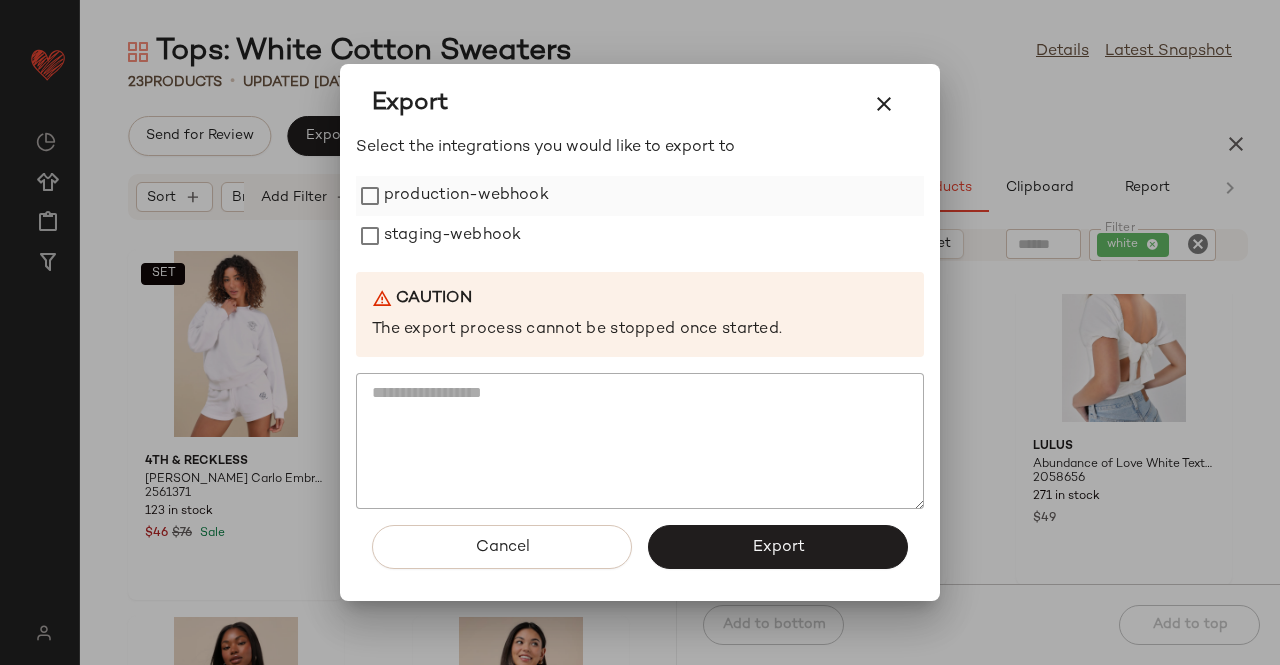 drag, startPoint x: 427, startPoint y: 228, endPoint x: 424, endPoint y: 195, distance: 33.13608 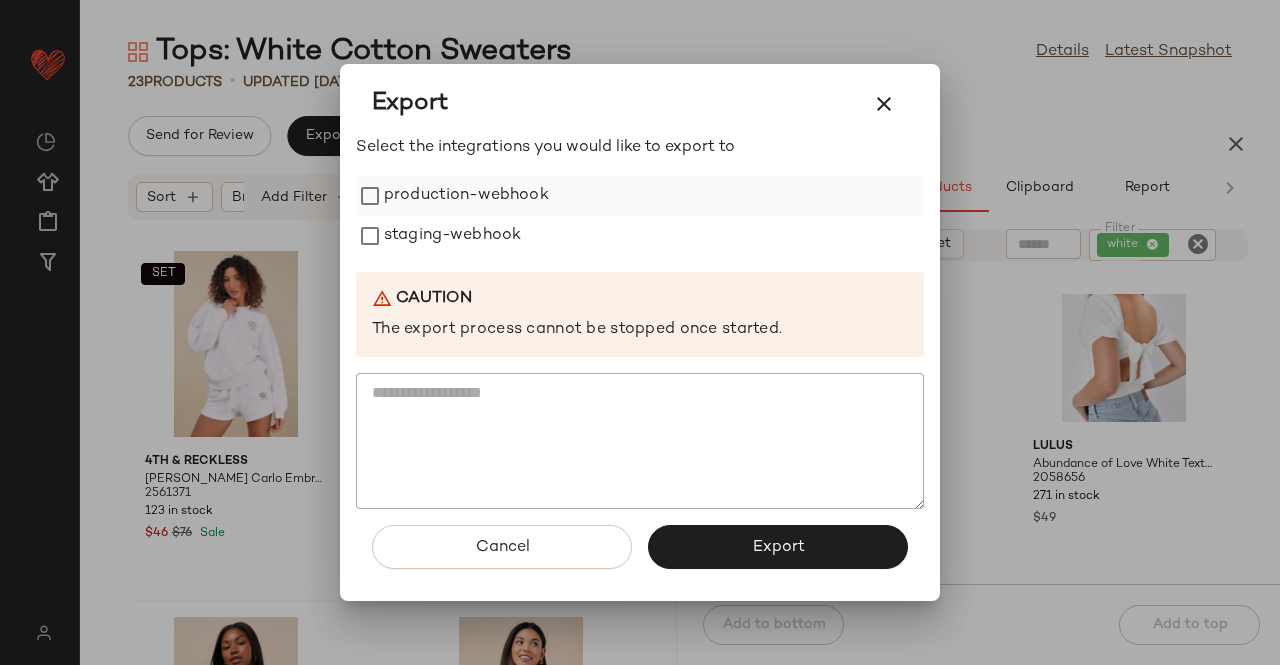 click on "staging-webhook" at bounding box center [452, 236] 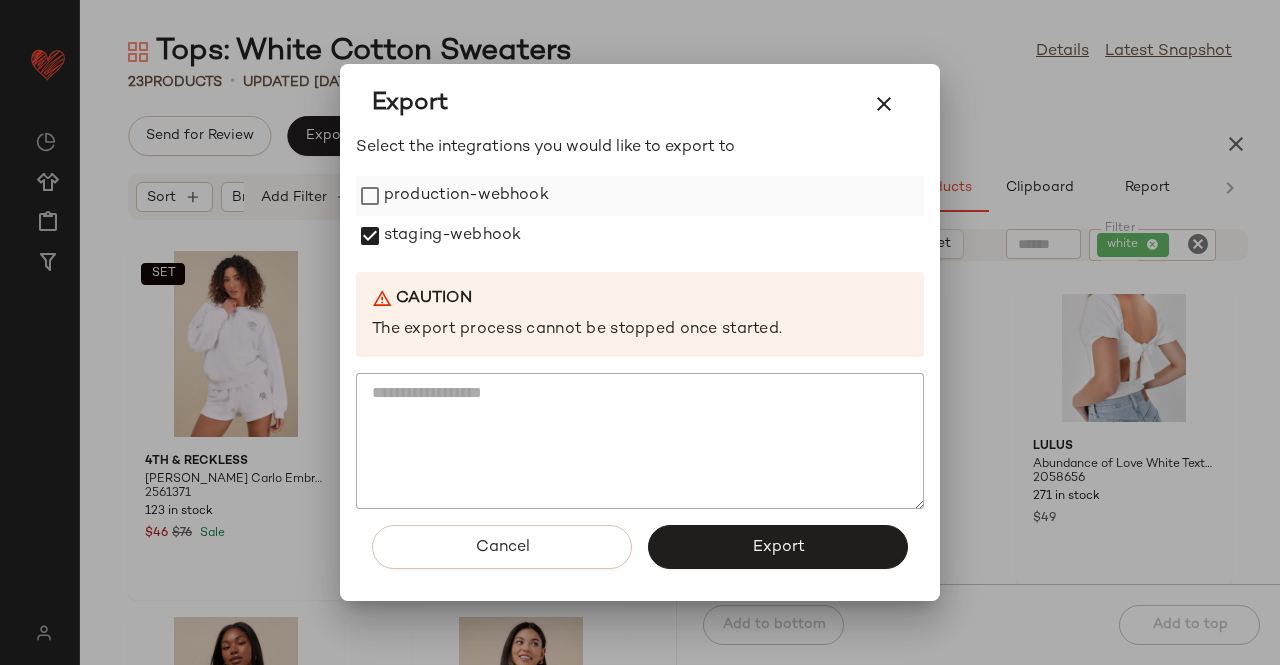 click on "production-webhook" at bounding box center (466, 196) 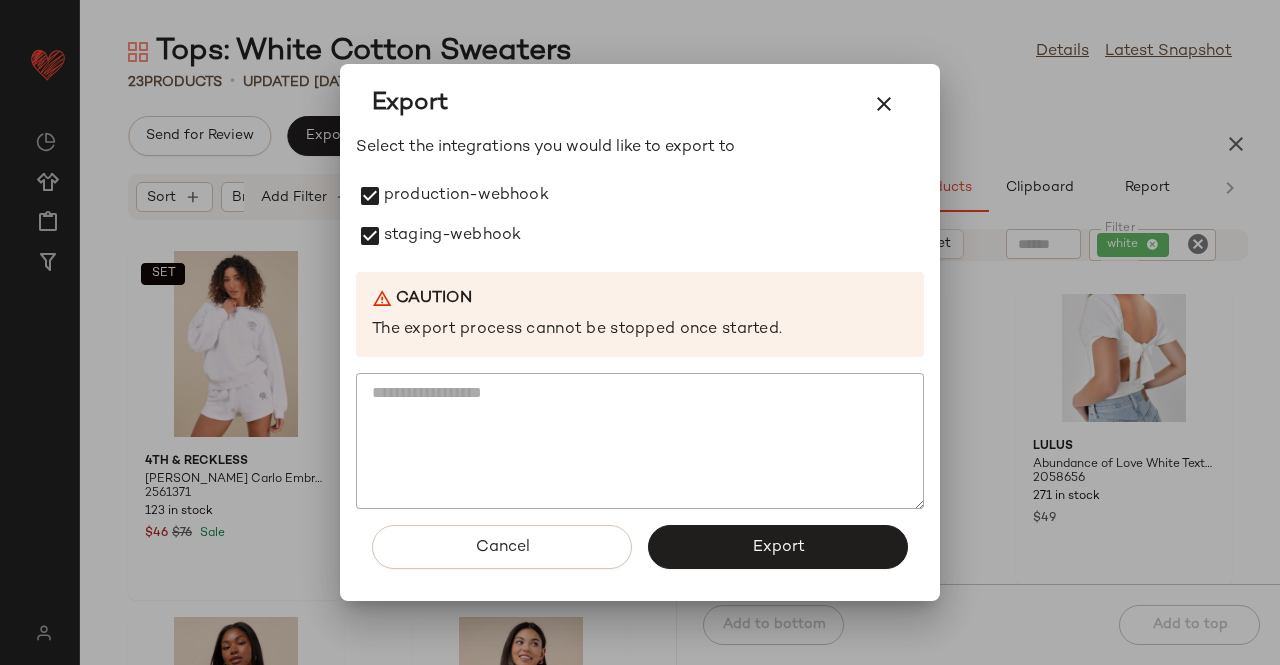 click on "Export" at bounding box center (778, 547) 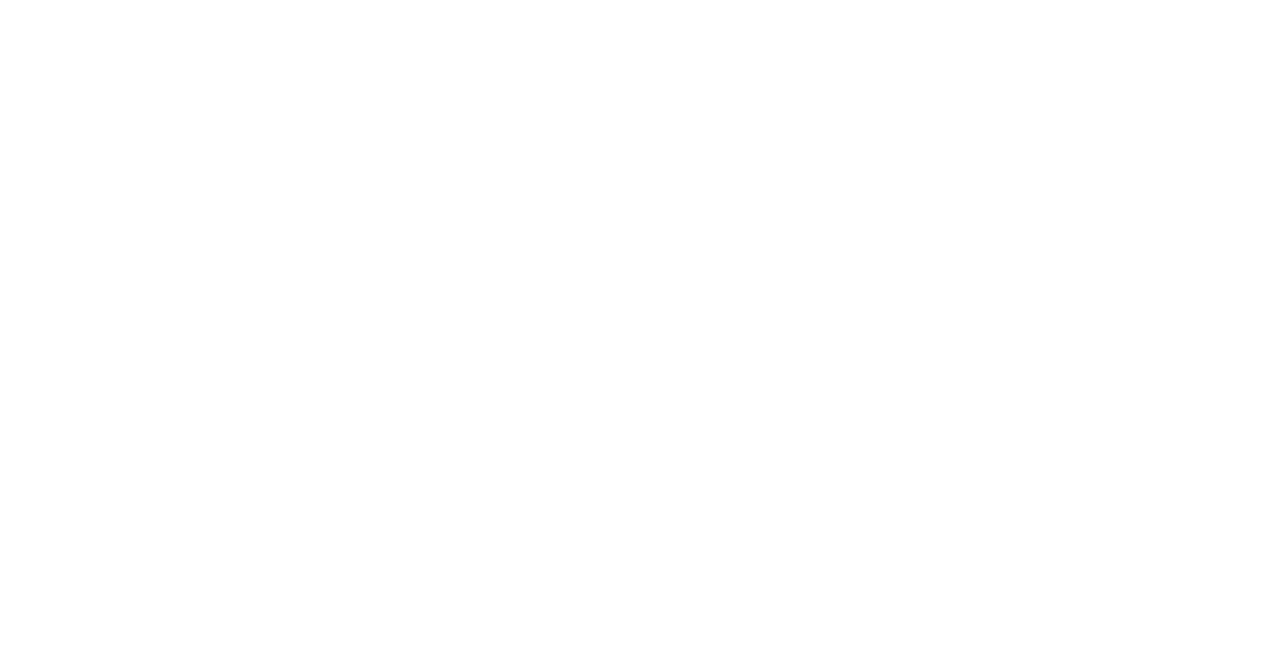 scroll, scrollTop: 0, scrollLeft: 0, axis: both 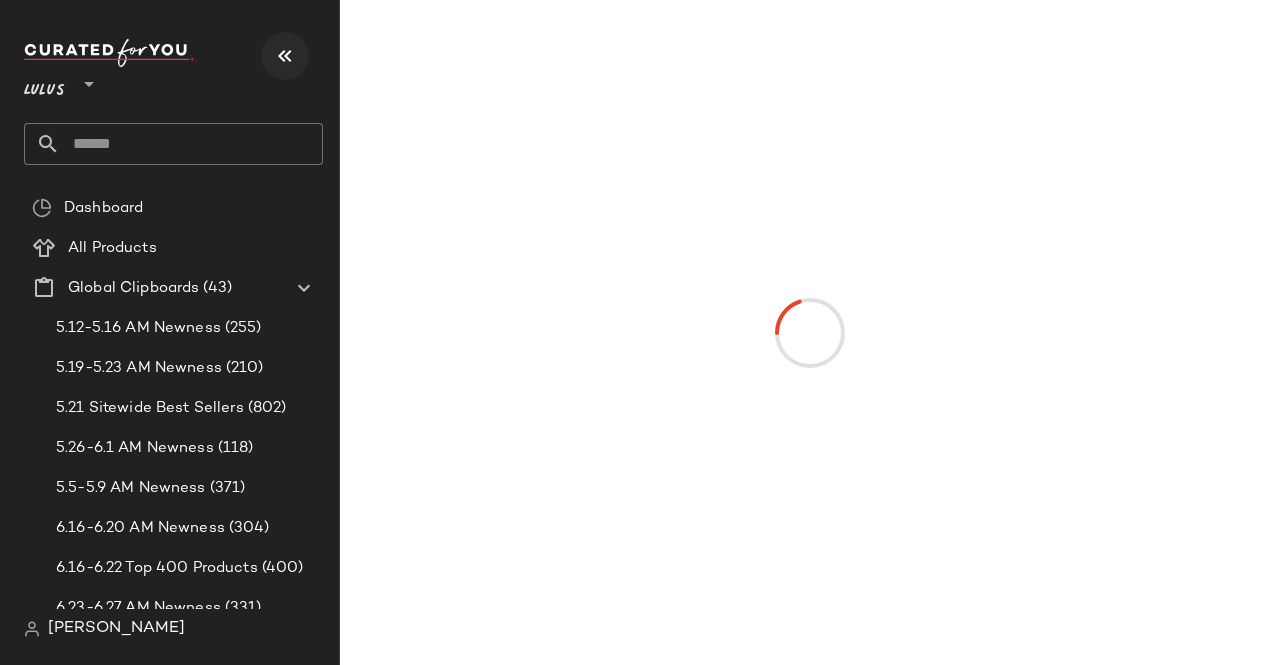 click at bounding box center [285, 56] 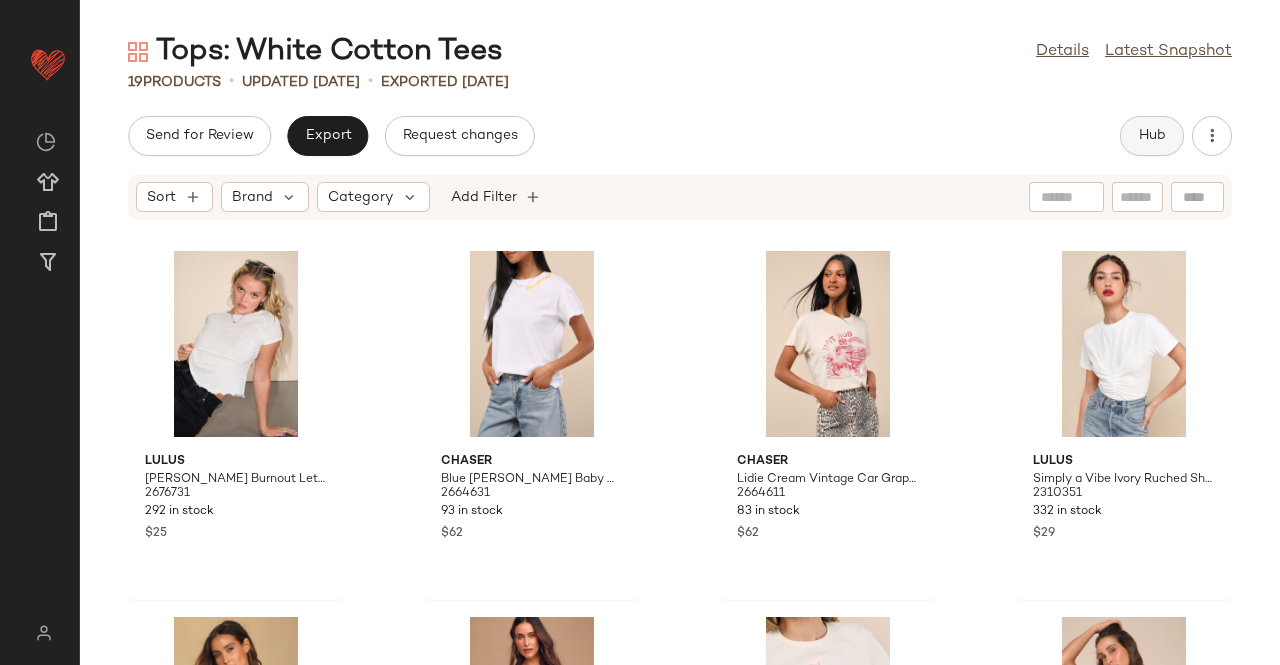 click on "Hub" at bounding box center (1152, 136) 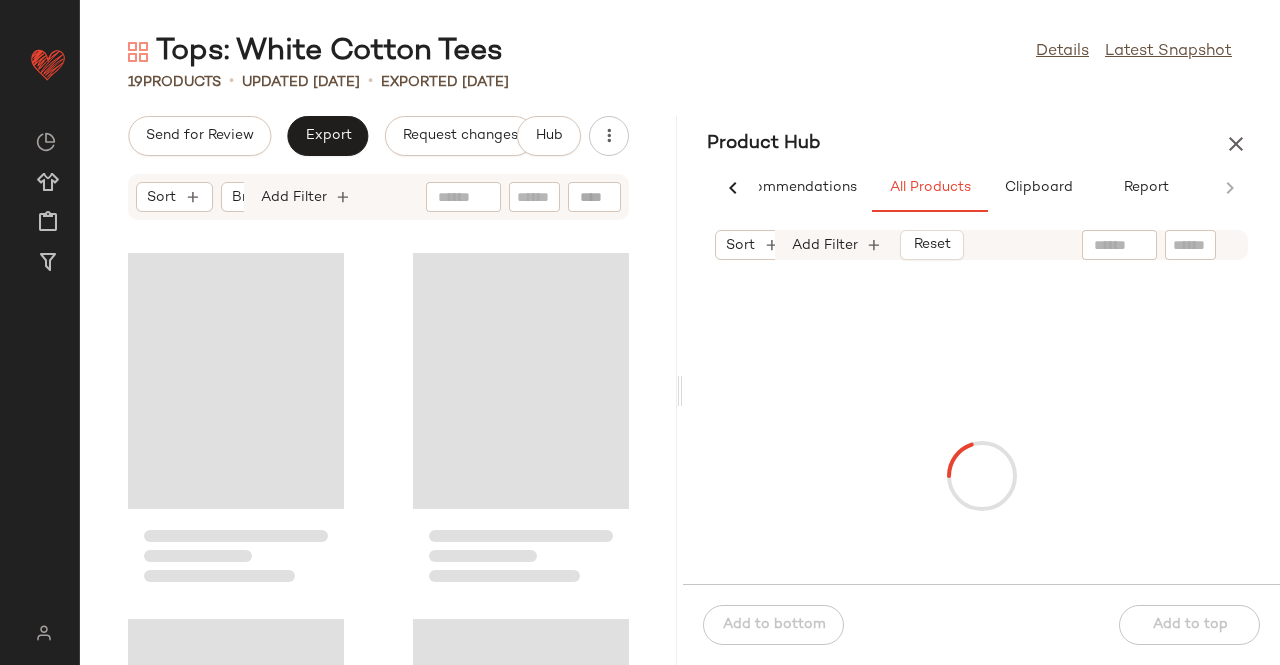 scroll, scrollTop: 0, scrollLeft: 62, axis: horizontal 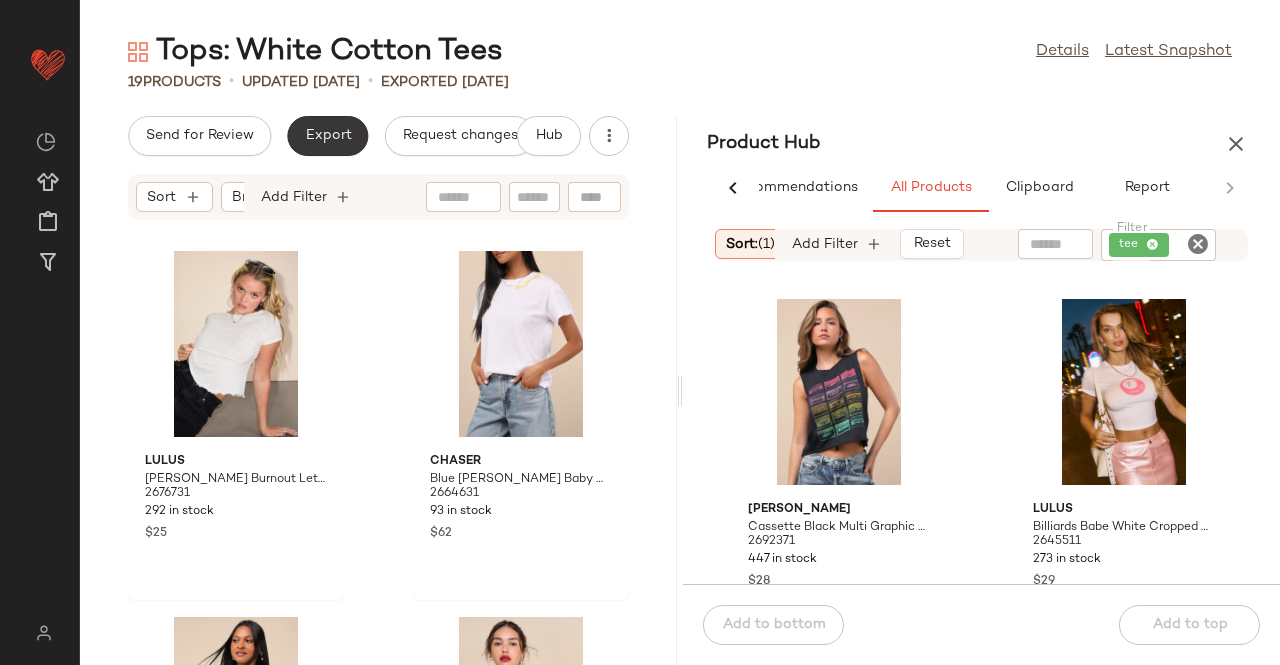 click on "Export" 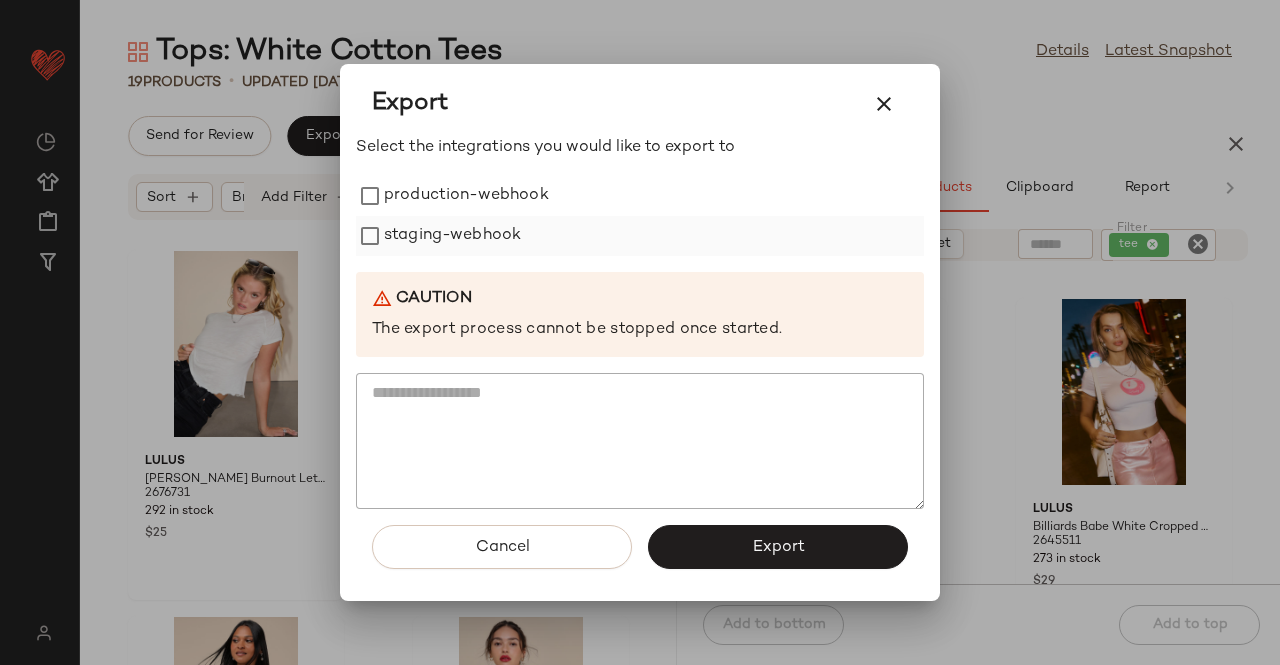 drag, startPoint x: 439, startPoint y: 198, endPoint x: 442, endPoint y: 225, distance: 27.166155 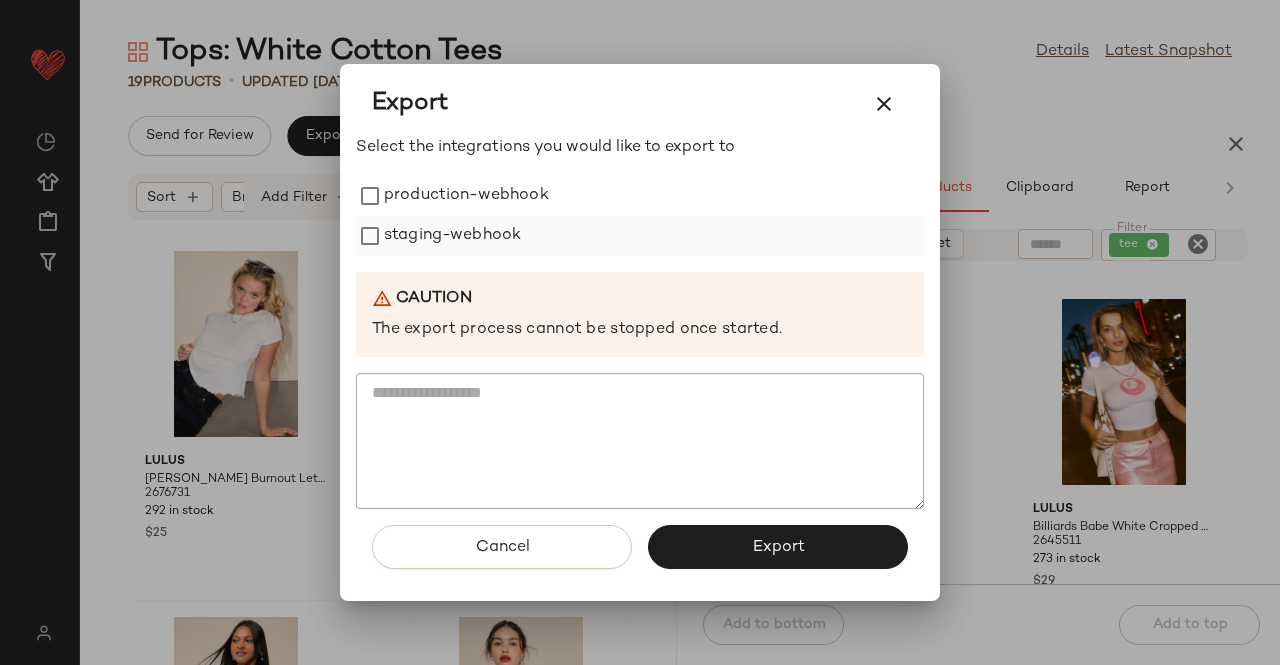 click on "production-webhook" at bounding box center [466, 196] 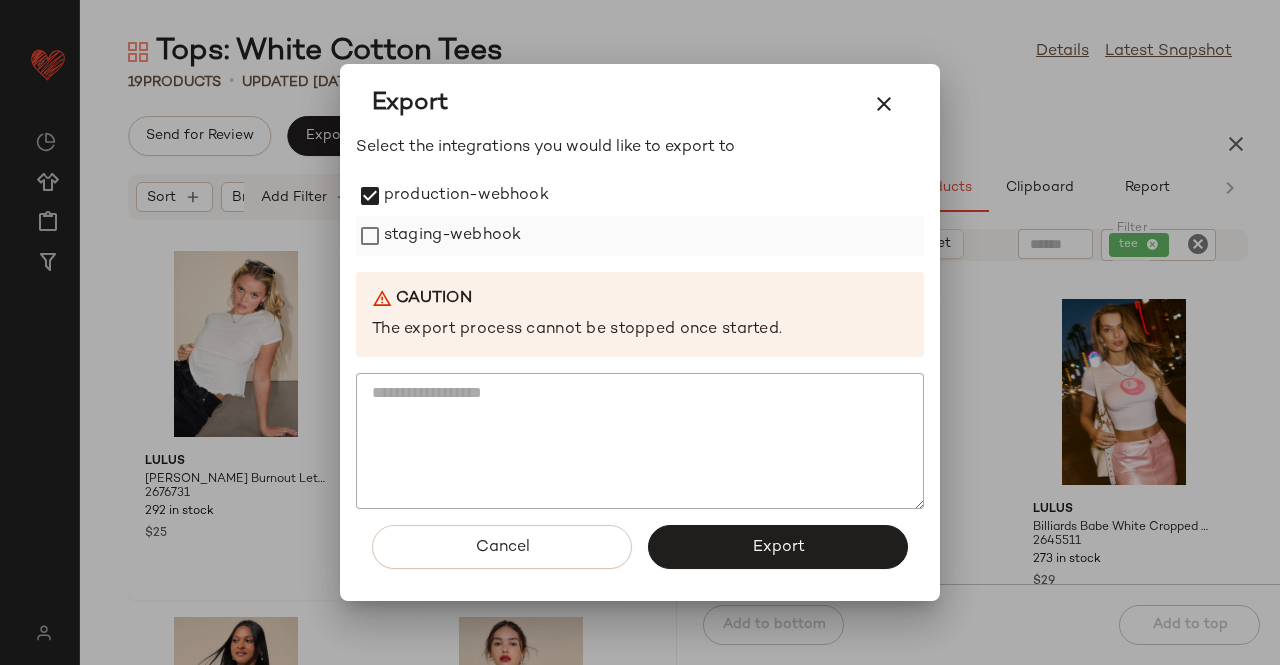 click on "staging-webhook" at bounding box center (452, 236) 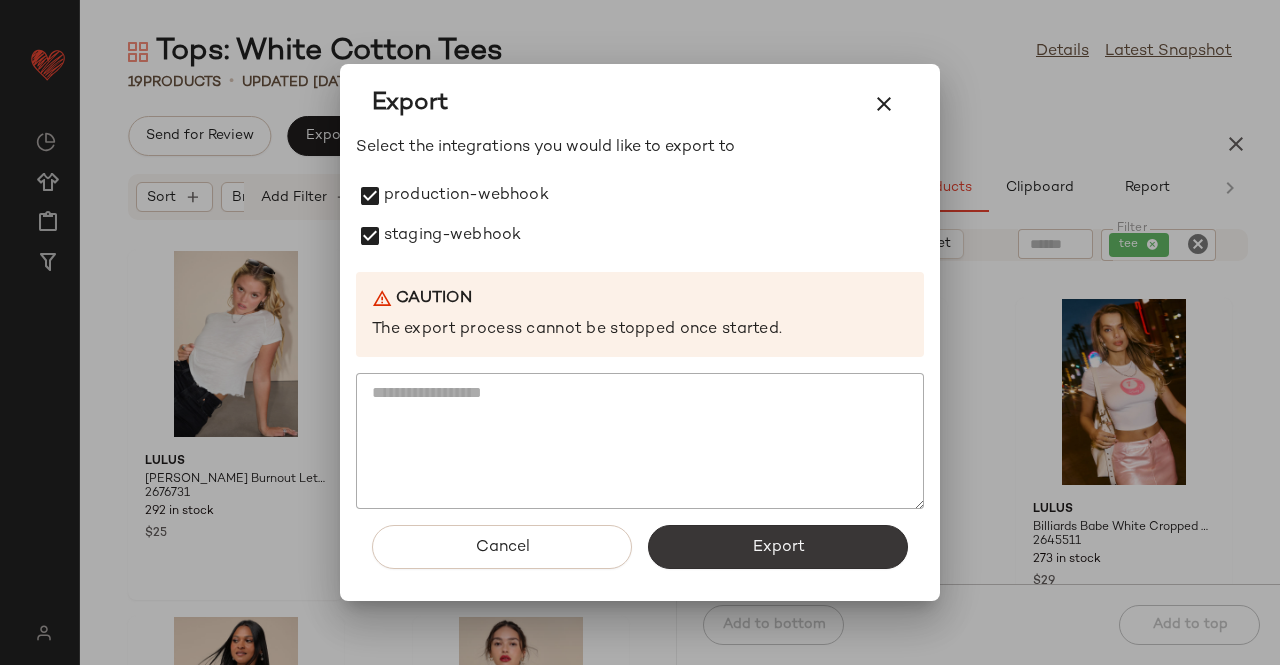 click on "Export" at bounding box center [778, 547] 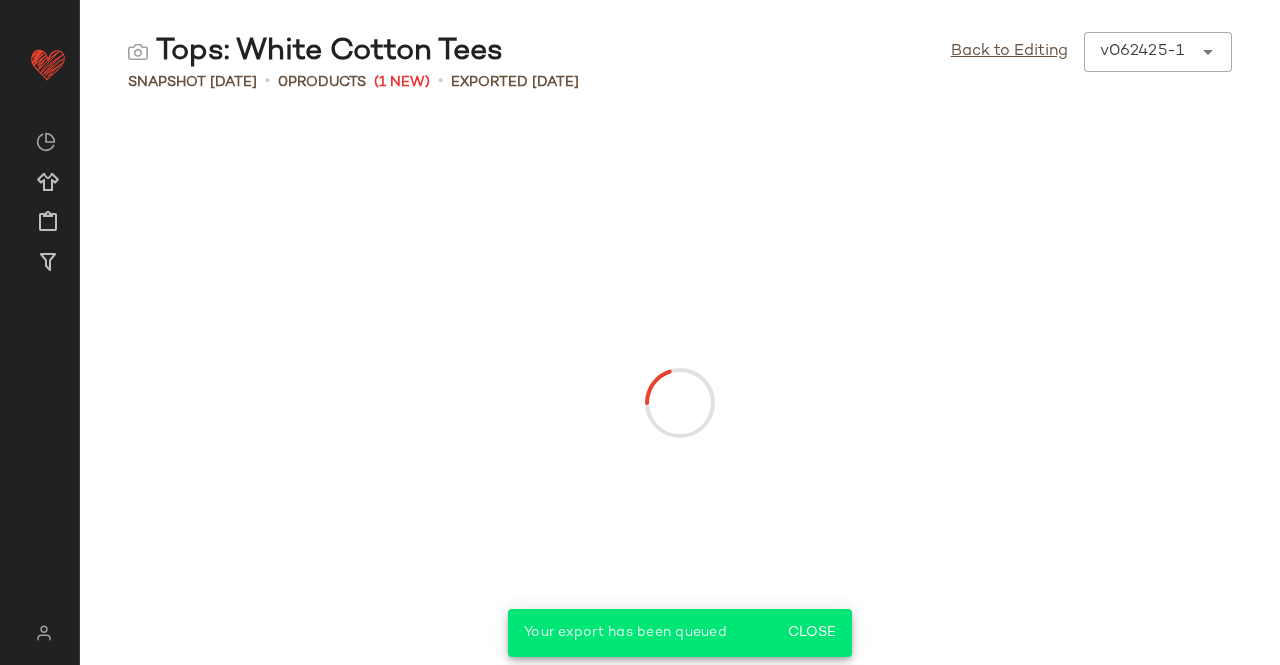 click at bounding box center [680, 402] 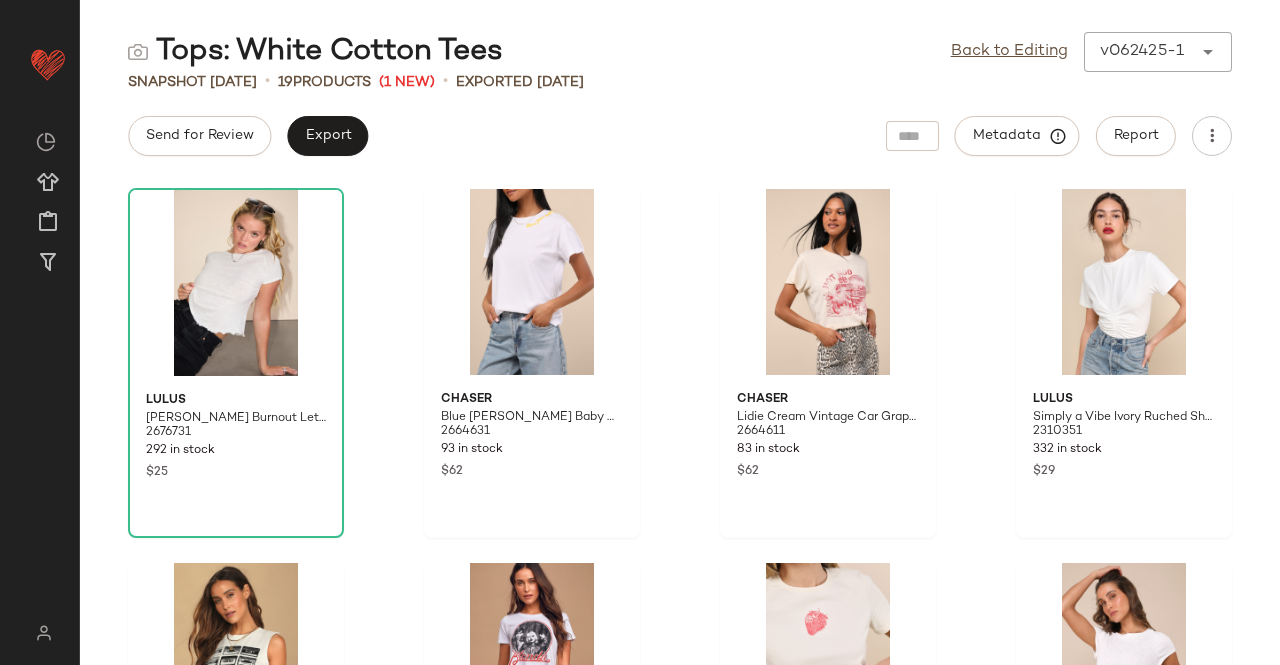 click on "Back to Editing  v062425-1 ******" at bounding box center [1091, 52] 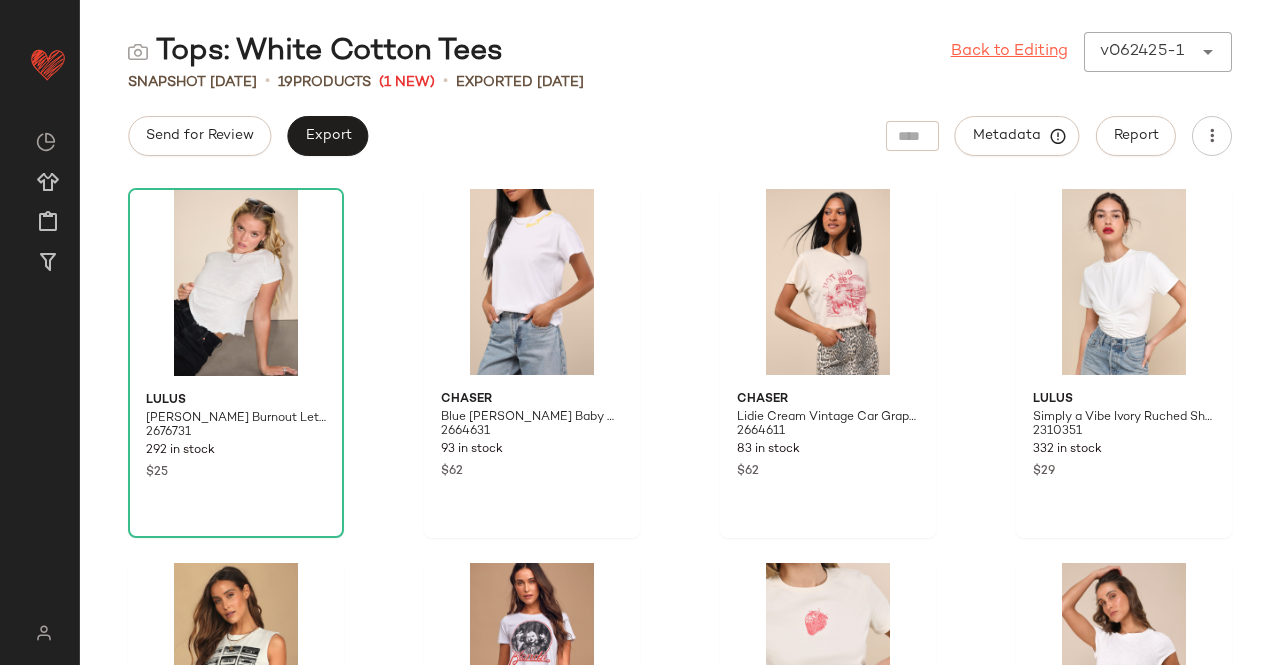 click on "Back to Editing" at bounding box center (1009, 52) 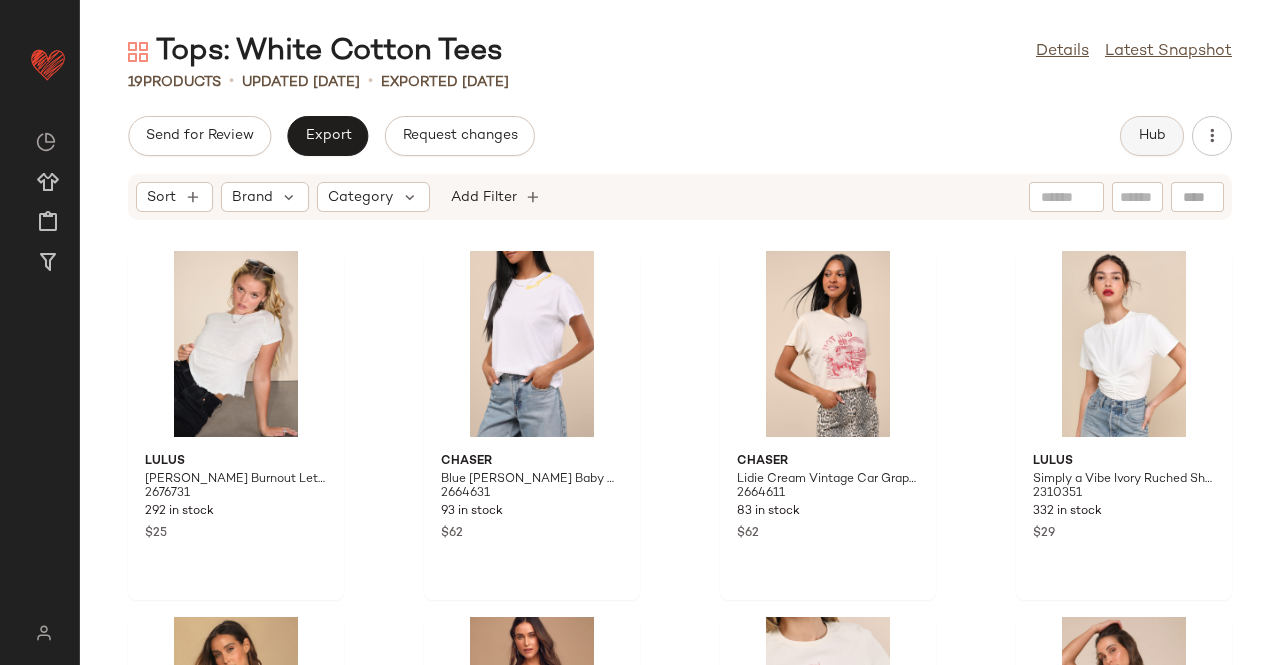 click on "Hub" 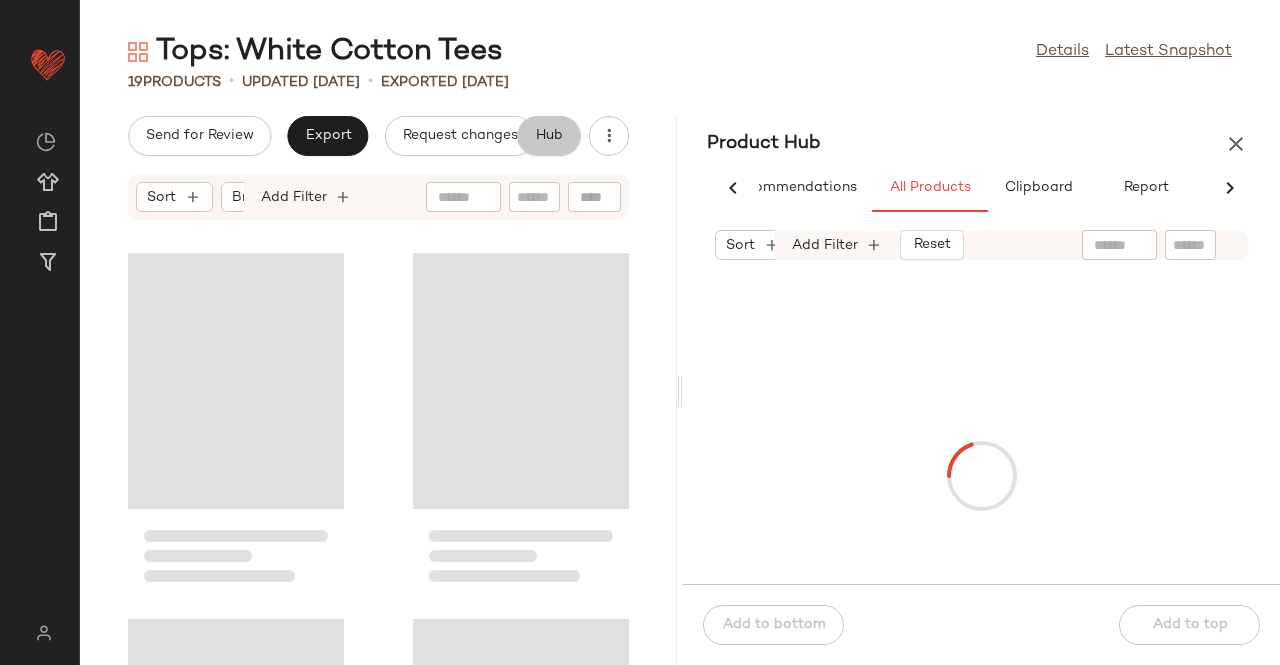 scroll, scrollTop: 0, scrollLeft: 62, axis: horizontal 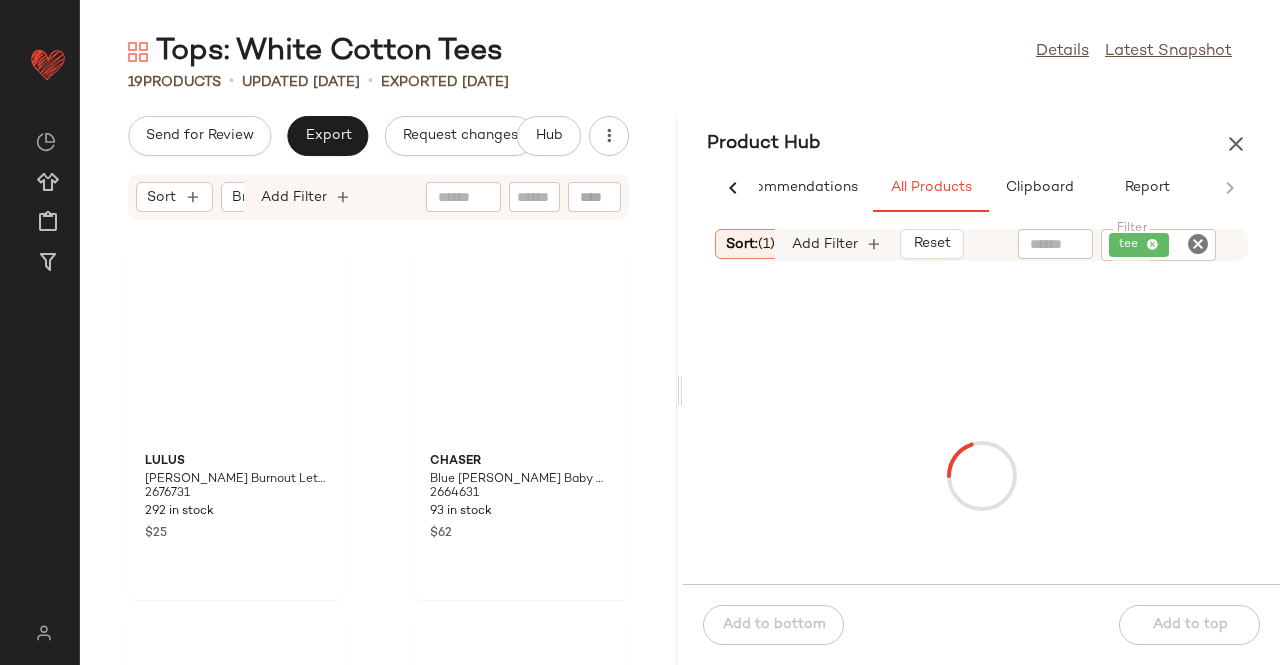 drag, startPoint x: 1136, startPoint y: 231, endPoint x: 1183, endPoint y: 243, distance: 48.507732 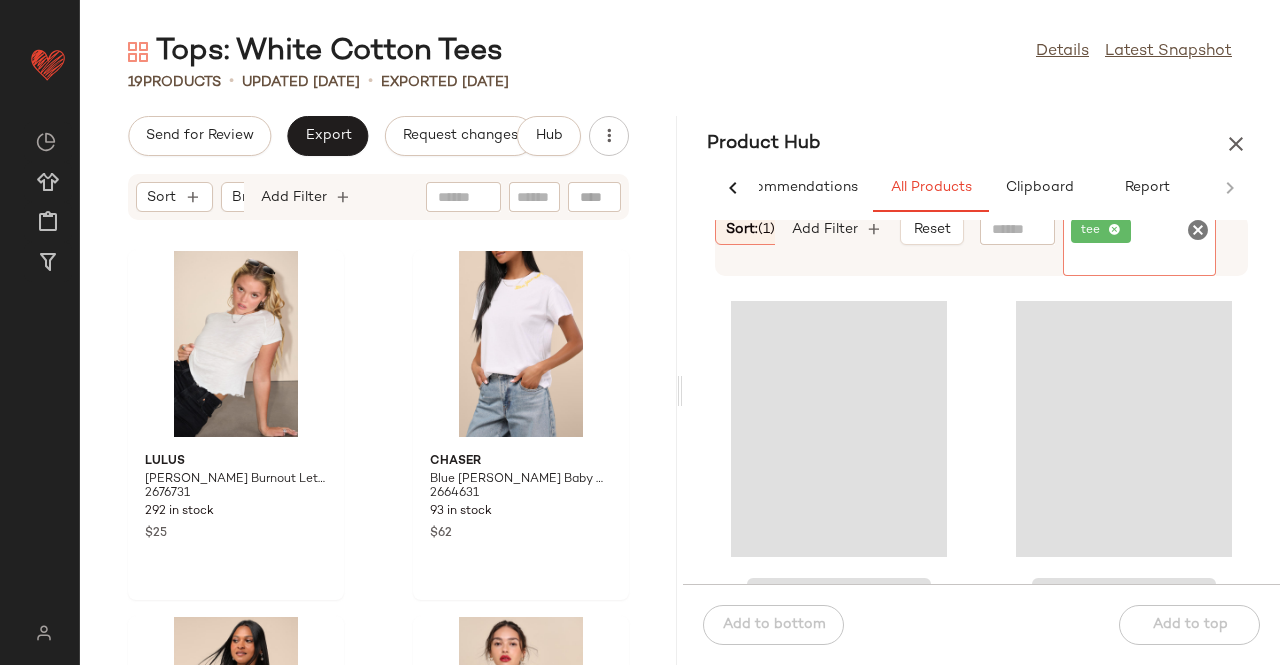 click 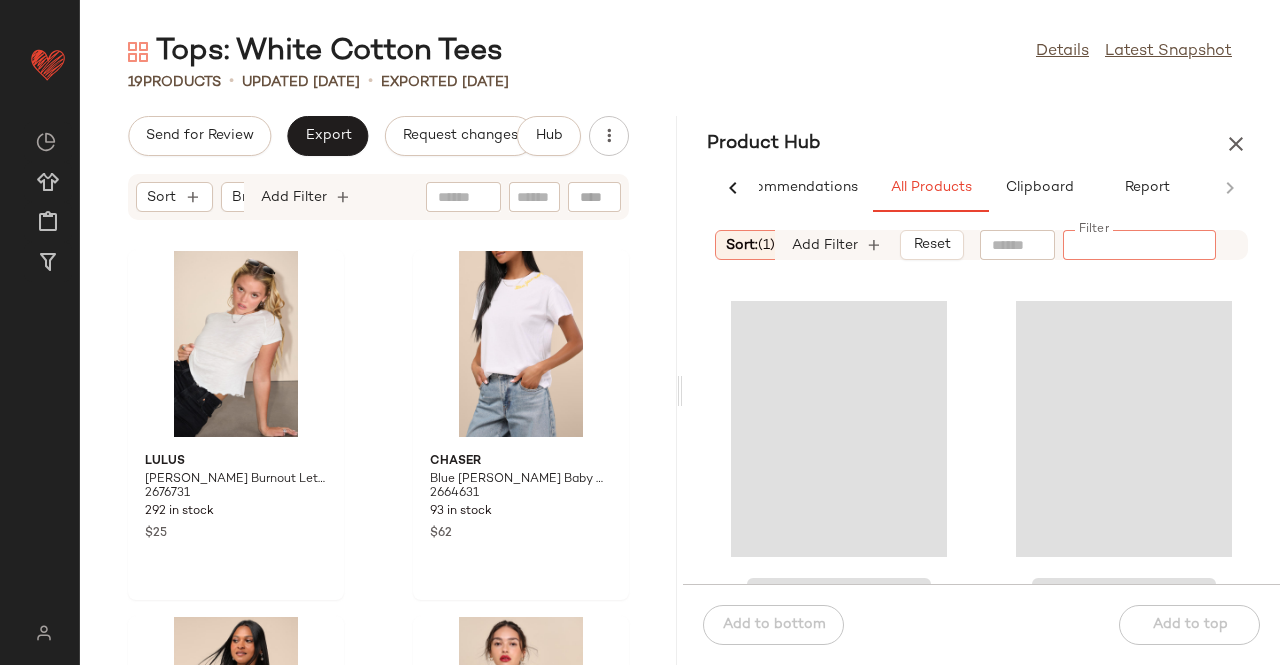 drag, startPoint x: 1115, startPoint y: 231, endPoint x: 1022, endPoint y: 232, distance: 93.00538 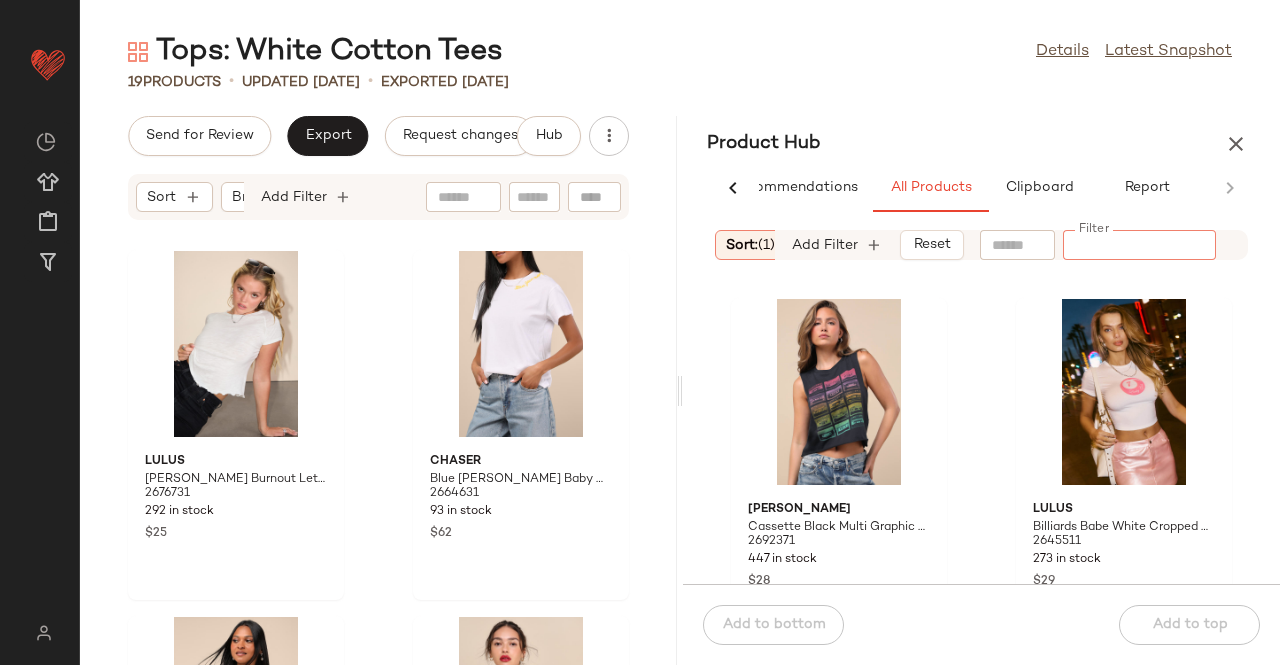 click on "Sort:   (1)" at bounding box center (750, 245) 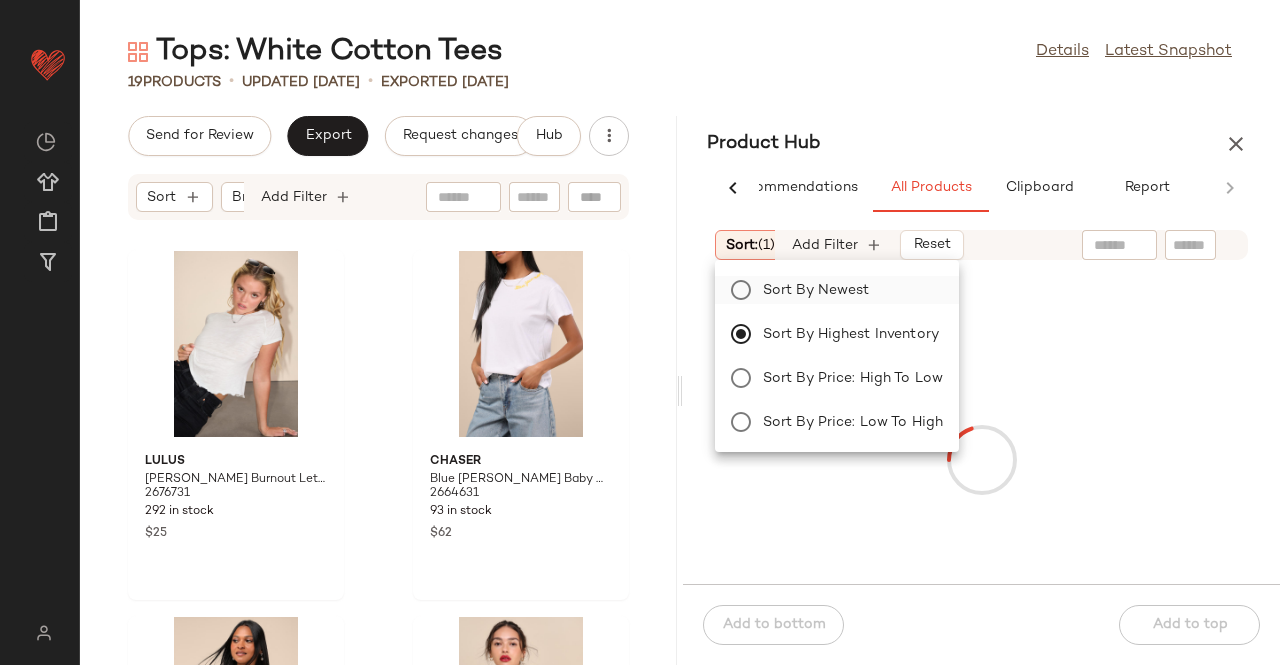 click on "Sort by Newest" 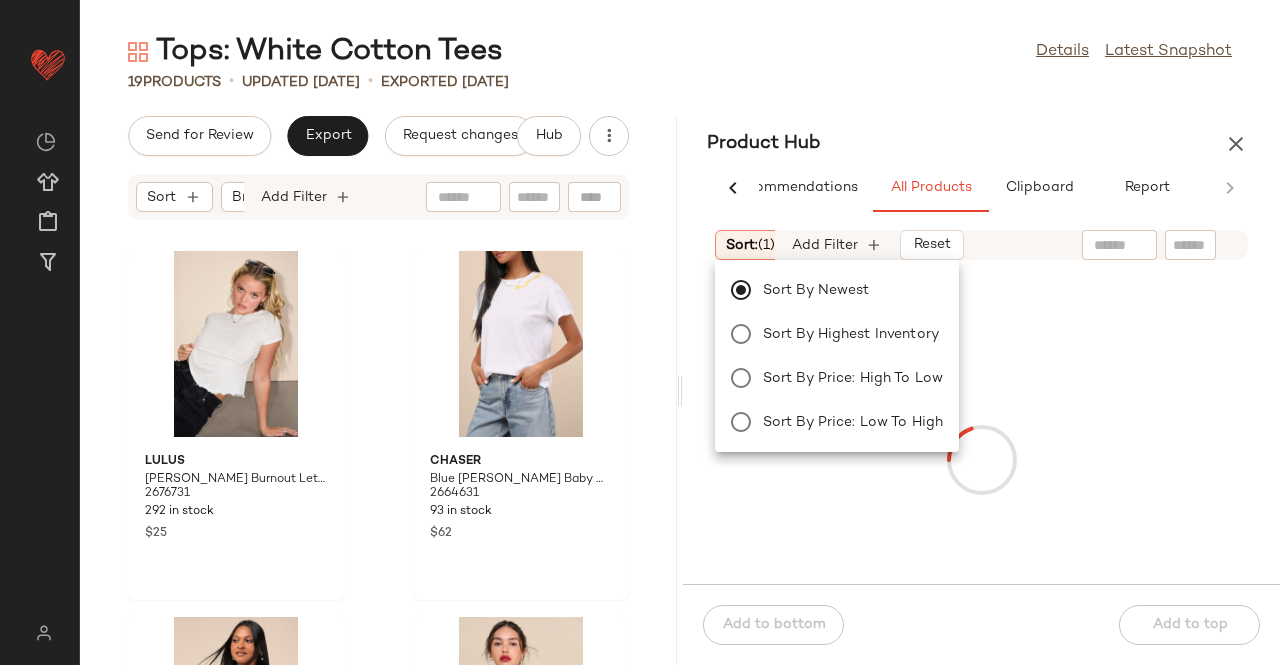 click on "Product Hub" at bounding box center [981, 144] 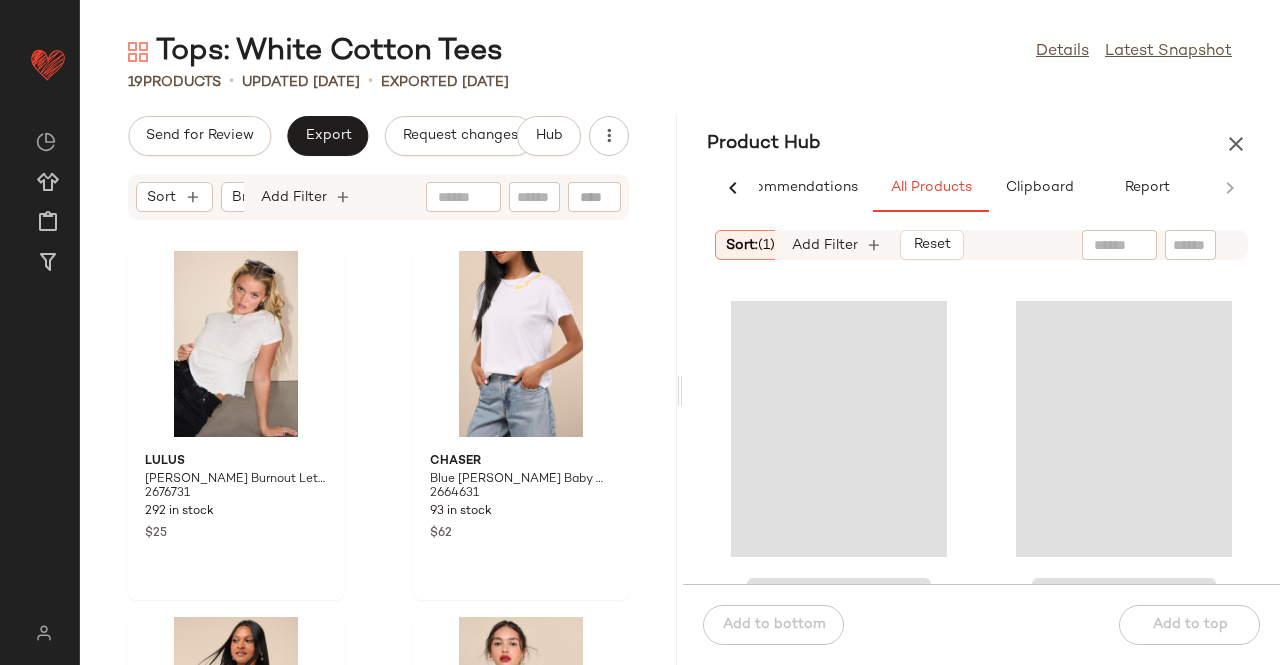 drag, startPoint x: 1176, startPoint y: 225, endPoint x: 1160, endPoint y: 217, distance: 17.888544 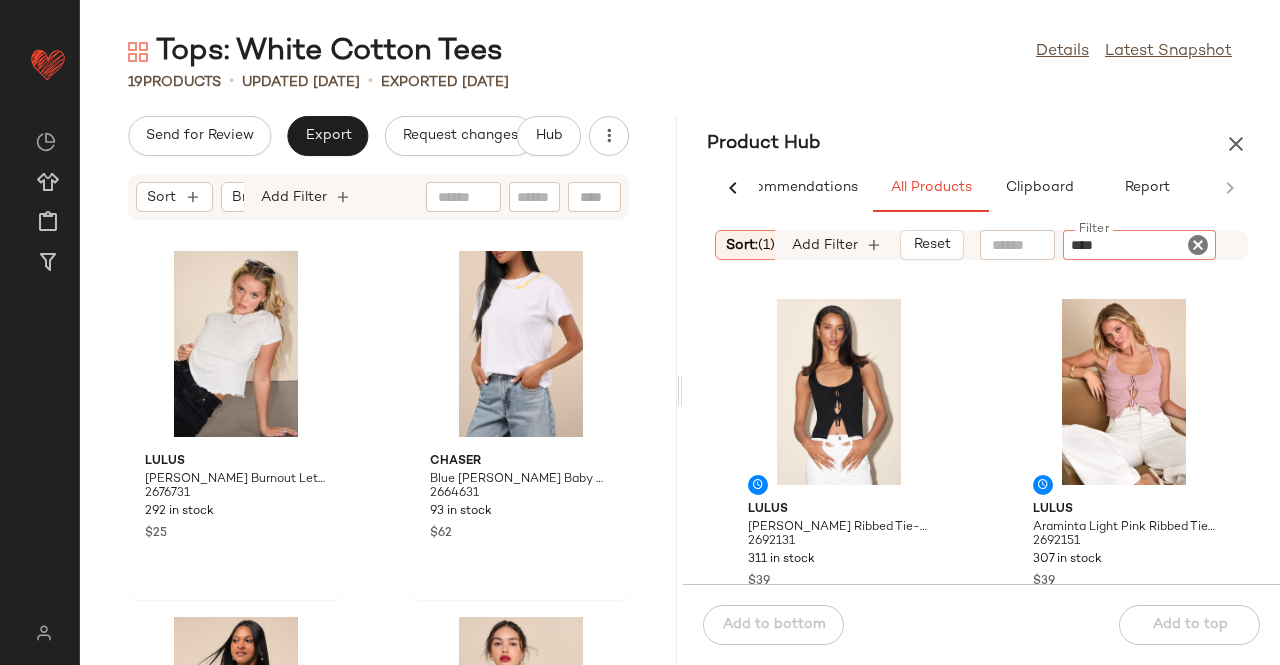type on "*****" 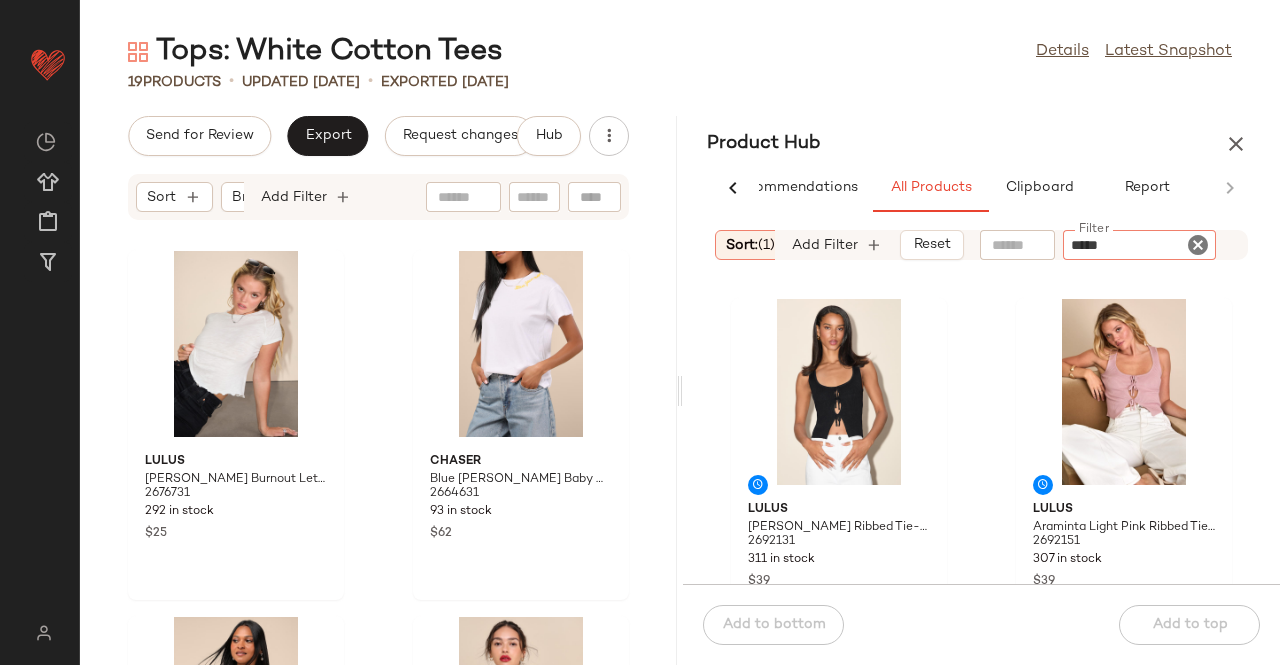 type 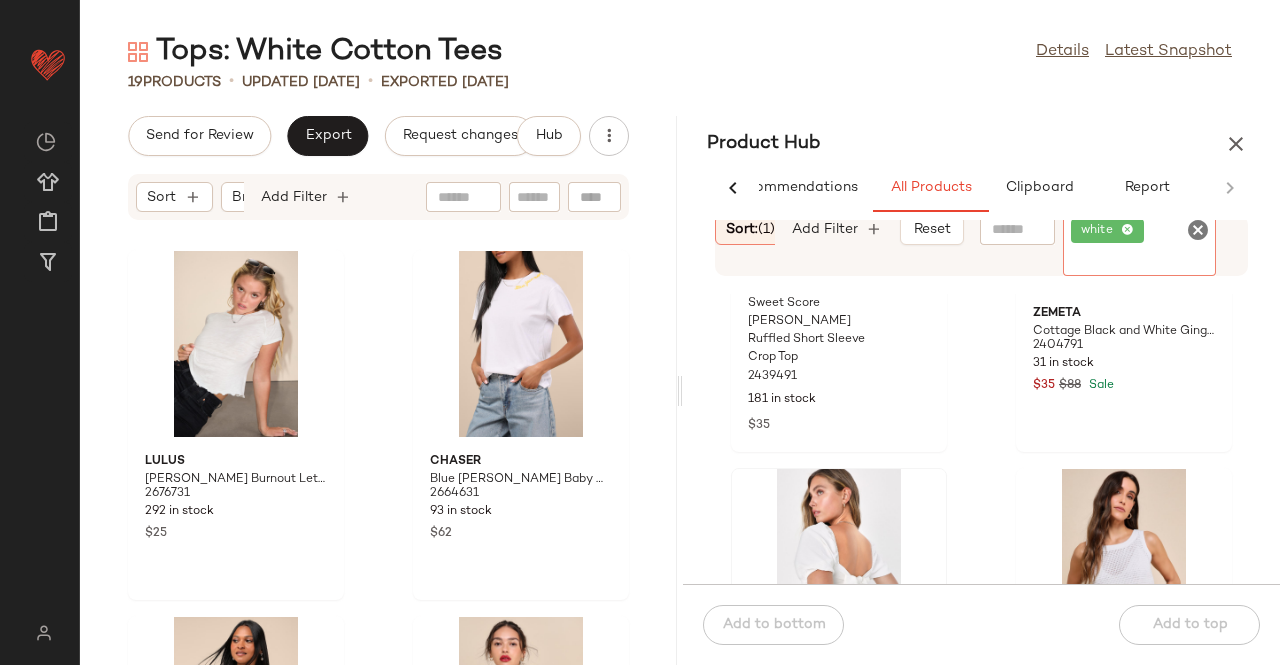scroll, scrollTop: 3007, scrollLeft: 0, axis: vertical 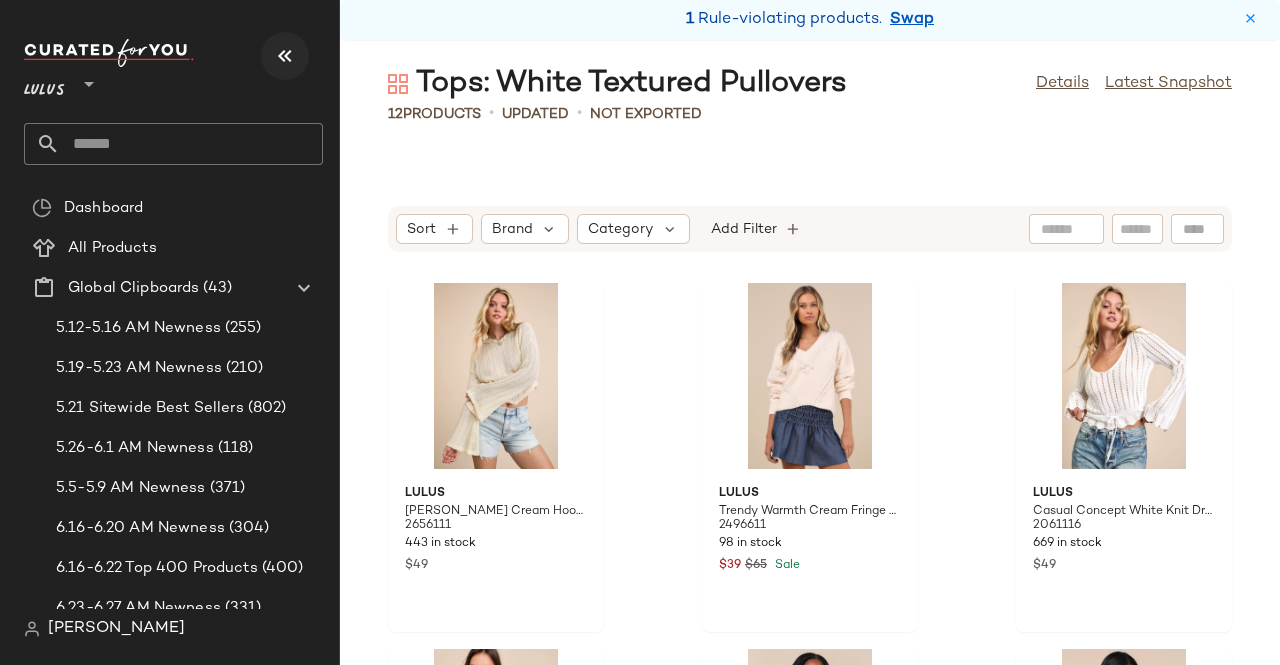 click at bounding box center [285, 56] 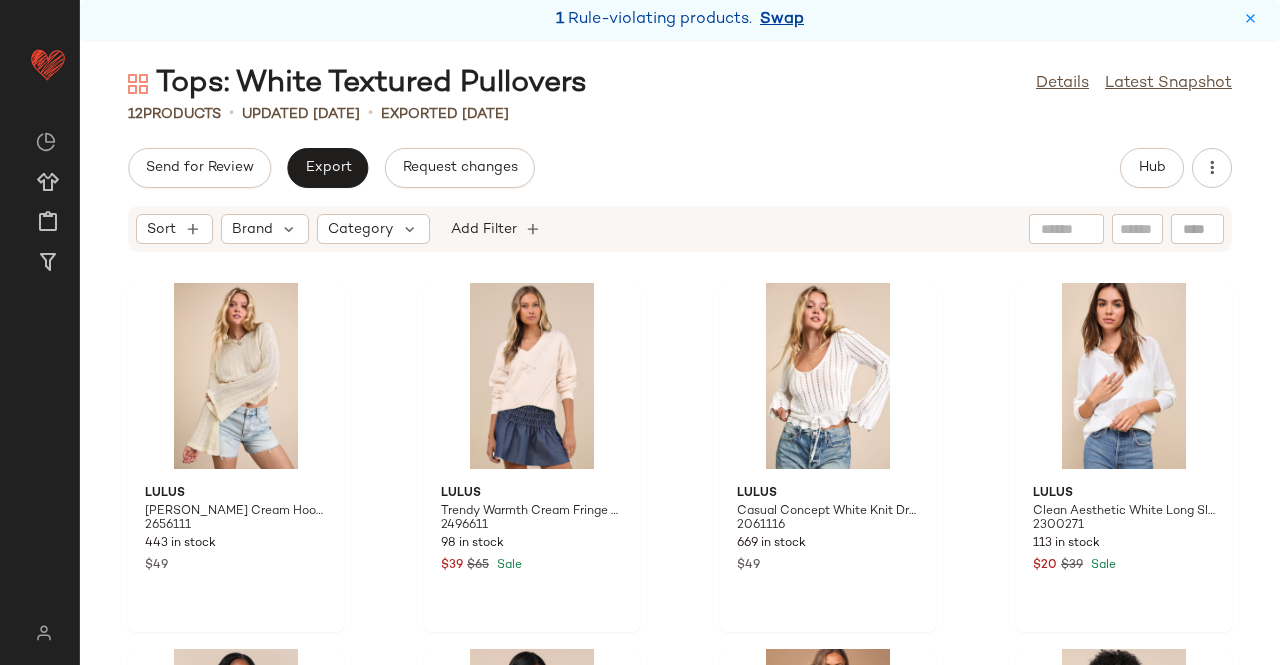 click on "Swap" at bounding box center (782, 20) 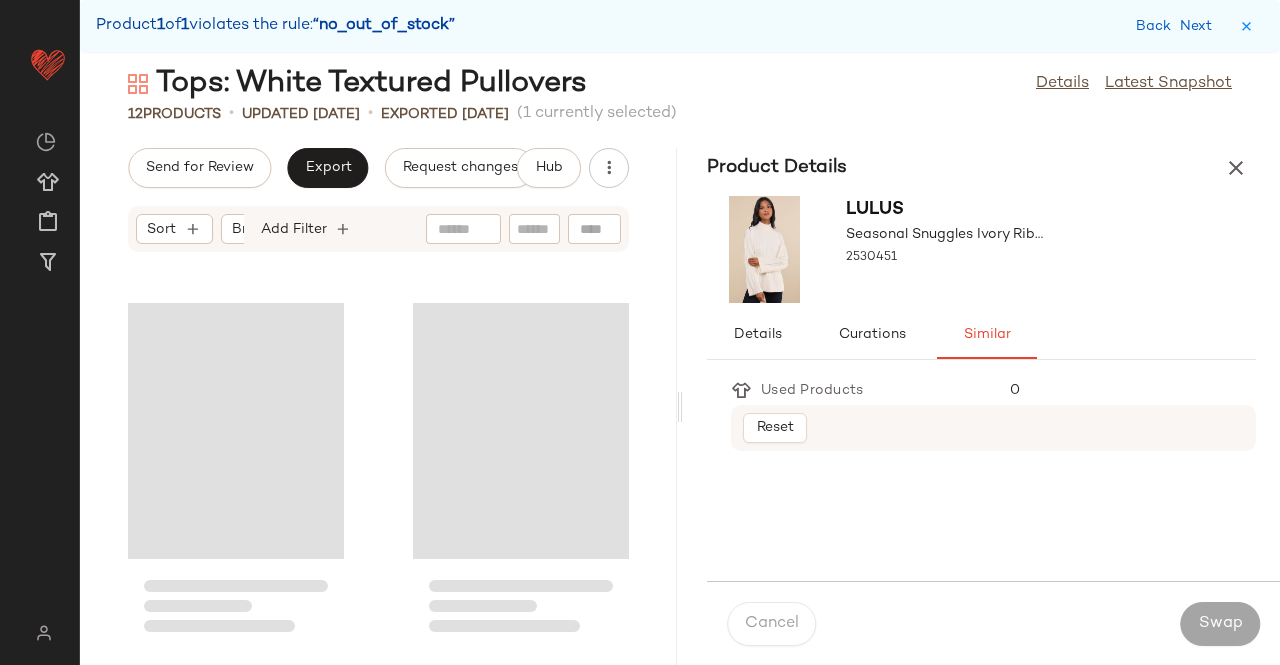 scroll, scrollTop: 1464, scrollLeft: 0, axis: vertical 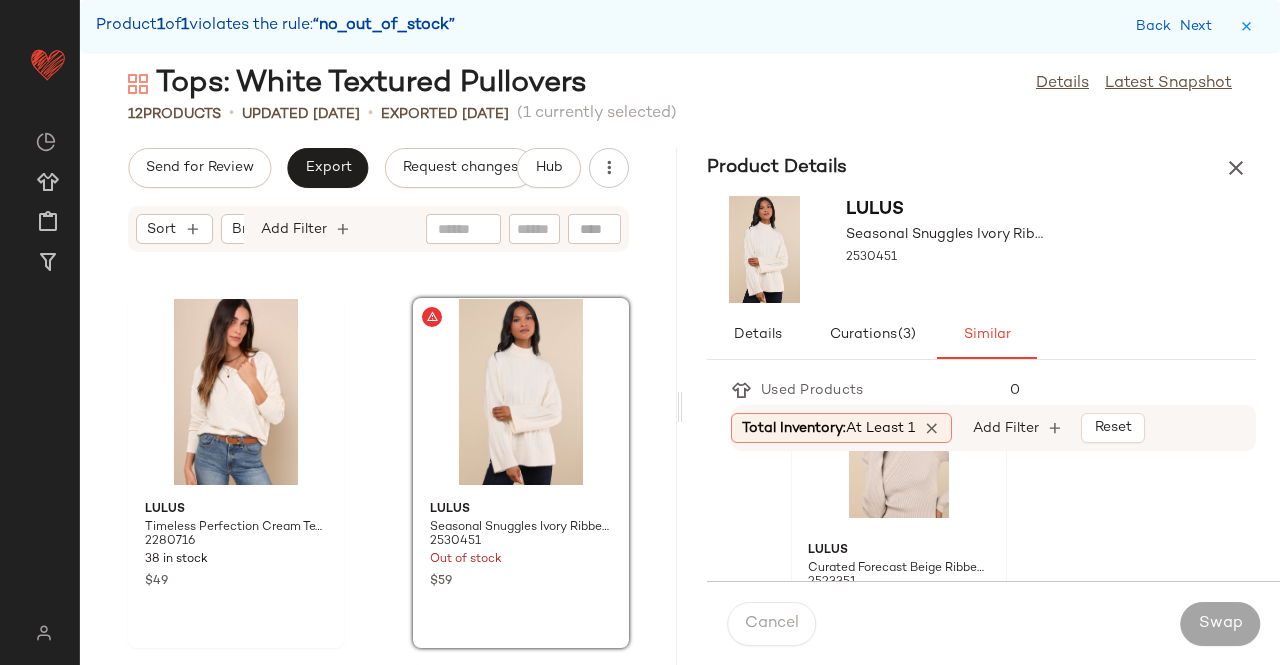 click 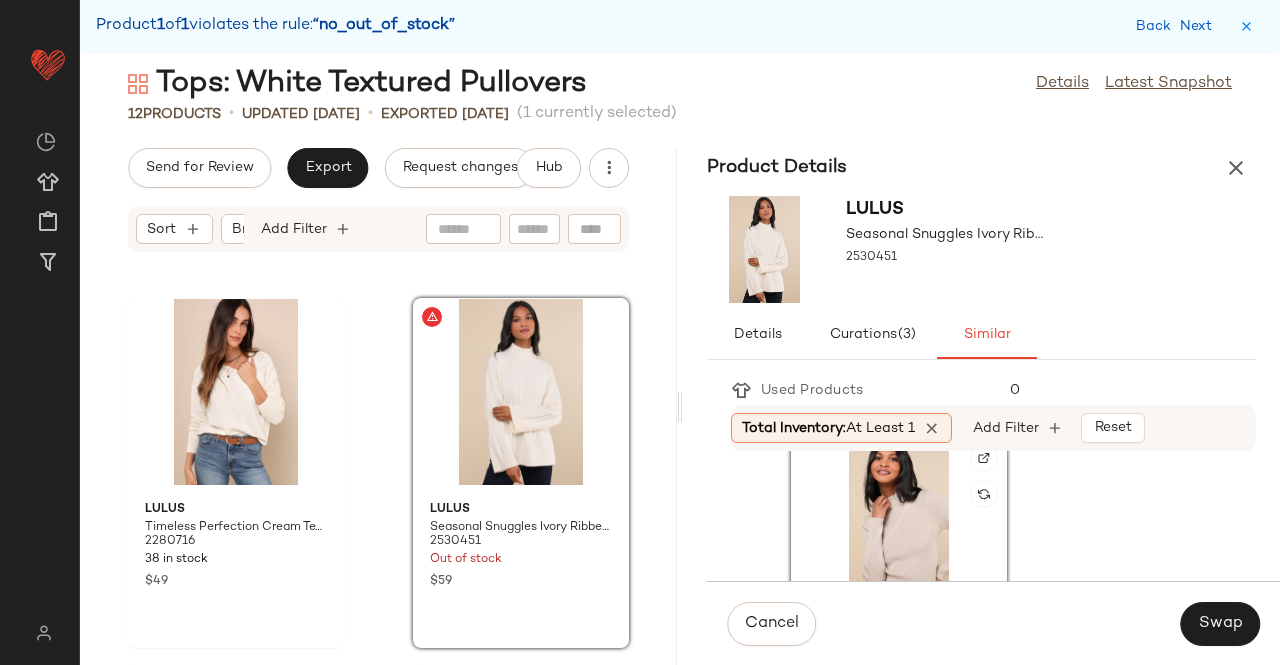 scroll, scrollTop: 0, scrollLeft: 0, axis: both 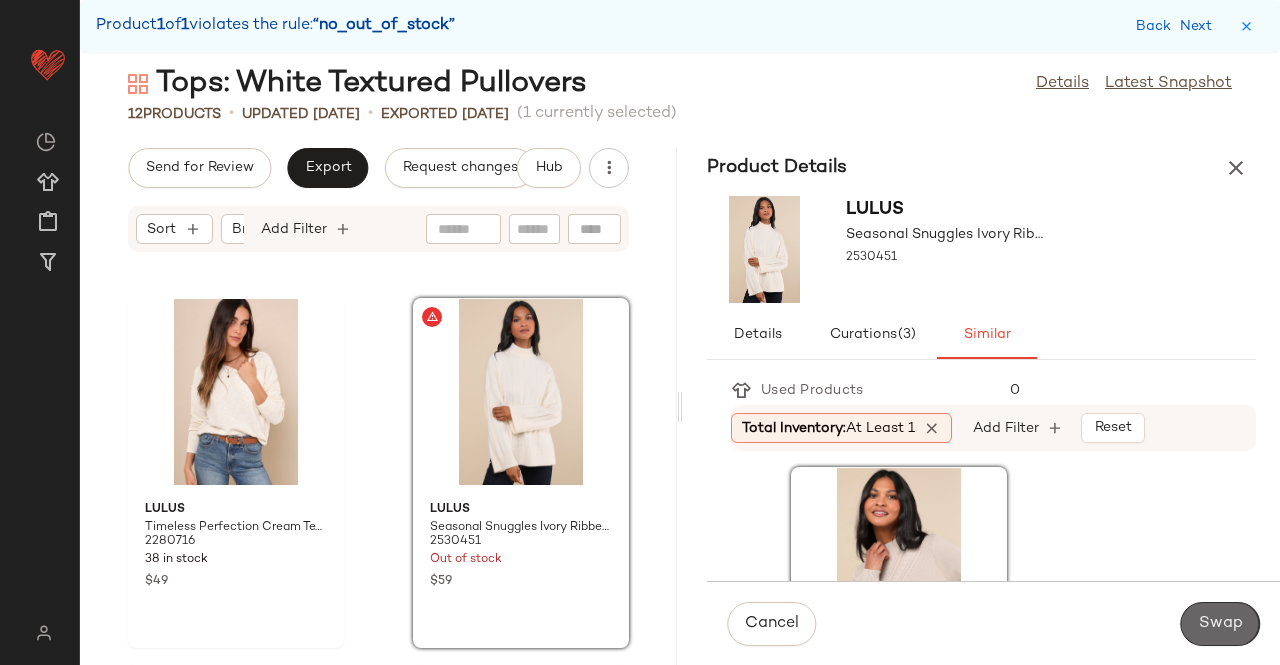click on "Swap" 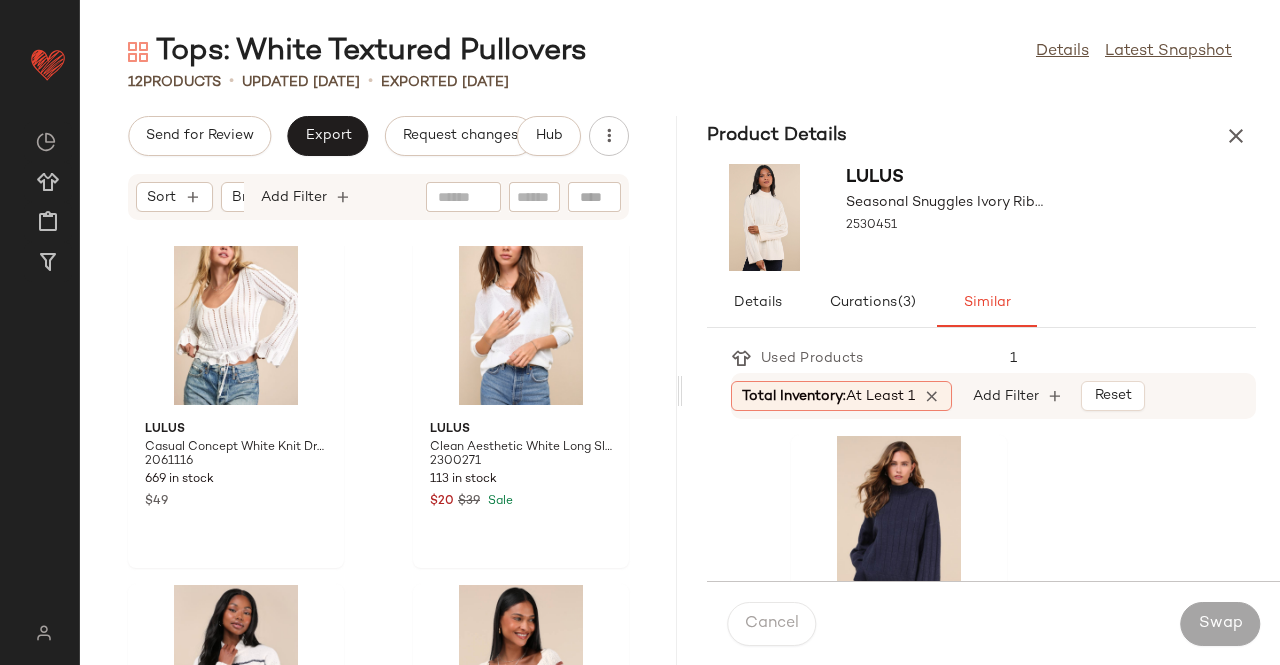 scroll, scrollTop: 0, scrollLeft: 0, axis: both 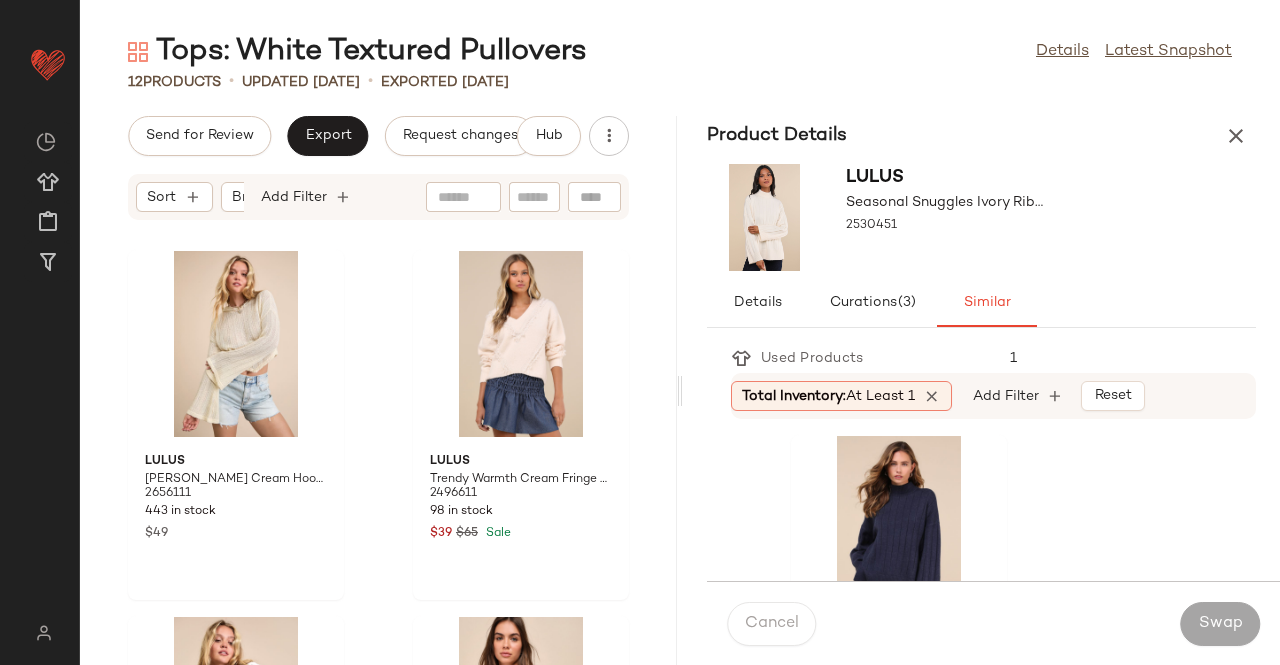 click on "Lulus Seasonal Snuggles Ivory Ribbed Mock Neck Pullover Sweater 2530451" at bounding box center [981, 217] 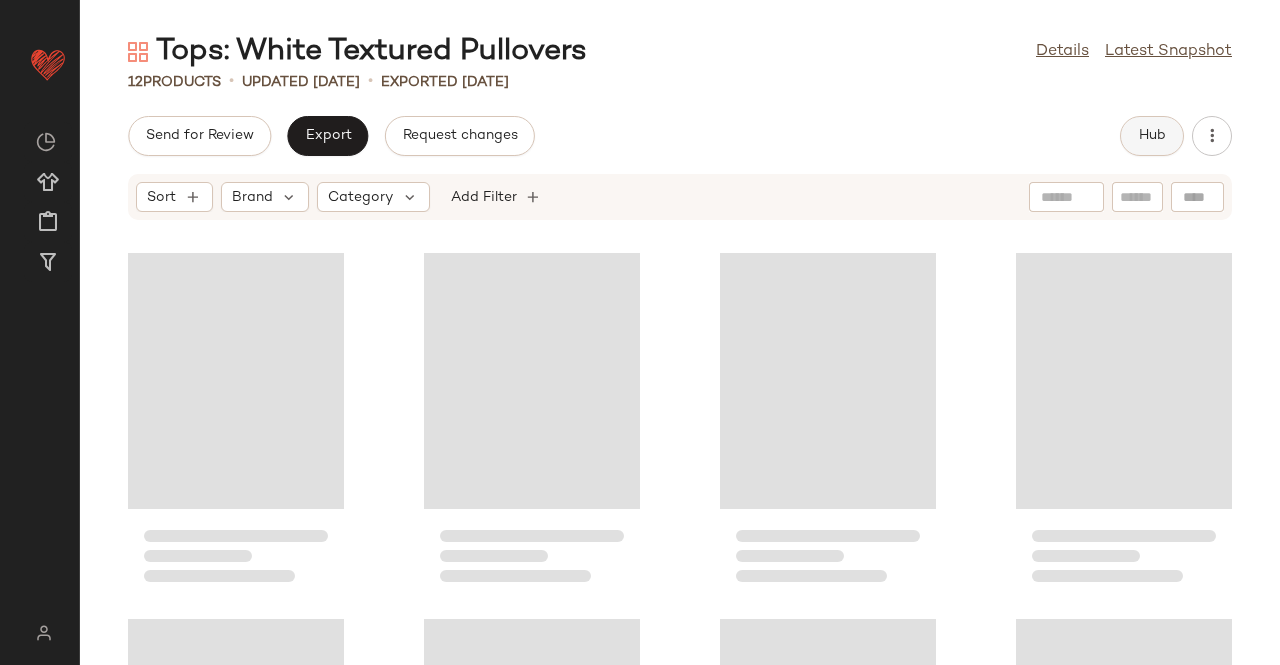 click on "Hub" at bounding box center [1152, 136] 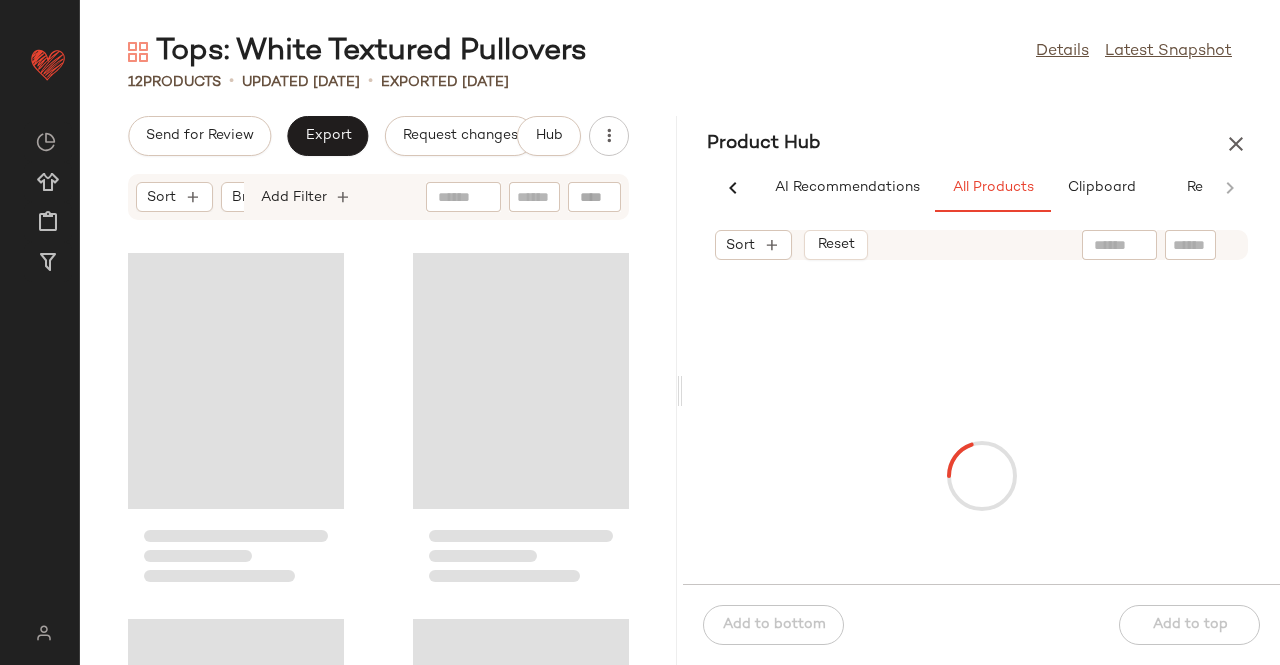 scroll, scrollTop: 0, scrollLeft: 62, axis: horizontal 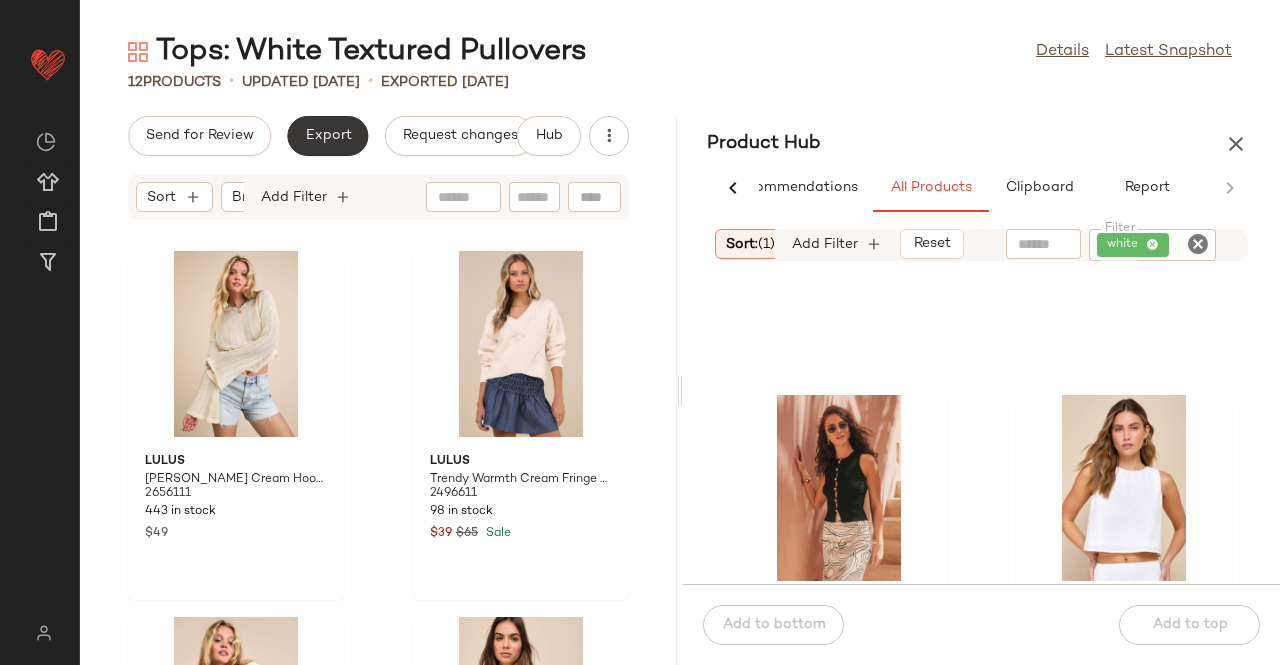click on "Export" at bounding box center [327, 136] 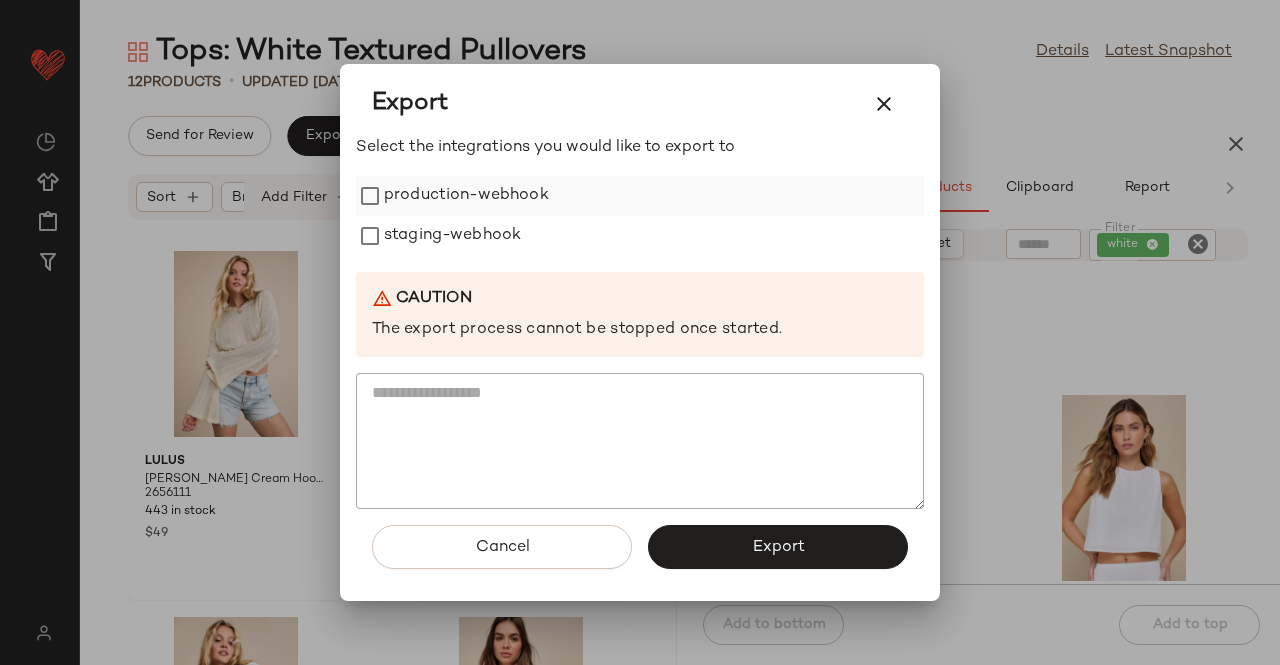 click on "production-webhook" at bounding box center (466, 196) 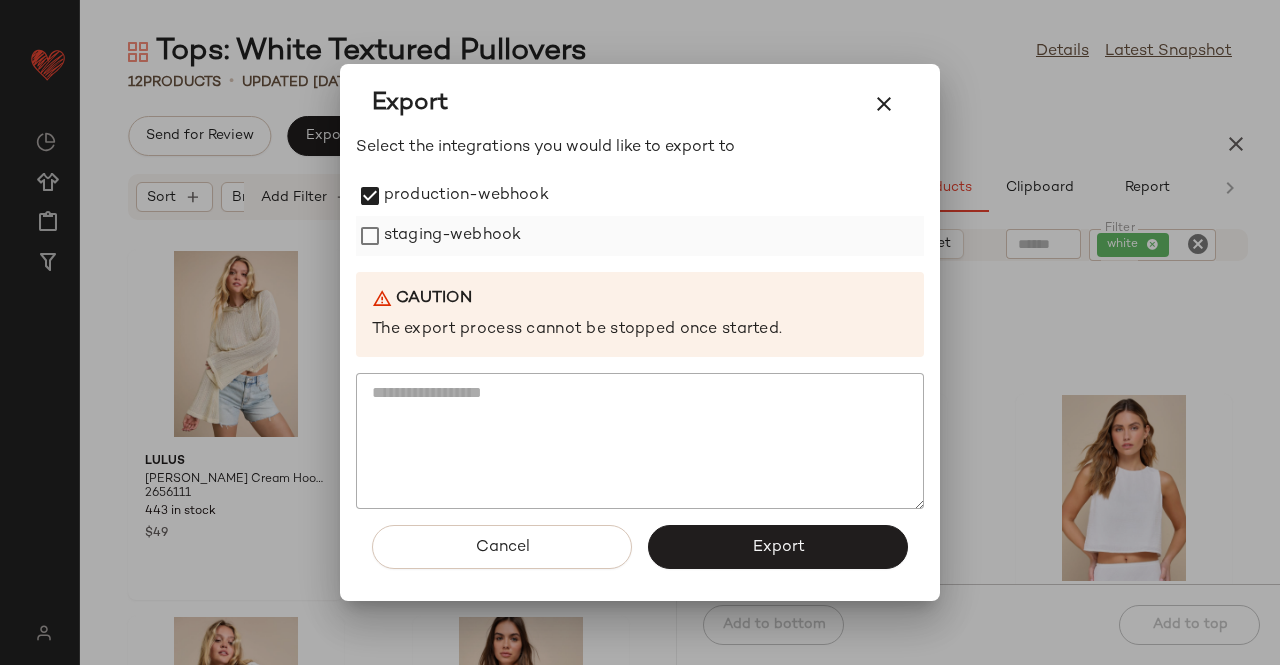 click on "staging-webhook" at bounding box center [452, 236] 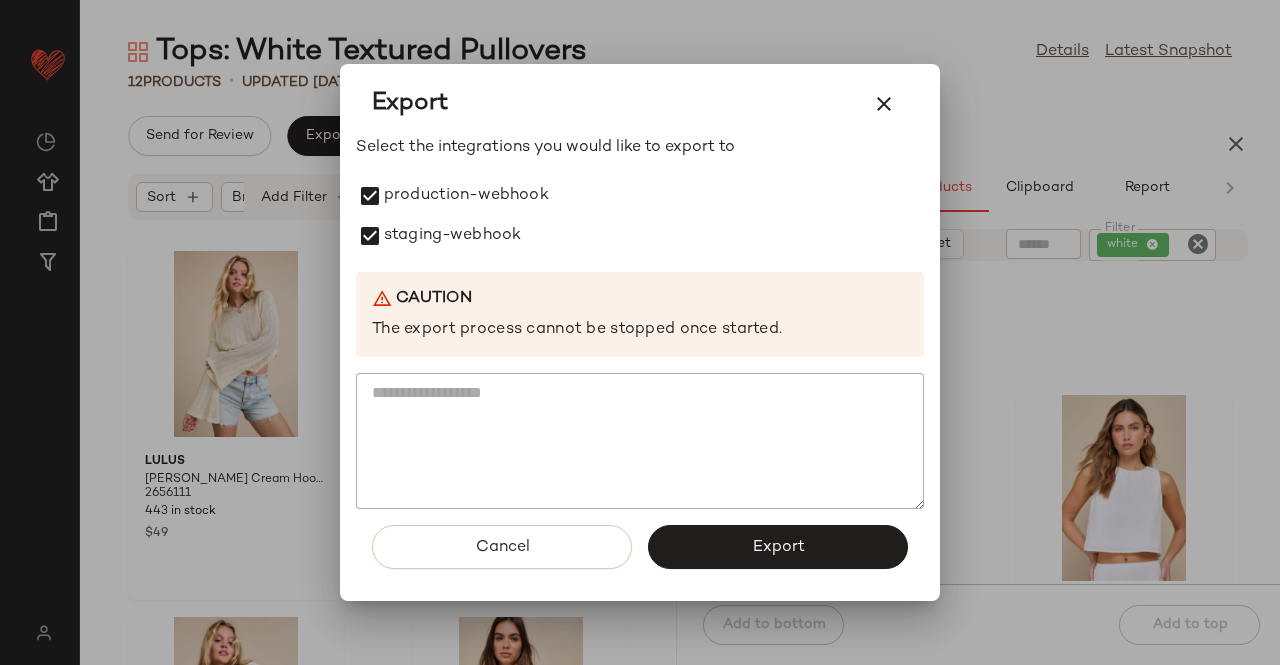 drag, startPoint x: 761, startPoint y: 547, endPoint x: 758, endPoint y: 461, distance: 86.05231 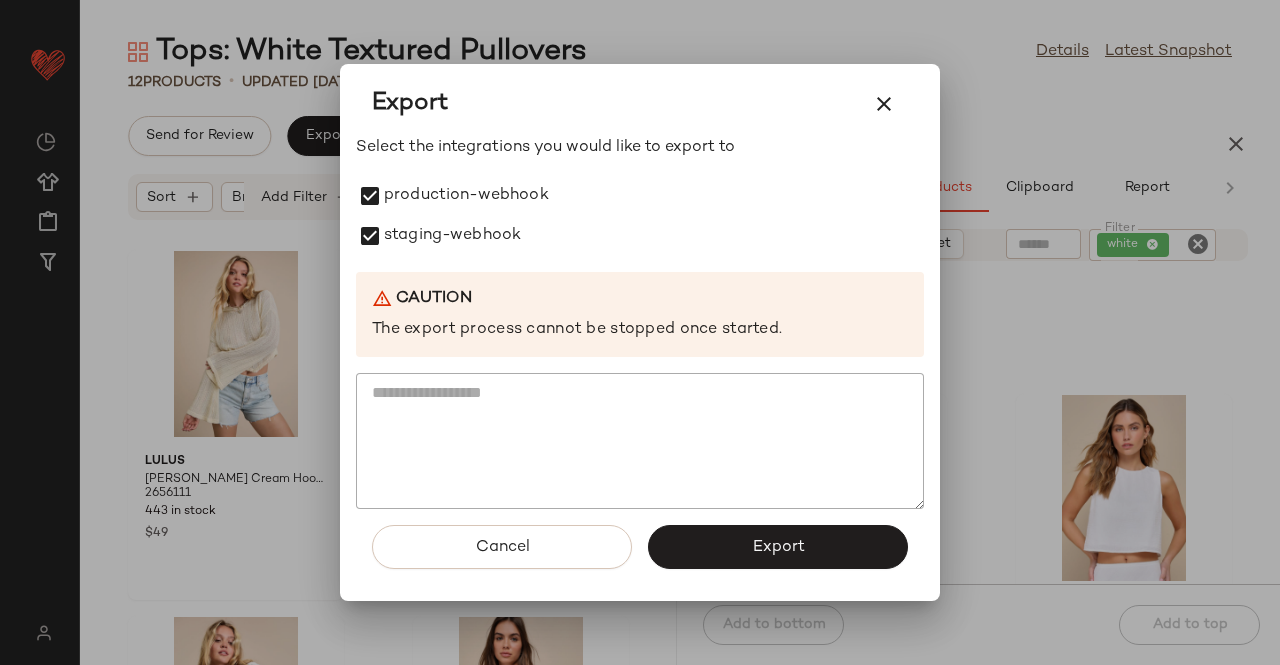click on "Export" 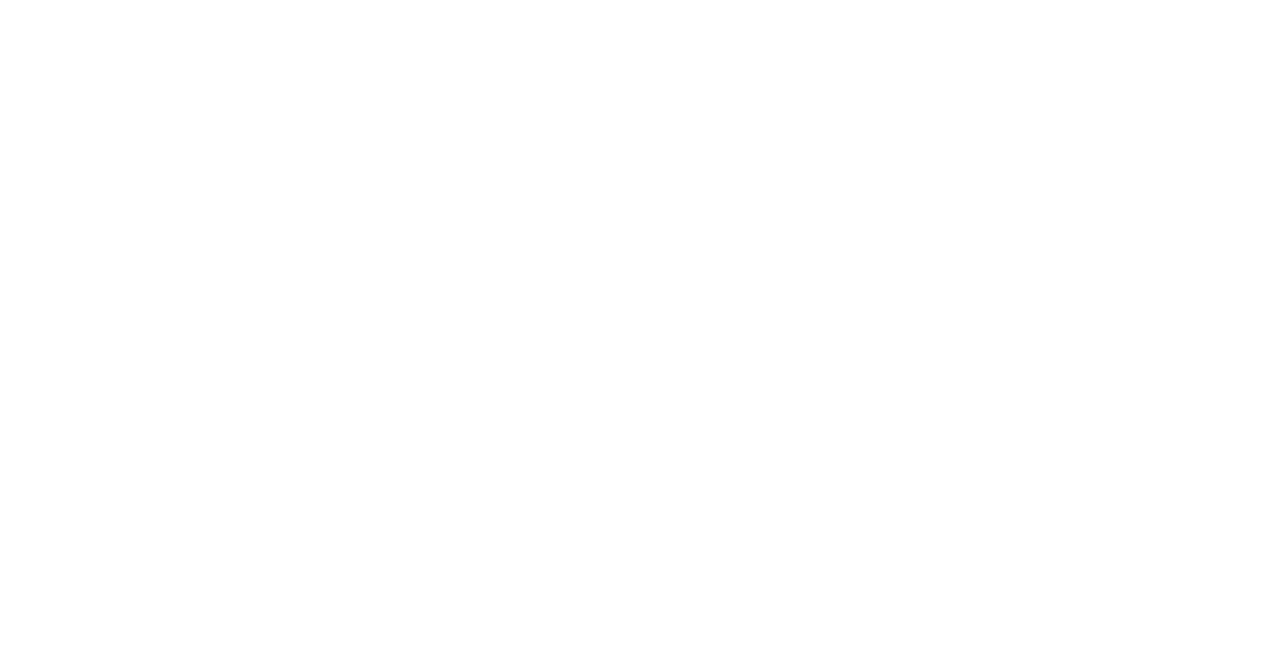 scroll, scrollTop: 0, scrollLeft: 0, axis: both 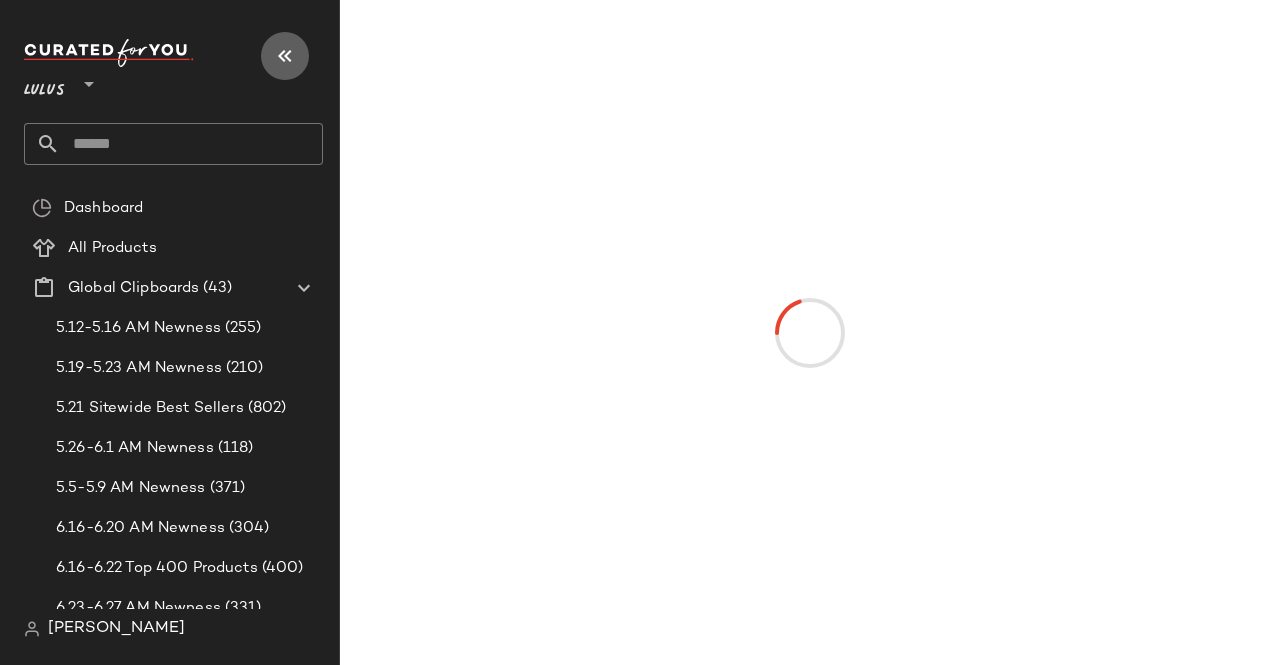 click at bounding box center [285, 56] 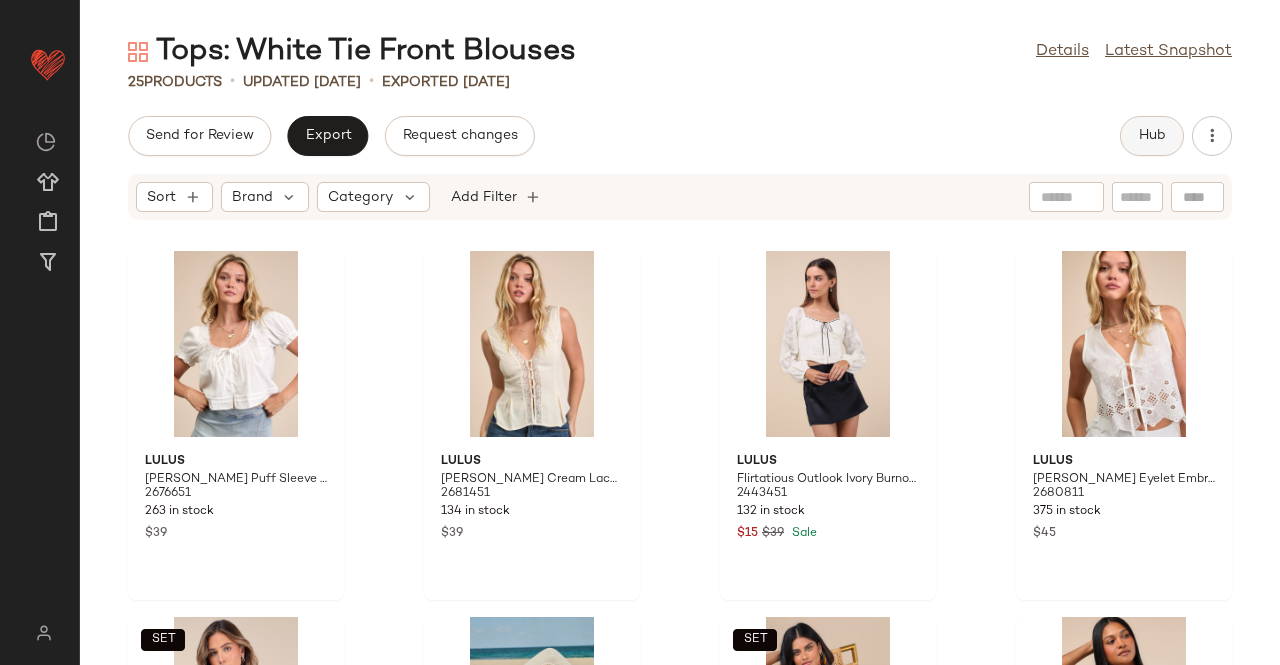 click on "Hub" at bounding box center [1152, 136] 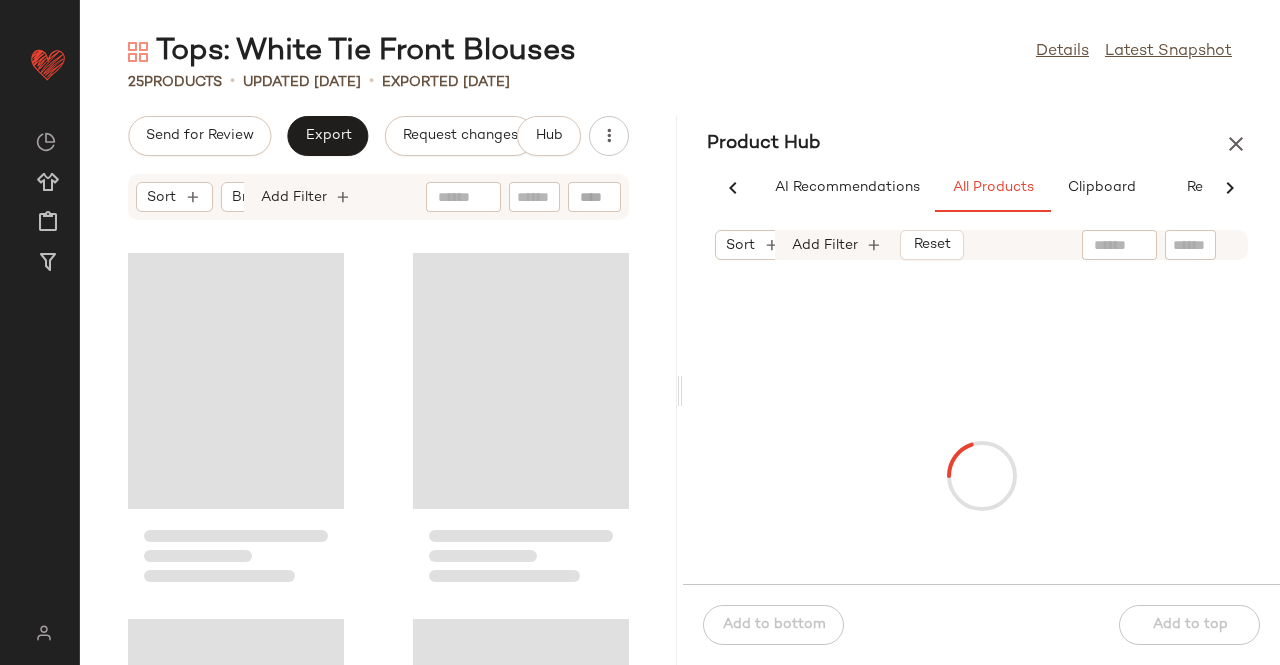 scroll, scrollTop: 0, scrollLeft: 62, axis: horizontal 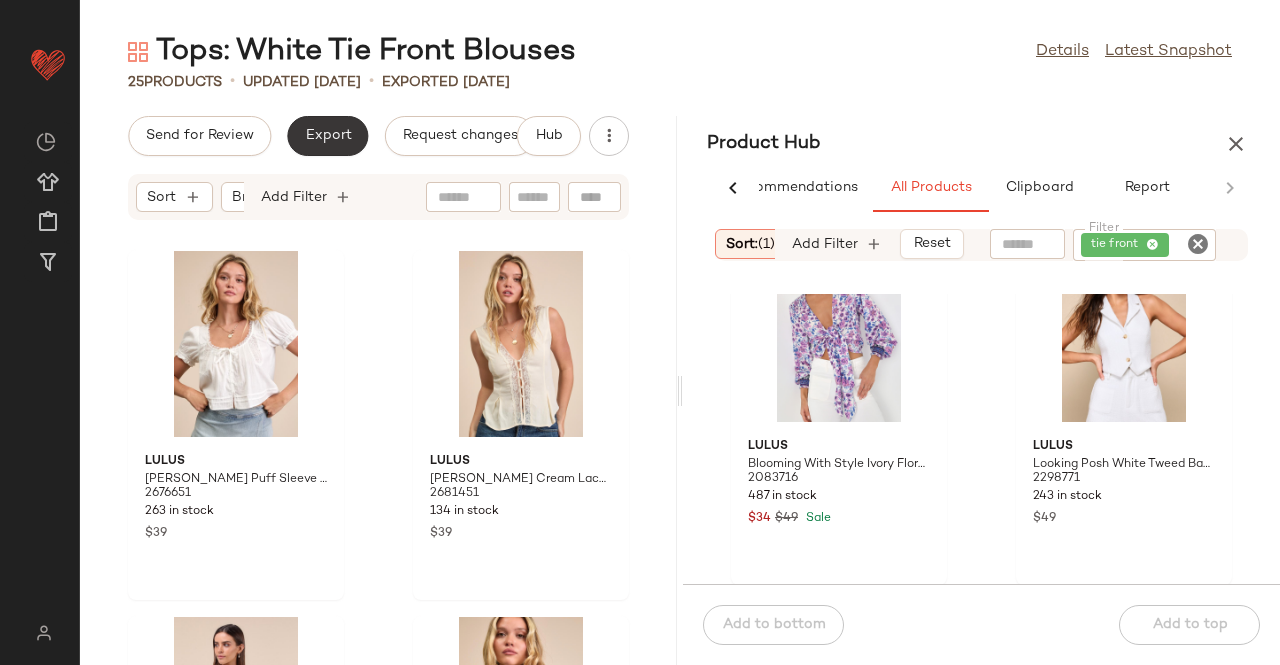 click on "Export" at bounding box center [327, 136] 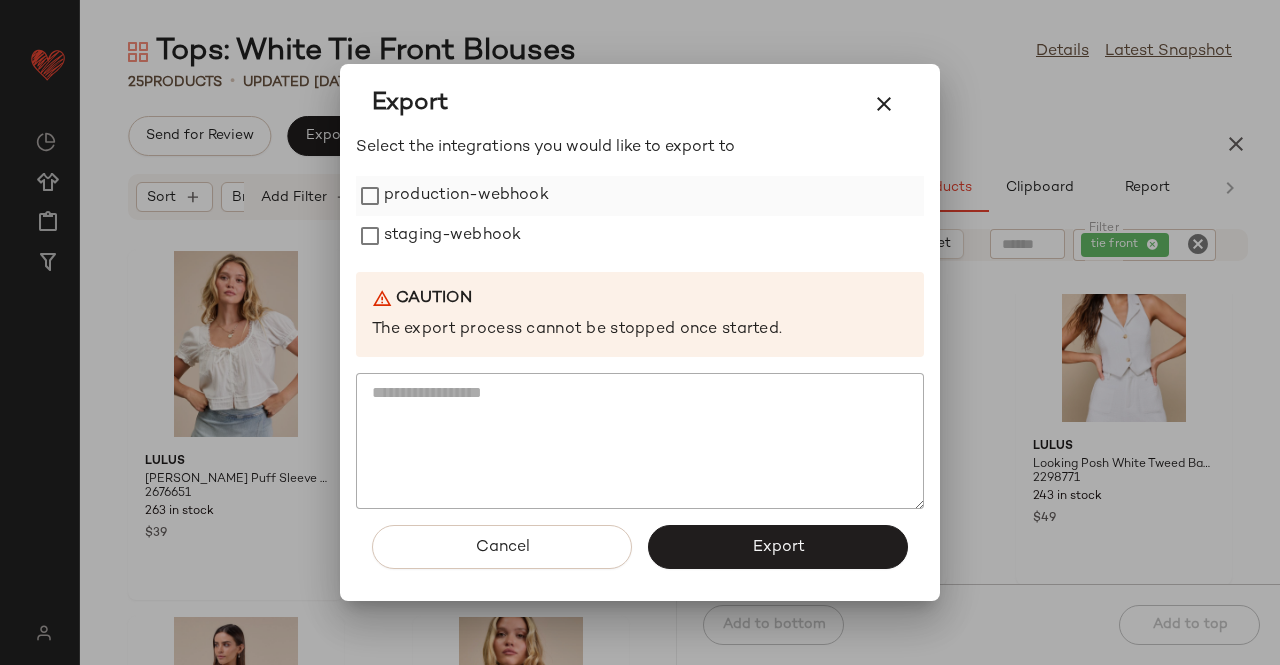 click on "production-webhook" at bounding box center (466, 196) 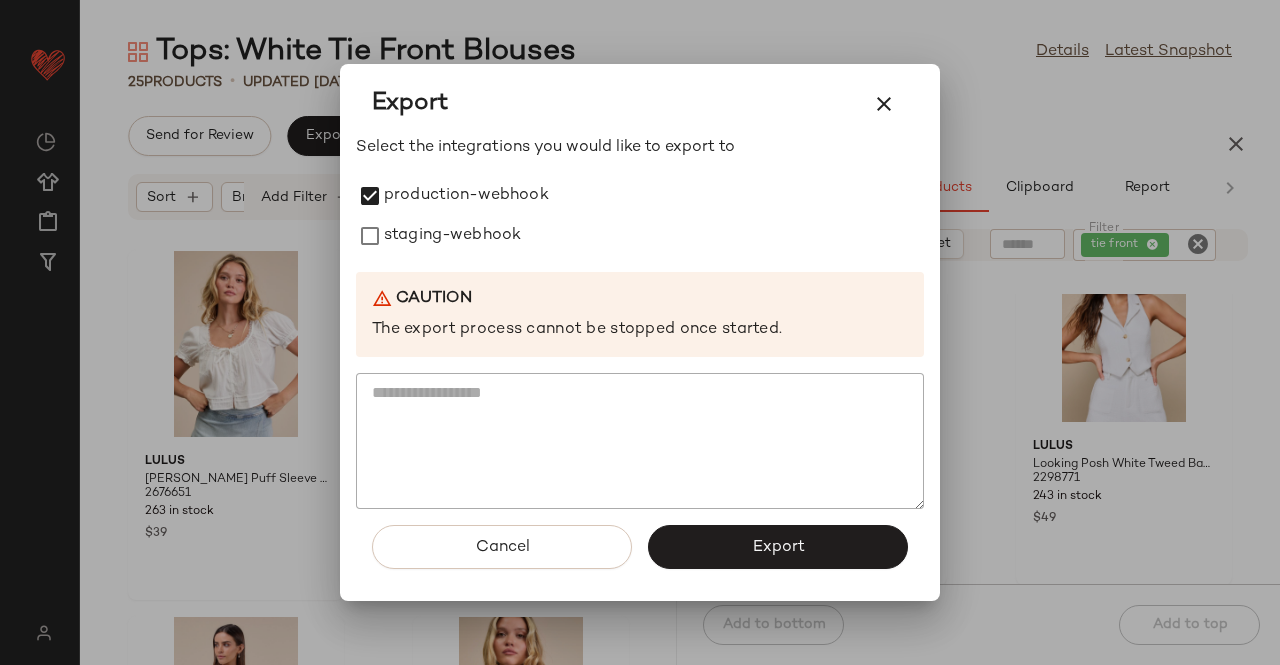 drag, startPoint x: 436, startPoint y: 228, endPoint x: 608, endPoint y: 341, distance: 205.79845 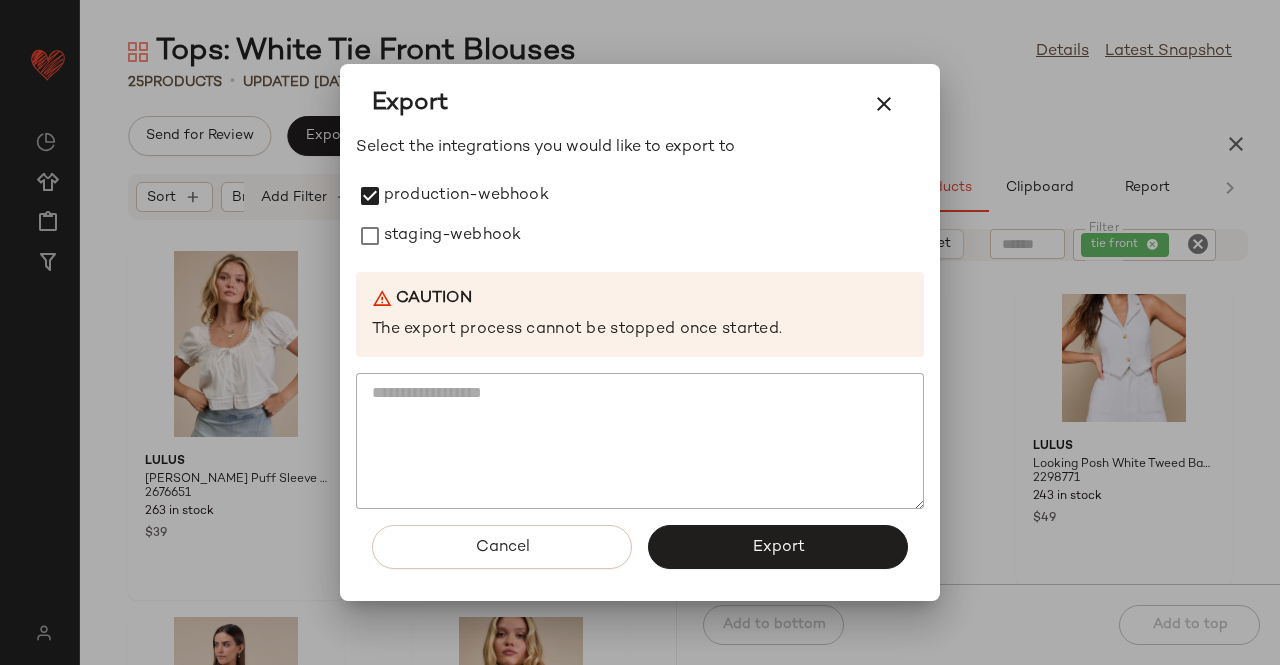 click on "staging-webhook" at bounding box center [452, 236] 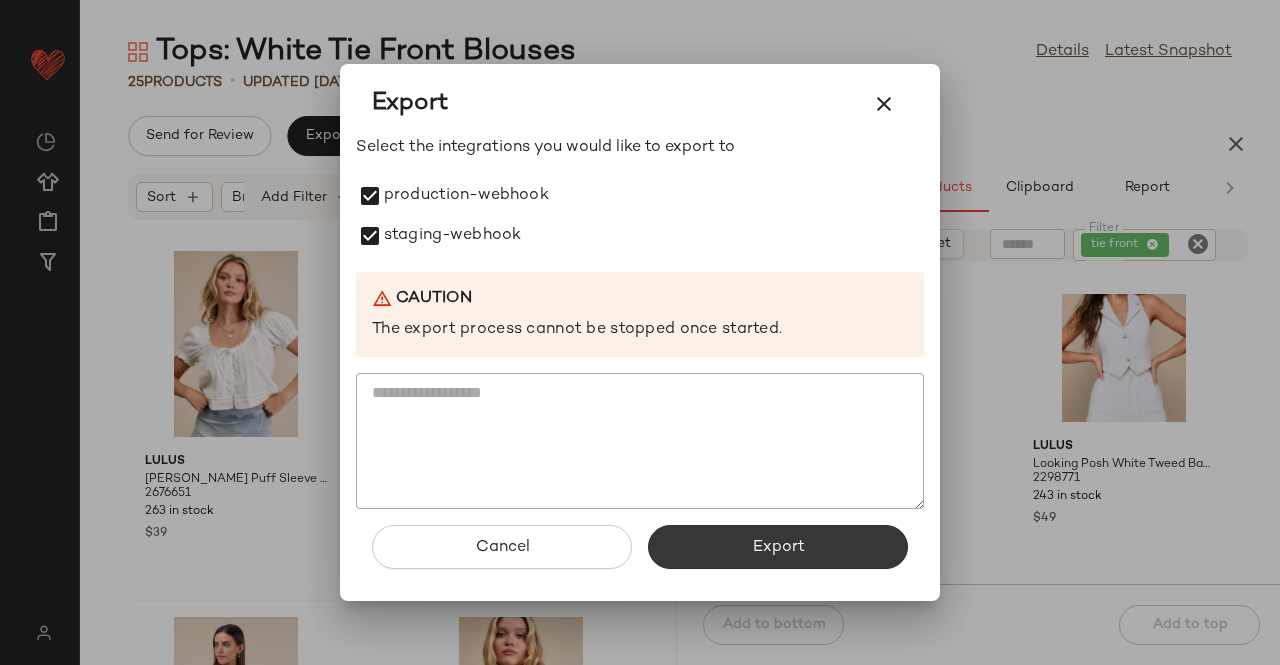 click on "Export" at bounding box center (778, 547) 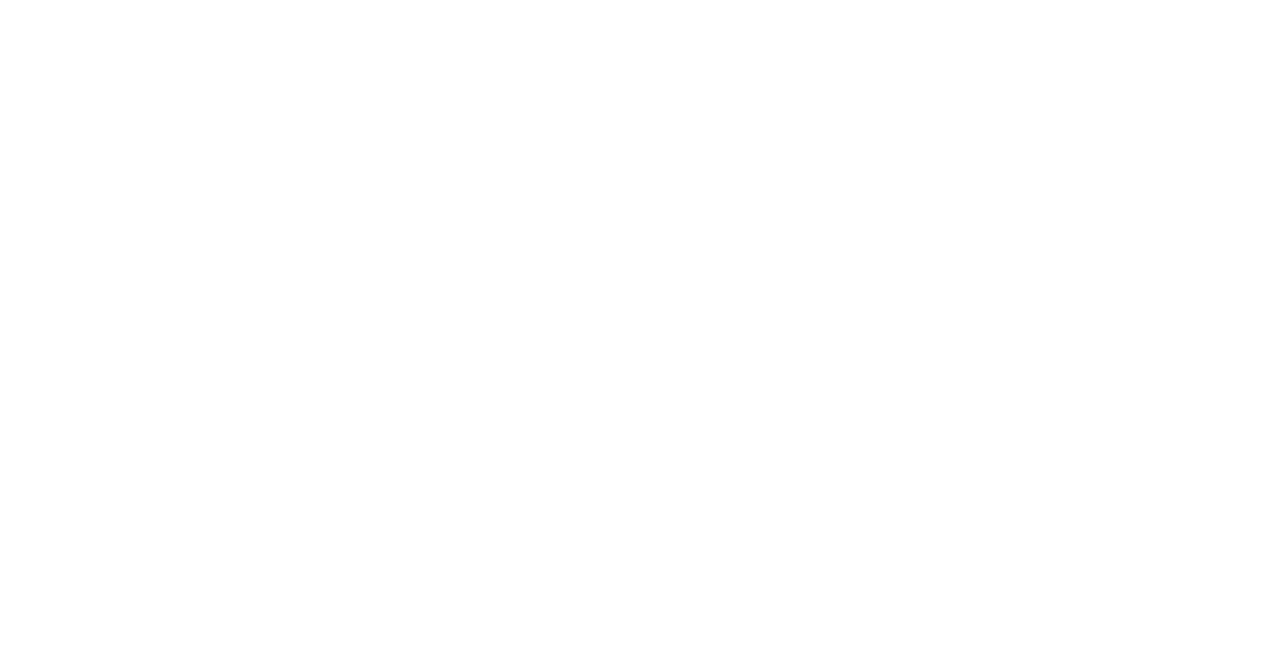 scroll, scrollTop: 0, scrollLeft: 0, axis: both 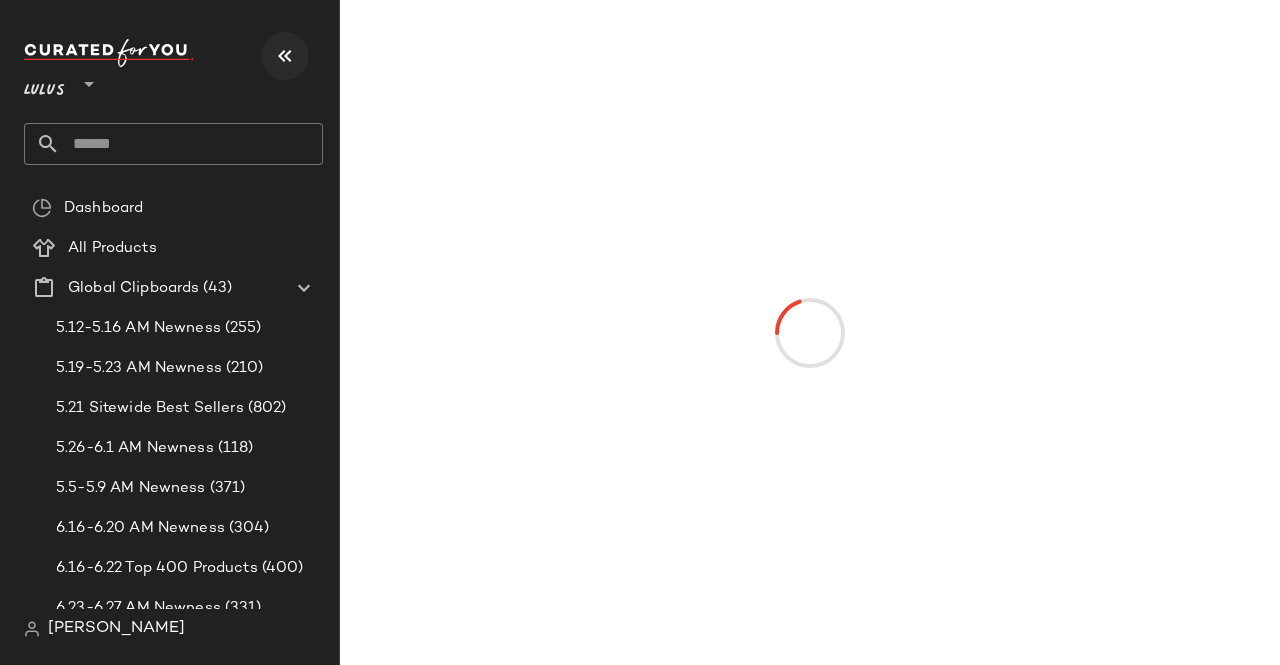 click at bounding box center [285, 56] 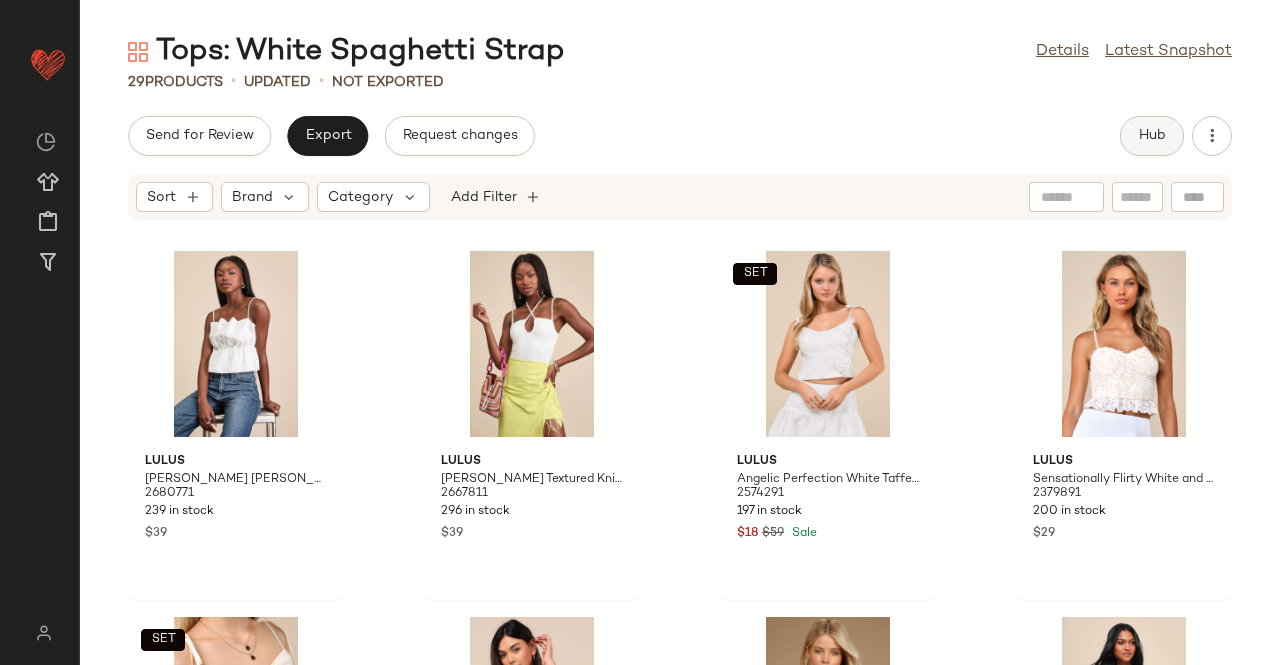 click on "Hub" at bounding box center (1152, 136) 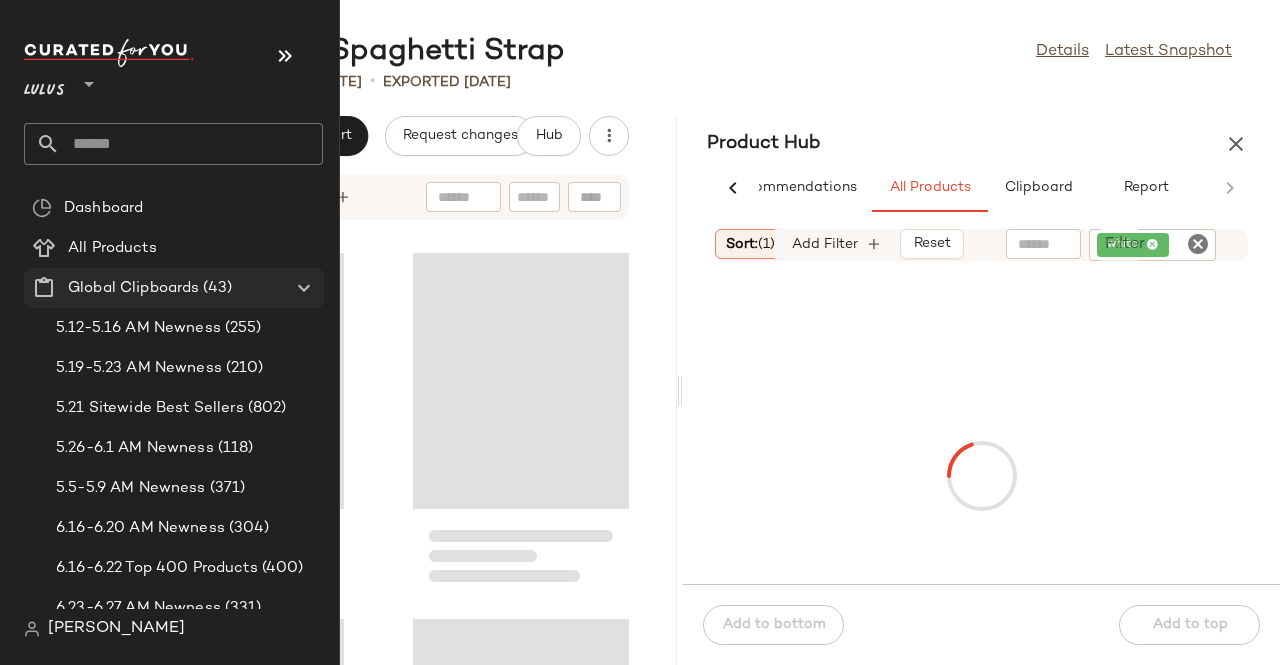 scroll, scrollTop: 0, scrollLeft: 62, axis: horizontal 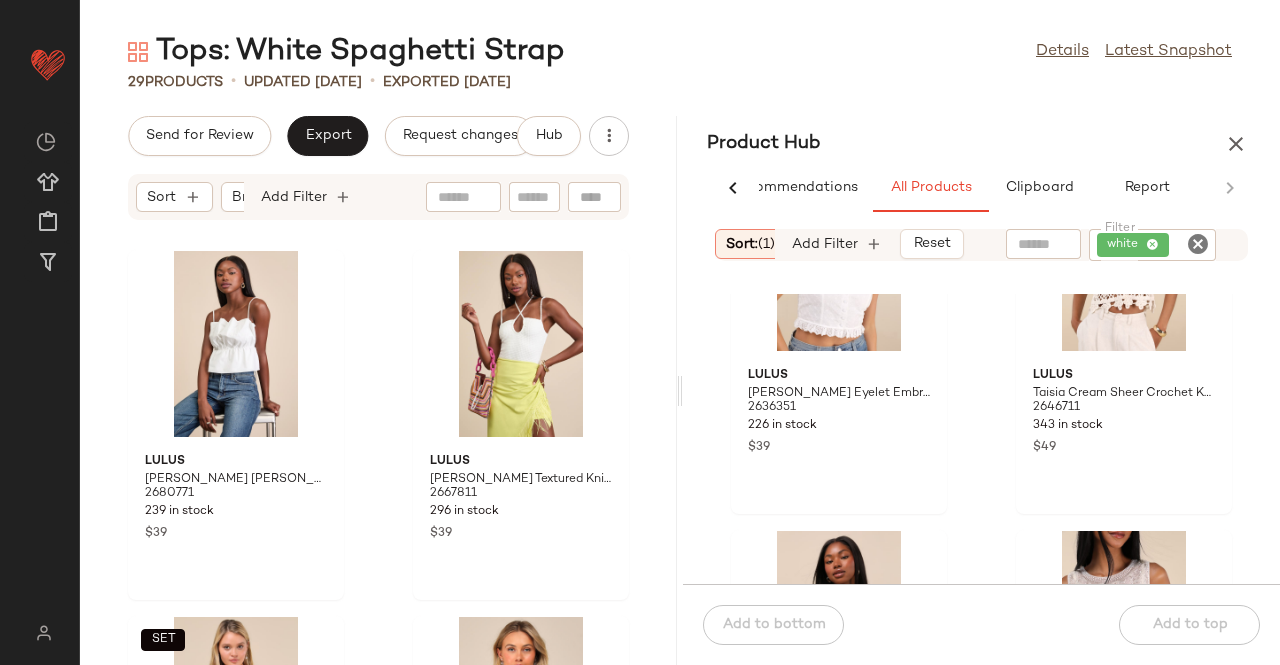 click on "white" 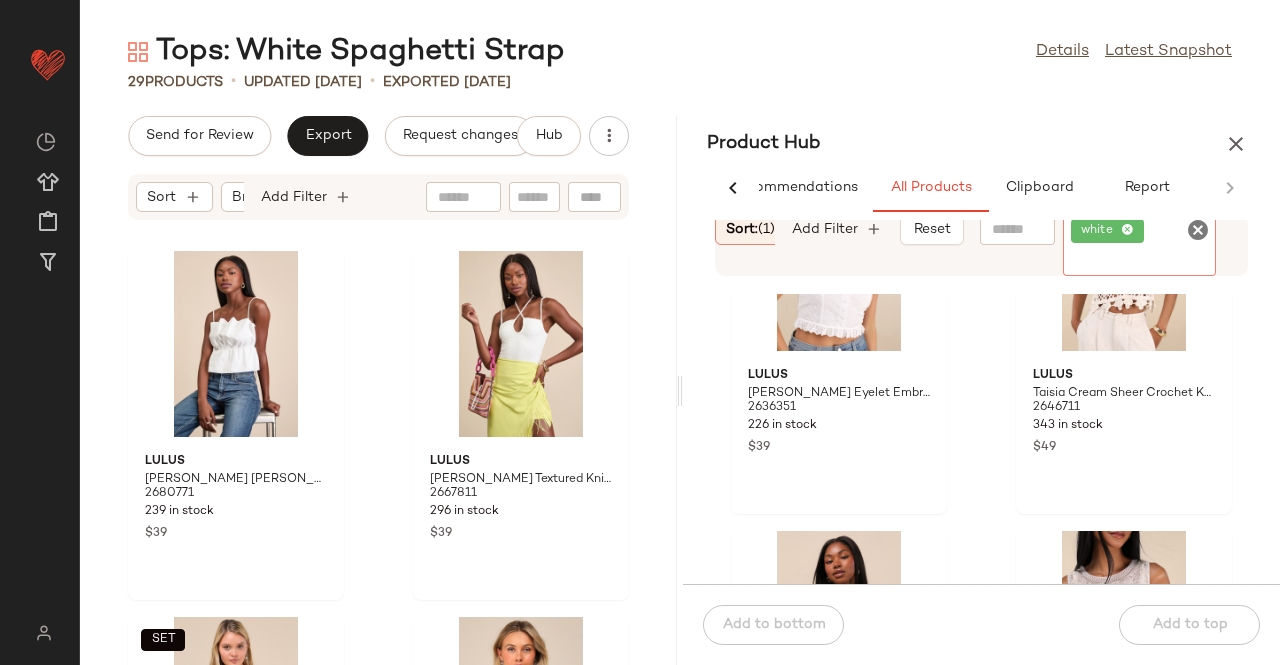 click on "white" 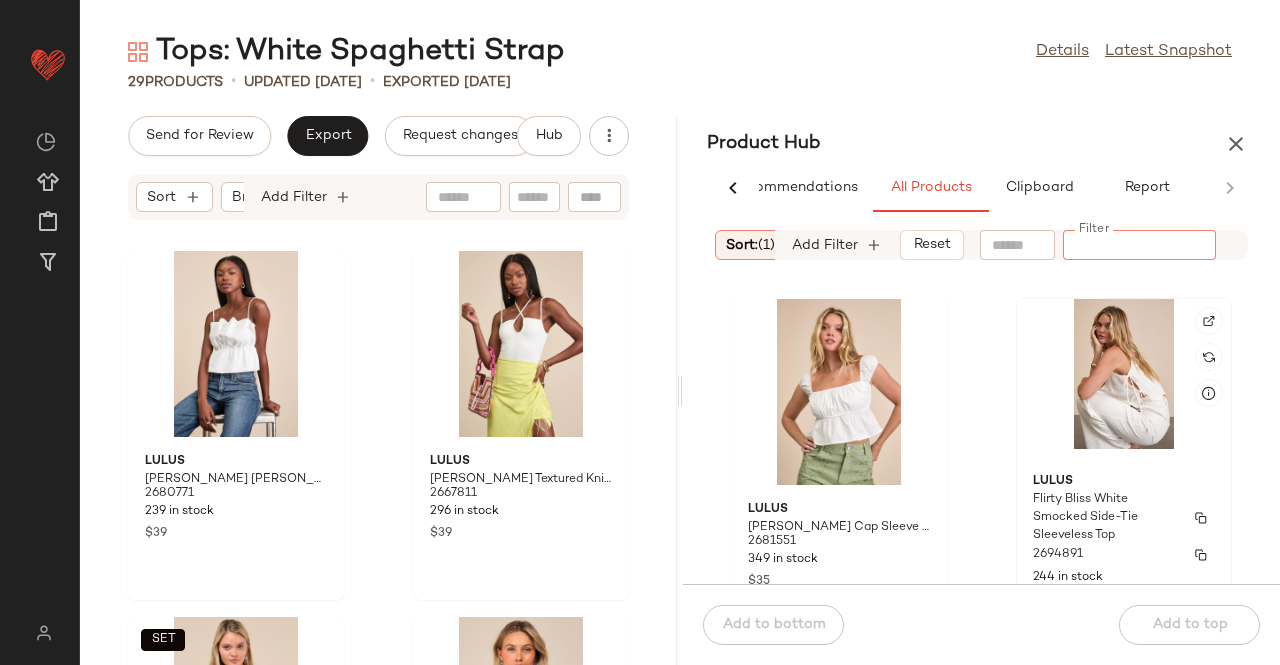 scroll, scrollTop: 17129, scrollLeft: 0, axis: vertical 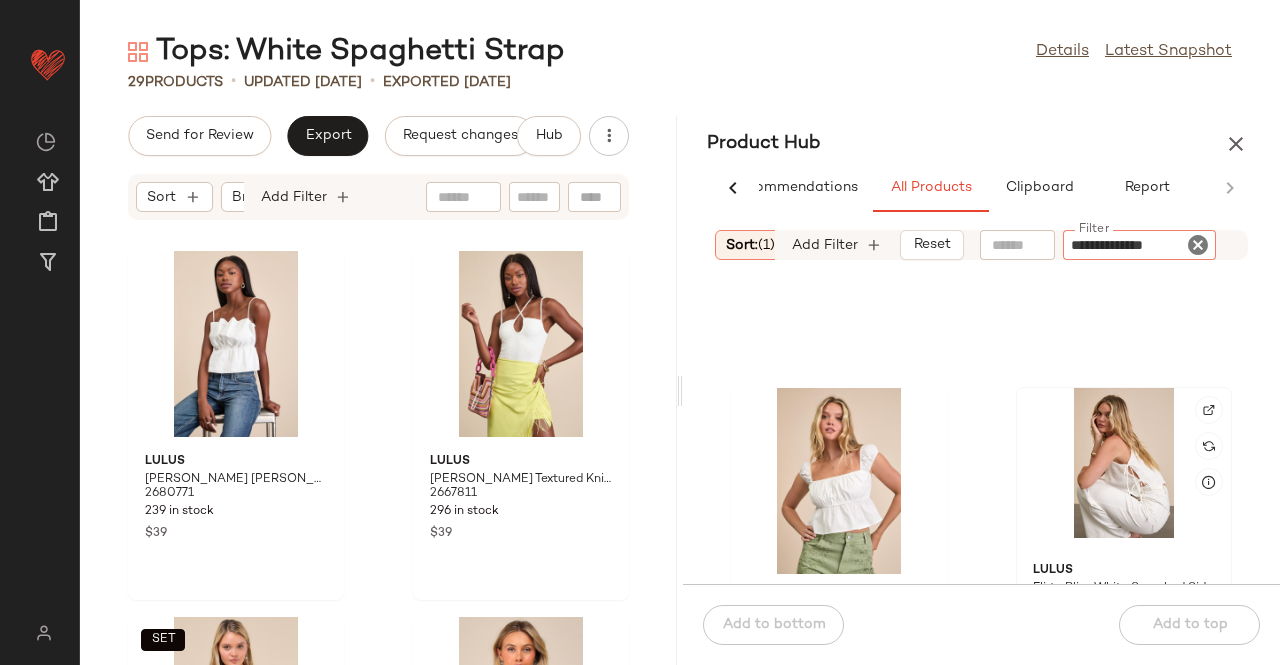 type on "**********" 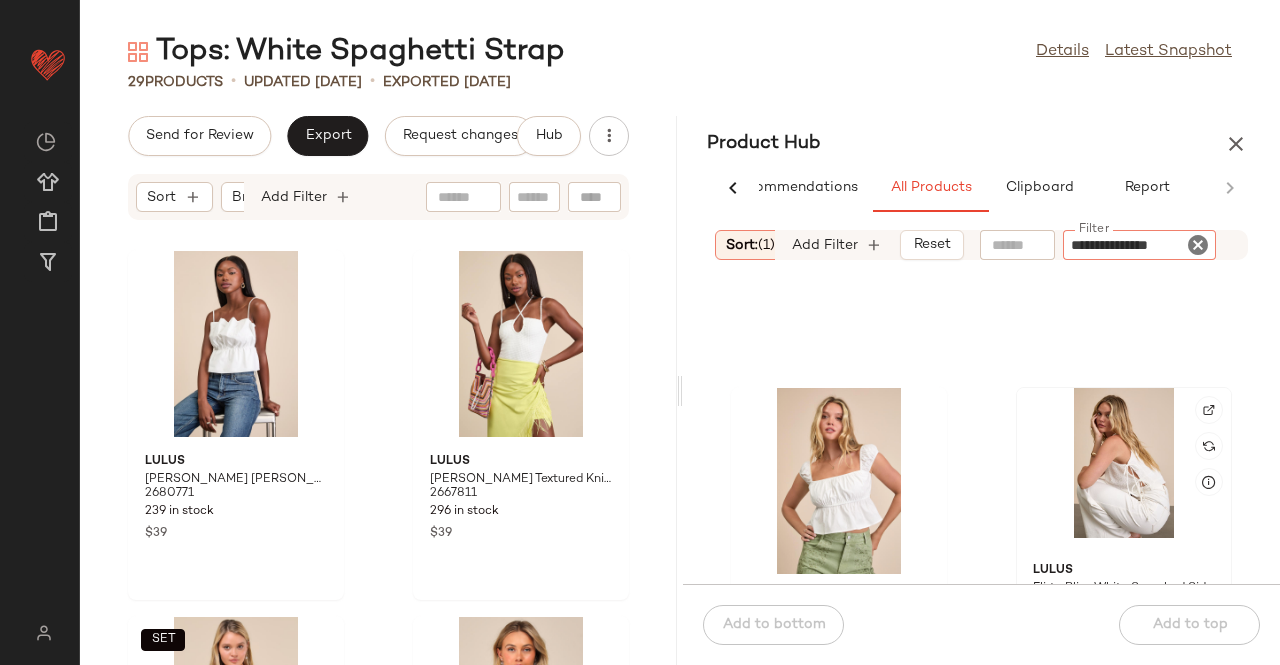 type 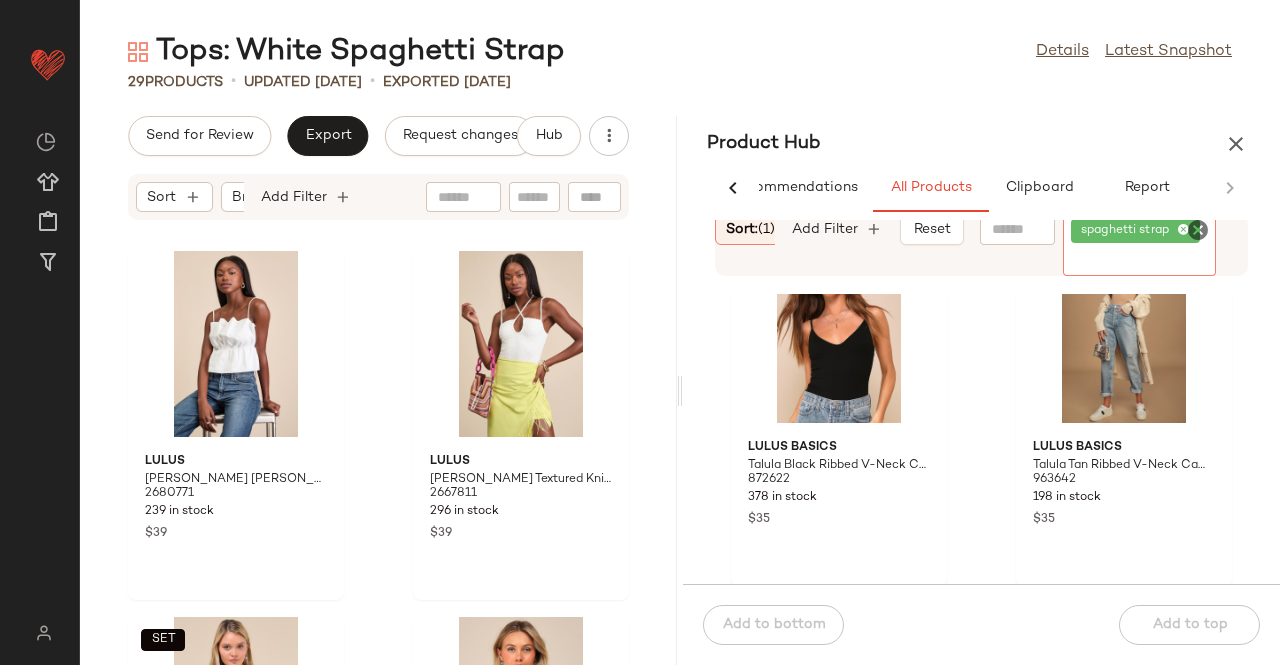 scroll, scrollTop: 11425, scrollLeft: 0, axis: vertical 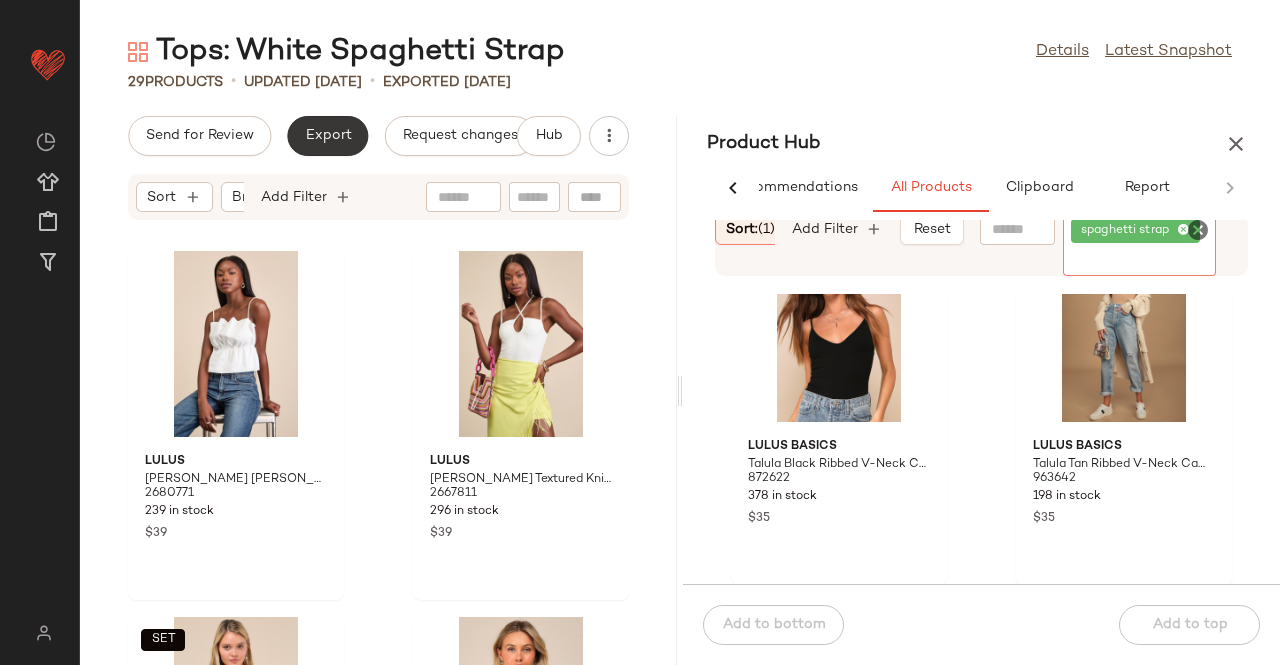 click on "Export" at bounding box center [327, 136] 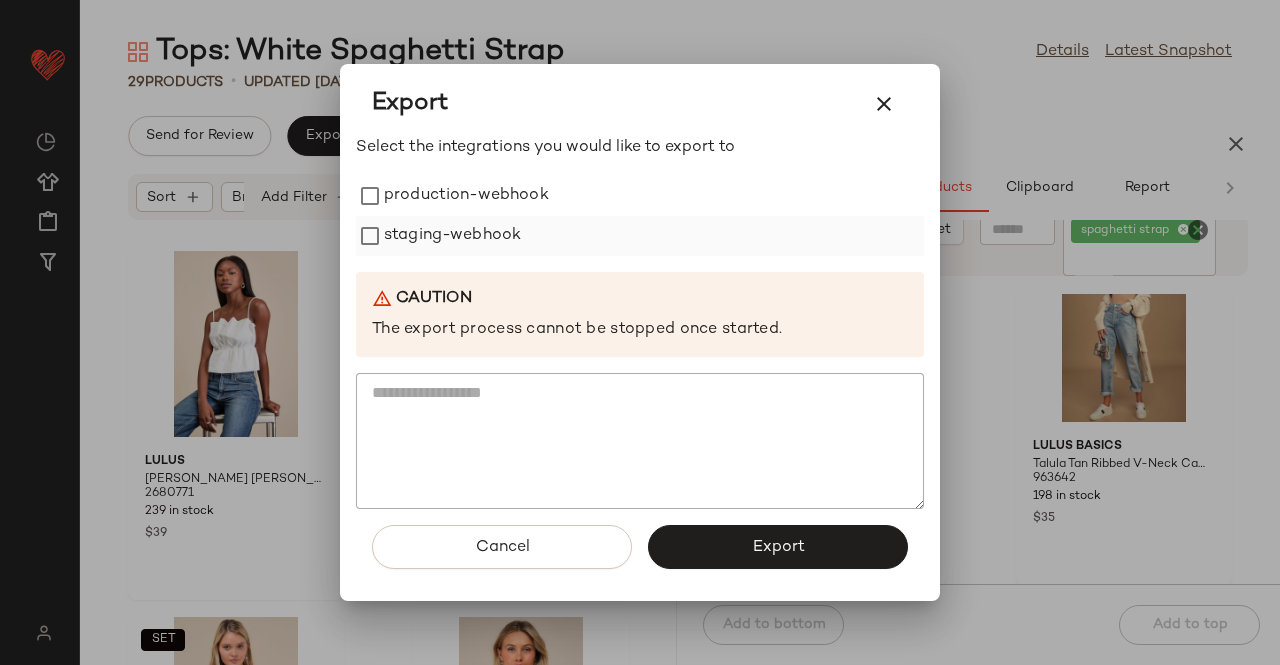 click on "staging-webhook" at bounding box center (452, 236) 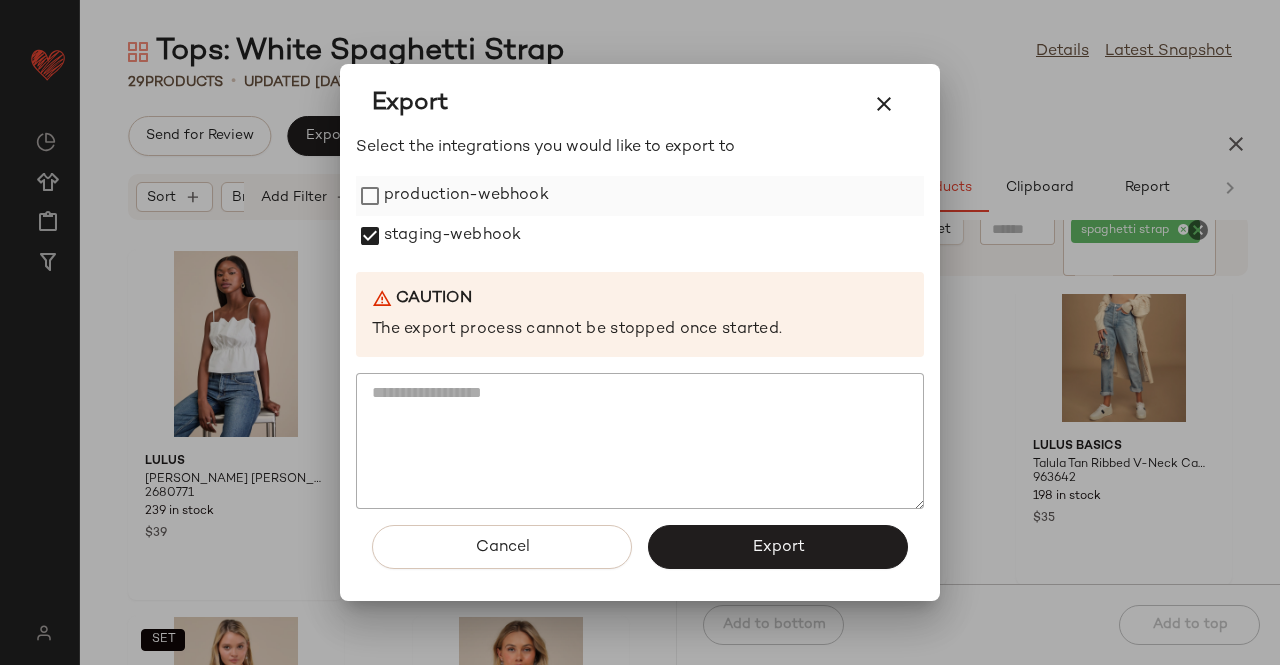 click on "production-webhook" at bounding box center (466, 196) 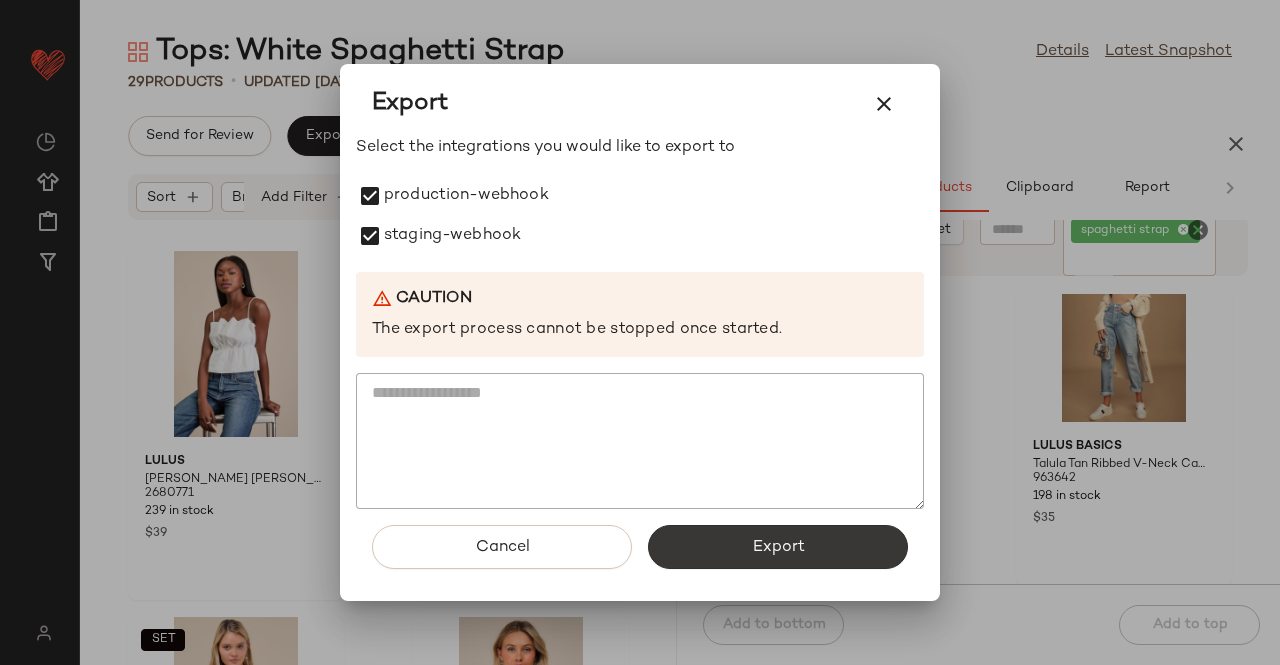 click on "Export" 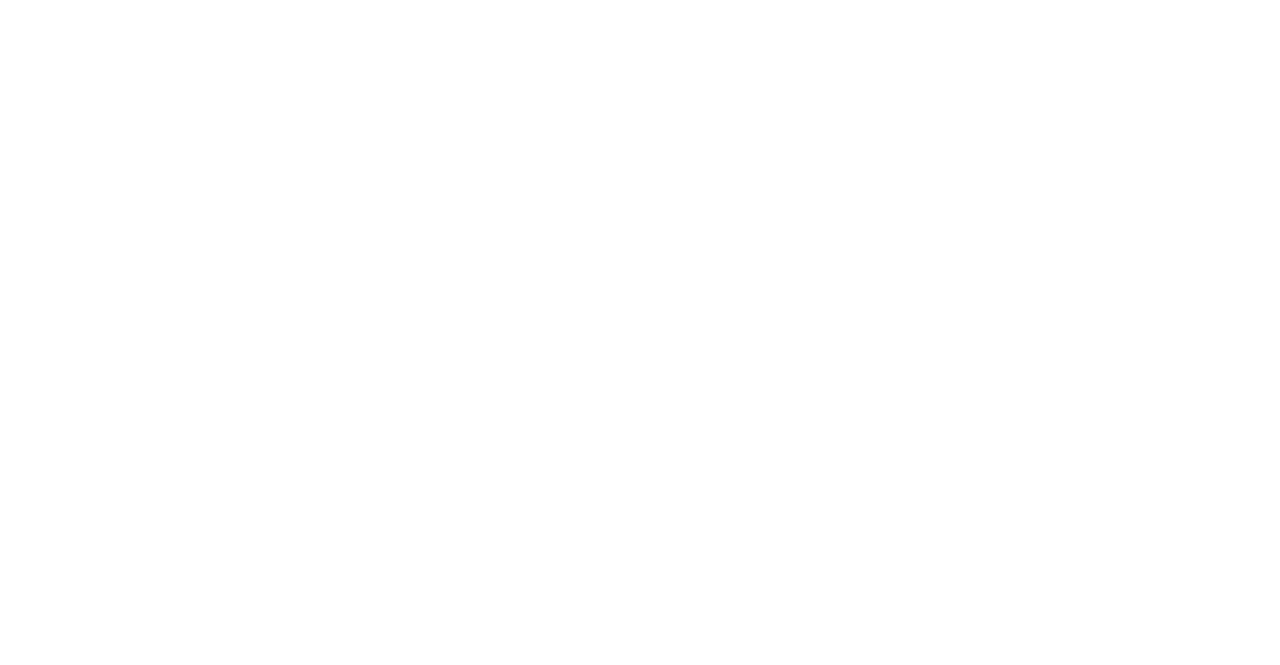scroll, scrollTop: 0, scrollLeft: 0, axis: both 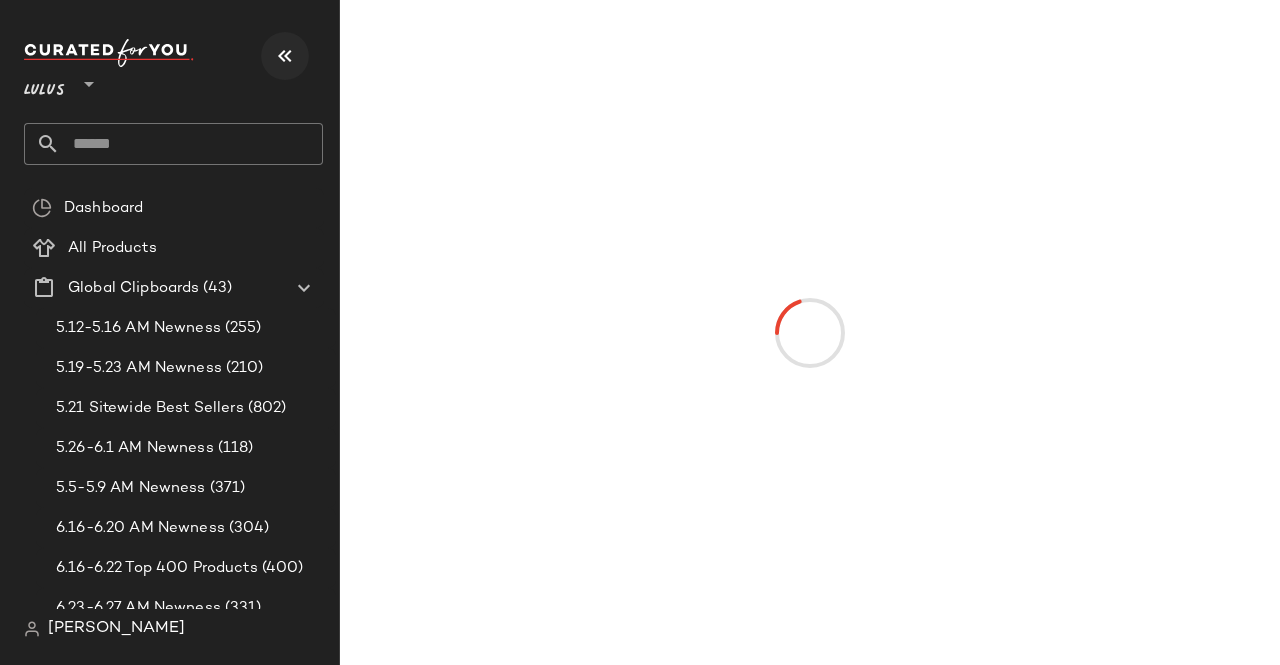 click at bounding box center (285, 56) 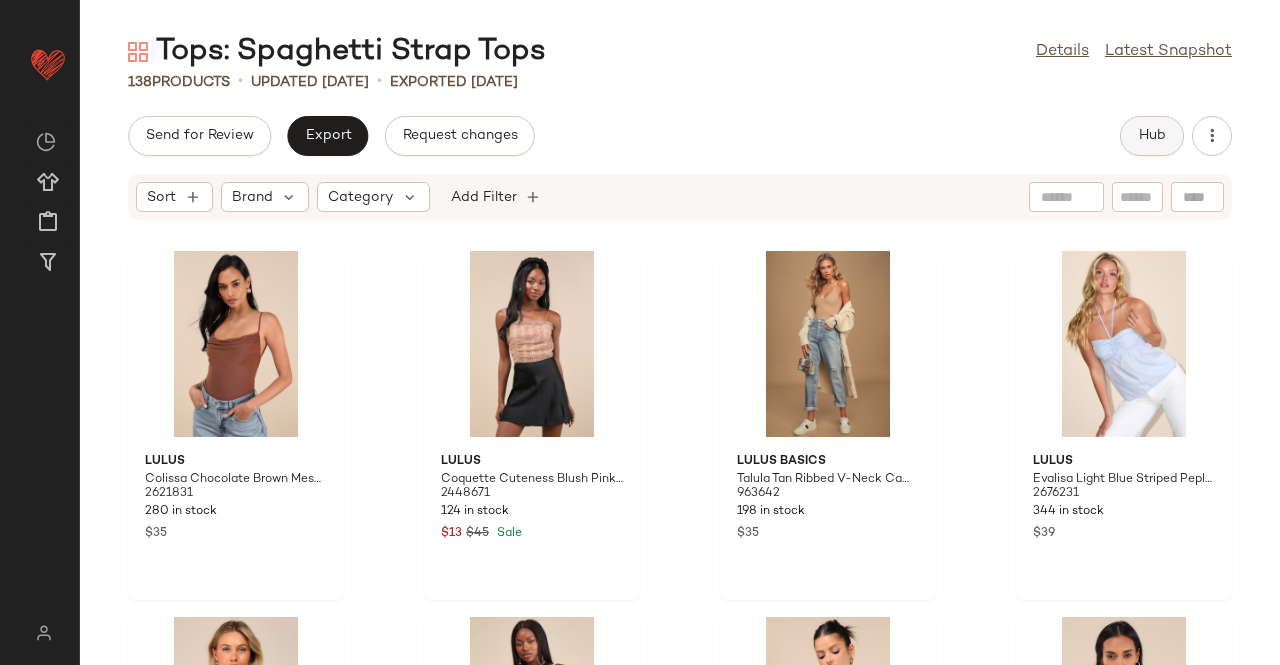 click on "Hub" at bounding box center (1152, 136) 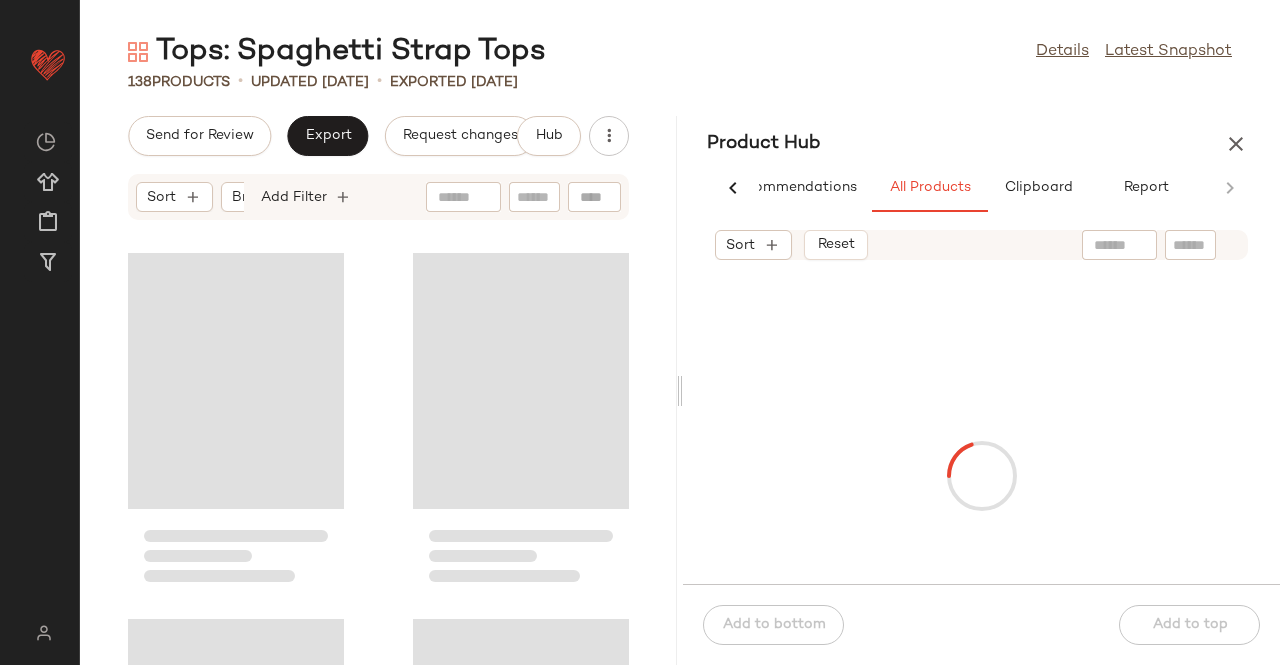 scroll, scrollTop: 0, scrollLeft: 62, axis: horizontal 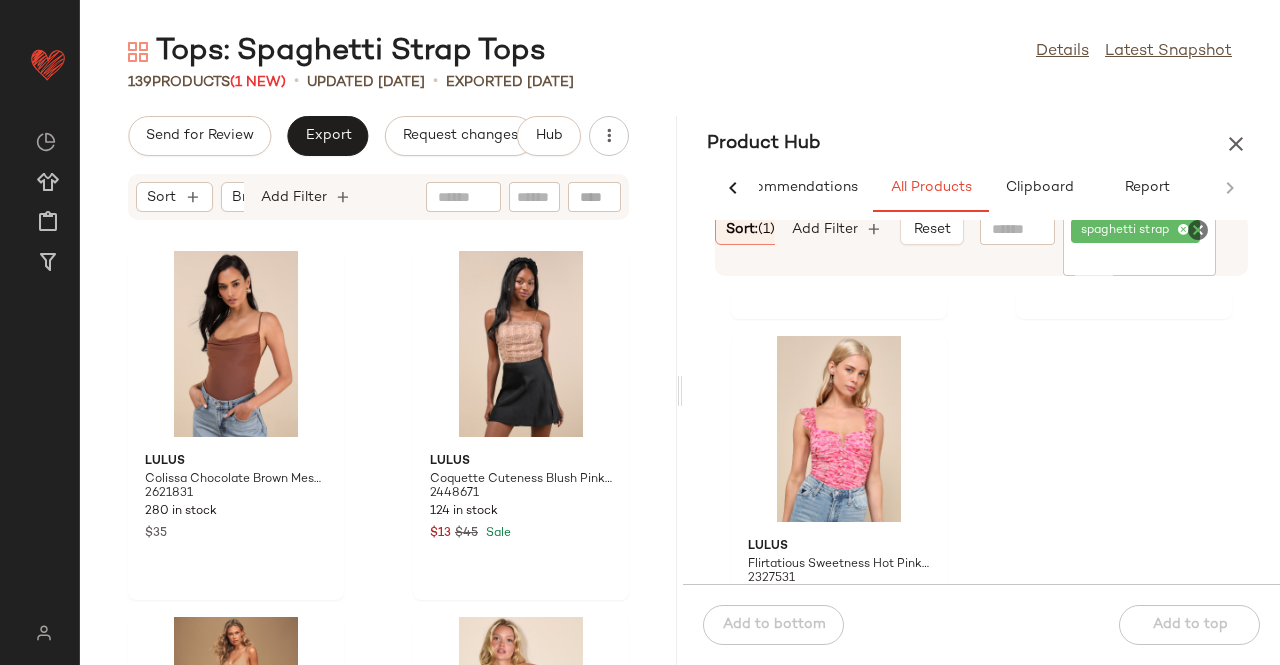 click on "Send for Review   Export   Request changes   Hub  Sort  Brand  Category  Add Filter  Lulus Colissa Chocolate Brown Mesh Cowl Backless Bodysuit 2621831 280 in stock $35 Lulus Coquette Cuteness Blush Pink Polka Dot 3D Rosette Mesh Cami Top 2448671 124 in stock $13 $45 Sale Lulus Basics Talula Tan Ribbed V-Neck Cami Bodysuit 963642 198 in stock $35 Lulus Evalisa Light Blue Striped Peplum Halter Top 2676231 344 in stock $39 Lulus Sensationally Flirty White and Beige Lace Bustier Cami Top 2379891 200 in stock $29 Lulus [PERSON_NAME] Textured Knit Cutout Bodysuit 2667811 296 in stock $39 Lulus Kailany Taupe Satin Pleated Peplum Cami Top 2620251 315 in stock $27 $45 Sale Lulus Desirable Dream Wine Red Satin Jacquard One-Shoulder Bodysuit 2533751 80 in stock $13 $49 Sale" at bounding box center [378, 390] 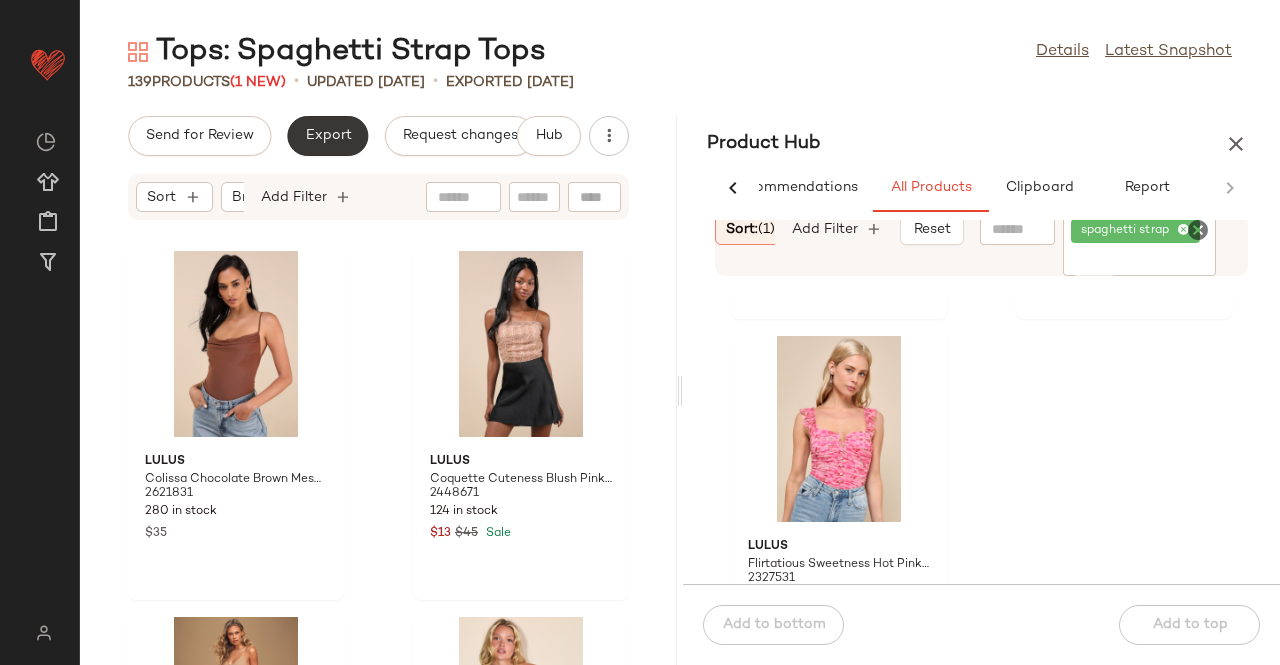 click on "Export" at bounding box center (327, 136) 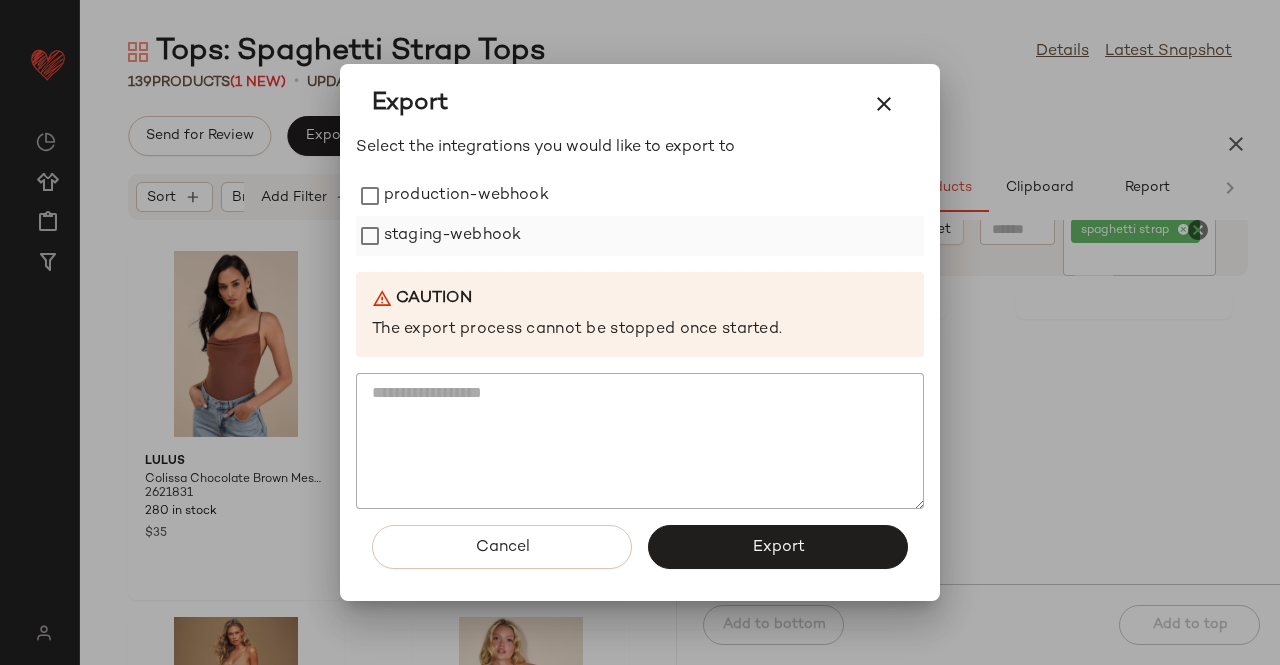 drag, startPoint x: 406, startPoint y: 187, endPoint x: 401, endPoint y: 230, distance: 43.289722 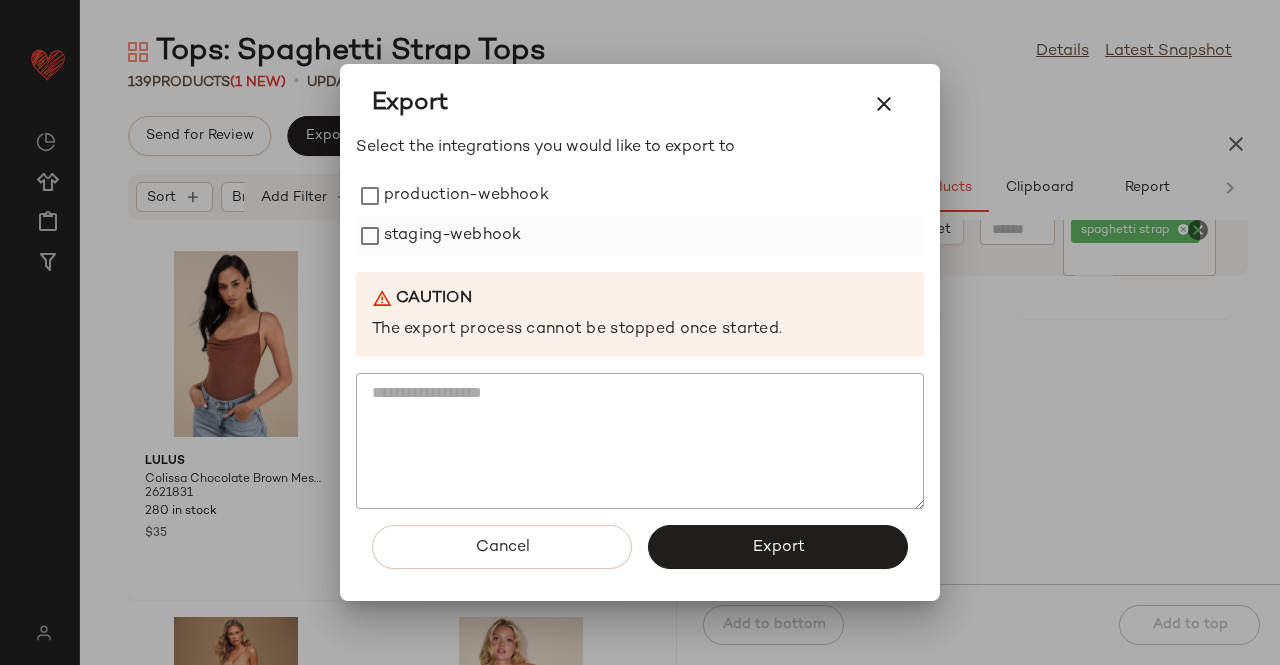 click on "production-webhook" at bounding box center [466, 196] 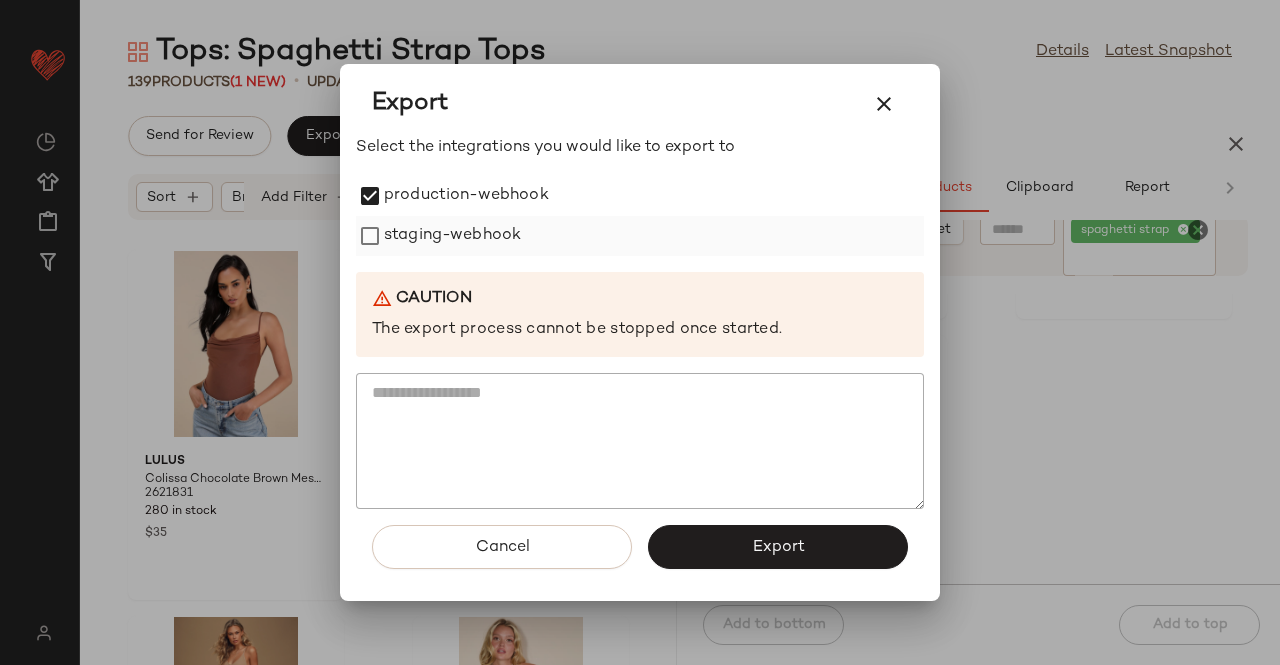 click on "staging-webhook" at bounding box center [452, 236] 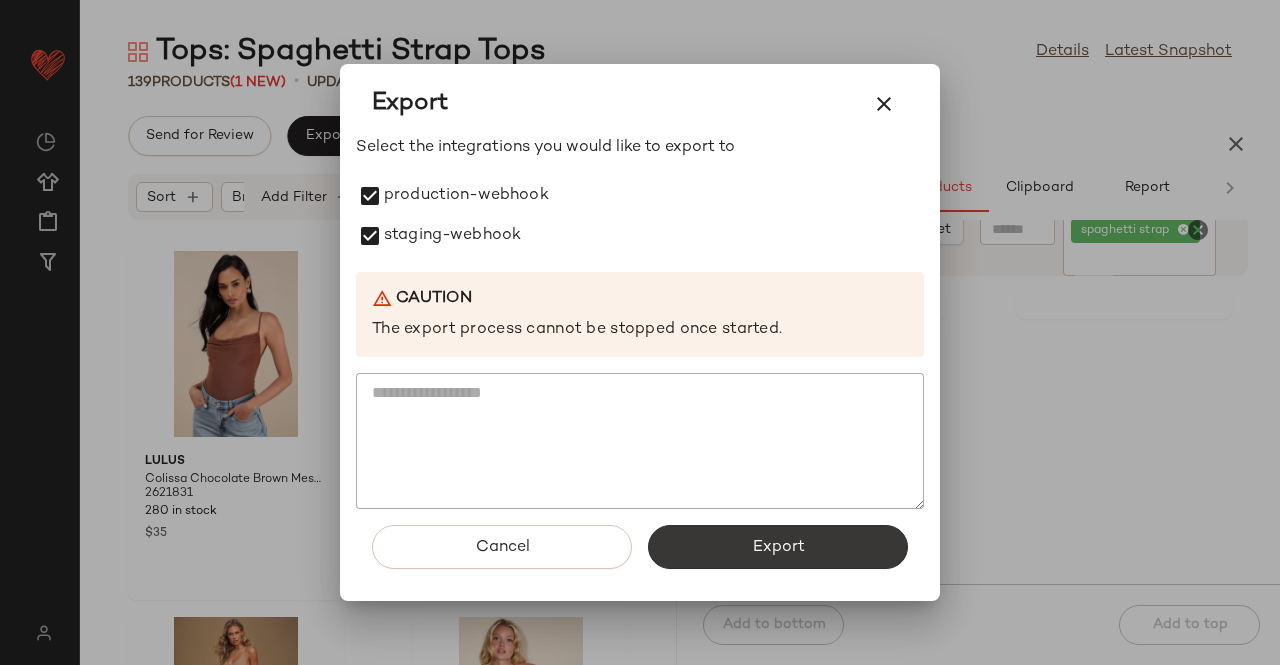 click on "Export" at bounding box center (778, 547) 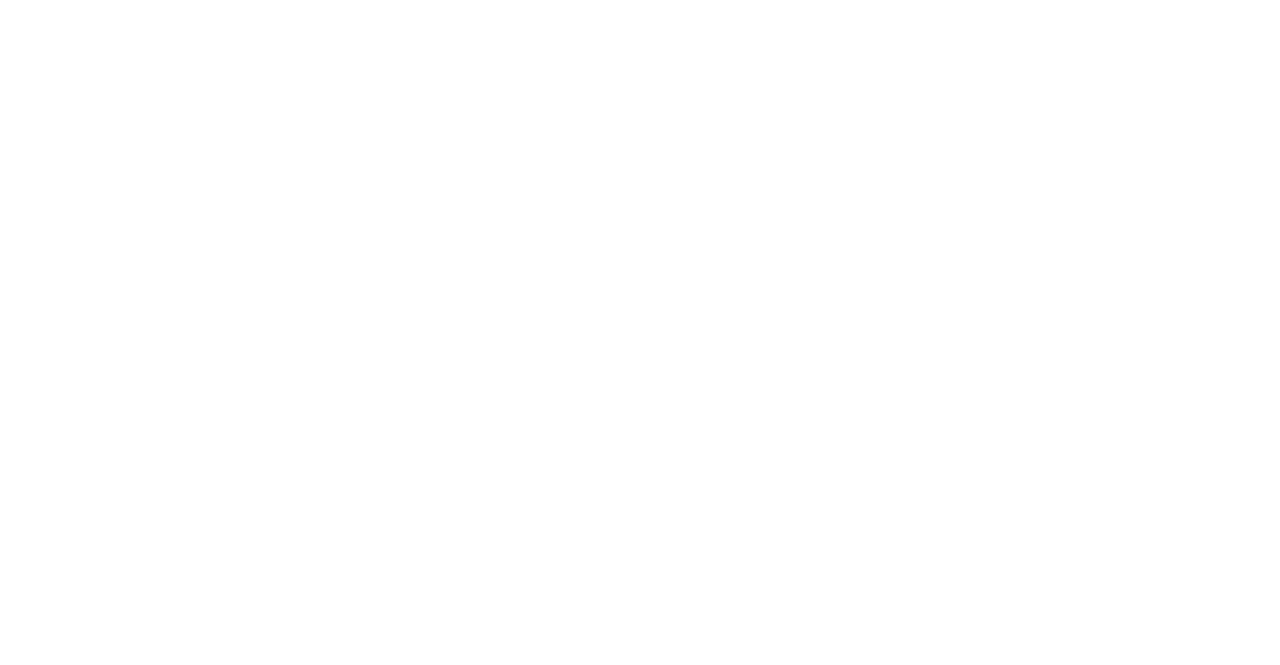 scroll, scrollTop: 0, scrollLeft: 0, axis: both 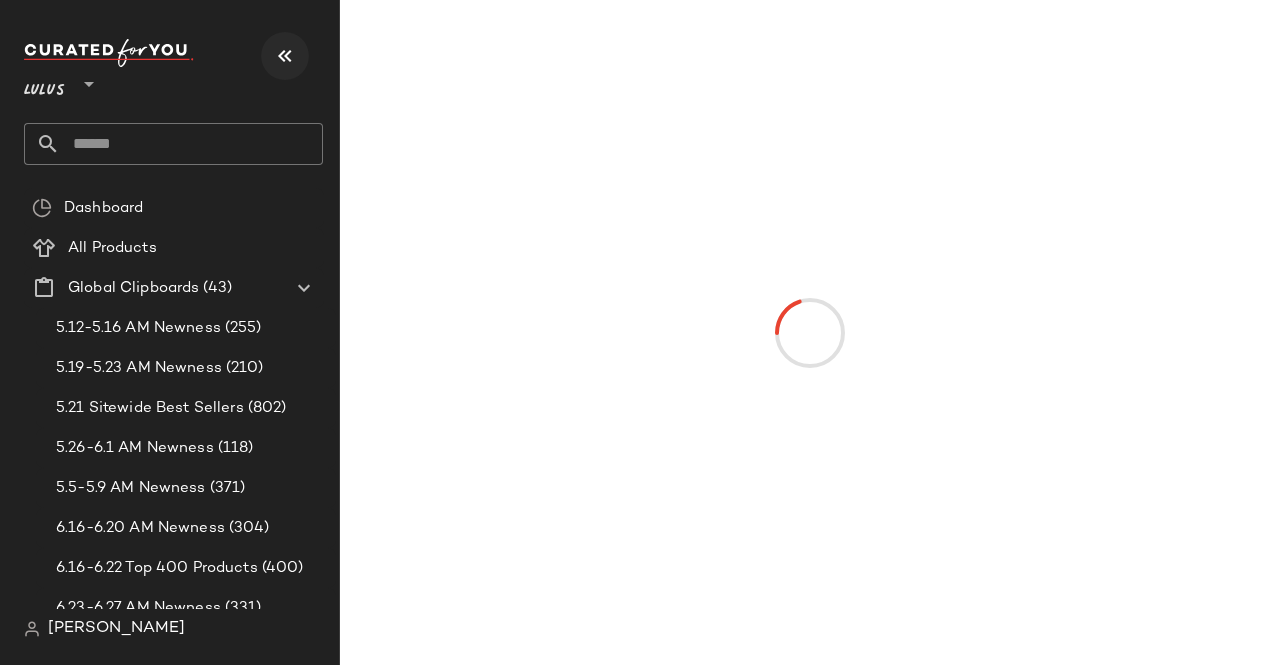 click at bounding box center [285, 56] 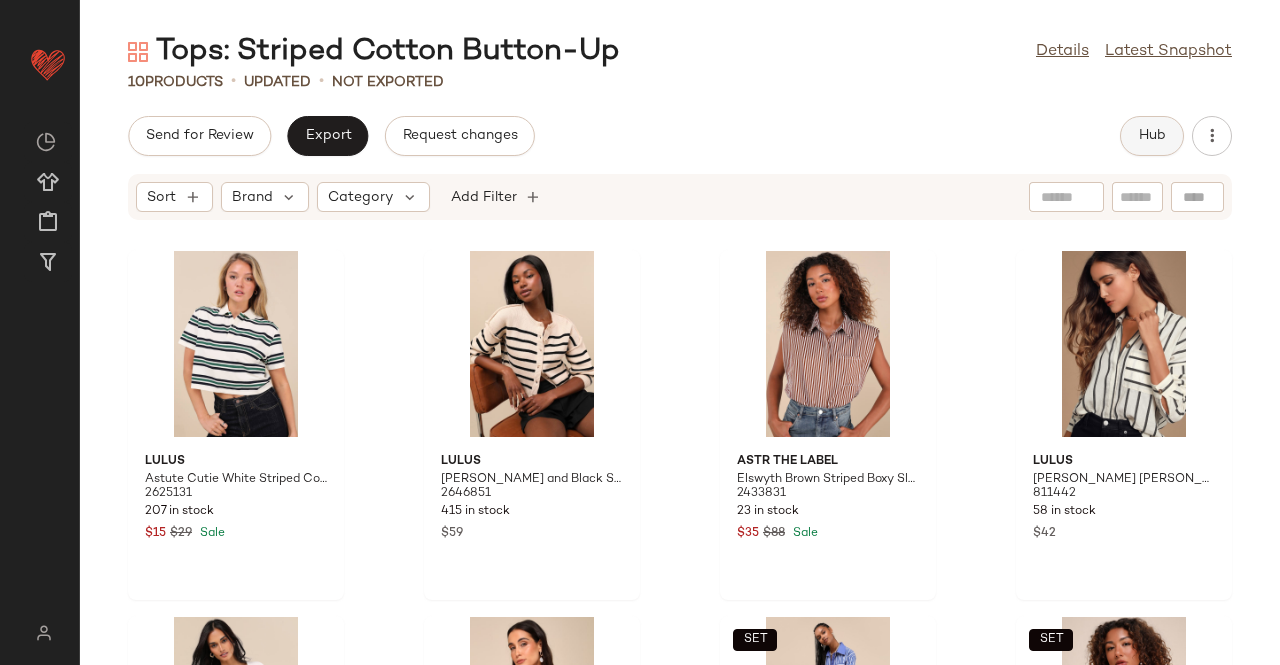 click on "Hub" at bounding box center (1152, 136) 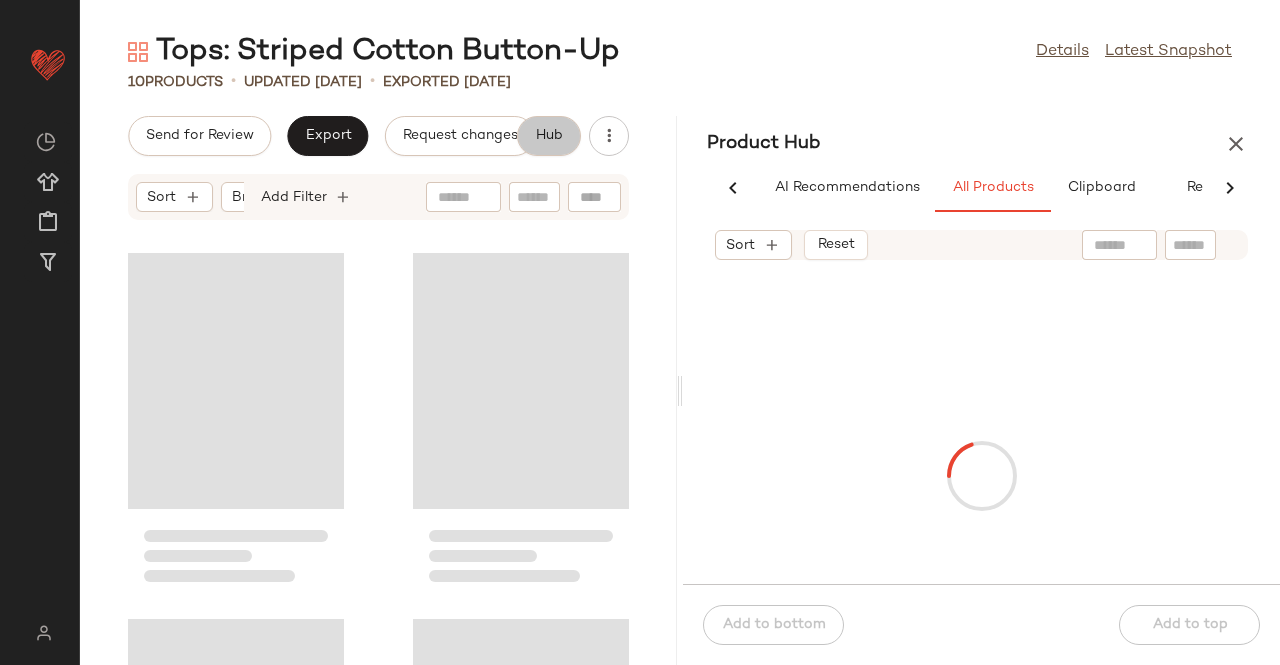 scroll, scrollTop: 0, scrollLeft: 62, axis: horizontal 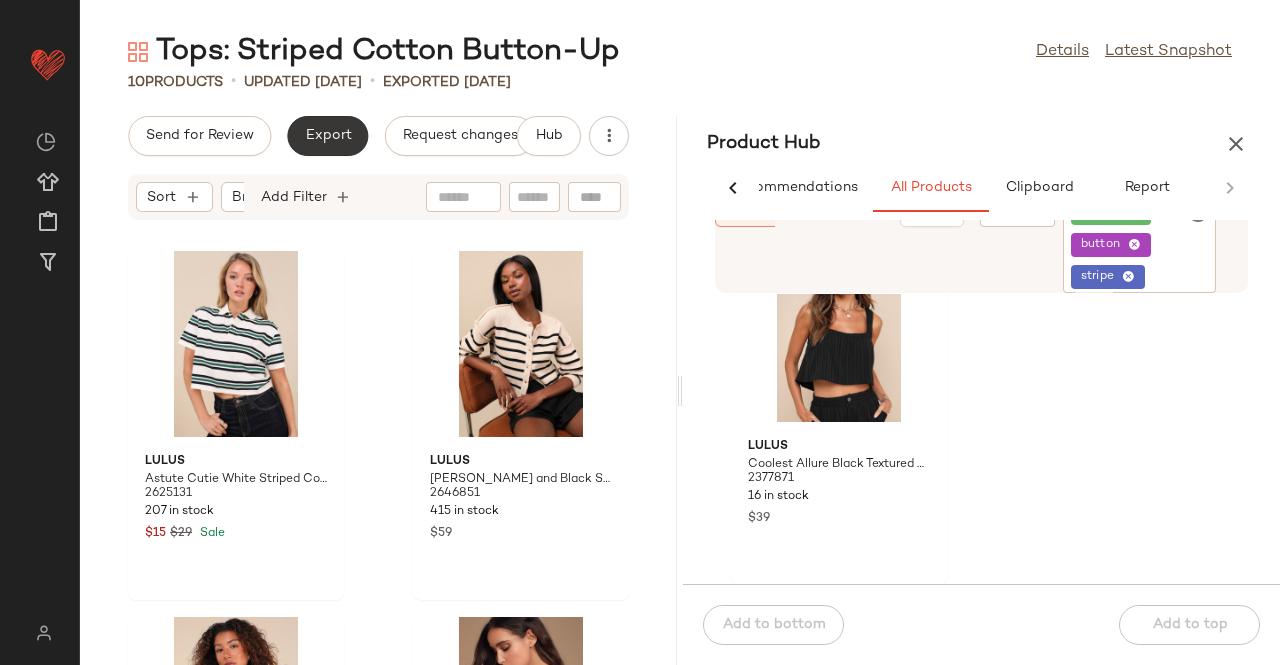 click on "Export" at bounding box center (327, 136) 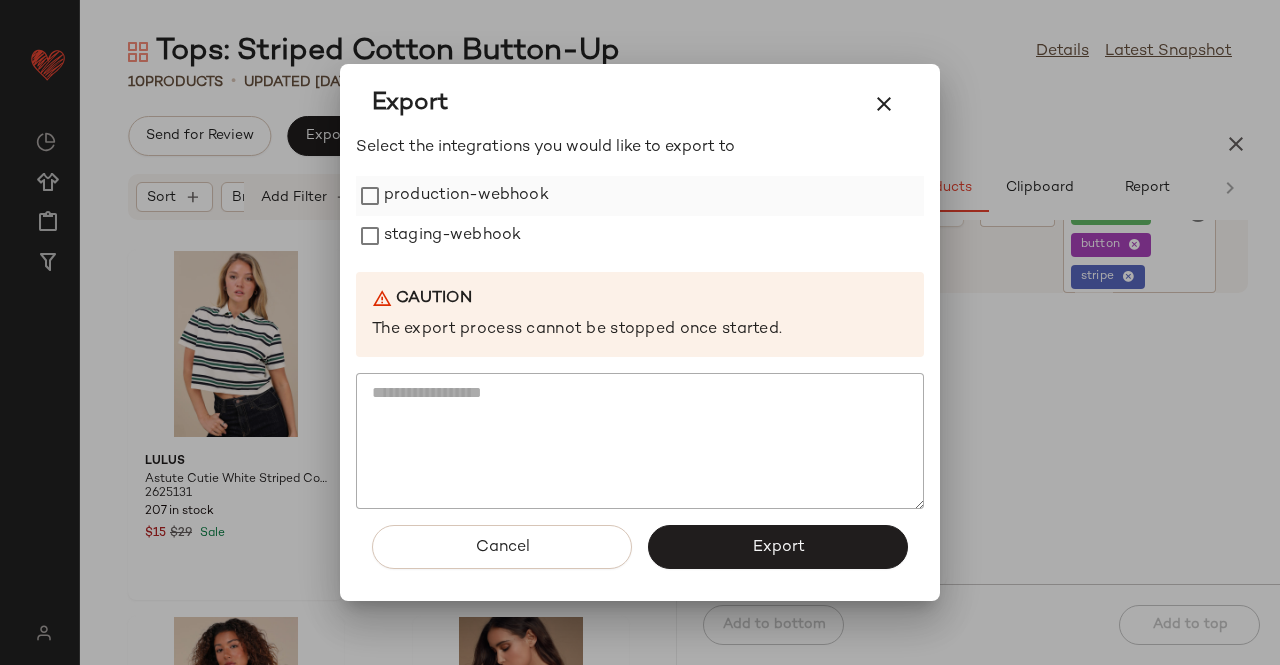 click on "production-webhook" at bounding box center [466, 196] 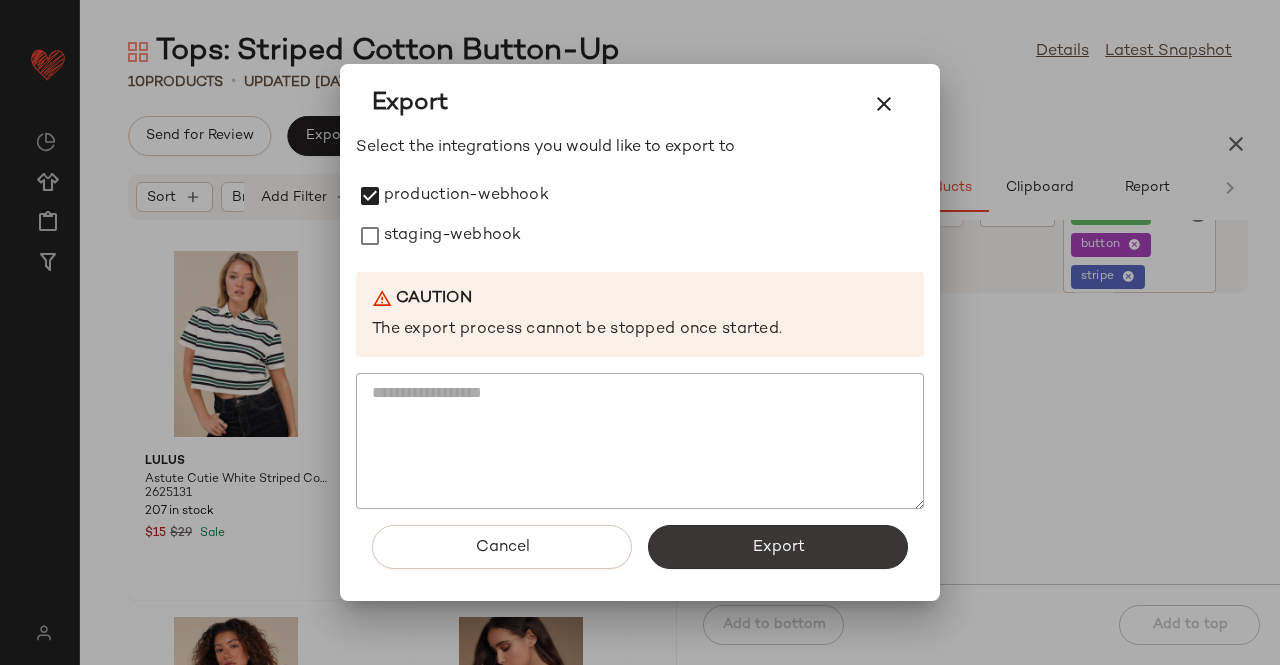 drag, startPoint x: 460, startPoint y: 227, endPoint x: 798, endPoint y: 551, distance: 468.20935 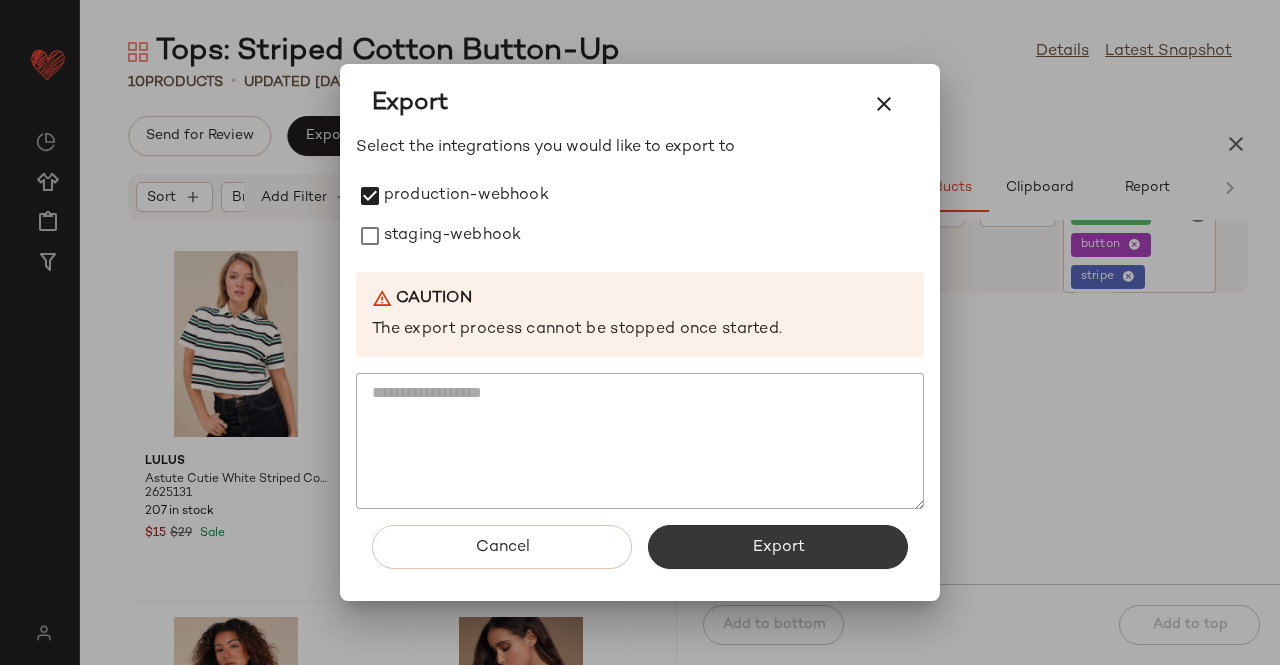 click on "staging-webhook" at bounding box center [452, 236] 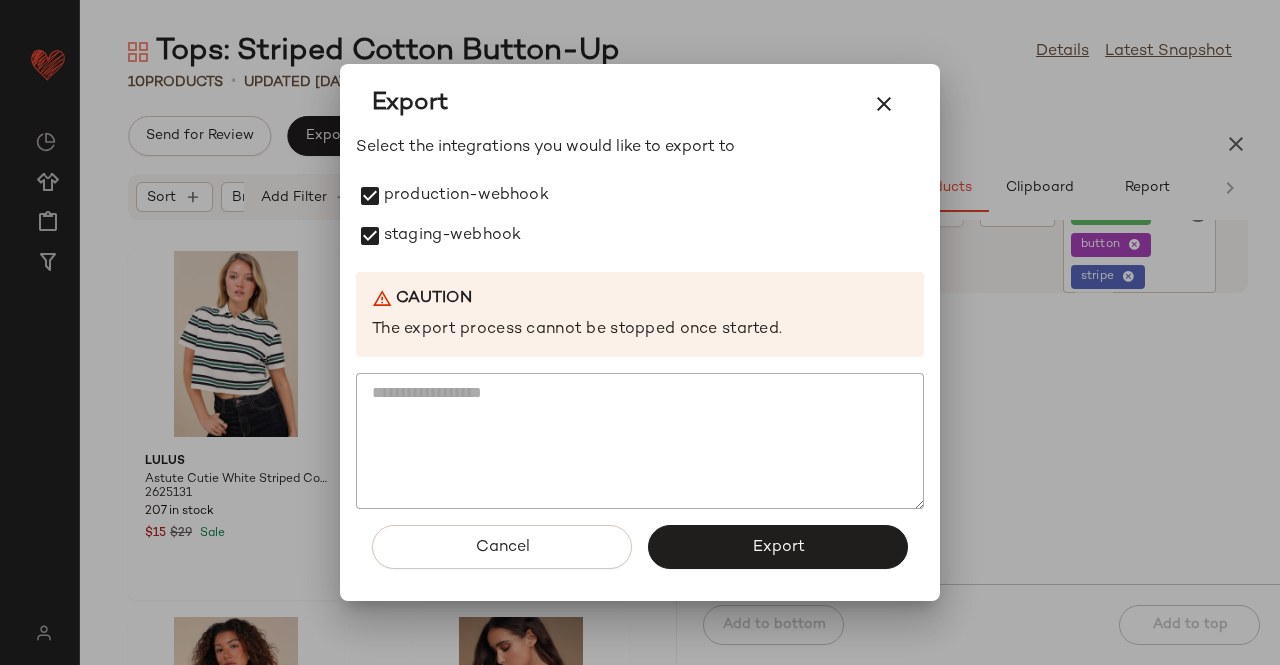 drag, startPoint x: 776, startPoint y: 545, endPoint x: 791, endPoint y: 517, distance: 31.764761 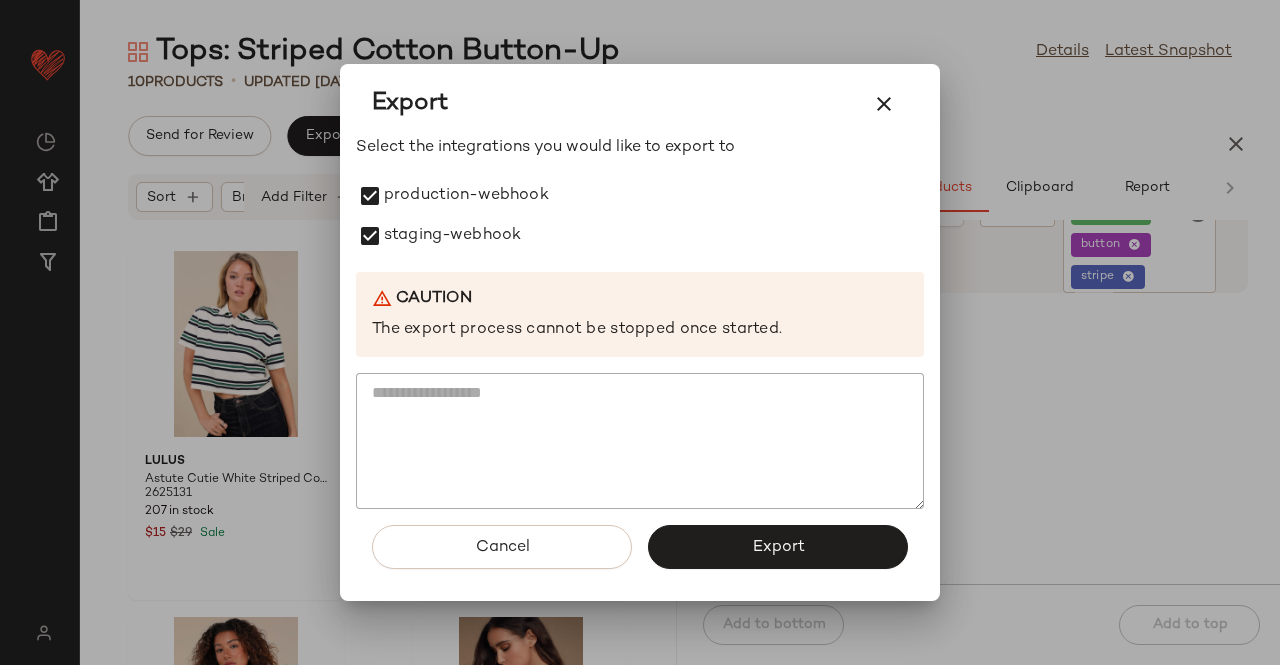click on "Export" at bounding box center (778, 547) 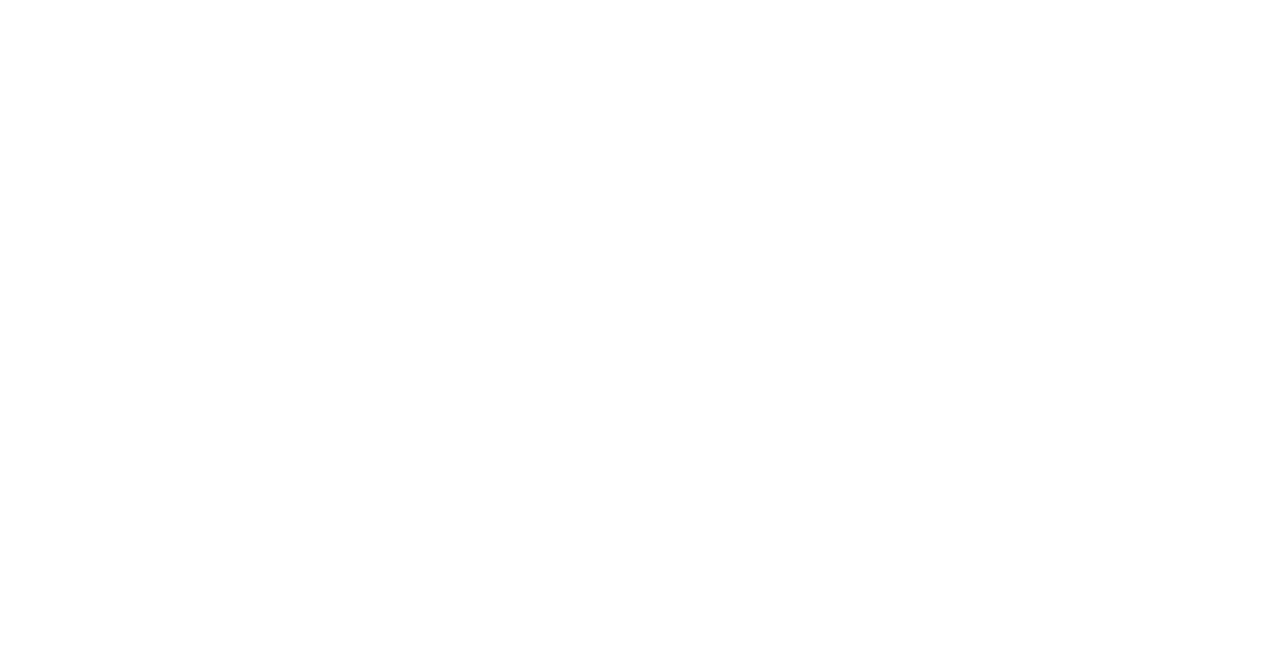 scroll, scrollTop: 0, scrollLeft: 0, axis: both 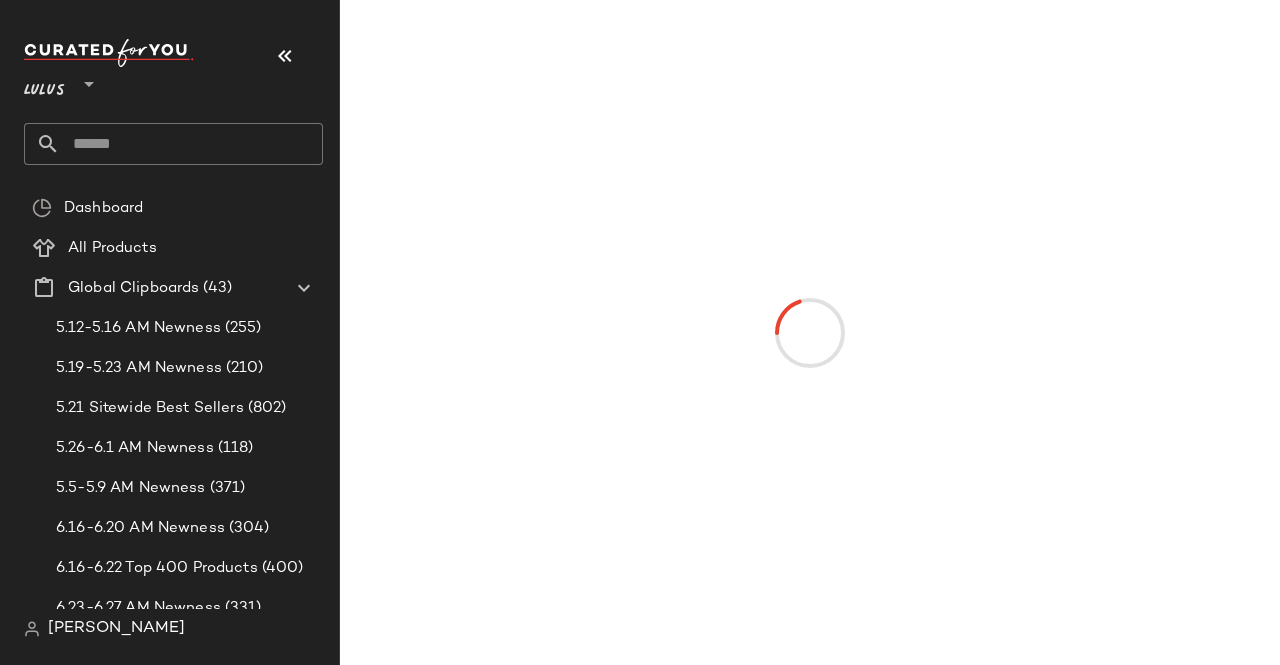 click at bounding box center (285, 56) 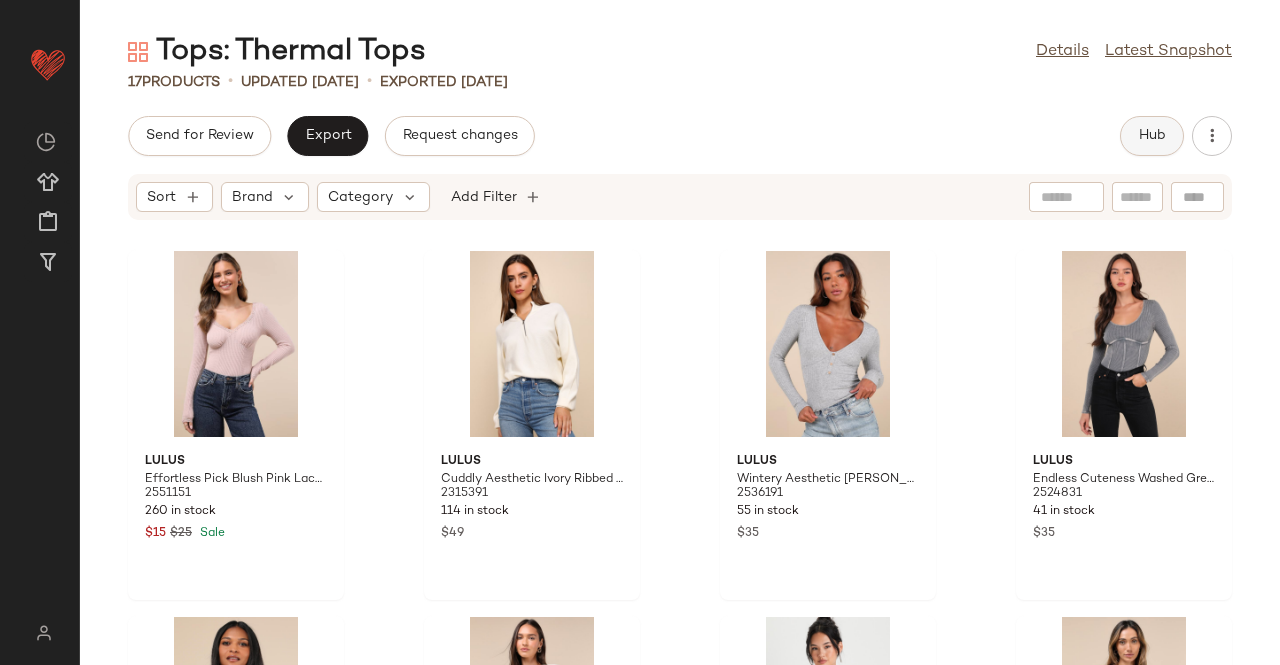 click on "Hub" at bounding box center (1152, 136) 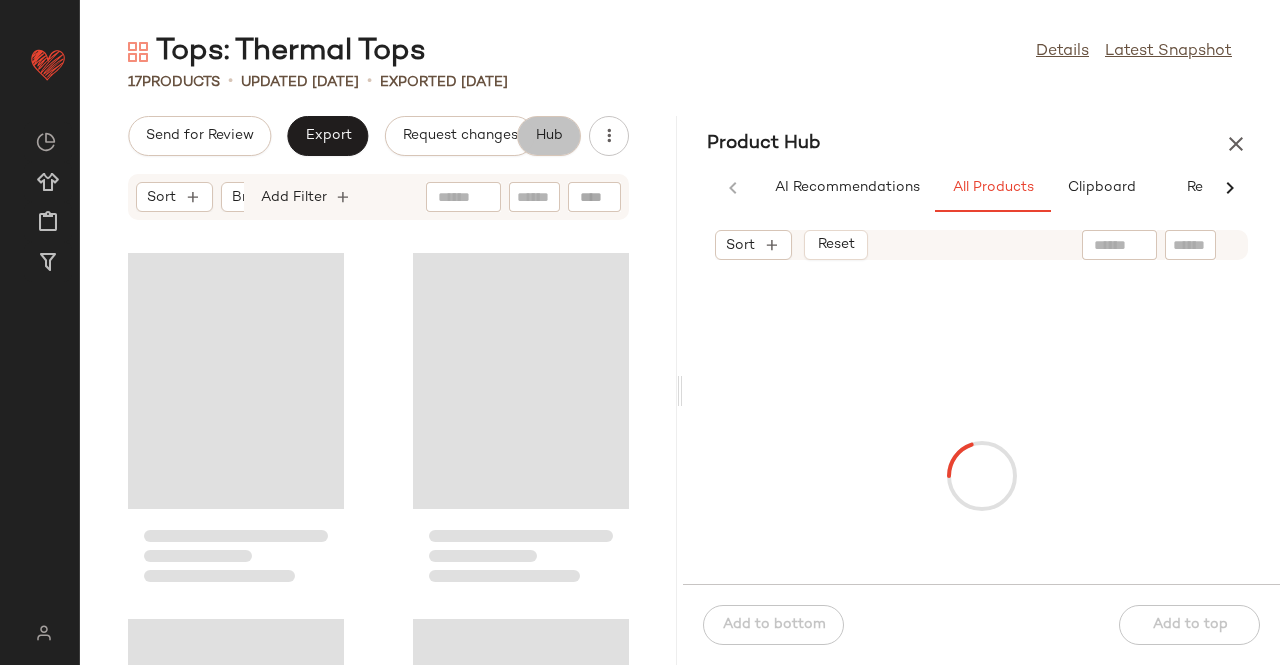 scroll, scrollTop: 0, scrollLeft: 62, axis: horizontal 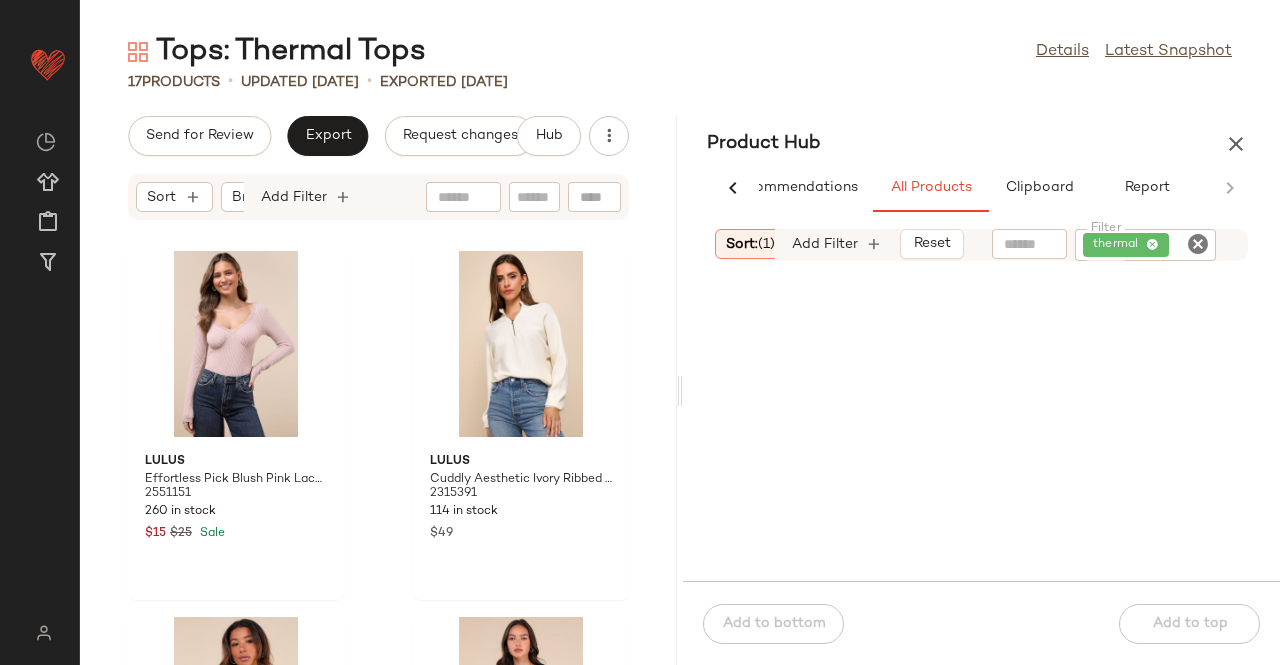 click on "thermal" 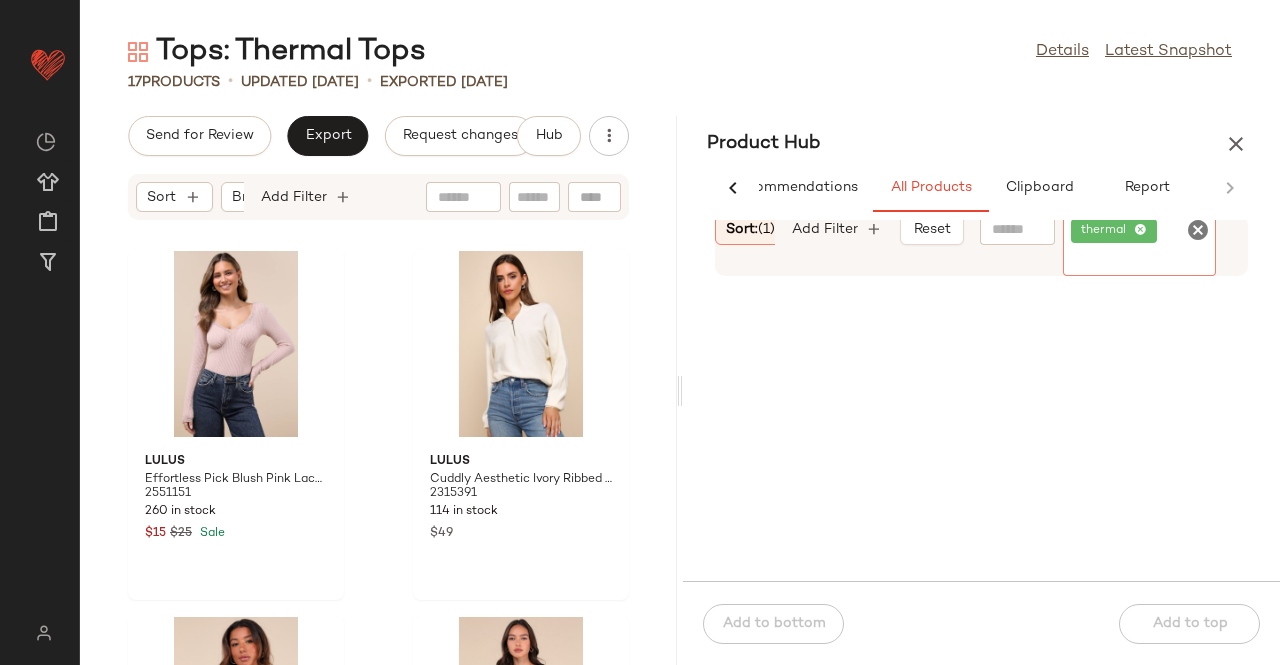 click 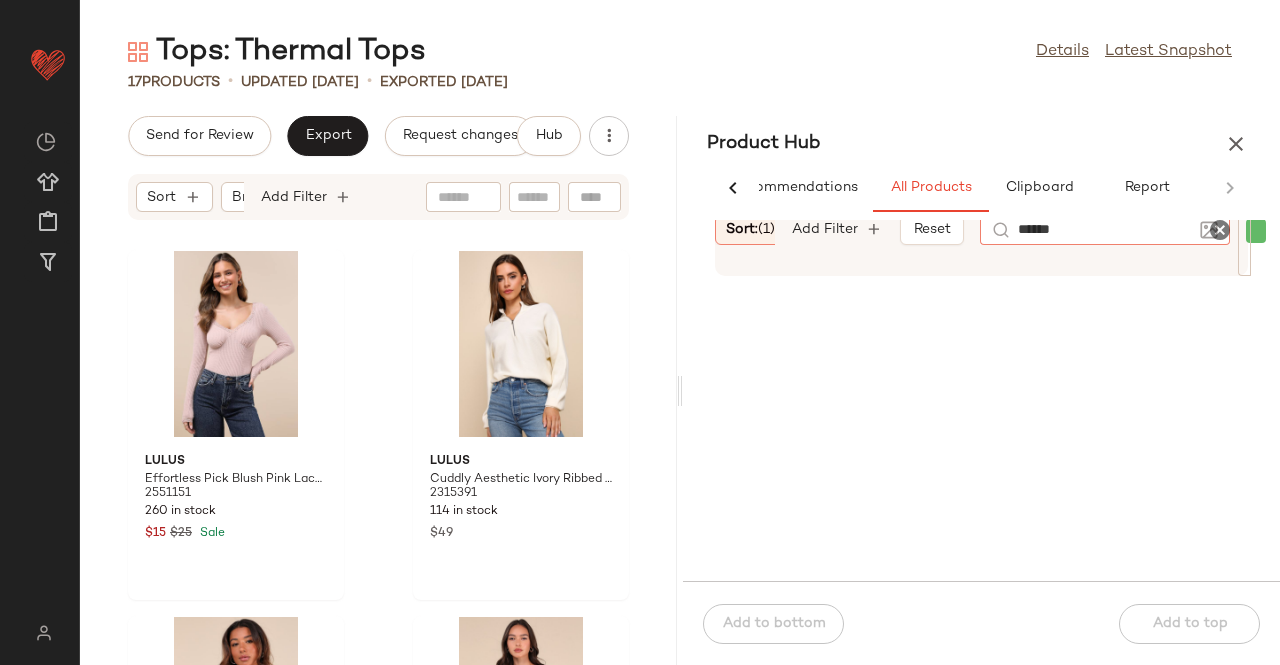type on "*******" 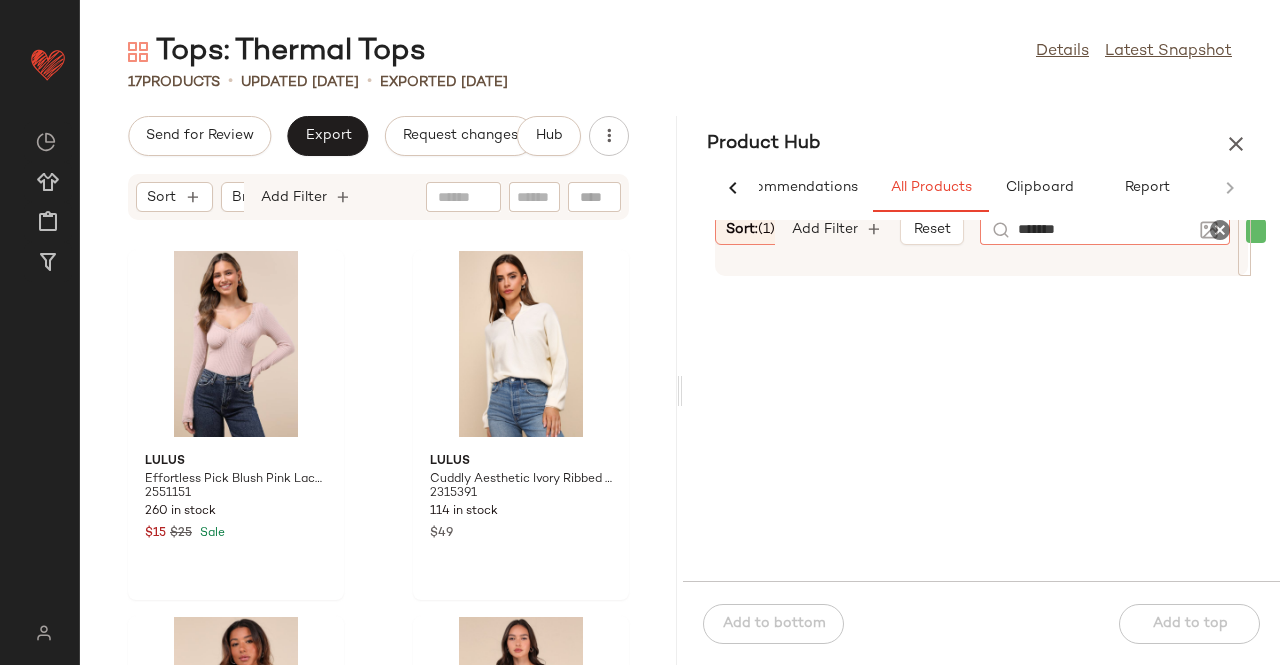 type 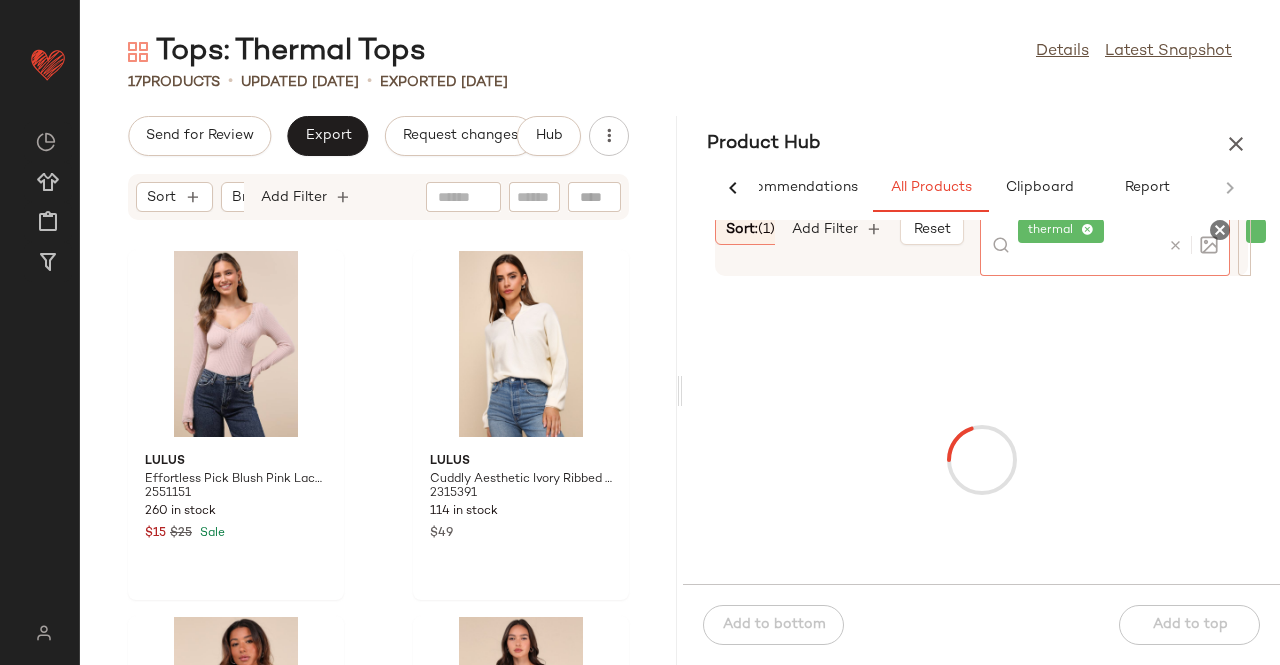 click at bounding box center [981, 460] 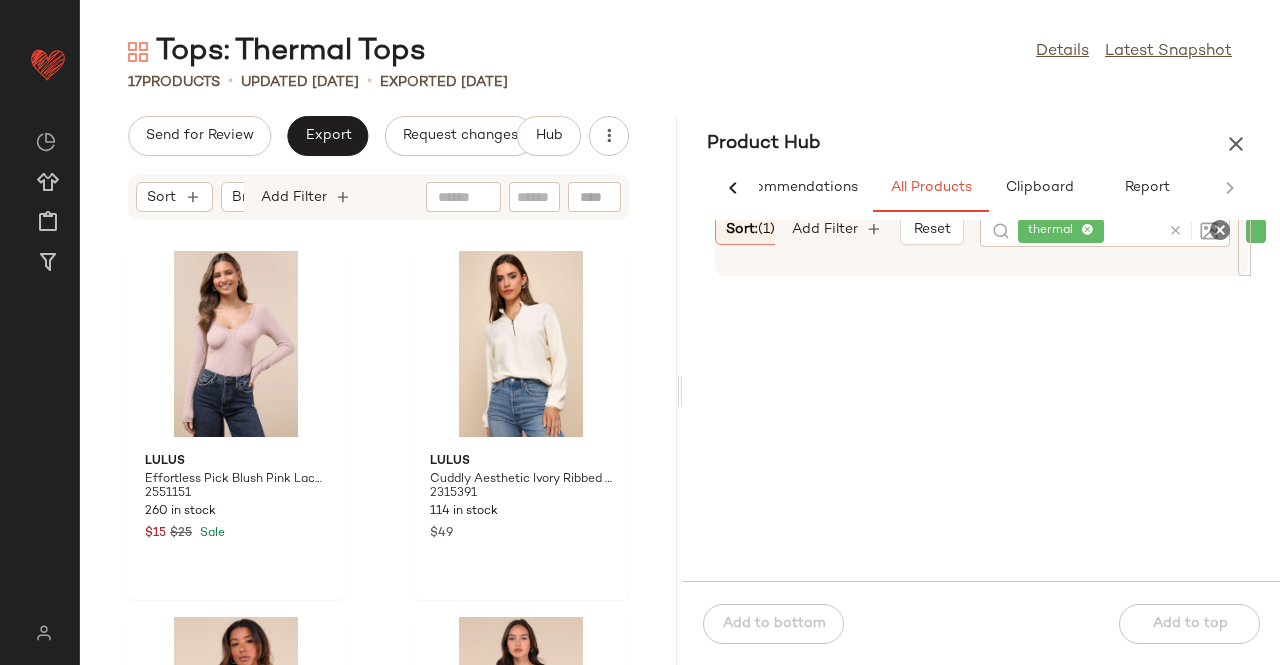 click on "thermal" 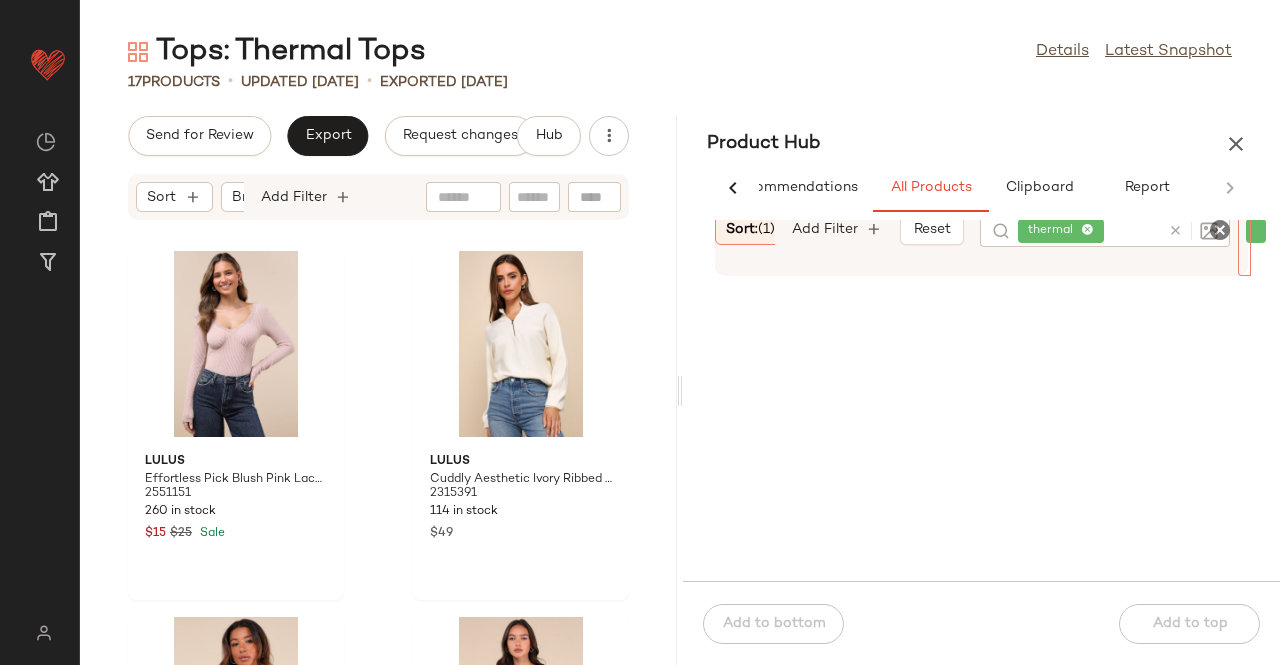 click on "thermal" 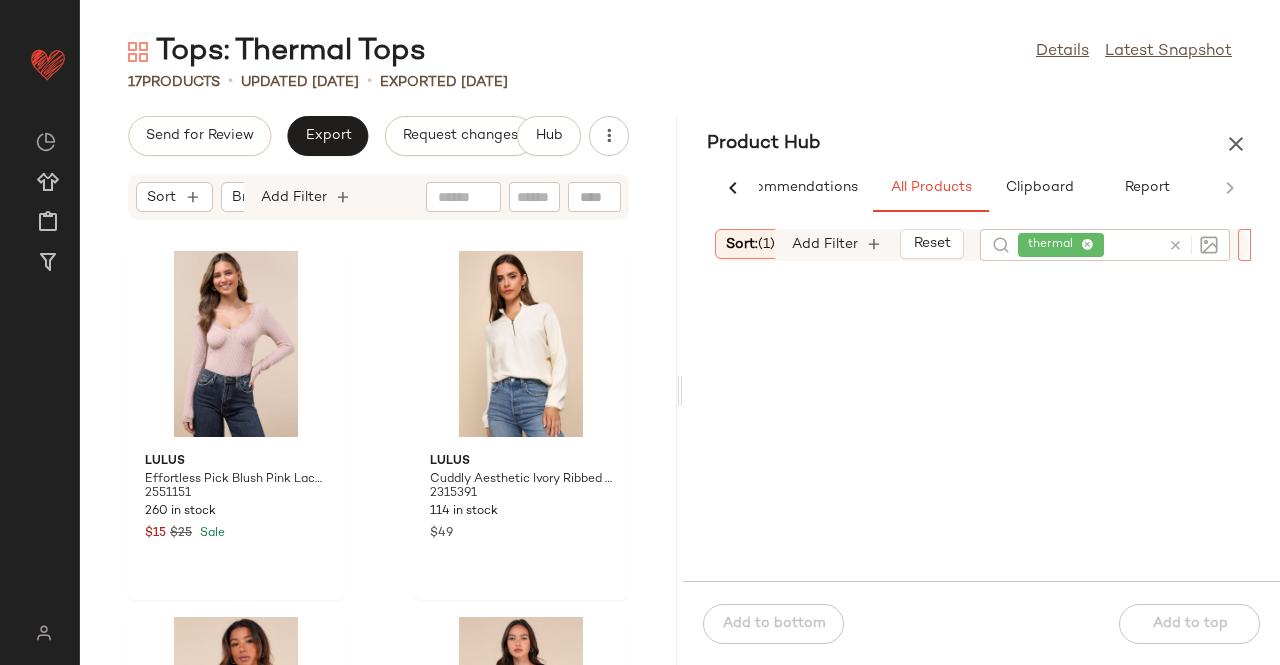 click 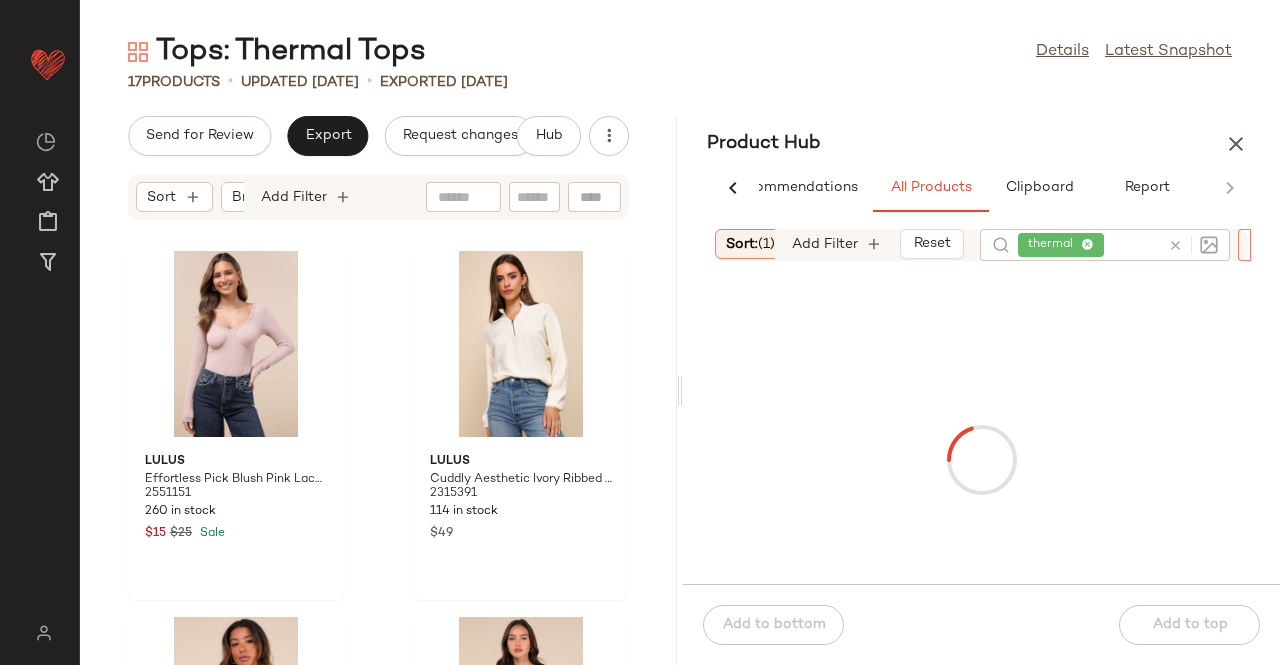 click 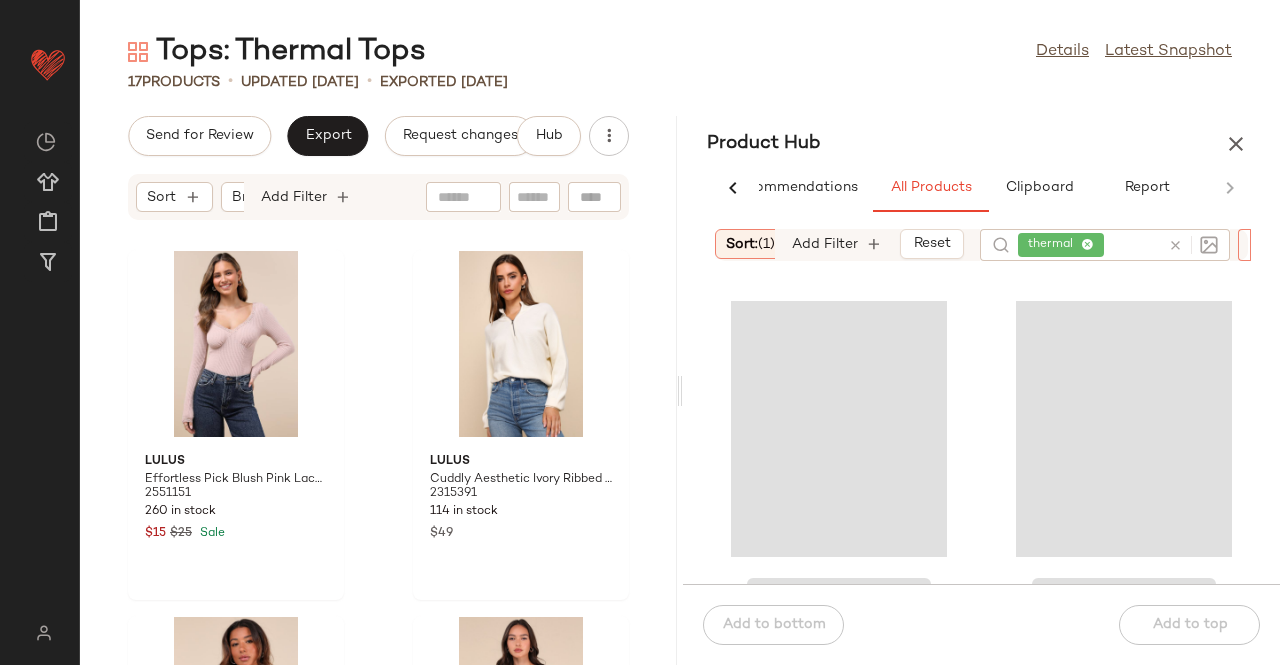 type on "******" 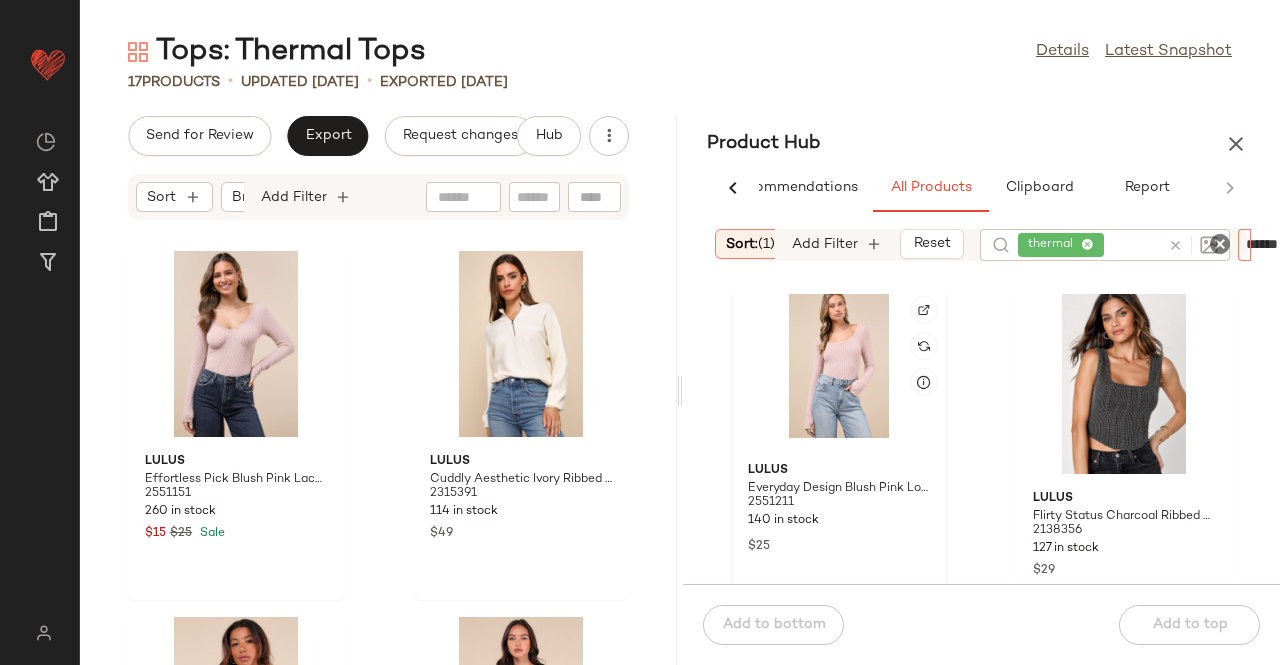scroll, scrollTop: 816, scrollLeft: 0, axis: vertical 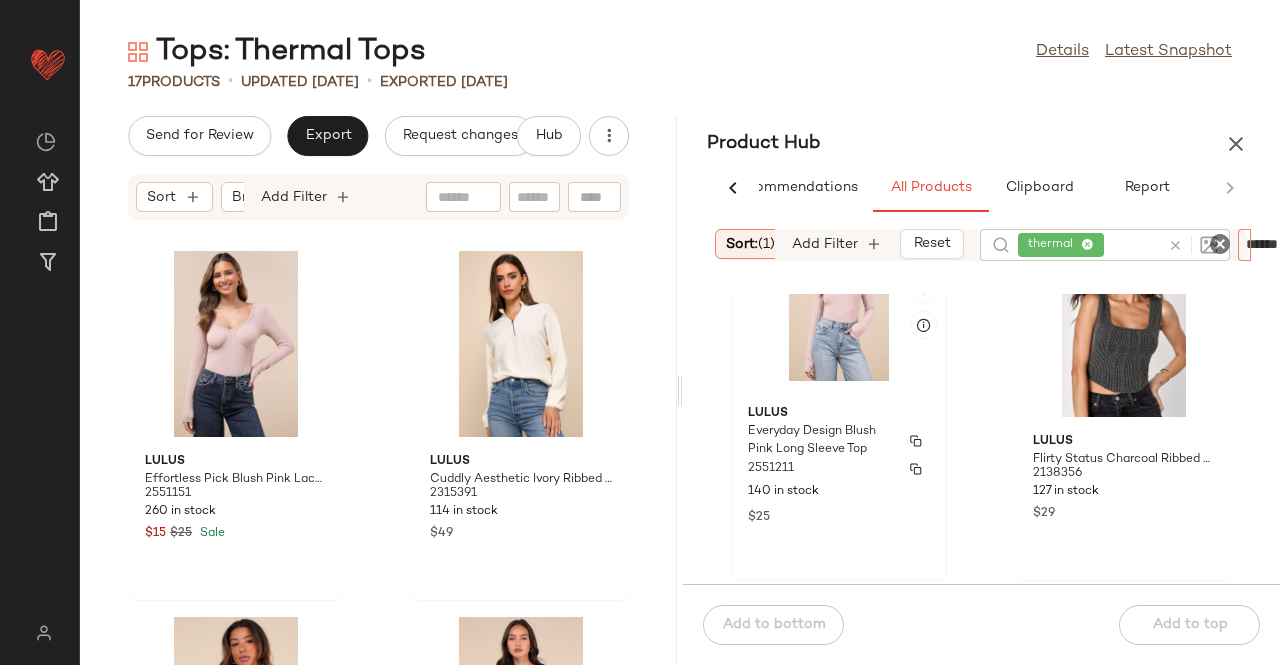 type 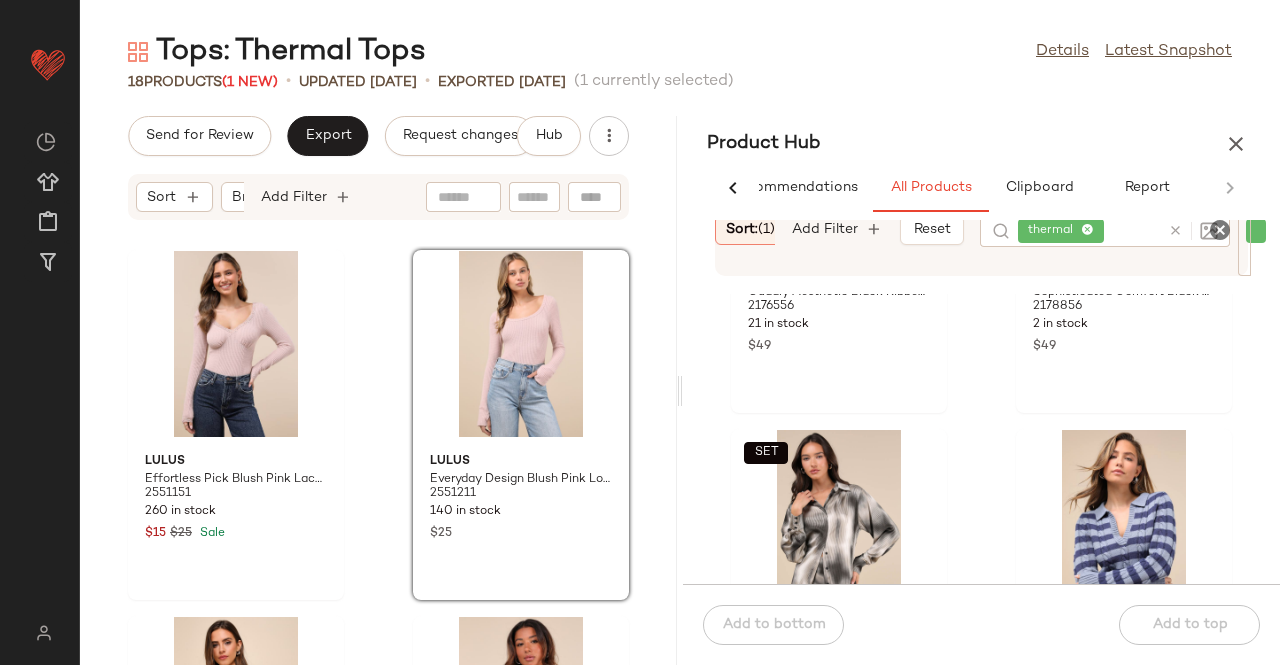 scroll, scrollTop: 816, scrollLeft: 0, axis: vertical 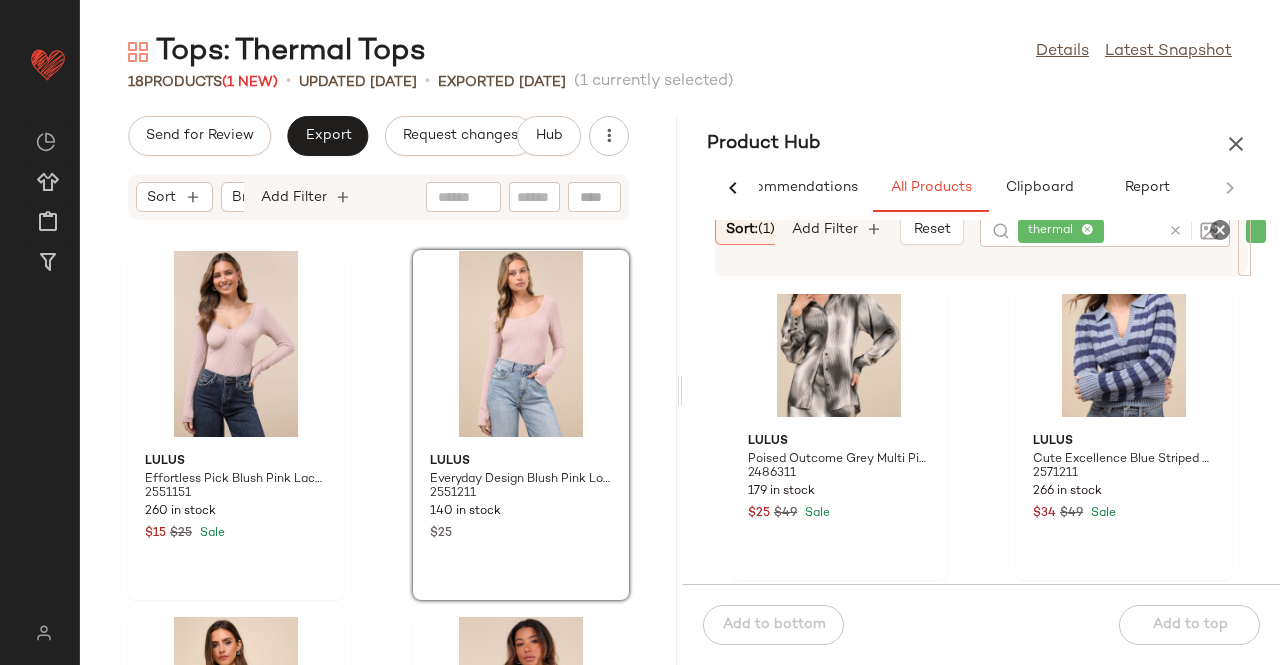 click on "thermal" 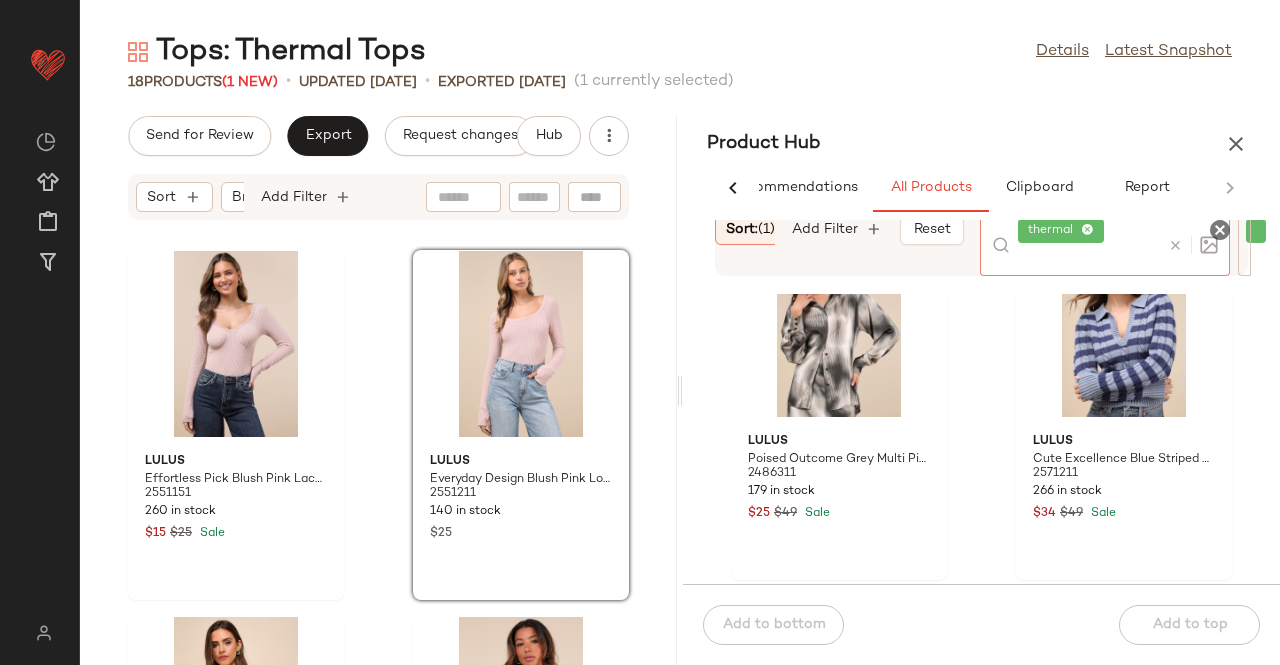 click on "thermal" 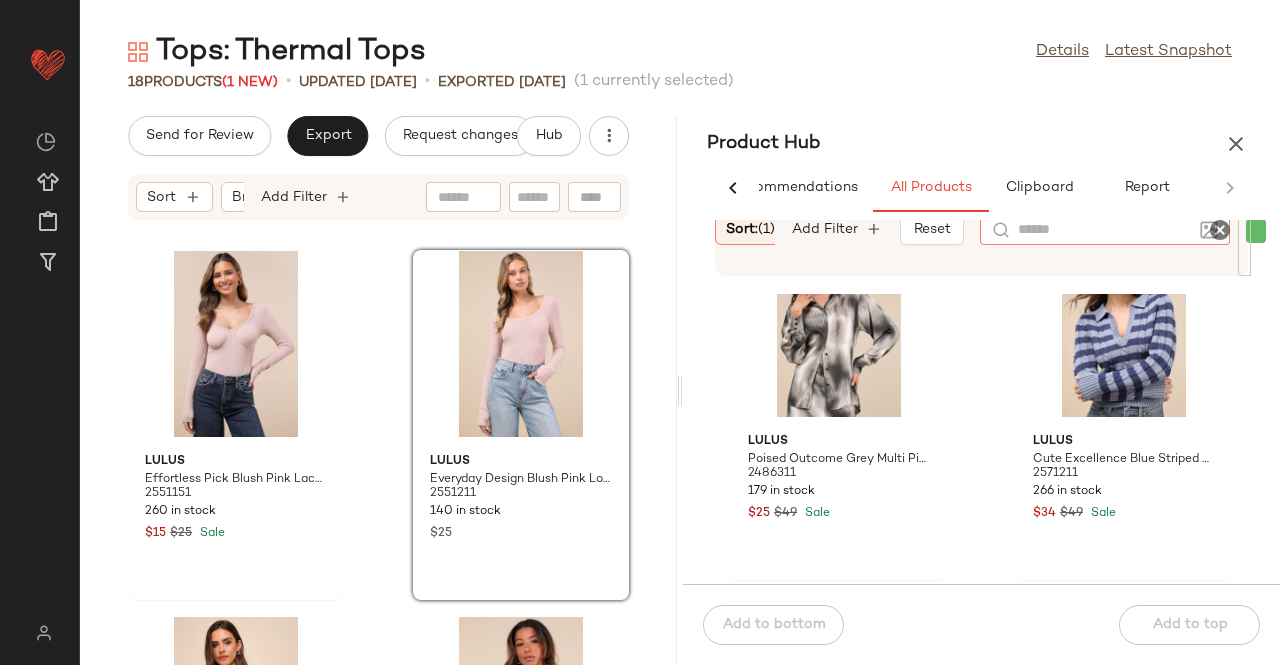 click on "Sort:   (1) Brand  Category:   top In Curation?:   No Availability:   in_stock Add Filter   Reset  Filter collar Filter" at bounding box center [981, 245] 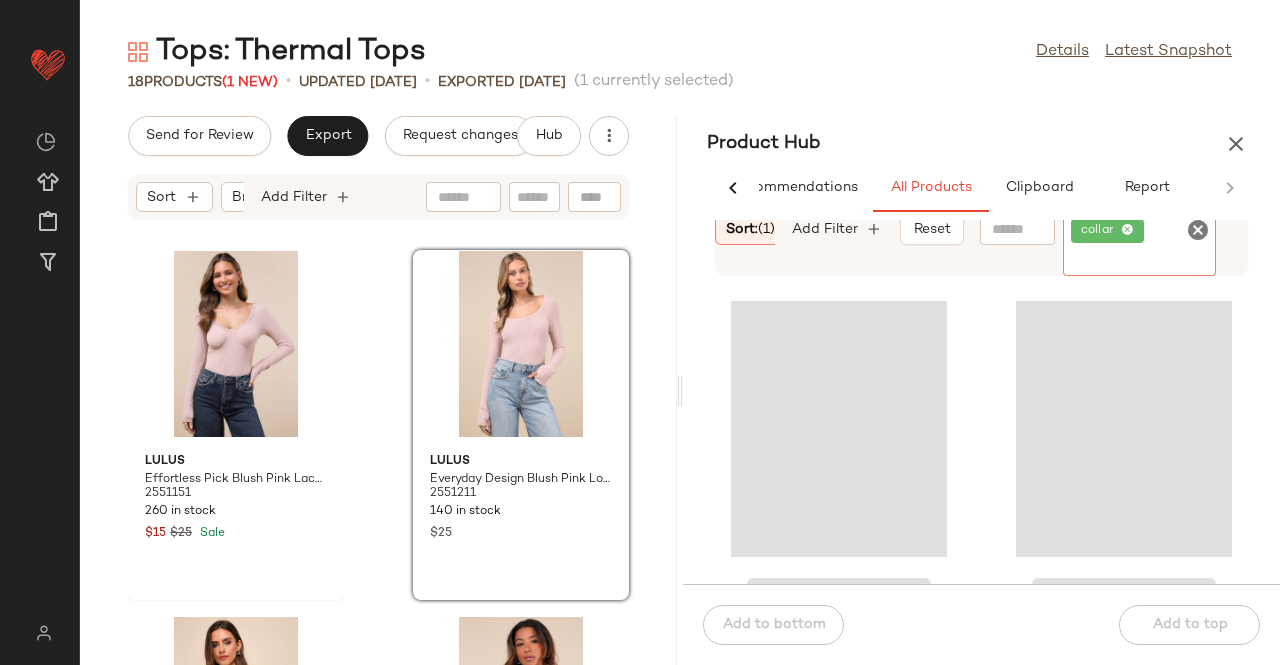 click 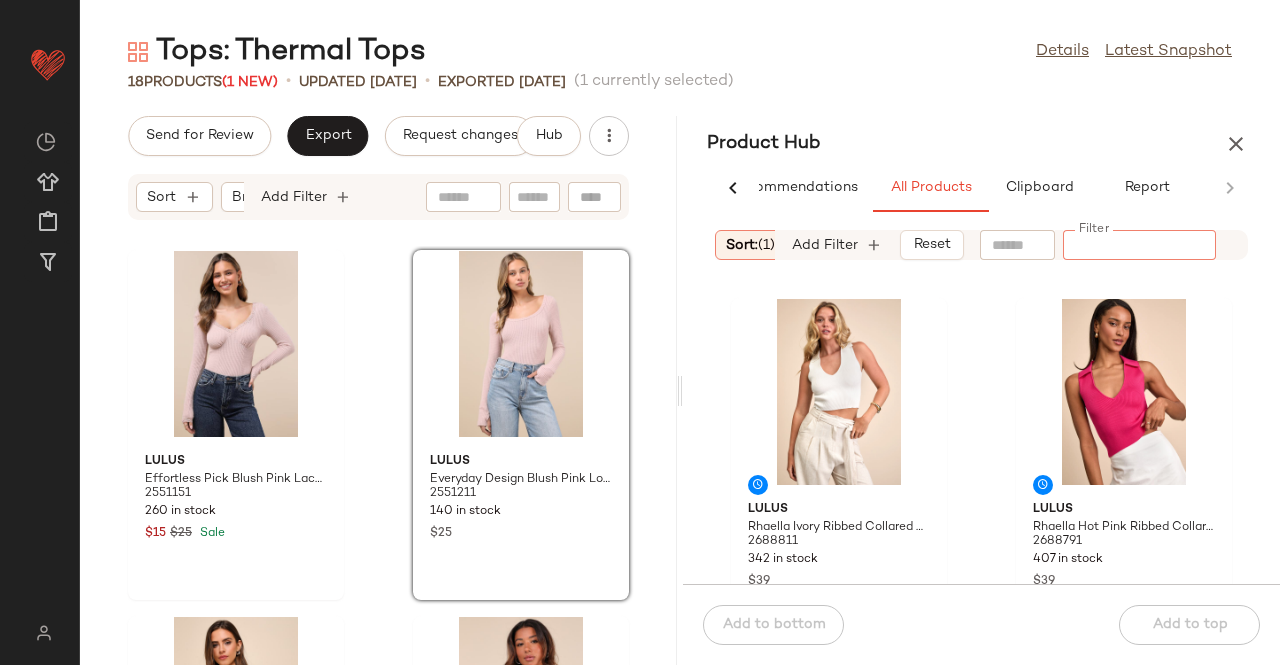click 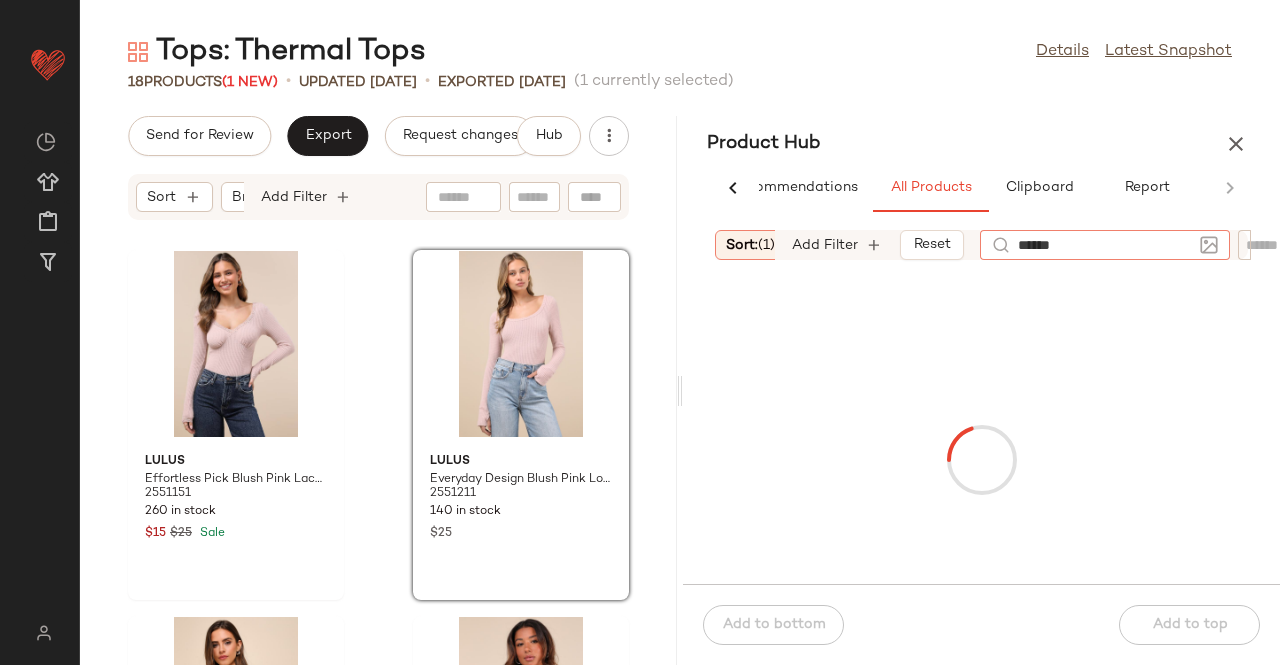 type on "*******" 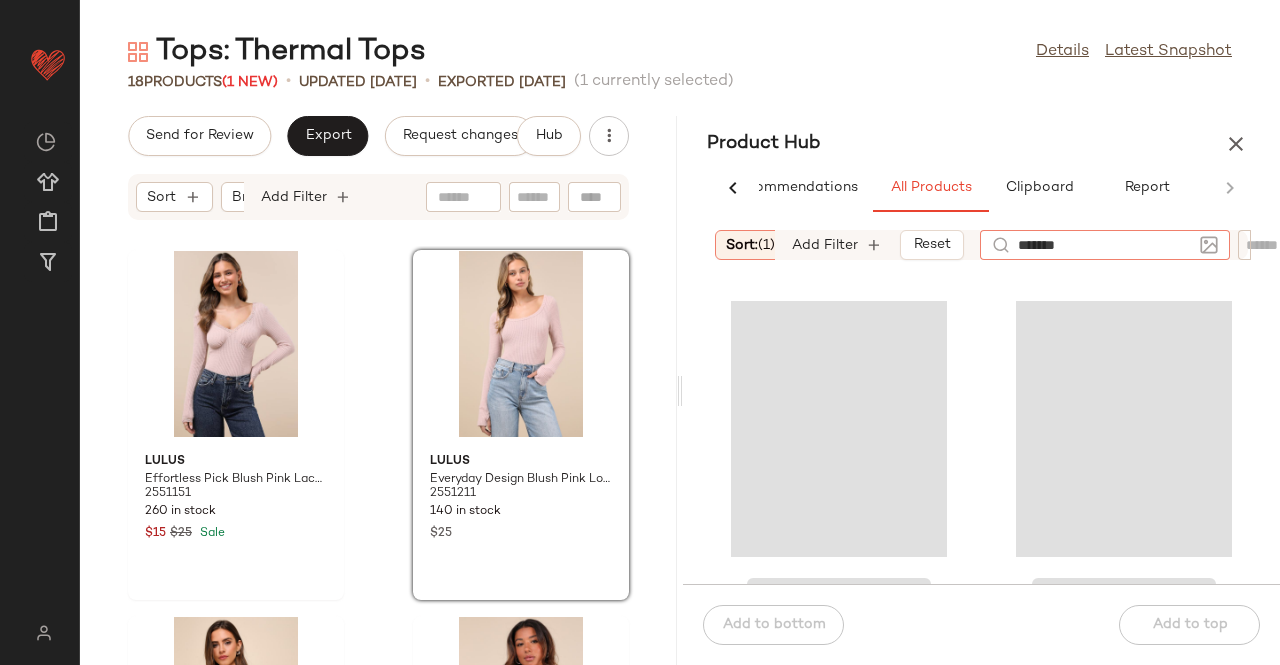 type 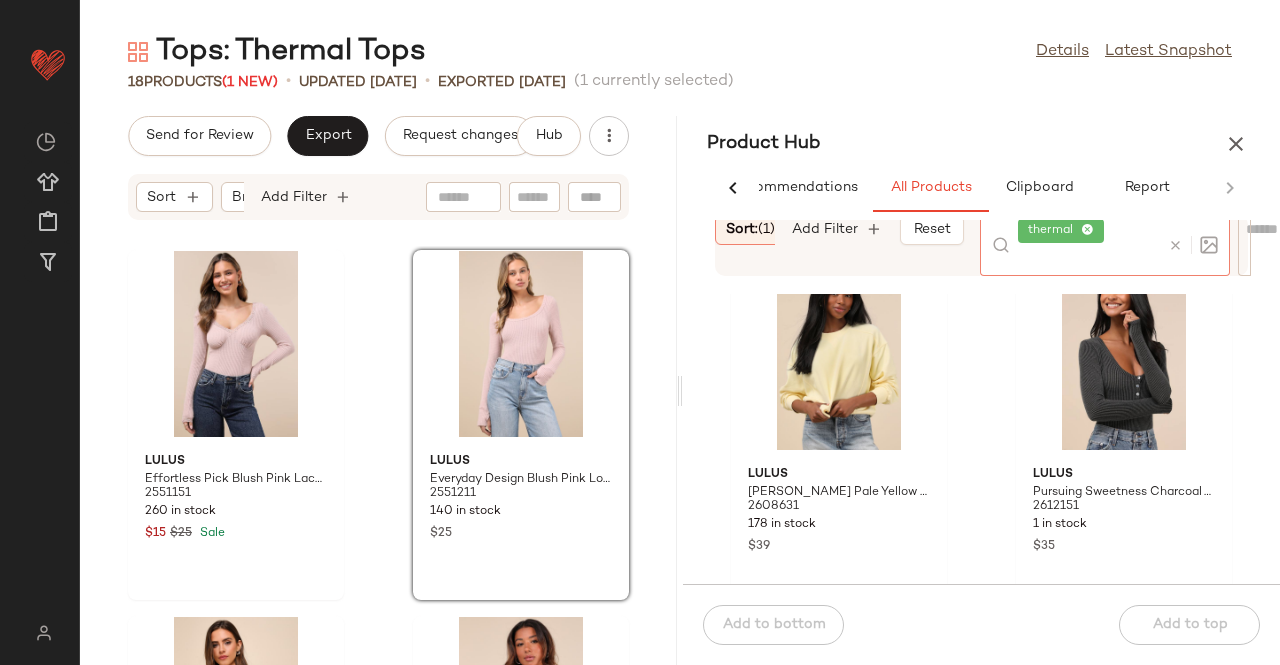 scroll, scrollTop: 2216, scrollLeft: 0, axis: vertical 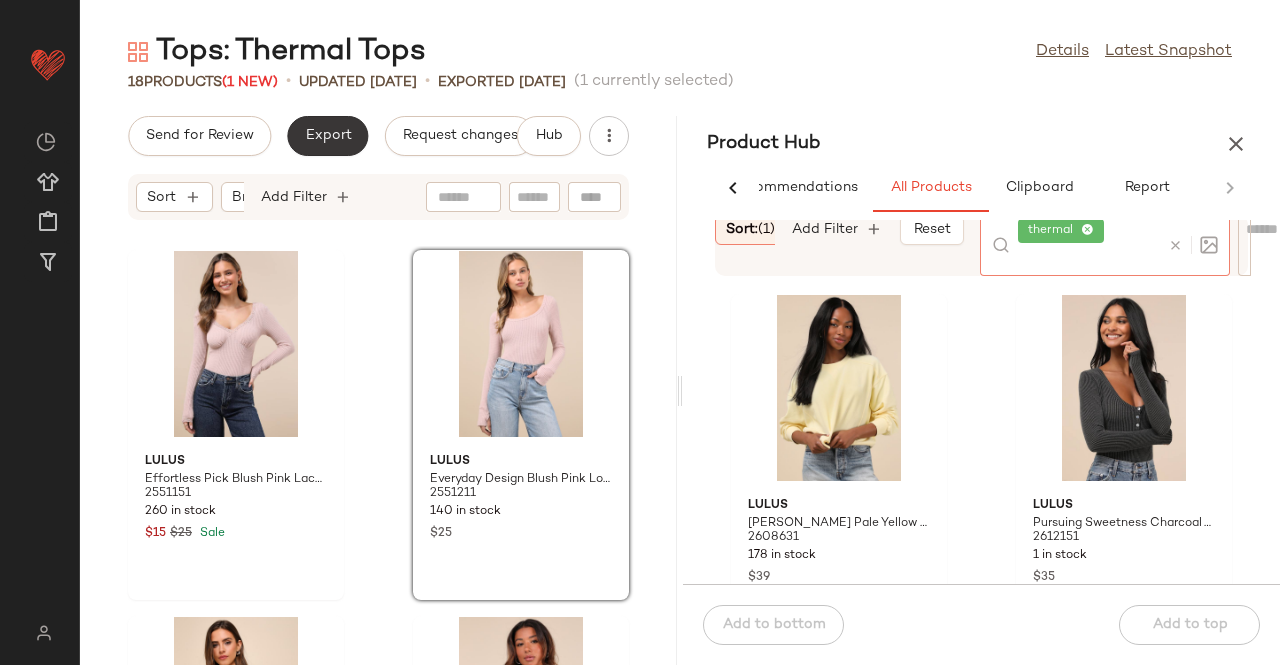 click on "Export" 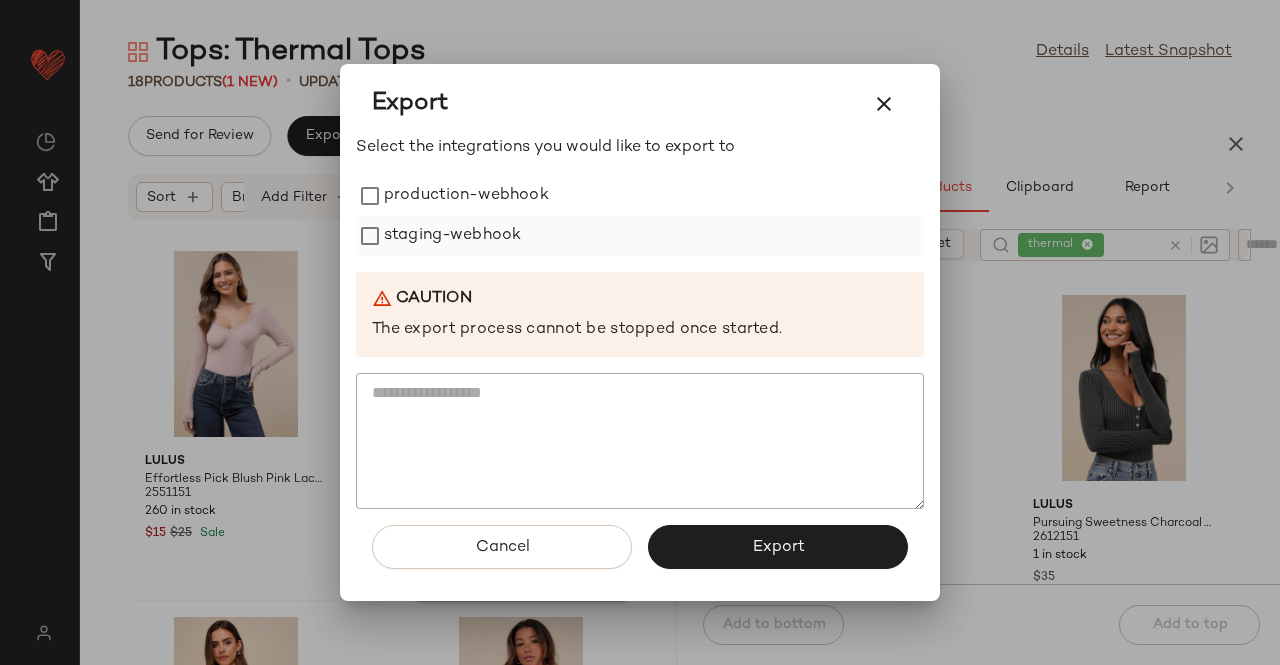 click on "production-webhook staging-webhook" at bounding box center [640, 216] 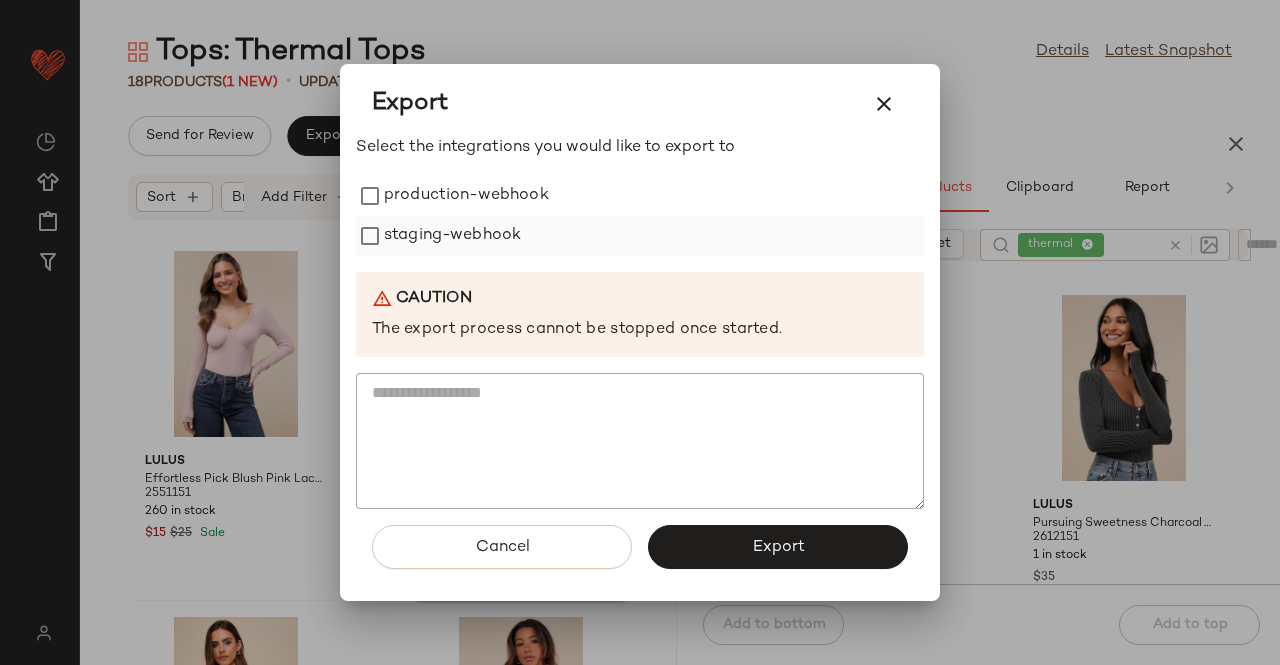 click on "staging-webhook" at bounding box center [452, 236] 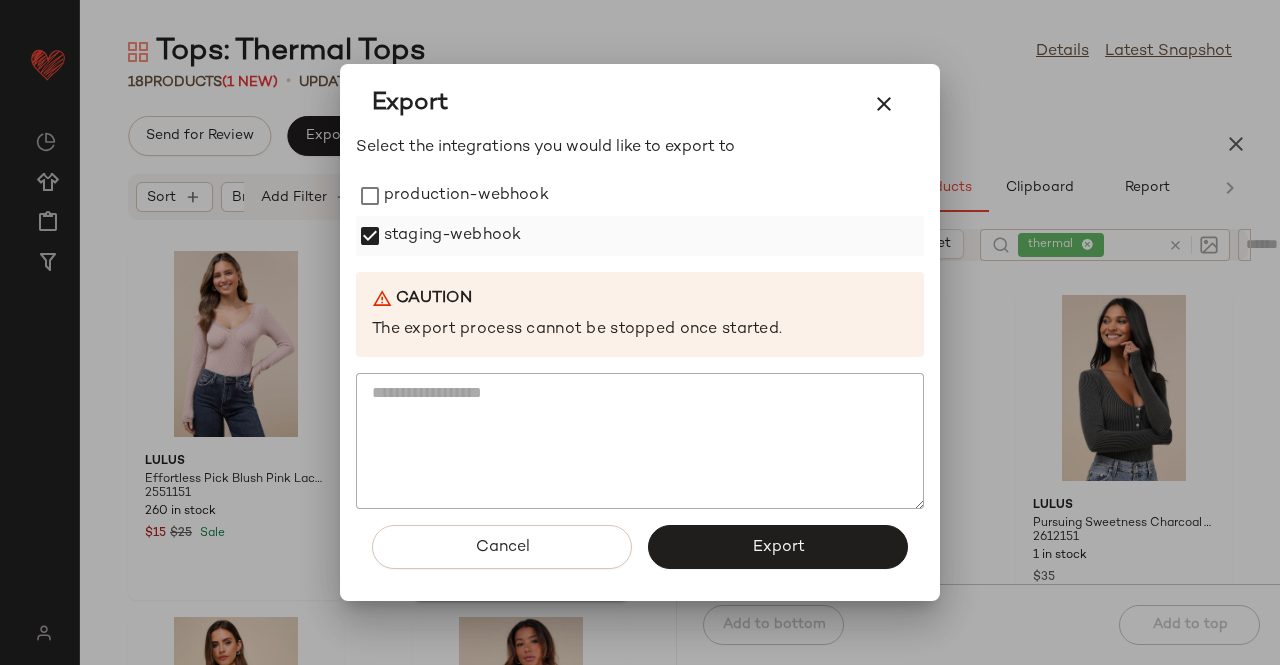 drag, startPoint x: 420, startPoint y: 187, endPoint x: 432, endPoint y: 229, distance: 43.68066 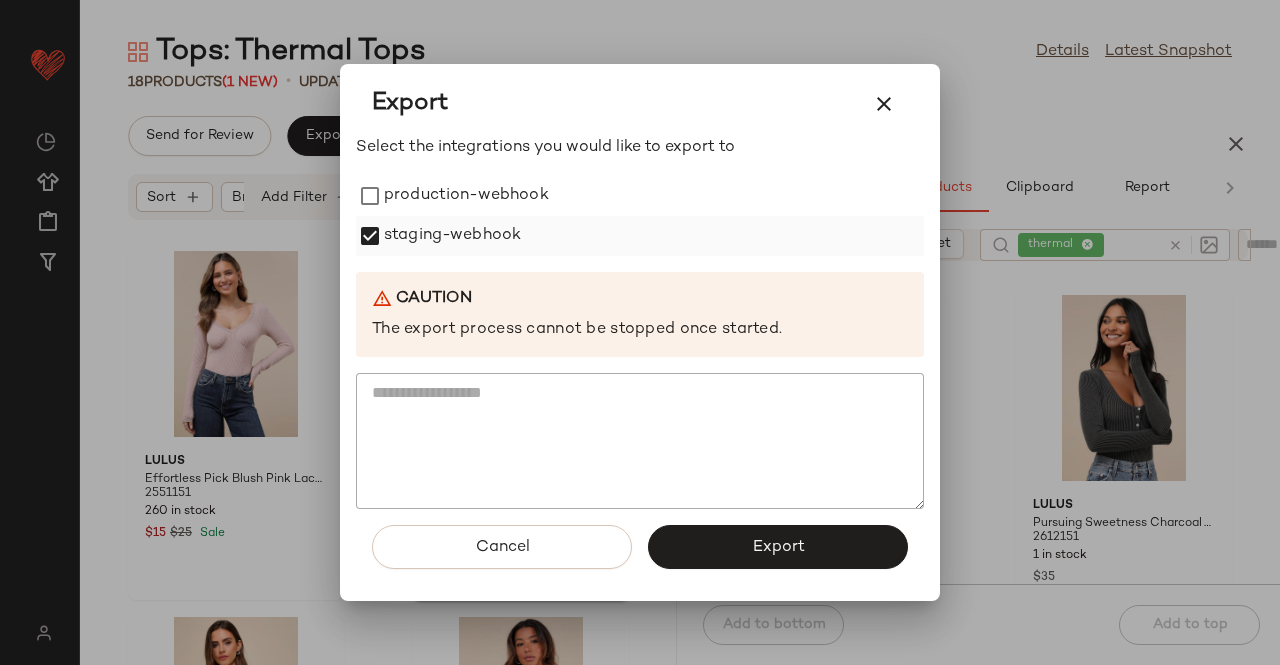 click on "production-webhook" at bounding box center (466, 196) 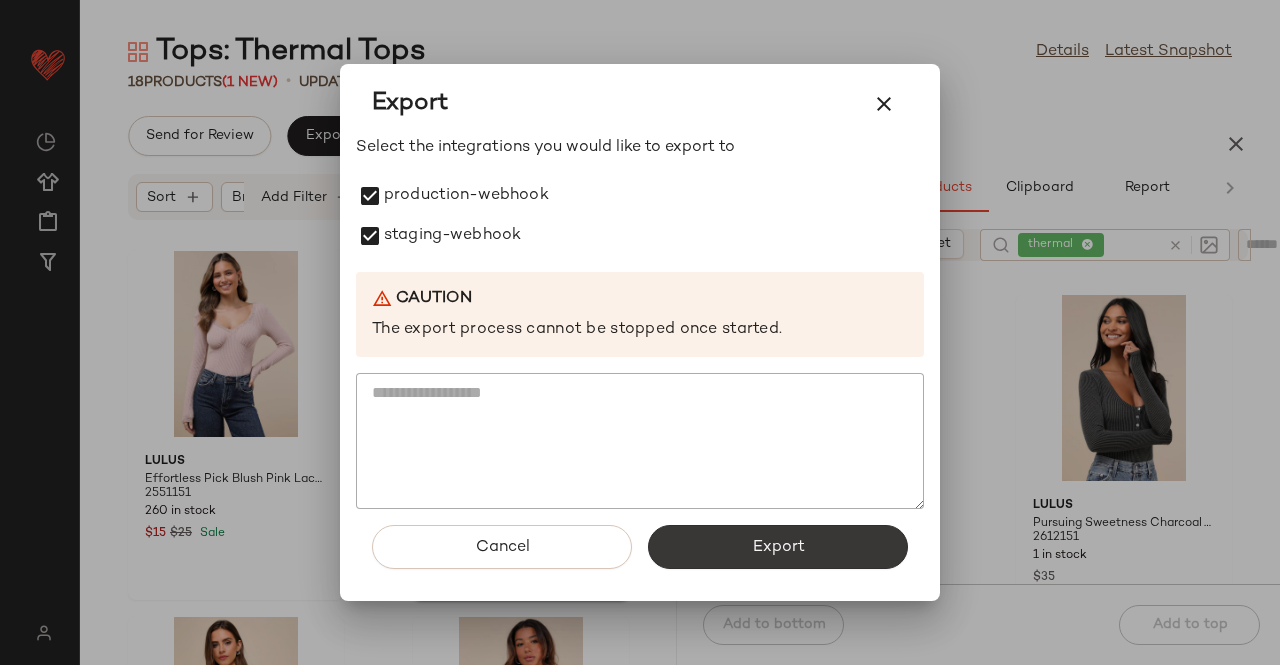 click on "Export" at bounding box center [778, 547] 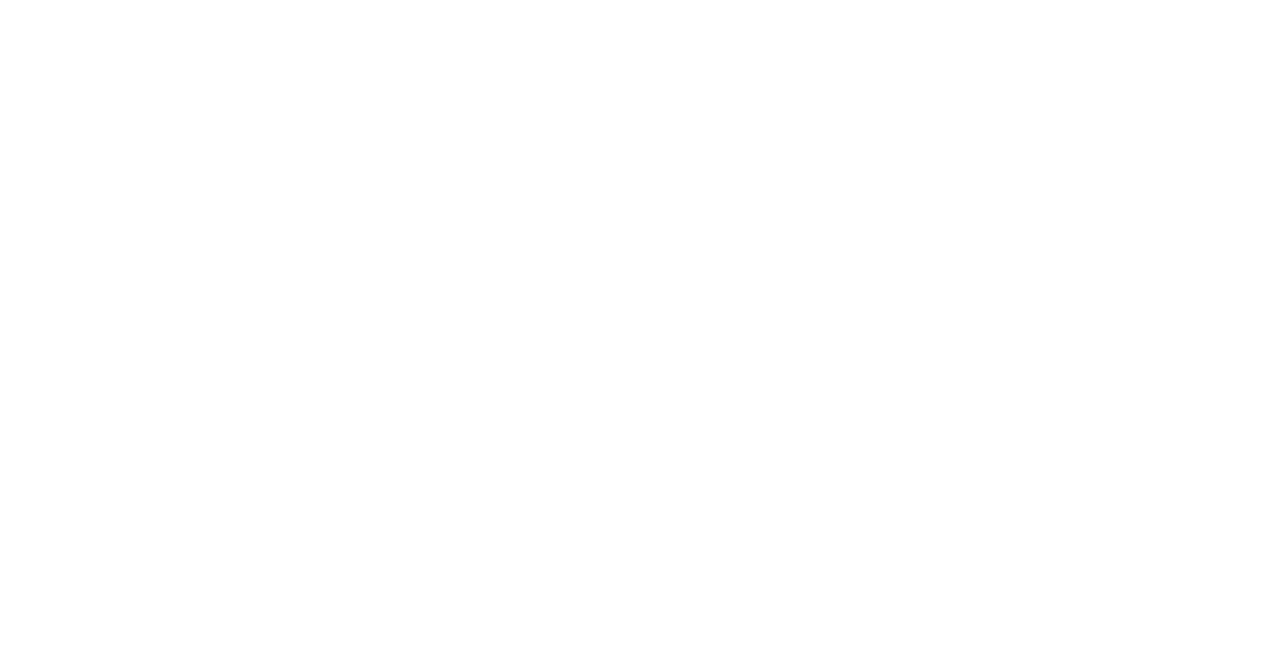 scroll, scrollTop: 0, scrollLeft: 0, axis: both 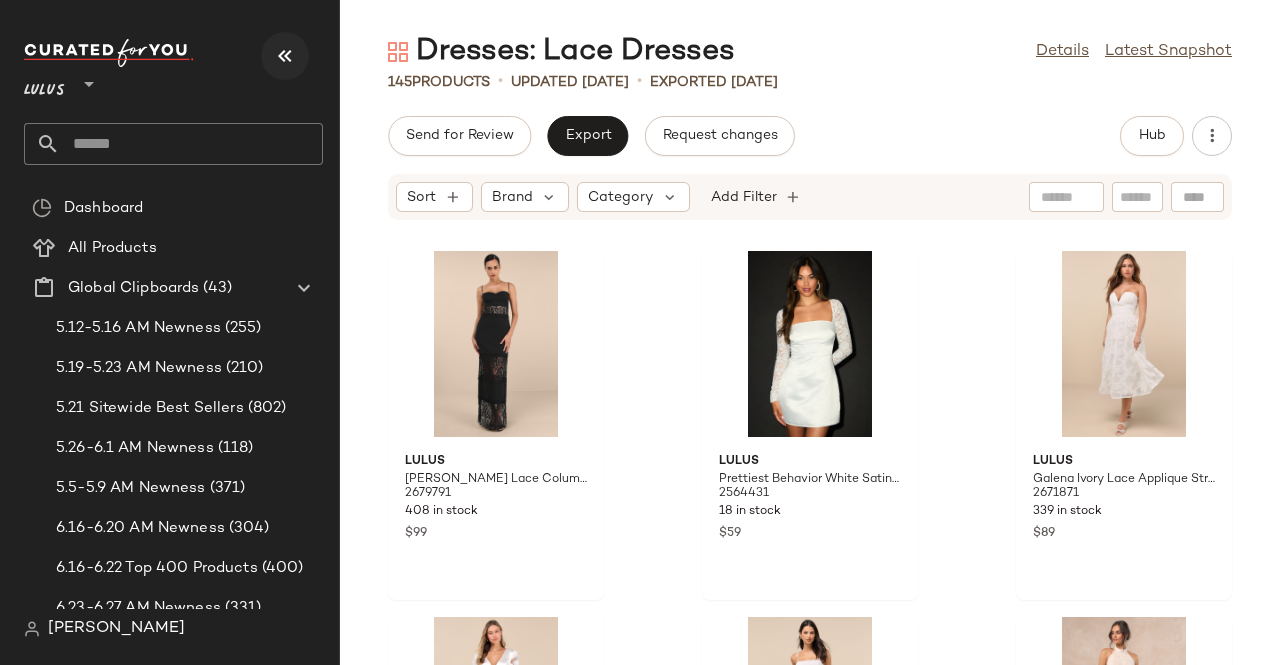 click at bounding box center (285, 56) 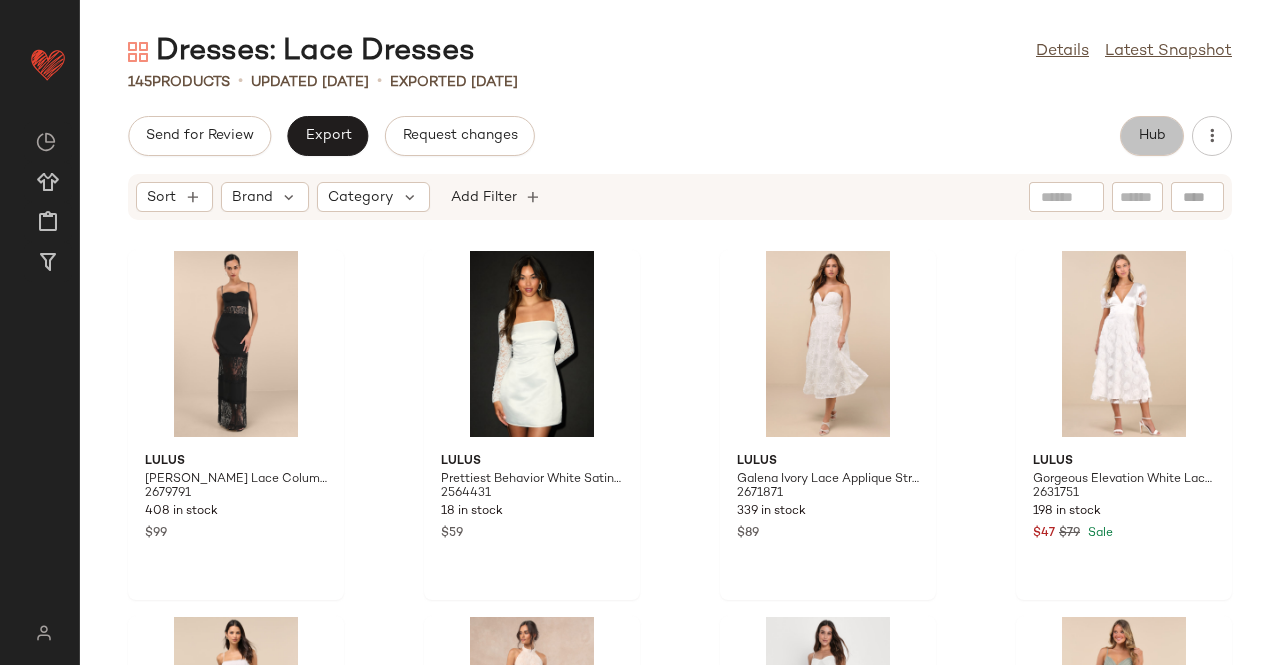 click on "Hub" 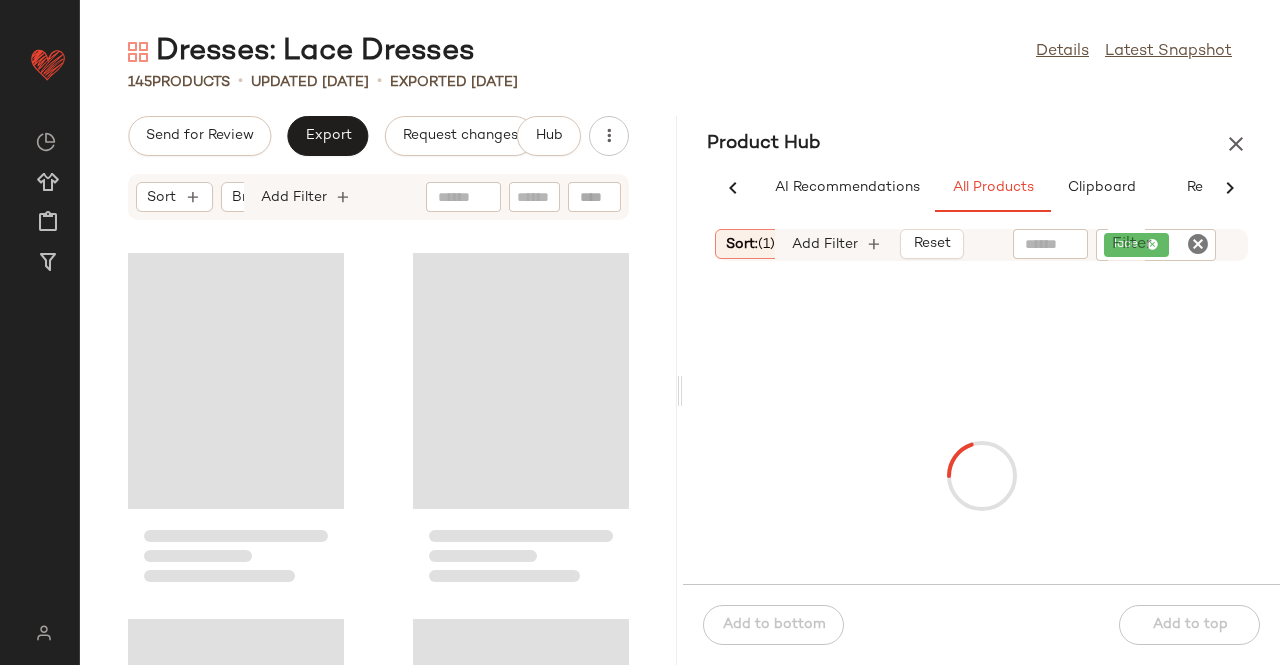 scroll, scrollTop: 0, scrollLeft: 62, axis: horizontal 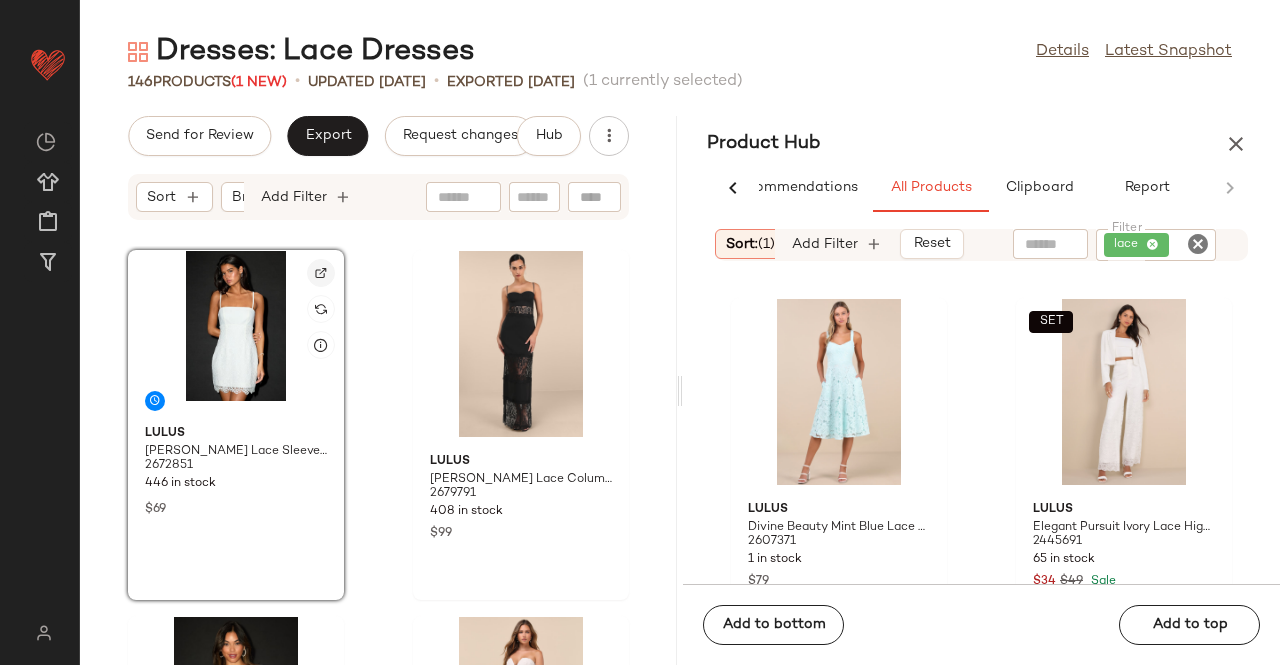 click 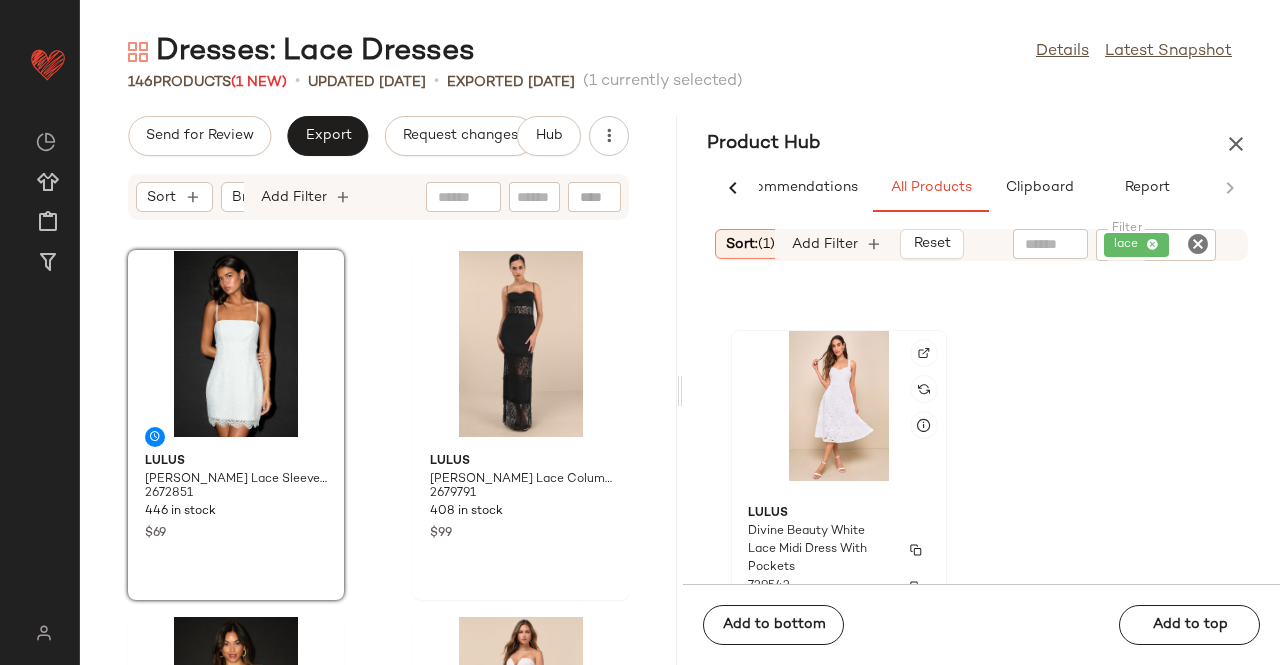 scroll, scrollTop: 811, scrollLeft: 0, axis: vertical 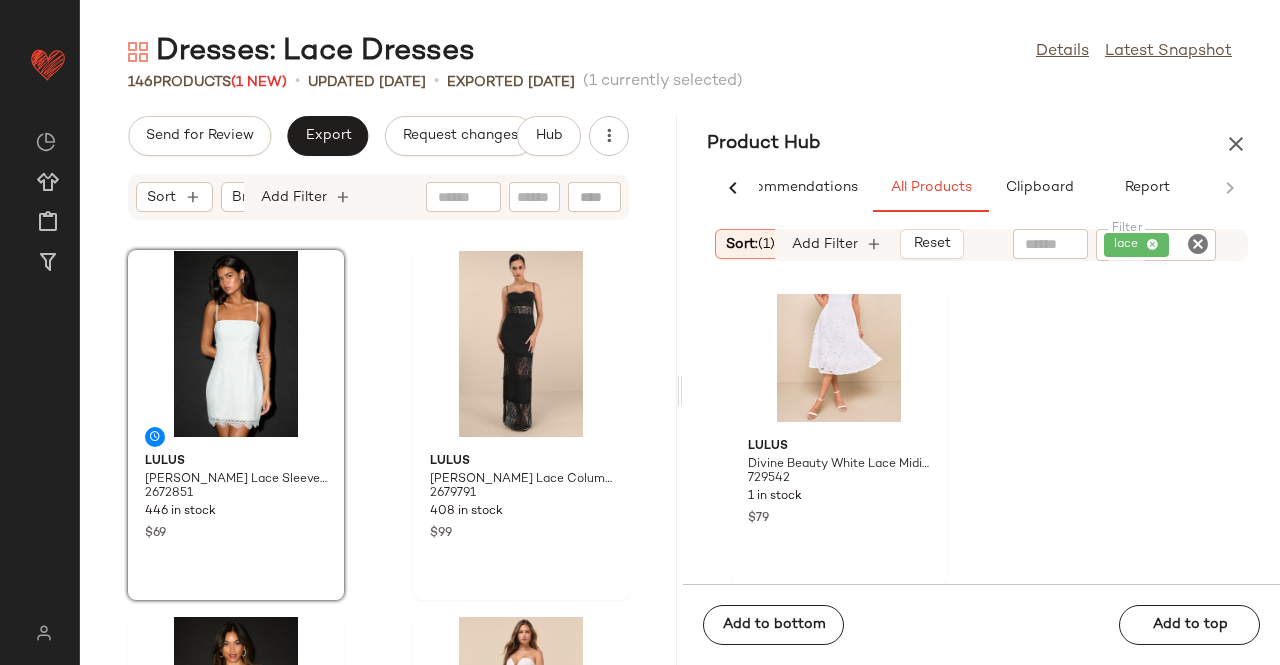 click on "Send for Review   Export   Request changes   Hub  Sort  Brand  Category  Add Filter  Lulus [PERSON_NAME] Lace Sleeveless Mini Dress 2672851 446 in stock $69 Lulus [PERSON_NAME] Lace Column Maxi Dress 2679791 408 in stock $99 Lulus Prettiest Behavior White Satin Lace Long Sleeve Mini Dress 2564431 18 in stock $59 Lulus Galena Ivory Lace Applique Strapless Midi Dress 2671871 339 in stock $89 Lulus Gorgeous Elevation White Lace Rosette Puff Sleeve Midi Dress 2631751 198 in stock $47 $79 Sale Lulus [PERSON_NAME] Lace Tiered Midi Dress 2626451 163 in stock $53 $88 Sale Lulus [PERSON_NAME] and Beige Sequin Floral Maxi Dress 2622471 105 in stock $128 Lulus Elaborate Love White Lace Bustier Tiered High-Low Maxi Dress 2082396 43 in stock $39 $98 Sale" at bounding box center (378, 390) 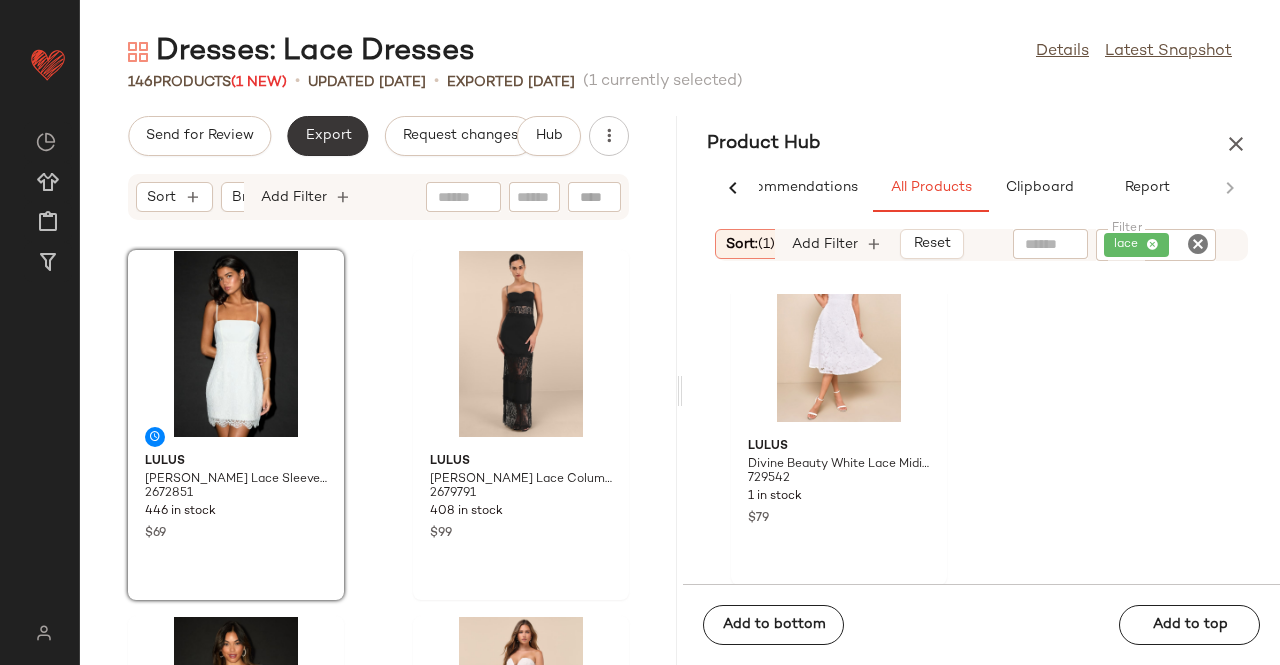 click on "Export" at bounding box center [327, 136] 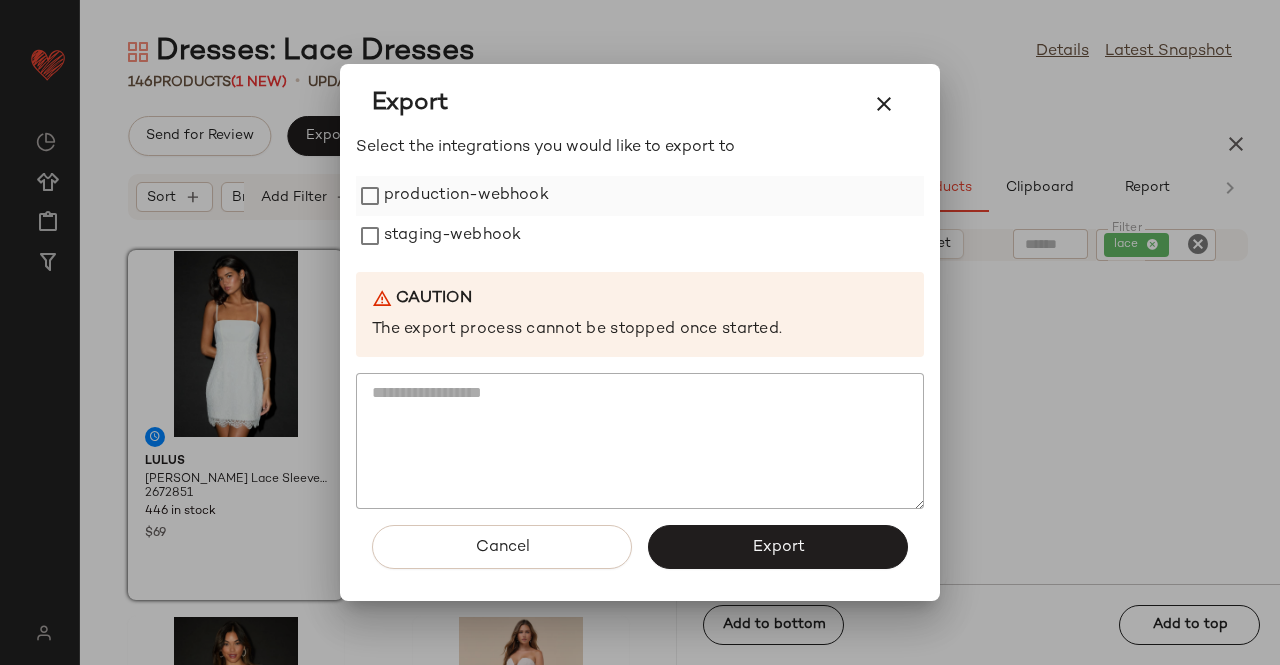 click on "production-webhook" at bounding box center [466, 196] 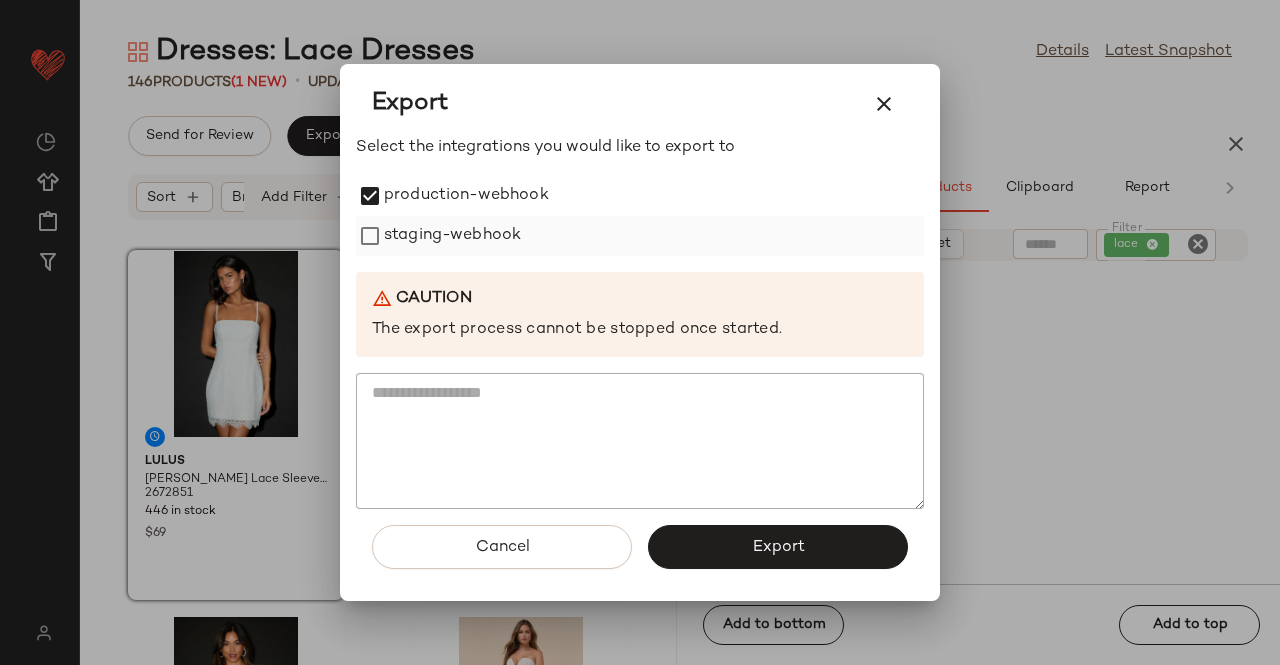 click on "staging-webhook" at bounding box center [452, 236] 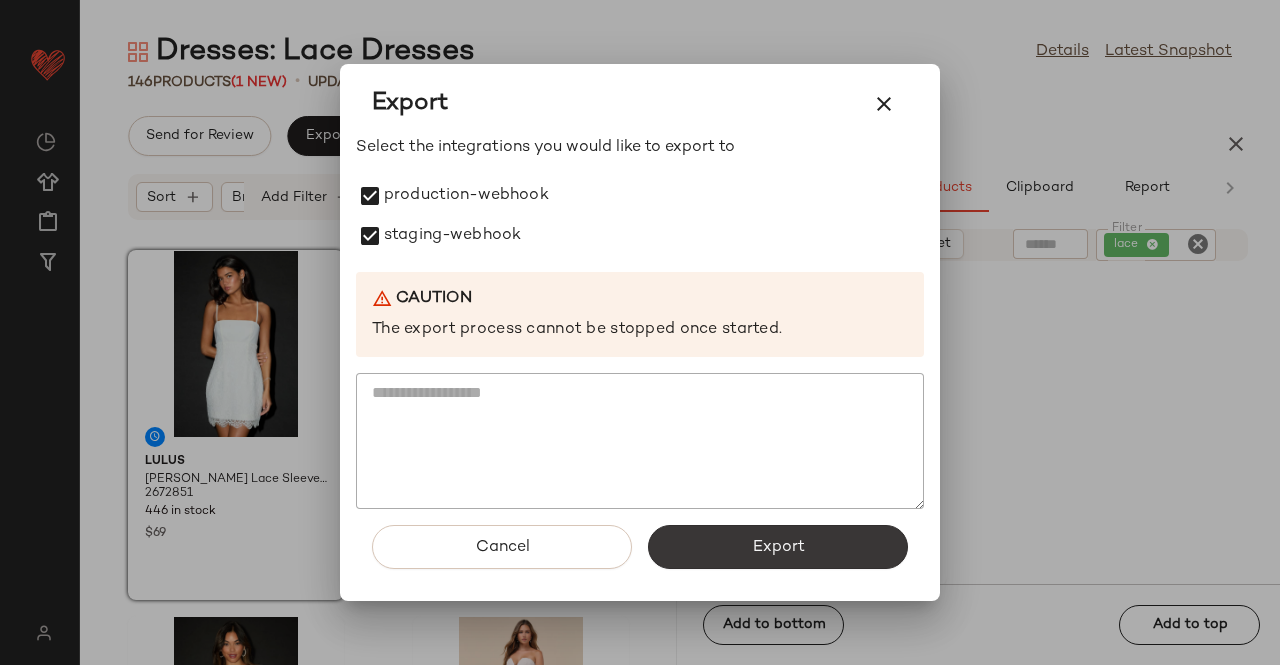 click on "Export" at bounding box center [778, 547] 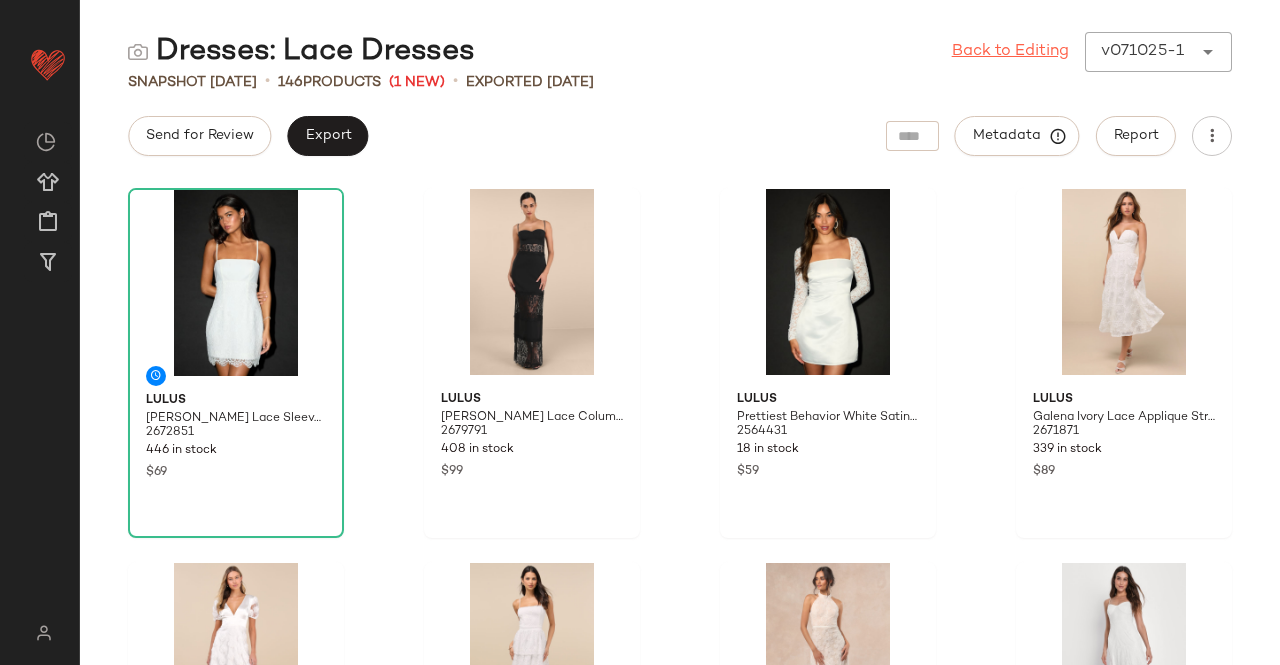click on "Back to Editing" at bounding box center (1010, 52) 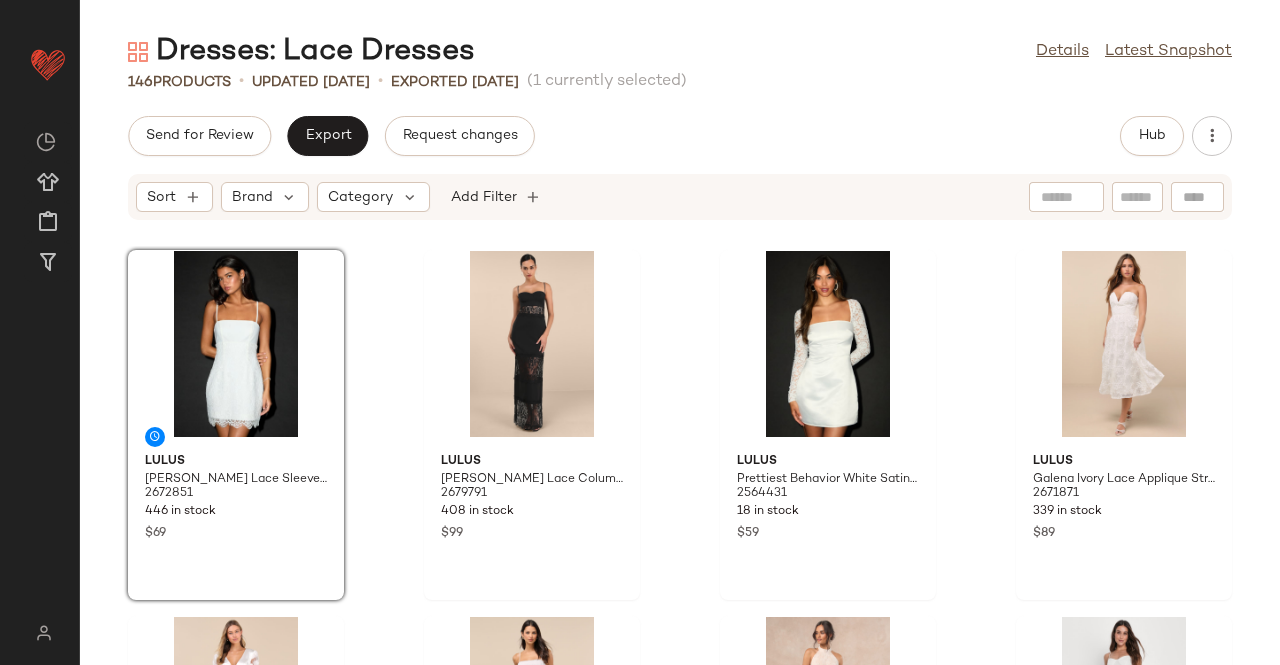 click on "Send for Review   Export   Request changes   Hub" 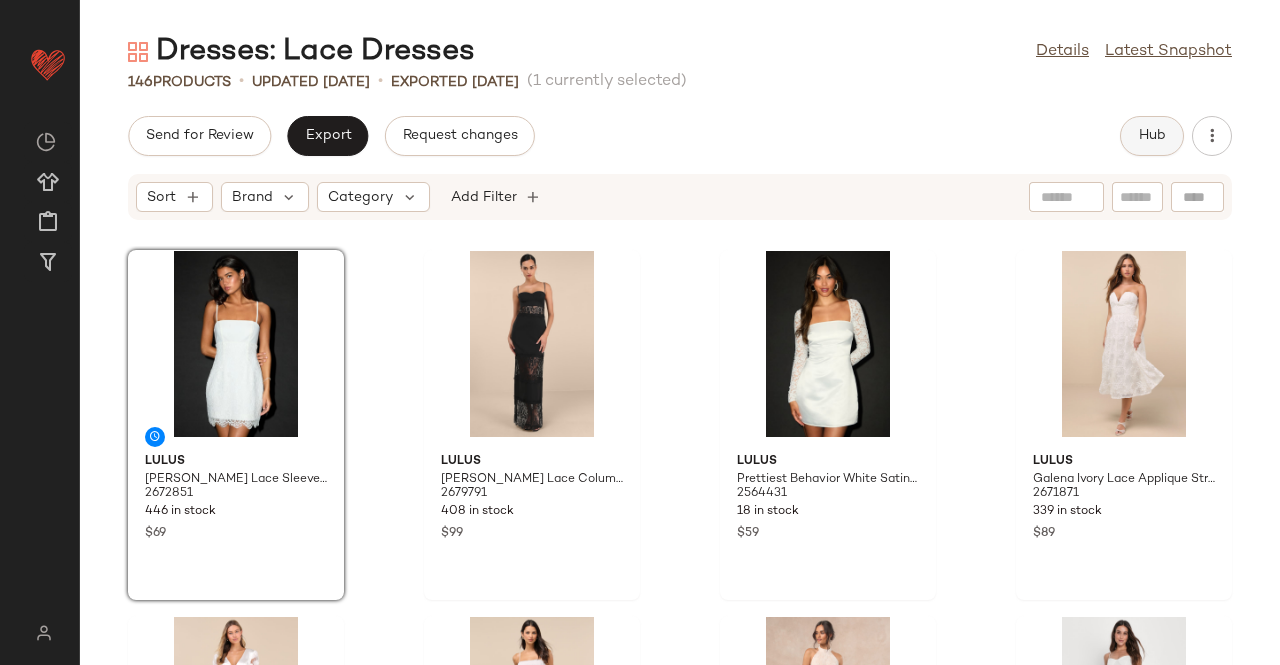 click on "Hub" 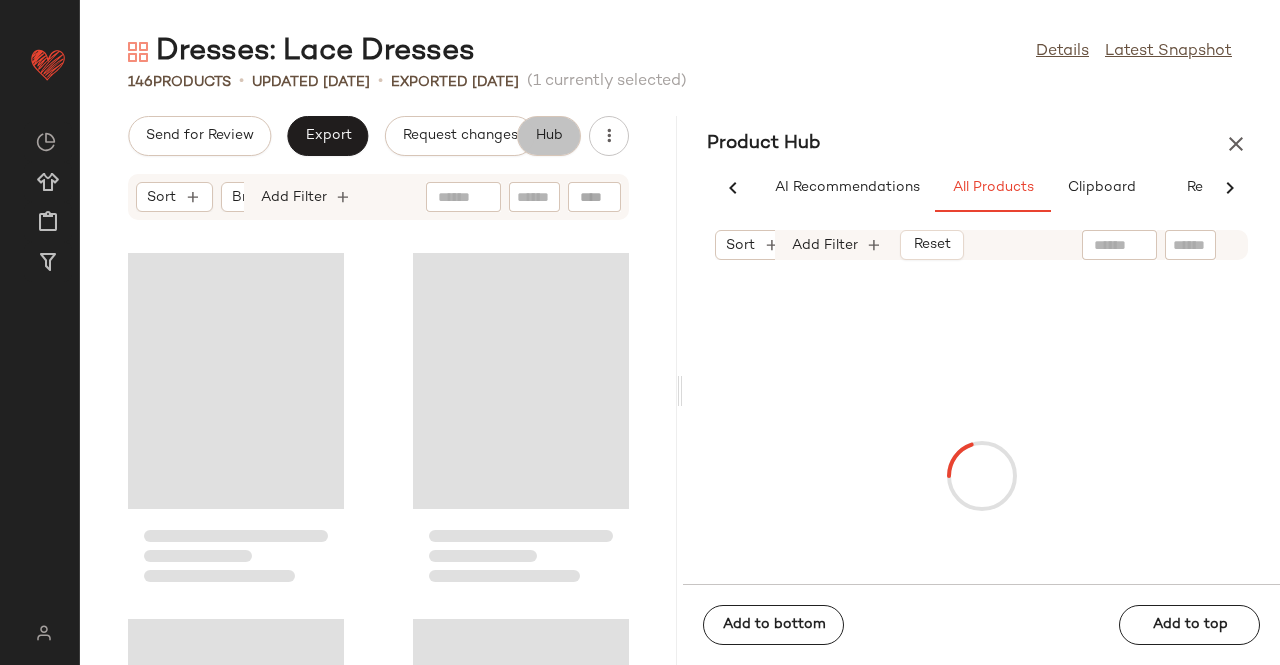 scroll, scrollTop: 0, scrollLeft: 62, axis: horizontal 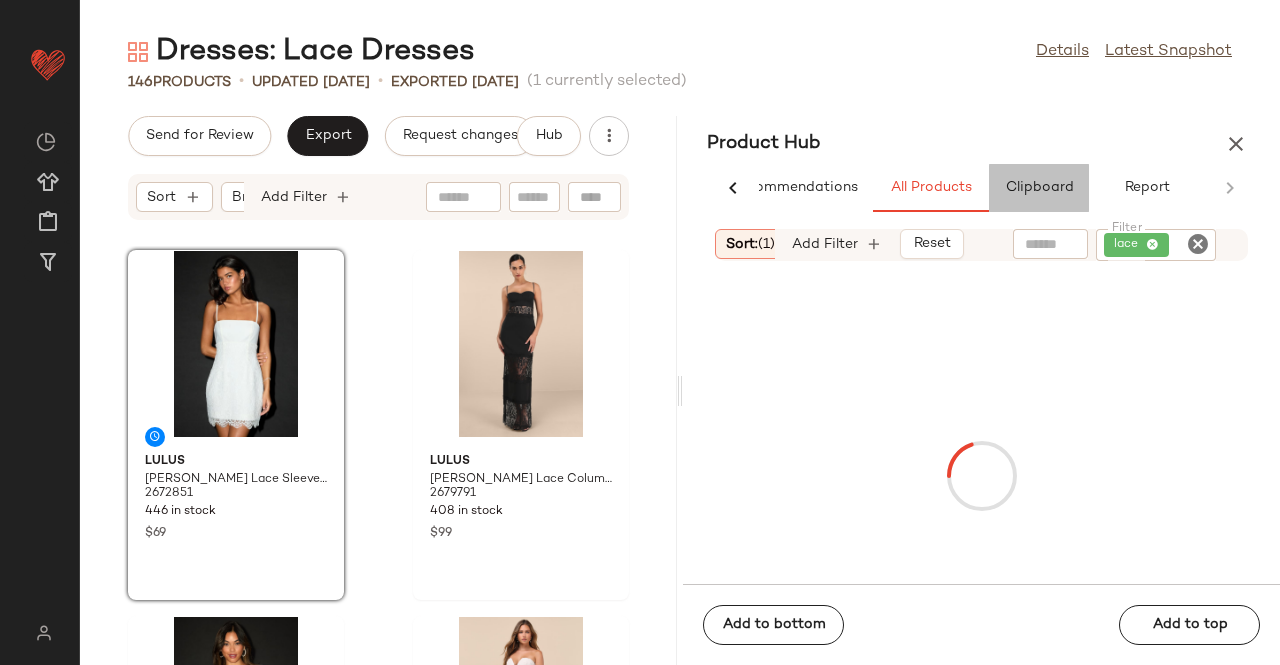 click on "Clipboard" at bounding box center [1039, 188] 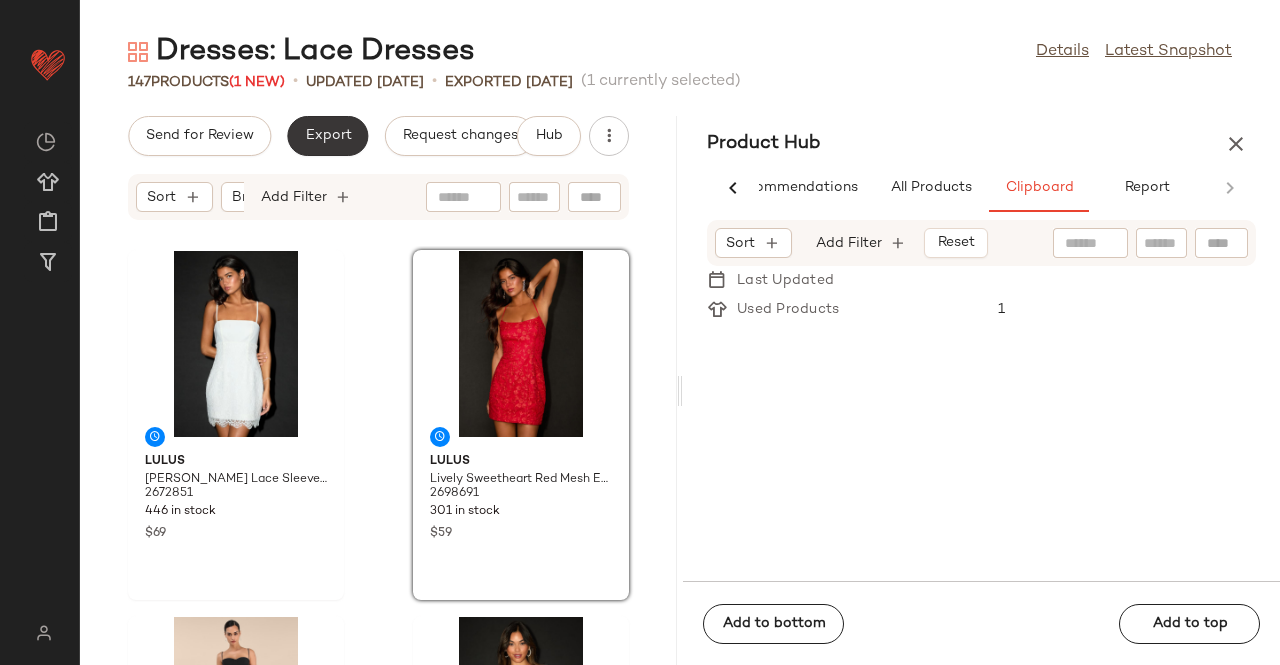 click on "Export" at bounding box center (327, 136) 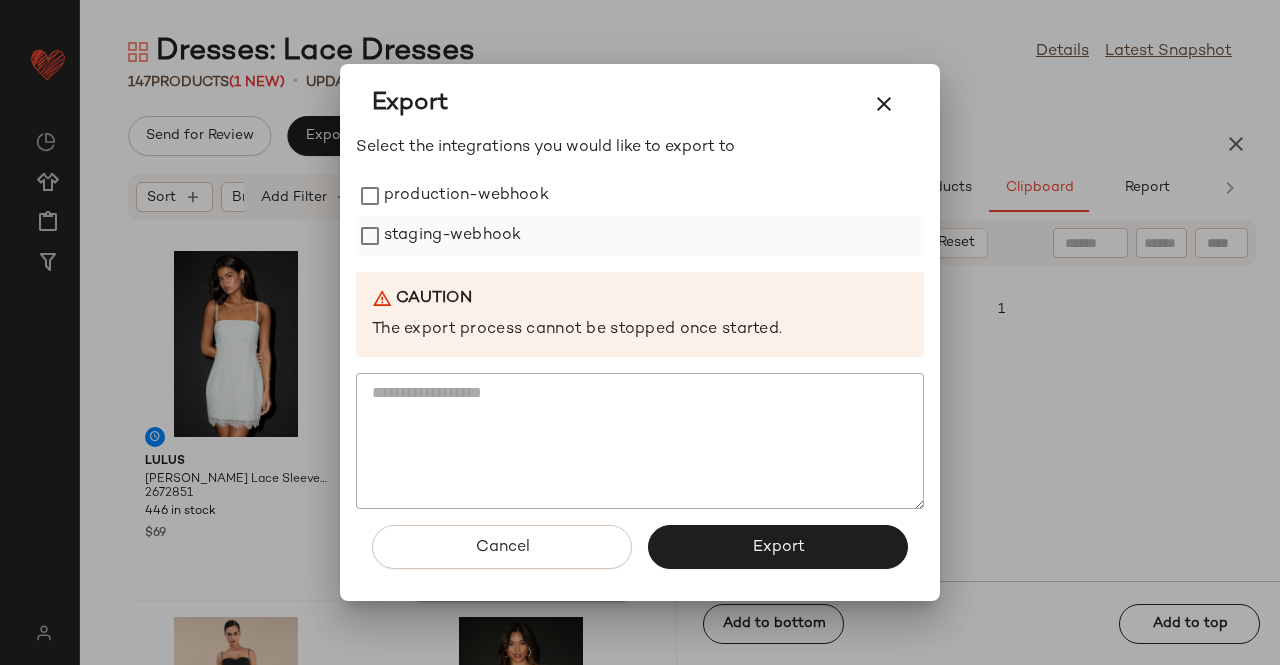 click on "staging-webhook" at bounding box center [452, 236] 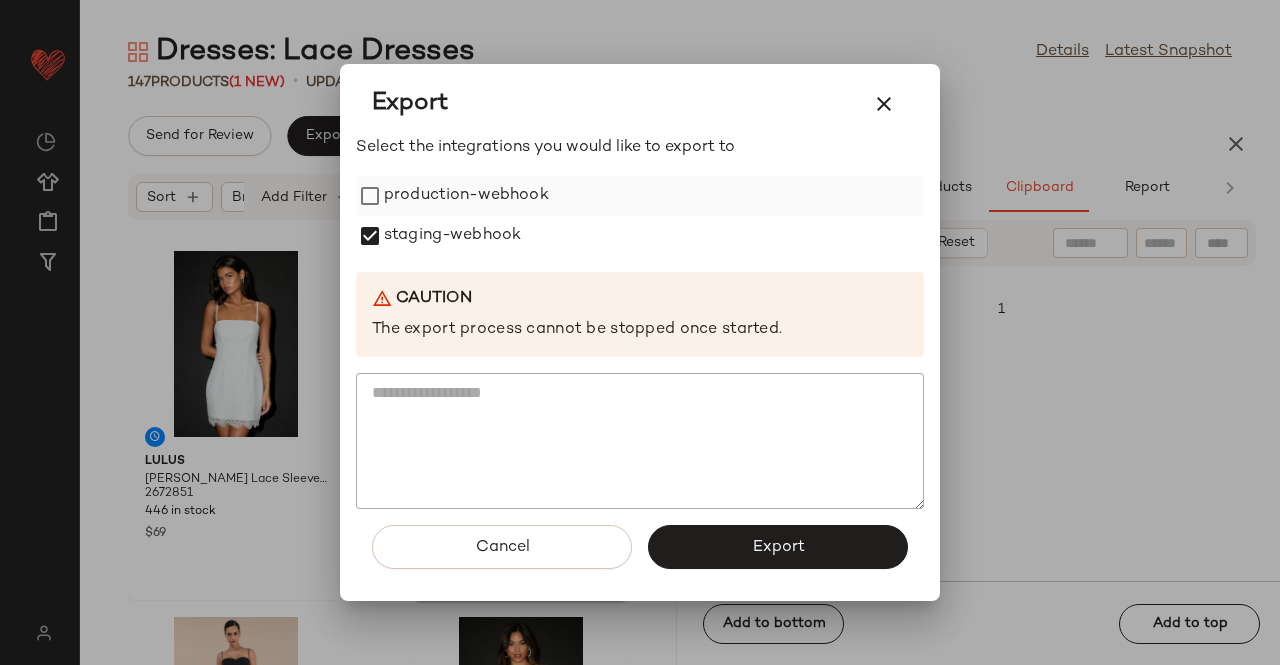 click on "production-webhook" at bounding box center [466, 196] 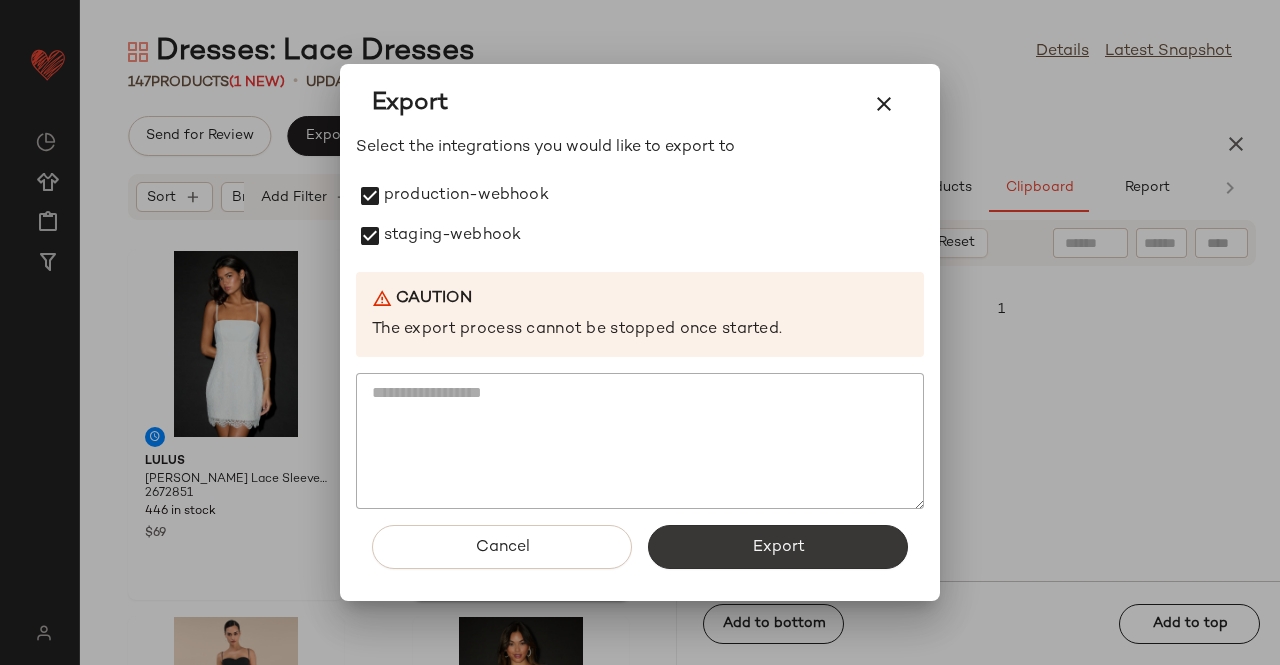 click on "Export" at bounding box center (778, 547) 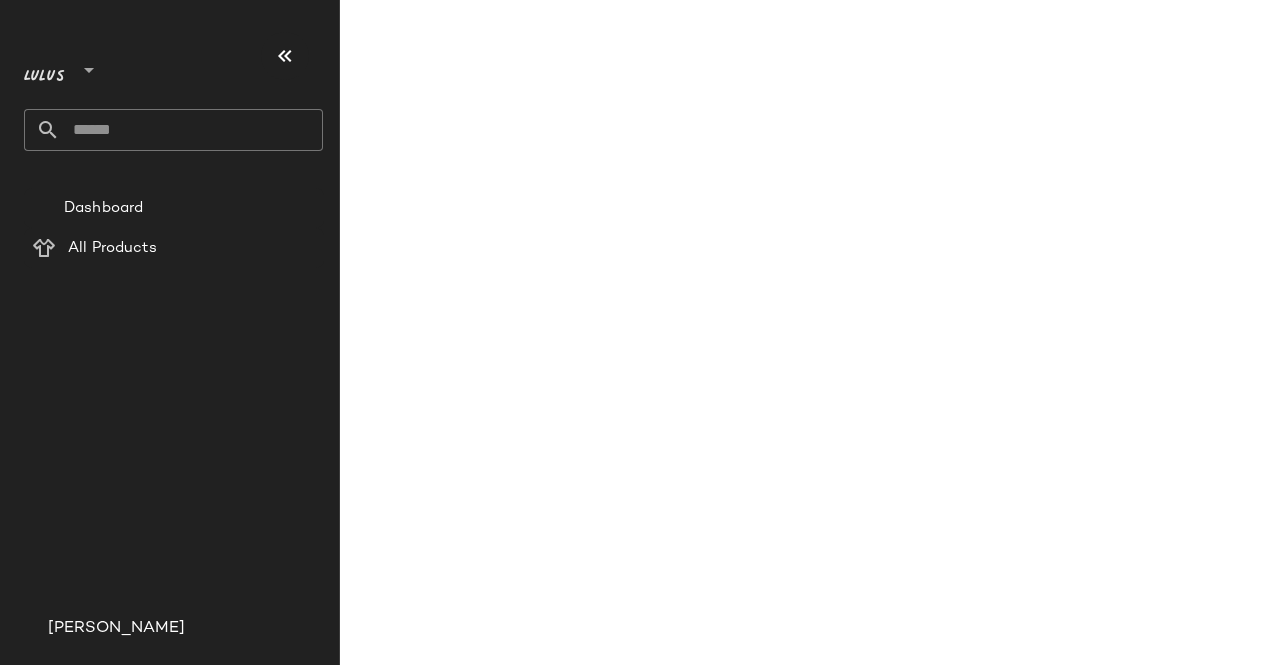 scroll, scrollTop: 0, scrollLeft: 0, axis: both 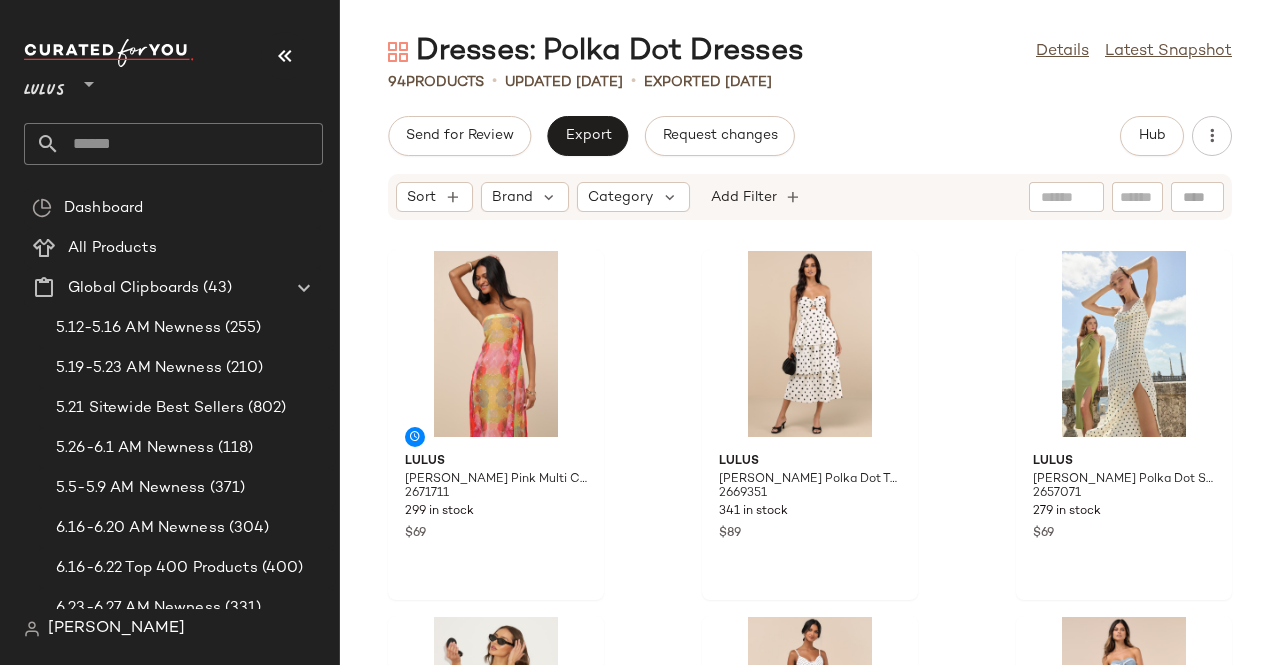click at bounding box center (285, 56) 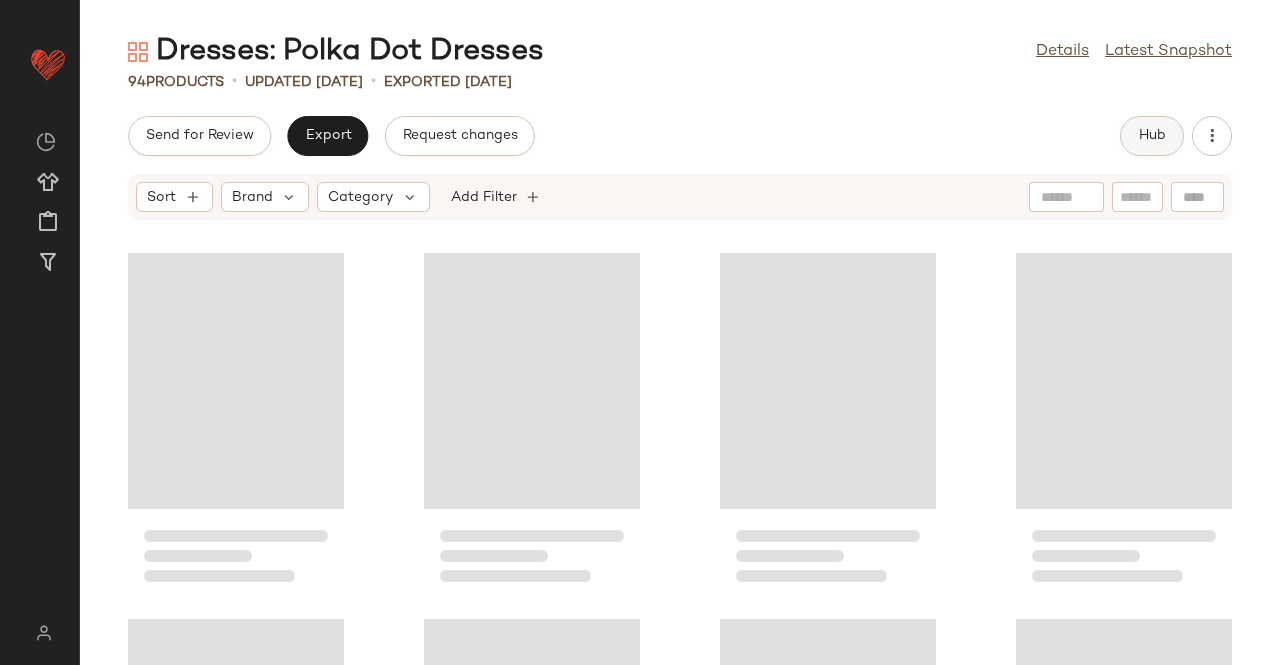 click on "Hub" at bounding box center (1152, 136) 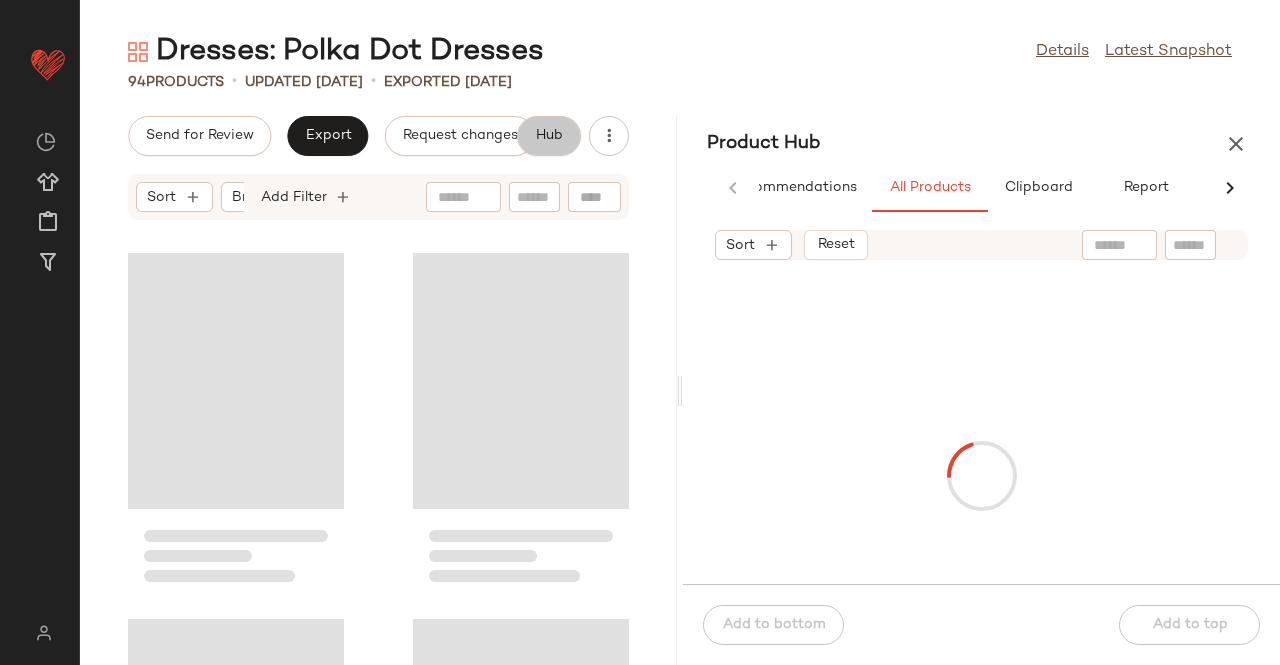 scroll, scrollTop: 0, scrollLeft: 62, axis: horizontal 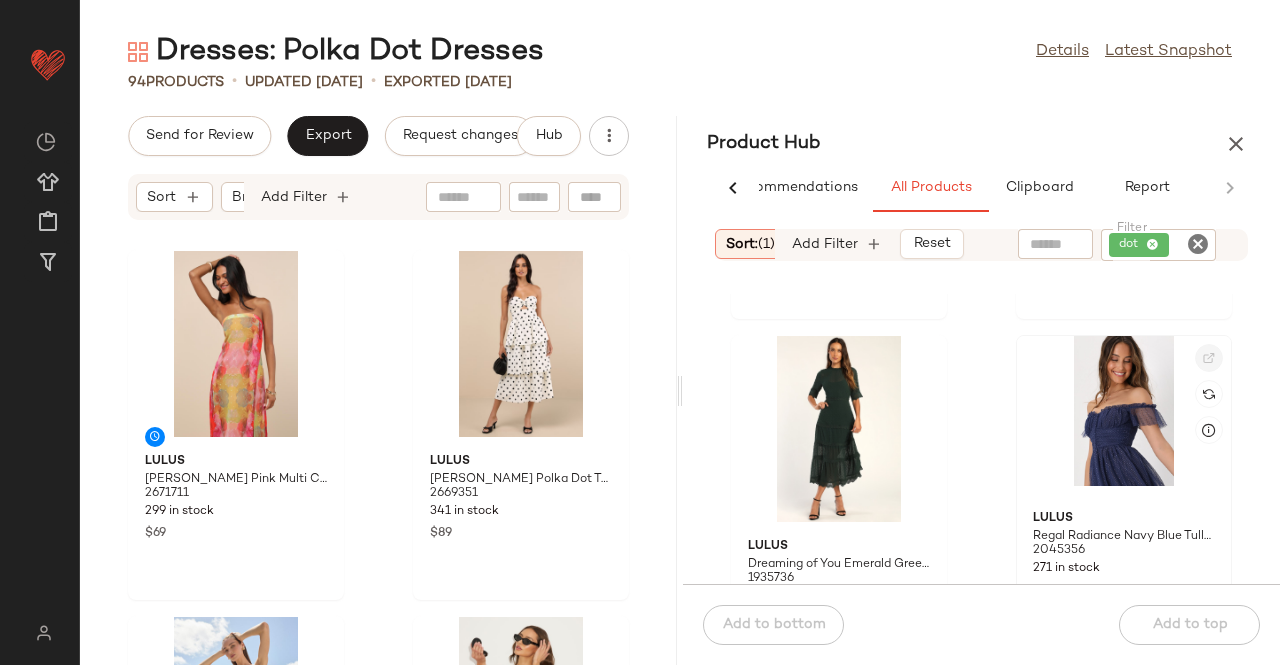 click at bounding box center [1209, 358] 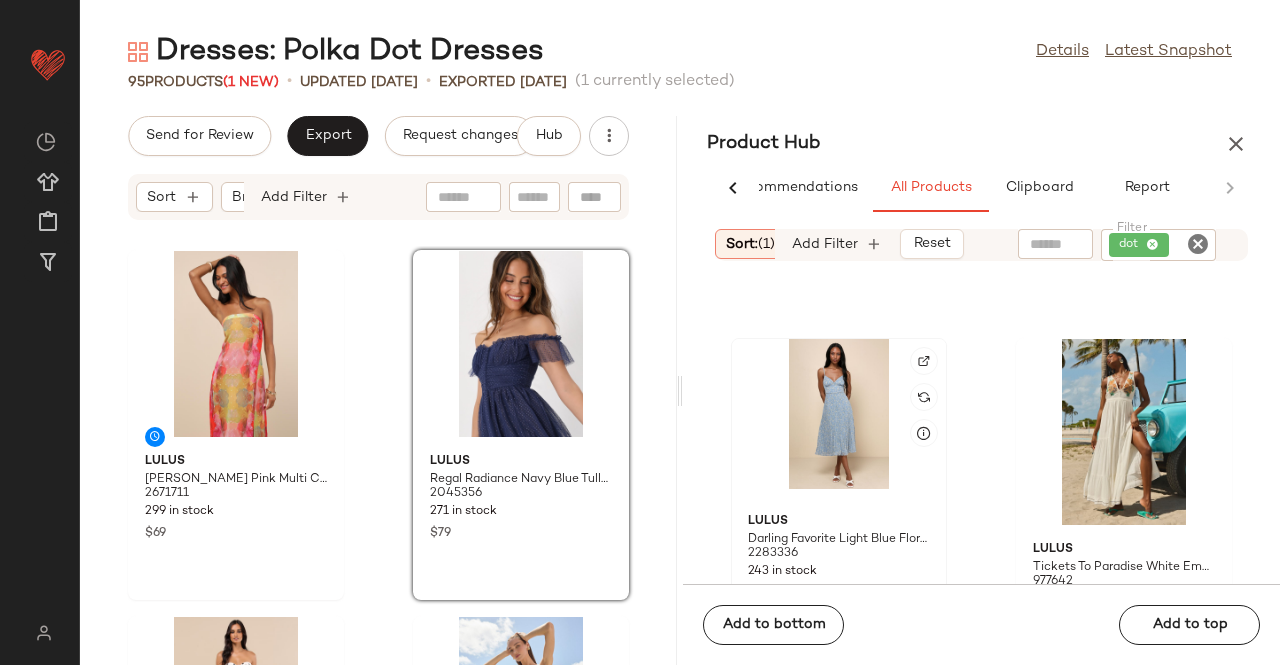 scroll, scrollTop: 2507, scrollLeft: 0, axis: vertical 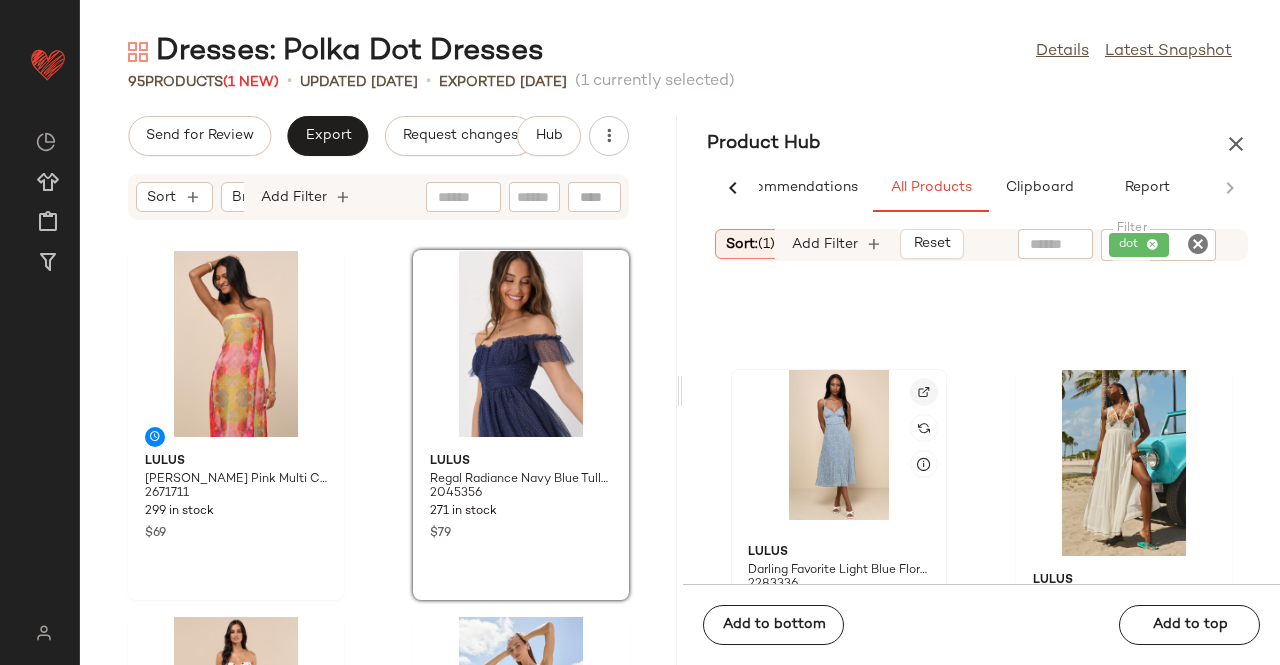 click at bounding box center [924, 392] 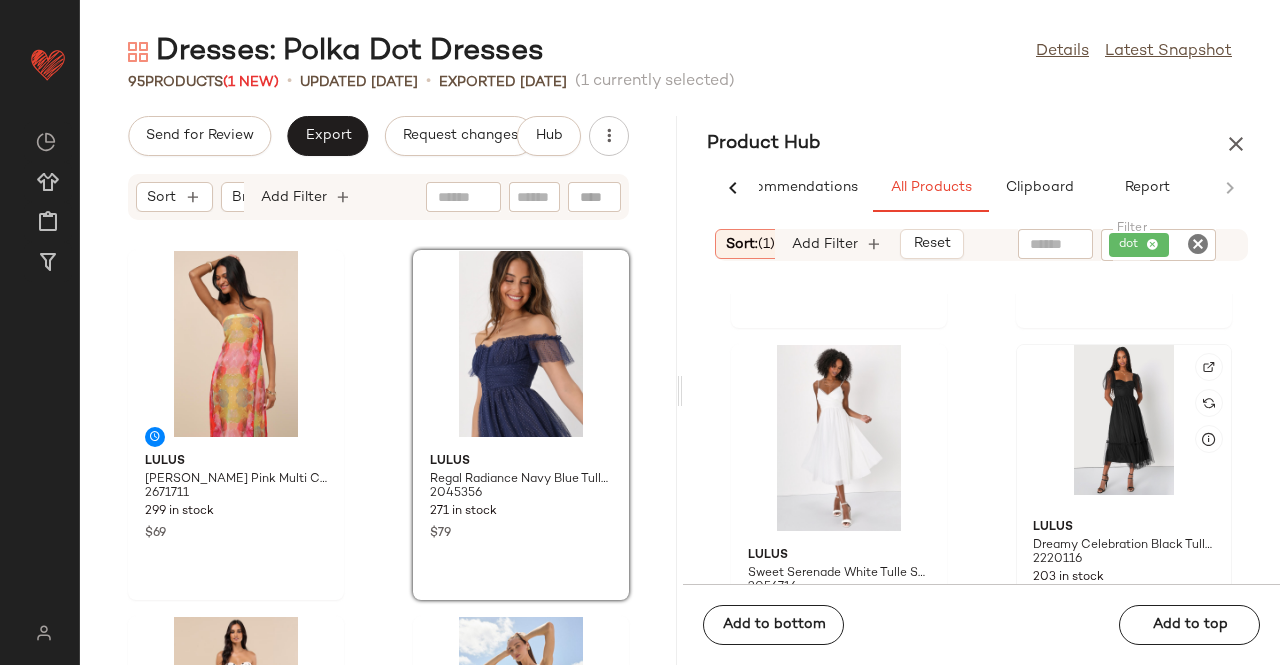scroll, scrollTop: 2207, scrollLeft: 0, axis: vertical 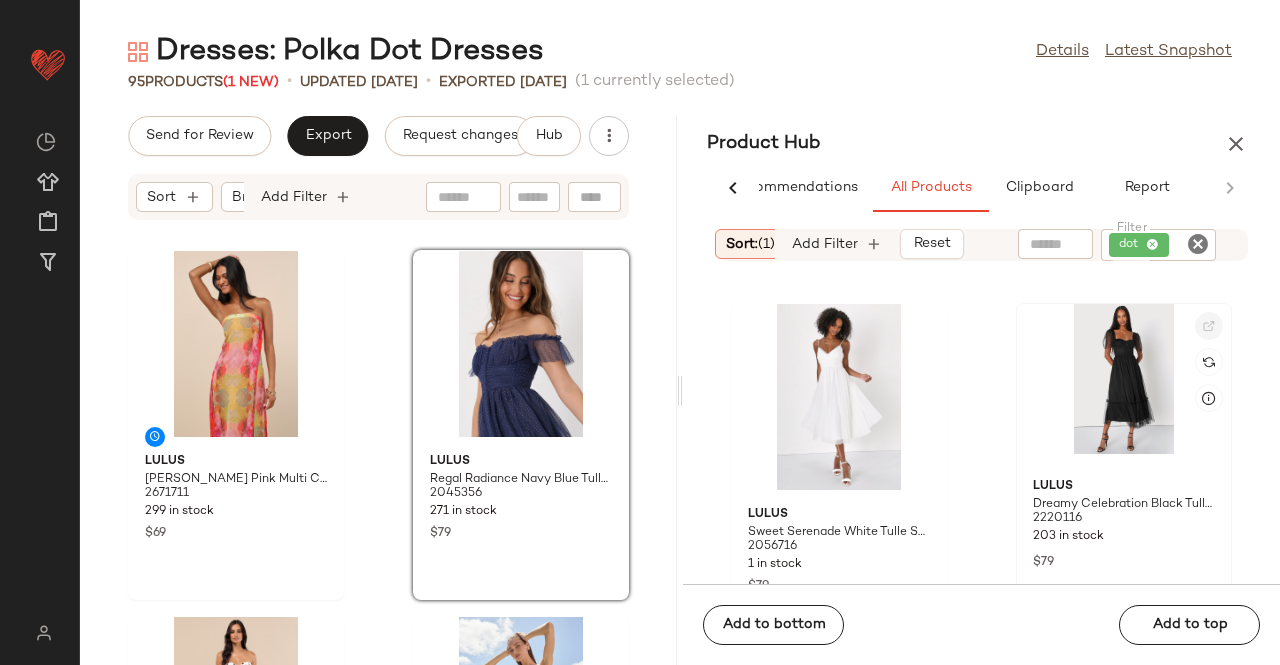 click 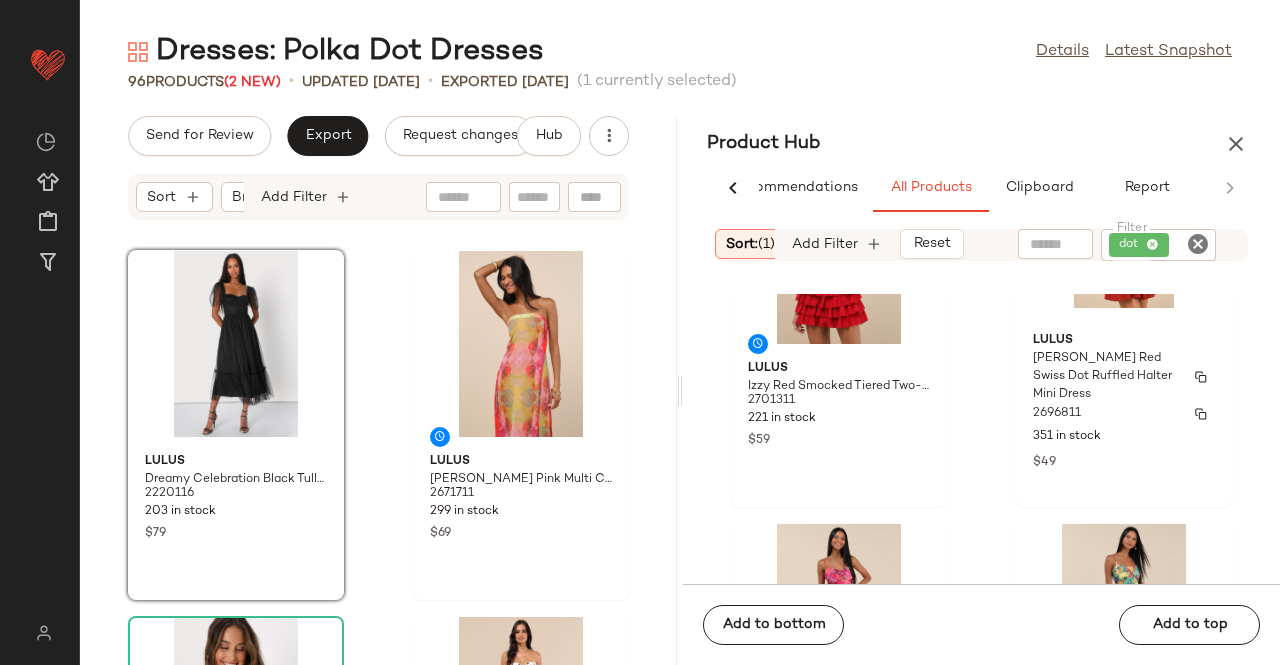 scroll, scrollTop: 0, scrollLeft: 0, axis: both 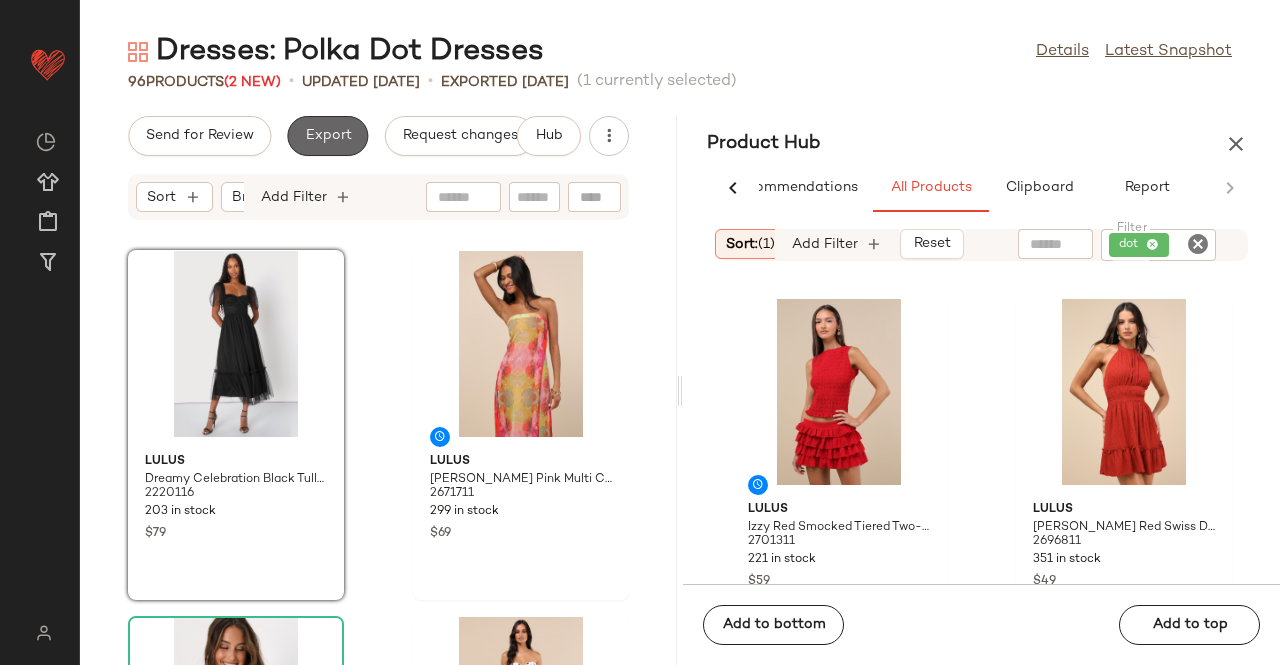 click on "Export" at bounding box center (327, 136) 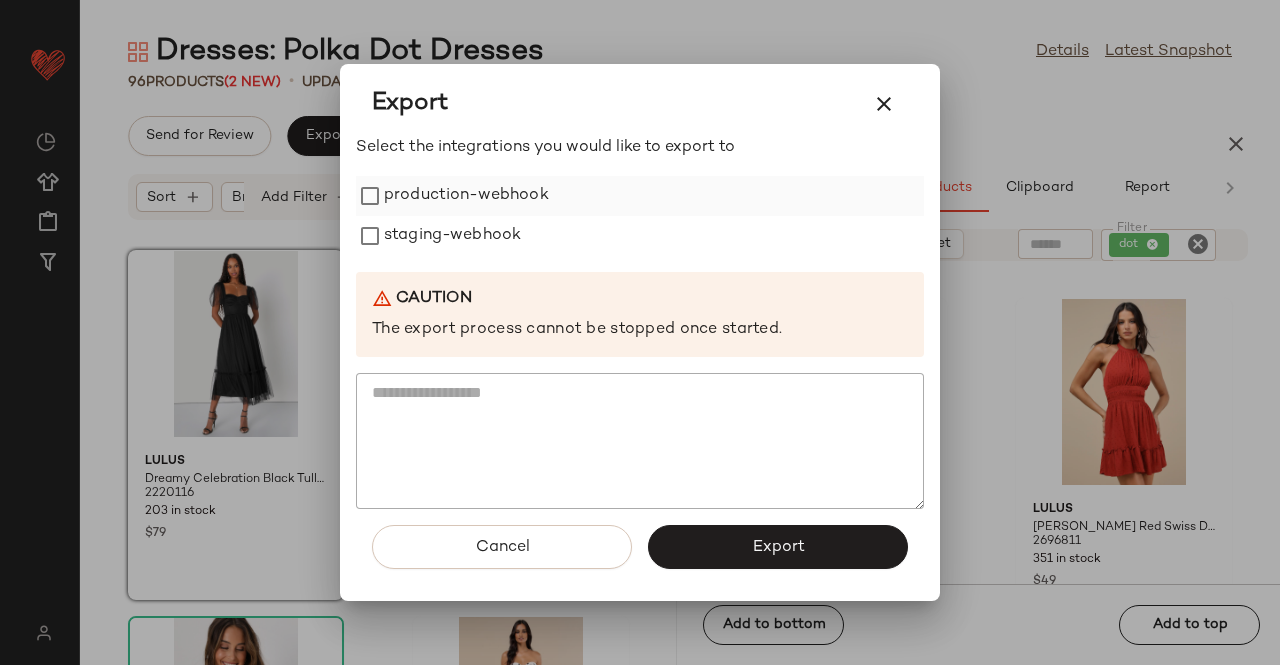 click on "production-webhook" at bounding box center (466, 196) 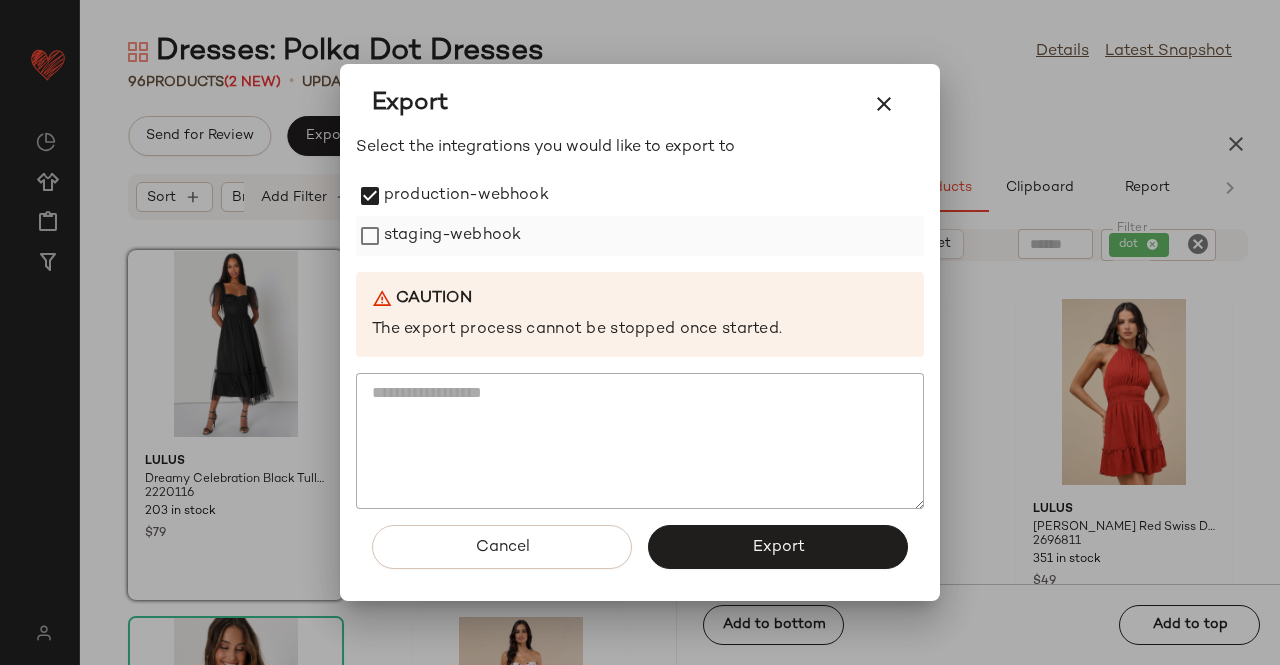 click on "staging-webhook" at bounding box center (452, 236) 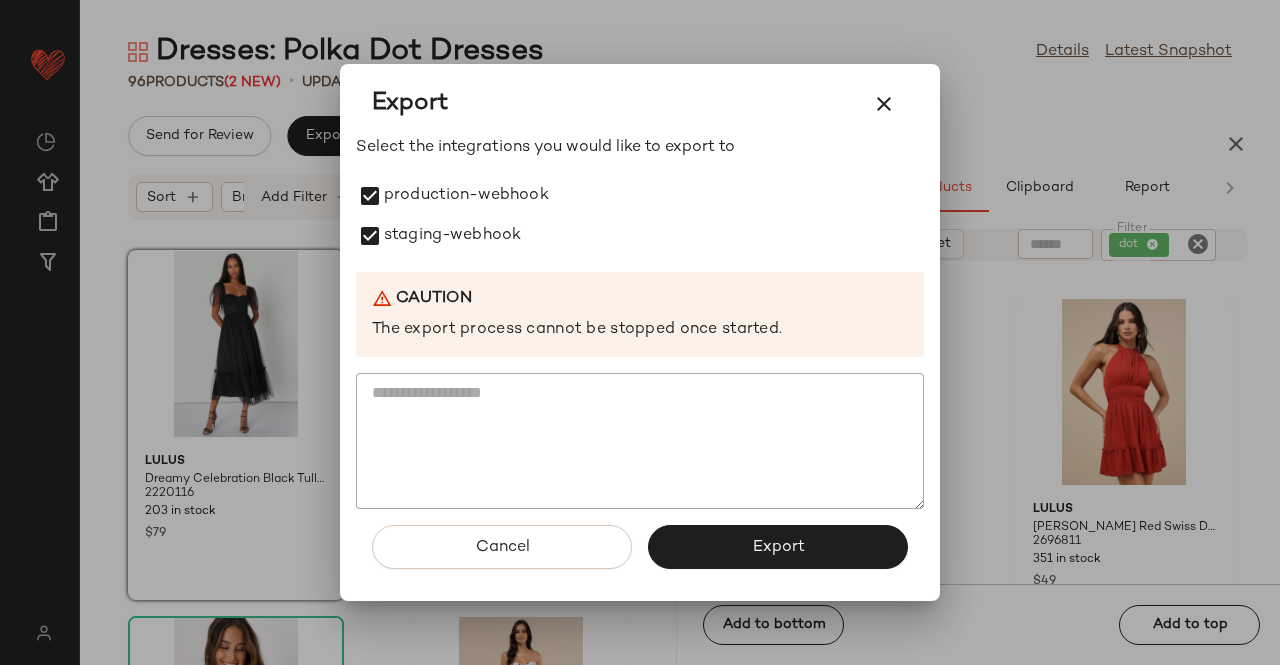 drag, startPoint x: 824, startPoint y: 545, endPoint x: 833, endPoint y: 553, distance: 12.0415945 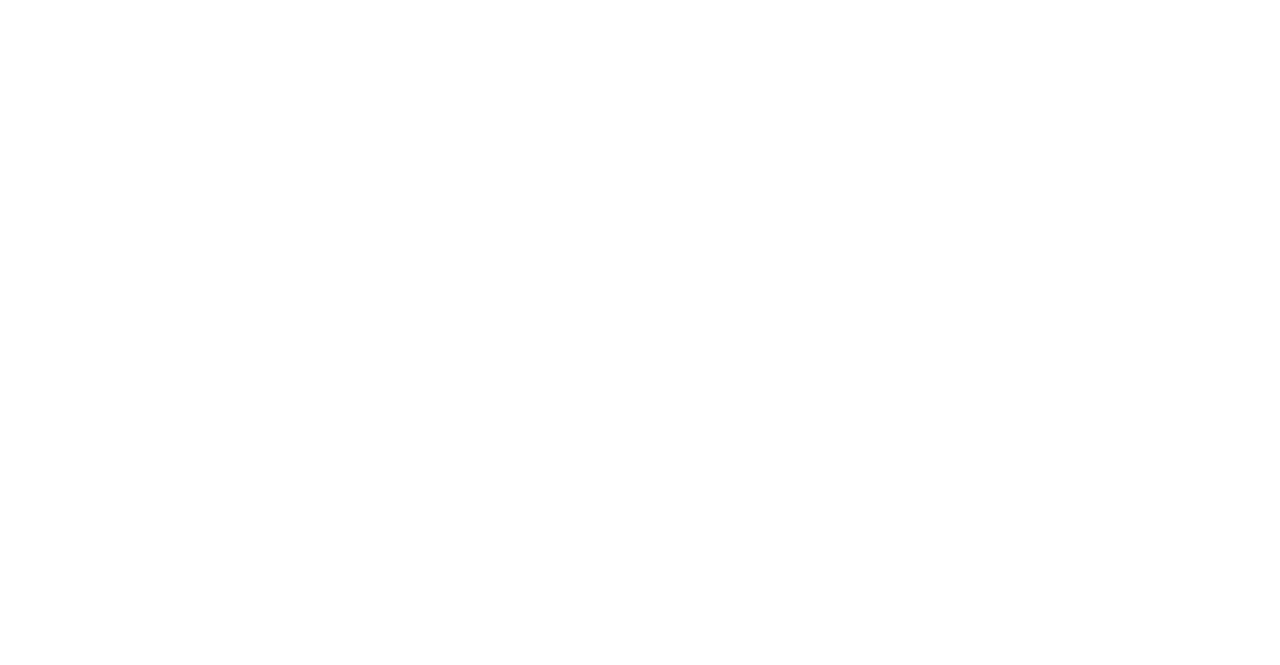 scroll, scrollTop: 0, scrollLeft: 0, axis: both 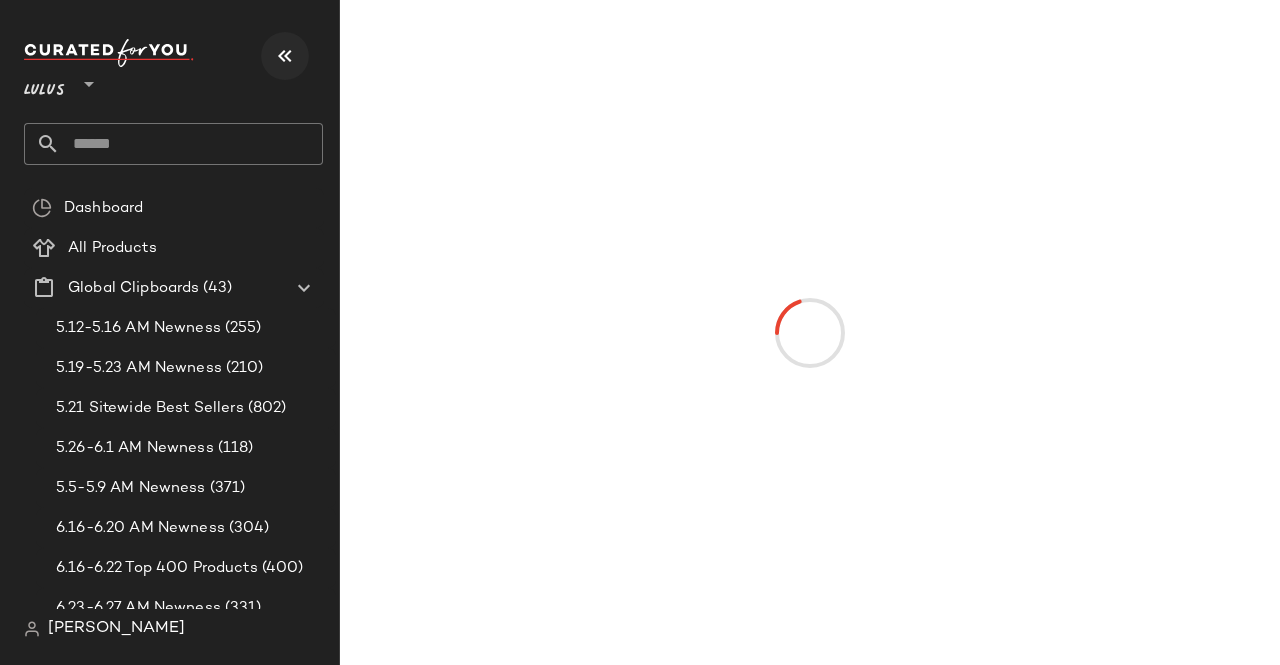 click at bounding box center (285, 56) 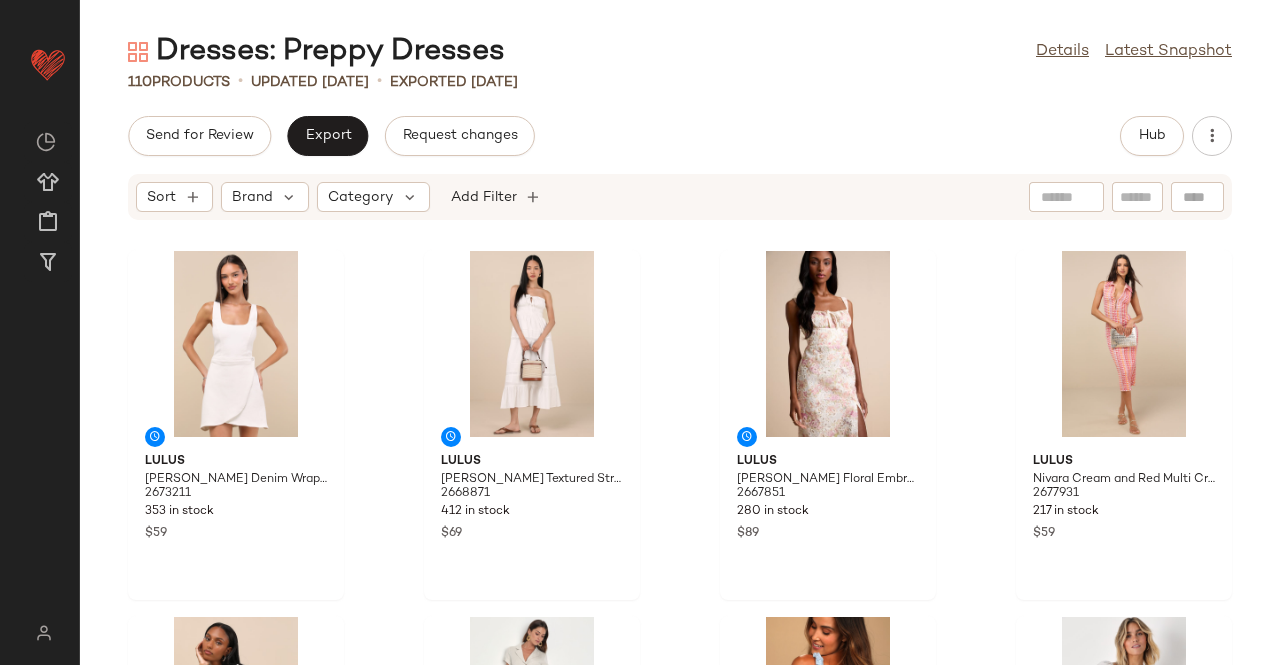click on "Send for Review   Export   Request changes   Hub" 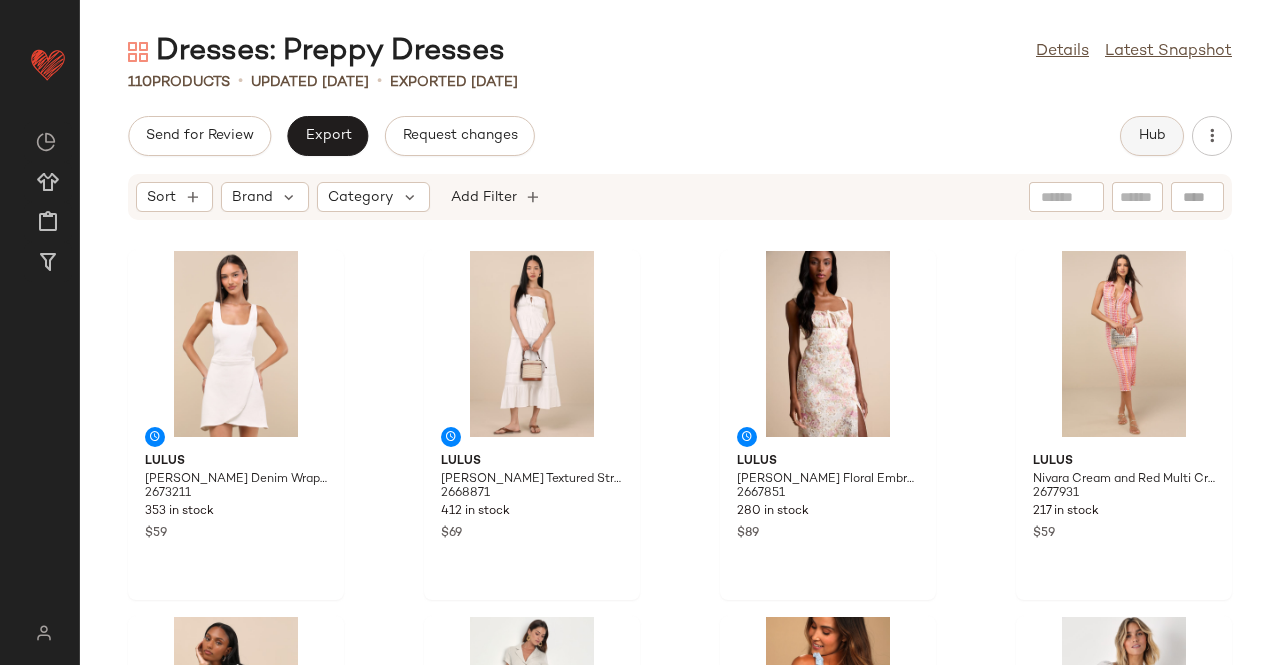 click on "Hub" 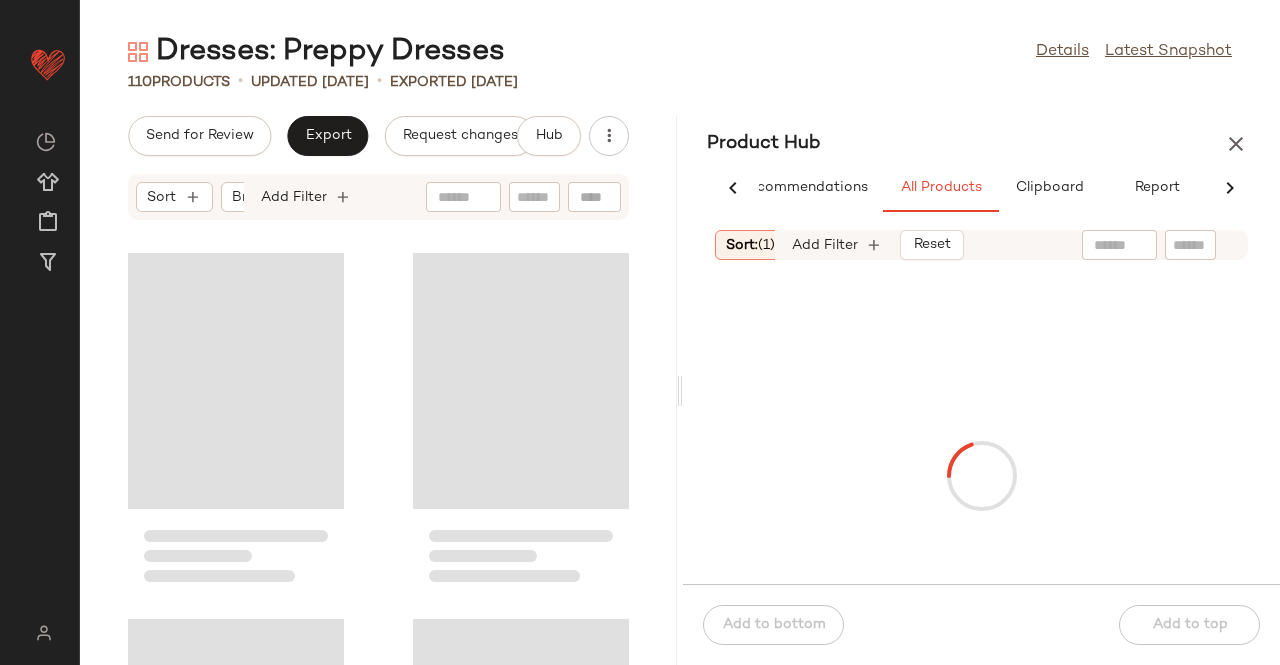 scroll, scrollTop: 0, scrollLeft: 62, axis: horizontal 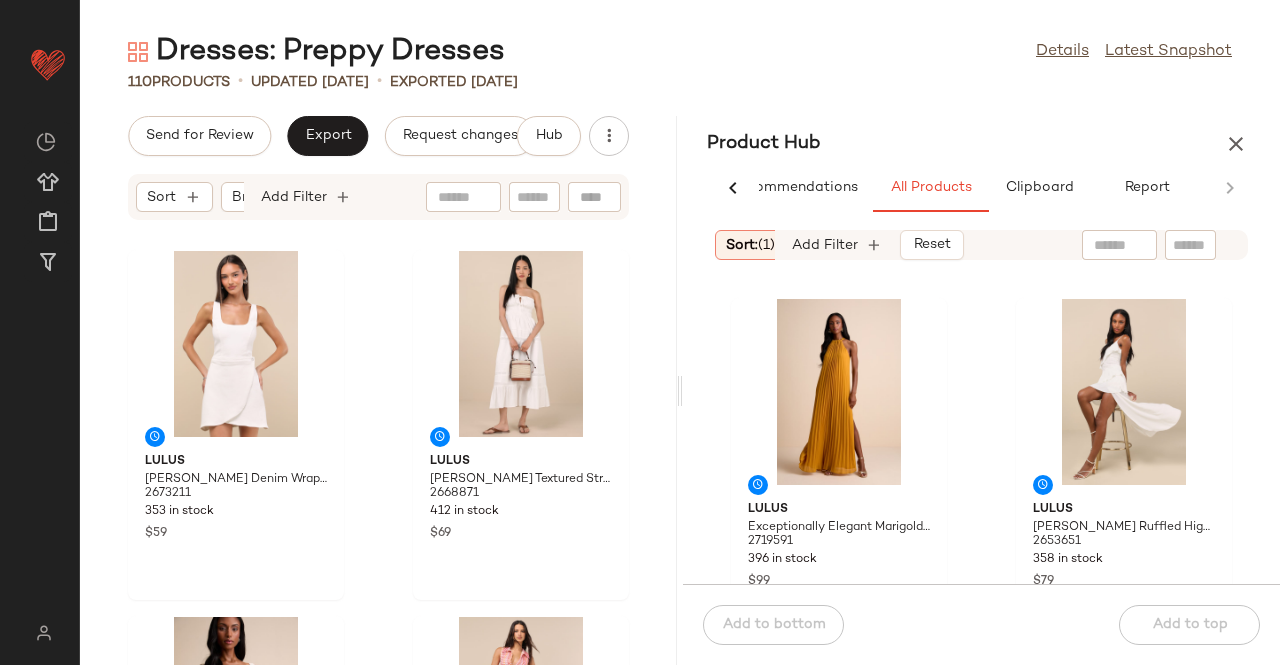 click on "Sort:   (1)" at bounding box center [750, 245] 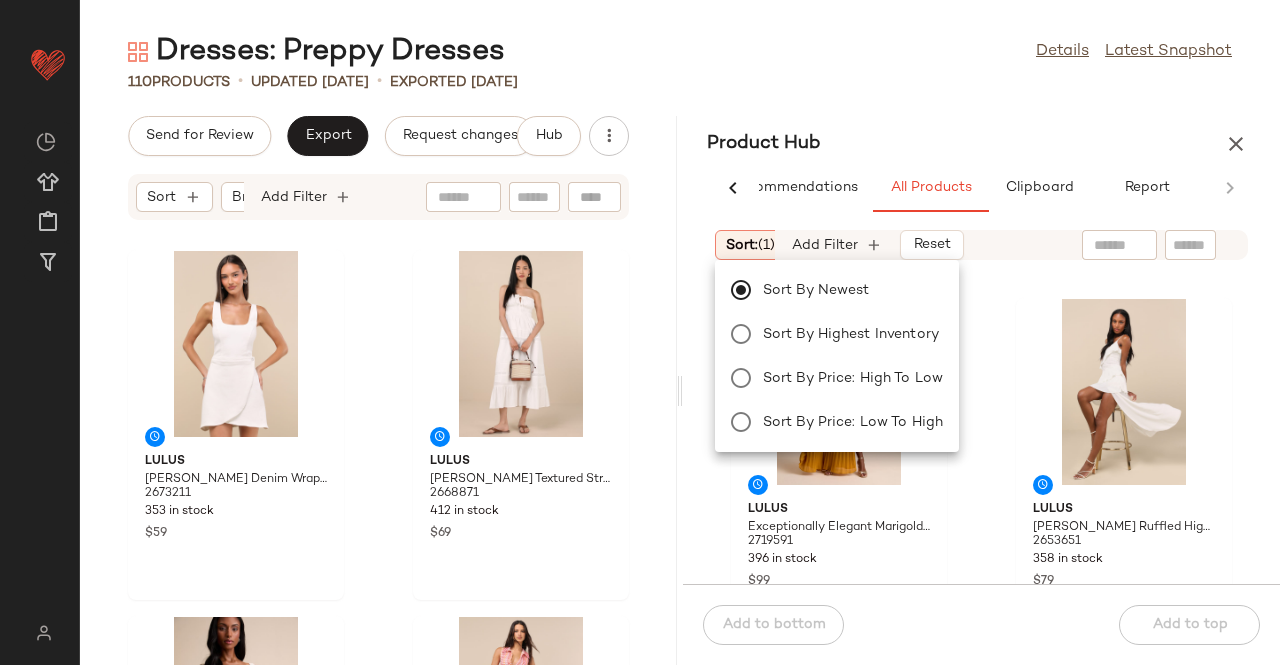 click on "Dresses: Preppy Dresses  Details   Latest Snapshot  110   Products   •   updated [DATE]  •  Exported [DATE]  Send for Review   Export   Request changes   Hub  Sort  Brand  Category  Add Filter  Lulus [PERSON_NAME] Denim Wrap Mini Dress 2673211 353 in stock $59 Lulus [PERSON_NAME] Textured Strapless Midi Dress 2668871 412 in stock $69 Lulus [PERSON_NAME] Floral Embroidered Column Midi Dress 2667851 280 in stock $89 Lulus Nivara Cream and Red Multi Crochet Collared Midi Dress 2677931 217 in stock $59 Lulus [PERSON_NAME] Flutter Sleeve Tiered Mini Dress 2678031 447 in stock $69 Lulus Delightful Dear Beige Linen Short Sleeve Button-Front Mini Dress 2114876 253 in stock $69 Lulus Super Sweet Light Blue Smocked Ruffled Tie-Back Mini Dress 1528656 330 in stock $59 Lulus Always Charming White Floral Swiss Dot Babydoll Dress 2078816 629 in stock $69 Product Hub  AI Recommendations   All Products   Clipboard   Report  Sort:   (1) Brand  Category:   dress In Curation?:   No Availability:   in_stock At least 1" at bounding box center [680, 348] 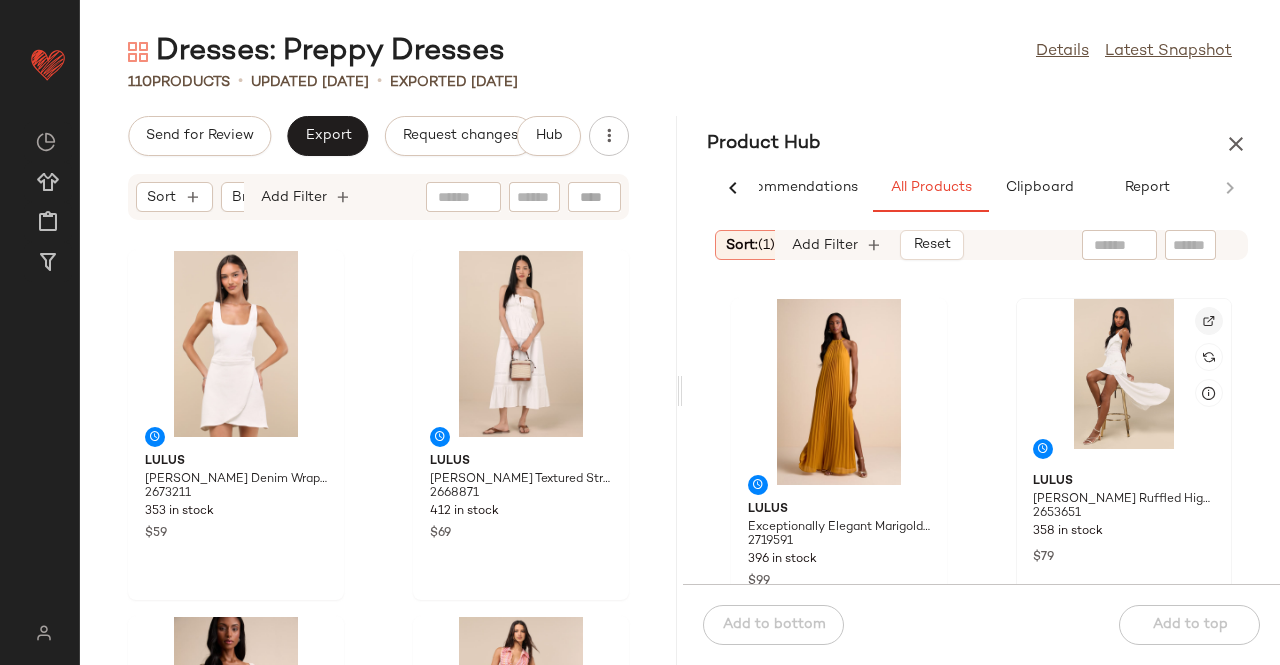 click 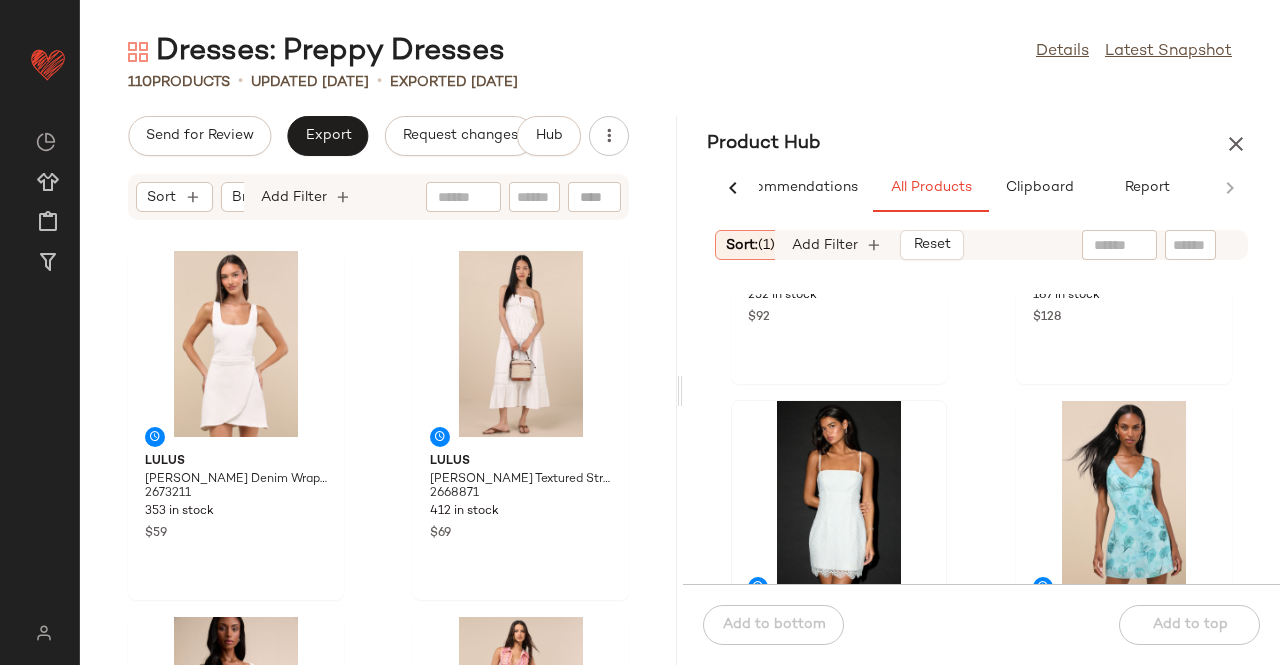scroll, scrollTop: 2516, scrollLeft: 0, axis: vertical 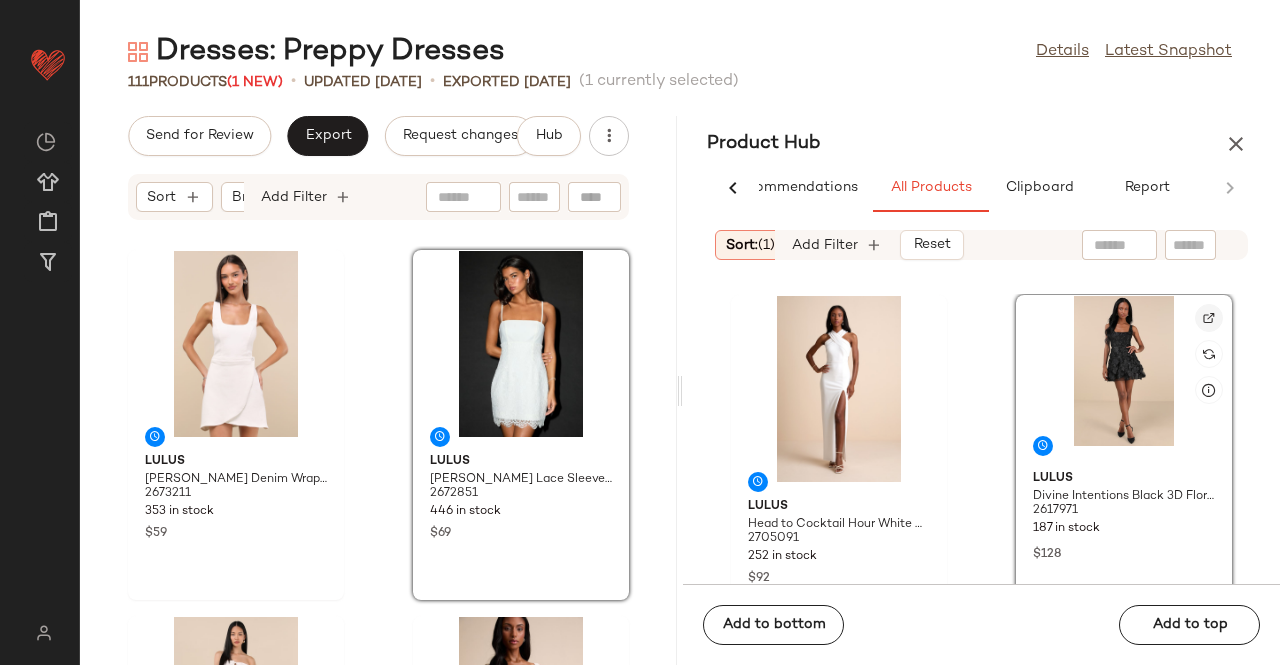 click 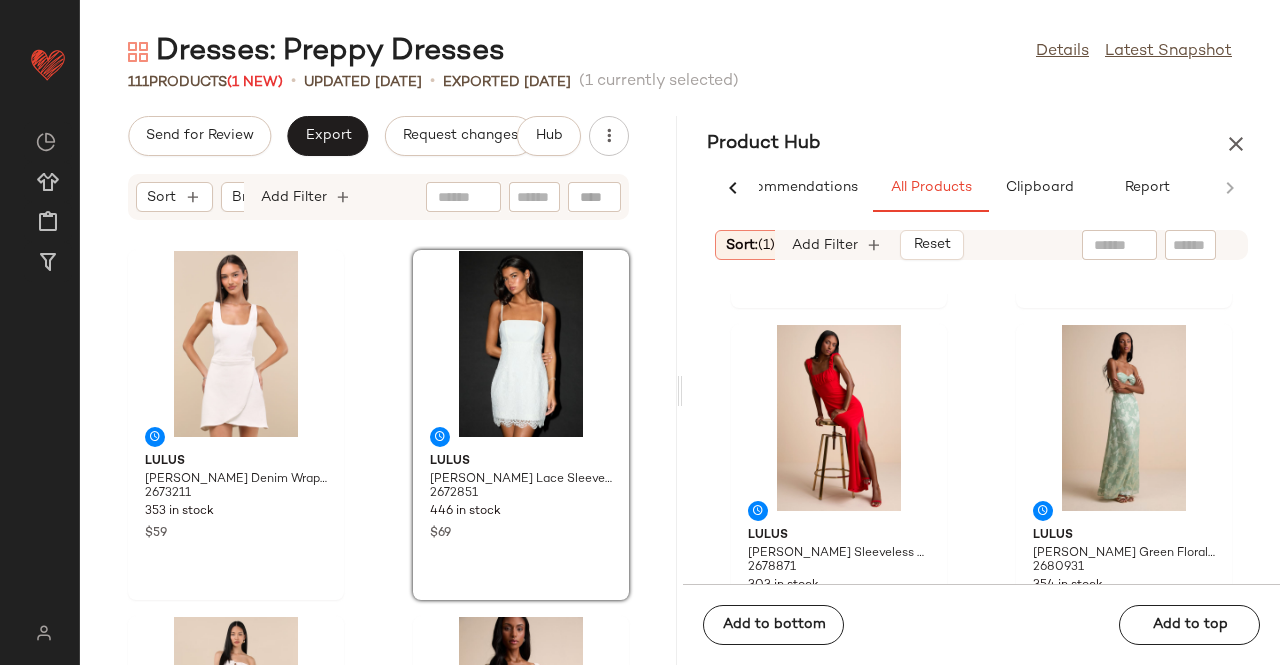 scroll, scrollTop: 3315, scrollLeft: 0, axis: vertical 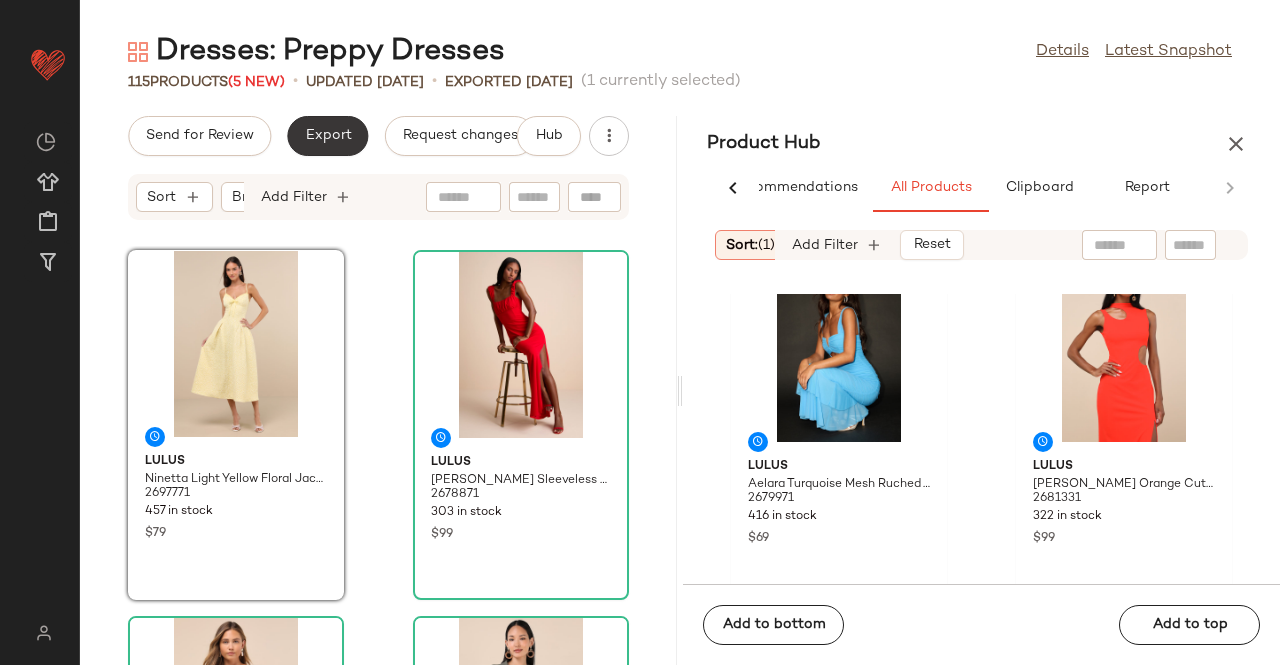 click on "Export" at bounding box center (327, 136) 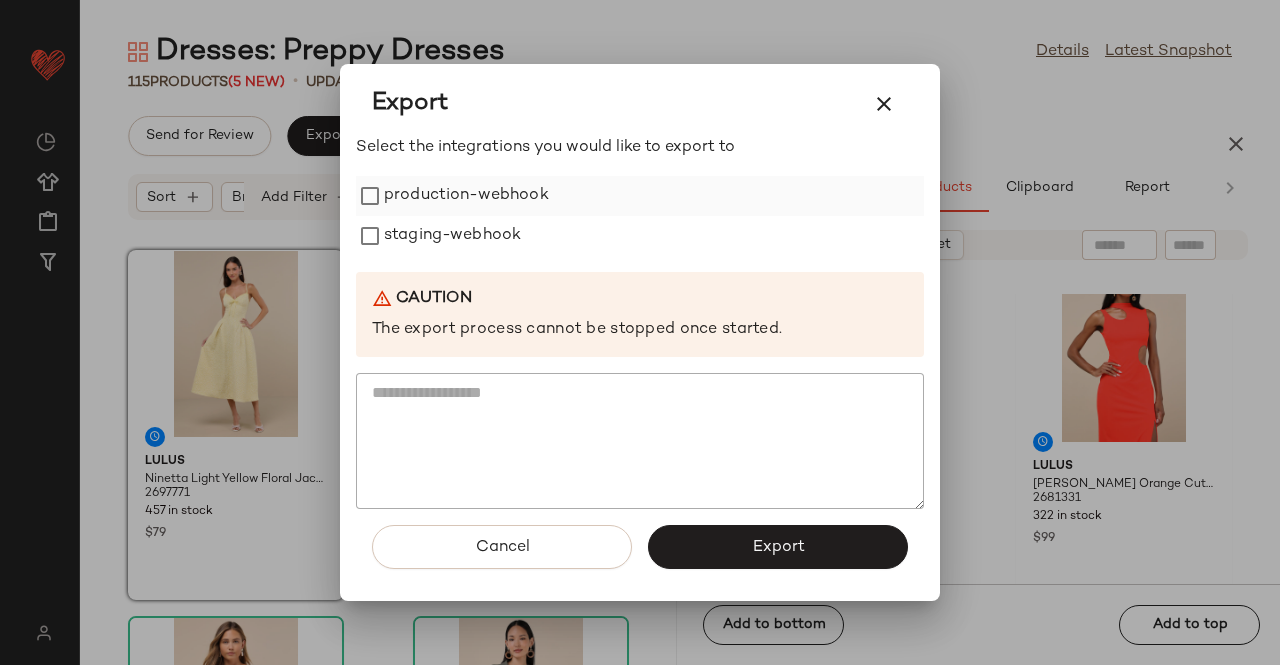 click on "production-webhook" at bounding box center [466, 196] 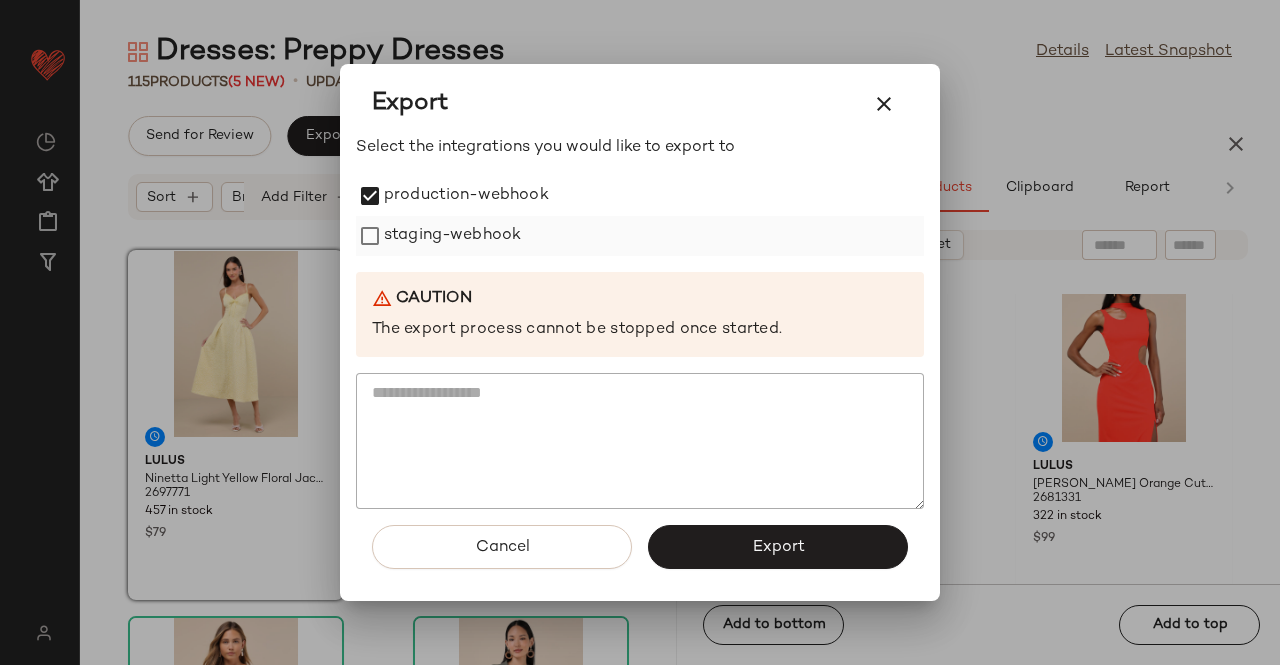 click on "staging-webhook" at bounding box center [452, 236] 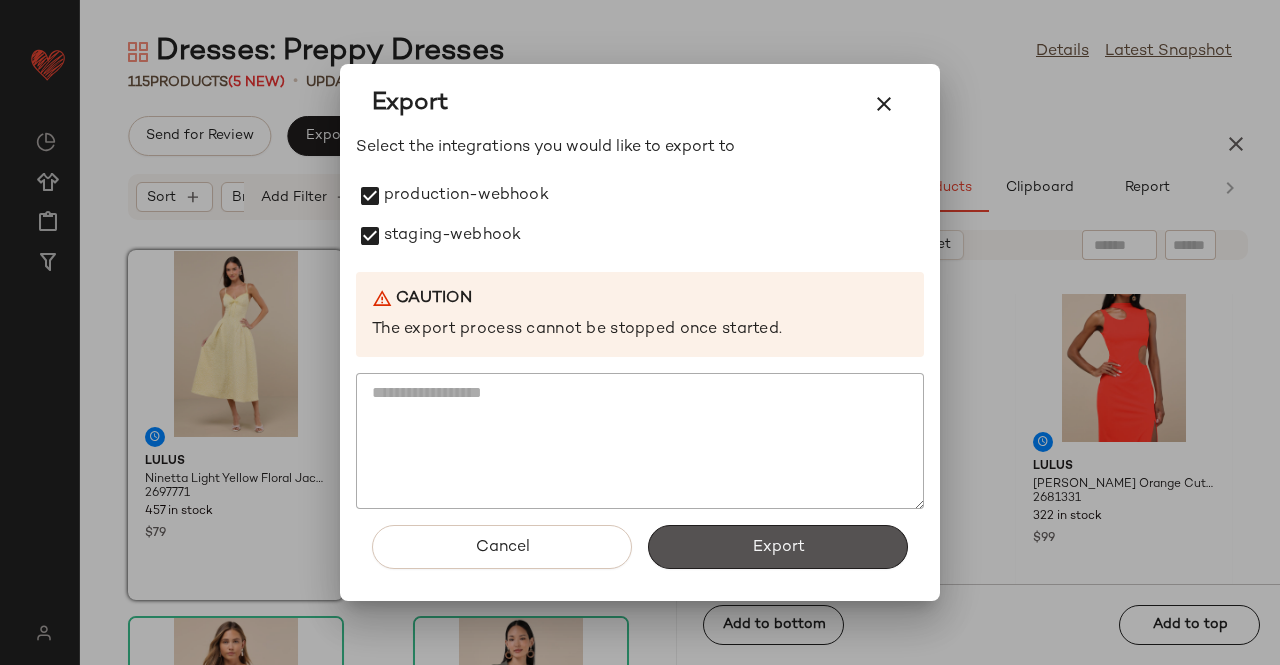 drag, startPoint x: 782, startPoint y: 540, endPoint x: 793, endPoint y: 485, distance: 56.089214 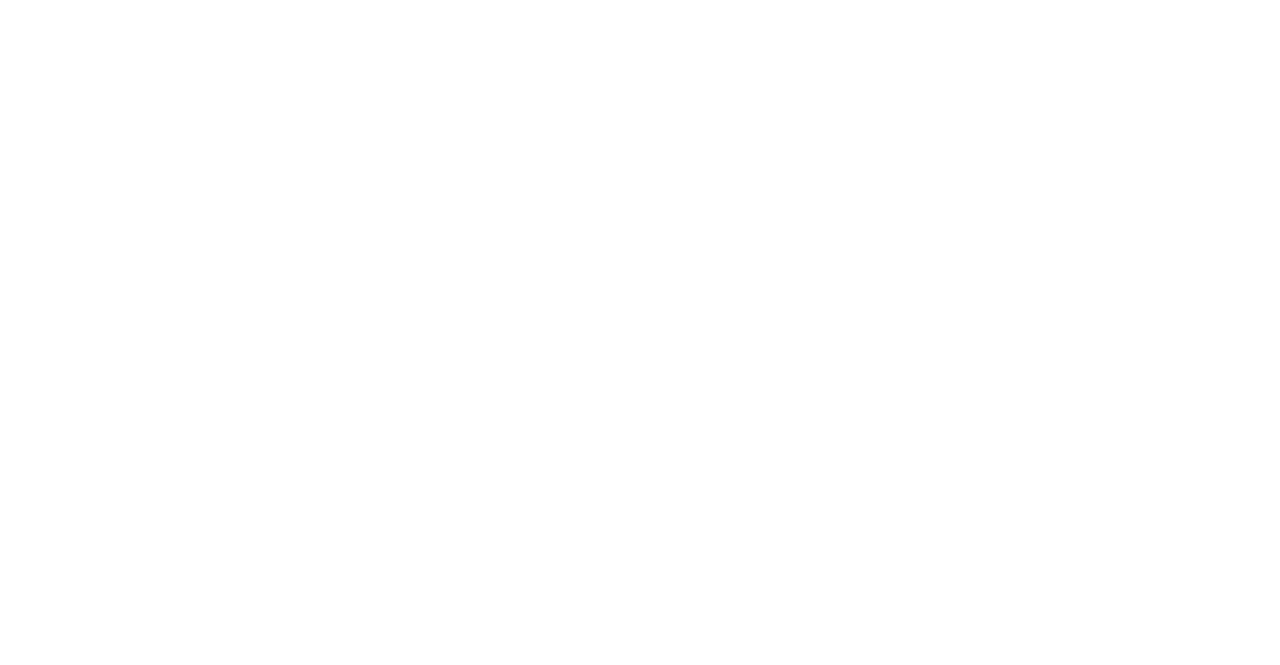 scroll, scrollTop: 0, scrollLeft: 0, axis: both 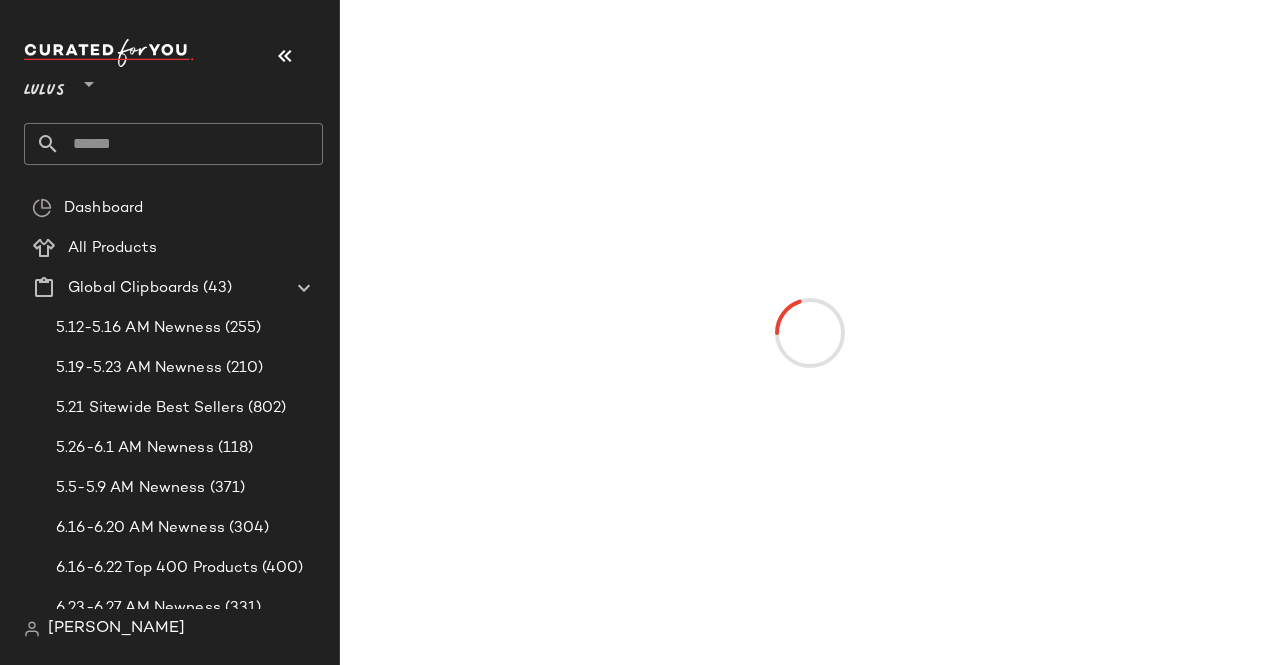 click at bounding box center (285, 56) 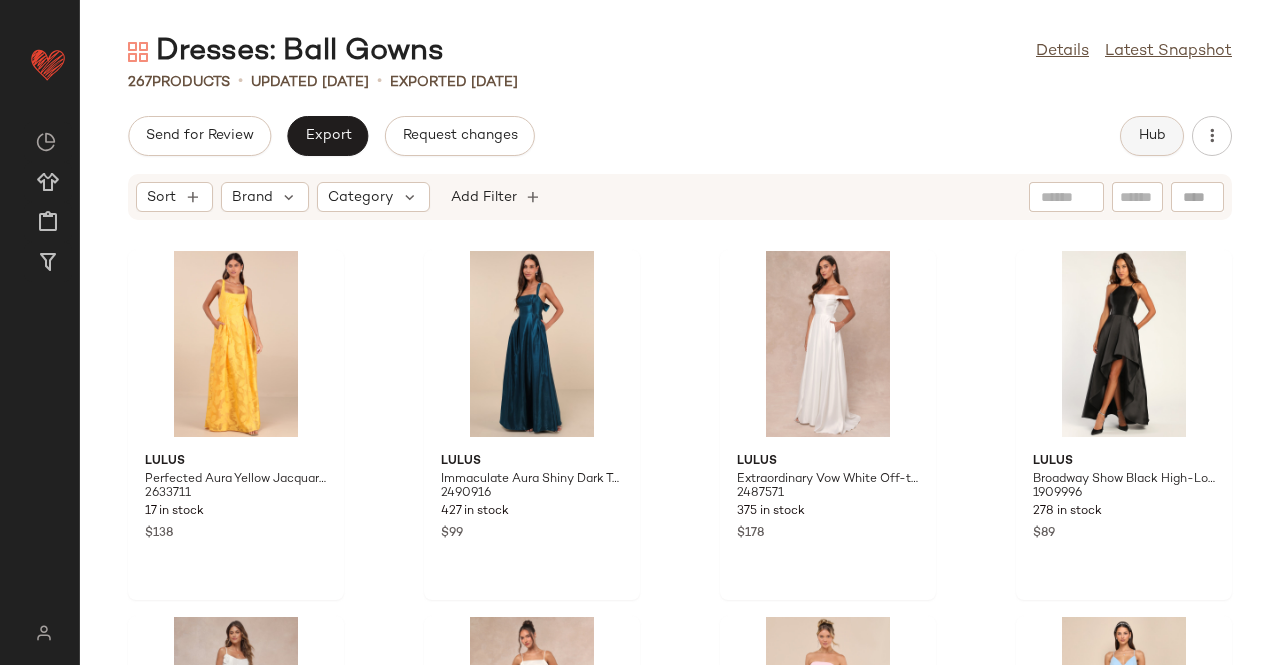 click on "Hub" at bounding box center (1152, 136) 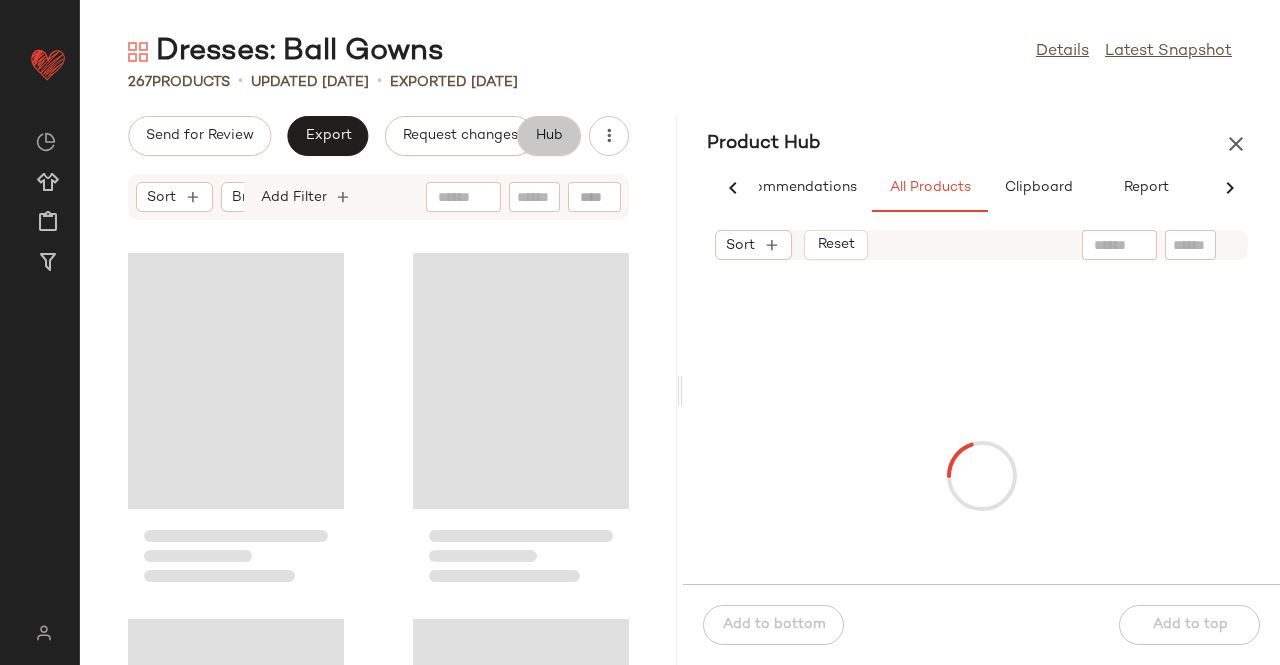 scroll, scrollTop: 0, scrollLeft: 62, axis: horizontal 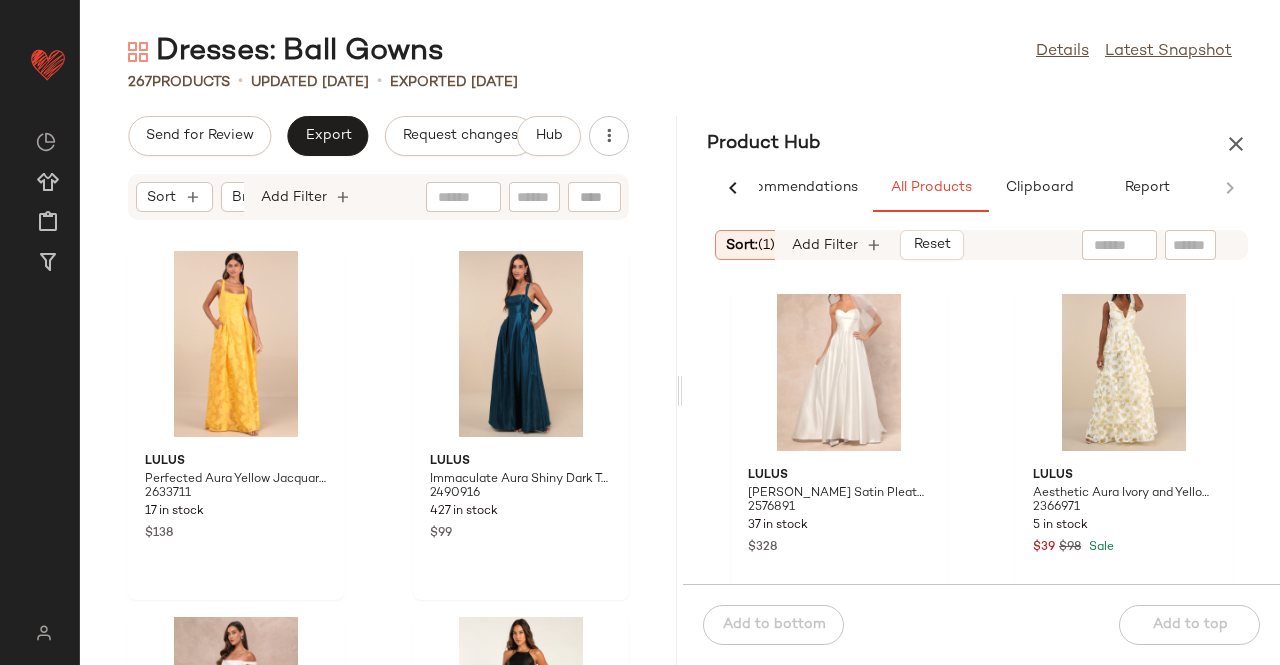 click 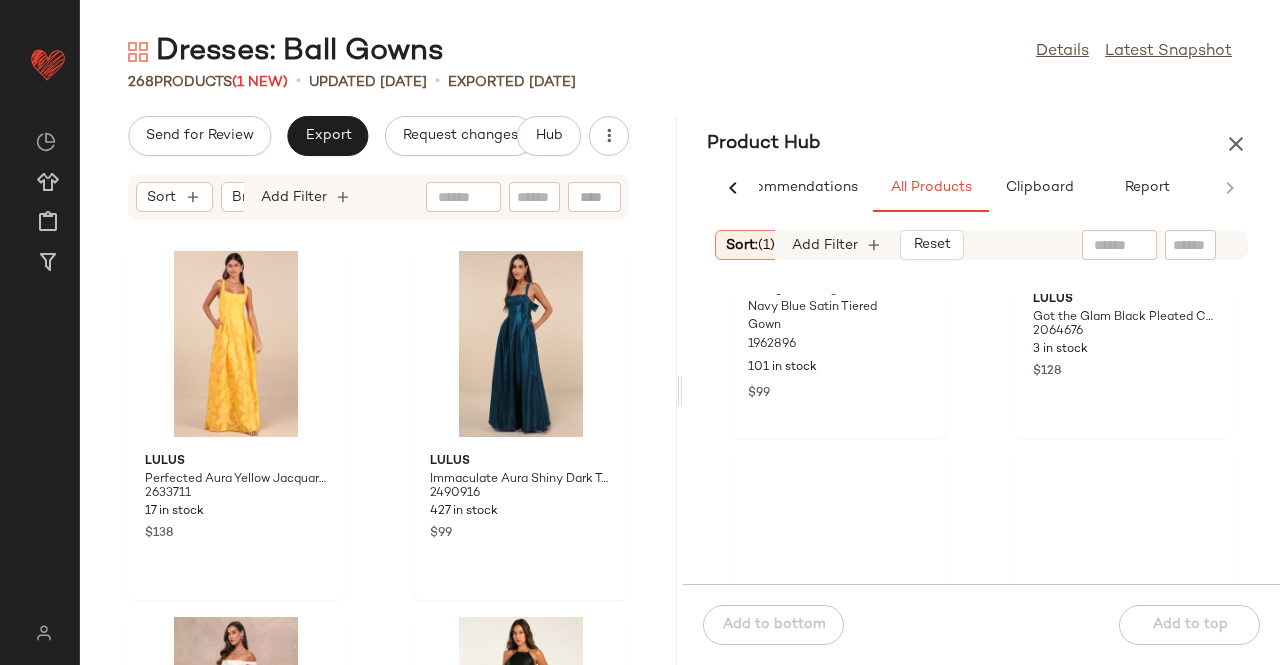 scroll, scrollTop: 1716, scrollLeft: 0, axis: vertical 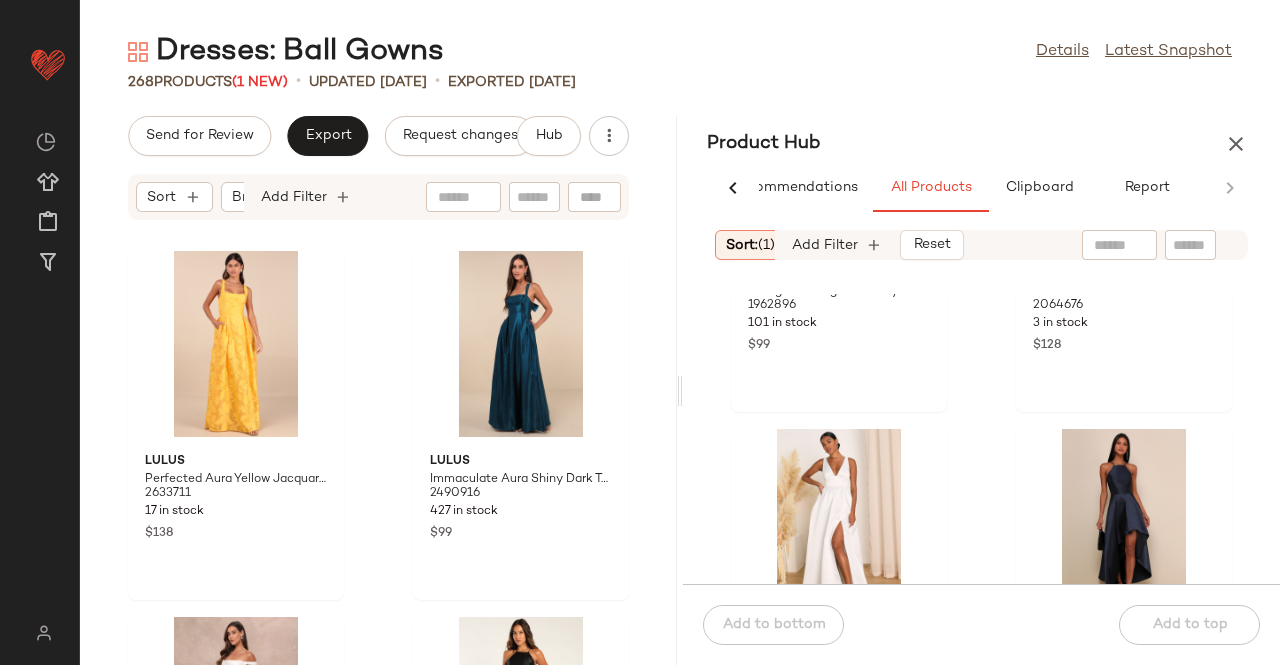 click on "Sort:   (1) Brand  Category:   dress In Curation?:   No Availability:   in_stock Add Filter   Reset" at bounding box center [981, 245] 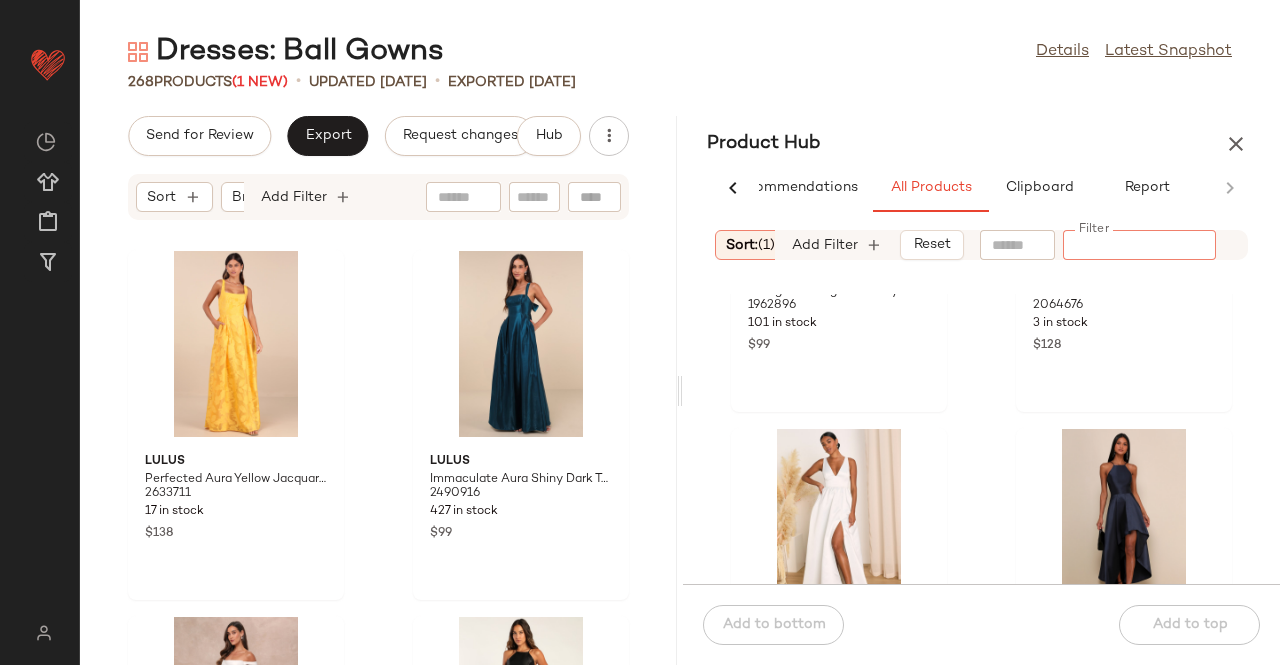 type on "*********" 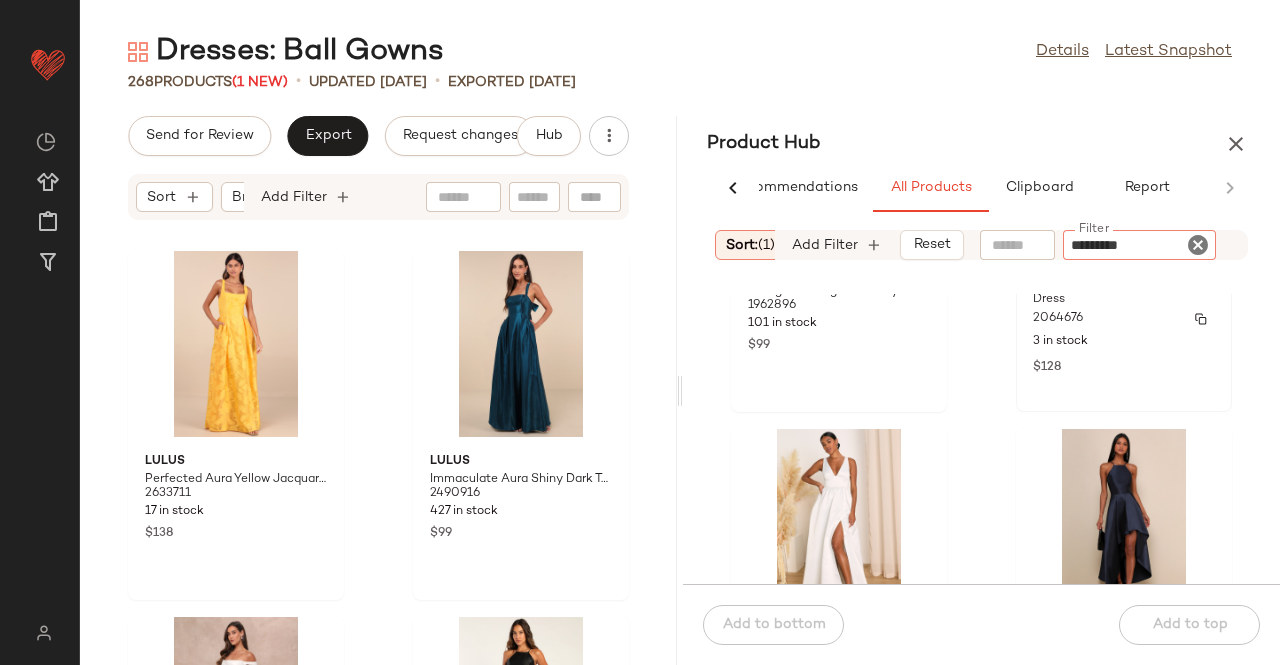 type 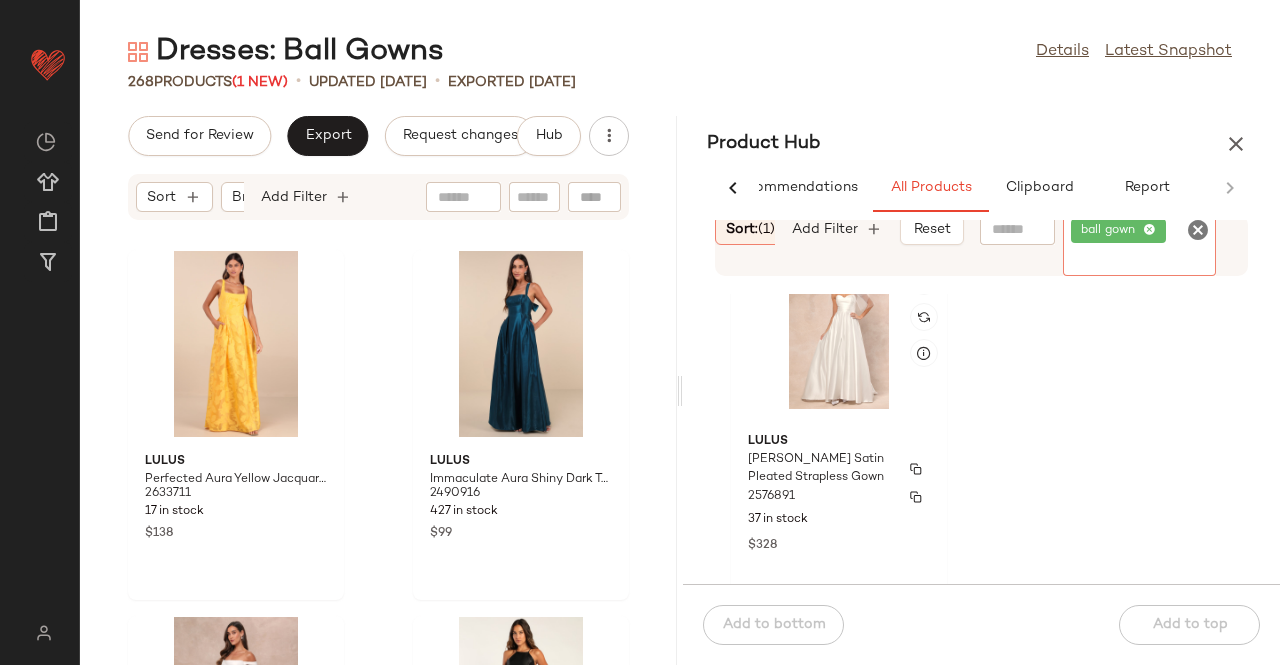 scroll, scrollTop: 63, scrollLeft: 0, axis: vertical 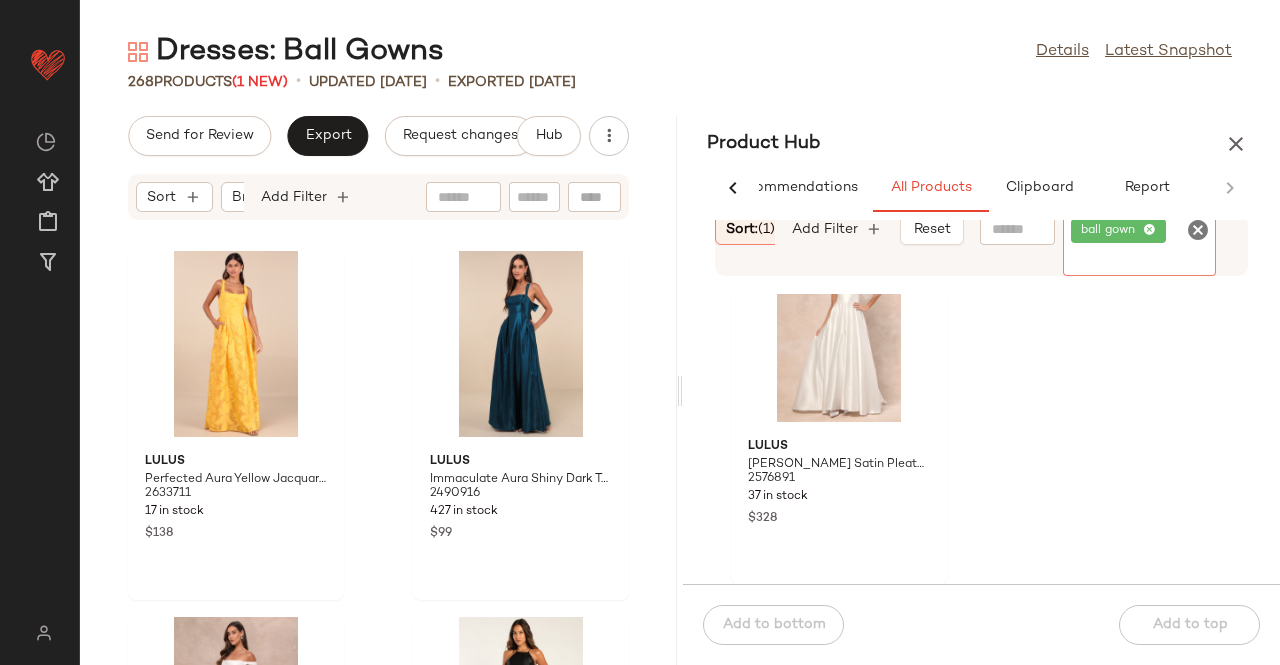click 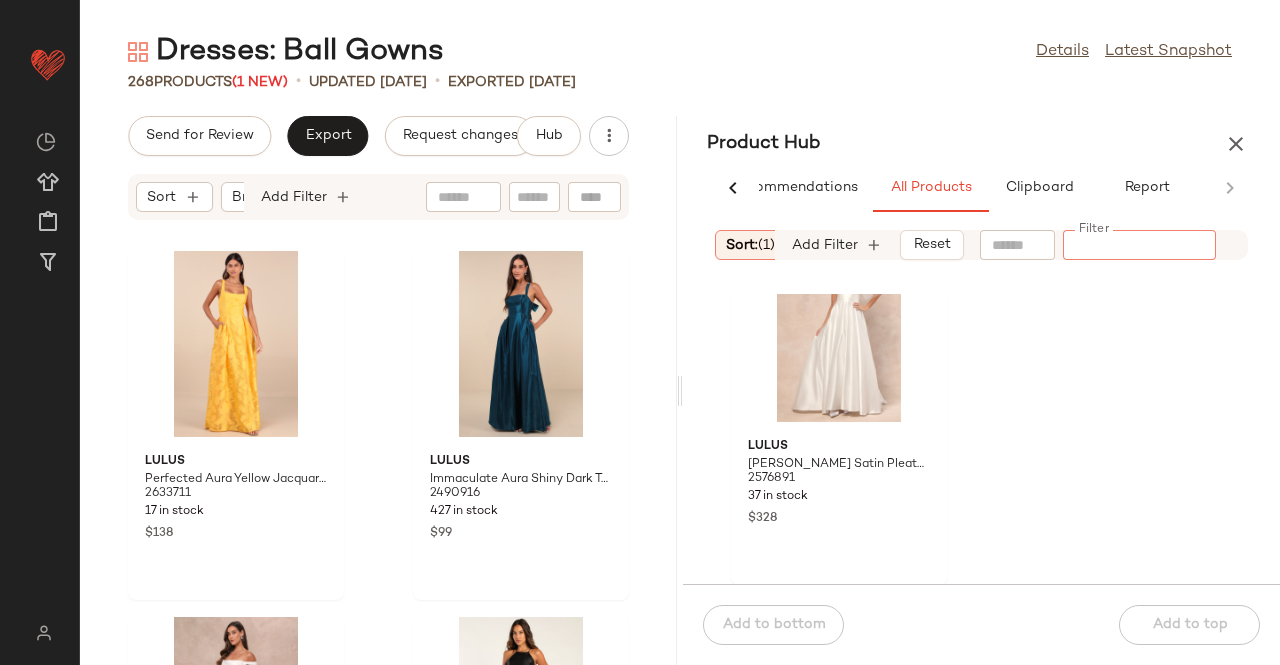 click at bounding box center [1236, 144] 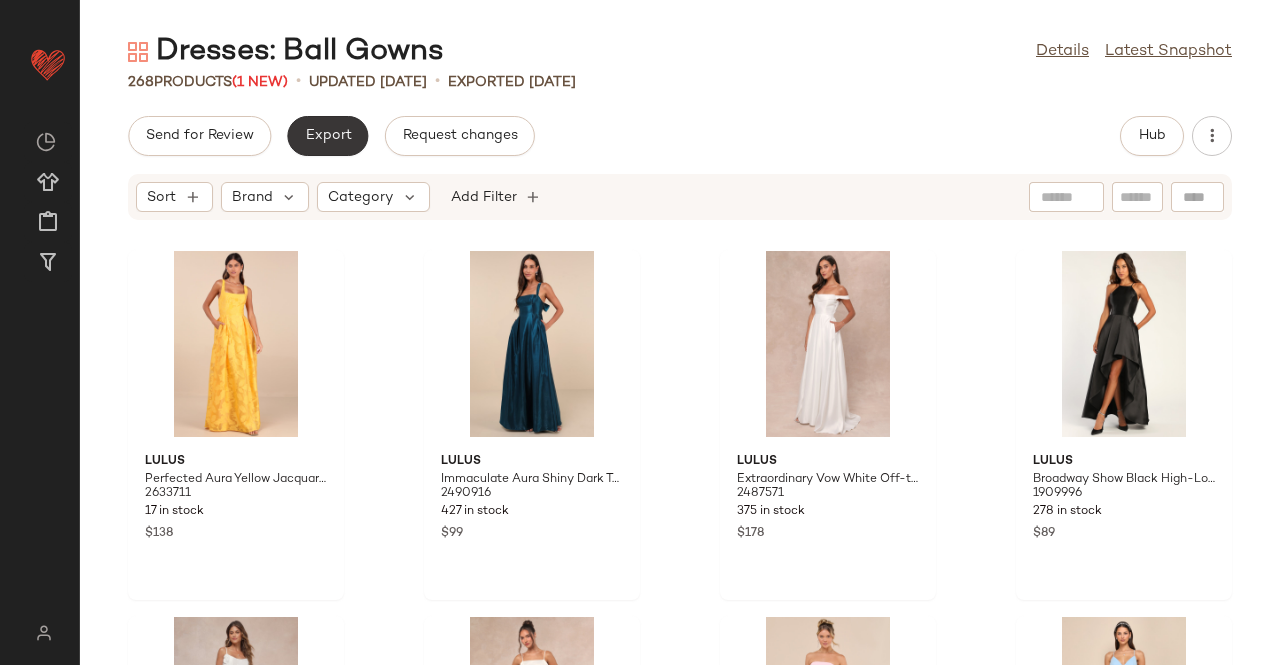 click on "Export" 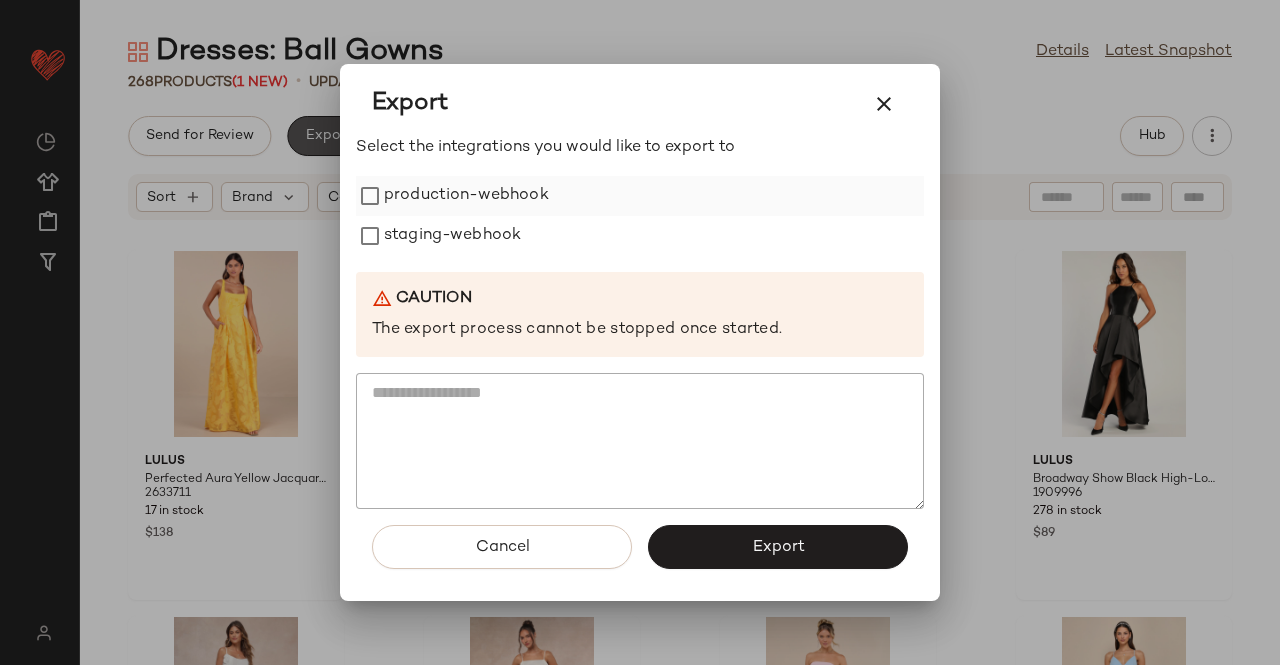 drag, startPoint x: 386, startPoint y: 201, endPoint x: 394, endPoint y: 216, distance: 17 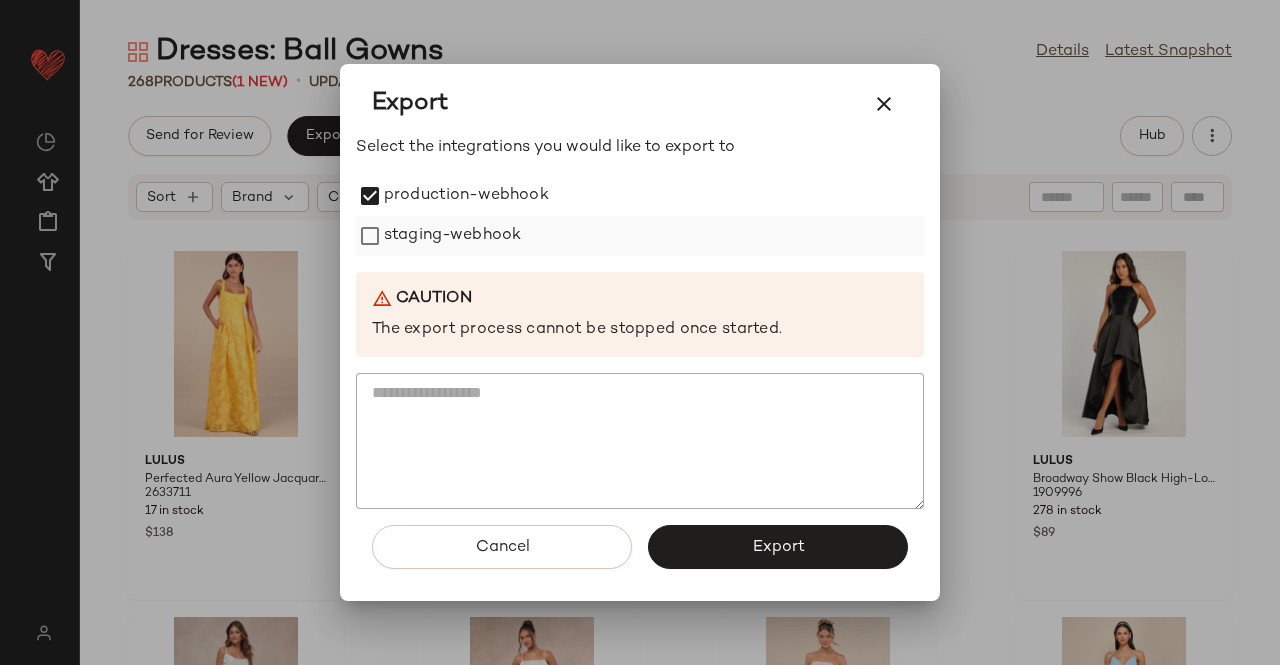 drag, startPoint x: 418, startPoint y: 248, endPoint x: 428, endPoint y: 253, distance: 11.18034 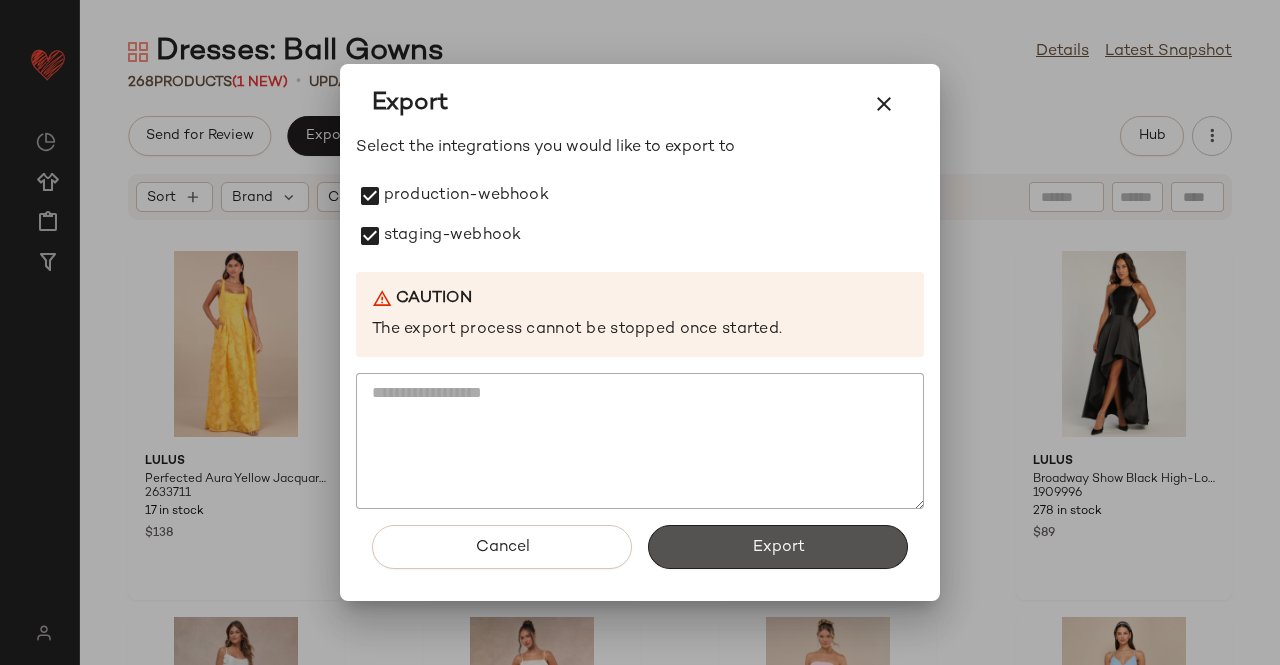 click on "Export" at bounding box center (778, 547) 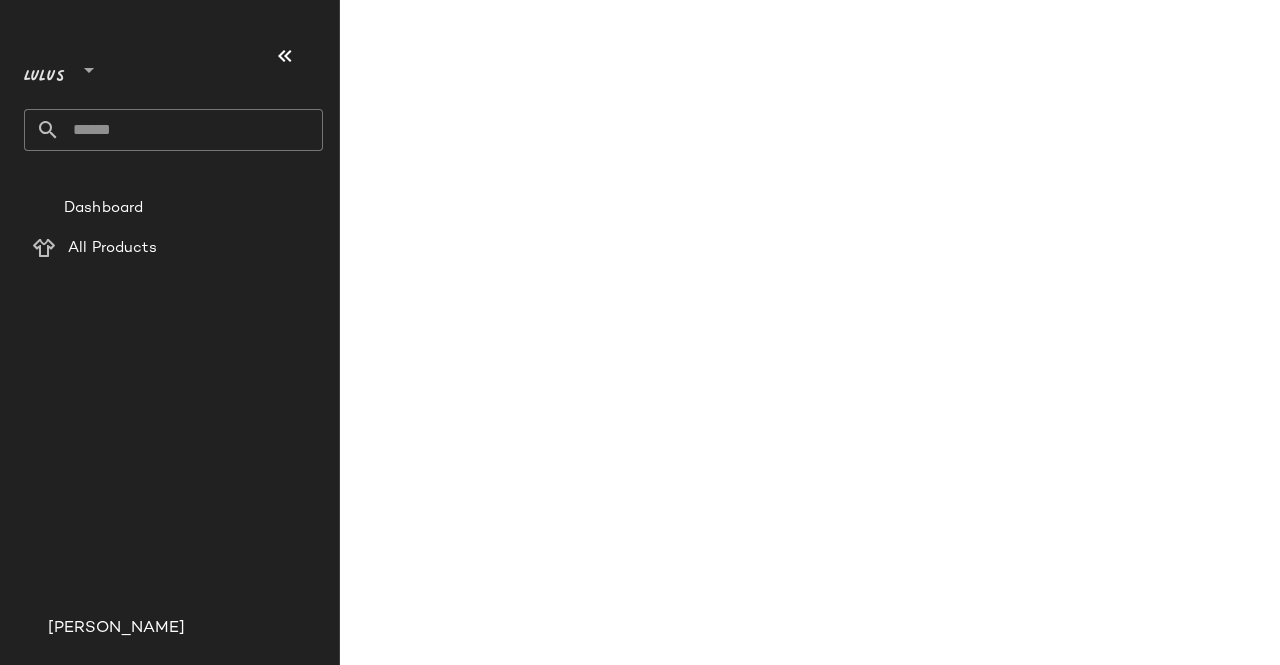 scroll, scrollTop: 0, scrollLeft: 0, axis: both 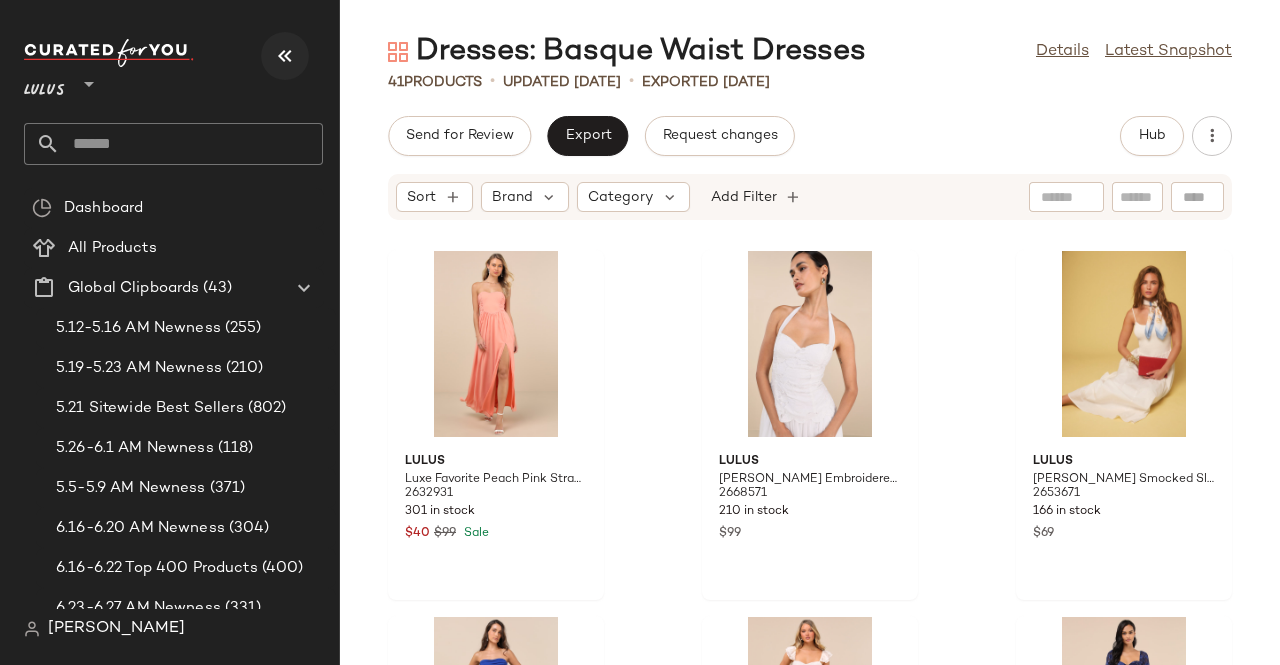 click at bounding box center (285, 56) 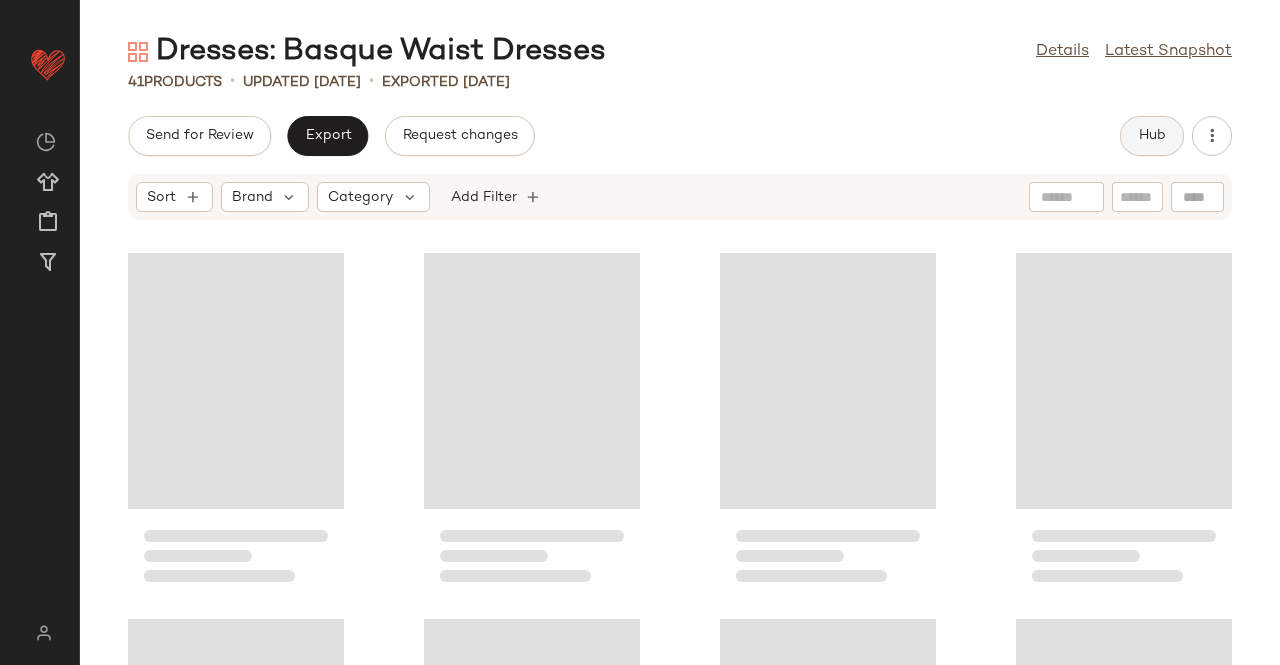 click on "Hub" at bounding box center (1152, 136) 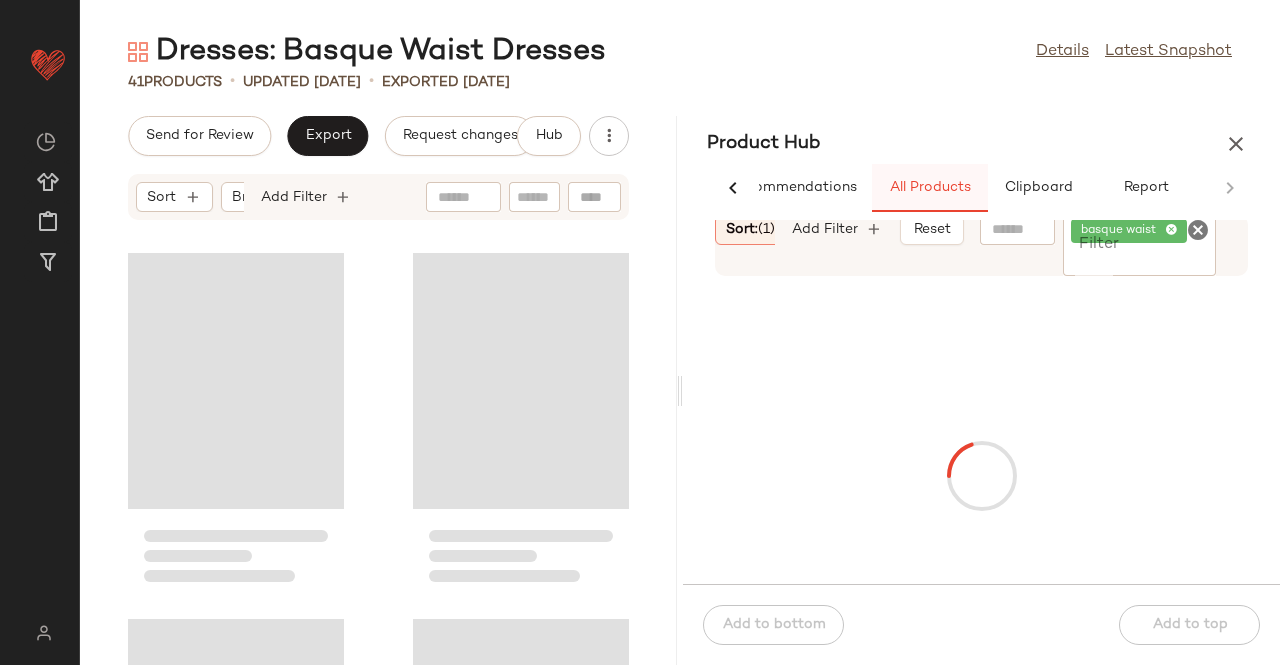 scroll, scrollTop: 0, scrollLeft: 62, axis: horizontal 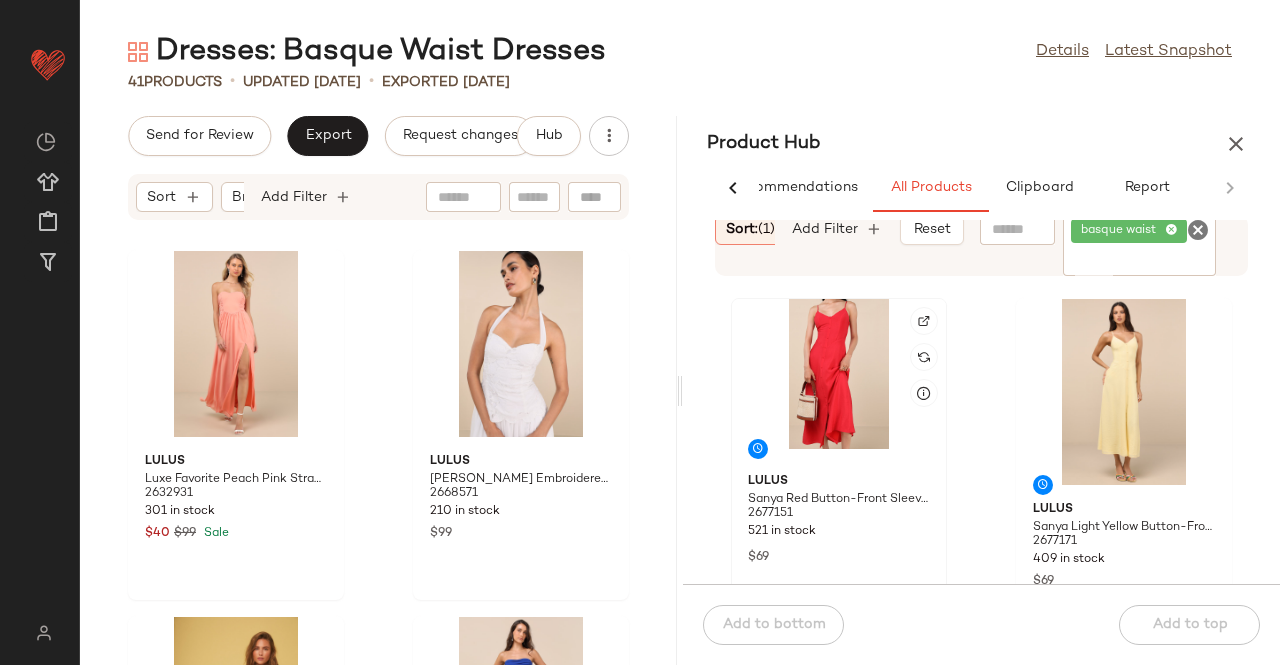 click 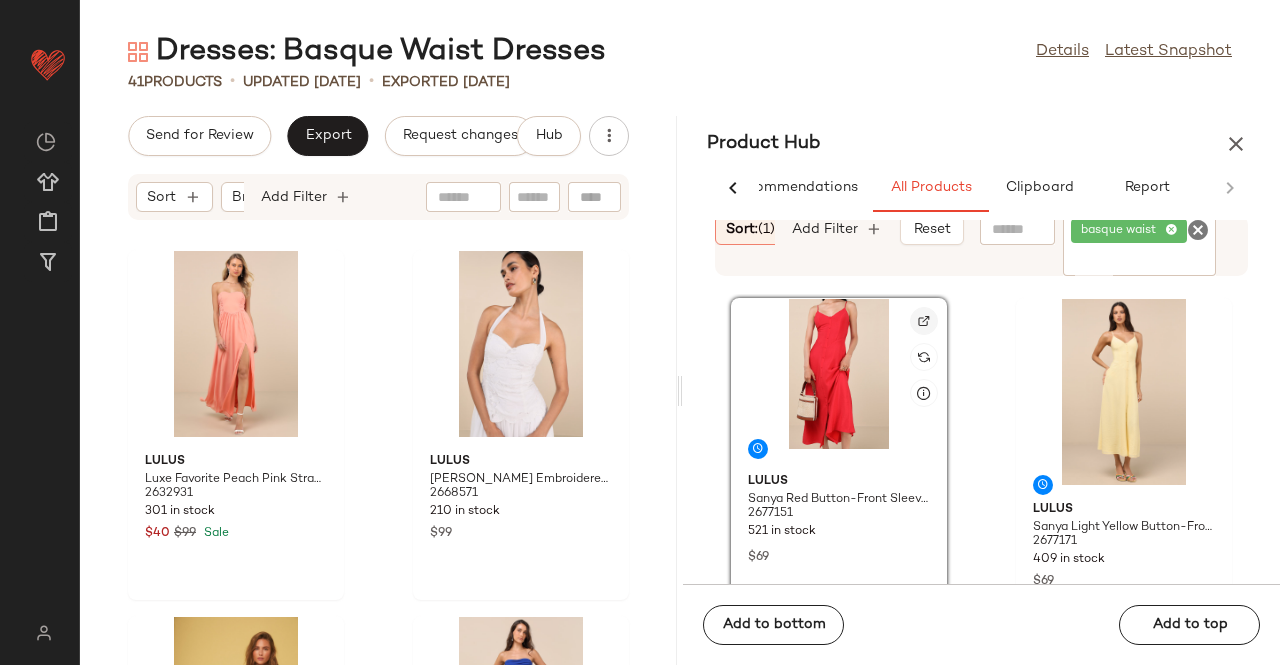 click 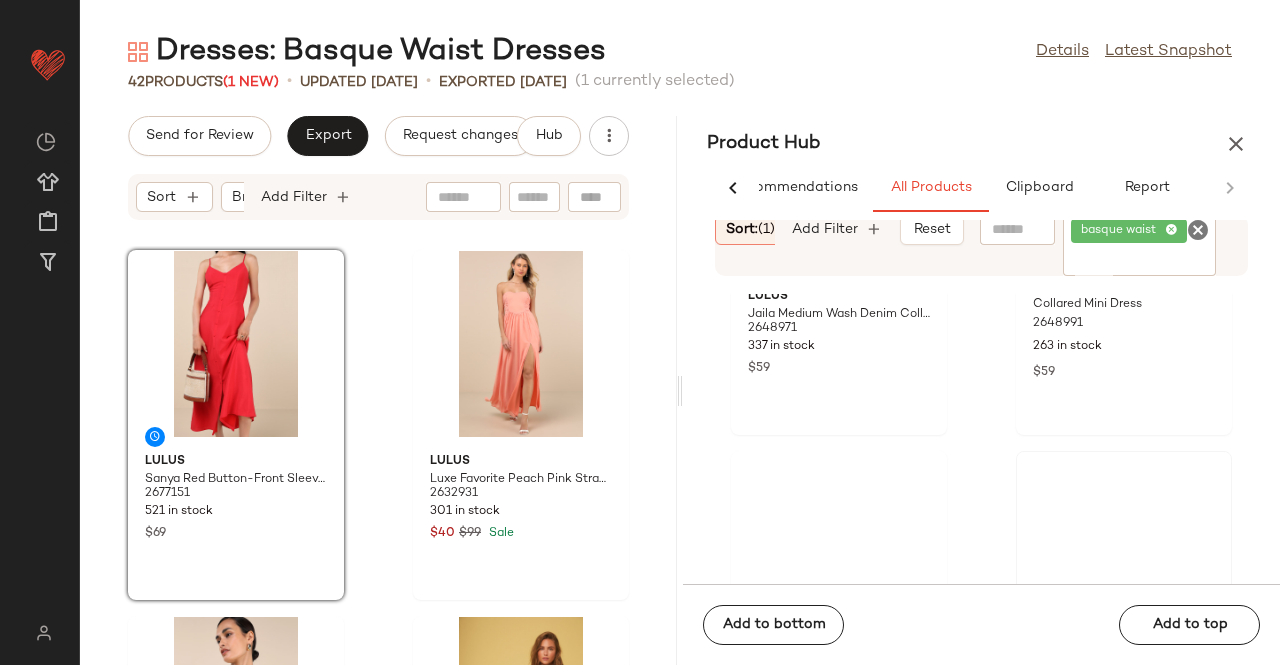 scroll, scrollTop: 1116, scrollLeft: 0, axis: vertical 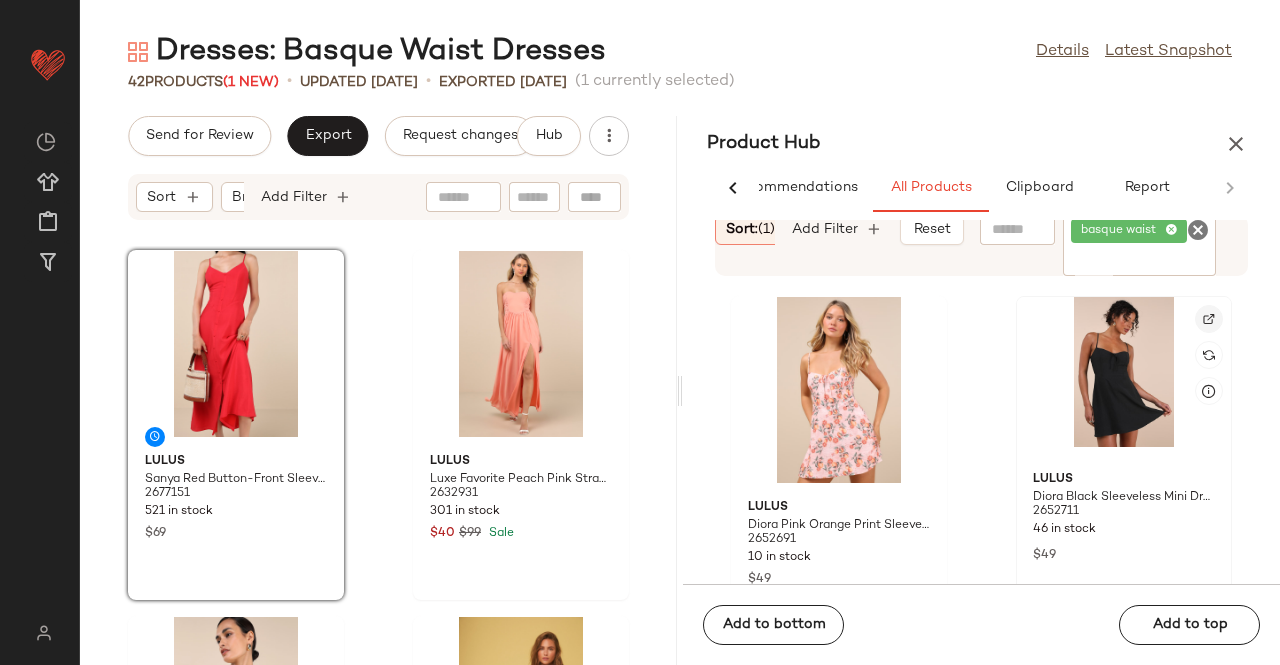 click at bounding box center (1209, 319) 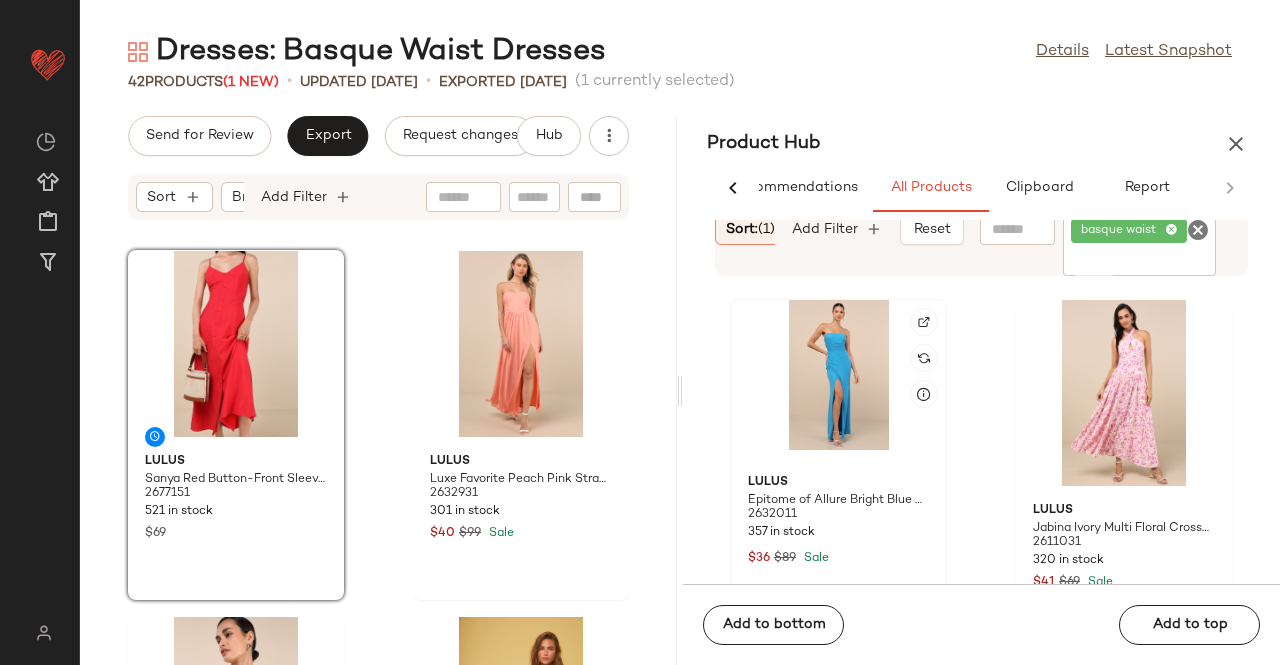 scroll, scrollTop: 1816, scrollLeft: 0, axis: vertical 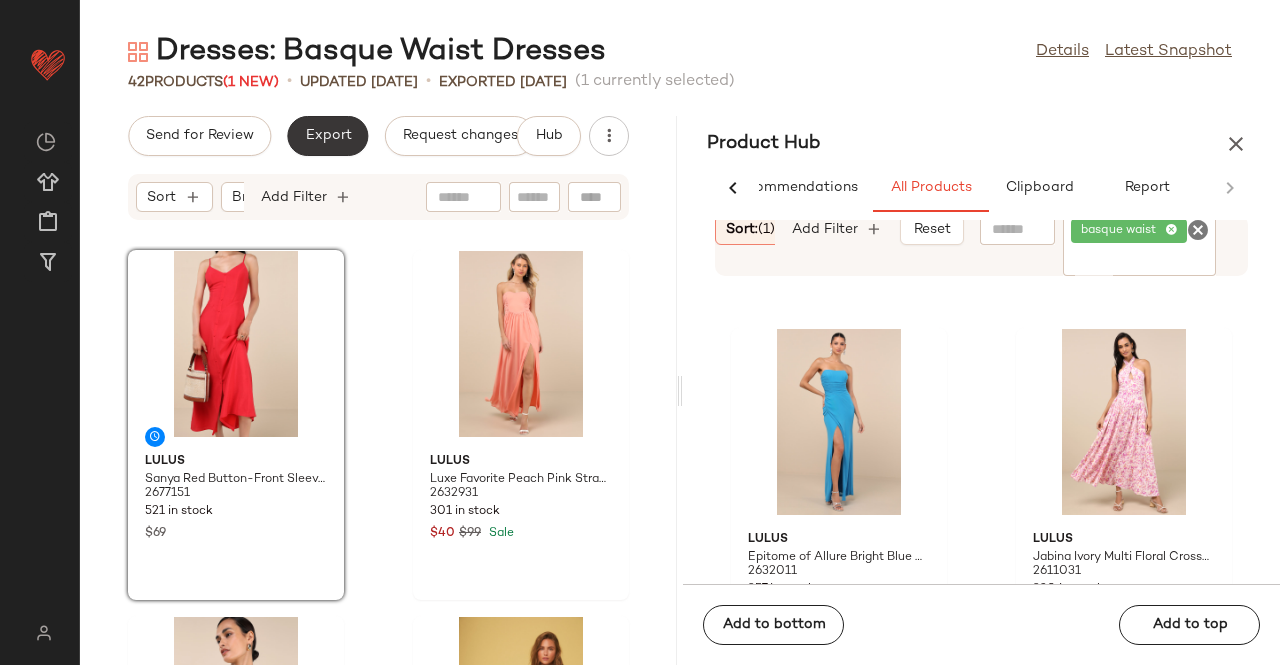 drag, startPoint x: 308, startPoint y: 154, endPoint x: 316, endPoint y: 147, distance: 10.630146 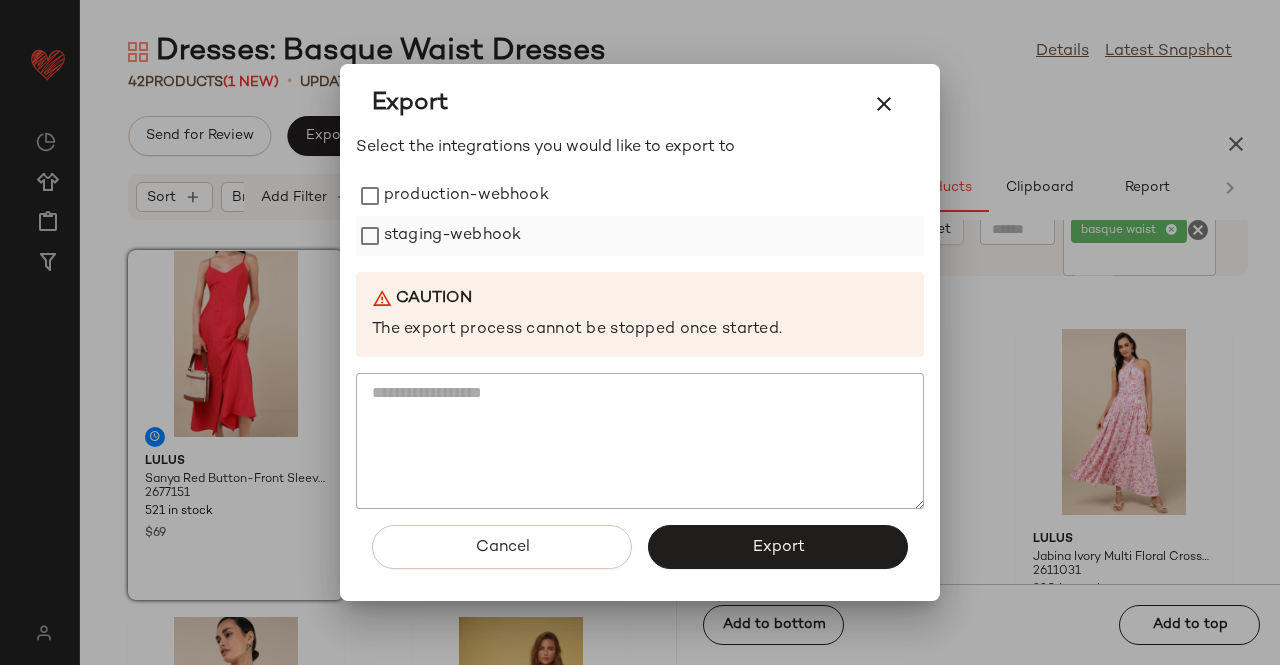 click on "staging-webhook" at bounding box center [452, 236] 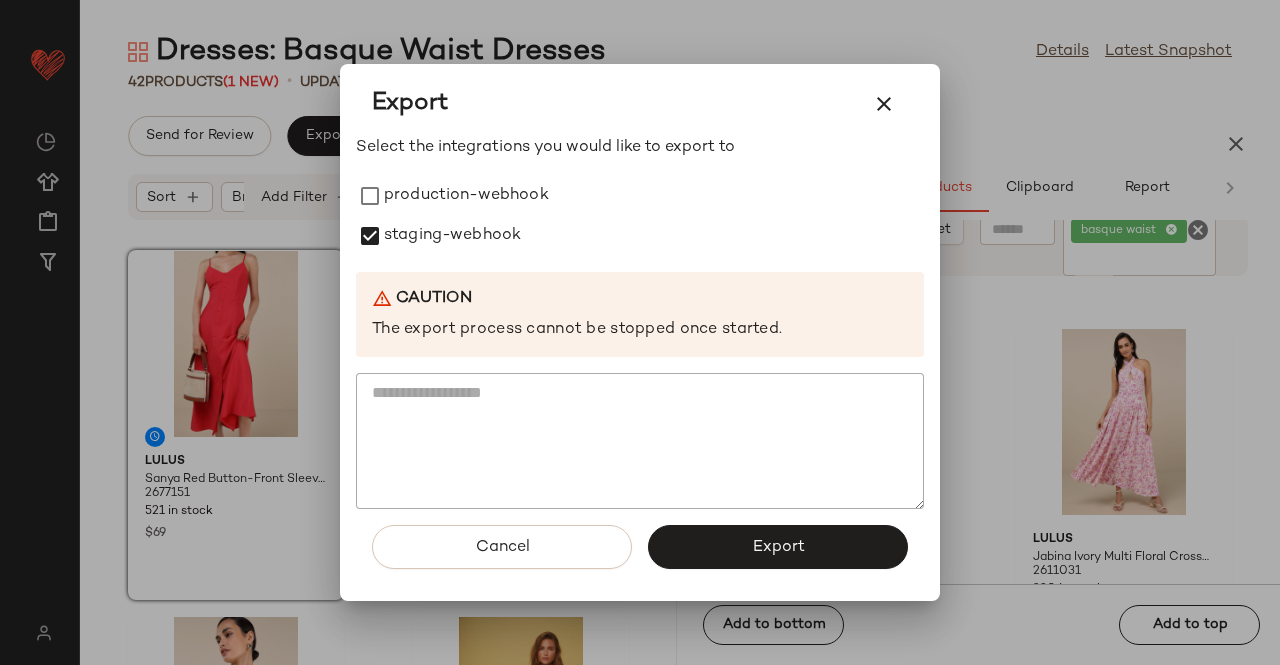 drag, startPoint x: 454, startPoint y: 205, endPoint x: 674, endPoint y: 307, distance: 242.49536 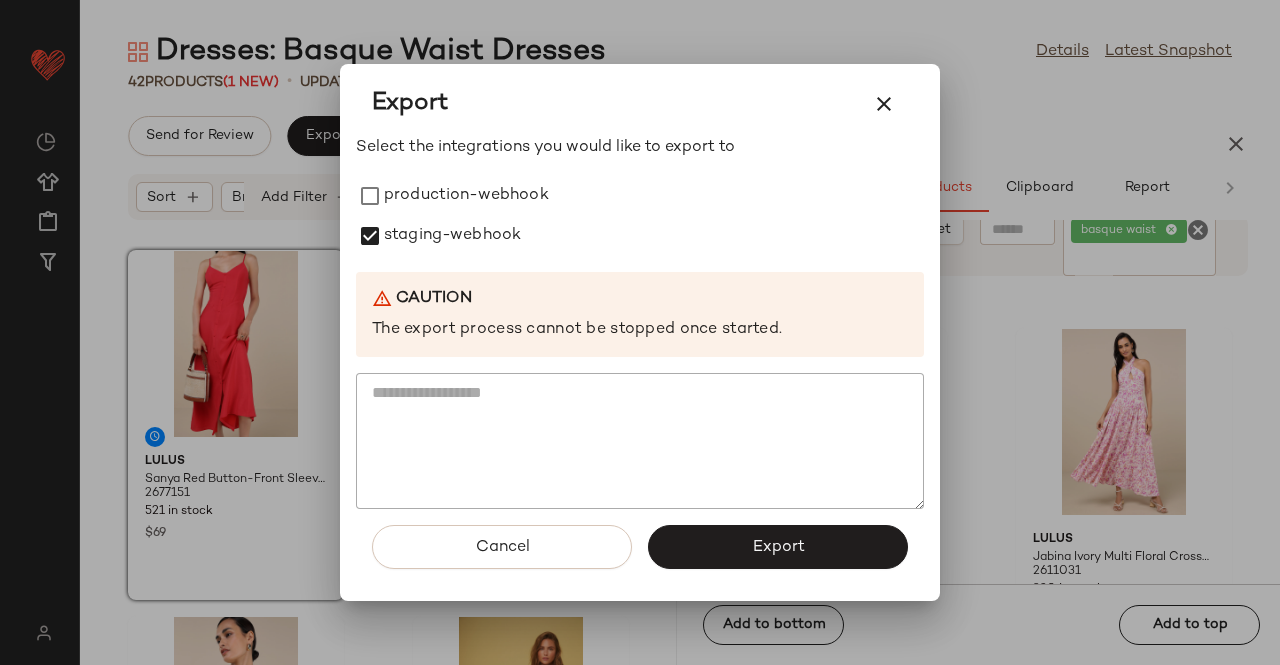 click on "production-webhook" at bounding box center [466, 196] 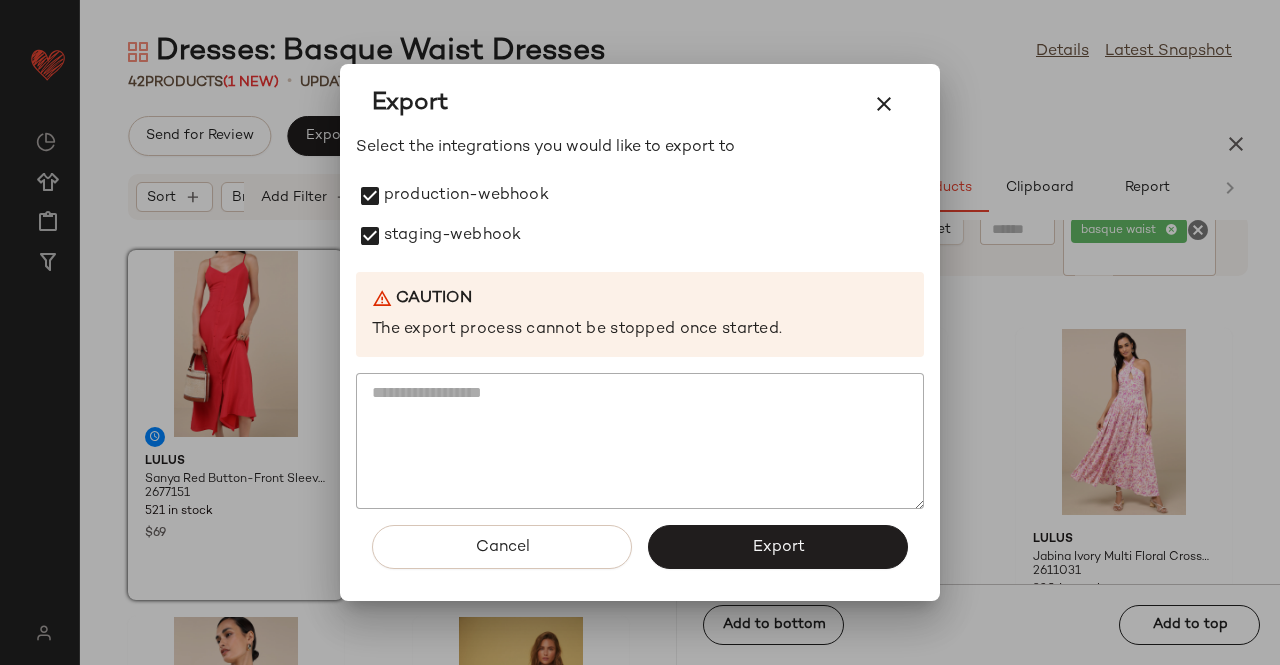 click on "Export" 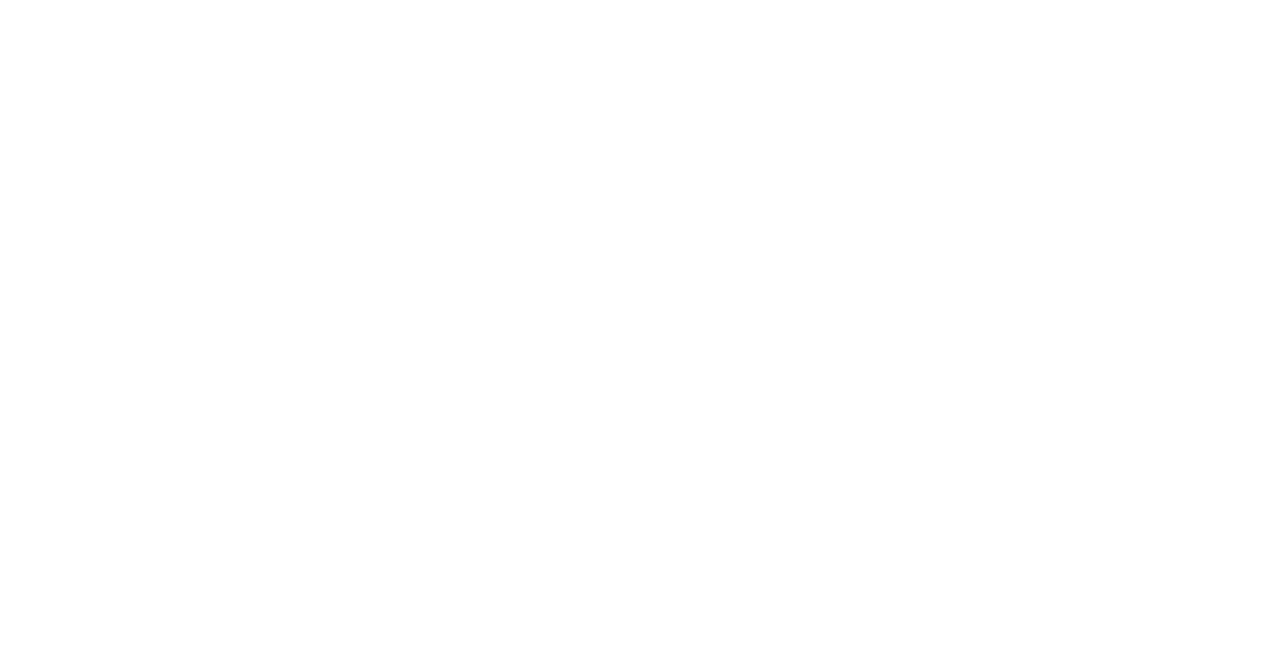 scroll, scrollTop: 0, scrollLeft: 0, axis: both 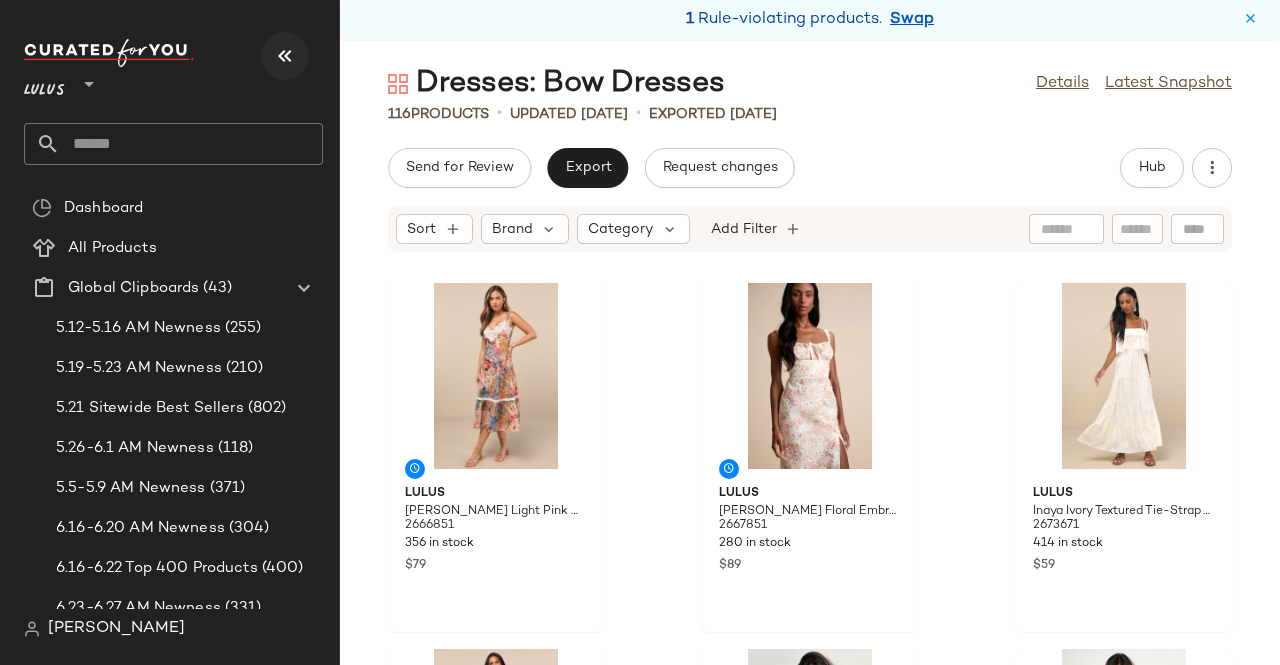 click at bounding box center (285, 56) 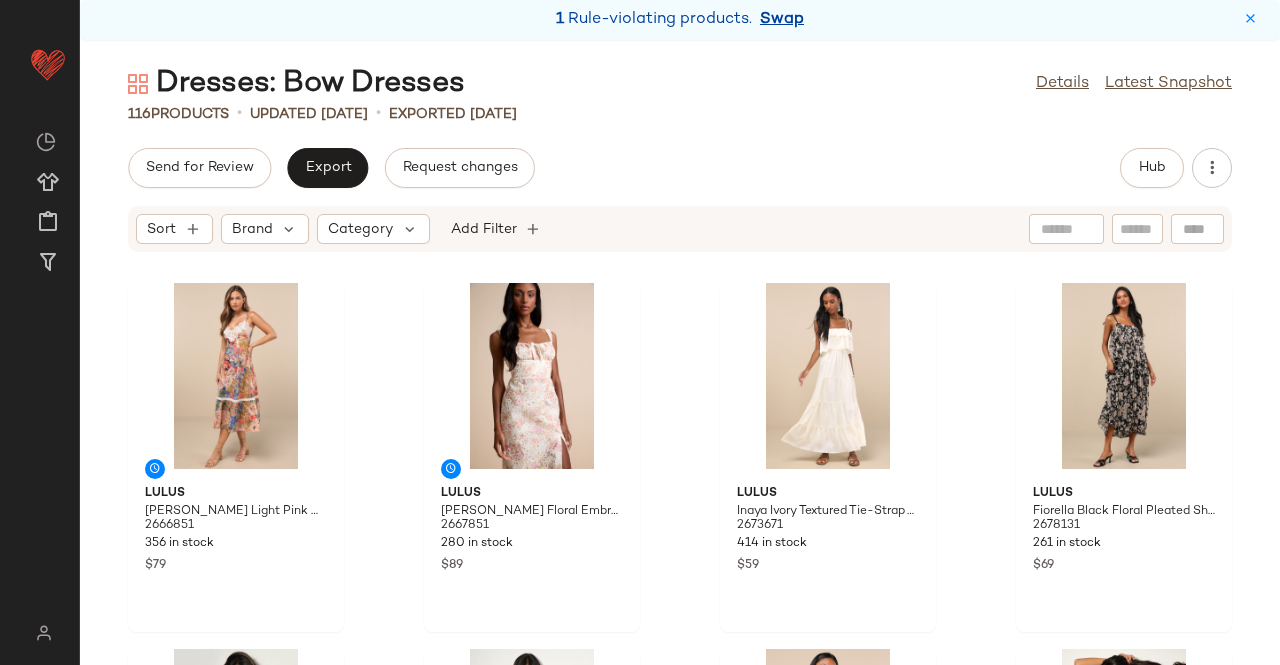 click on "Swap" at bounding box center [782, 20] 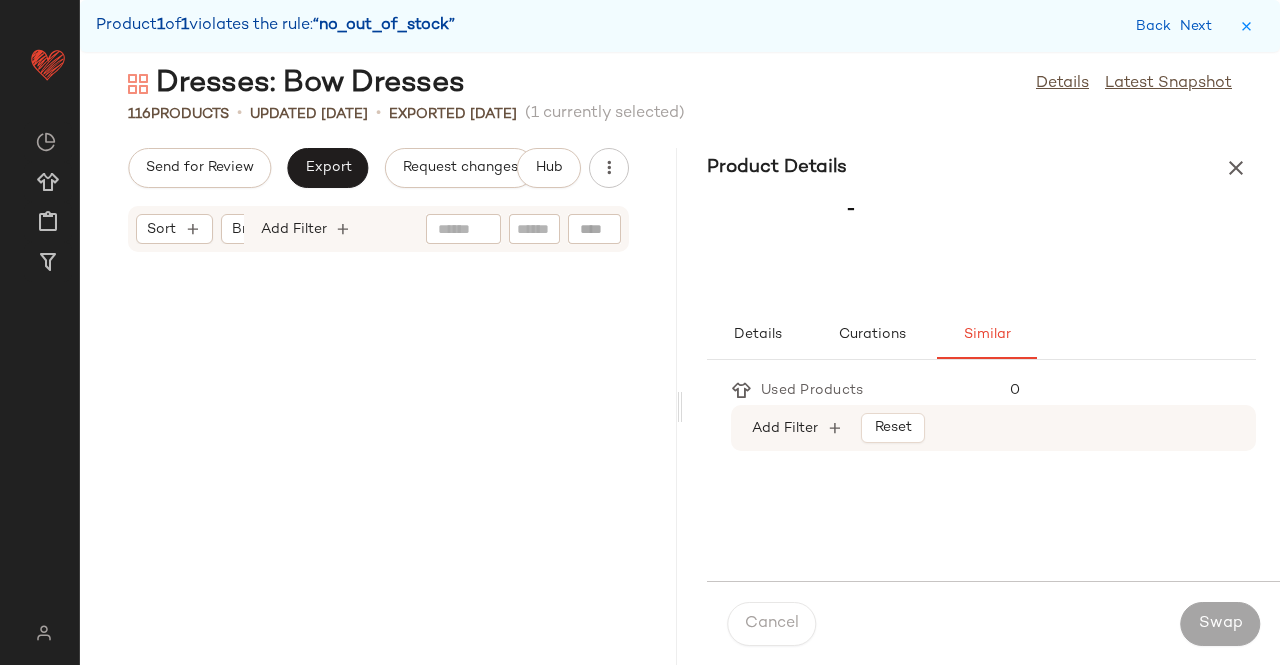 scroll, scrollTop: 10614, scrollLeft: 0, axis: vertical 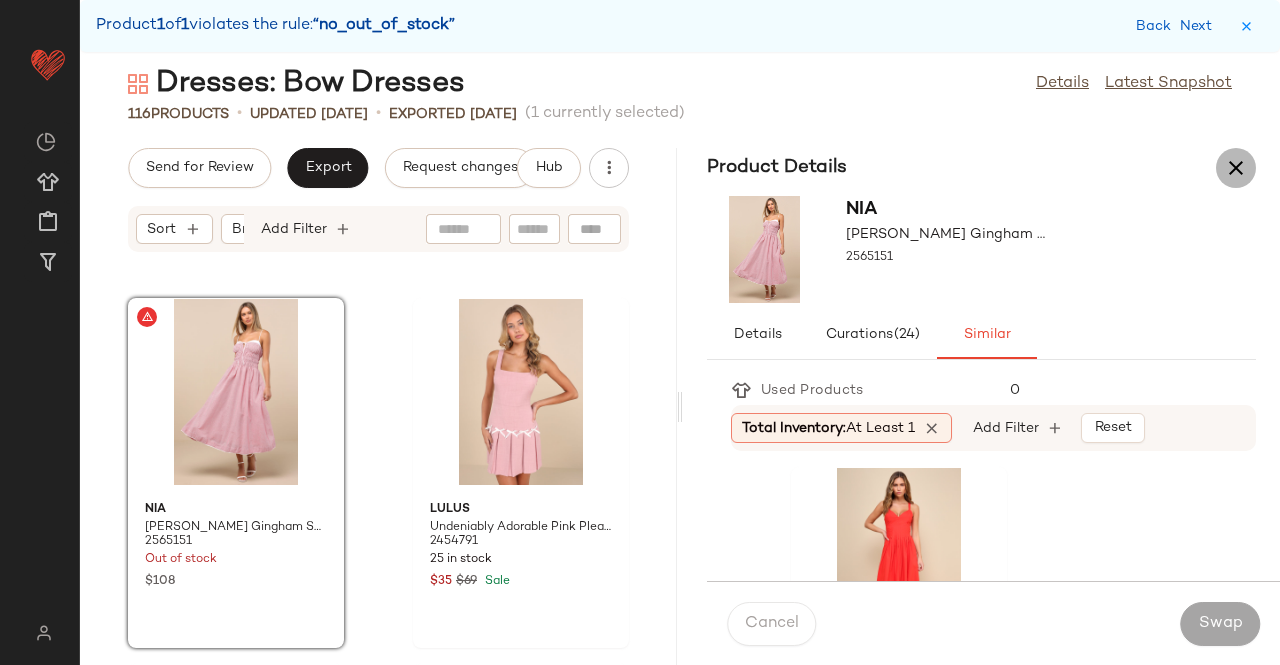 click at bounding box center (1236, 168) 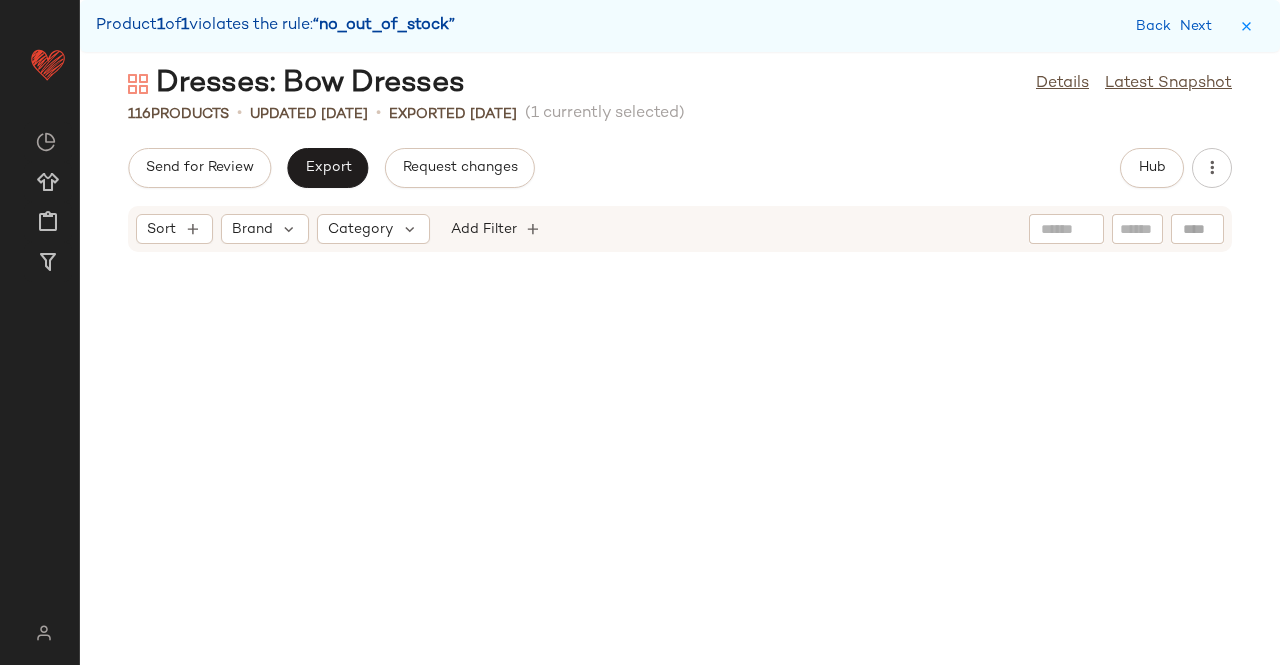 scroll, scrollTop: 5124, scrollLeft: 0, axis: vertical 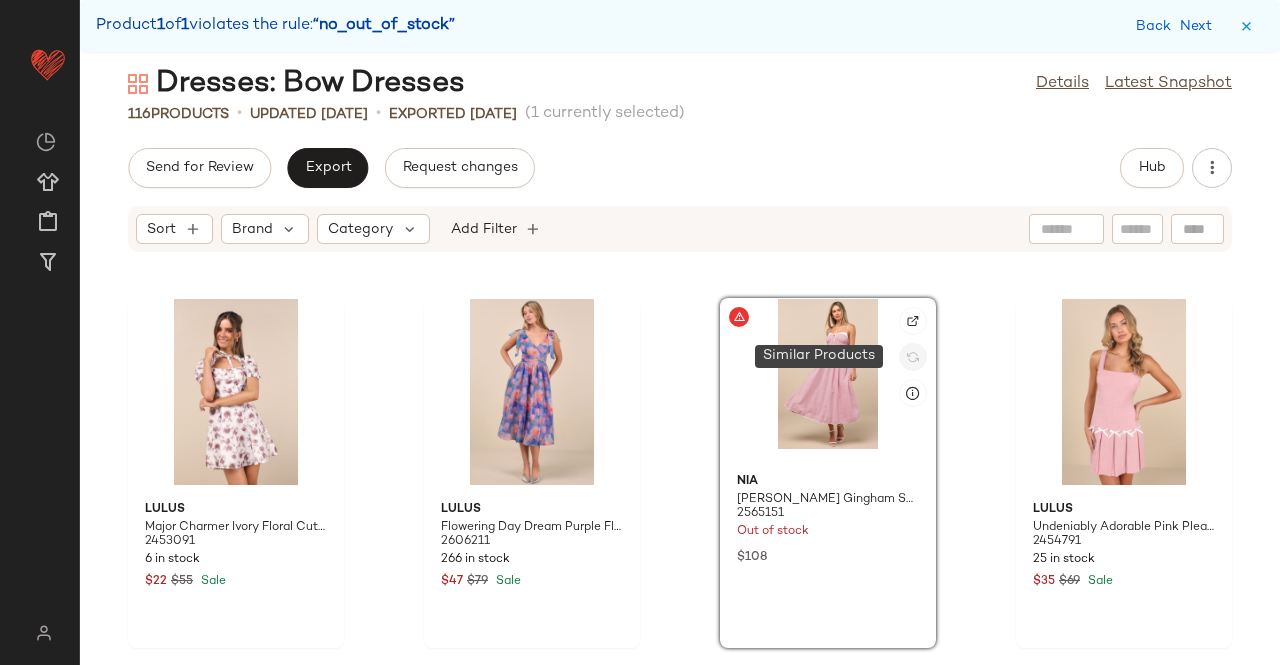 click 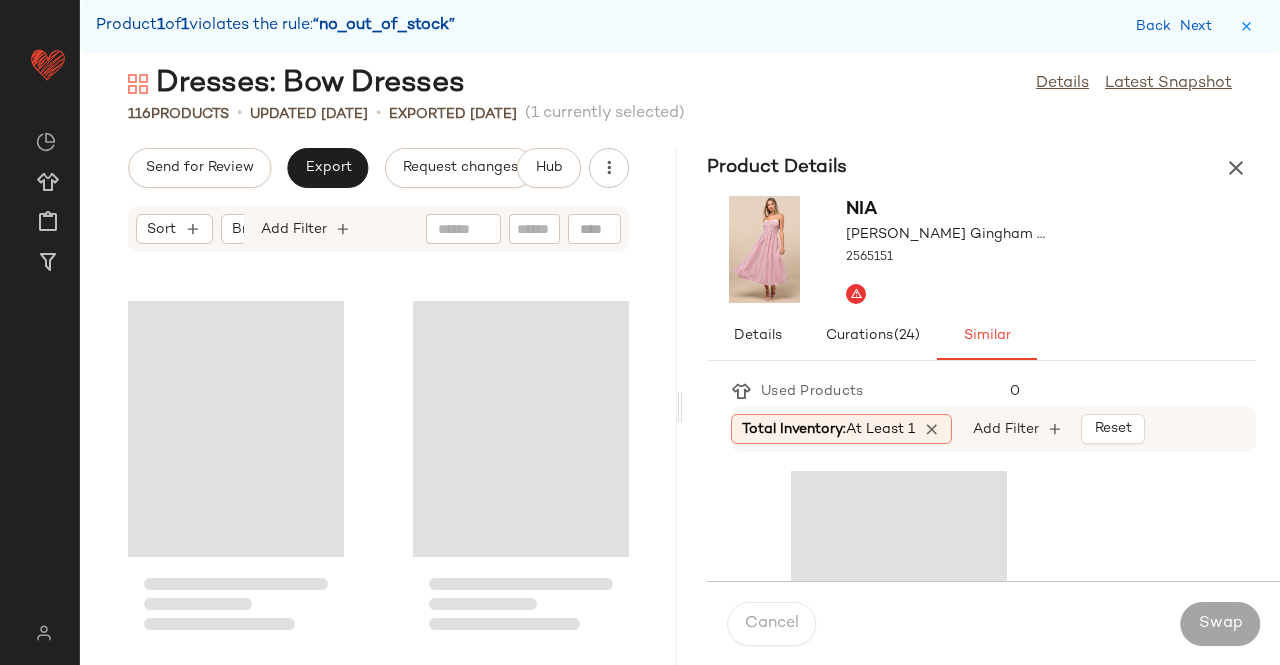 scroll, scrollTop: 10614, scrollLeft: 0, axis: vertical 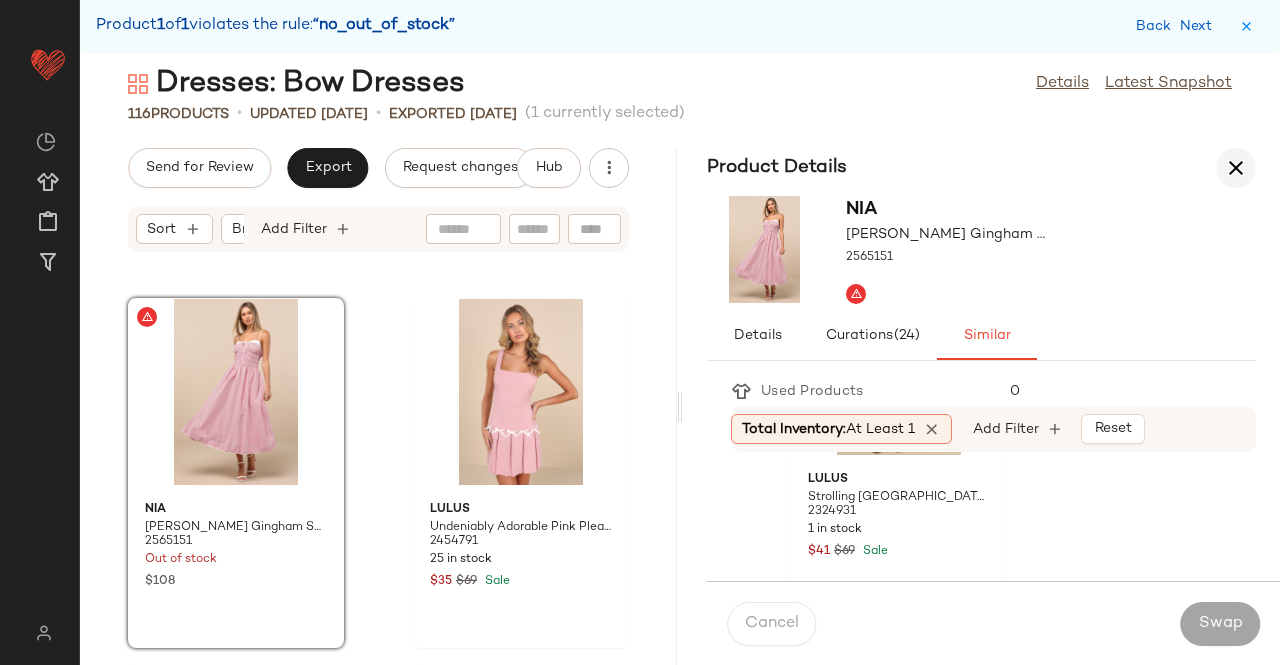 drag, startPoint x: 1212, startPoint y: 179, endPoint x: 1234, endPoint y: 175, distance: 22.36068 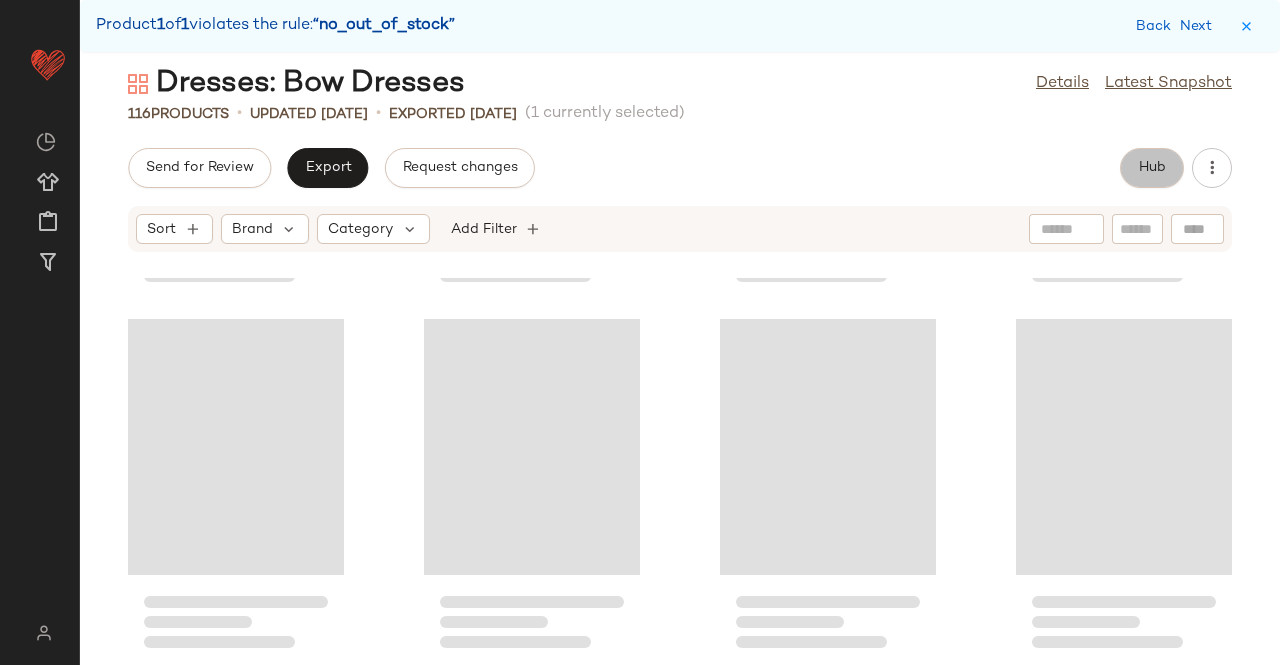 click on "Hub" at bounding box center [1152, 168] 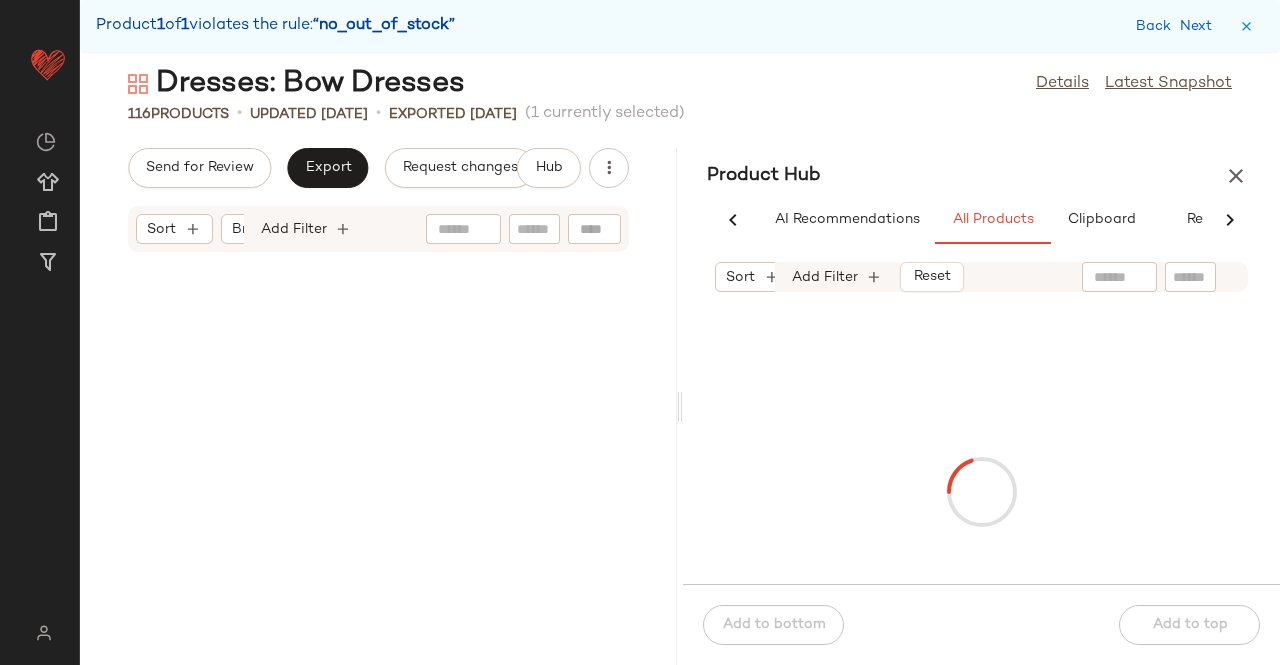 scroll, scrollTop: 0, scrollLeft: 62, axis: horizontal 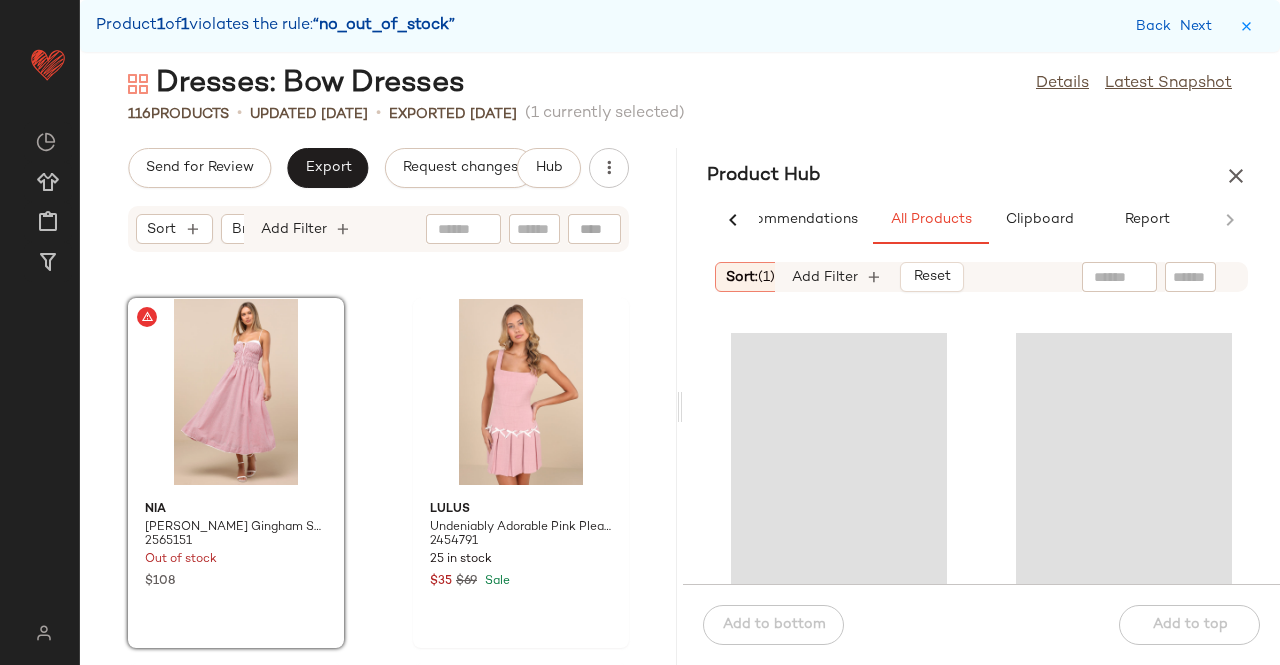 click 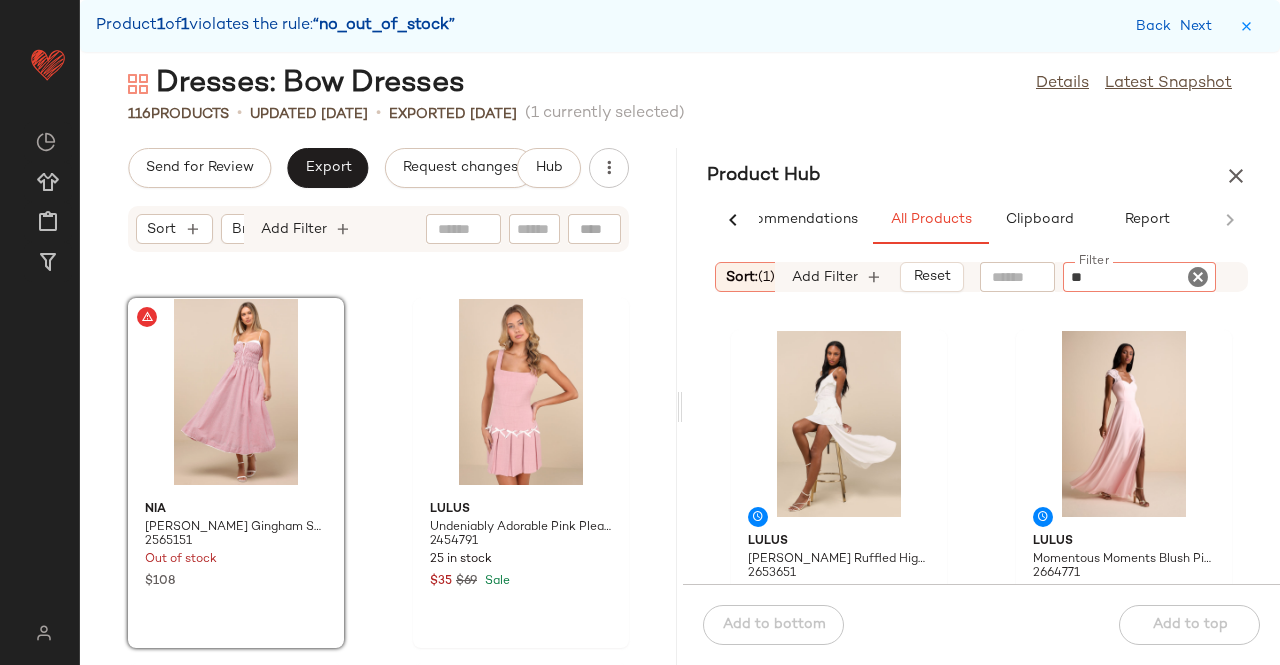 type on "***" 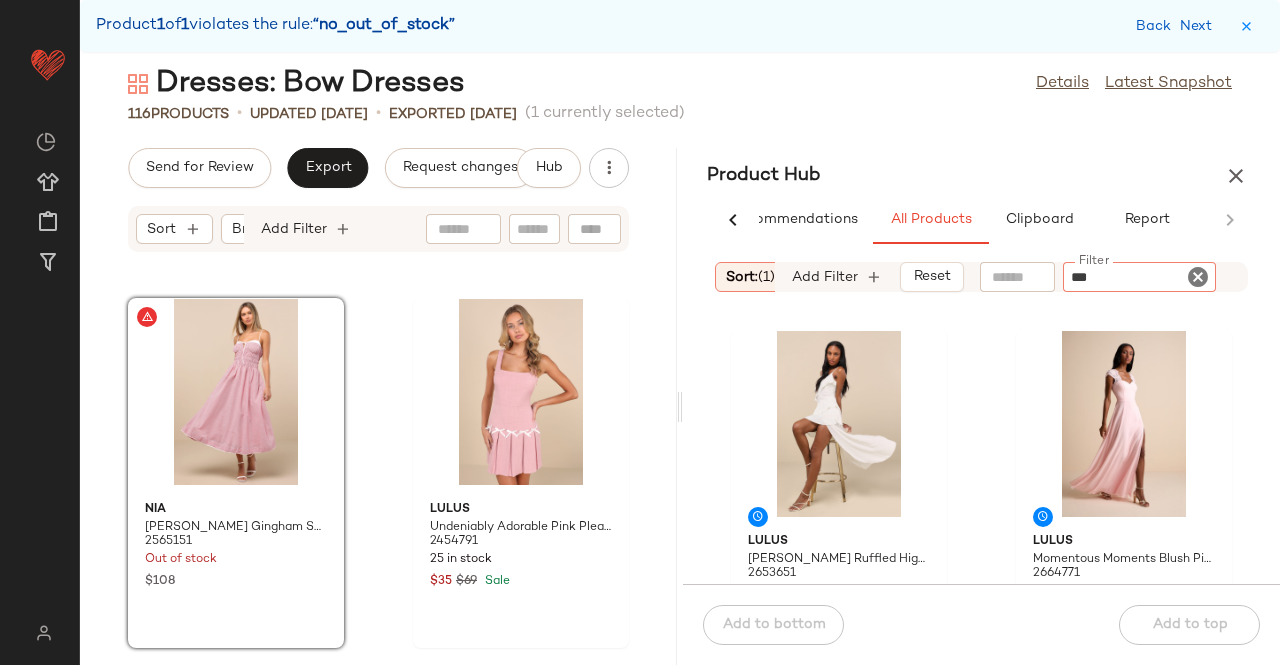 type 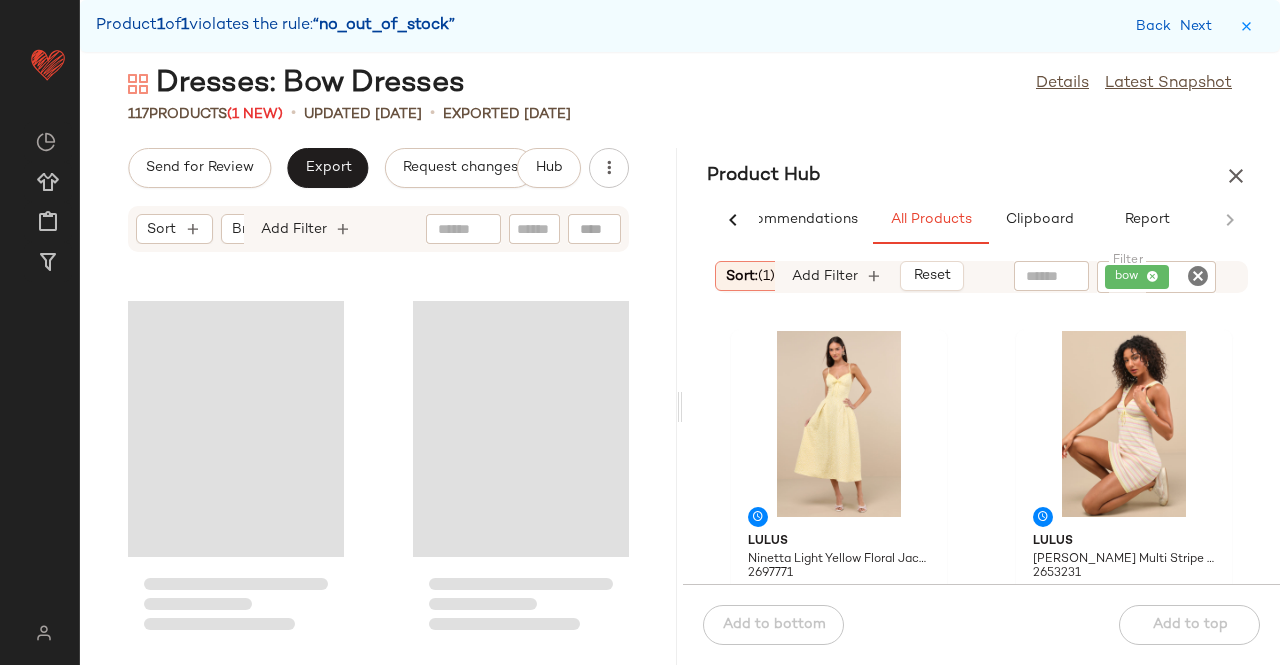 click 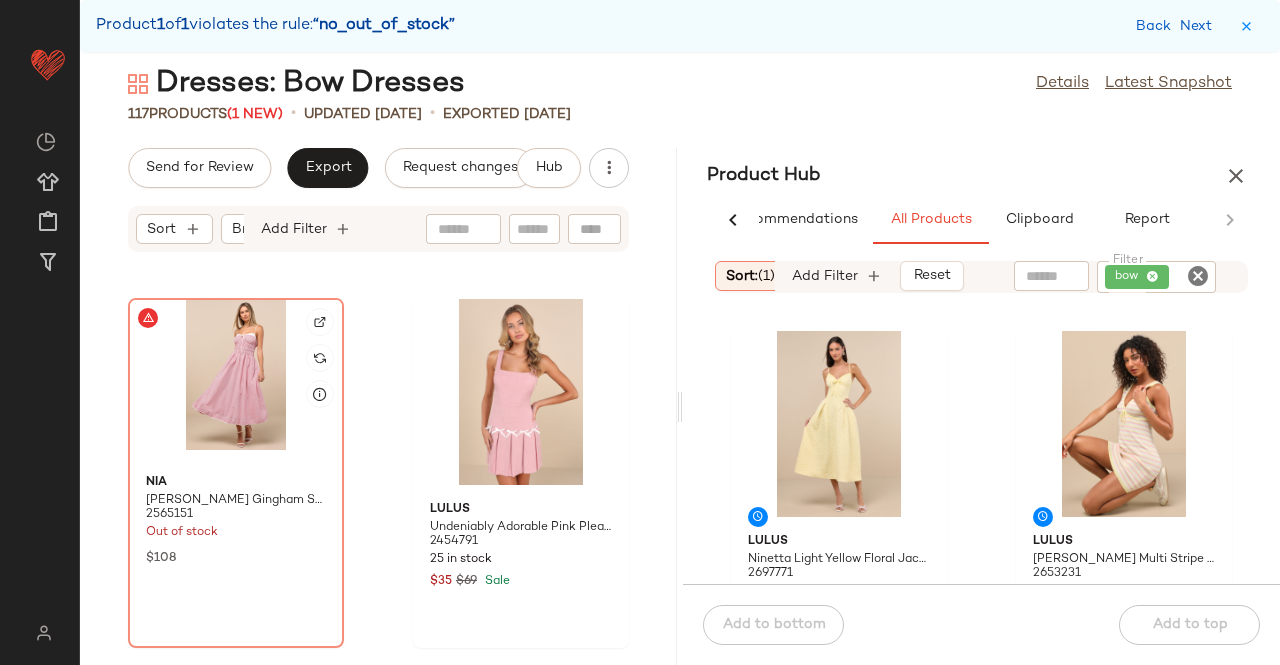 click 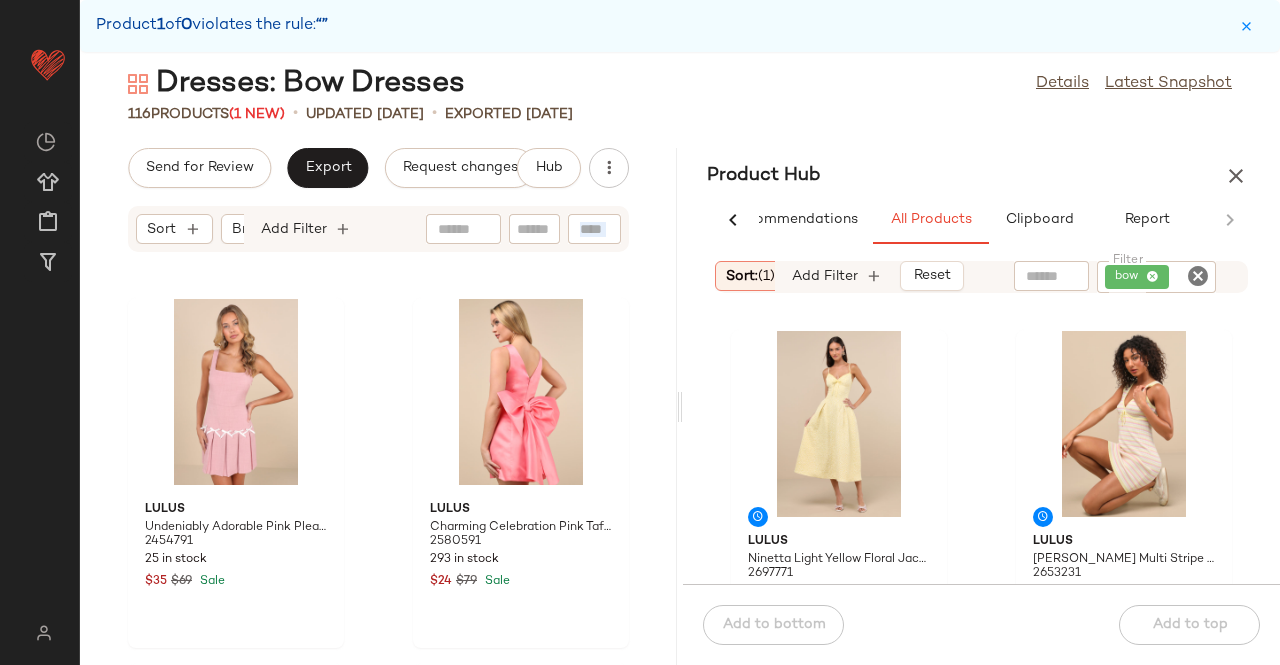 drag, startPoint x: 664, startPoint y: 467, endPoint x: 668, endPoint y: 321, distance: 146.05478 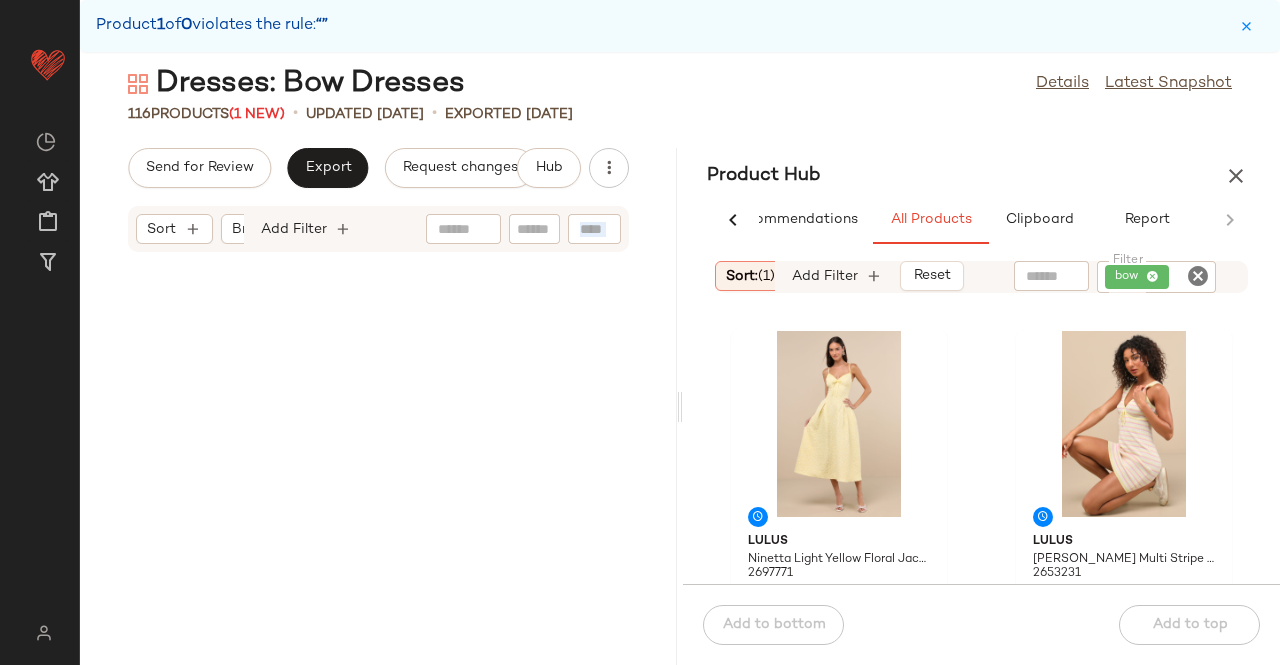 scroll, scrollTop: 0, scrollLeft: 0, axis: both 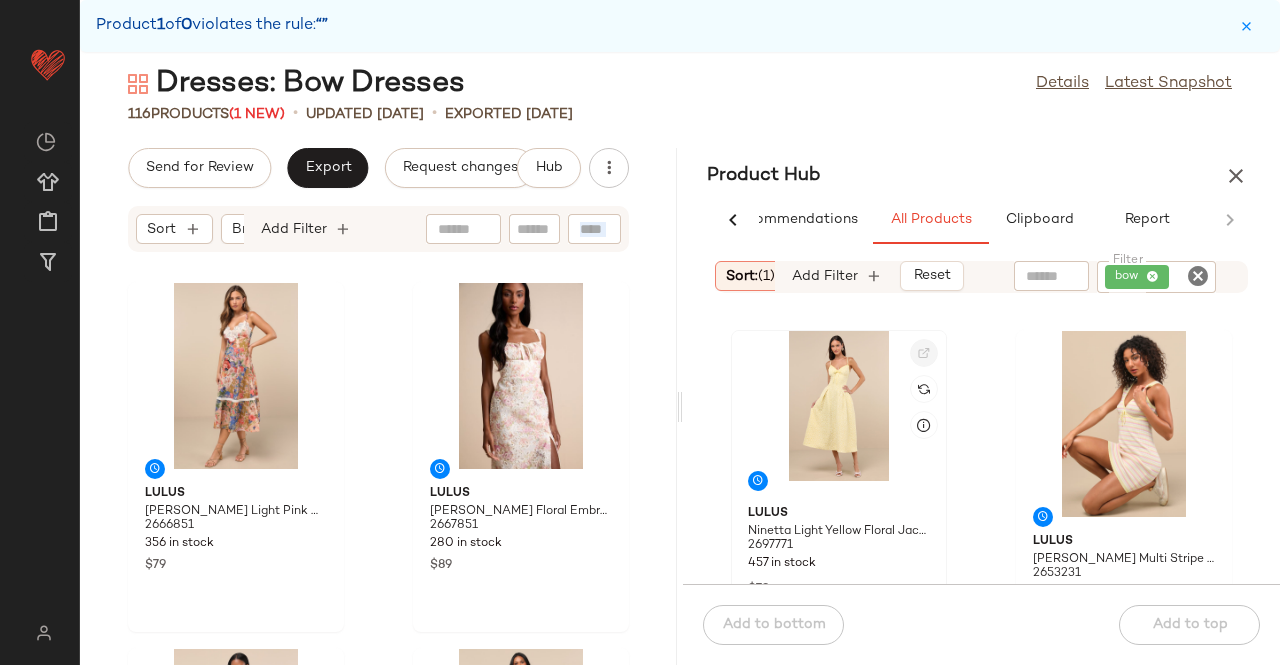 click 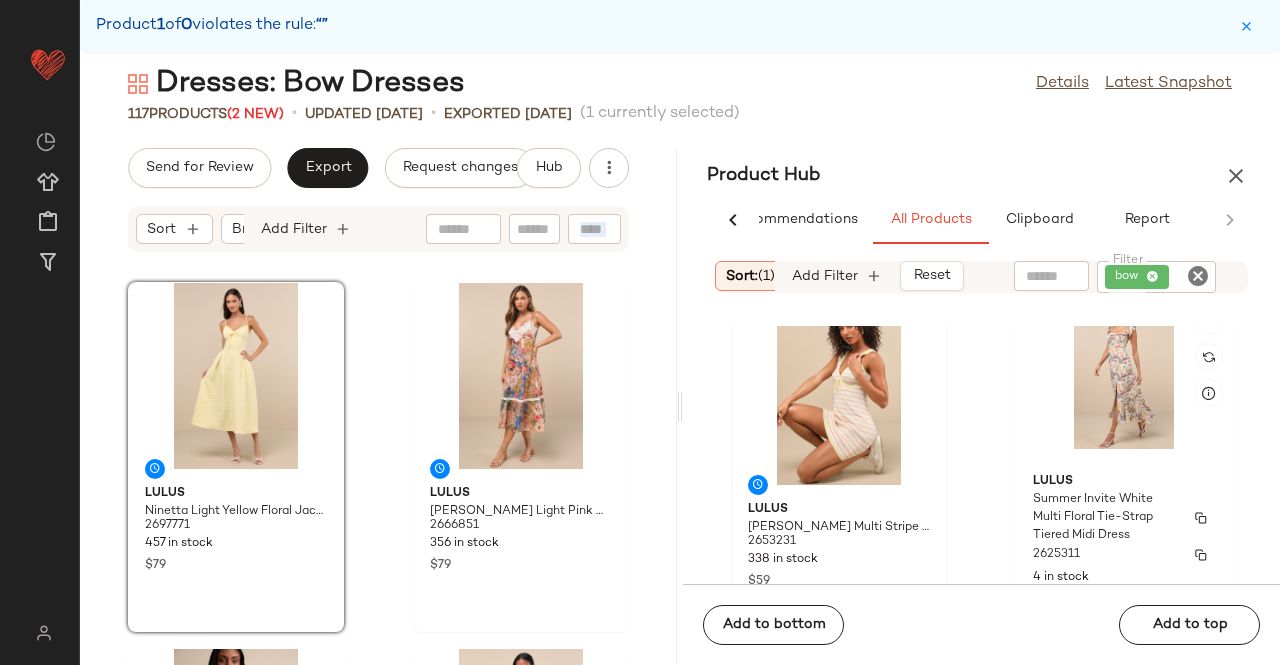 scroll, scrollTop: 0, scrollLeft: 0, axis: both 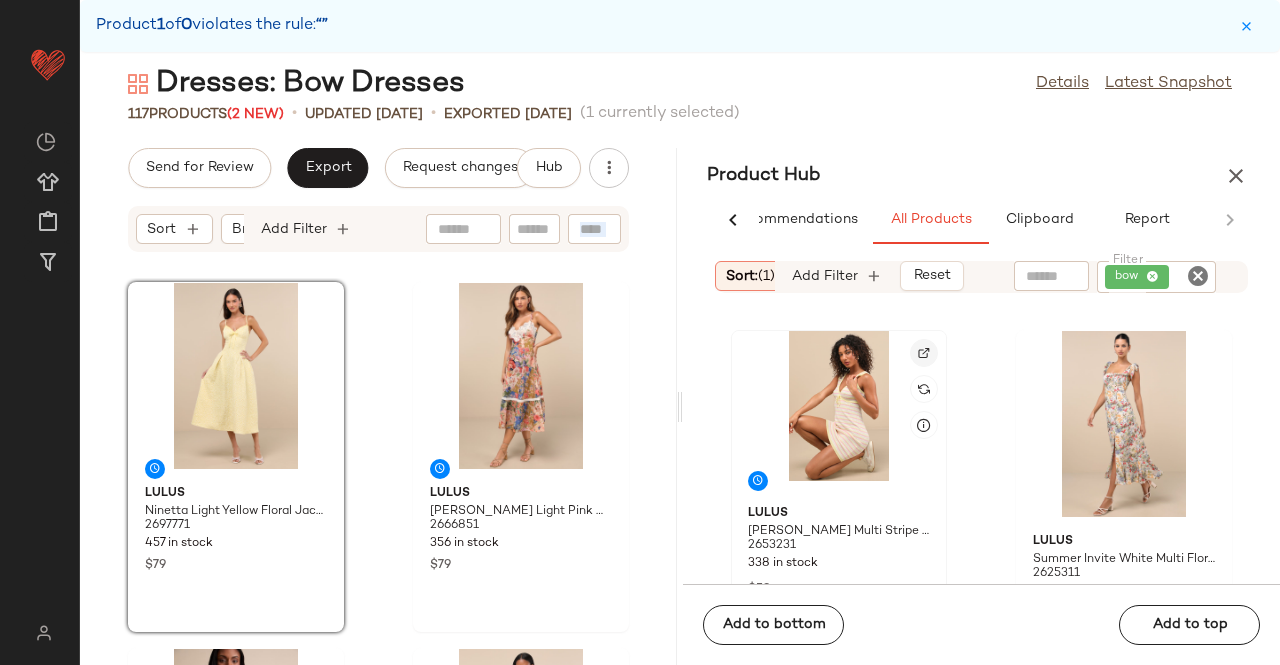 click at bounding box center [924, 353] 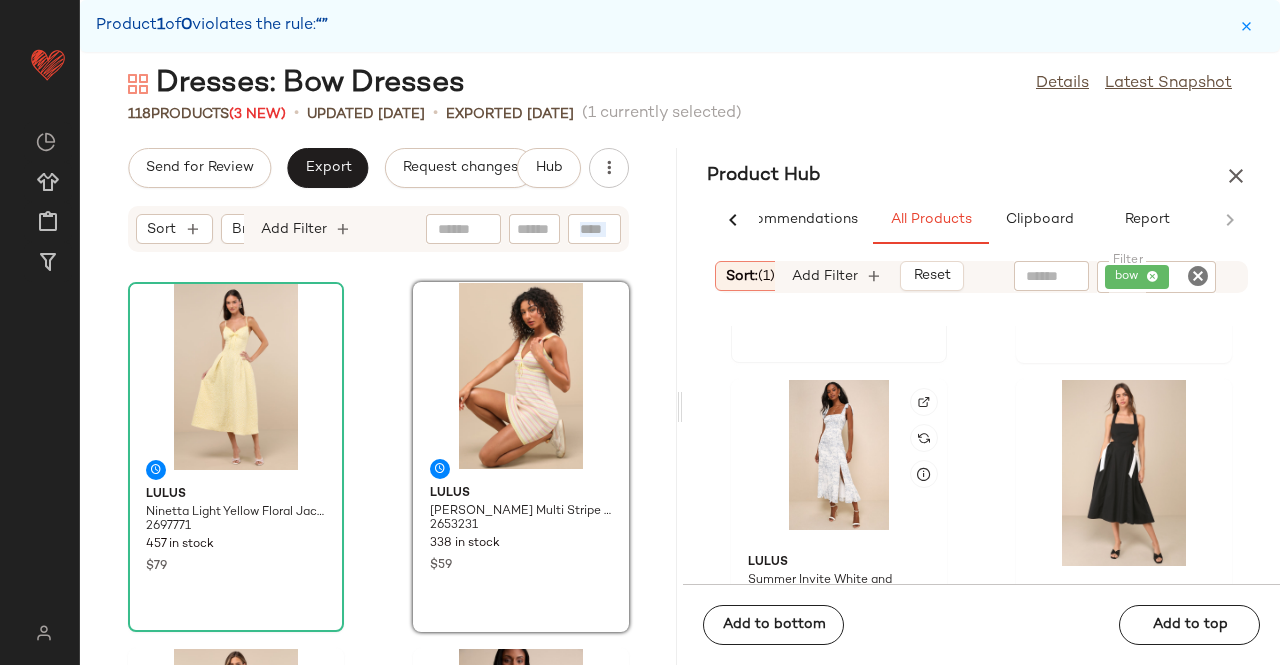 scroll, scrollTop: 227, scrollLeft: 0, axis: vertical 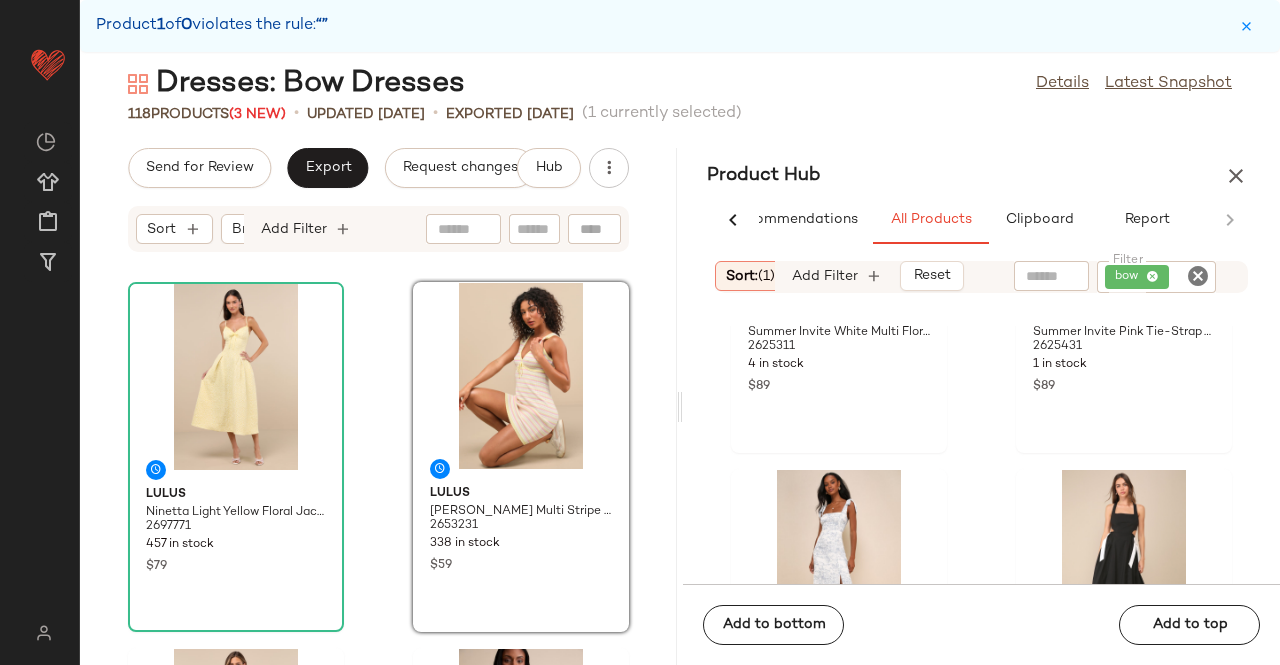 drag, startPoint x: 273, startPoint y: 183, endPoint x: 286, endPoint y: 184, distance: 13.038404 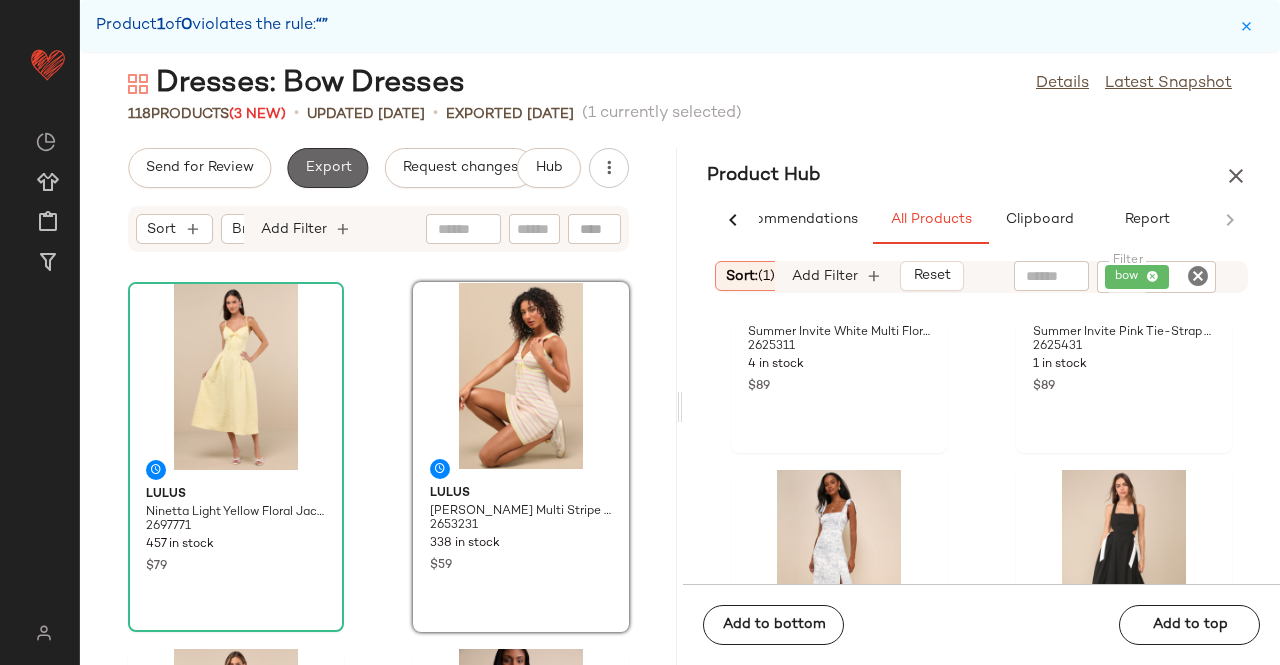 click on "Export" at bounding box center (327, 168) 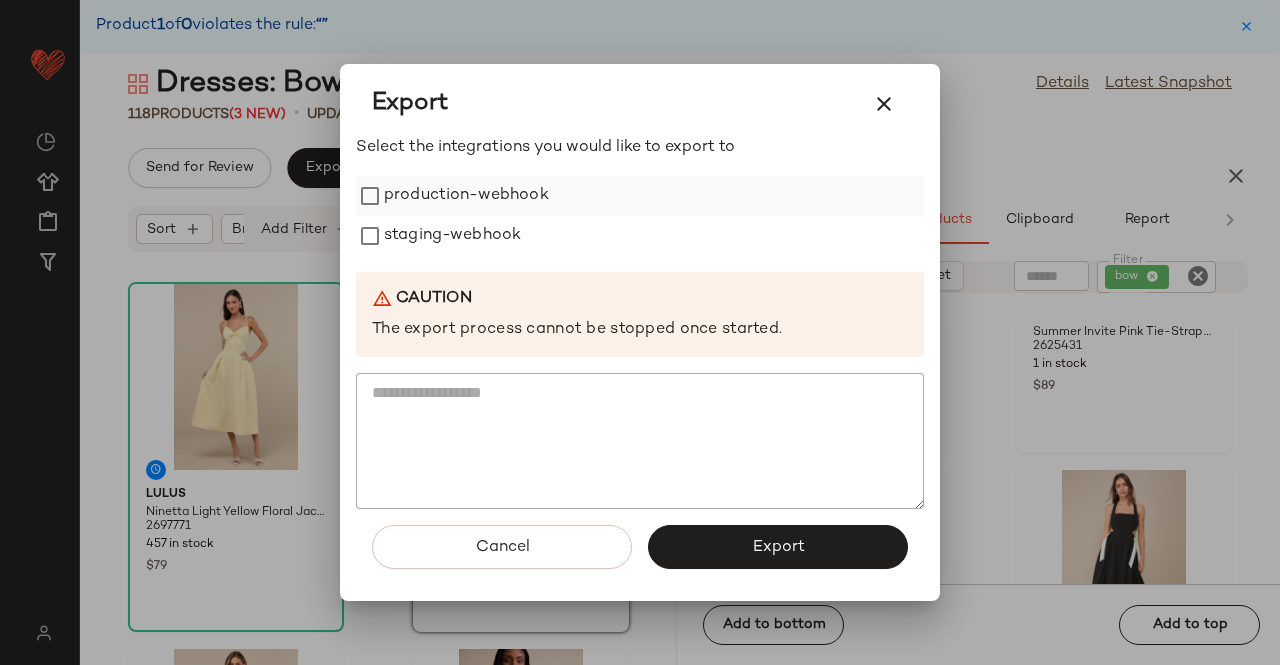 click on "production-webhook" at bounding box center [466, 196] 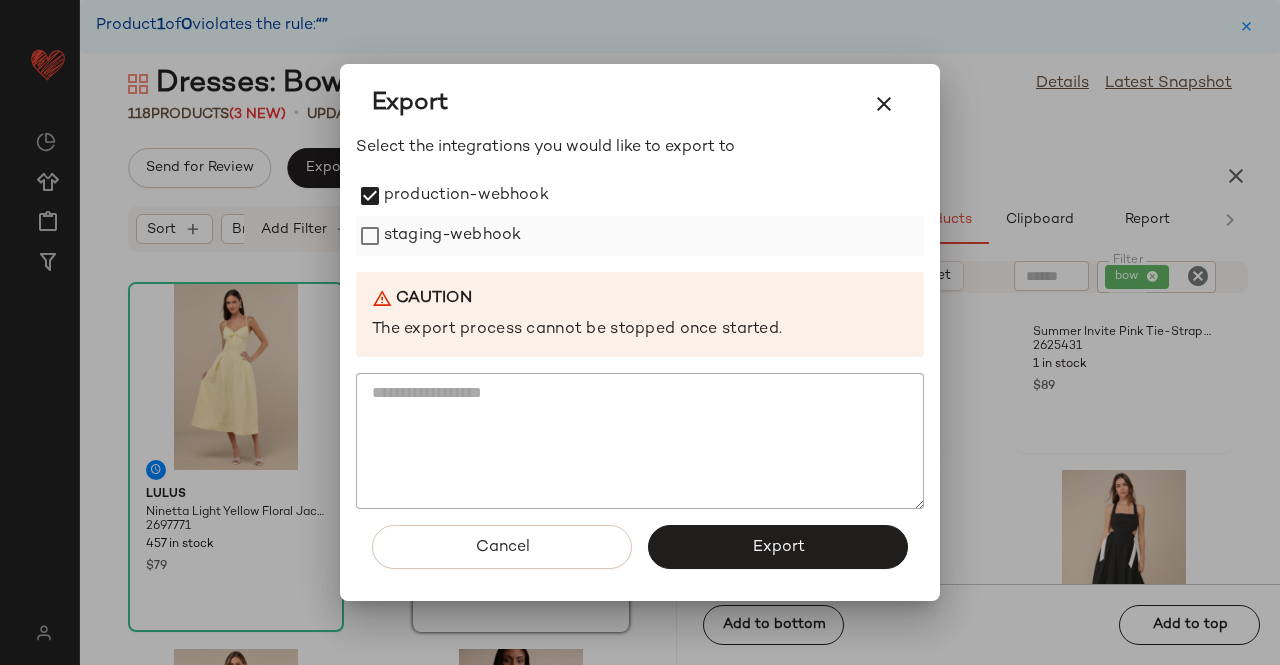 click on "staging-webhook" at bounding box center (452, 236) 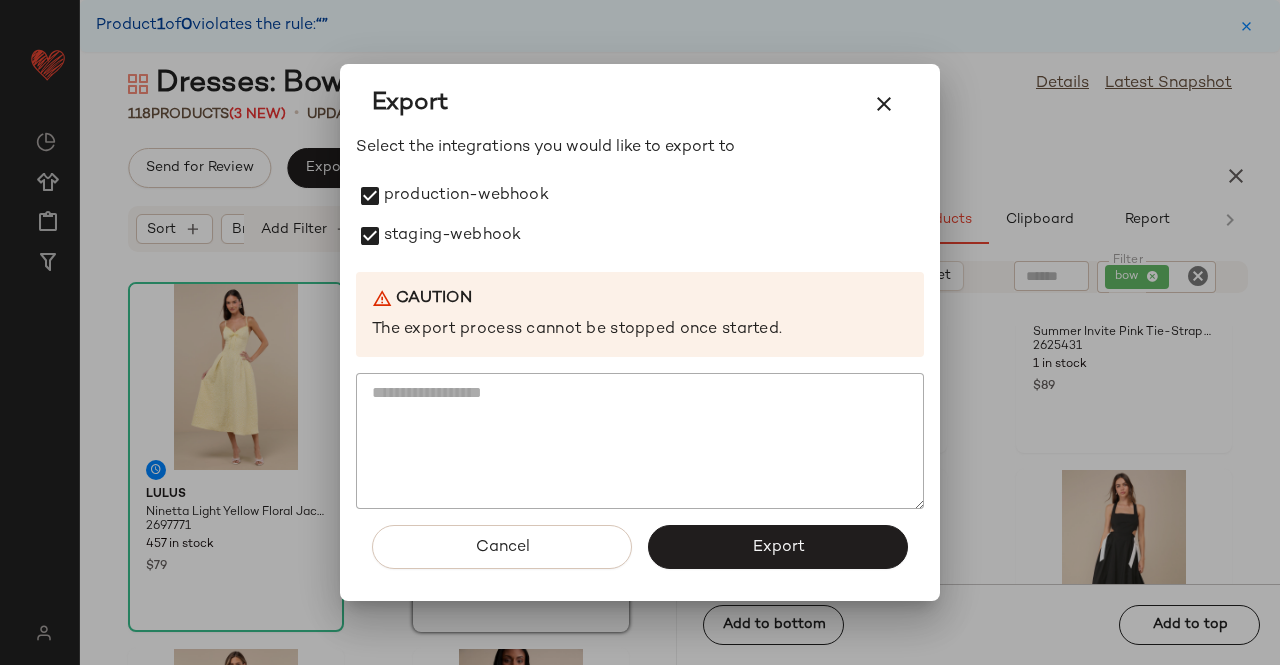 click on "Export" 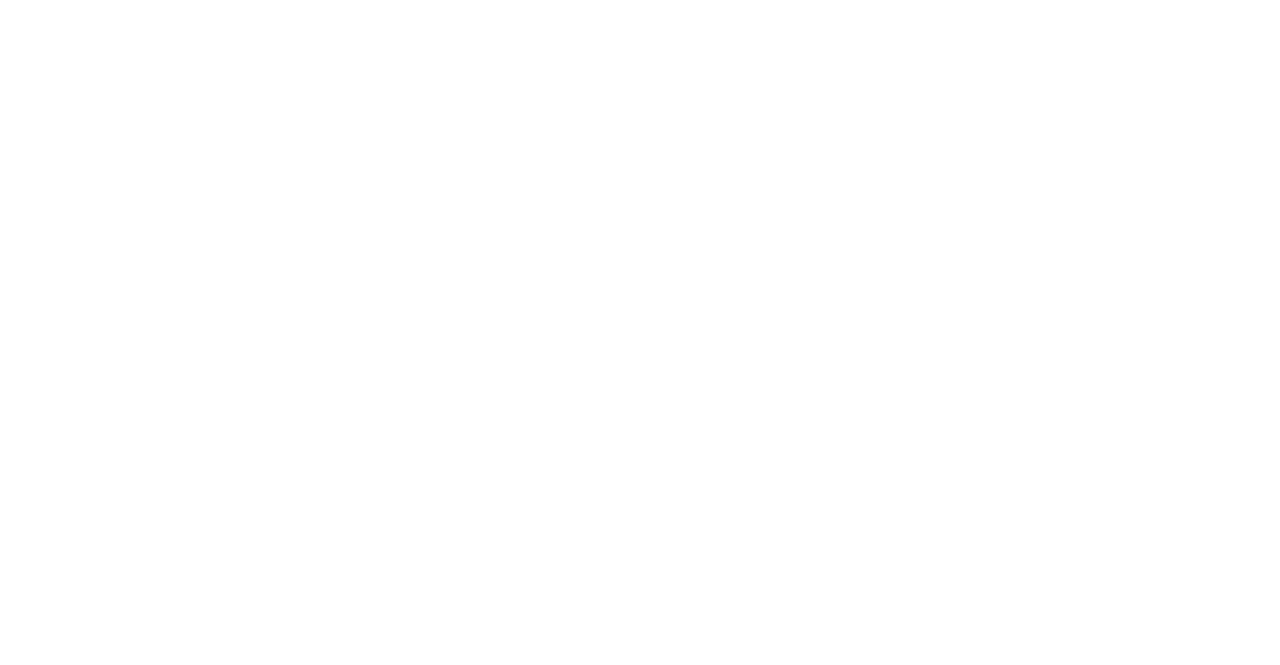 scroll, scrollTop: 0, scrollLeft: 0, axis: both 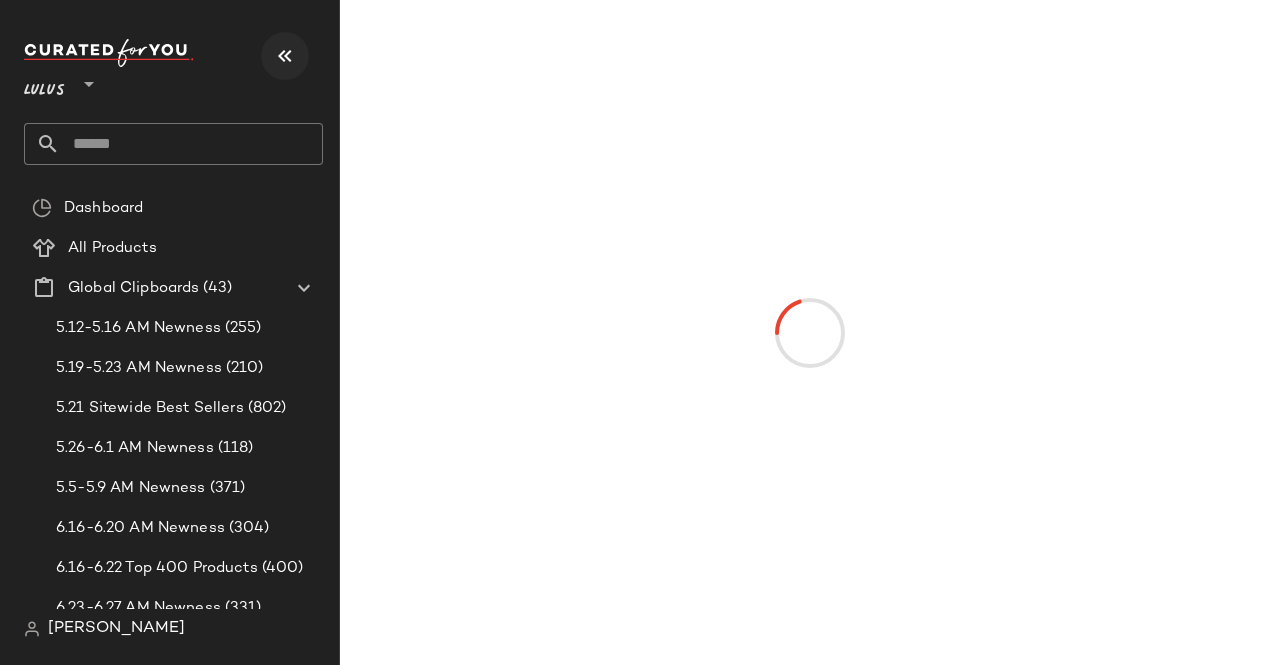 click at bounding box center [285, 56] 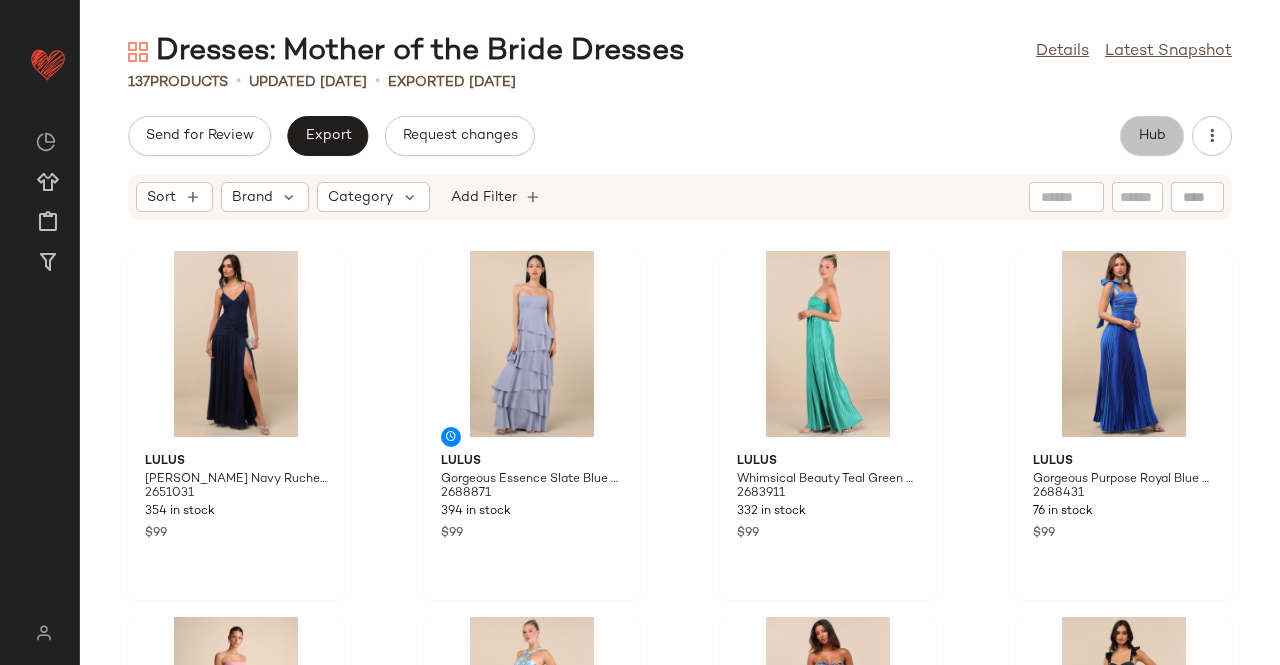 click on "Hub" 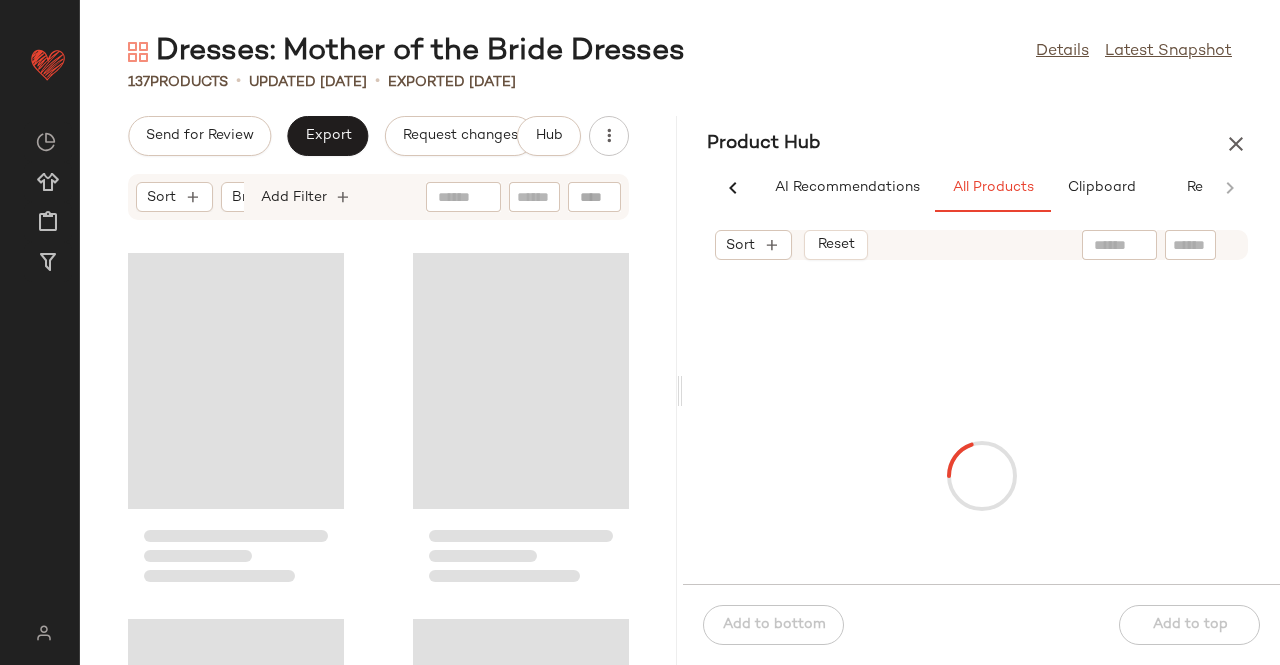 scroll, scrollTop: 0, scrollLeft: 62, axis: horizontal 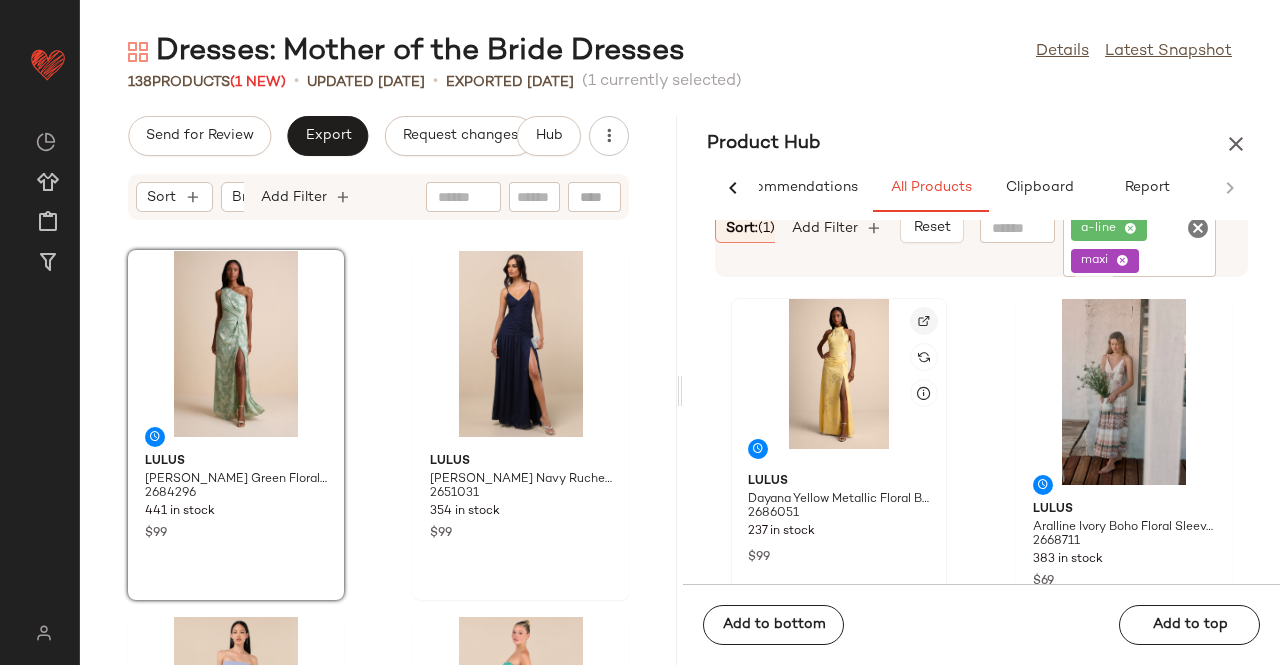 click at bounding box center [924, 321] 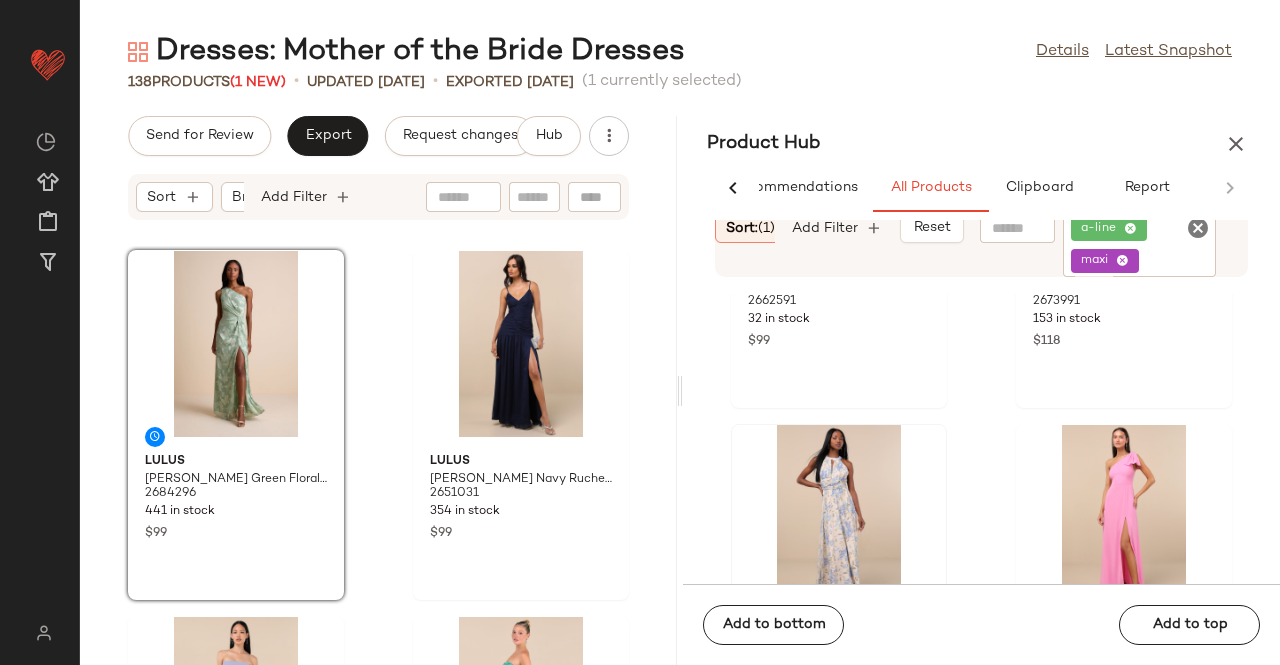 scroll, scrollTop: 4016, scrollLeft: 0, axis: vertical 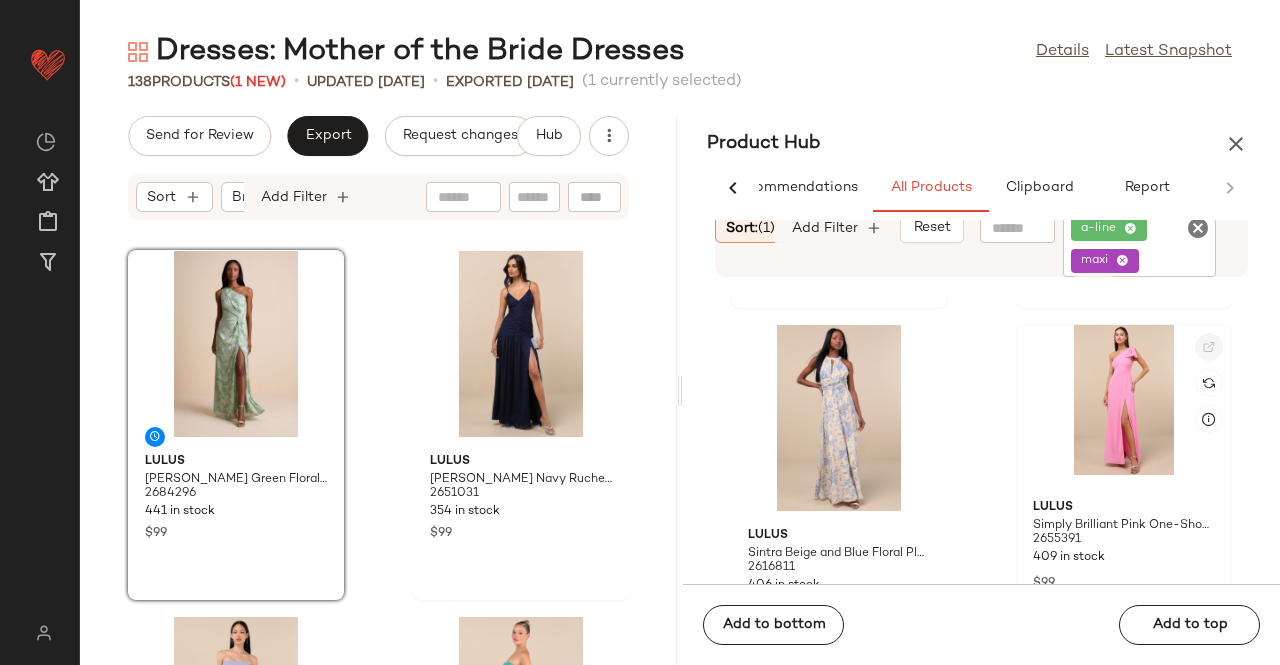 click 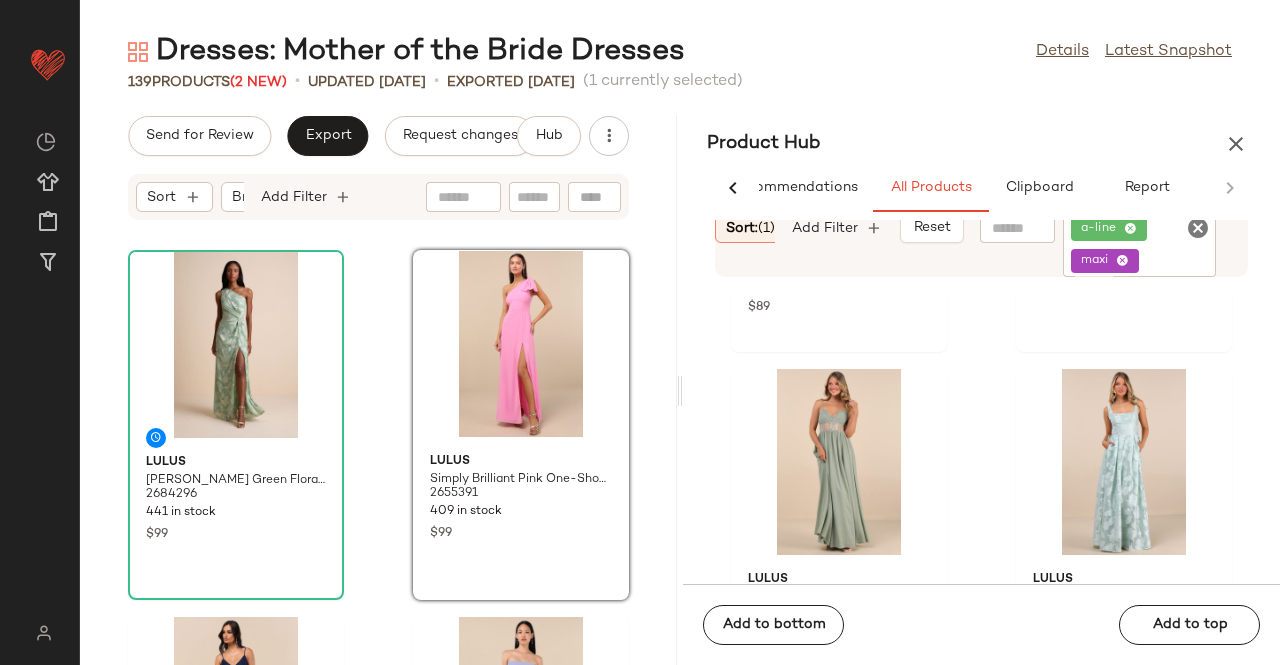 scroll, scrollTop: 5316, scrollLeft: 0, axis: vertical 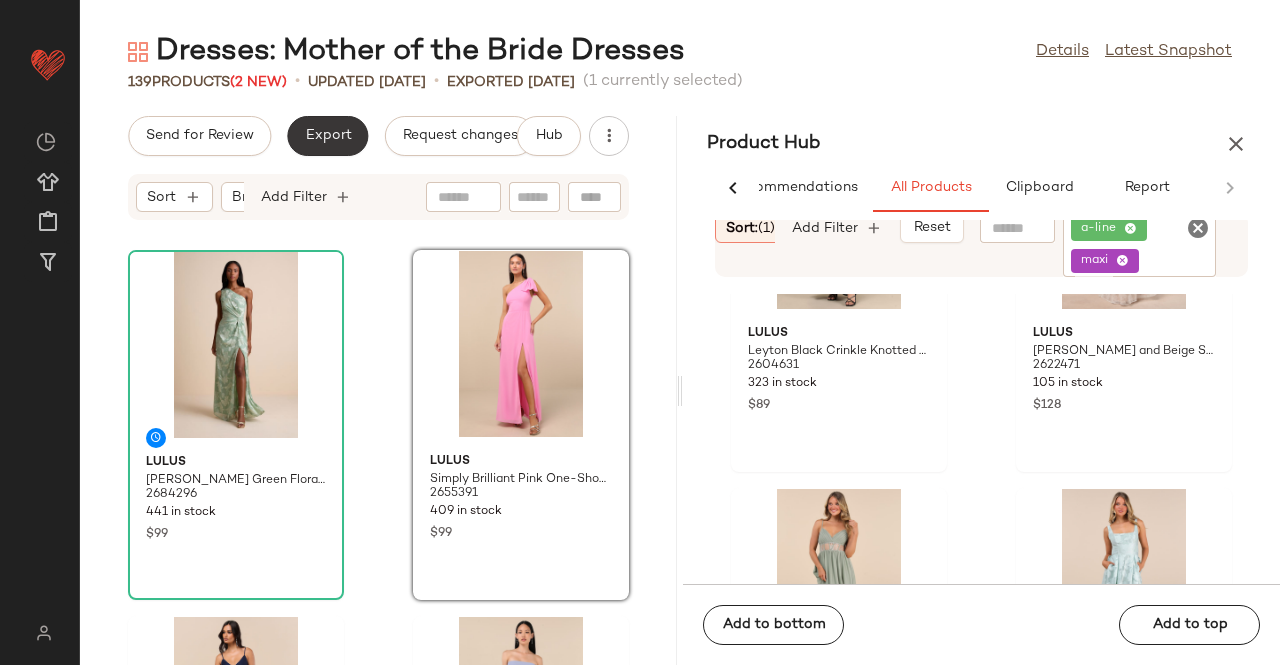 click on "Export" at bounding box center [327, 136] 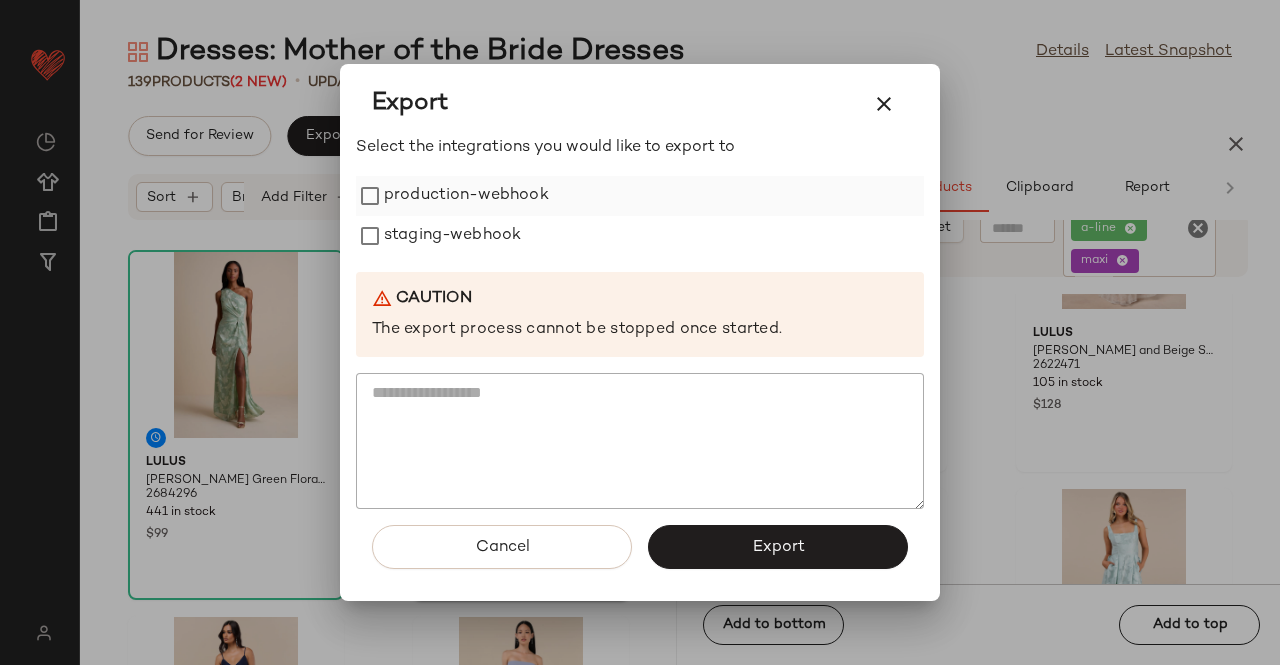 drag, startPoint x: 391, startPoint y: 182, endPoint x: 386, endPoint y: 215, distance: 33.37664 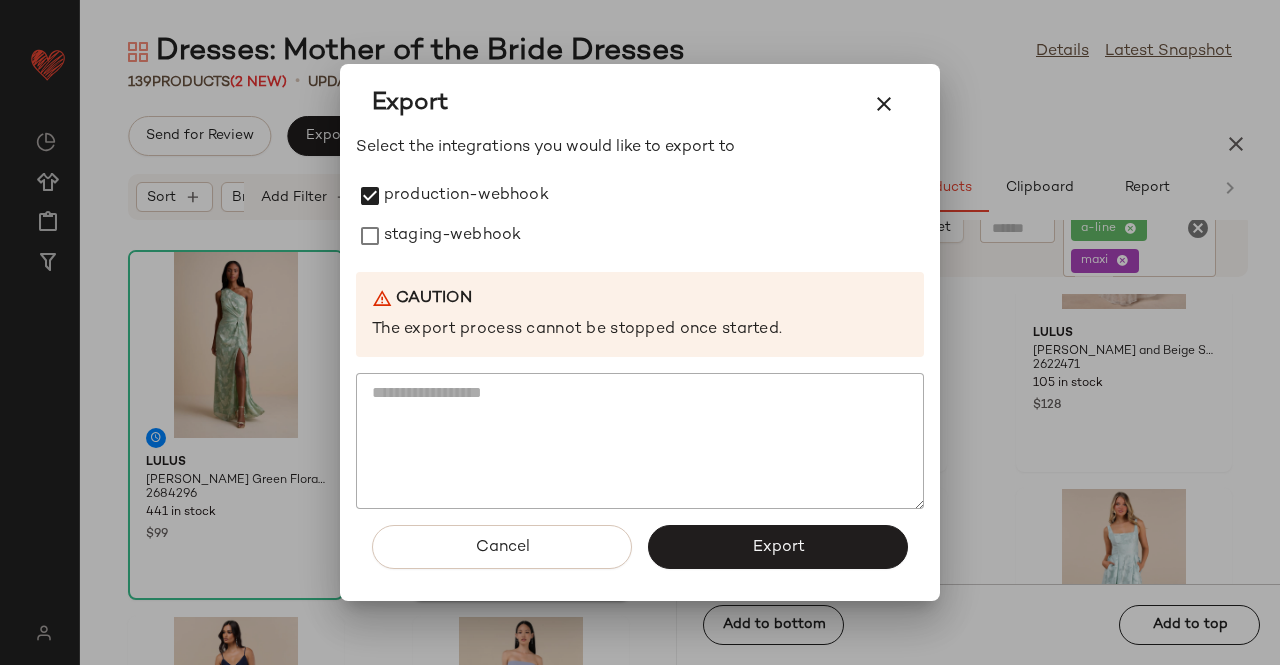 drag, startPoint x: 386, startPoint y: 215, endPoint x: 604, endPoint y: 377, distance: 271.60266 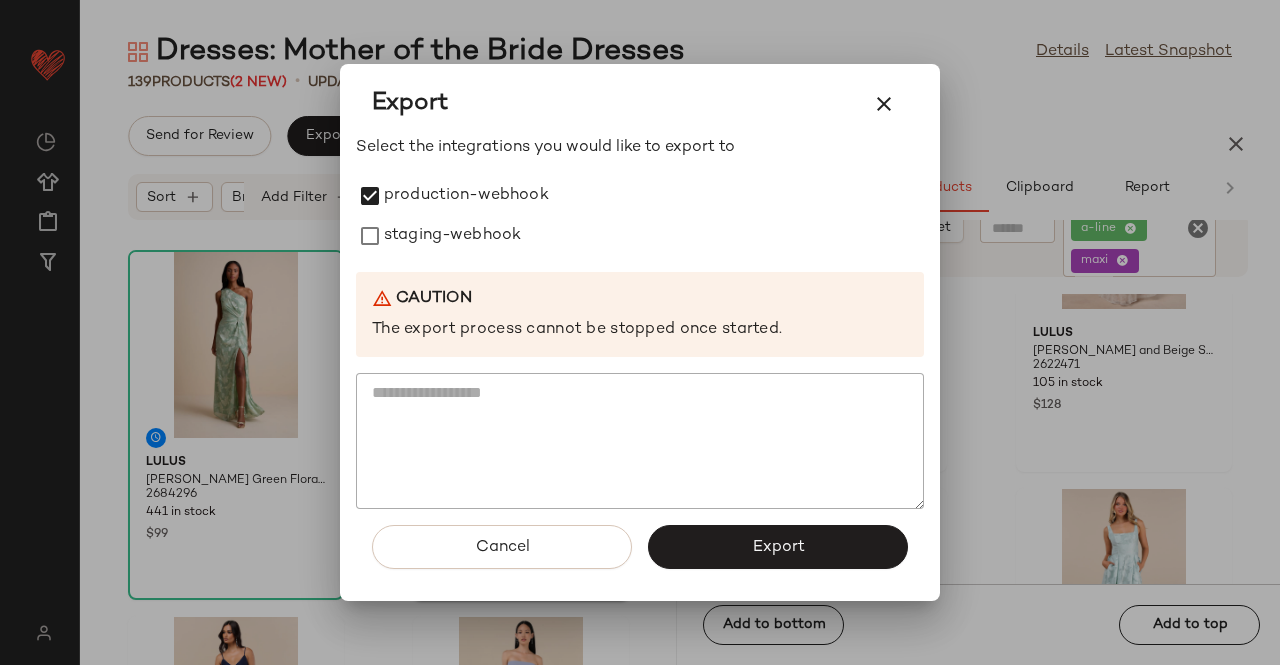 click on "production-webhook staging-webhook" at bounding box center [640, 216] 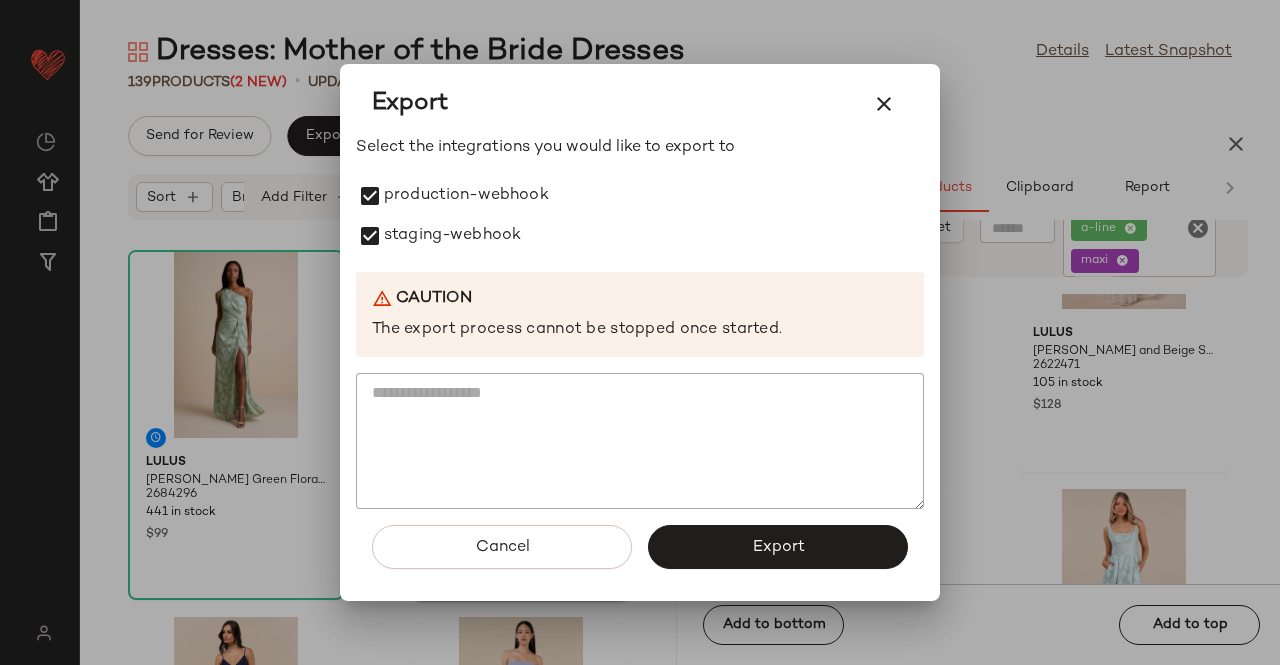 click on "Export" 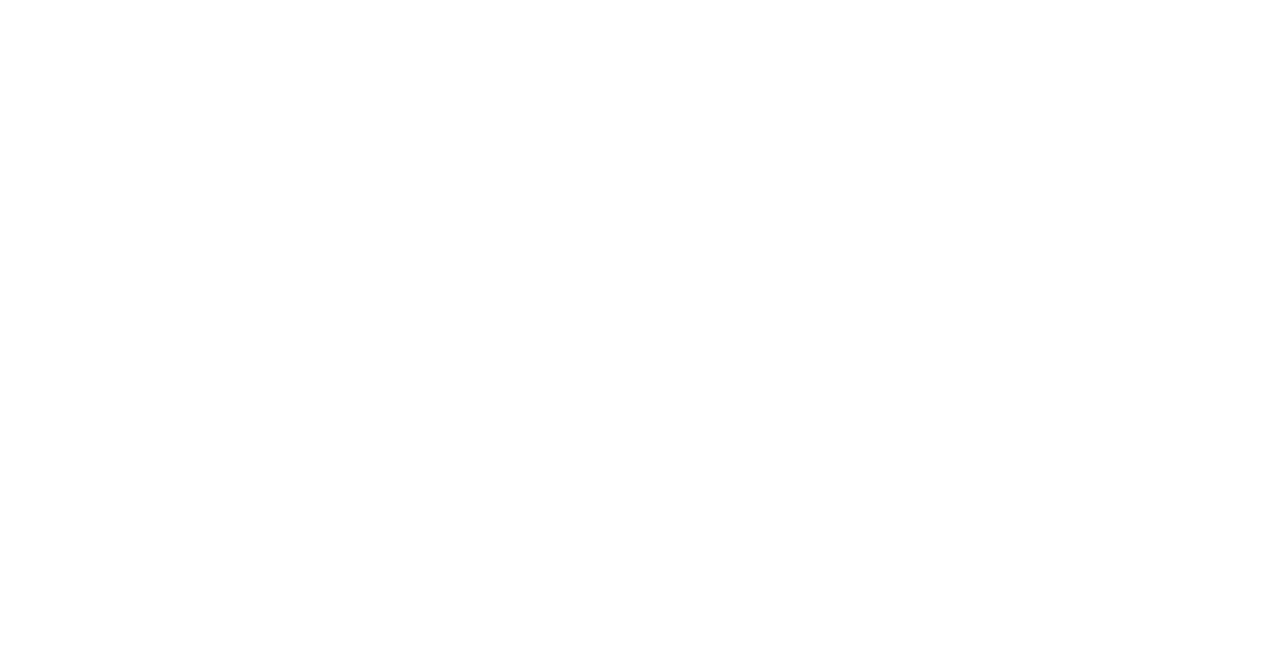 scroll, scrollTop: 0, scrollLeft: 0, axis: both 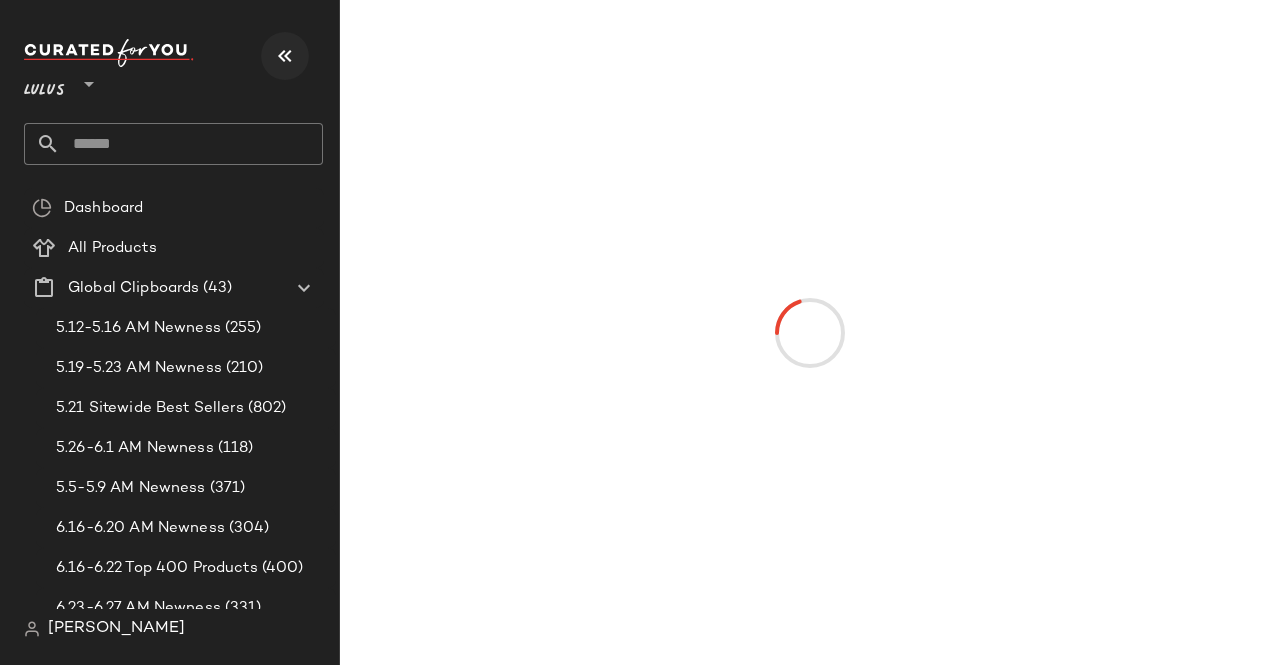 click at bounding box center [285, 56] 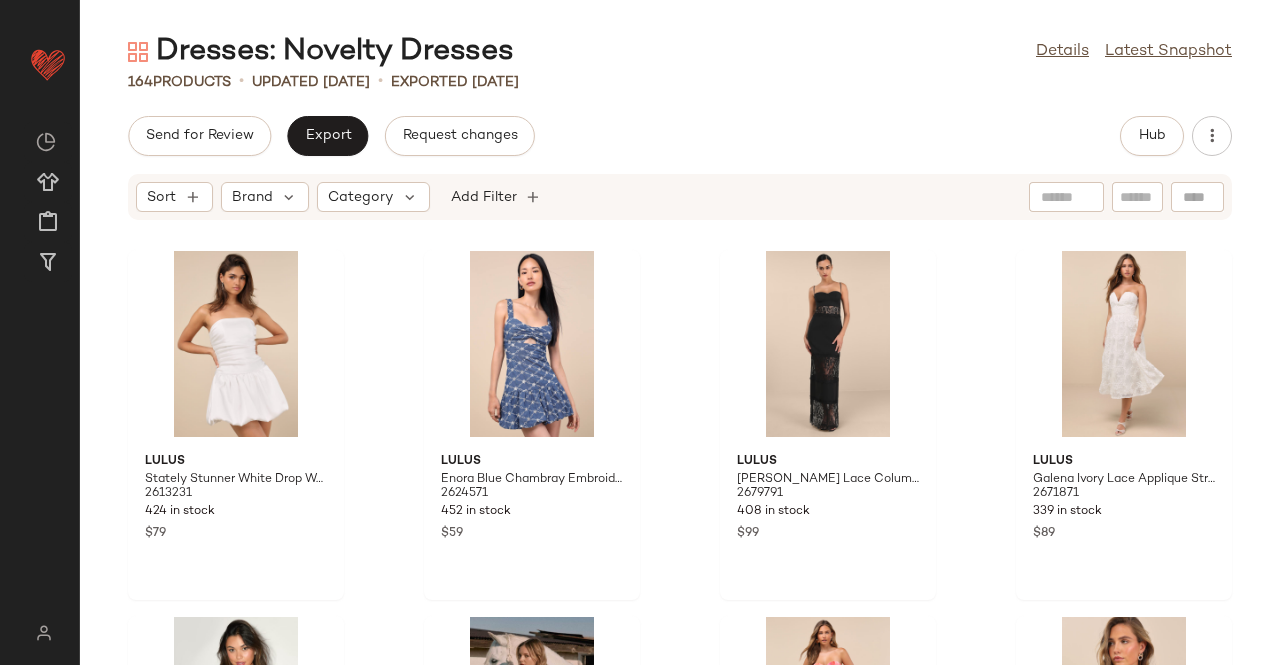click on "Send for Review   Export   Request changes   Hub" 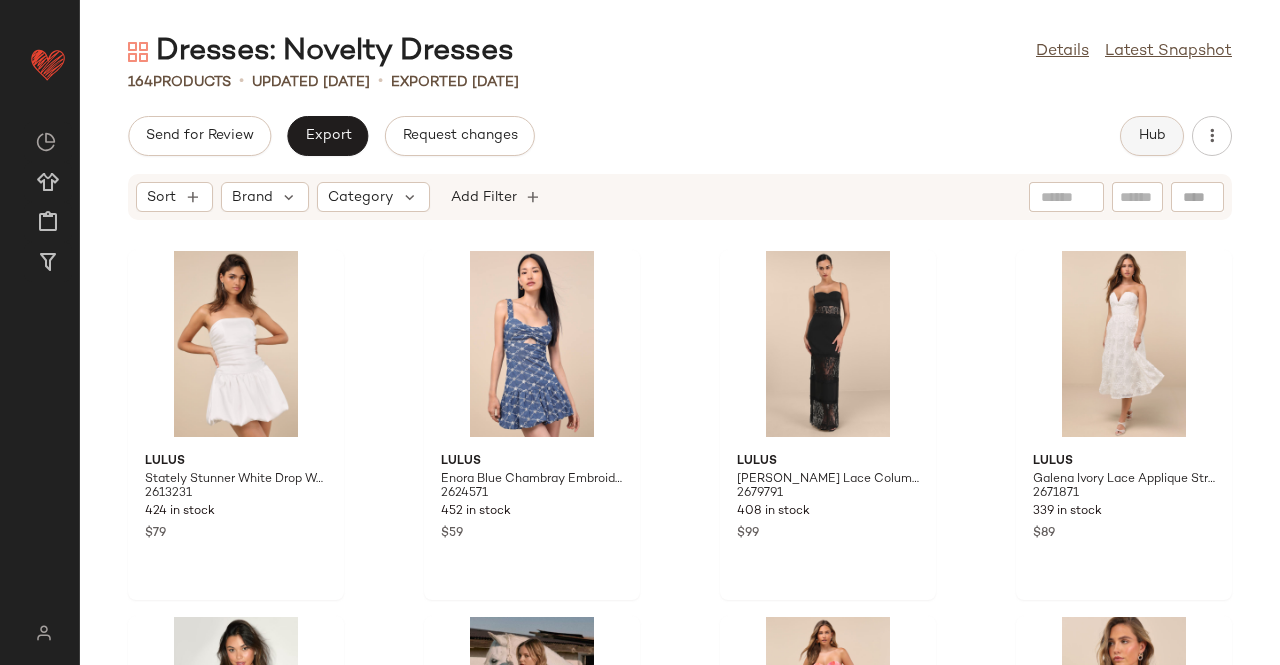 drag, startPoint x: 1120, startPoint y: 130, endPoint x: 1130, endPoint y: 131, distance: 10.049875 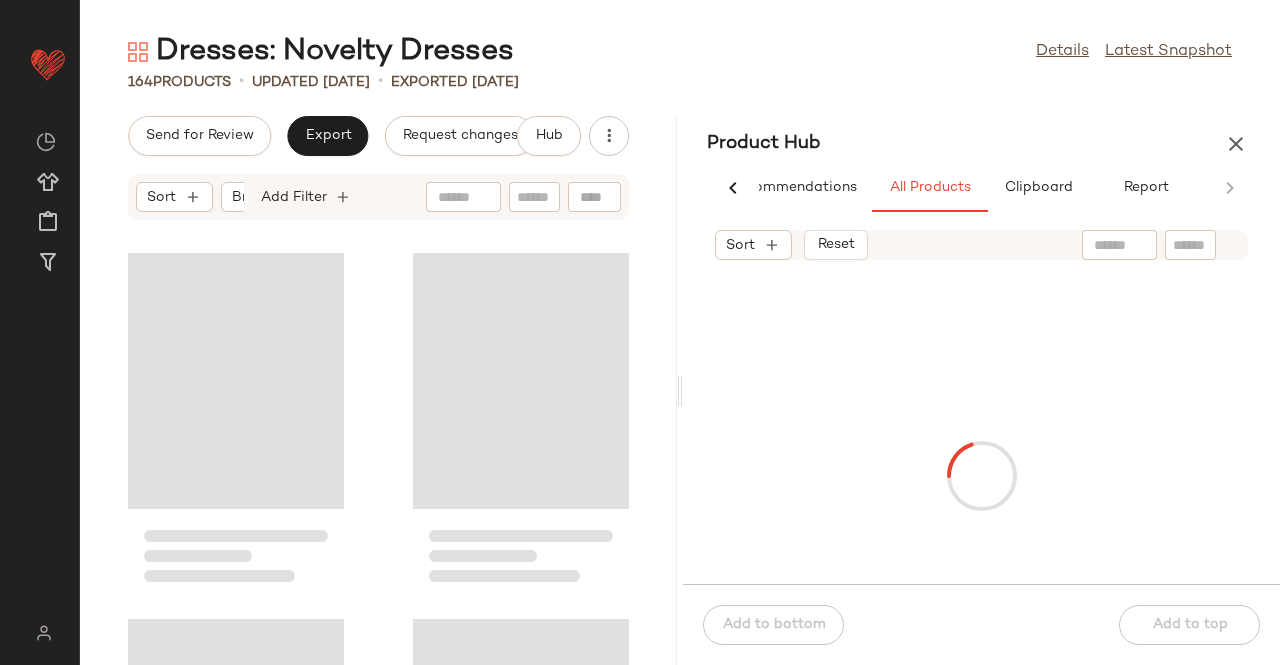 scroll, scrollTop: 0, scrollLeft: 62, axis: horizontal 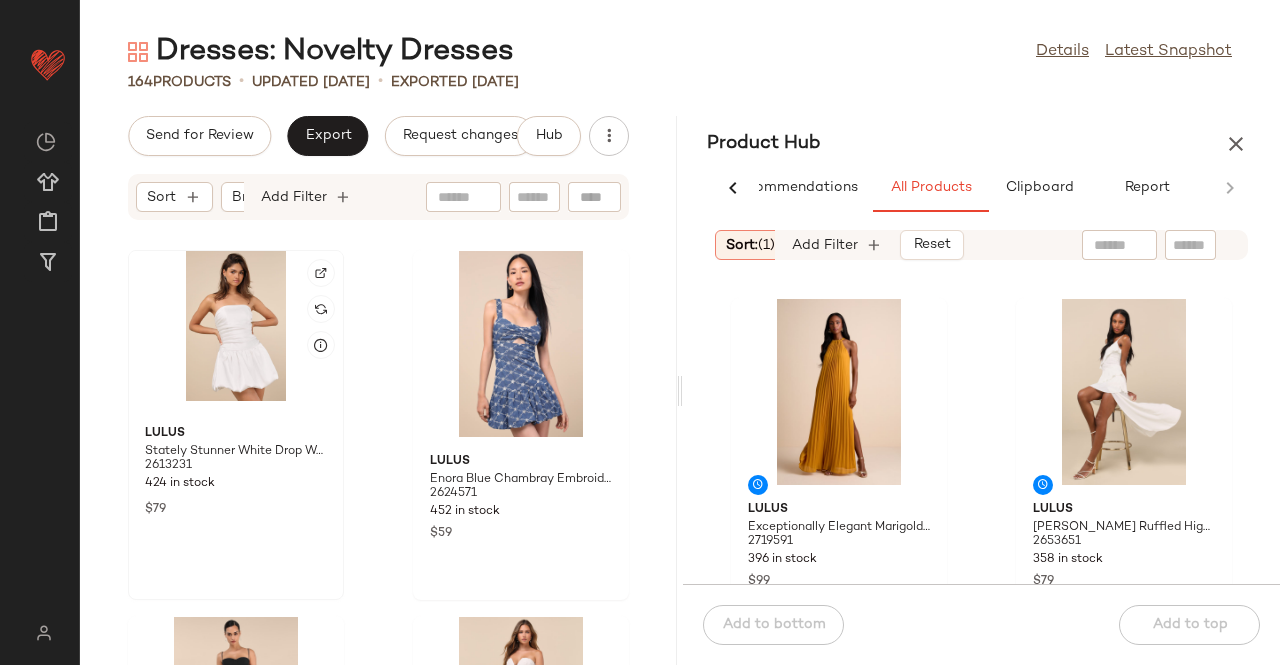 click 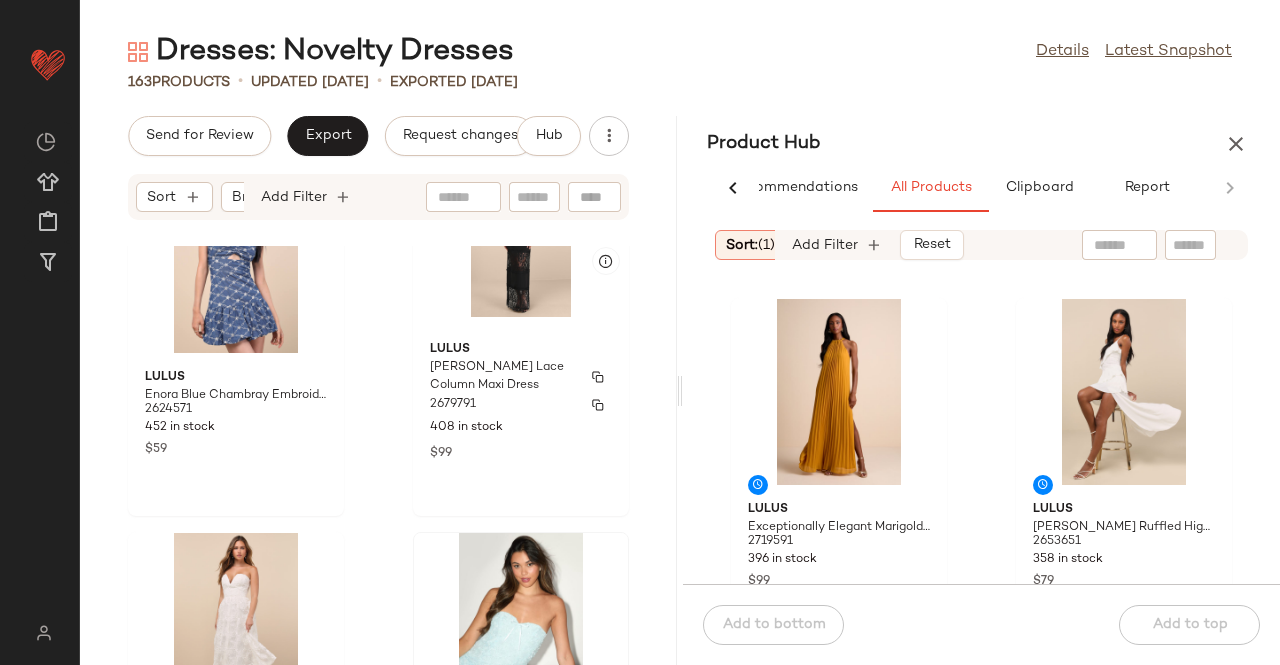 scroll, scrollTop: 300, scrollLeft: 0, axis: vertical 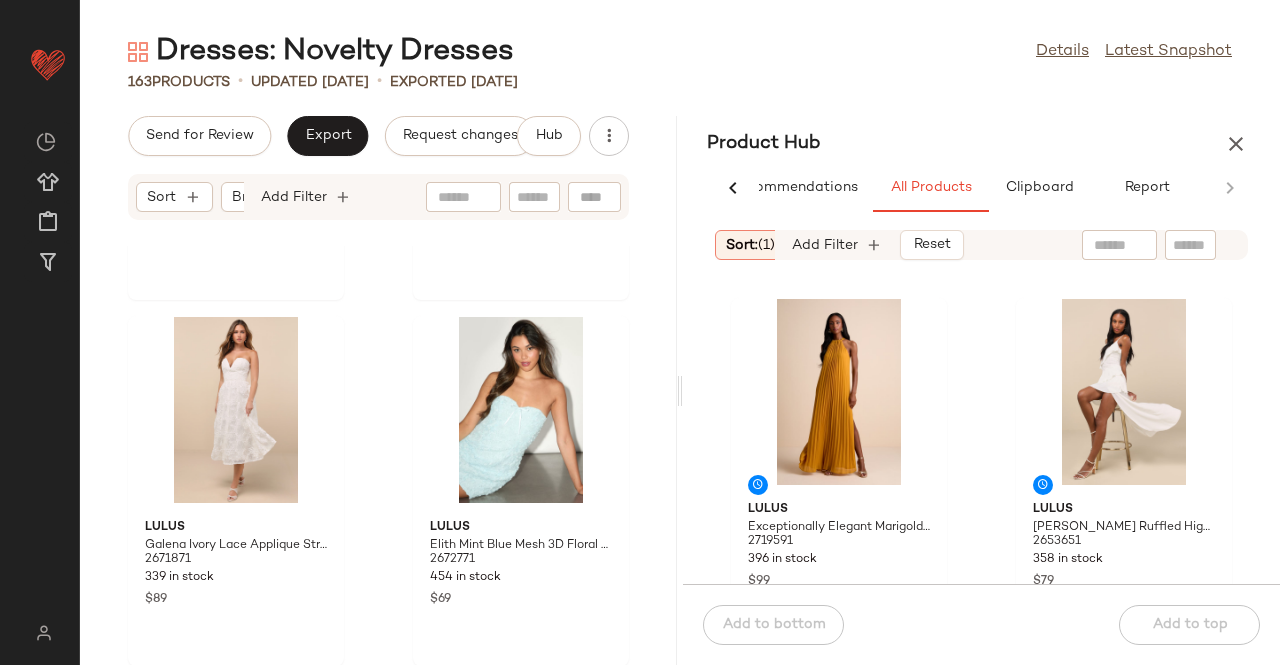 click 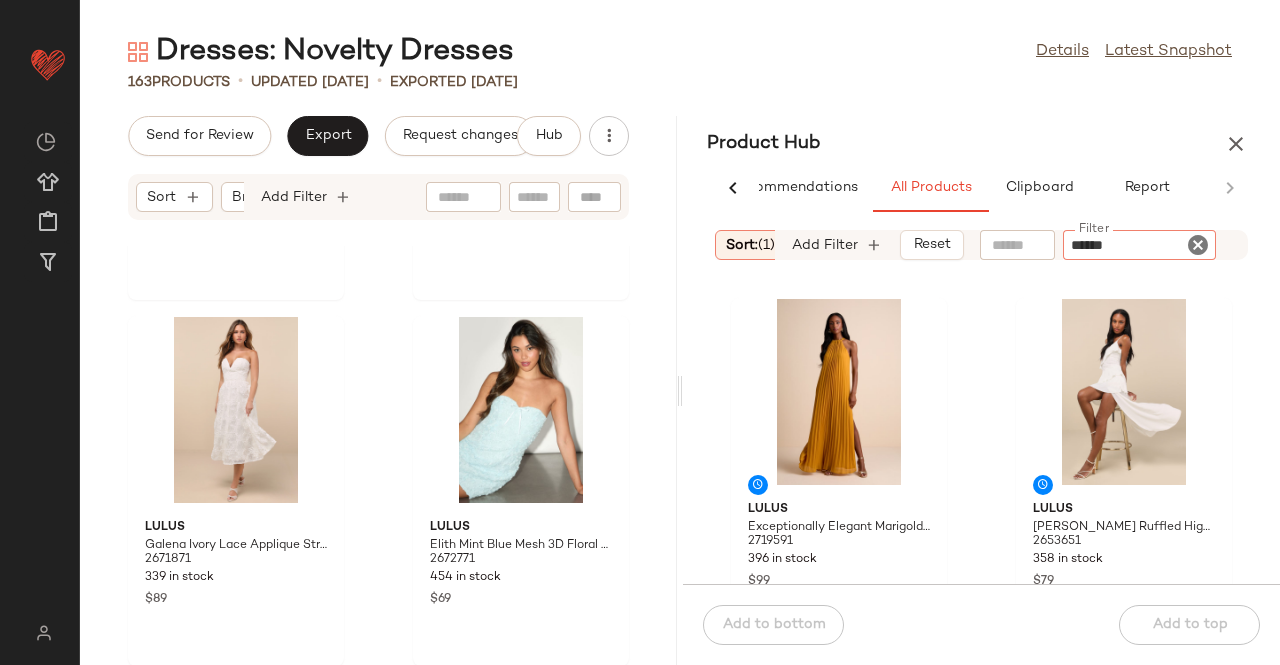 type on "*******" 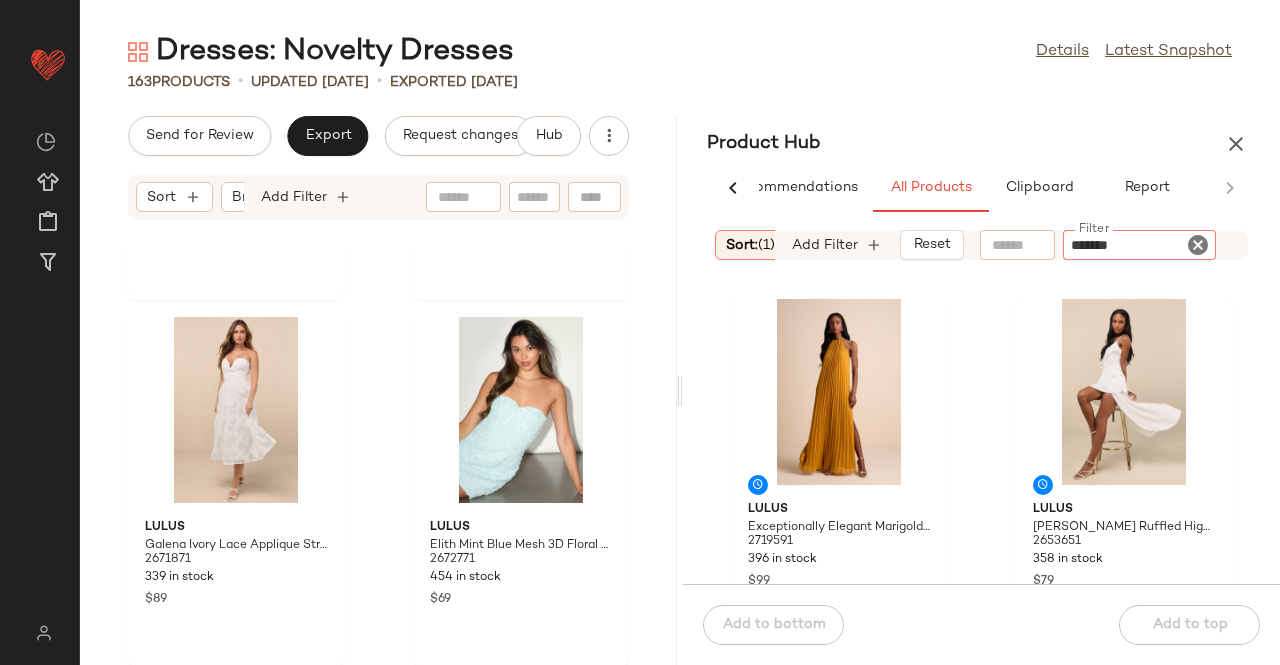 type 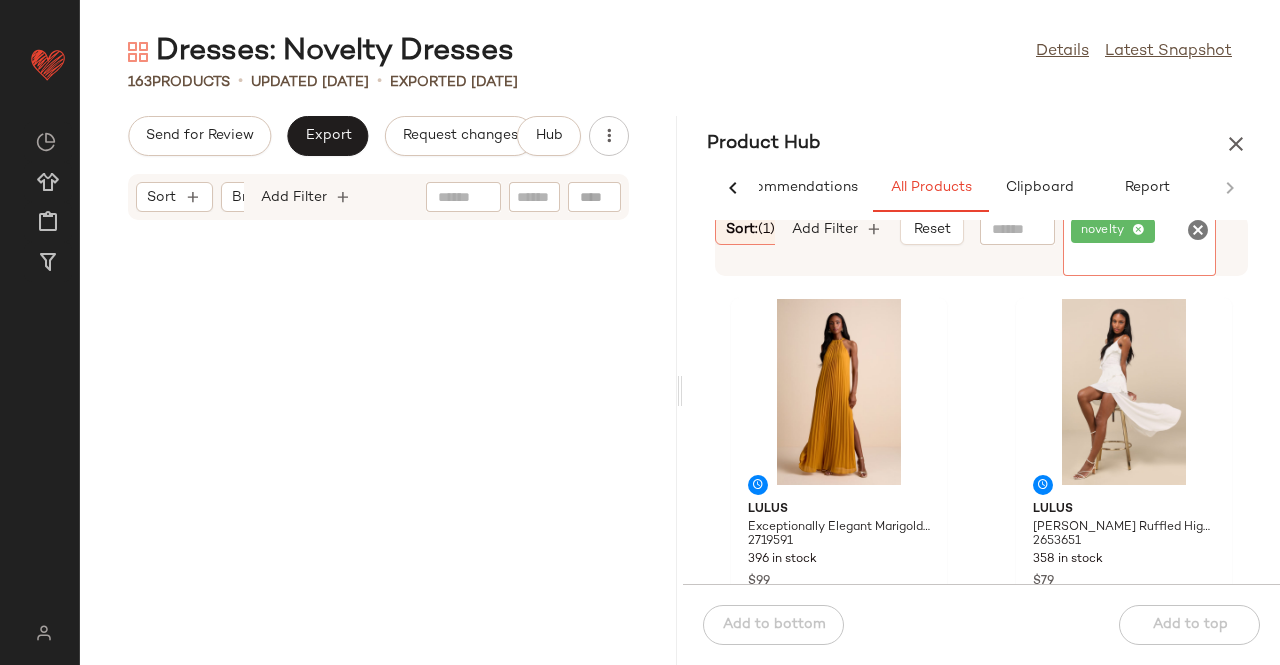 scroll, scrollTop: 29596, scrollLeft: 0, axis: vertical 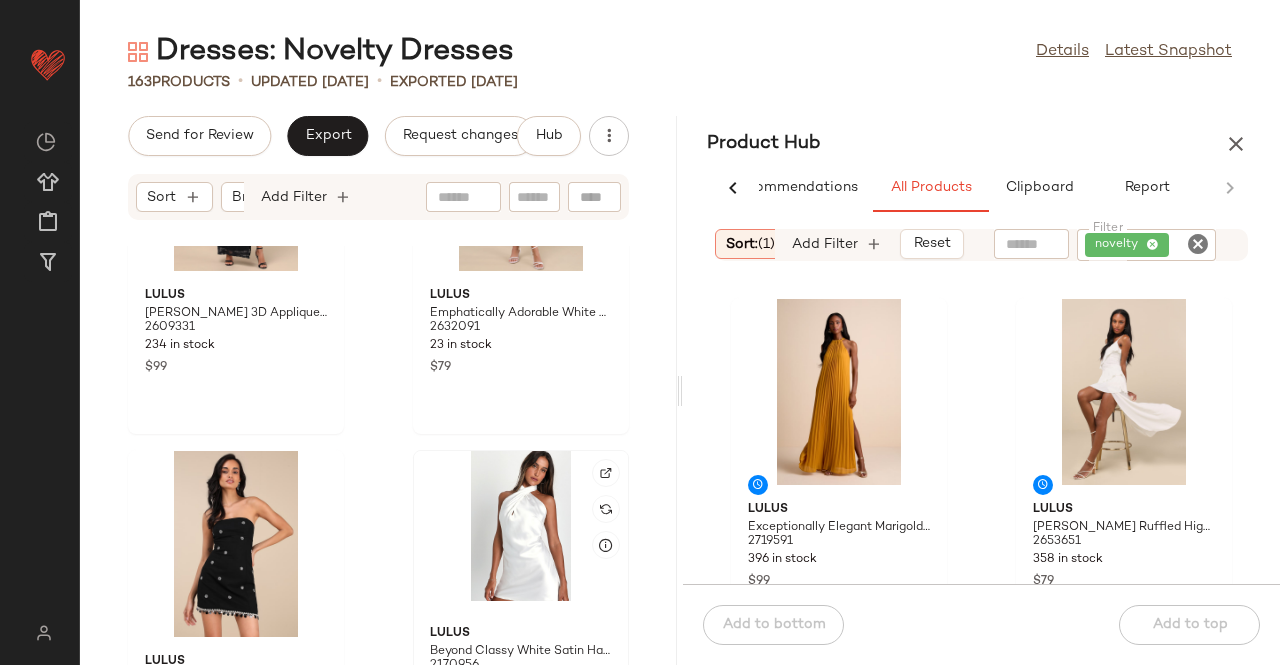 click 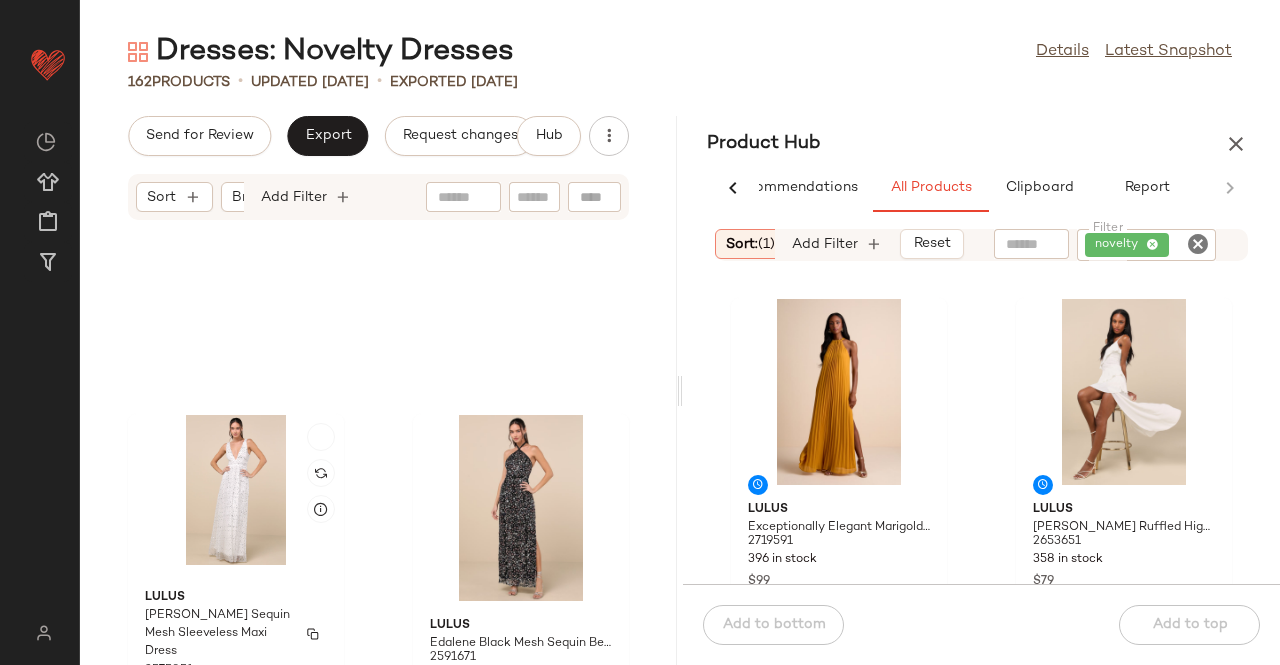 scroll, scrollTop: 28396, scrollLeft: 0, axis: vertical 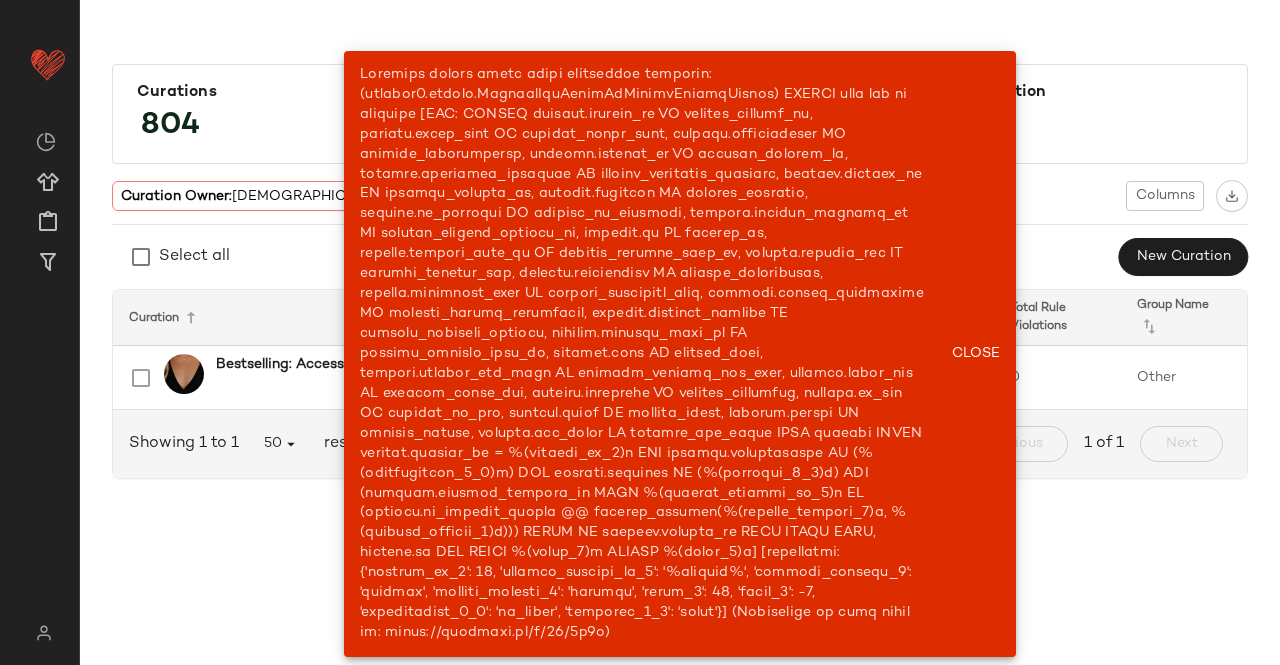drag, startPoint x: 982, startPoint y: 367, endPoint x: 958, endPoint y: 411, distance: 50.119858 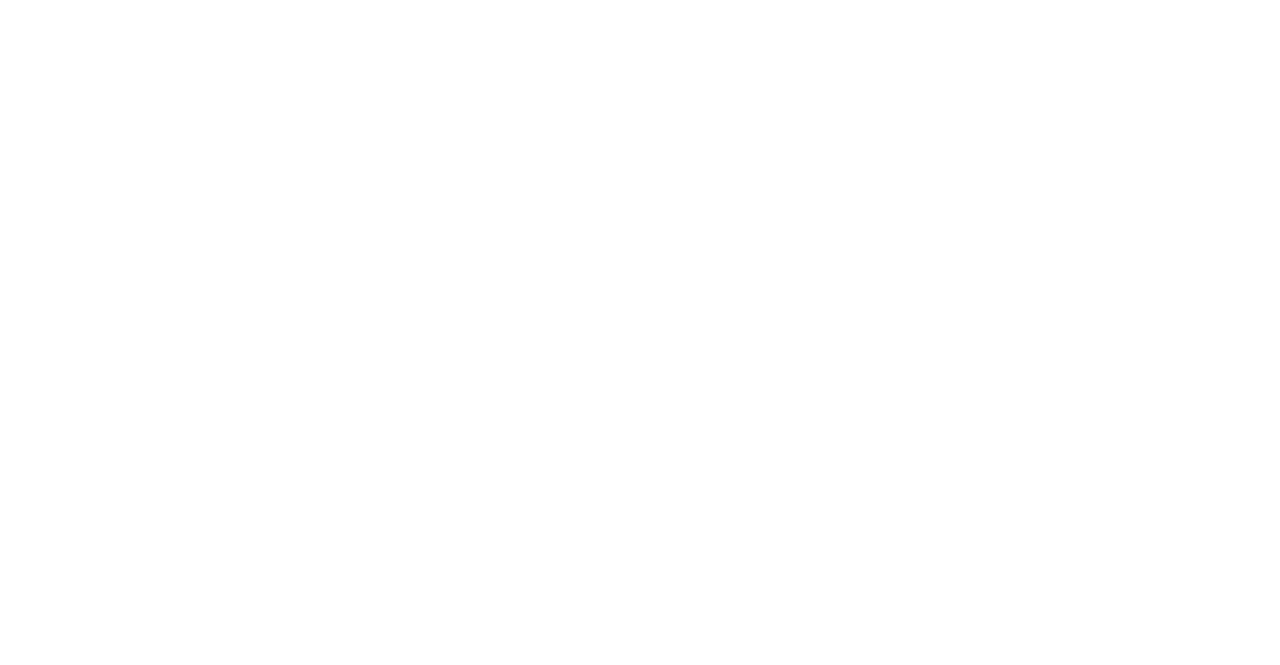 scroll, scrollTop: 0, scrollLeft: 0, axis: both 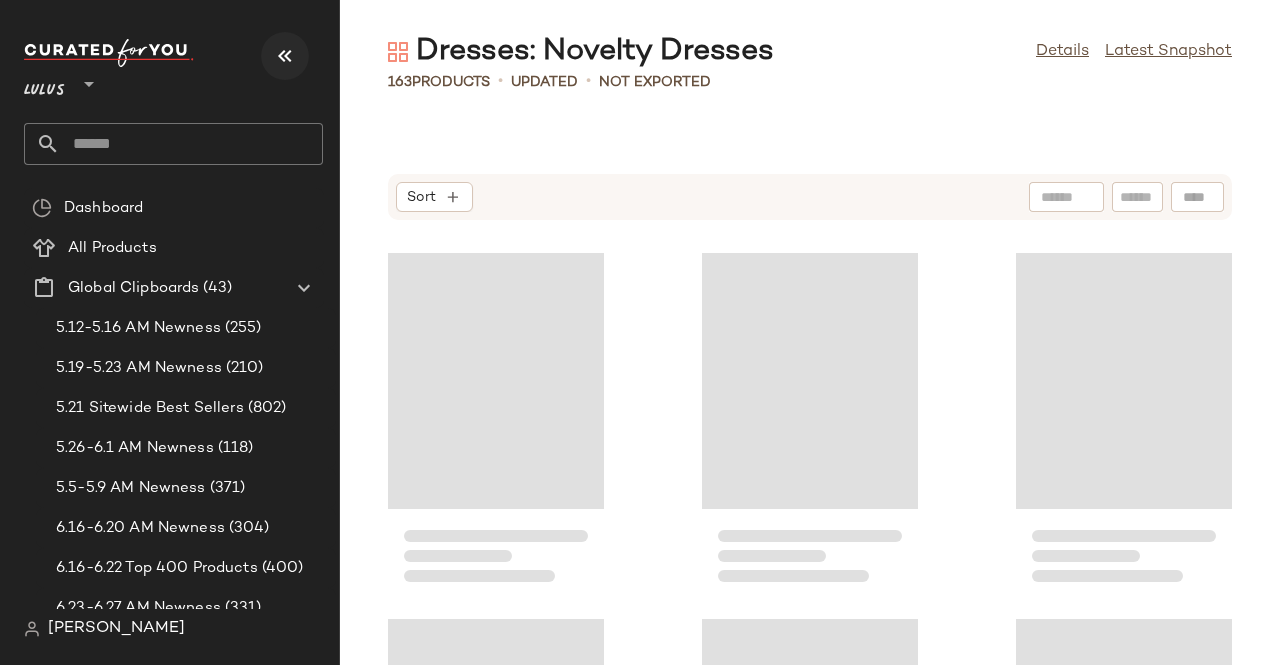 click on "Lulus **" at bounding box center [173, 79] 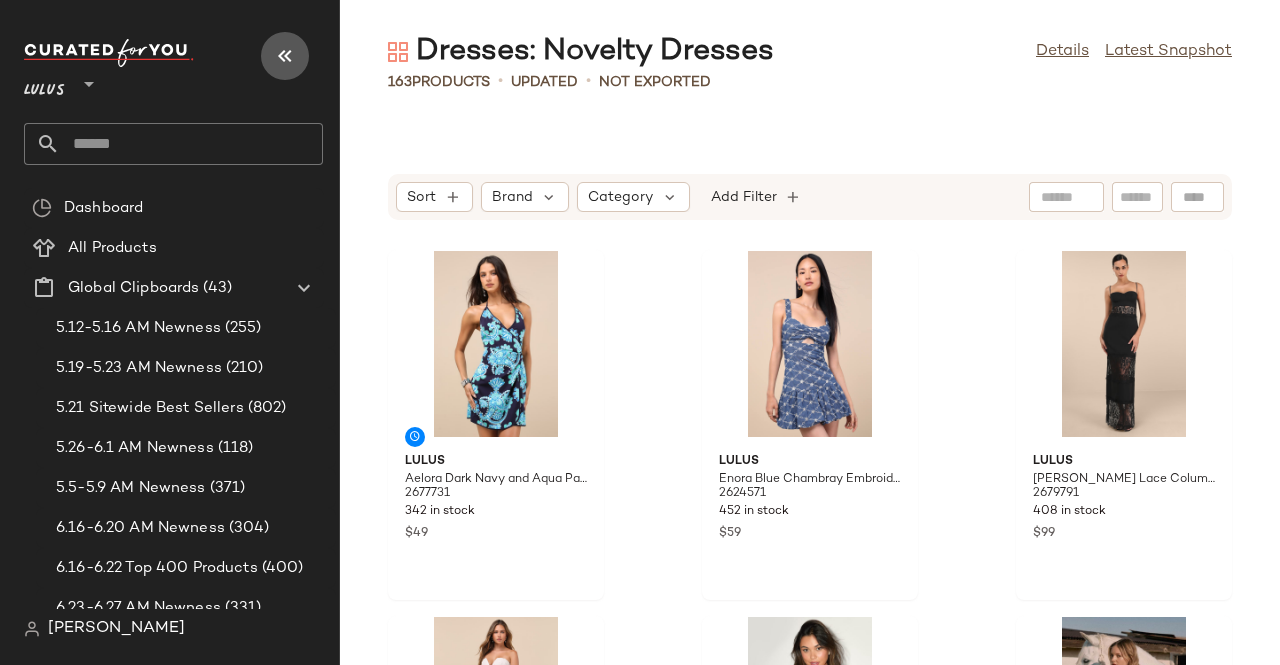 click at bounding box center (285, 56) 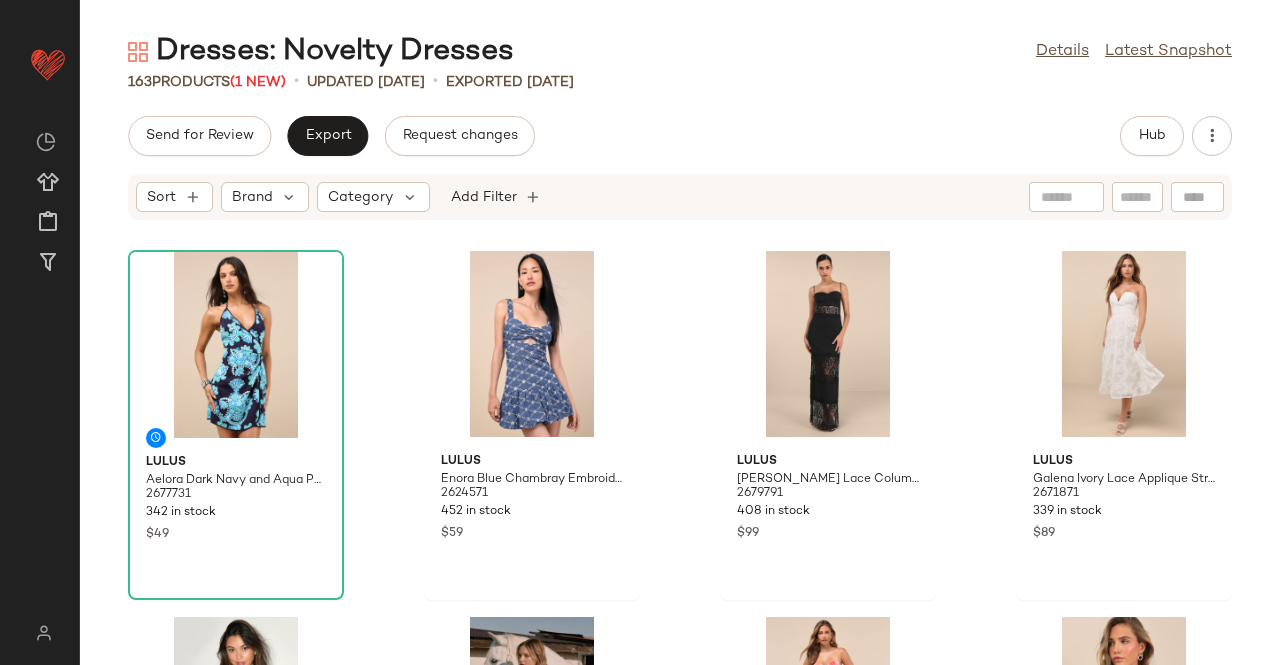 click on "Send for Review   Export   Request changes   Hub  Sort  Brand  Category  Add Filter  Lulus Aelora Dark Navy and Aqua Paisley Print Halter Mini Dress 2677731 342 in stock $49 Lulus Enora Blue Chambray Embroidered Mini Dress 2624571 452 in stock $59 Lulus [PERSON_NAME] Lace Column Maxi Dress 2679791 408 in stock $99 Lulus Galena Ivory Lace Applique Strapless Midi Dress 2671871 339 in stock $89 Lulus Elith Mint Blue Mesh 3D Floral Mini Dress 2672771 454 in stock $69 Lulus [PERSON_NAME] Green Multi Abstract Halter Ruffled Midi Dress 2669371 225 in stock $89 Lulus Aysel Coral Pink Abstract Strapless Bustier Midi Dress 2666831 210 in stock $79 Lulus Ettalie Pink Multi Floral Lace-Up Midi Dress 2673891 100 in stock $69 Lulus Dramatic Persona Bright Orange One-Shoulder Ruffled Maxi Dress 2685051 254 in stock $99 Lulus Beyond Classy Blue Multi Abstract Print Satin Halter Midi Dress 2664311 33 in stock $75 Lulus Gwenny Golden Yellow Satin Plisse Maxi Dress 2677071 167 in stock $99 Lulus 2646431 357 in stock $40 $79 Sale" at bounding box center (680, 390) 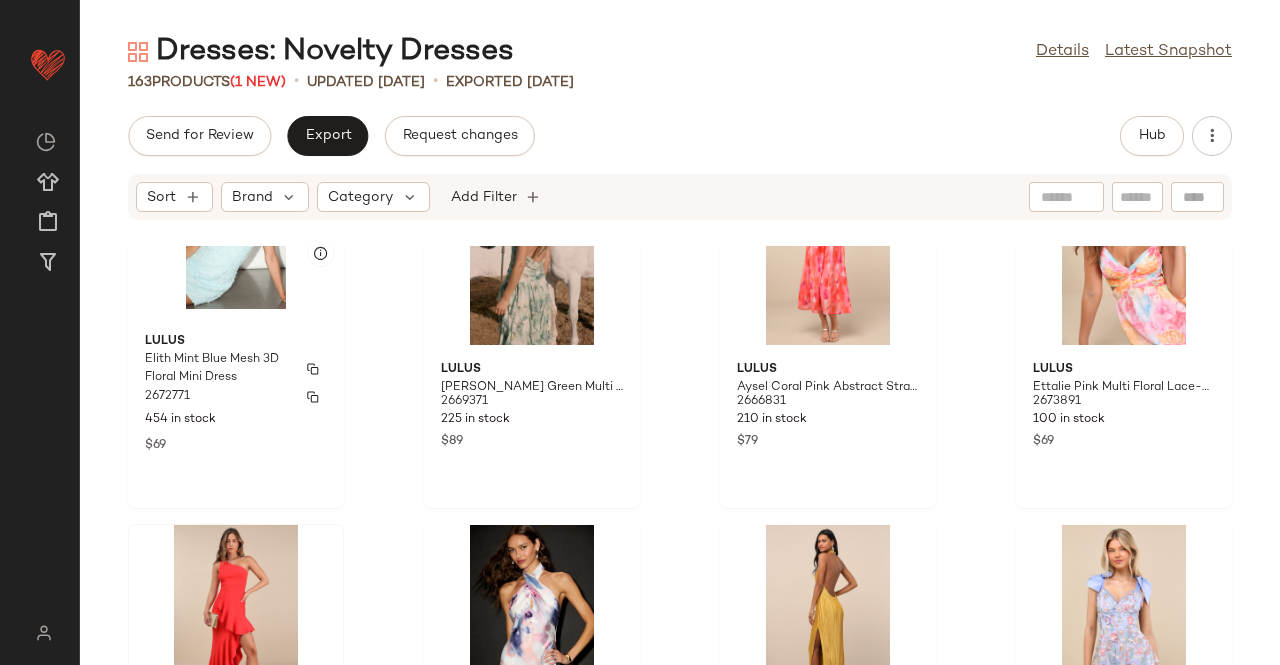 scroll, scrollTop: 716, scrollLeft: 0, axis: vertical 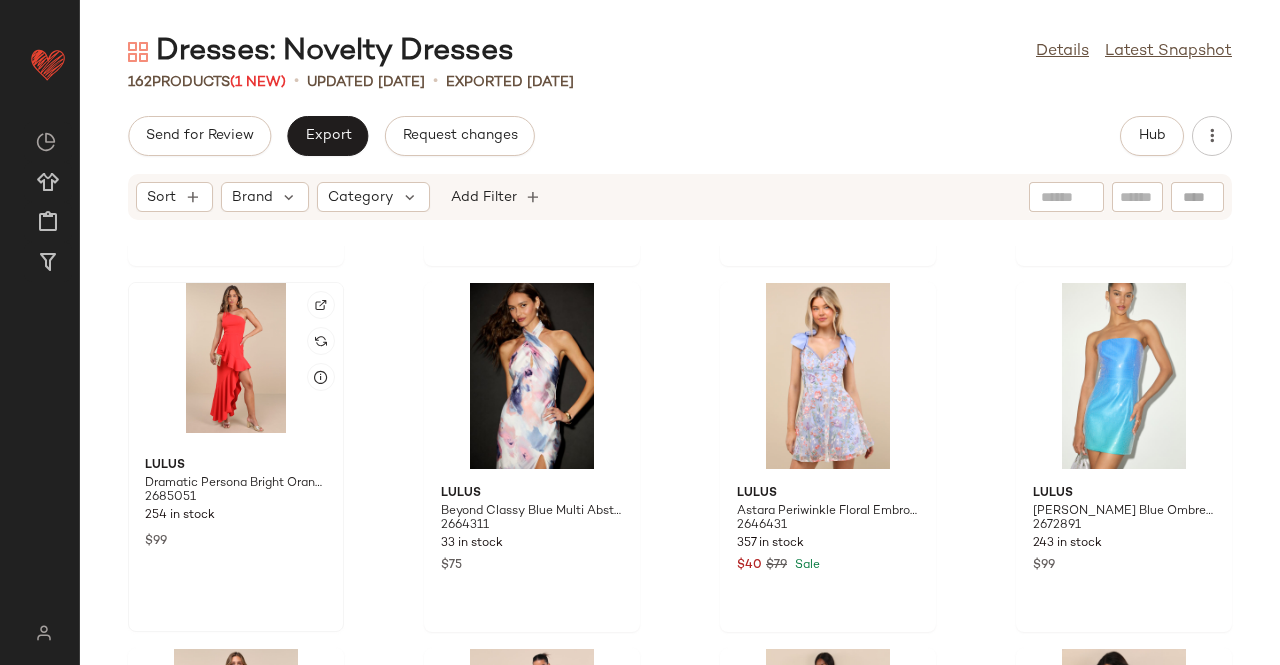 click 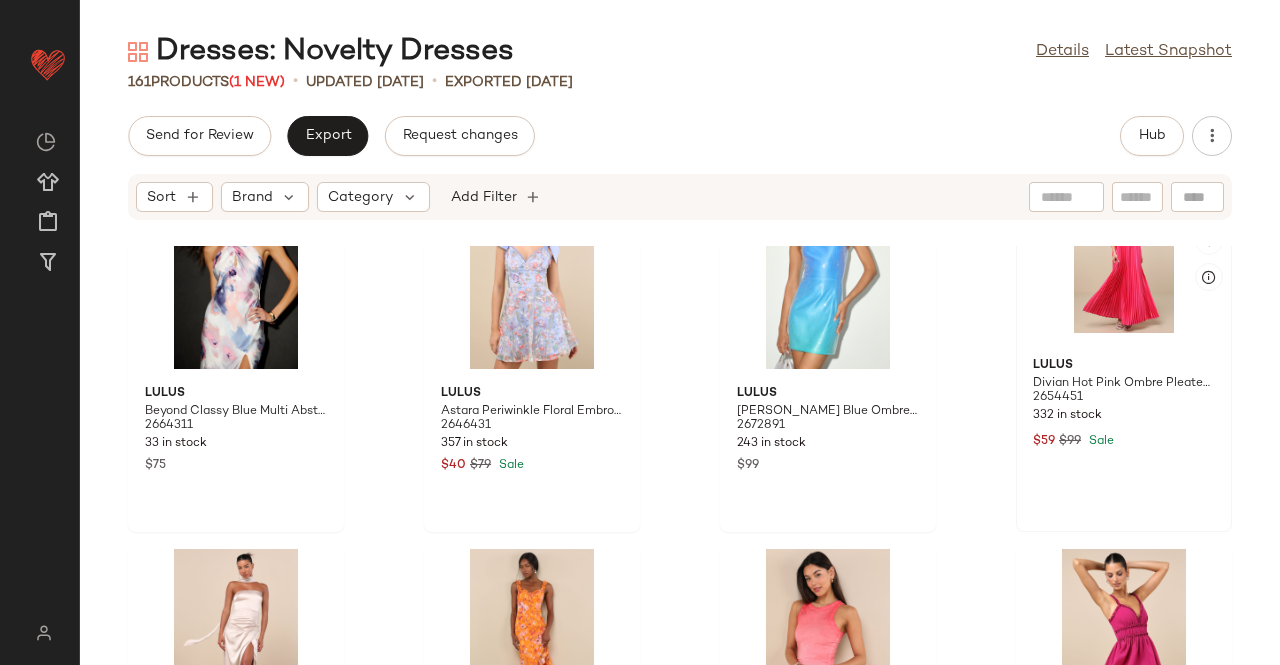 click 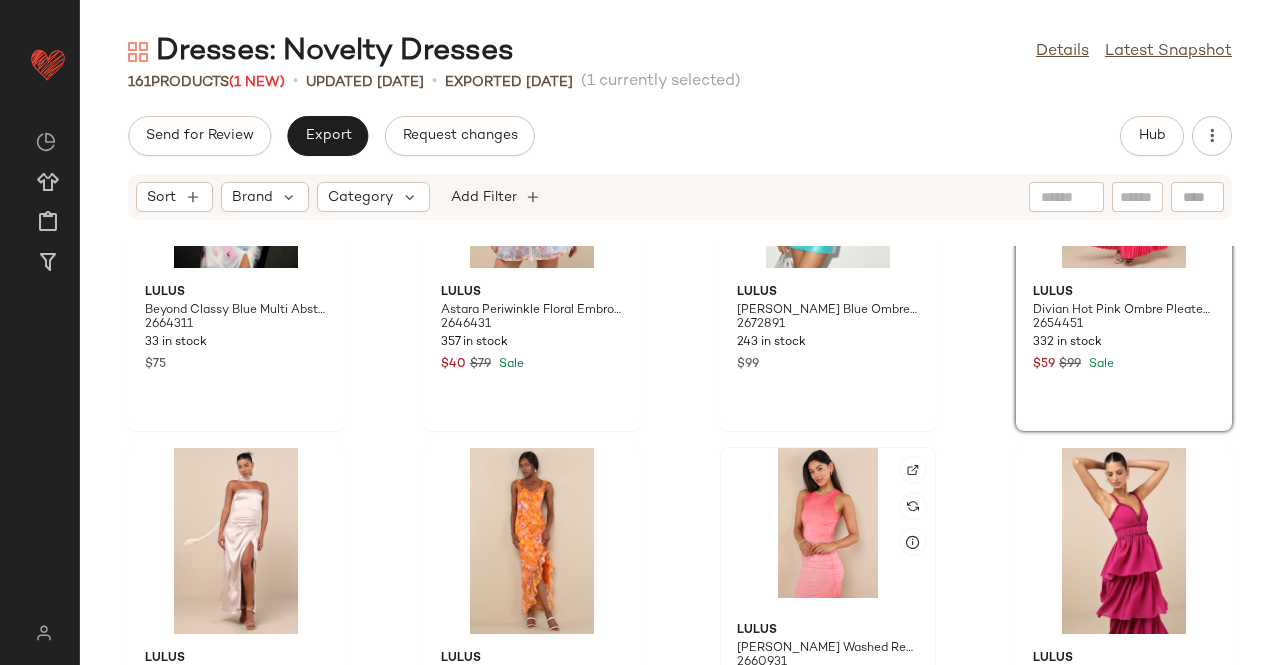 scroll, scrollTop: 1016, scrollLeft: 0, axis: vertical 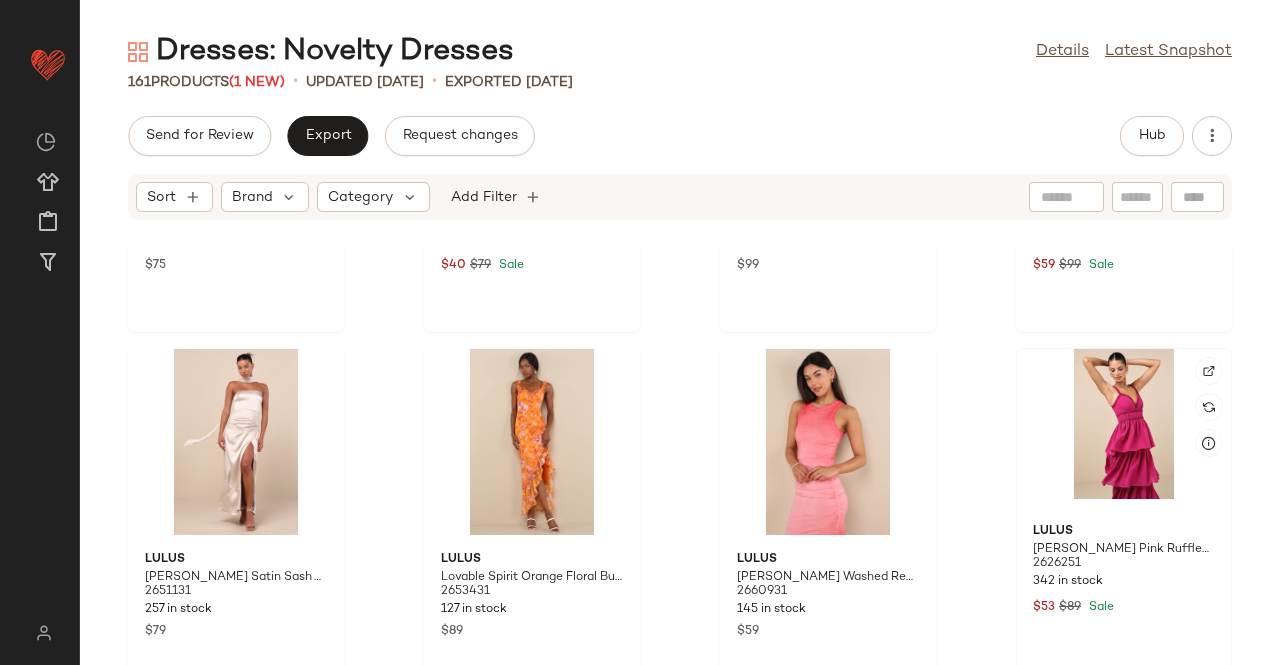 click 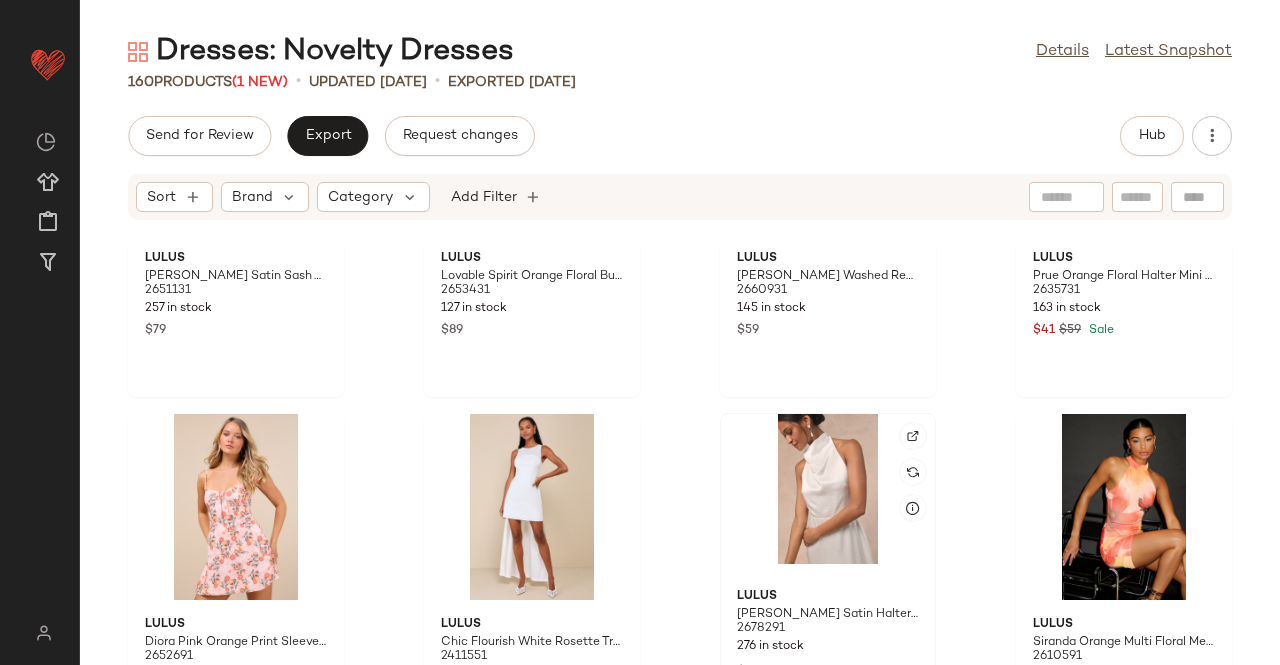 scroll, scrollTop: 1416, scrollLeft: 0, axis: vertical 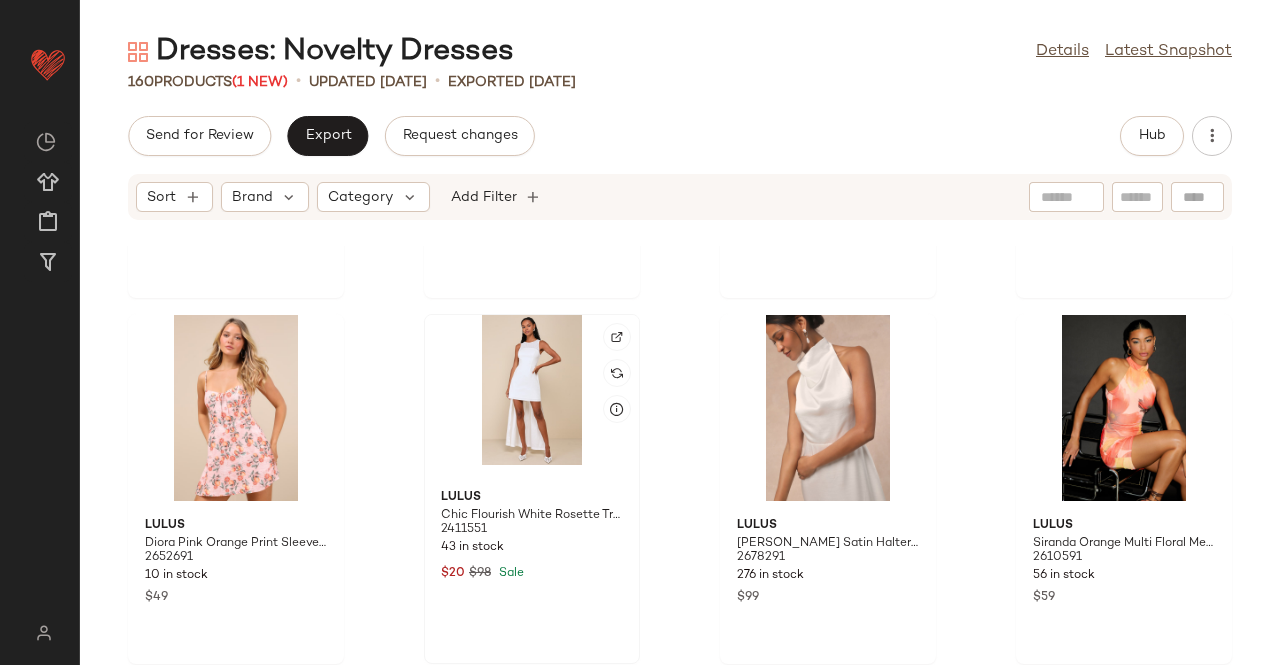 click 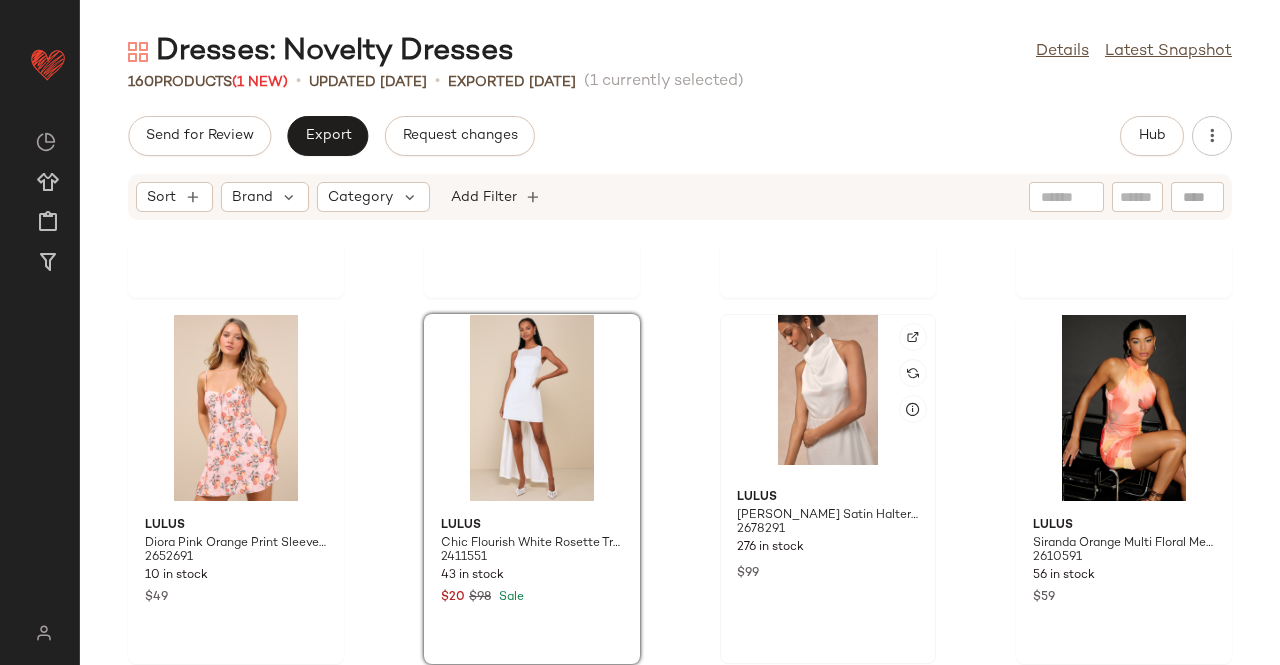 click 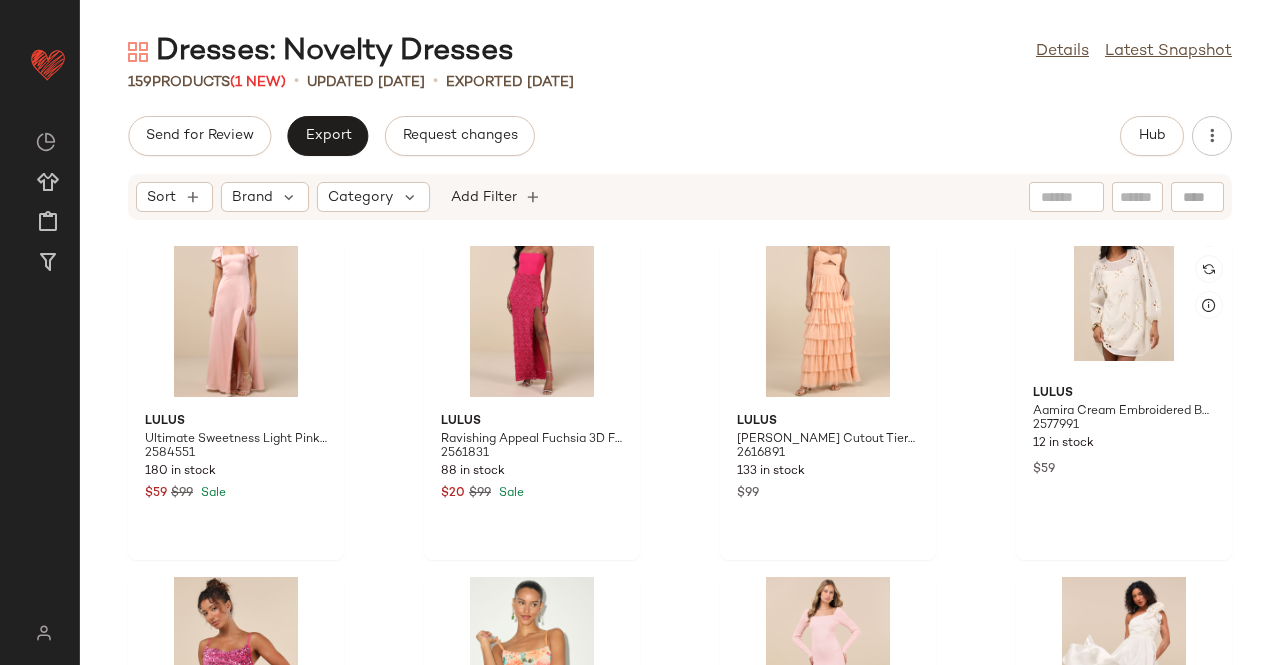 scroll, scrollTop: 2816, scrollLeft: 0, axis: vertical 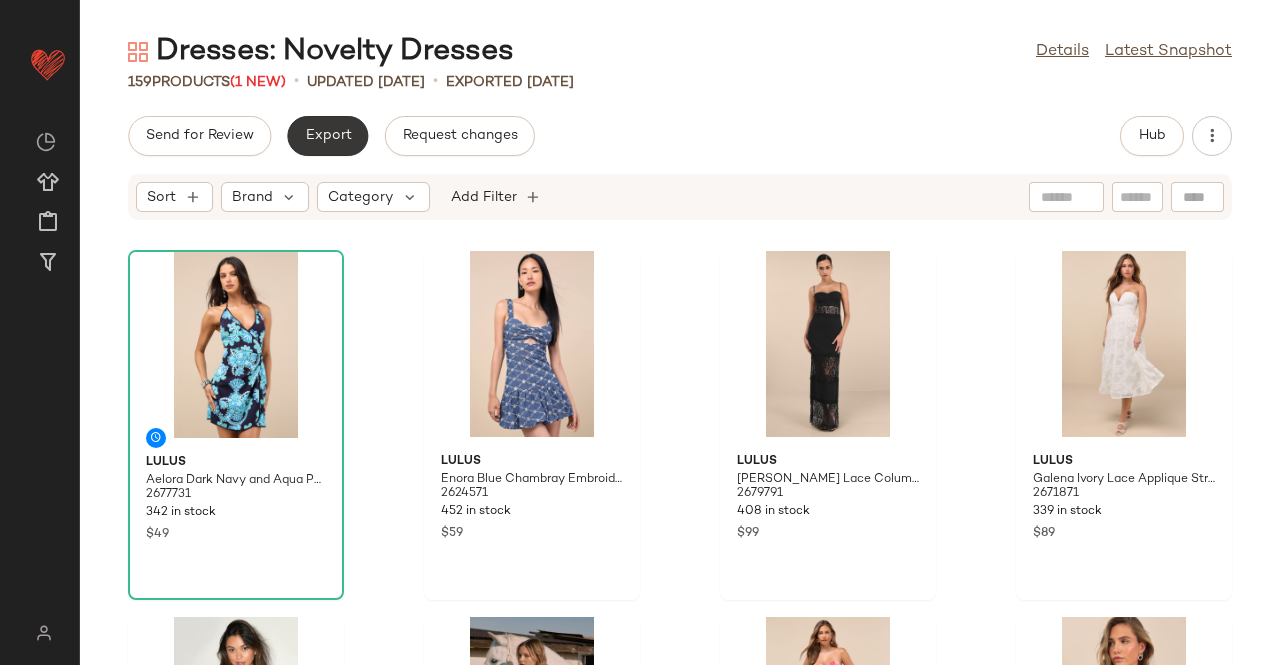 click on "Export" at bounding box center (327, 136) 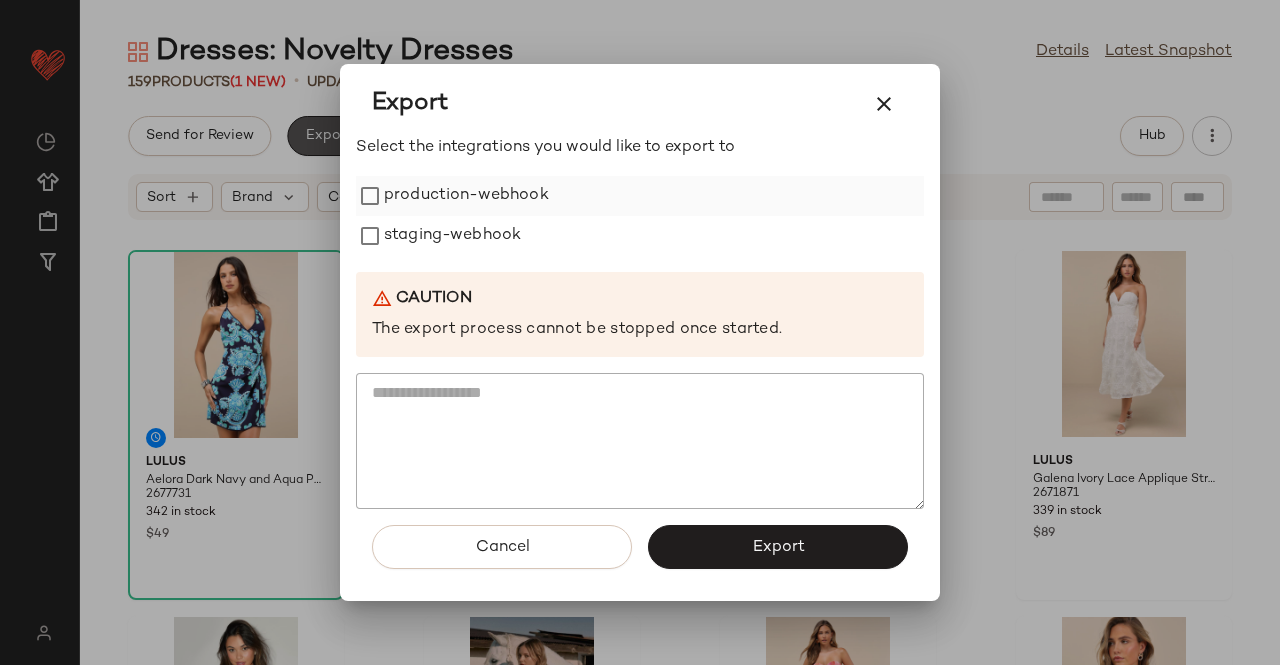 click on "production-webhook" at bounding box center [466, 196] 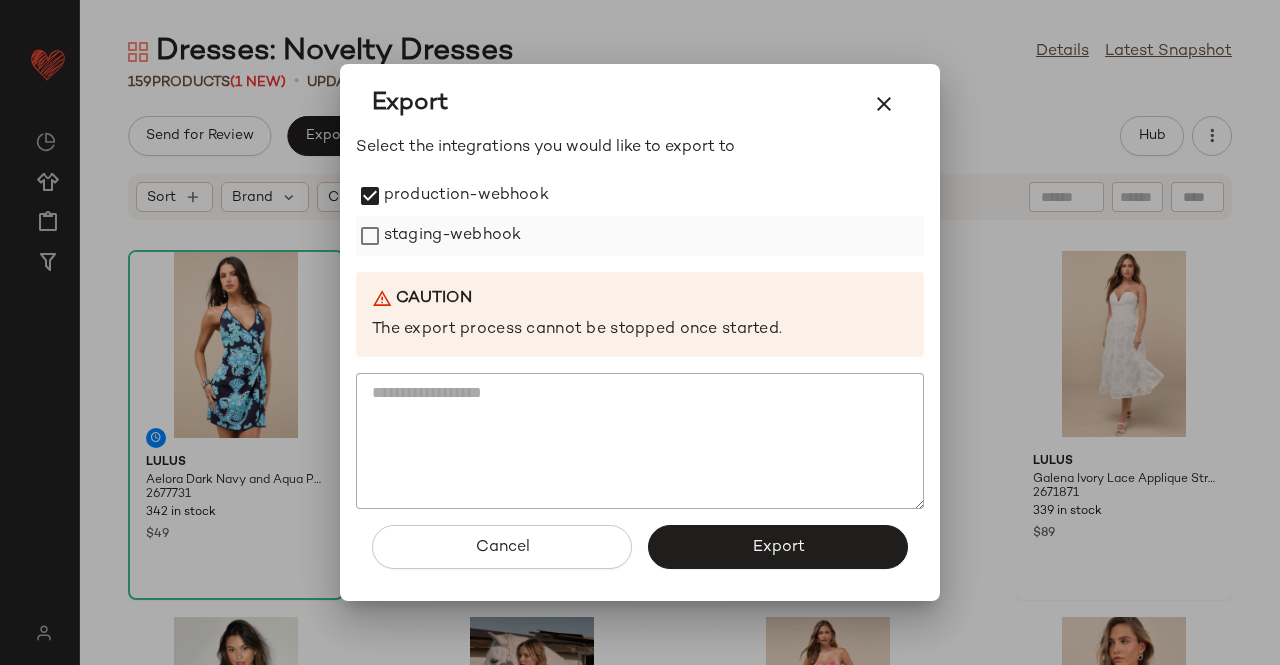 click on "staging-webhook" at bounding box center [452, 236] 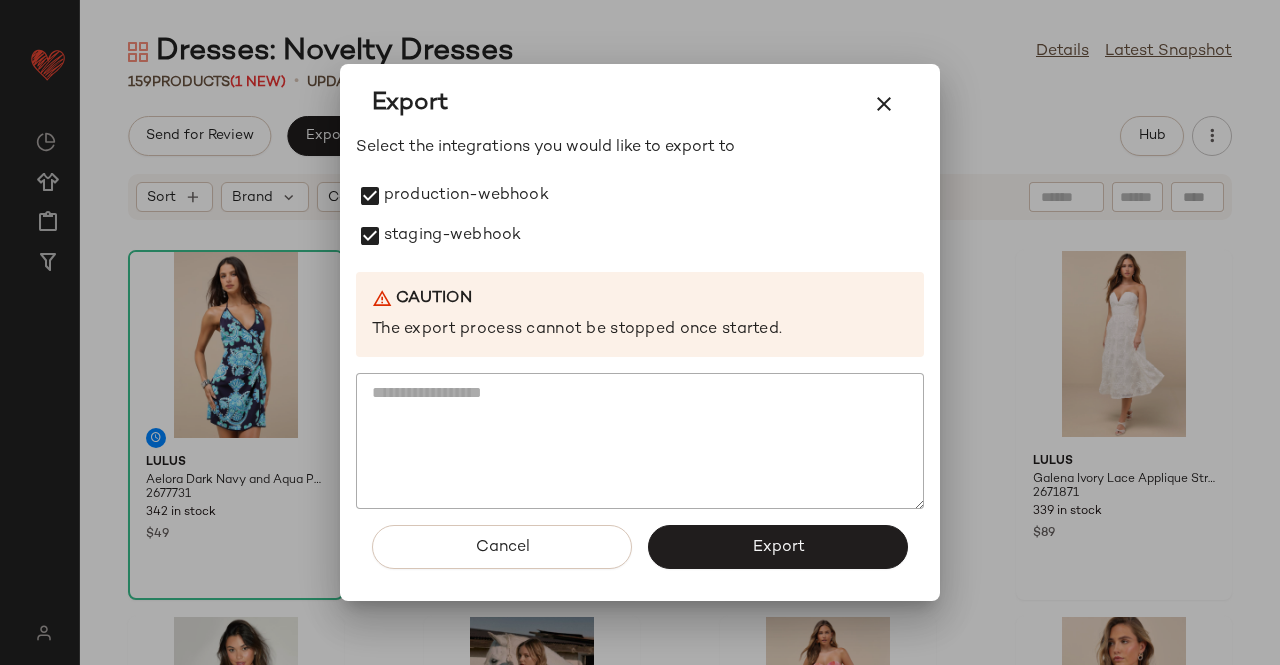 click on "Export" at bounding box center (778, 547) 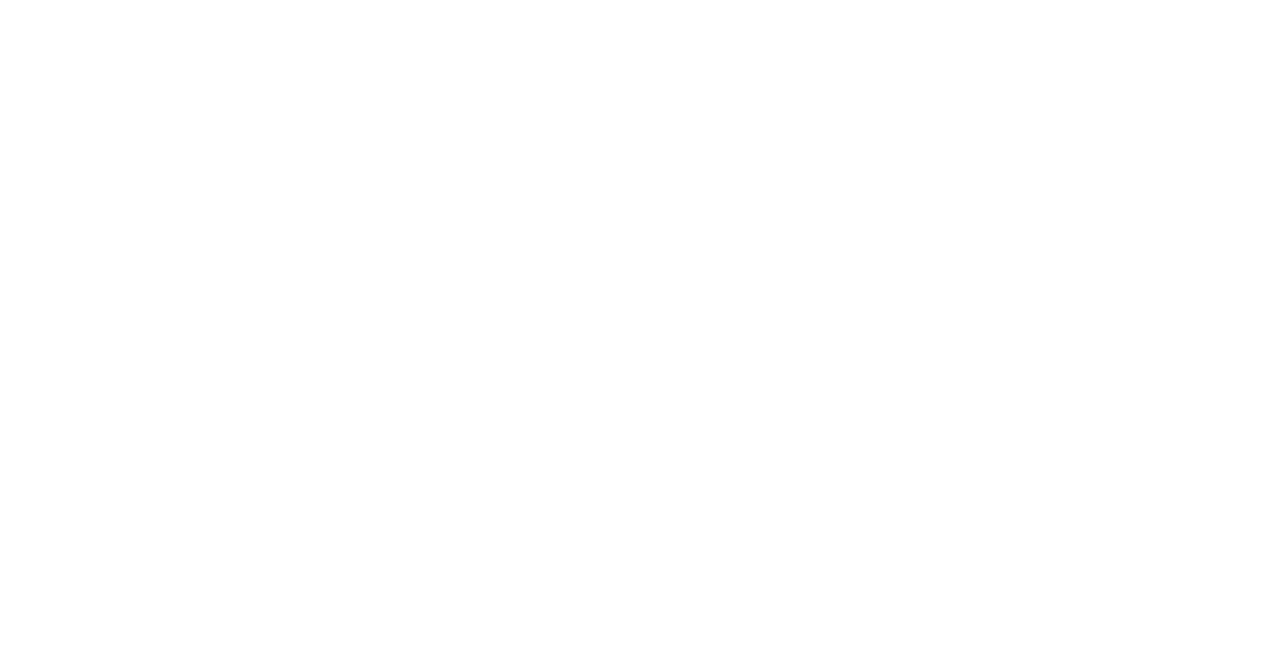scroll, scrollTop: 0, scrollLeft: 0, axis: both 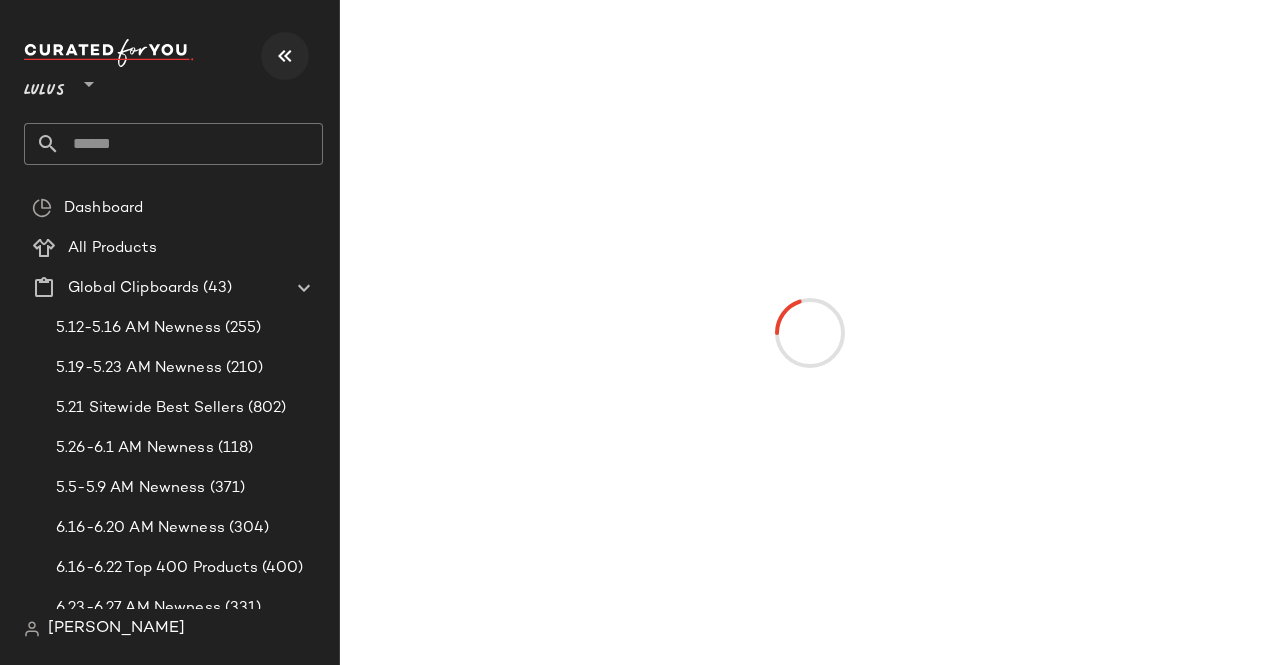 click at bounding box center (285, 56) 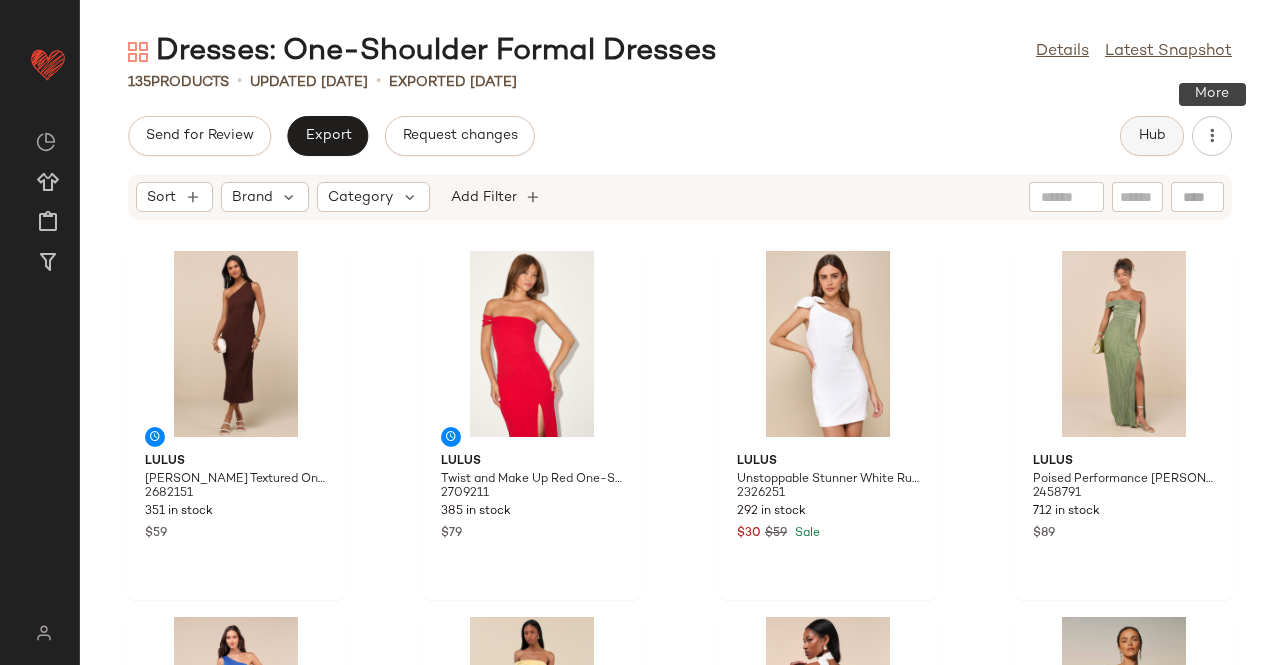 click on "Hub" at bounding box center [1152, 136] 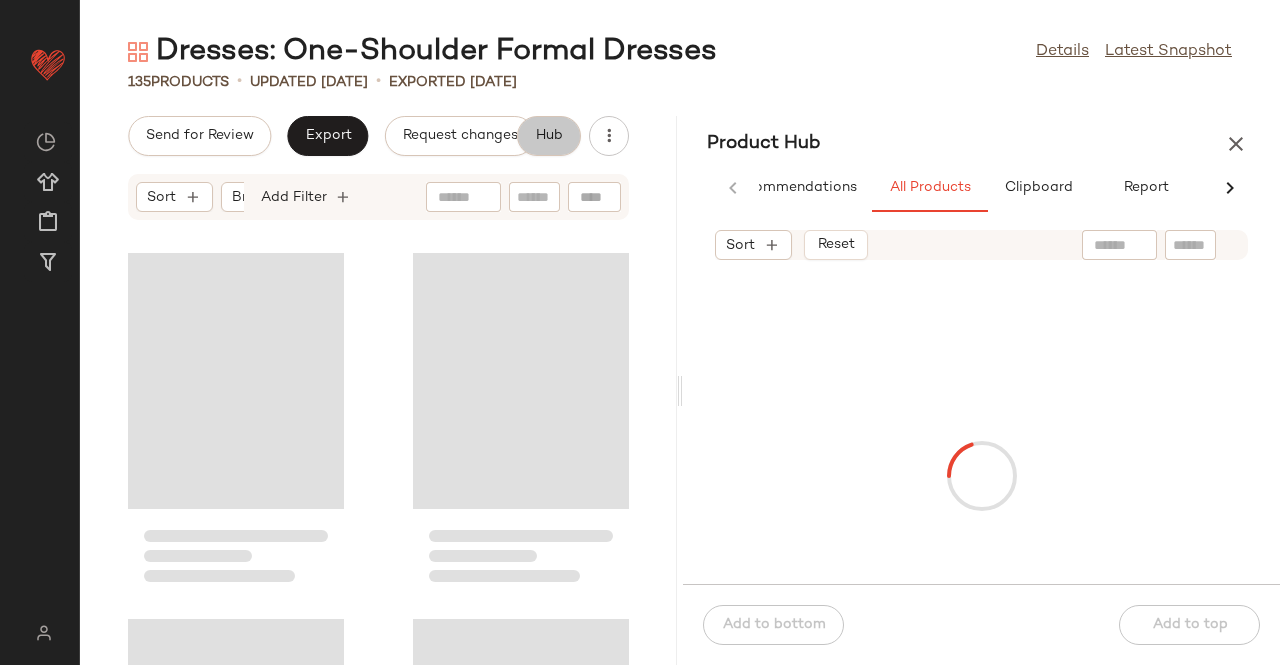 scroll, scrollTop: 0, scrollLeft: 62, axis: horizontal 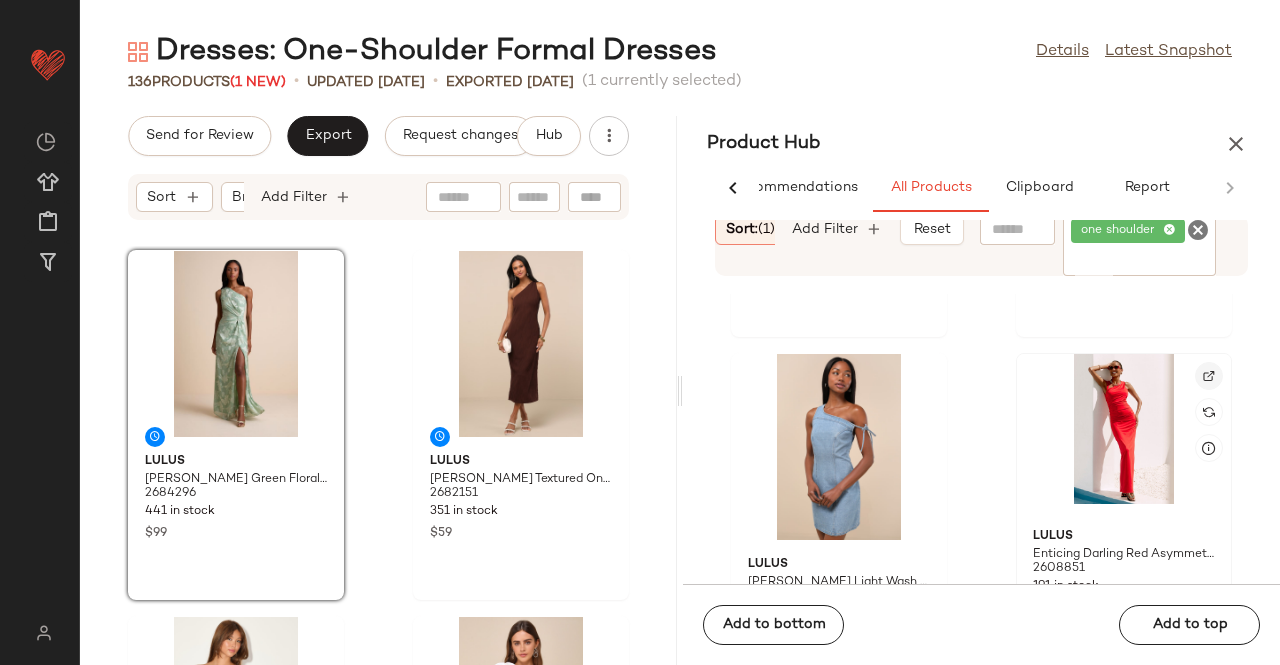 click 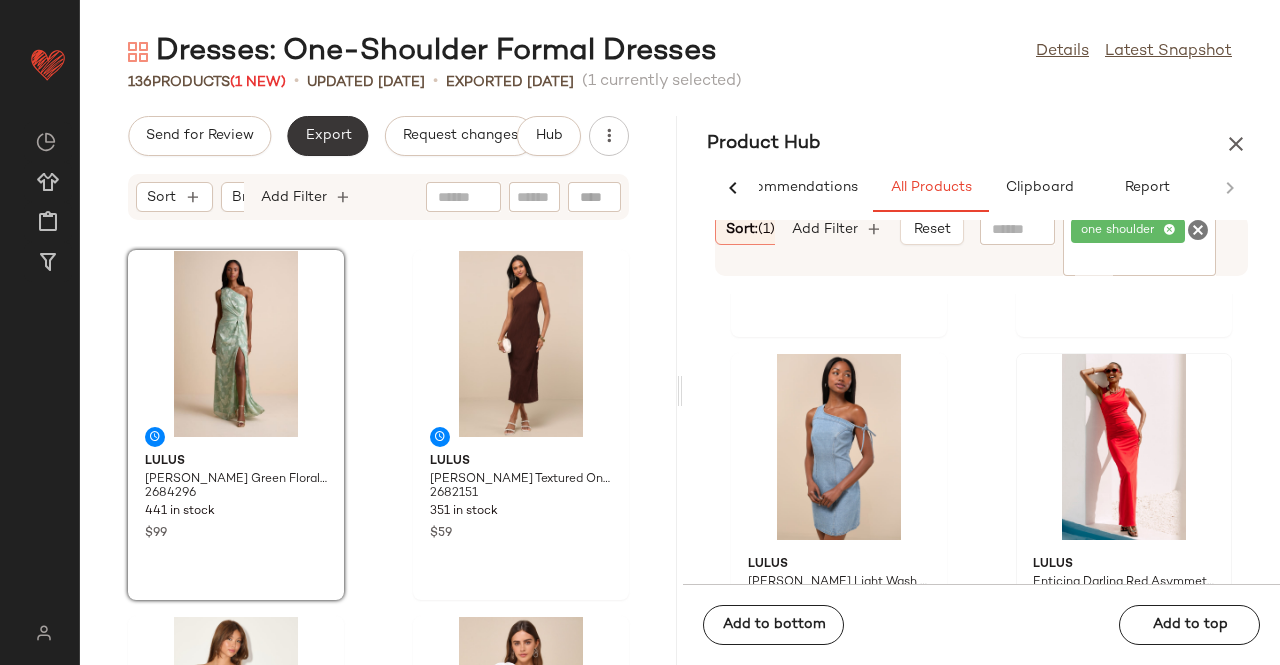 click on "Export" at bounding box center [327, 136] 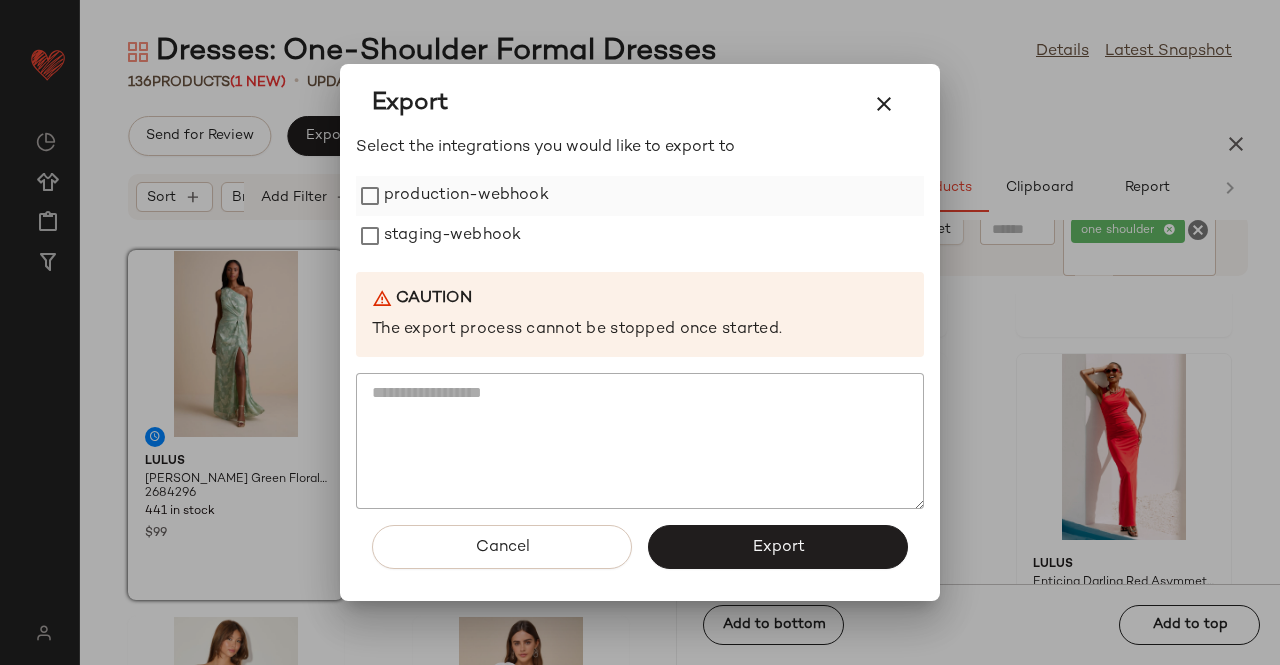 click on "Select the integrations you would like to export to production-webhook staging-webhook Caution The export process cannot be stopped once started." at bounding box center (640, 323) 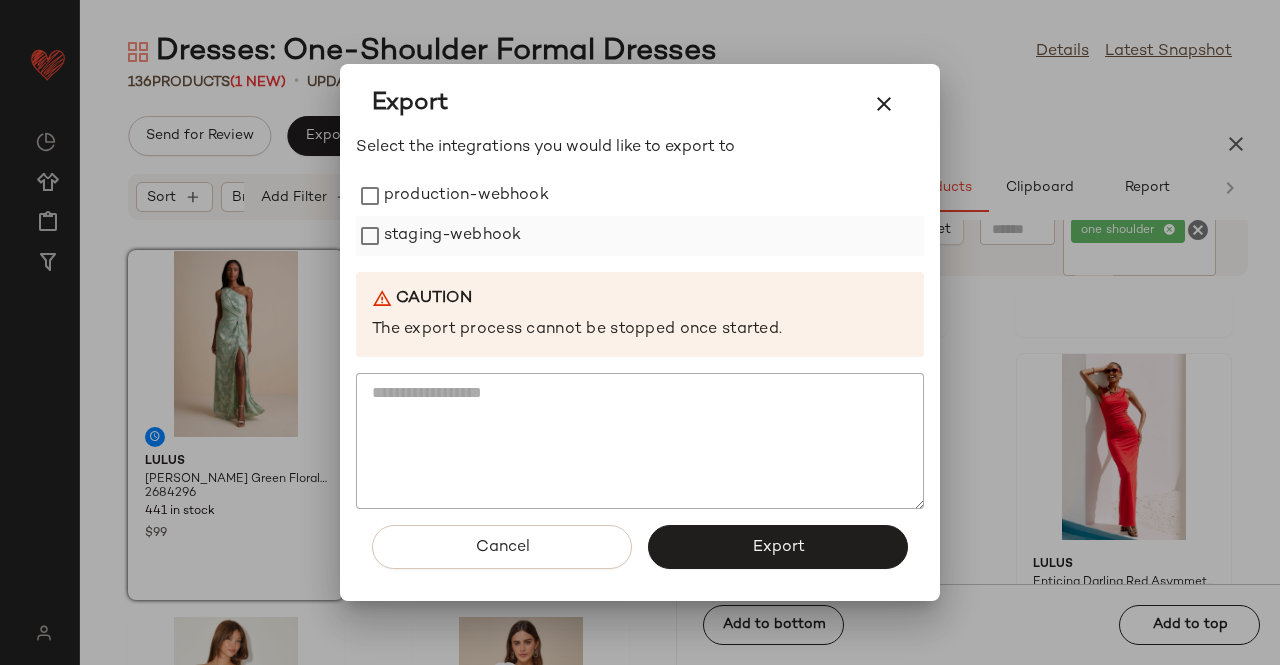 click on "staging-webhook" at bounding box center [452, 236] 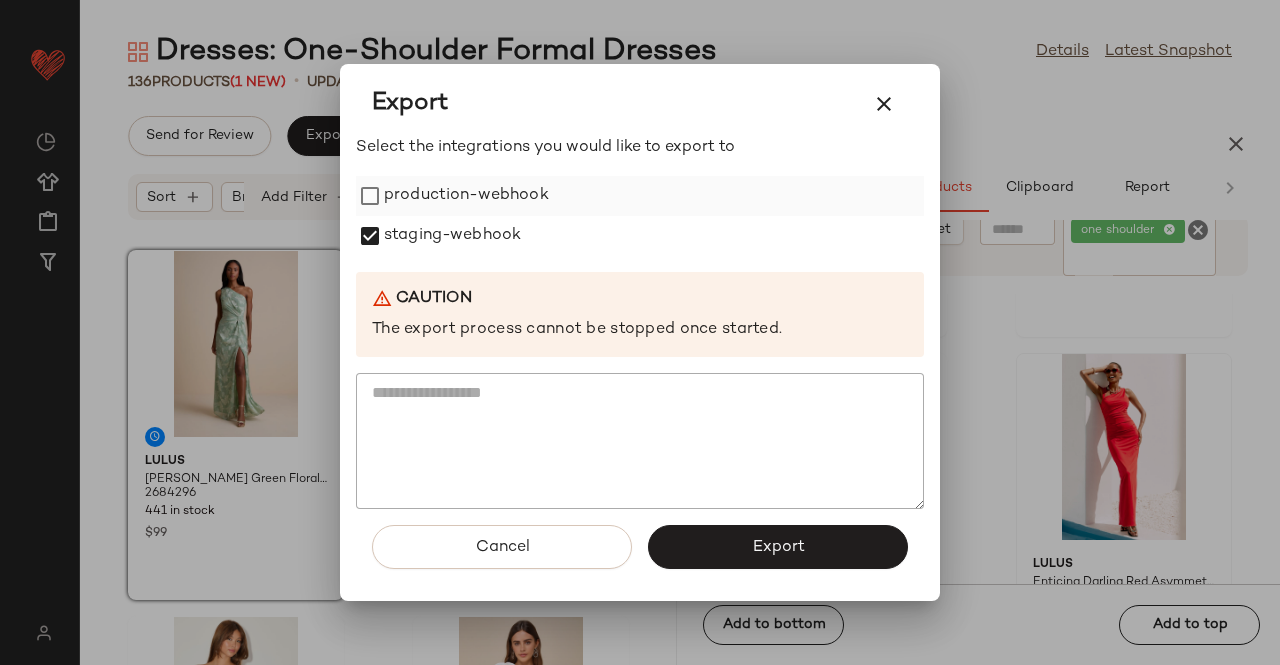 drag, startPoint x: 406, startPoint y: 190, endPoint x: 756, endPoint y: 520, distance: 481.04053 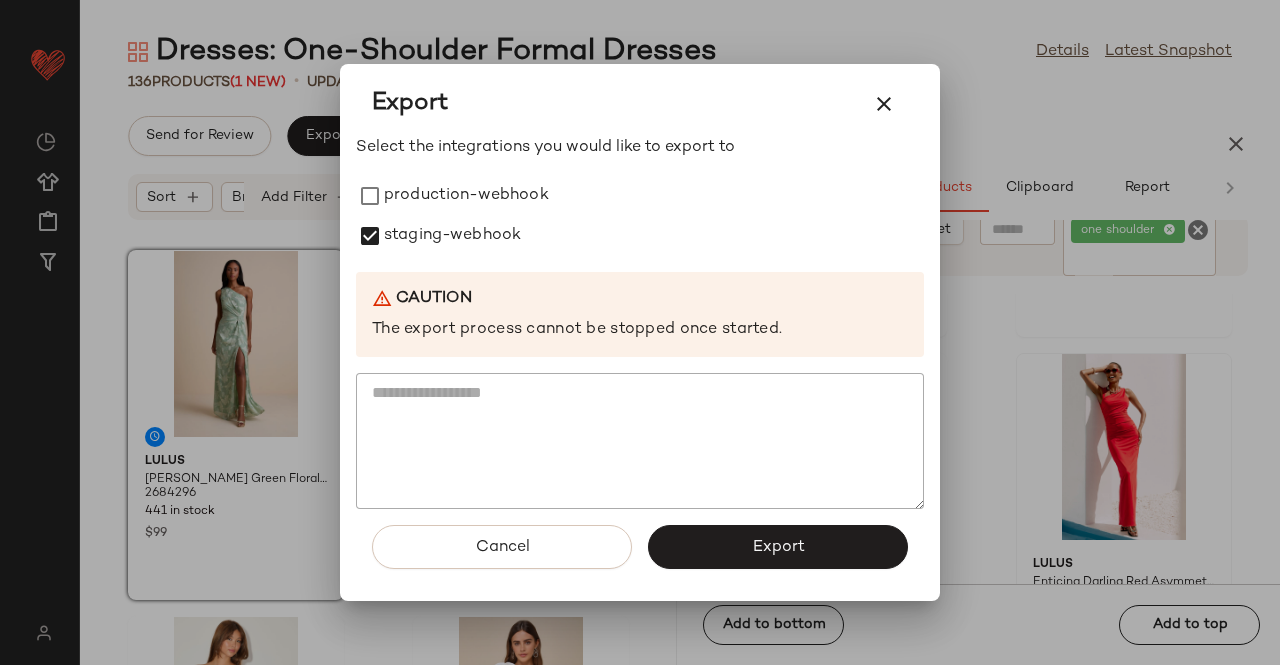 click on "production-webhook" at bounding box center (466, 196) 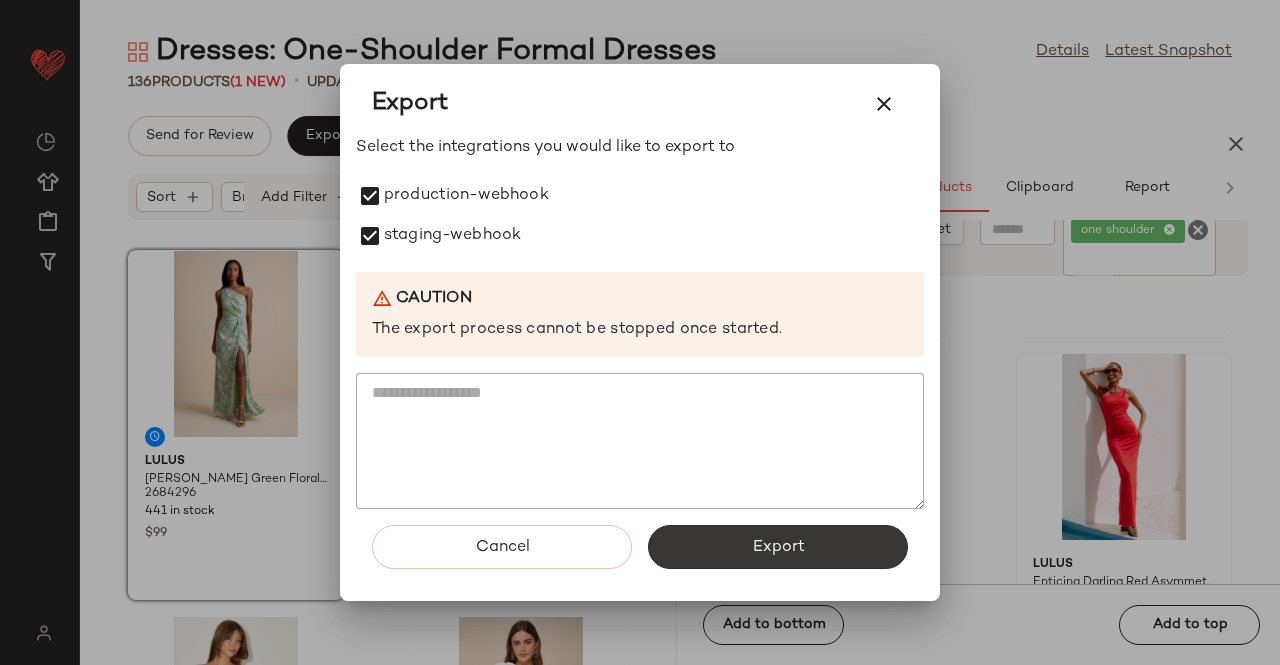 click on "Export" 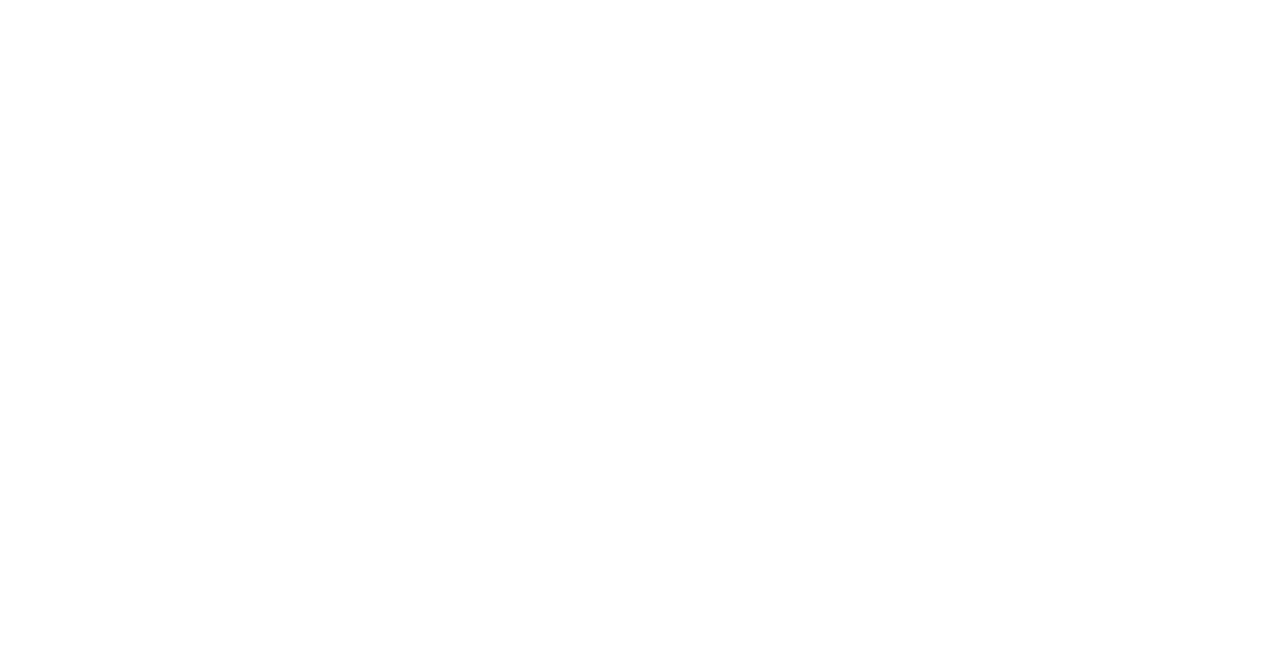 scroll, scrollTop: 0, scrollLeft: 0, axis: both 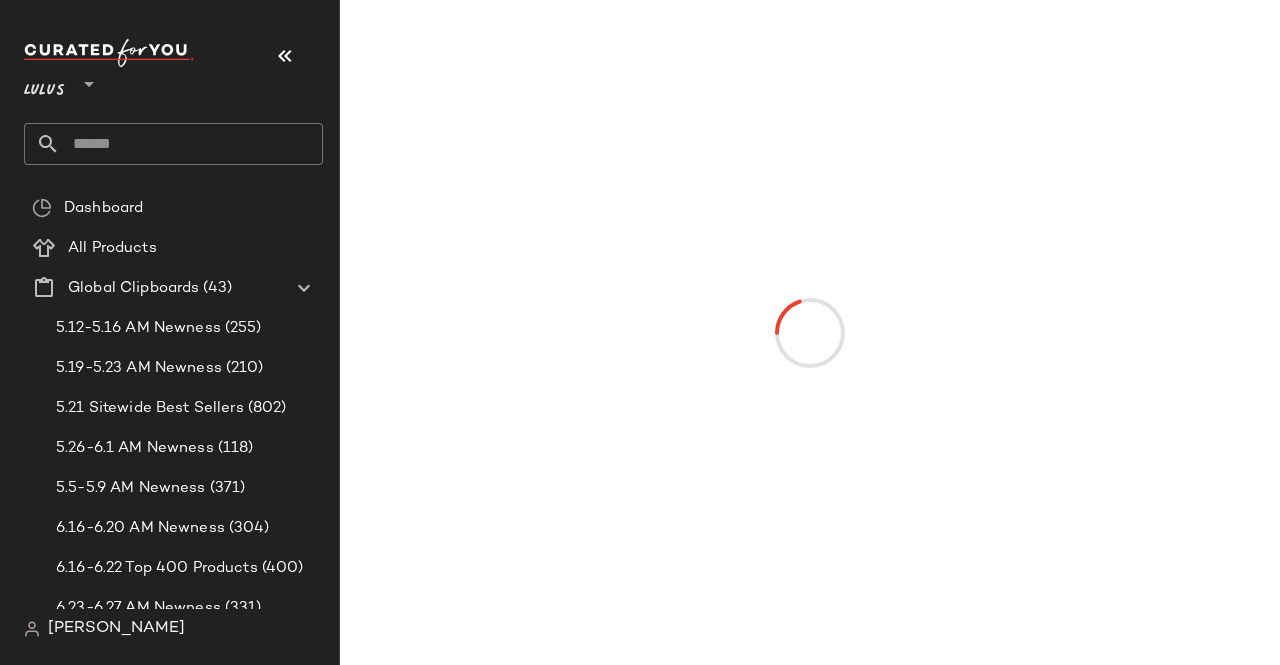 click at bounding box center [285, 56] 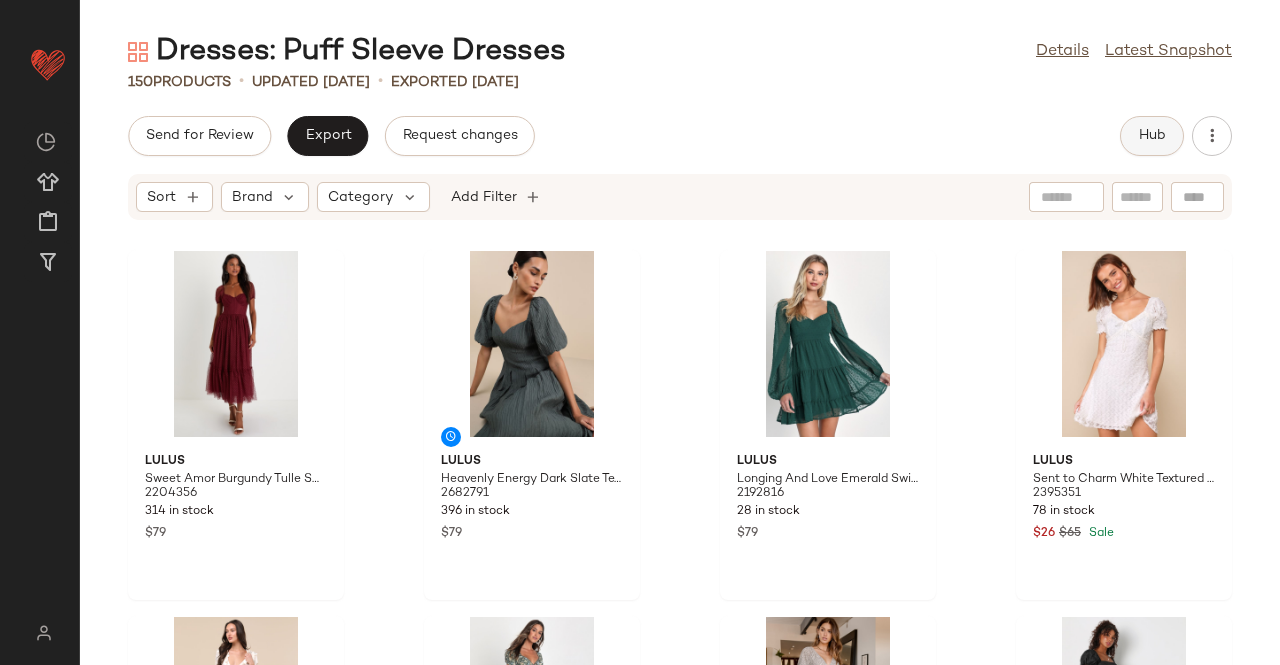 click on "Hub" at bounding box center (1152, 136) 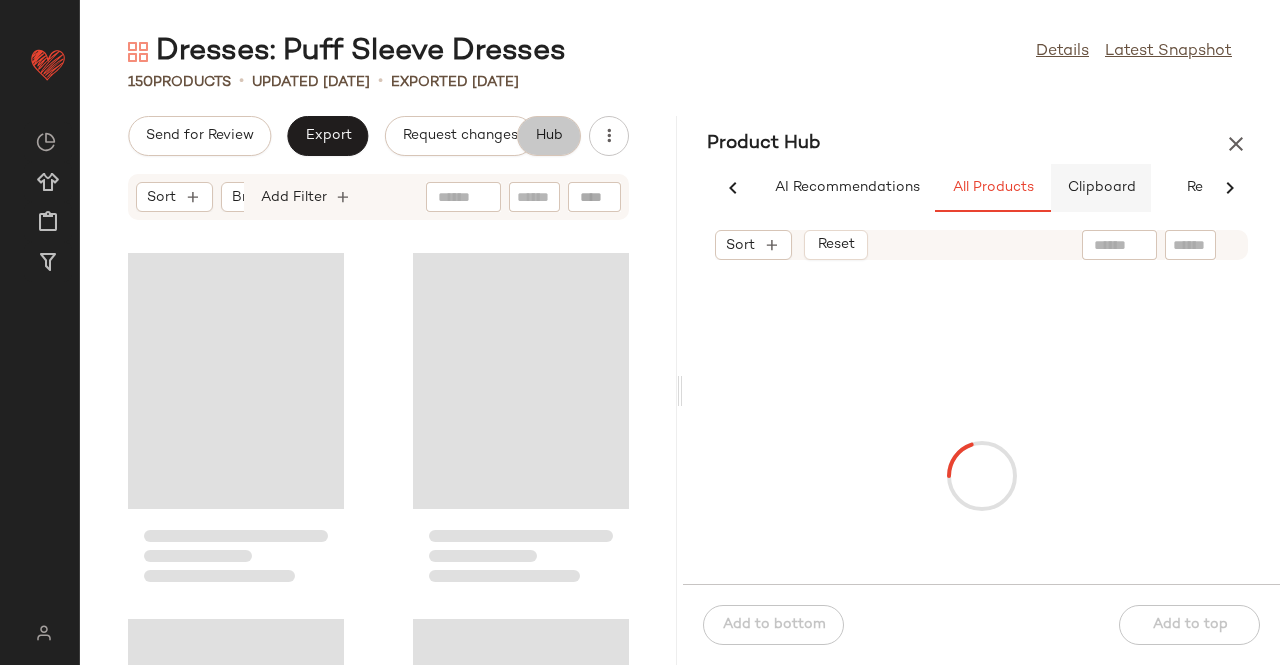 scroll, scrollTop: 0, scrollLeft: 62, axis: horizontal 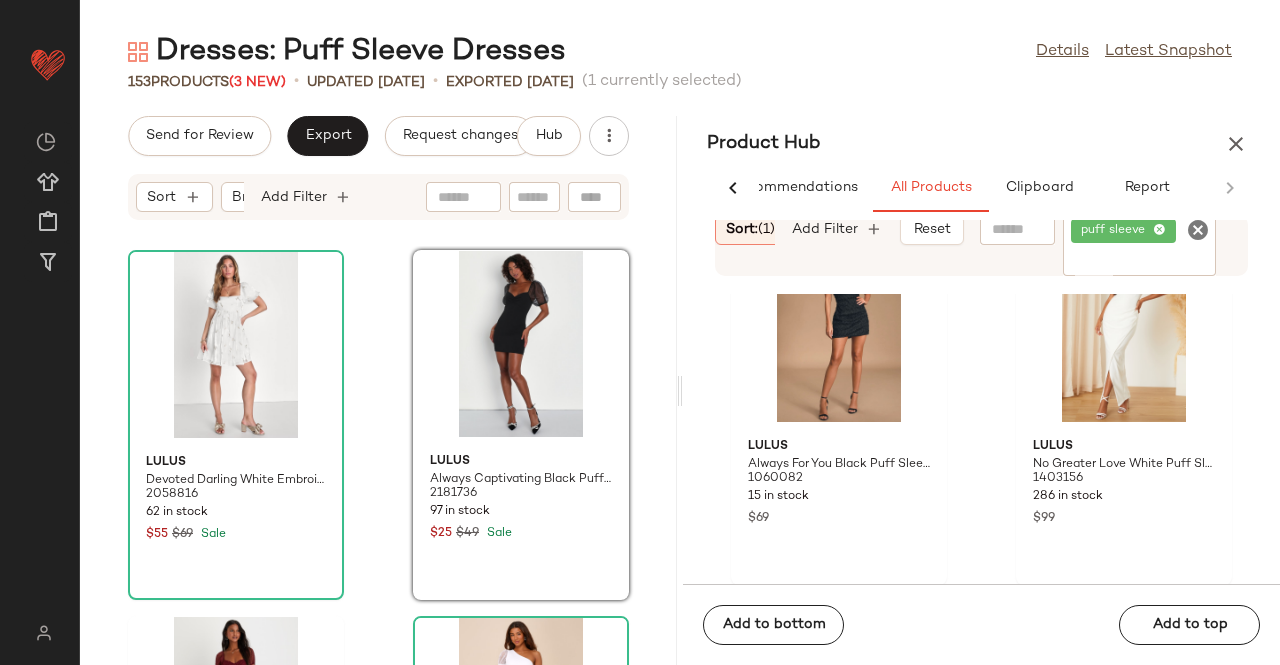 click at bounding box center [1236, 144] 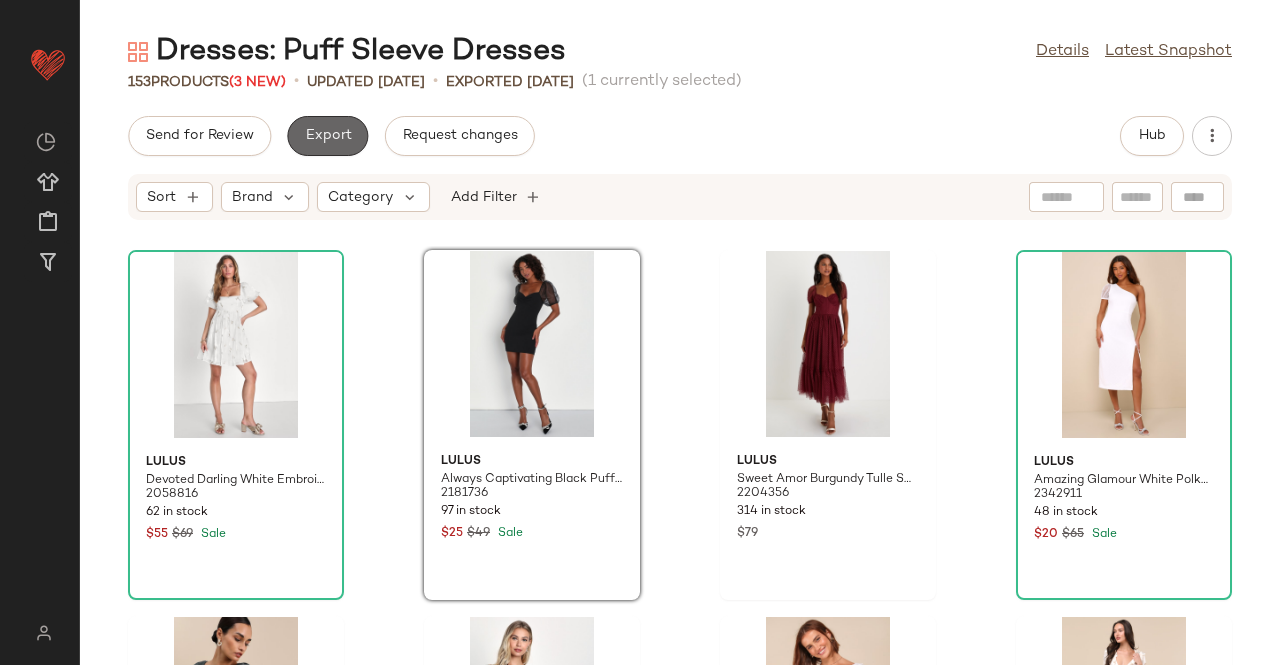 click on "Export" 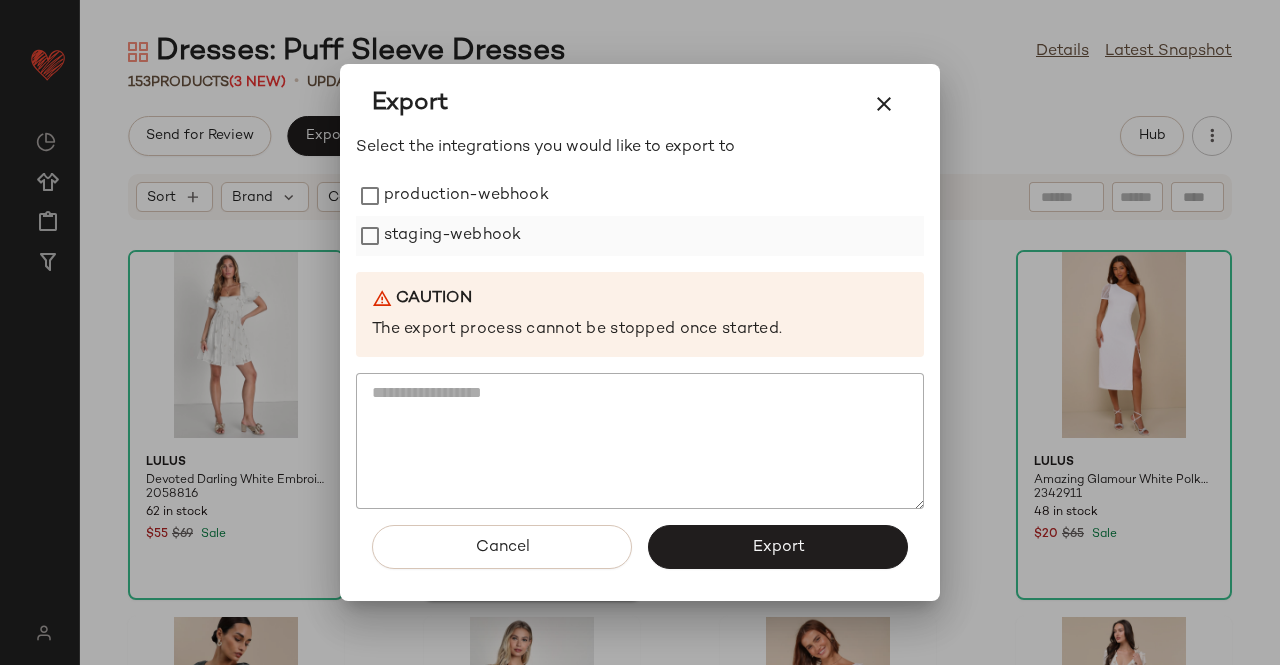 click on "staging-webhook" at bounding box center (452, 236) 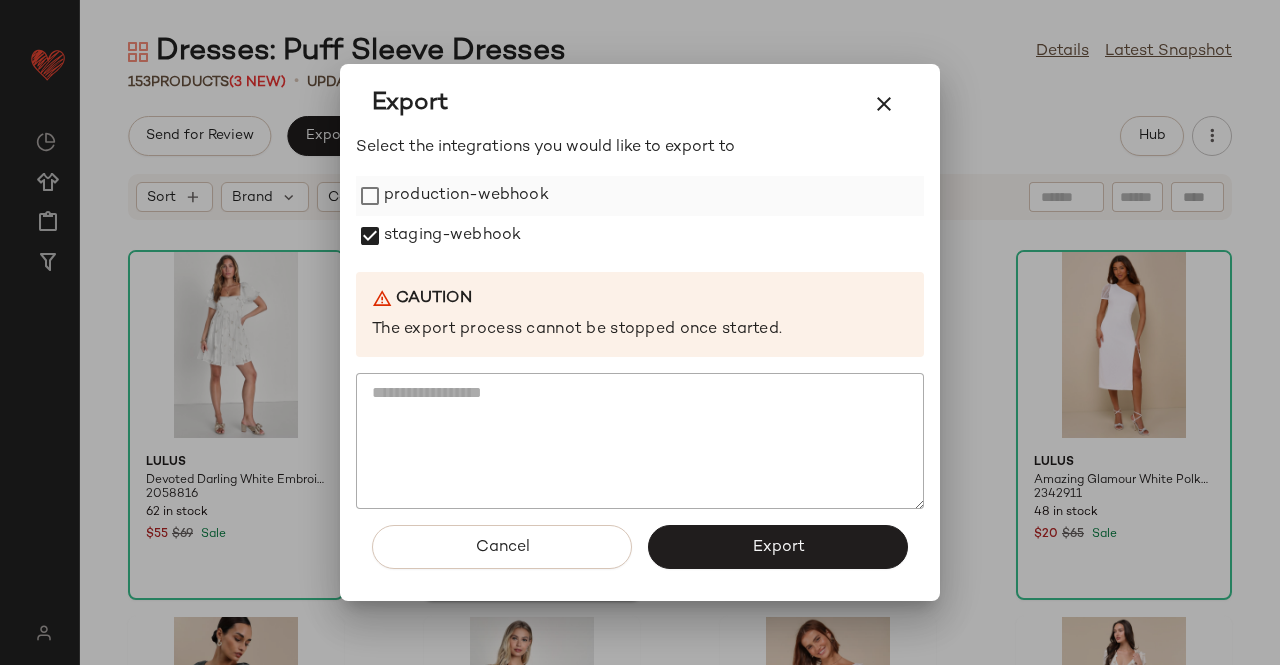 click on "production-webhook" at bounding box center [466, 196] 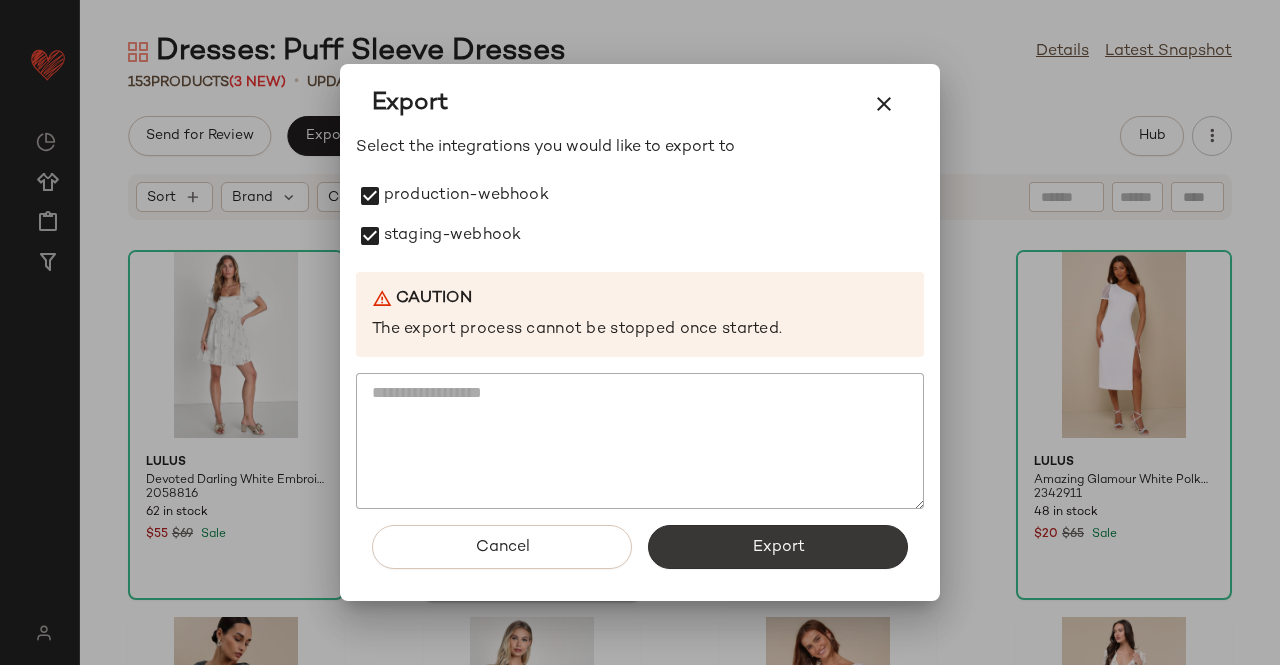 click on "Export" at bounding box center [778, 547] 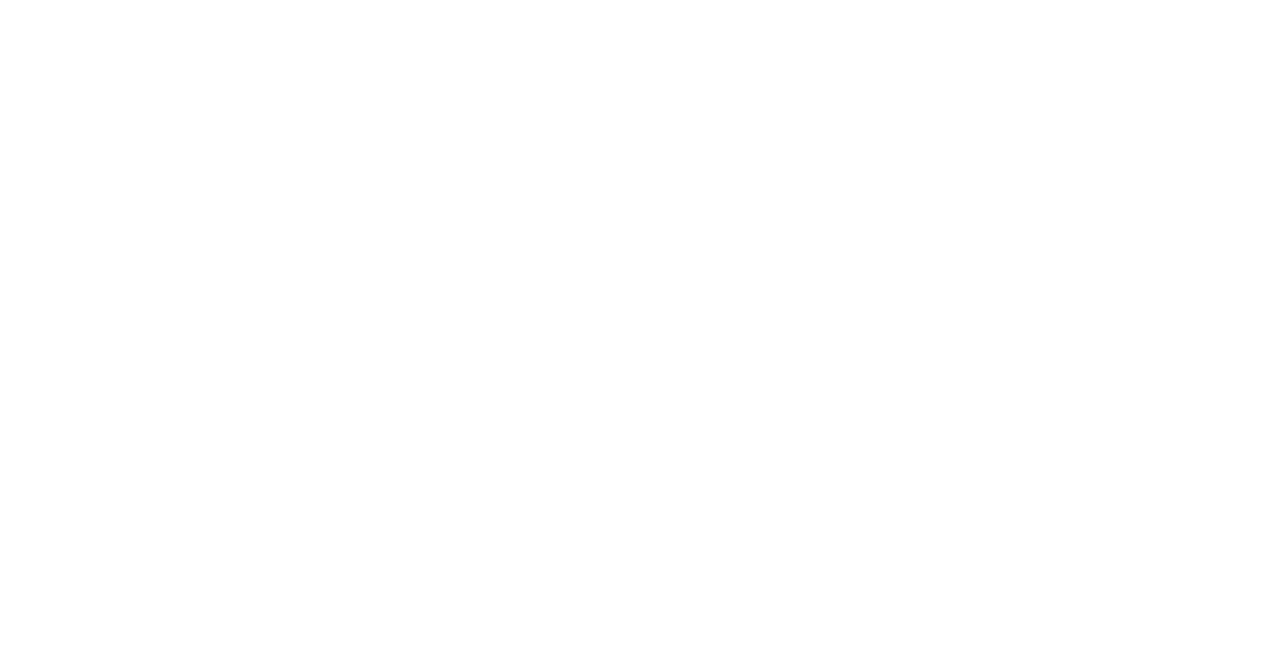 scroll, scrollTop: 0, scrollLeft: 0, axis: both 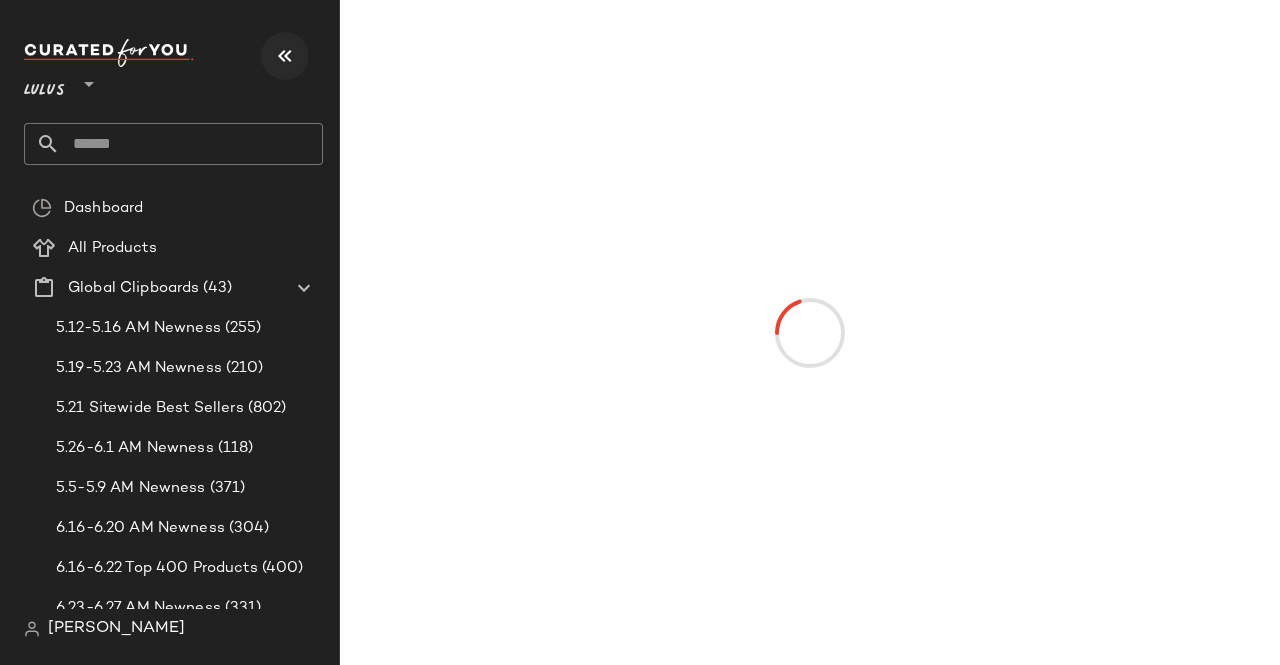 click at bounding box center (285, 56) 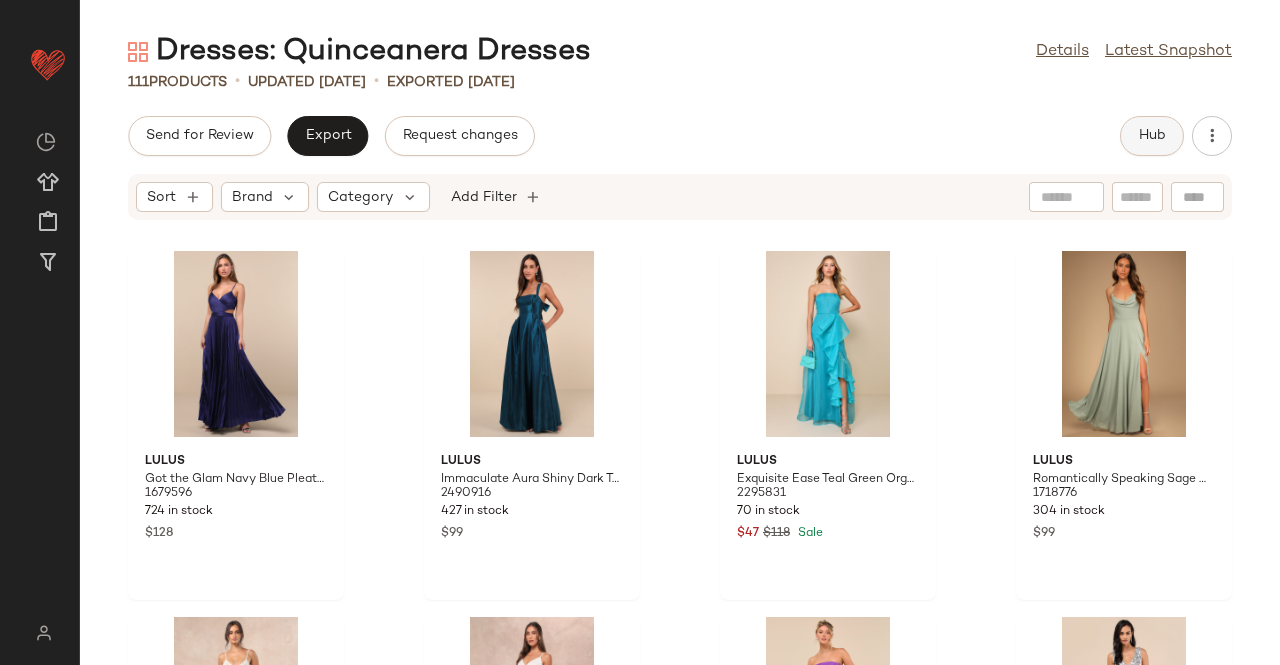 click on "Send for Review   Export   Request changes   Hub  Sort  Brand  Category  Add Filter  Lulus Got the Glam Navy Blue Pleated Cutout Maxi Dress 1679596 724 in stock $128 Lulus Immaculate Aura Shiny Dark Teal Taffeta Maxi Dress With Pockets 2490916 427 in stock $99 Lulus Exquisite Ease Teal Green Organza Strapless Ruffled Maxi Dress 2295831 70 in stock $47 $118 Sale Lulus Romantically Speaking Sage Green Cowl Lace-Up Maxi Dress 1718776 304 in stock $99 Lulus [PERSON_NAME] and Silver Beaded Mermaid Maxi Dress 2651311 218 in stock $298 Lulus Adoringly Yours White Tiered 3D Floral Maxi Dress 2455271 276 in stock $178 Lulus Exquisite Ease Purple Organza Strapless Ruffled Maxi Dress 2619651 84 in stock $20 $118 Sale Lulus Cecina Silver Ombre Sequin Sleeveless Maxi Dress 2585691 40 in stock $38 $128 Sale Lulus Lonica Mauve Sequin Beaded Strapless Maxi Dress 2650611 415 in stock $99 Lulus Lovely Boldness Purple Multi Watercolor Pleated Maxi Dress 2607151 193 in stock $83 $138 Sale Lulus 2636451 178 in stock $59 $99 Sale" at bounding box center (680, 390) 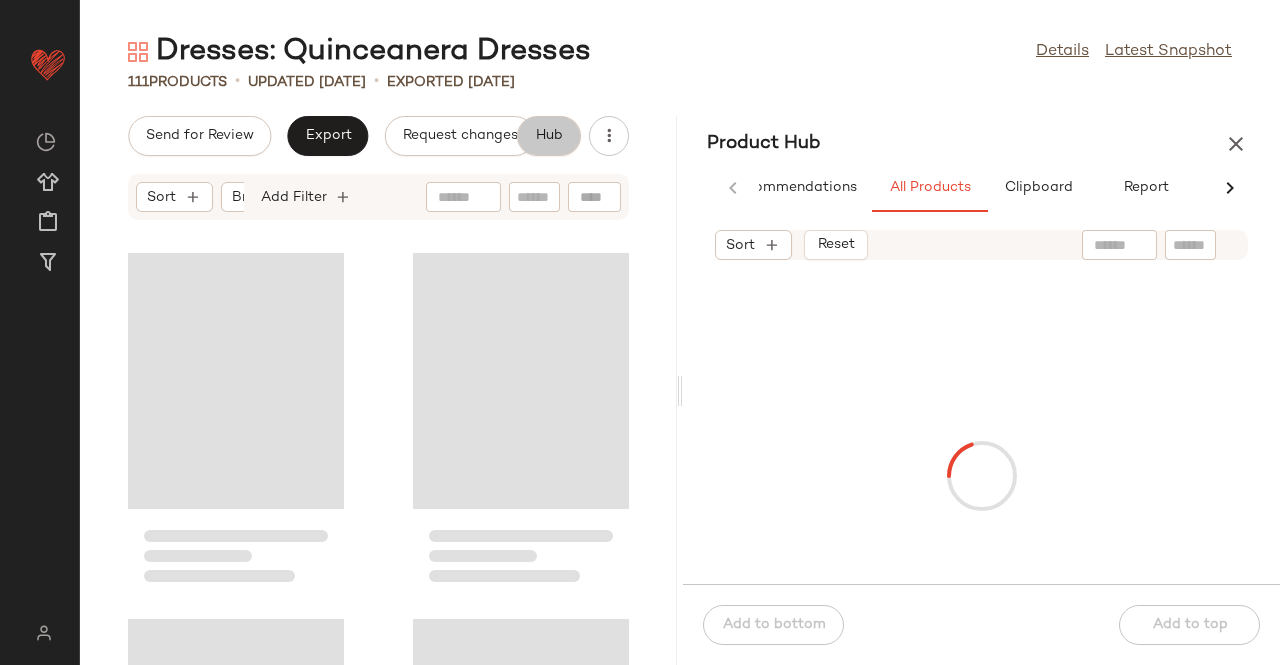 scroll, scrollTop: 0, scrollLeft: 62, axis: horizontal 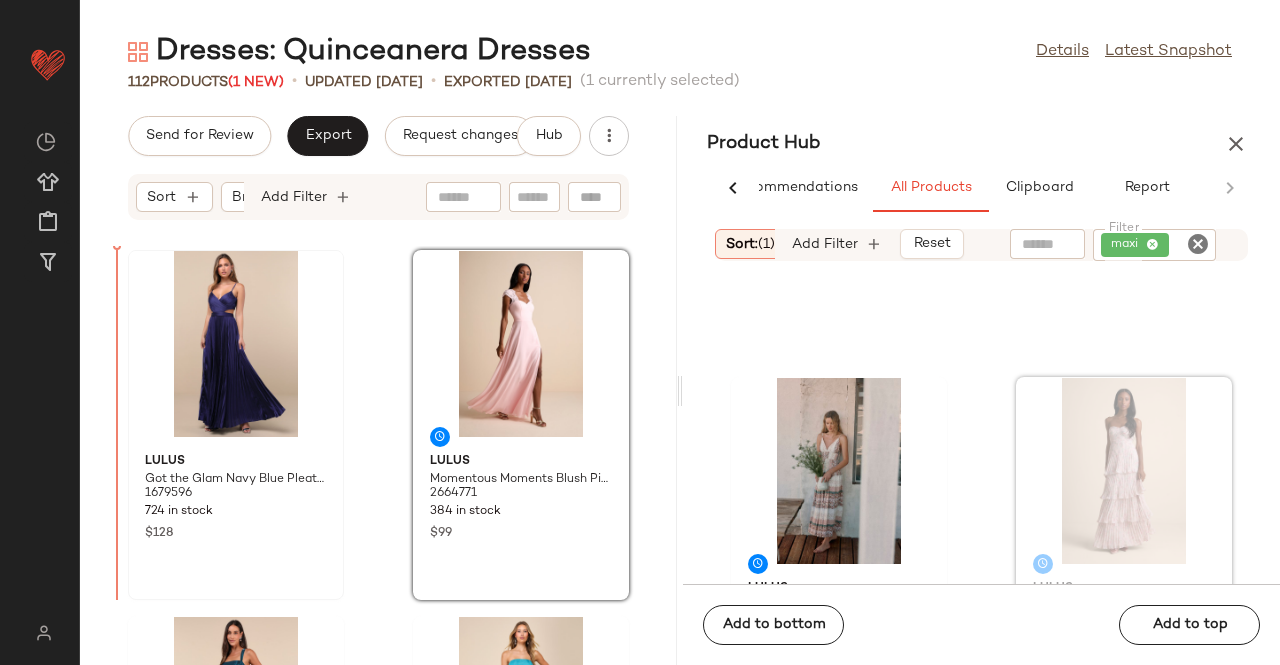 click on "Got the Glam Navy Blue Pleated Cutout Maxi Dress" at bounding box center (236, 480) 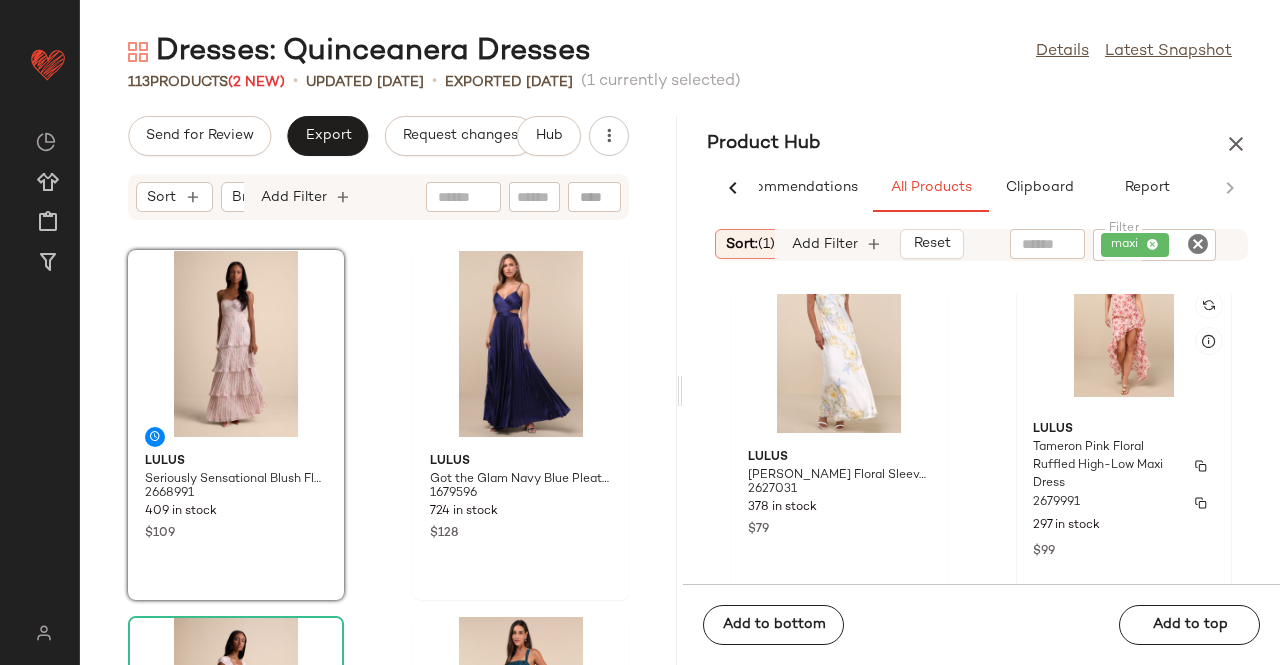 scroll, scrollTop: 3233, scrollLeft: 0, axis: vertical 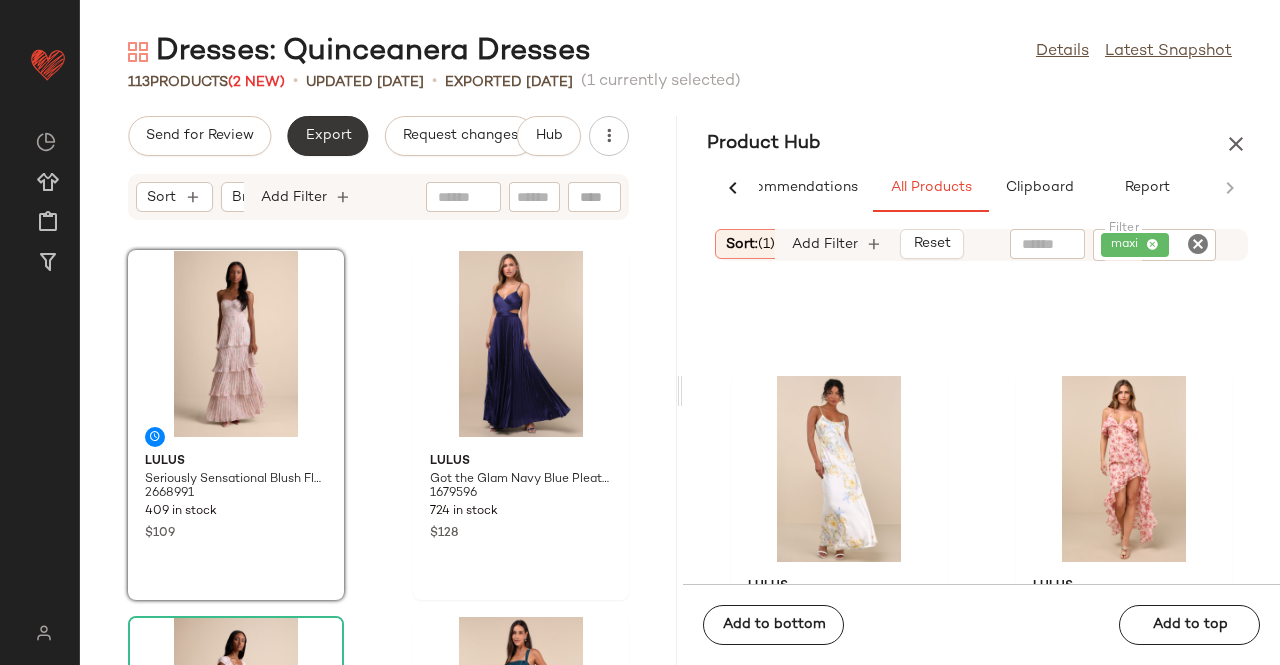 click on "Export" 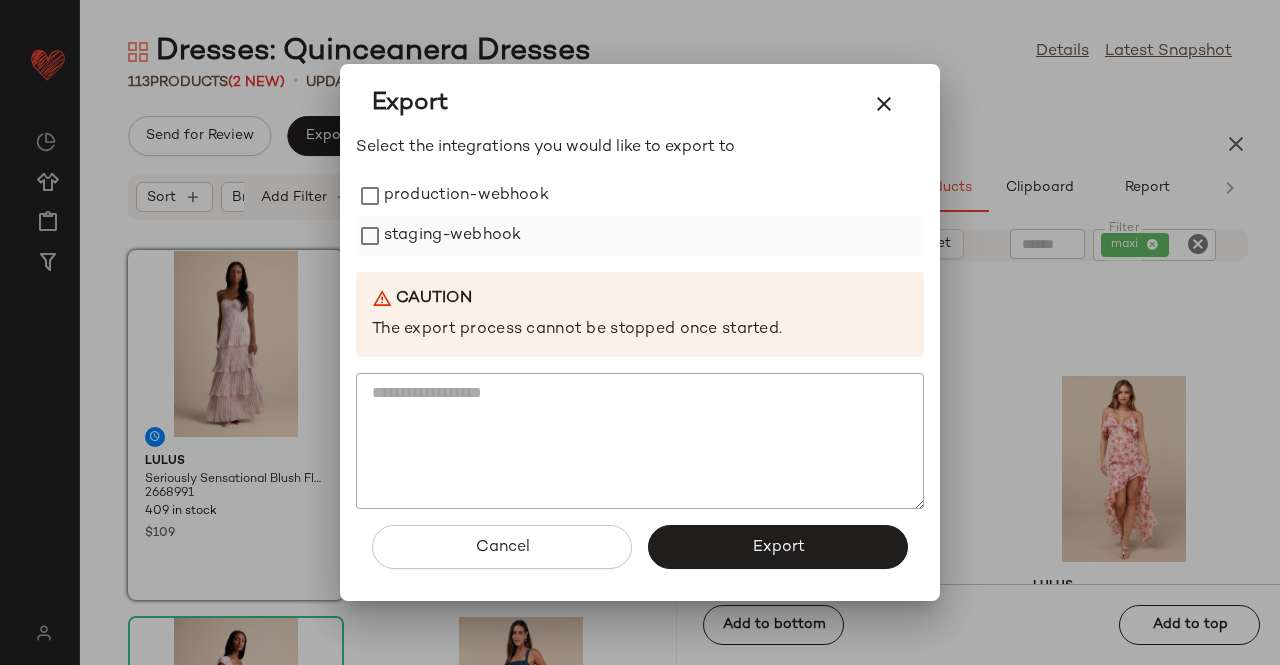 drag, startPoint x: 404, startPoint y: 186, endPoint x: 412, endPoint y: 229, distance: 43.737854 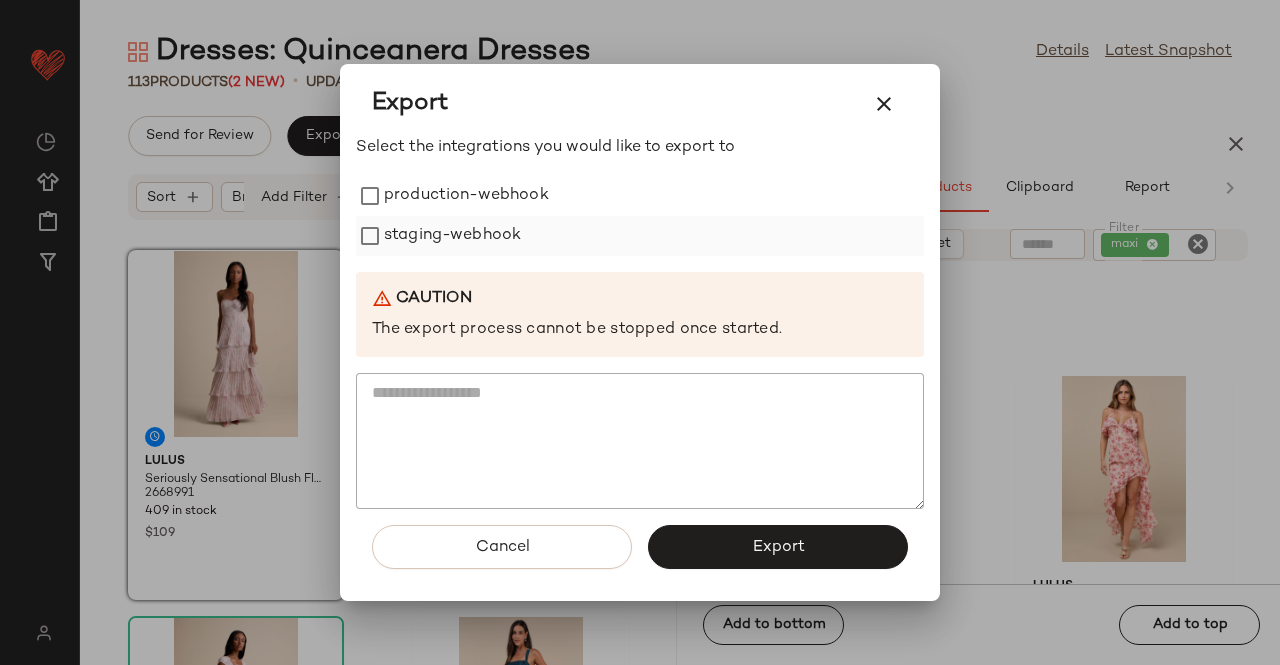 click on "production-webhook" at bounding box center [466, 196] 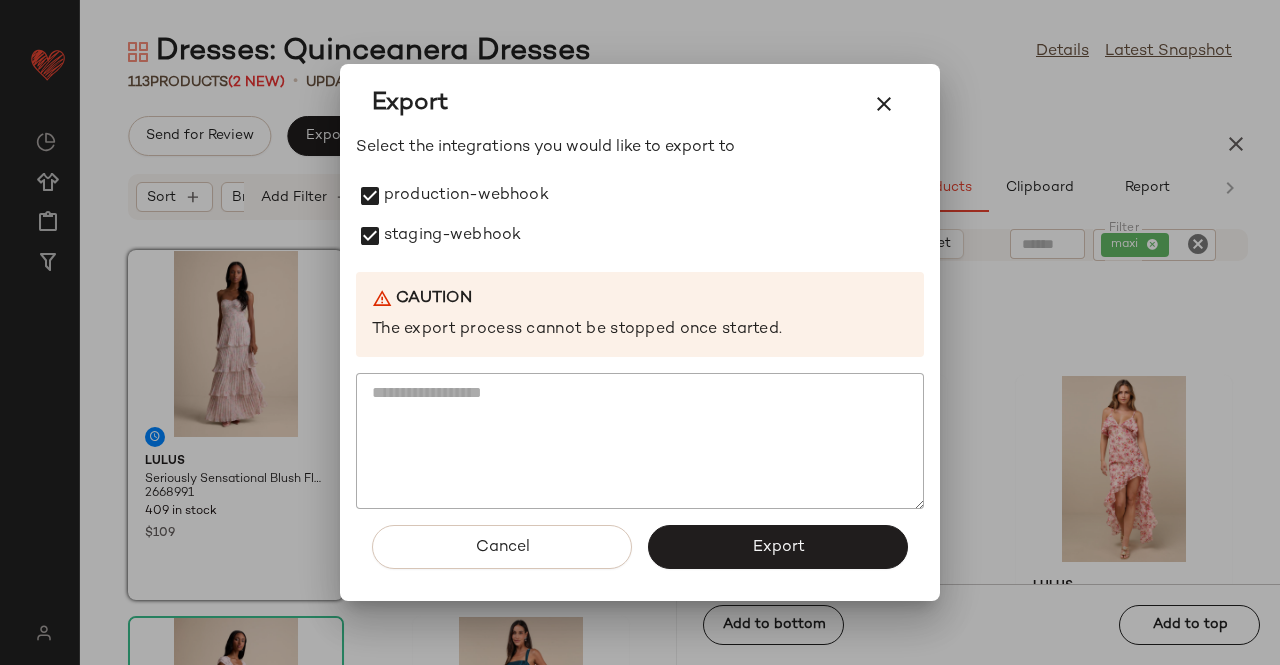 click on "Export" at bounding box center (778, 547) 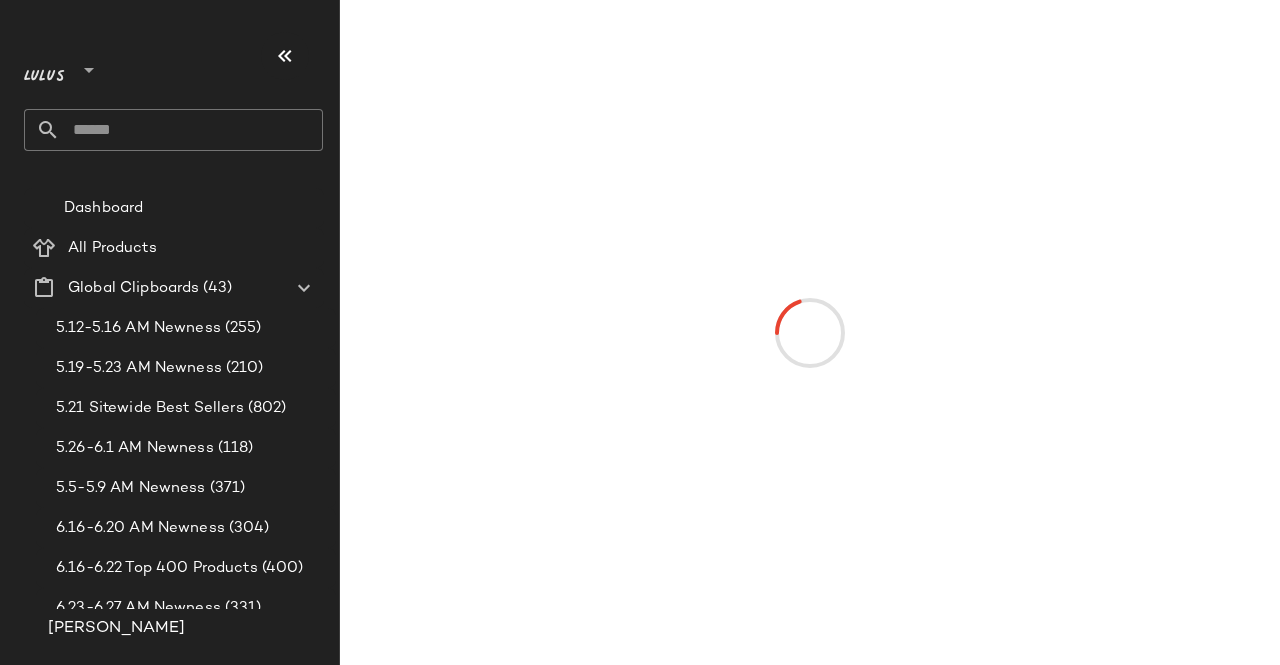 scroll, scrollTop: 0, scrollLeft: 0, axis: both 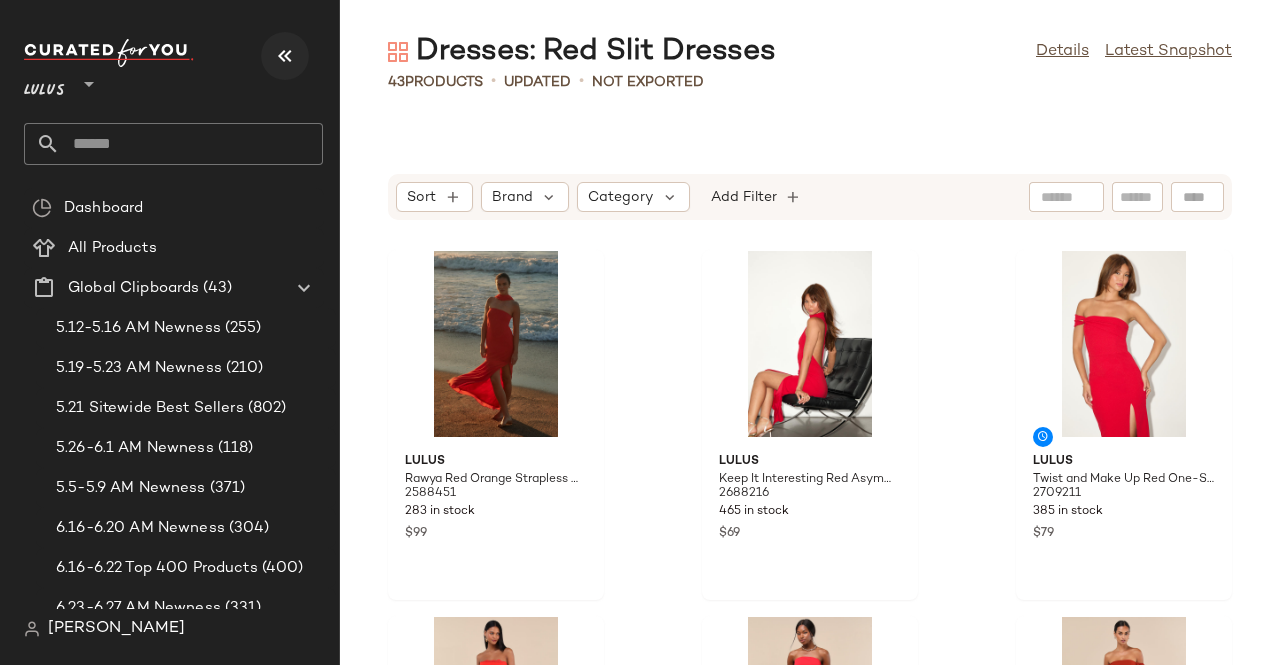 click at bounding box center [285, 56] 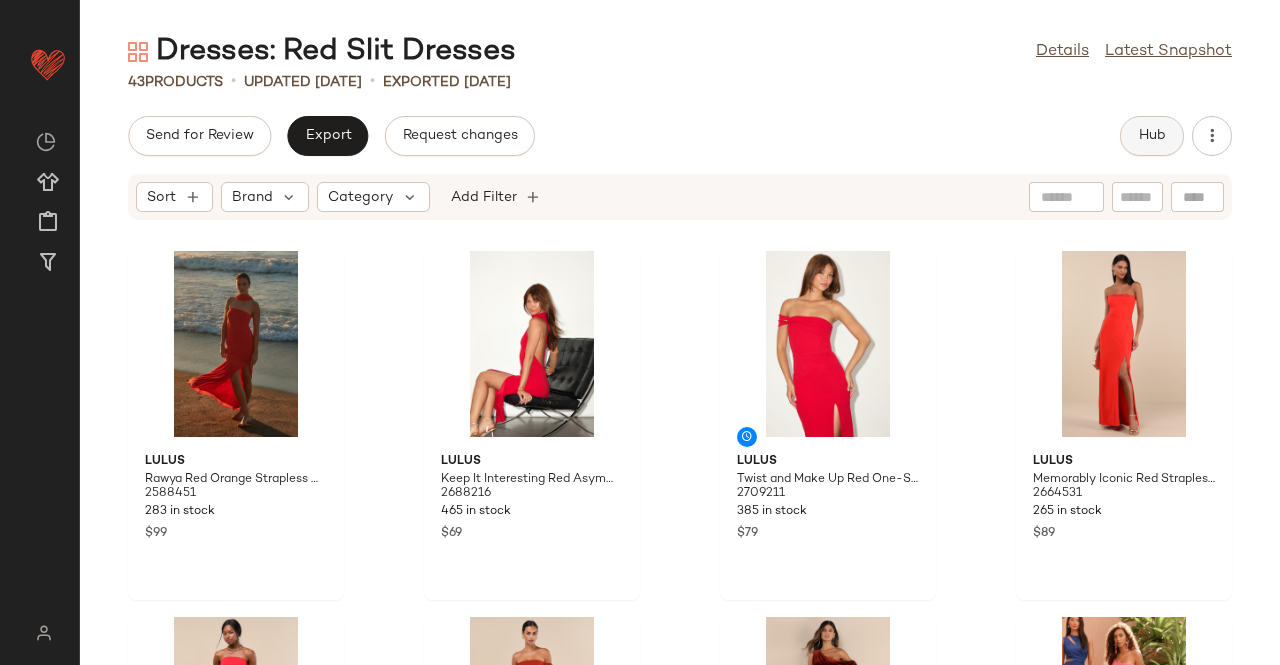 click on "Hub" at bounding box center (1152, 136) 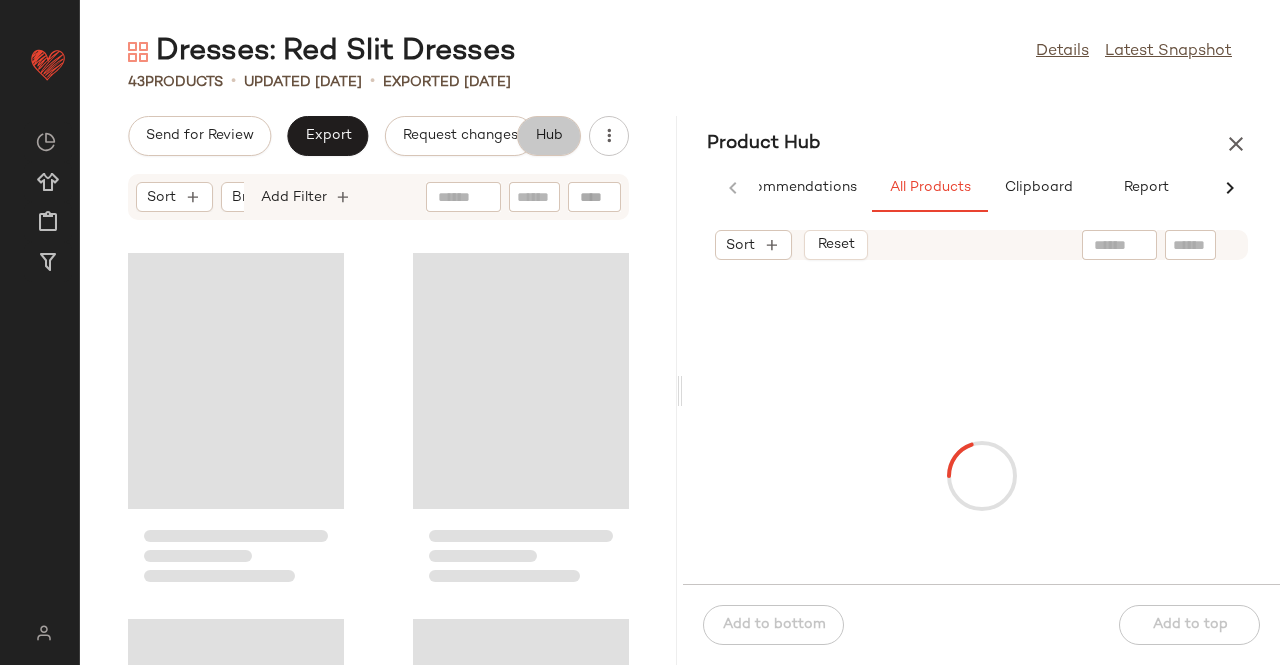 scroll, scrollTop: 0, scrollLeft: 62, axis: horizontal 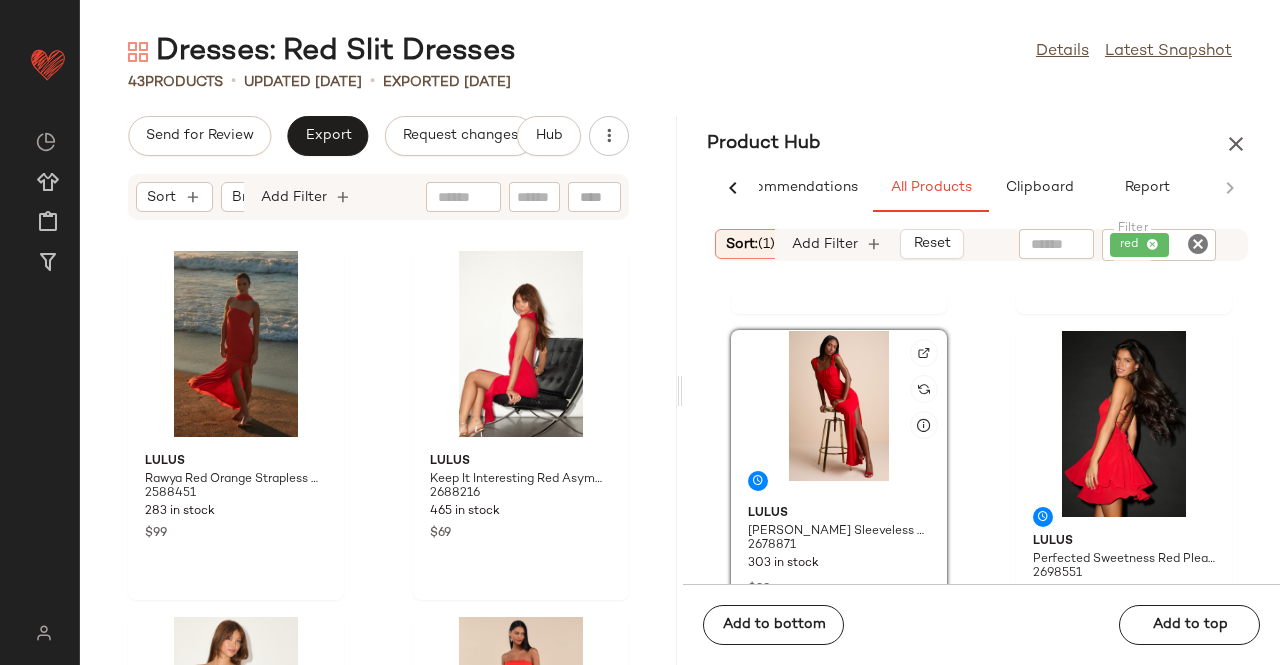 click 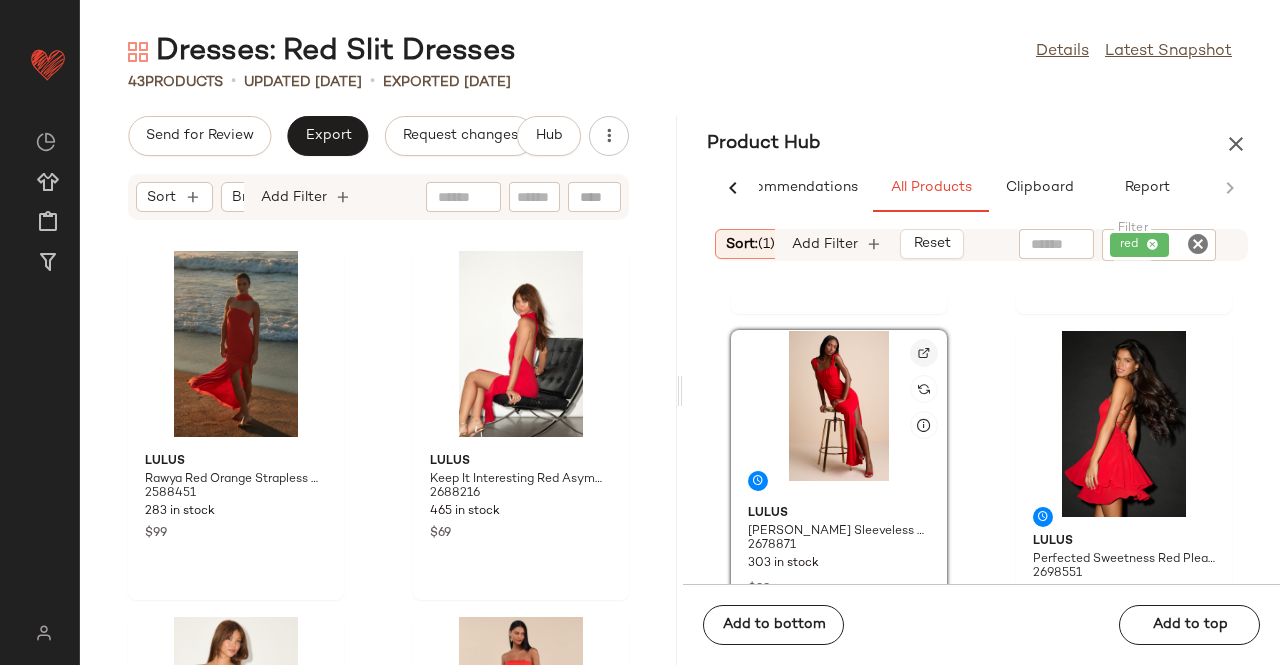 click at bounding box center (924, 353) 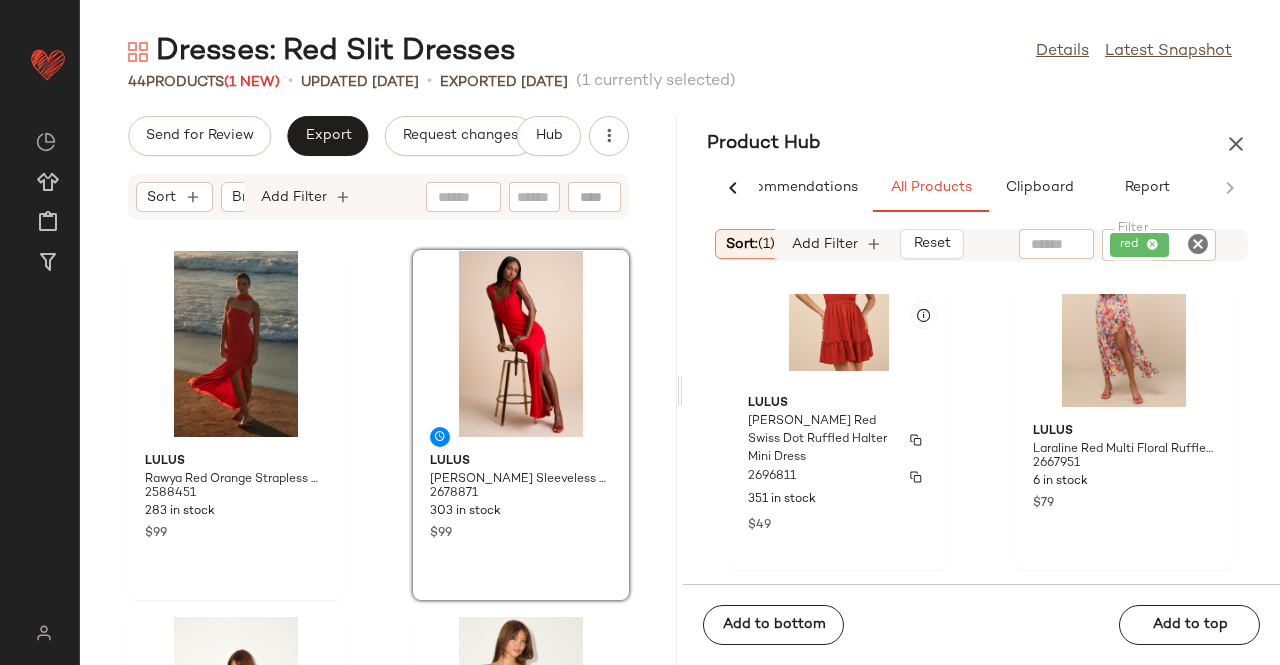 scroll, scrollTop: 1580, scrollLeft: 0, axis: vertical 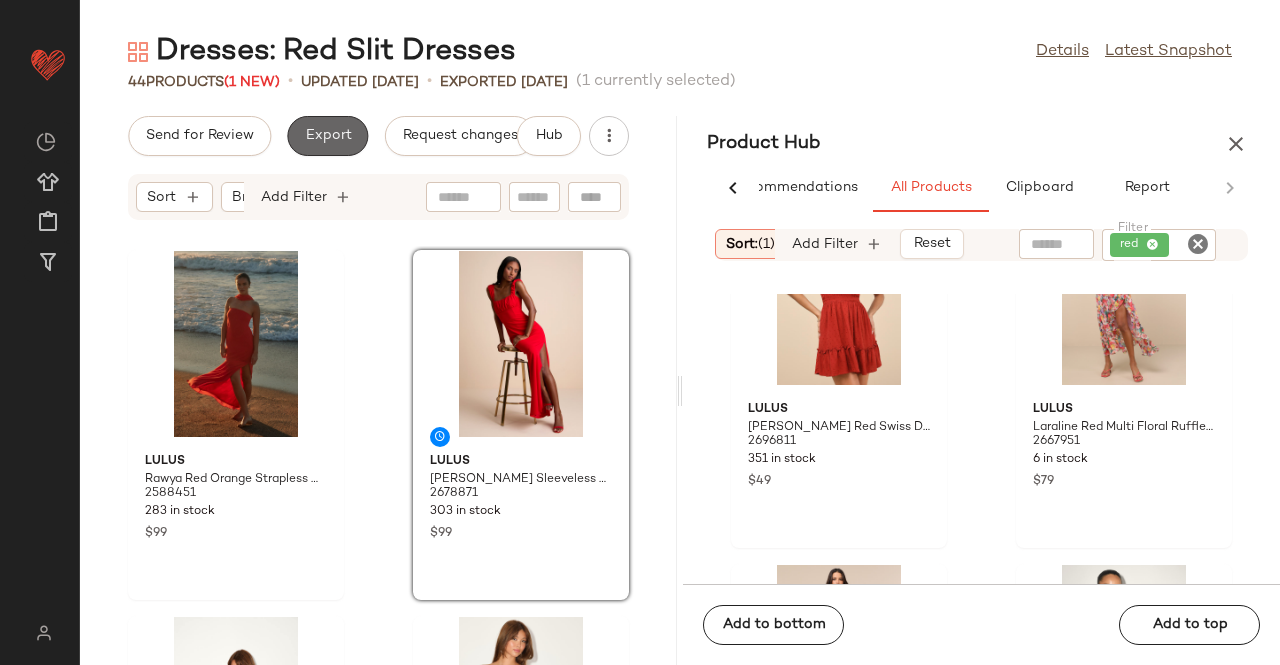 click on "Export" 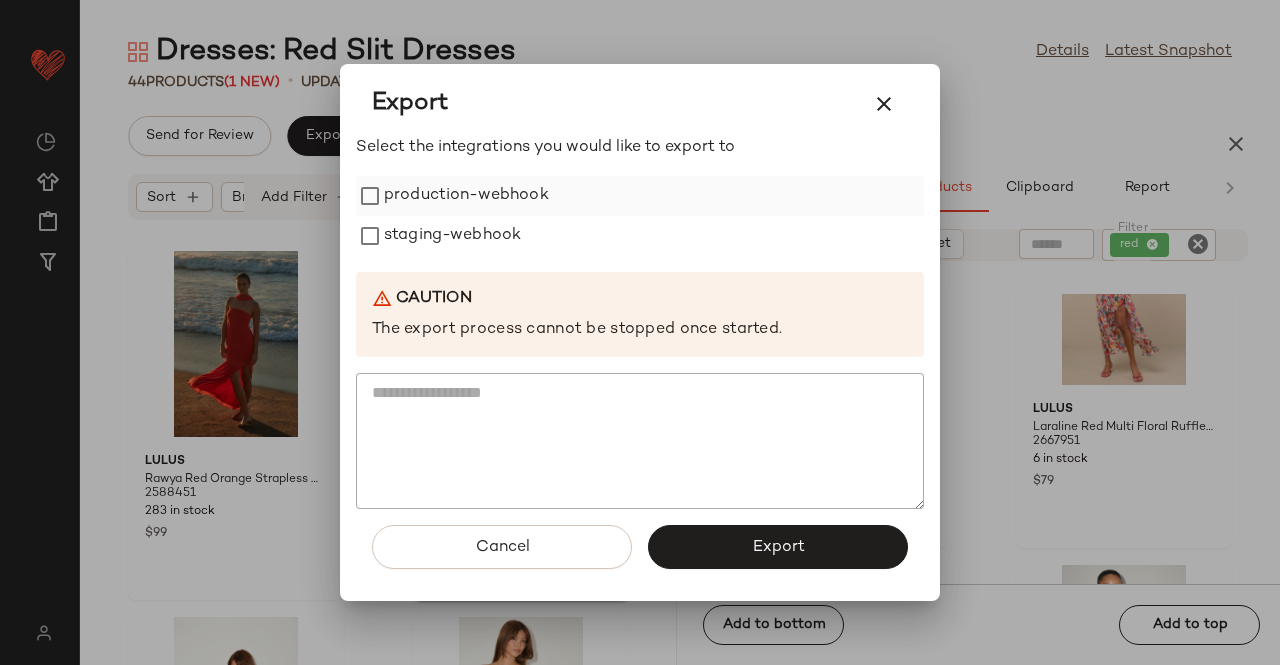 click on "production-webhook" 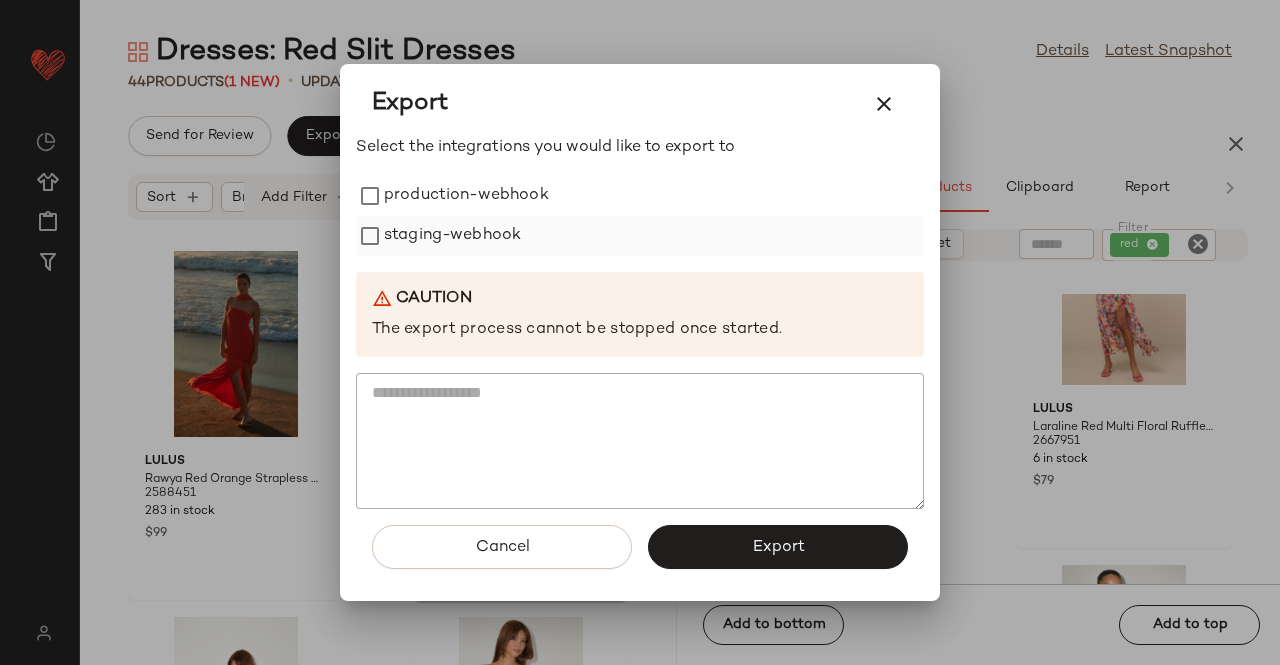 click on "staging-webhook" at bounding box center [452, 236] 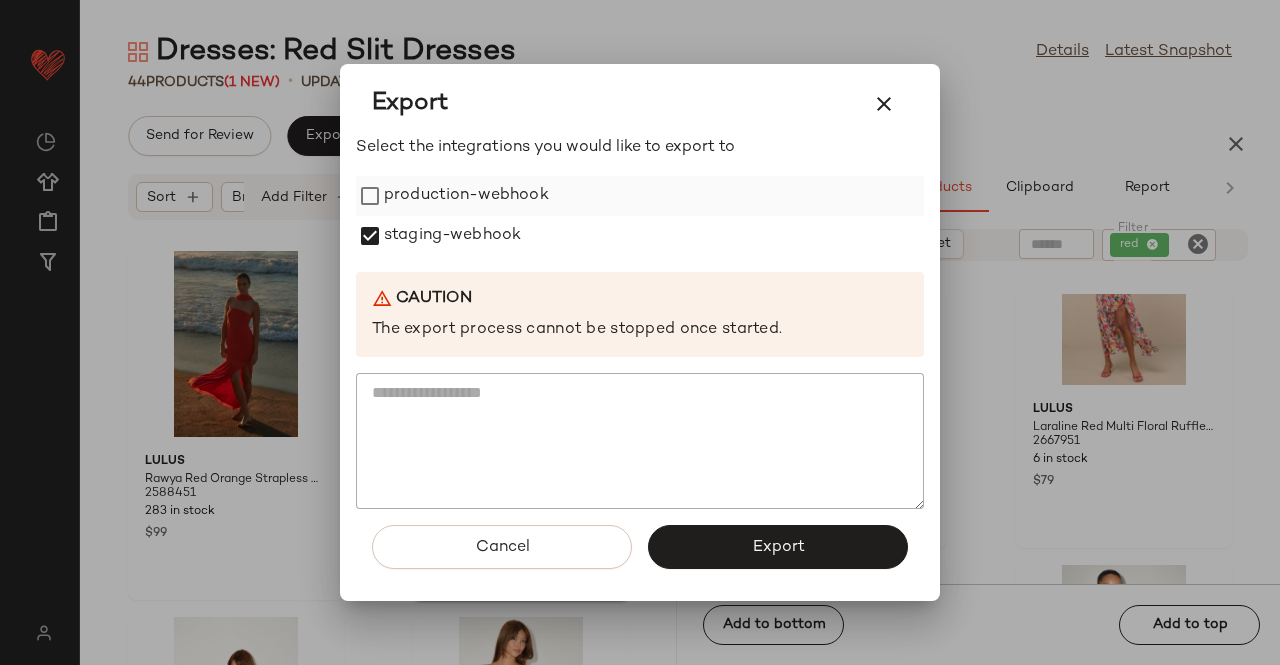 click on "production-webhook" at bounding box center (466, 196) 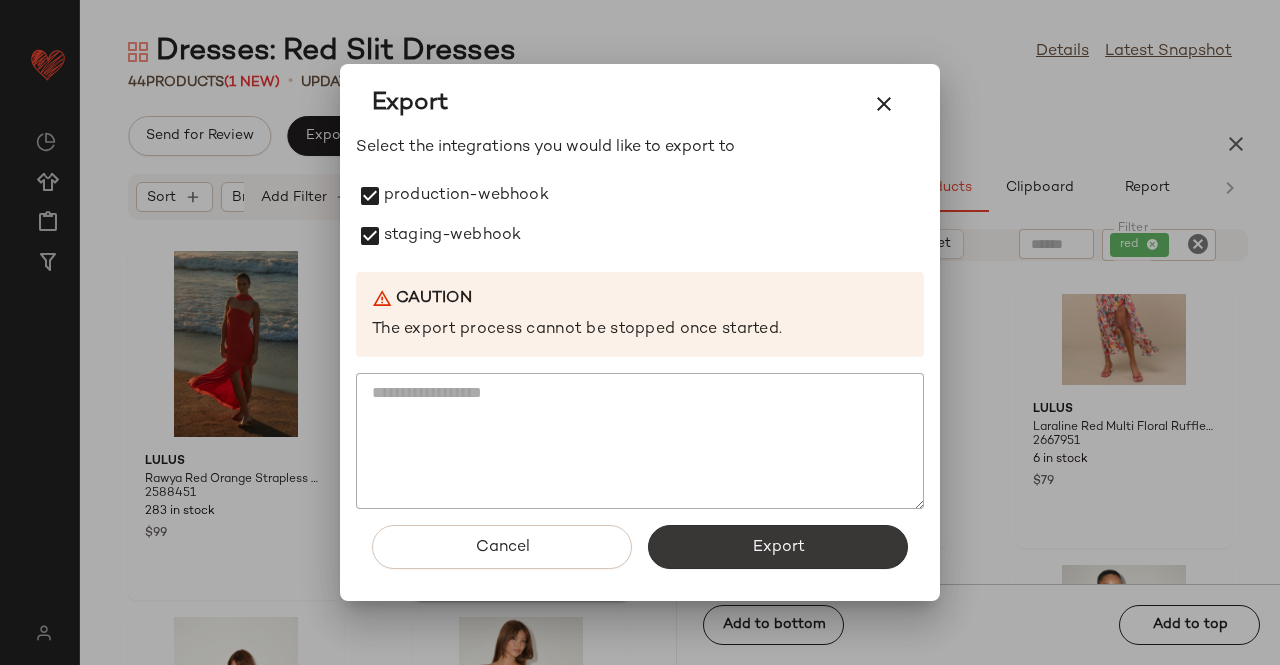 click on "Export" 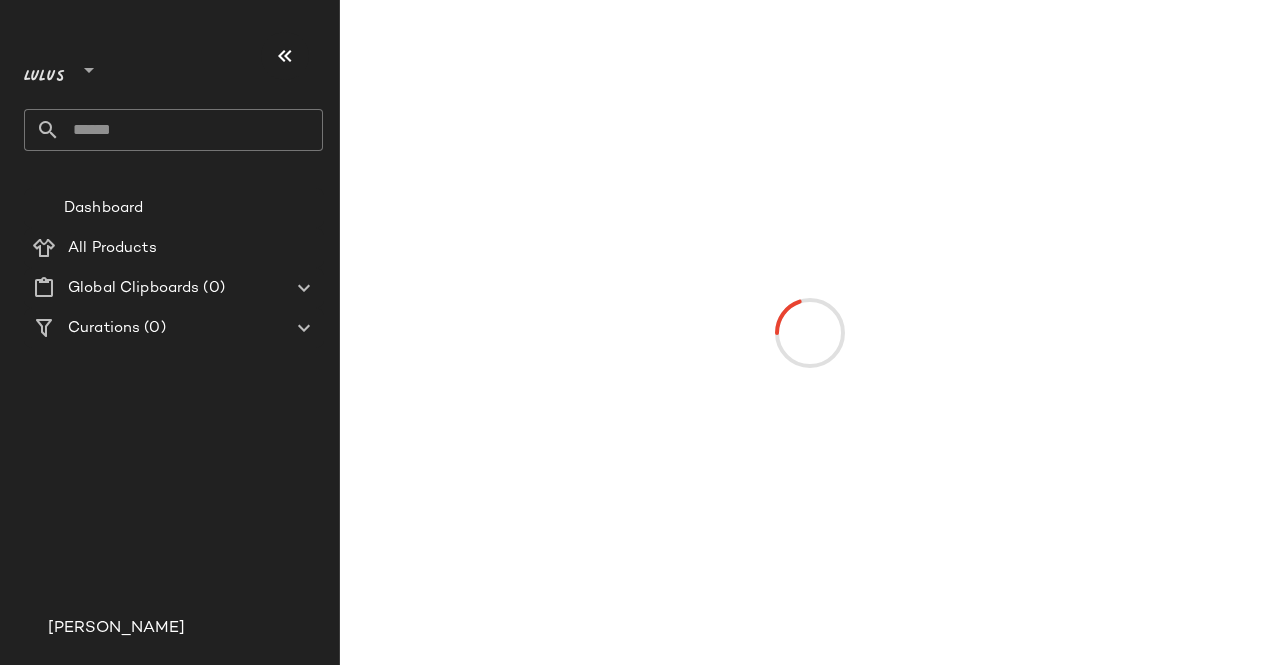scroll, scrollTop: 0, scrollLeft: 0, axis: both 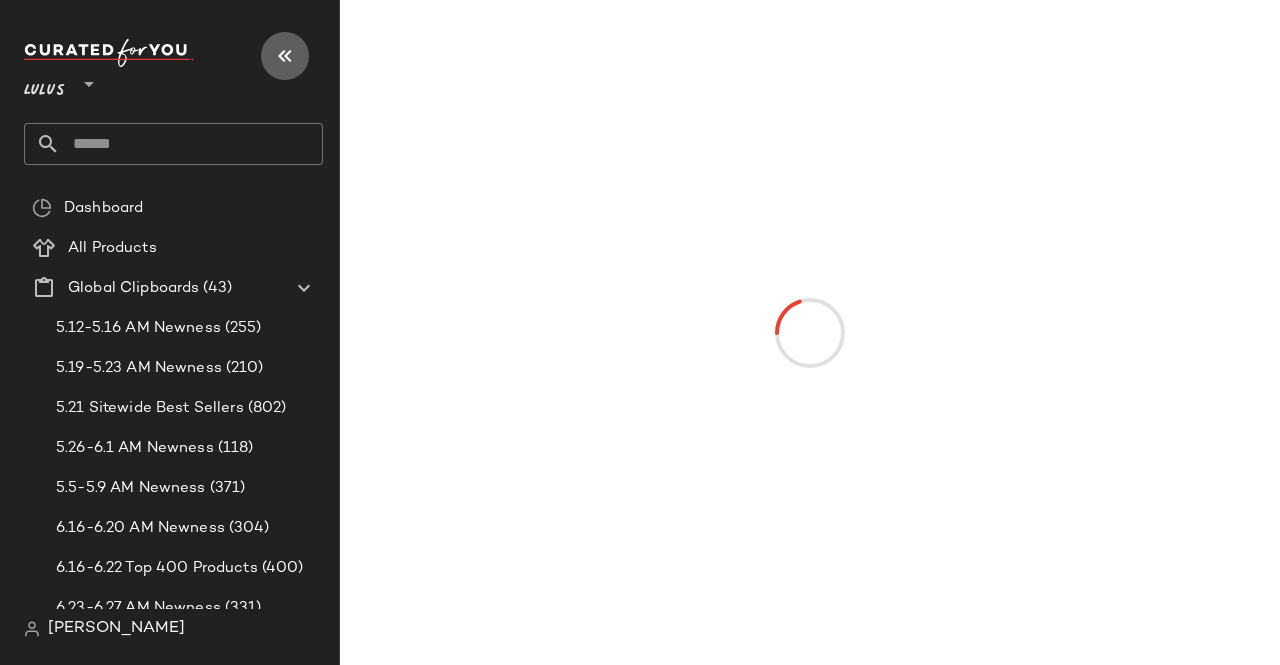 click at bounding box center [285, 56] 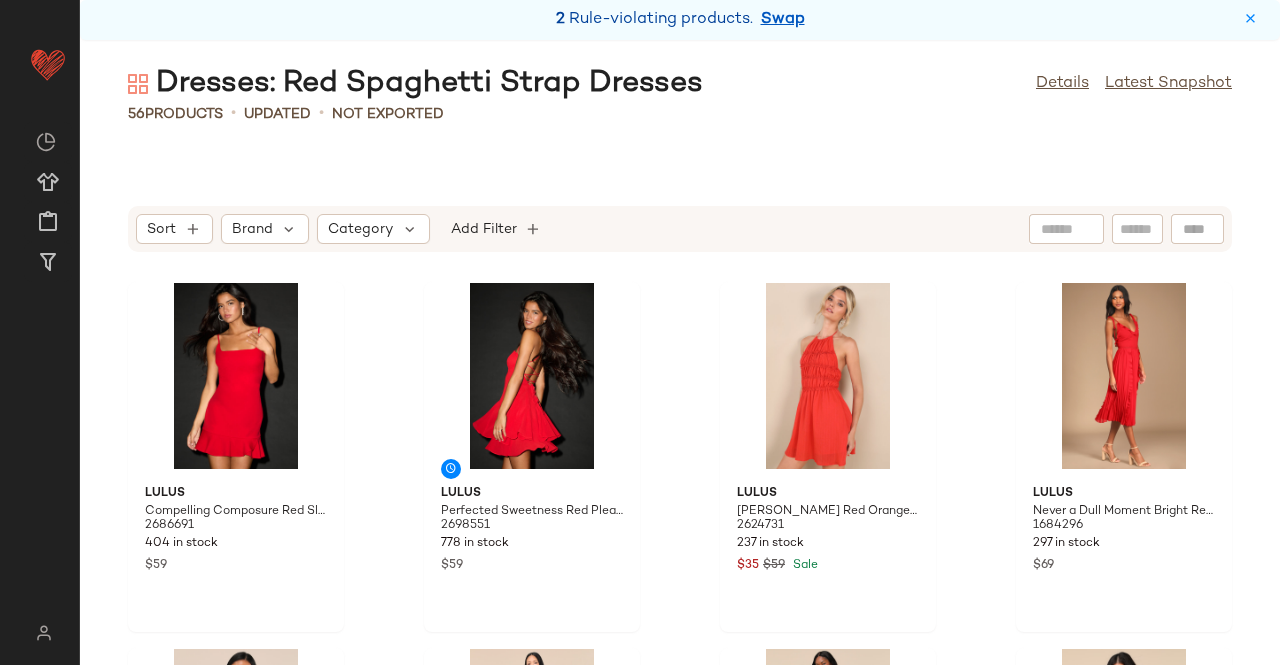 click on "Swap" at bounding box center [783, 20] 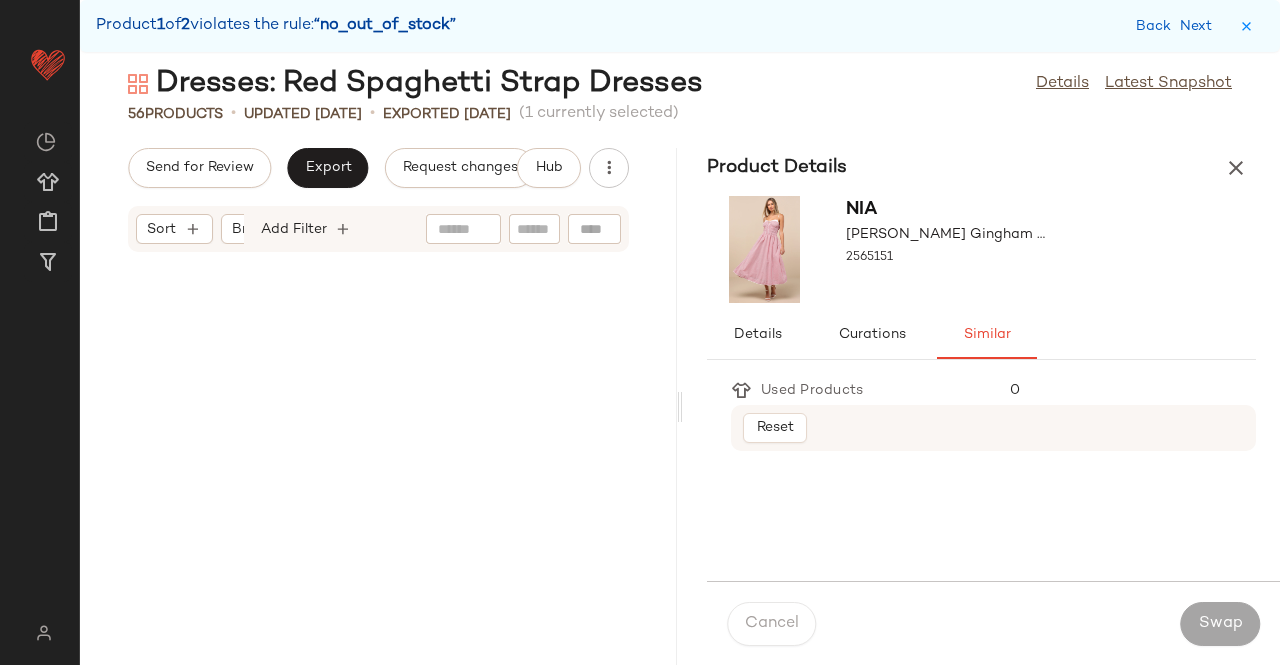 scroll, scrollTop: 4026, scrollLeft: 0, axis: vertical 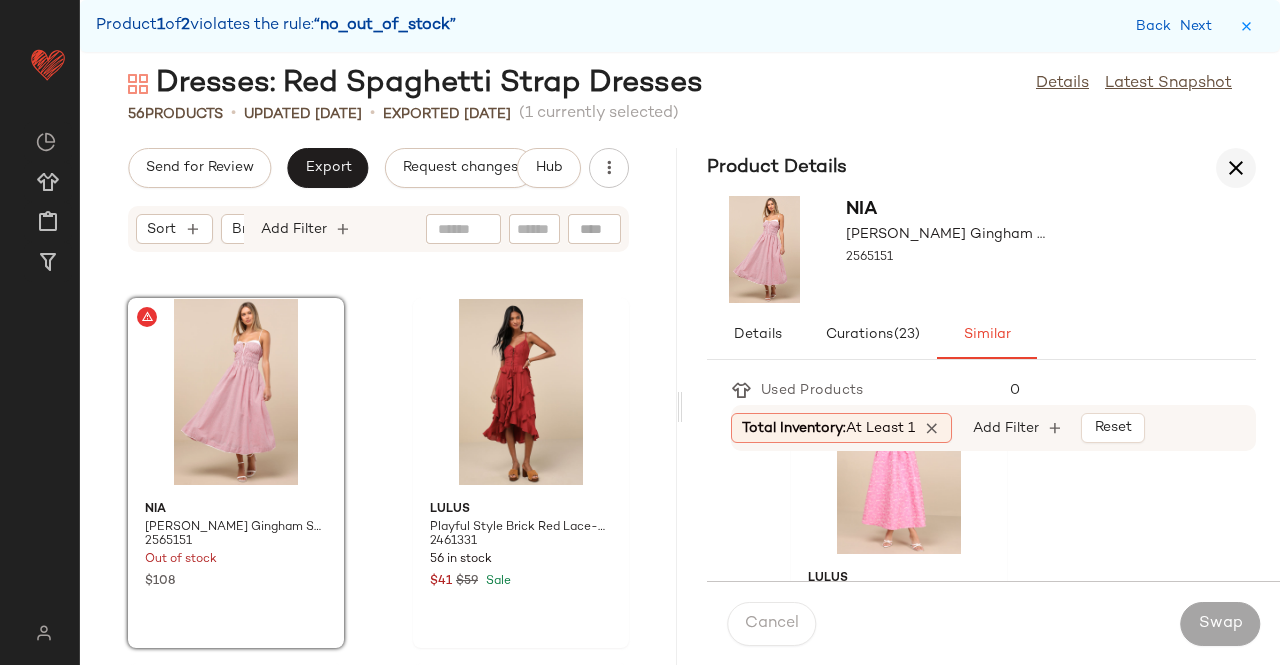 click at bounding box center (1236, 168) 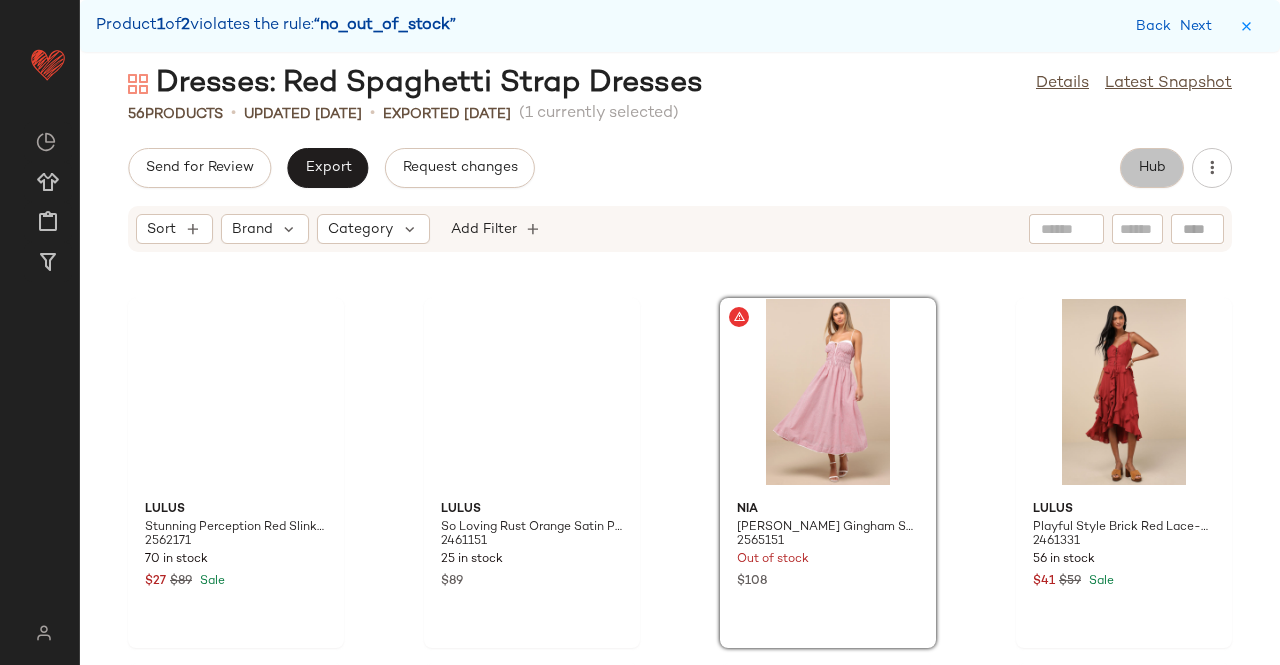 click on "Hub" 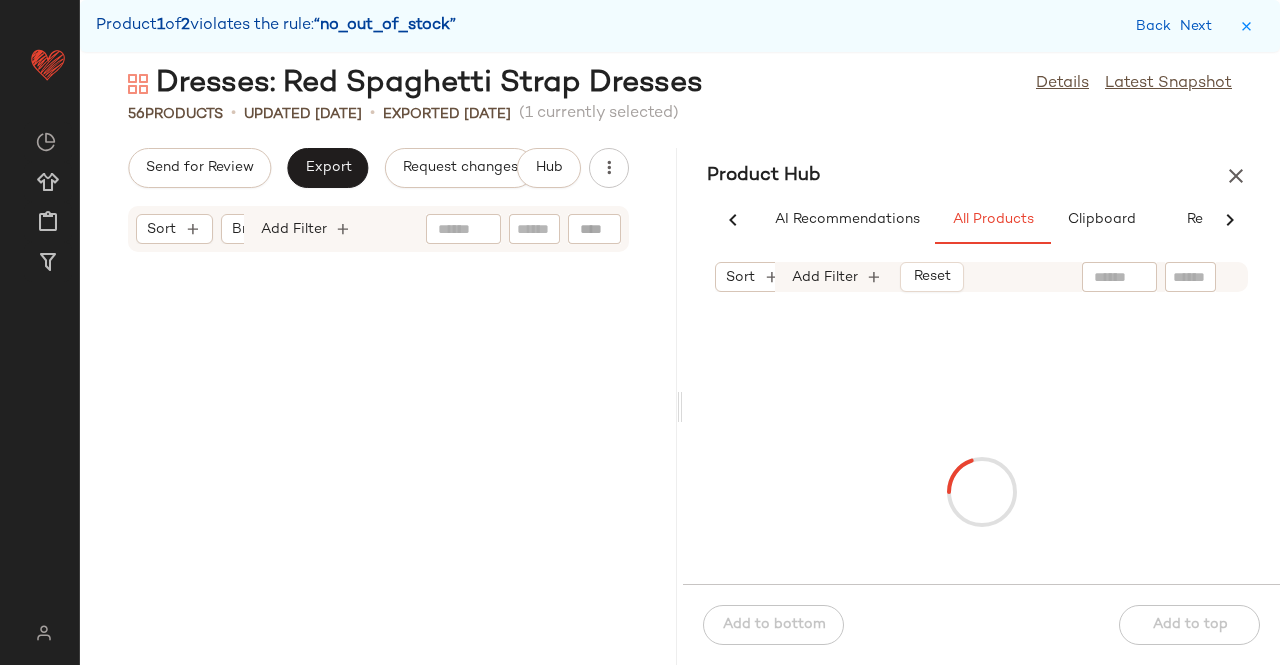 scroll, scrollTop: 0, scrollLeft: 62, axis: horizontal 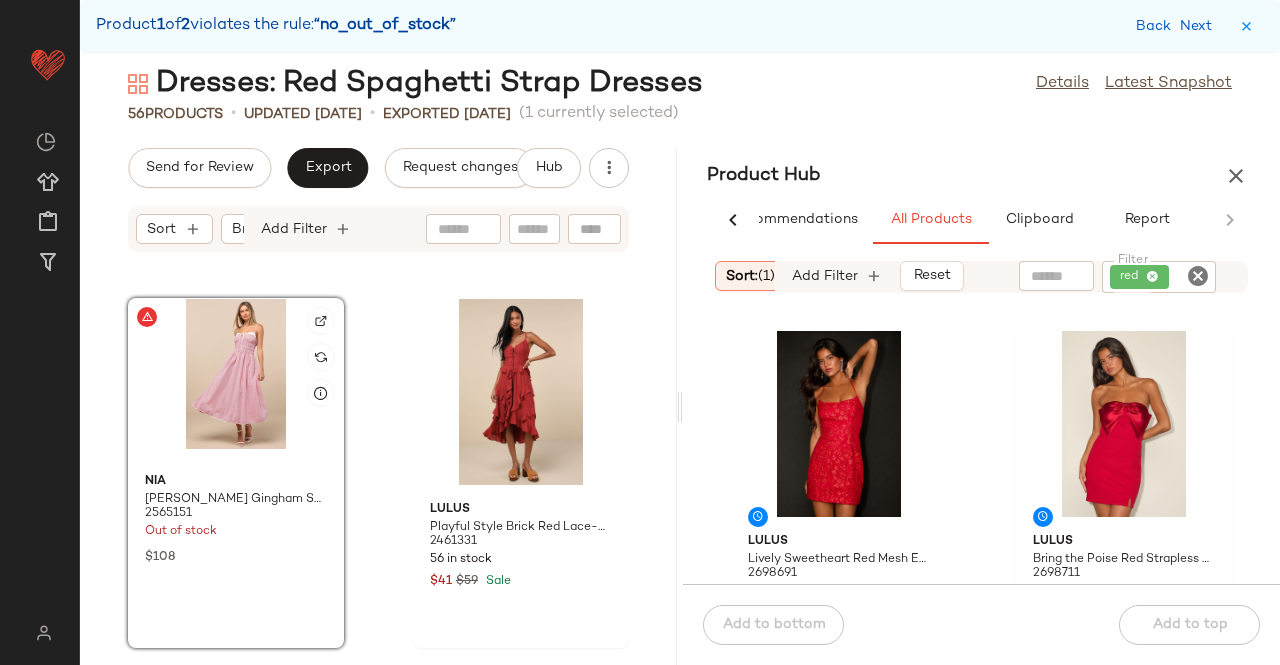 click 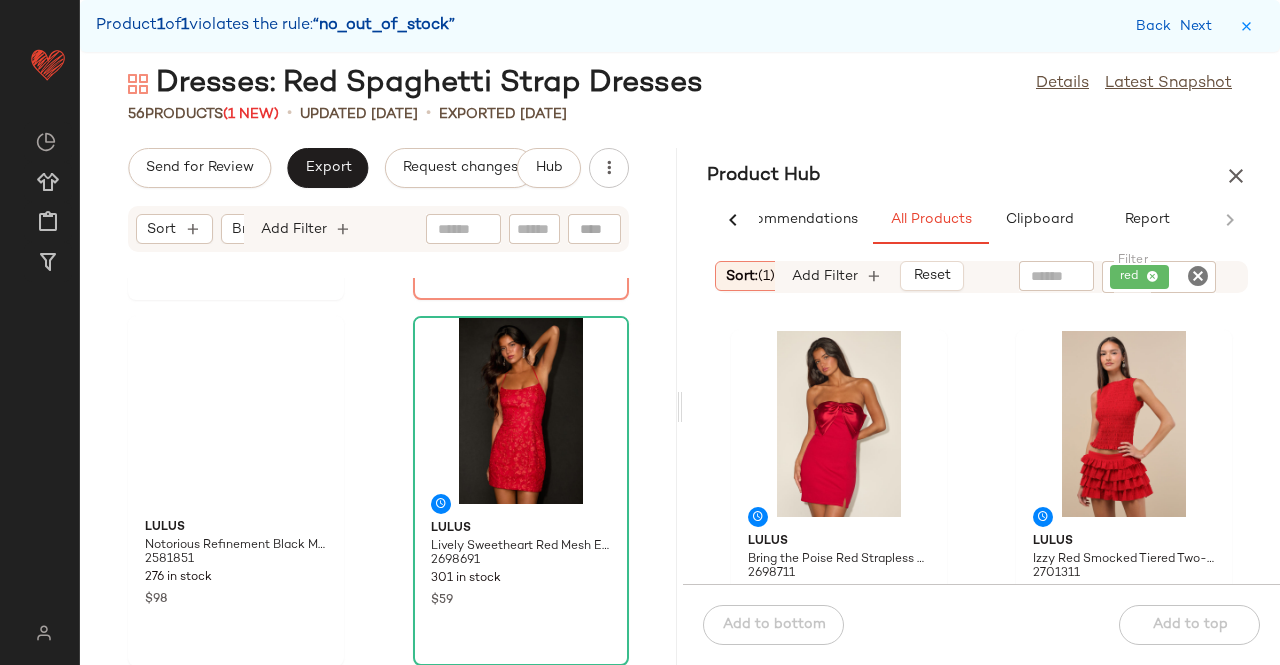 scroll, scrollTop: 9864, scrollLeft: 0, axis: vertical 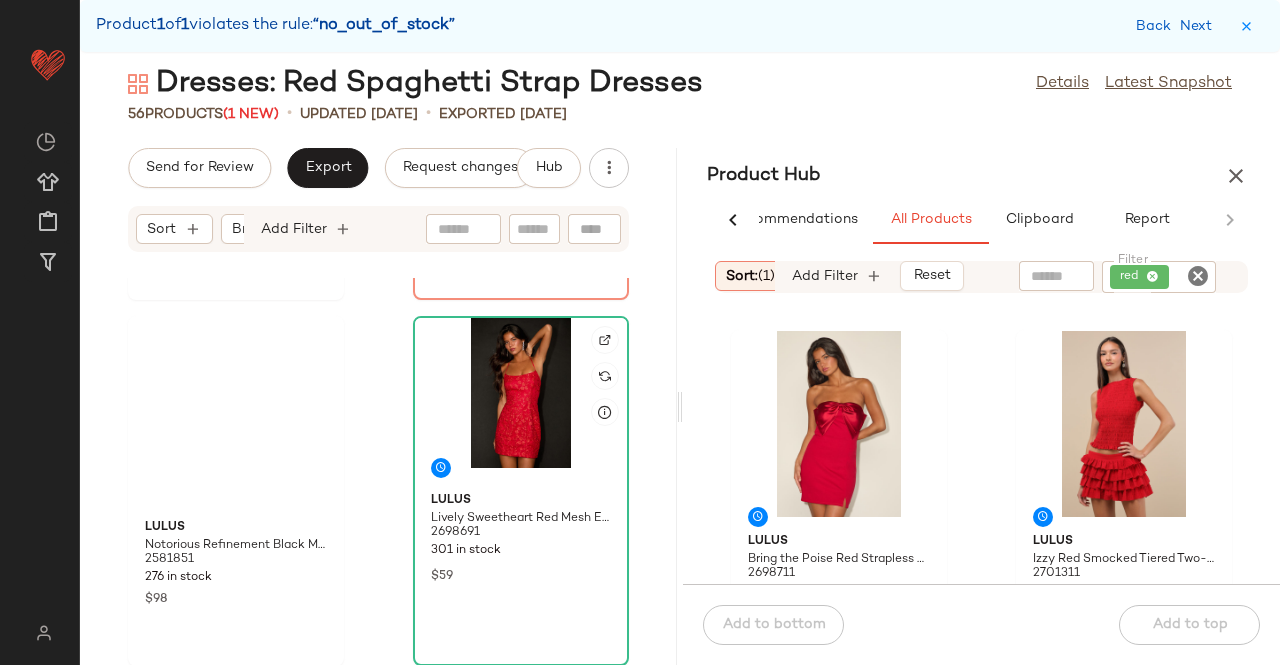click 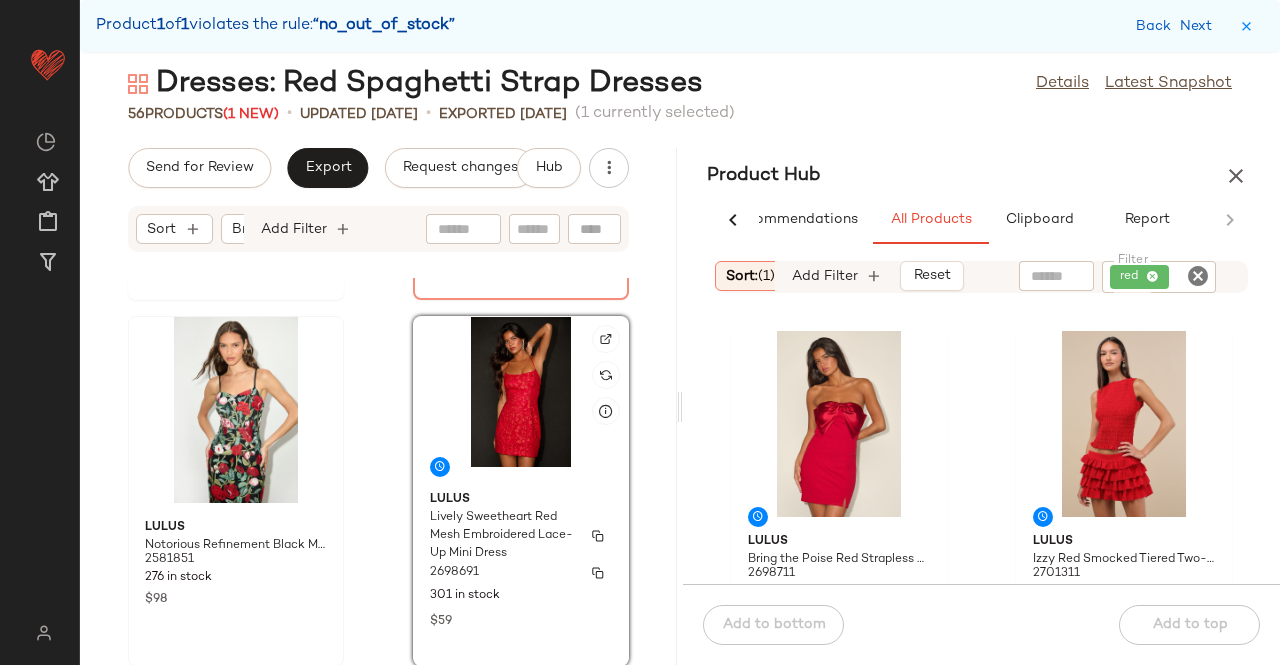 scroll, scrollTop: 9764, scrollLeft: 0, axis: vertical 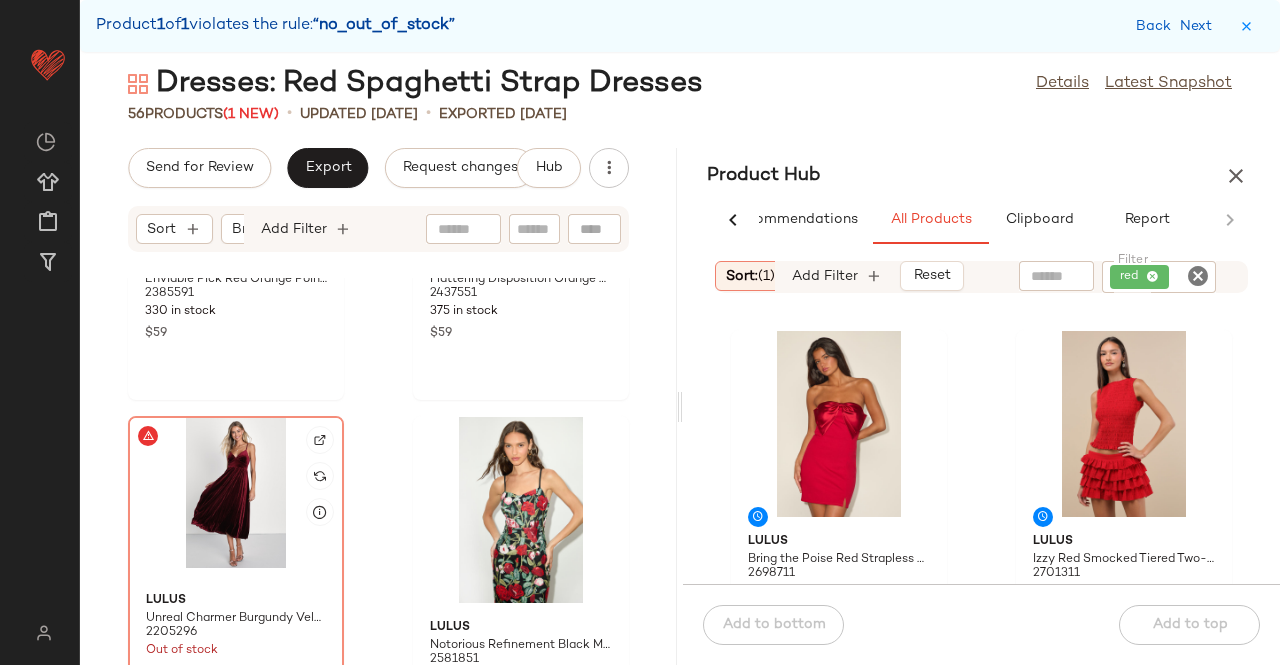 click 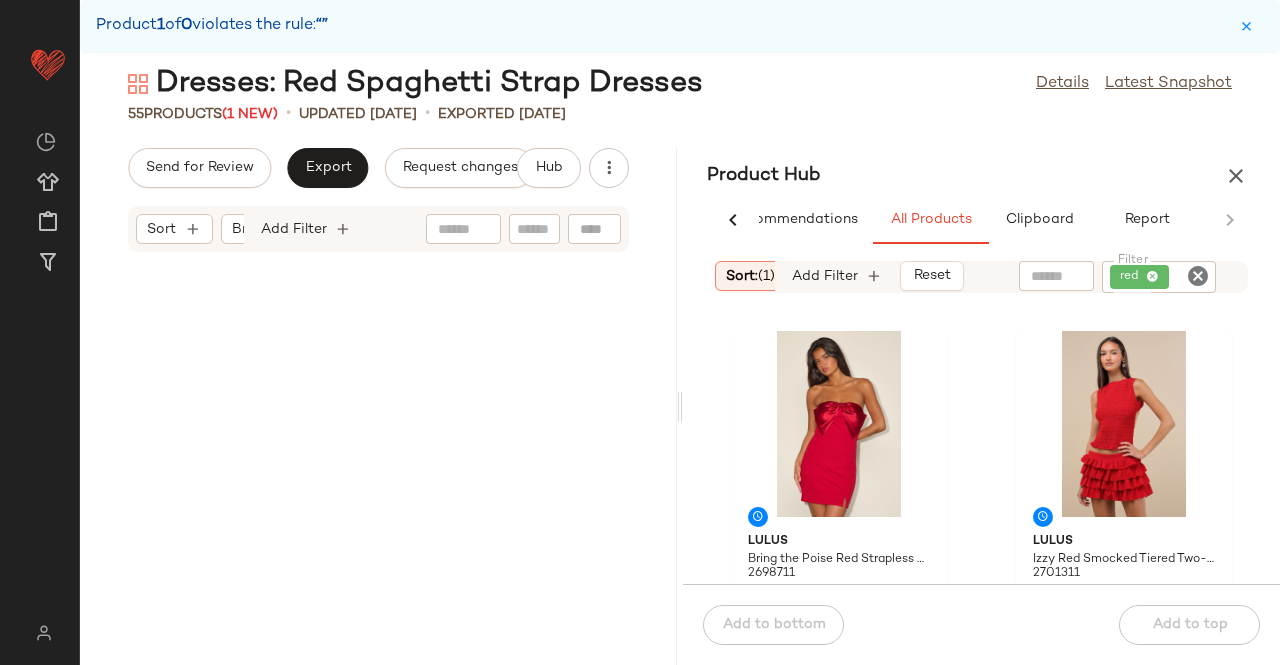 scroll, scrollTop: 0, scrollLeft: 0, axis: both 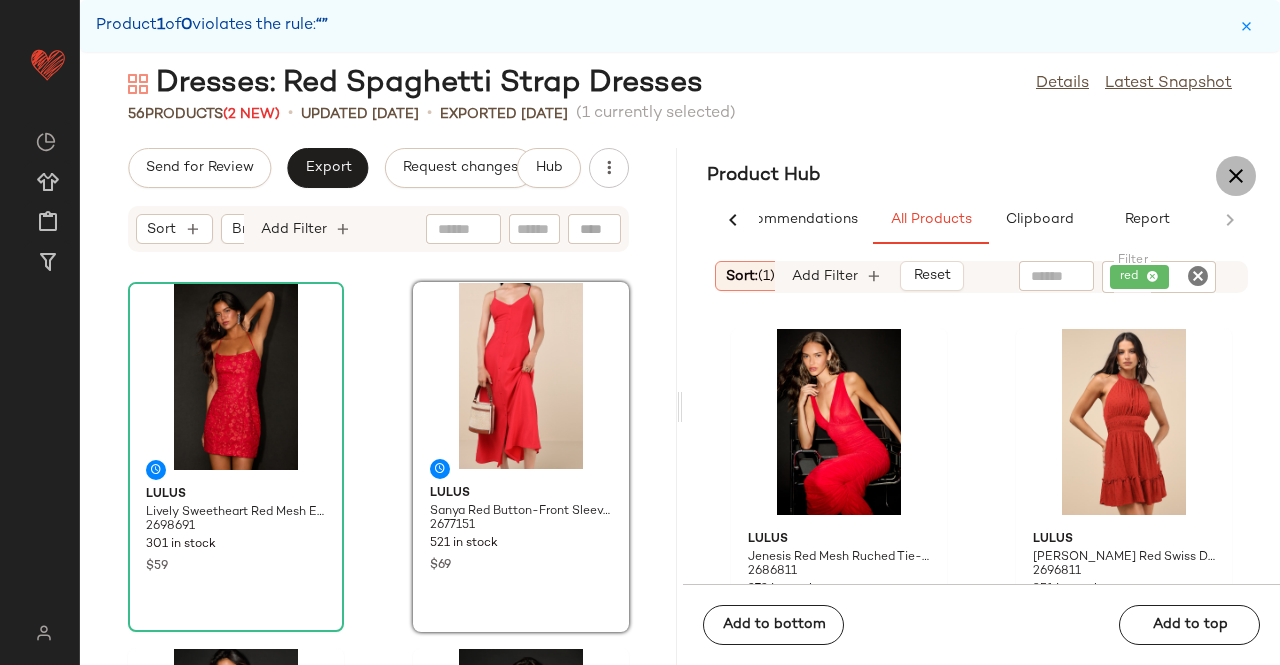 click at bounding box center (1236, 176) 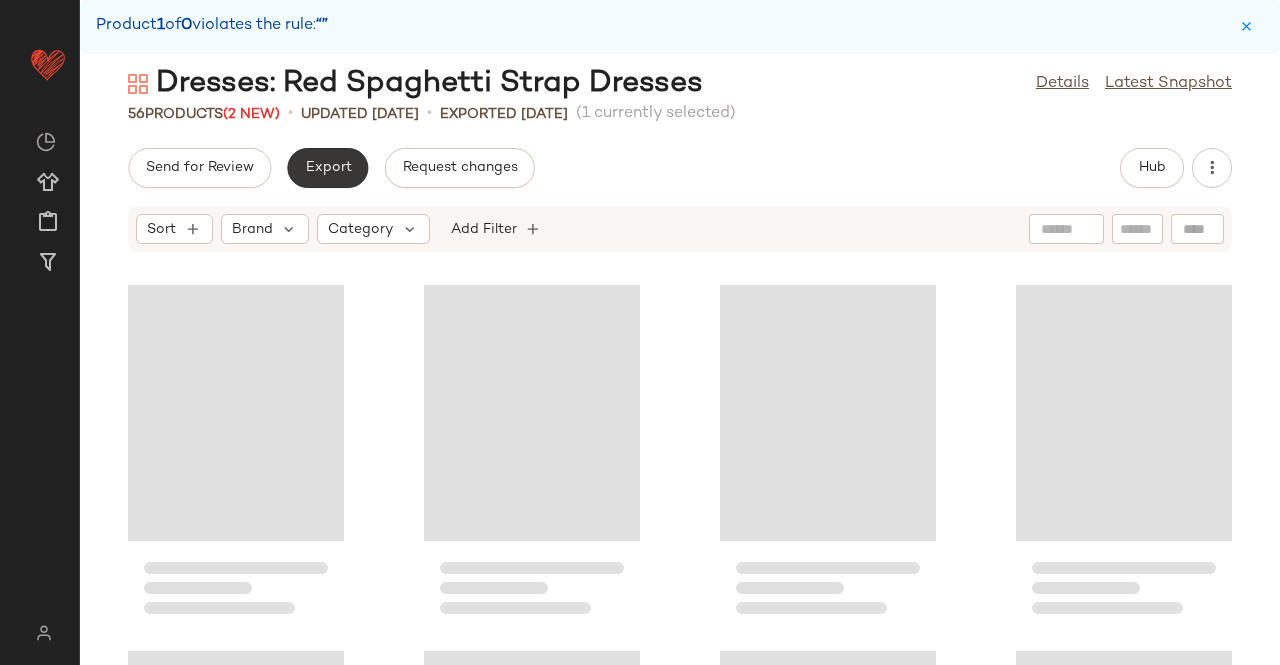 click on "Export" at bounding box center [327, 168] 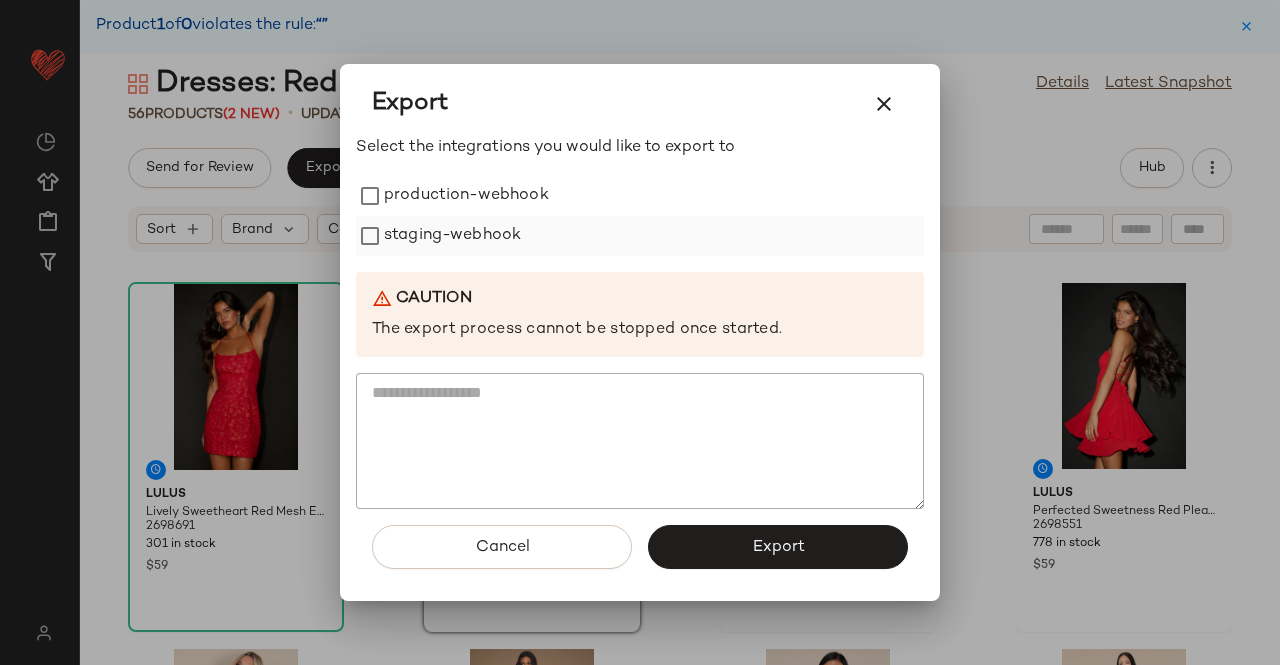 drag, startPoint x: 394, startPoint y: 202, endPoint x: 384, endPoint y: 225, distance: 25.079872 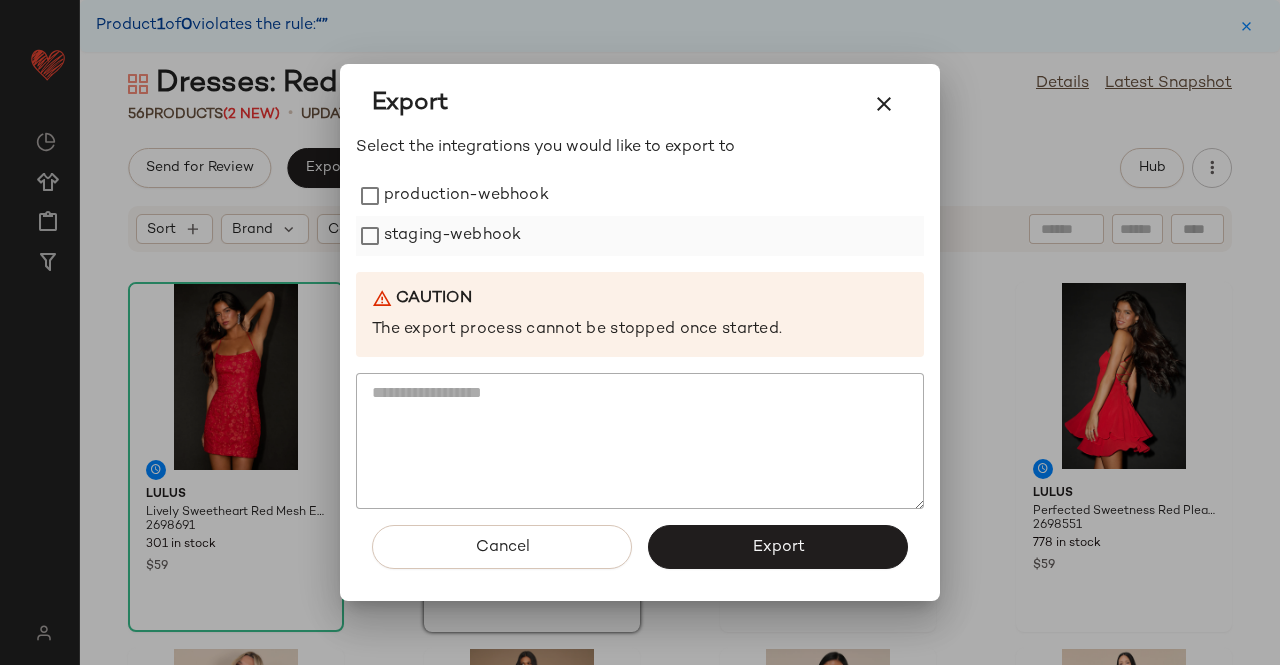 click on "production-webhook" at bounding box center (466, 196) 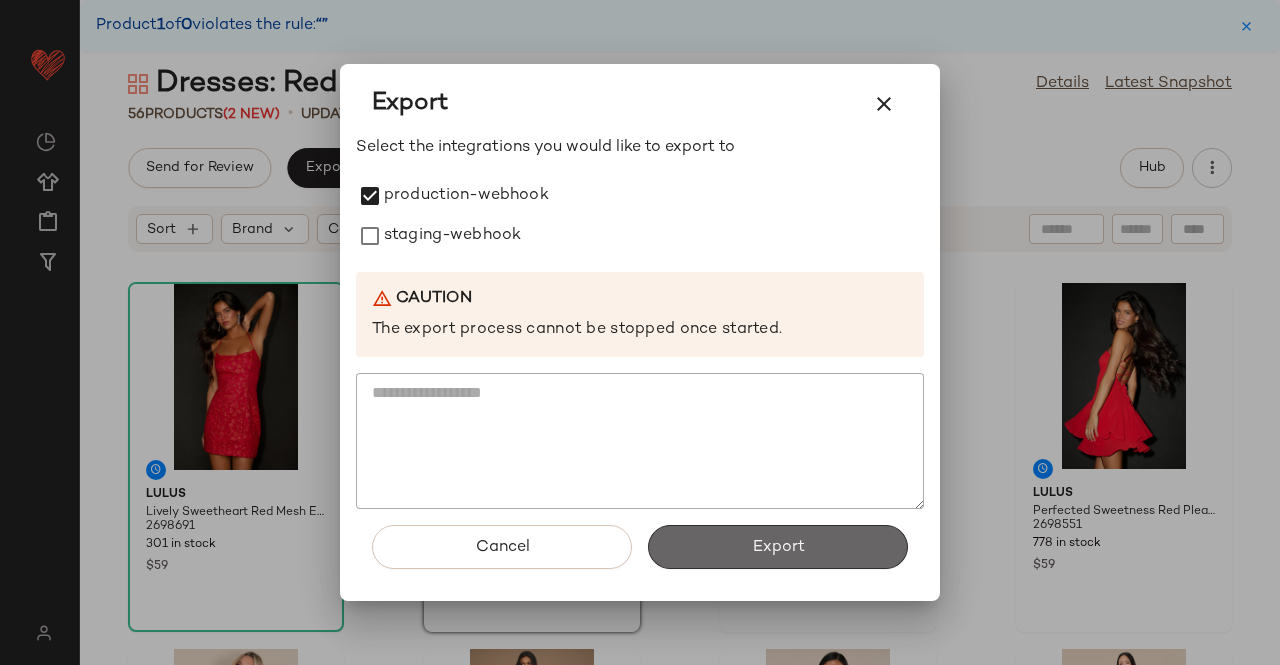 click on "Export" 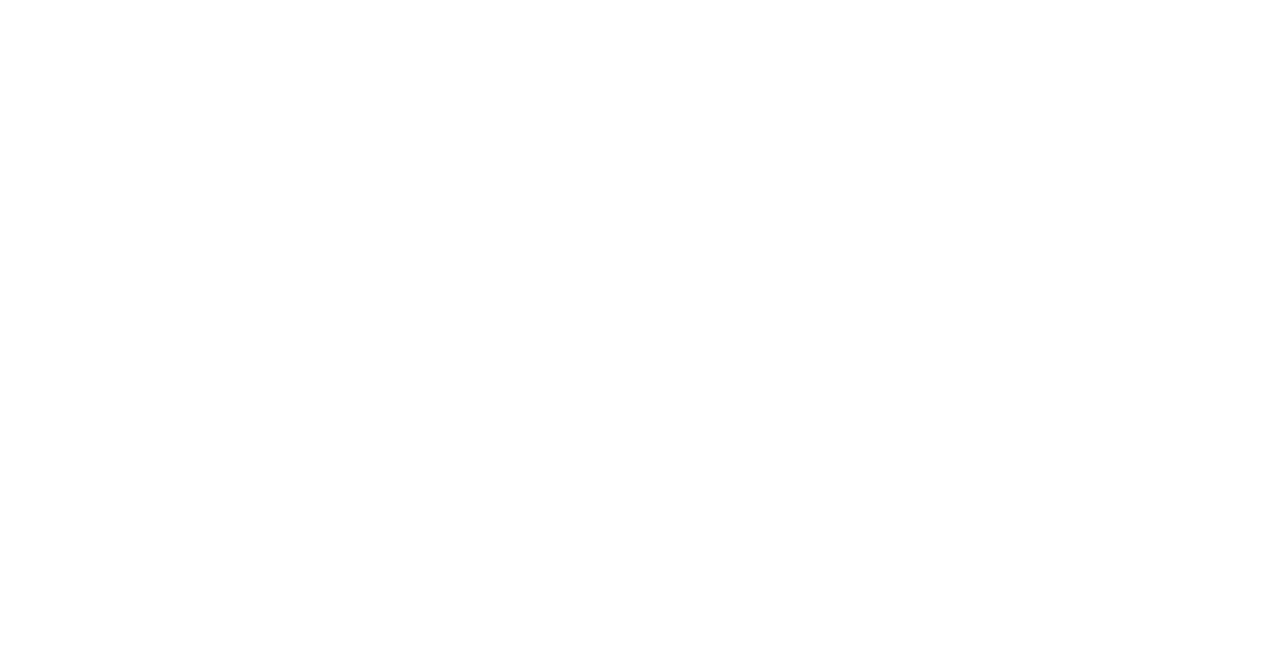 scroll, scrollTop: 0, scrollLeft: 0, axis: both 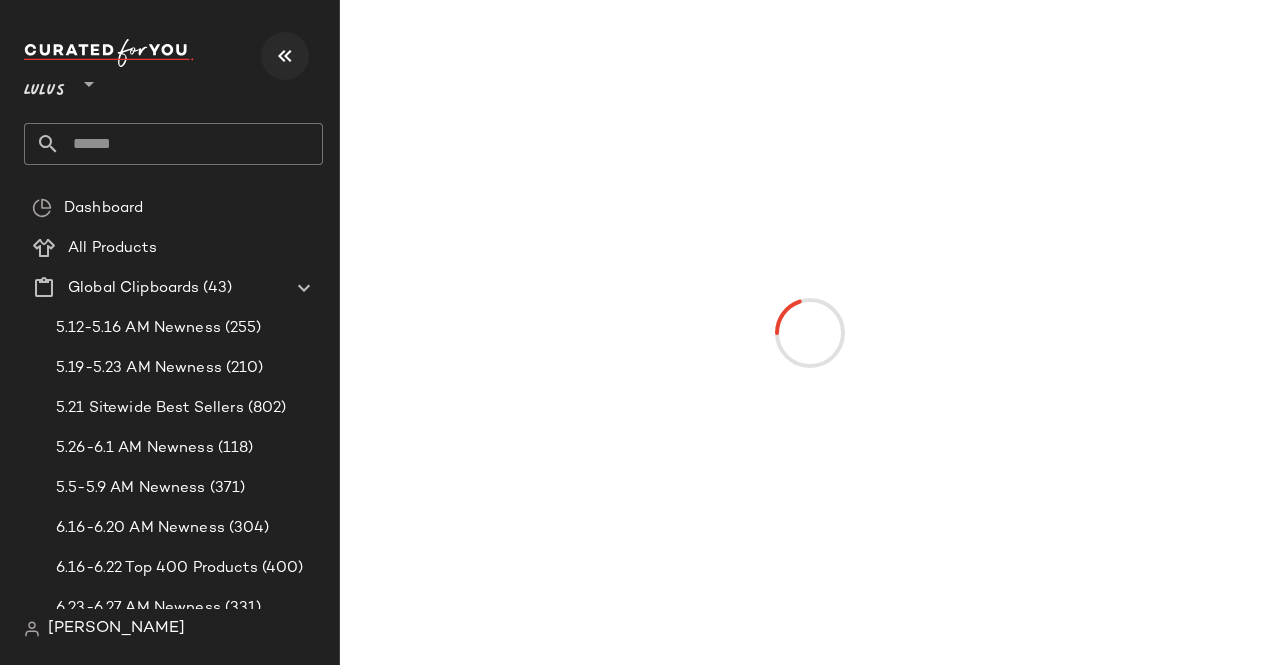 click on "Lulus **" at bounding box center [173, 79] 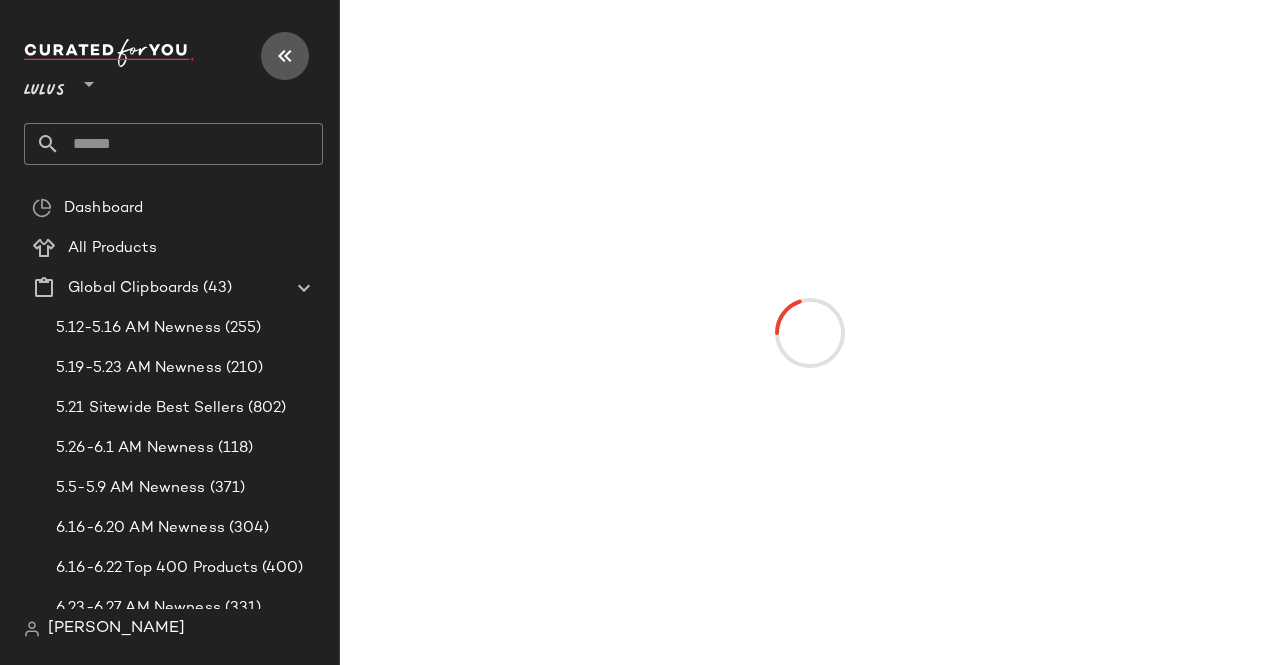 click at bounding box center [285, 56] 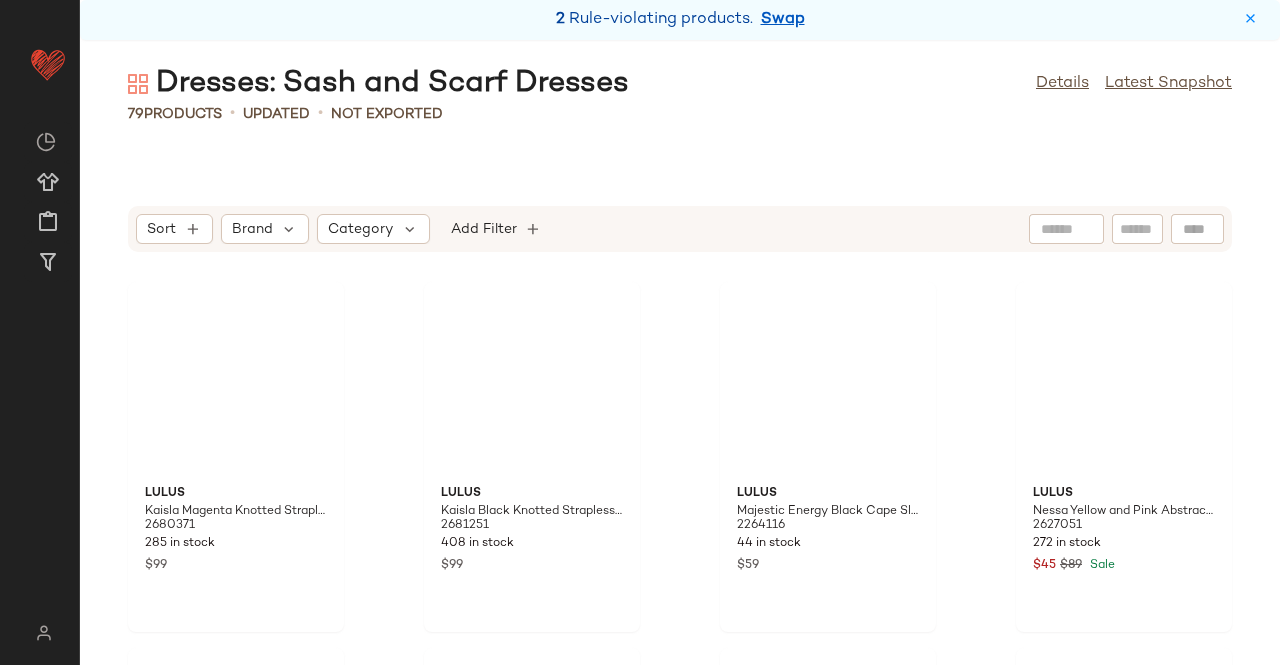 click on "2 Rule-violating products. Swap" at bounding box center (680, 20) 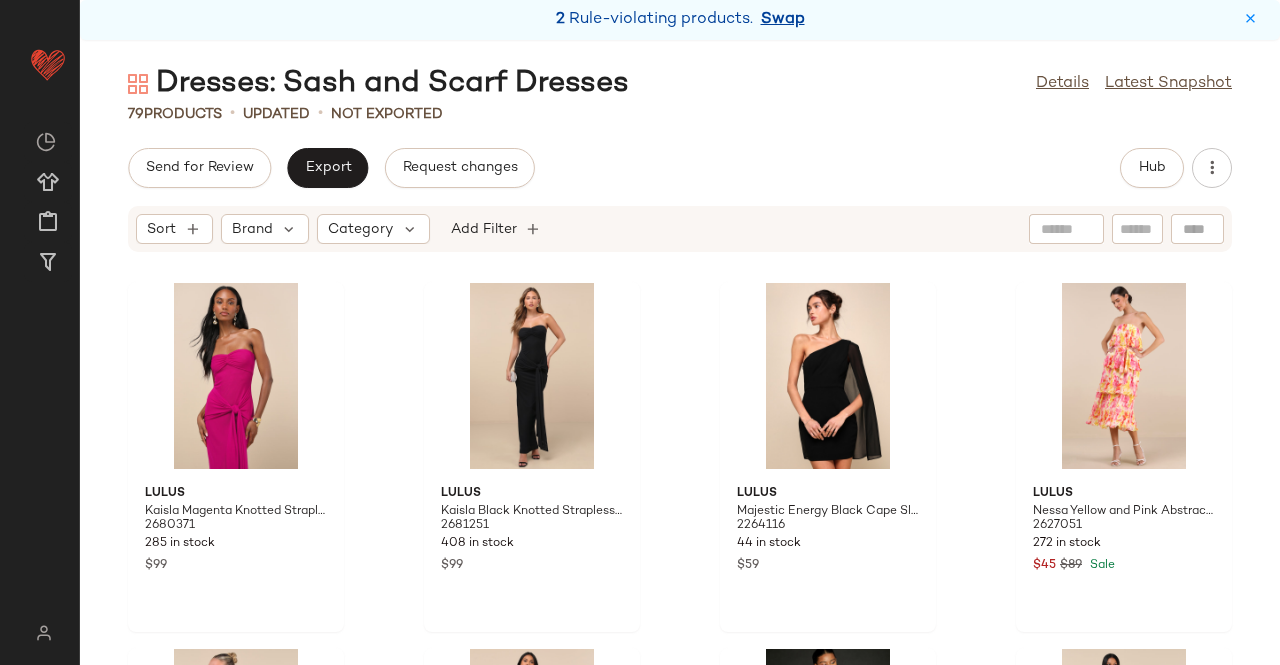 click on "Swap" at bounding box center [783, 20] 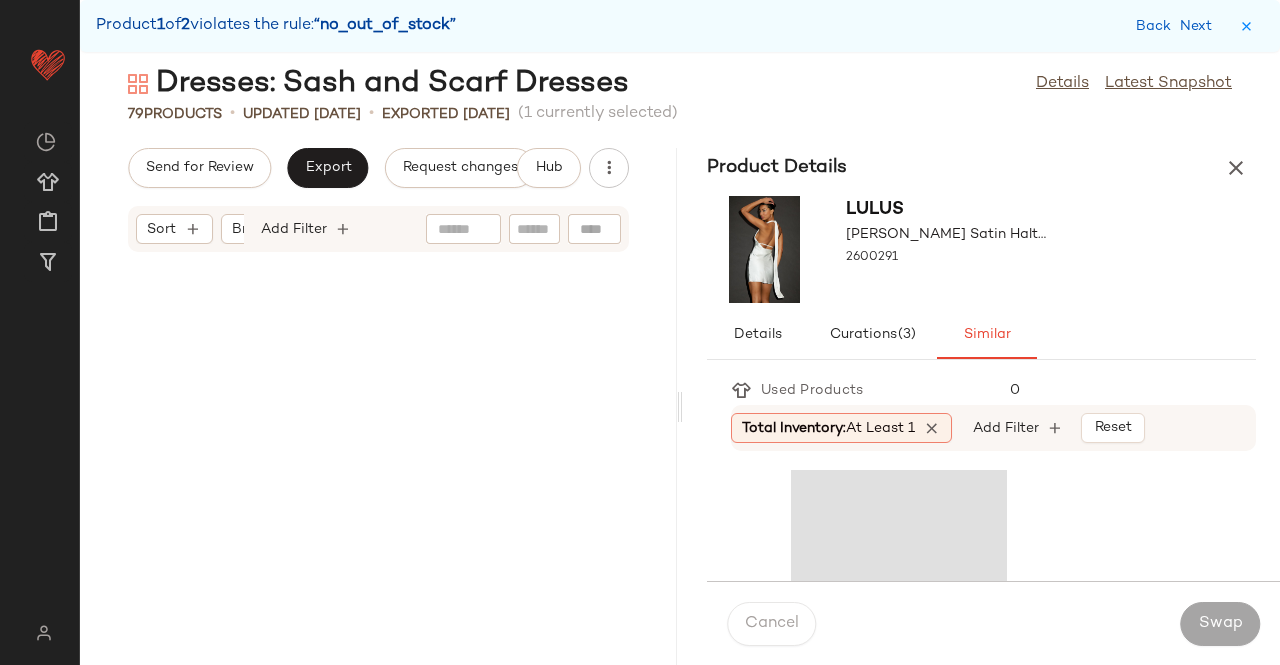 scroll, scrollTop: 2928, scrollLeft: 0, axis: vertical 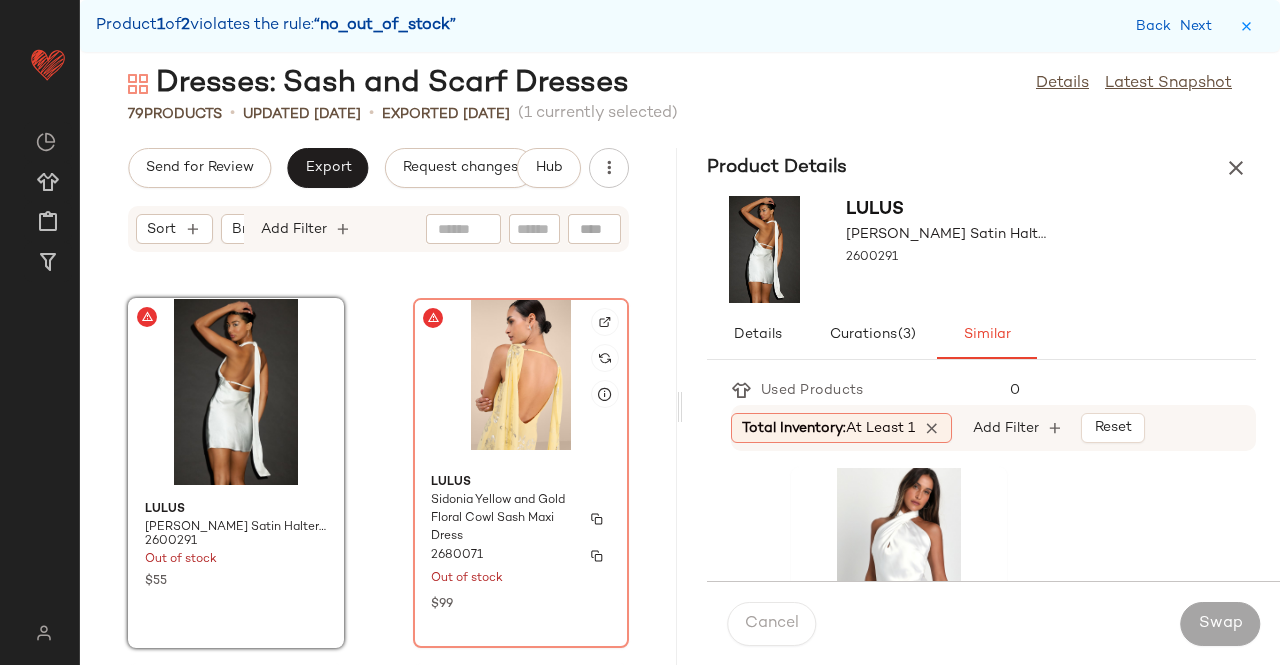 click on "Lulus" at bounding box center [521, 483] 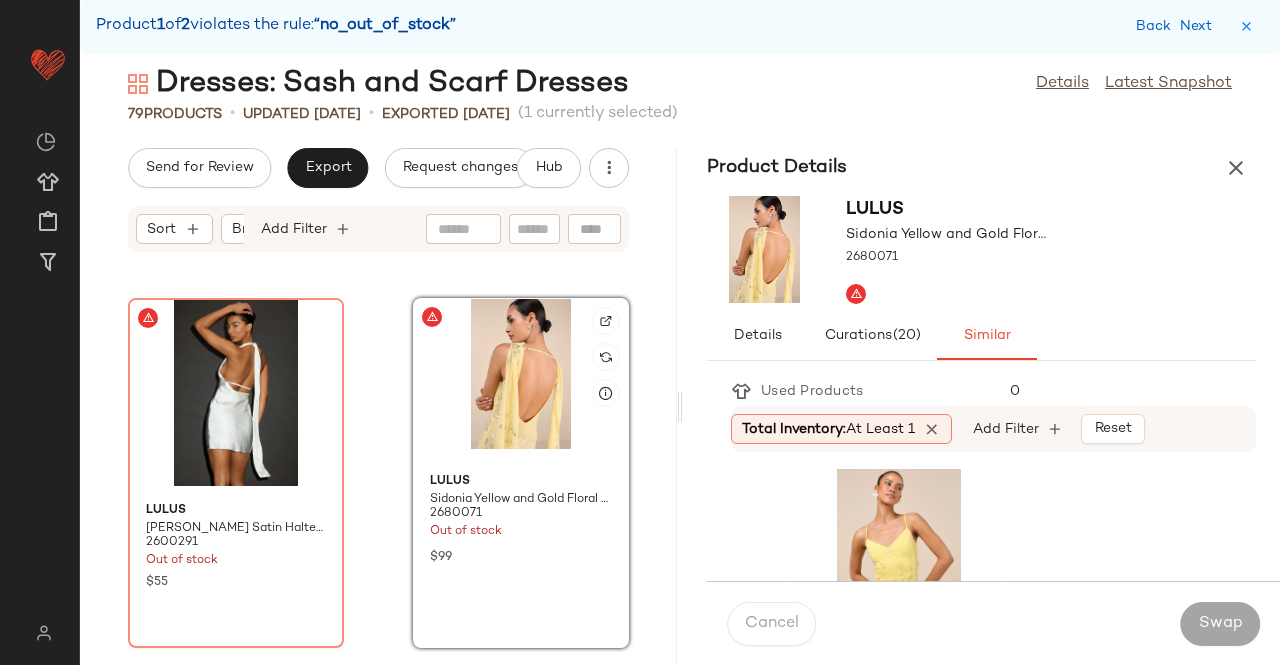 click 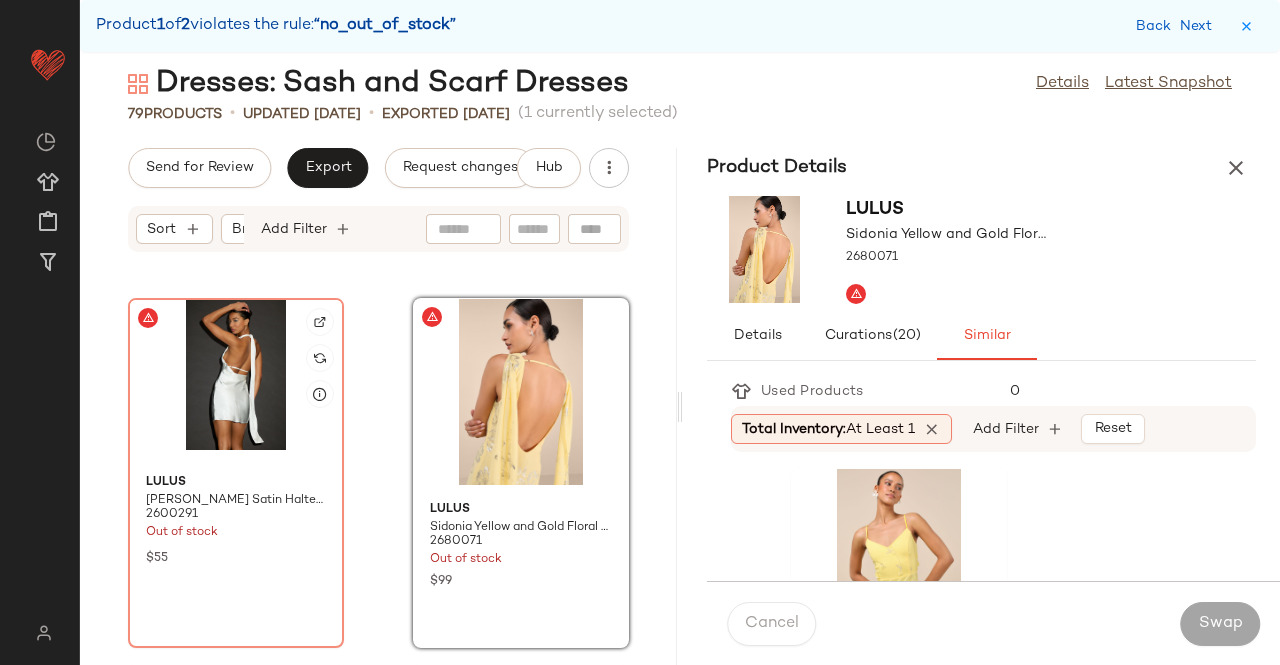 click 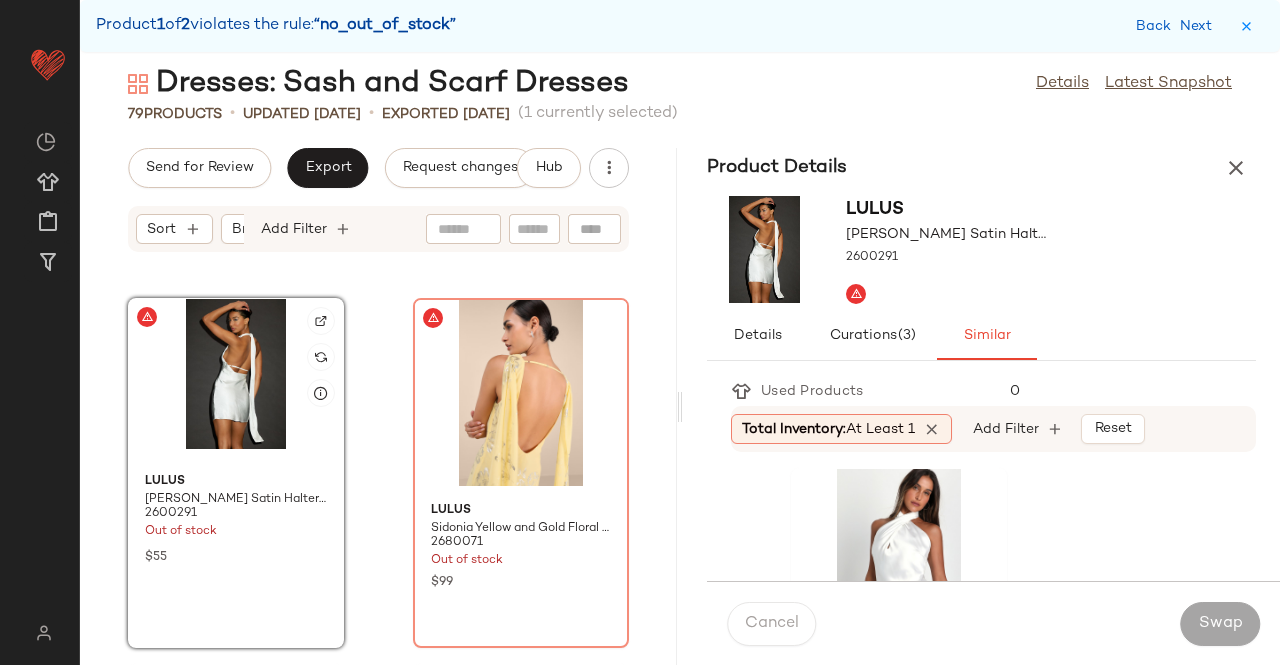 click 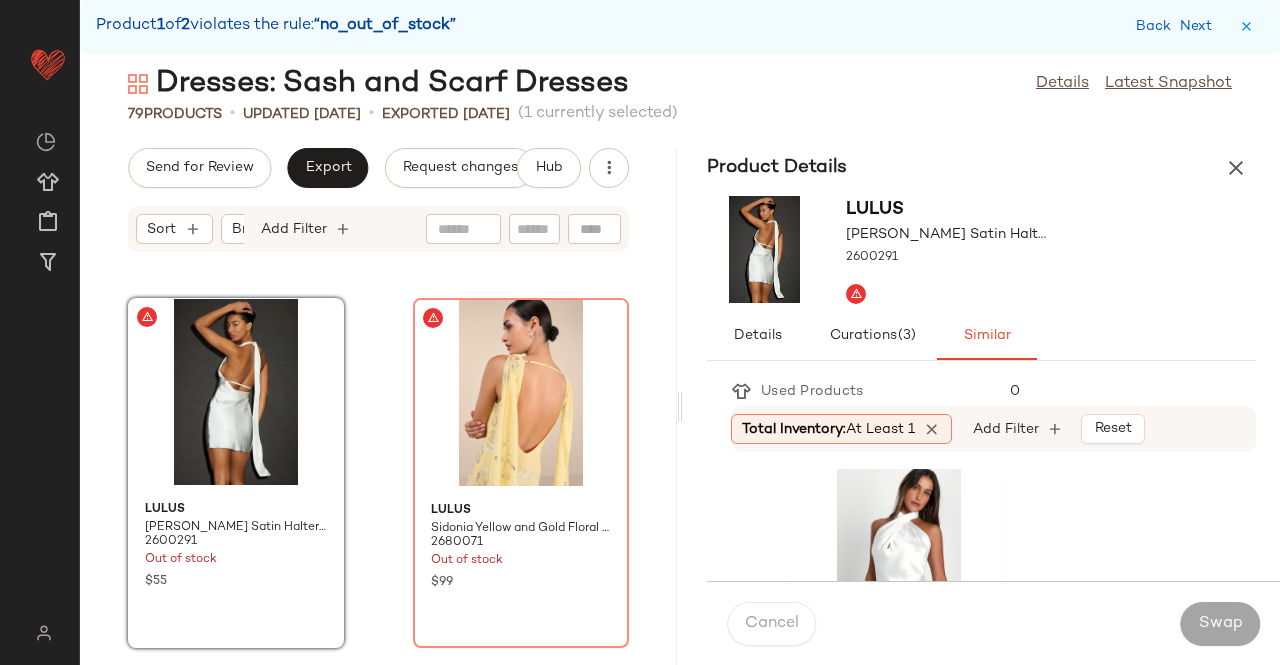 click at bounding box center [1236, 168] 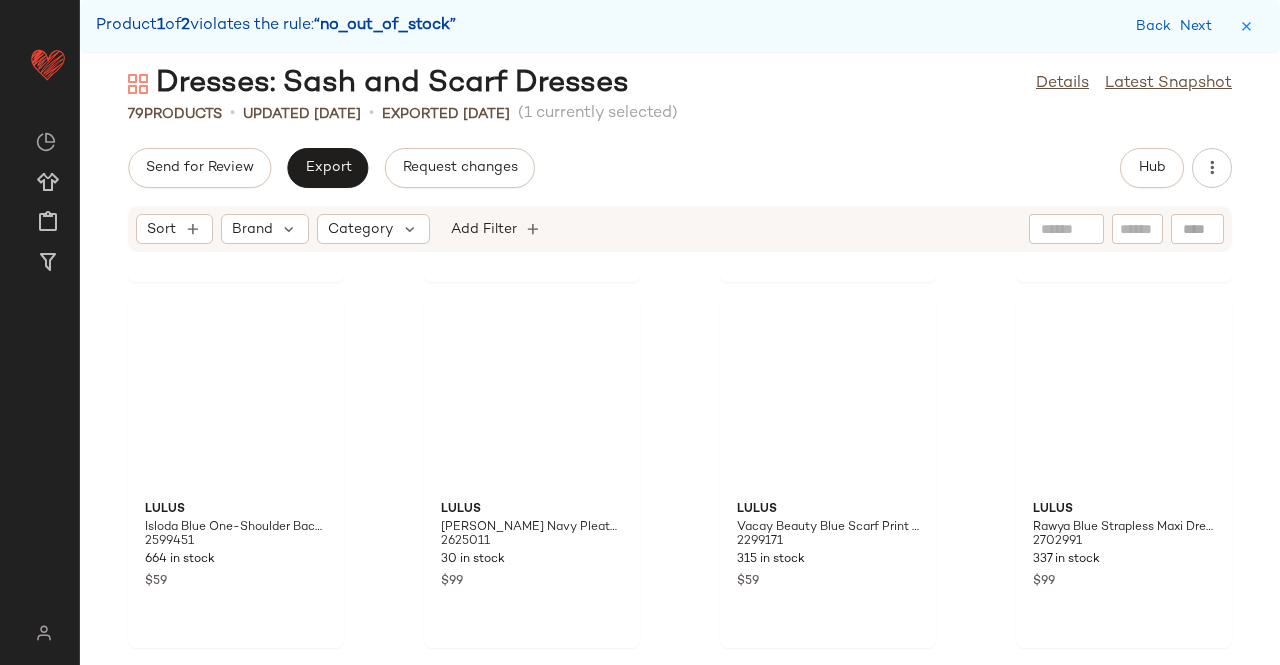 scroll, scrollTop: 1464, scrollLeft: 0, axis: vertical 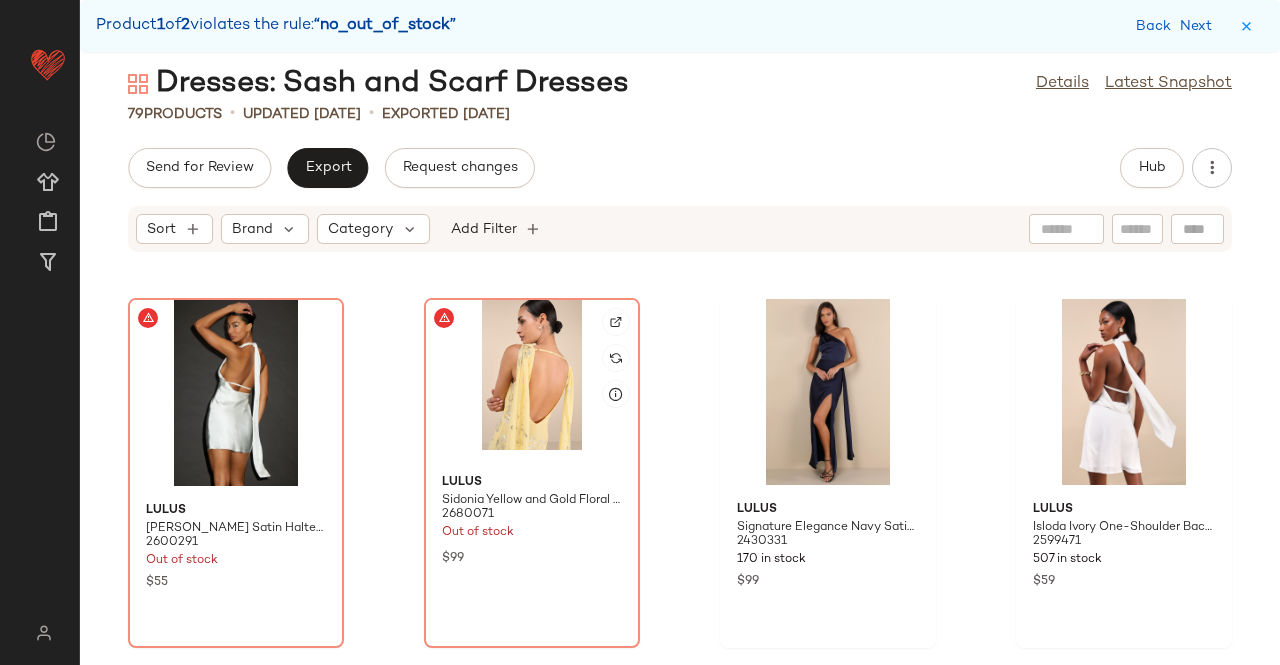 click 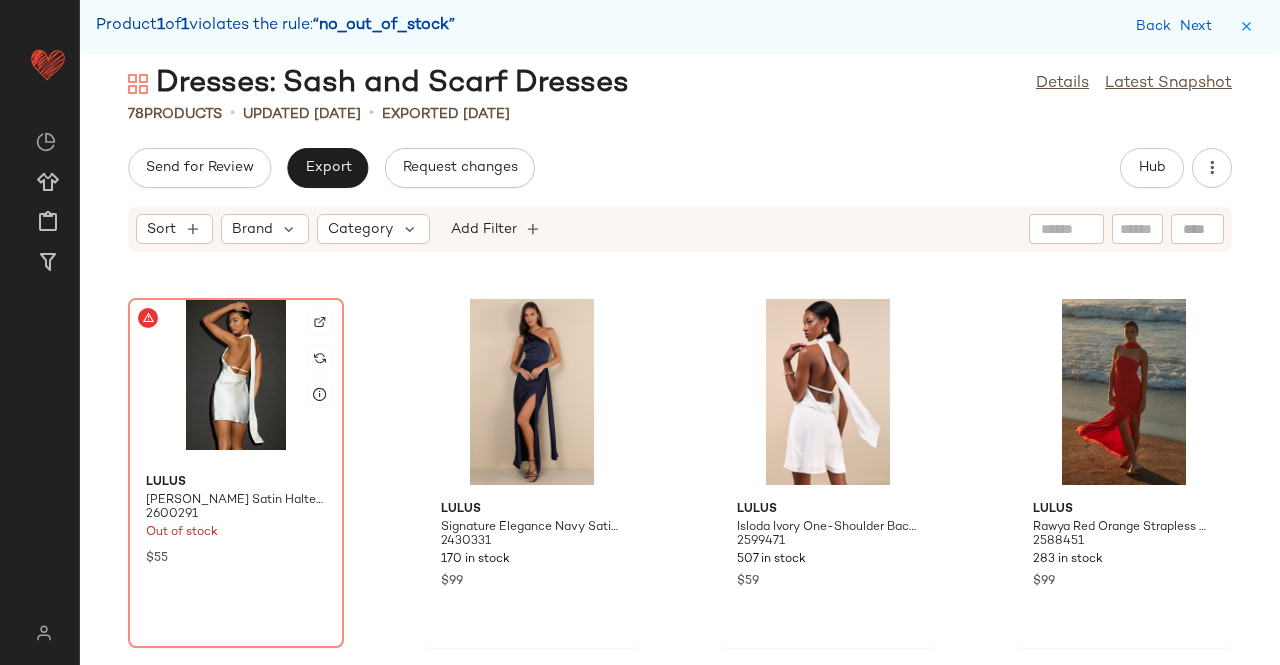 click 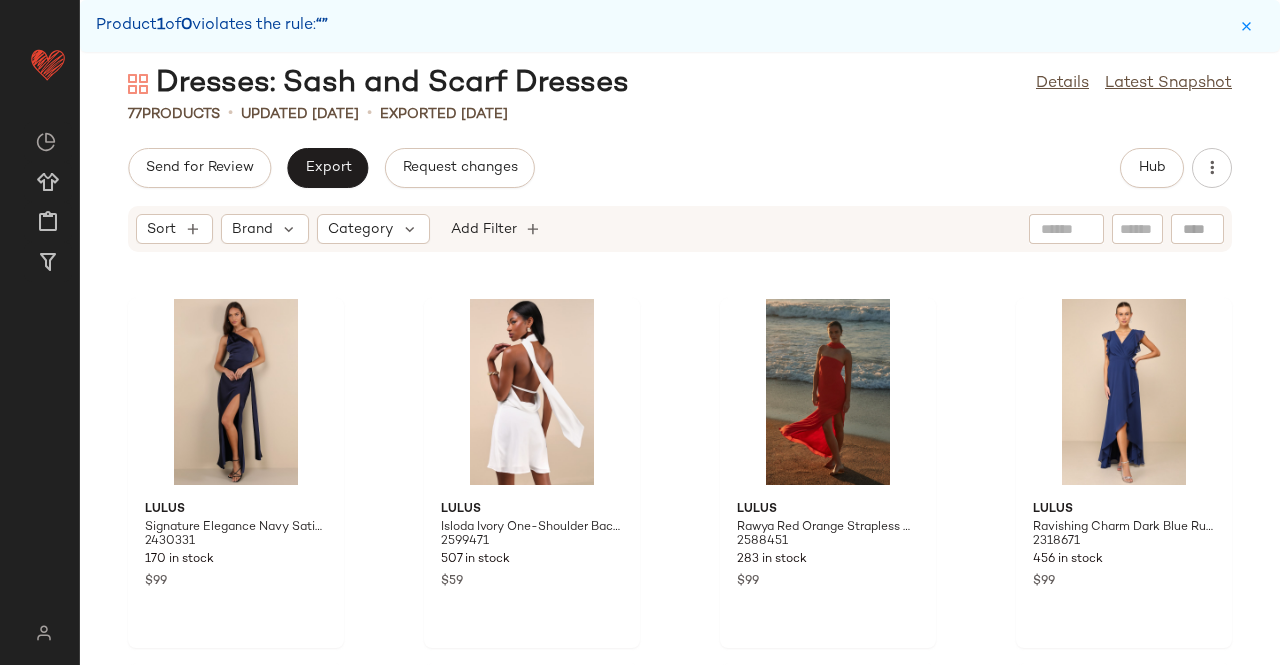 scroll, scrollTop: 0, scrollLeft: 0, axis: both 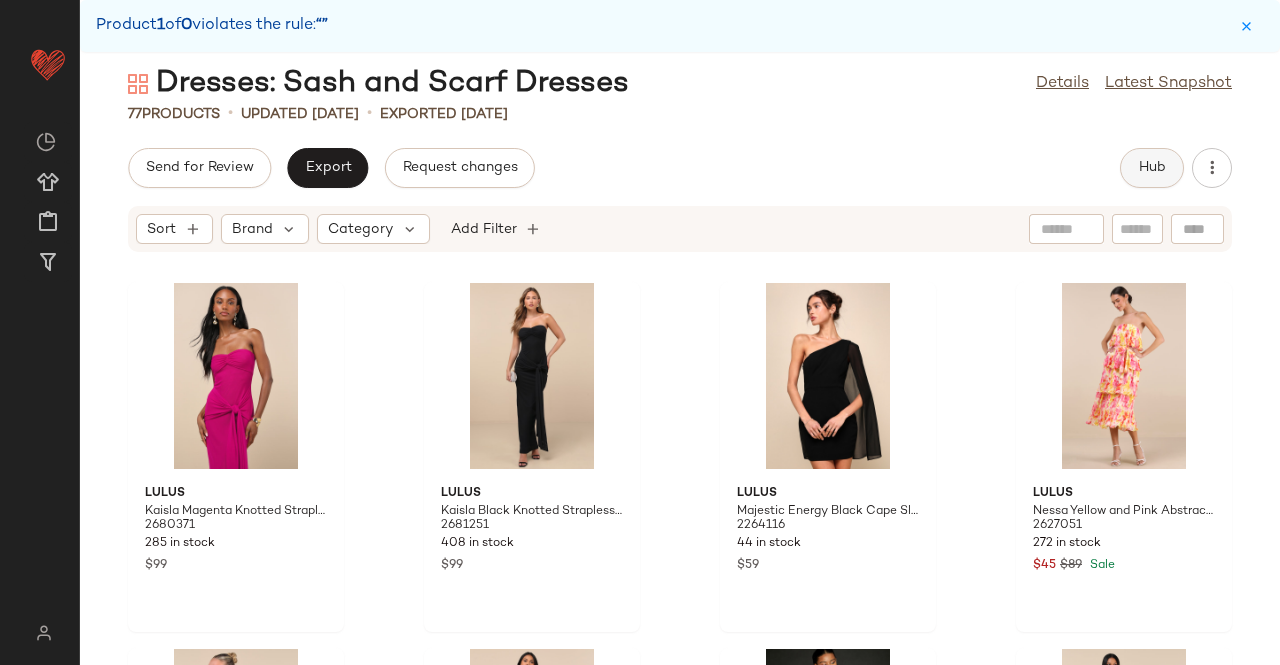 click on "Hub" at bounding box center (1152, 168) 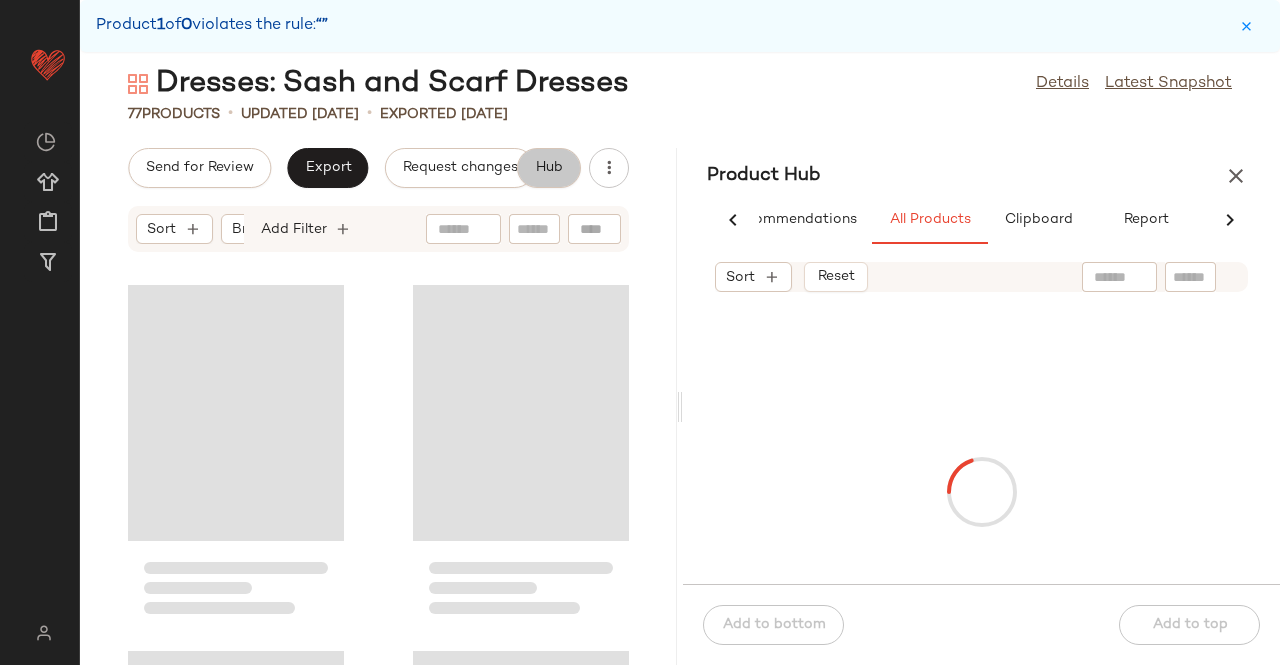 scroll, scrollTop: 0, scrollLeft: 62, axis: horizontal 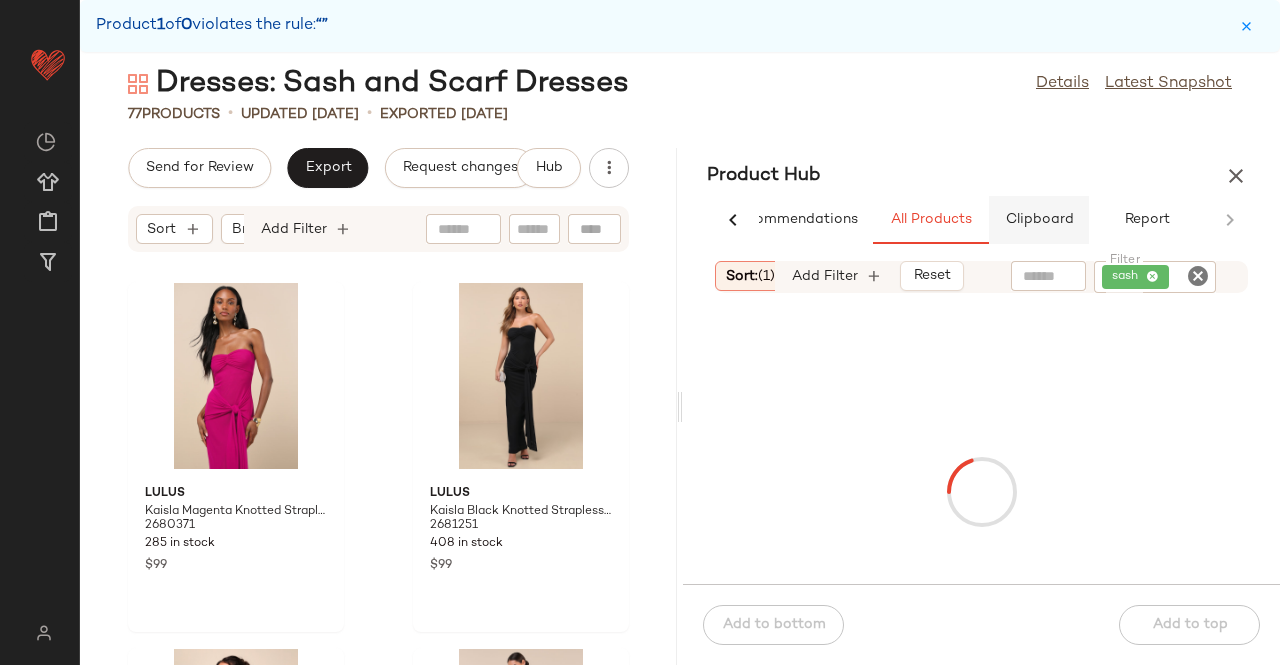 click on "Clipboard" 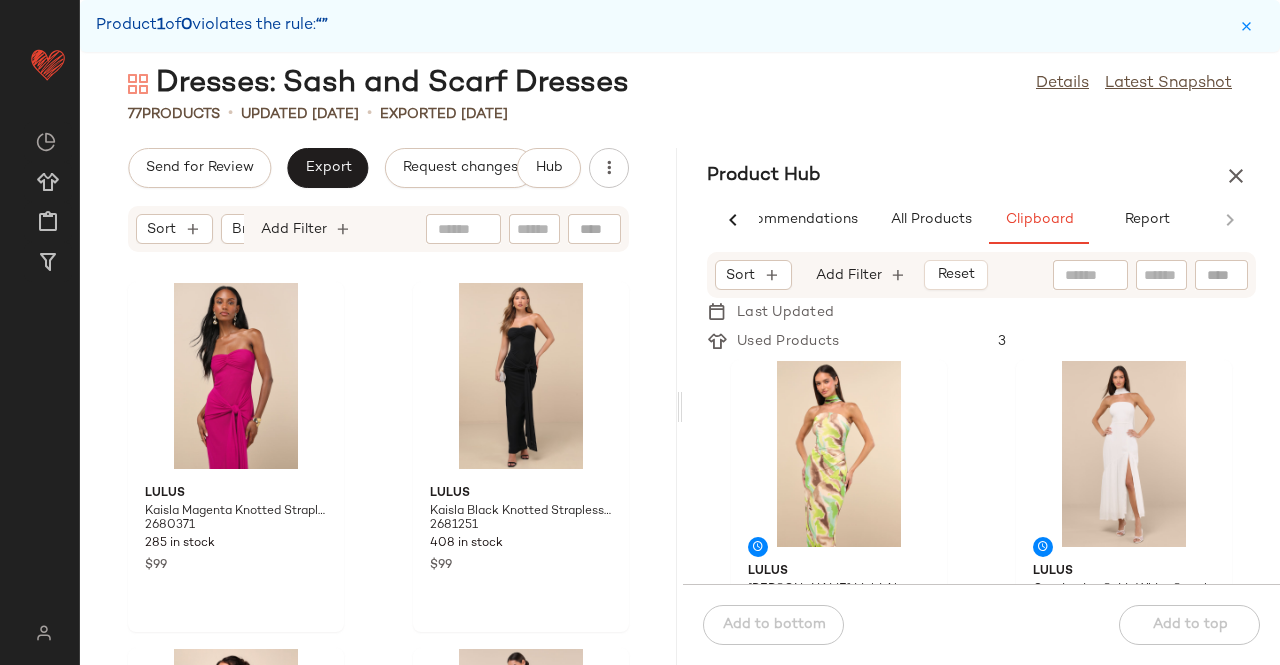 click on "Sort" 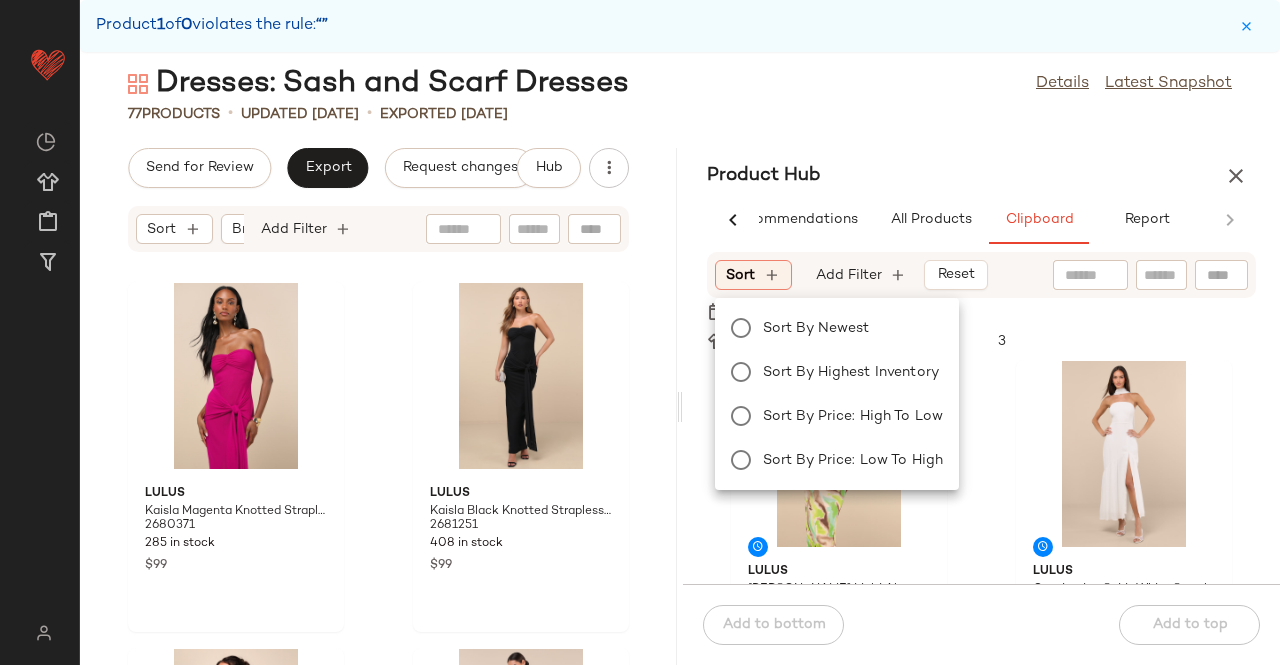 click on "Dresses: Sash and Scarf Dresses  Details   Latest Snapshot  77   Products   •   updated Jul 10th  •  Exported Jul 8th  Send for Review   Export   Request changes   Hub  Sort  Brand  Category  Add Filter  Lulus Kaisla Magenta Knotted Strapless Mermaid Maxi Dress 2680371 285 in stock $99 Lulus Kaisla Black Knotted Strapless Mermaid Maxi Dress 2681251 408 in stock $99 Lulus Majestic Energy Black Cape Sleeve One-Shoulder Mini Dress 2264116 44 in stock $59 Lulus Nessa Yellow and Pink Abstract Plisse Tiered Midi Dress 2627051 272 in stock $45 $89 Sale Lulus Siya Lilac Multi Abstract Cowl Sash Mini Dress 2666891 260 in stock $79 Lulus Rawya Black Strapless Maxi Dress and Scarf Set 2588471 287 in stock $99 Lulus Minke Hot Pink Satin Sash Halter Mini Dress 2636631 222 in stock $79 Lulus Signature Elegance White Satin One-Shoulder Maxi Dress 2664391 330 in stock $99 Product Hub  AI Recommendations   All Products   Clipboard   Report  Sort:   (1) Brand  Category:   dress In Curation?:   No Availability:   sash" at bounding box center [680, 364] 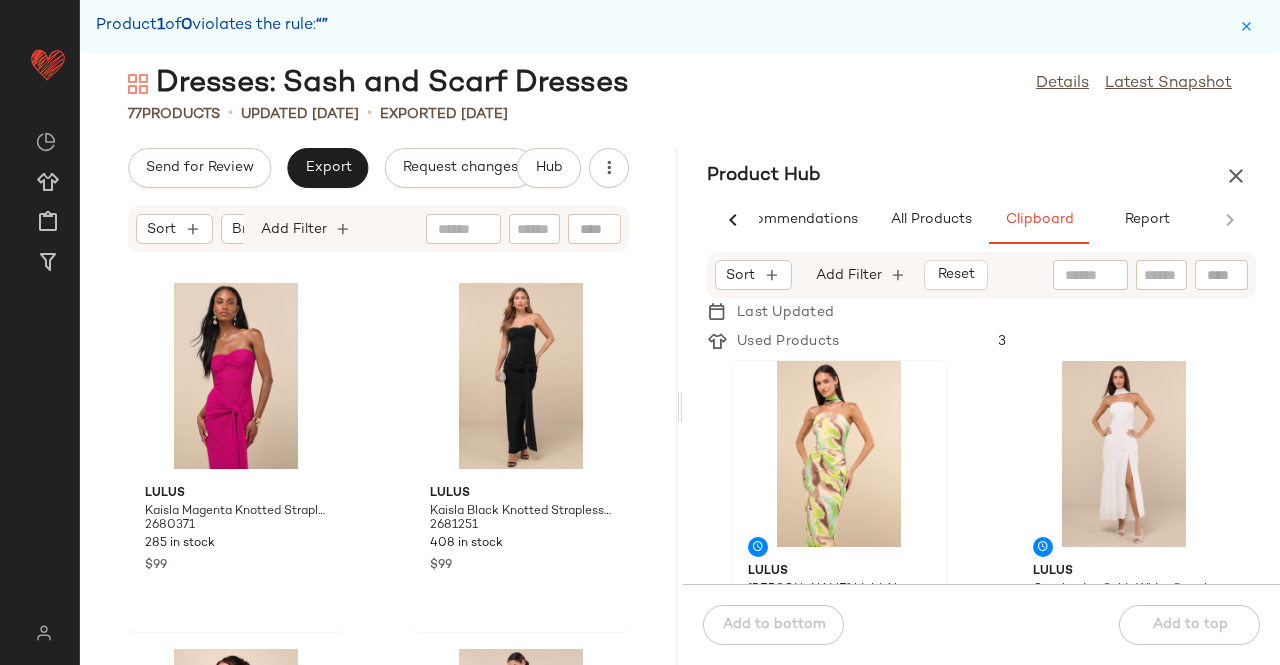 click on "Lulus Adria Green Multi Abstract Print Mesh Maxi Dress 2685871 402 in stock $99 Lulus Captivating Spirit White Strapless Dress and Scarf Set 2704431 395 in stock $89" 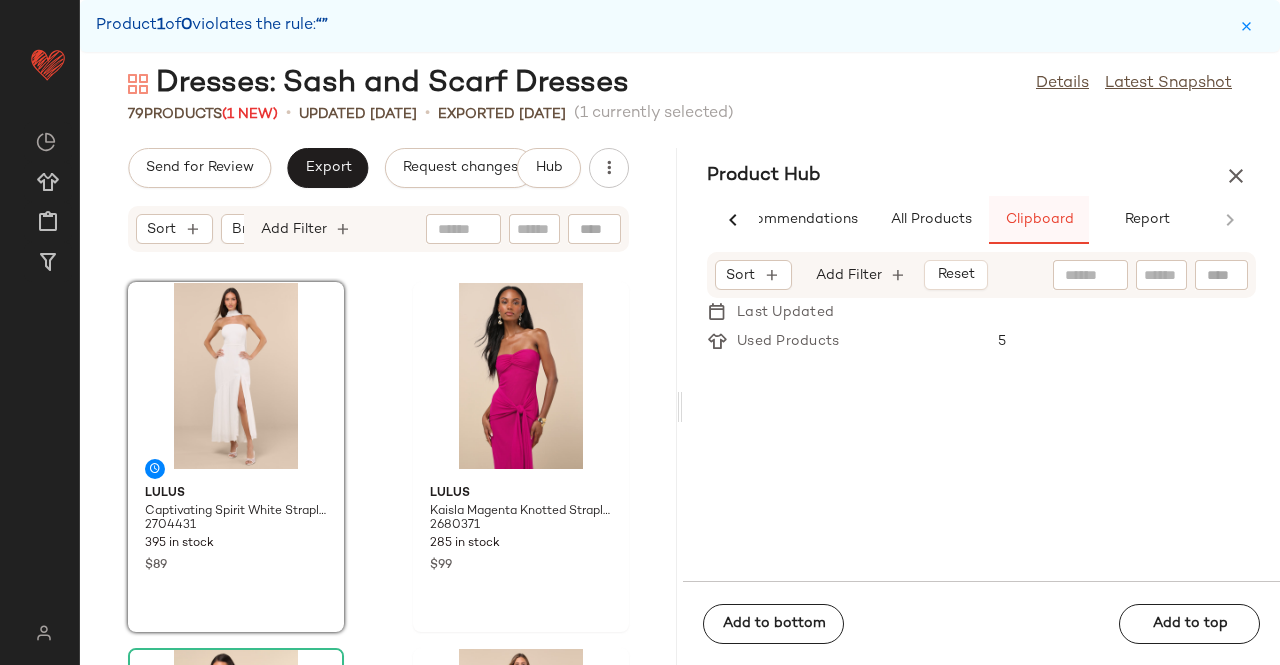 scroll, scrollTop: 0, scrollLeft: 0, axis: both 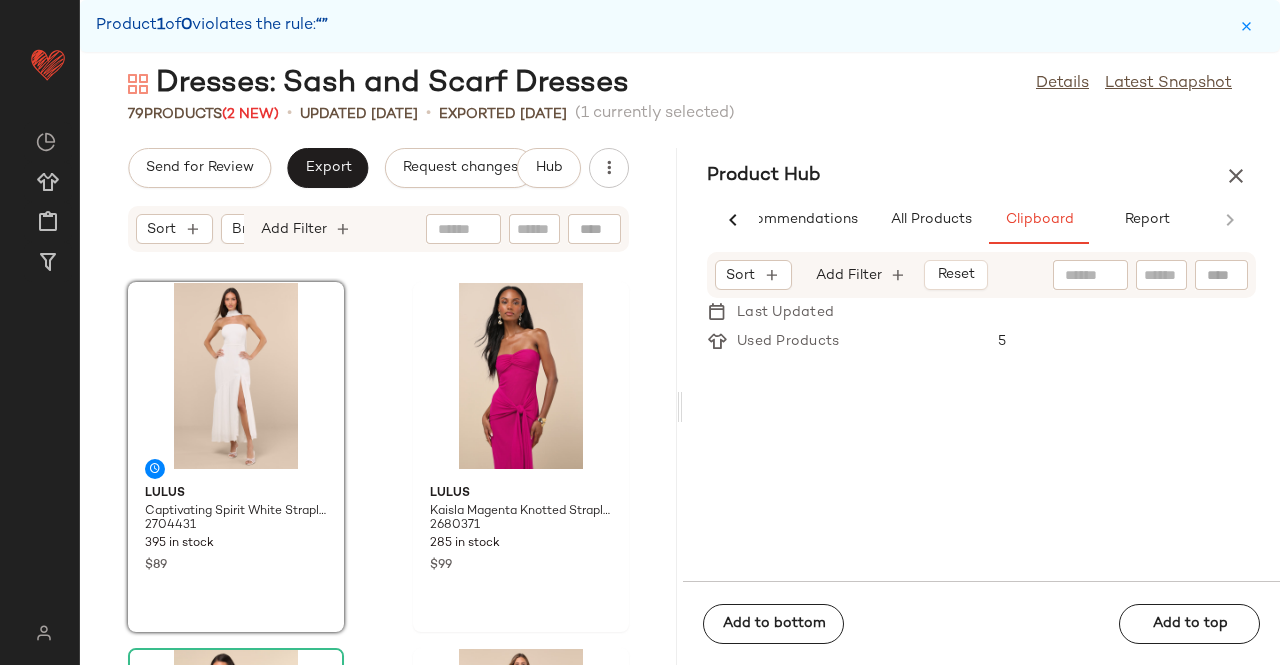 drag, startPoint x: 876, startPoint y: 277, endPoint x: 874, endPoint y: 294, distance: 17.117243 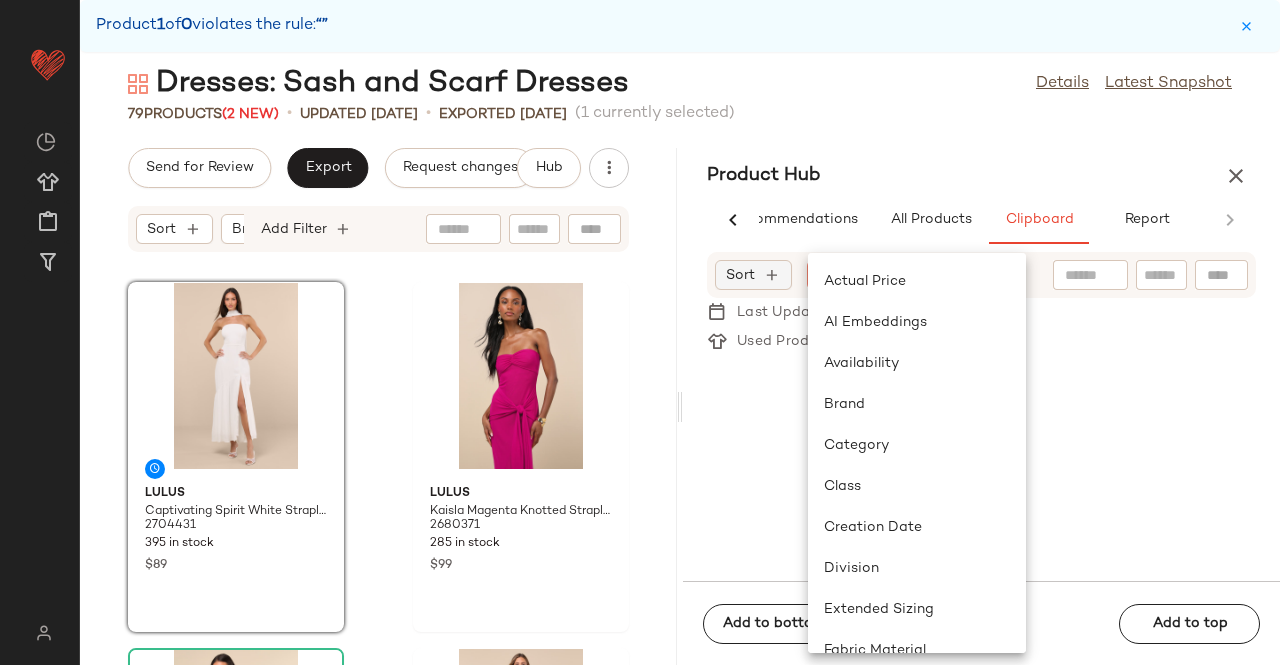 drag, startPoint x: 739, startPoint y: 273, endPoint x: 748, endPoint y: 285, distance: 15 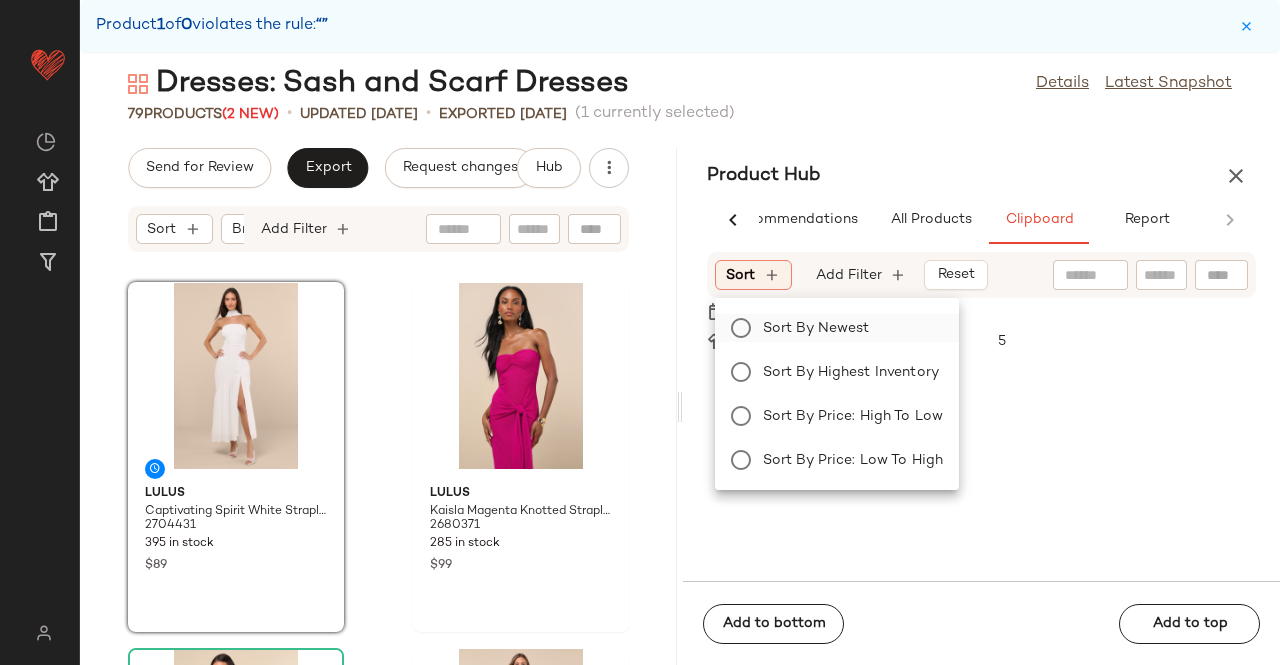 click on "Sort by Newest Sort by Highest Inventory Sort by Price: High to Low Sort by Price: Low to High" 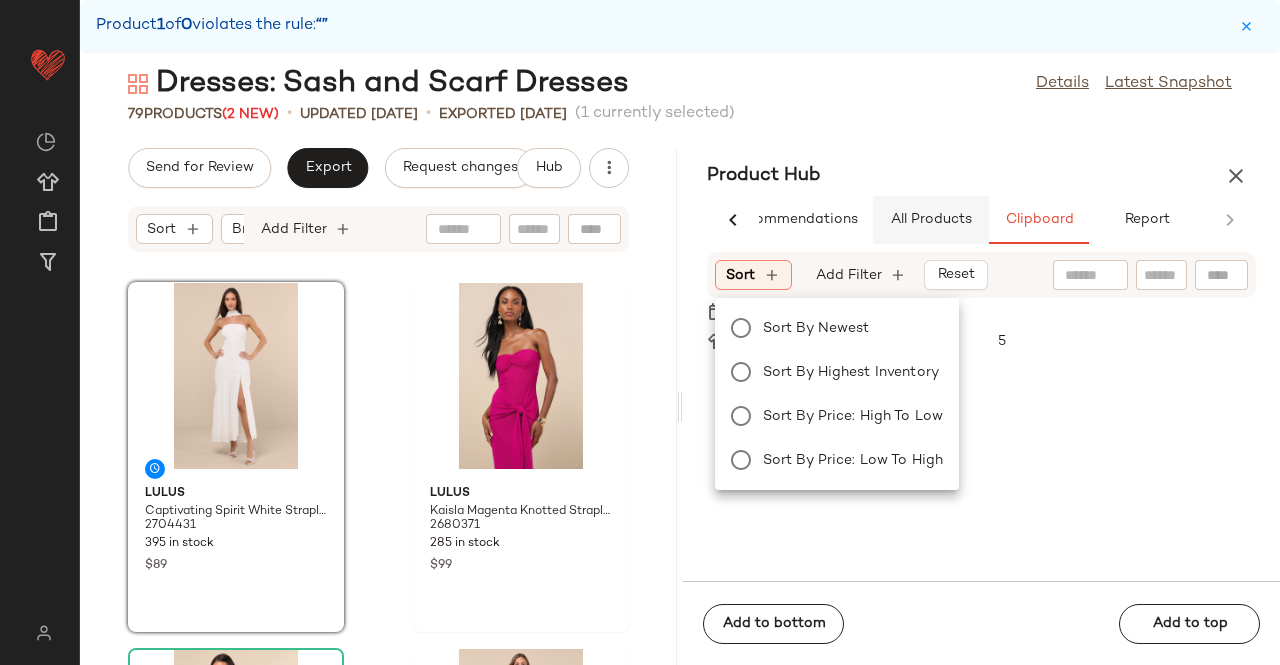 drag, startPoint x: 755, startPoint y: 321, endPoint x: 972, endPoint y: 199, distance: 248.94377 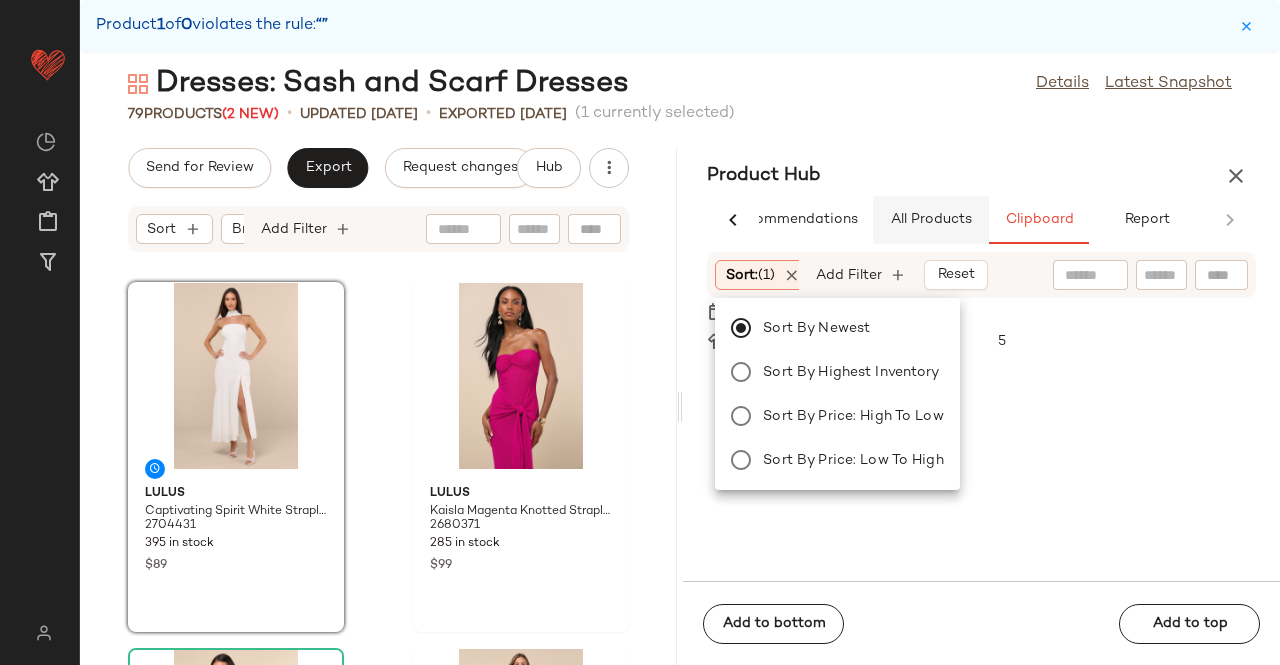 click on "All Products" 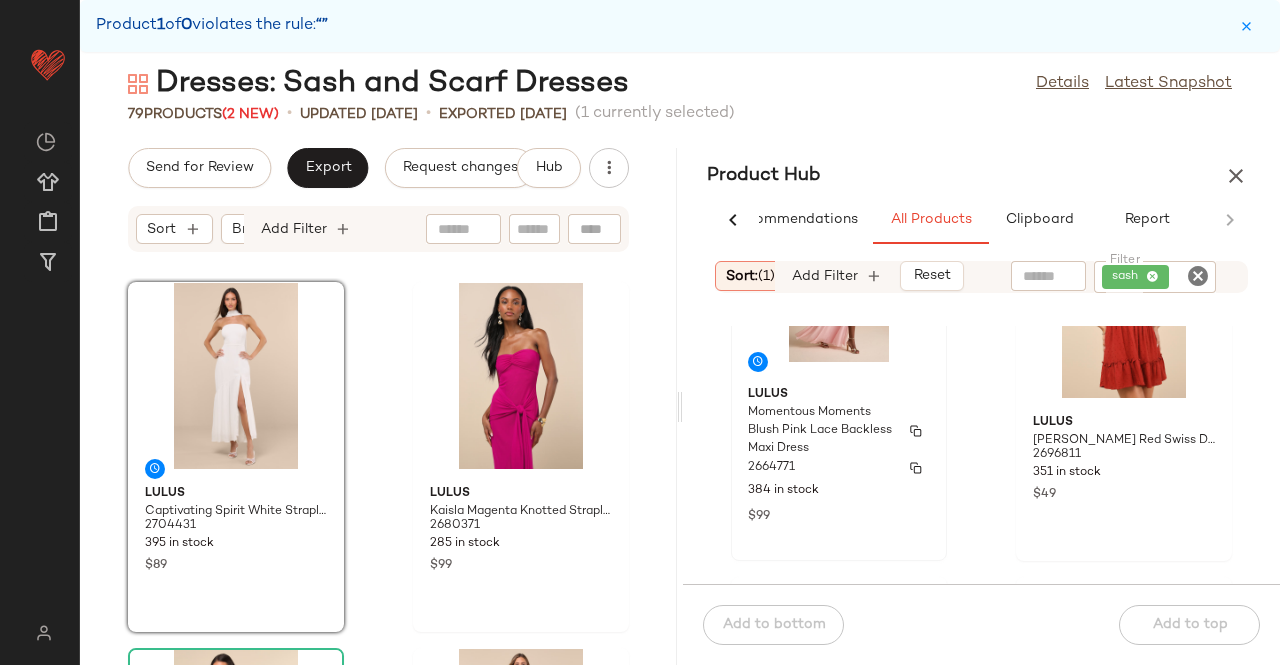 scroll, scrollTop: 300, scrollLeft: 0, axis: vertical 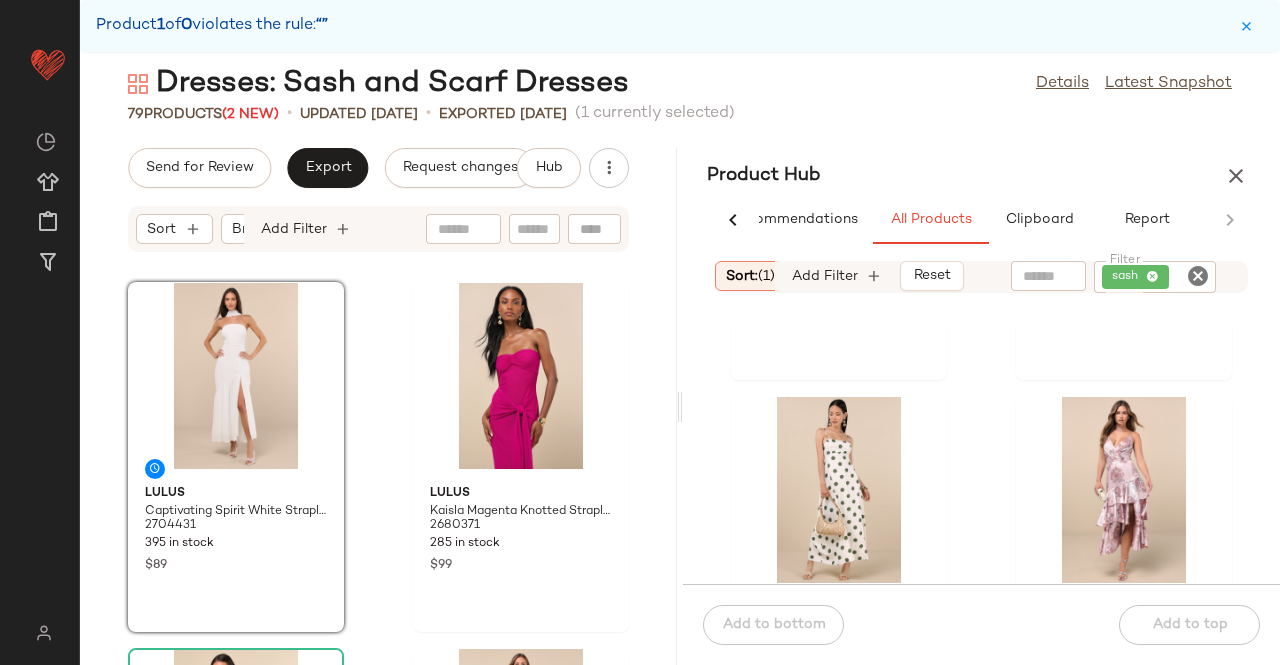click on "sash" 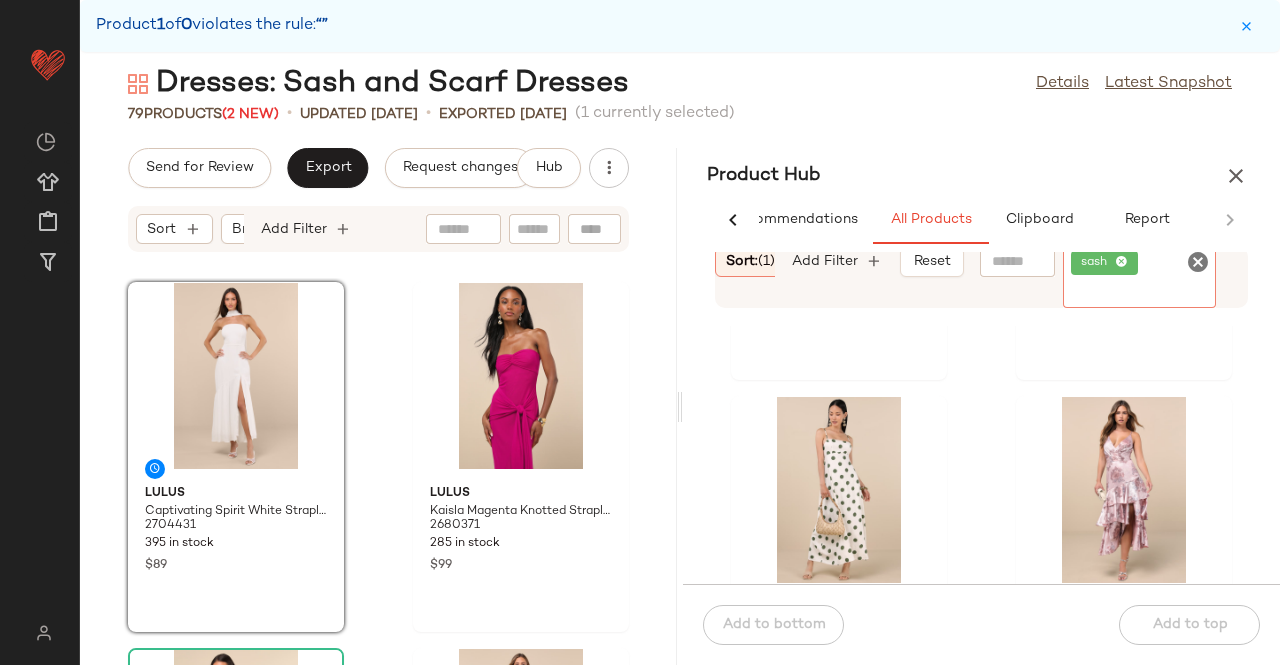 drag, startPoint x: 1122, startPoint y: 253, endPoint x: 1130, endPoint y: 264, distance: 13.601471 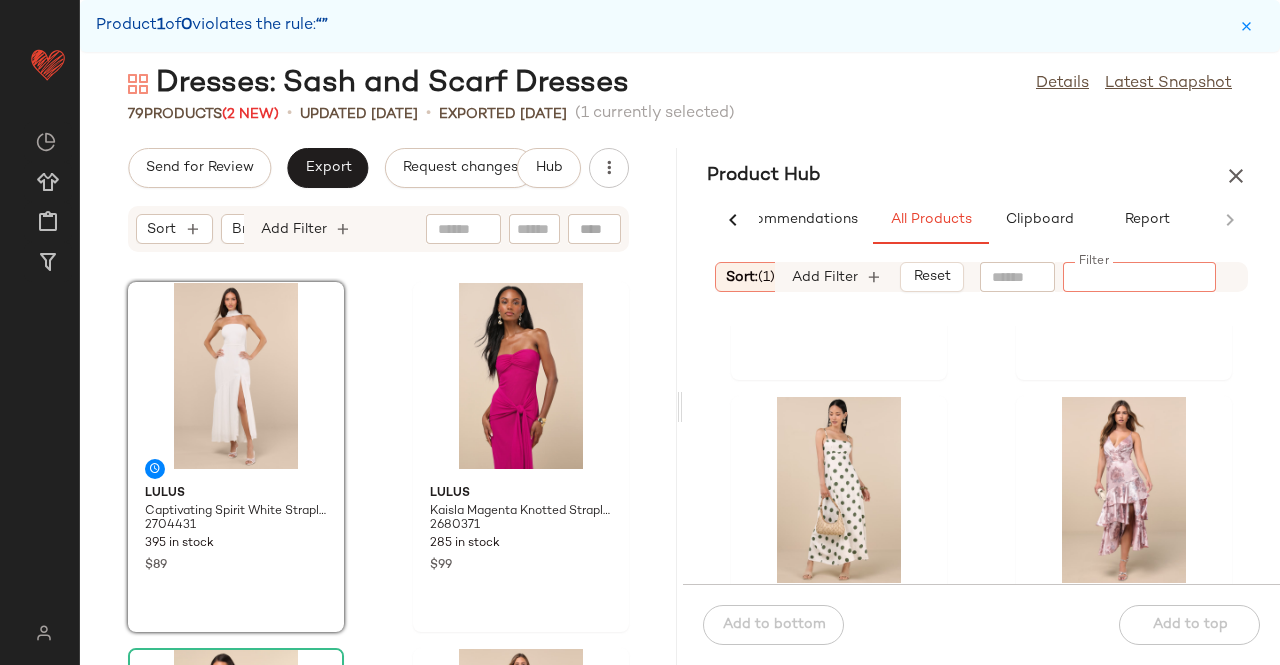 click on "Filter" 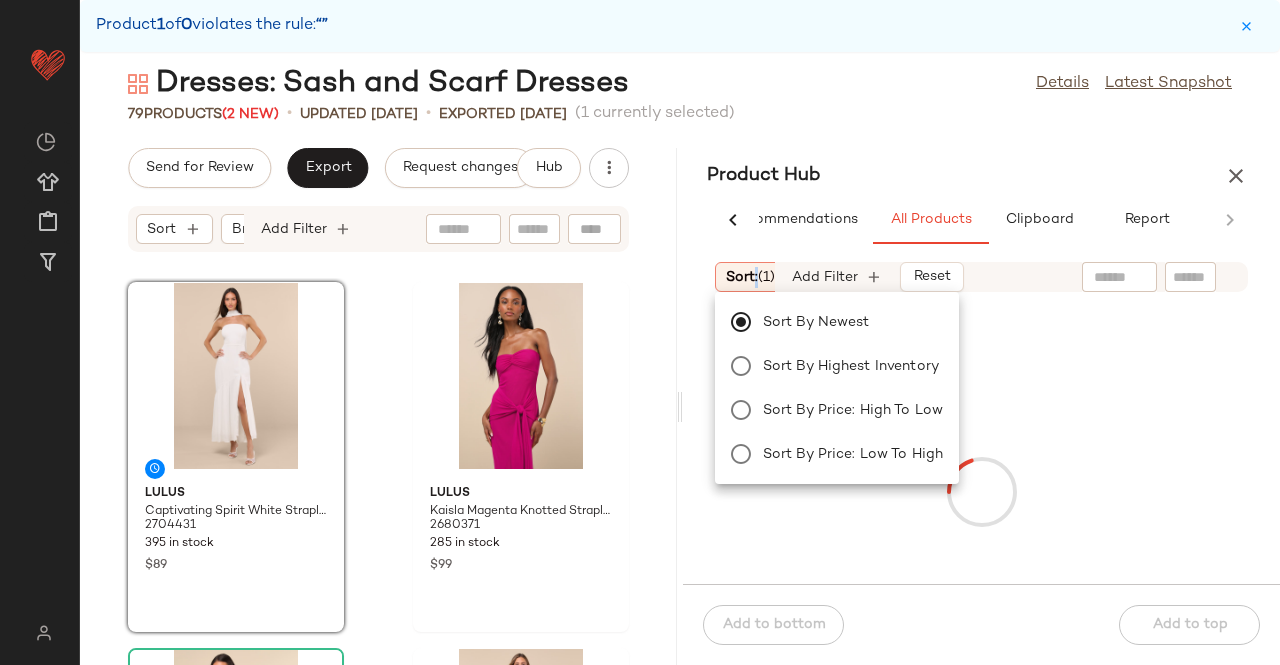 click on "Dresses: Sash and Scarf Dresses  Details   Latest Snapshot" 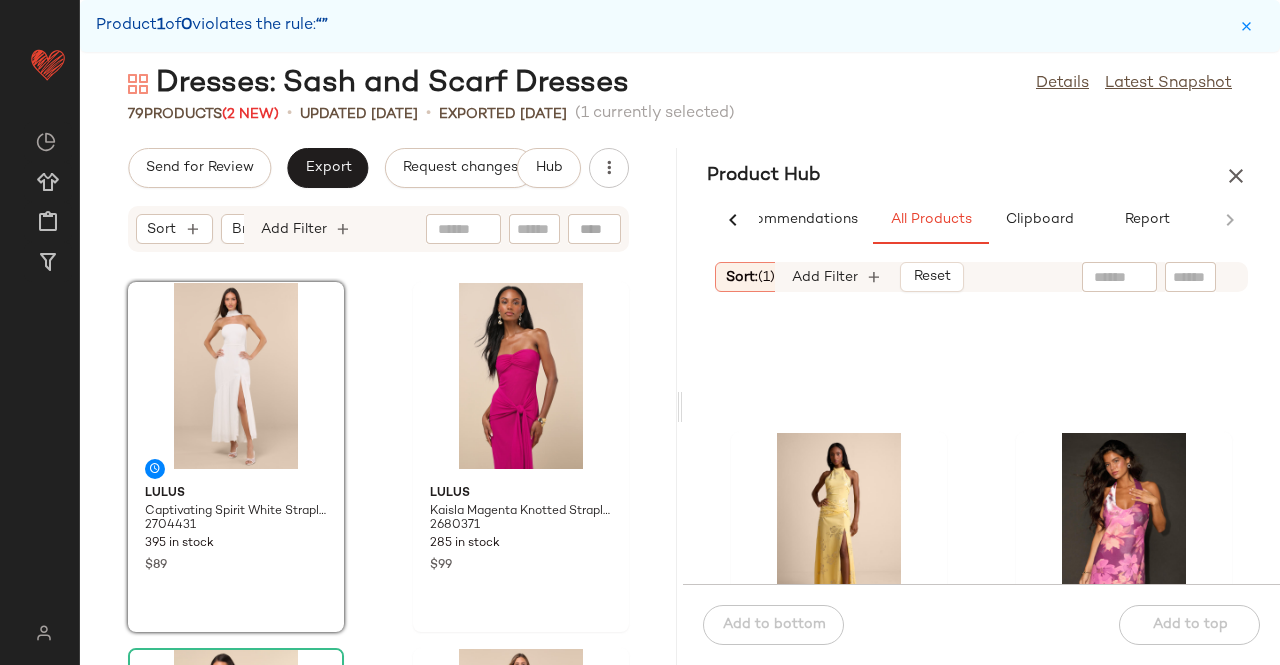 scroll, scrollTop: 616, scrollLeft: 0, axis: vertical 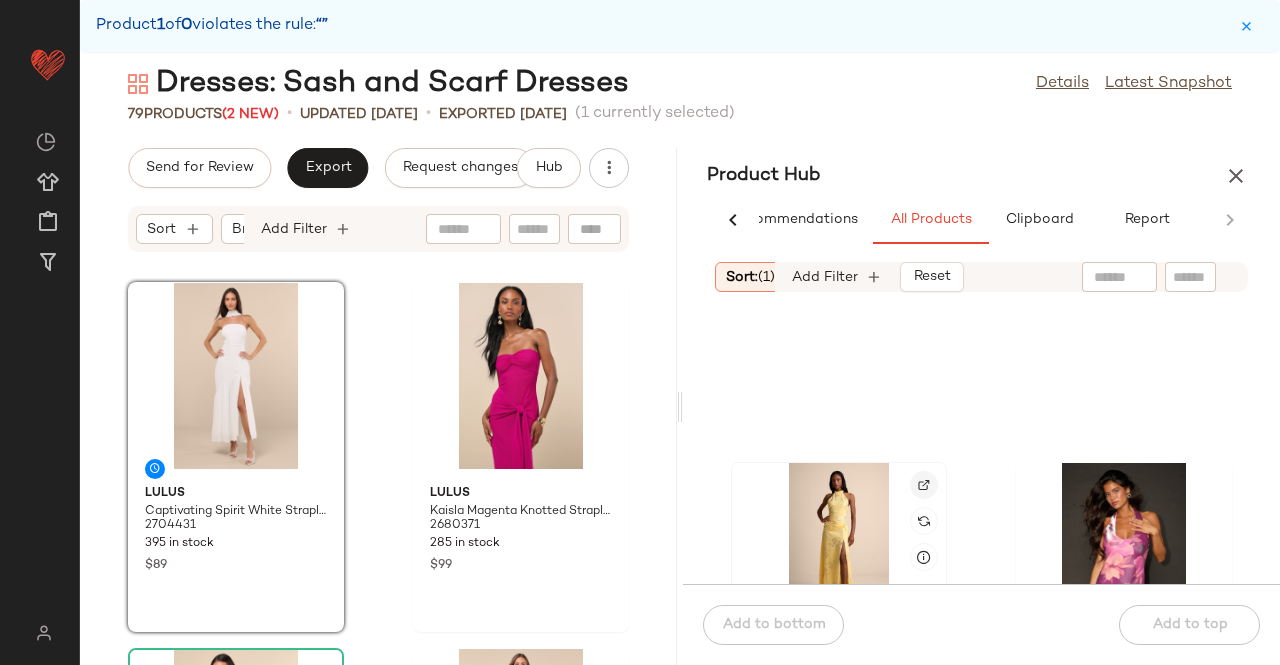 click at bounding box center [924, 485] 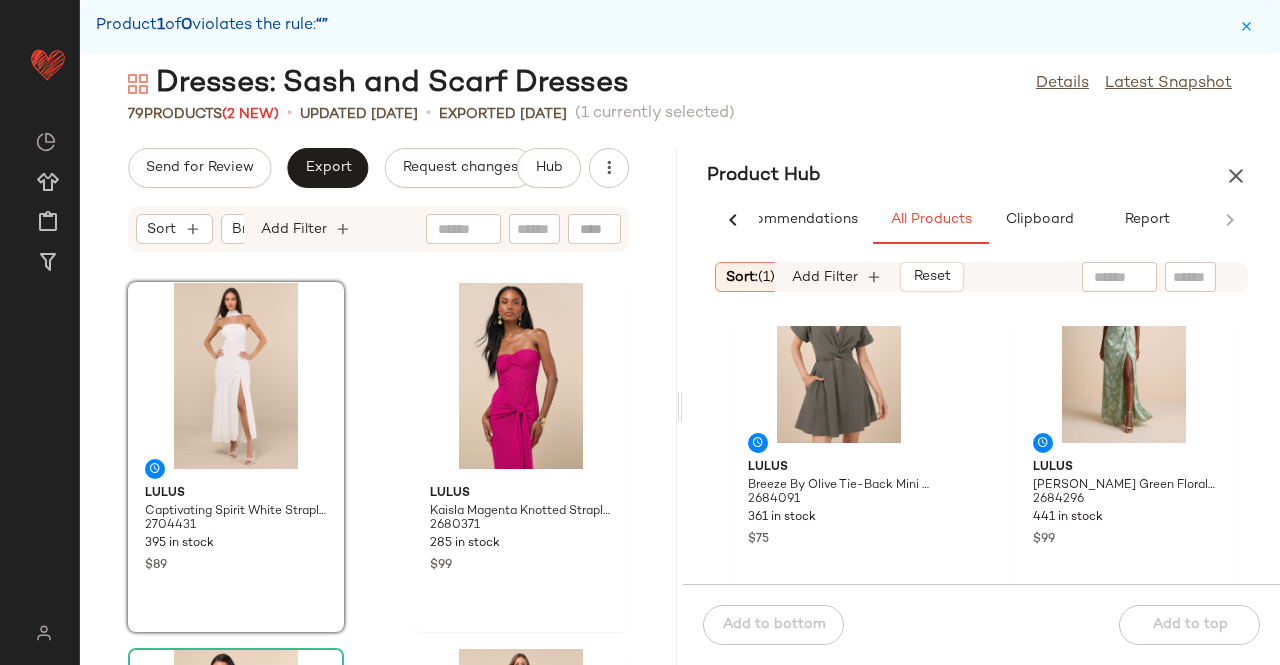 scroll, scrollTop: 3916, scrollLeft: 0, axis: vertical 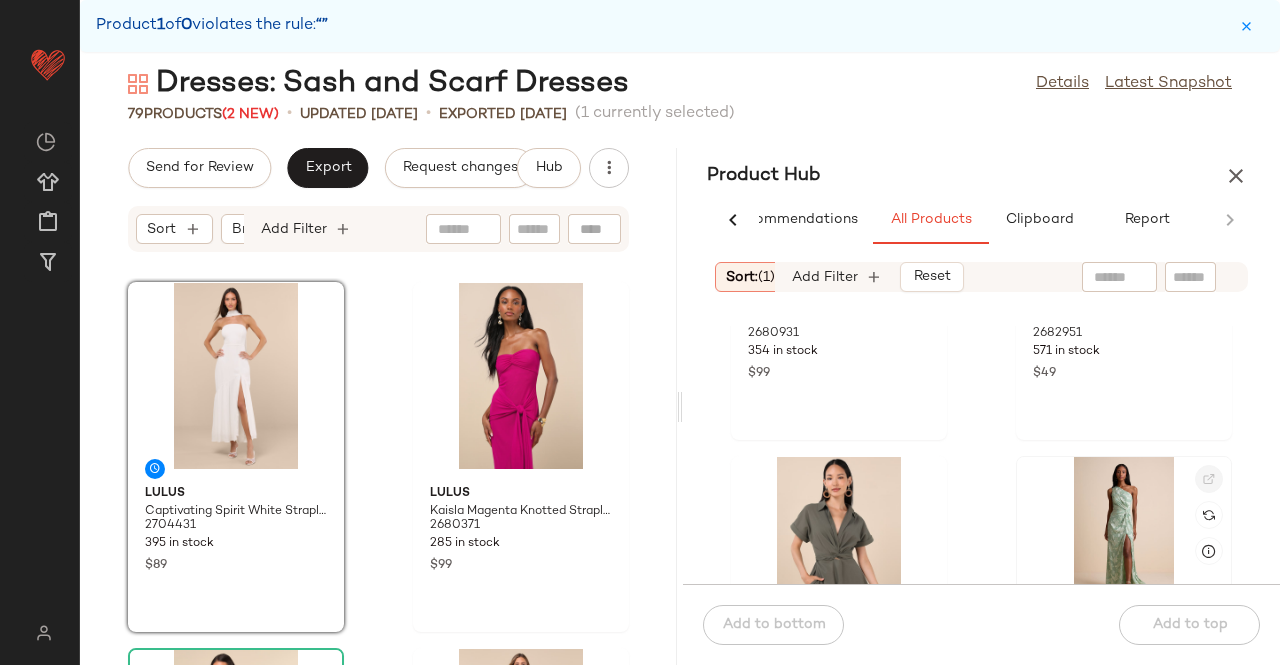 click at bounding box center [1209, 479] 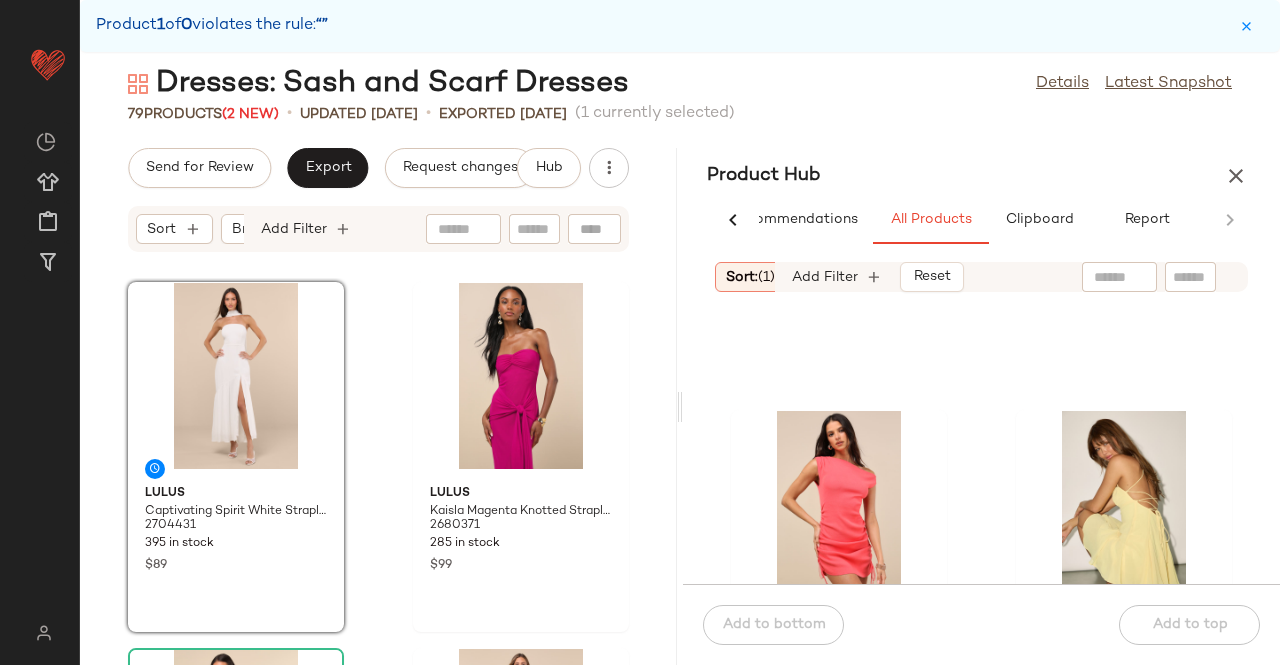 scroll, scrollTop: 8116, scrollLeft: 0, axis: vertical 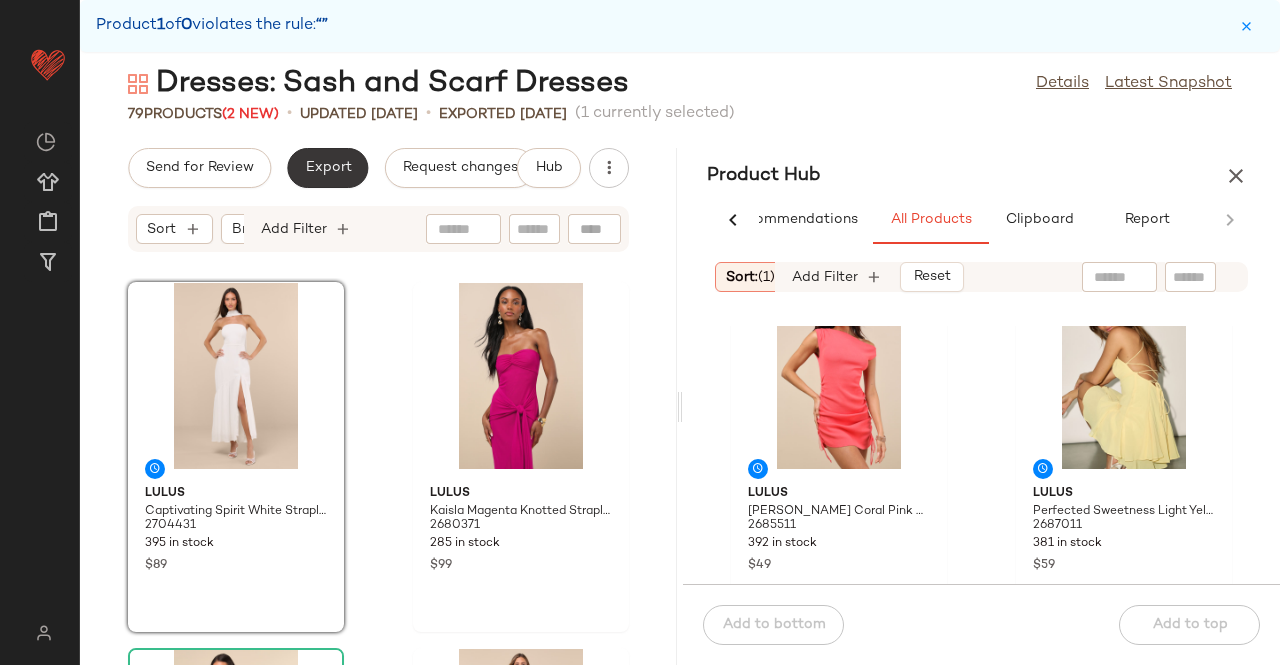 click on "Export" 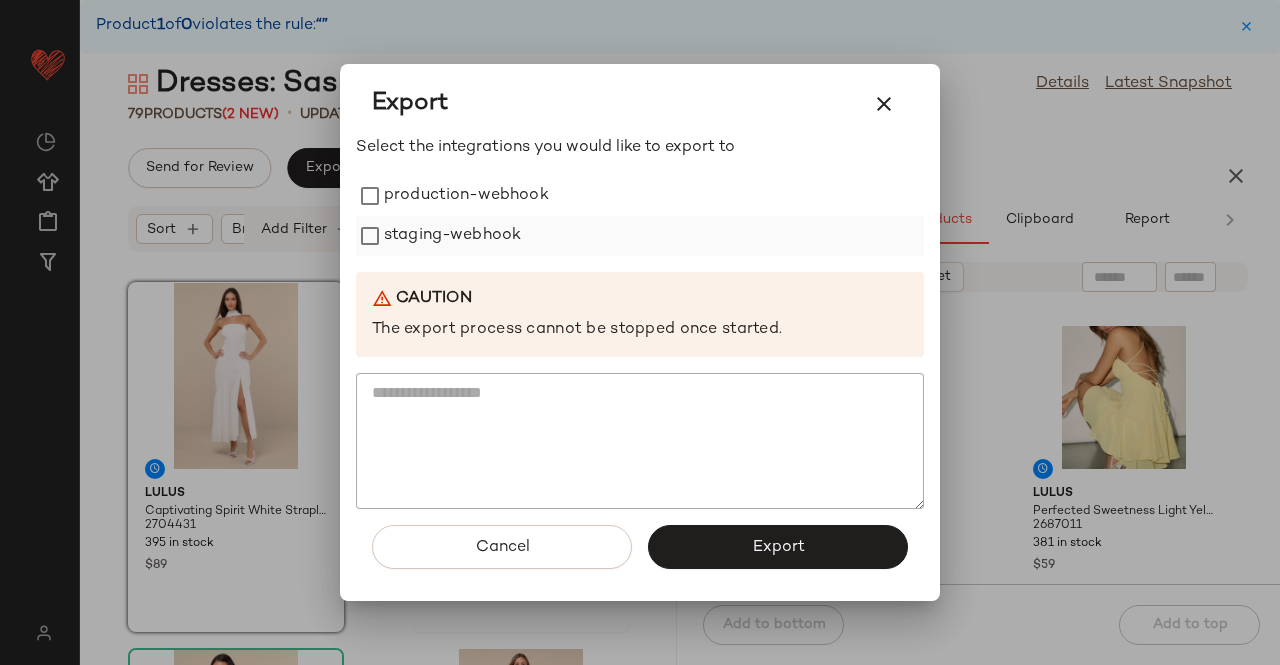 drag, startPoint x: 448, startPoint y: 200, endPoint x: 442, endPoint y: 225, distance: 25.70992 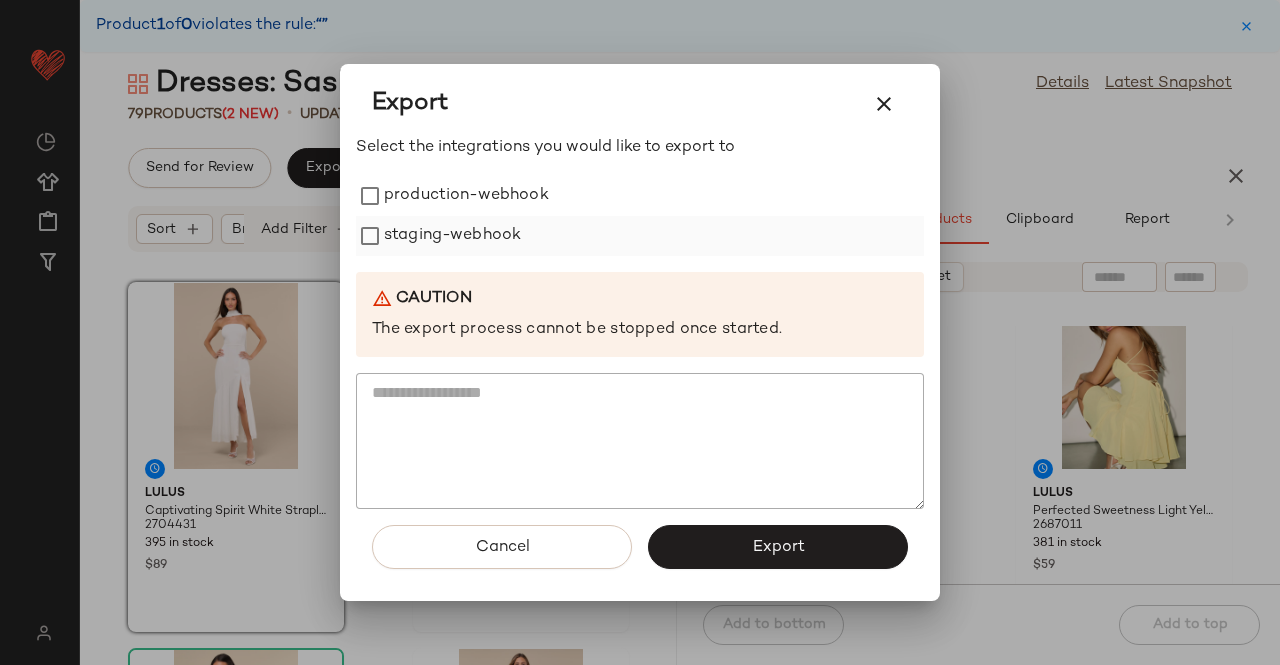 click on "production-webhook" at bounding box center [466, 196] 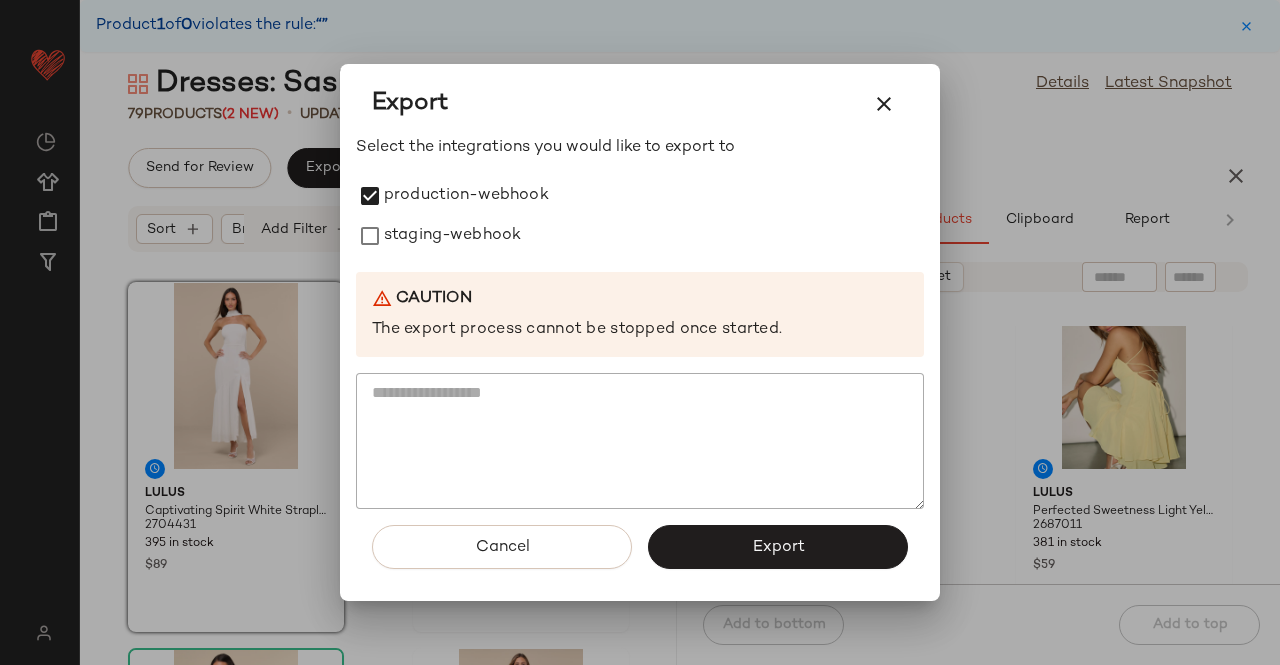 drag, startPoint x: 437, startPoint y: 231, endPoint x: 668, endPoint y: 449, distance: 317.624 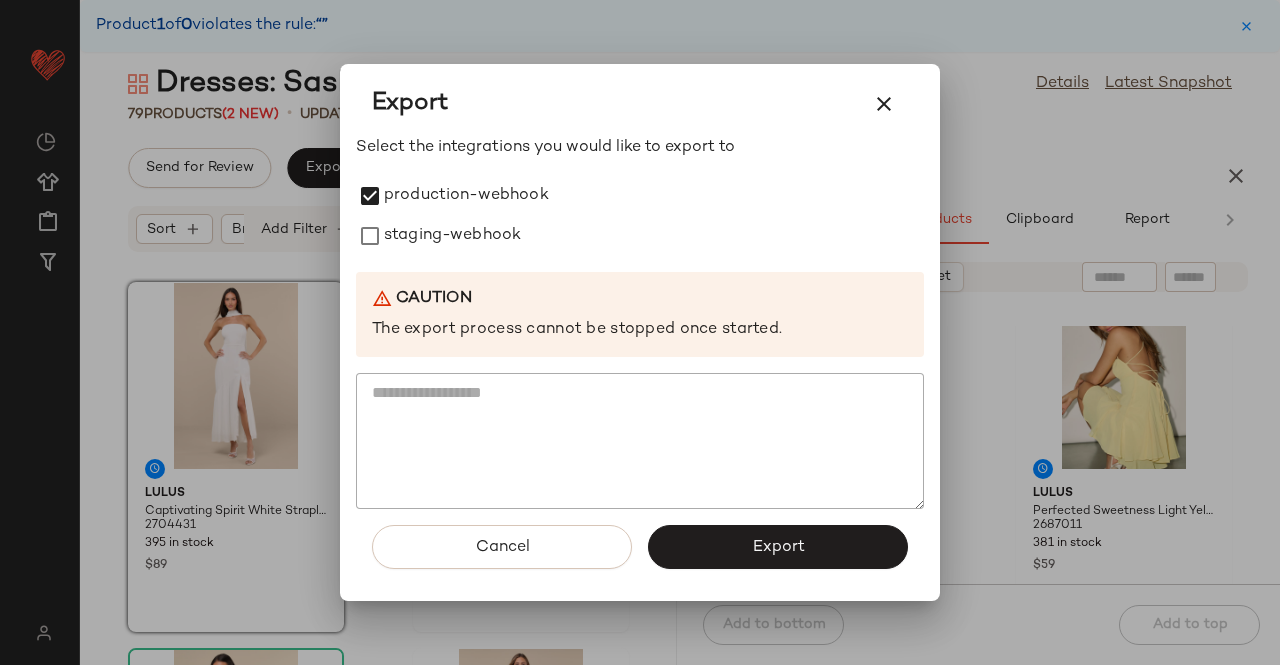 click on "staging-webhook" at bounding box center [452, 236] 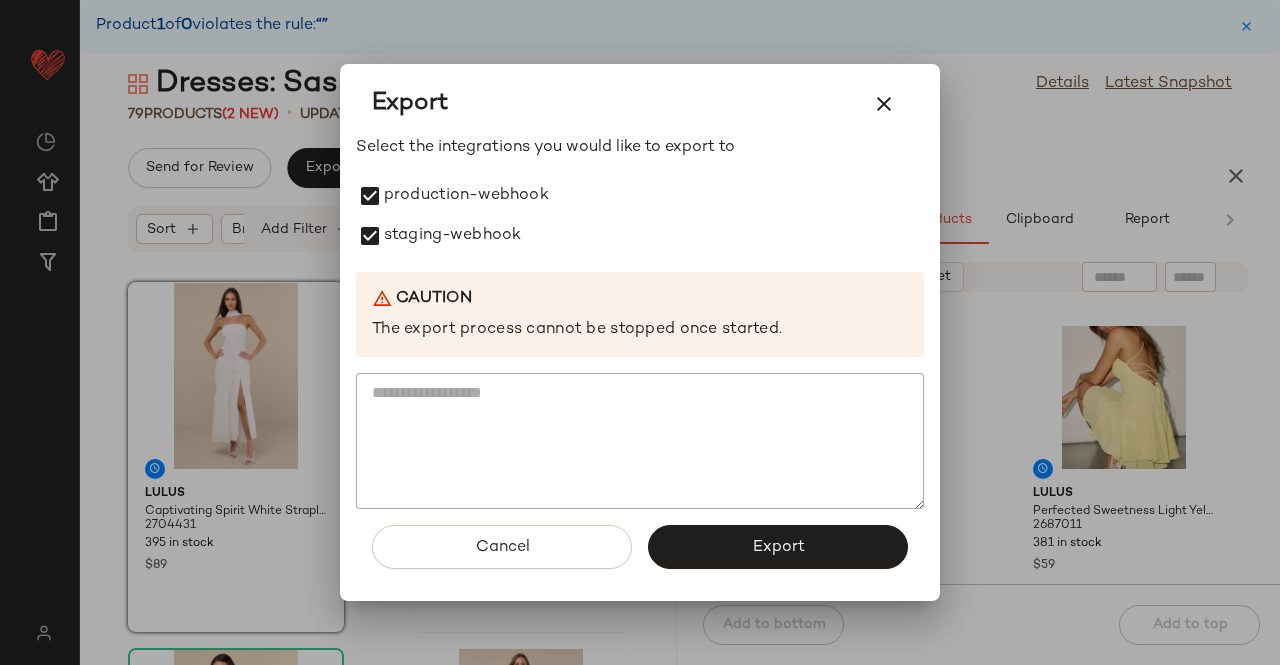 click on "Export" 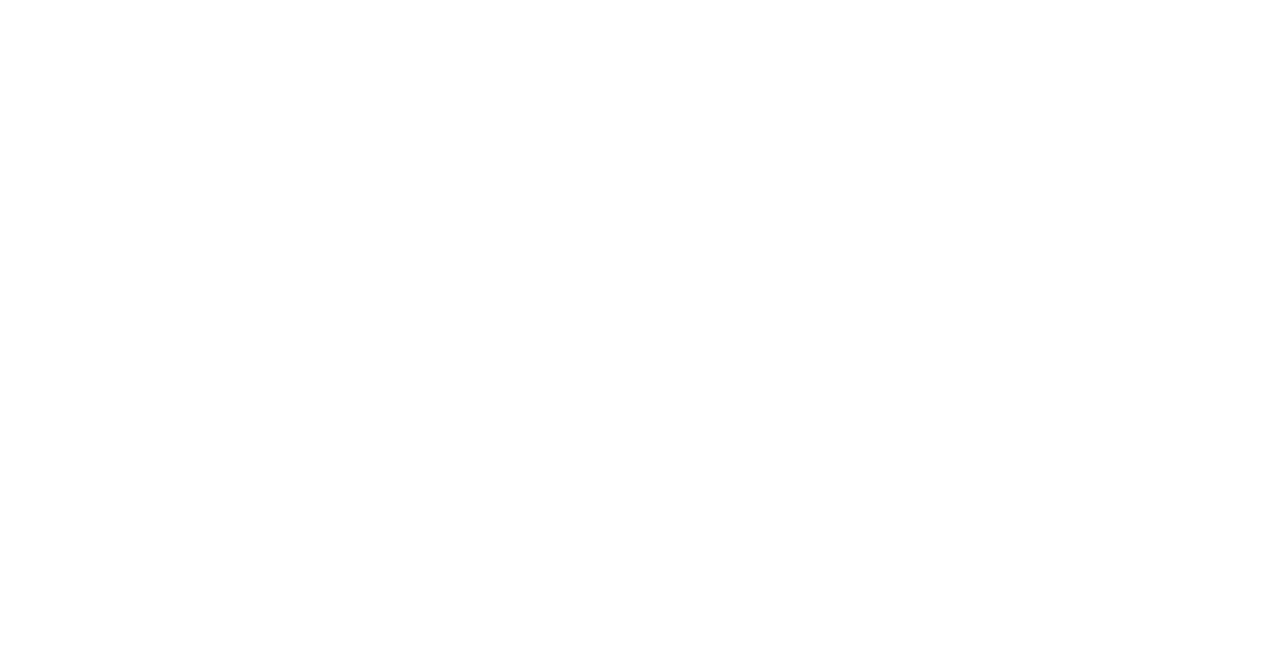 scroll, scrollTop: 0, scrollLeft: 0, axis: both 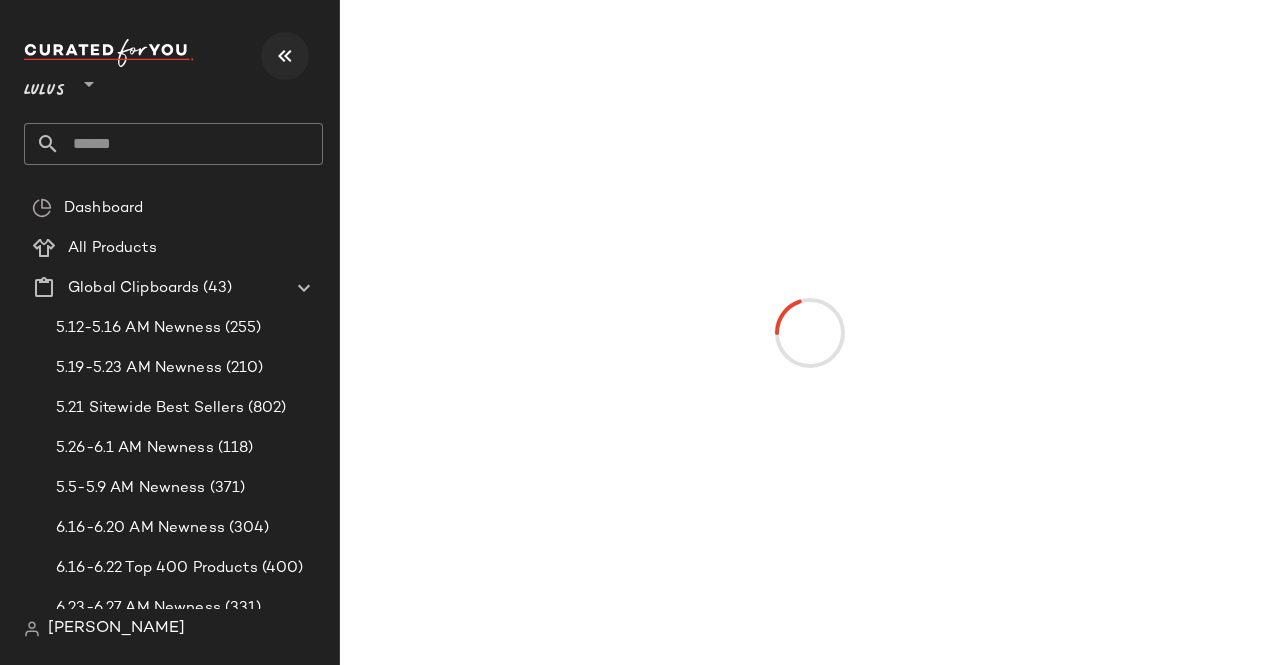 click at bounding box center [285, 56] 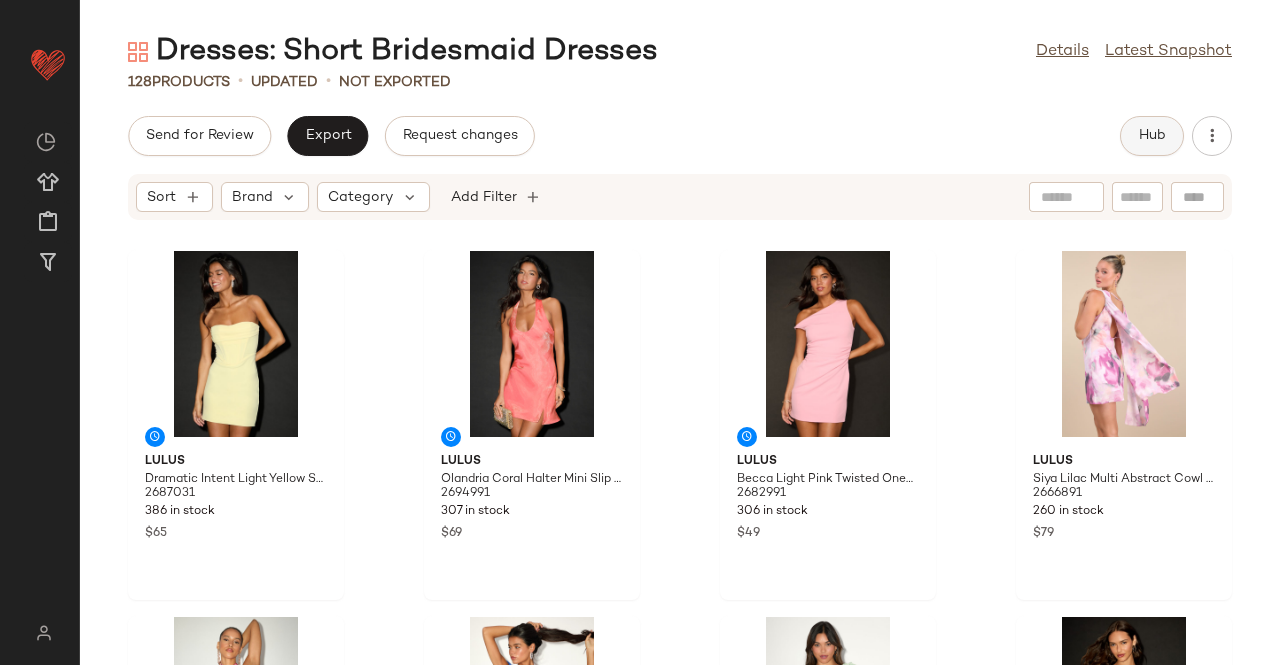 click on "Hub" 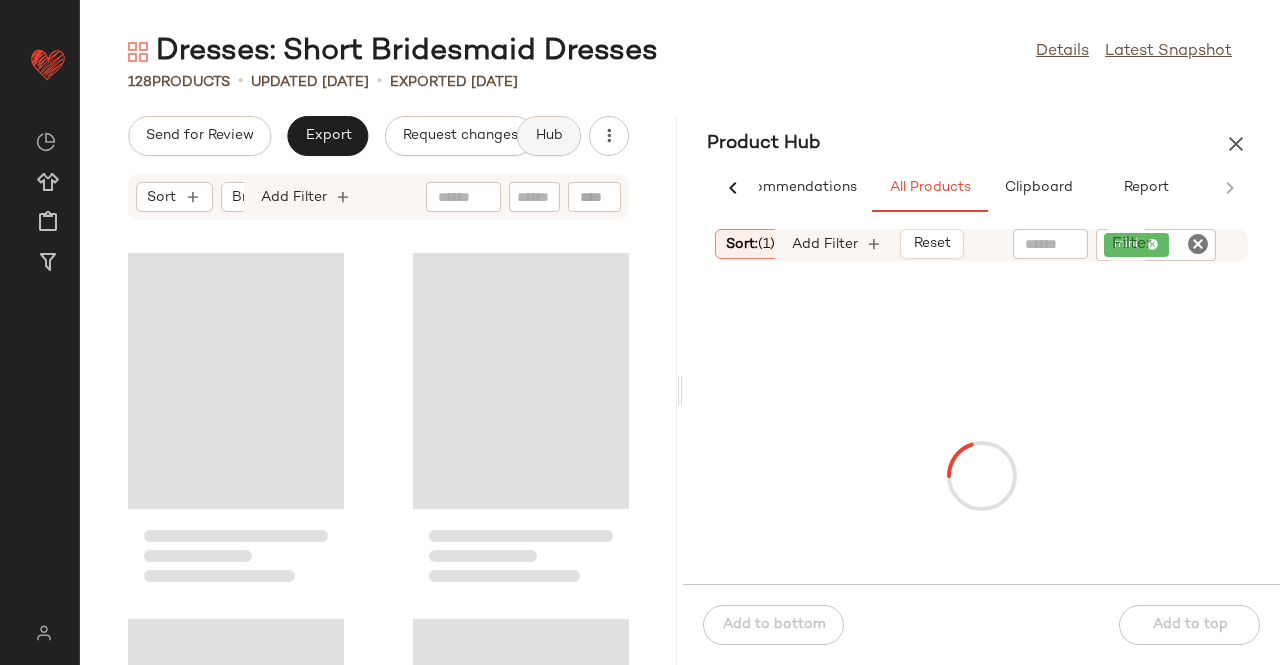 scroll, scrollTop: 0, scrollLeft: 62, axis: horizontal 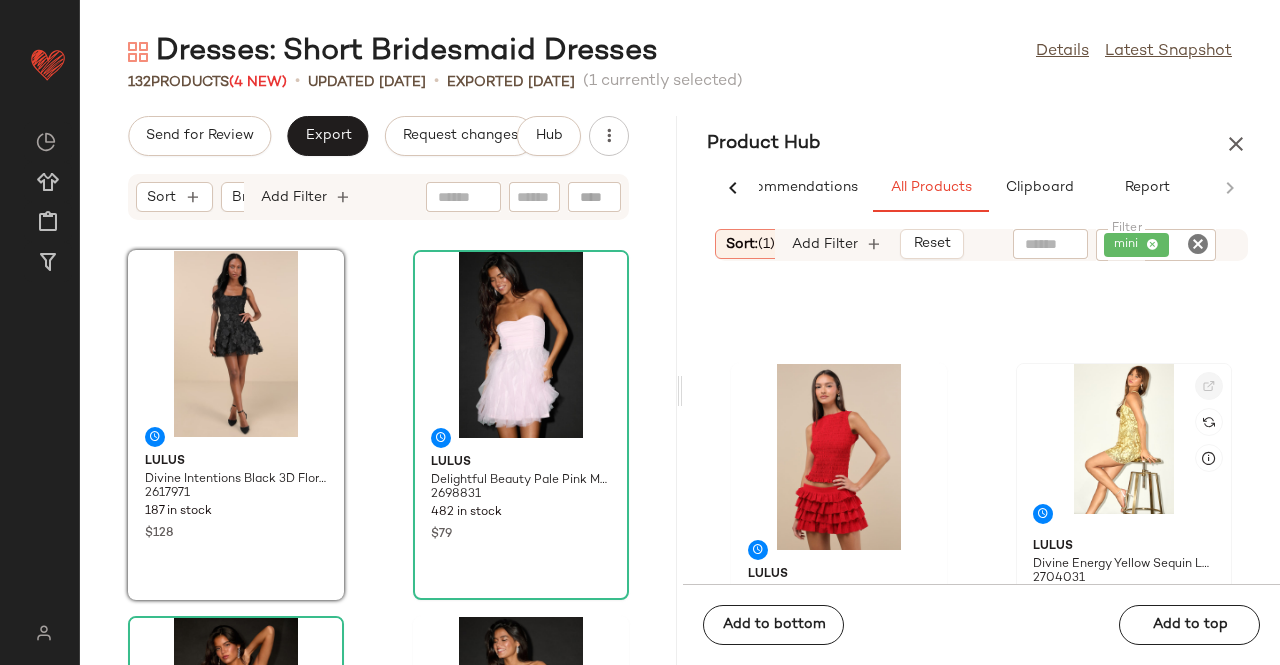 click 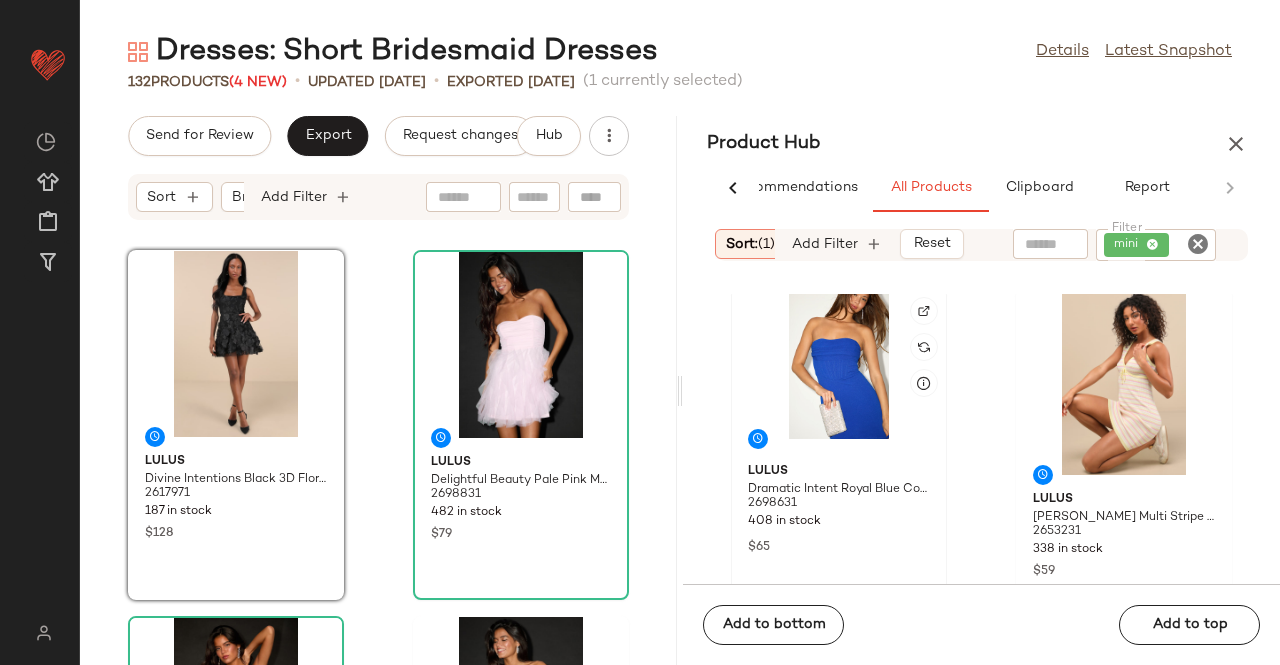 scroll, scrollTop: 3717, scrollLeft: 0, axis: vertical 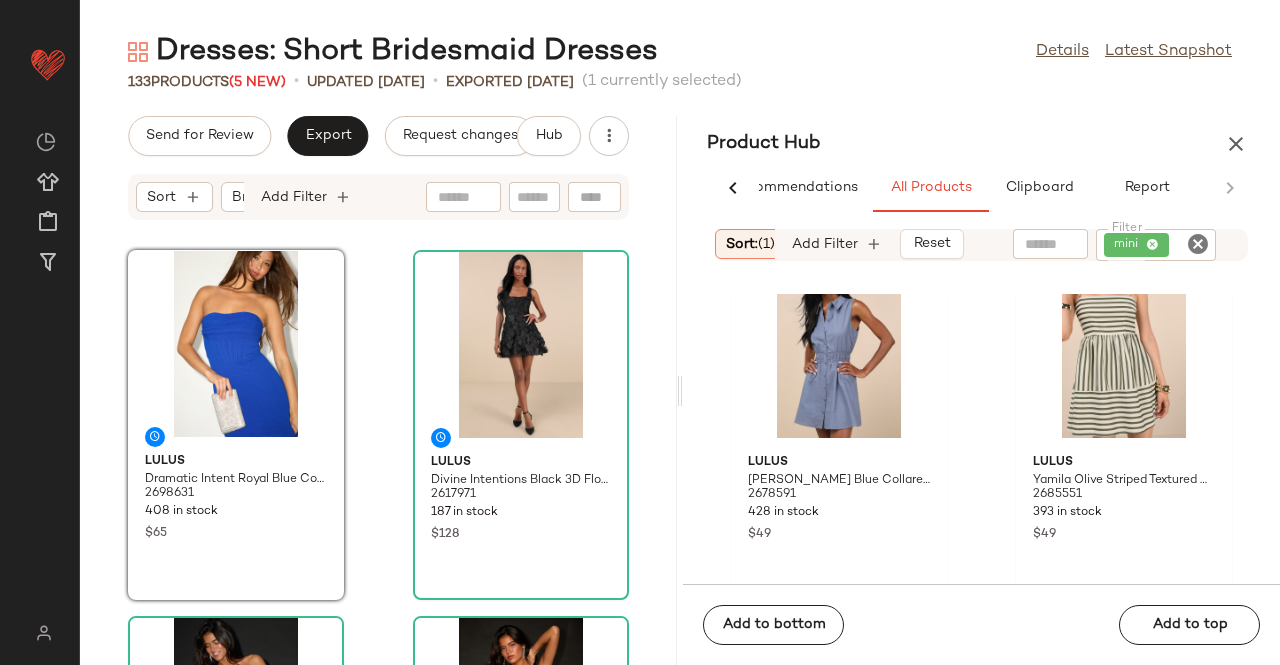 click on "Product Hub" at bounding box center [981, 144] 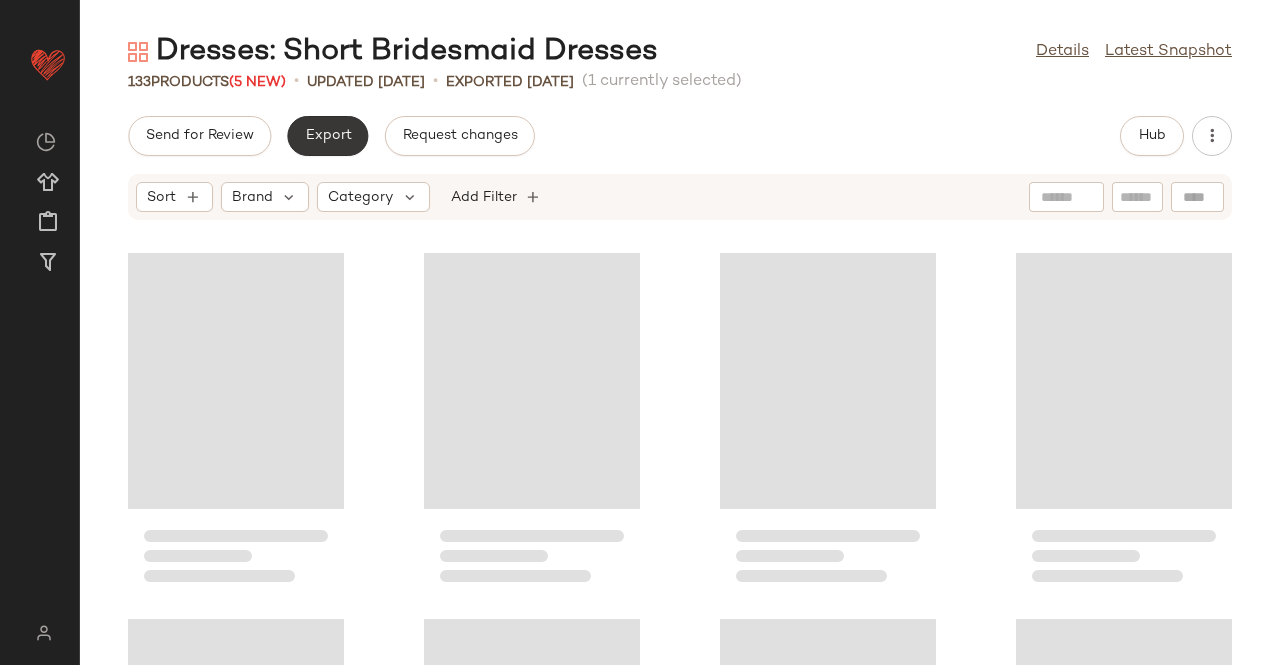 click on "Export" at bounding box center (327, 136) 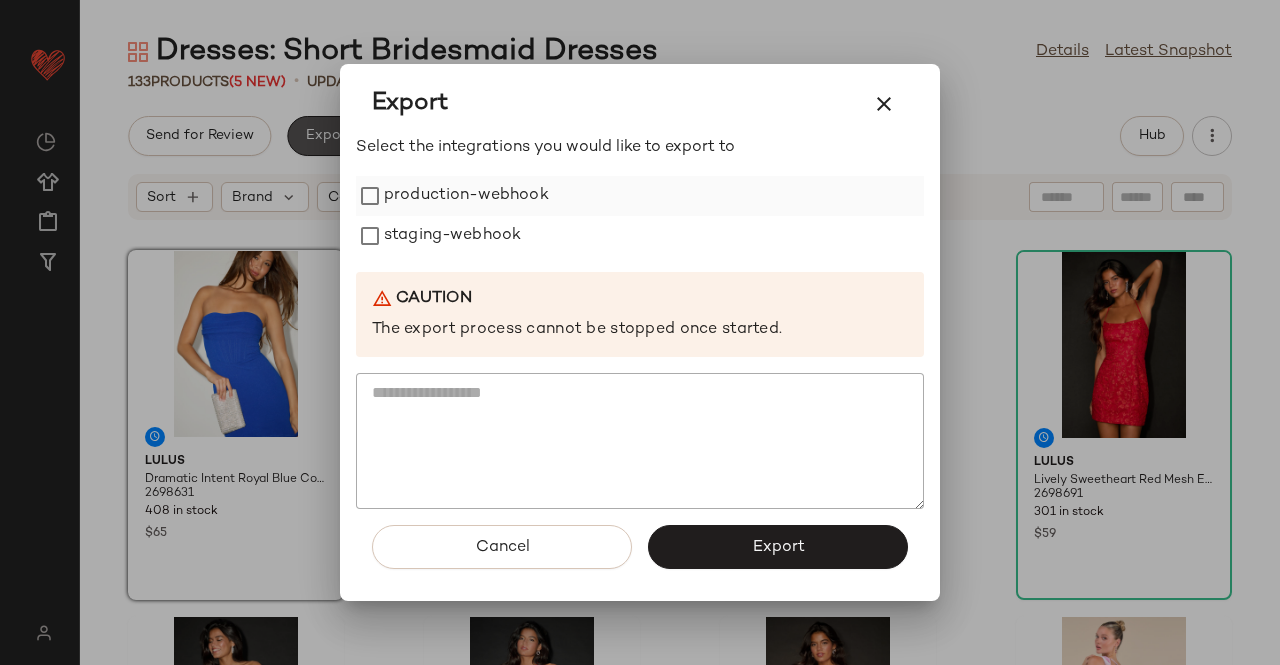 click on "production-webhook" at bounding box center (466, 196) 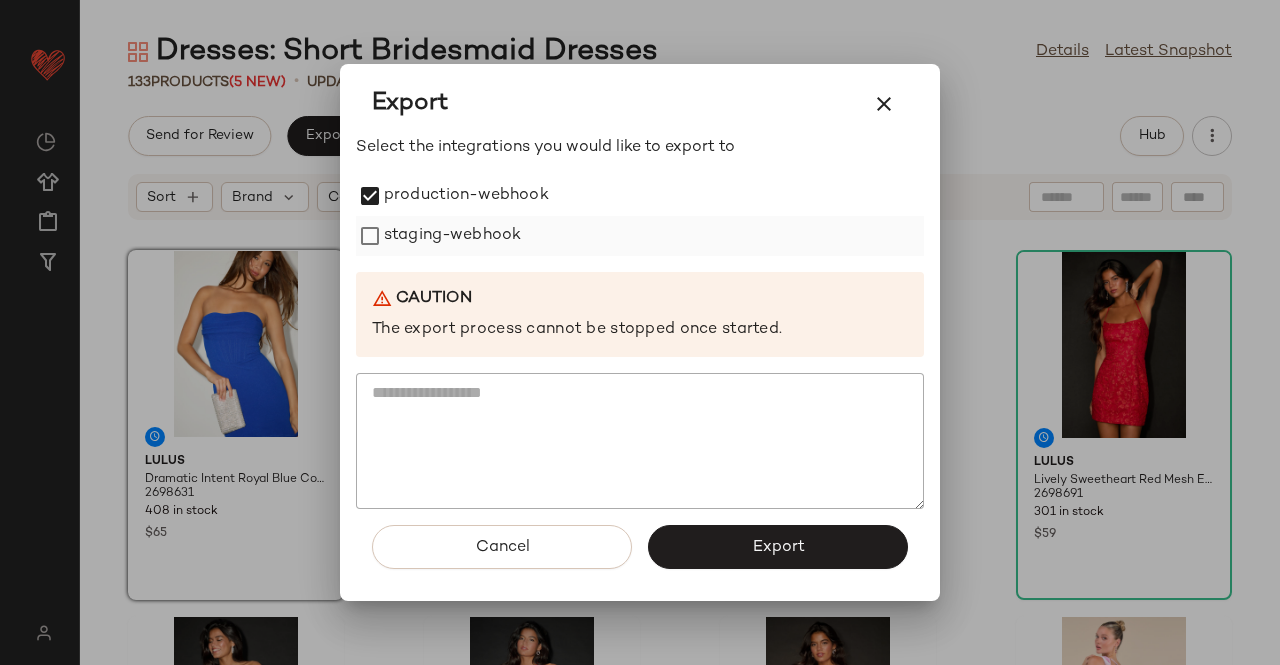 click on "staging-webhook" at bounding box center [452, 236] 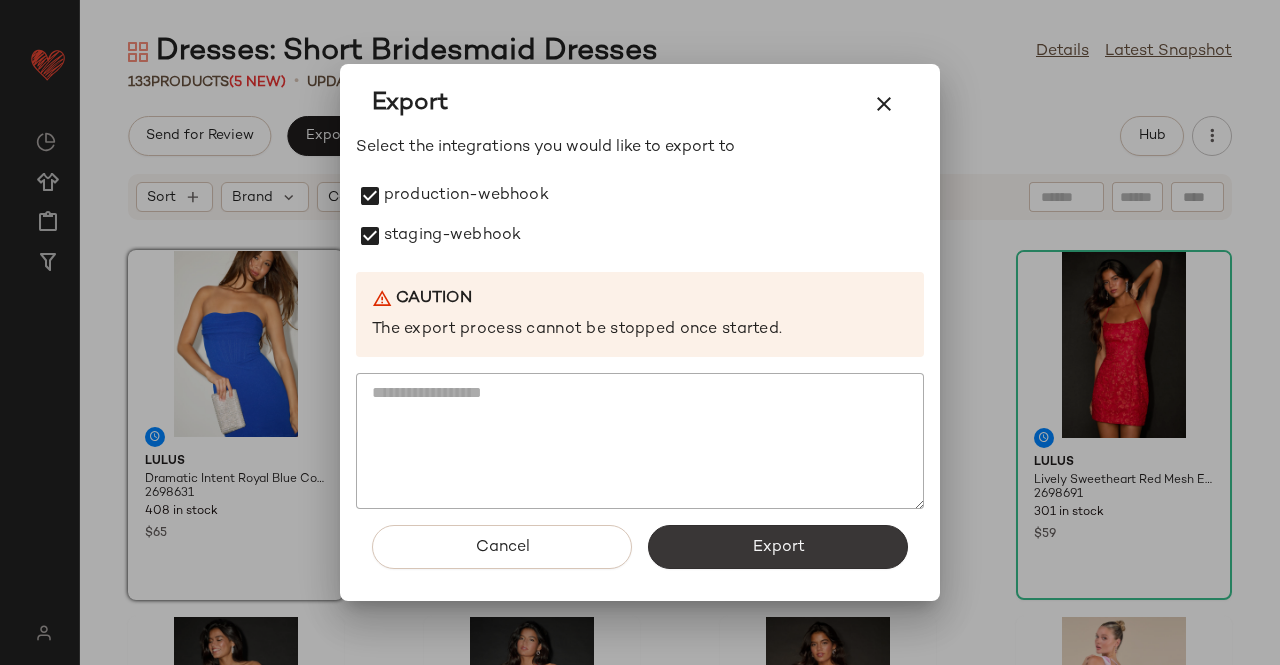click on "Export" 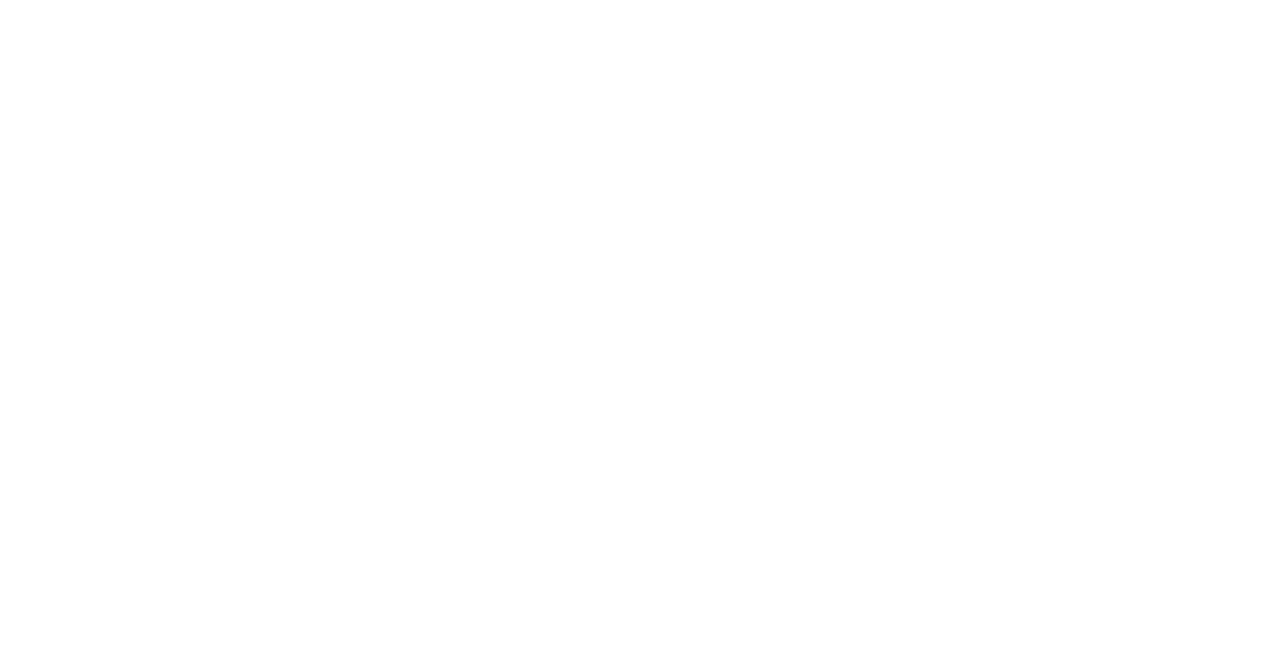 scroll, scrollTop: 0, scrollLeft: 0, axis: both 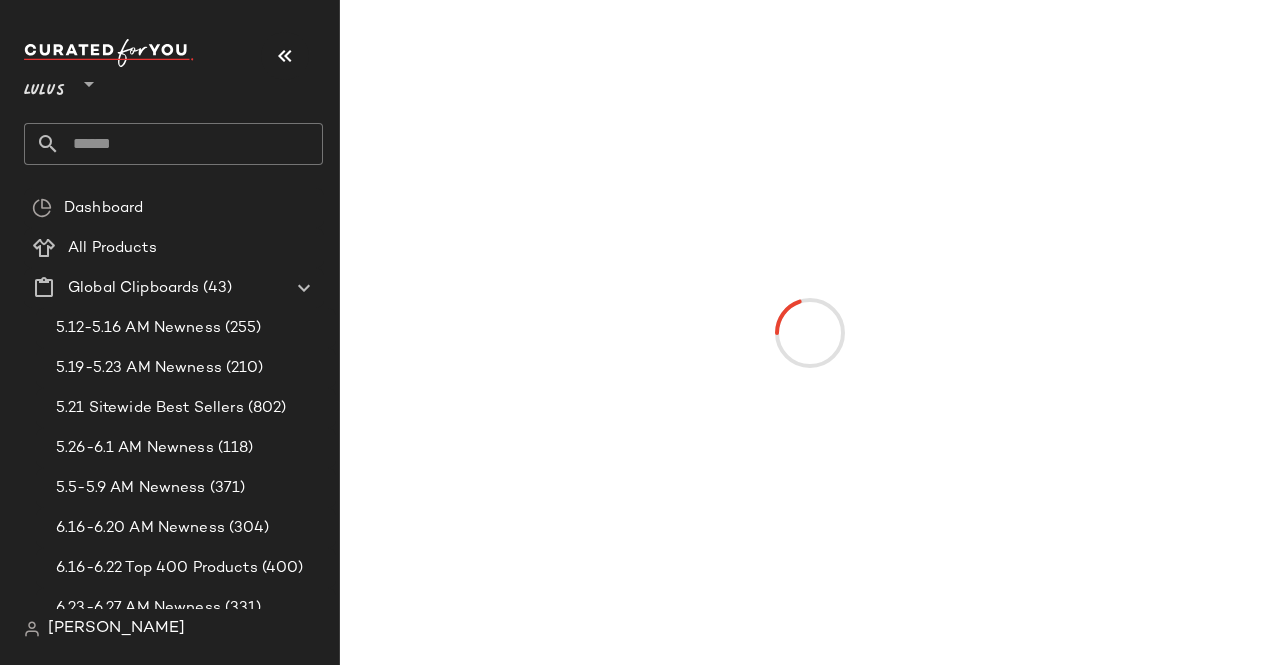 click on "Lulus **" at bounding box center (173, 79) 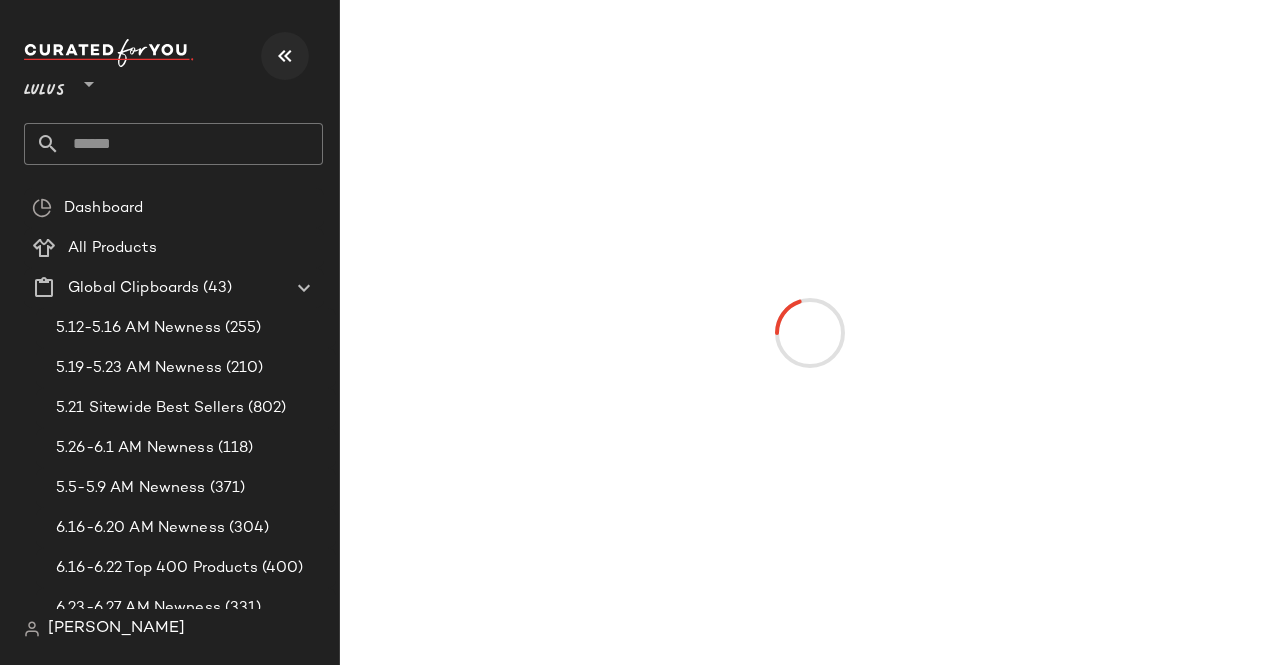 click at bounding box center [285, 56] 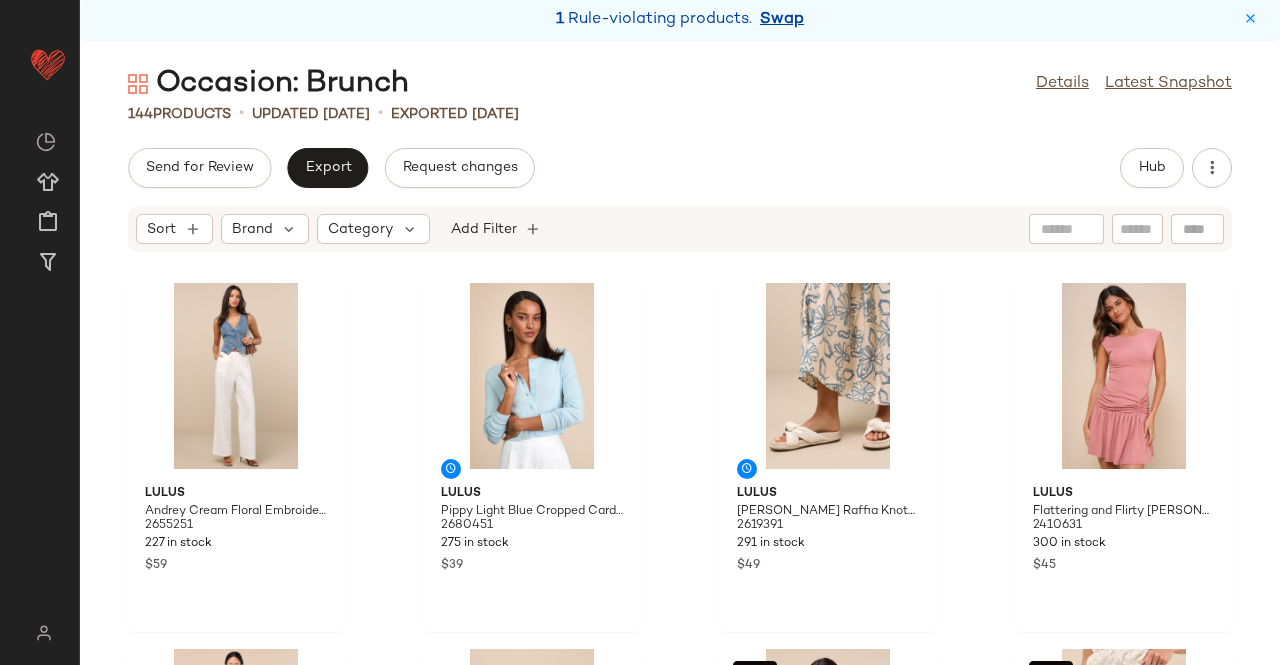 click on "Swap" at bounding box center [782, 20] 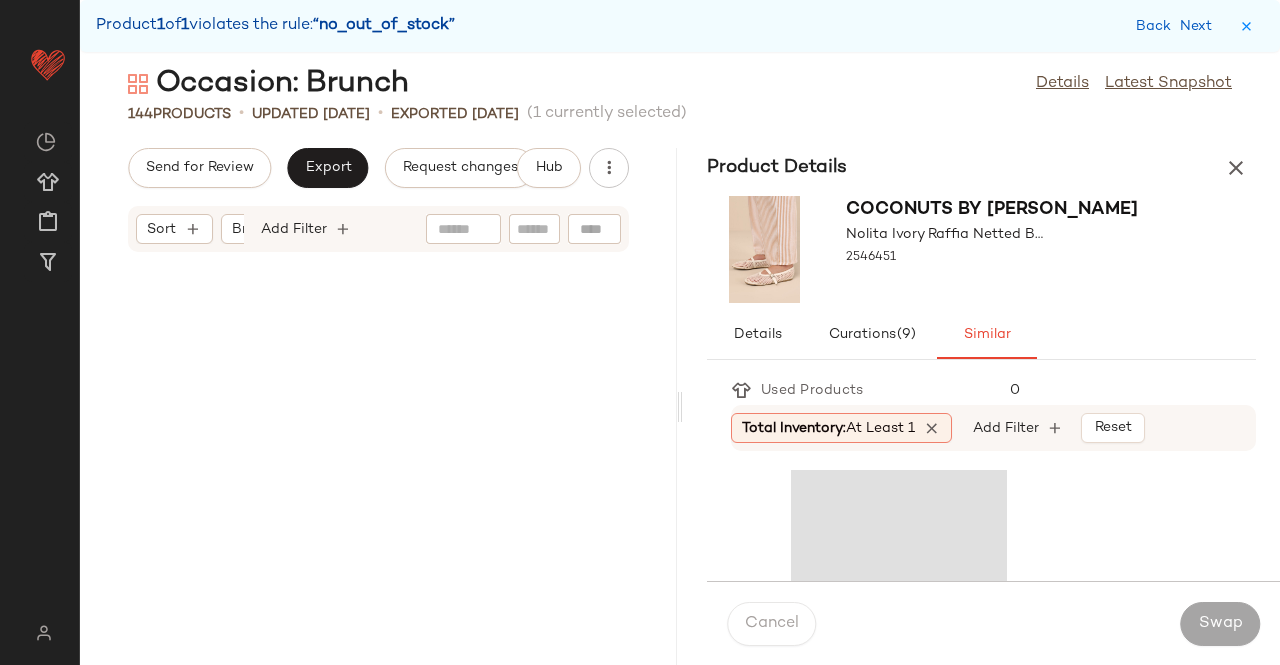 scroll, scrollTop: 12078, scrollLeft: 0, axis: vertical 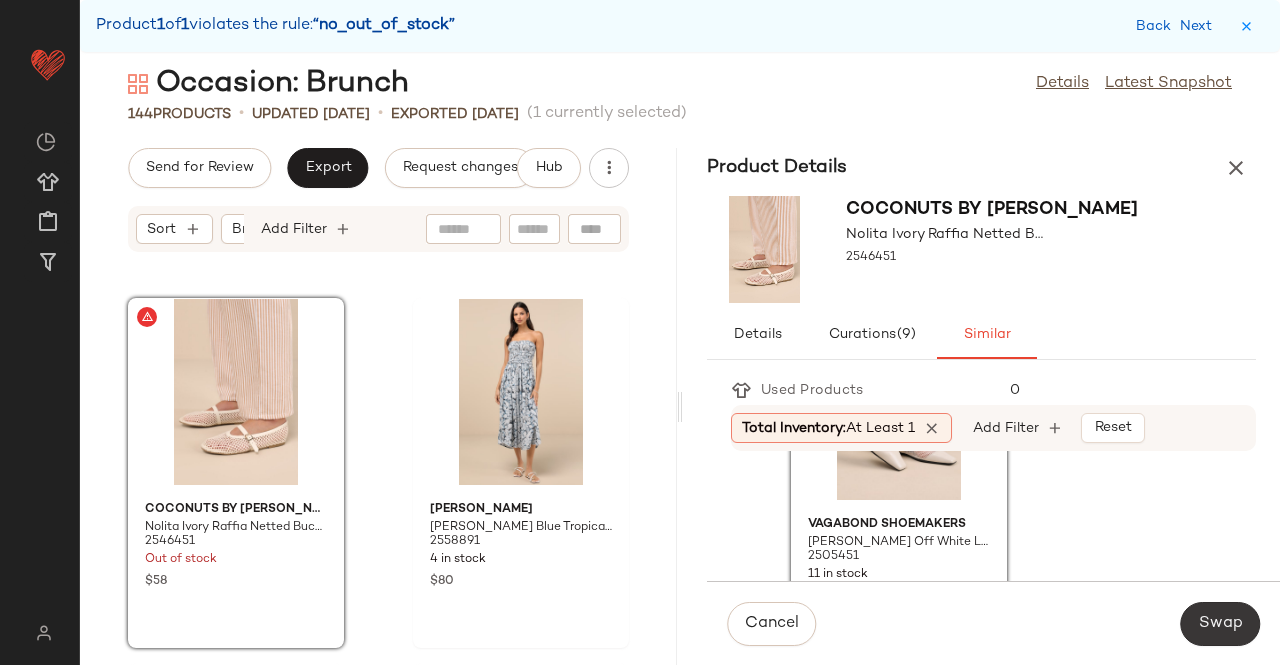 drag, startPoint x: 1206, startPoint y: 627, endPoint x: 1204, endPoint y: 615, distance: 12.165525 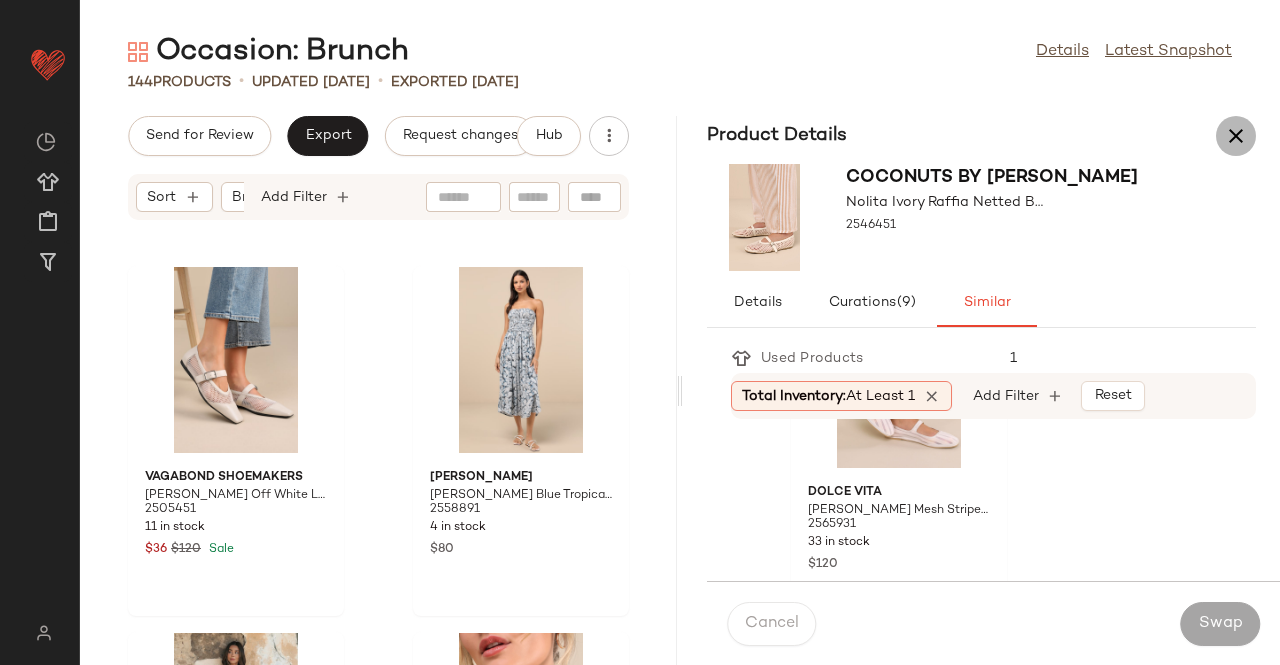click at bounding box center [1236, 136] 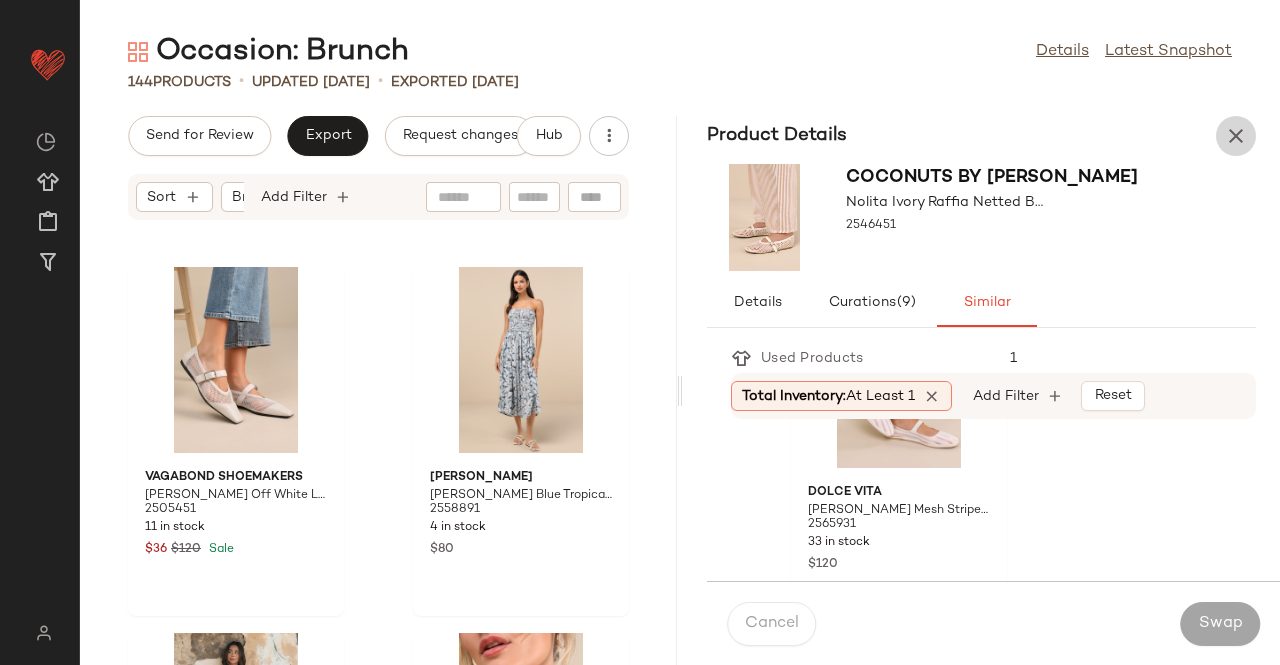 scroll, scrollTop: 11712, scrollLeft: 0, axis: vertical 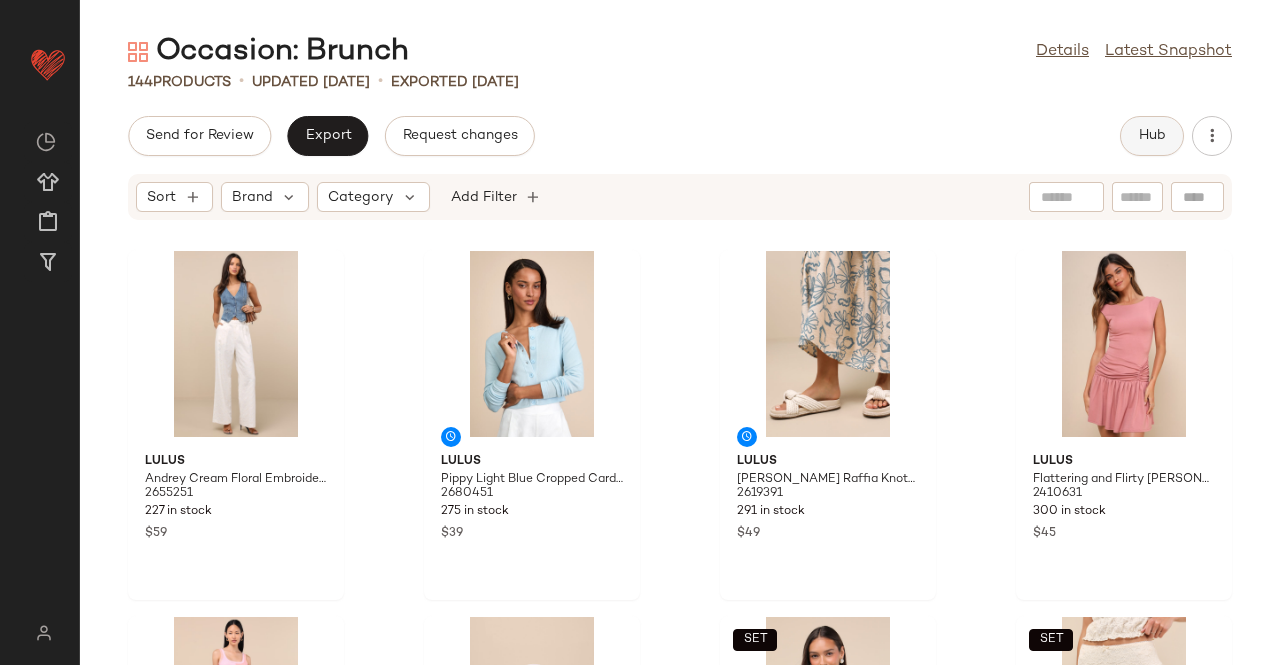 click on "Hub" at bounding box center [1152, 136] 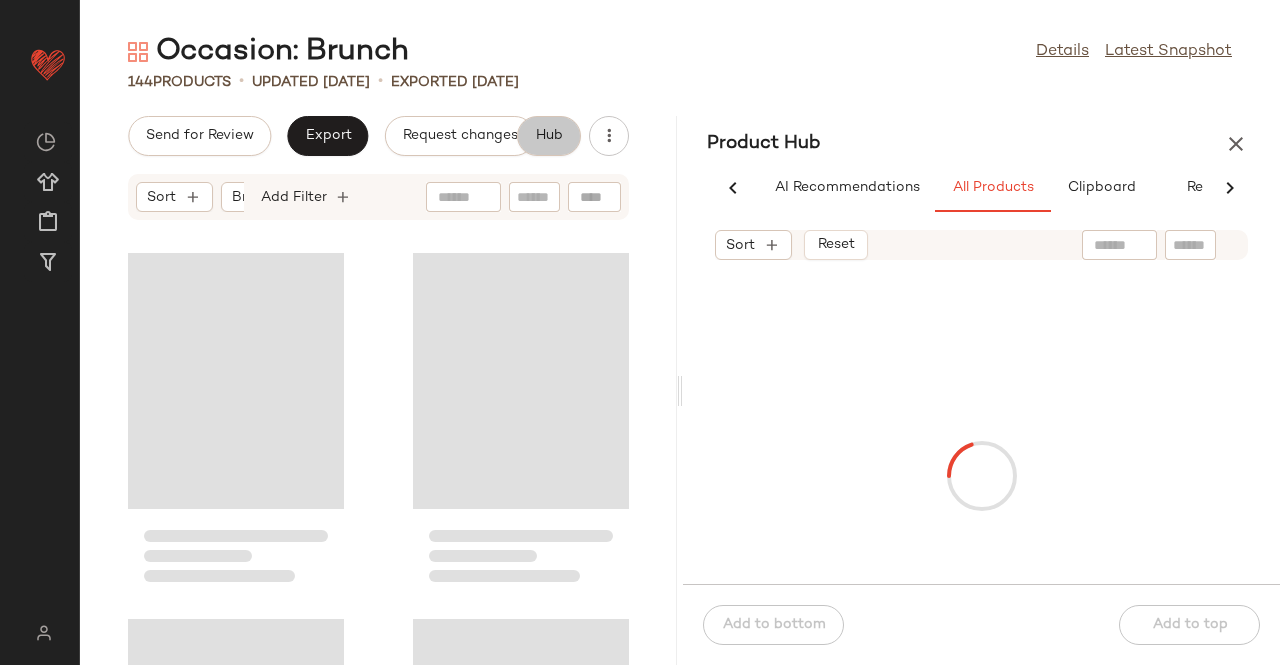 scroll, scrollTop: 0, scrollLeft: 62, axis: horizontal 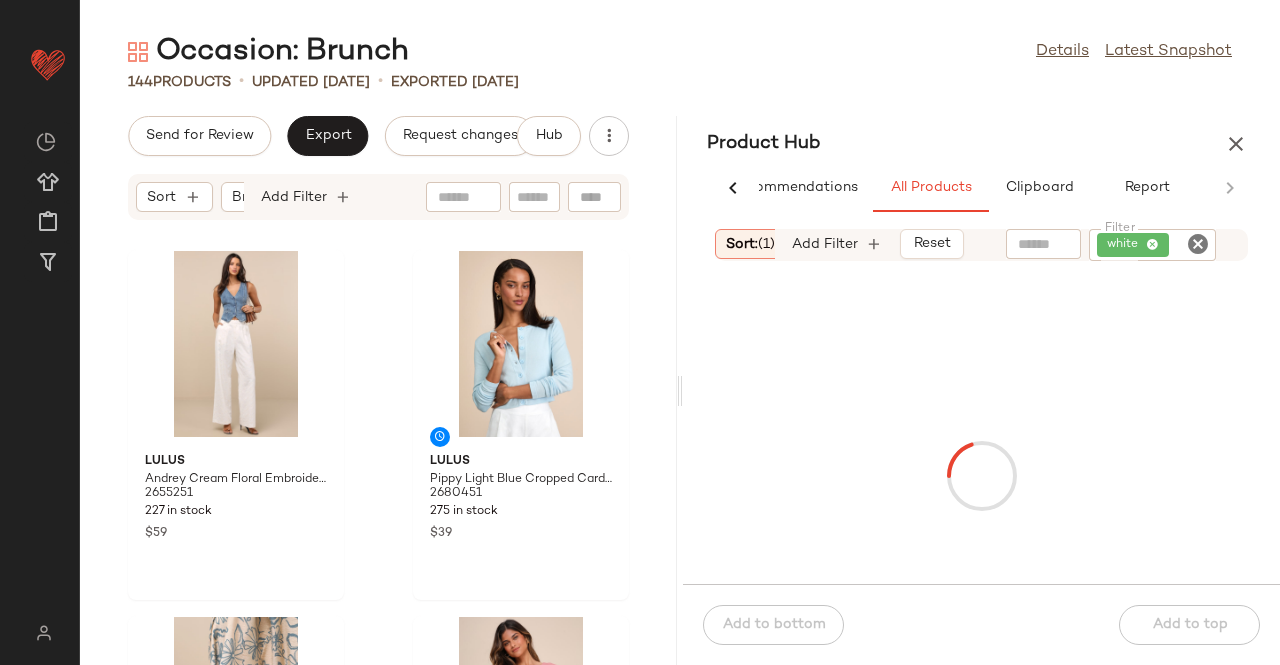 click on "white" 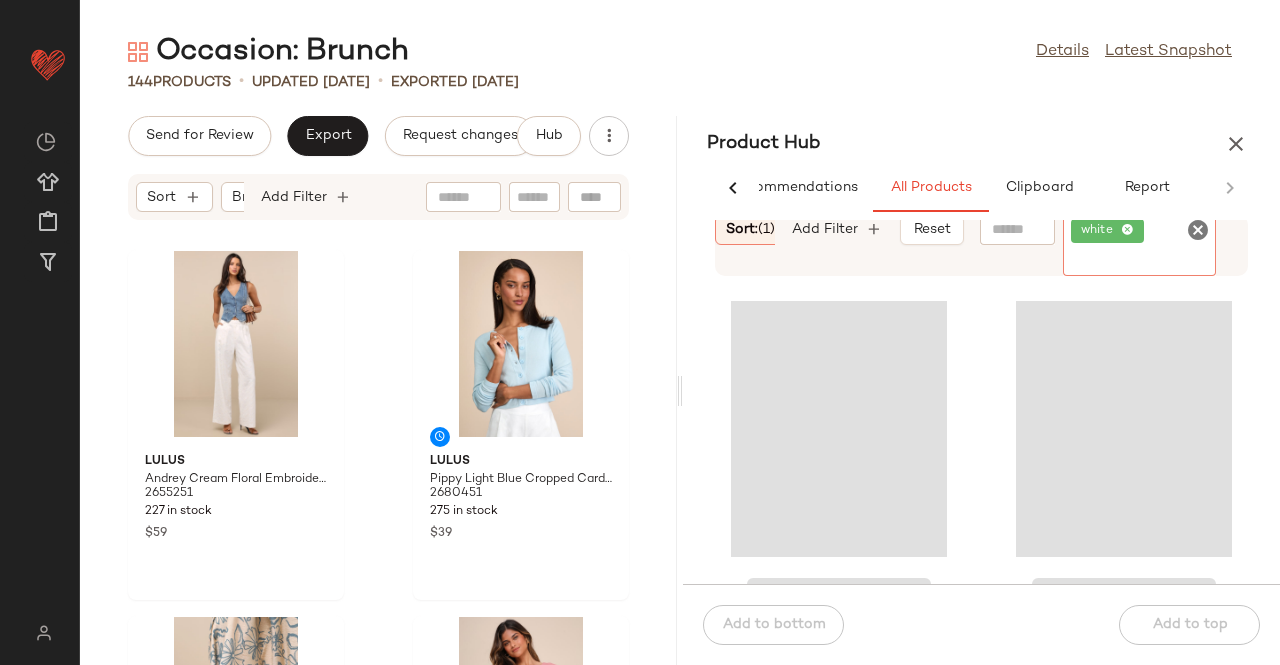click 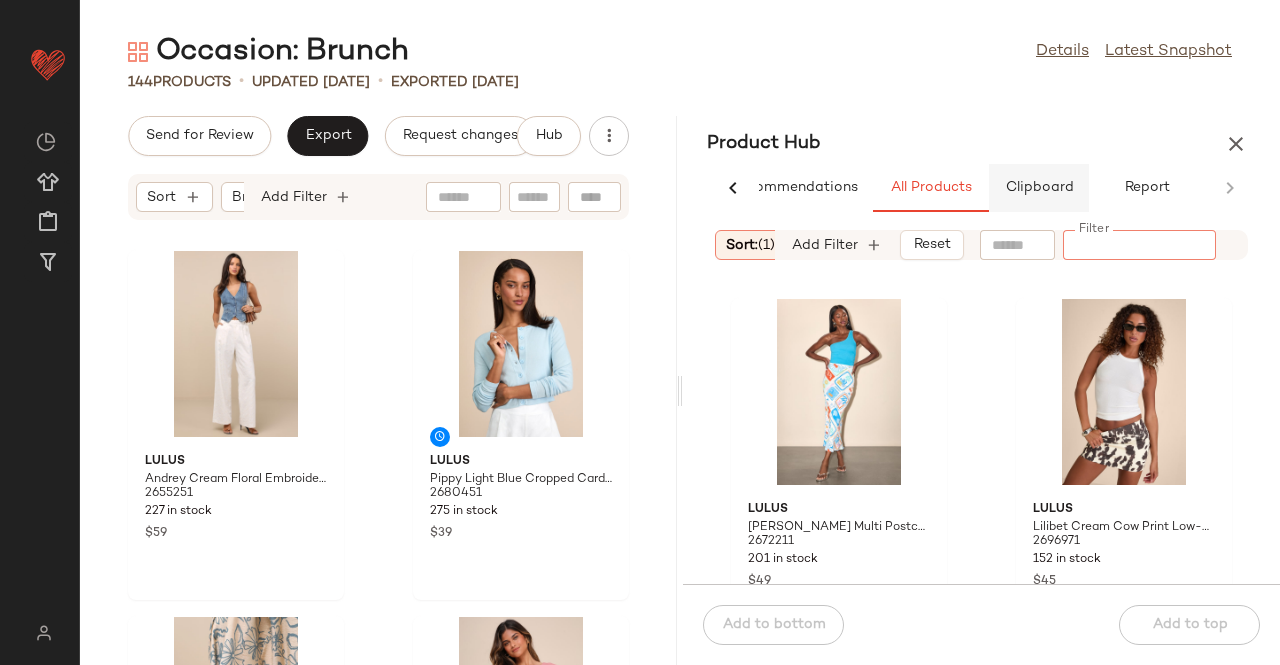 click on "Clipboard" 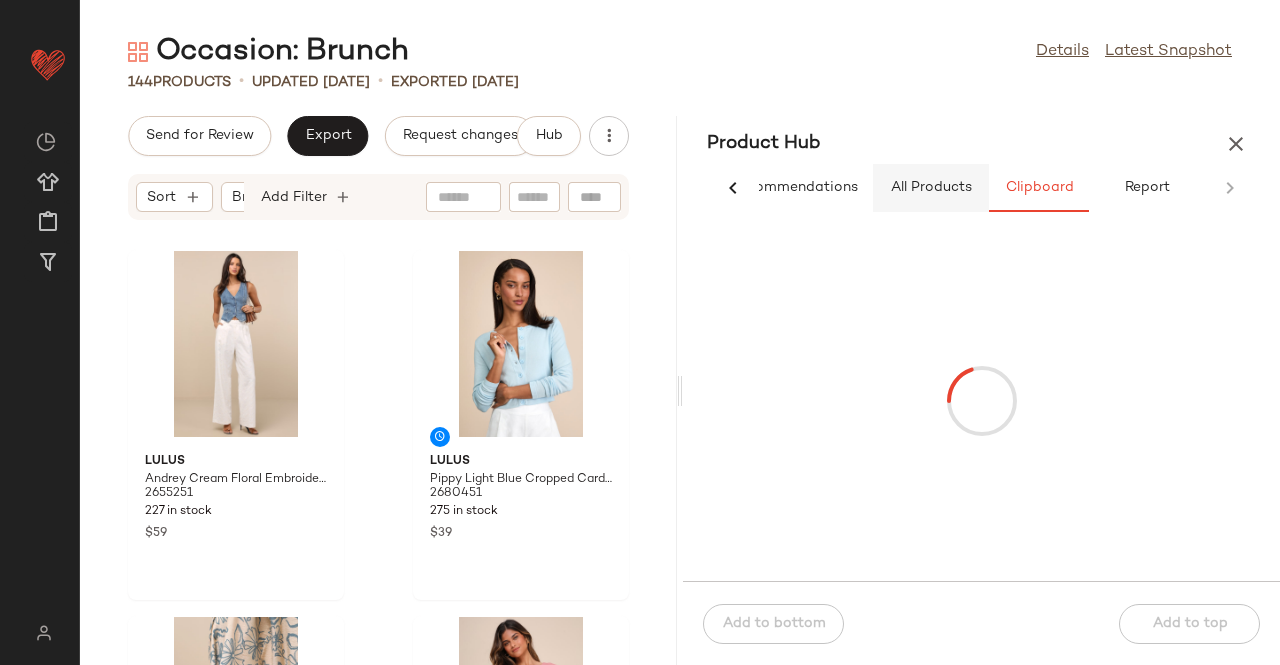 click on "All Products" 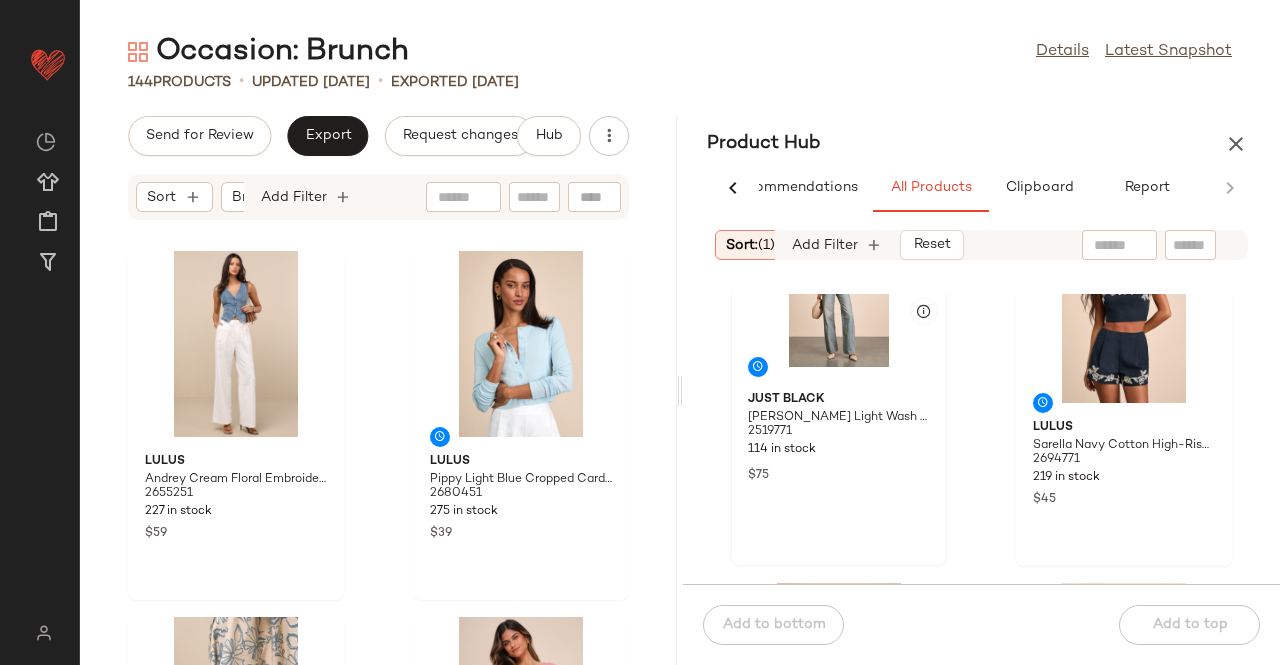 scroll, scrollTop: 716, scrollLeft: 0, axis: vertical 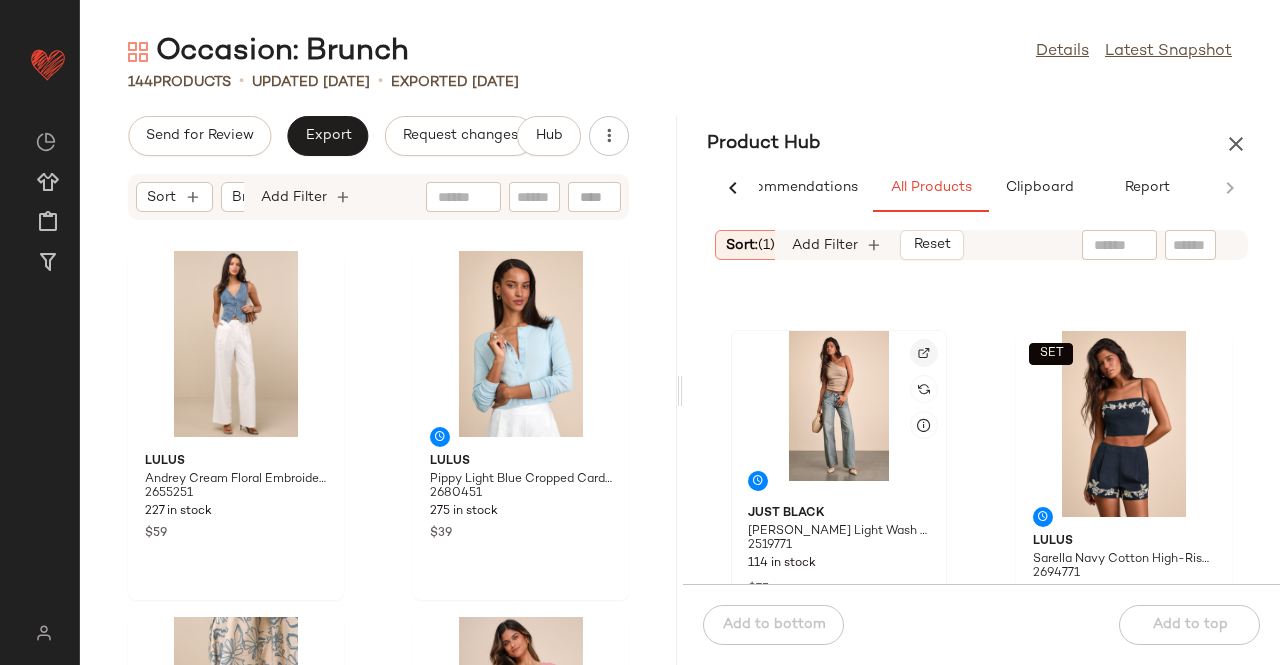 click 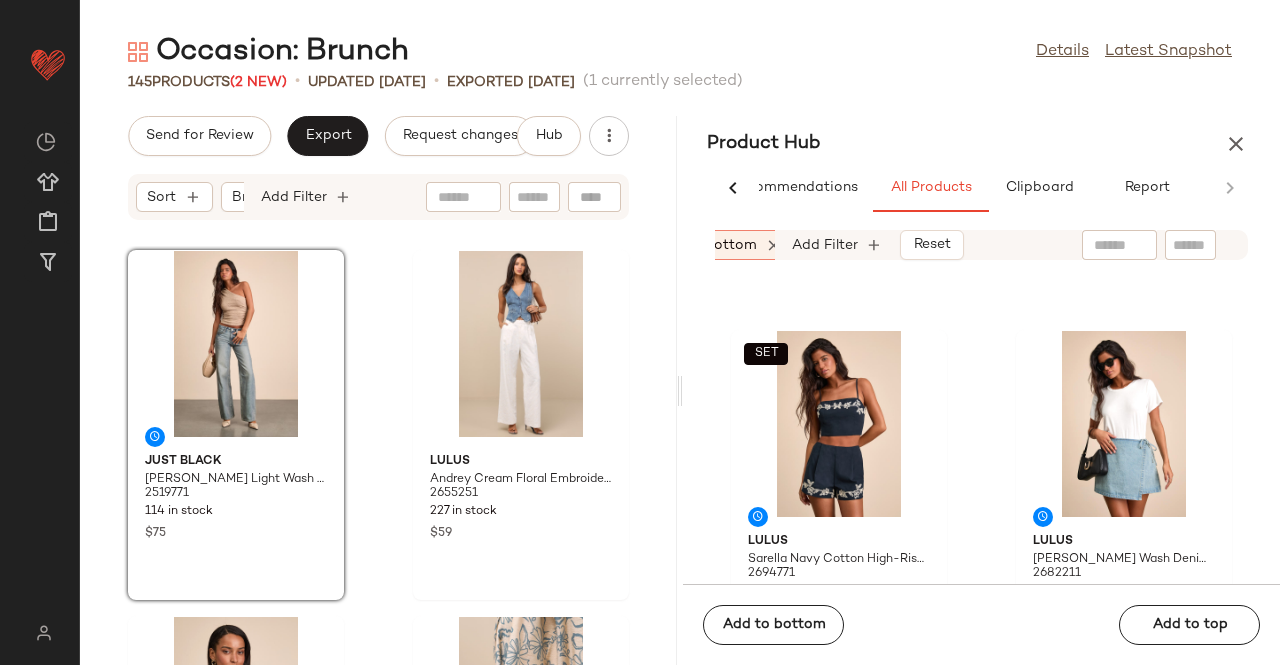 scroll, scrollTop: 0, scrollLeft: 277, axis: horizontal 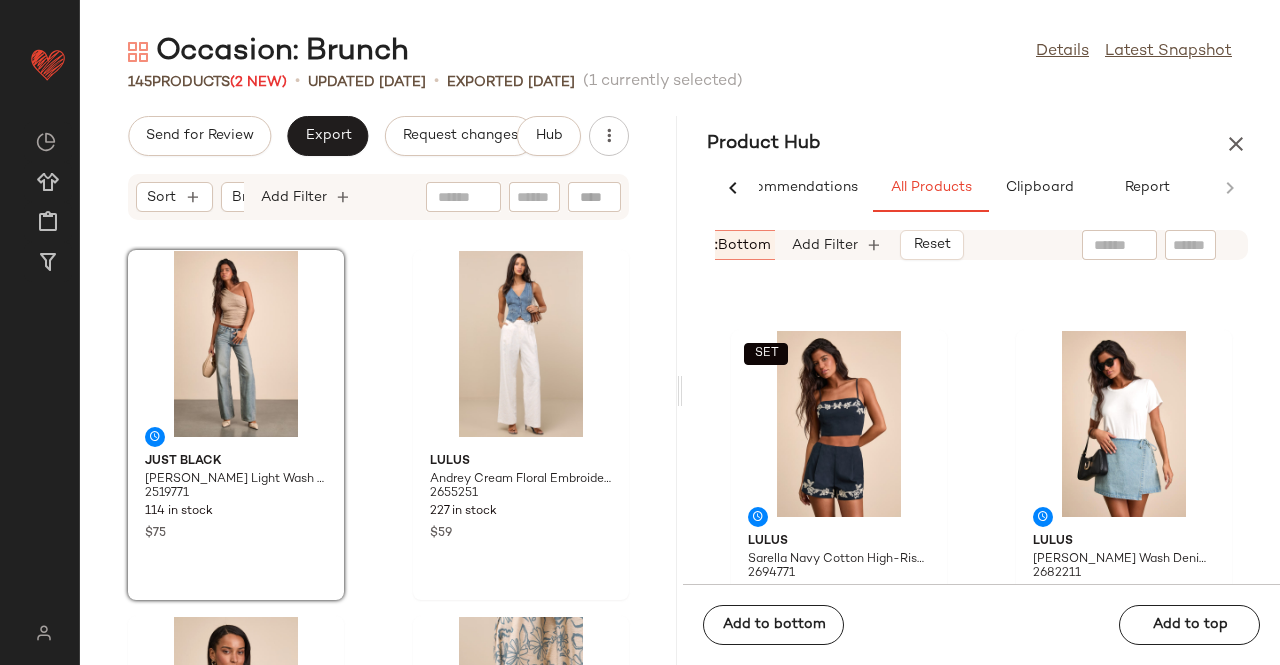 click on "bottom" at bounding box center [744, 245] 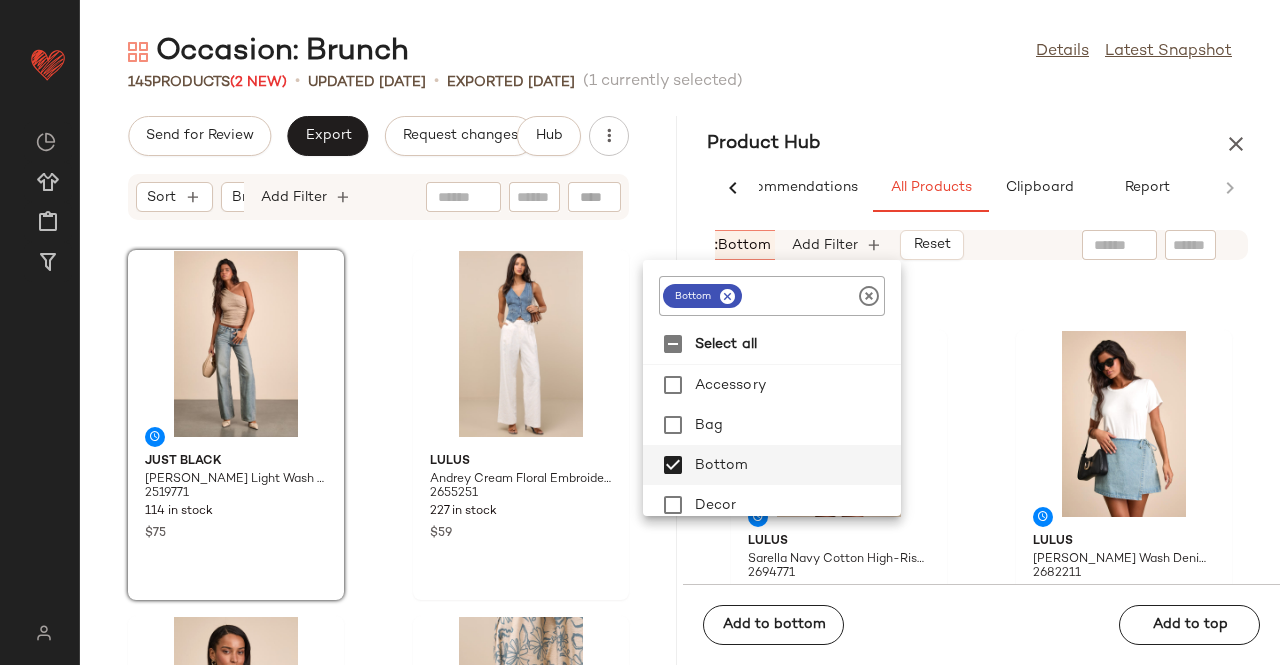 click at bounding box center (727, 296) 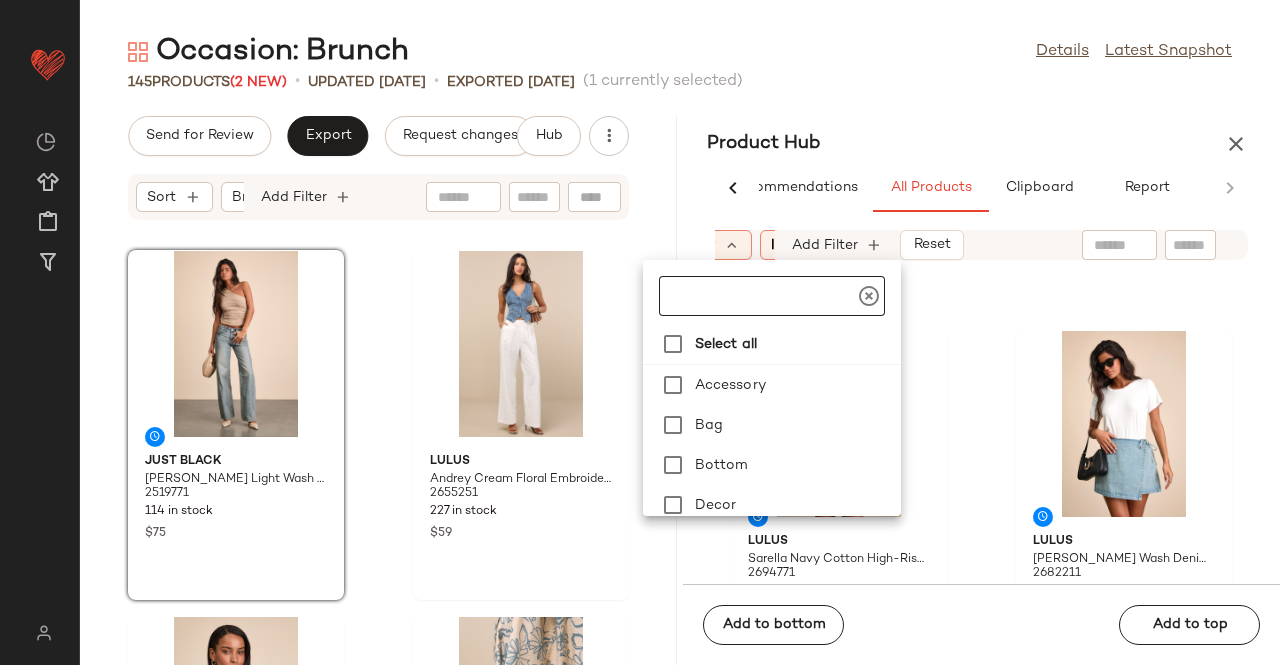 scroll, scrollTop: 480, scrollLeft: 0, axis: vertical 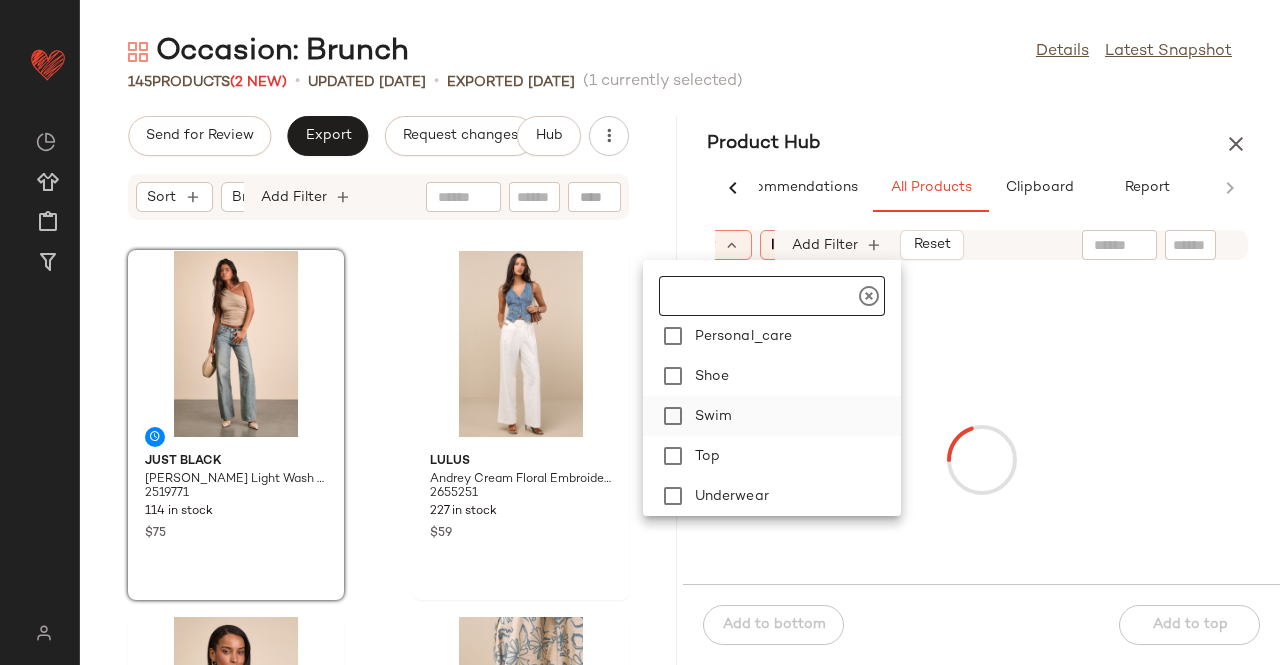 click on "Top" at bounding box center (794, 456) 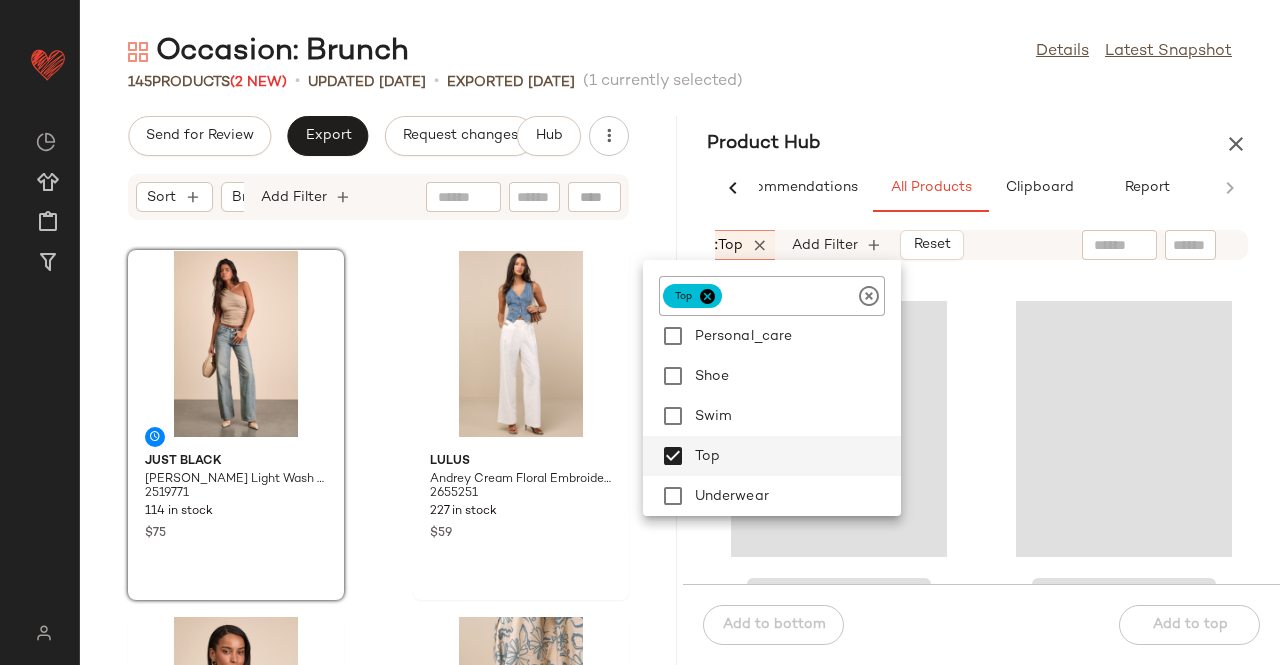 click on "Product Hub" at bounding box center [981, 144] 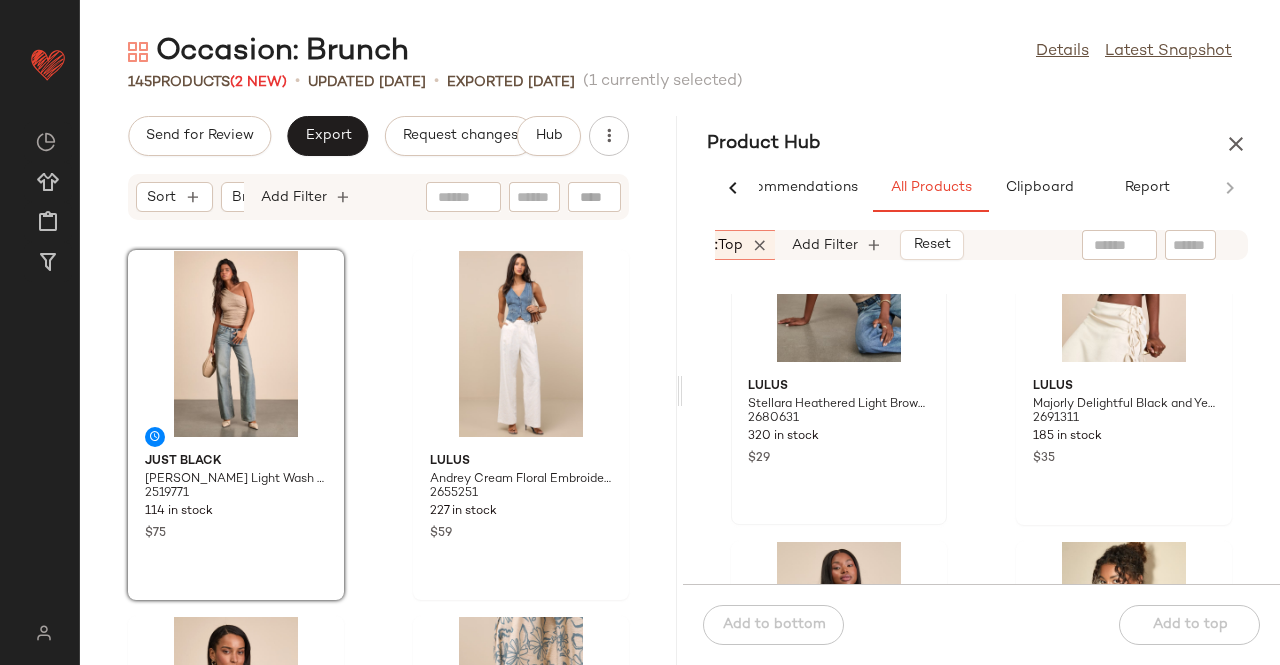 scroll, scrollTop: 13116, scrollLeft: 0, axis: vertical 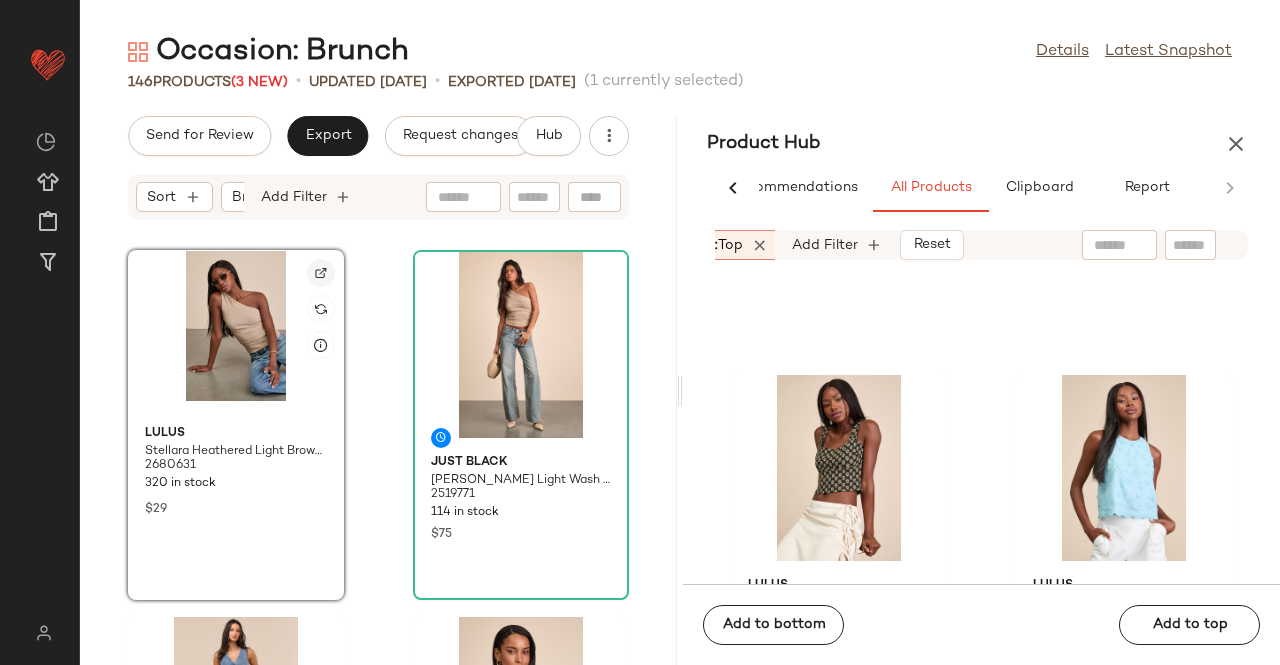 click 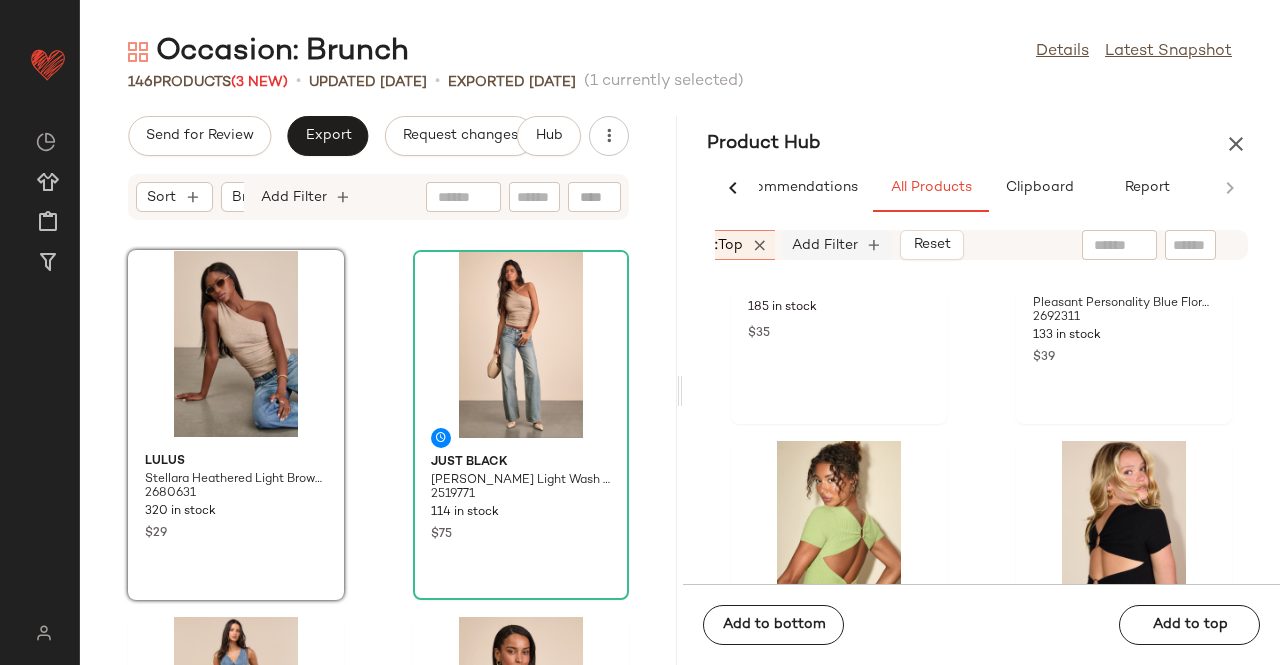 scroll, scrollTop: 13457, scrollLeft: 0, axis: vertical 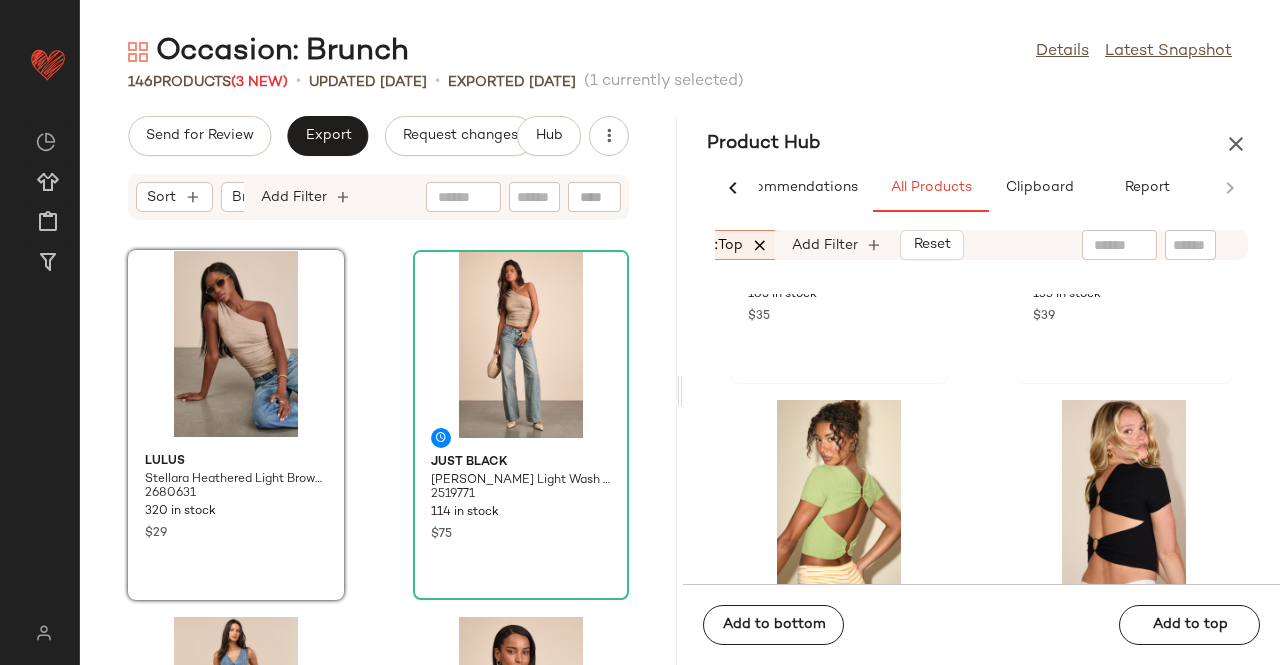 click at bounding box center [760, 245] 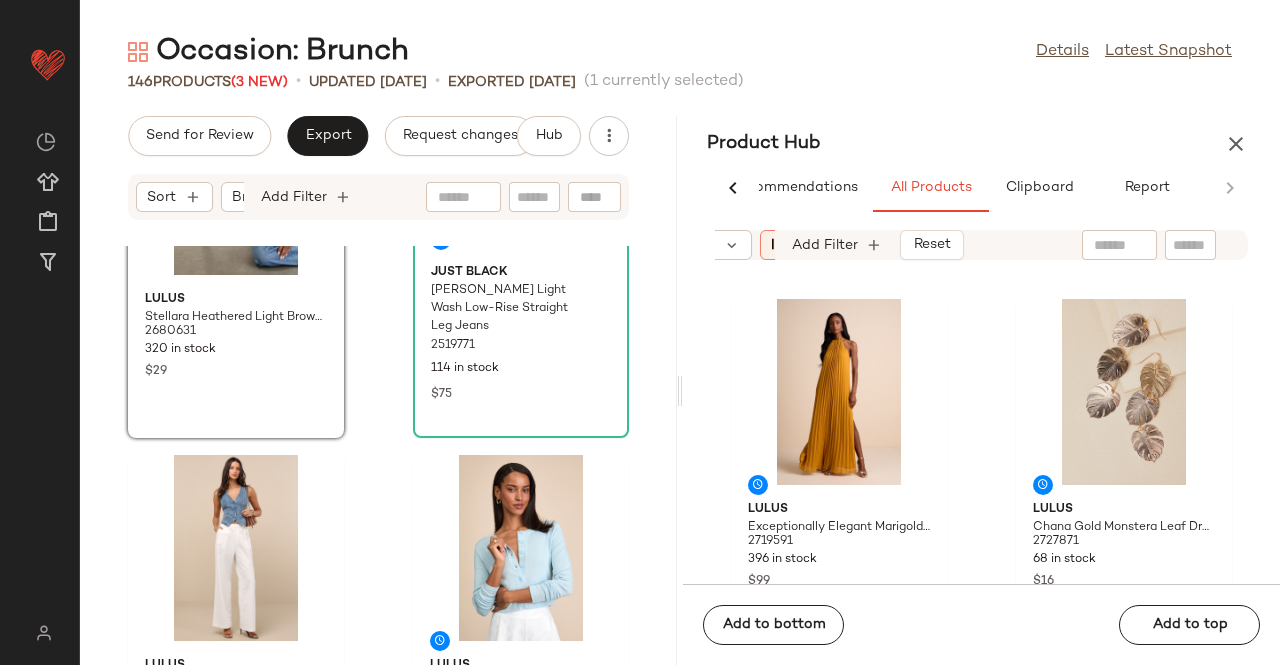 scroll, scrollTop: 0, scrollLeft: 0, axis: both 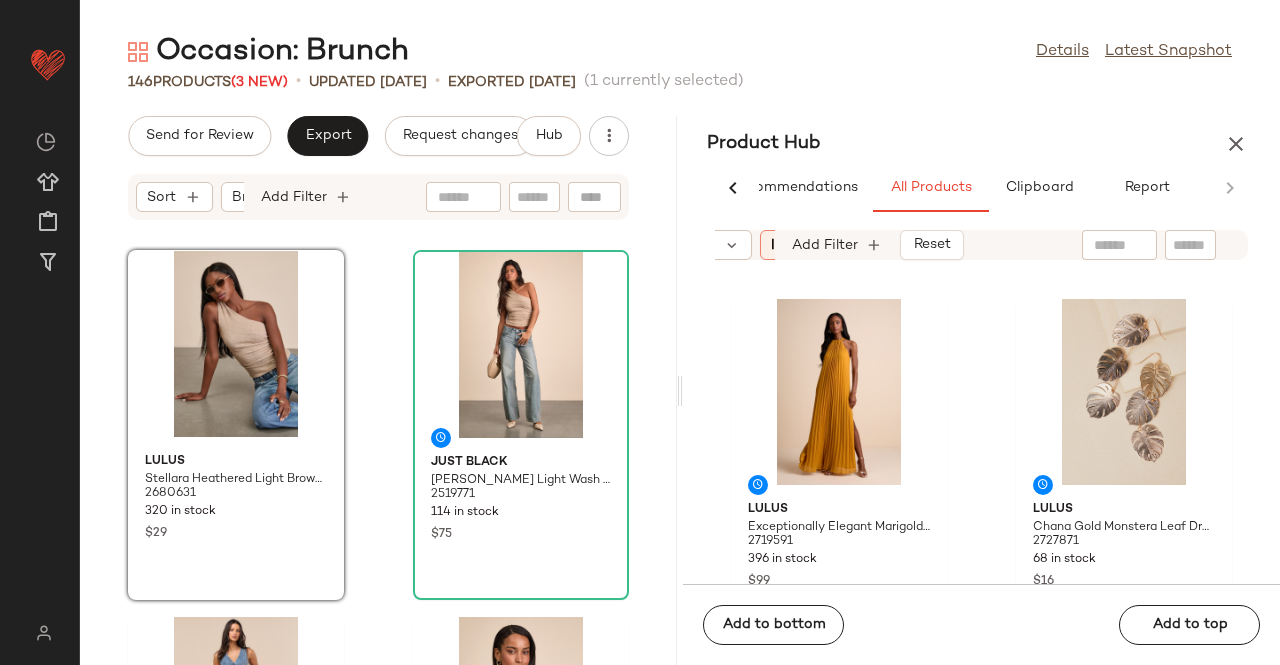 click on "In Curation?:   No" at bounding box center (824, 245) 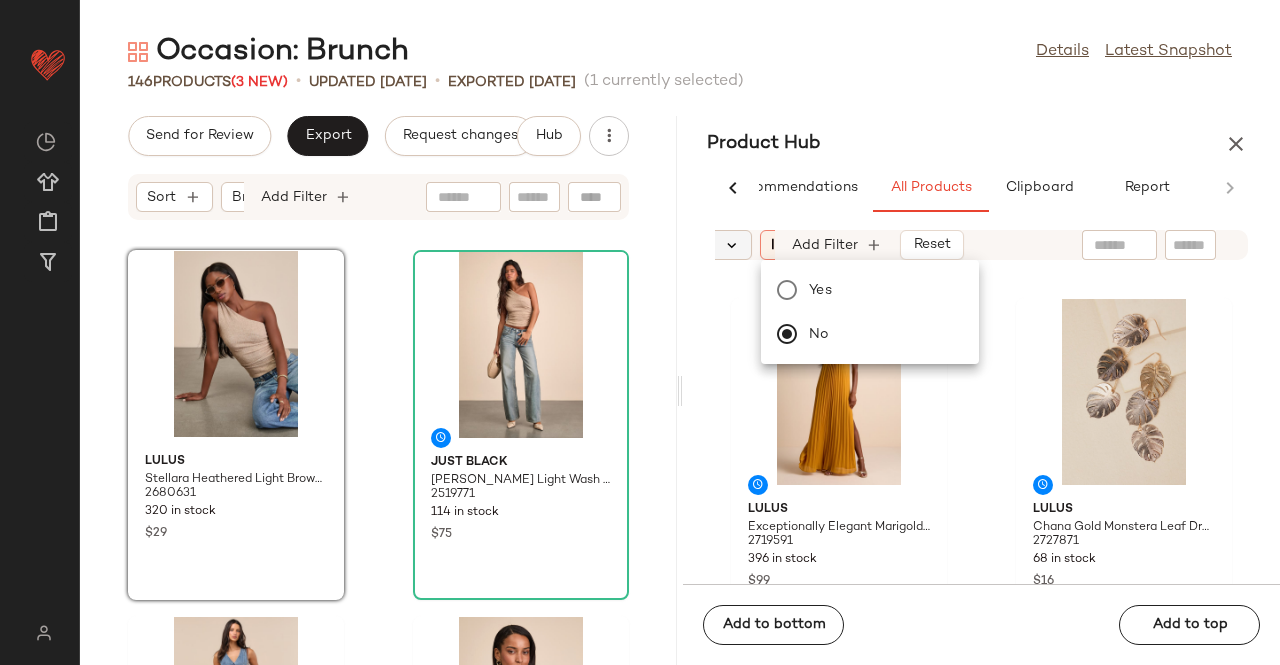 click on "Category" 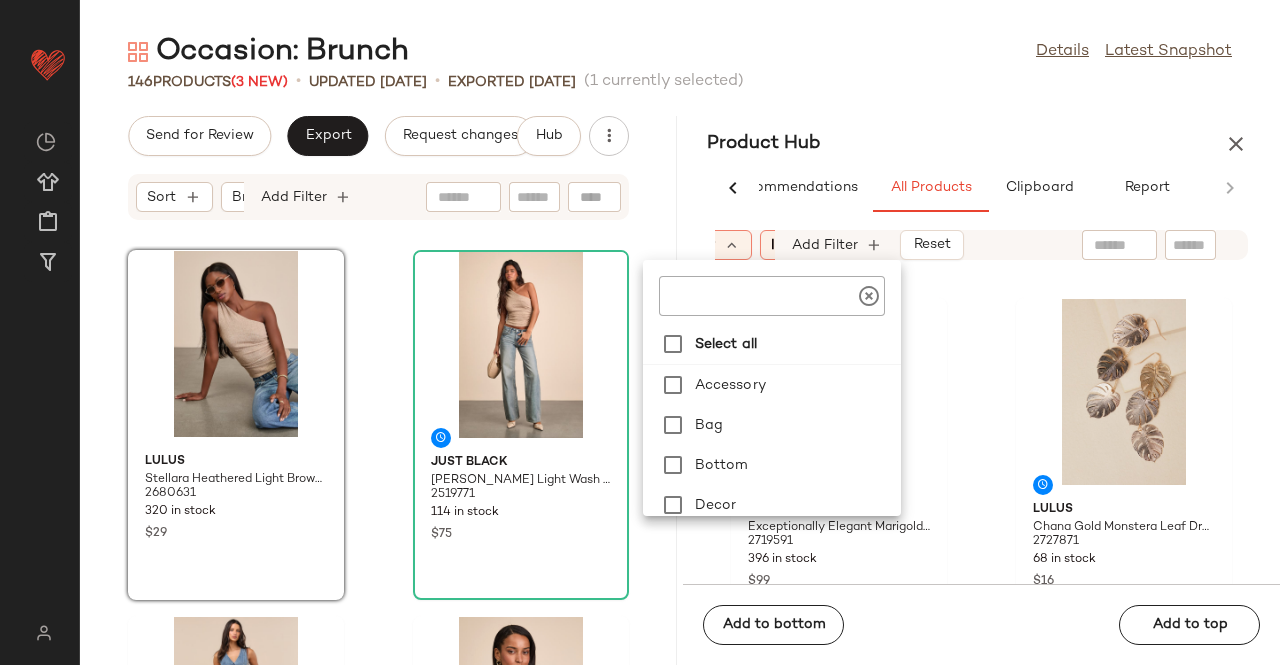 click 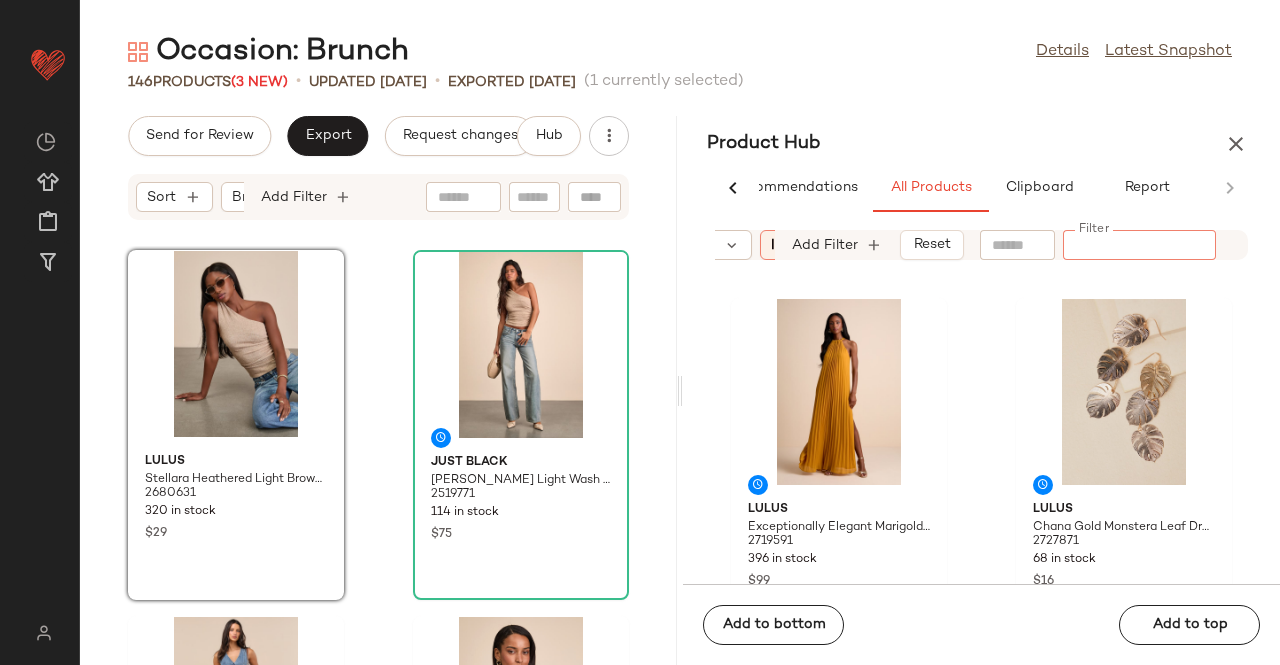 paste on "*******" 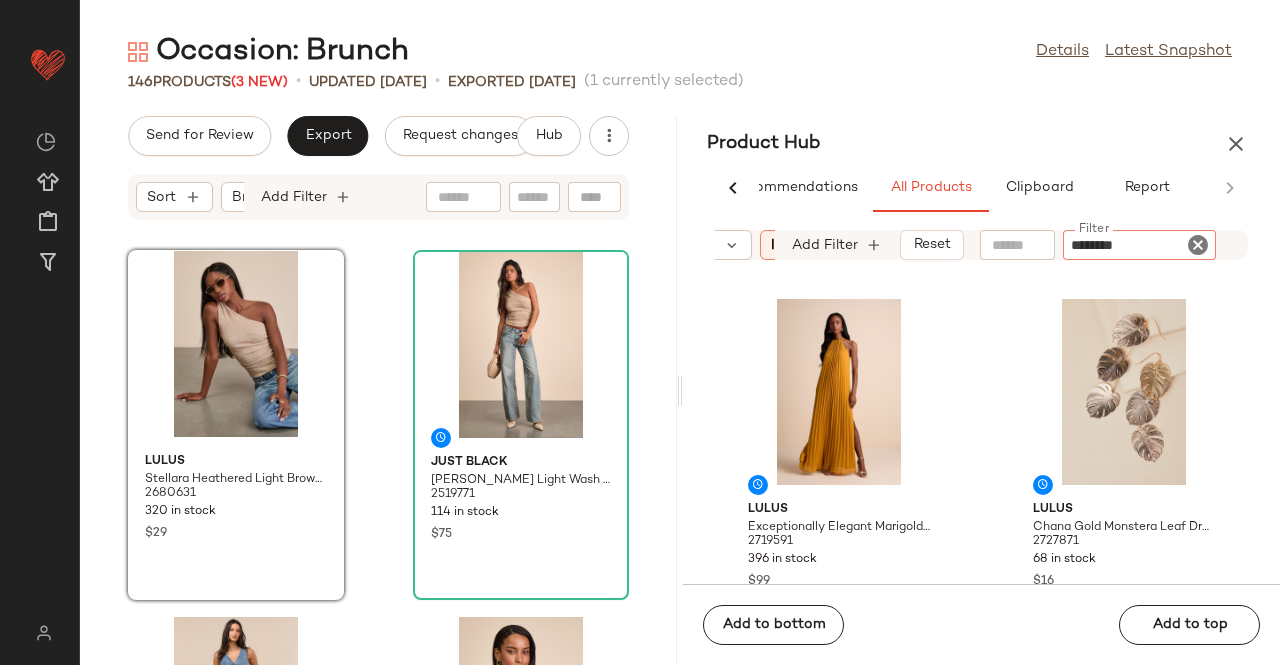 type 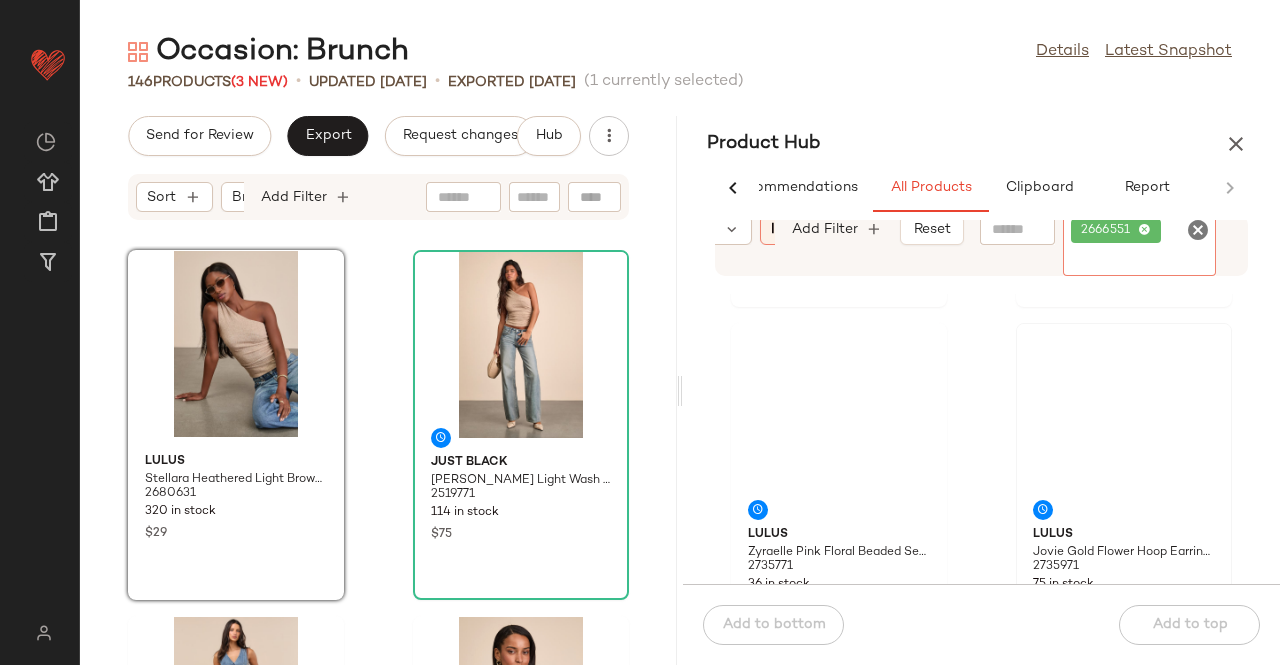 scroll, scrollTop: 816, scrollLeft: 0, axis: vertical 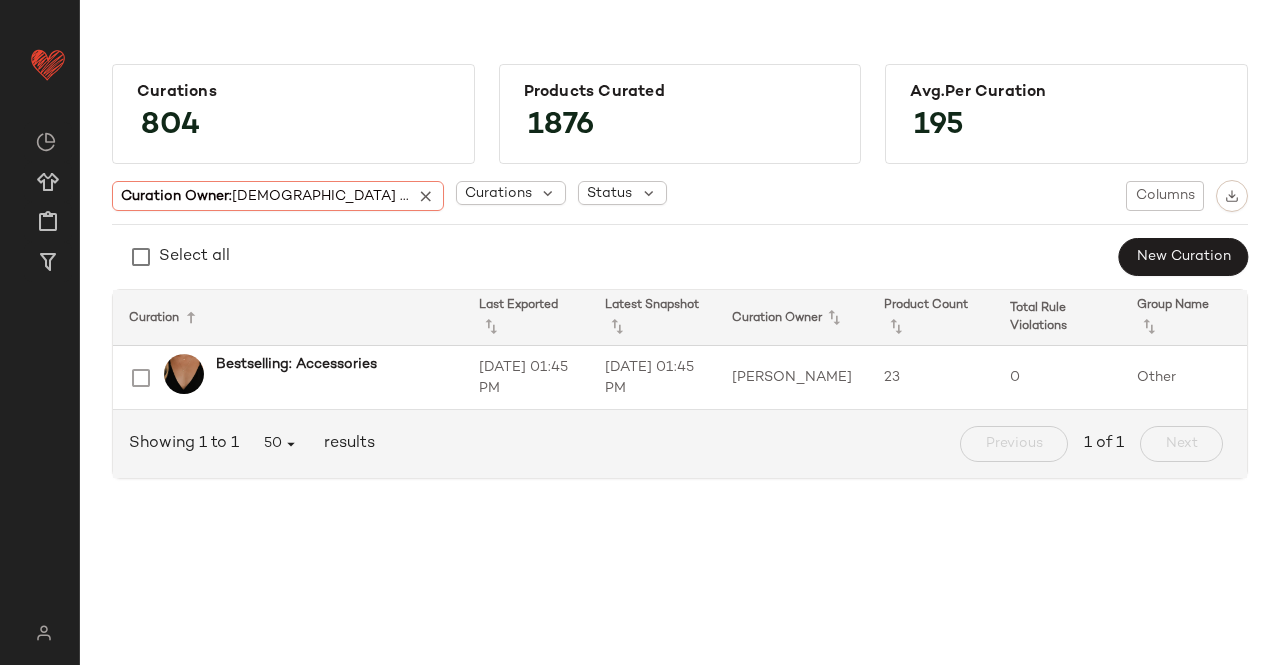 drag, startPoint x: 987, startPoint y: 339, endPoint x: 422, endPoint y: 585, distance: 616.23126 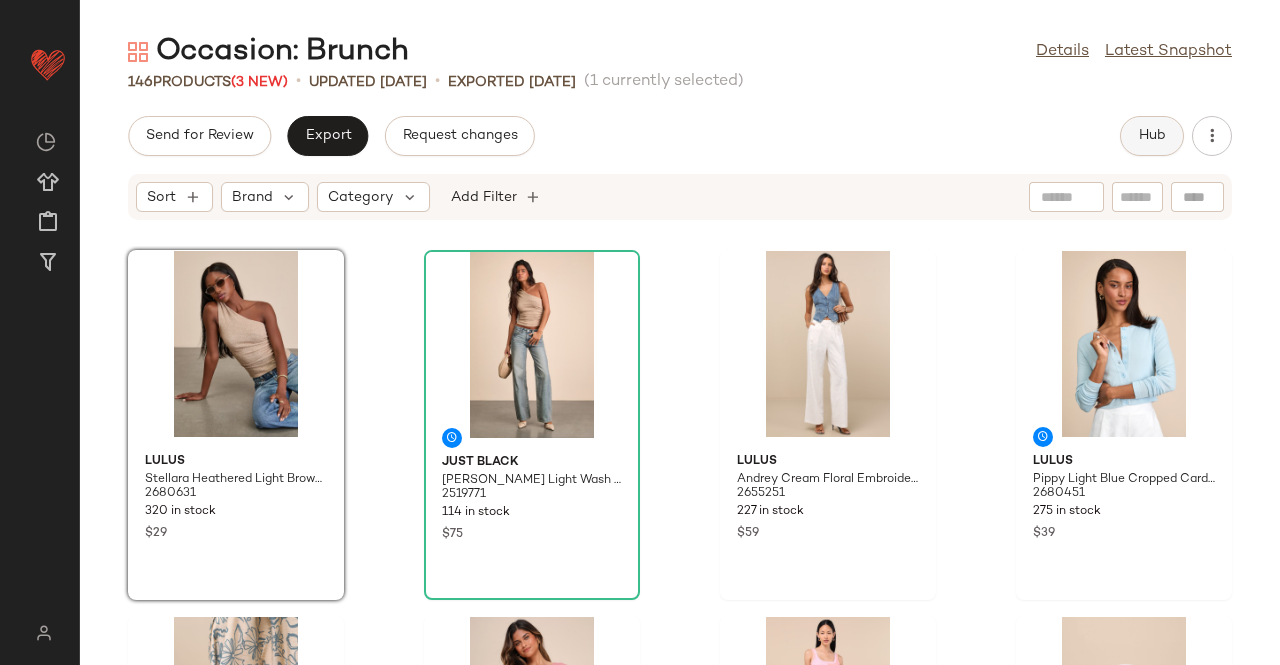click on "Hub" at bounding box center (1152, 136) 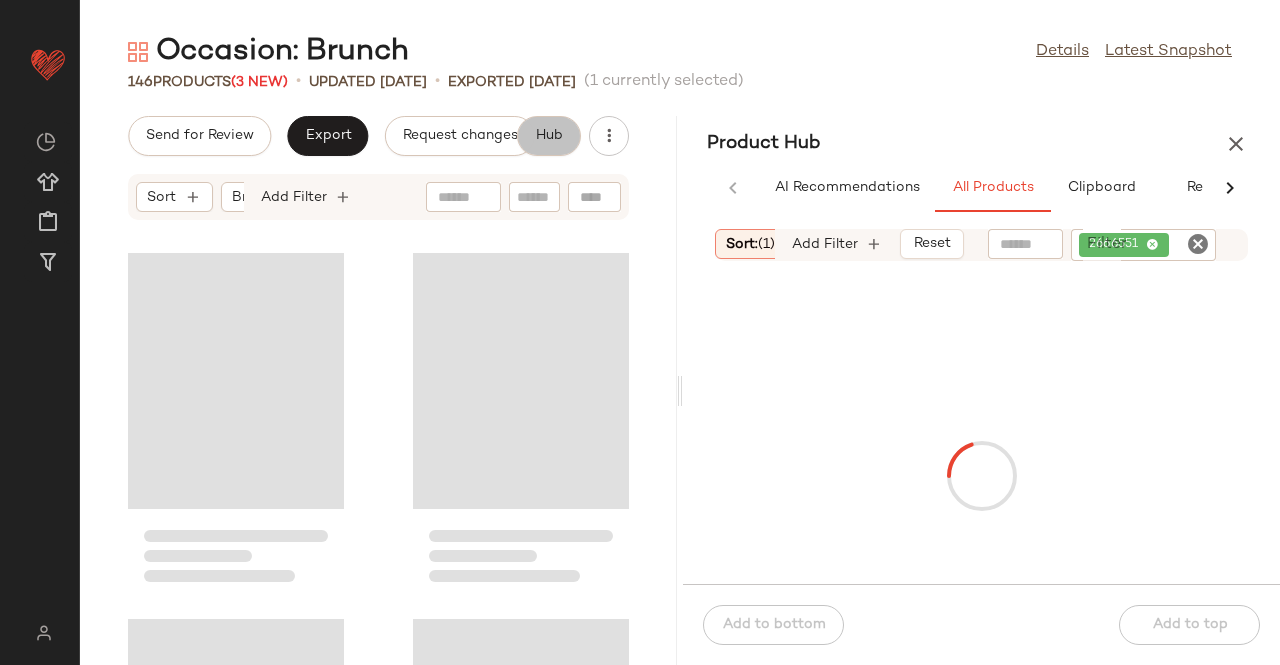 scroll, scrollTop: 0, scrollLeft: 62, axis: horizontal 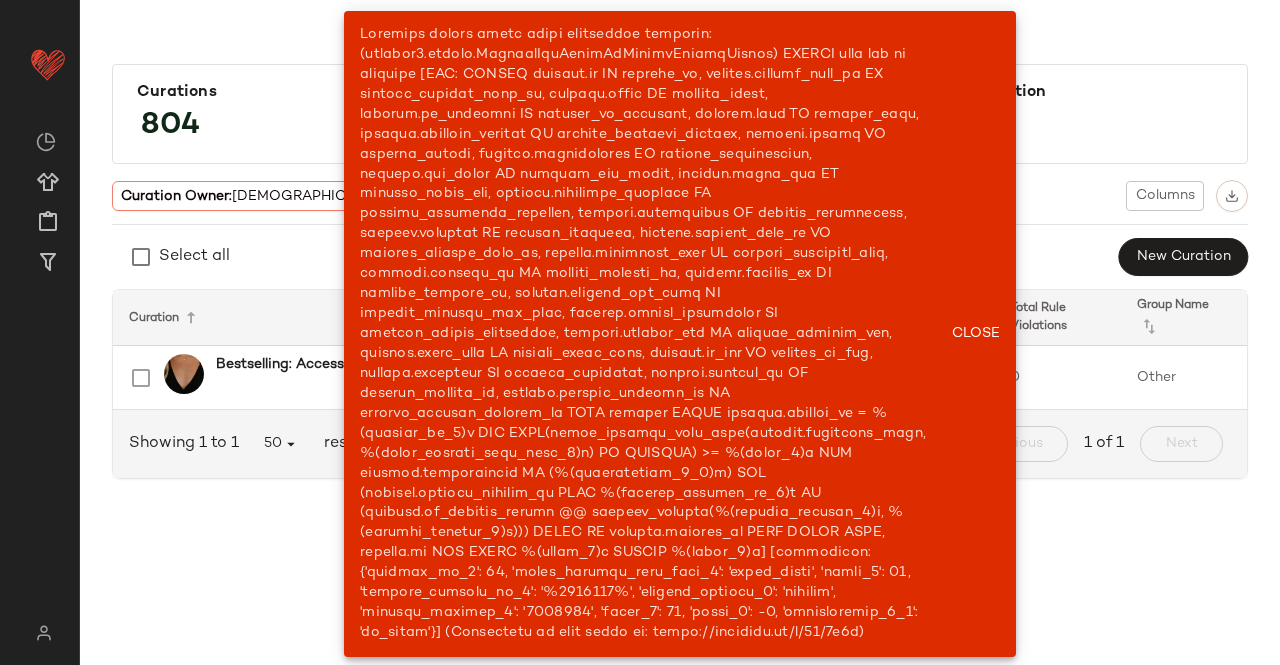 drag, startPoint x: 813, startPoint y: 403, endPoint x: 838, endPoint y: 386, distance: 30.232433 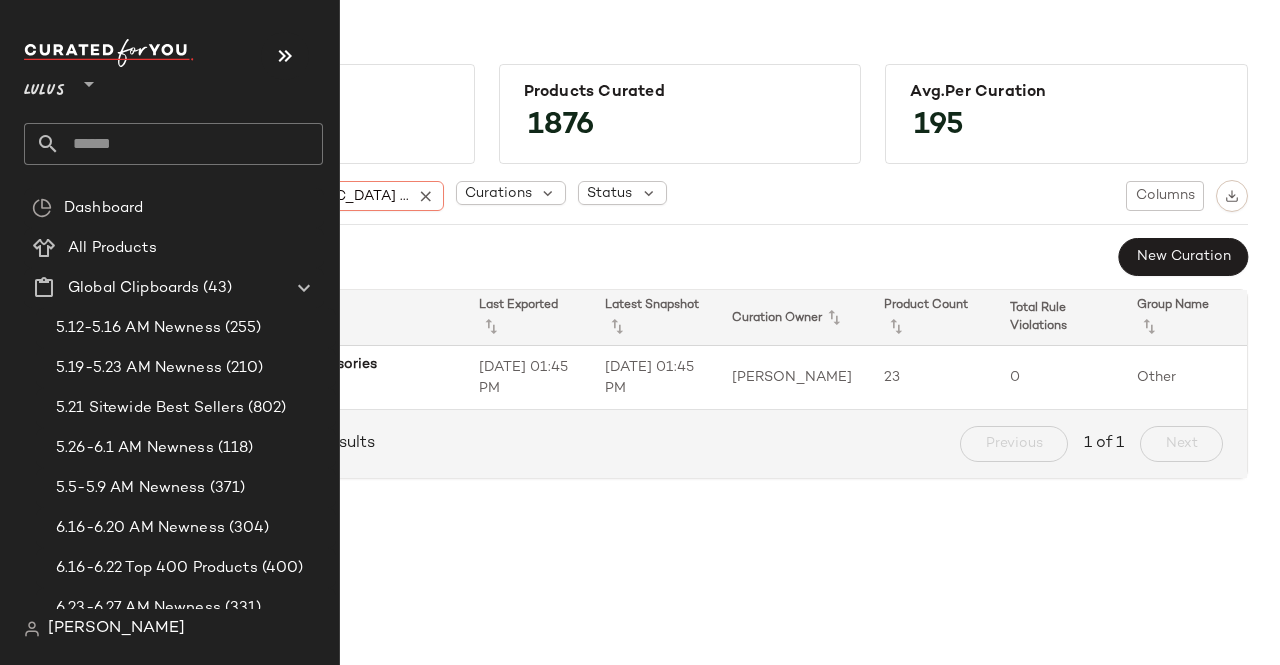 click 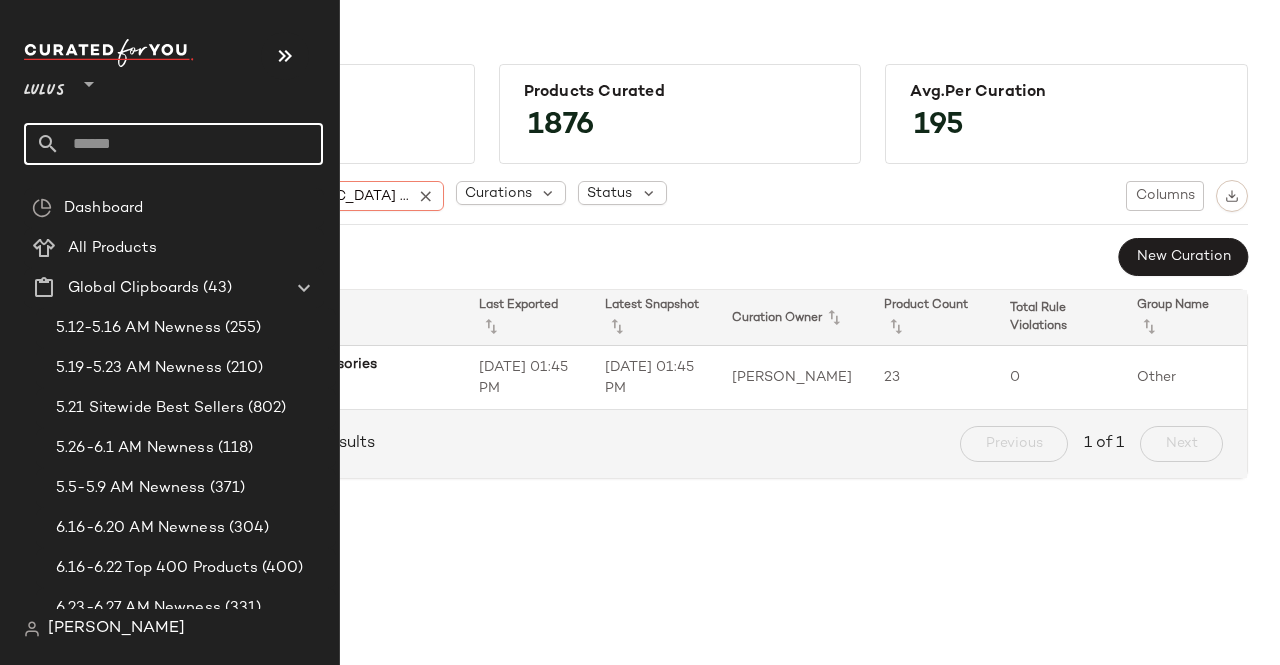 drag, startPoint x: 162, startPoint y: 143, endPoint x: 164, endPoint y: 160, distance: 17.117243 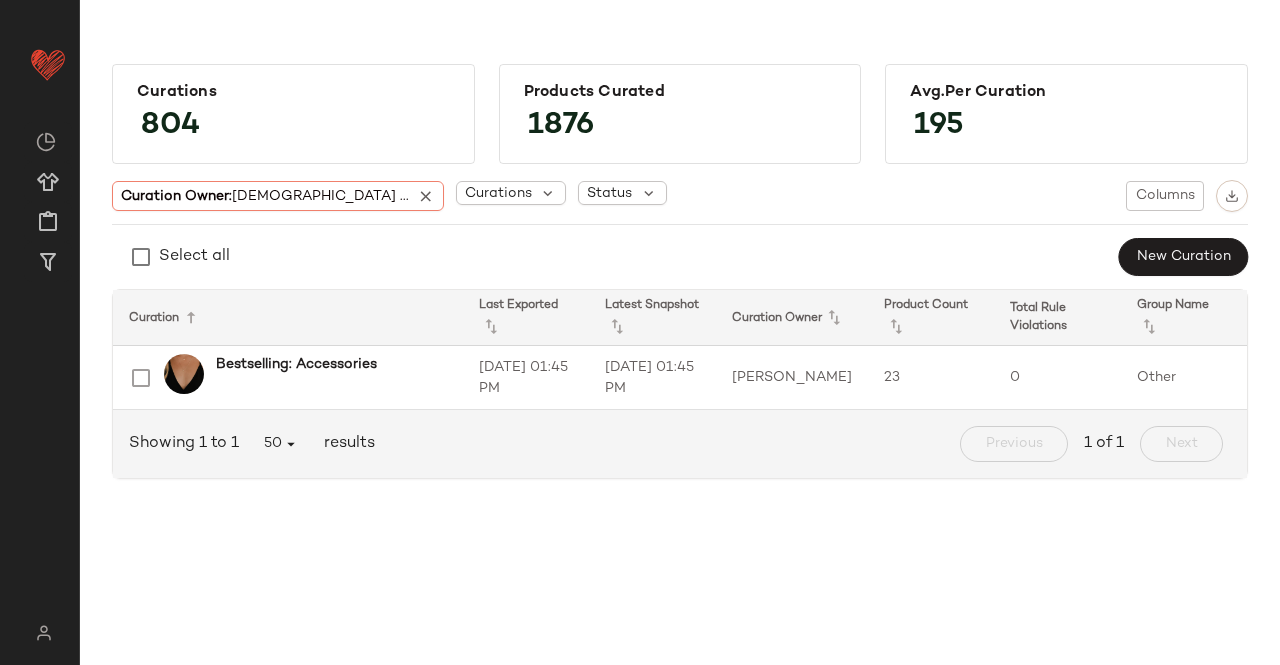 scroll, scrollTop: 0, scrollLeft: 0, axis: both 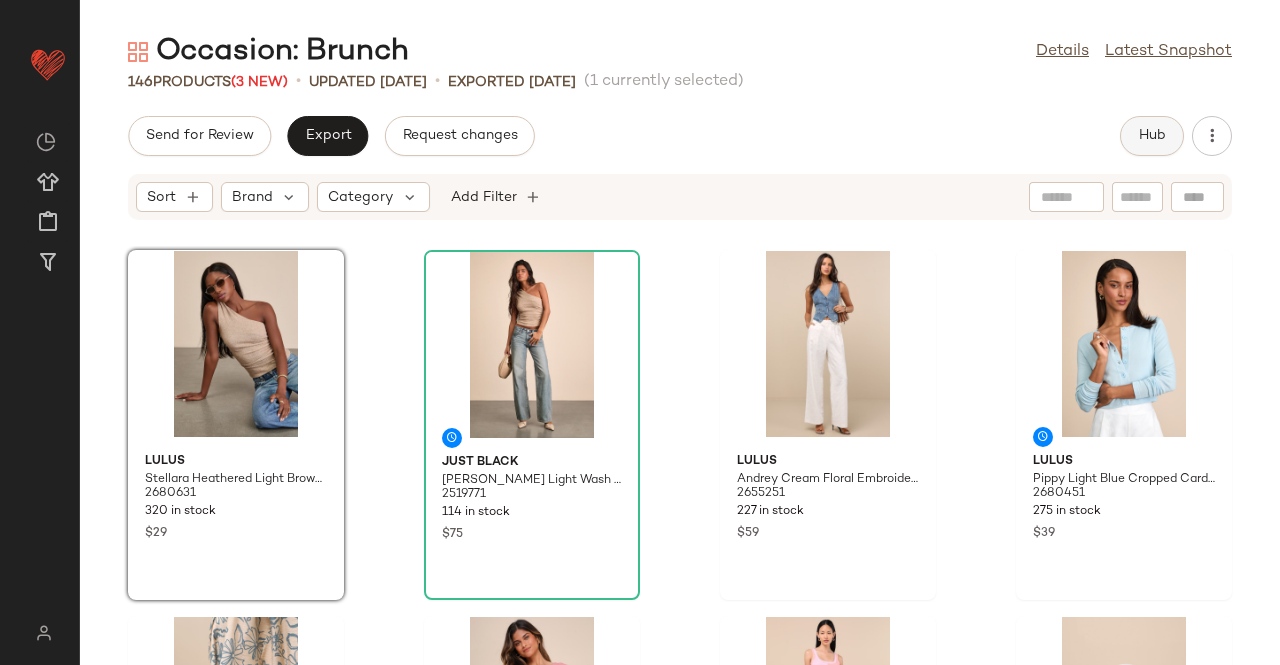 click on "Hub" at bounding box center [1152, 136] 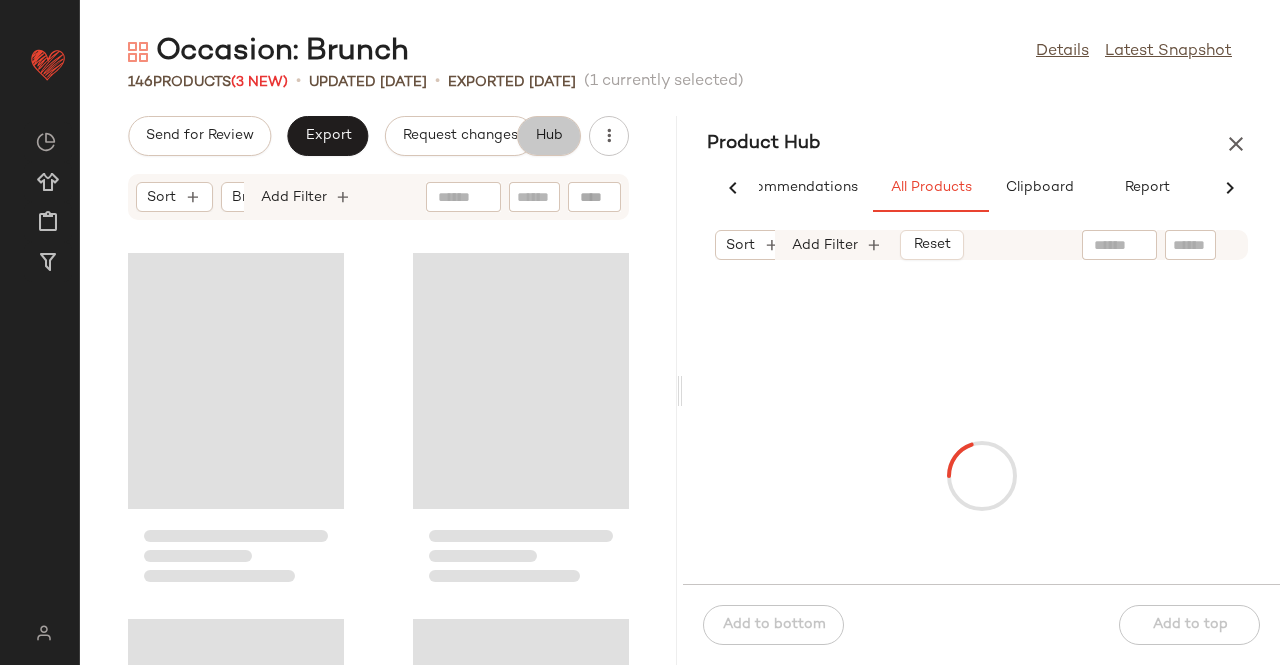 scroll, scrollTop: 0, scrollLeft: 62, axis: horizontal 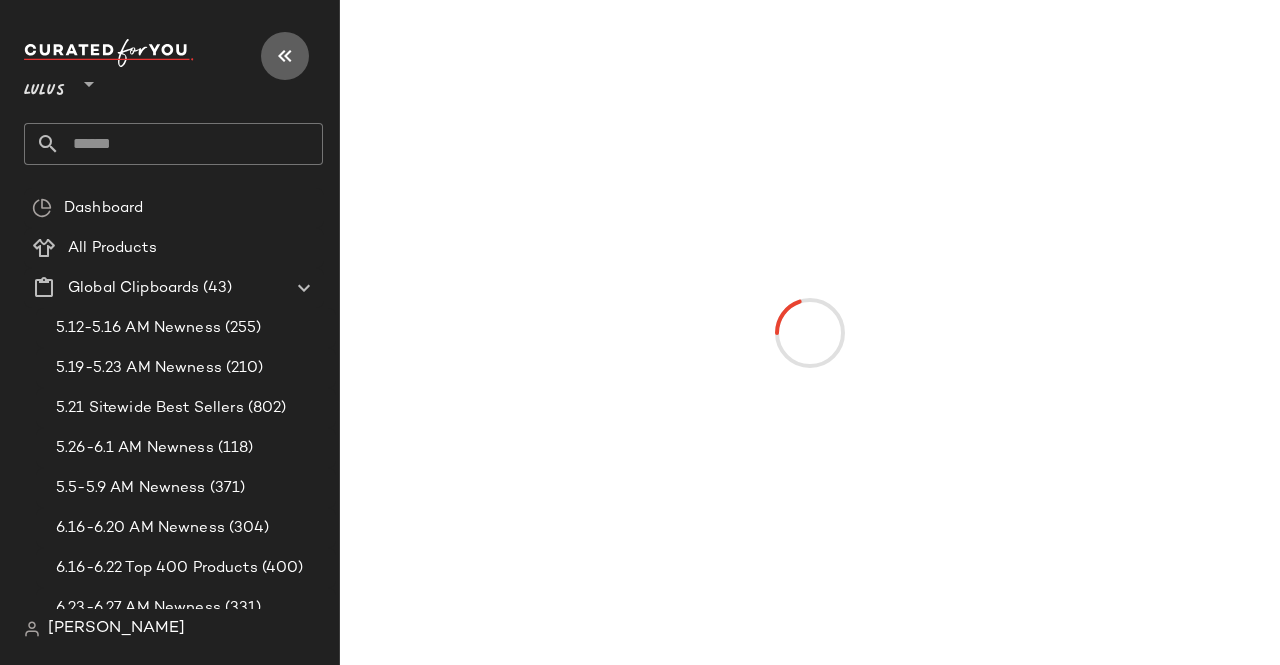 click at bounding box center [285, 56] 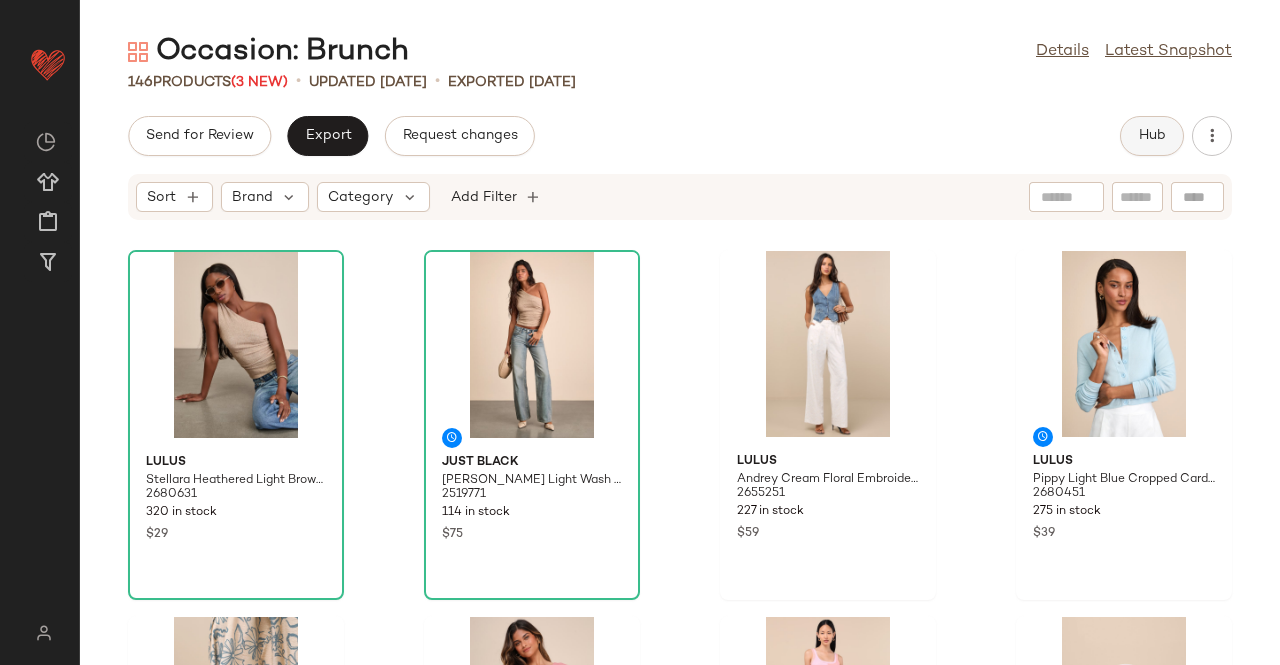 click on "Hub" at bounding box center (1152, 136) 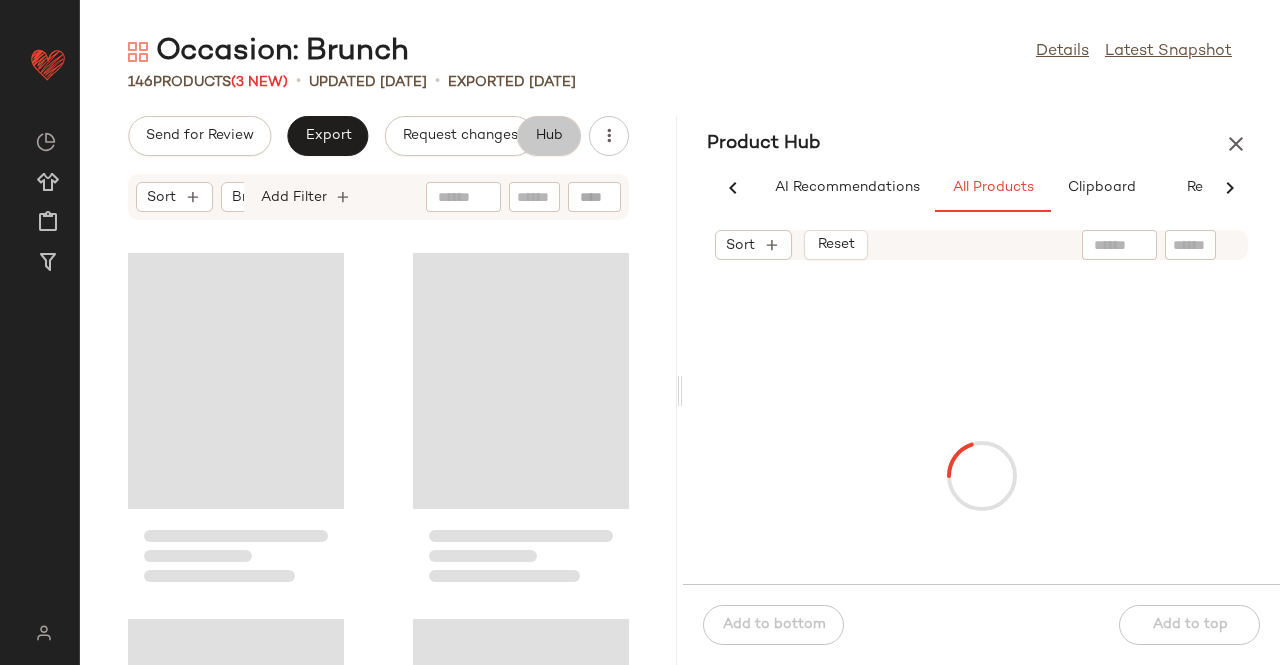 scroll, scrollTop: 0, scrollLeft: 62, axis: horizontal 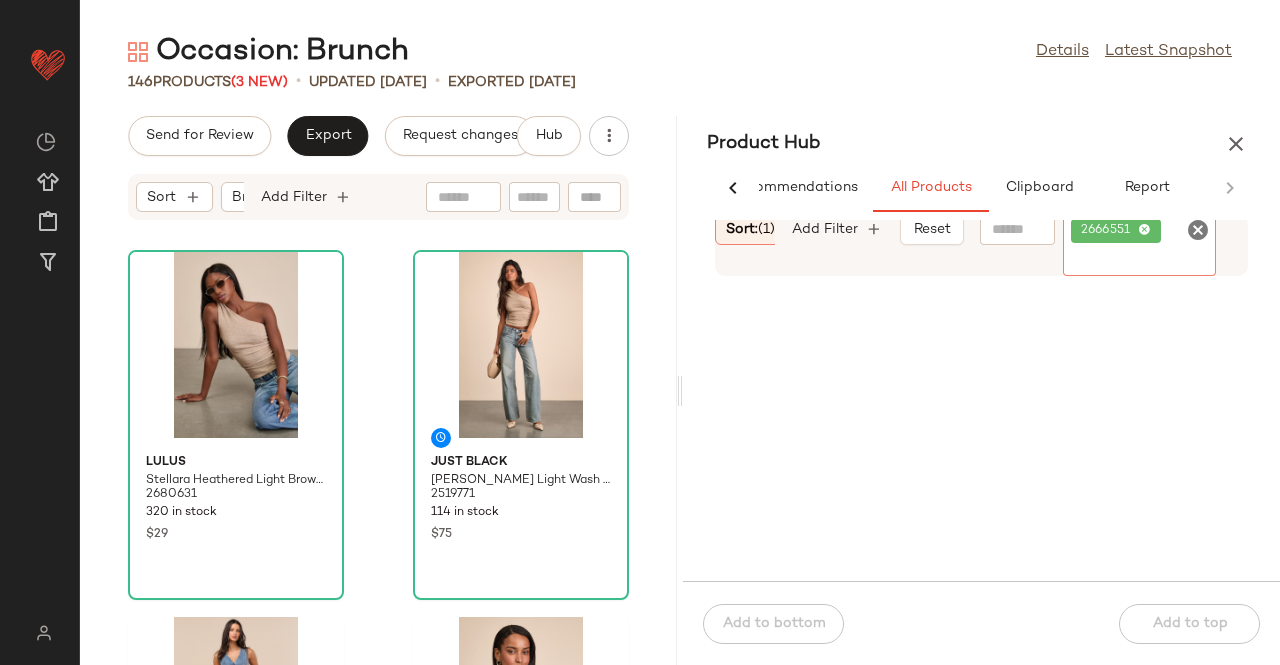 click 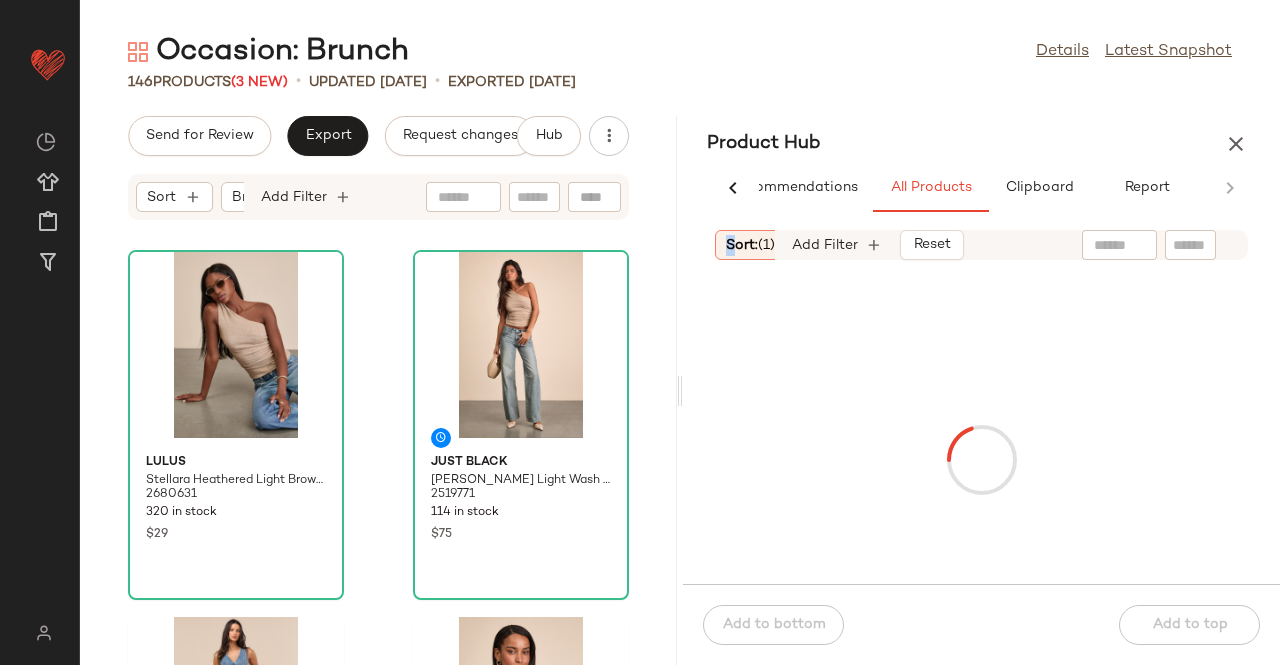 drag, startPoint x: 713, startPoint y: 256, endPoint x: 736, endPoint y: 257, distance: 23.021729 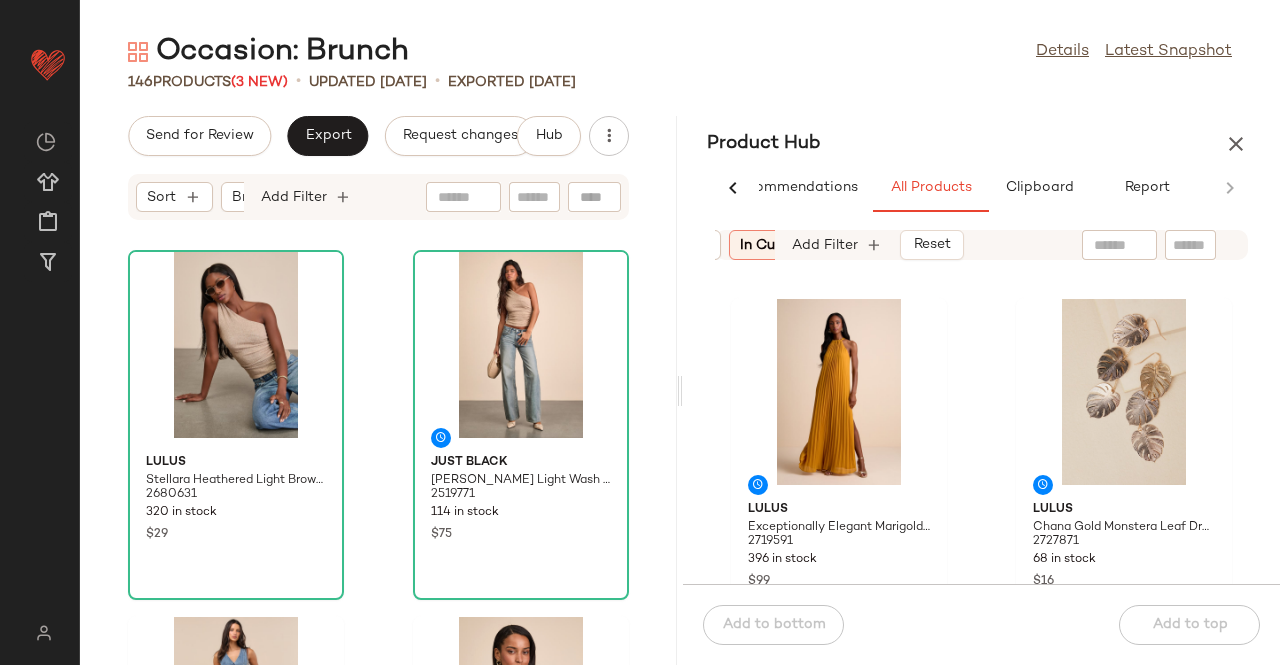 scroll, scrollTop: 0, scrollLeft: 283, axis: horizontal 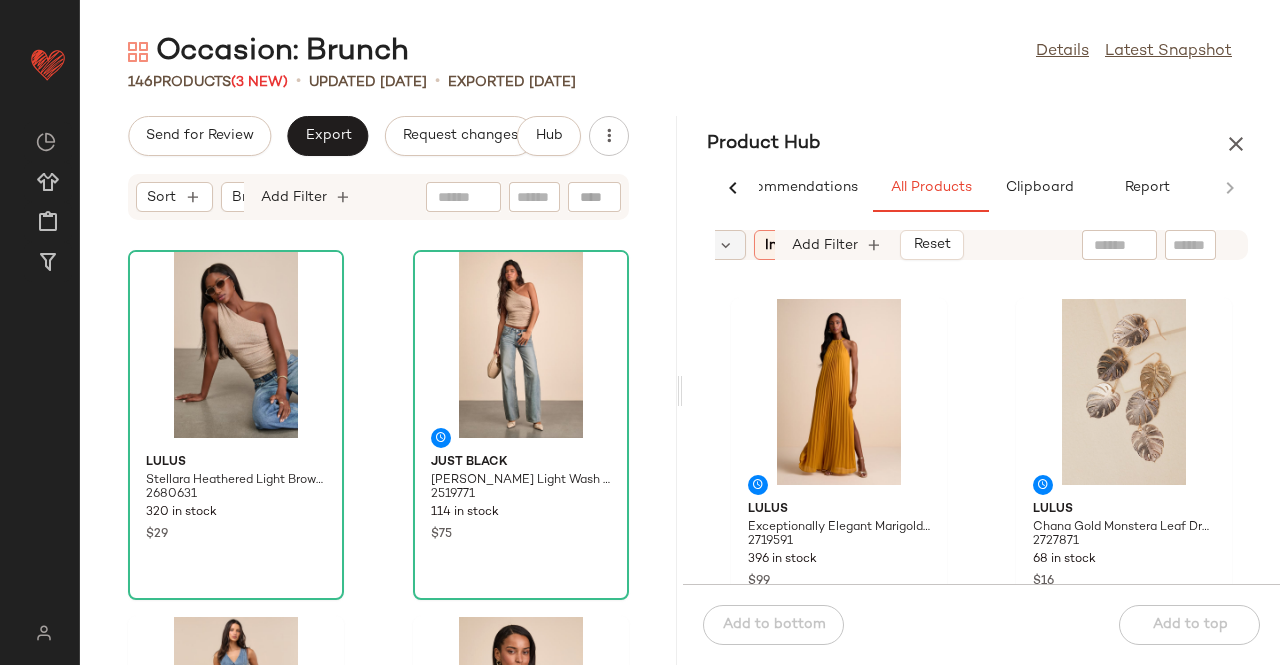 click on "Category" 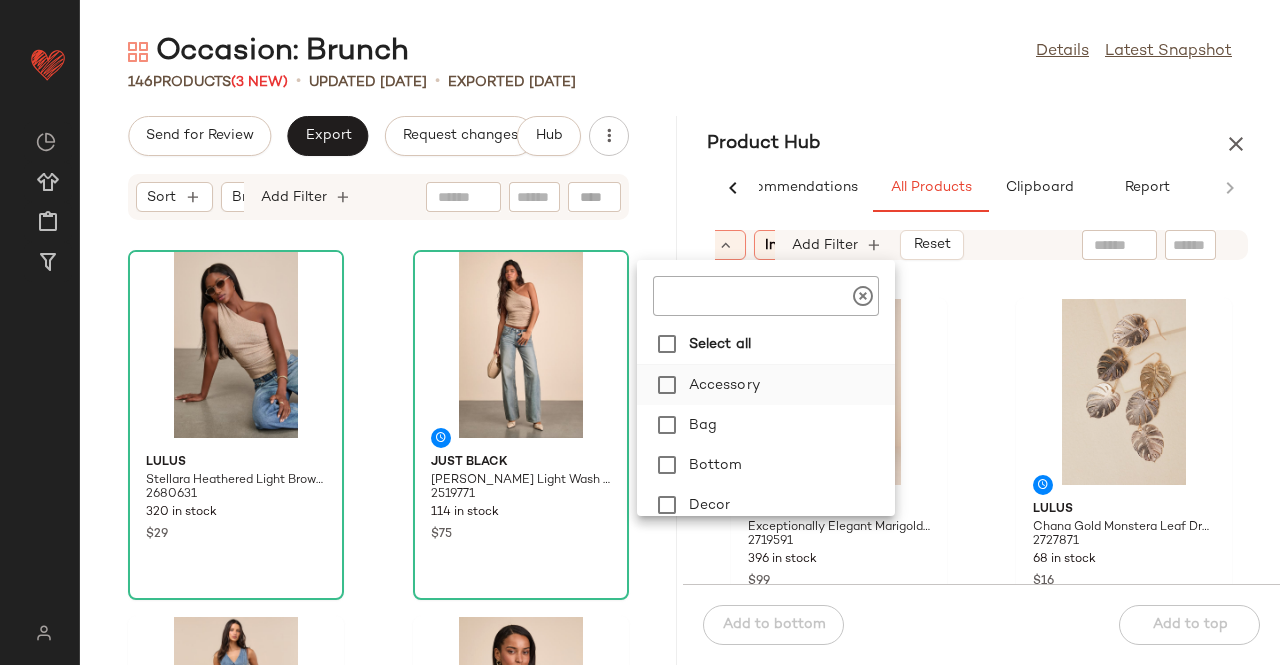 click on "Accessory" 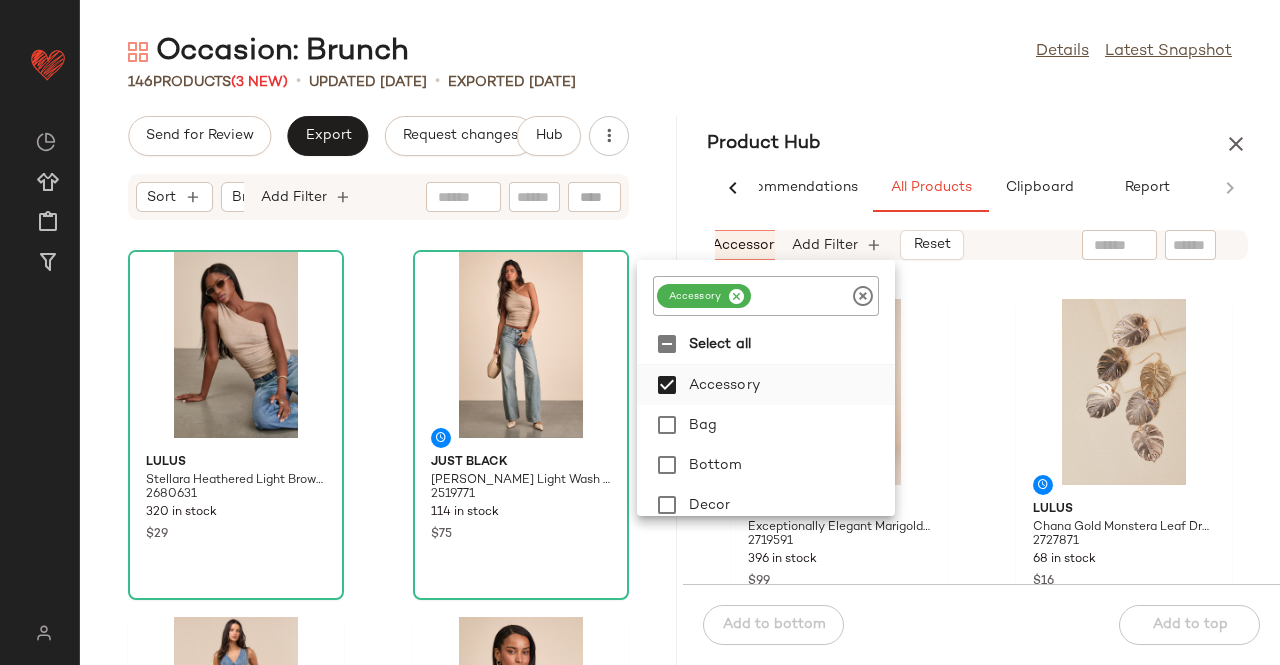 click on "Accessory" 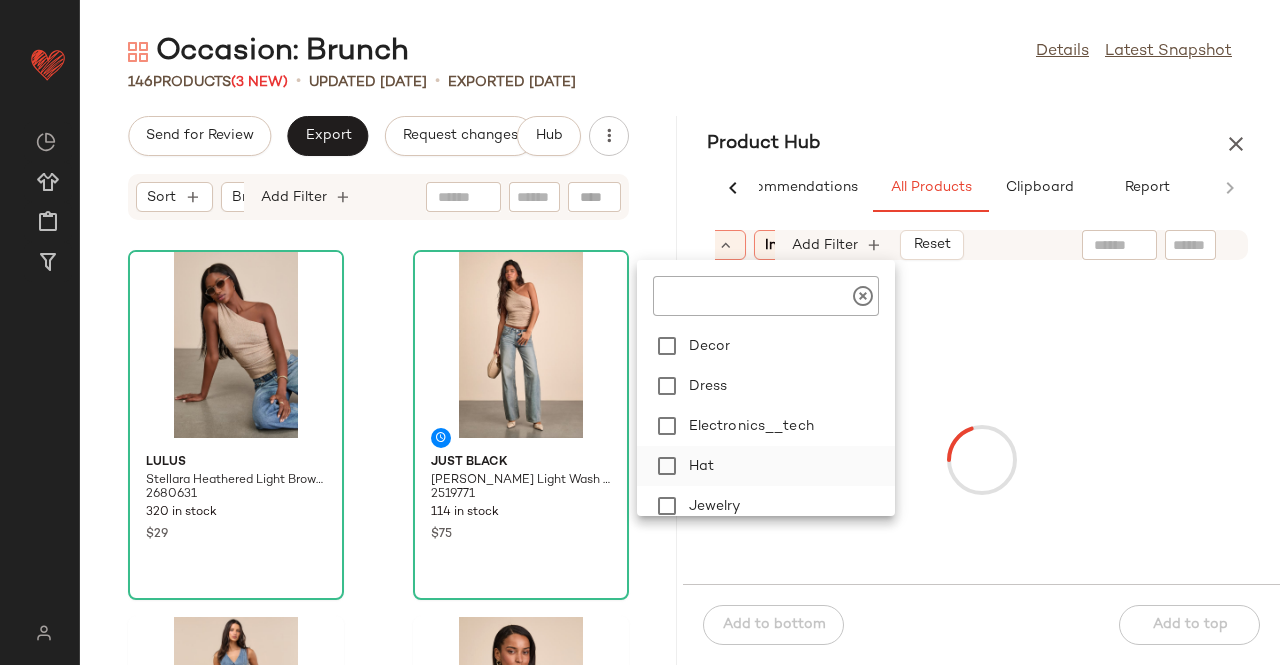 scroll, scrollTop: 200, scrollLeft: 0, axis: vertical 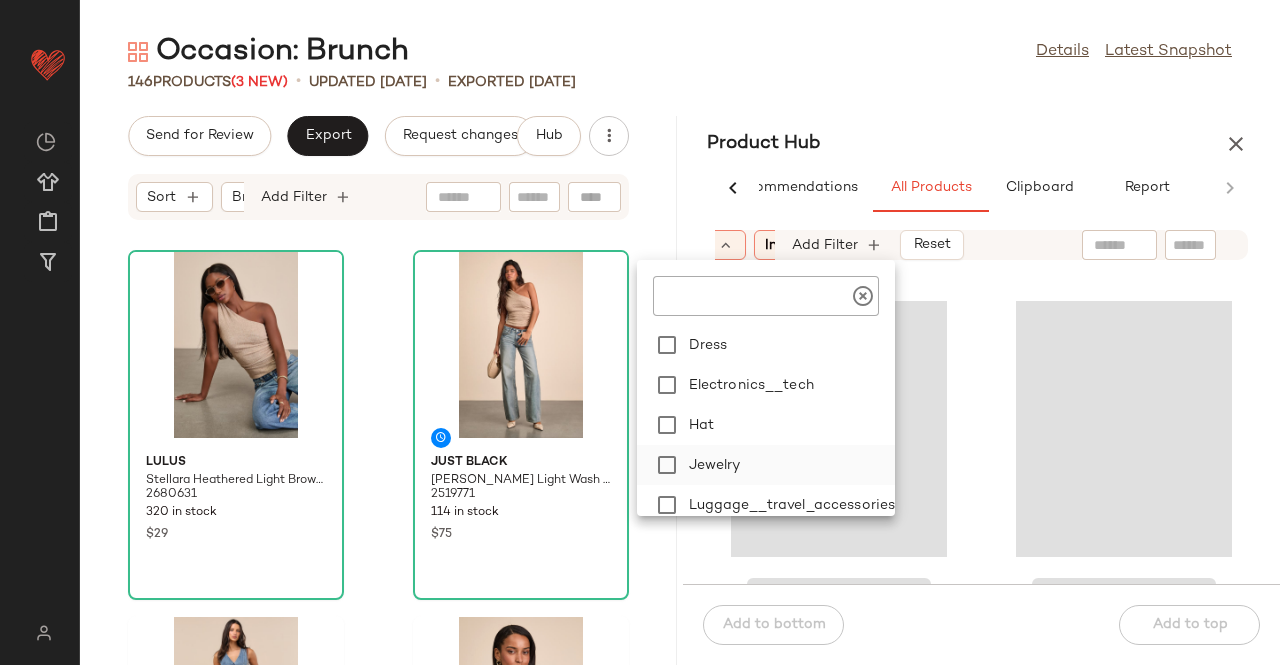 click on "Jewelry" at bounding box center [788, 465] 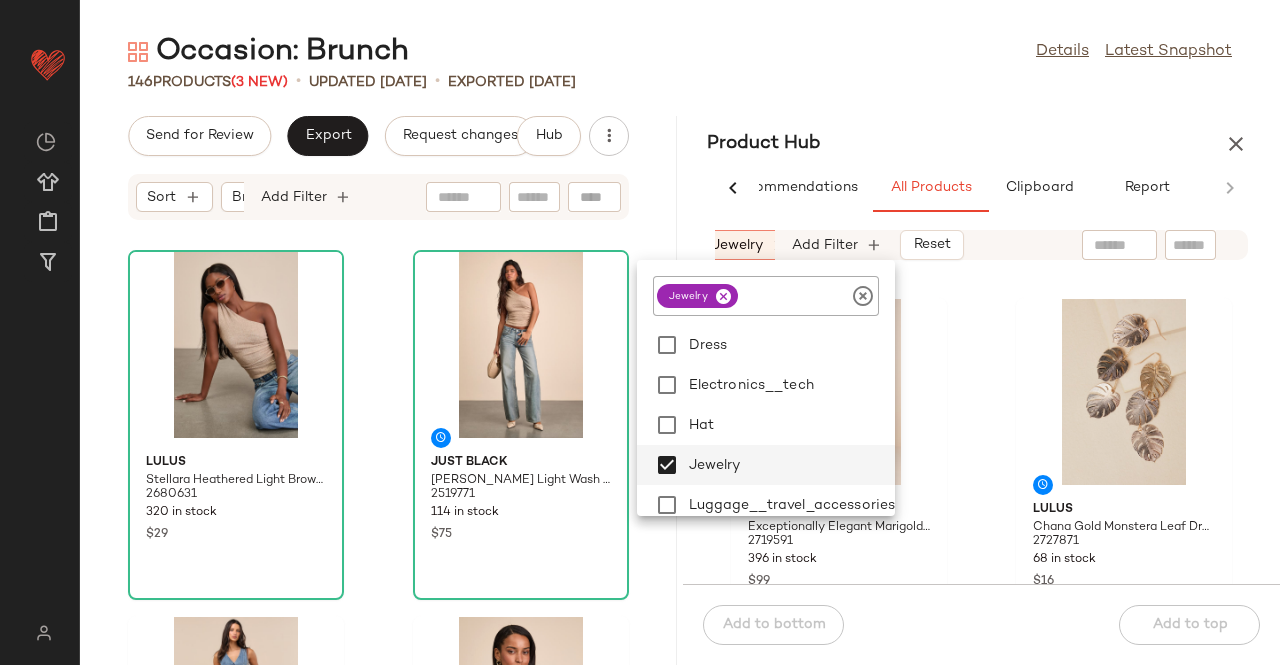 click on "Occasion: Brunch  Details   Latest Snapshot  146   Products  (3 New)  •   updated Jul 10th  •  Exported Jul 8th  Send for Review   Export   Request changes   Hub  Sort  Brand  Category  Add Filter  Lulus Stellara Heathered Light Brown Ribbed One-Shoulder Top 2680631 320 in stock $29 Just Black Sammy Light Wash Low-Rise Straight Leg Jeans 2519771 114 in stock $75 Lulus Andrey Cream Floral Embroidered Straight-Leg Trouser Pants 2655251 227 in stock $59 Lulus Pippy Light Blue Cropped Cardigan 2680451 275 in stock $39 Lulus Kellon Ivory Raffia Knotted Slide Sandals 2619391 291 in stock $49 Lulus Flattering and Flirty Dusty Rose Drop Waist Mini Dress 2410631 300 in stock $45 Lulus Radiant Personality Pink Color Block Ribbed Knit Midi Dress 2637651 154 in stock $69 Lulus Journee Blush Pink Crossbody Handbag 2681991 23 in stock $39 Product Hub  AI Recommendations   All Products   Clipboard   Report  Sort:   (1) Brand  Category:   jewelry In Curation?:   No Availability:   in_stock Total Inventory:   Lulus" at bounding box center (680, 348) 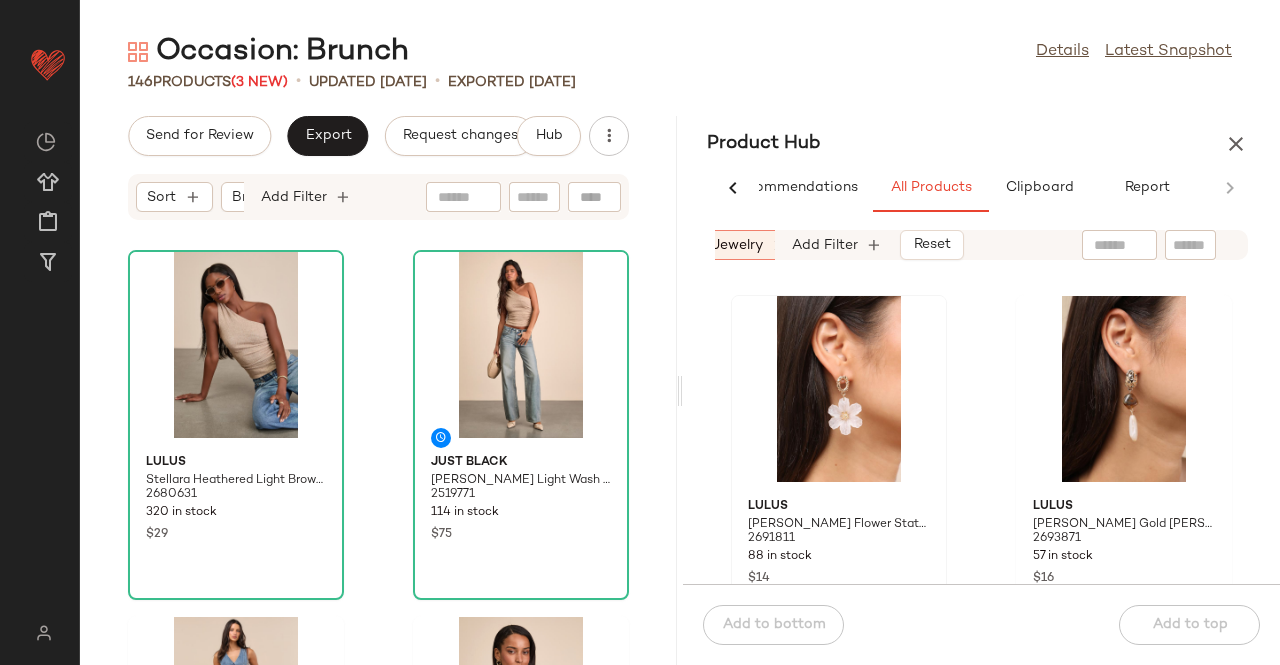 scroll, scrollTop: 2916, scrollLeft: 0, axis: vertical 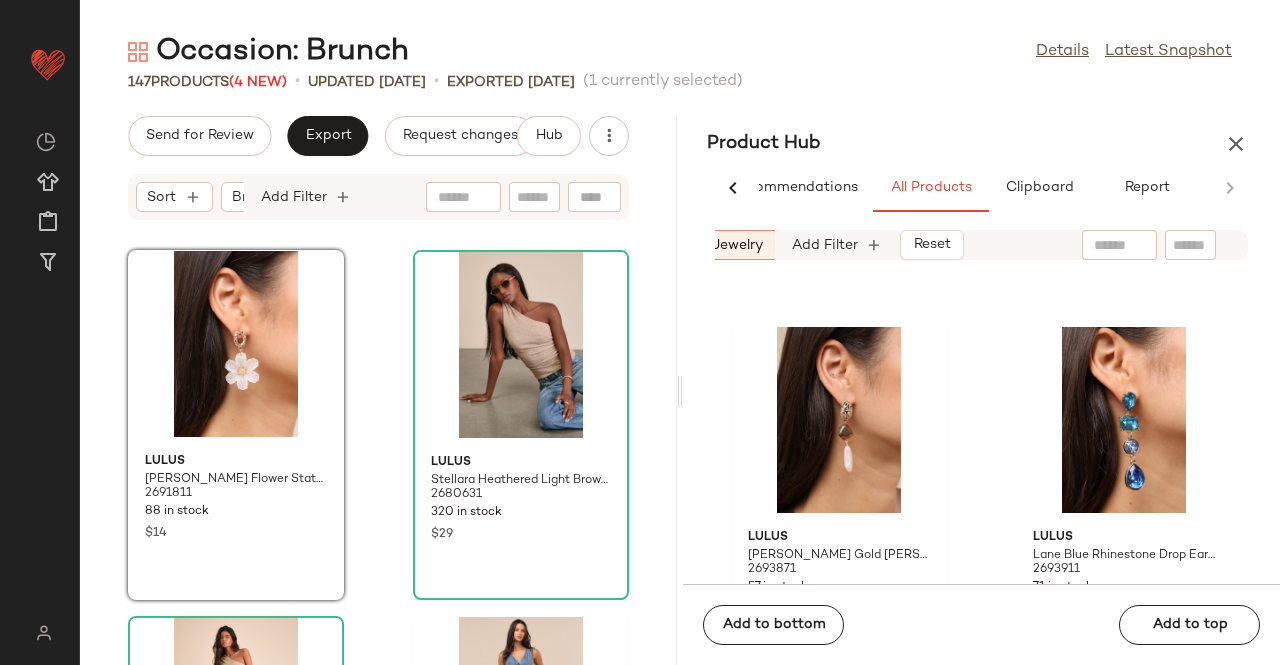 click on "jewelry" at bounding box center [737, 245] 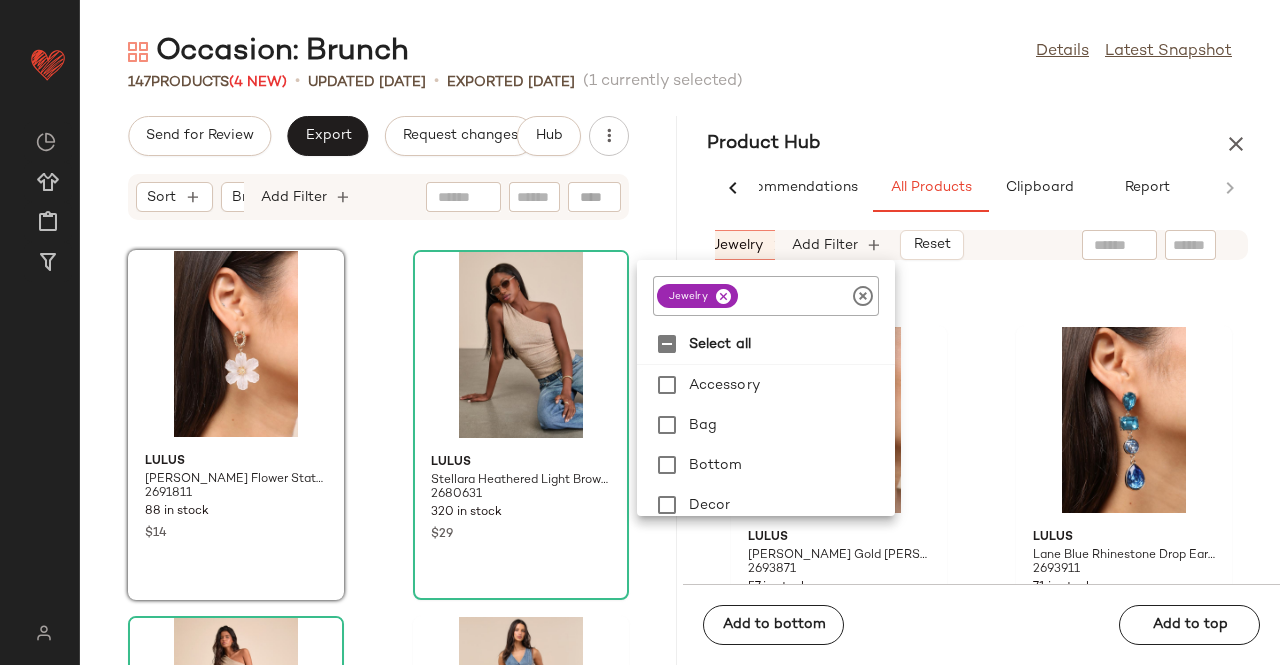click at bounding box center [723, 296] 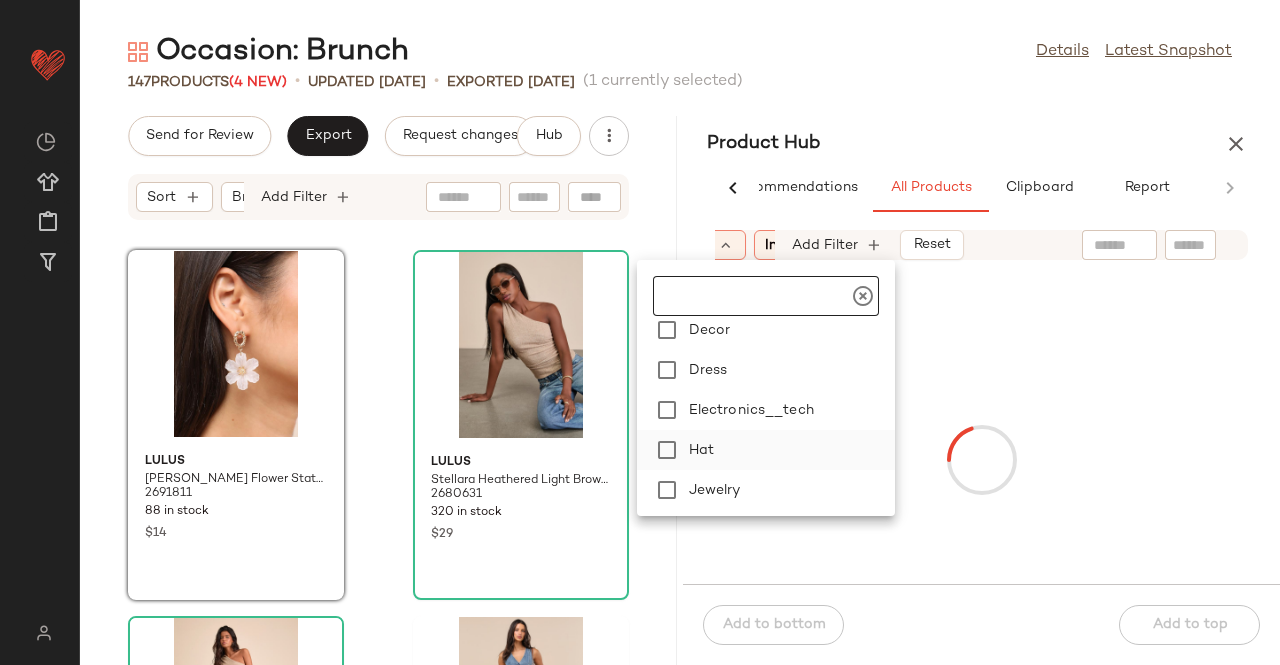 scroll, scrollTop: 200, scrollLeft: 0, axis: vertical 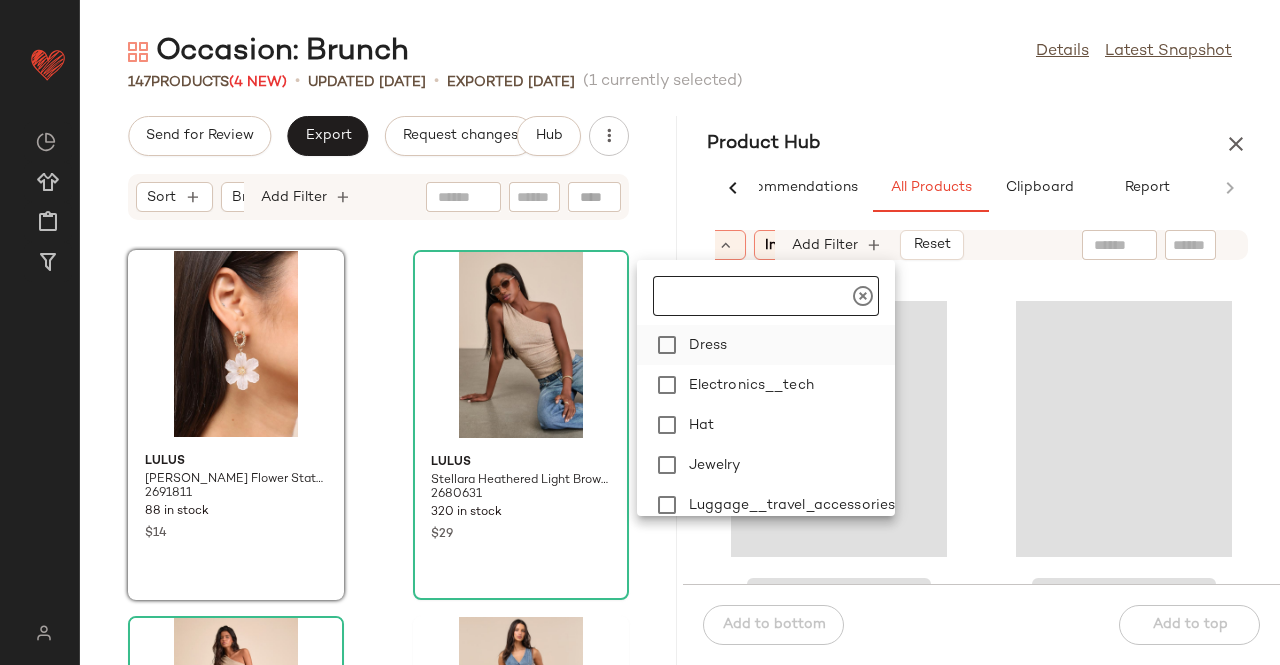 click on "Dress" at bounding box center (788, 345) 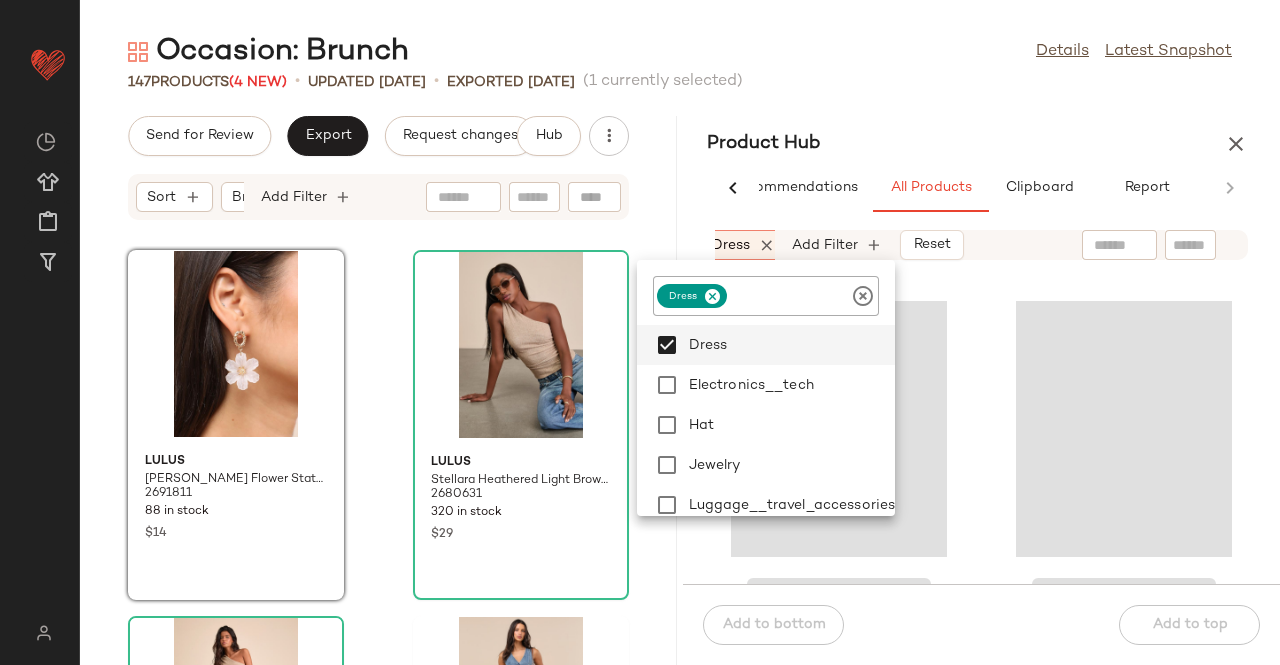 click on "Occasion: Brunch  Details   Latest Snapshot  147   Products  (4 New)  •   updated Jul 10th  •  Exported Jul 8th   (1 currently selected)   Send for Review   Export   Request changes   Hub  Sort  Brand  Category  Add Filter  Lulus Edlyn White Flower Statement Earrings 2691811 88 in stock $14 Lulus Stellara Heathered Light Brown Ribbed One-Shoulder Top 2680631 320 in stock $29 Just Black Sammy Light Wash Low-Rise Straight Leg Jeans 2519771 114 in stock $75 Lulus Andrey Cream Floral Embroidered Straight-Leg Trouser Pants 2655251 227 in stock $59 Lulus Pippy Light Blue Cropped Cardigan 2680451 275 in stock $39 Lulus Kellon Ivory Raffia Knotted Slide Sandals 2619391 291 in stock $49 Lulus Flattering and Flirty Dusty Rose Drop Waist Mini Dress 2410631 300 in stock $45 Lulus Radiant Personality Pink Color Block Ribbed Knit Midi Dress 2637651 154 in stock $69 Product Hub  AI Recommendations   All Products   Clipboard   Report  Sort:   (1) Brand  Category:   dress In Curation?:   No Availability:   in_stock" at bounding box center (680, 348) 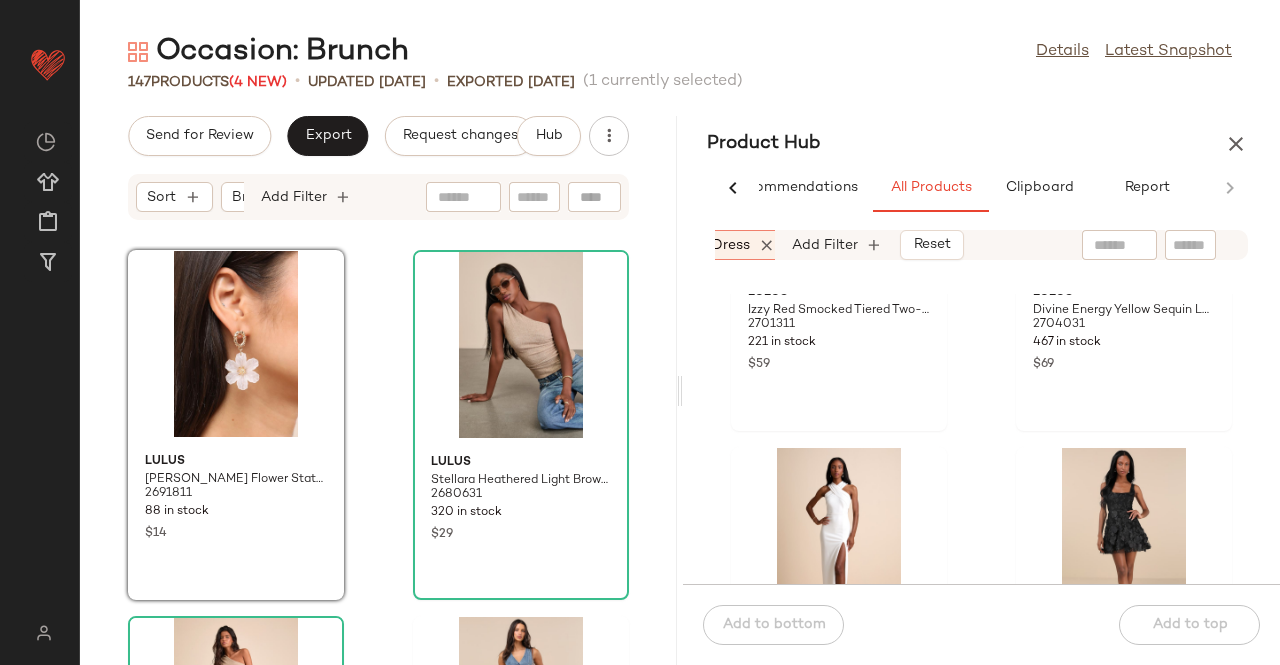 scroll, scrollTop: 2316, scrollLeft: 0, axis: vertical 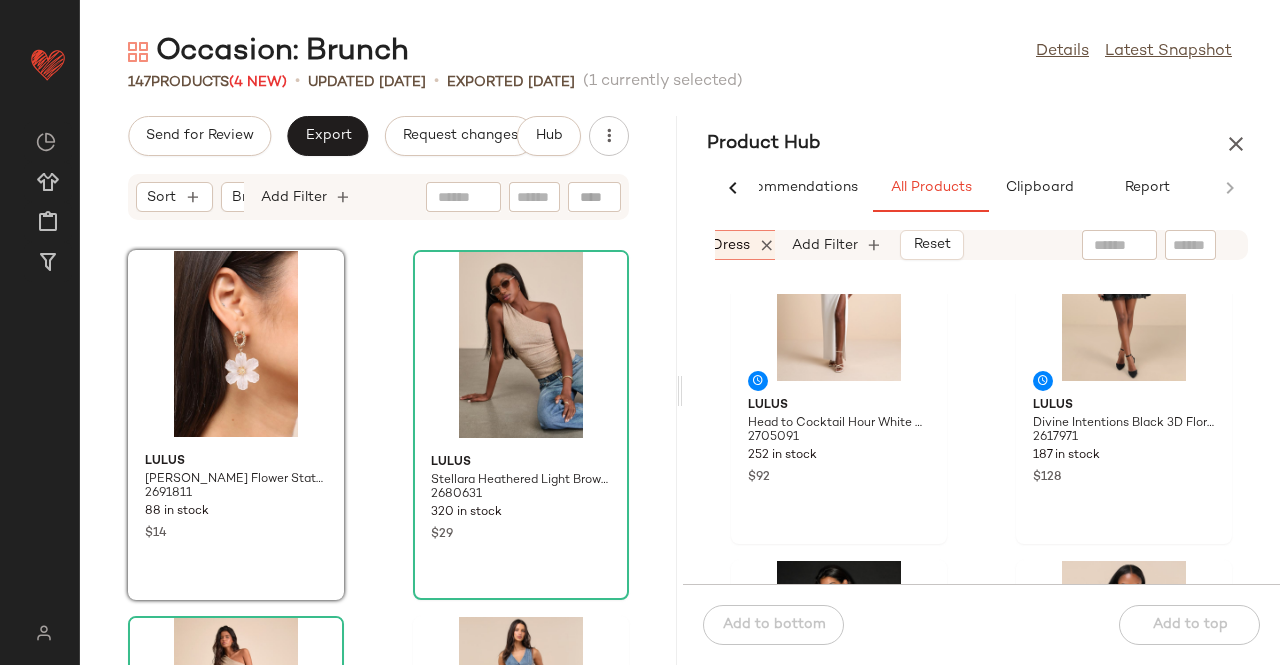 click 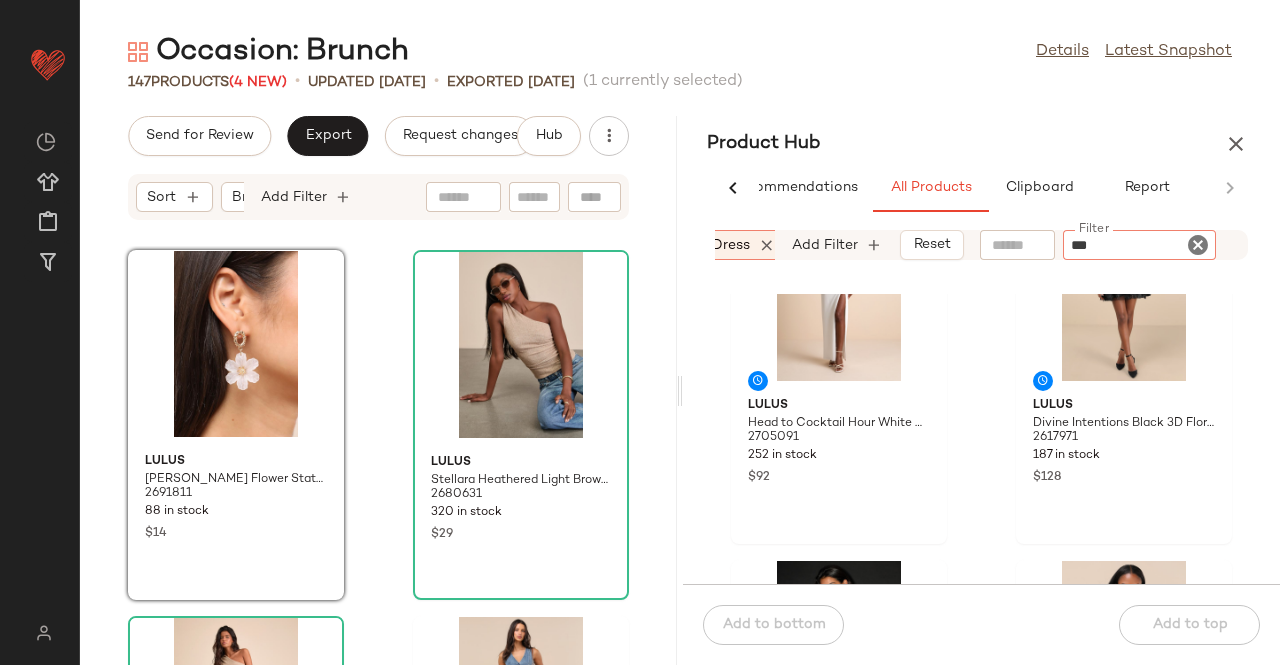 type on "****" 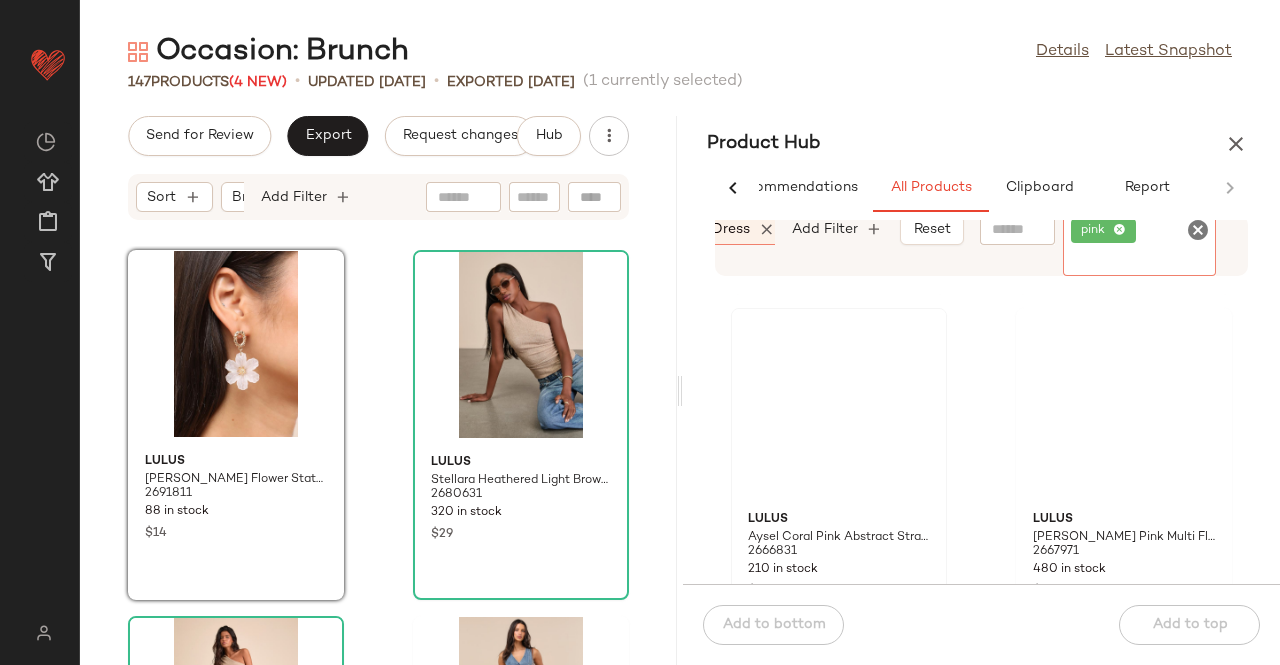 scroll, scrollTop: 2616, scrollLeft: 0, axis: vertical 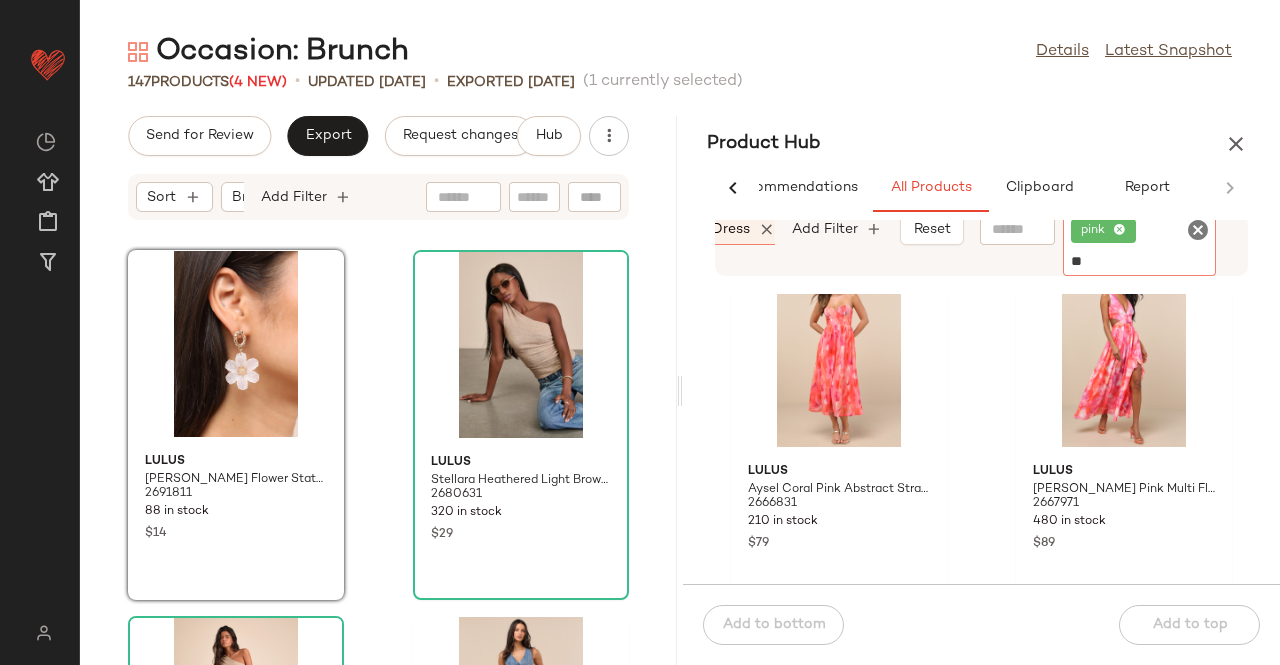 type on "*" 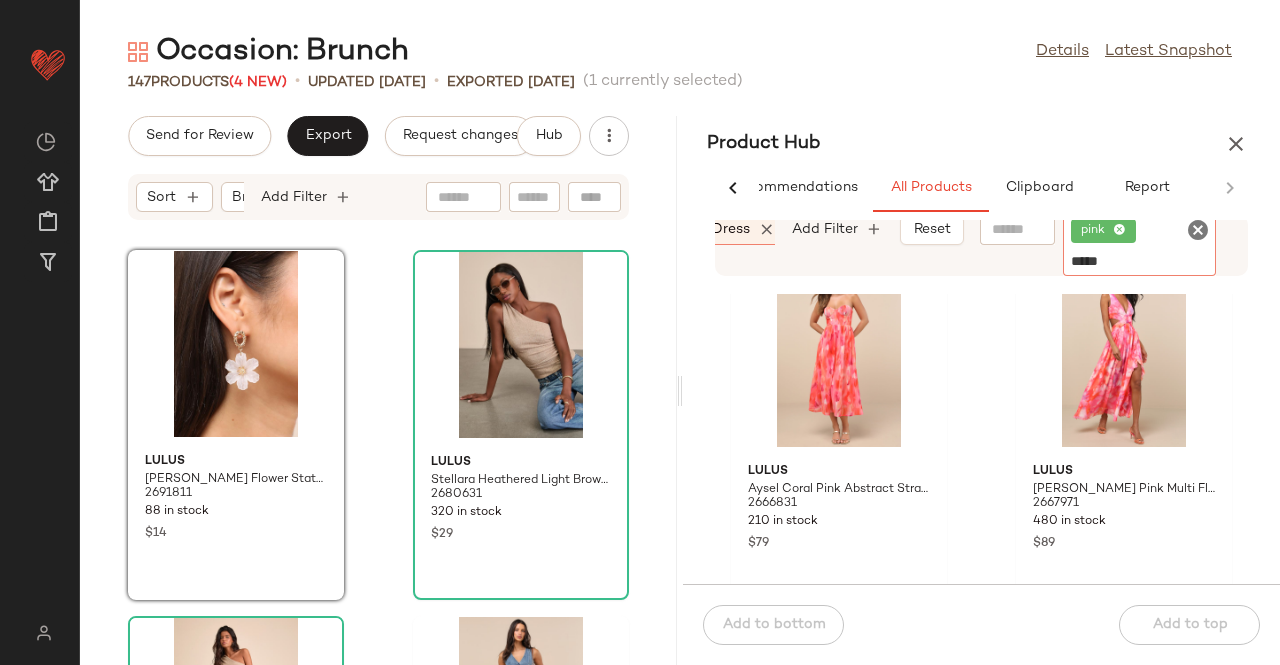 type on "******" 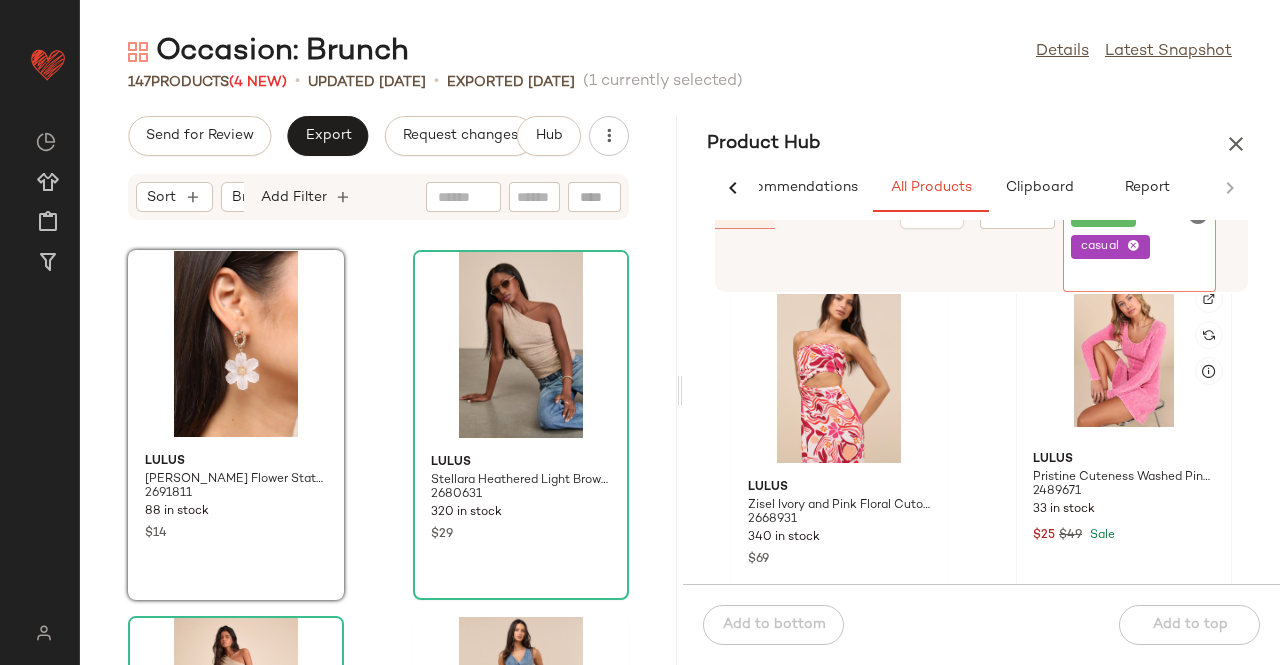 scroll, scrollTop: 0, scrollLeft: 0, axis: both 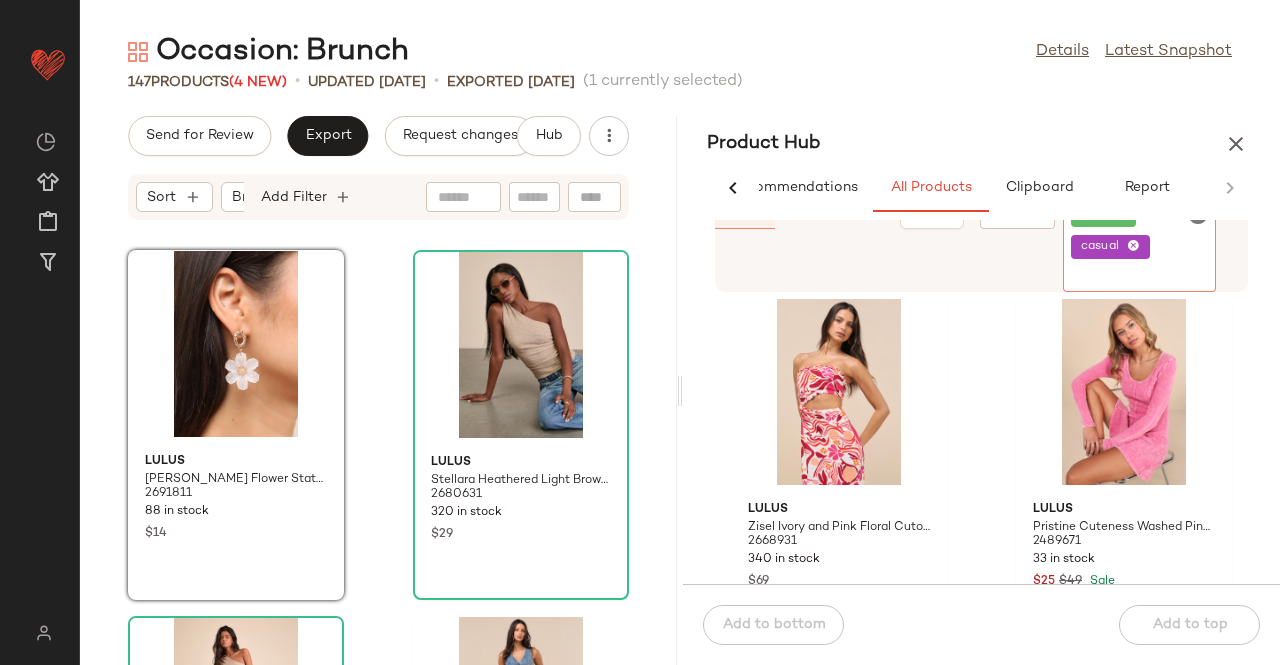 click 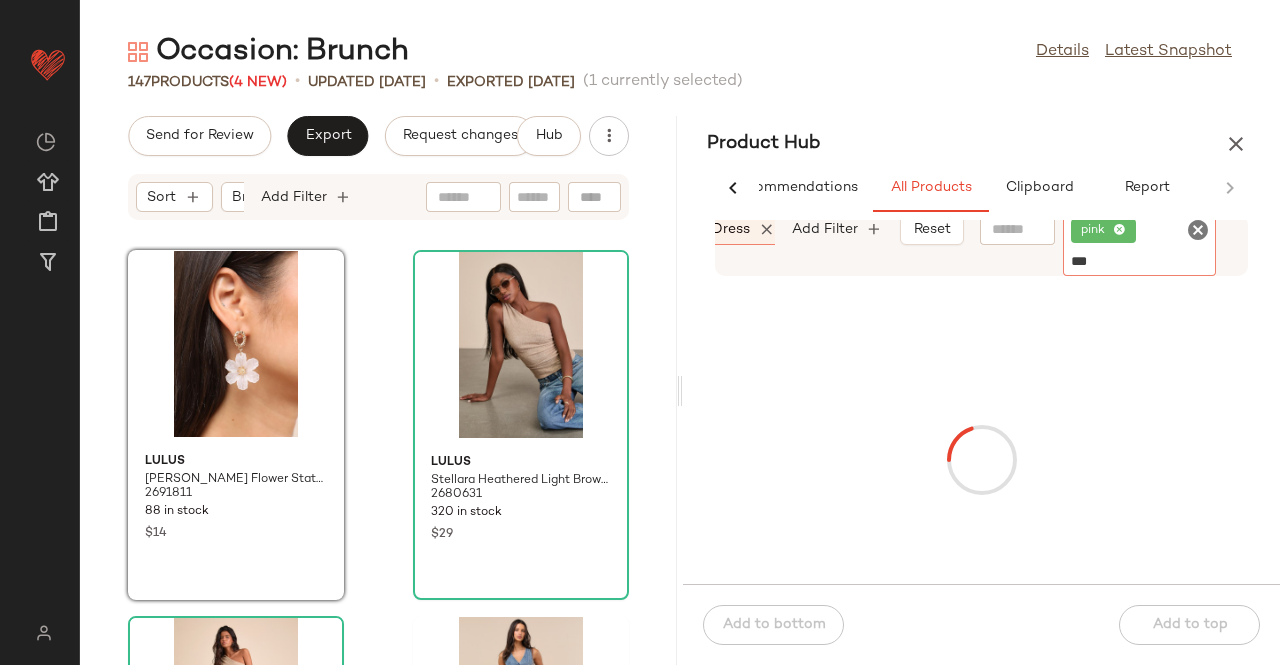 type on "****" 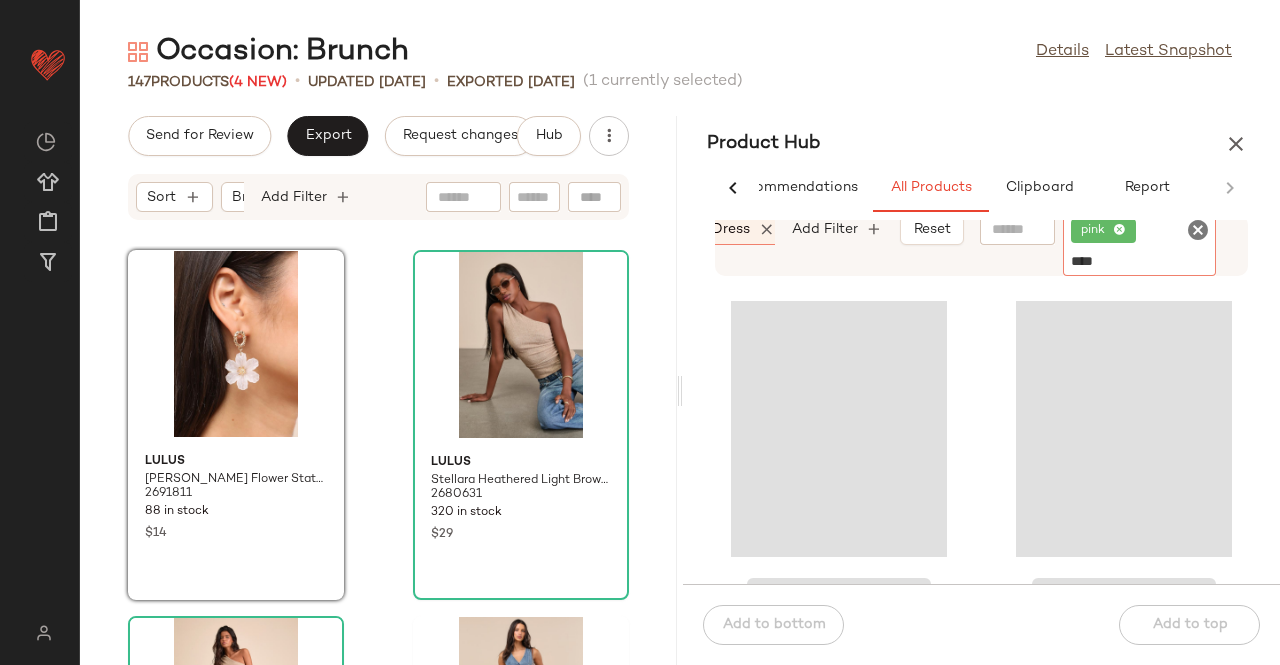 type 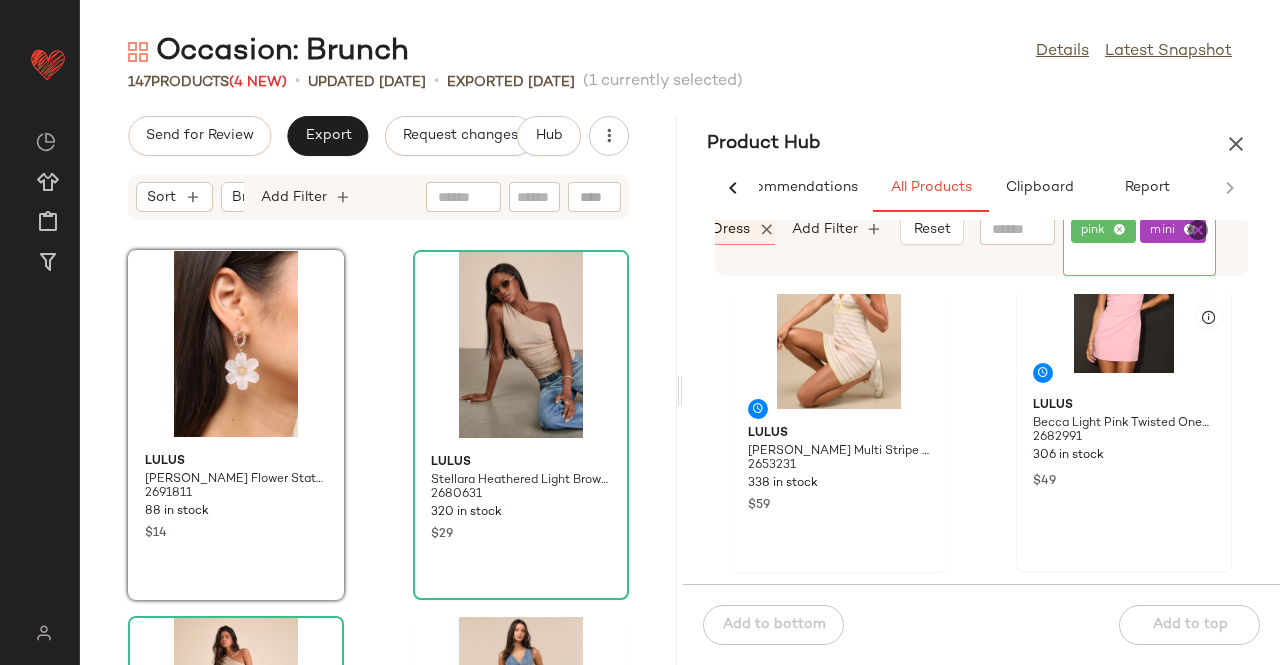 scroll, scrollTop: 416, scrollLeft: 0, axis: vertical 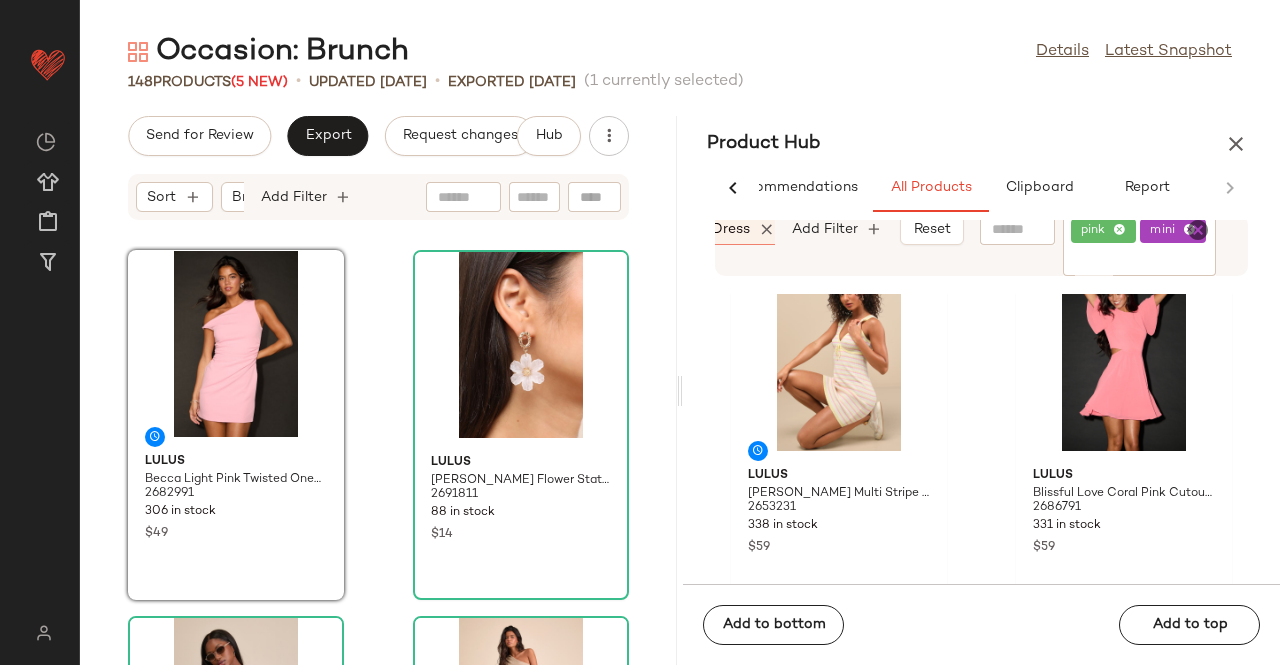 click at bounding box center (1236, 144) 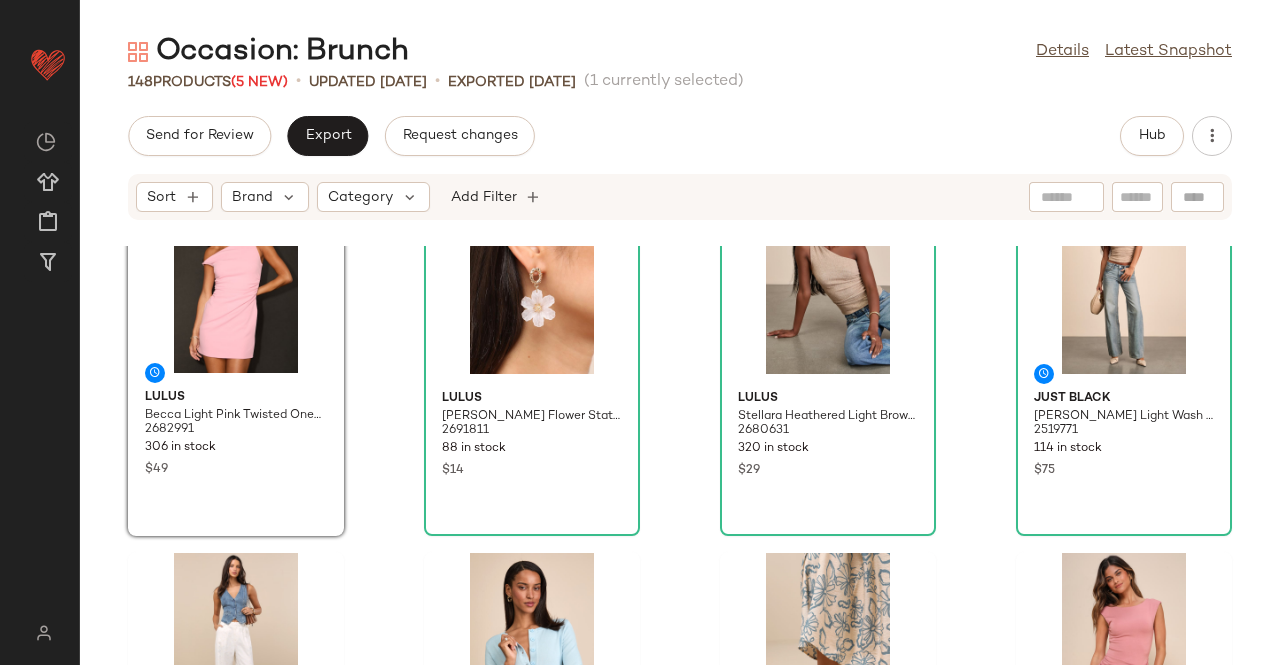 scroll, scrollTop: 0, scrollLeft: 0, axis: both 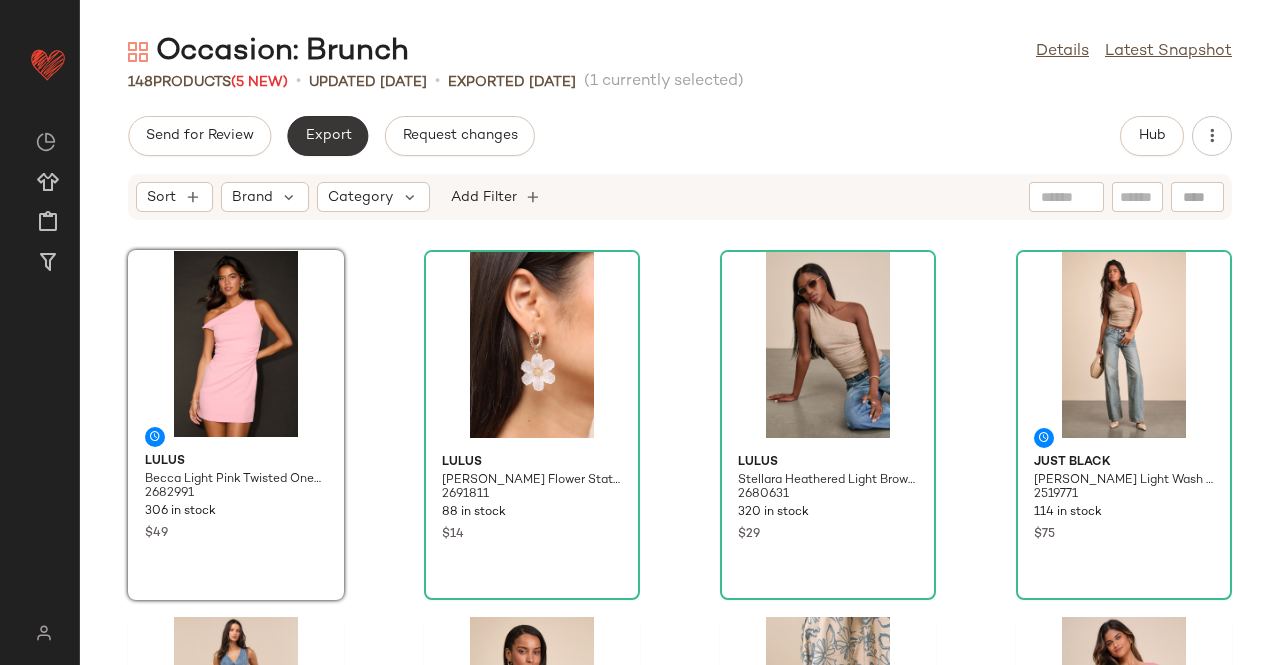 click on "Export" 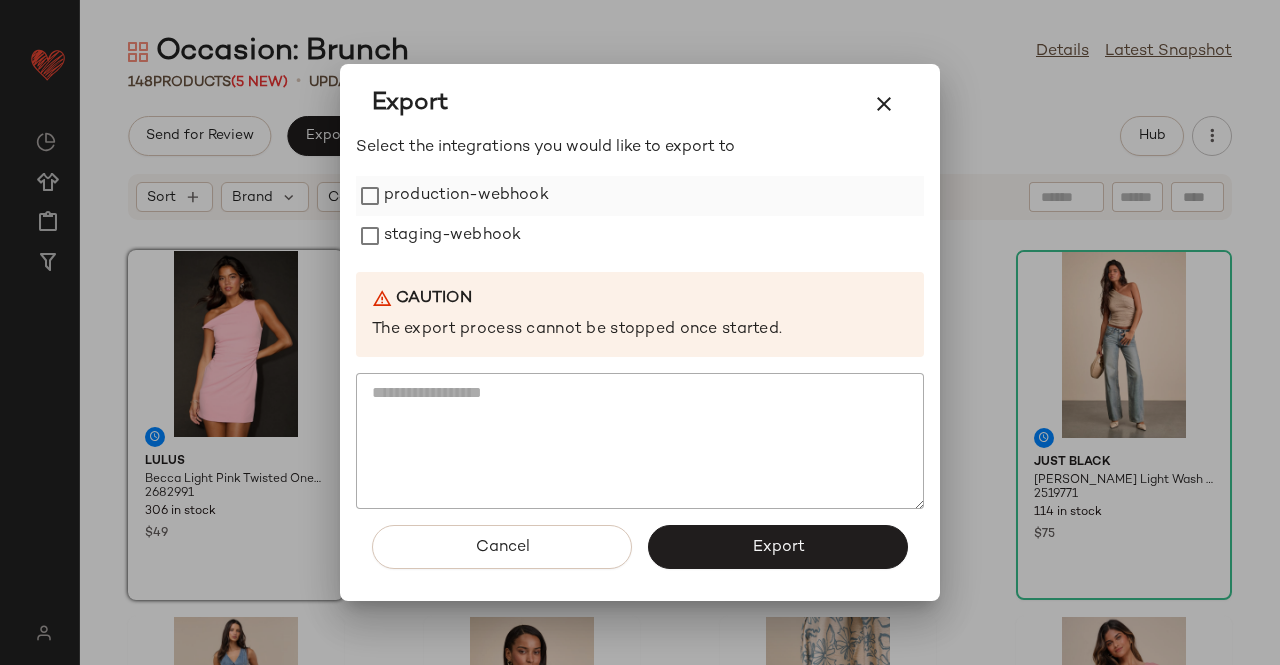 click on "production-webhook" at bounding box center (466, 196) 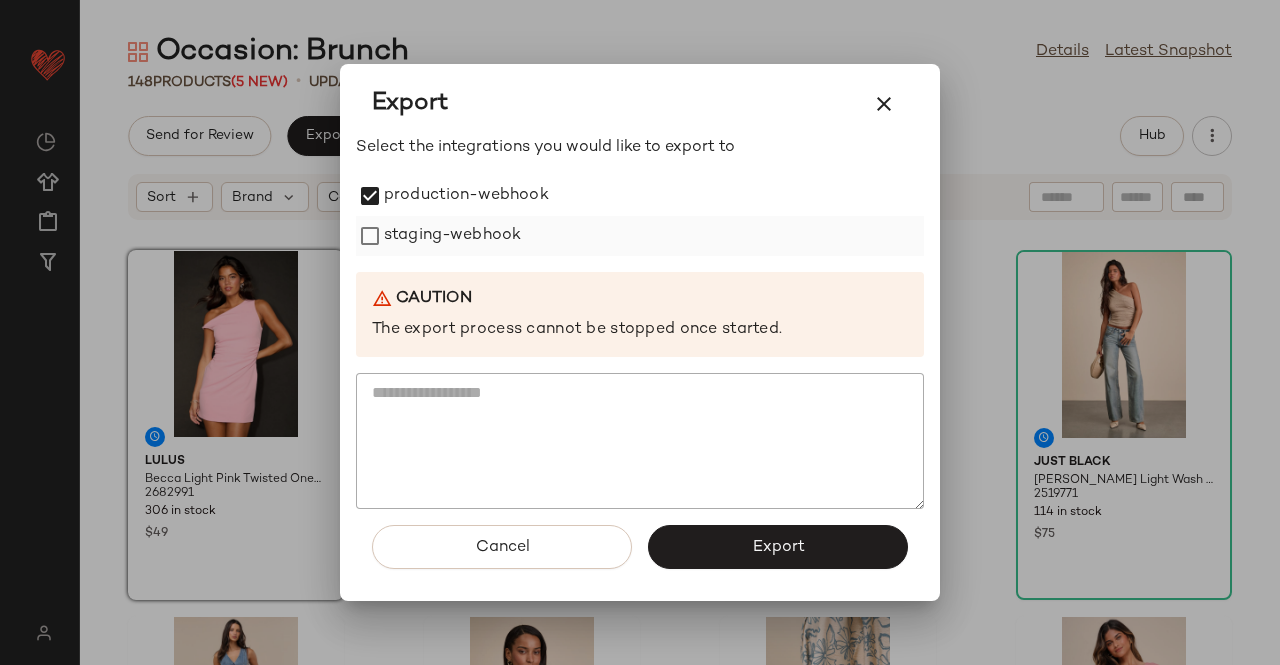 click on "staging-webhook" at bounding box center [452, 236] 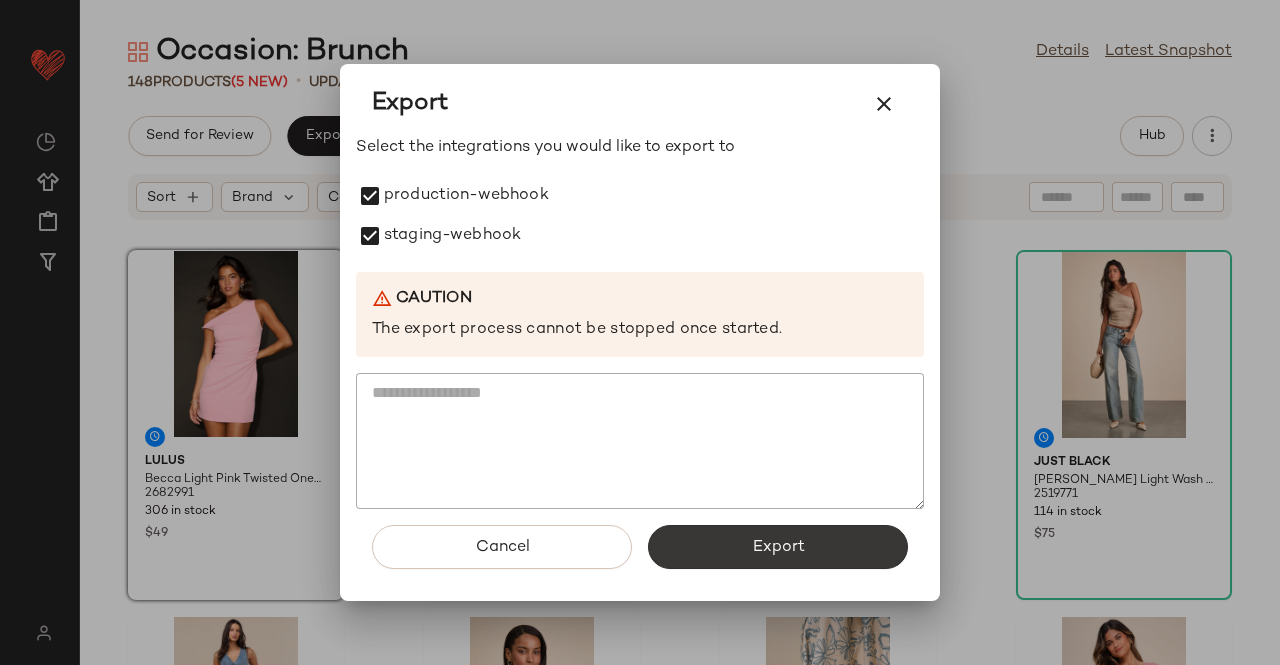 click on "Export" at bounding box center [778, 547] 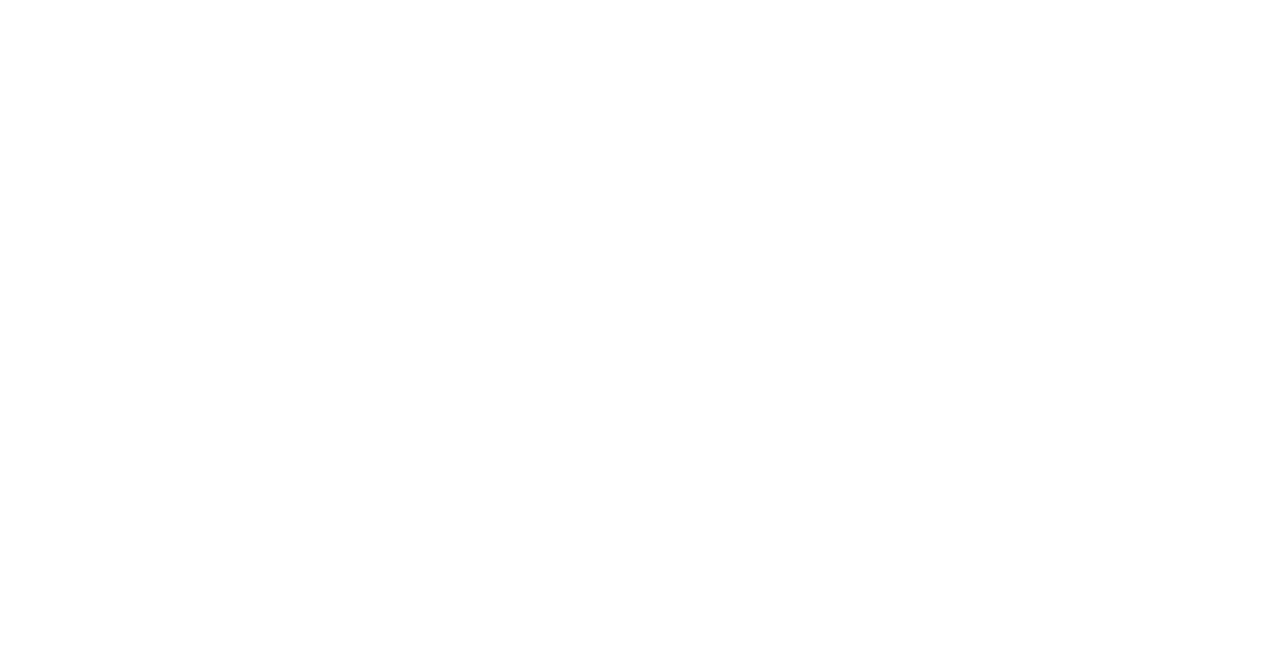 scroll, scrollTop: 0, scrollLeft: 0, axis: both 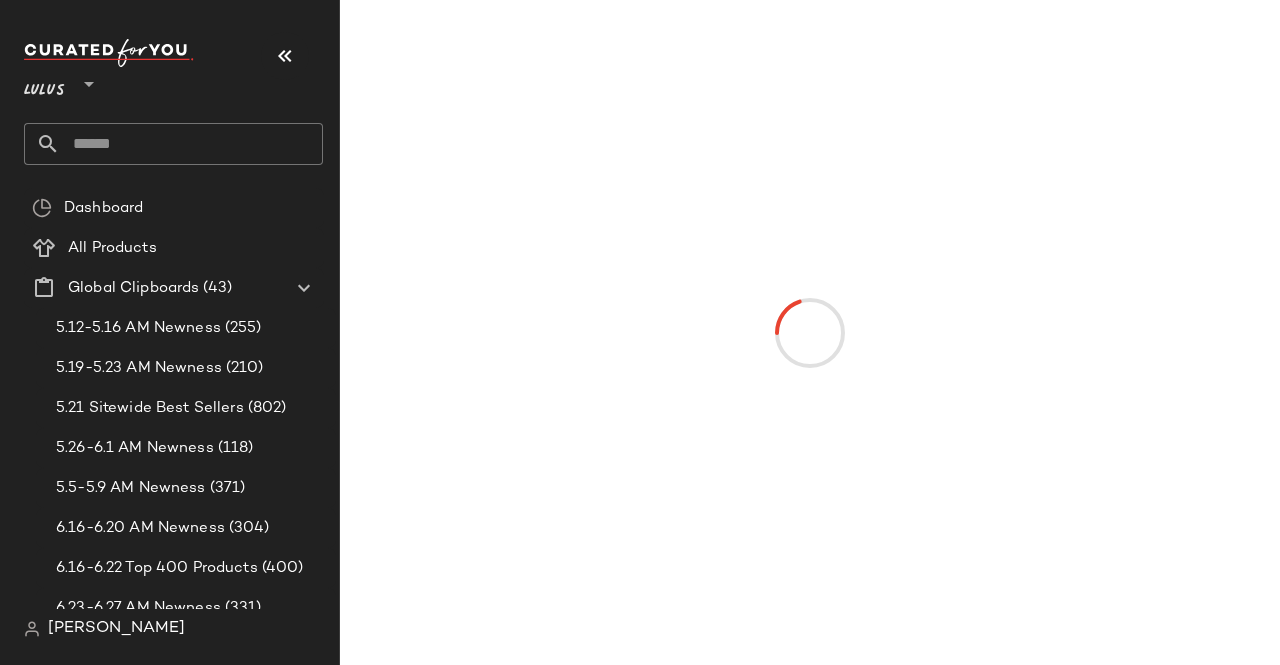click at bounding box center [285, 56] 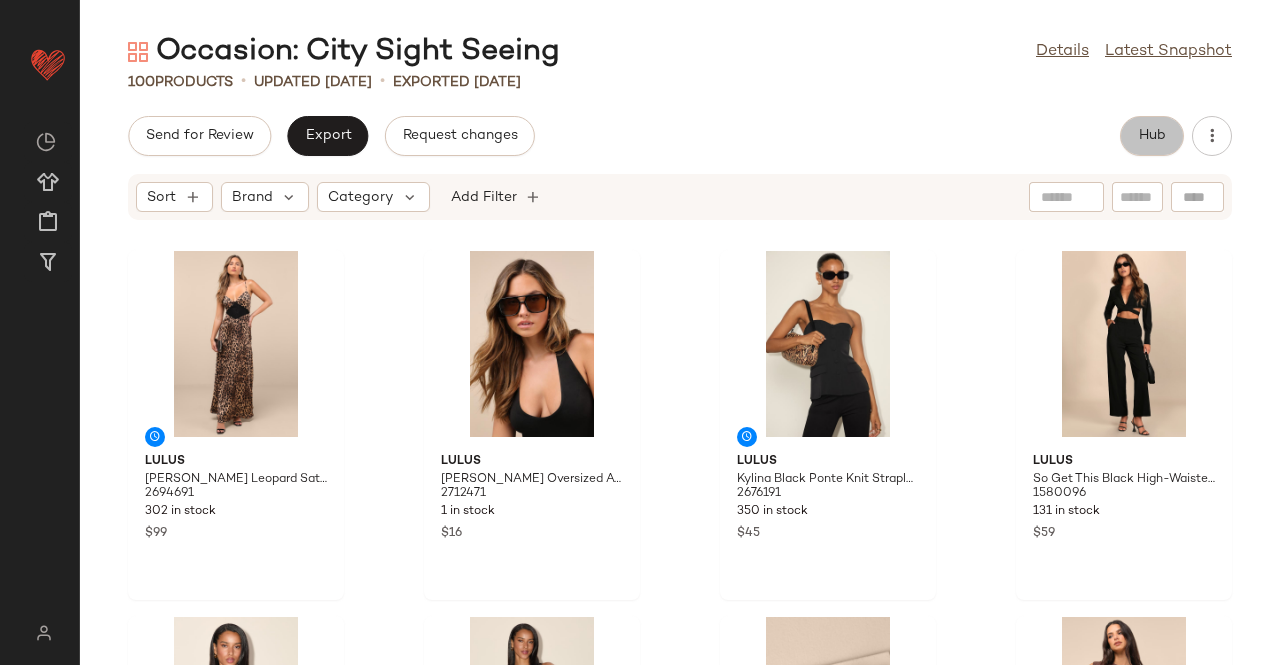 click on "Hub" at bounding box center [1152, 136] 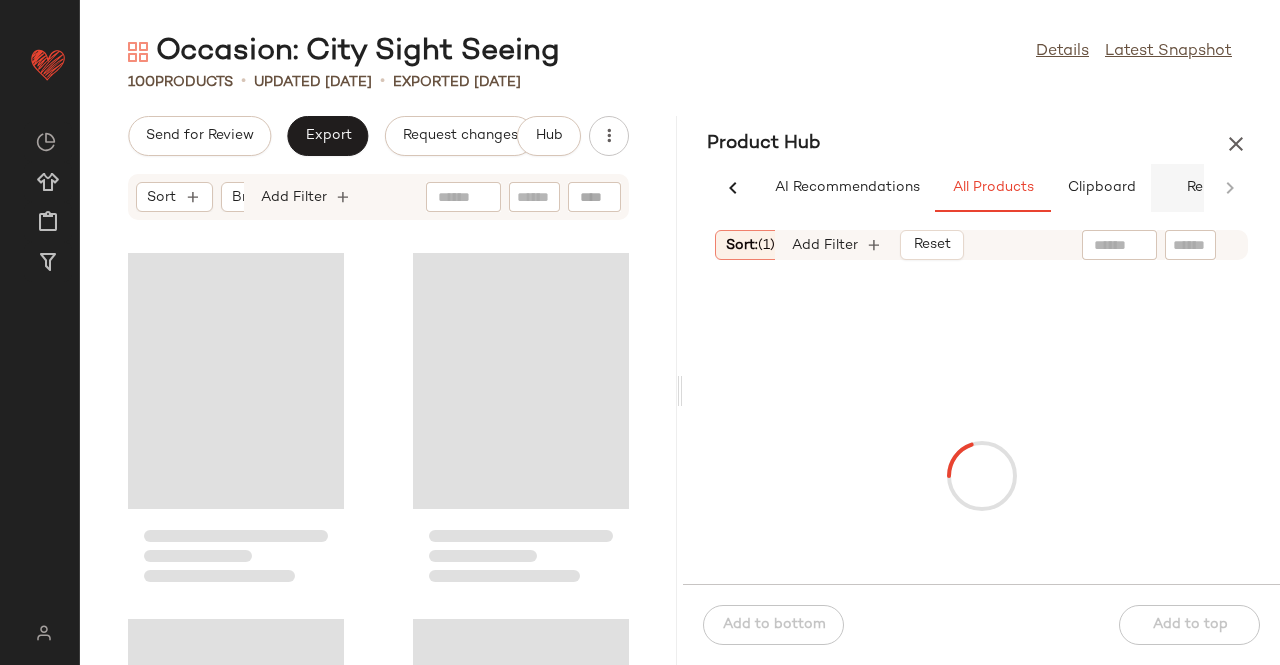 scroll, scrollTop: 0, scrollLeft: 62, axis: horizontal 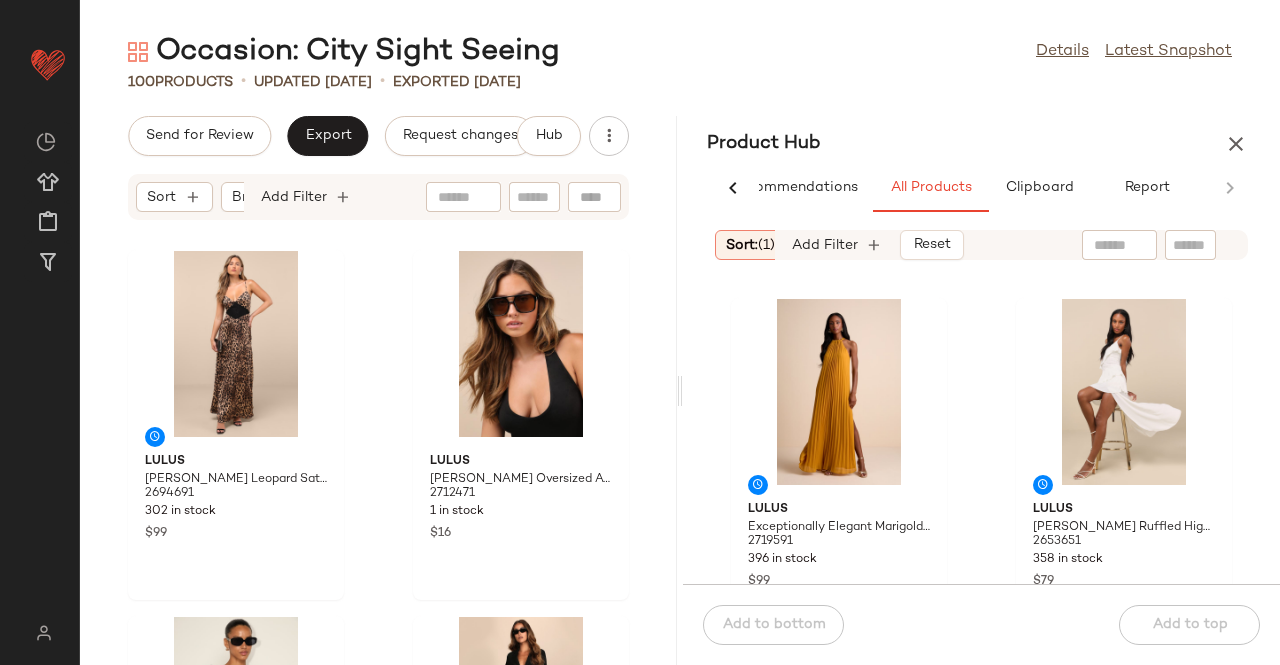click on "Sort:   (1) Brand  Category:   dress In Curation?:   No Availability:   in_stock Add Filter   Reset" at bounding box center [981, 245] 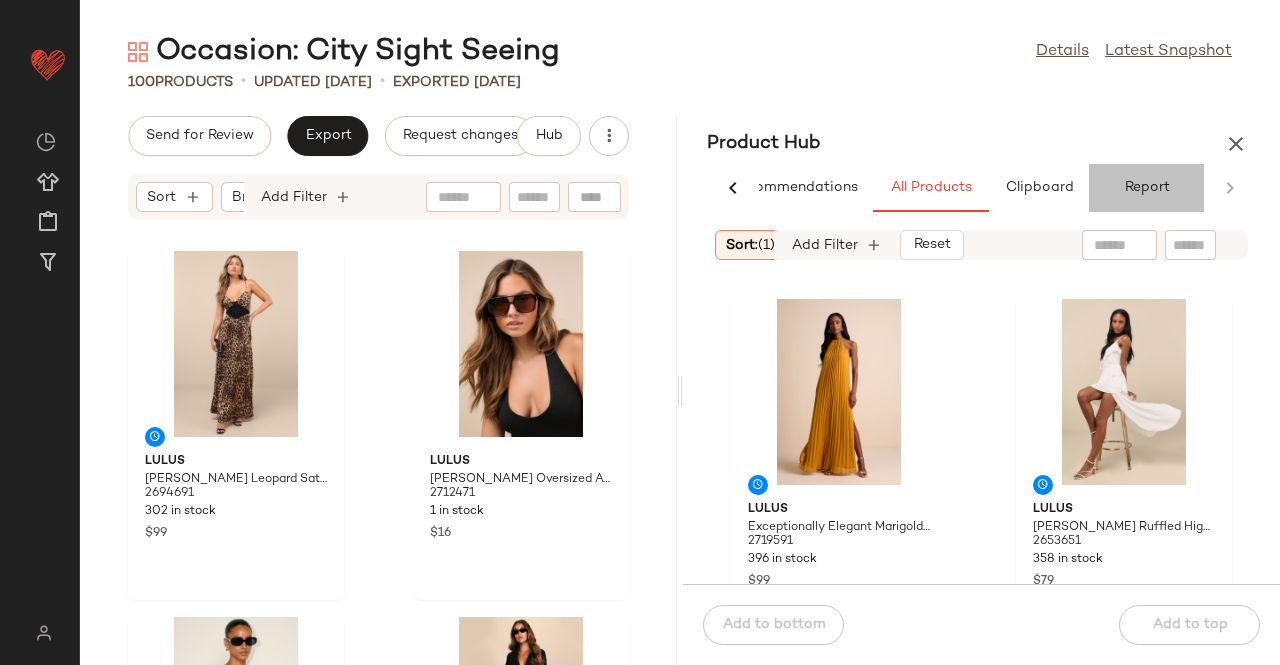 click on "Report" 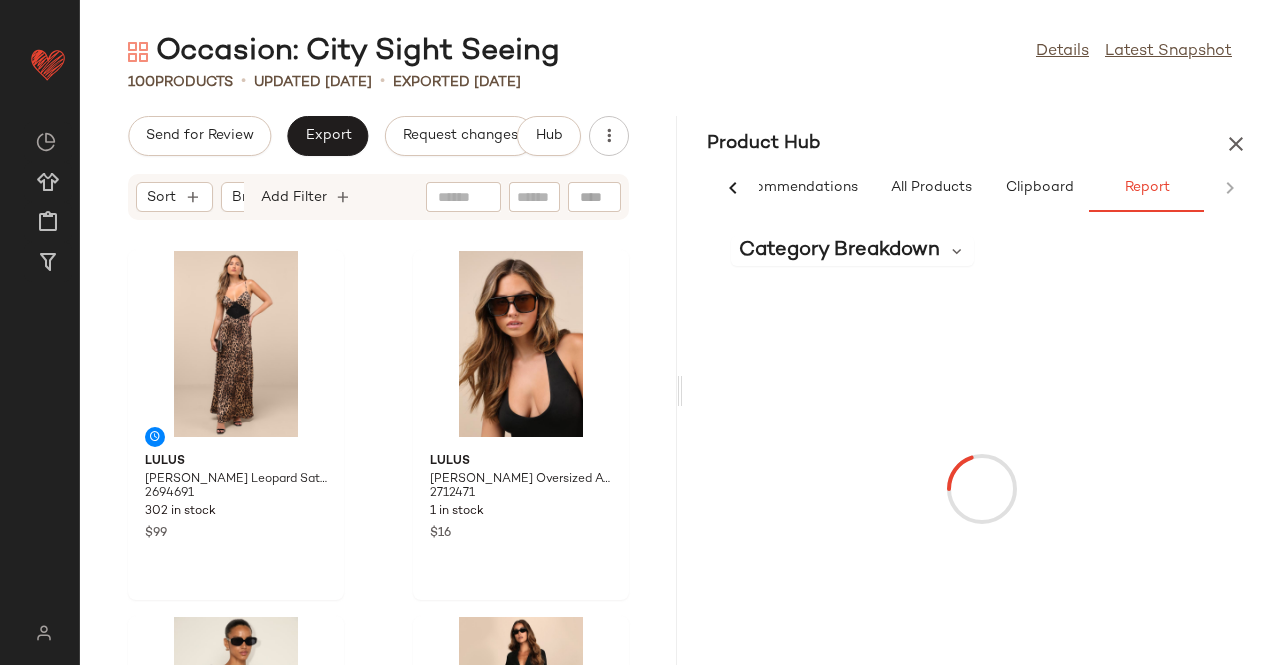 scroll, scrollTop: 0, scrollLeft: 62, axis: horizontal 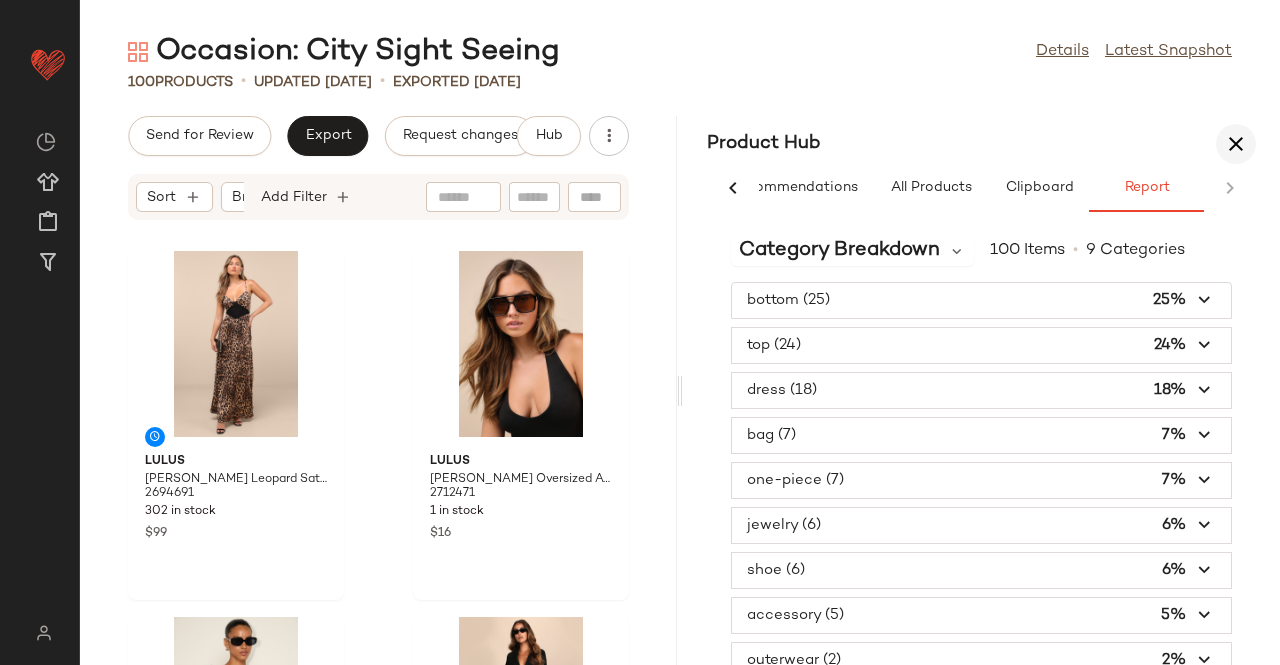 click at bounding box center (1236, 144) 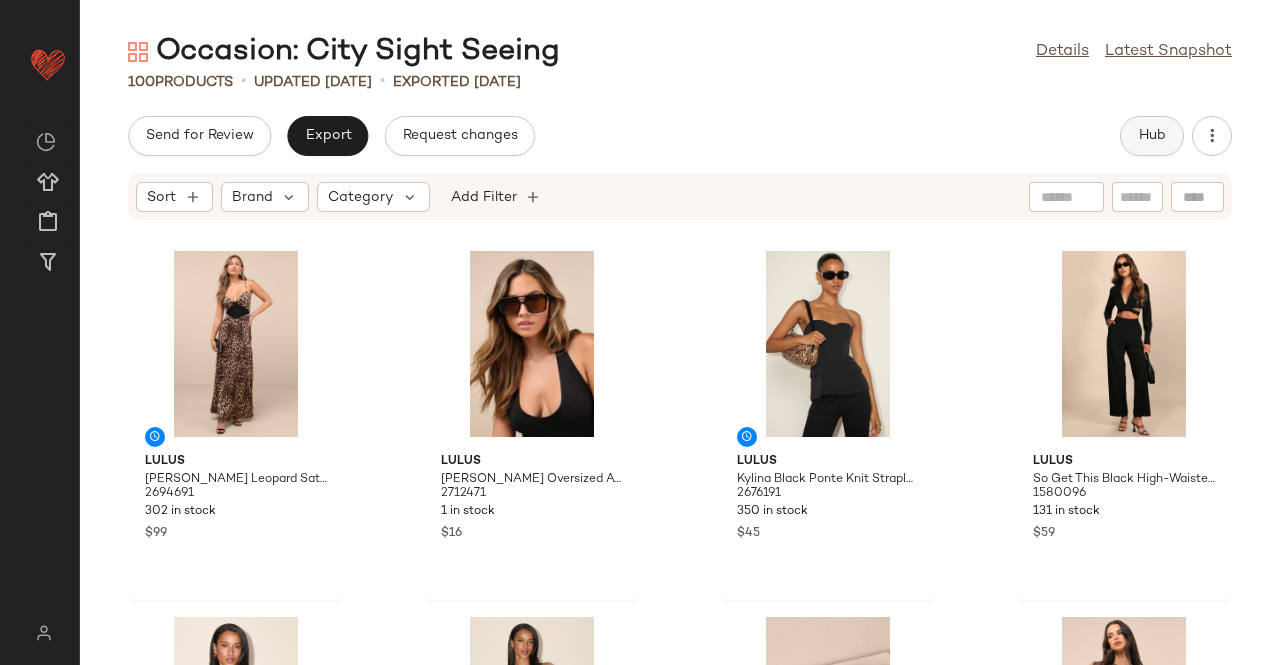 click on "Hub" 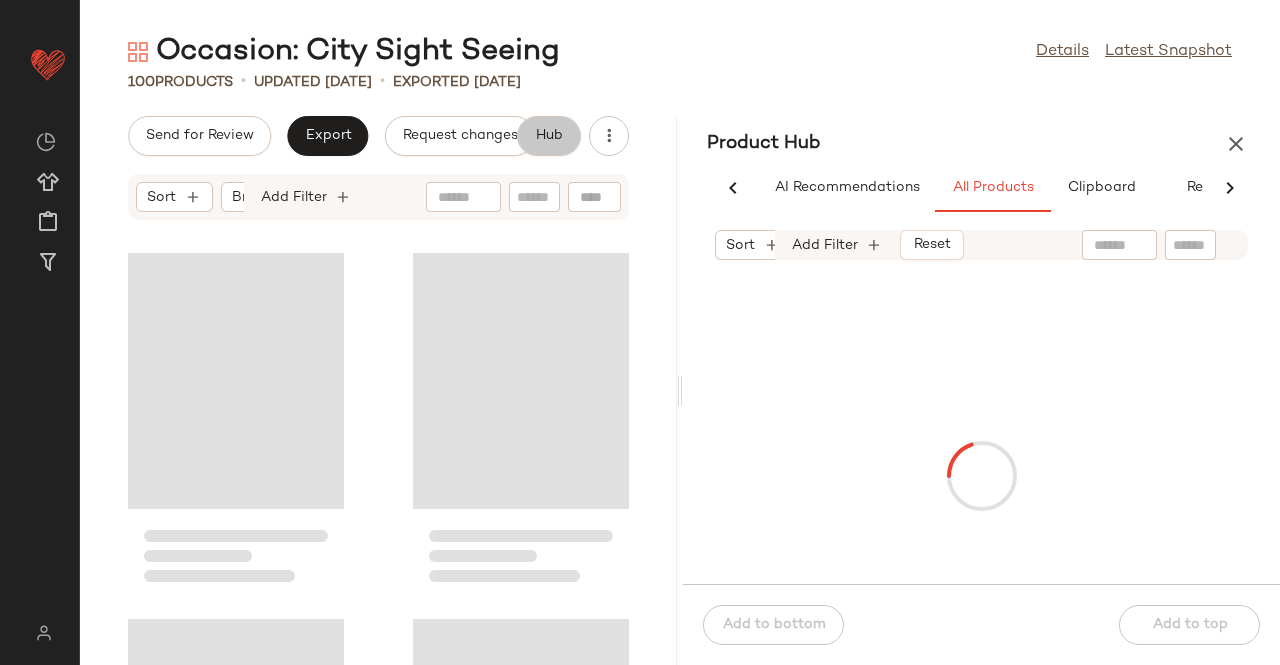 scroll, scrollTop: 0, scrollLeft: 62, axis: horizontal 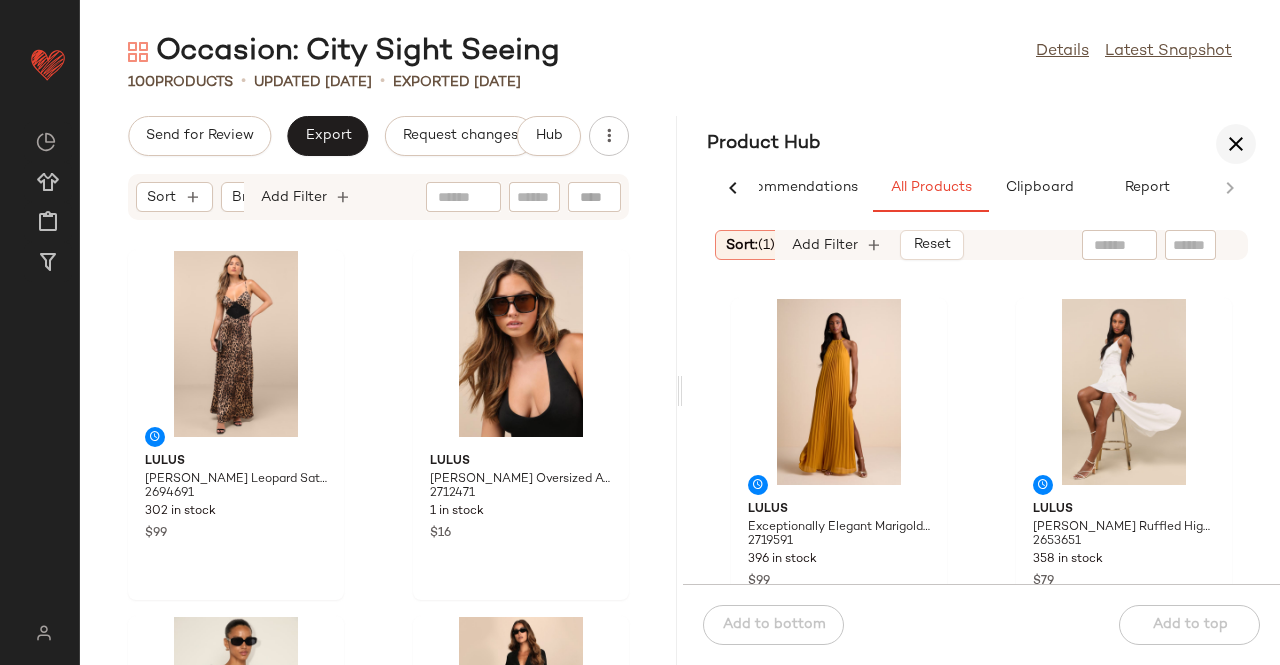 click at bounding box center (1236, 144) 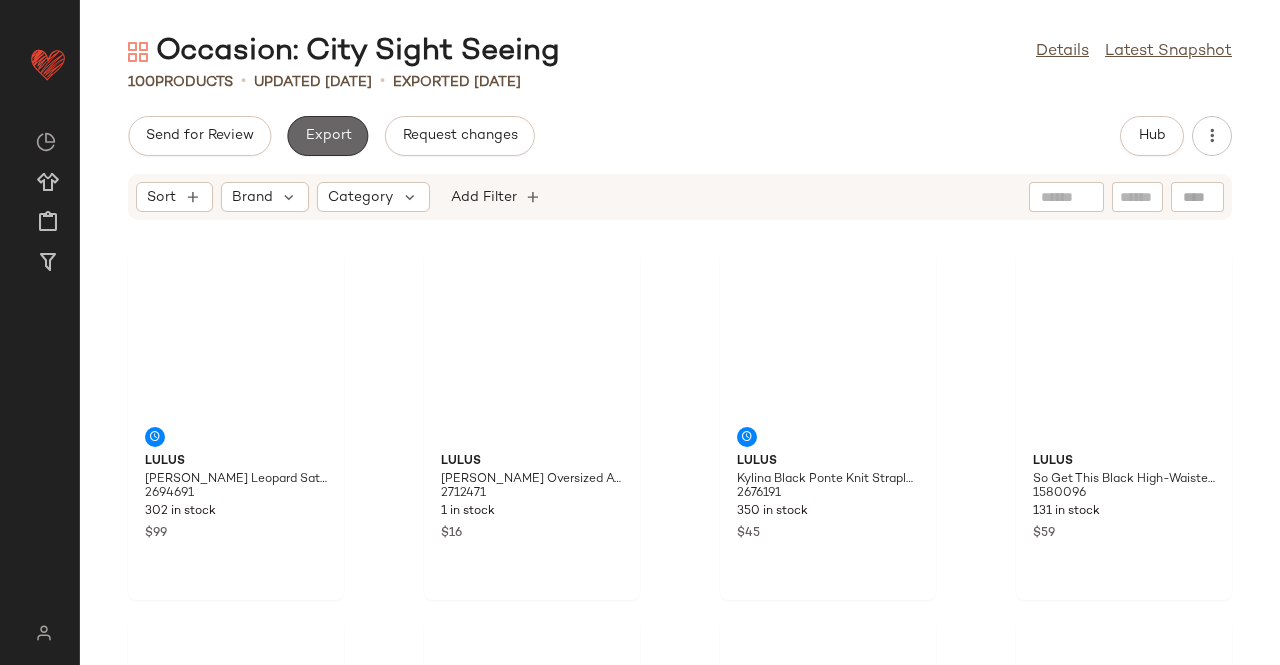 click on "Export" 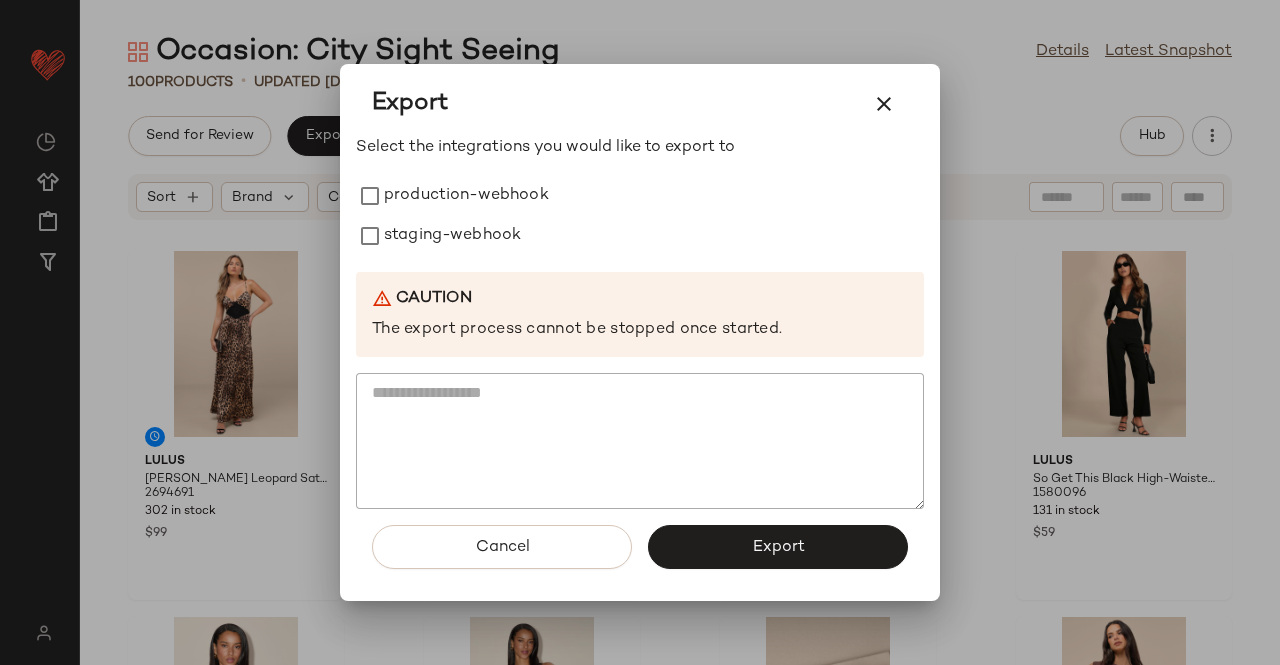 drag, startPoint x: 410, startPoint y: 189, endPoint x: 406, endPoint y: 257, distance: 68.117546 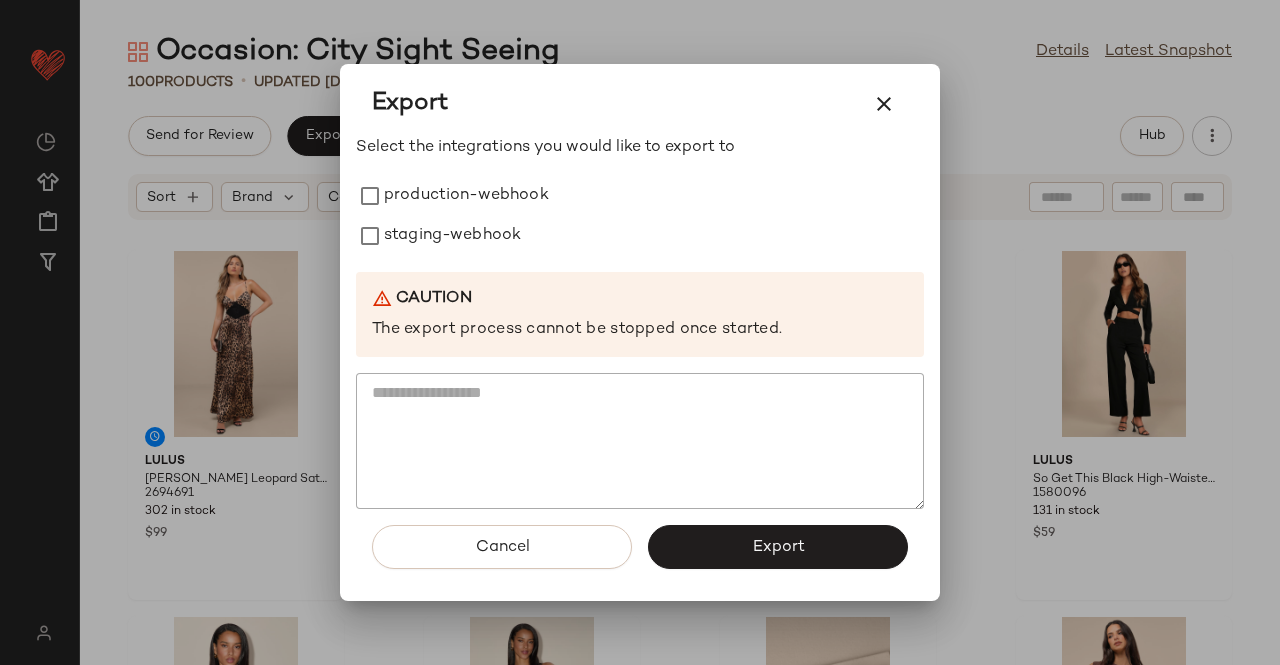 click on "production-webhook" at bounding box center [466, 196] 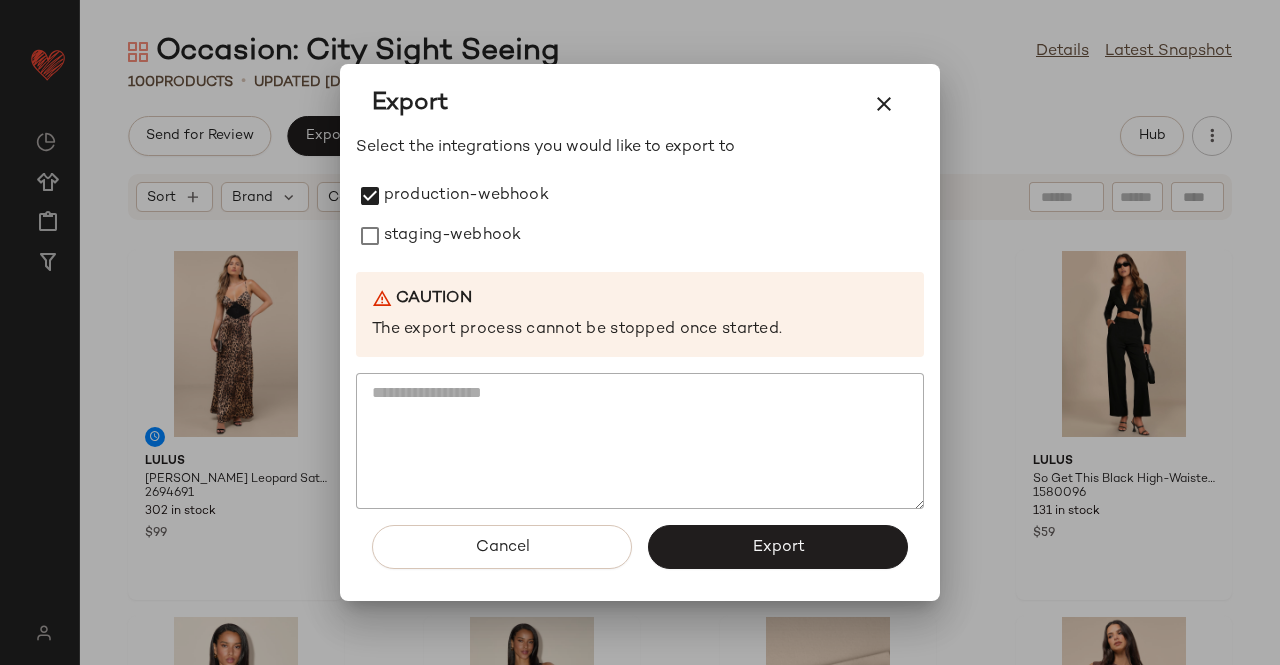 click on "Select the integrations you would like to export to production-webhook staging-webhook Caution The export process cannot be stopped once started." at bounding box center [640, 323] 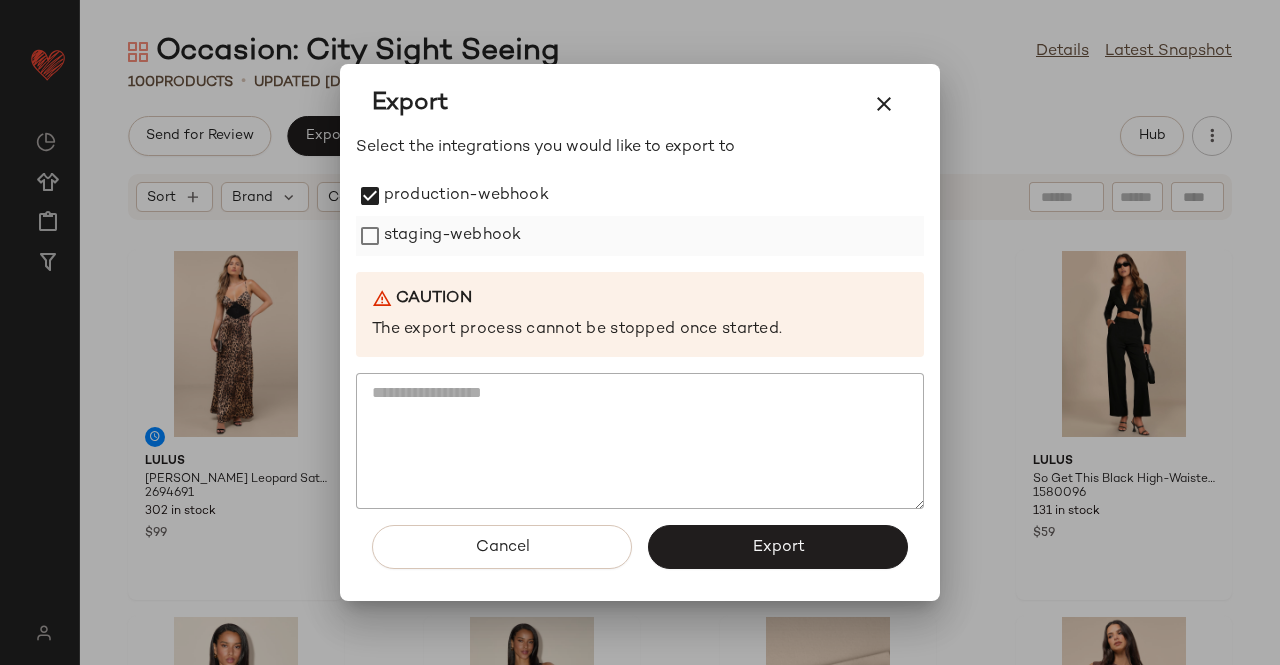 click on "staging-webhook" at bounding box center (452, 236) 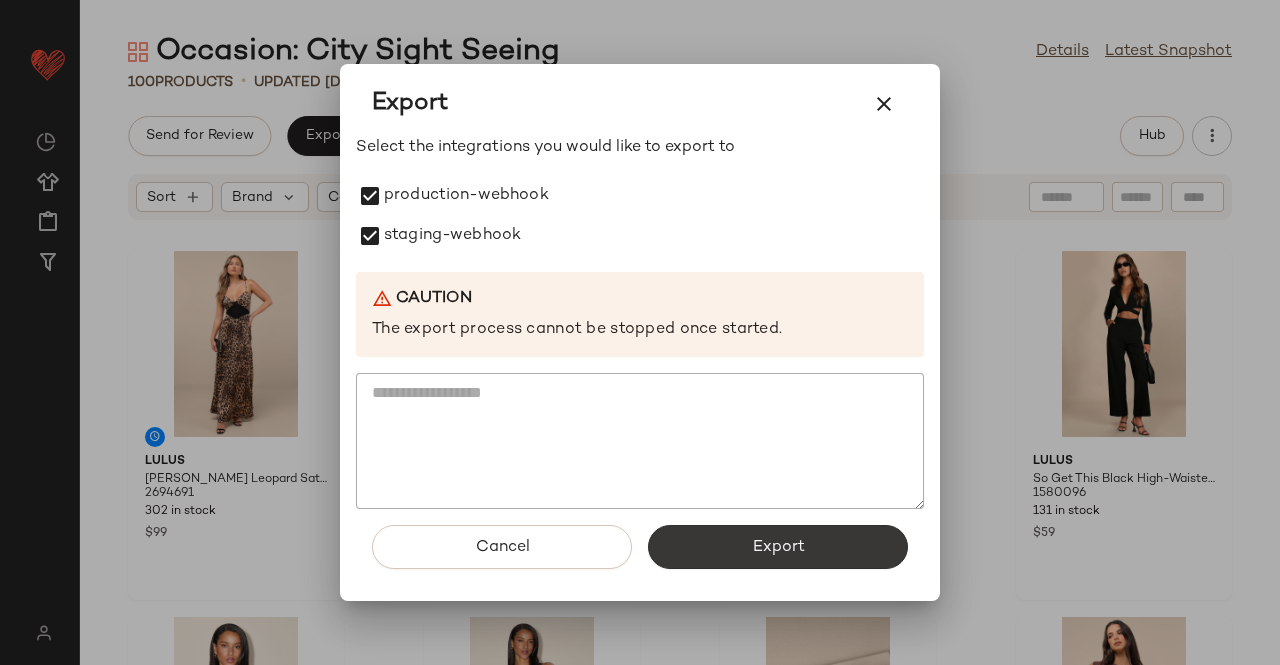 click on "Export" 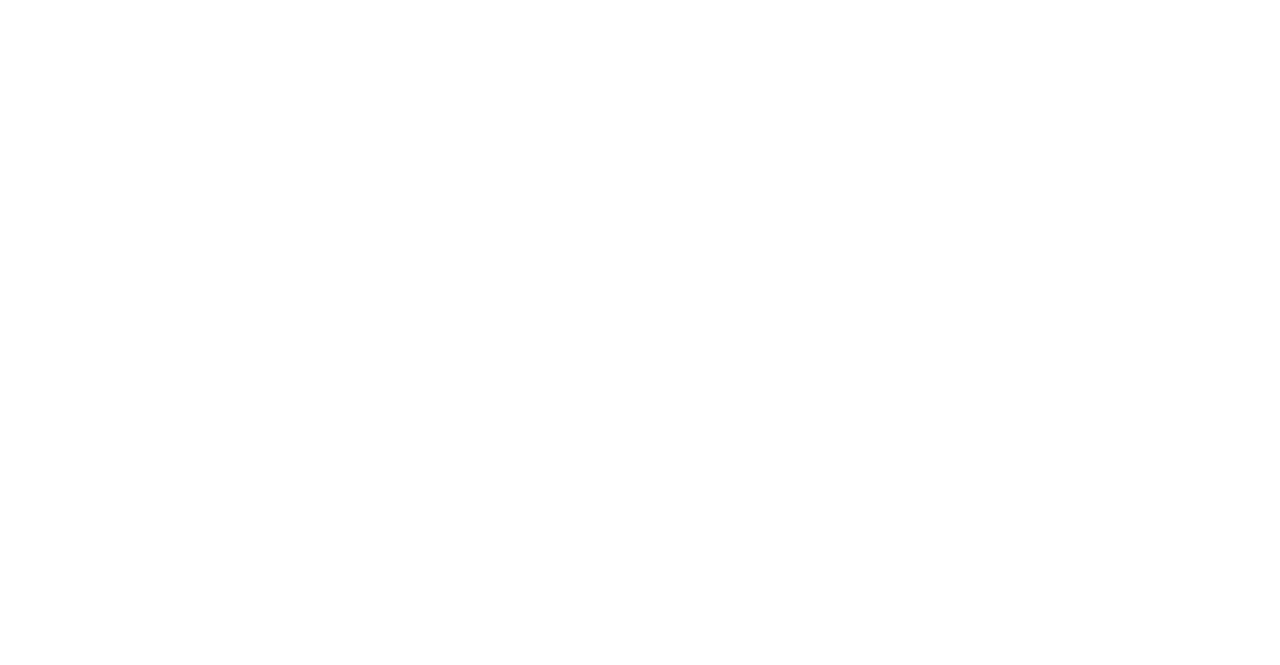 scroll, scrollTop: 0, scrollLeft: 0, axis: both 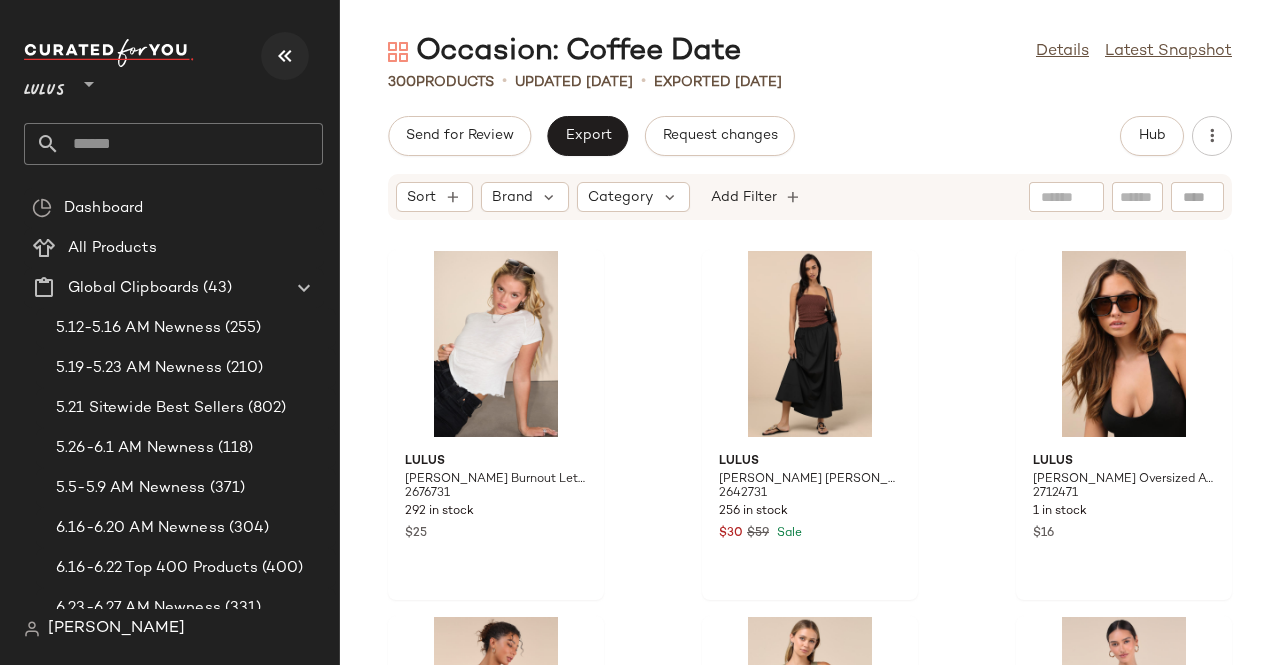 click at bounding box center [285, 56] 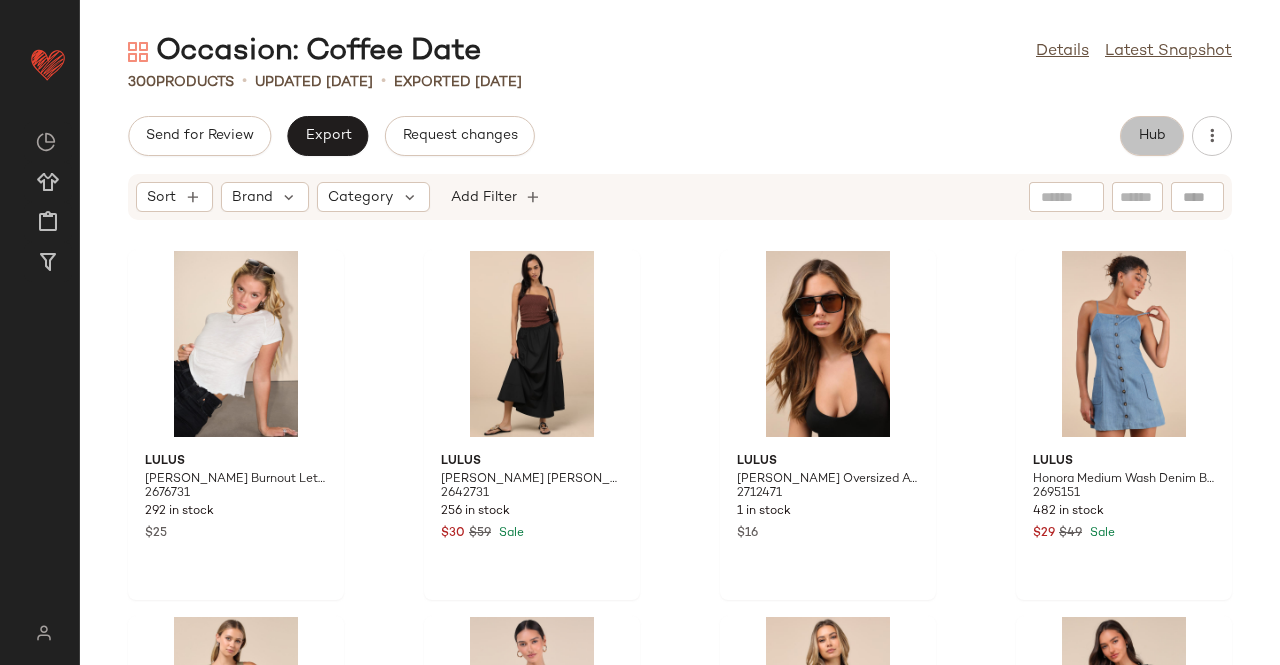 click on "Hub" at bounding box center [1152, 136] 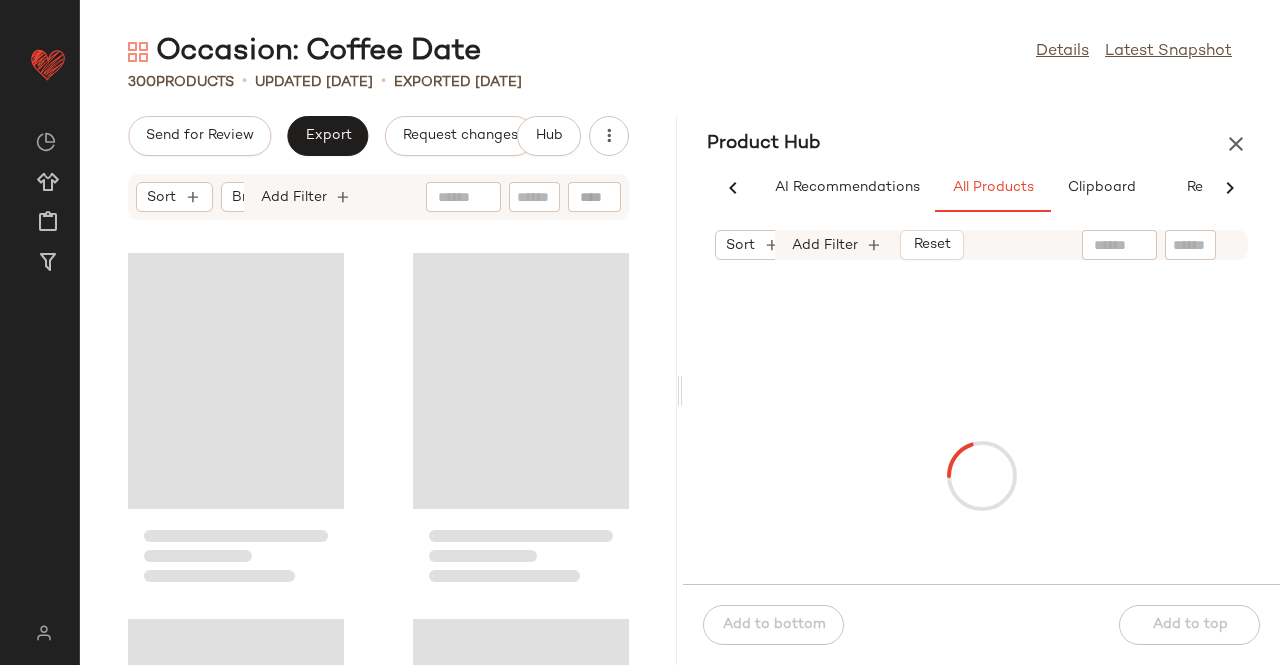 scroll, scrollTop: 0, scrollLeft: 62, axis: horizontal 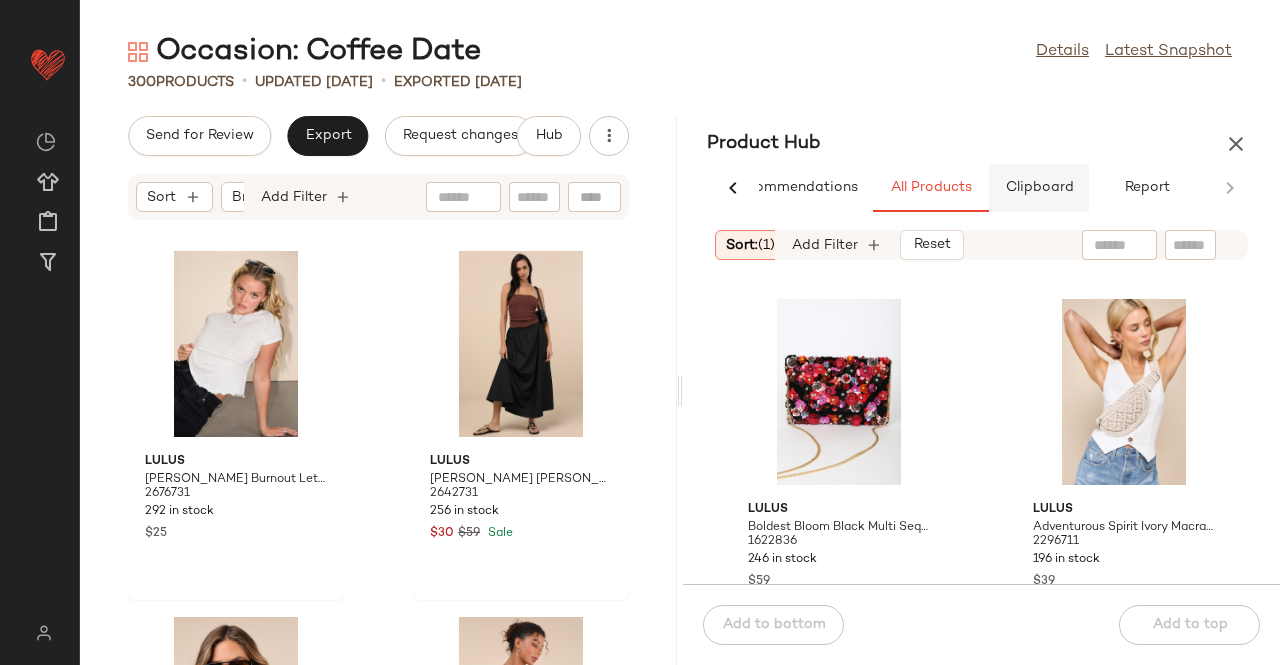 click on "Clipboard" 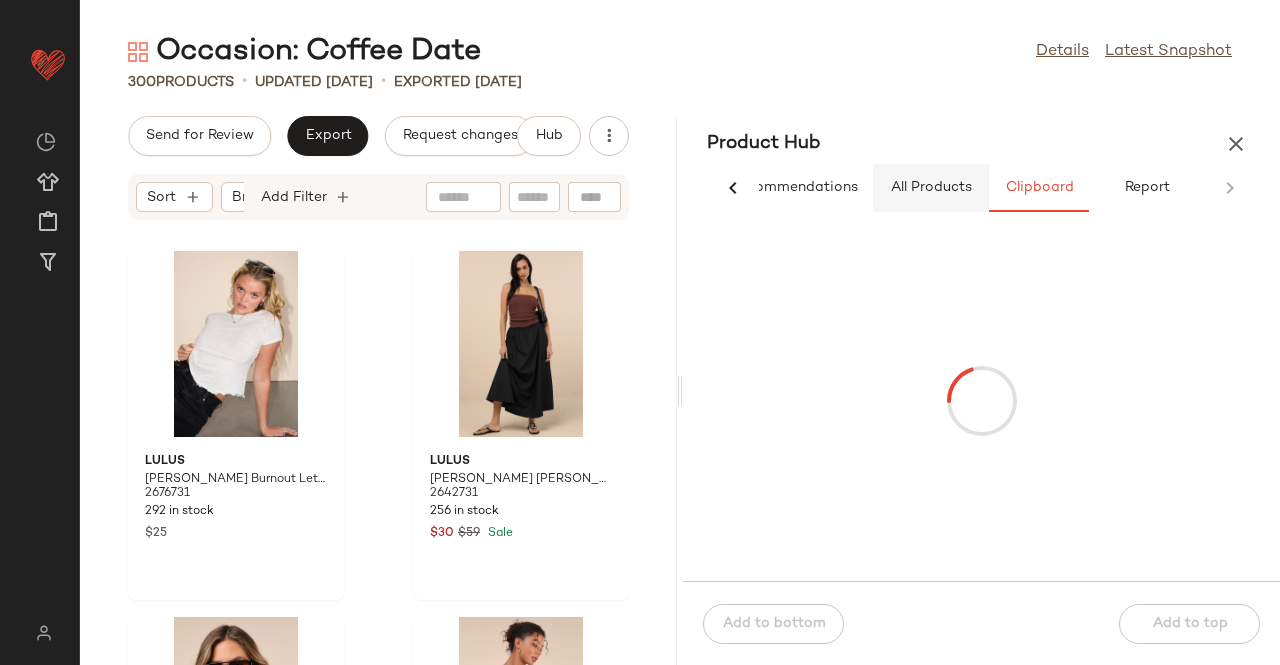 click on "All Products" 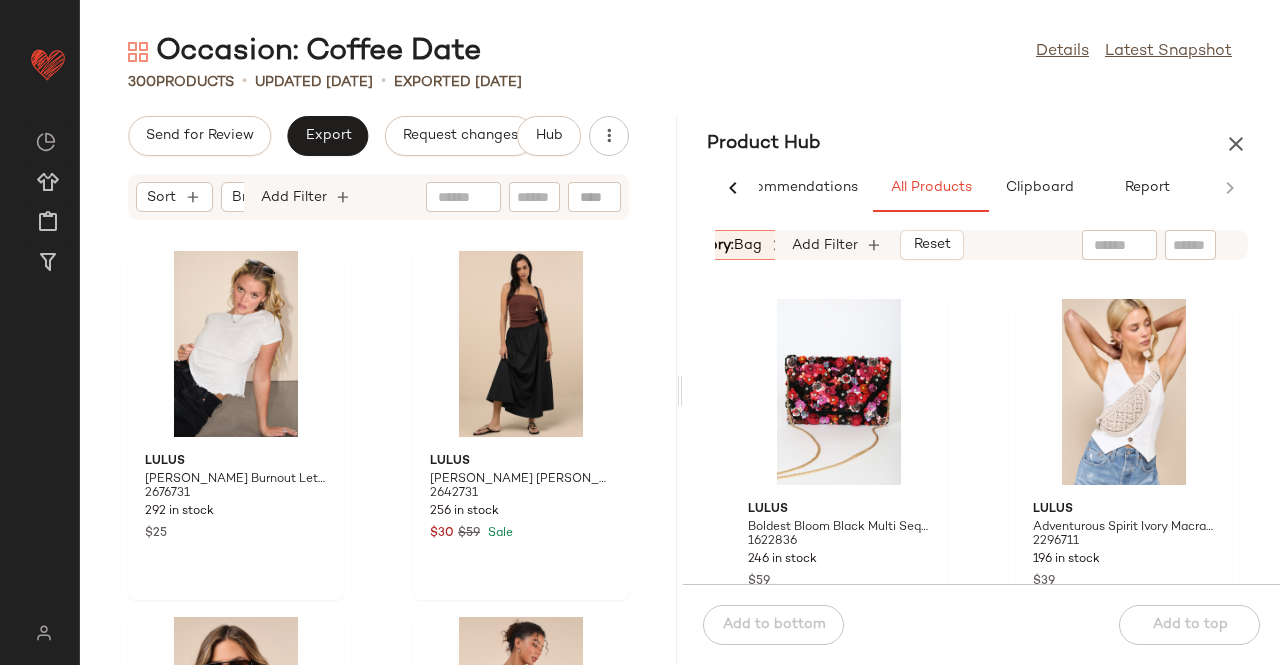 scroll, scrollTop: 0, scrollLeft: 310, axis: horizontal 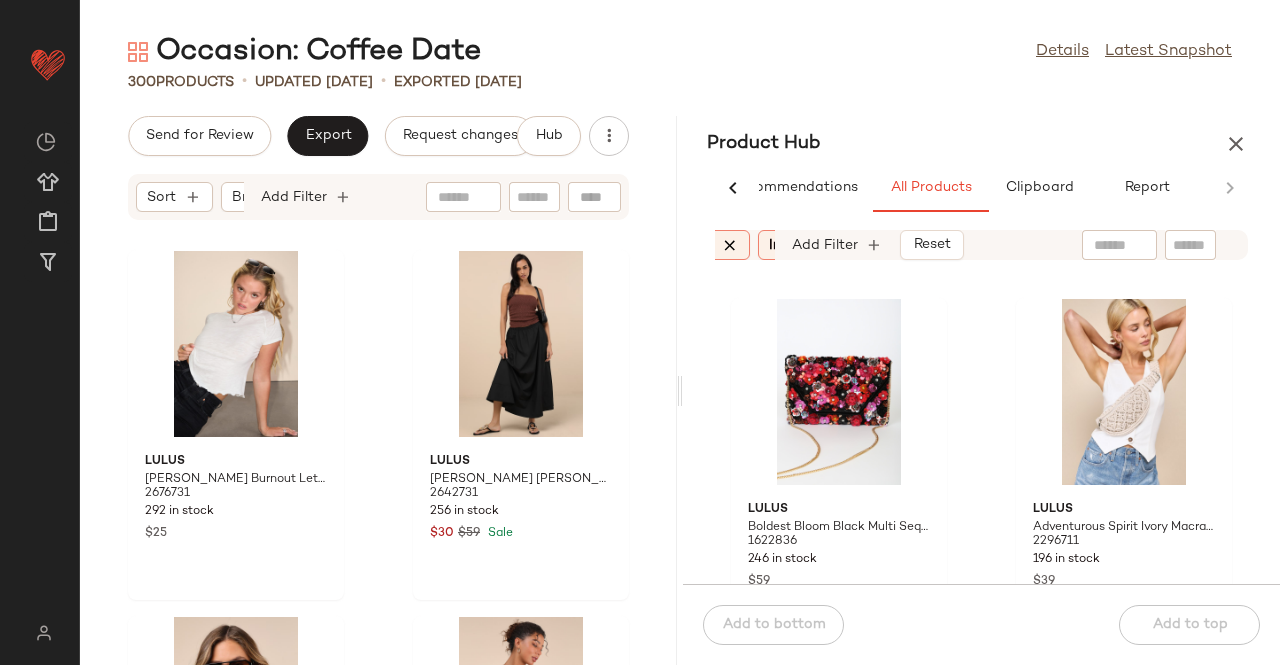 click at bounding box center (730, 245) 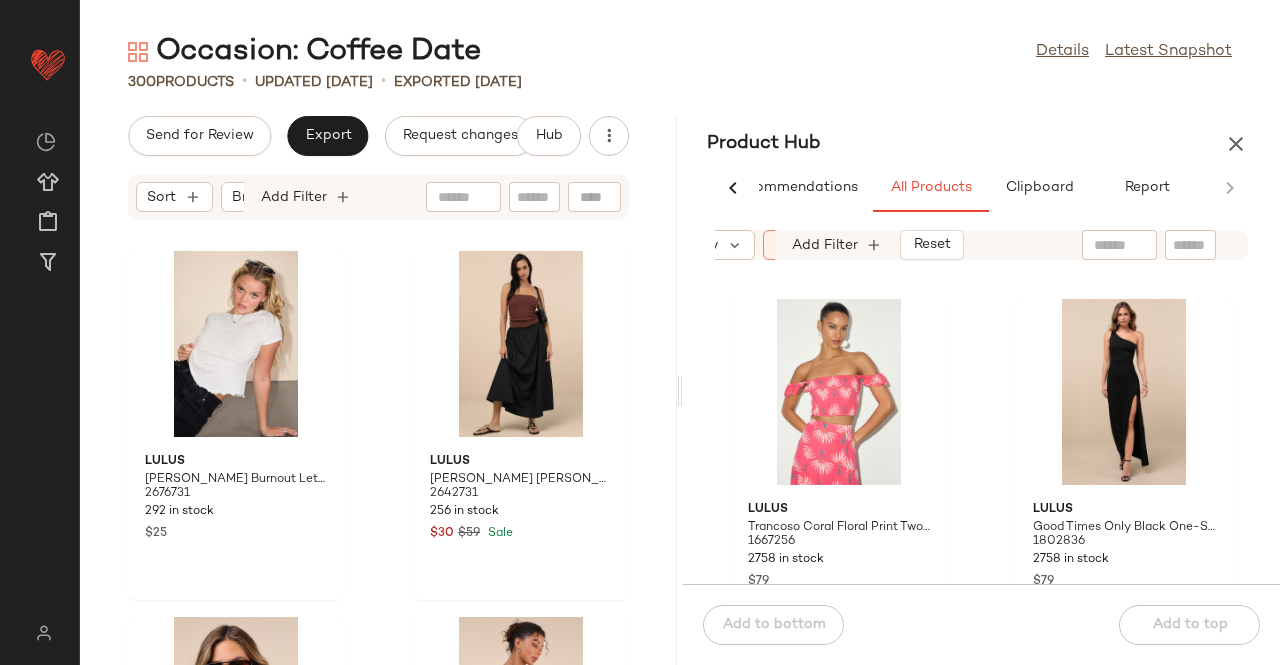 scroll, scrollTop: 0, scrollLeft: 292, axis: horizontal 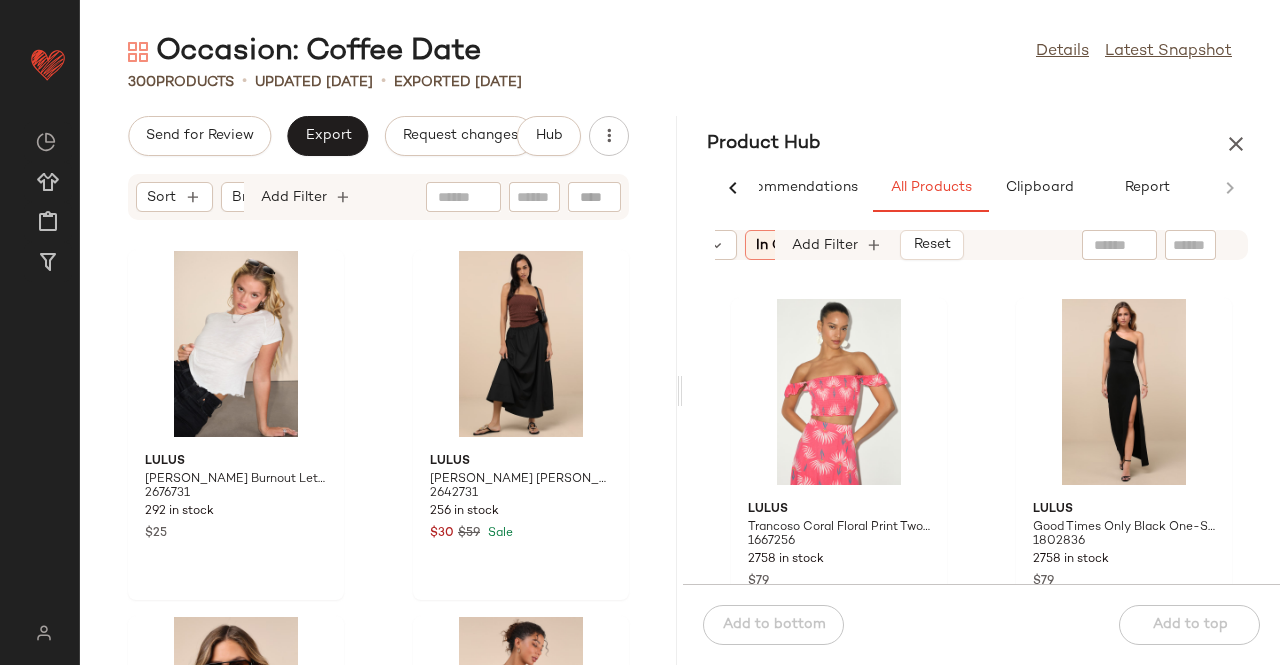 drag, startPoint x: 825, startPoint y: 243, endPoint x: 841, endPoint y: 257, distance: 21.260292 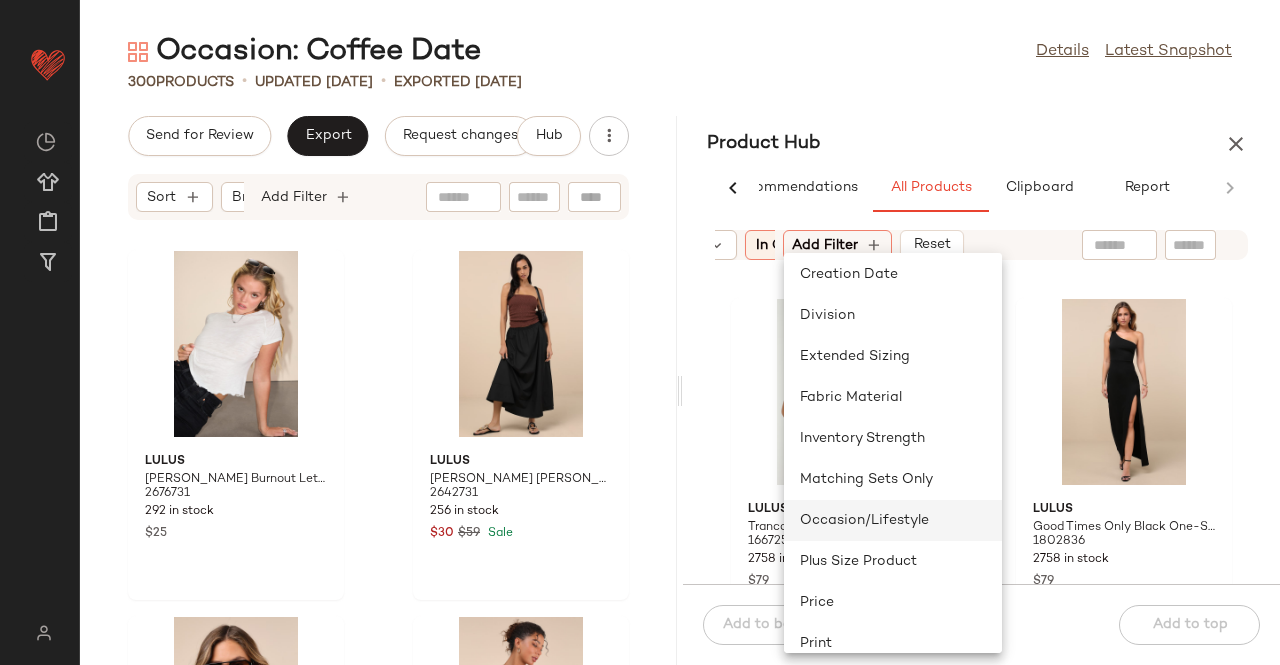 scroll, scrollTop: 200, scrollLeft: 0, axis: vertical 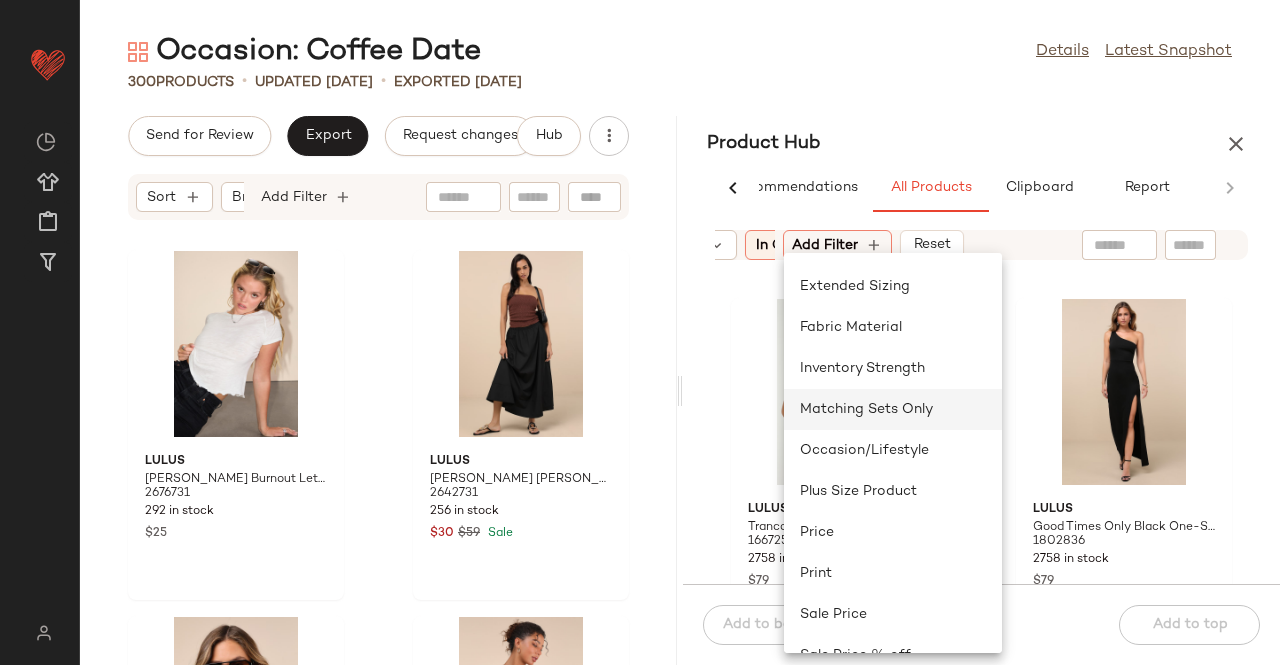click on "Matching Sets Only" 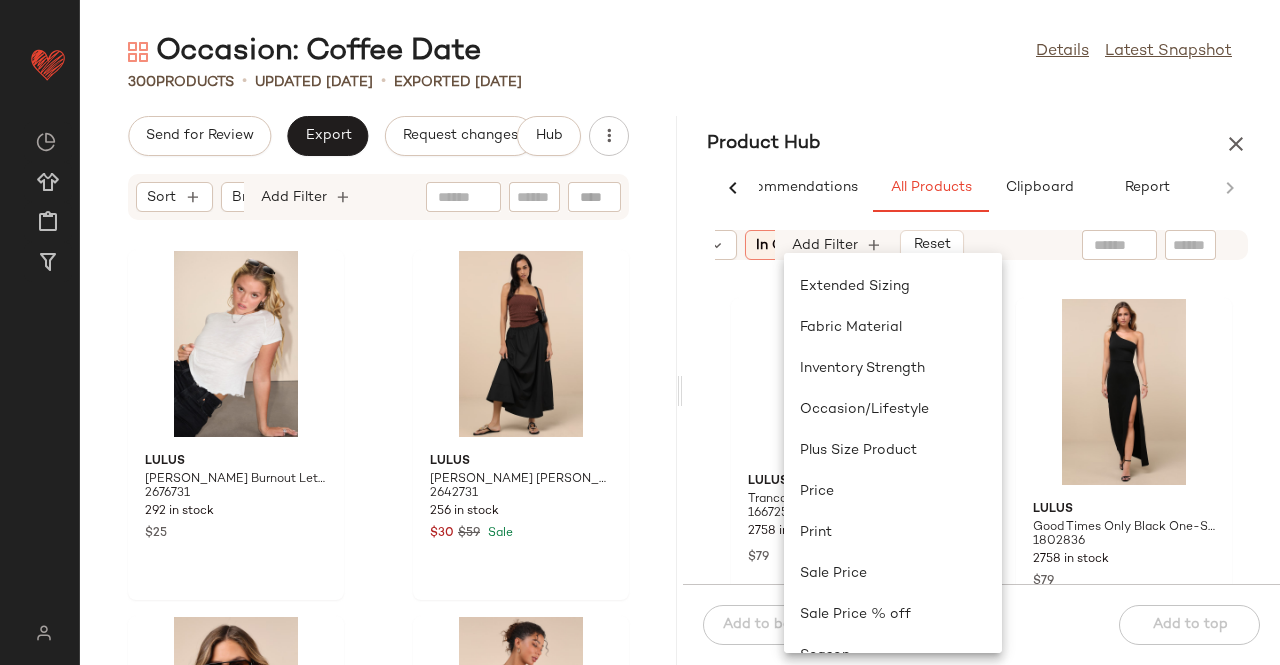 scroll, scrollTop: 0, scrollLeft: 640, axis: horizontal 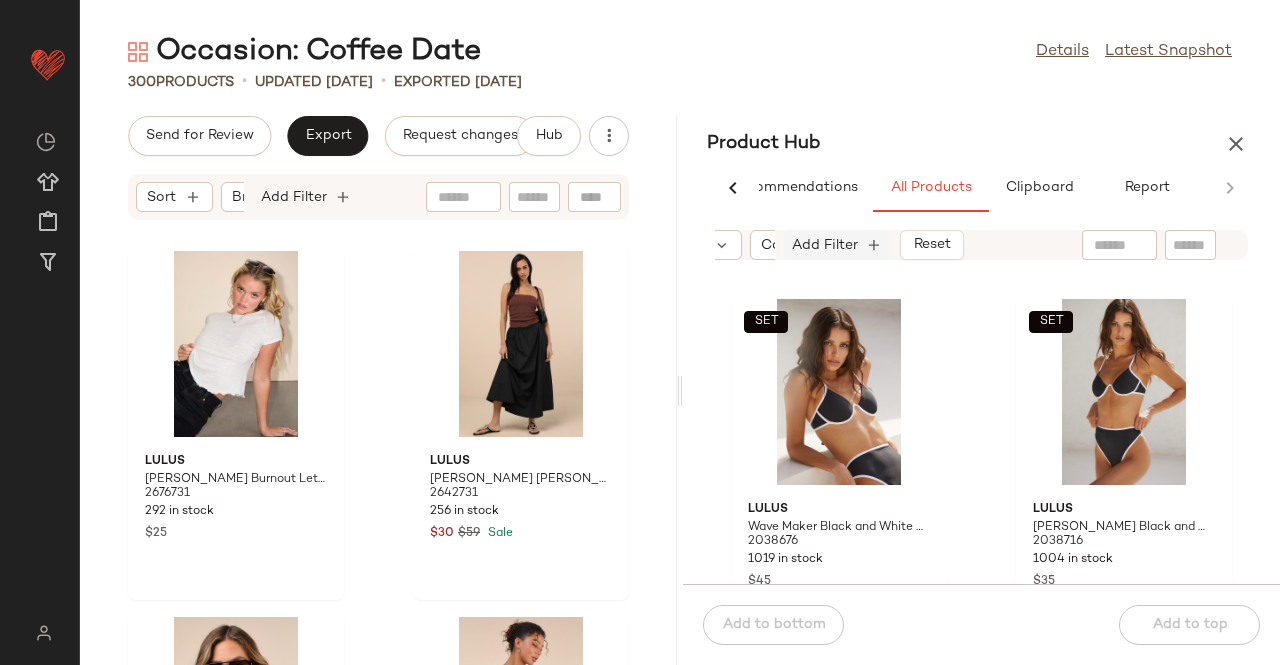 click on "Add Filter" 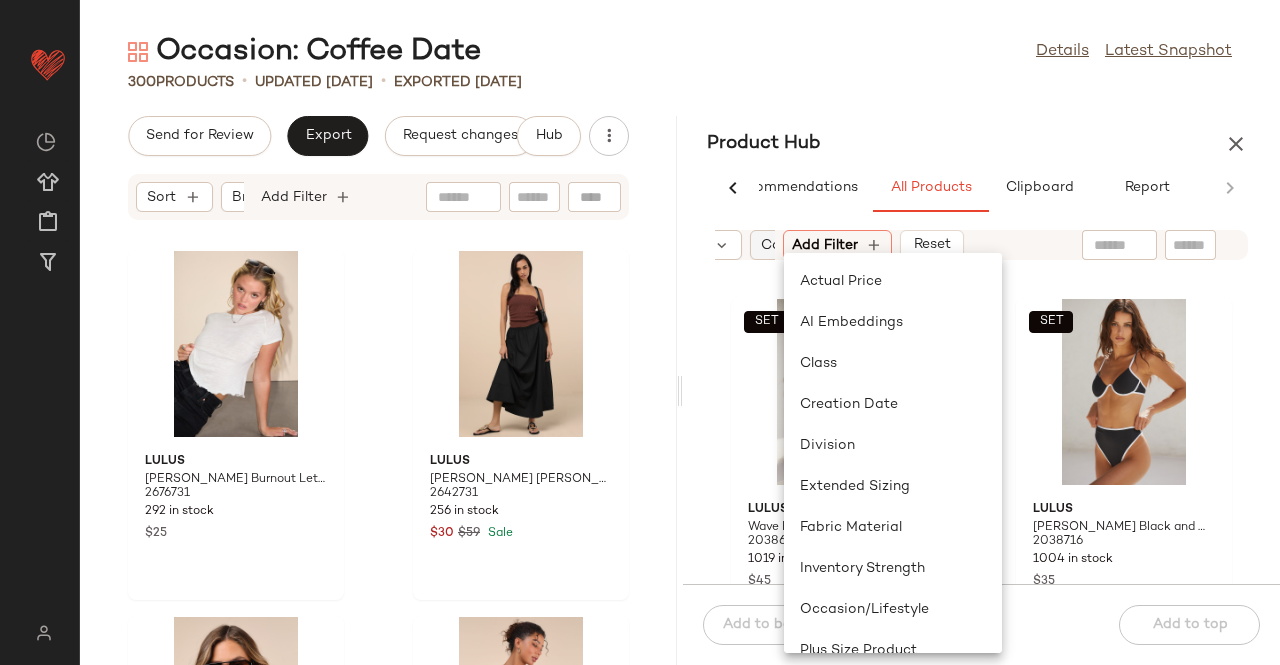 click on "Category" 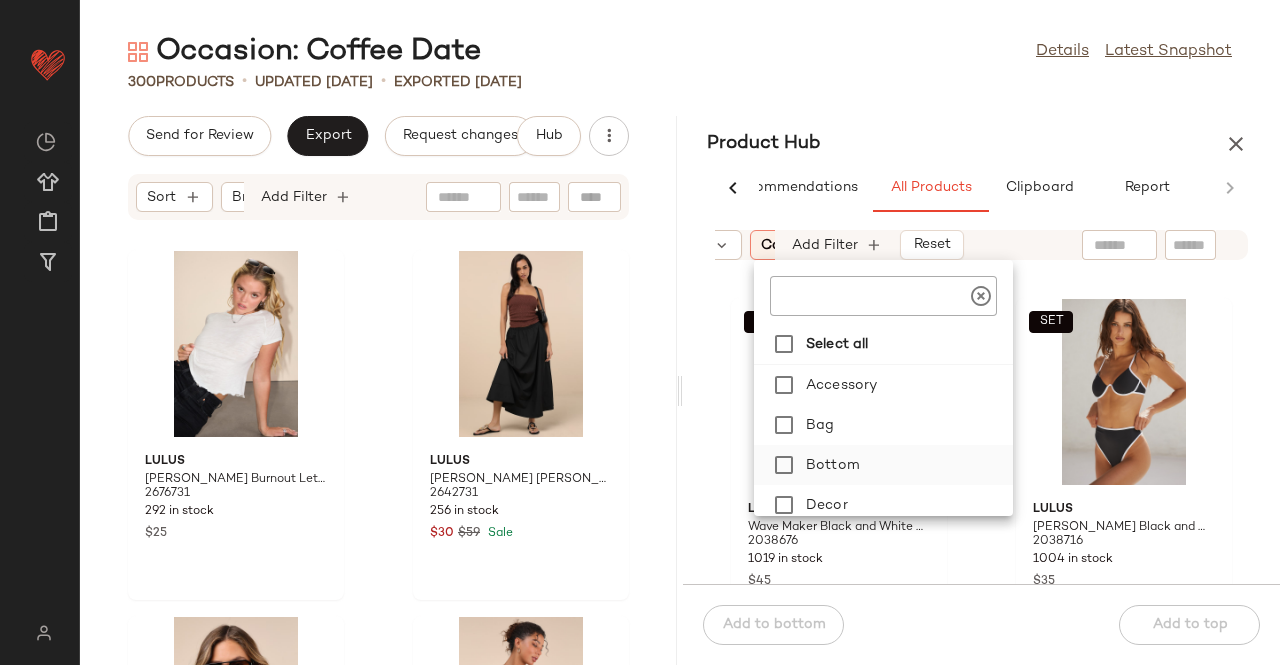 click on "Bottom" at bounding box center (905, 465) 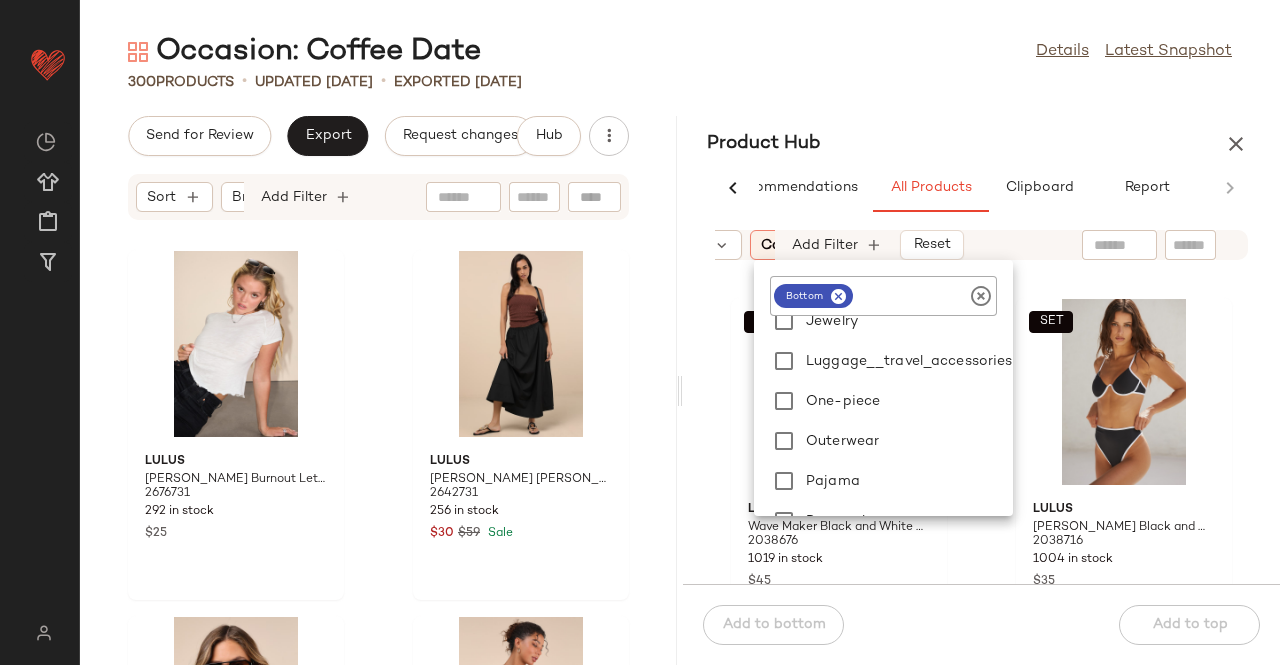 scroll, scrollTop: 480, scrollLeft: 0, axis: vertical 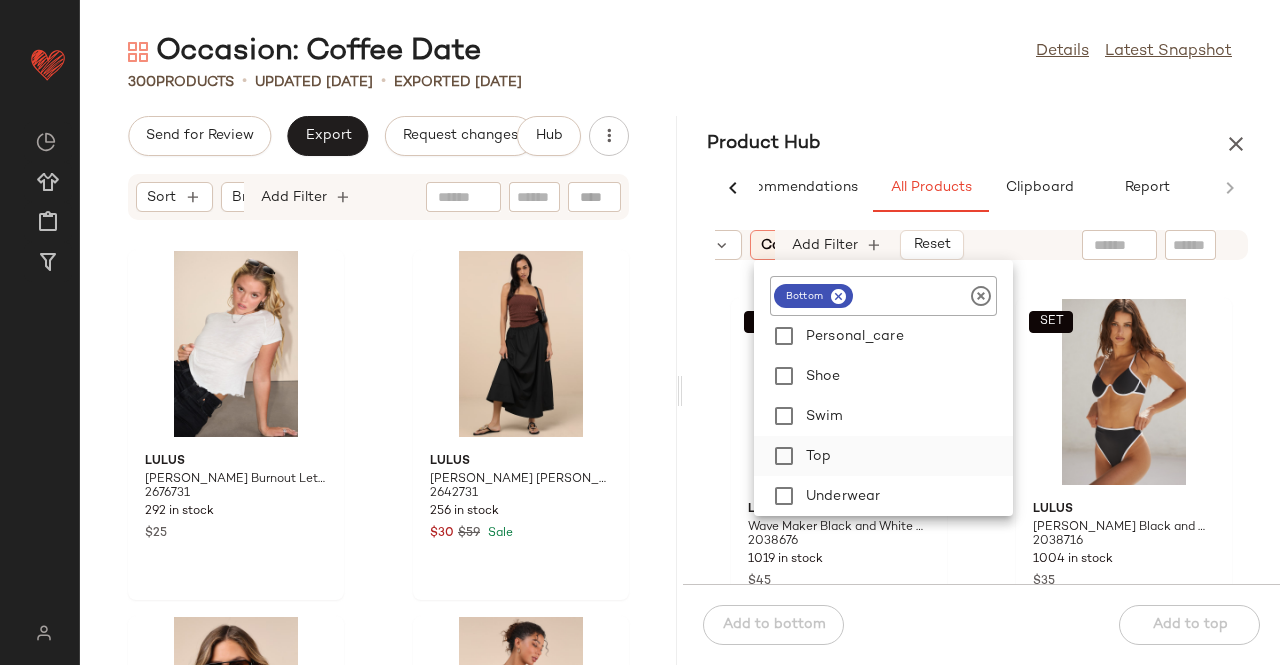 click on "Top" at bounding box center (905, 456) 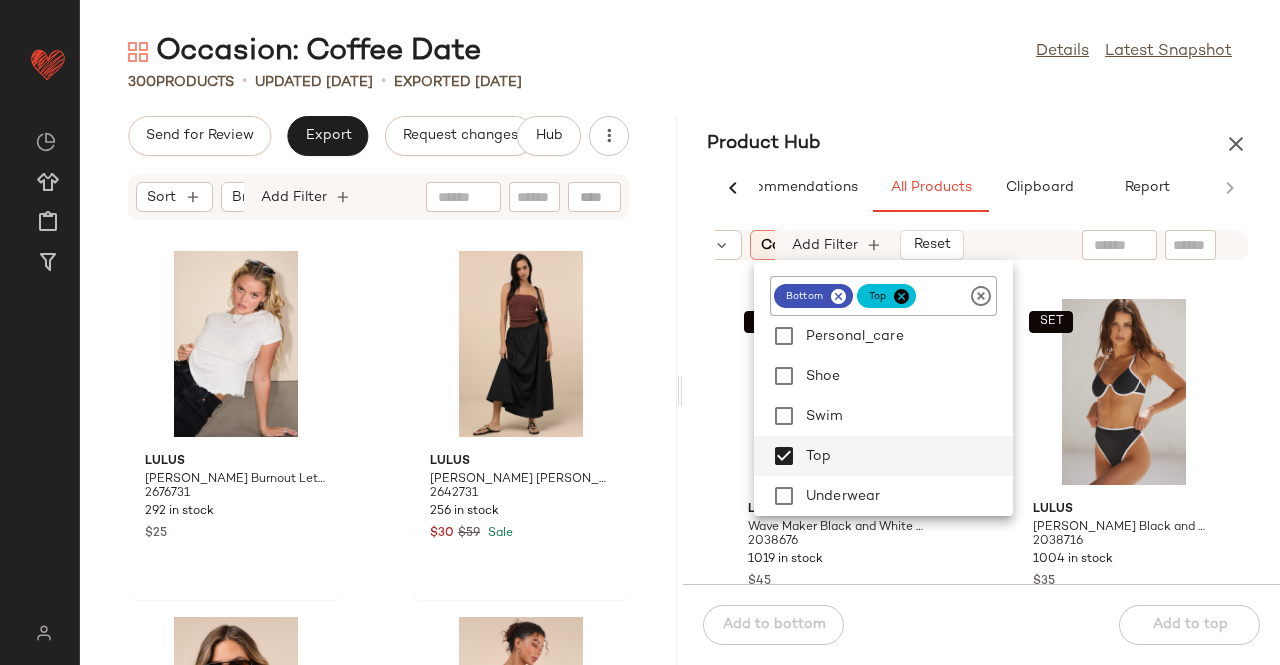 click on "Occasion: Coffee Date  Details   Latest Snapshot" 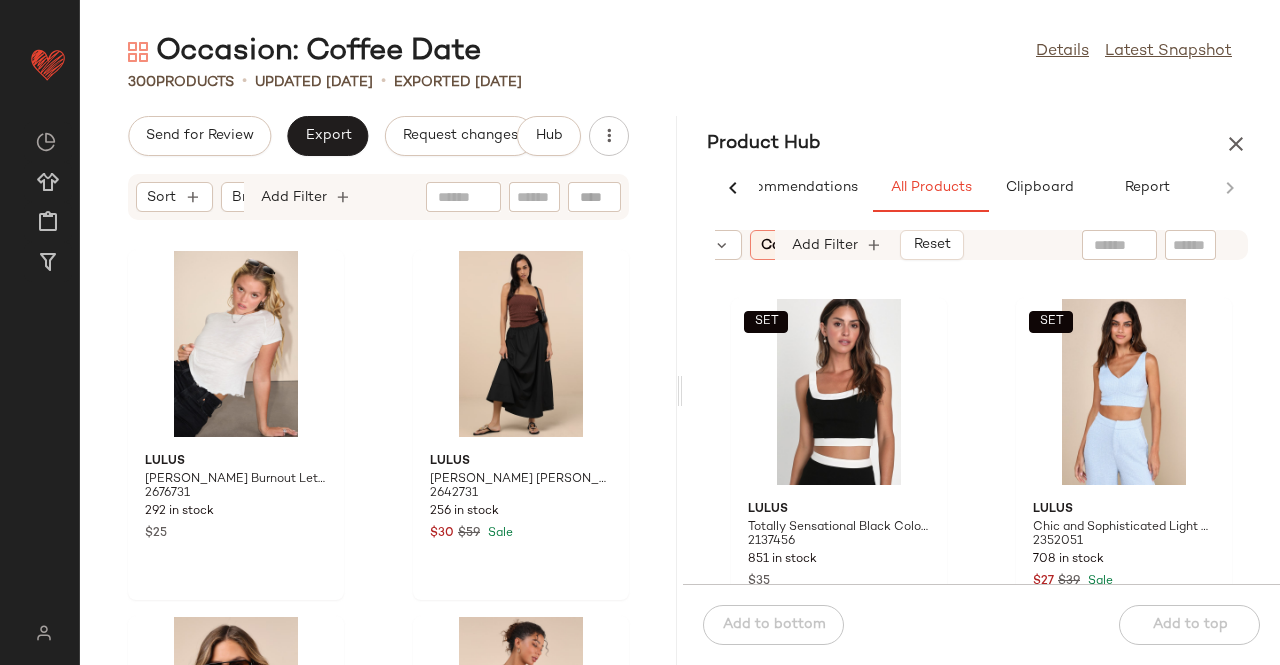 click on "Occasion: Coffee Date  Details   Latest Snapshot  300   Products   •   updated Jul 8th  •  Exported Jul 8th  Send for Review   Export   Request changes   Hub  Sort  Brand  Category  Add Filter  Lulus Olivette Ivory Burnout Lettuce Edge Baby Tee 2676731 292 in stock $25 Lulus Varinia Black Poplin A-Line Maxi Skirt 2642731 256 in stock $30 $59 Sale Lulus Hayden Black Oversized Aviator Sunglasses 2712471 1 in stock $16 Lulus Honora Medium Wash Denim Button-Front Mini Dress 2695151 482 in stock $29 $49 Sale Lulus Cutest Spirit Olive Green Twill Overall Mini Dress With Pockets 2442871 227 in stock $21 $69 Sale Billini Cali Tan Suede Shoulder Bag 2621371 12 in stock $43 $85 Sale Retro Brand NYC Racquet Club Navy Blue Graphic Tee 2628691 39 in stock $27 $38 Sale Lulus Prettiest Blossom Dark Blue Rose Print Drawstring Shorts 2484371 8 in stock $23 $45 Sale Product Hub  AI Recommendations   All Products   Clipboard   Report  Sort:   (1) Brand  Category:   (2) In Curation?:   No Availability:   in_stock  SET" at bounding box center (680, 348) 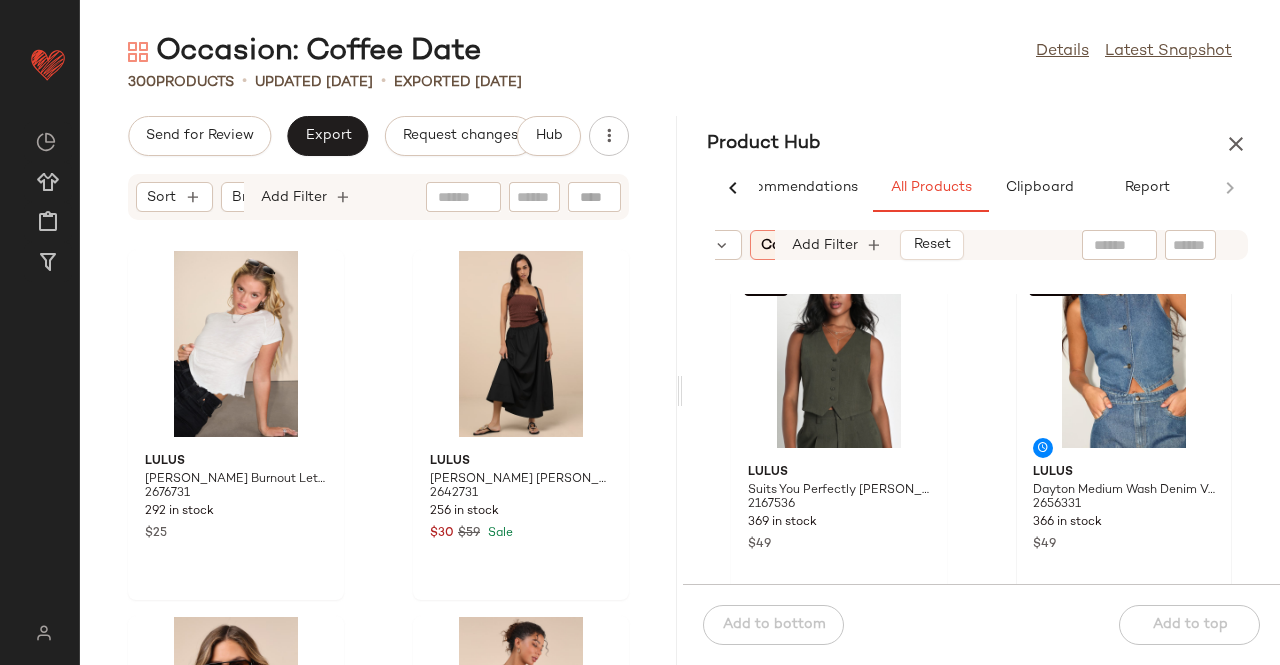 scroll, scrollTop: 2516, scrollLeft: 0, axis: vertical 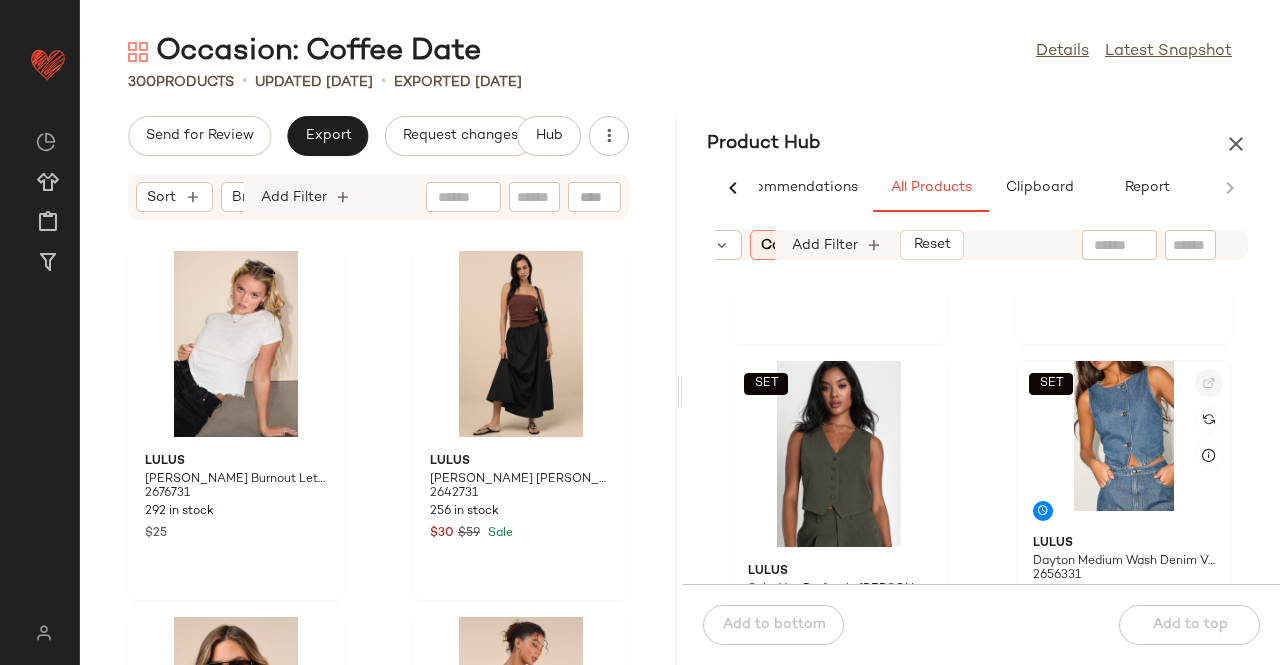 click at bounding box center [1209, 383] 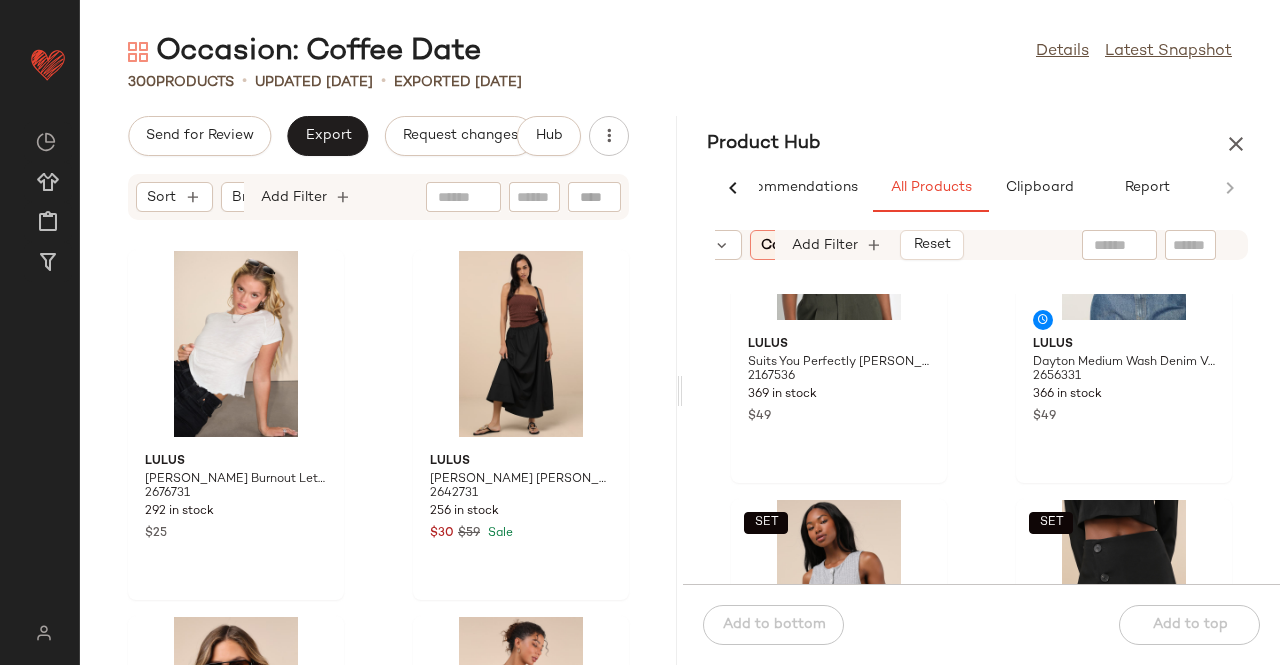scroll, scrollTop: 2416, scrollLeft: 0, axis: vertical 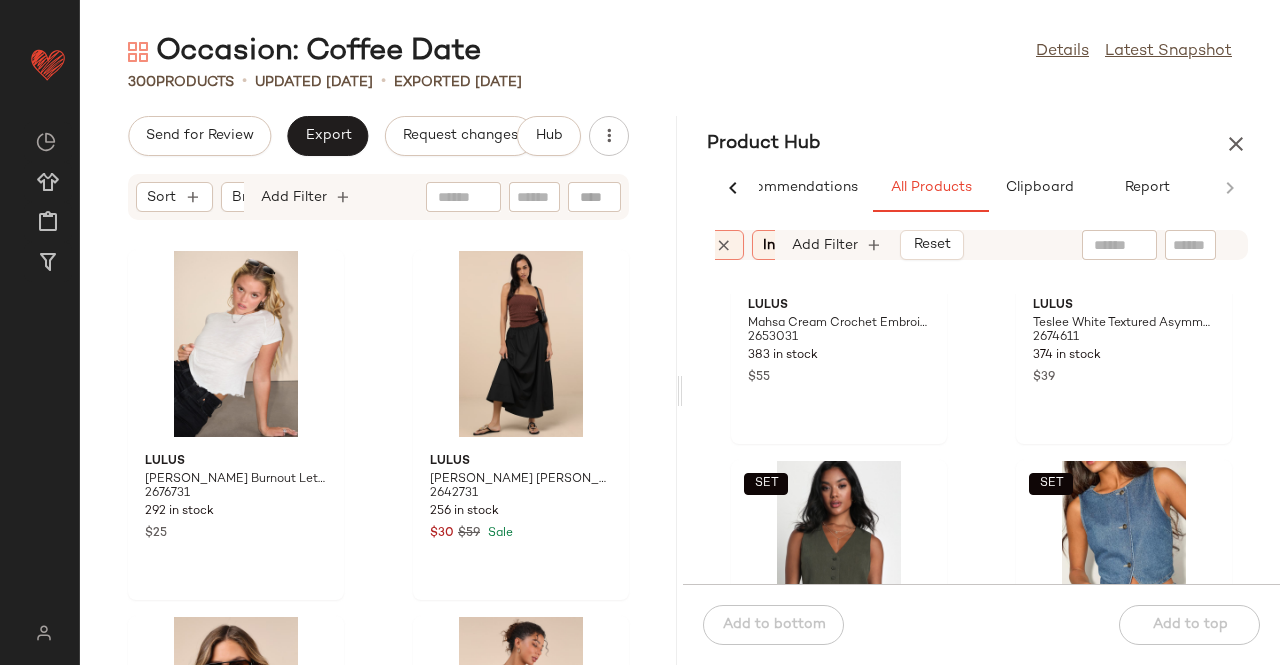 drag, startPoint x: 726, startPoint y: 274, endPoint x: 738, endPoint y: 276, distance: 12.165525 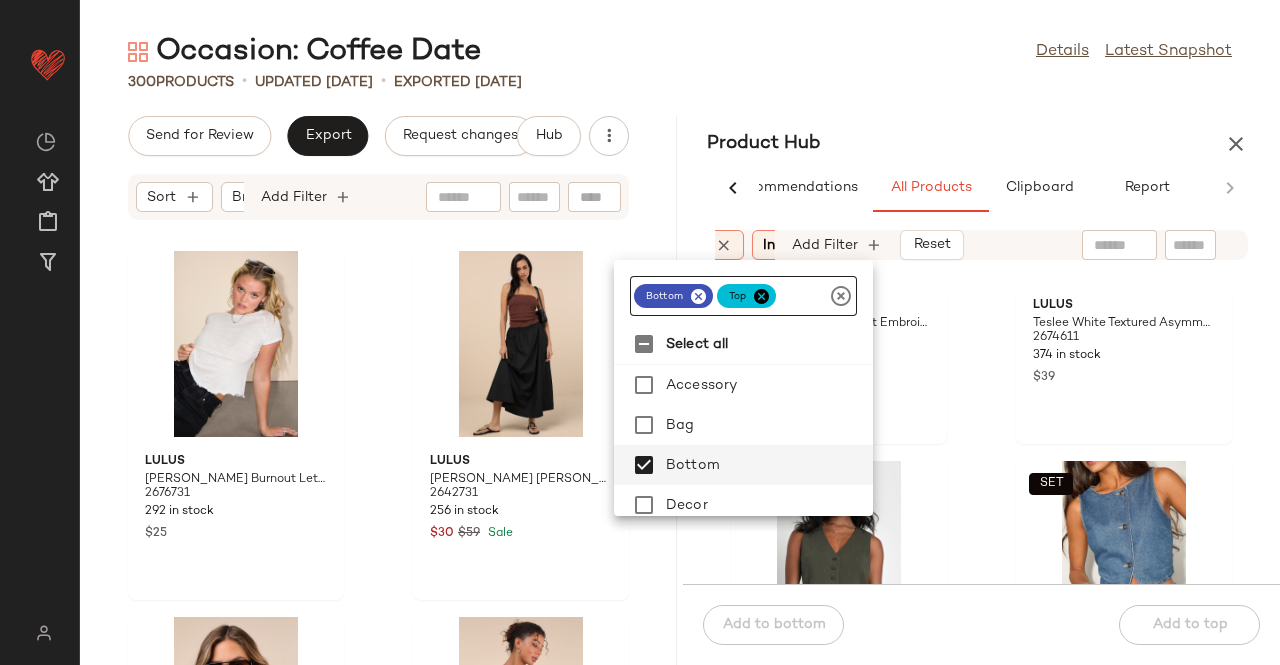 click at bounding box center (698, 296) 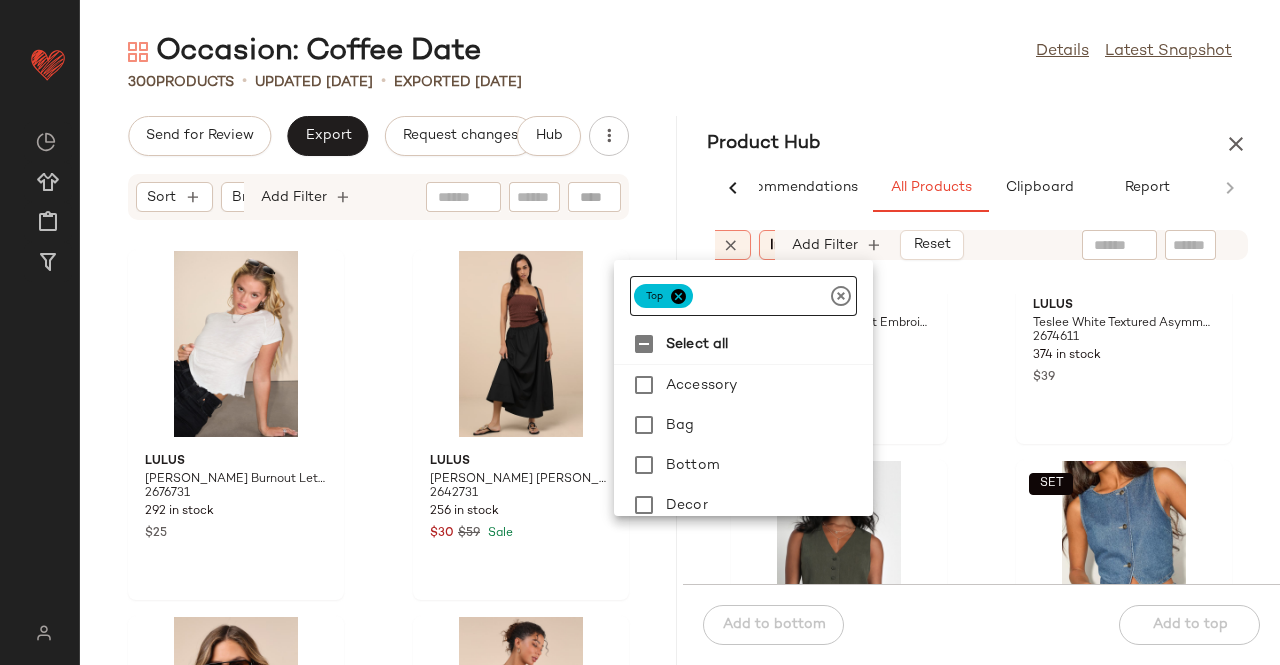 click on "top" 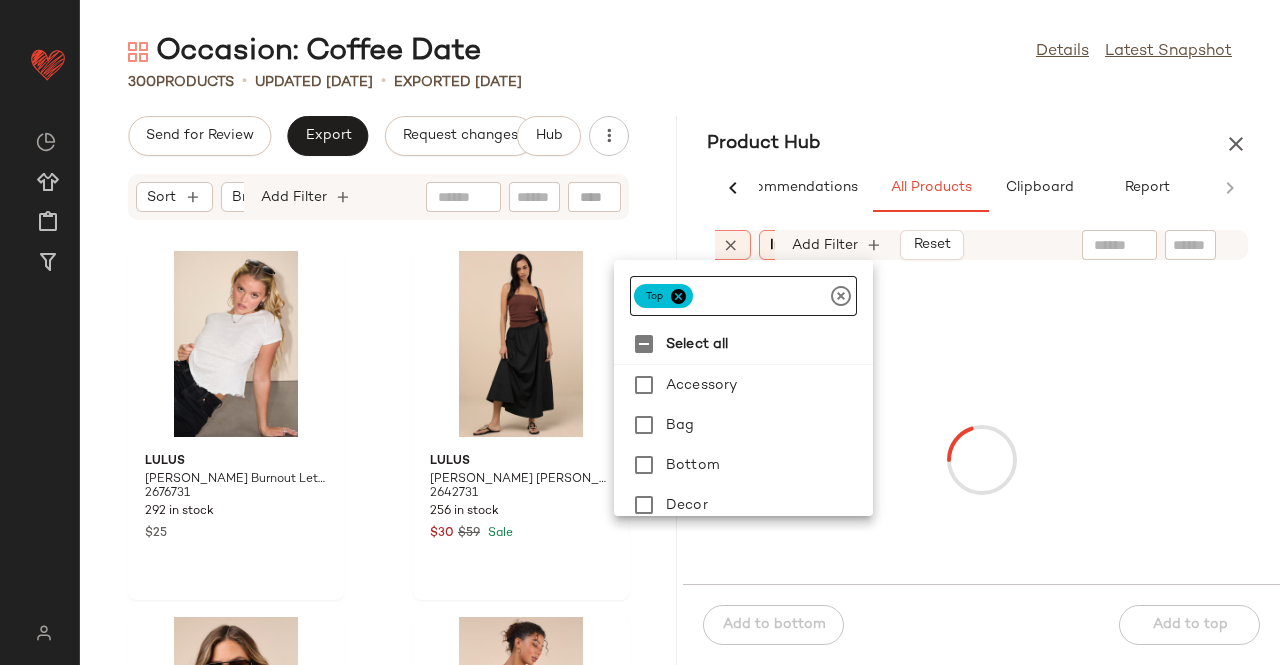 click at bounding box center (678, 296) 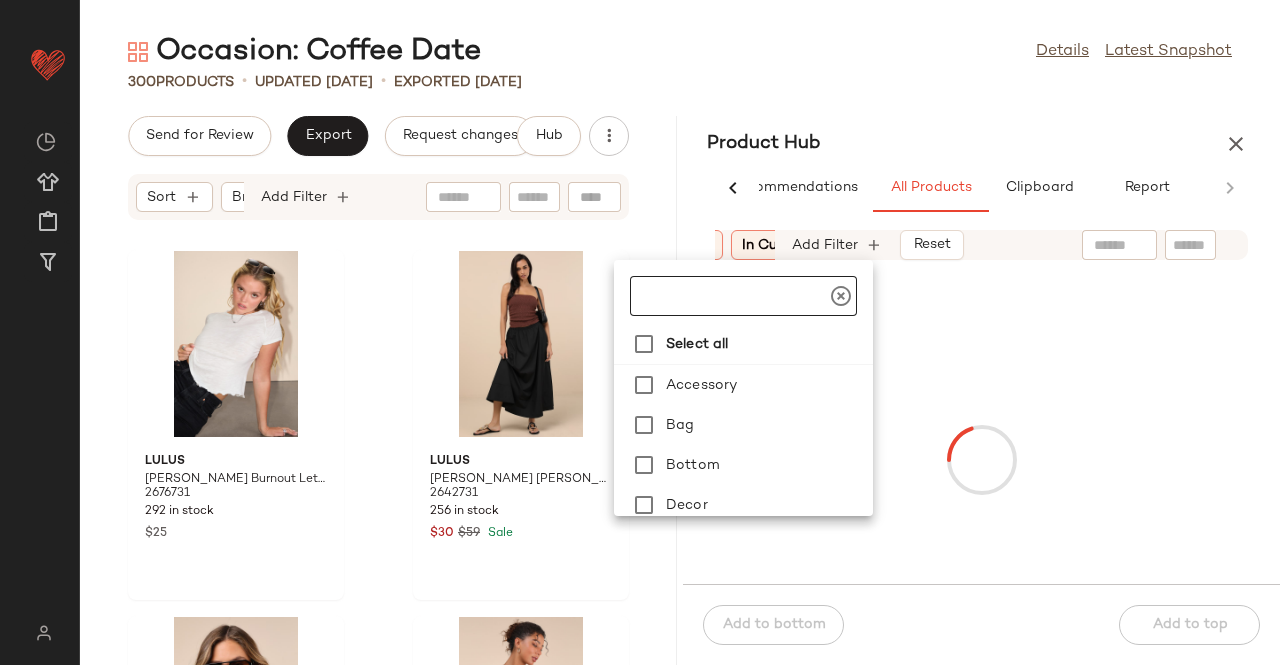 click 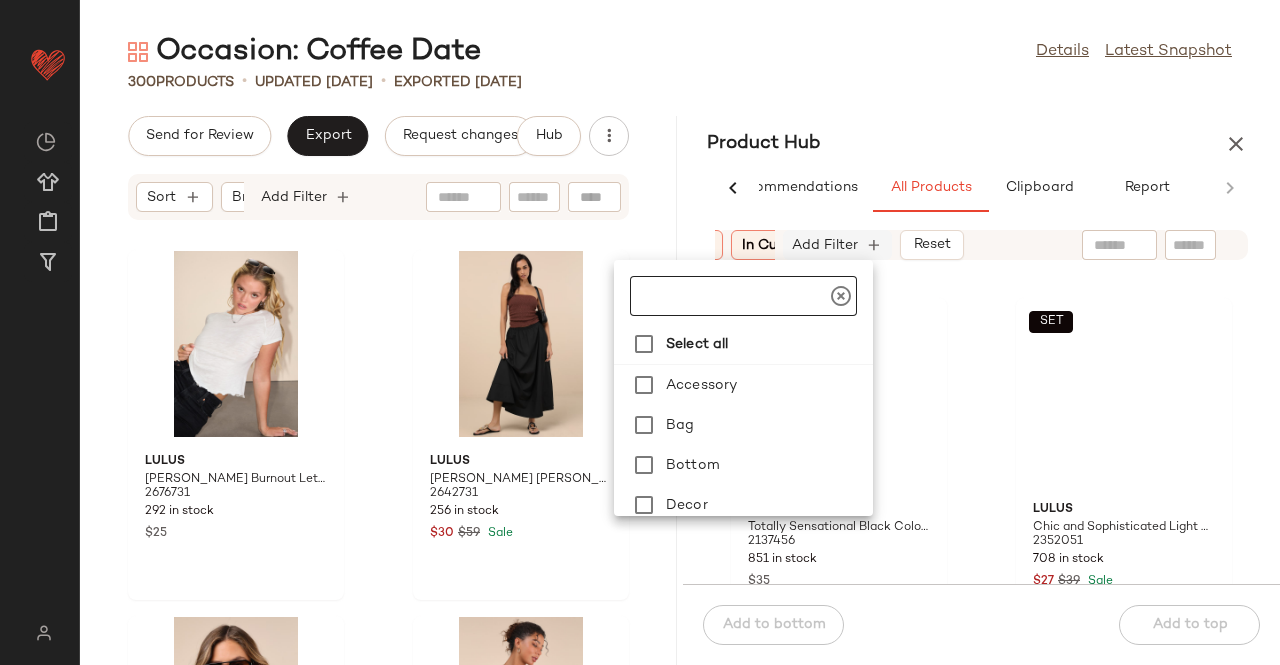 click on "Add Filter" at bounding box center [825, 245] 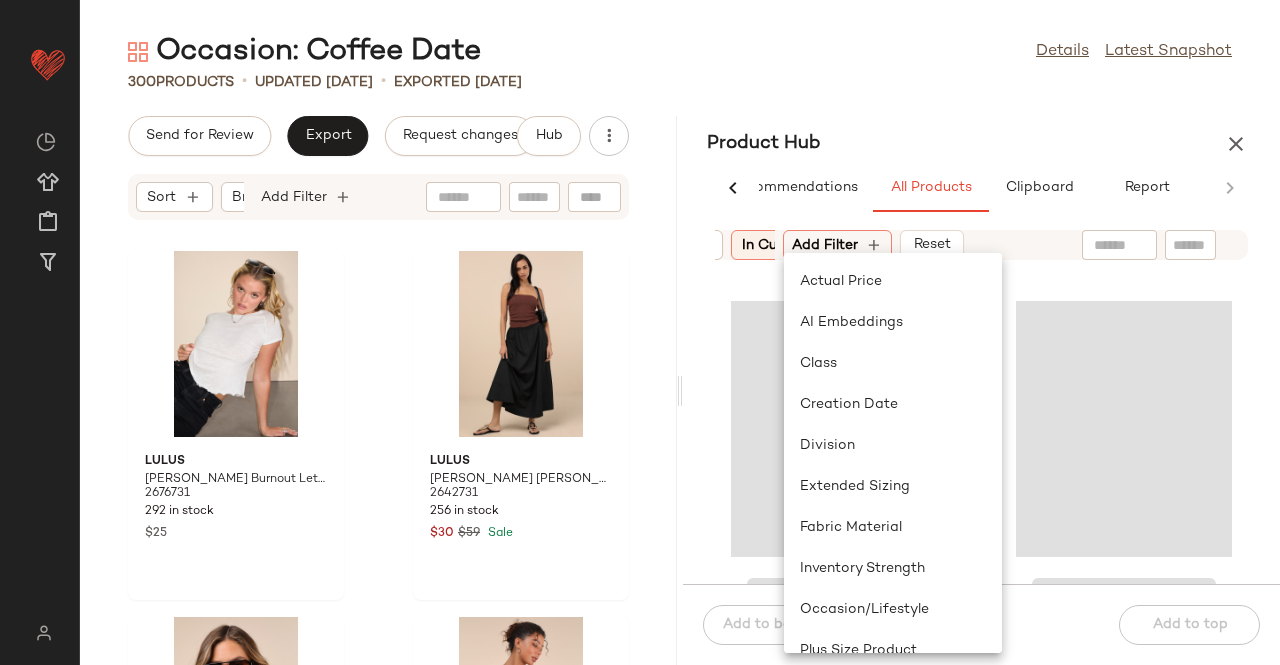 click on "Product Hub  AI Recommendations   All Products   Clipboard   Report  Sort:   (1) Brand  Category  In Curation?:   No Availability:   in_stock Matching Sets Only Add Filter   Reset  Sort  In Curation?:   No Add Filter   Reset   Last Updated   Used Products  0 Lulus Darling Flourish Cream Tiered High-Rise Midi Skirt 2503071 52 in stock $32 $45 Sale  Add to bottom   Add to top" 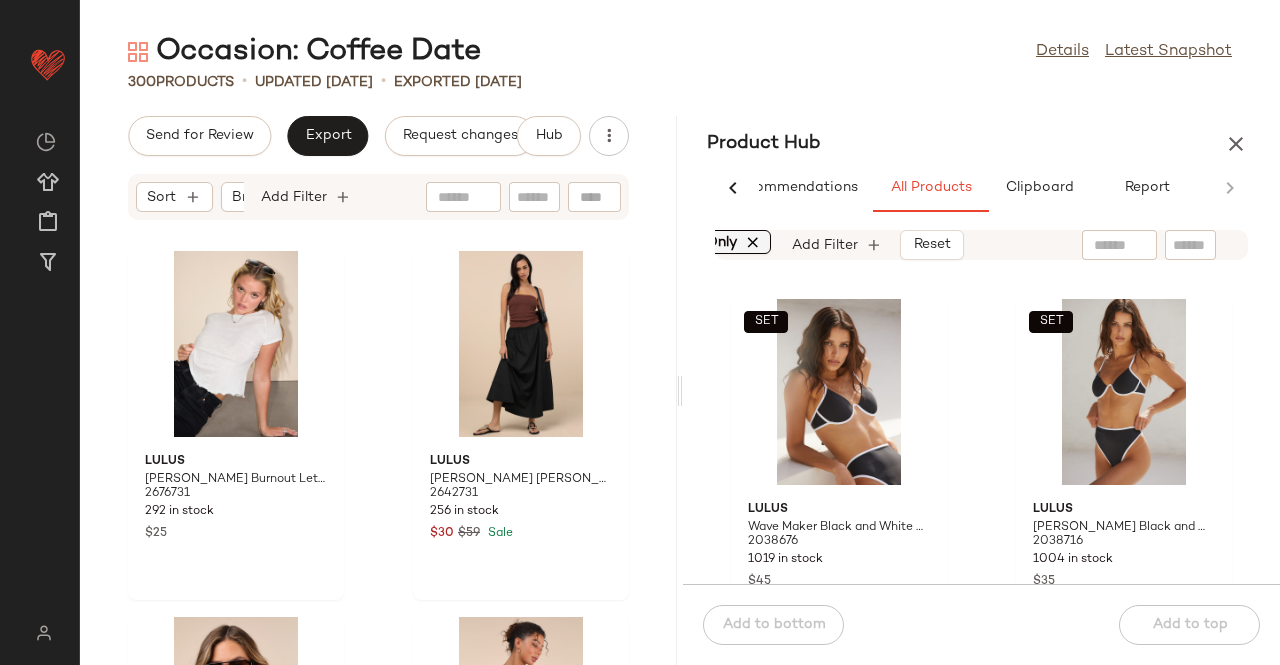 click at bounding box center (754, 242) 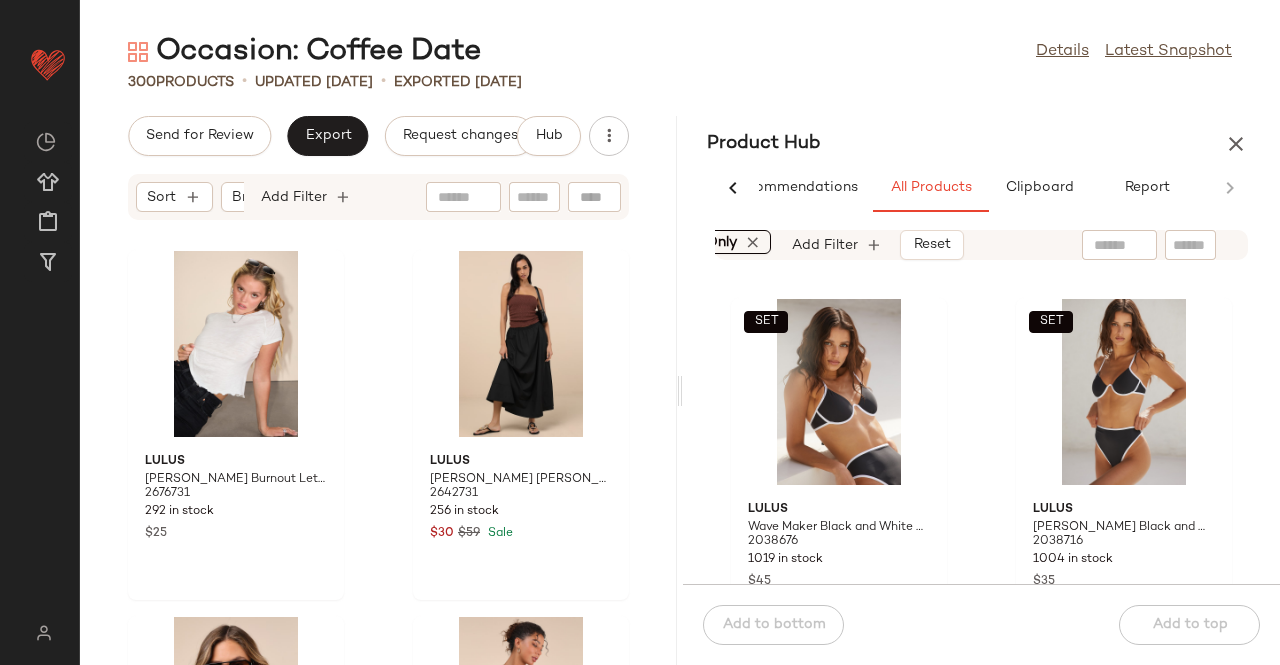 scroll, scrollTop: 0, scrollLeft: 622, axis: horizontal 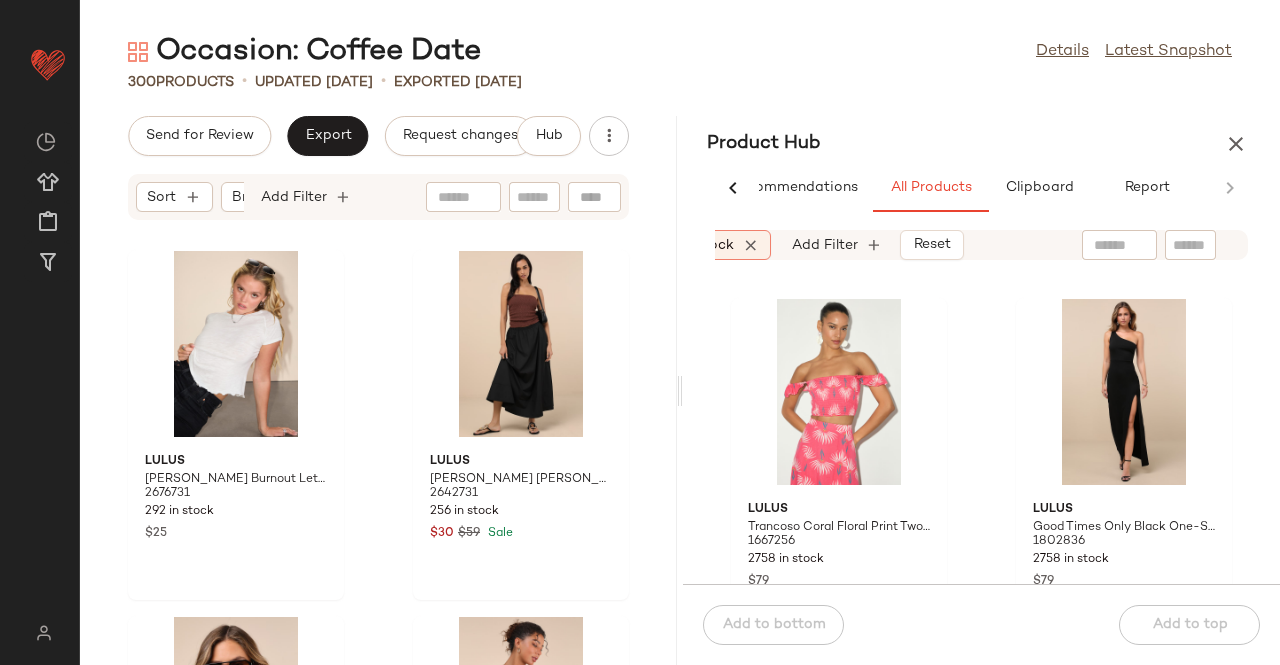 click on "Availability:   in_stock" 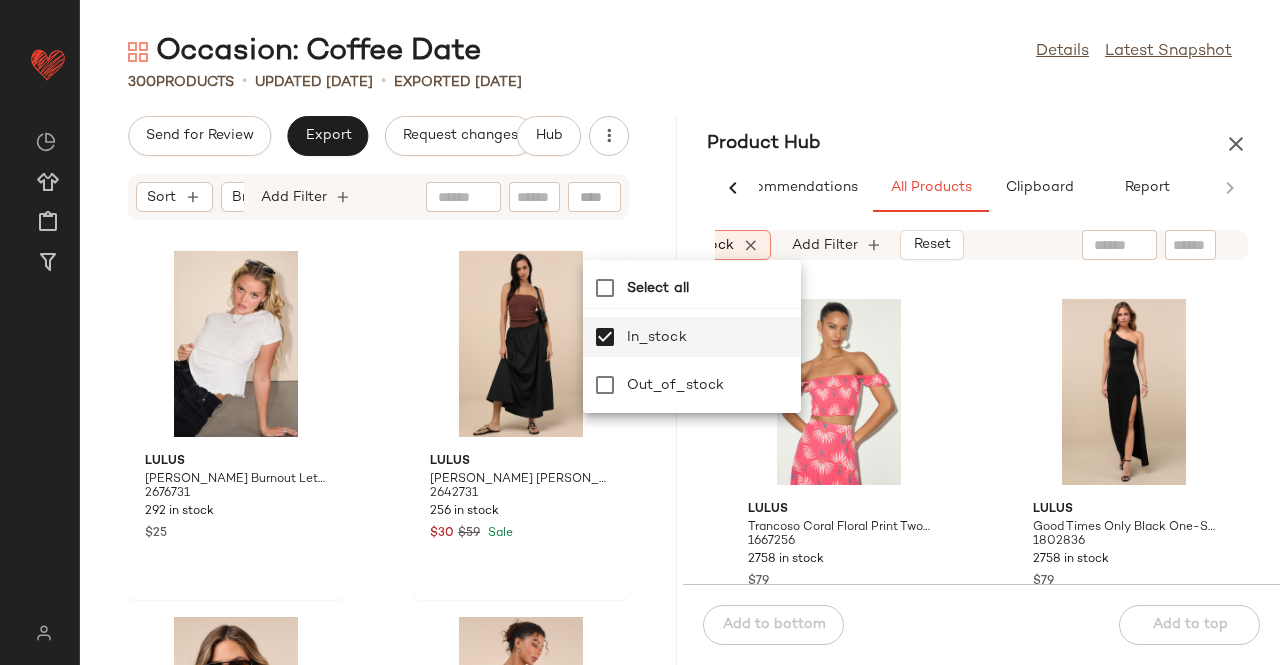 click on "Occasion: Coffee Date  Details   Latest Snapshot  300   Products   •   updated Jul 8th  •  Exported Jul 8th  Send for Review   Export   Request changes   Hub  Sort  Brand  Category  Add Filter  Lulus Olivette Ivory Burnout Lettuce Edge Baby Tee 2676731 292 in stock $25 Lulus Varinia Black Poplin A-Line Maxi Skirt 2642731 256 in stock $30 $59 Sale Lulus Hayden Black Oversized Aviator Sunglasses 2712471 1 in stock $16 Lulus Honora Medium Wash Denim Button-Front Mini Dress 2695151 482 in stock $29 $49 Sale Lulus Cutest Spirit Olive Green Twill Overall Mini Dress With Pockets 2442871 227 in stock $21 $69 Sale Billini Cali Tan Suede Shoulder Bag 2621371 12 in stock $43 $85 Sale Retro Brand NYC Racquet Club Navy Blue Graphic Tee 2628691 39 in stock $27 $38 Sale Lulus Prettiest Blossom Dark Blue Rose Print Drawstring Shorts 2484371 8 in stock $23 $45 Sale Product Hub  AI Recommendations   All Products   Clipboard   Report  Sort:   (1) Brand  Category  In Curation?:   No Availability:   in_stock Add Filter" at bounding box center [680, 348] 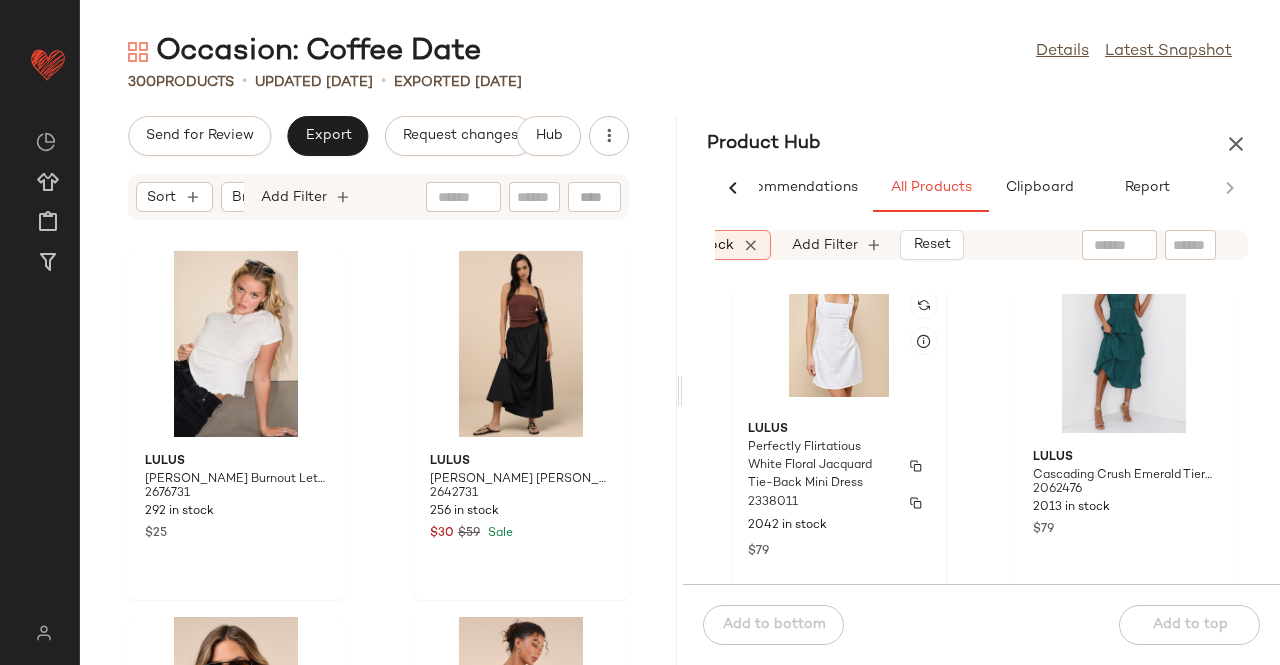 scroll, scrollTop: 2016, scrollLeft: 0, axis: vertical 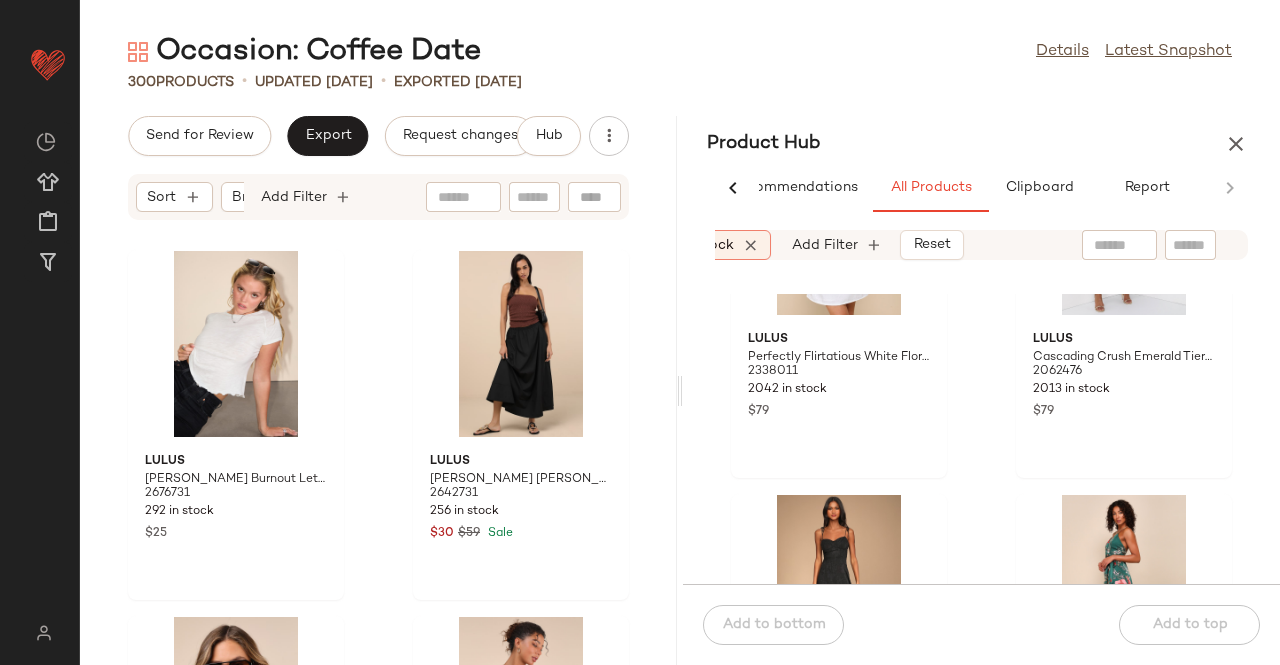click at bounding box center [1153, 245] 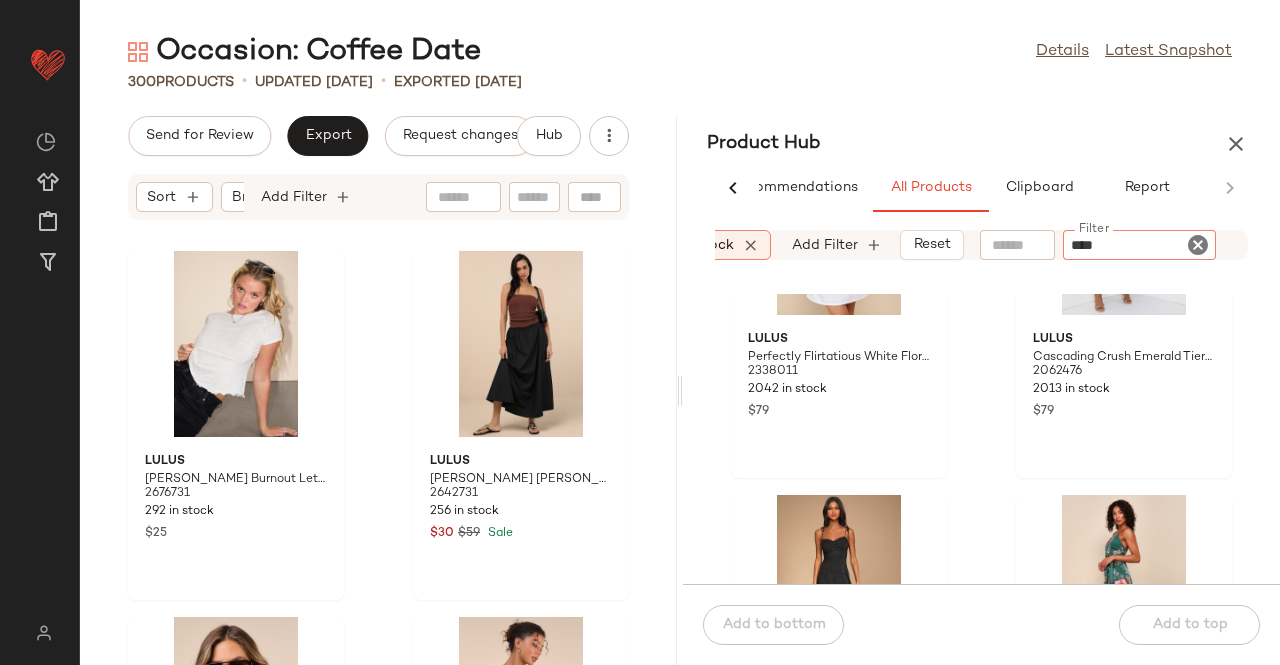 type on "*****" 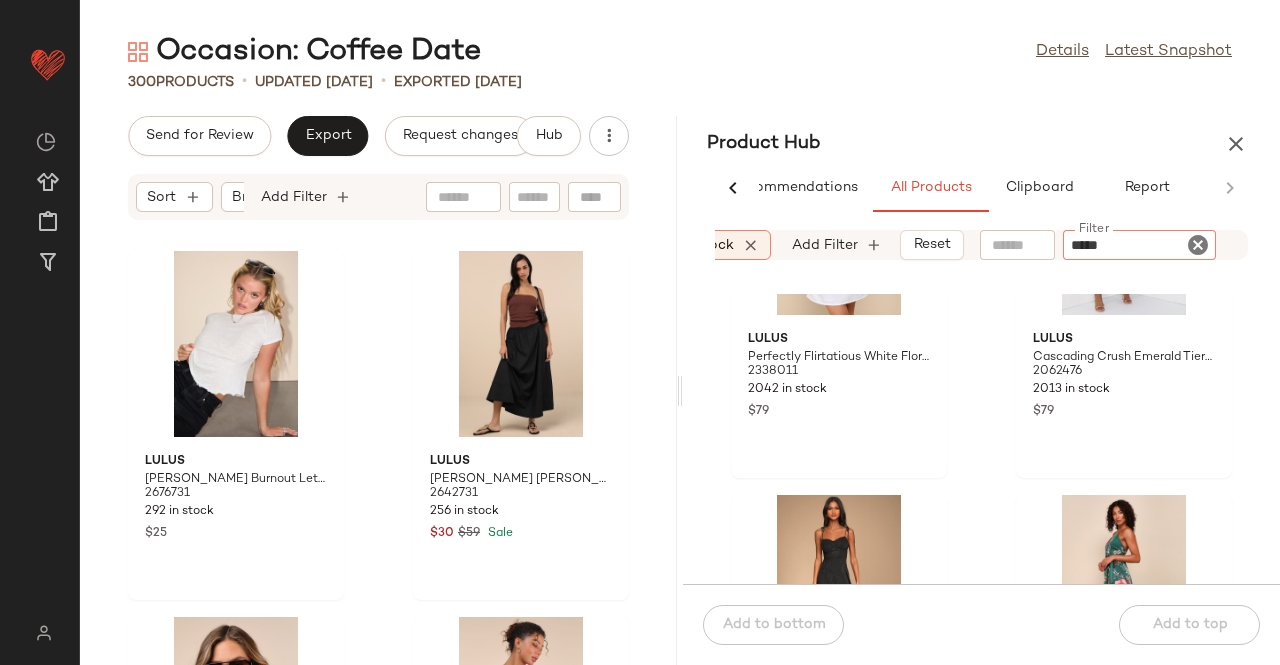 type 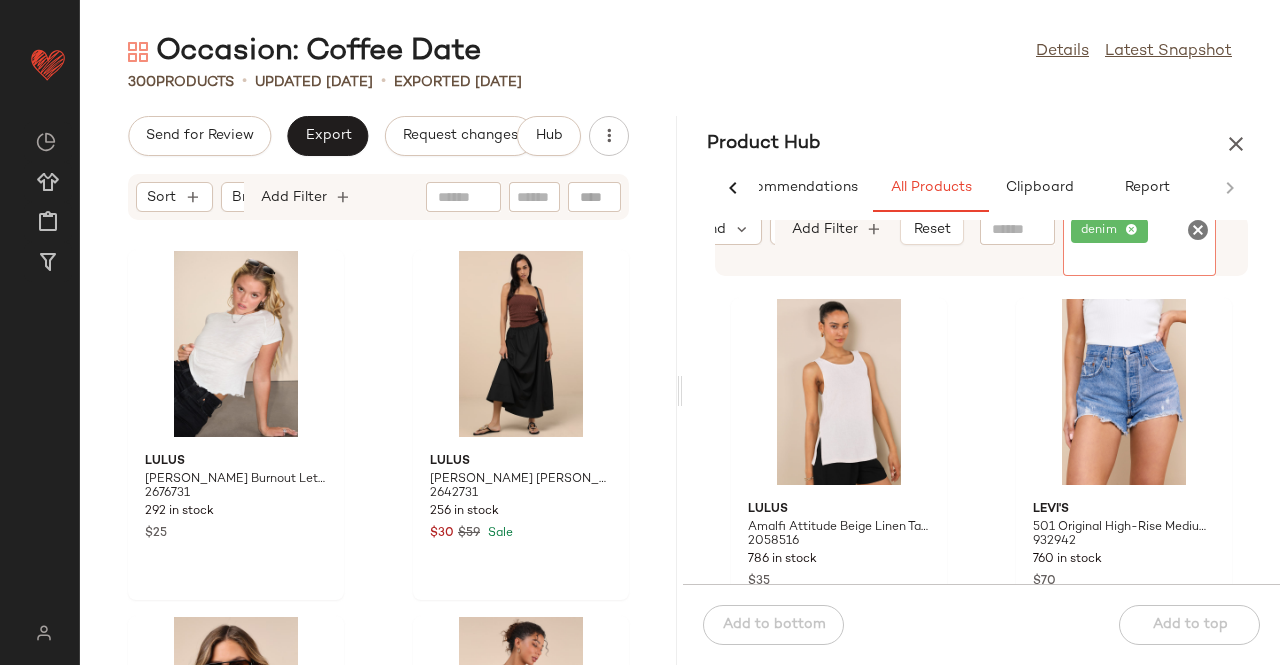 scroll, scrollTop: 0, scrollLeft: 219, axis: horizontal 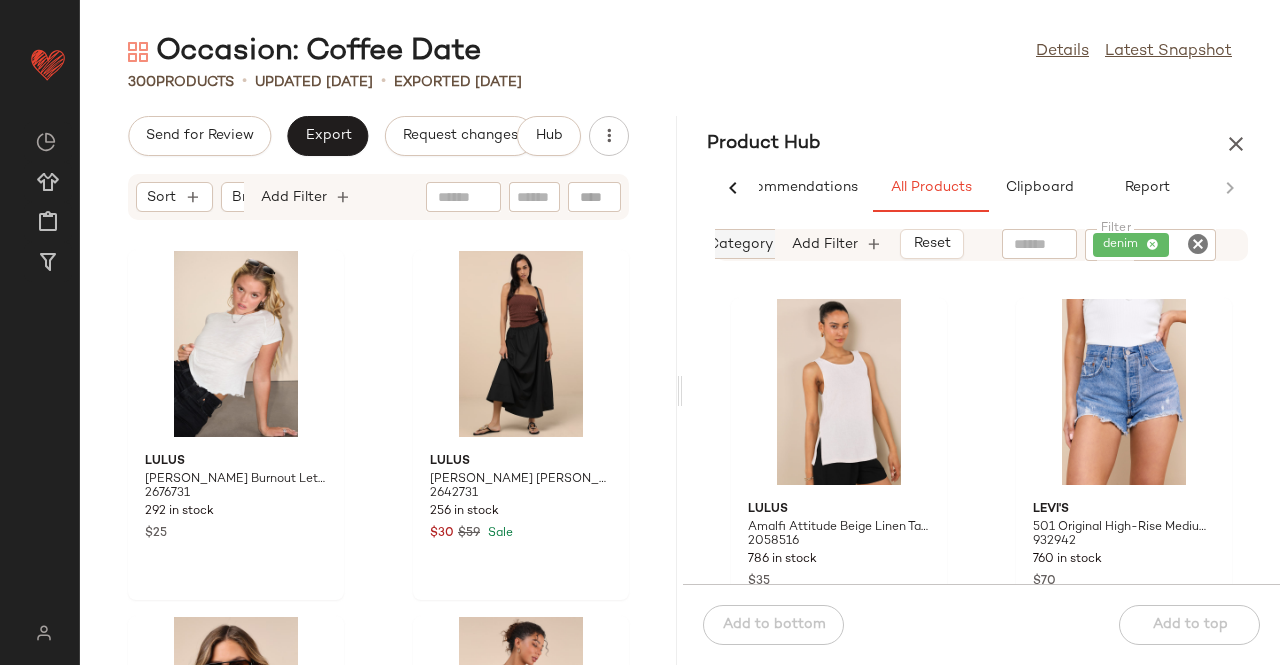 click on "Category" at bounding box center [740, 244] 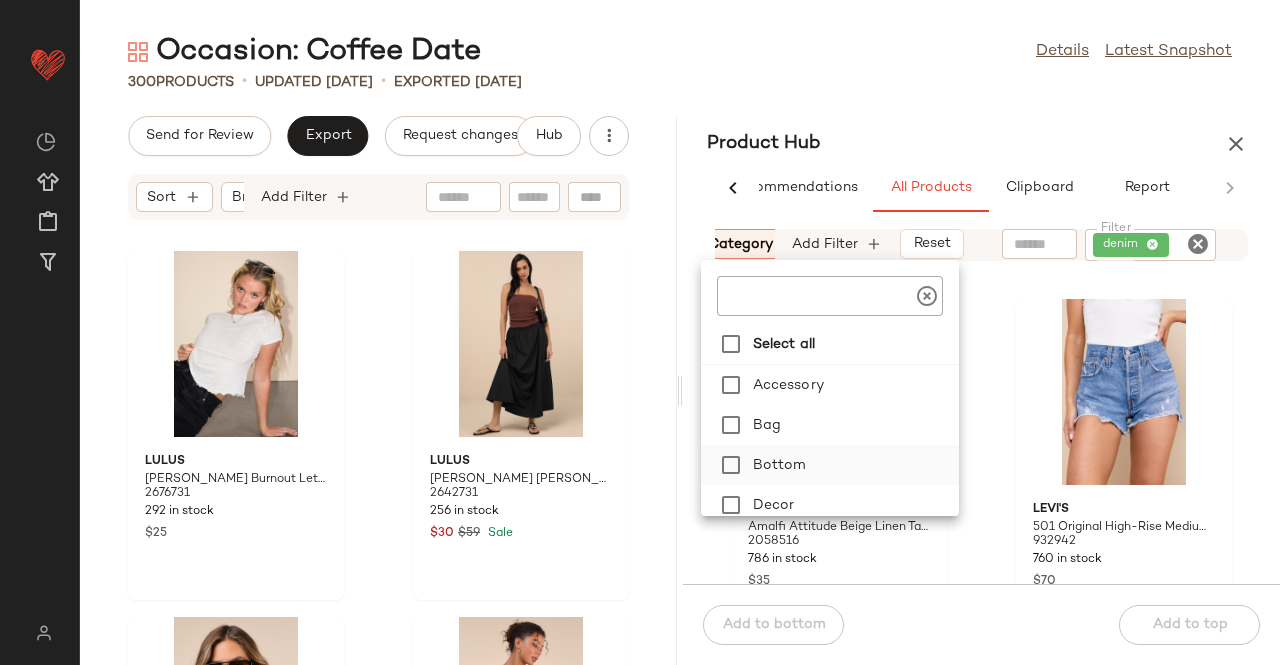 click on "Bottom" 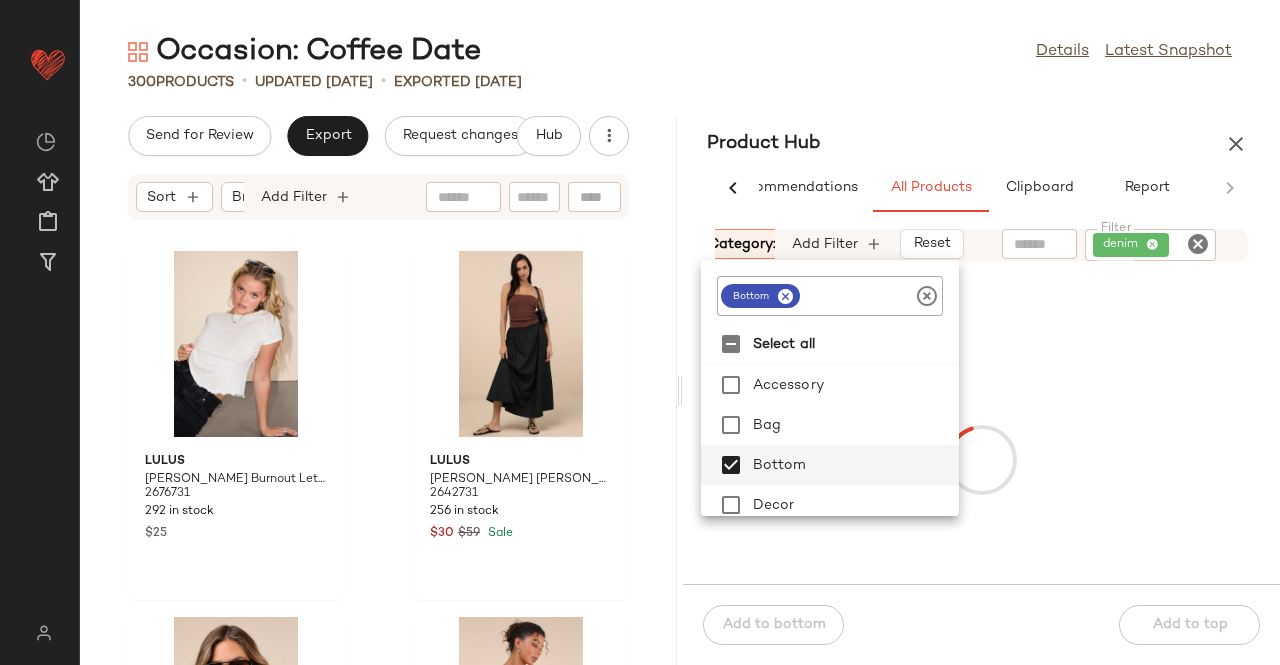 click on "Occasion: Coffee Date  Details   Latest Snapshot  300   Products   •   updated Jul 8th  •  Exported Jul 8th  Send for Review   Export   Request changes   Hub  Sort  Brand  Category  Add Filter  Lulus Olivette Ivory Burnout Lettuce Edge Baby Tee 2676731 292 in stock $25 Lulus Varinia Black Poplin A-Line Maxi Skirt 2642731 256 in stock $30 $59 Sale Lulus Hayden Black Oversized Aviator Sunglasses 2712471 1 in stock $16 Lulus Honora Medium Wash Denim Button-Front Mini Dress 2695151 482 in stock $29 $49 Sale Lulus Cutest Spirit Olive Green Twill Overall Mini Dress With Pockets 2442871 227 in stock $21 $69 Sale Billini Cali Tan Suede Shoulder Bag 2621371 12 in stock $43 $85 Sale Retro Brand NYC Racquet Club Navy Blue Graphic Tee 2628691 39 in stock $27 $38 Sale Lulus Prettiest Blossom Dark Blue Rose Print Drawstring Shorts 2484371 8 in stock $23 $45 Sale Product Hub  AI Recommendations   All Products   Clipboard   Report  Sort:   (1) Brand  Category:   bottom In Curation?:   No Availability:   in_stock No" at bounding box center [680, 348] 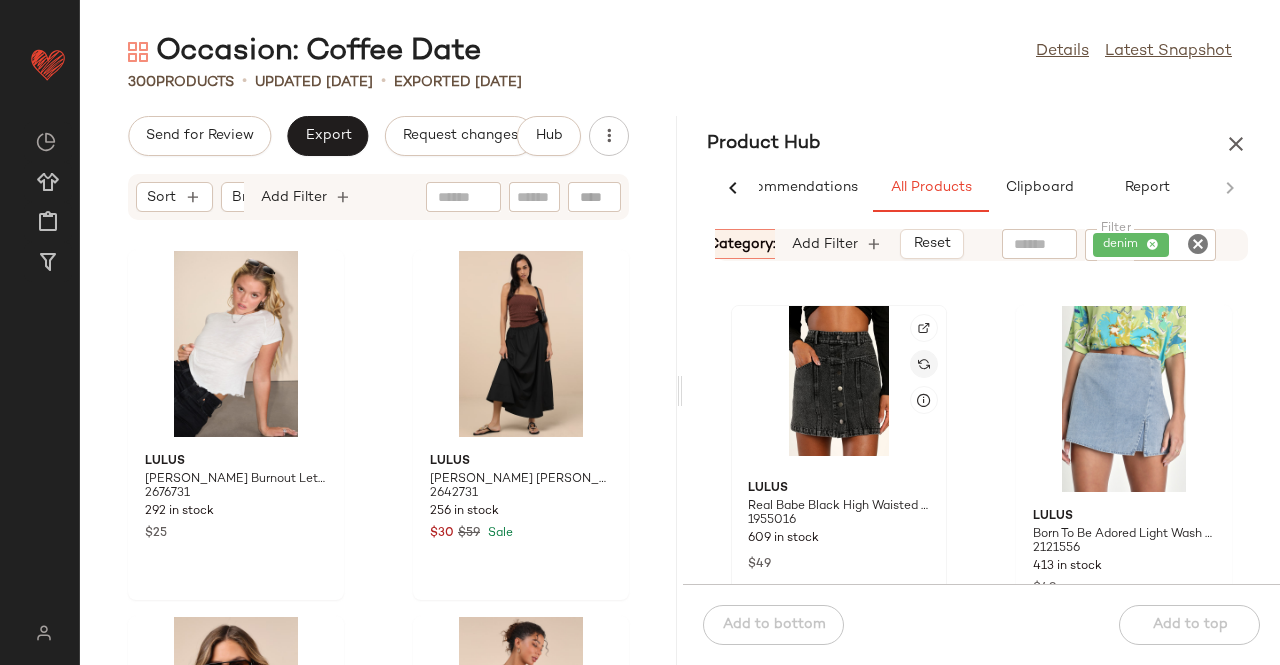 scroll, scrollTop: 474, scrollLeft: 0, axis: vertical 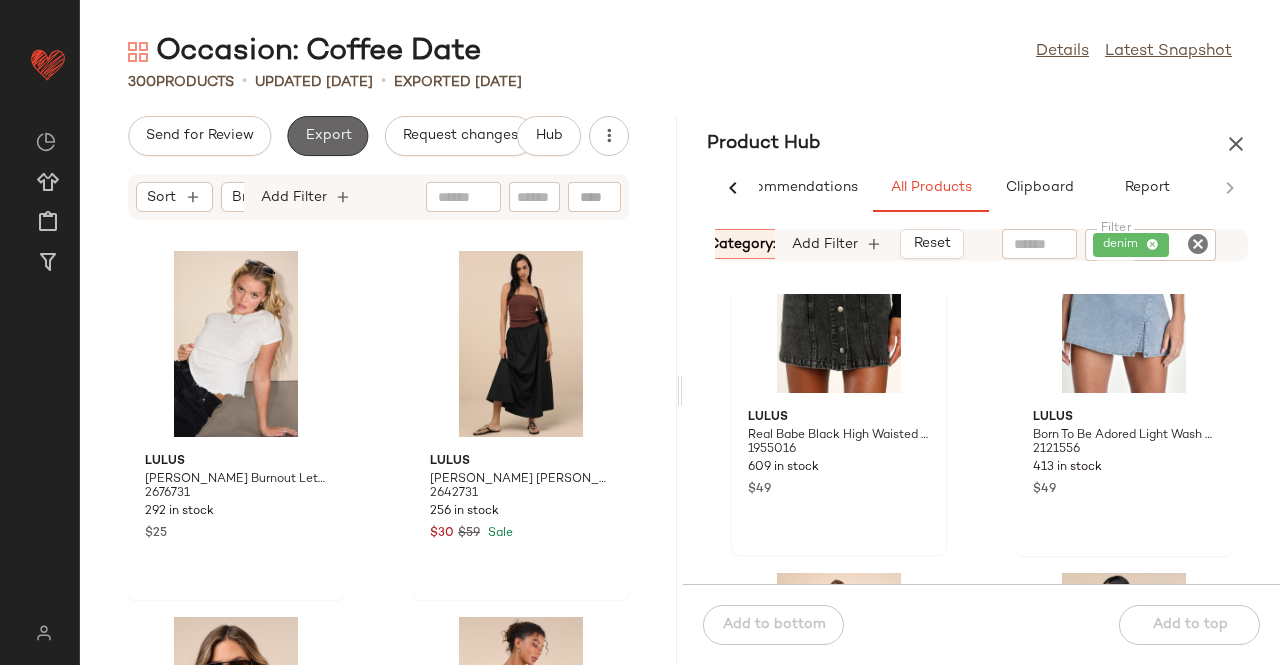 click on "Export" at bounding box center [327, 136] 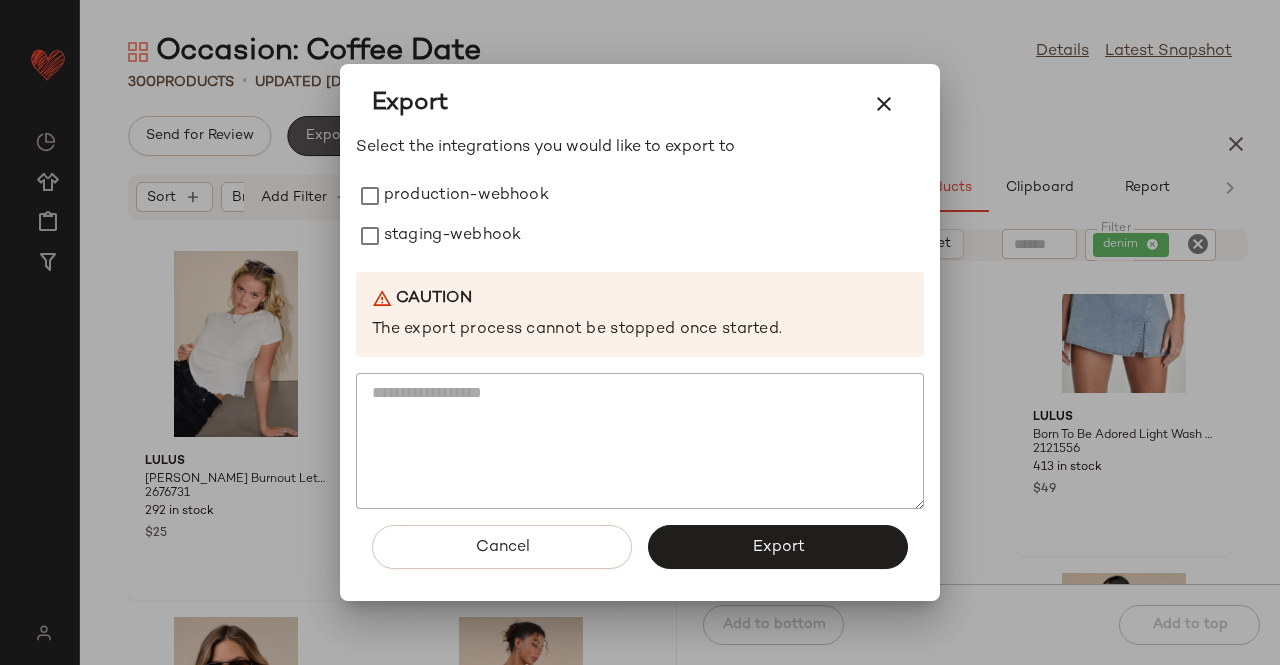 drag, startPoint x: 352, startPoint y: 144, endPoint x: 749, endPoint y: 73, distance: 403.2989 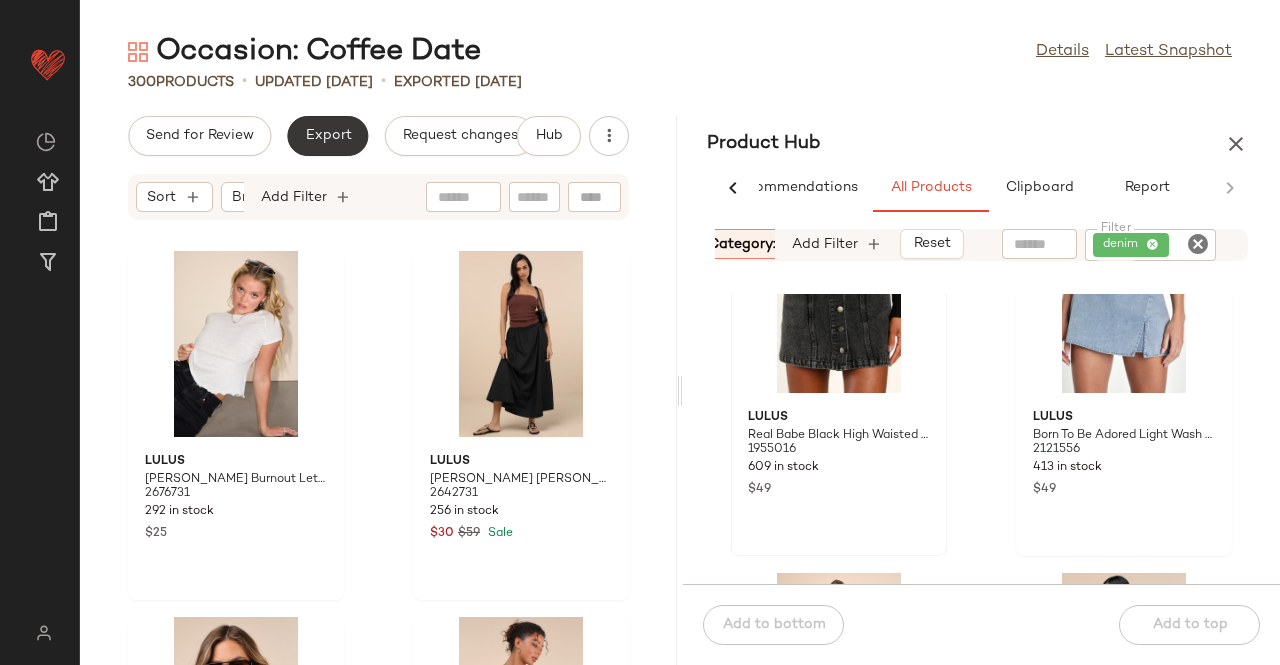 click on "Export" 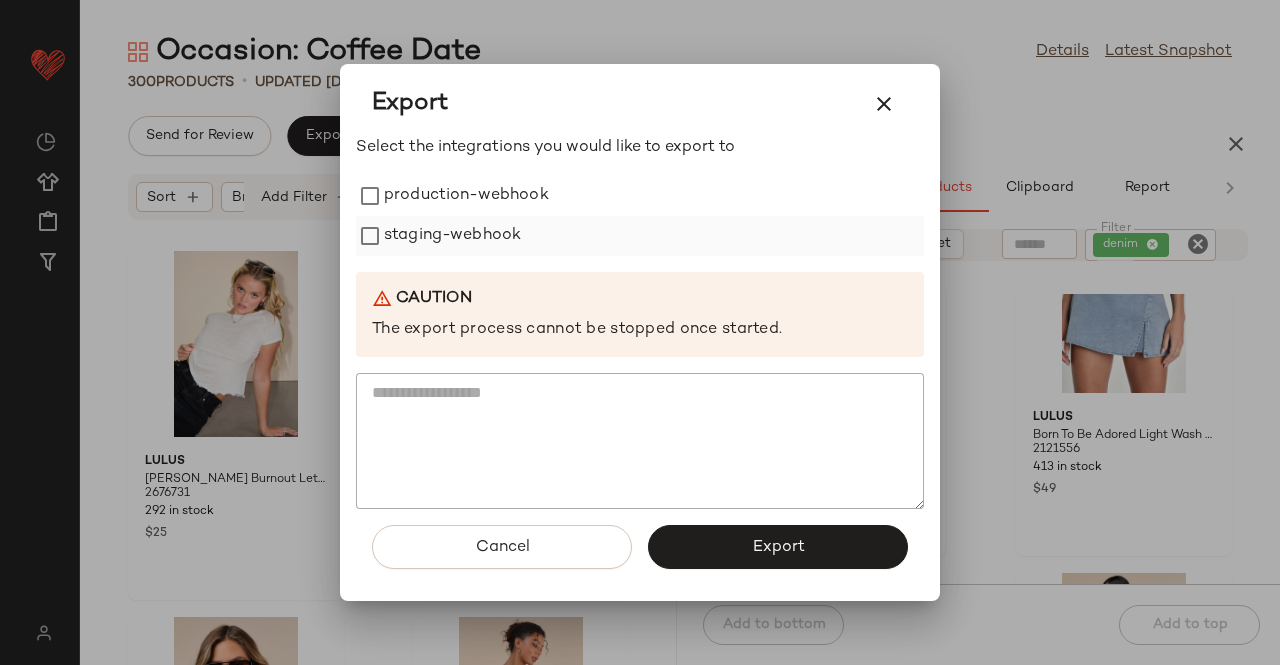 click on "staging-webhook" at bounding box center (452, 236) 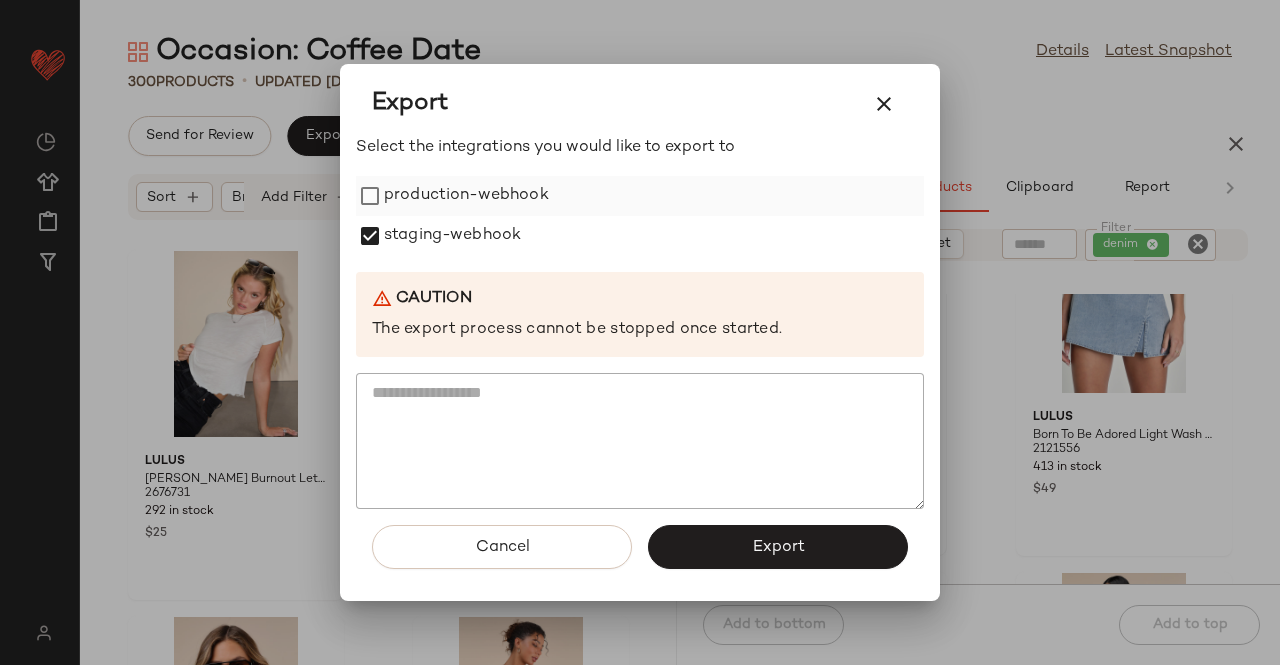 click on "production-webhook" at bounding box center (466, 196) 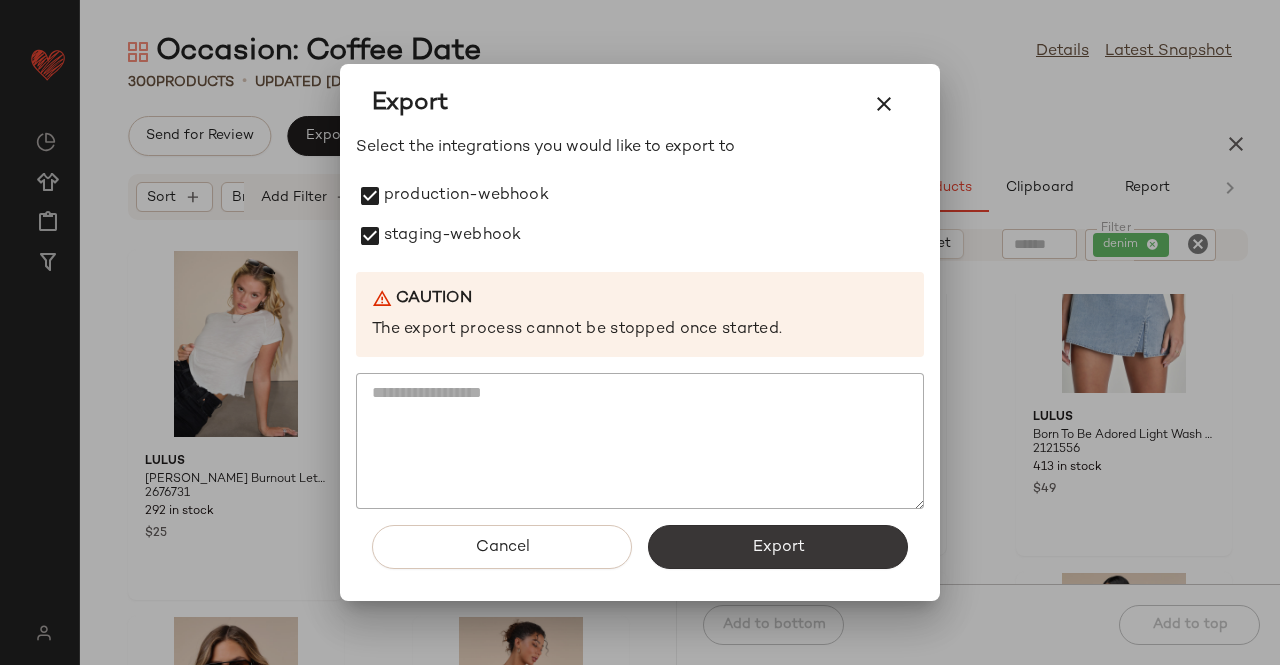 click on "Export" 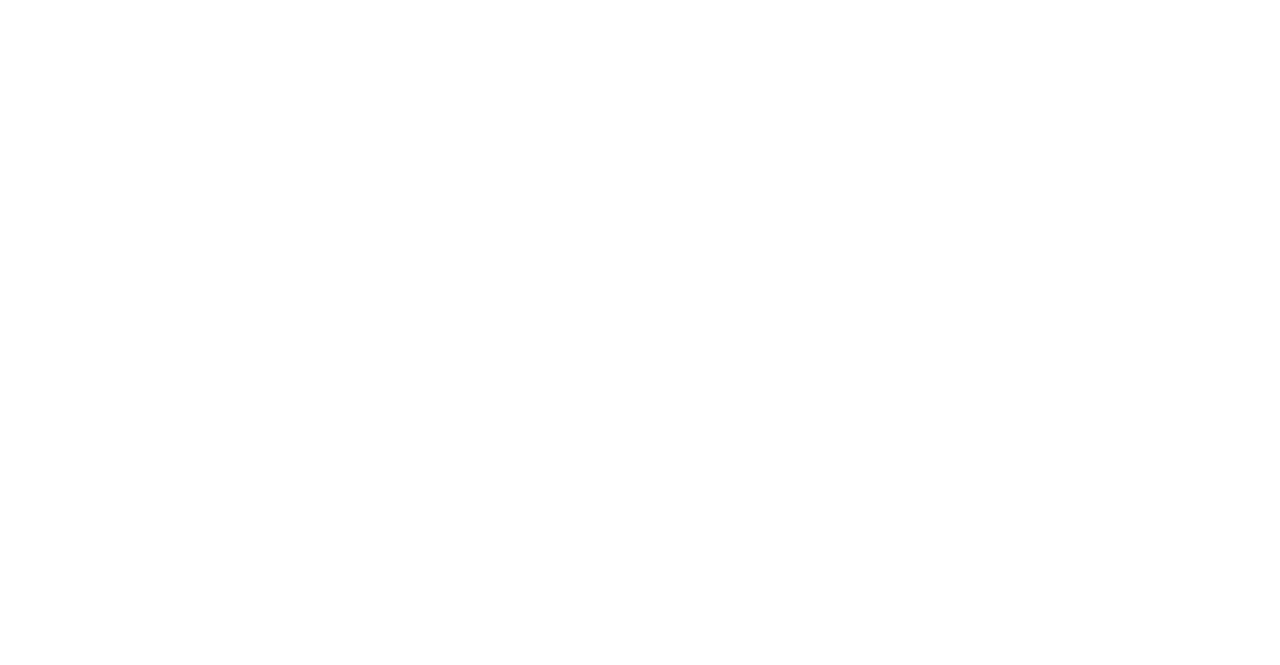 scroll, scrollTop: 0, scrollLeft: 0, axis: both 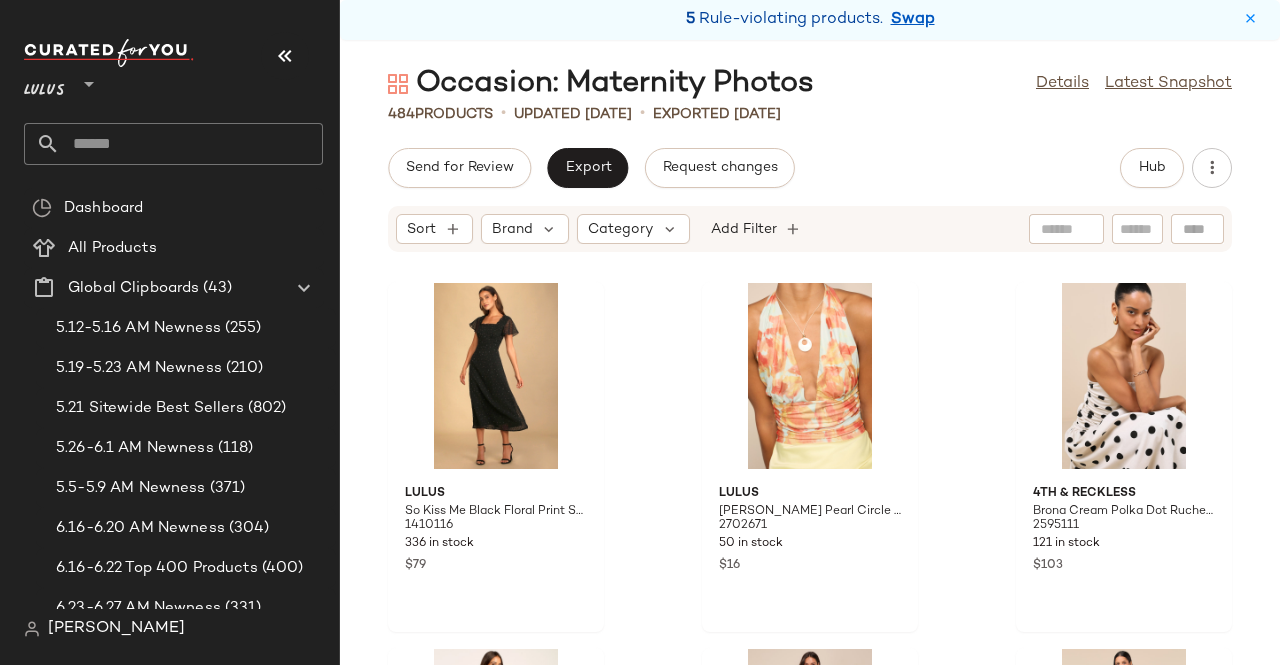 click at bounding box center (285, 56) 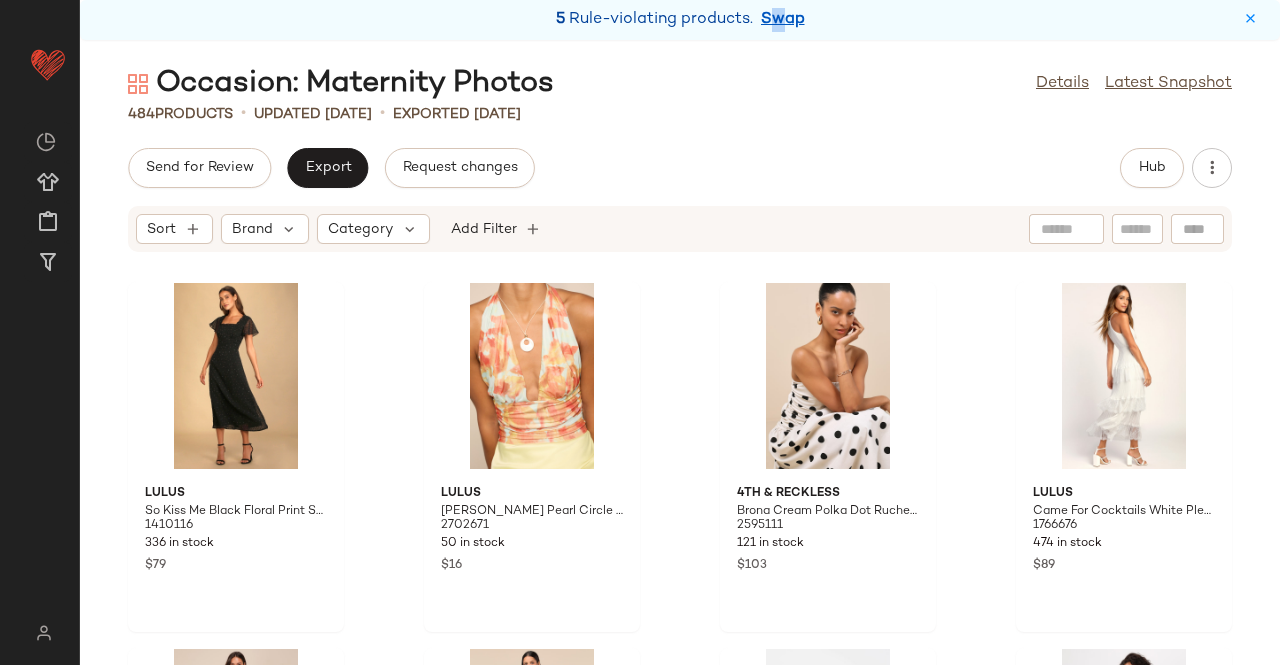 click on "Swap" at bounding box center (783, 20) 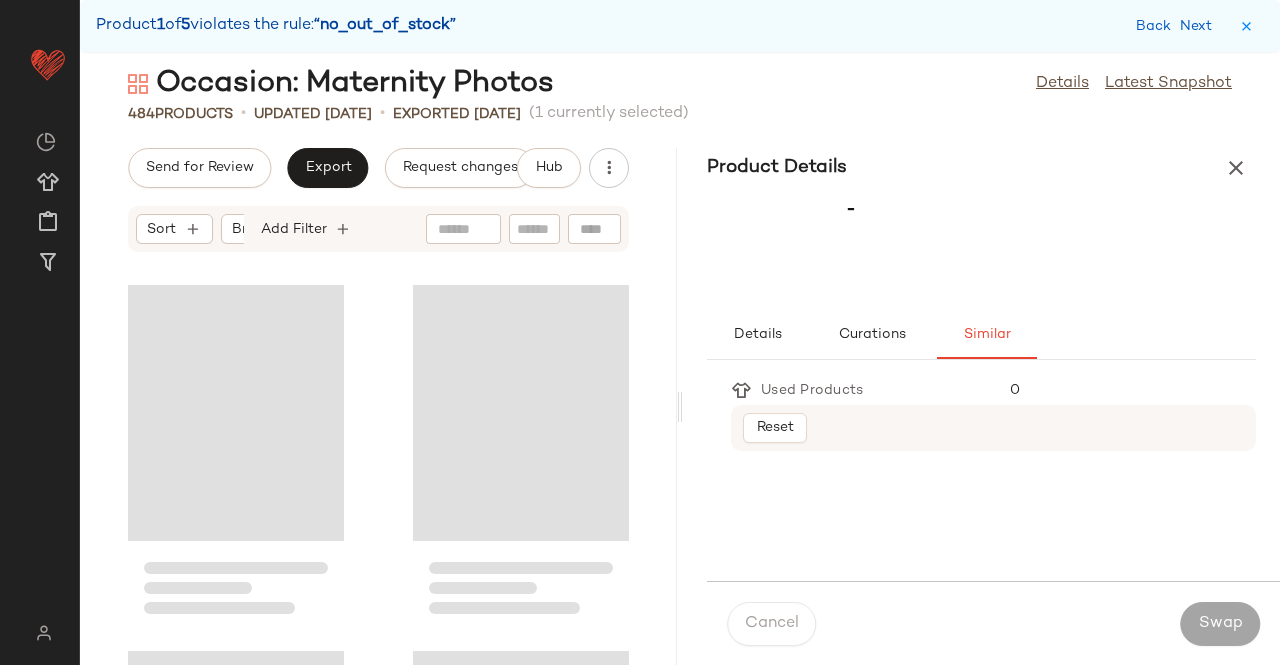 scroll, scrollTop: 4758, scrollLeft: 0, axis: vertical 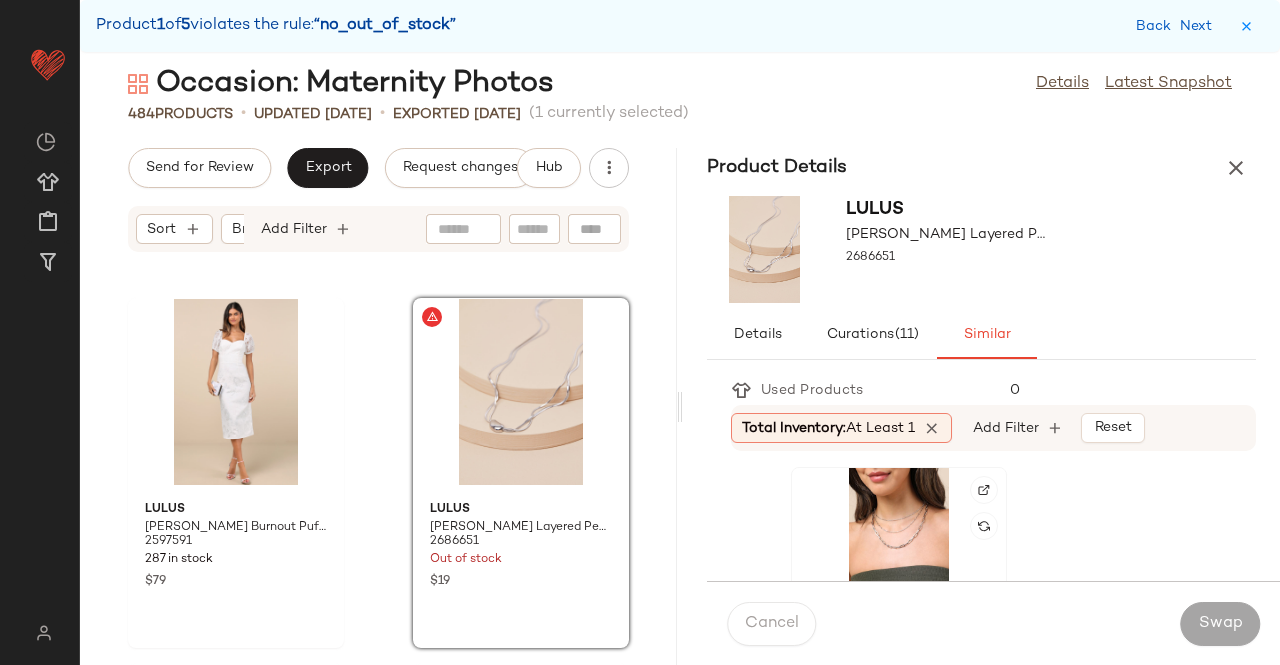 click 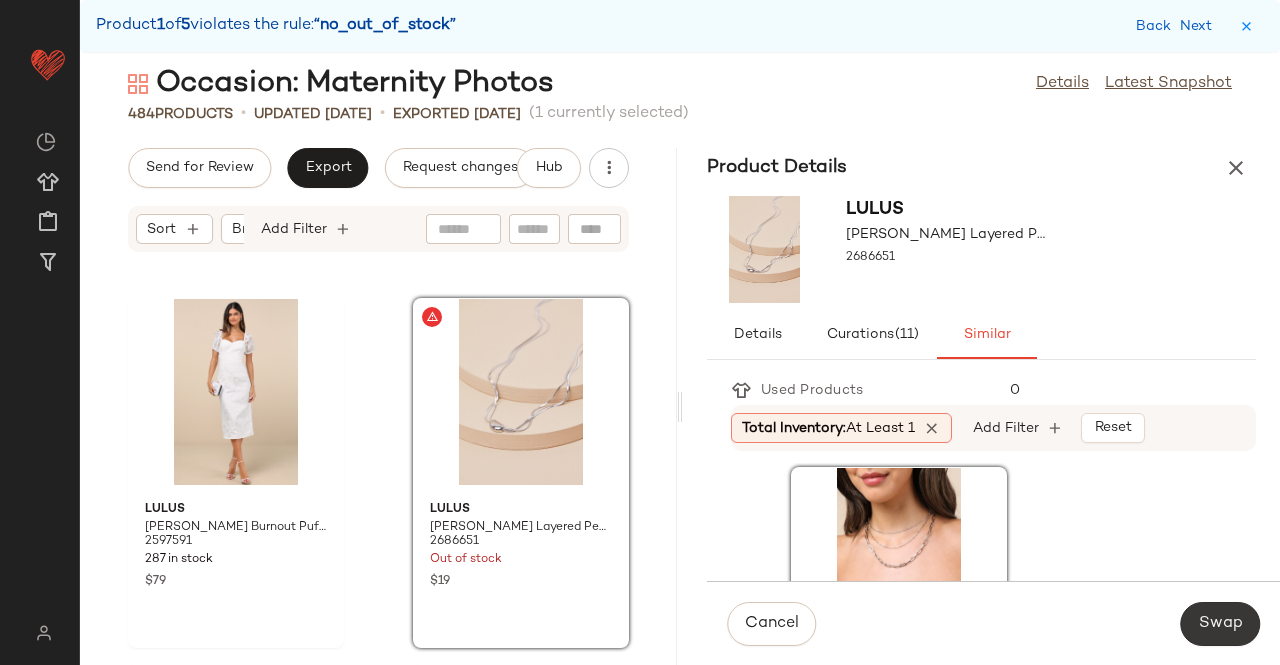 click on "Swap" at bounding box center (1220, 624) 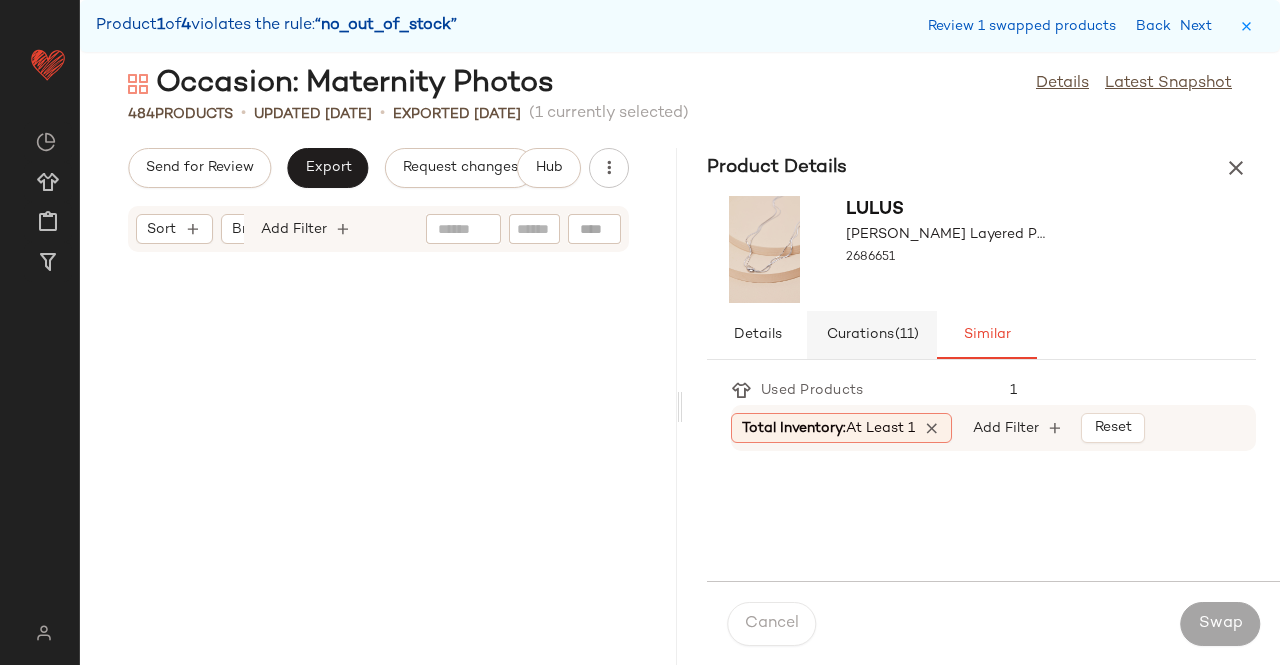 scroll, scrollTop: 26352, scrollLeft: 0, axis: vertical 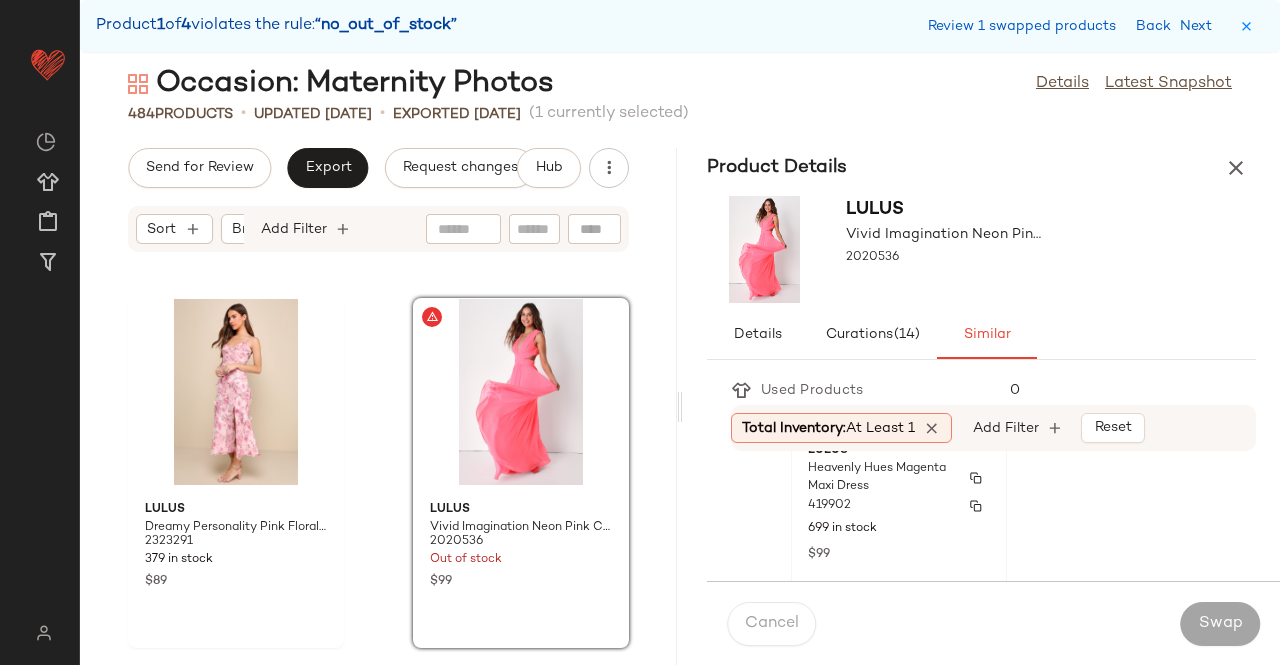 click on "699 in stock" at bounding box center [899, 529] 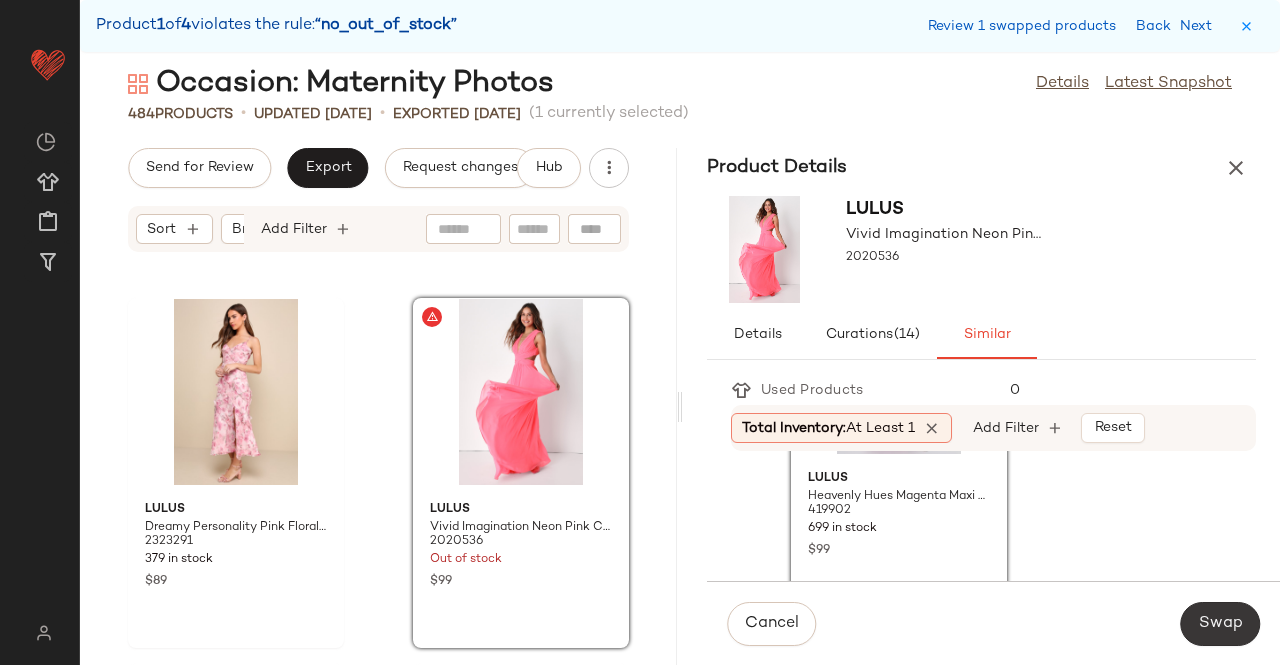 click on "Swap" 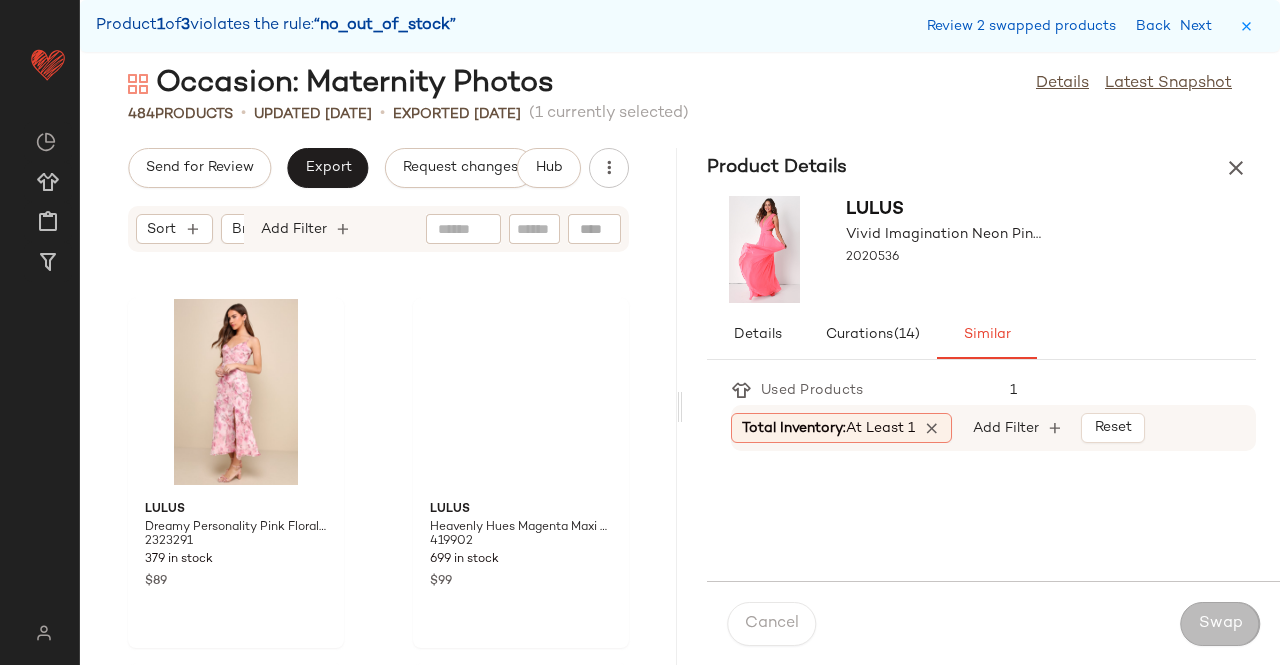 scroll, scrollTop: 28182, scrollLeft: 0, axis: vertical 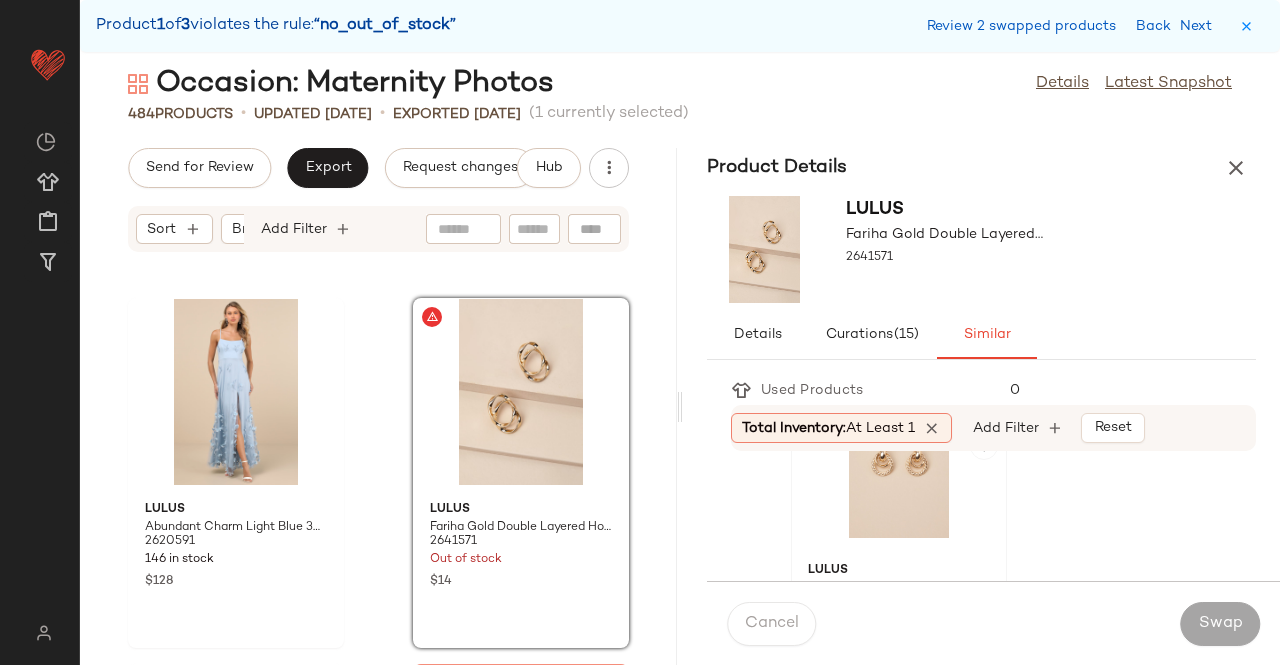 click 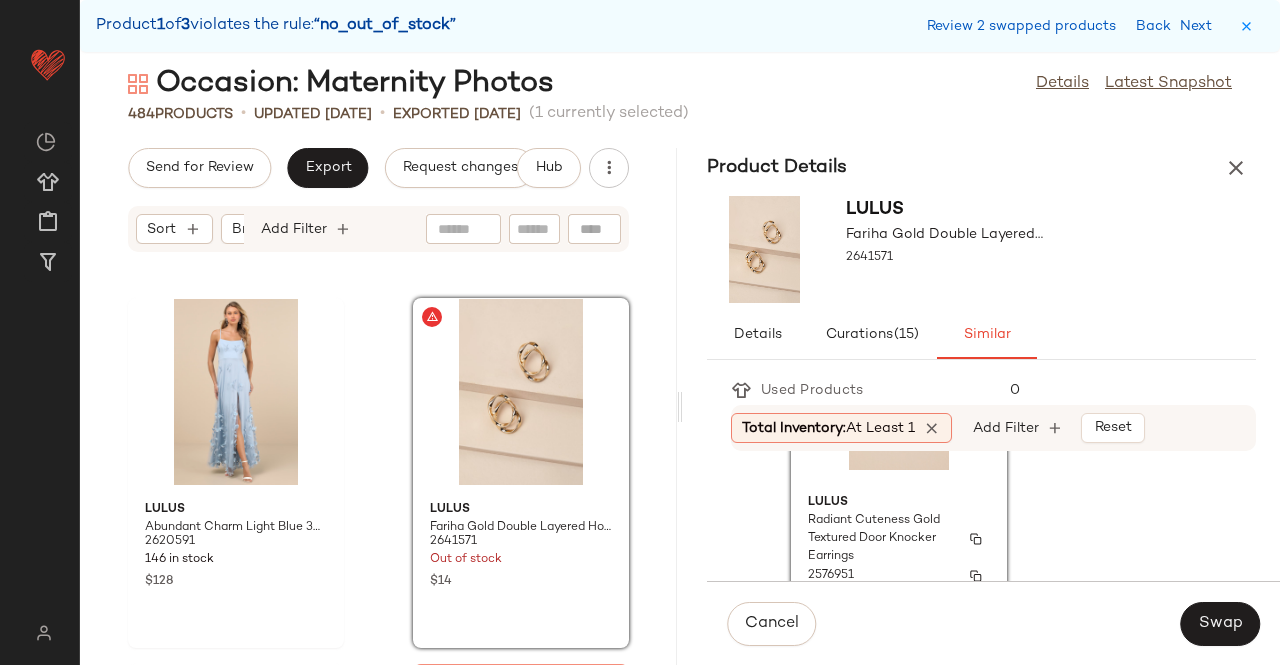 scroll, scrollTop: 546, scrollLeft: 0, axis: vertical 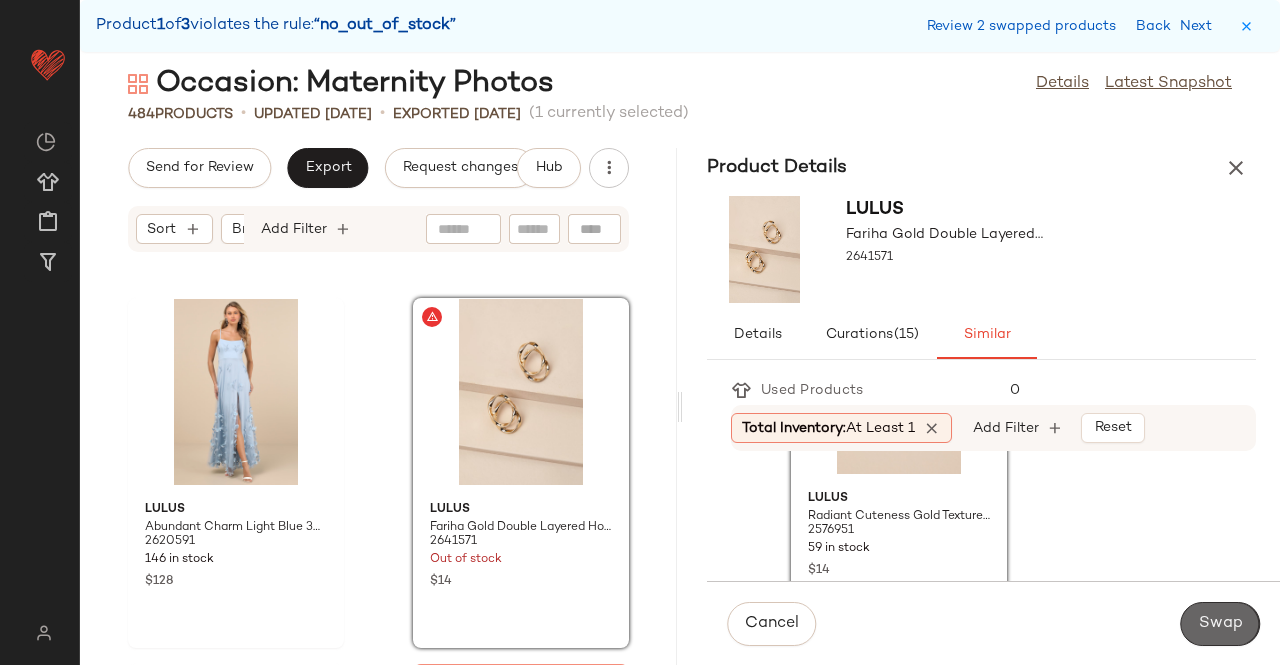 click on "Swap" at bounding box center [1220, 624] 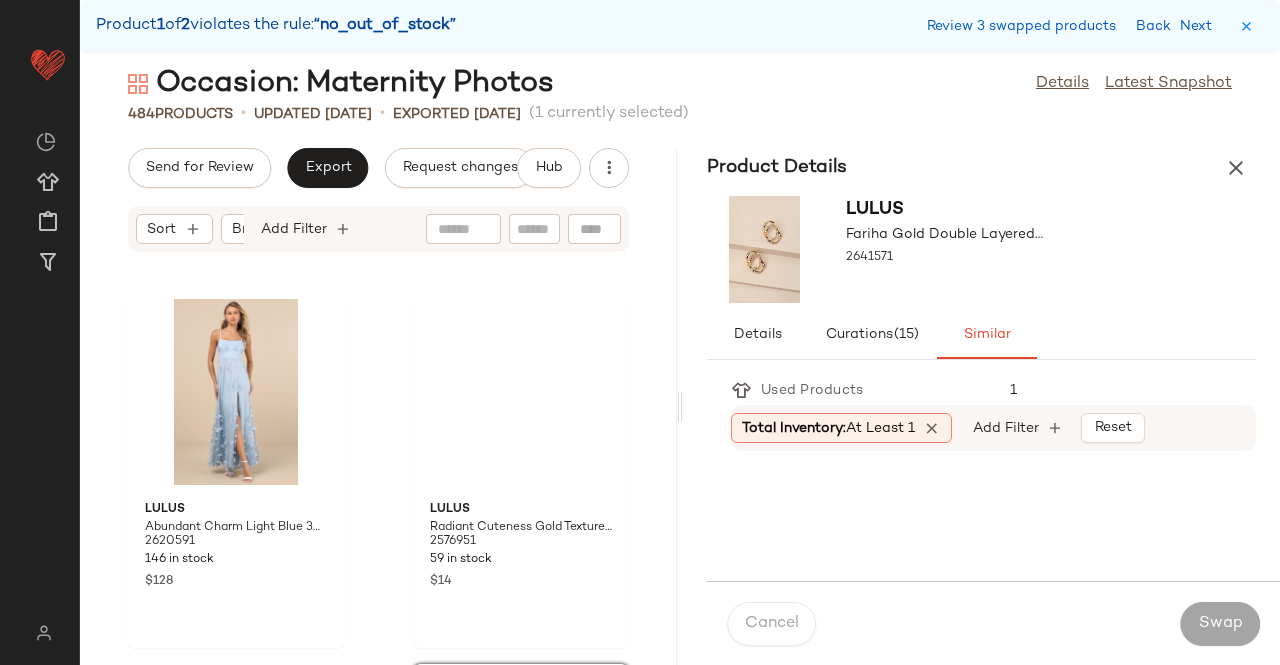 scroll, scrollTop: 28548, scrollLeft: 0, axis: vertical 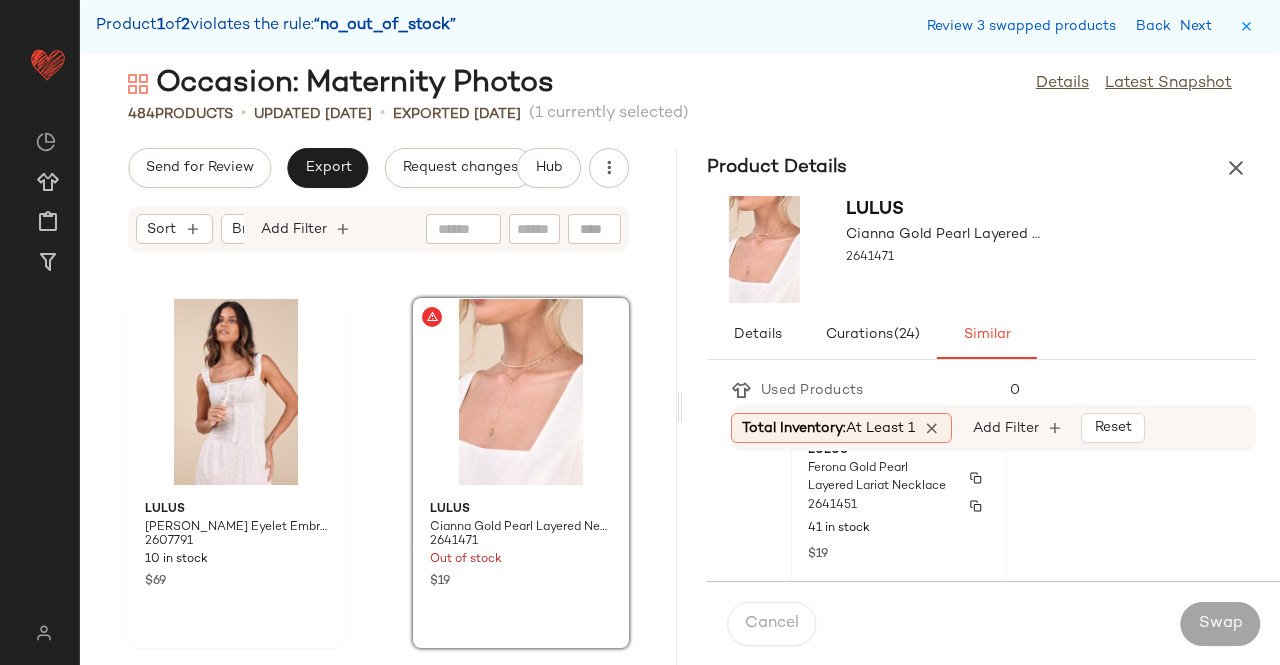 click on "2641451" at bounding box center (899, 506) 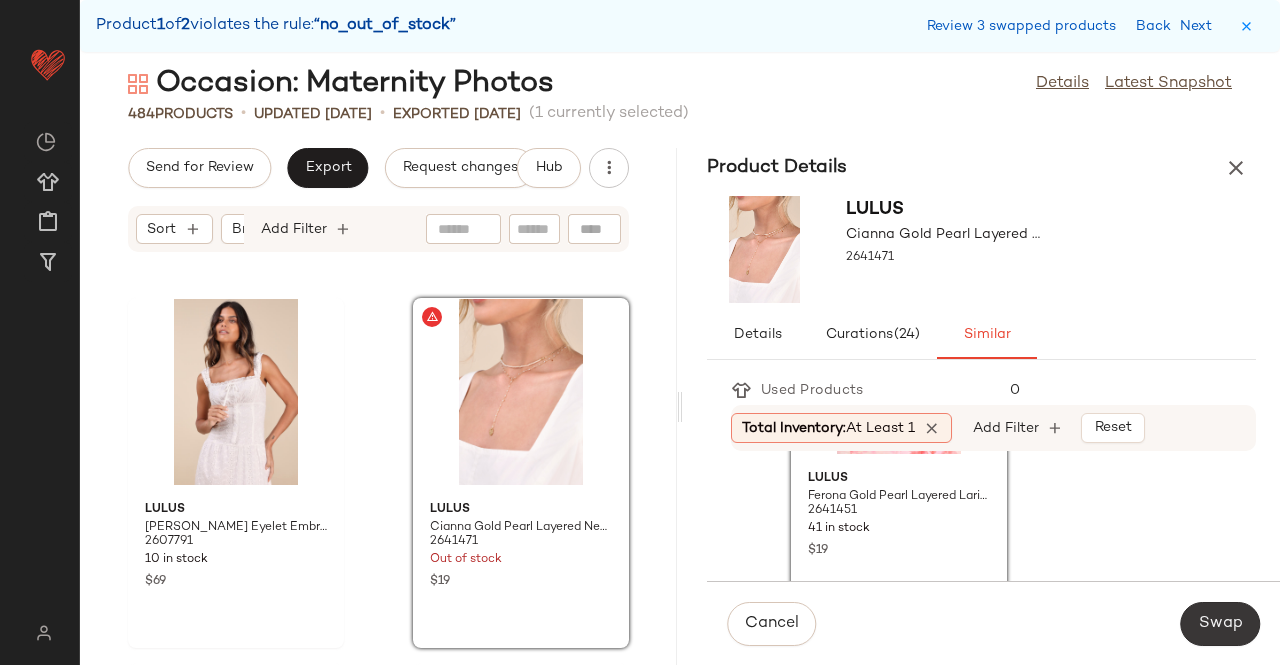 click on "Swap" at bounding box center (1220, 624) 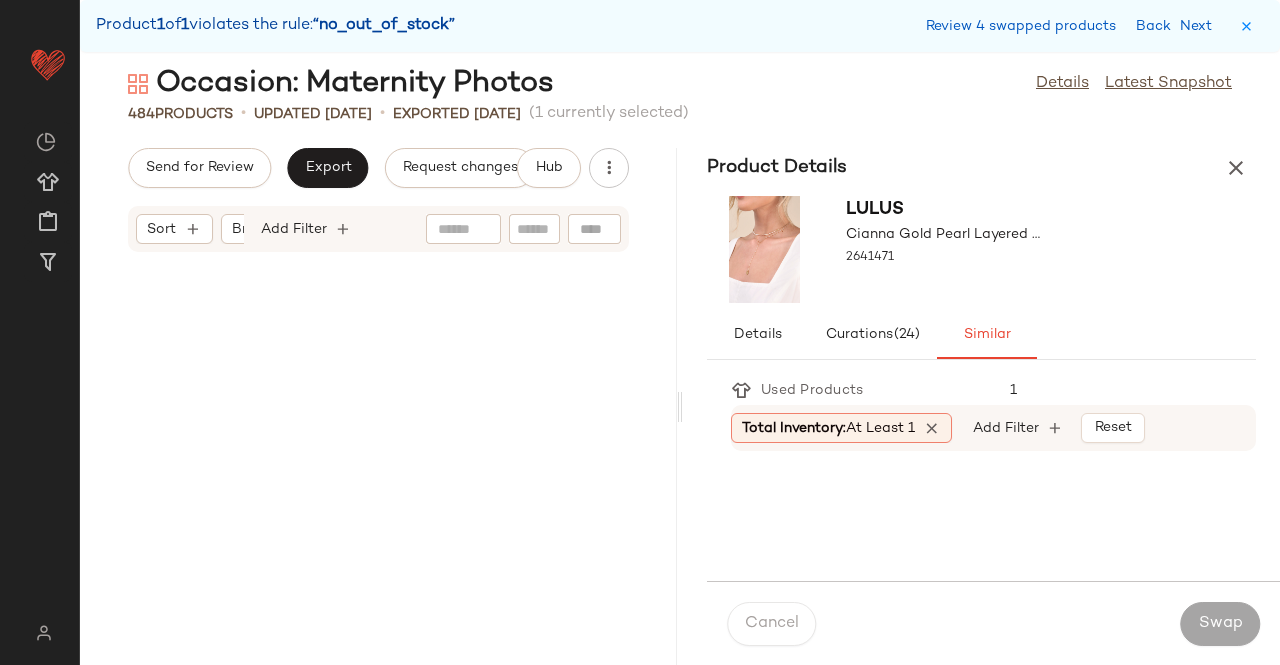 scroll, scrollTop: 61122, scrollLeft: 0, axis: vertical 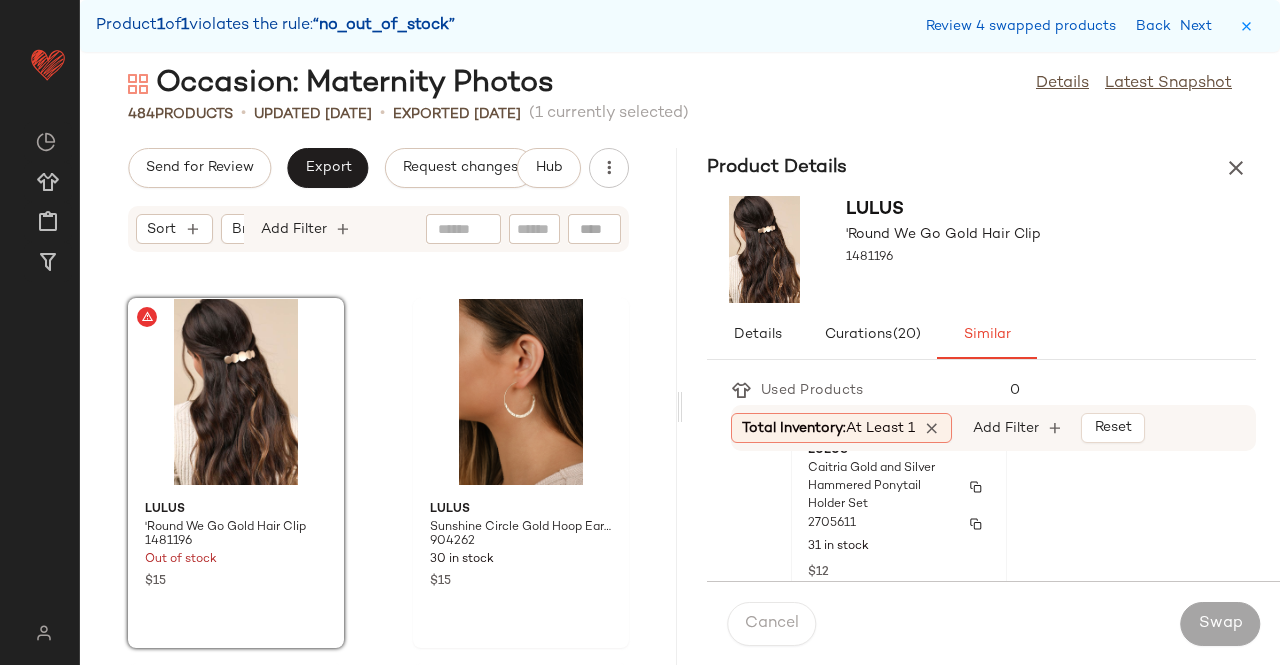click on "Caitria Gold and Silver Hammered Ponytail Holder Set" at bounding box center [881, 487] 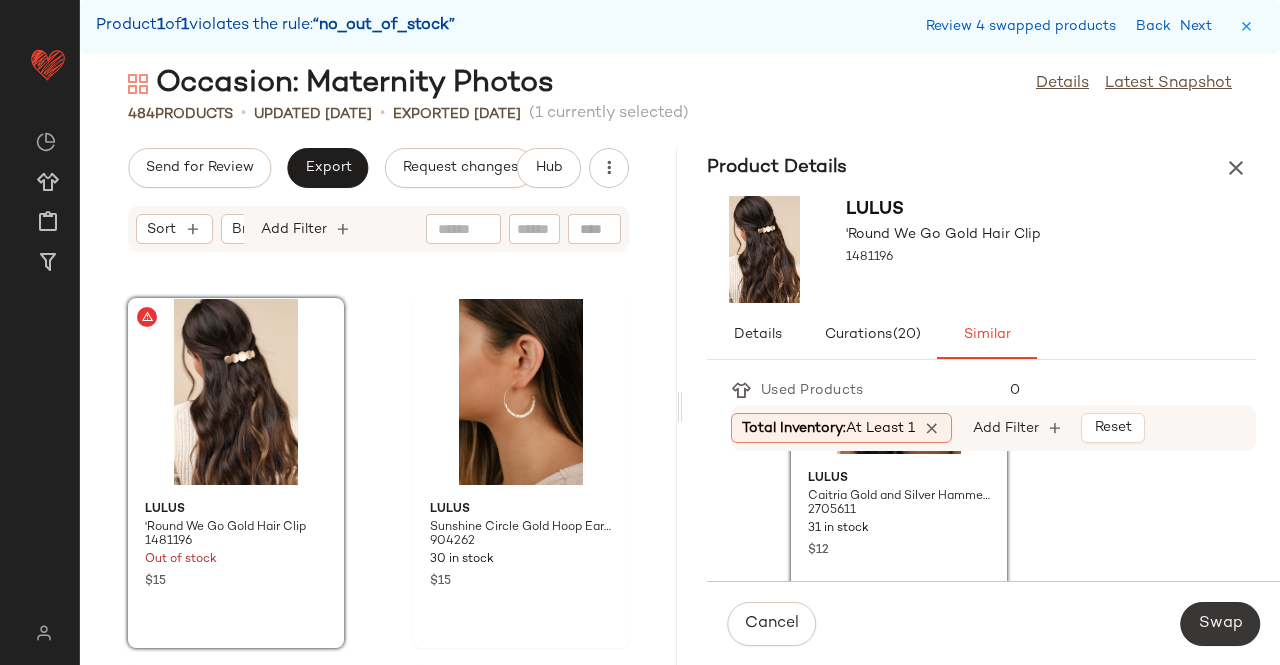 click on "Swap" 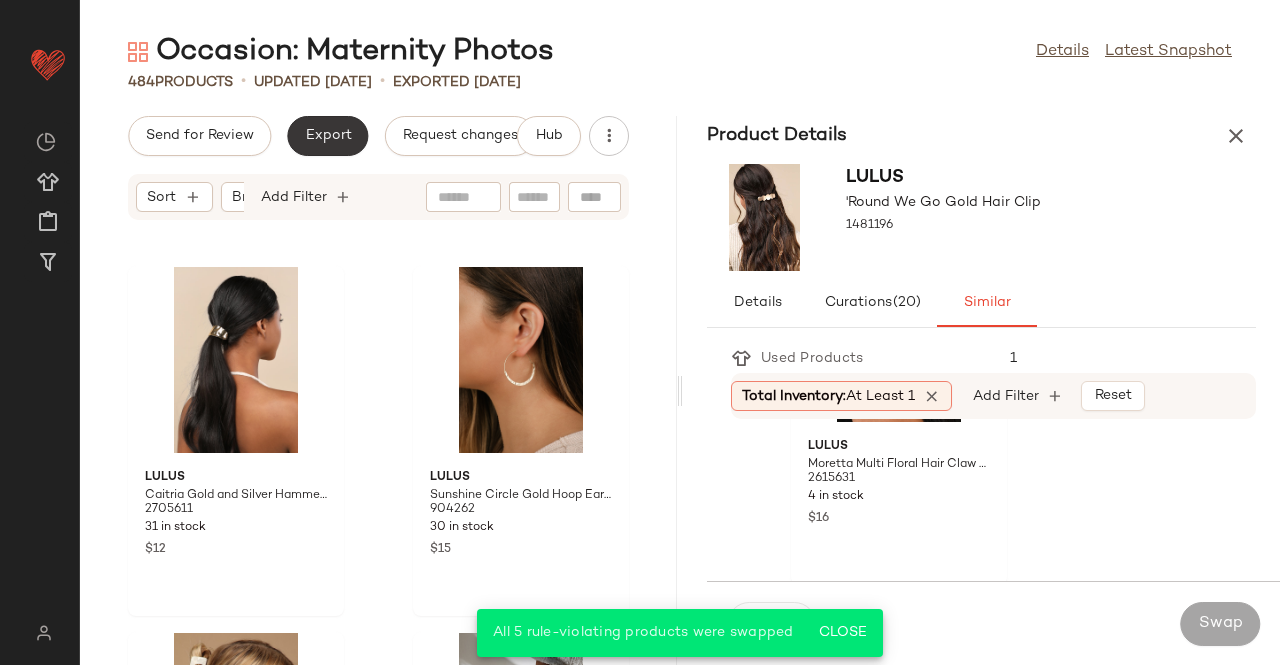 click on "Export" at bounding box center (327, 136) 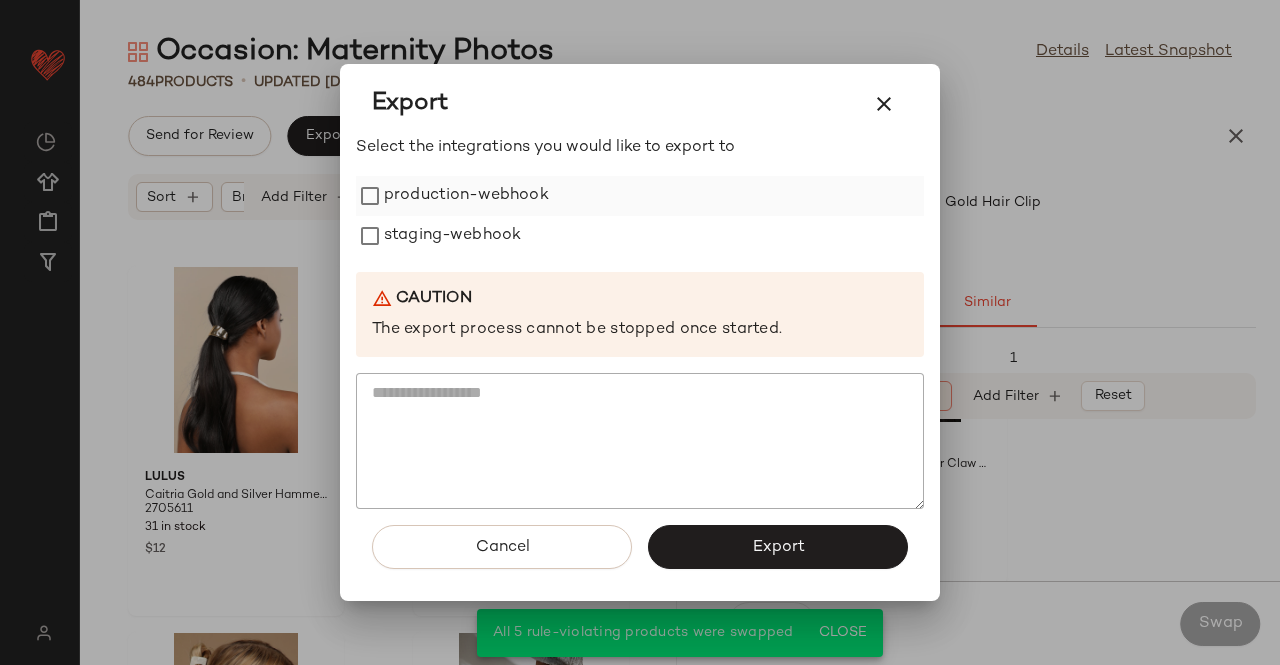 click on "production-webhook" at bounding box center (466, 196) 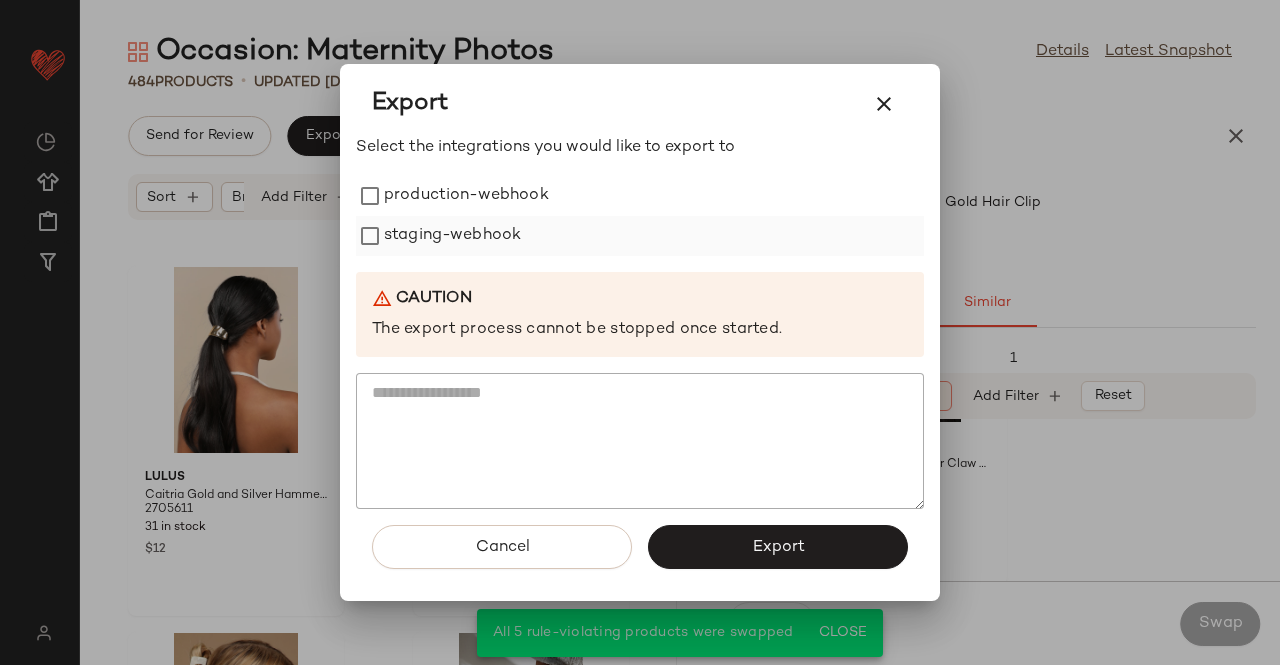 click on "staging-webhook" at bounding box center [452, 236] 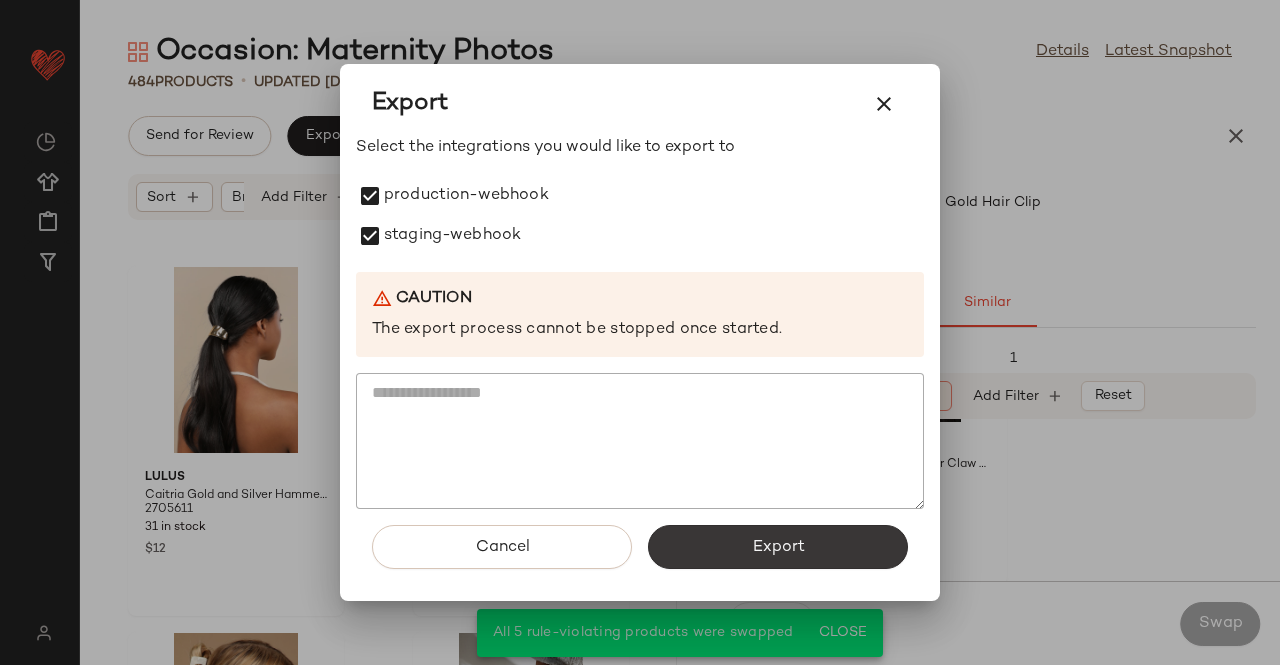 click on "Export" at bounding box center [778, 547] 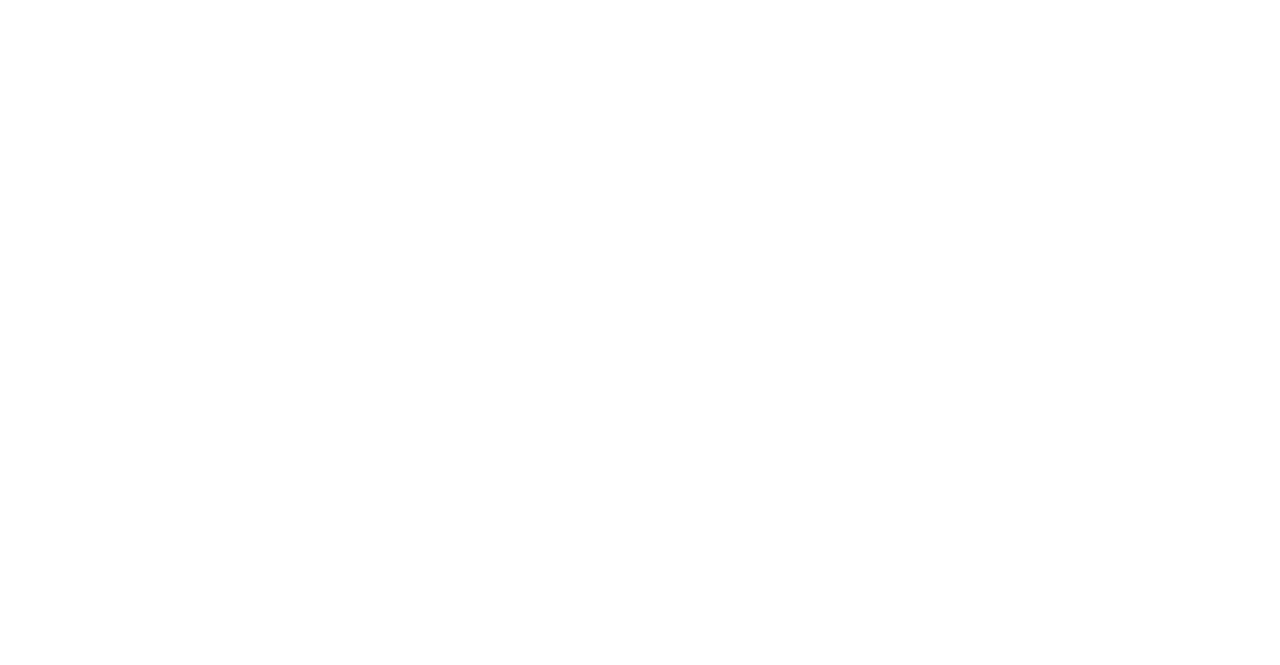 scroll, scrollTop: 0, scrollLeft: 0, axis: both 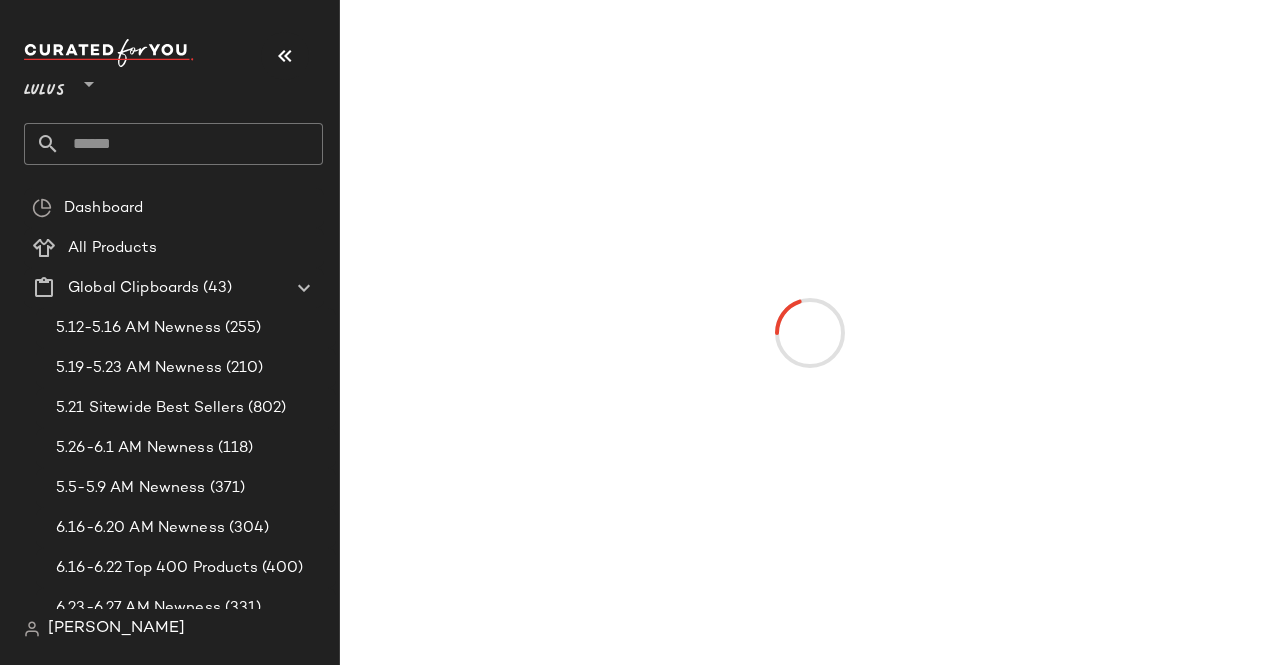 click on "Lulus **" at bounding box center (173, 79) 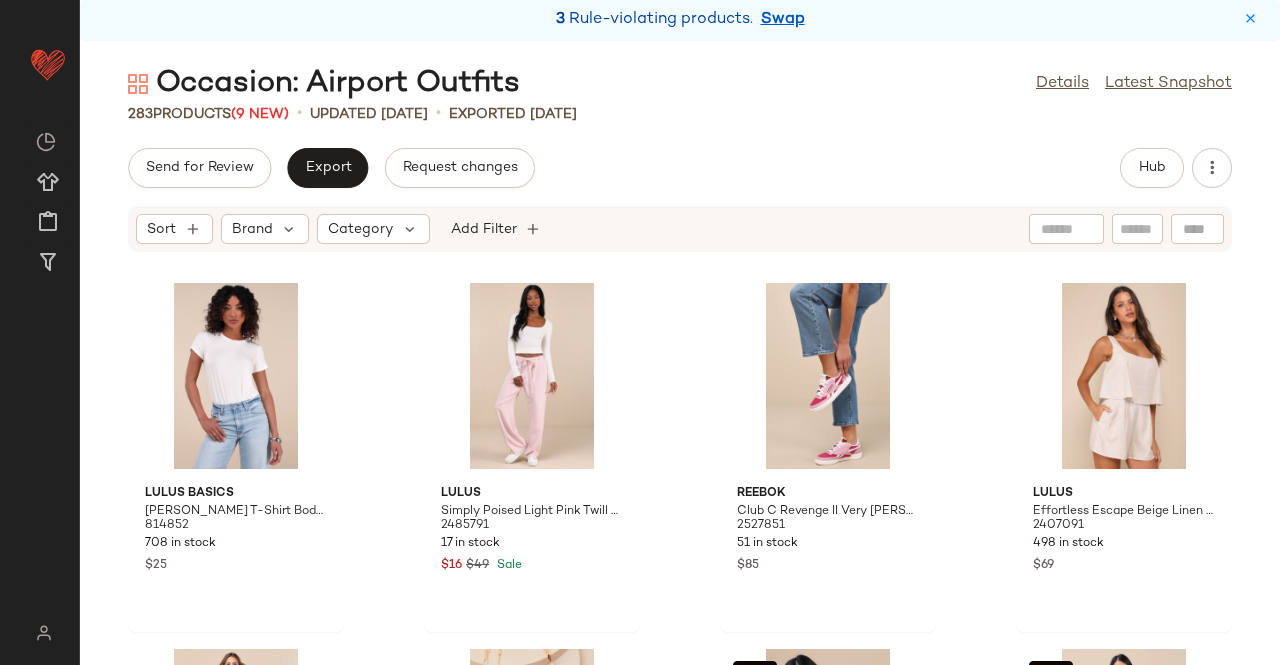 click on "Swap" at bounding box center (783, 20) 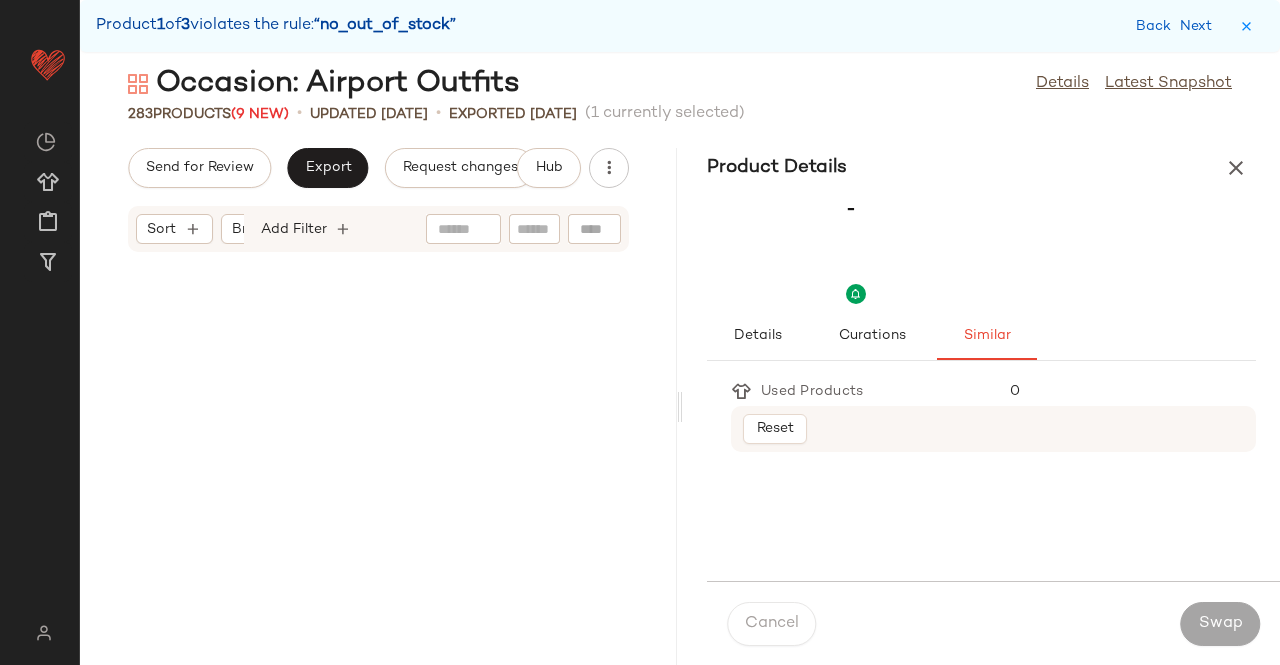 scroll, scrollTop: 6588, scrollLeft: 0, axis: vertical 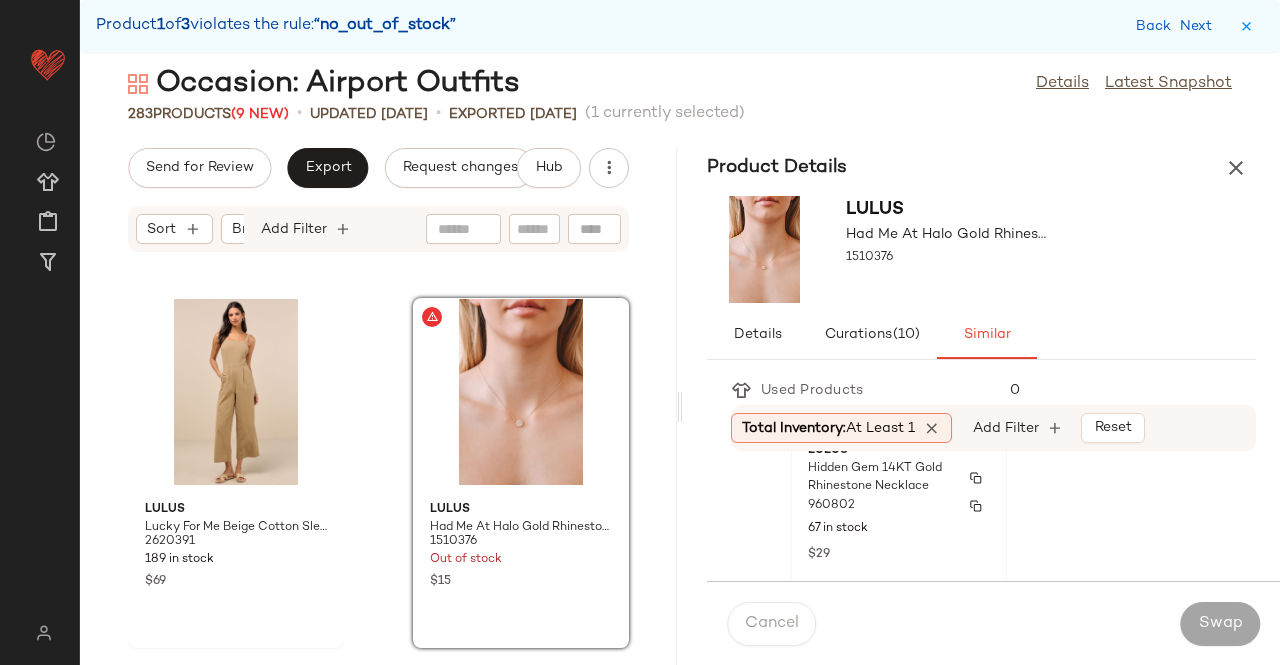 click on "Lulus Hidden Gem 14KT Gold Rhinestone Necklace 960802 67 in stock $29" 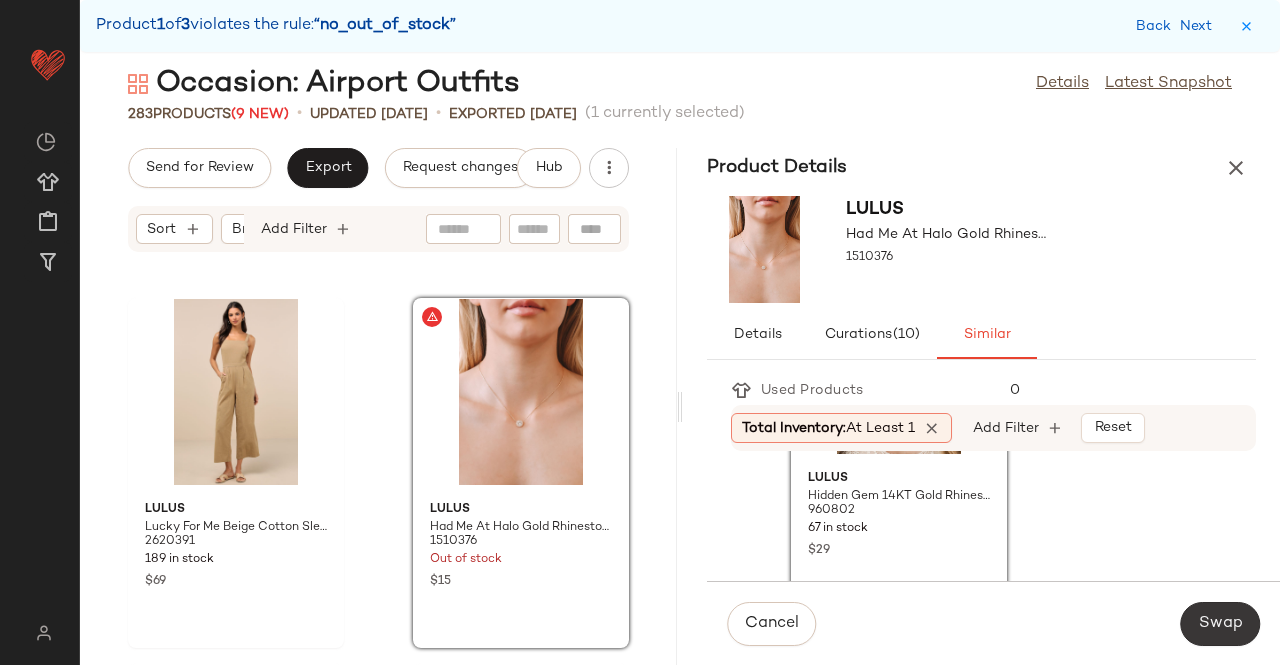 click on "Swap" 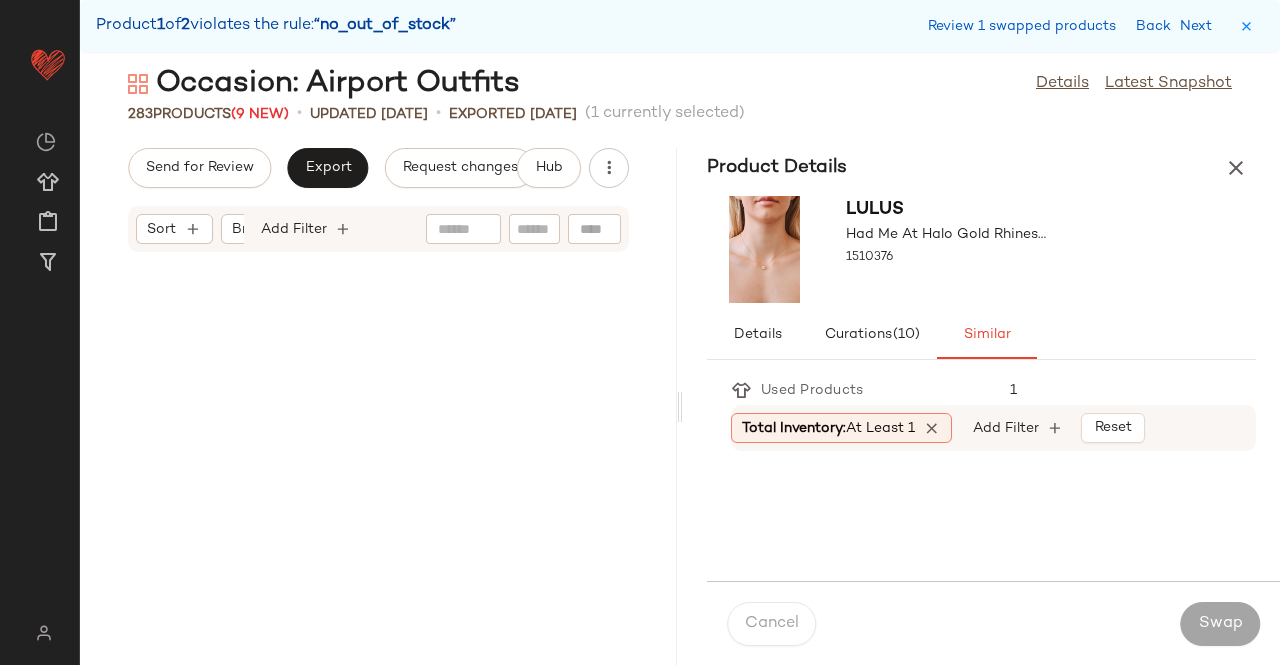 scroll, scrollTop: 13176, scrollLeft: 0, axis: vertical 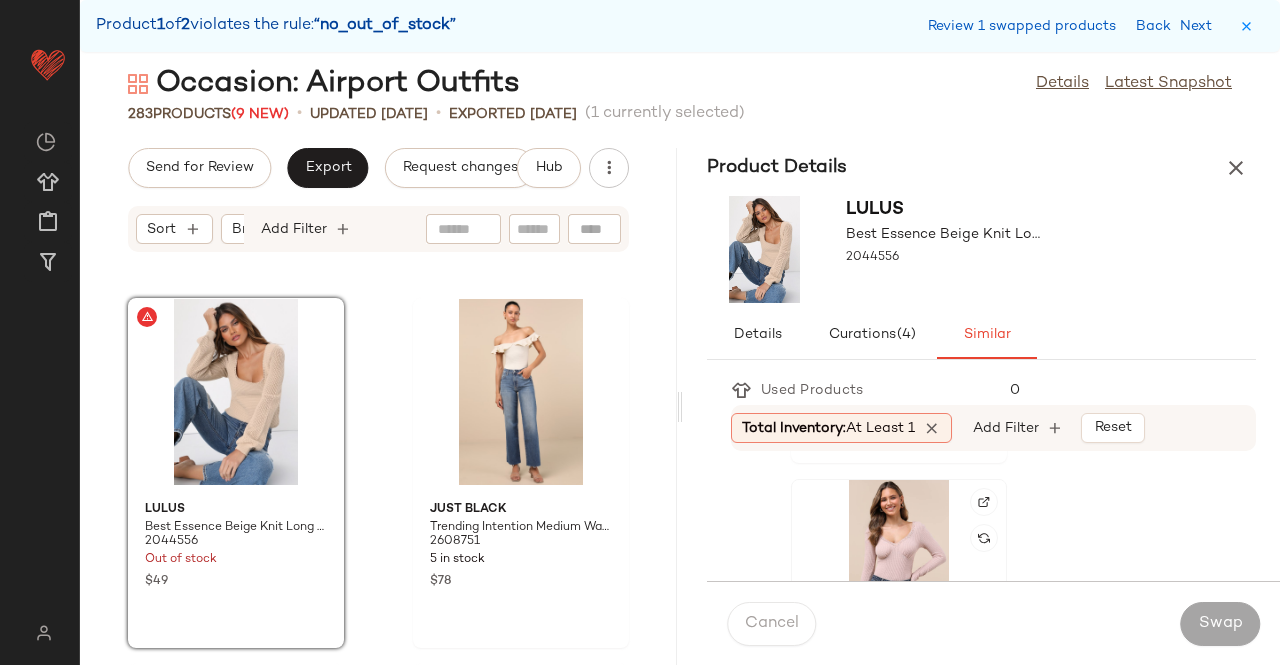 click 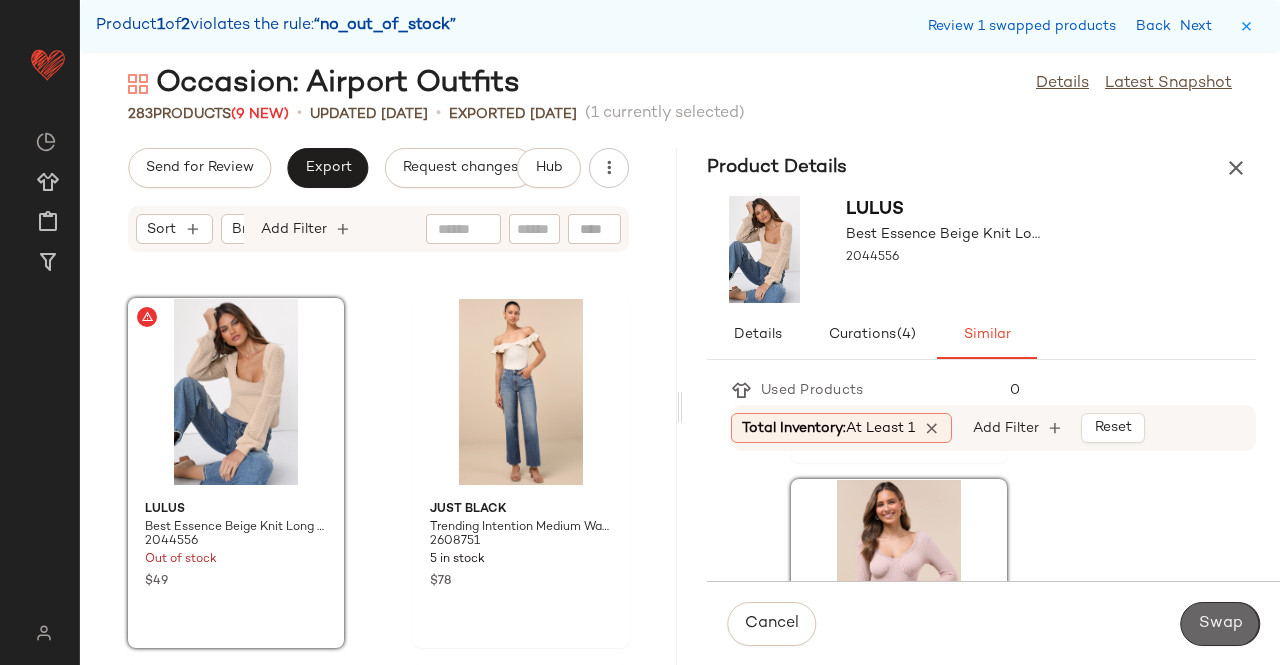 click on "Swap" 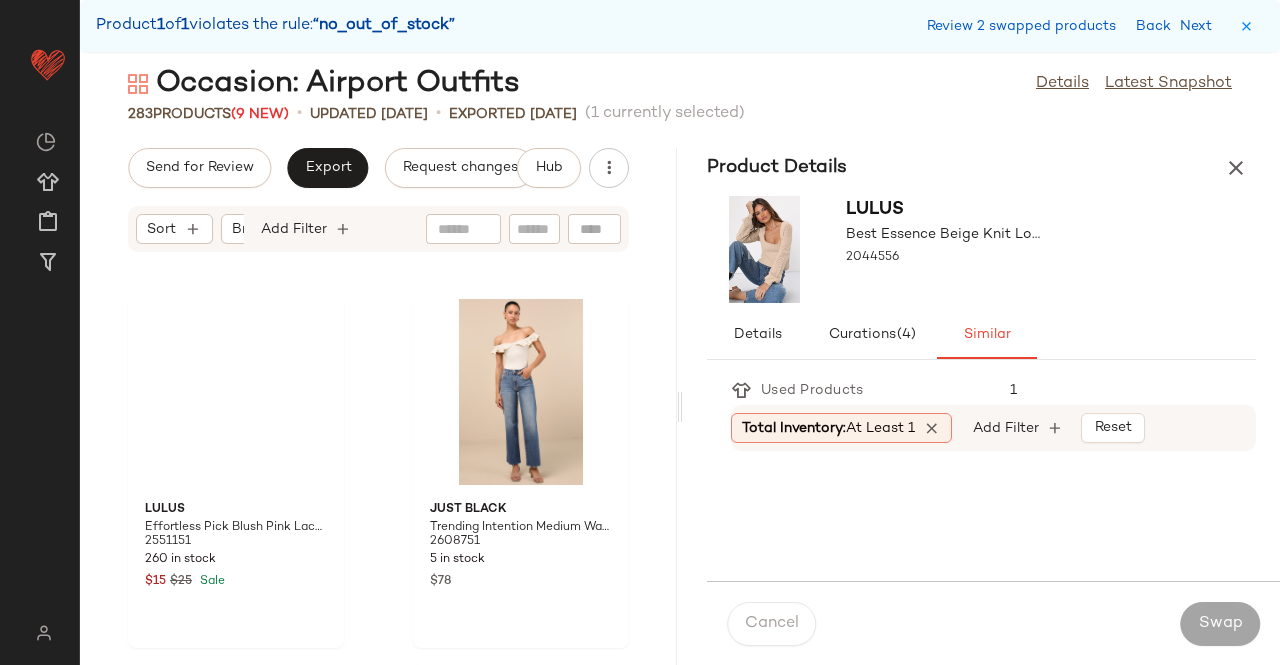 scroll, scrollTop: 17934, scrollLeft: 0, axis: vertical 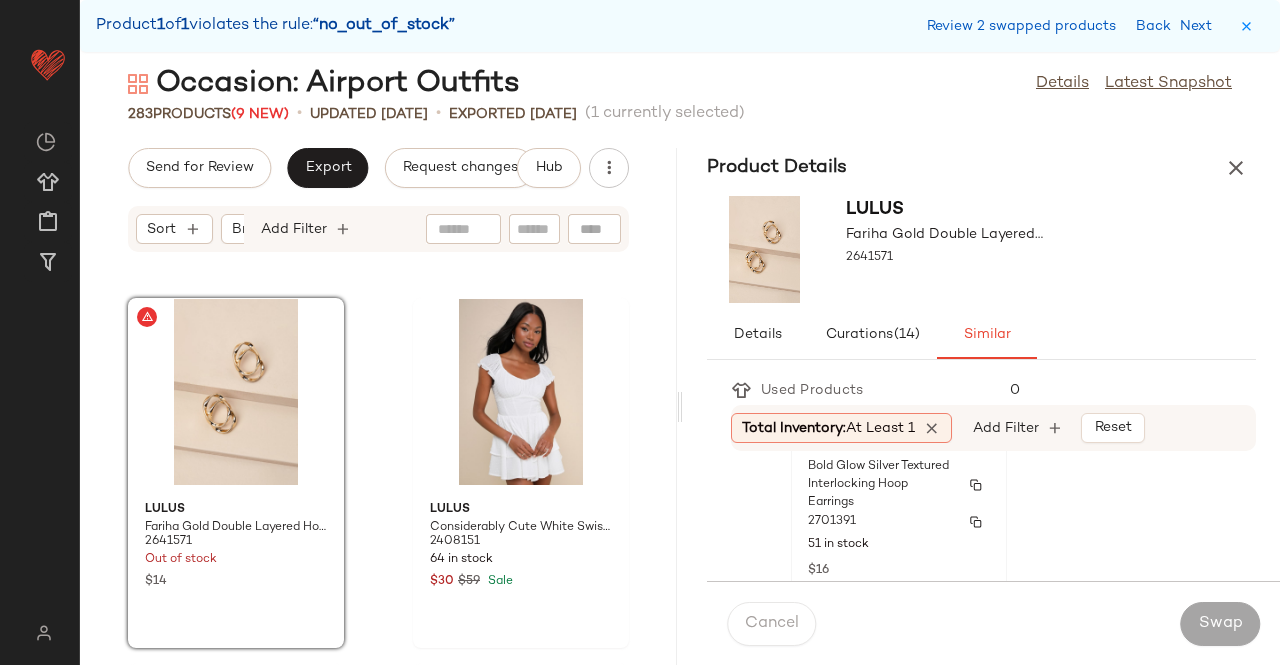 click on "2701391" at bounding box center [899, 522] 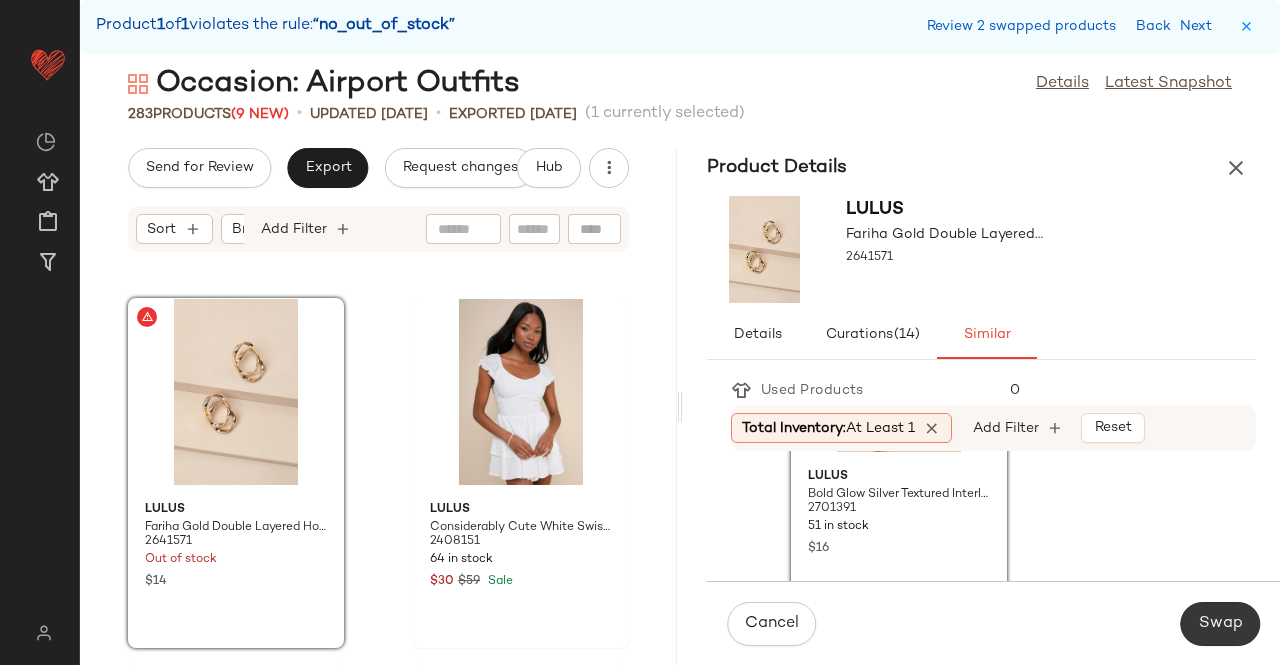 click on "Swap" at bounding box center (1220, 624) 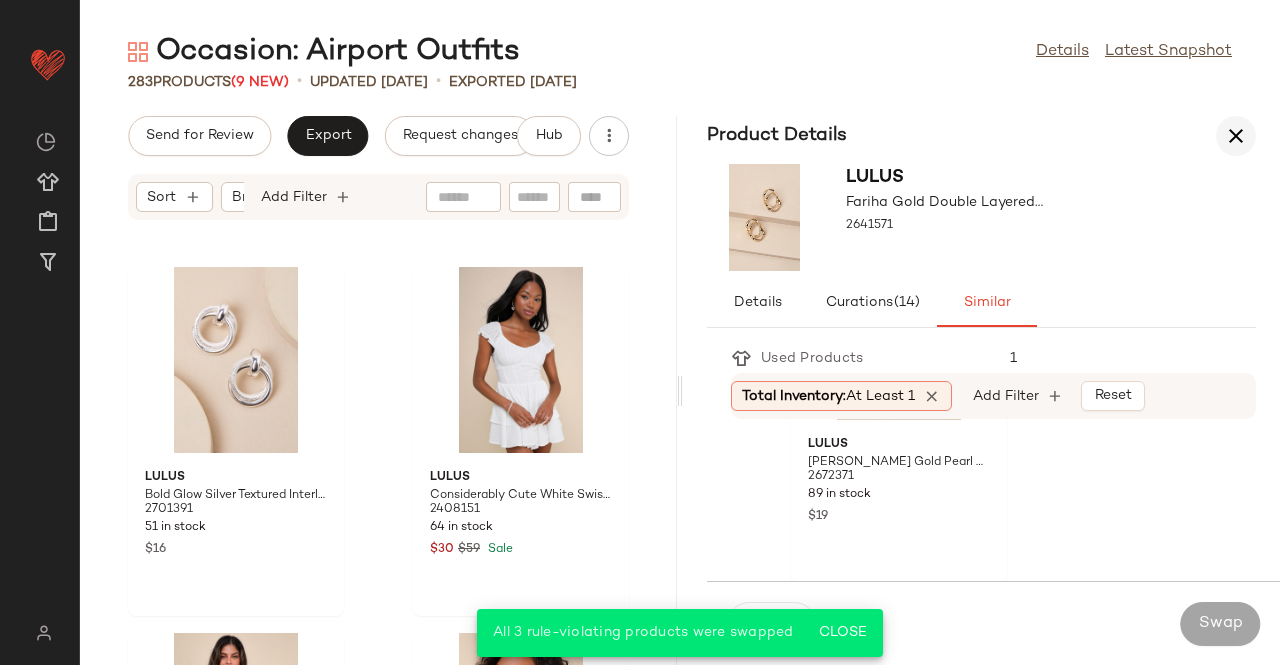 click at bounding box center [1236, 136] 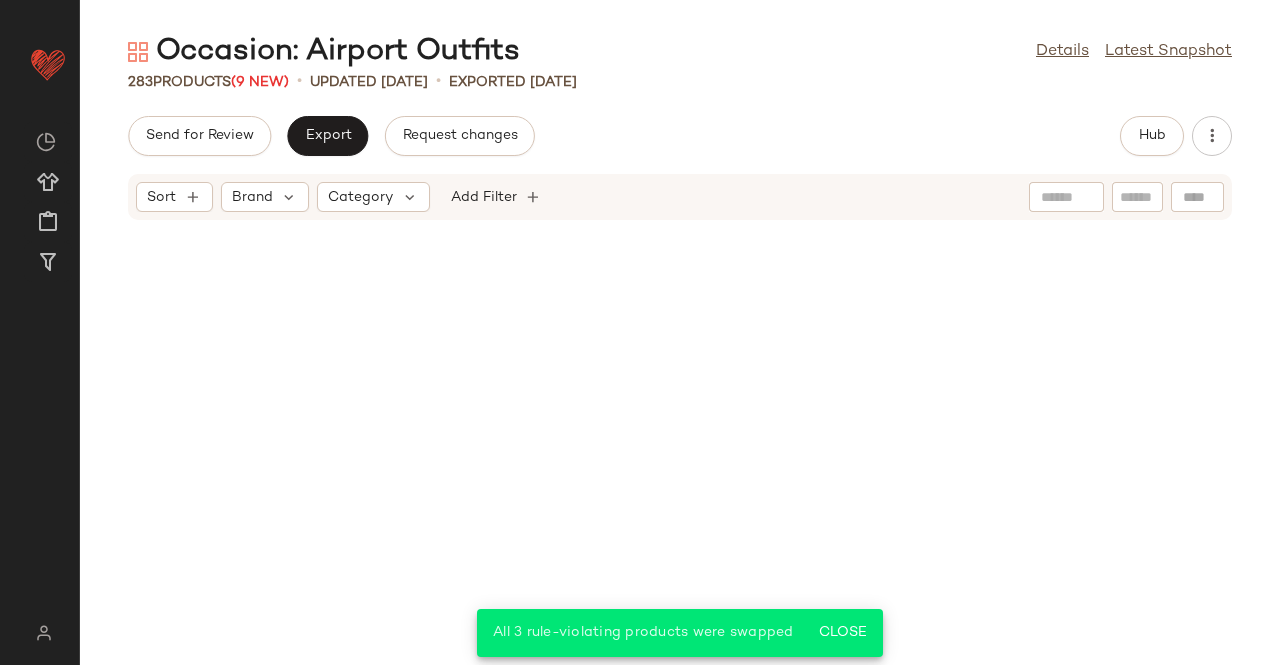 scroll, scrollTop: 17568, scrollLeft: 0, axis: vertical 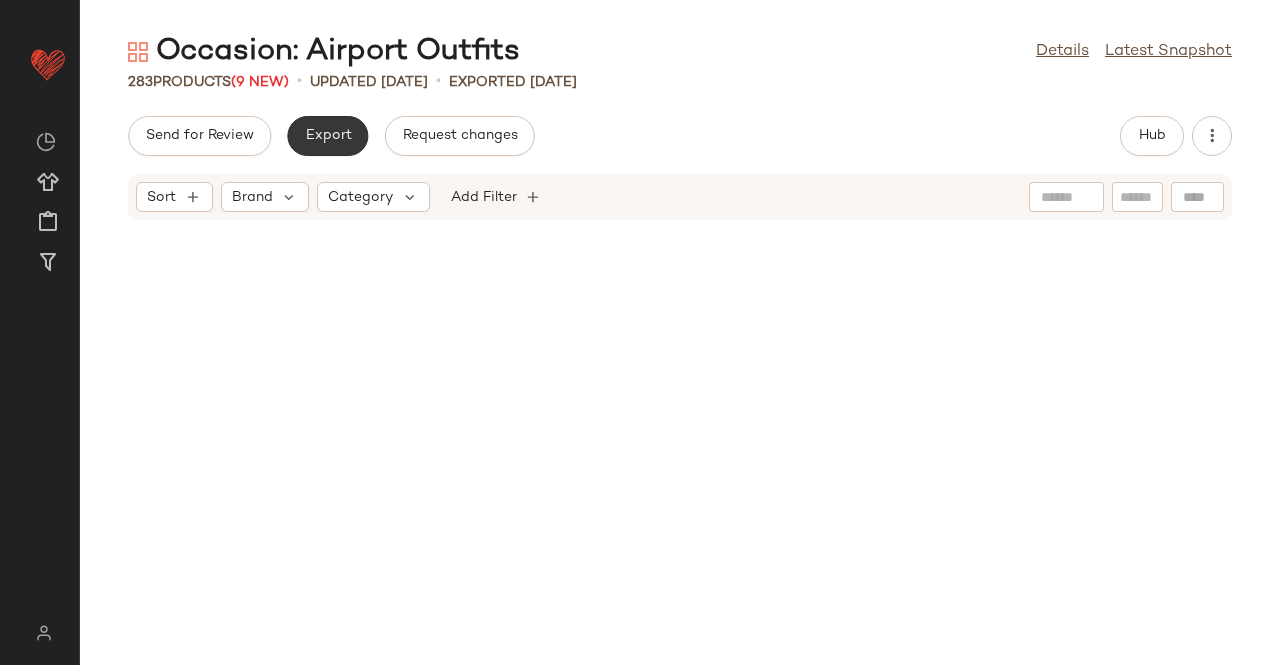 click on "Export" 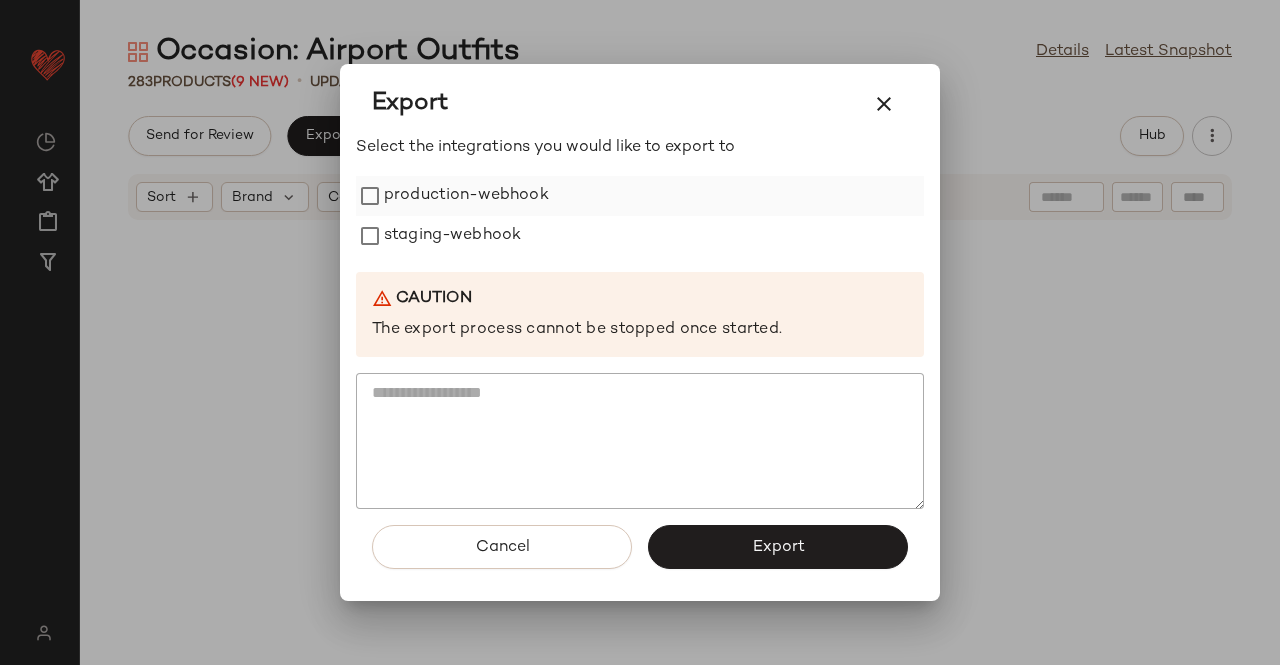 click on "production-webhook" at bounding box center [466, 196] 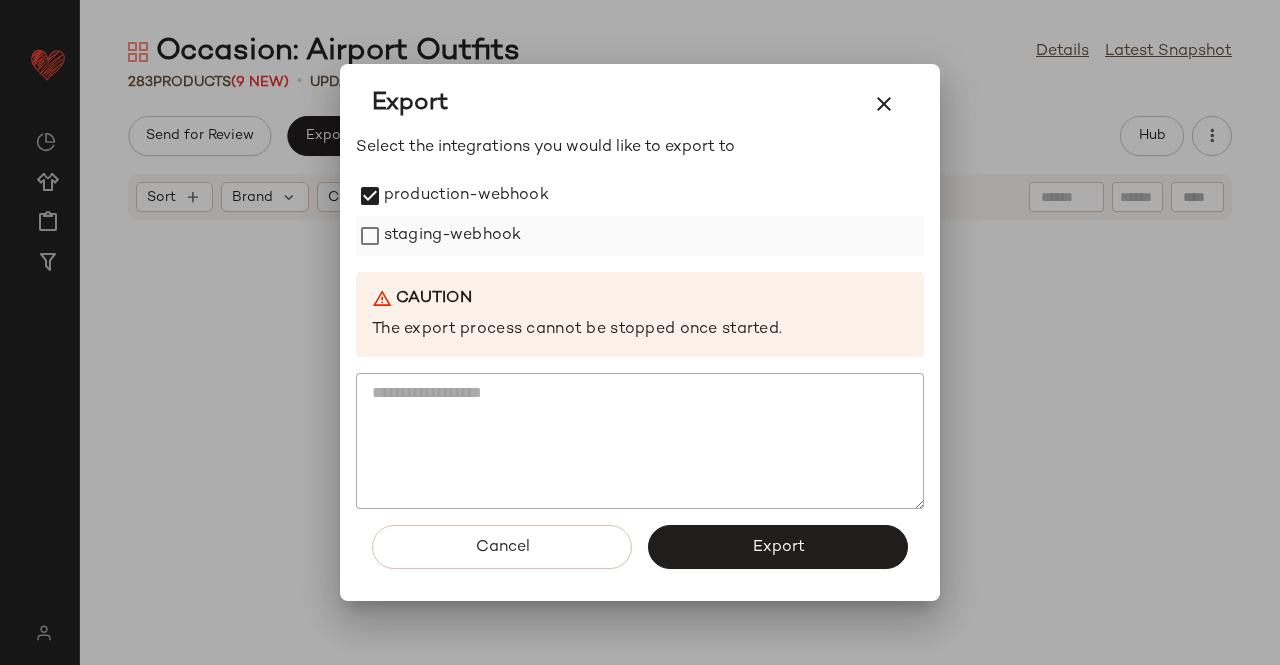 drag, startPoint x: 453, startPoint y: 228, endPoint x: 463, endPoint y: 235, distance: 12.206555 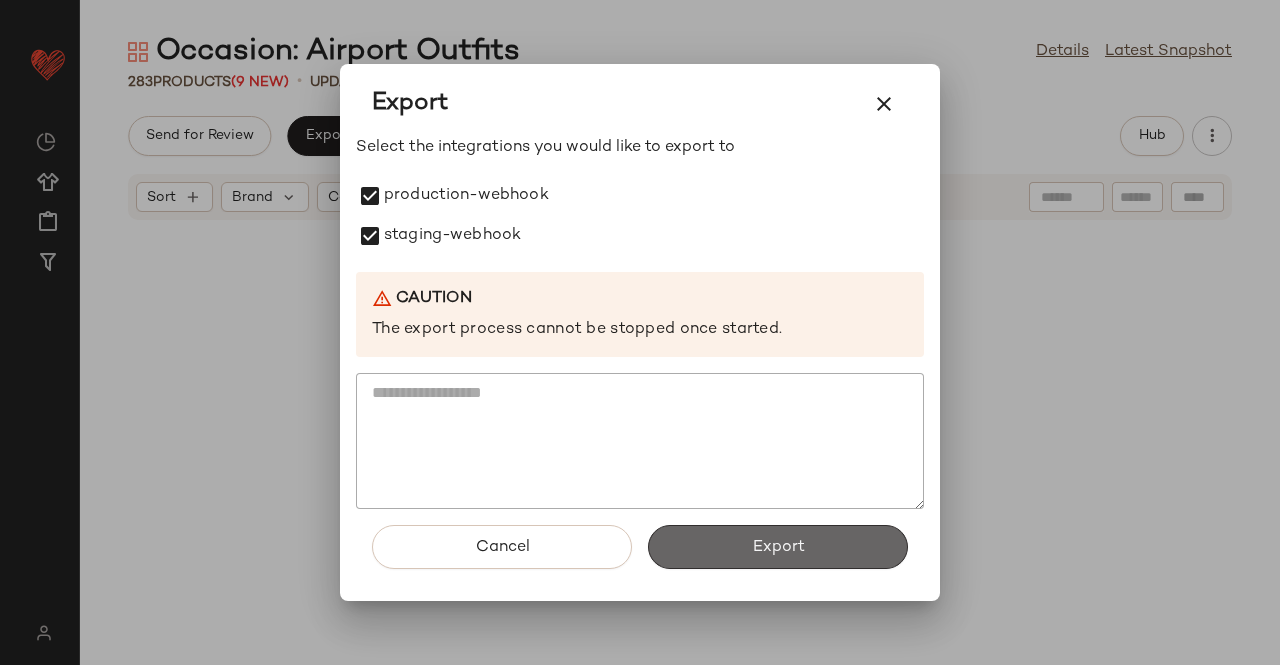click on "Export" 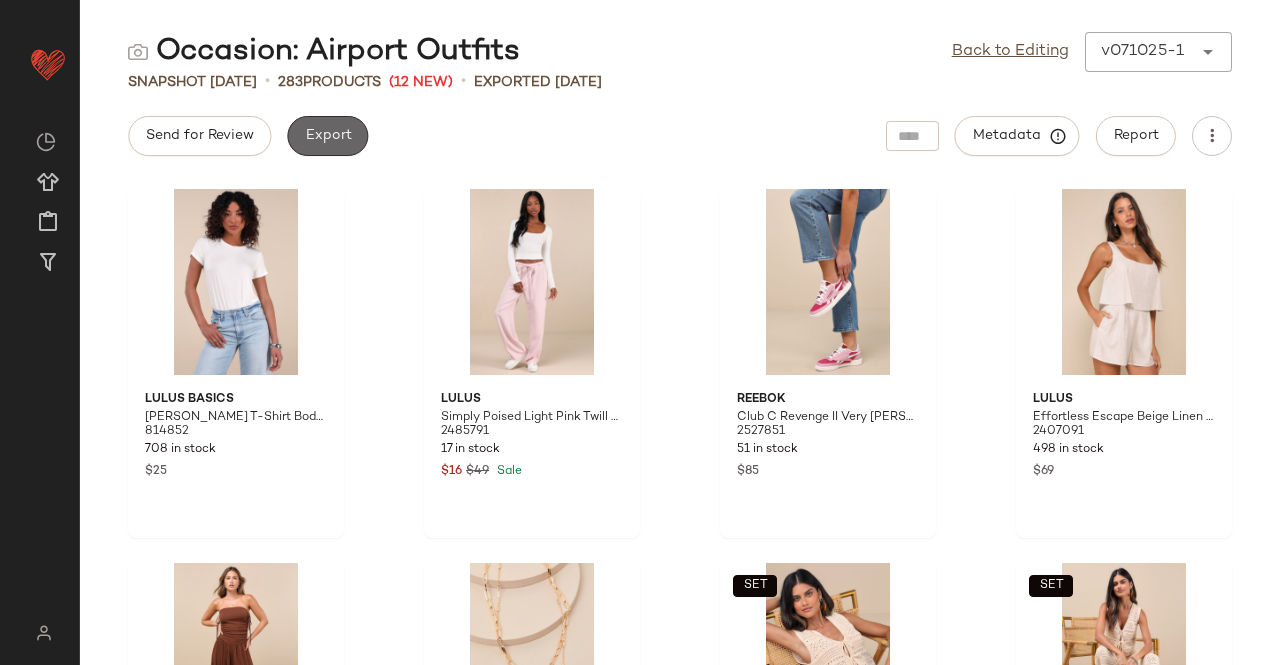 click on "Export" 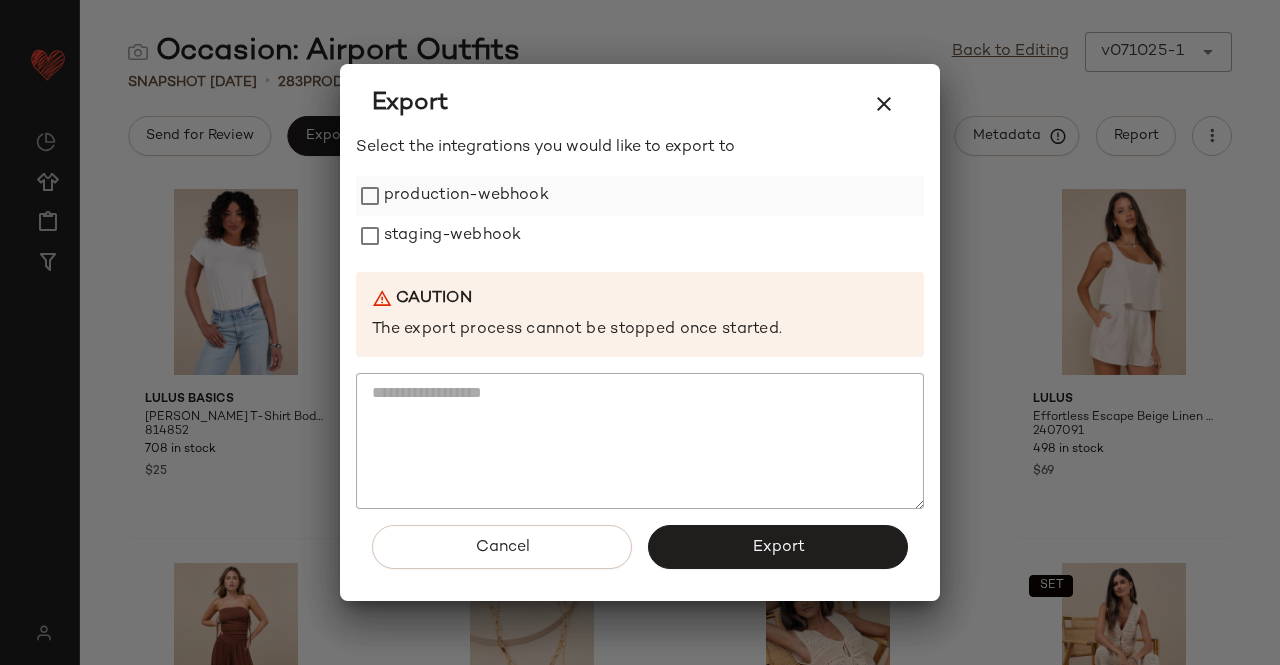 click on "production-webhook" at bounding box center (466, 196) 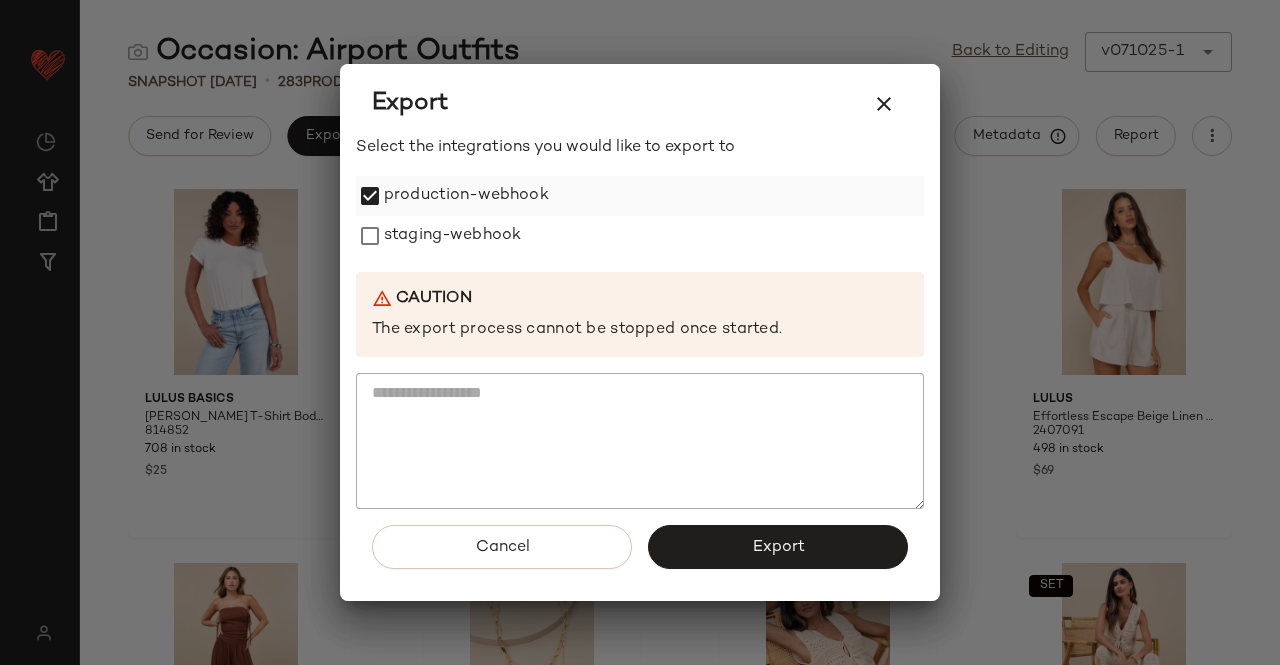click on "production-webhook" at bounding box center [466, 196] 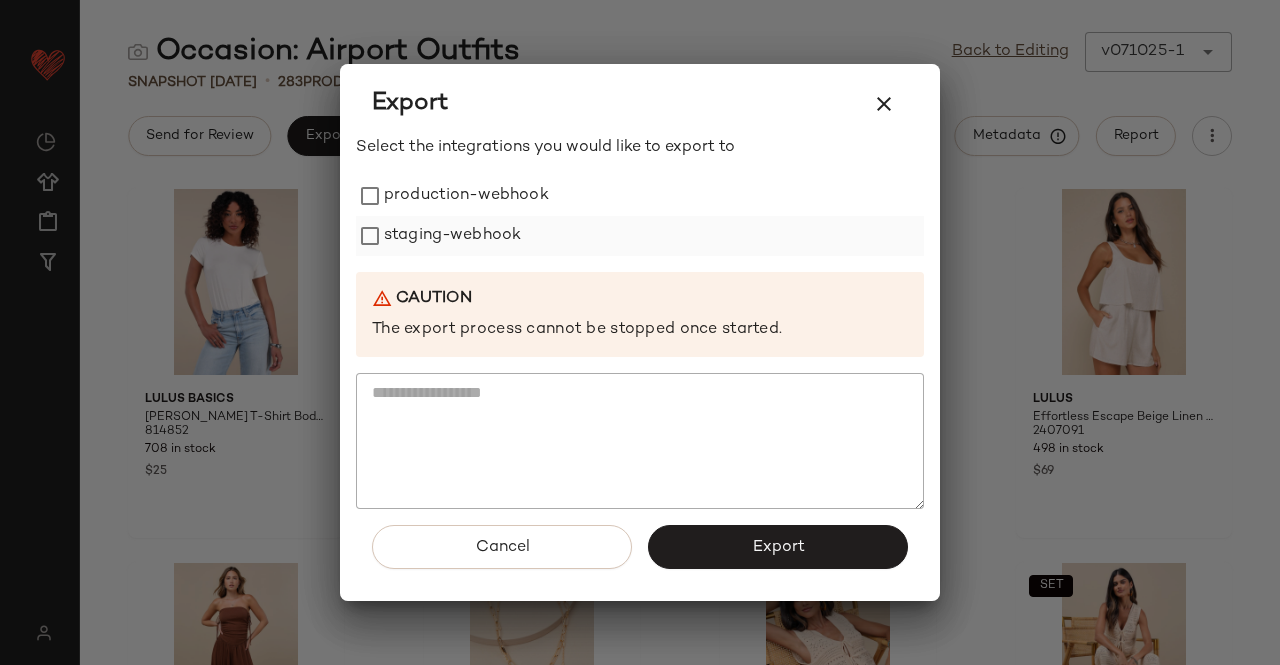 click on "staging-webhook" at bounding box center (452, 236) 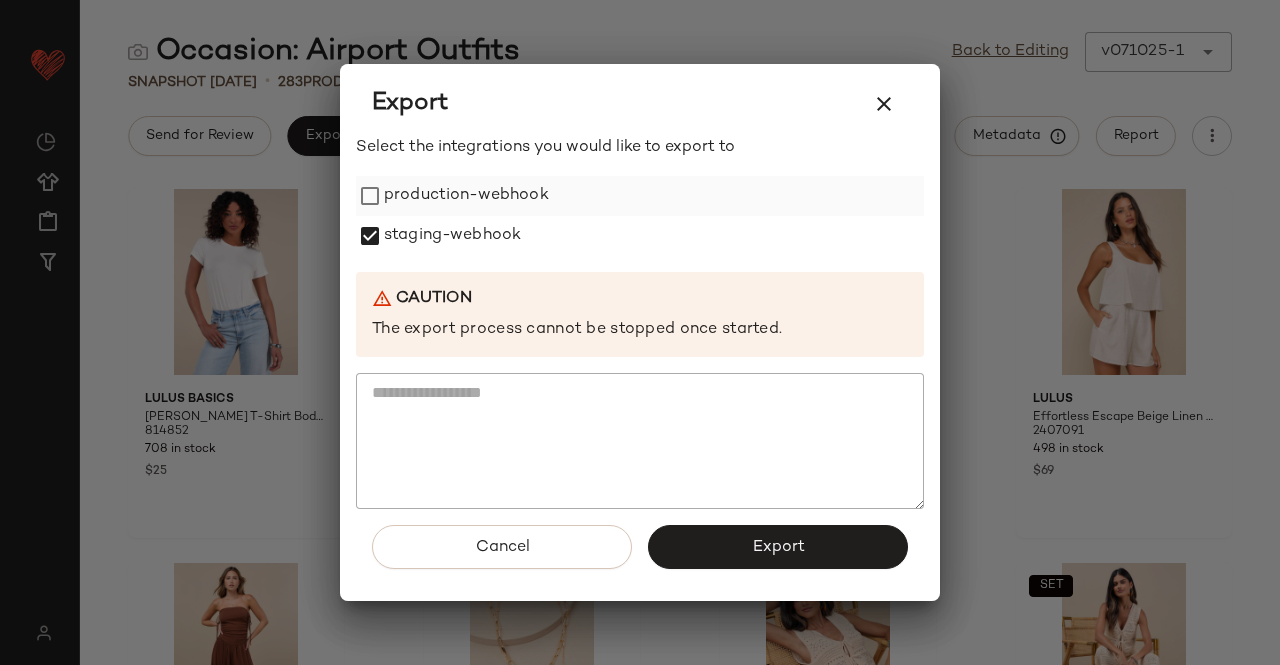 click on "production-webhook" at bounding box center [466, 196] 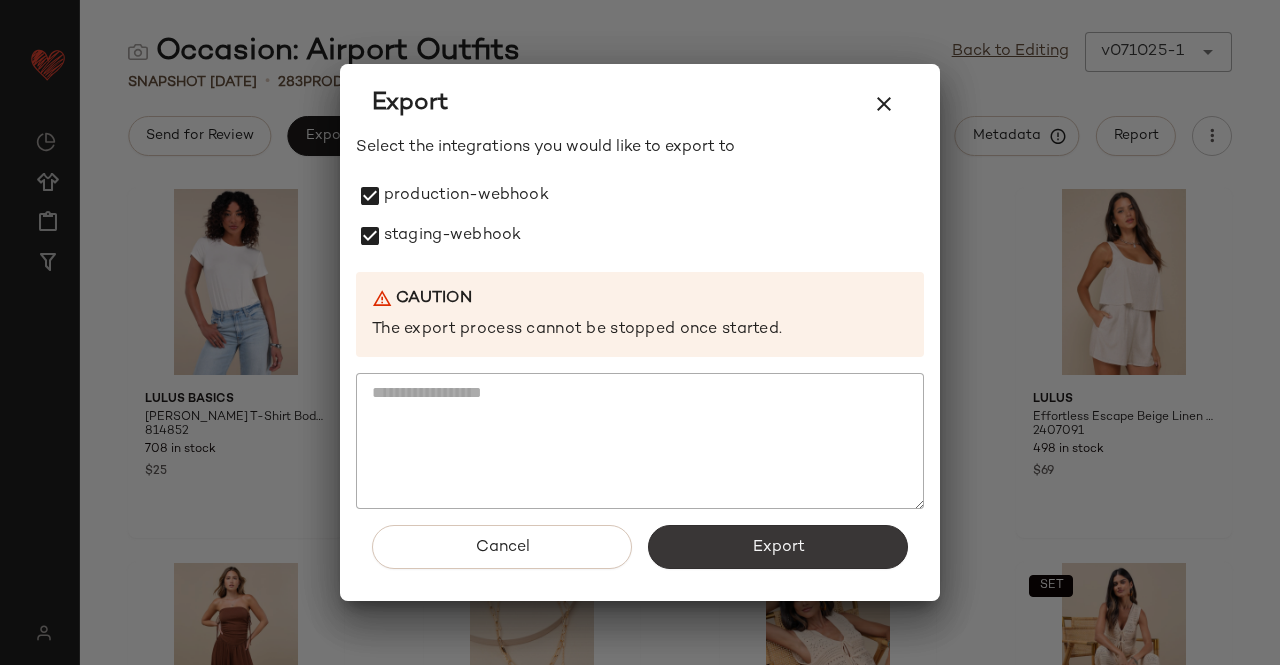click on "Export" 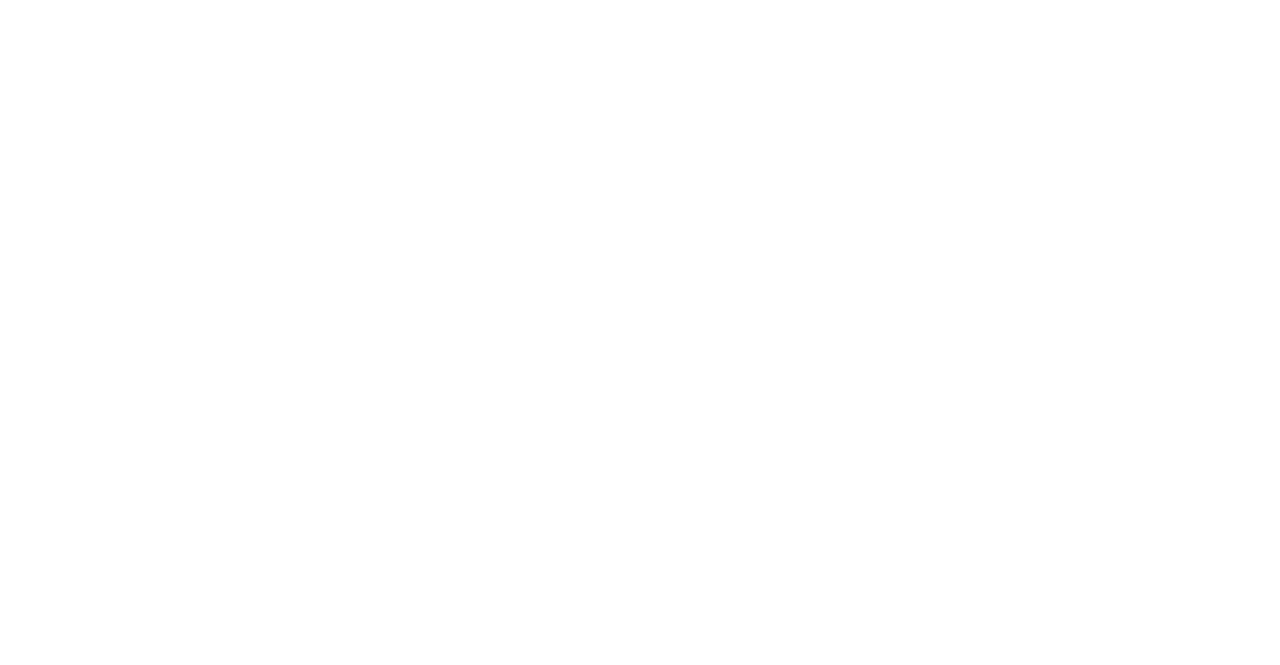scroll, scrollTop: 0, scrollLeft: 0, axis: both 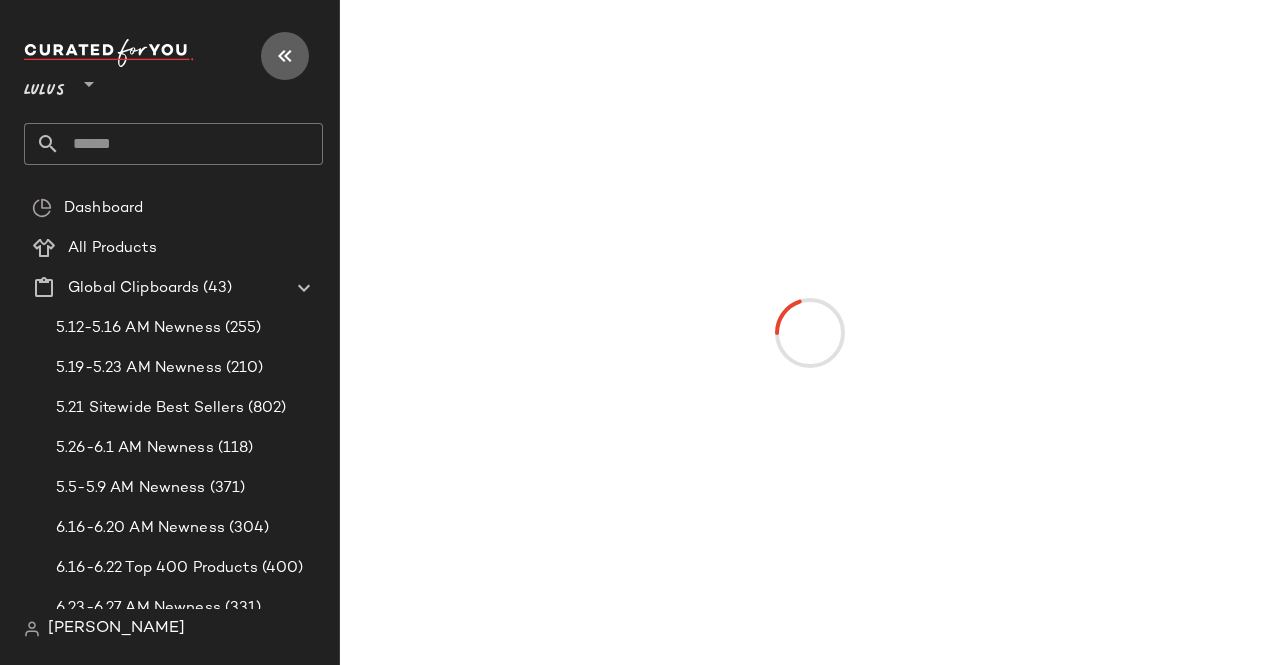 click at bounding box center (285, 56) 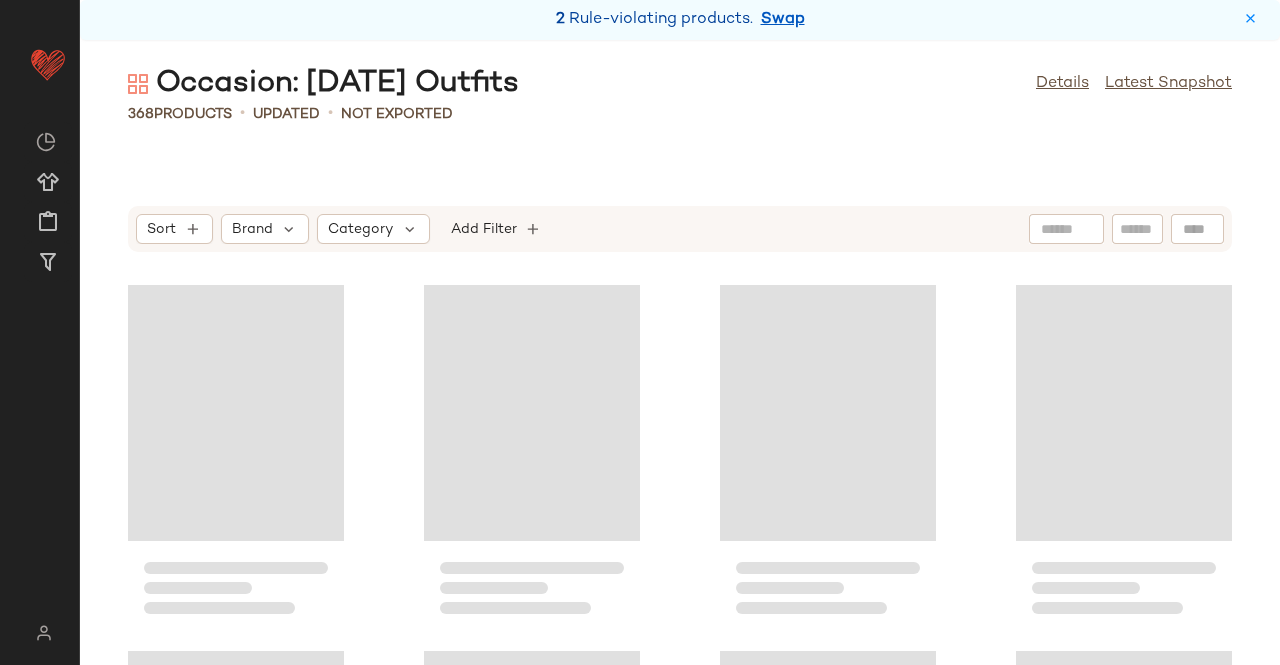 click on "Swap" at bounding box center [783, 20] 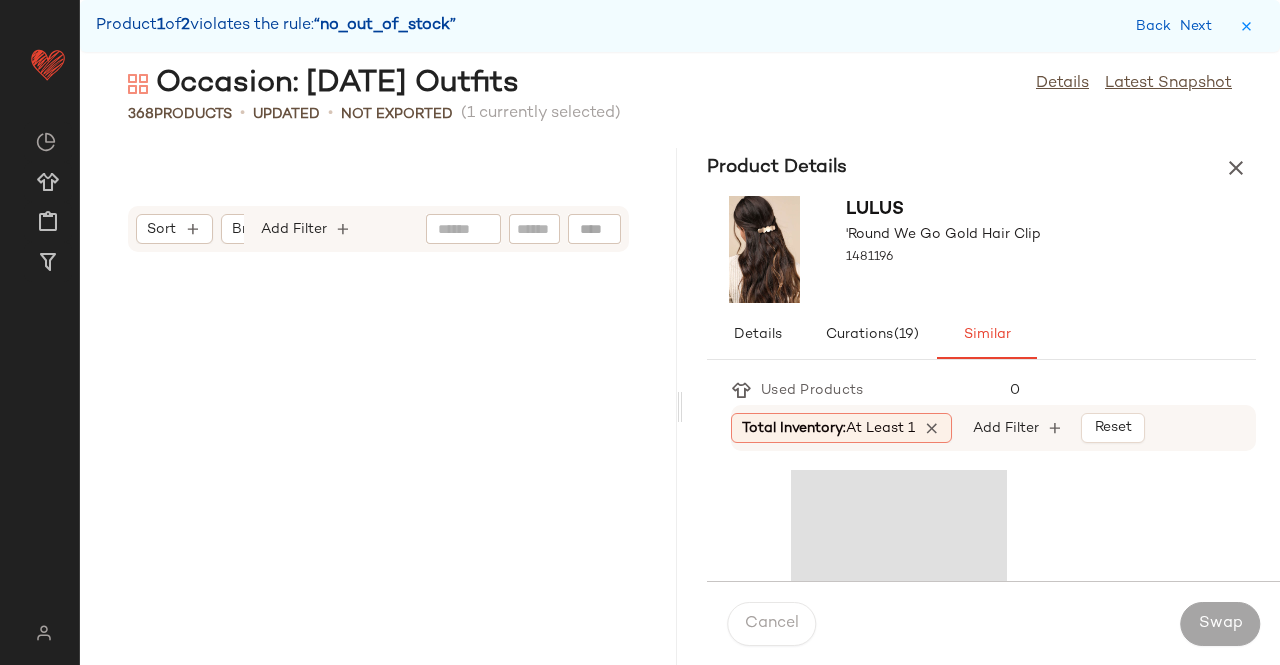 scroll, scrollTop: 43188, scrollLeft: 0, axis: vertical 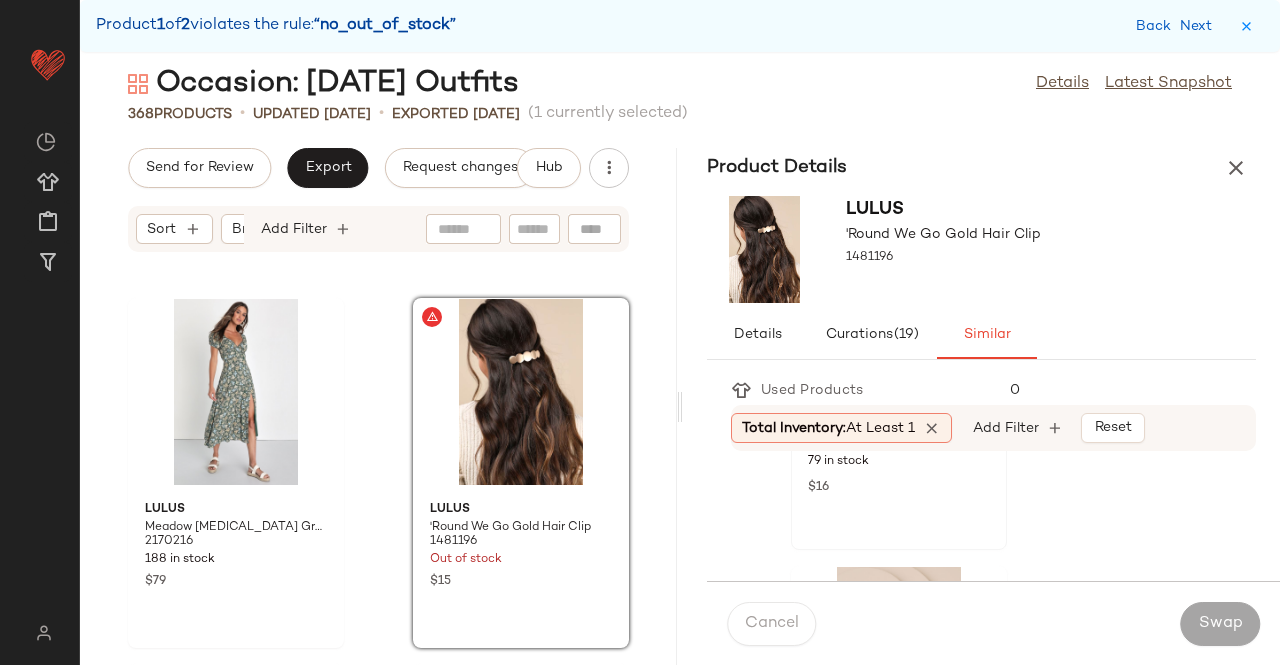click on "Lulus [PERSON_NAME] Gold Link Cuff Bracelet 2640311 79 in stock $16" 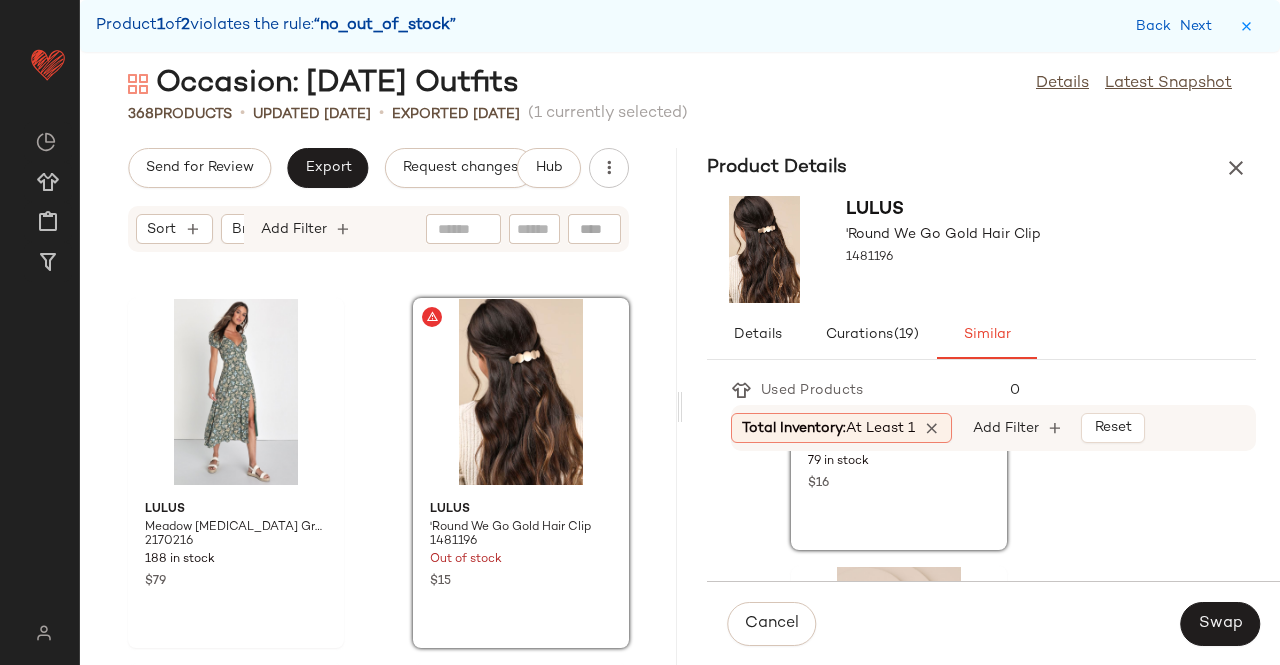 scroll, scrollTop: 3909, scrollLeft: 0, axis: vertical 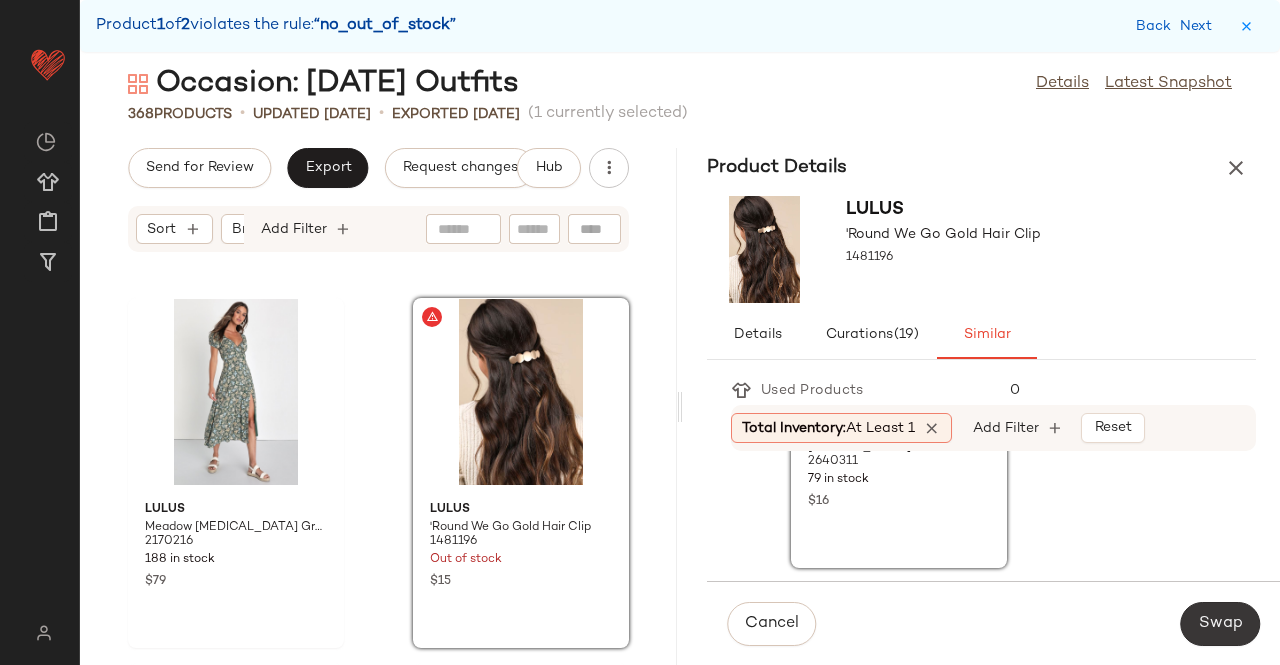 click on "Swap" at bounding box center [1220, 624] 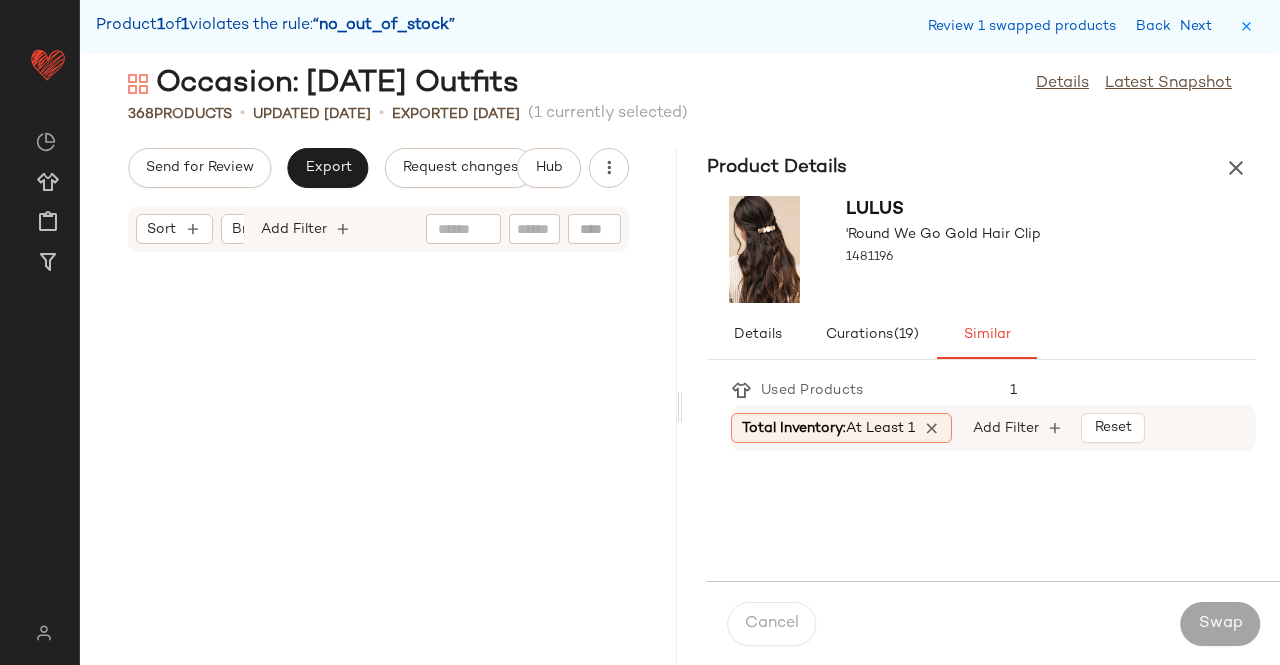 scroll, scrollTop: 48678, scrollLeft: 0, axis: vertical 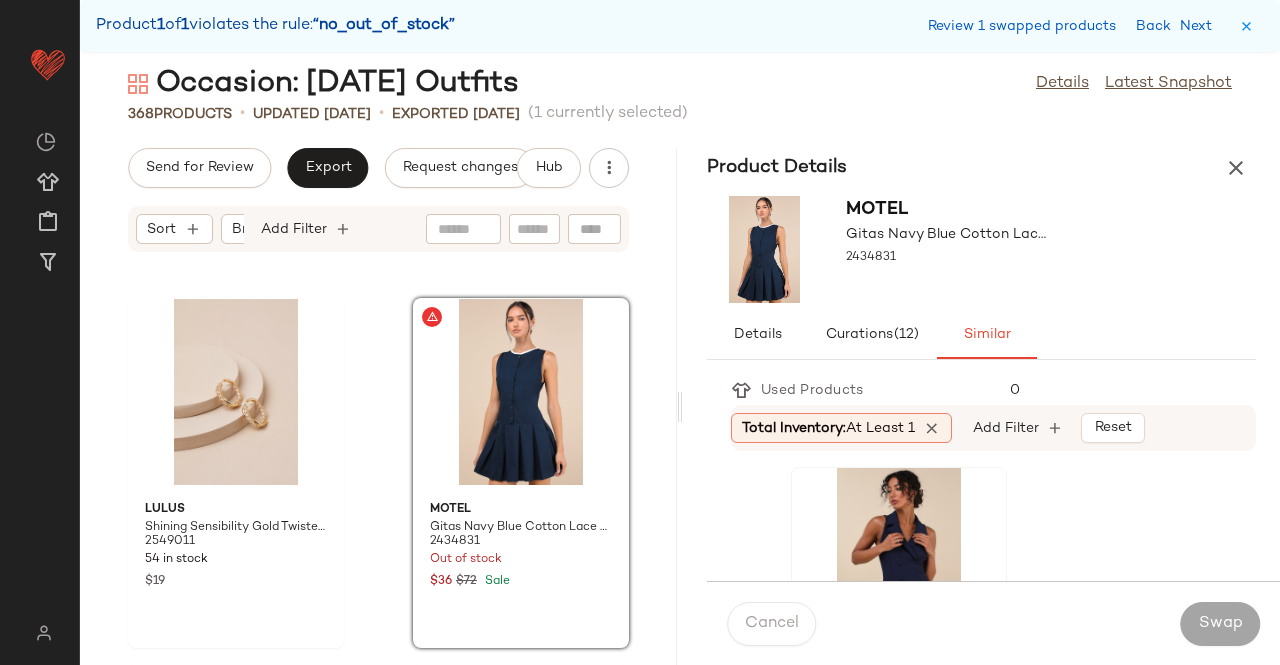 click 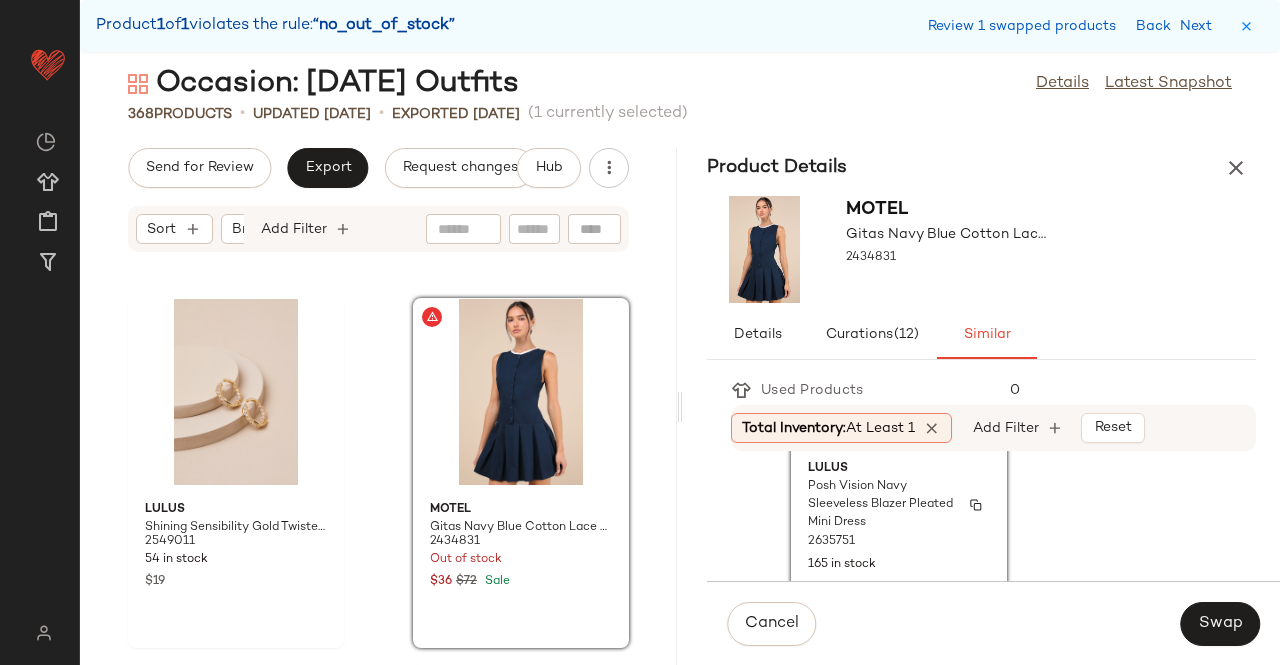 scroll, scrollTop: 200, scrollLeft: 0, axis: vertical 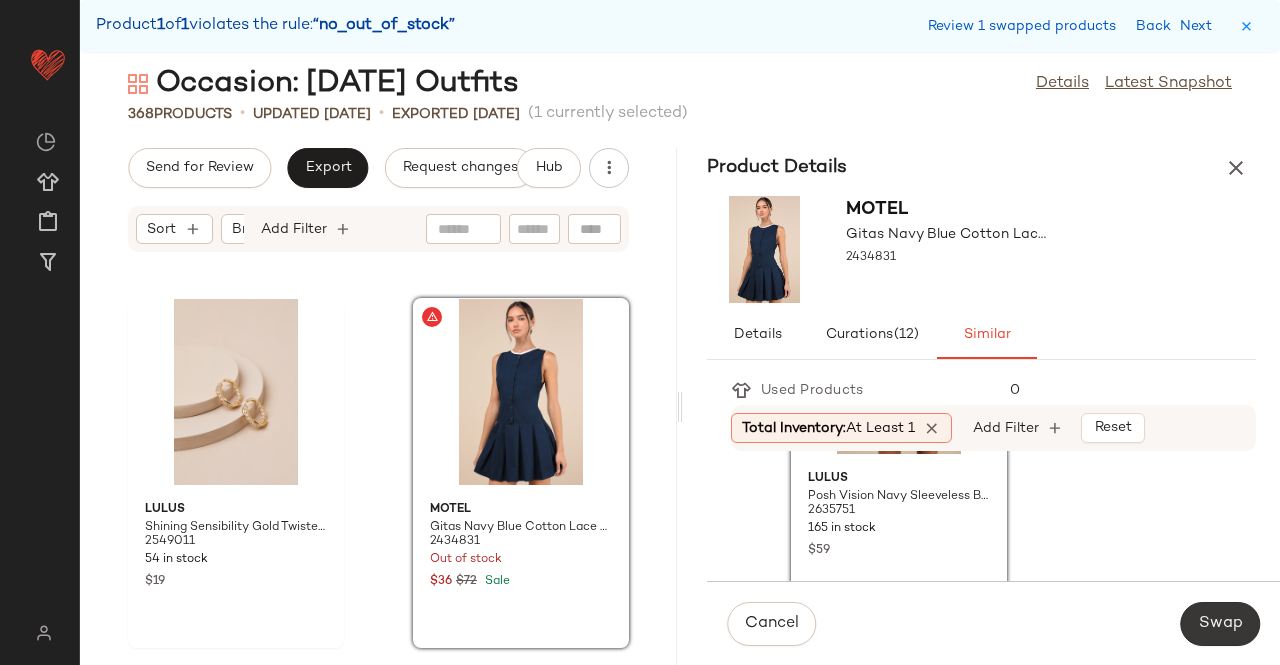 click on "Swap" 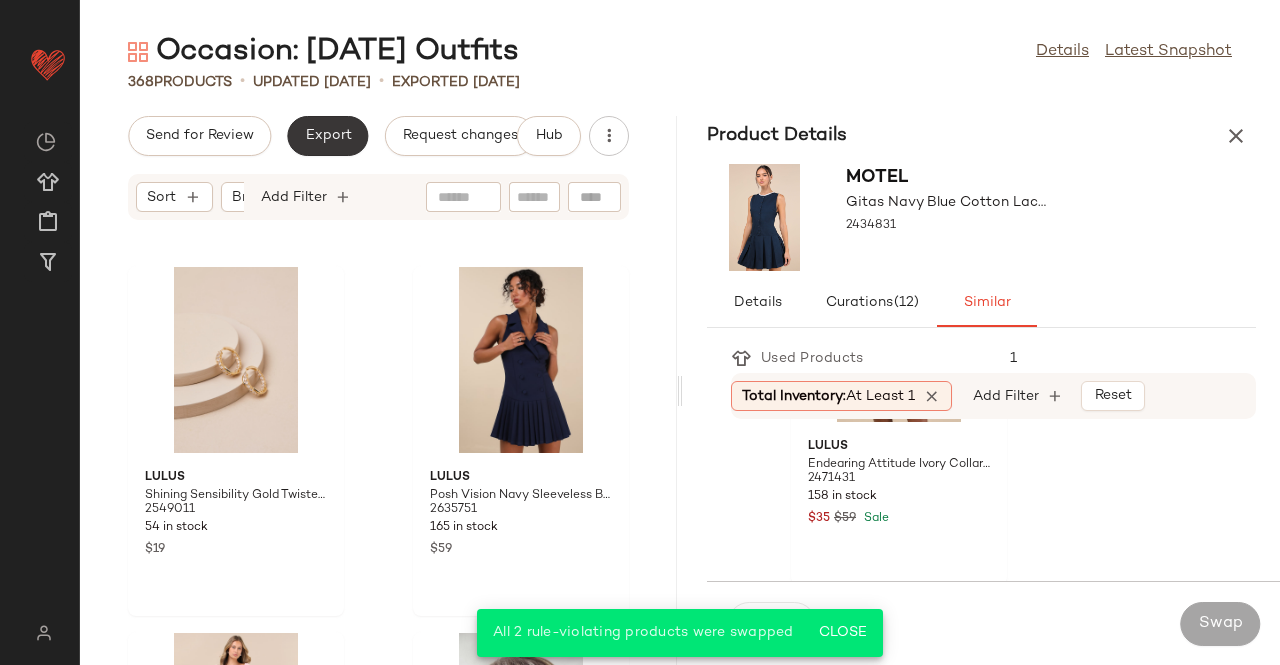 click on "Export" 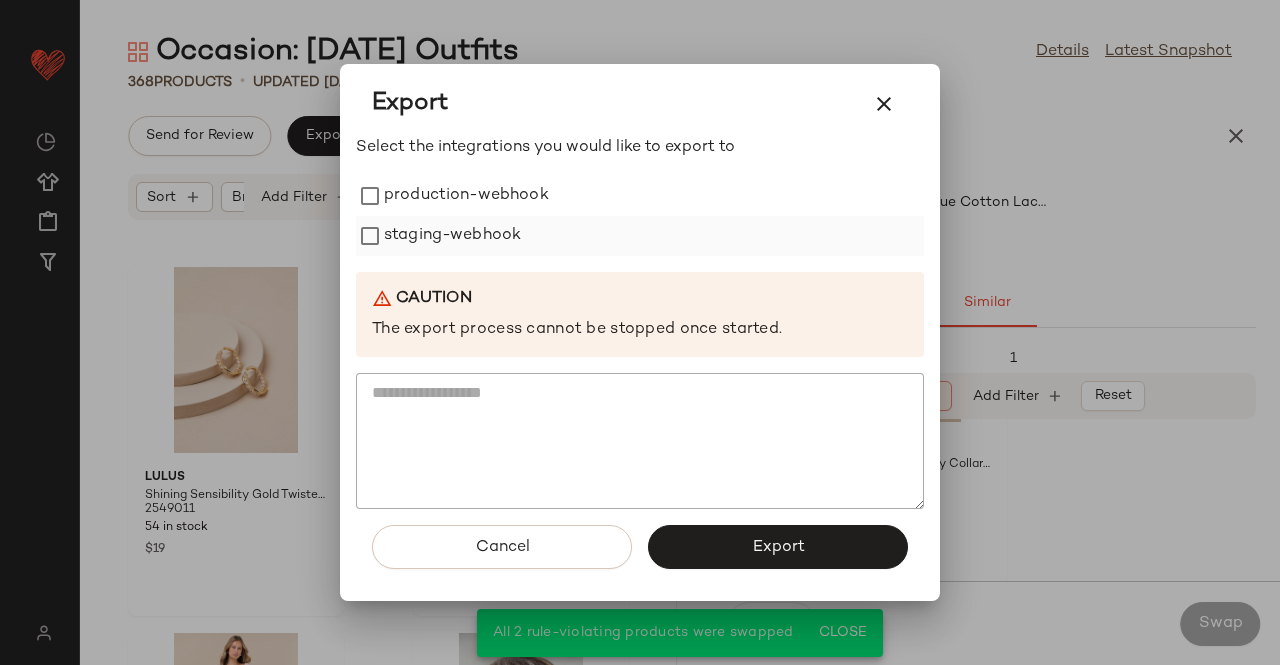 drag, startPoint x: 516, startPoint y: 195, endPoint x: 502, endPoint y: 241, distance: 48.08326 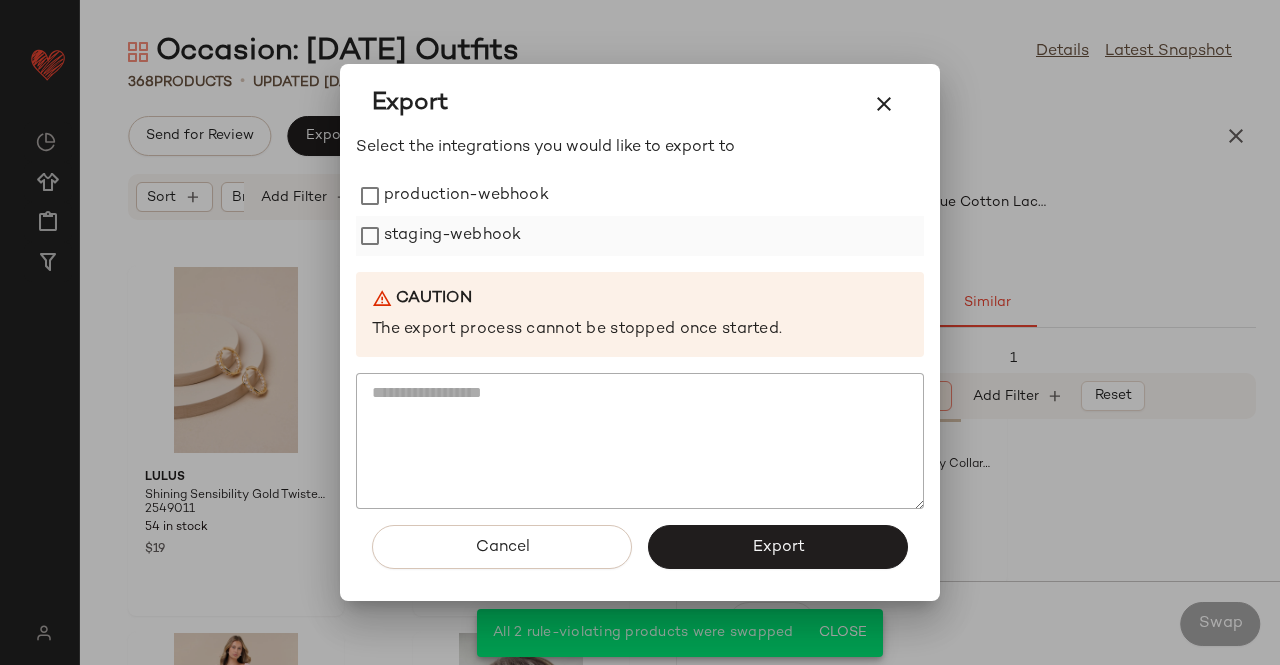 click on "production-webhook" at bounding box center [466, 196] 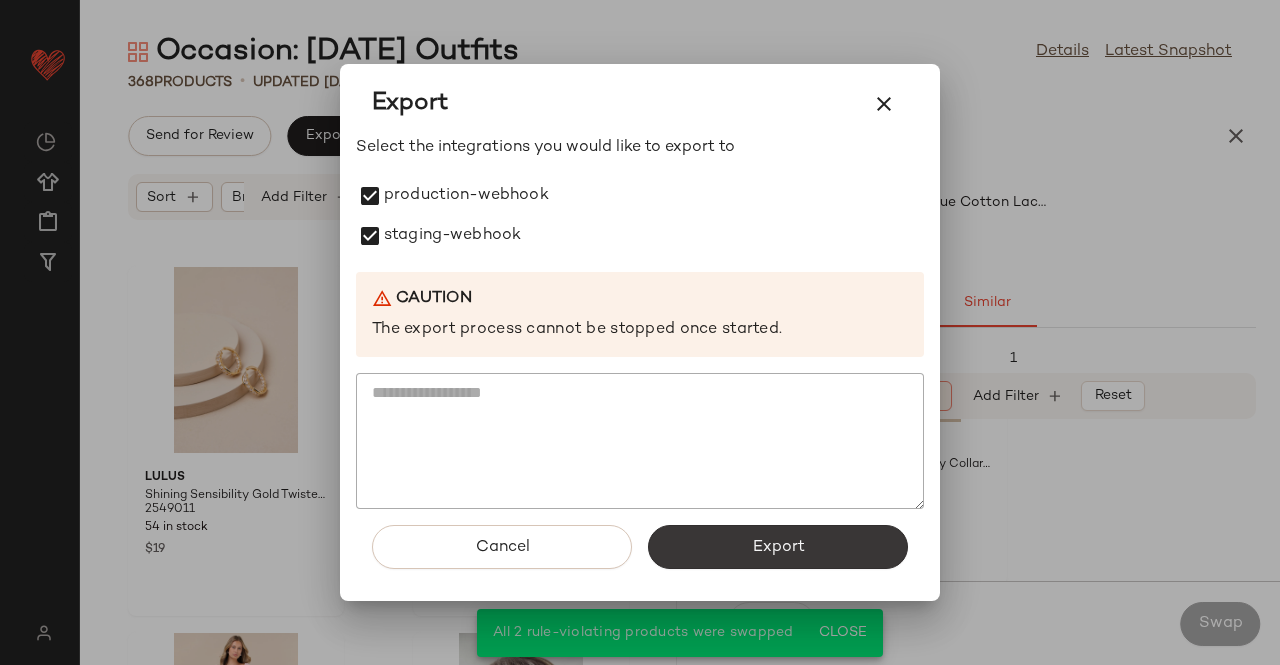 click on "Export" at bounding box center [778, 547] 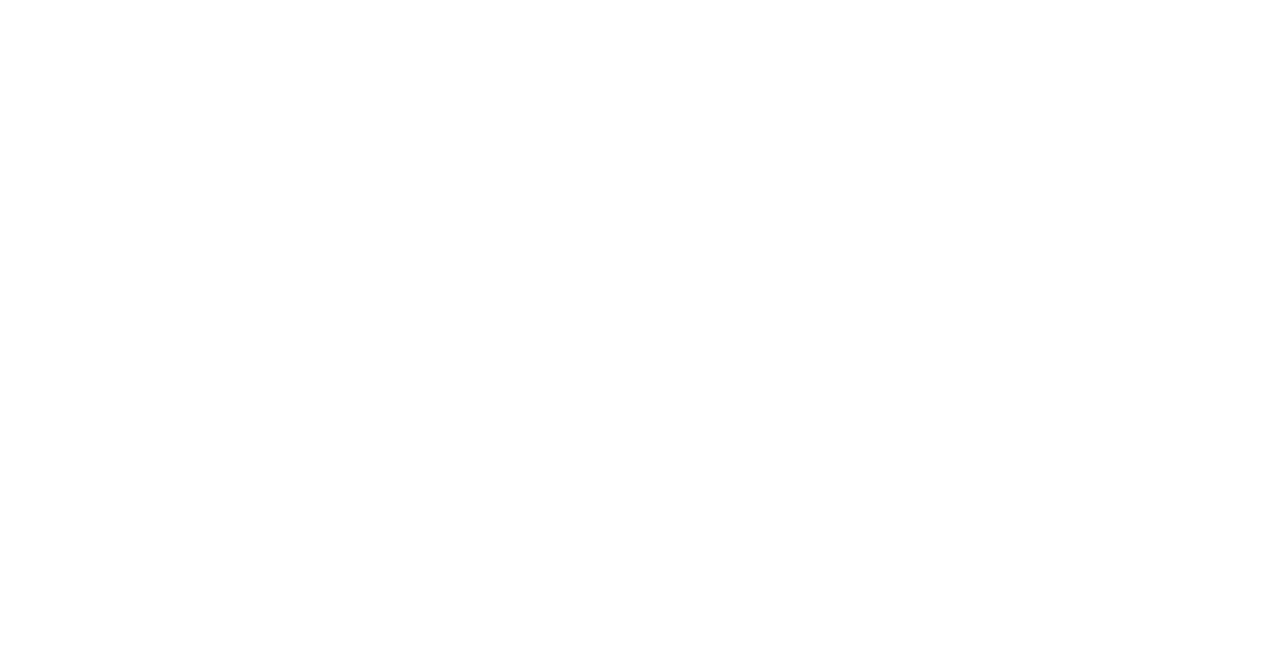 scroll, scrollTop: 0, scrollLeft: 0, axis: both 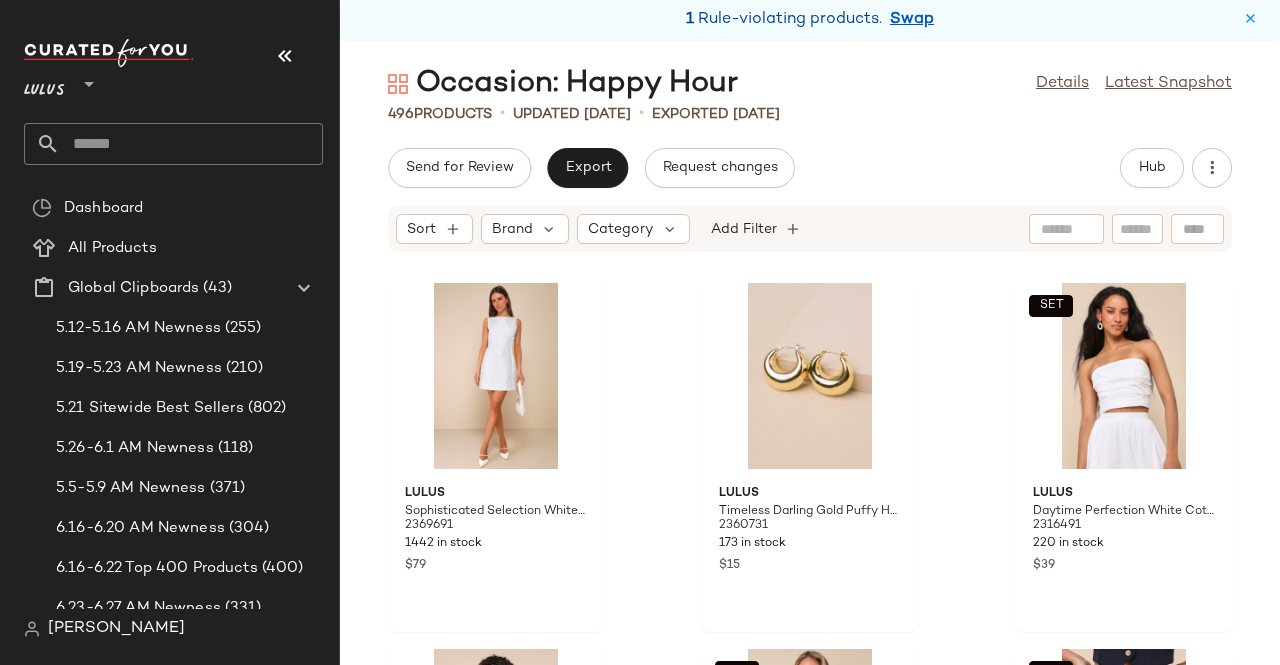 click at bounding box center (285, 56) 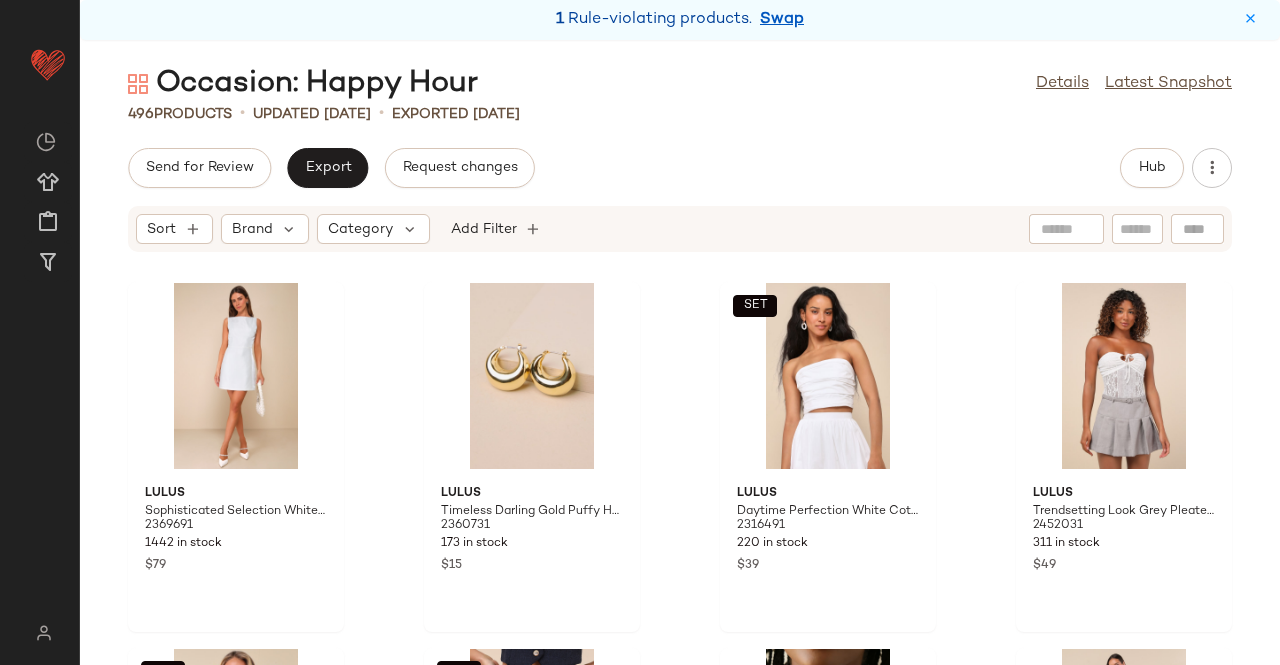 click on "Swap" at bounding box center [782, 20] 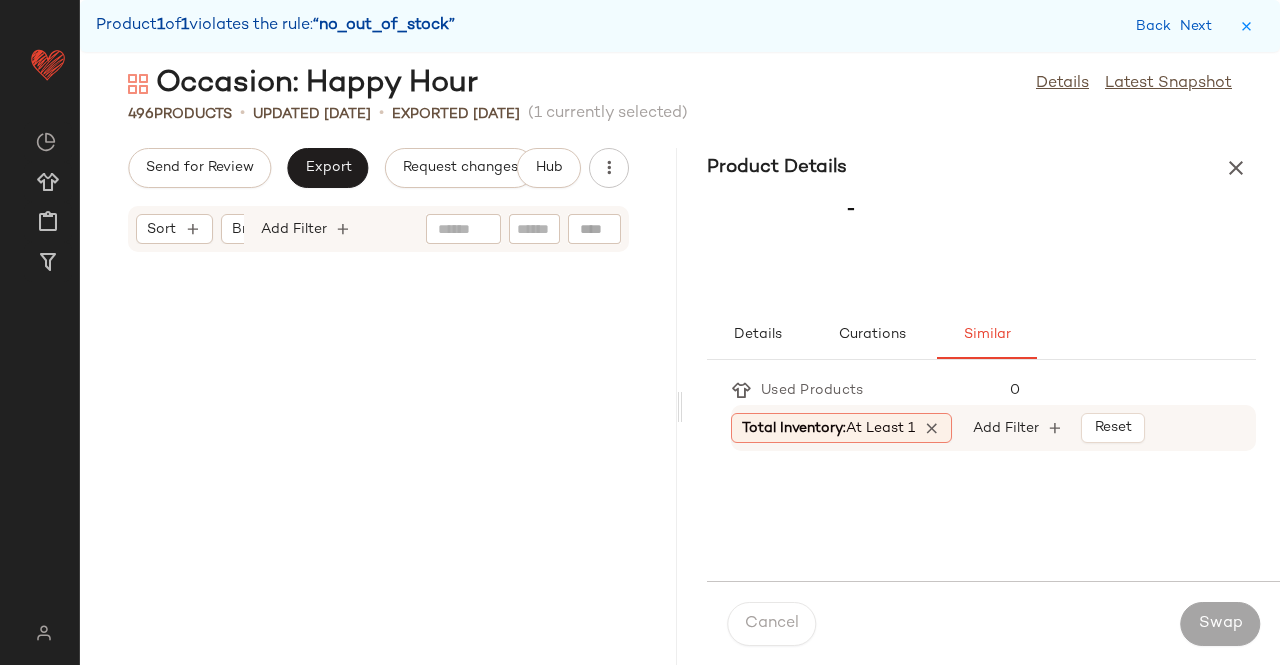 scroll, scrollTop: 77958, scrollLeft: 0, axis: vertical 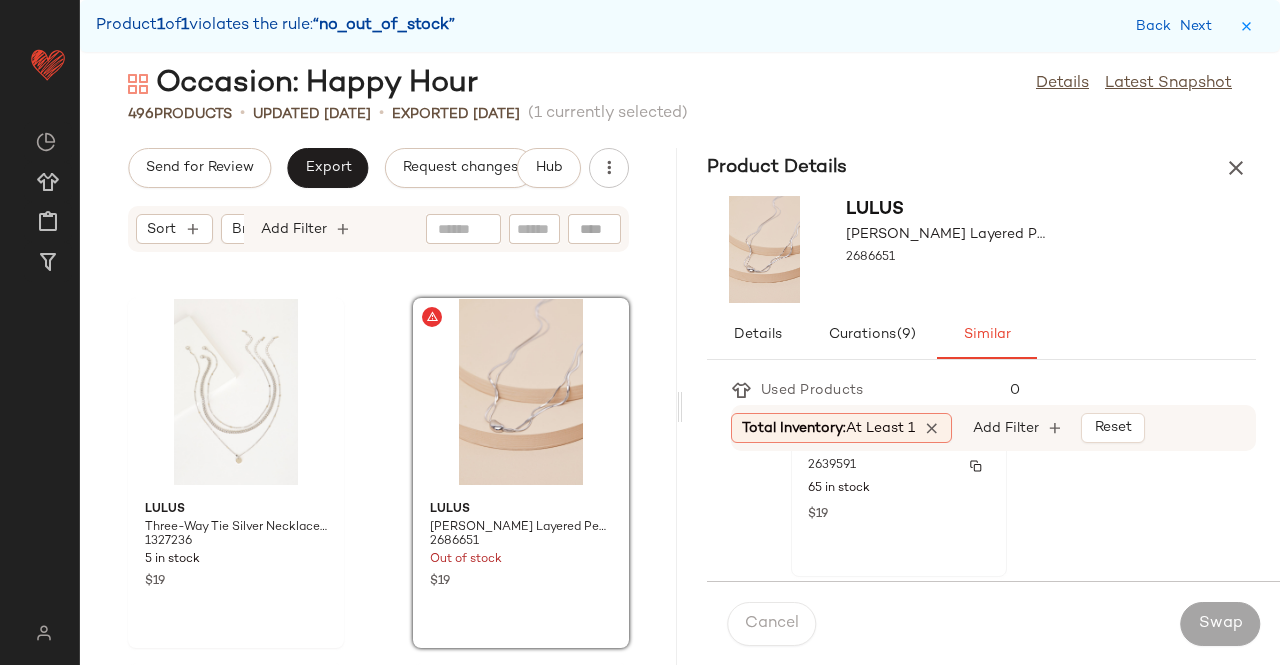 click on "65 in stock" at bounding box center [899, 489] 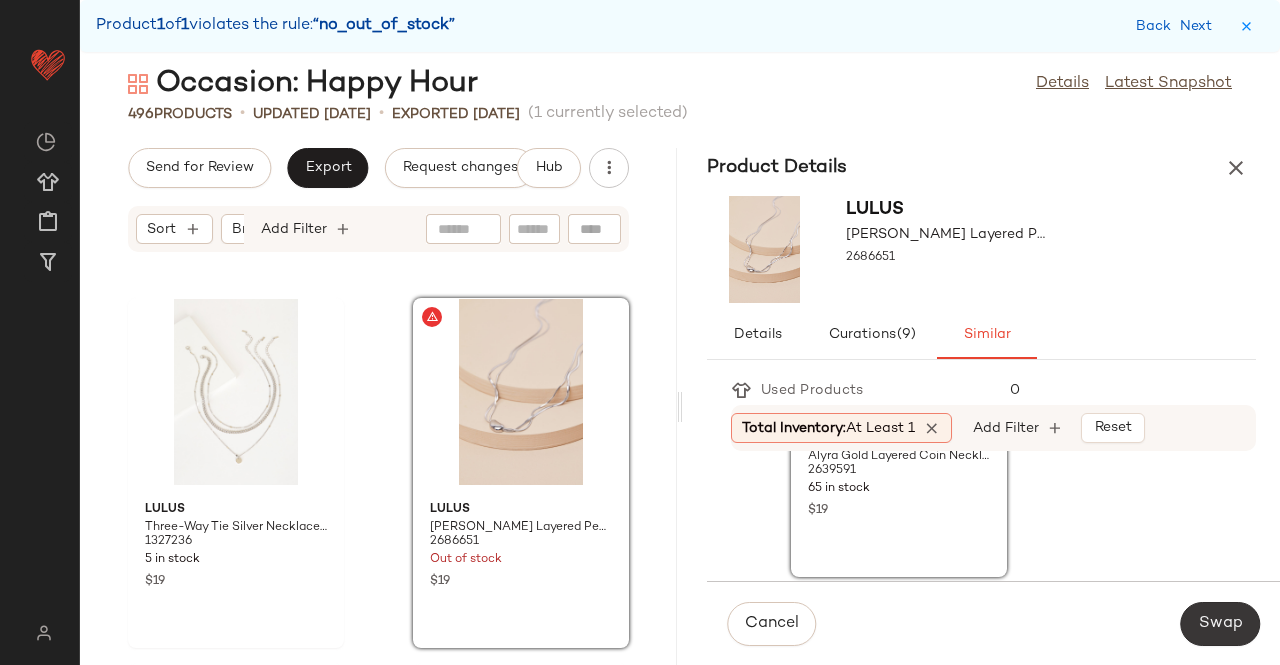 click on "Swap" 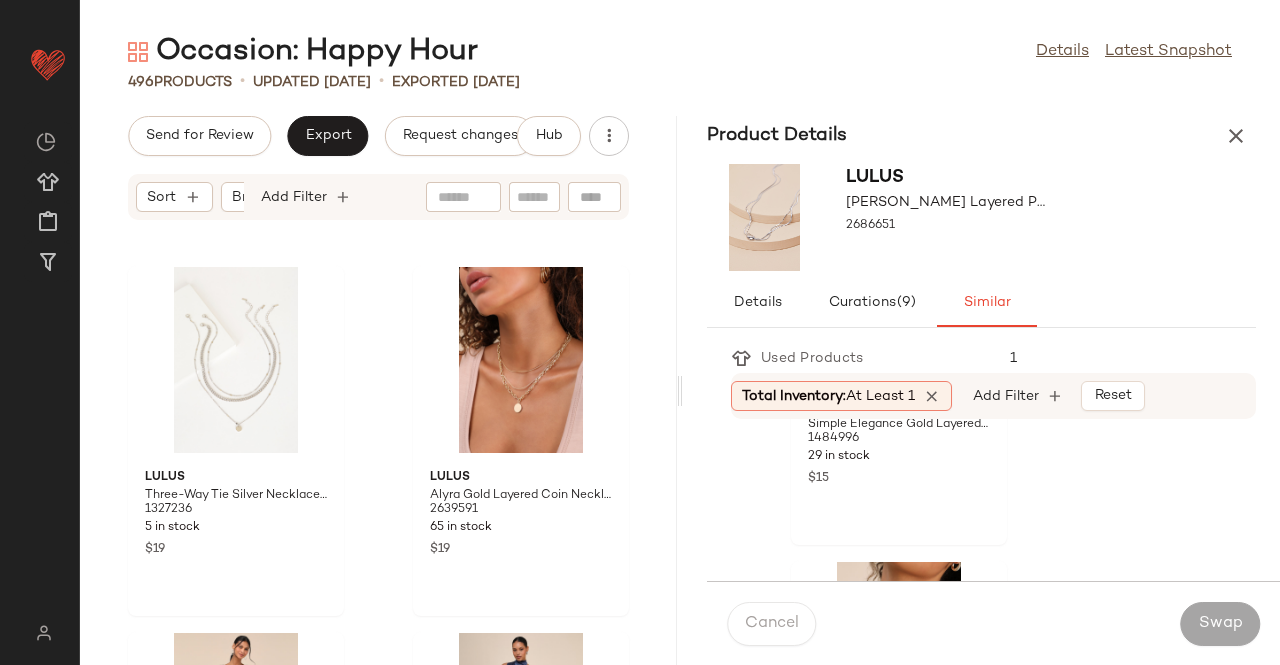 drag, startPoint x: 288, startPoint y: 145, endPoint x: 314, endPoint y: 160, distance: 30.016663 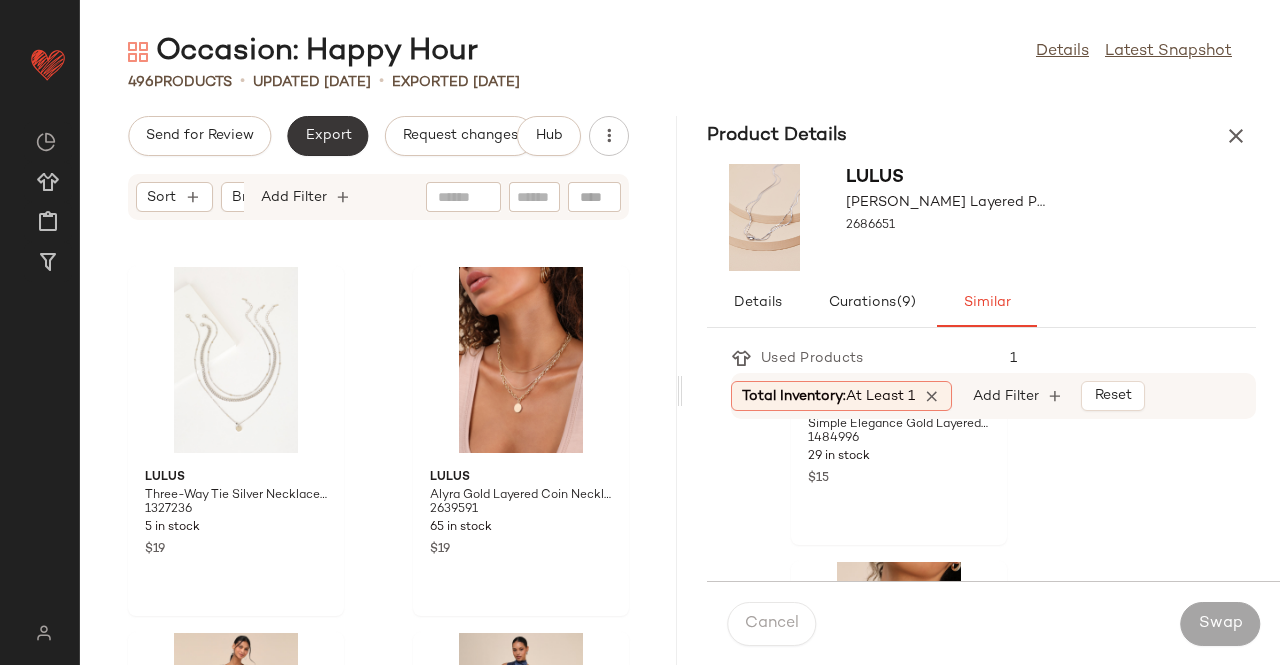 drag, startPoint x: 302, startPoint y: 143, endPoint x: 312, endPoint y: 145, distance: 10.198039 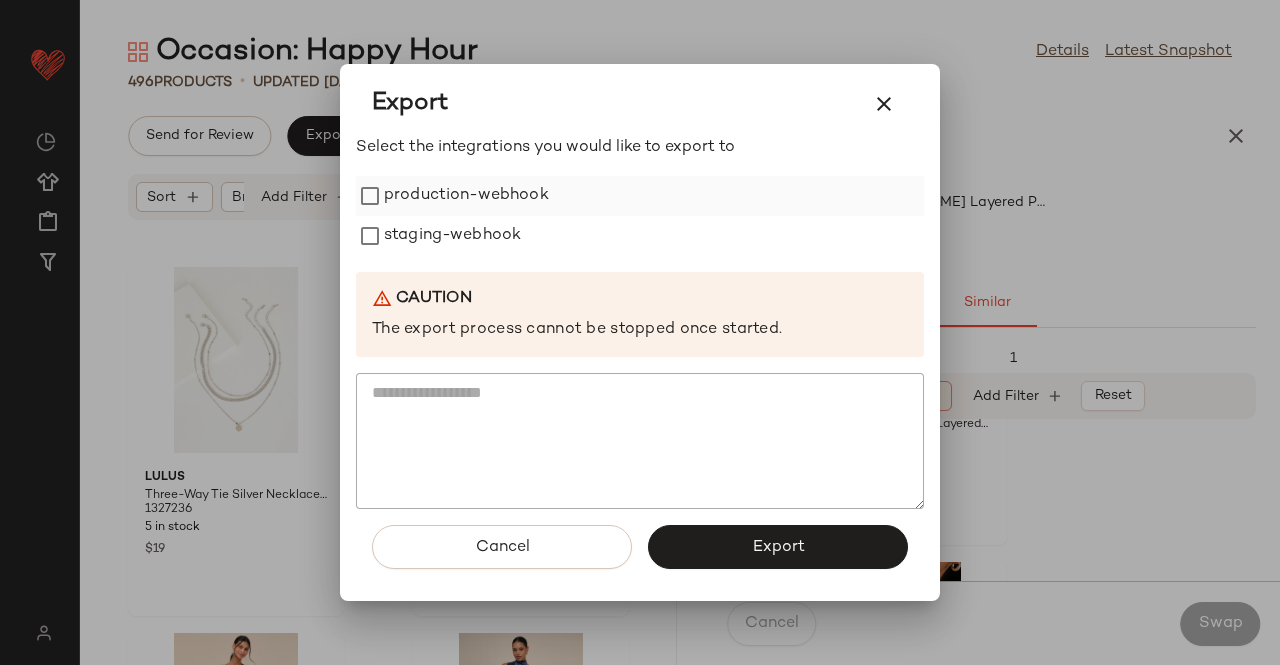 drag, startPoint x: 414, startPoint y: 187, endPoint x: 410, endPoint y: 213, distance: 26.305893 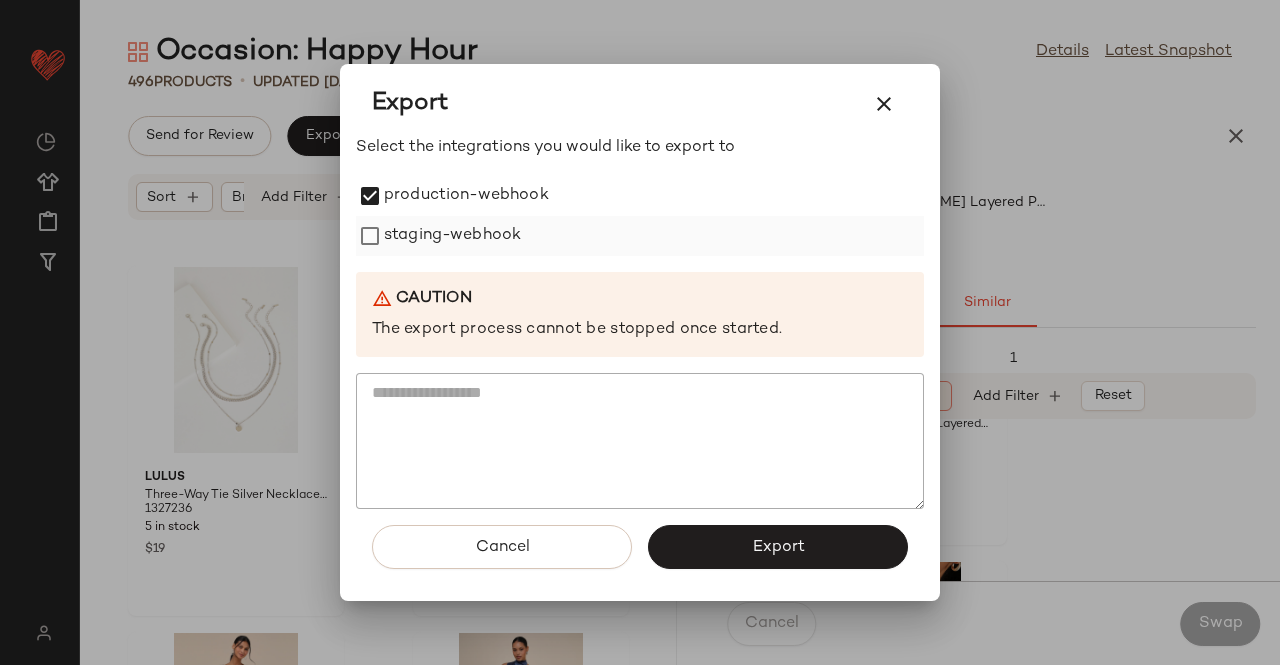 click on "staging-webhook" at bounding box center (452, 236) 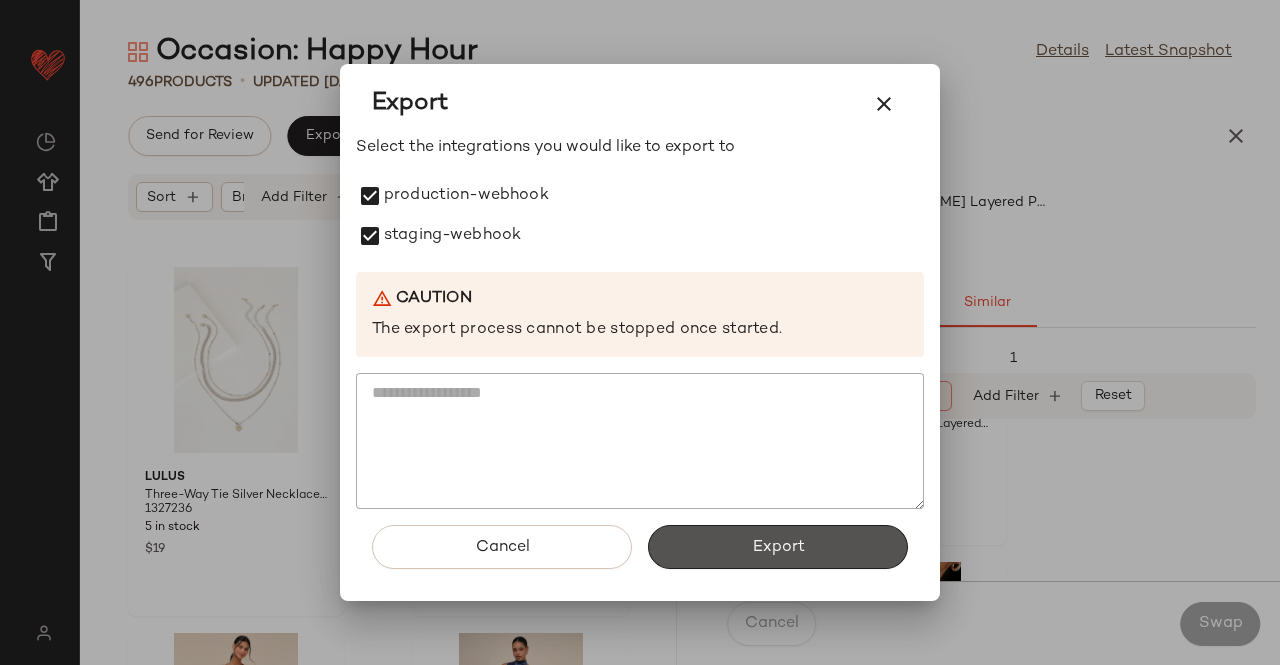 click on "Export" 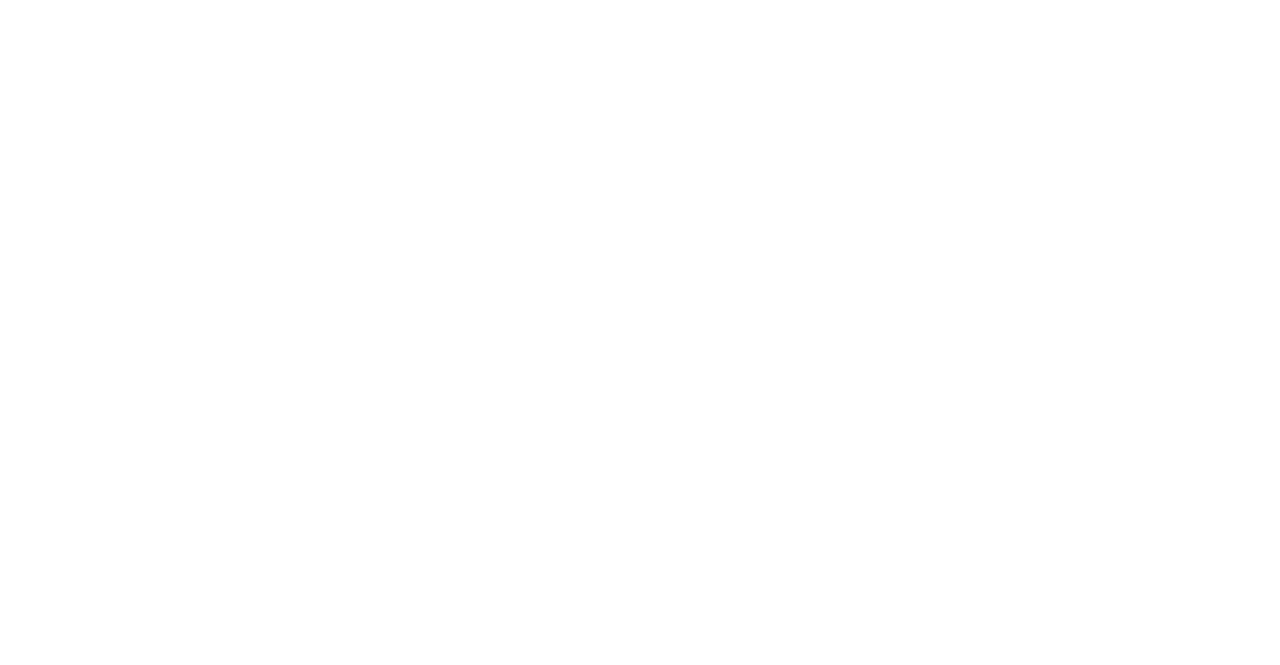 scroll, scrollTop: 0, scrollLeft: 0, axis: both 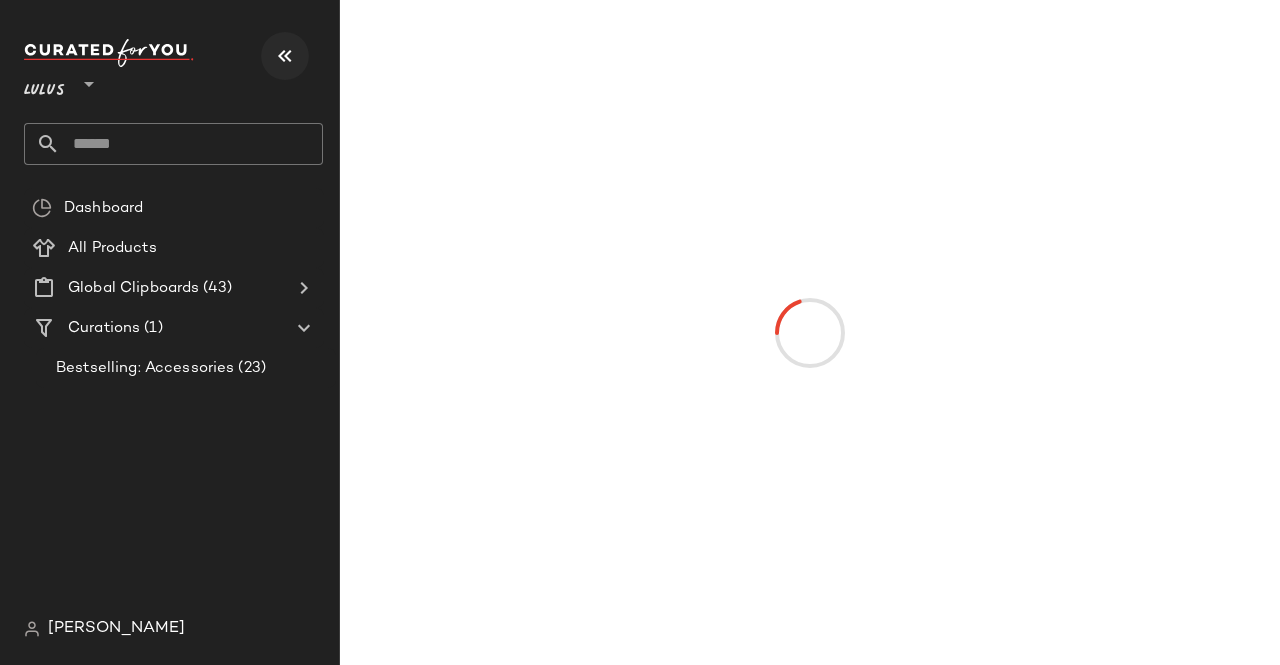 click at bounding box center [285, 56] 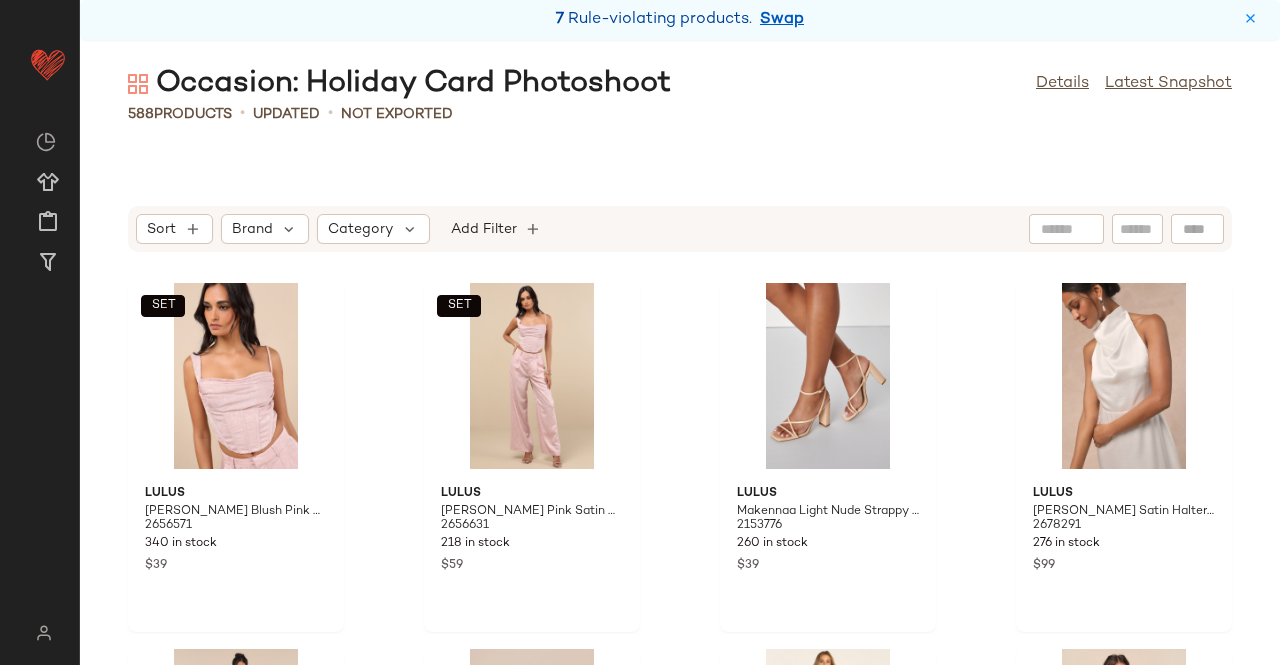 drag, startPoint x: 766, startPoint y: 25, endPoint x: 776, endPoint y: 38, distance: 16.40122 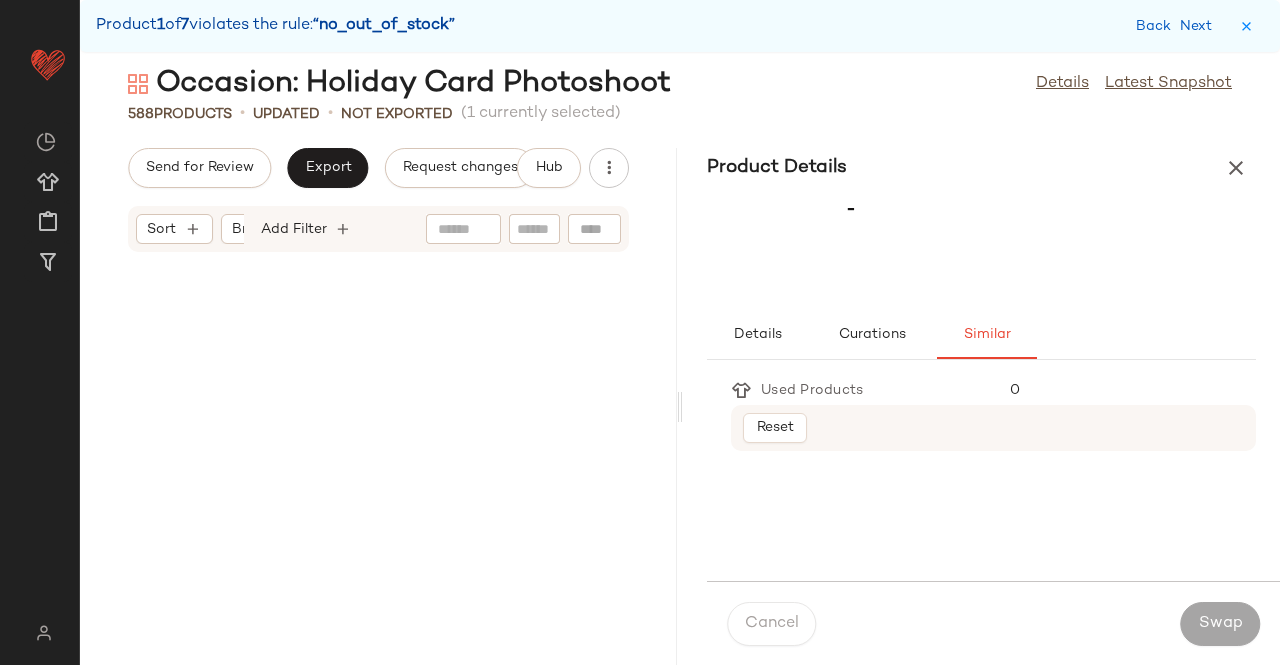 scroll, scrollTop: 6588, scrollLeft: 0, axis: vertical 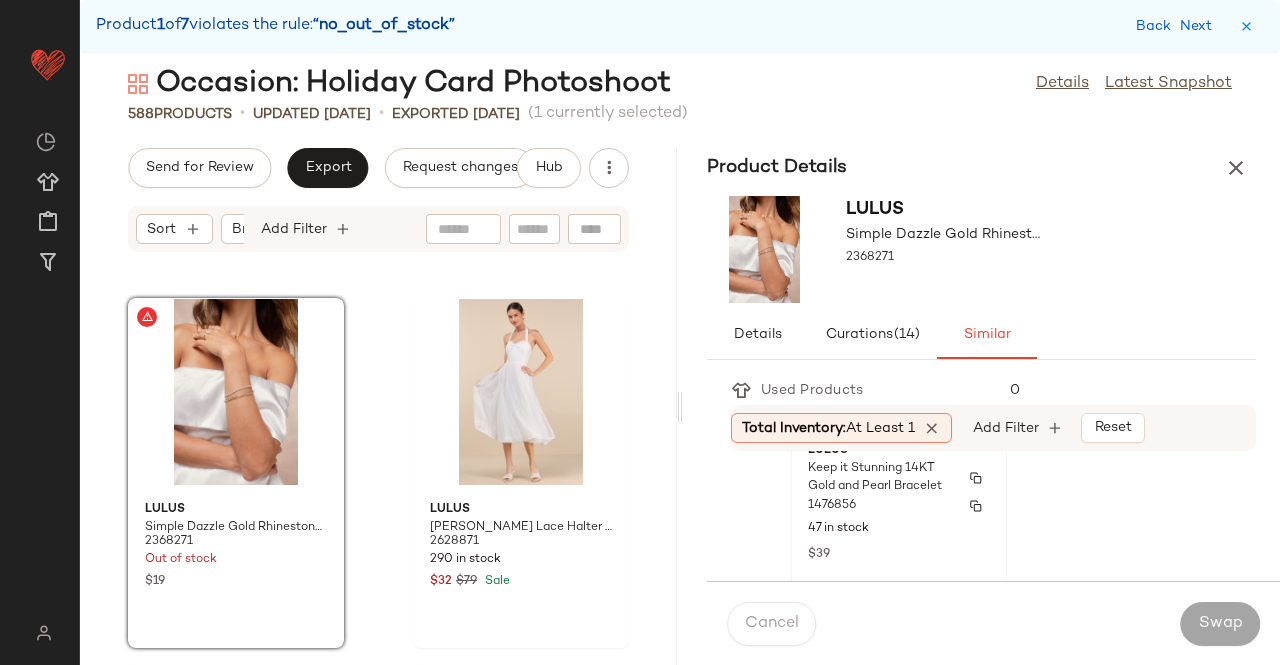 click on "1476856" at bounding box center (832, 506) 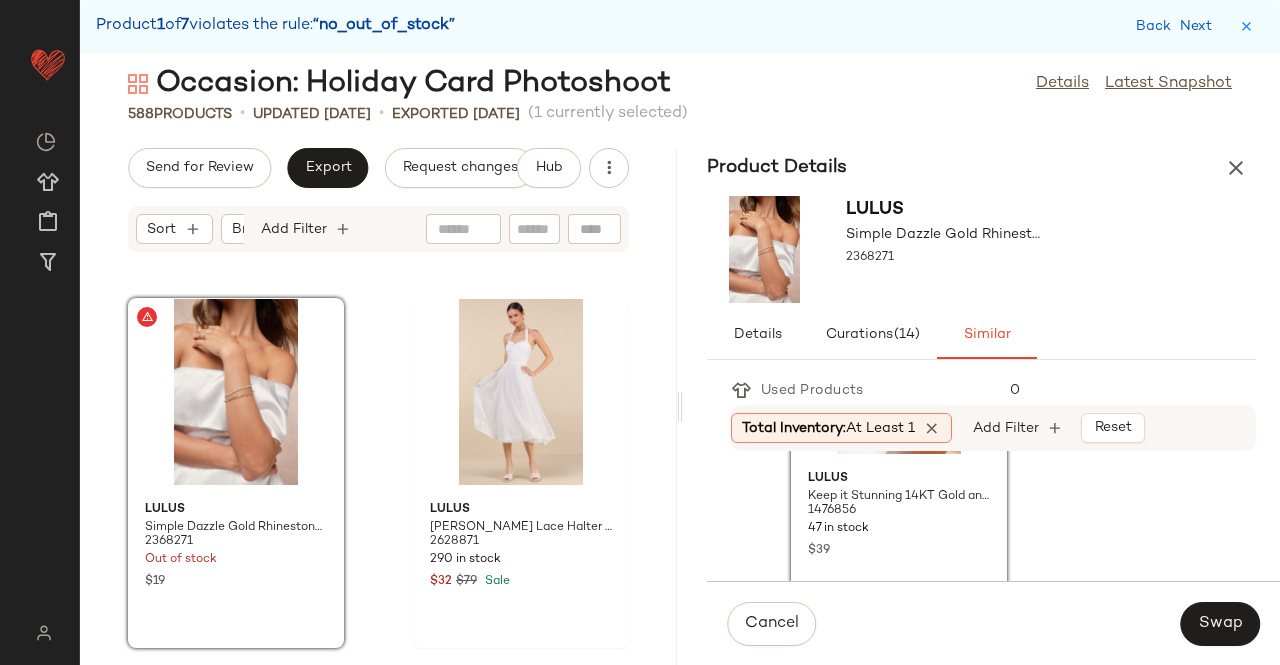 click on "Cancel   Swap" at bounding box center [993, 623] 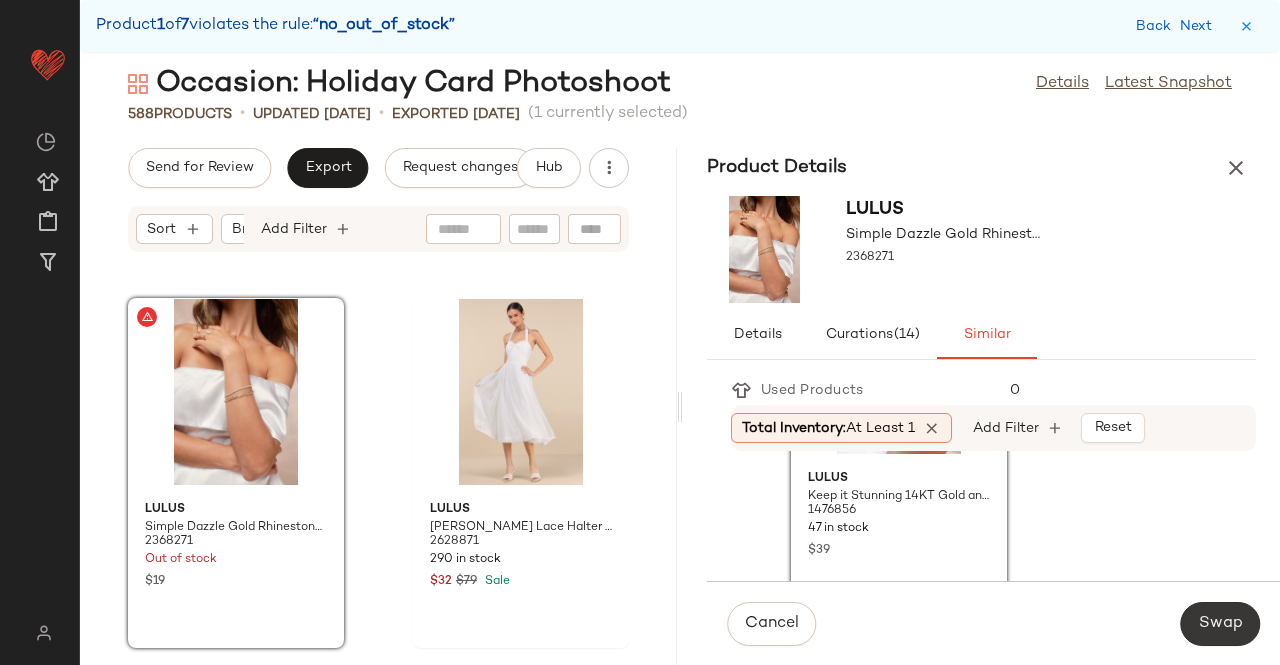 click on "Swap" 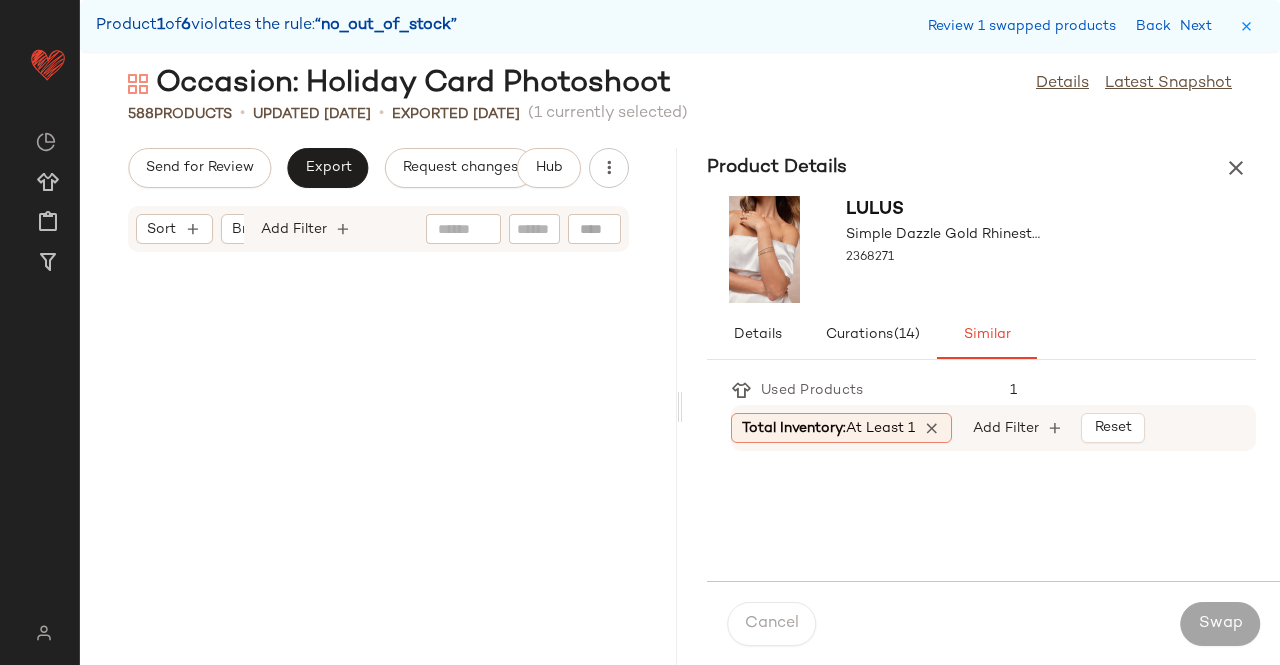 scroll, scrollTop: 10248, scrollLeft: 0, axis: vertical 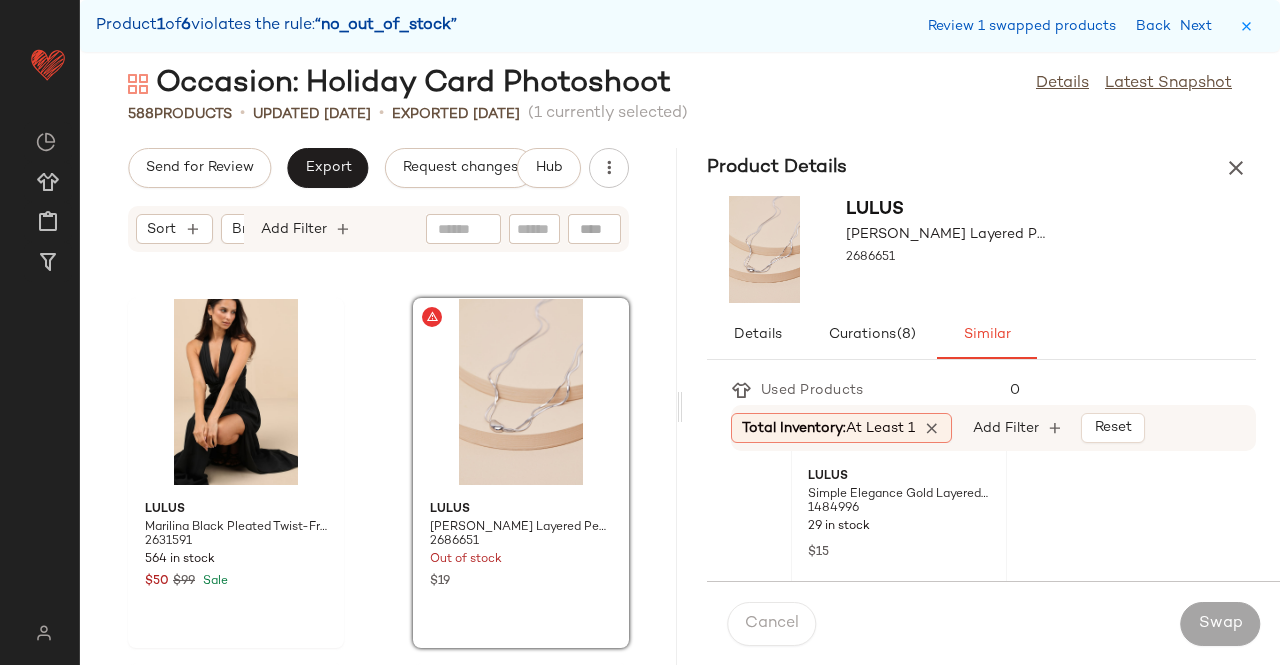 click on "Lulus Simple Elegance Gold Layered Necklace 1484996 29 in stock $15" 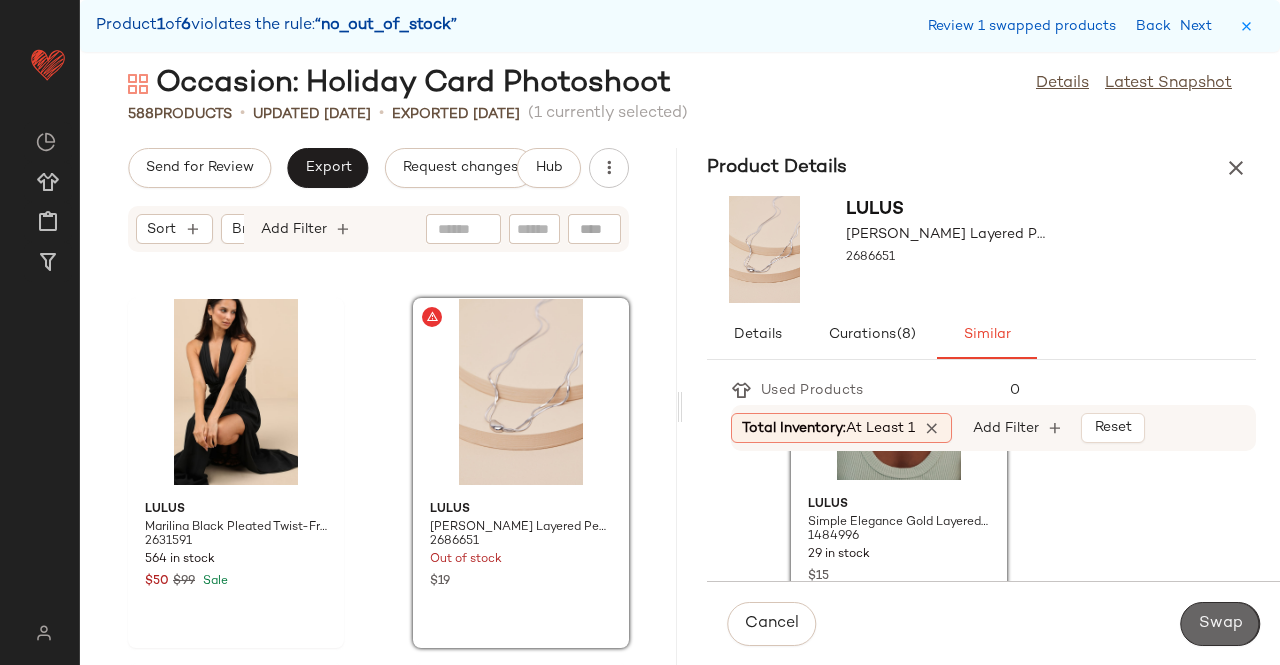click on "Swap" 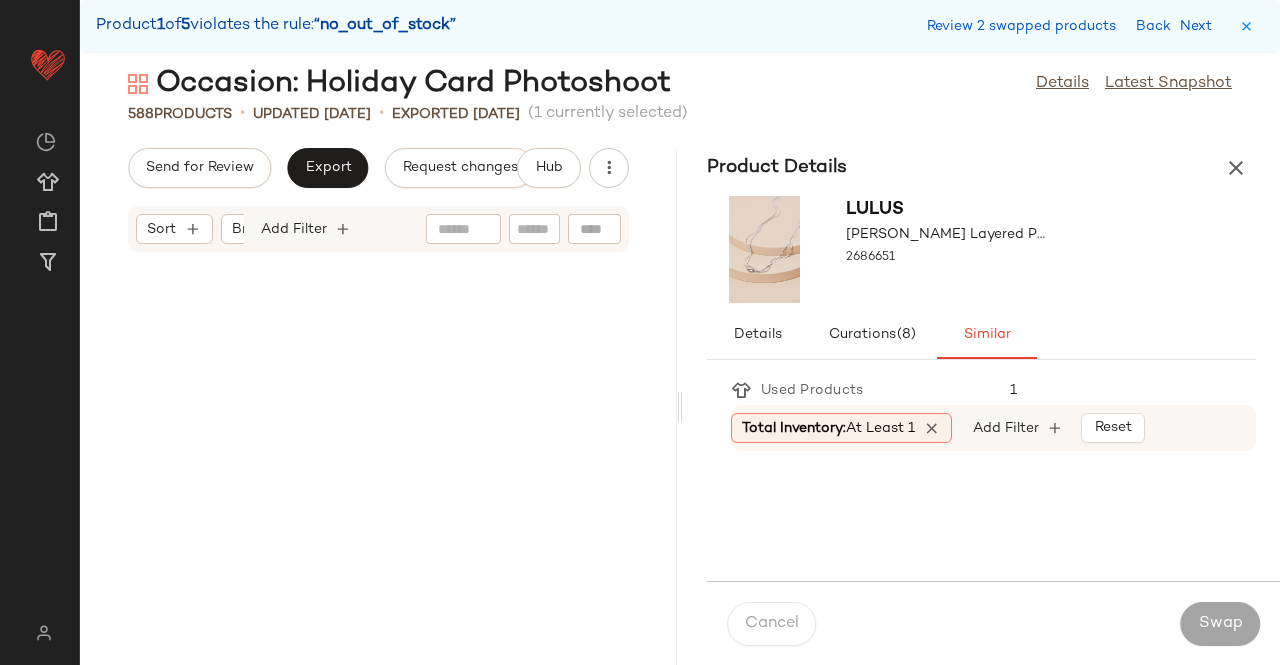 scroll, scrollTop: 13176, scrollLeft: 0, axis: vertical 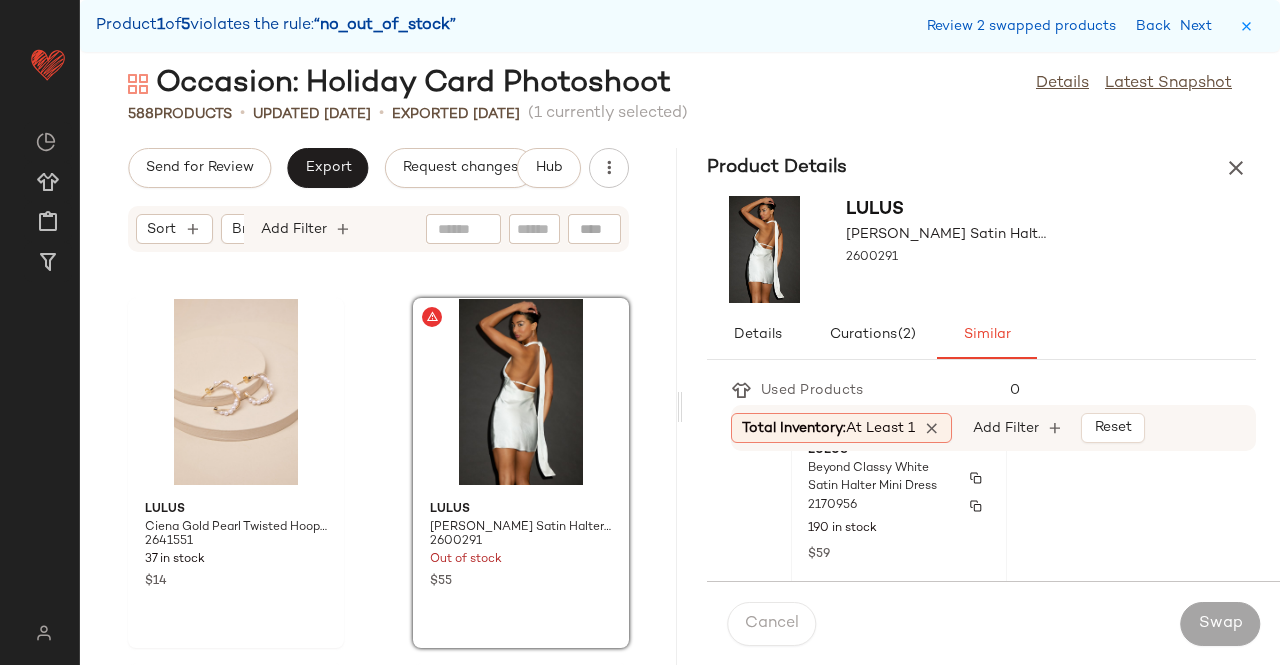 click on "Beyond Classy White Satin Halter Mini Dress" at bounding box center [881, 478] 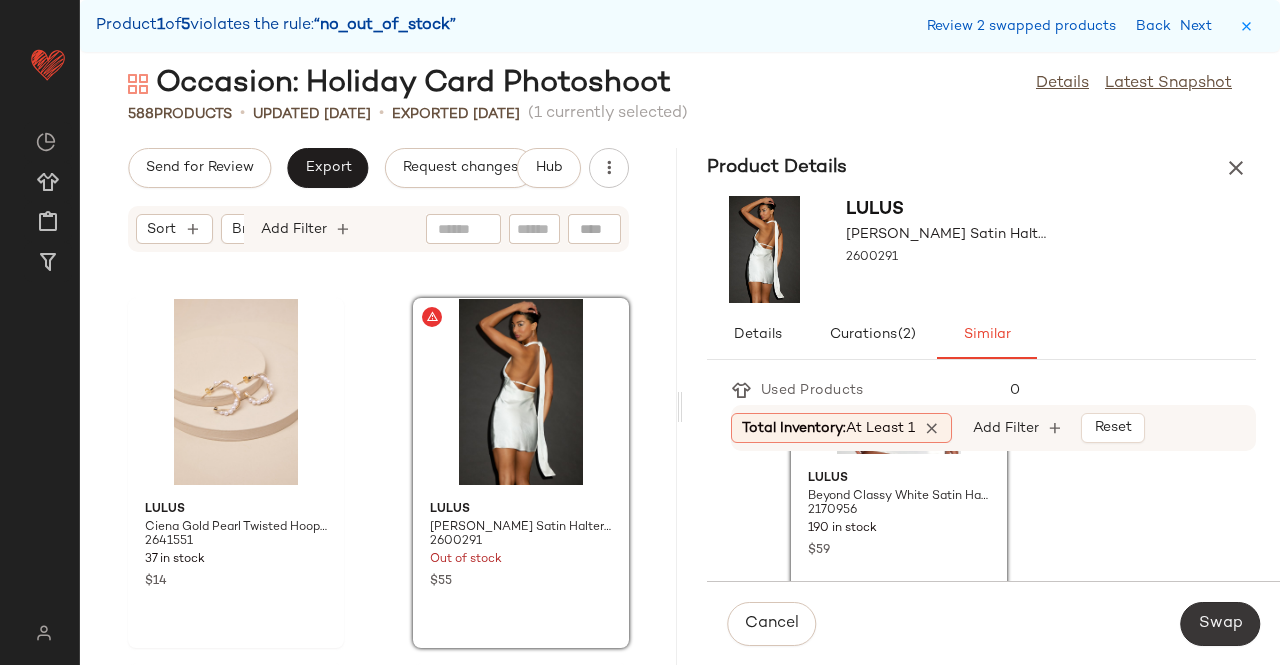 click on "Swap" at bounding box center (1220, 624) 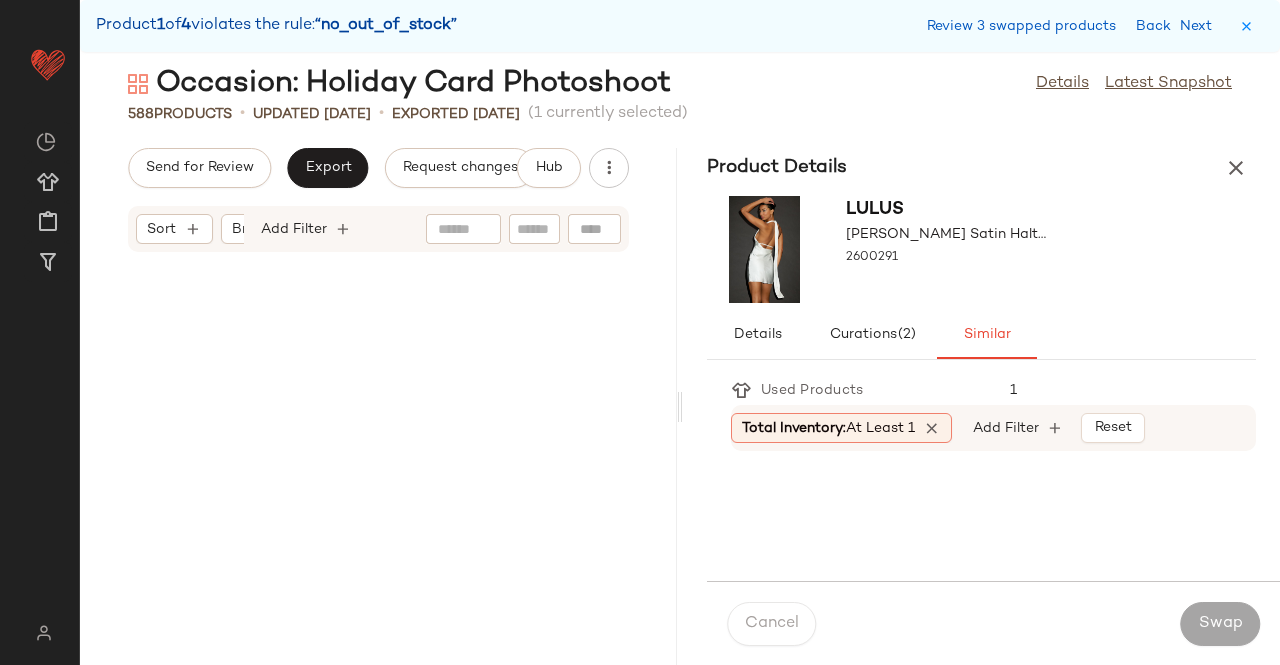 scroll, scrollTop: 25254, scrollLeft: 0, axis: vertical 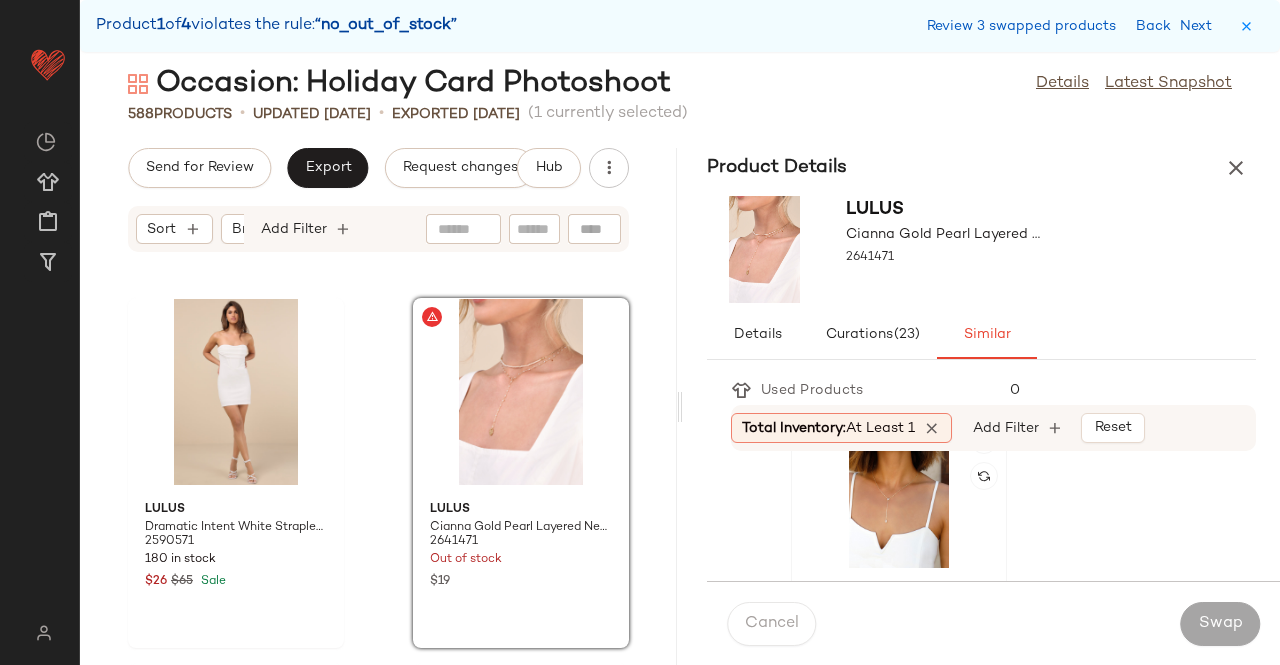 click 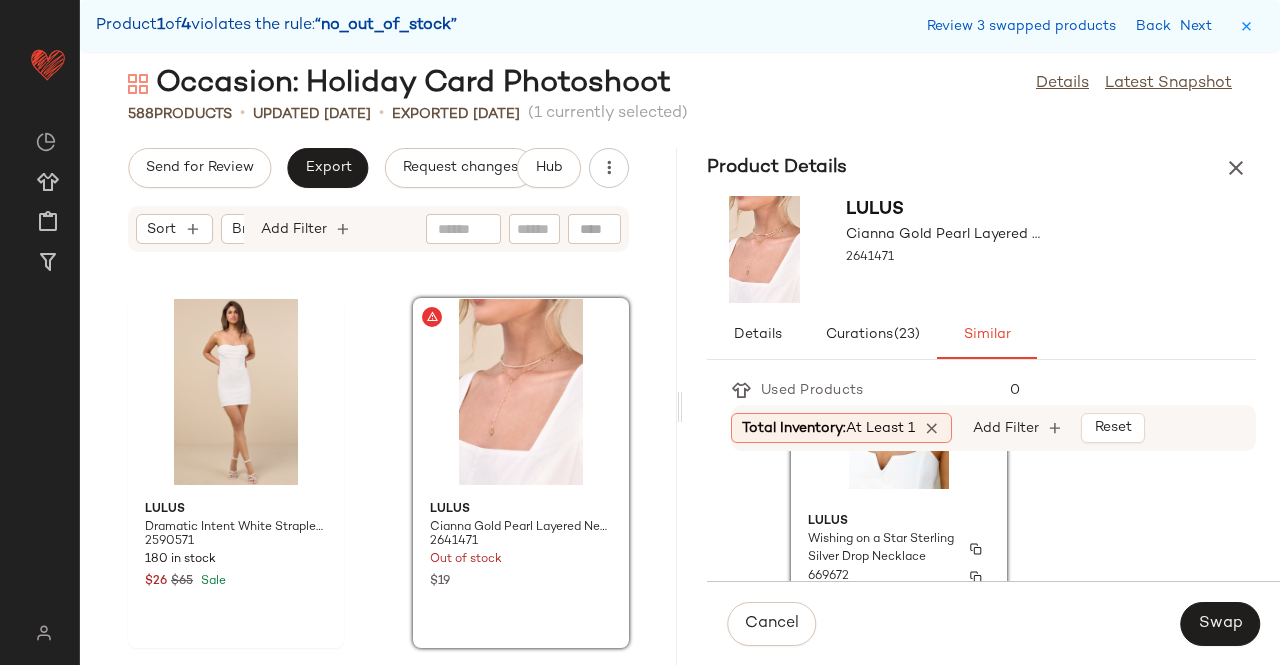 scroll, scrollTop: 1348, scrollLeft: 0, axis: vertical 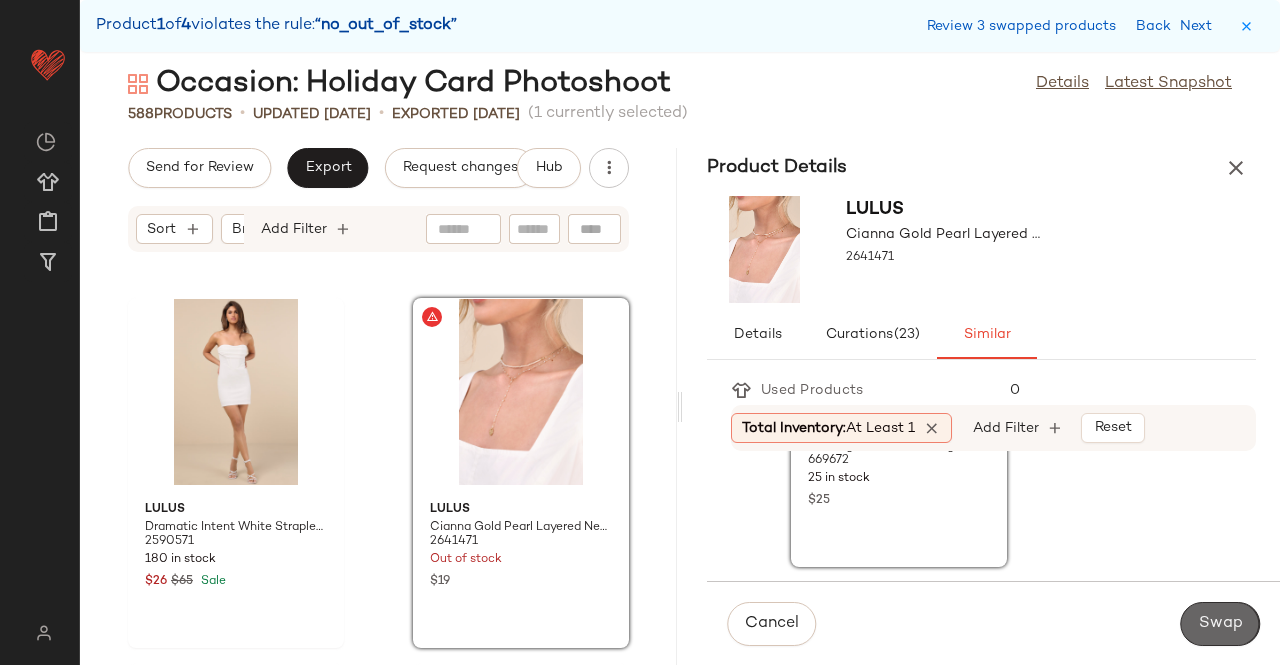 click on "Swap" at bounding box center (1220, 624) 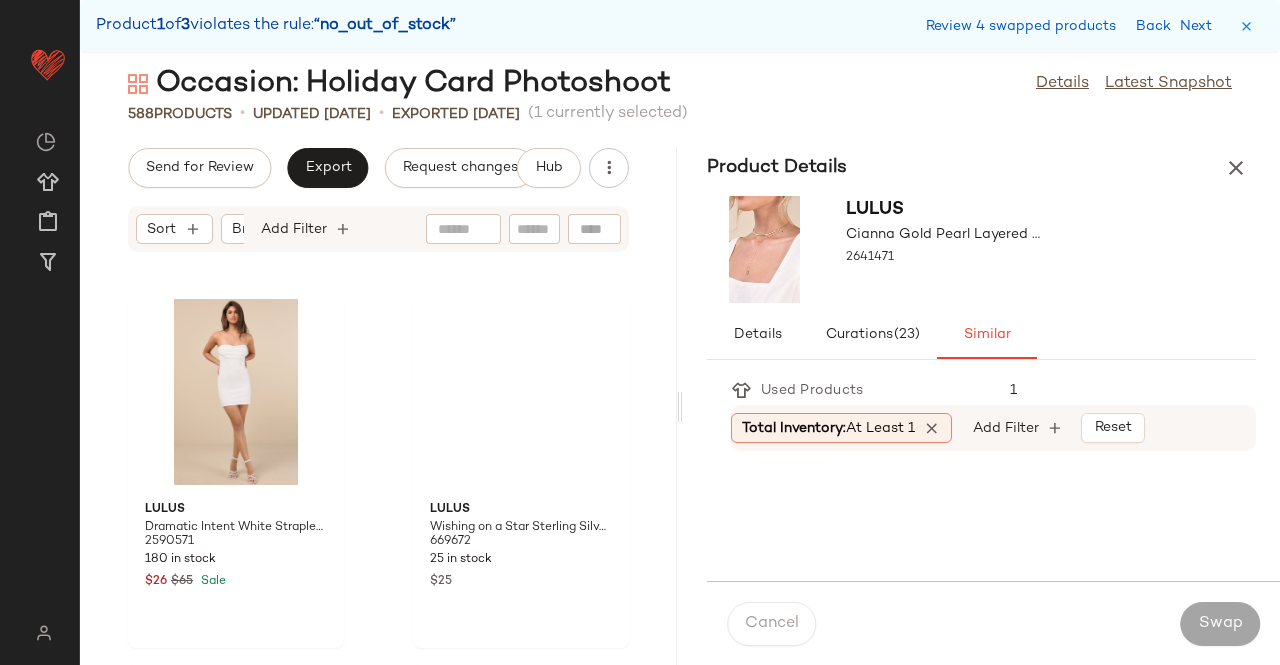 scroll, scrollTop: 26718, scrollLeft: 0, axis: vertical 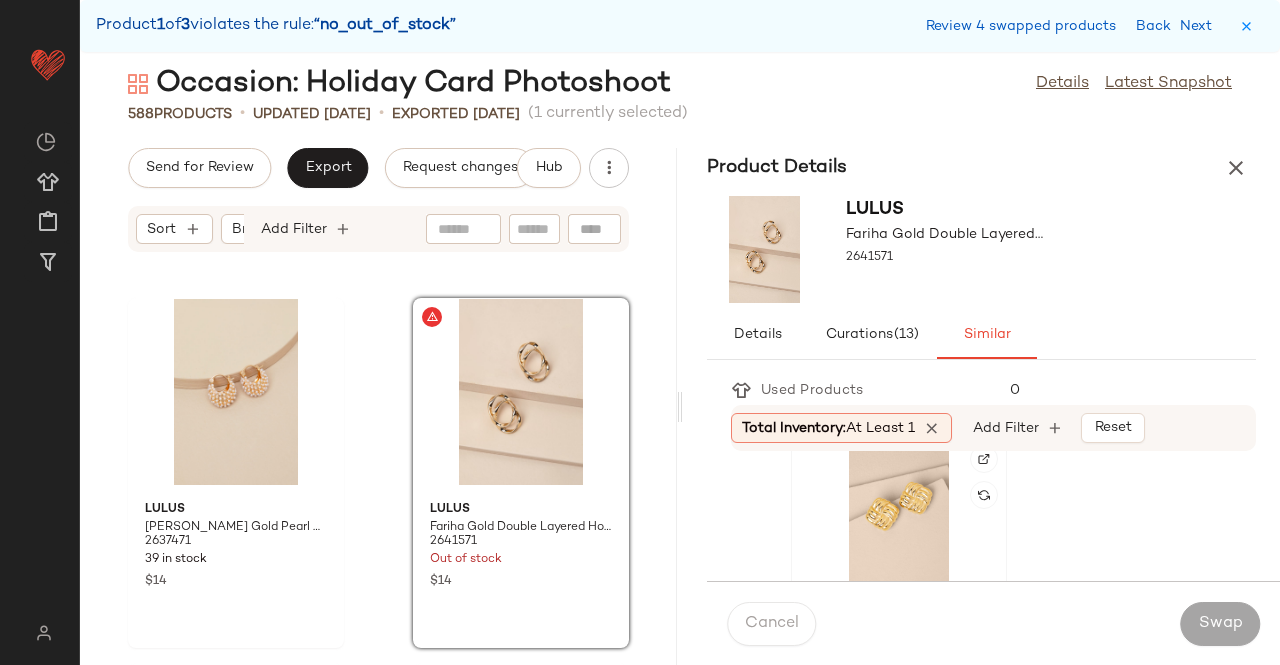 click 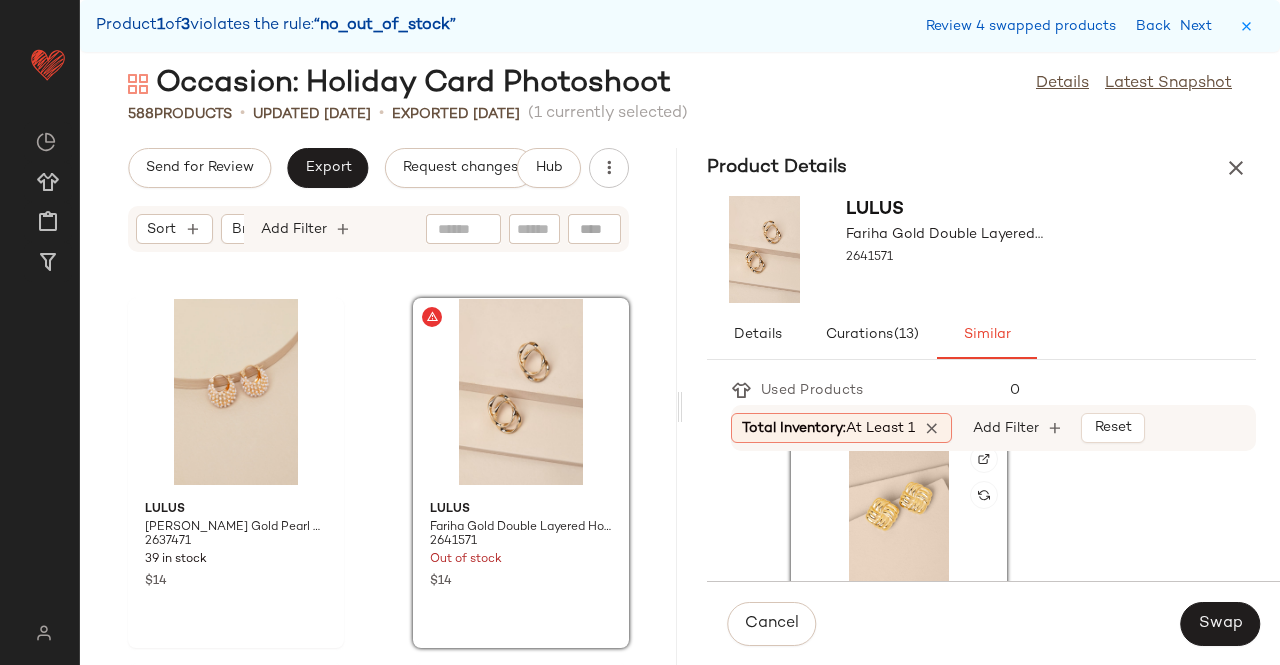 scroll, scrollTop: 1695, scrollLeft: 0, axis: vertical 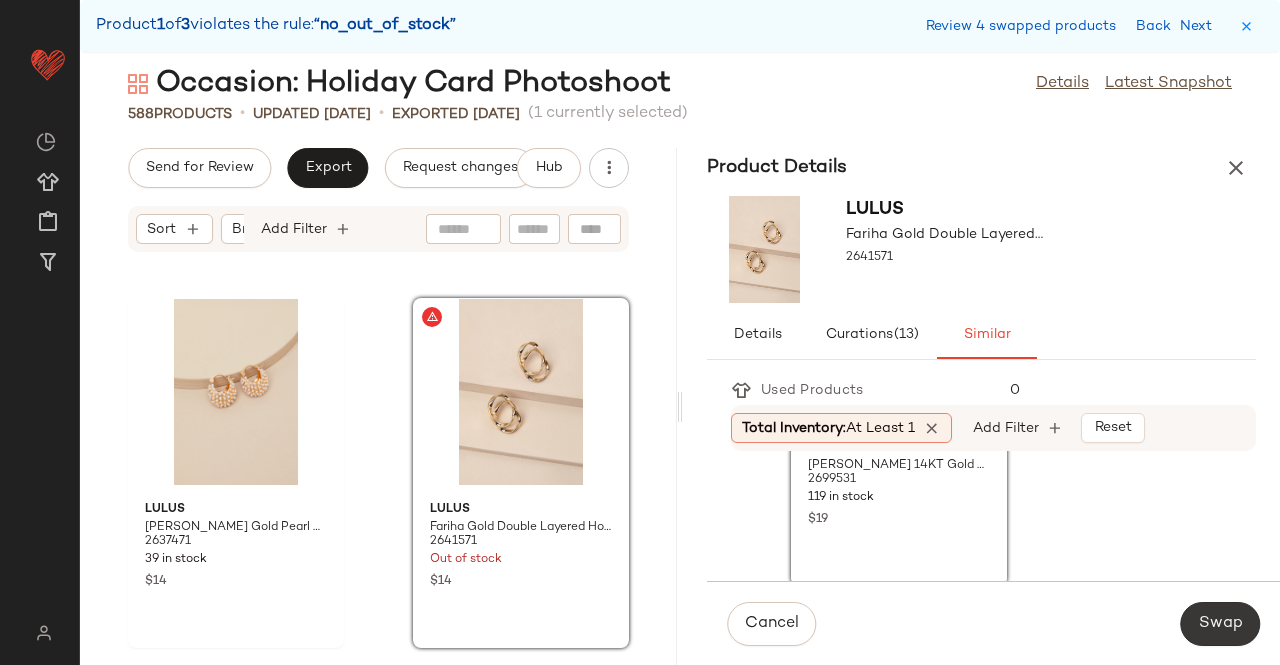 click on "Swap" 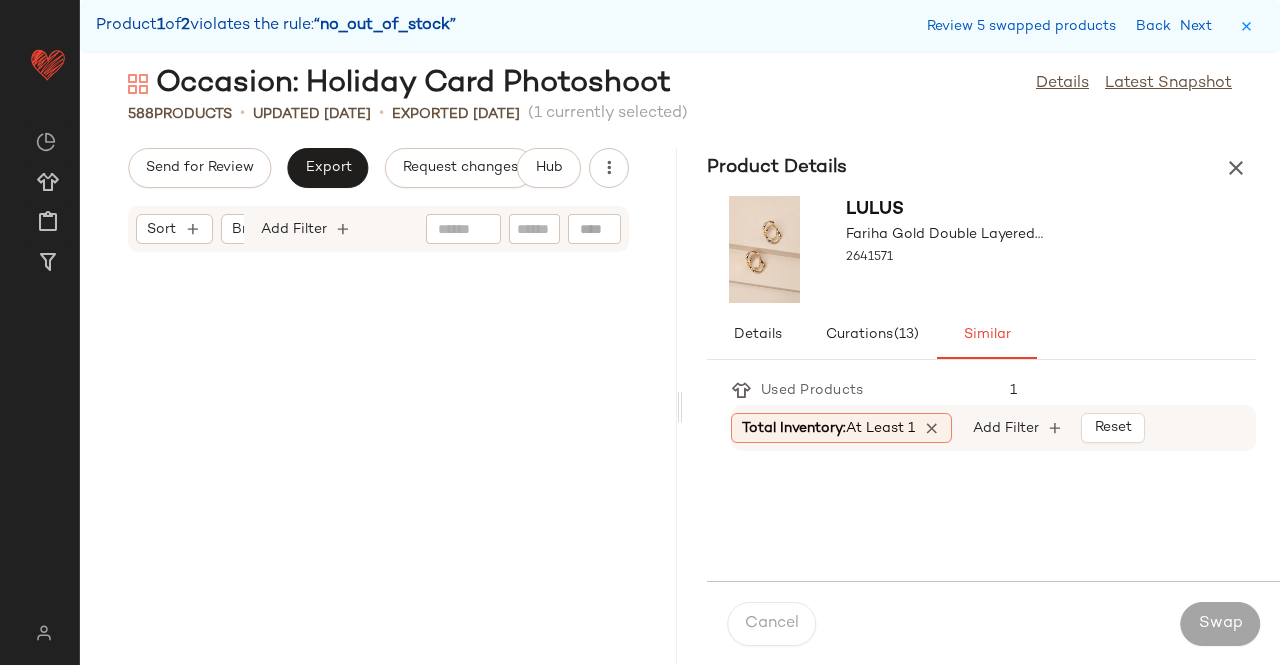scroll, scrollTop: 98820, scrollLeft: 0, axis: vertical 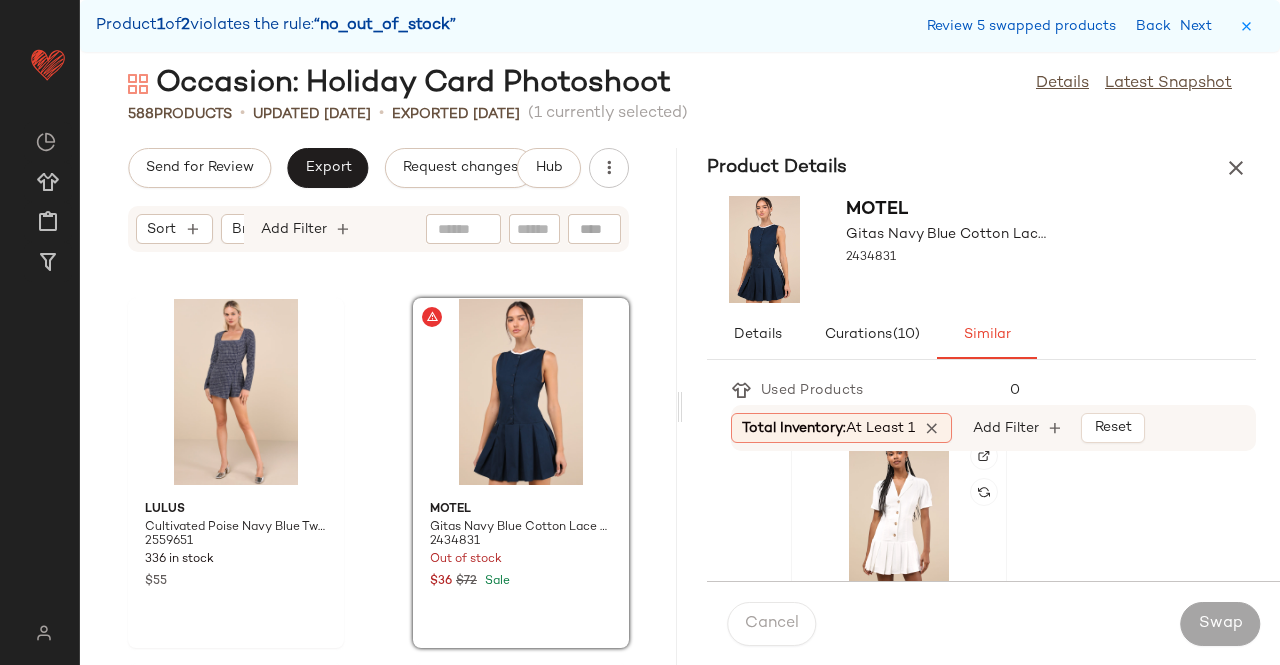 click 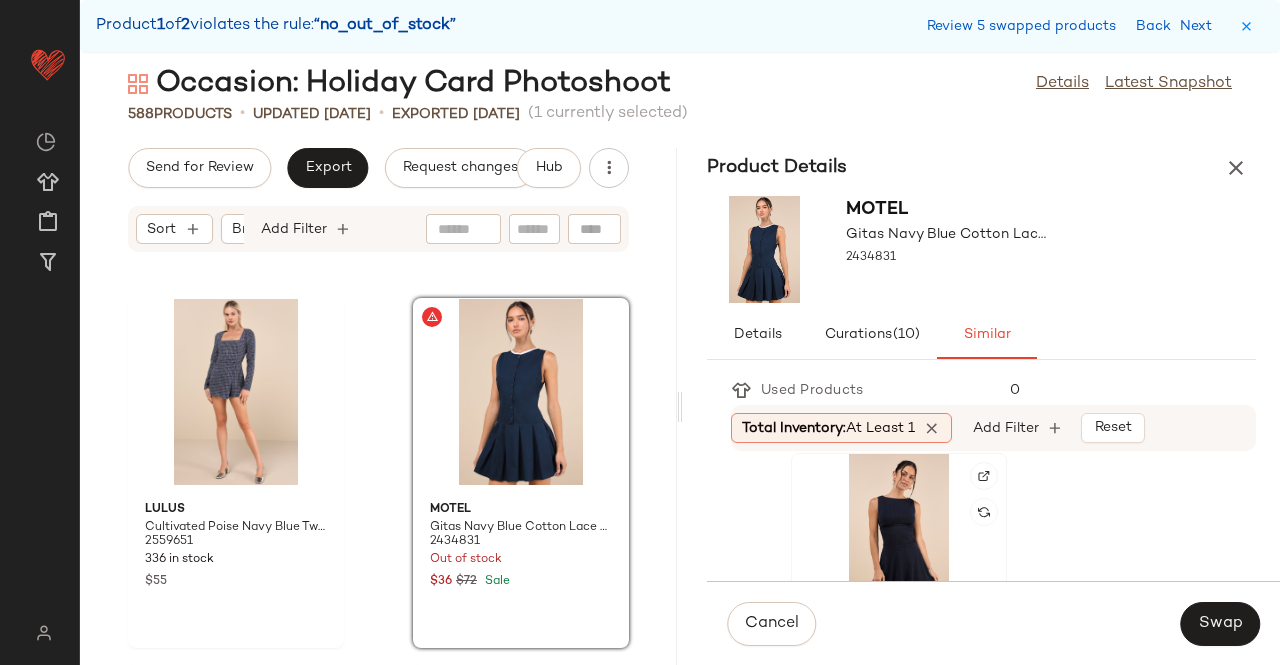scroll, scrollTop: 700, scrollLeft: 0, axis: vertical 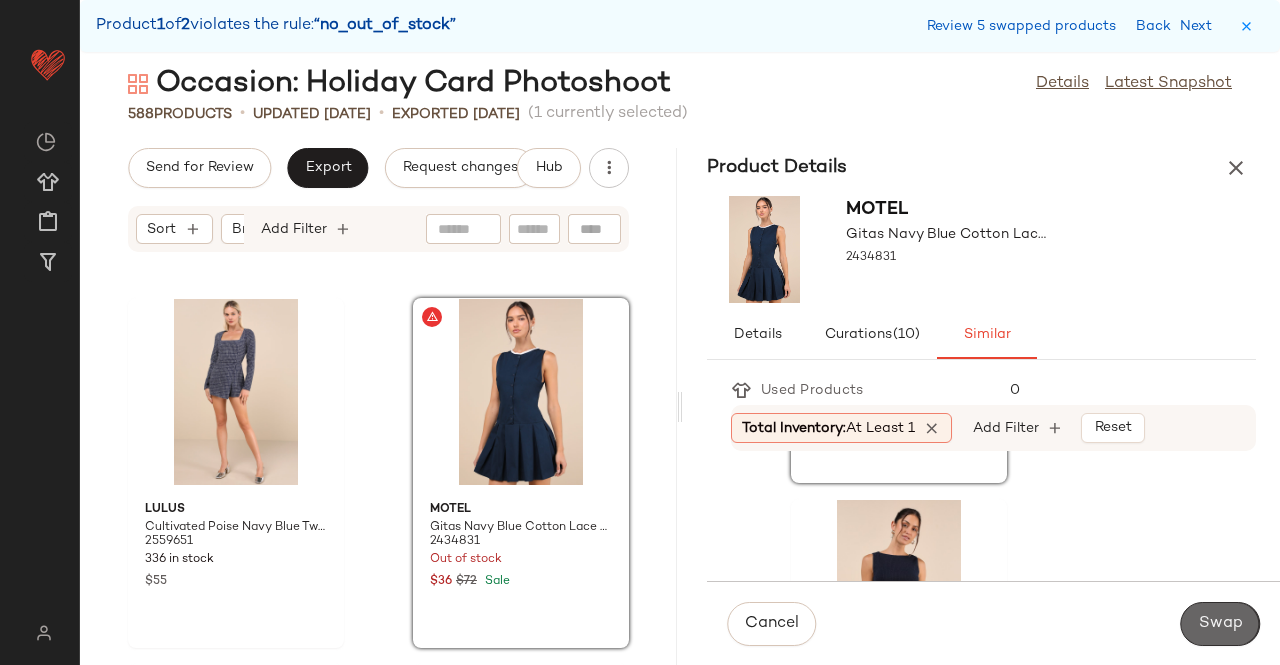 click on "Swap" at bounding box center (1220, 624) 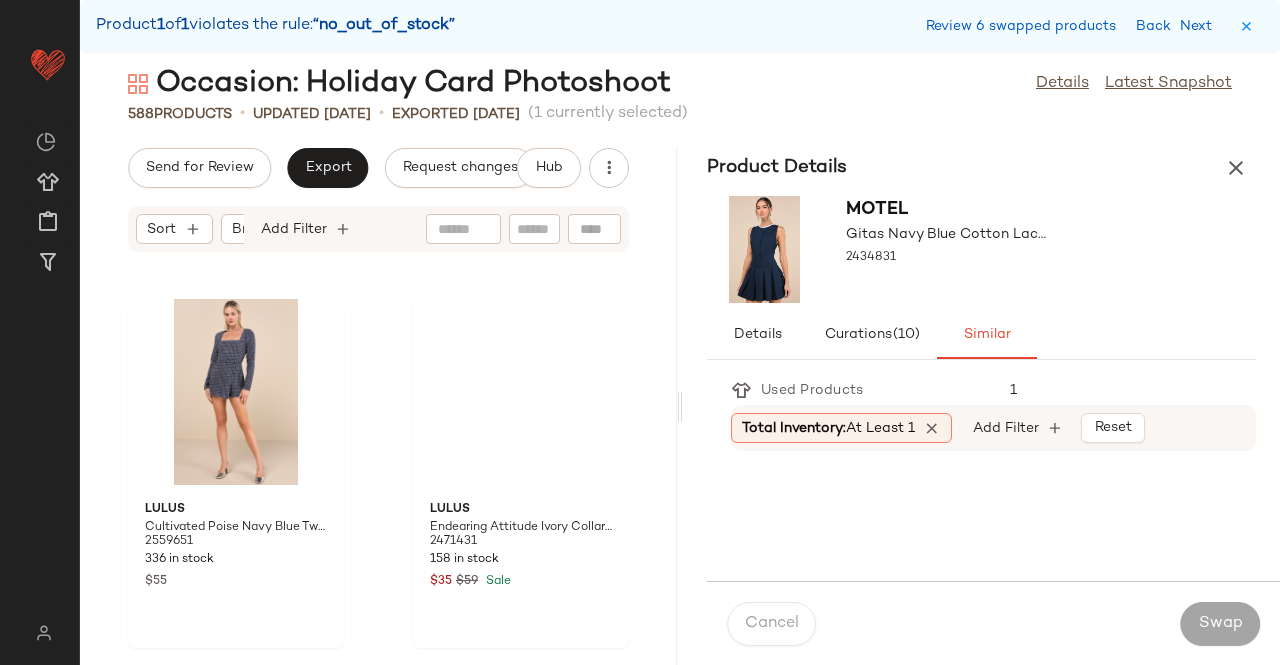 scroll, scrollTop: 105774, scrollLeft: 0, axis: vertical 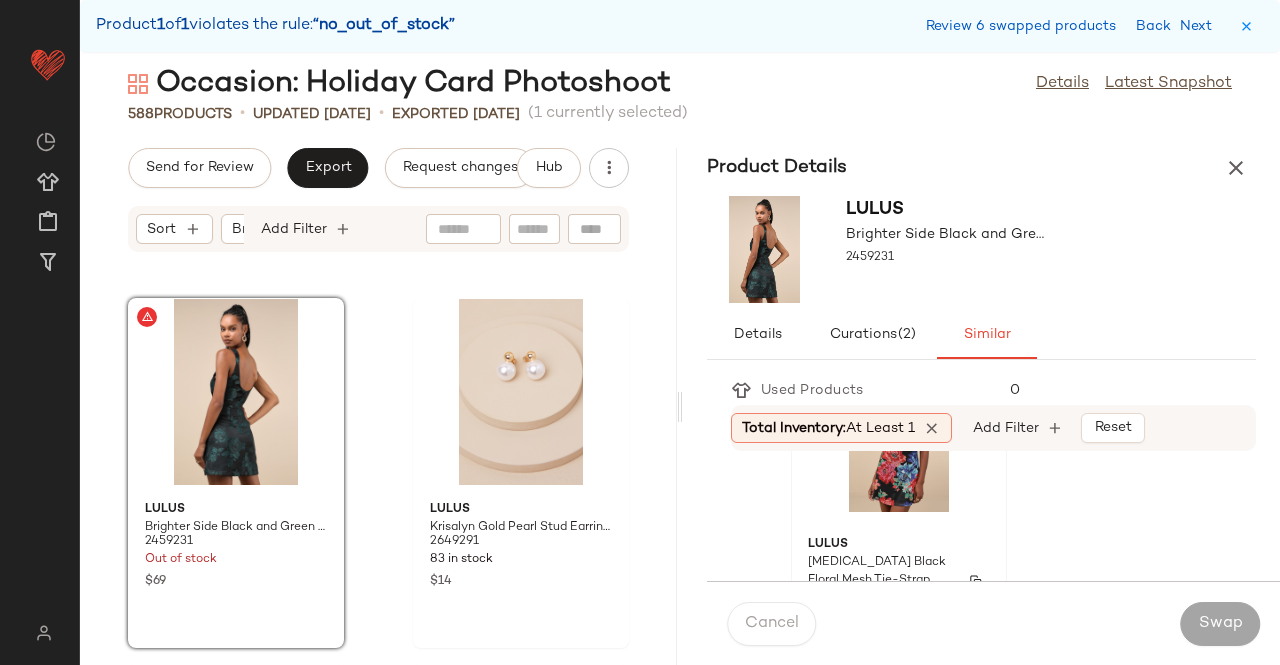click on "Lulus Aldara Black Floral Mesh Tie-Strap Mini Dress 2654091 259 in stock $49" 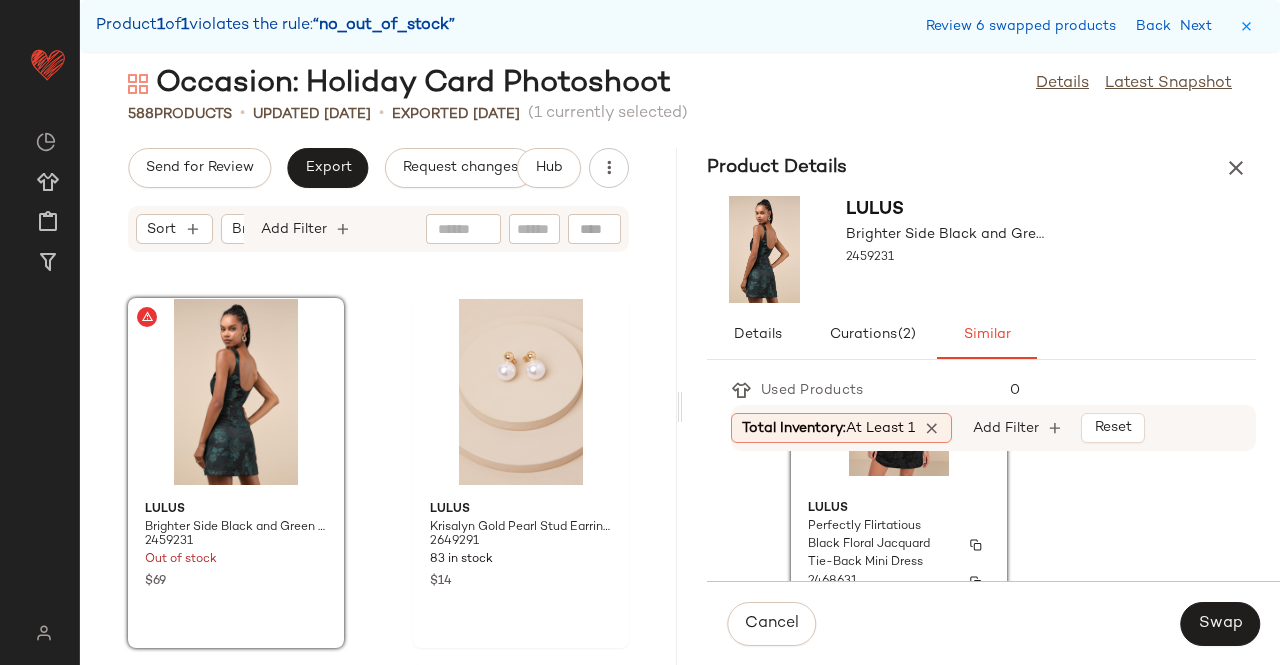 scroll, scrollTop: 1272, scrollLeft: 0, axis: vertical 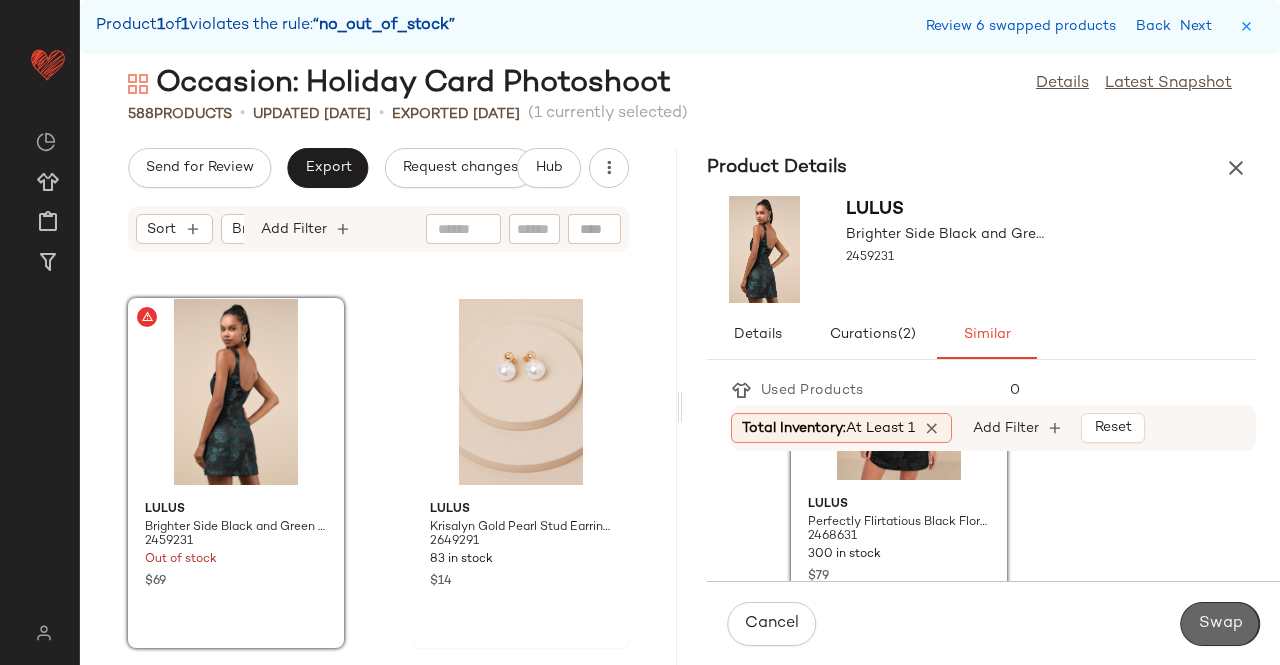 click on "Swap" 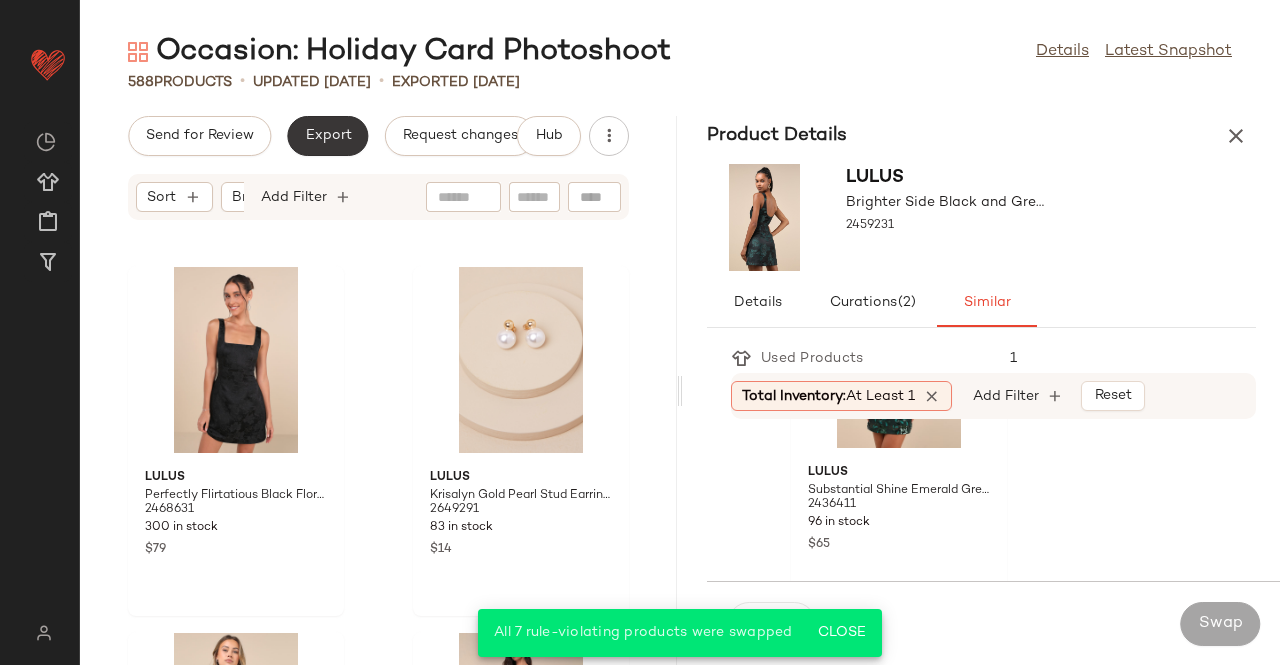 click on "Export" at bounding box center (327, 136) 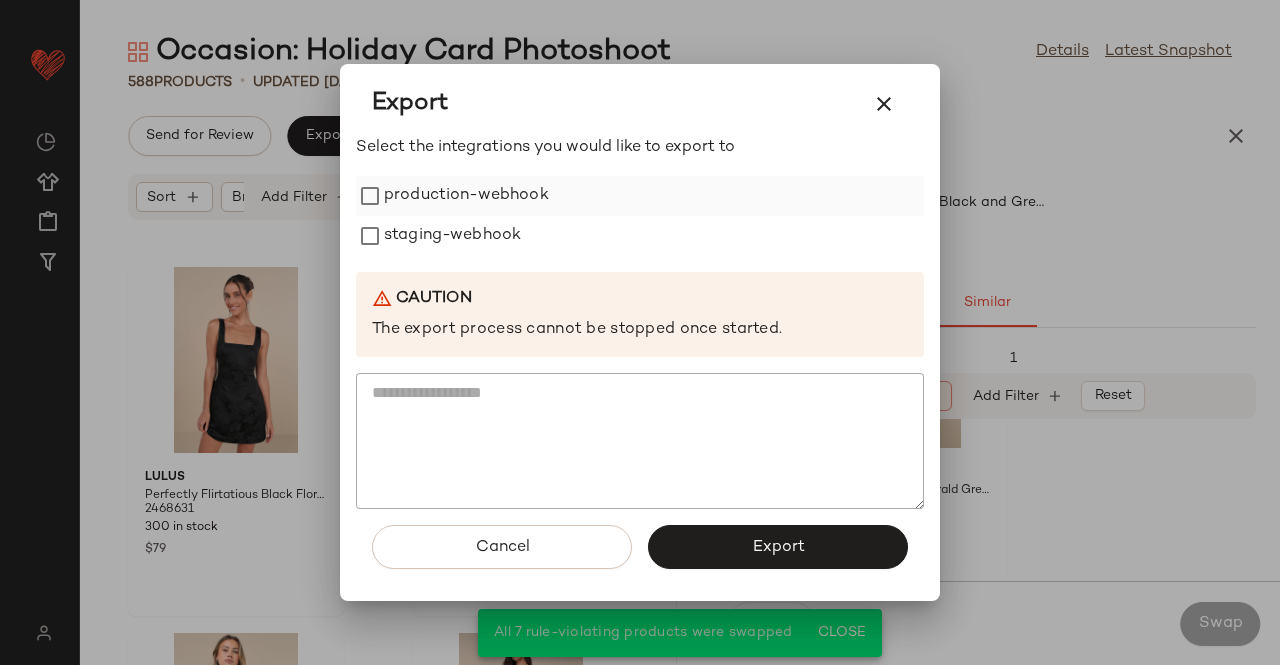 drag, startPoint x: 479, startPoint y: 187, endPoint x: 469, endPoint y: 206, distance: 21.470911 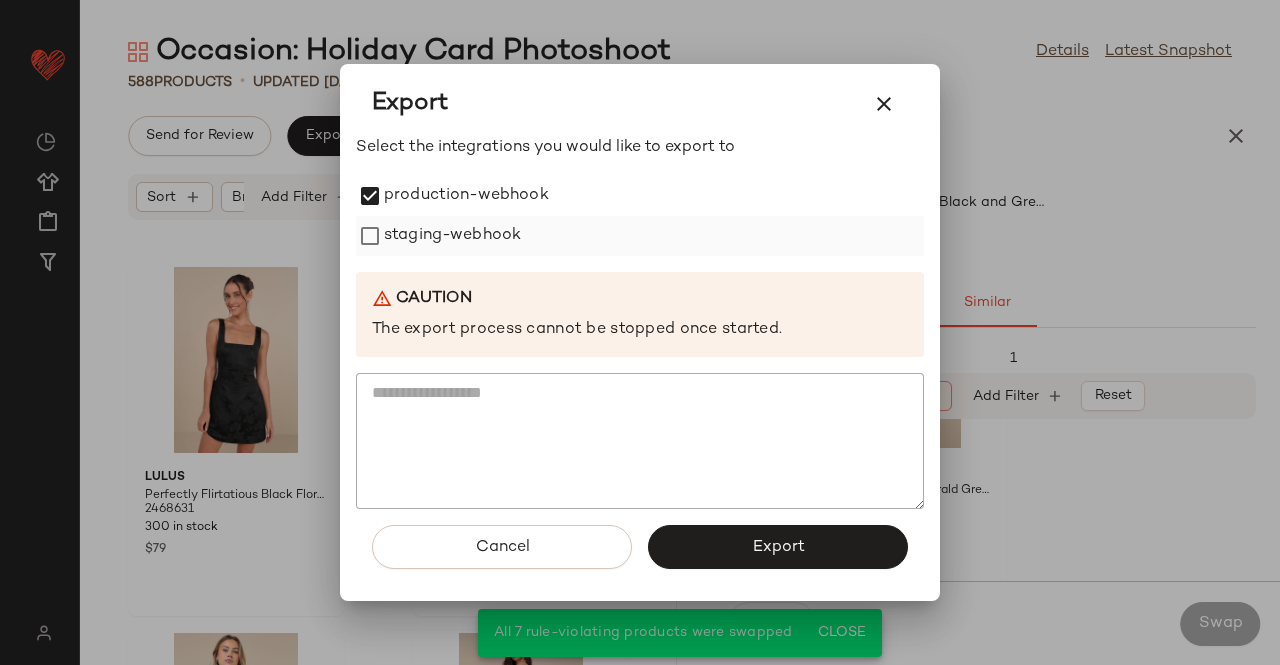 click on "staging-webhook" at bounding box center [452, 236] 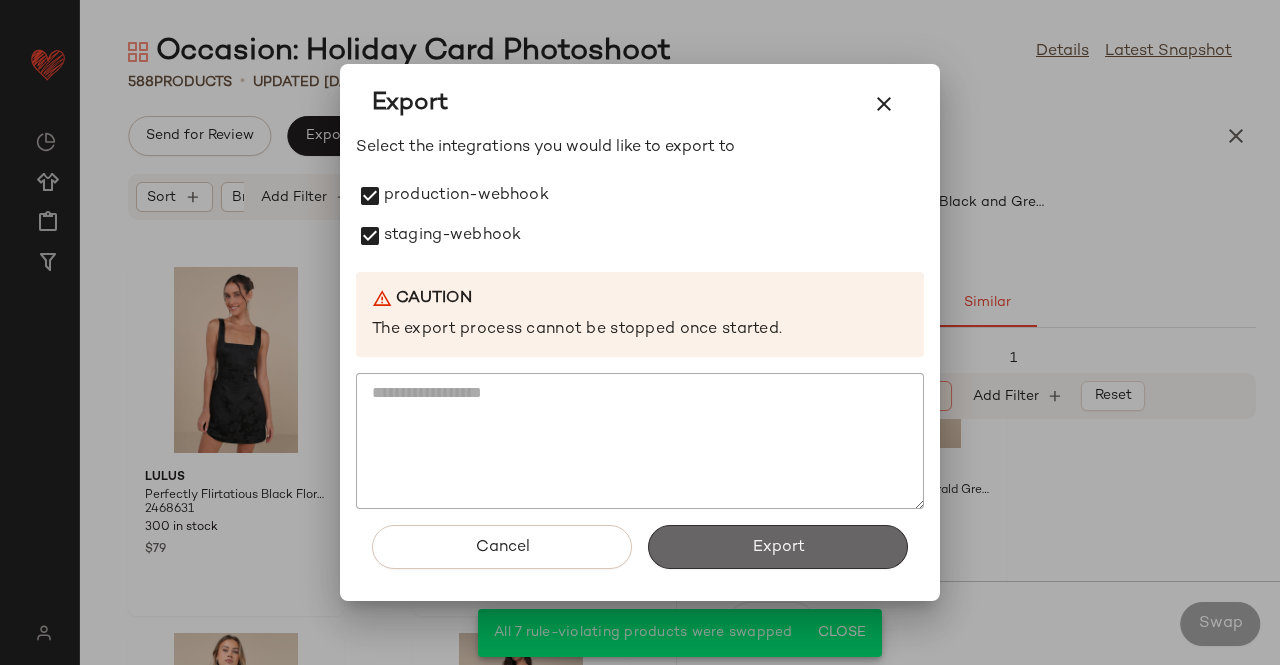 click on "Export" at bounding box center [778, 547] 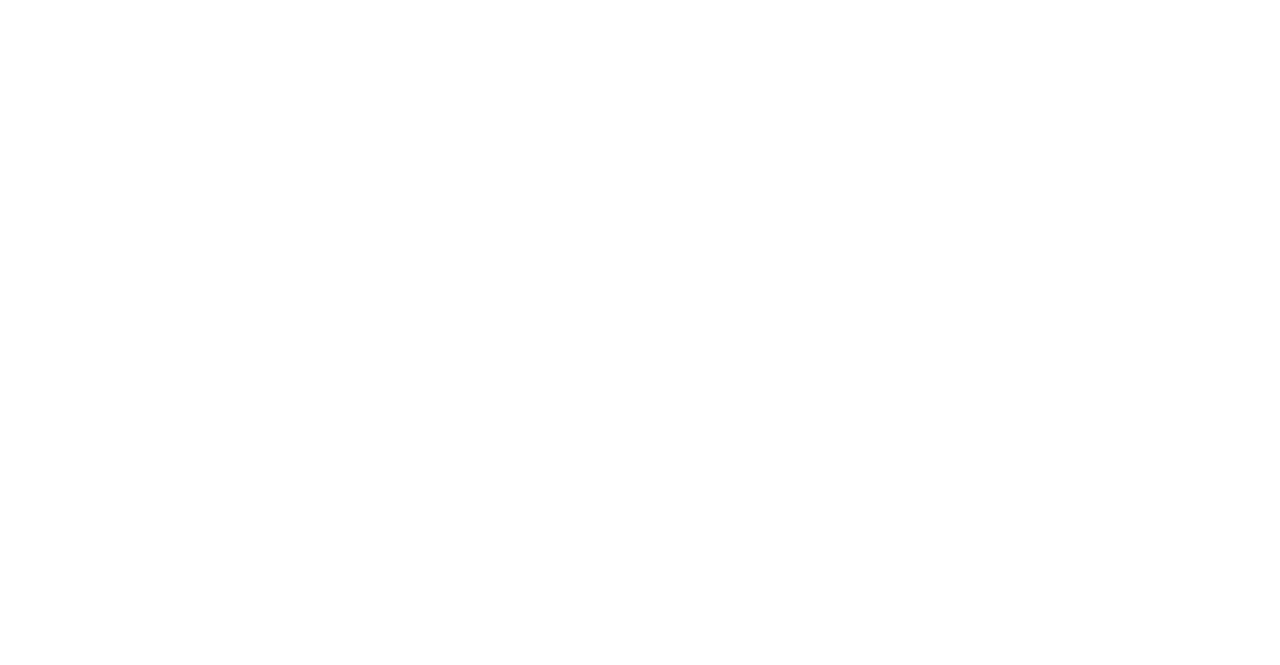 scroll, scrollTop: 0, scrollLeft: 0, axis: both 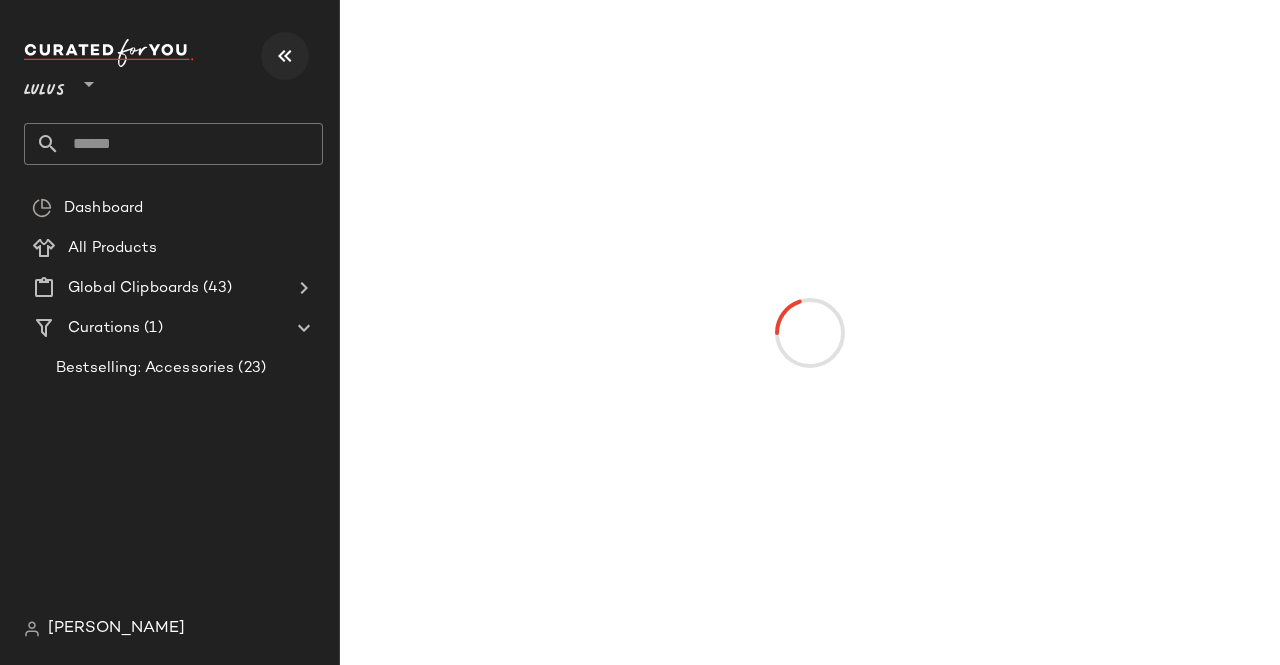 click at bounding box center [285, 56] 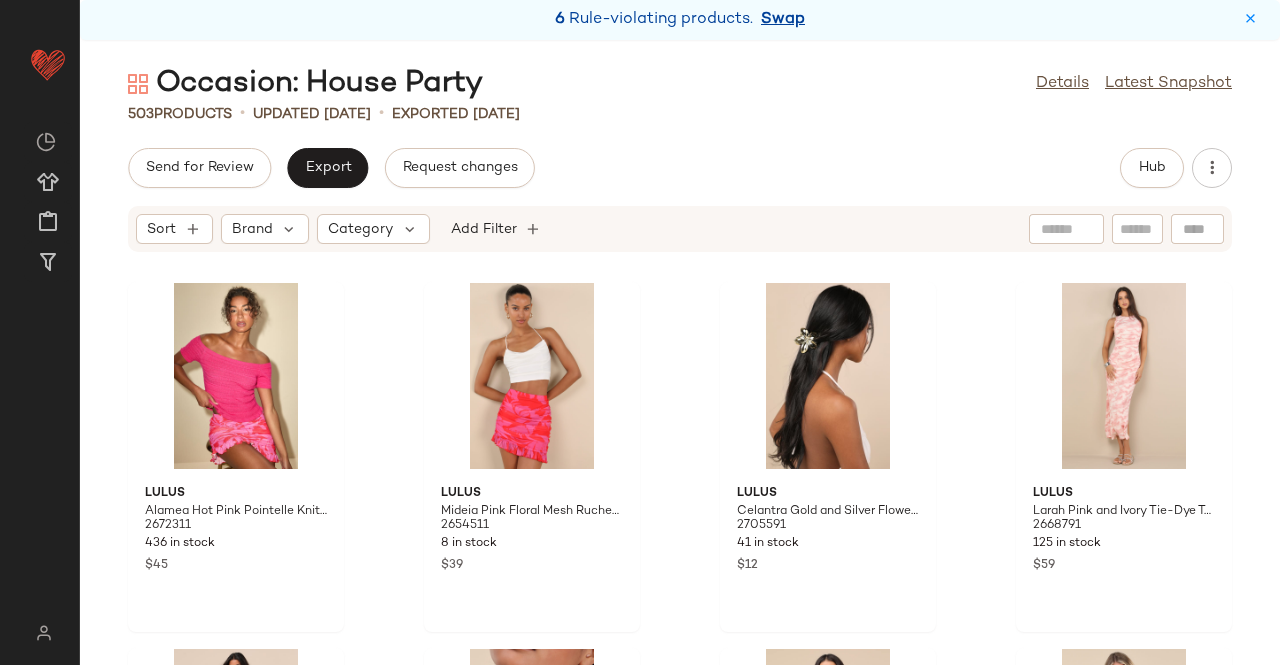 click on "Swap" at bounding box center (783, 20) 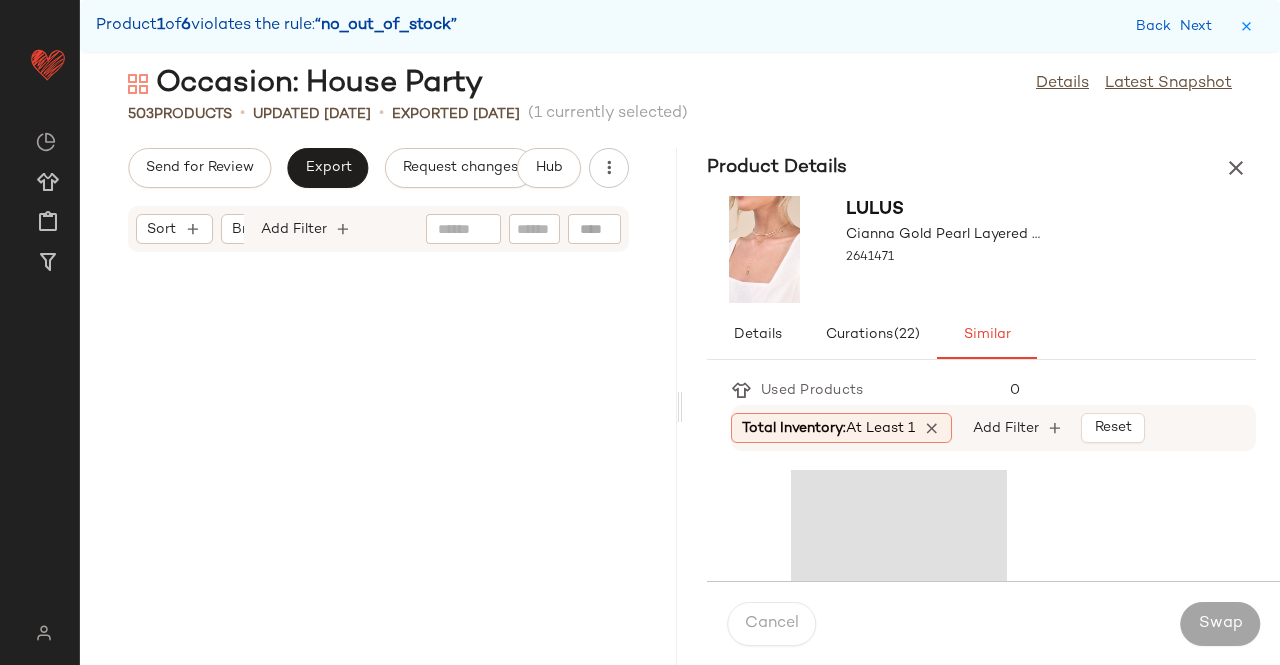 scroll, scrollTop: 3294, scrollLeft: 0, axis: vertical 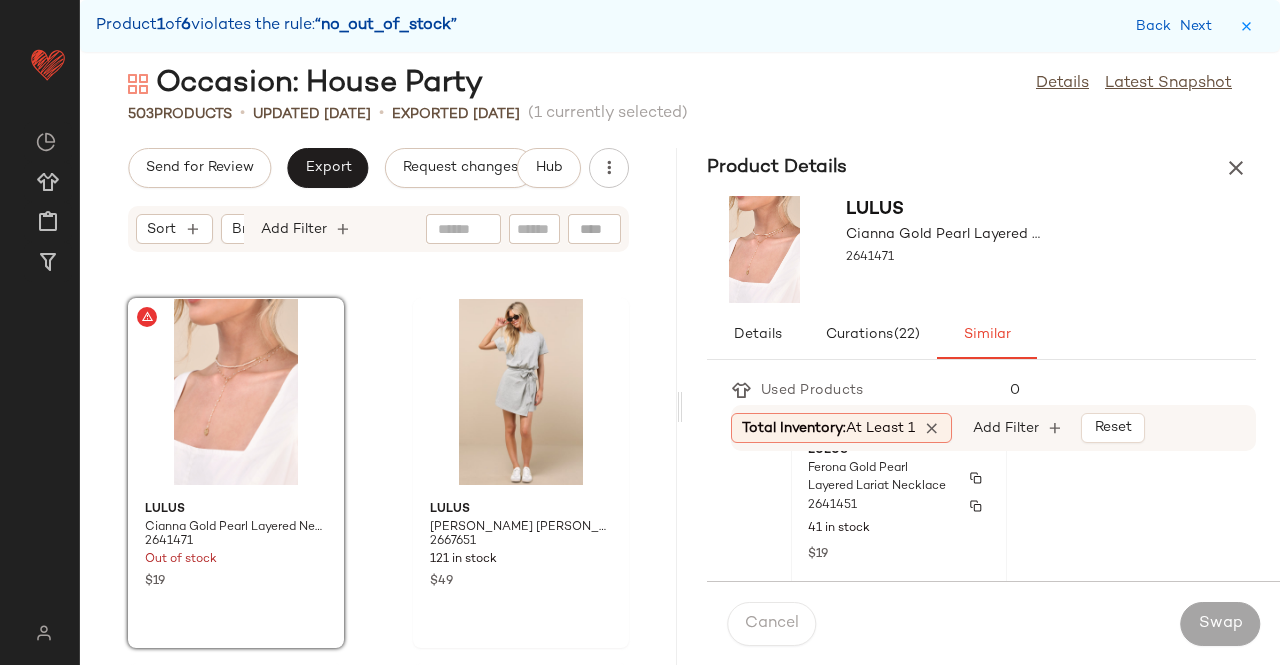 click on "2641451" at bounding box center [899, 506] 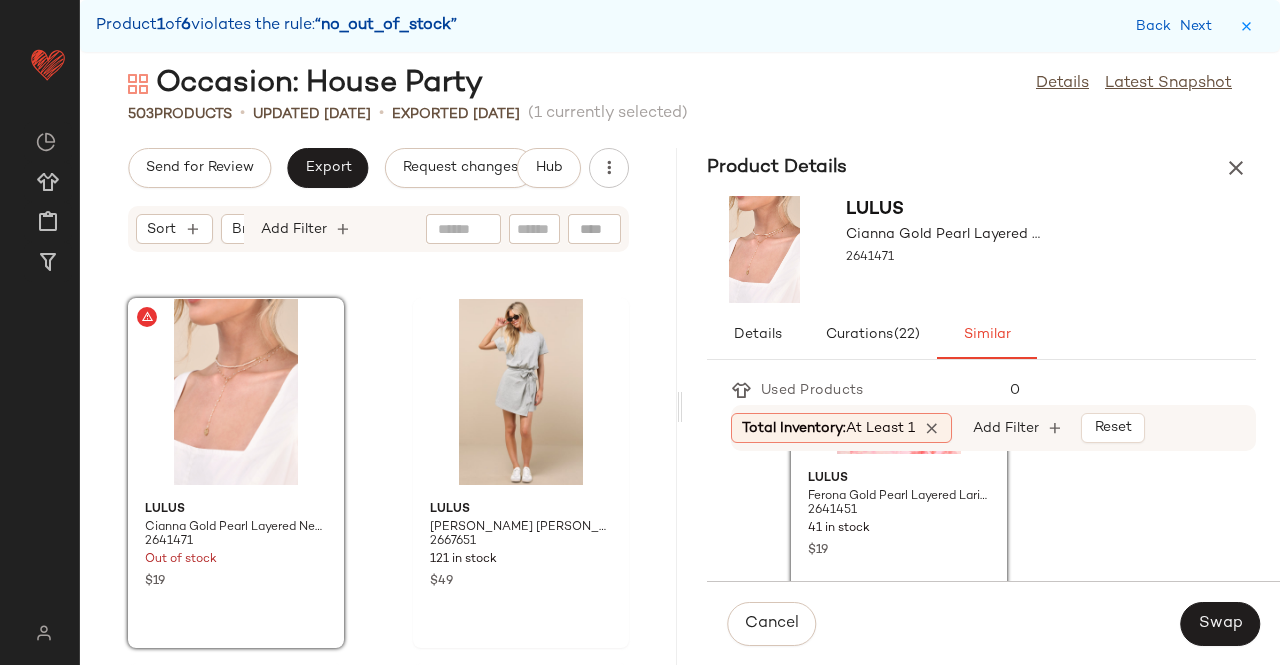 drag, startPoint x: 1197, startPoint y: 616, endPoint x: 1066, endPoint y: 589, distance: 133.75351 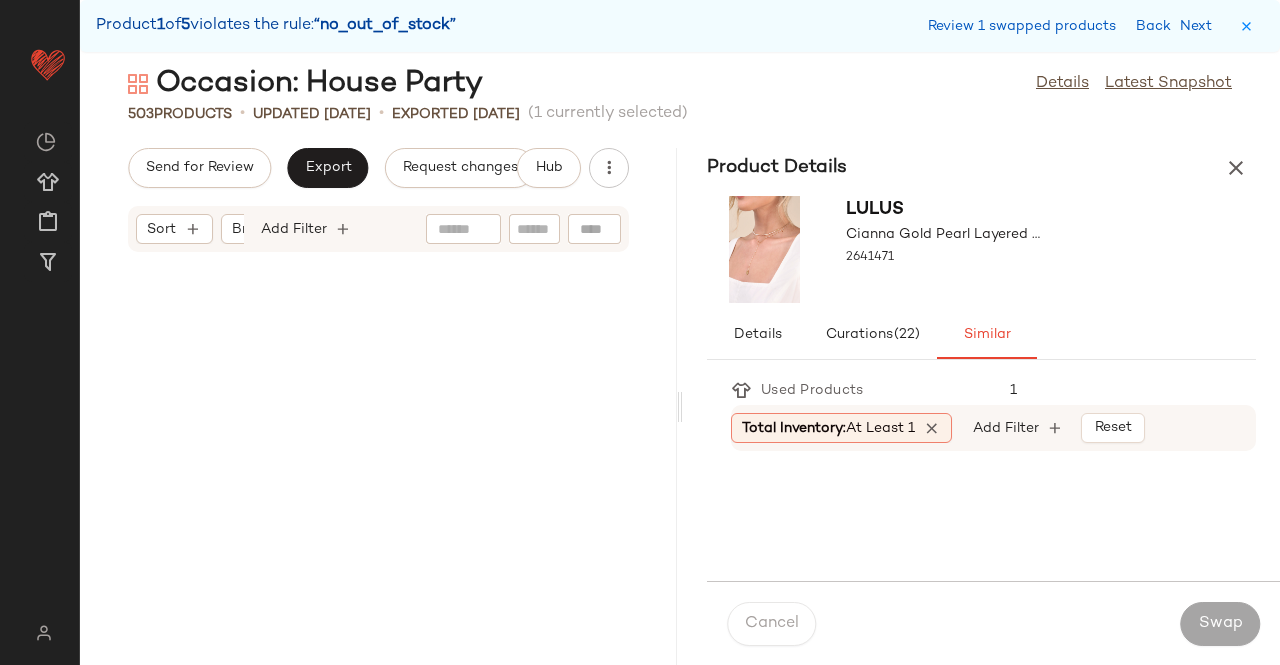 scroll, scrollTop: 4758, scrollLeft: 0, axis: vertical 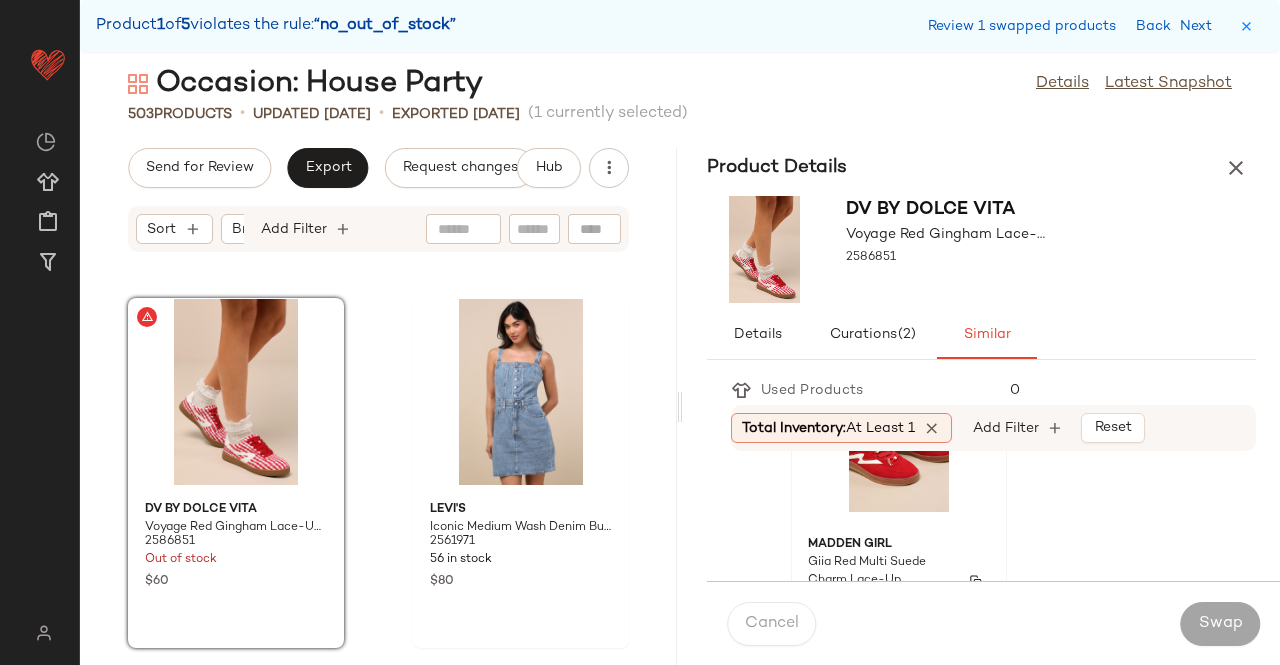 click on "Madden Girl Giia Red Multi Suede Charm Lace-Up Sneakers 2638491 42 in stock $55" 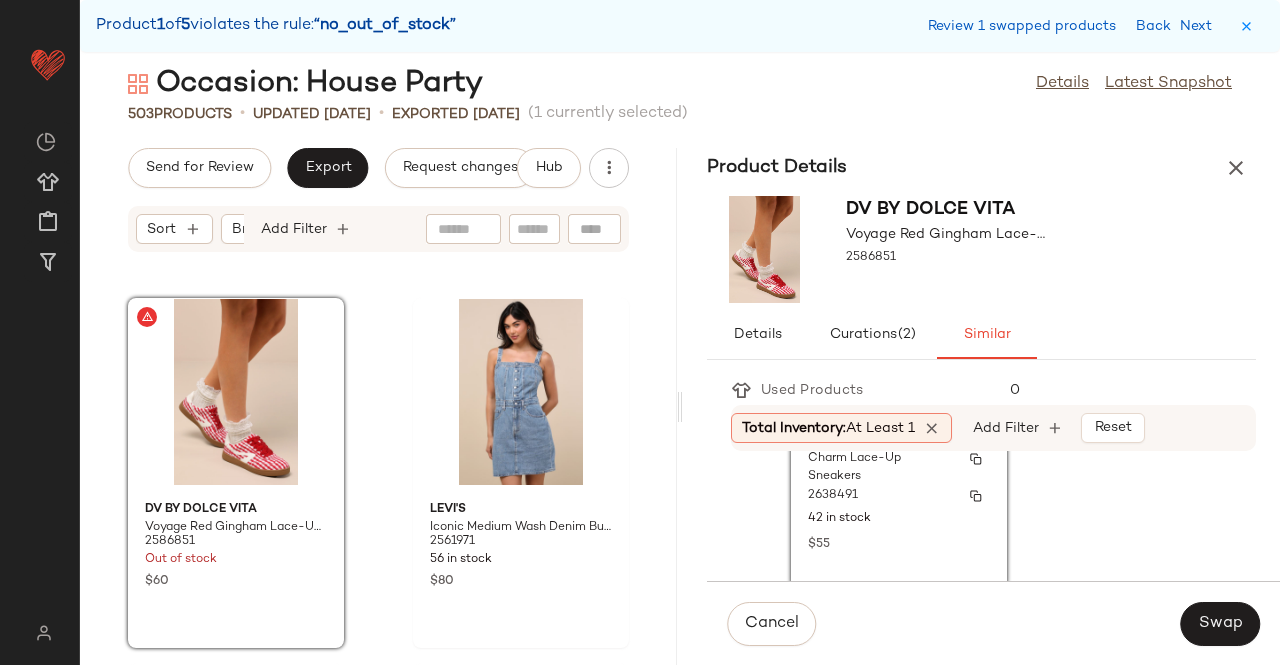 scroll, scrollTop: 626, scrollLeft: 0, axis: vertical 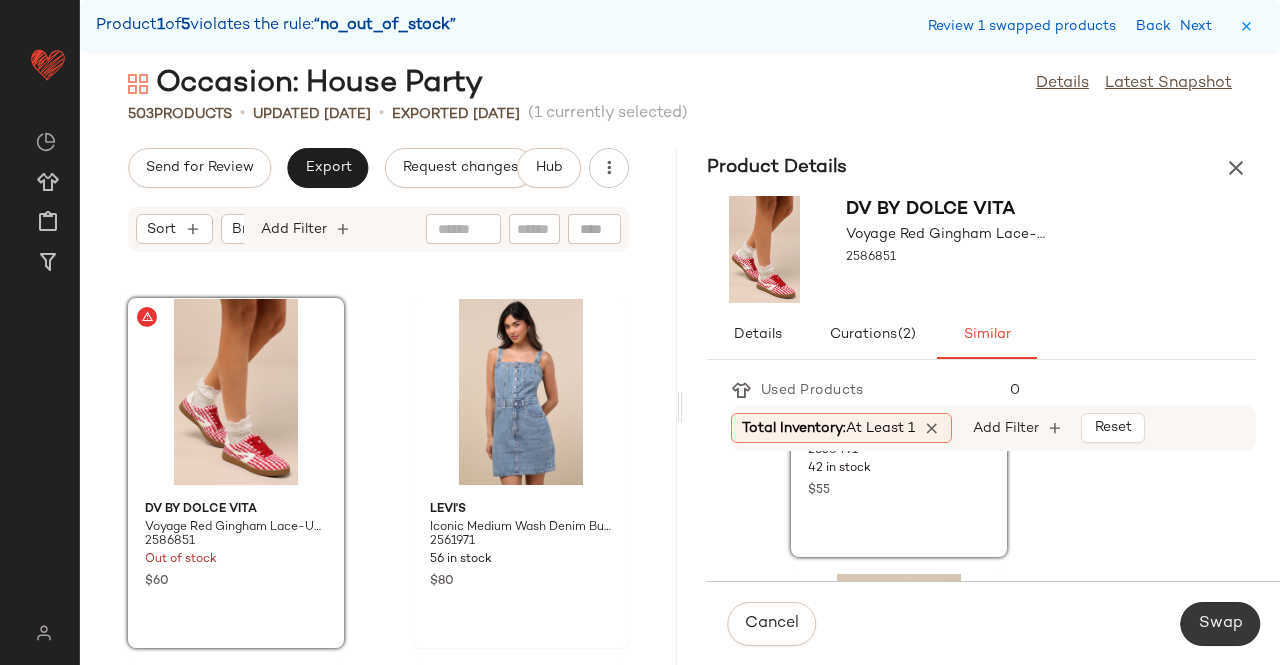 click on "Swap" 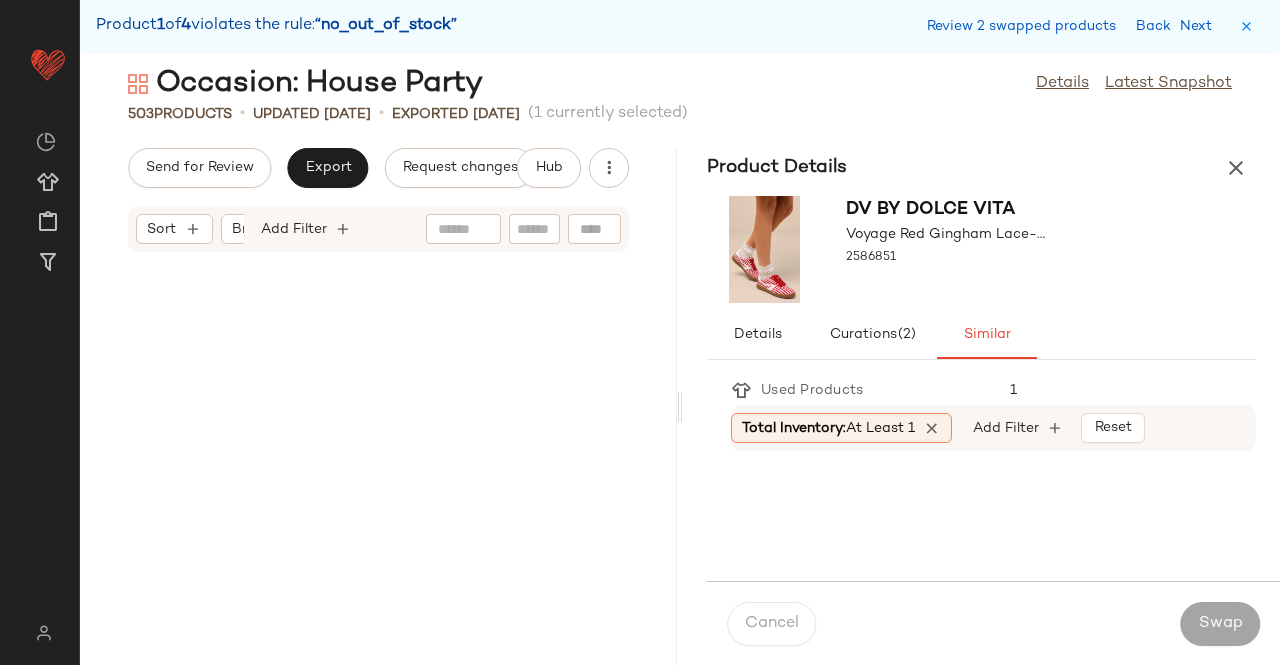 scroll, scrollTop: 50142, scrollLeft: 0, axis: vertical 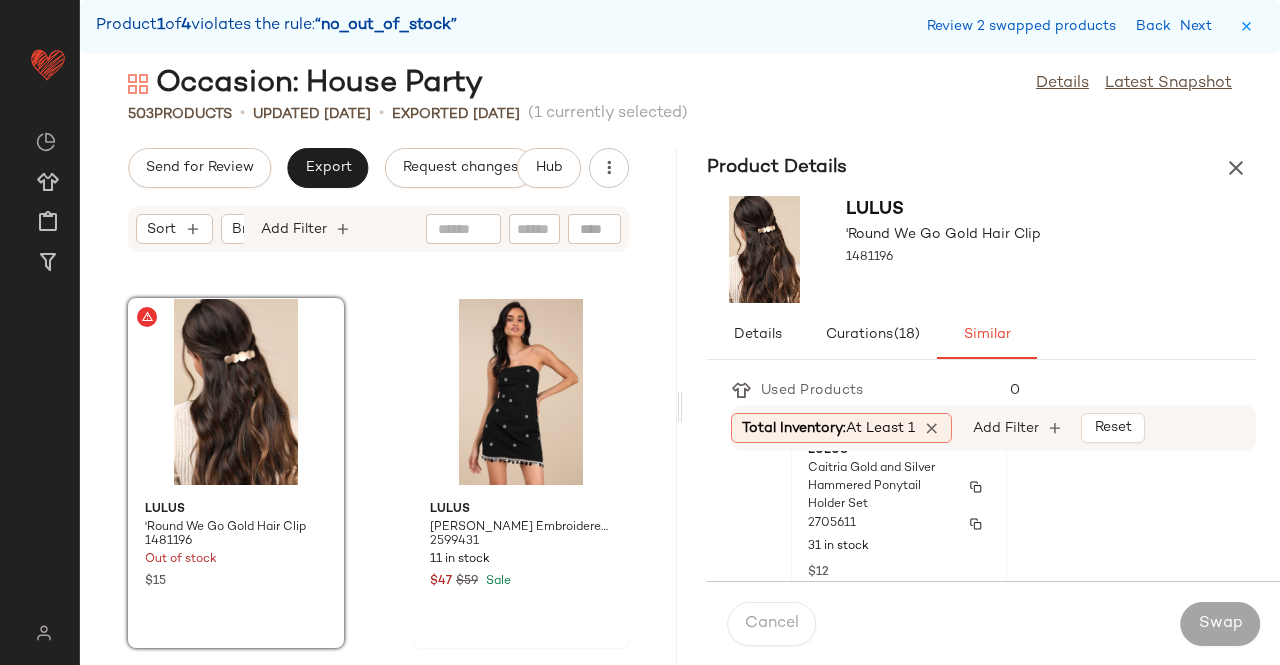click on "Caitria Gold and Silver Hammered Ponytail Holder Set" at bounding box center (881, 487) 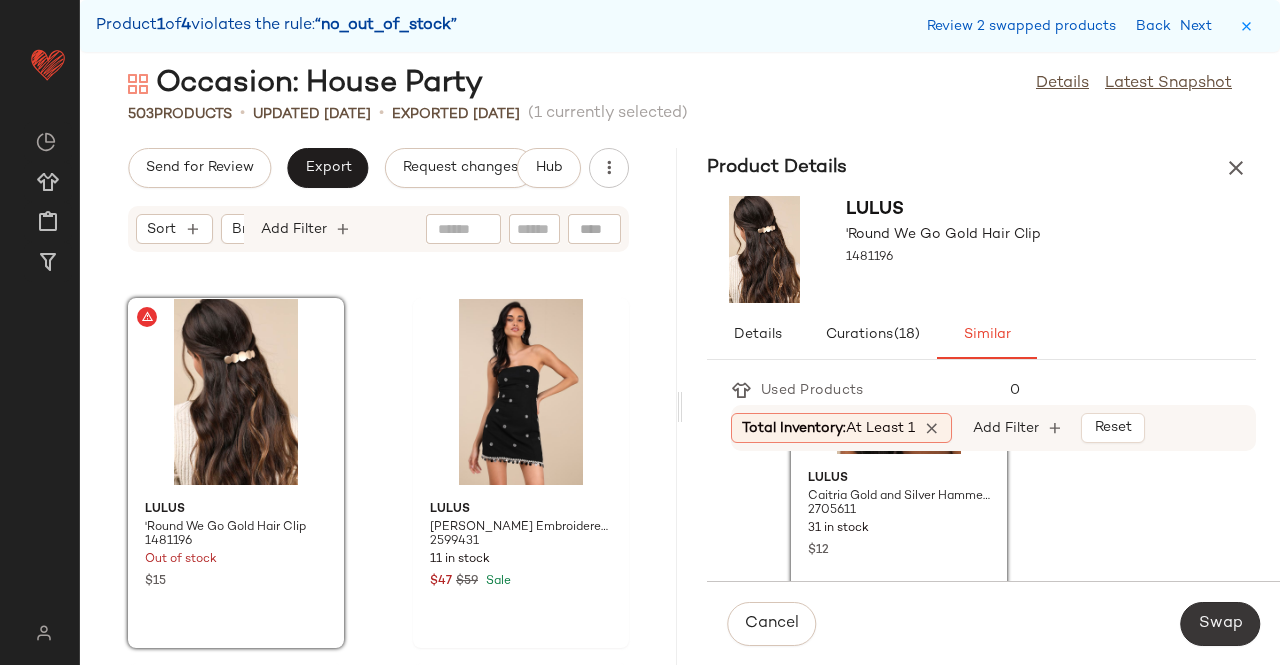 click on "Swap" 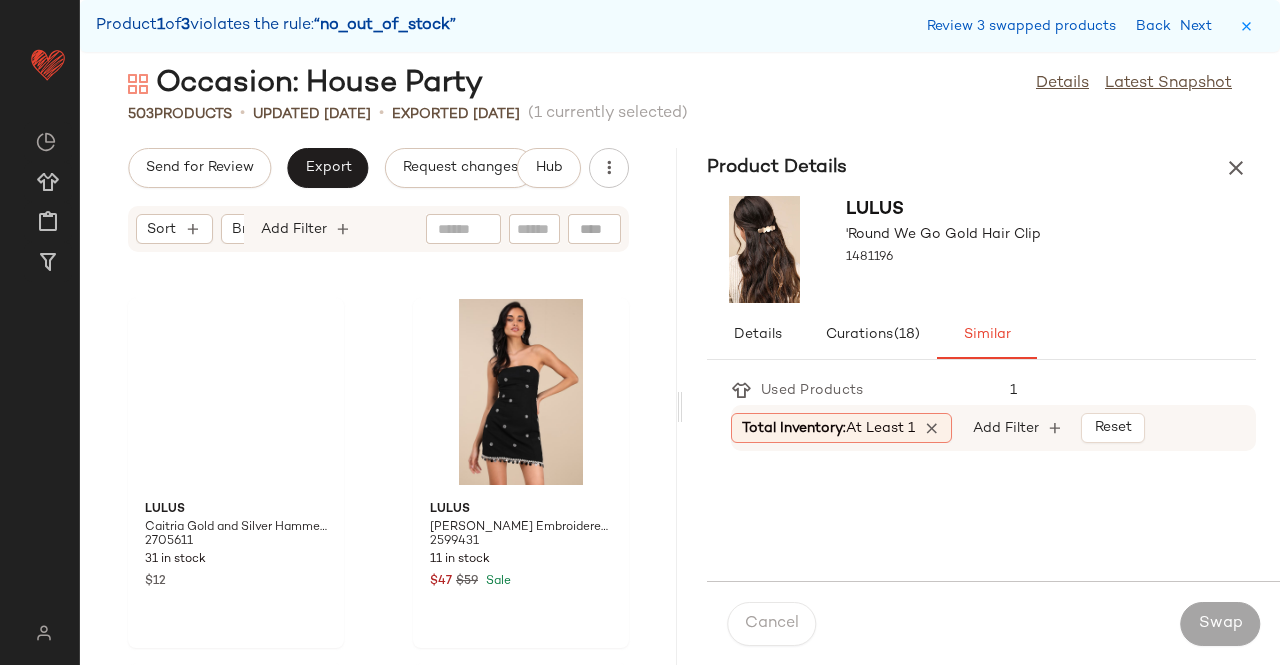 scroll, scrollTop: 72468, scrollLeft: 0, axis: vertical 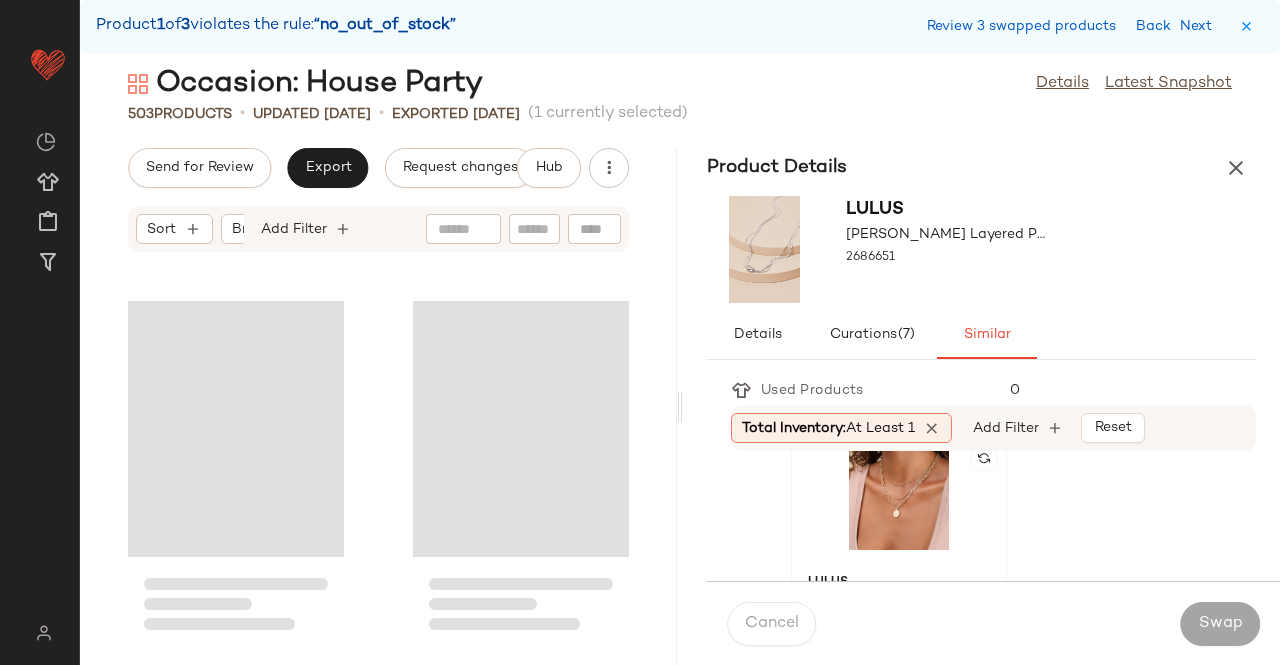 click 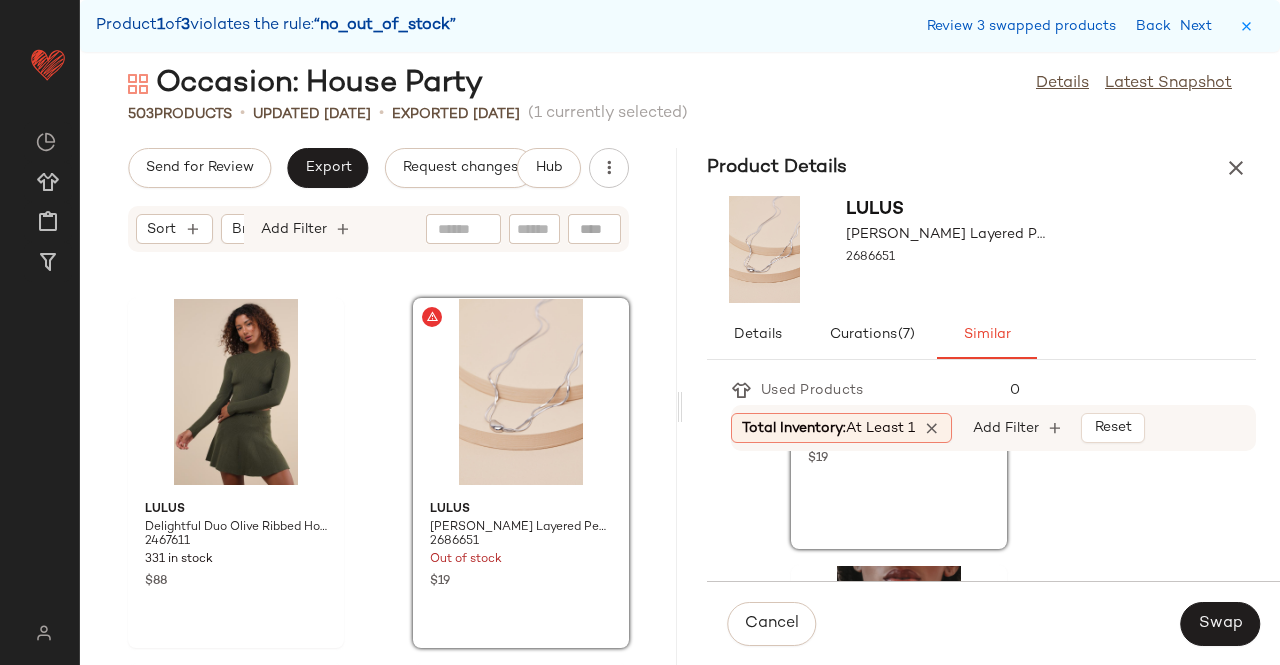scroll, scrollTop: 900, scrollLeft: 0, axis: vertical 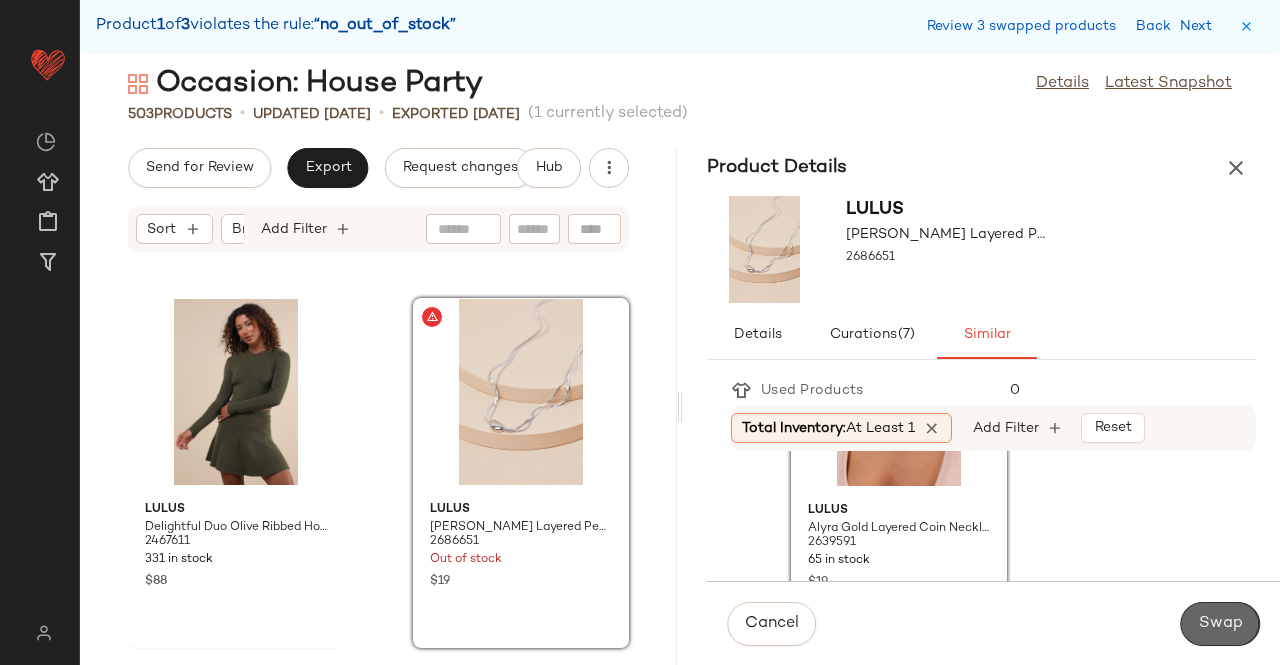 click on "Swap" 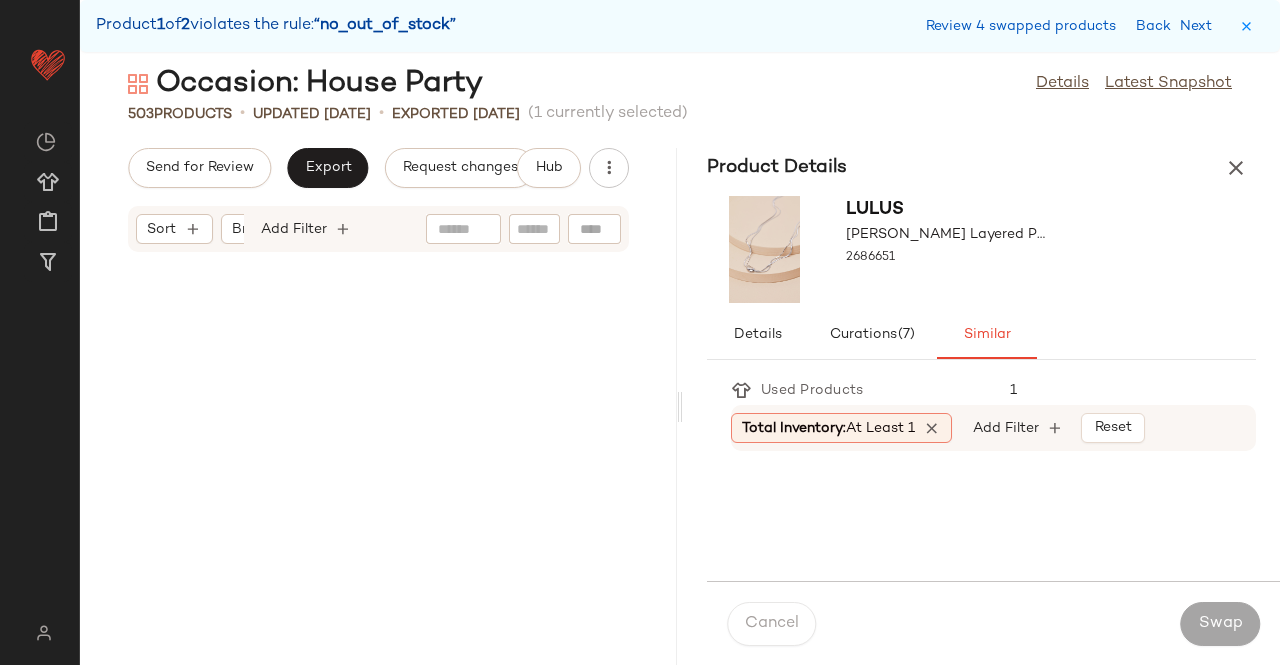 scroll, scrollTop: 86742, scrollLeft: 0, axis: vertical 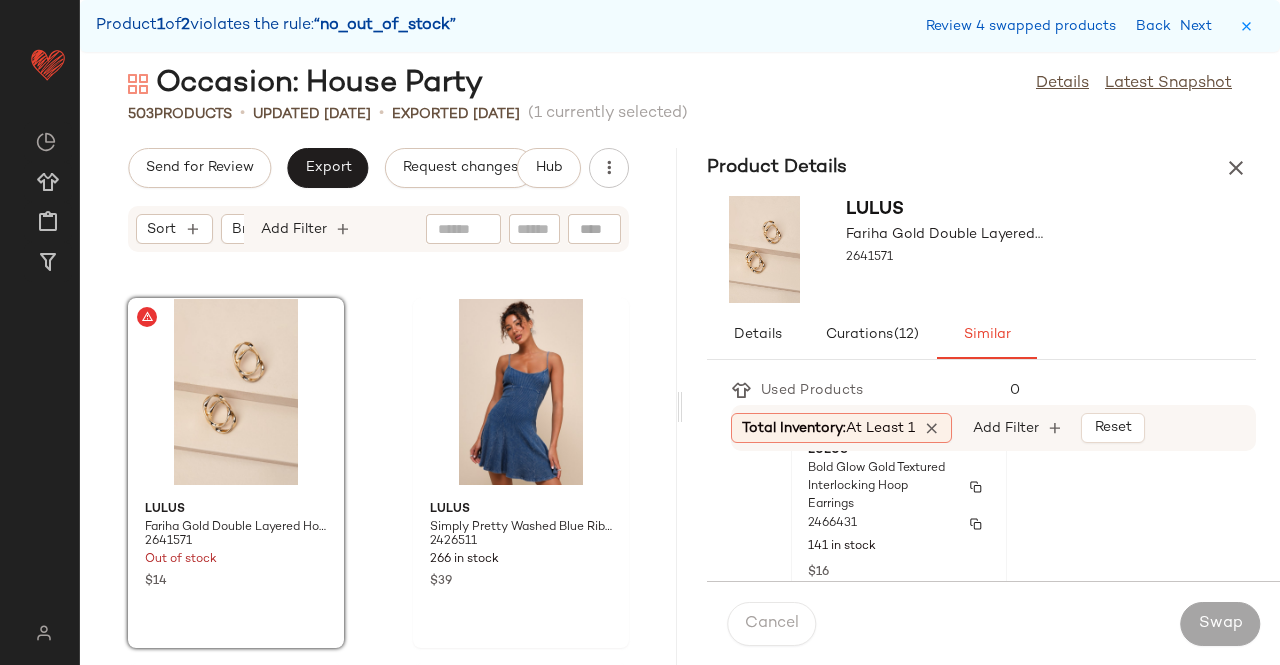 click on "Bold Glow Gold Textured Interlocking Hoop Earrings" at bounding box center (881, 487) 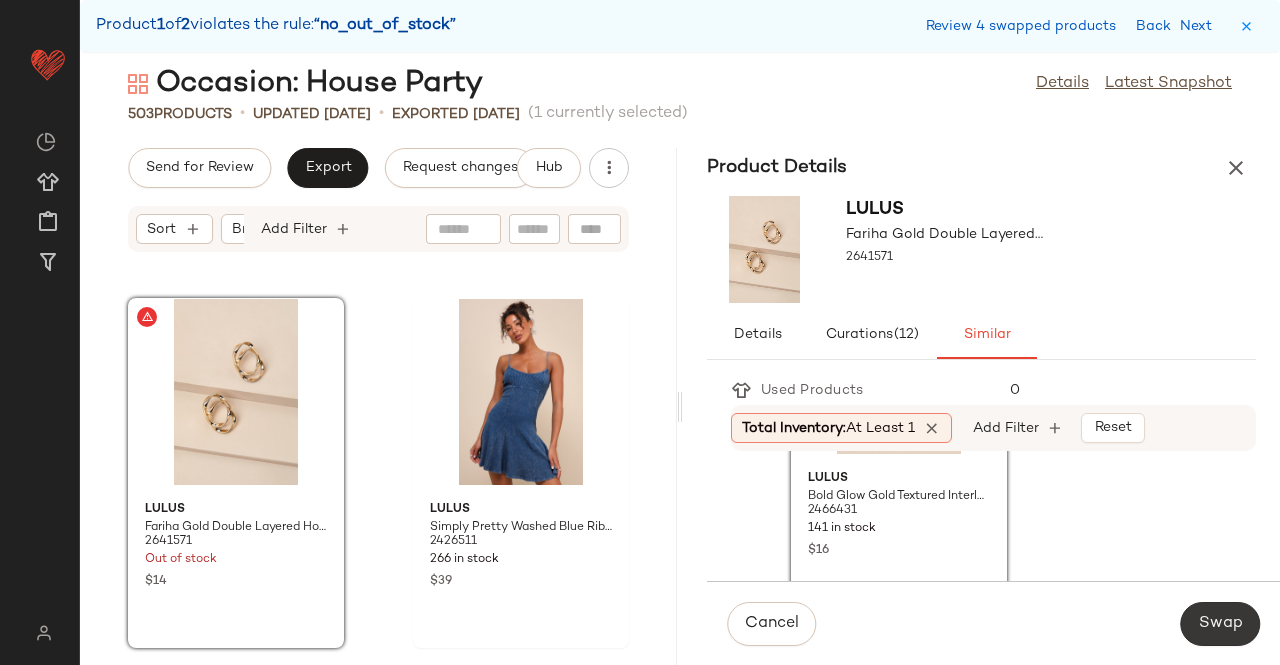 click on "Swap" at bounding box center (1220, 624) 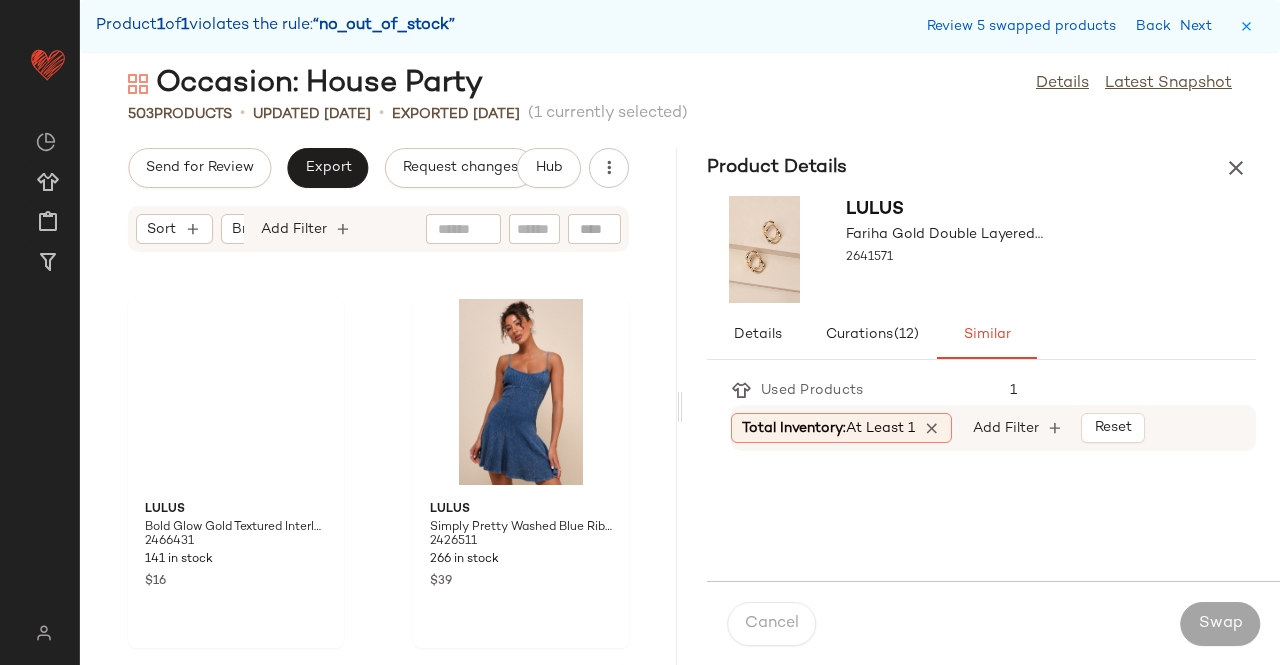 scroll, scrollTop: 88206, scrollLeft: 0, axis: vertical 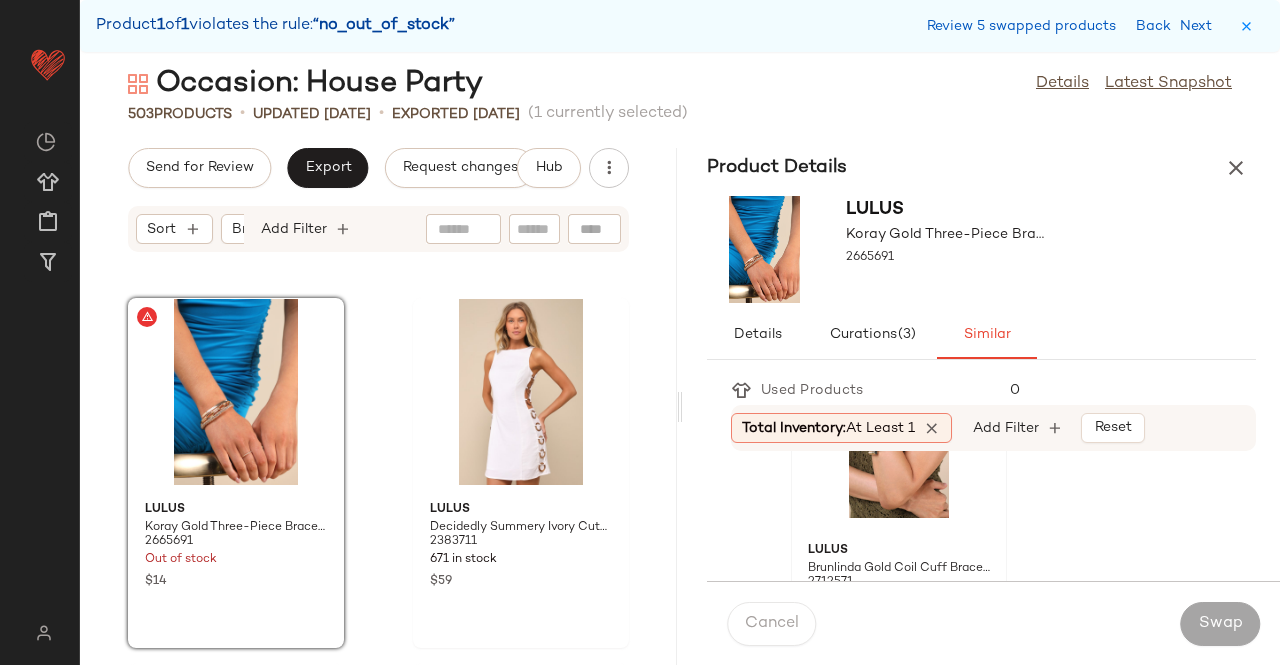 click 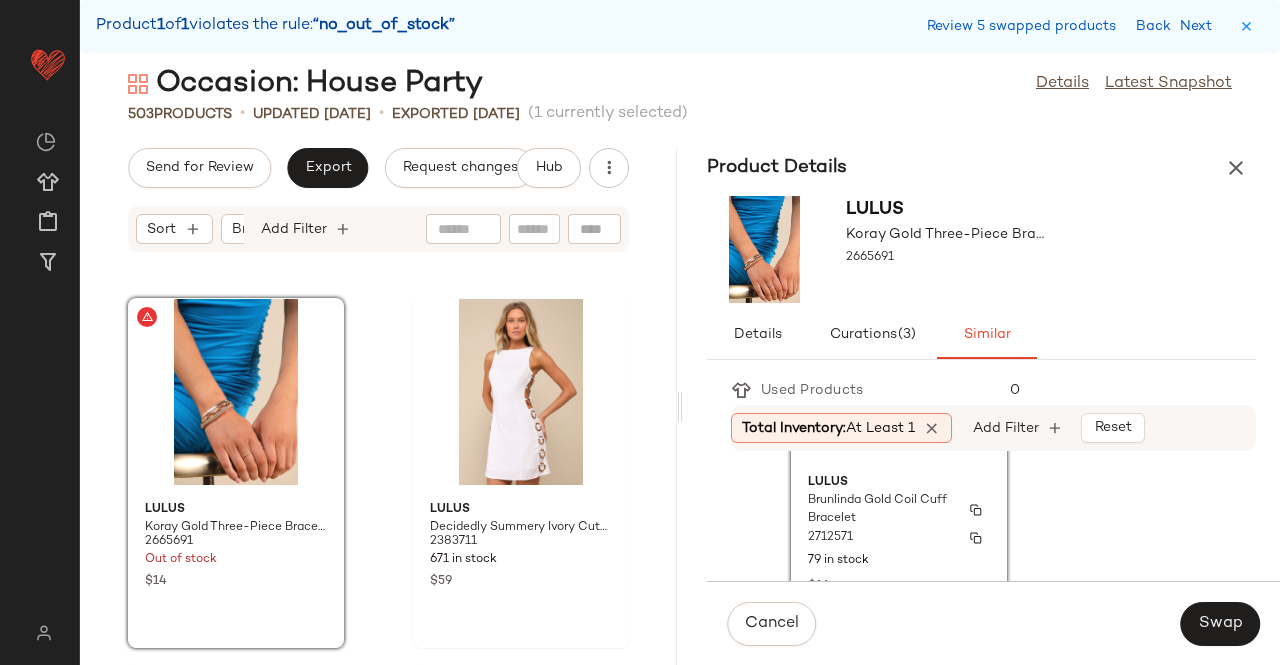 scroll, scrollTop: 200, scrollLeft: 0, axis: vertical 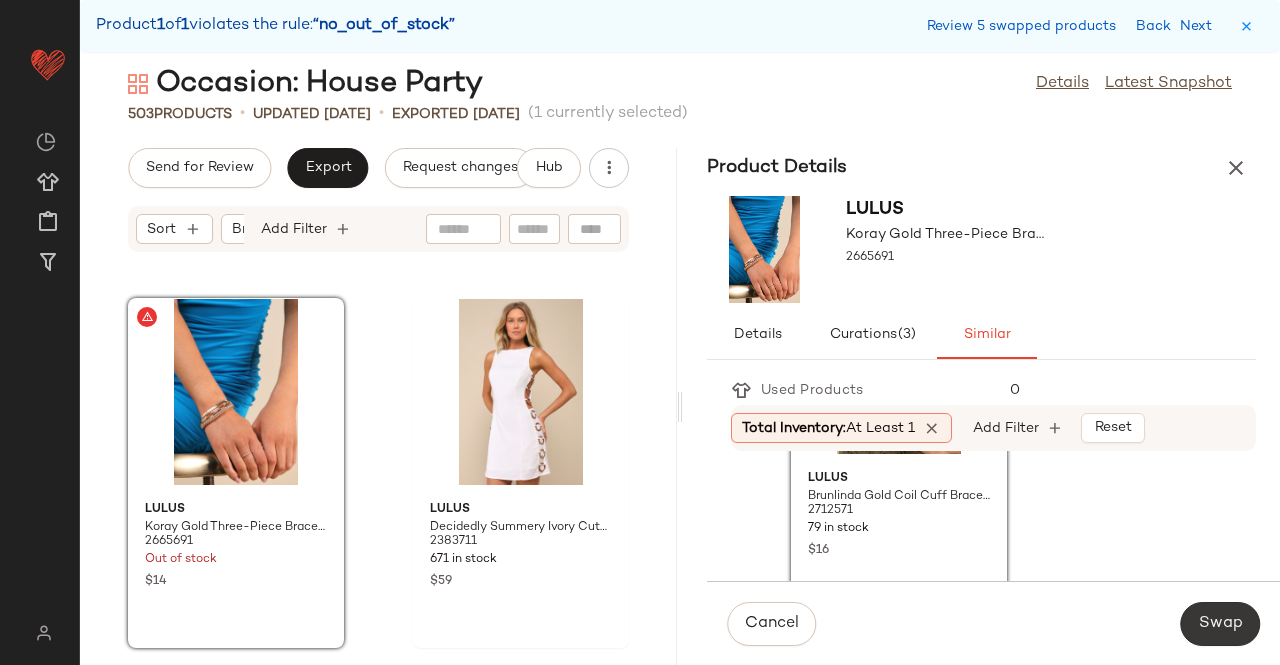 click on "Swap" at bounding box center [1220, 624] 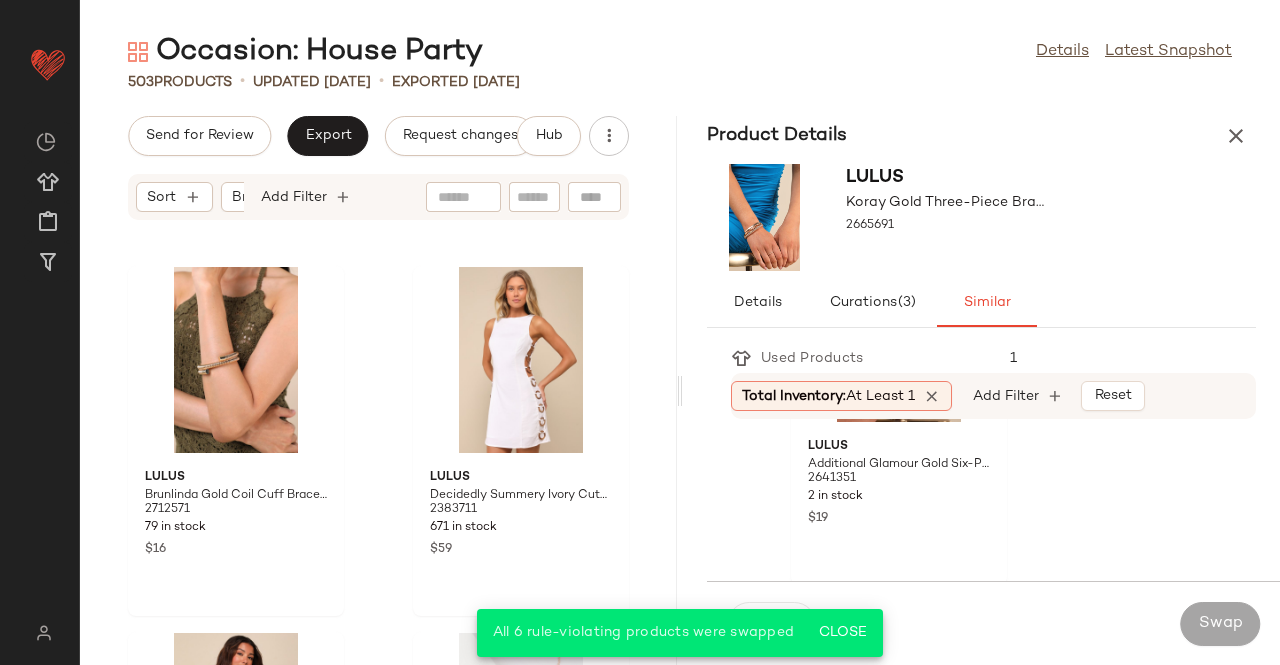 click on "Send for Review   Export   Request changes   Hub  Sort  Brand  Category  Add Filter  Lulus Brunlinda Gold Coil Cuff Bracelet 2712571 79 in stock $16 Lulus Decidedly Summery Ivory Cutout Sleeveless O-Ring Mini Dress 2383711 671 in stock $59 Lulus Definite Beauty Washed Dark Blue Short Sleeve Mini Dress 2431471 431 in stock $59 Lulus Keep It Dainty 14KT Gold Layered Choker Necklace 1340496 94 in stock $25 Lulus Compellingly Romantic Black Mesh Embroidered Floral Bow Bodysuit 2521771 39 in stock $23 $45 Sale Zemeta Assist Me Navy Blue Satin Lace Bow Mini Skirt 2404691 71 in stock $29 $95 Sale Lulus Greeting the Season Black High-Waisted Mini Skirt 1941496 246 in stock $49 Jbd Compelling Trend Dark Wash Denim Mini Skirt 2439051 44 in stock $41 $58 Sale" at bounding box center (378, 390) 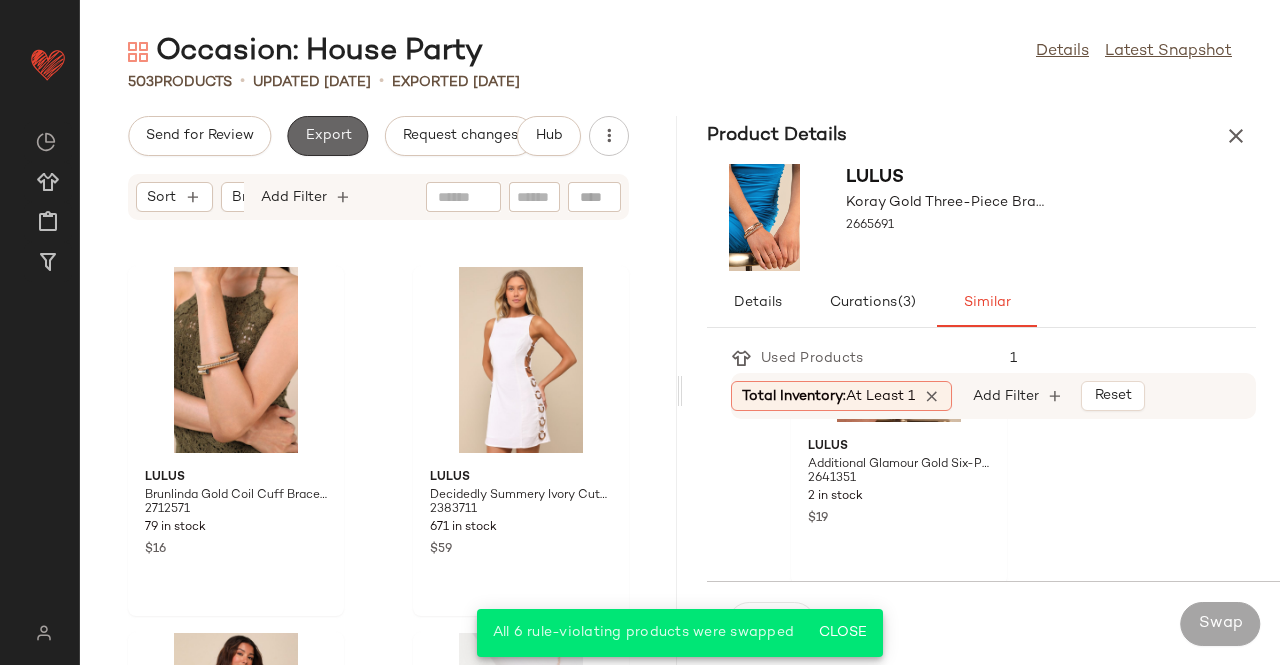 click on "Export" at bounding box center (327, 136) 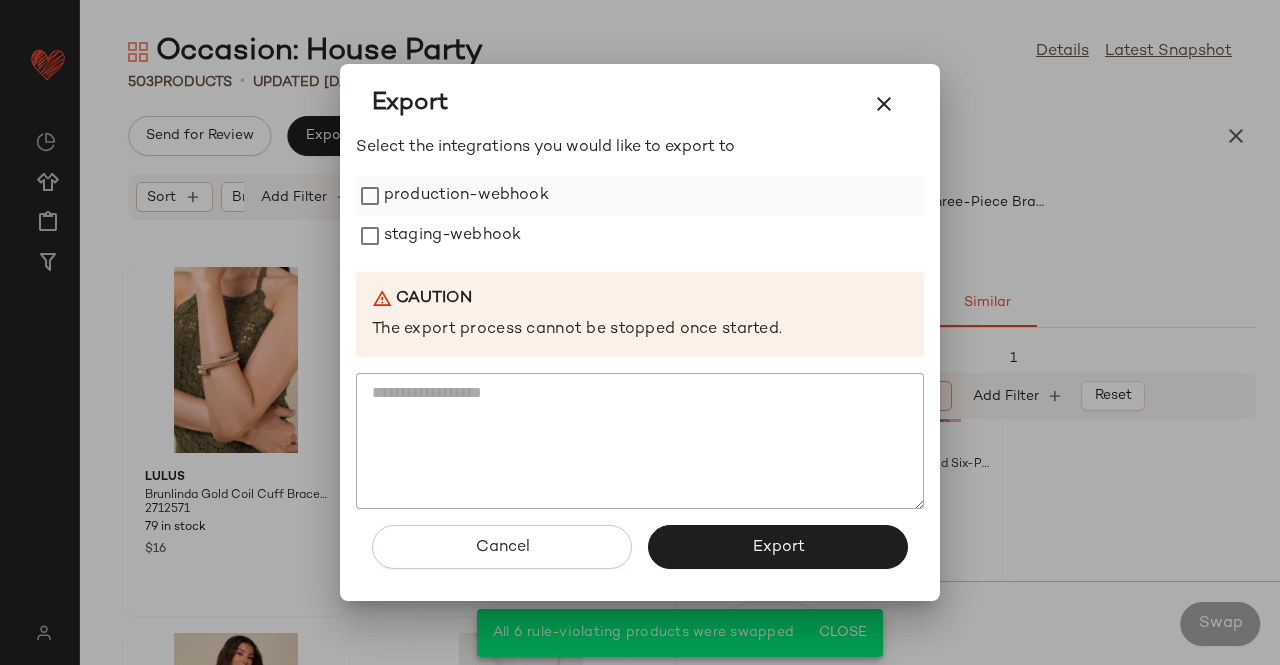 click on "production-webhook" at bounding box center (466, 196) 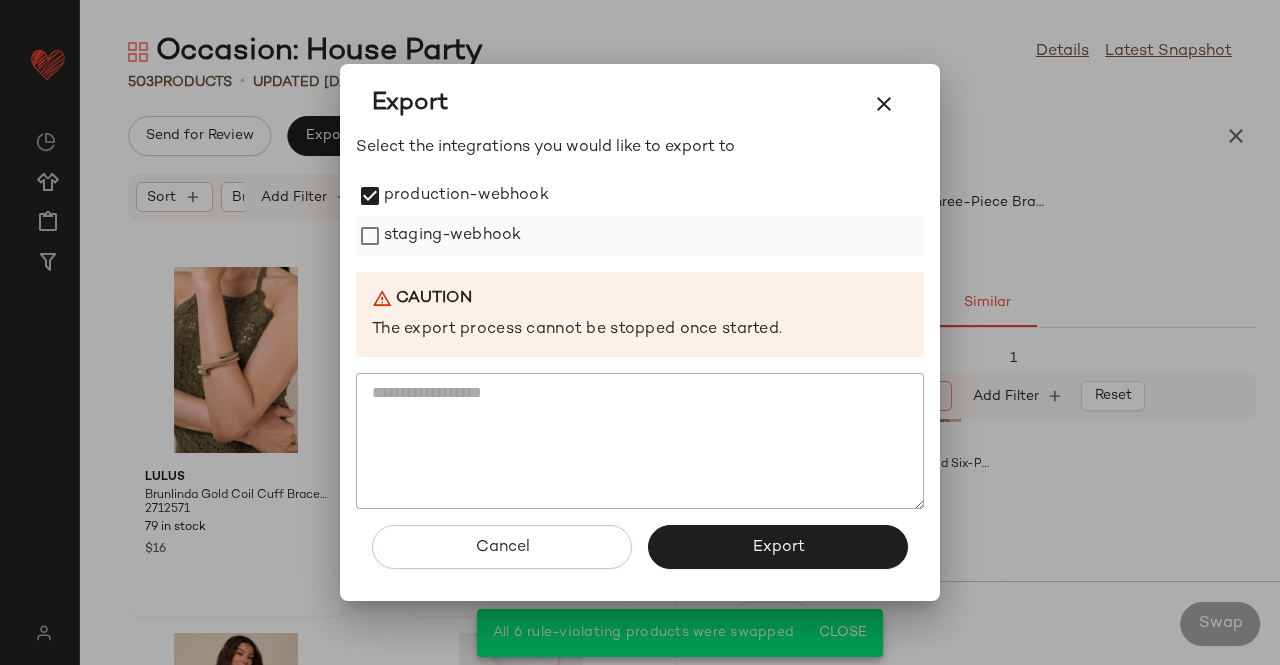 drag, startPoint x: 416, startPoint y: 241, endPoint x: 442, endPoint y: 245, distance: 26.305893 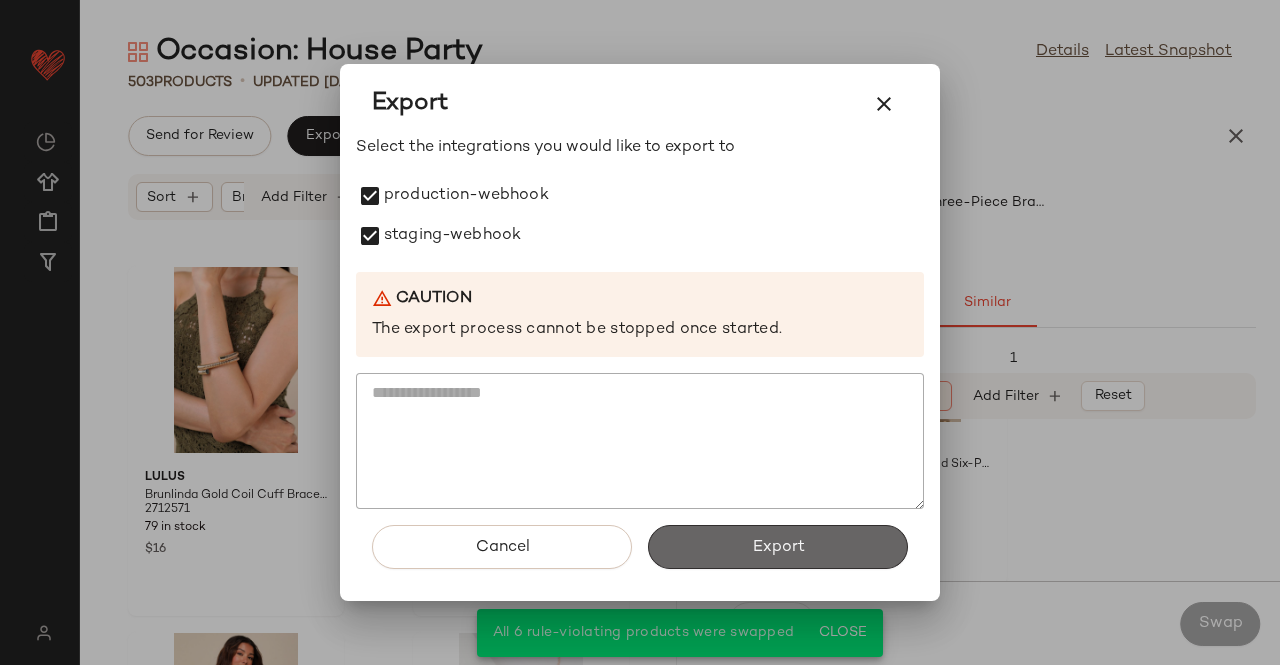 click on "Export" 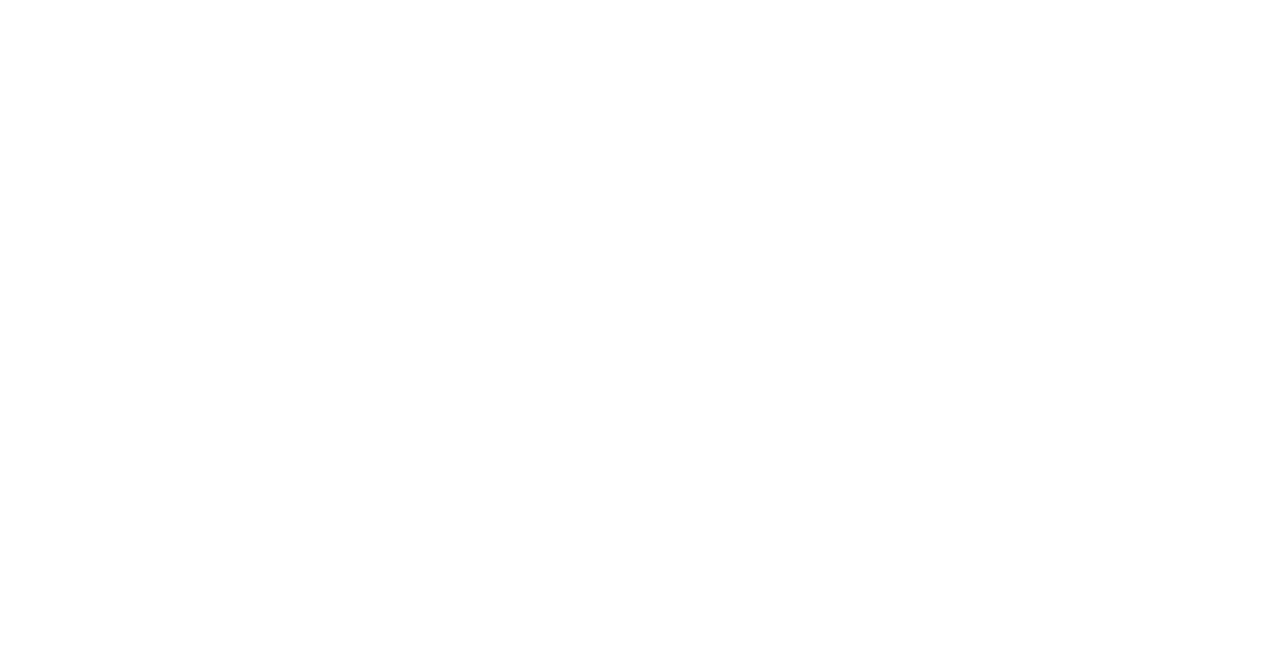 scroll, scrollTop: 0, scrollLeft: 0, axis: both 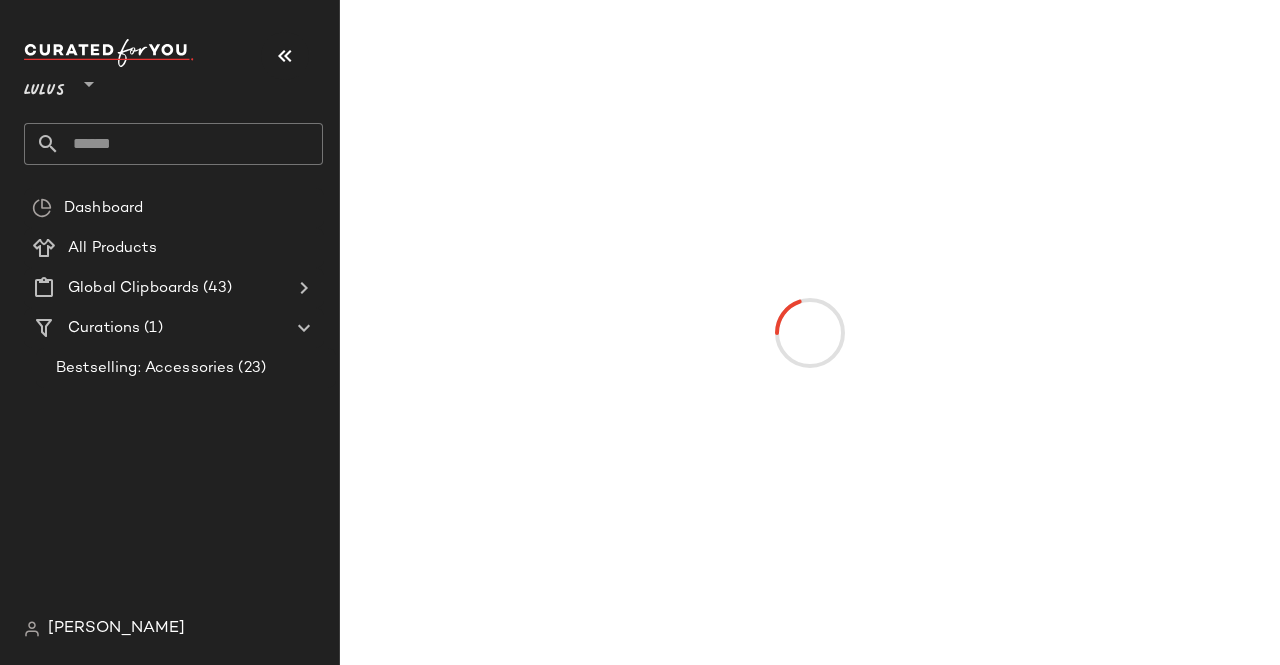 click at bounding box center (285, 56) 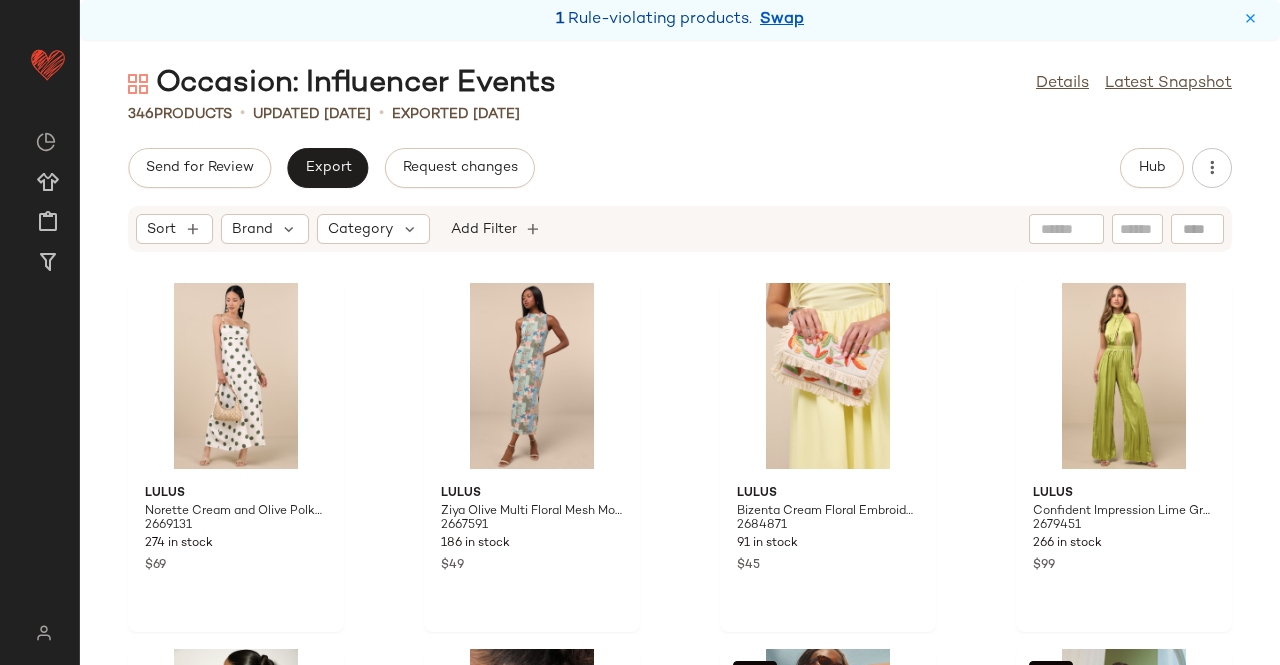 click on "Swap" at bounding box center [782, 20] 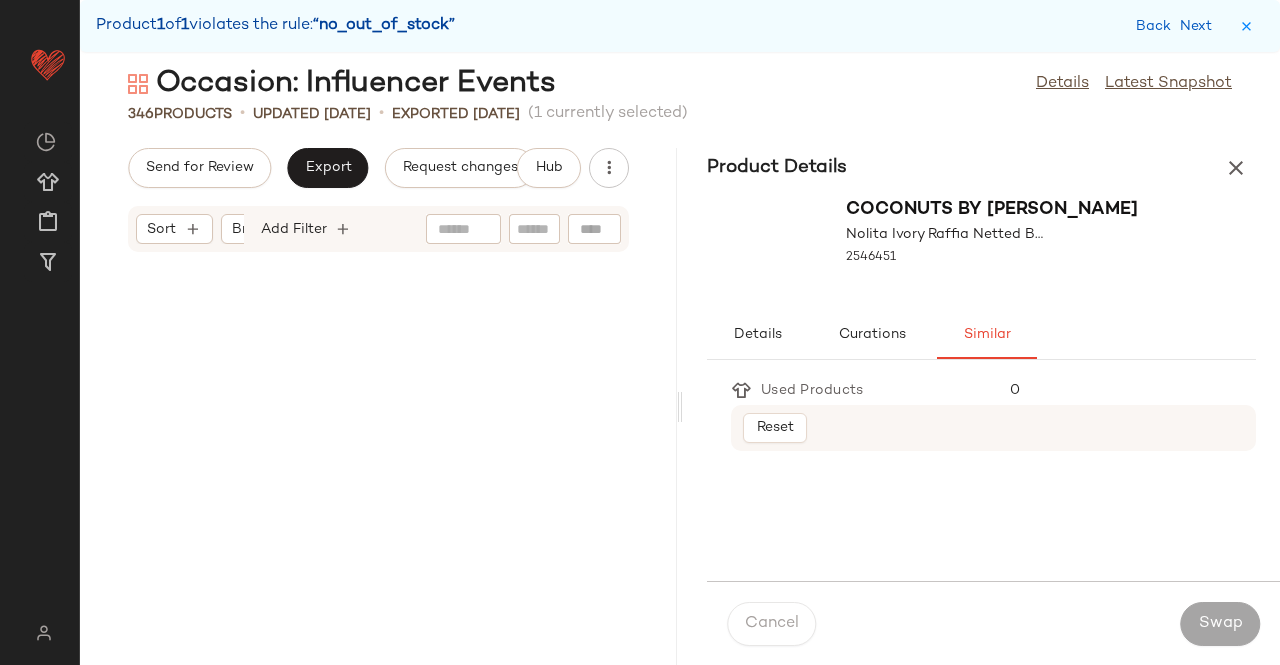 scroll, scrollTop: 21228, scrollLeft: 0, axis: vertical 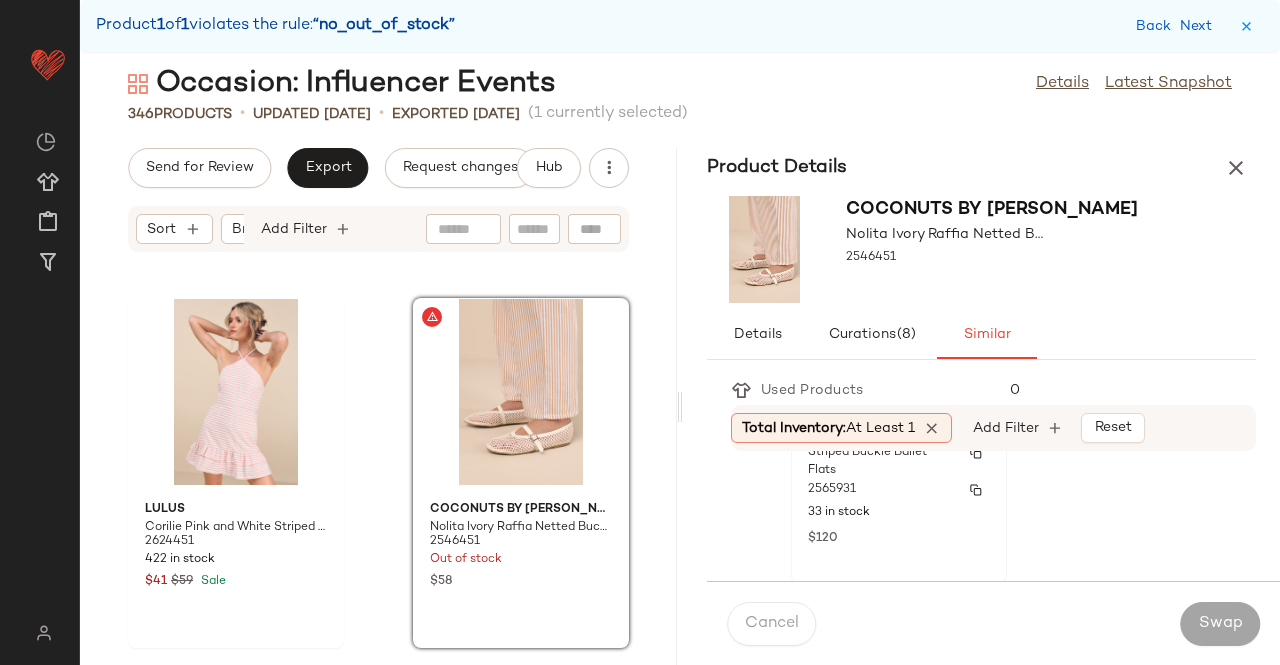 click on "2565931" at bounding box center [899, 490] 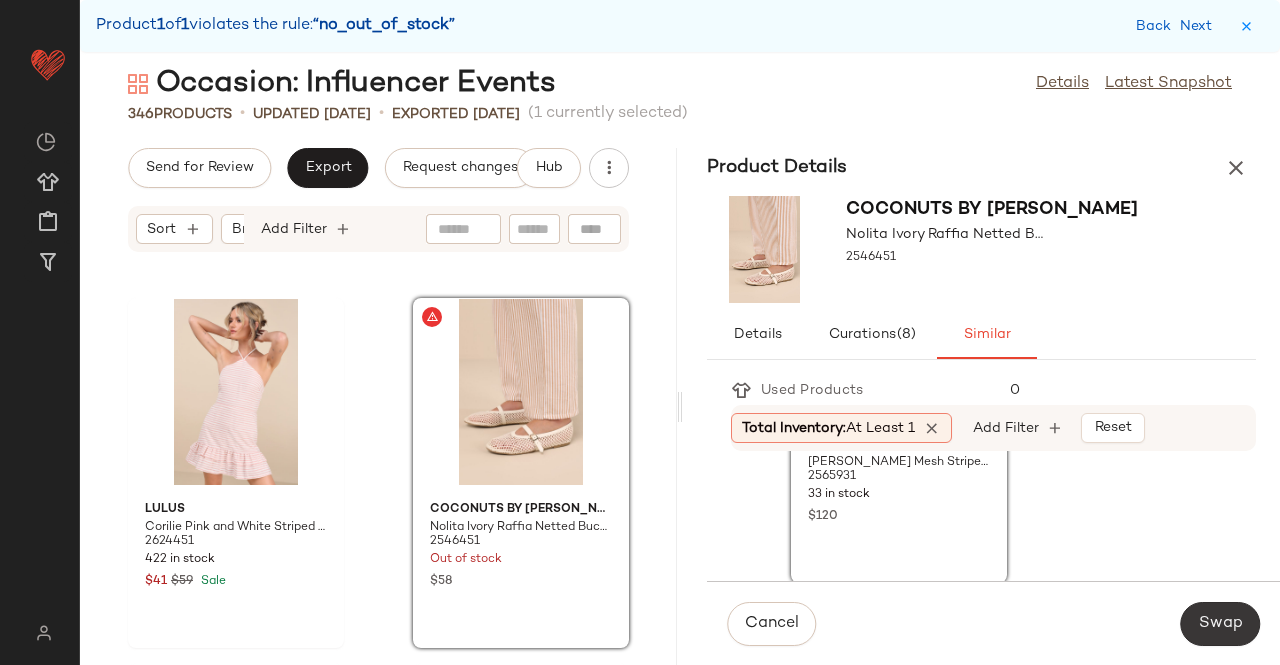 click on "Swap" 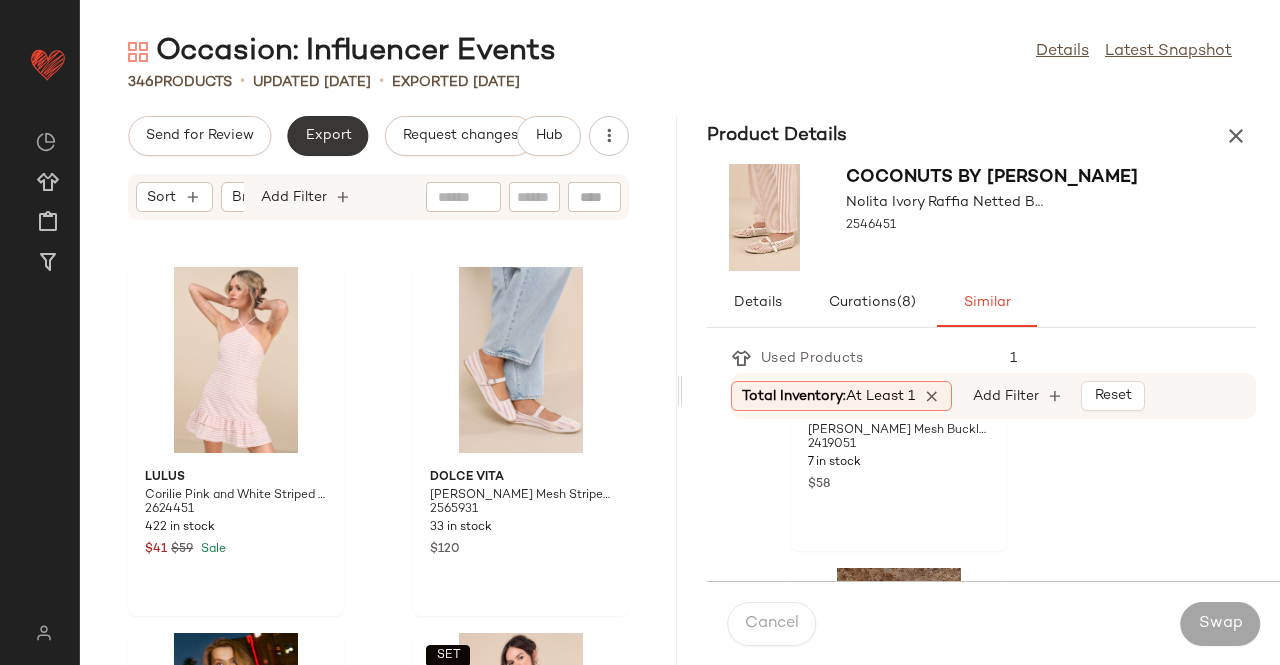 click on "Export" at bounding box center [327, 136] 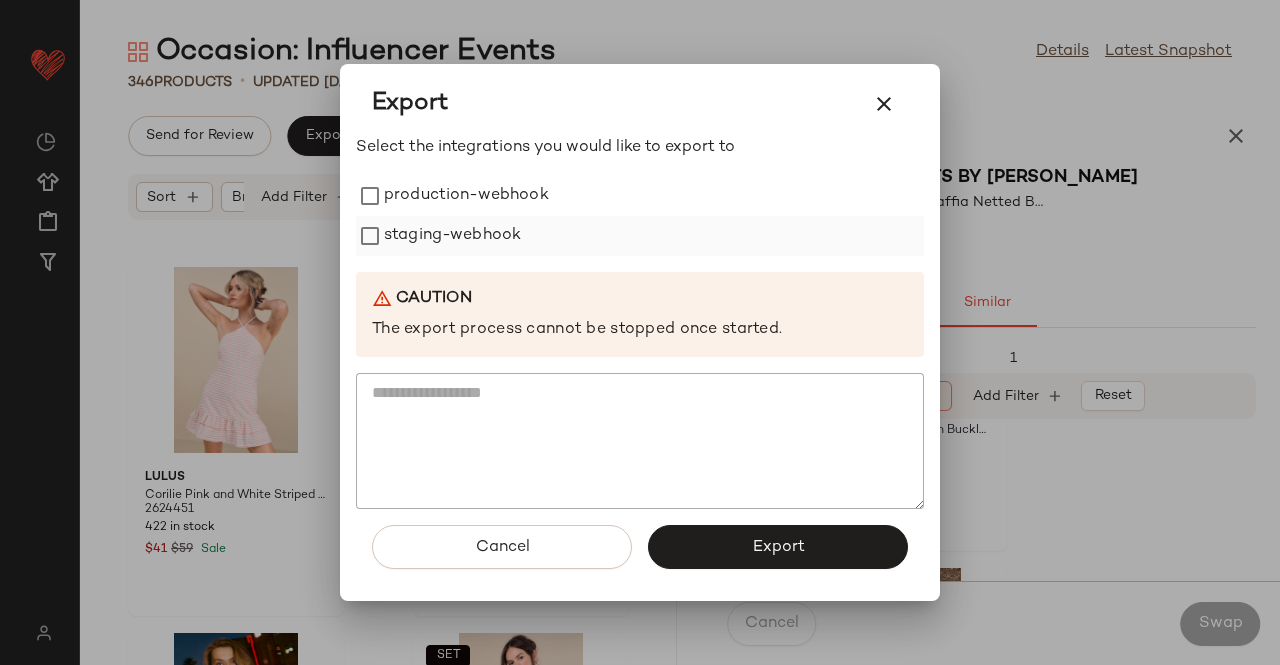 drag, startPoint x: 489, startPoint y: 215, endPoint x: 476, endPoint y: 241, distance: 29.068884 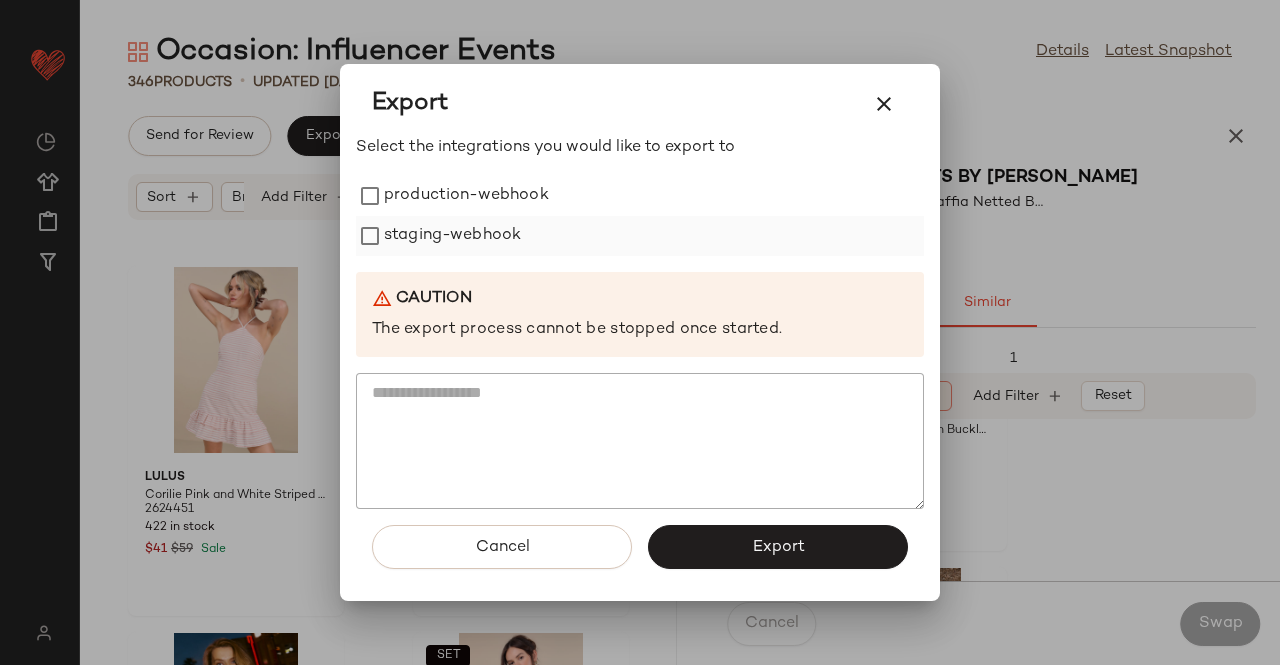 click on "production-webhook" at bounding box center [466, 196] 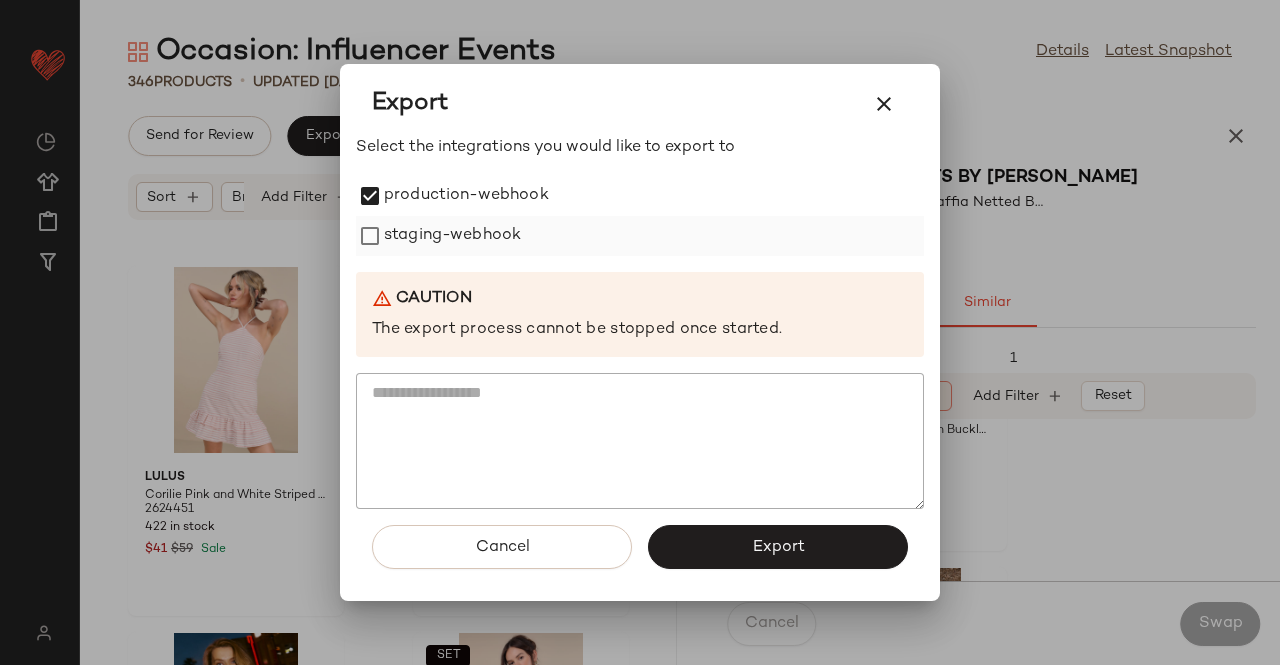 click on "staging-webhook" at bounding box center (452, 236) 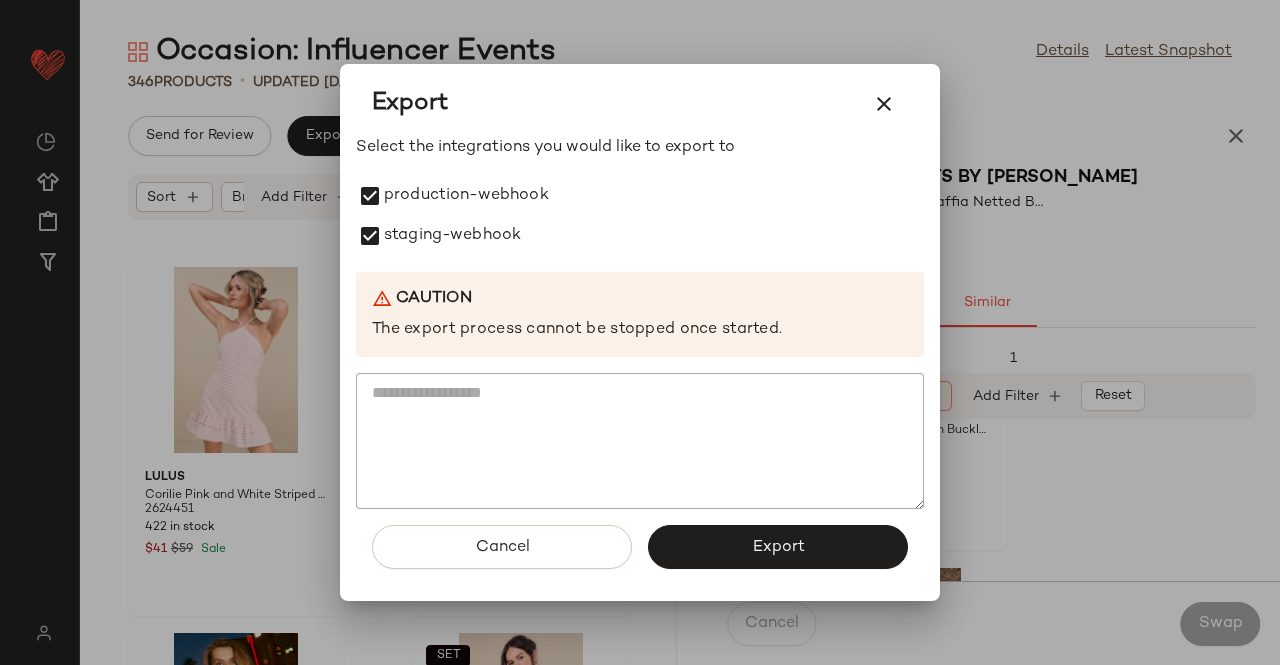 click on "Export" at bounding box center (778, 547) 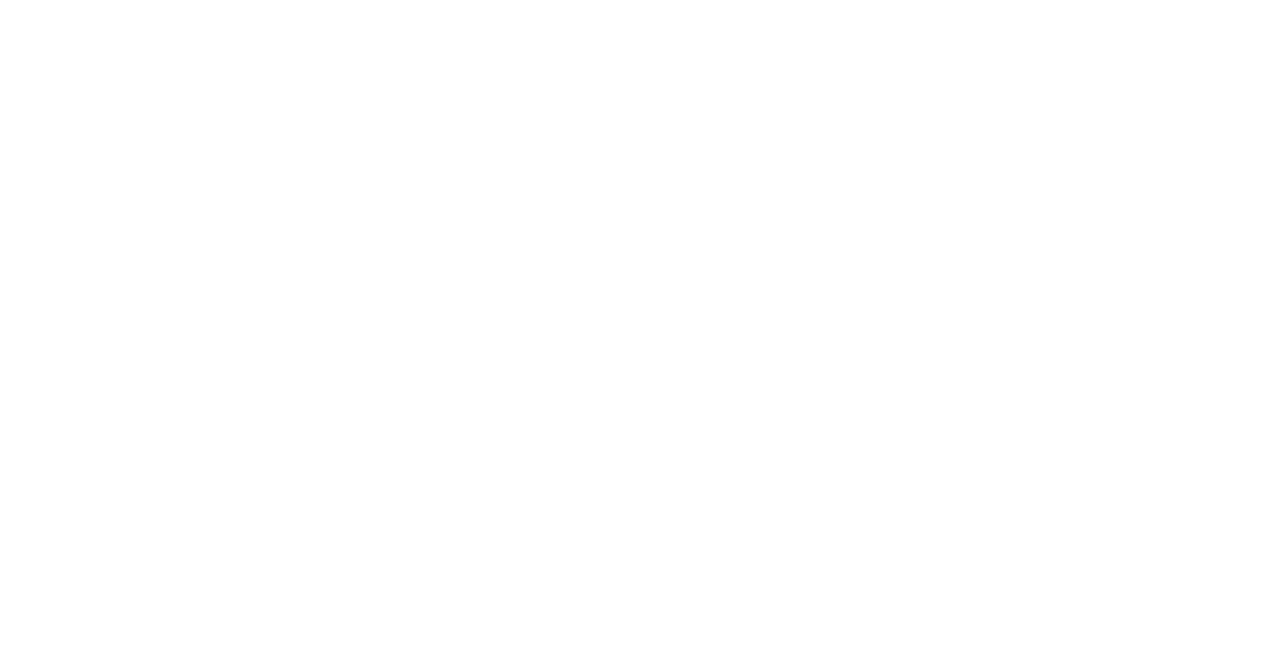 scroll, scrollTop: 0, scrollLeft: 0, axis: both 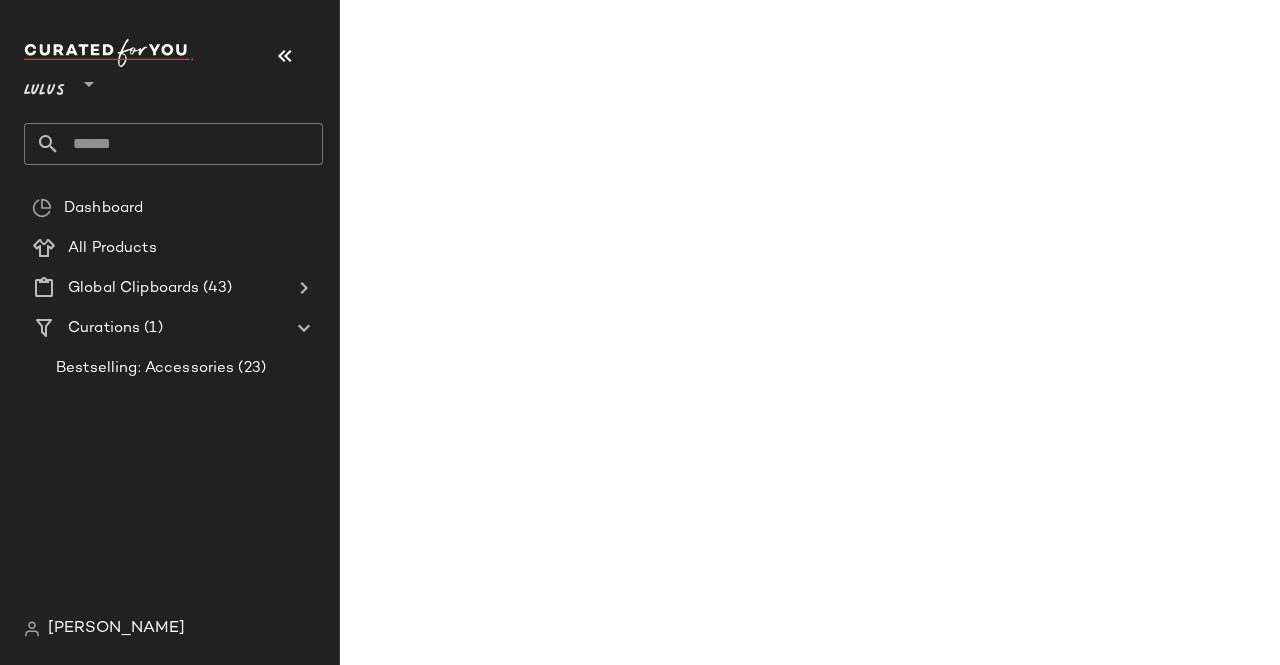 click at bounding box center (285, 56) 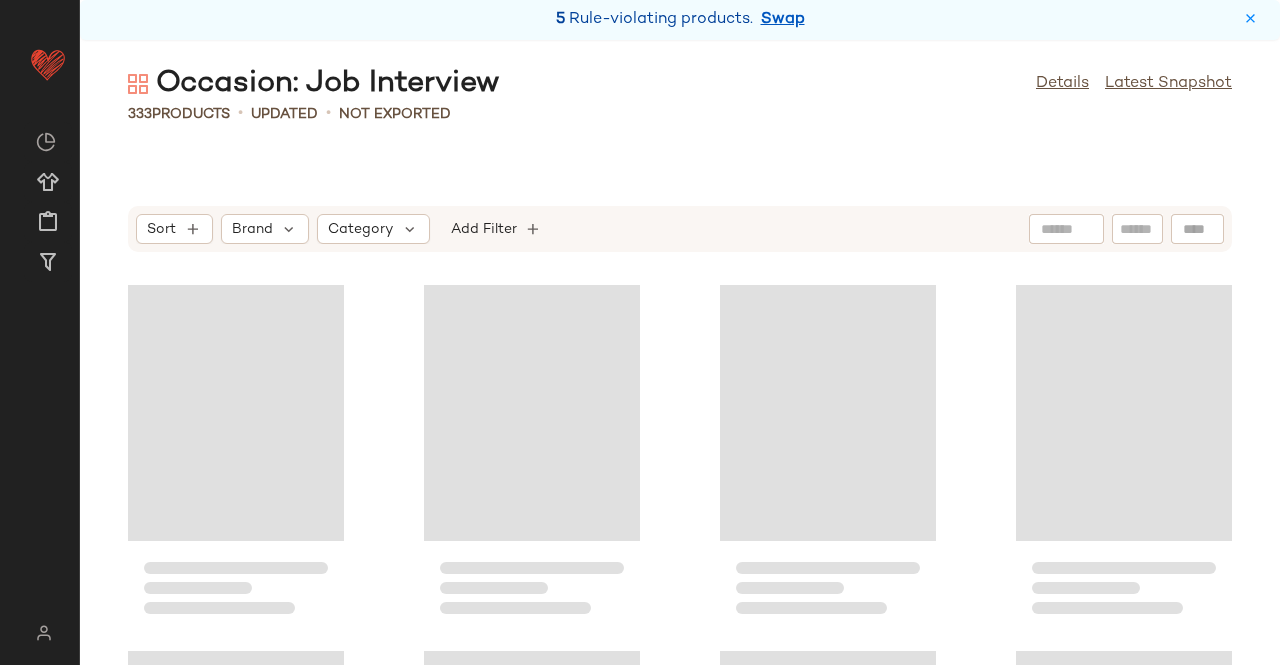 click on "5 Rule-violating products. Swap" at bounding box center [680, 20] 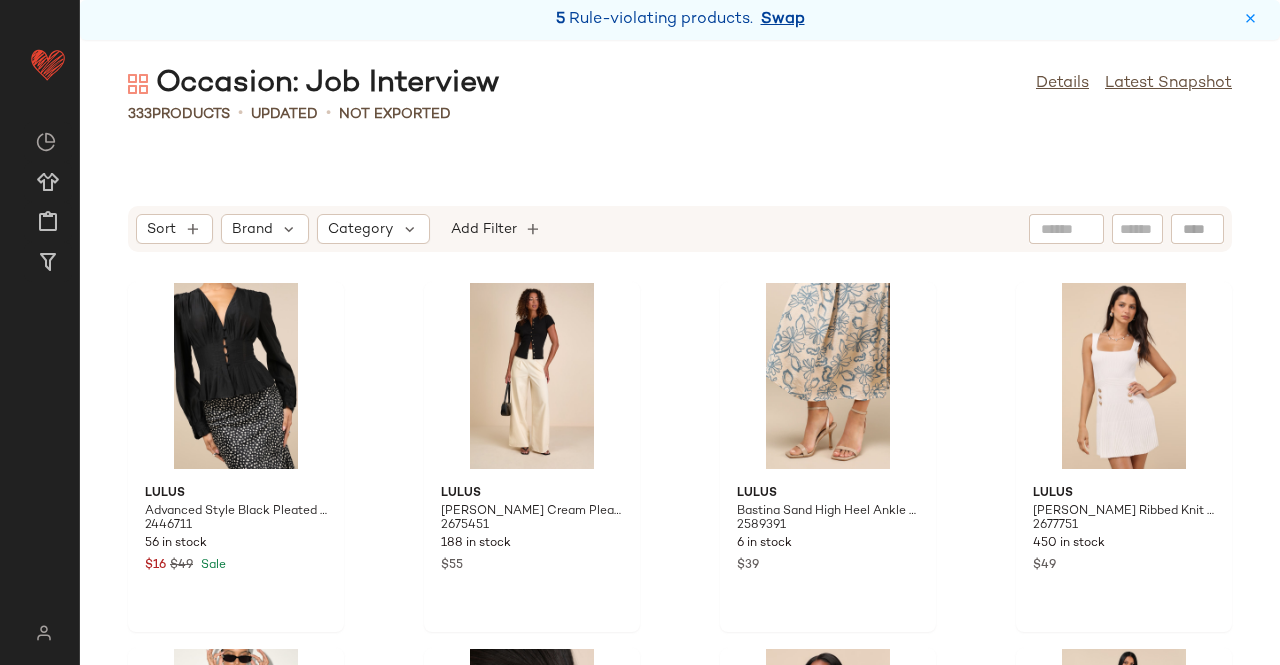 click on "Swap" at bounding box center (783, 20) 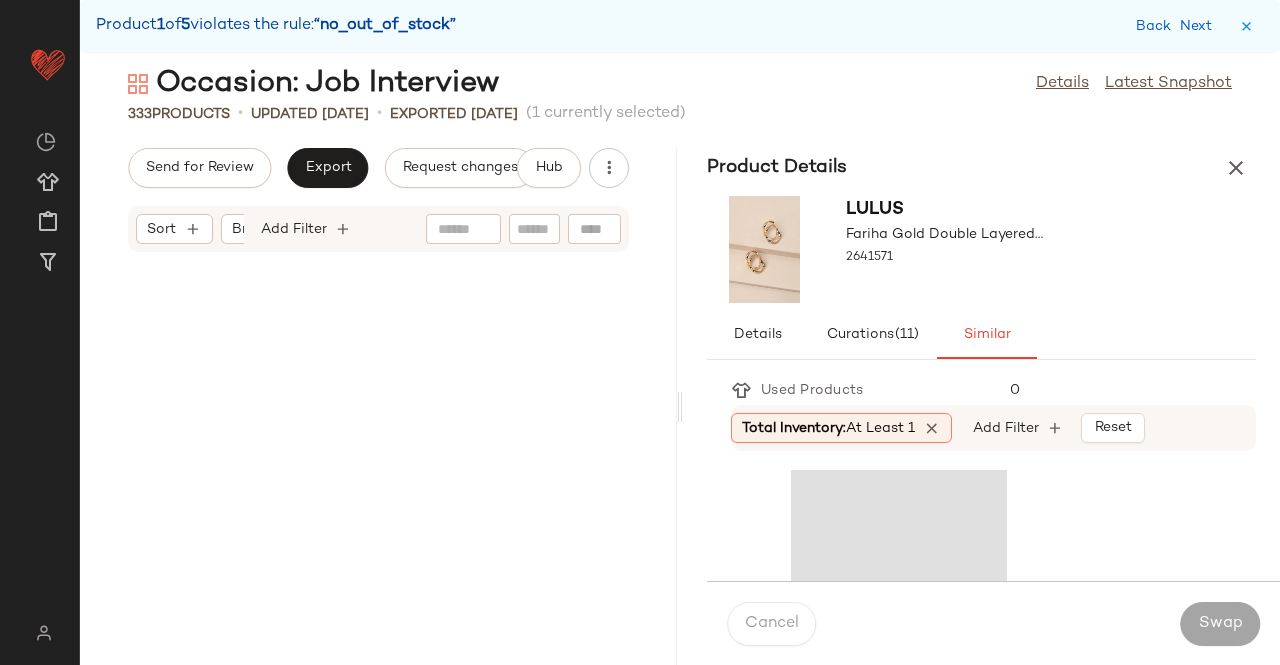 scroll, scrollTop: 21594, scrollLeft: 0, axis: vertical 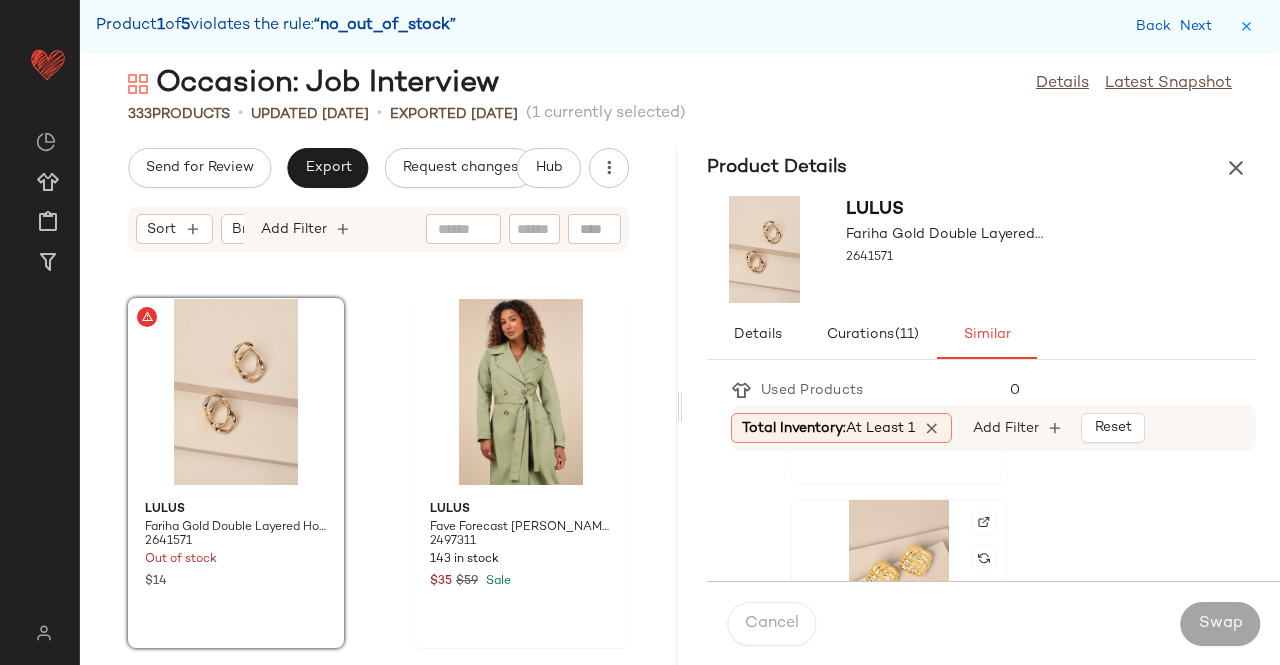 click 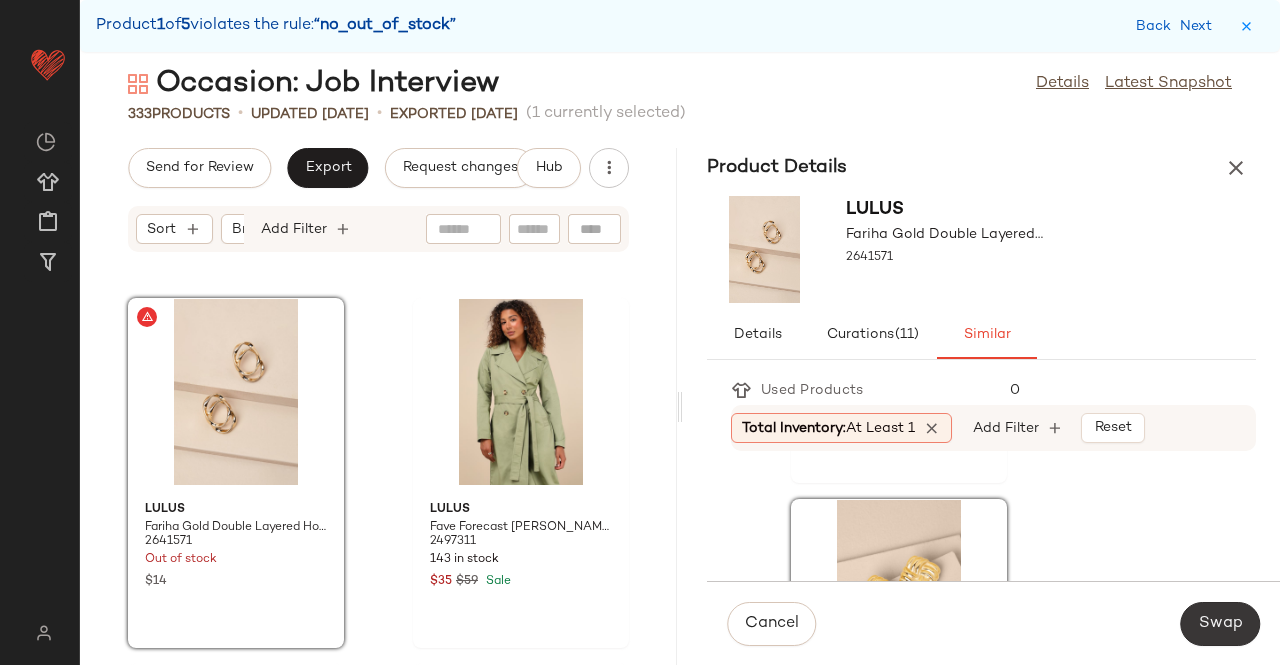 click on "Swap" 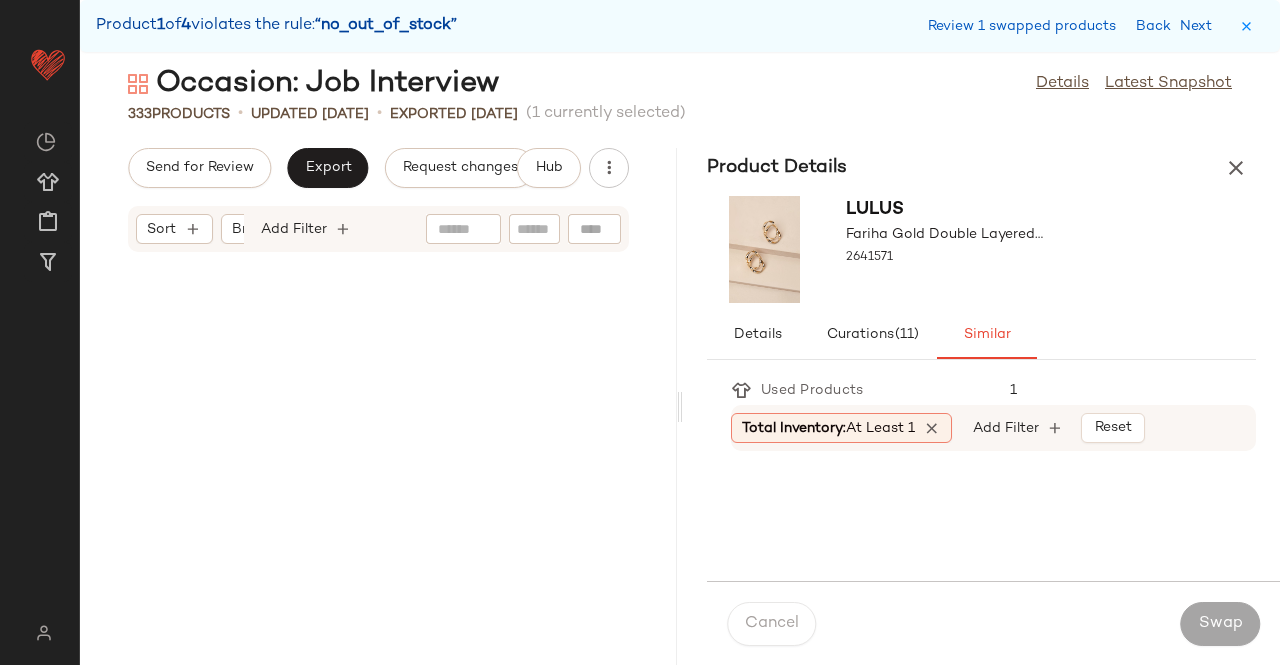 scroll, scrollTop: 27816, scrollLeft: 0, axis: vertical 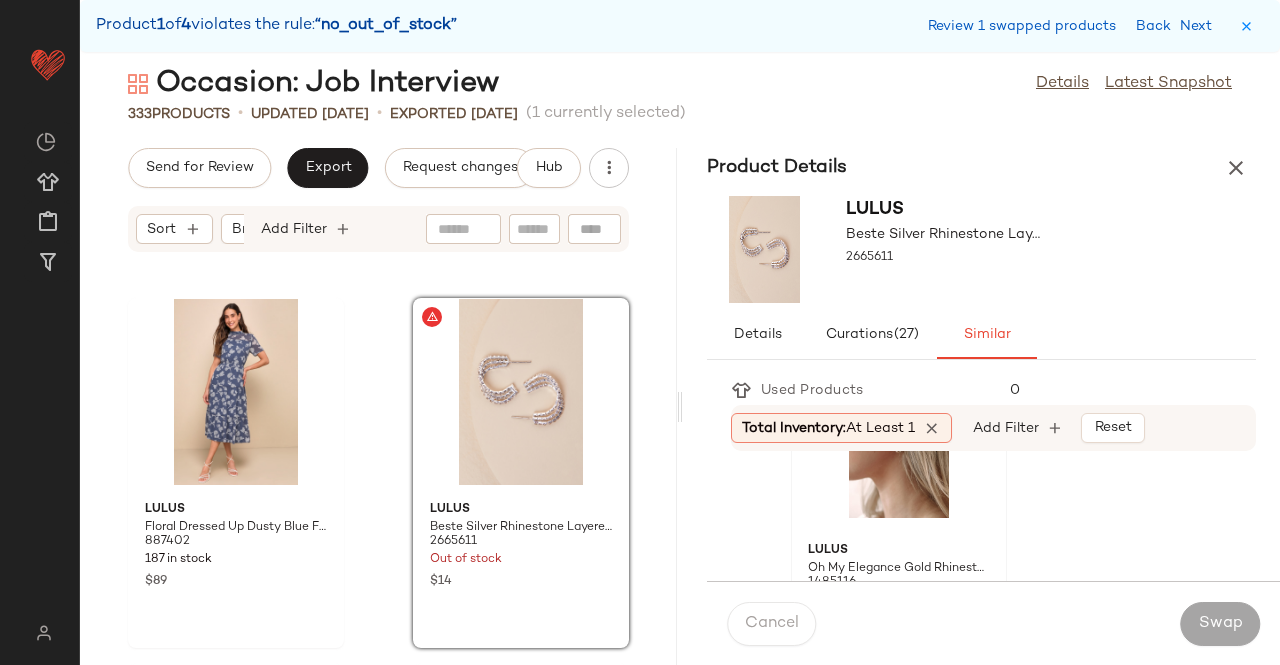 click 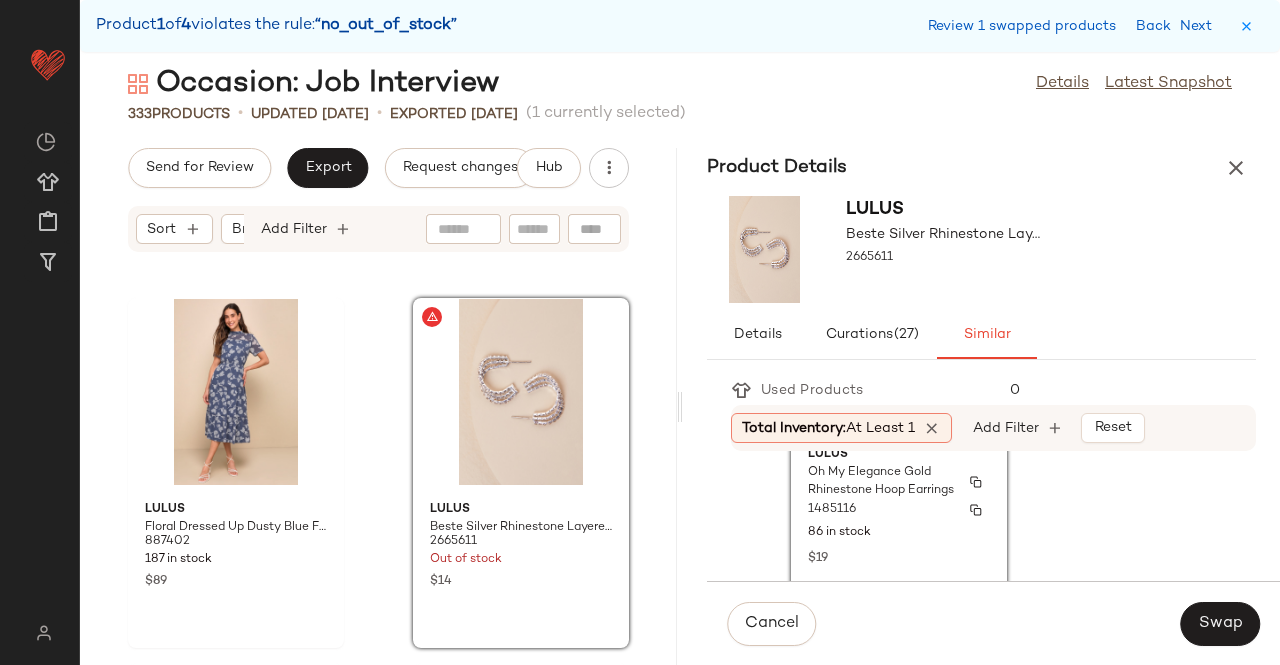 scroll, scrollTop: 154, scrollLeft: 0, axis: vertical 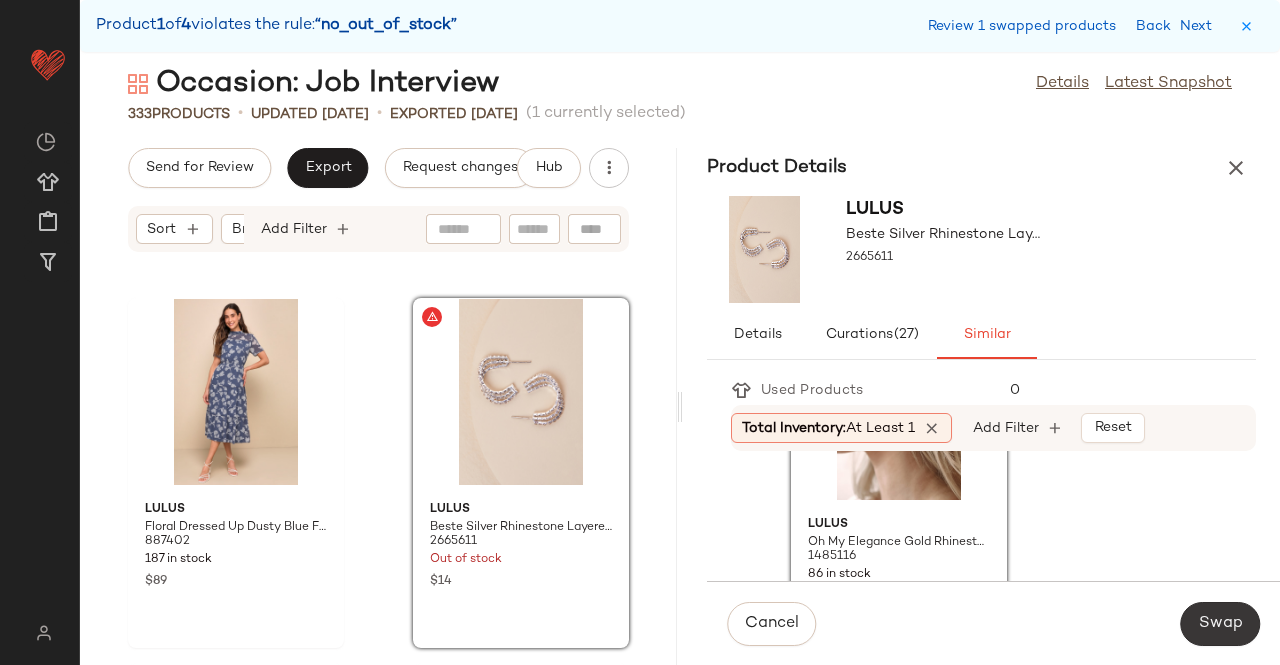 click on "Swap" 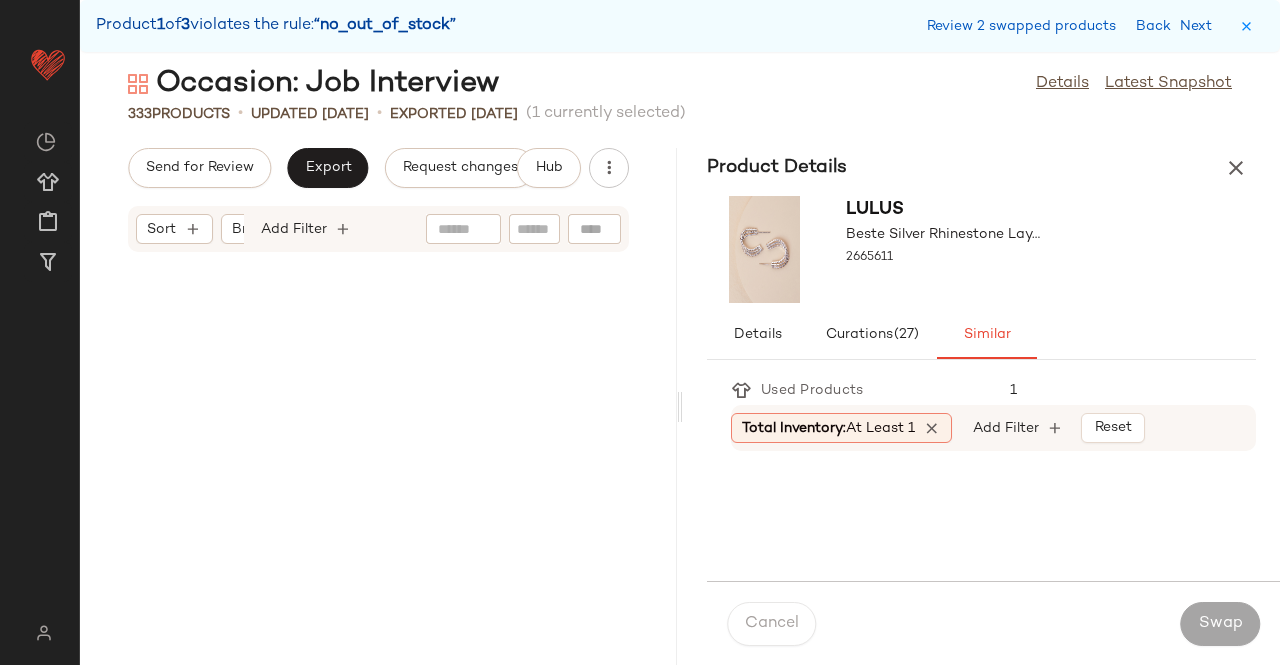 scroll, scrollTop: 28914, scrollLeft: 0, axis: vertical 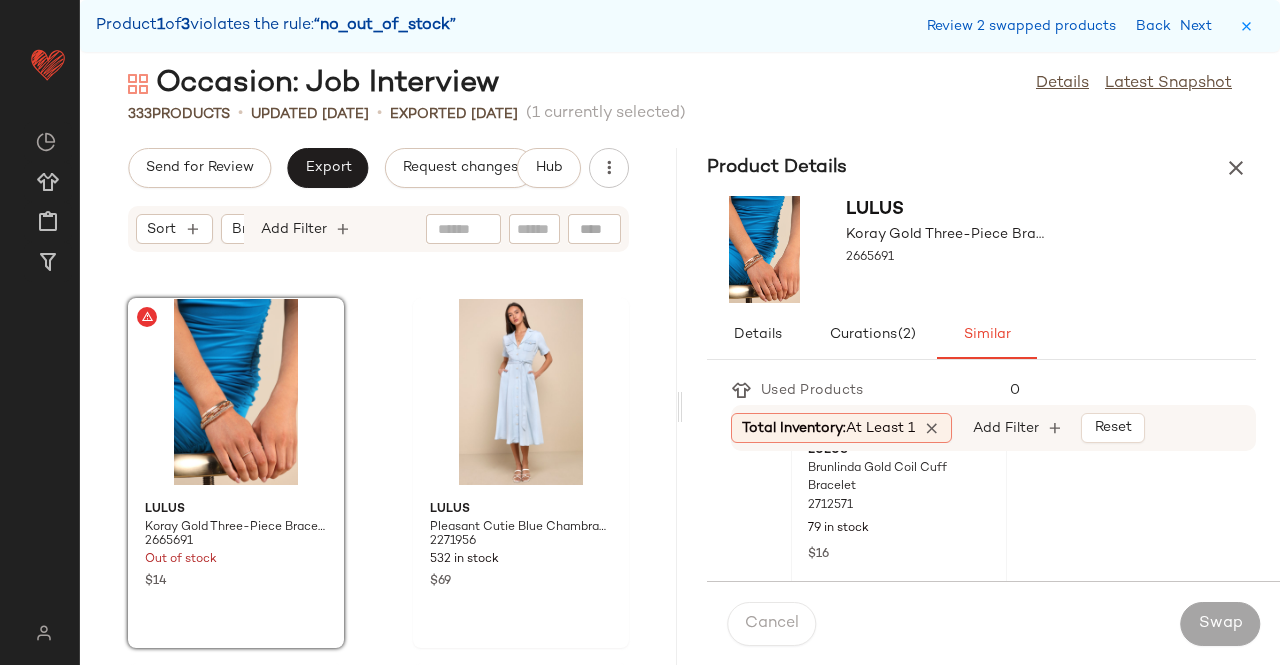click on "Brunlinda Gold Coil Cuff Bracelet" at bounding box center [881, 478] 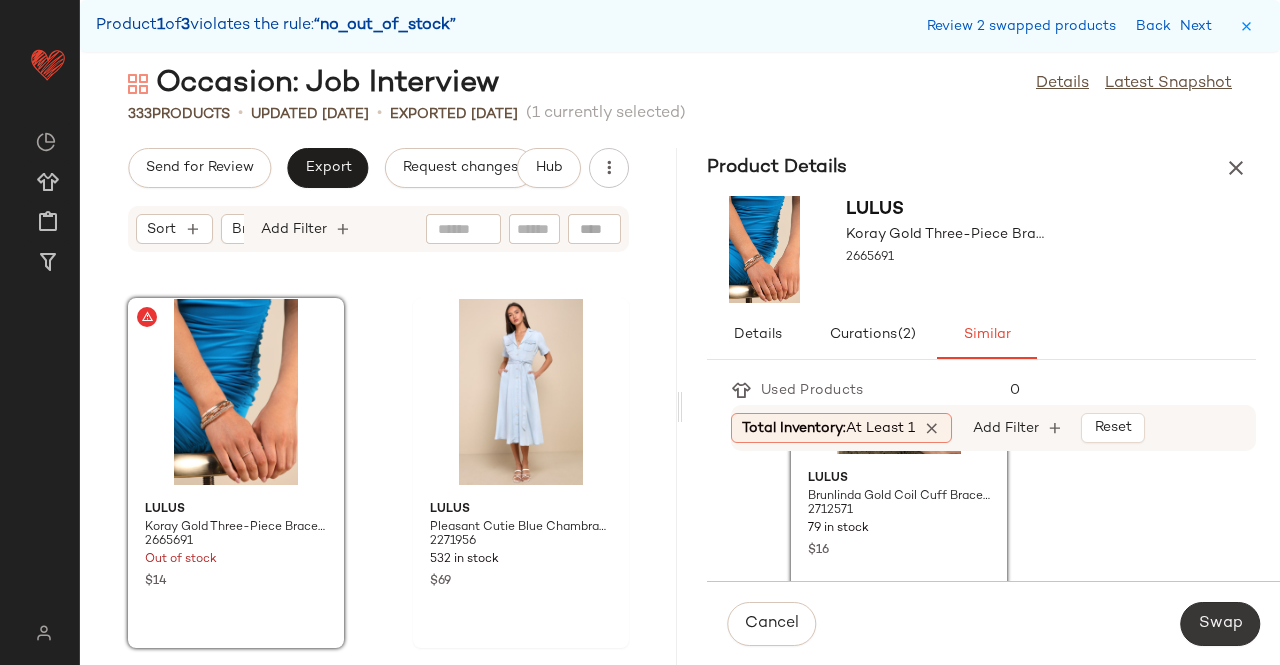 click on "Swap" at bounding box center [1220, 624] 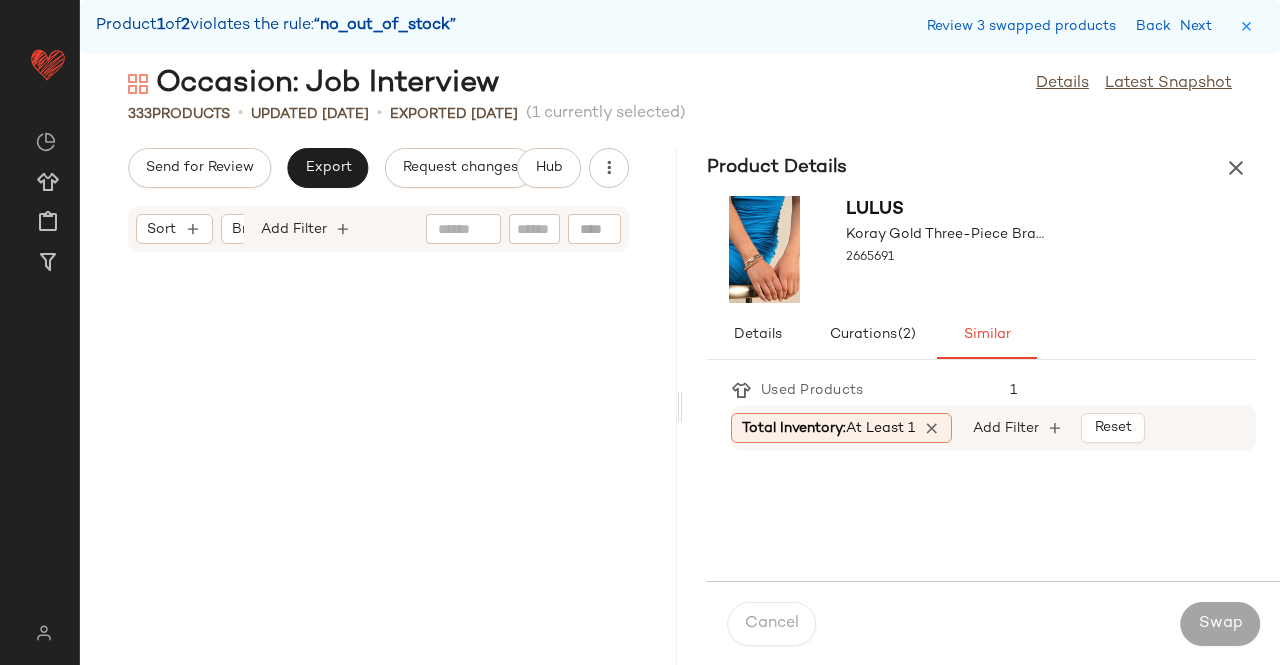 scroll, scrollTop: 39162, scrollLeft: 0, axis: vertical 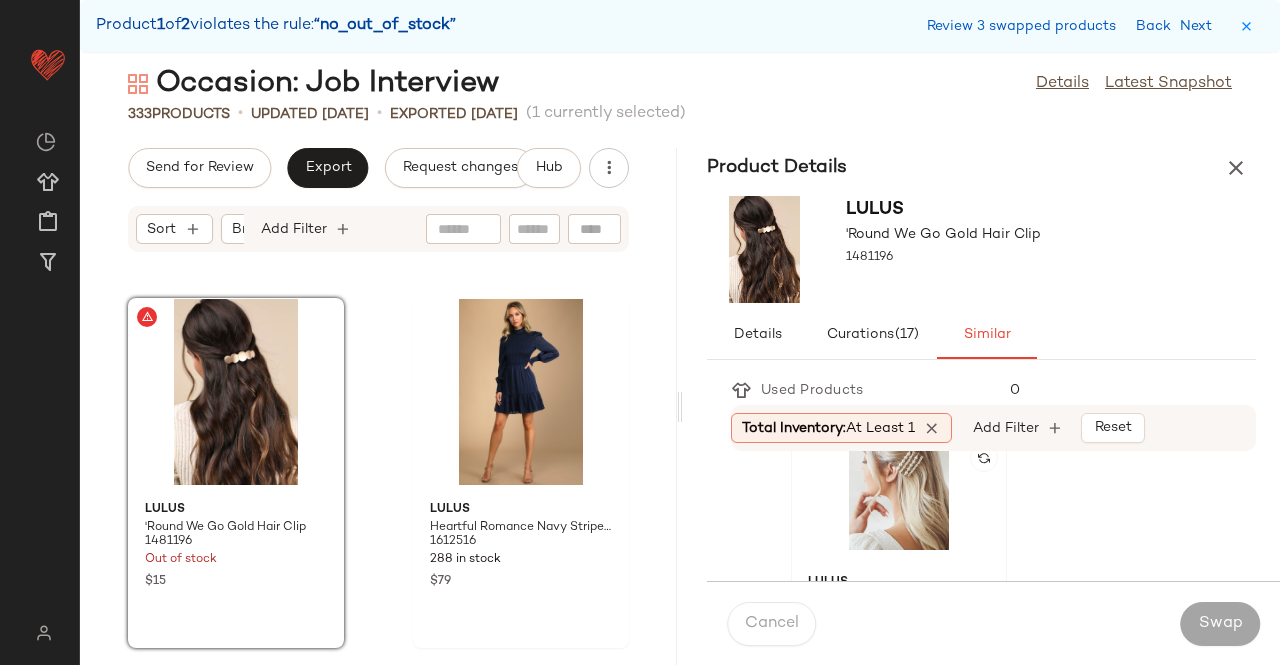 click 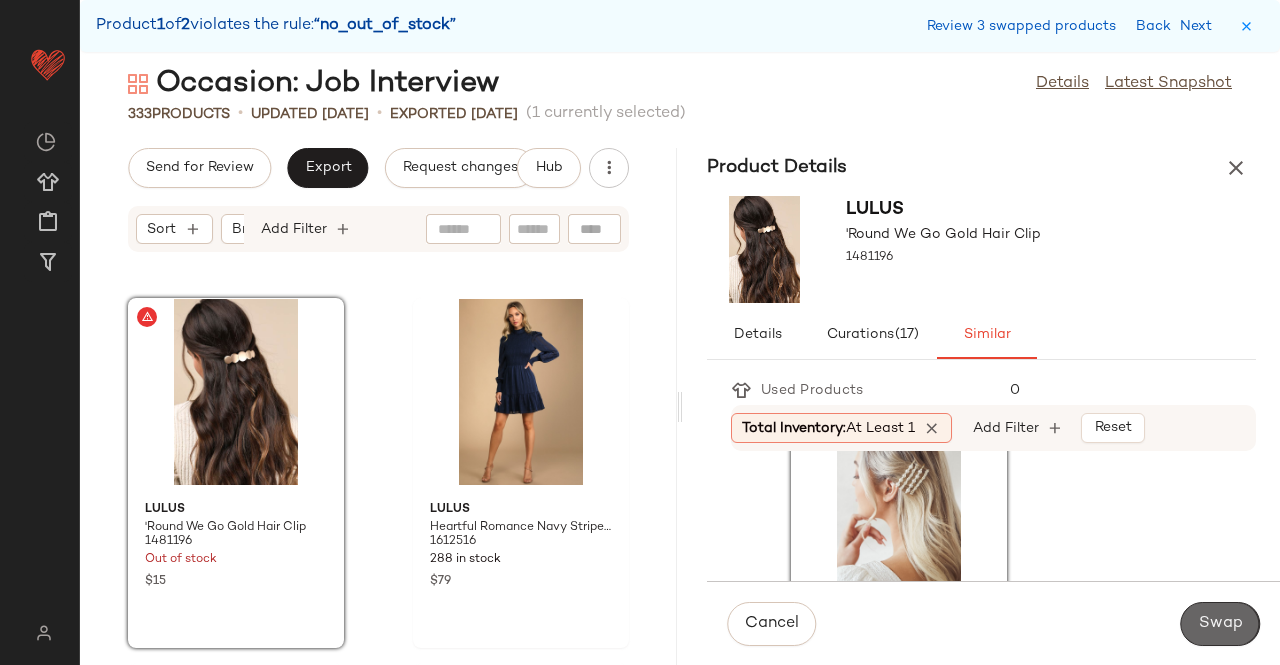click on "Swap" 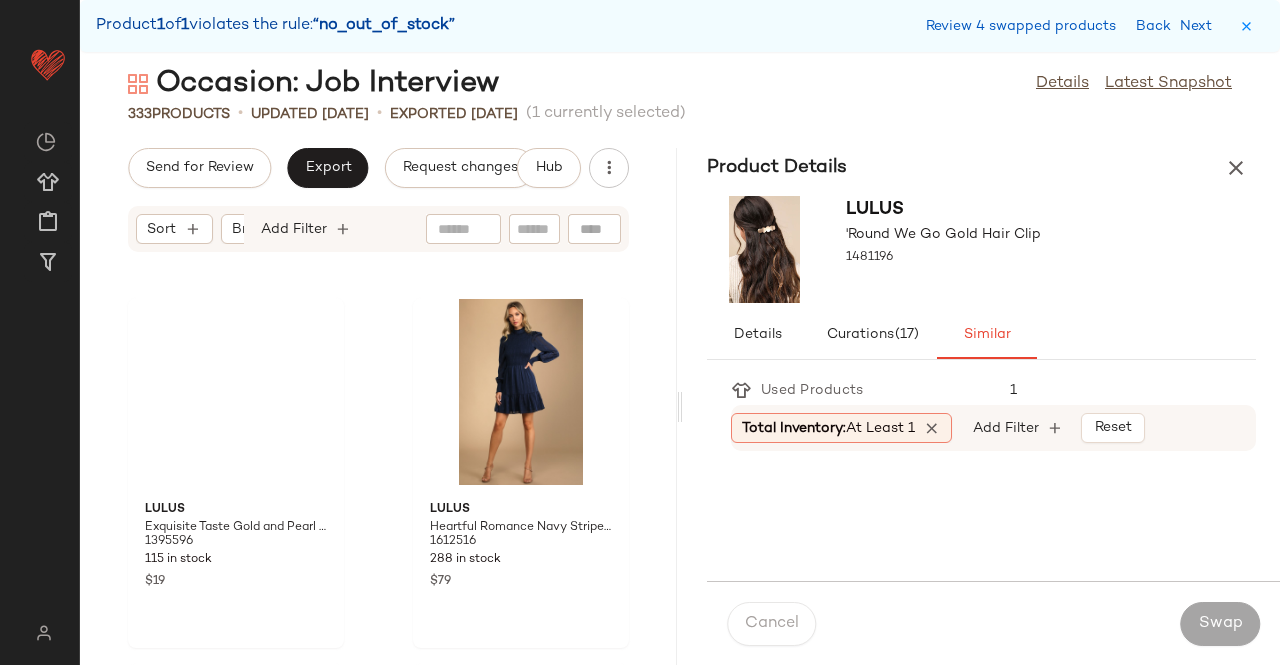scroll, scrollTop: 47580, scrollLeft: 0, axis: vertical 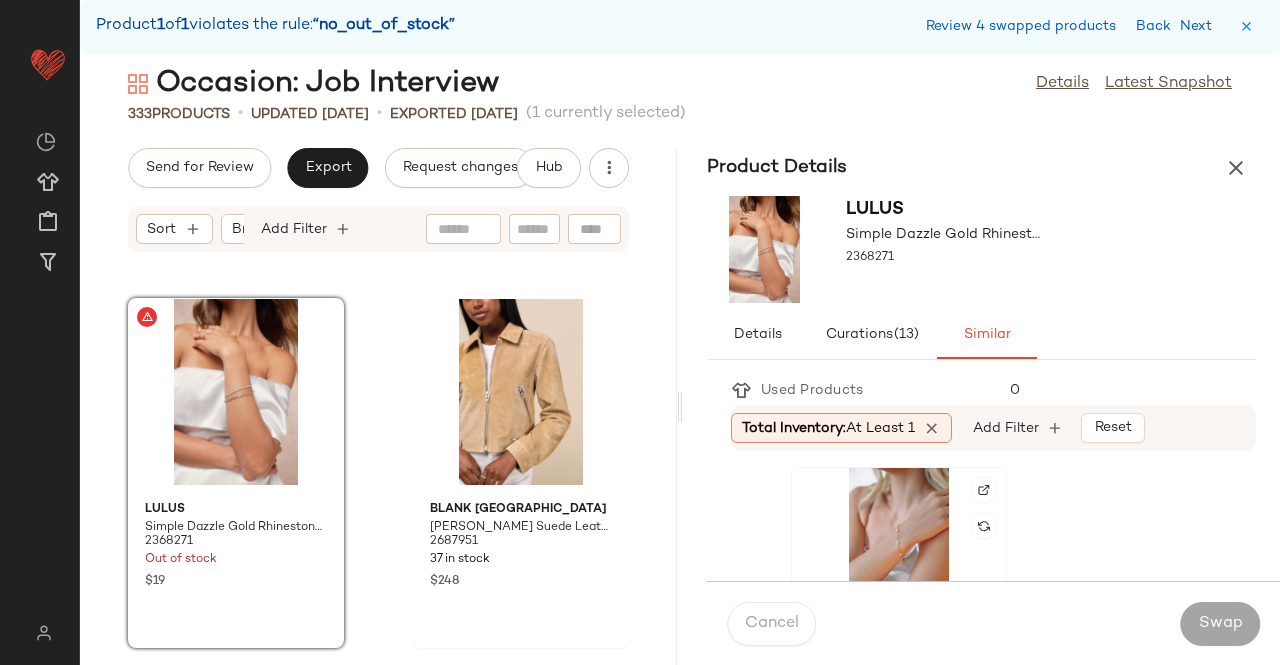 click 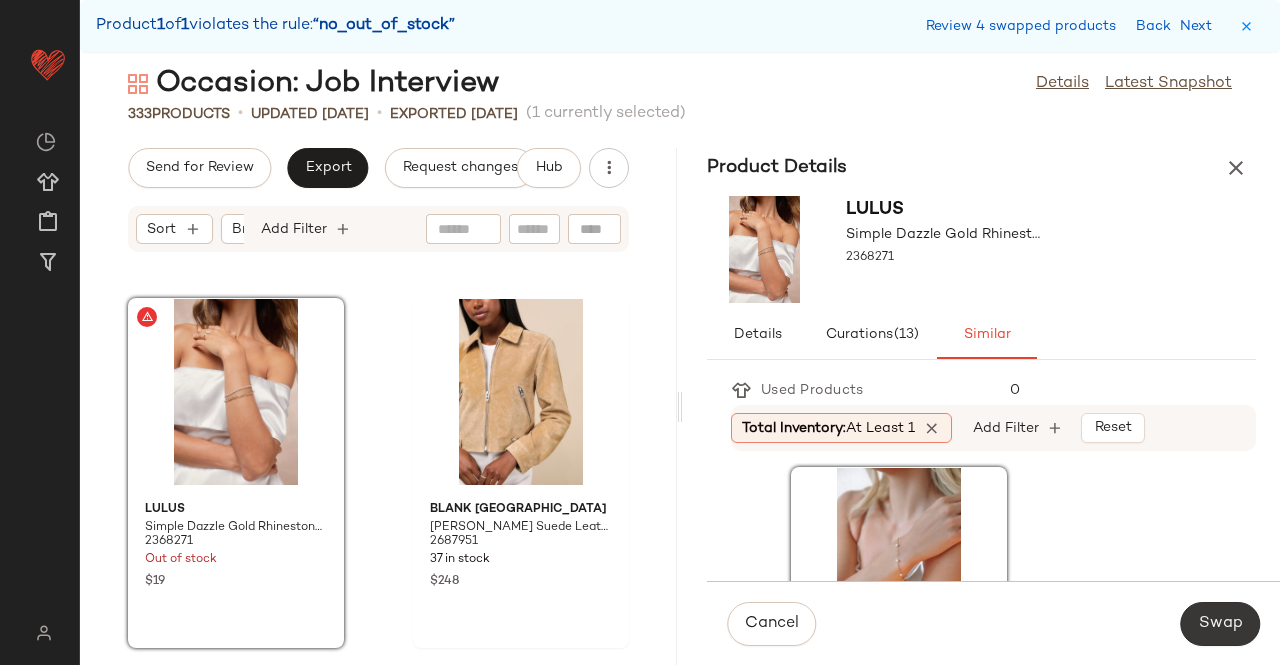 click on "Swap" at bounding box center [1220, 624] 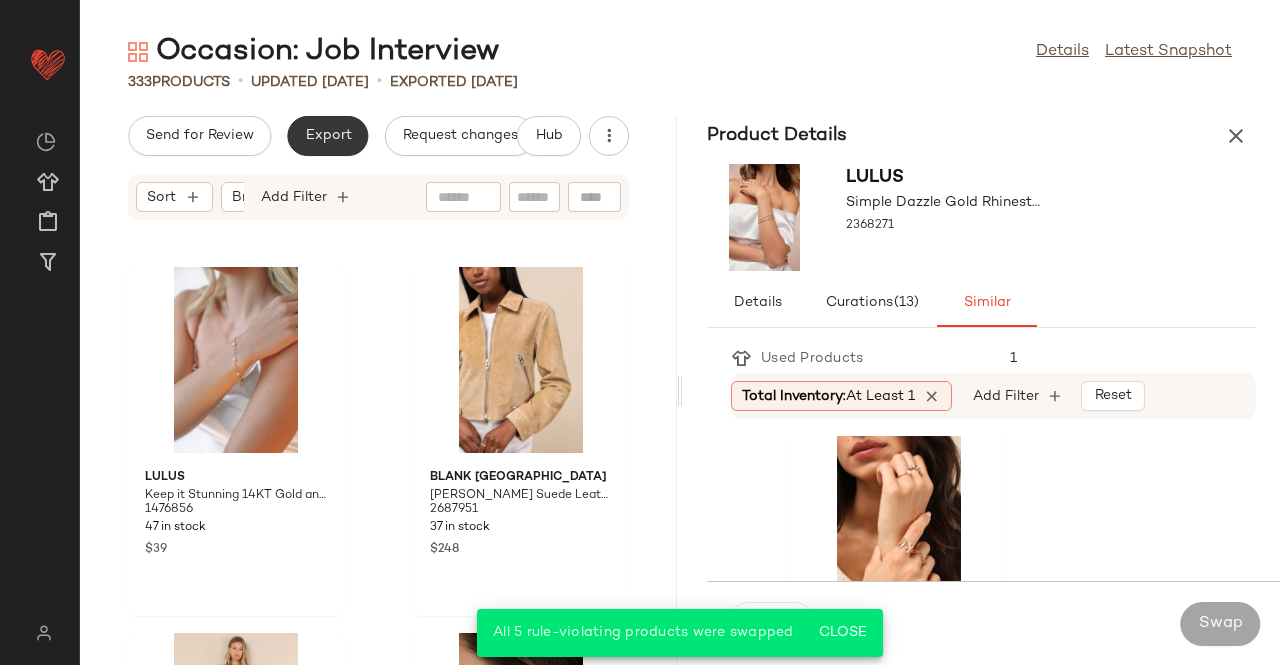 click on "Export" 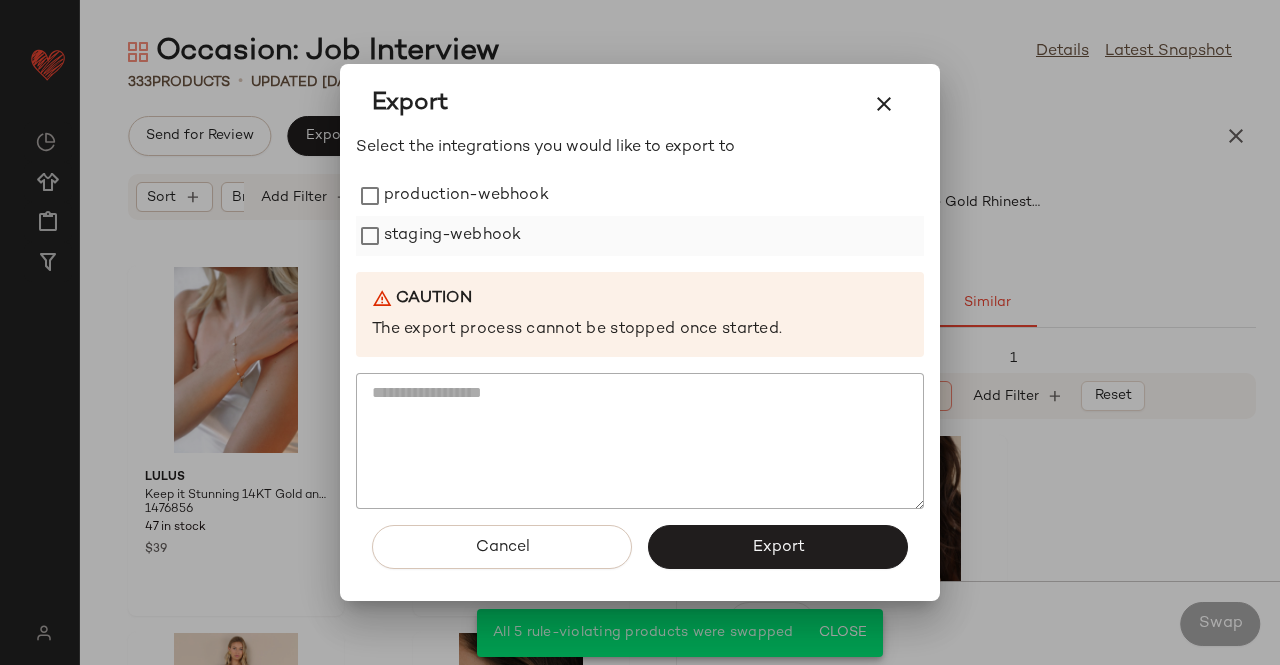 click on "staging-webhook" at bounding box center (452, 236) 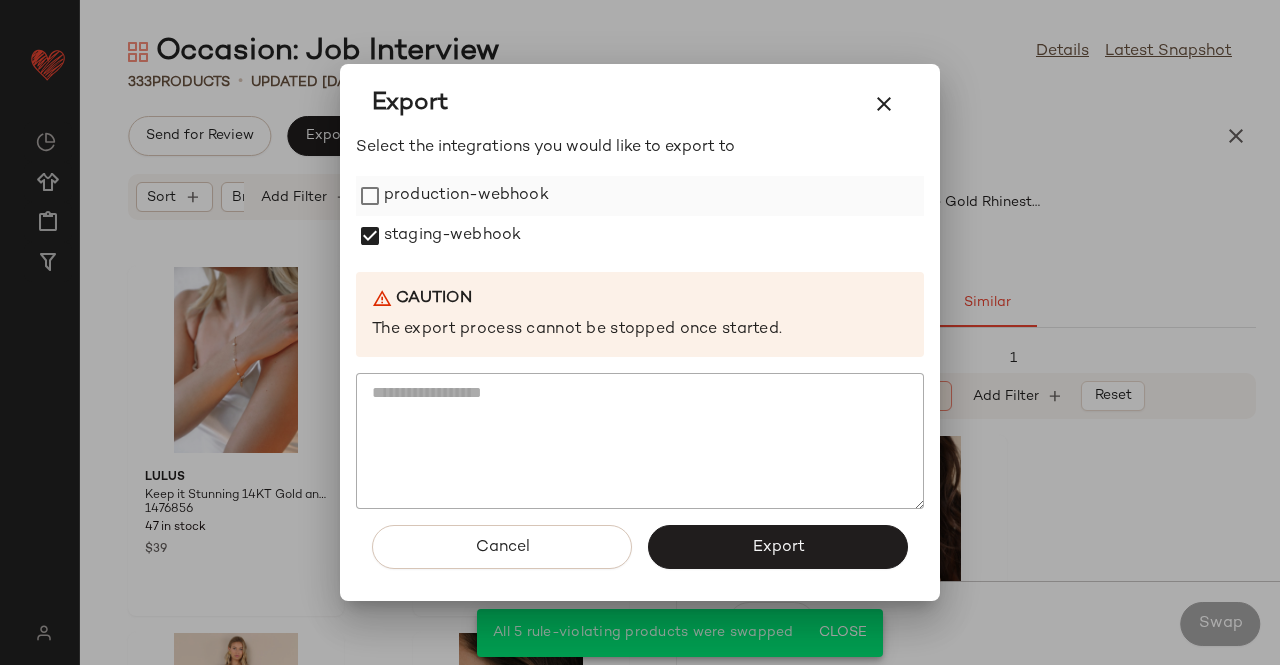 click on "production-webhook" at bounding box center (466, 196) 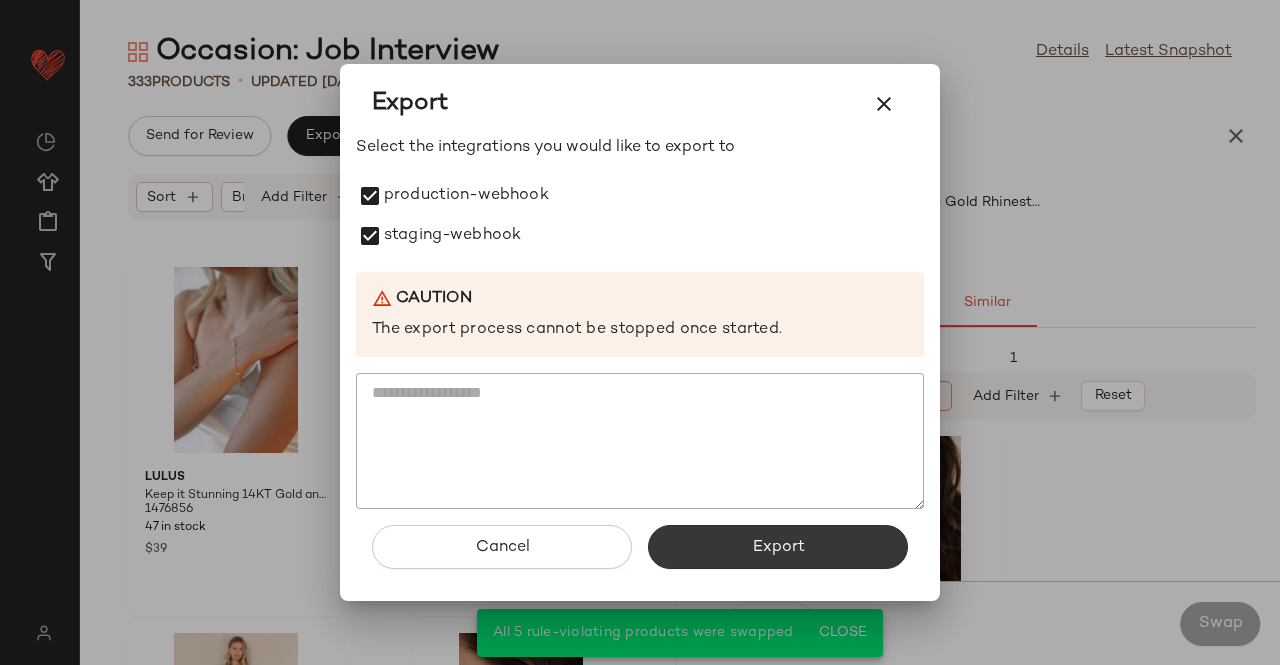 click on "Export" at bounding box center [778, 547] 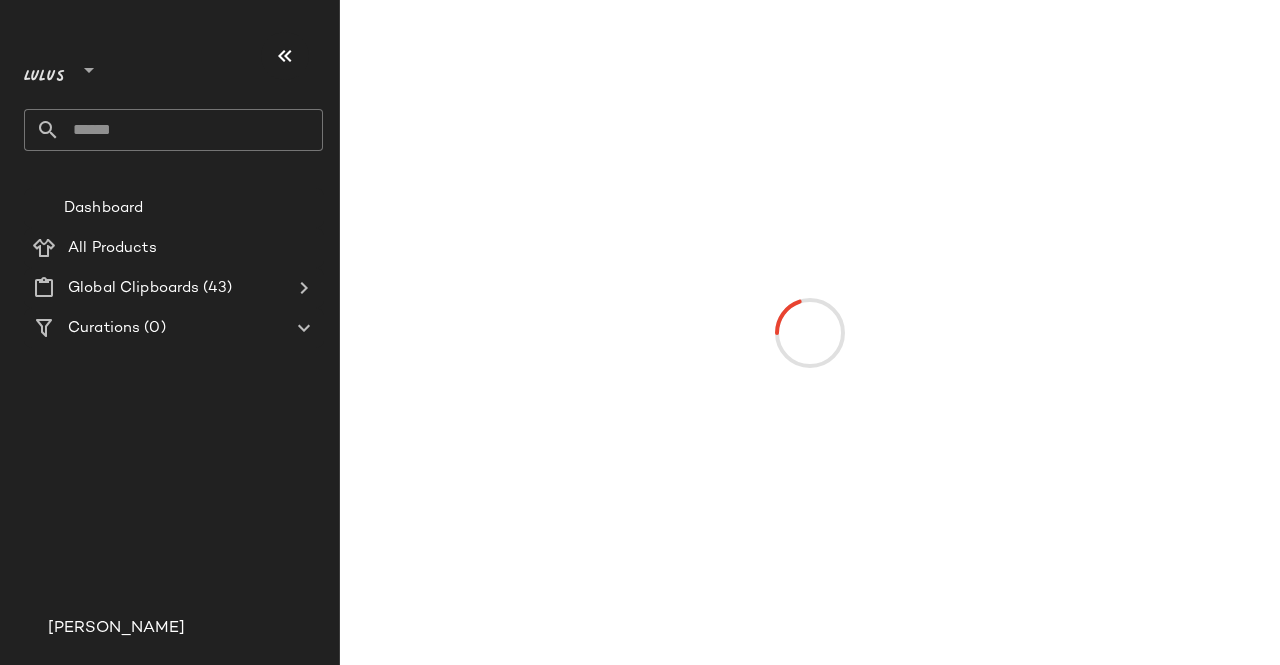 scroll, scrollTop: 0, scrollLeft: 0, axis: both 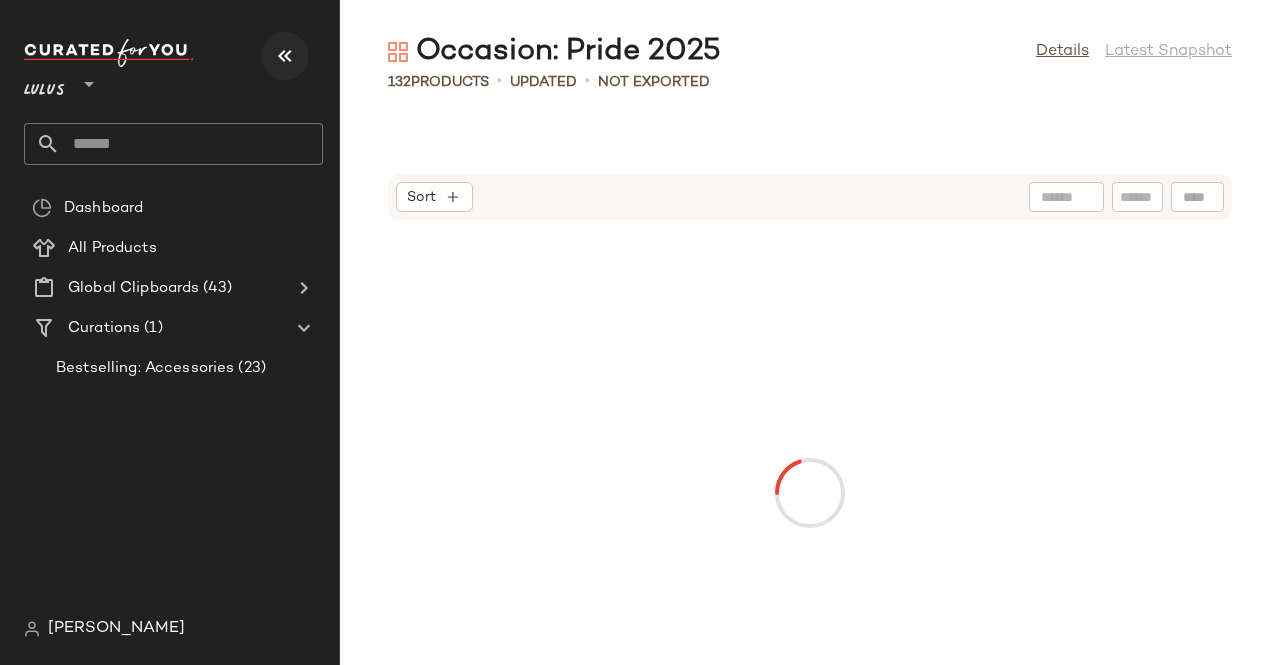 click on "Lulus ** Dashboard All Products Global Clipboards (43) Curations (1) Bestselling: Accessories (23) [PERSON_NAME]" 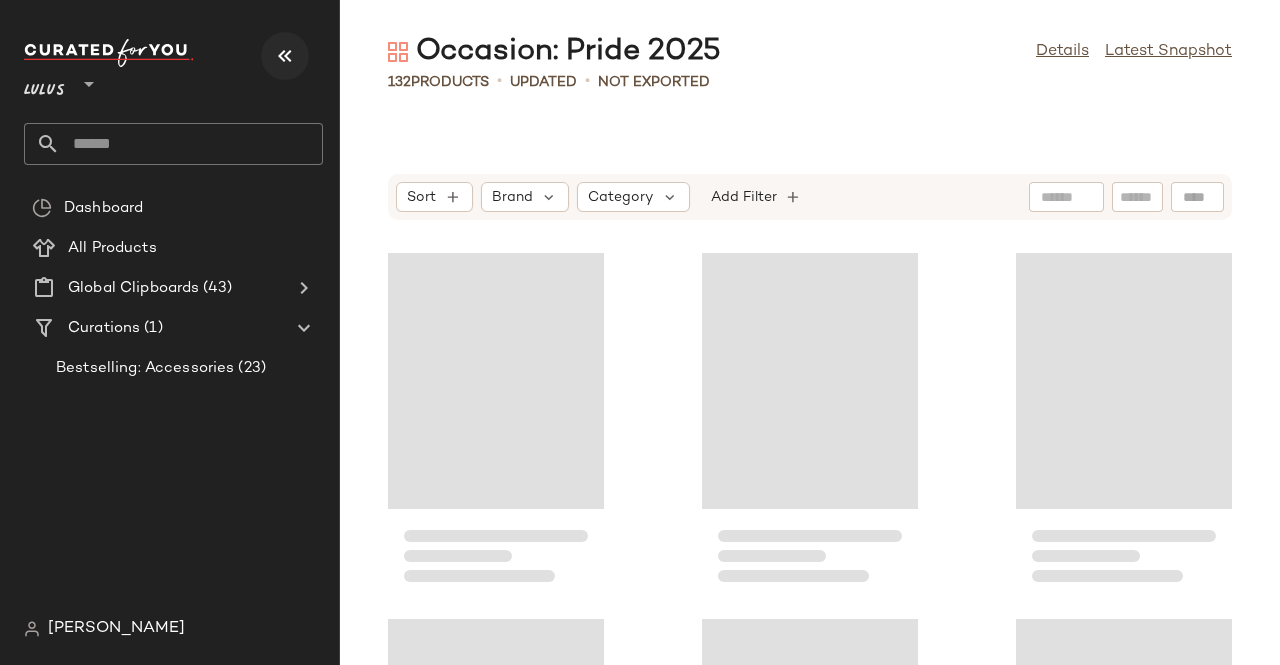 click at bounding box center [285, 56] 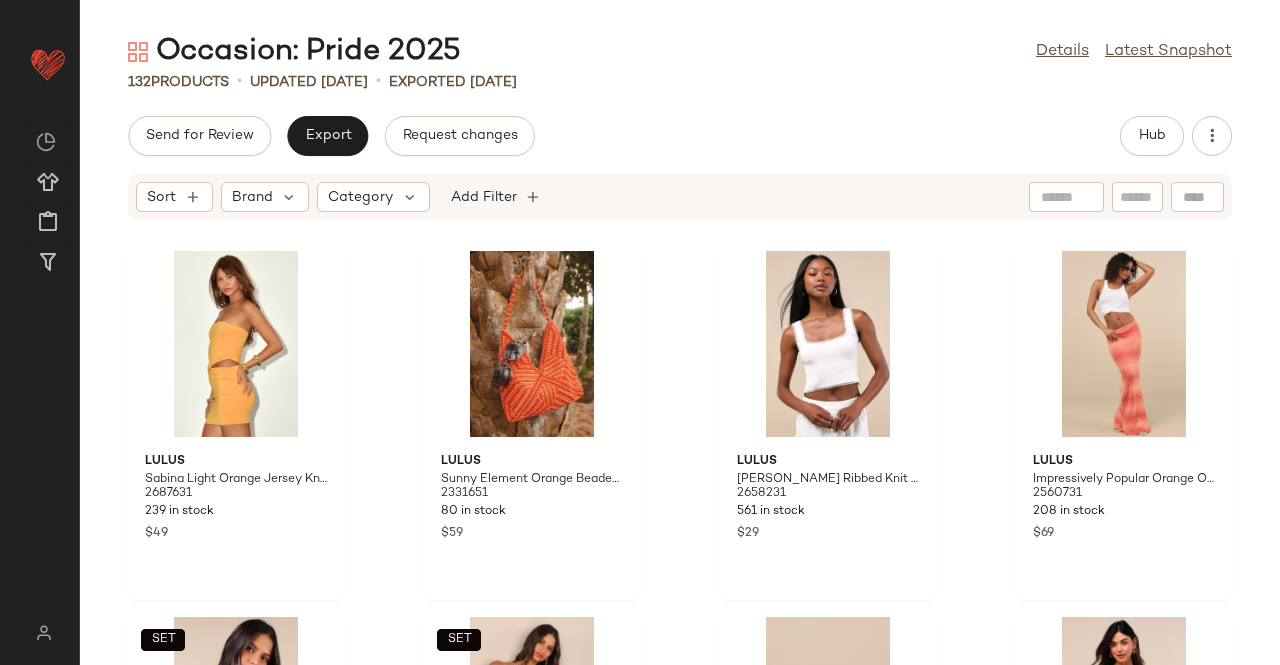 click on "Occasion: Pride 2025  Details   Latest Snapshot  132   Products   •   updated [DATE]  •  Exported [DATE]  Send for Review   Export   Request changes   Hub  Sort  Brand  Category  Add Filter  Lulus Sabina Light Orange Jersey Knit Cutout Mini Dress 2687631 239 in stock $49 Lulus Sunny Element Orange Beaded Shoulder Bag 2331651 80 in stock $59 Lulus [PERSON_NAME] Ribbed Knit Ruffled Crop Tank Top 2658231 561 in stock $29 Lulus Impressively Popular Orange Ombre Knit Midi Skirt 2560731 208 in stock $69  SET  Motel Imuna Red Anchor Print Off-the-Shoulder Crop Top 2442011 31 in stock $19 $42 Sale  SET  Motel [PERSON_NAME] Red Anchor Print Mid-Rise Mini Skirt 2441971 60 in stock $16 $49 Sale Dirty Laundry Cubana Natural Suede Raffia Platform Buckle Slide Sandals 2674931 31 in stock $70 Lulus [PERSON_NAME] Red Halter Drop Waist Ruffled Mini Dress 2653931 241 in stock $59 Lulus Impressive Edge Orange Color Block Strapless Midi Dress 2662671 287 in stock $79 Lulus [PERSON_NAME] Gold Oval Cuff Bracelet 2702931 34 in stock $19  SET" at bounding box center (680, 348) 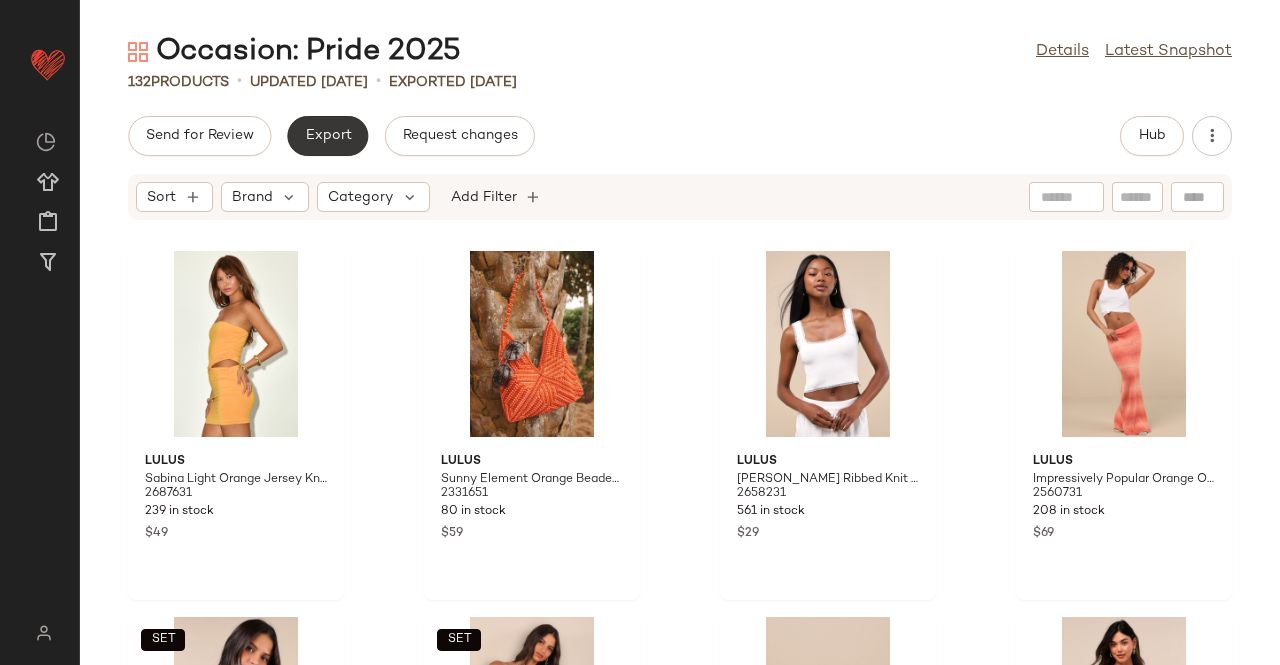 click on "Export" 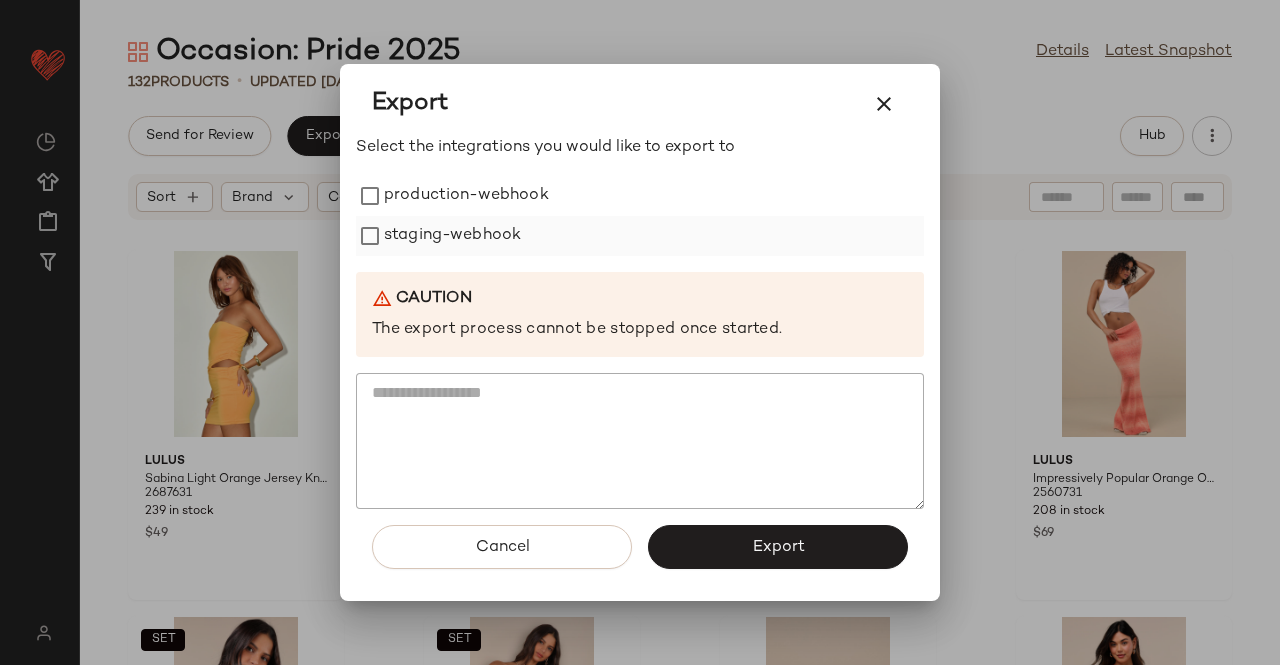 drag, startPoint x: 406, startPoint y: 179, endPoint x: 409, endPoint y: 221, distance: 42.107006 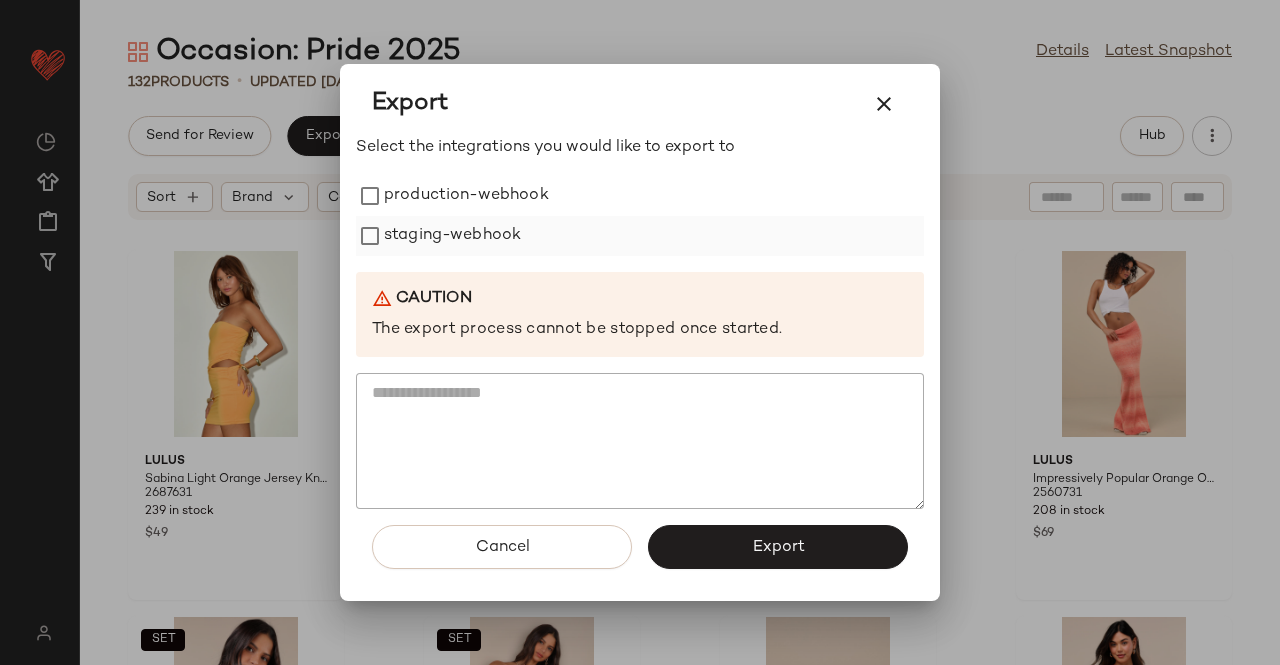 click on "production-webhook" at bounding box center (466, 196) 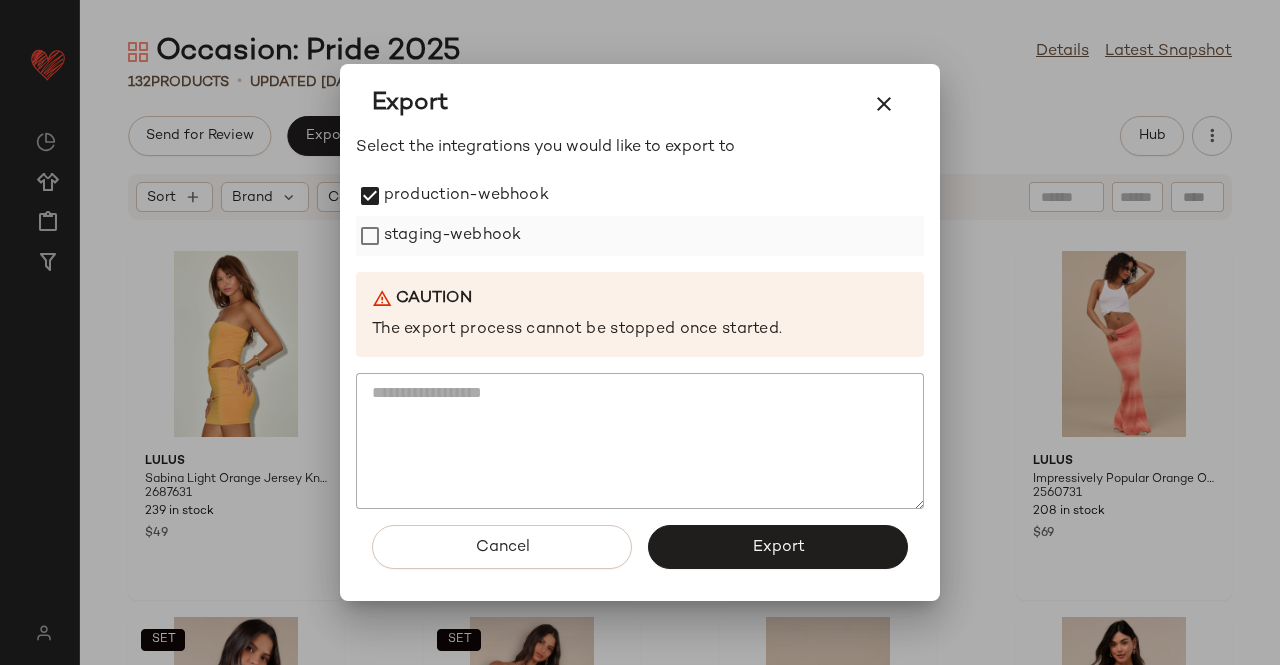 click on "staging-webhook" at bounding box center [452, 236] 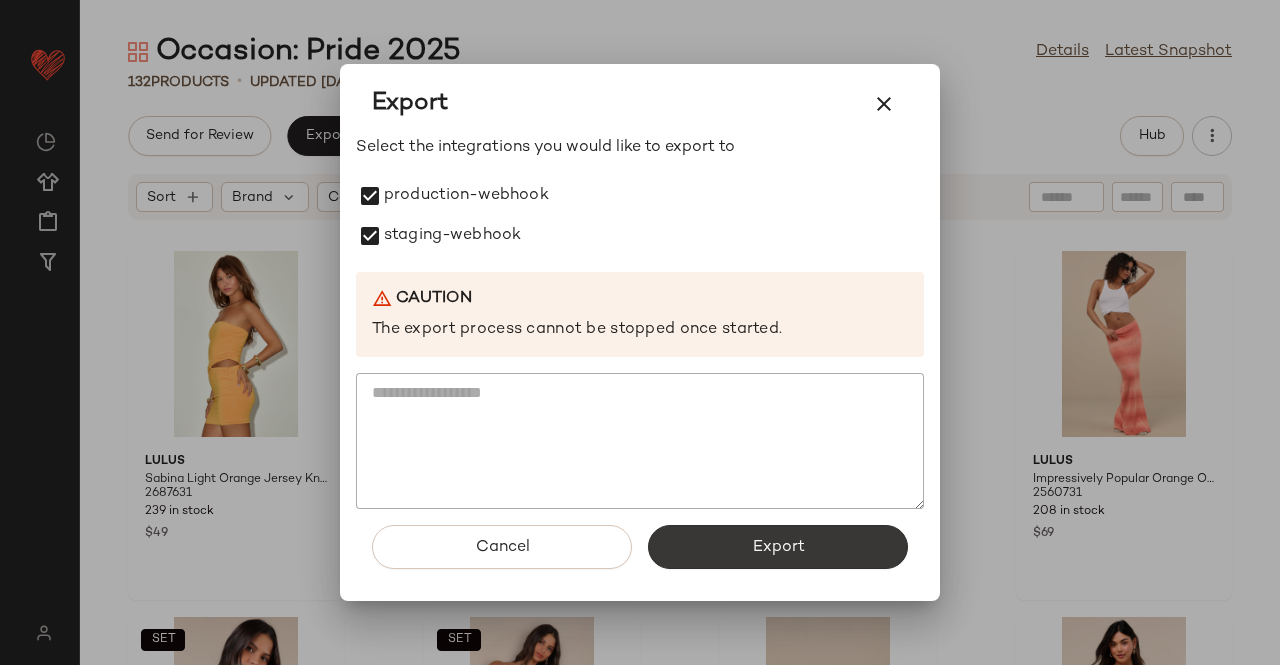 click on "Export" at bounding box center (778, 547) 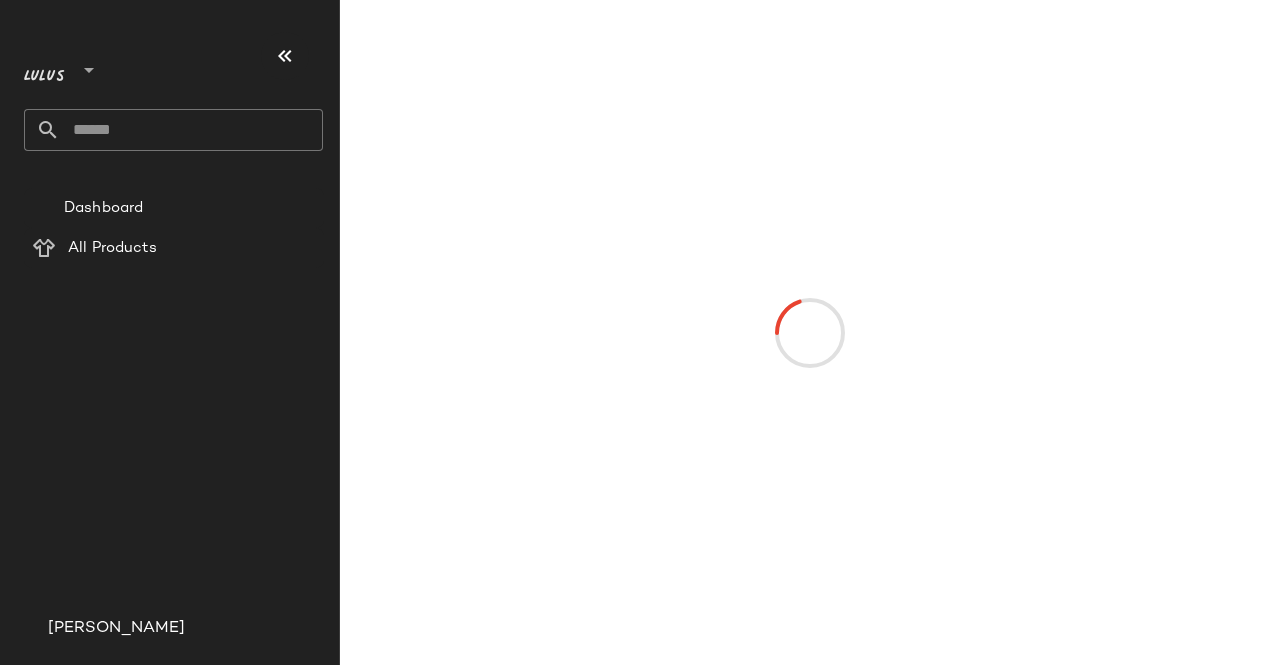 scroll, scrollTop: 0, scrollLeft: 0, axis: both 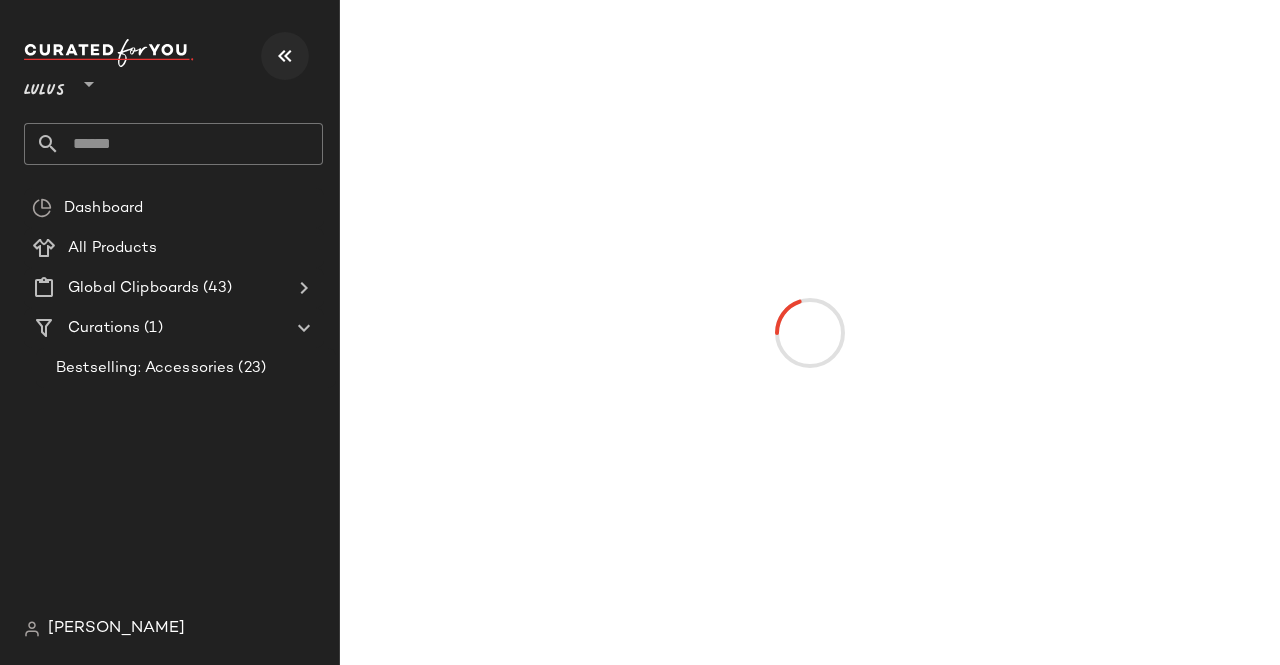 click at bounding box center (285, 56) 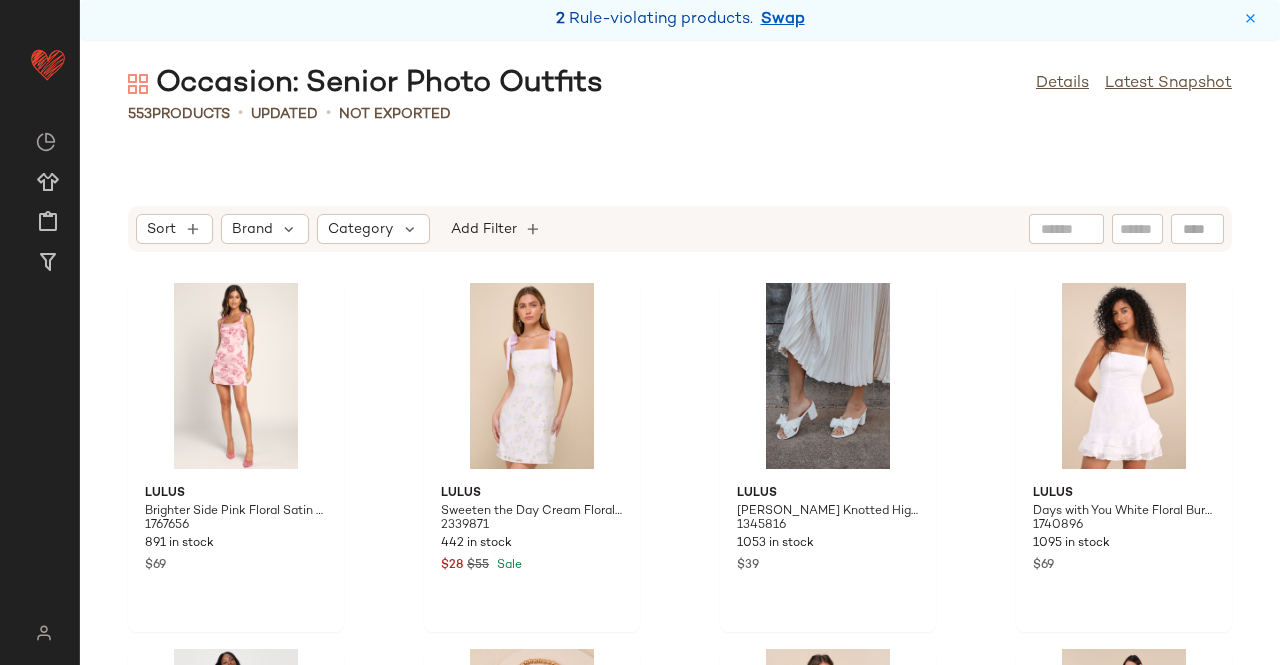 drag, startPoint x: 810, startPoint y: 31, endPoint x: 748, endPoint y: 25, distance: 62.289646 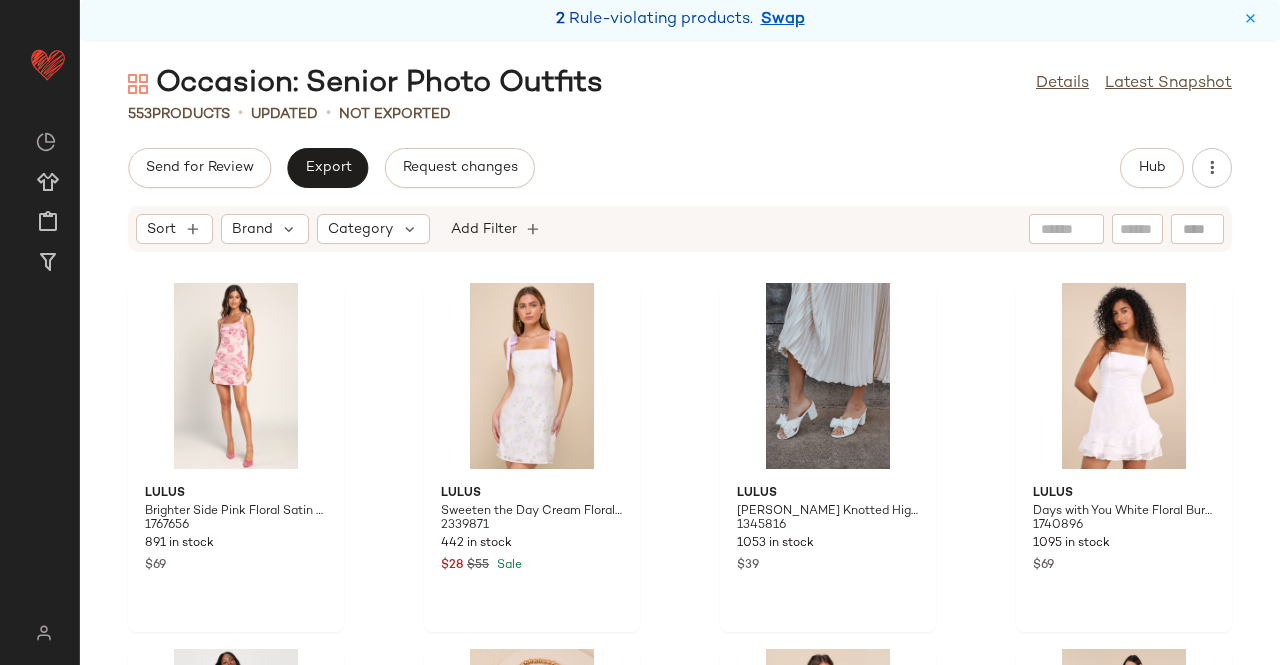 click on "Rule-violating products." at bounding box center [661, 19] 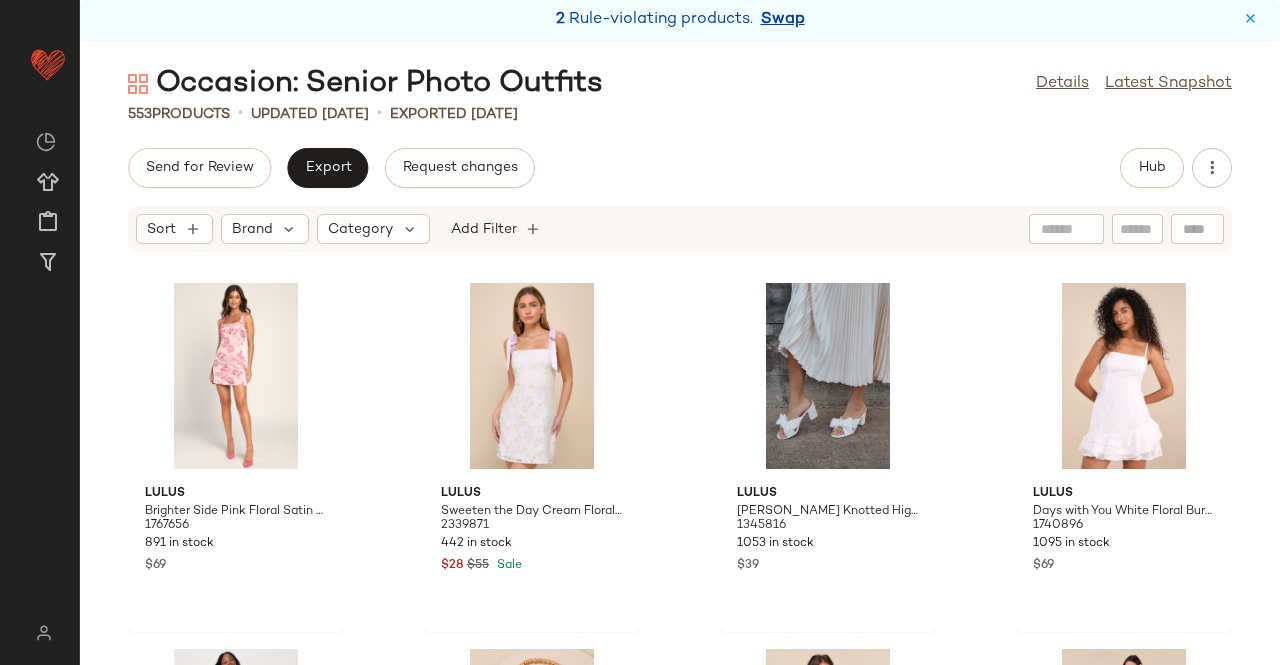 click on "Swap" at bounding box center (783, 20) 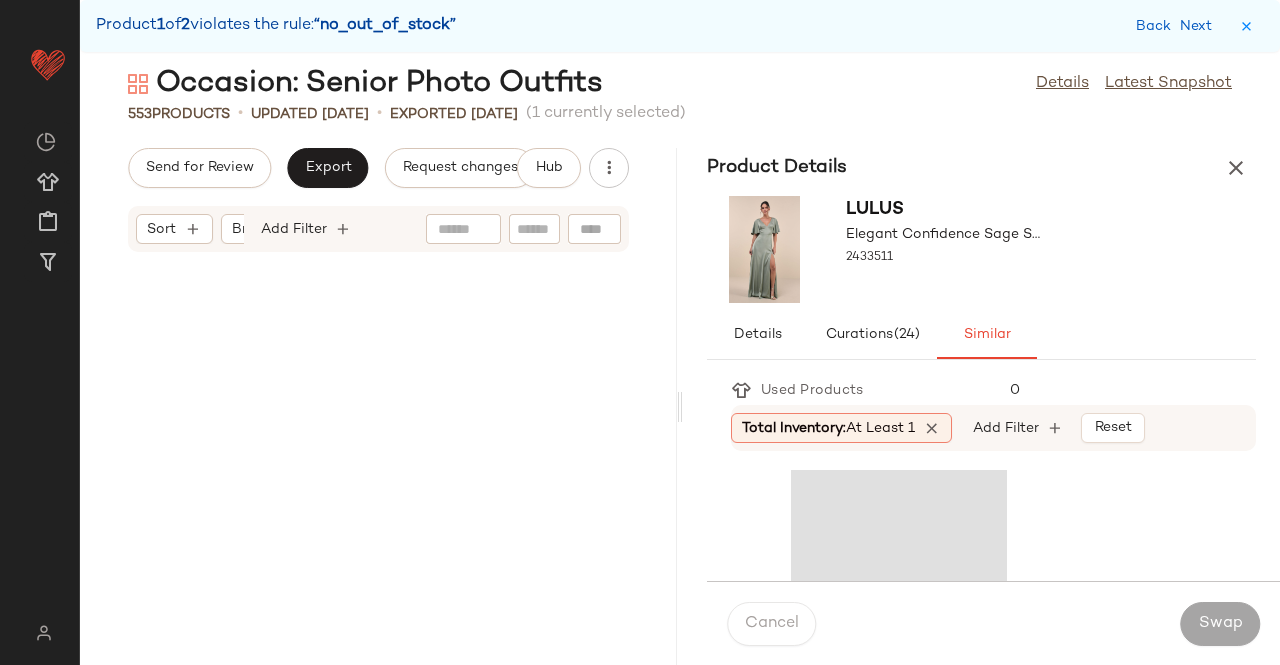 scroll, scrollTop: 81618, scrollLeft: 0, axis: vertical 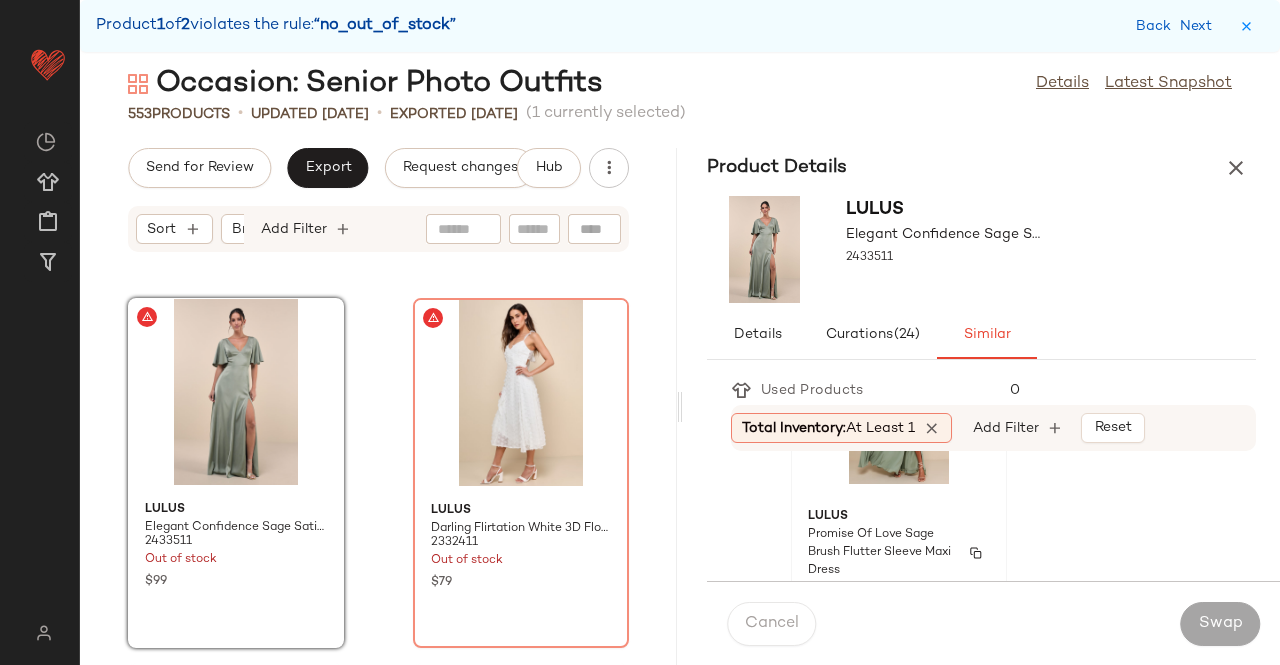 click on "Lulus Promise Of Love Sage Brush Flutter Sleeve Maxi Dress 1002062 282 in stock $99" 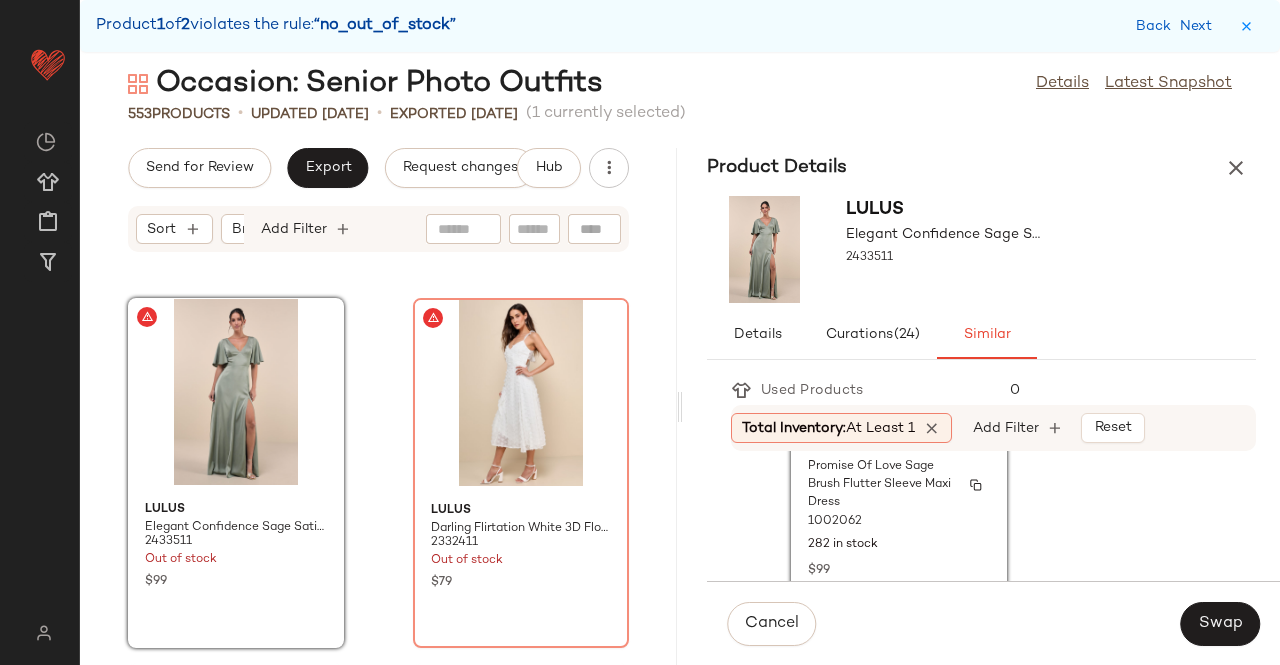 scroll, scrollTop: 600, scrollLeft: 0, axis: vertical 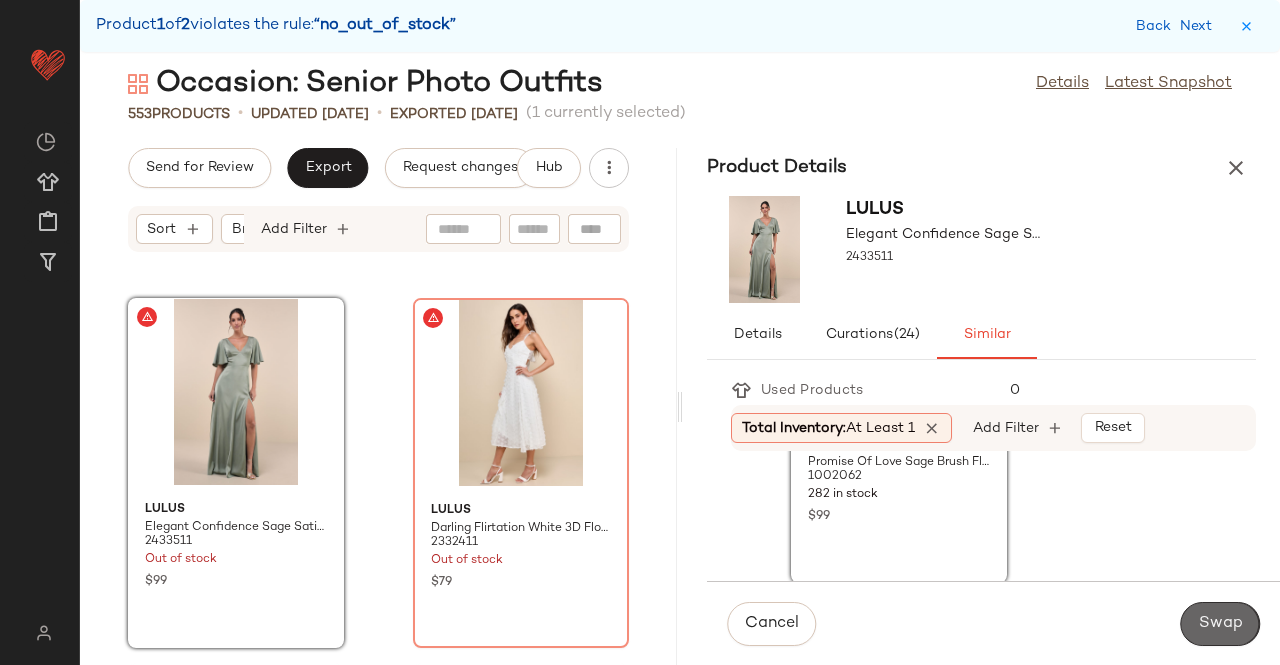 click on "Swap" at bounding box center [1220, 624] 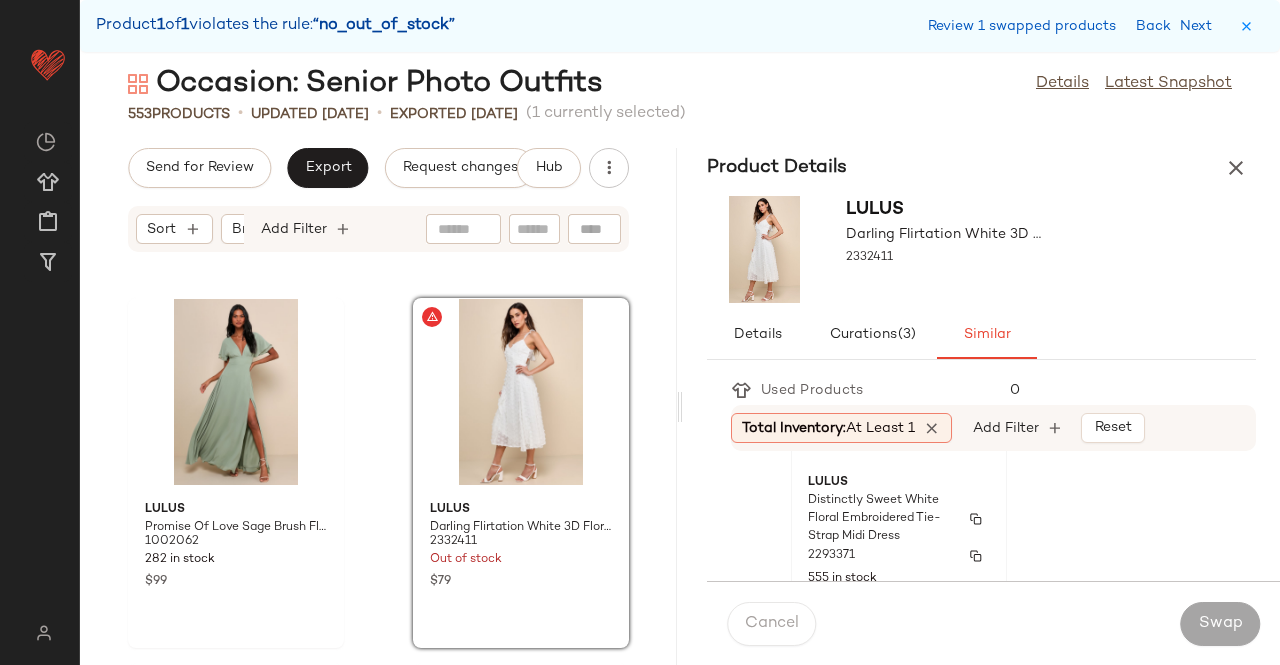 scroll, scrollTop: 1000, scrollLeft: 0, axis: vertical 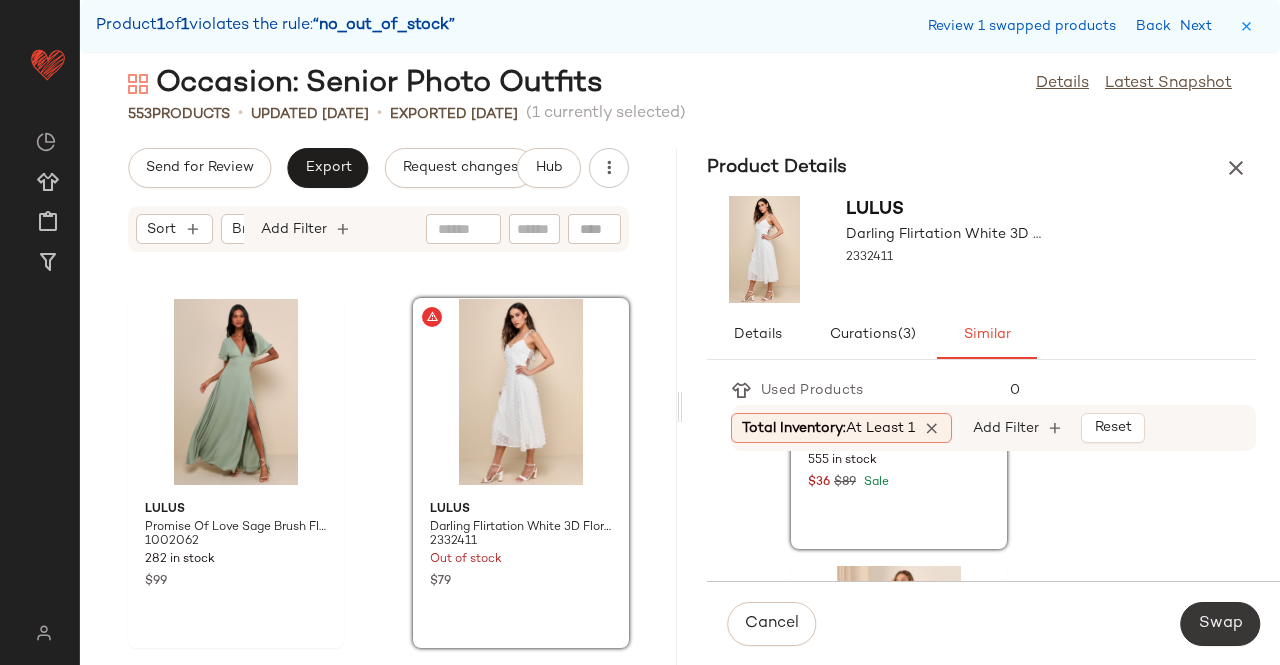 click on "Swap" 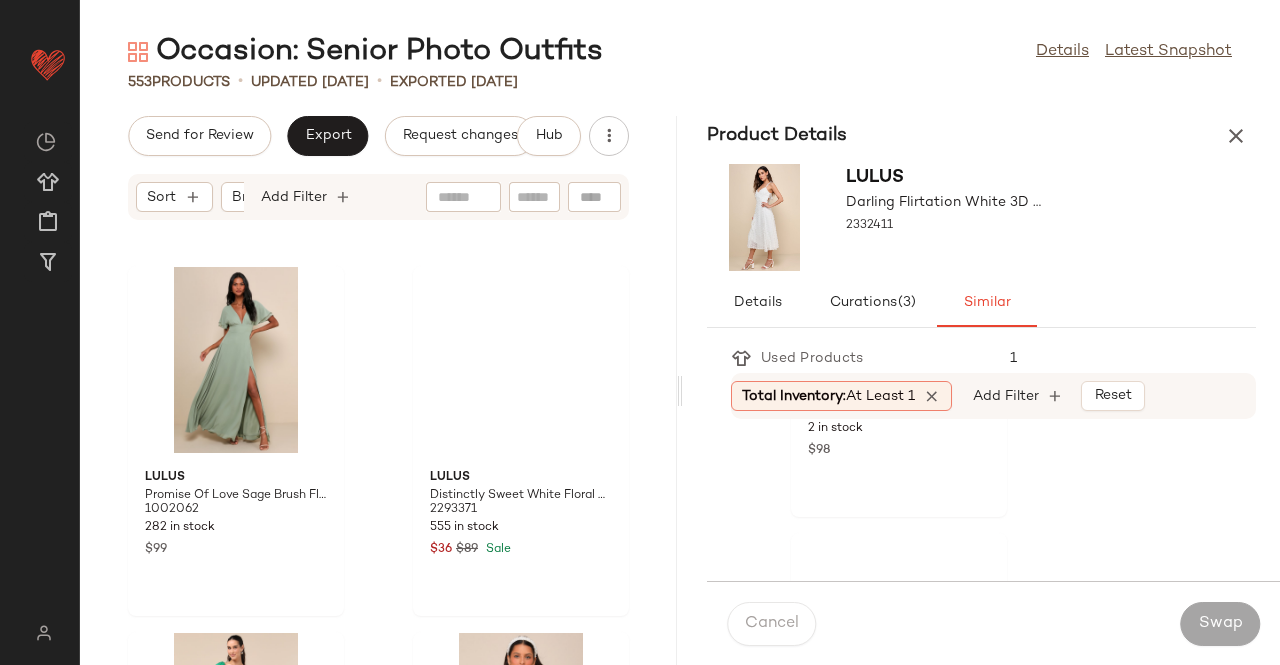 scroll, scrollTop: 634, scrollLeft: 0, axis: vertical 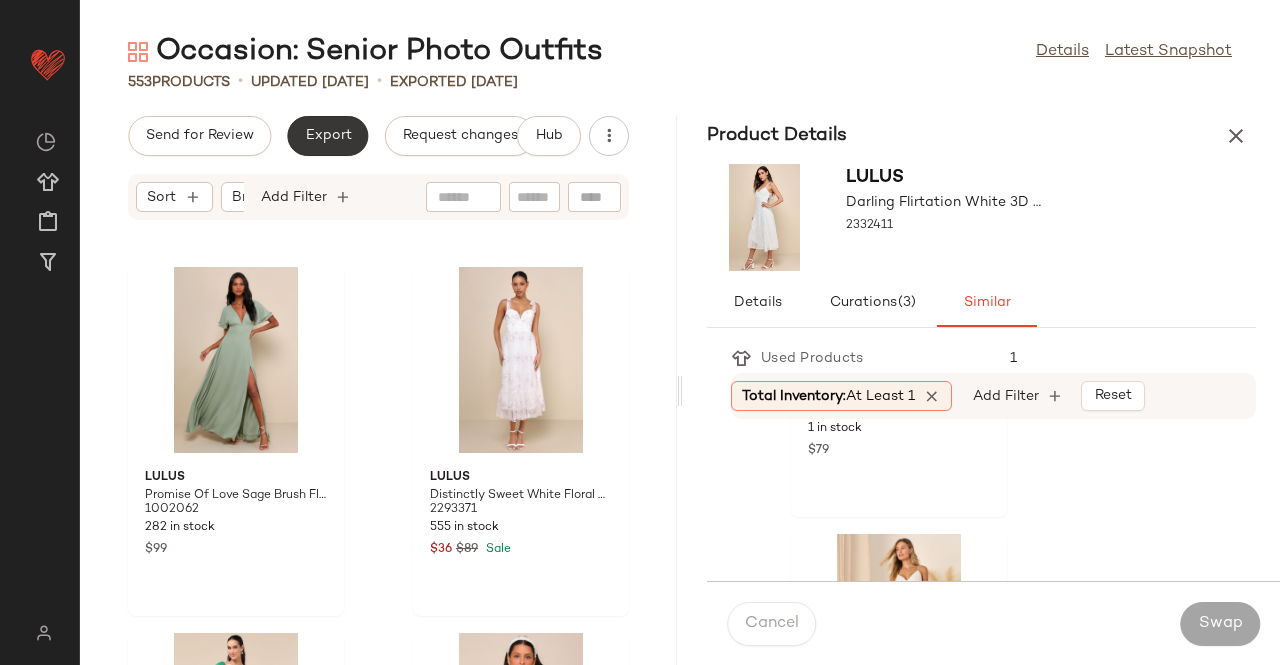 click on "Export" at bounding box center [327, 136] 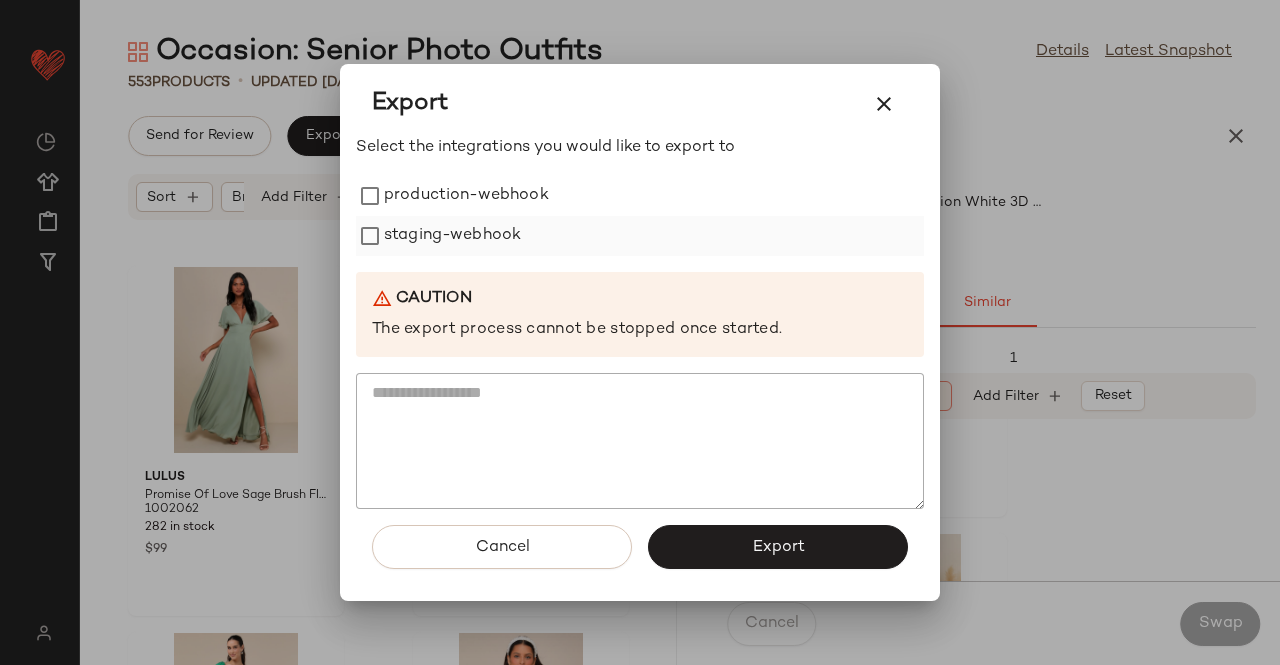 click on "staging-webhook" at bounding box center (452, 236) 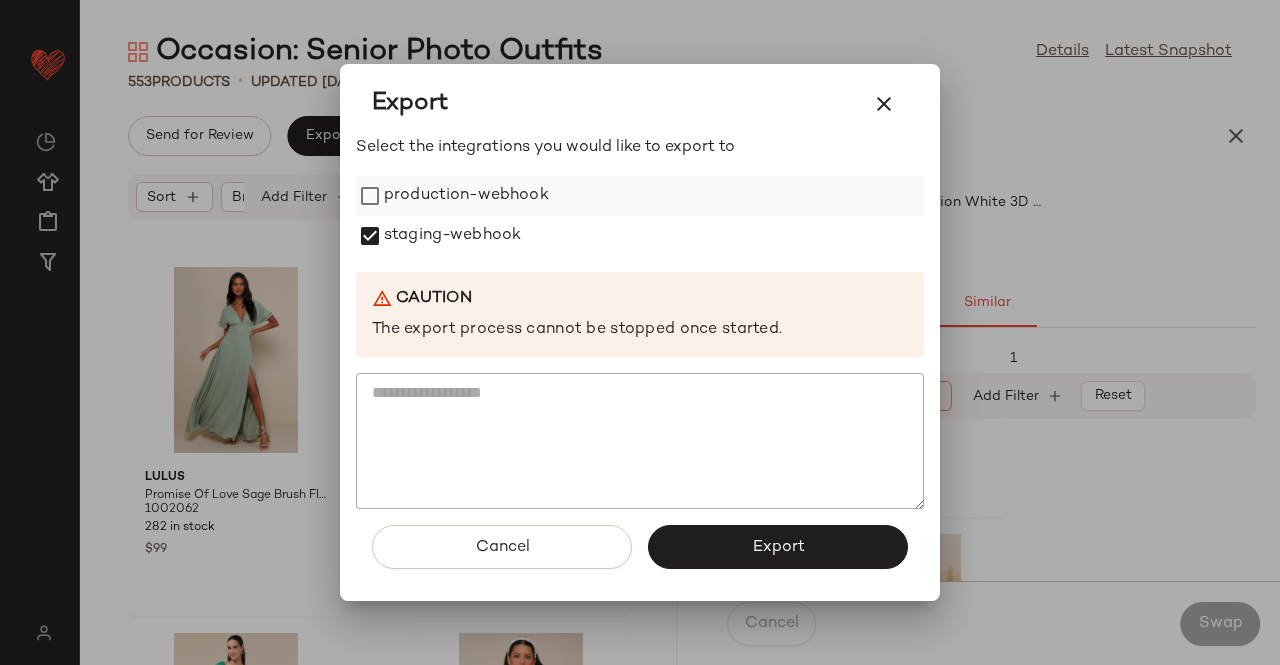 click on "production-webhook" at bounding box center [466, 196] 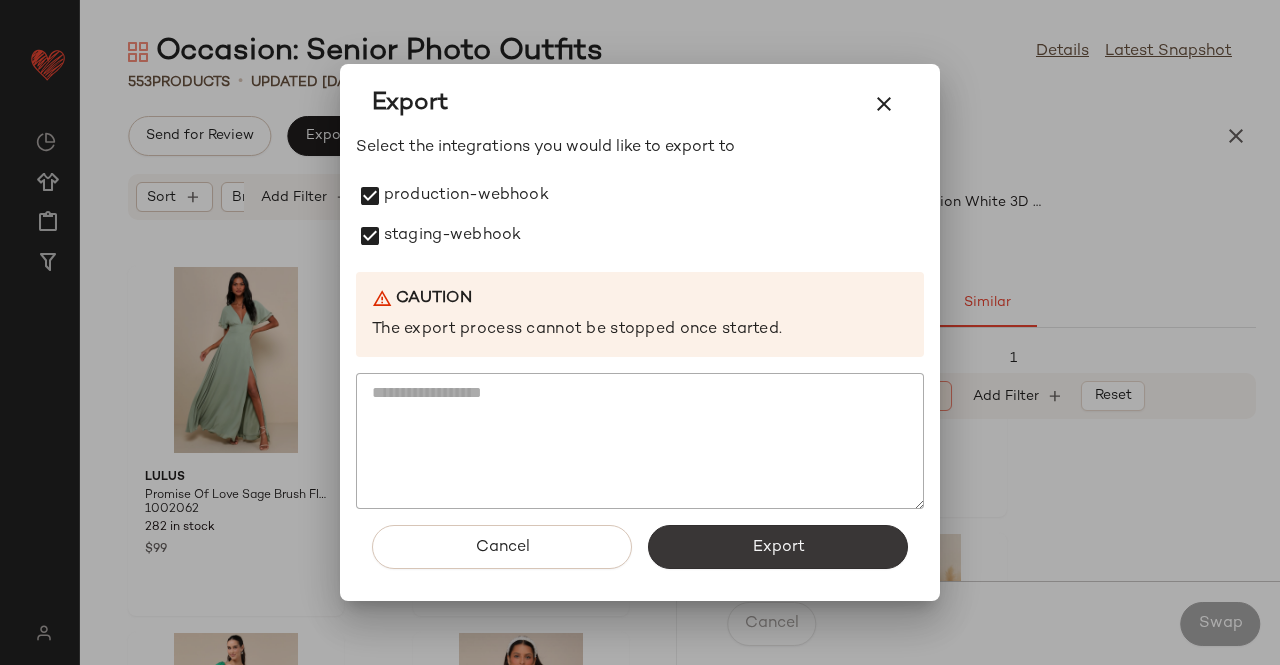 click on "Export" 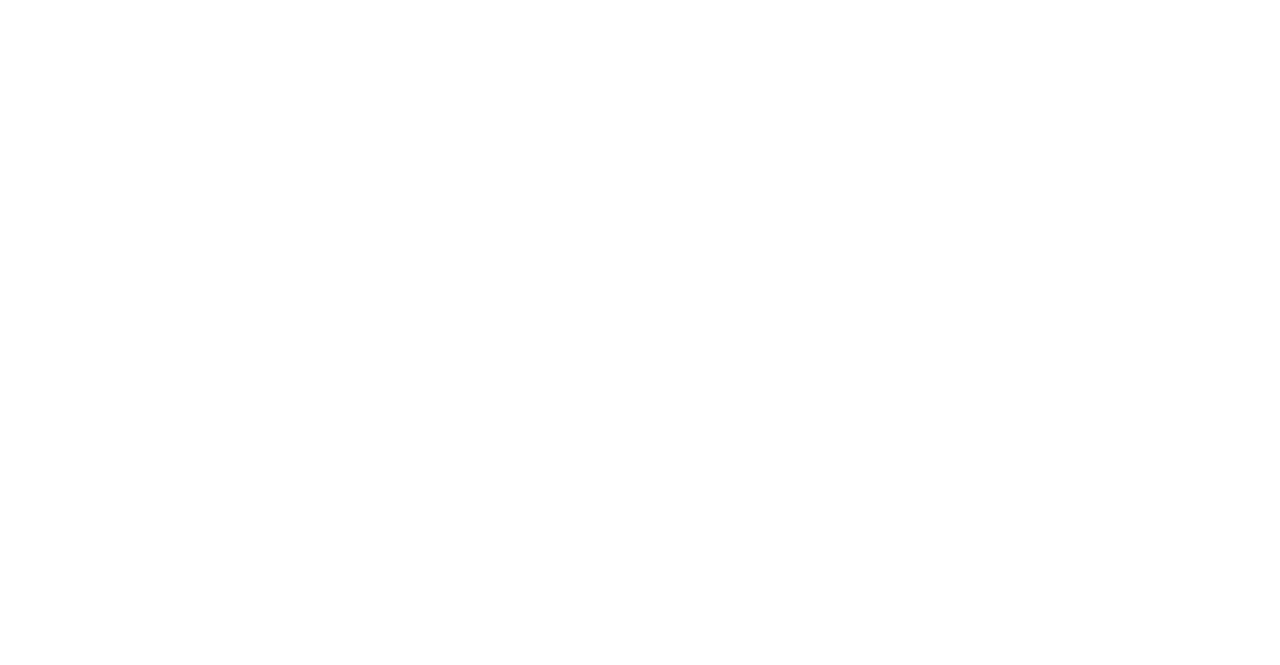 scroll, scrollTop: 0, scrollLeft: 0, axis: both 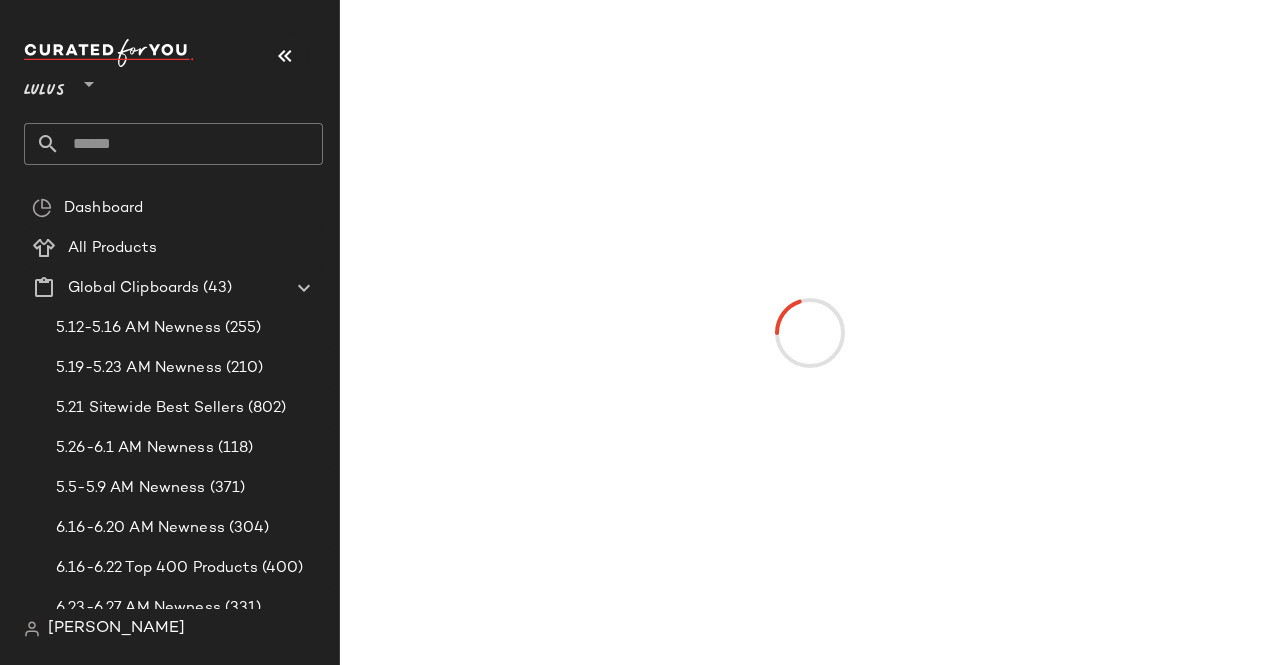 click at bounding box center (285, 56) 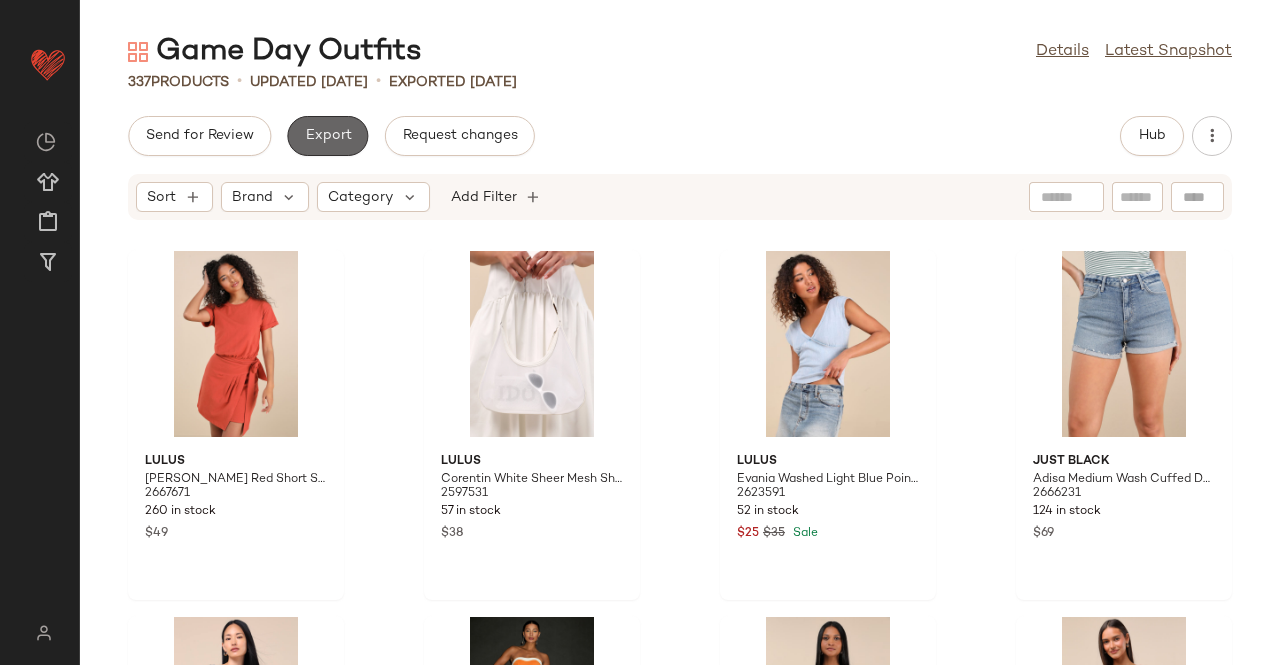 click on "Export" at bounding box center (327, 136) 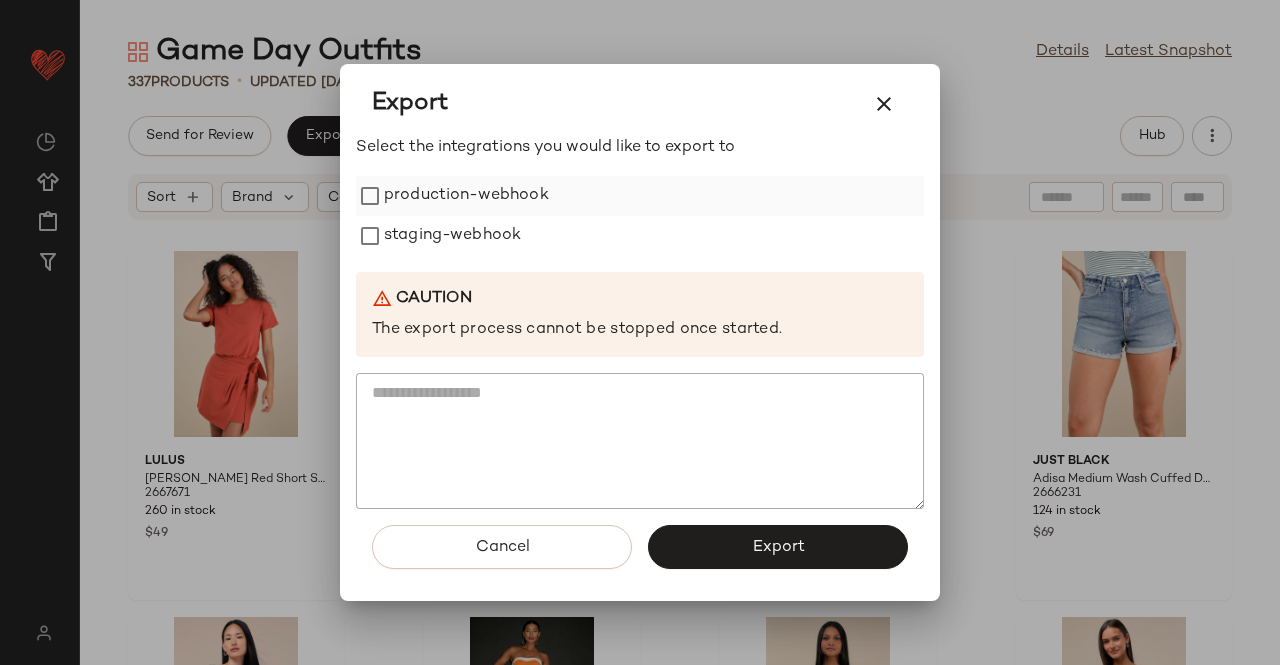 click on "production-webhook" at bounding box center (466, 196) 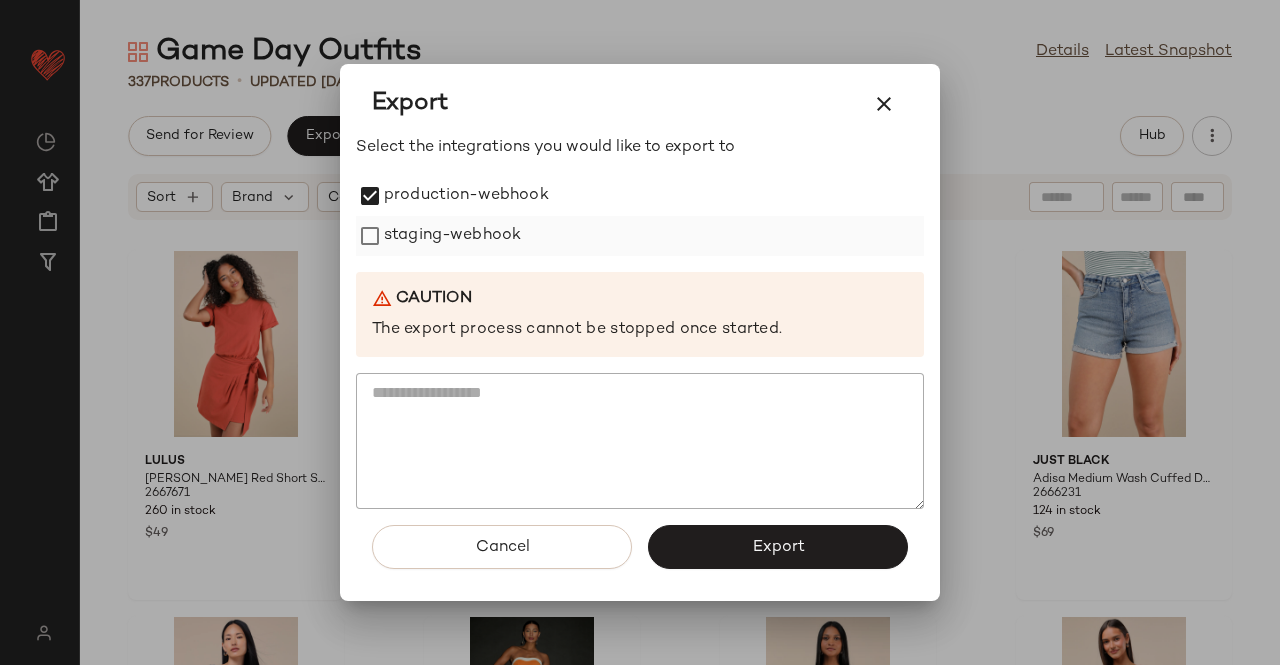 click on "staging-webhook" at bounding box center [452, 236] 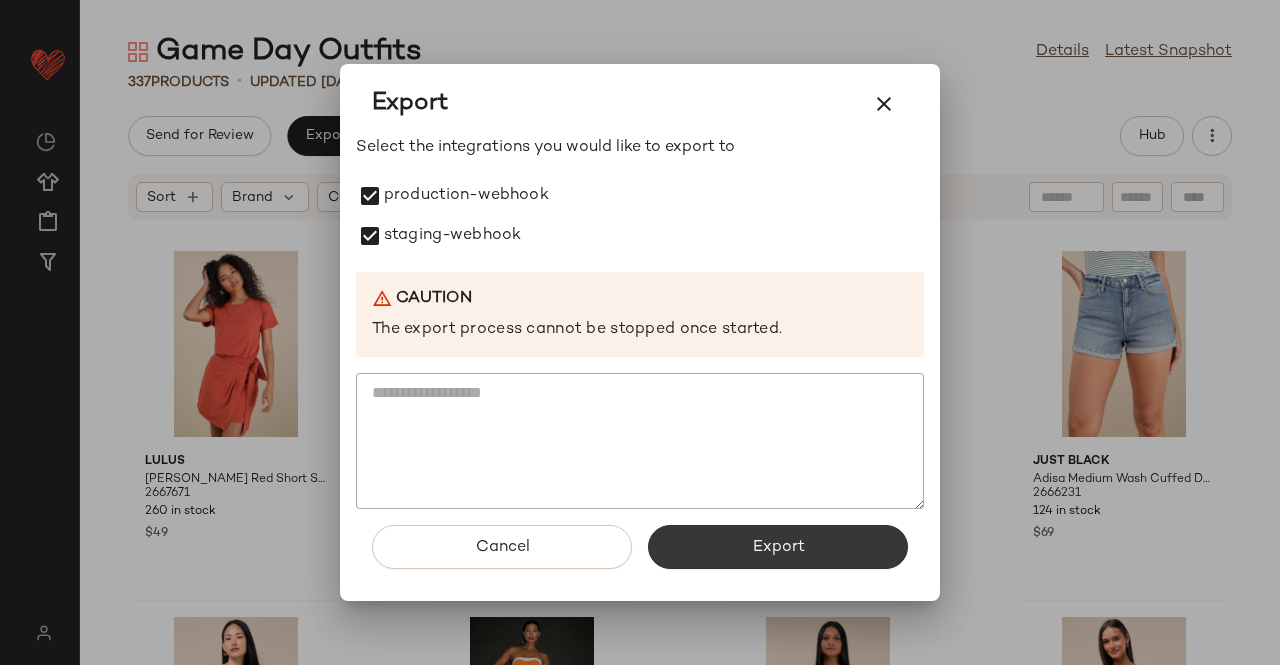 click on "Export" 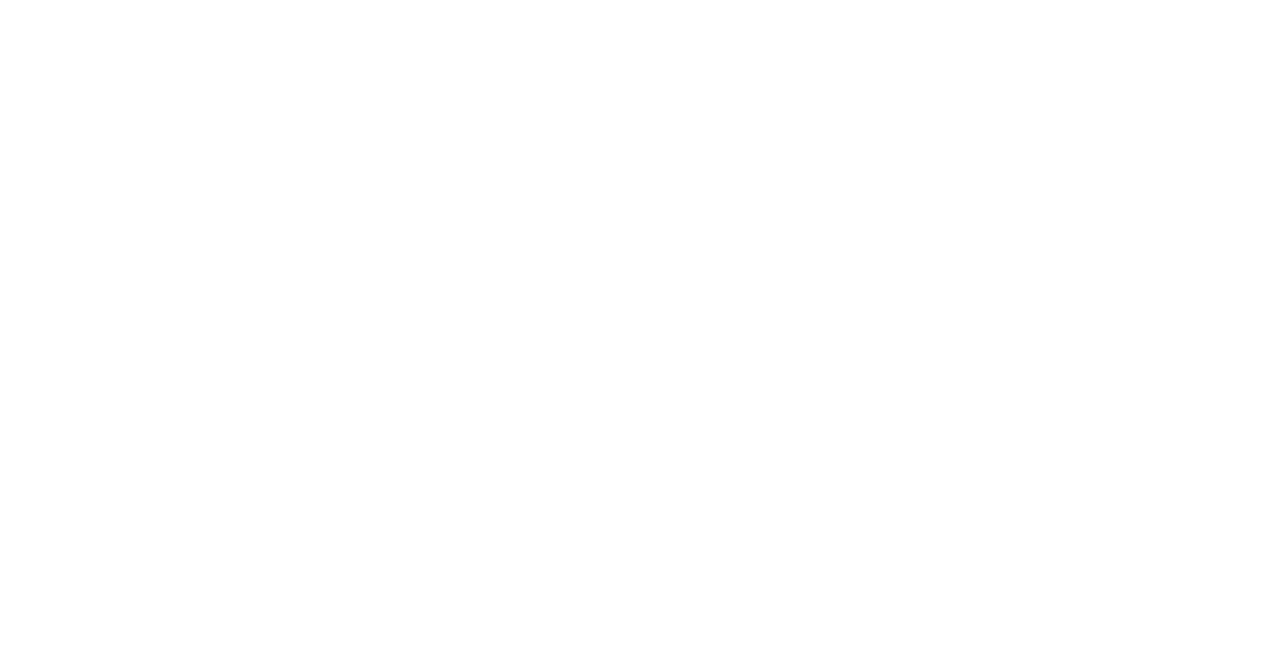 scroll, scrollTop: 0, scrollLeft: 0, axis: both 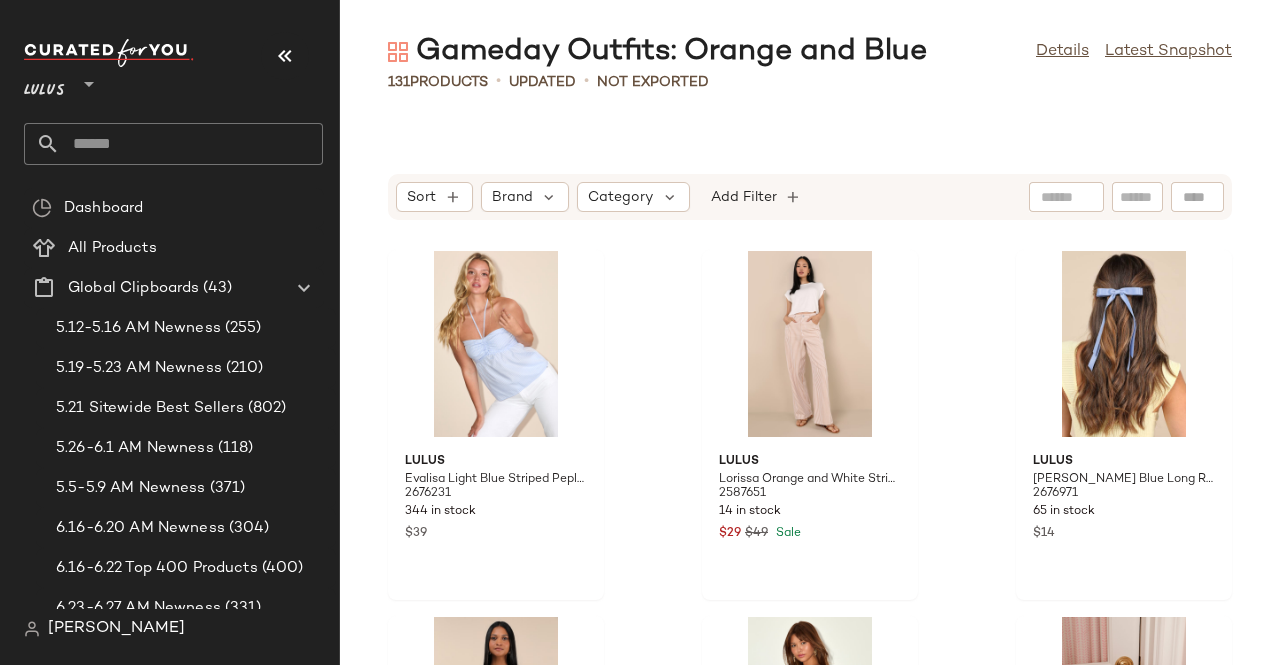 click at bounding box center [285, 56] 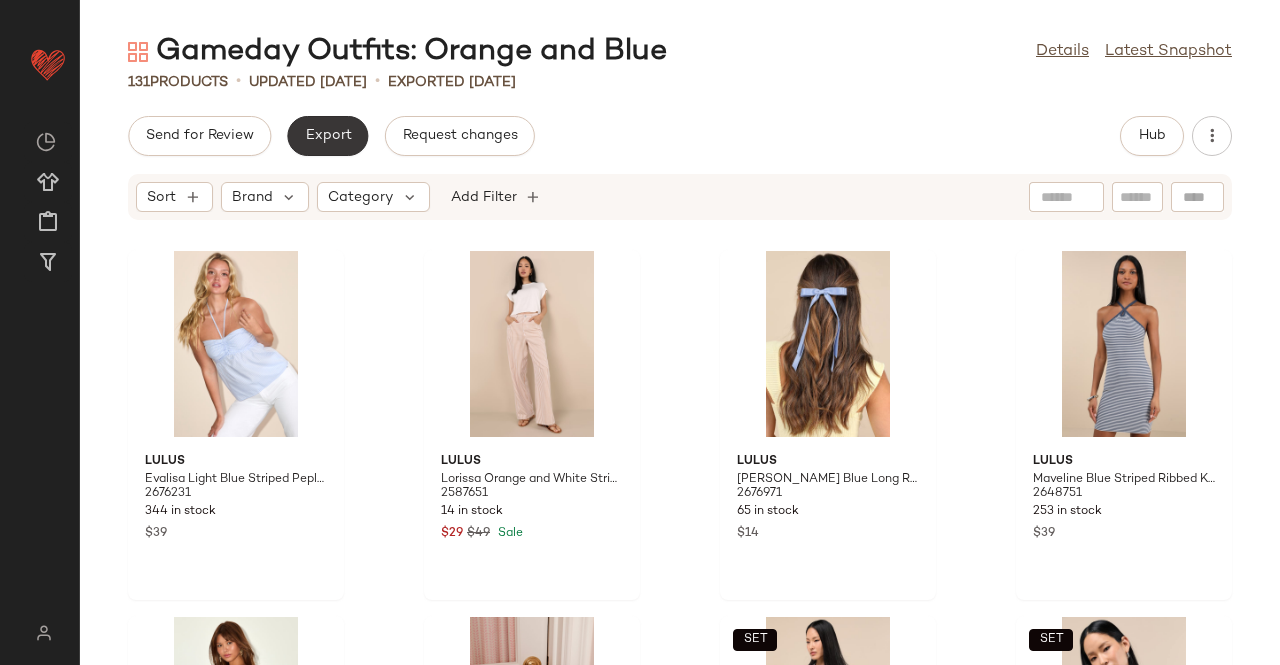 click on "Export" at bounding box center [327, 136] 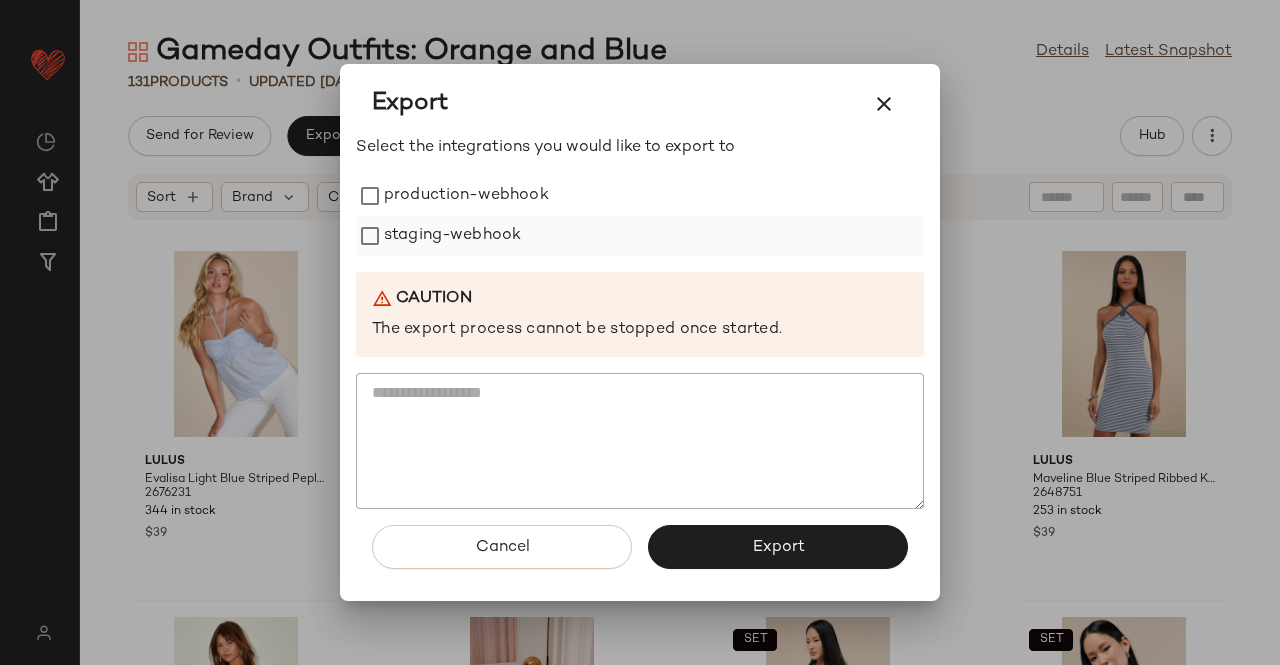 drag, startPoint x: 447, startPoint y: 194, endPoint x: 429, endPoint y: 235, distance: 44.777225 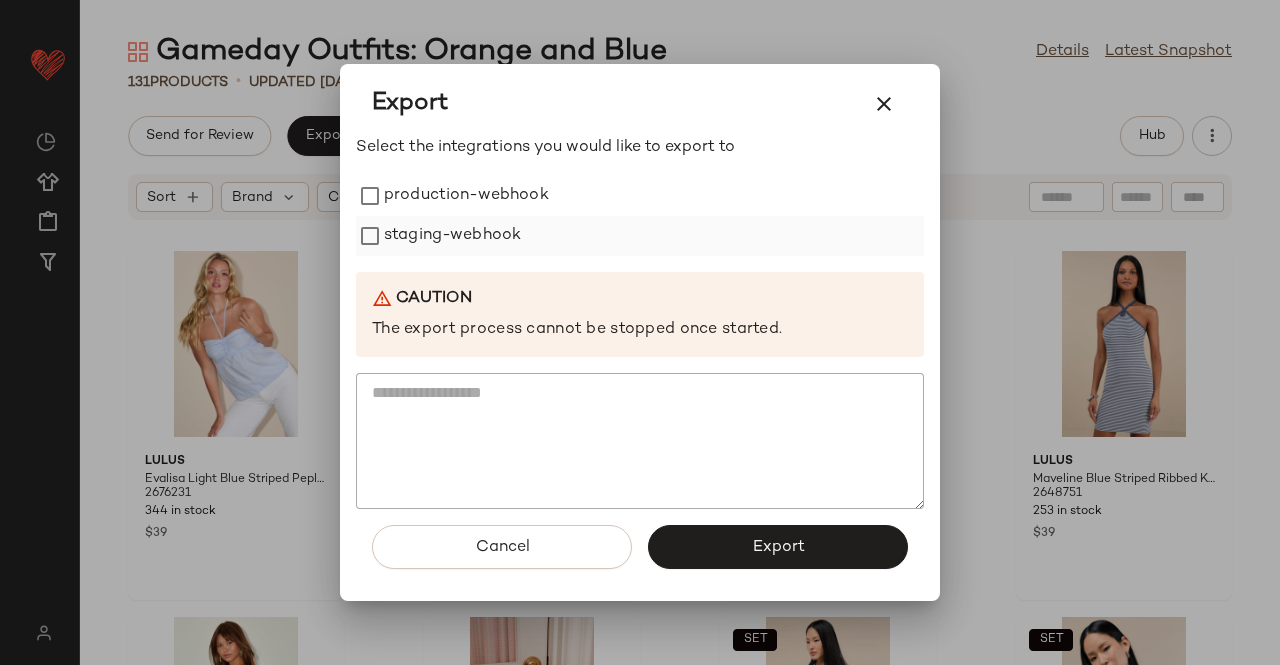 click on "production-webhook" at bounding box center [466, 196] 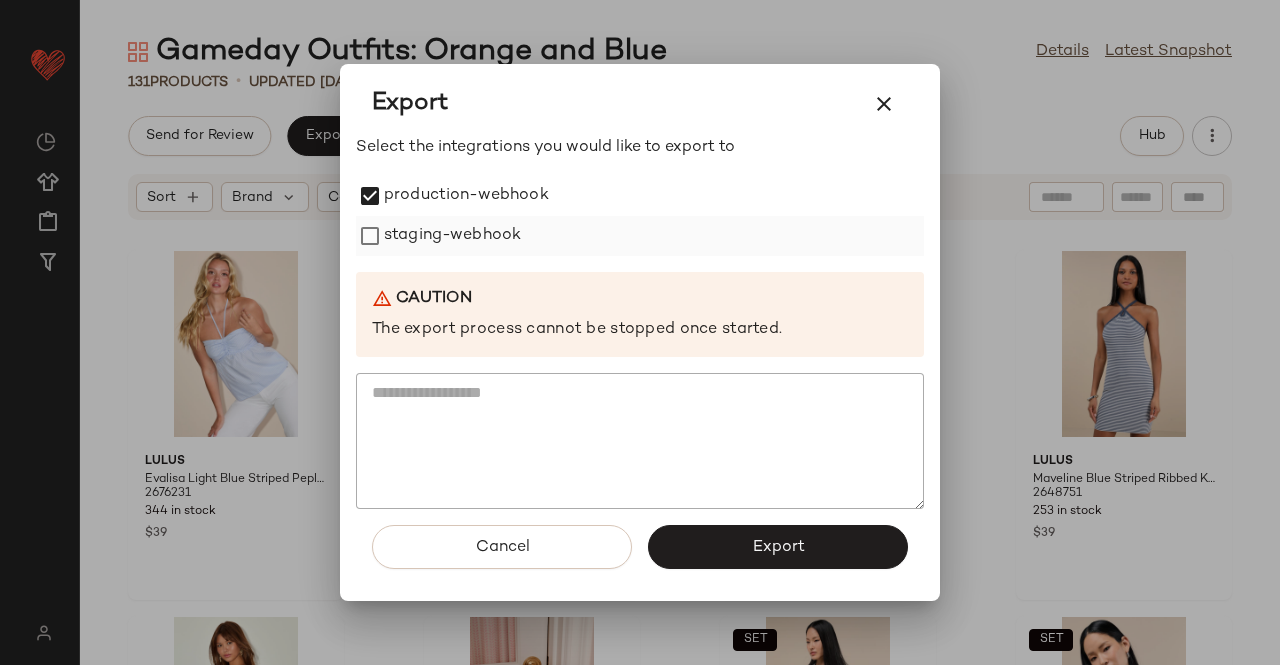 click on "staging-webhook" at bounding box center (452, 236) 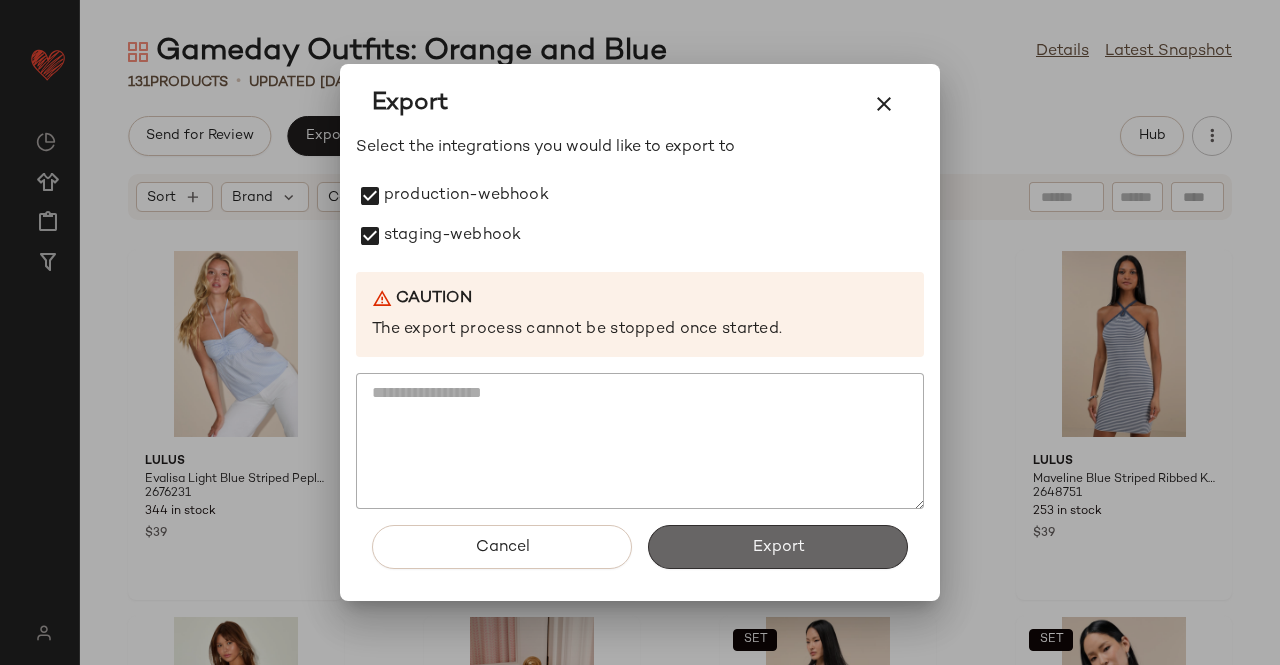 click on "Export" at bounding box center (778, 547) 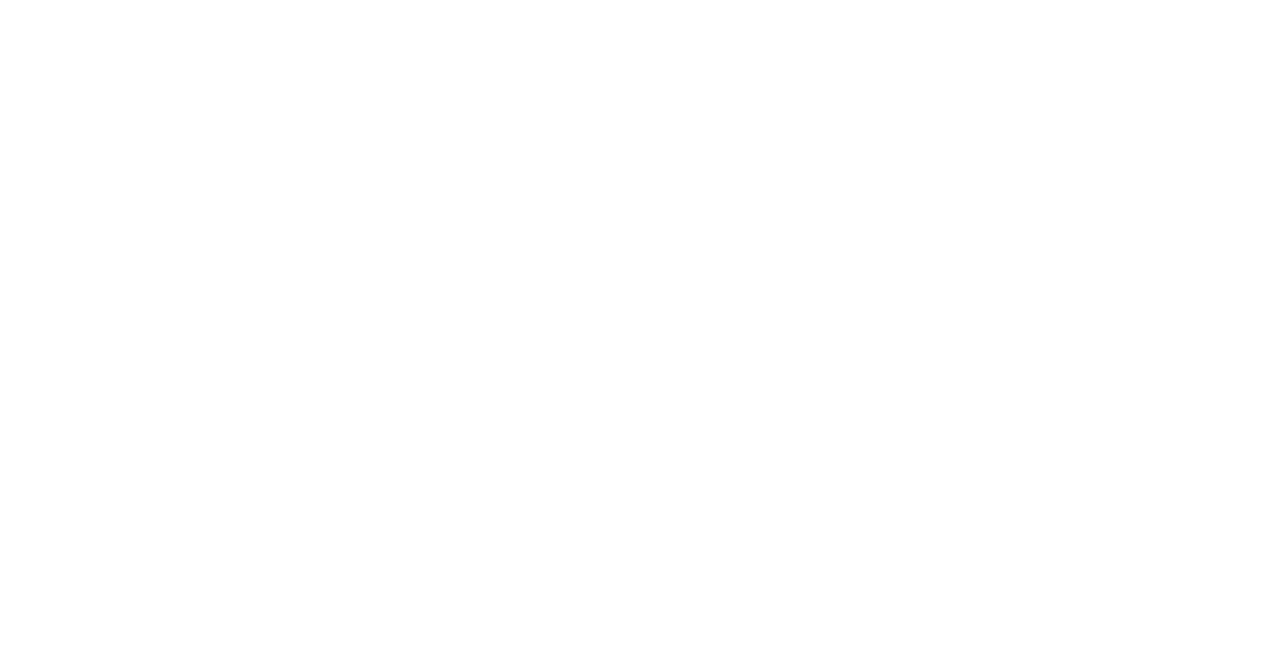 scroll, scrollTop: 0, scrollLeft: 0, axis: both 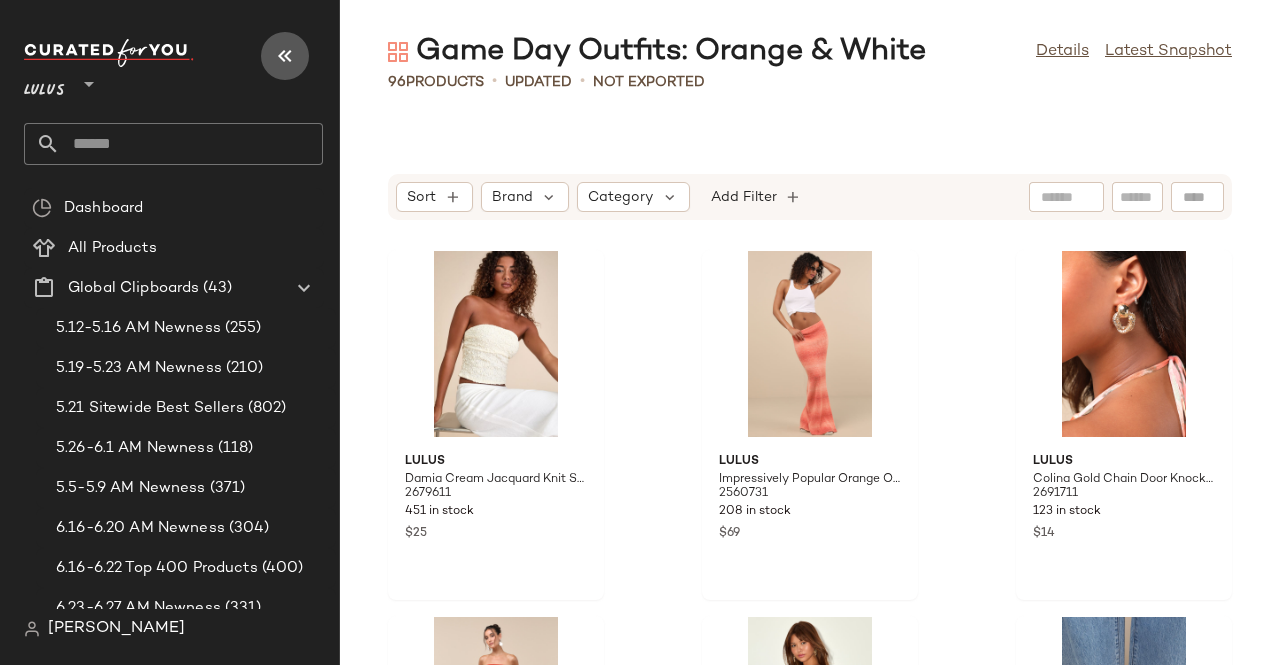 click at bounding box center [285, 56] 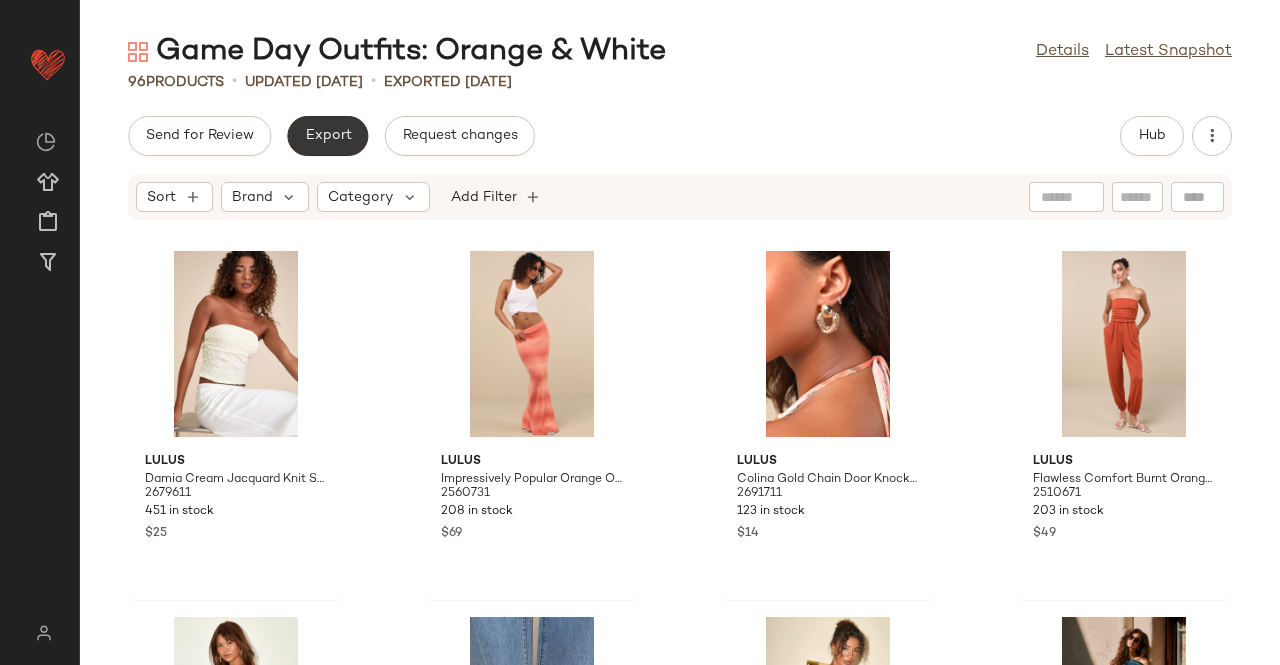 click on "Export" at bounding box center [327, 136] 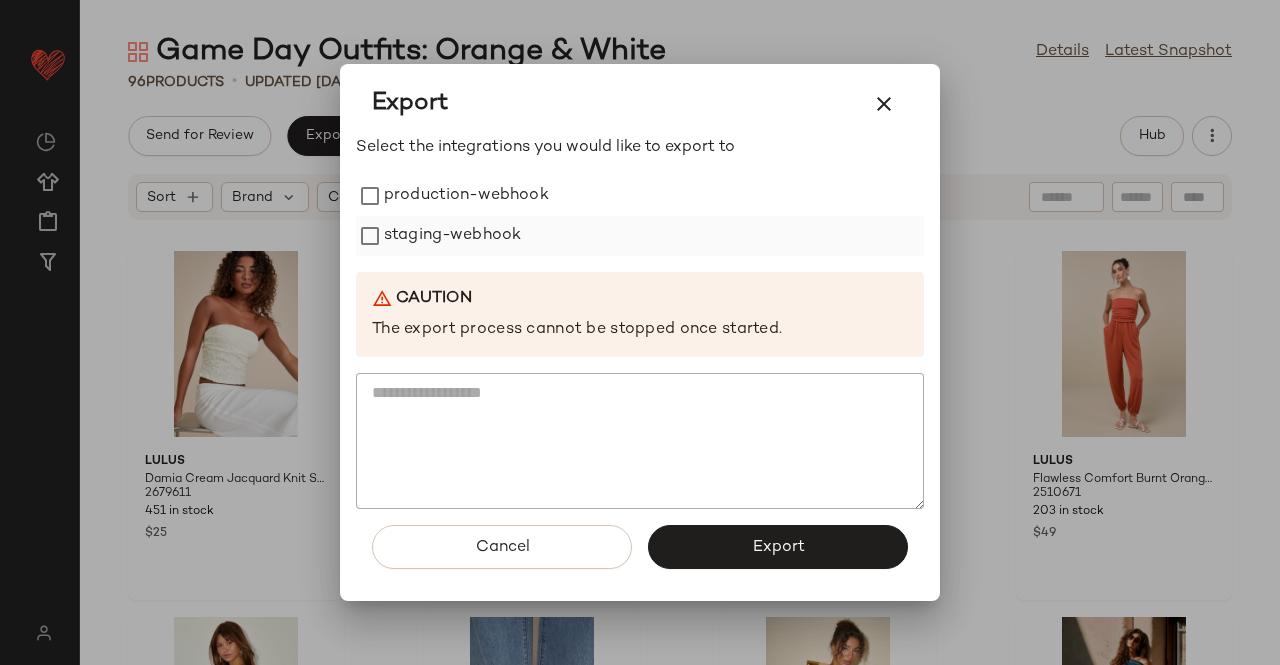 click on "staging-webhook" at bounding box center [452, 236] 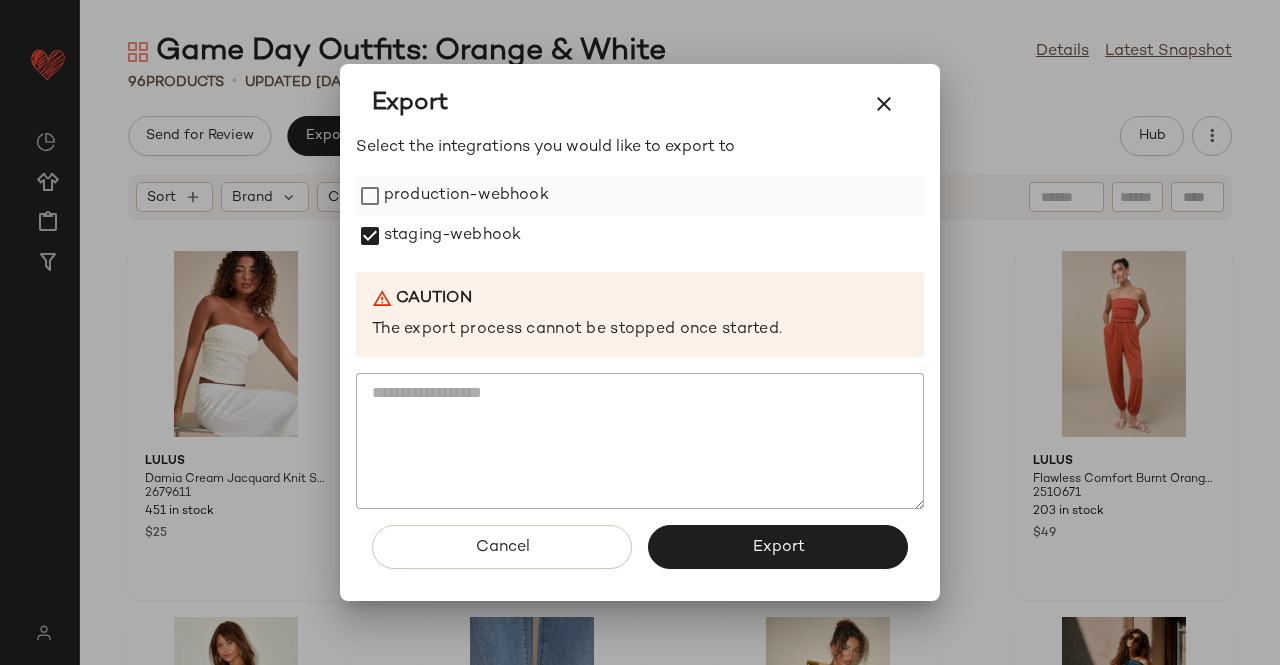 drag, startPoint x: 459, startPoint y: 208, endPoint x: 474, endPoint y: 215, distance: 16.552946 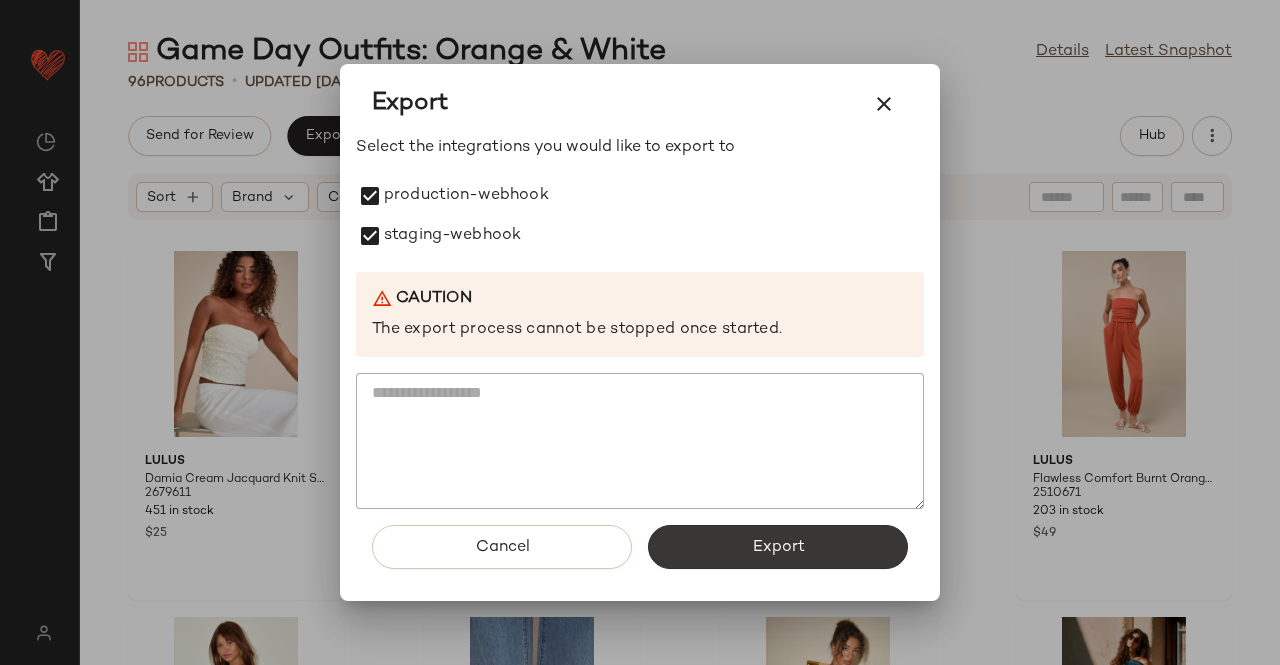 click on "Export" 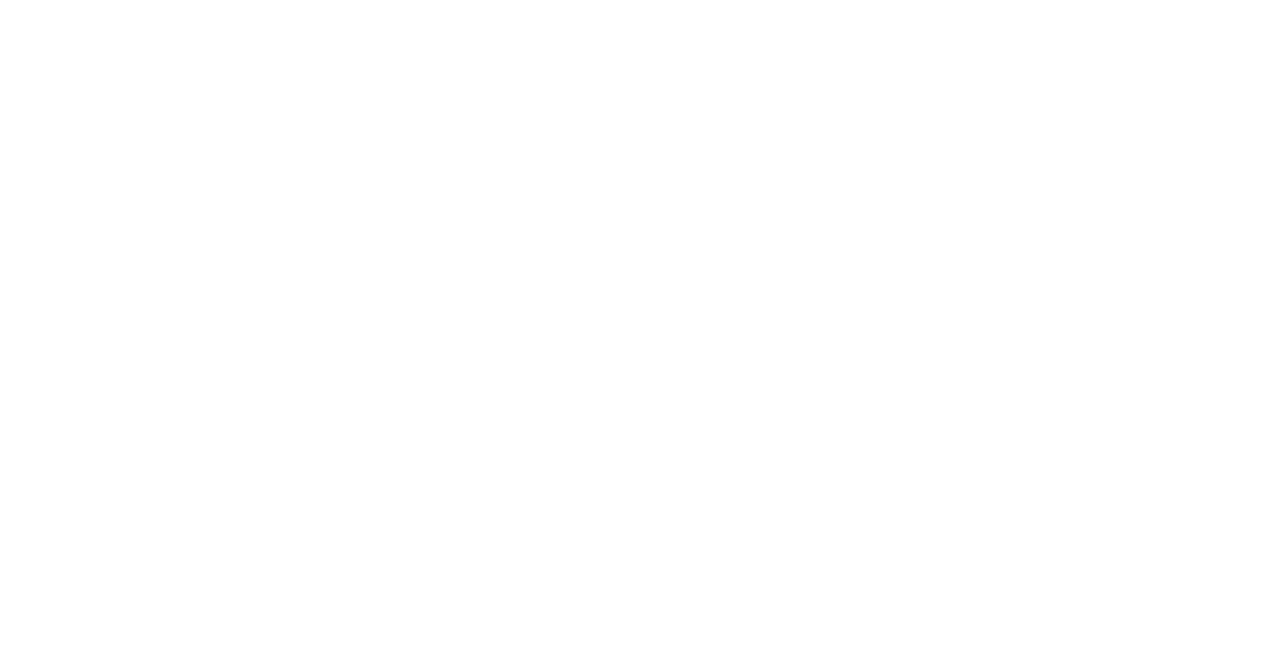 scroll, scrollTop: 0, scrollLeft: 0, axis: both 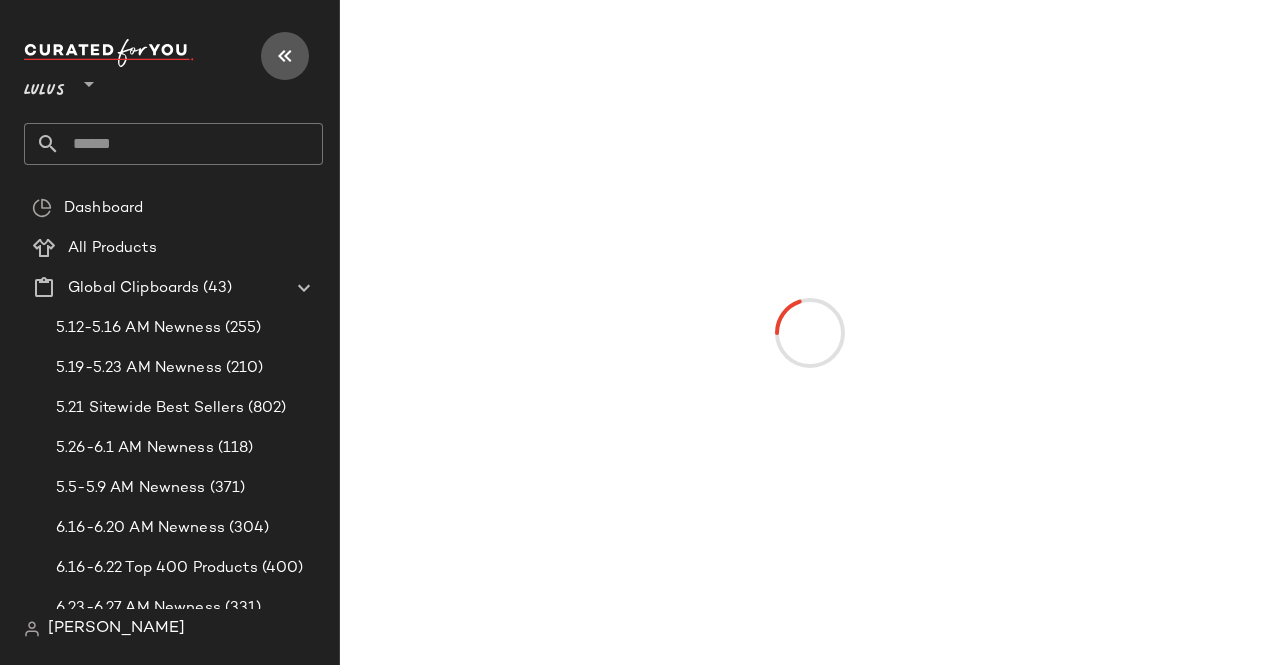 click at bounding box center (285, 56) 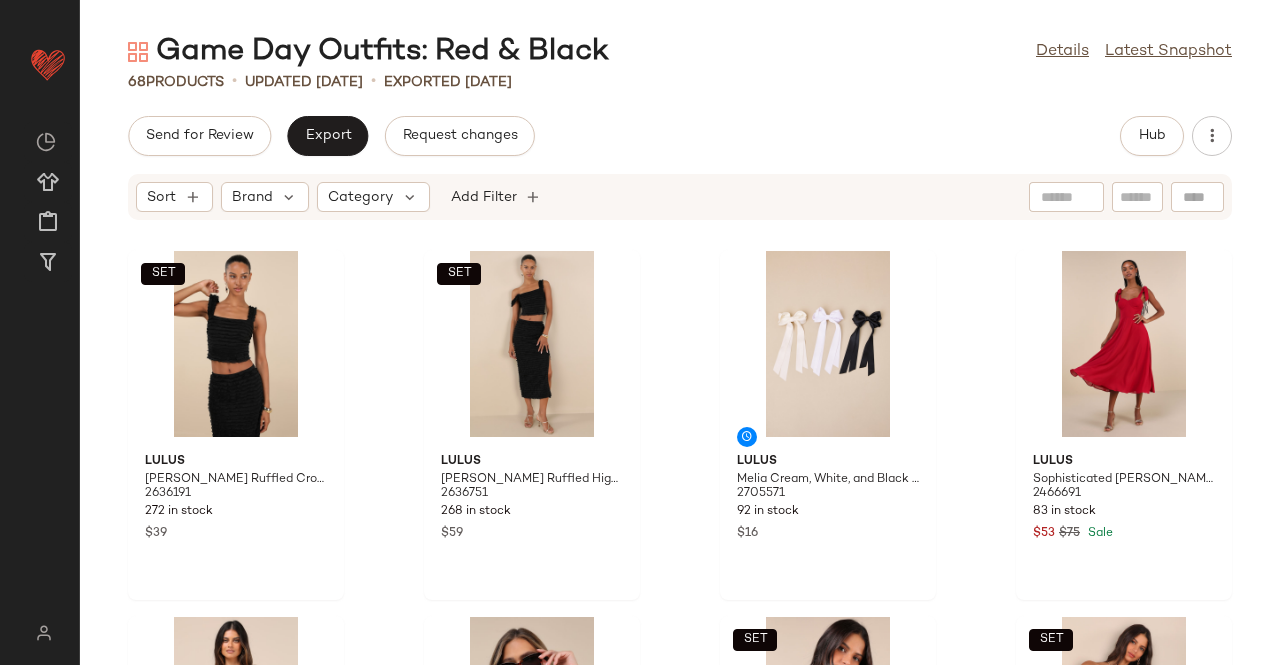 click on "Send for Review   Export   Request changes" at bounding box center (331, 136) 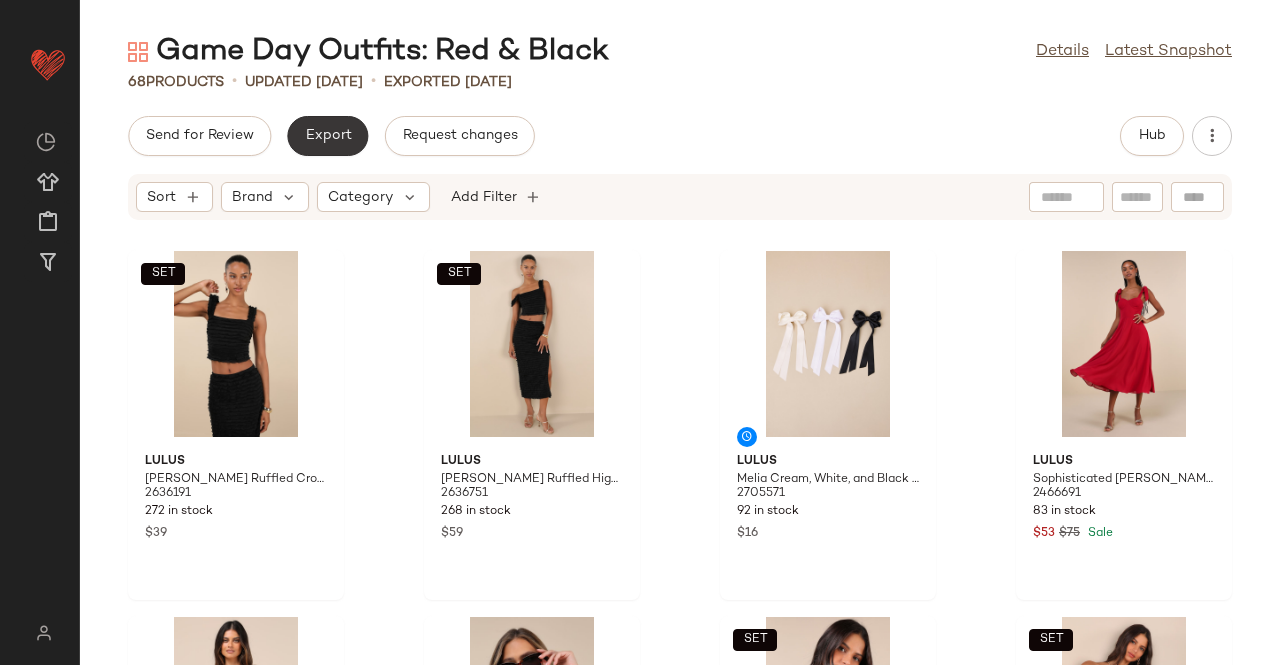 click on "Export" 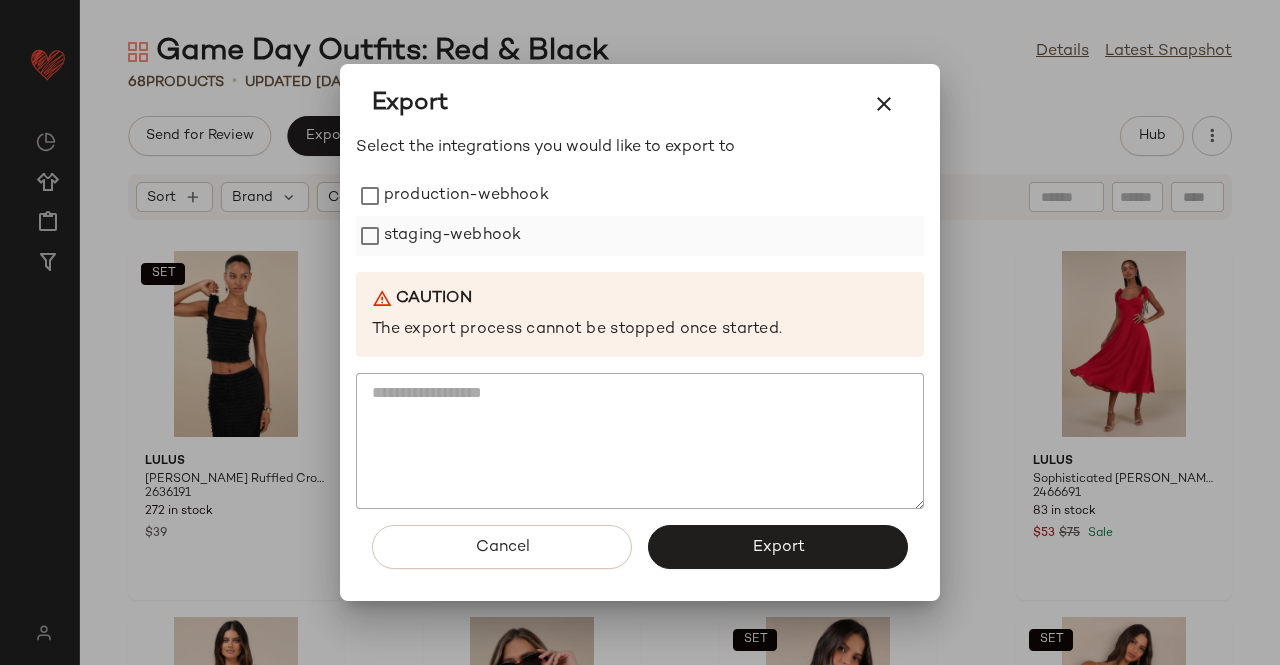 drag, startPoint x: 496, startPoint y: 203, endPoint x: 468, endPoint y: 235, distance: 42.520584 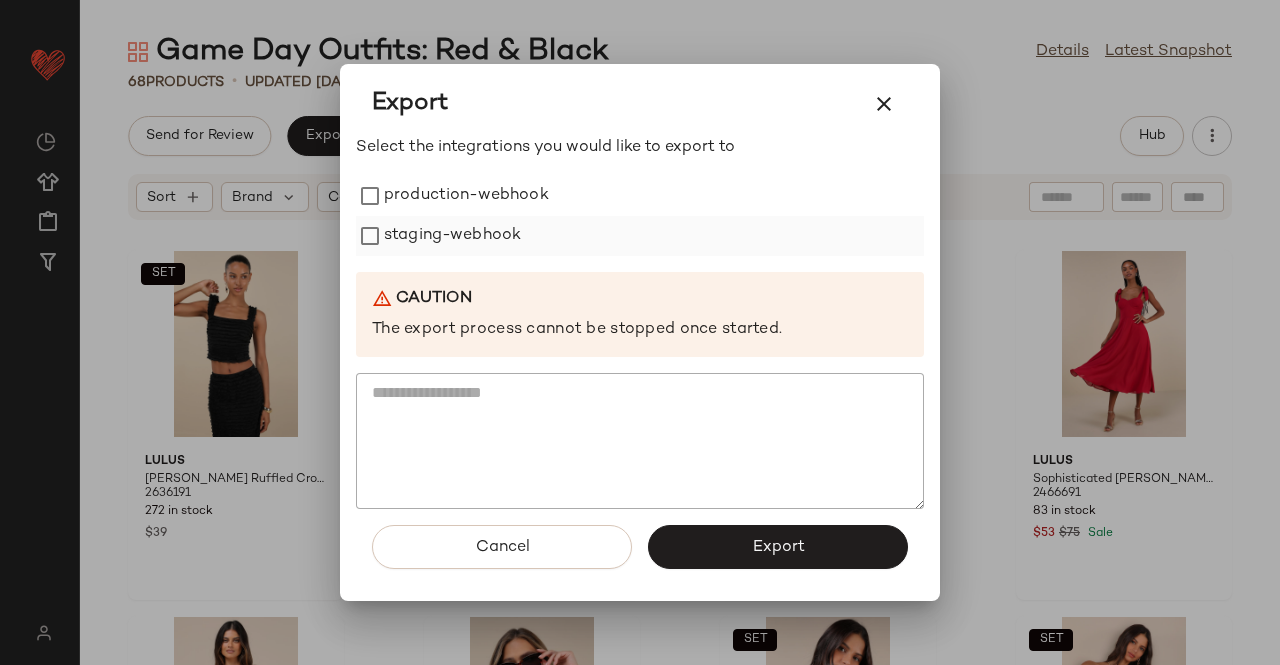 click on "production-webhook" at bounding box center [466, 196] 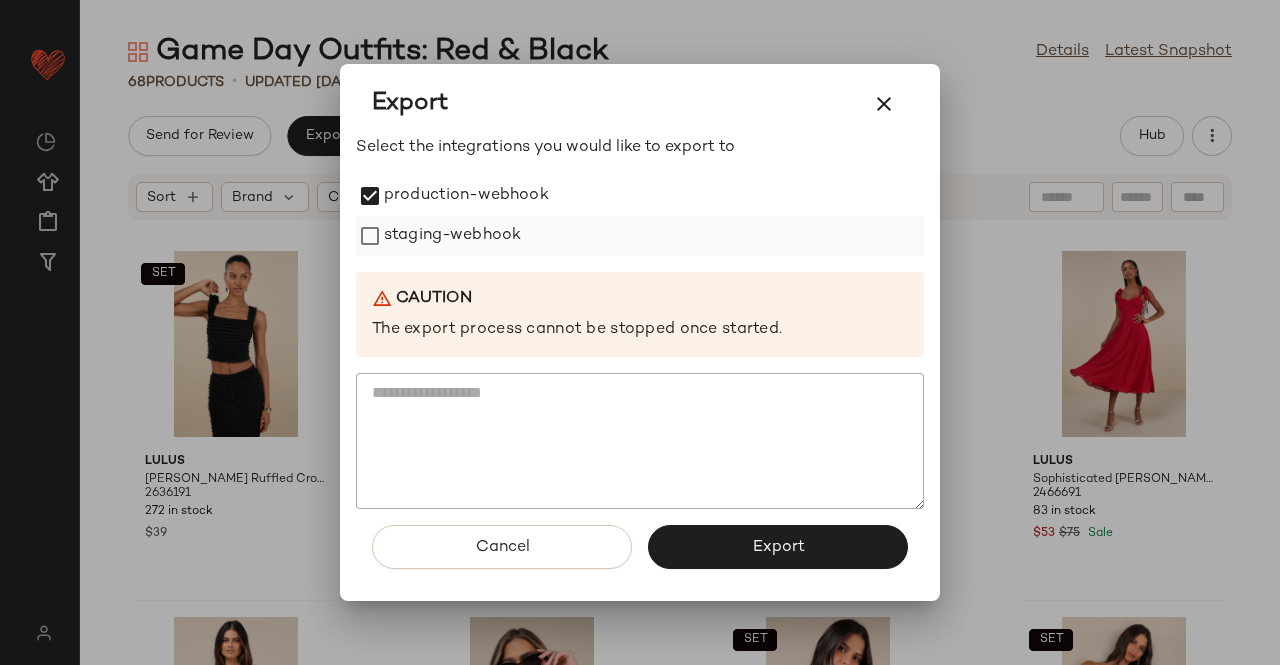 click on "staging-webhook" at bounding box center (452, 236) 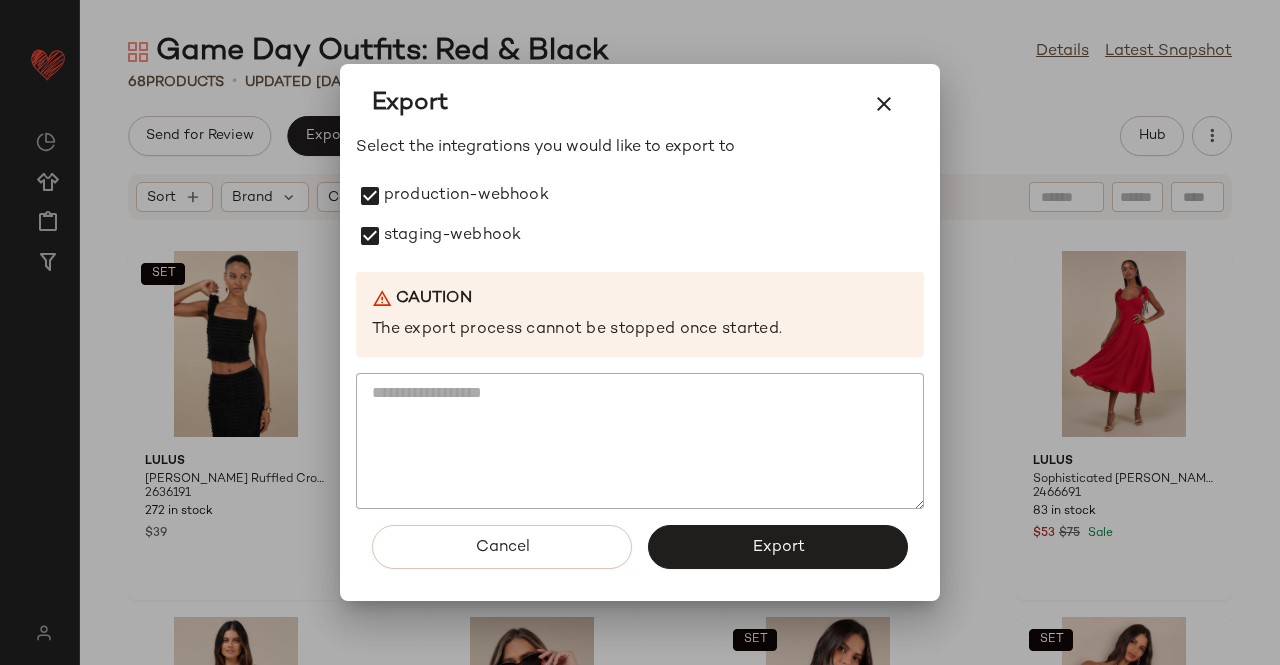 click on "Export" 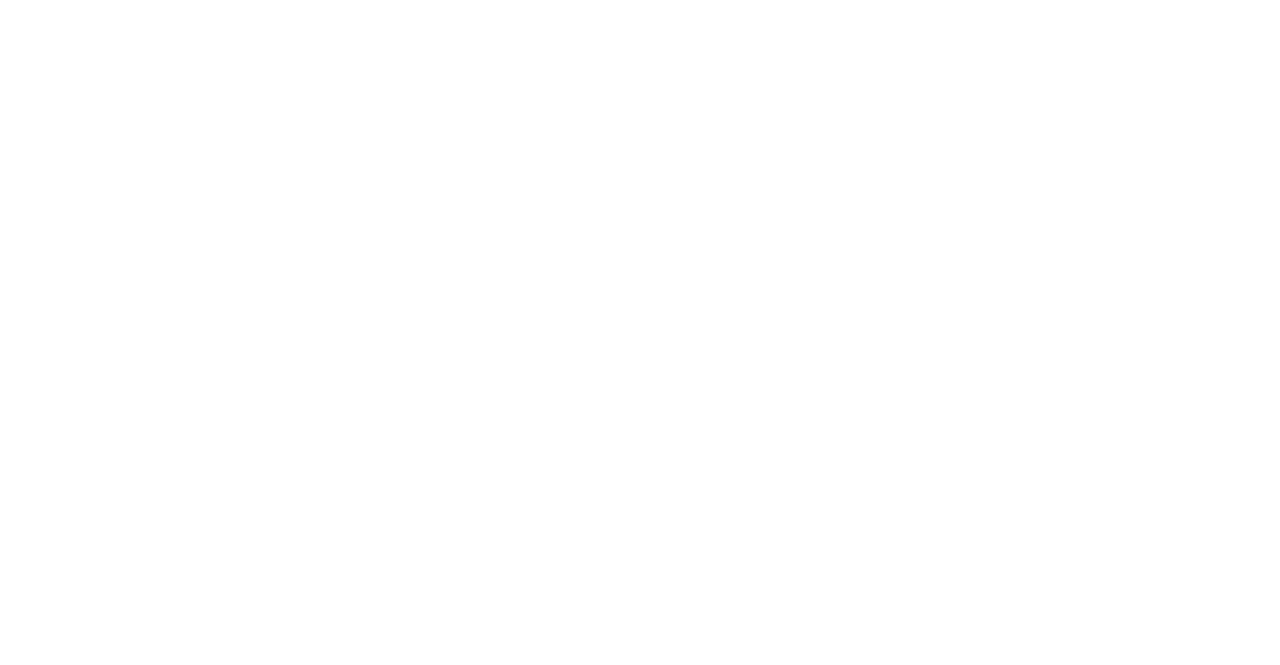 scroll, scrollTop: 0, scrollLeft: 0, axis: both 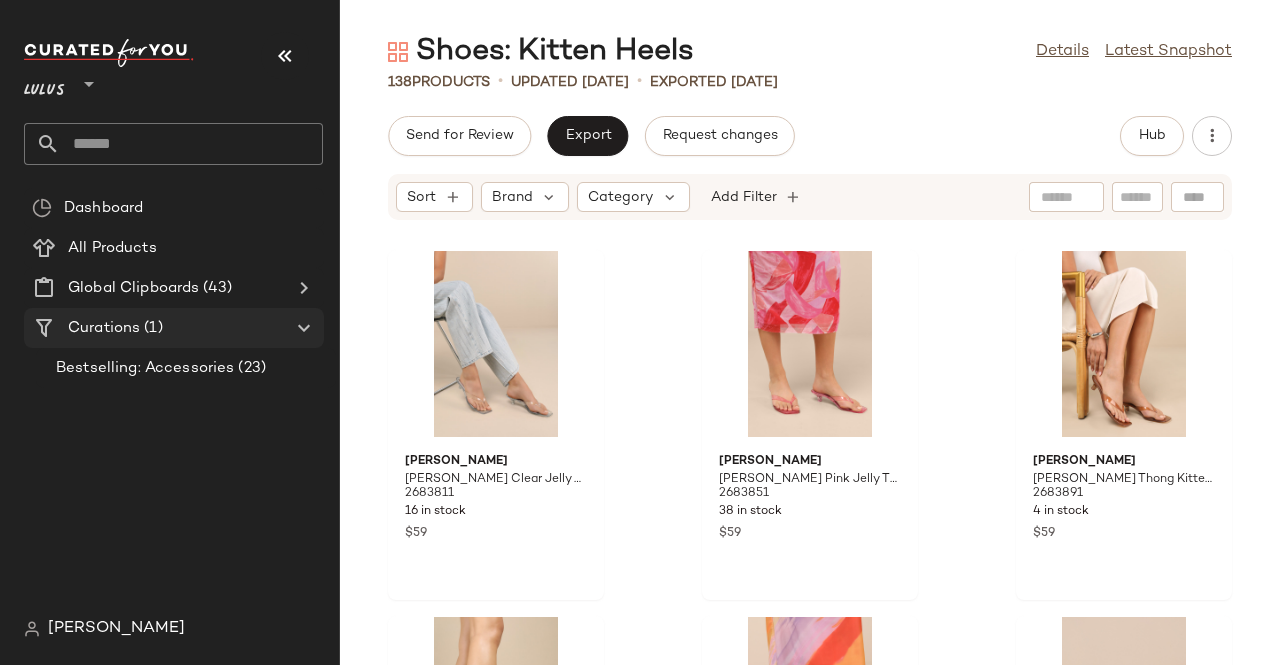 click on "Curations (1)" 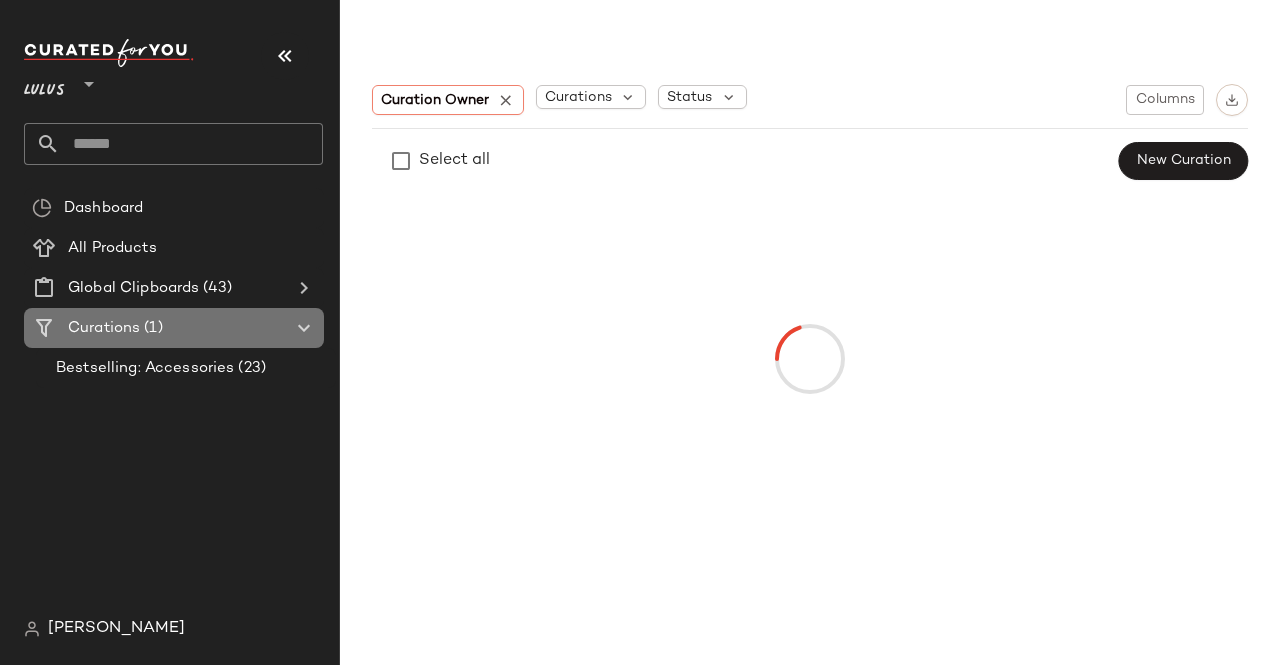 click 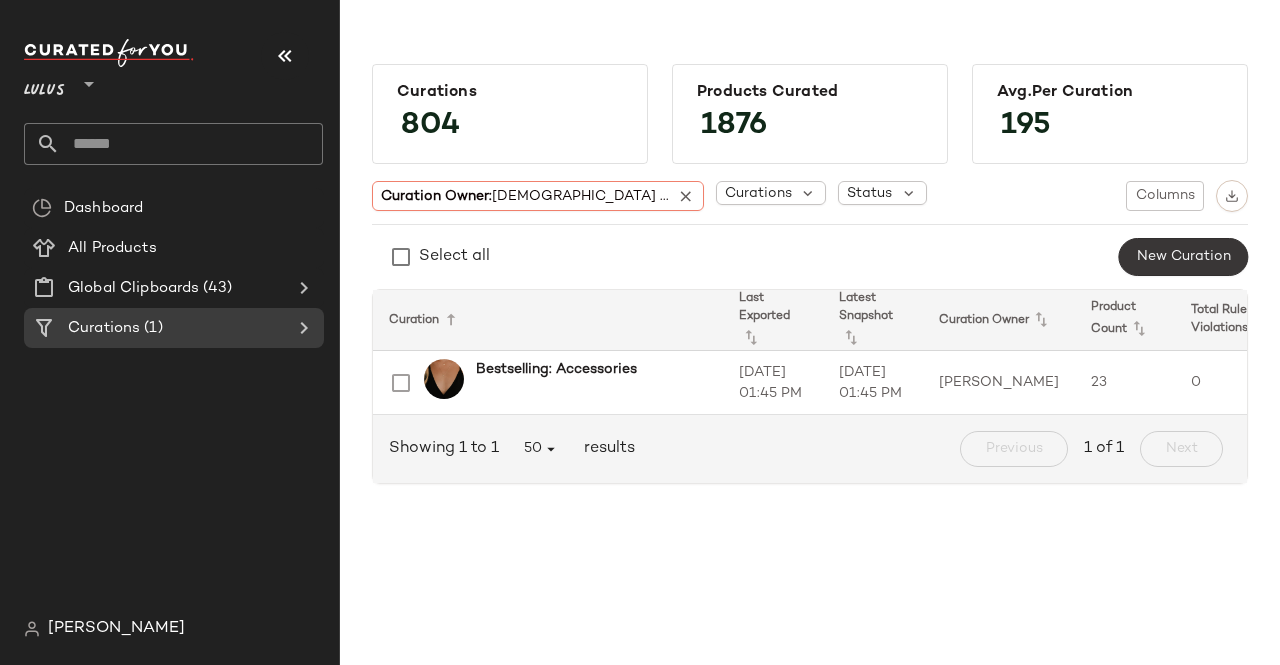 click on "New Curation" 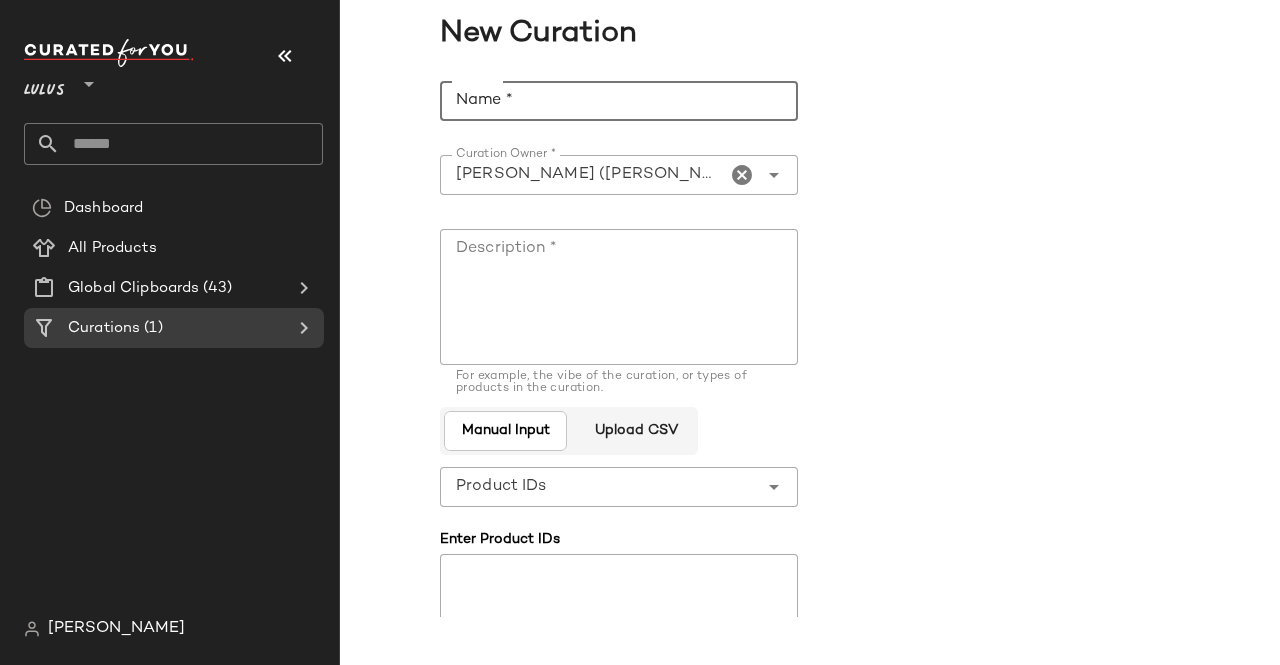 click on "Name *" 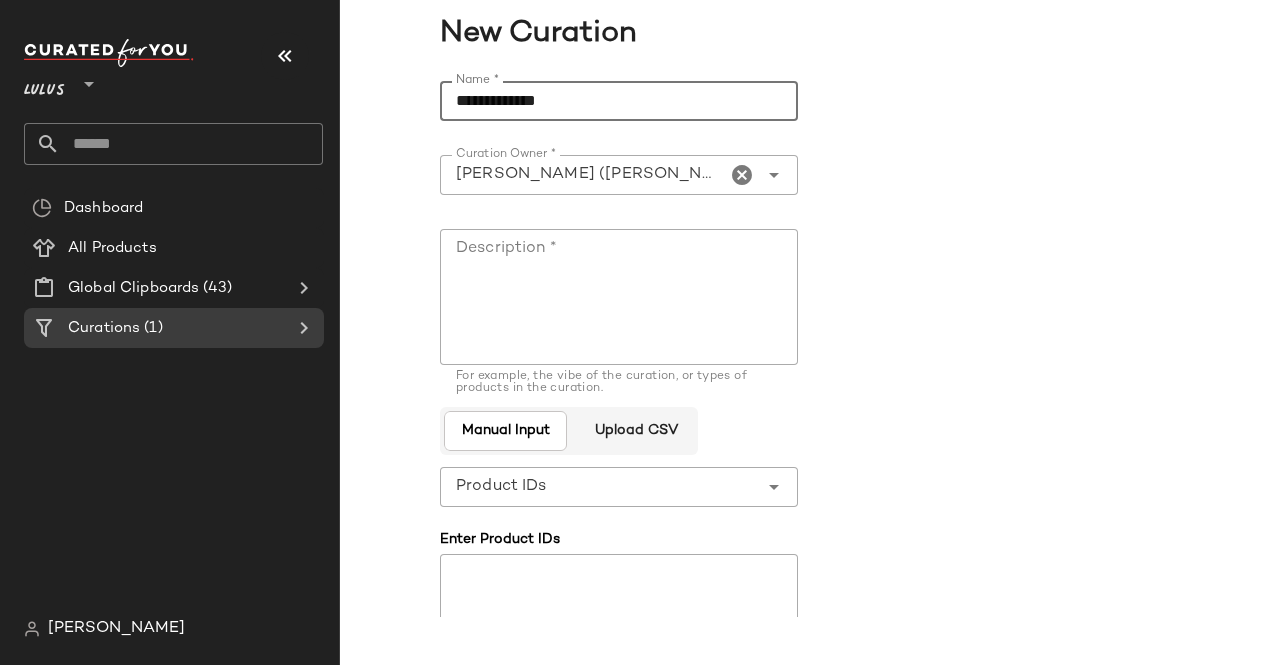 drag, startPoint x: 580, startPoint y: 107, endPoint x: 303, endPoint y: 113, distance: 277.06497 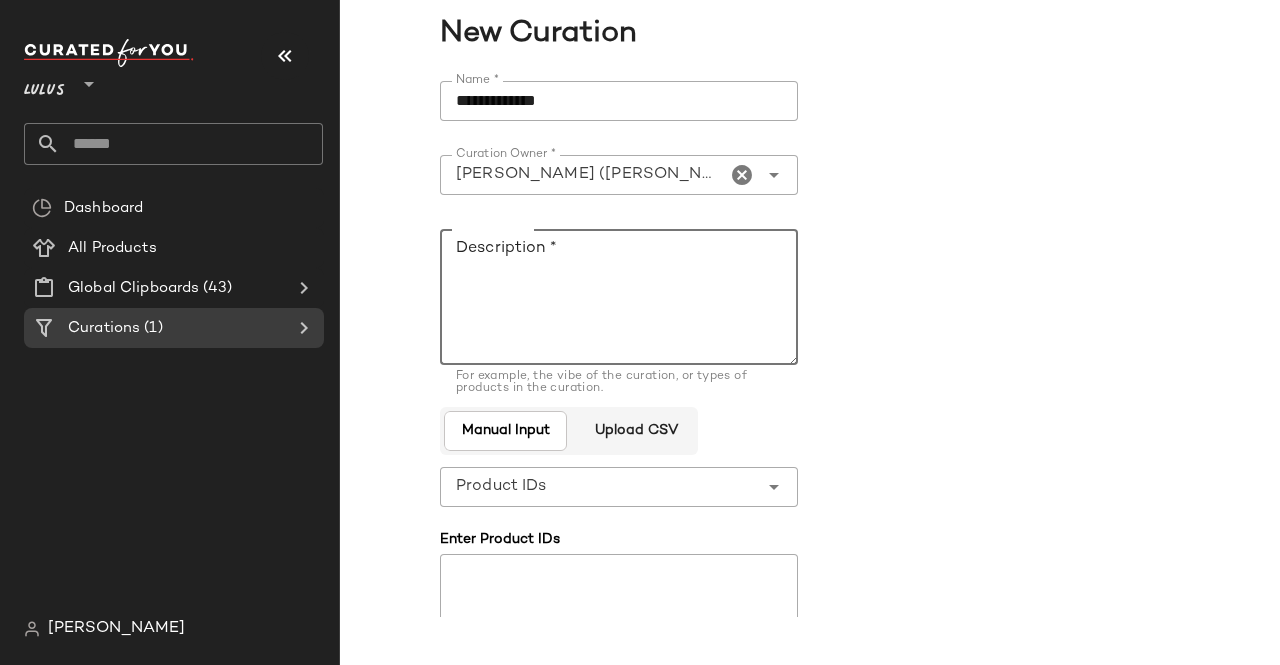 click on "Description *" 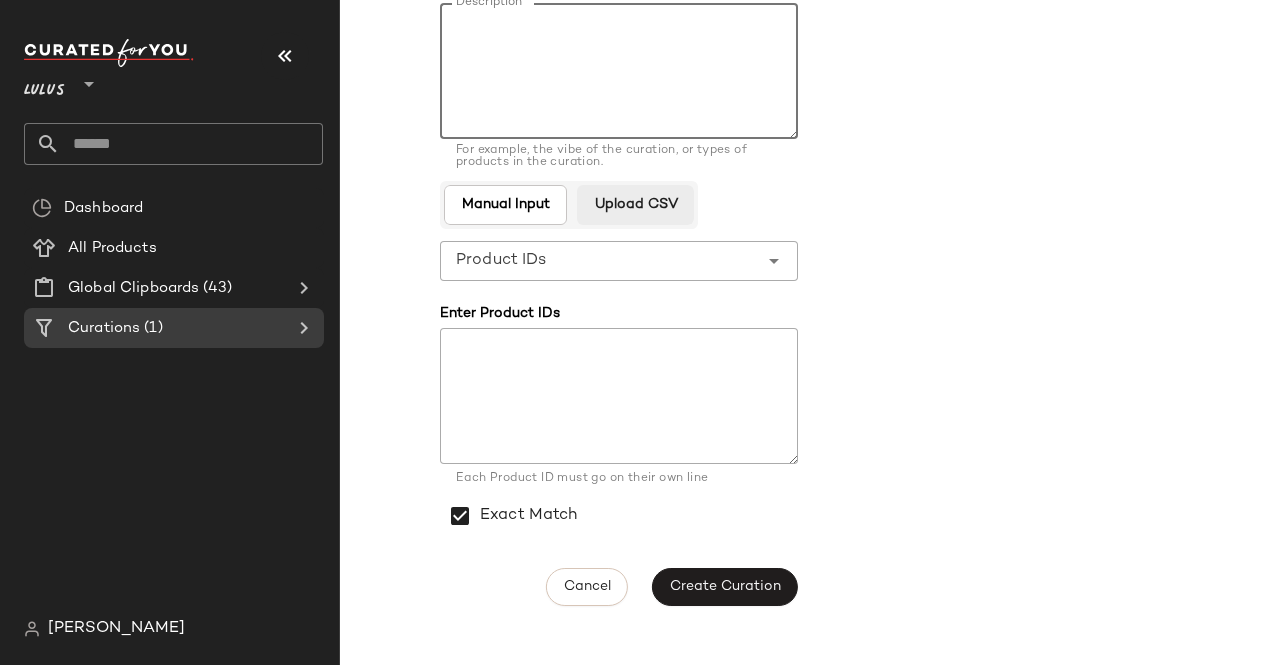 scroll, scrollTop: 0, scrollLeft: 0, axis: both 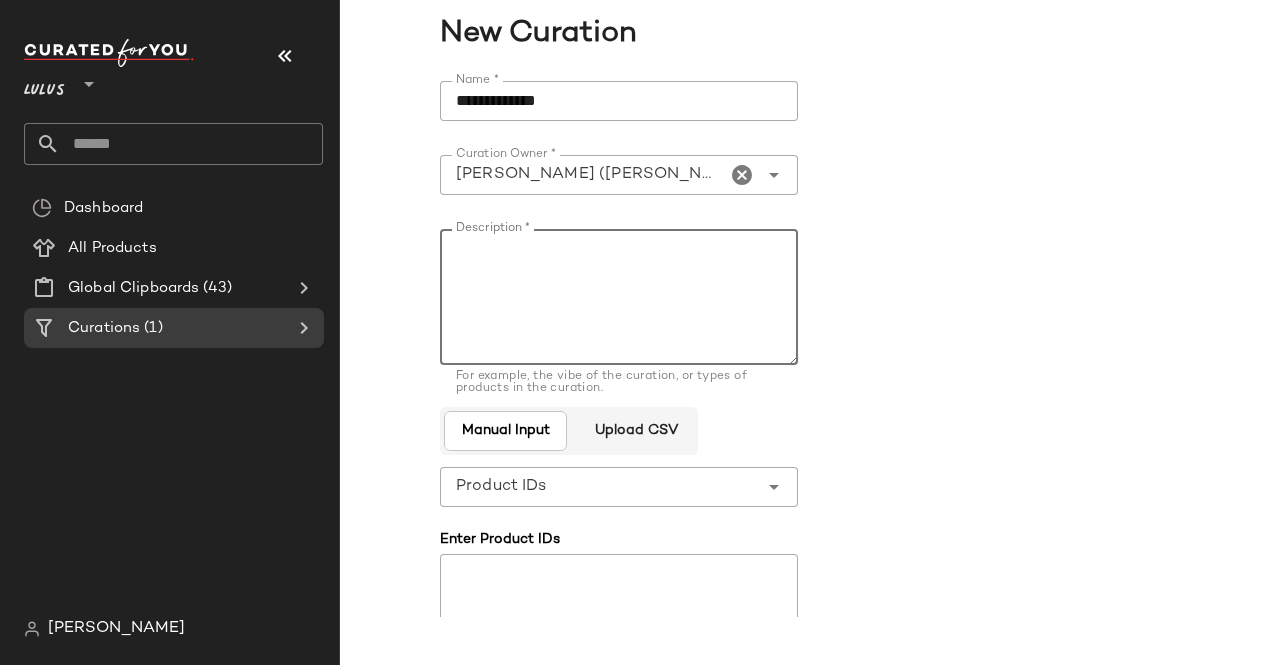 paste on "**********" 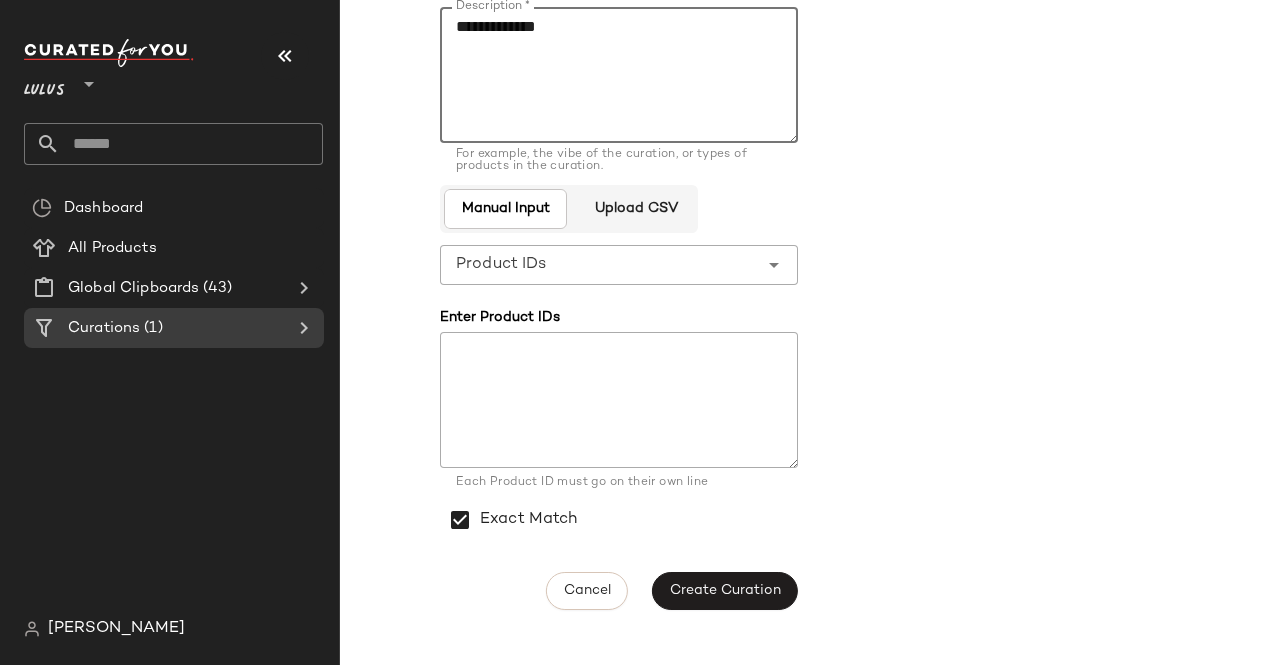 scroll, scrollTop: 226, scrollLeft: 0, axis: vertical 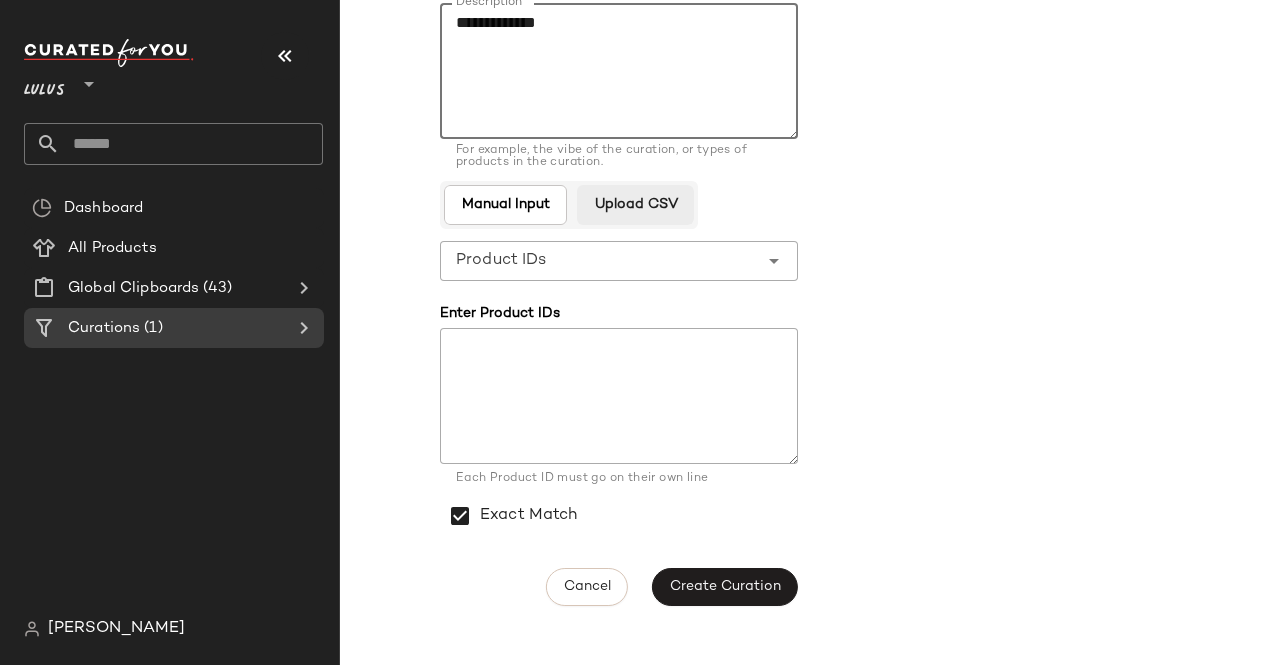 type on "**********" 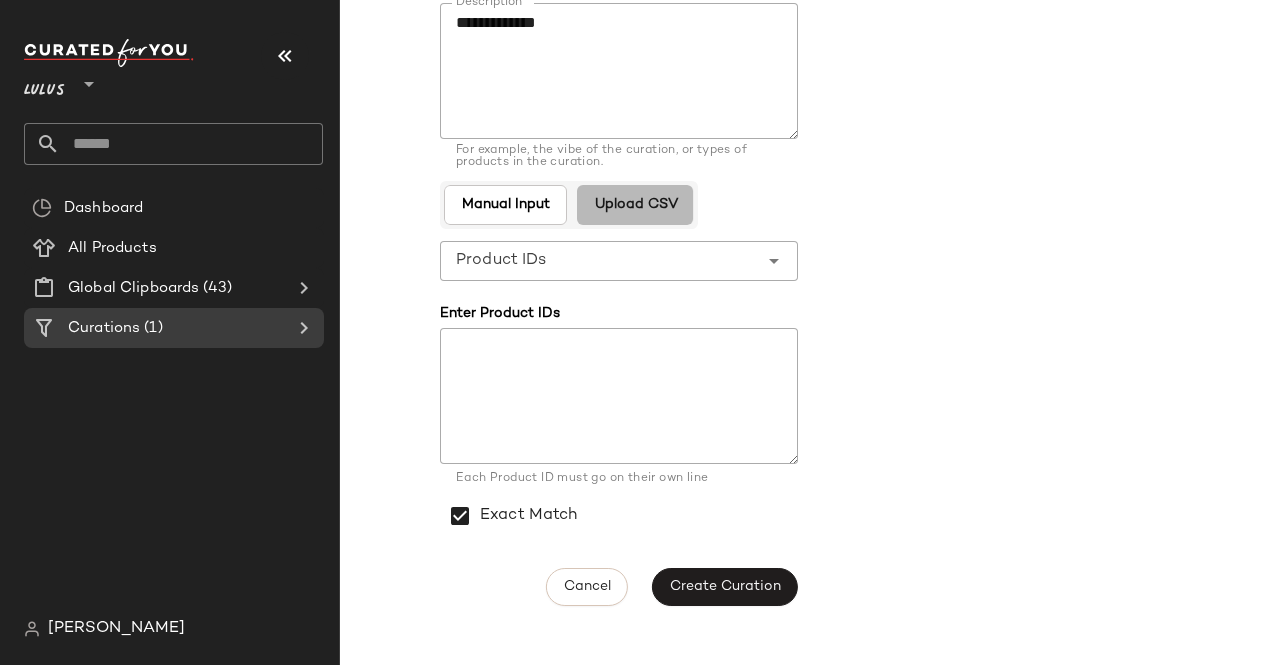 click on "Upload CSV" 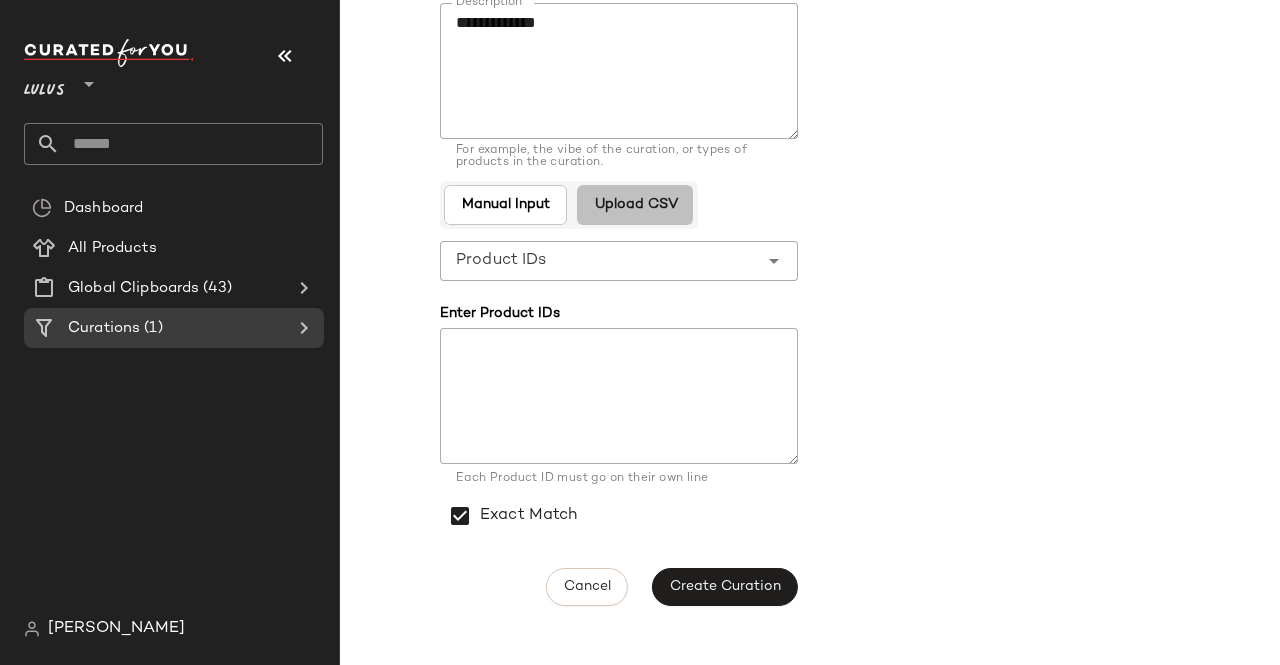 scroll, scrollTop: 82, scrollLeft: 0, axis: vertical 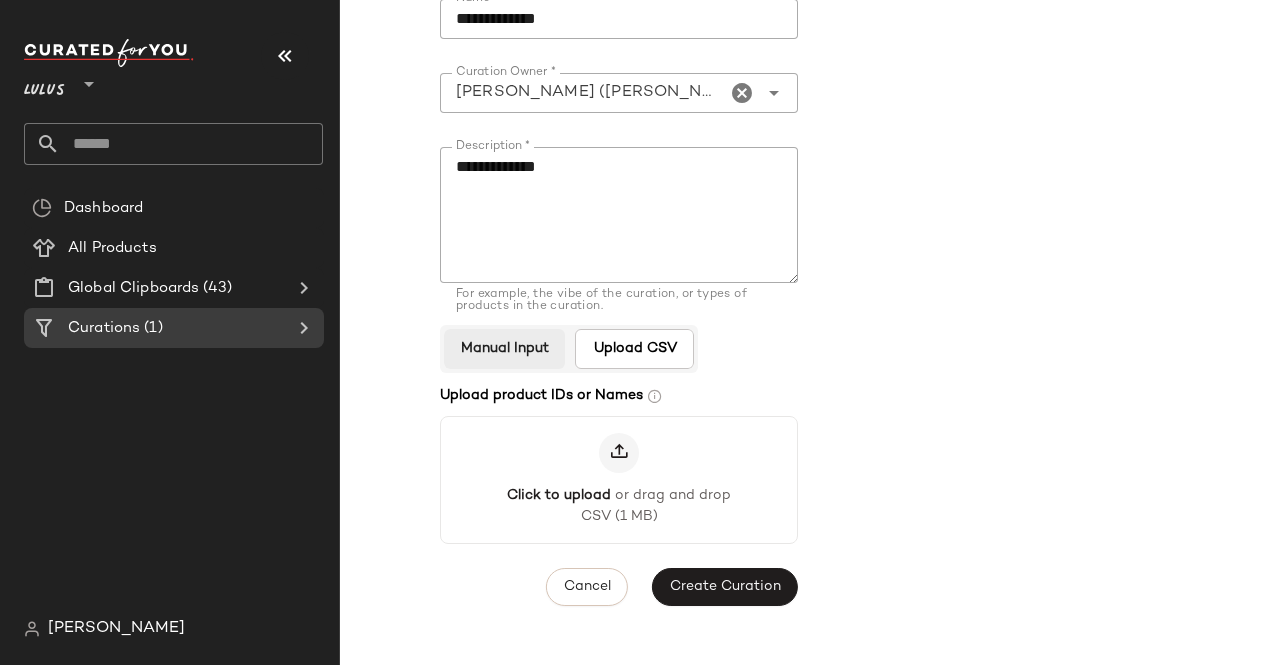 click on "Manual Input" 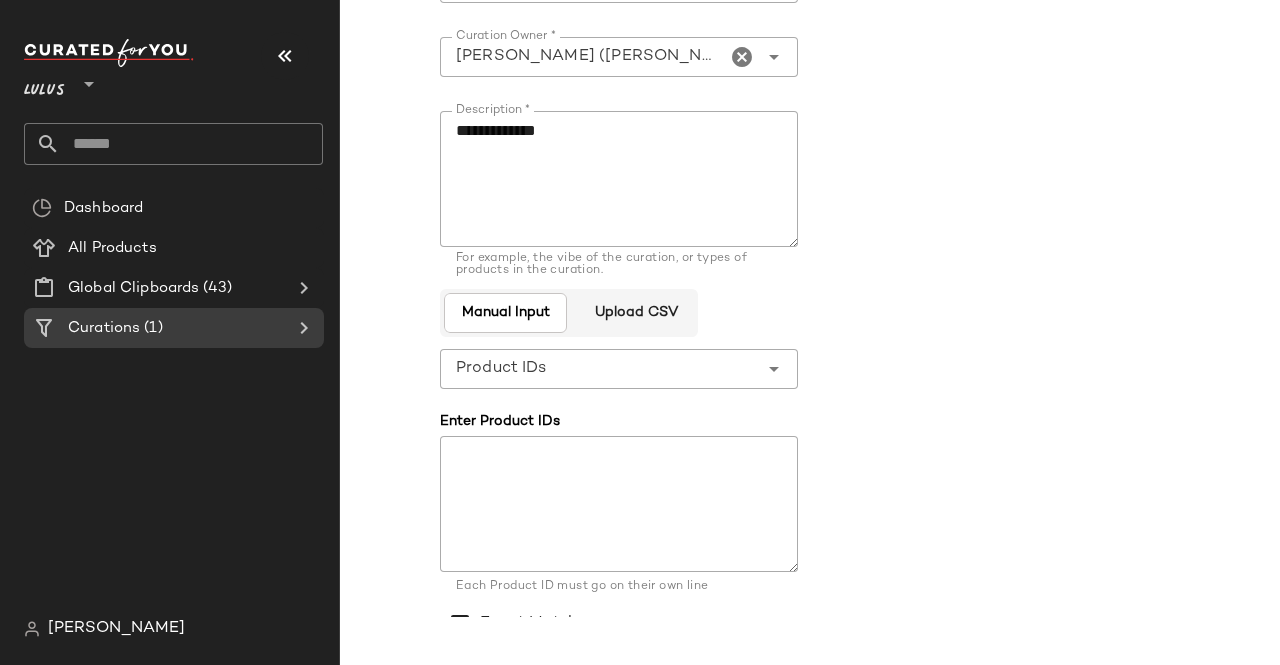 scroll, scrollTop: 226, scrollLeft: 0, axis: vertical 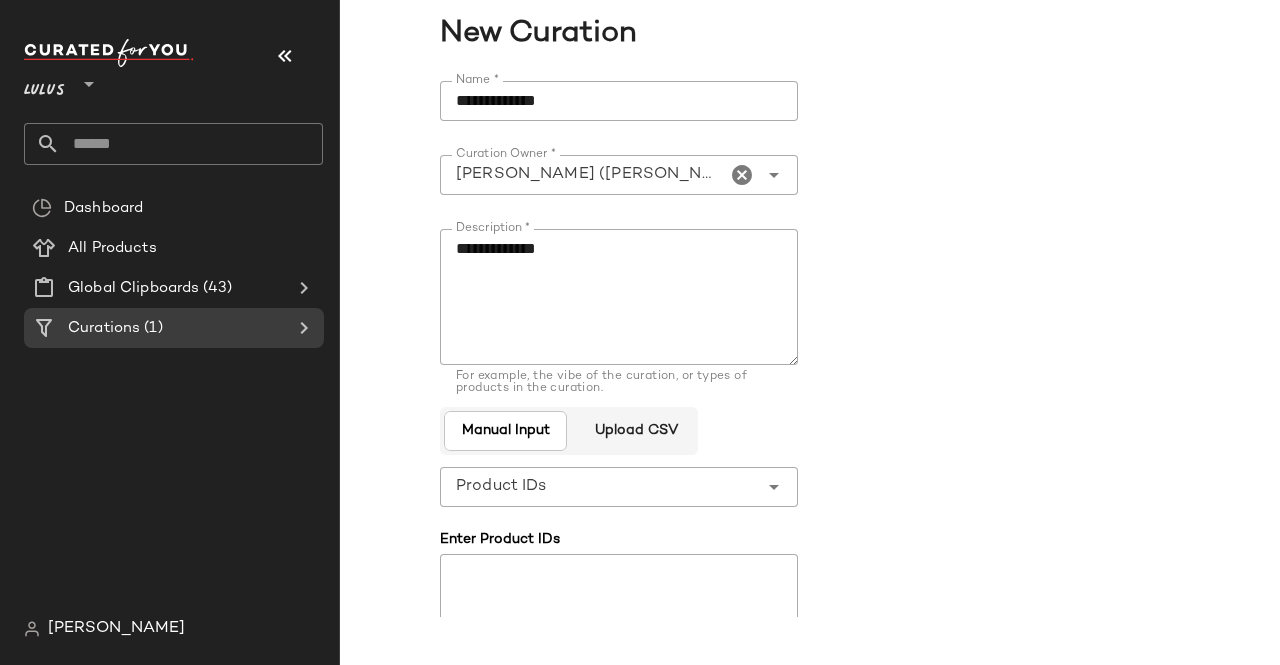 click on "**********" 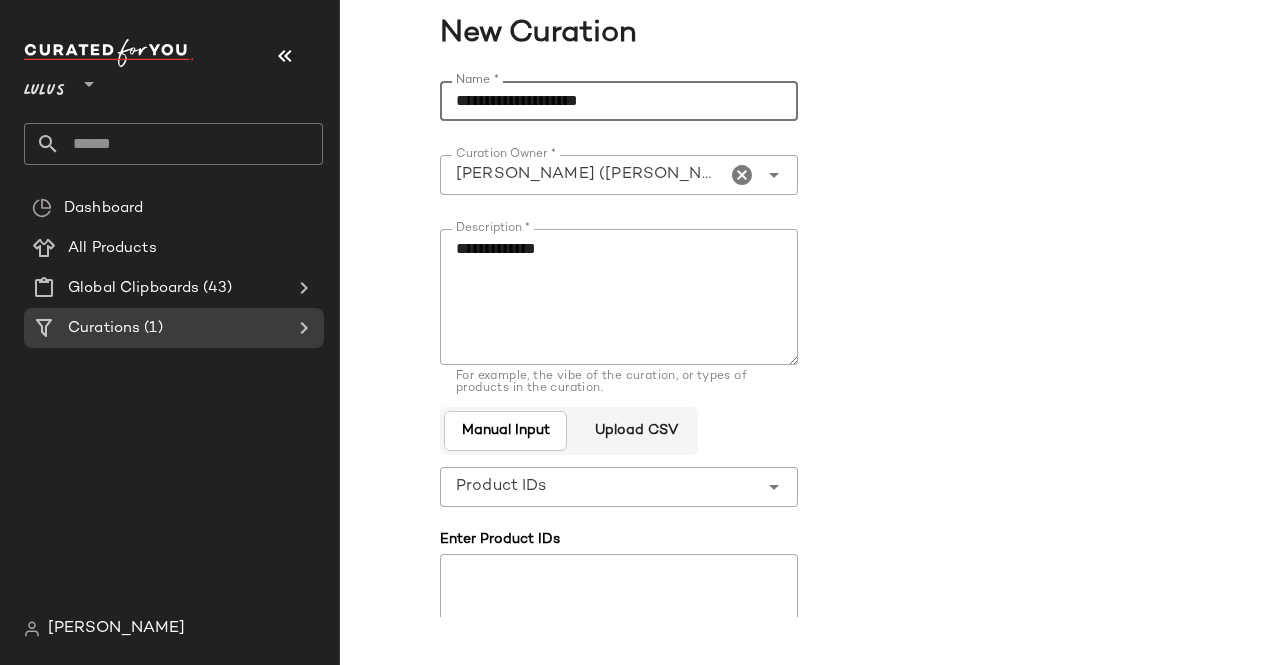 scroll, scrollTop: 226, scrollLeft: 0, axis: vertical 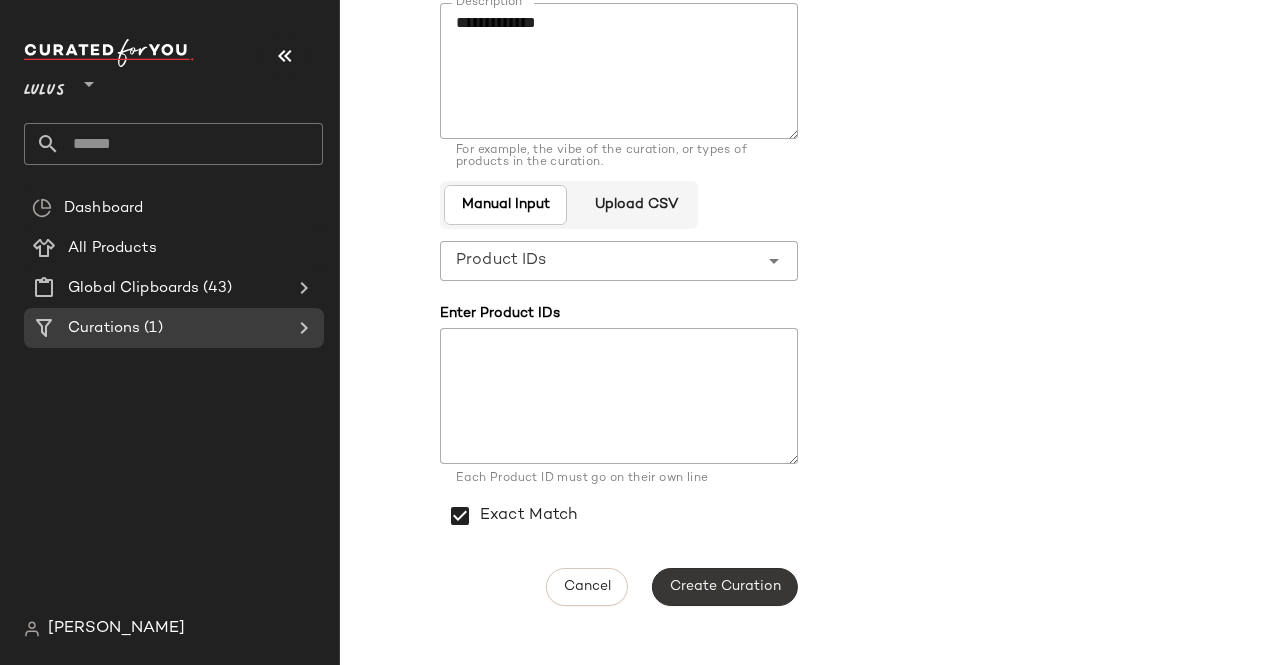 type on "**********" 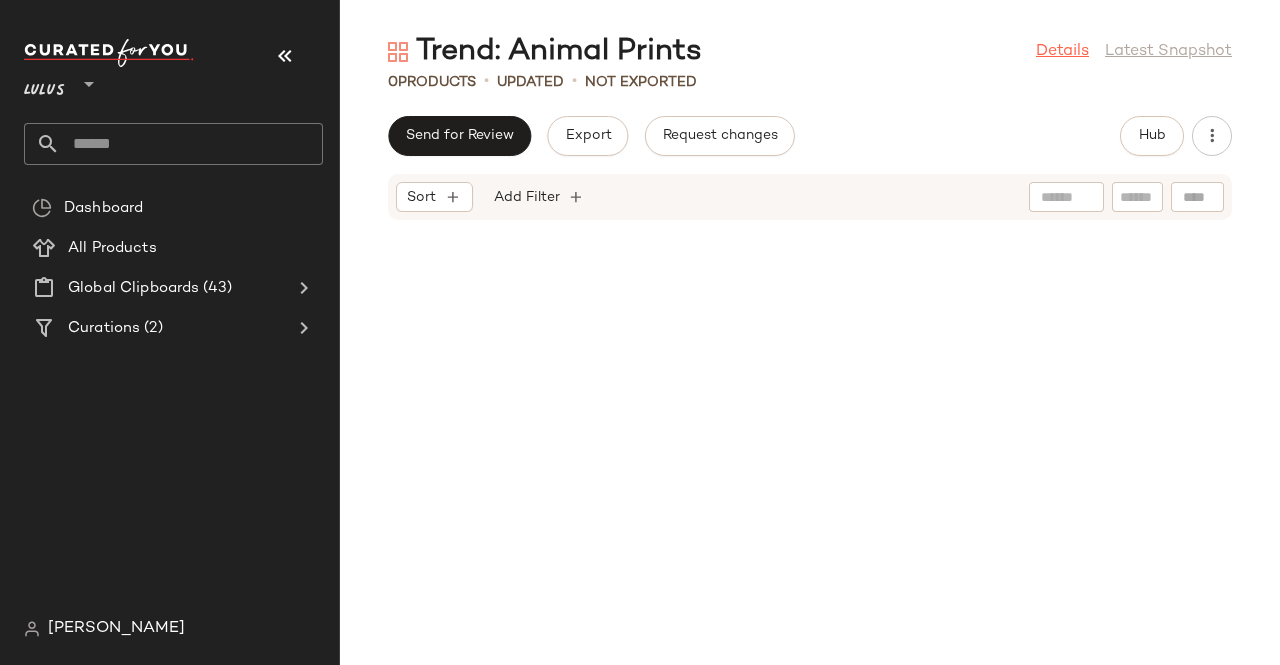 click on "Details" at bounding box center [1062, 52] 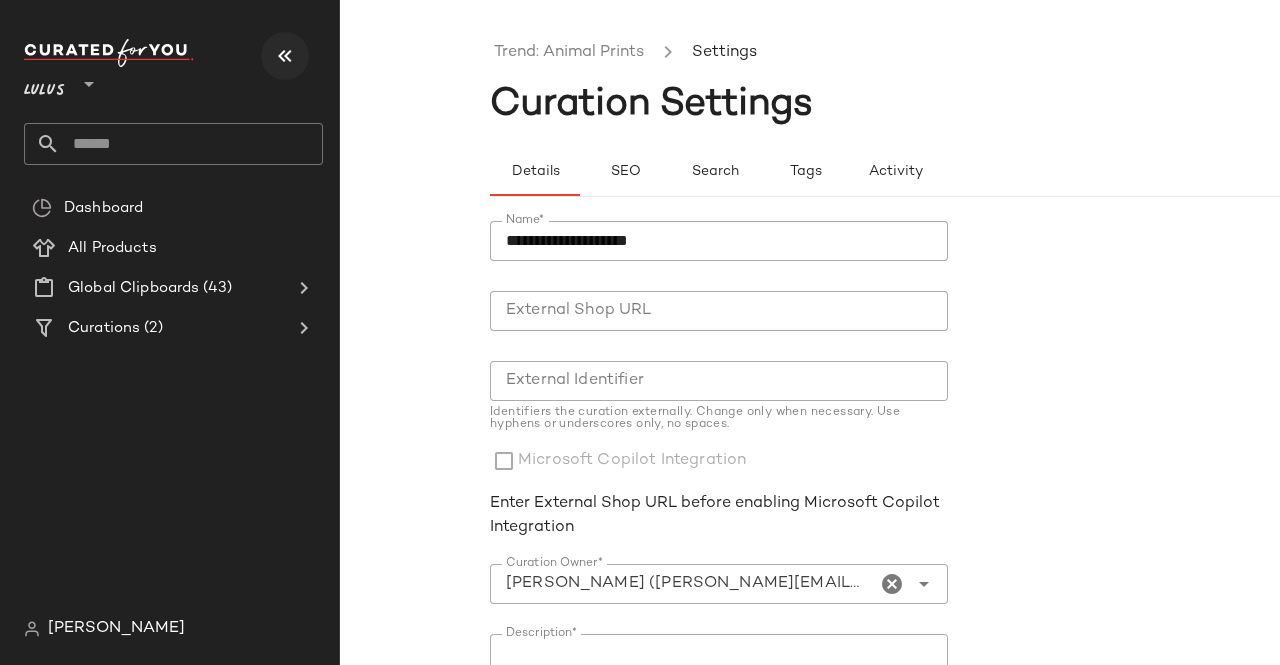 click at bounding box center [285, 56] 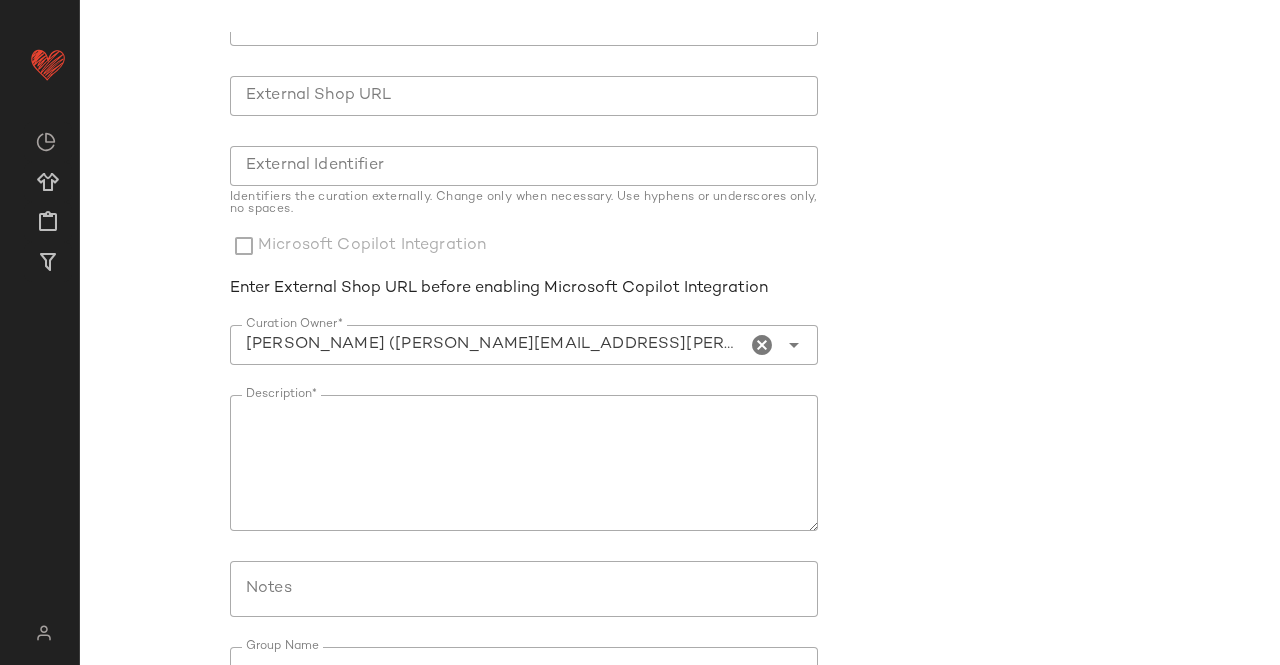 scroll, scrollTop: 345, scrollLeft: 0, axis: vertical 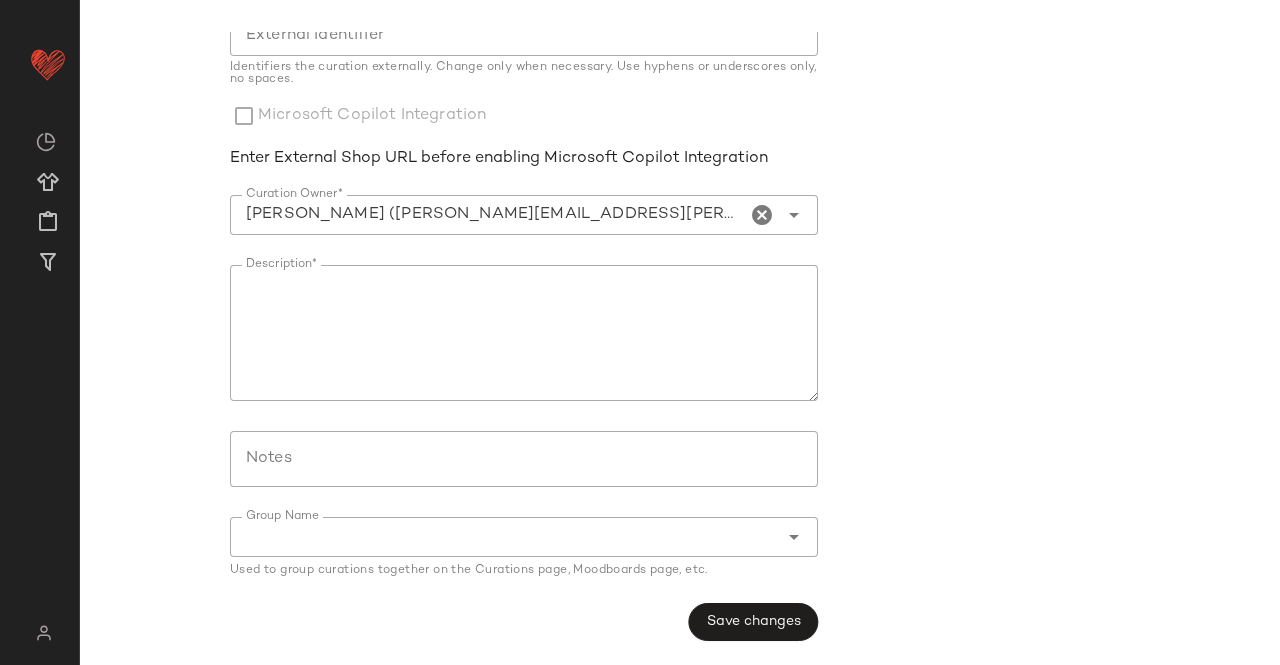 drag, startPoint x: 312, startPoint y: 443, endPoint x: 324, endPoint y: 418, distance: 27.730848 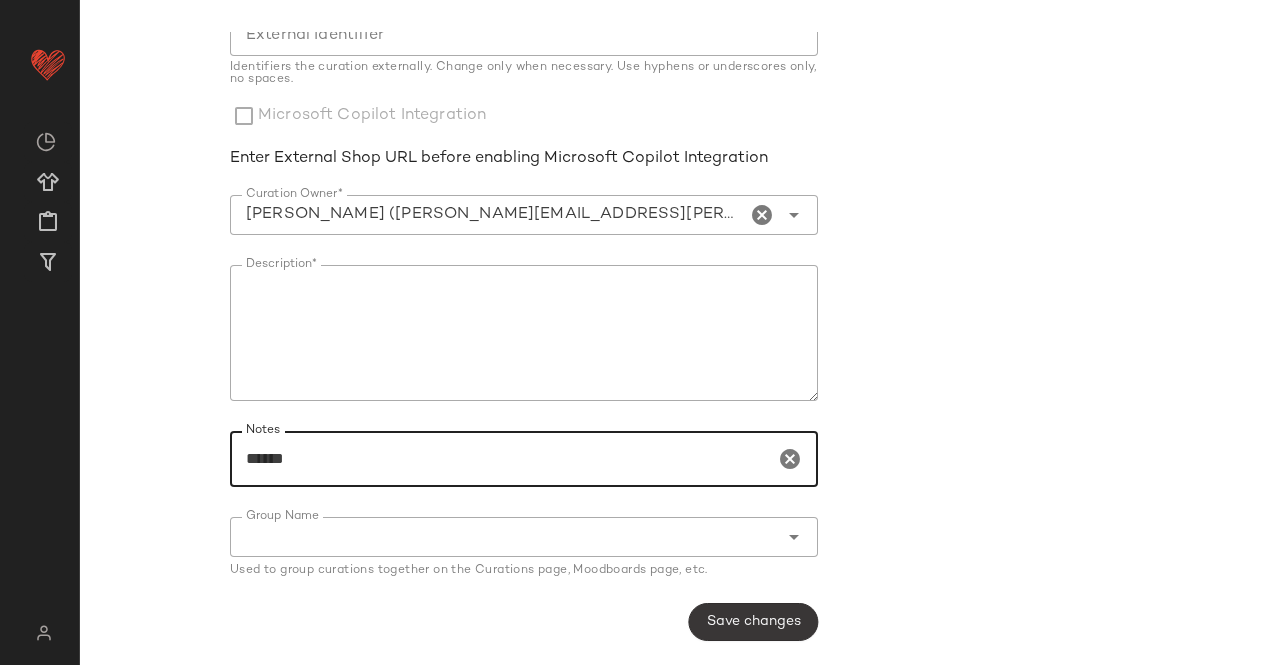 type on "******" 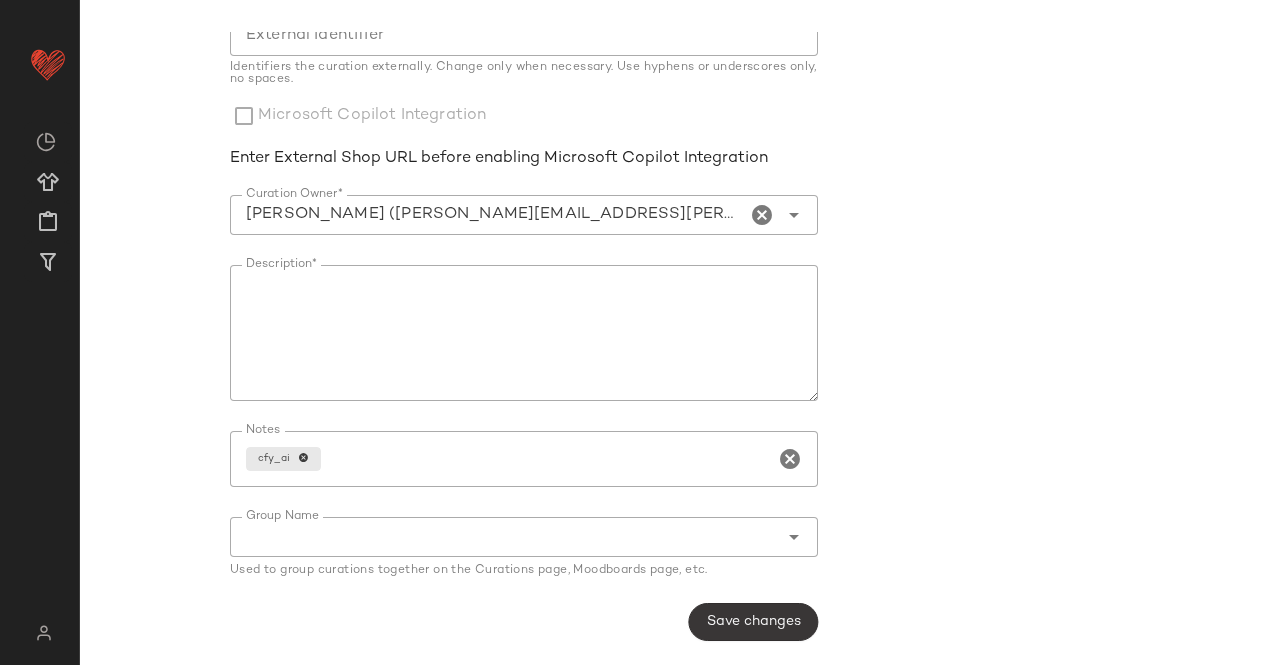 click on "Save changes" 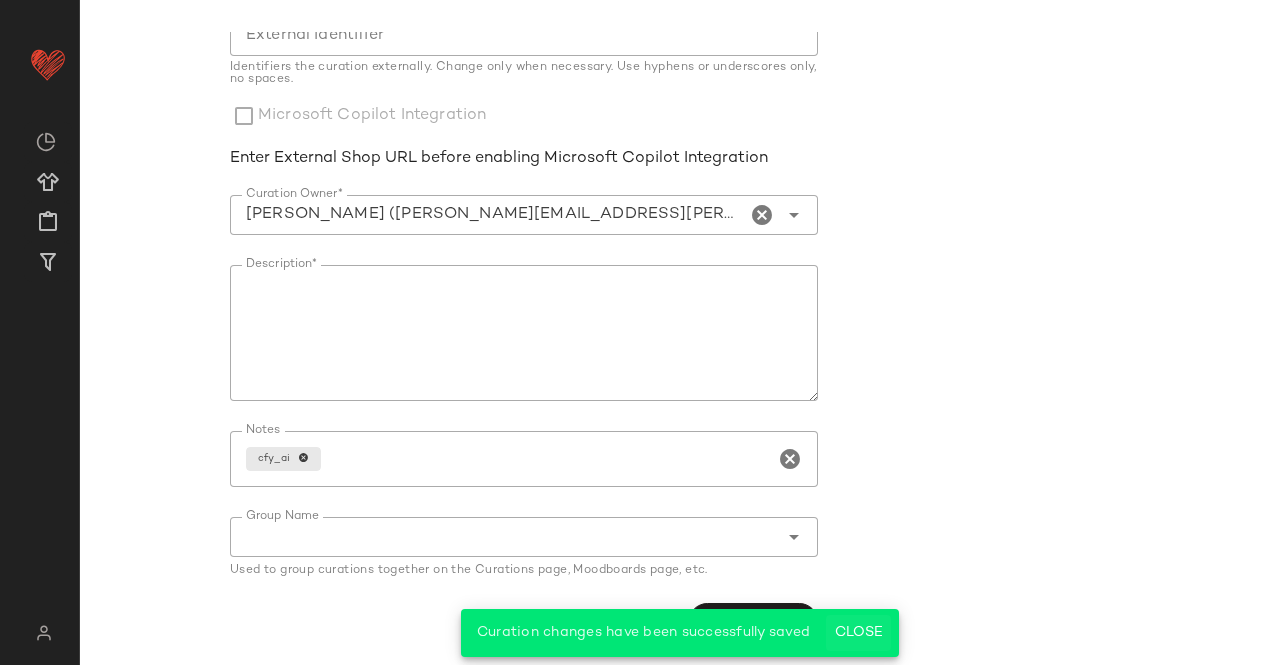 click on "Close" 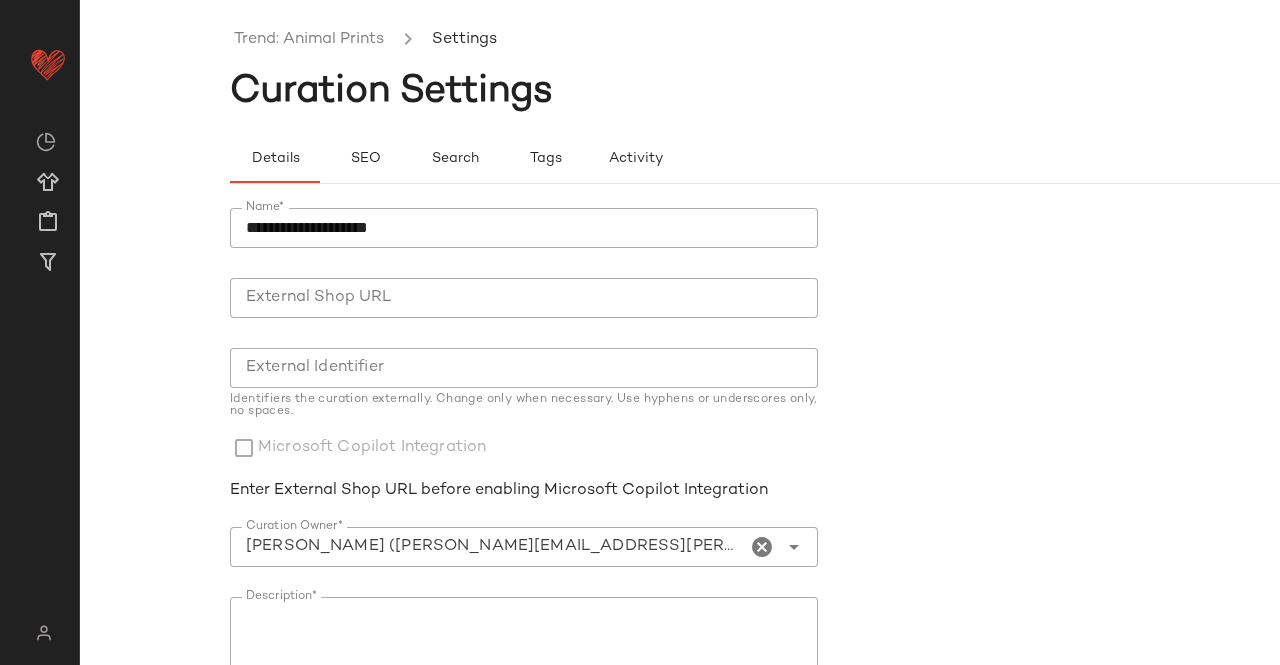 scroll, scrollTop: 0, scrollLeft: 0, axis: both 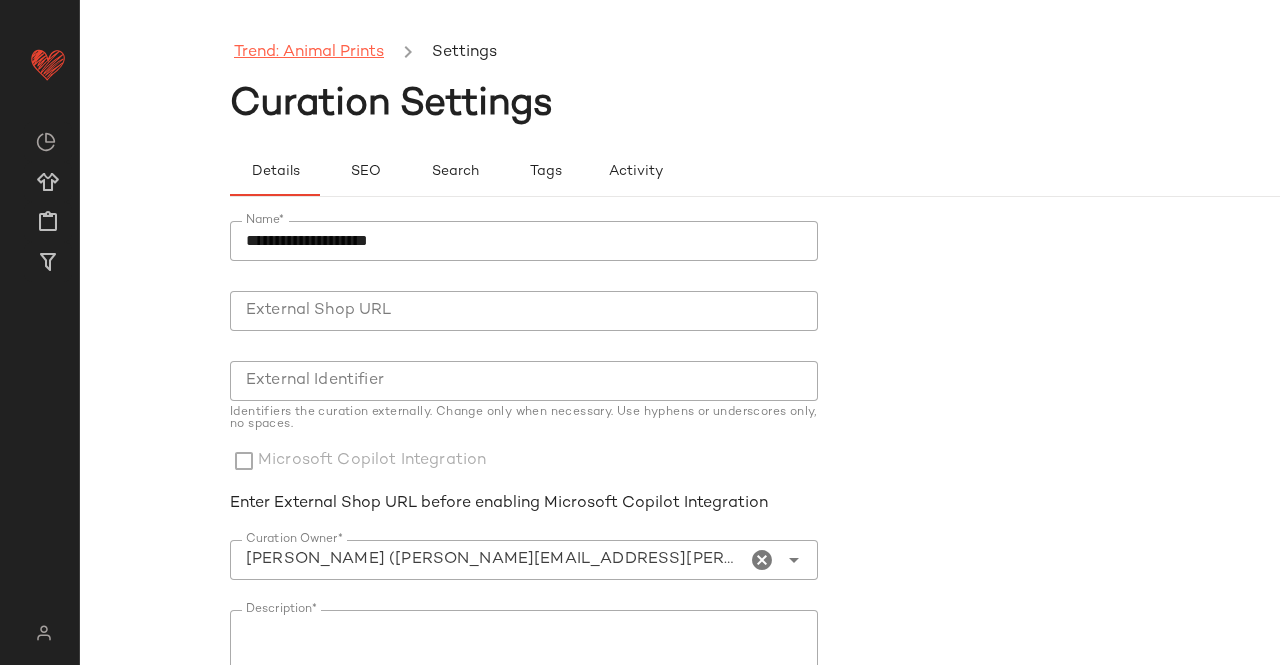 click on "Trend: Animal Prints" at bounding box center (309, 53) 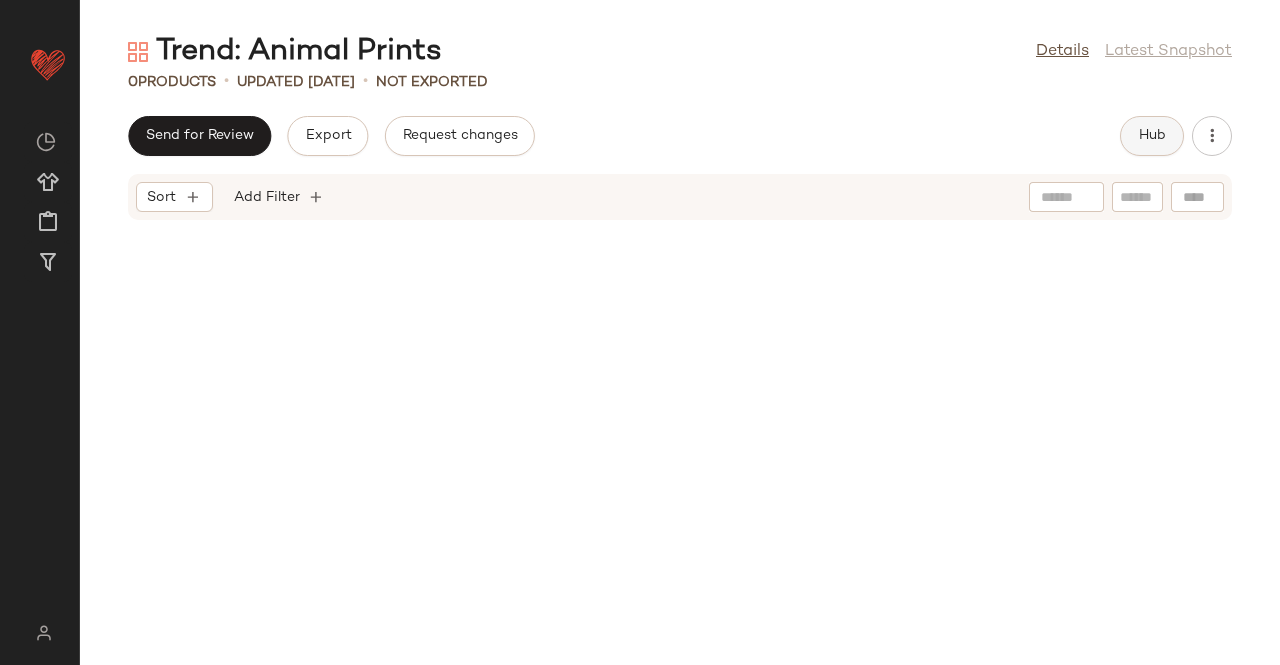 click on "Hub" 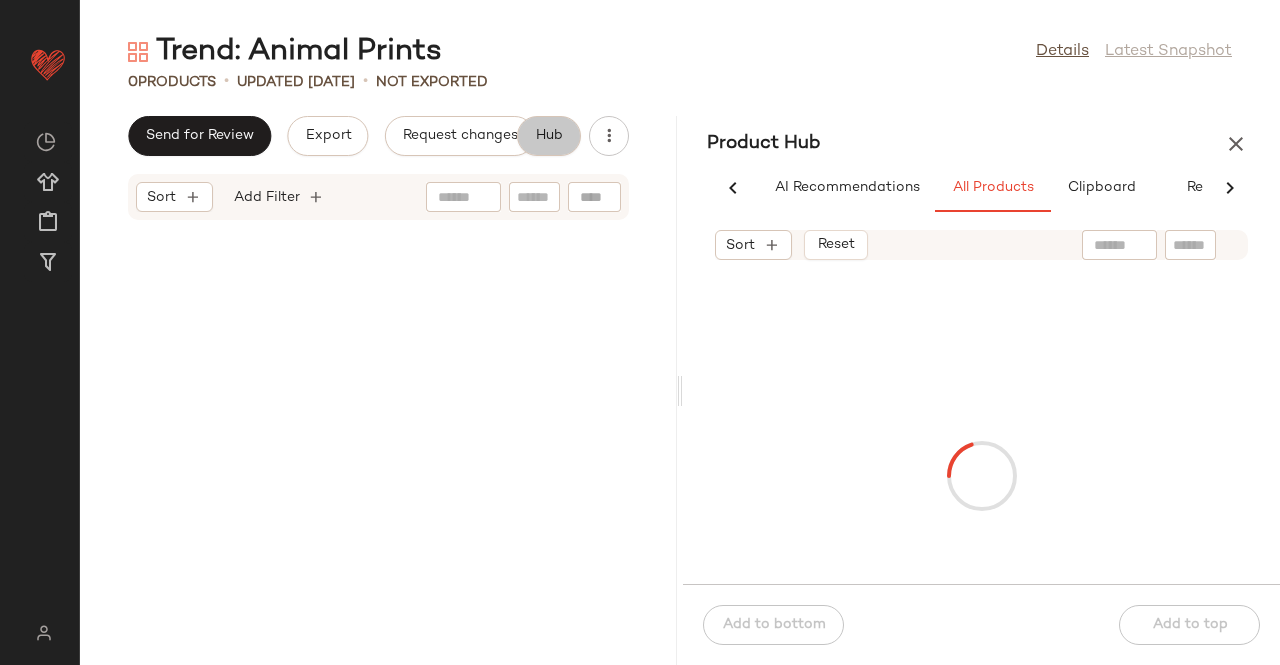 scroll, scrollTop: 0, scrollLeft: 62, axis: horizontal 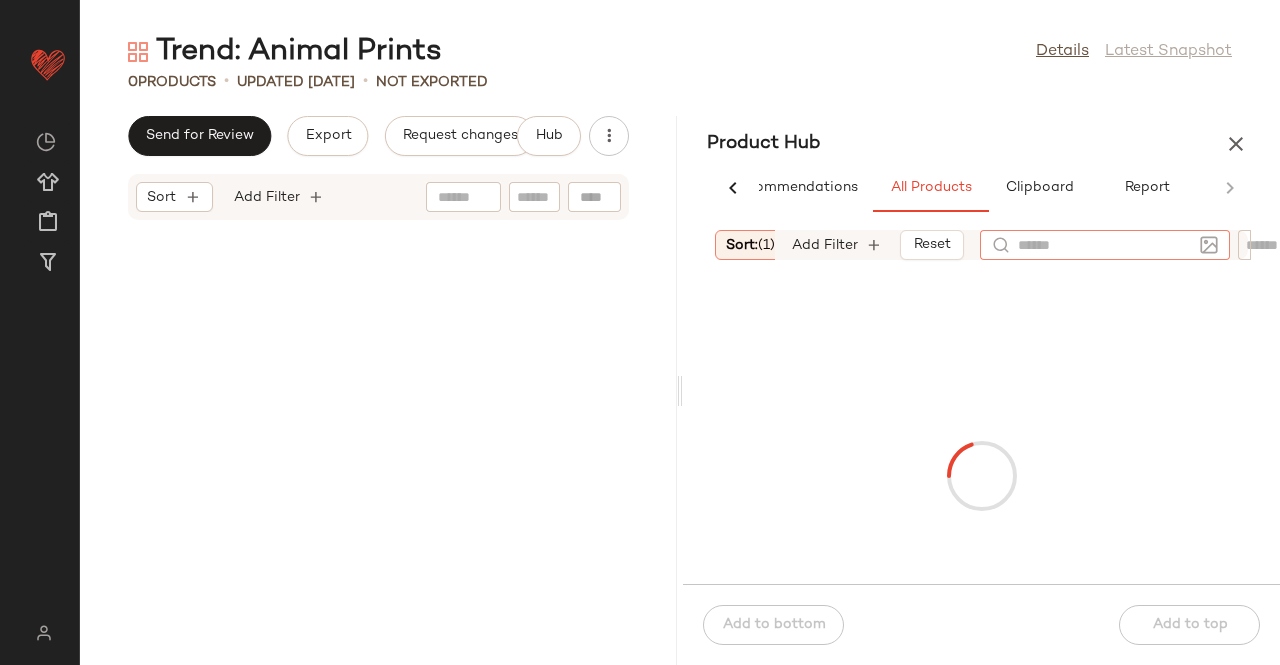 click 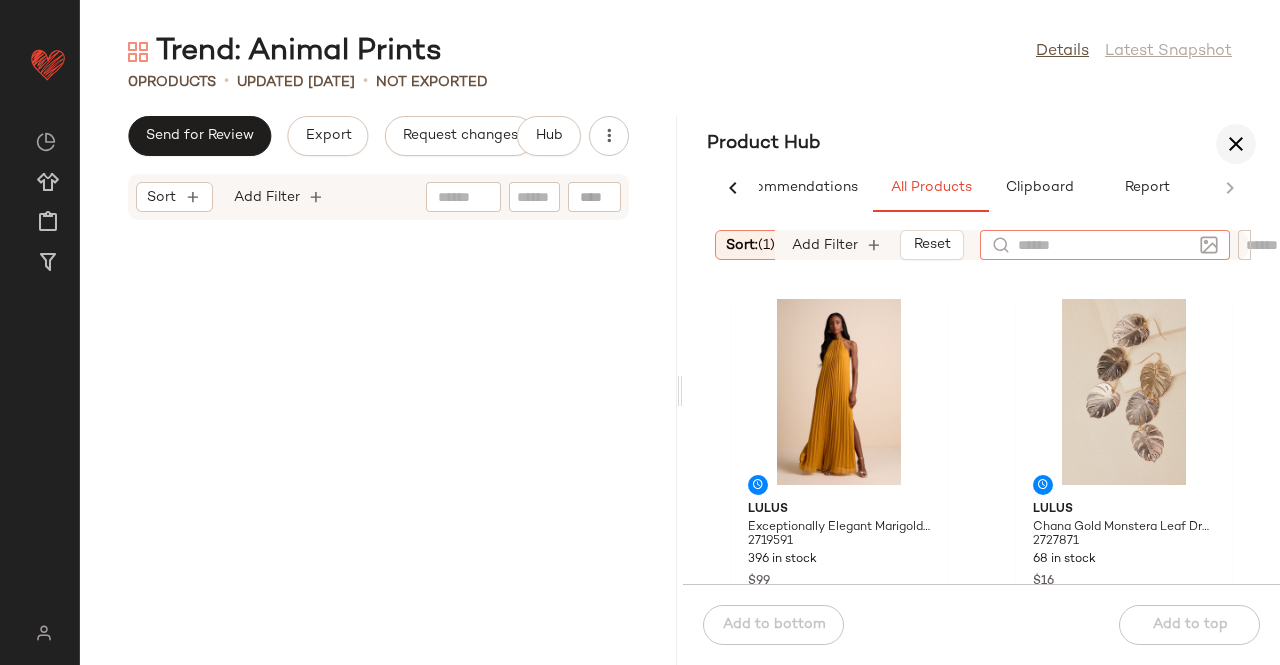 click at bounding box center (1236, 144) 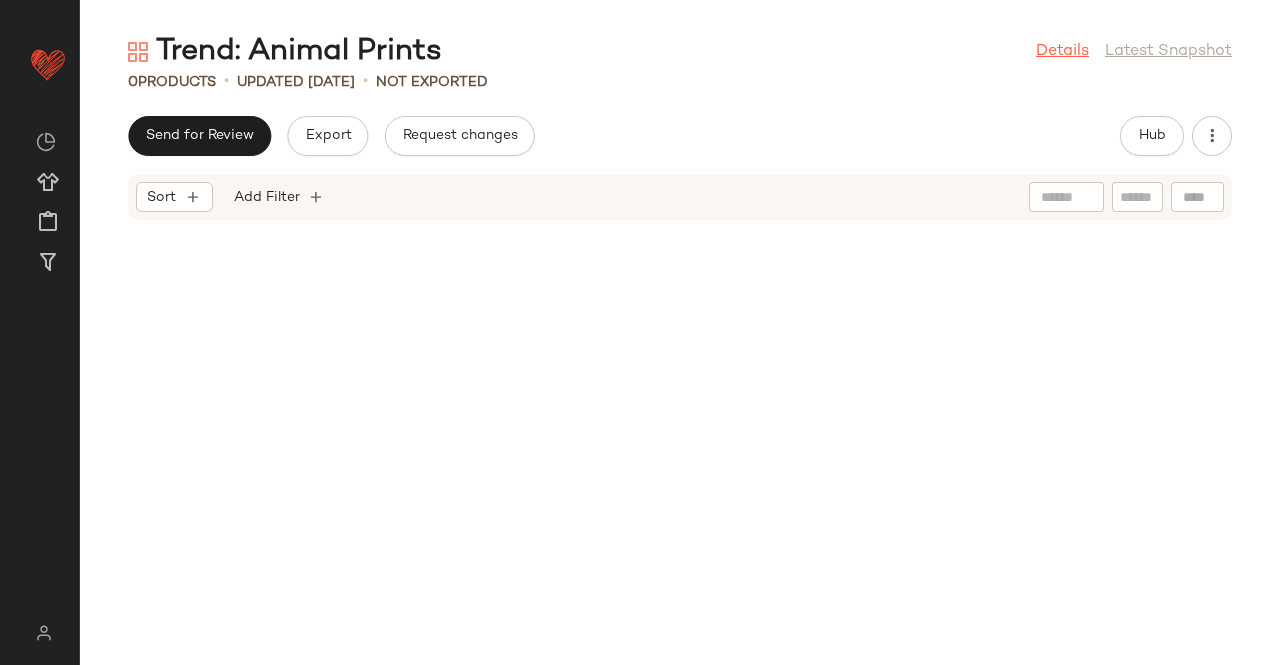 click on "Details" at bounding box center [1062, 52] 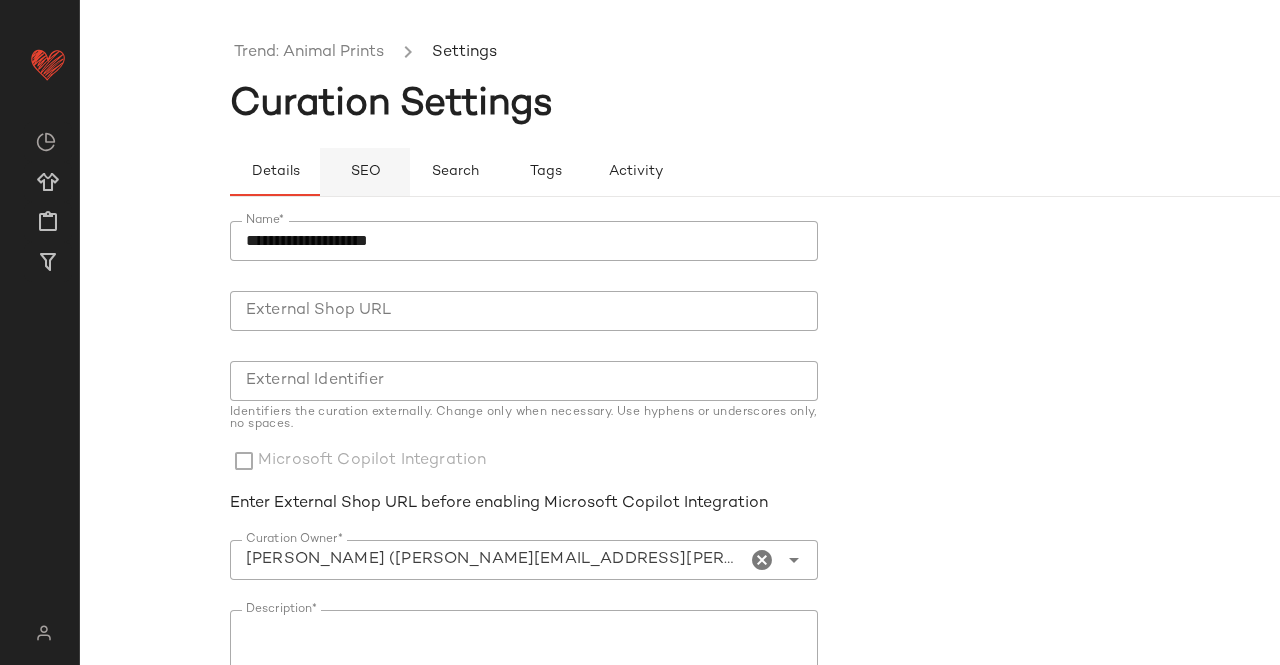 click on "SEO" 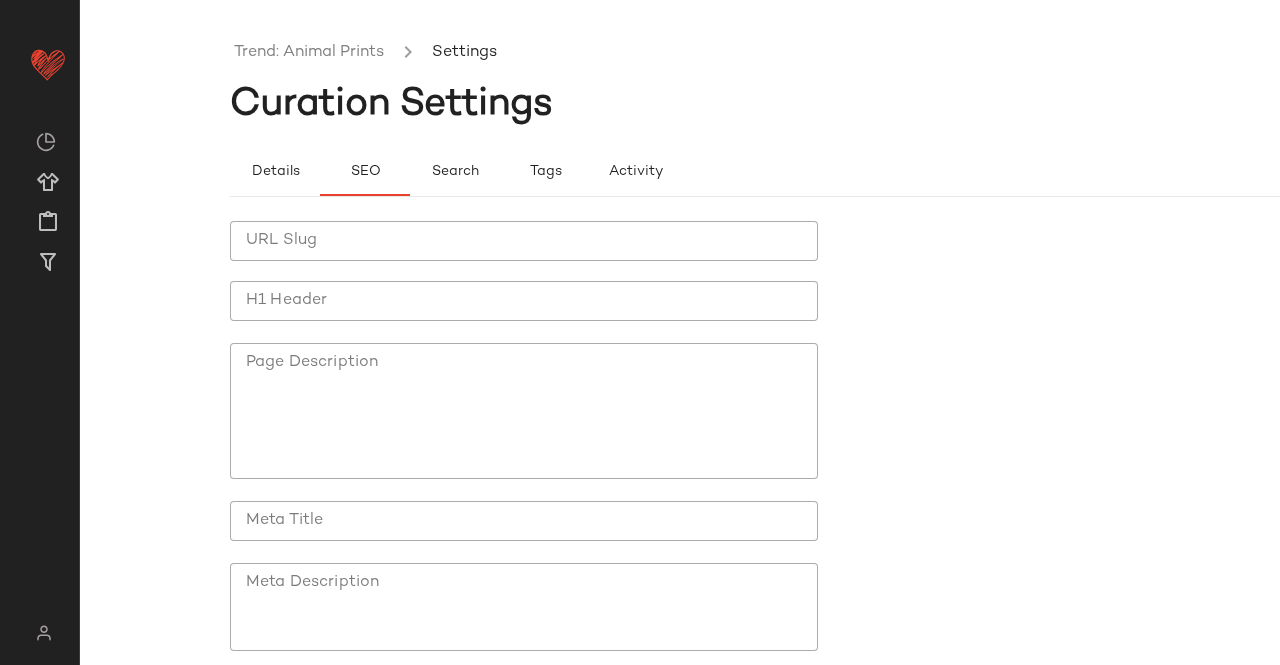 drag, startPoint x: 358, startPoint y: 238, endPoint x: 370, endPoint y: 230, distance: 14.422205 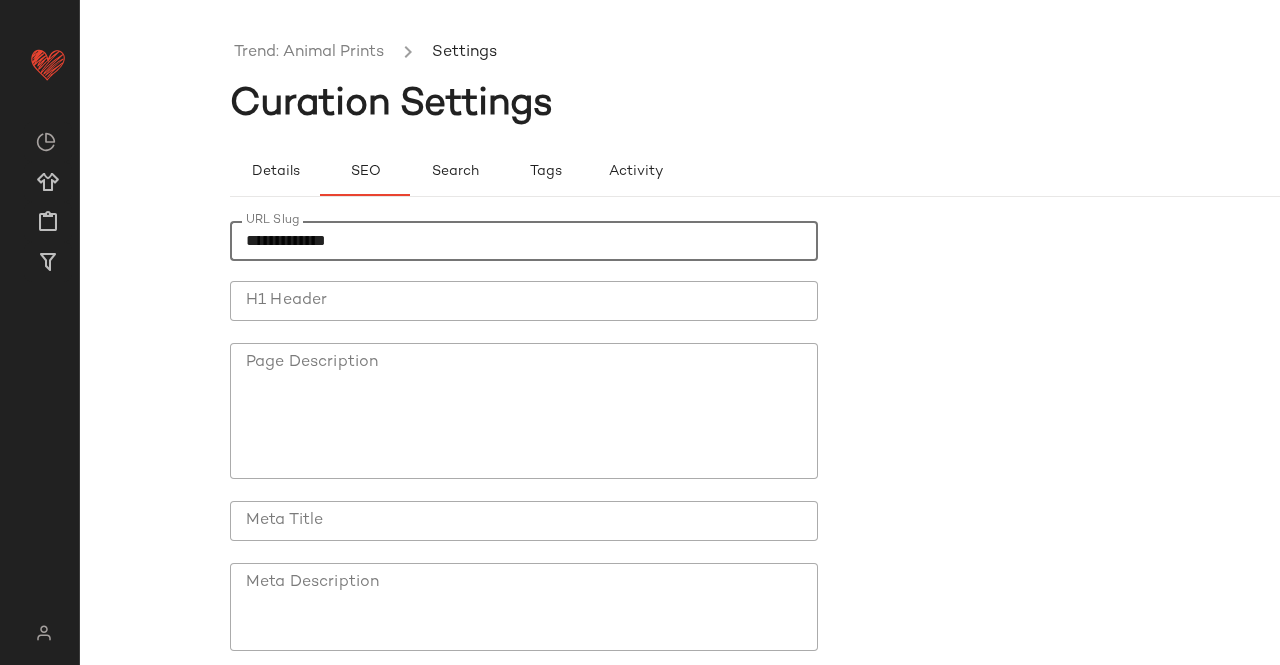 type on "**********" 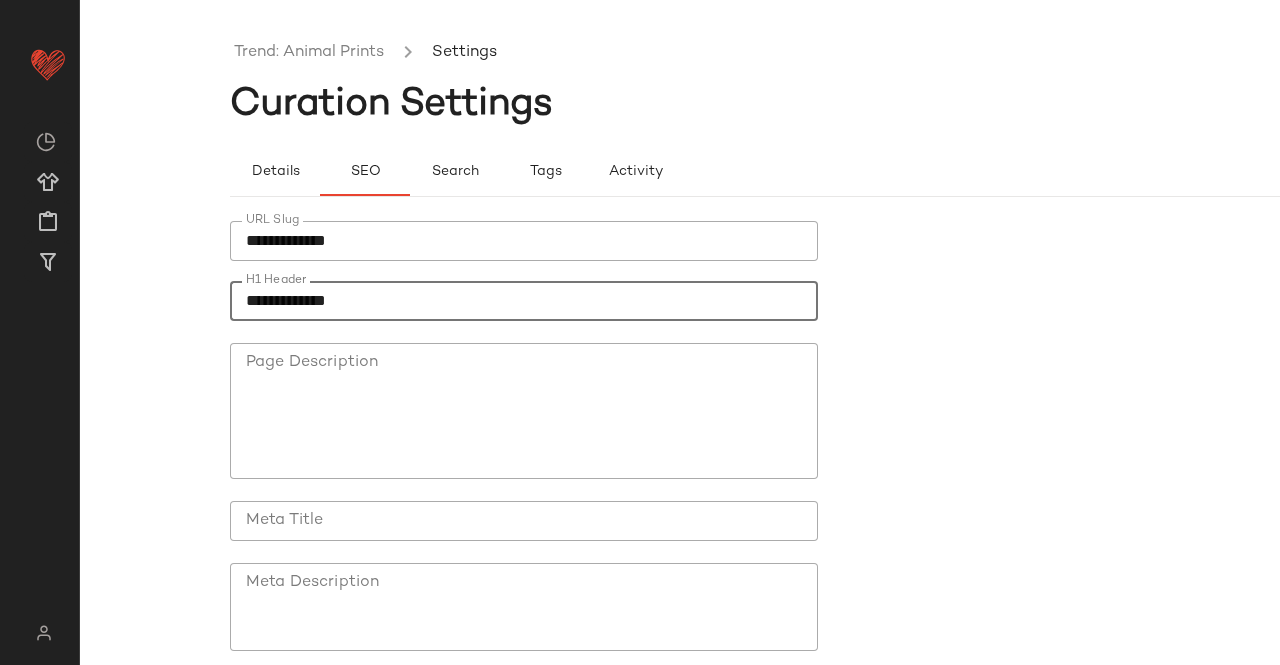 type on "**********" 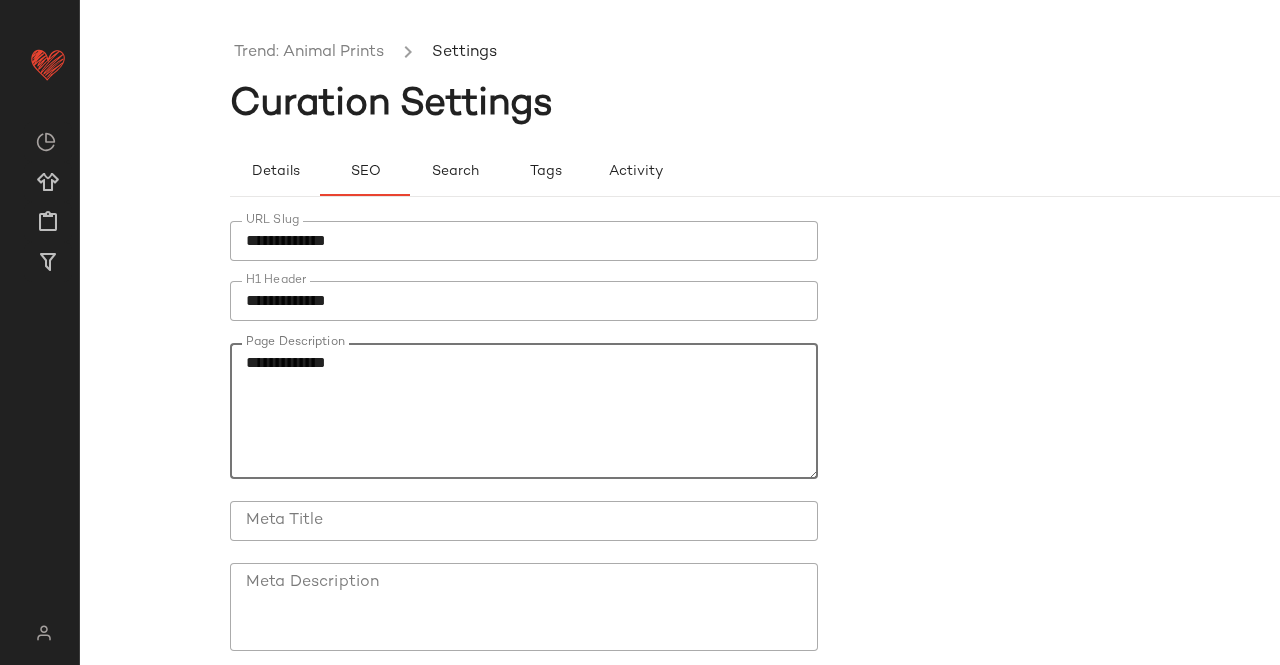 type on "**********" 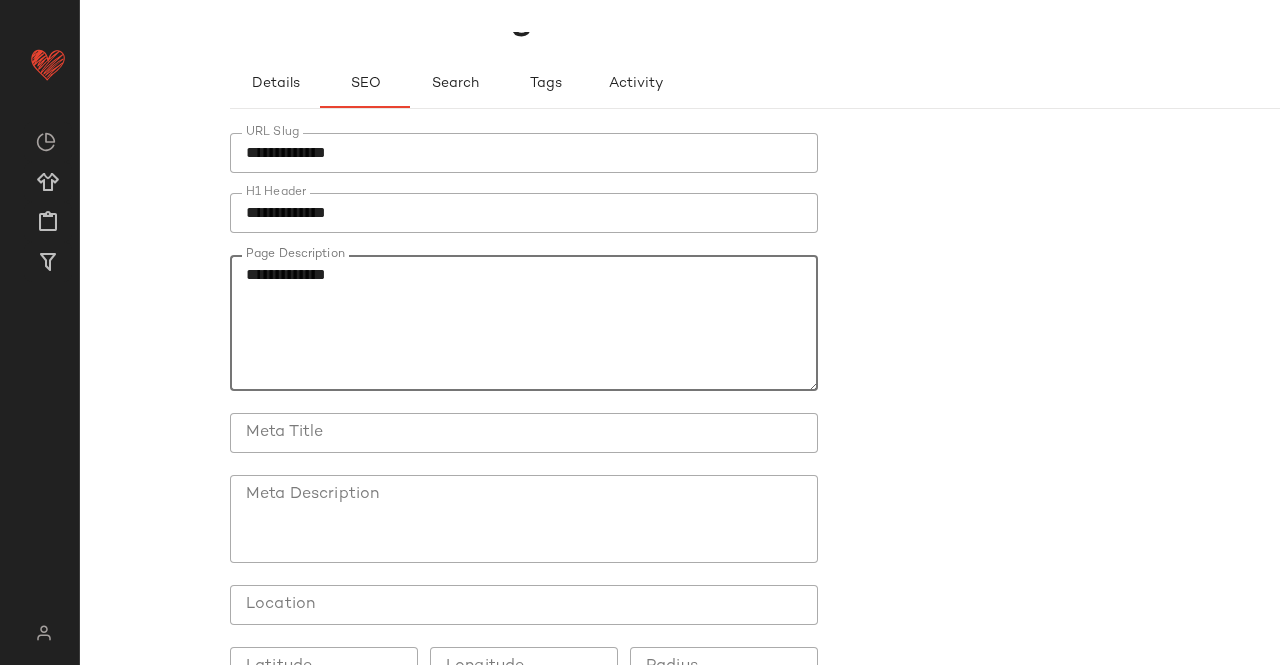 scroll, scrollTop: 218, scrollLeft: 0, axis: vertical 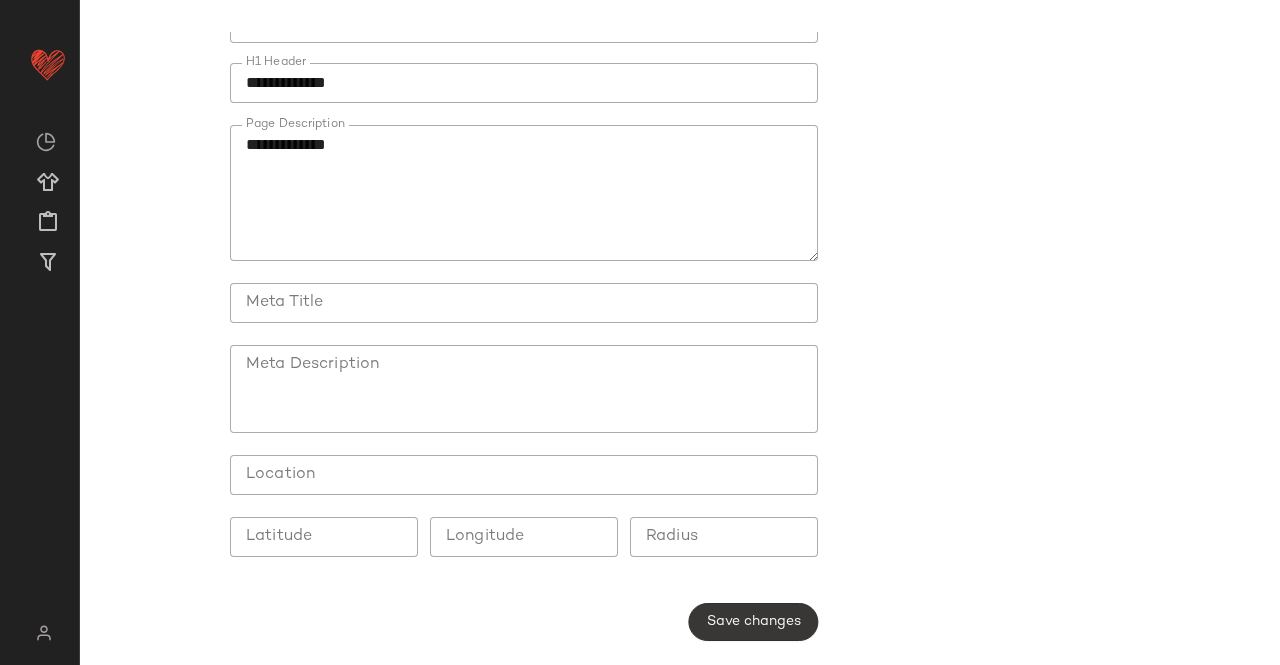 click on "Save changes" 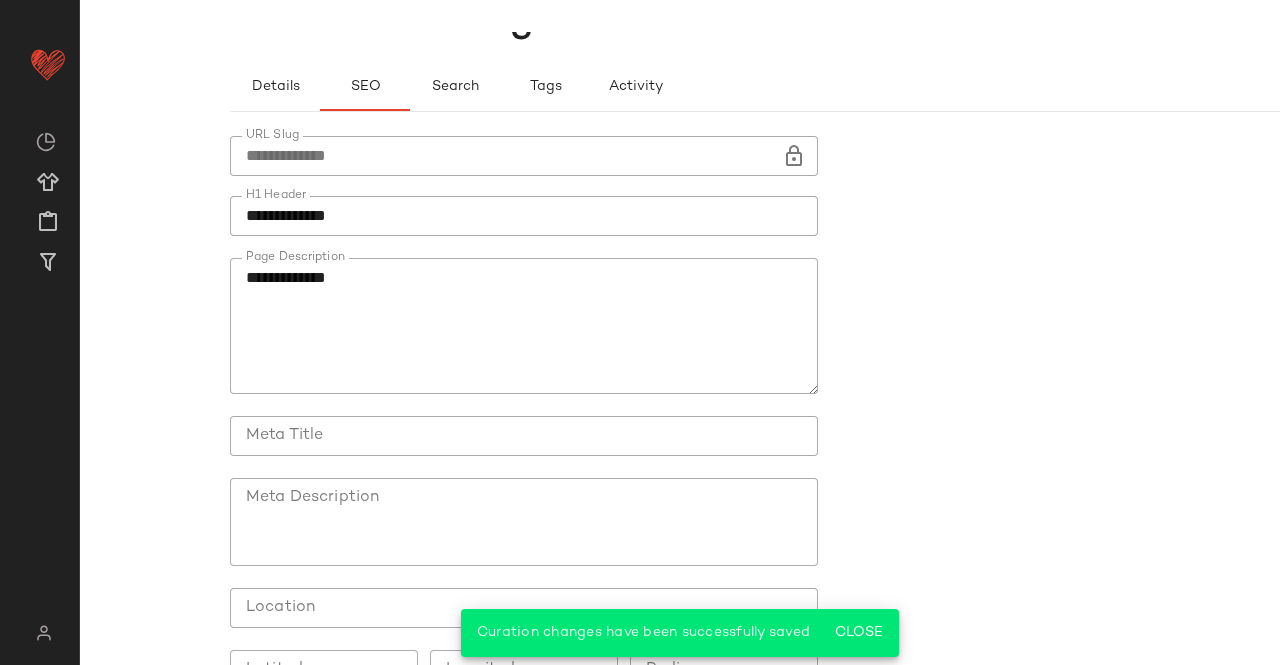 scroll, scrollTop: 0, scrollLeft: 0, axis: both 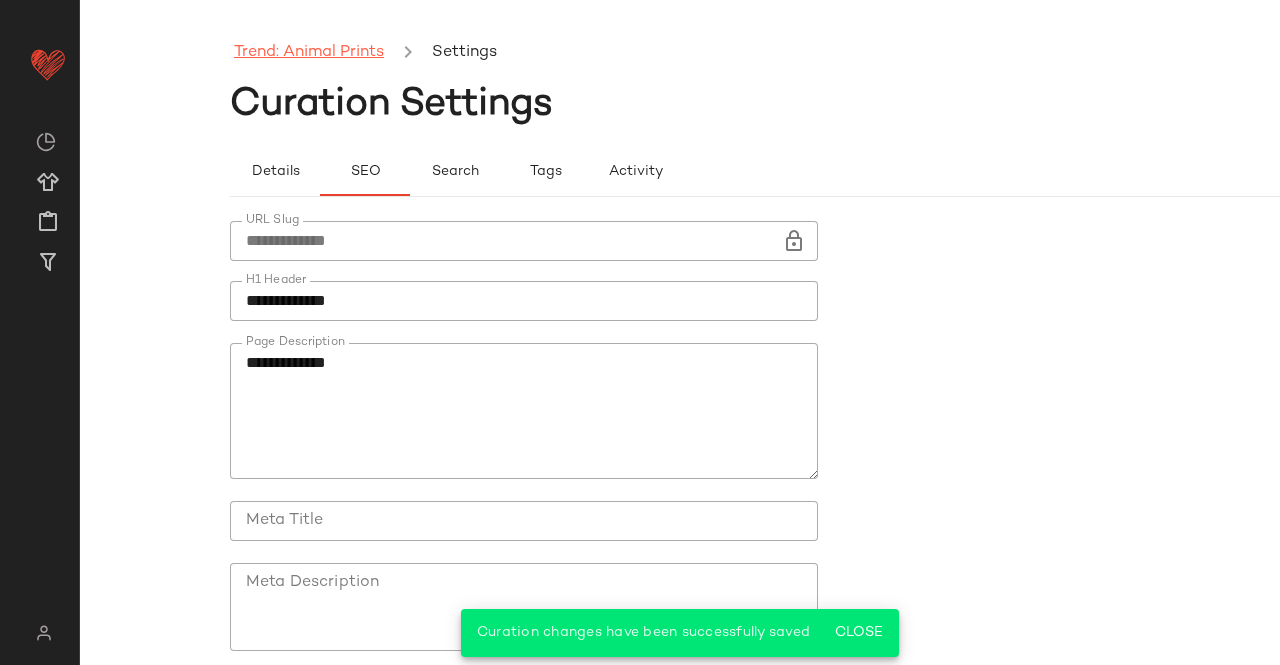 click on "Trend: Animal Prints Settings" at bounding box center [830, 53] 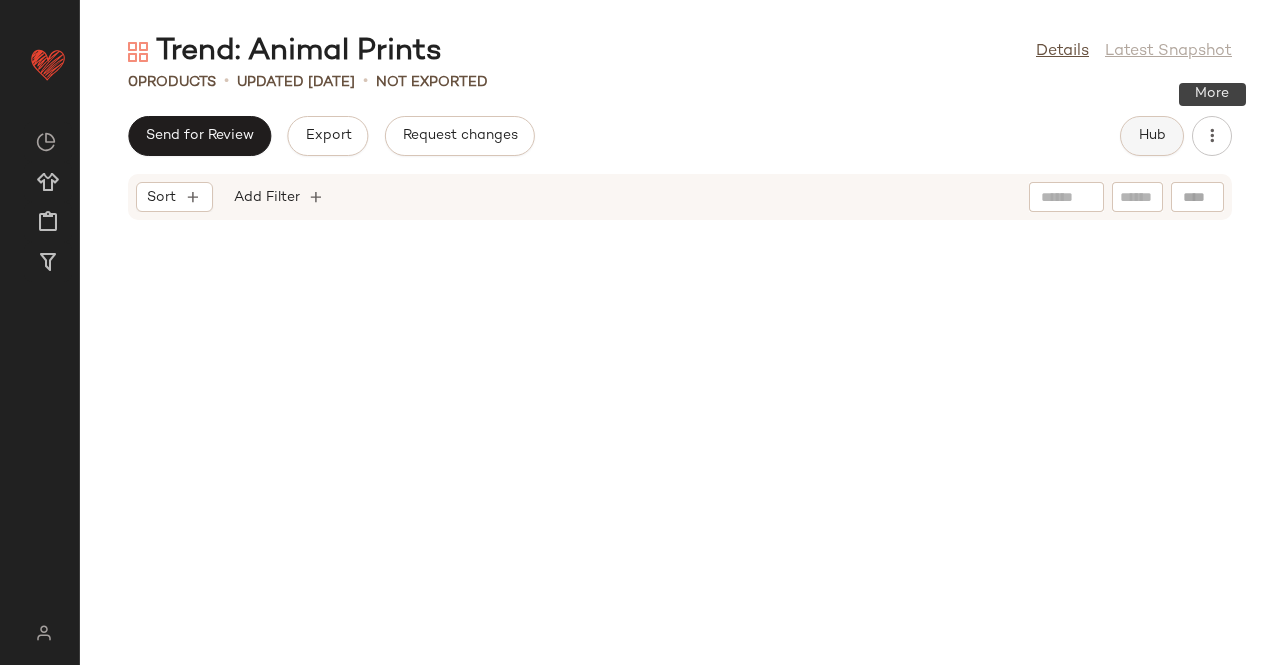 click on "Hub" 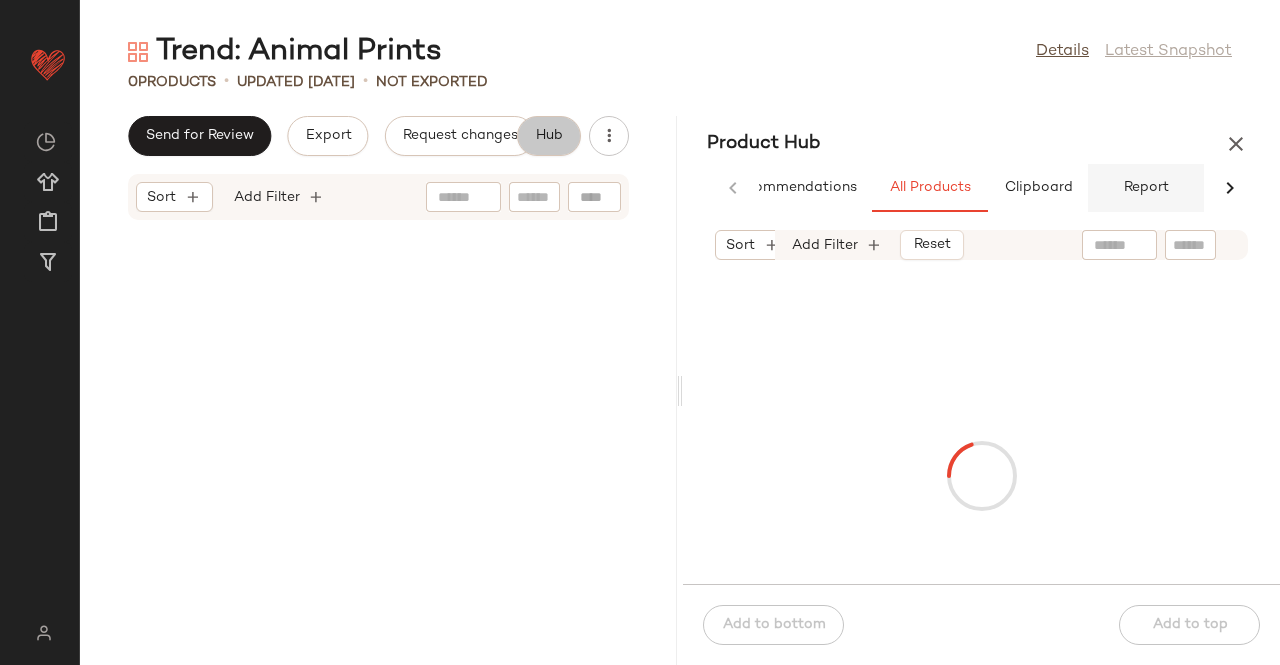 scroll, scrollTop: 0, scrollLeft: 62, axis: horizontal 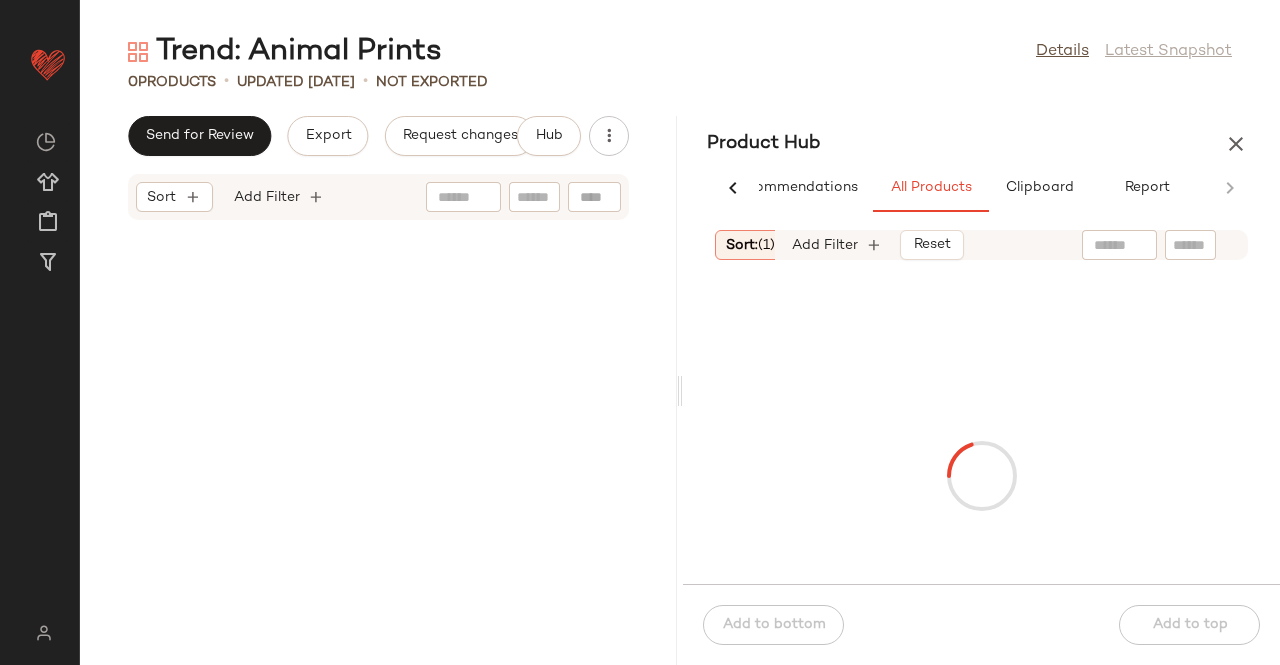 click 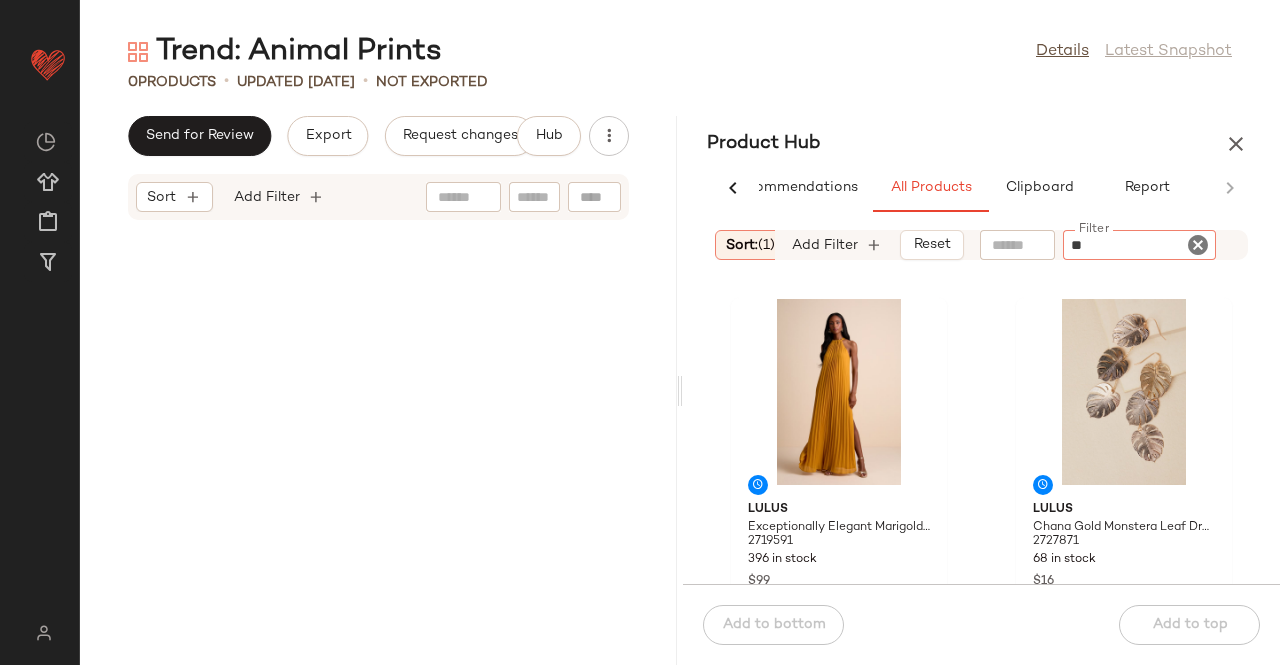 type on "*" 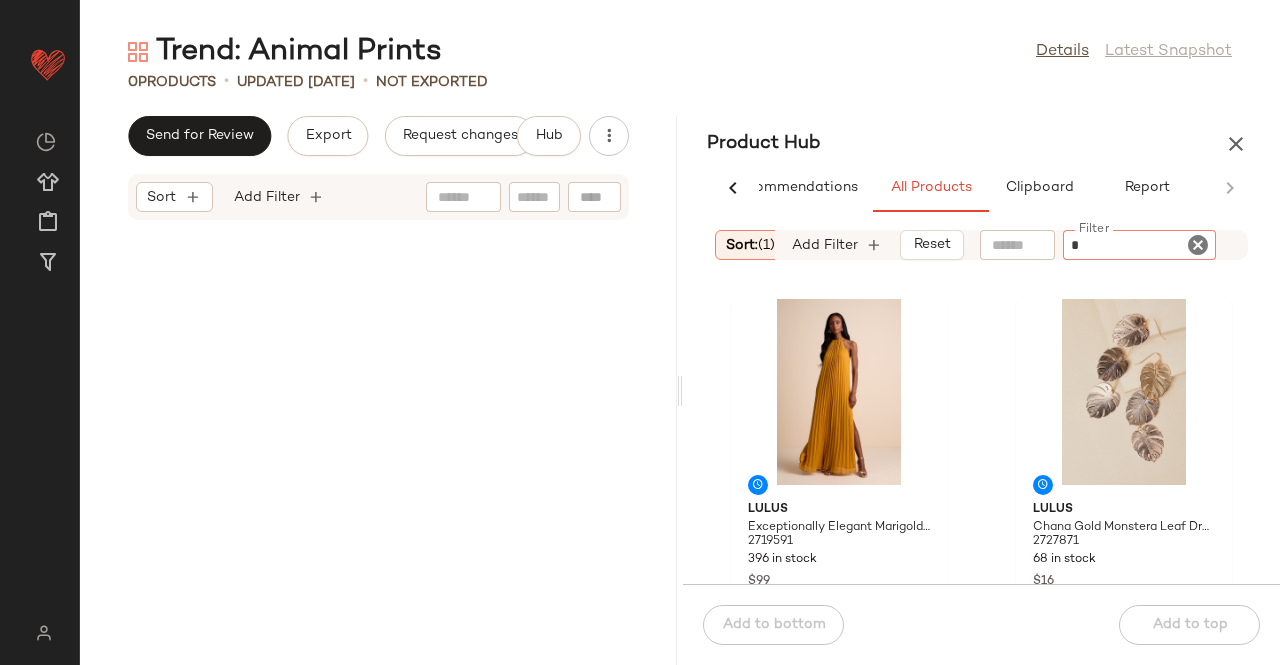 type 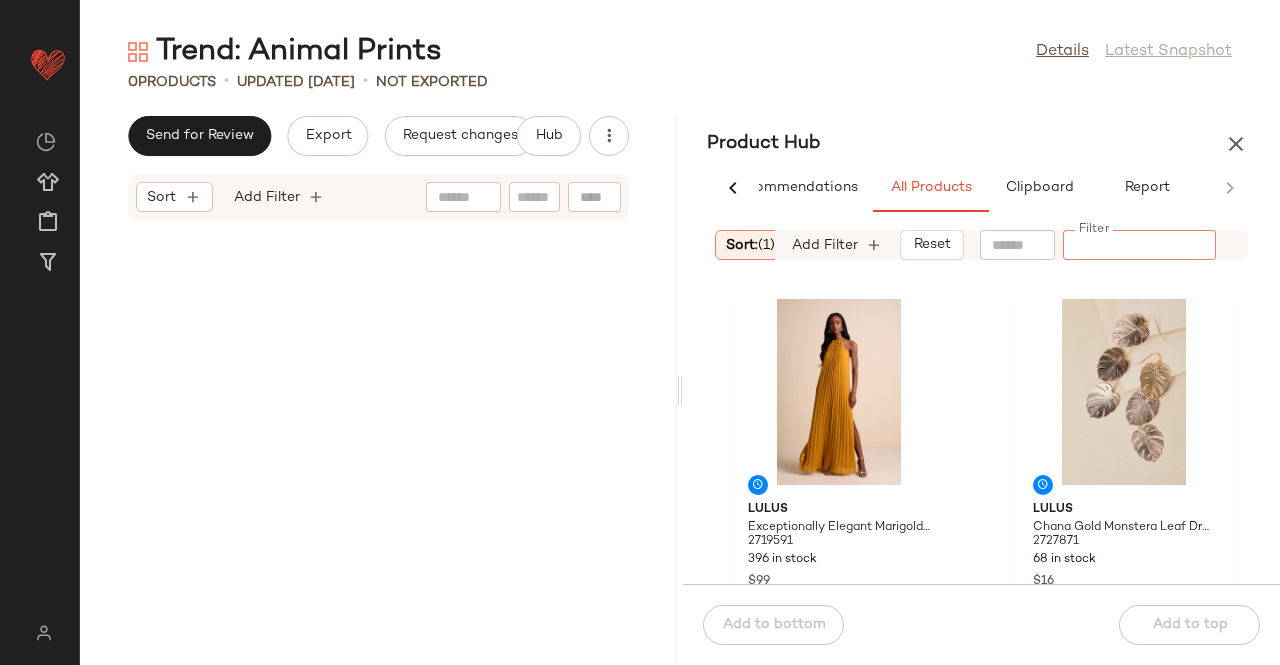 drag, startPoint x: 1026, startPoint y: 215, endPoint x: 1023, endPoint y: 225, distance: 10.440307 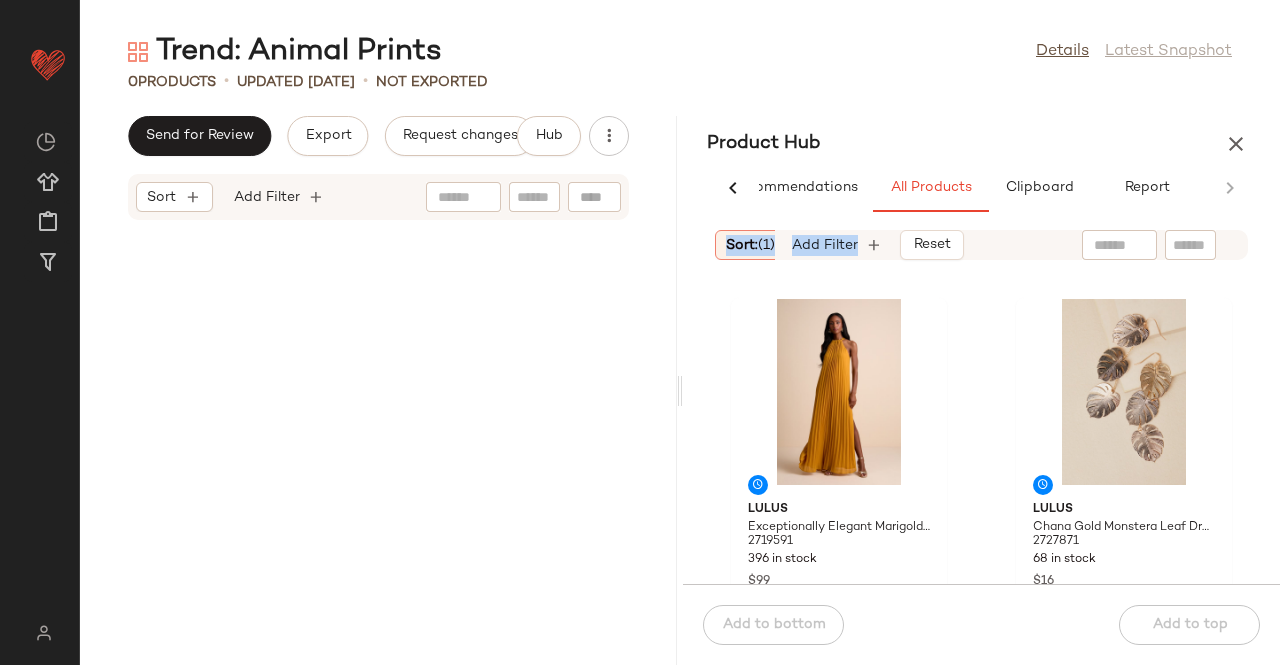 click on "Sort:   (1) Brand  Category  In Curation?:   No Add Filter   Reset" at bounding box center [981, 245] 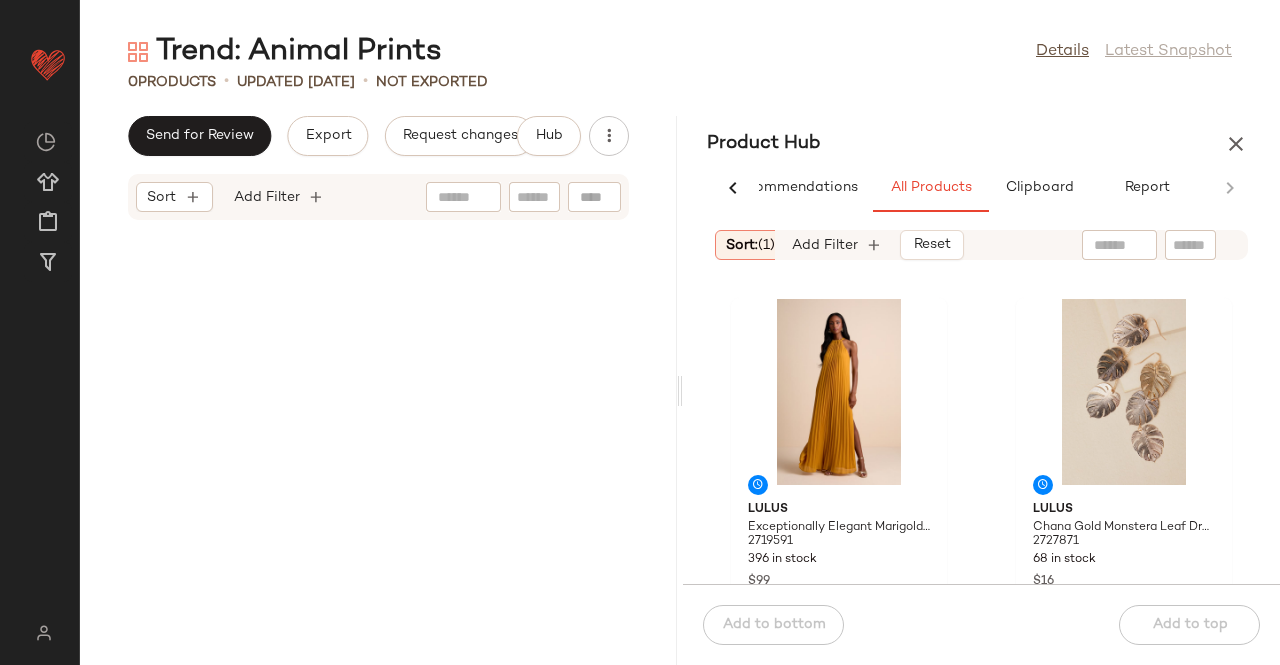 click on "Sort:   (1) Brand  Category  In Curation?:   No Add Filter   Reset" at bounding box center [981, 245] 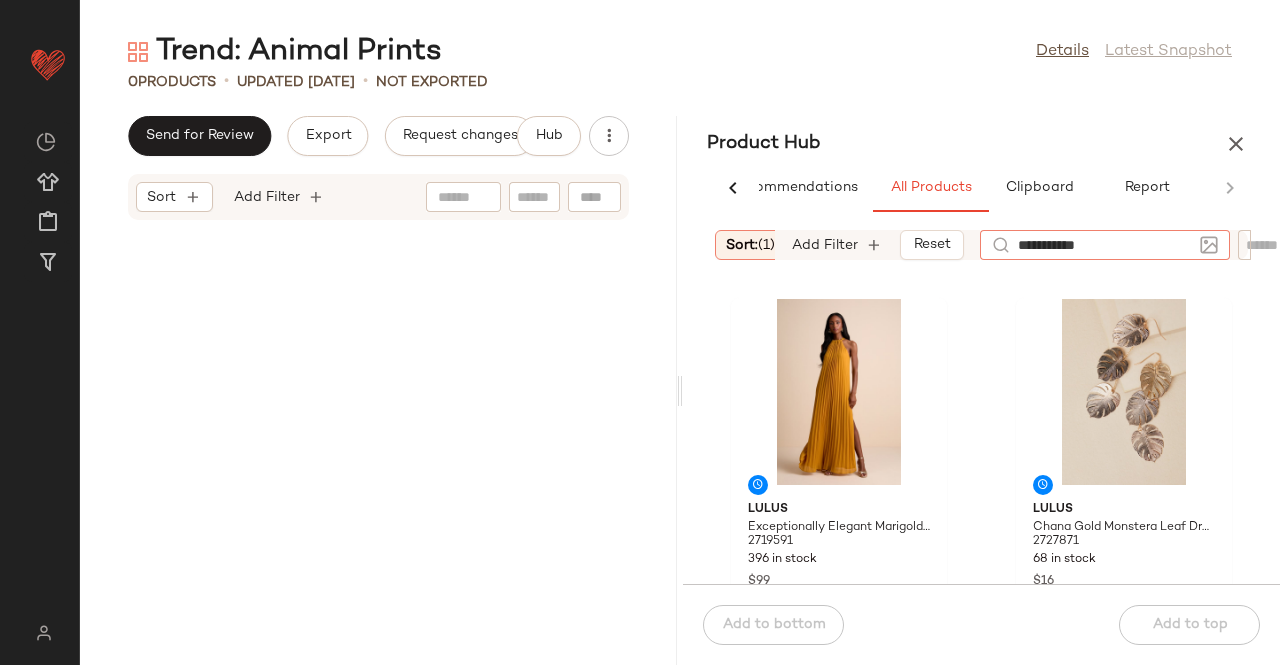 type on "**********" 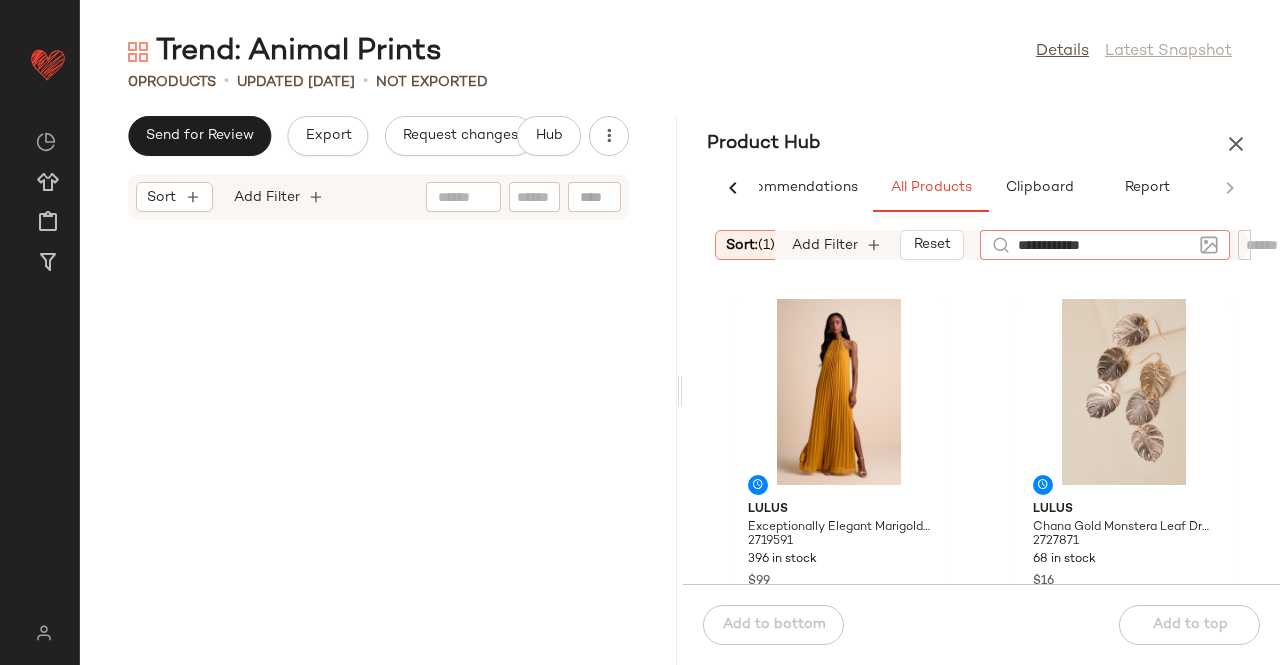 type 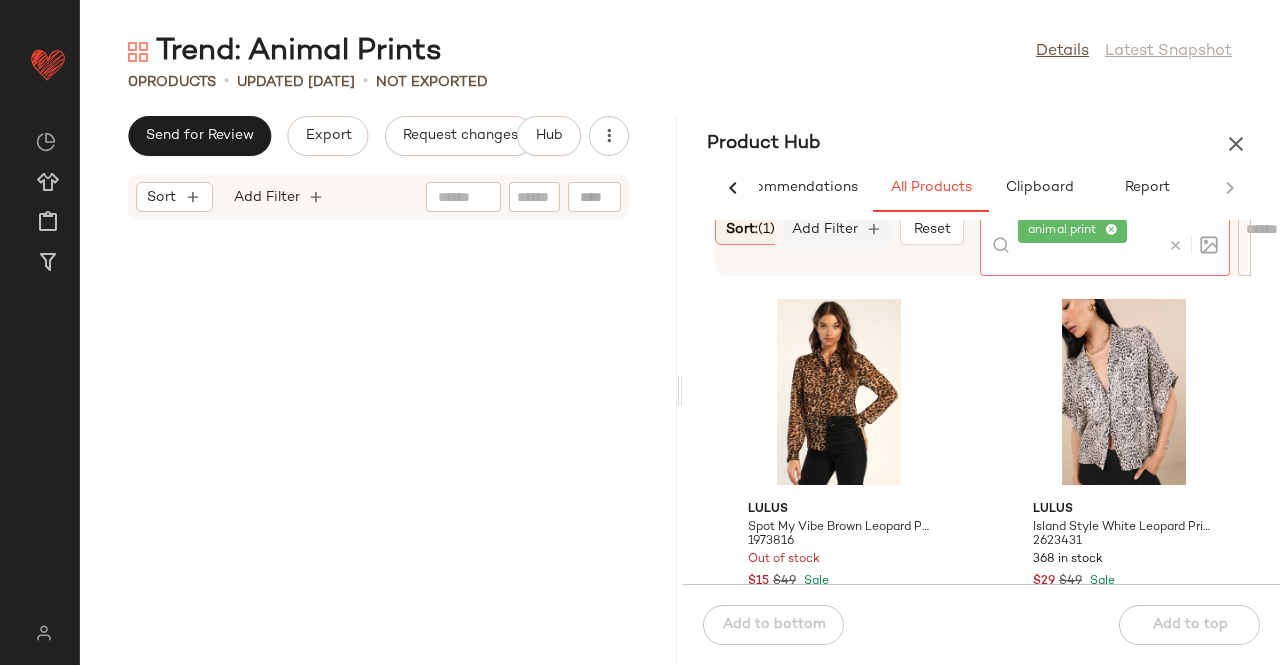 click on "Add Filter" 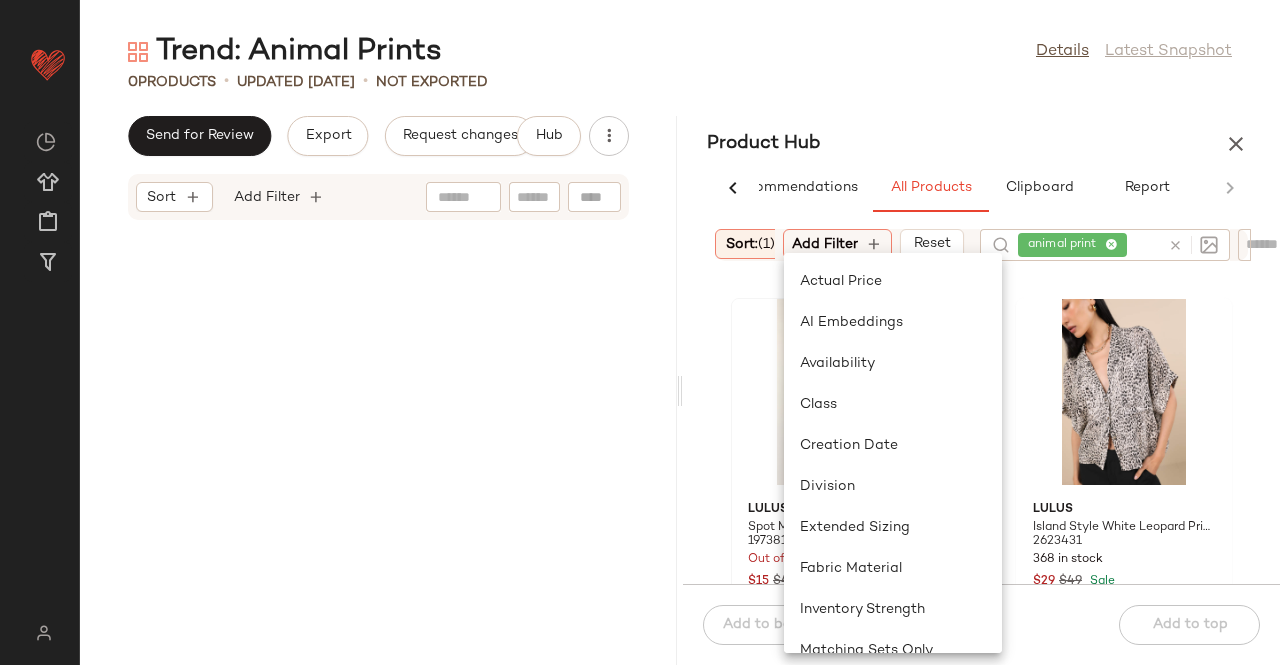 drag, startPoint x: 874, startPoint y: 363, endPoint x: 847, endPoint y: 356, distance: 27.89265 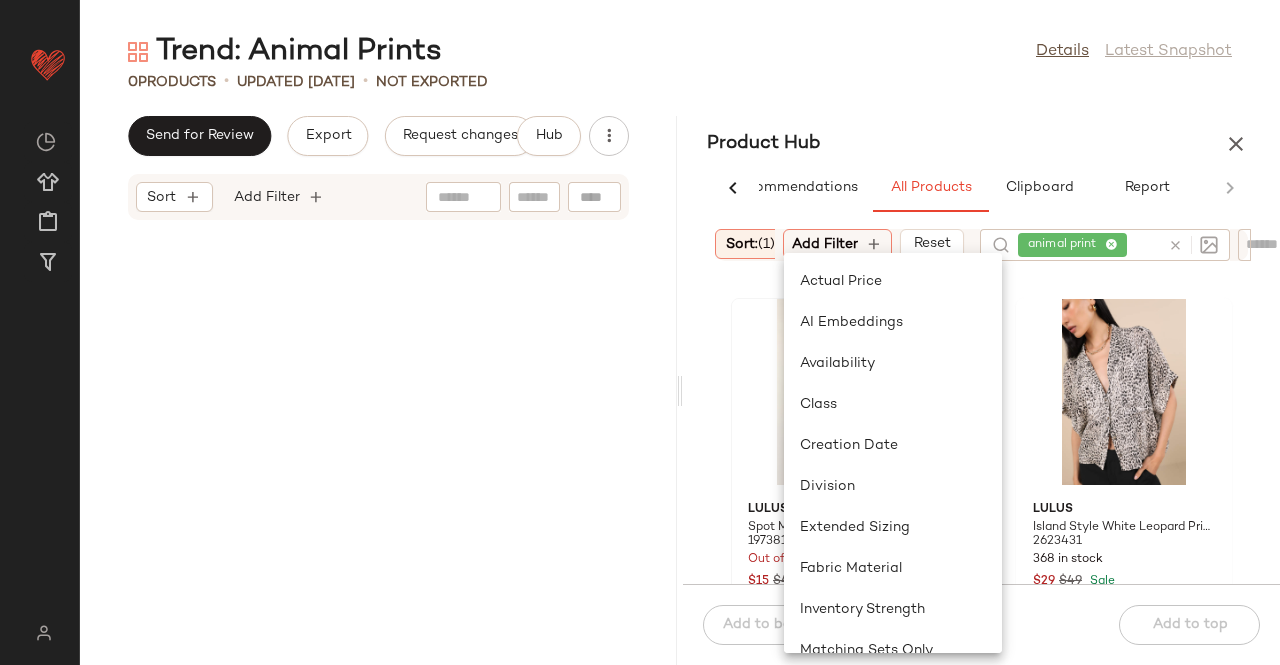 click on "Availability" 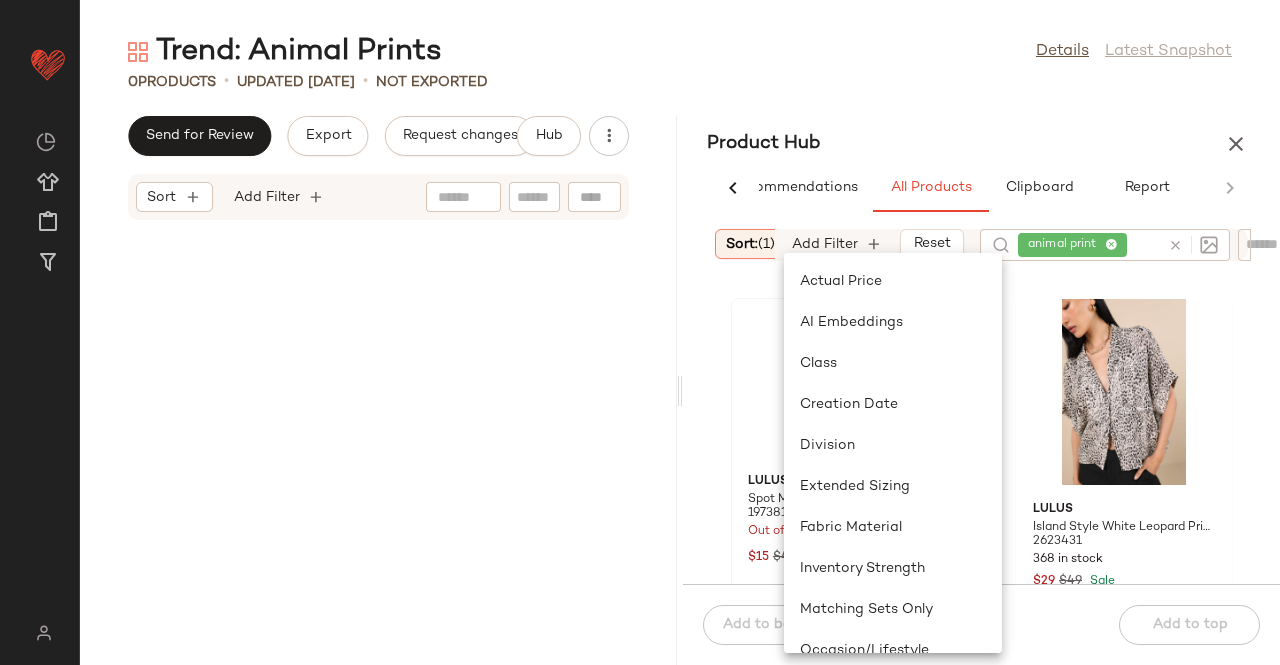 scroll, scrollTop: 0, scrollLeft: 452, axis: horizontal 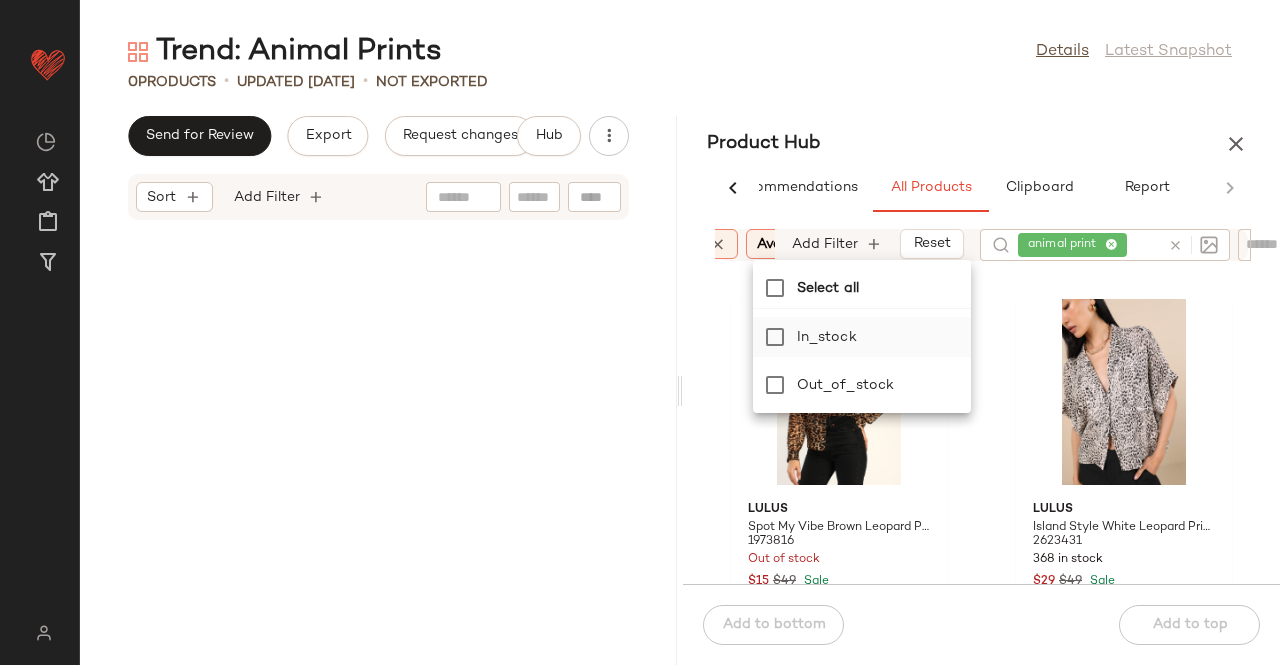 click on "in_stock" 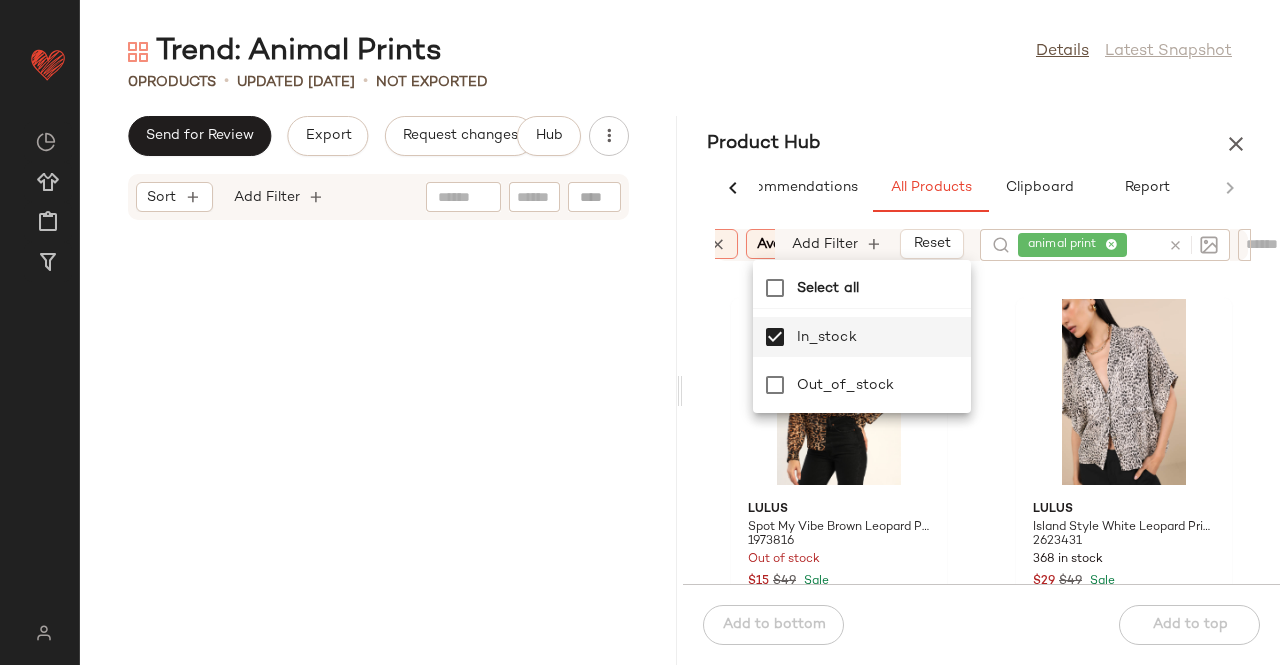 click on "0   Products   •   updated [DATE]  •   Not Exported" 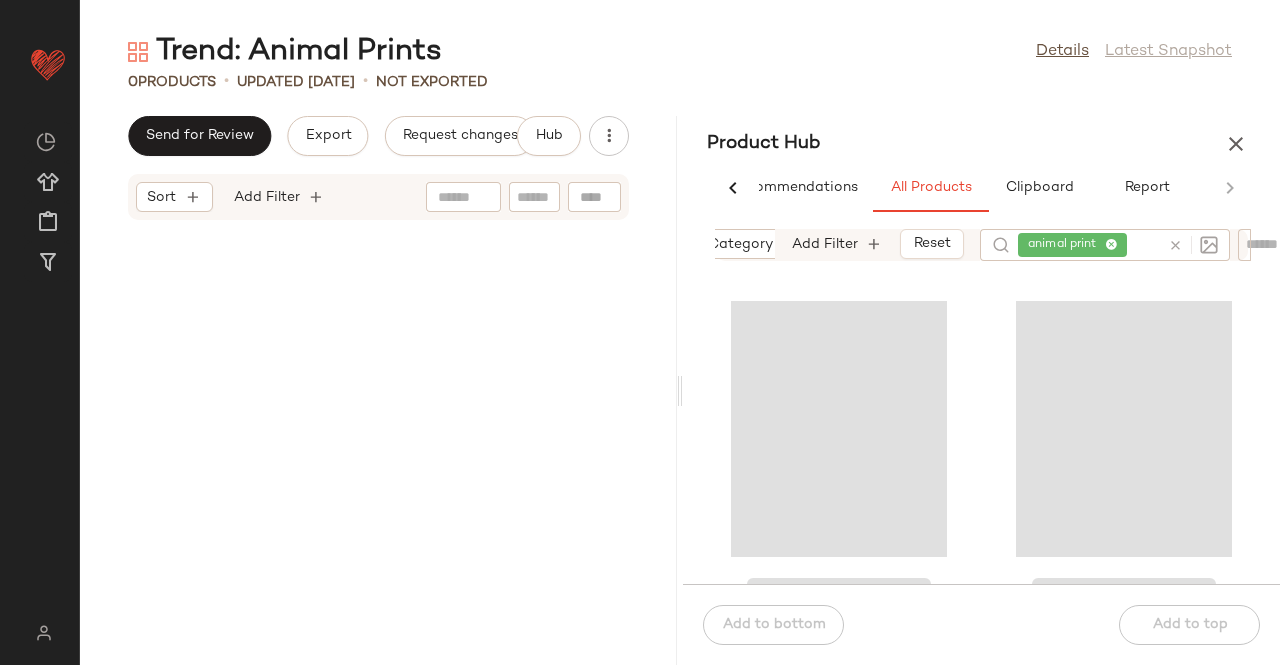 scroll, scrollTop: 0, scrollLeft: 238, axis: horizontal 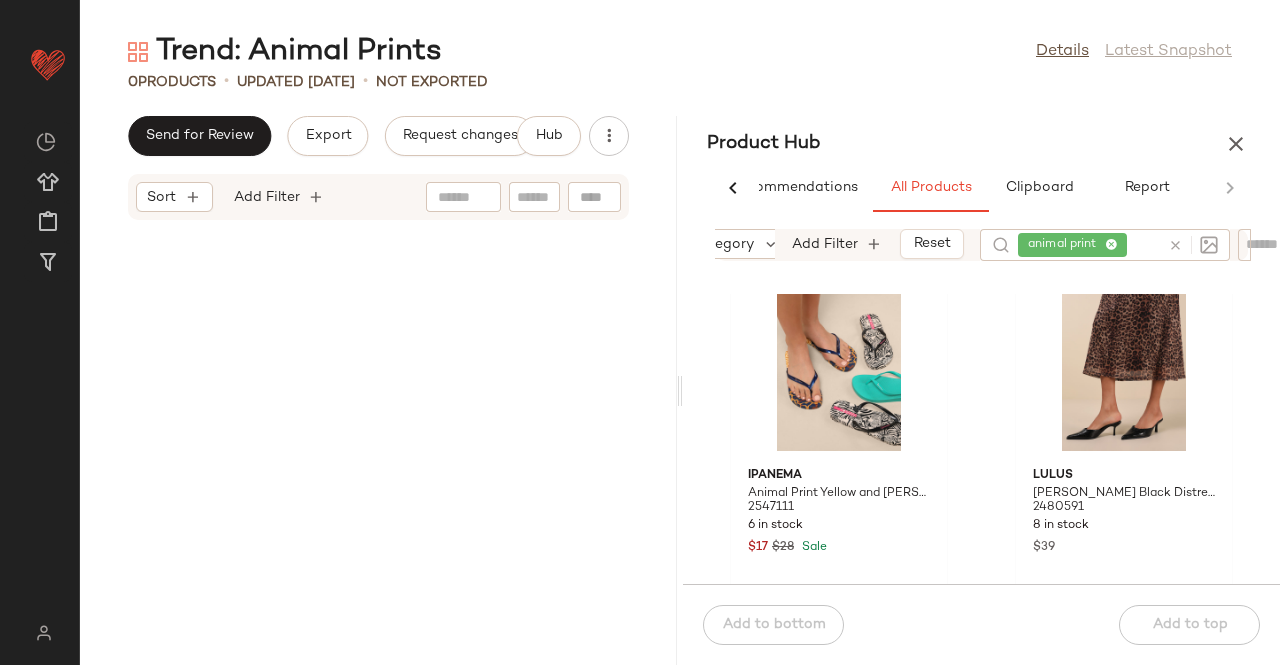click on "animal print" 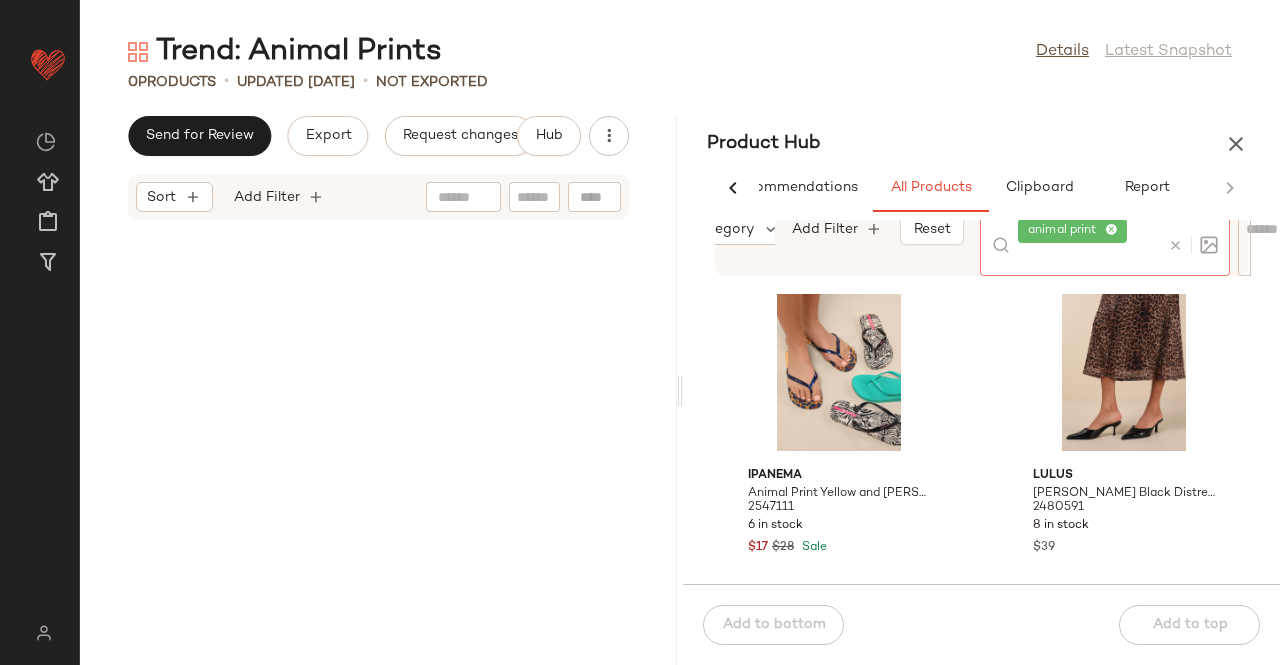 click 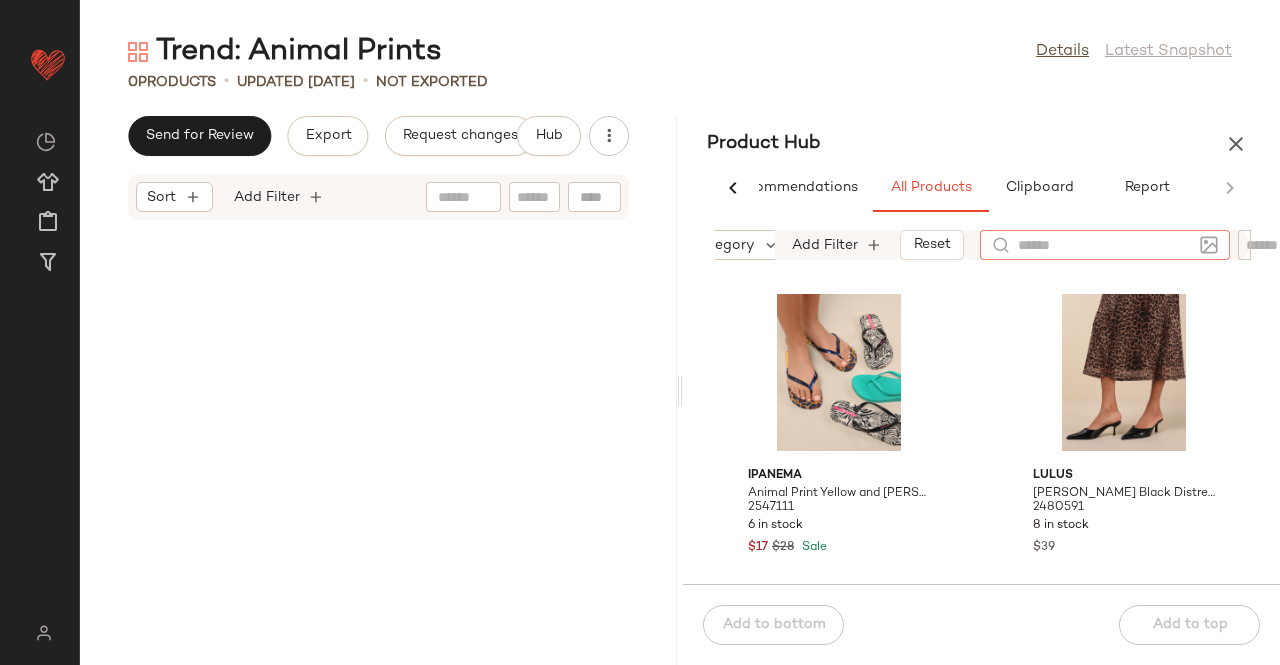click on "Sort:   (1) Brand  Category  In Curation?:   No Availability:   in_stock Add Filter   Reset" at bounding box center (981, 245) 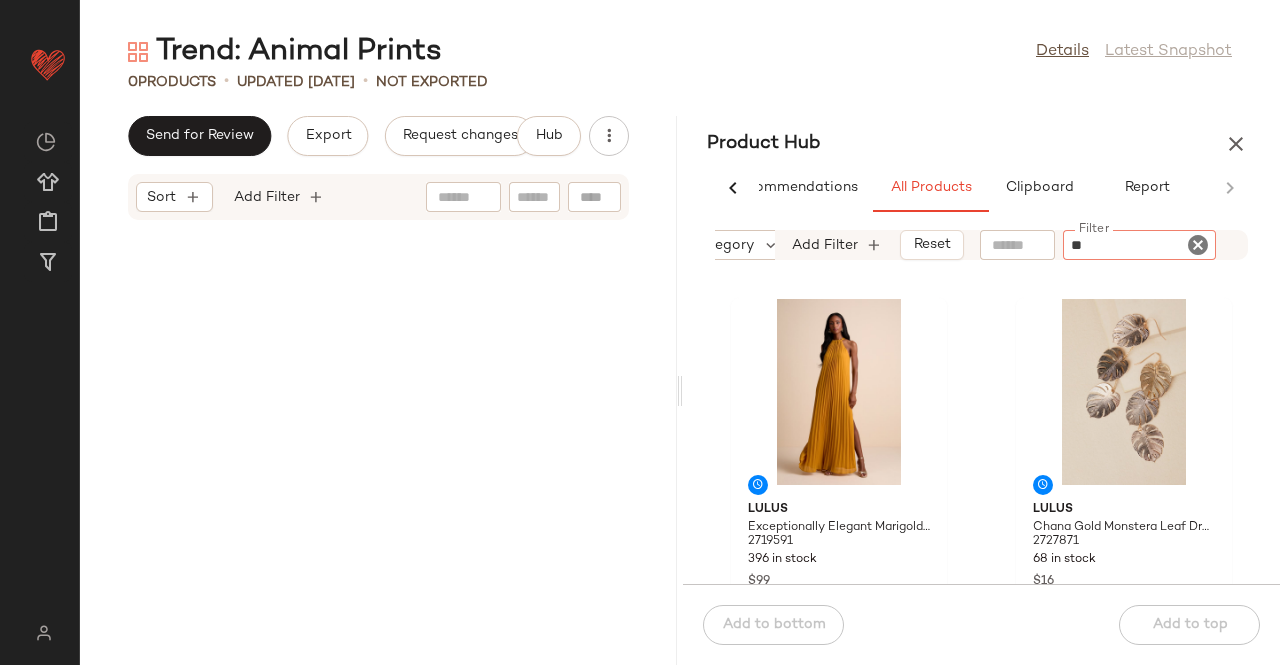 type on "*" 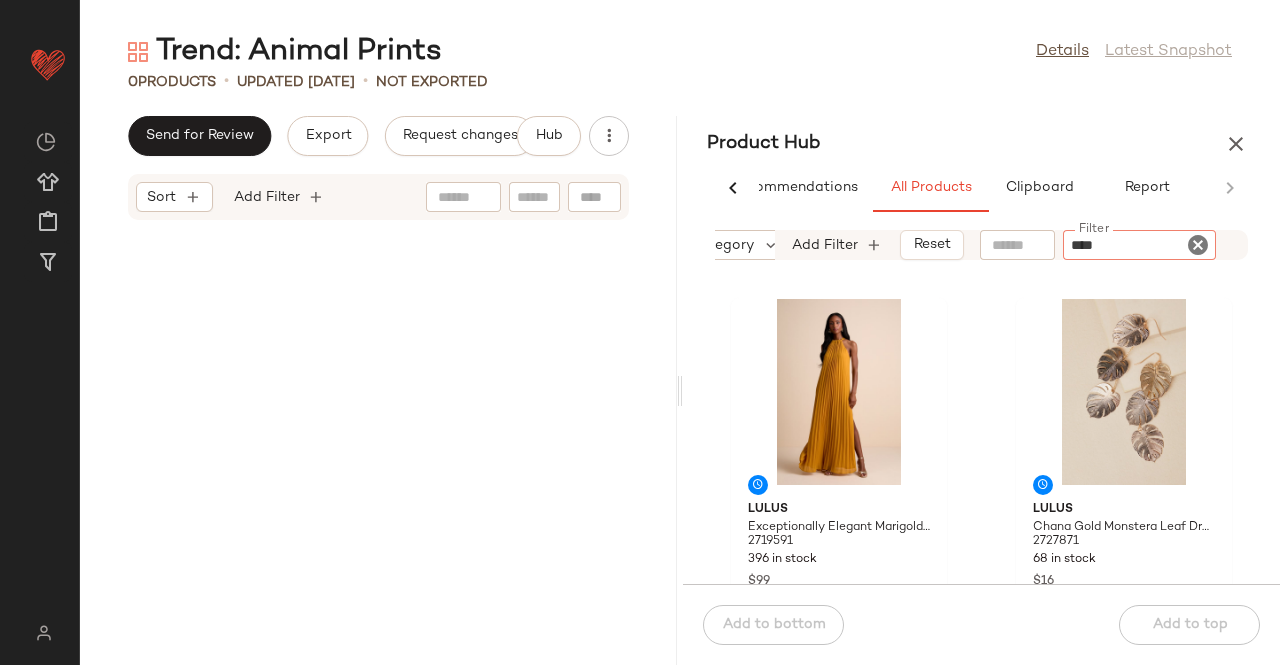 type on "*****" 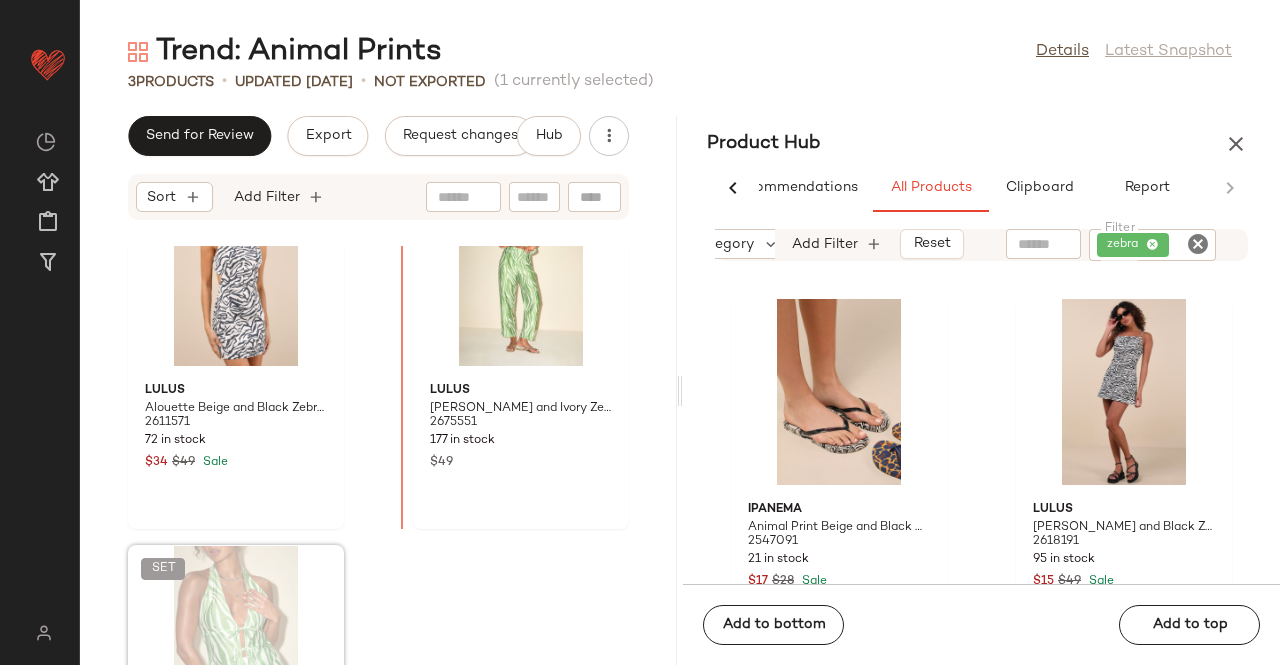 scroll, scrollTop: 14, scrollLeft: 0, axis: vertical 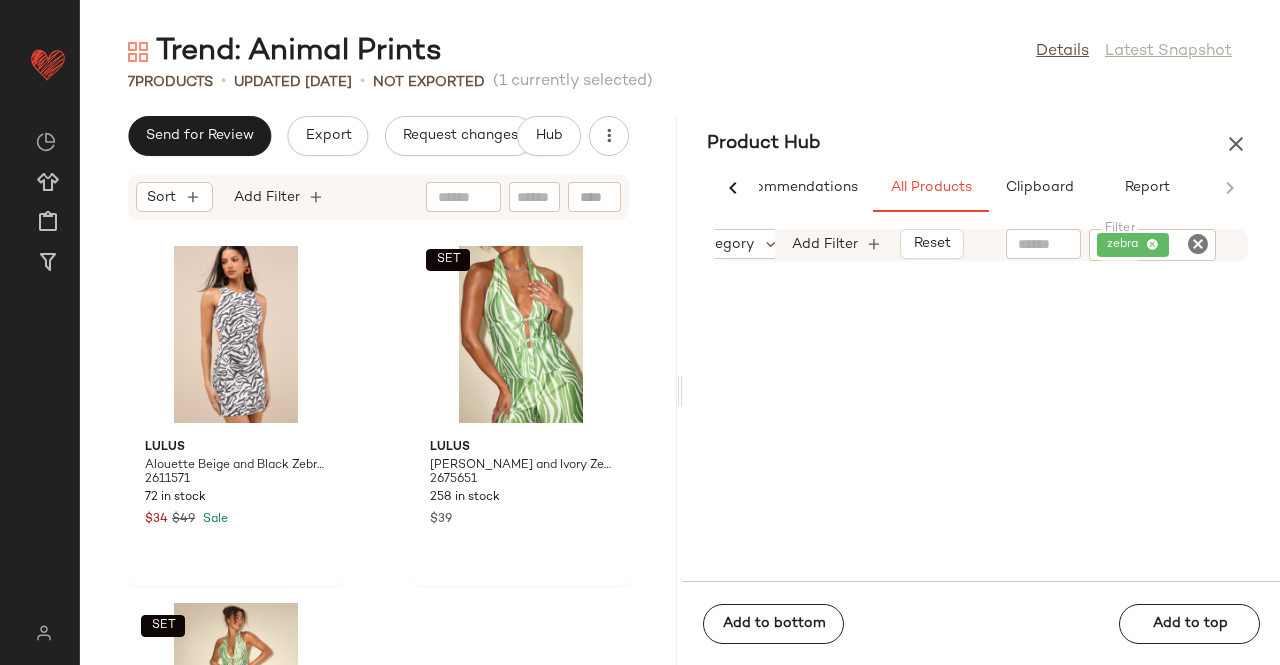 click on "zebra" 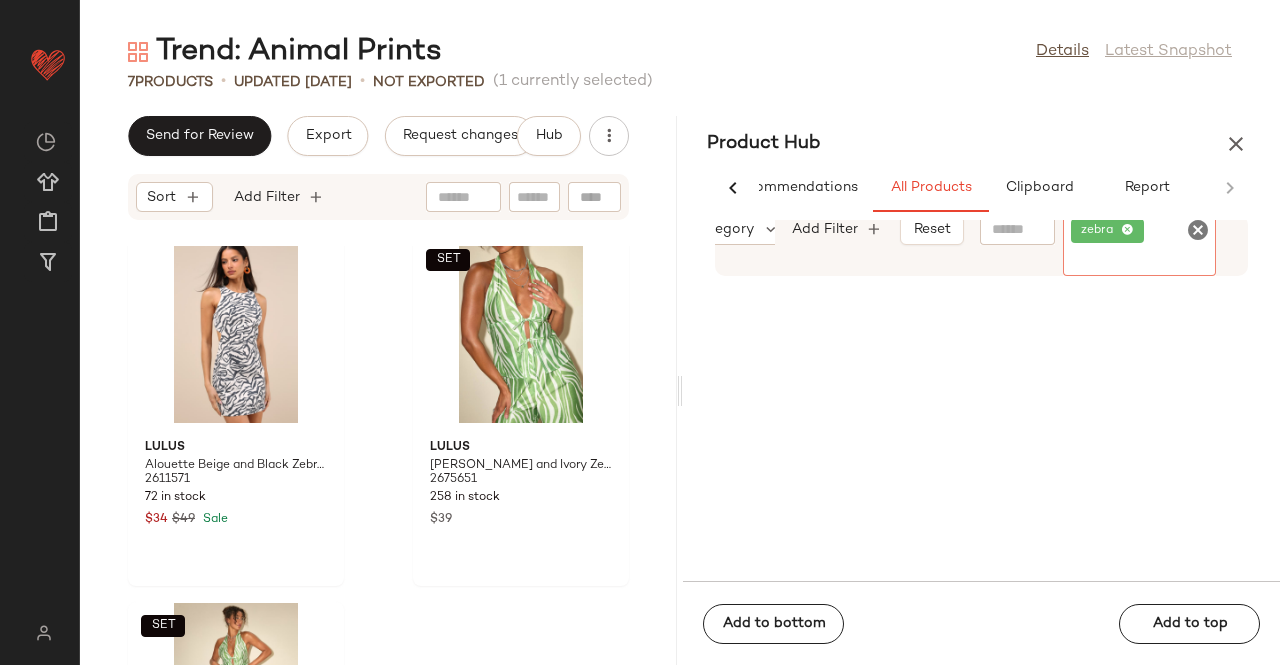 click 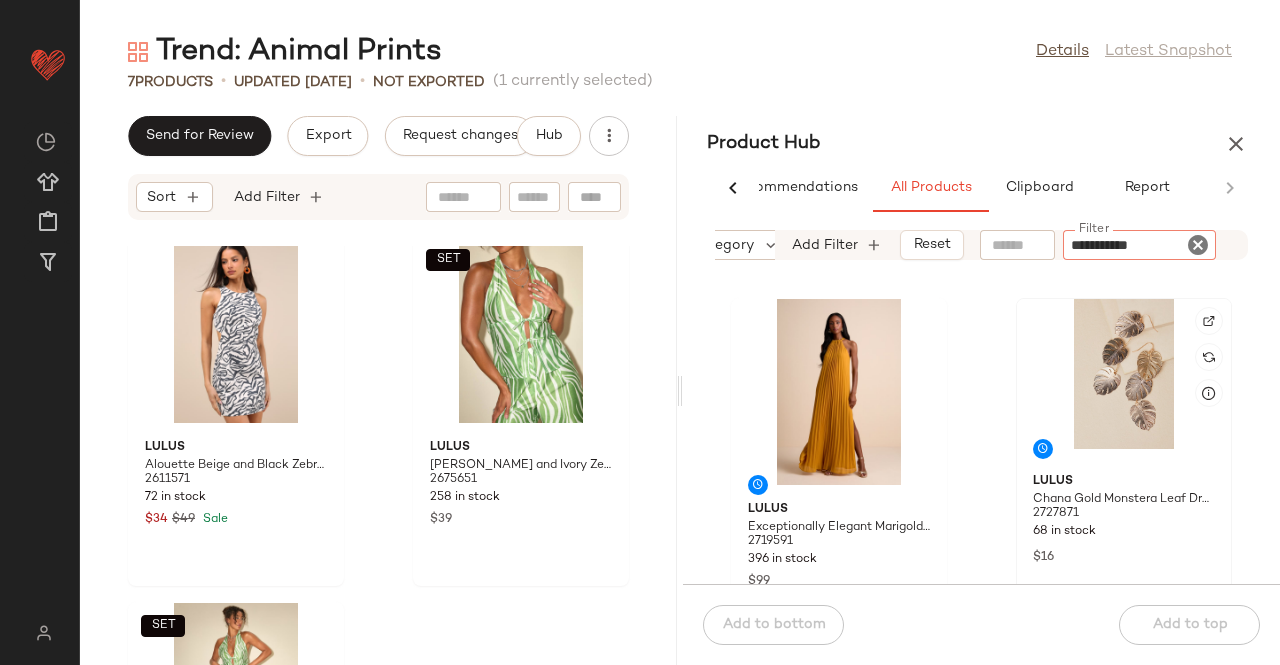 type on "**********" 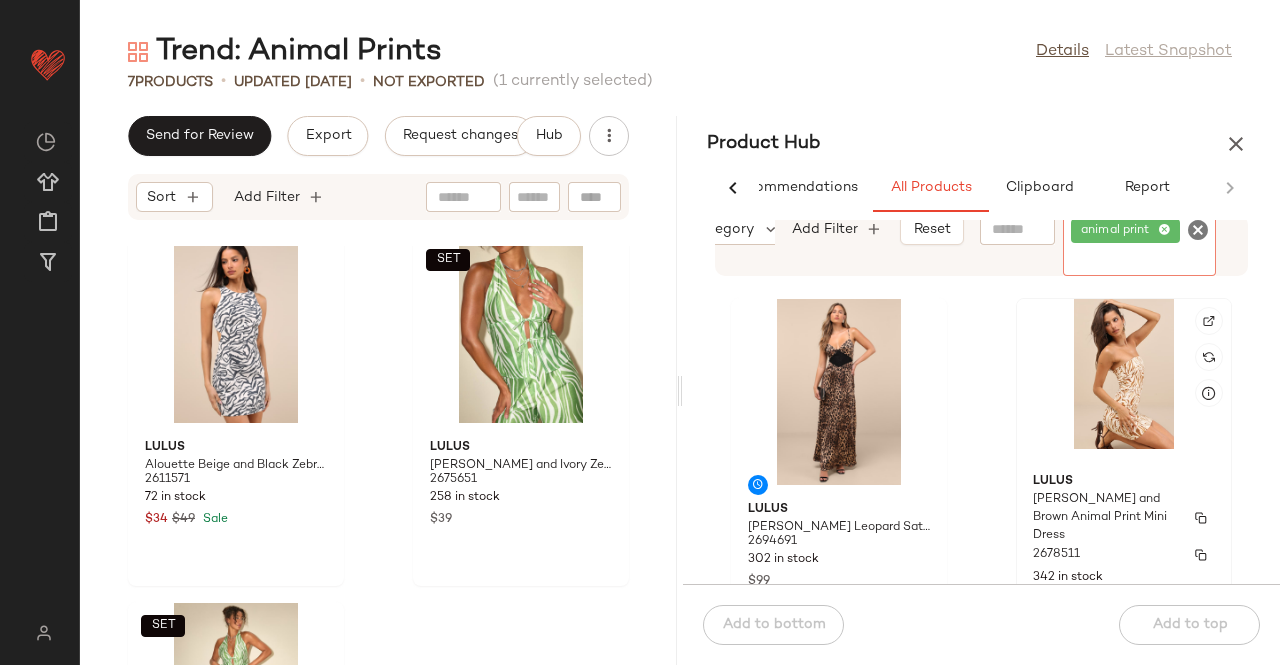 scroll, scrollTop: 100, scrollLeft: 0, axis: vertical 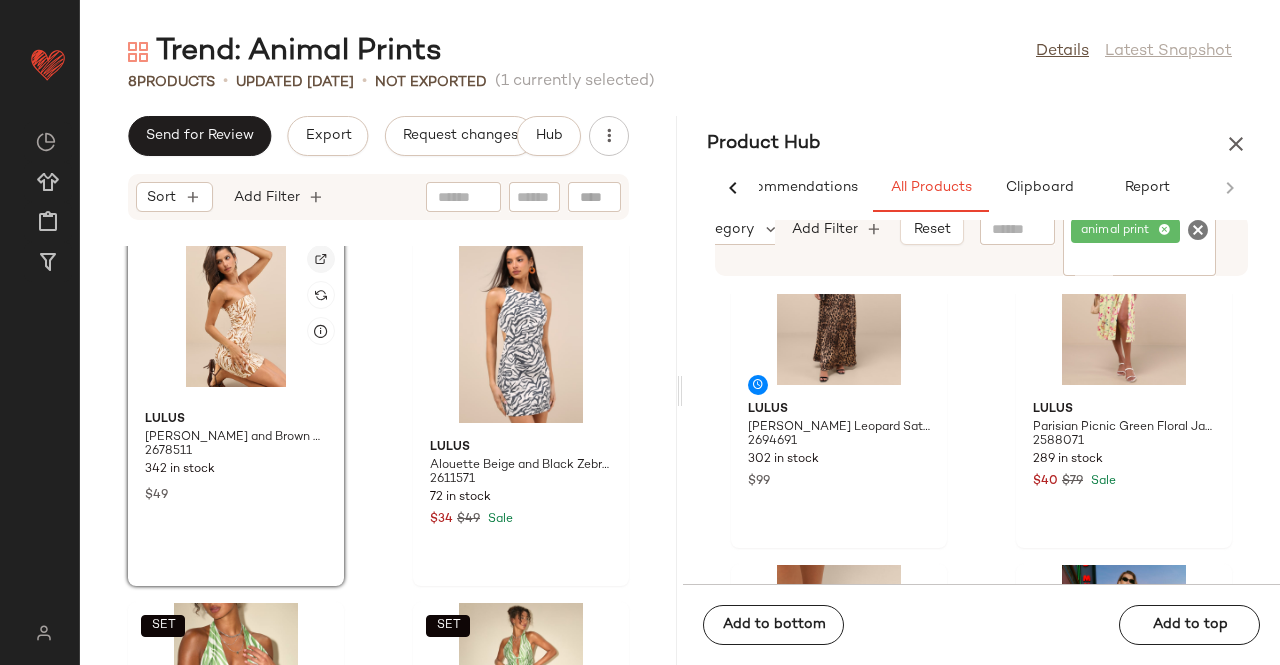 click at bounding box center [321, 259] 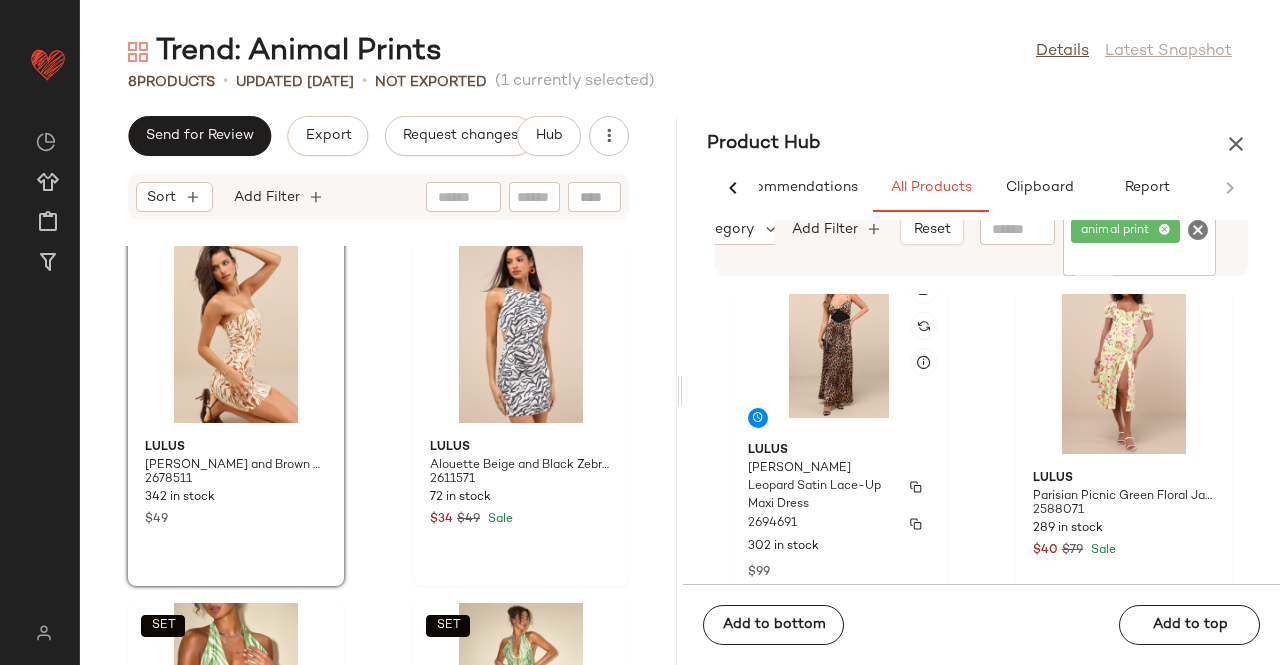 scroll, scrollTop: 0, scrollLeft: 0, axis: both 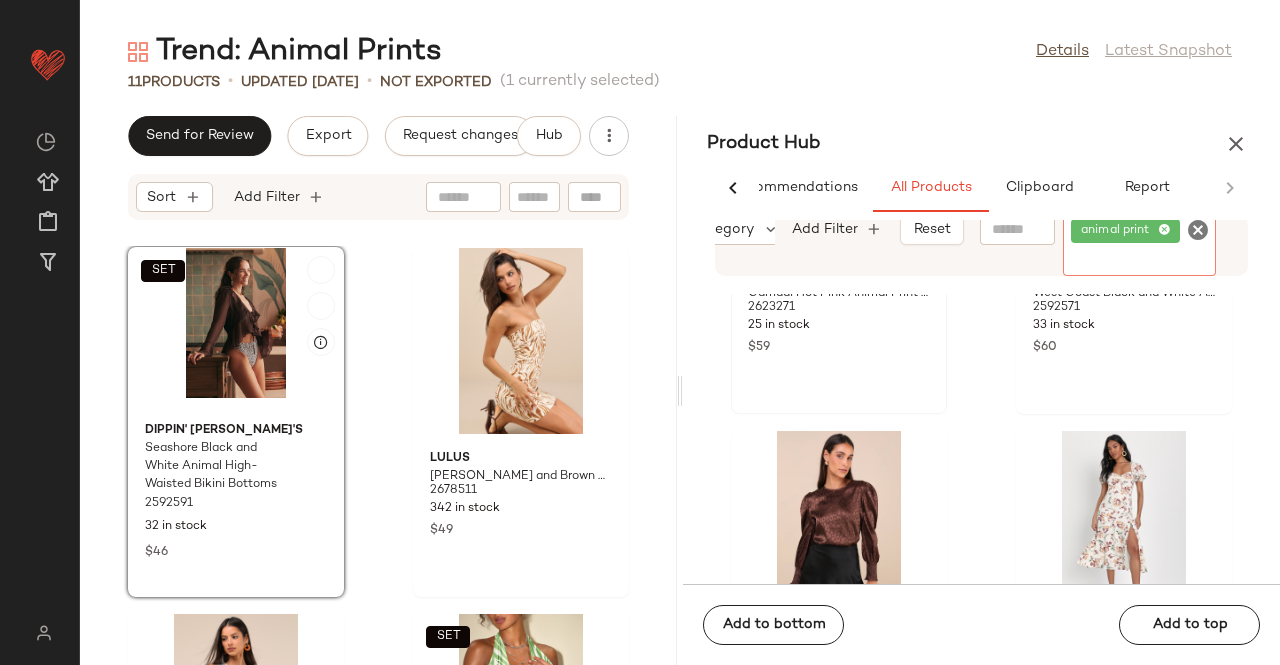 drag, startPoint x: 994, startPoint y: 298, endPoint x: 810, endPoint y: 413, distance: 216.98157 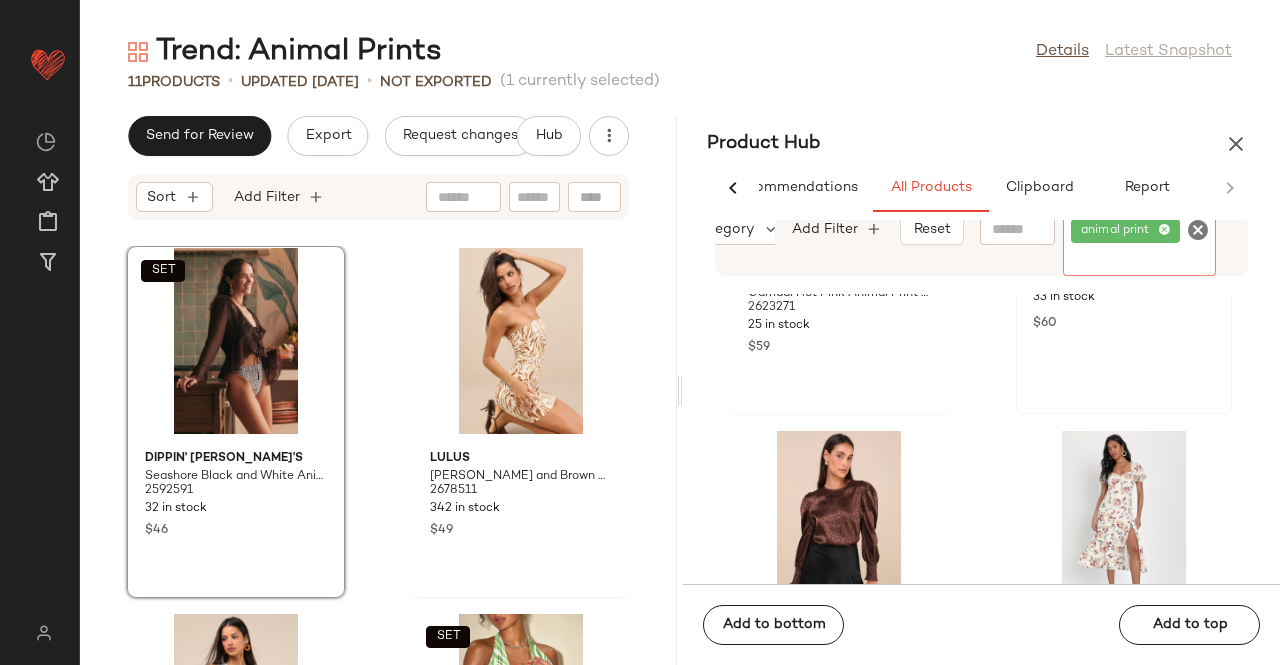 scroll, scrollTop: 612, scrollLeft: 0, axis: vertical 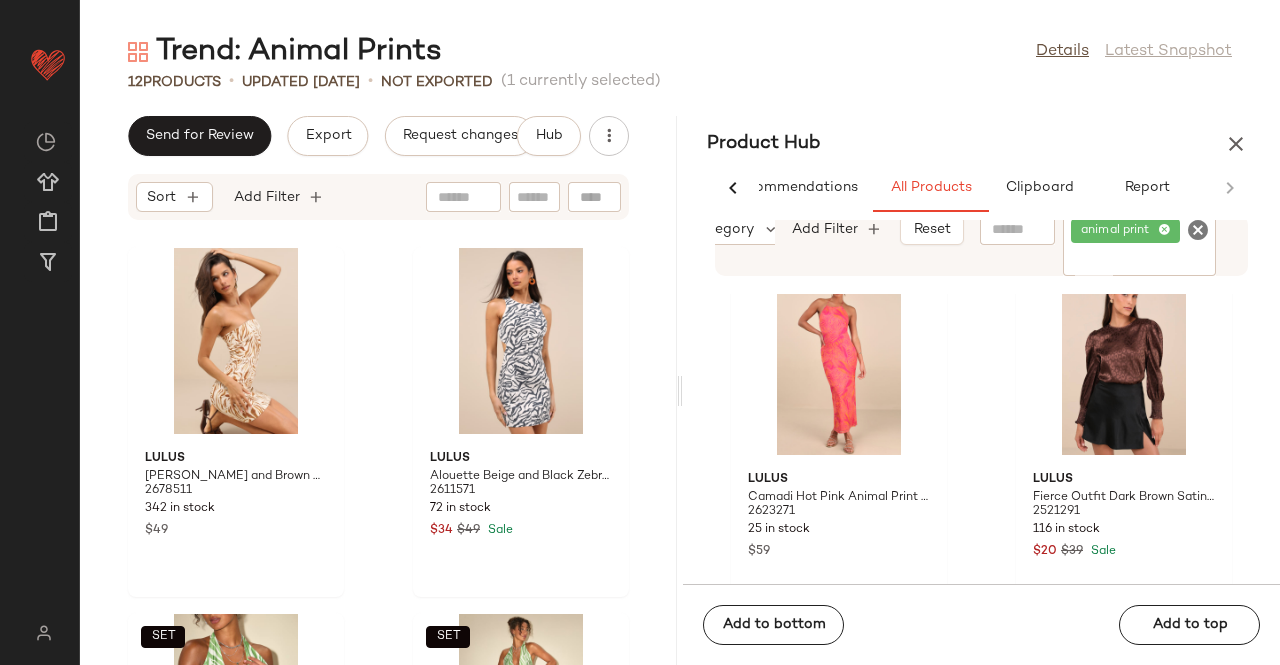 click on "animal print" 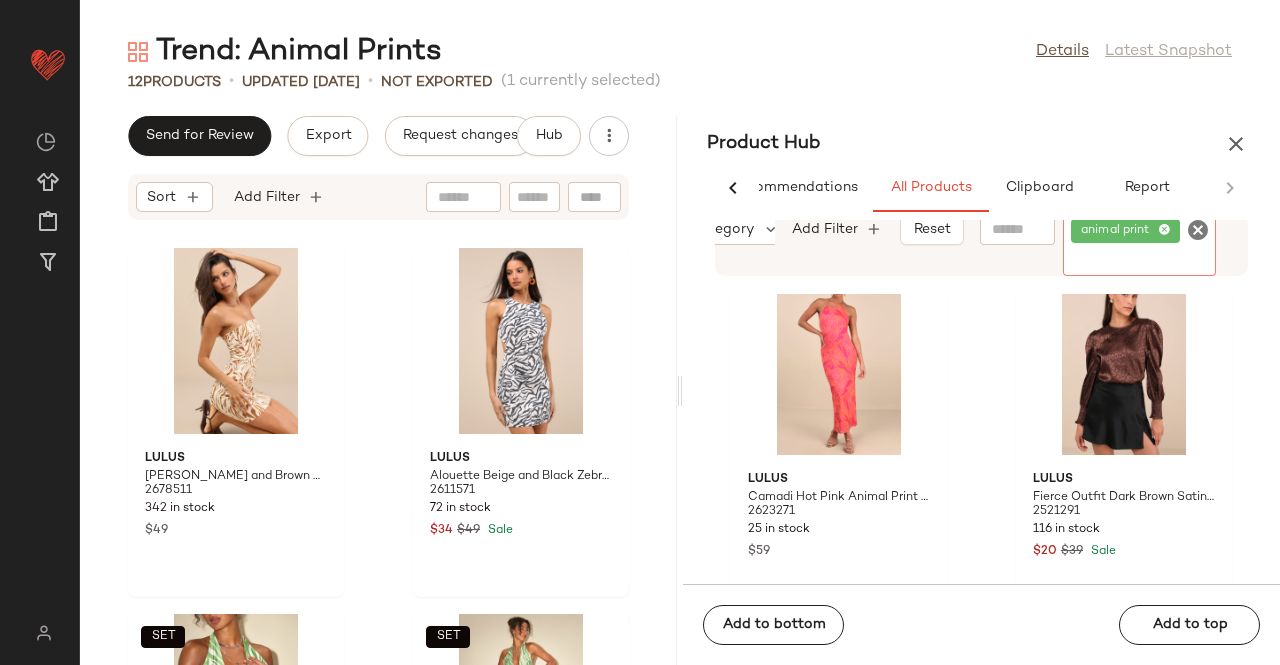 click on "animal print" 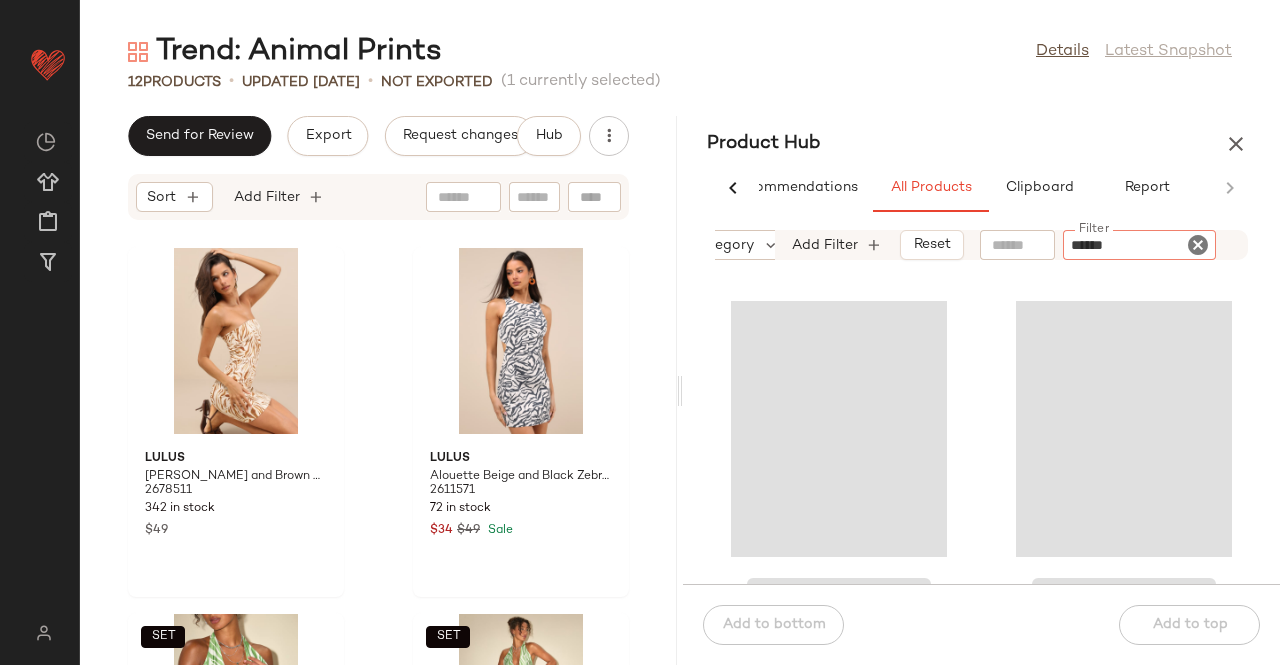 type on "*******" 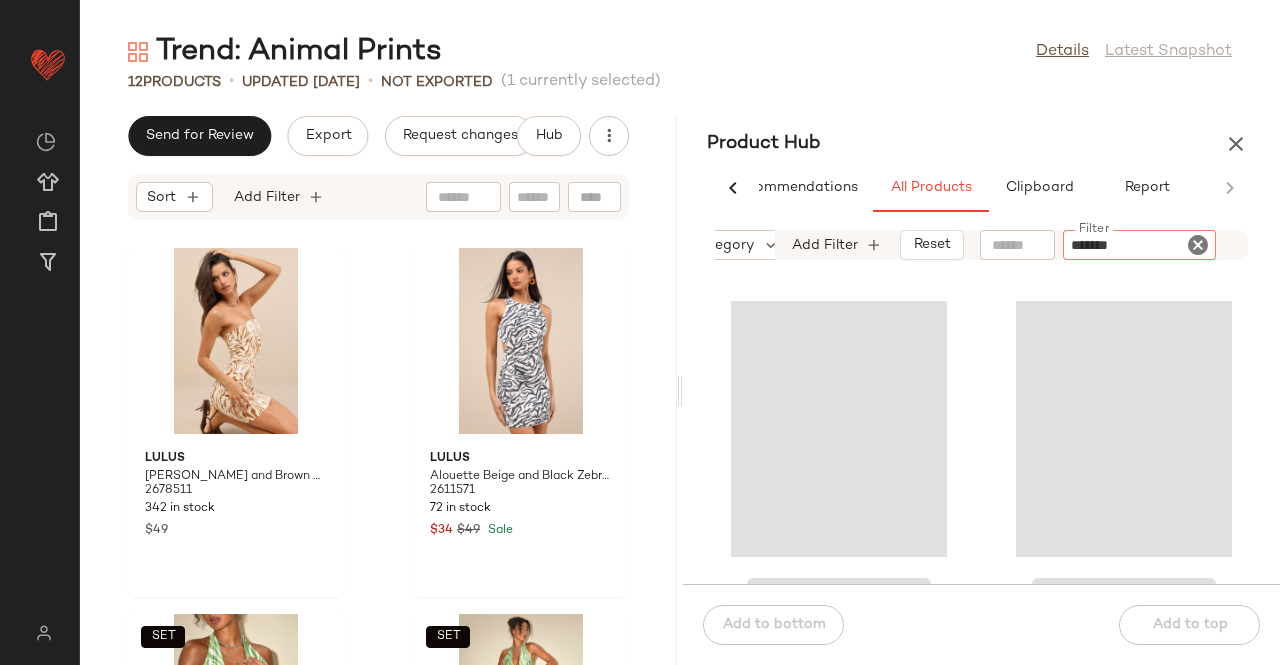 type 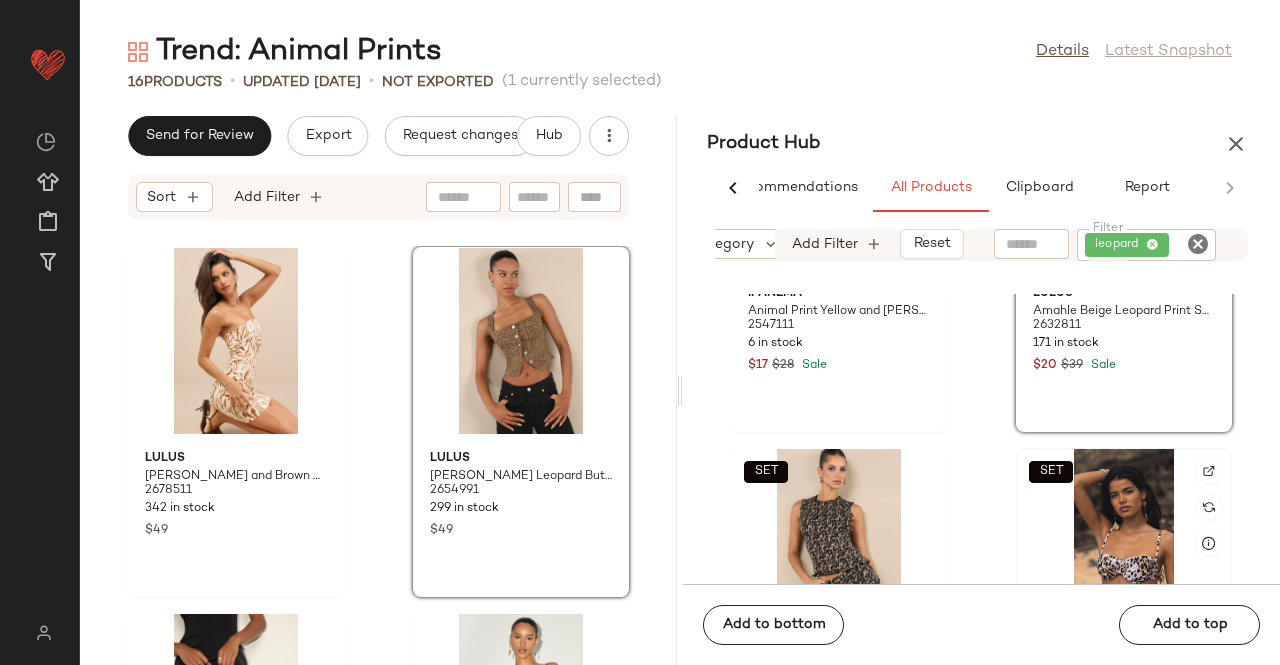 scroll, scrollTop: 300, scrollLeft: 0, axis: vertical 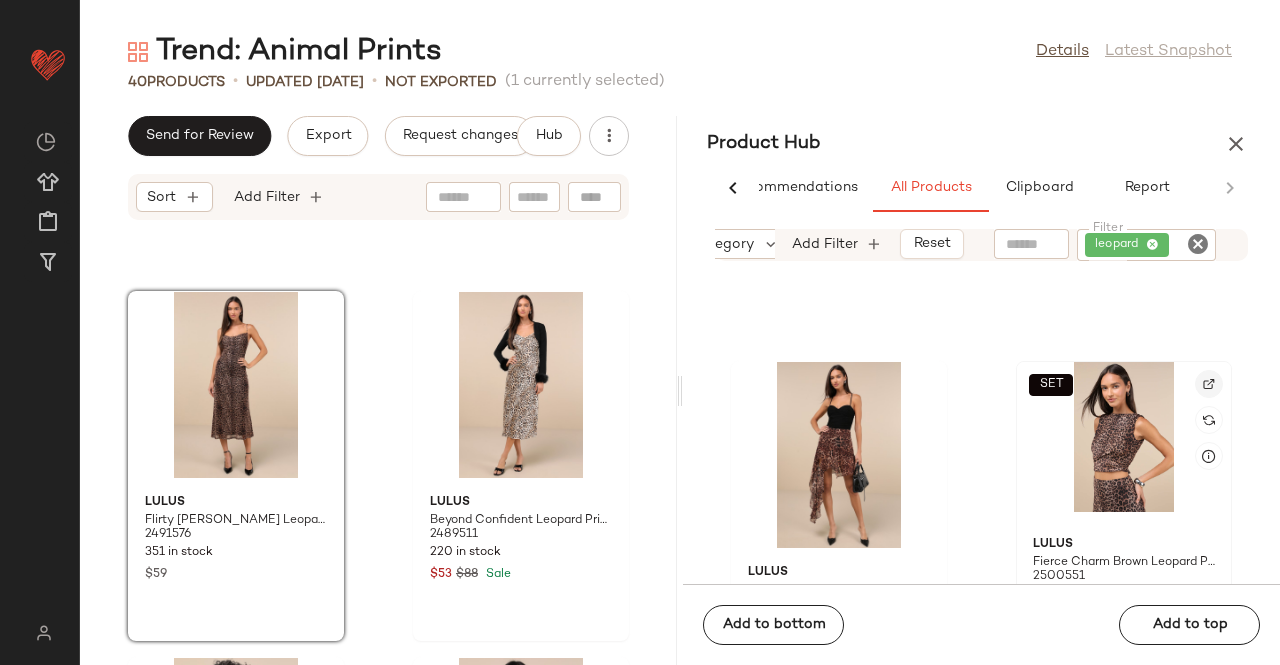 click 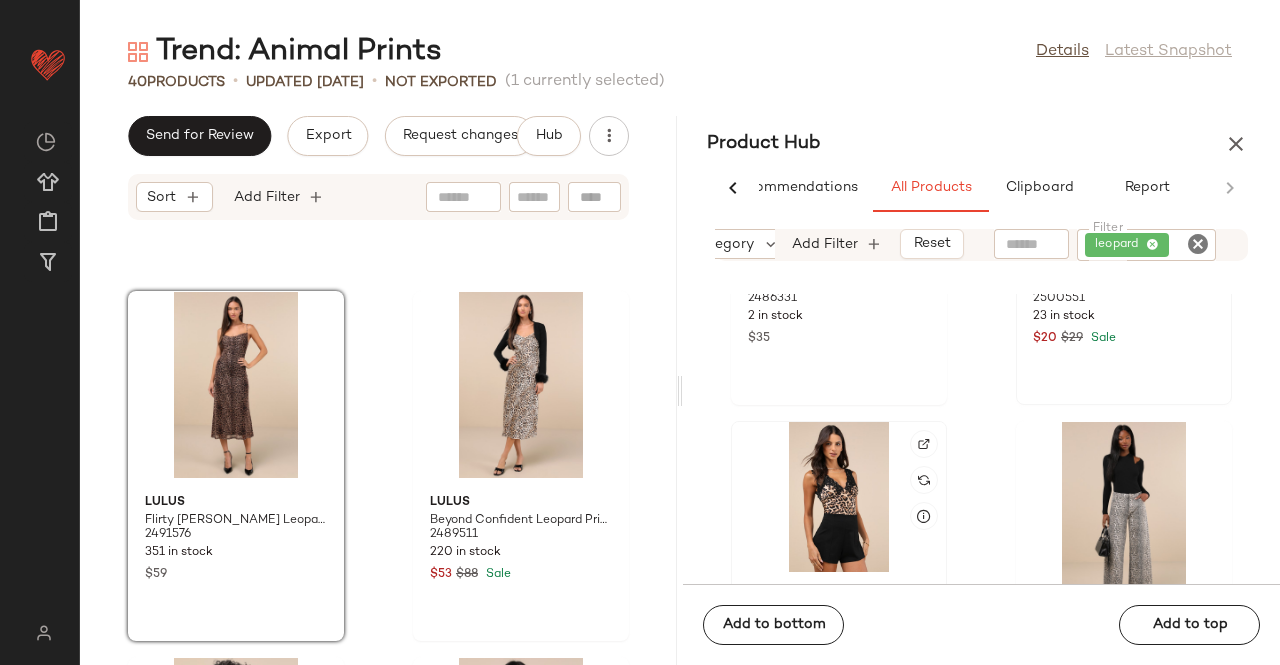 scroll, scrollTop: 1717, scrollLeft: 0, axis: vertical 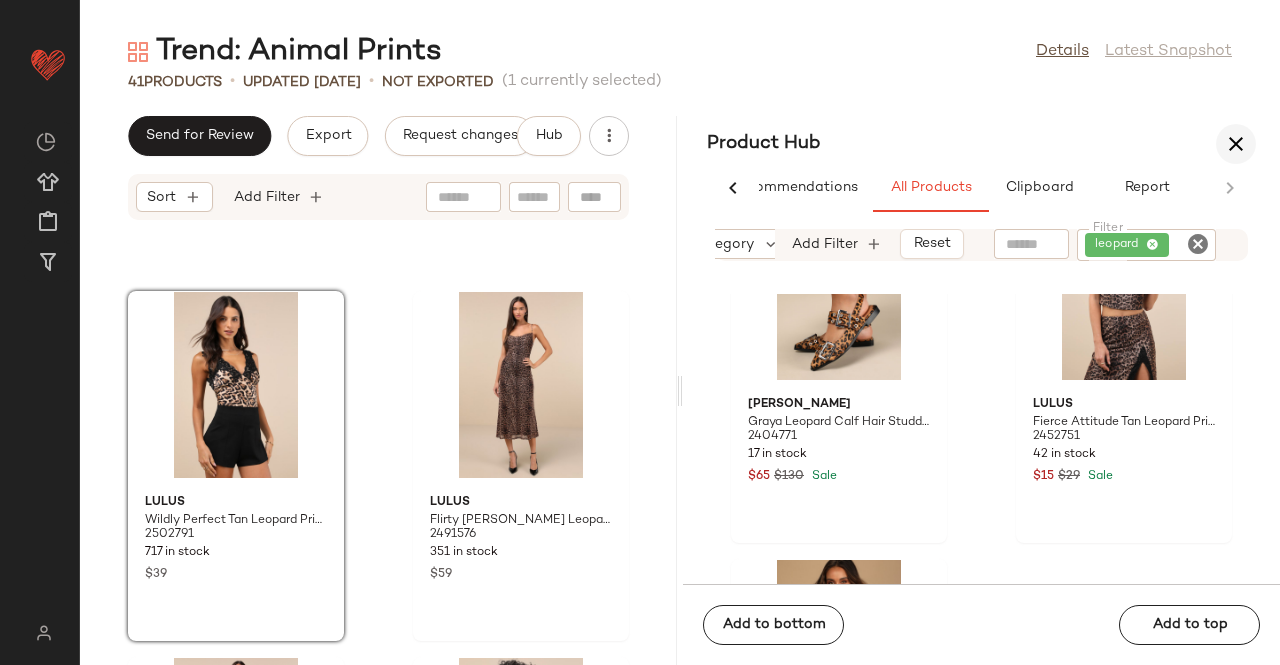click at bounding box center (1236, 144) 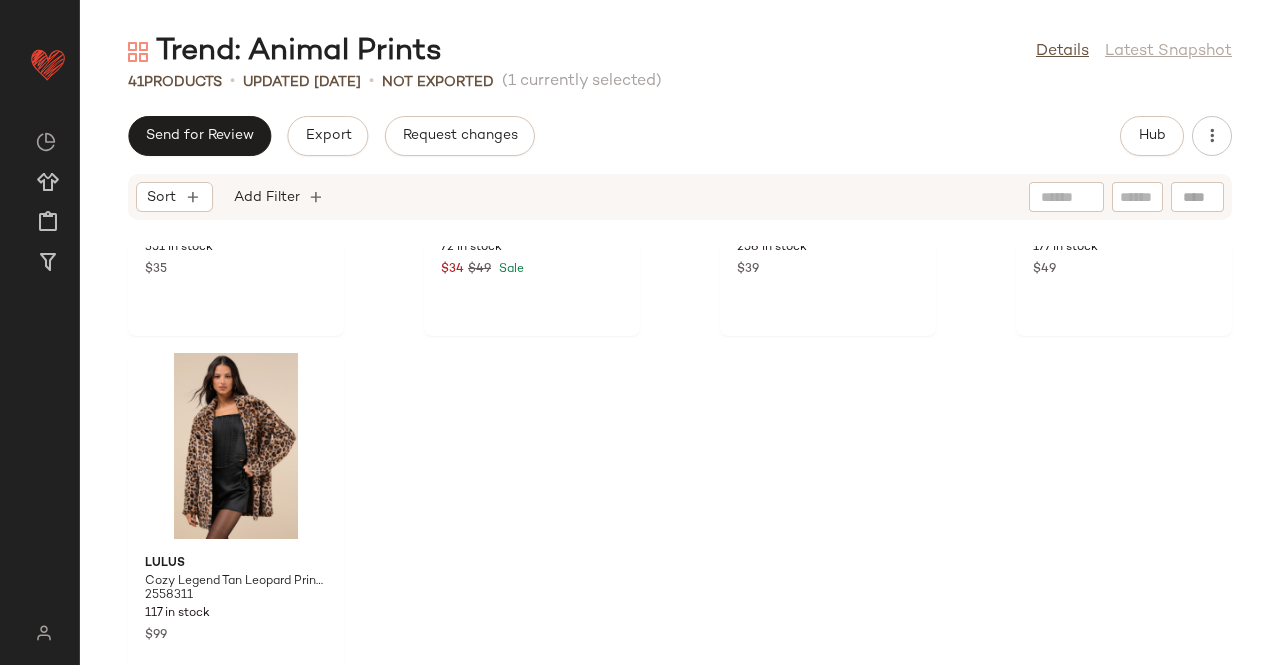 scroll, scrollTop: 3610, scrollLeft: 0, axis: vertical 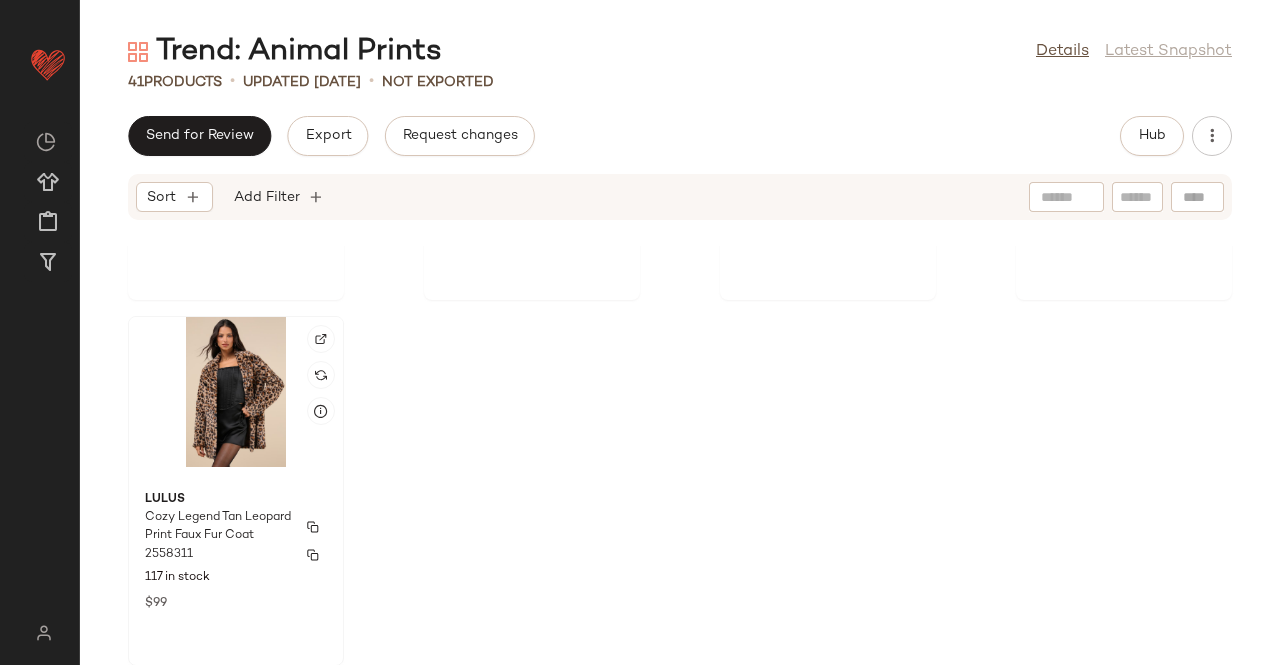 click on "Lulus Cozy Legend Tan Leopard Print Faux Fur Coat 2558311 117 in stock $99" 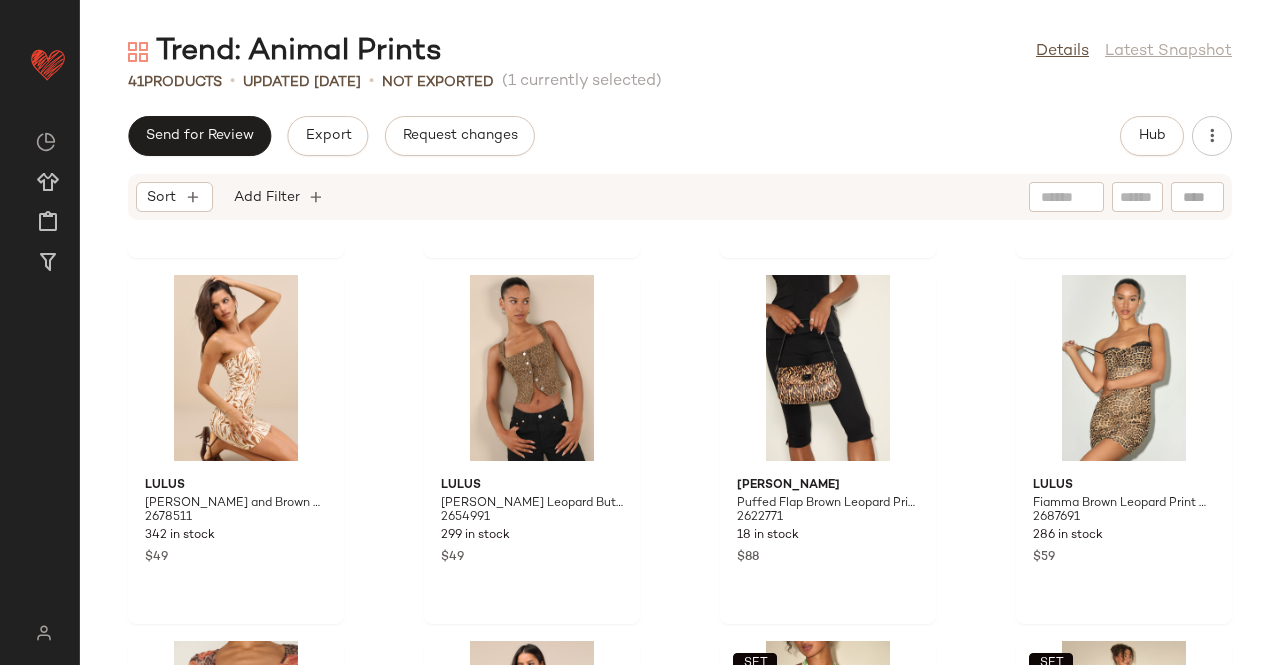 scroll, scrollTop: 3010, scrollLeft: 0, axis: vertical 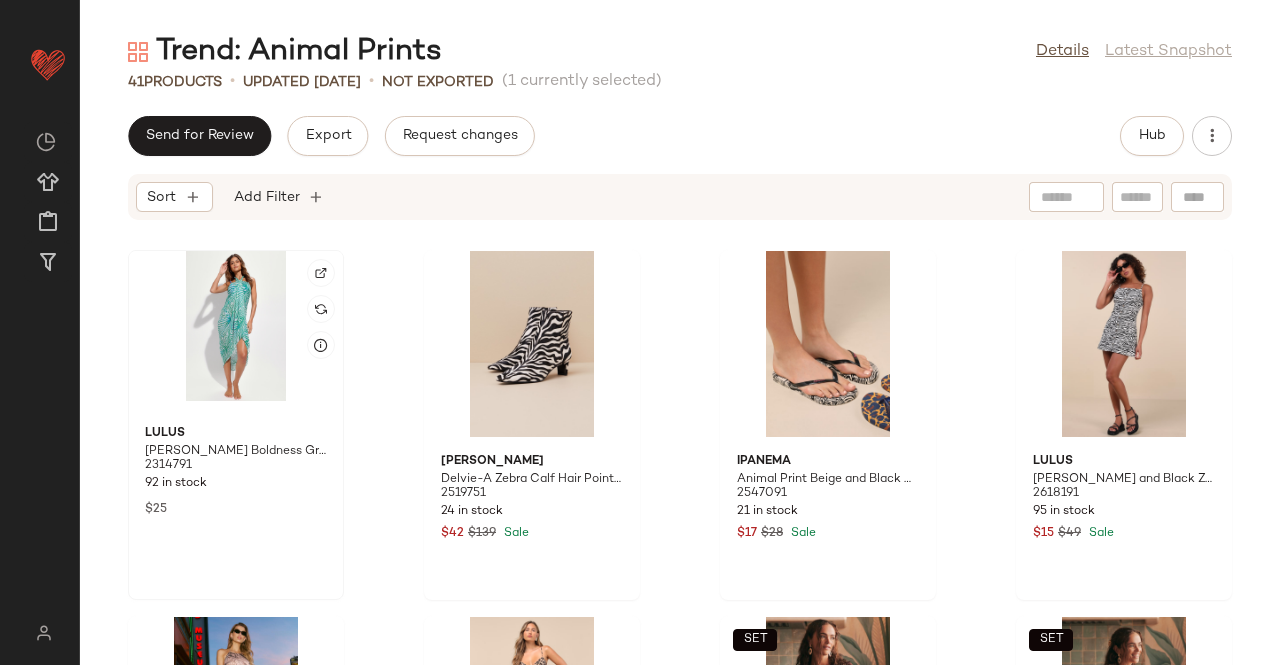 click 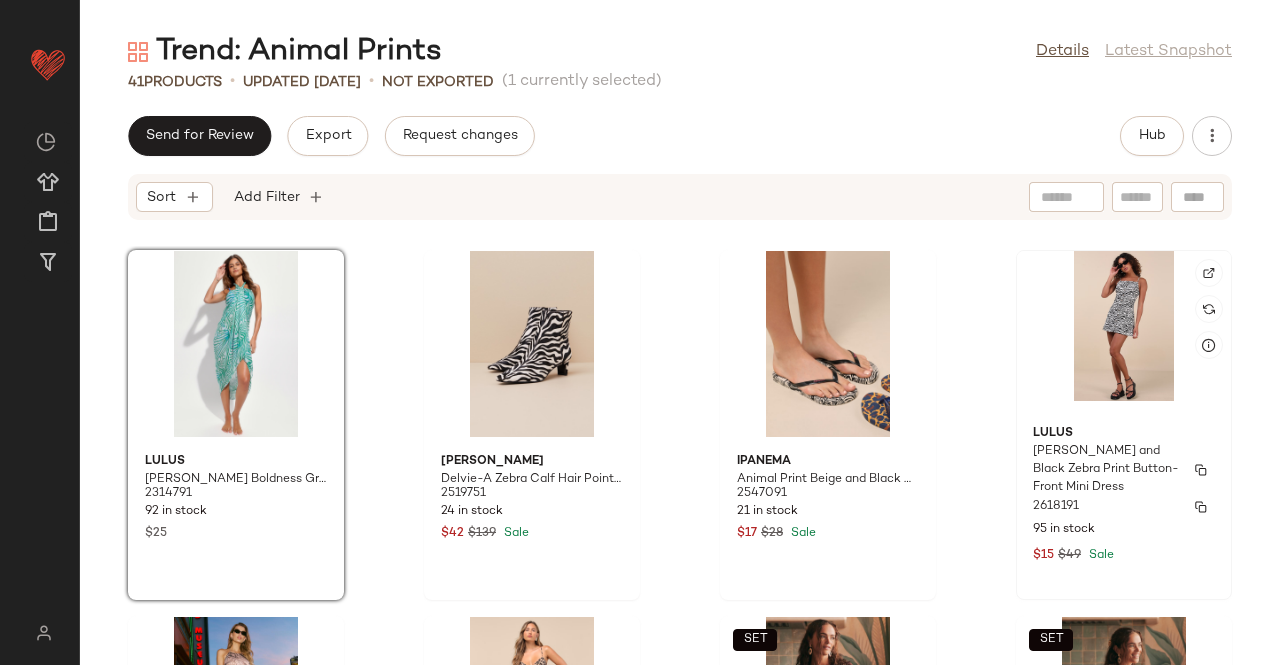 click on "Lulus [PERSON_NAME] and Black Zebra Print Button-Front Mini Dress 2618191 95 in stock $15 $49 Sale" 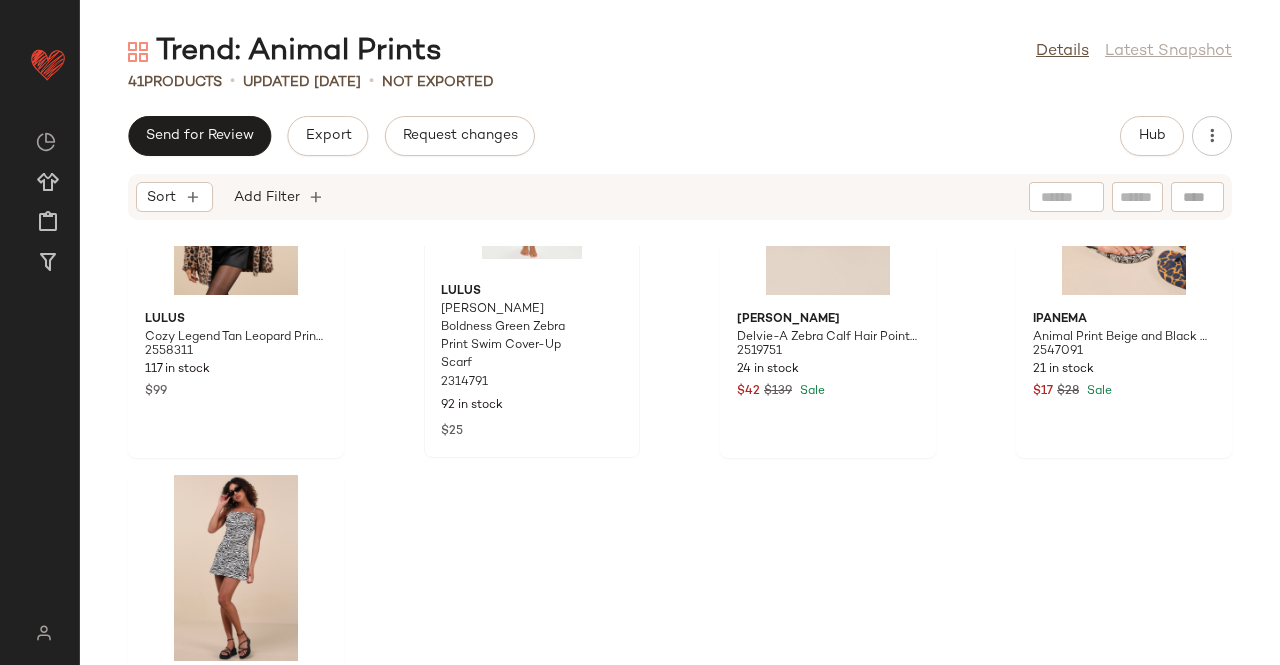scroll, scrollTop: 3310, scrollLeft: 0, axis: vertical 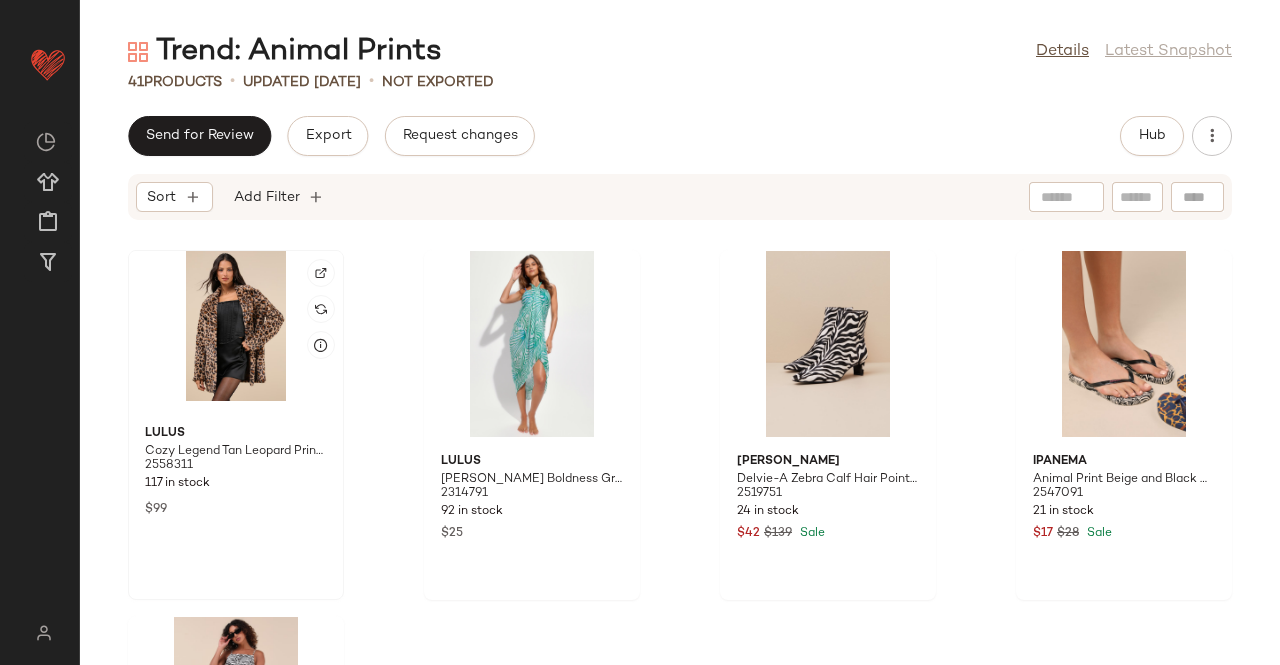 click 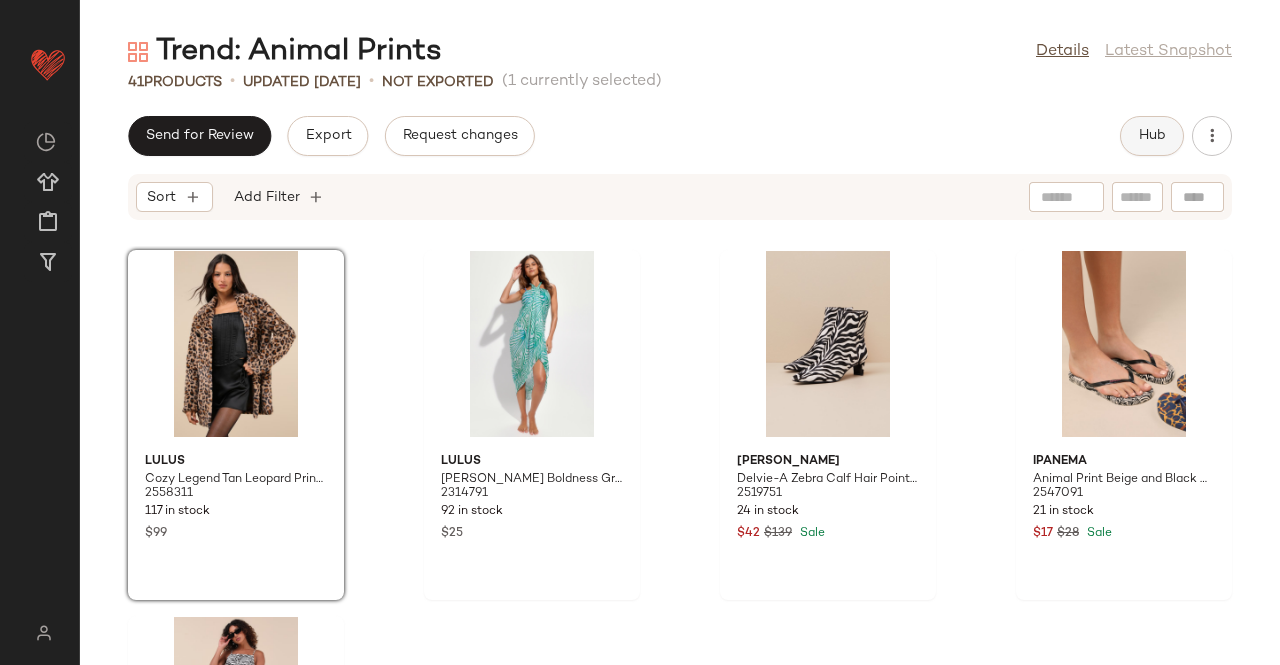 click on "Hub" at bounding box center [1152, 136] 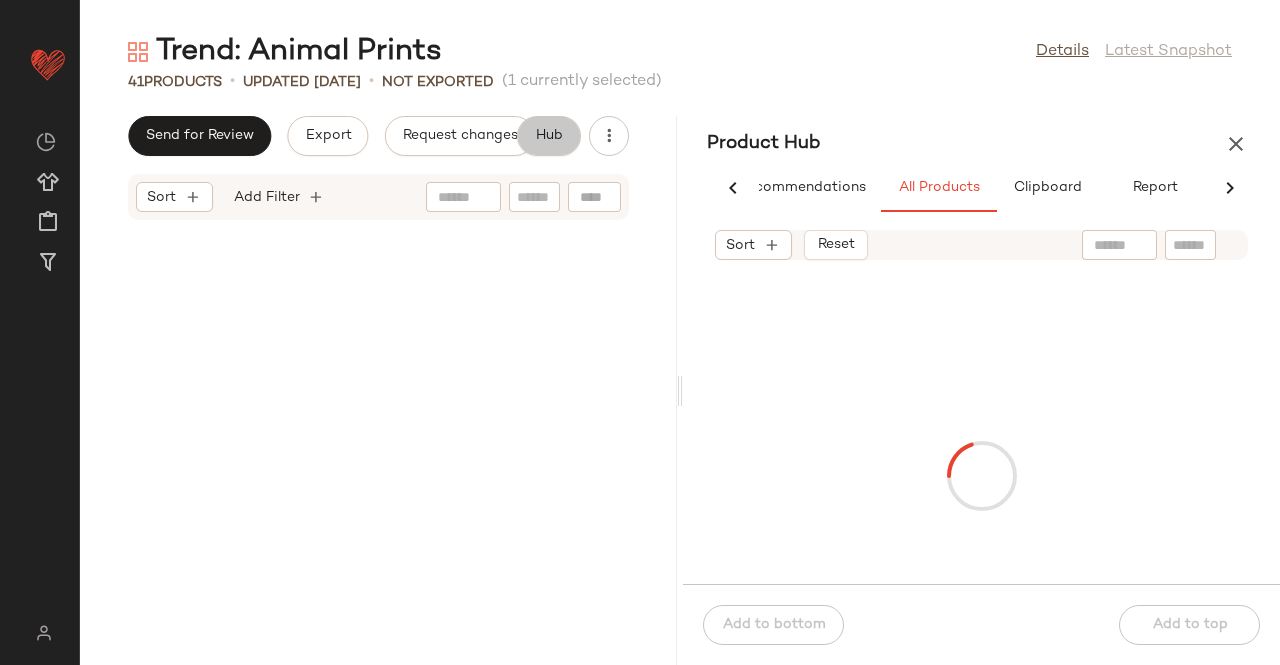 scroll, scrollTop: 0, scrollLeft: 62, axis: horizontal 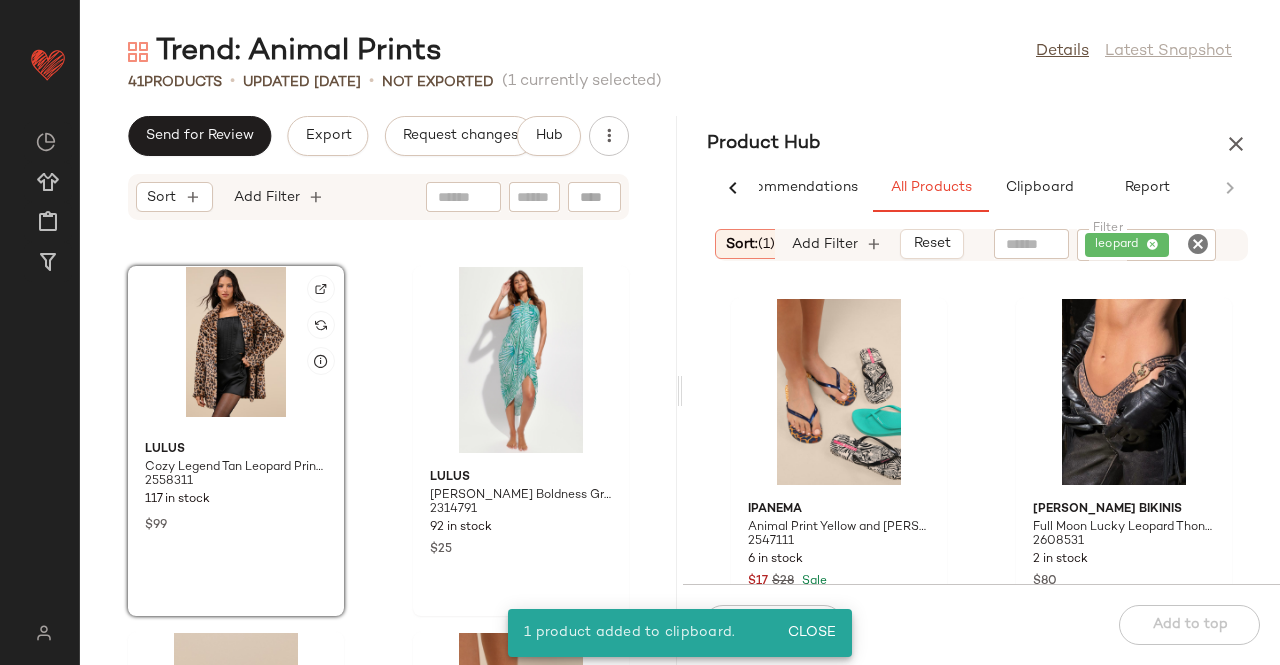 click 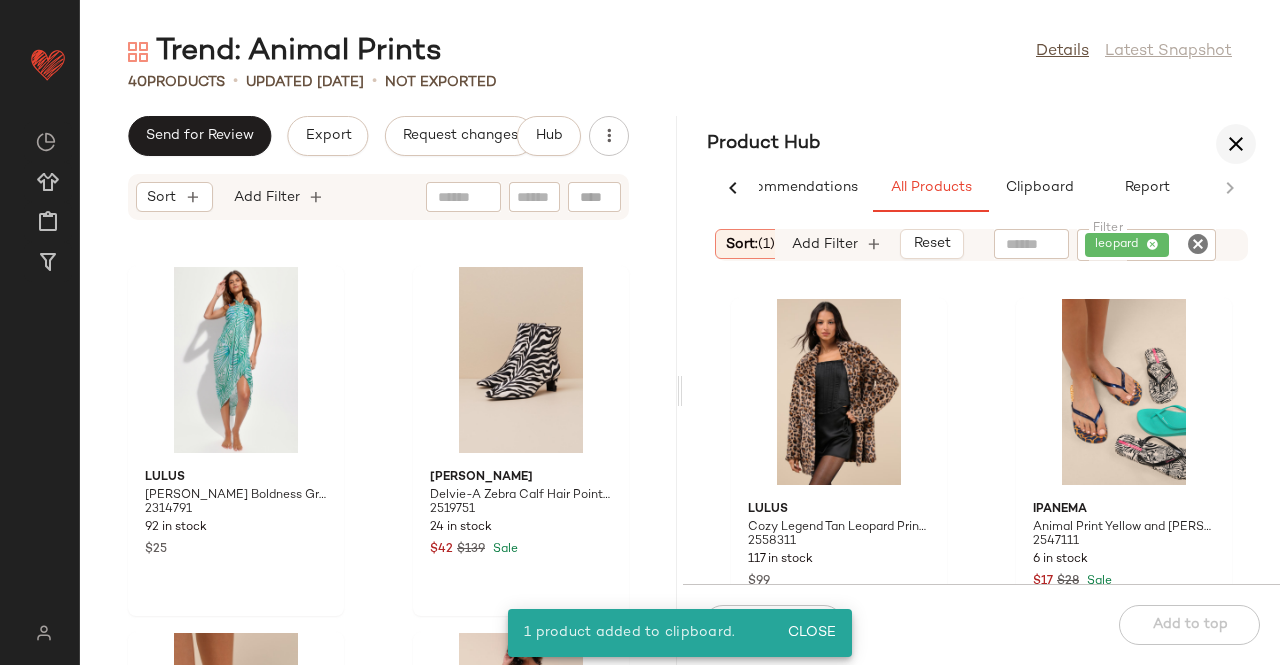 click at bounding box center [1236, 144] 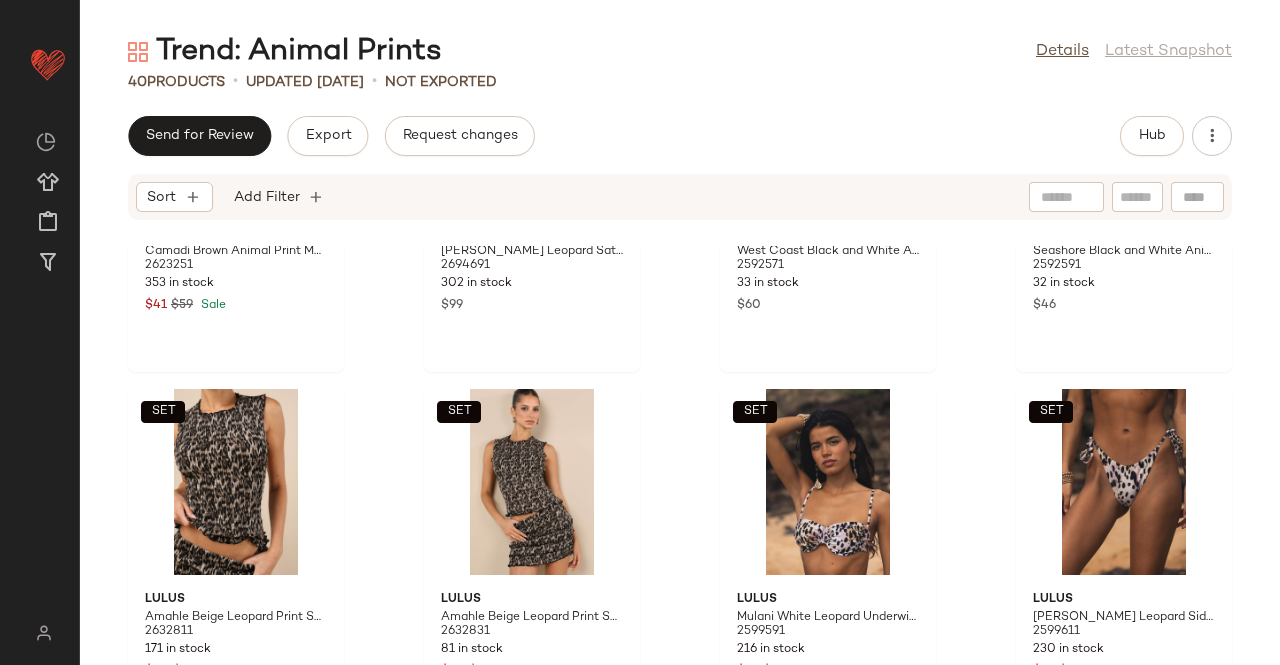 scroll, scrollTop: 0, scrollLeft: 0, axis: both 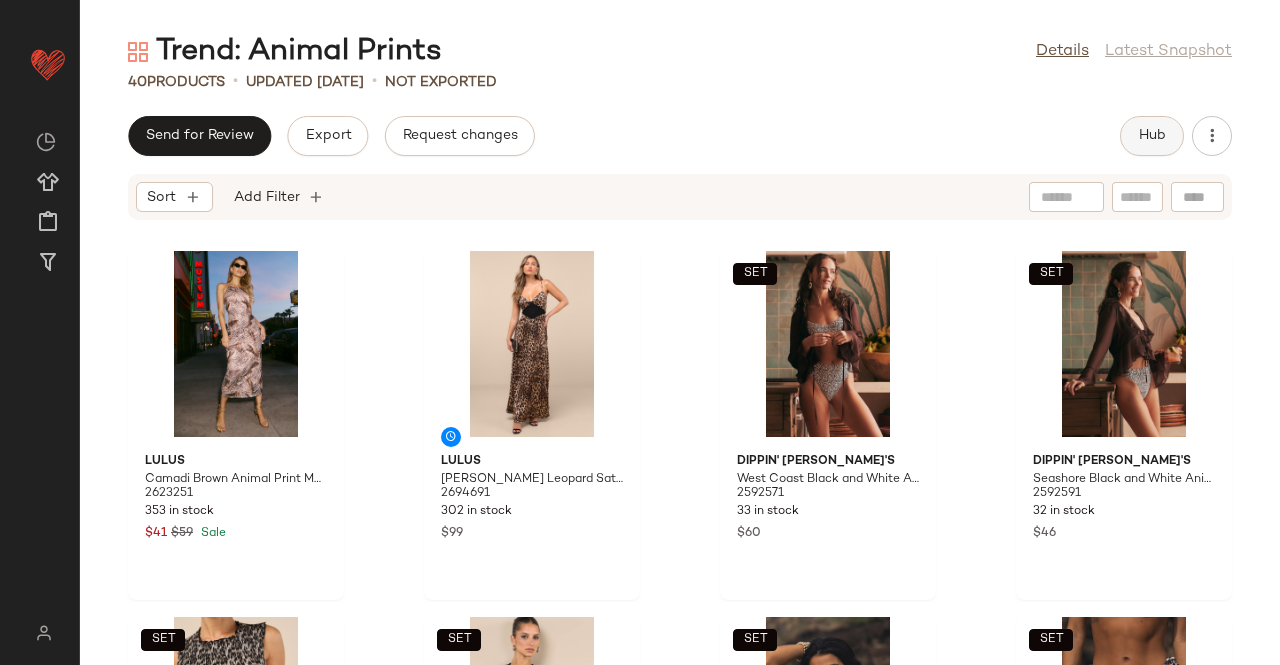 click on "Hub" 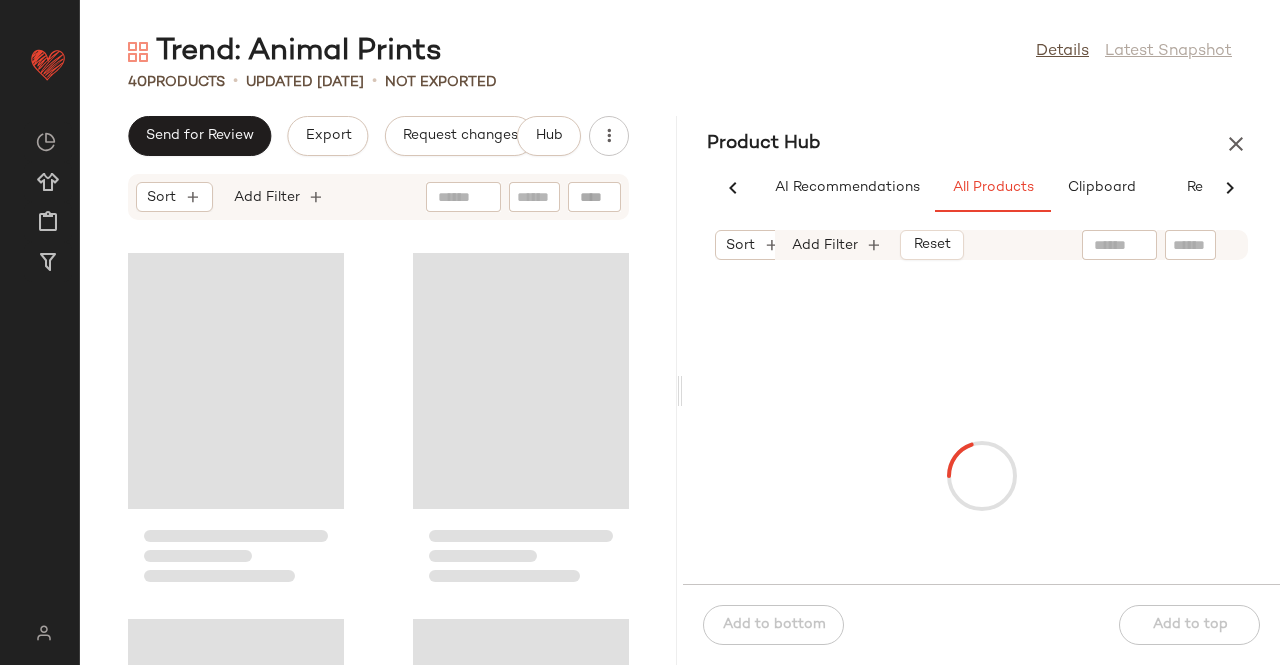 scroll, scrollTop: 0, scrollLeft: 62, axis: horizontal 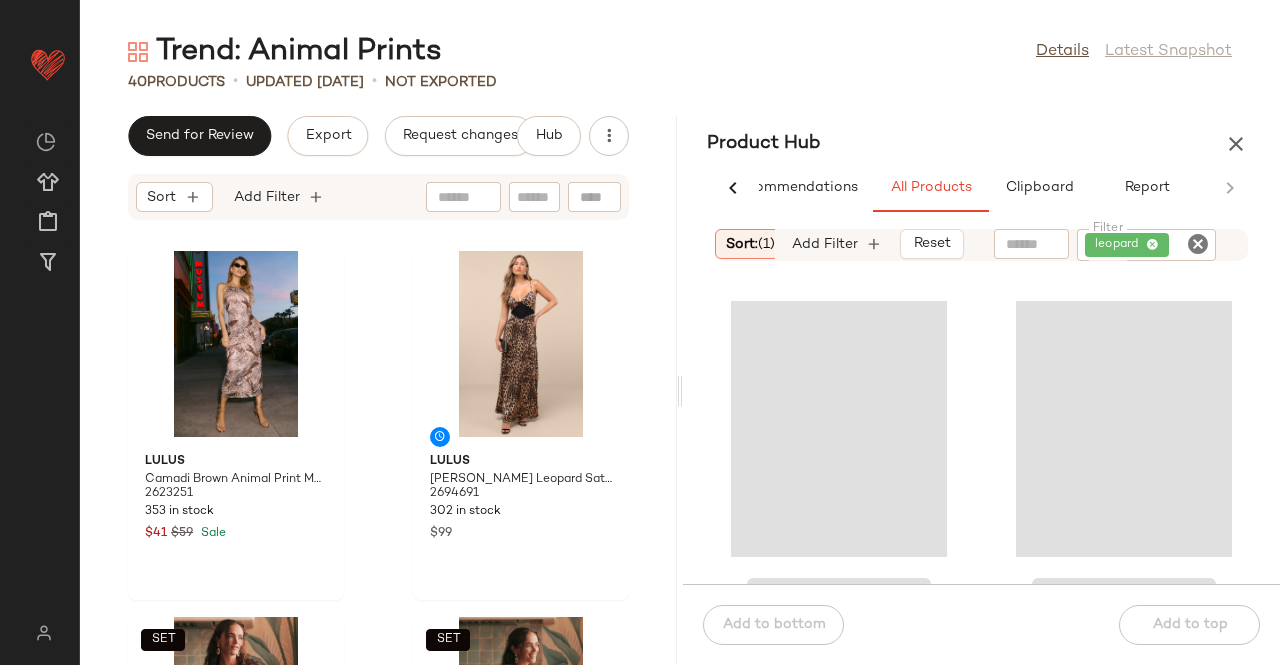 click on "leopard" 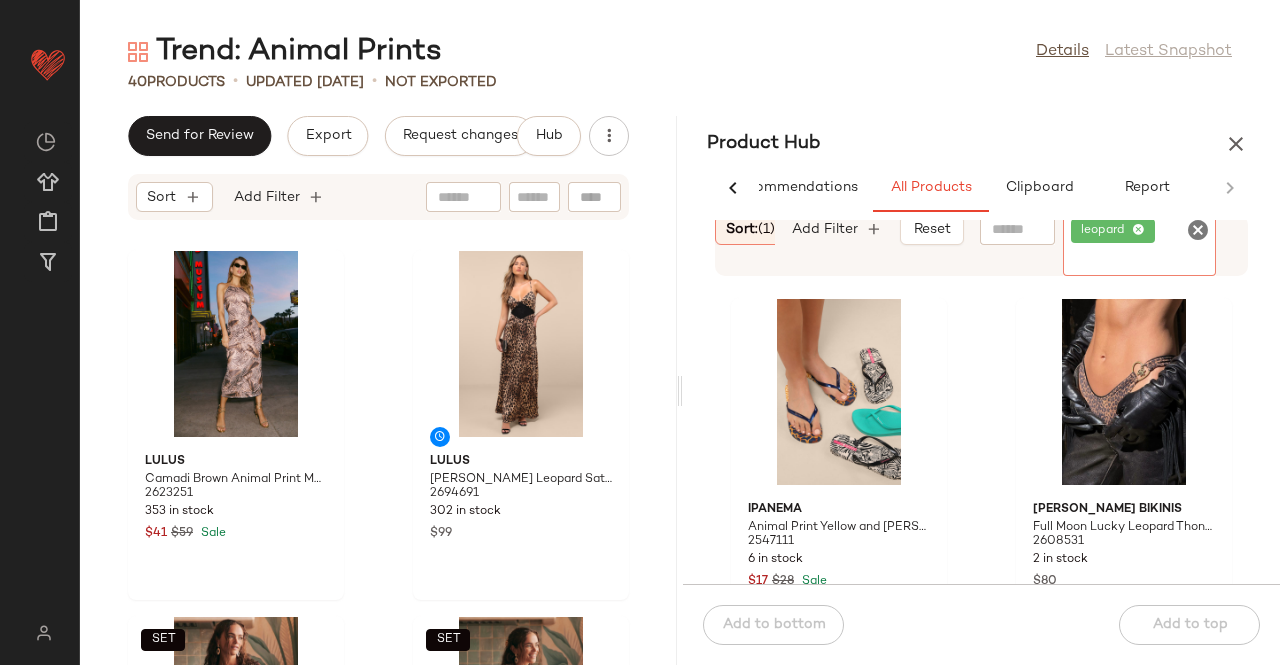 click on "leopard" 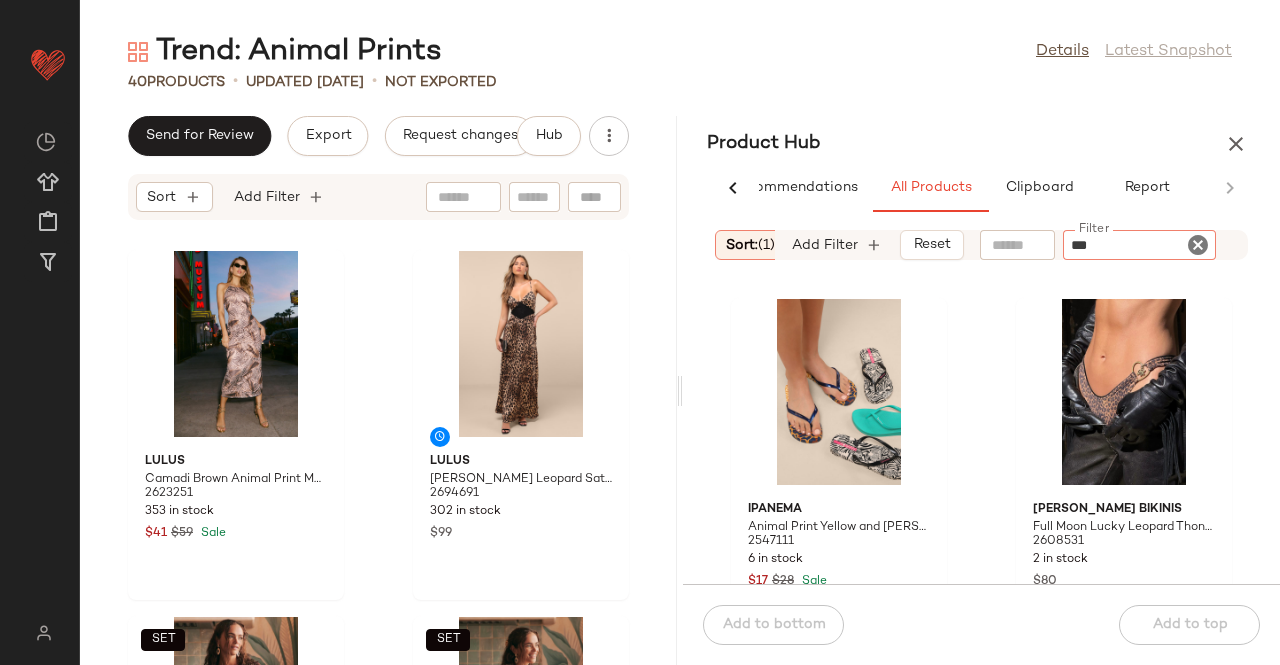 type on "****" 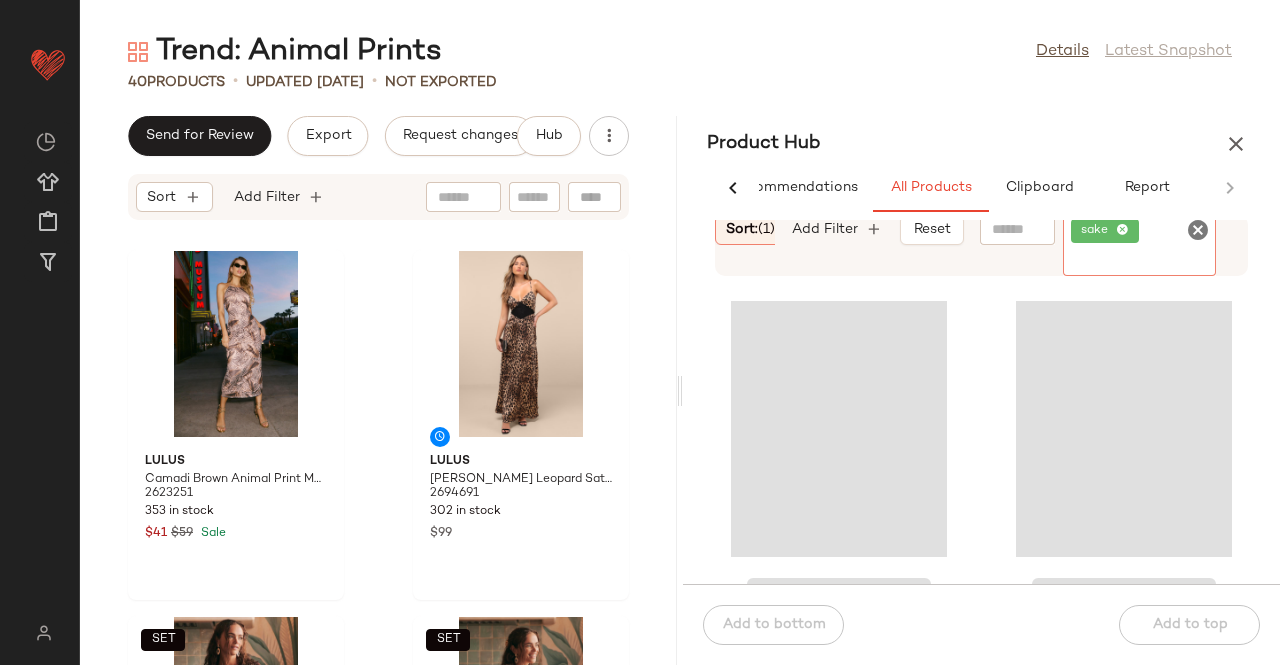 click 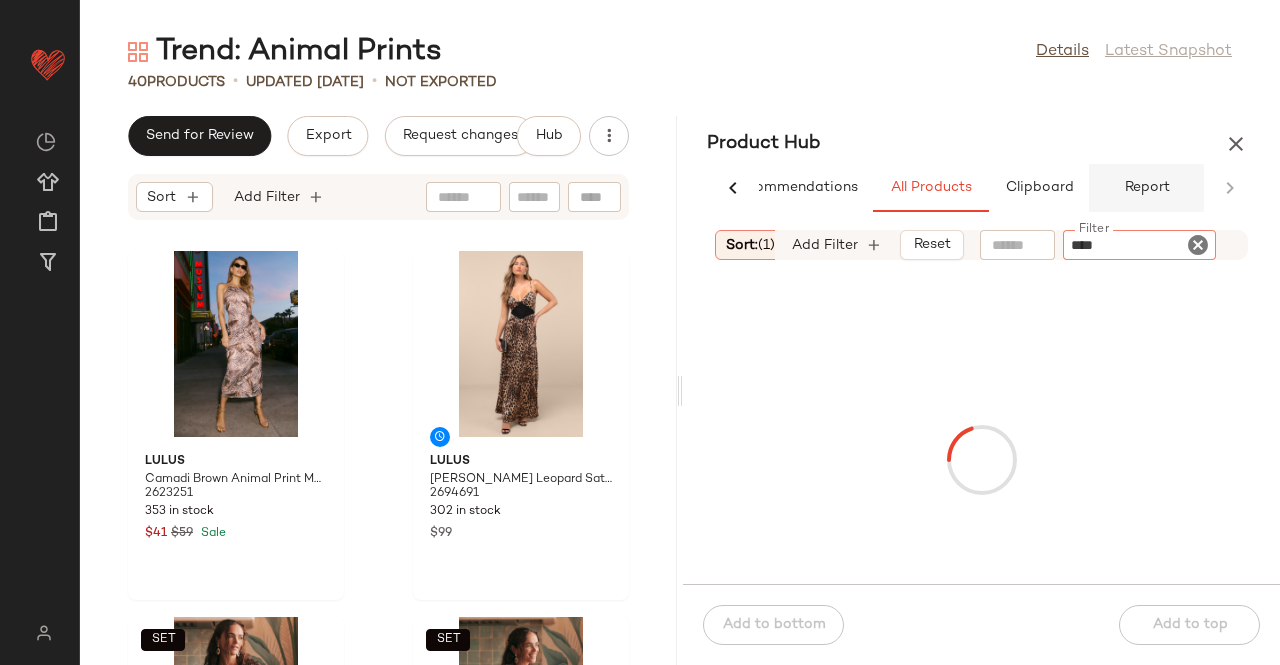 type on "*****" 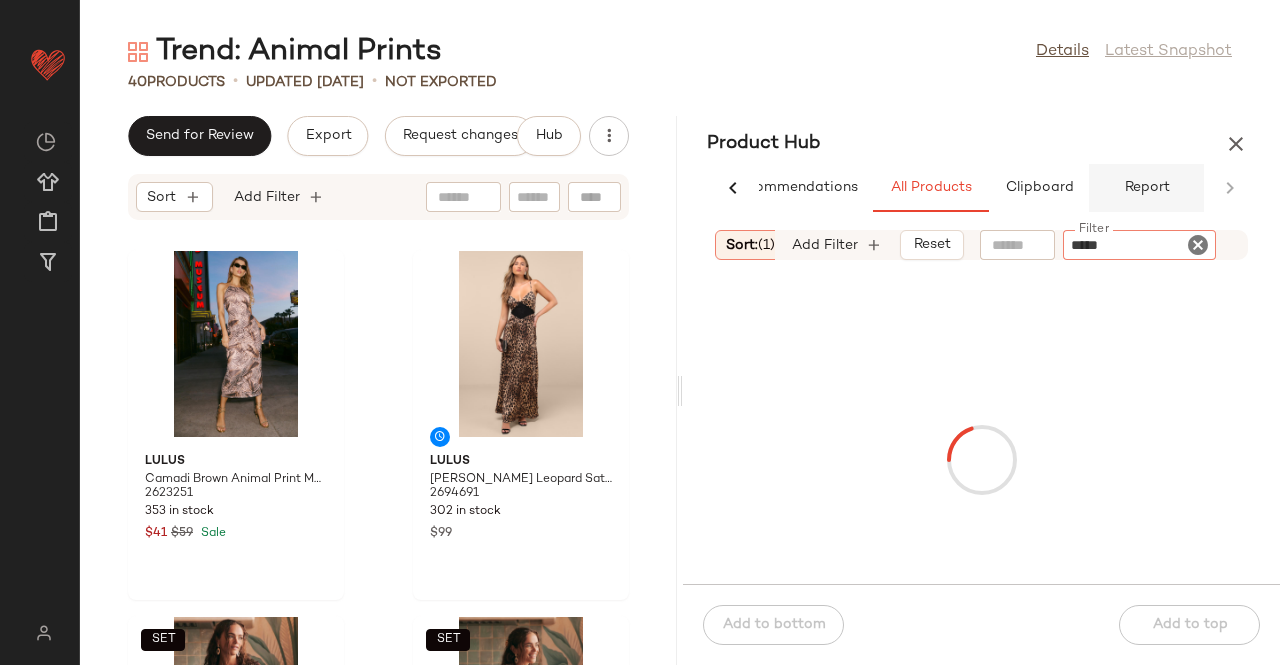 type 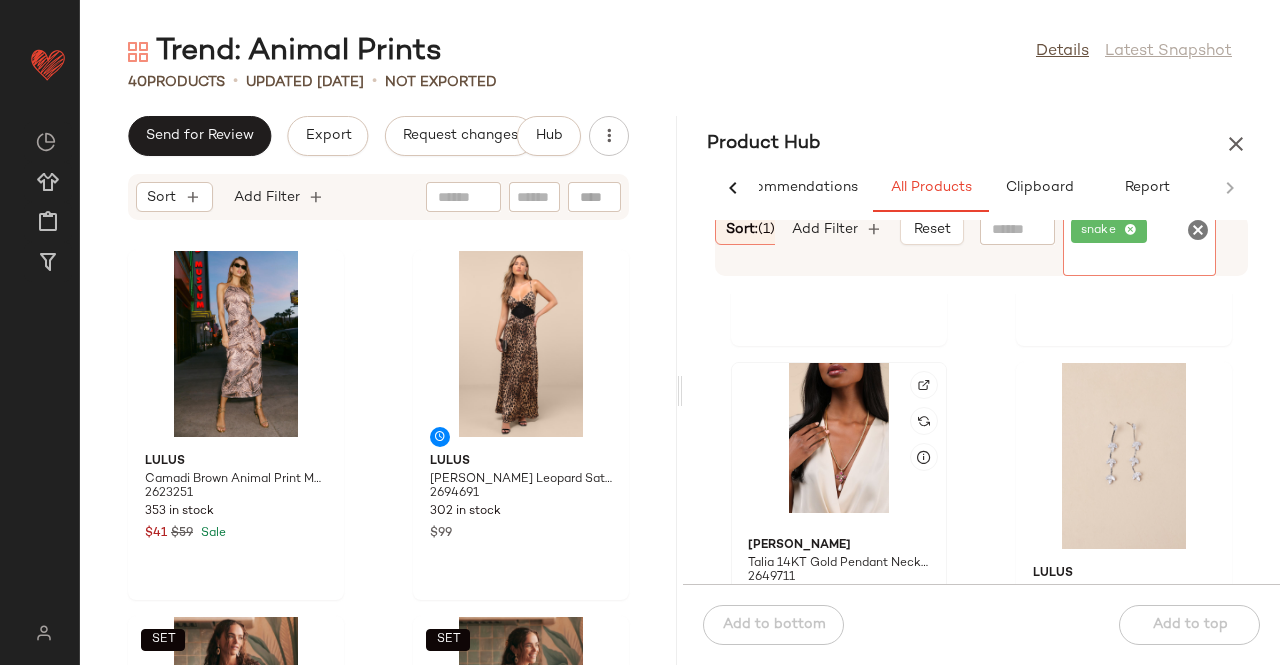 scroll, scrollTop: 1216, scrollLeft: 0, axis: vertical 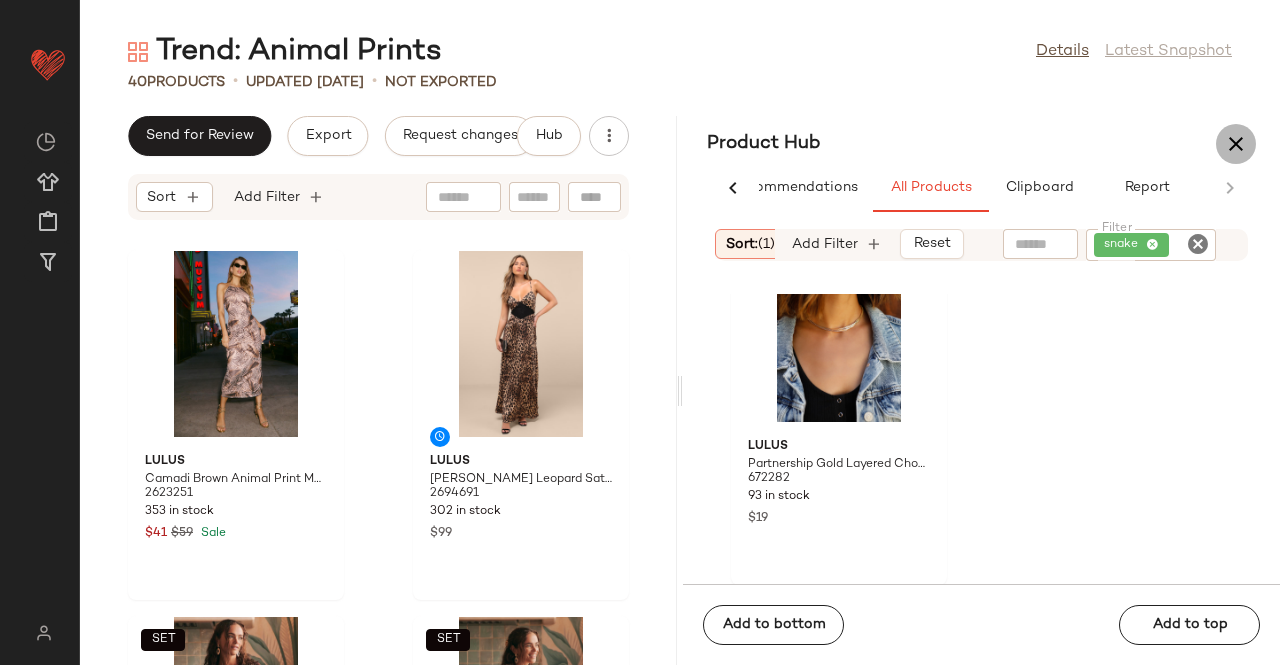 click at bounding box center [1236, 144] 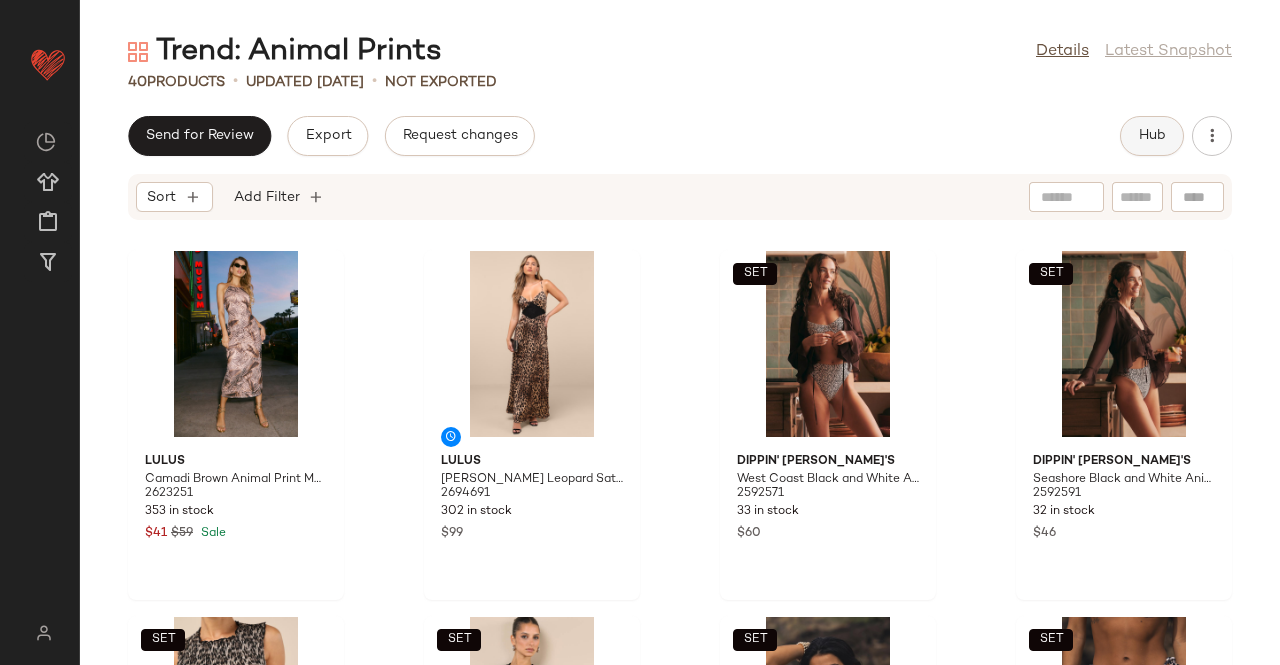 click on "Hub" 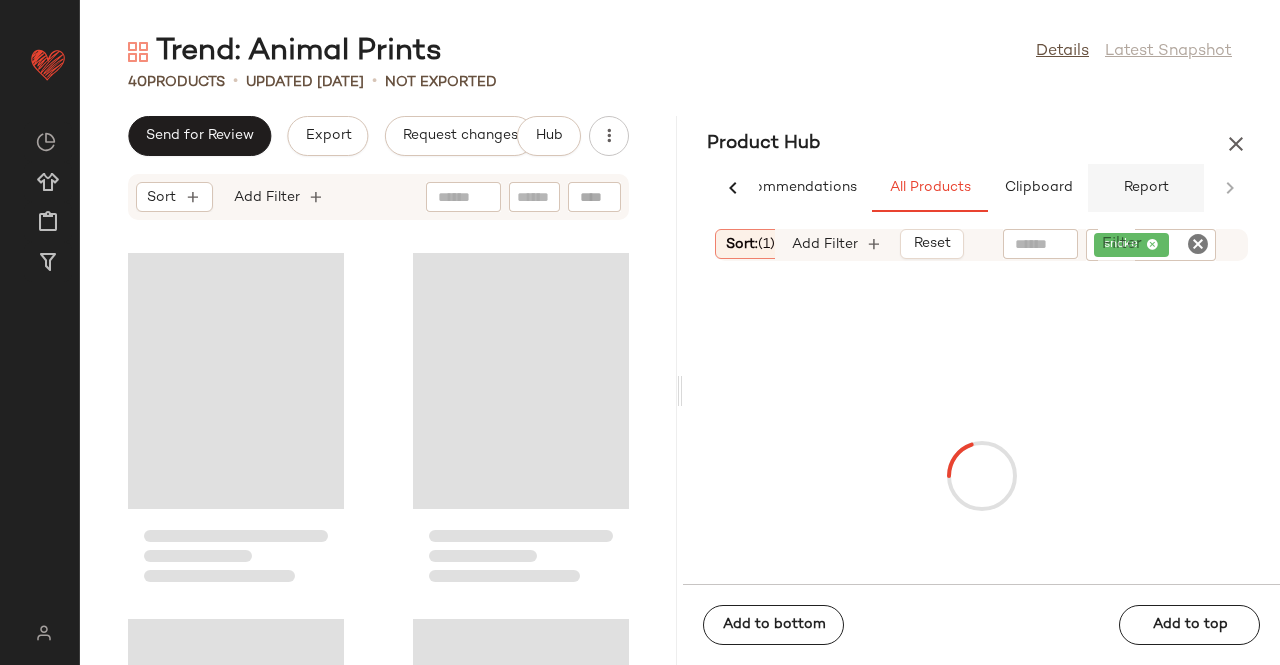 scroll, scrollTop: 0, scrollLeft: 62, axis: horizontal 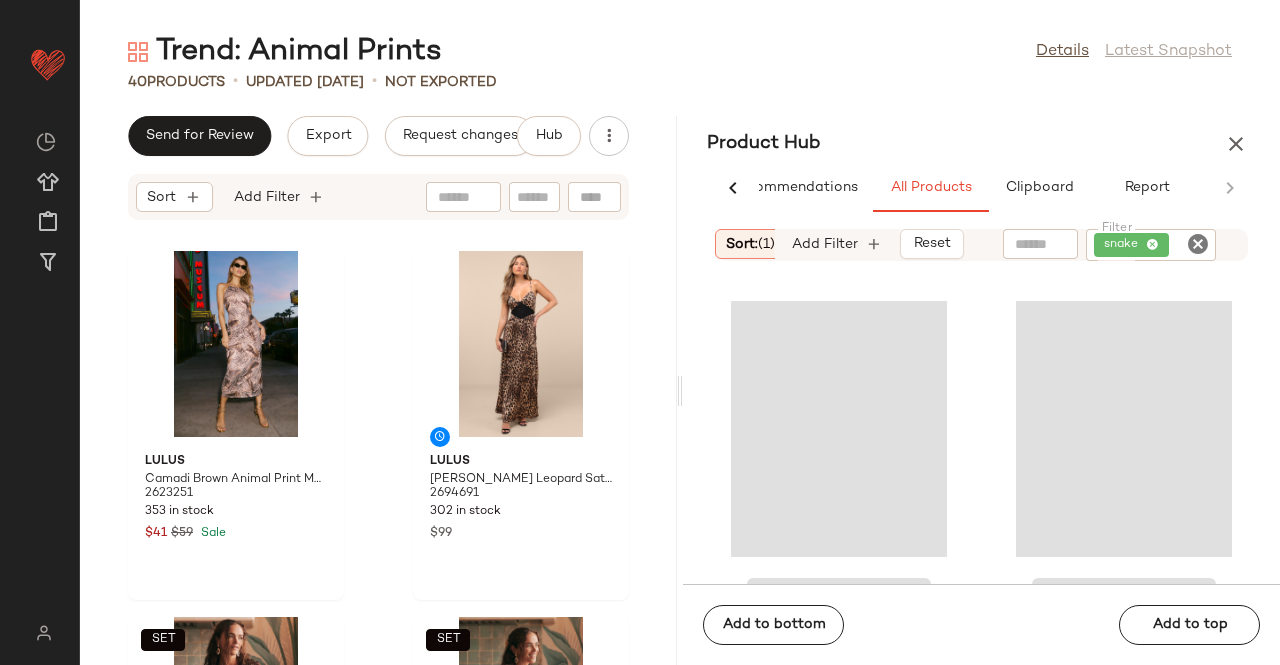 click on "snake" 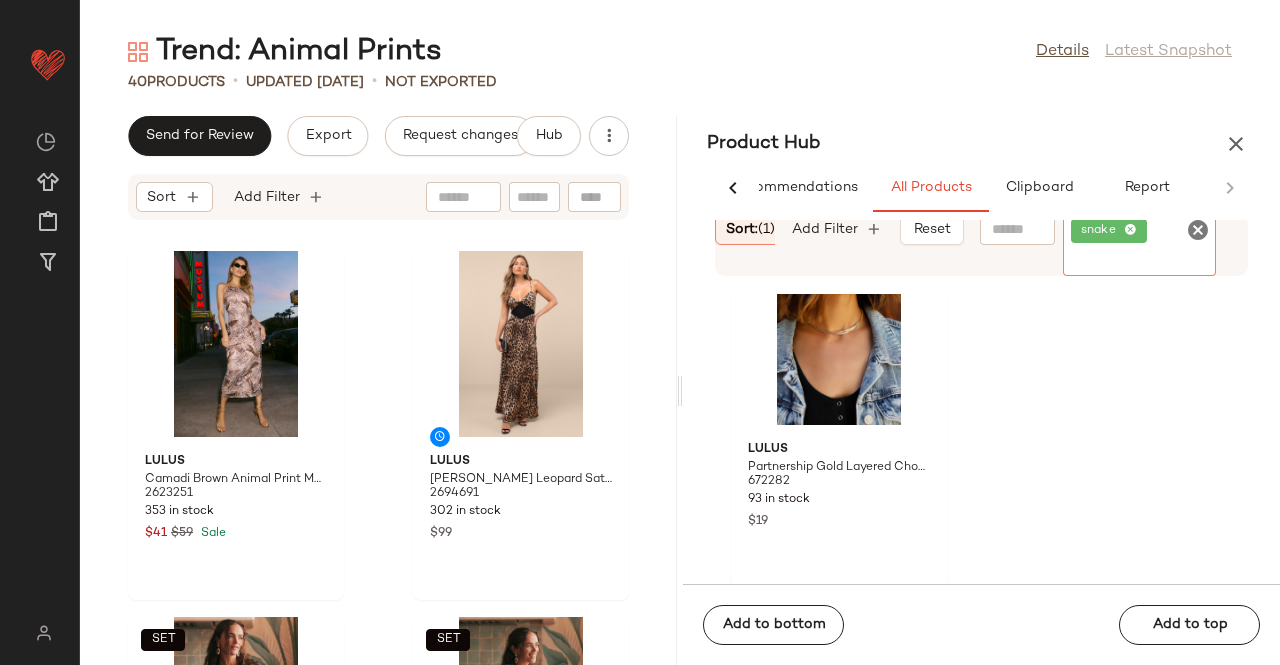 scroll, scrollTop: 4837, scrollLeft: 0, axis: vertical 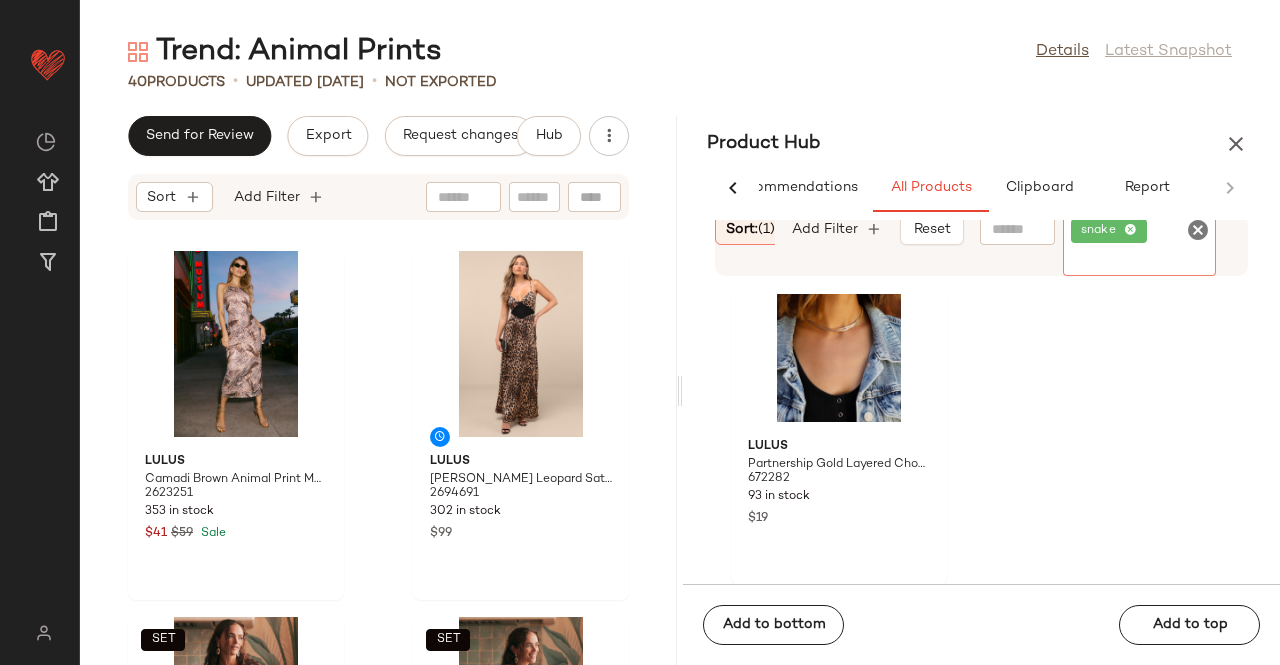 click on "snake" 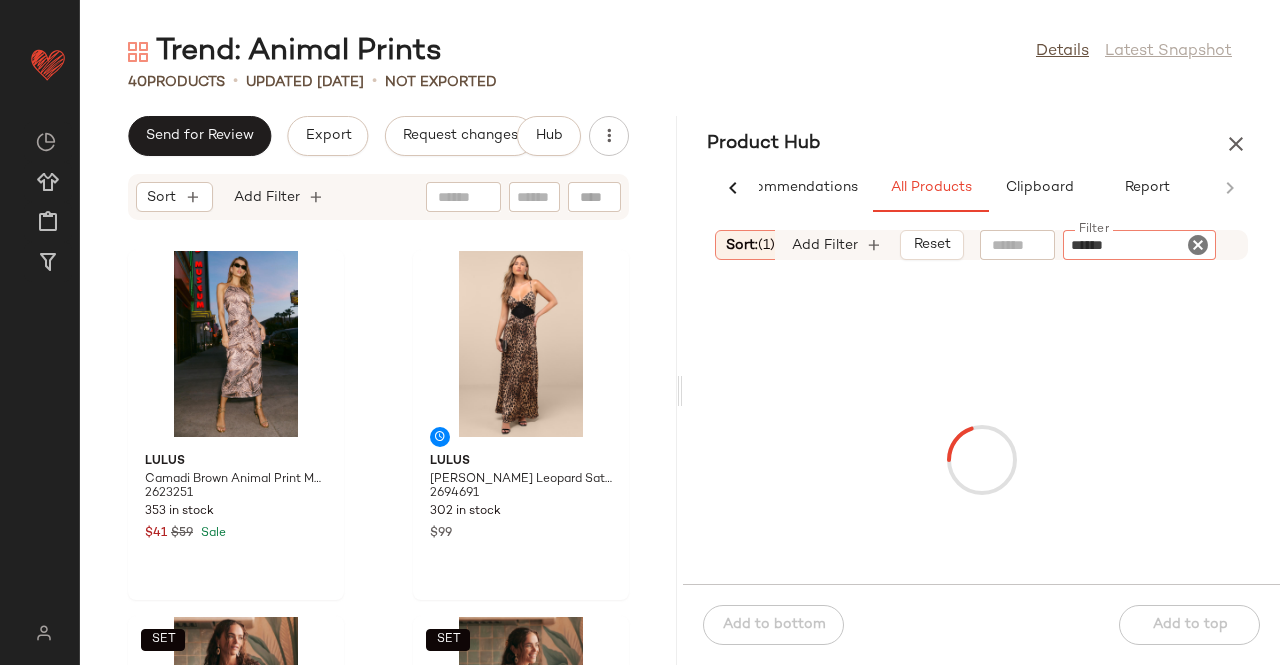 type on "*******" 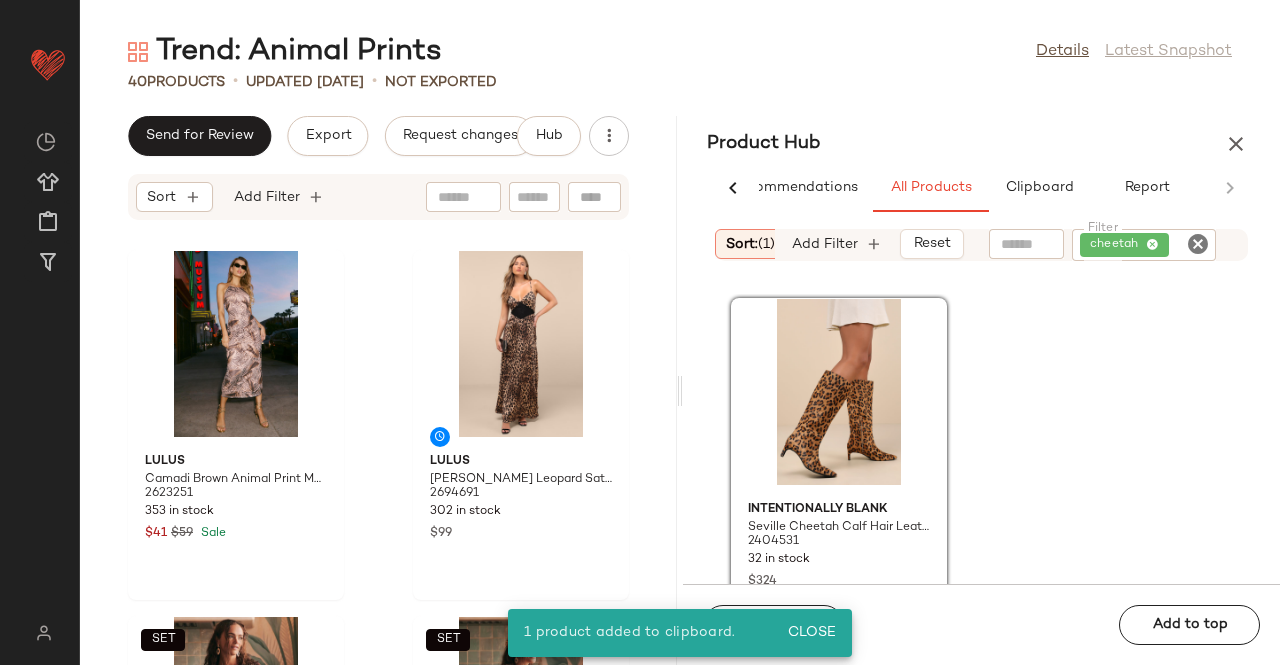 click on "cheetah" 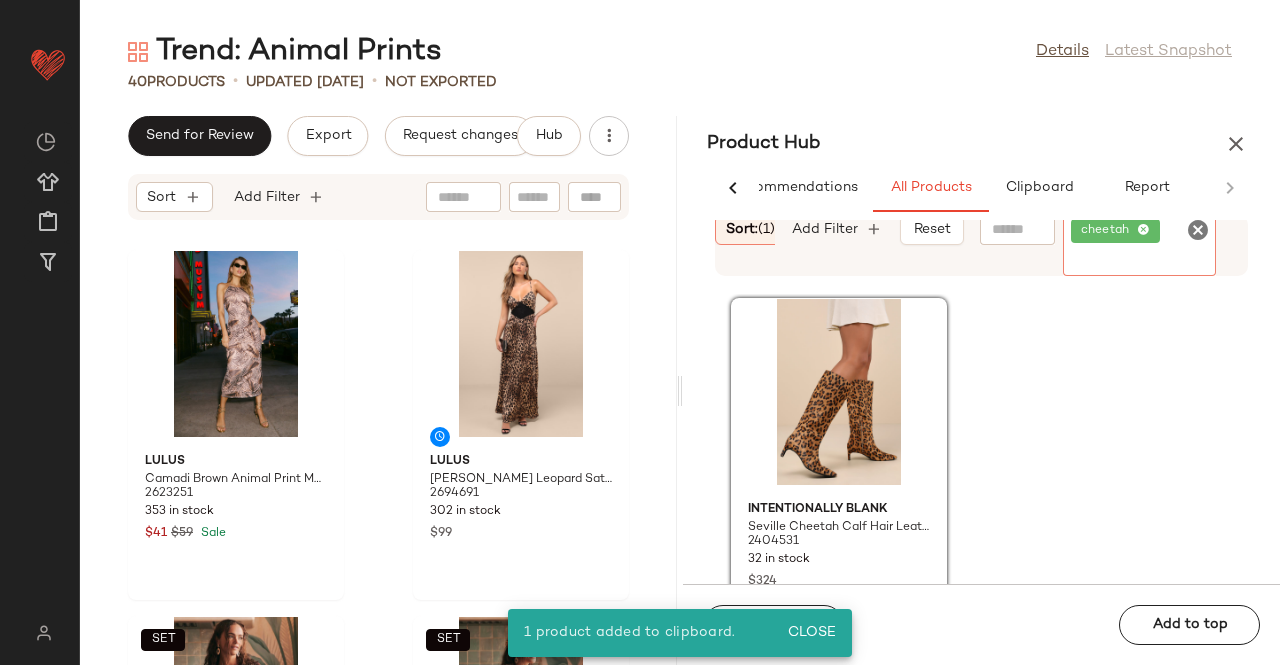 click on "cheetah" 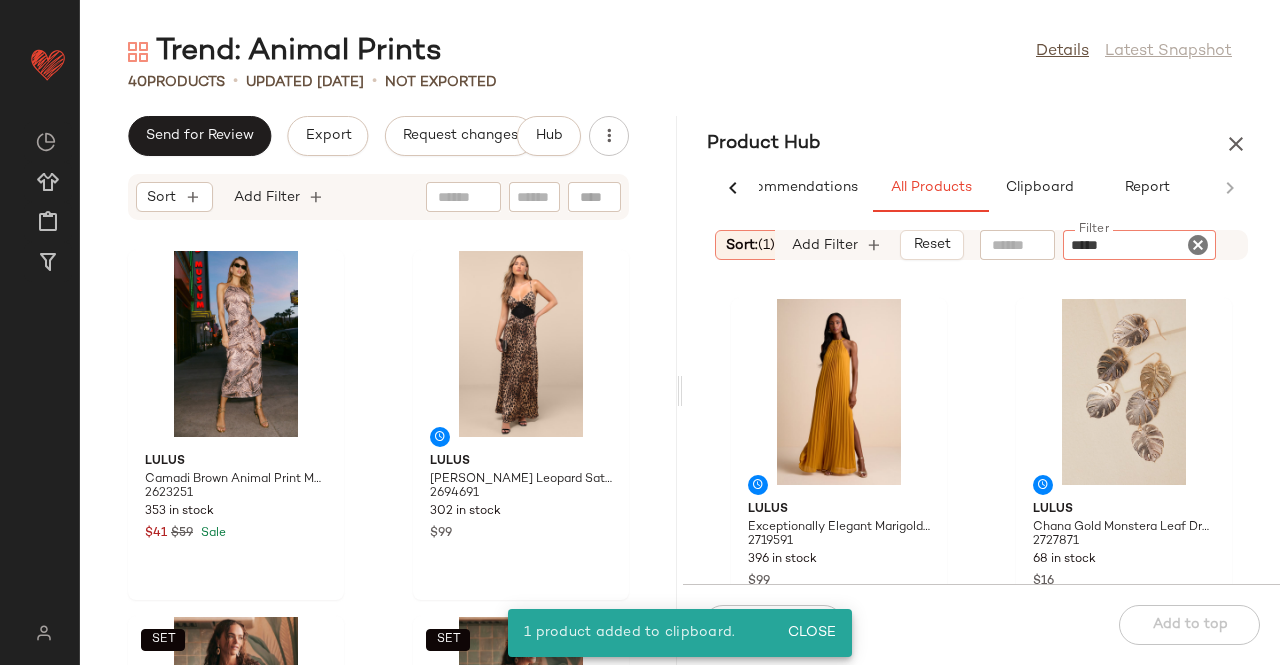 type on "******" 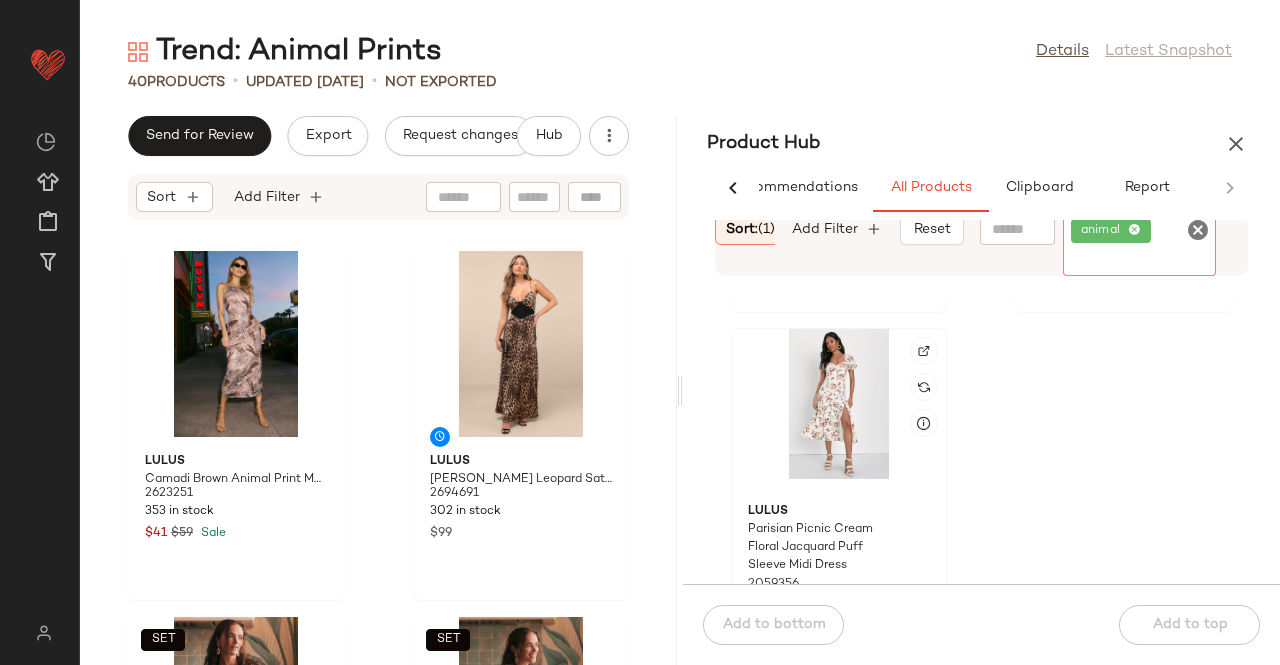 scroll, scrollTop: 811, scrollLeft: 0, axis: vertical 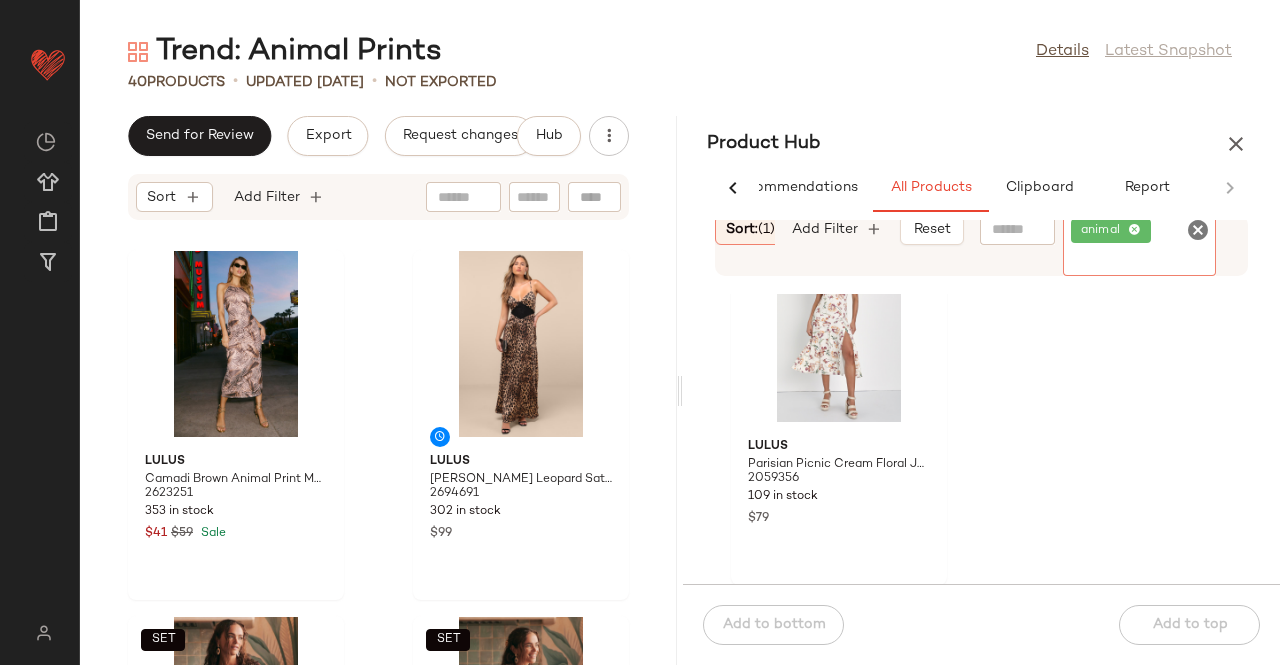 click 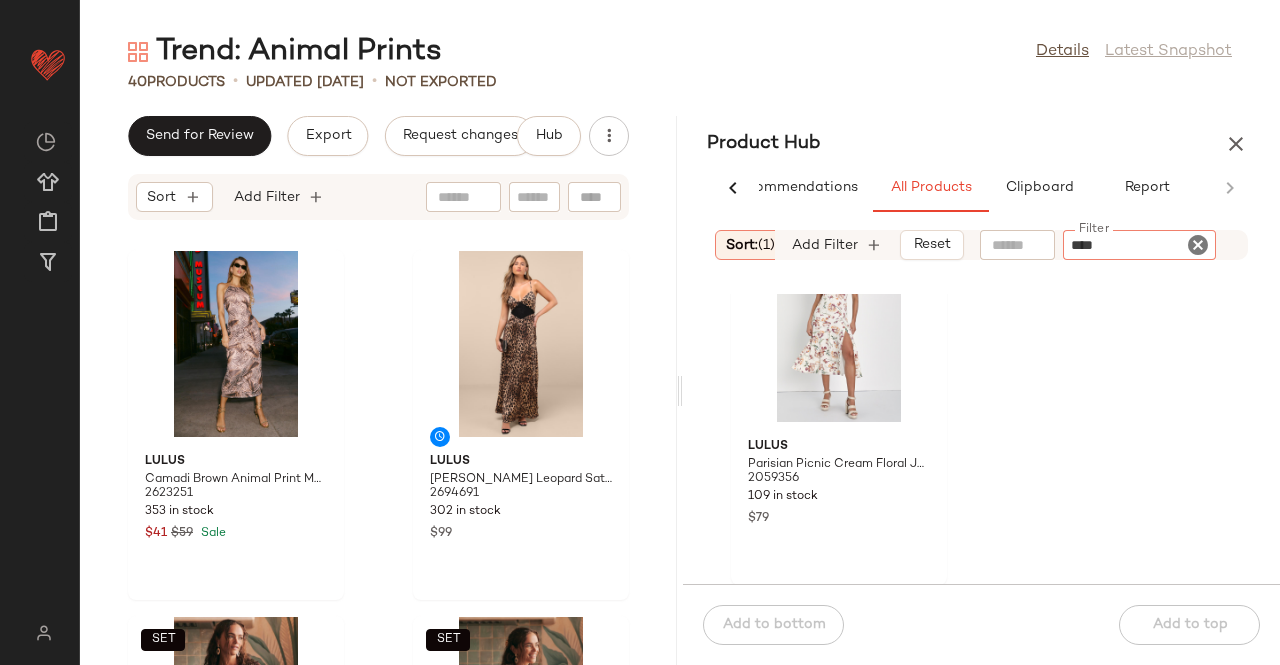 type on "*****" 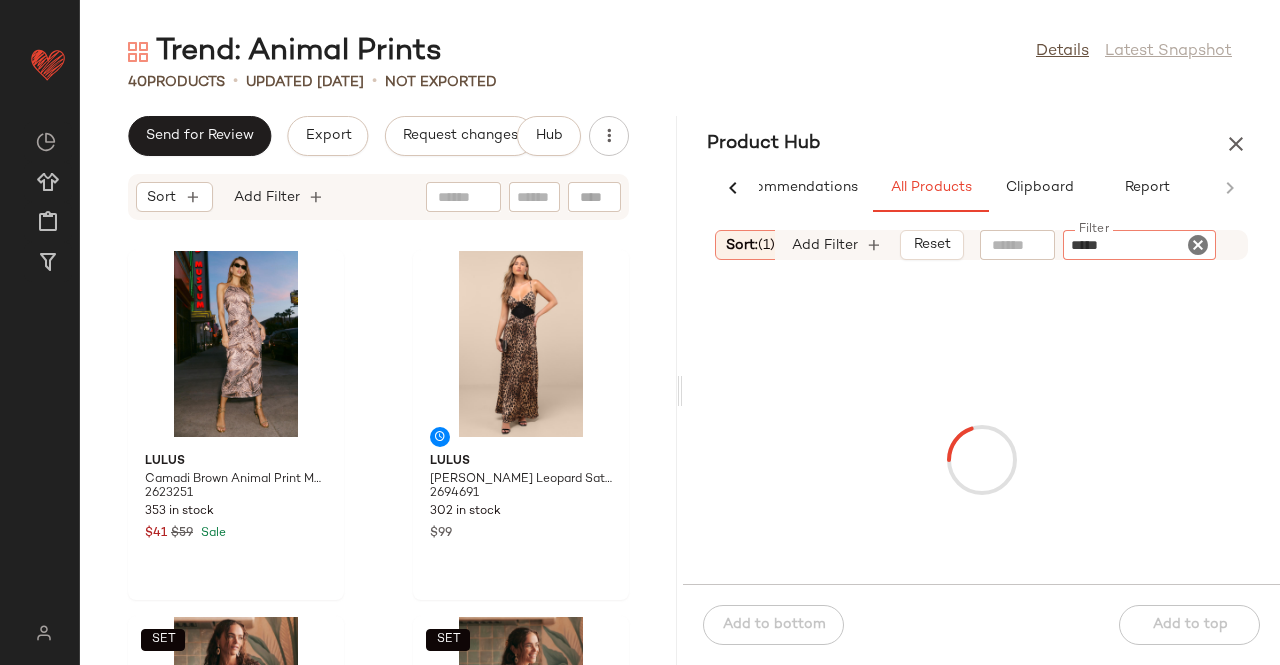 type 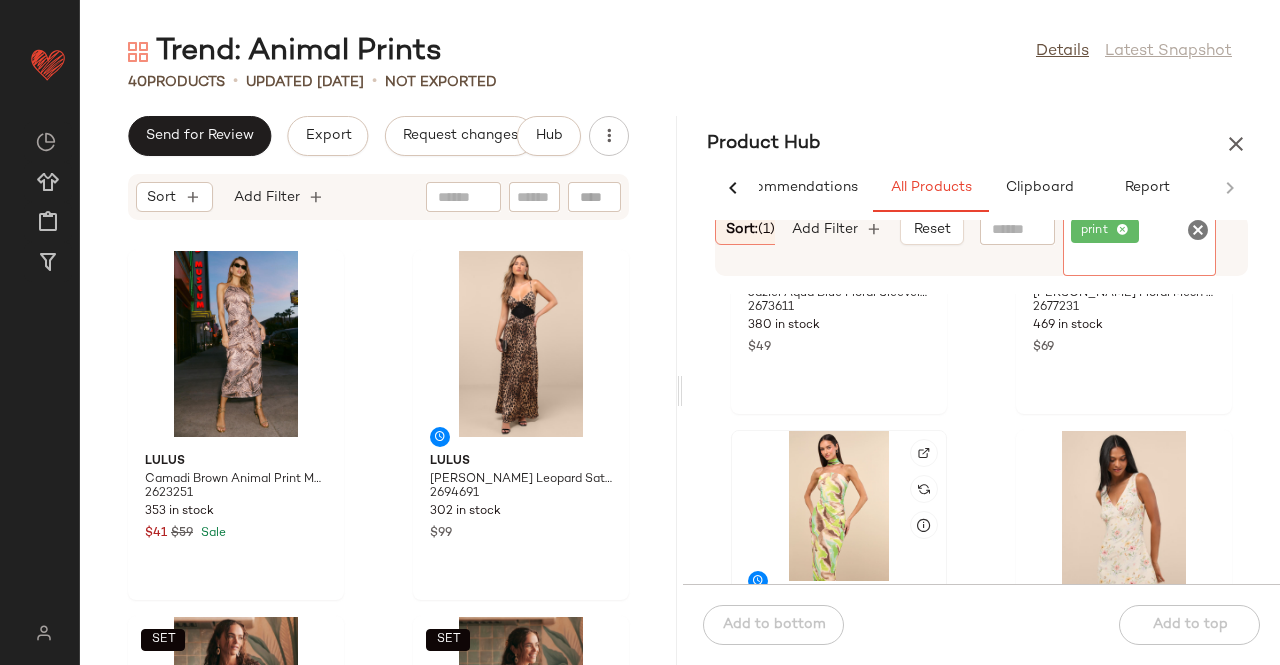 scroll, scrollTop: 416, scrollLeft: 0, axis: vertical 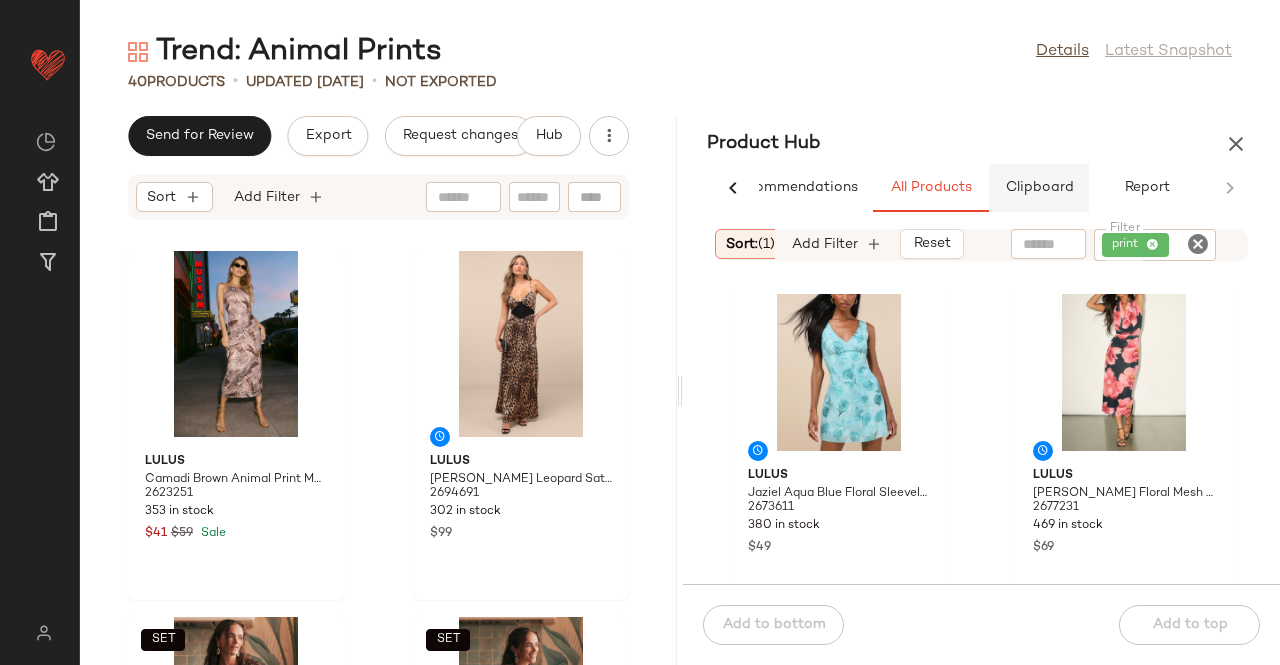 click on "Clipboard" 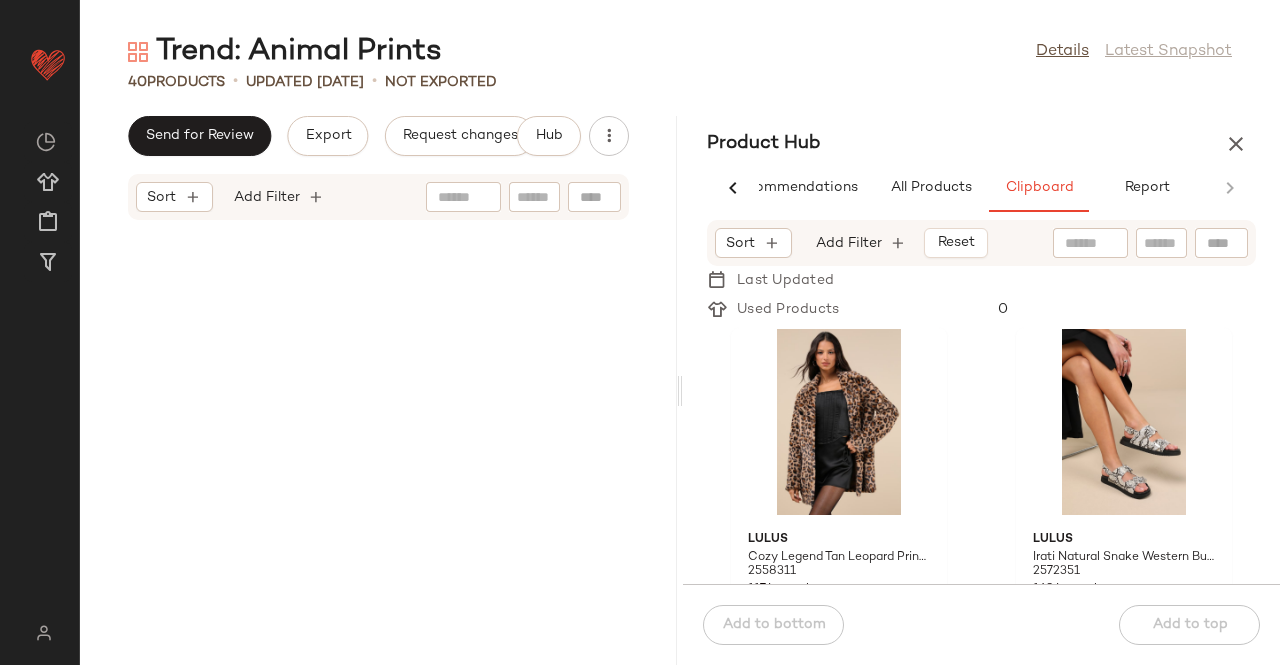 scroll, scrollTop: 6904, scrollLeft: 0, axis: vertical 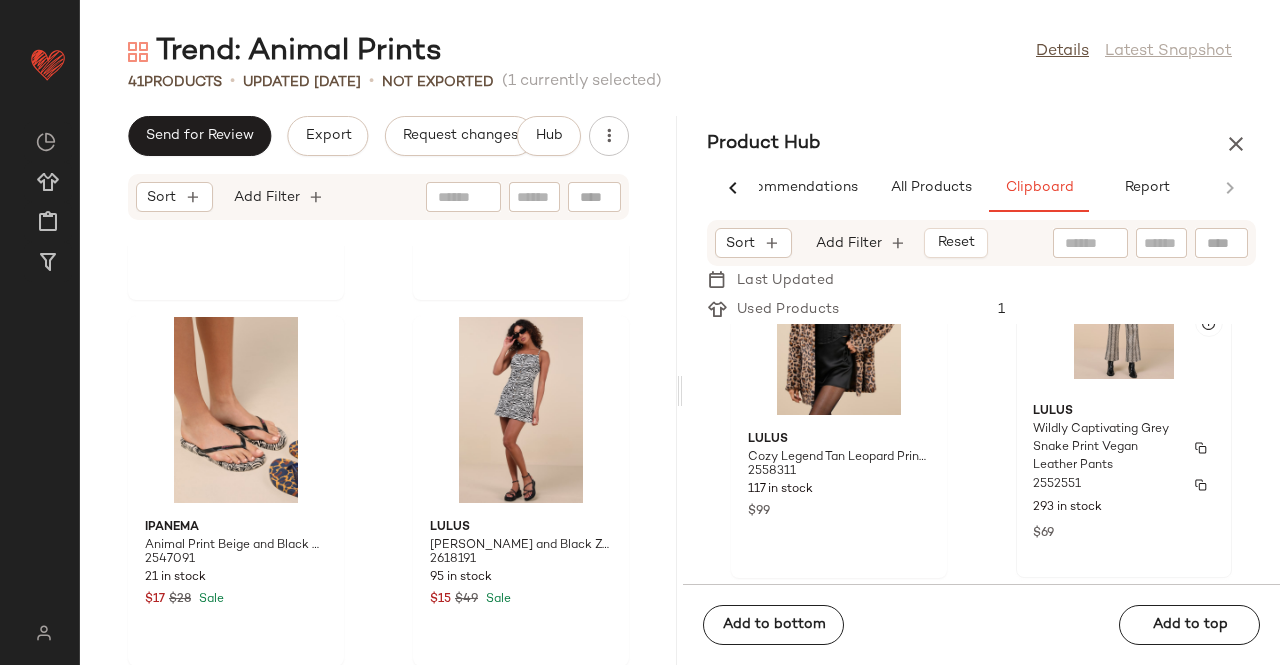 click on "Lulus Wildly Captivating Grey Snake Print Vegan Leather Pants 2552551 293 in stock $69" 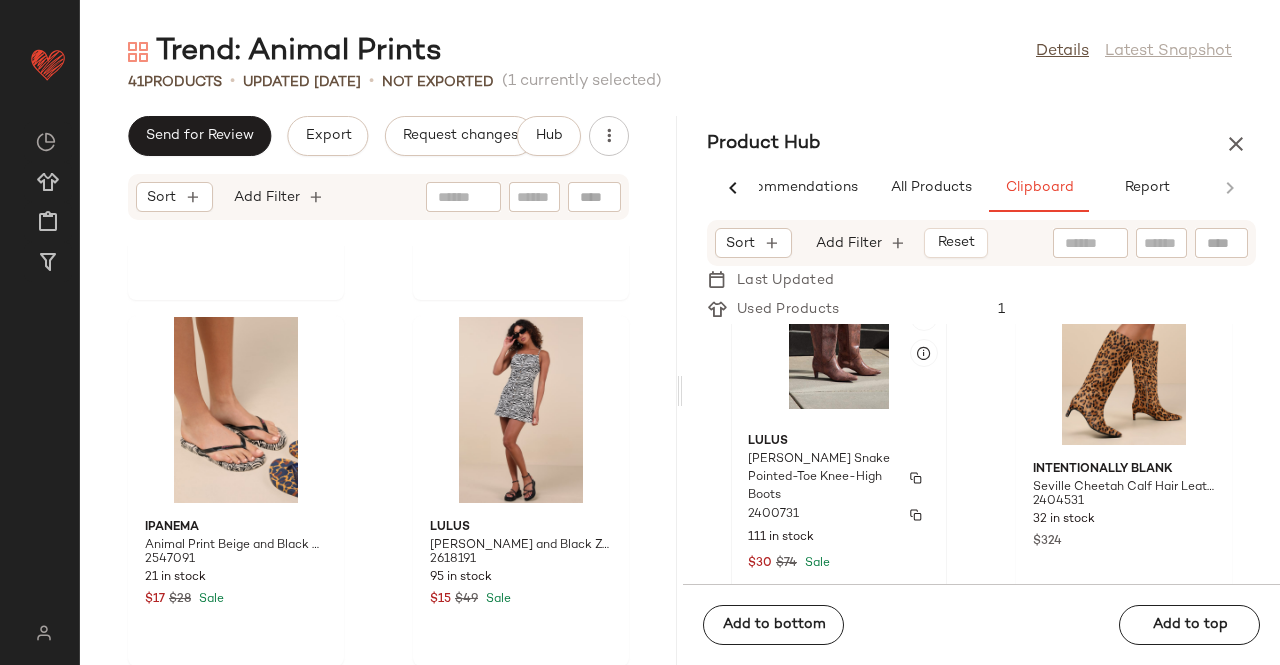 scroll, scrollTop: 1123, scrollLeft: 0, axis: vertical 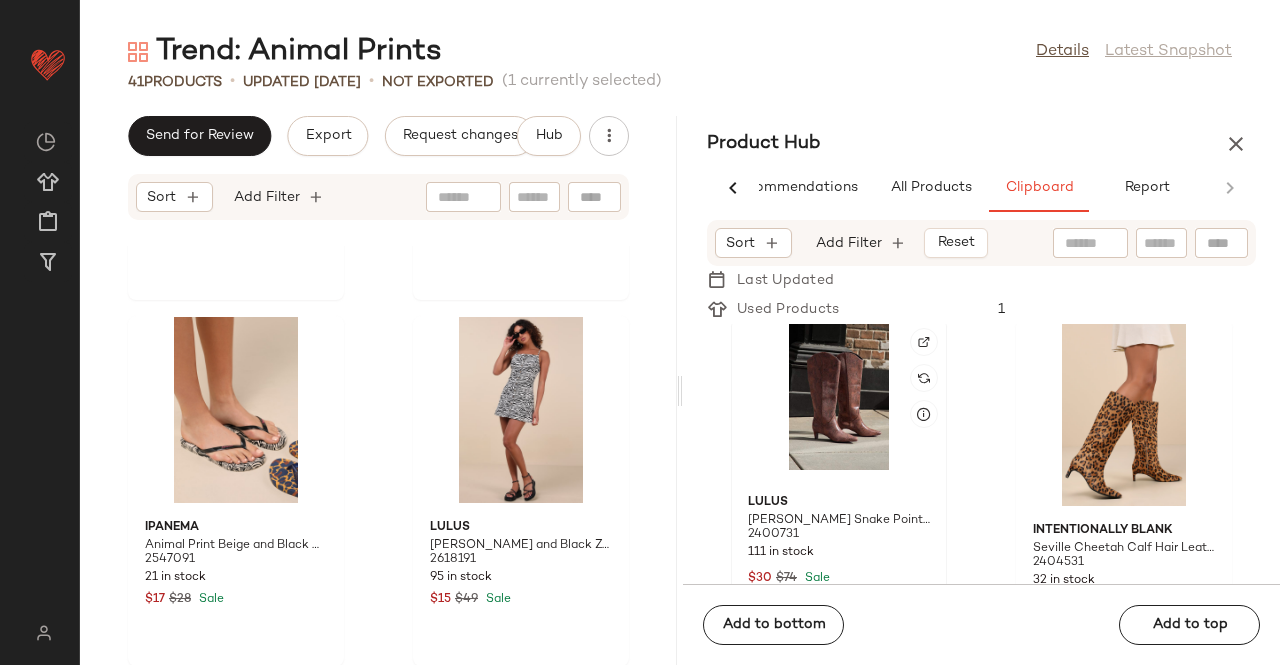 click 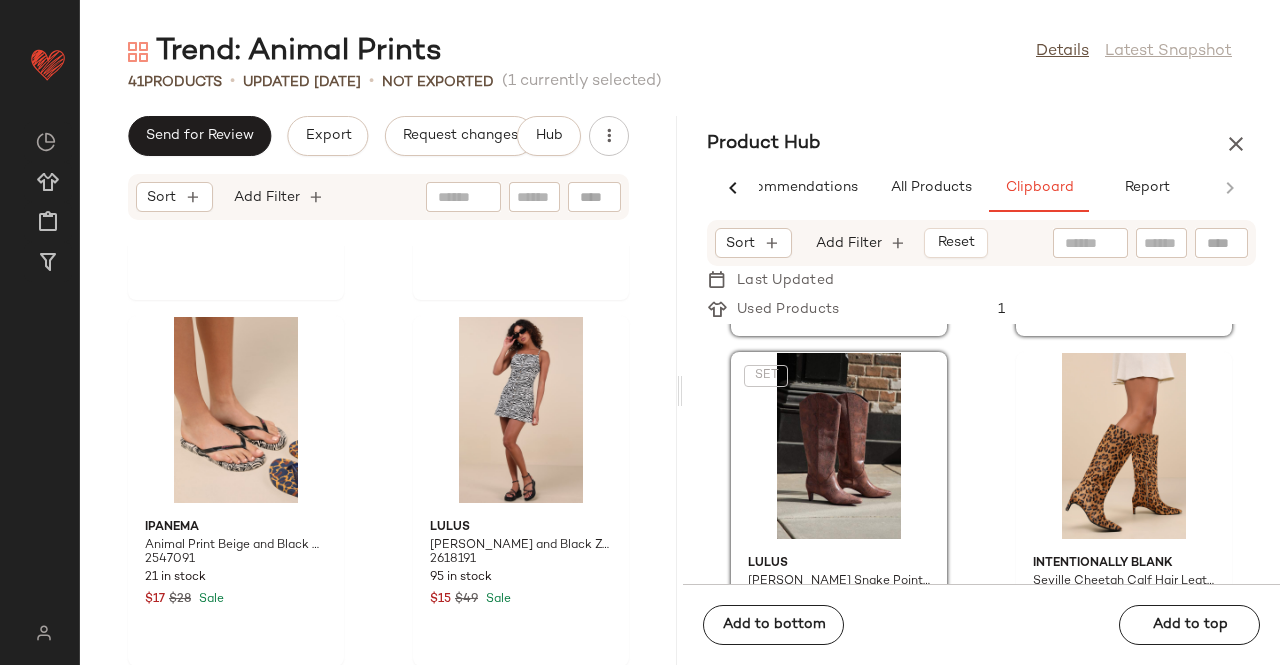 scroll, scrollTop: 1123, scrollLeft: 0, axis: vertical 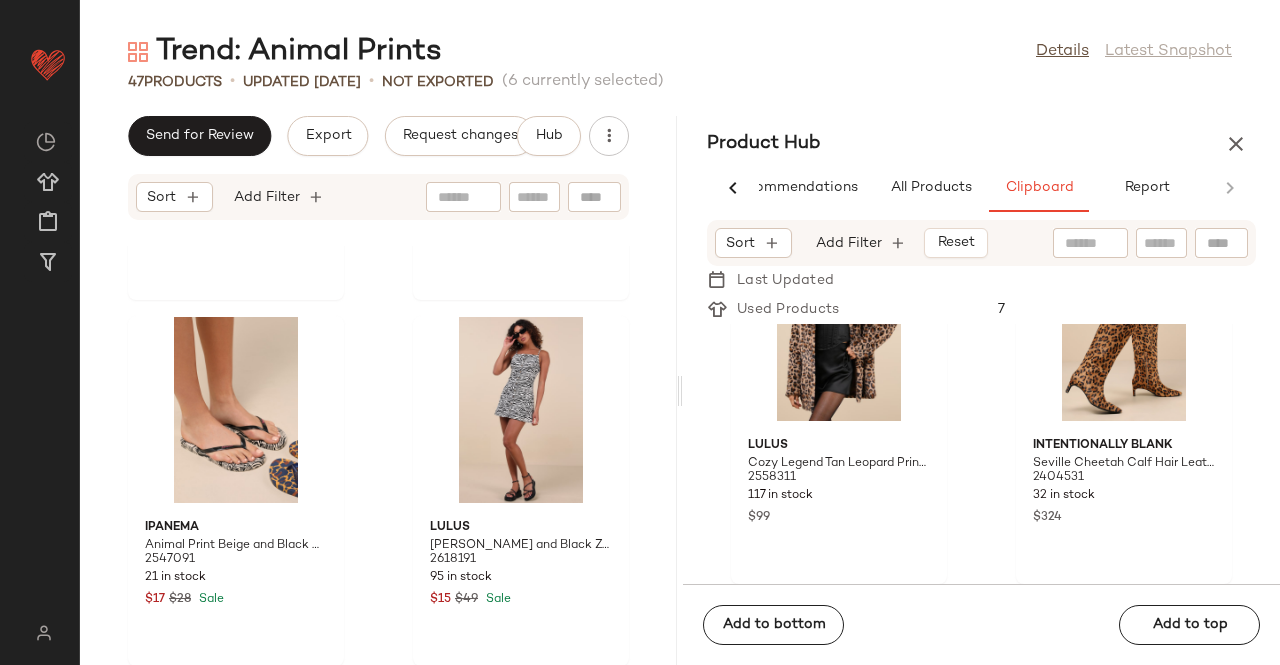 drag, startPoint x: 1223, startPoint y: 142, endPoint x: 1206, endPoint y: 157, distance: 22.671568 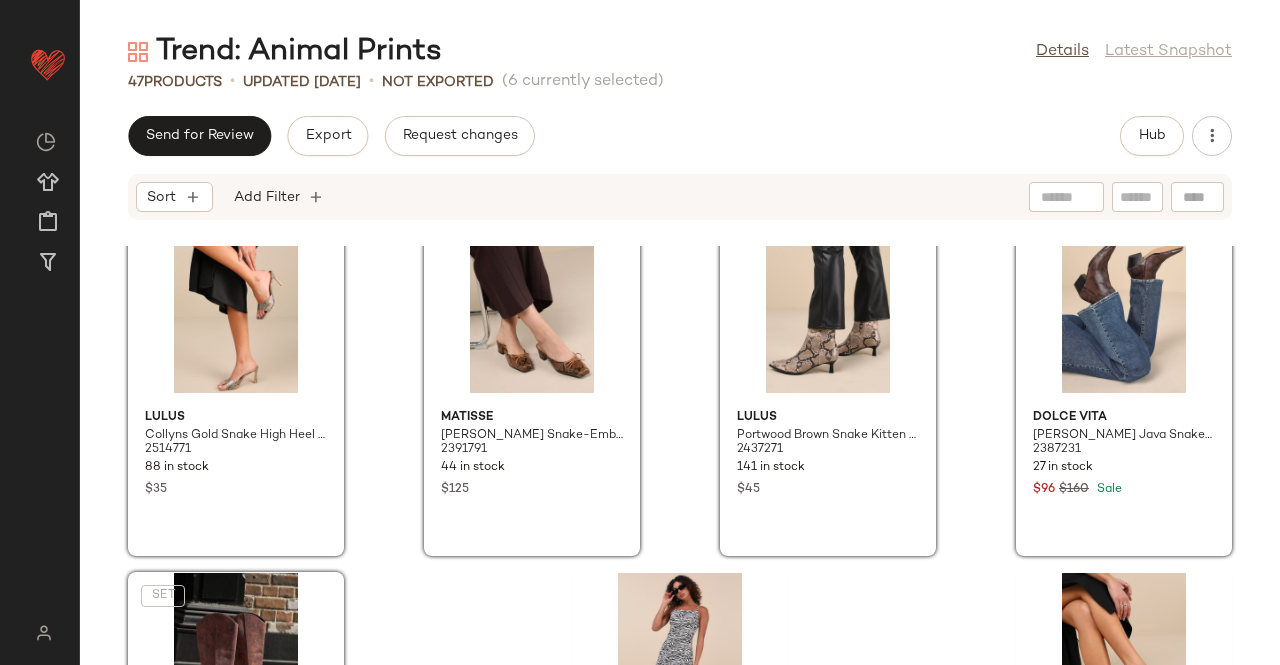 scroll, scrollTop: 3676, scrollLeft: 0, axis: vertical 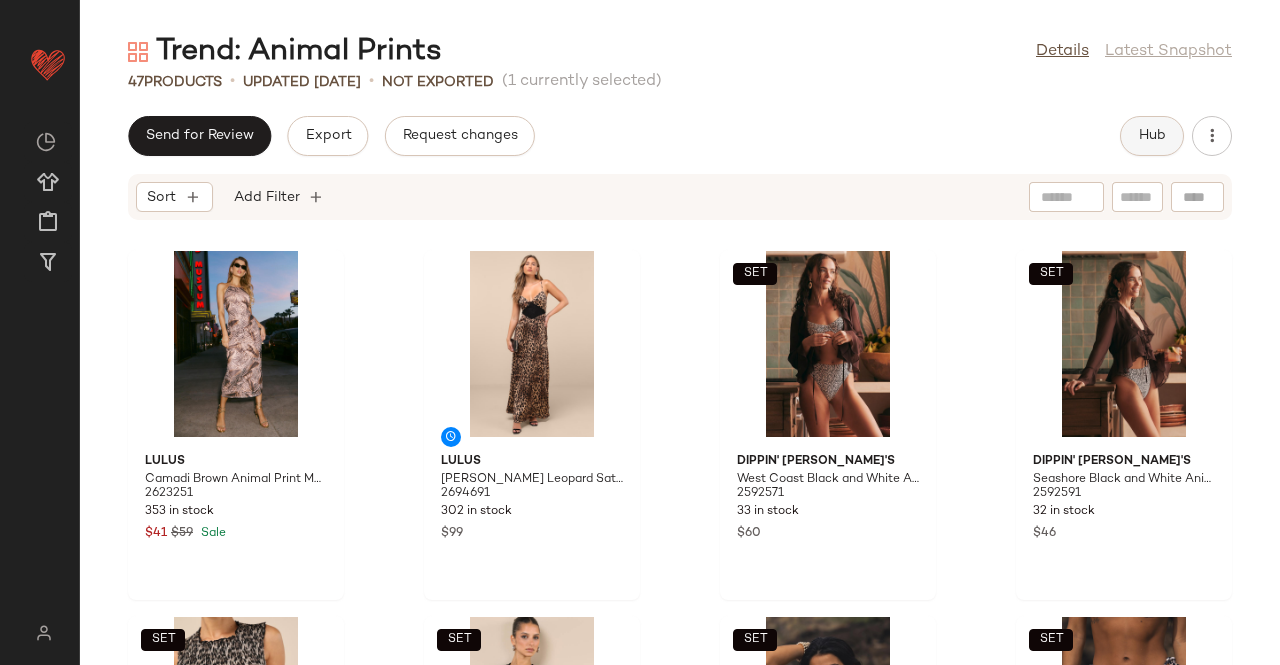 click on "Hub" at bounding box center [1152, 136] 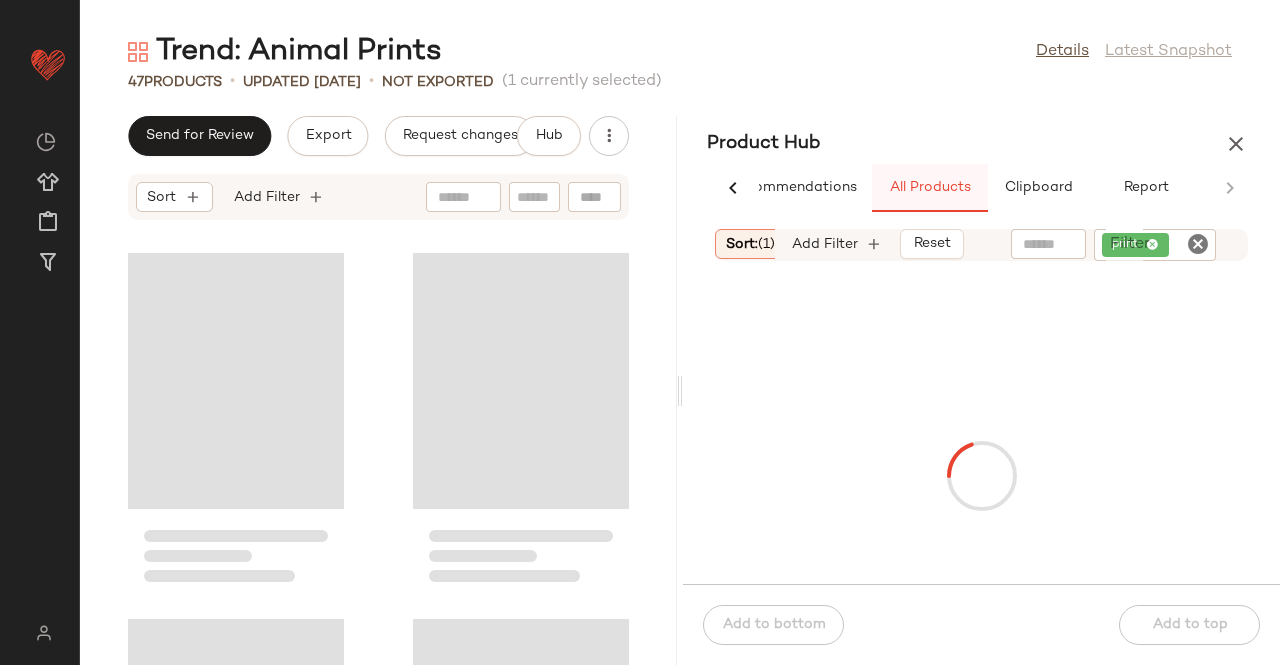 scroll, scrollTop: 0, scrollLeft: 62, axis: horizontal 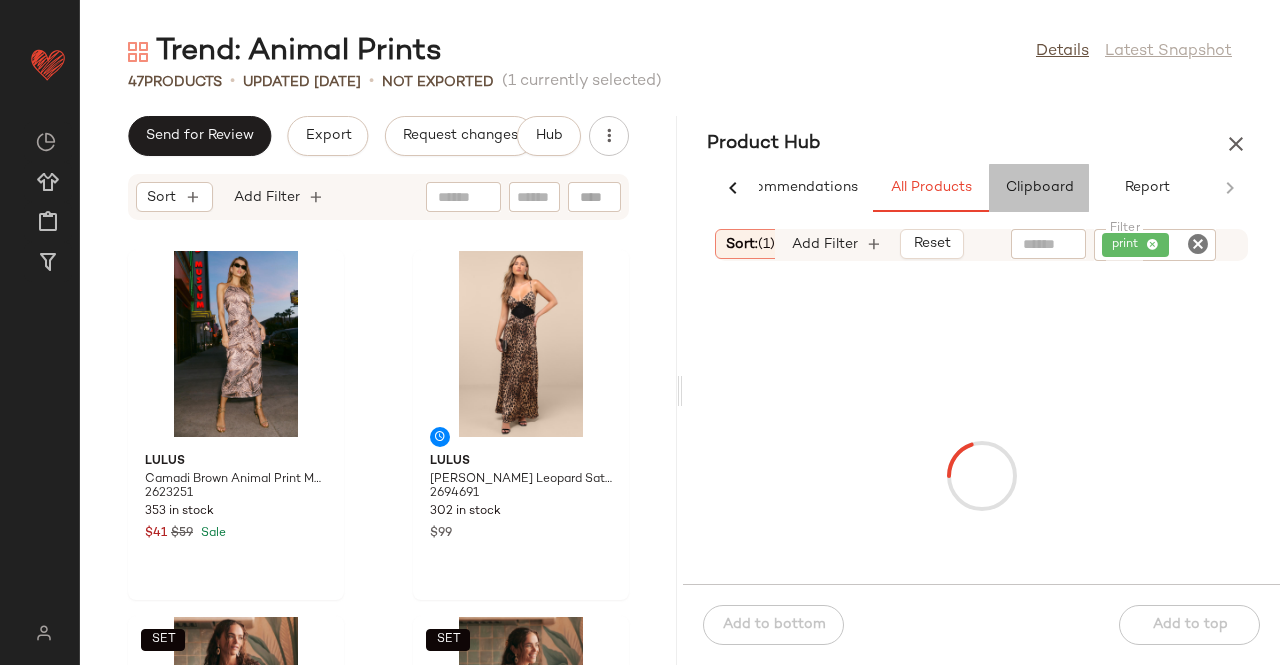 click on "Clipboard" 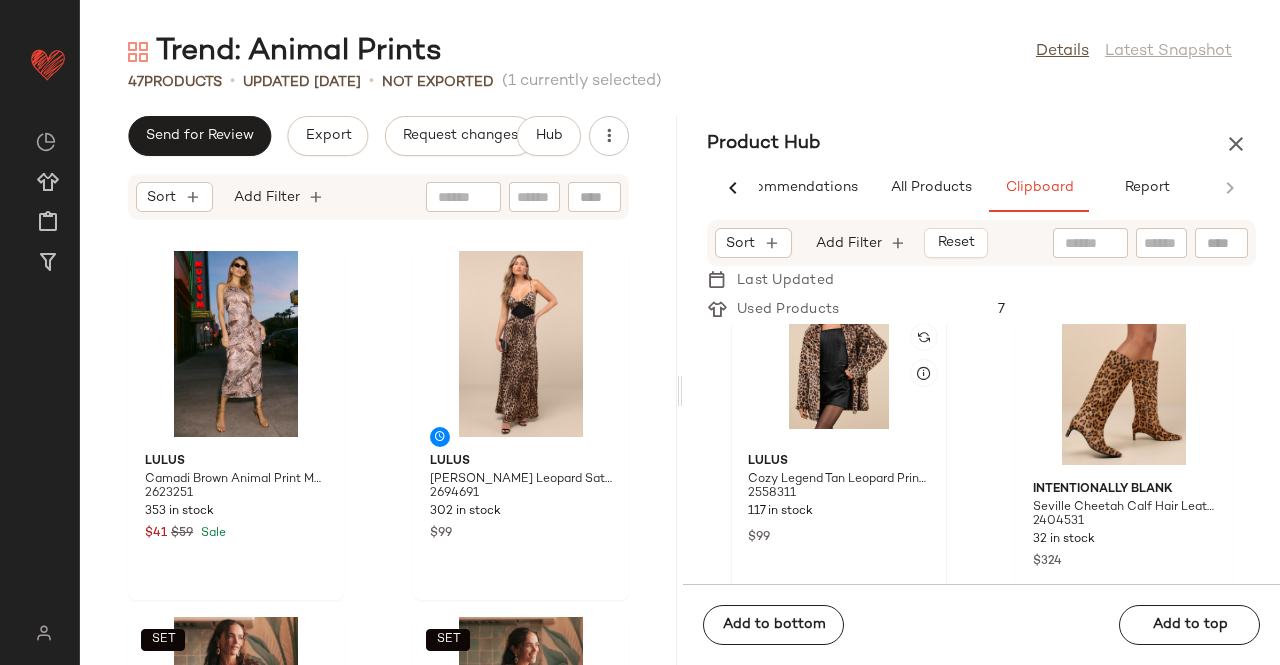 scroll, scrollTop: 0, scrollLeft: 0, axis: both 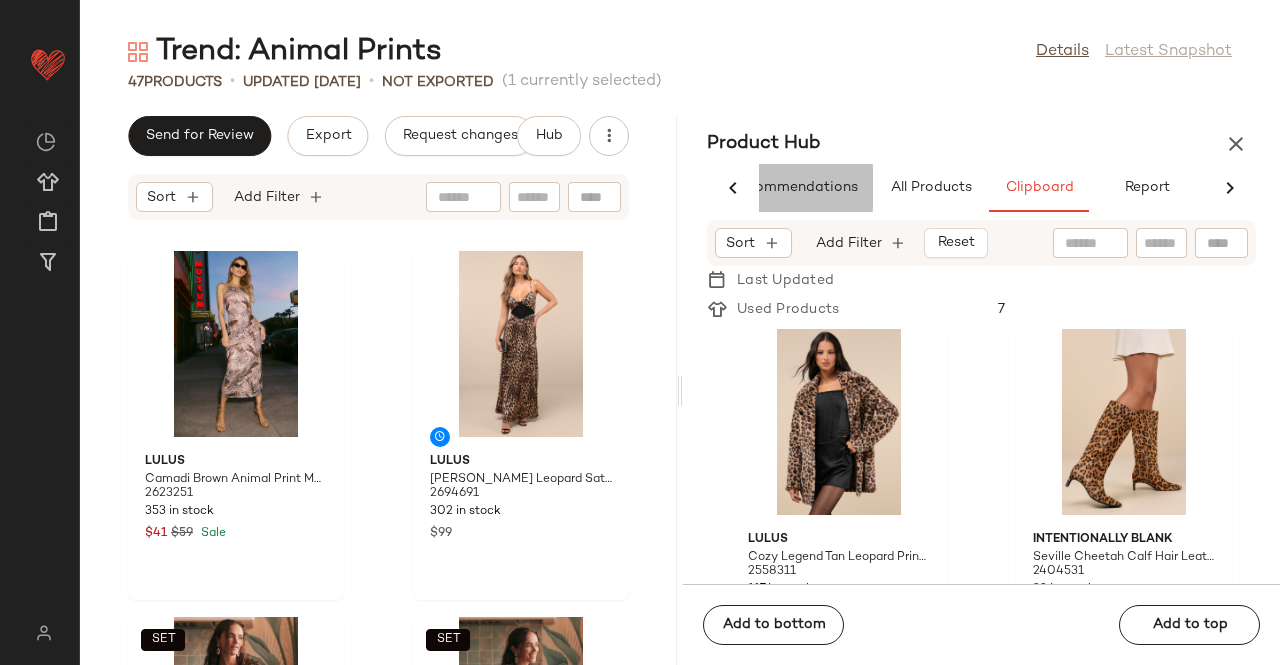 click on "AI Recommendations" 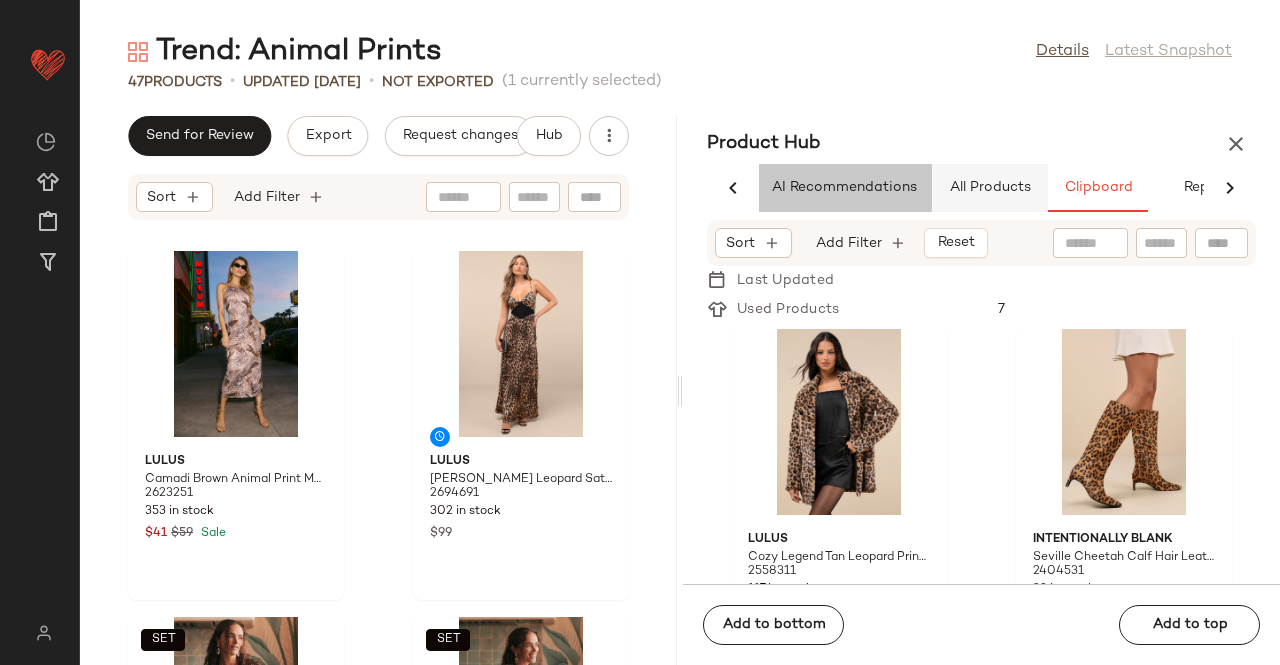 scroll, scrollTop: 0, scrollLeft: 0, axis: both 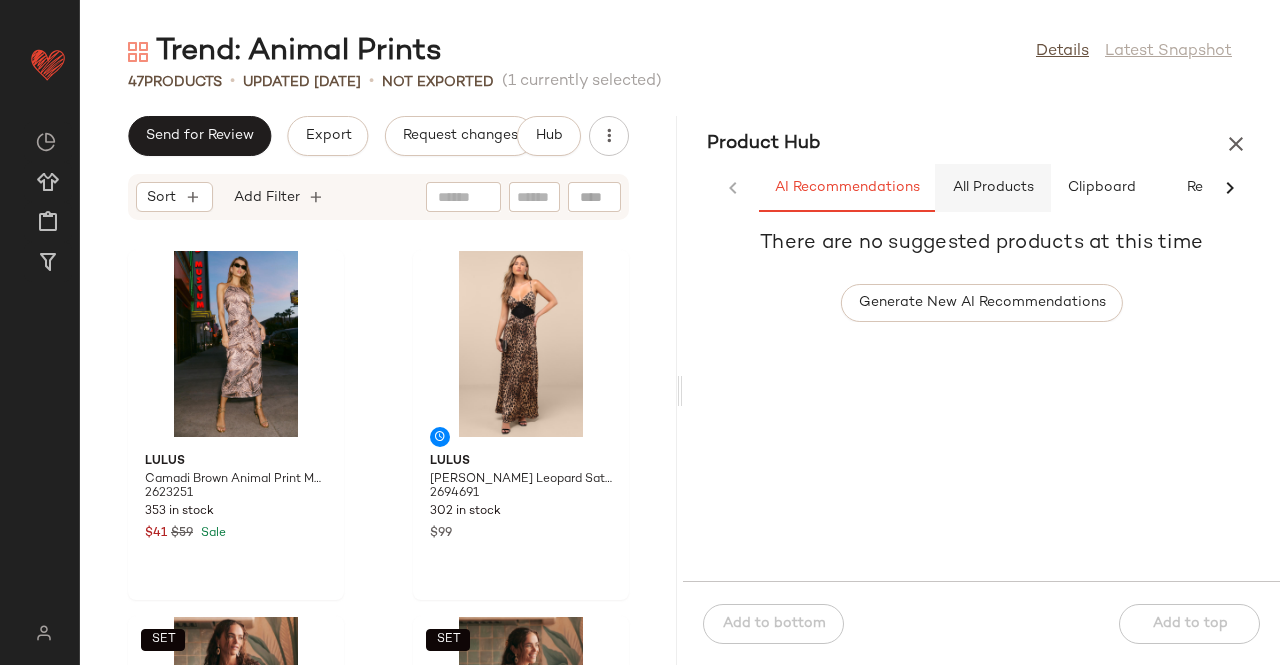 click on "All Products" 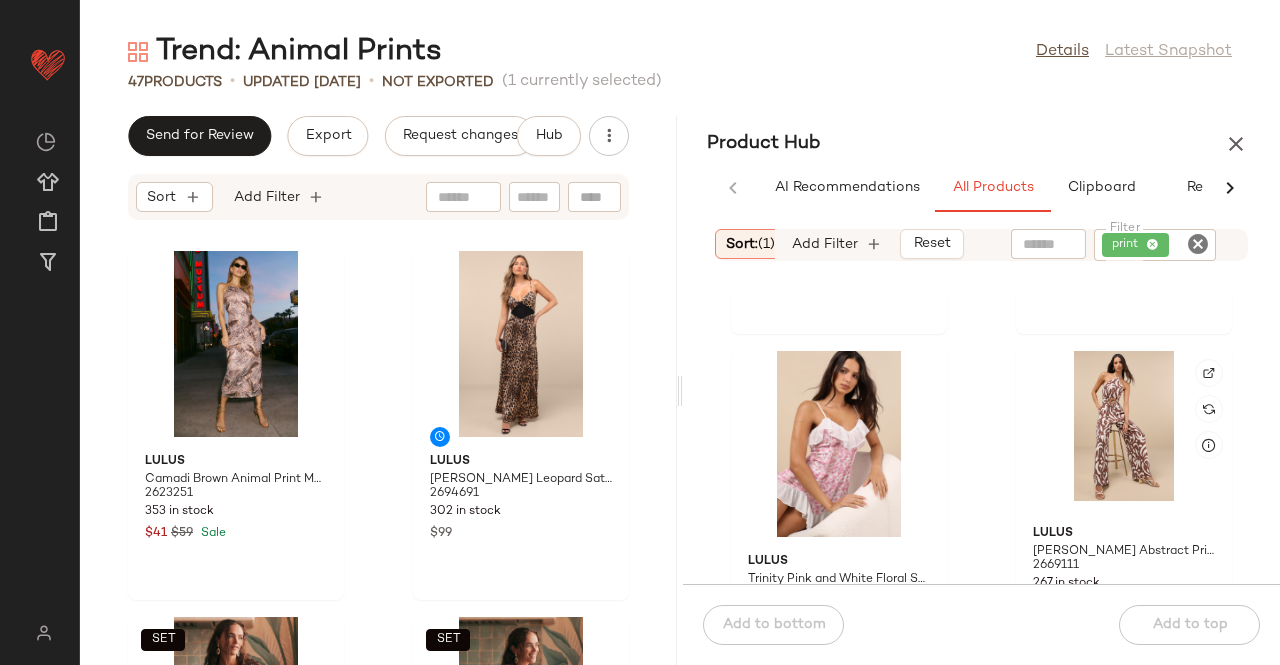 scroll, scrollTop: 6888, scrollLeft: 0, axis: vertical 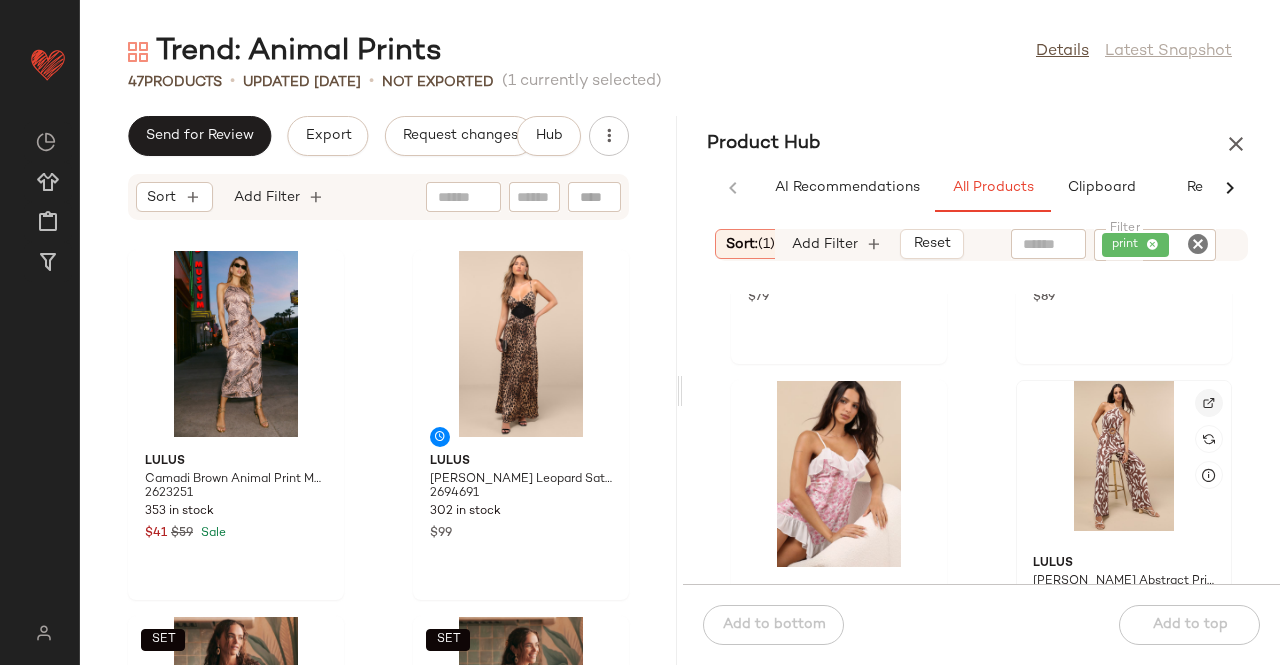 click 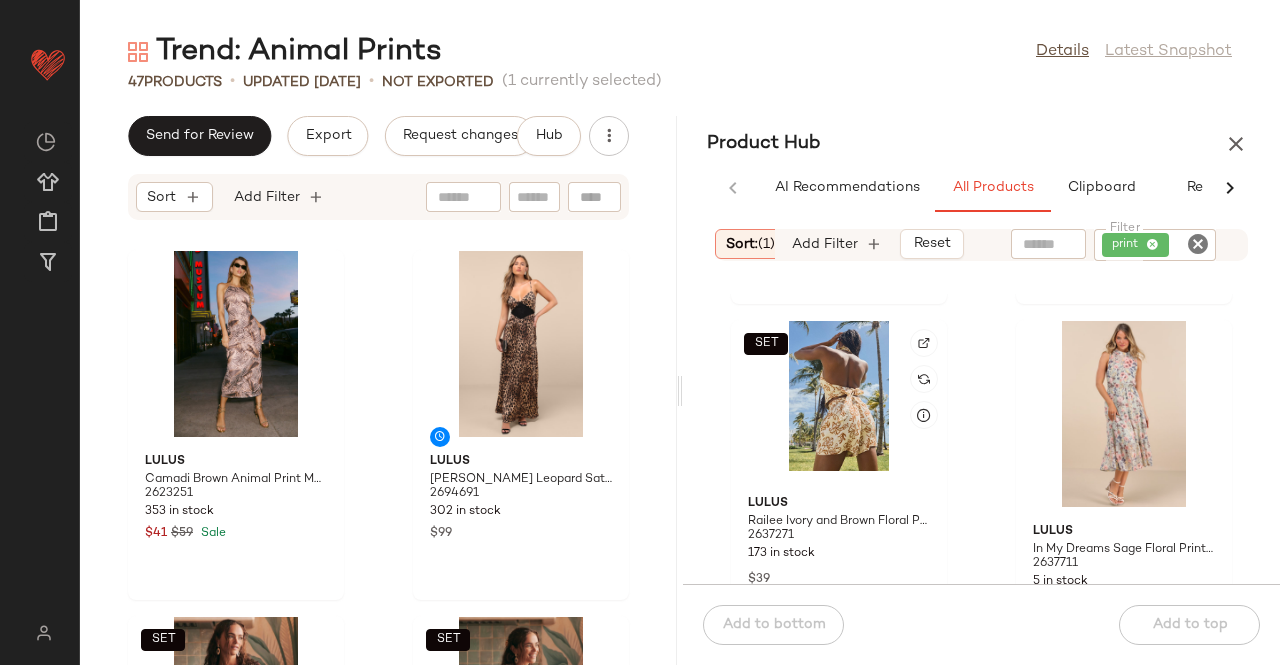 scroll, scrollTop: 35419, scrollLeft: 0, axis: vertical 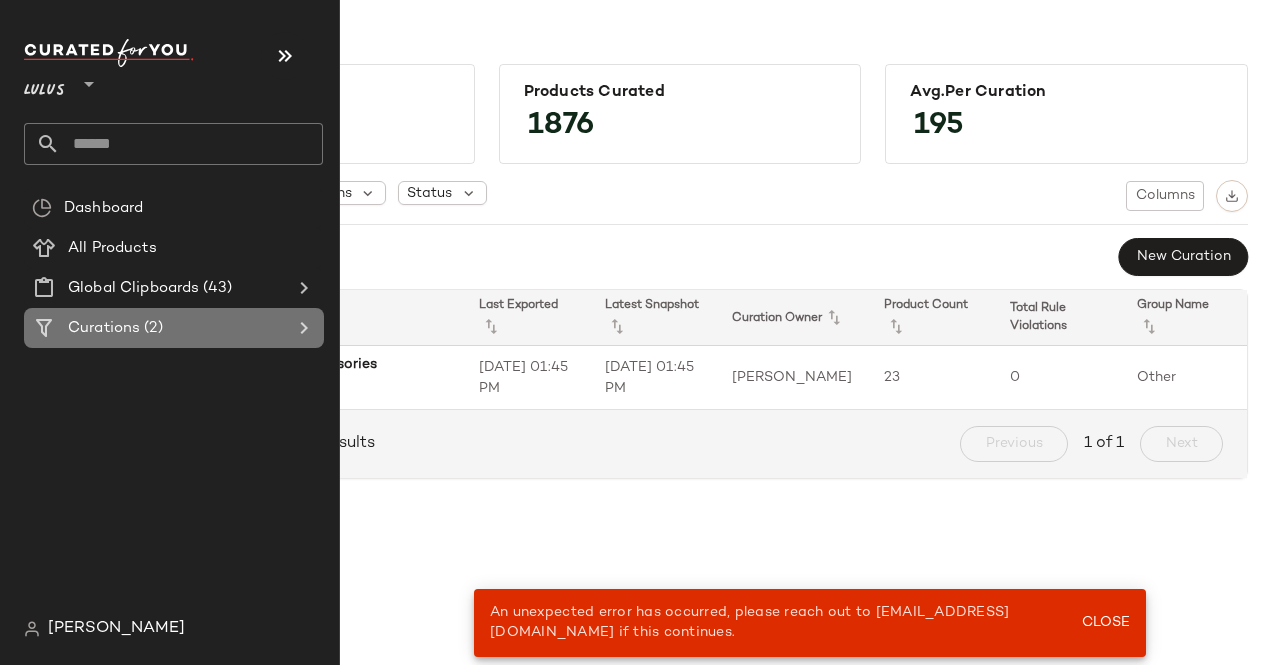 click on "Curations (2)" 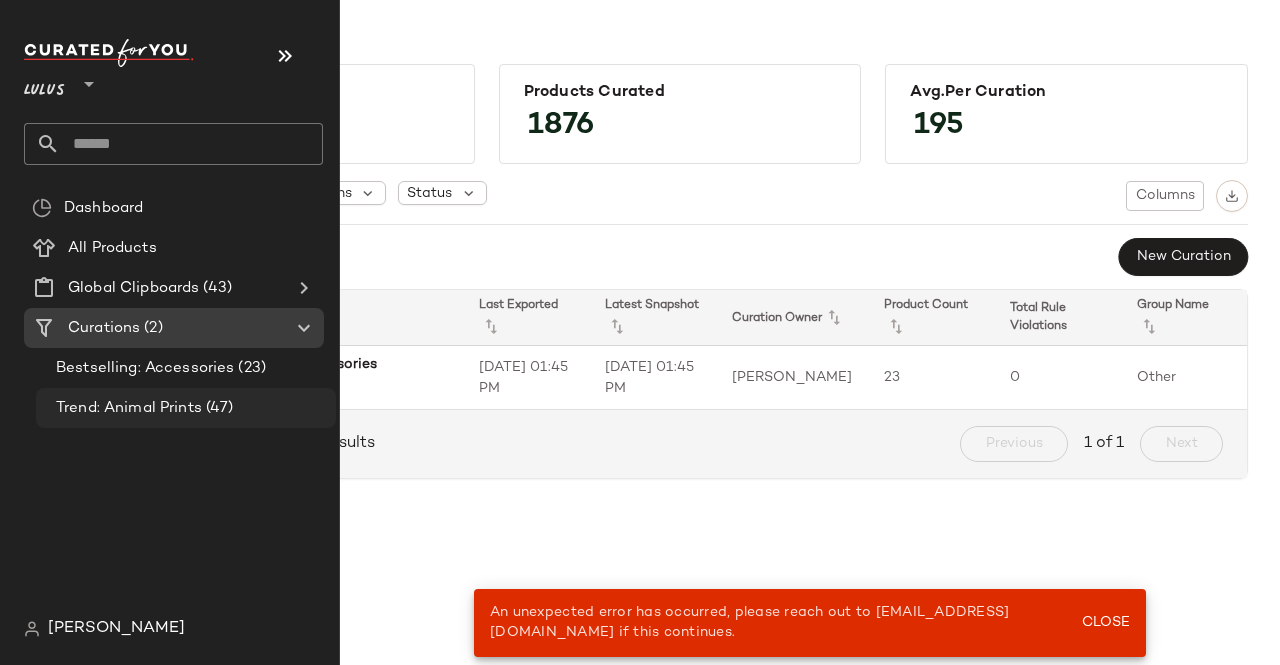 click on "Trend: Animal Prints" at bounding box center [129, 408] 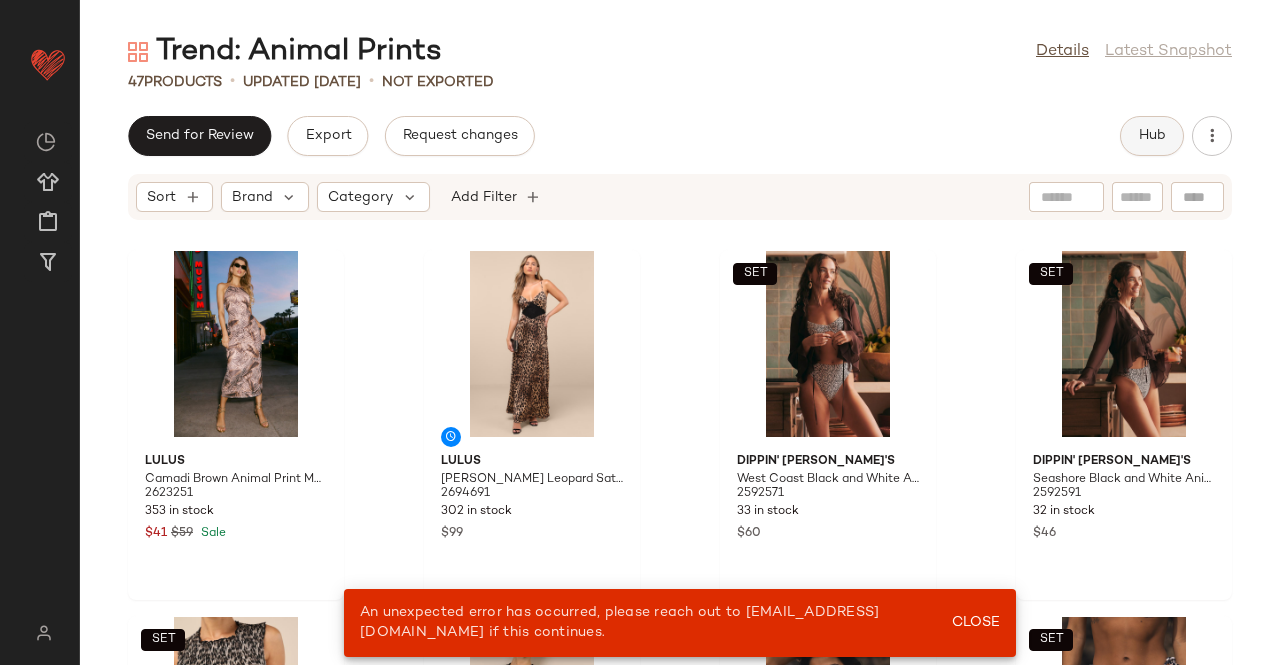 click on "Hub" at bounding box center [1152, 136] 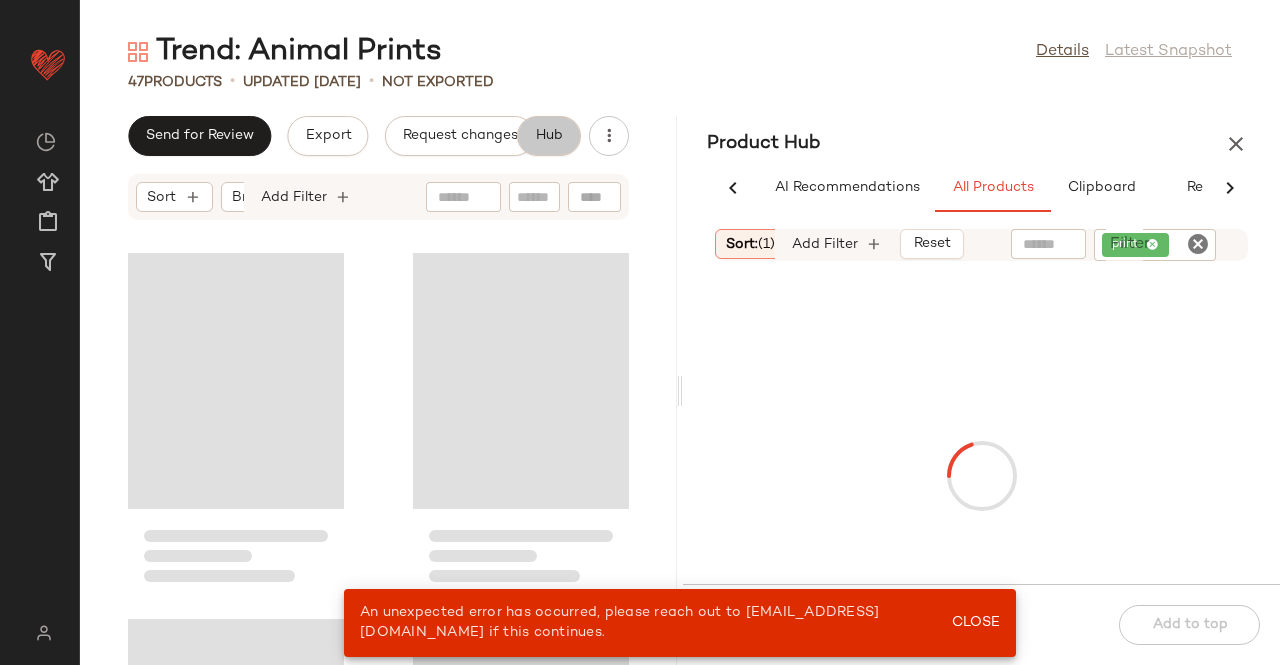 scroll, scrollTop: 0, scrollLeft: 62, axis: horizontal 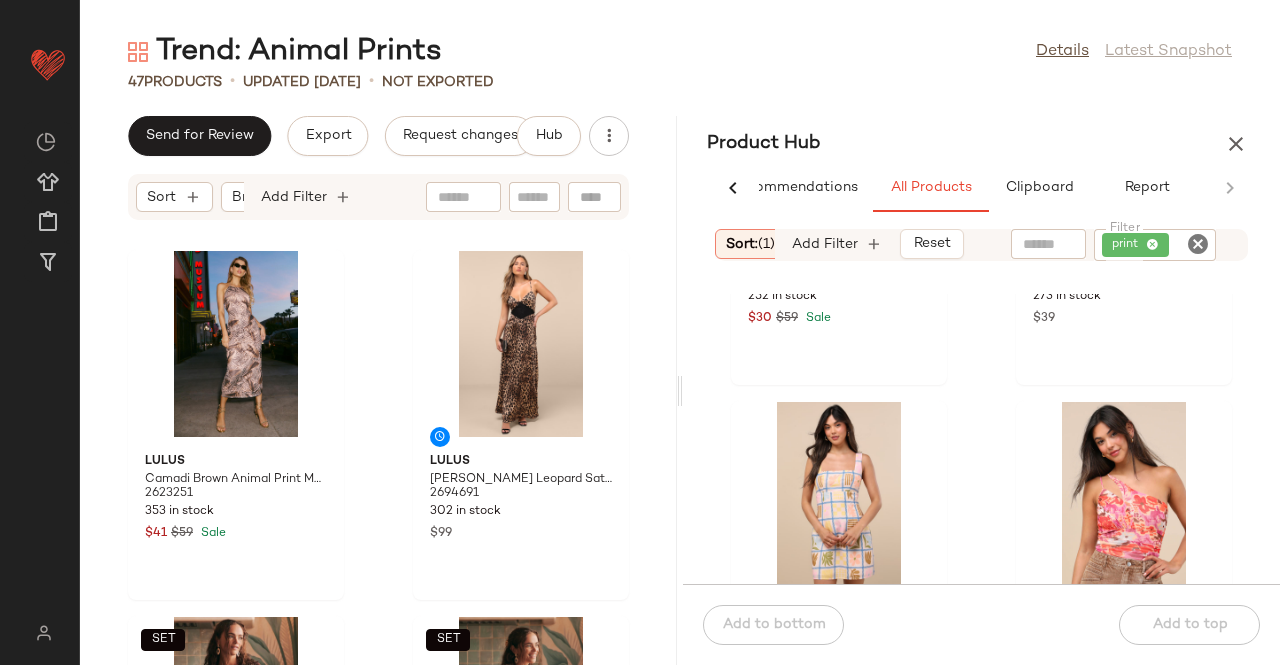click on "Lulus Amadea Black Floral Print Cutout Tie-Front Midi Dress 2624771 252 in stock $30 $59 Sale Lulus Anahera Green Floral Mesh Cutout One-Shoulder Bodysuit 2648331 273 in stock $39 Lulus Cosette Beige Multi Print Sleeveless Mini Dress 2649091 261 in stock $49 Lulus Anahera Pink Floral Mesh Cutout One-Shoulder Bodysuit 2105256 466 in stock $39 Lulus Viviette Dark Brown Floral Embroidered Mini Dress 2649131 374 in stock $59 Lulus Maksym Pink Floral High-Rise Belted Shorts 2655291 191 in stock $49" 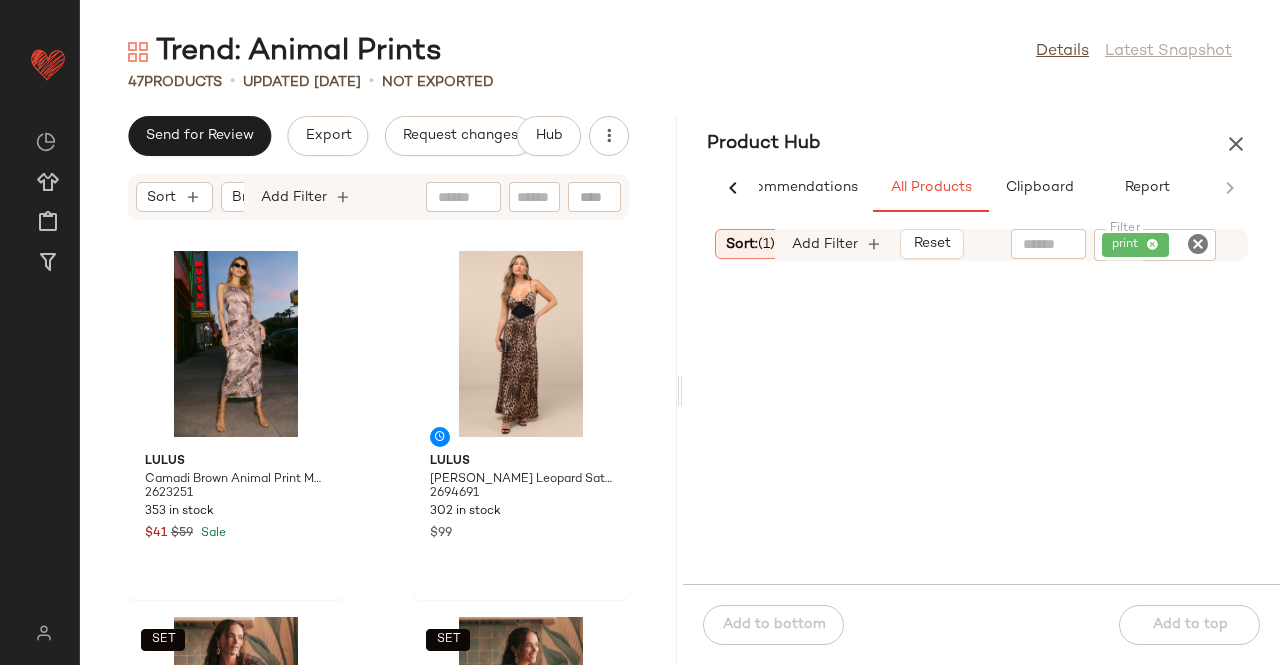 scroll, scrollTop: 192229, scrollLeft: 0, axis: vertical 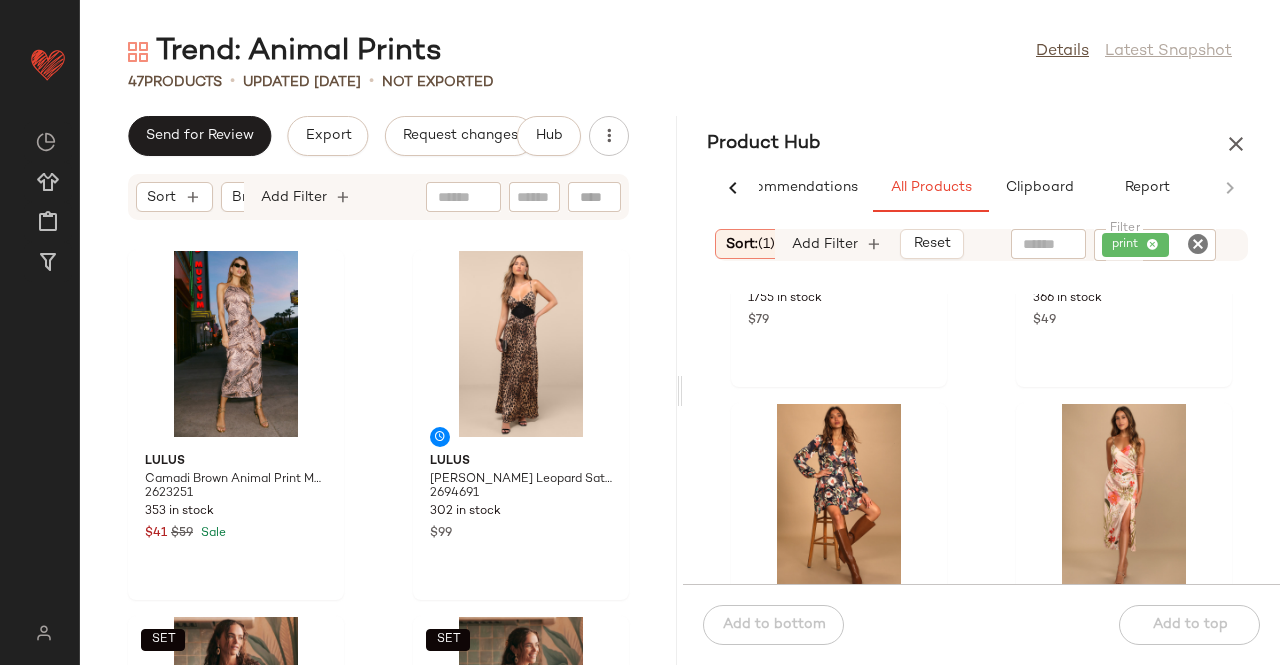 click on "print" 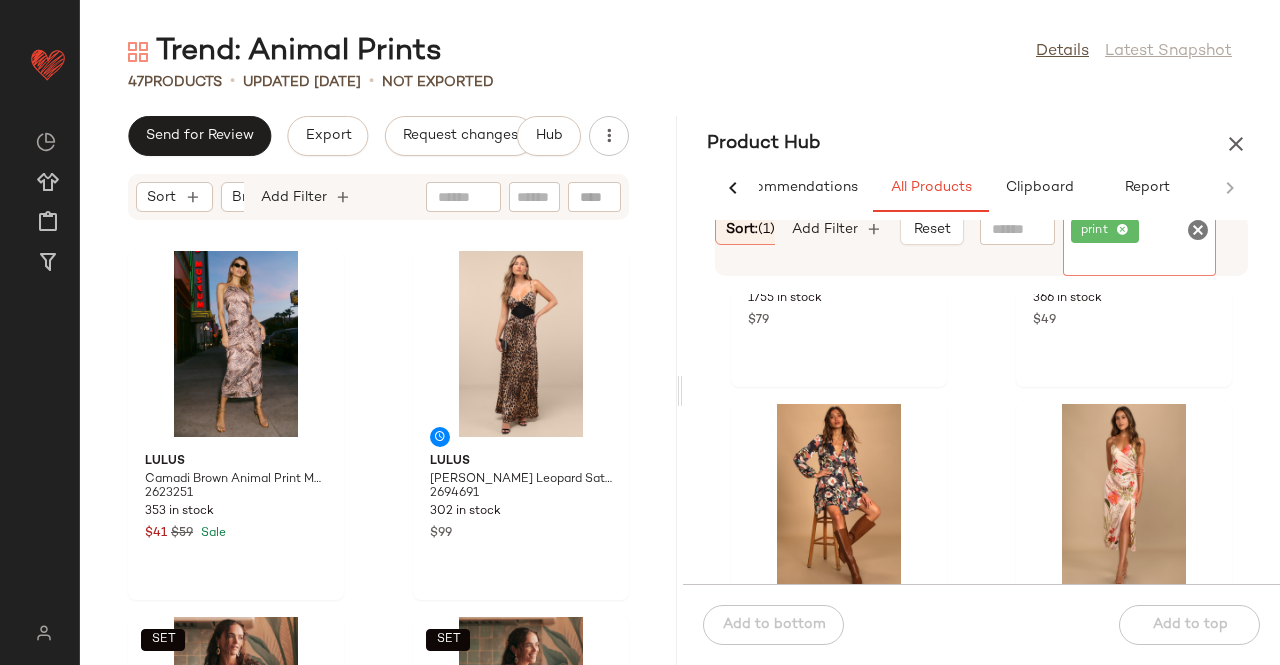 click 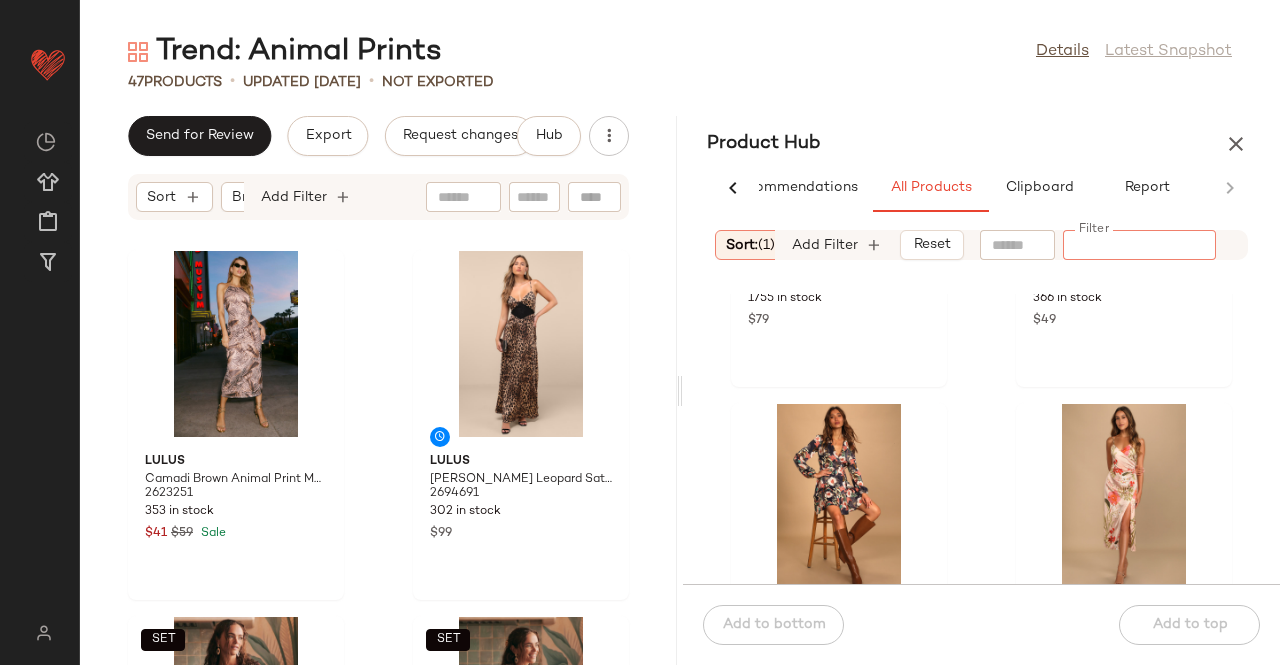 click 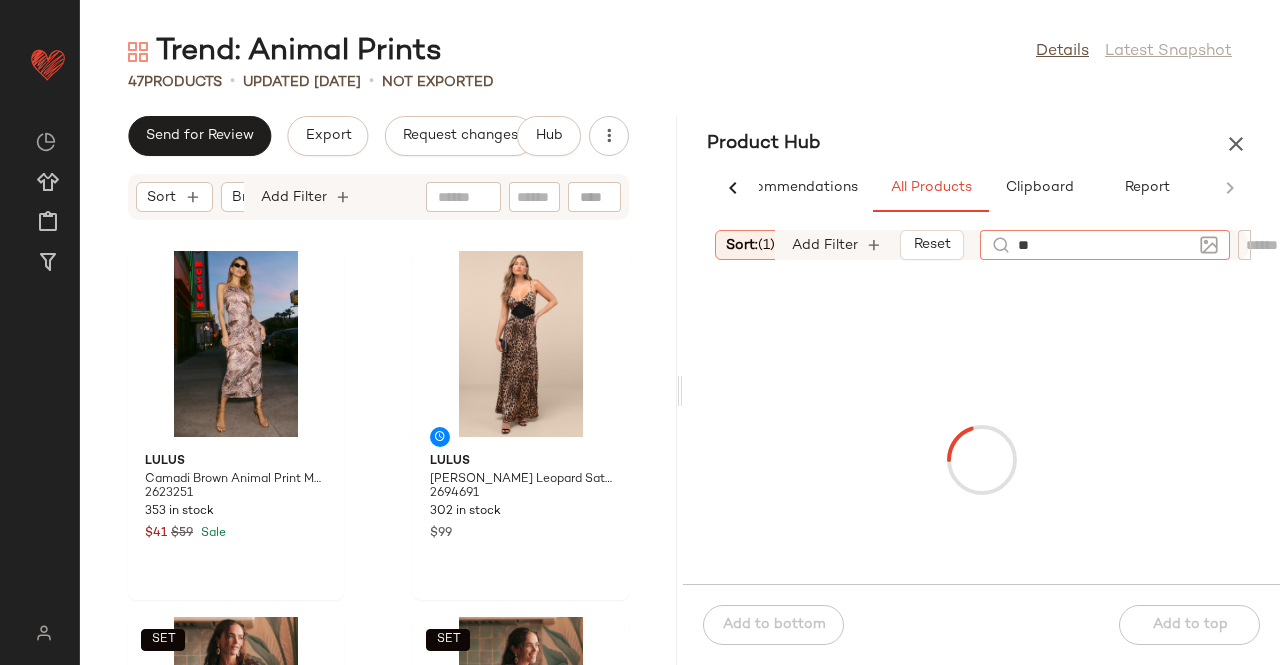 type on "*" 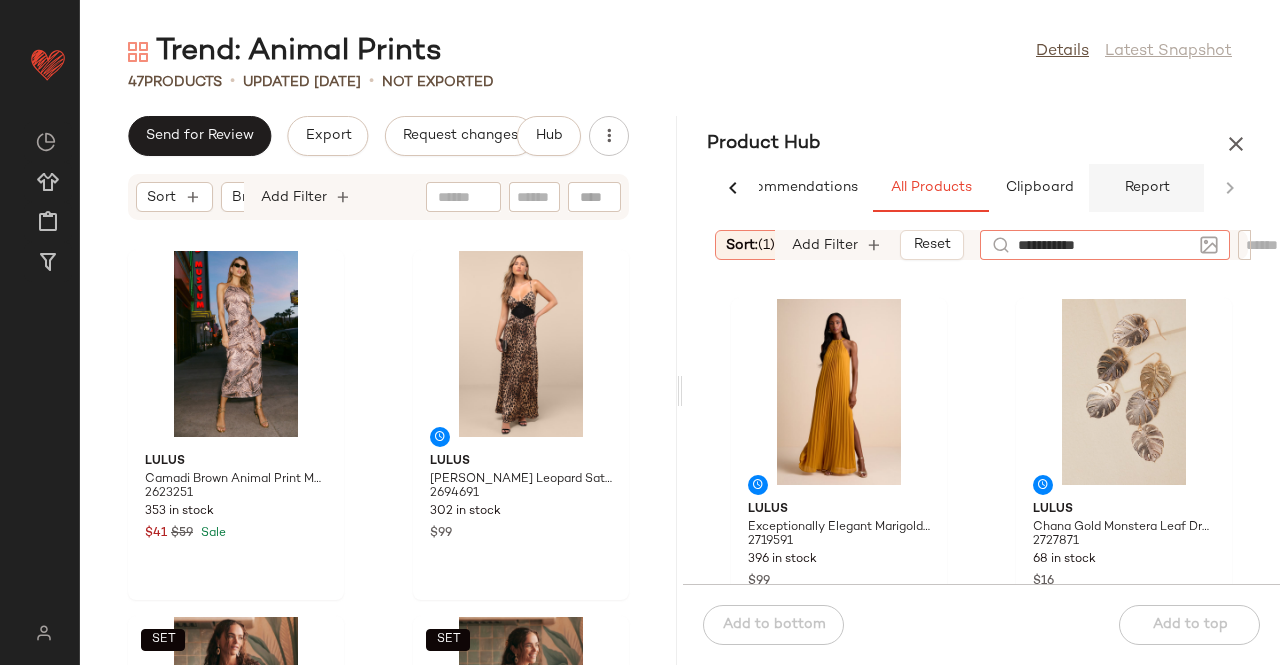 type on "**********" 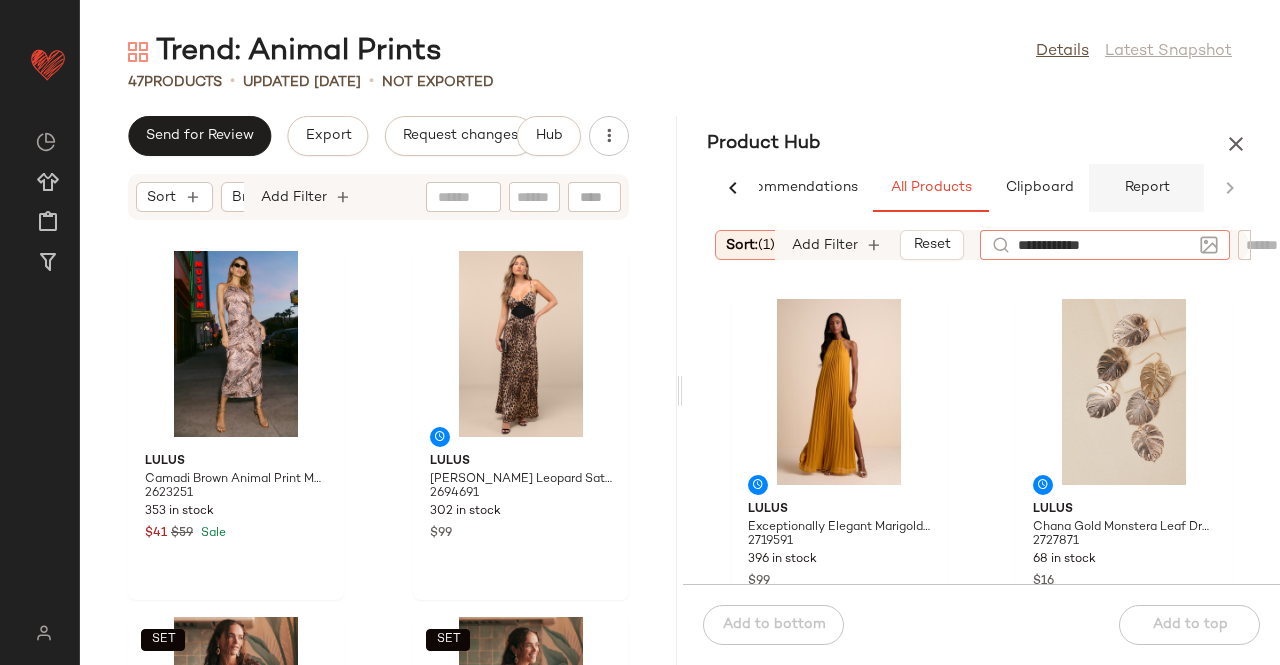type 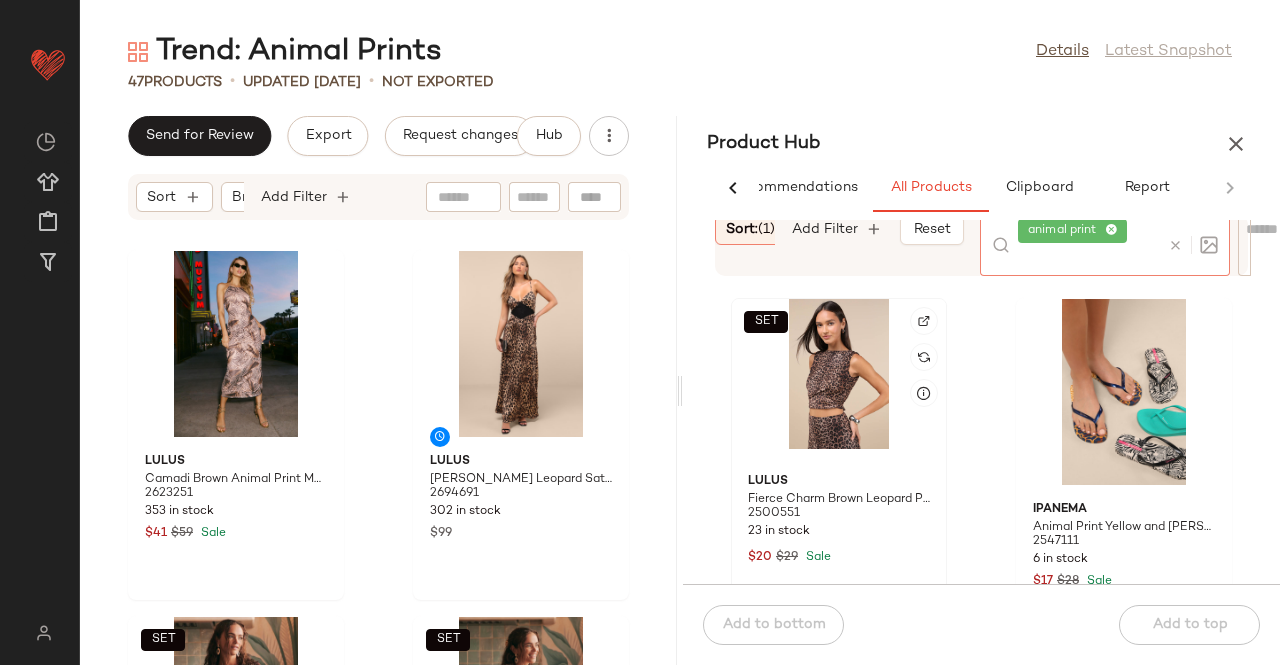 click on "SET" 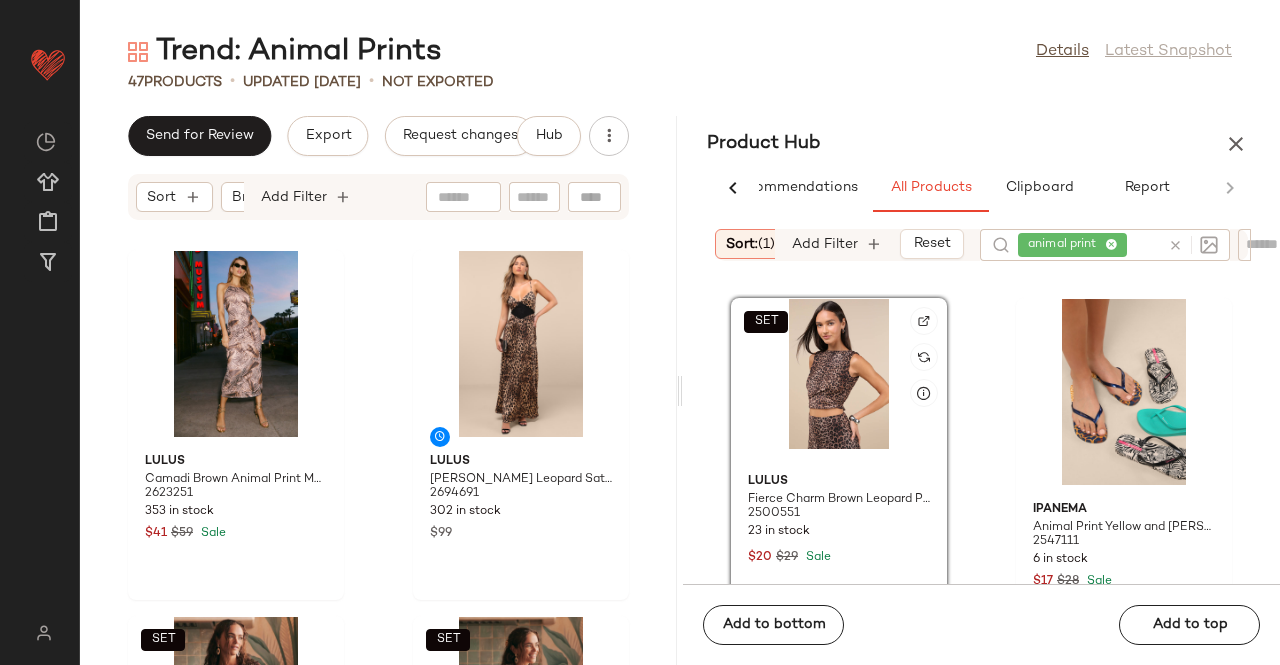 click on "SET" 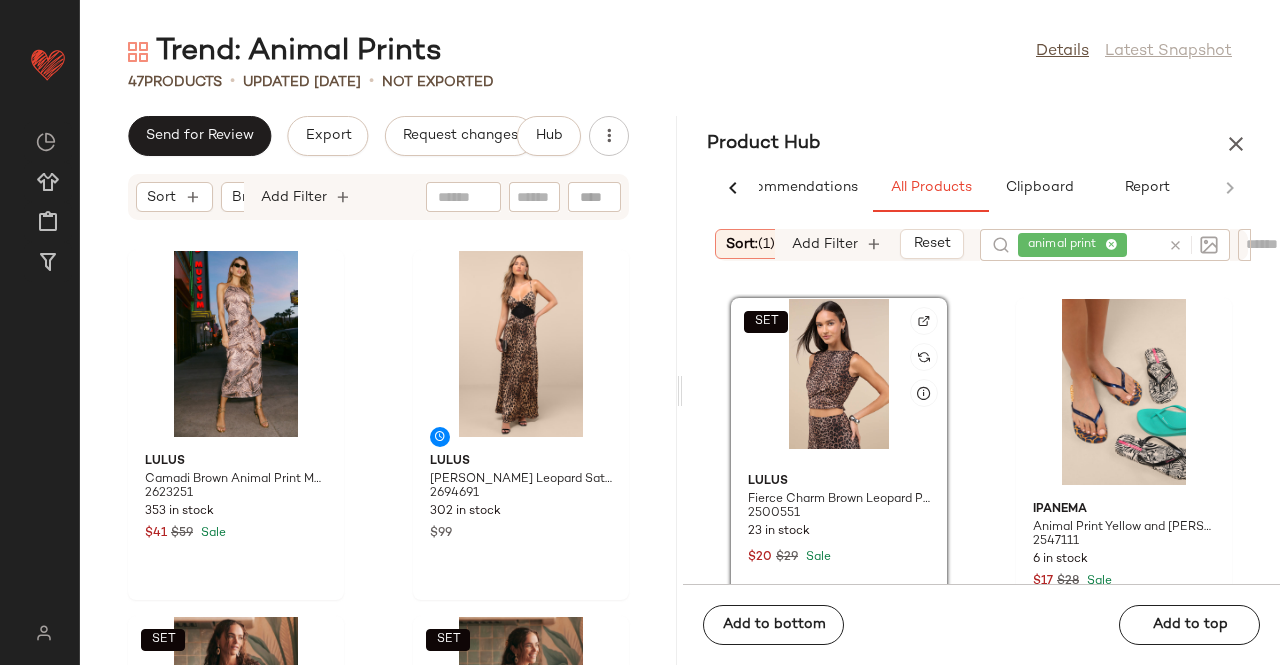 click at bounding box center (924, 321) 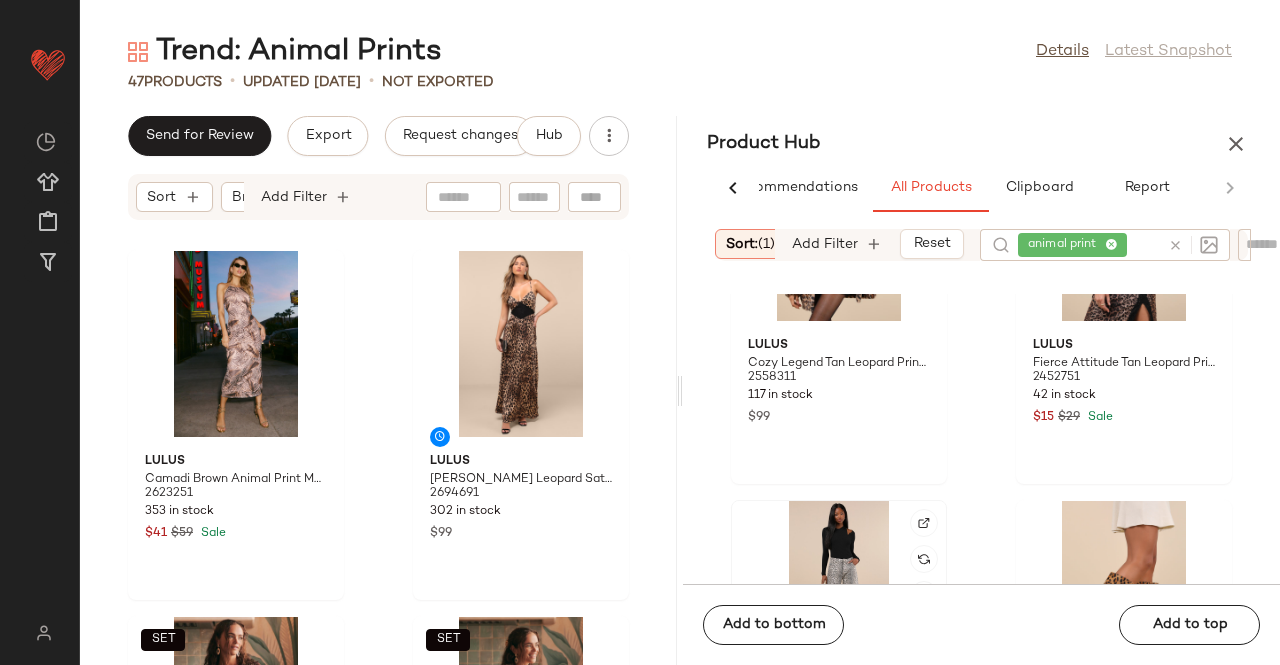 scroll, scrollTop: 716, scrollLeft: 0, axis: vertical 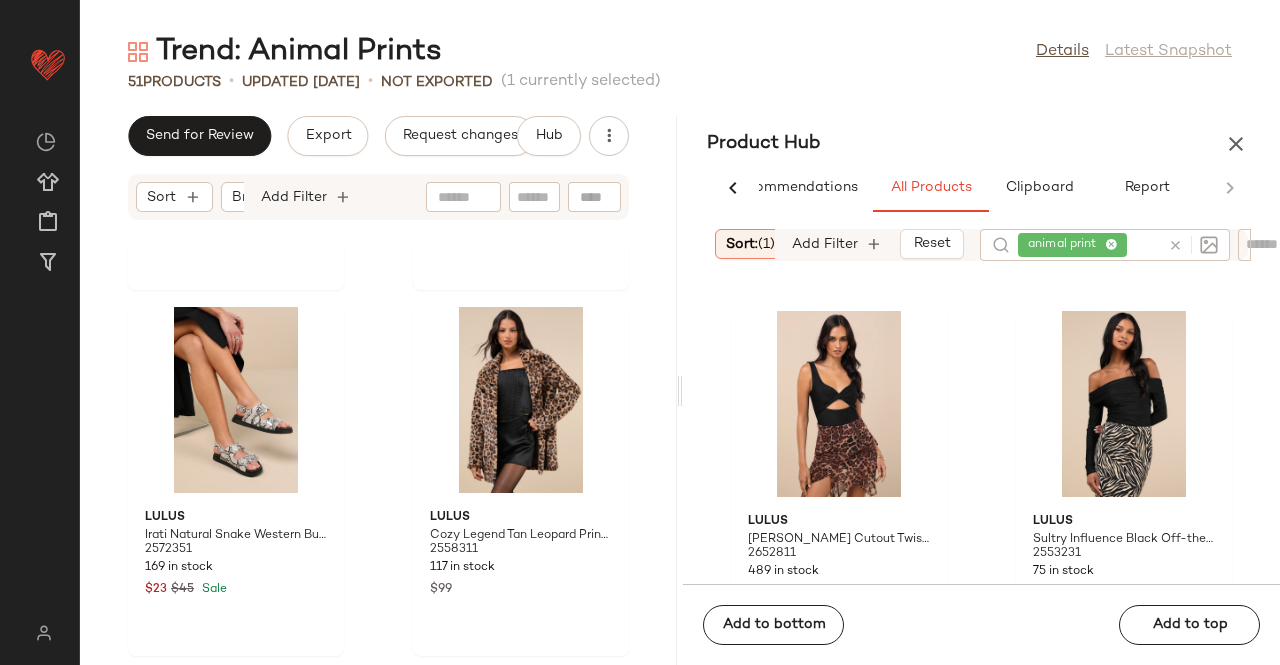 click on "animal print" 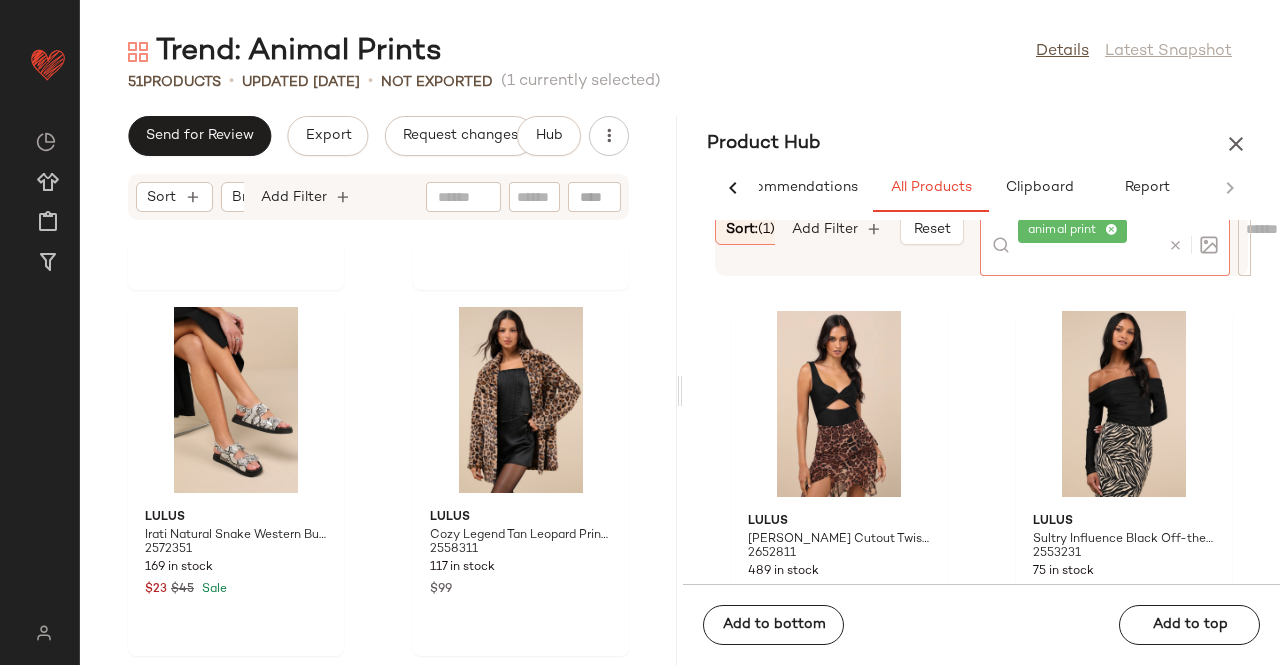 click 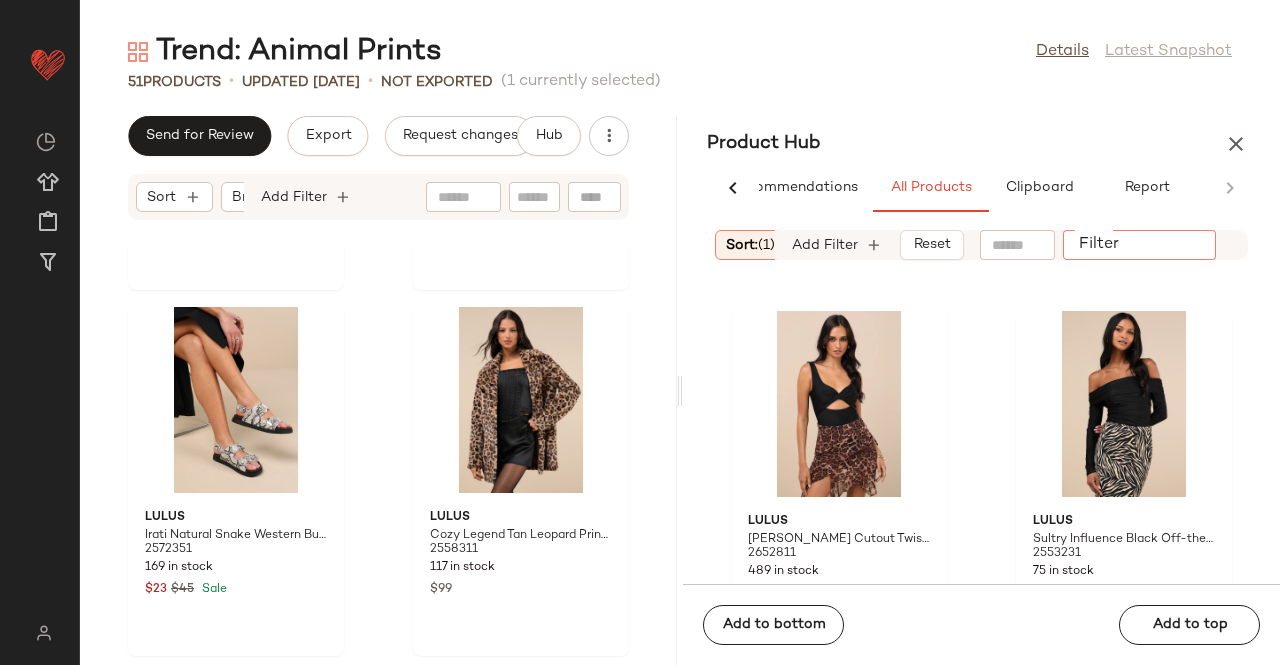 click on "Sort:   (1) Brand  Category  In Curation?:   No Availability:   in_stock Add Filter   Reset  Filter Filter" at bounding box center [981, 245] 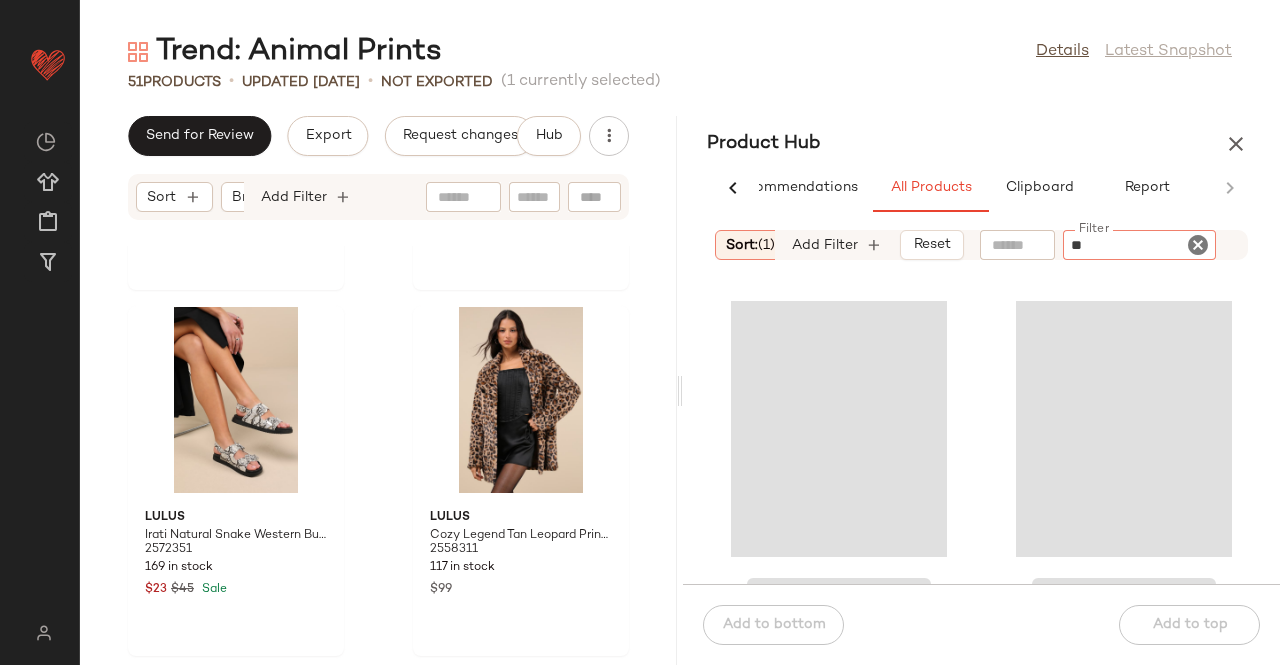type on "***" 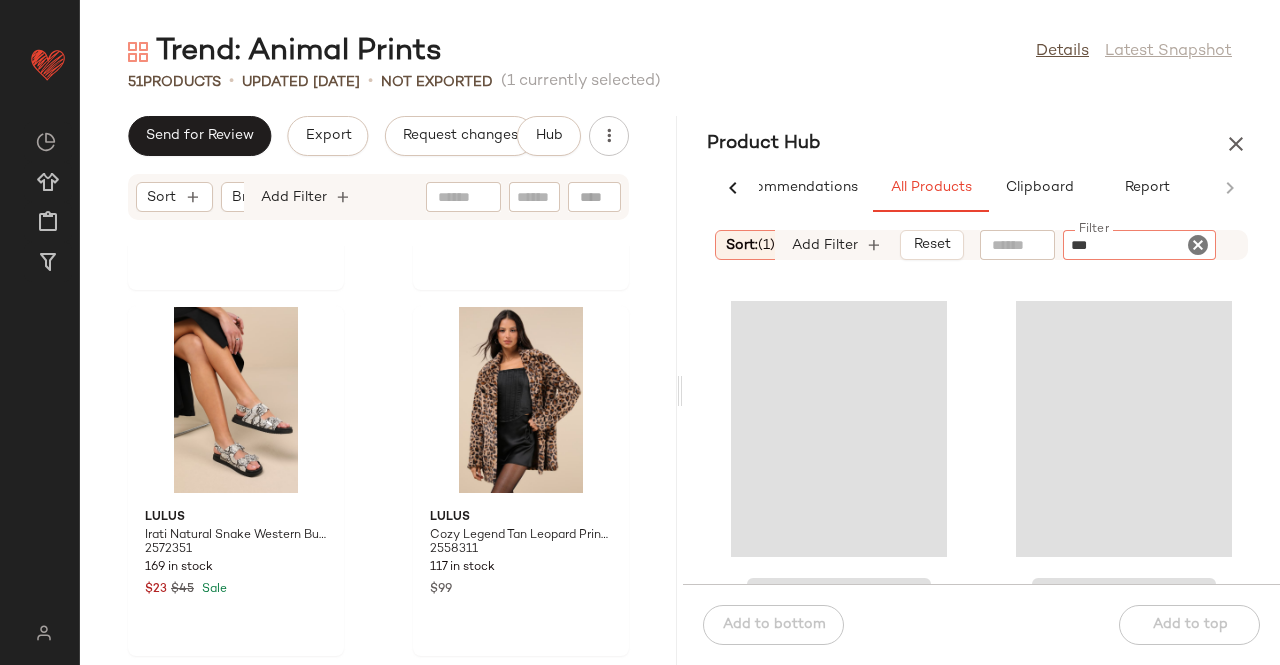 type 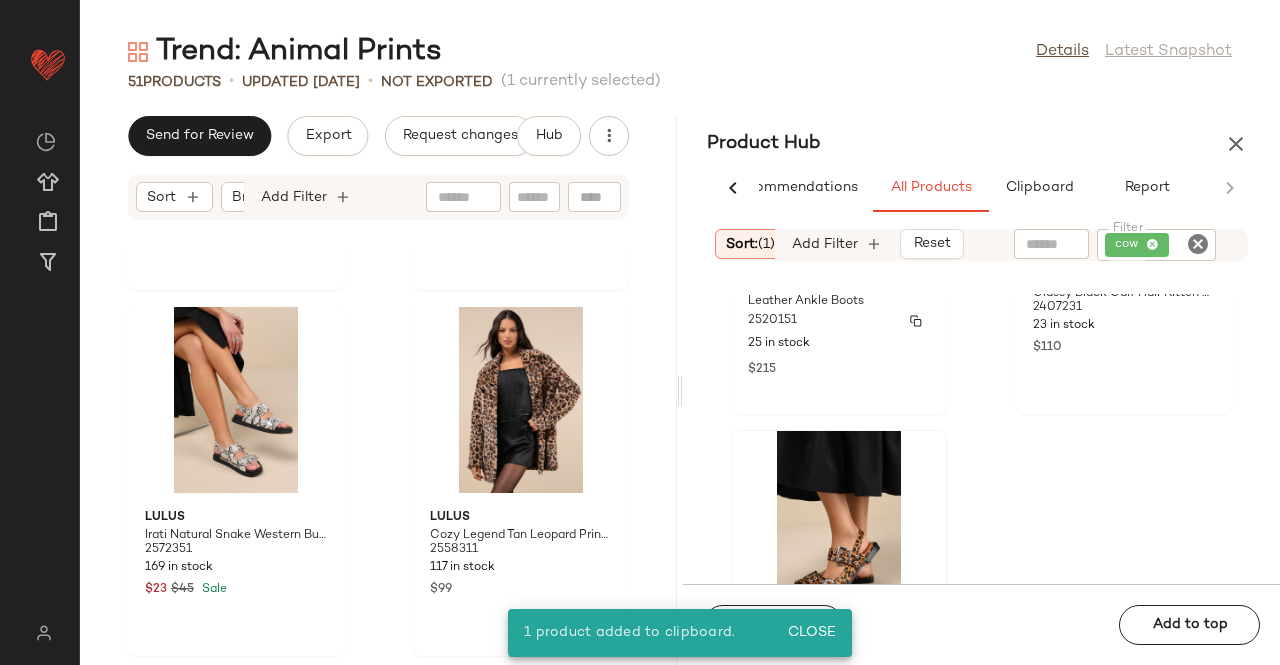 scroll, scrollTop: 716, scrollLeft: 0, axis: vertical 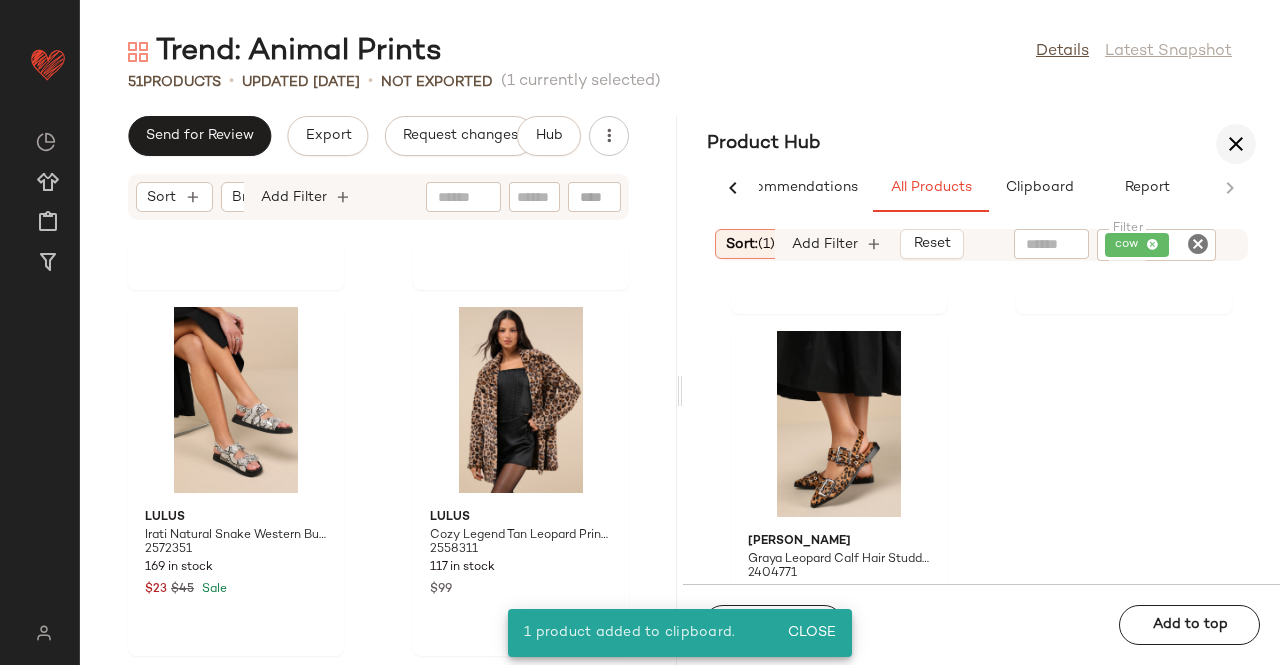 click on "Product Hub" at bounding box center [981, 144] 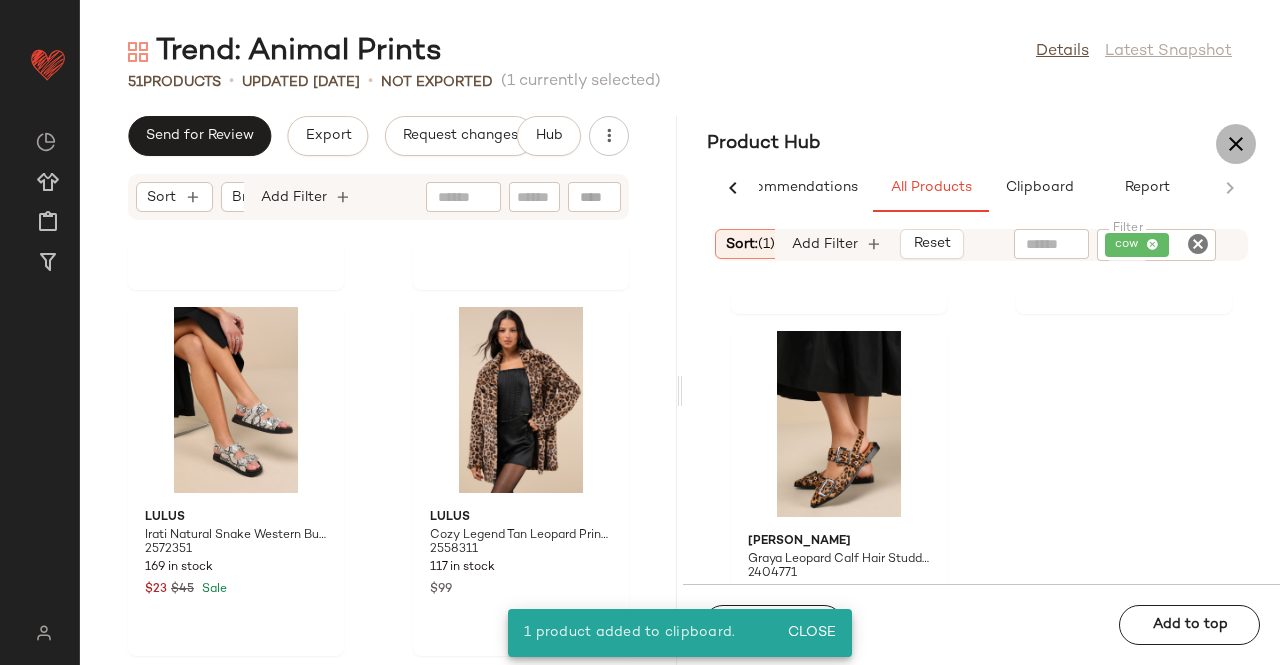 click at bounding box center (1236, 144) 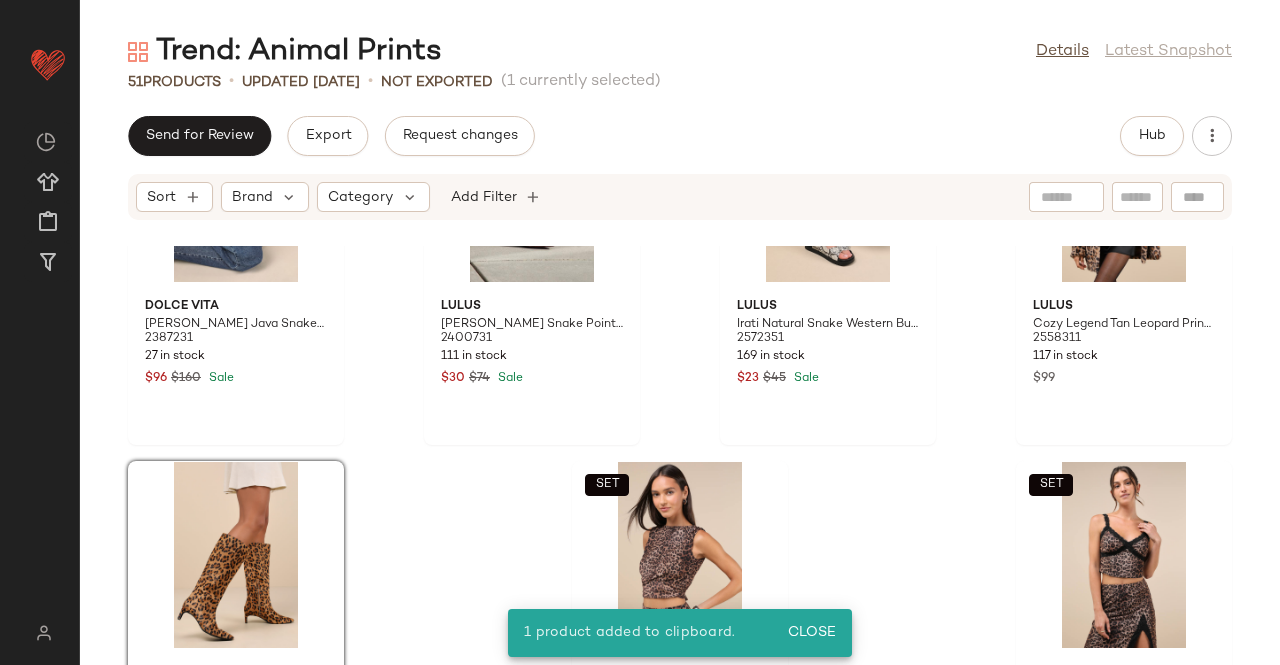 scroll, scrollTop: 4342, scrollLeft: 0, axis: vertical 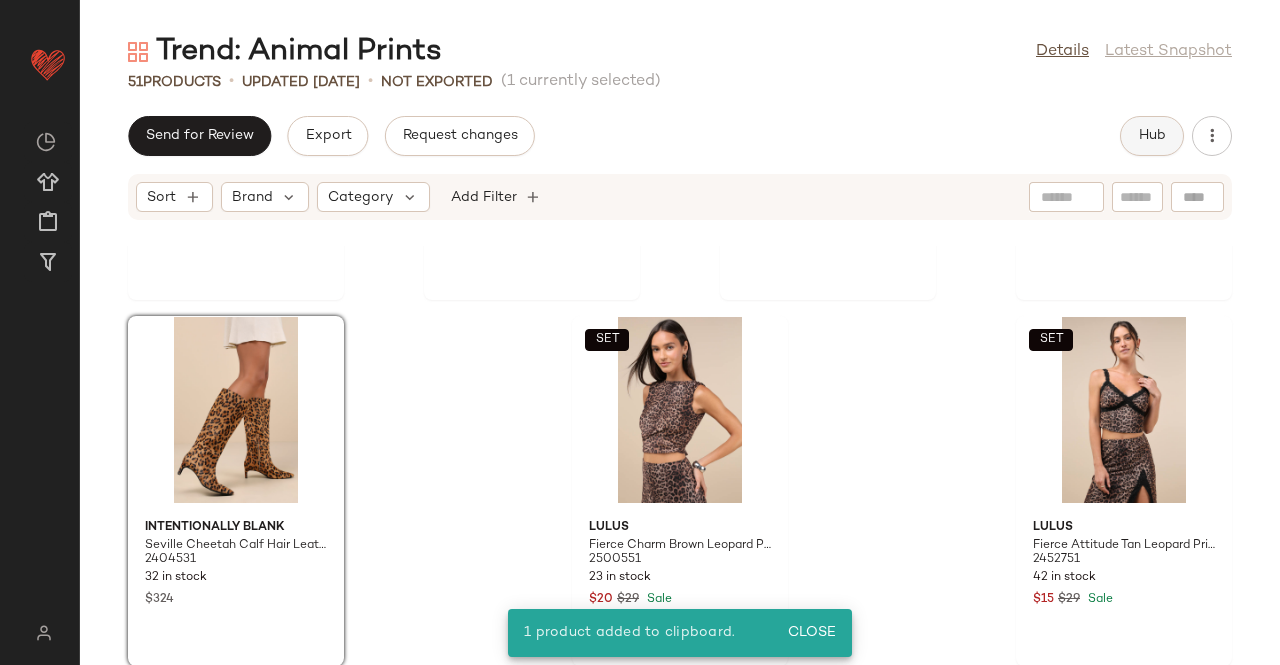 click on "Hub" 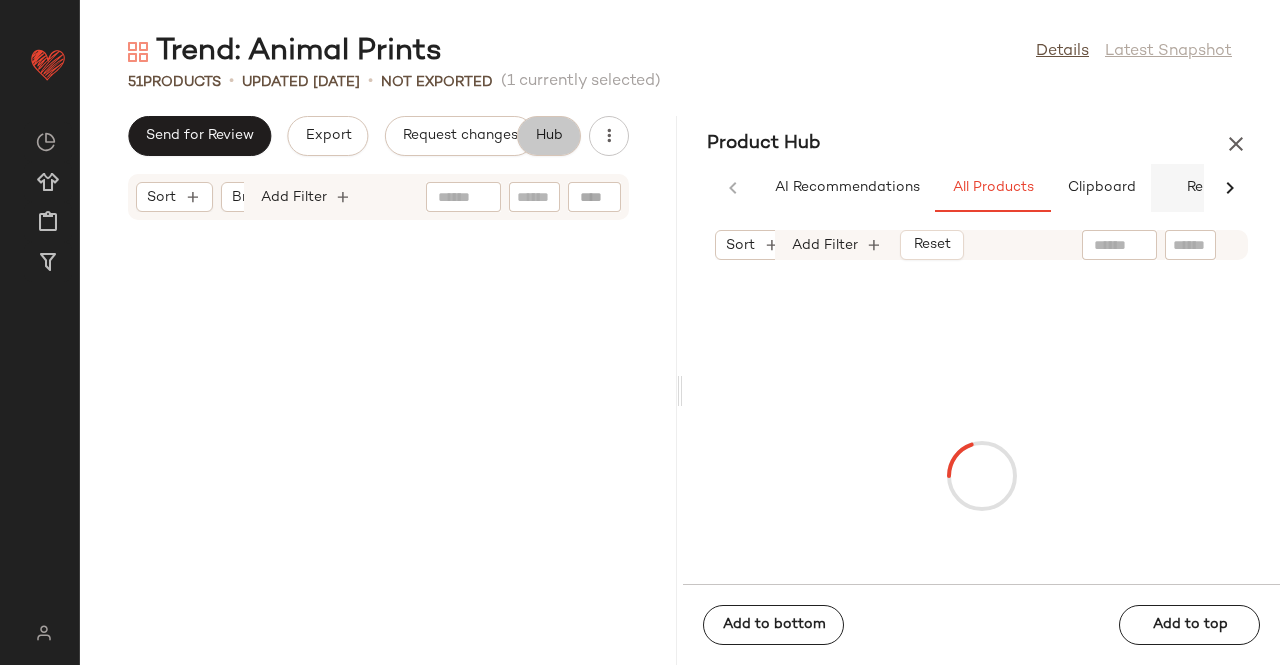 scroll, scrollTop: 5074, scrollLeft: 0, axis: vertical 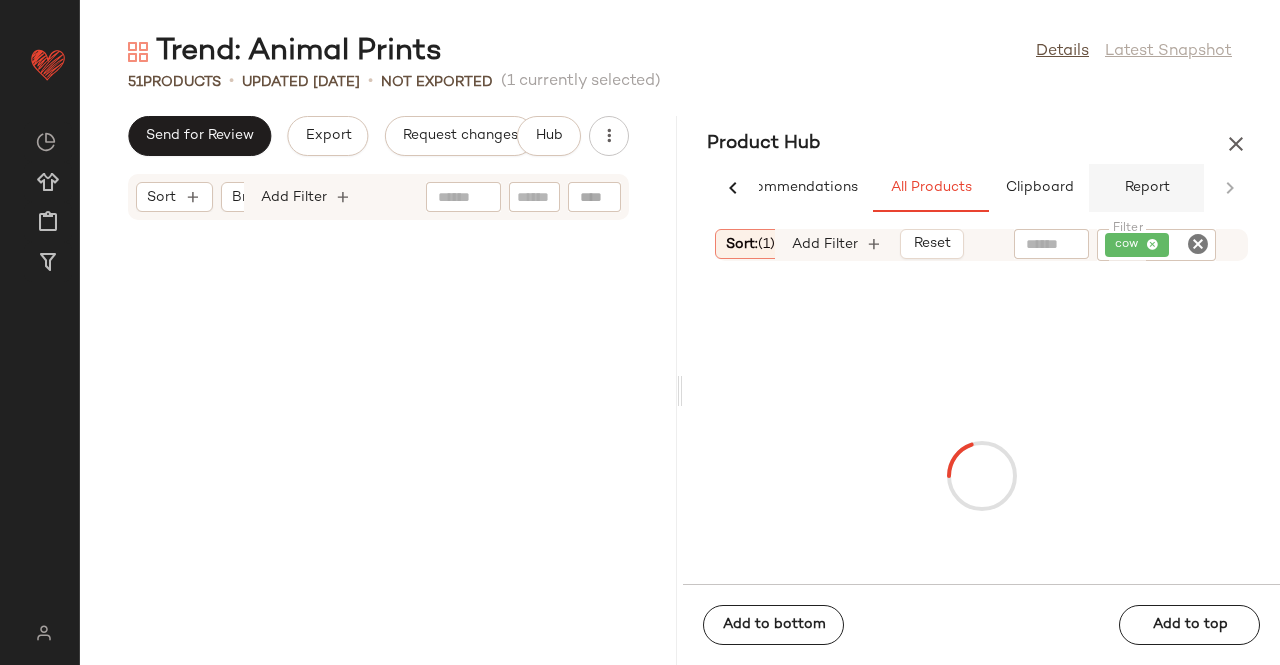 click on "Report" 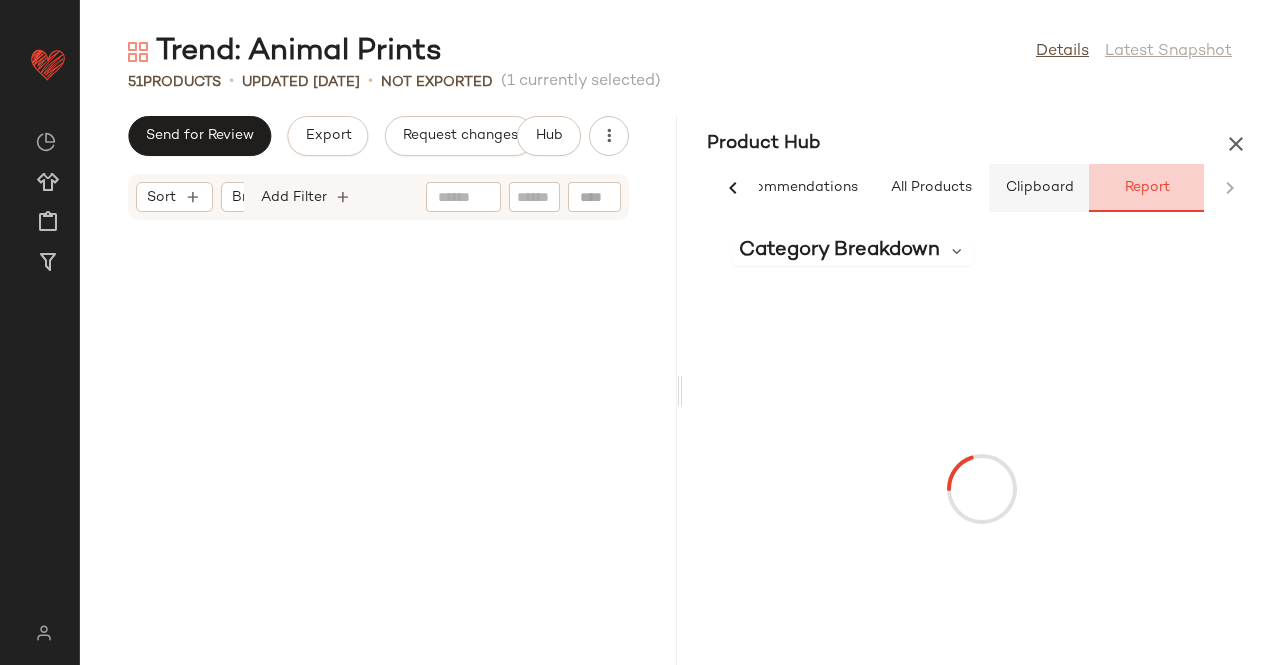 scroll, scrollTop: 0, scrollLeft: 62, axis: horizontal 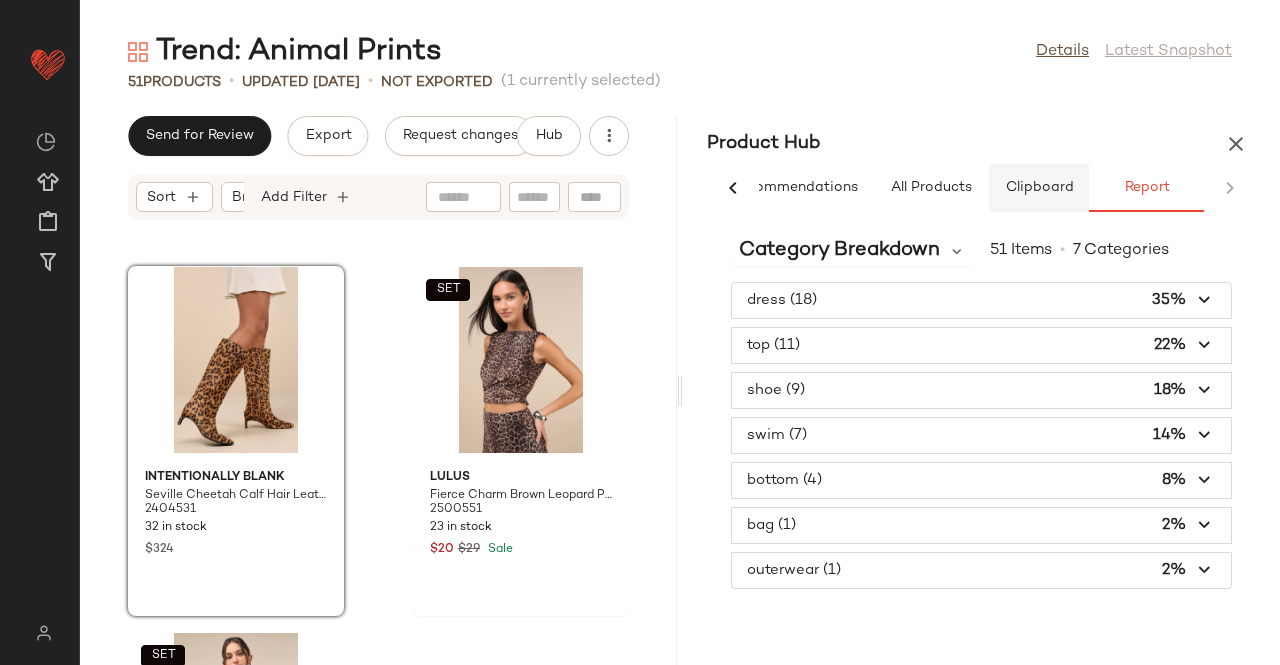 click on "Clipboard" 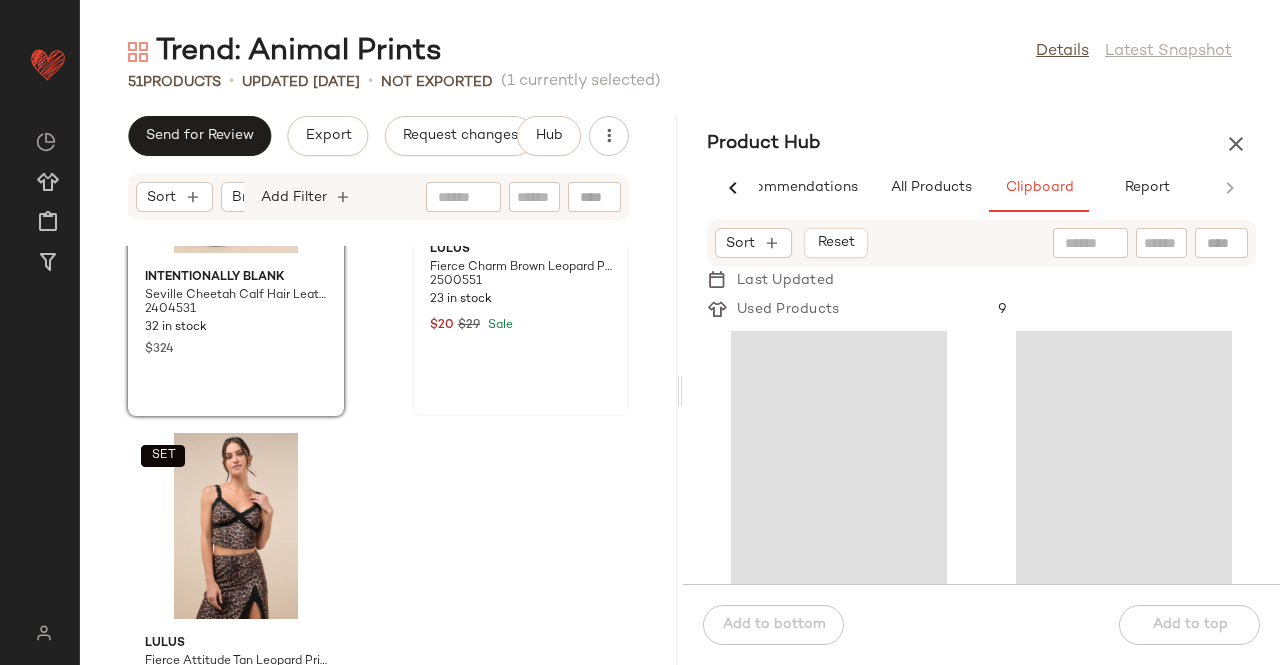 scroll, scrollTop: 8784, scrollLeft: 0, axis: vertical 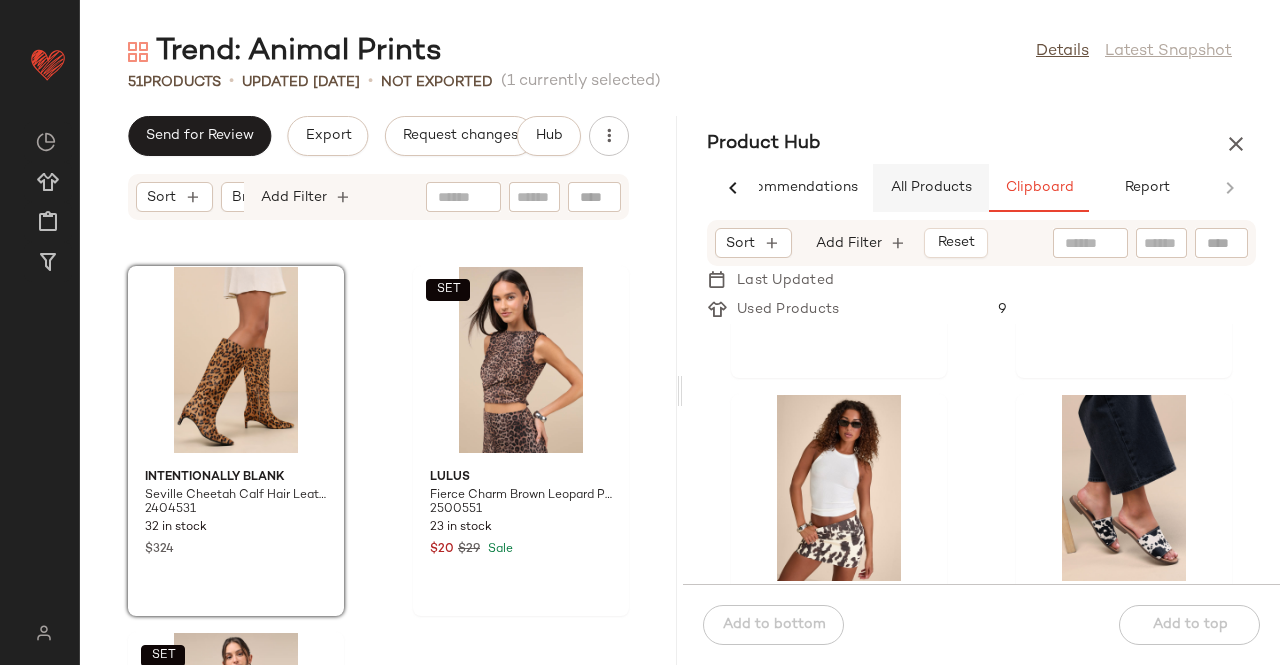 click on "All Products" 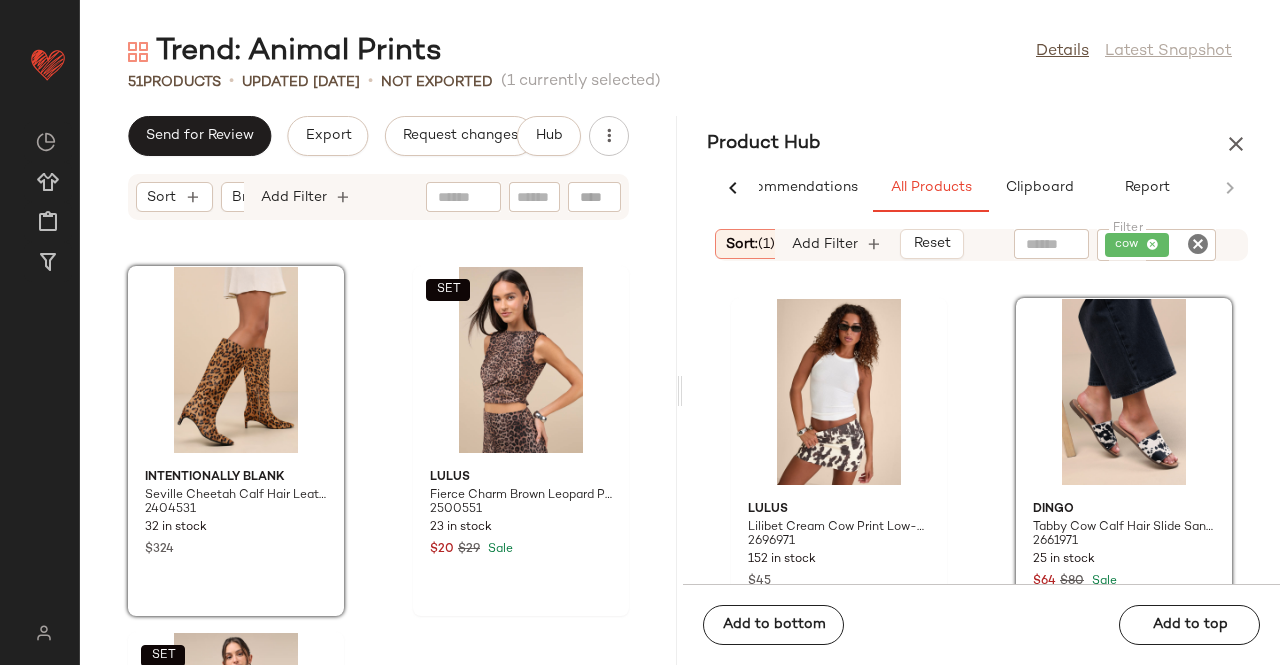 click on "cow" 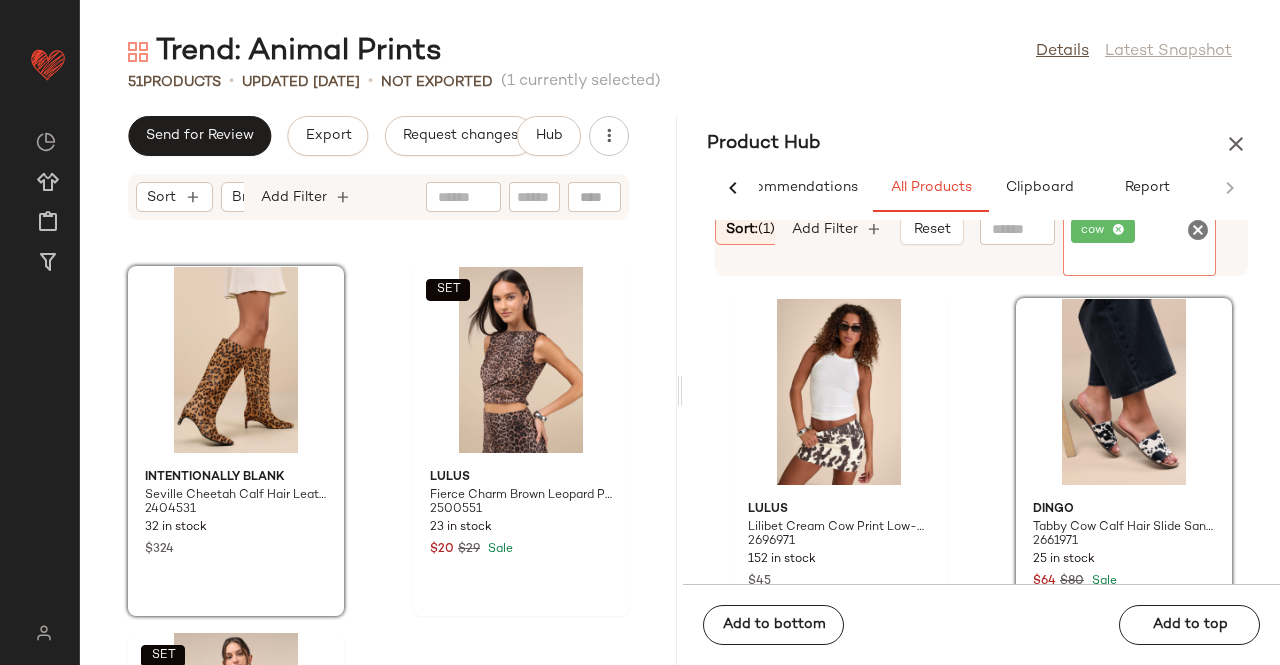 drag, startPoint x: 1129, startPoint y: 237, endPoint x: 1110, endPoint y: 225, distance: 22.472204 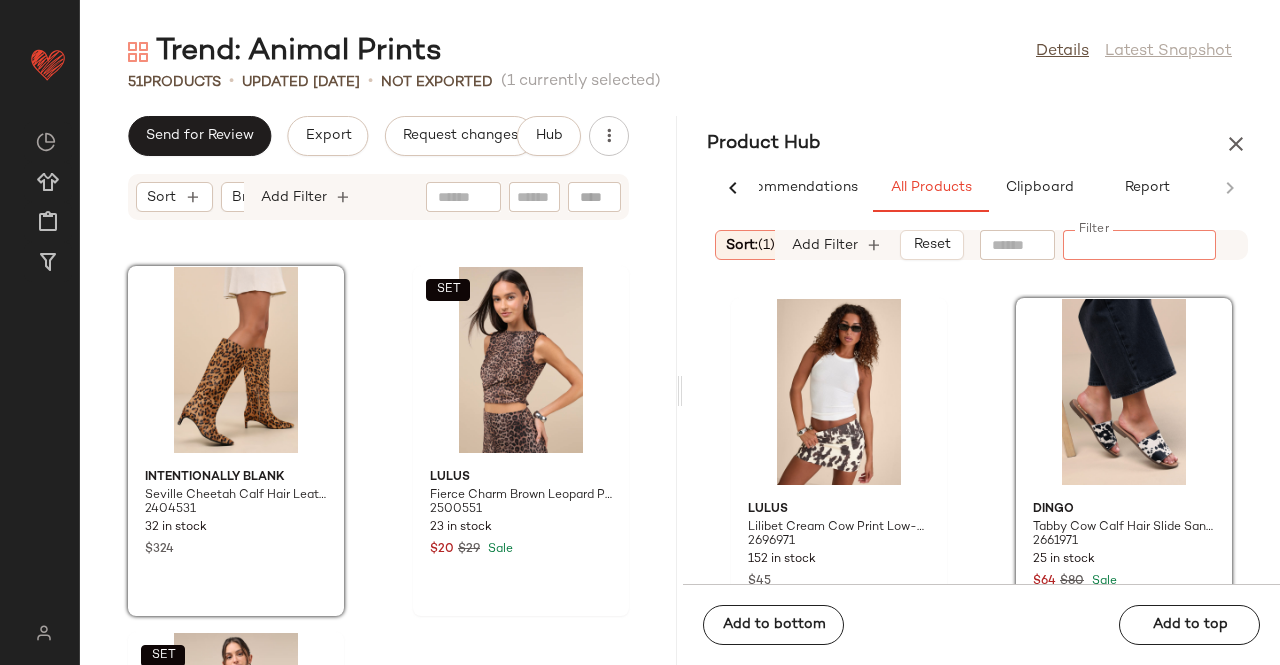 type on "*" 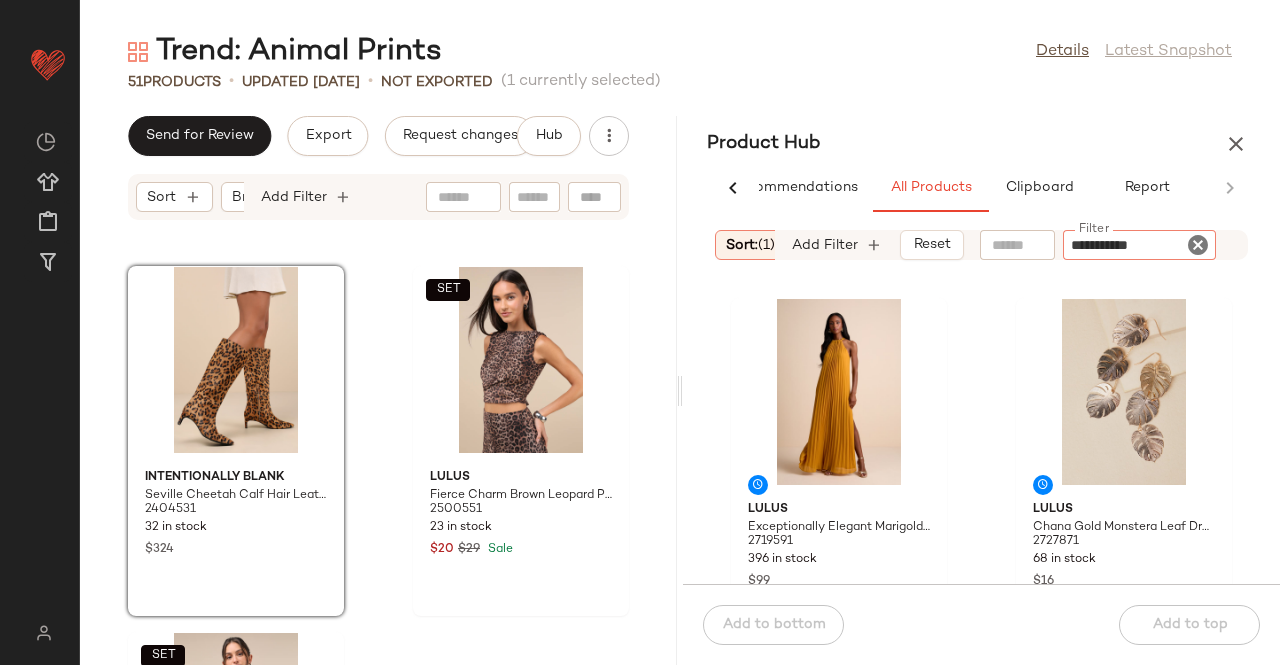 type on "**********" 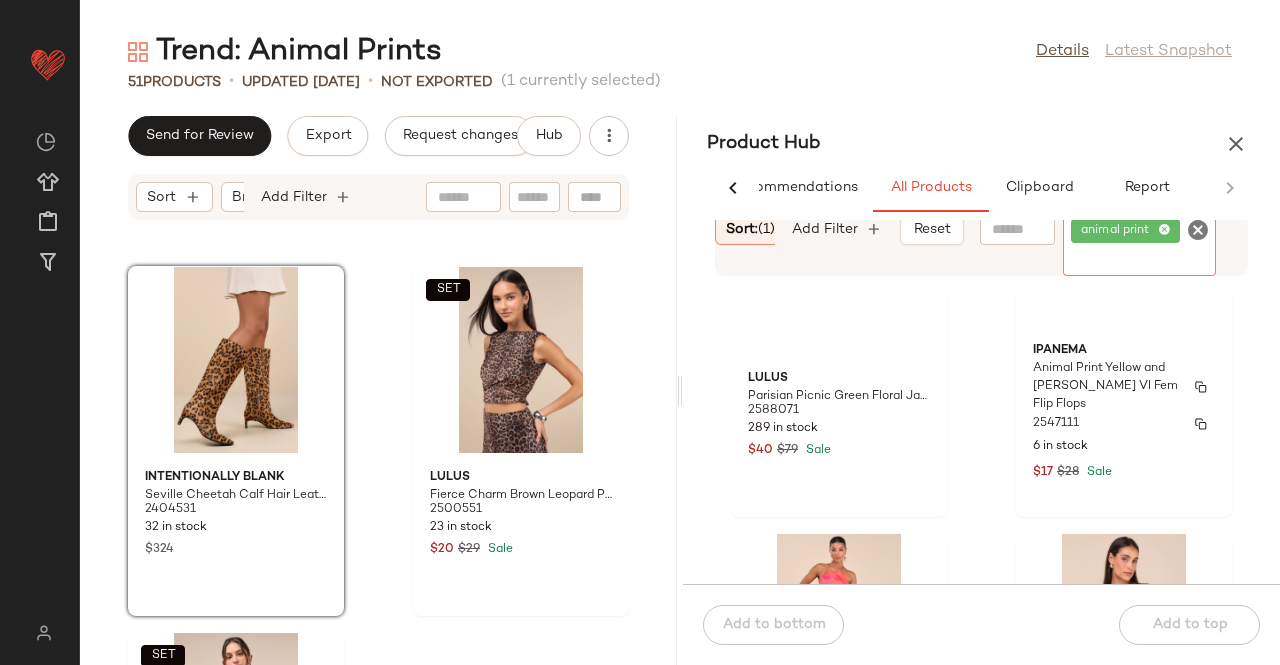scroll, scrollTop: 100, scrollLeft: 0, axis: vertical 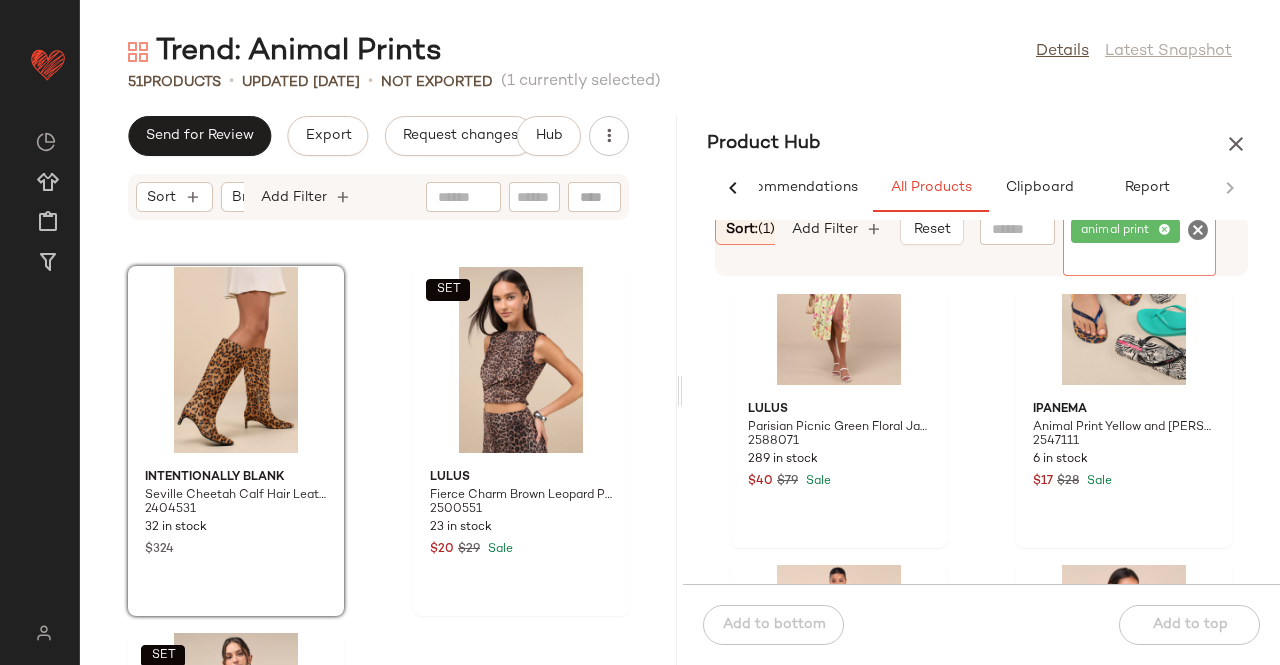 click on "animal print" 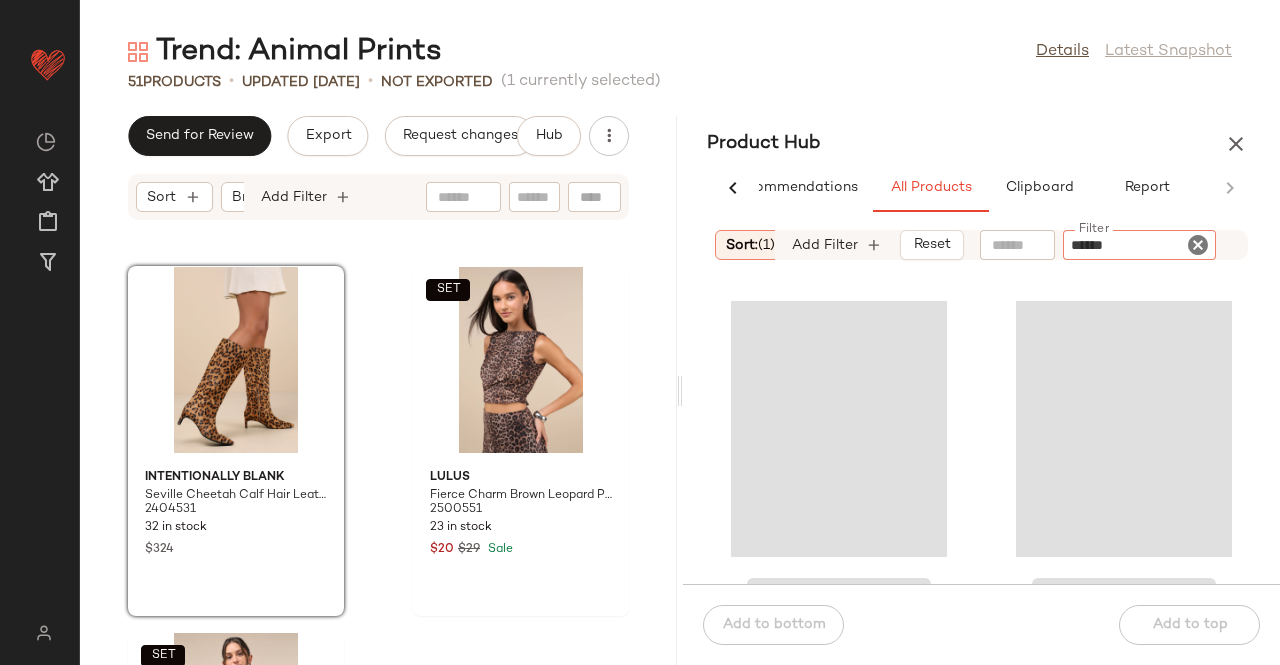 type on "*******" 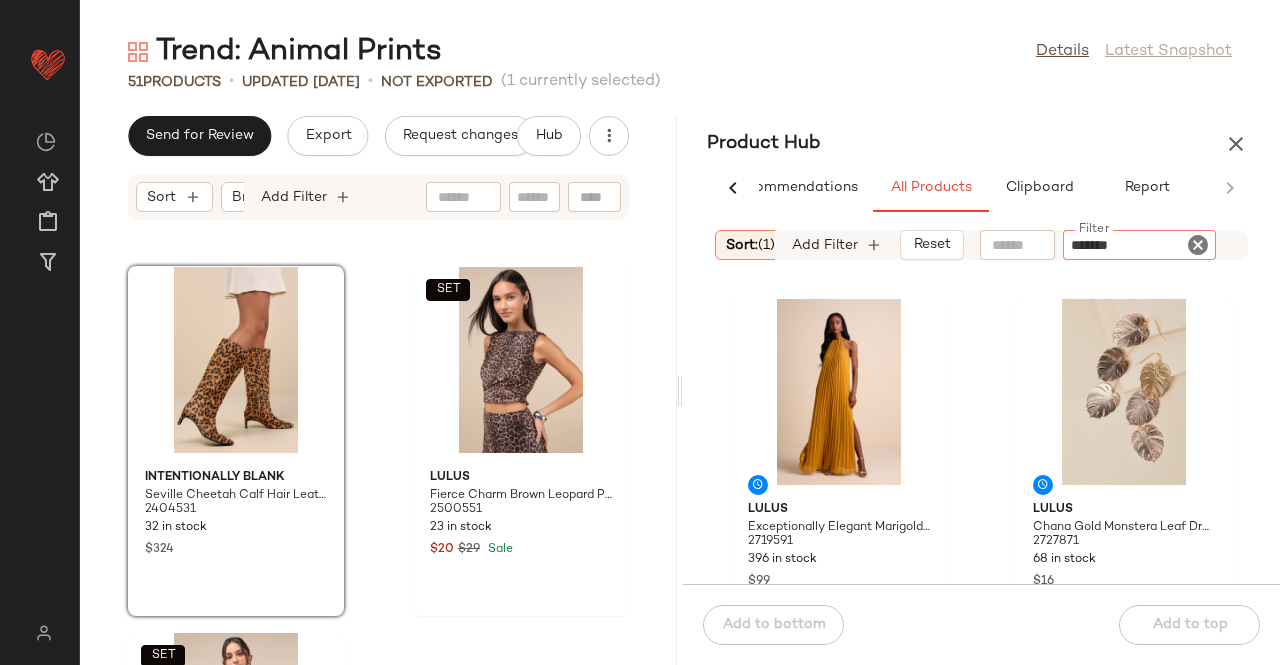 type 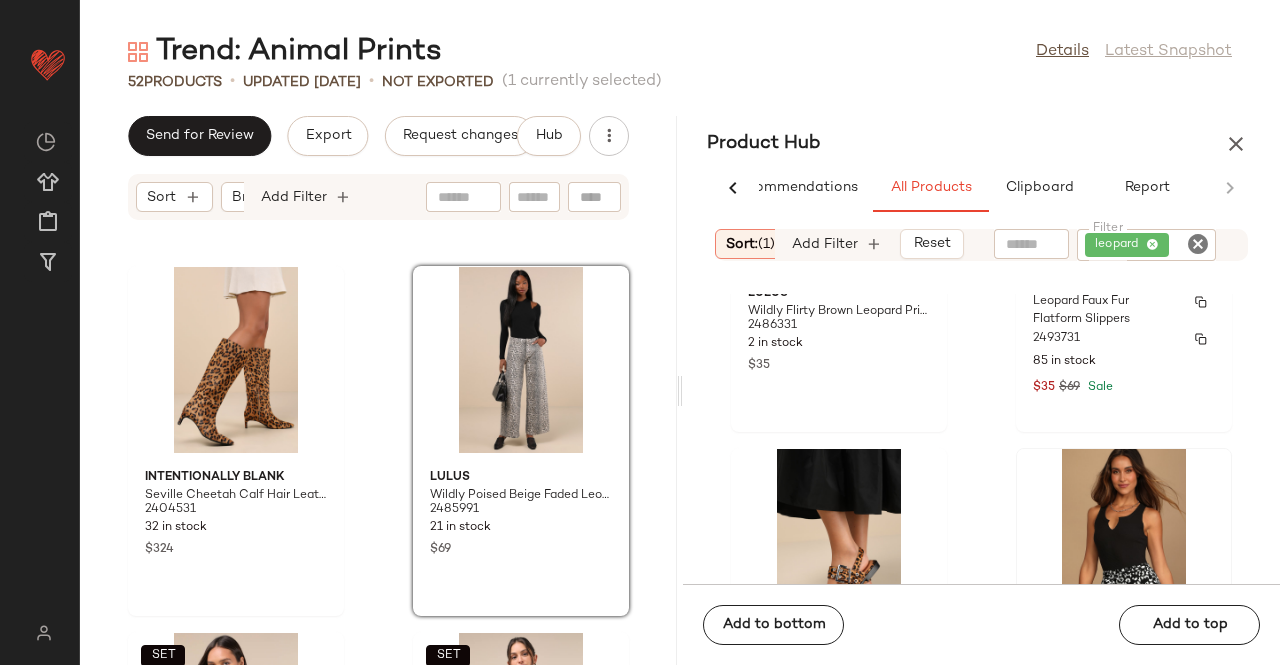 scroll, scrollTop: 1909, scrollLeft: 0, axis: vertical 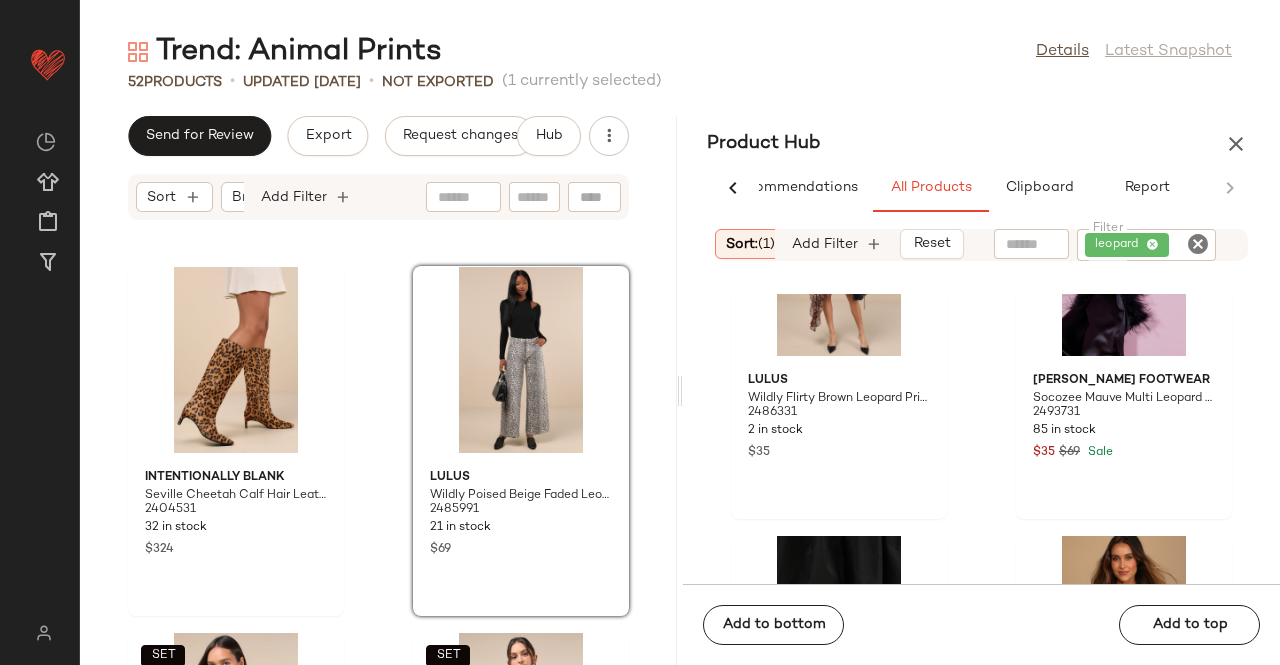 click on "Sort:   (1) Brand  Category  In Curation?:   No Availability:   in_stock Add Filter   Reset  Filter leopard Filter Lulus Fierce and Cozy Tan Leopard Print Eyelash Knit Cardigan Sweater 2515111 9 in stock $59 Lulus Wild Attitude Beige Leopard Print Twill High-Rise Shorts 2511531 182 in stock $20 $39 Sale Lulus Wildly Flirty Brown Leopard Print Ruched Tendril Mini Skirt 2486331 2 in stock $35 [PERSON_NAME] Footwear Socozee Mauve Multi Leopard Faux Fur Flatform Slippers 2493731 85 in stock $35 $69 Sale [PERSON_NAME] Graya Leopard Calf Hair Studded Buckle Slingback Flats 2404771 17 in stock $65 $130 Sale Lulus Yana Black and White Leopard Print Tie-Front Shorts 749172 145 in stock $35" 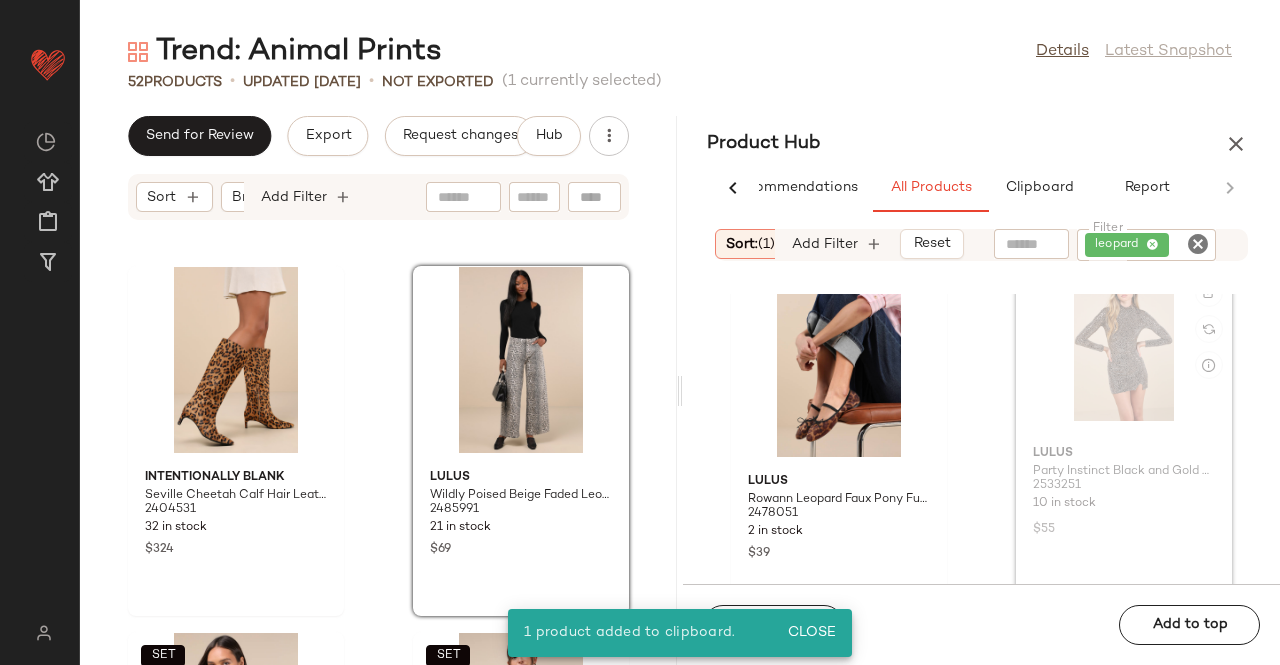 scroll, scrollTop: 766, scrollLeft: 0, axis: vertical 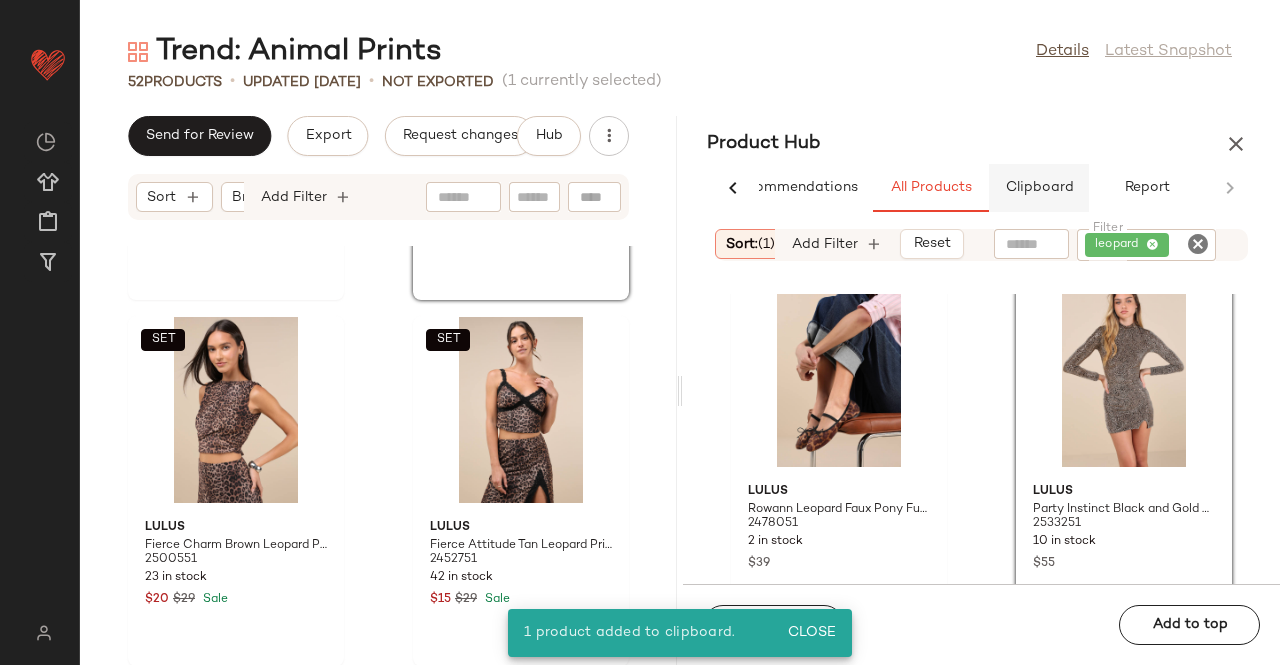 click on "Clipboard" 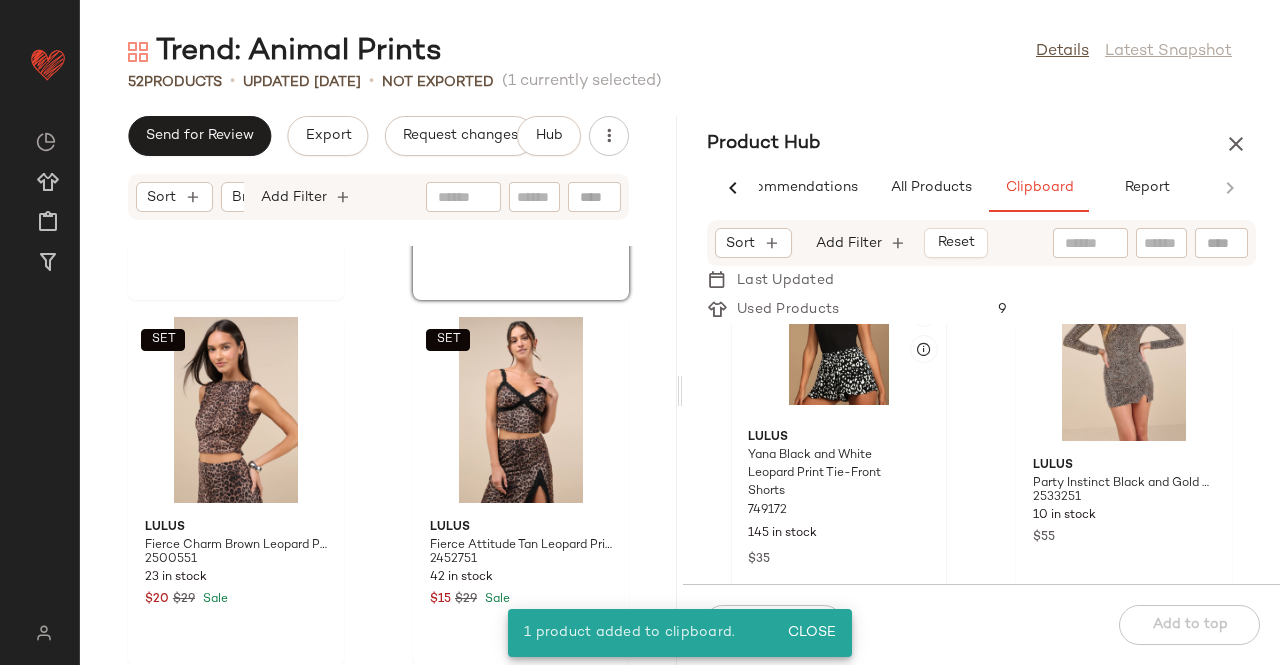 scroll, scrollTop: 1223, scrollLeft: 0, axis: vertical 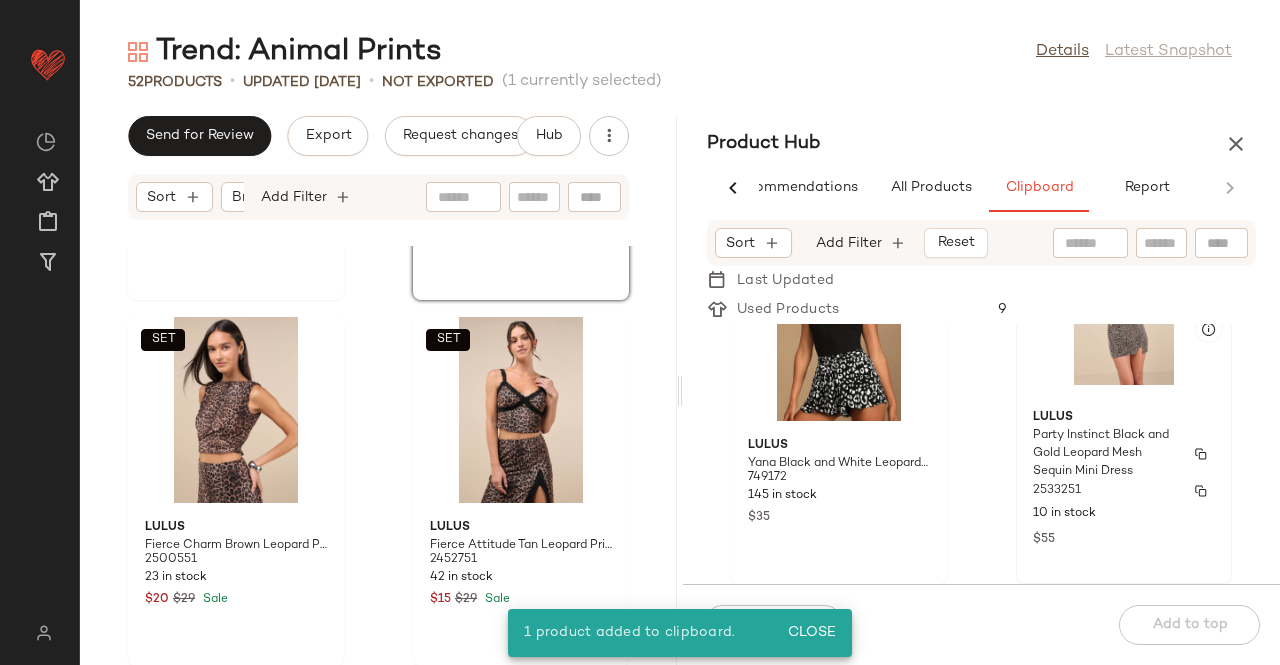 click on "Lulus" at bounding box center [1124, 418] 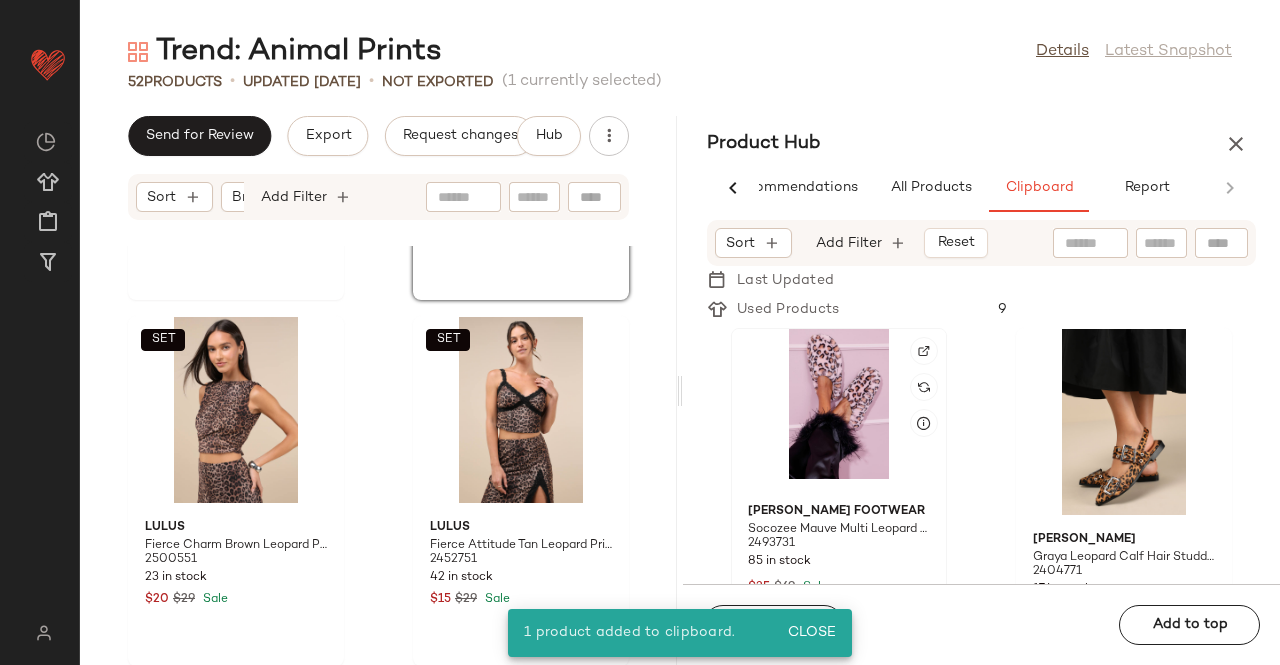 scroll, scrollTop: 723, scrollLeft: 0, axis: vertical 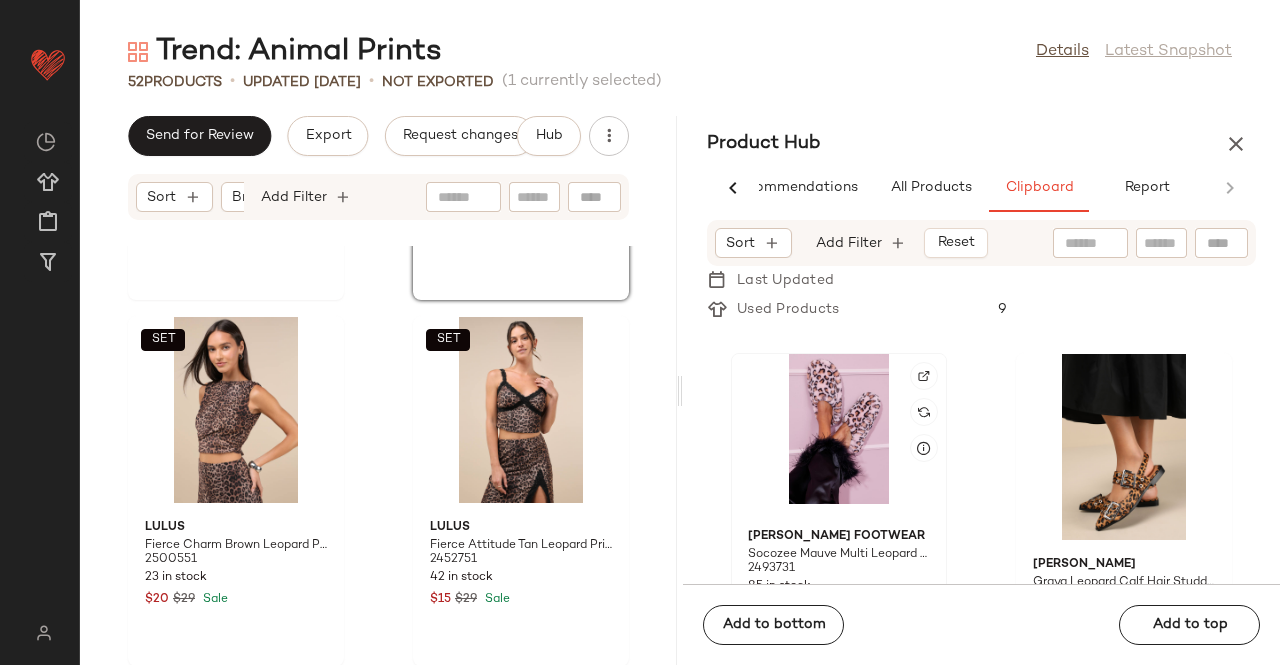 click 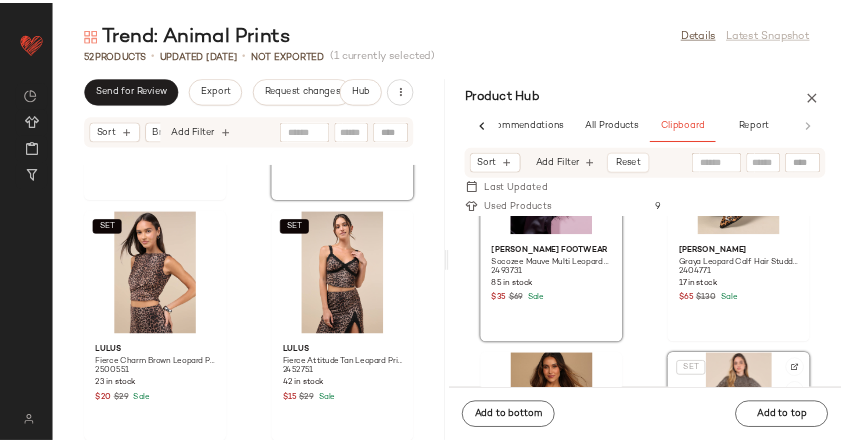 scroll, scrollTop: 1123, scrollLeft: 0, axis: vertical 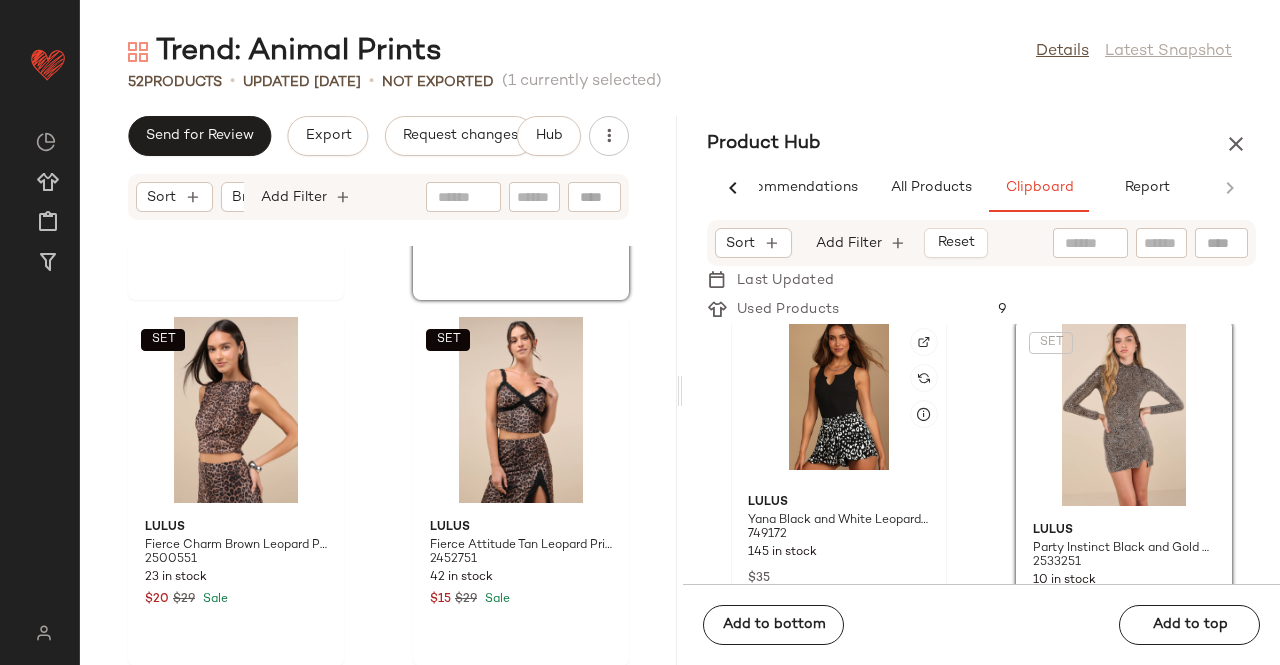 click 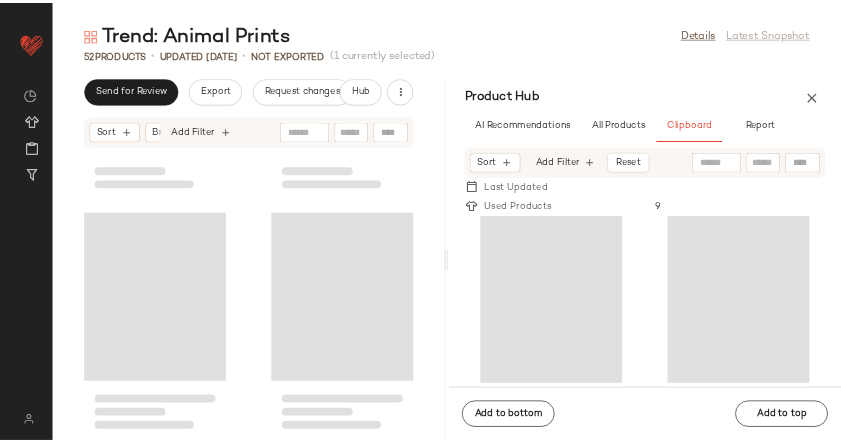 scroll, scrollTop: 9100, scrollLeft: 0, axis: vertical 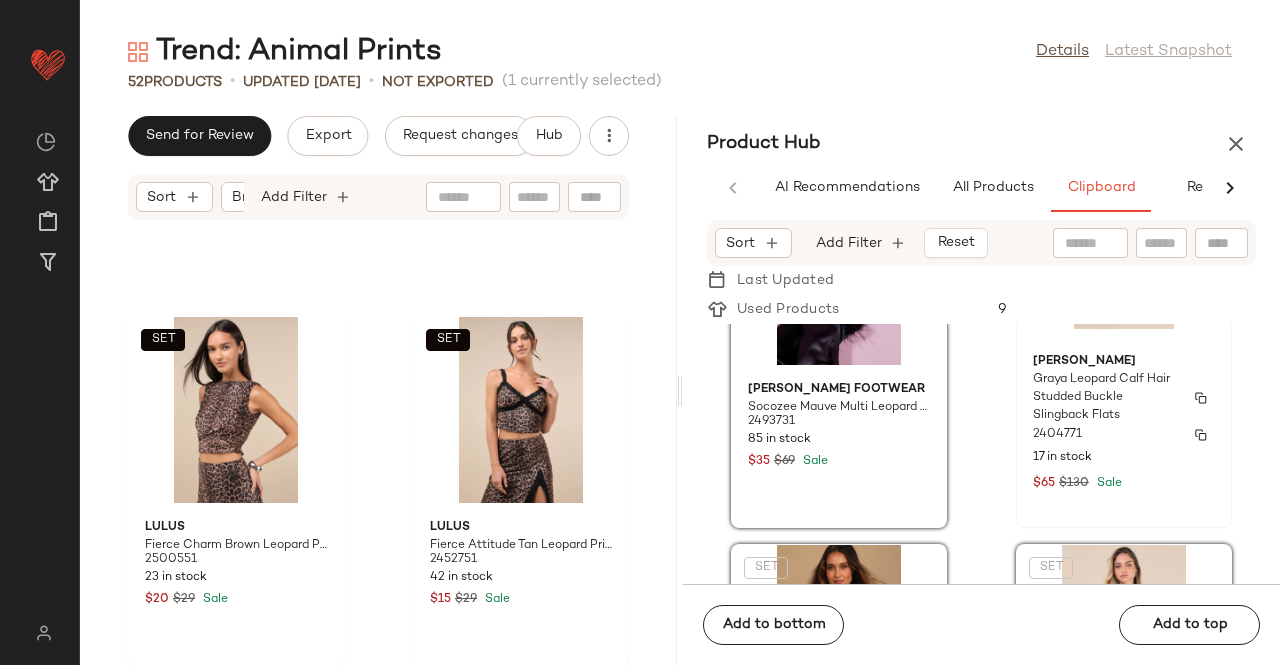 click on "Graya Leopard Calf Hair Studded Buckle Slingback Flats" at bounding box center (1106, 398) 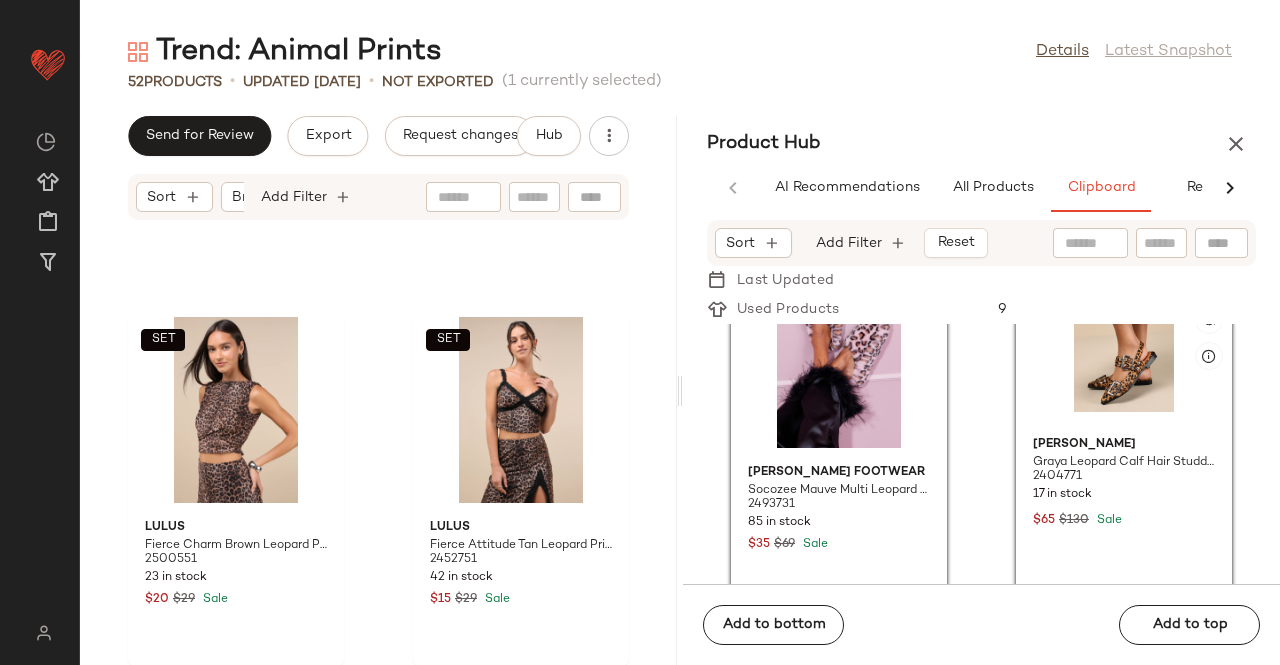 scroll, scrollTop: 0, scrollLeft: 0, axis: both 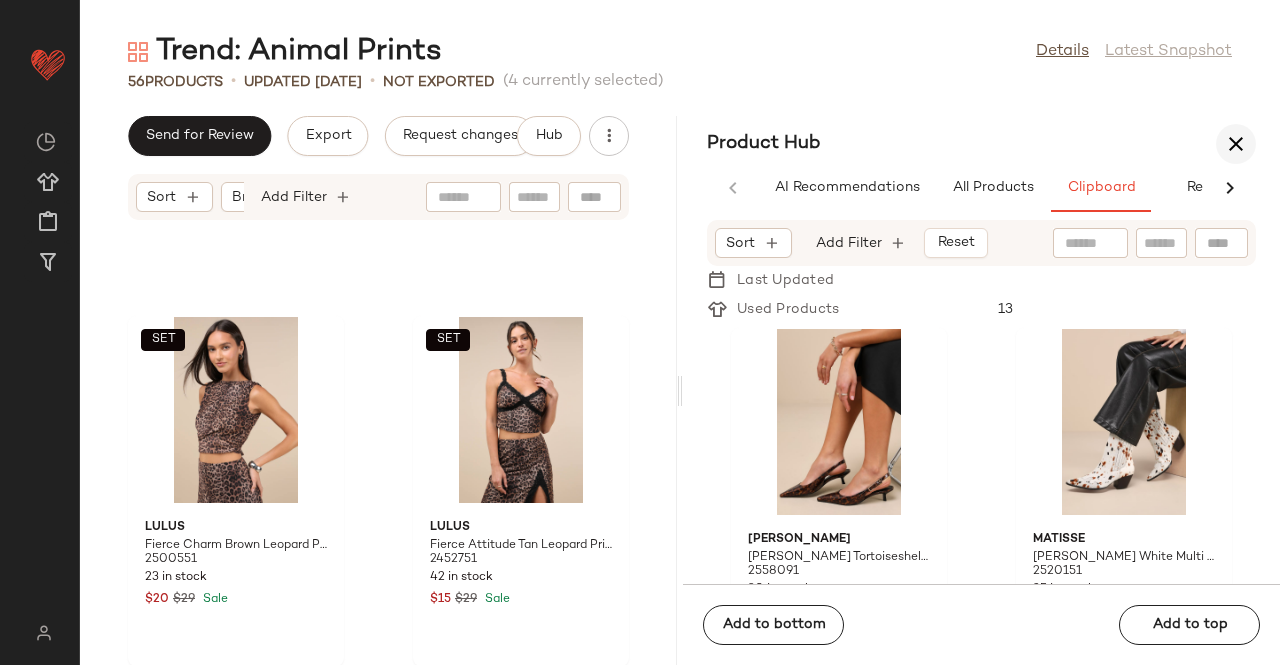click at bounding box center [1236, 144] 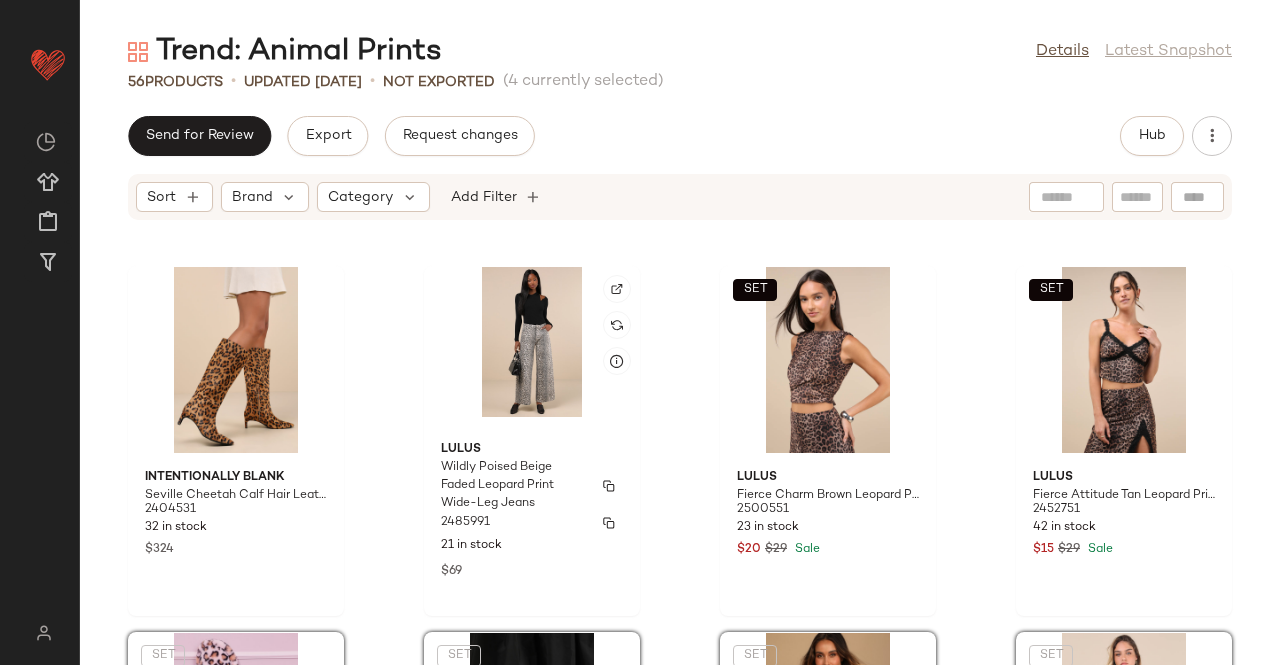 scroll 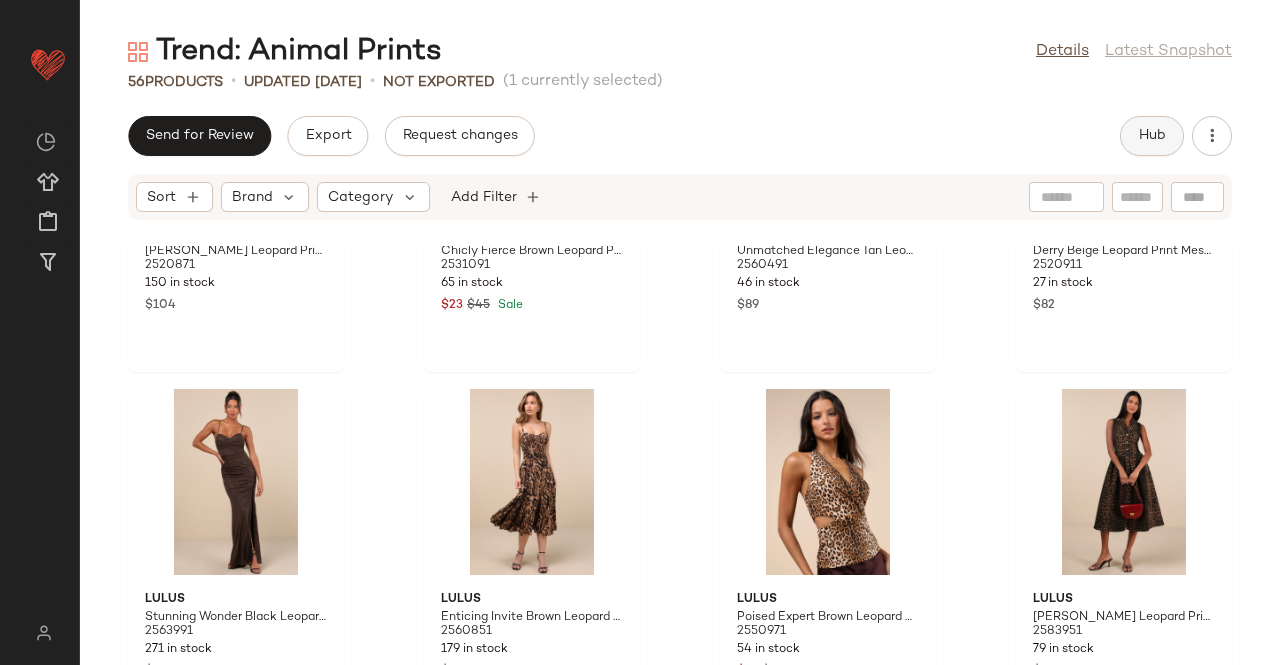 click on "Hub" at bounding box center [1152, 136] 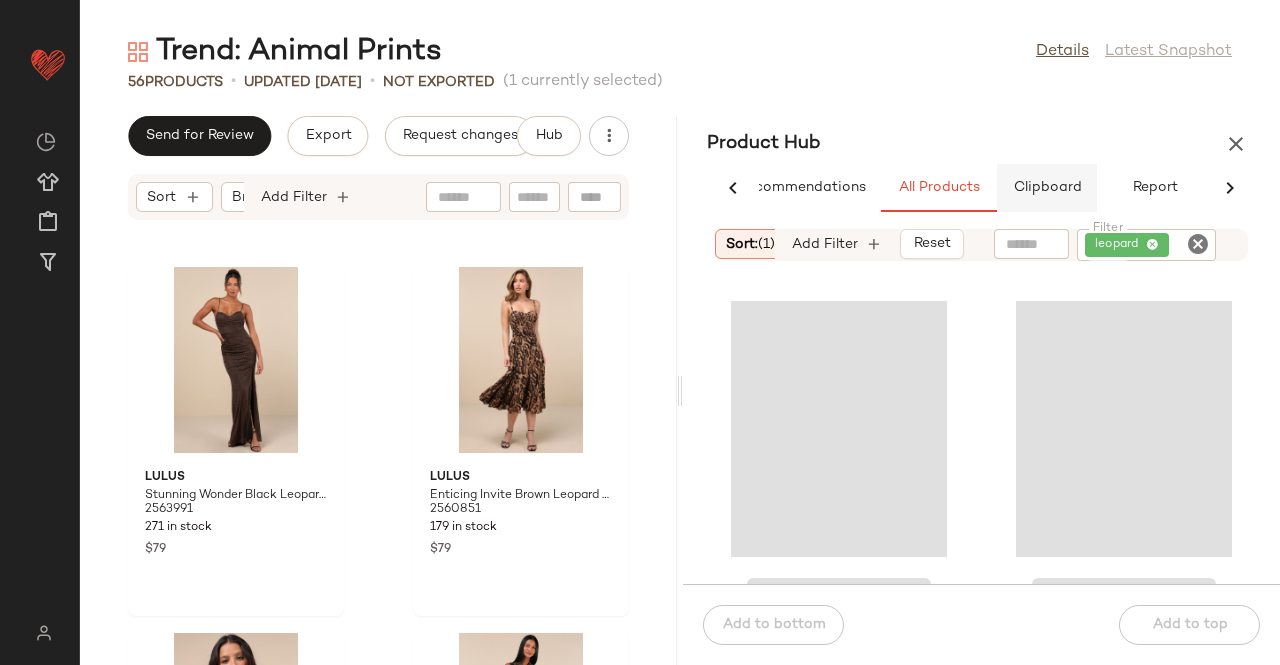 click on "Clipboard" 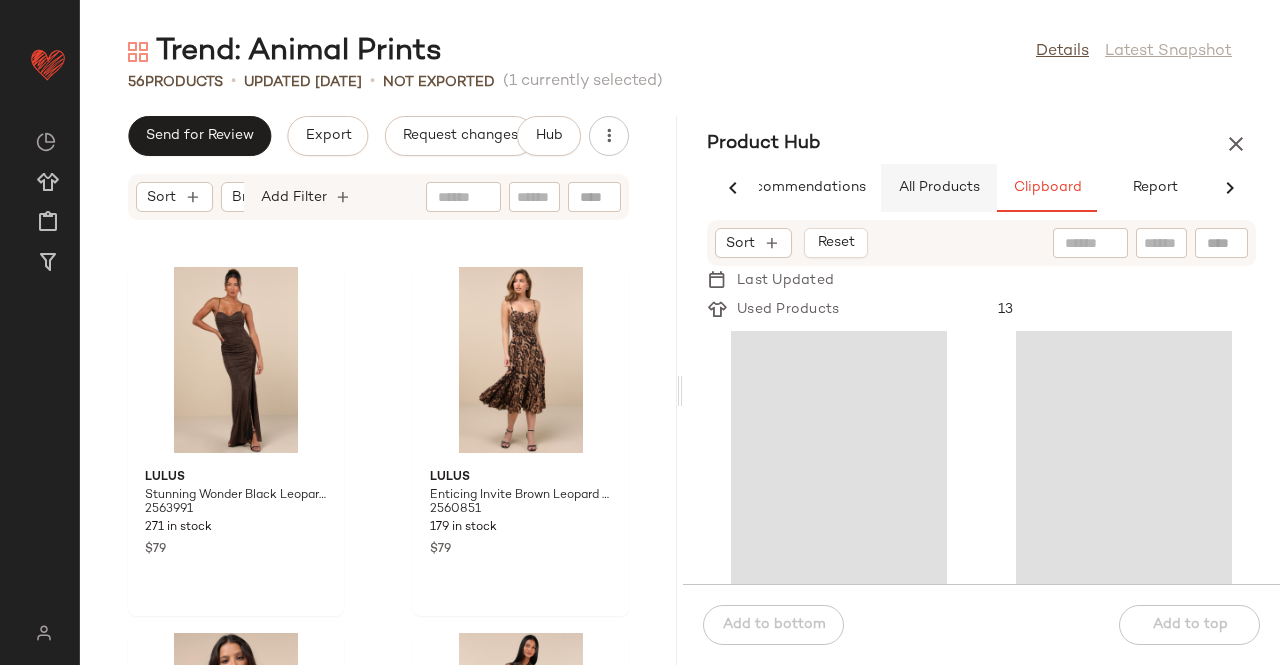 click on "All Products" 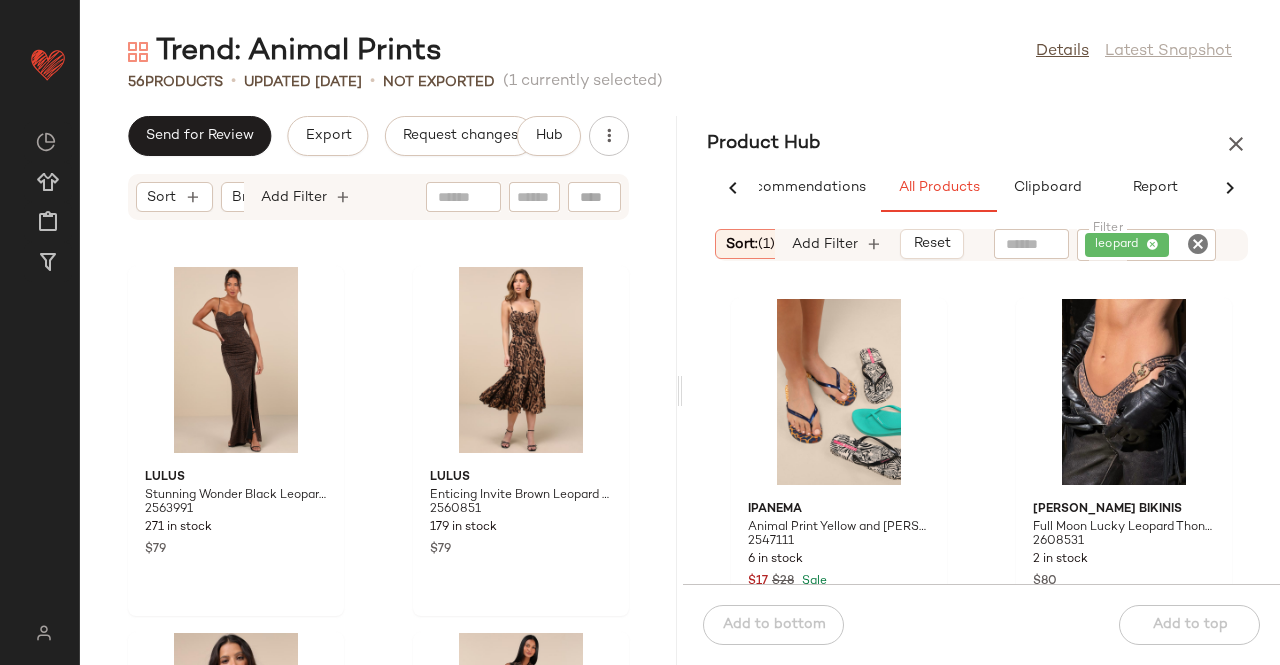 click on "leopard" 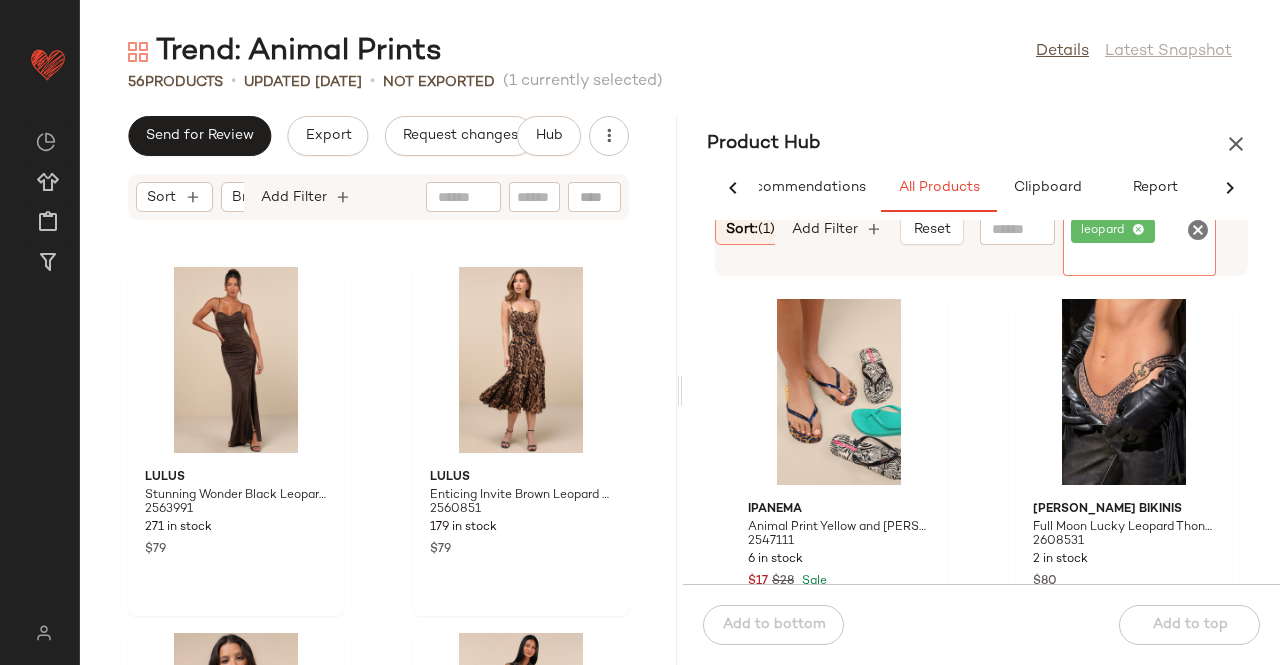 click 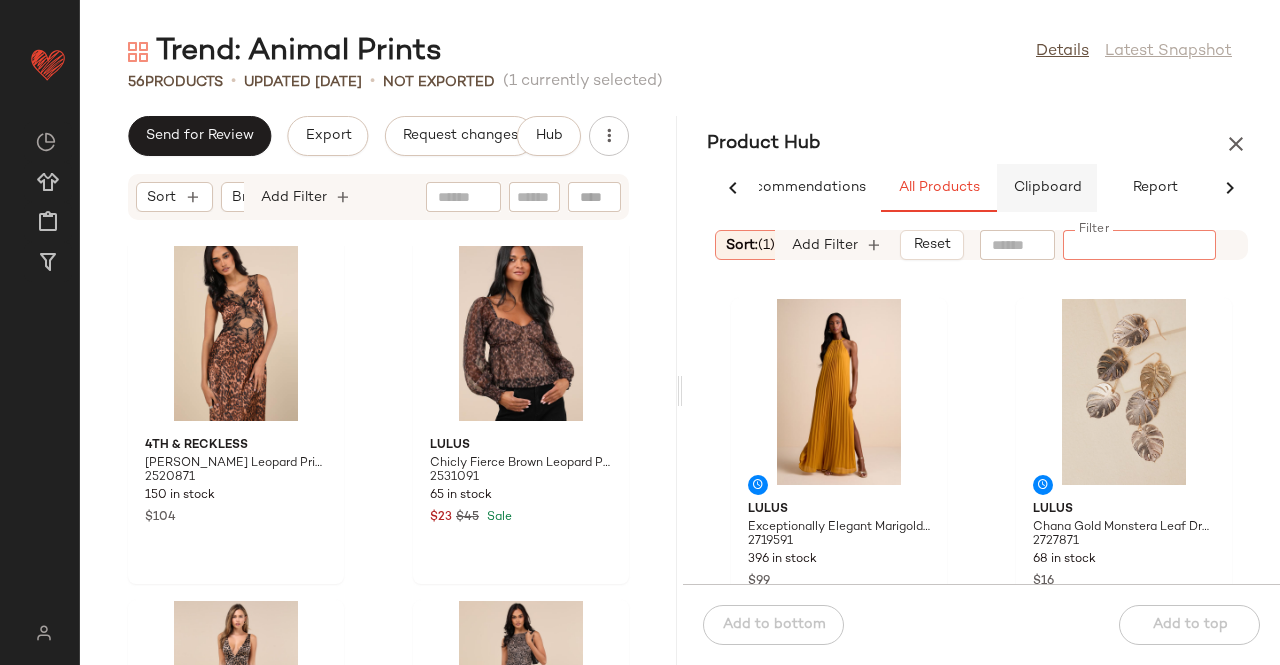 click on "Clipboard" at bounding box center [1047, 188] 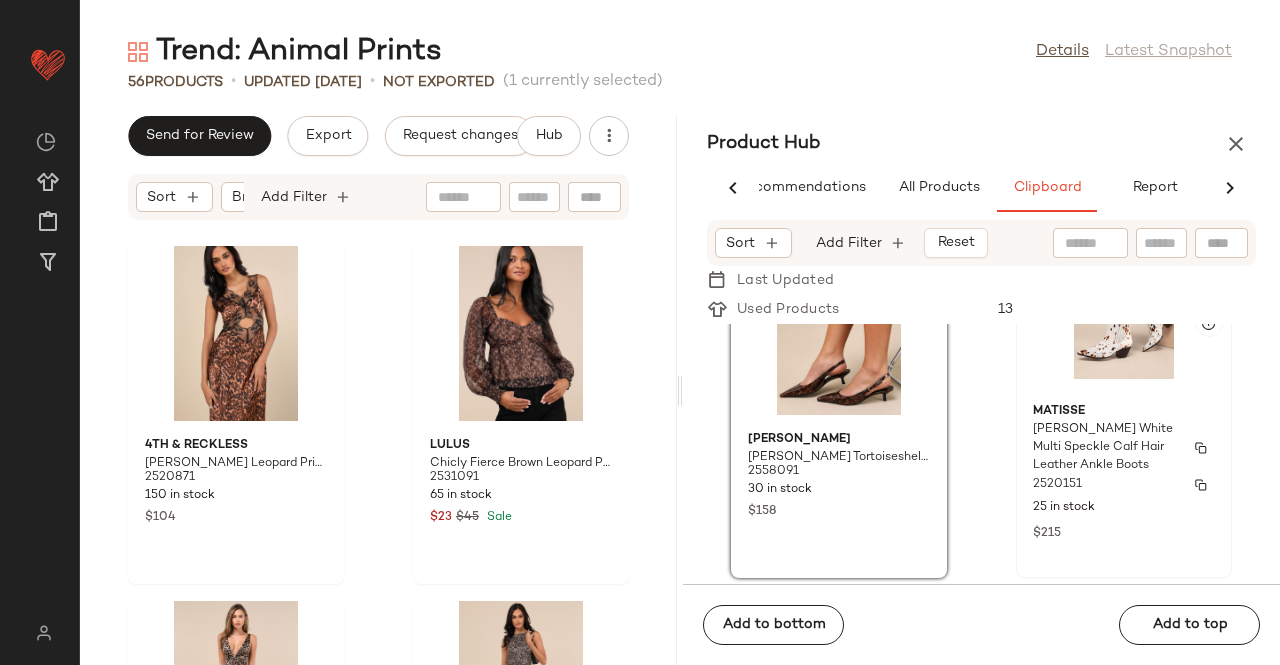 click on "[PERSON_NAME] White Multi Speckle Calf Hair Leather Ankle Boots" at bounding box center (1106, 448) 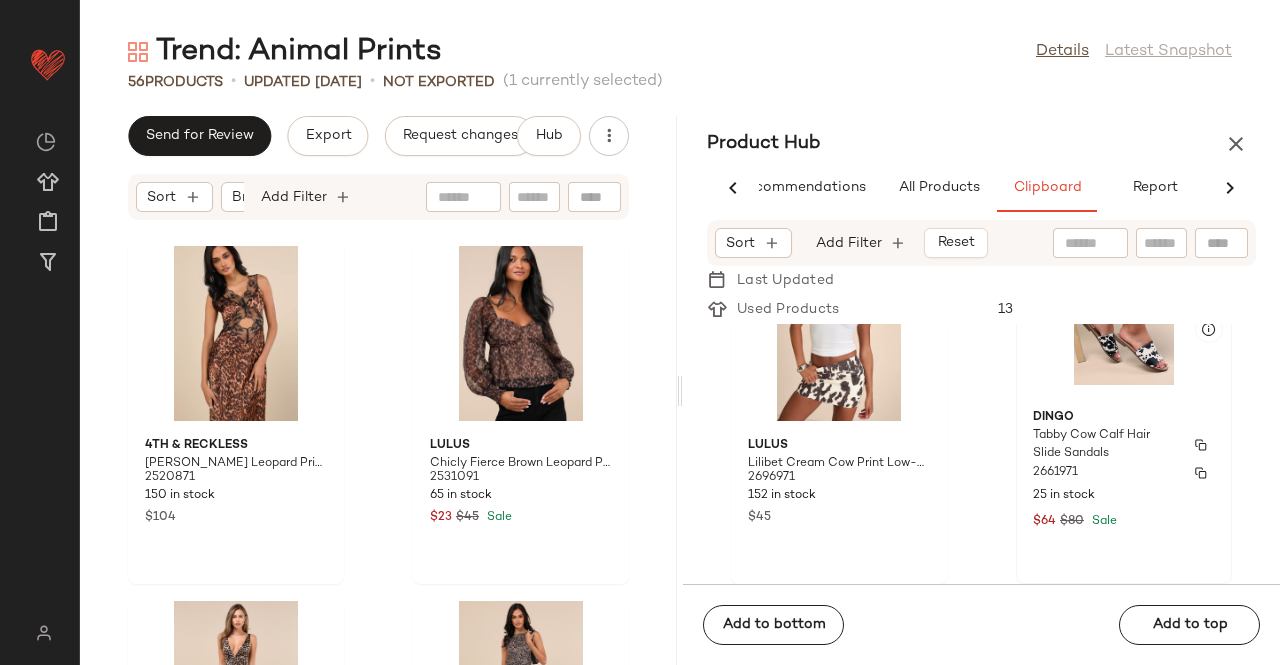 click on "Tabby Cow Calf Hair Slide Sandals" at bounding box center [1106, 445] 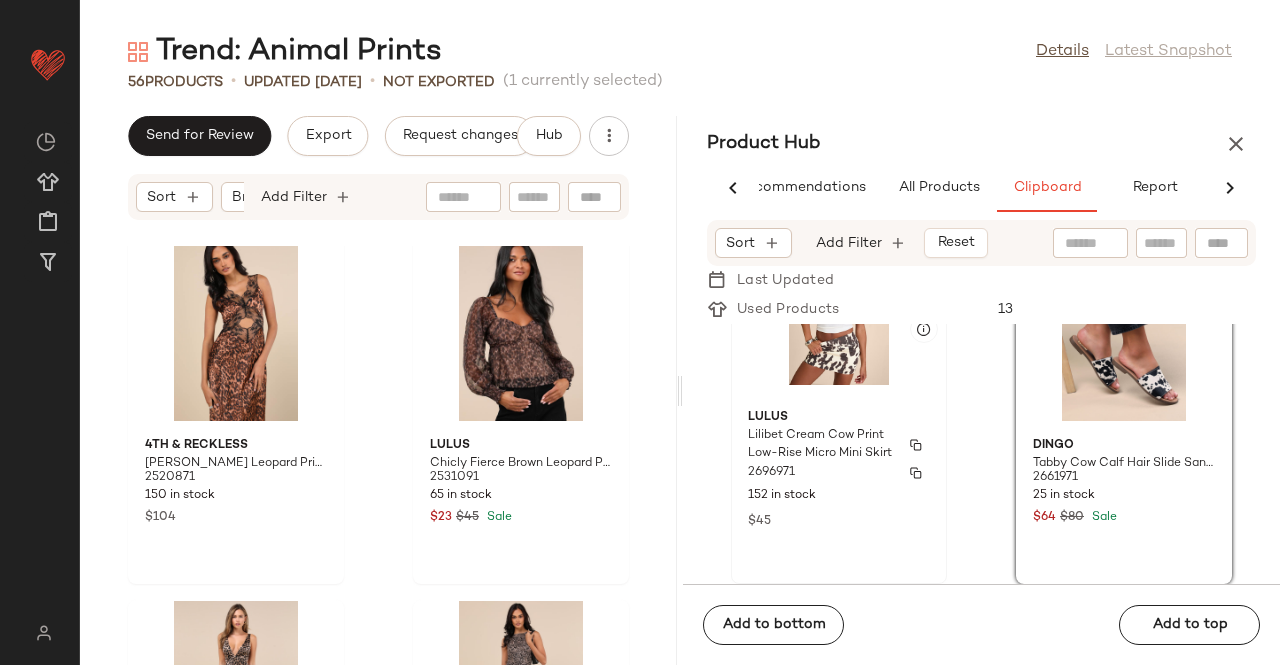 click on "Lulus" at bounding box center (839, 418) 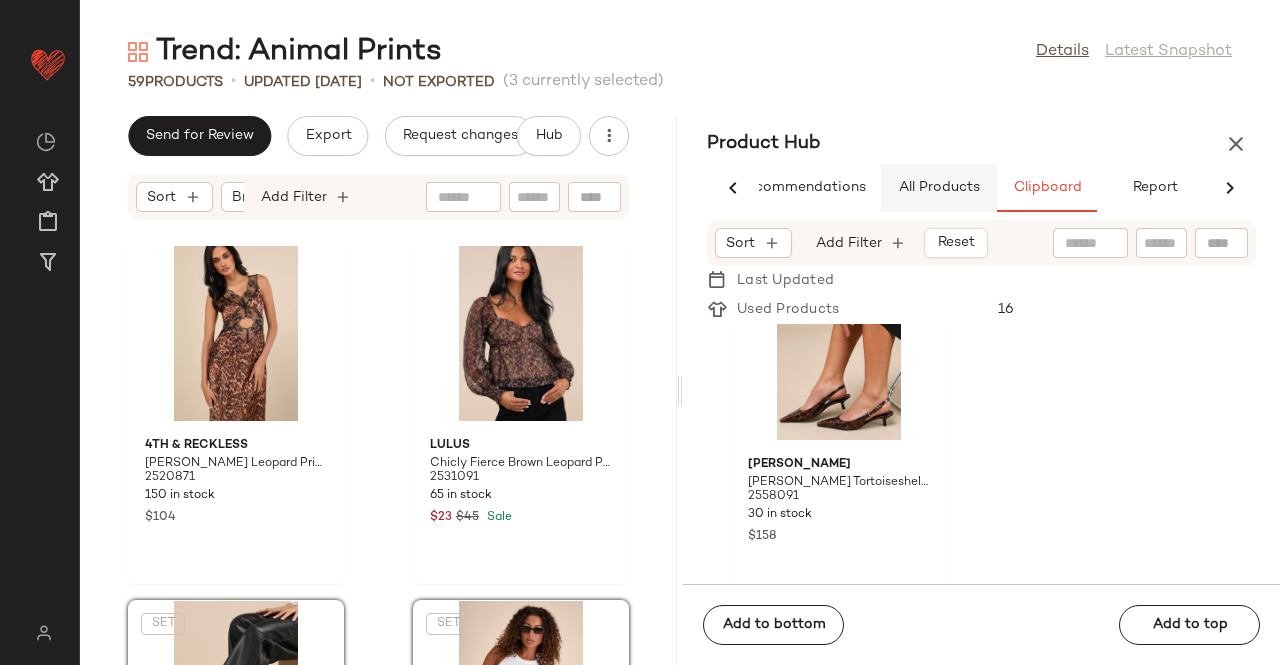 click on "All Products" 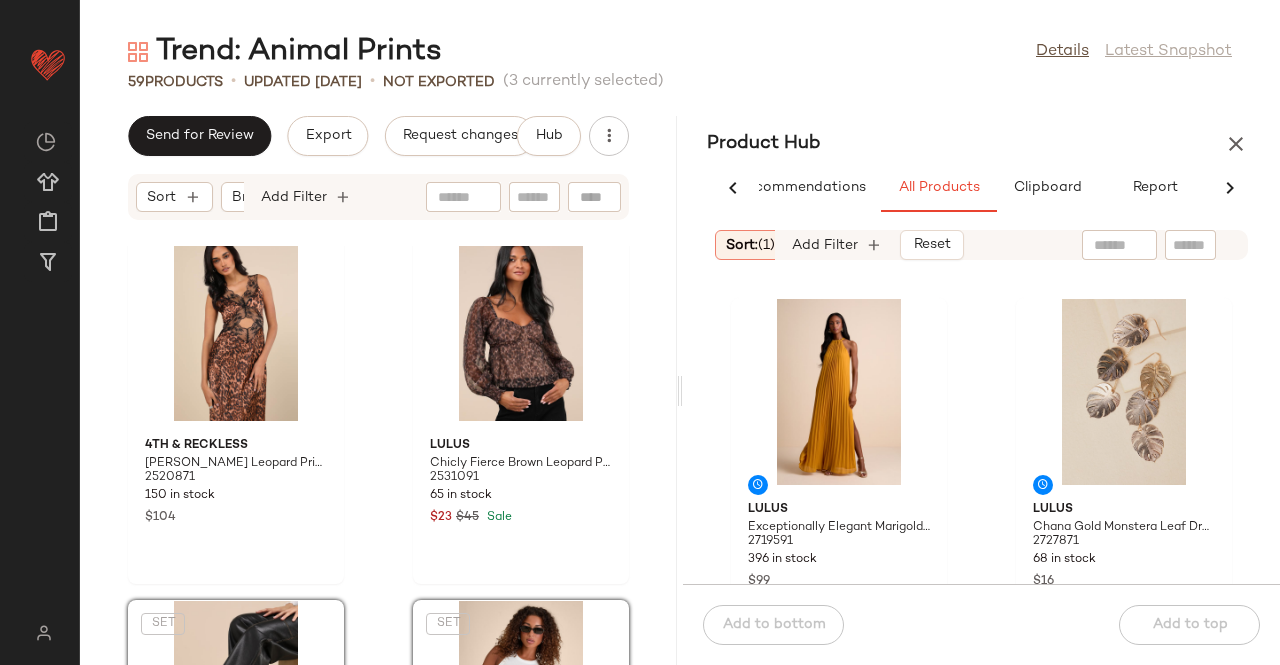 click 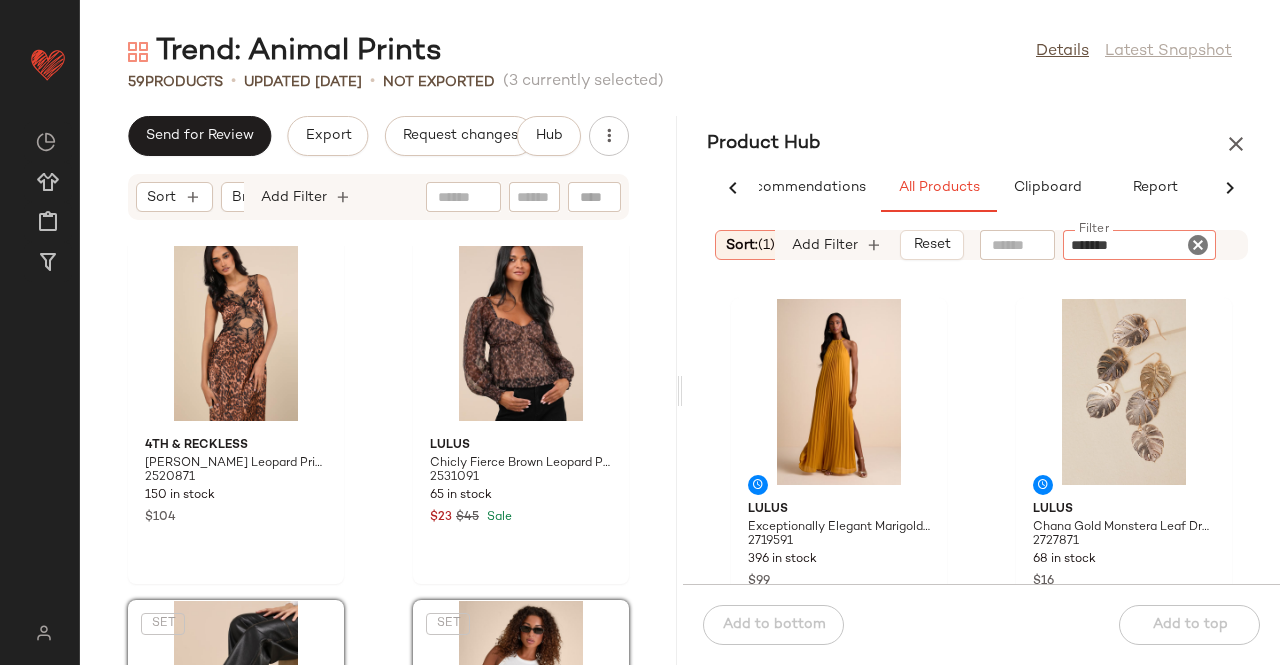 type on "********" 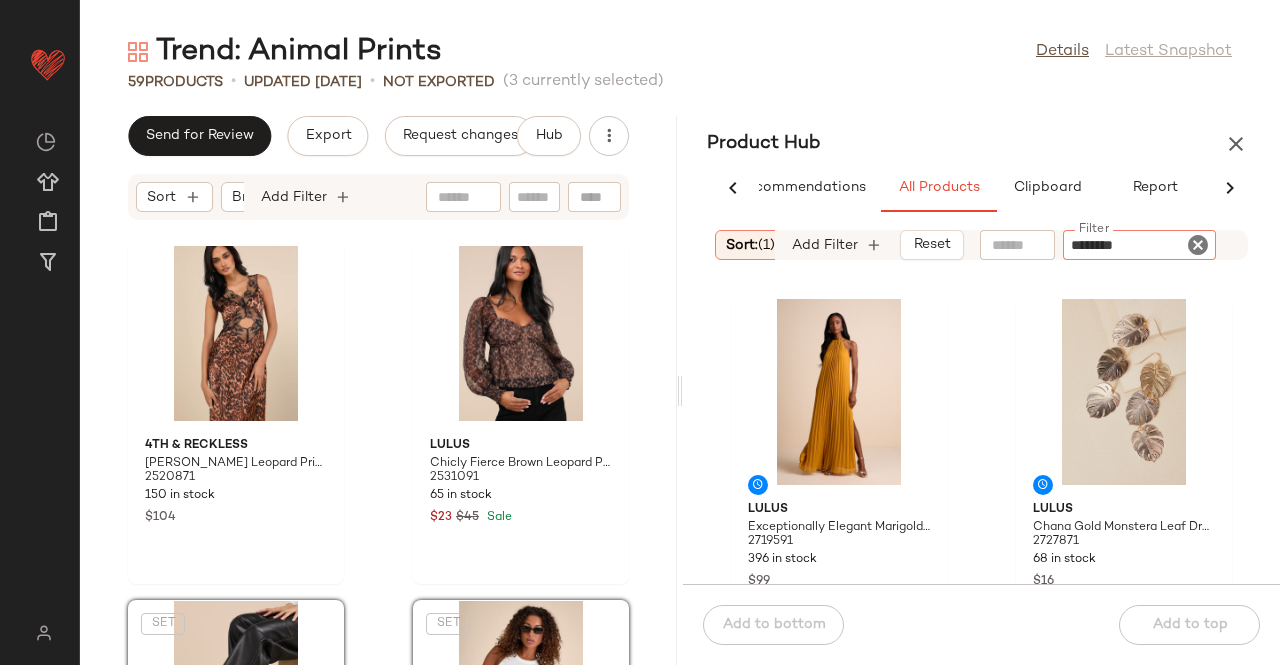 type 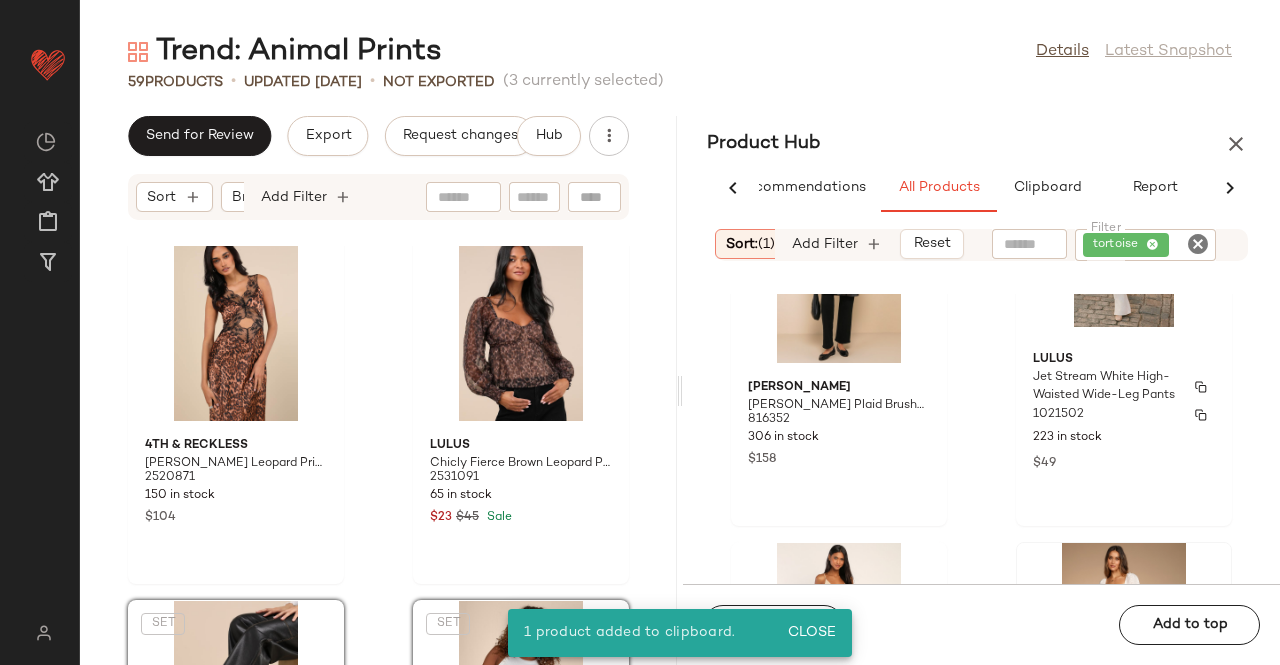 scroll, scrollTop: 3007, scrollLeft: 0, axis: vertical 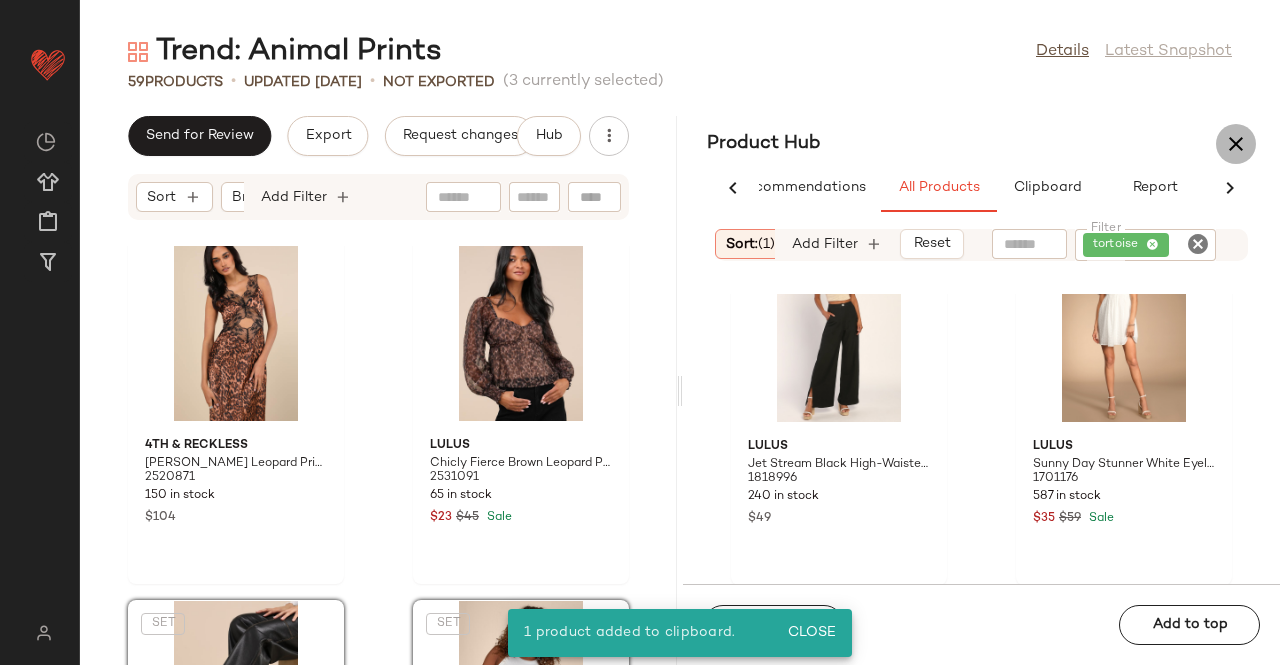 click at bounding box center [1236, 144] 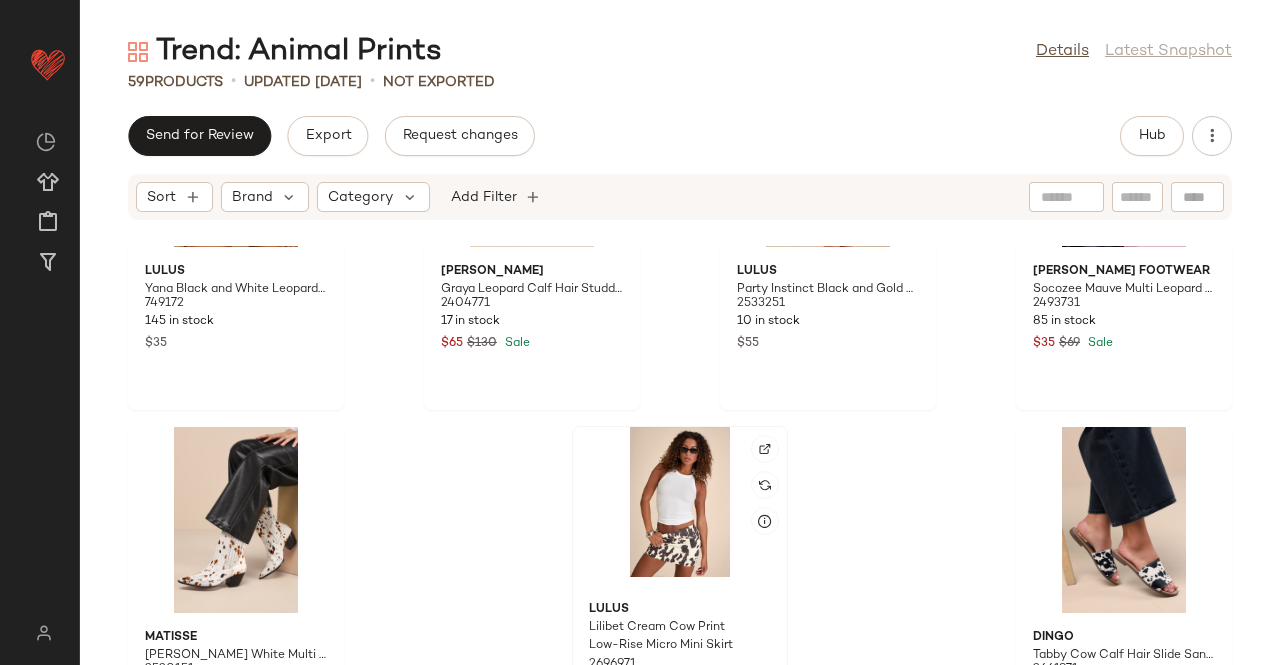 scroll, scrollTop: 5074, scrollLeft: 0, axis: vertical 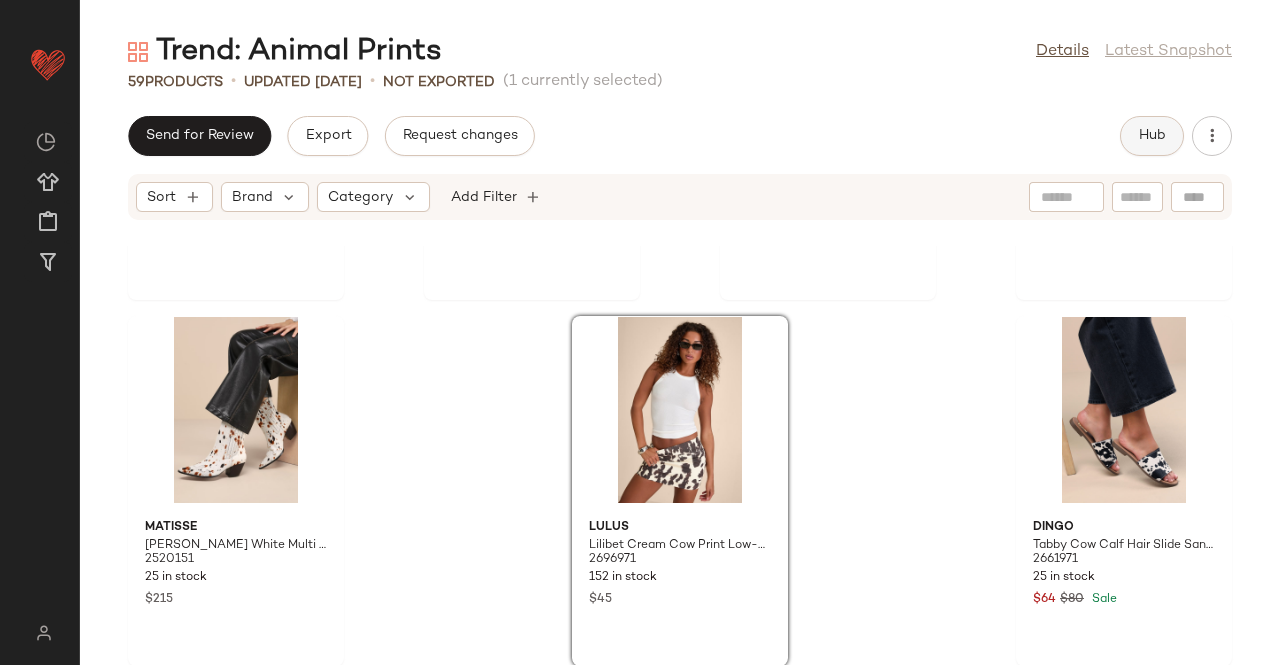 click on "Hub" at bounding box center (1152, 136) 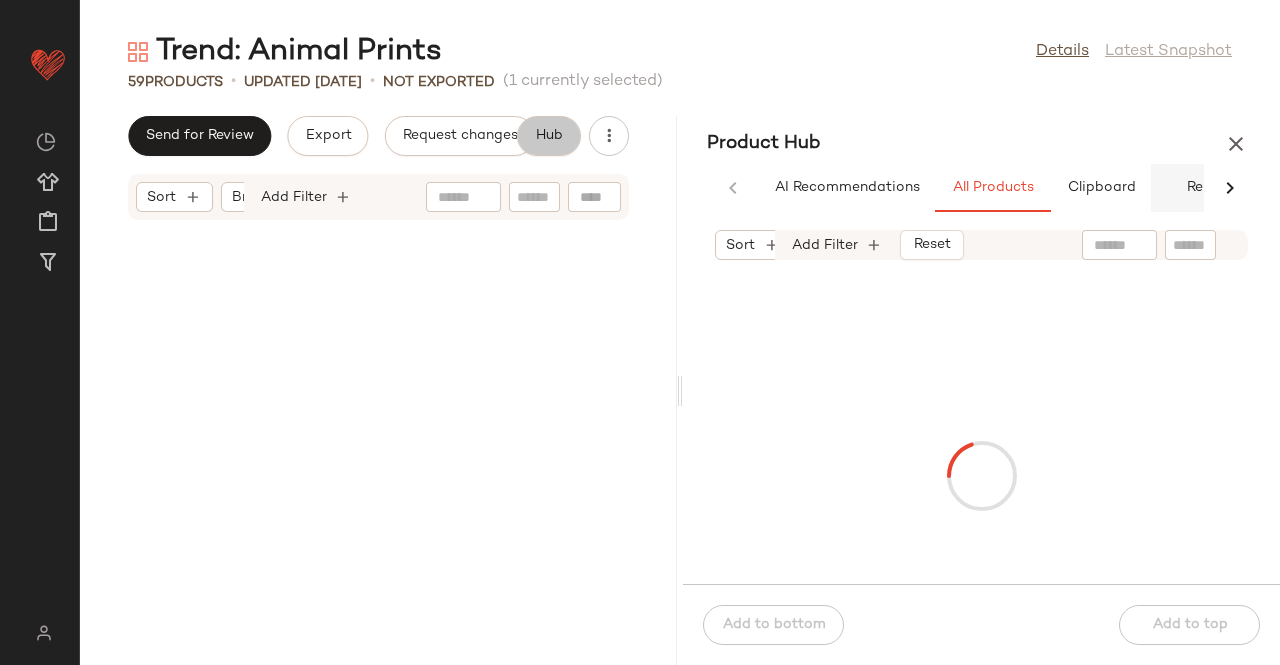 scroll, scrollTop: 5806, scrollLeft: 0, axis: vertical 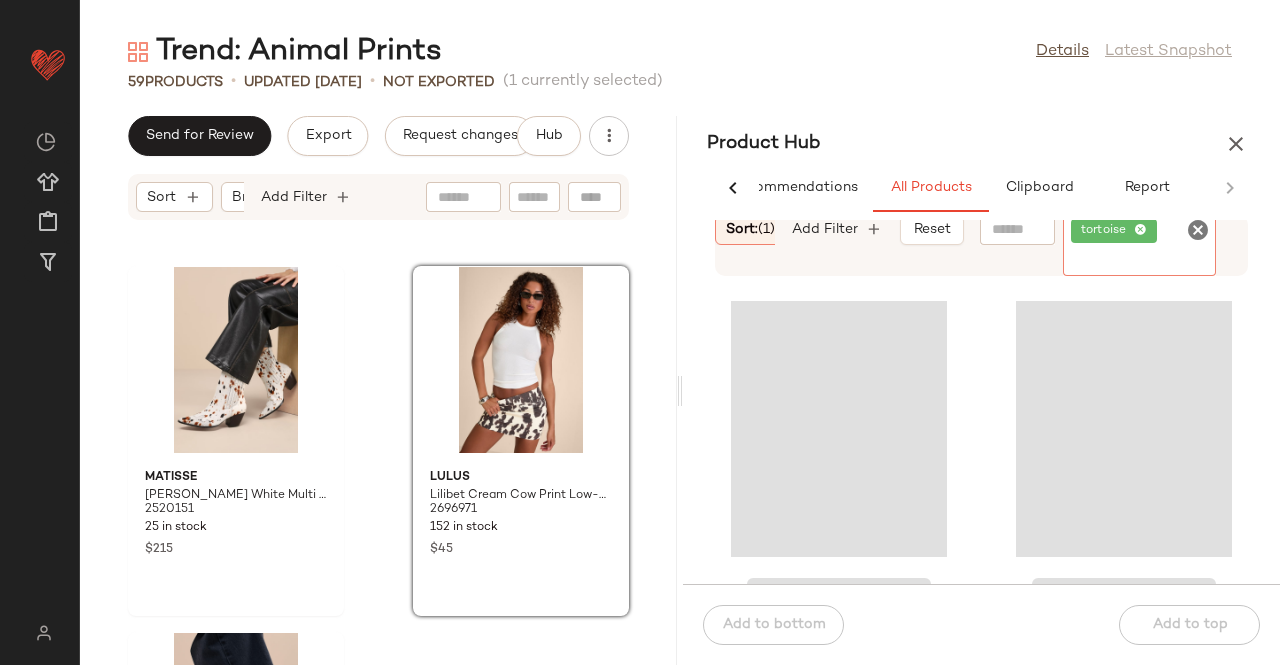 click on "tortoise" 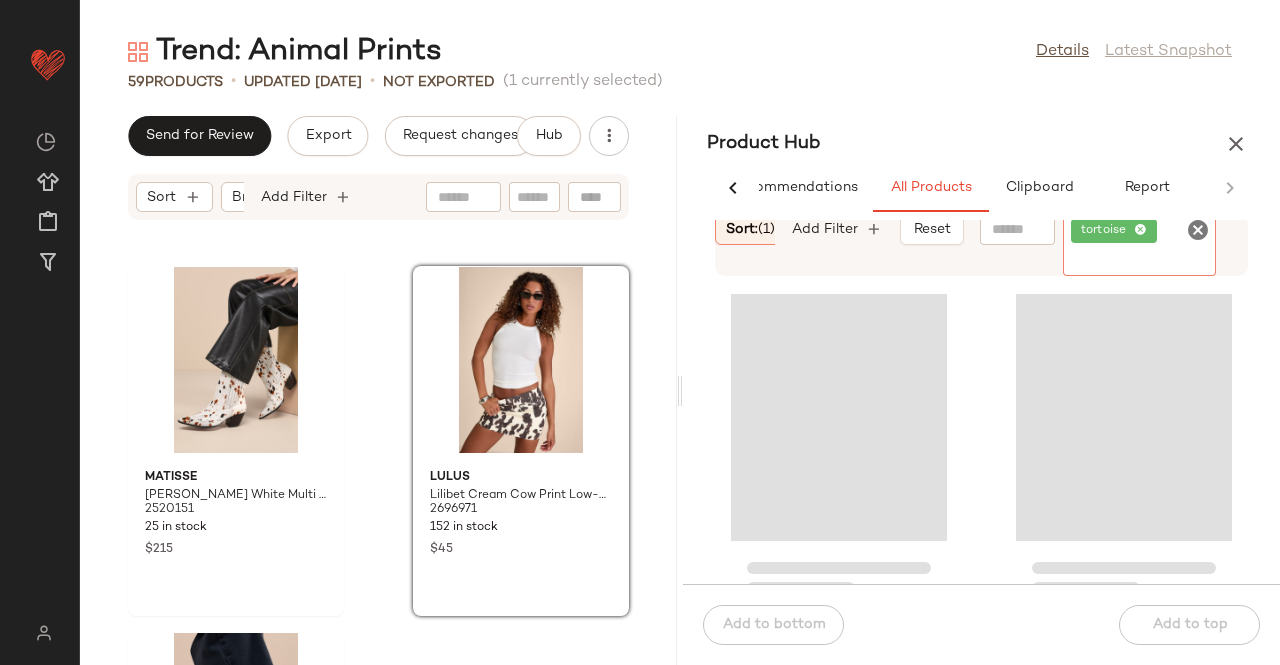 click 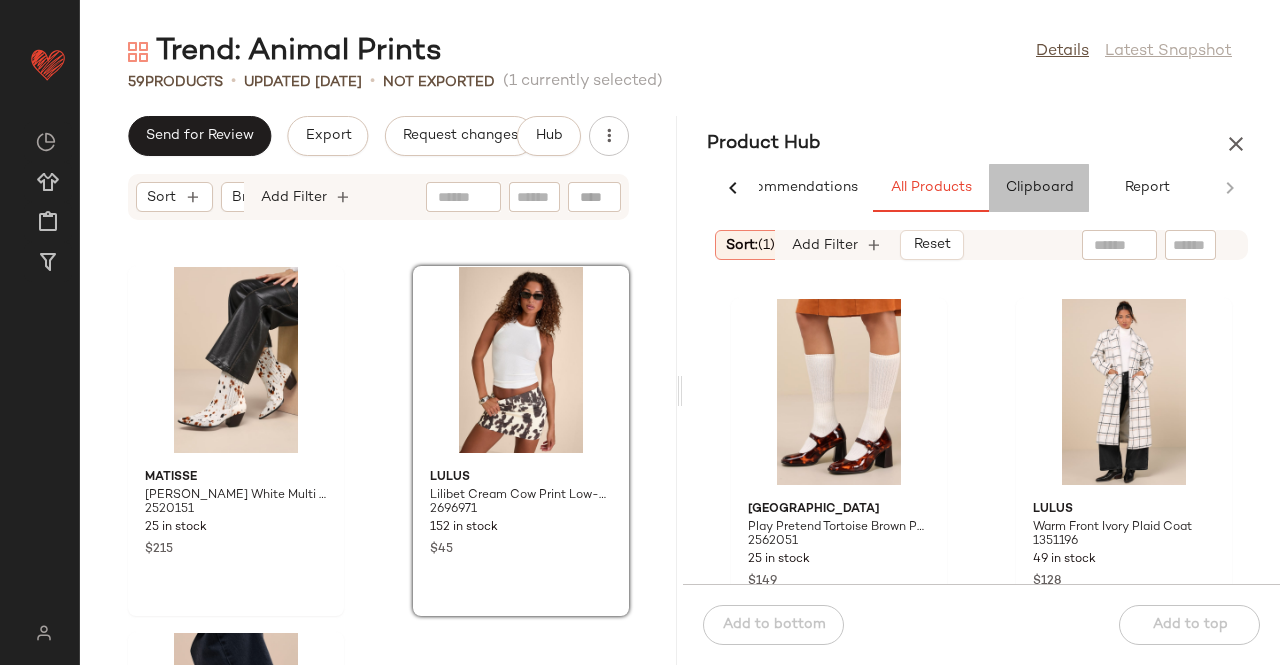 click on "Clipboard" at bounding box center (1039, 188) 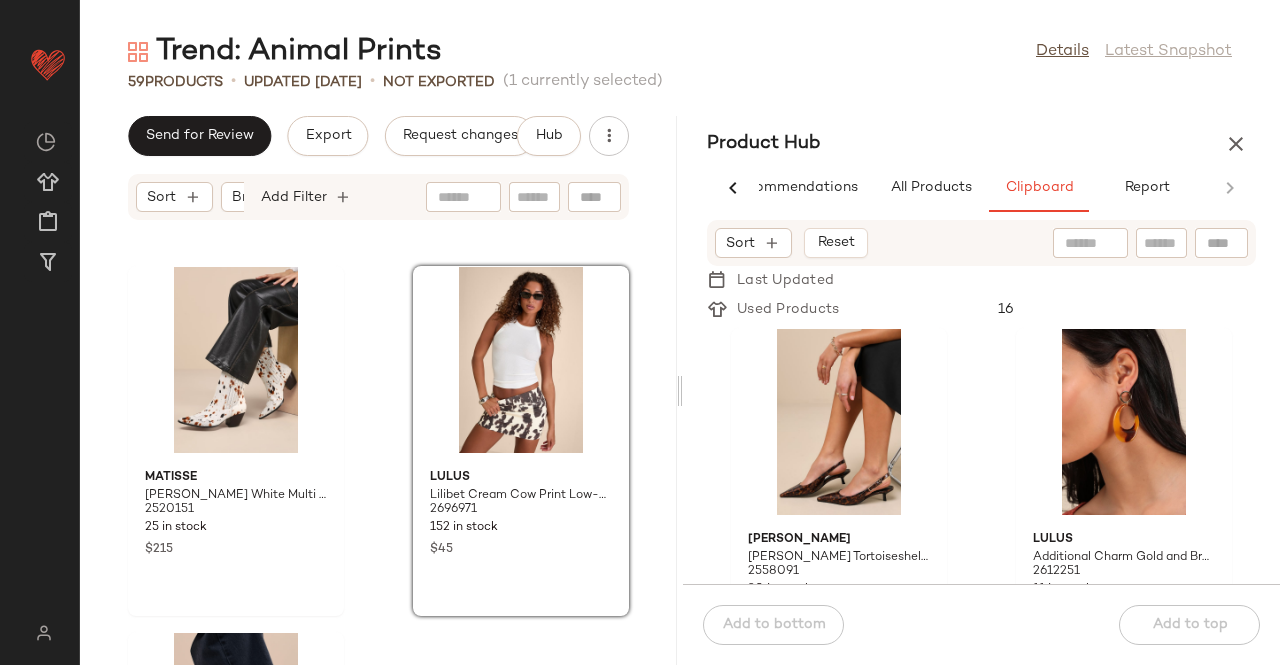 scroll, scrollTop: 10564, scrollLeft: 0, axis: vertical 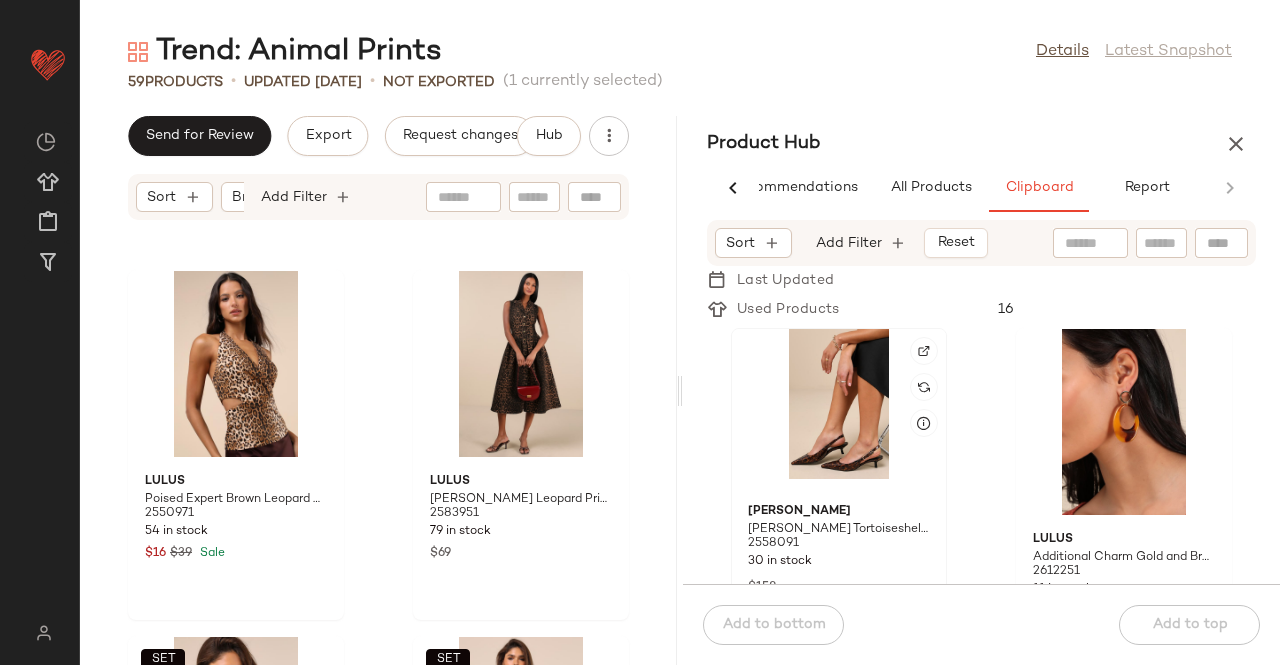 click 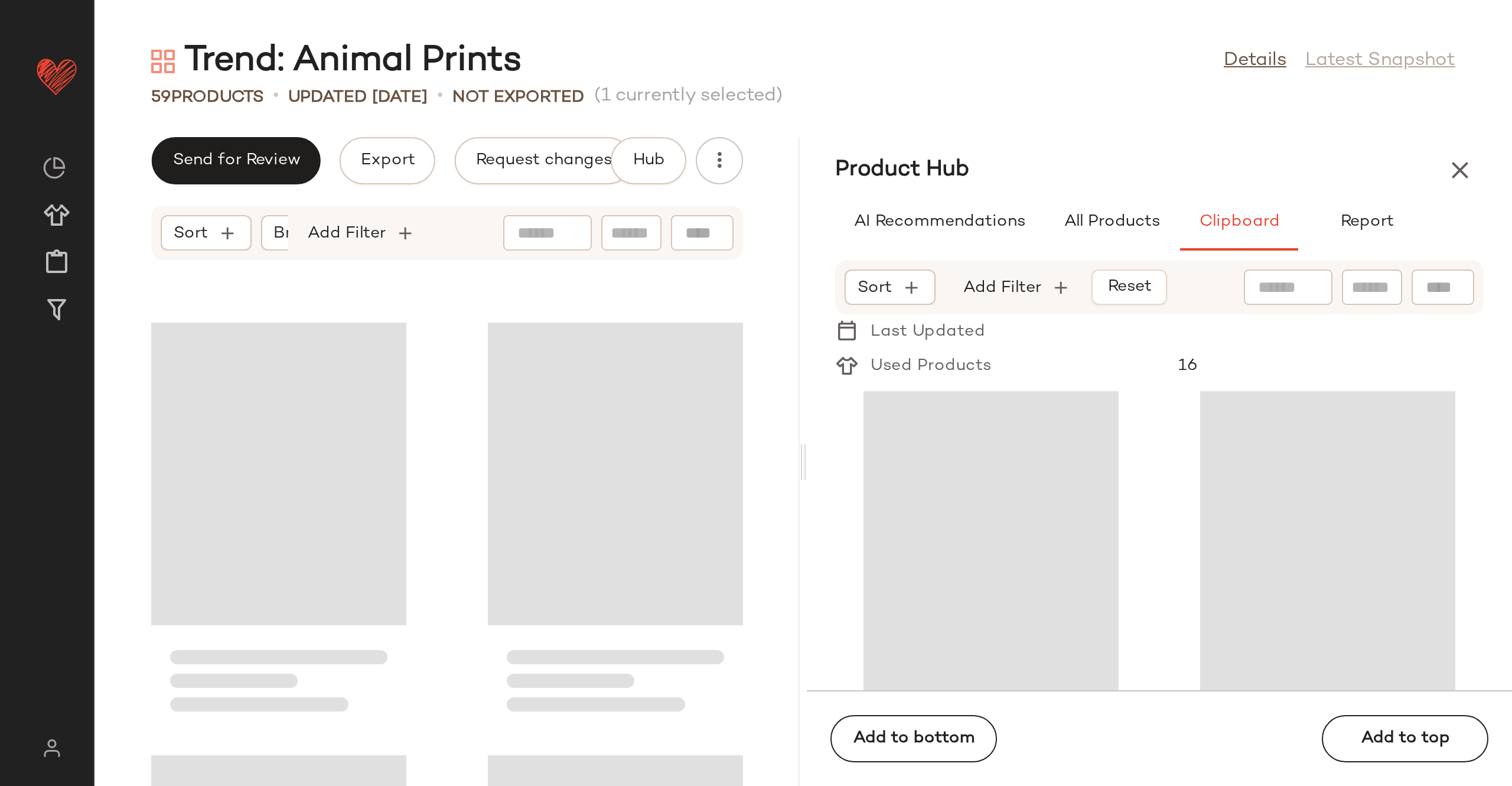 scroll, scrollTop: 2377, scrollLeft: 0, axis: vertical 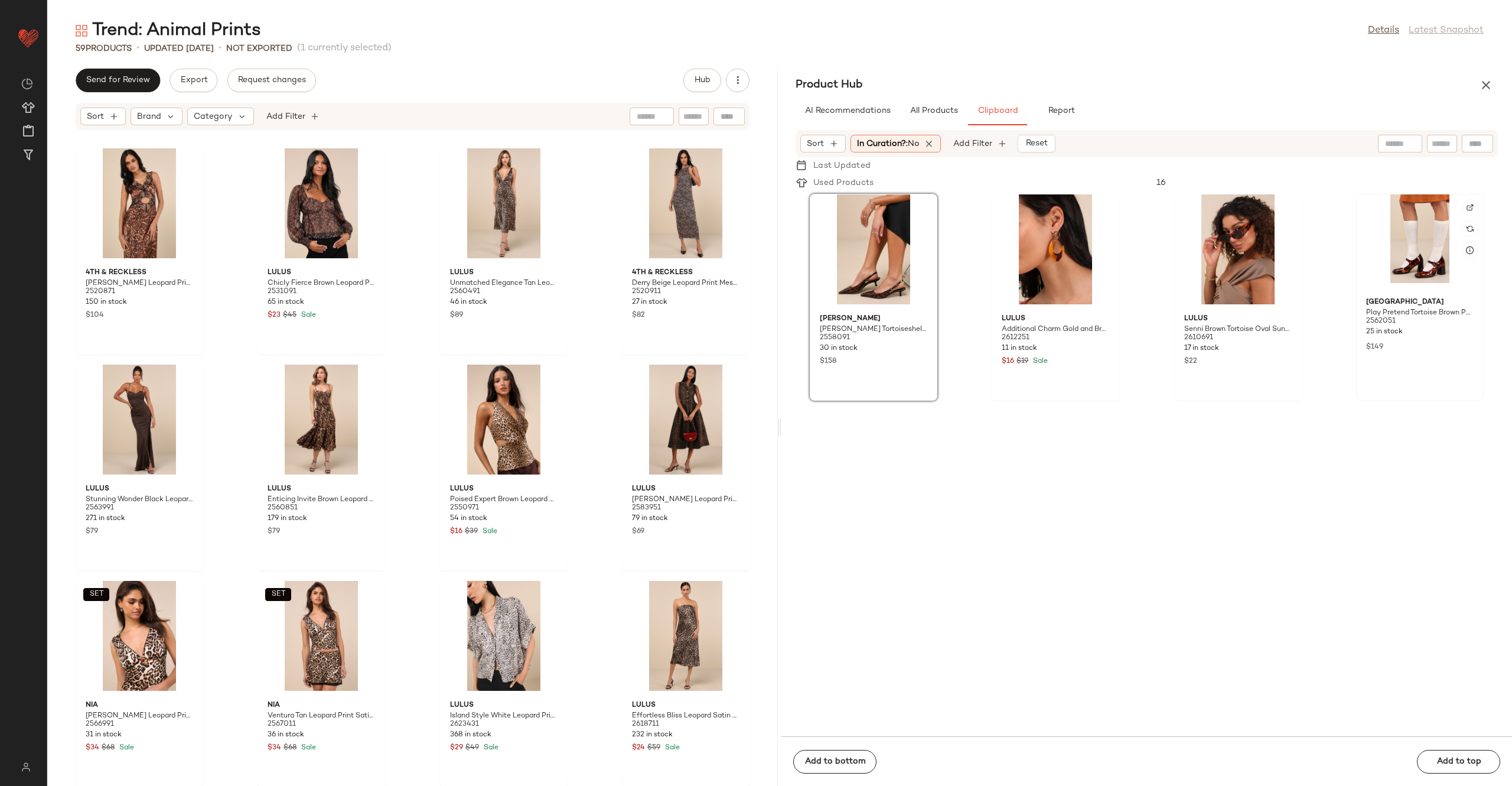 click 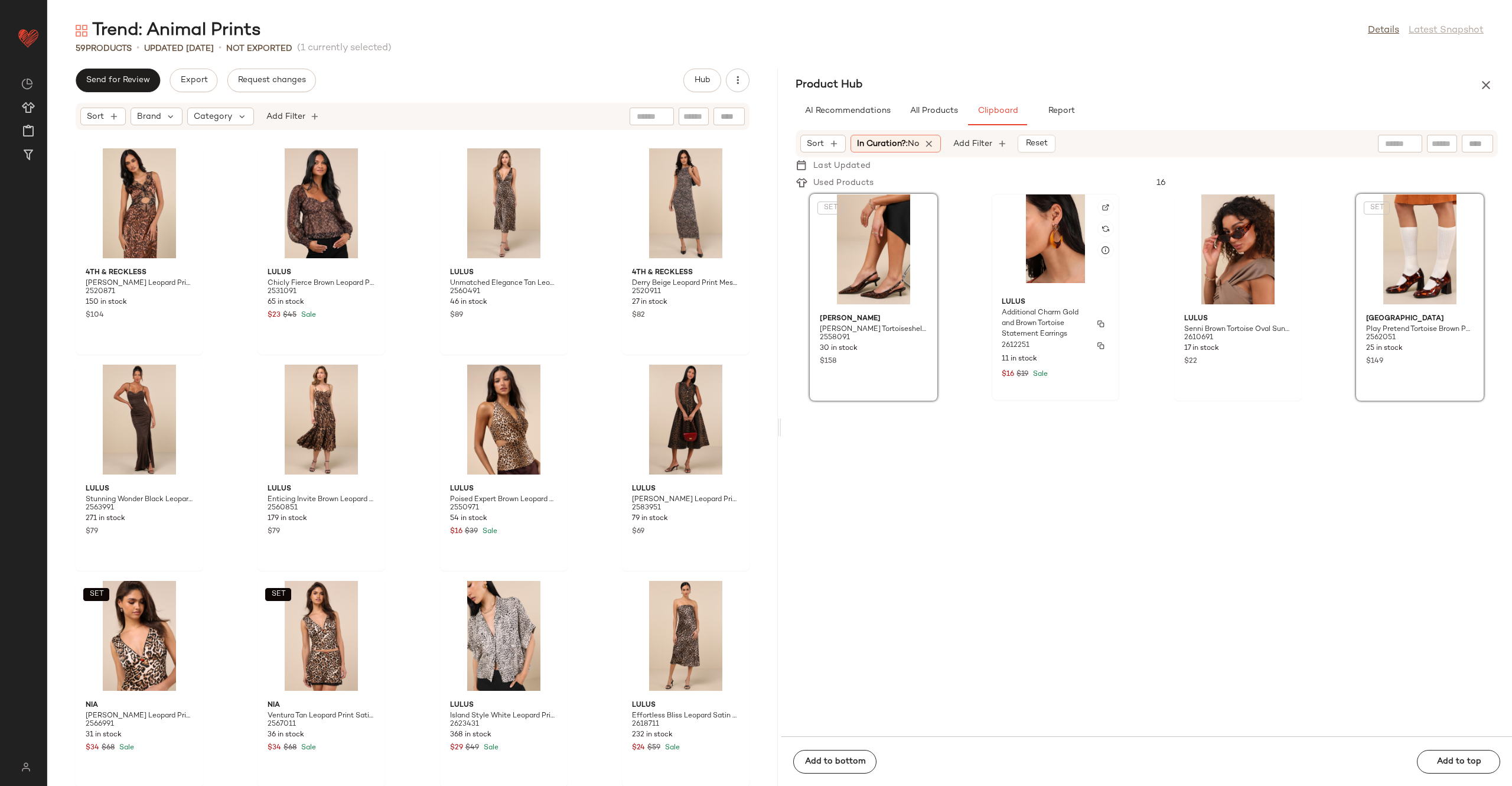 click on "Lulus Additional Charm Gold and Brown Tortoise Statement Earrings 2612251 11 in stock $16 $19 Sale" 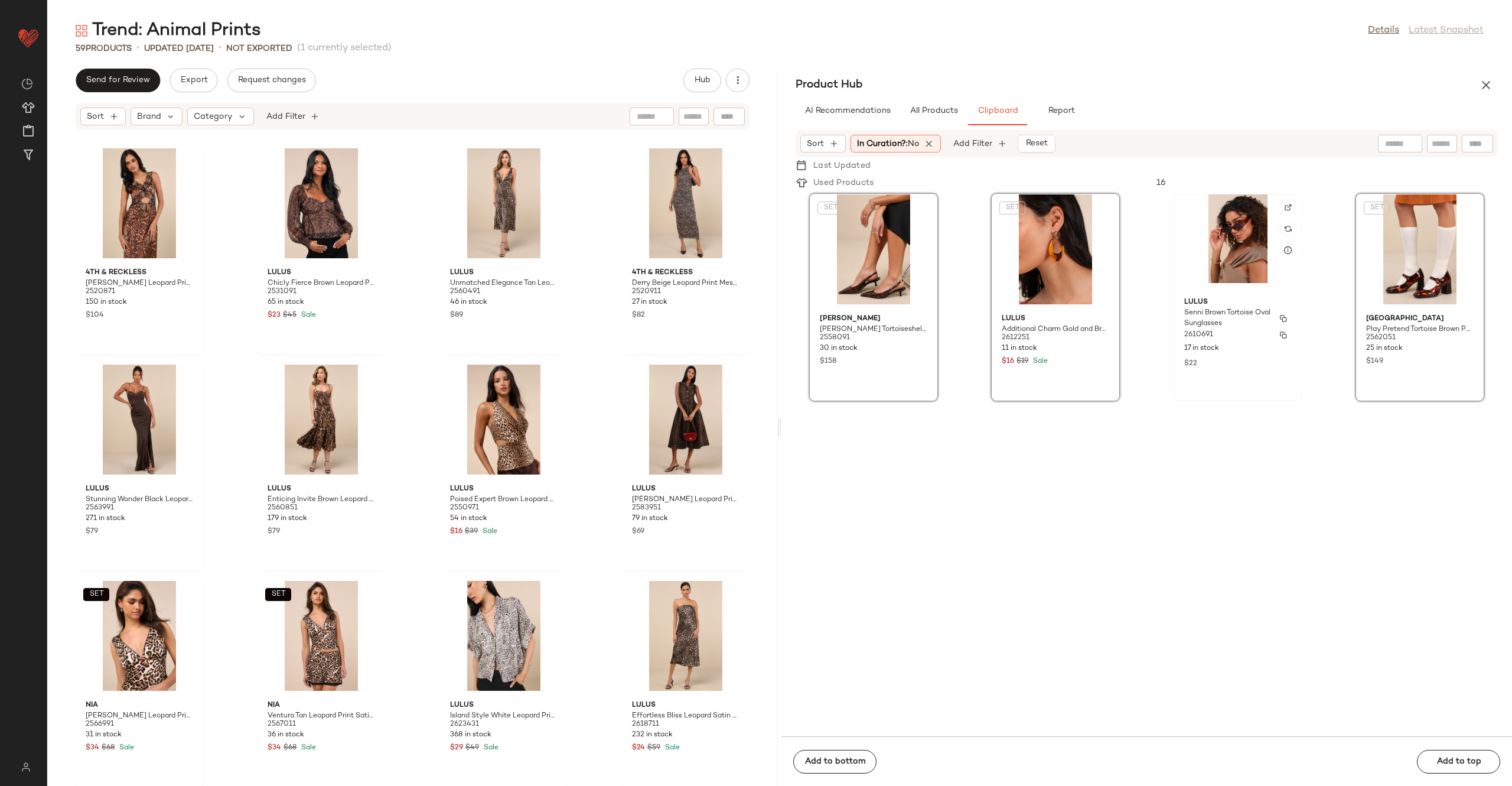 click on "Lulus" at bounding box center [1238, 303] 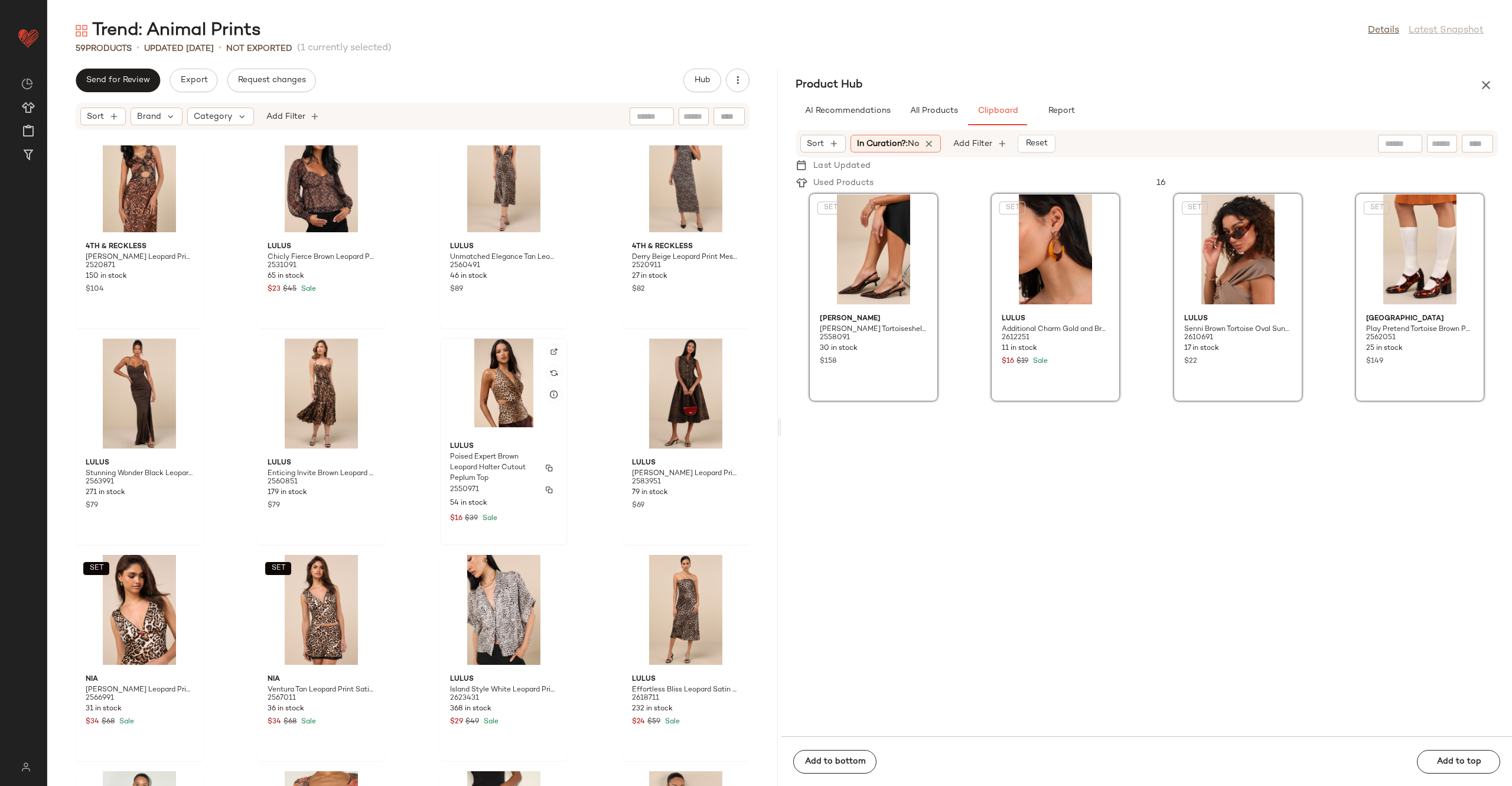 scroll, scrollTop: 993, scrollLeft: 0, axis: vertical 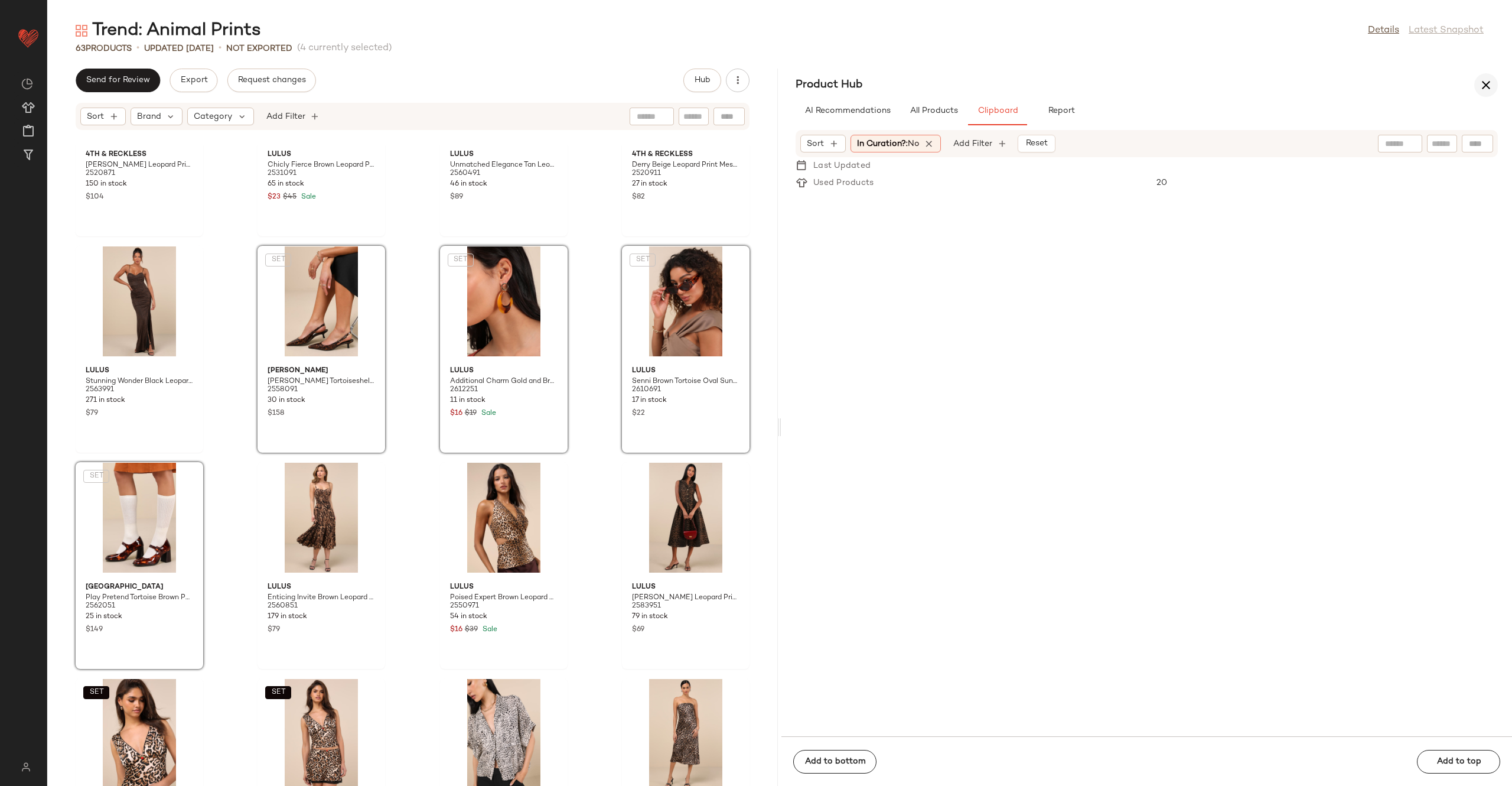 click at bounding box center [1486, 85] 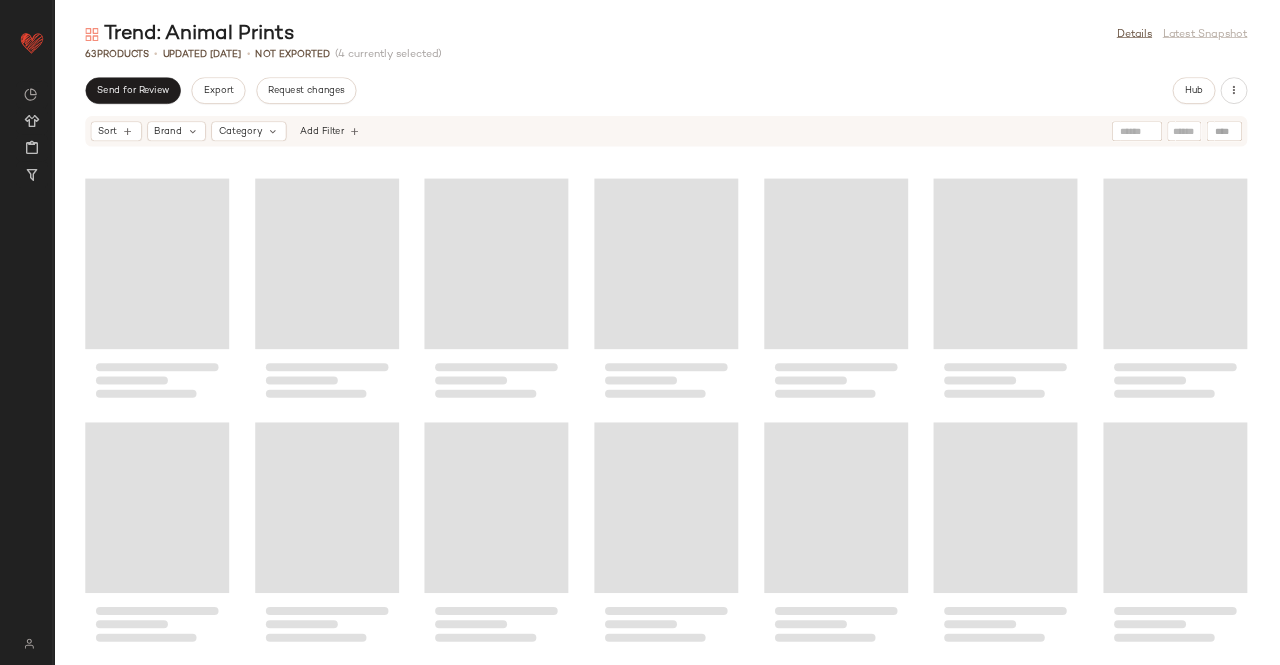 scroll, scrollTop: 0, scrollLeft: 0, axis: both 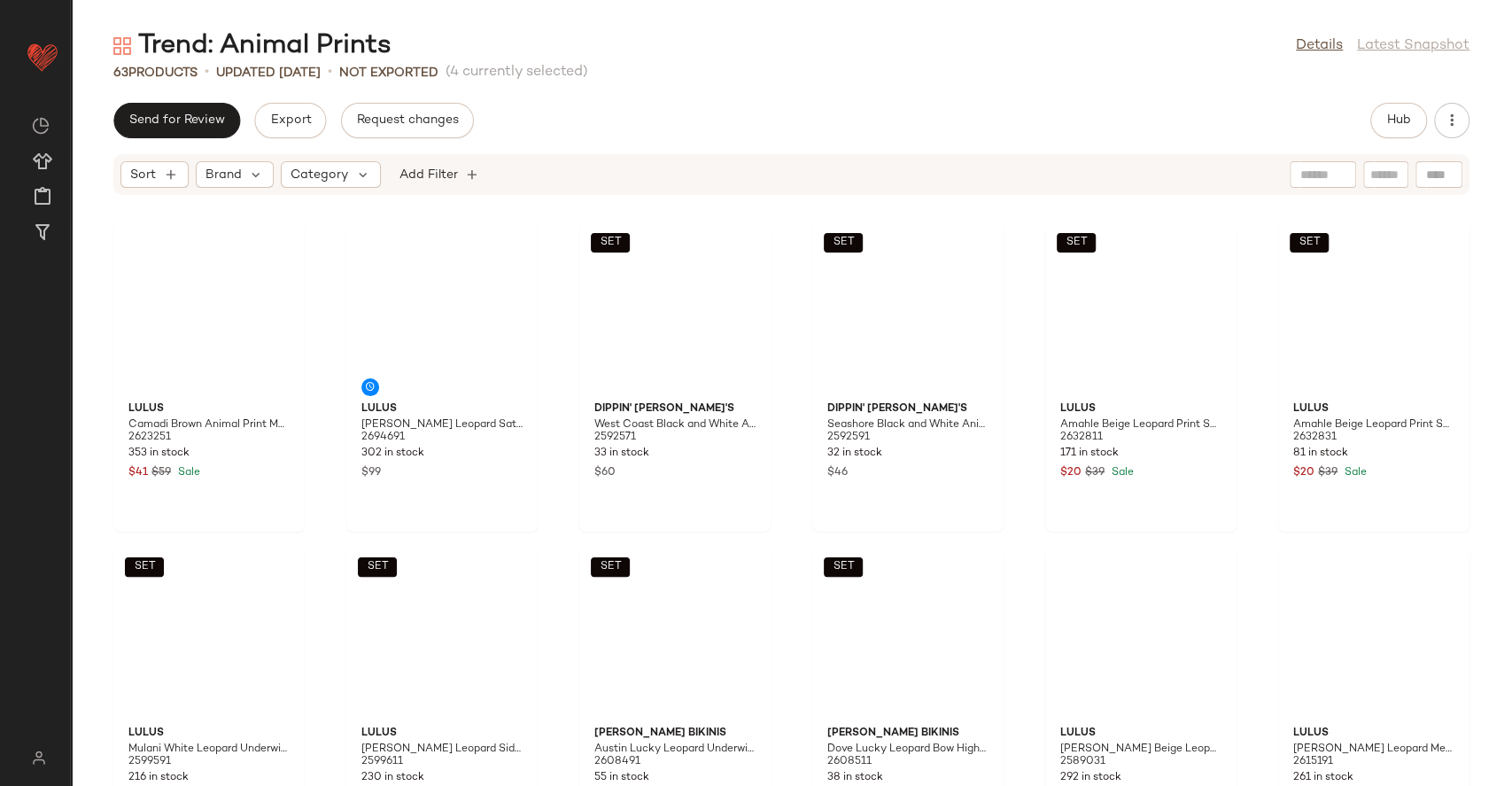 drag, startPoint x: 2135, startPoint y: 4, endPoint x: 883, endPoint y: 106, distance: 1256.1481 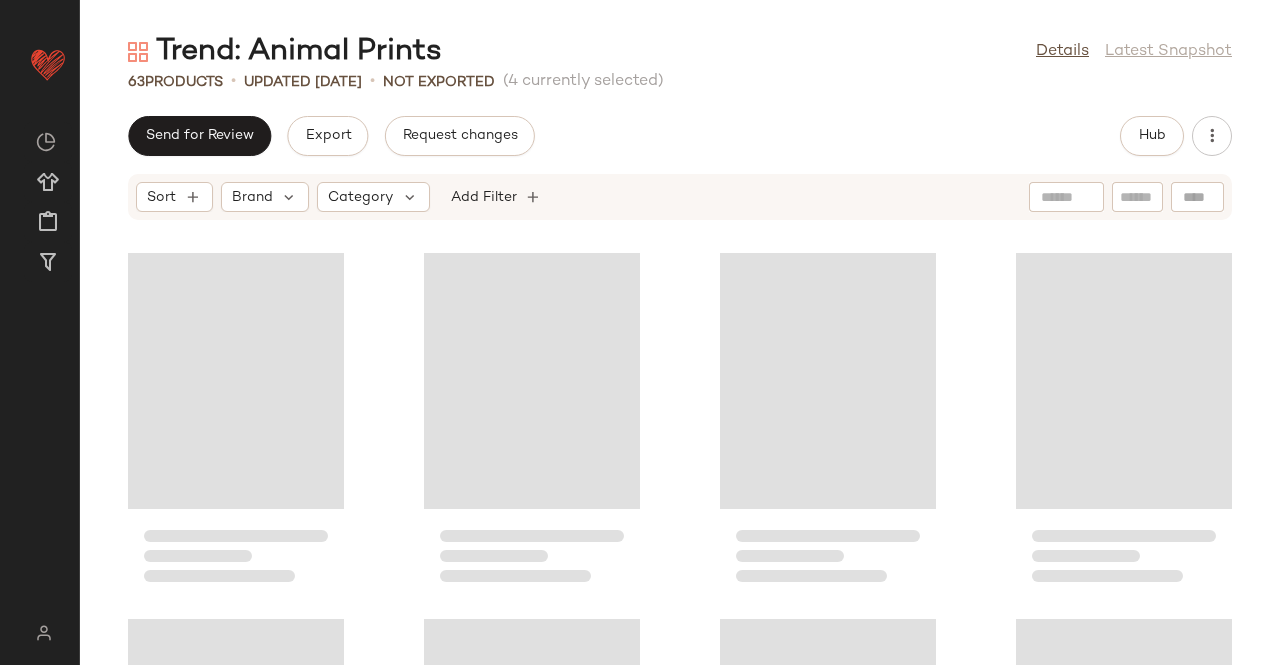 drag, startPoint x: 1382, startPoint y: 0, endPoint x: 844, endPoint y: 75, distance: 543.2025 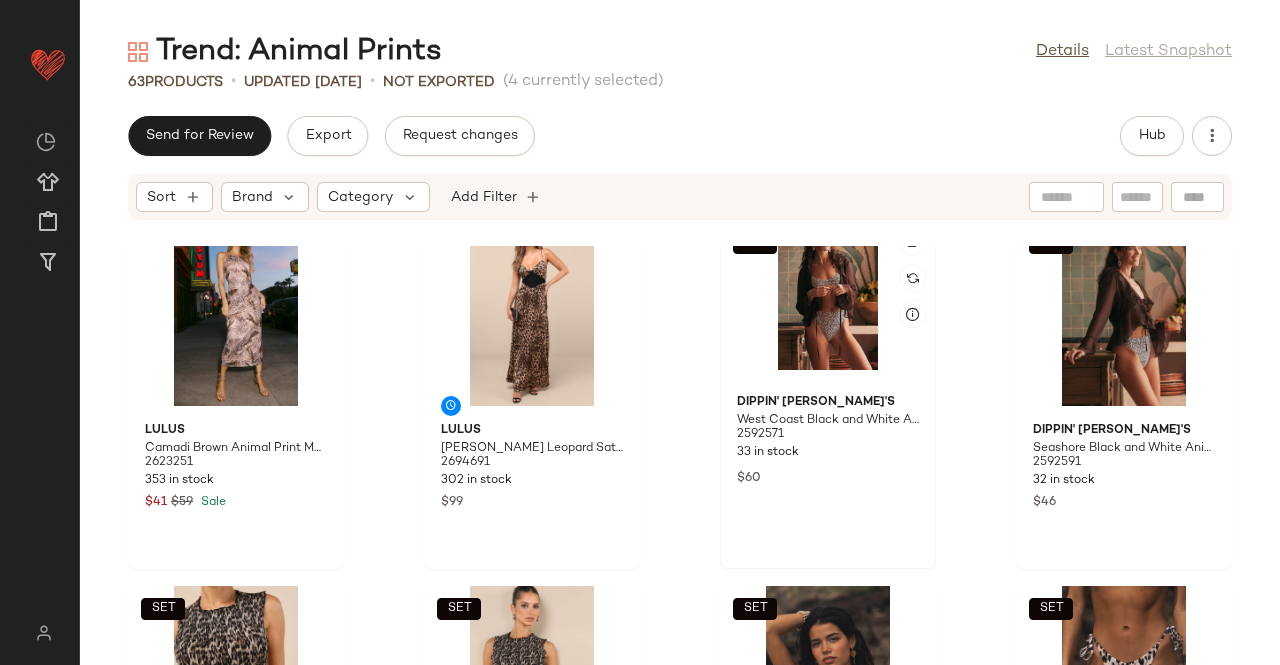 scroll, scrollTop: 0, scrollLeft: 0, axis: both 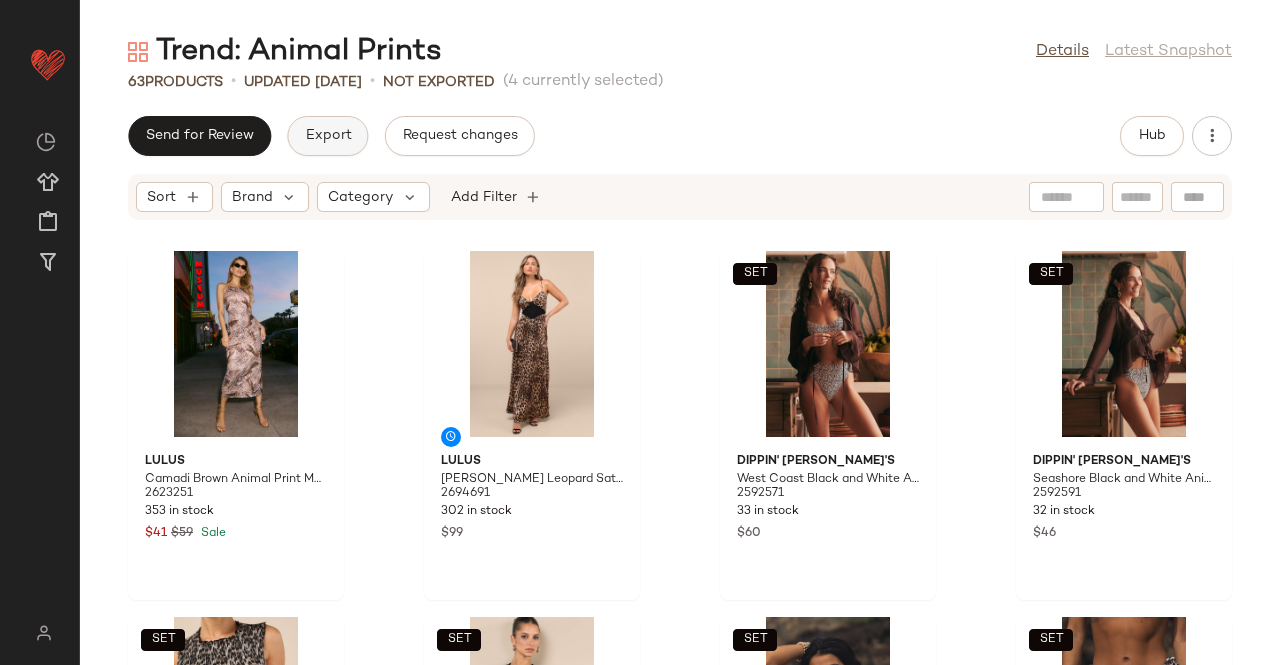 drag, startPoint x: 299, startPoint y: 106, endPoint x: 307, endPoint y: 125, distance: 20.615528 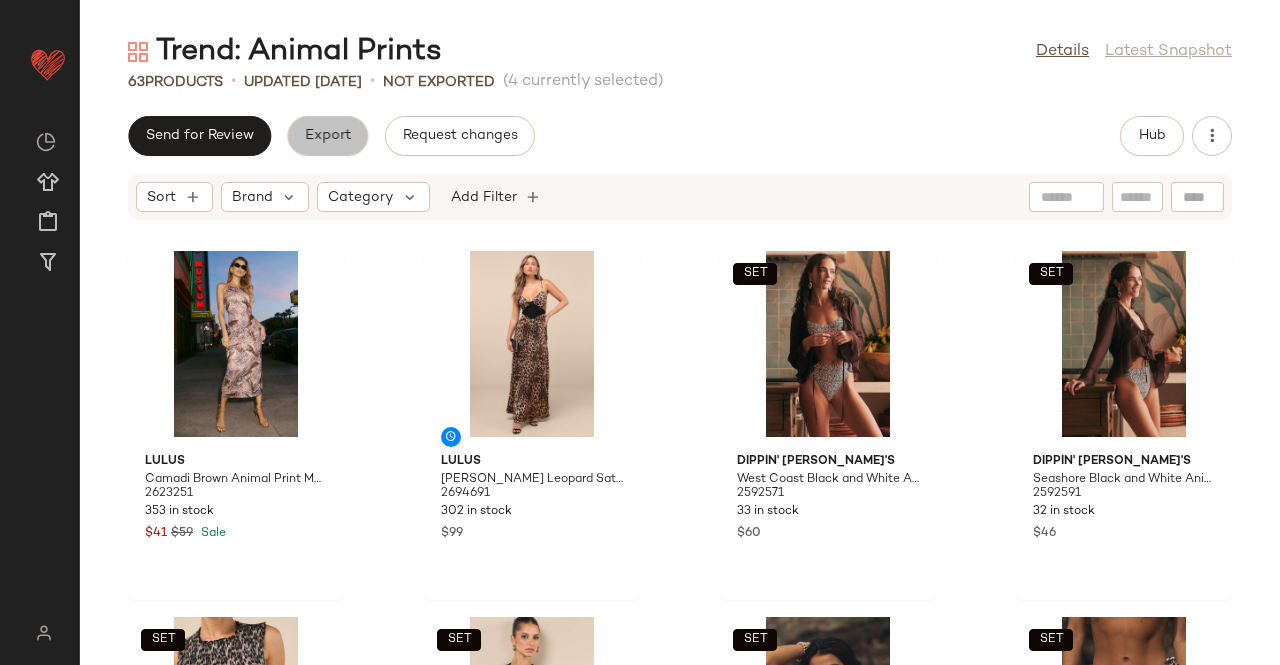 click on "Export" 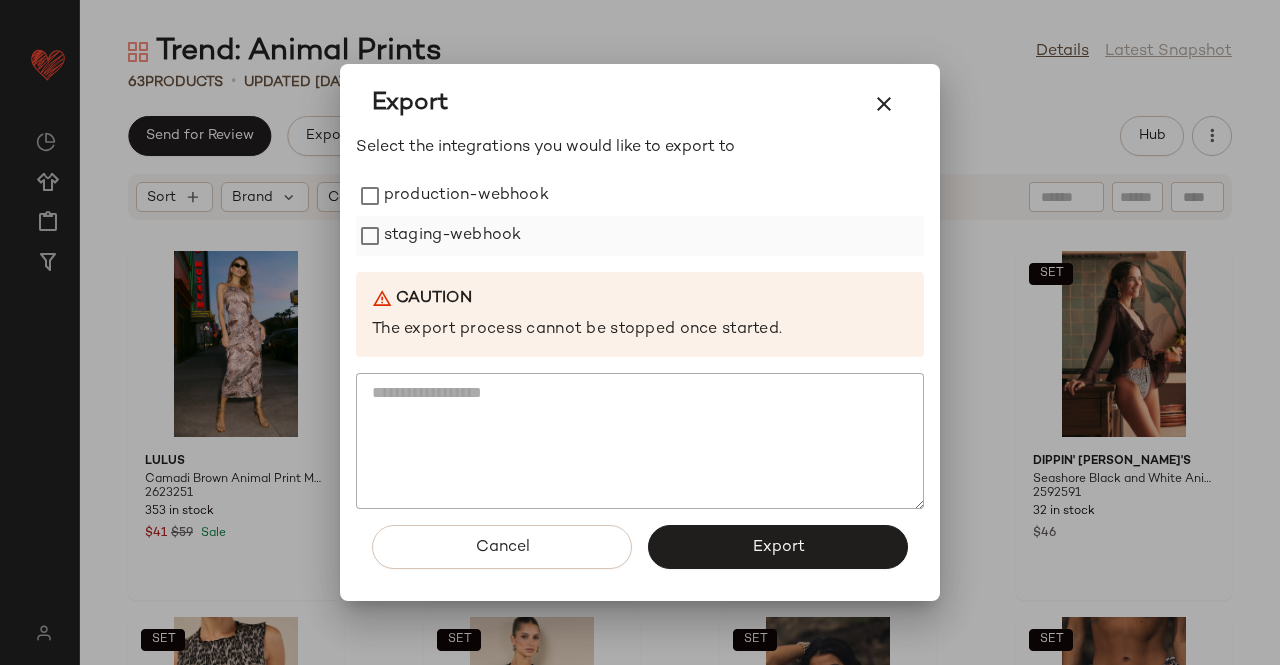 drag, startPoint x: 387, startPoint y: 191, endPoint x: 385, endPoint y: 217, distance: 26.076809 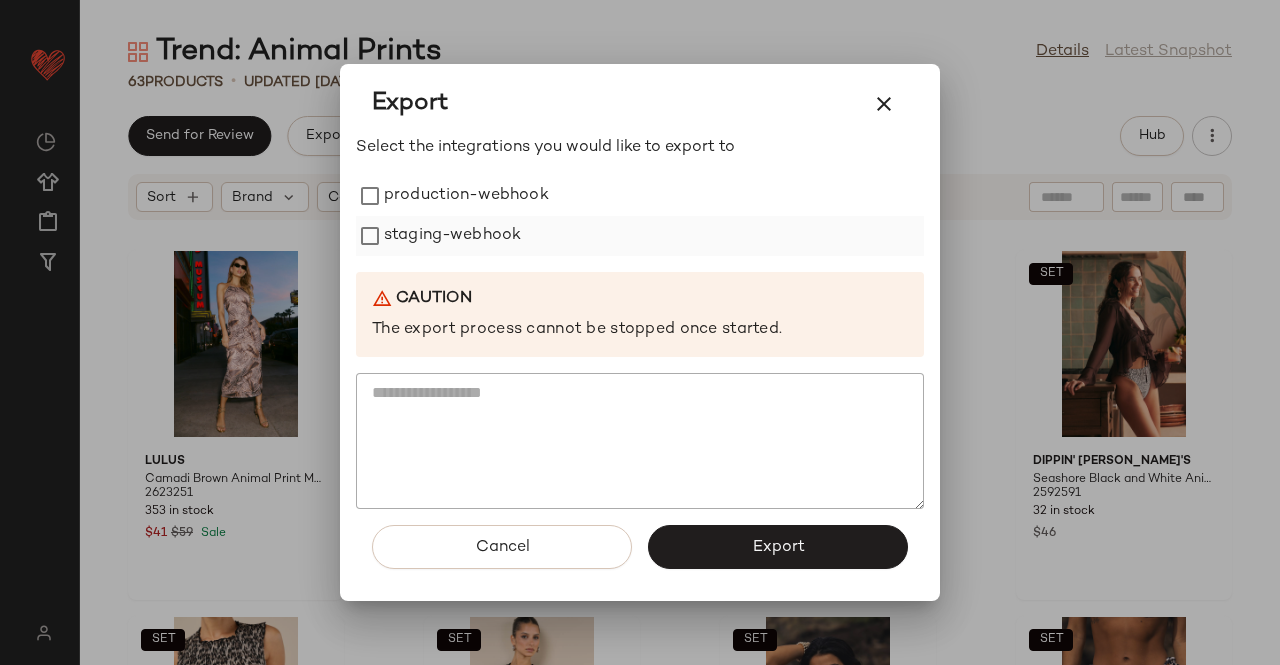 click on "production-webhook" at bounding box center (466, 196) 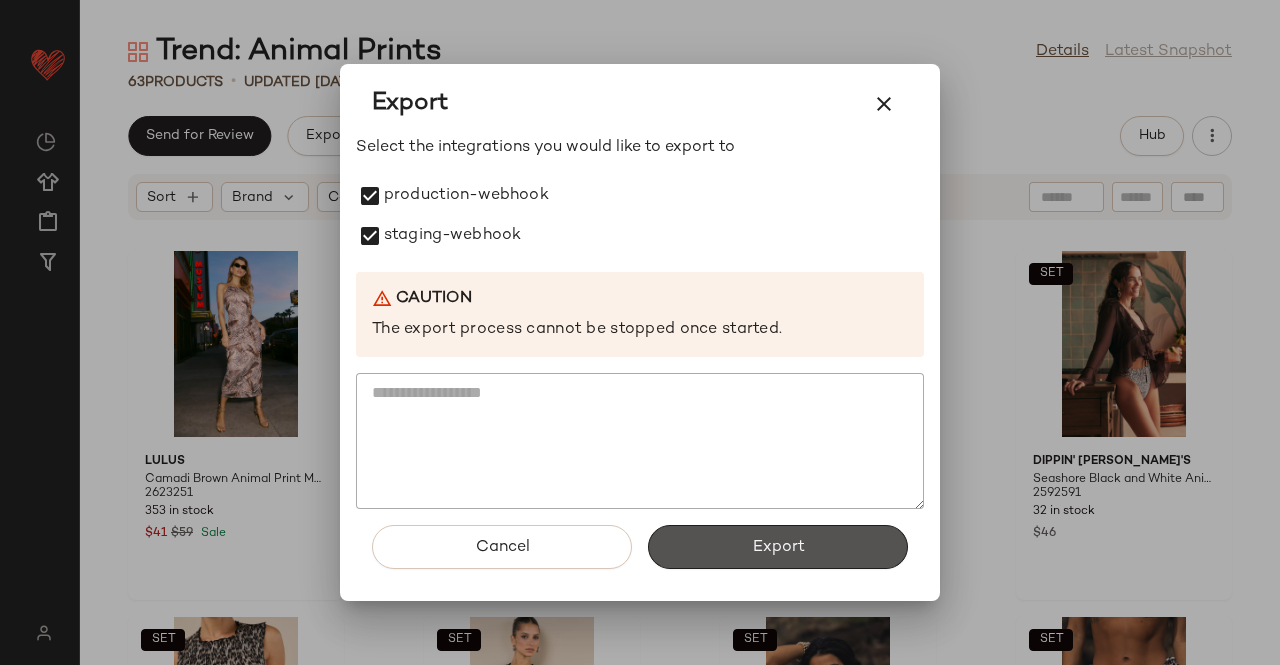 drag, startPoint x: 794, startPoint y: 557, endPoint x: 766, endPoint y: 484, distance: 78.18568 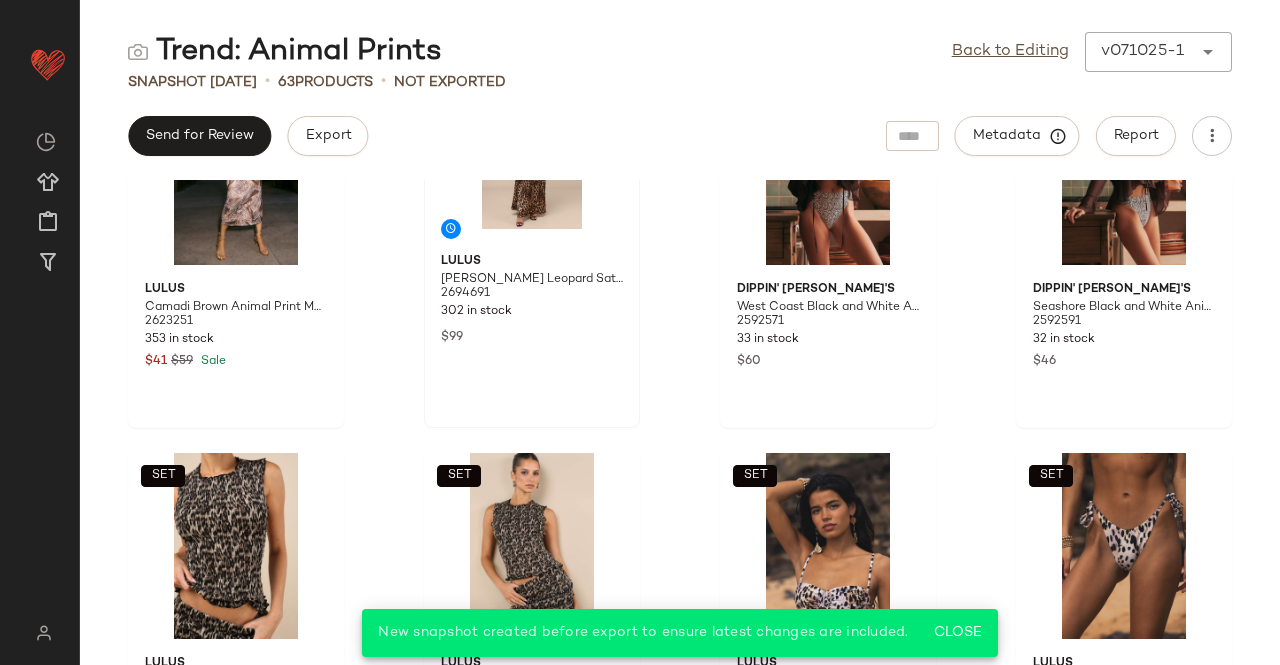 scroll, scrollTop: 0, scrollLeft: 0, axis: both 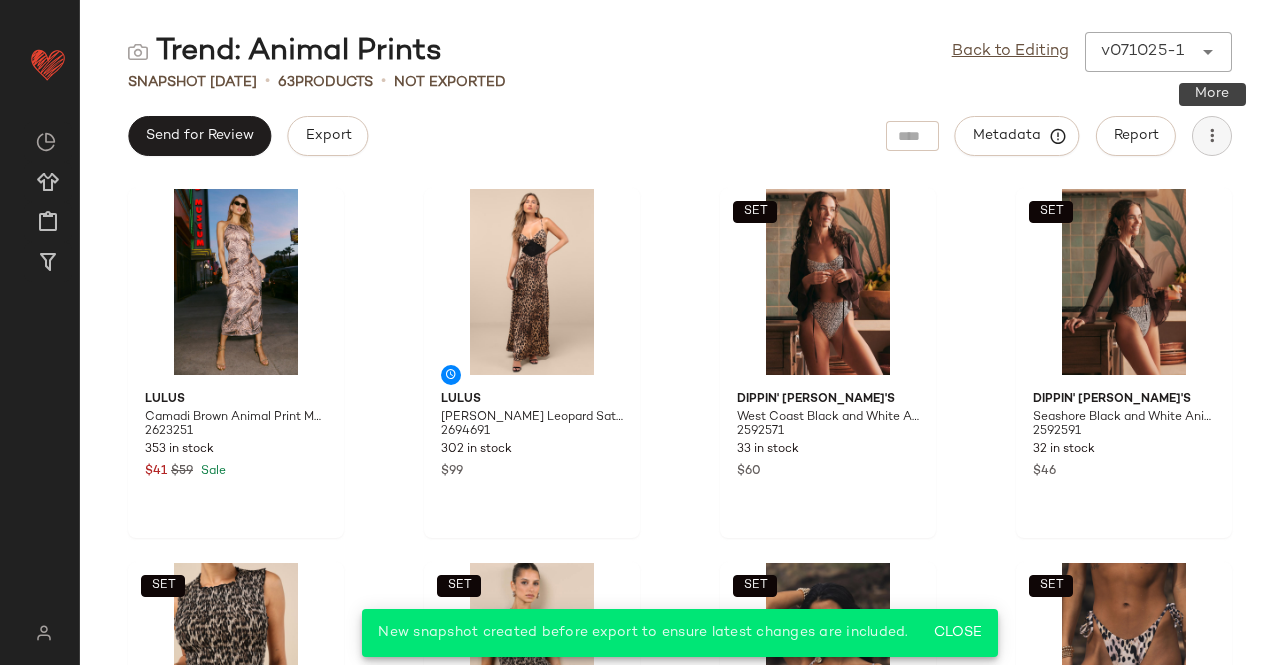 click 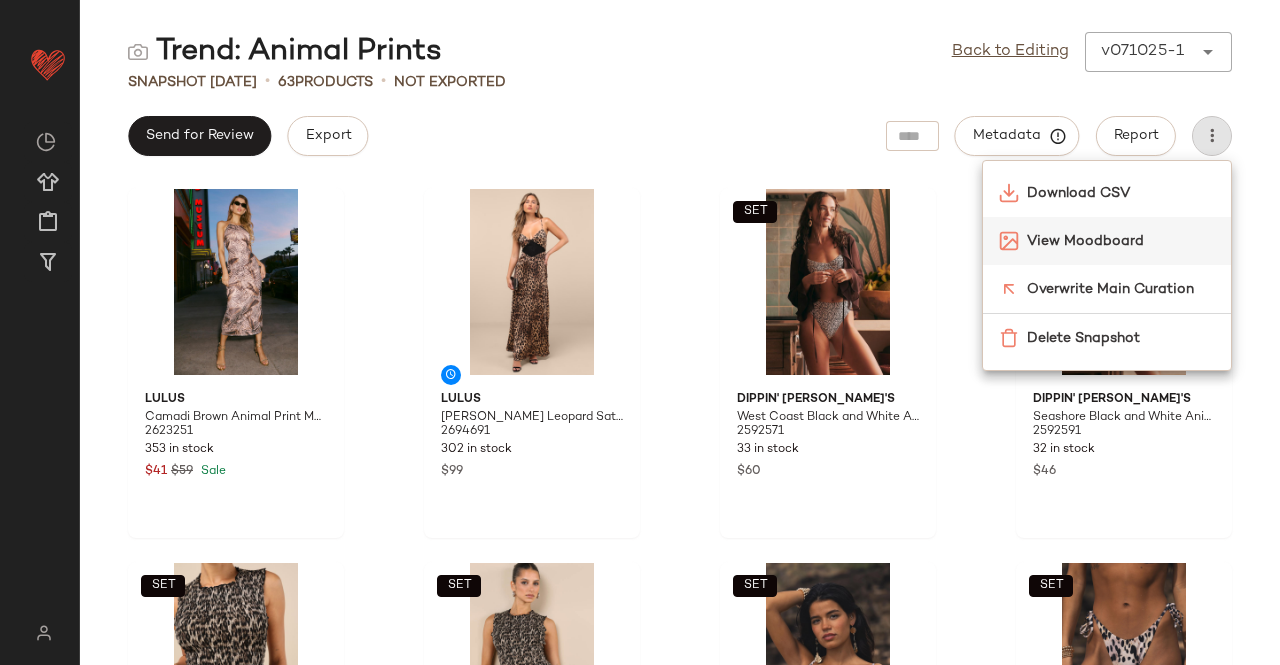 click on "View Moodboard" at bounding box center [1121, 241] 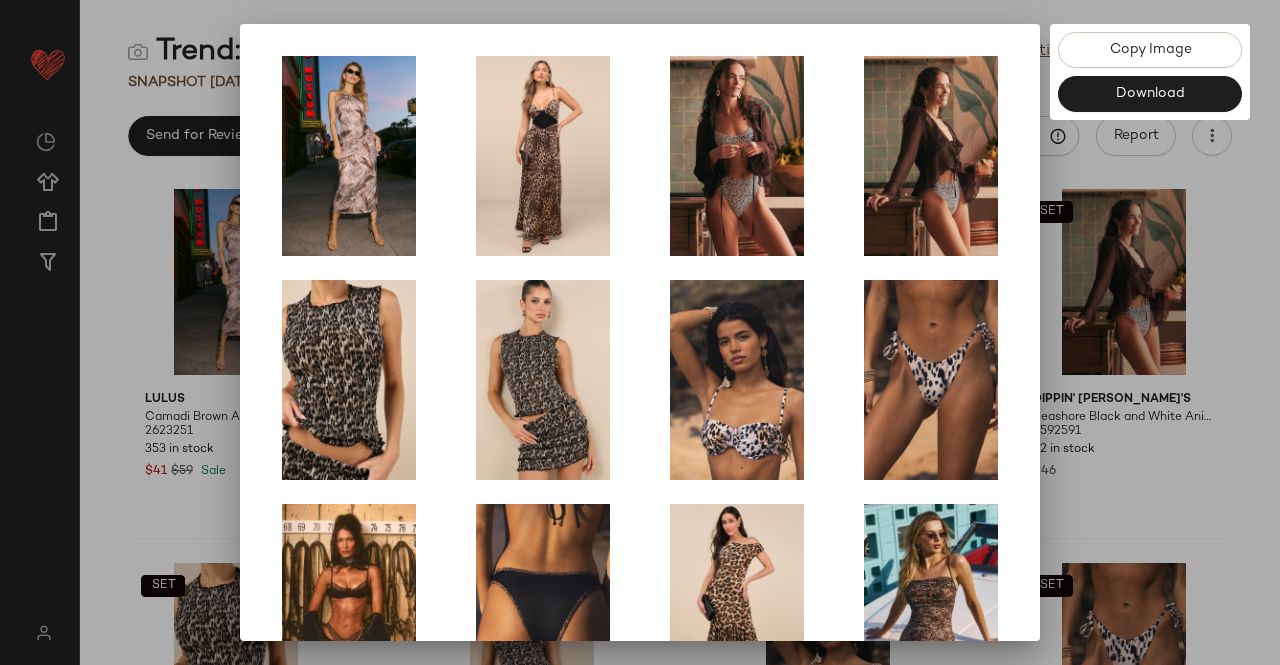 scroll, scrollTop: 414, scrollLeft: 0, axis: vertical 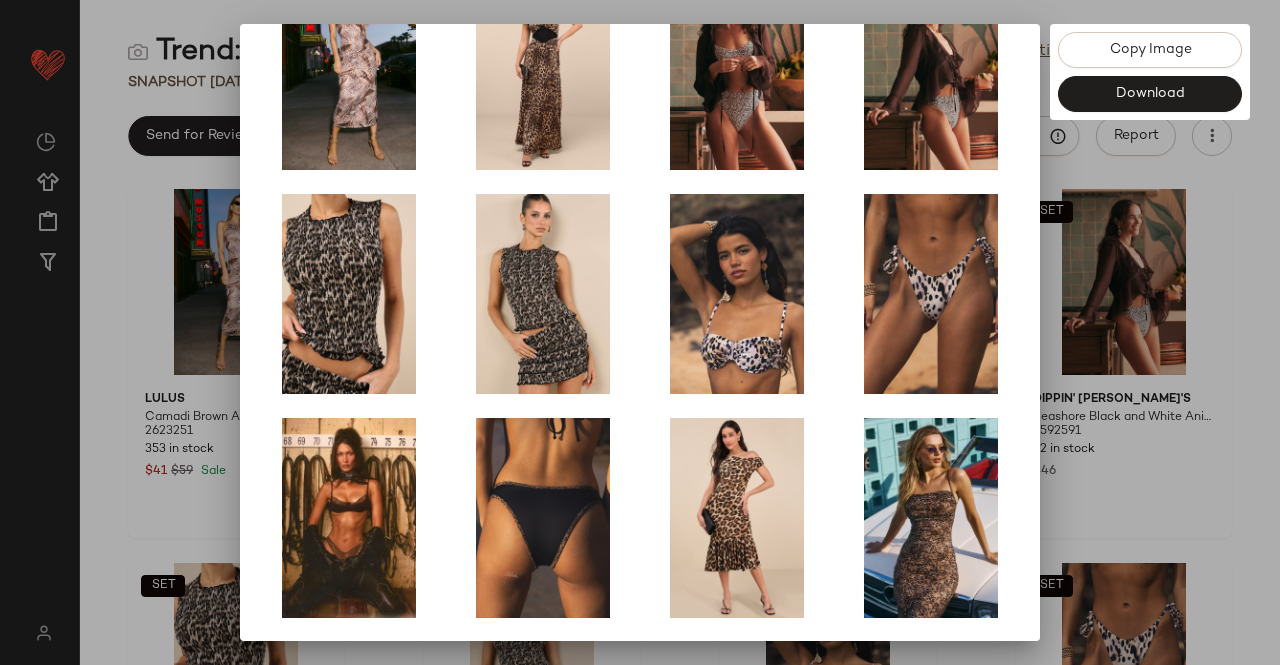 click at bounding box center (640, 332) 